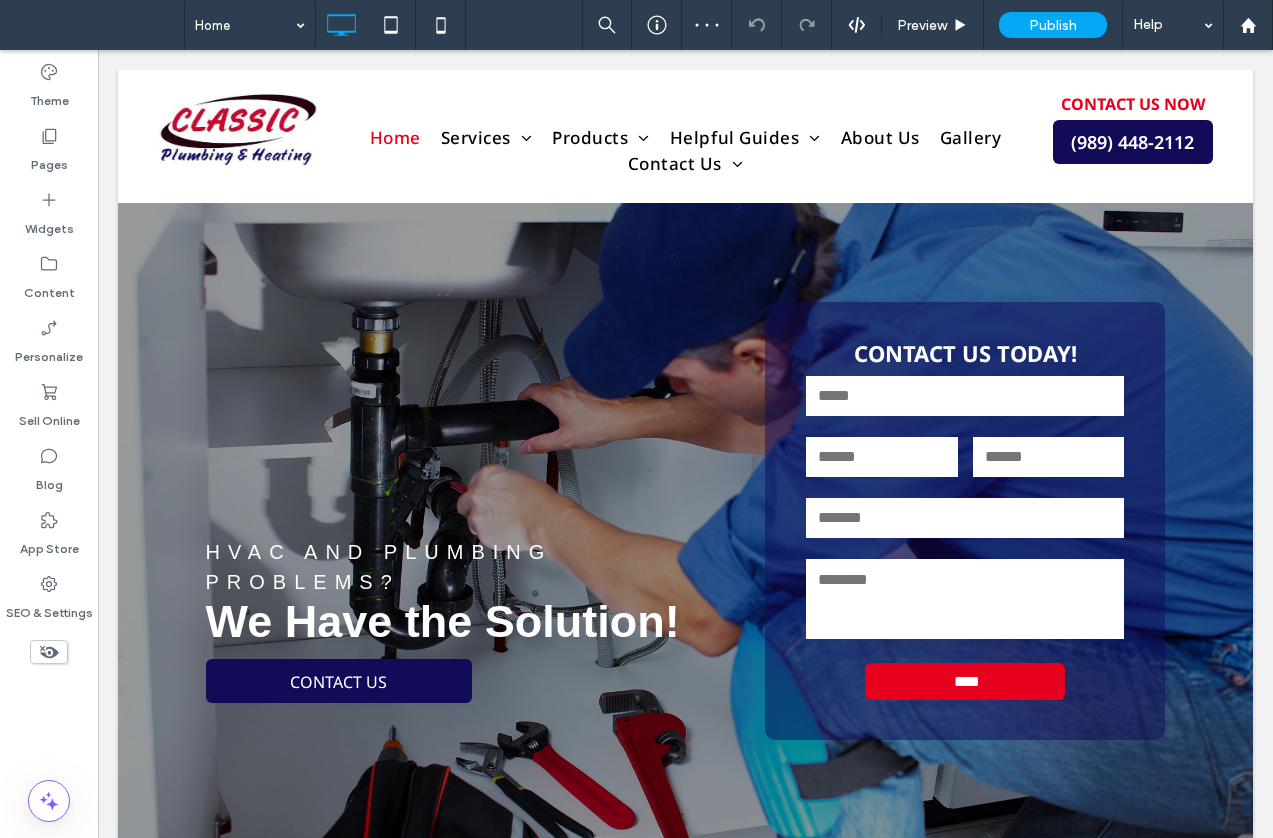 scroll, scrollTop: 0, scrollLeft: 0, axis: both 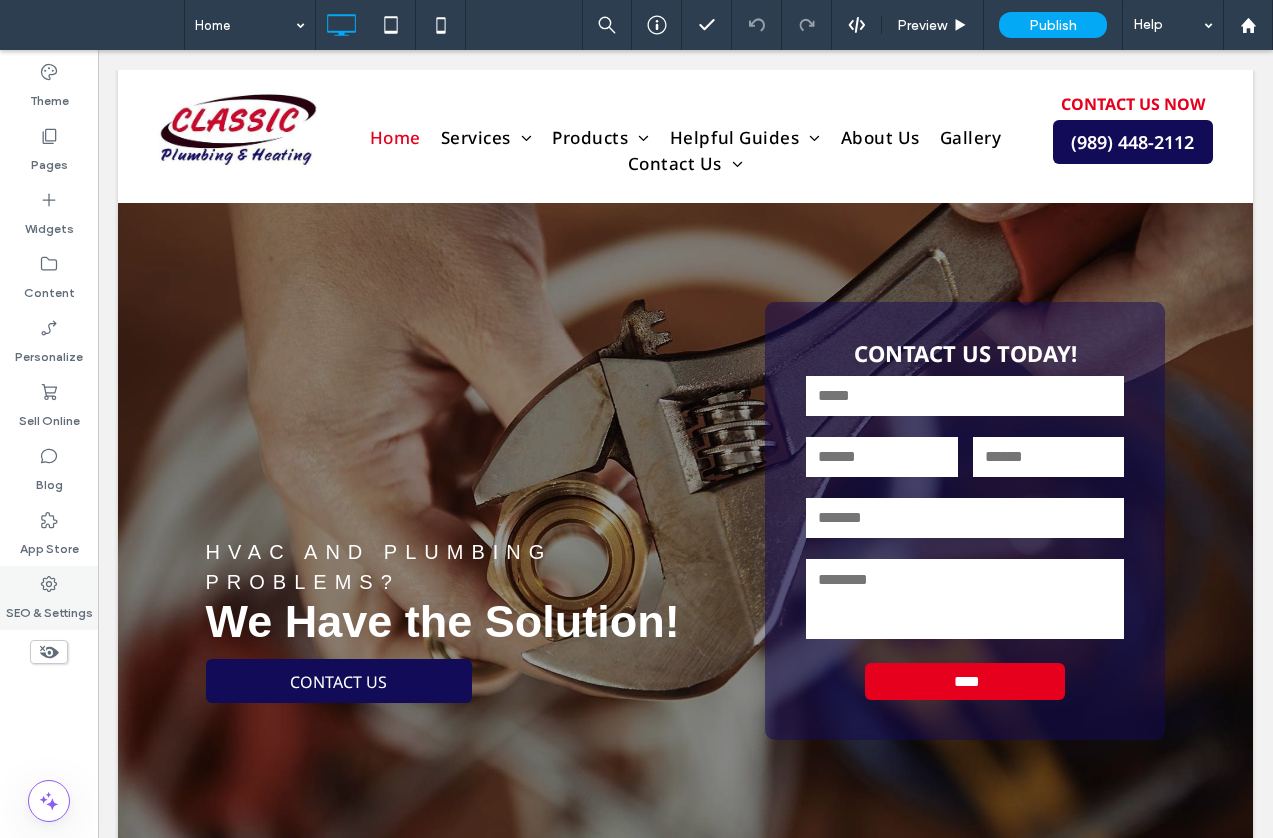 click 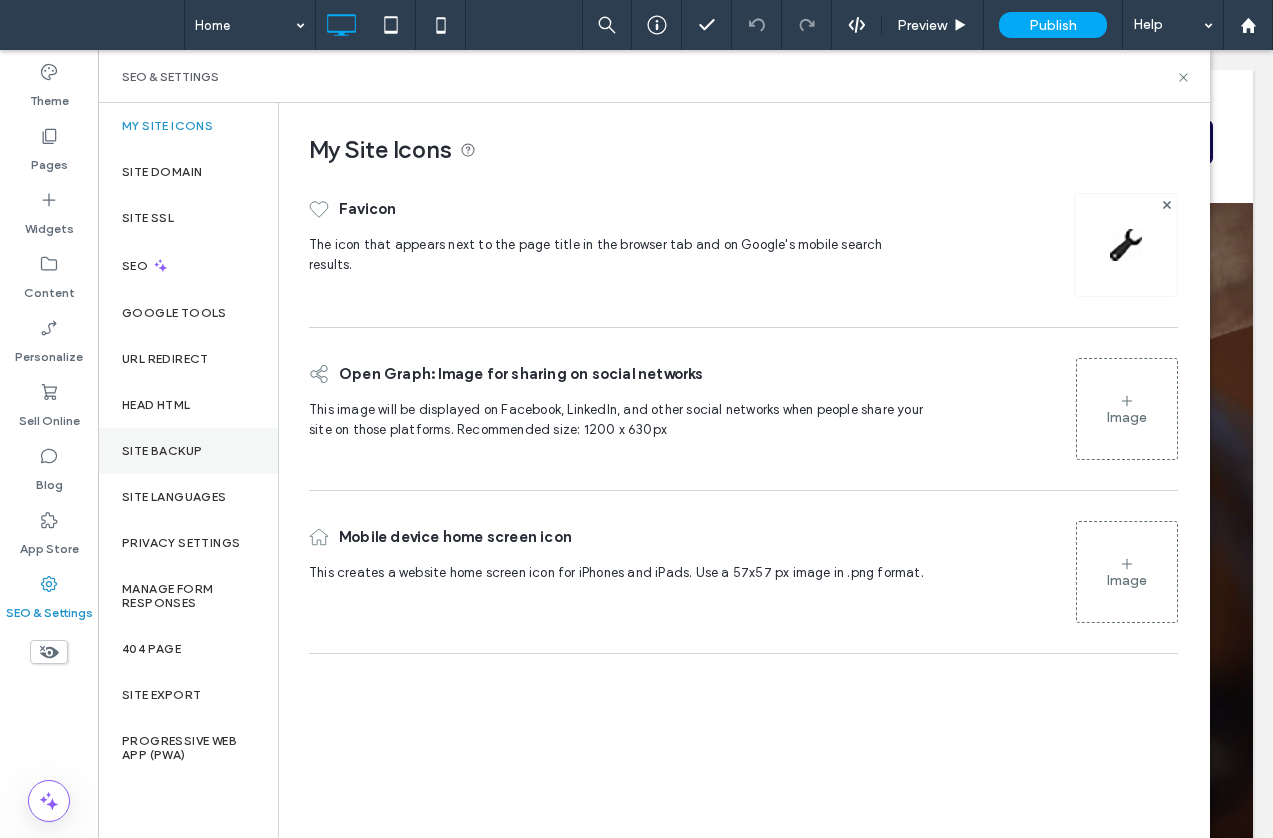 click on "Site Backup" at bounding box center [188, 451] 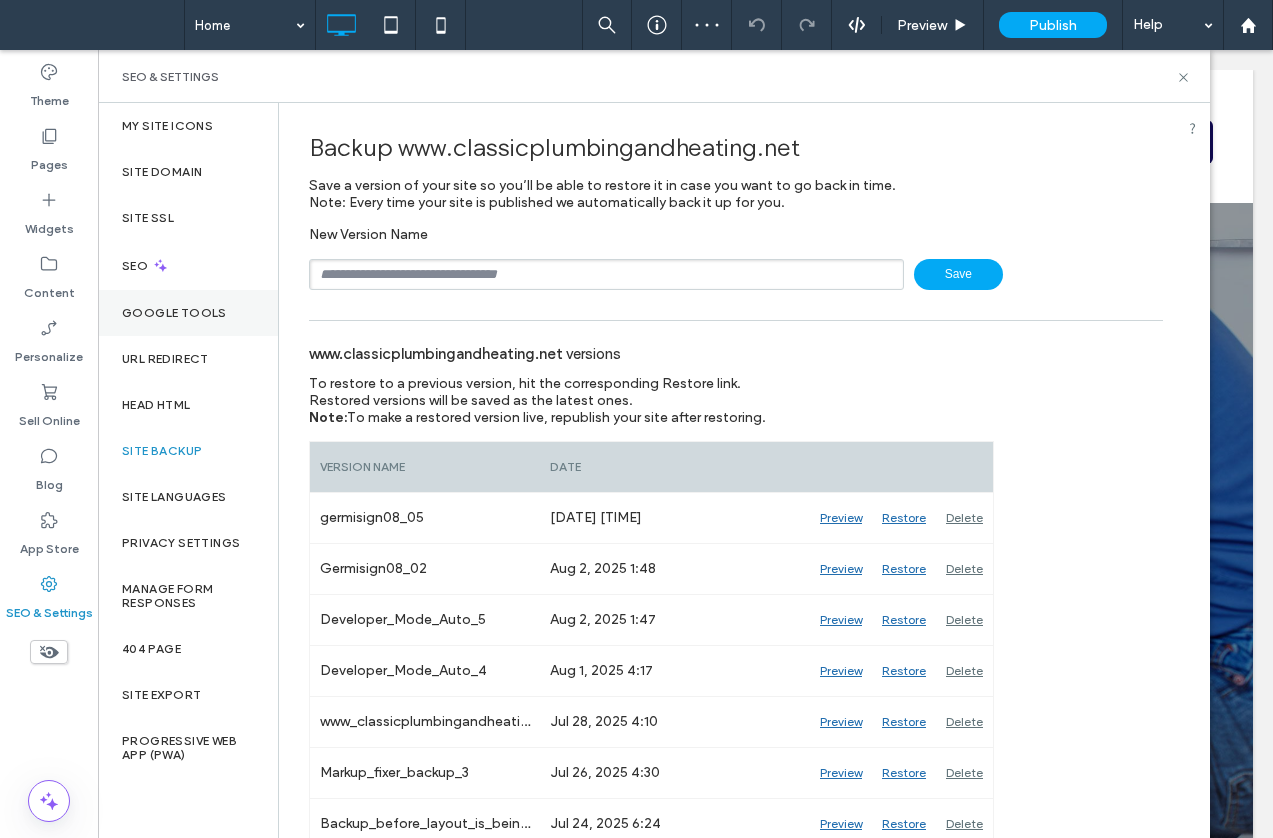 click on "Google Tools" at bounding box center [188, 313] 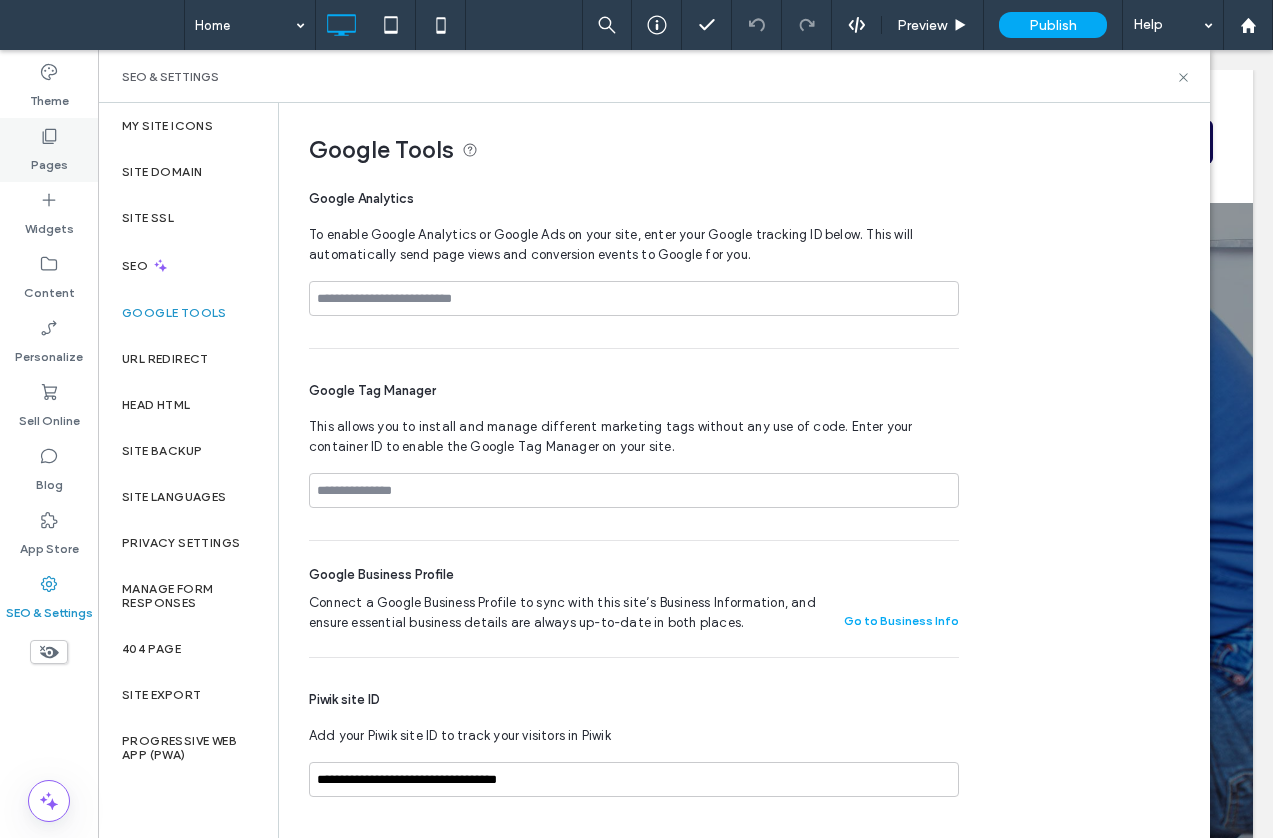 click on "Pages" at bounding box center [49, 160] 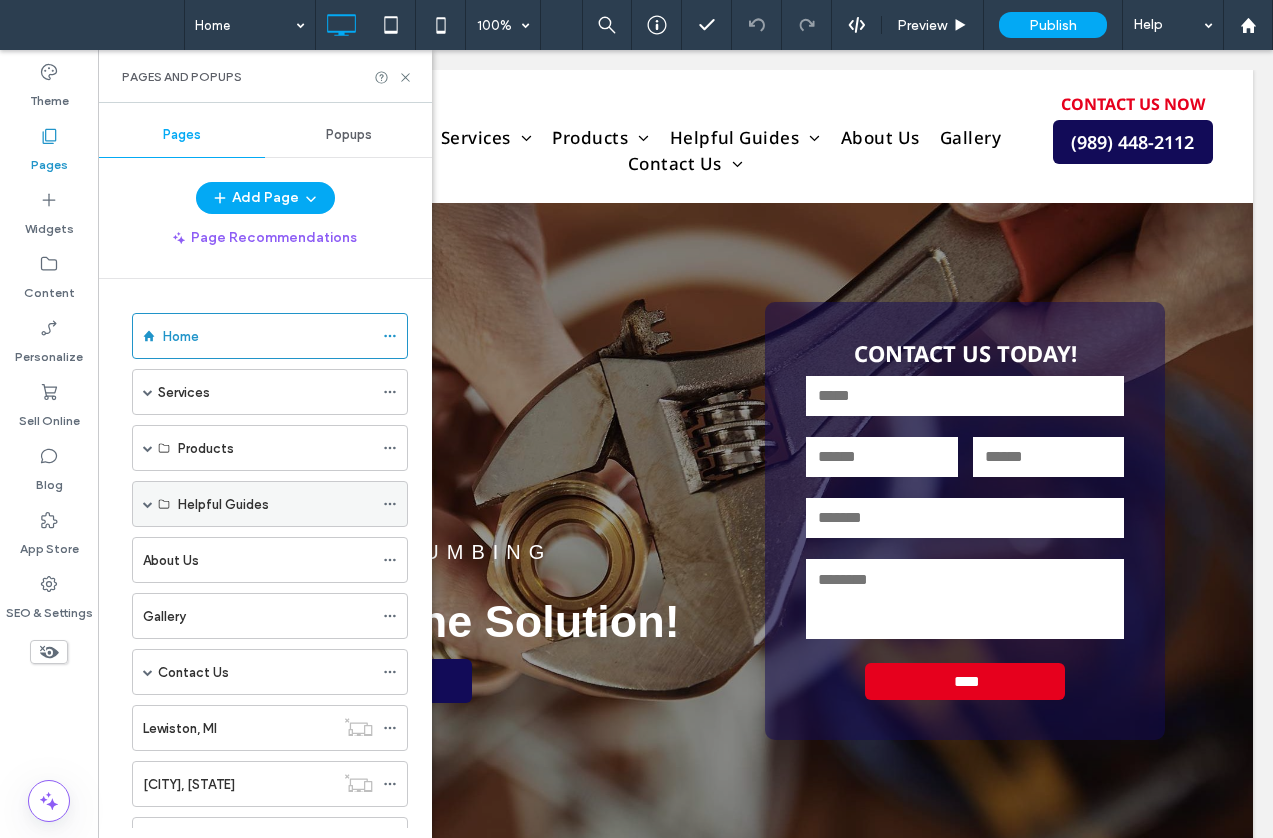 click at bounding box center [148, 504] 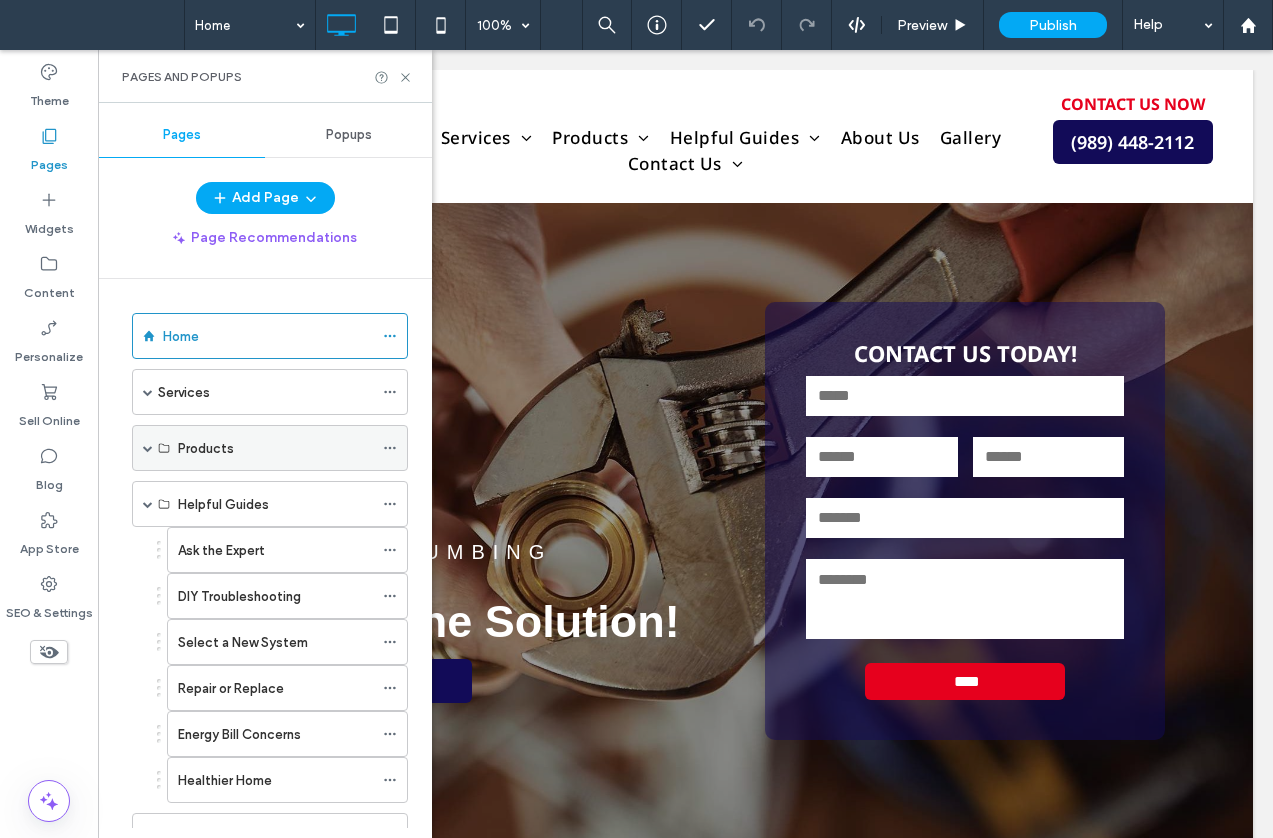 click at bounding box center (148, 448) 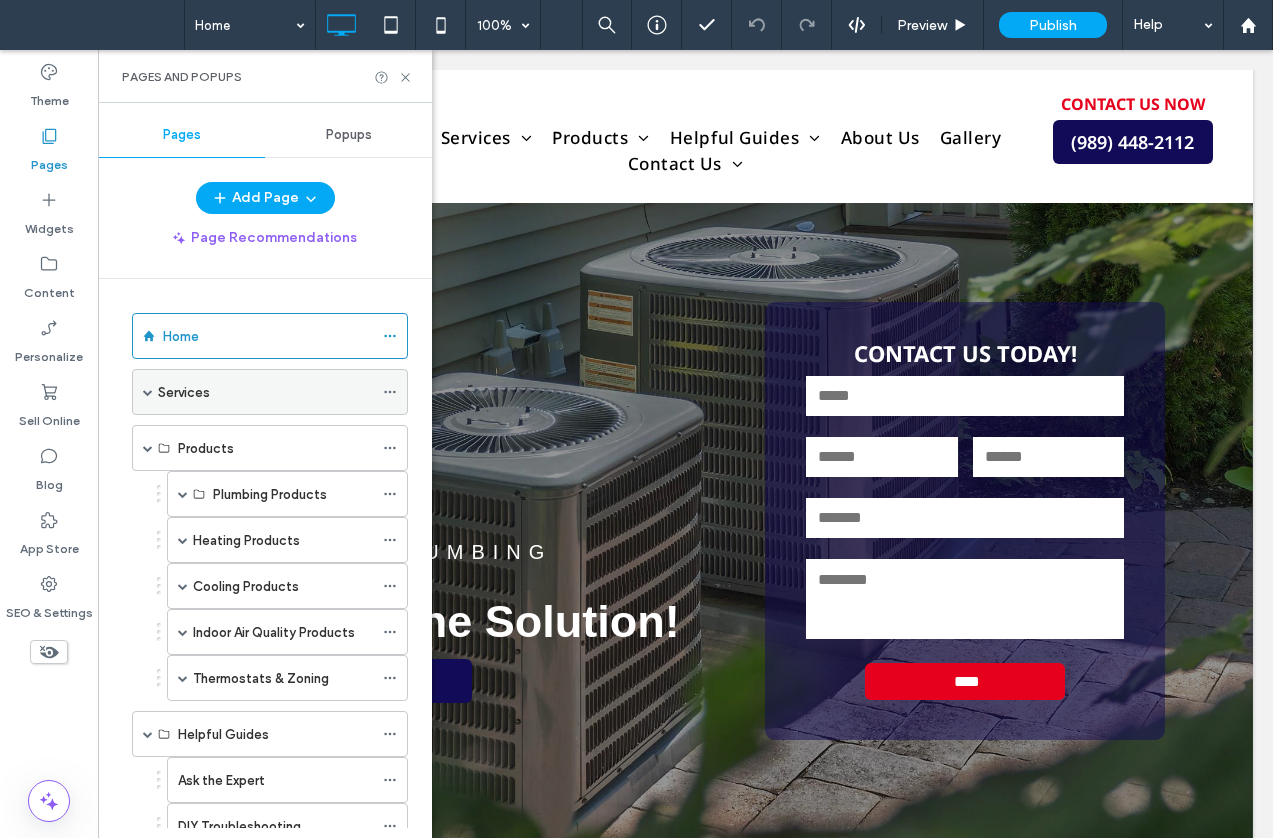 click at bounding box center [148, 392] 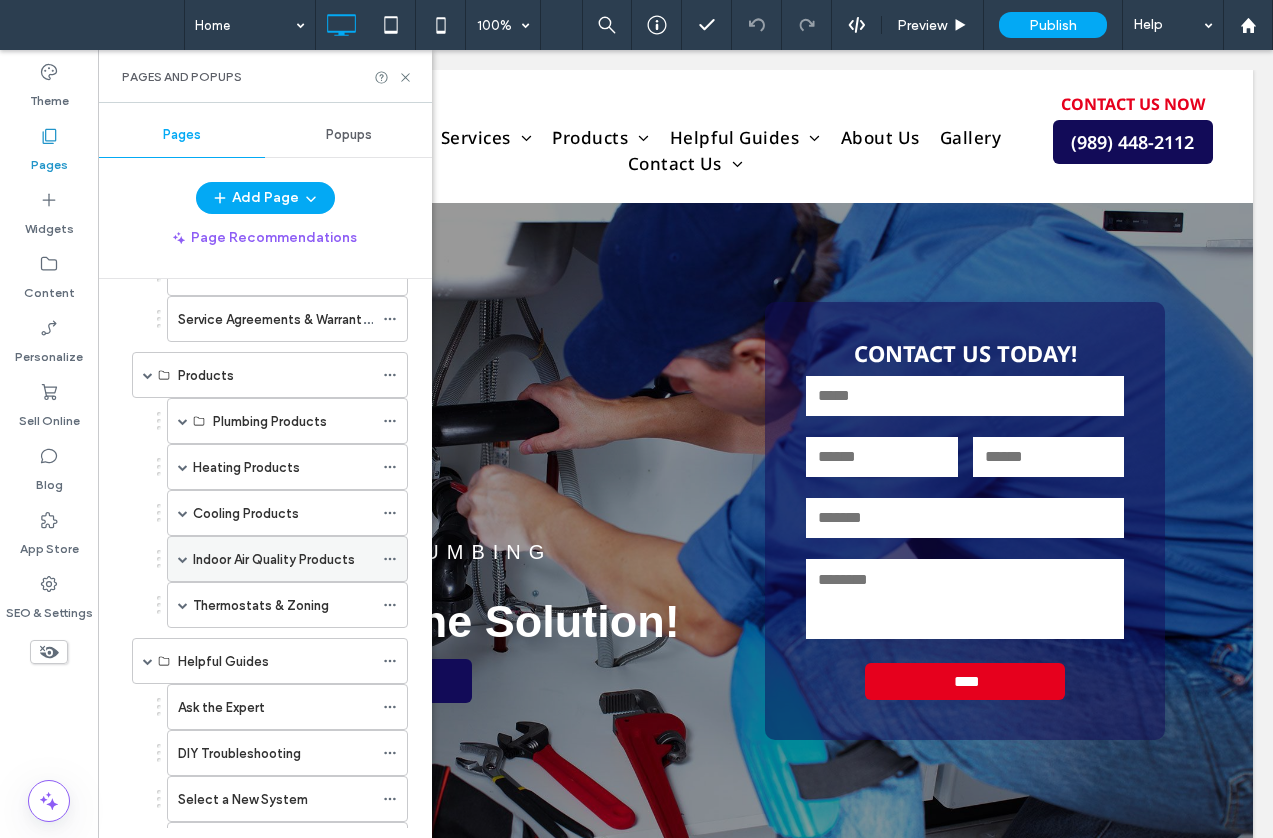 scroll, scrollTop: 400, scrollLeft: 0, axis: vertical 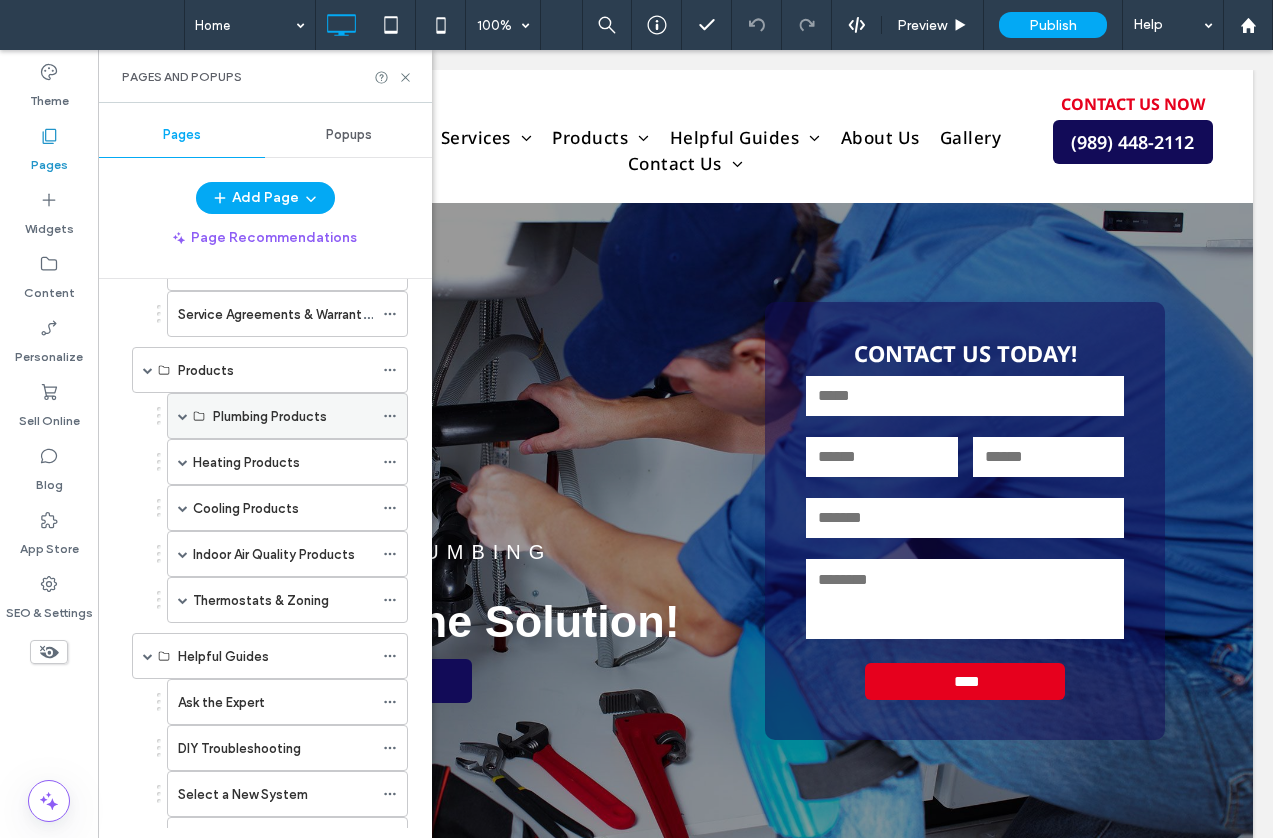 click on "Plumbing Products" at bounding box center [287, 416] 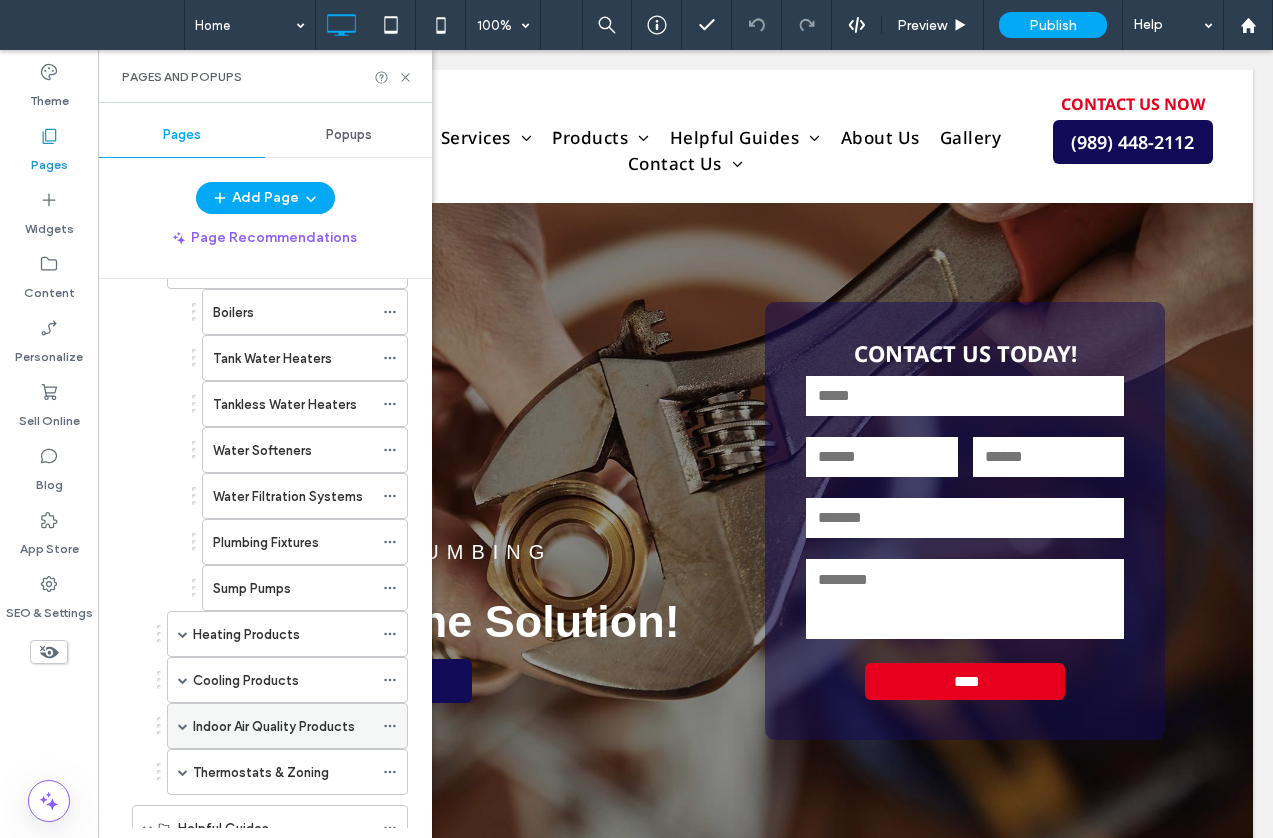 scroll, scrollTop: 700, scrollLeft: 0, axis: vertical 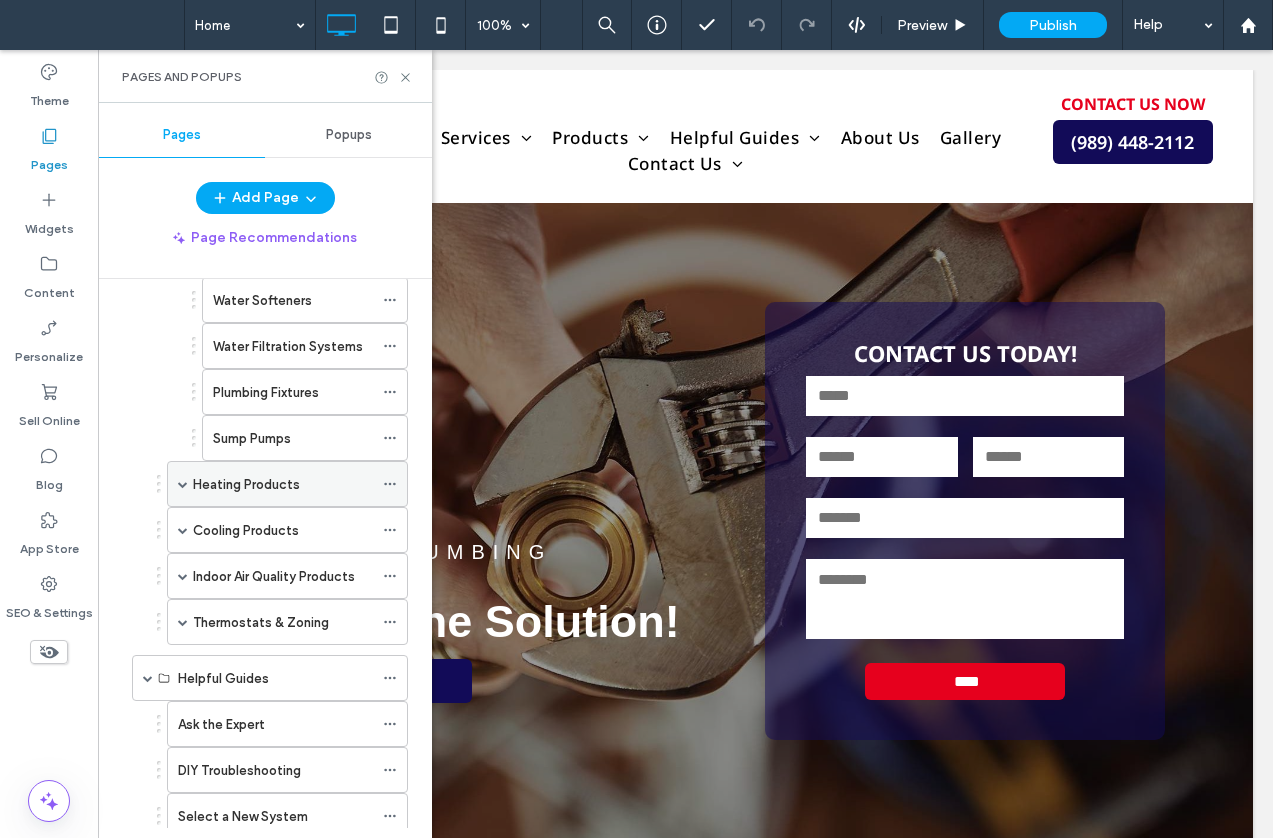click at bounding box center (183, 484) 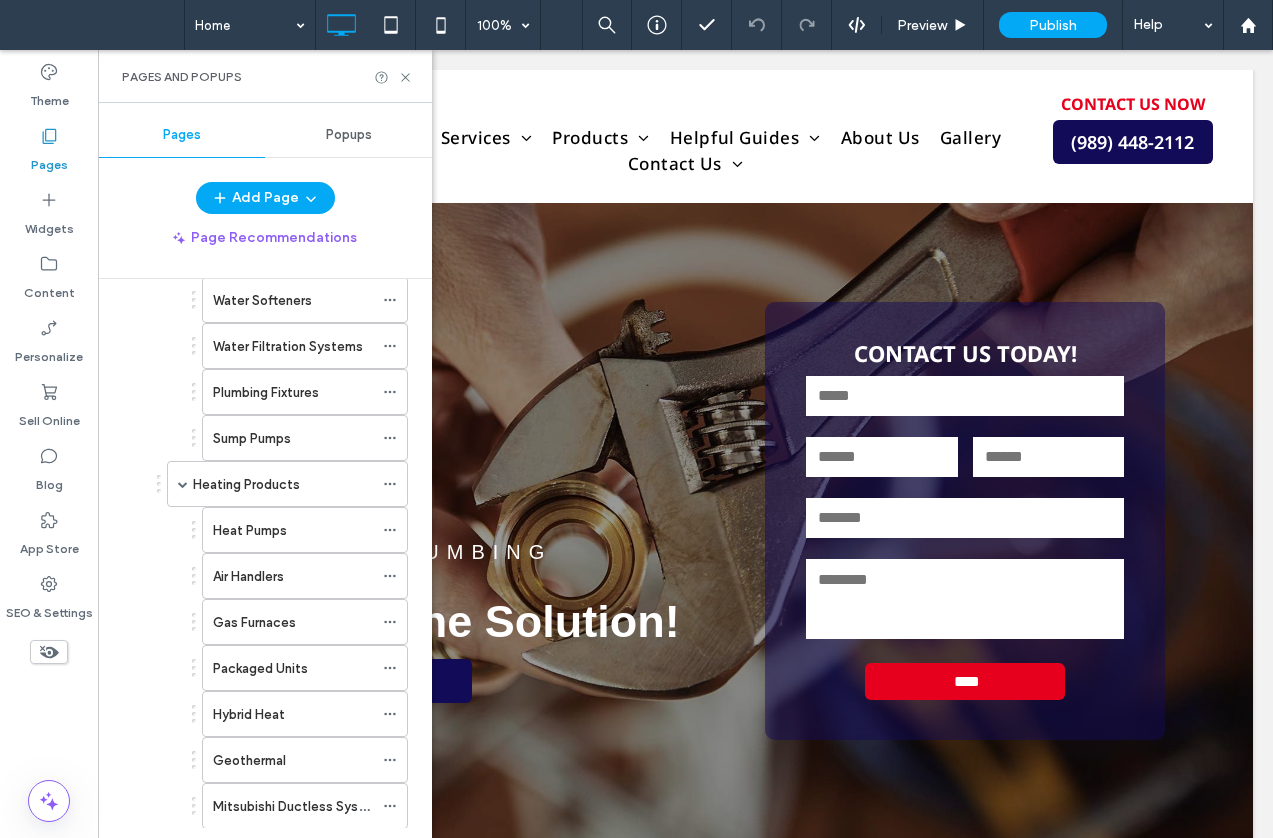 scroll, scrollTop: 1200, scrollLeft: 0, axis: vertical 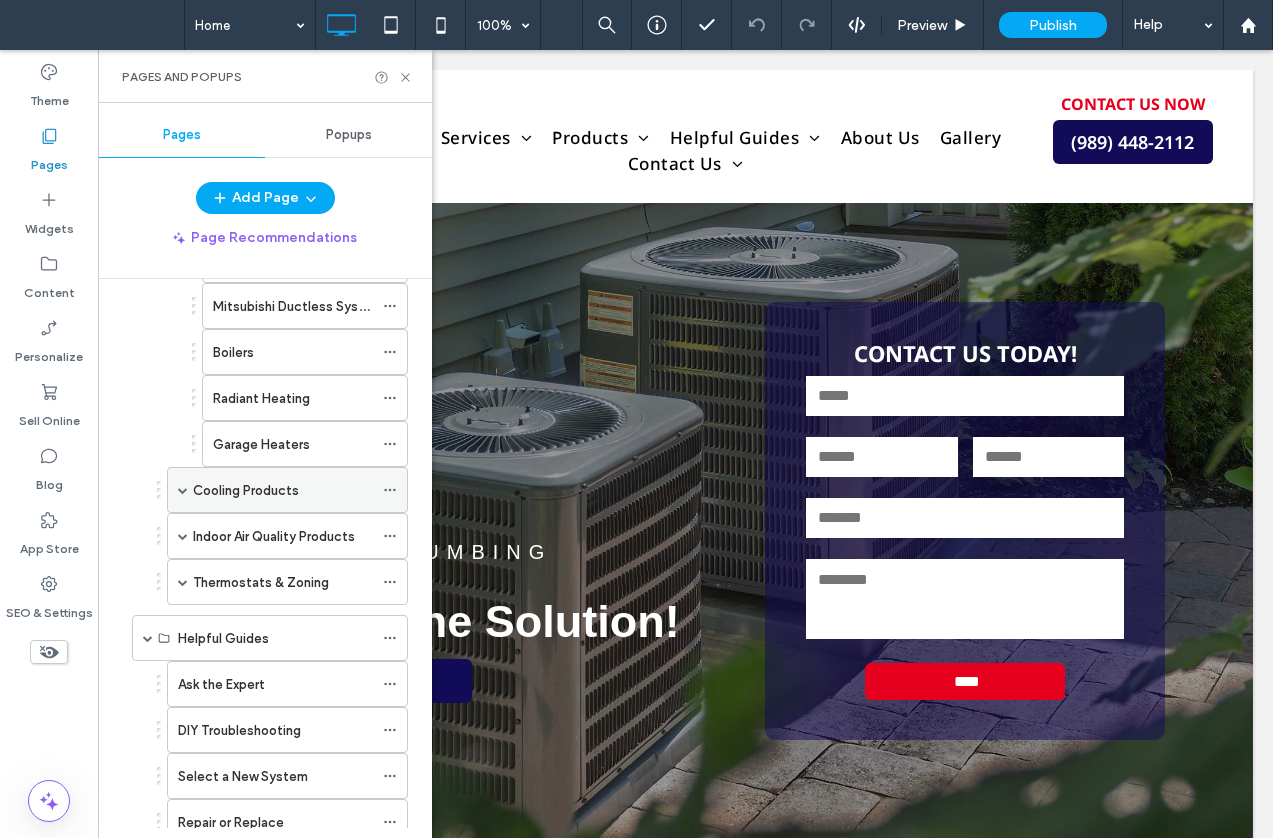 click at bounding box center [183, 490] 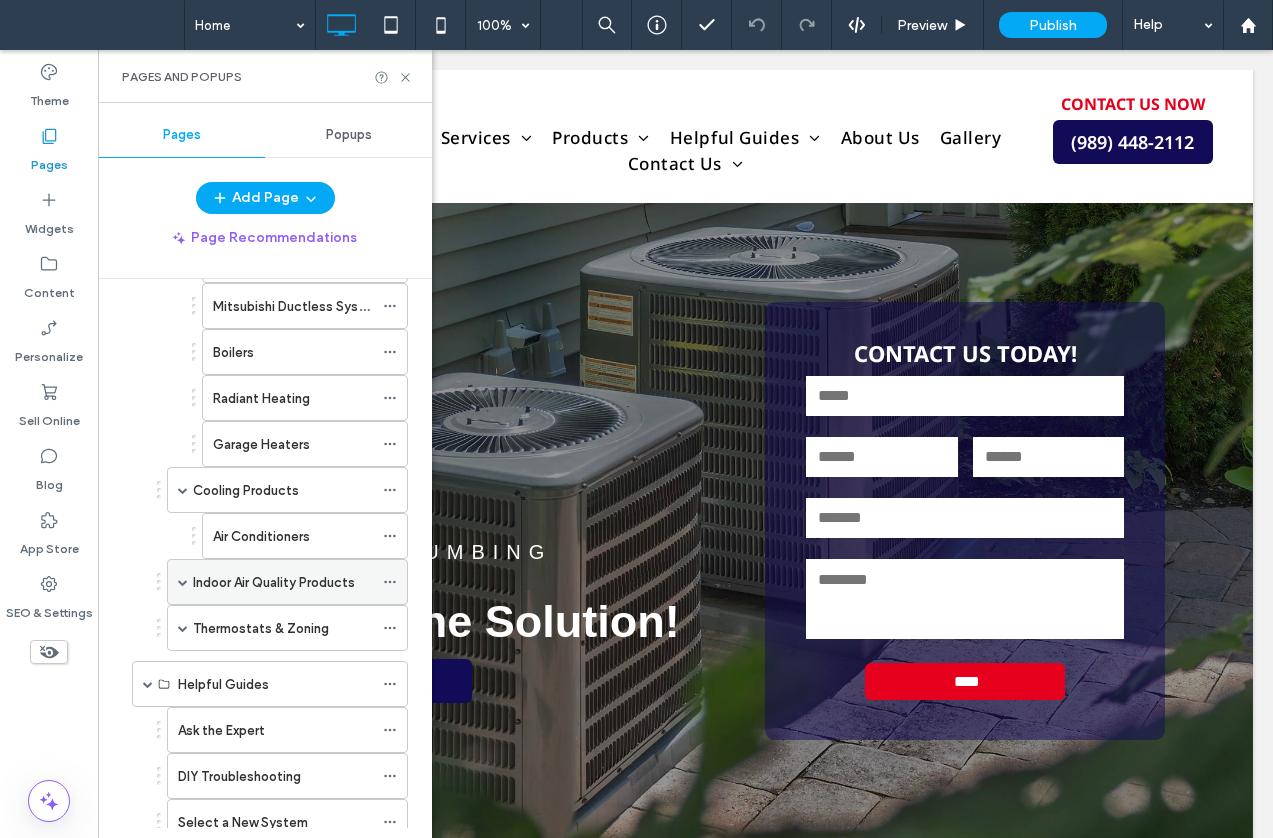 click at bounding box center [183, 582] 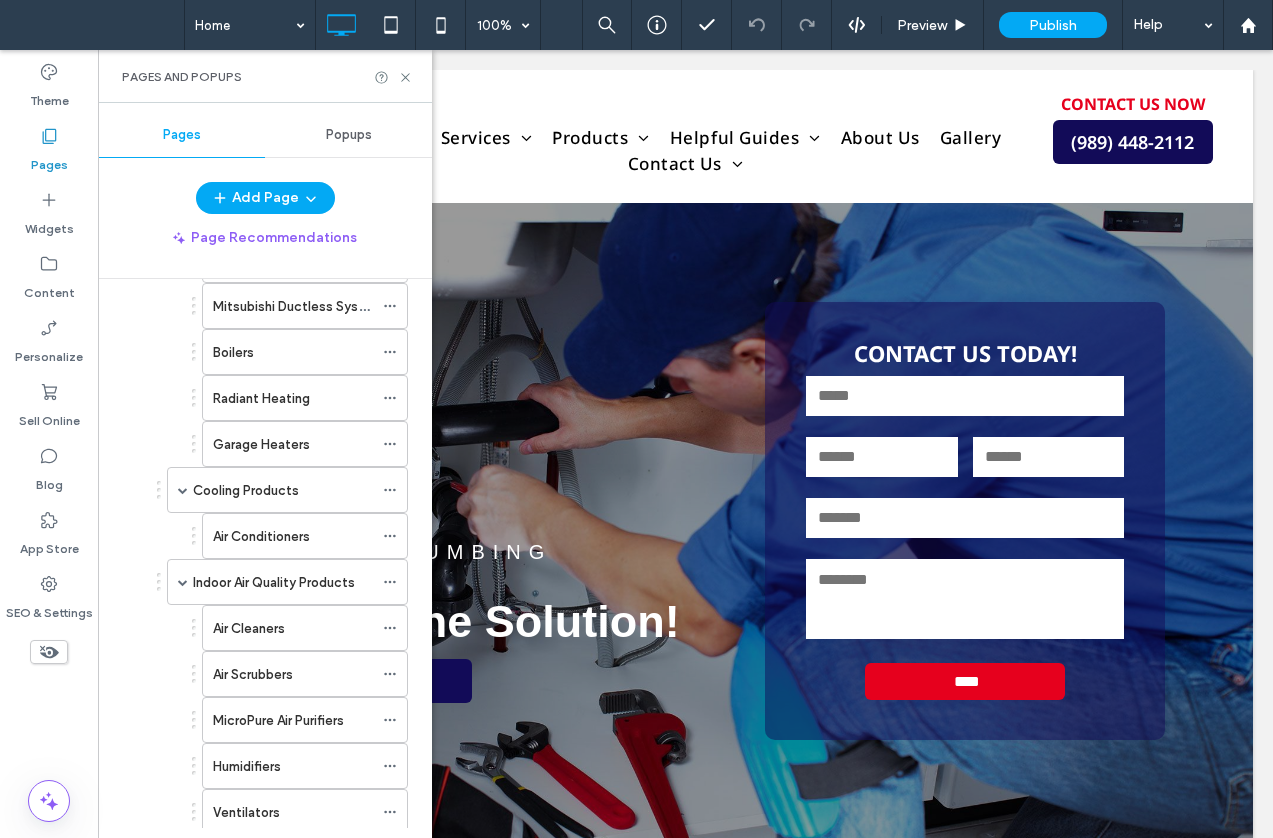 scroll, scrollTop: 1700, scrollLeft: 0, axis: vertical 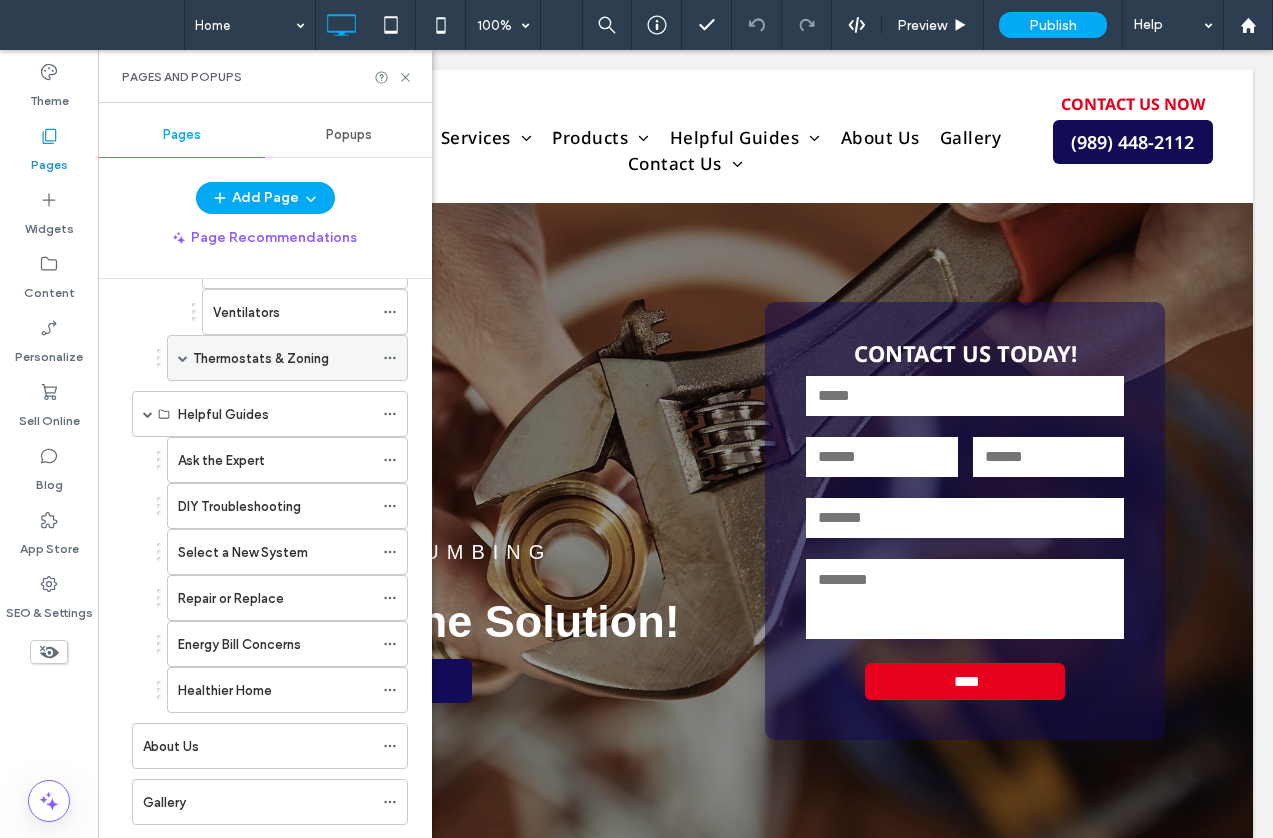 click on "Thermostats & Zoning" at bounding box center (287, 358) 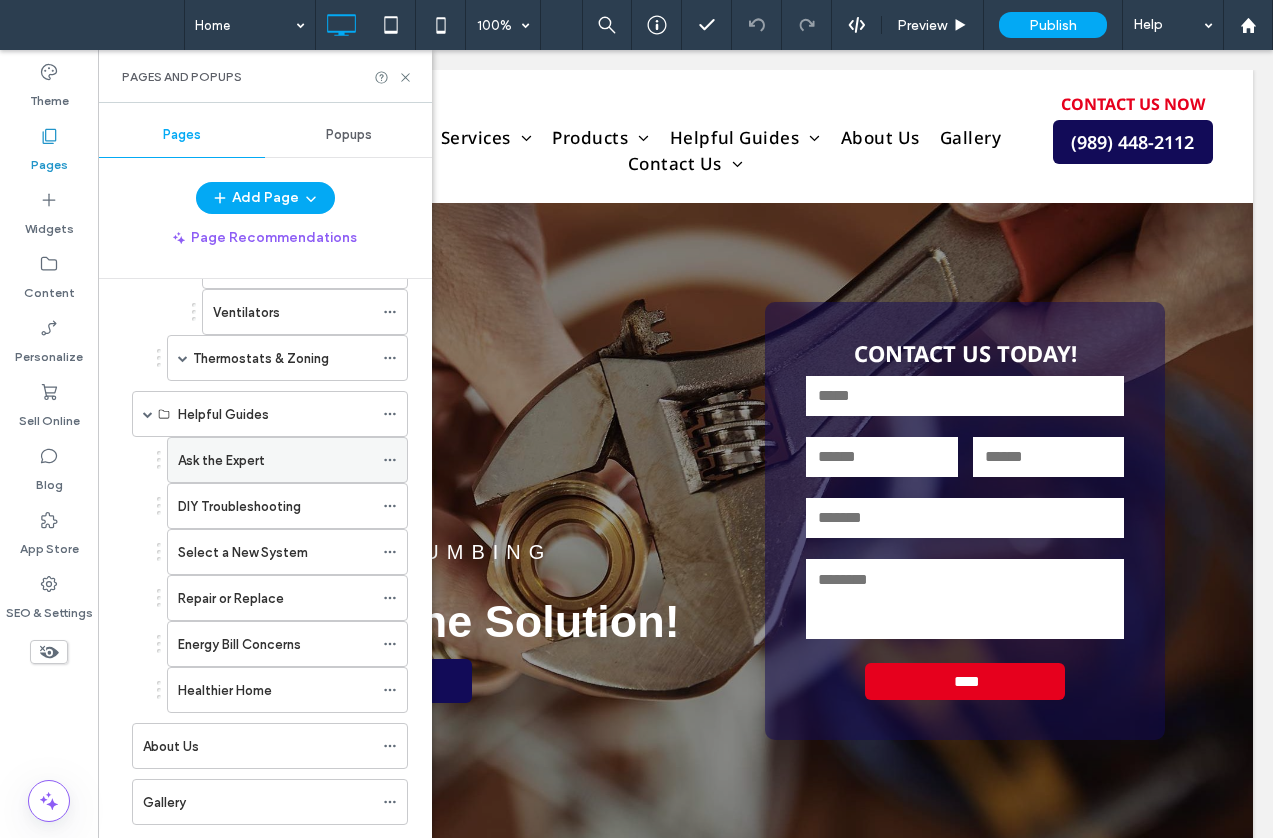 scroll, scrollTop: 2000, scrollLeft: 0, axis: vertical 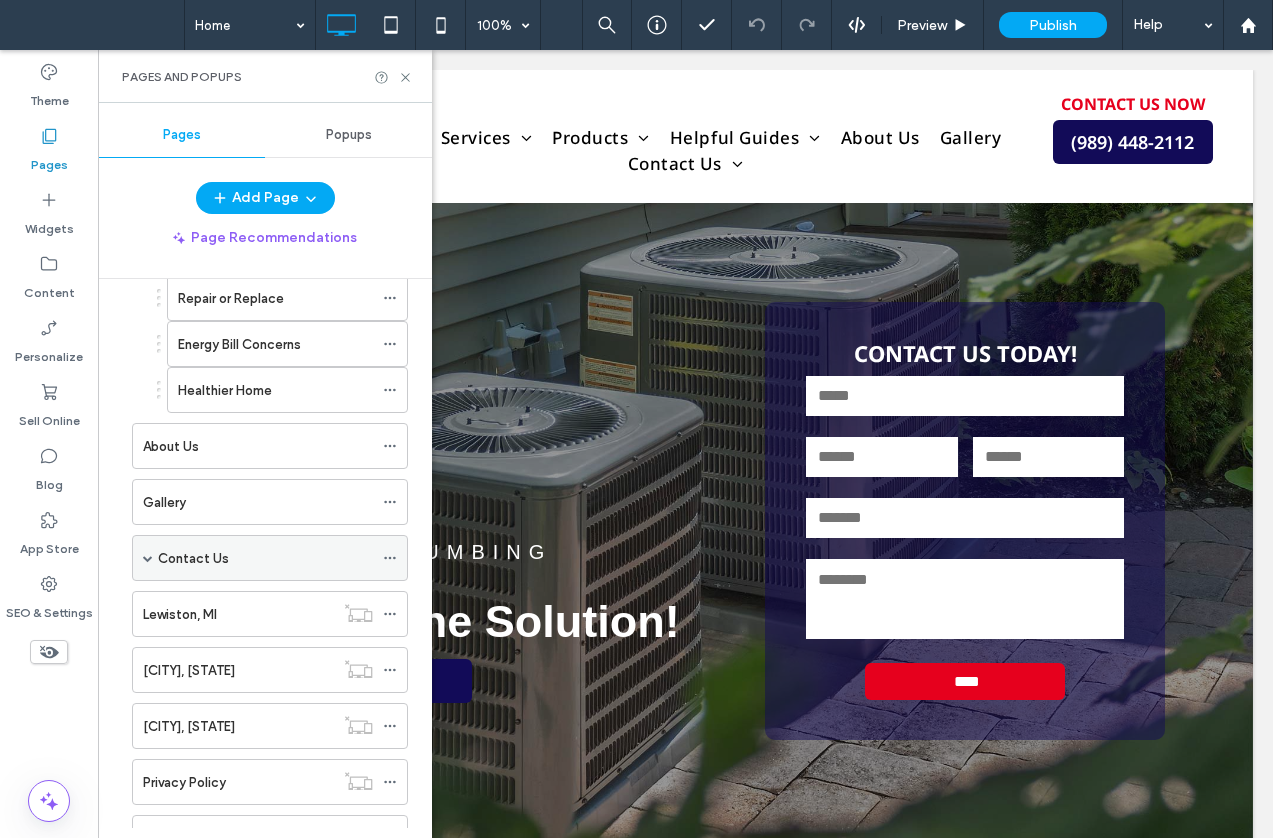 click on "Contact Us" at bounding box center (193, 558) 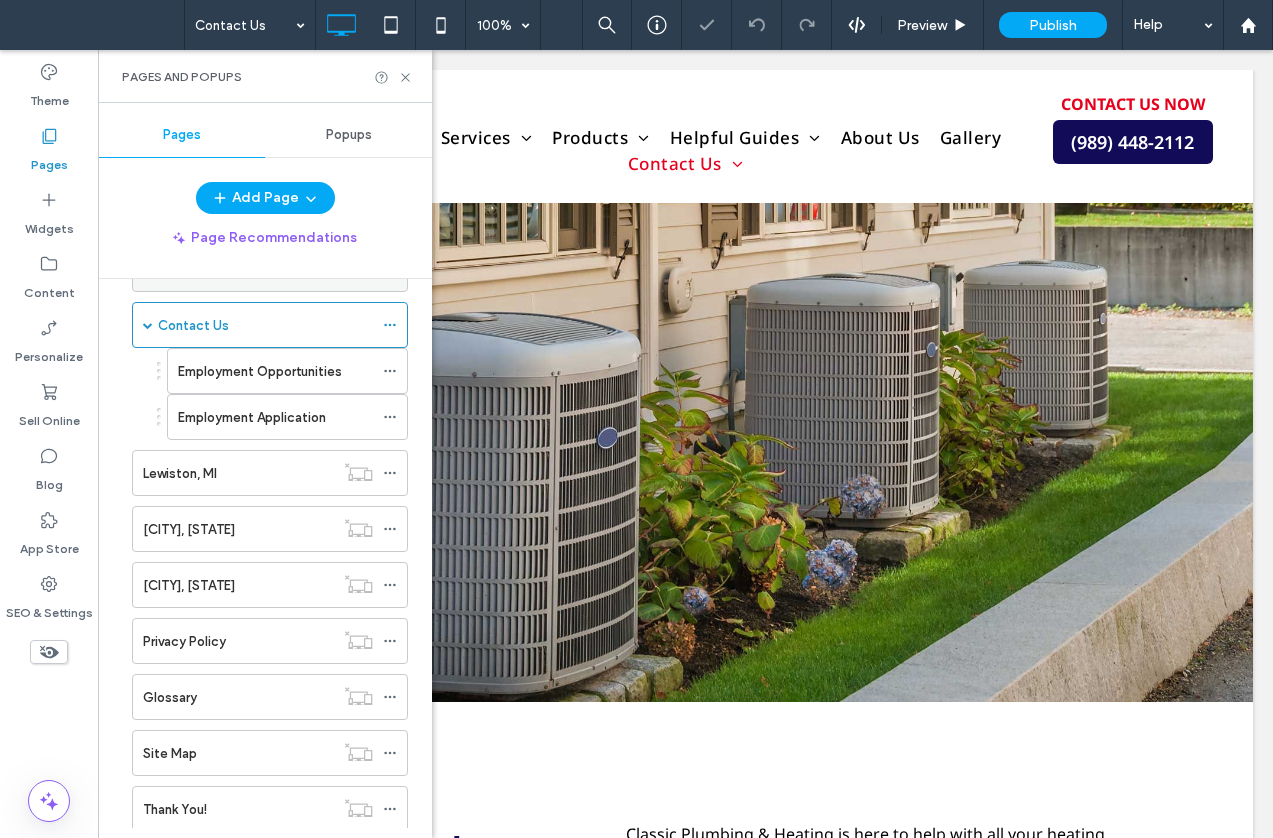 scroll, scrollTop: 0, scrollLeft: 0, axis: both 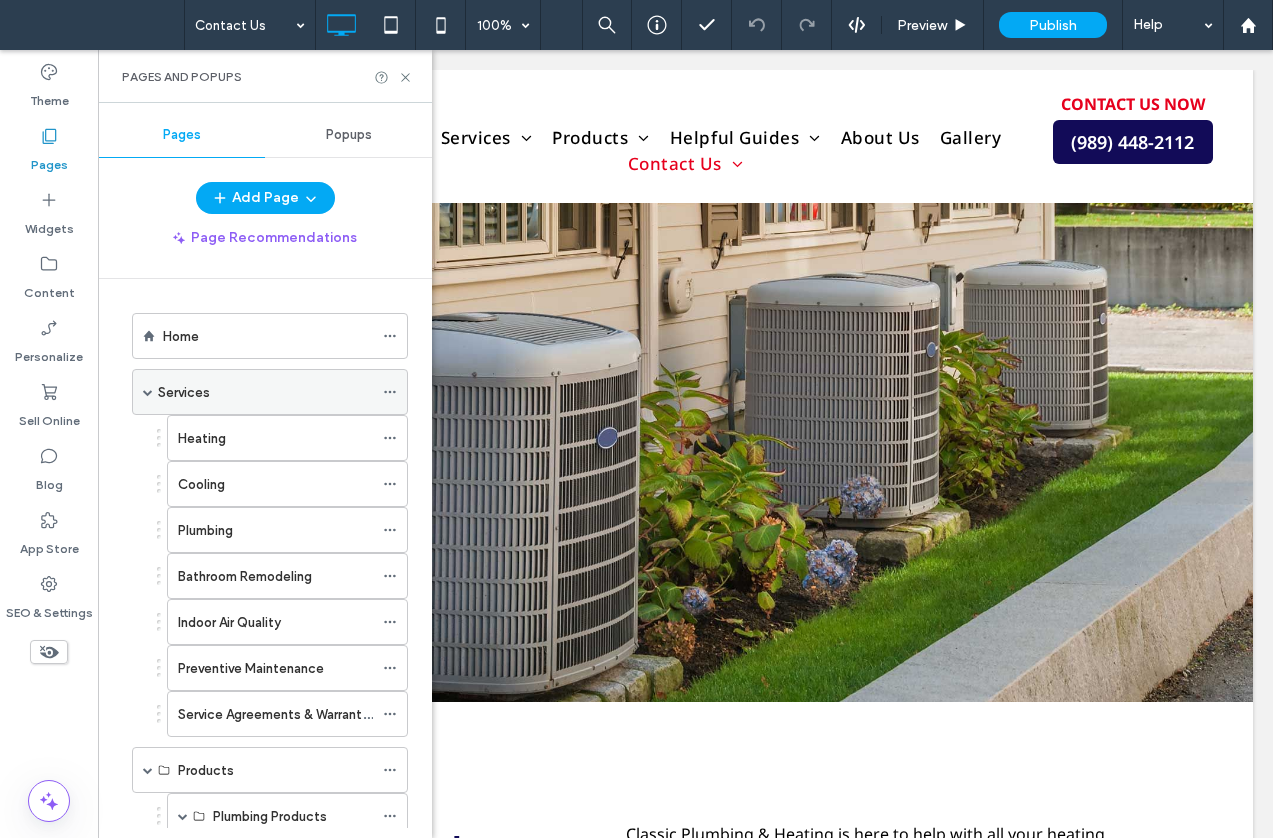 click 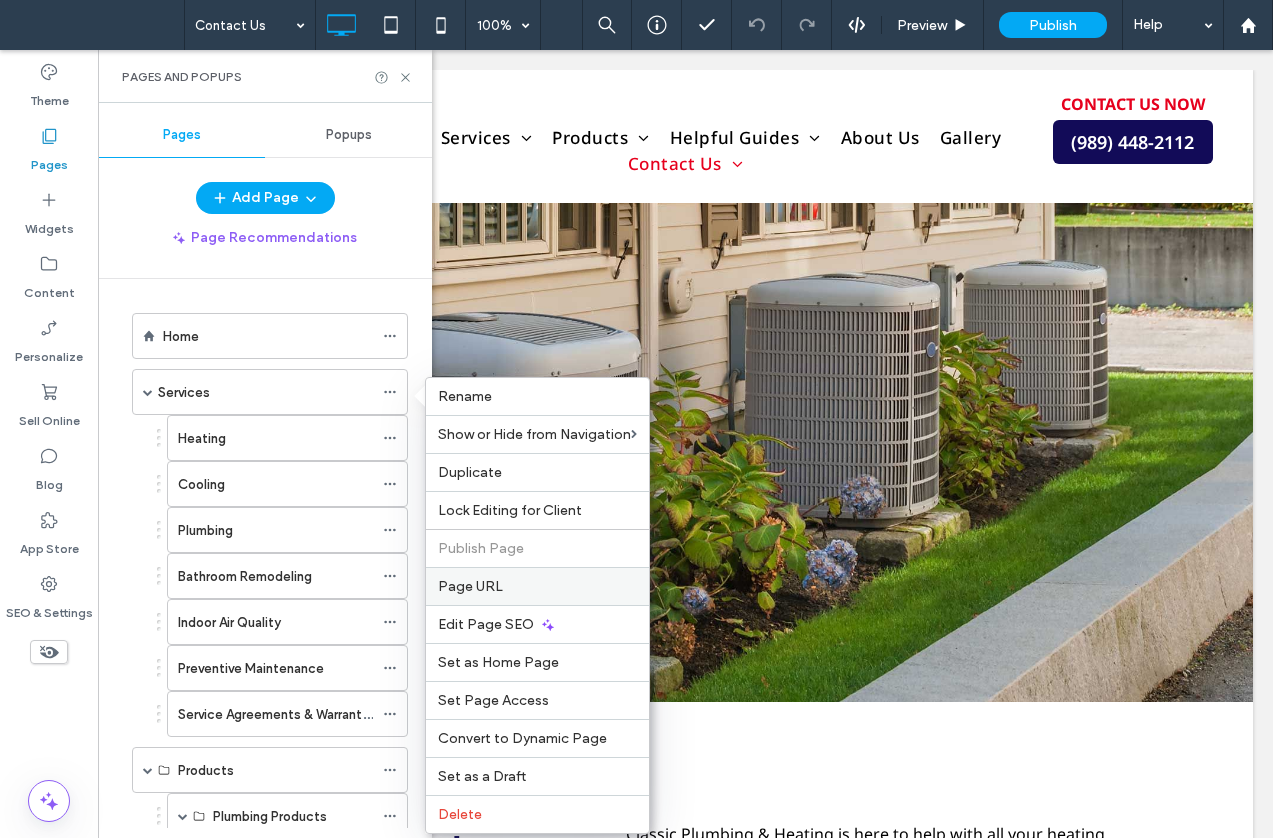 click on "Page URL" at bounding box center [470, 586] 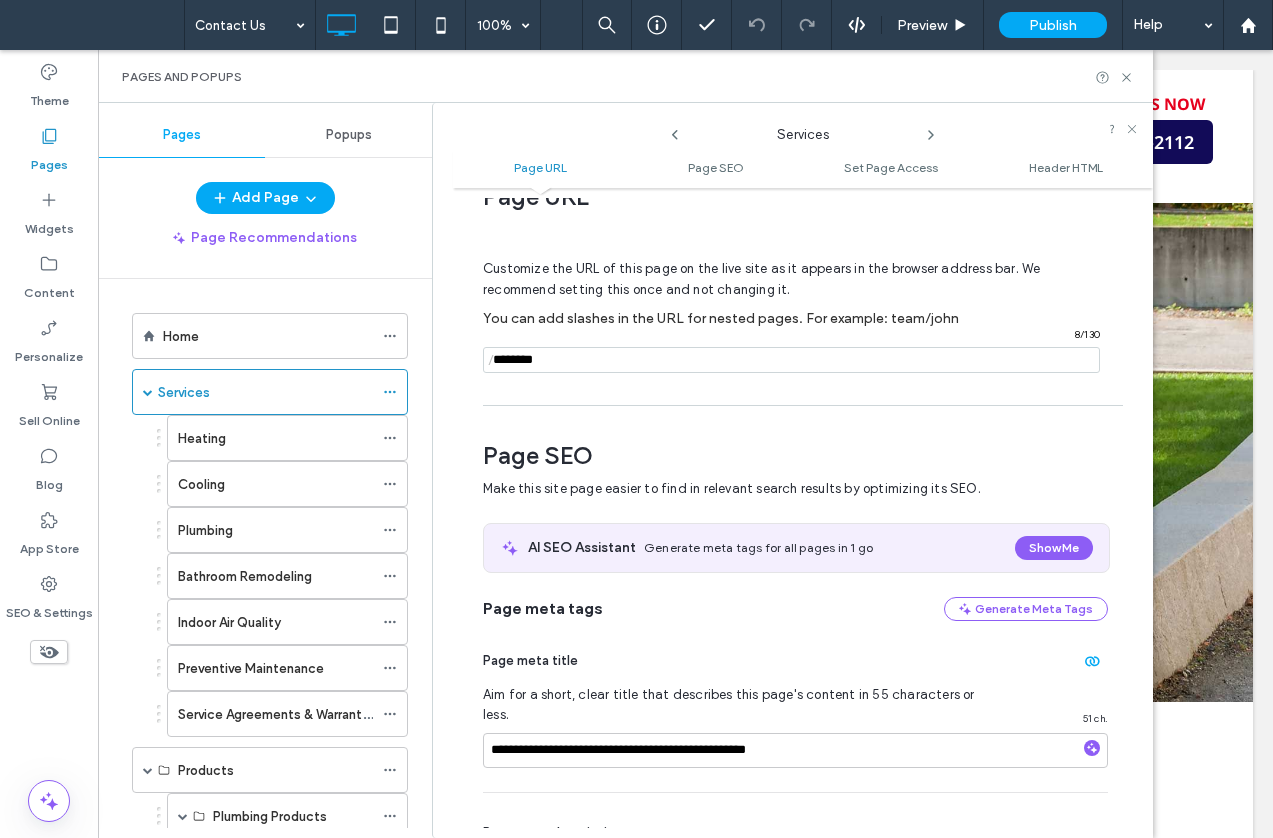 scroll, scrollTop: 10, scrollLeft: 0, axis: vertical 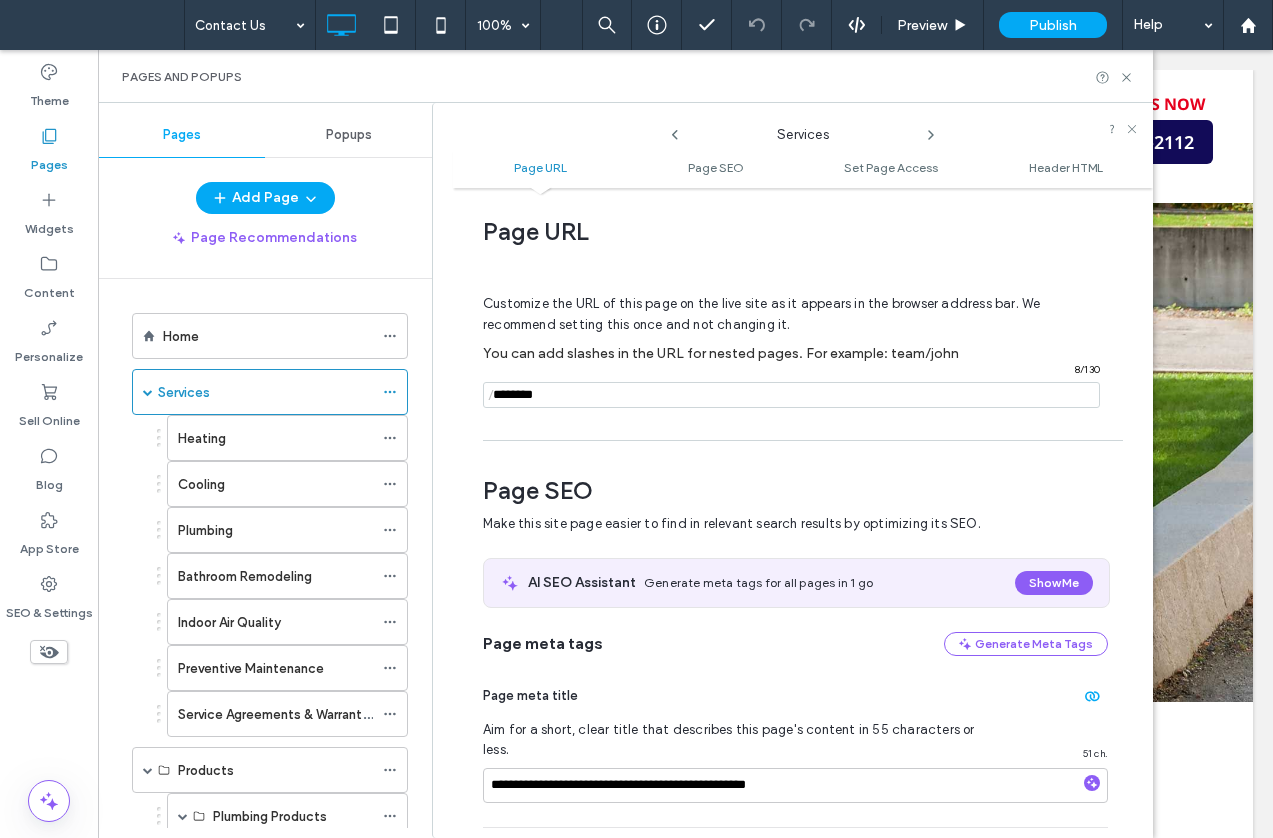 click 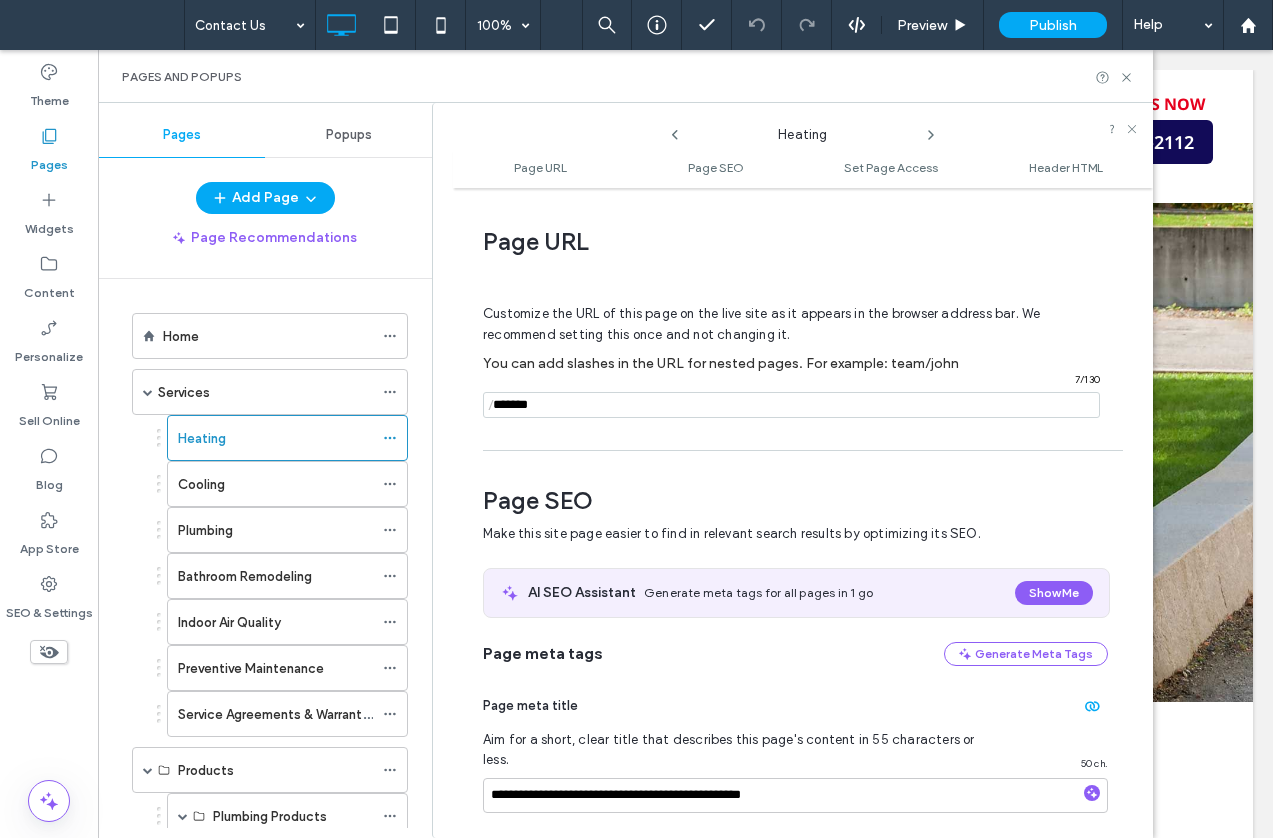 scroll, scrollTop: 10, scrollLeft: 0, axis: vertical 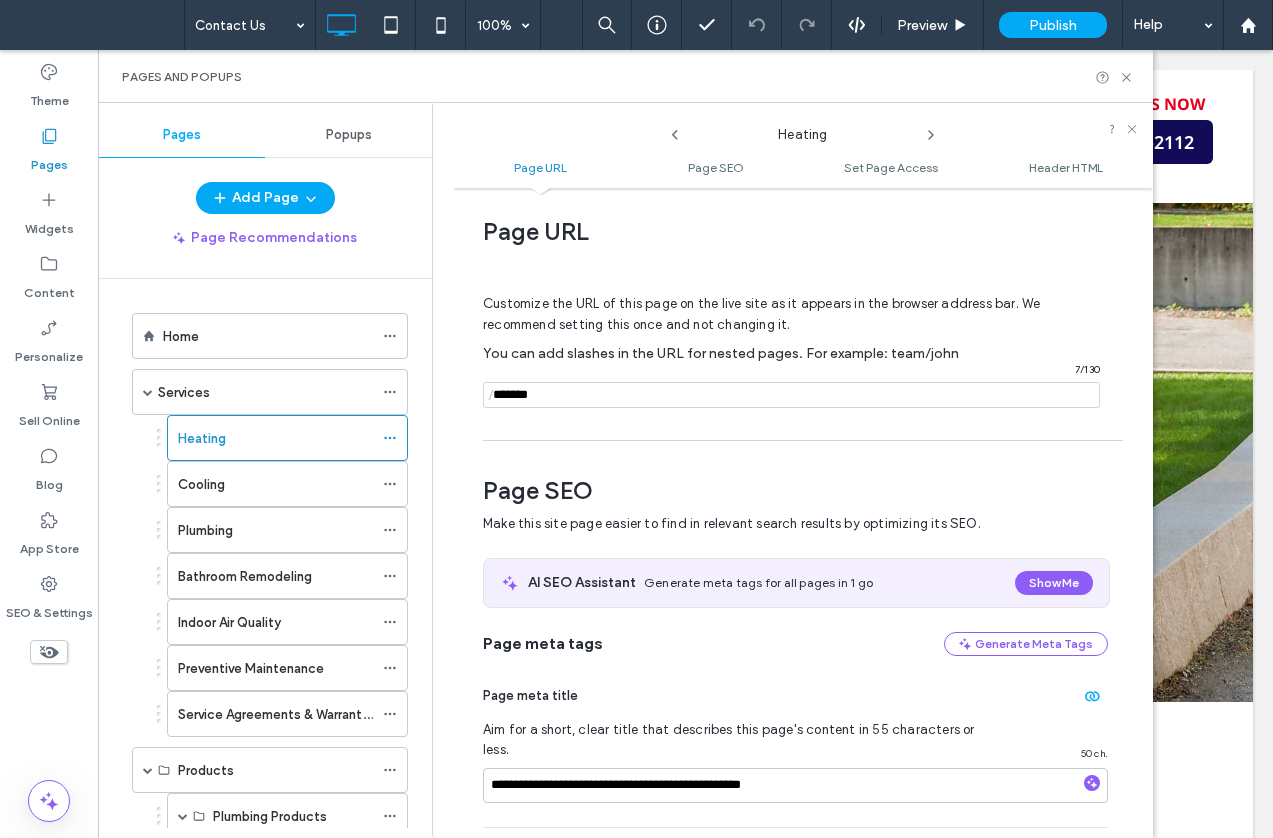 click 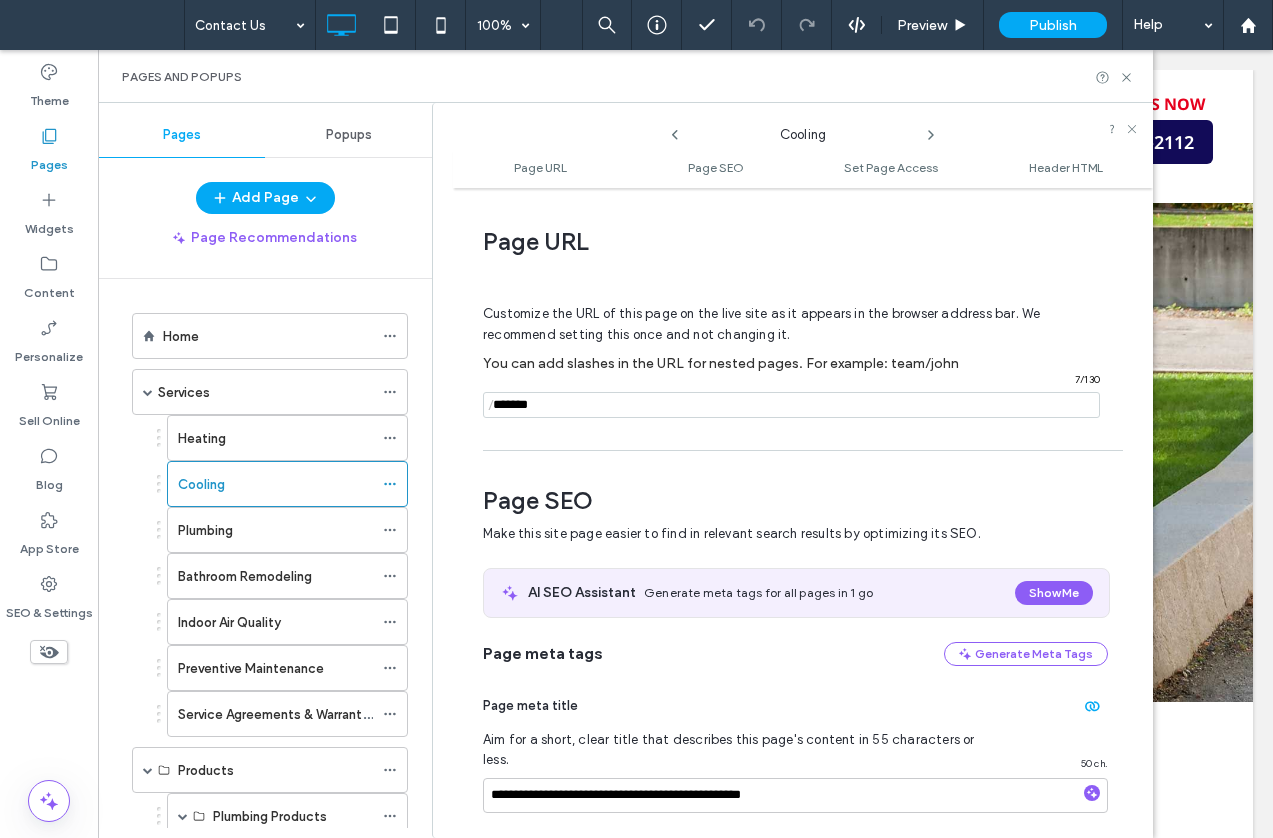 scroll, scrollTop: 10, scrollLeft: 0, axis: vertical 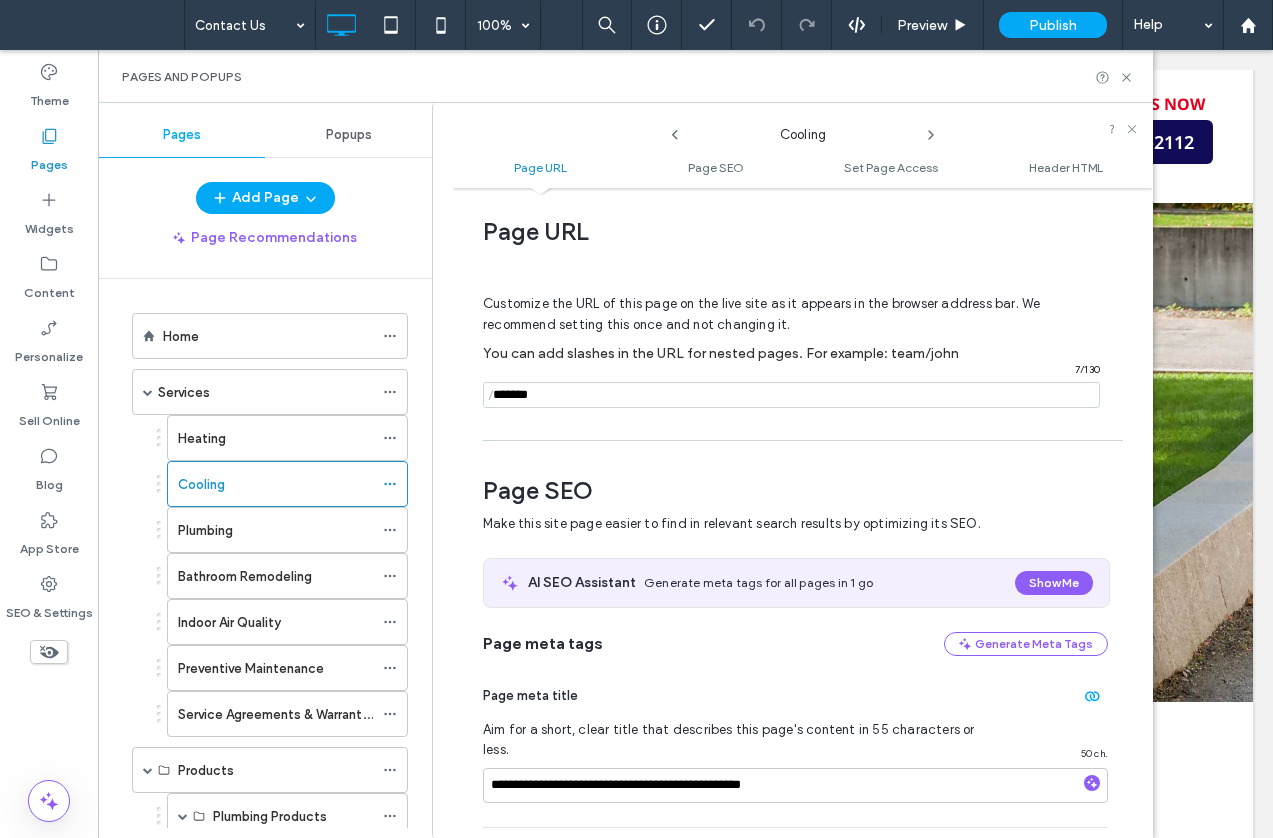click 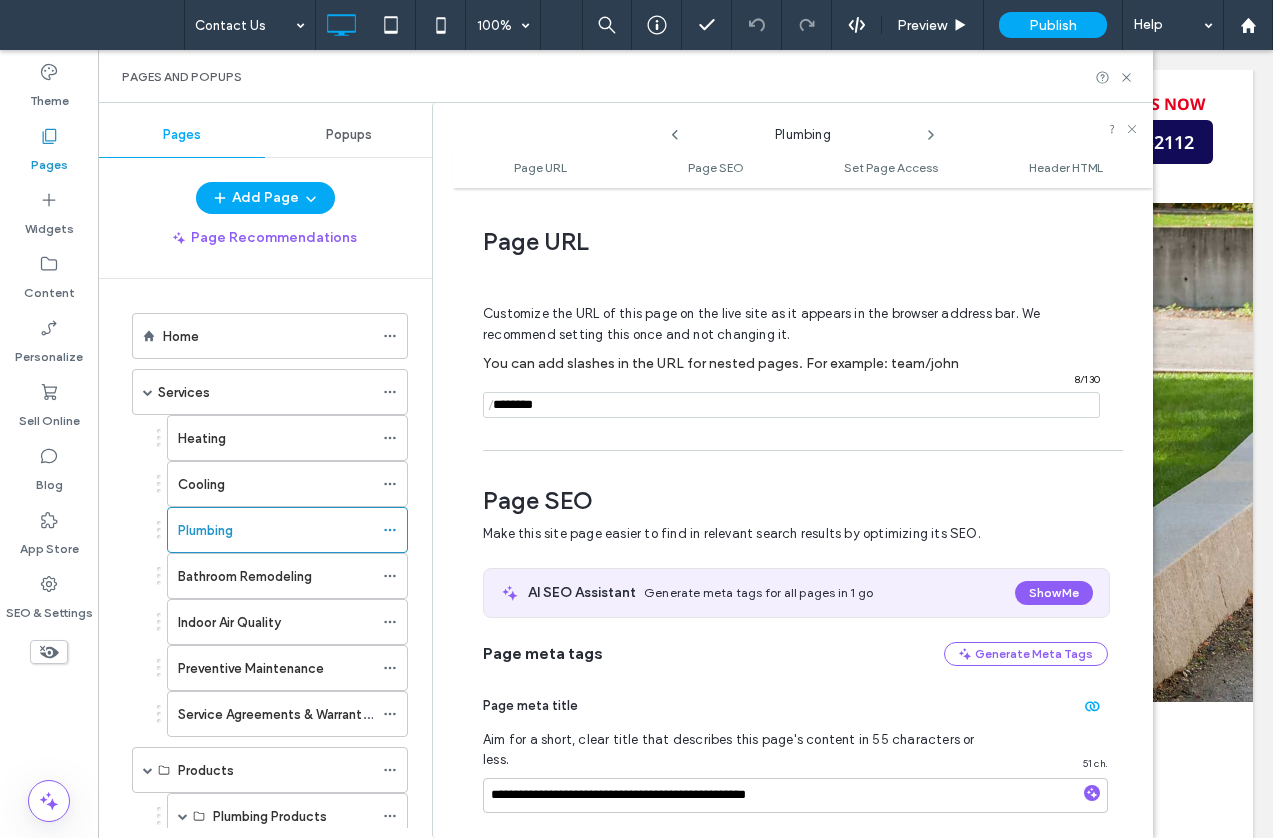 scroll, scrollTop: 10, scrollLeft: 0, axis: vertical 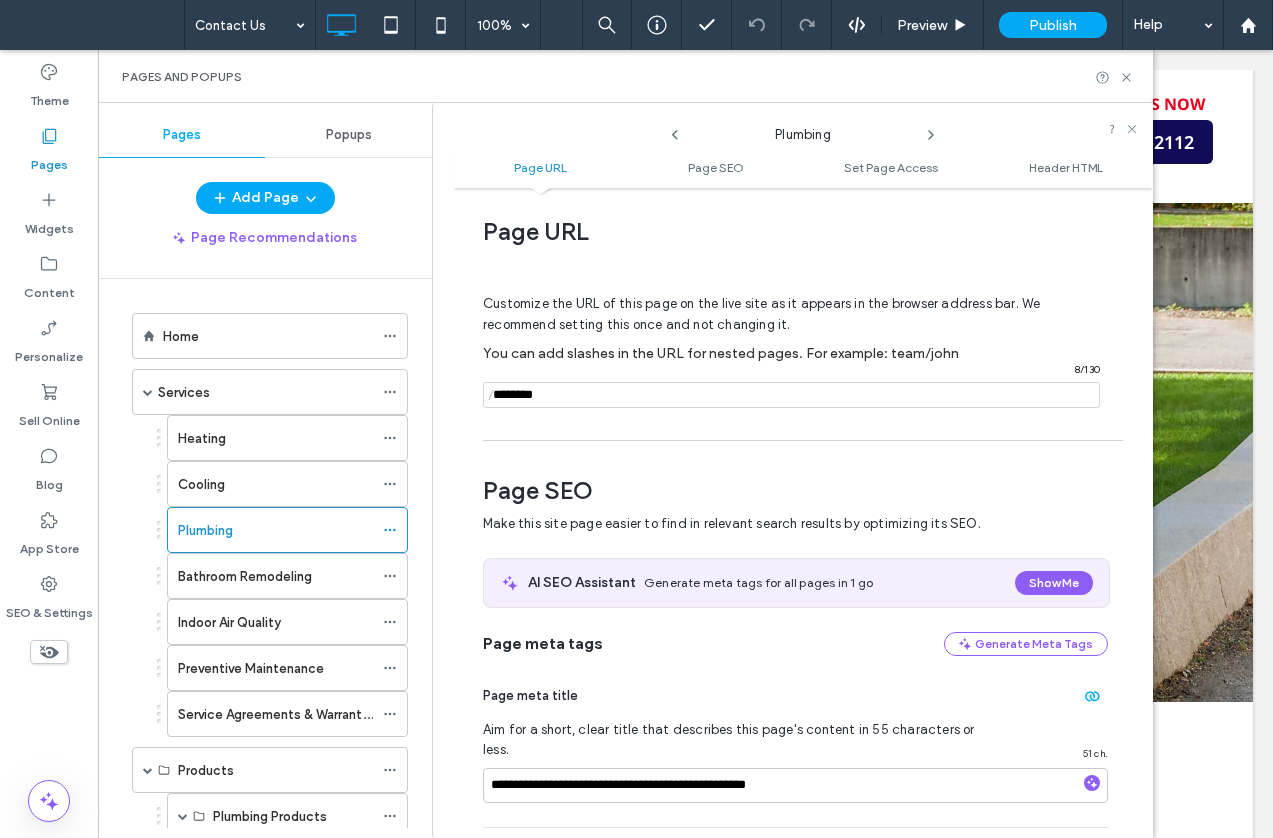 click 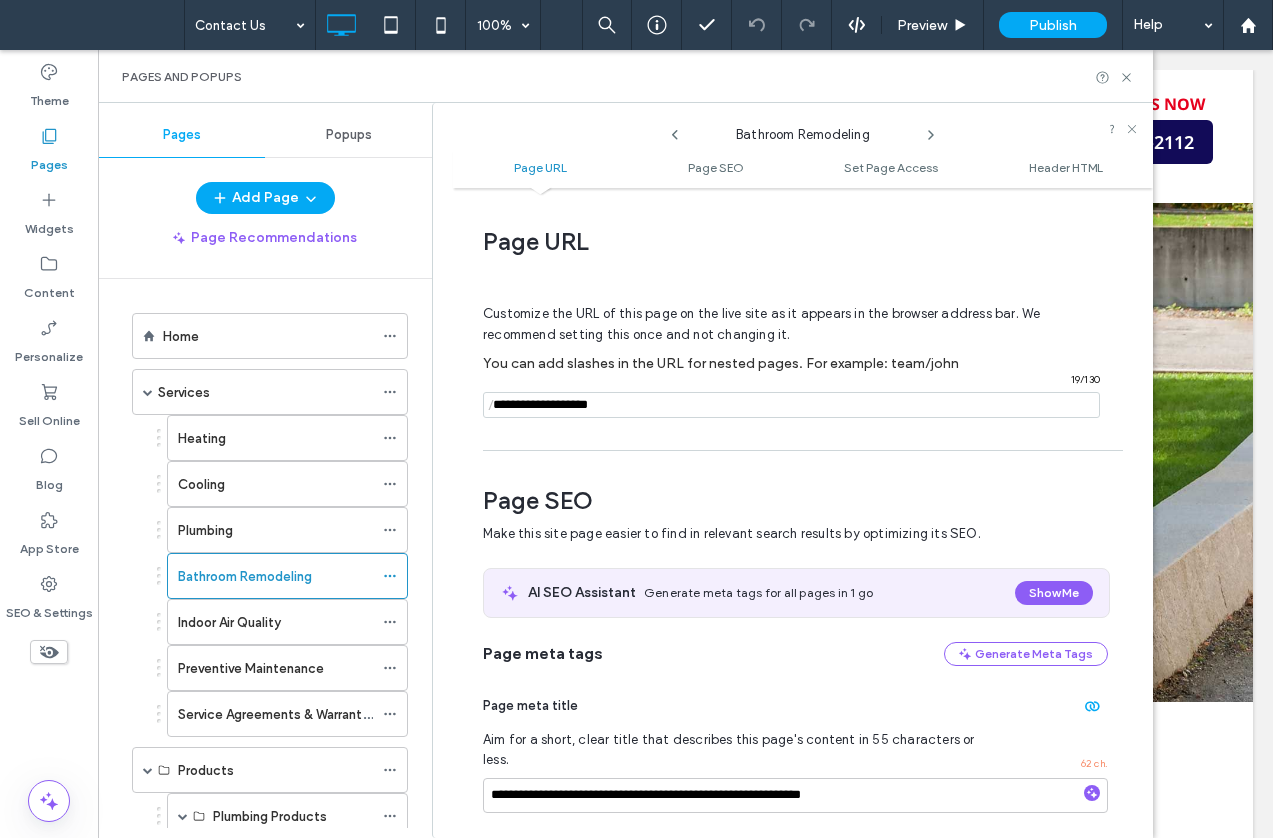 scroll, scrollTop: 10, scrollLeft: 0, axis: vertical 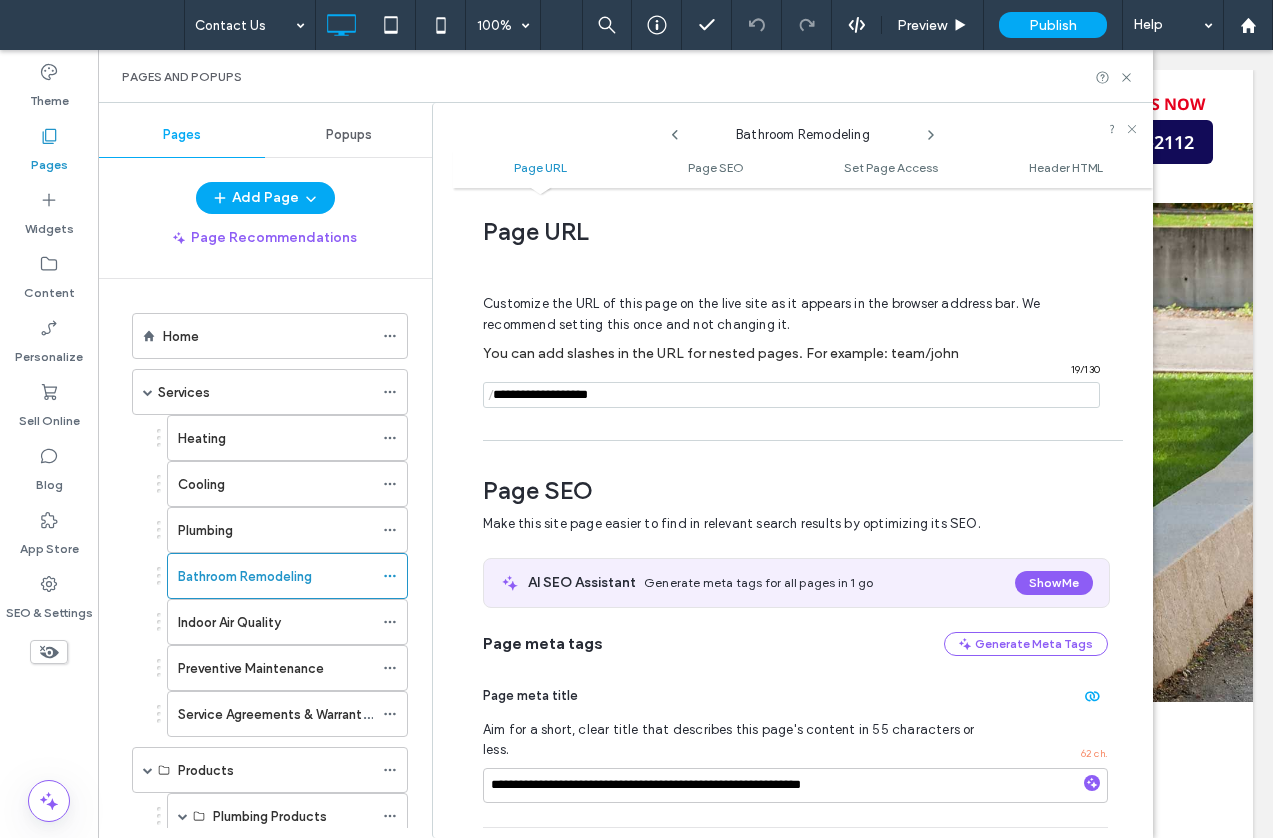 click 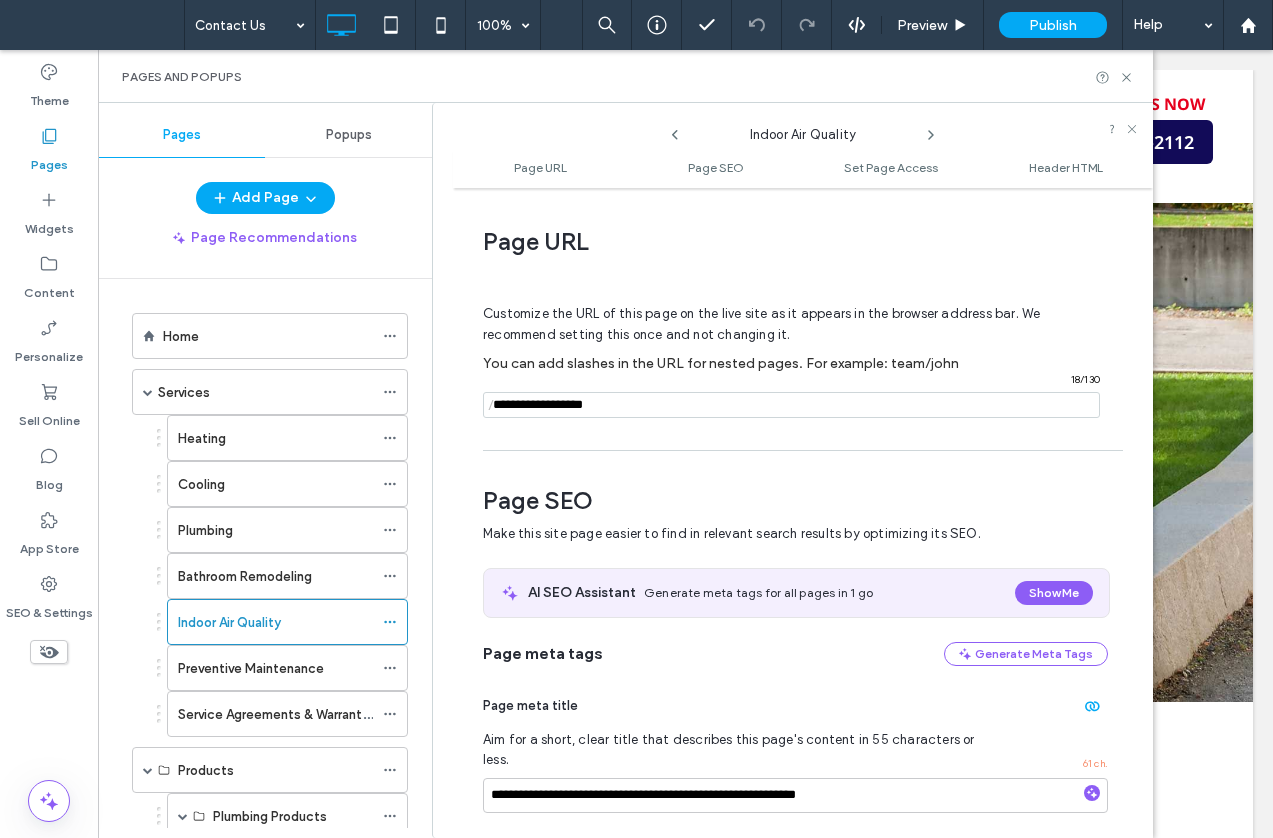 scroll, scrollTop: 10, scrollLeft: 0, axis: vertical 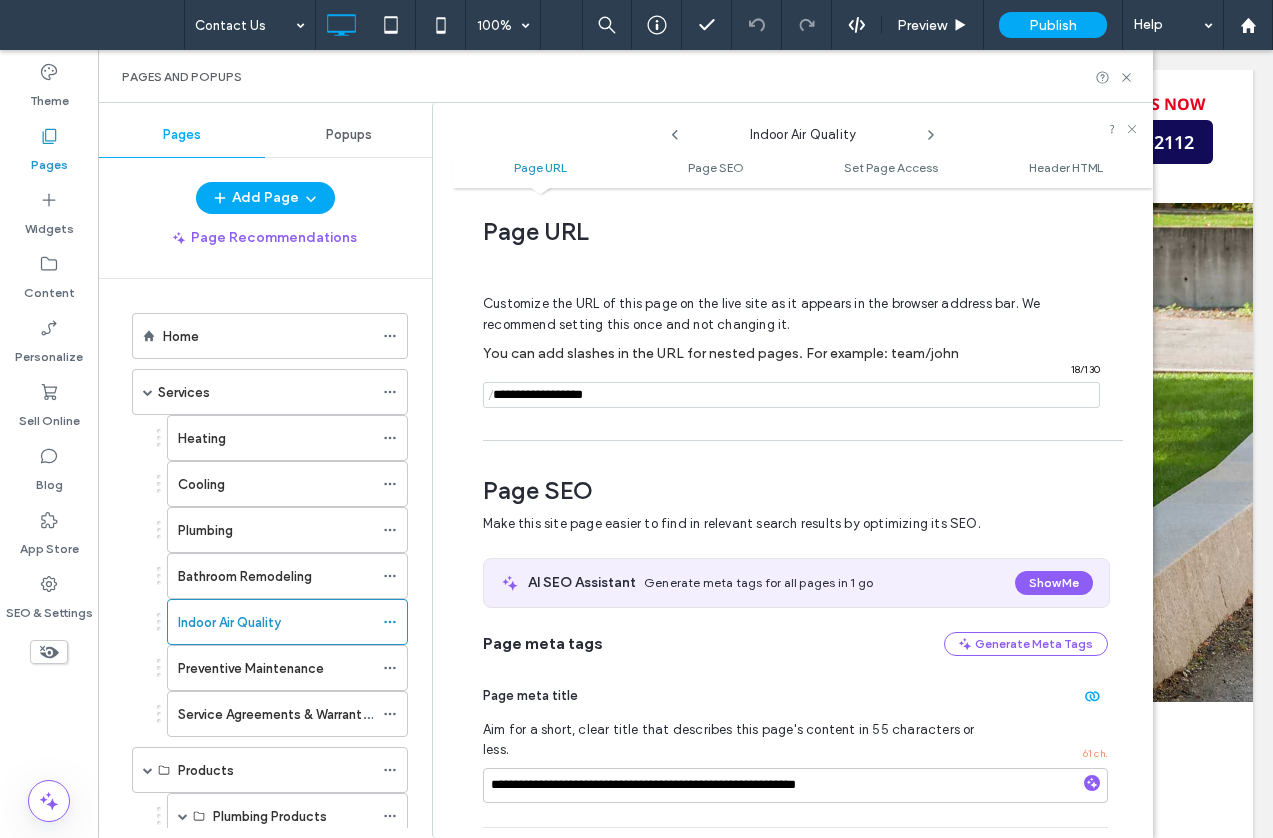 click 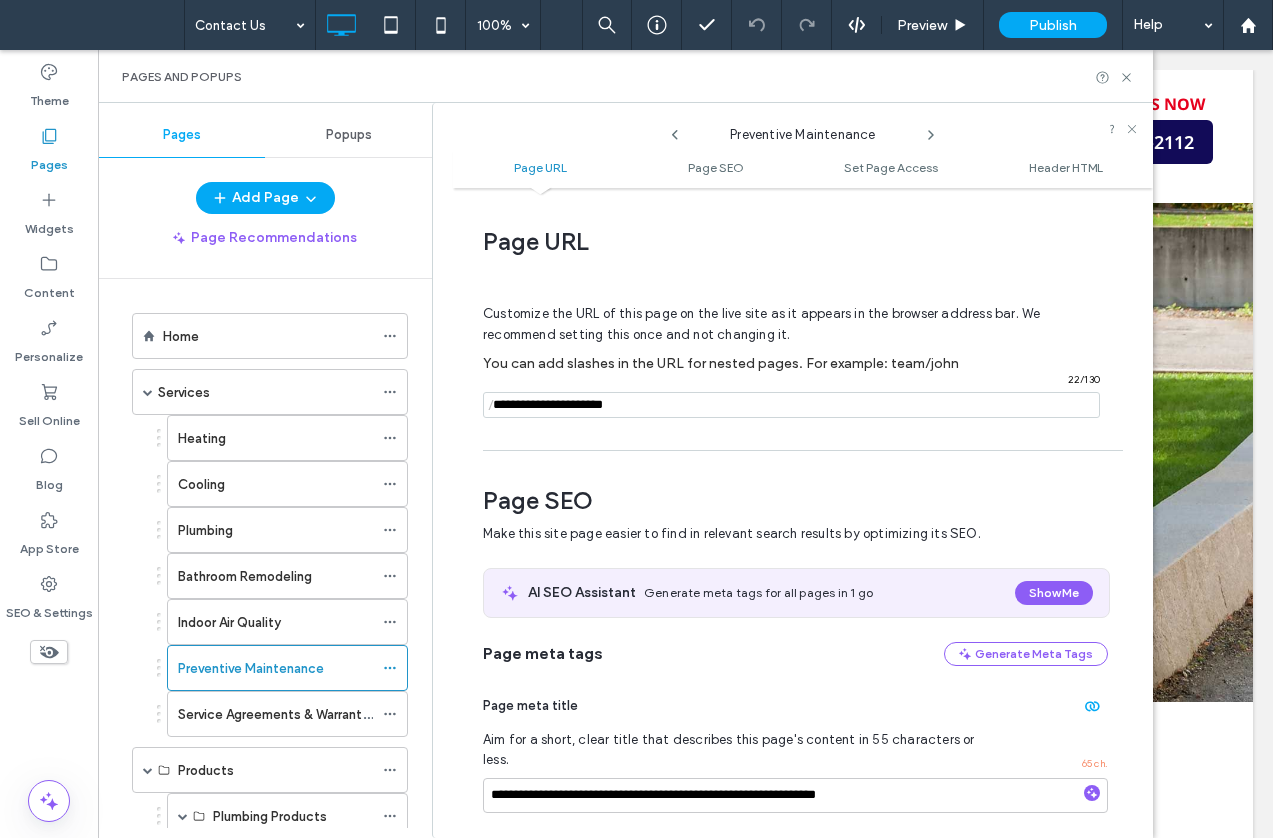 scroll, scrollTop: 10, scrollLeft: 0, axis: vertical 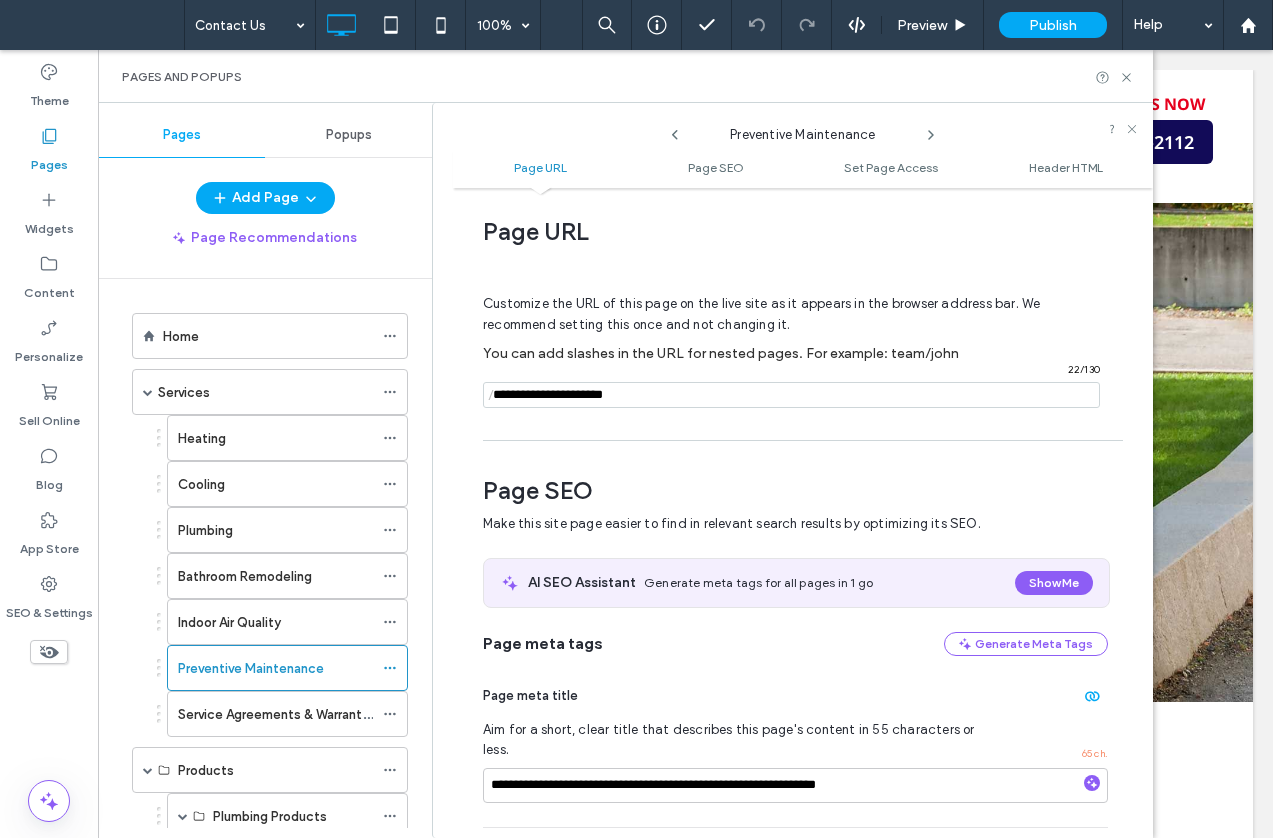 click 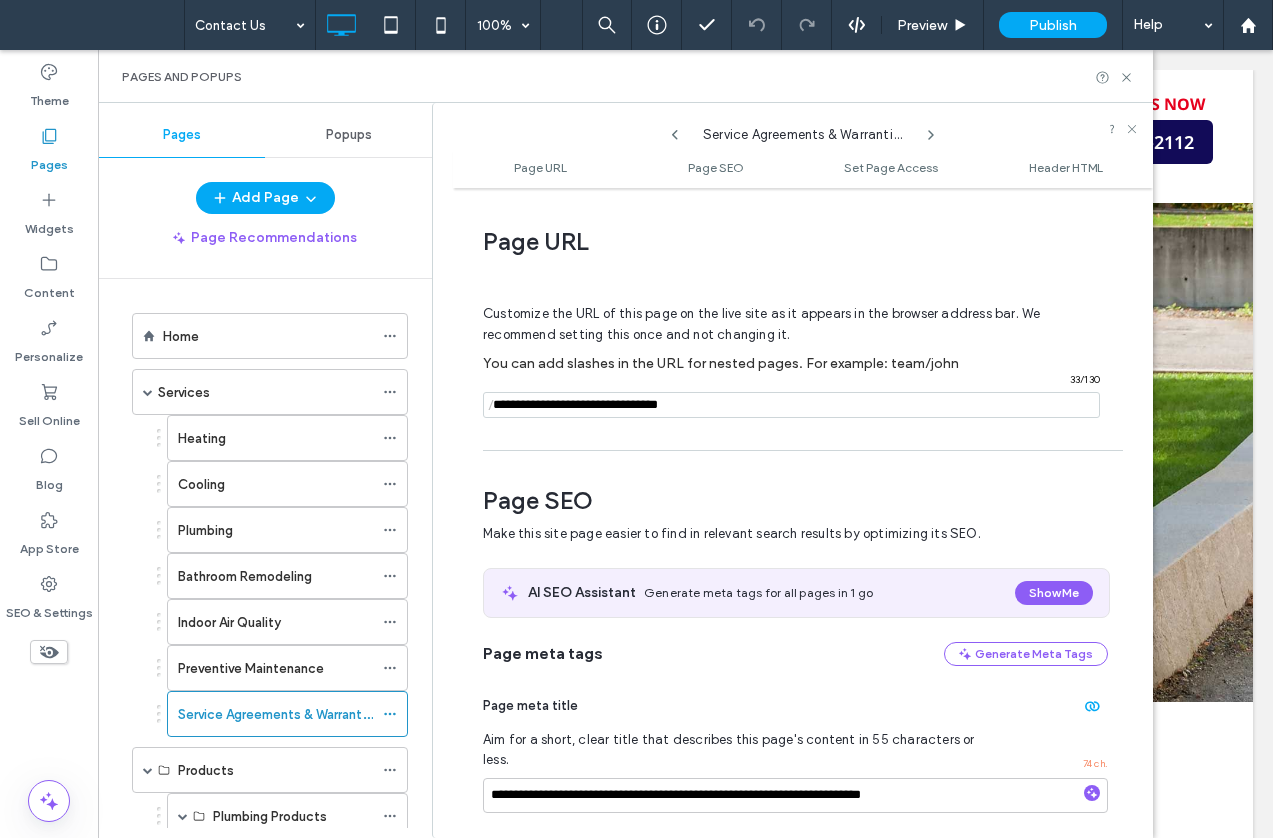 scroll, scrollTop: 10, scrollLeft: 0, axis: vertical 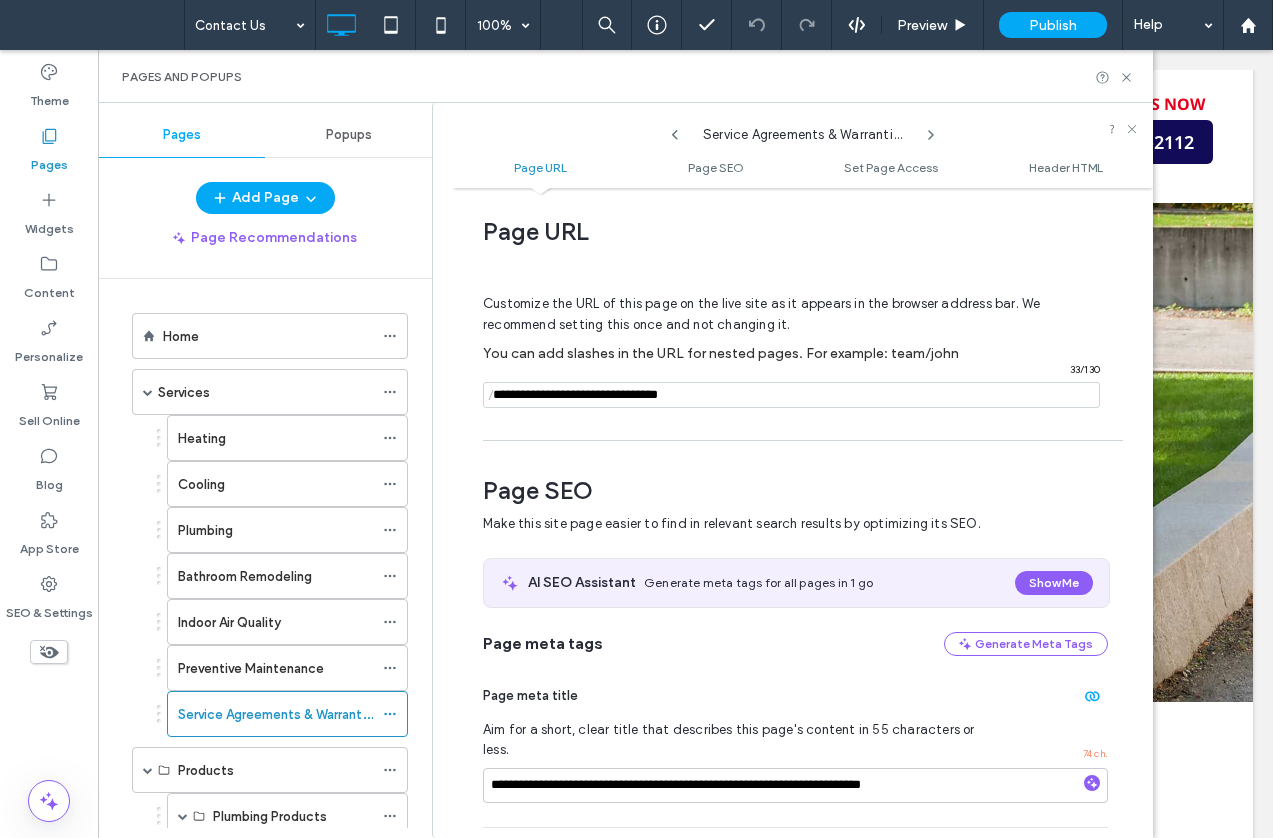 click 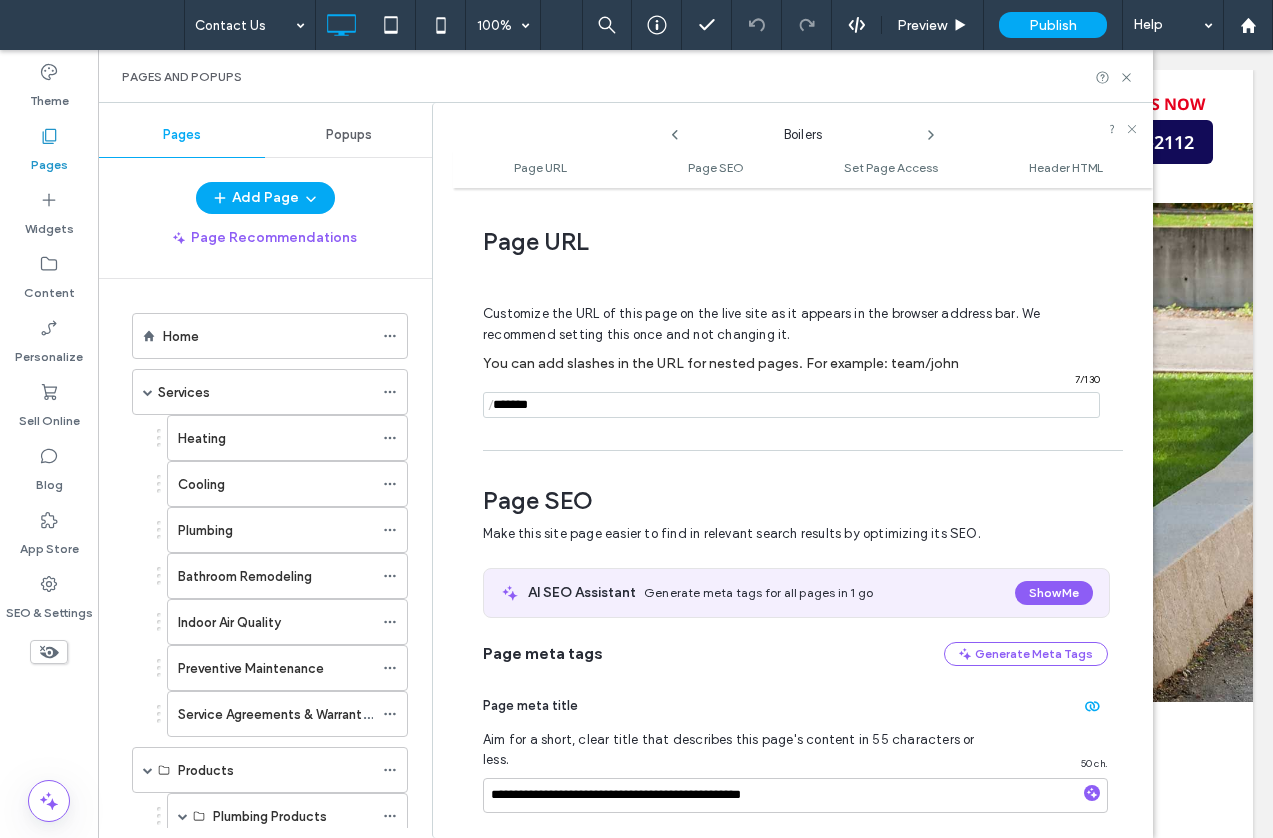 scroll, scrollTop: 10, scrollLeft: 0, axis: vertical 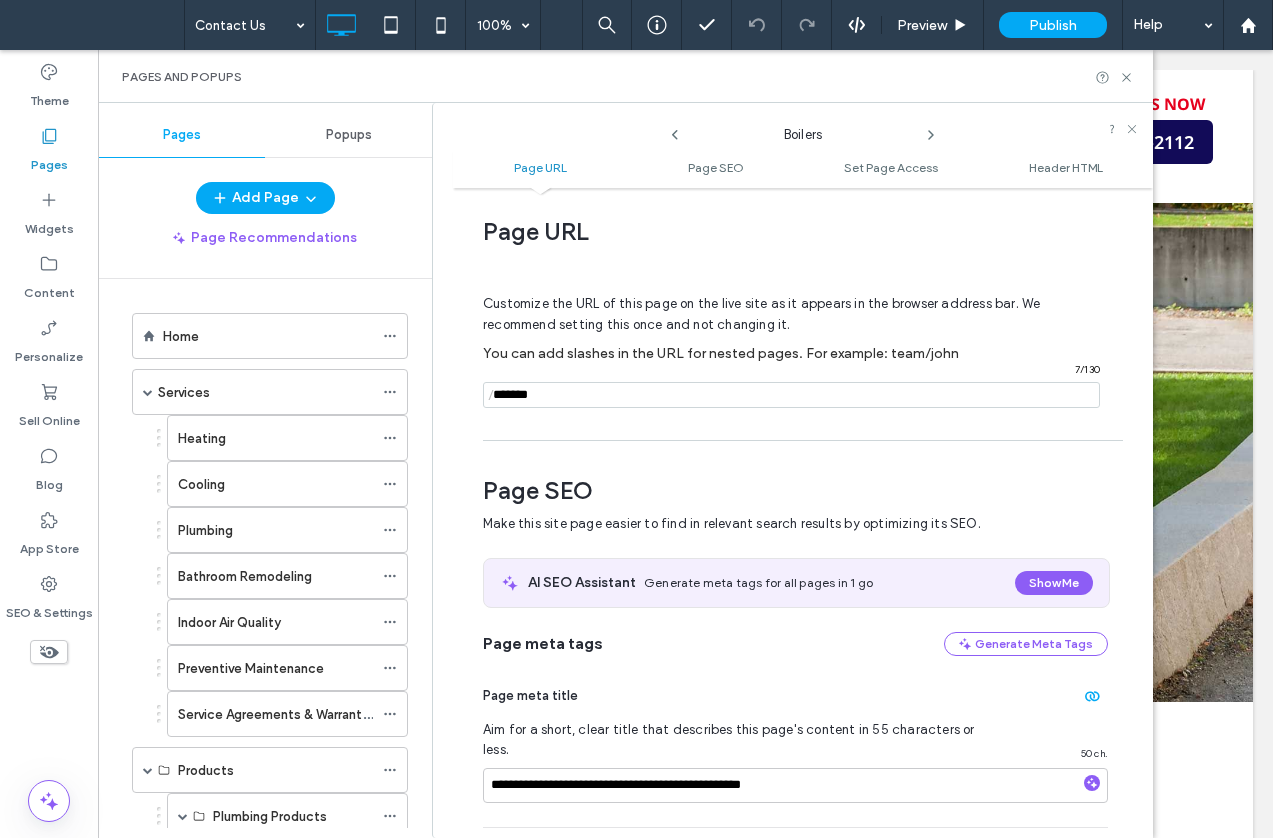 click 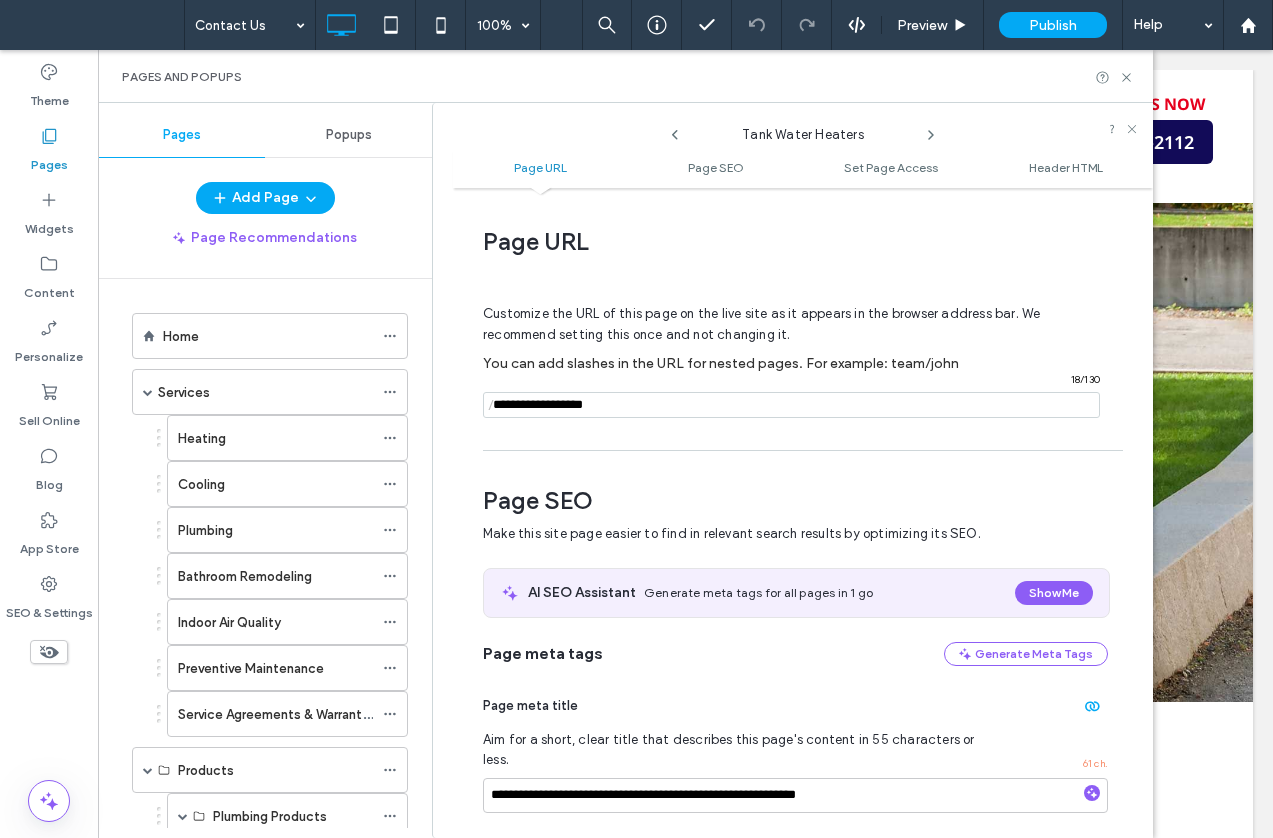scroll, scrollTop: 10, scrollLeft: 0, axis: vertical 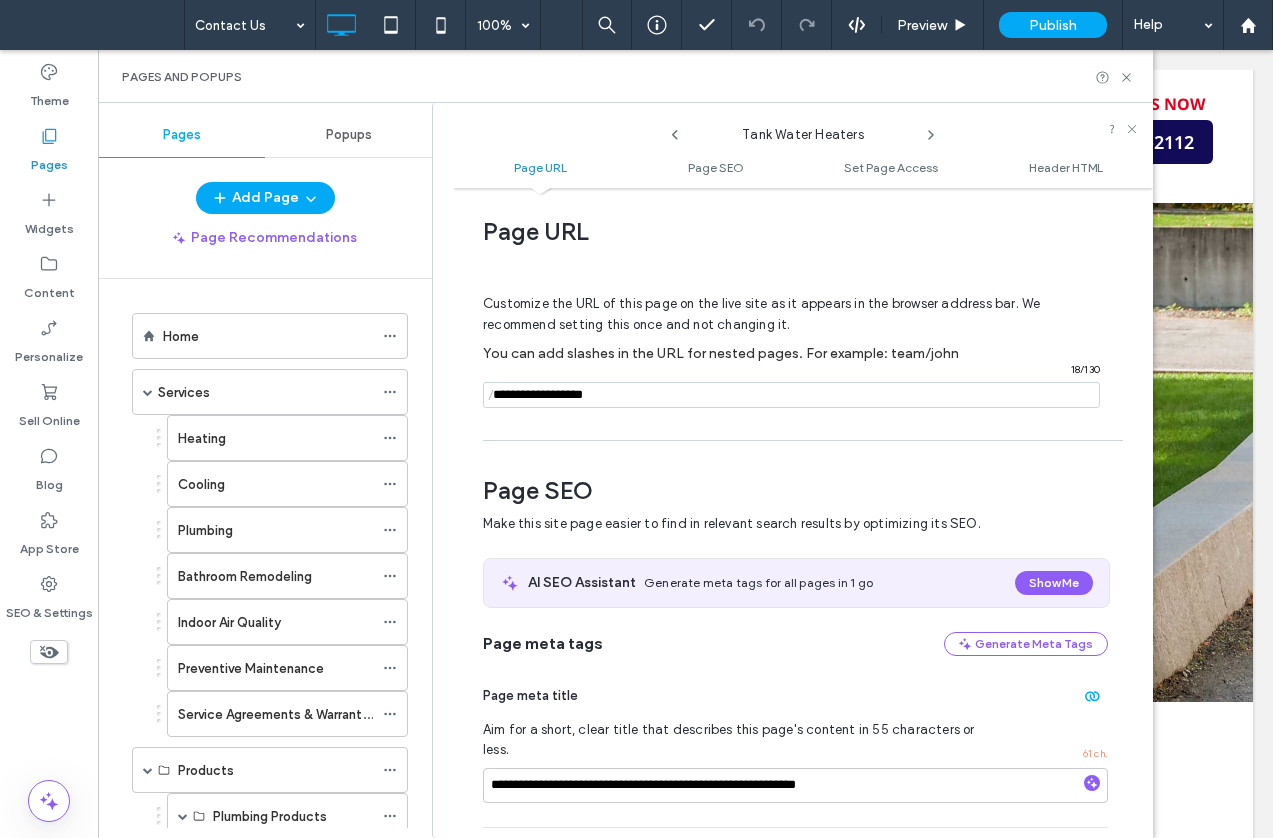 click 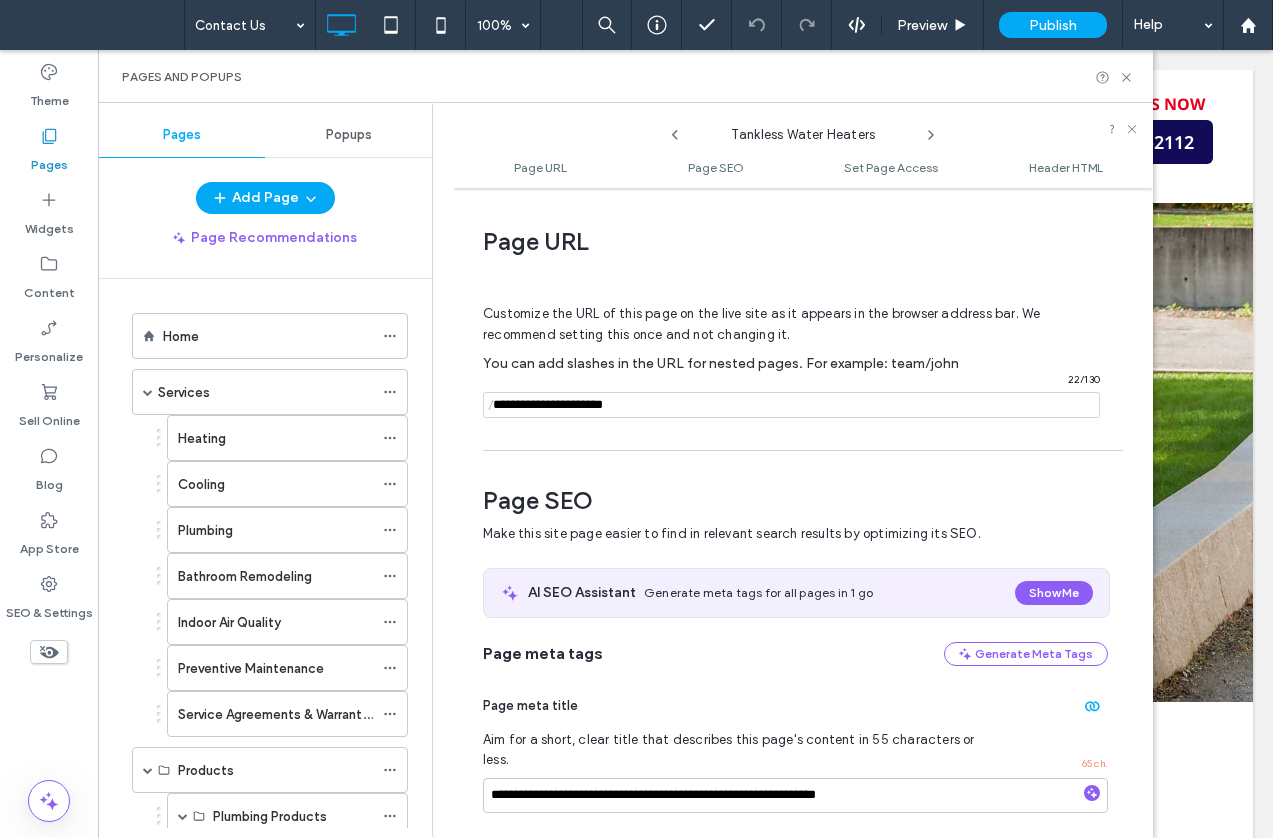 scroll, scrollTop: 10, scrollLeft: 0, axis: vertical 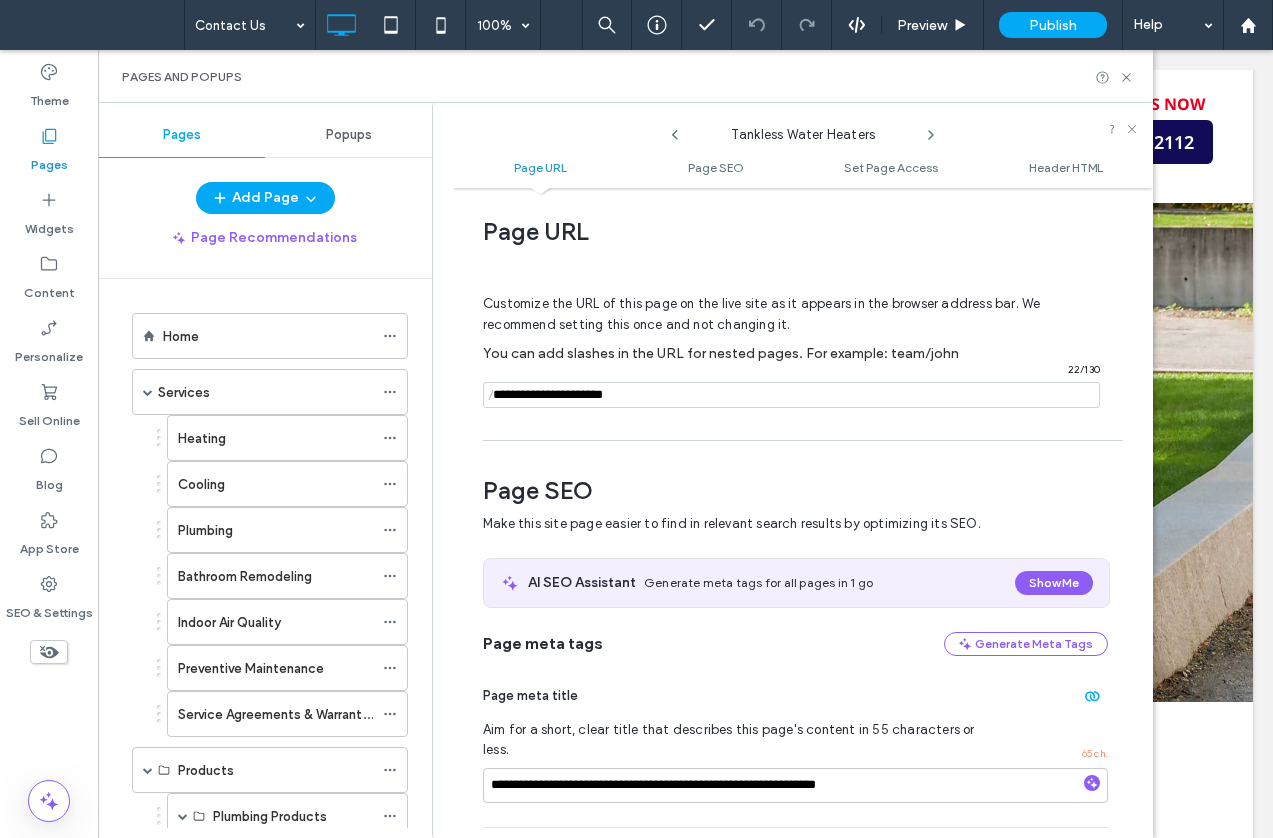 click 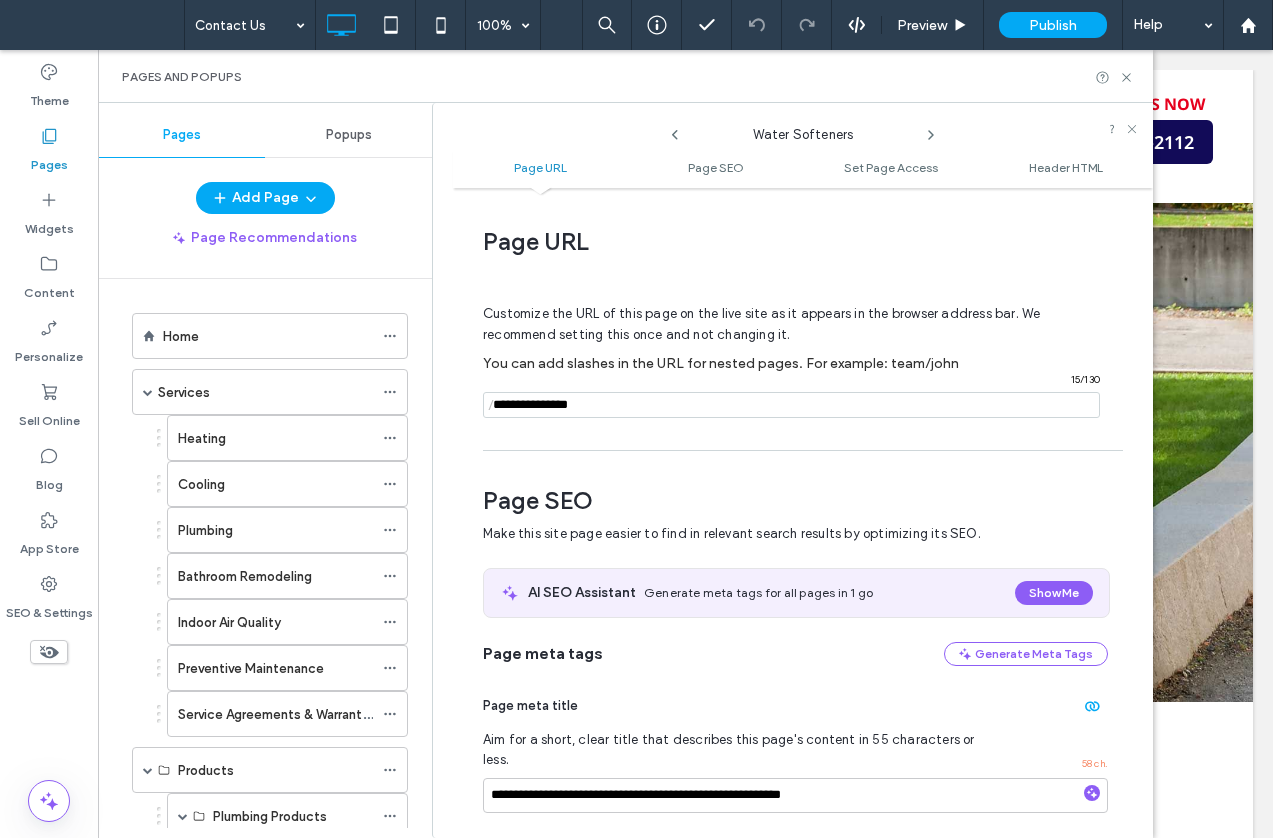 scroll, scrollTop: 10, scrollLeft: 0, axis: vertical 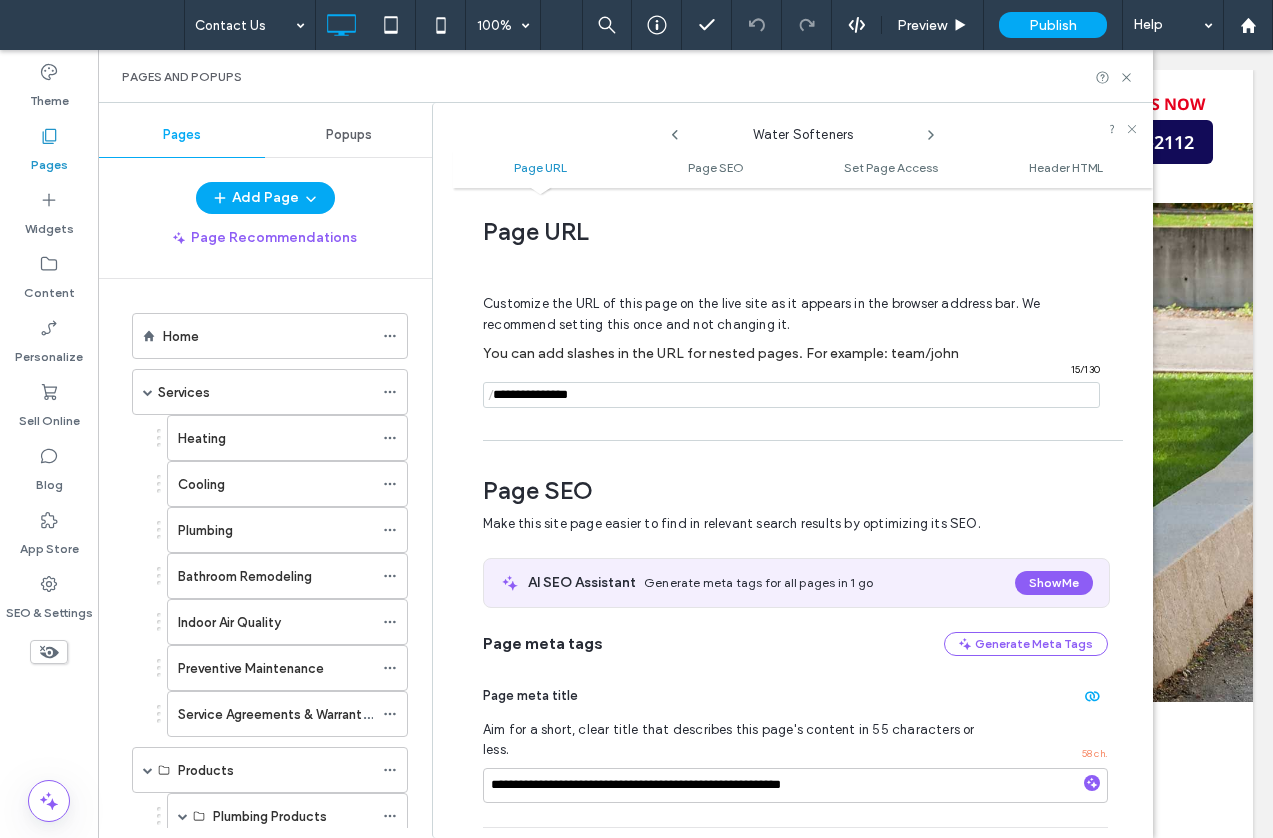 click 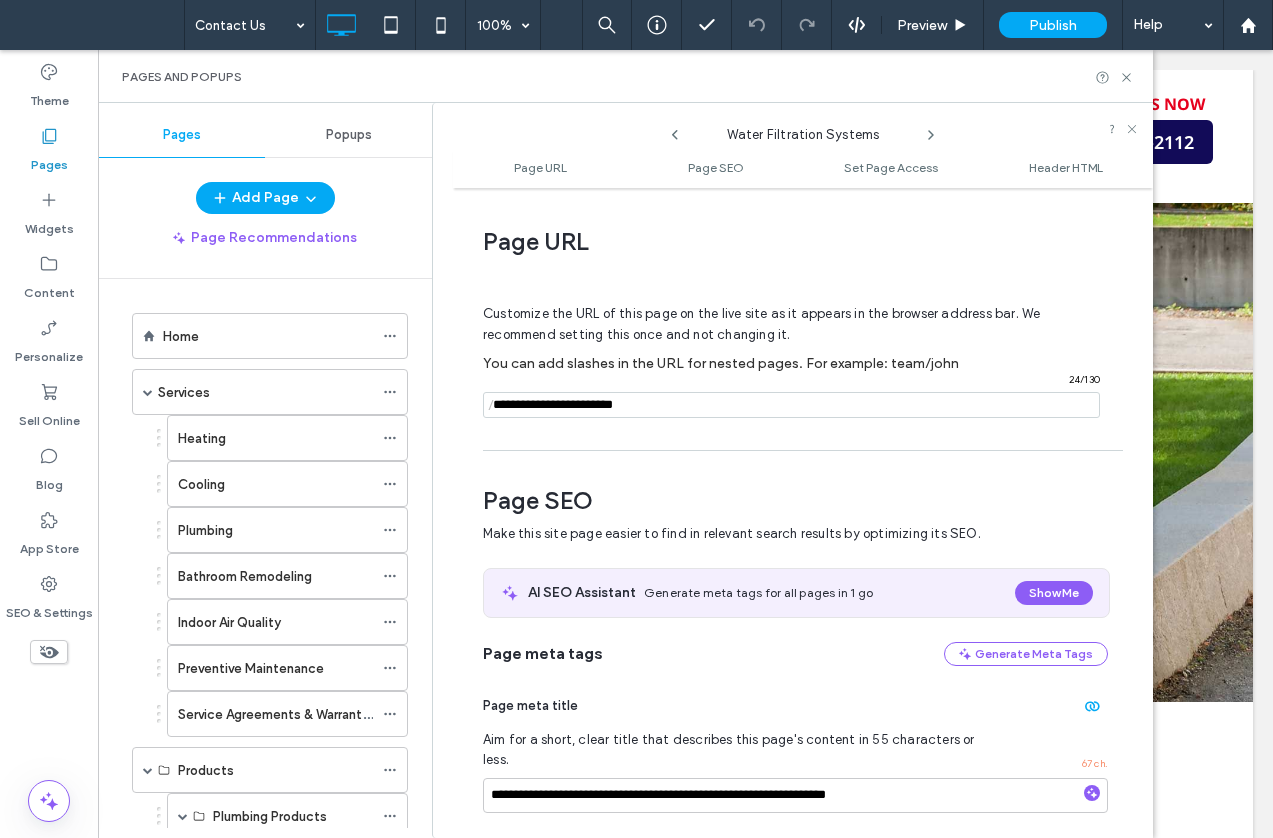 scroll, scrollTop: 10, scrollLeft: 0, axis: vertical 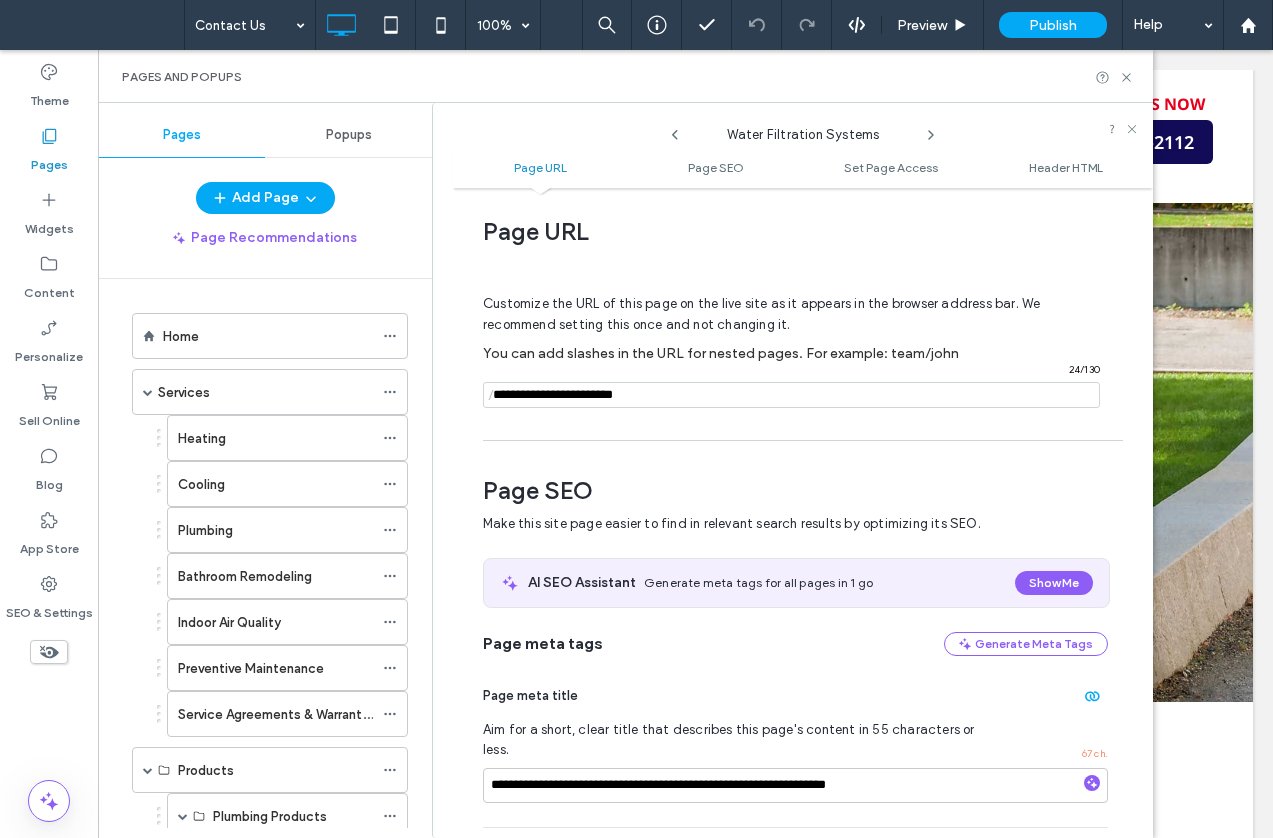 click 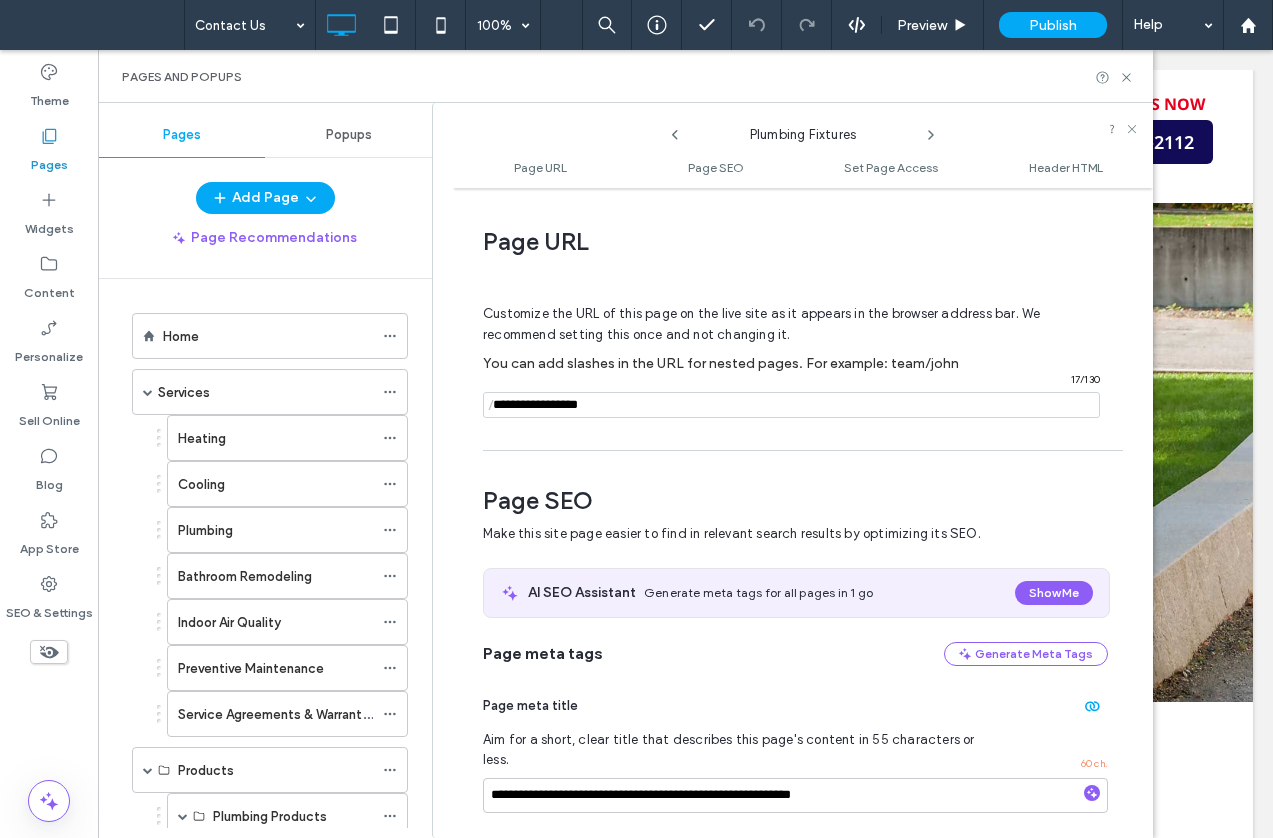 scroll, scrollTop: 10, scrollLeft: 0, axis: vertical 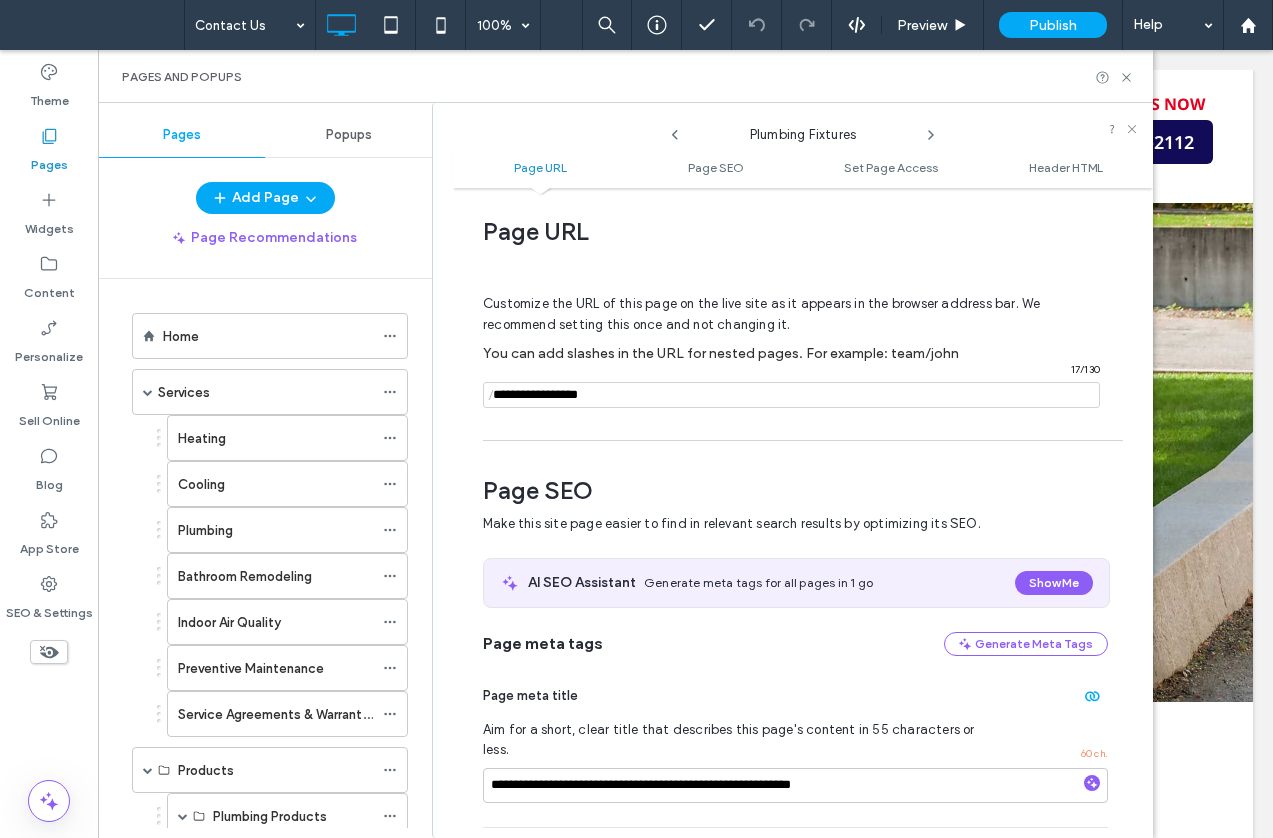 click 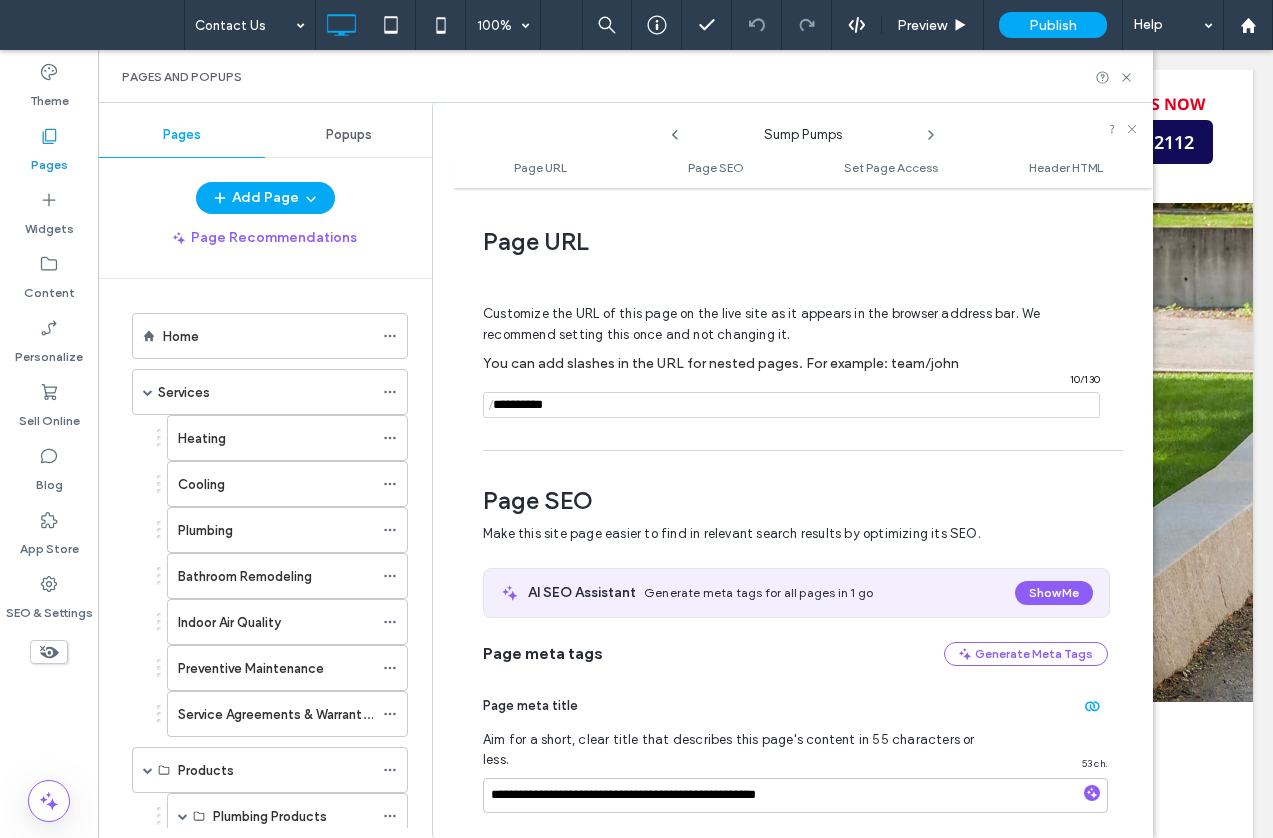 scroll, scrollTop: 10, scrollLeft: 0, axis: vertical 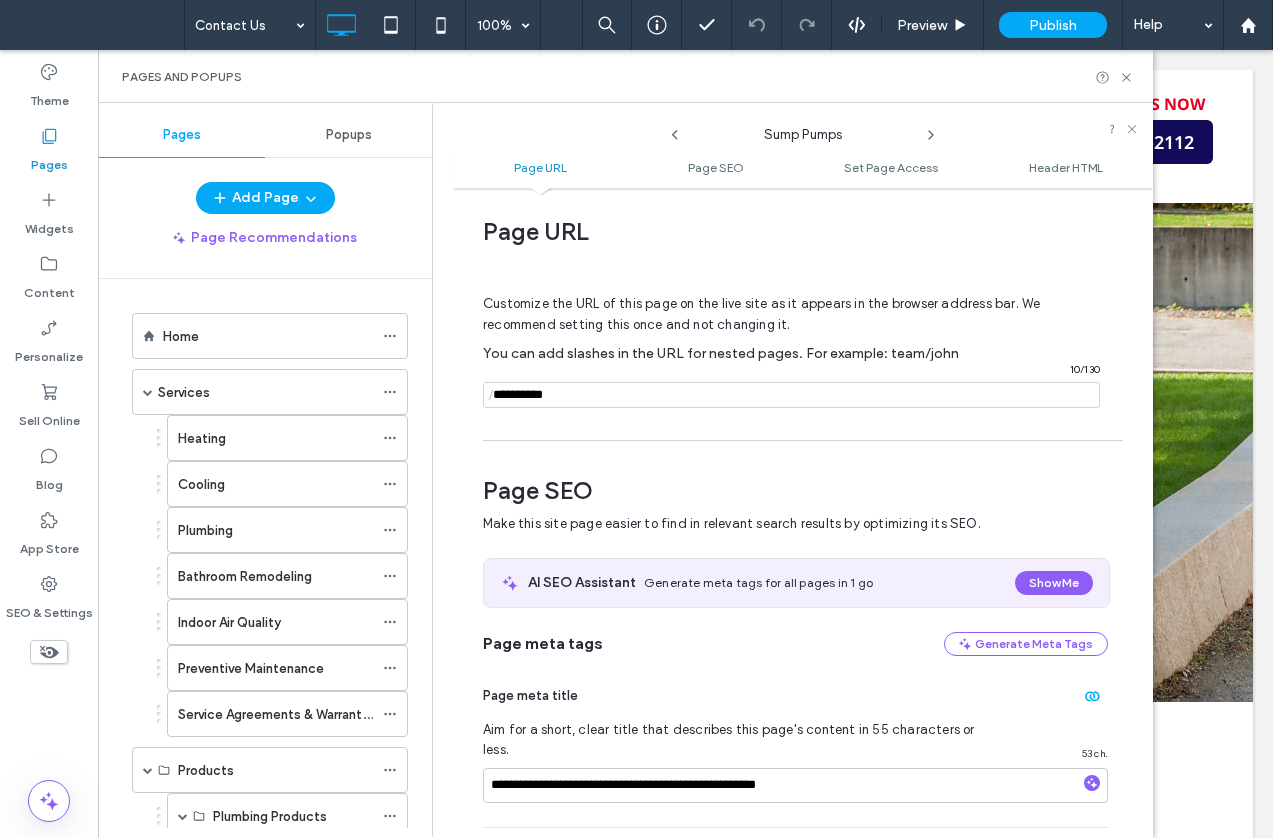 click 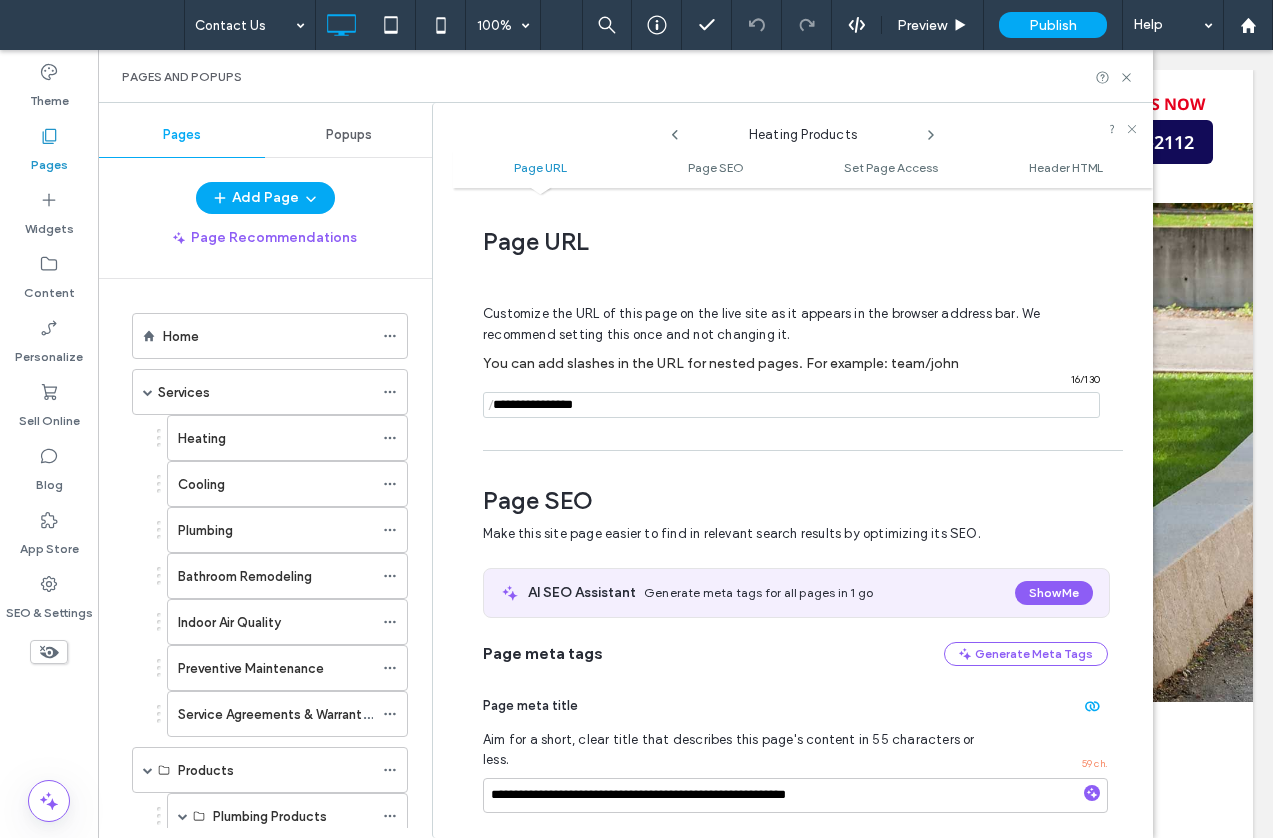 scroll, scrollTop: 10, scrollLeft: 0, axis: vertical 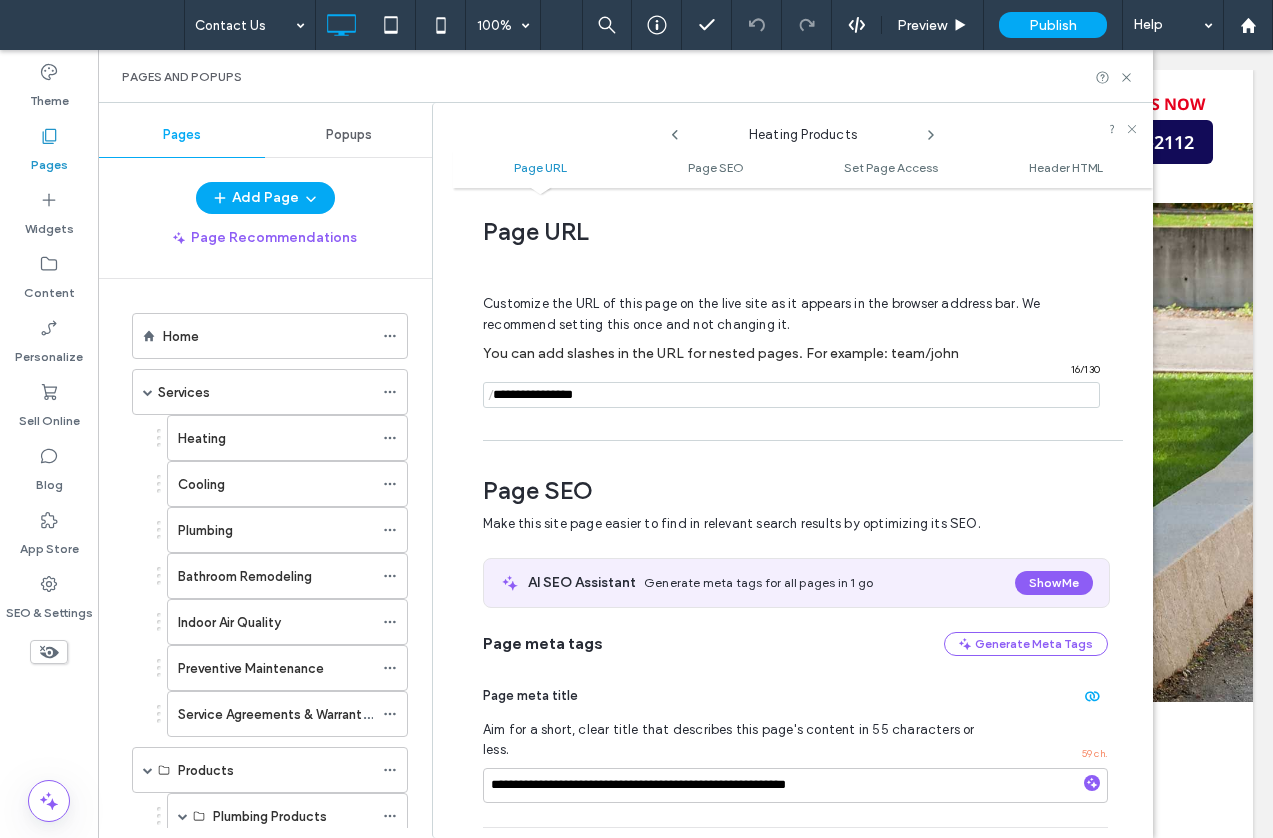 click 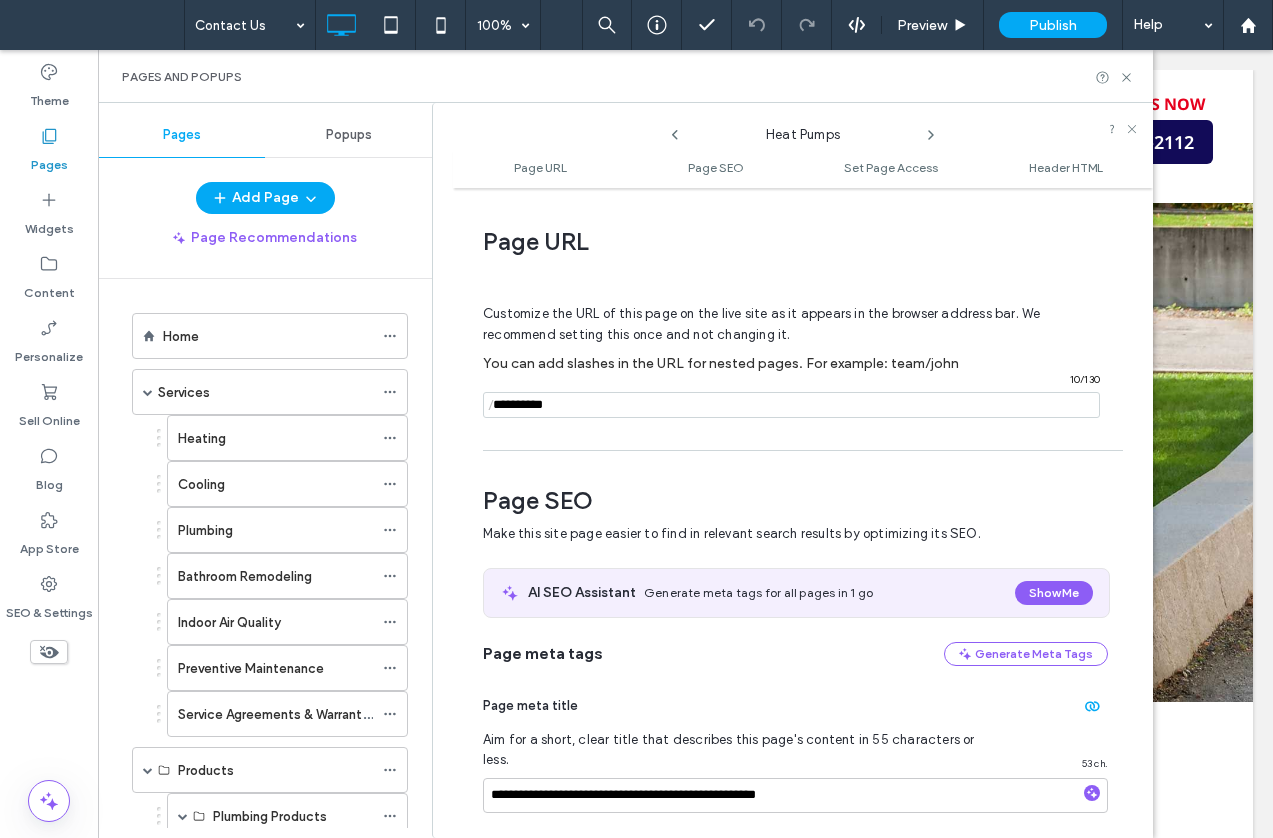 scroll, scrollTop: 10, scrollLeft: 0, axis: vertical 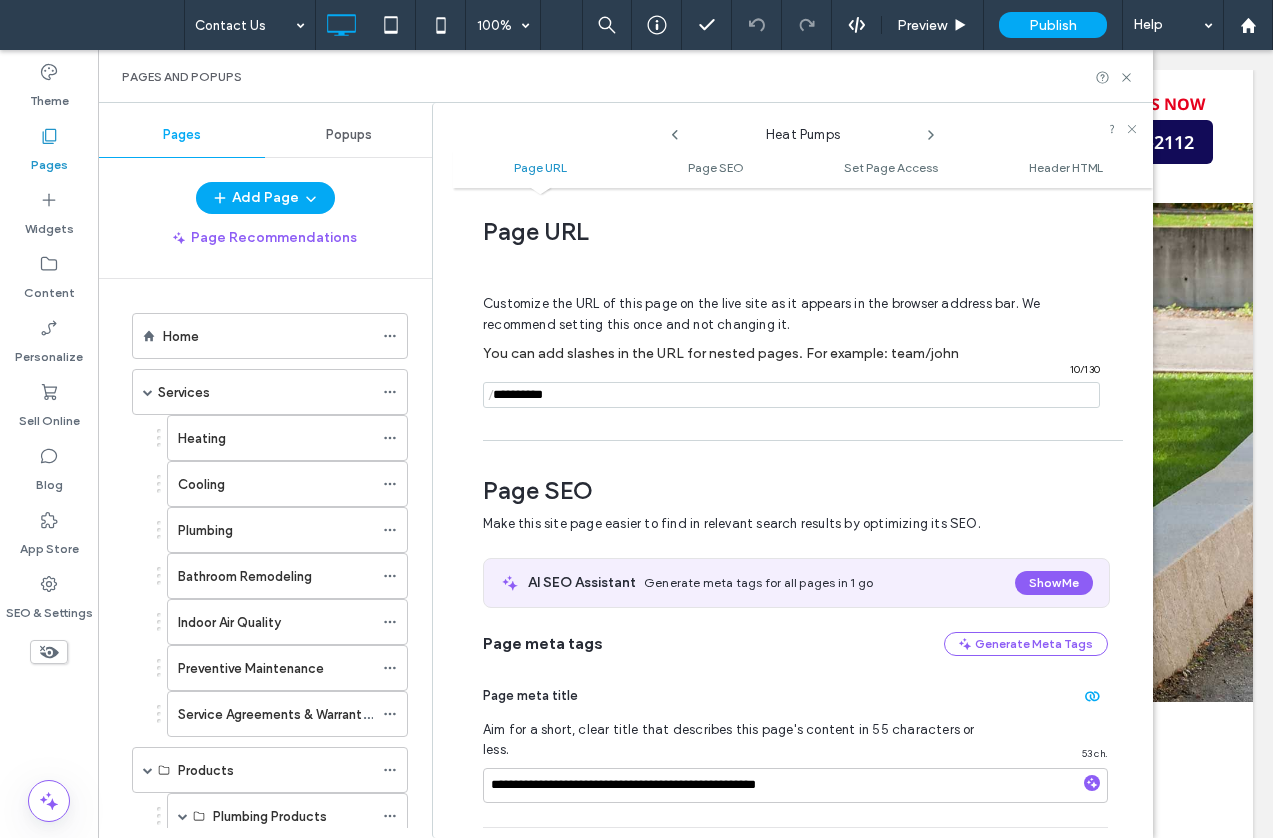 click 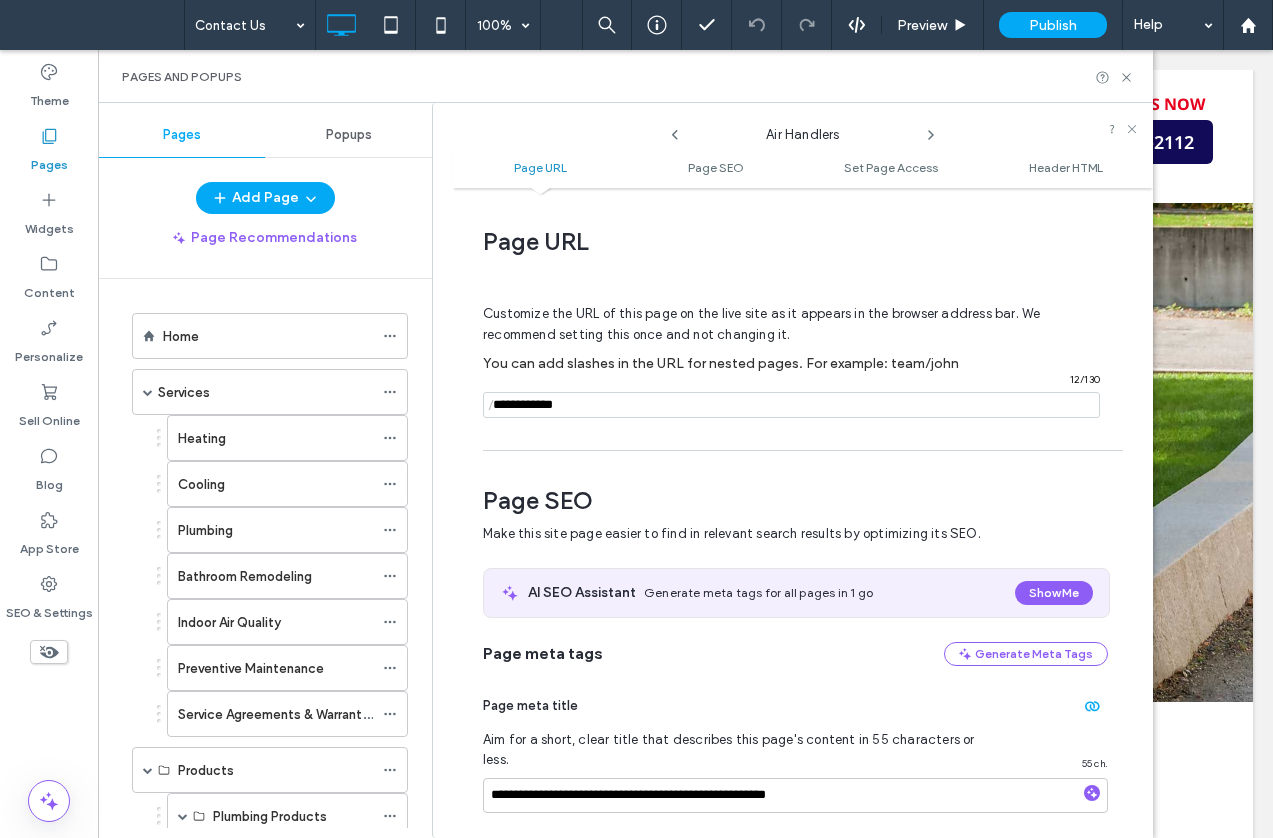 scroll, scrollTop: 10, scrollLeft: 0, axis: vertical 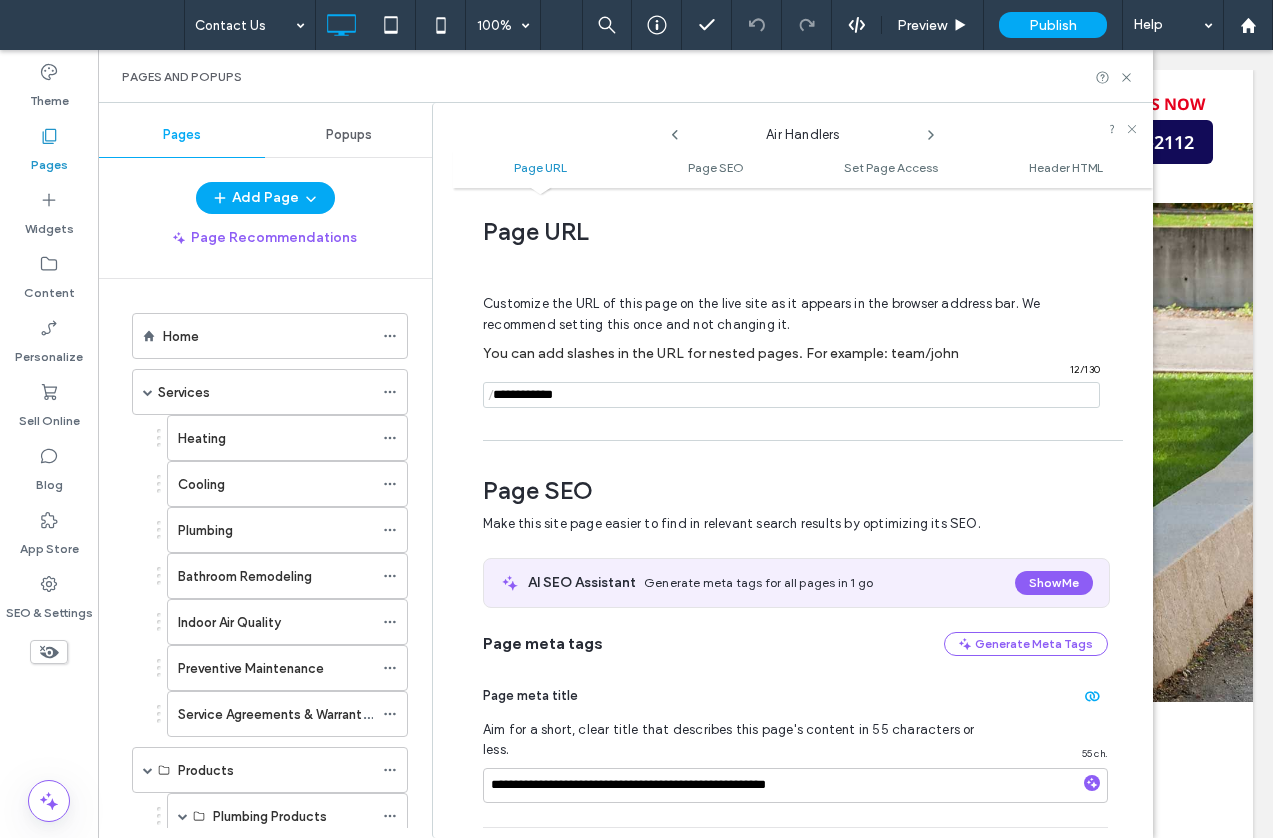 click 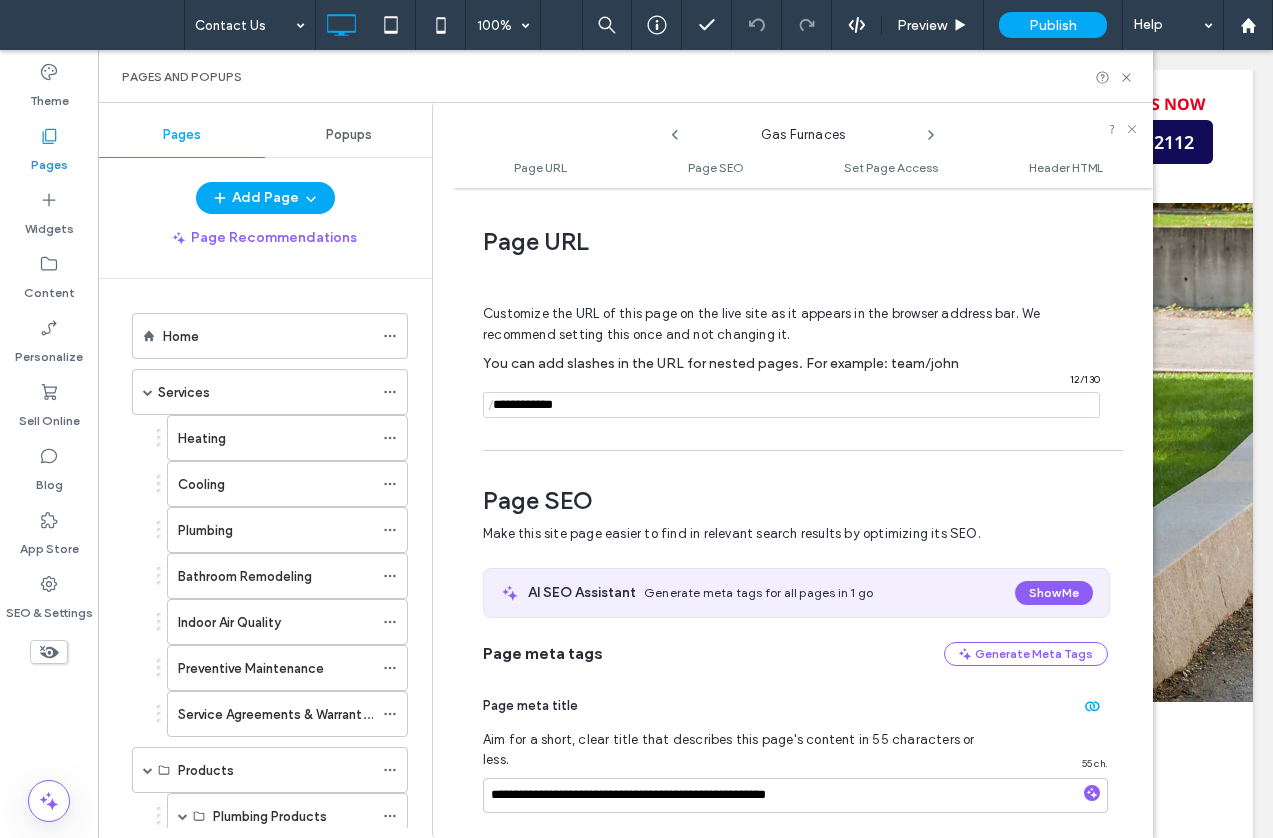 scroll, scrollTop: 10, scrollLeft: 0, axis: vertical 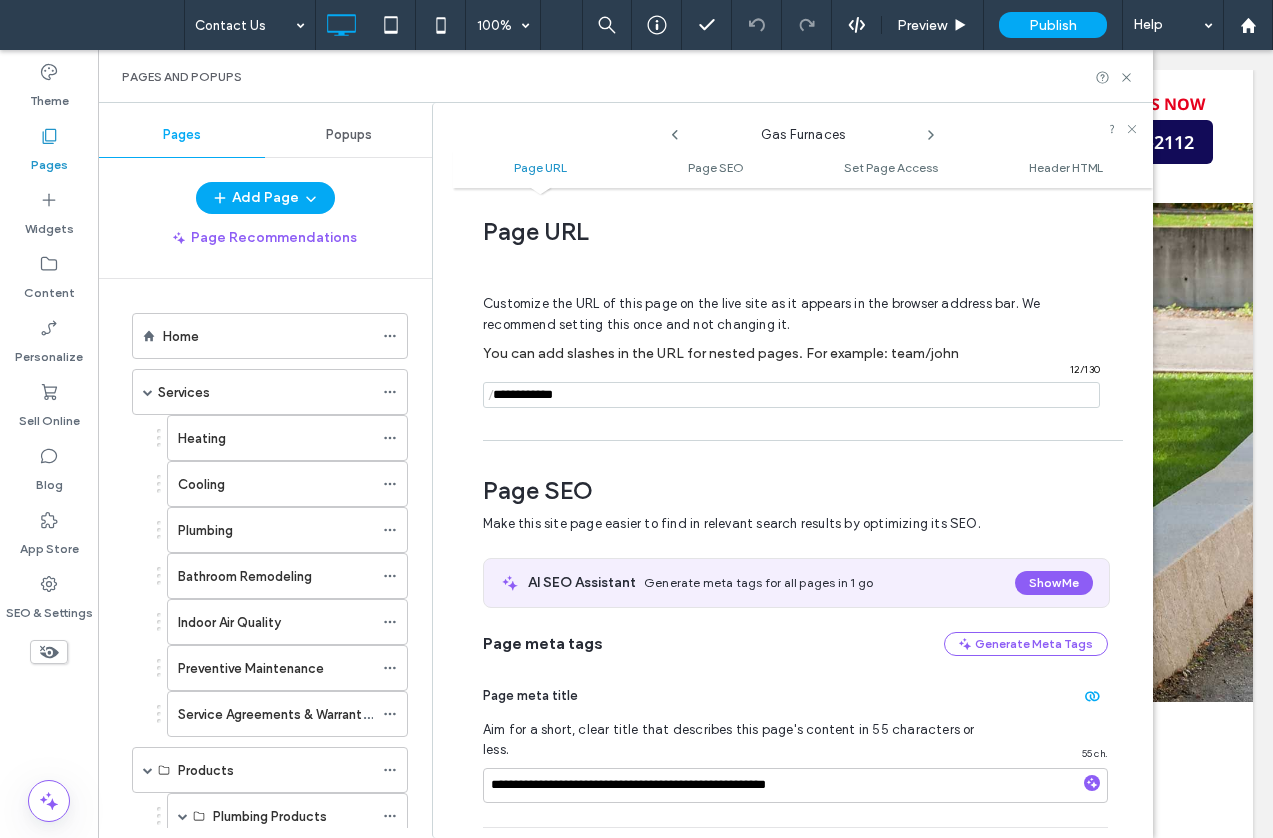 click 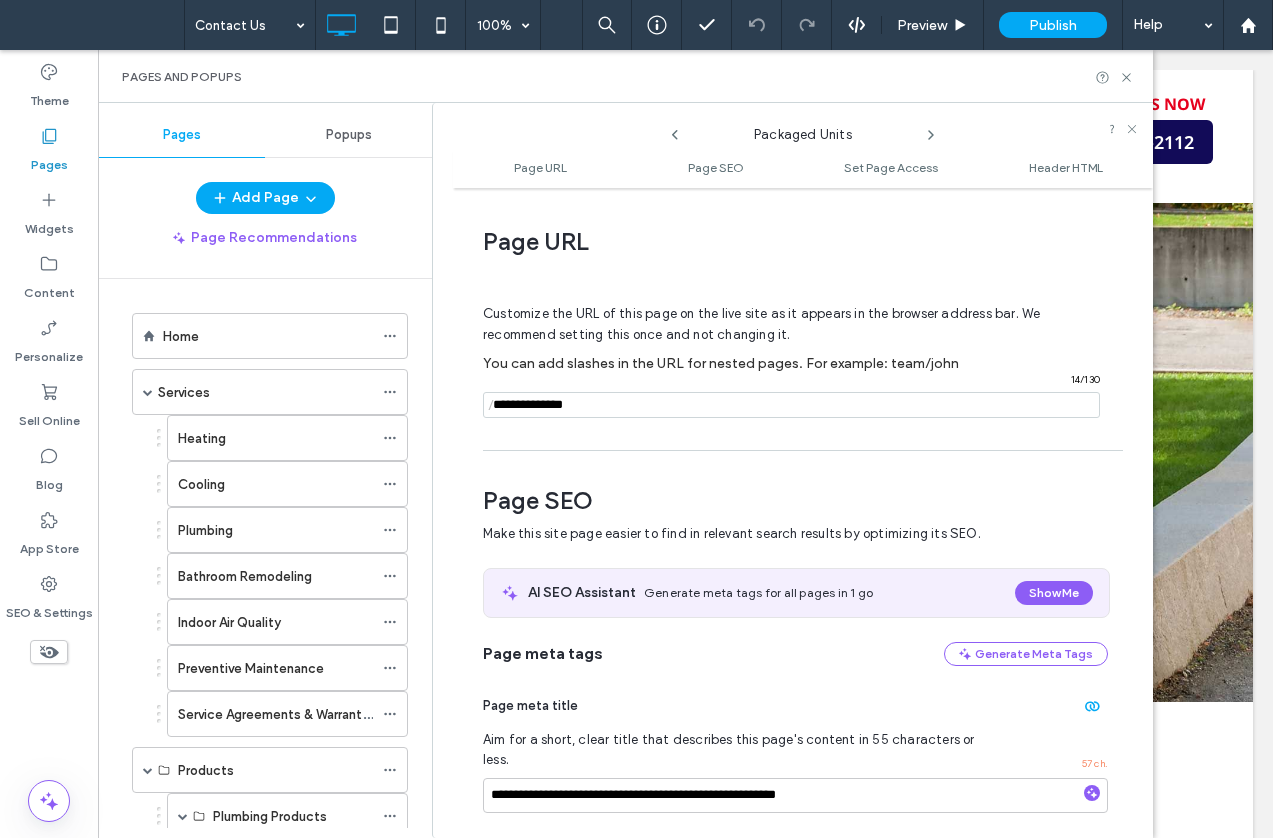 scroll, scrollTop: 10, scrollLeft: 0, axis: vertical 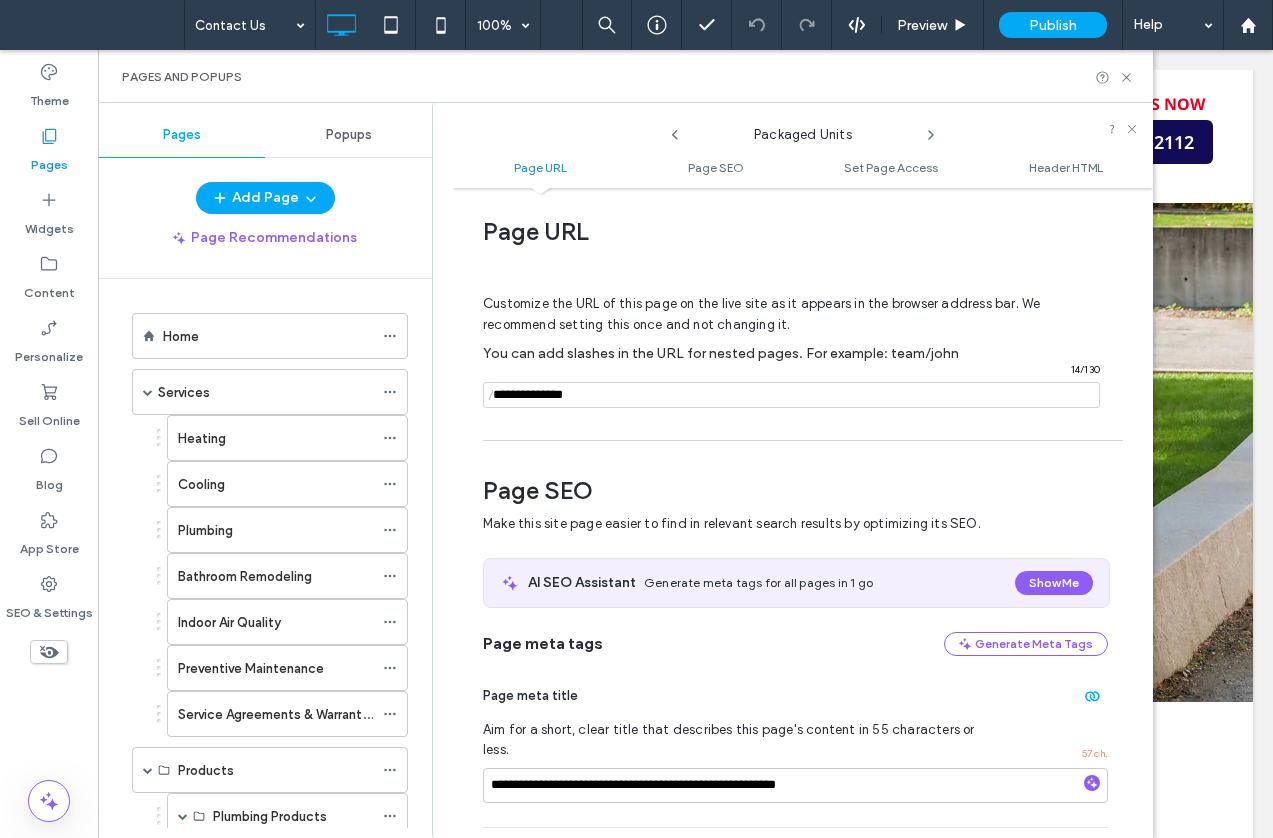 click 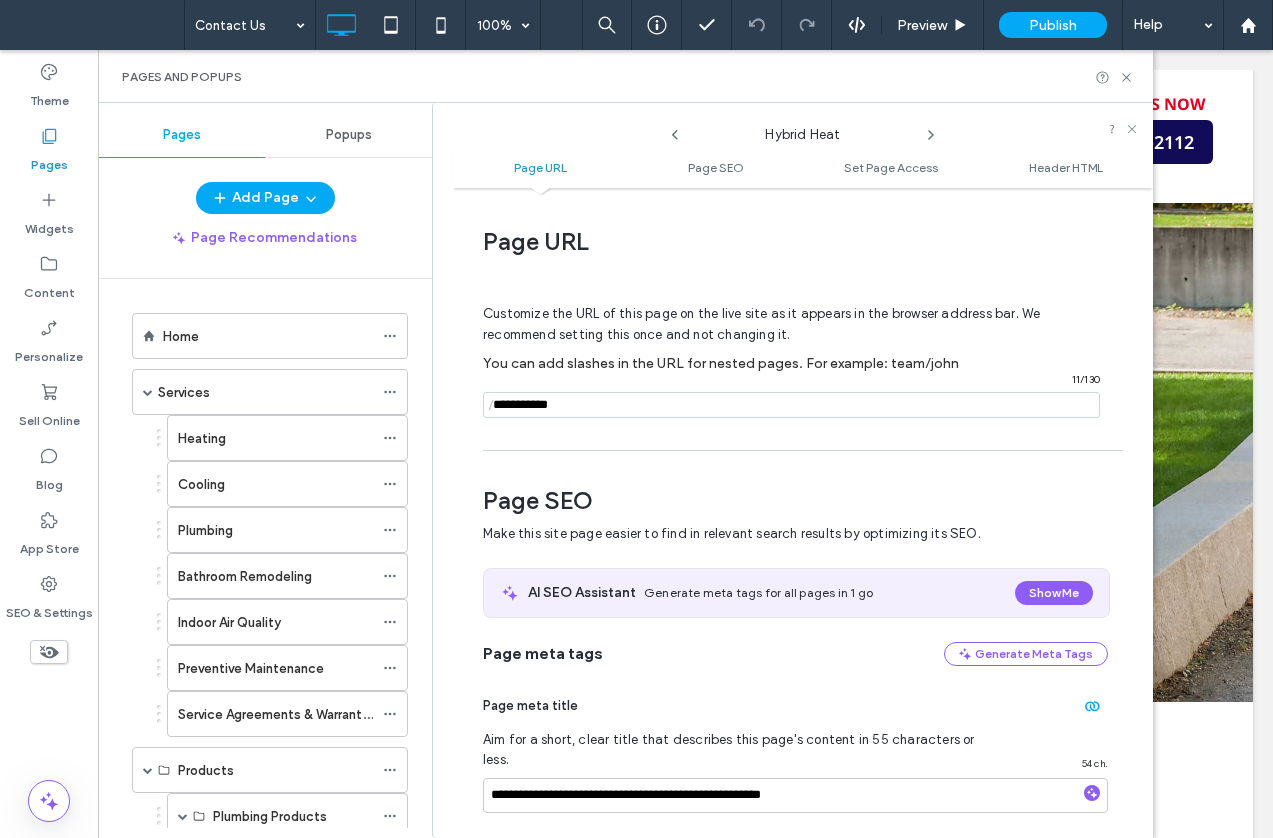 scroll, scrollTop: 10, scrollLeft: 0, axis: vertical 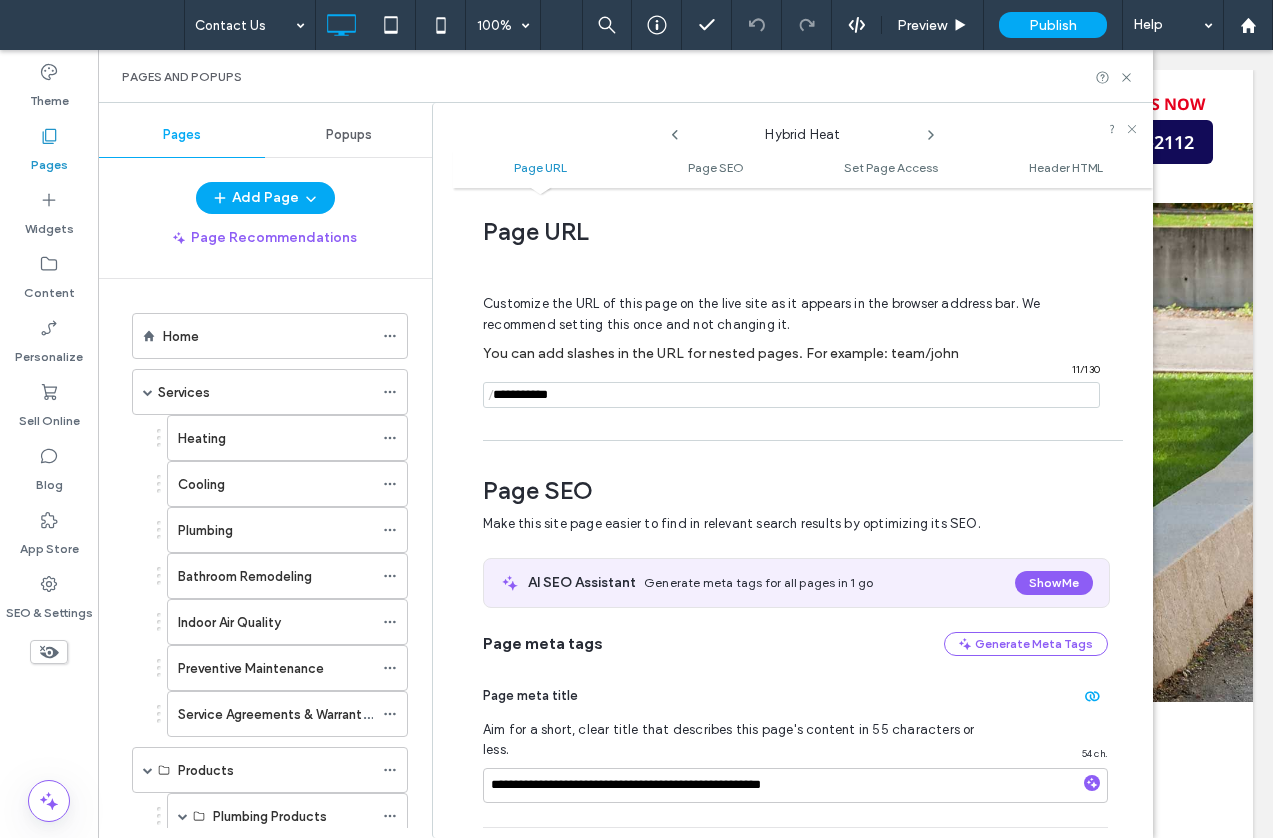 click 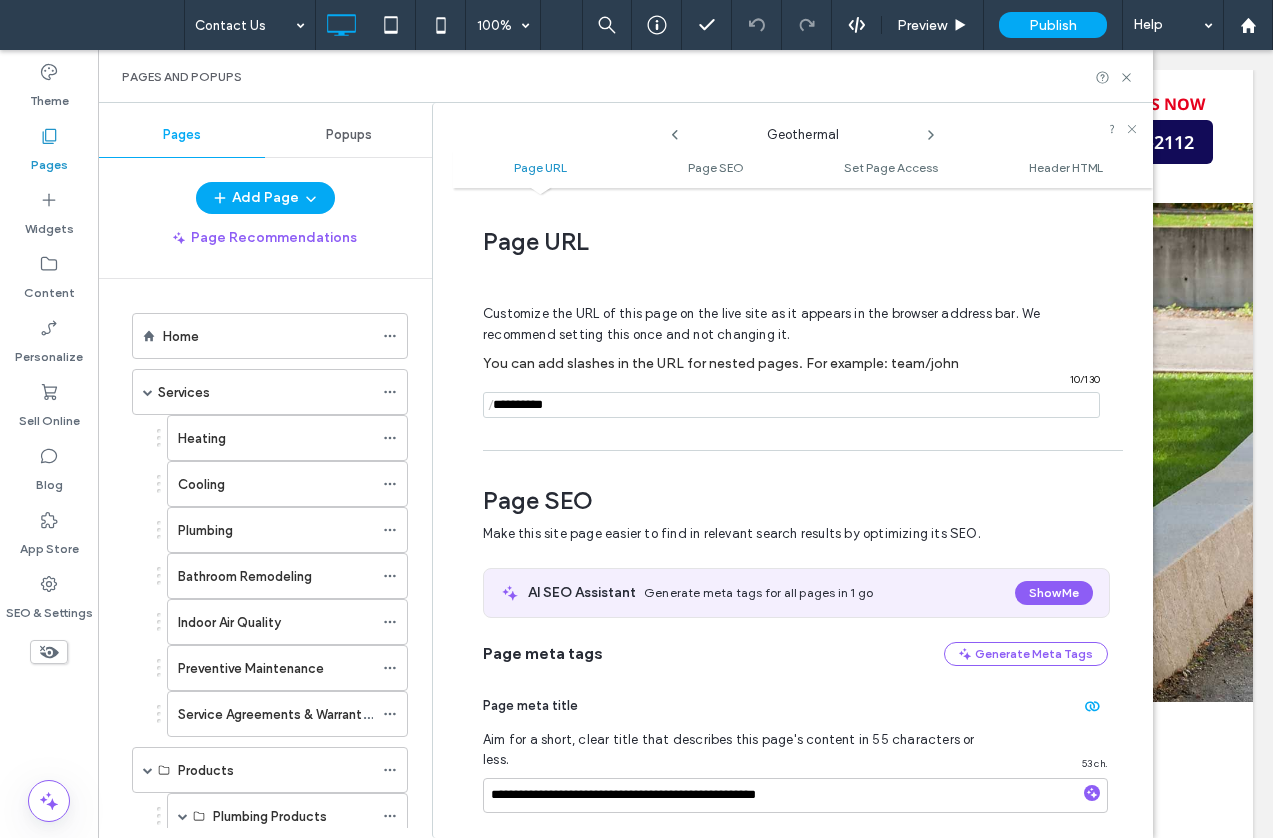 scroll, scrollTop: 10, scrollLeft: 0, axis: vertical 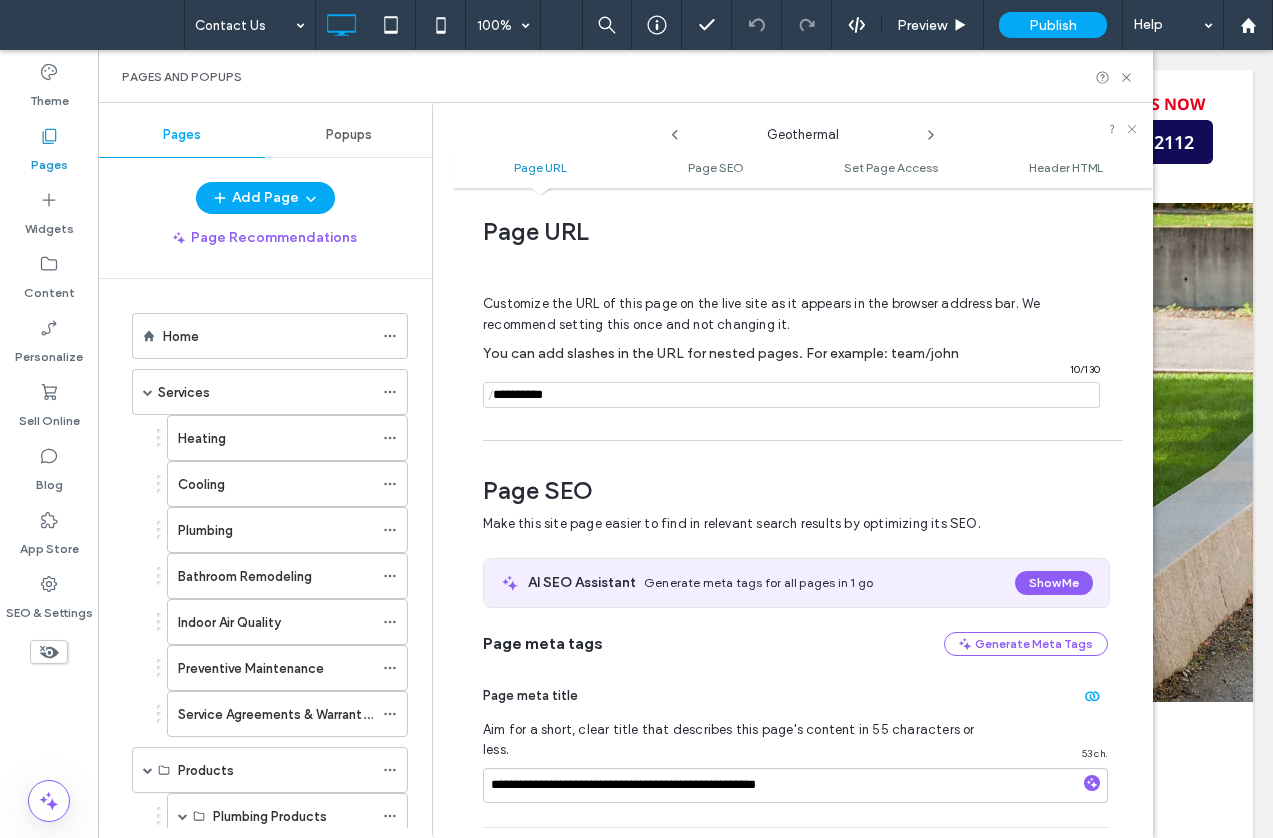 click 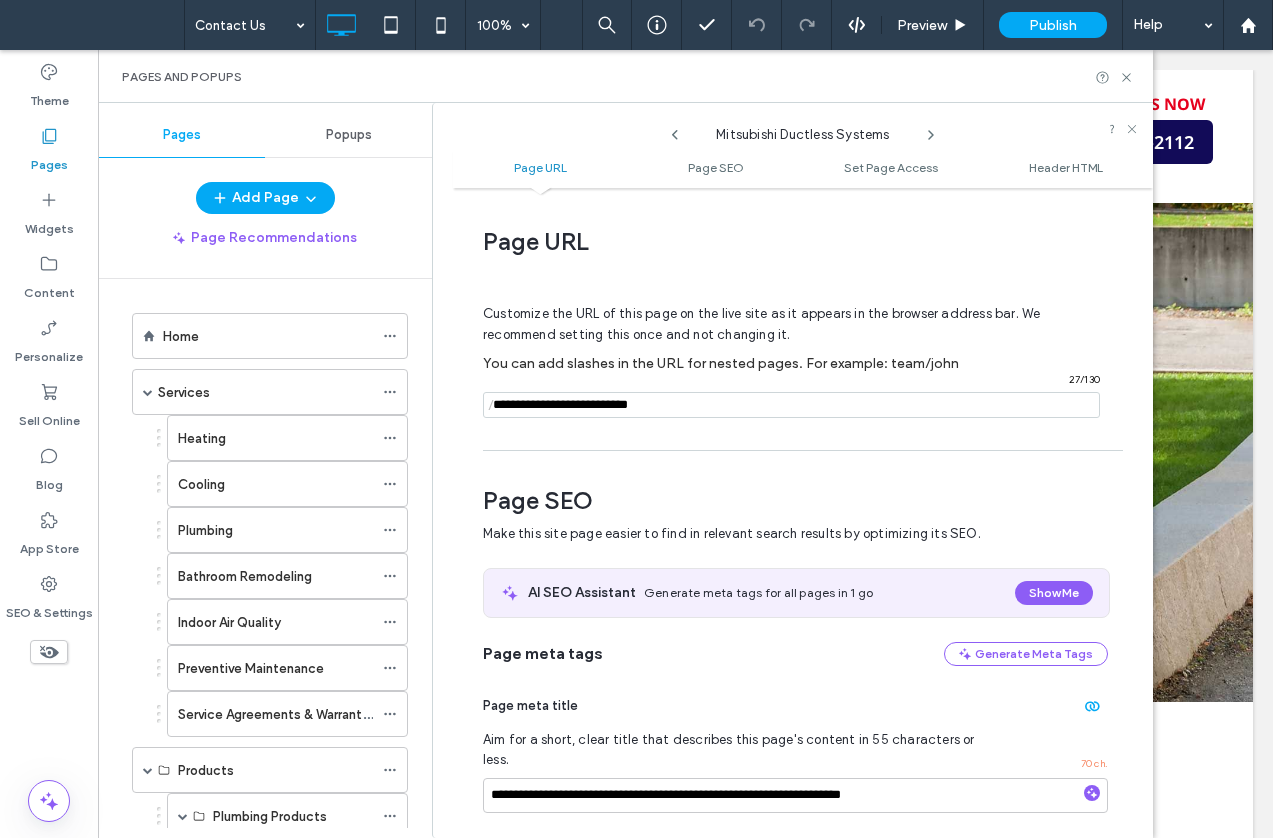 scroll, scrollTop: 10, scrollLeft: 0, axis: vertical 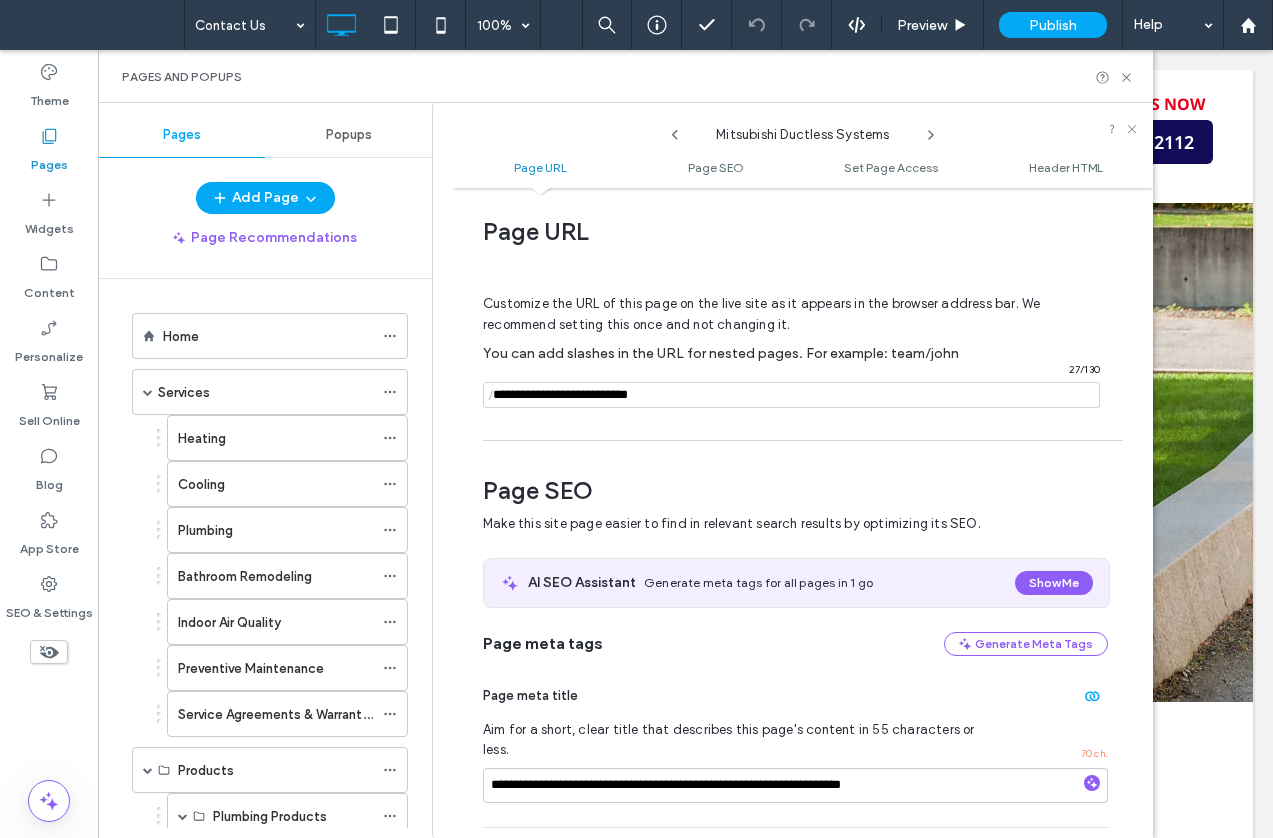 click 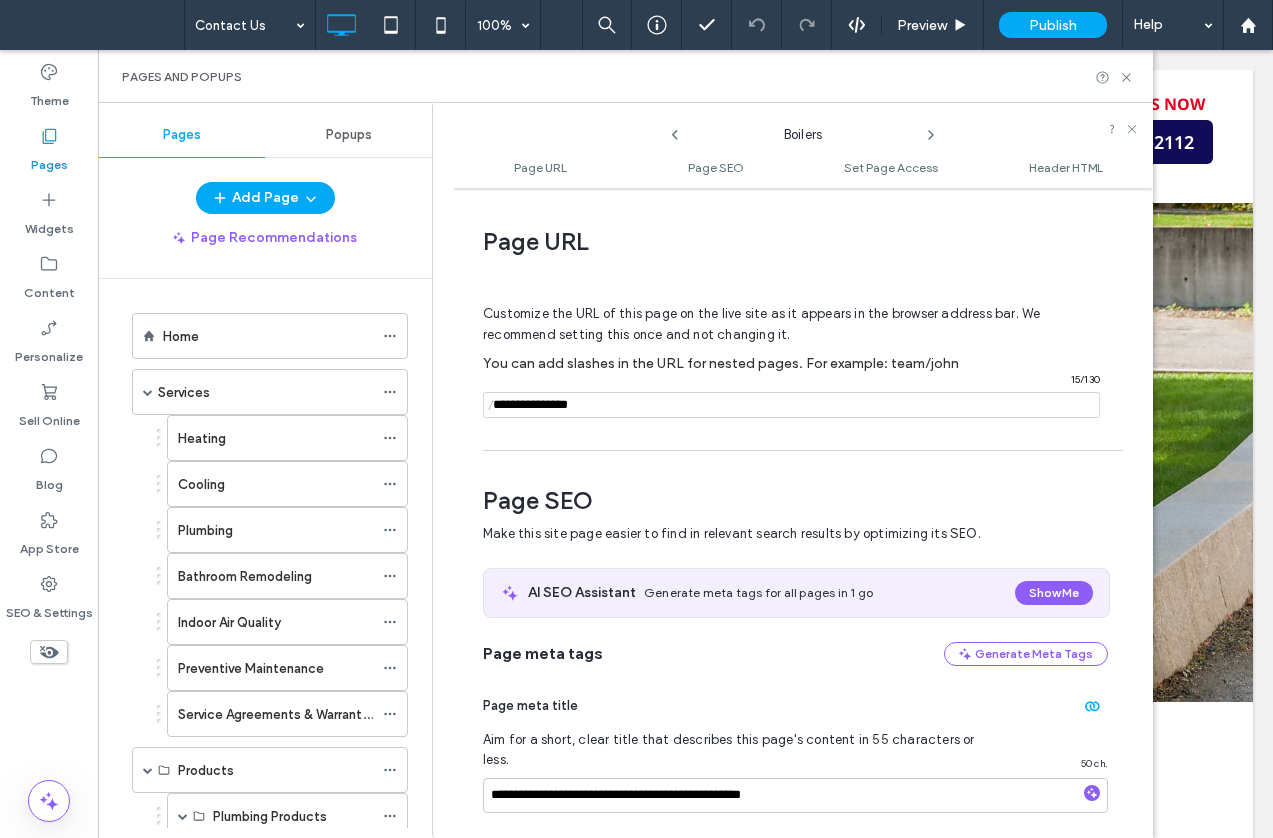 scroll, scrollTop: 10, scrollLeft: 0, axis: vertical 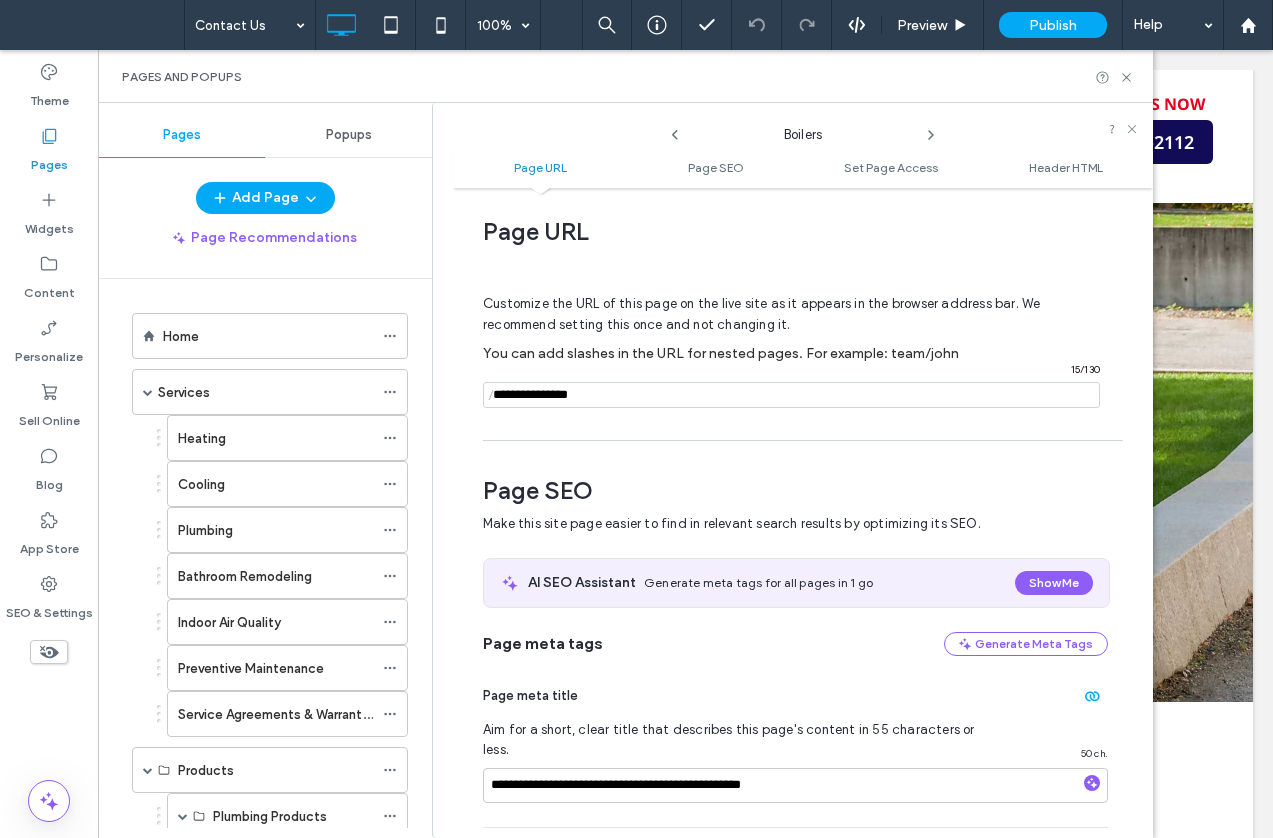click 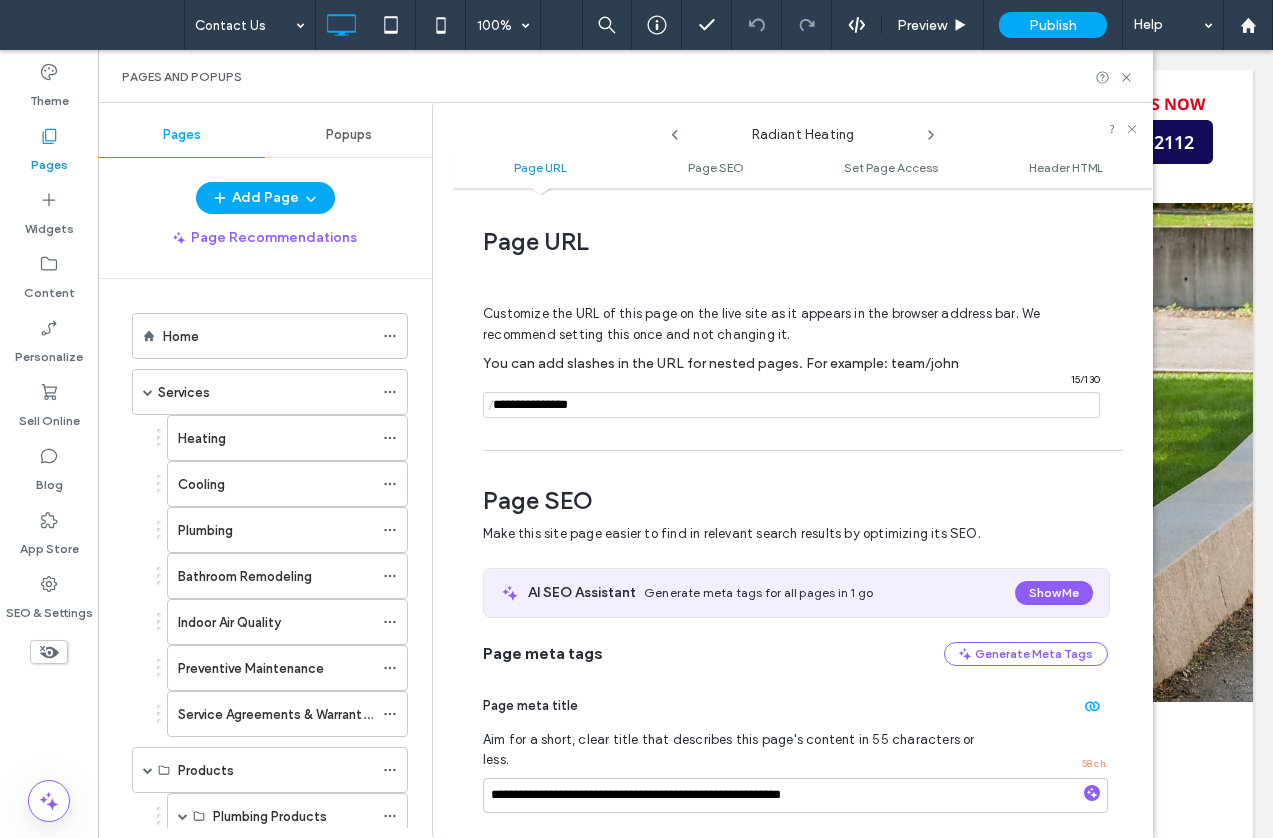 scroll, scrollTop: 10, scrollLeft: 0, axis: vertical 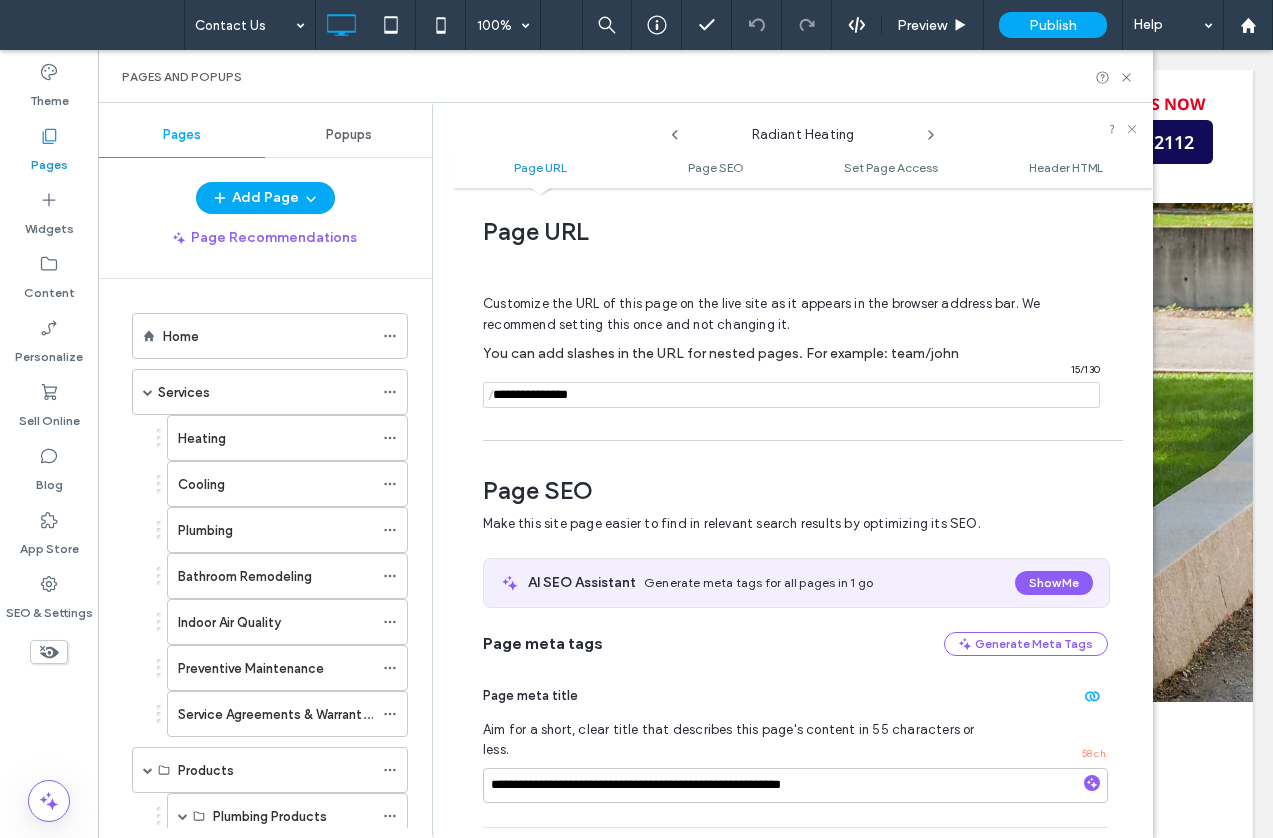 click 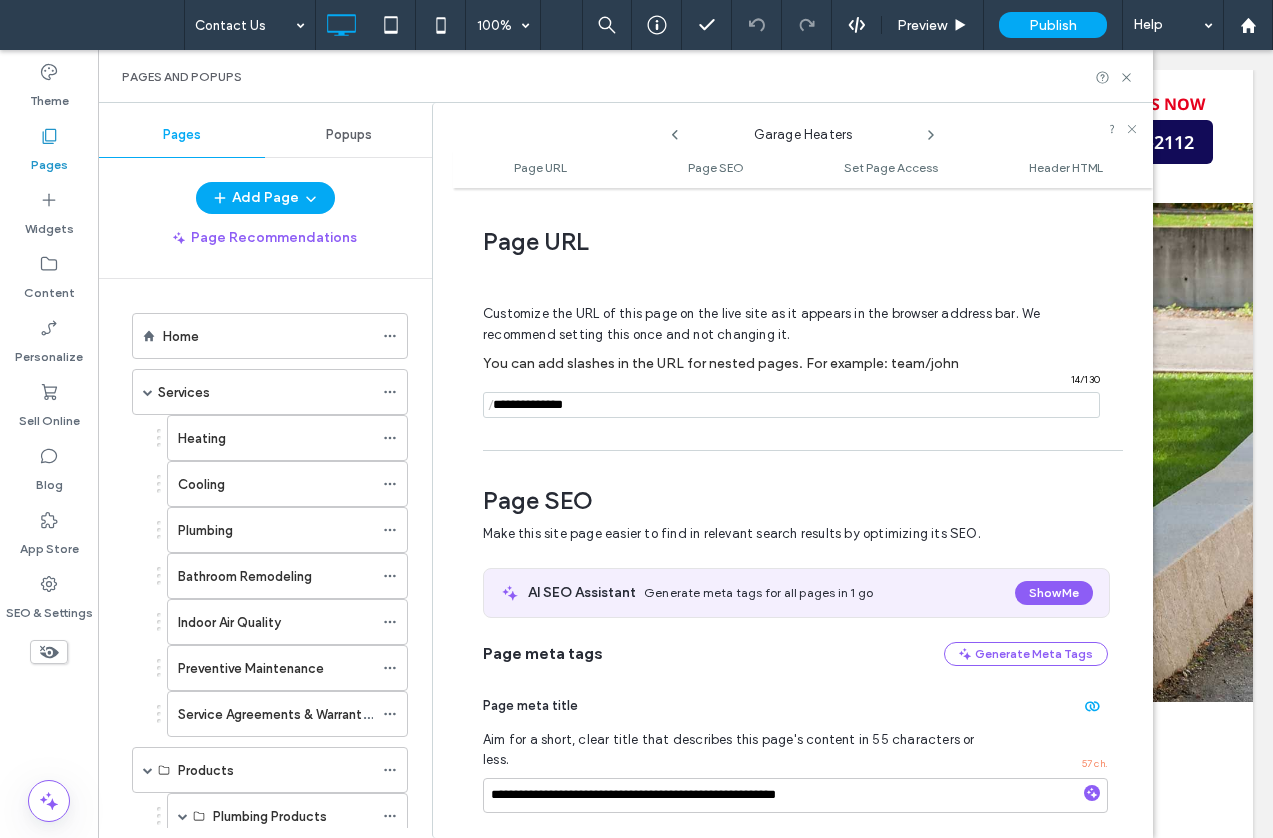 scroll, scrollTop: 10, scrollLeft: 0, axis: vertical 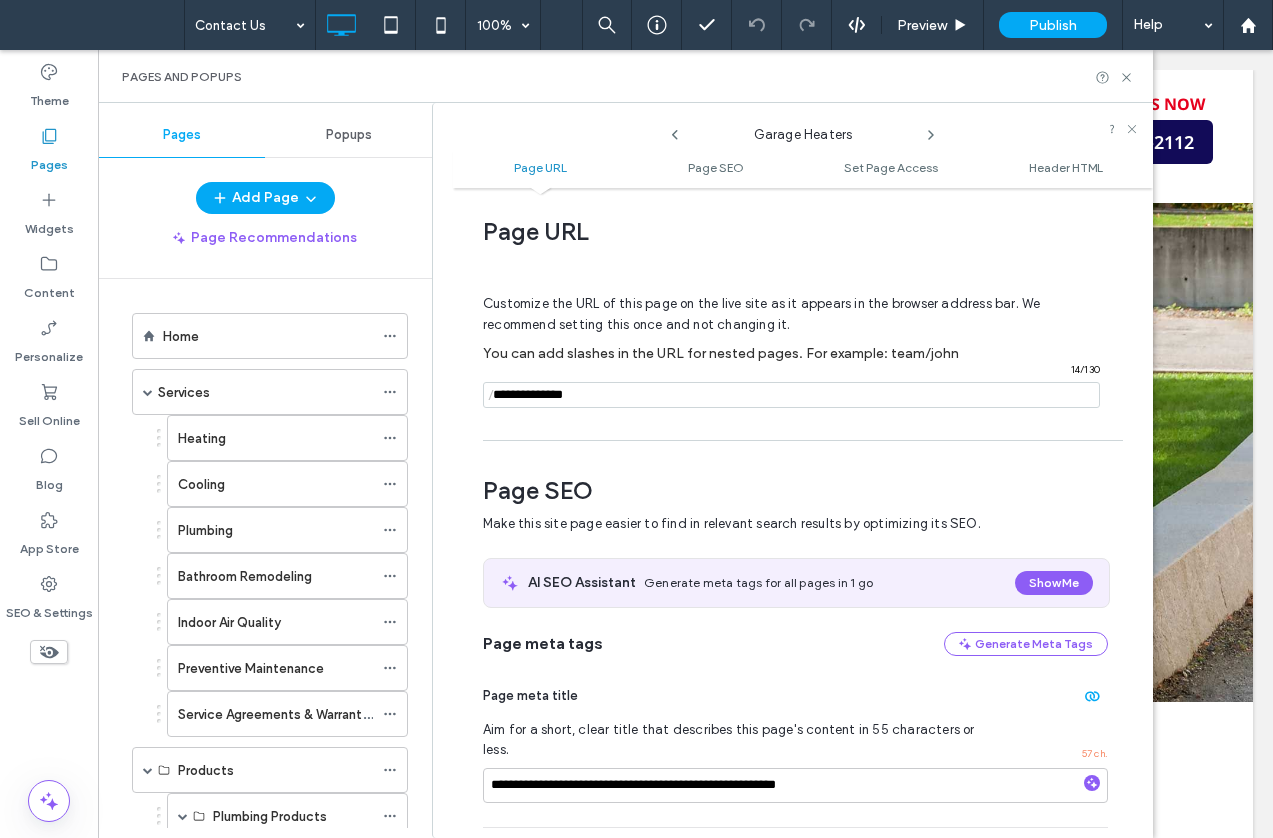 click 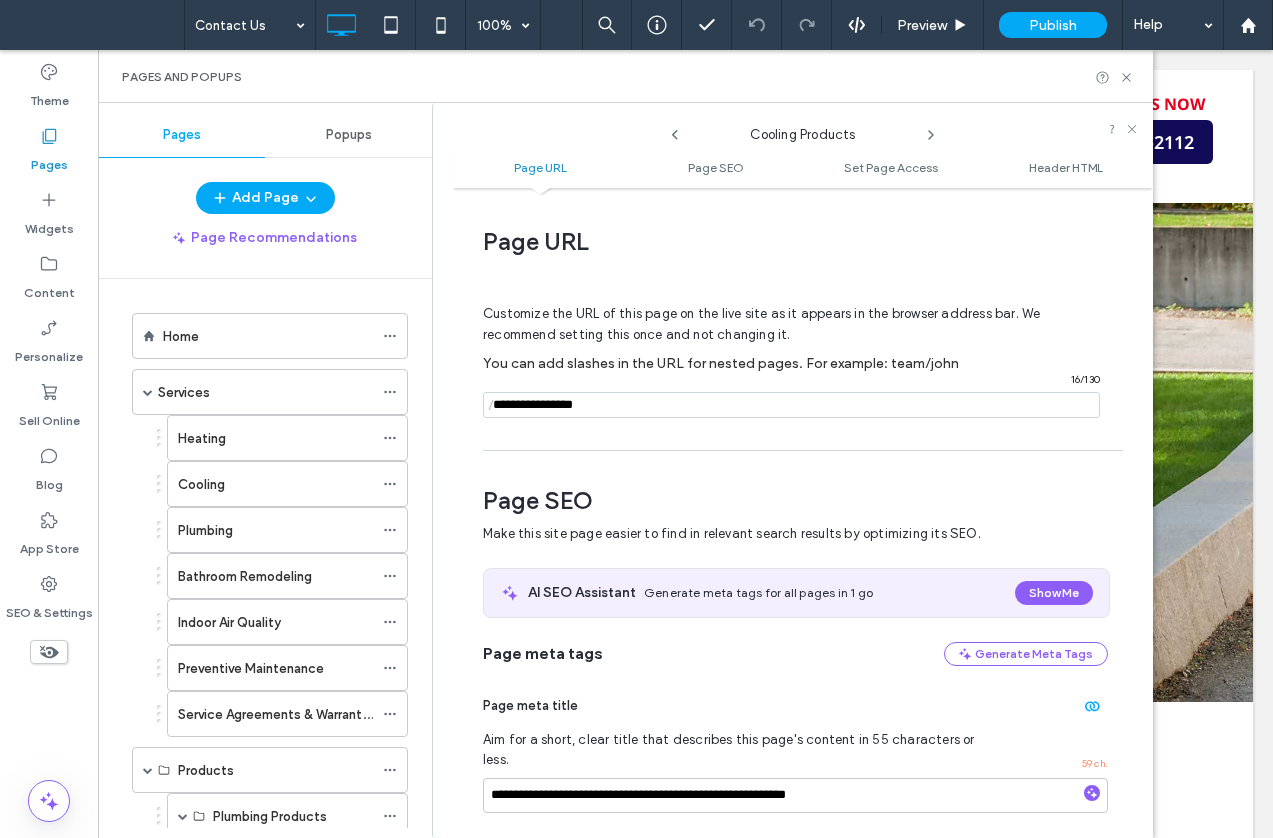 scroll, scrollTop: 10, scrollLeft: 0, axis: vertical 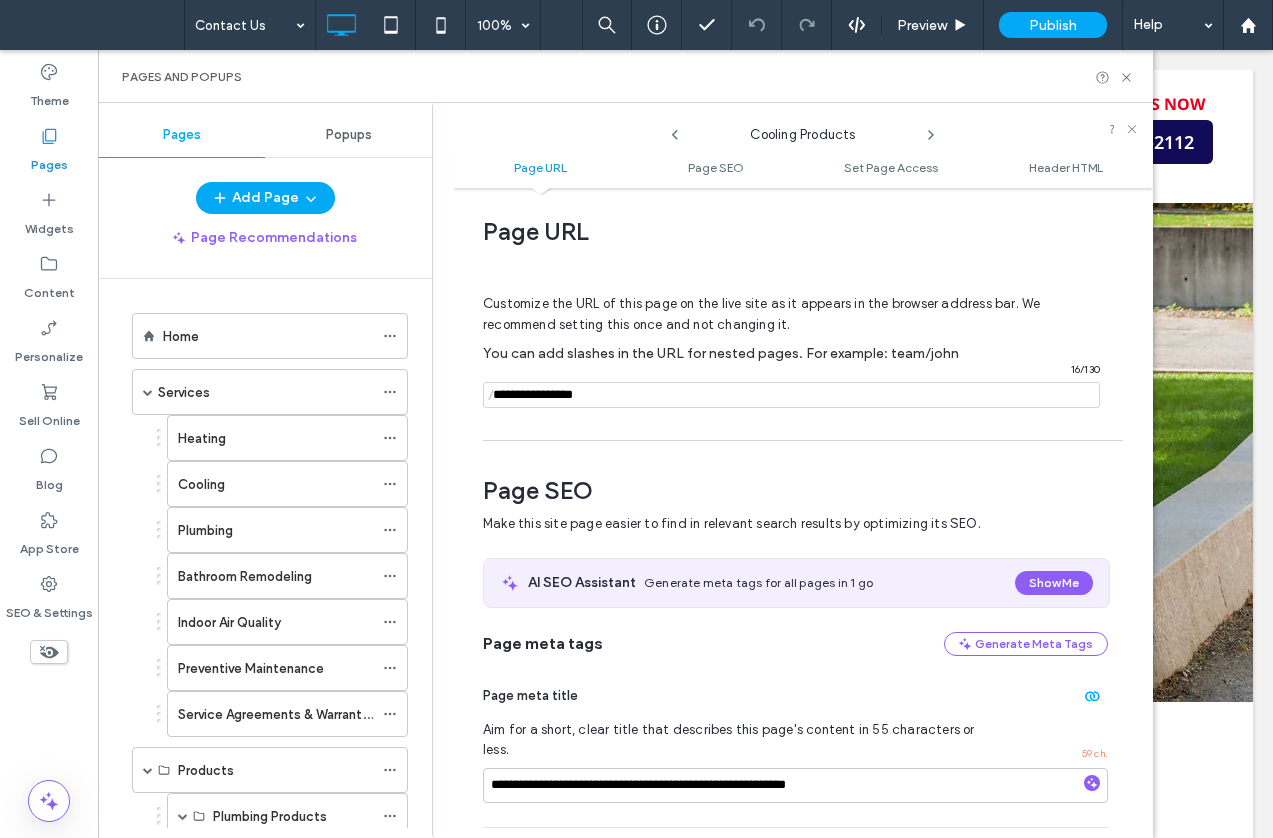 click 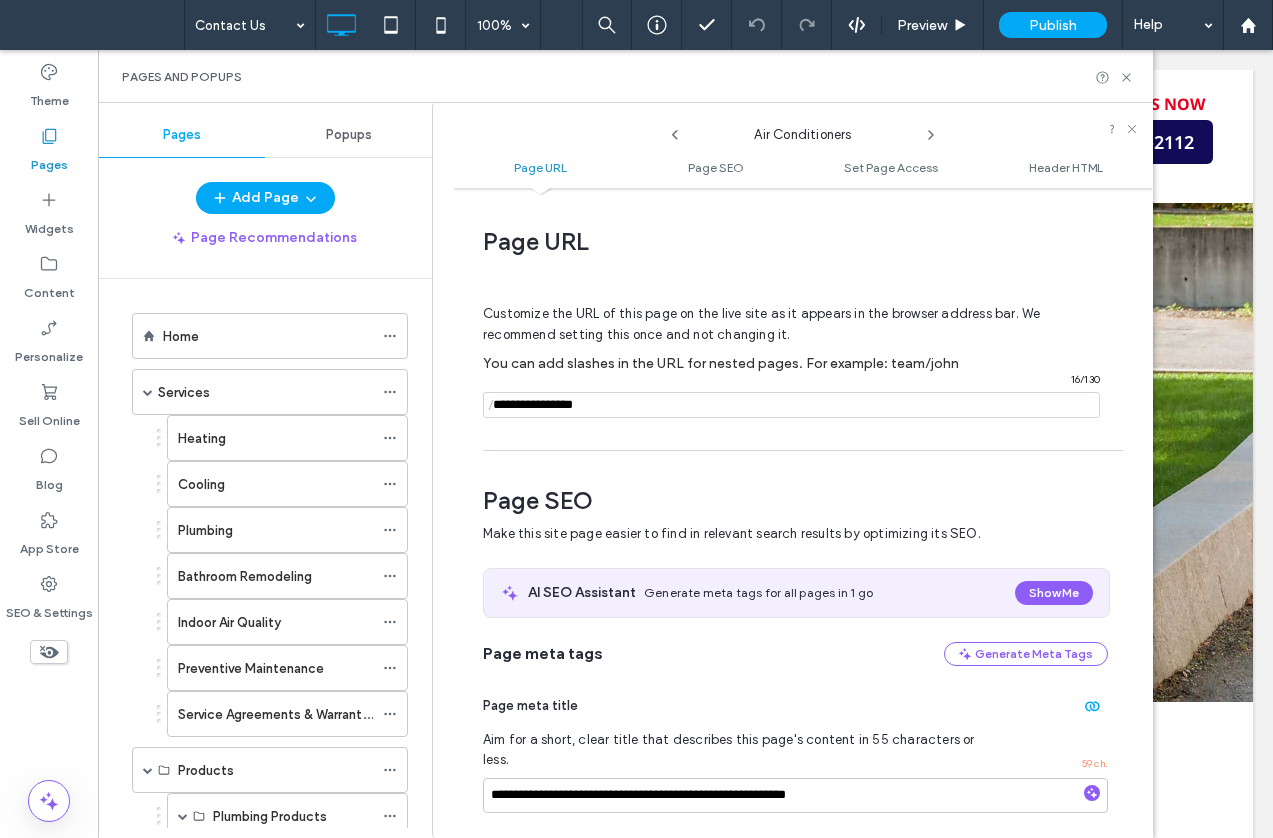 scroll, scrollTop: 10, scrollLeft: 0, axis: vertical 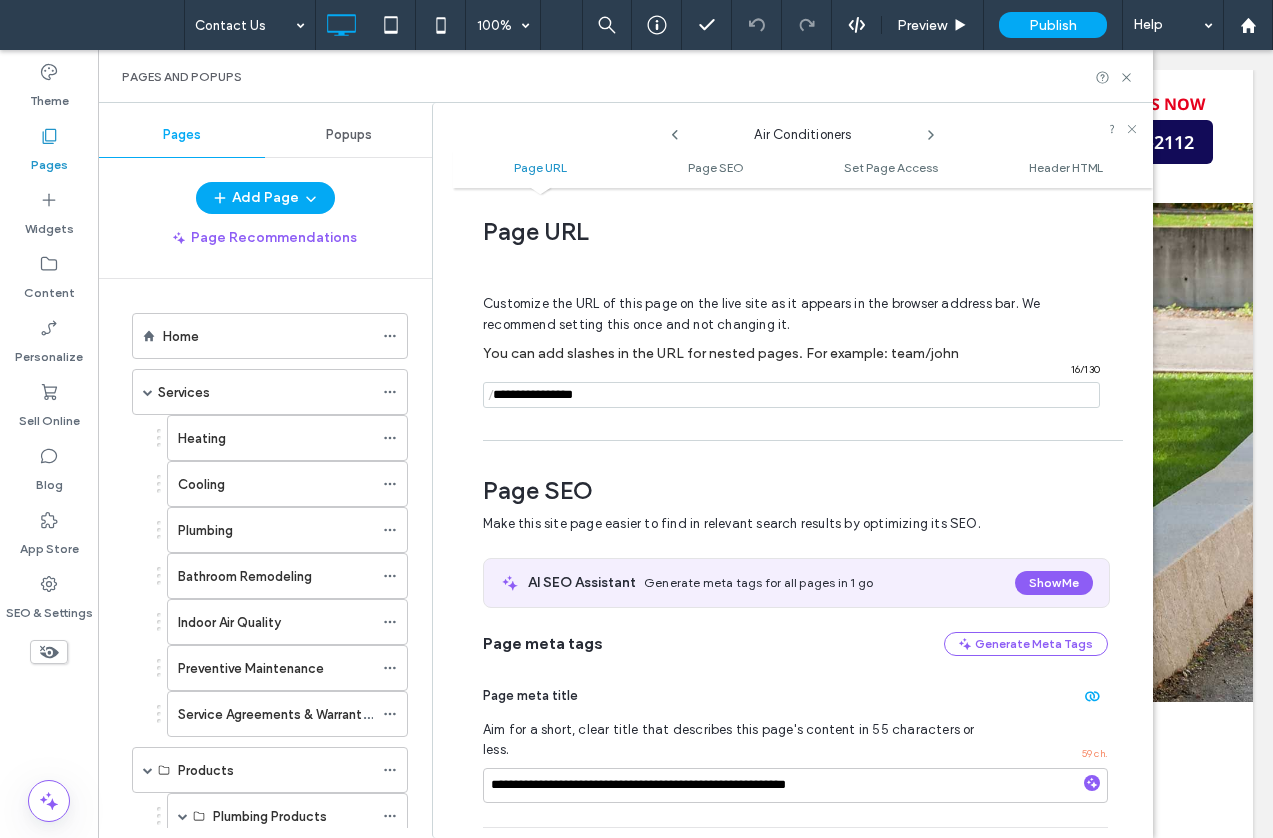 click 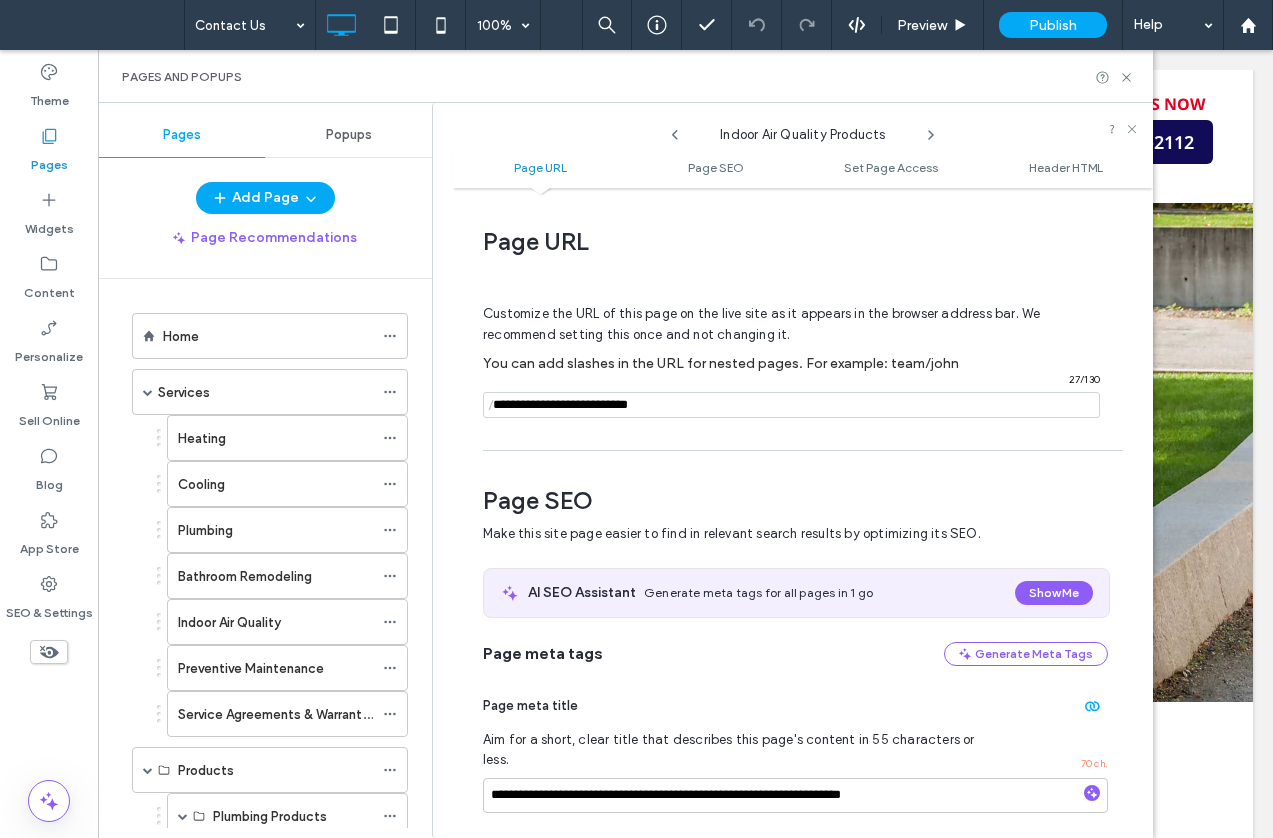 scroll 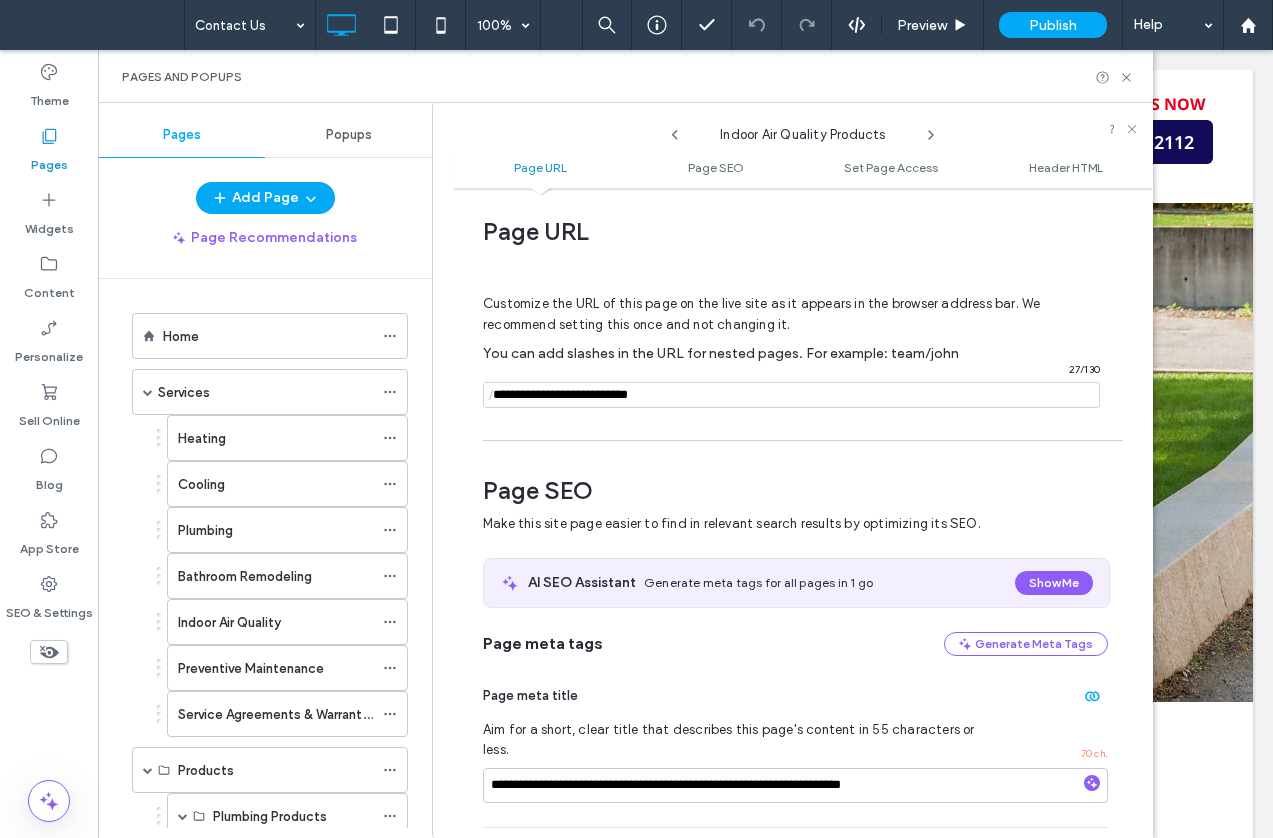 click 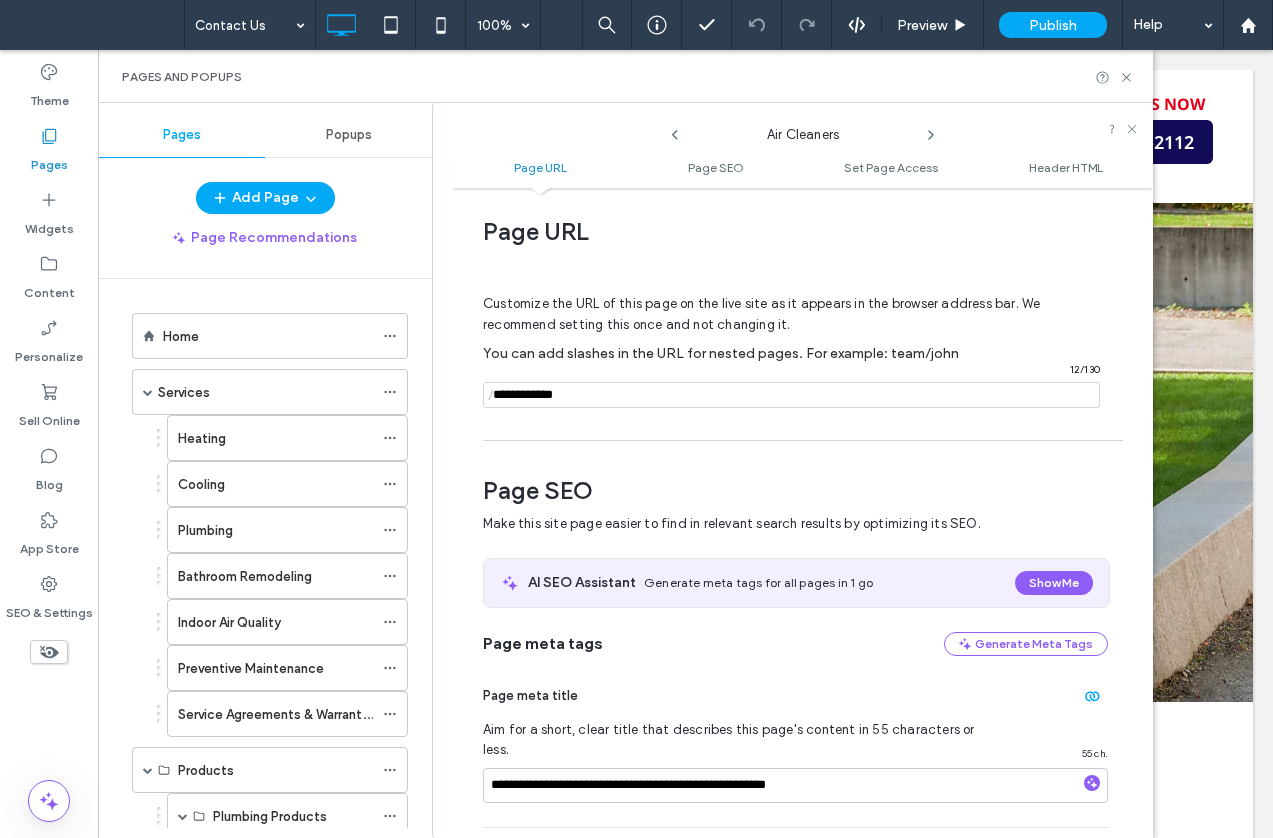 click 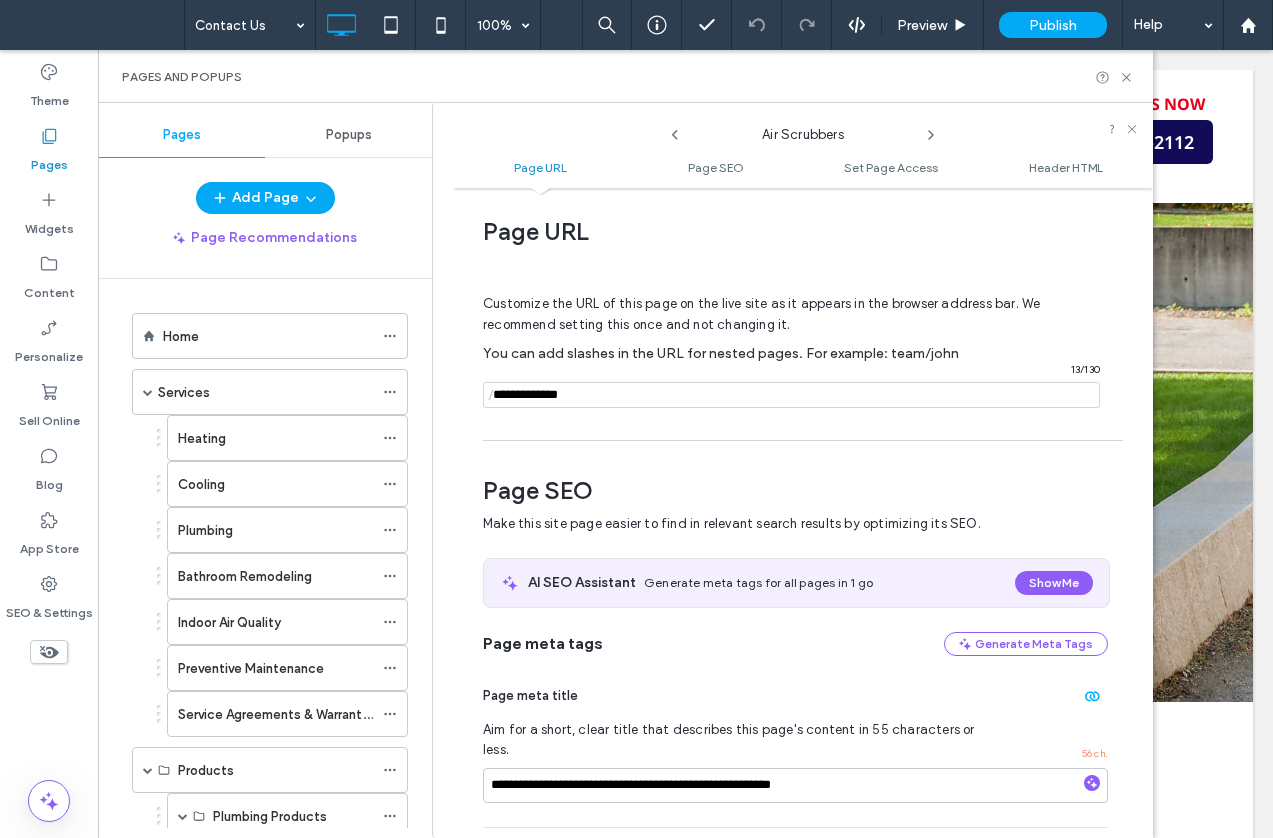 click 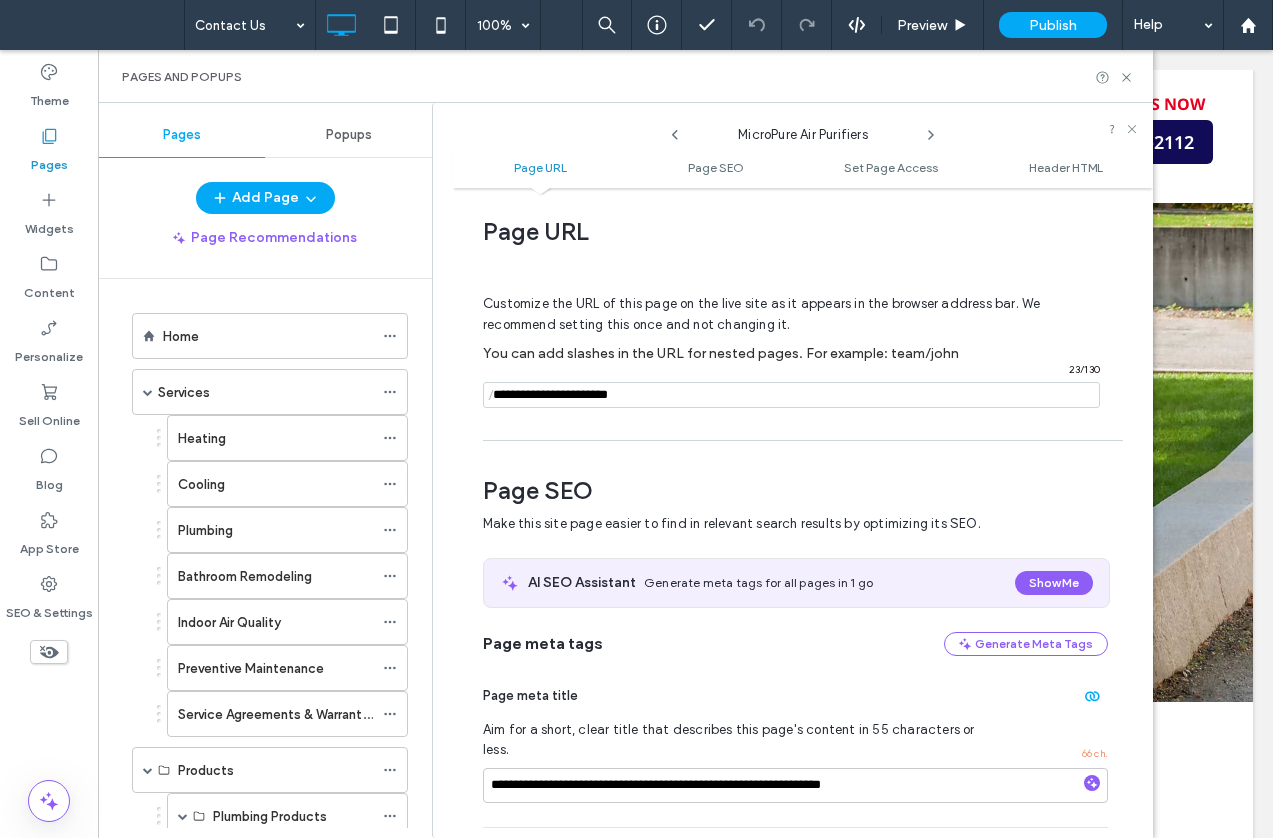click 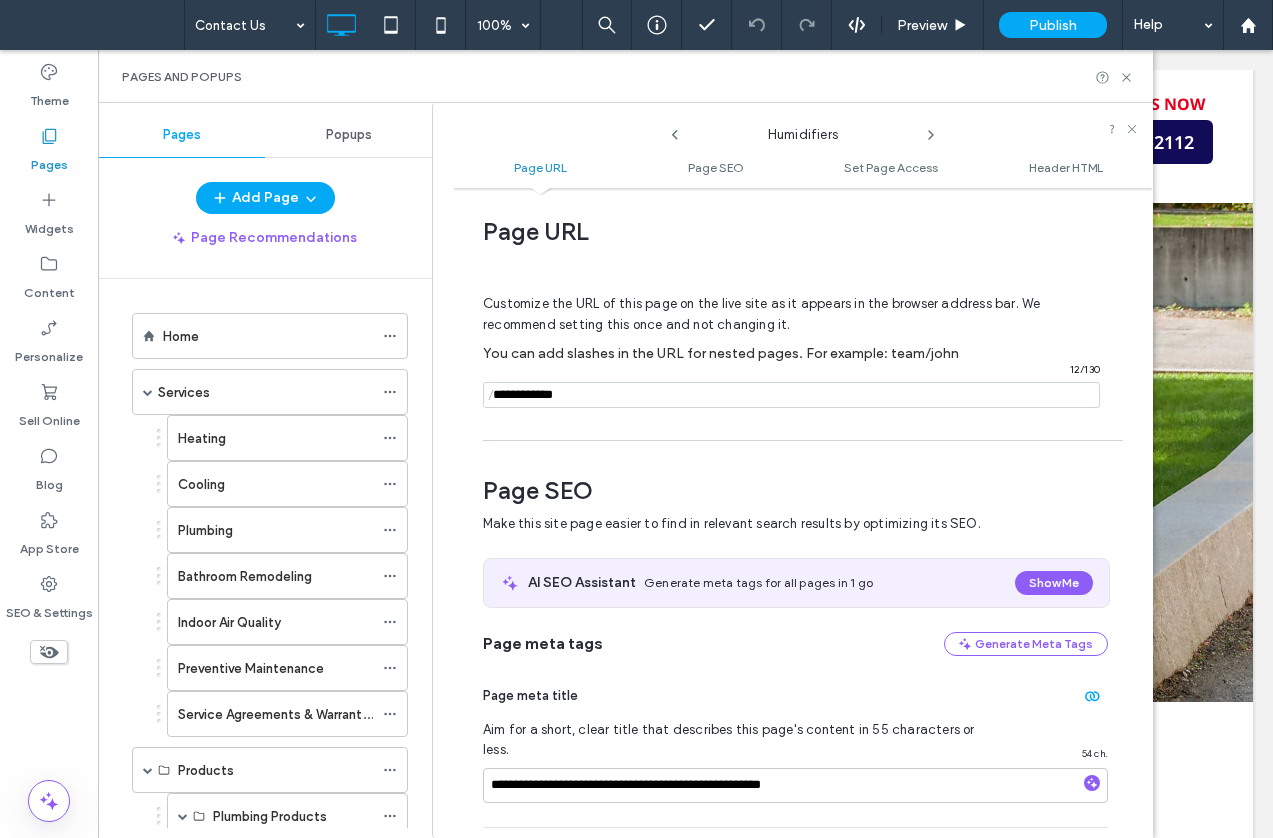 click 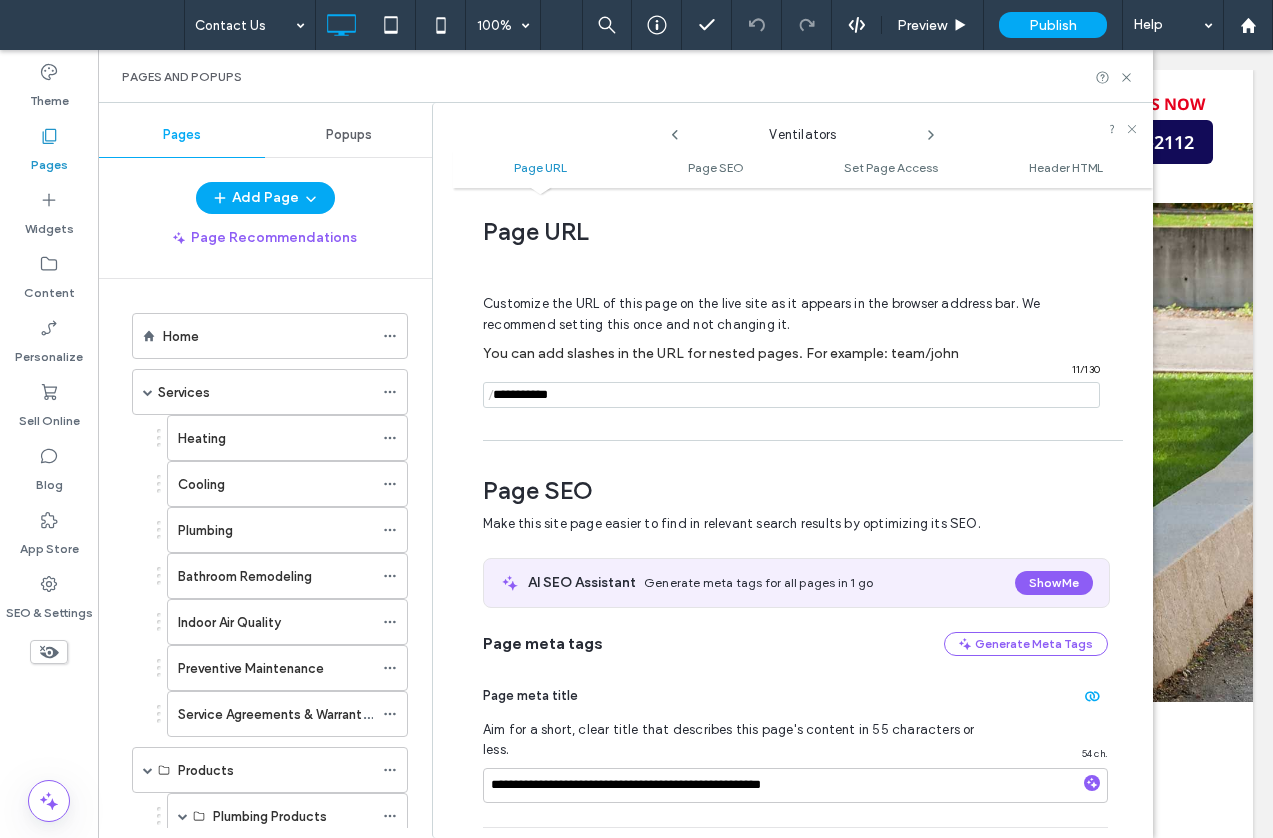 click 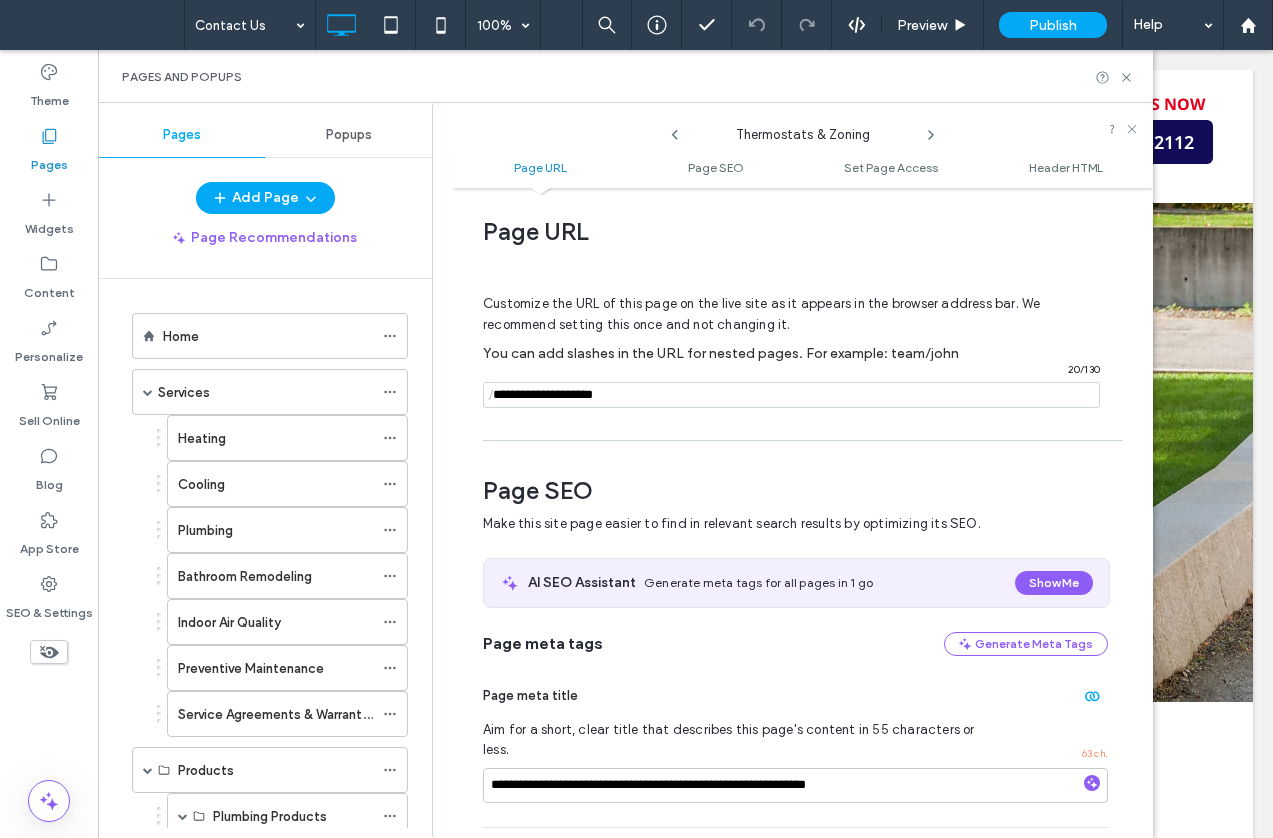 click 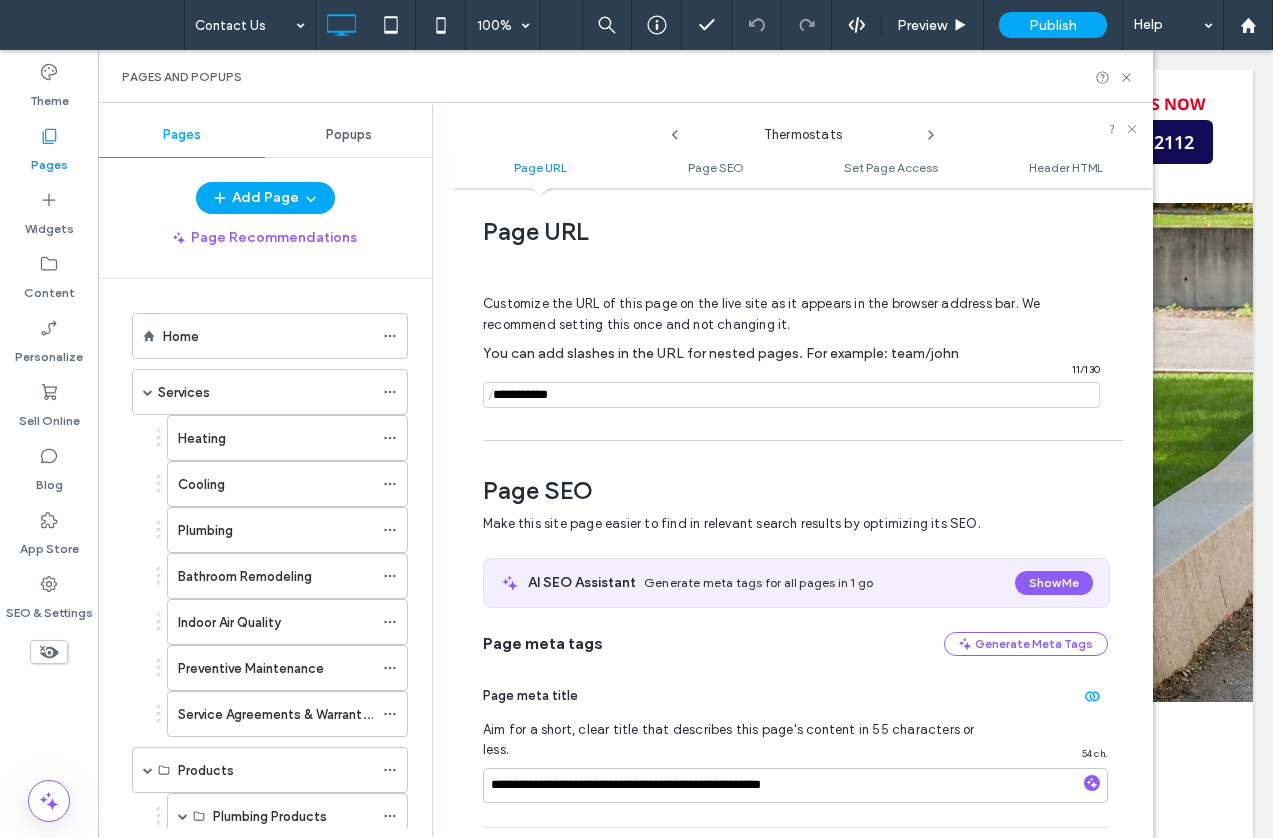 click 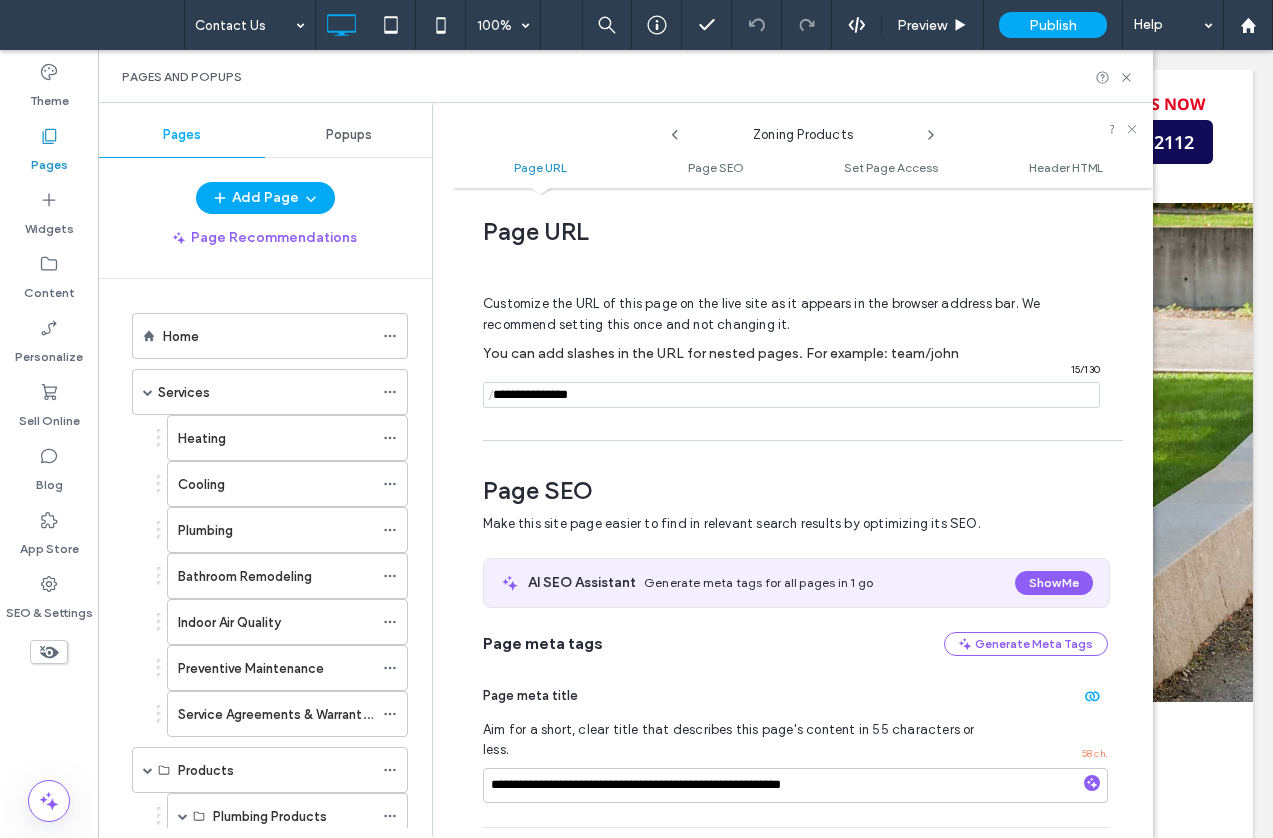 click 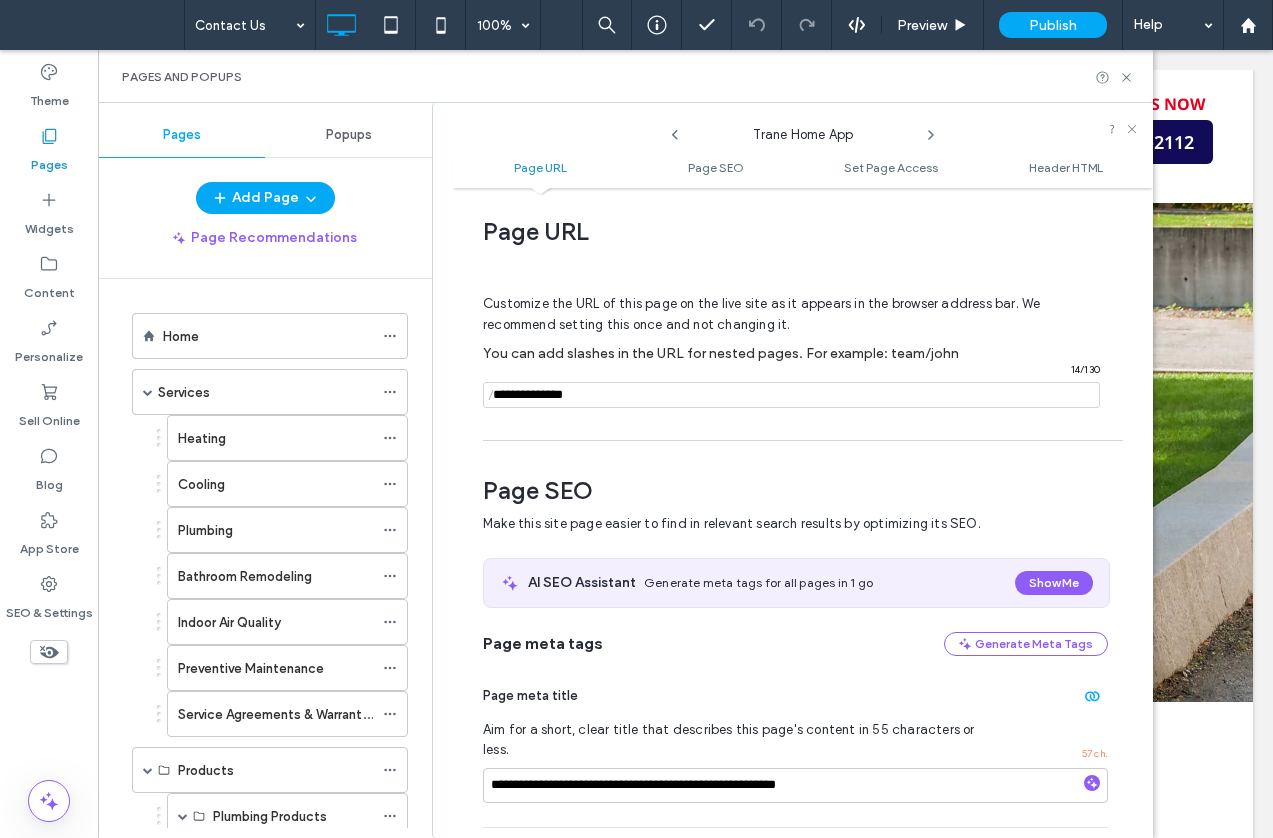 click 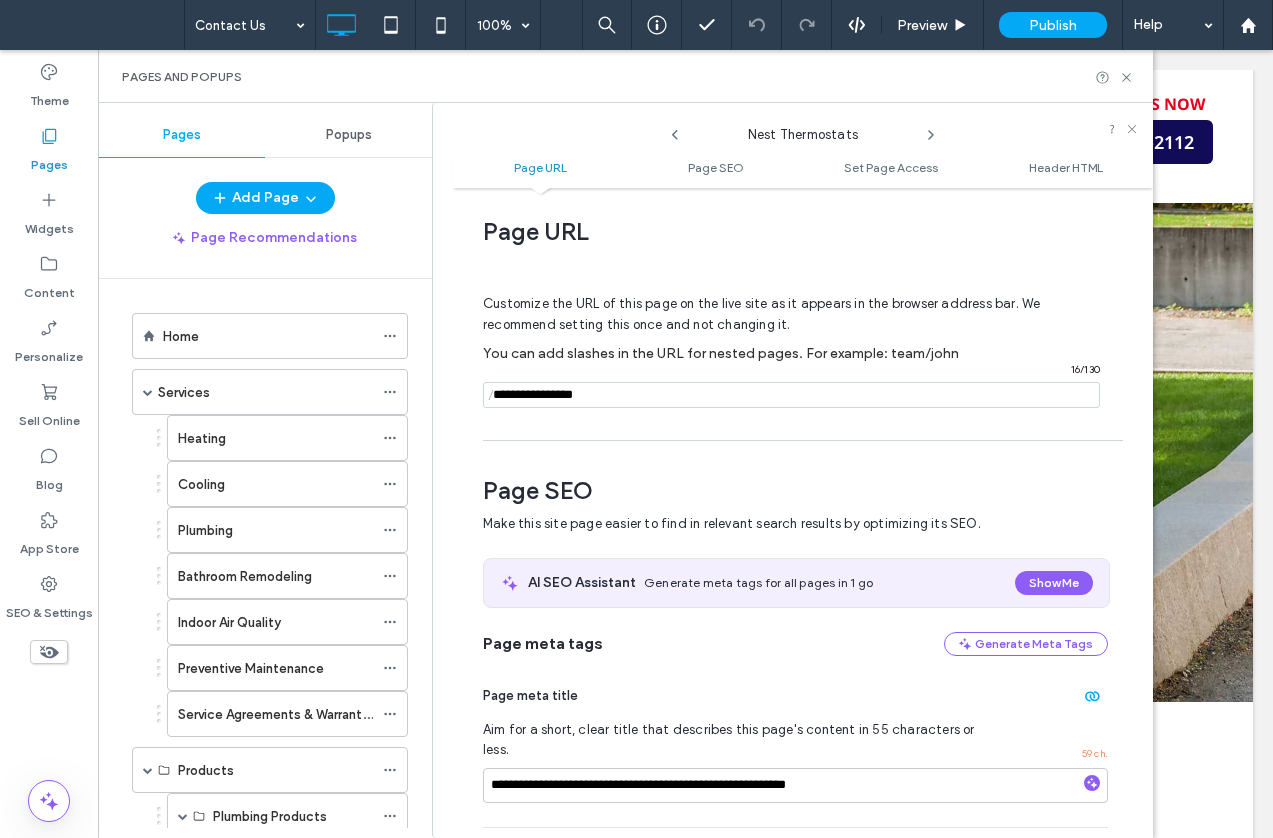 click 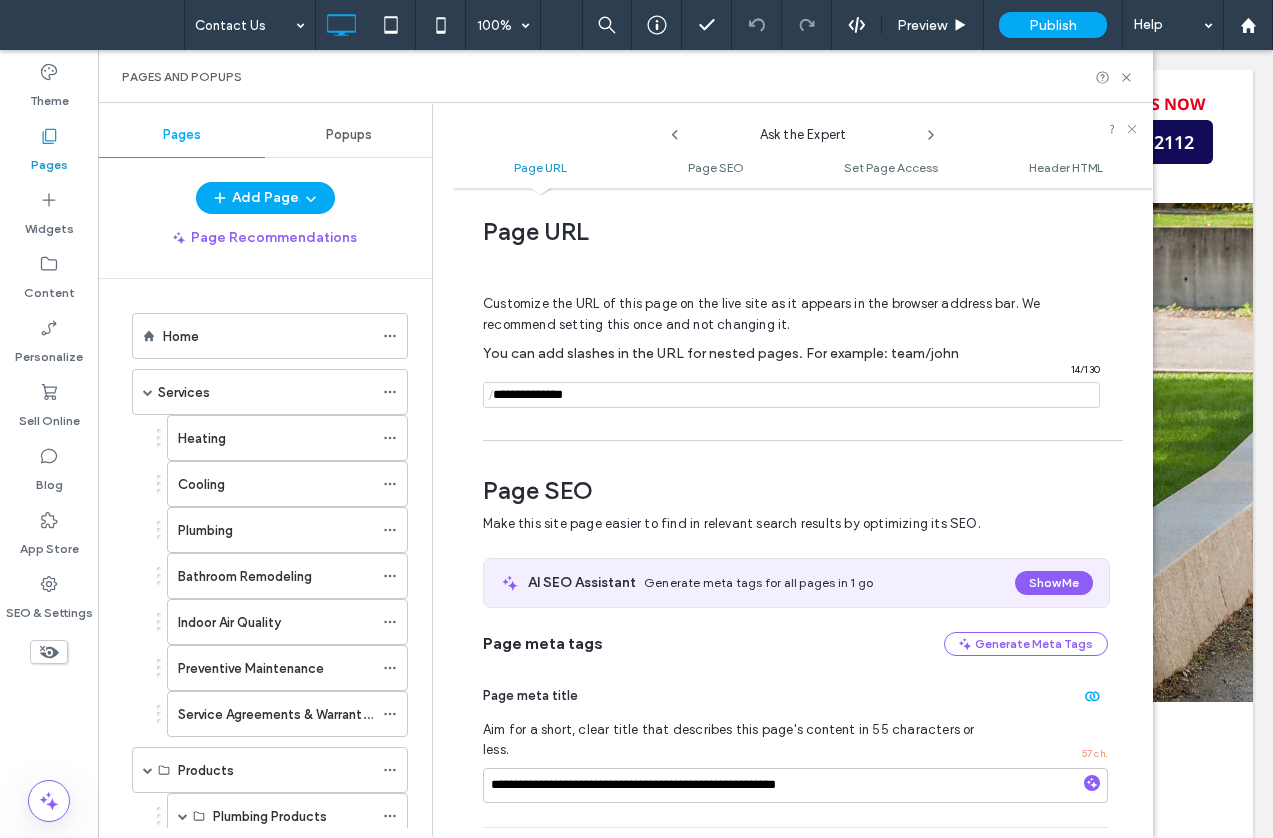 click 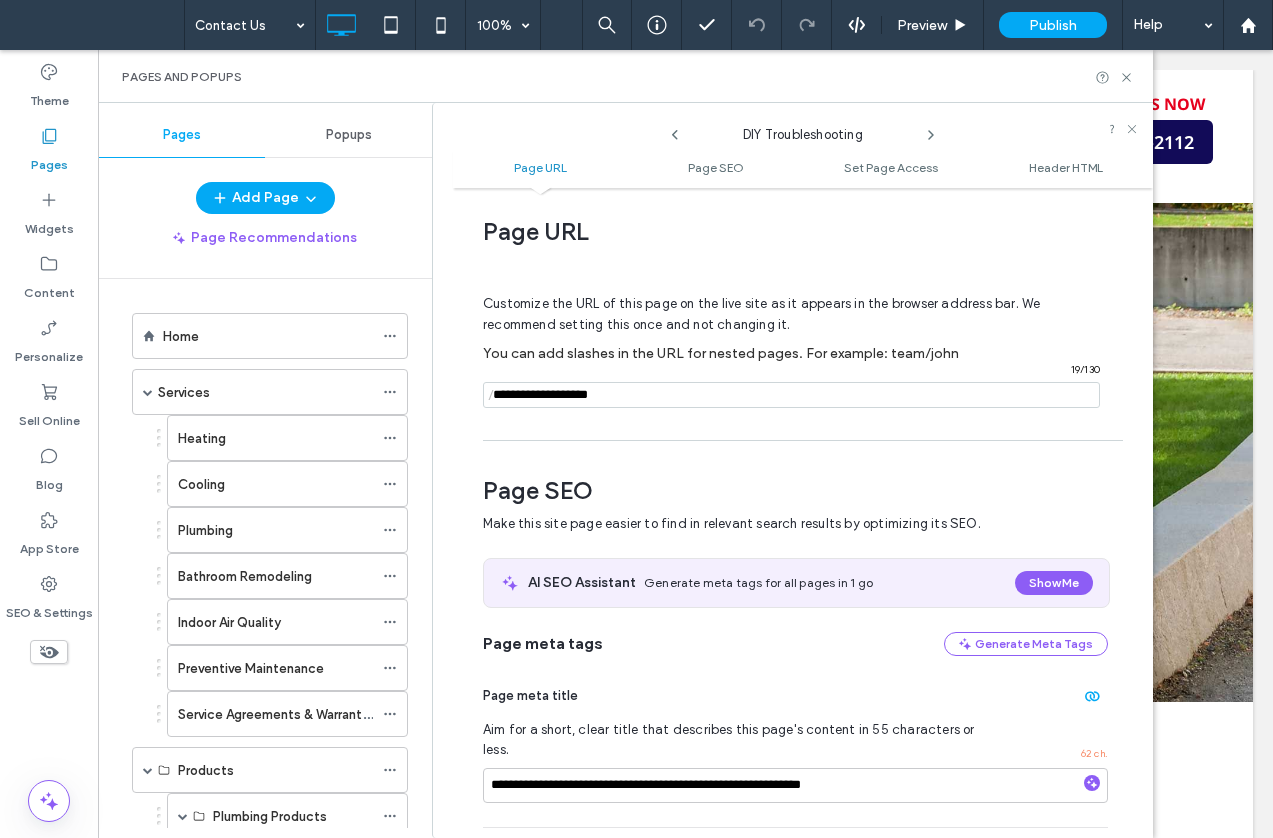 click 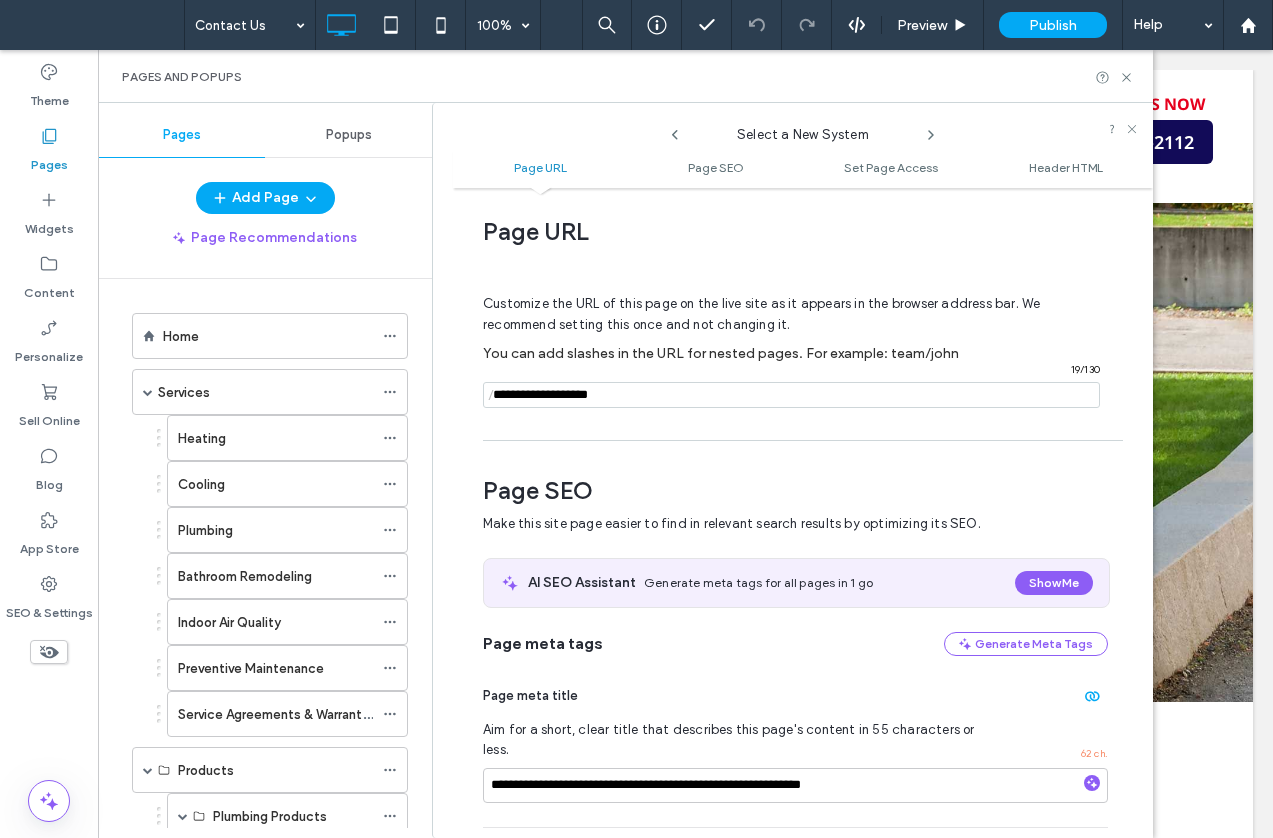 click 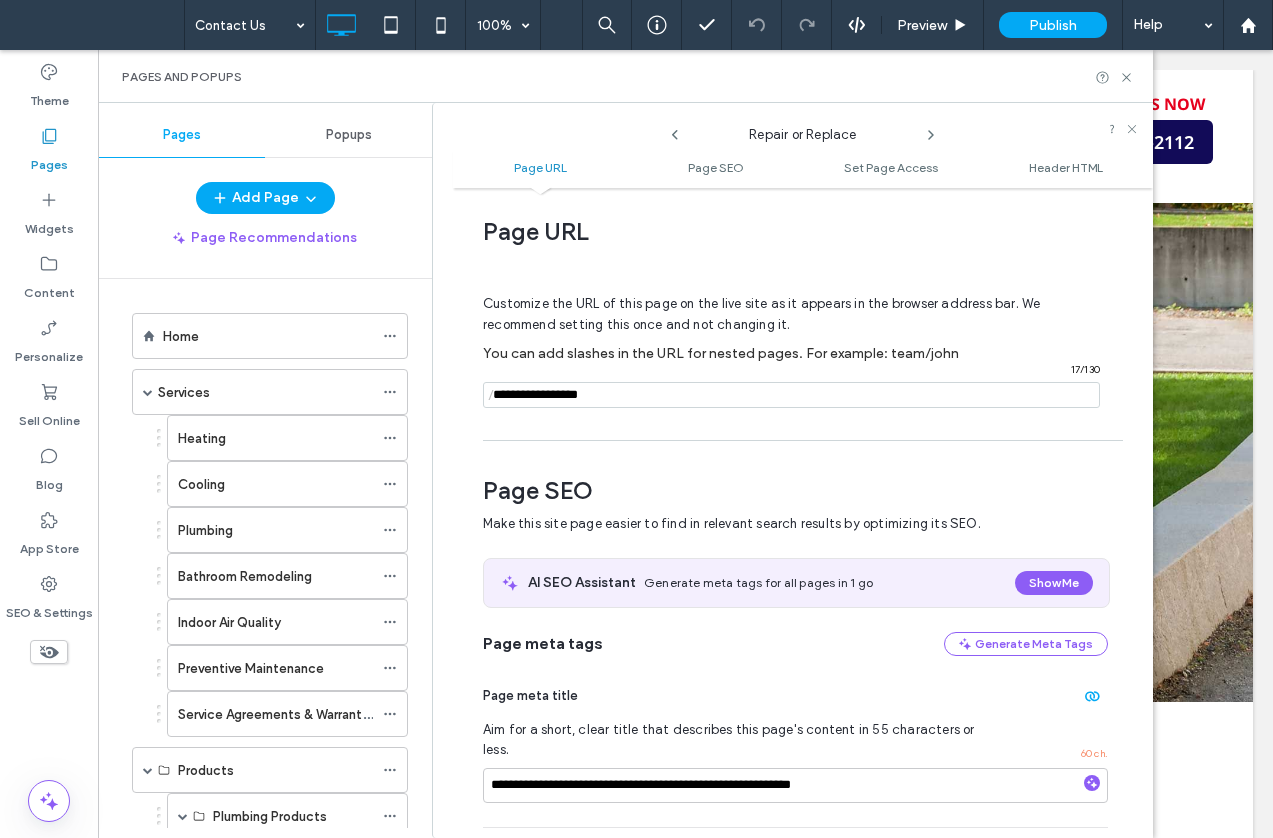 click 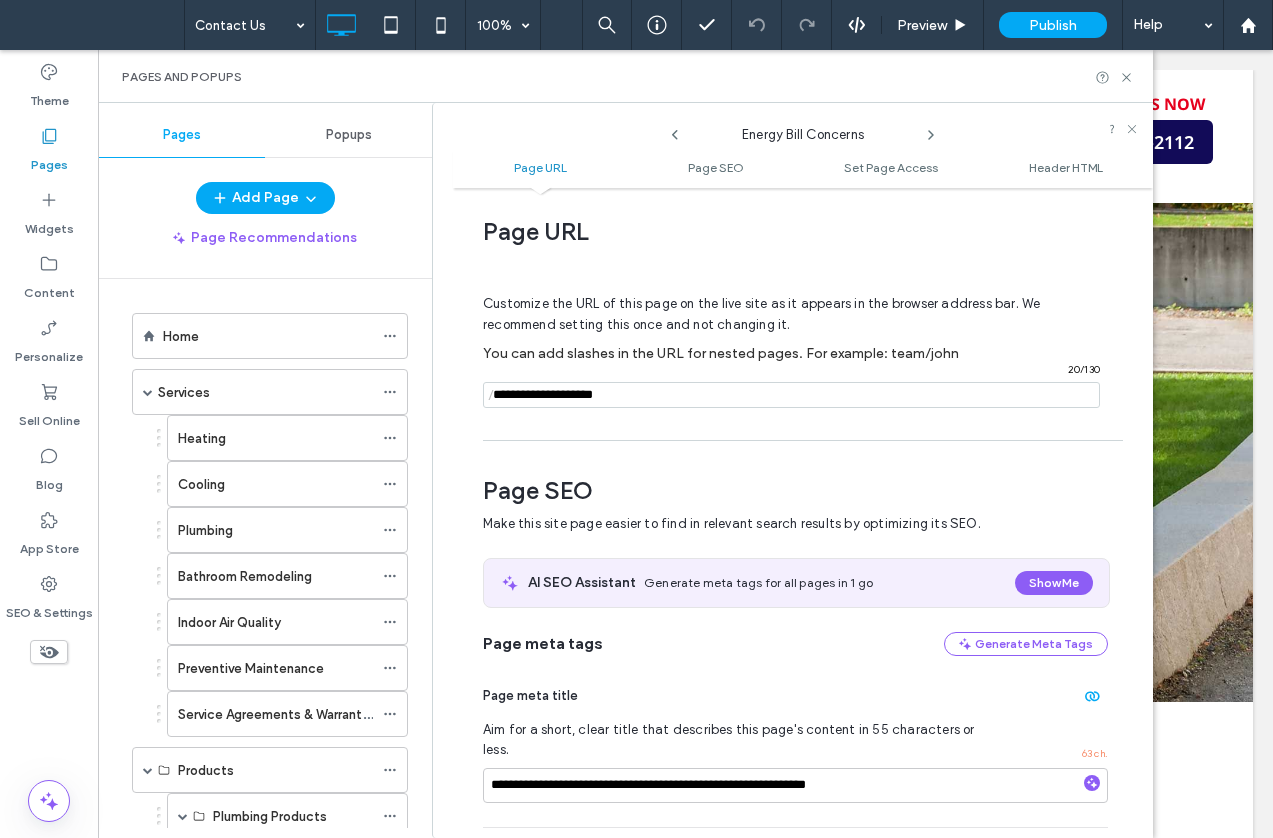 click 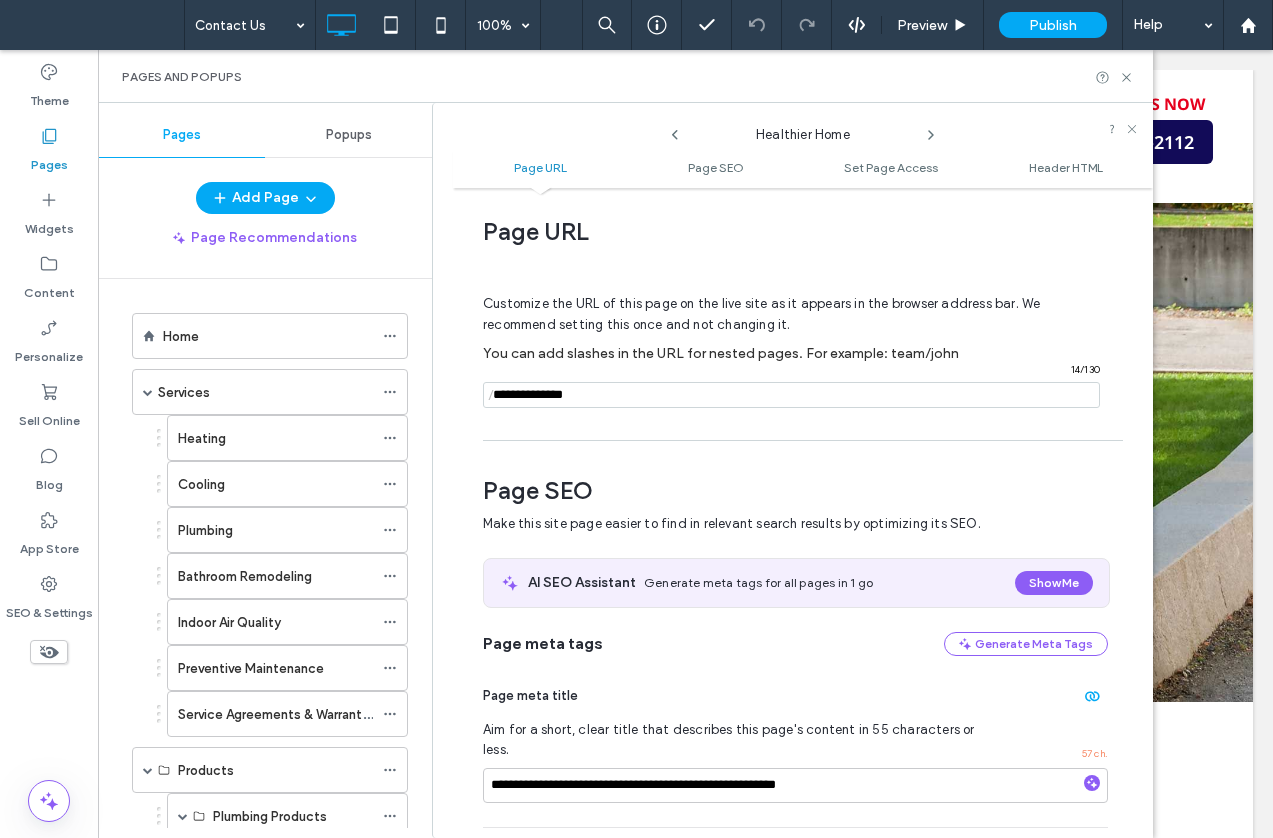 click 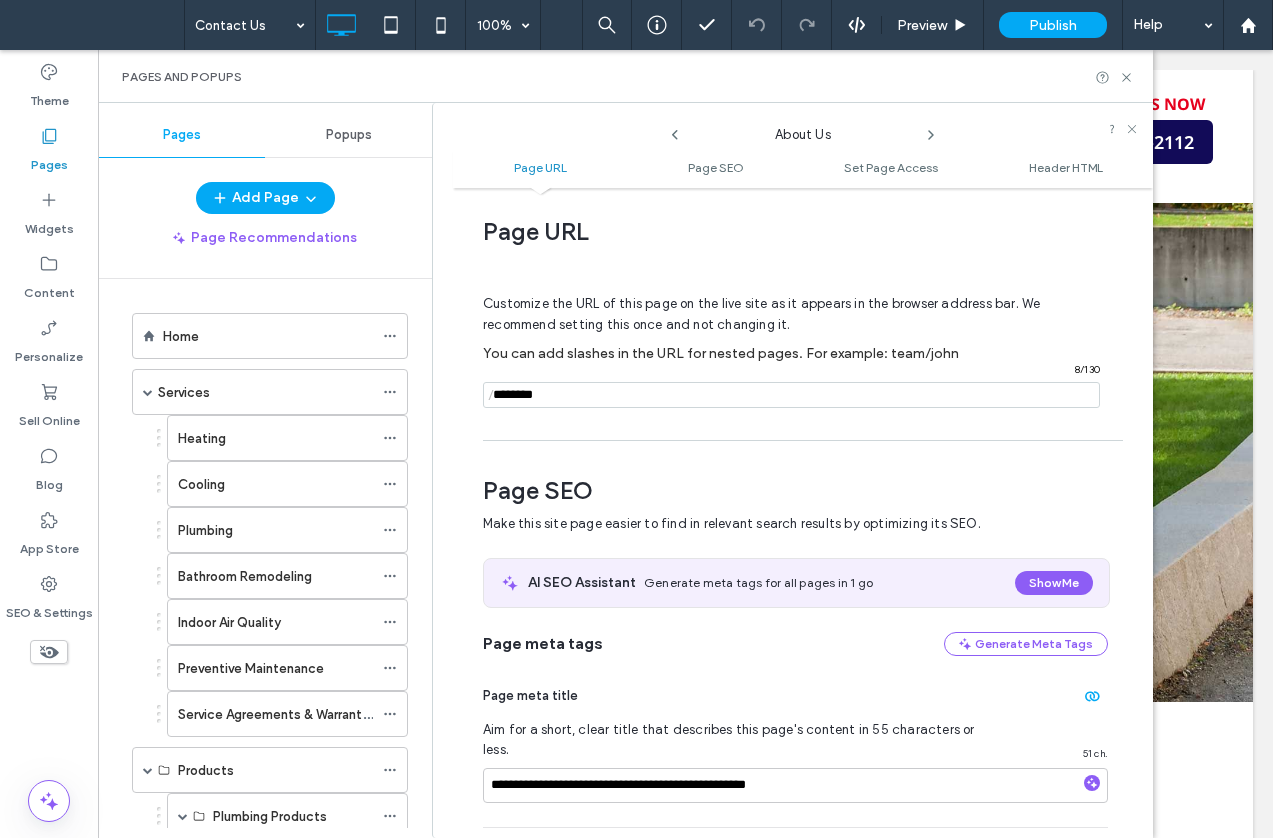 click 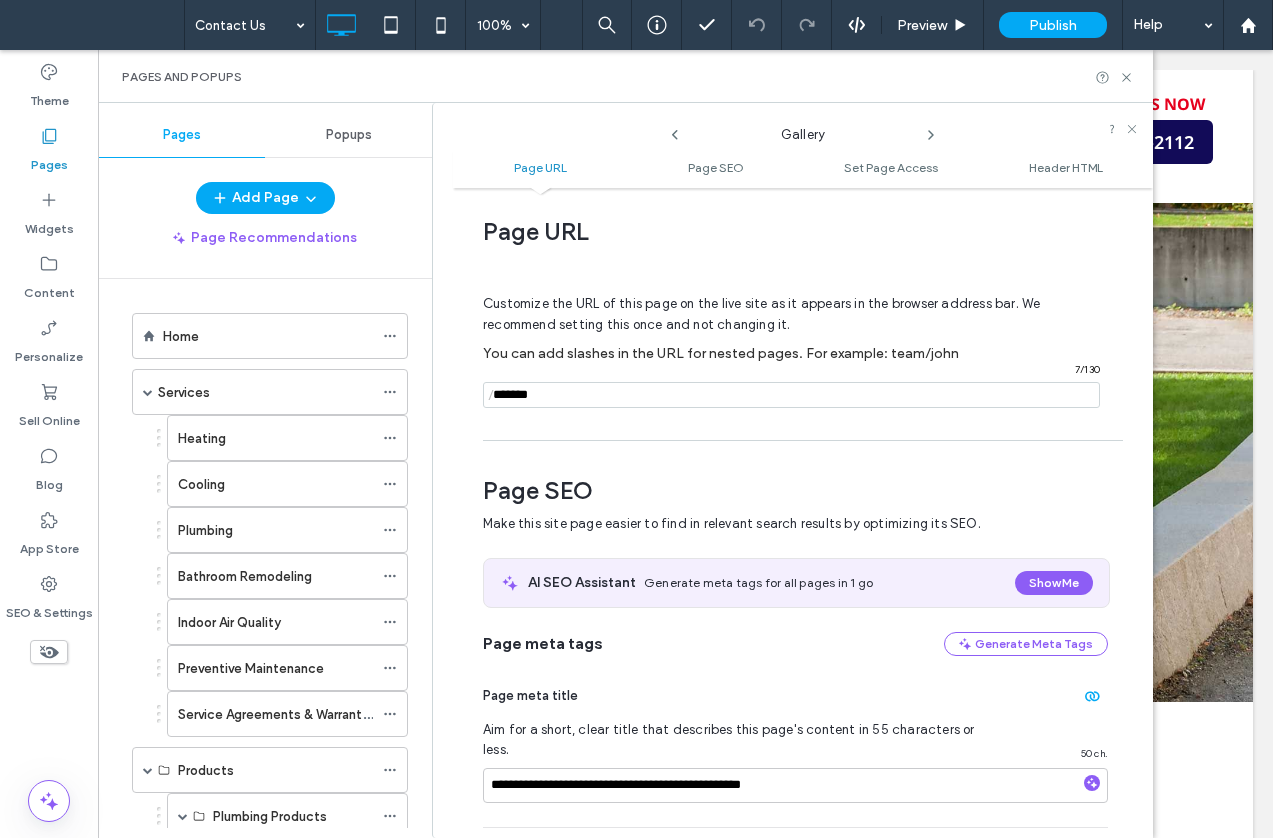 click 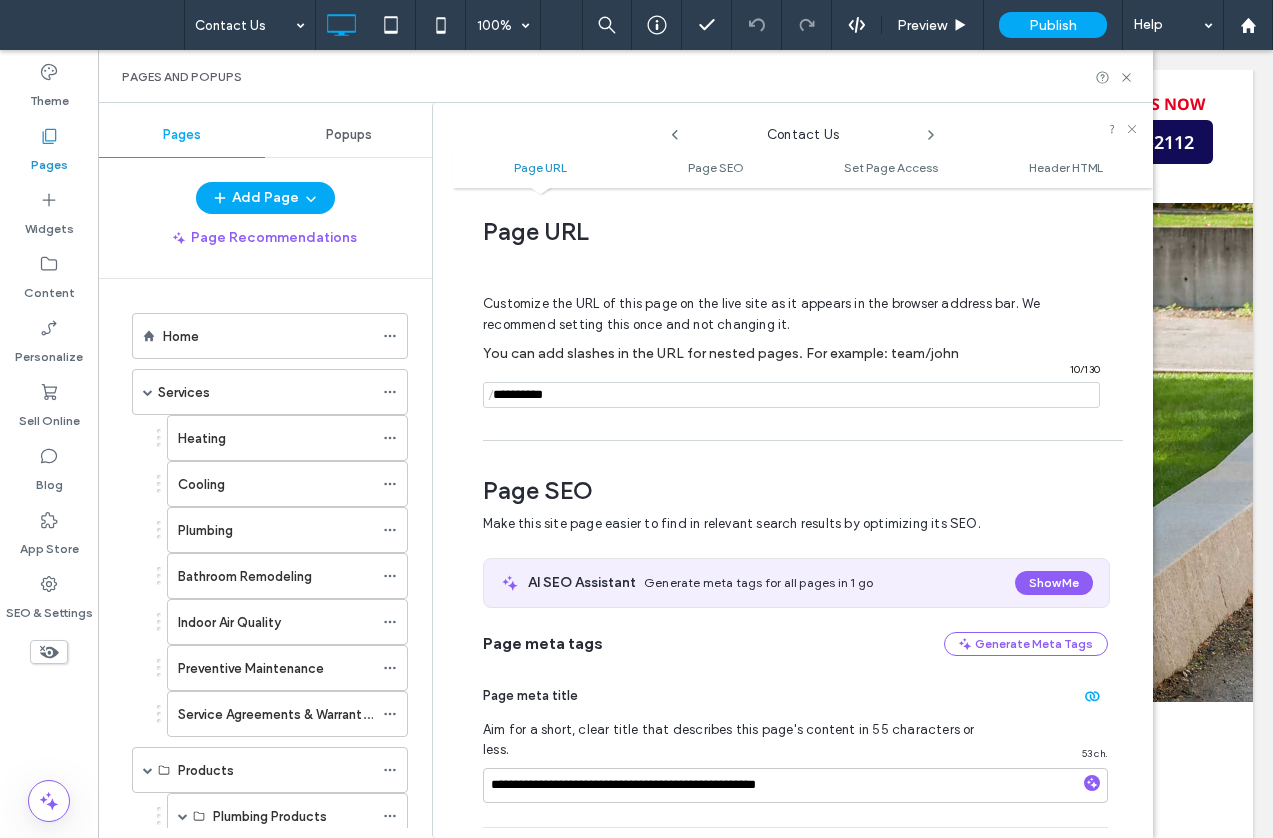 click 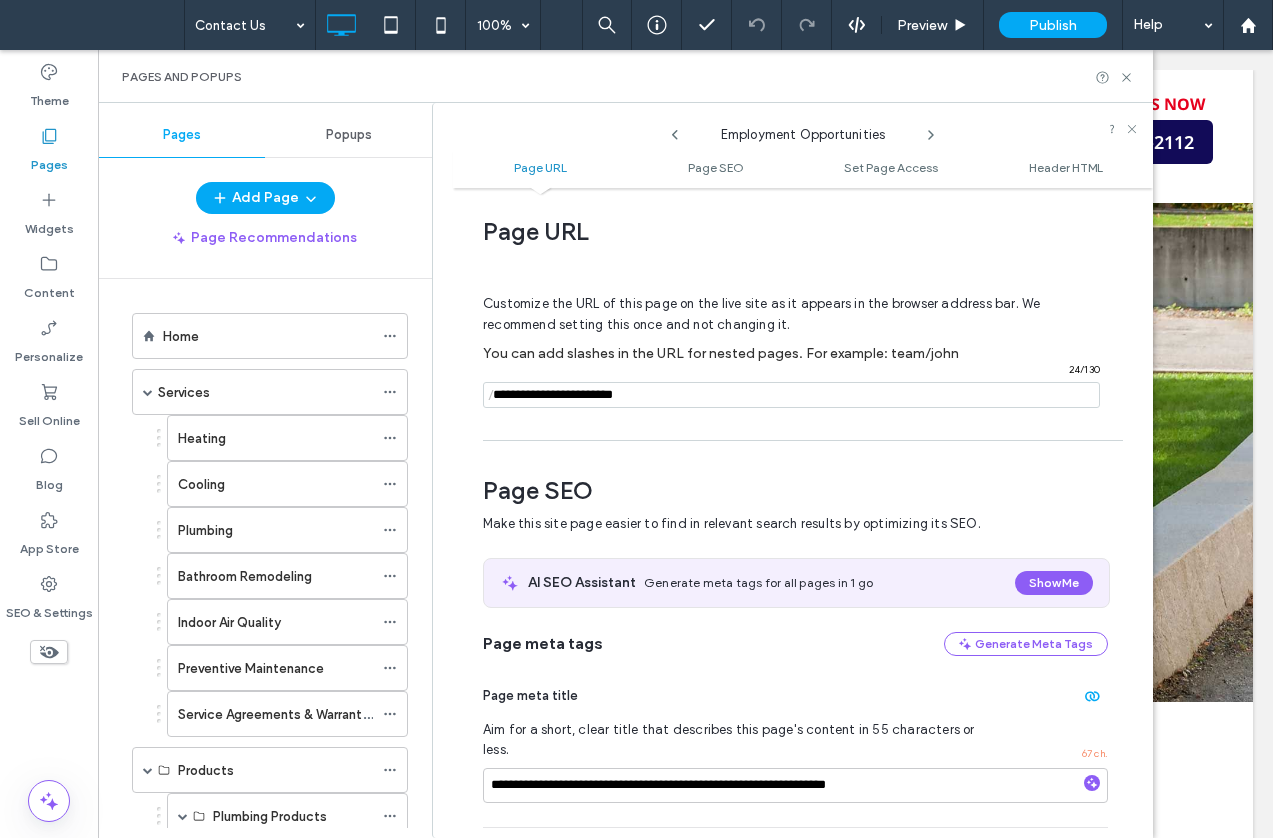 click 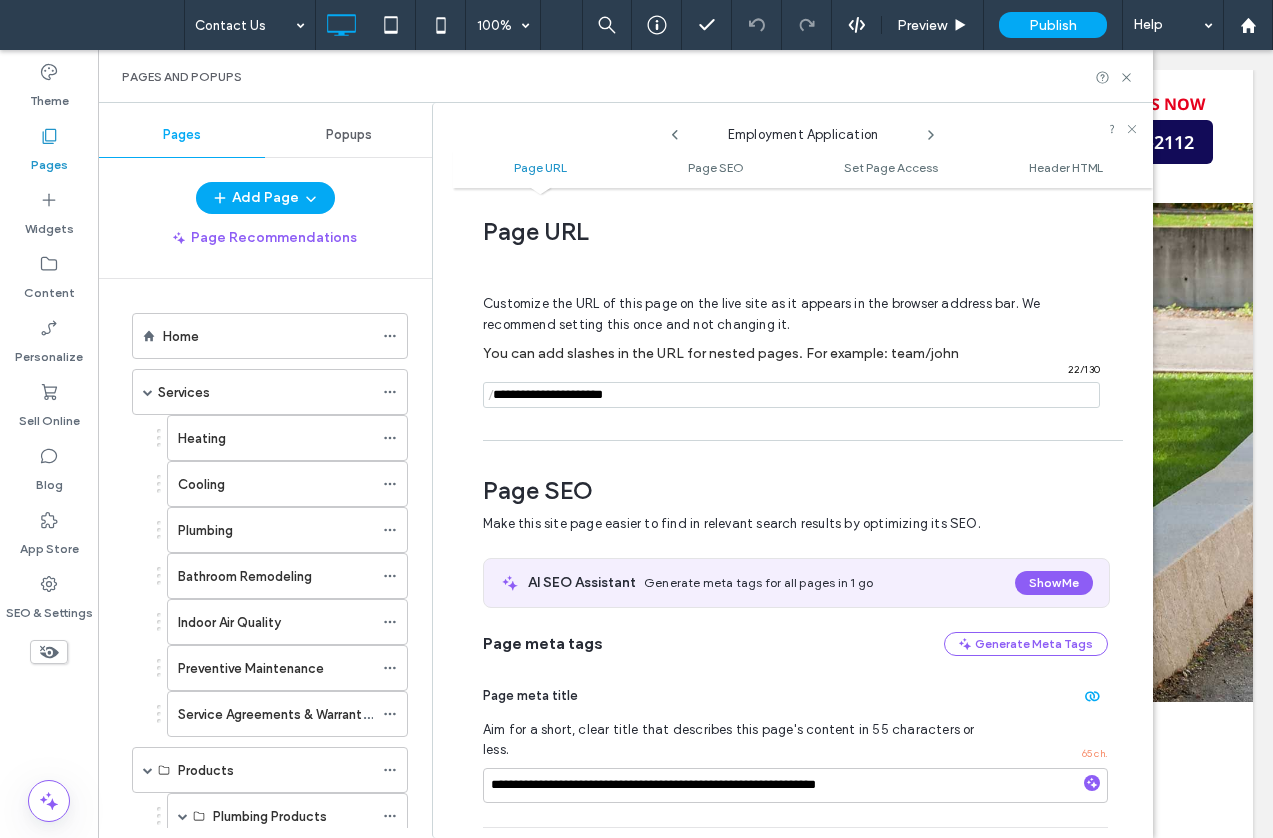 click 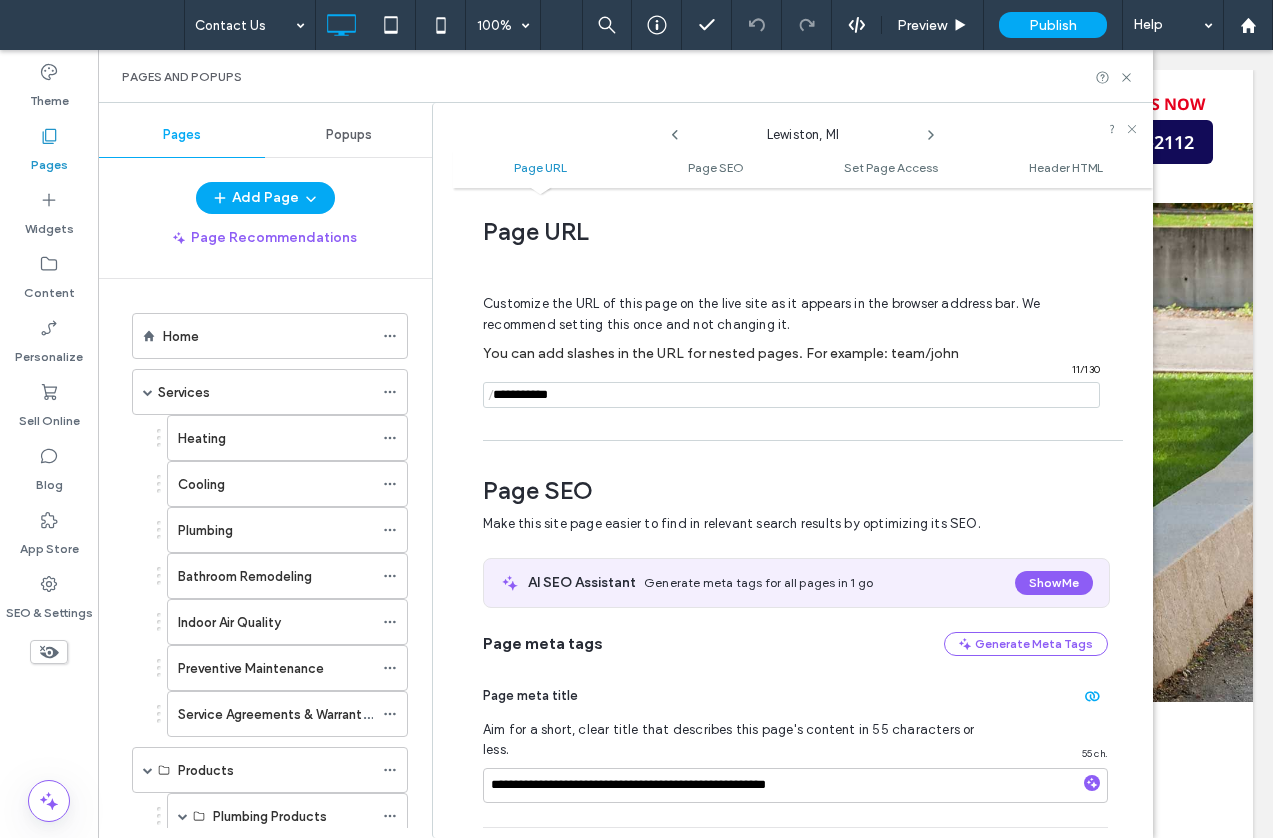 click 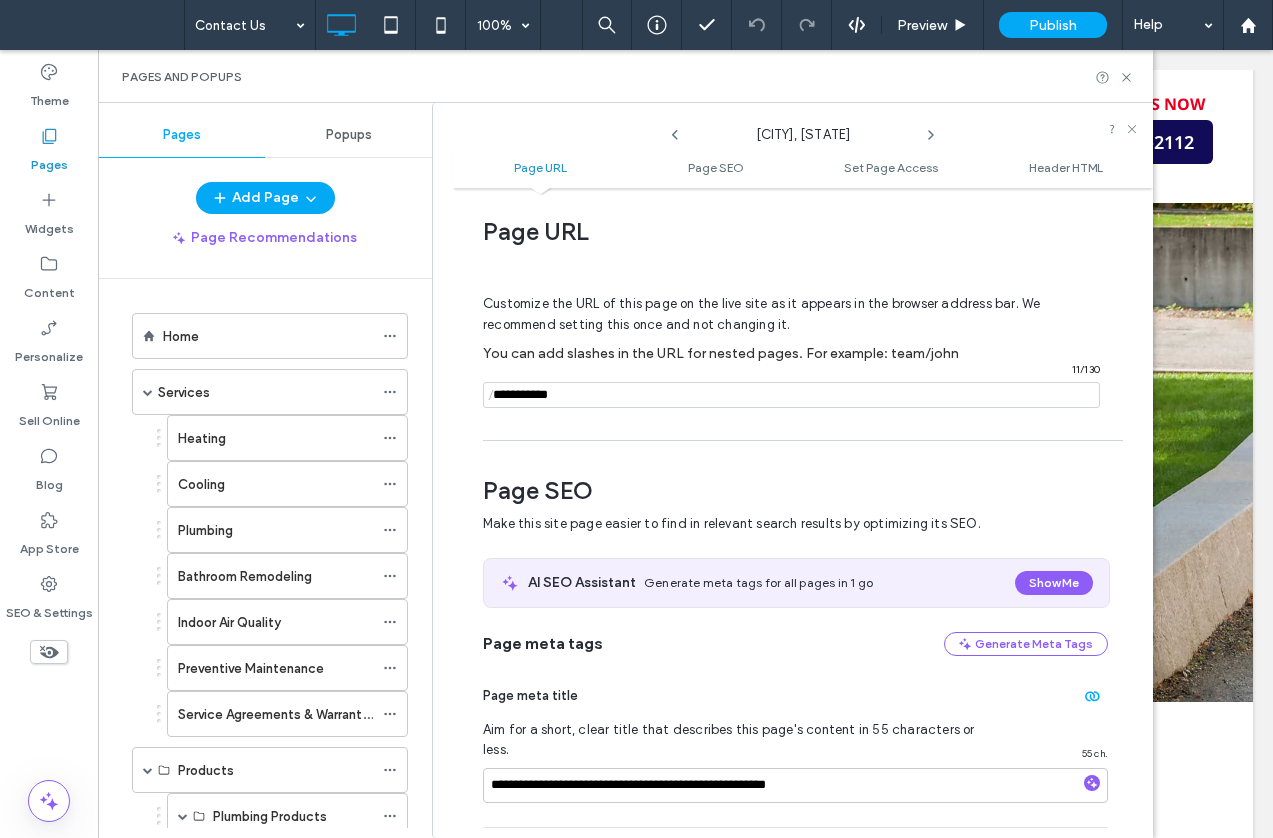 click 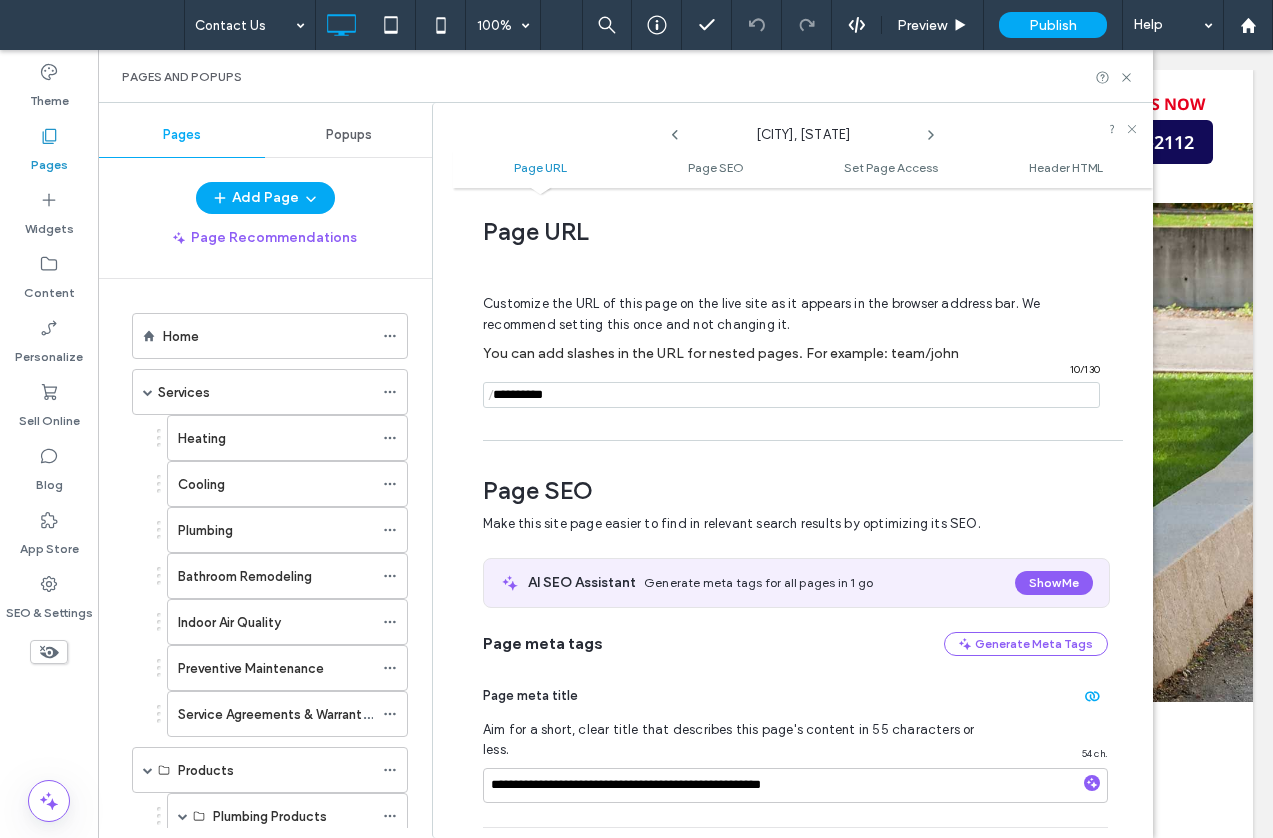 click 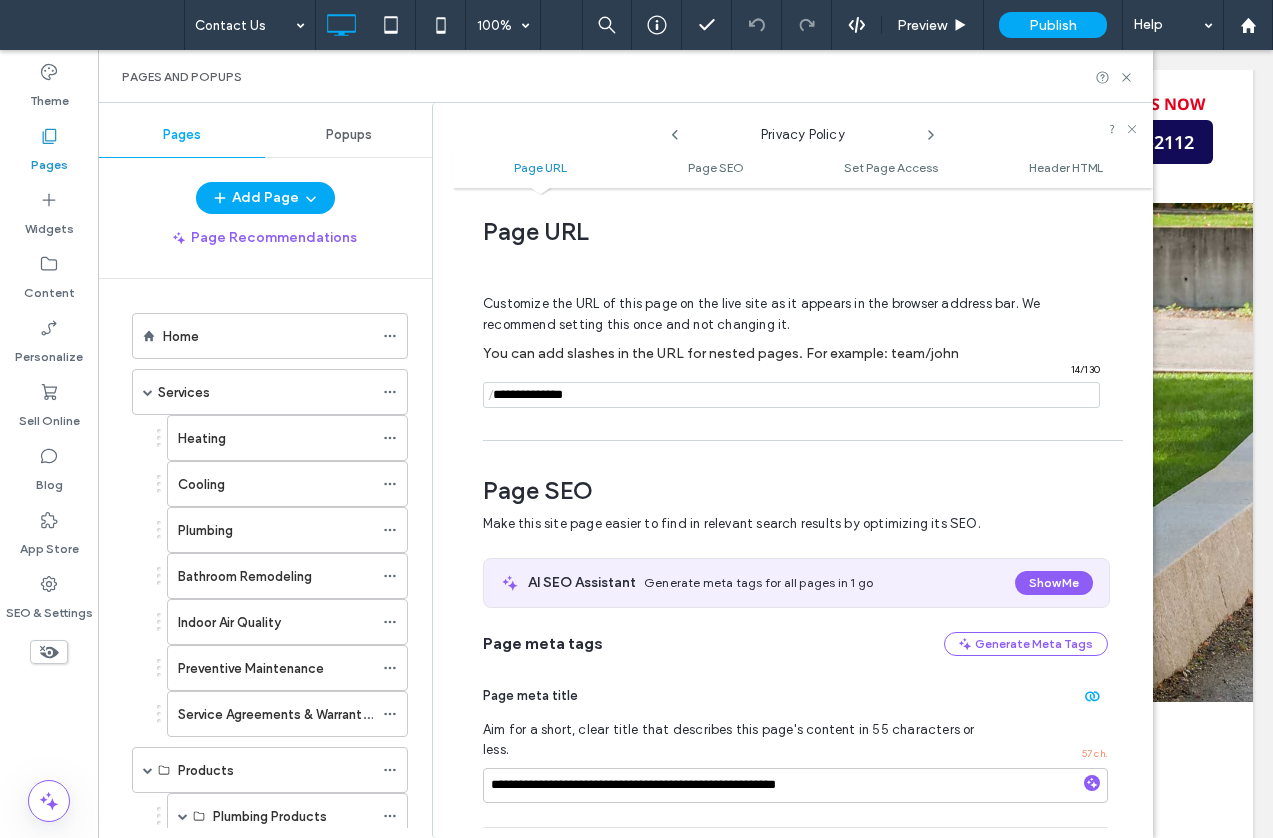 click 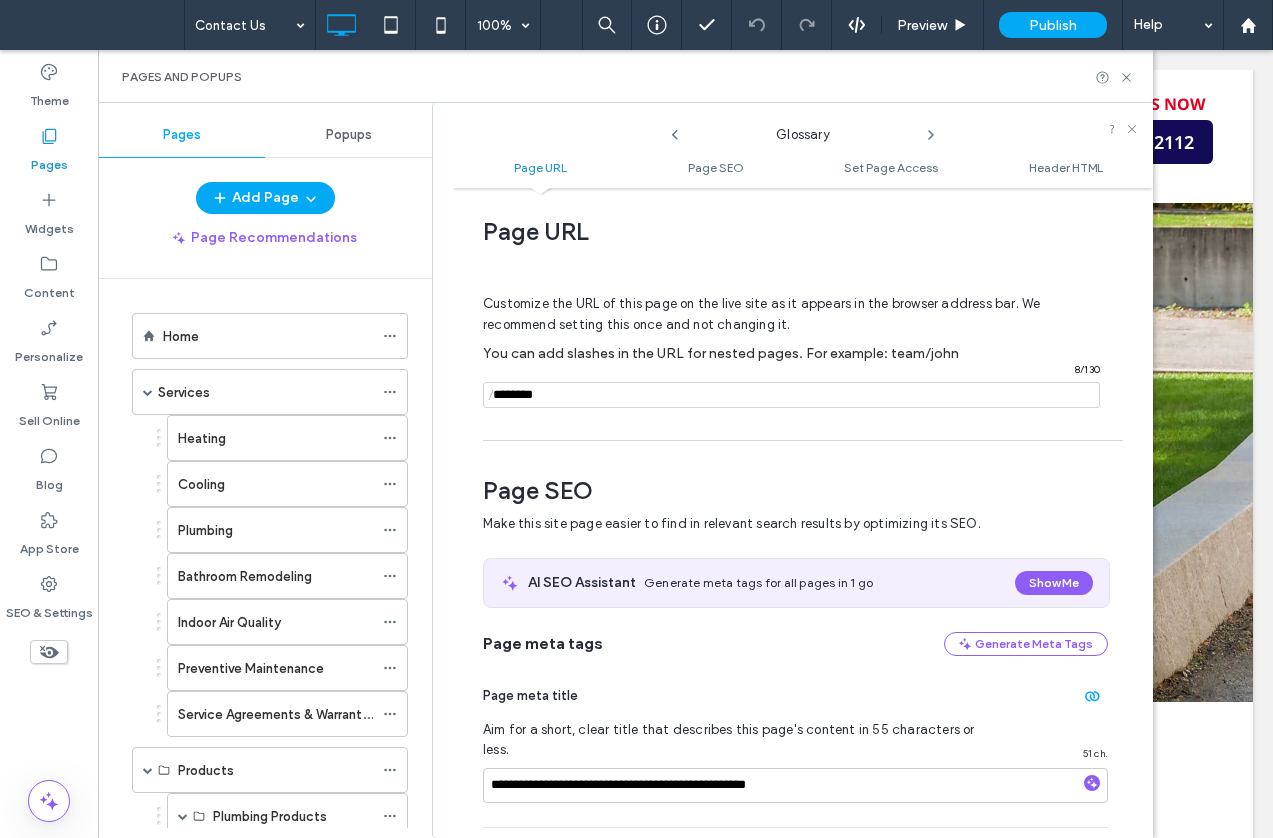 click 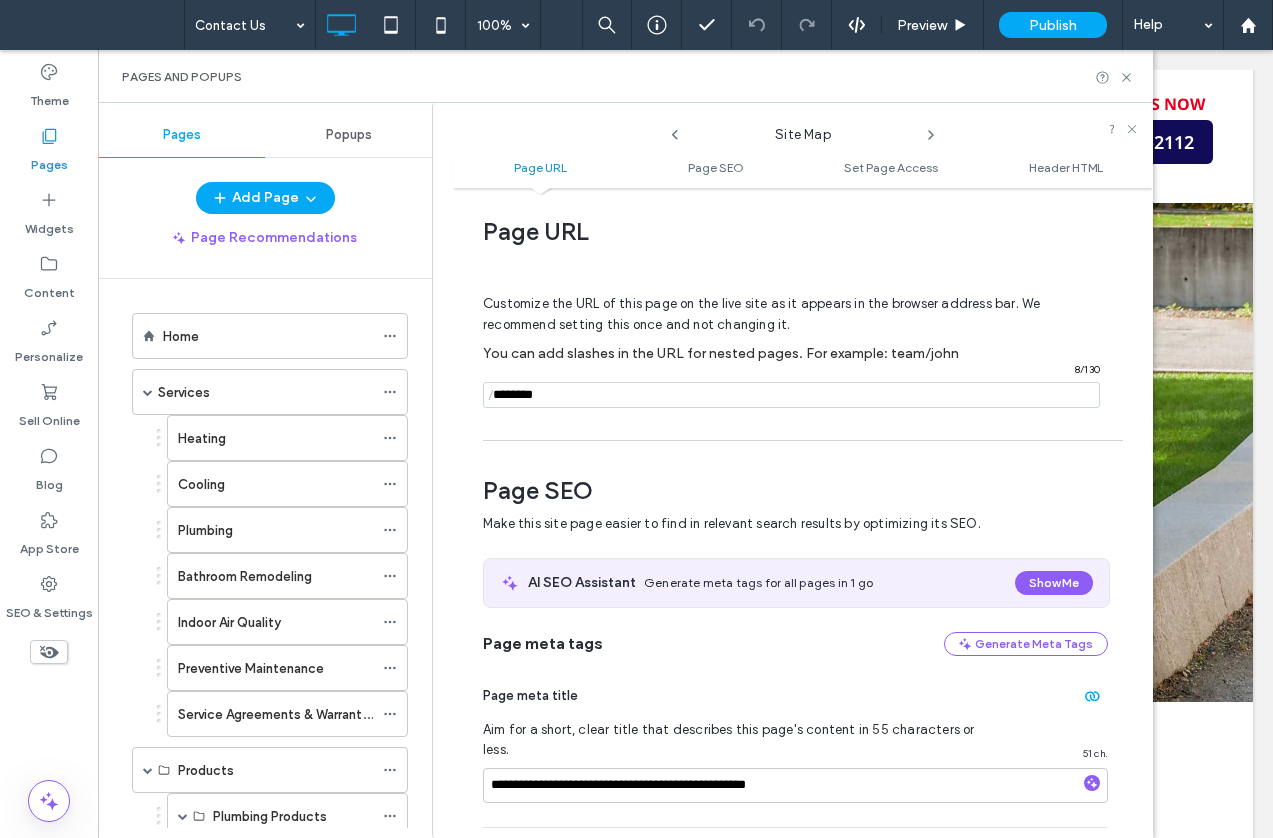 click 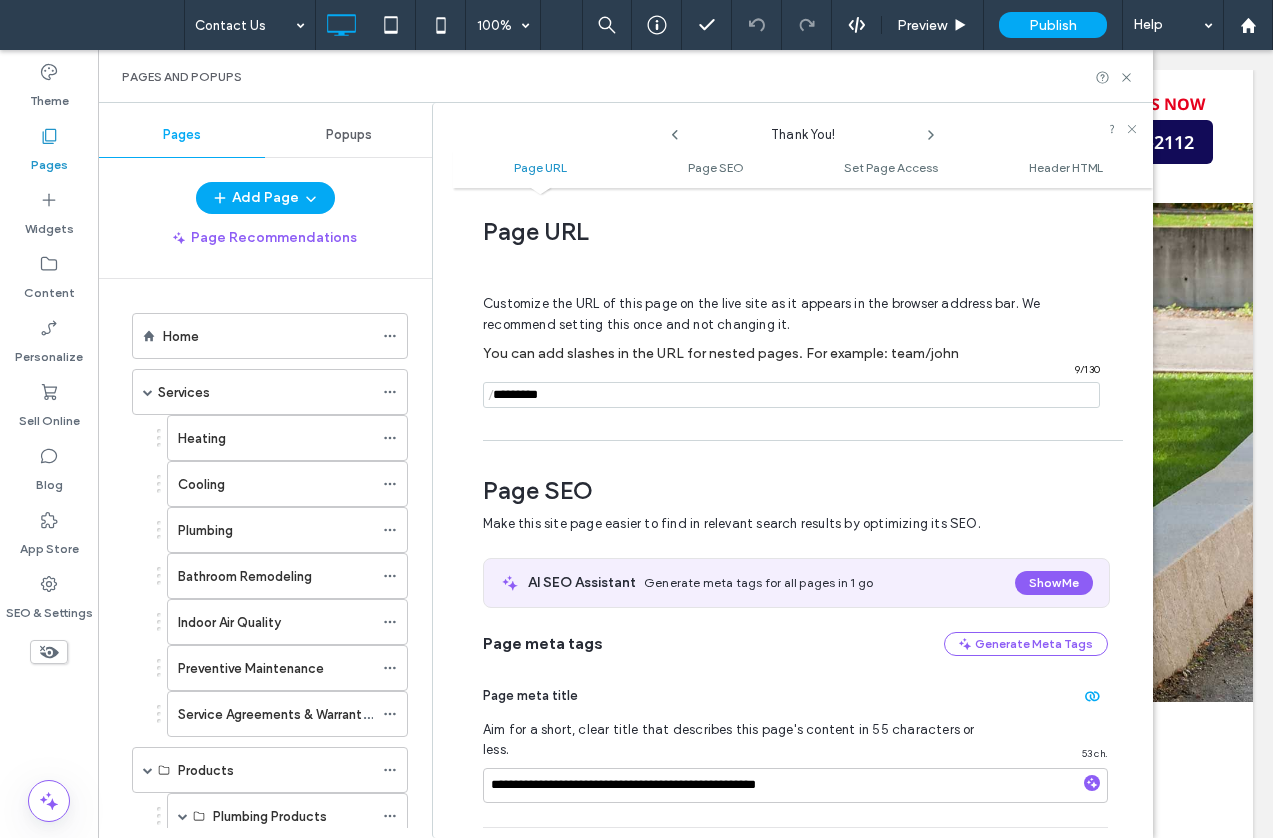 click 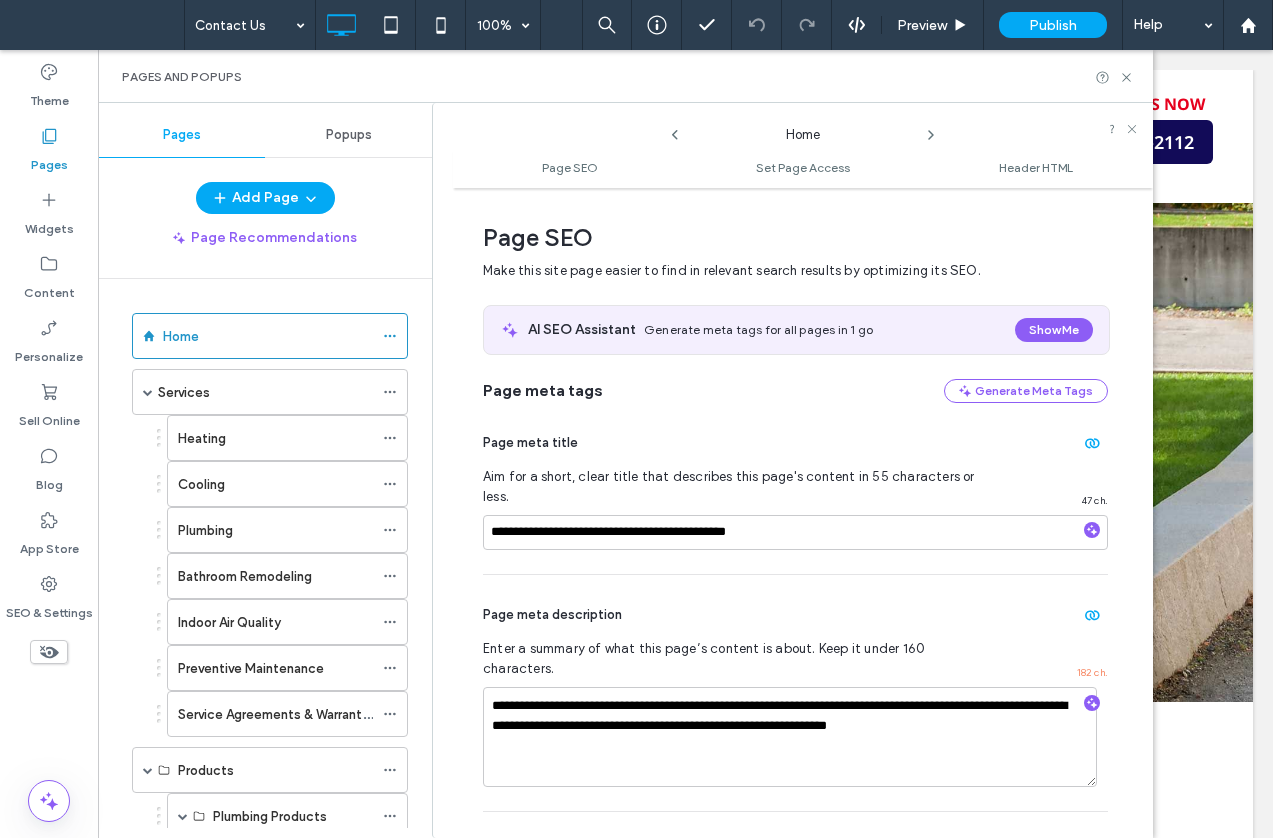 click 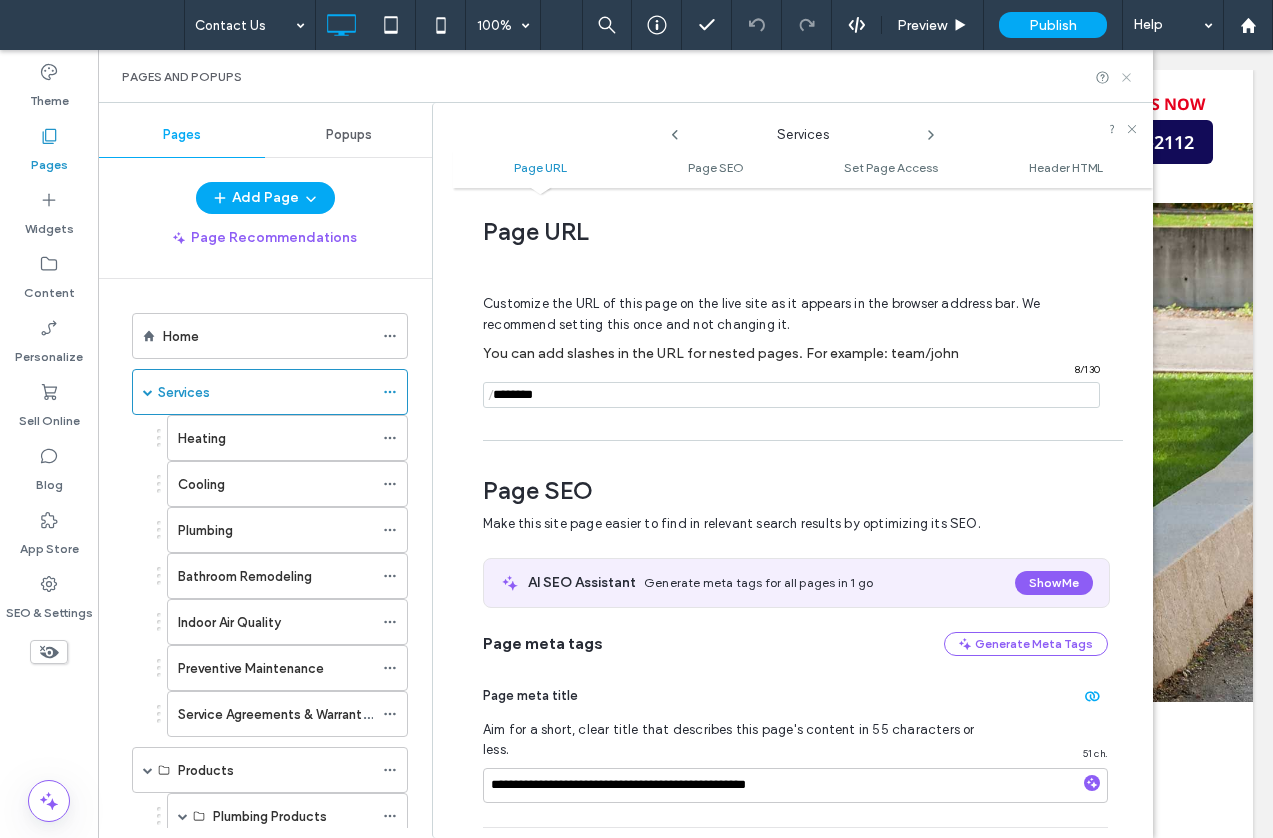 click 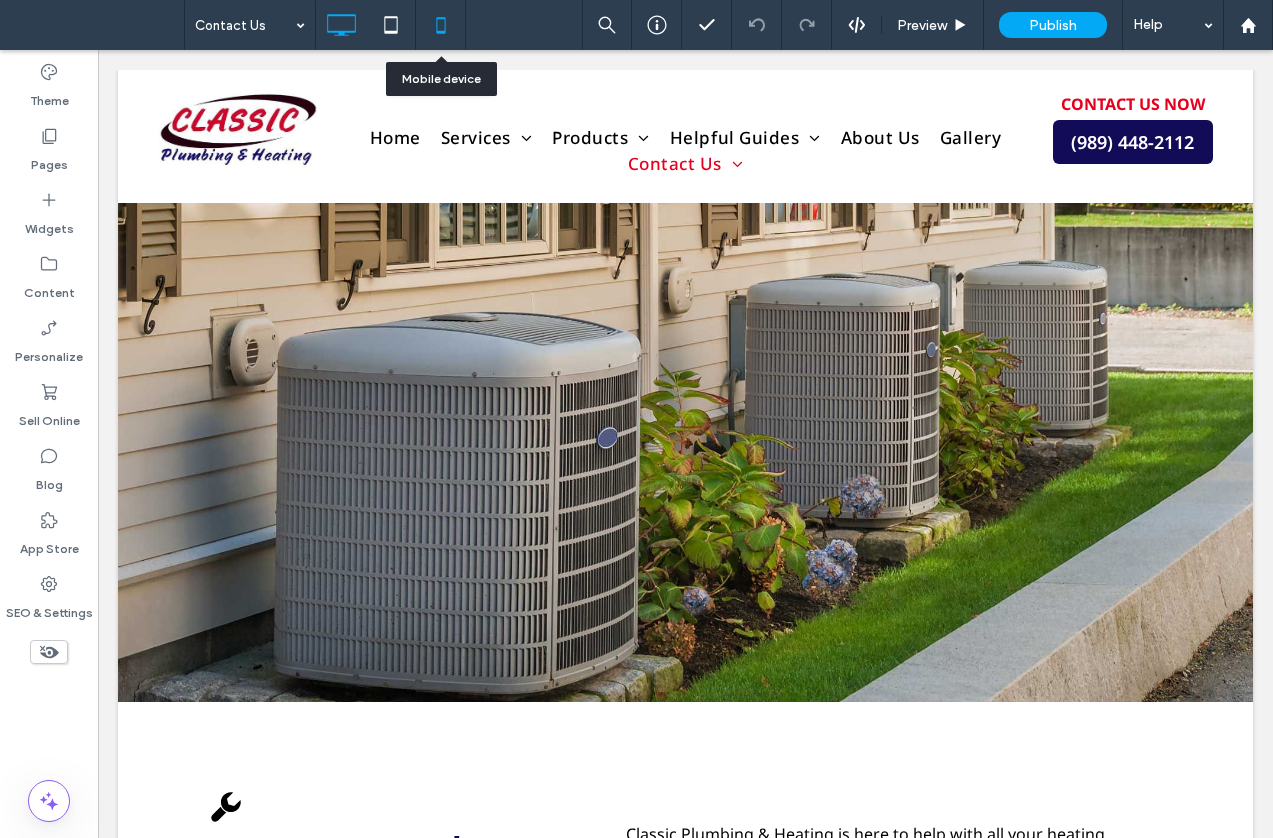 click 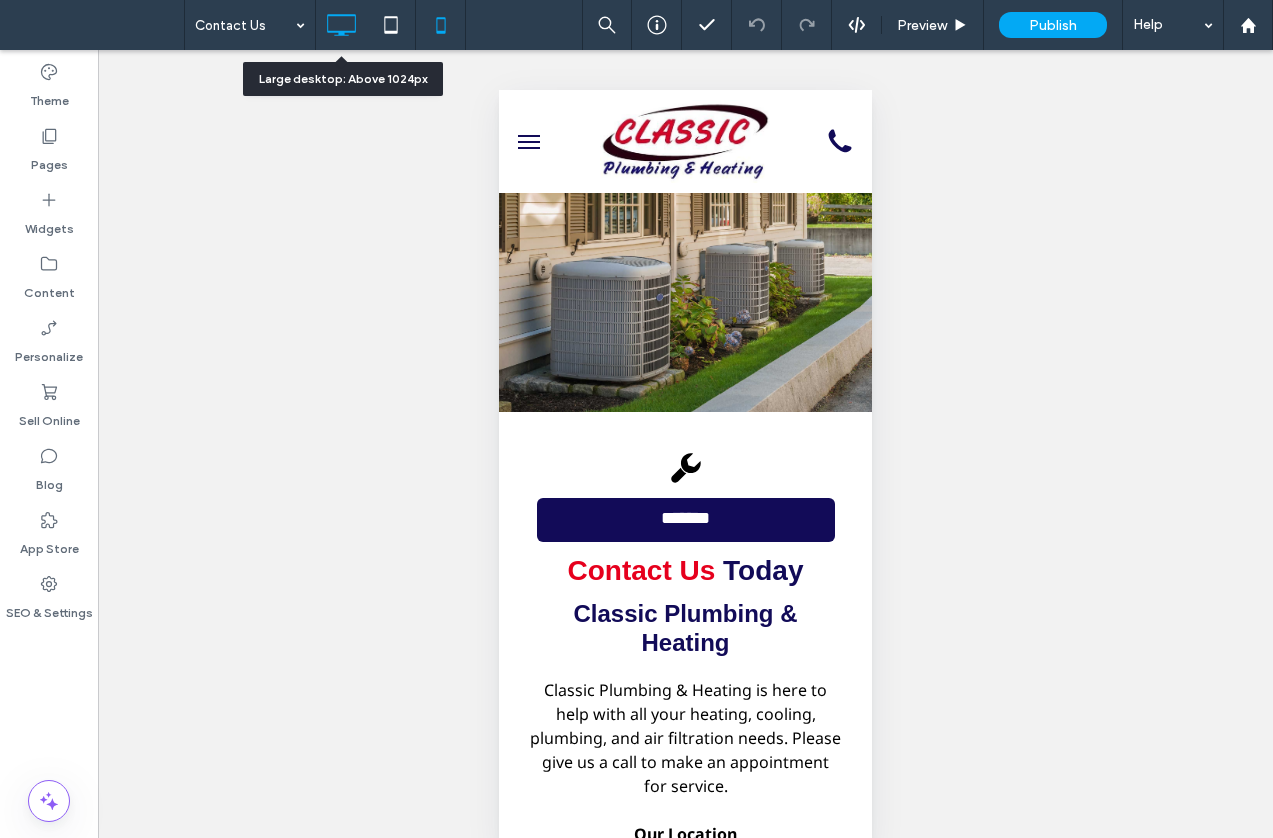 click 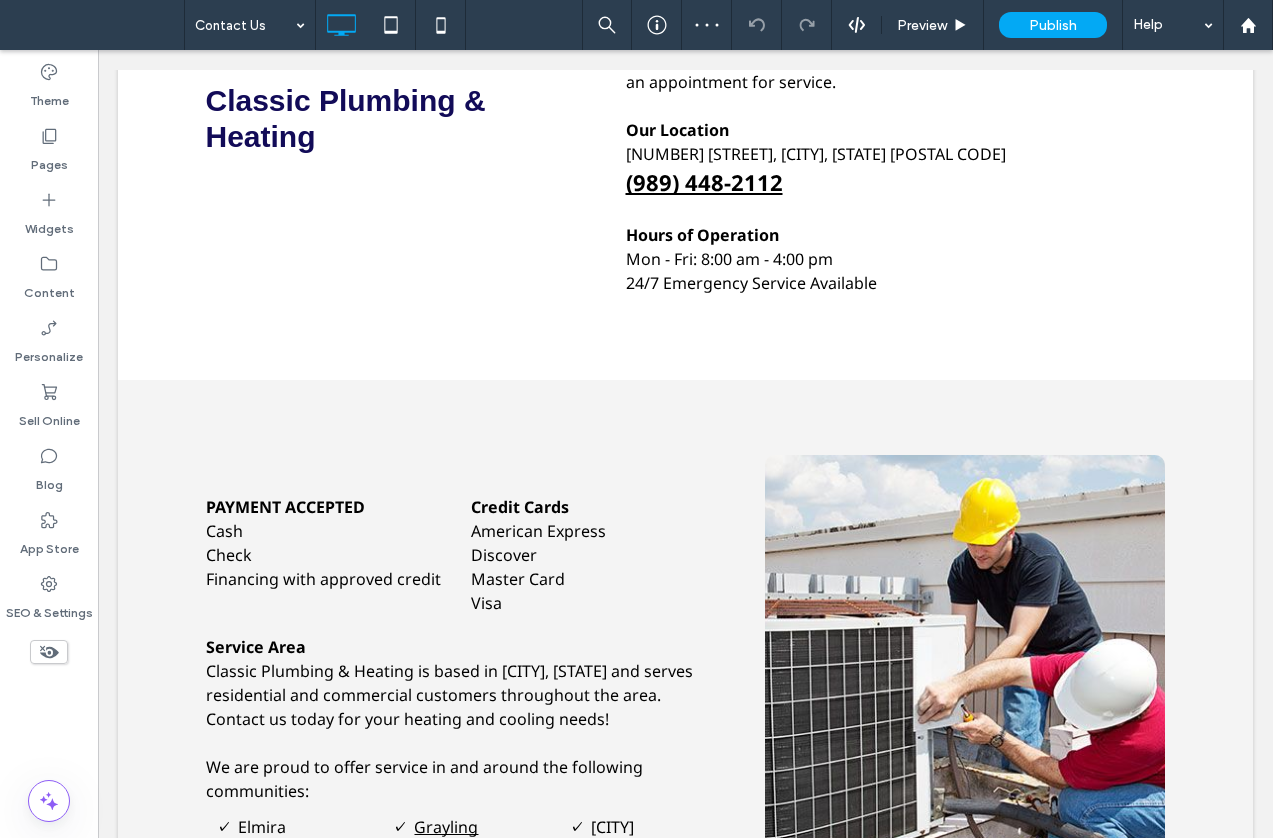 scroll, scrollTop: 1000, scrollLeft: 0, axis: vertical 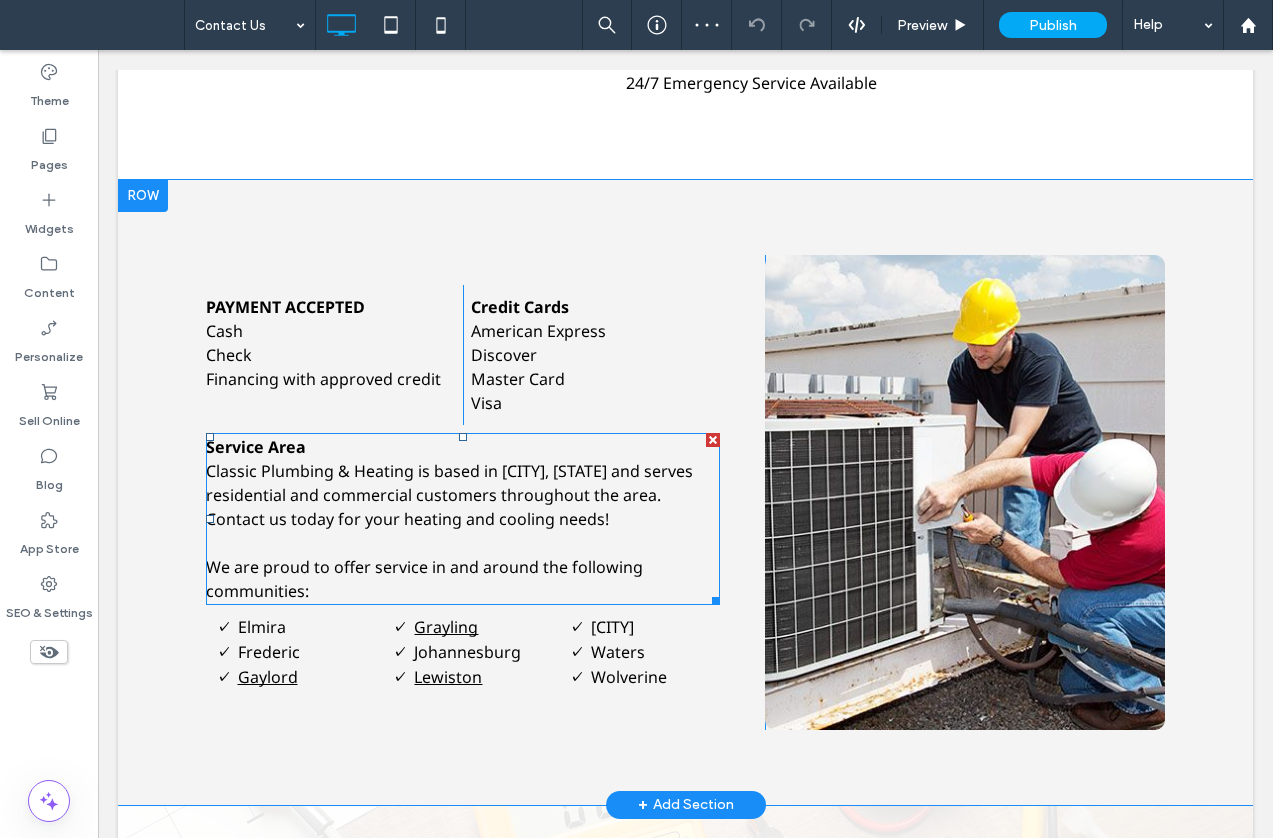 click on "Service Area" at bounding box center (256, 447) 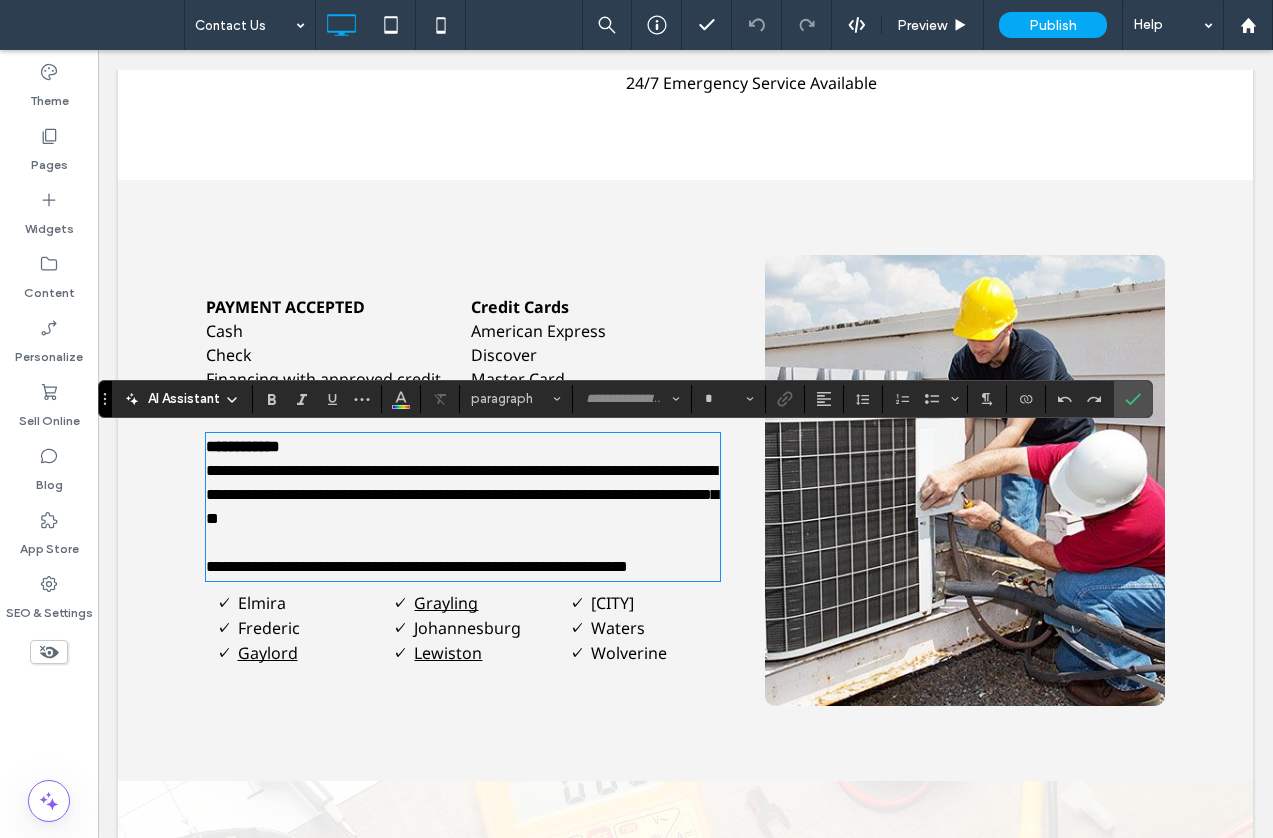 type on "*********" 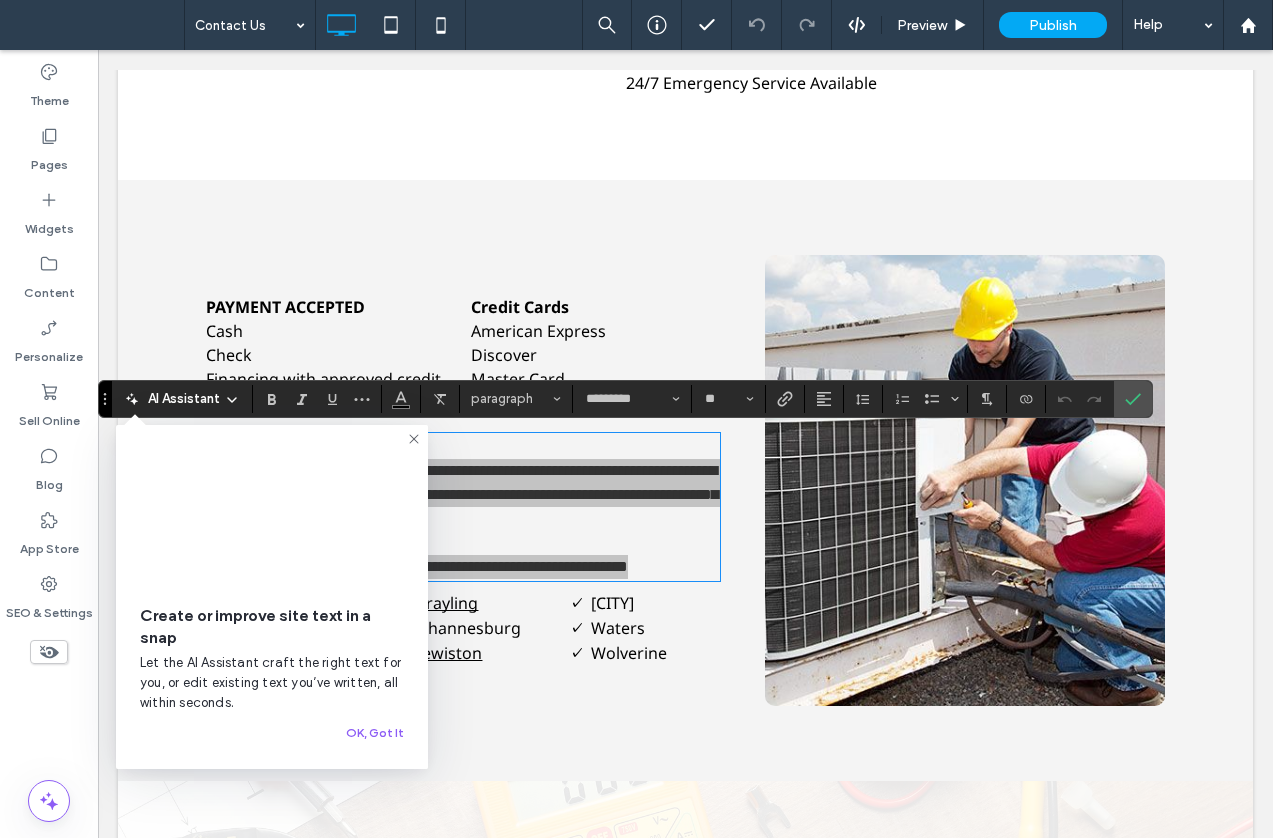 drag, startPoint x: 419, startPoint y: 434, endPoint x: 314, endPoint y: 374, distance: 120.93387 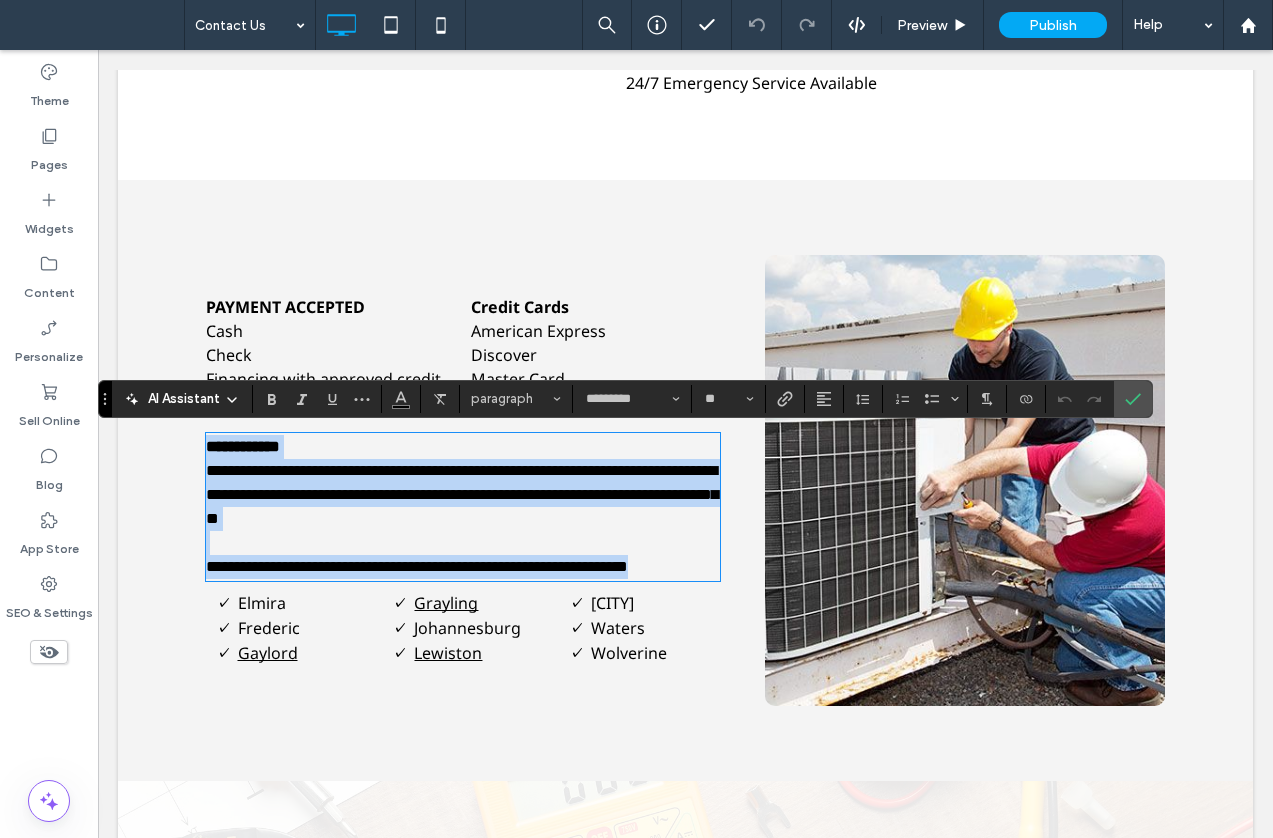 click on "**********" at bounding box center [463, 447] 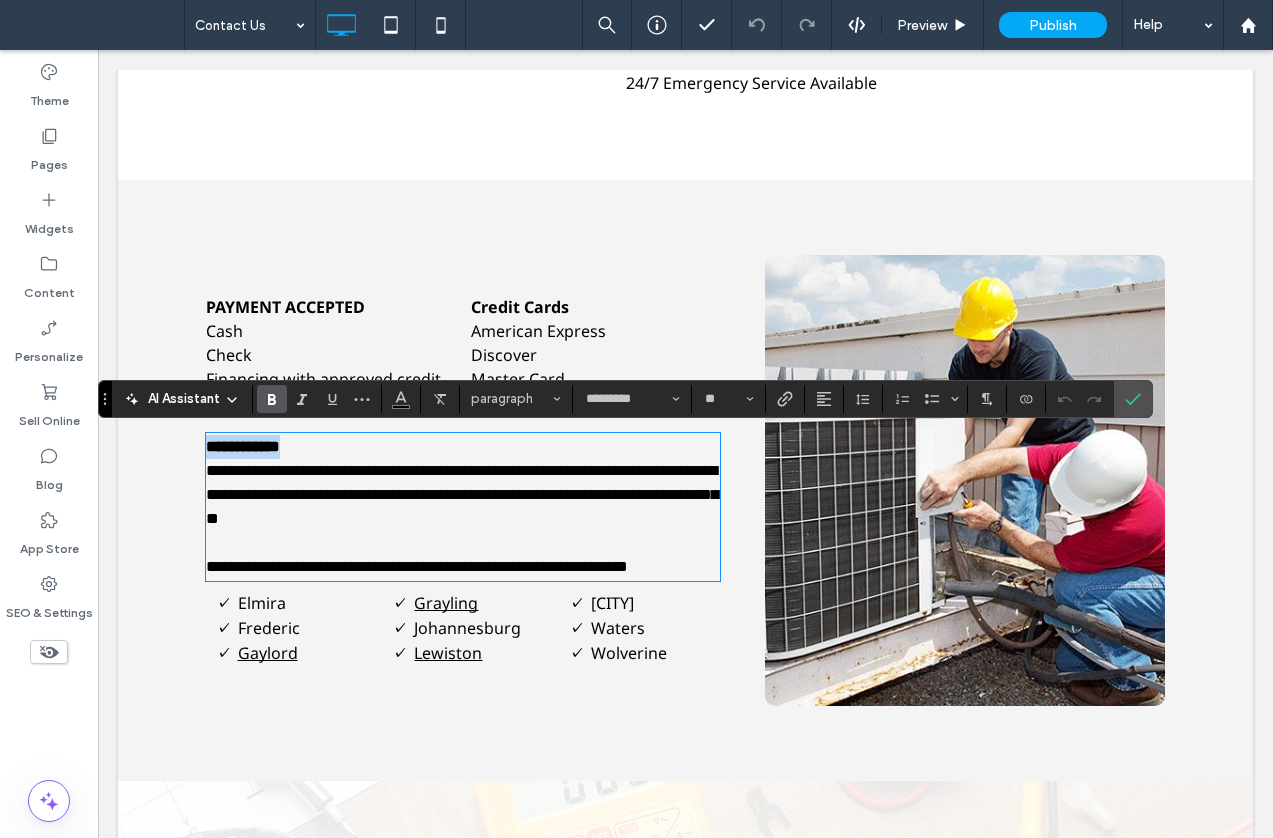 drag, startPoint x: 351, startPoint y: 446, endPoint x: 117, endPoint y: 426, distance: 234.85315 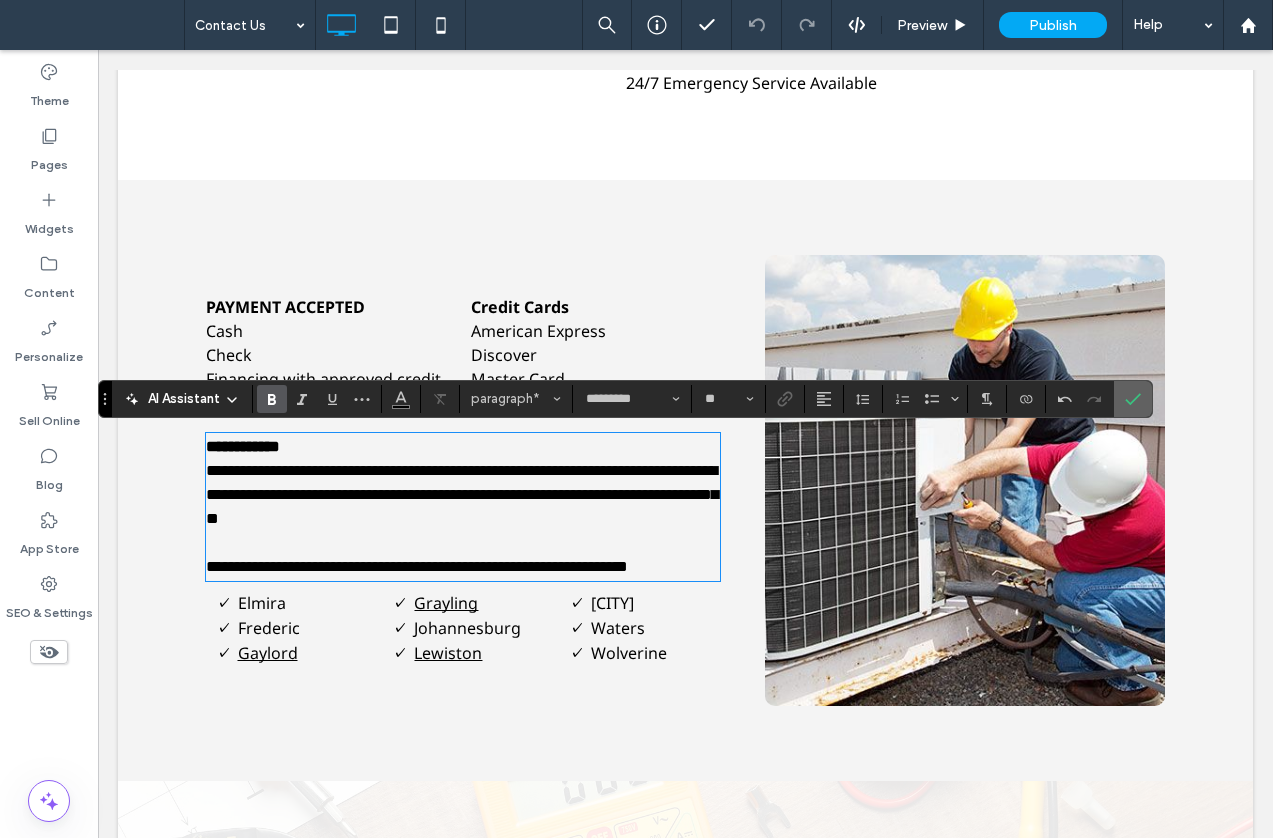 click 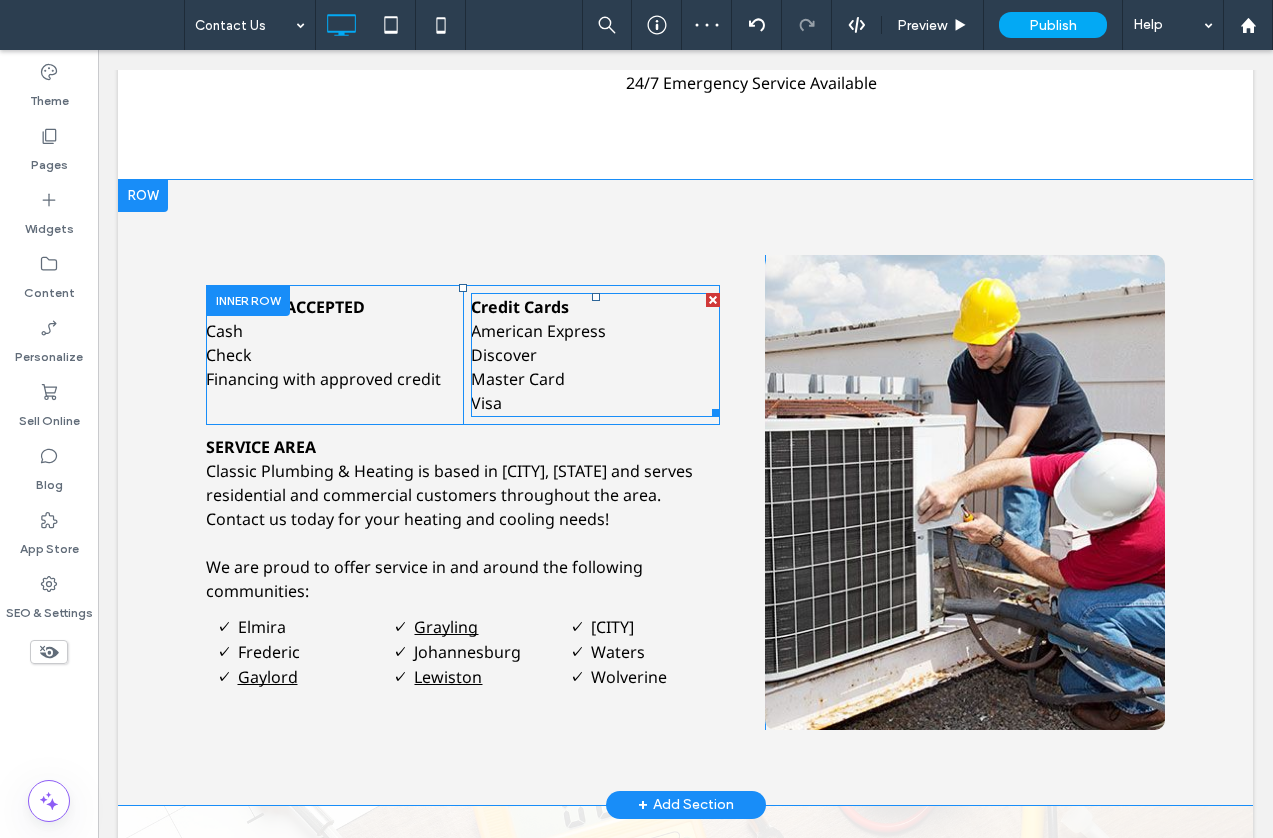 click on "Credit Cards" at bounding box center [520, 307] 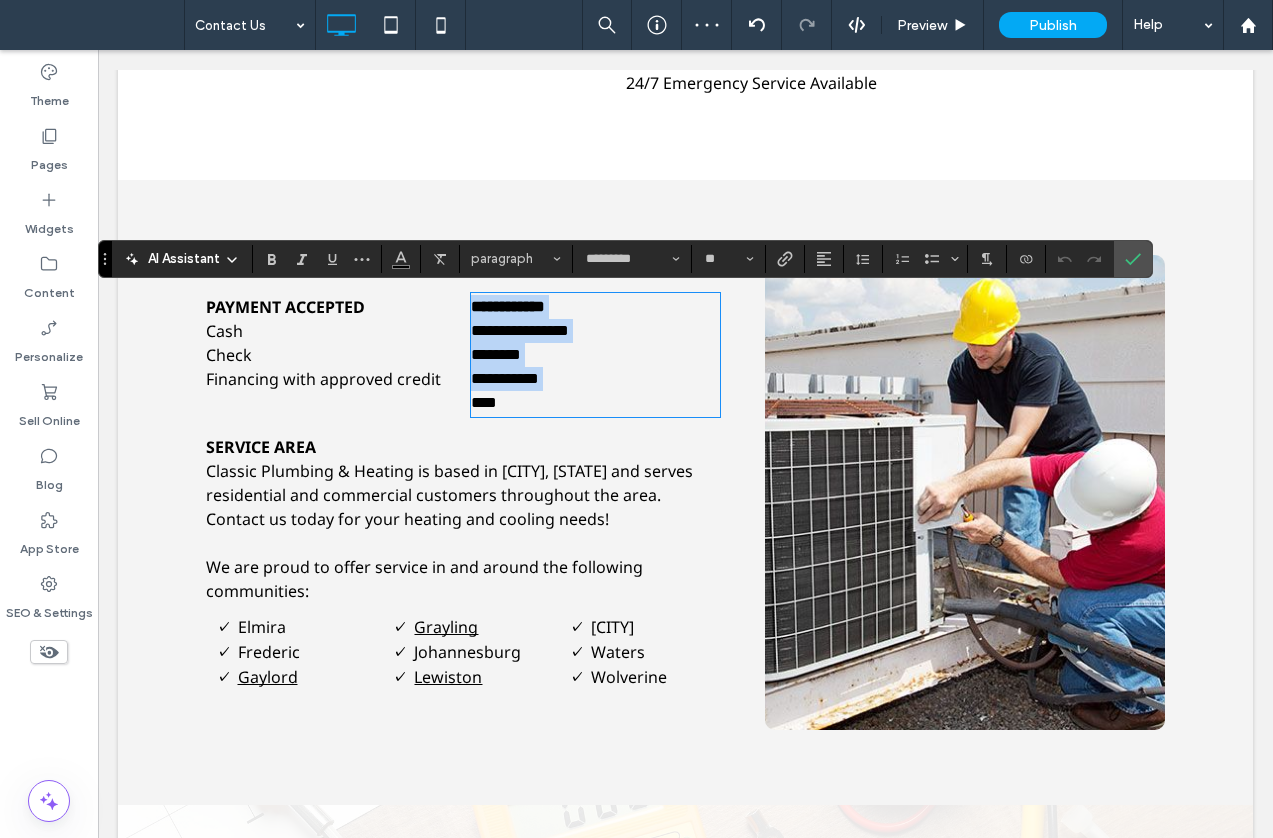 click on "**********" at bounding box center [508, 306] 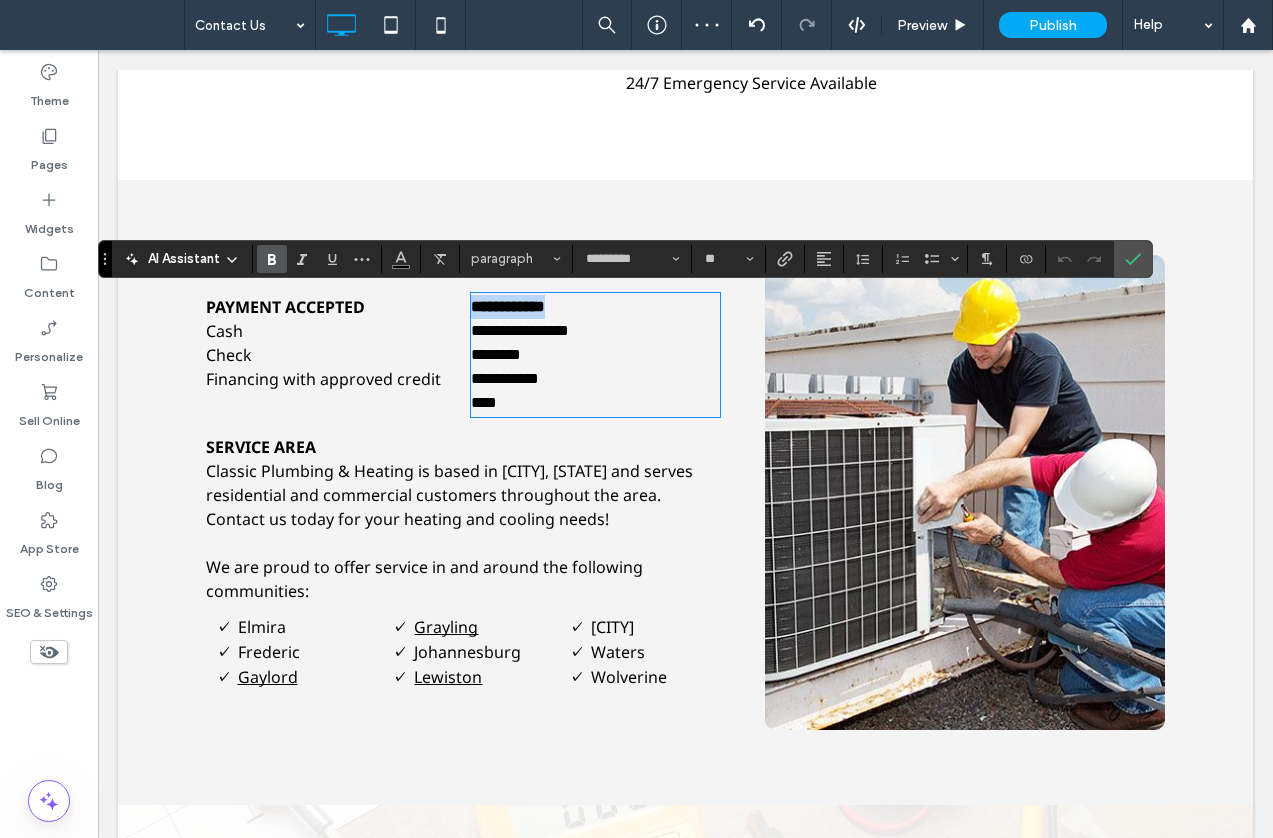 drag, startPoint x: 577, startPoint y: 300, endPoint x: 410, endPoint y: 294, distance: 167.10774 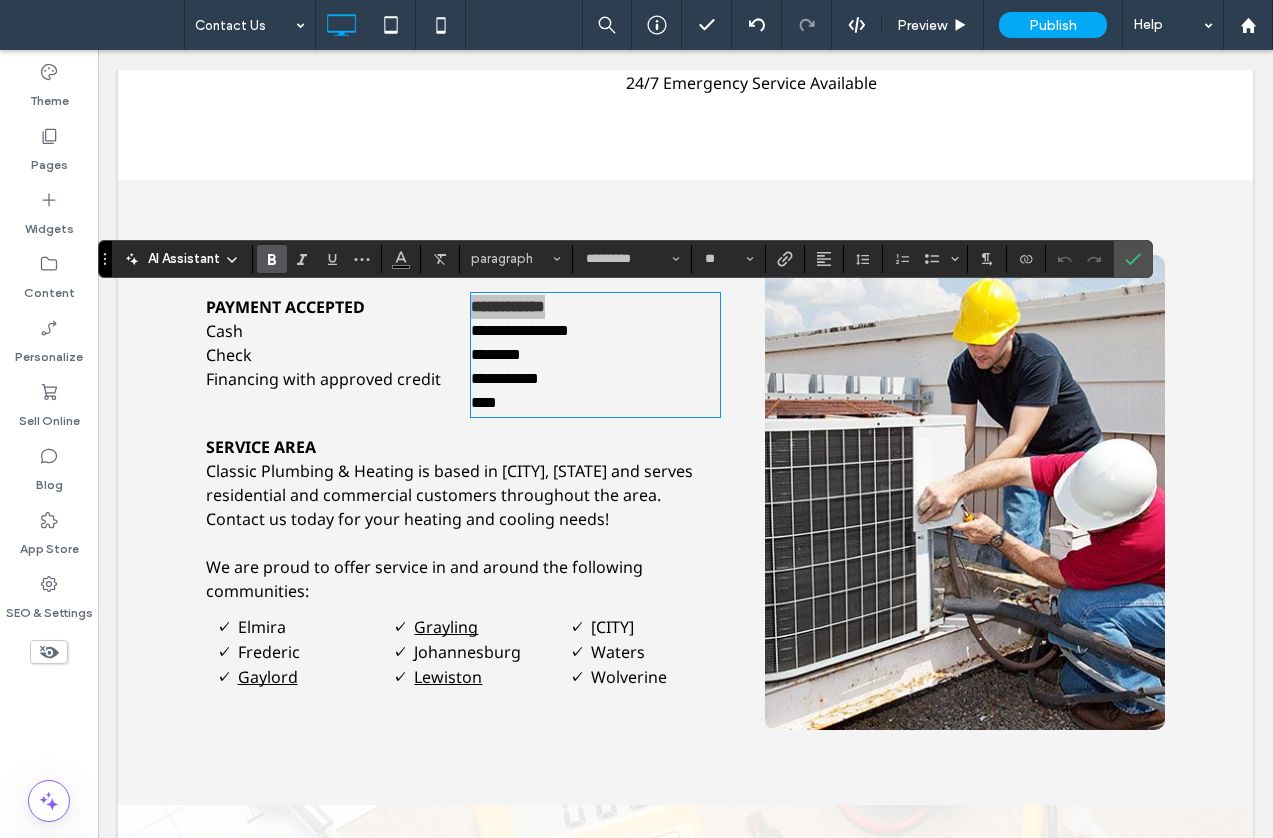 click 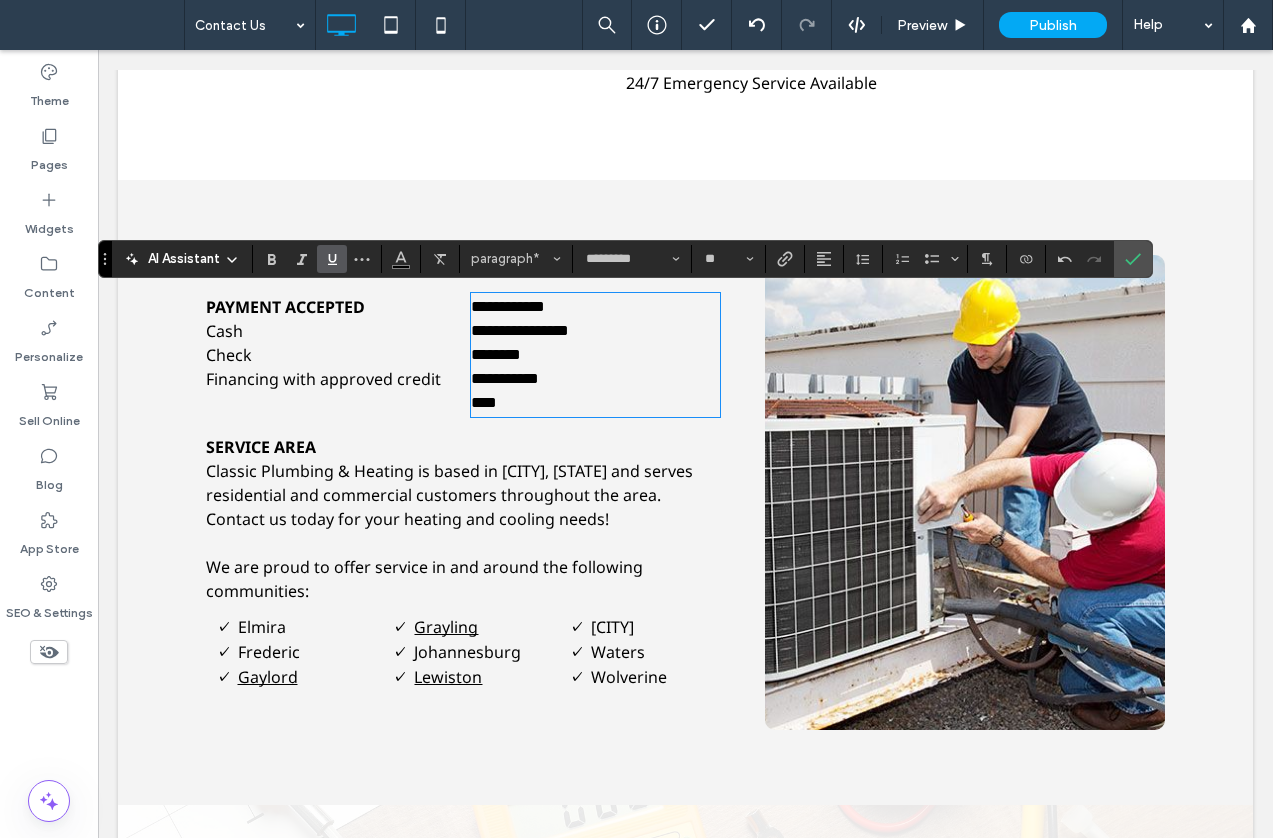 click 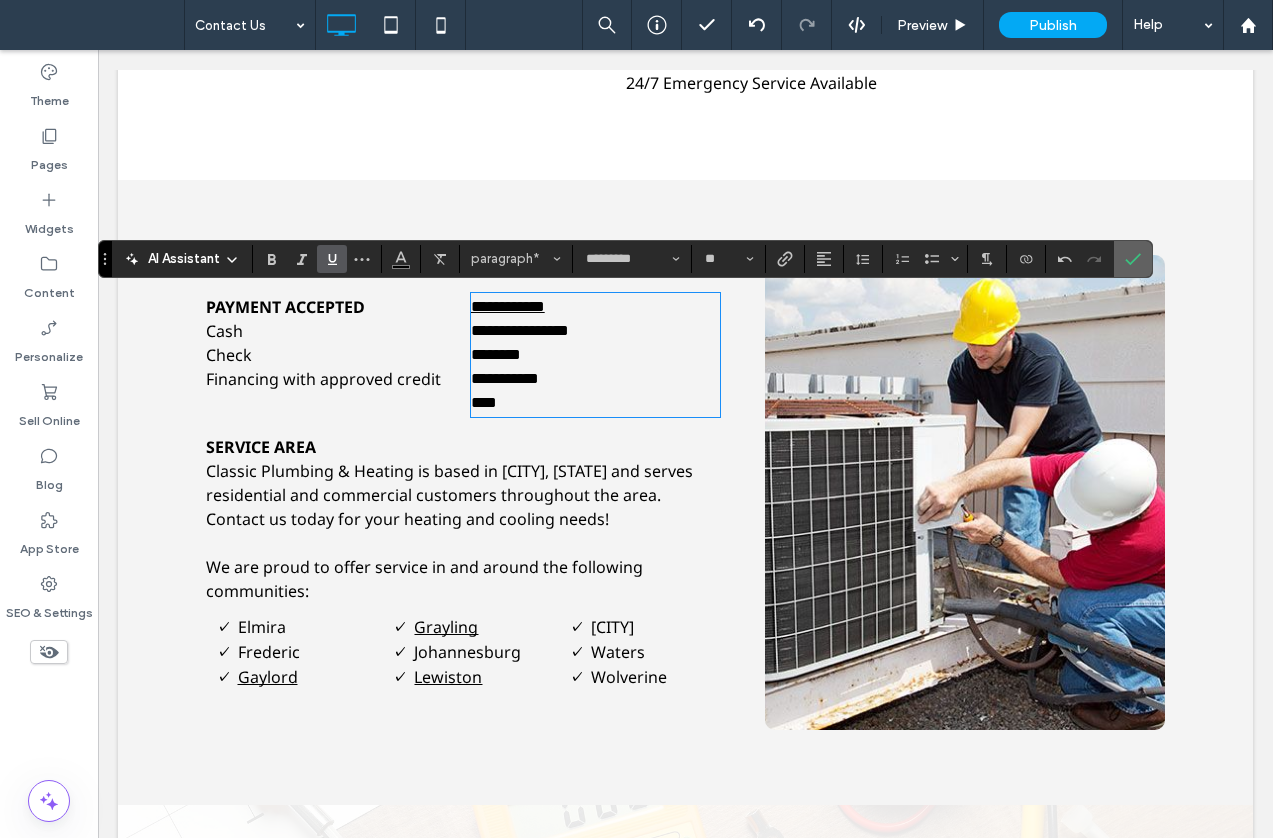 click 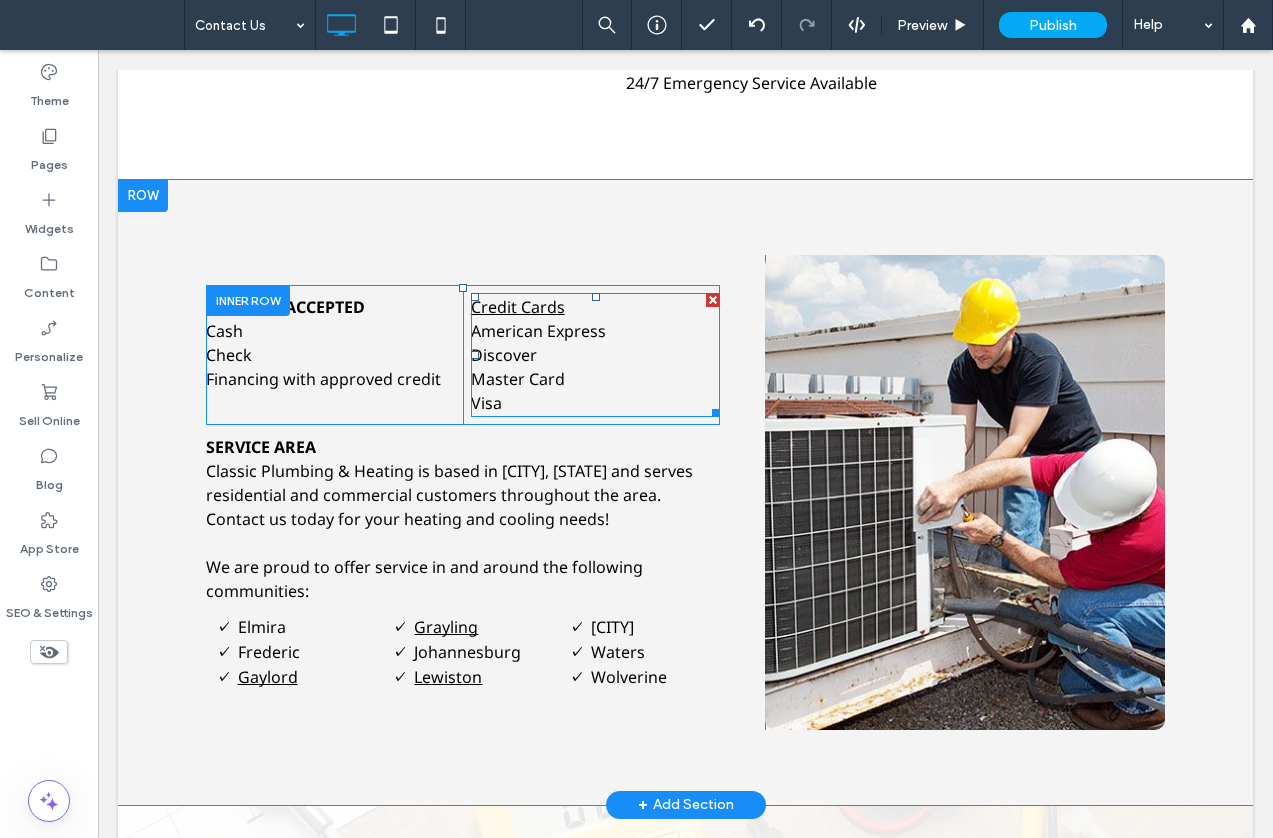 click on "Credit Cards" at bounding box center [518, 307] 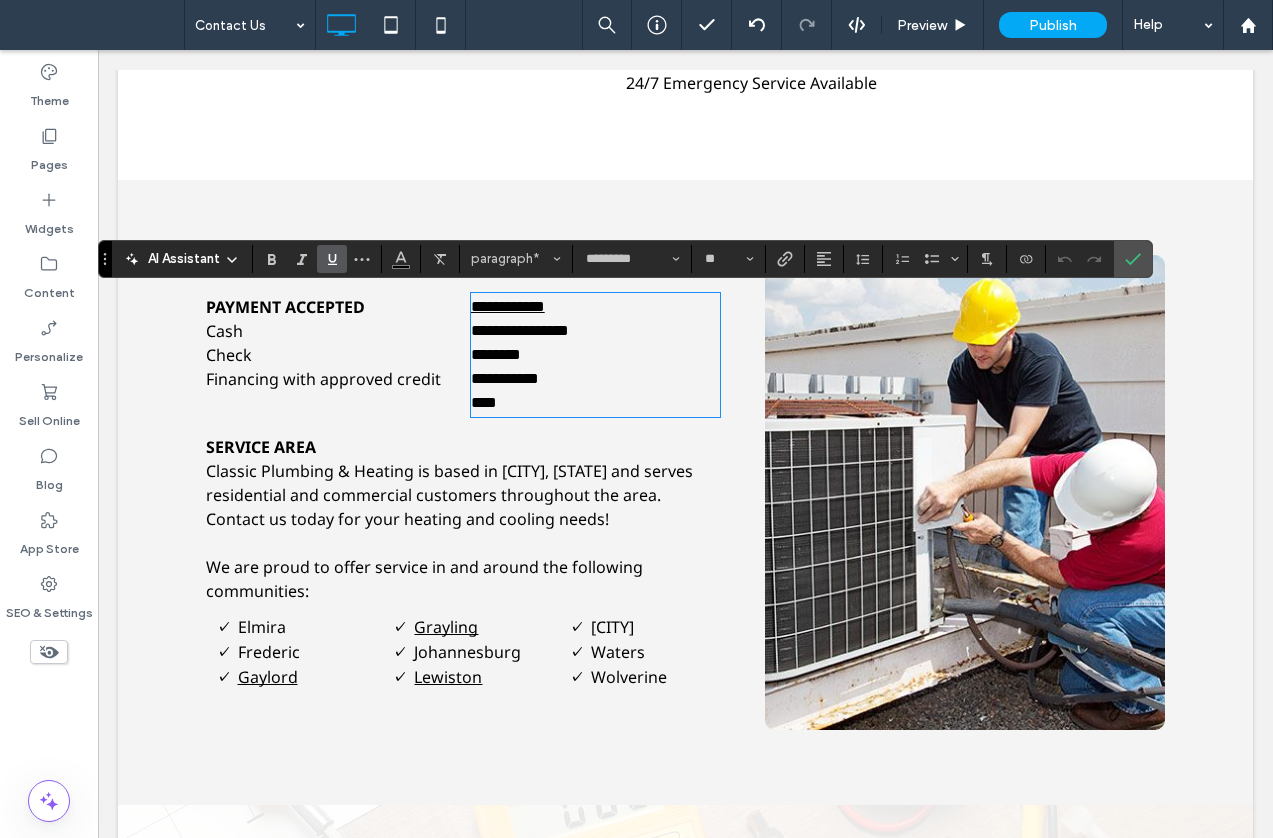 click on "**********" at bounding box center (596, 307) 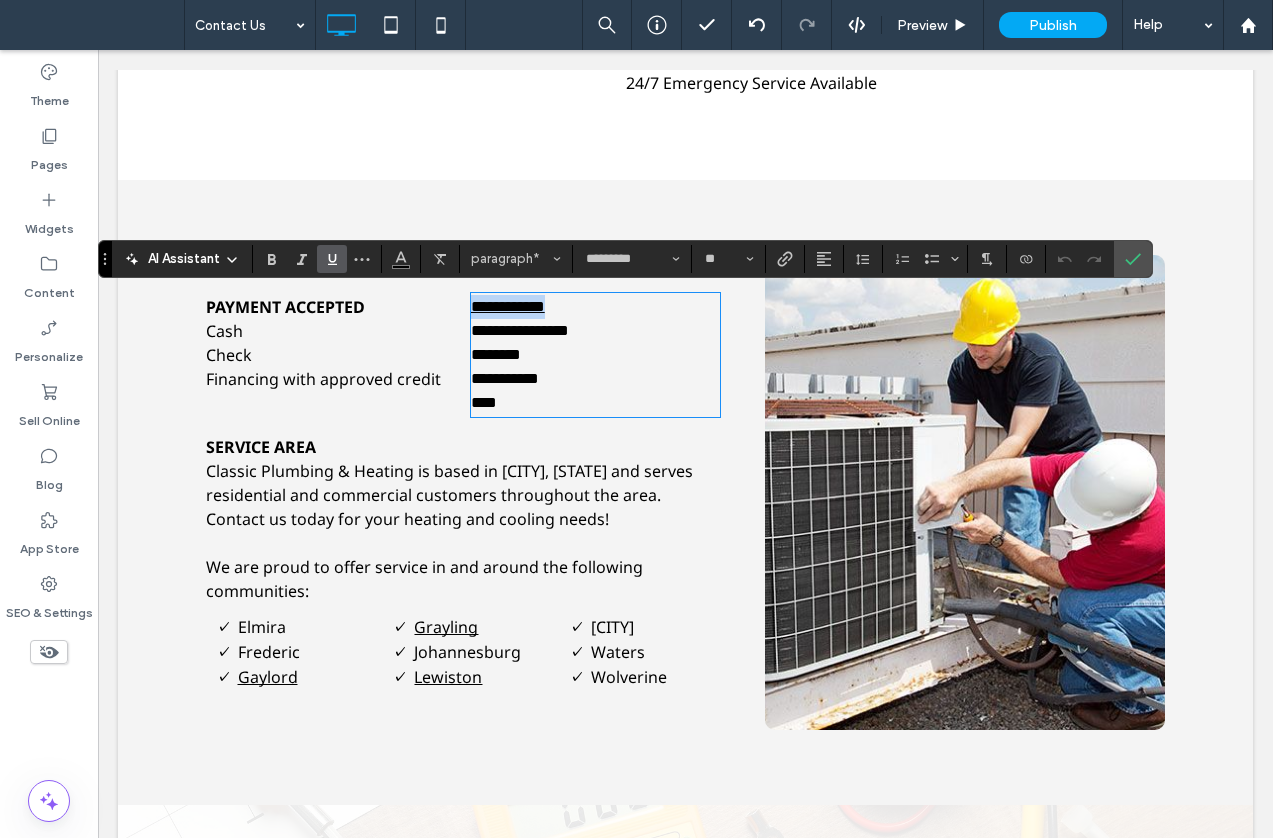 drag, startPoint x: 589, startPoint y: 302, endPoint x: 428, endPoint y: 293, distance: 161.25136 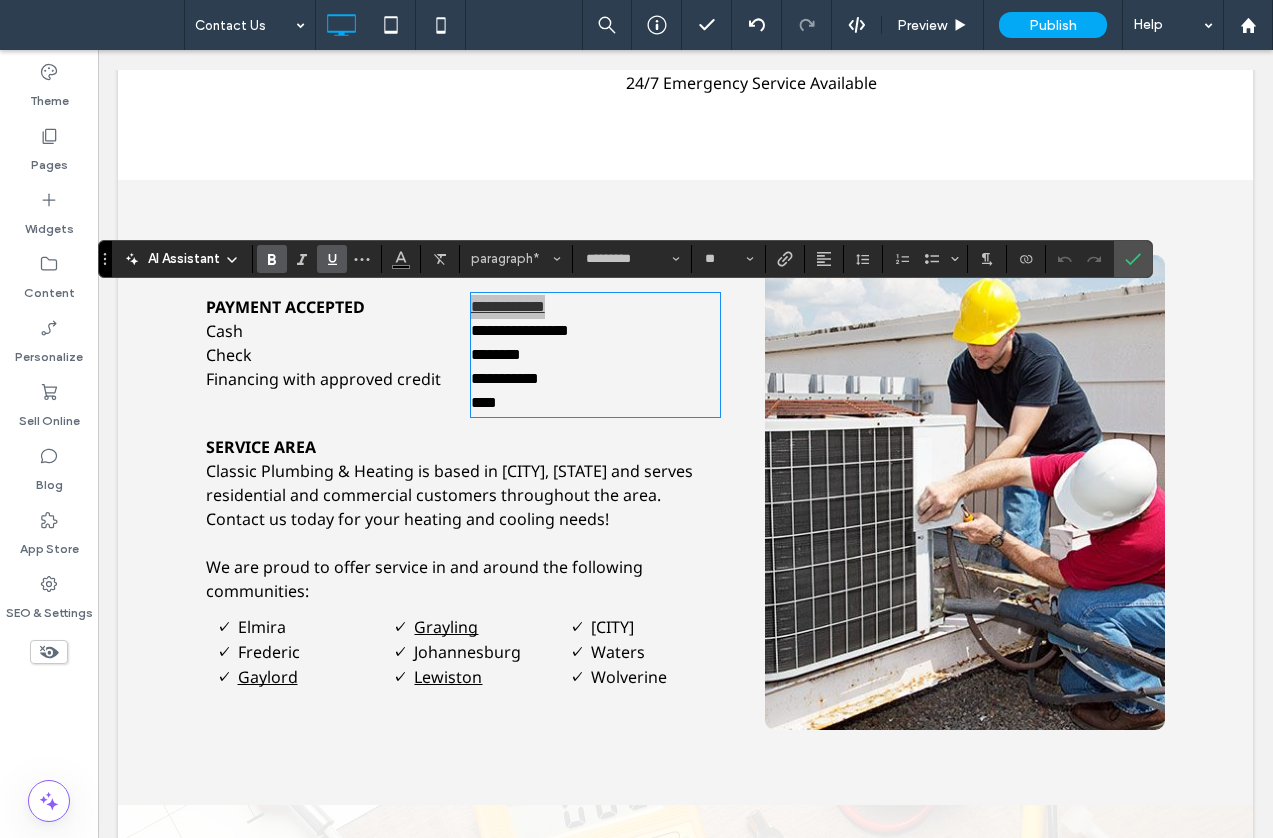 click 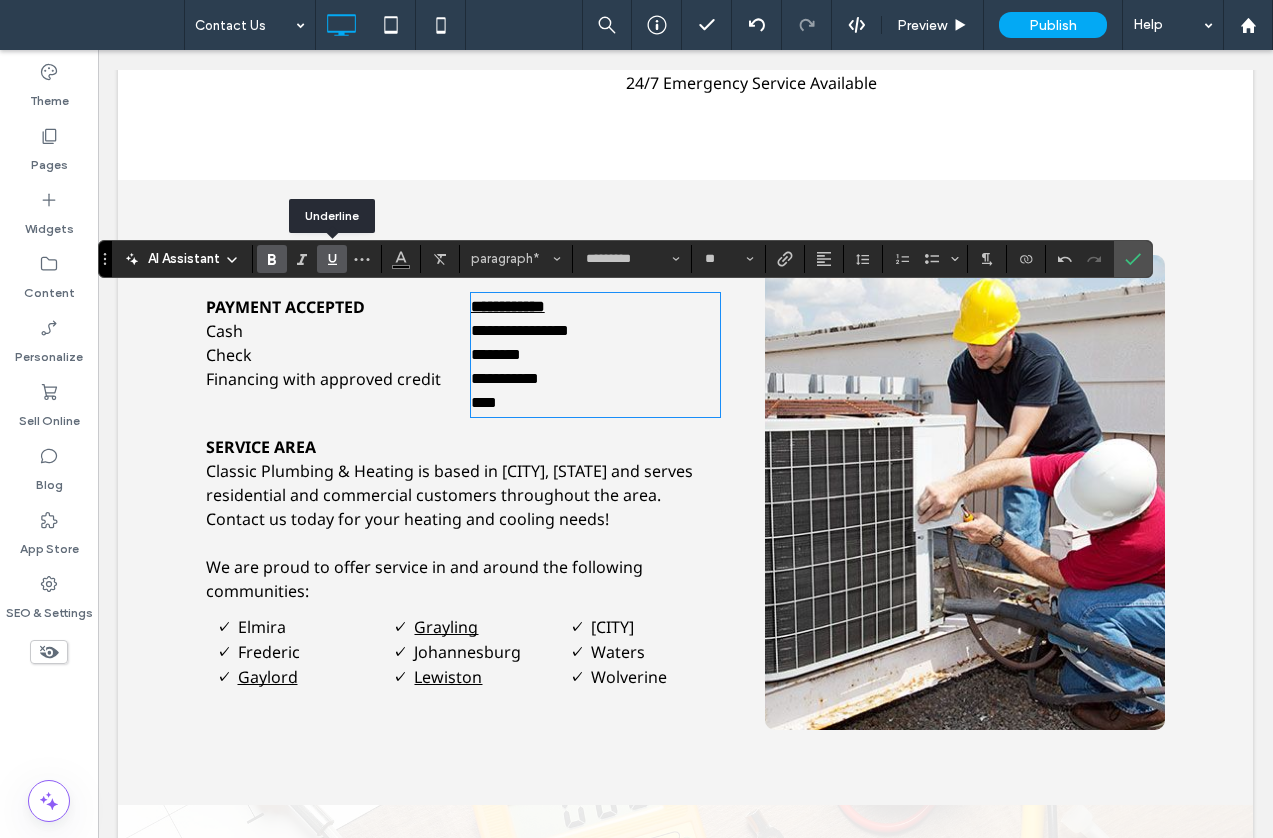 click 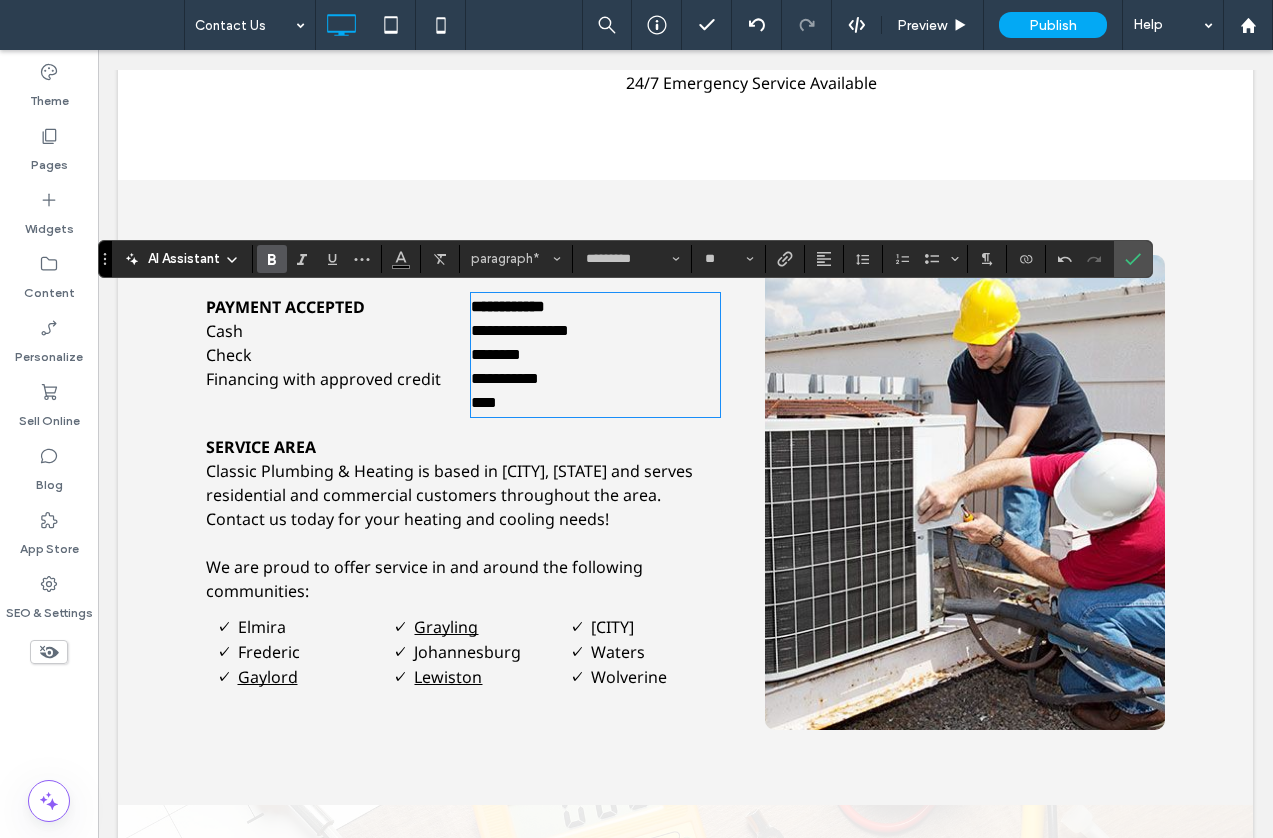click on "**********" at bounding box center [596, 307] 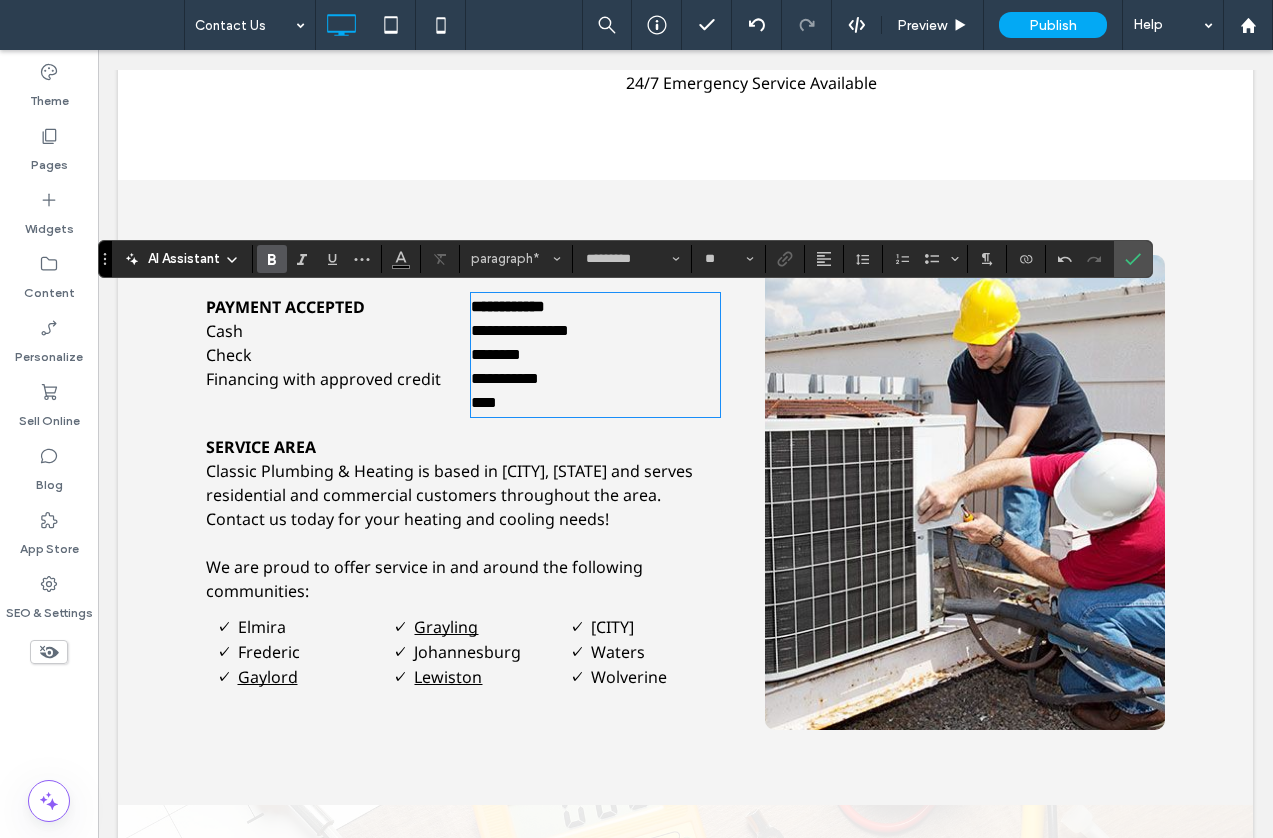 type 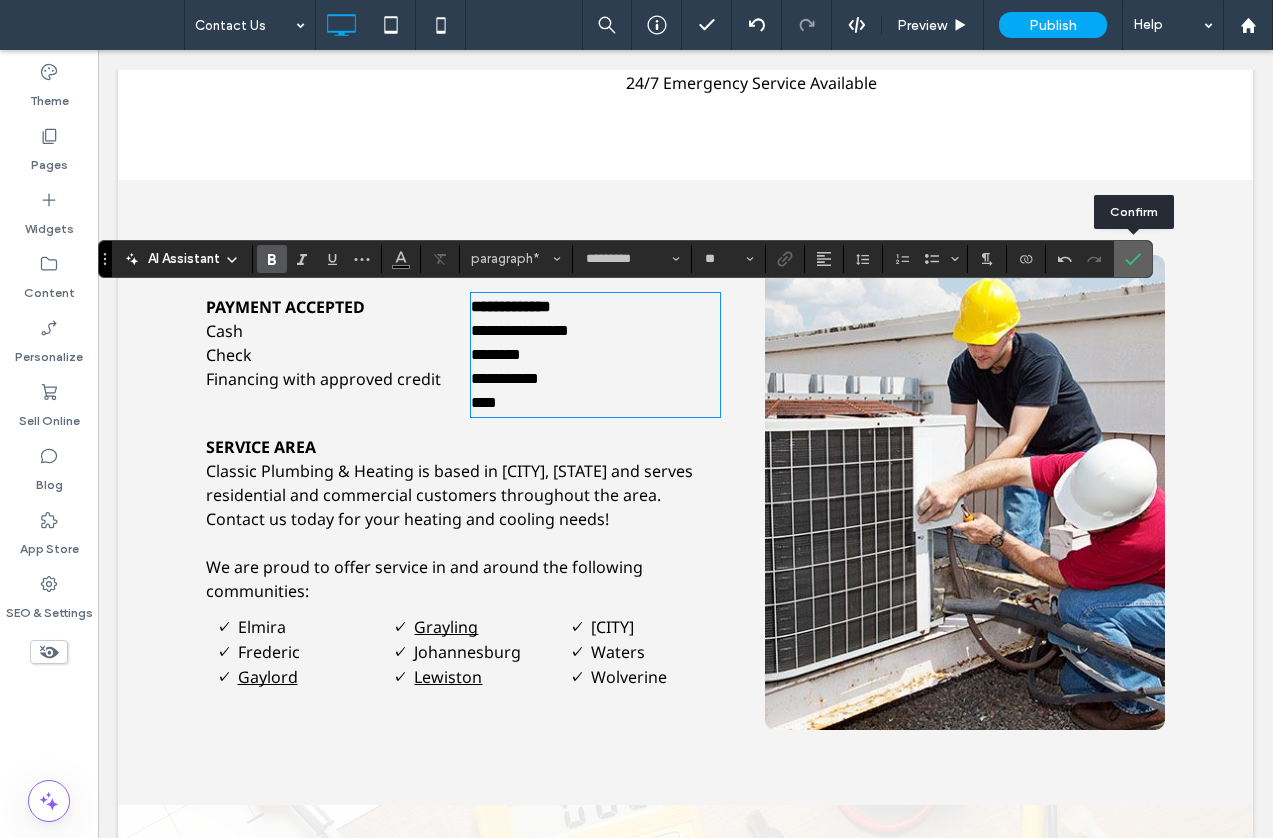 click at bounding box center (1133, 259) 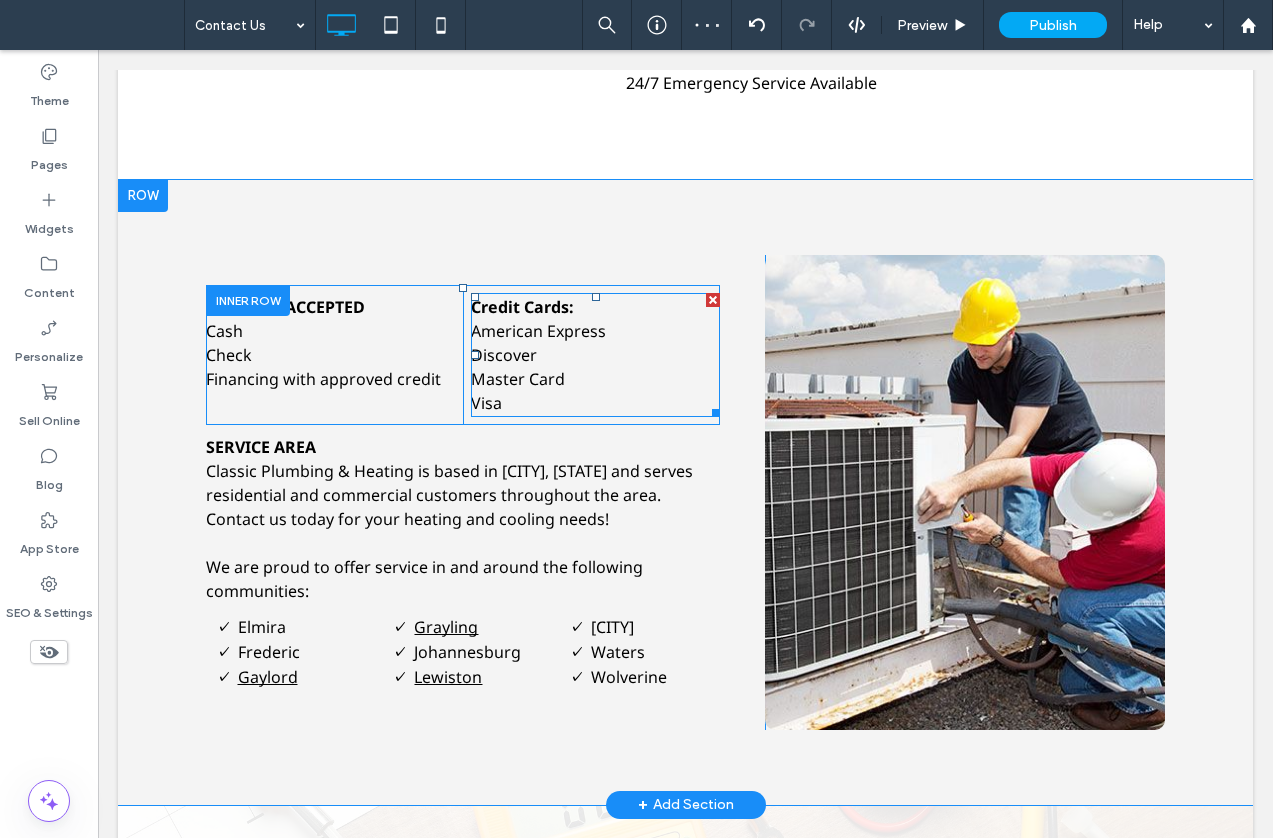 click on "Discover" at bounding box center [596, 355] 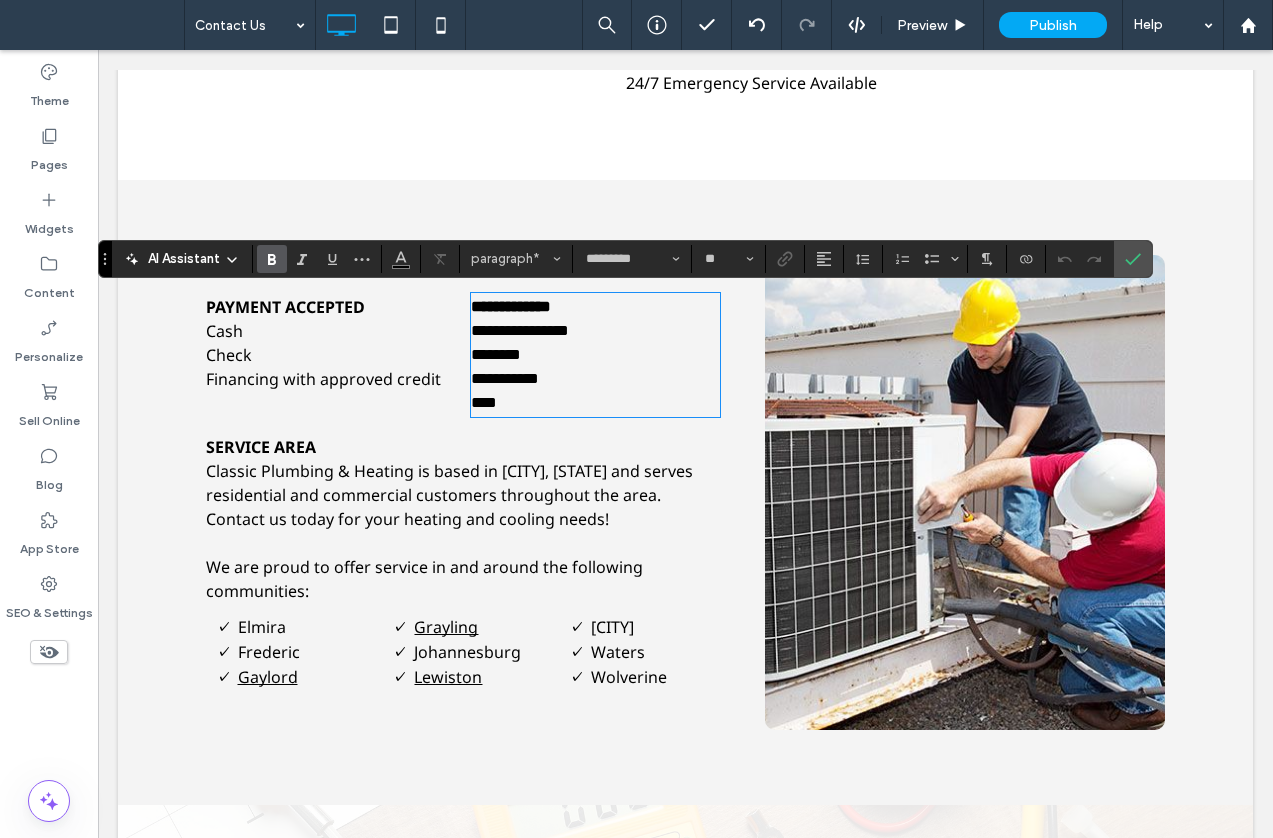 click on "Elmira" at bounding box center [262, 627] 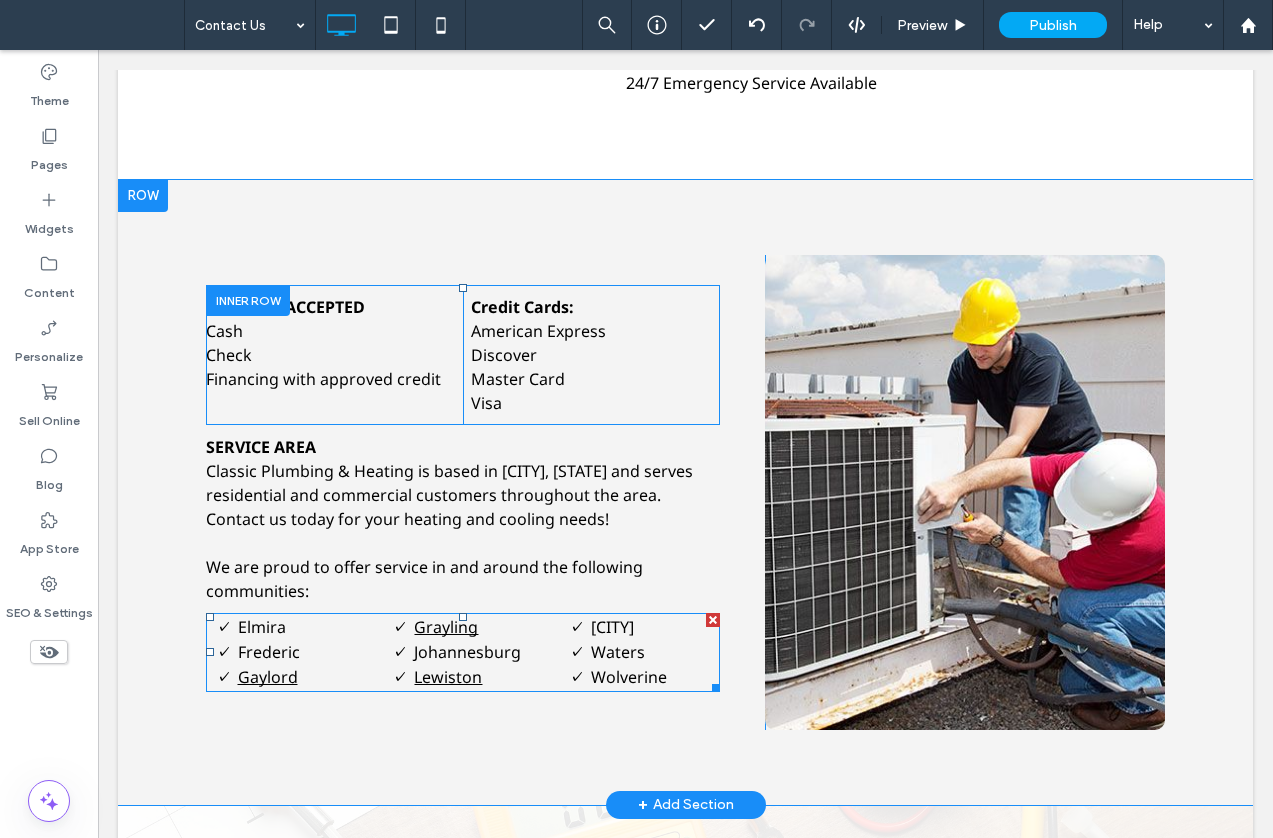 click on "Elmira" at bounding box center (262, 627) 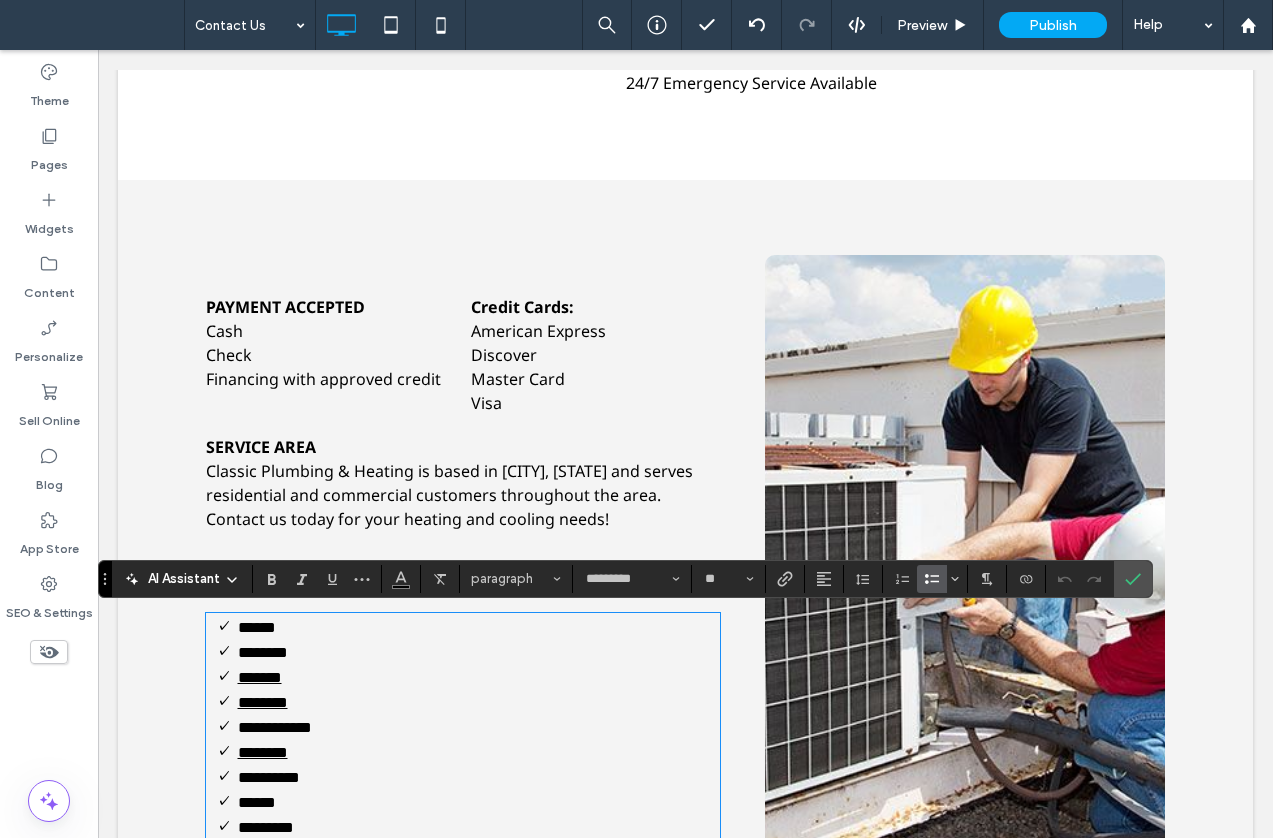 click on "******" at bounding box center [302, 627] 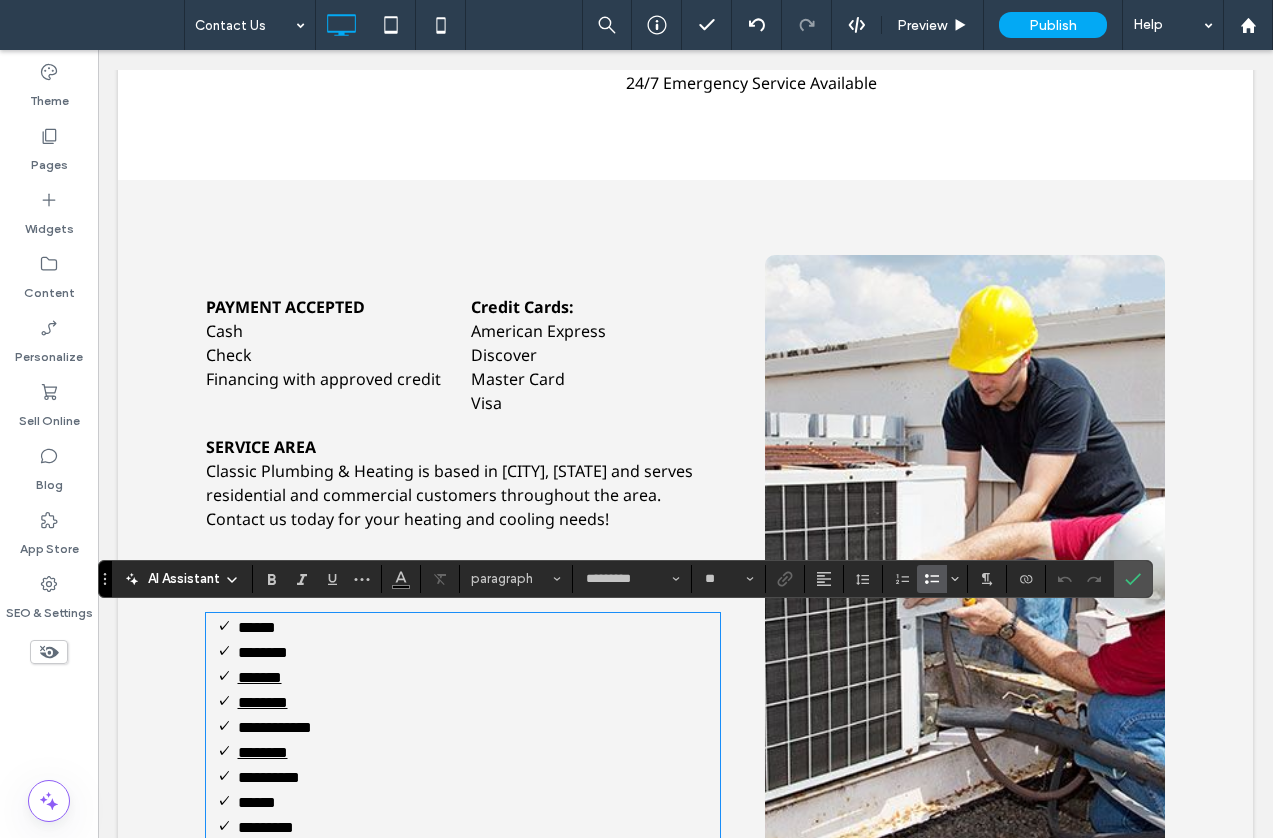 drag, startPoint x: 227, startPoint y: 626, endPoint x: 207, endPoint y: 625, distance: 20.024984 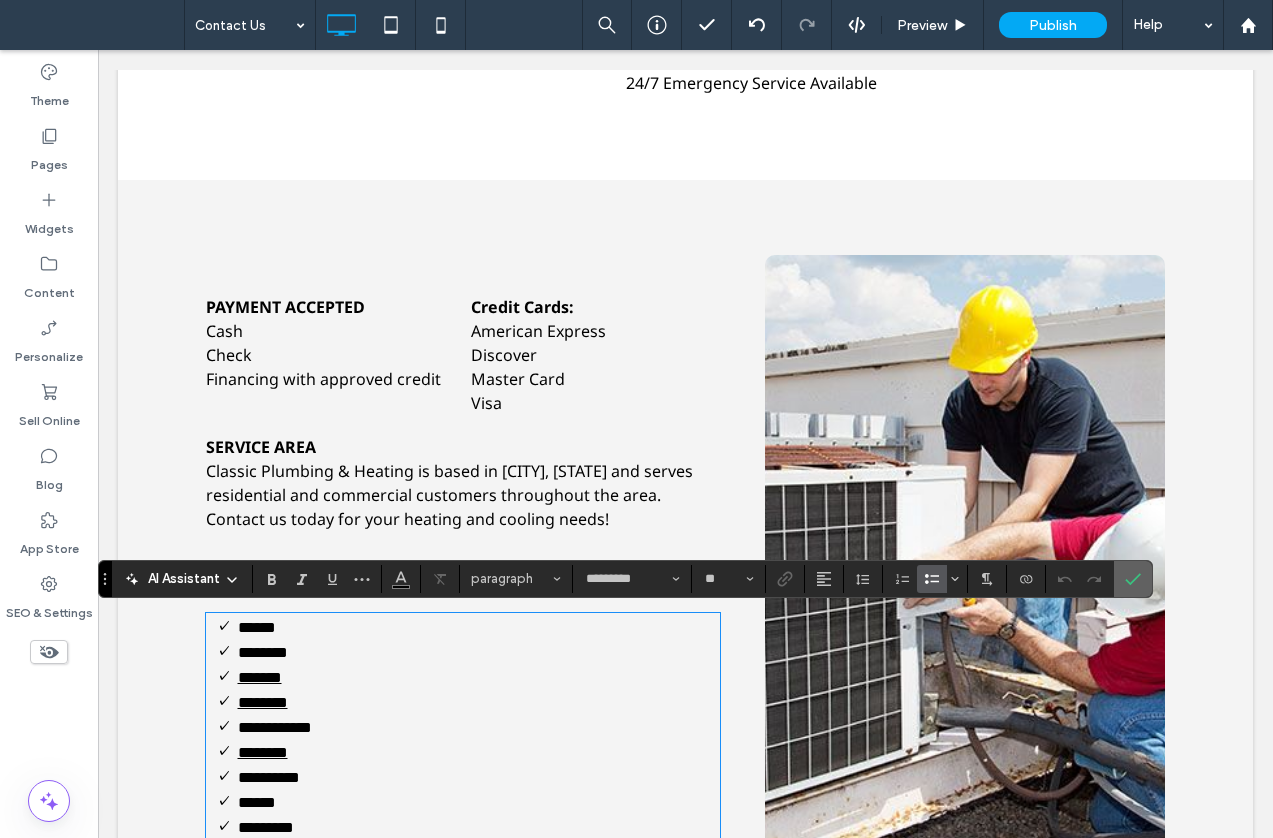click 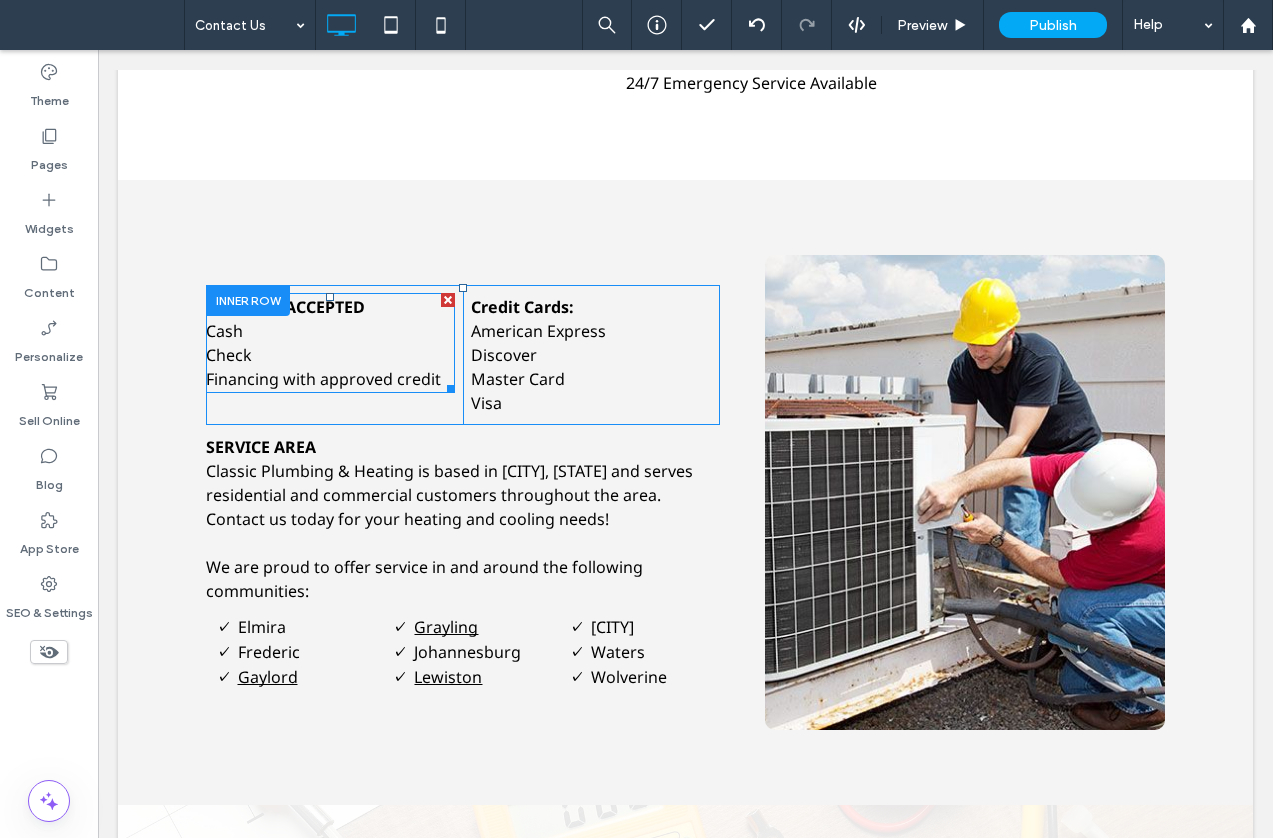click on "Cash" at bounding box center [224, 331] 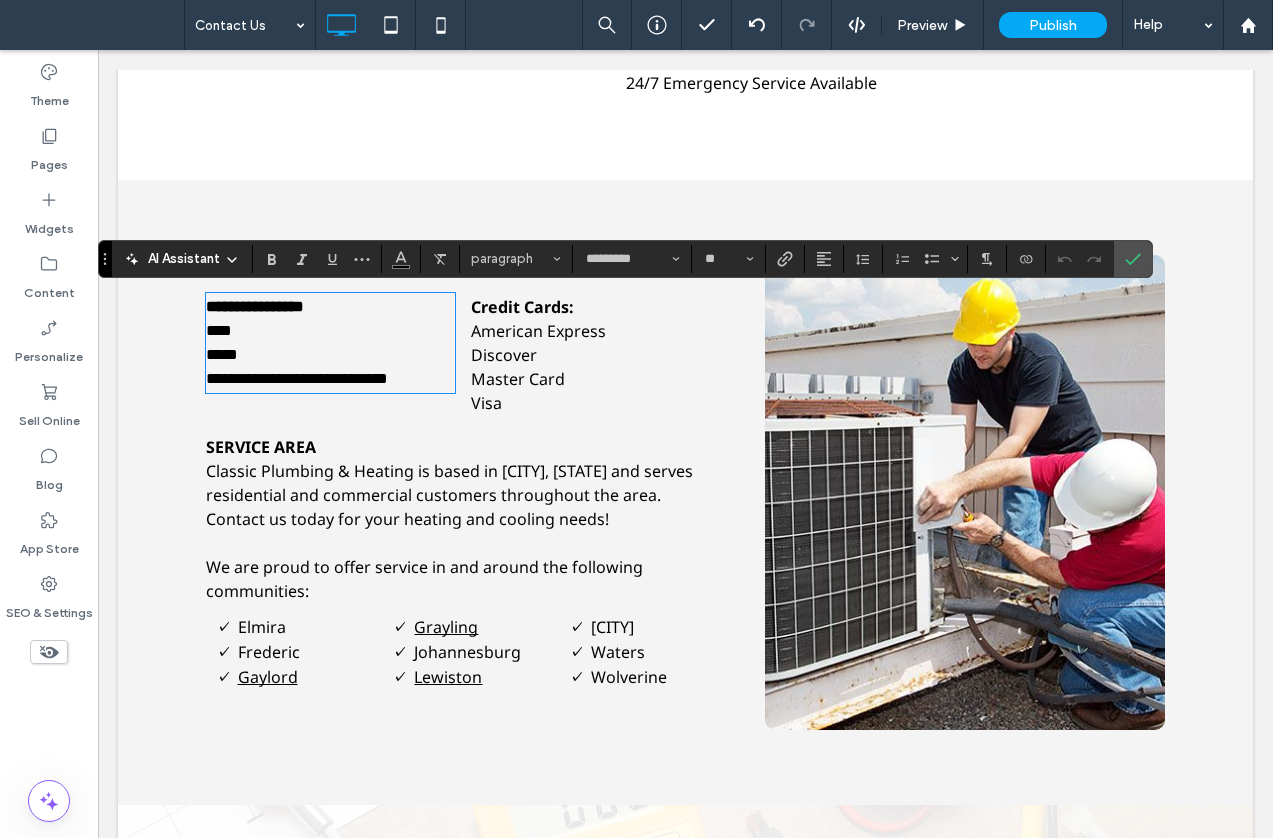 click on "**********" at bounding box center [297, 378] 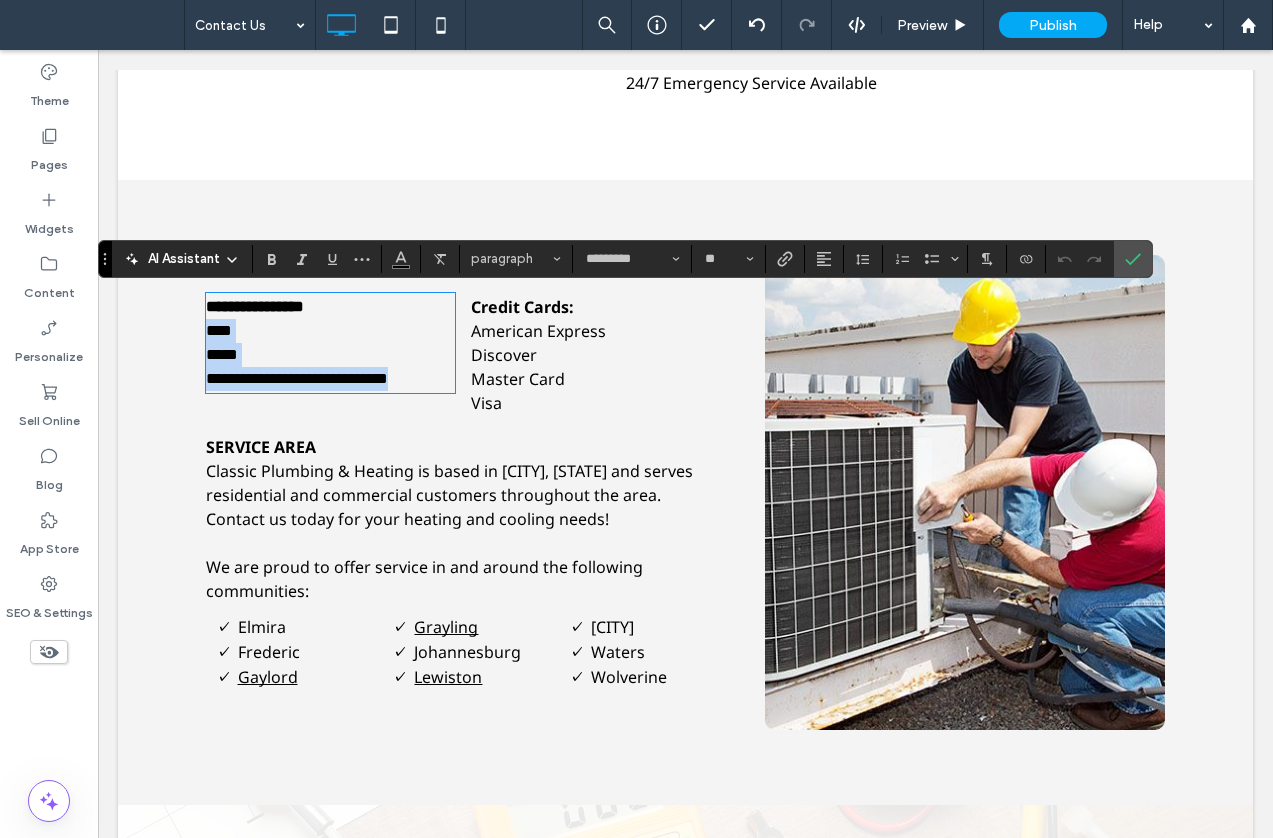 drag, startPoint x: 435, startPoint y: 379, endPoint x: 168, endPoint y: 341, distance: 269.69055 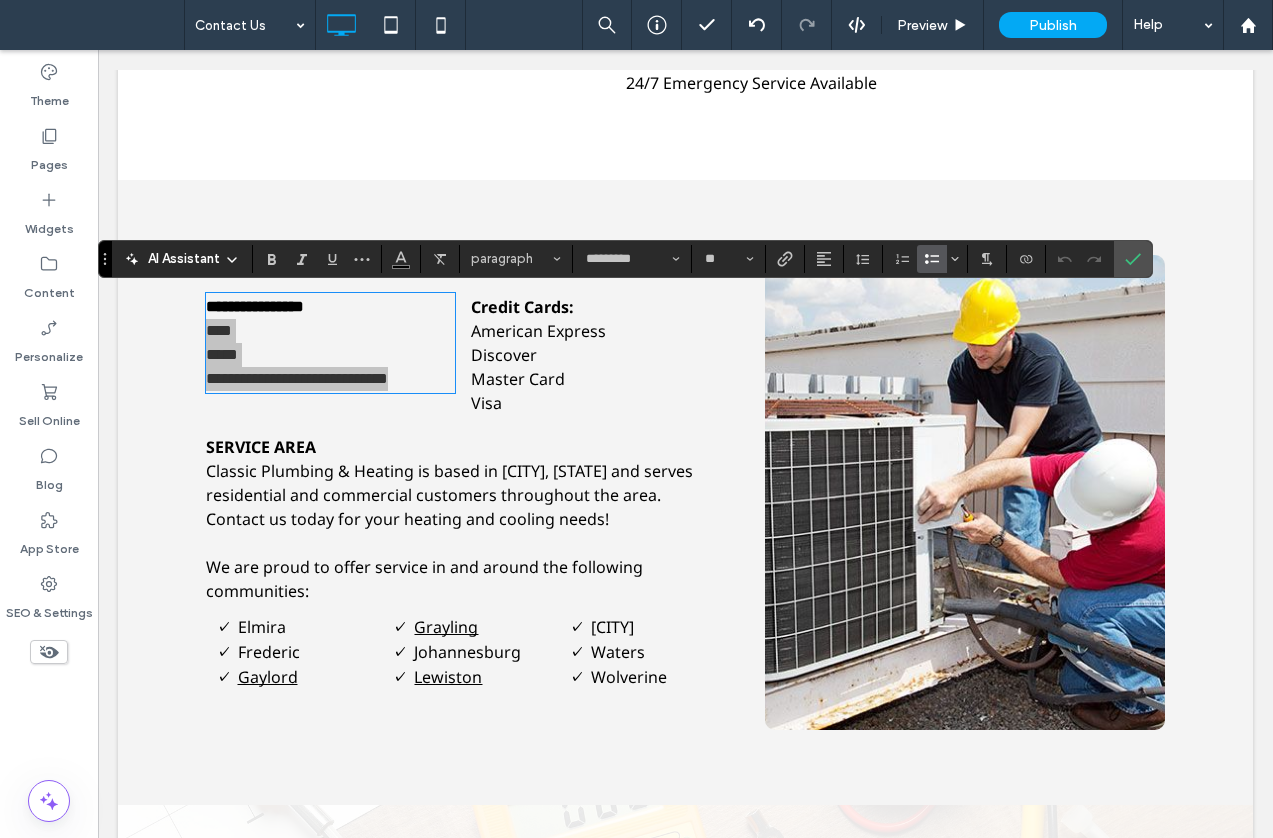 click 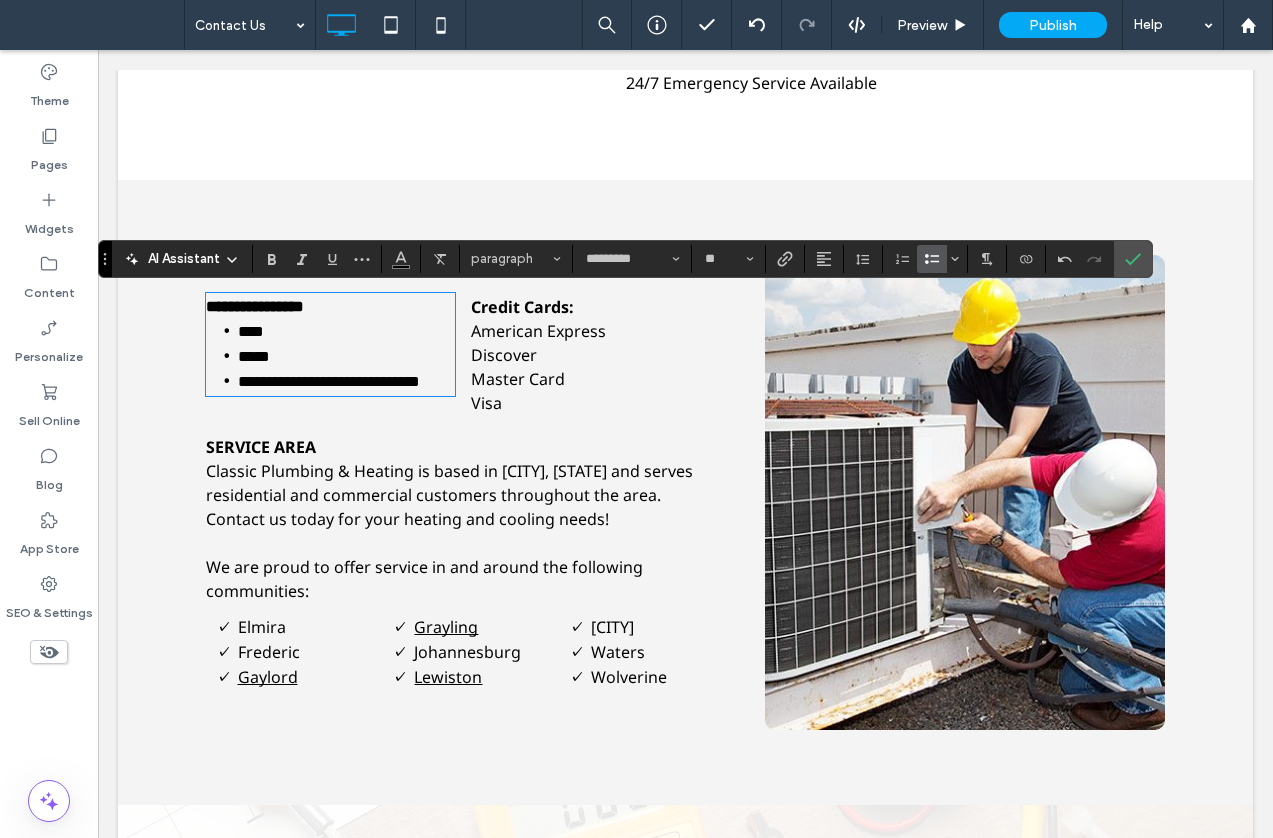 click on "American Express" at bounding box center [538, 331] 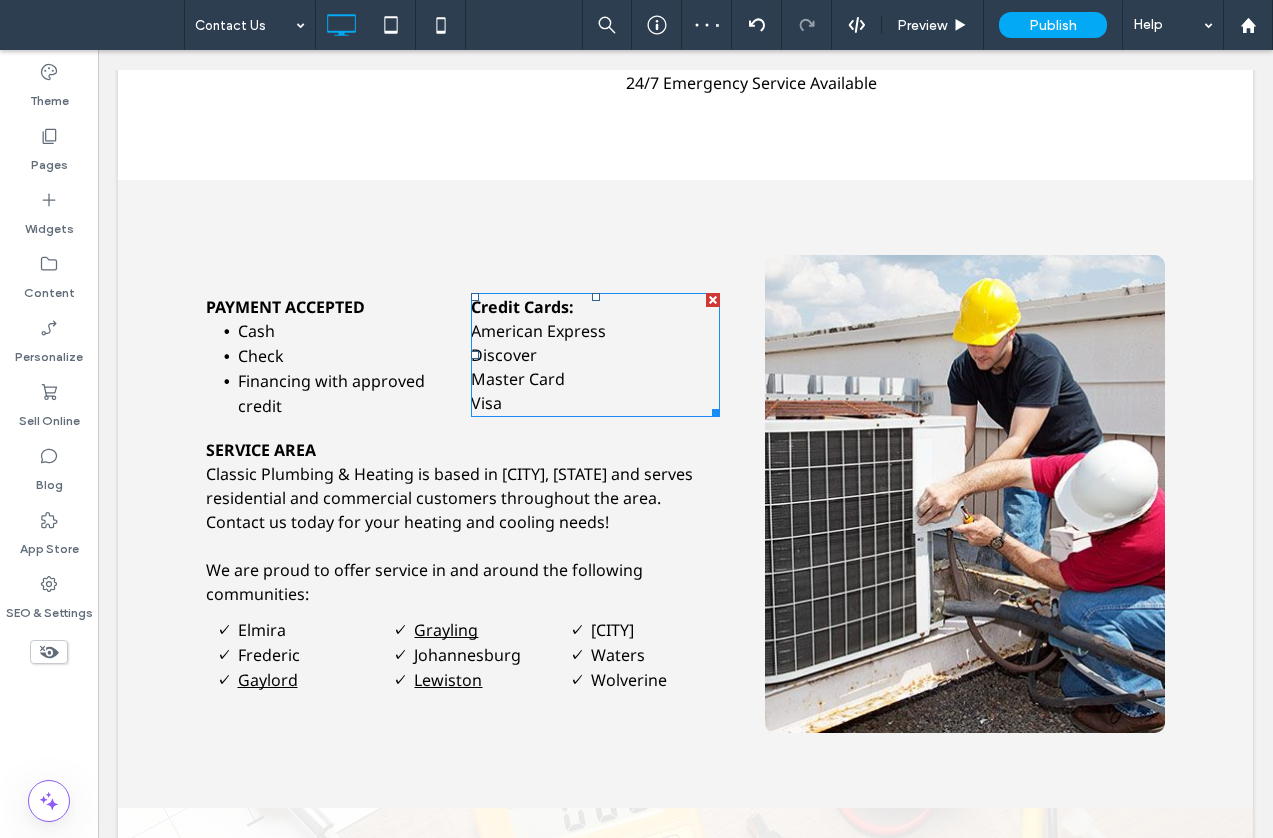 click on "Credit Cards:" at bounding box center (522, 307) 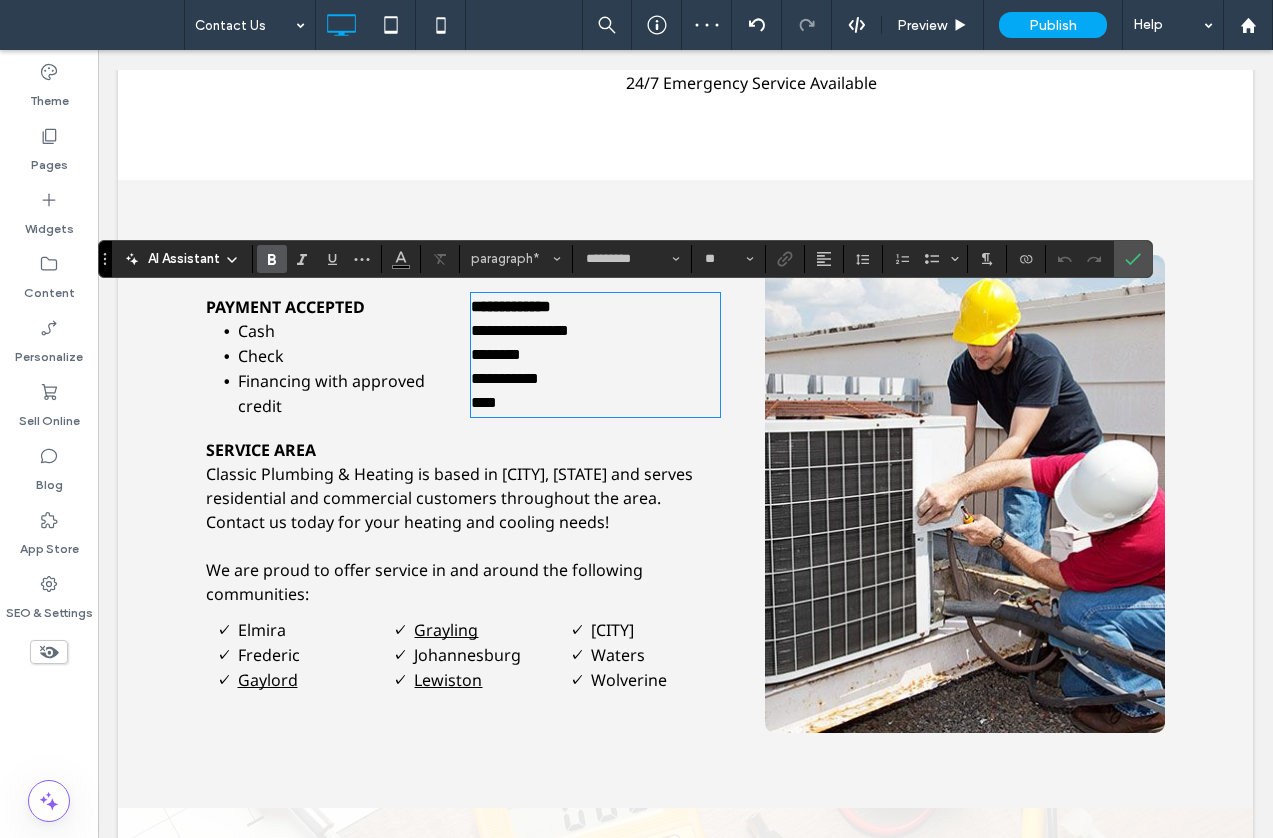 click on "**********" at bounding box center [511, 306] 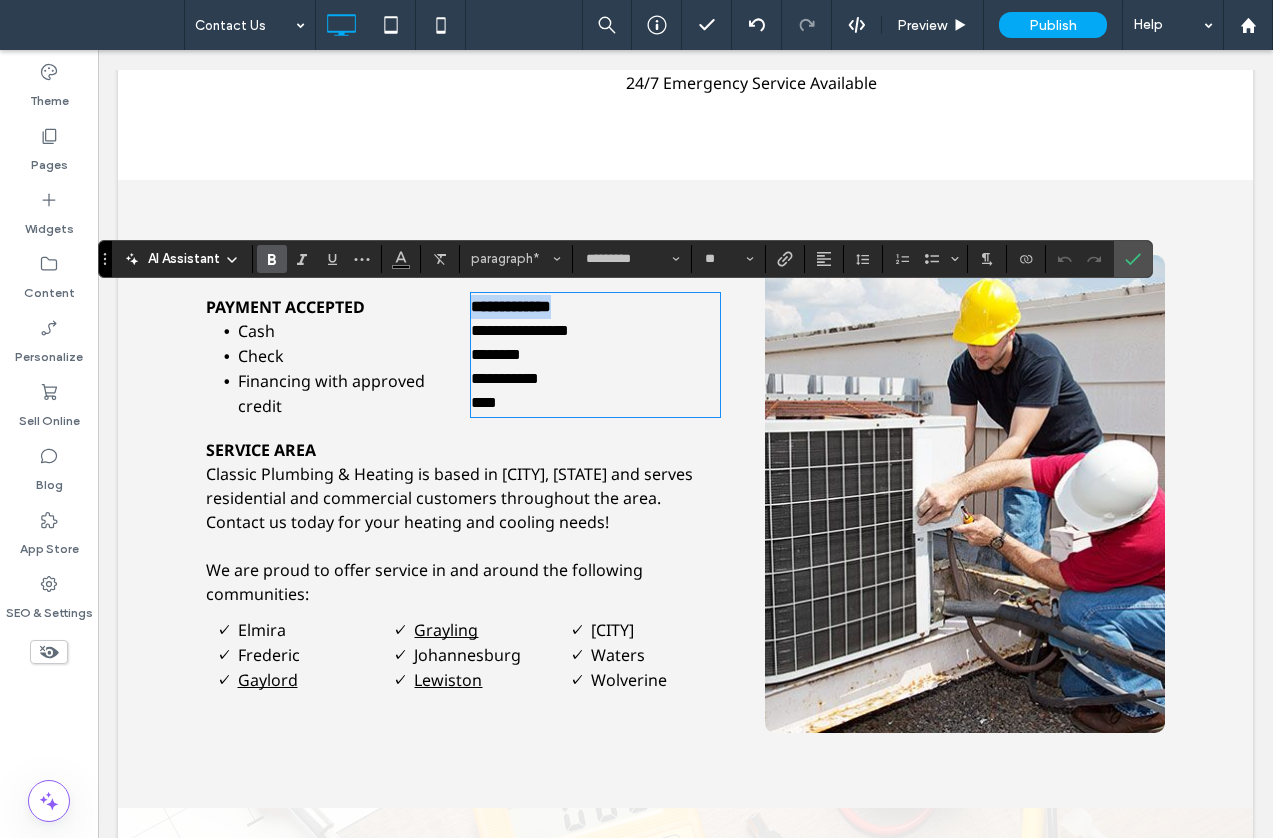 drag, startPoint x: 582, startPoint y: 306, endPoint x: 463, endPoint y: 311, distance: 119.104996 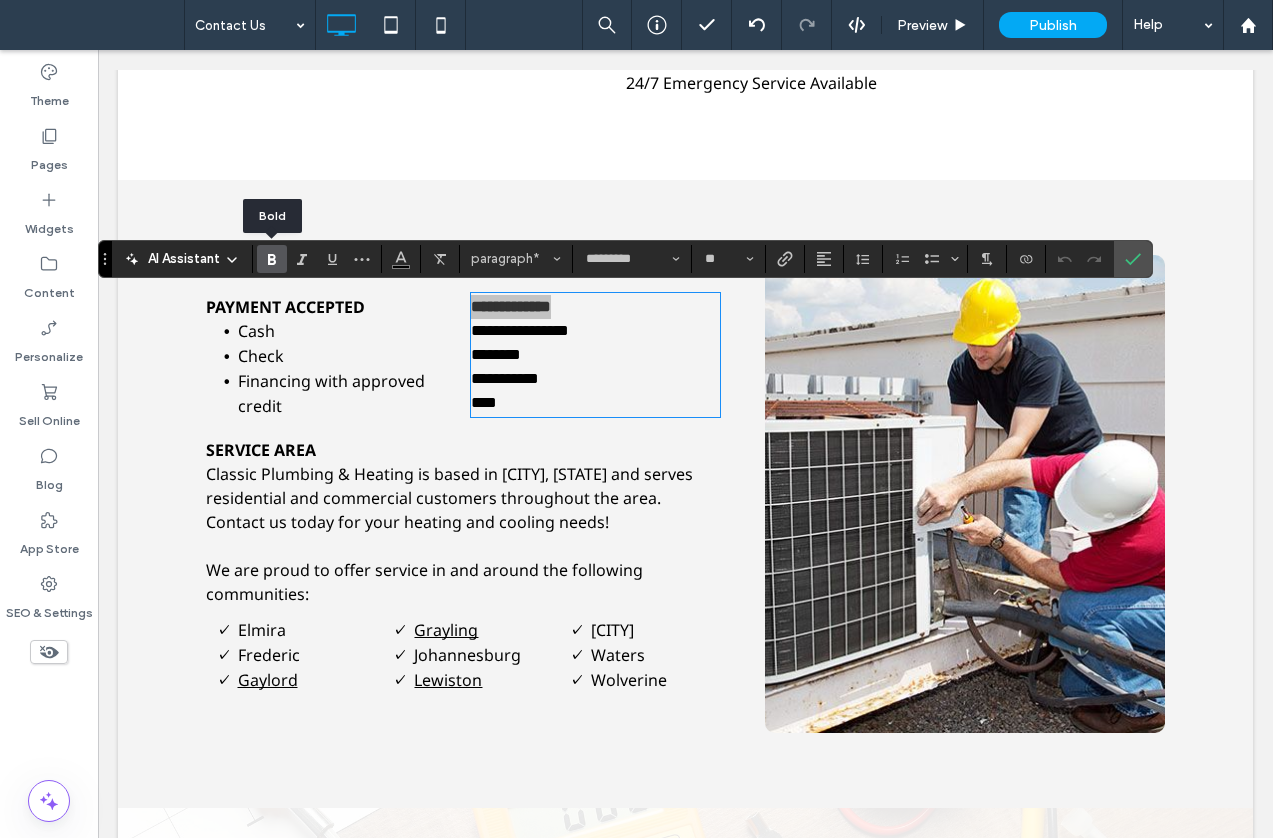click 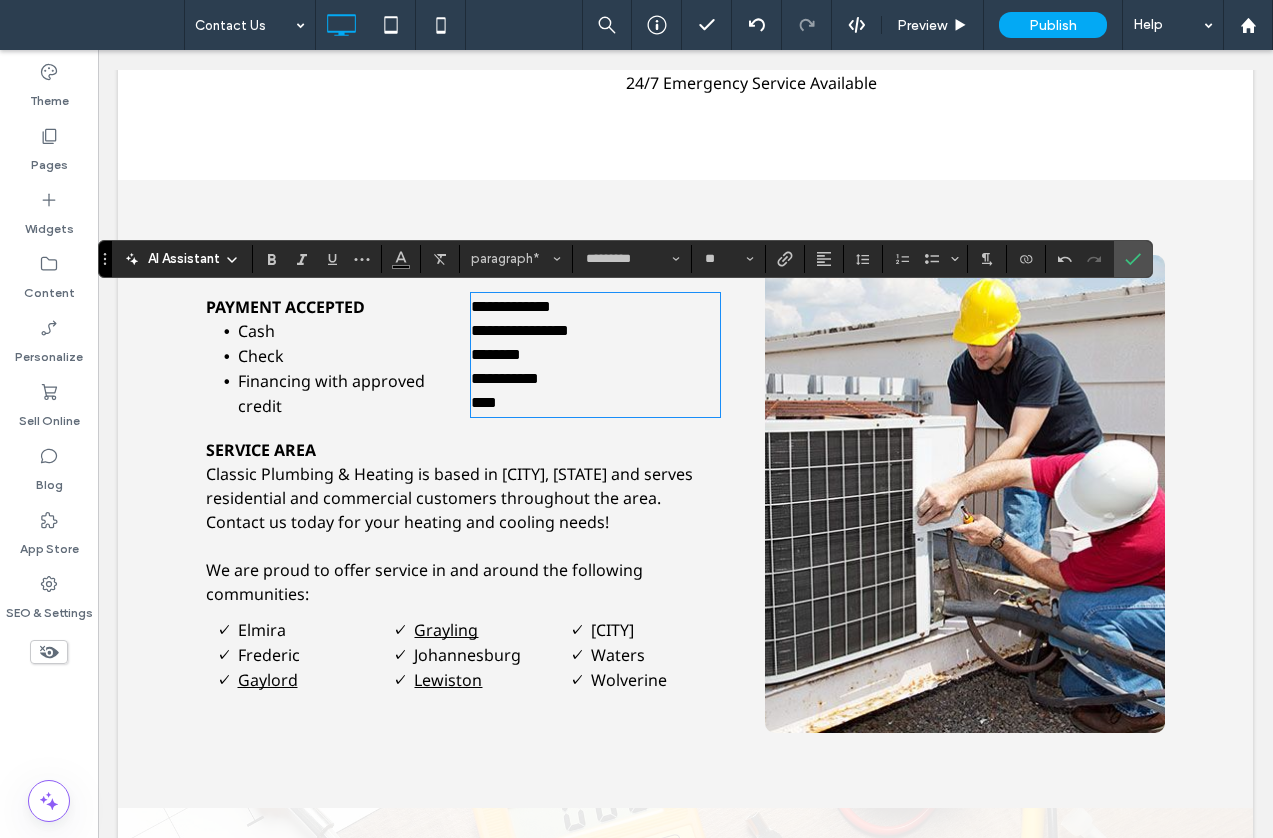 click on "**********" at bounding box center [511, 306] 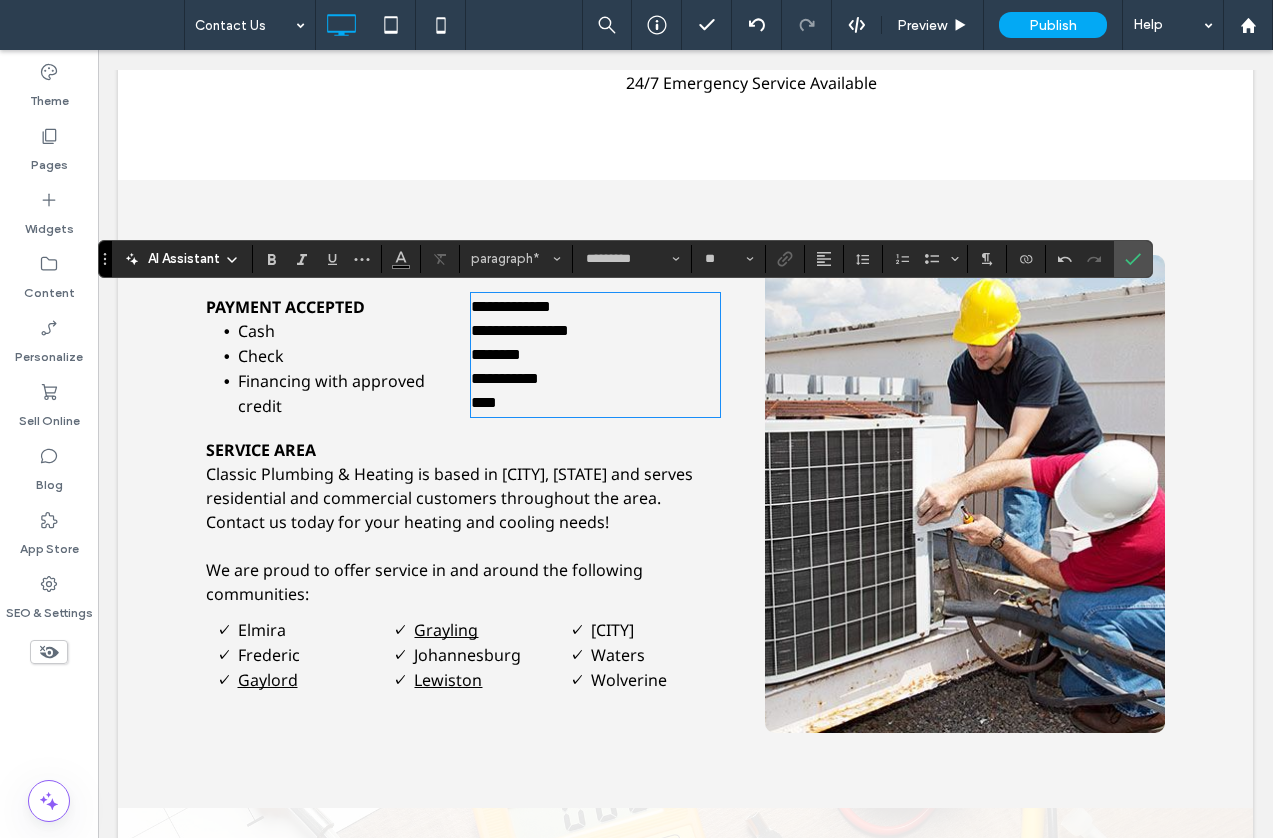 click on "**********" at bounding box center [596, 307] 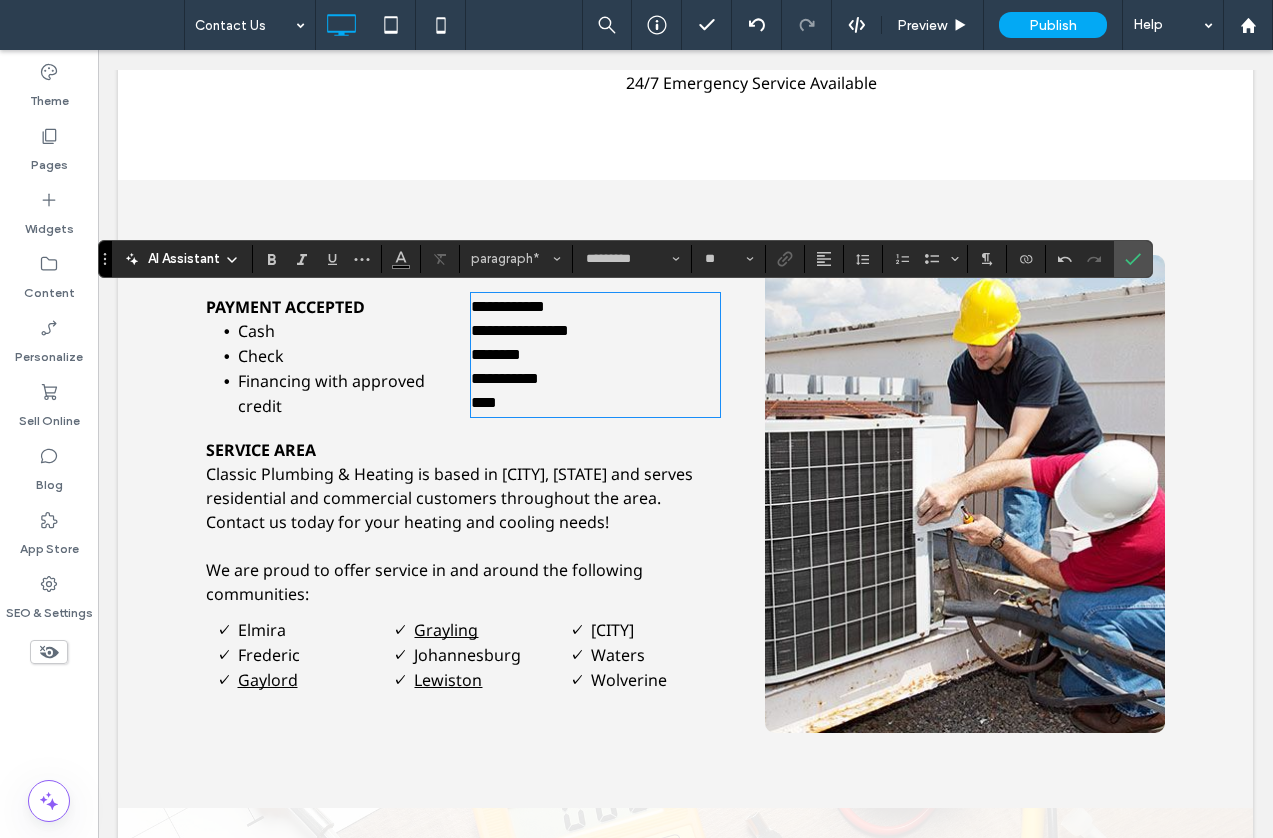 click on "**********" at bounding box center (508, 306) 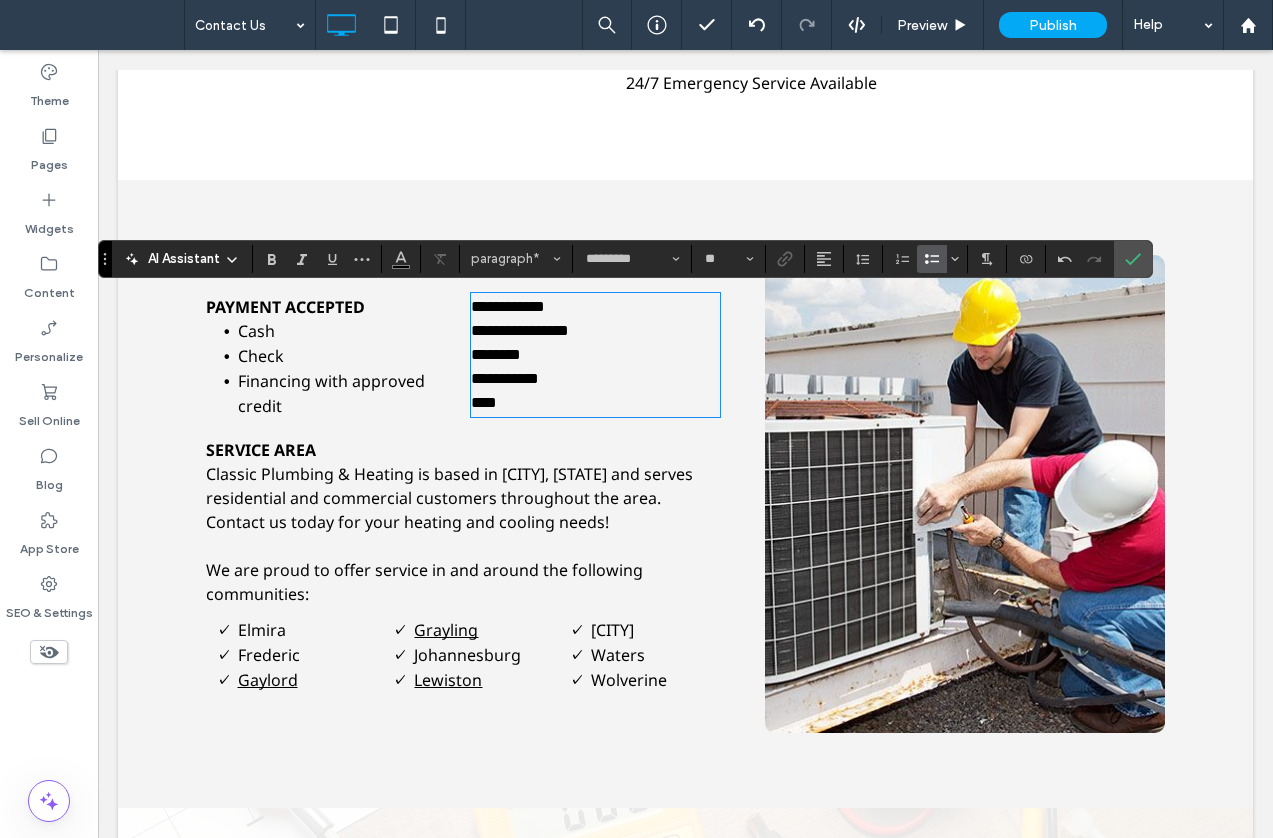click 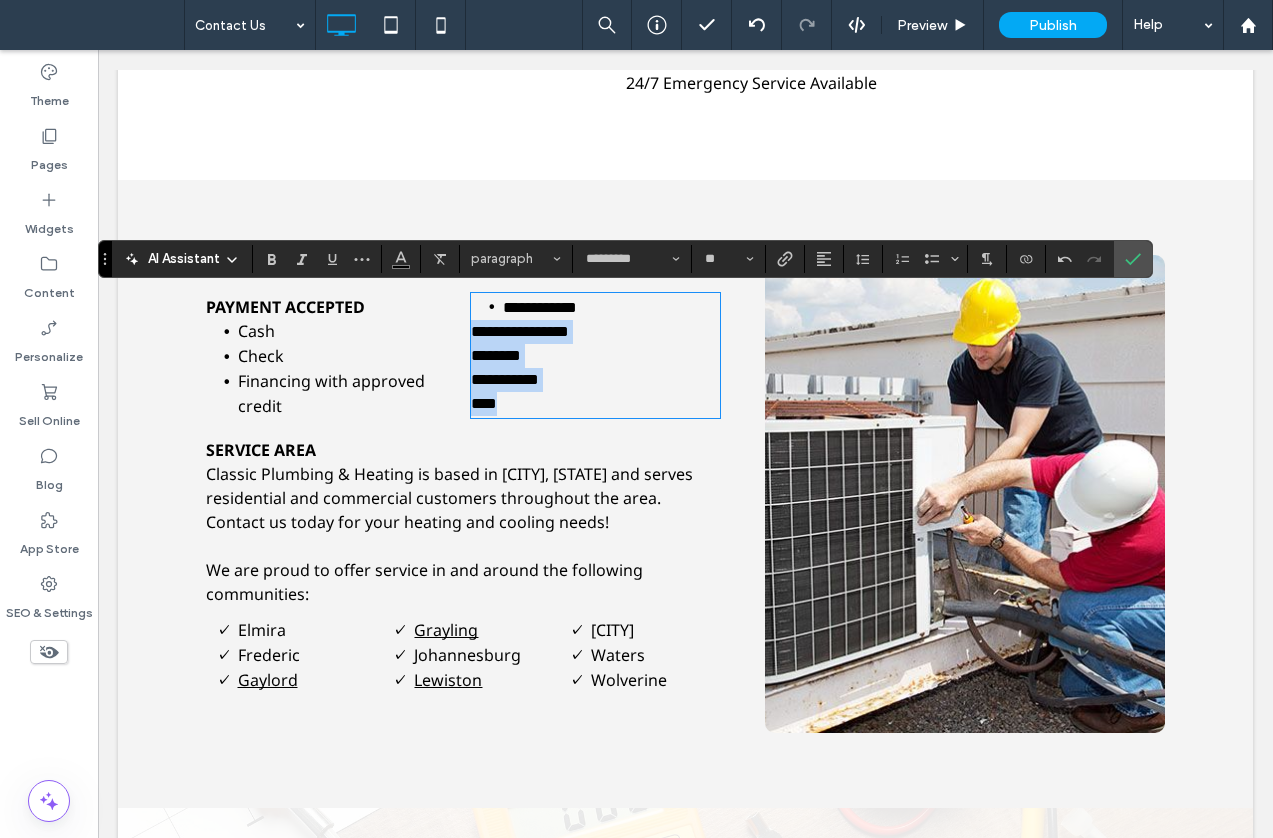 drag, startPoint x: 467, startPoint y: 332, endPoint x: 519, endPoint y: 427, distance: 108.30051 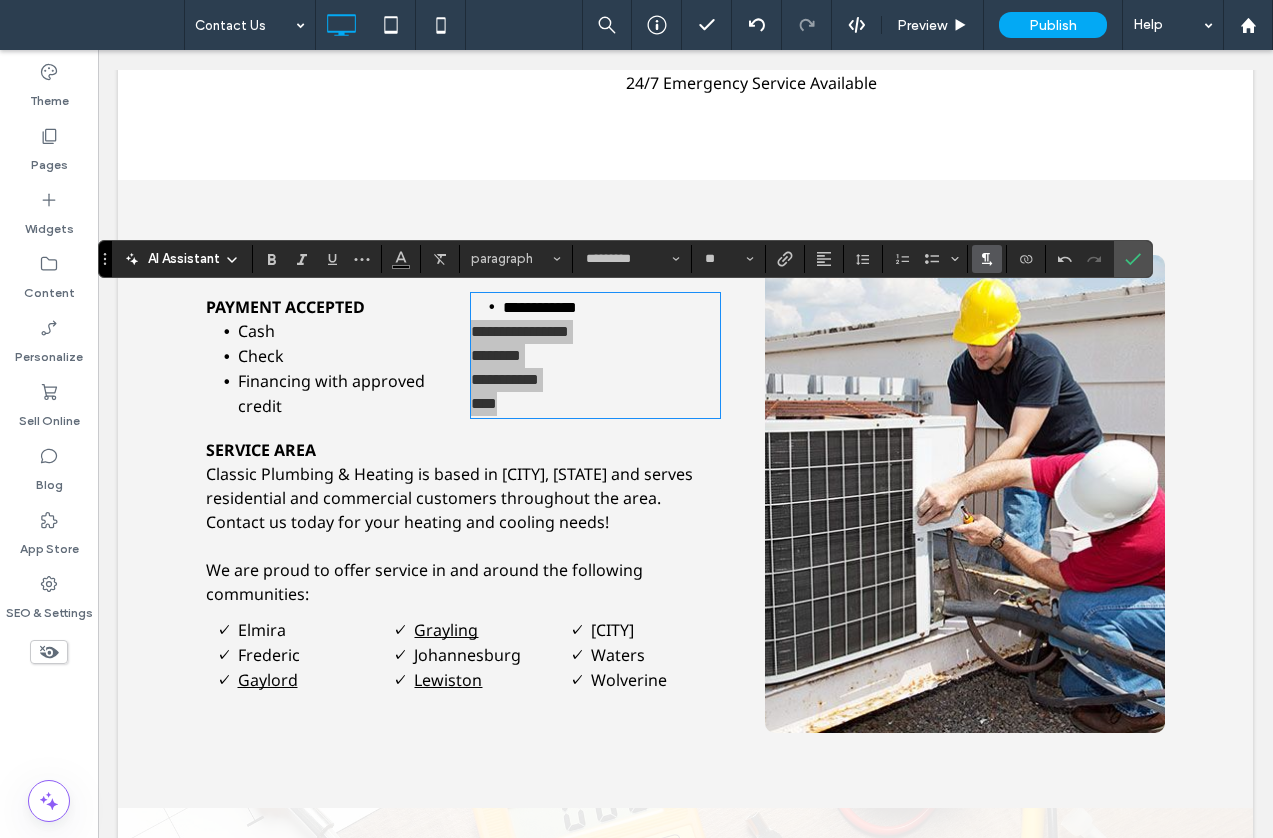 click 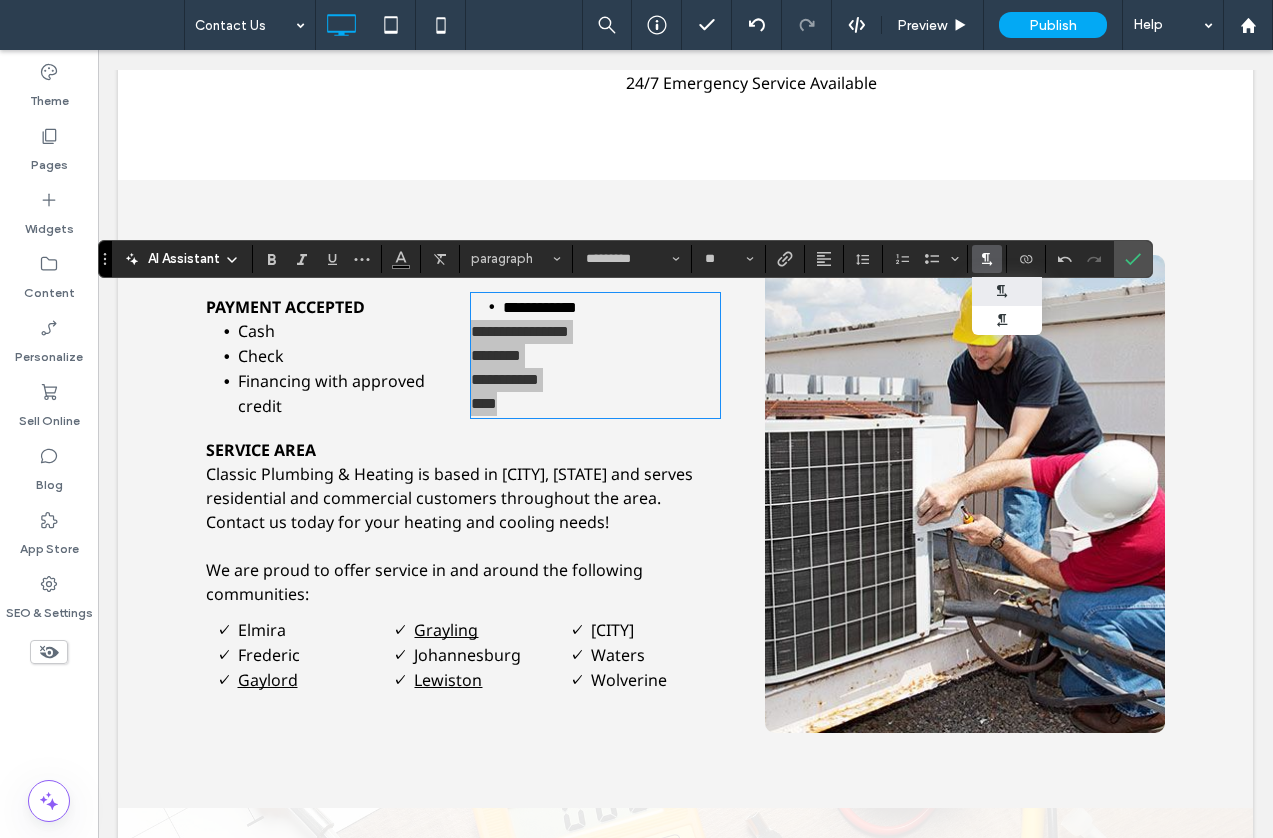 click at bounding box center (1007, 291) 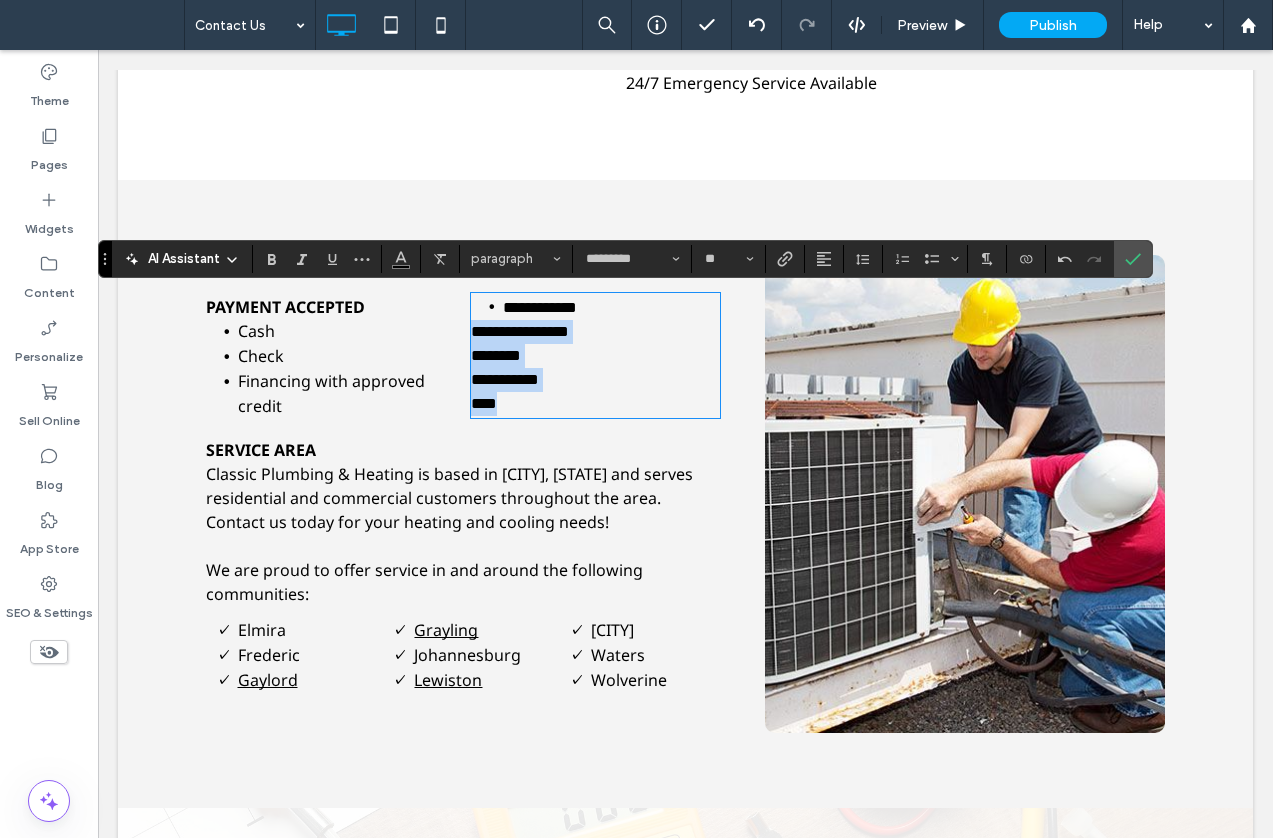 click on "**********" at bounding box center (596, 380) 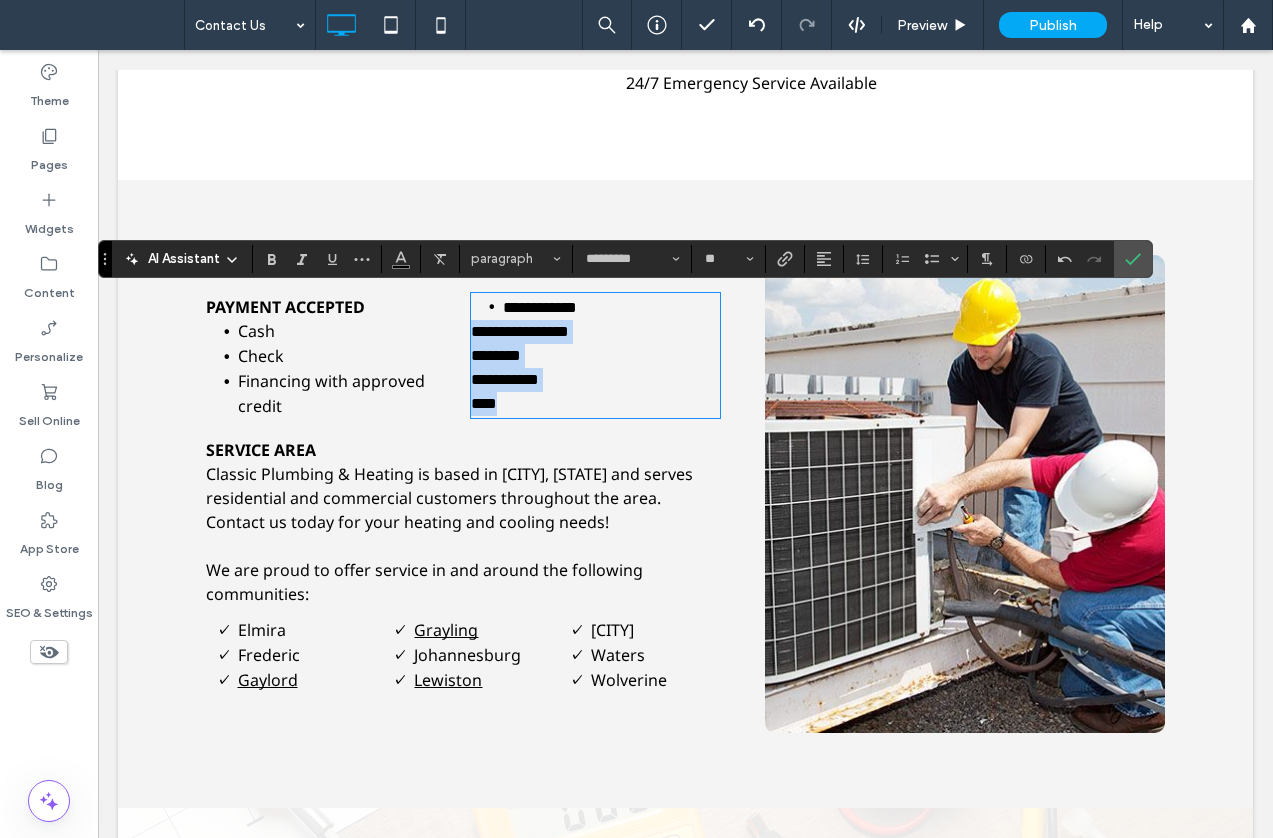 drag, startPoint x: 467, startPoint y: 332, endPoint x: 502, endPoint y: 478, distance: 150.13661 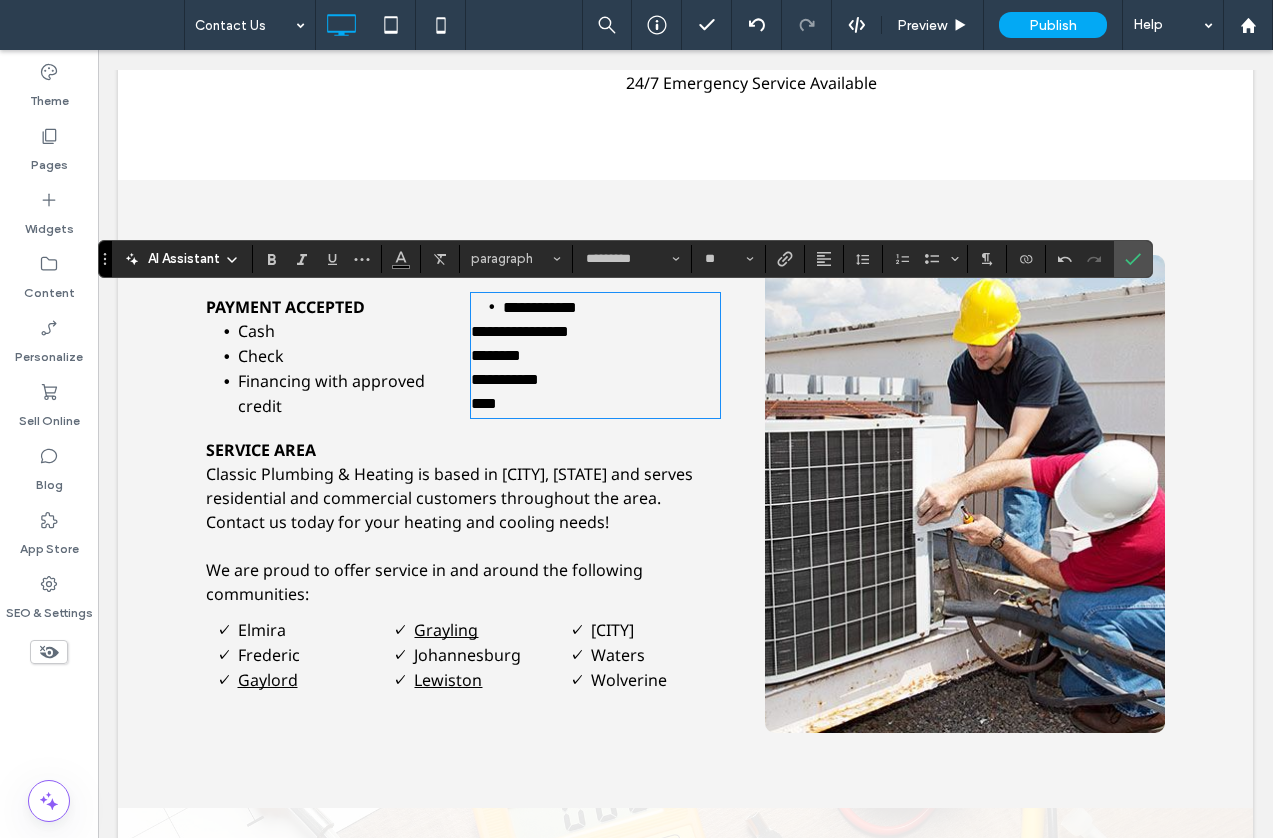 click on "**********" at bounding box center (540, 307) 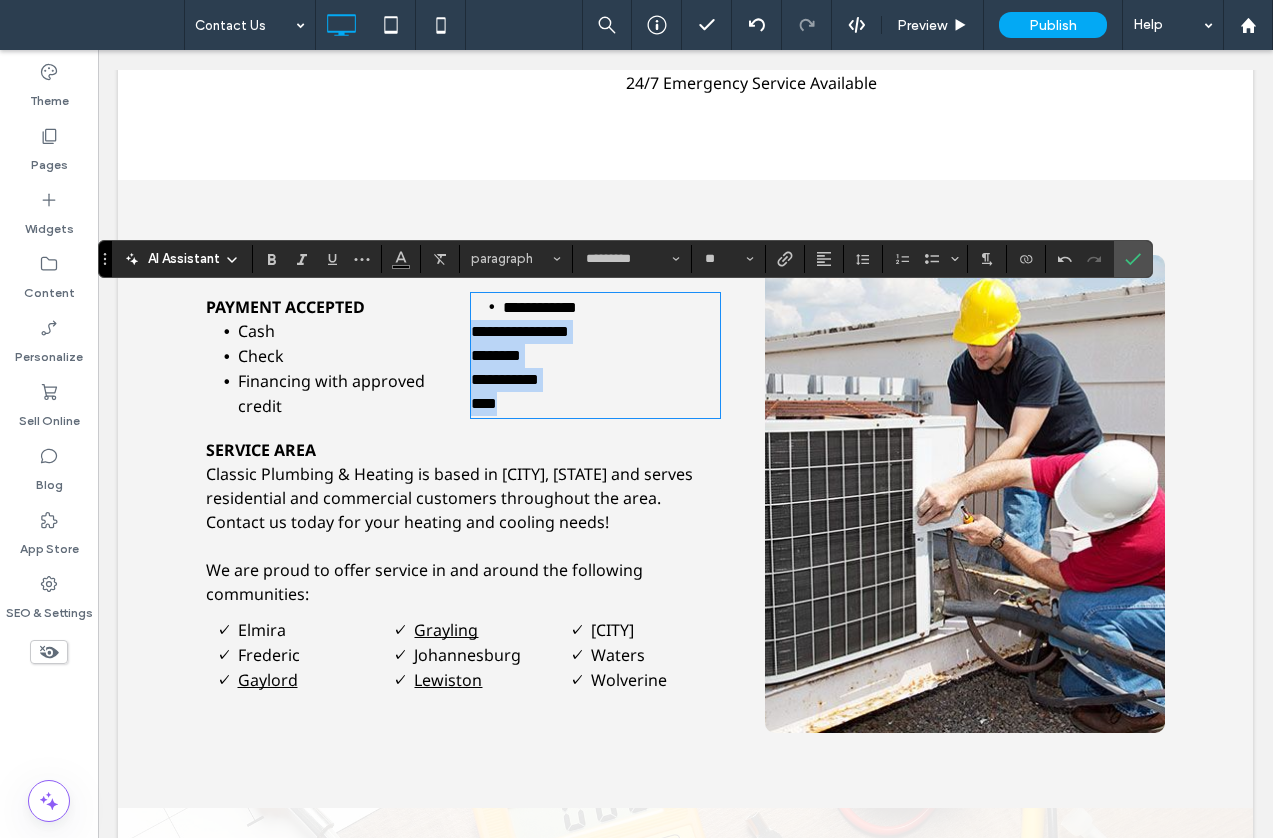 drag, startPoint x: 463, startPoint y: 334, endPoint x: 521, endPoint y: 435, distance: 116.46888 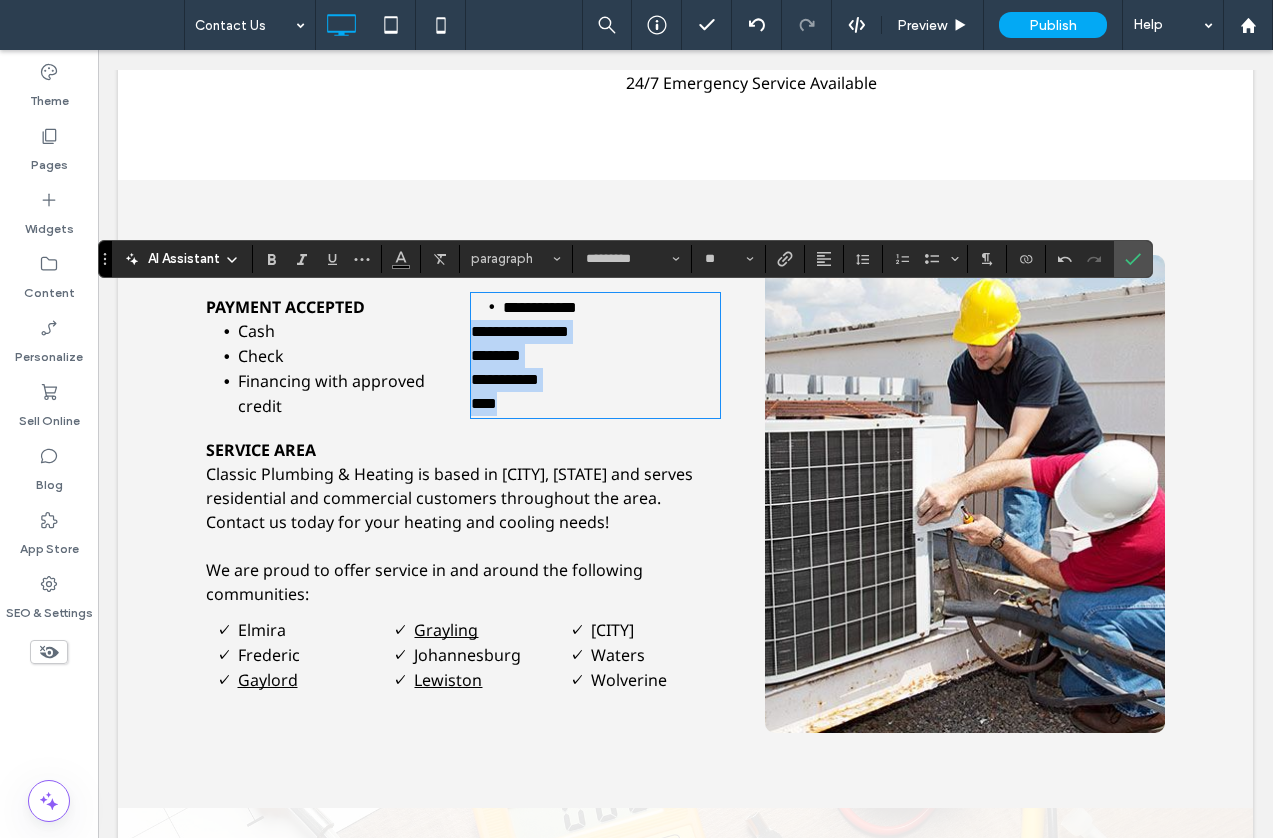 click on "**********" at bounding box center (520, 331) 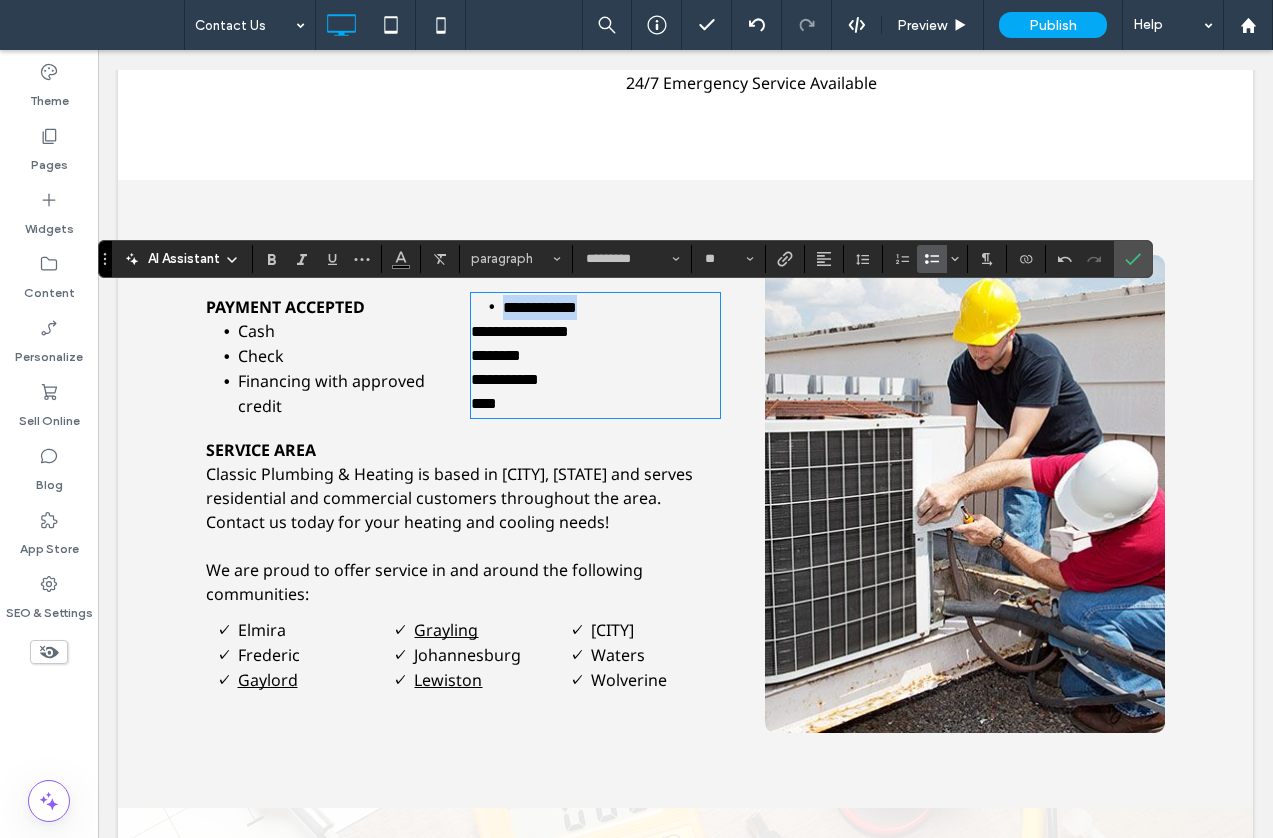 drag, startPoint x: 597, startPoint y: 304, endPoint x: 395, endPoint y: 295, distance: 202.2004 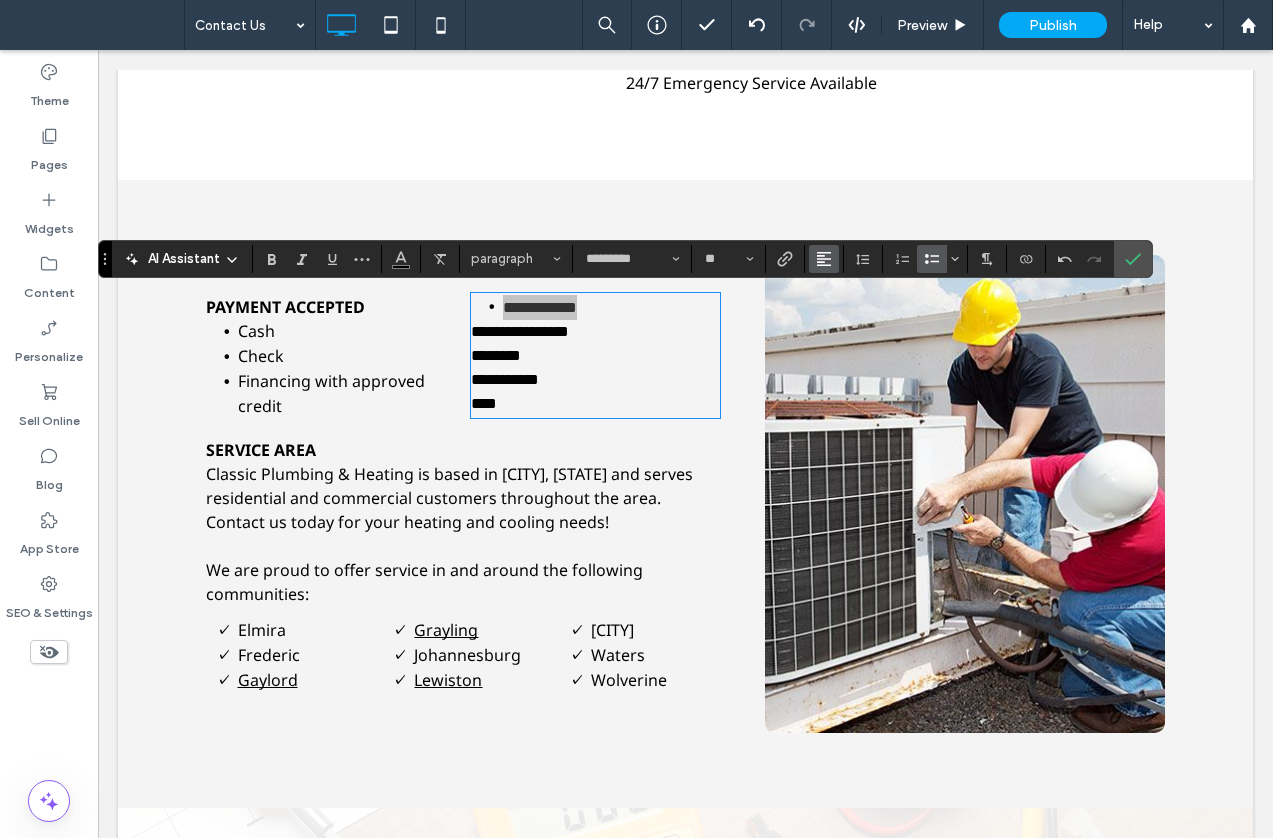 click 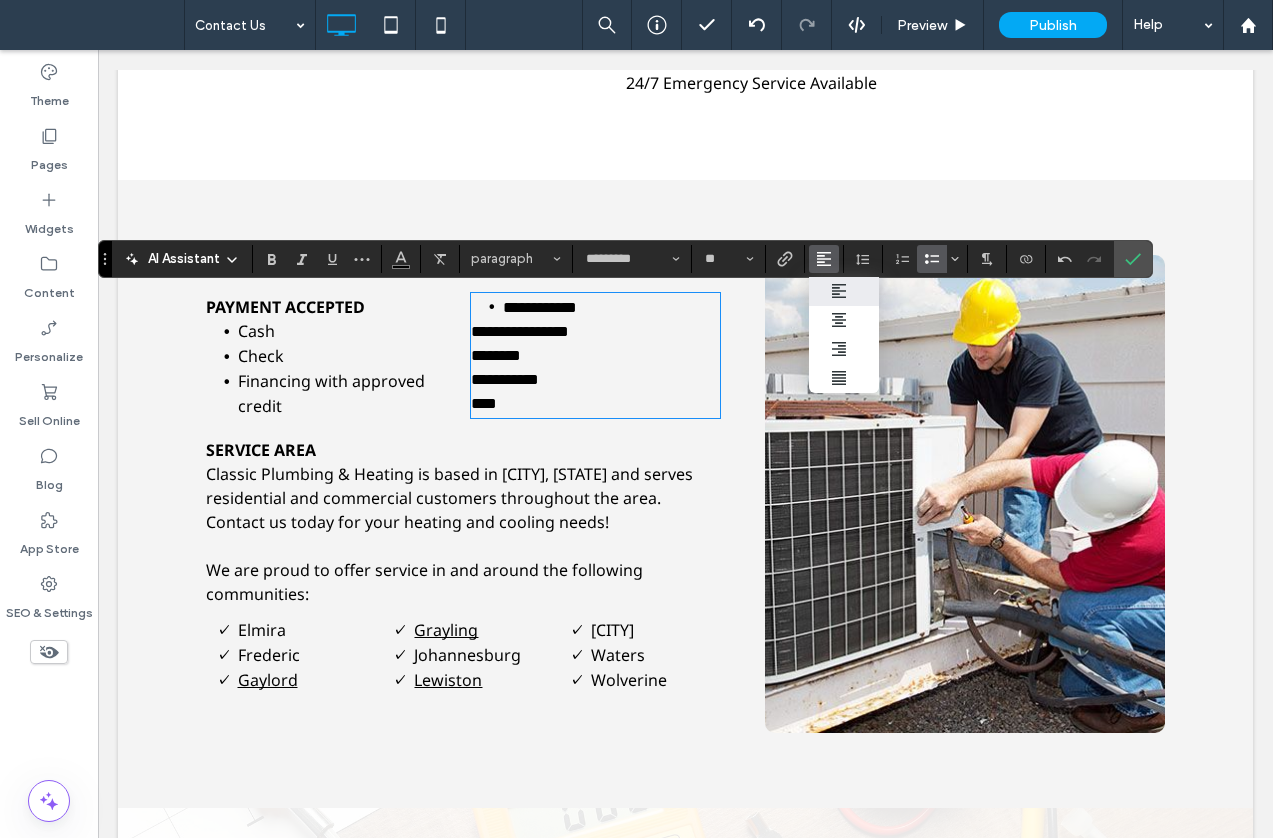 click on "********" at bounding box center (596, 356) 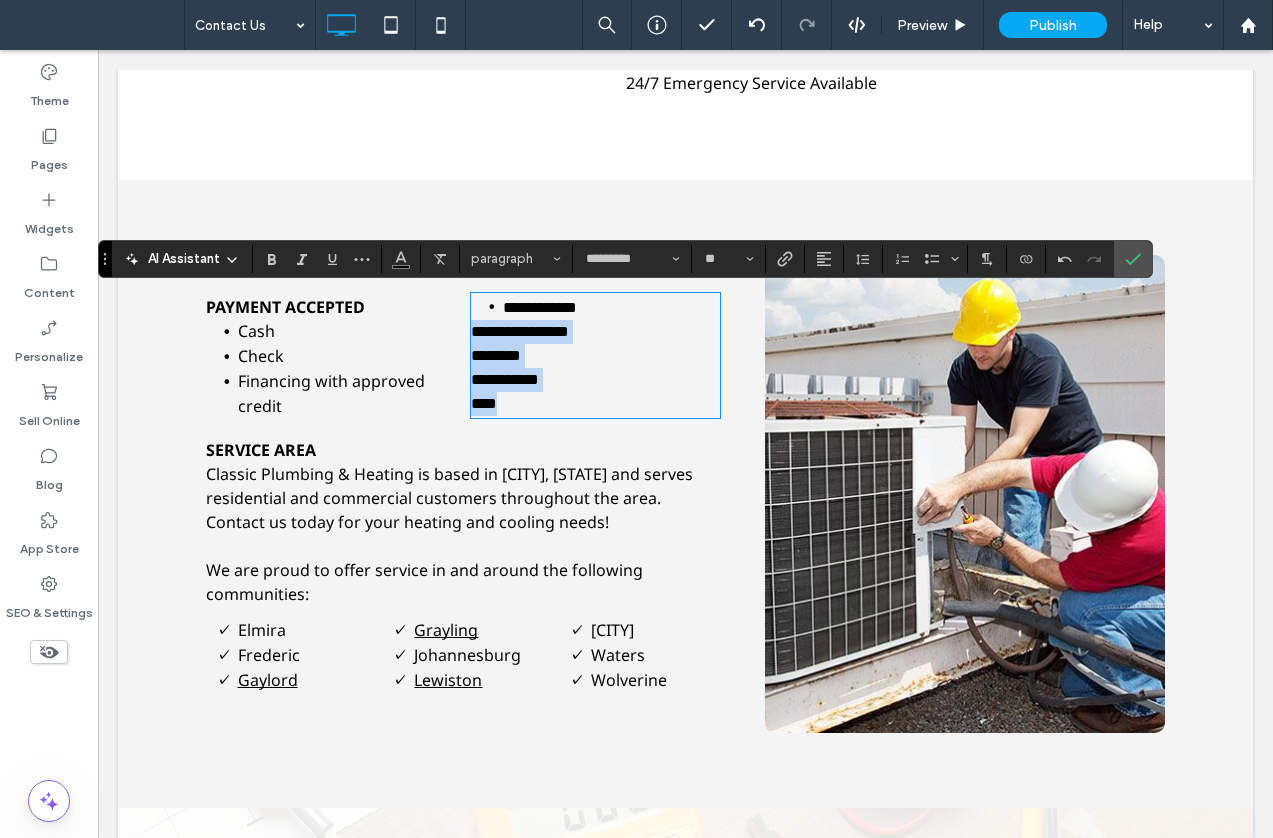 drag, startPoint x: 507, startPoint y: 410, endPoint x: 461, endPoint y: 326, distance: 95.77056 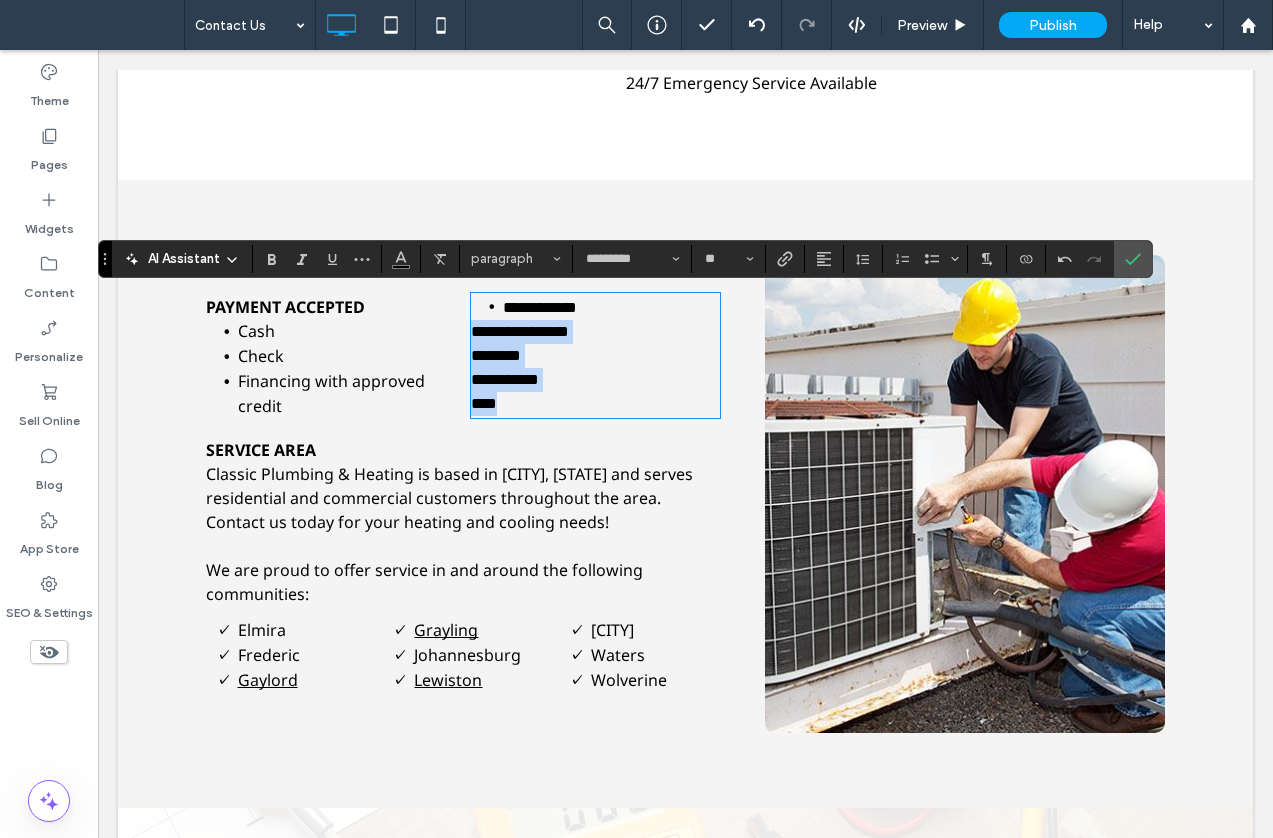 click on "********" at bounding box center (596, 356) 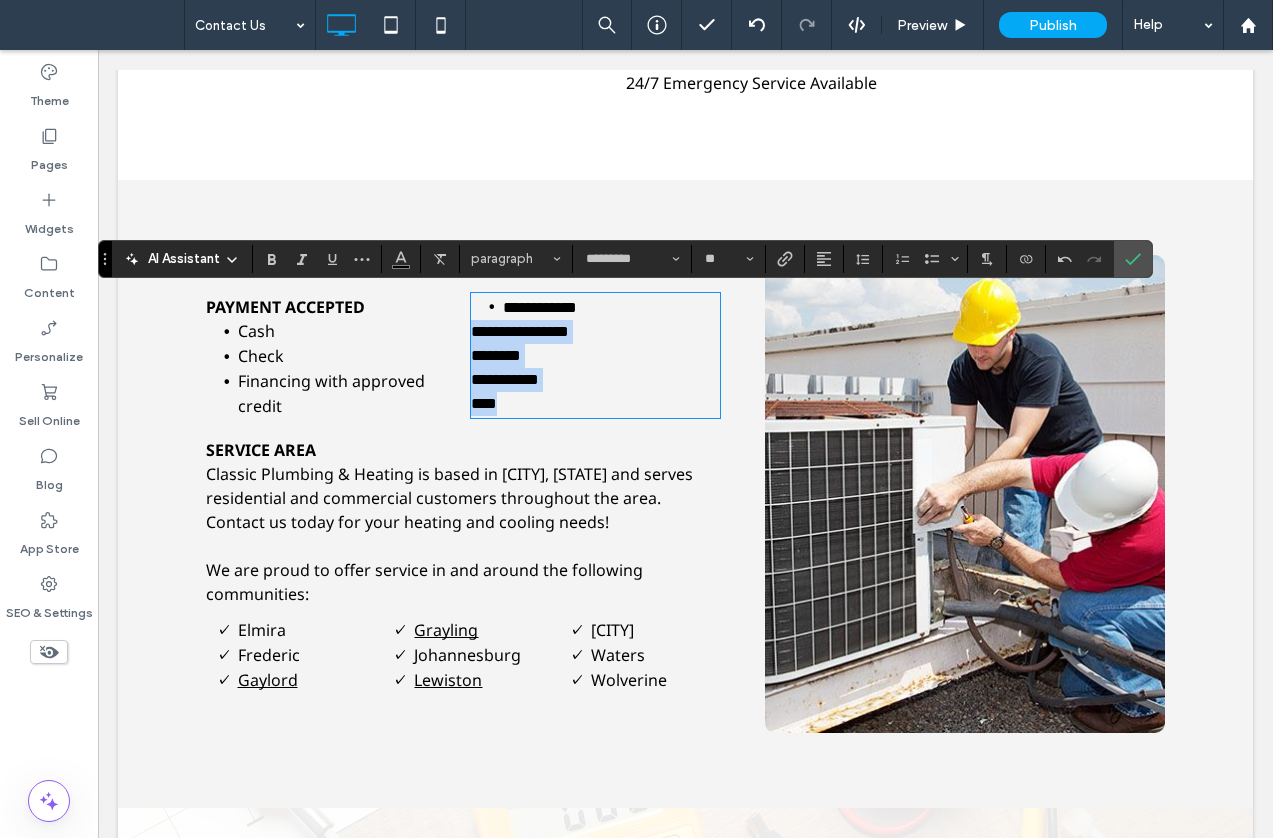 drag, startPoint x: 502, startPoint y: 408, endPoint x: 464, endPoint y: 332, distance: 84.97058 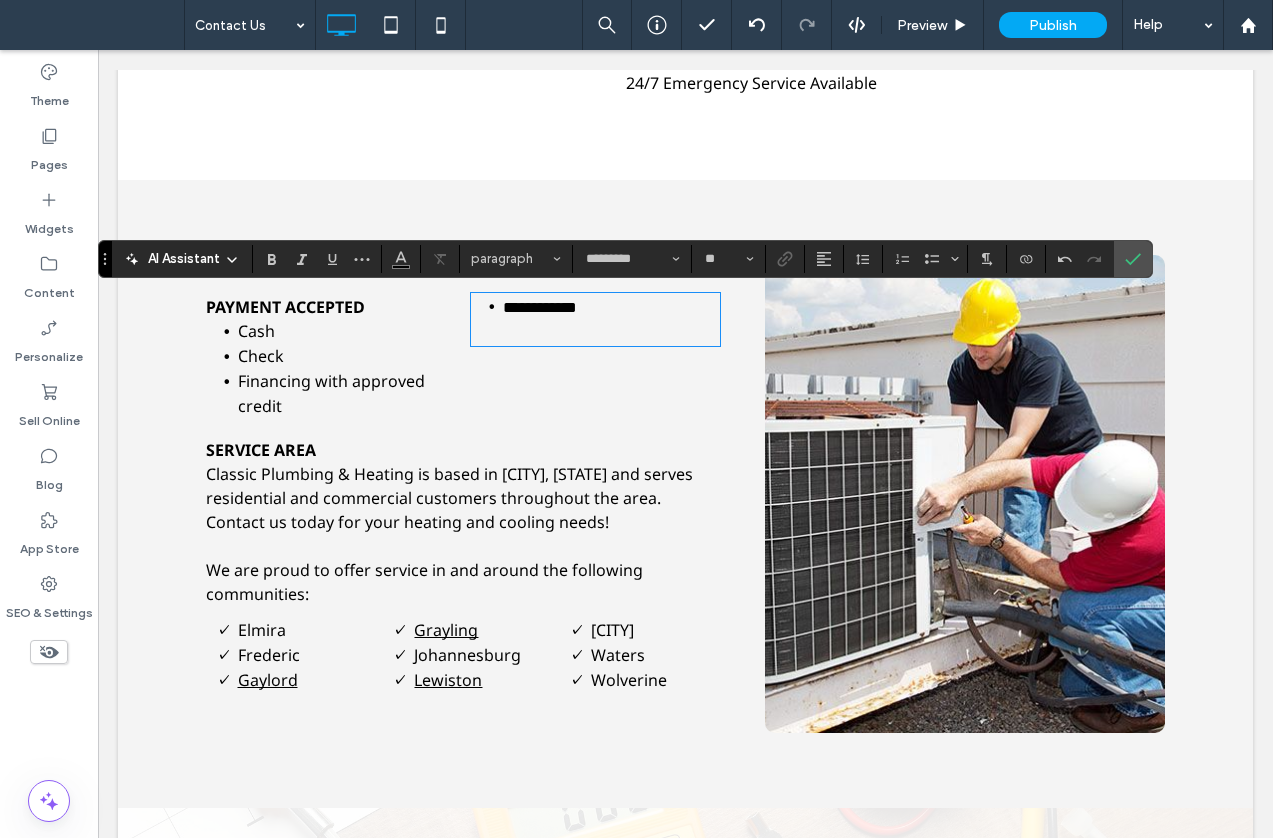 click on "**********" at bounding box center [591, 356] 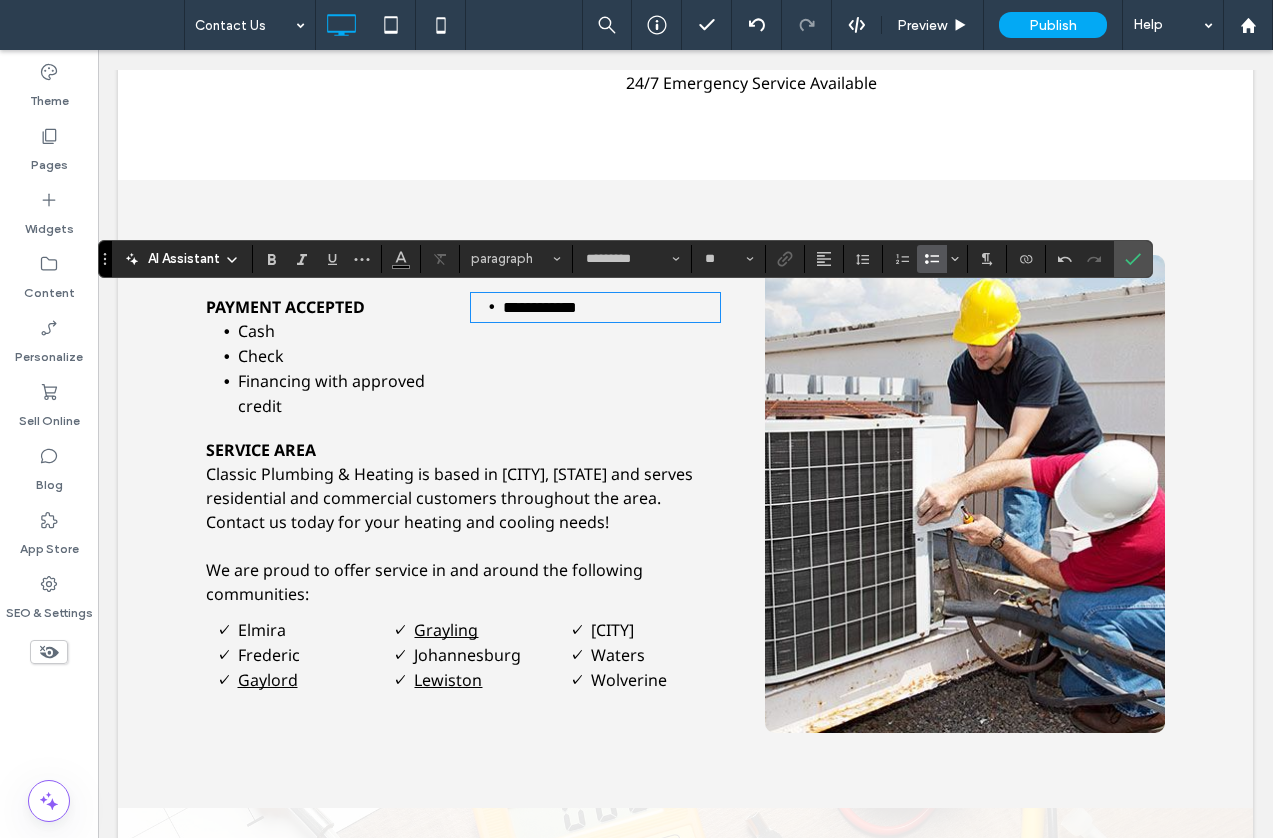 click on "**********" at bounding box center [591, 356] 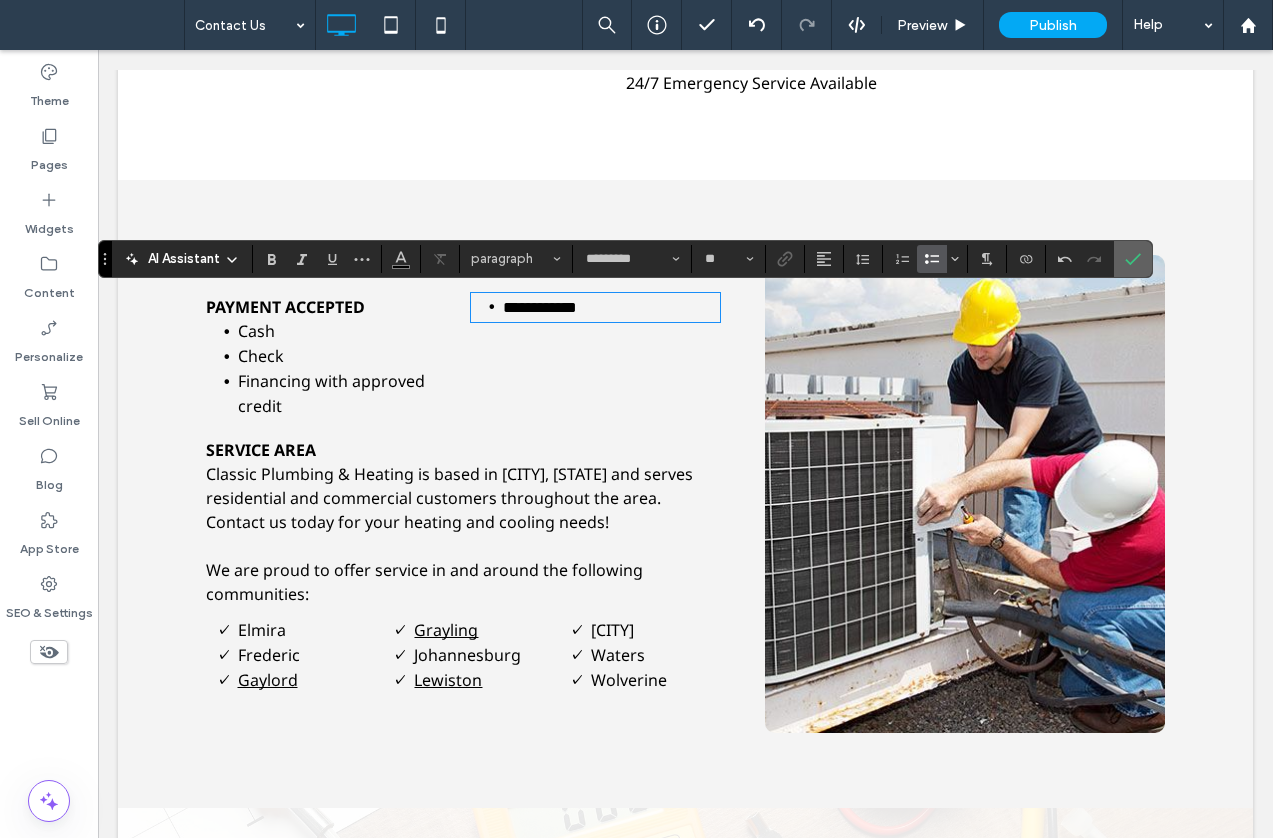 click 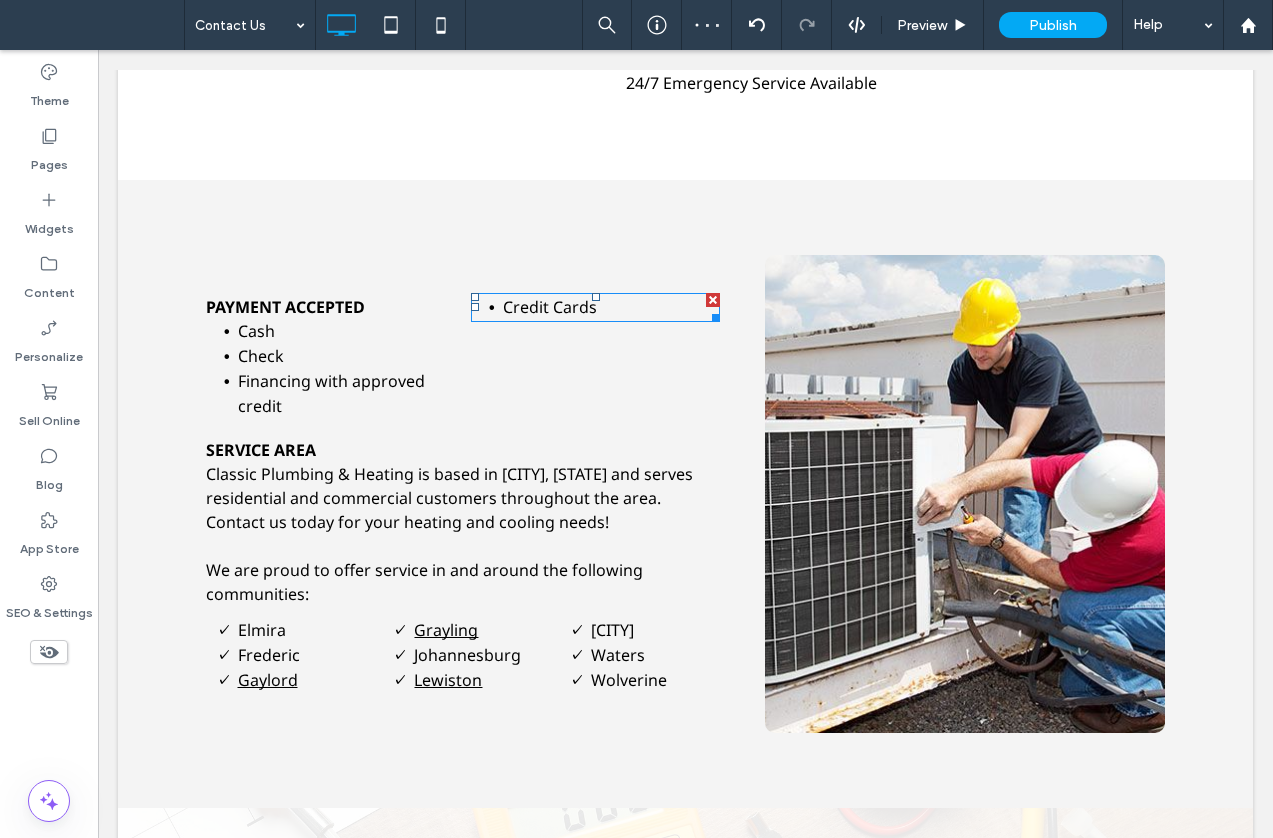 click on "Credit Cards" at bounding box center (550, 307) 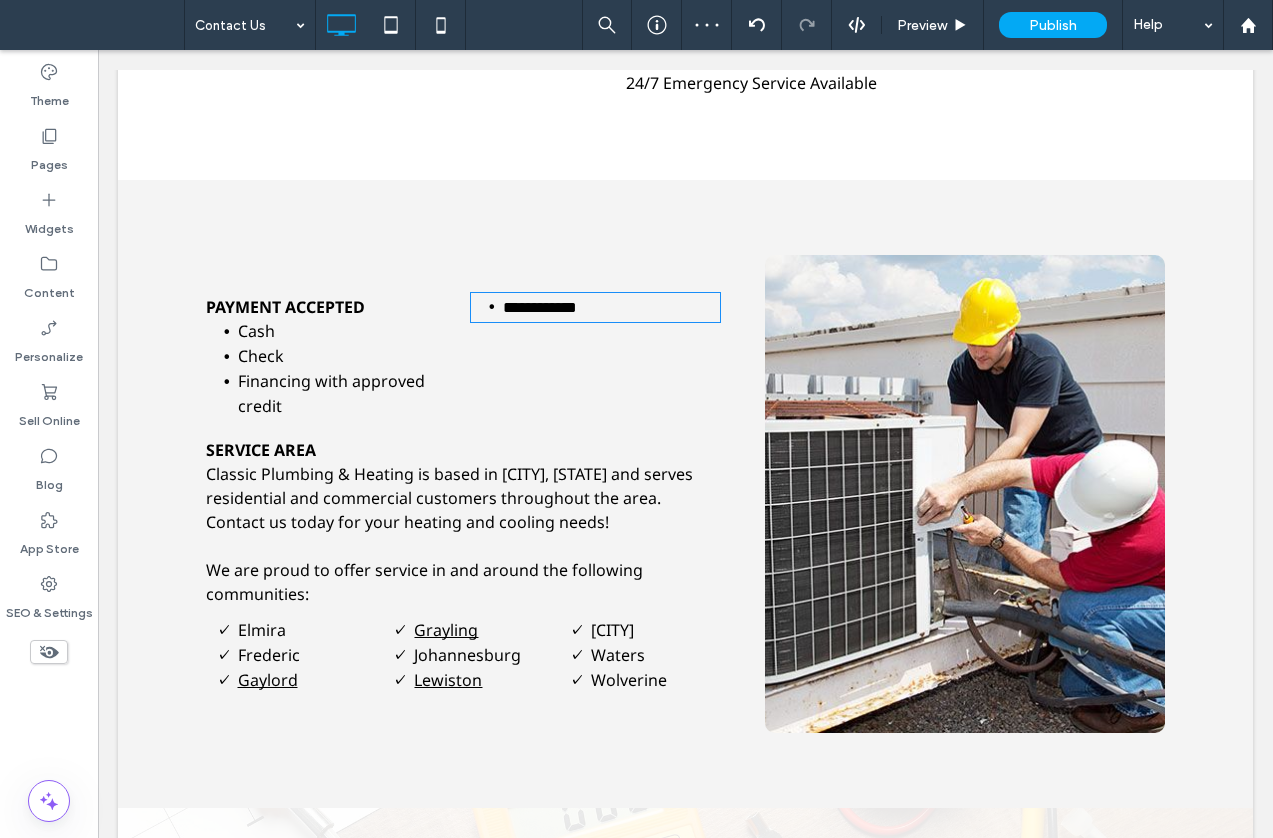 type on "*********" 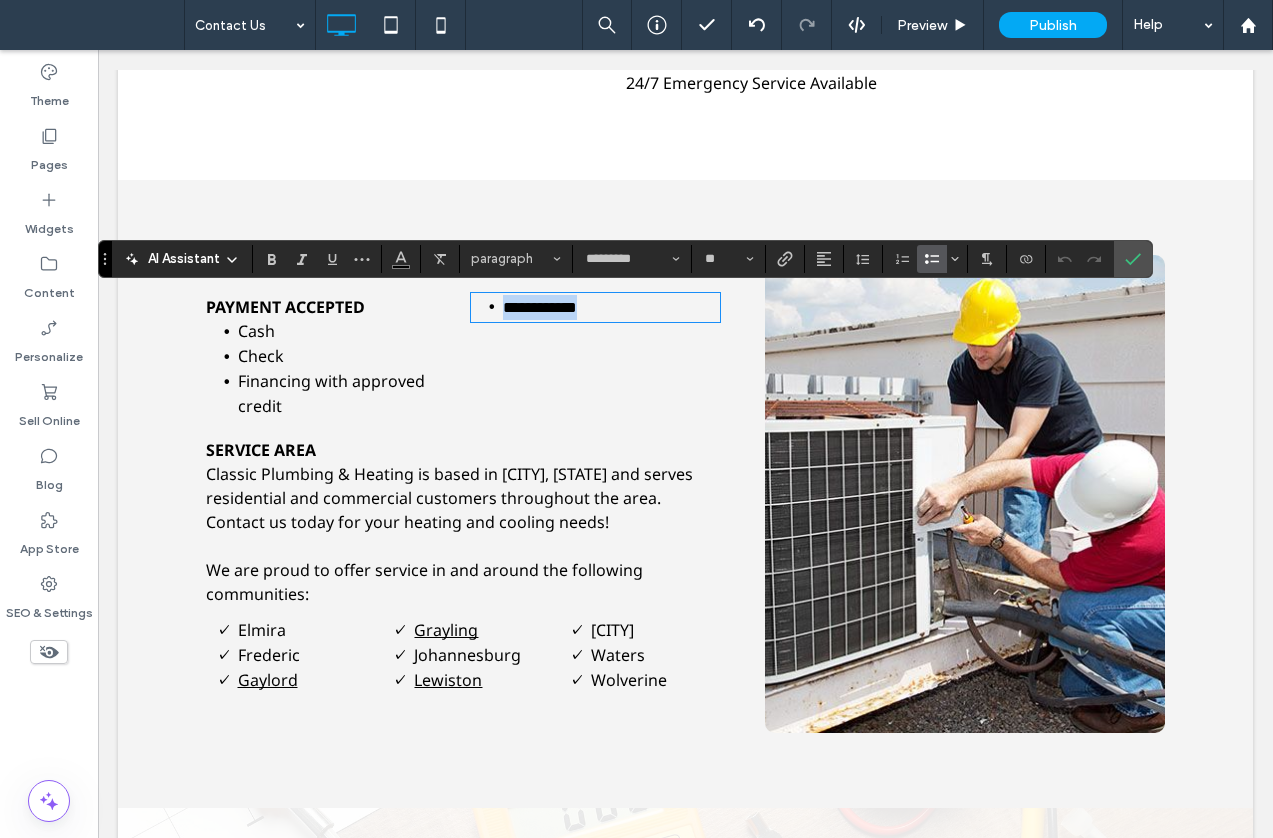 drag, startPoint x: 612, startPoint y: 308, endPoint x: 422, endPoint y: 300, distance: 190.16835 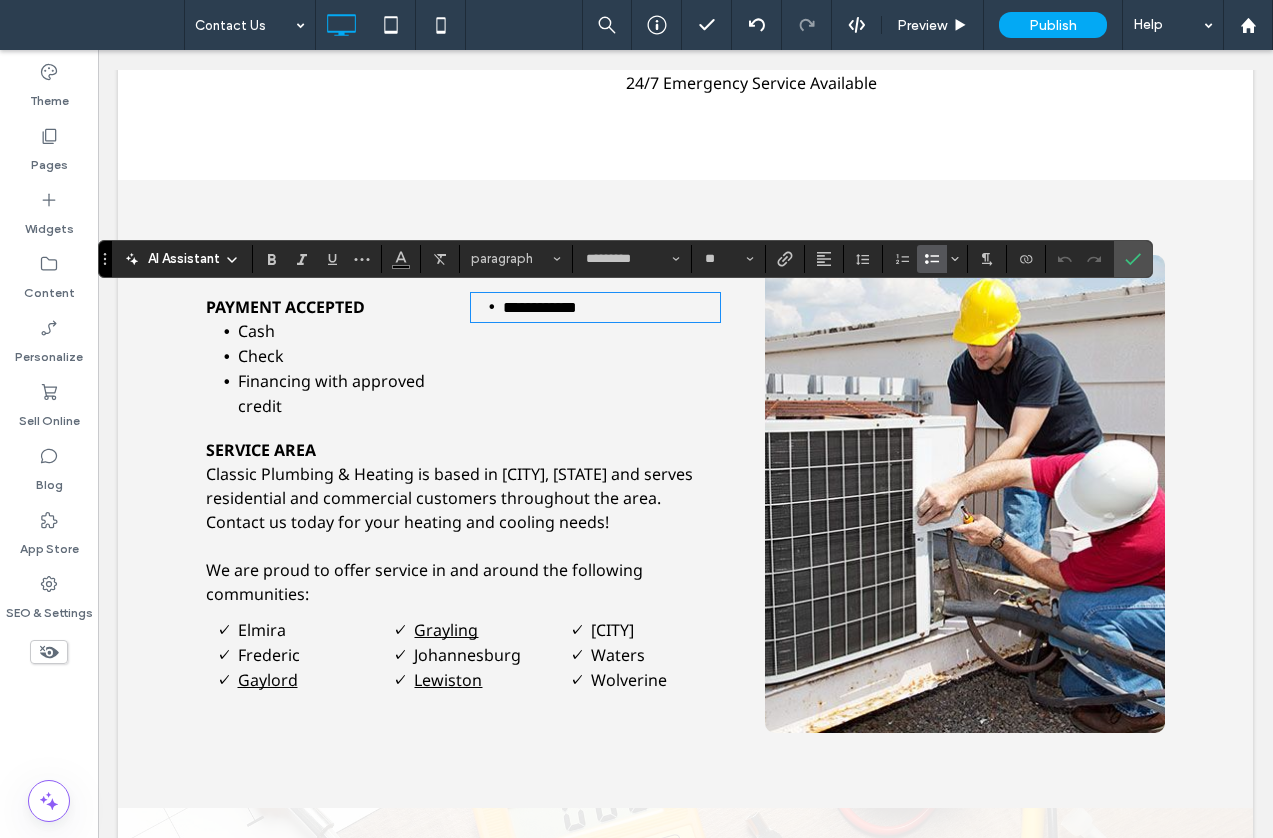 click on "Financing with approved credit" at bounding box center [347, 393] 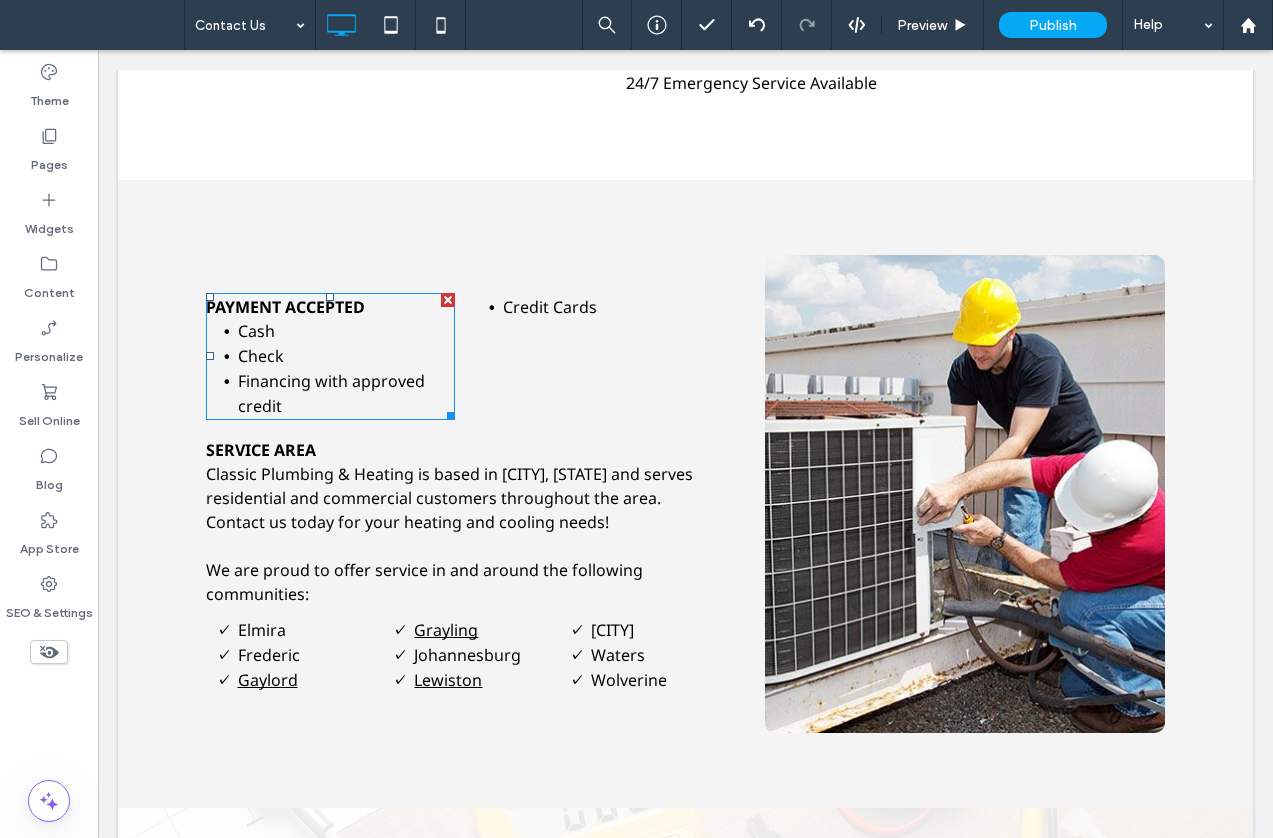 click on "Financing with approved credit" at bounding box center (347, 393) 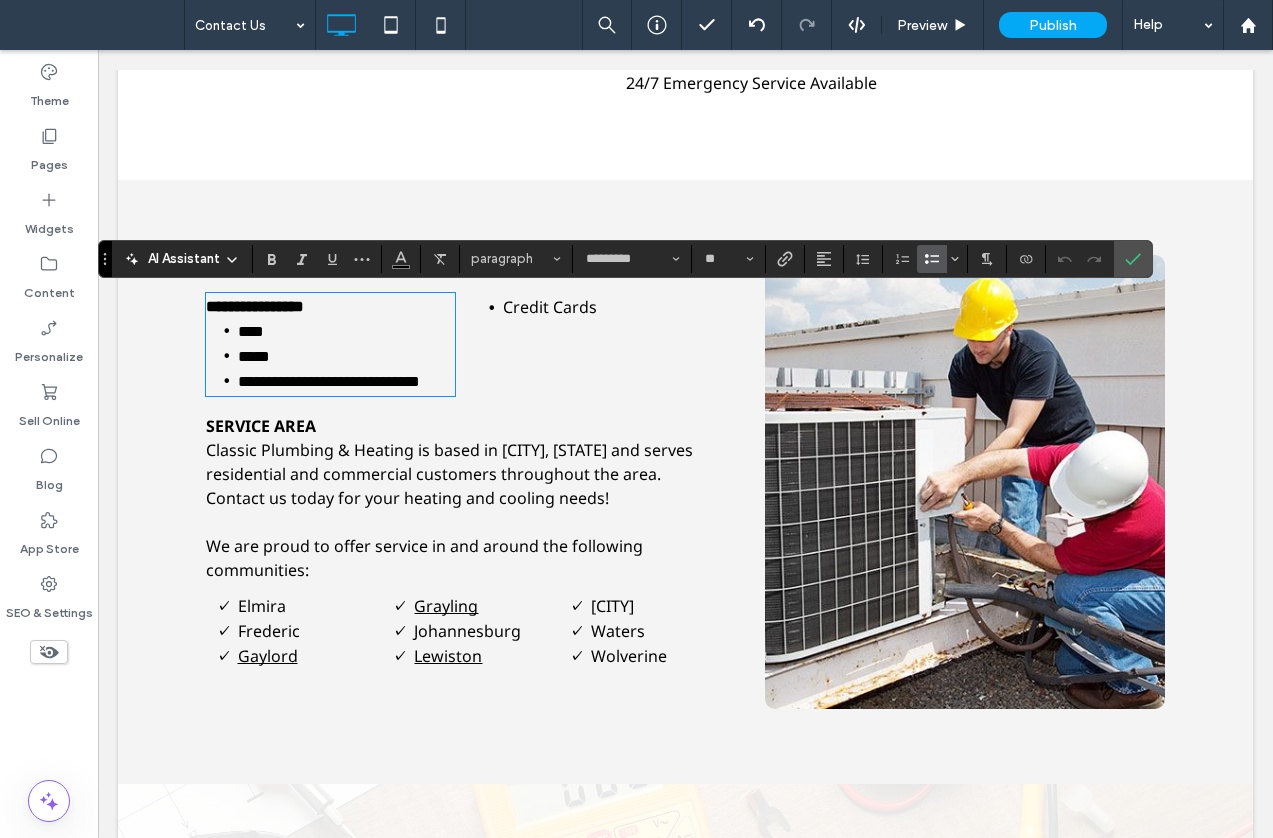 click on "**********" at bounding box center (347, 381) 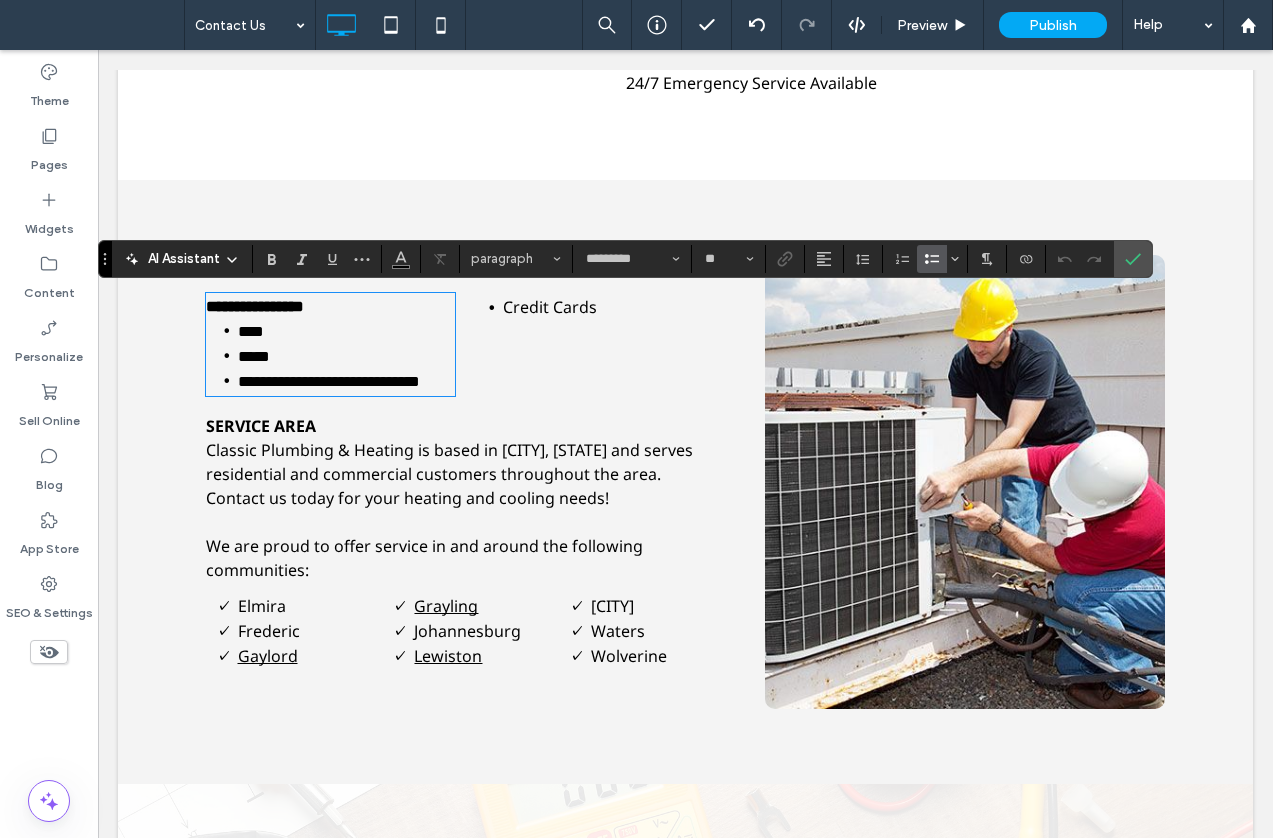 click on "Credit Cards" at bounding box center (550, 307) 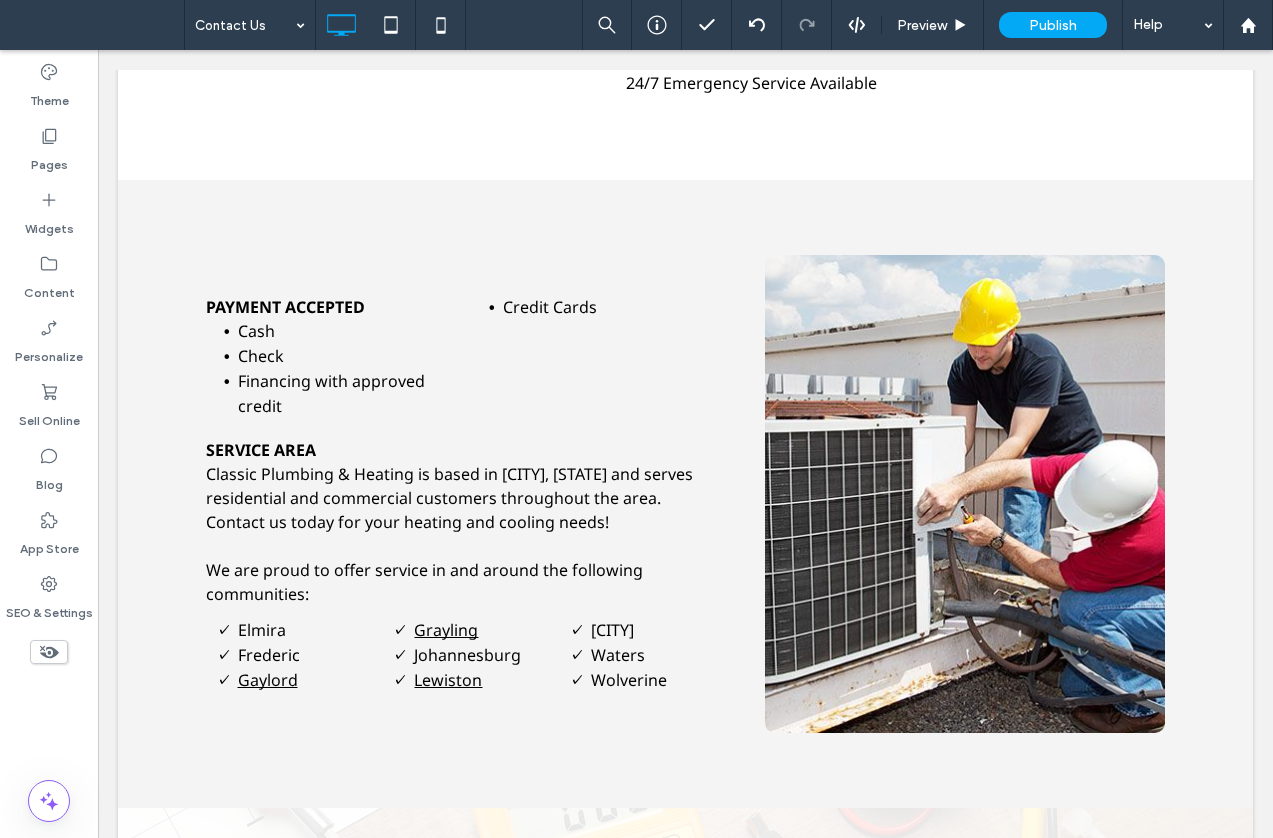 click on "Credit Cards
Click To Paste" at bounding box center (591, 356) 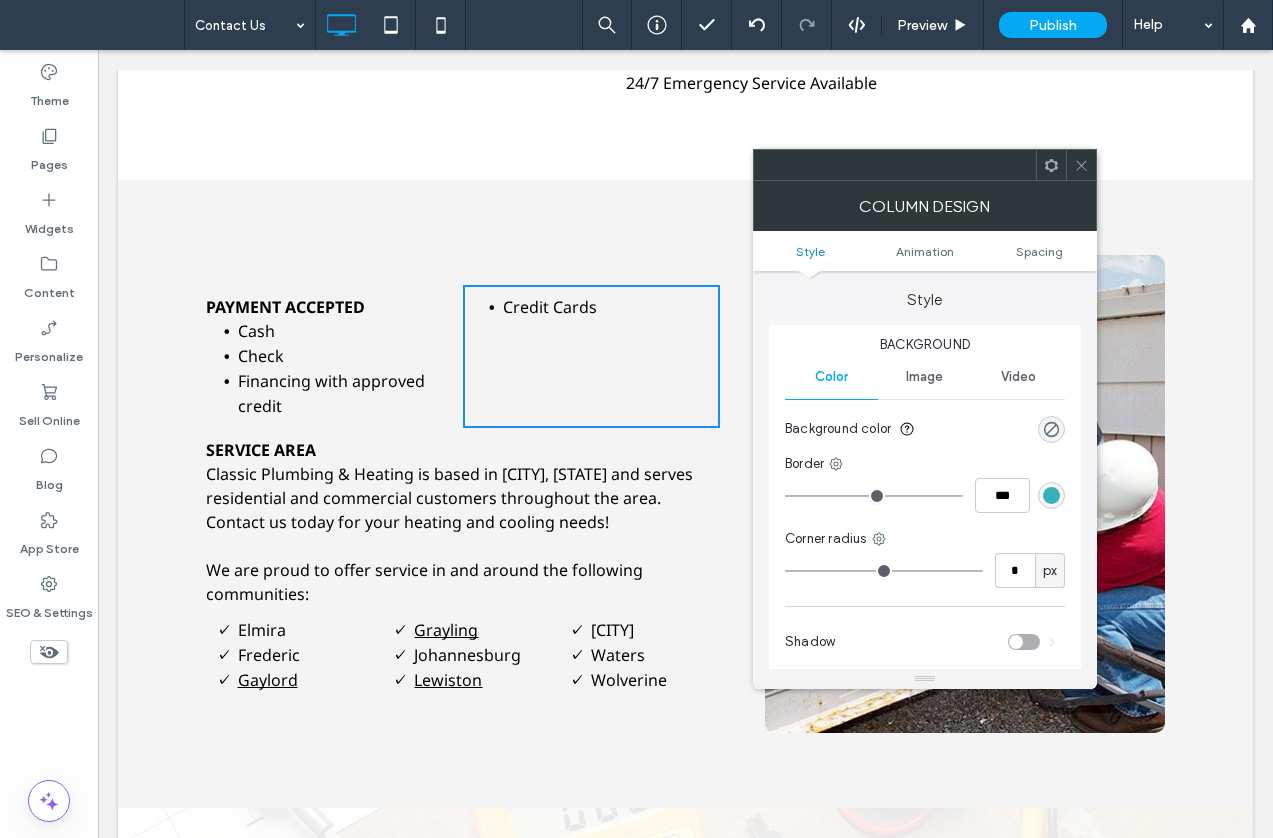 drag, startPoint x: 1087, startPoint y: 167, endPoint x: 1087, endPoint y: 155, distance: 12 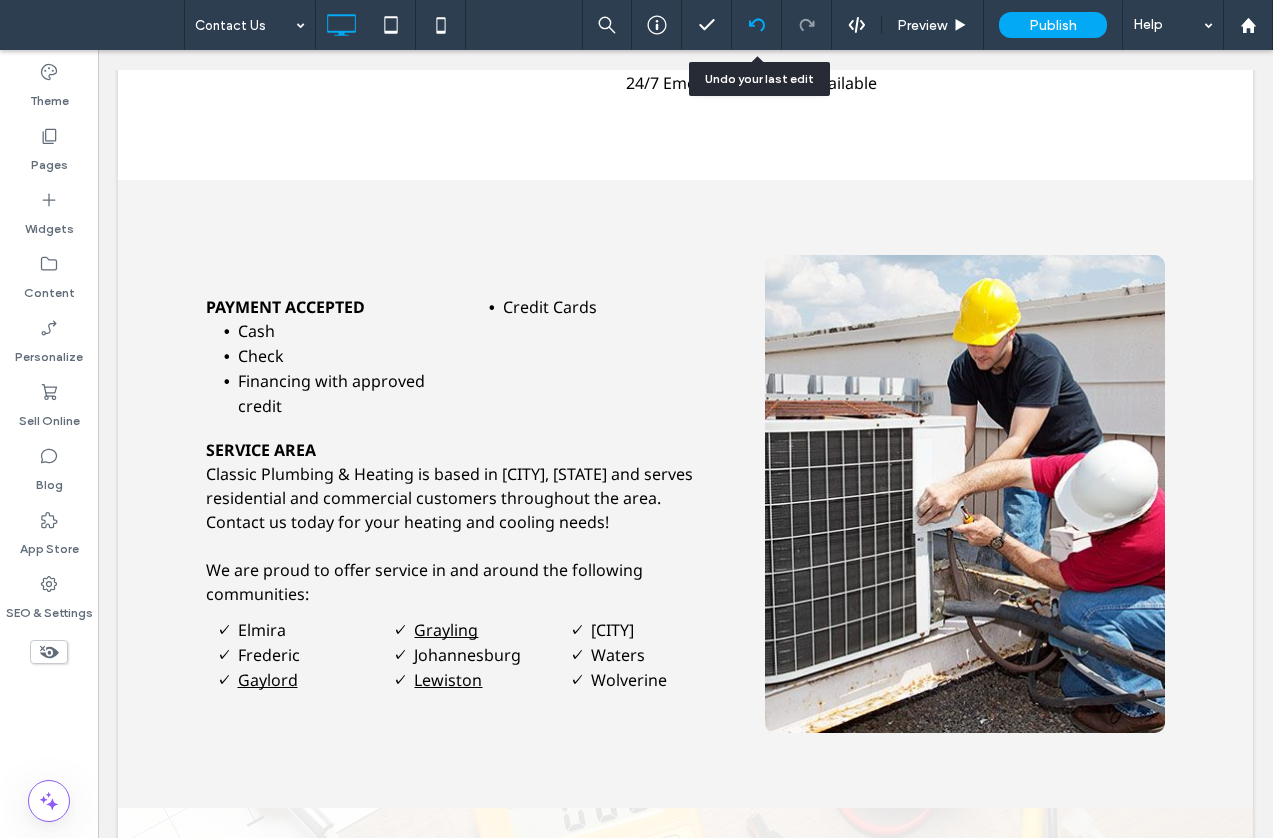 click 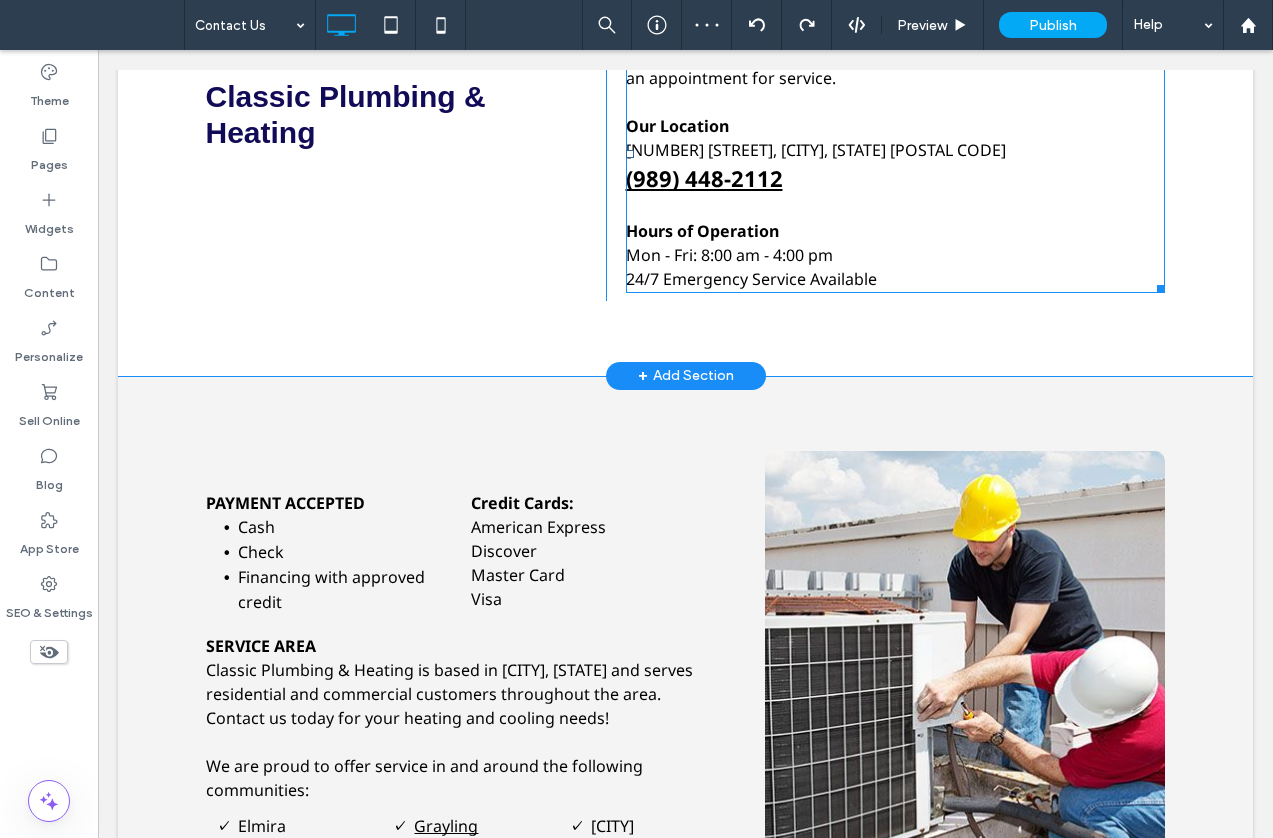 scroll, scrollTop: 1000, scrollLeft: 0, axis: vertical 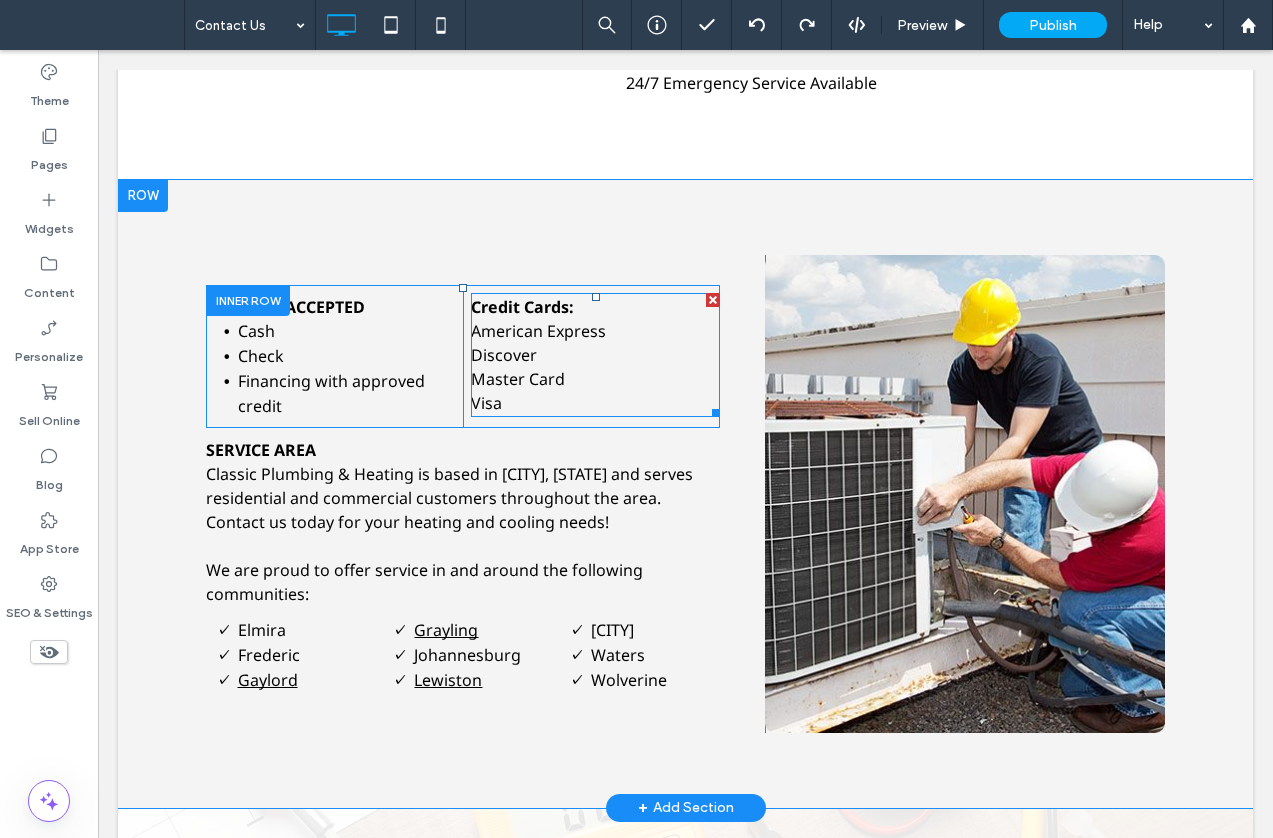 click on "Credit Cards:" at bounding box center (522, 307) 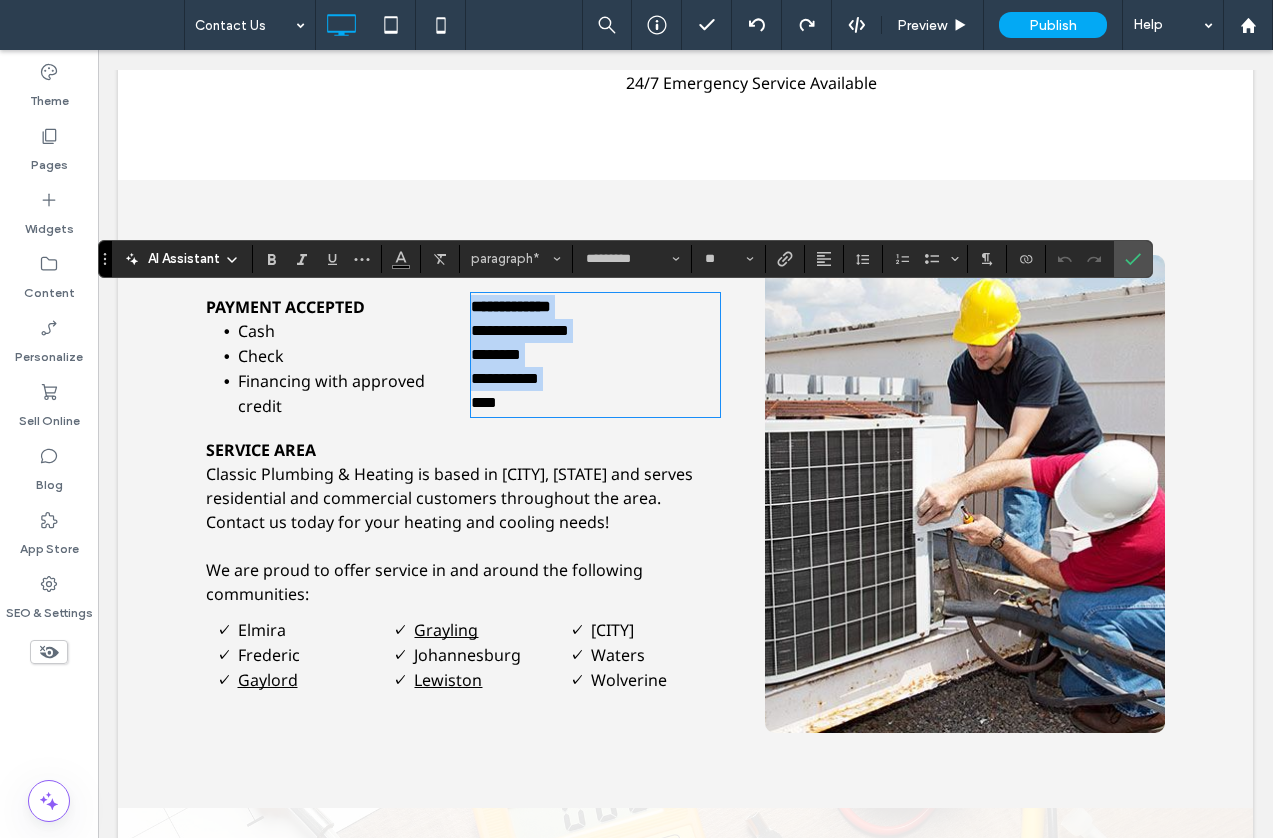 click on "**********" at bounding box center [511, 306] 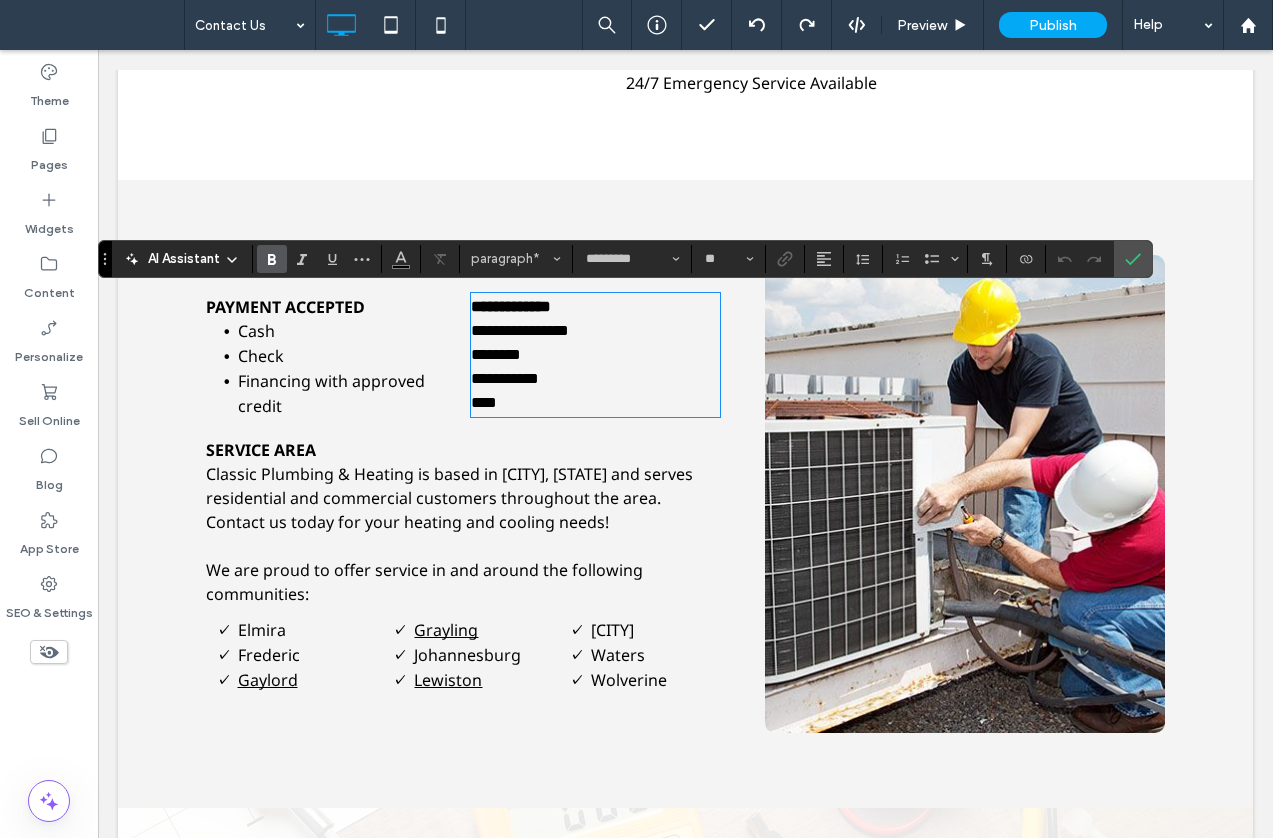 click on "**********" at bounding box center (520, 330) 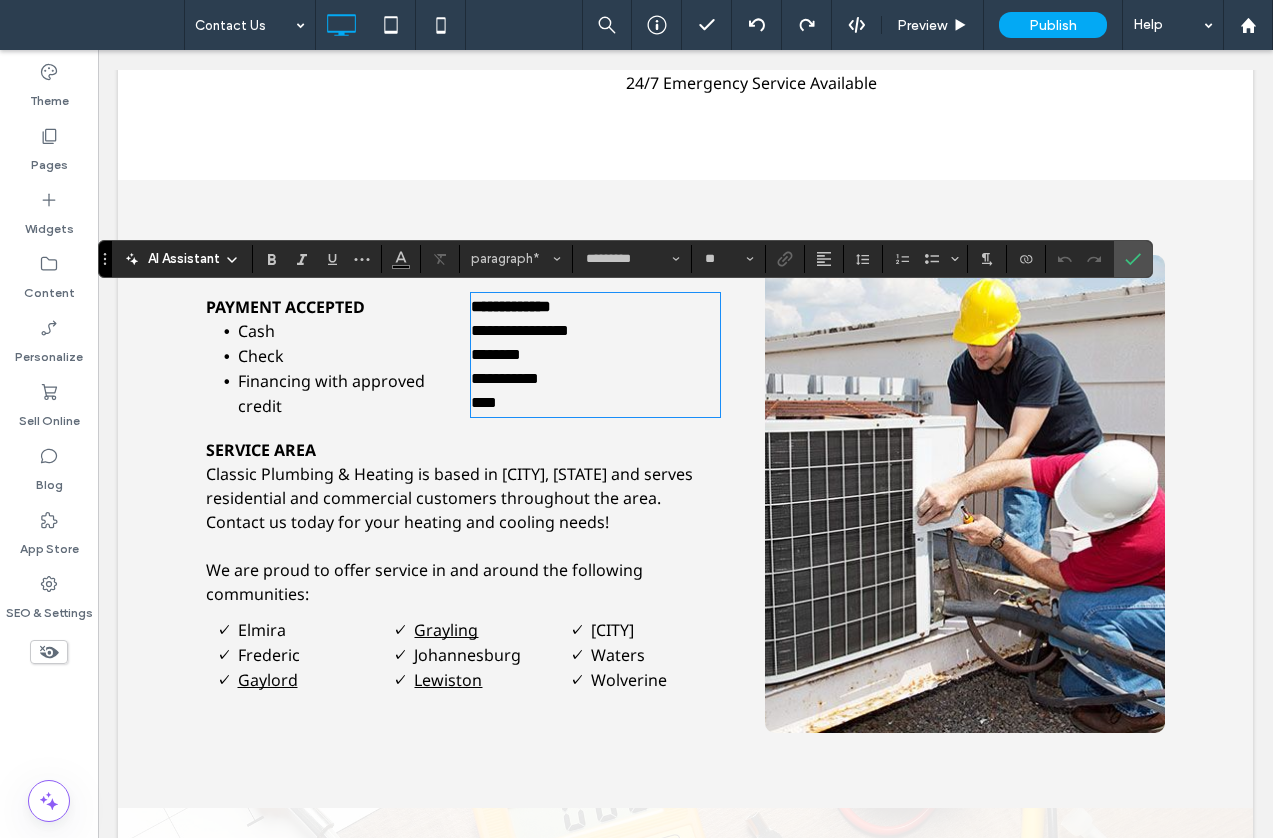 click on "**********" at bounding box center [596, 307] 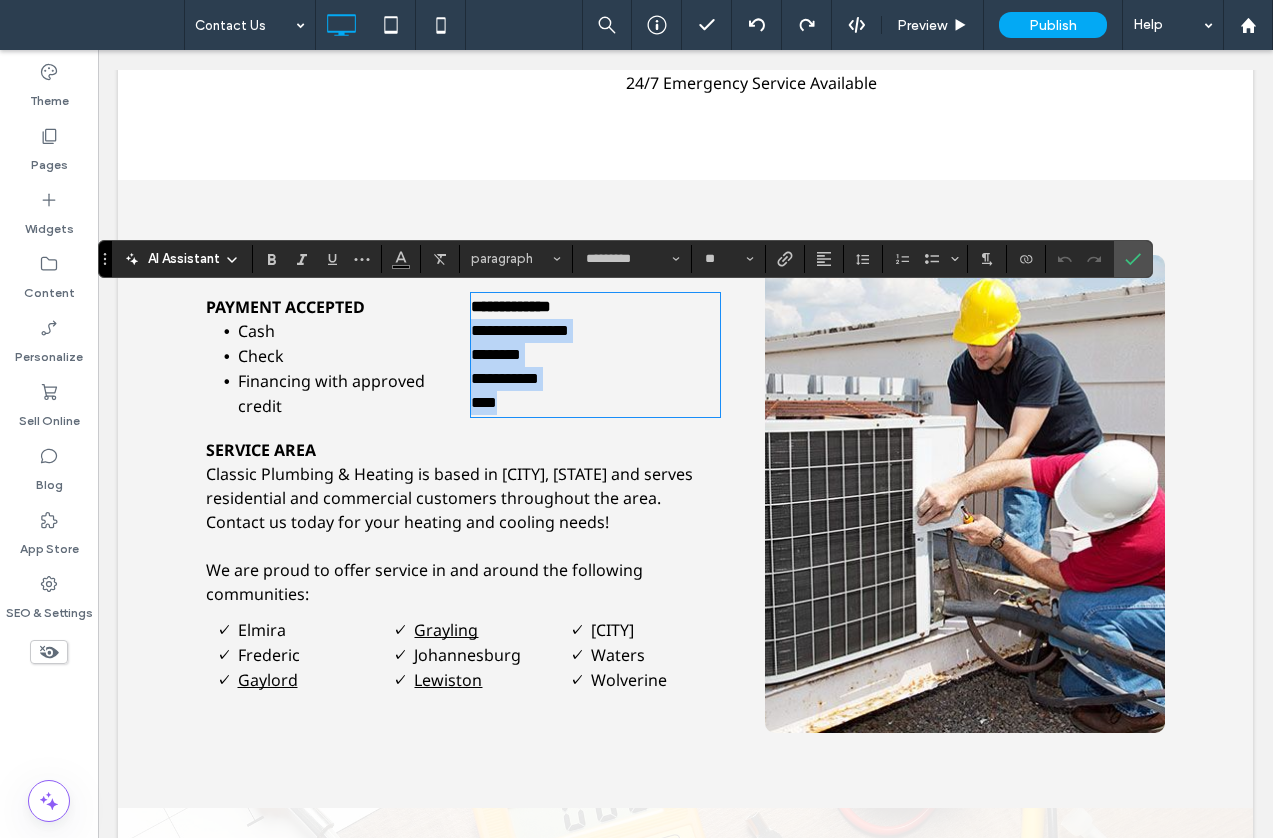 drag, startPoint x: 485, startPoint y: 388, endPoint x: 448, endPoint y: 336, distance: 63.82006 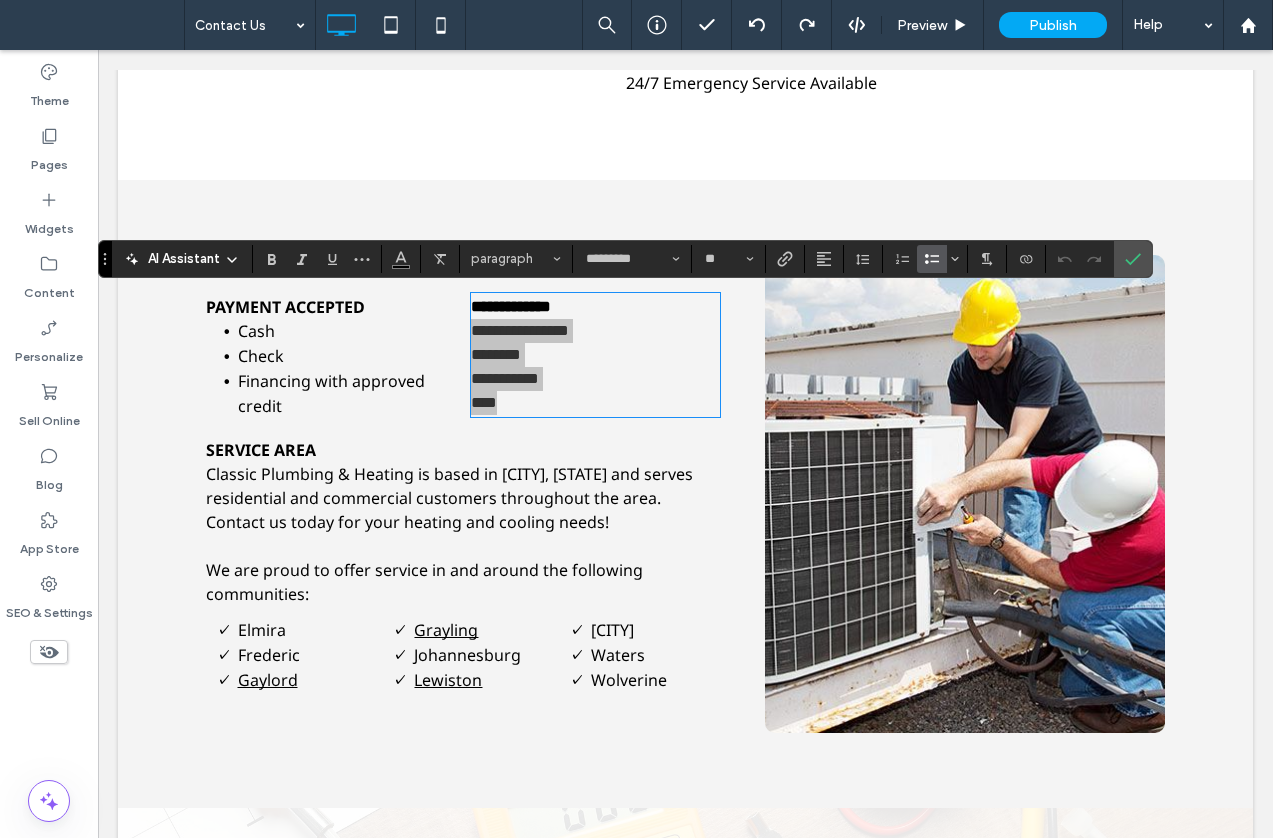 click 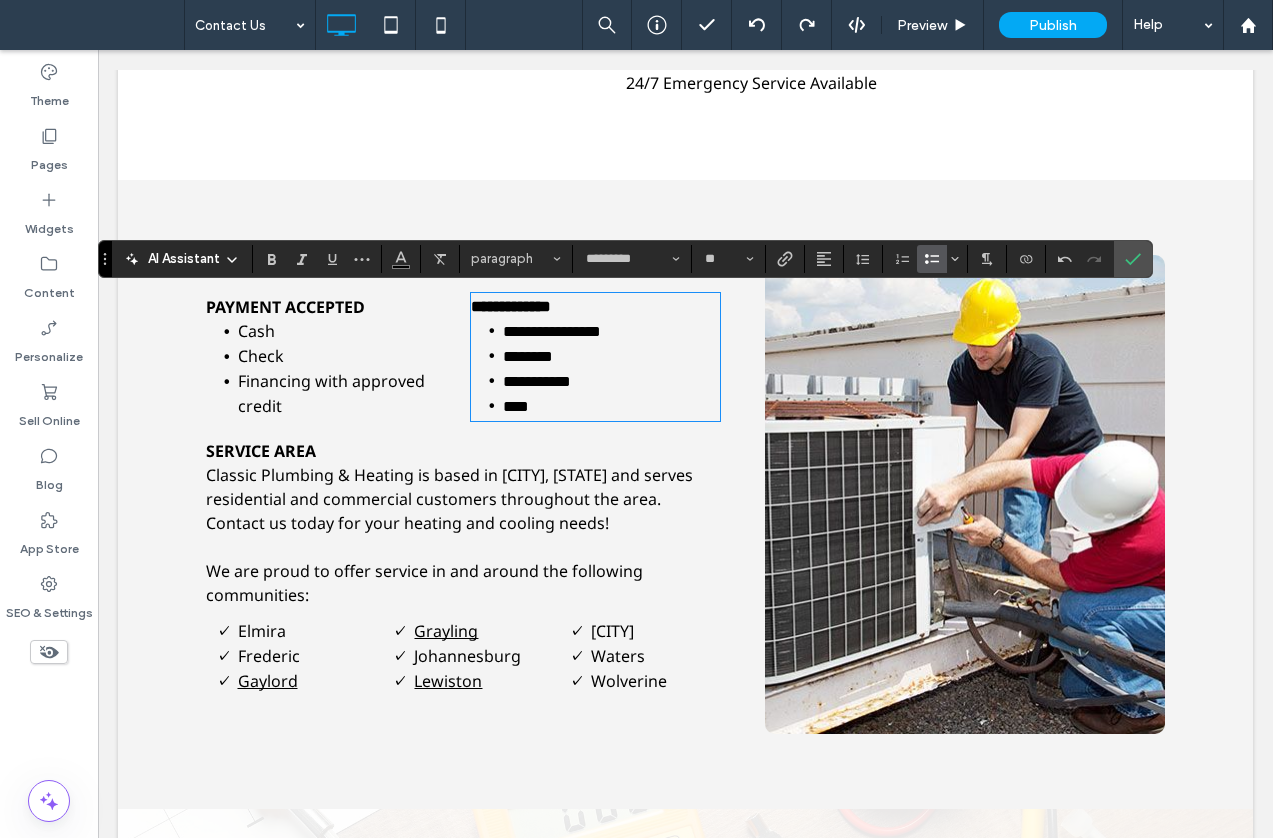 click on "****" at bounding box center [612, 406] 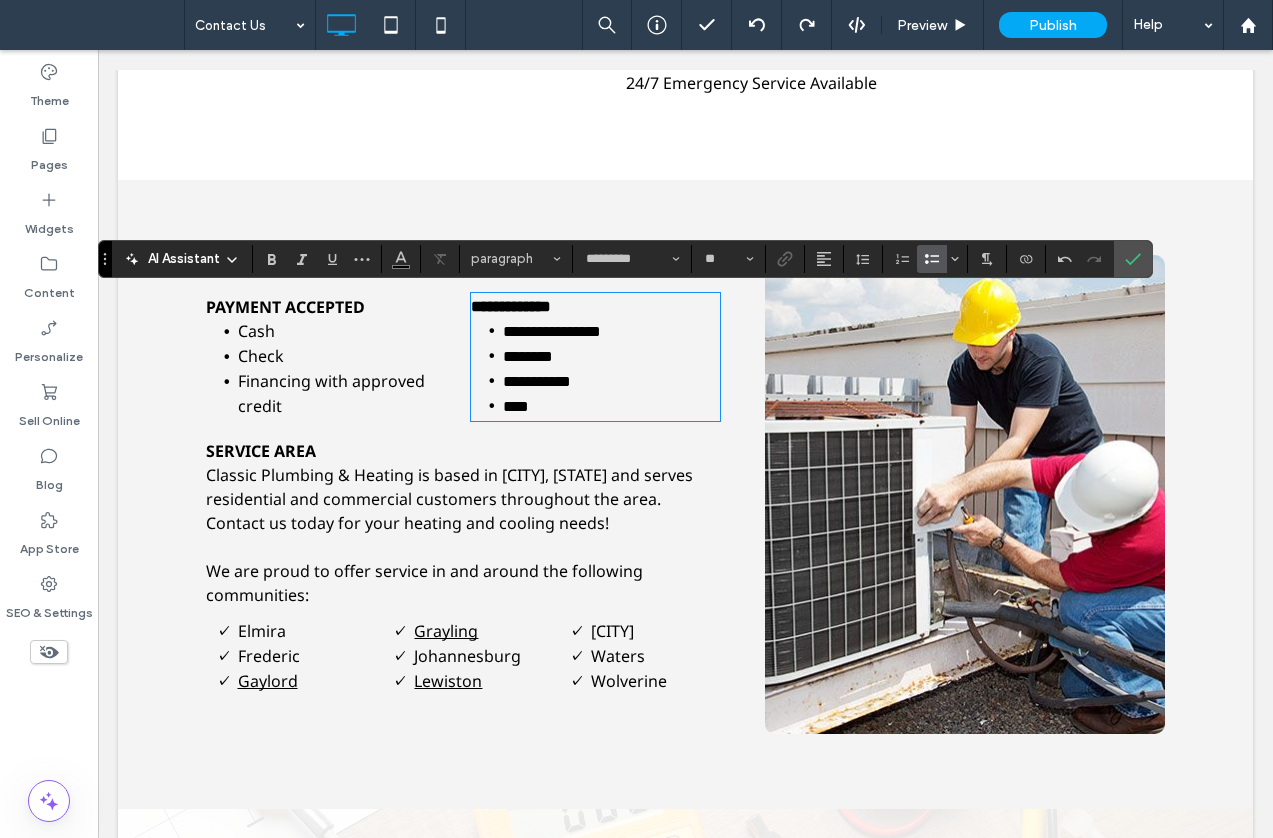 click on "SERVICE AREA" at bounding box center (463, 451) 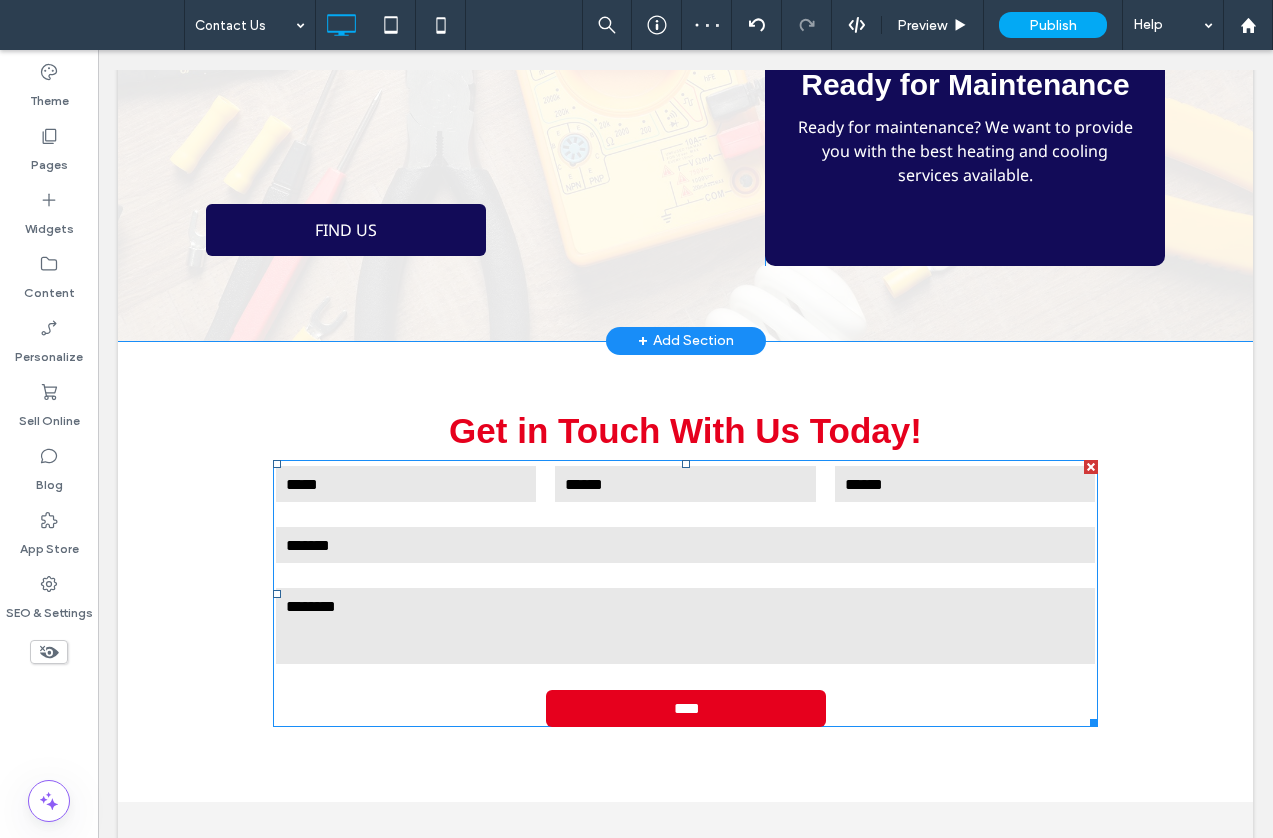 scroll, scrollTop: 2400, scrollLeft: 0, axis: vertical 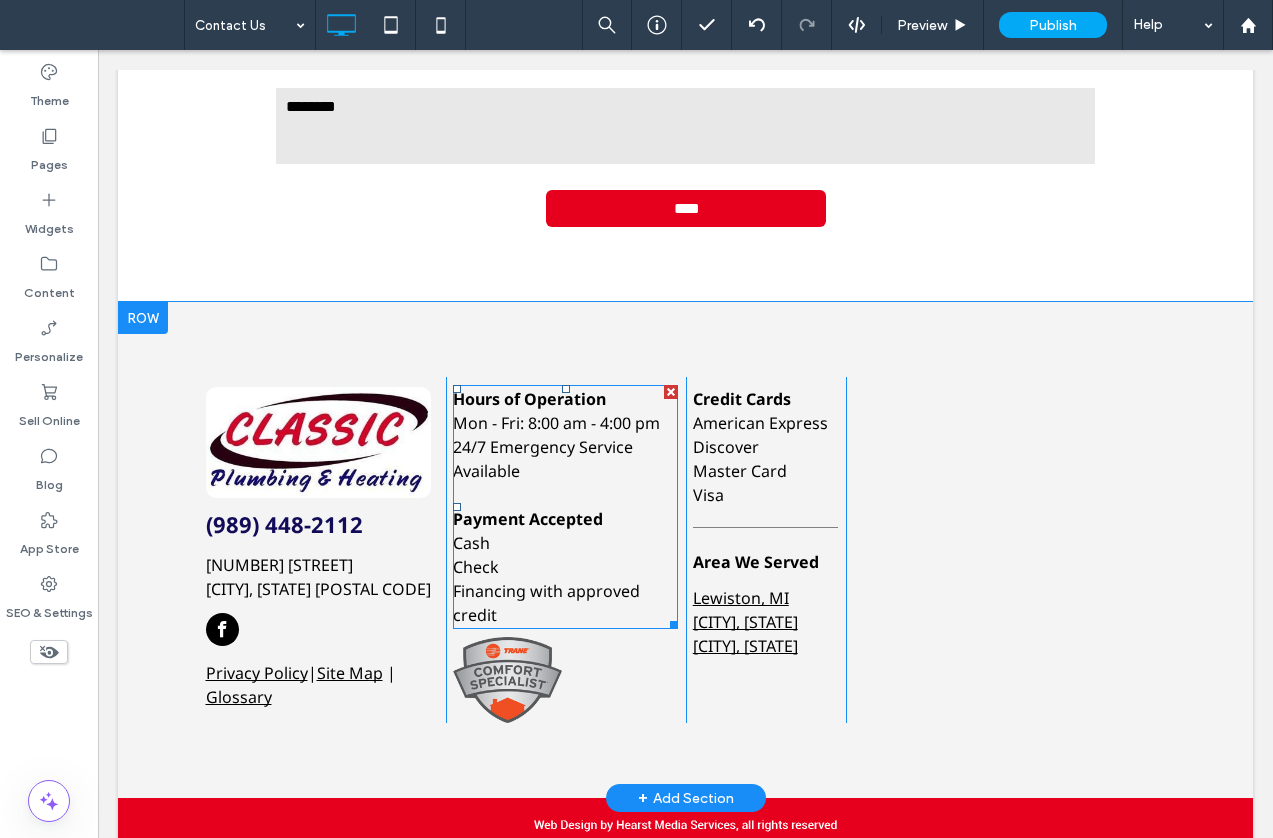 click on "Financing with approved credit" at bounding box center [566, 603] 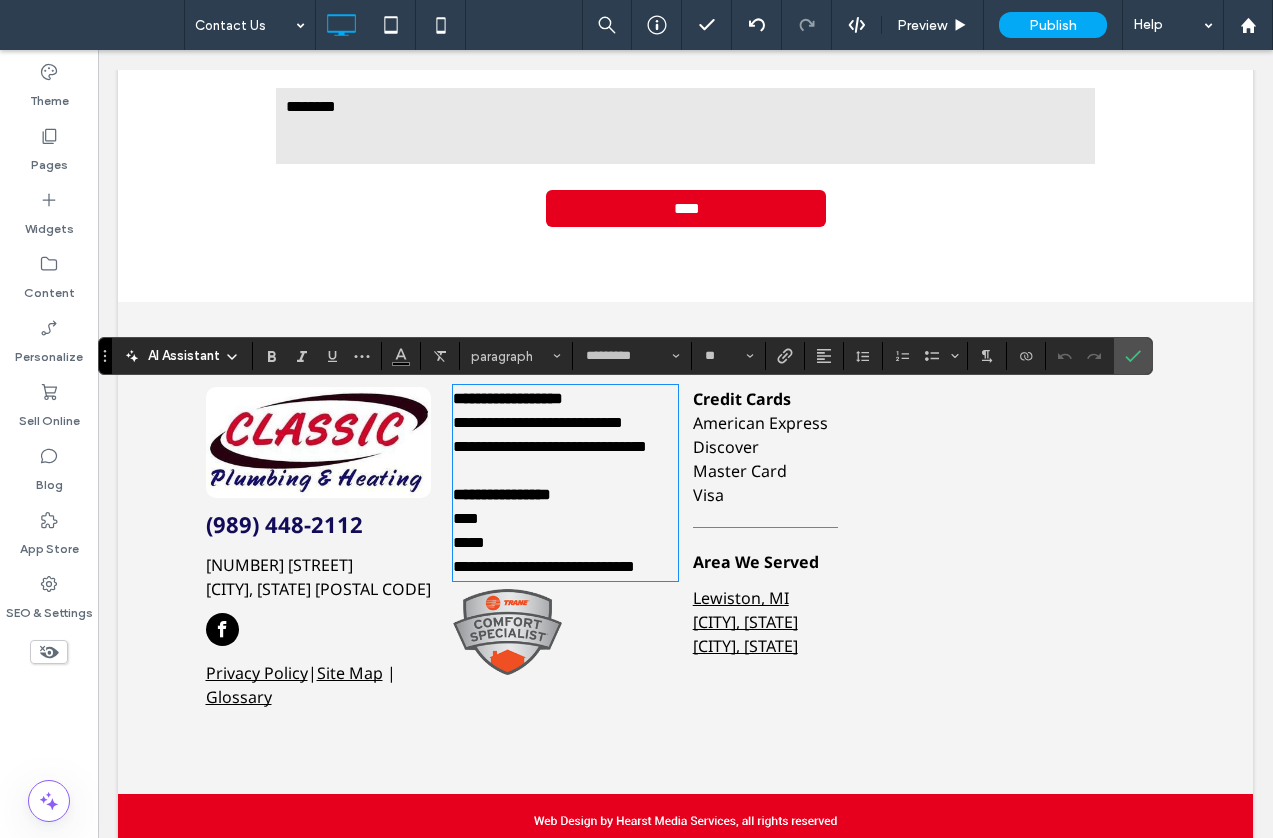 click on "**********" at bounding box center (566, 567) 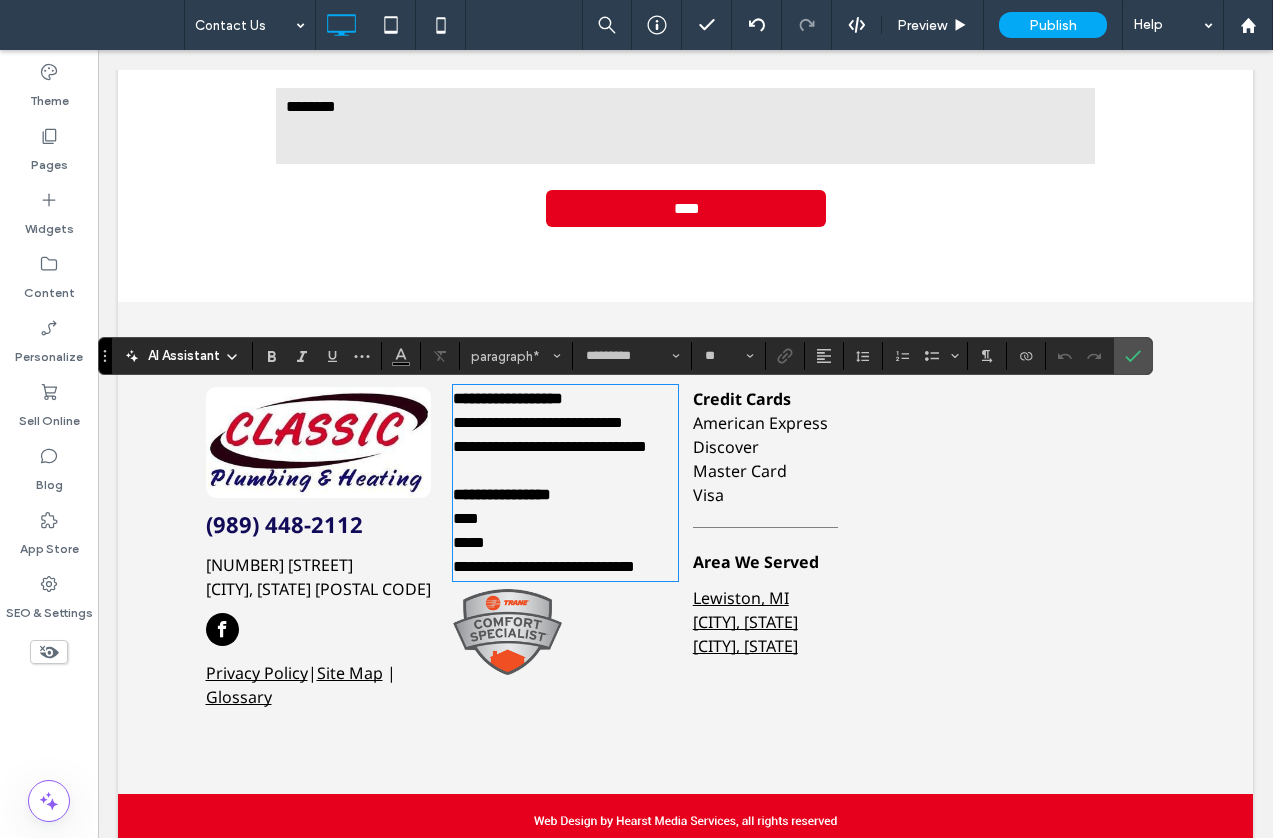 click on "American Express" at bounding box center (760, 423) 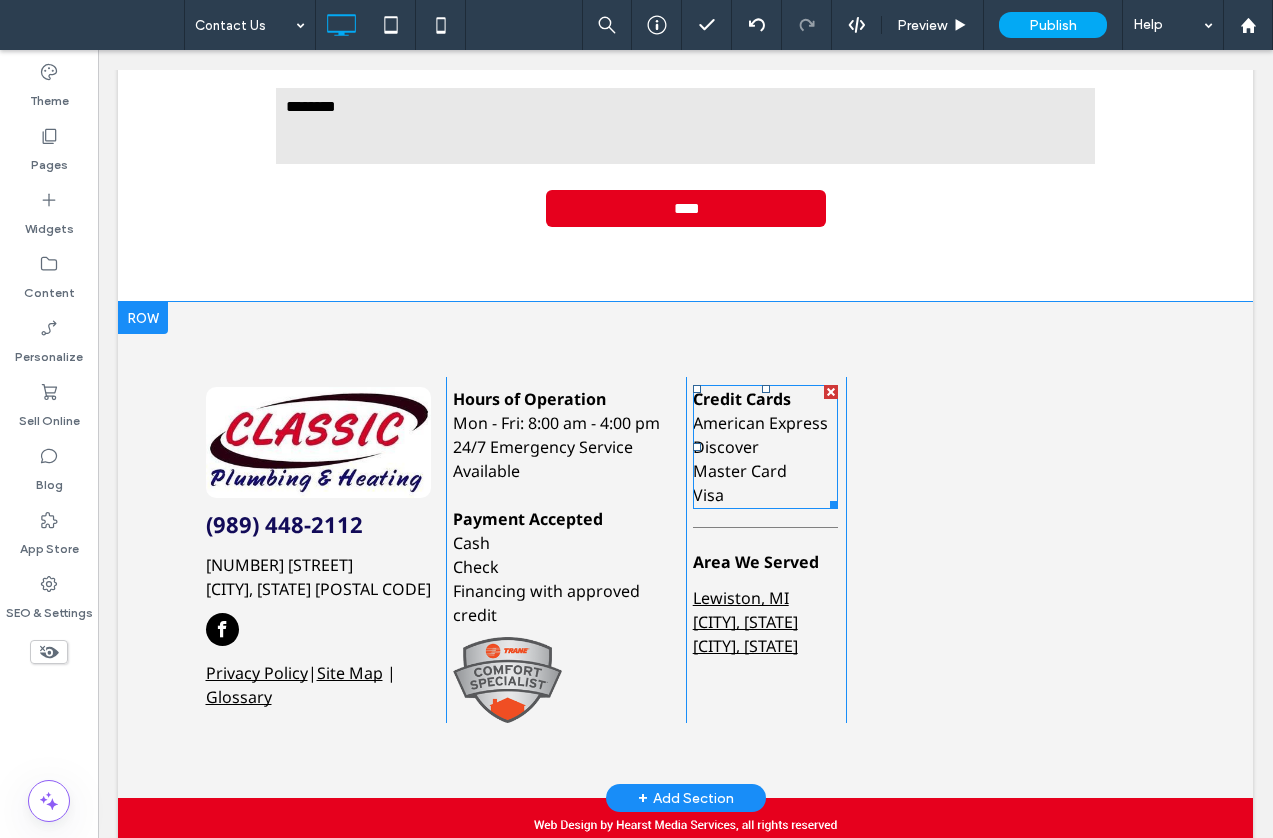 click on "Visa" at bounding box center [766, 495] 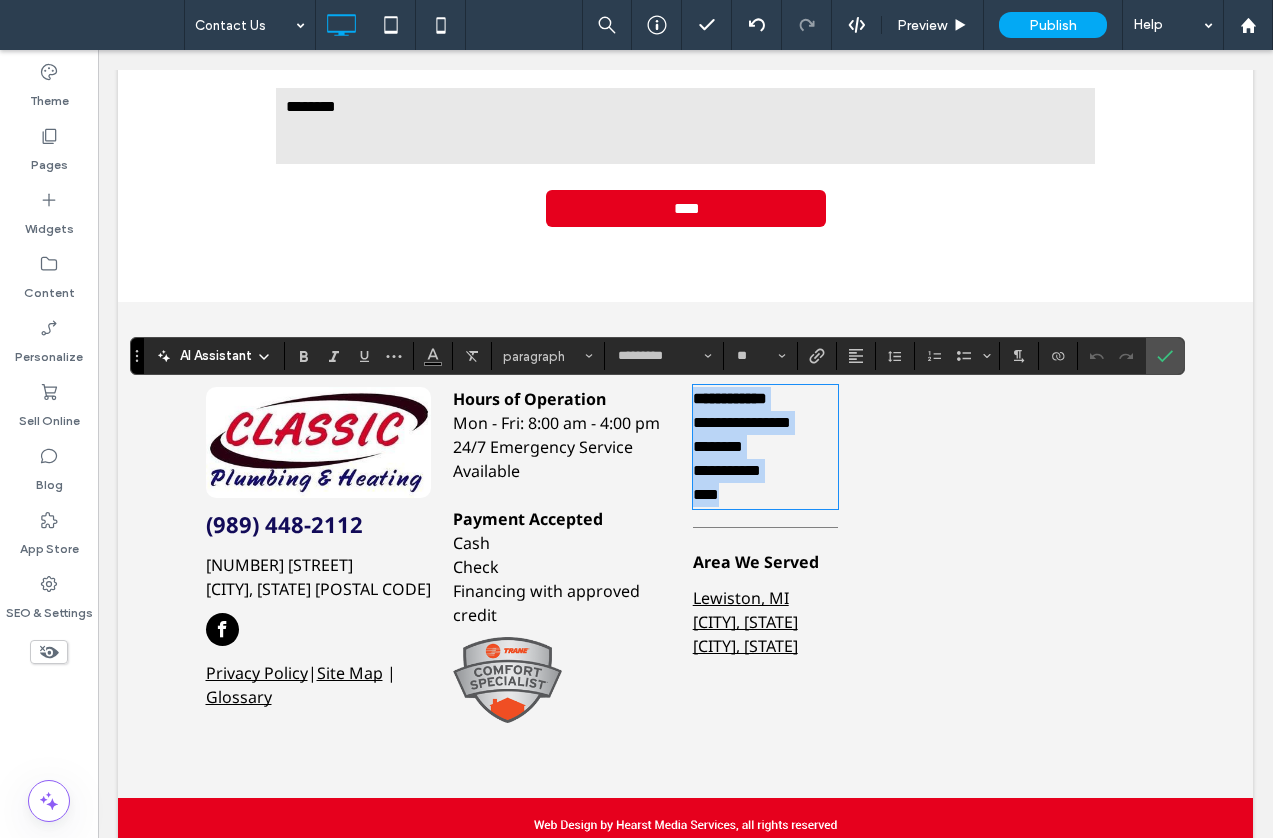 click on "****" at bounding box center (766, 495) 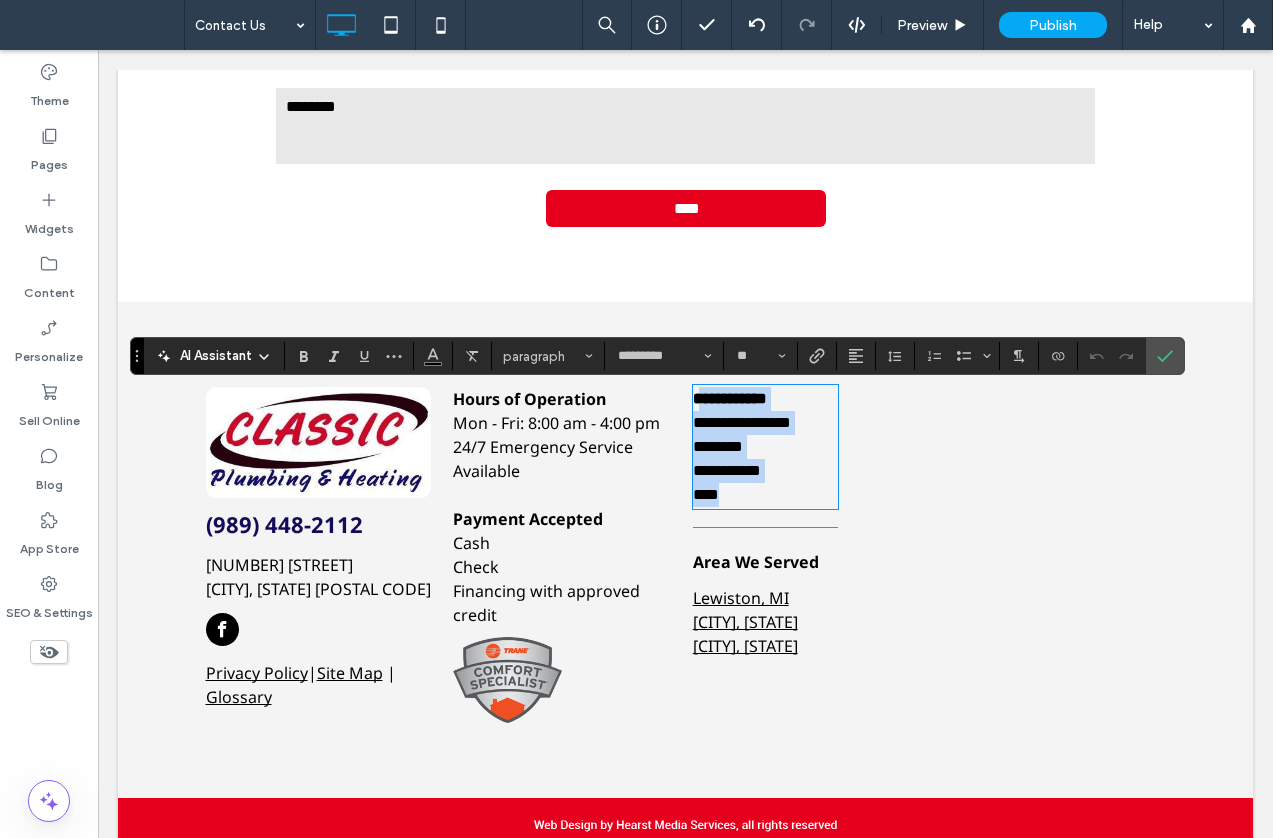 drag, startPoint x: 723, startPoint y: 499, endPoint x: 693, endPoint y: 407, distance: 96.76776 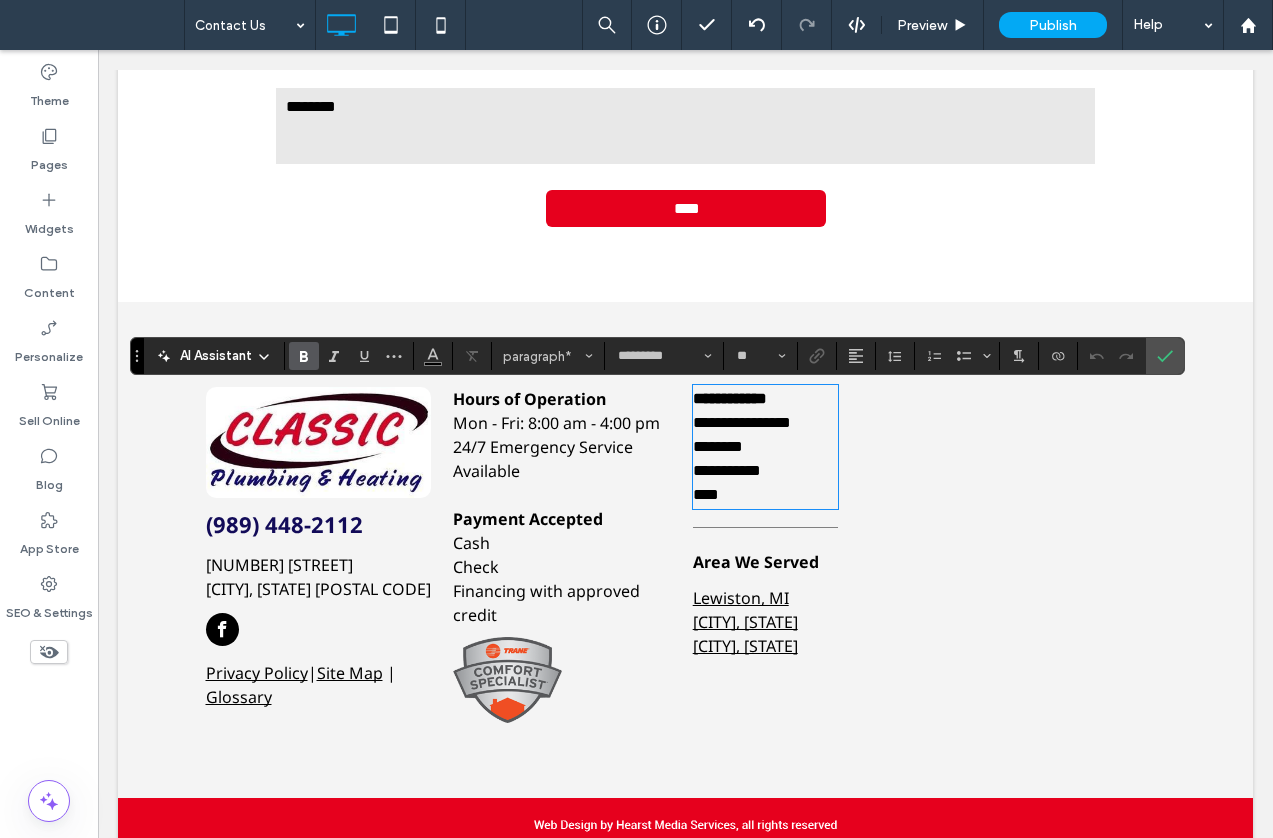 click on "********" at bounding box center [718, 446] 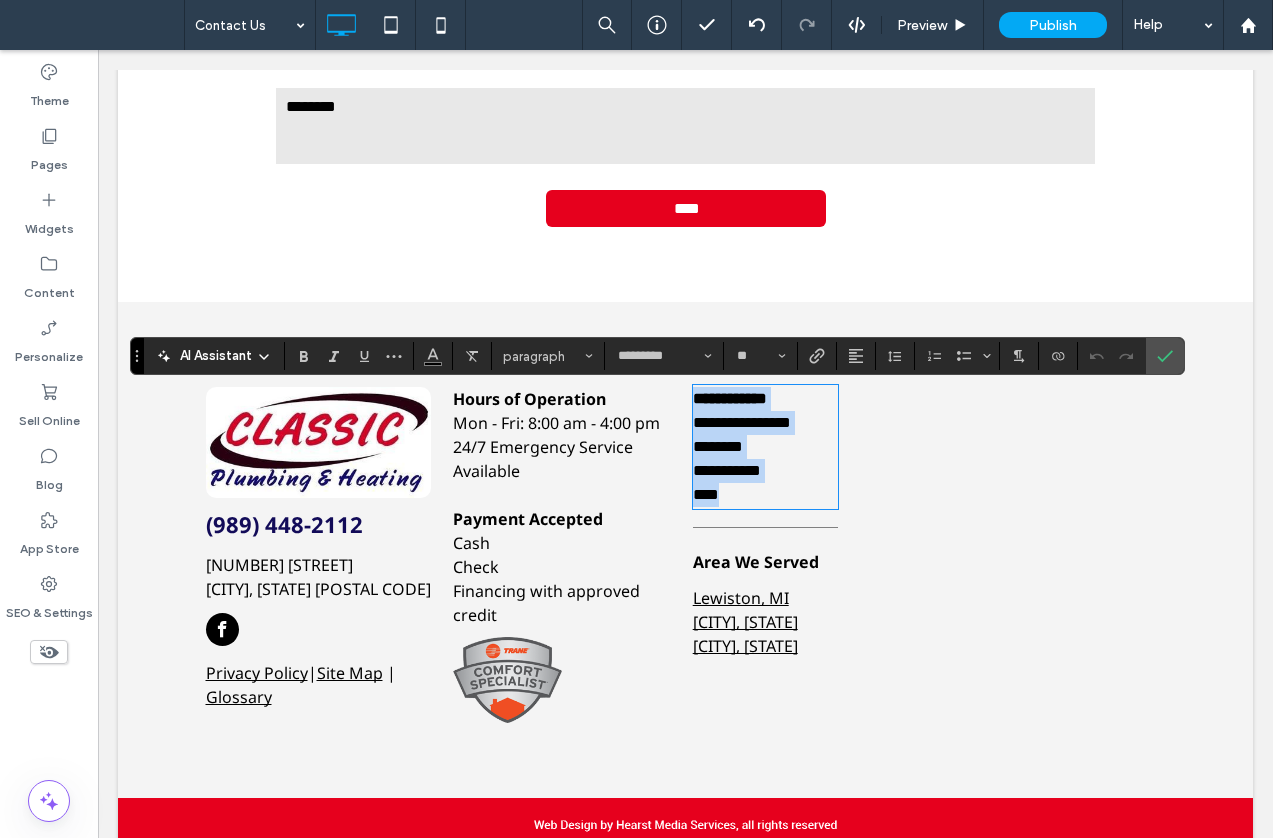 drag, startPoint x: 722, startPoint y: 499, endPoint x: 682, endPoint y: 402, distance: 104.92378 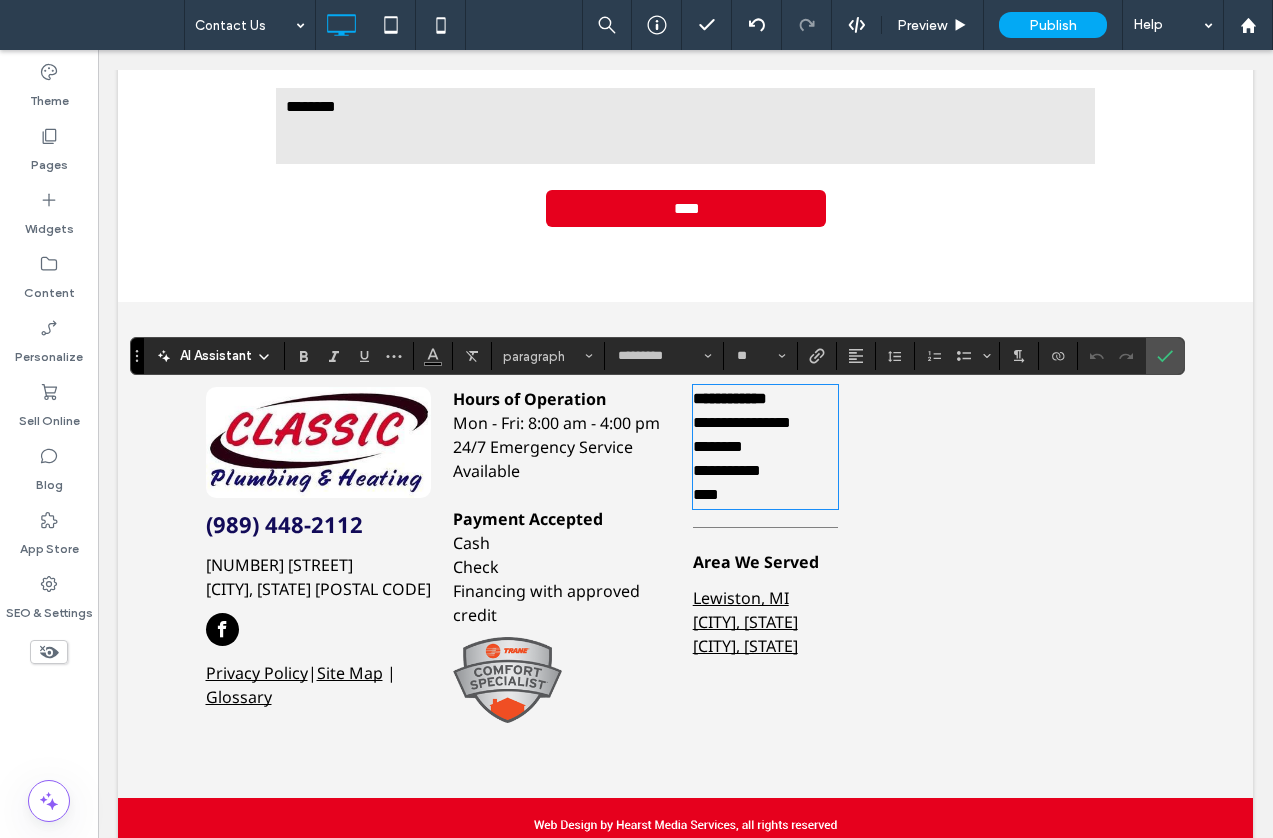 click on "Financing with approved credit" at bounding box center (566, 603) 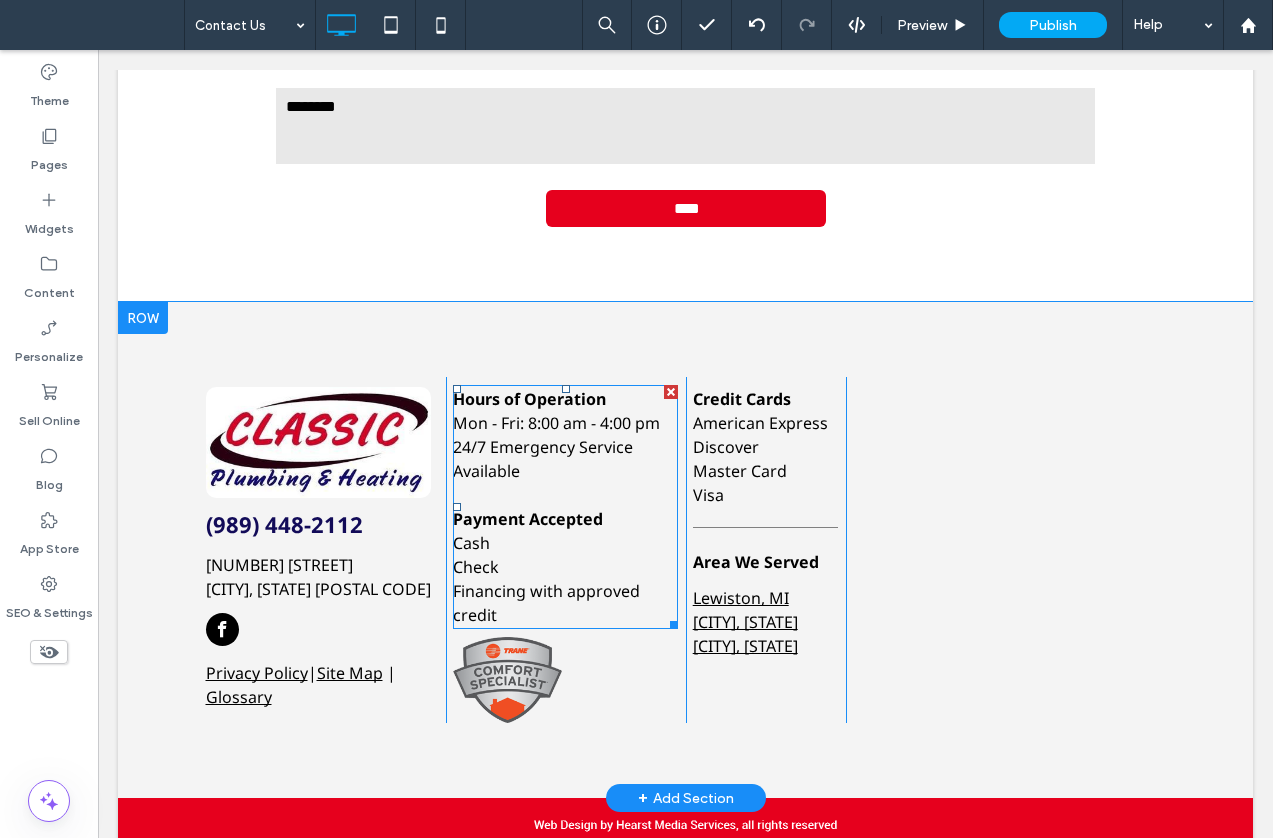 click on "Financing with approved credit" at bounding box center [566, 603] 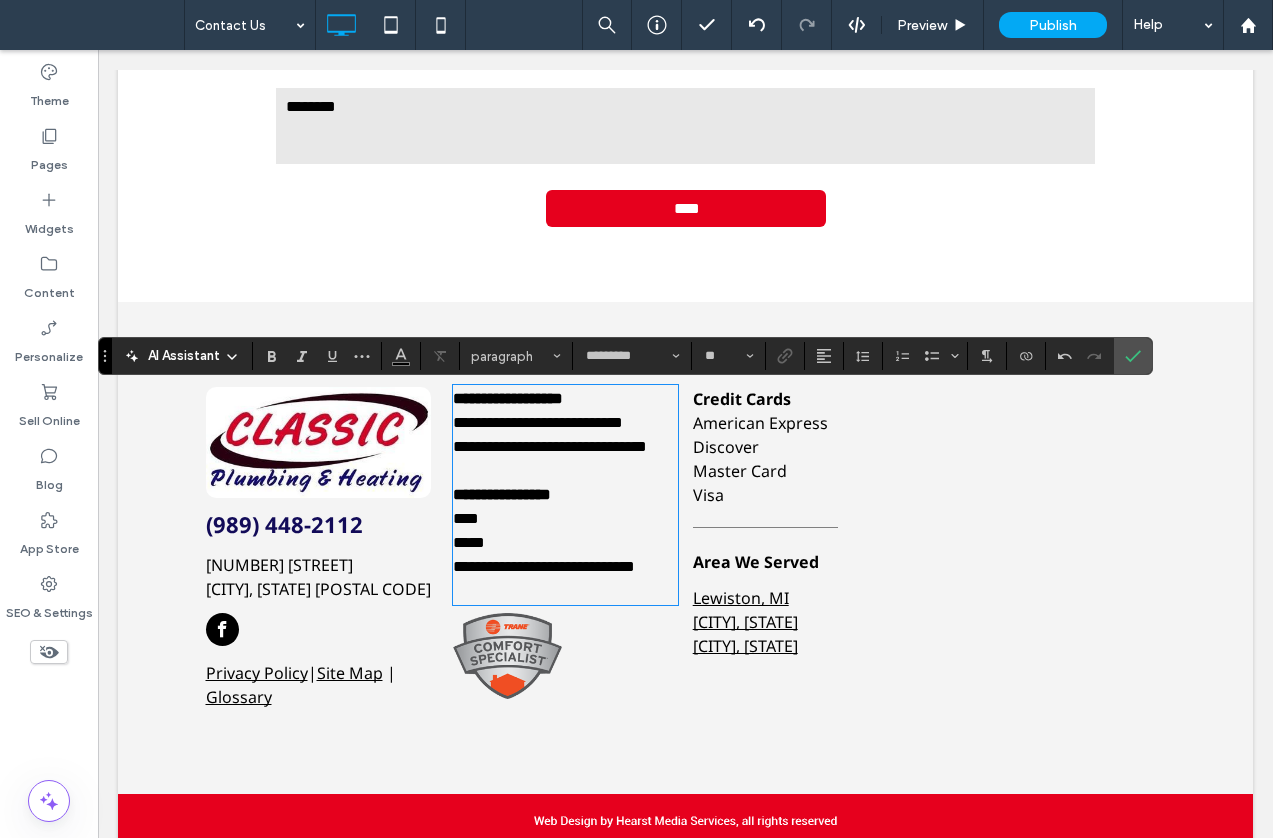 scroll, scrollTop: 0, scrollLeft: 0, axis: both 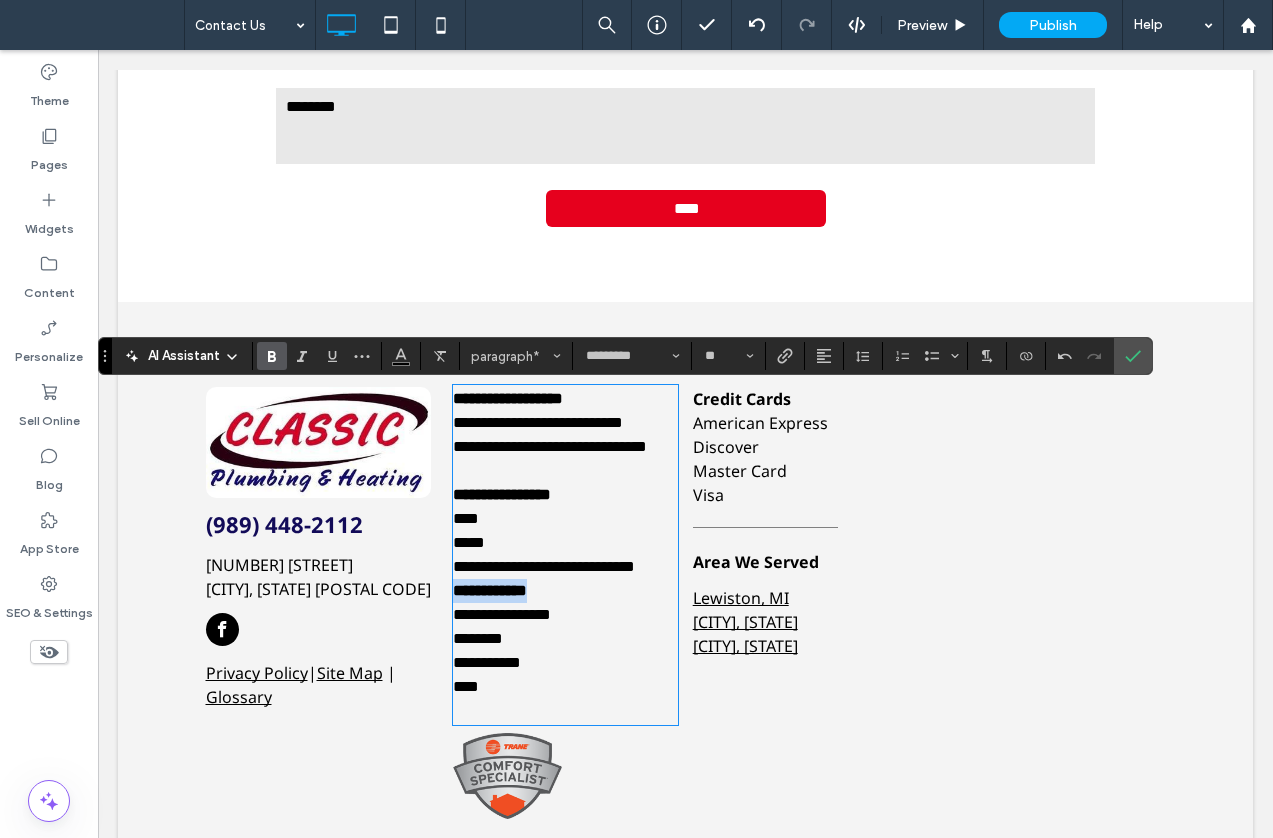 drag, startPoint x: 533, startPoint y: 644, endPoint x: 418, endPoint y: 645, distance: 115.00435 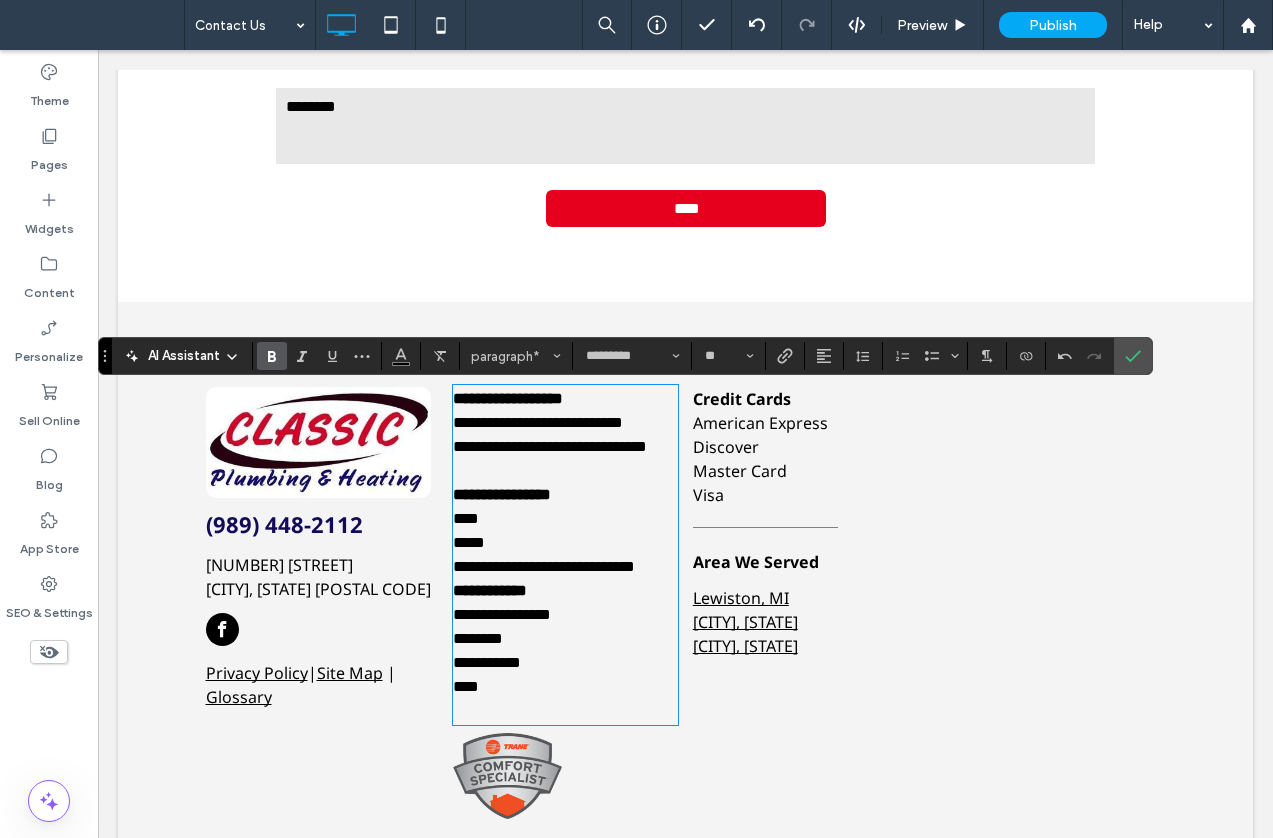 click on "**********" at bounding box center [566, 567] 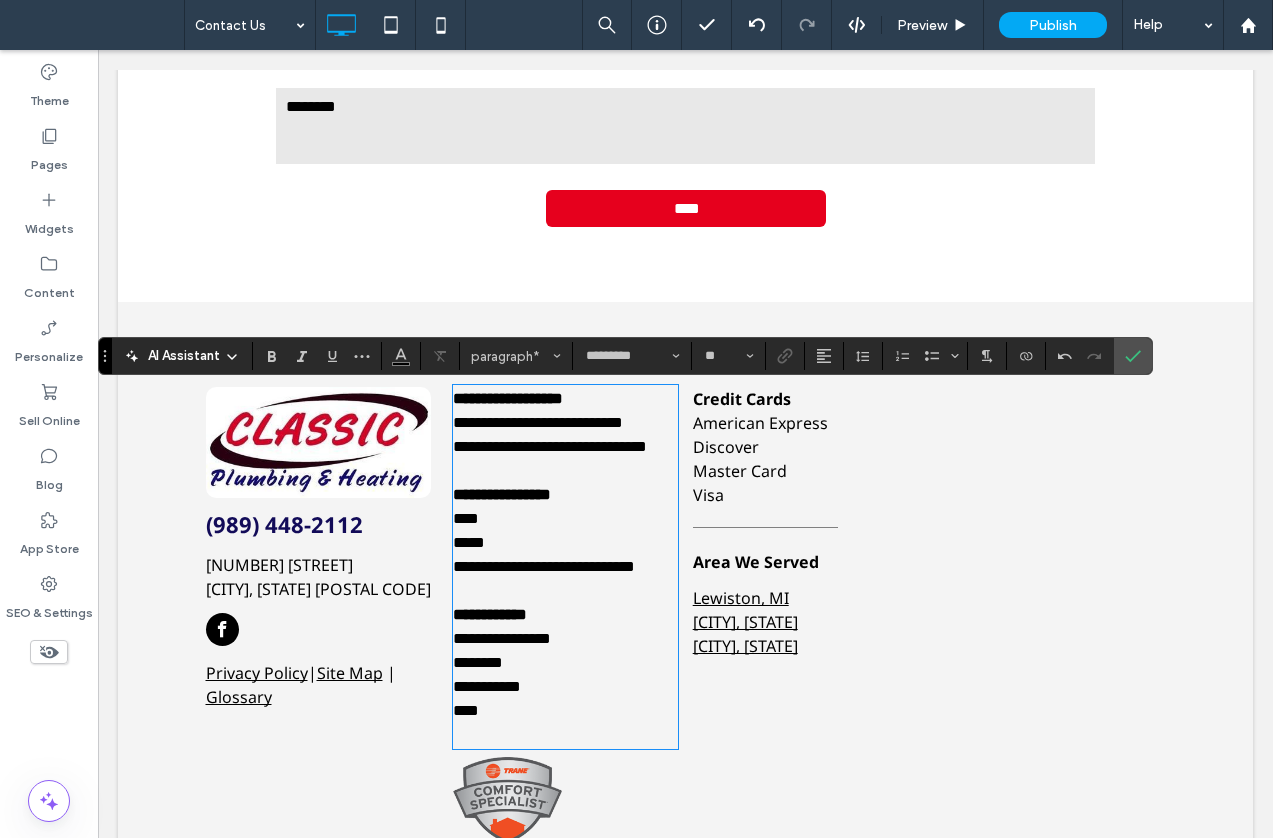 click on "**********" at bounding box center [490, 614] 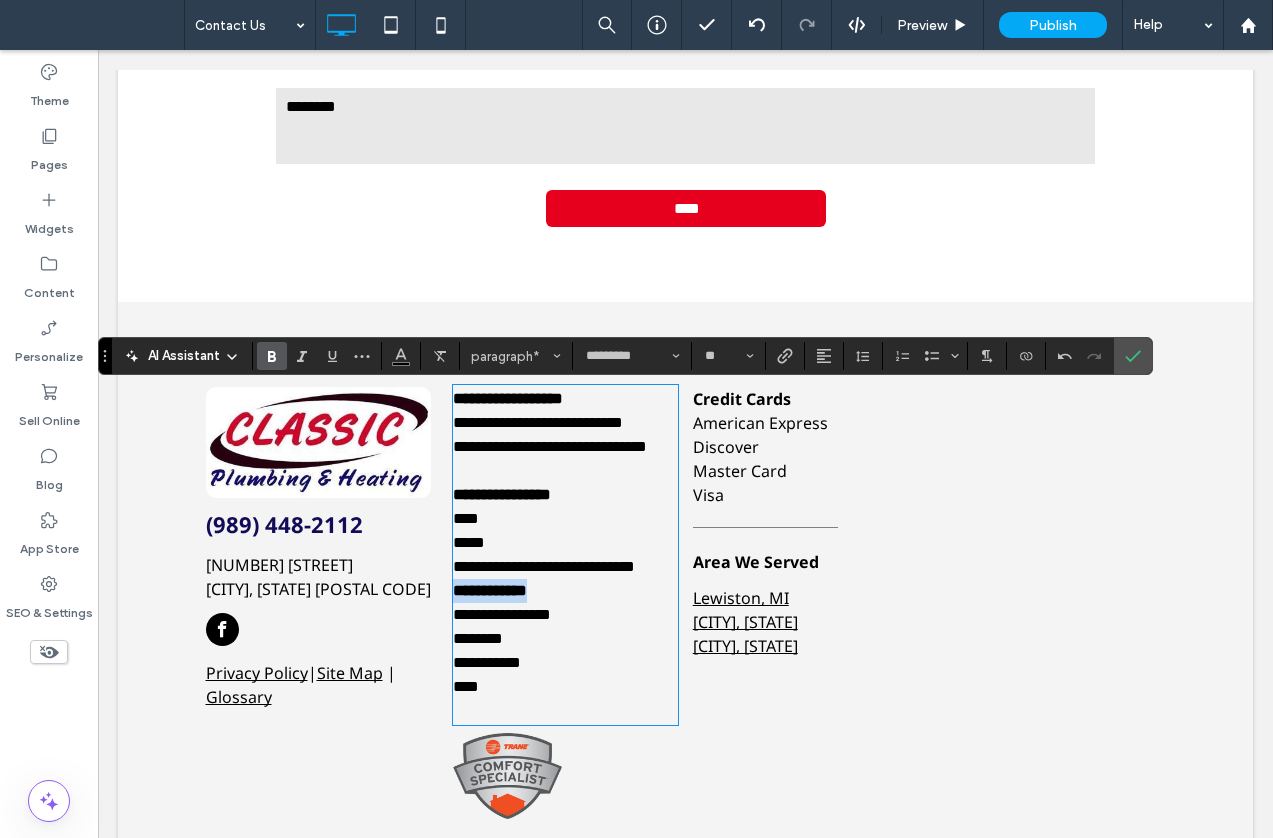 drag, startPoint x: 553, startPoint y: 643, endPoint x: 445, endPoint y: 643, distance: 108 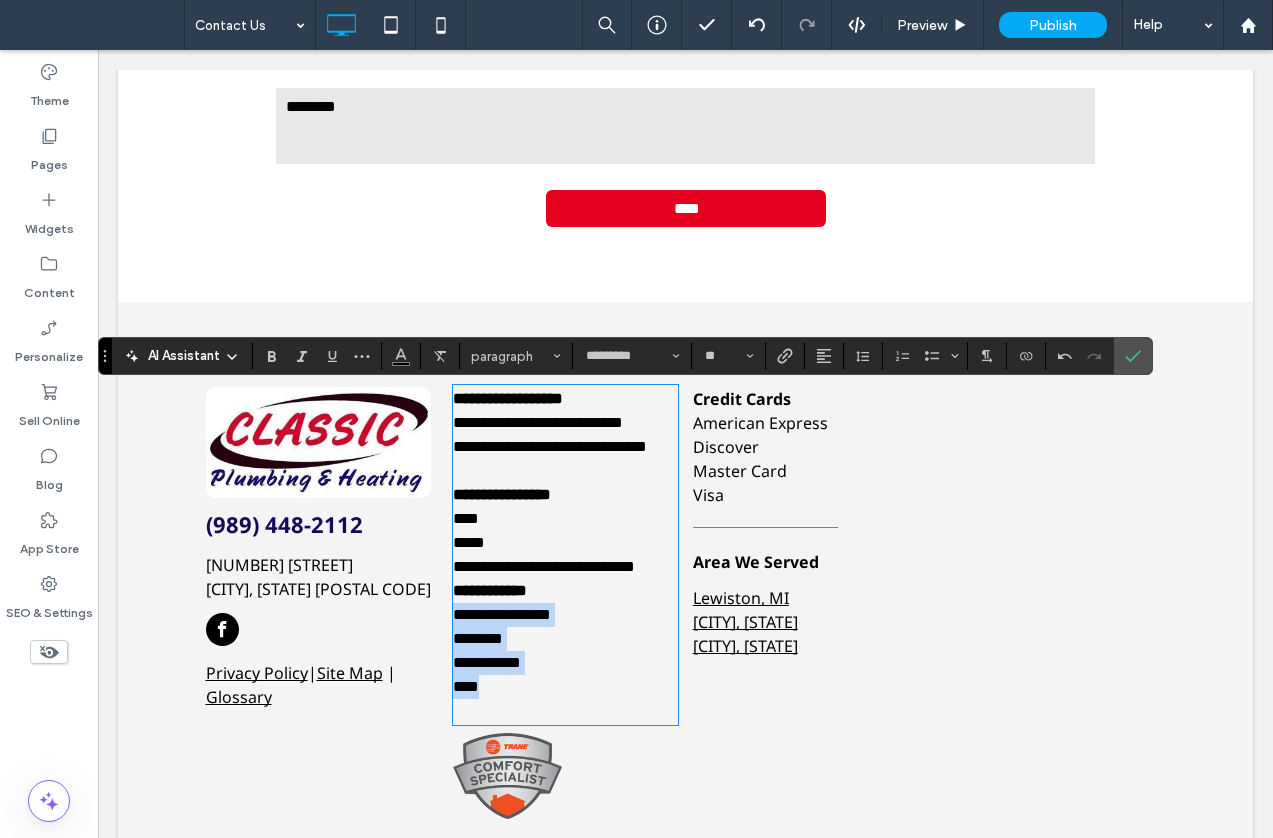 drag, startPoint x: 476, startPoint y: 742, endPoint x: 443, endPoint y: 674, distance: 75.58439 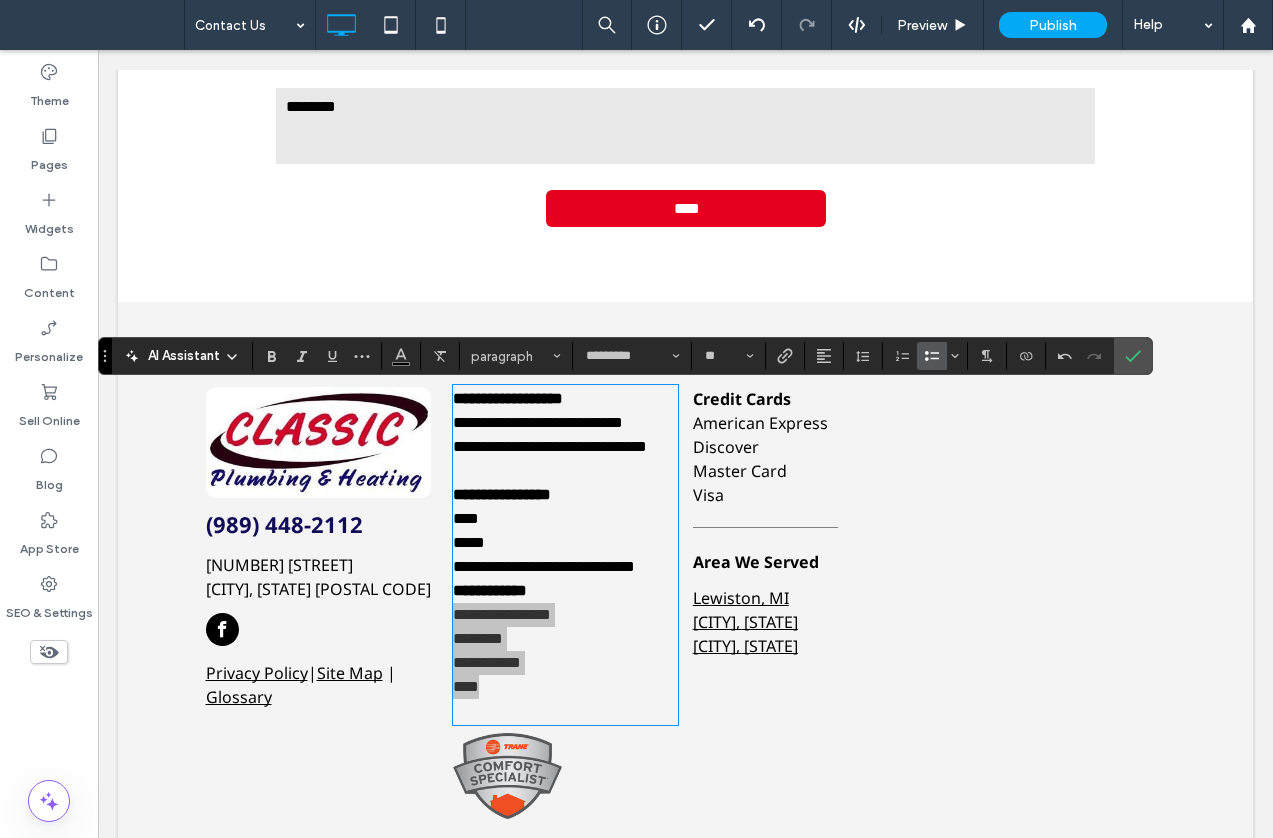 click 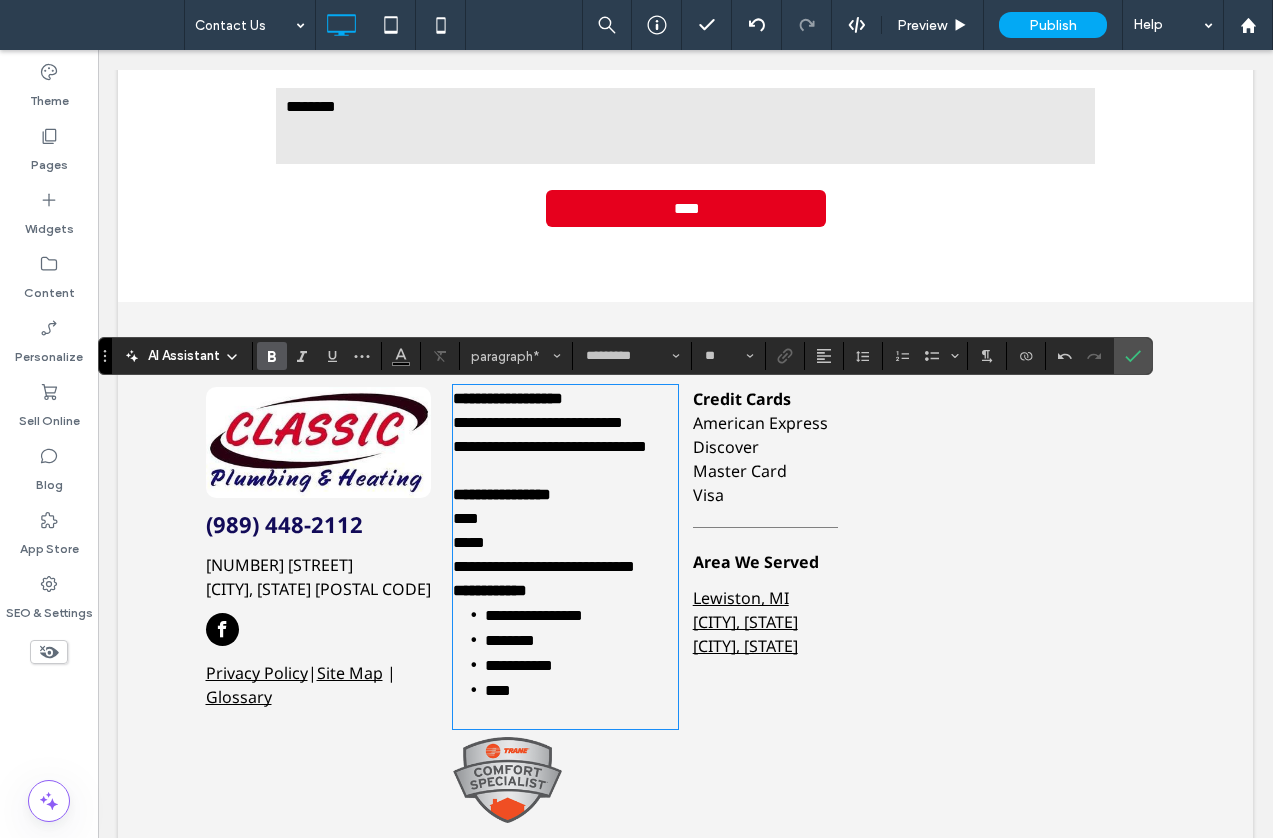 click on "**********" at bounding box center [566, 591] 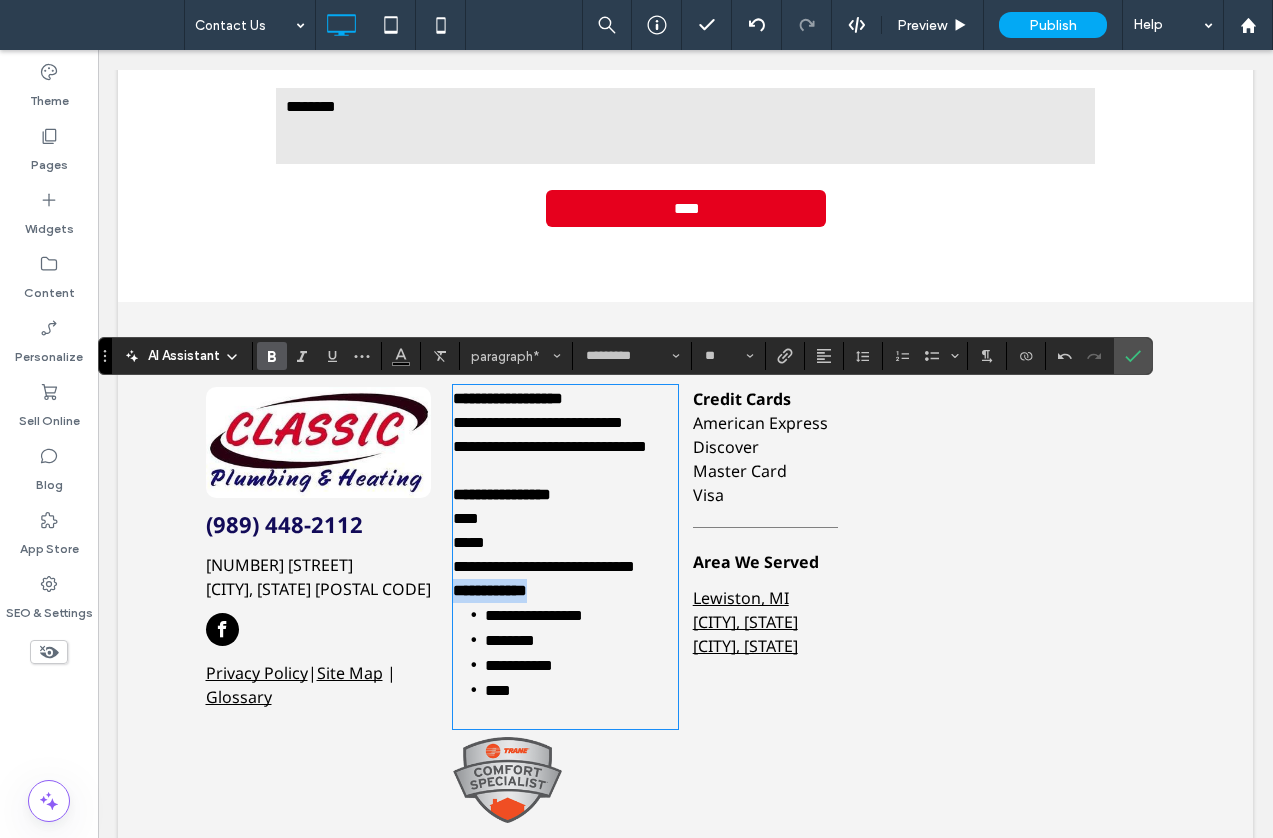 drag, startPoint x: 559, startPoint y: 643, endPoint x: 429, endPoint y: 643, distance: 130 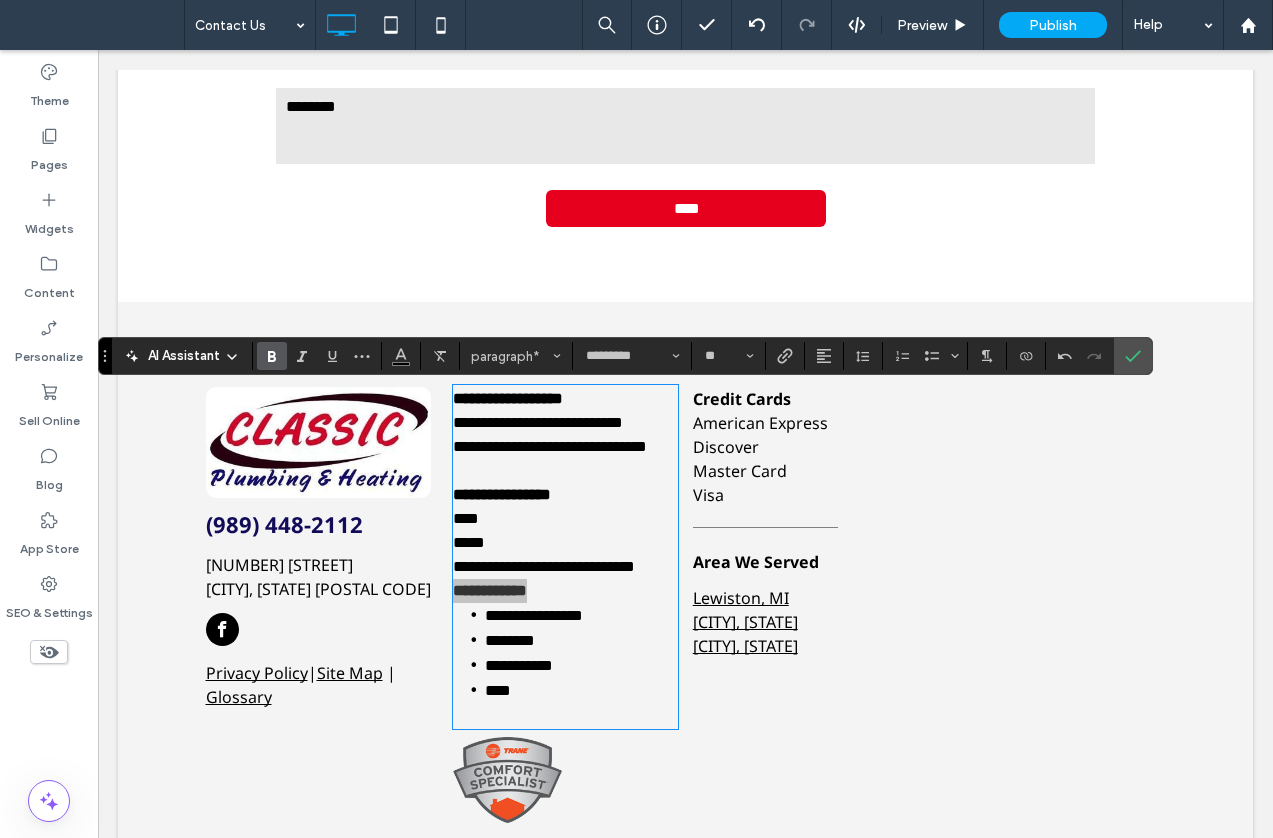click 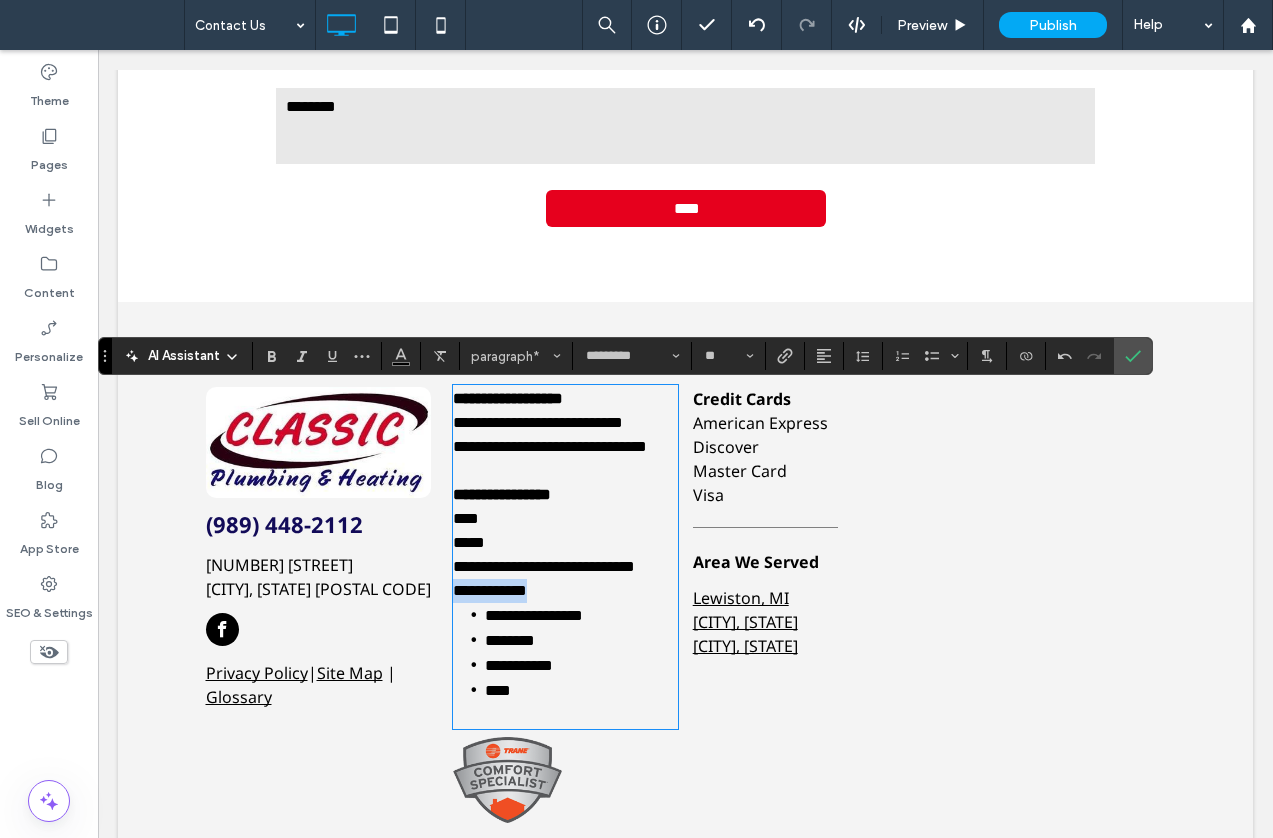 click on "**********" at bounding box center [566, 591] 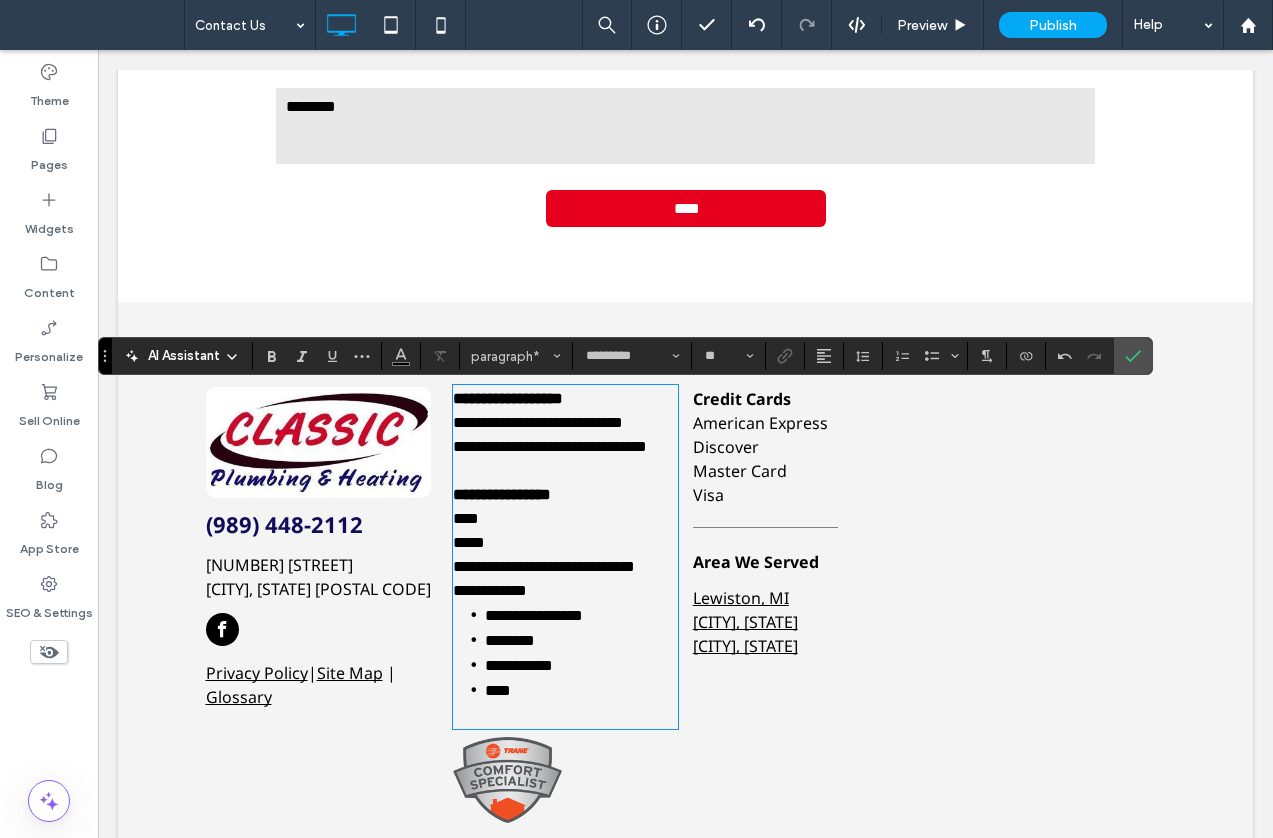 type 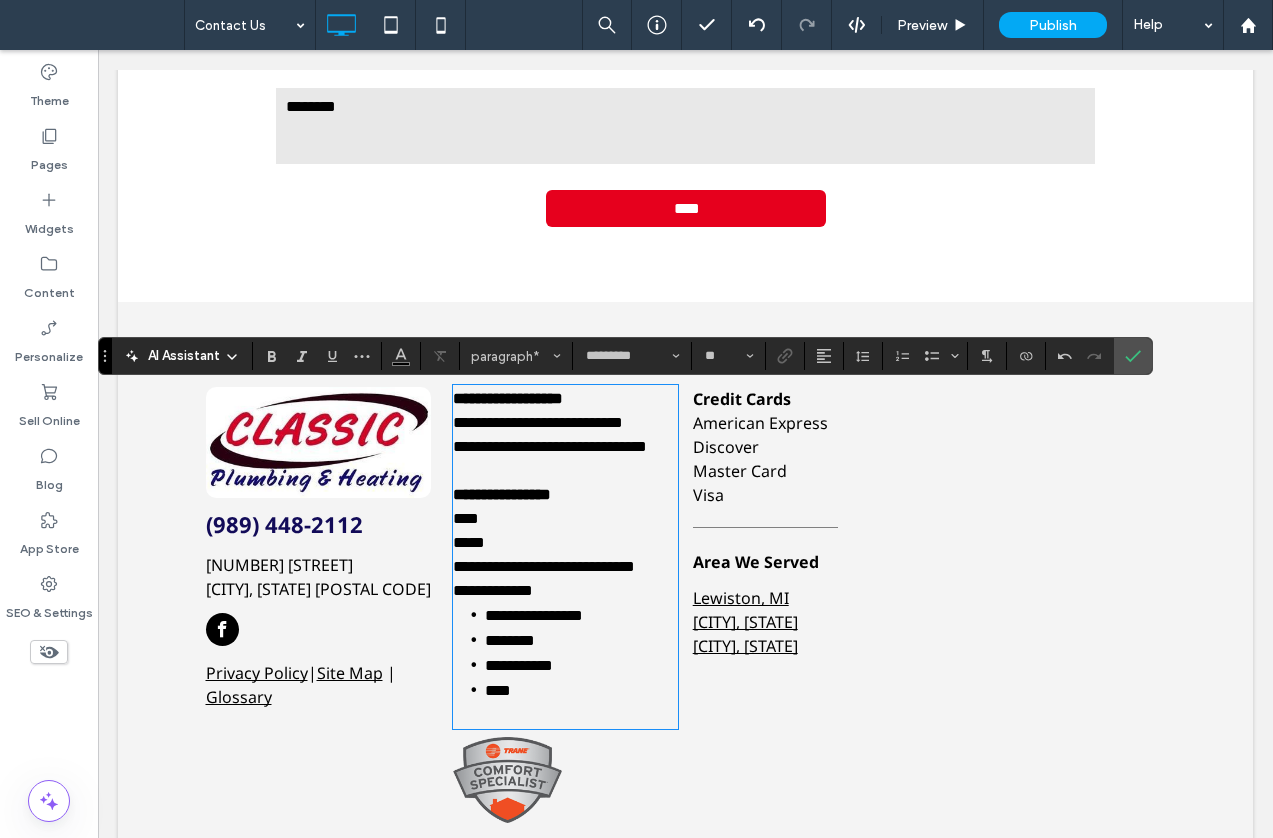 click on "*****" at bounding box center (469, 542) 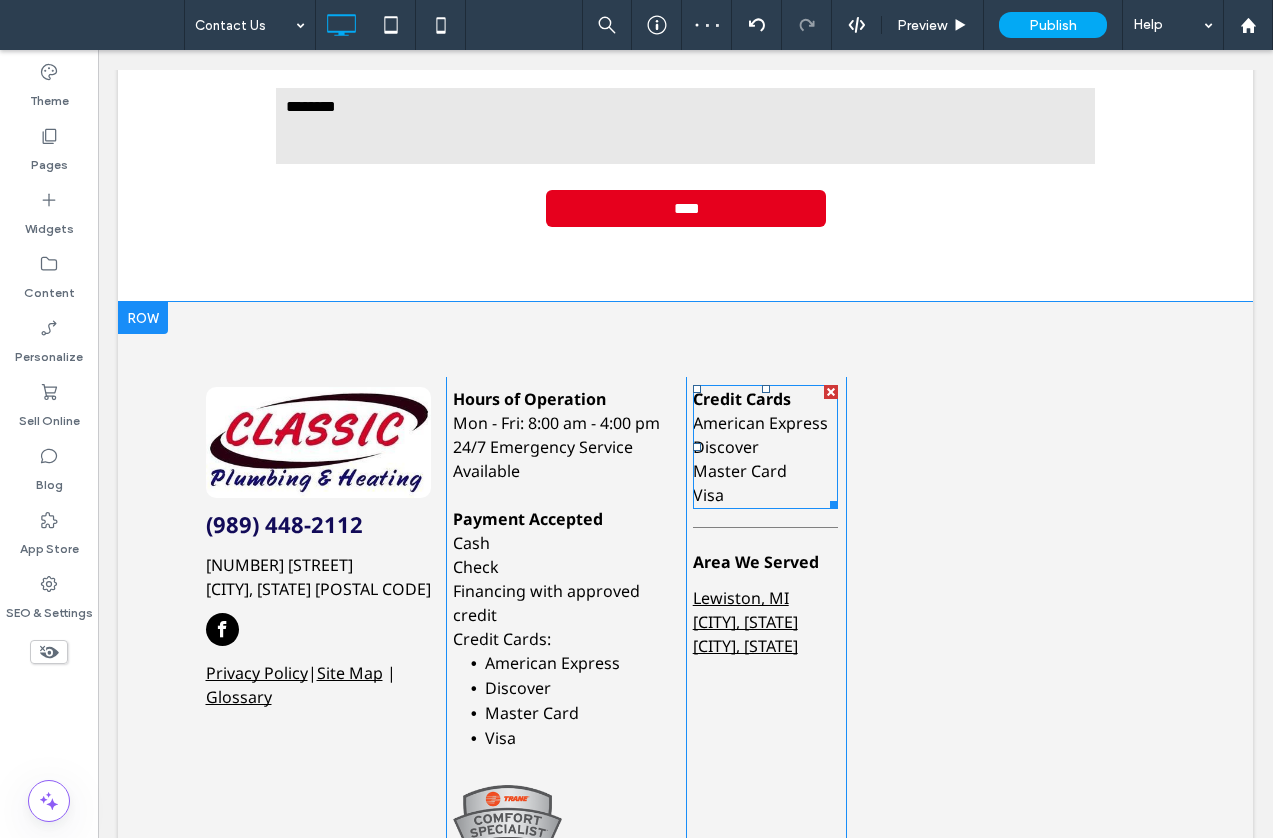 click at bounding box center (831, 392) 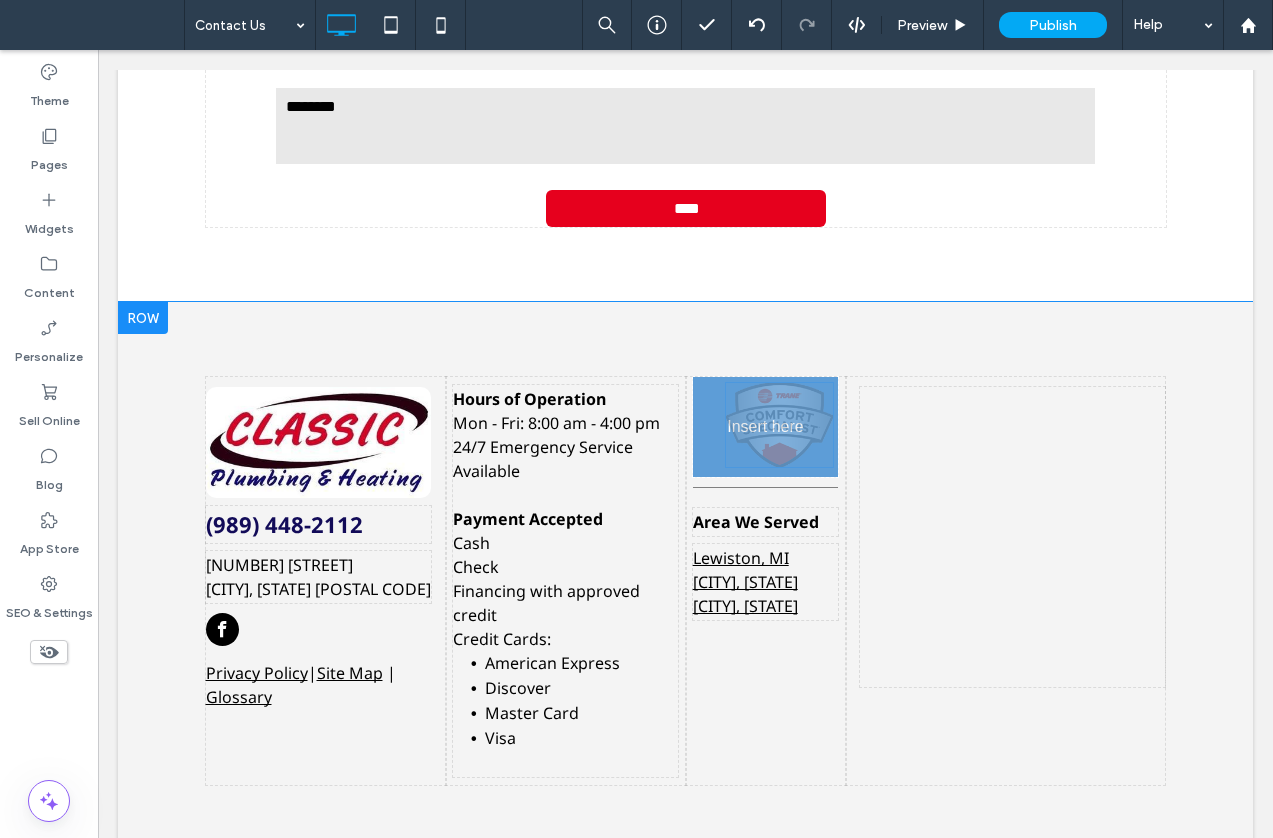 drag, startPoint x: 506, startPoint y: 815, endPoint x: 833, endPoint y: 475, distance: 471.7298 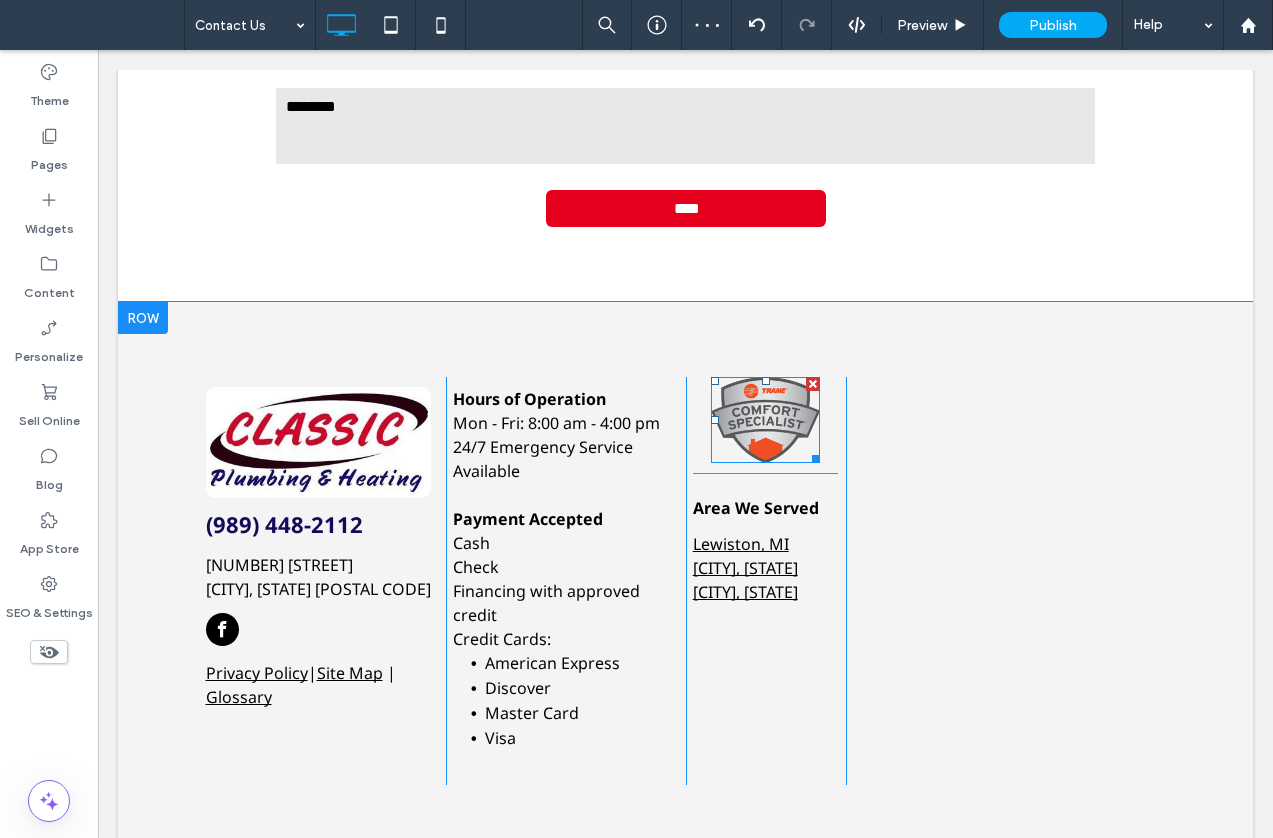 click at bounding box center (765, 420) 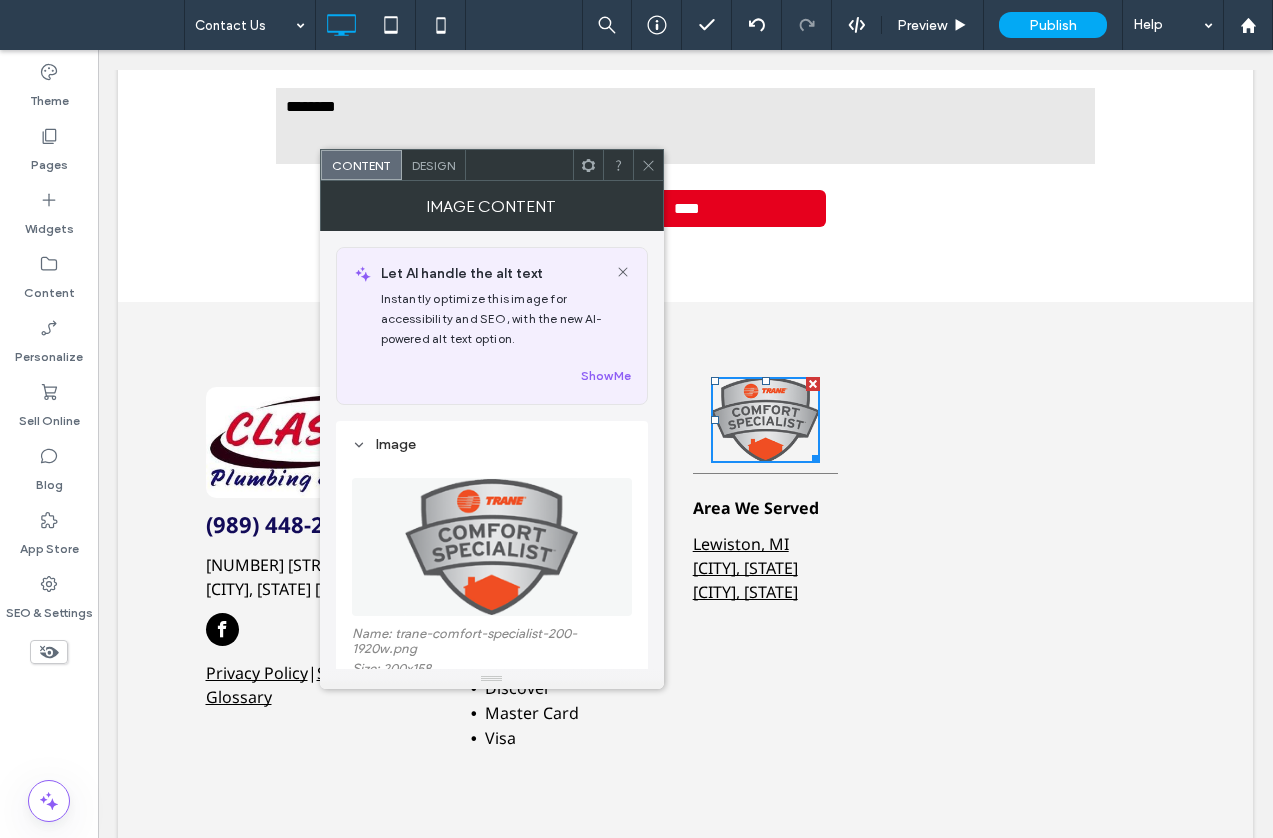 click on "Design" at bounding box center [433, 165] 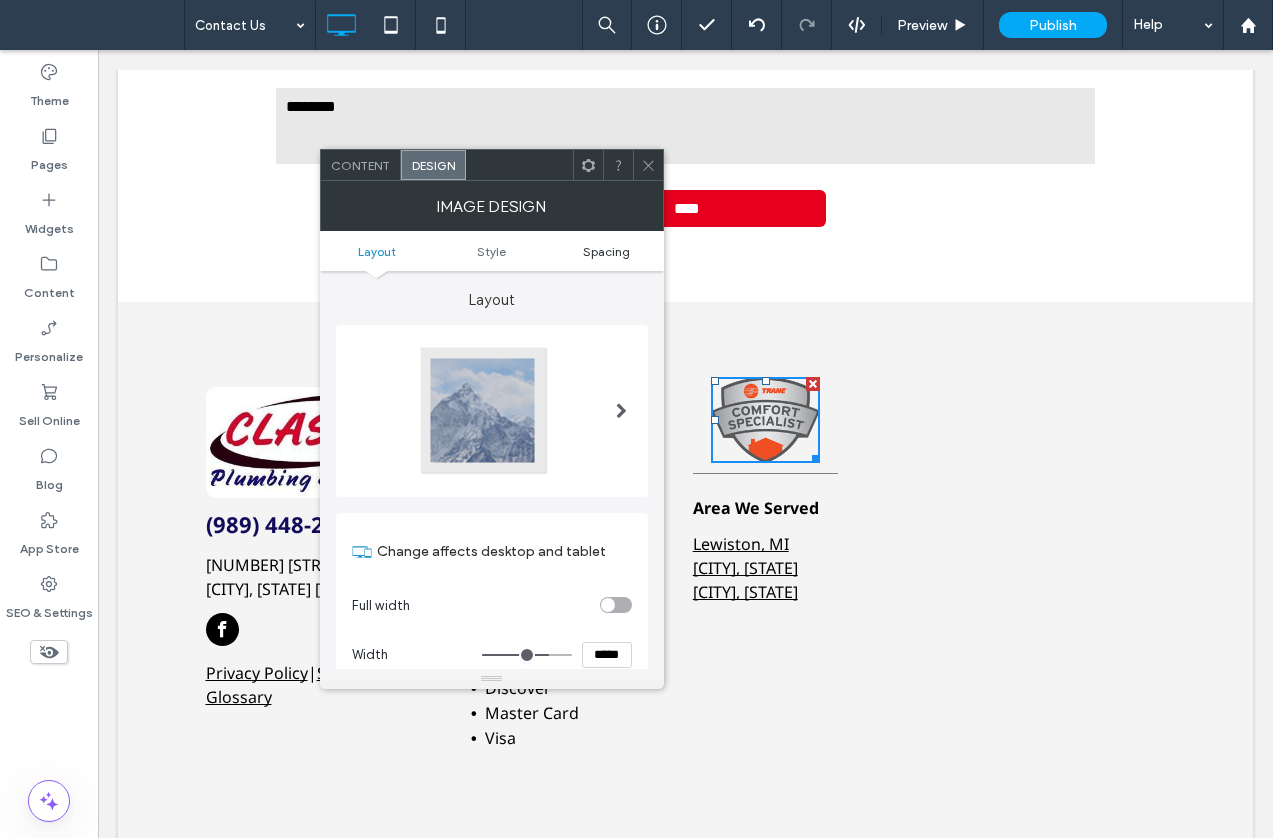 click on "Spacing" at bounding box center [606, 251] 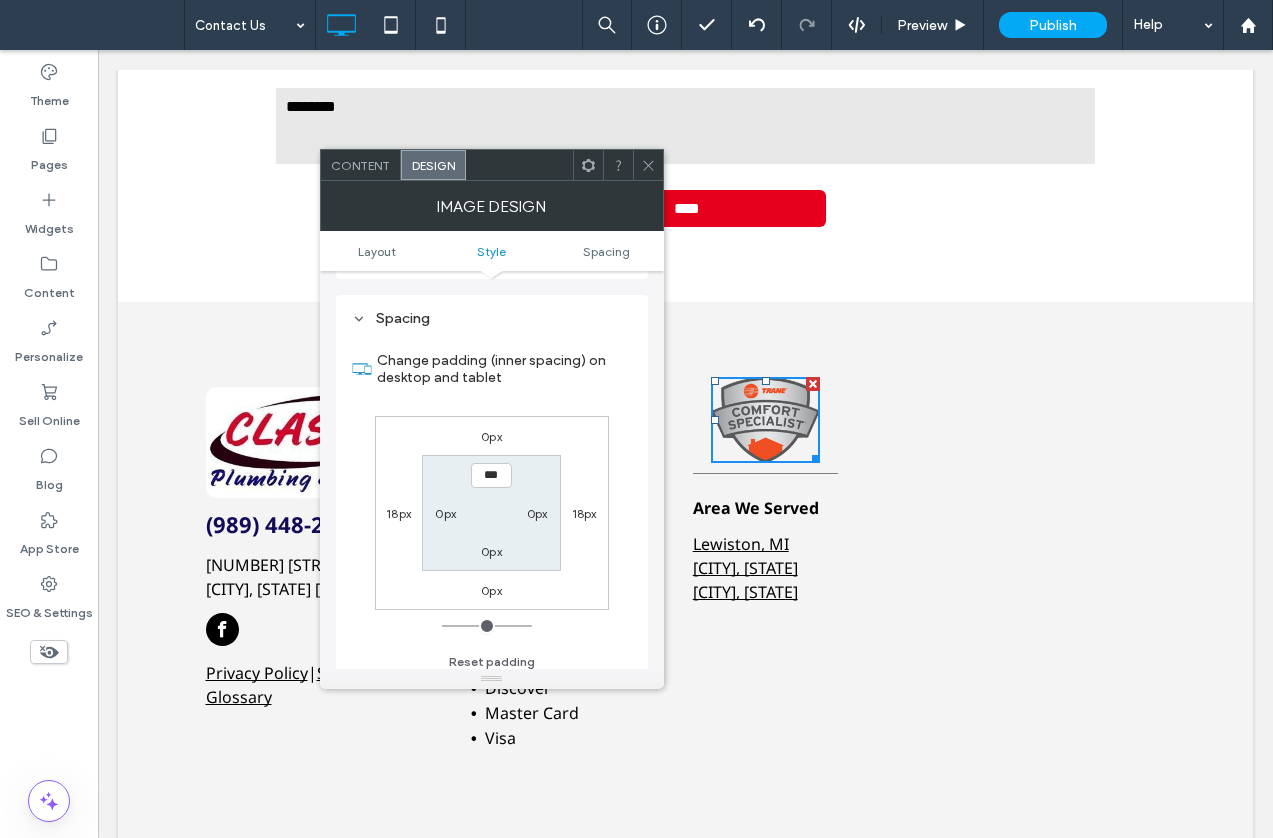 scroll, scrollTop: 943, scrollLeft: 0, axis: vertical 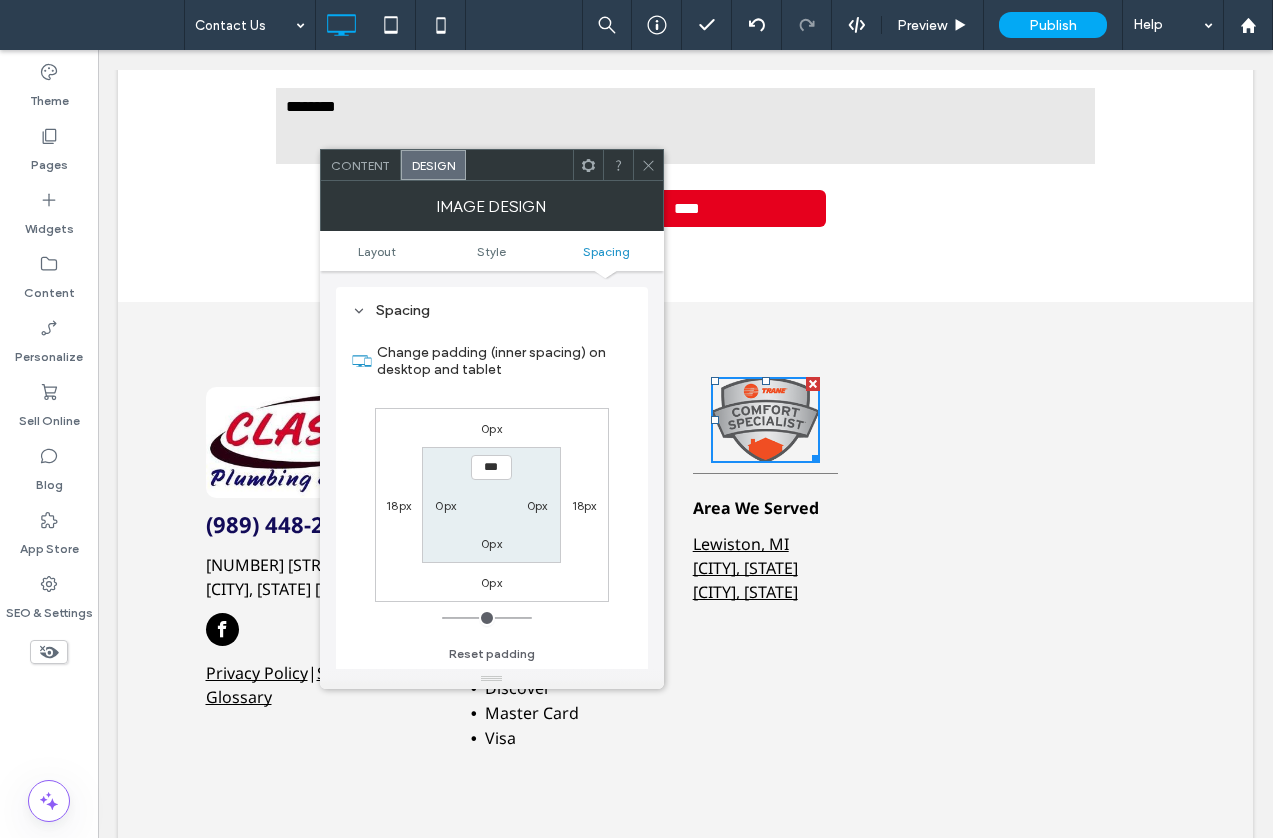 click on "0px" at bounding box center (491, 428) 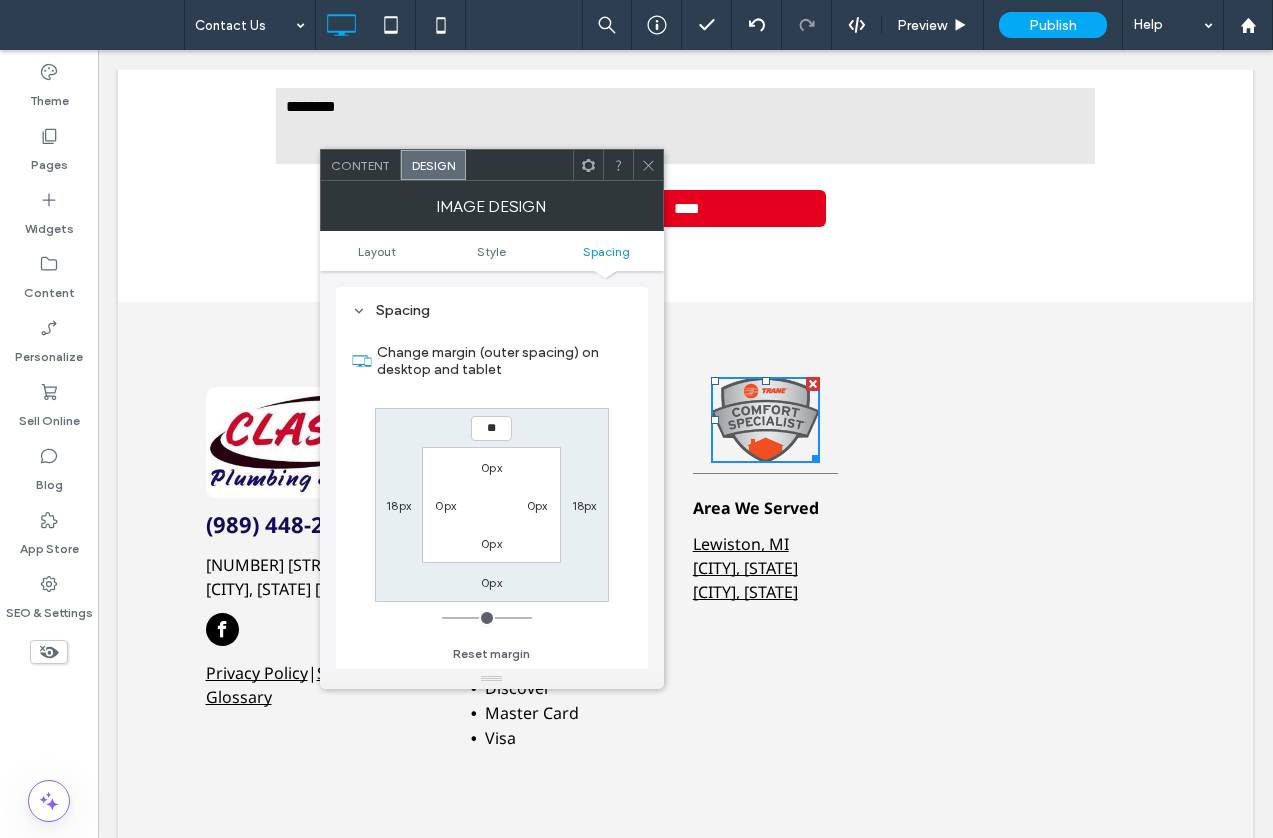 type on "**" 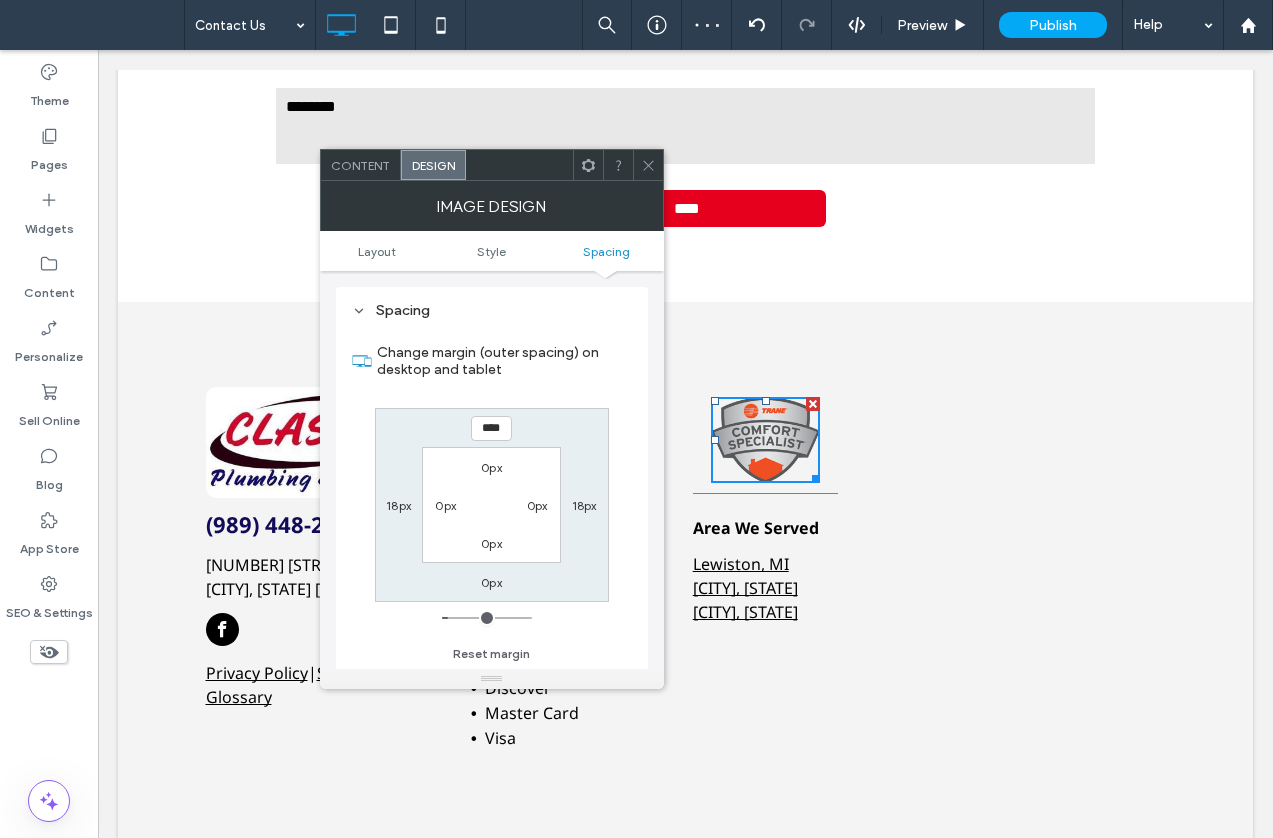click 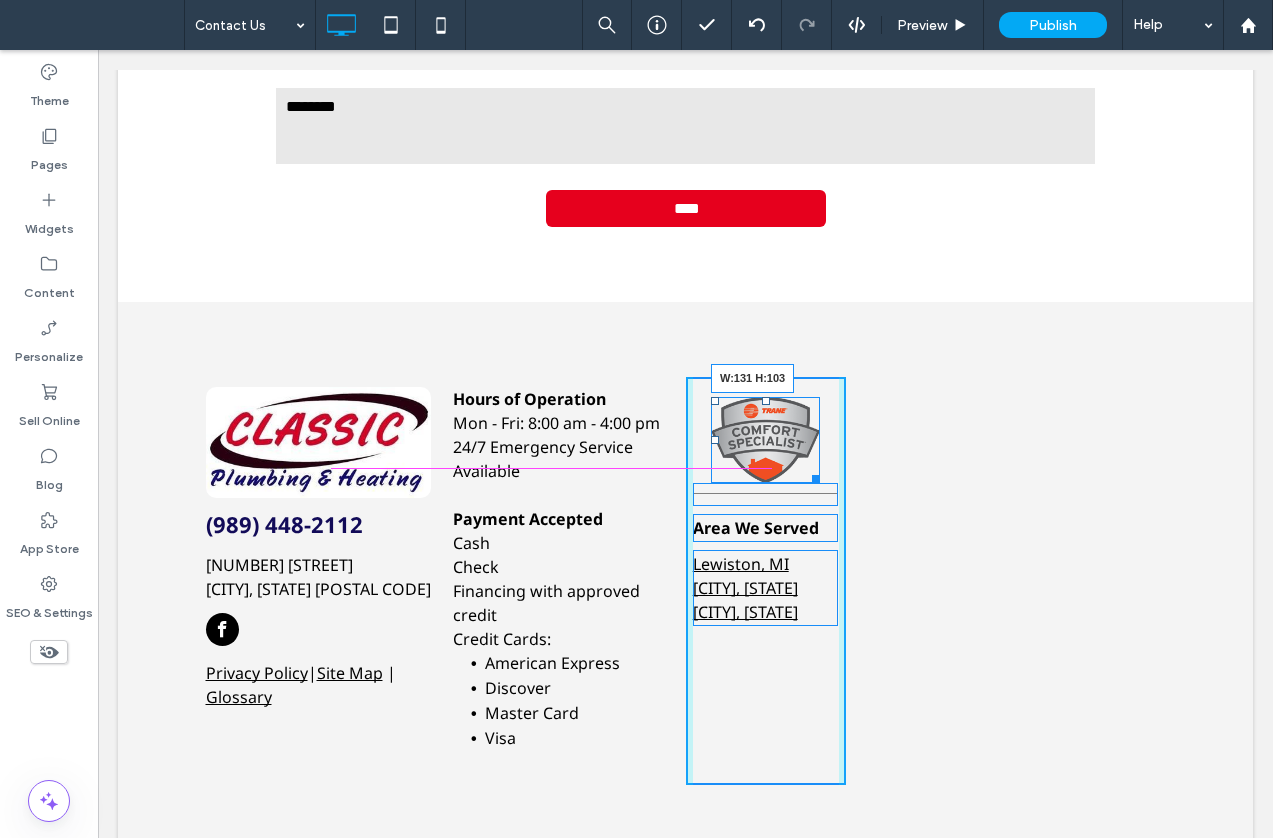 drag, startPoint x: 808, startPoint y: 483, endPoint x: 810, endPoint y: 670, distance: 187.0107 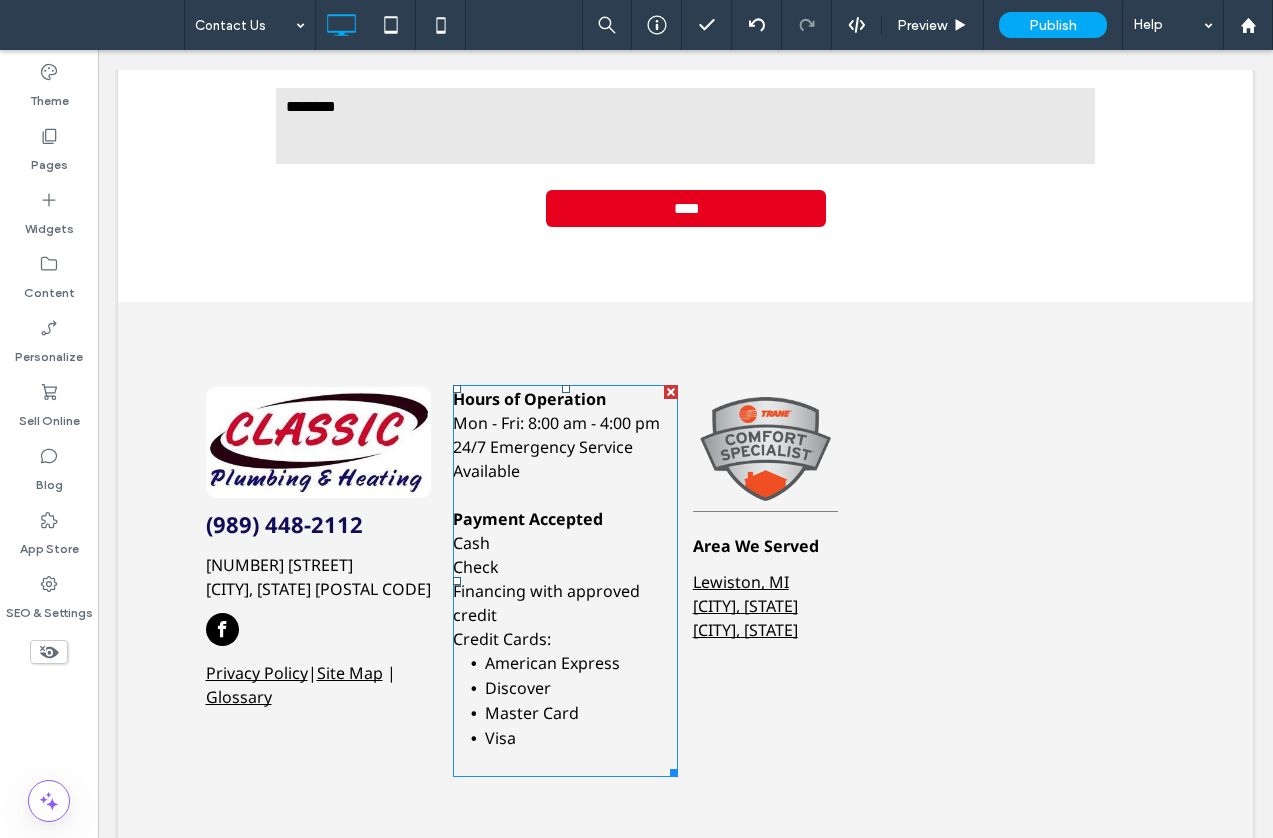click on "Credit Cards:" at bounding box center [502, 639] 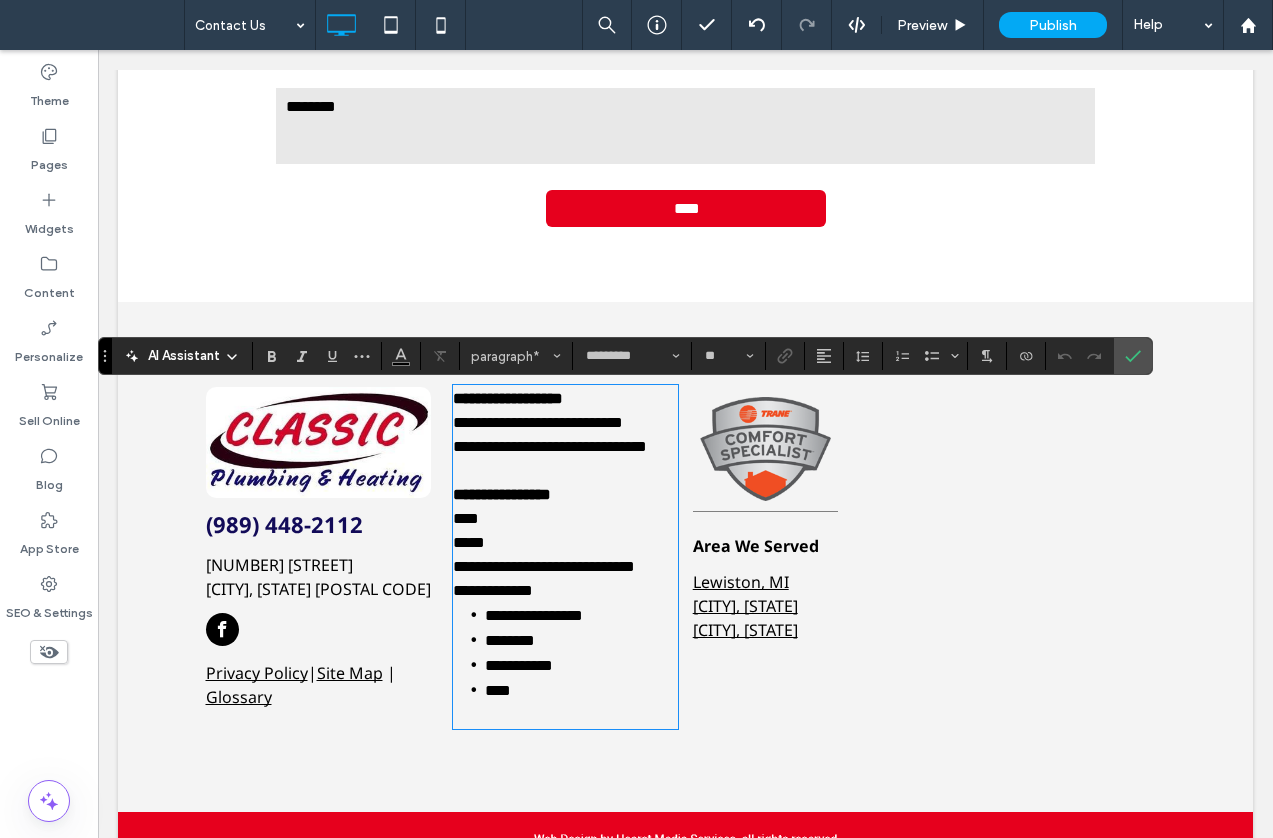 click on "**********" at bounding box center (566, 591) 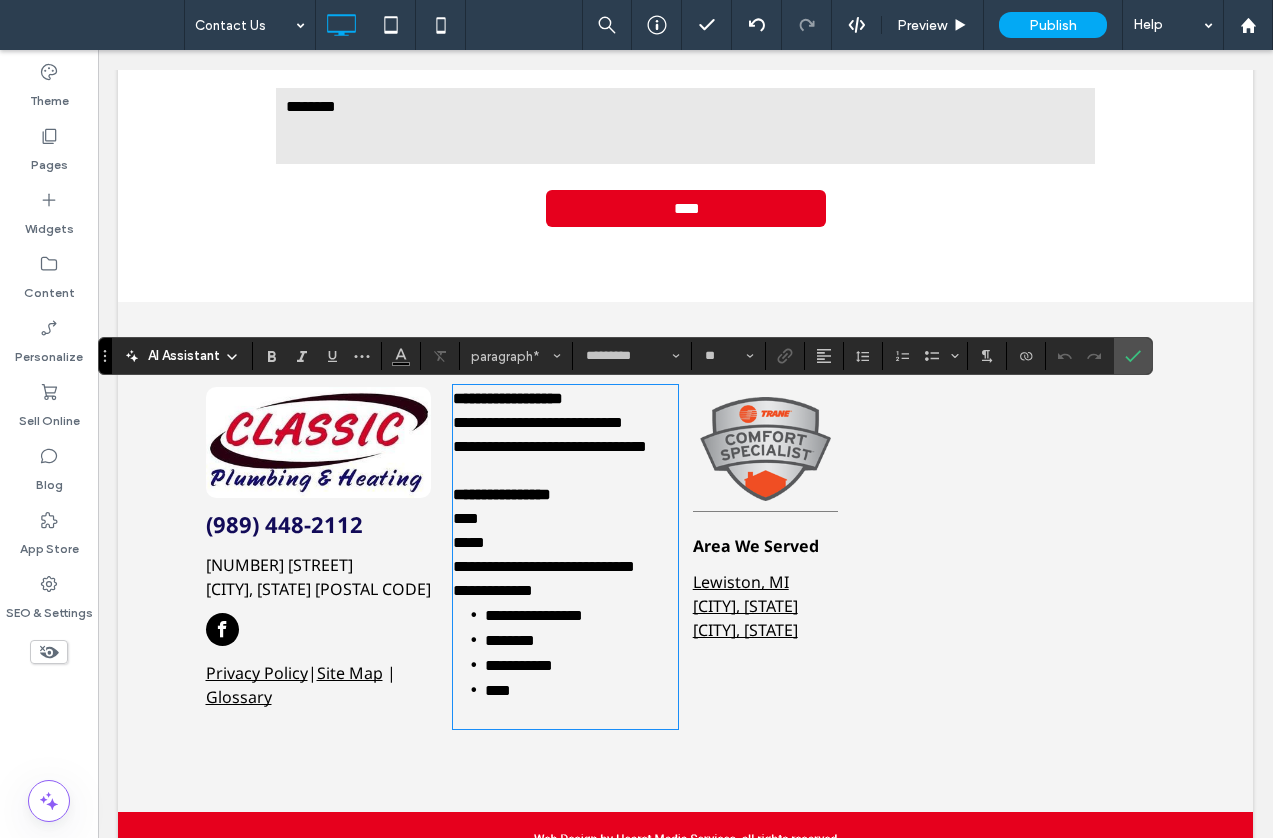 type 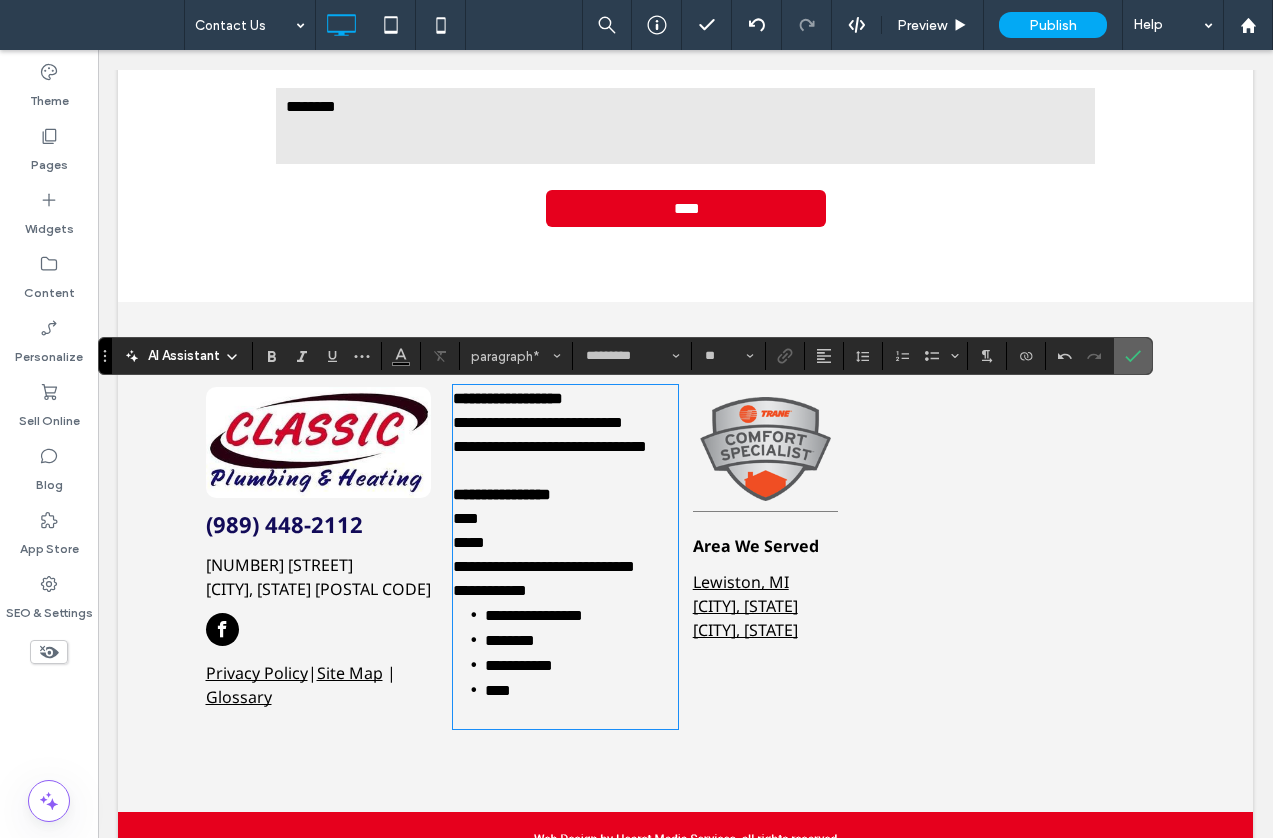 drag, startPoint x: 1144, startPoint y: 354, endPoint x: 1002, endPoint y: 309, distance: 148.95973 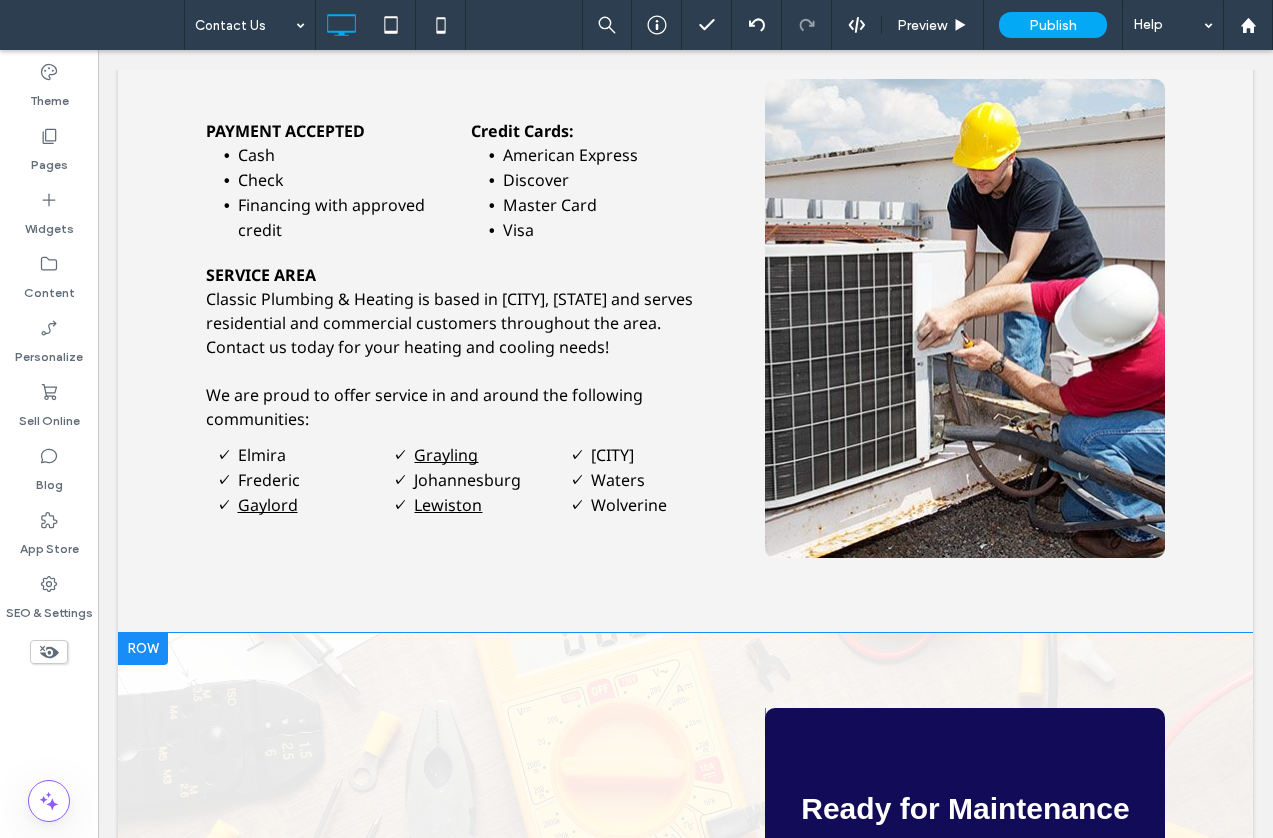 scroll, scrollTop: 1000, scrollLeft: 0, axis: vertical 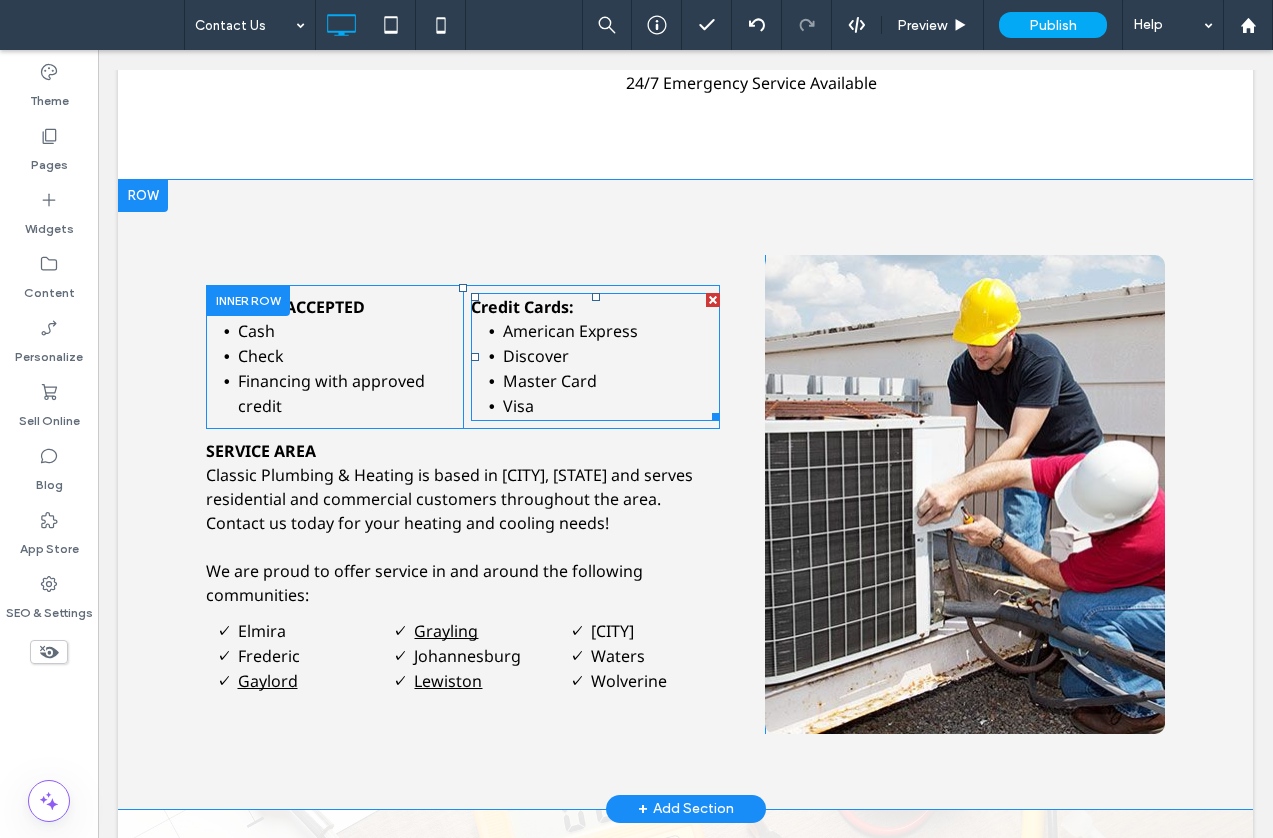 click on "Credit Cards:" at bounding box center (522, 307) 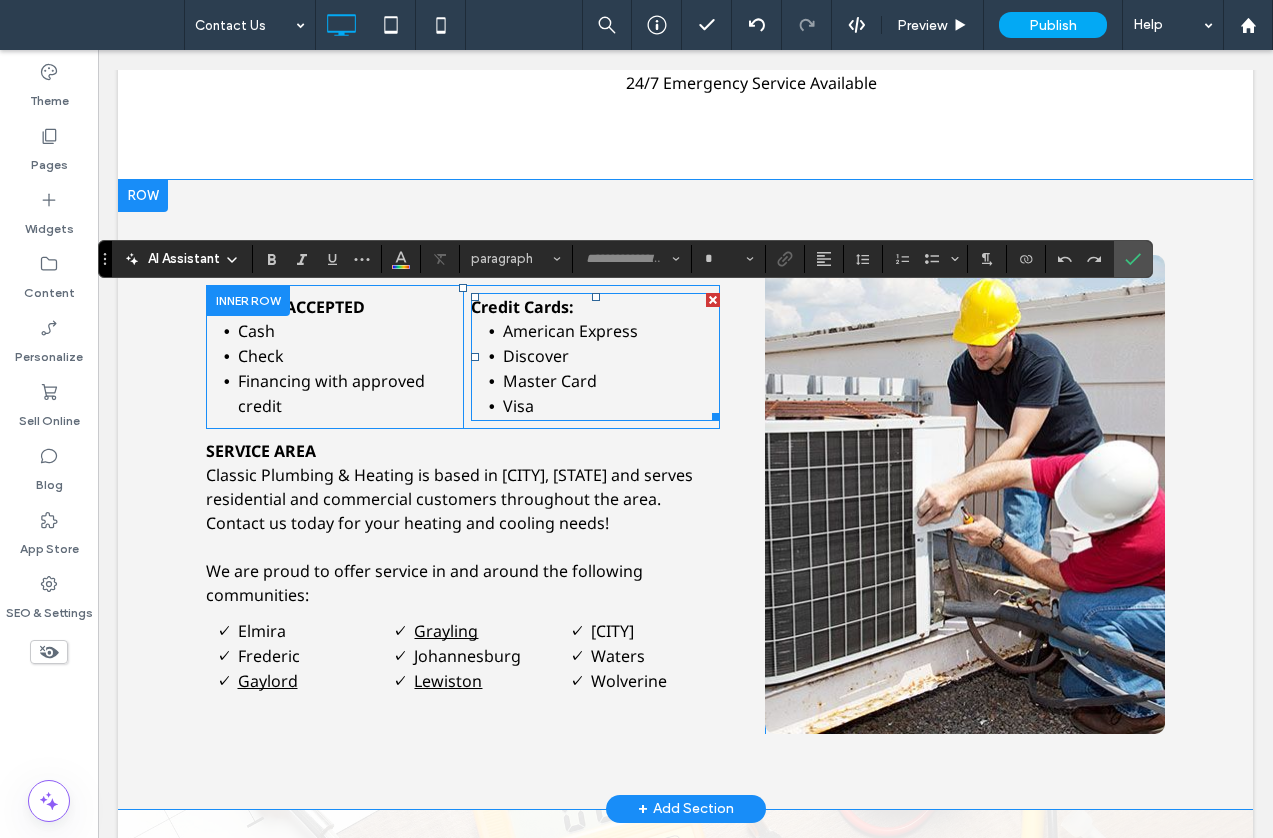 type on "*********" 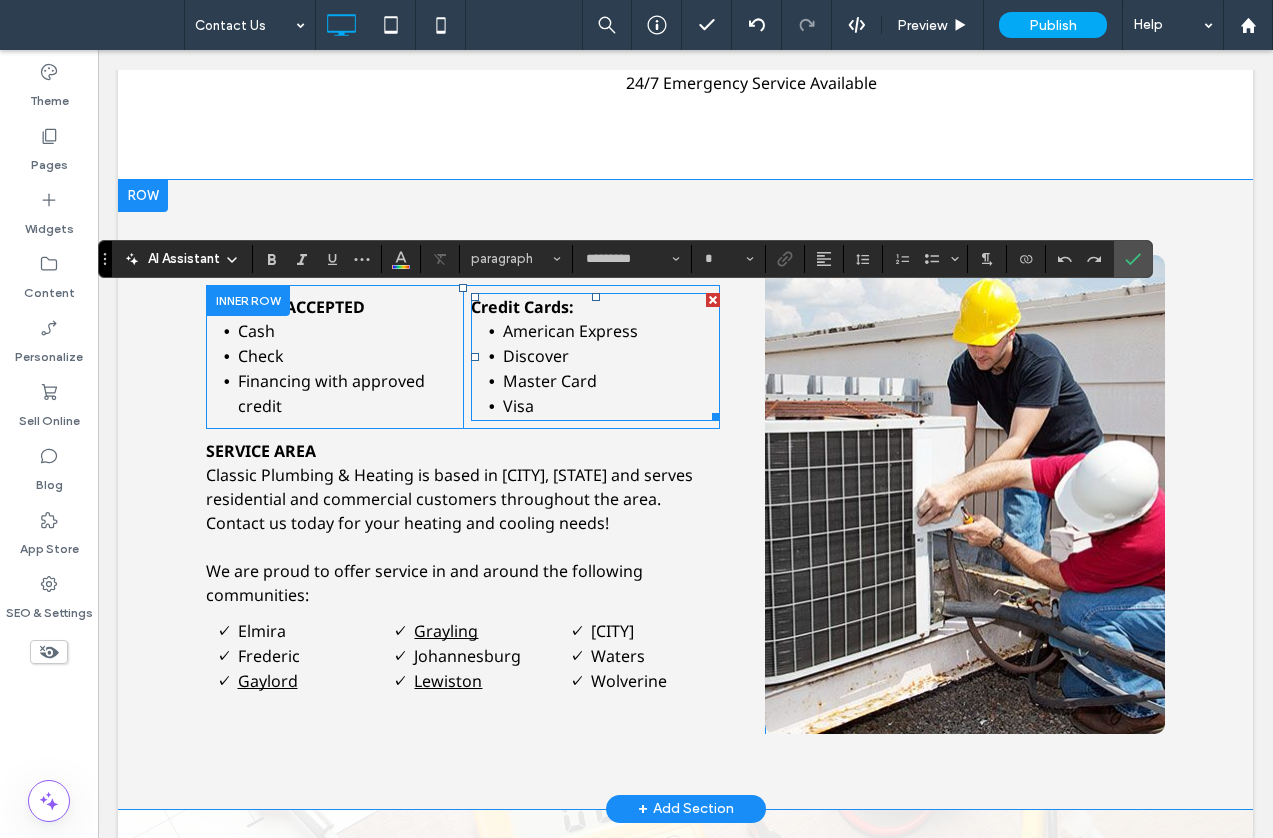 type on "**" 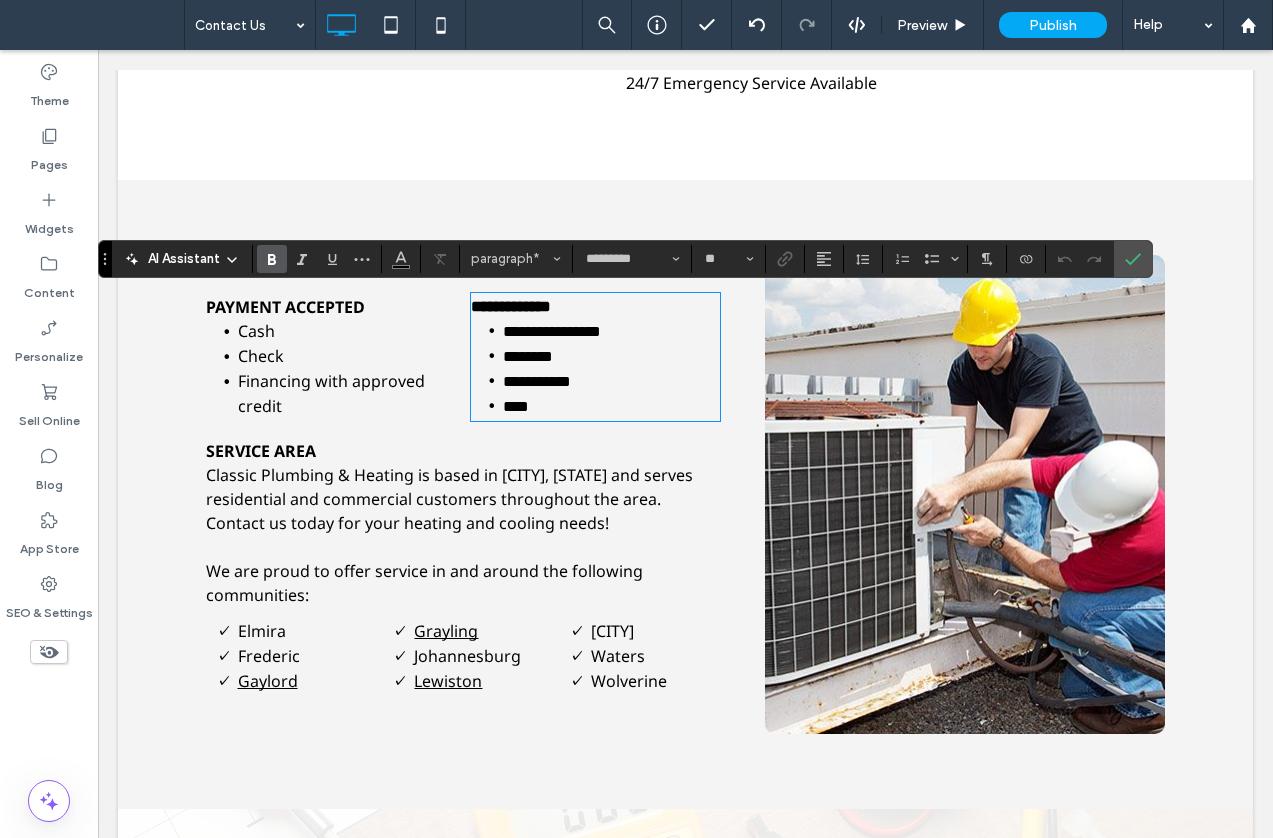 click on "**********" at bounding box center [511, 306] 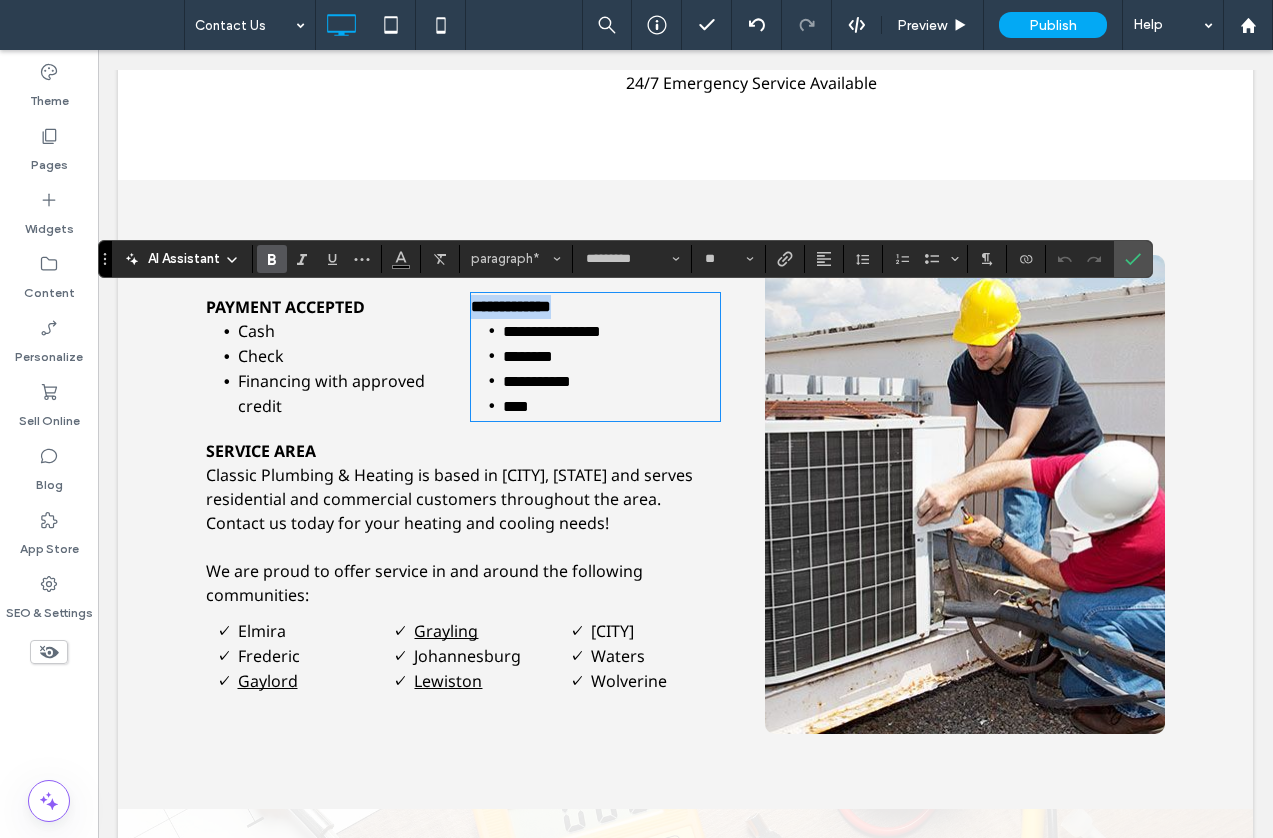 drag, startPoint x: 577, startPoint y: 304, endPoint x: 413, endPoint y: 310, distance: 164.10973 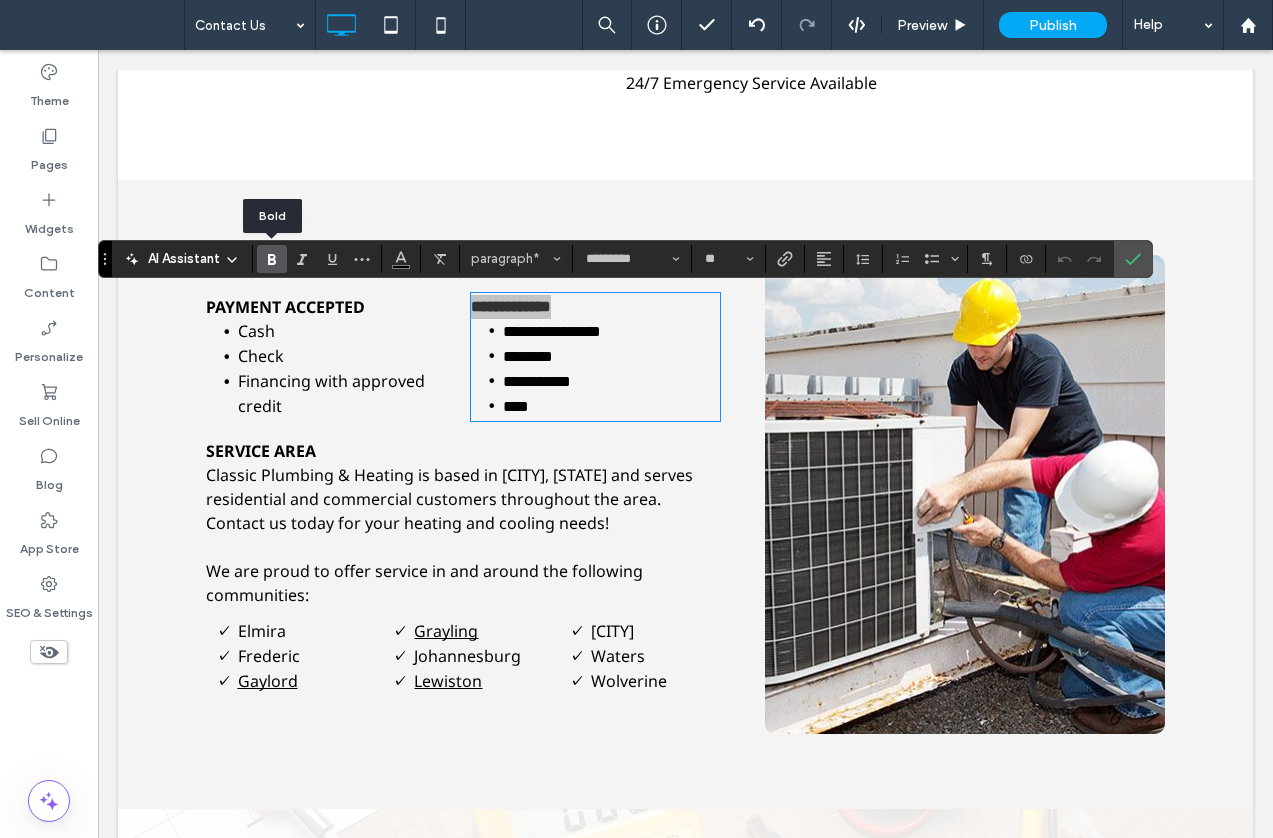 click 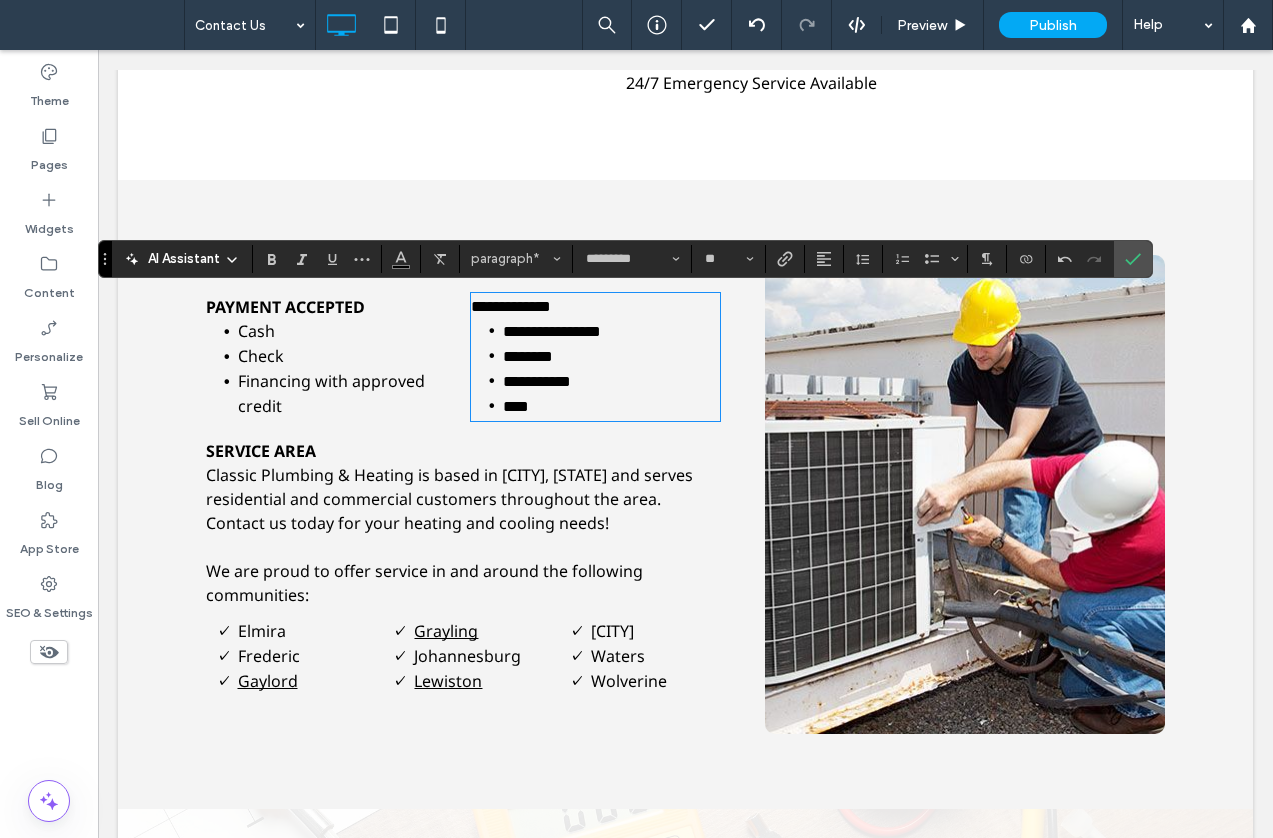 click on "Financing with approved credit" at bounding box center [347, 393] 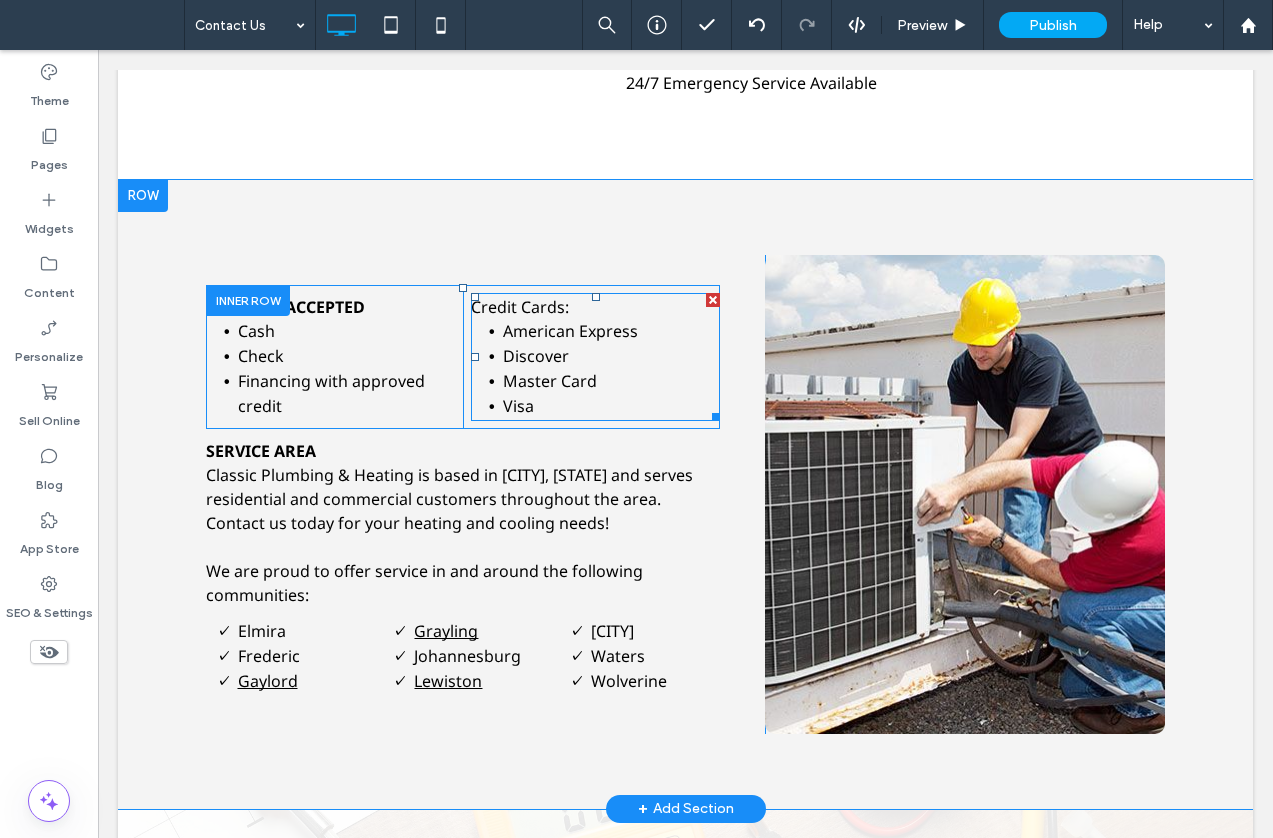 click on "Credit Cards:" at bounding box center (520, 307) 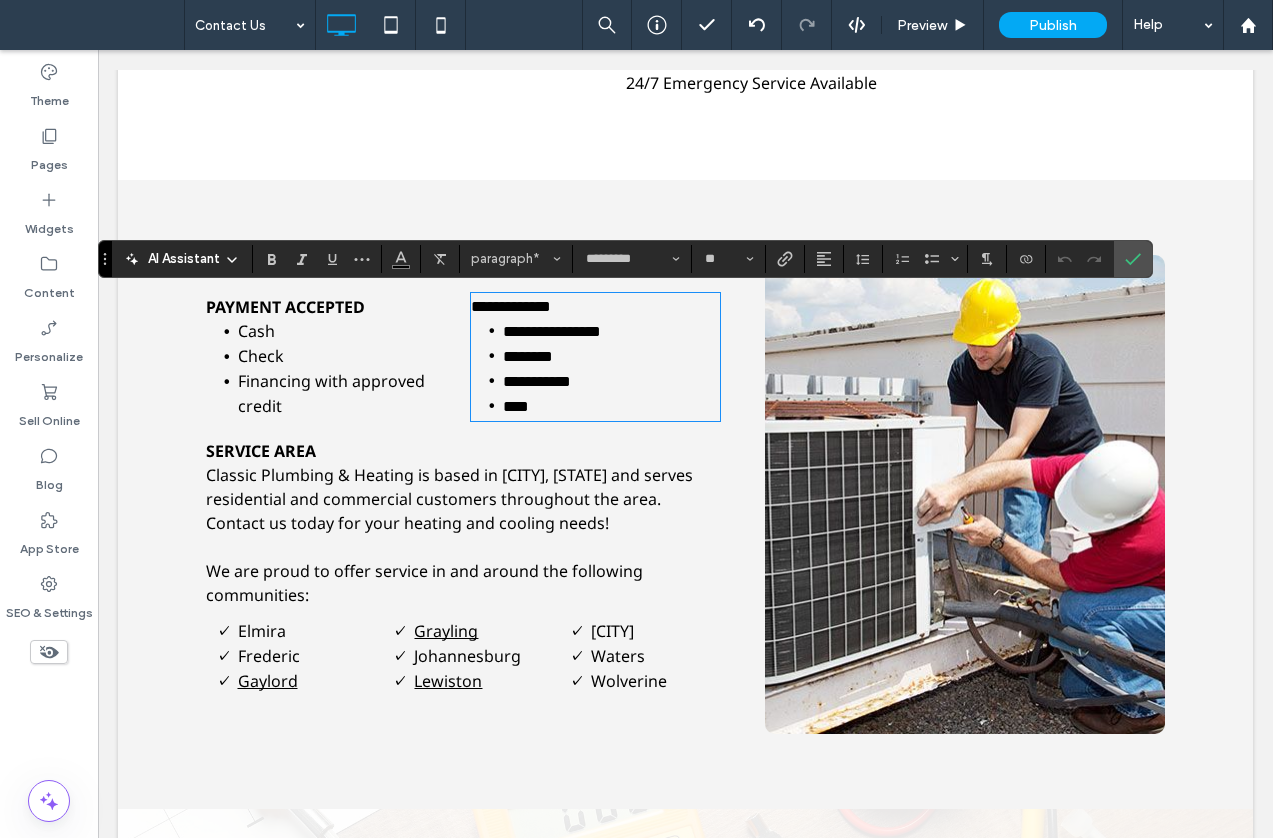 click on "**********" at bounding box center [511, 306] 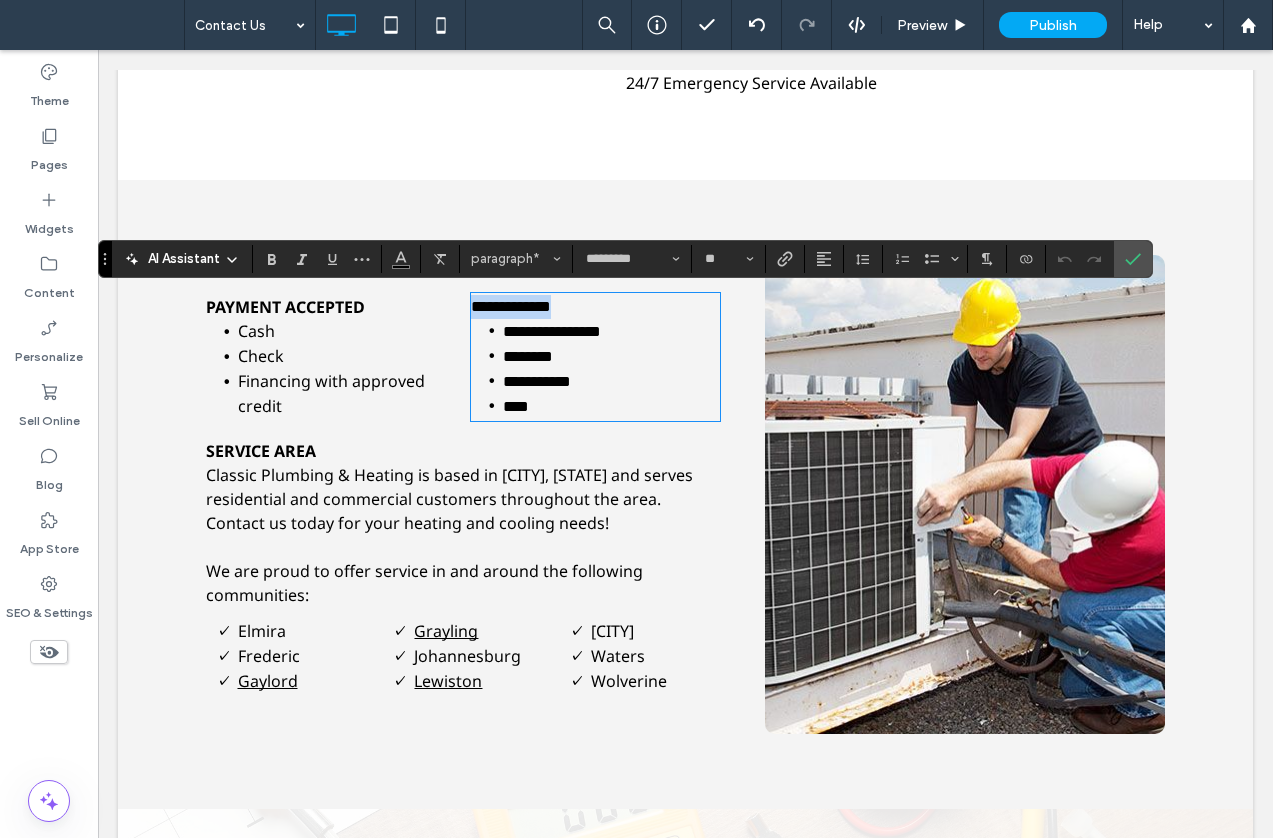 drag, startPoint x: 569, startPoint y: 307, endPoint x: 351, endPoint y: 292, distance: 218.51544 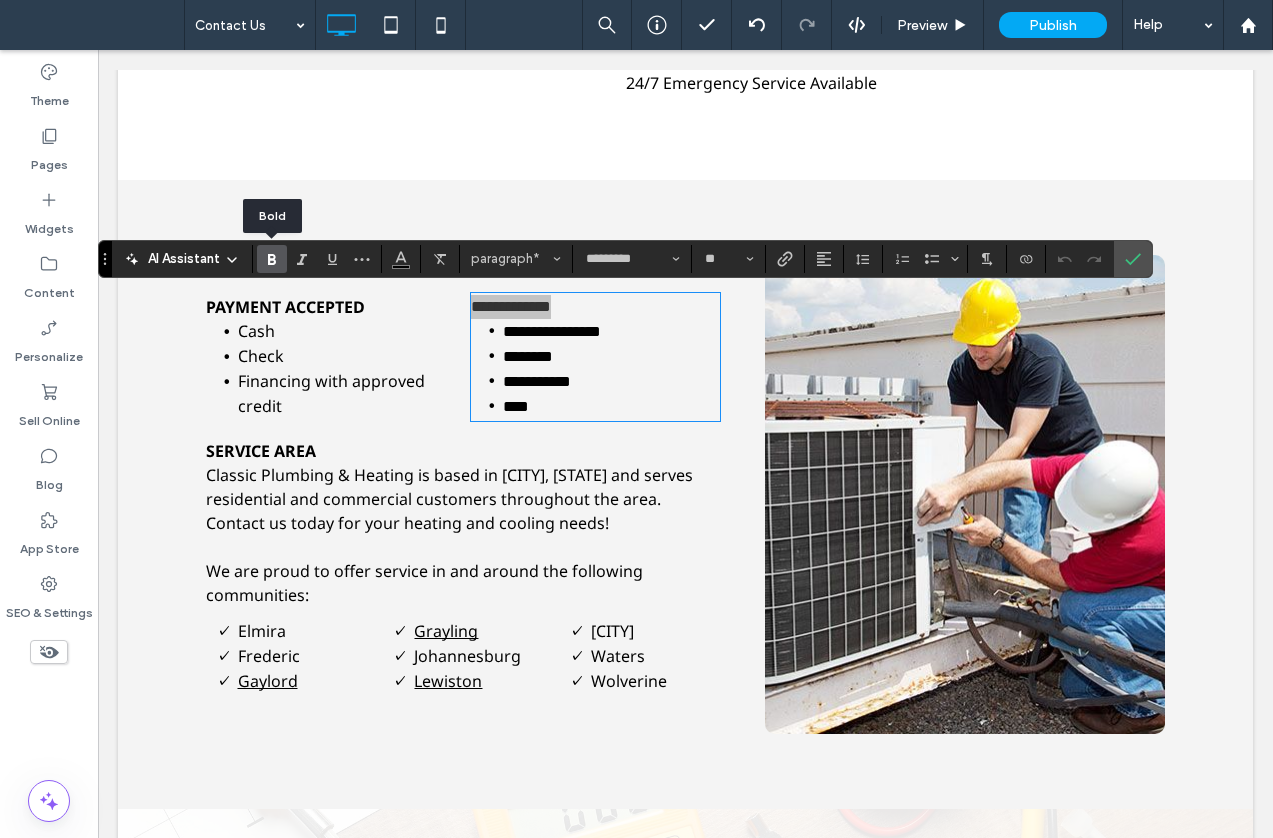 click 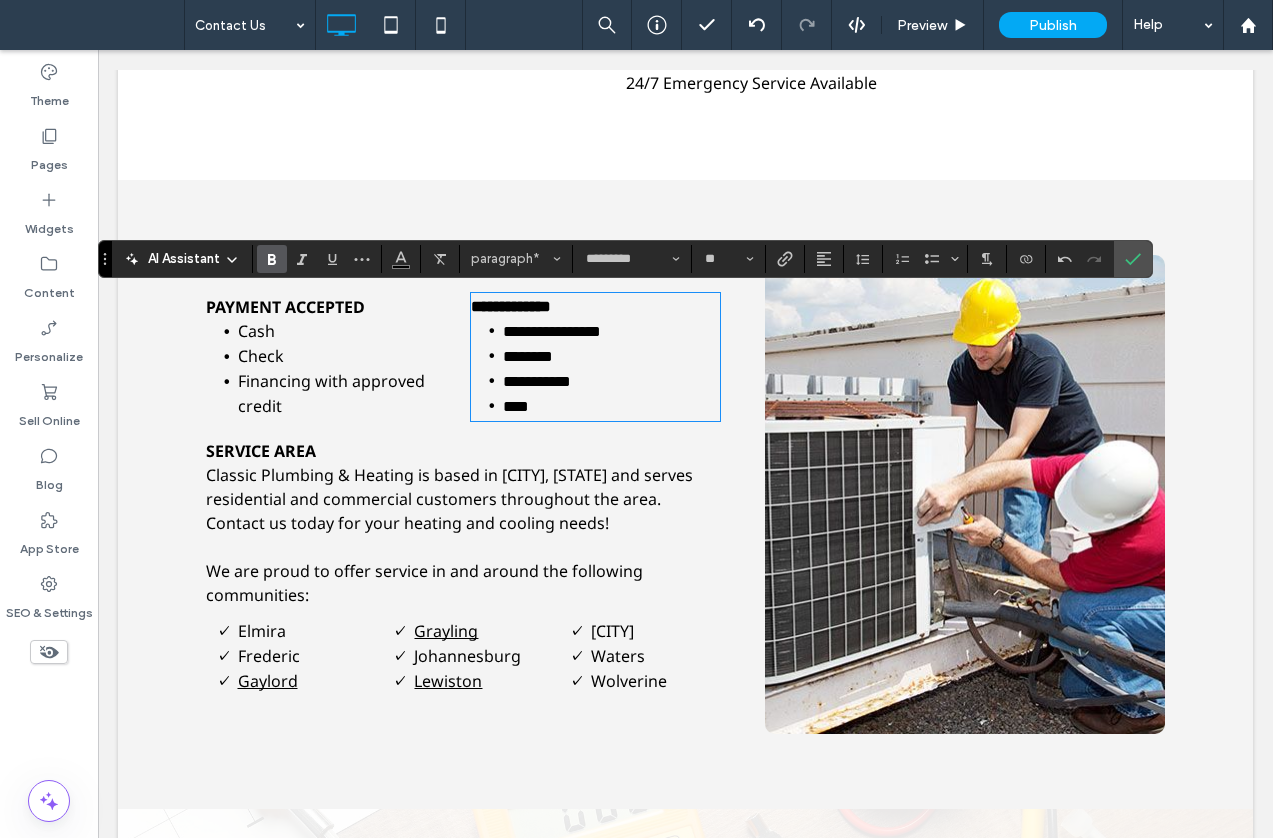 click on "Financing with approved credit" at bounding box center [347, 393] 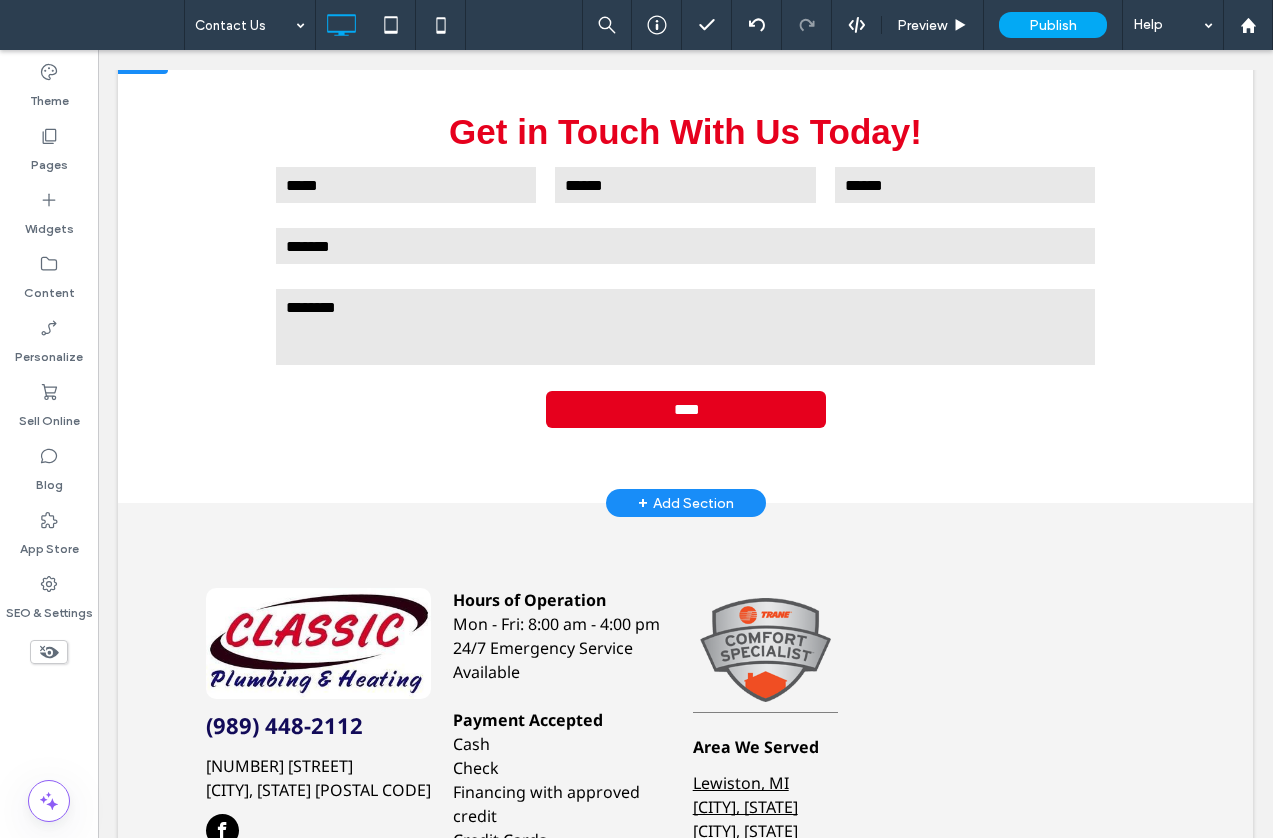scroll, scrollTop: 1901, scrollLeft: 0, axis: vertical 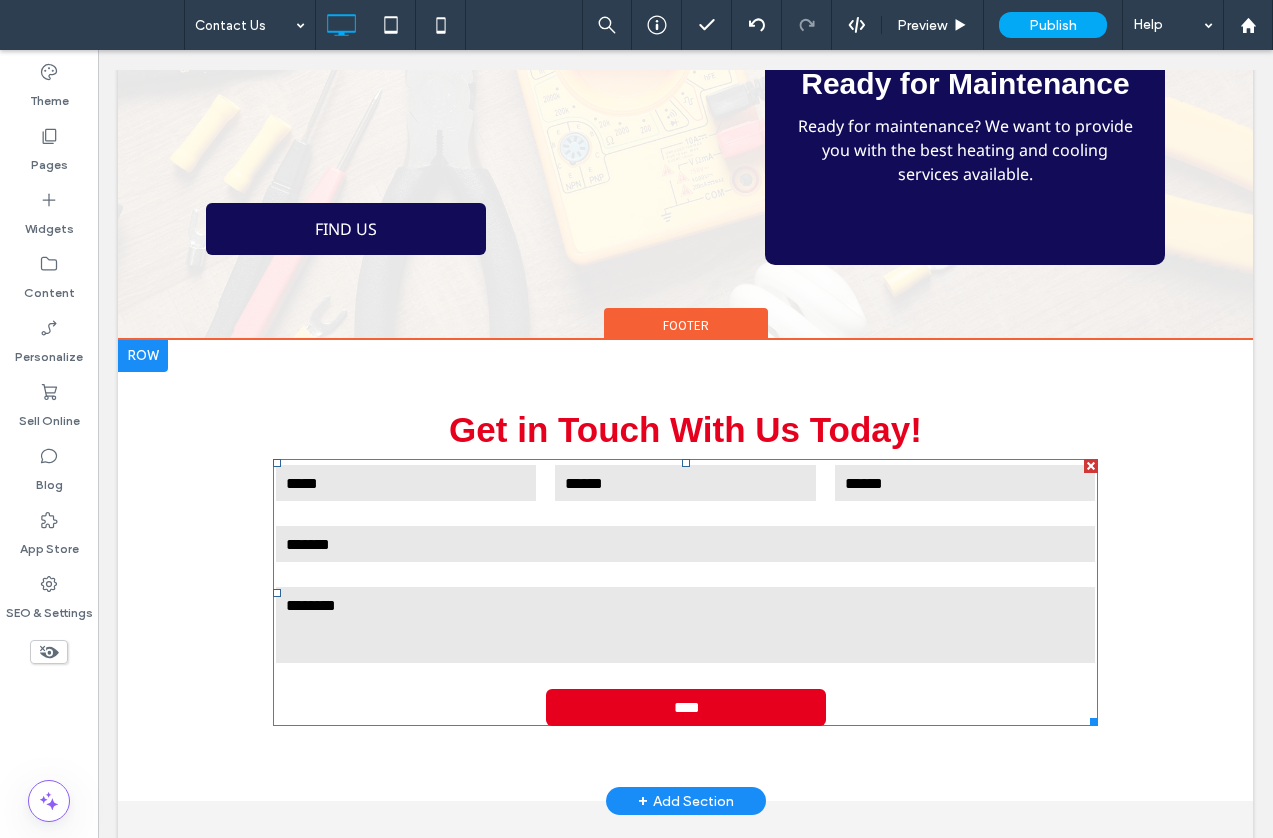click at bounding box center [685, 544] 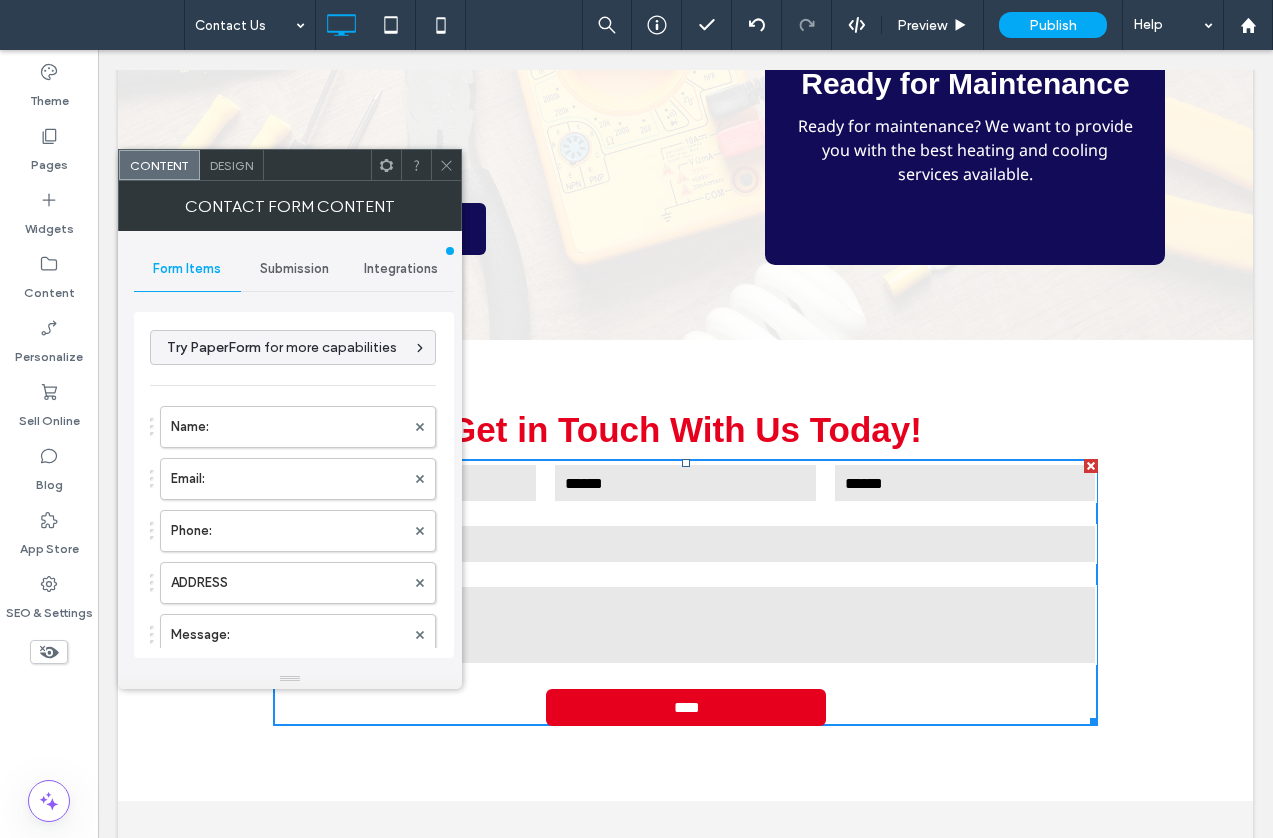 type on "****" 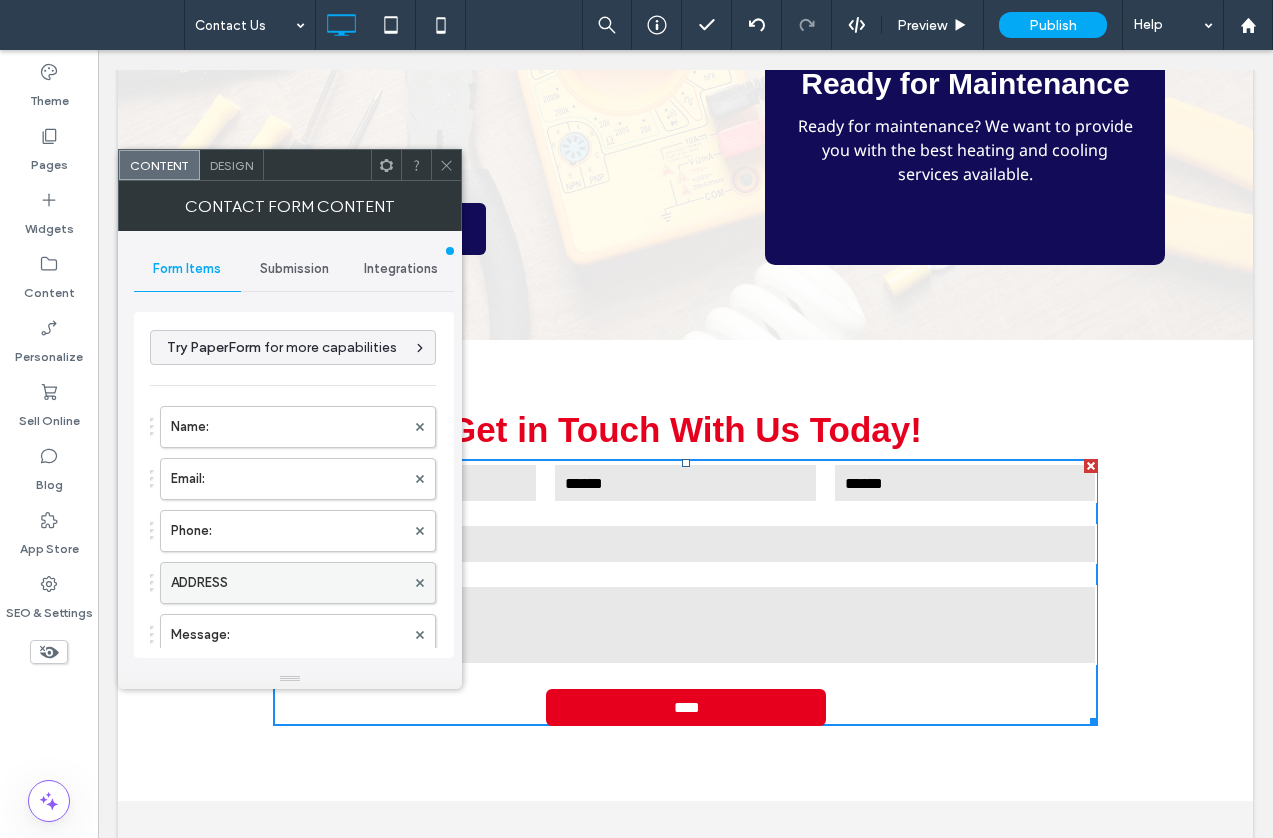 click on "ADDRESS" at bounding box center [288, 583] 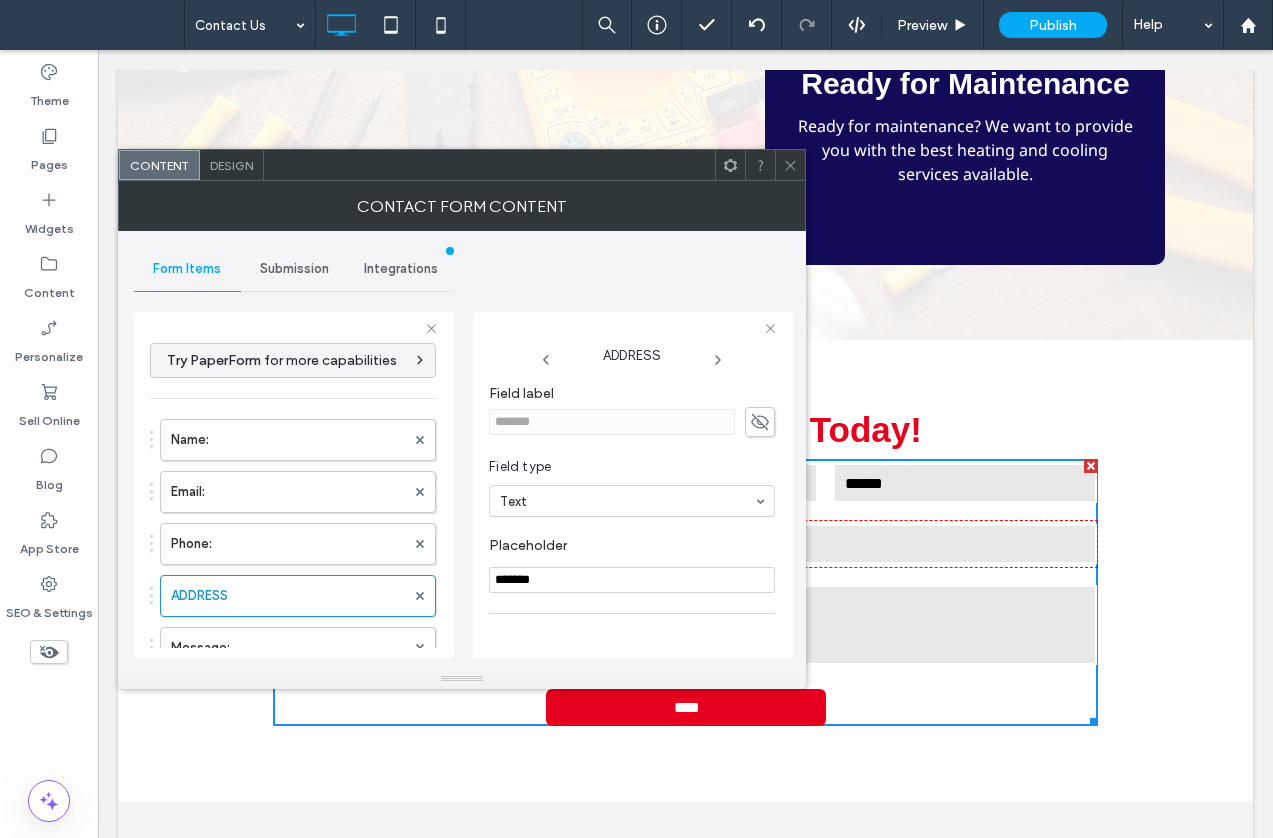 click on "*******" at bounding box center [632, 580] 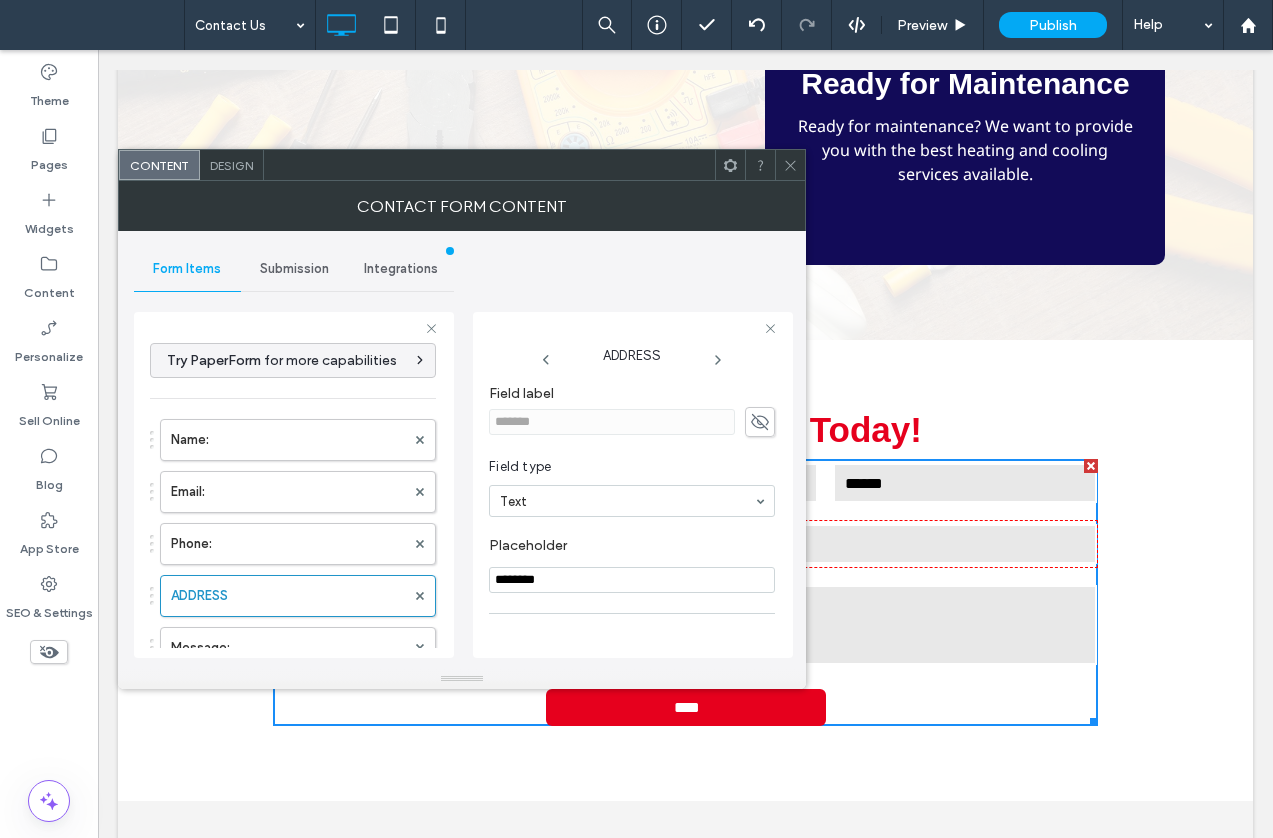 type on "********" 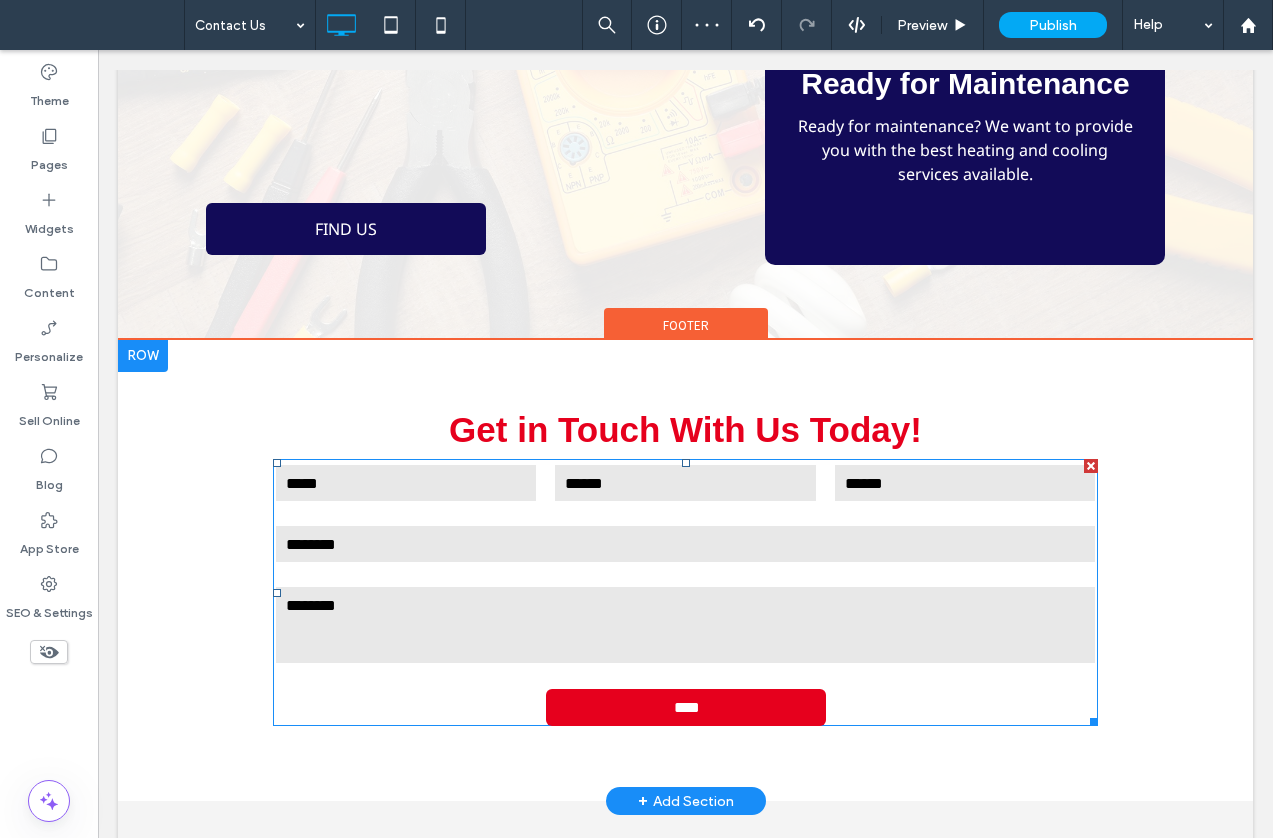 click at bounding box center [685, 625] 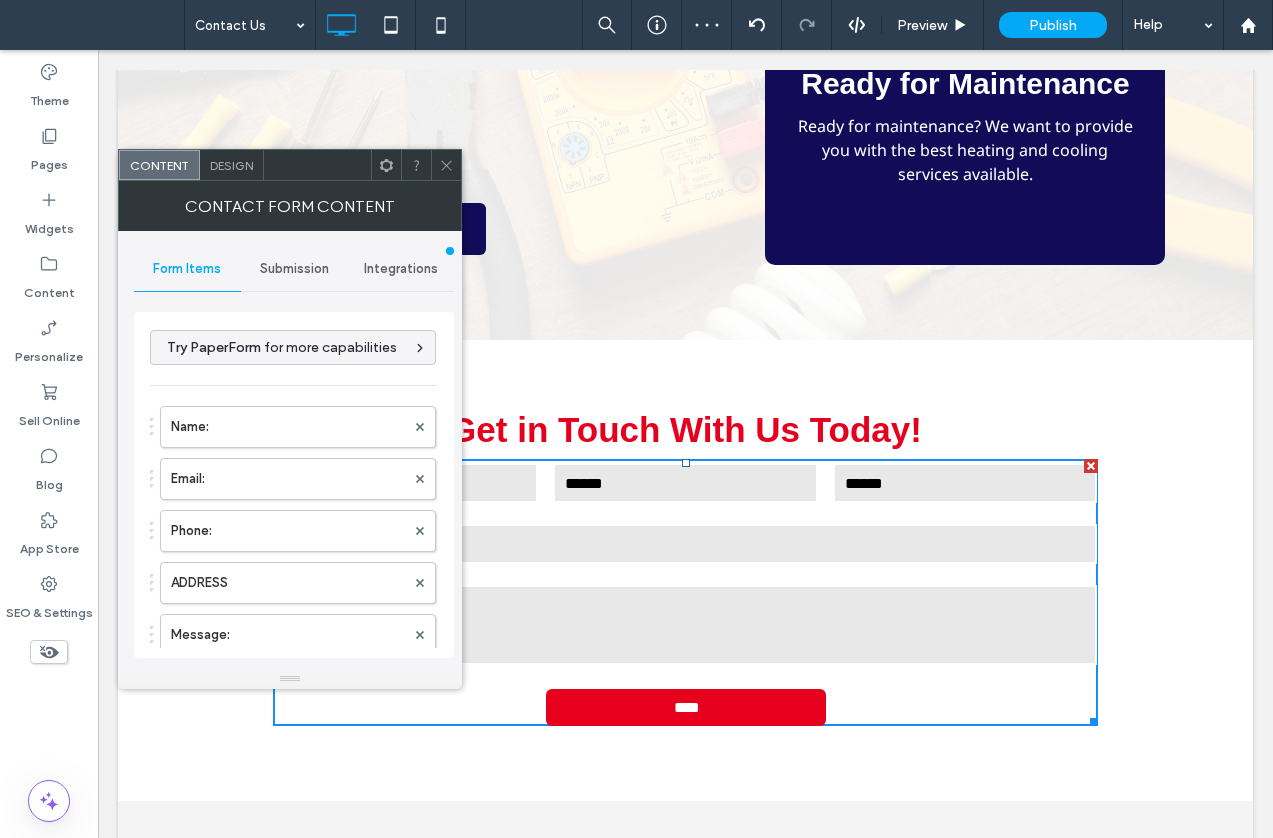 click on "Submission" at bounding box center [294, 269] 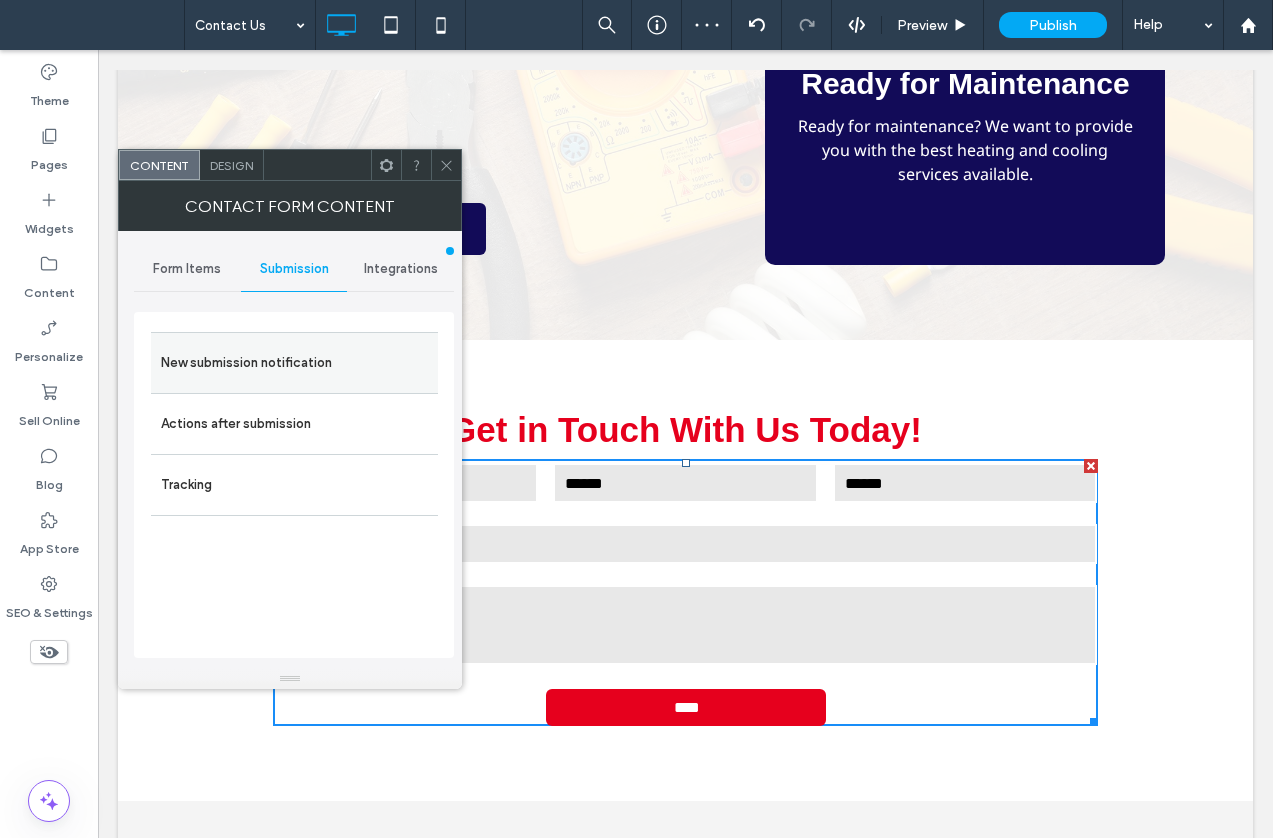 click on "New submission notification" at bounding box center [294, 363] 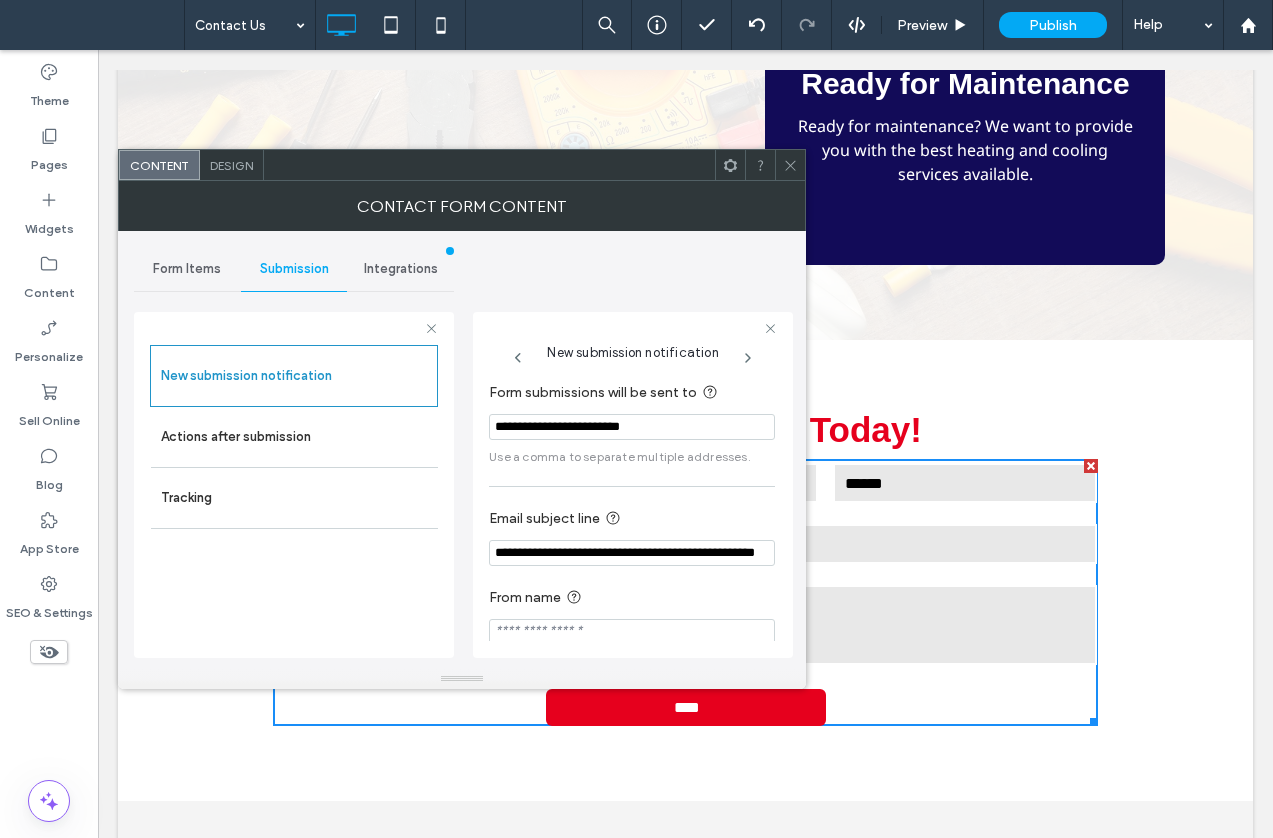 click 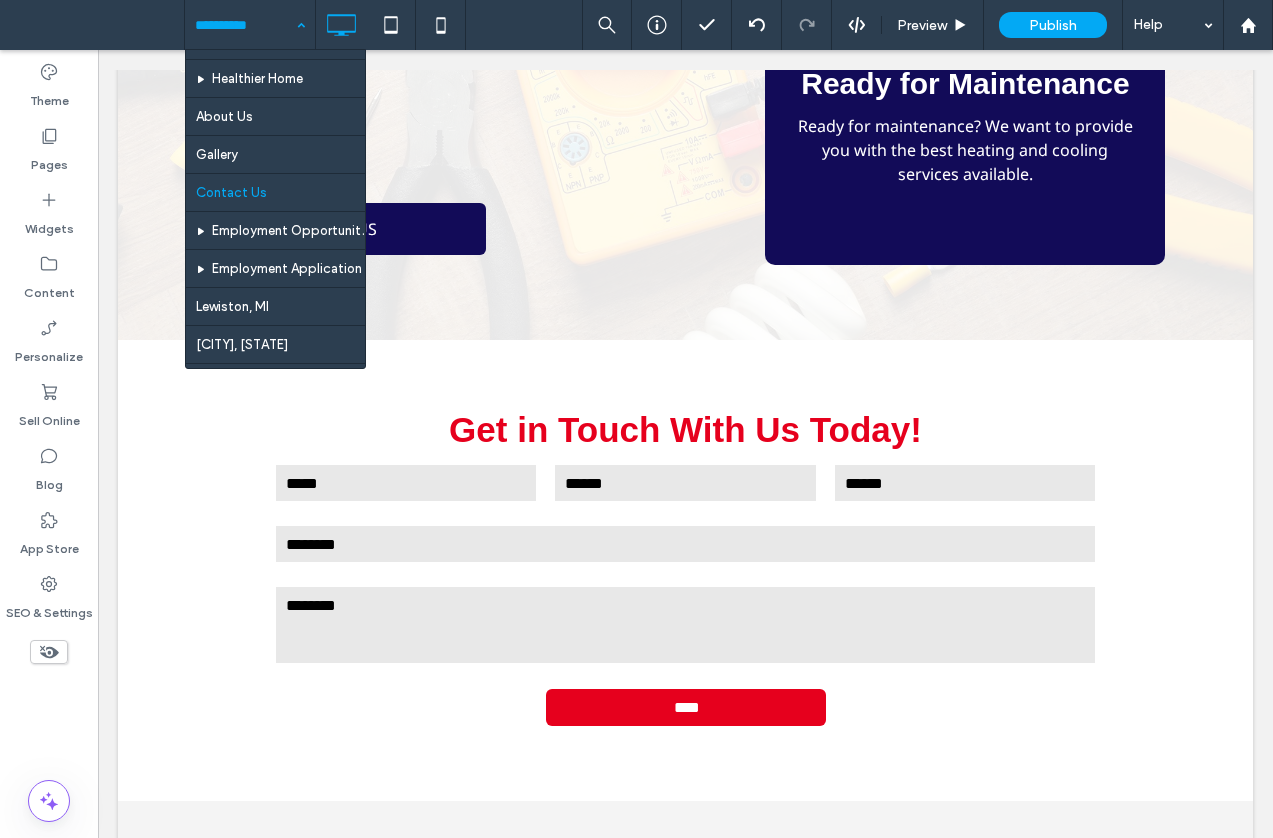scroll, scrollTop: 1883, scrollLeft: 0, axis: vertical 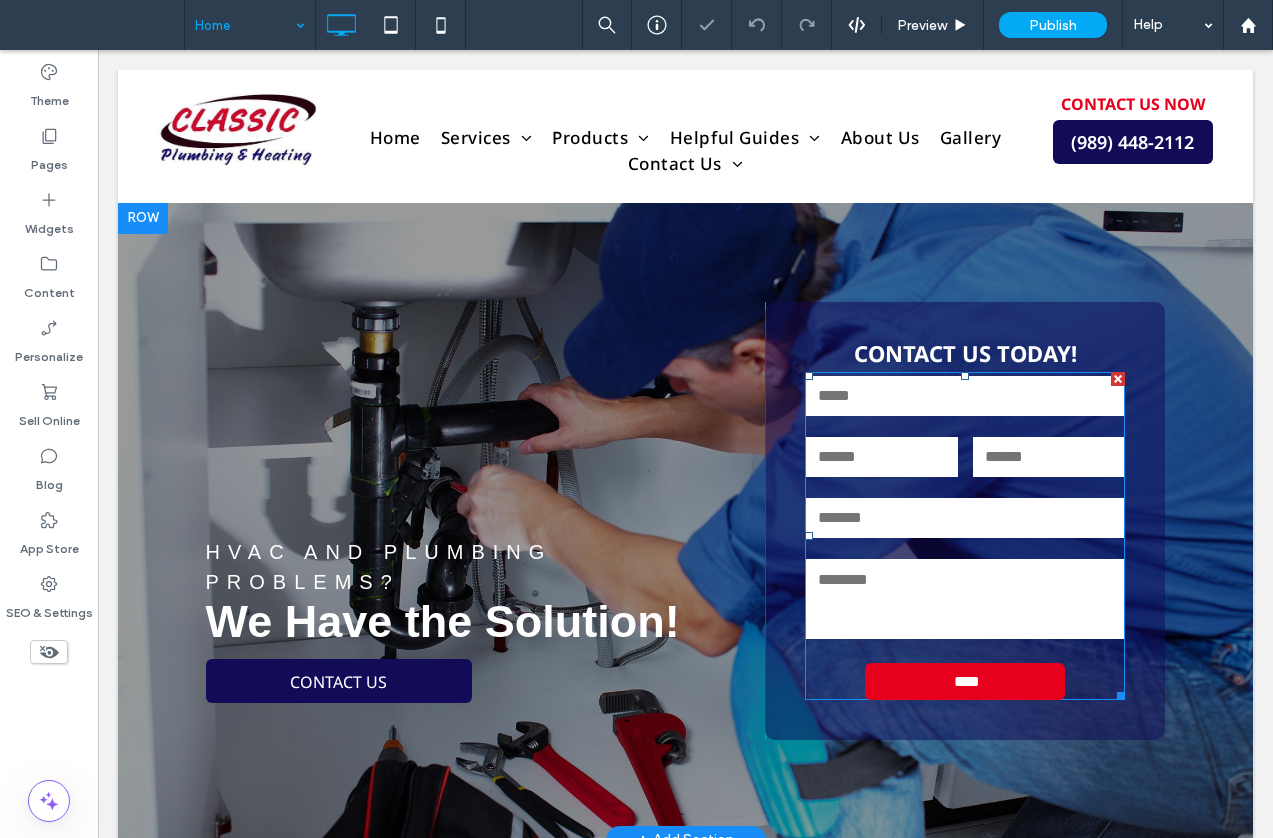 click on "ADDRESS" at bounding box center (965, 517) 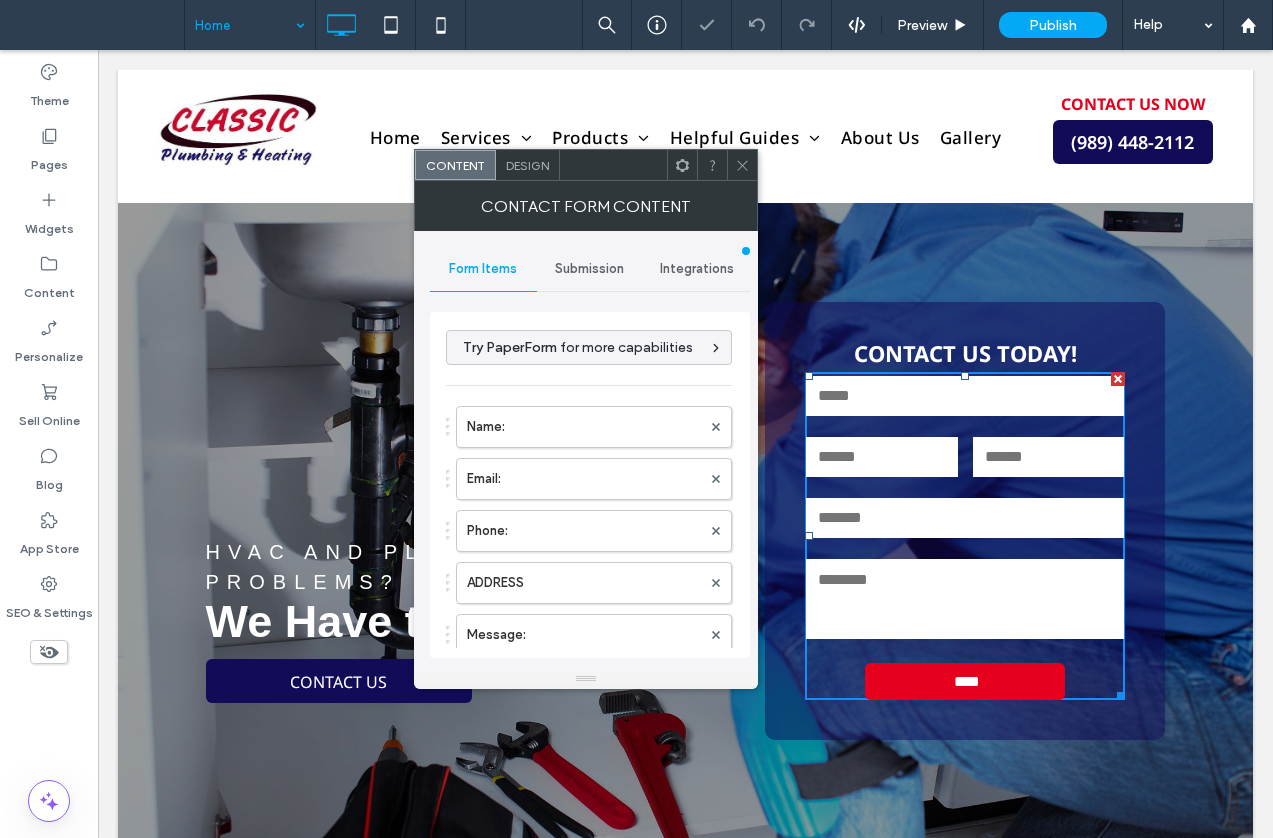 type on "****" 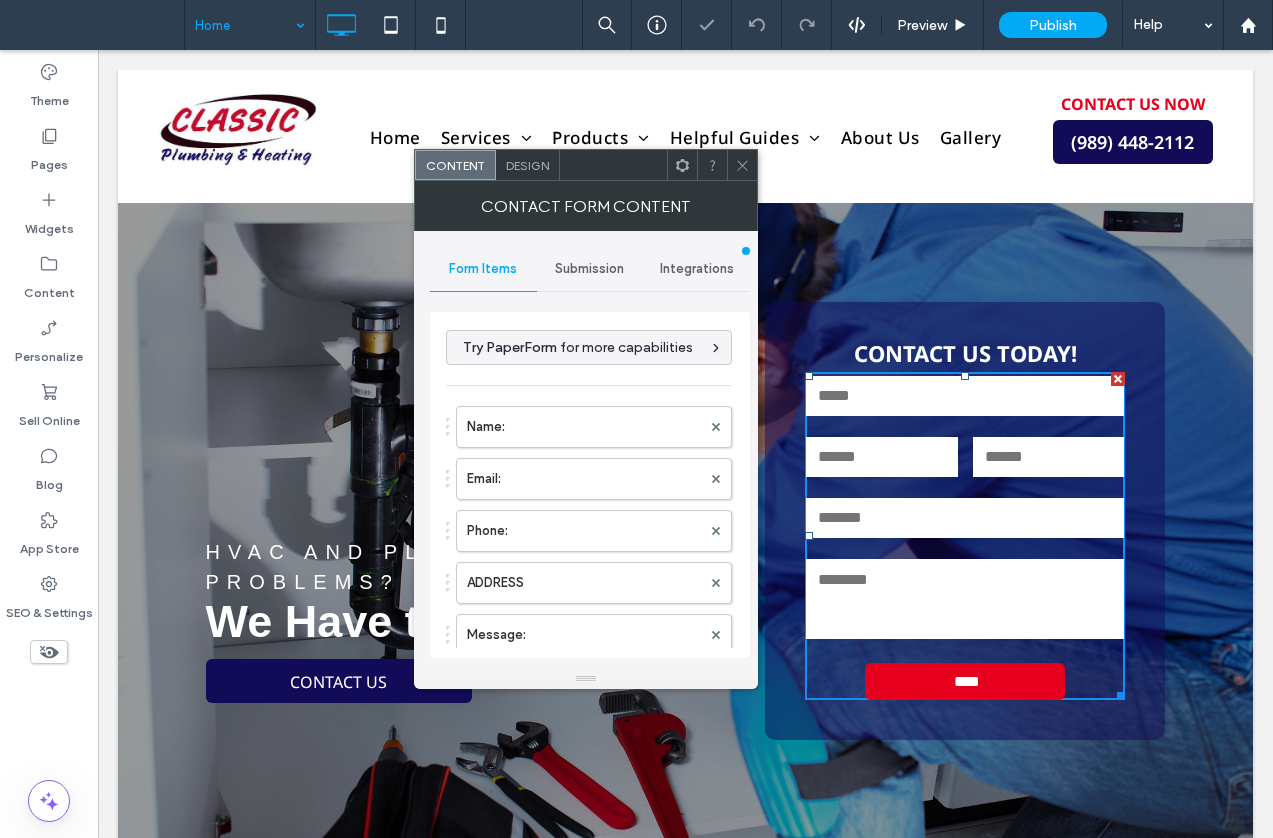 type on "**********" 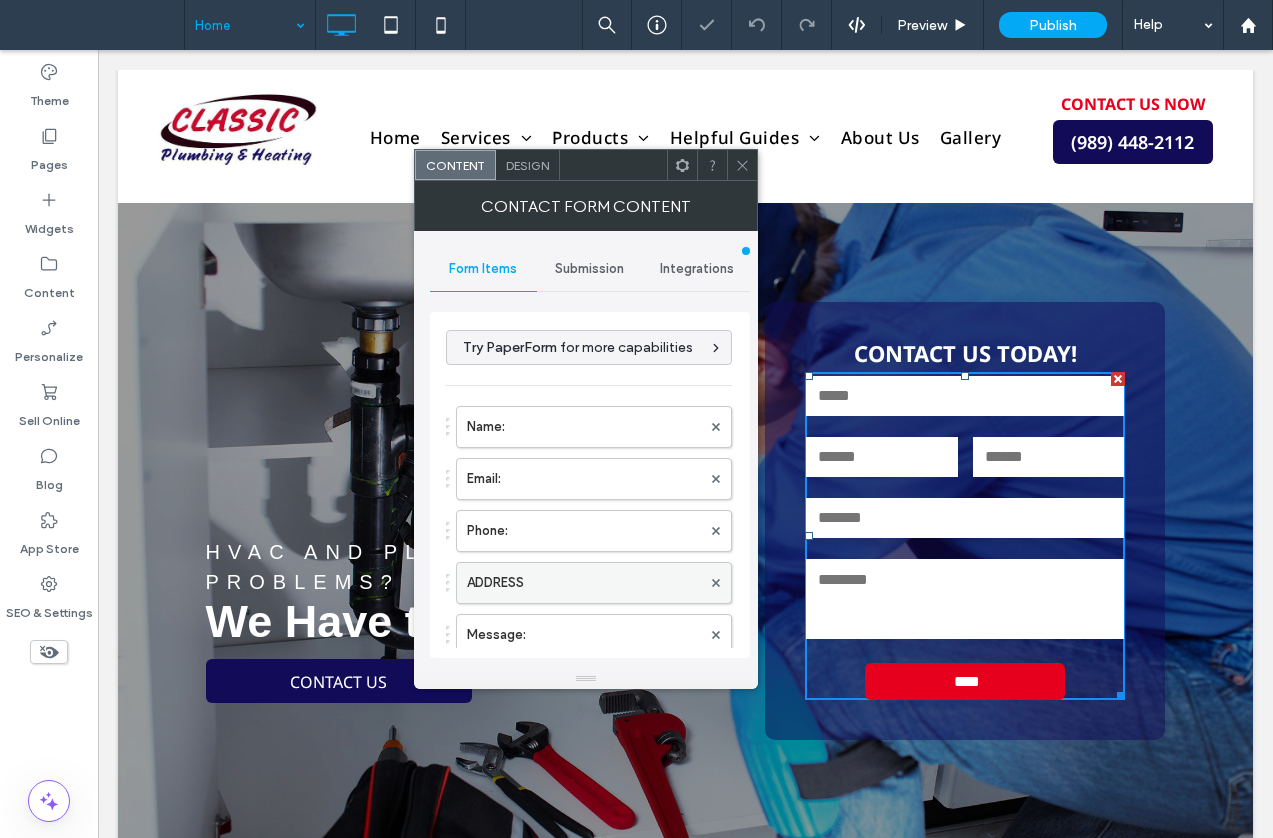 click on "ADDRESS" at bounding box center [584, 583] 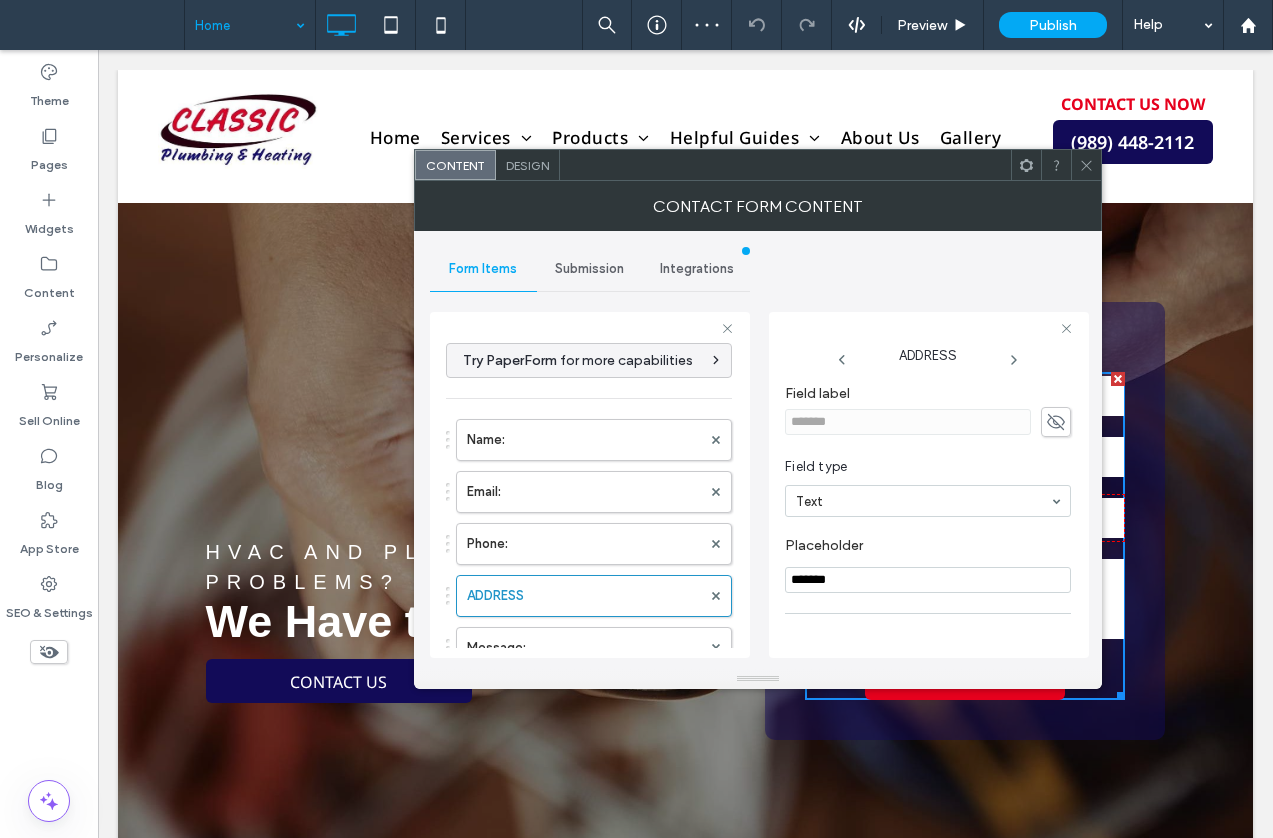 click on "*******" at bounding box center (928, 580) 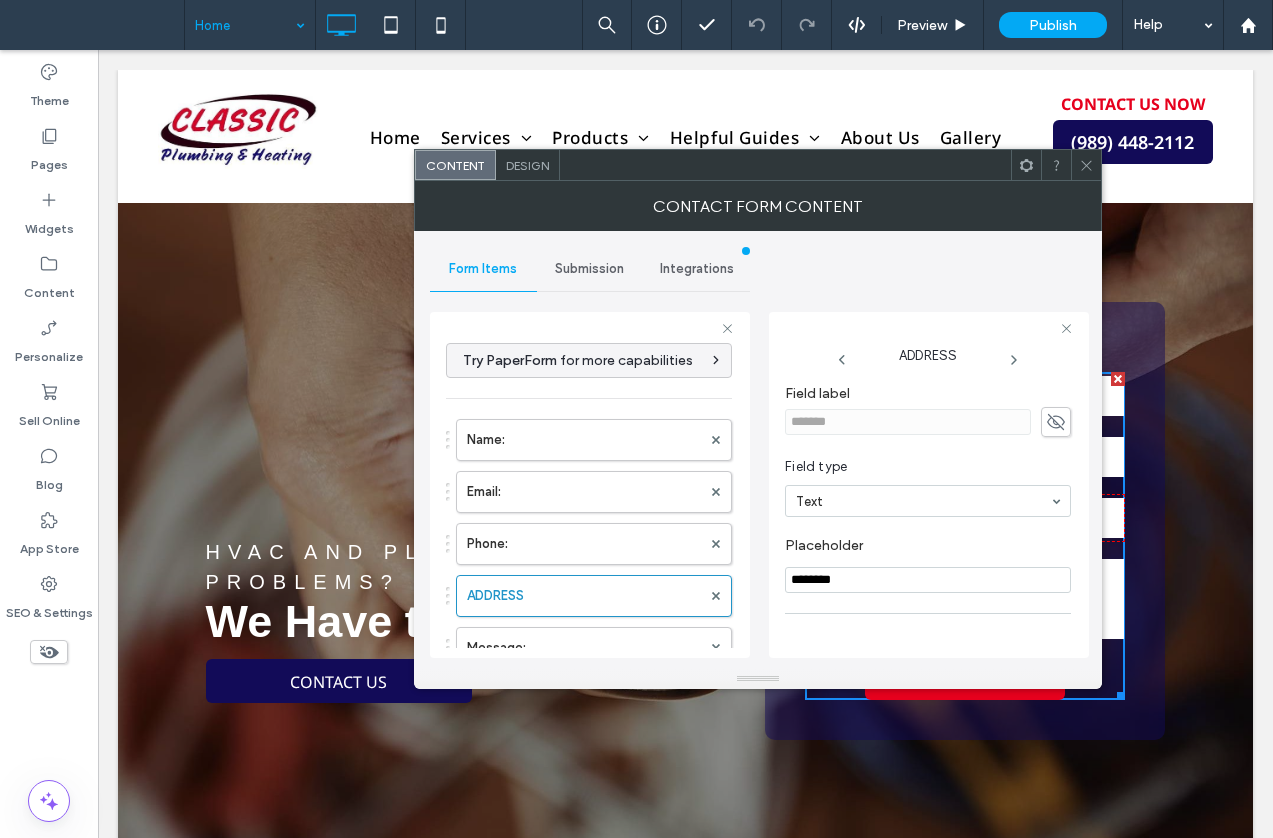 type on "********" 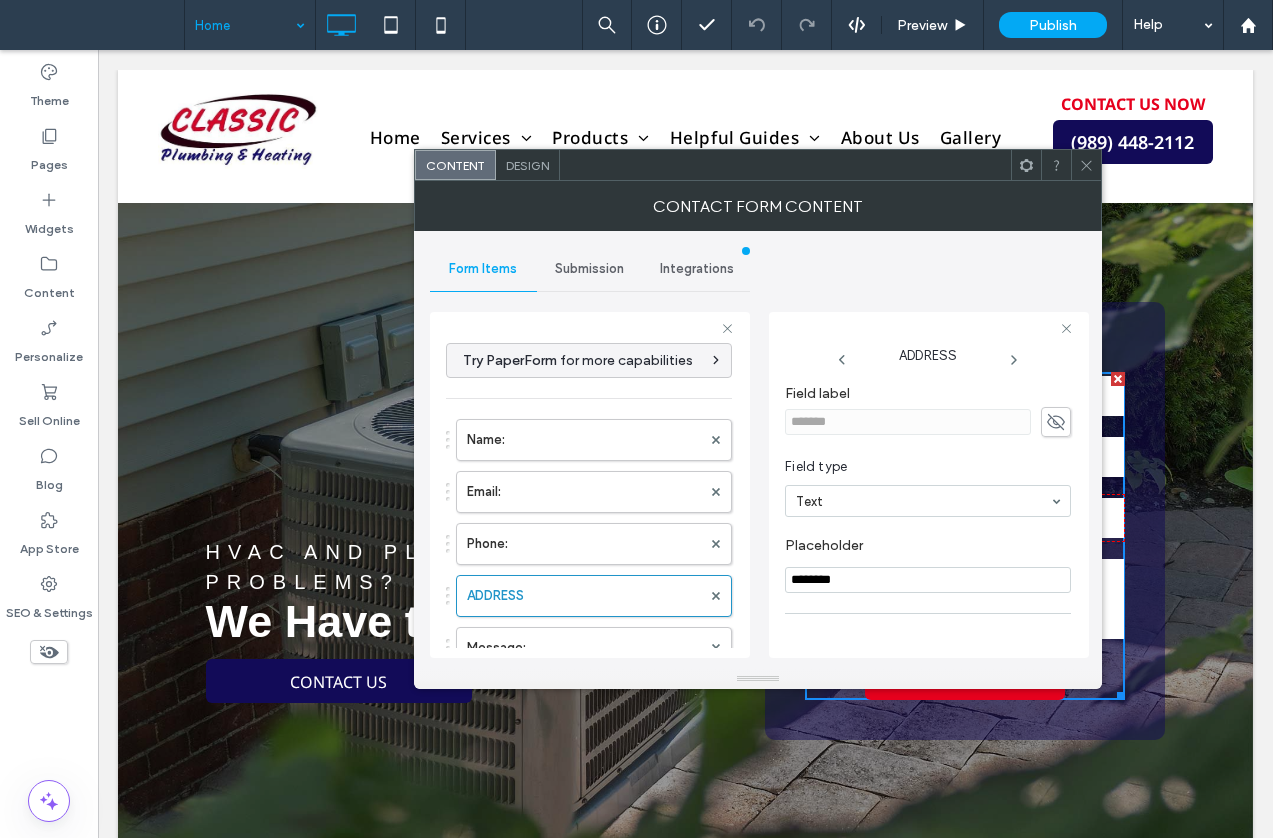 click 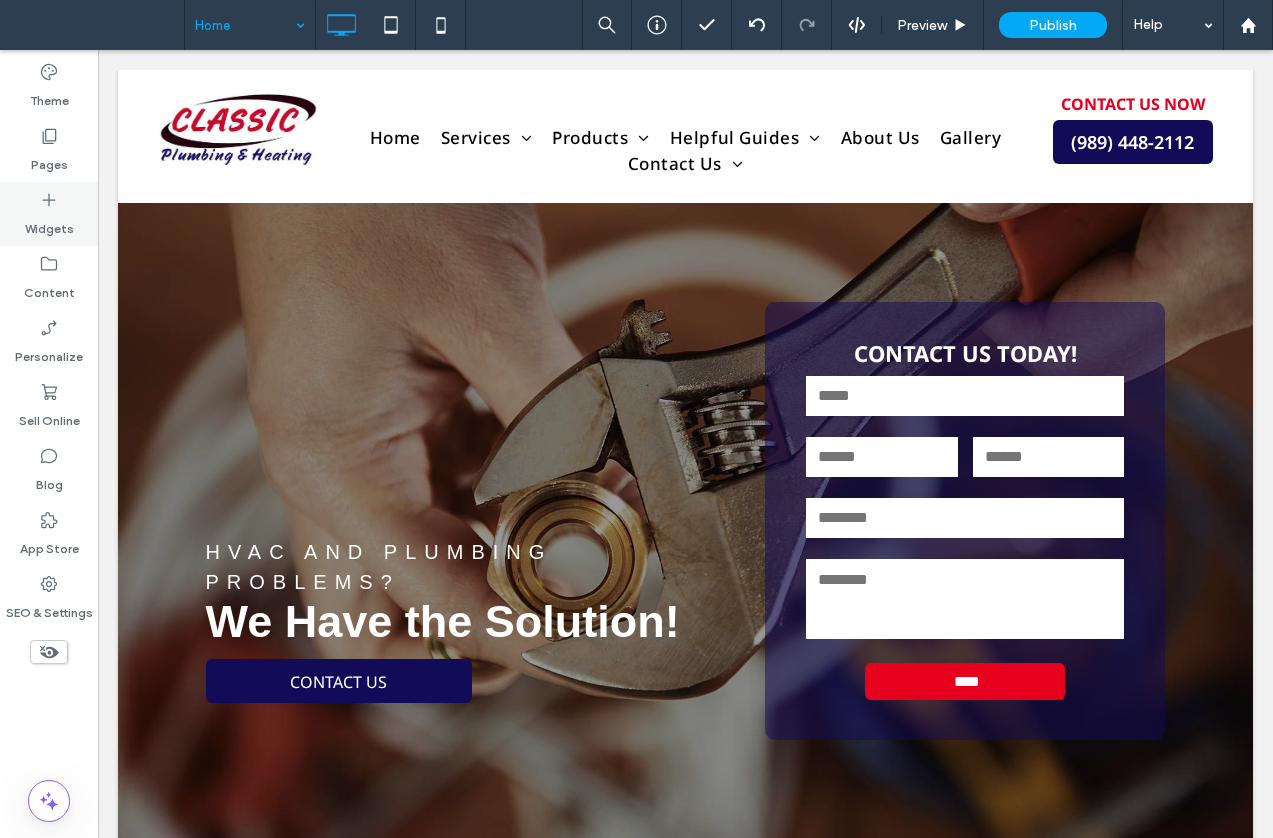 click 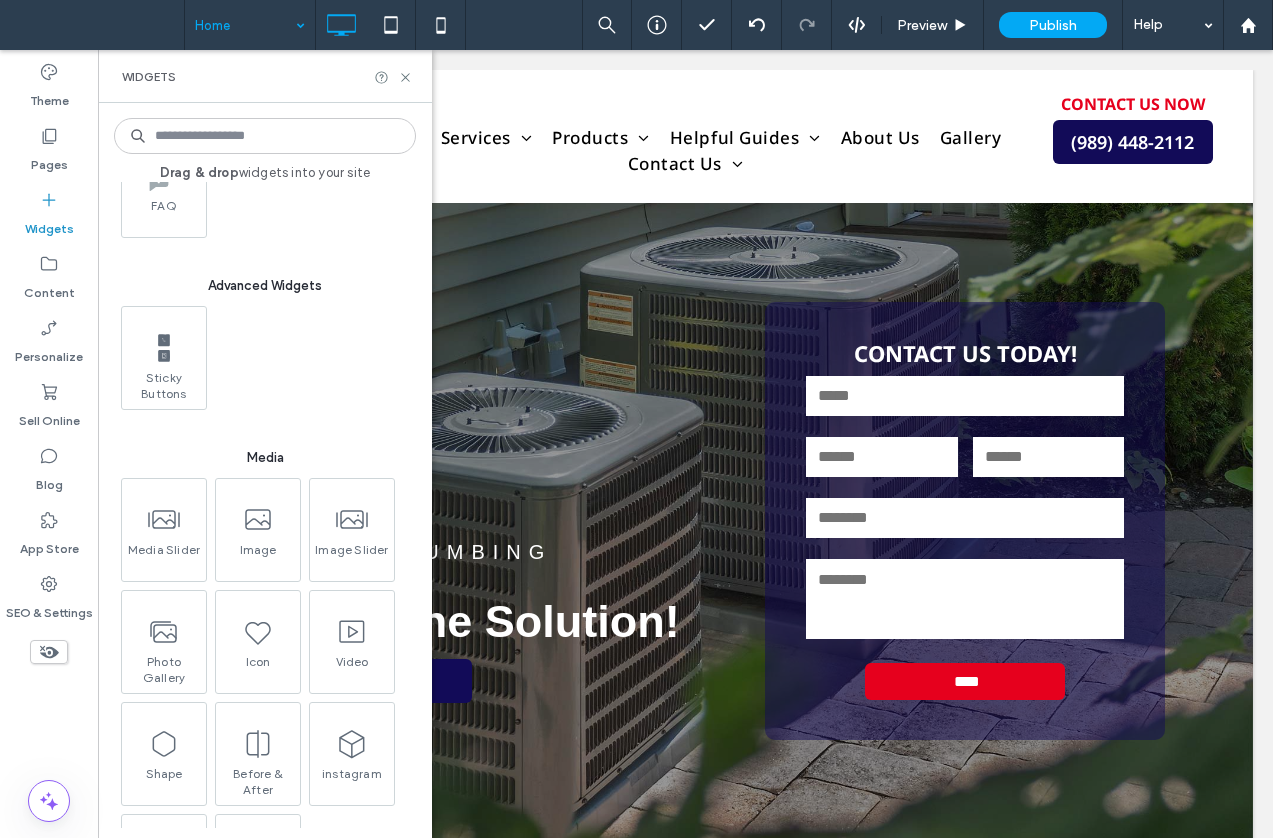 scroll, scrollTop: 1600, scrollLeft: 0, axis: vertical 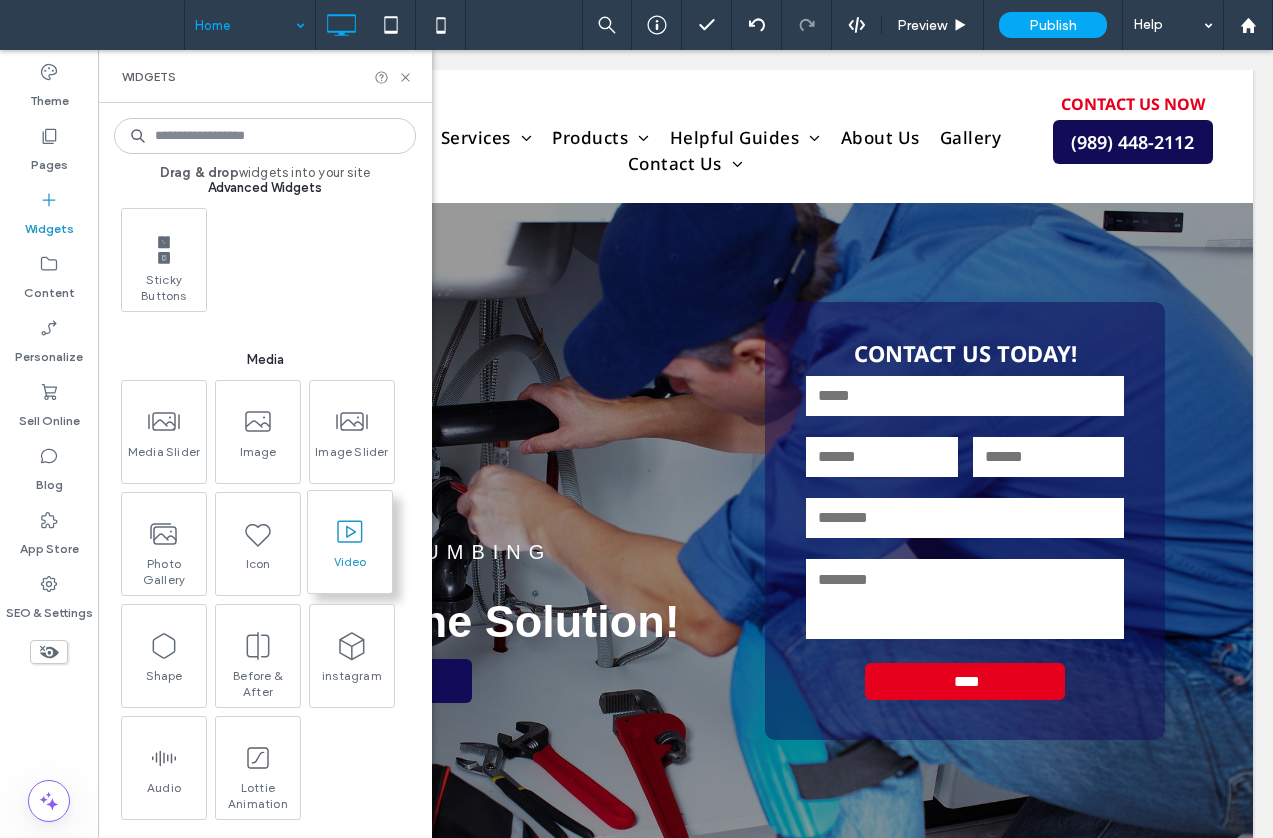 click 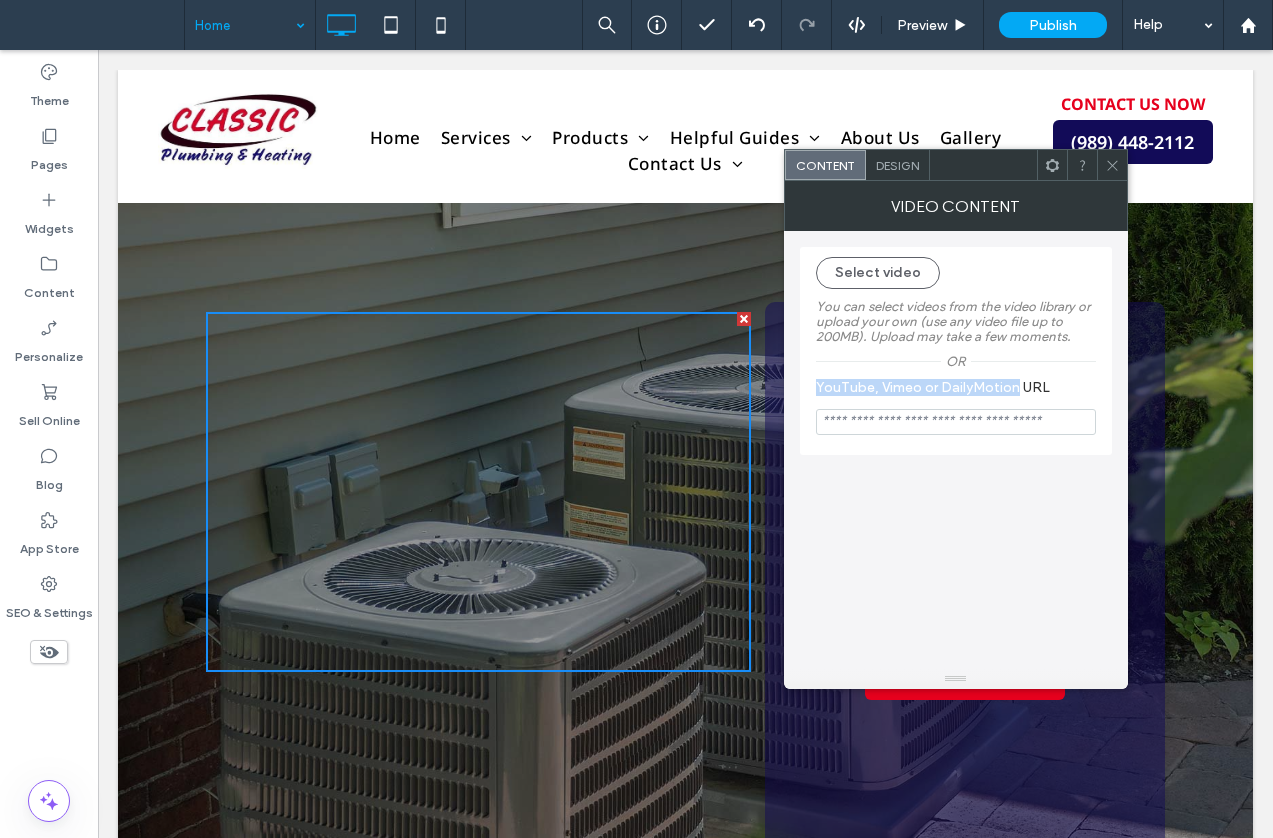drag, startPoint x: 1018, startPoint y: 384, endPoint x: 808, endPoint y: 393, distance: 210.19276 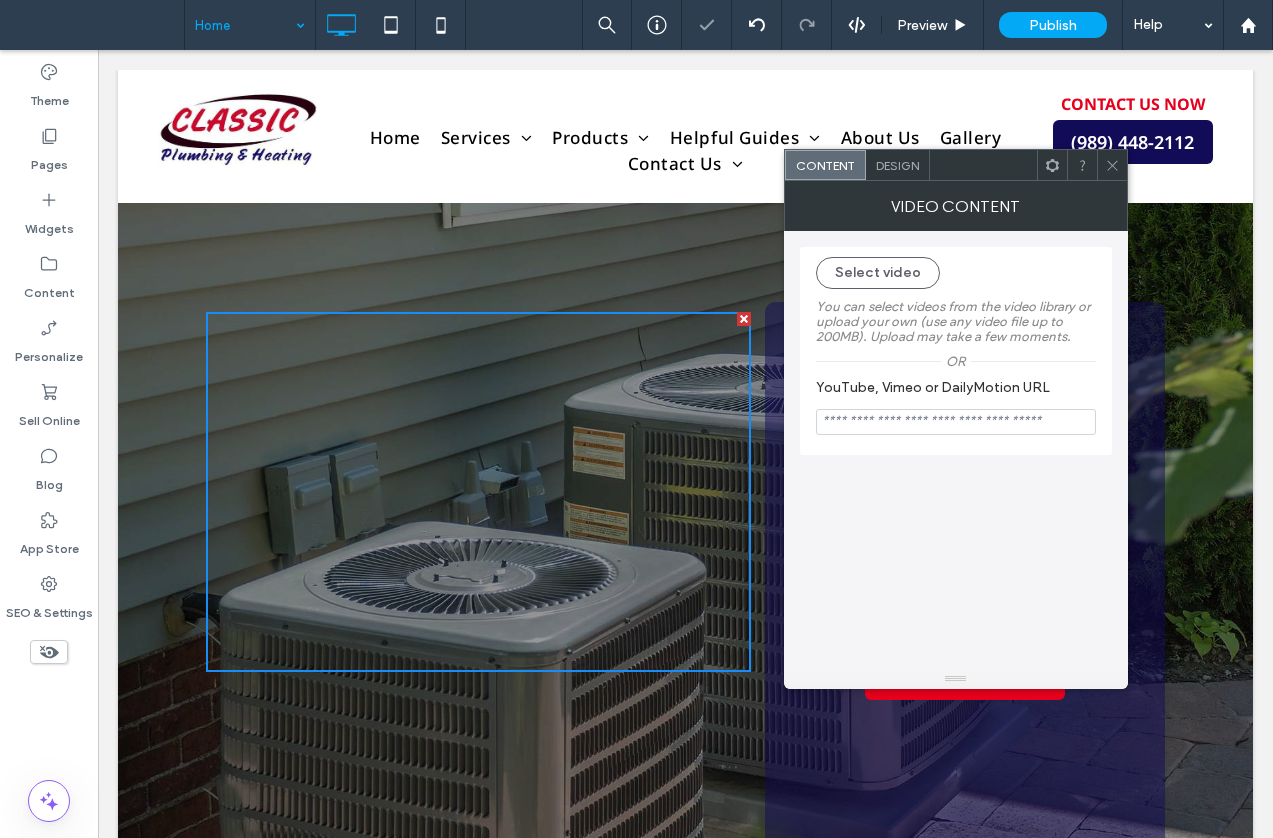 click 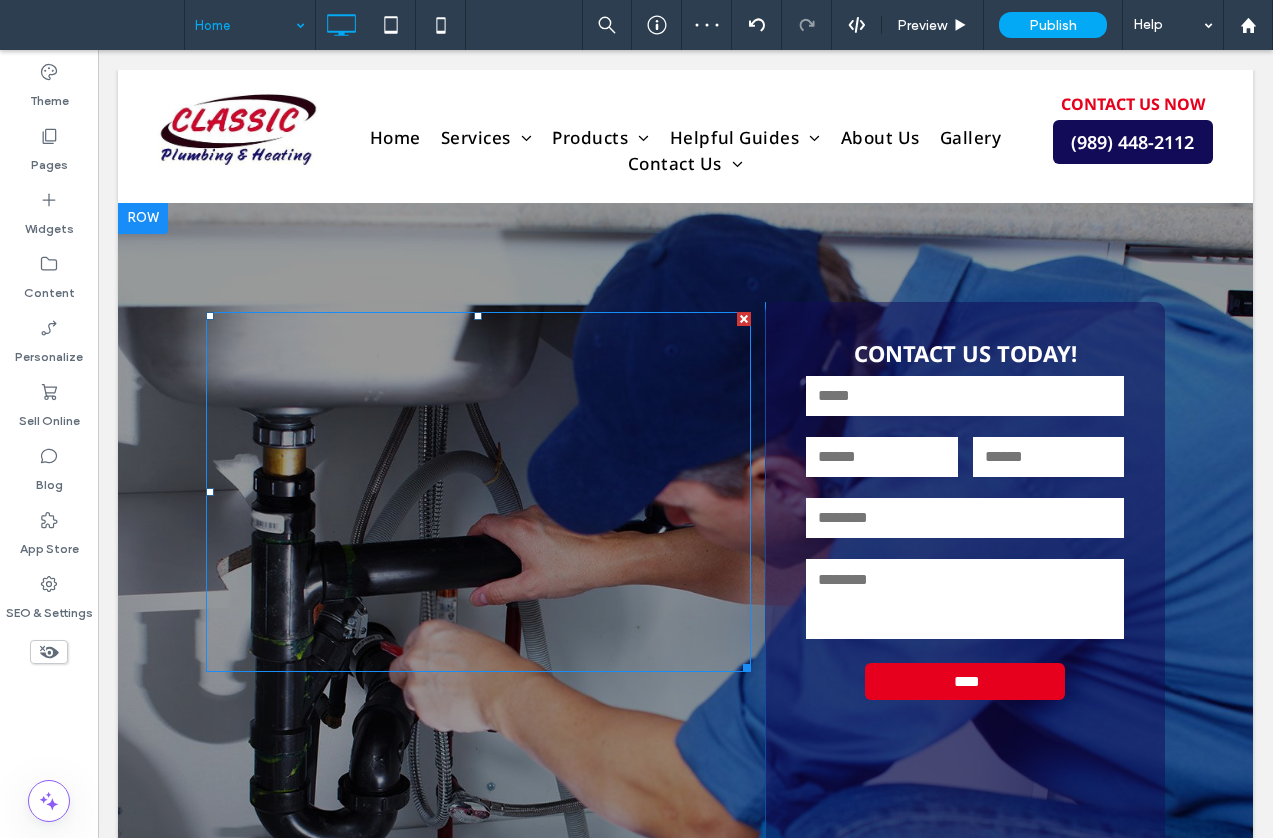 drag, startPoint x: 735, startPoint y: 318, endPoint x: 797, endPoint y: 369, distance: 80.280754 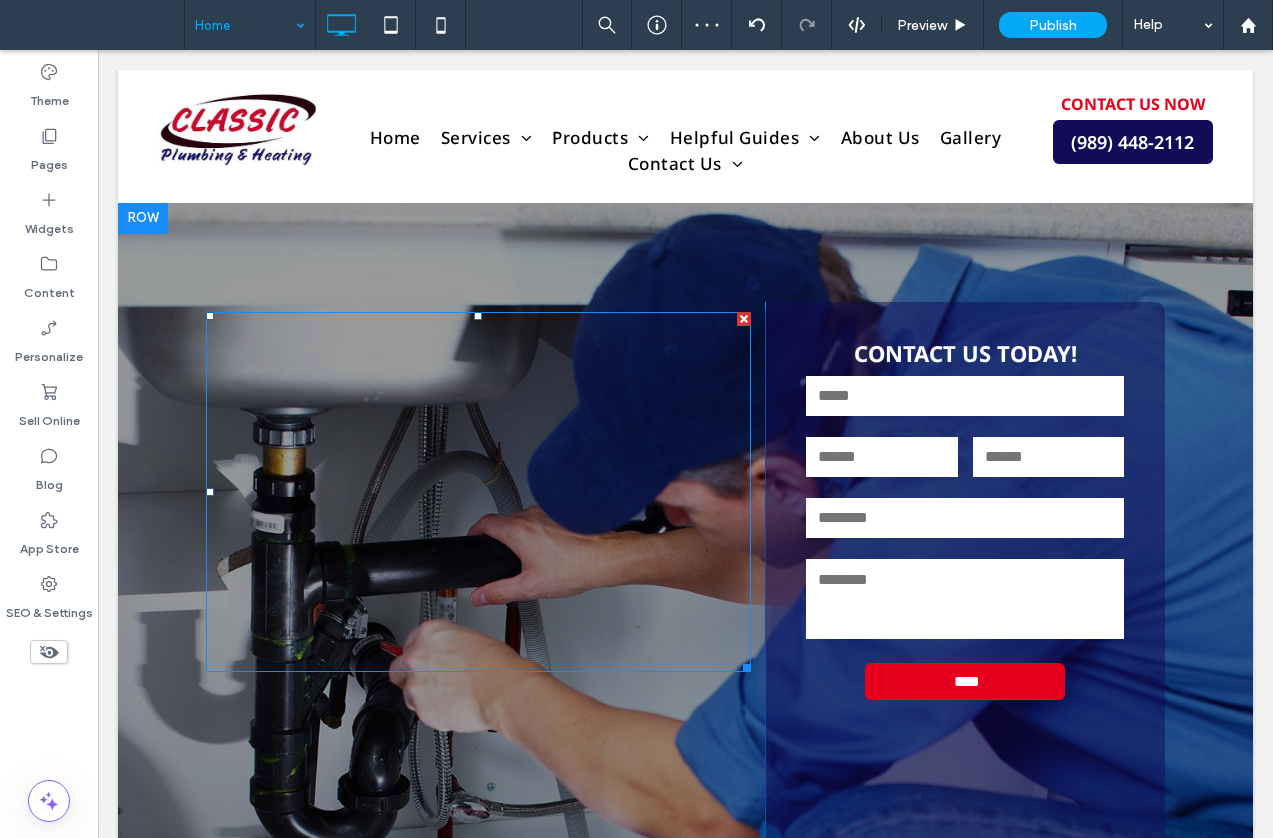 click at bounding box center (744, 319) 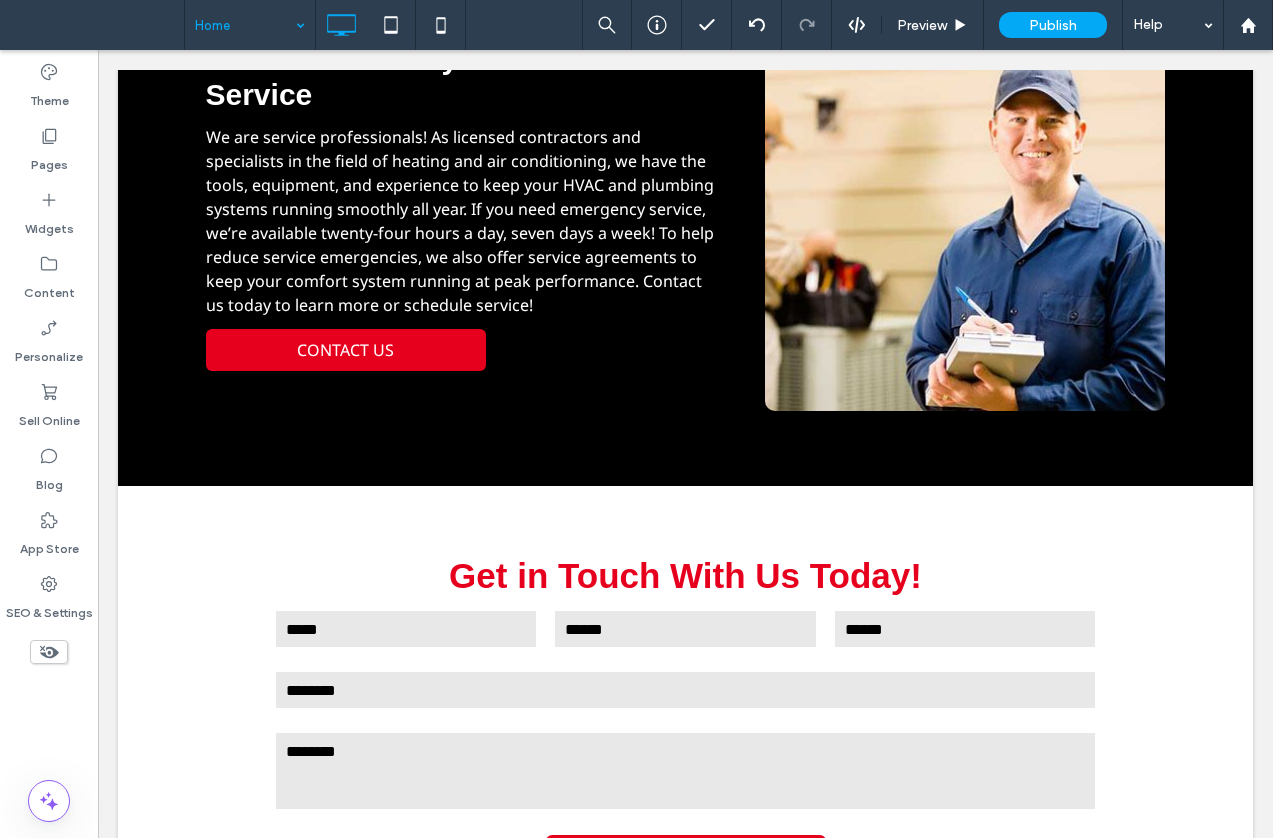 scroll, scrollTop: 4100, scrollLeft: 0, axis: vertical 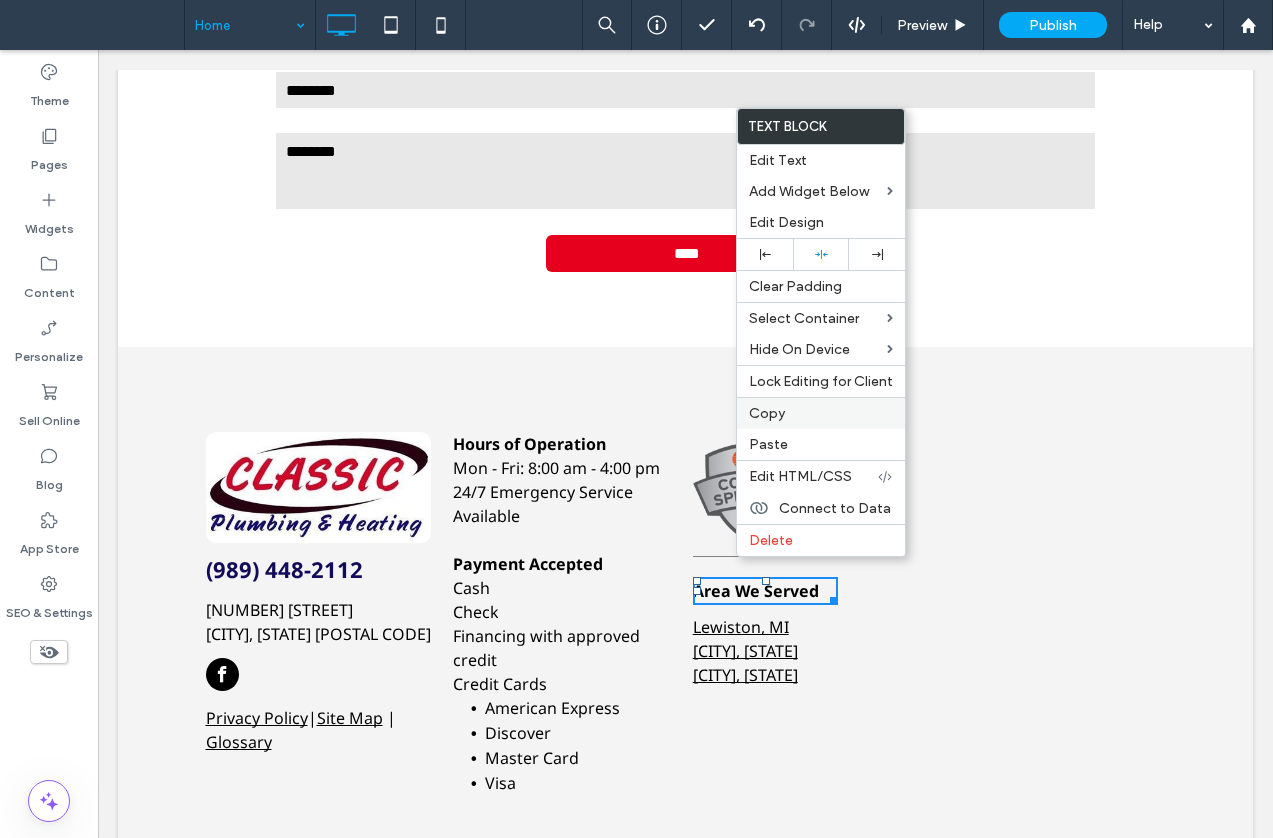 click on "Copy" at bounding box center [767, 413] 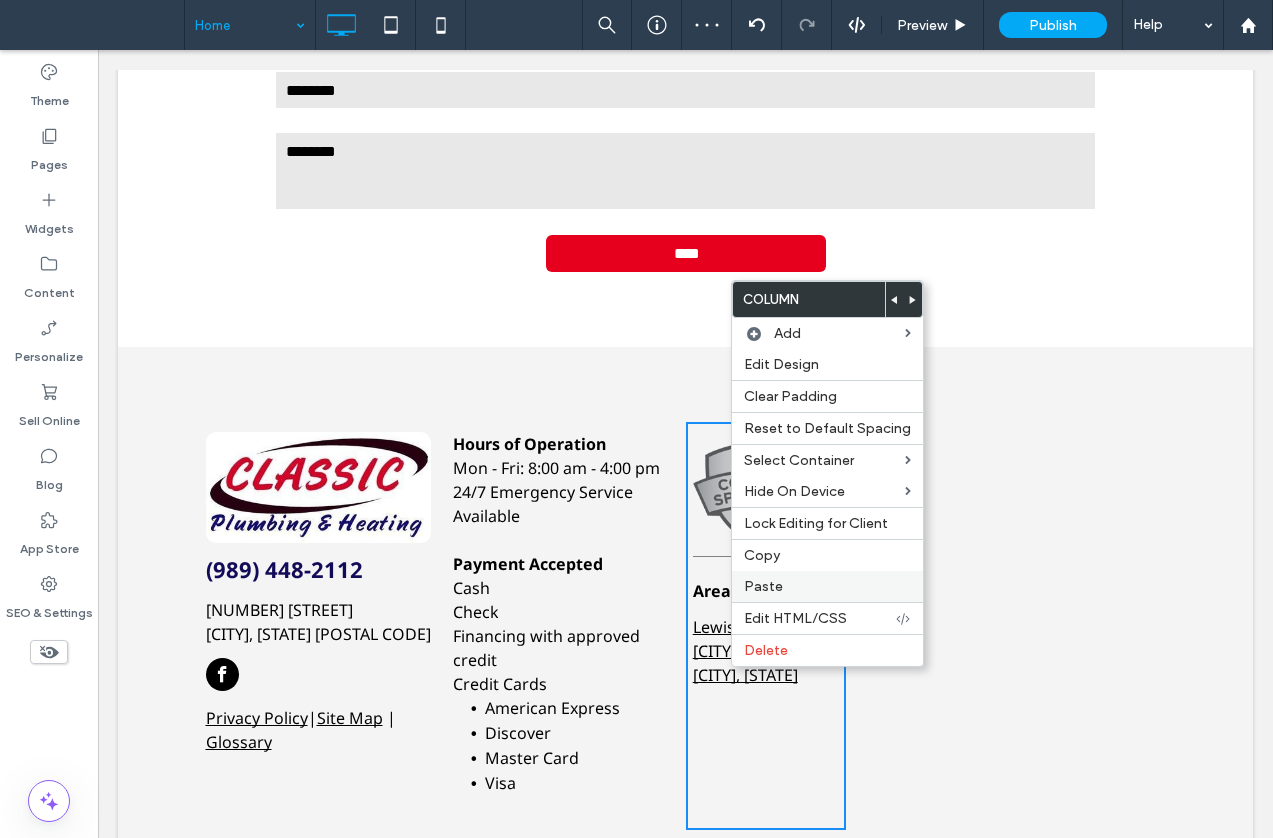 click on "Paste" at bounding box center (827, 586) 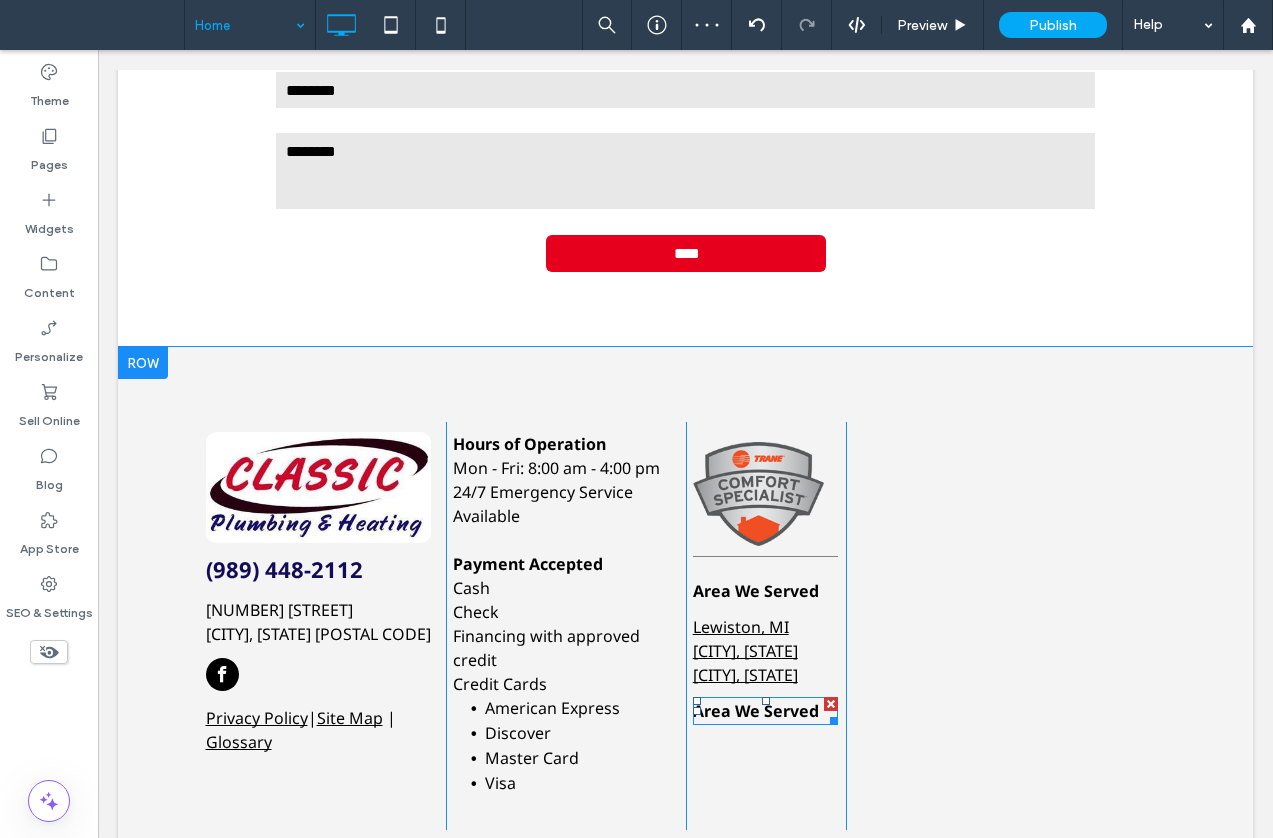 click on "Area We Served" at bounding box center (756, 711) 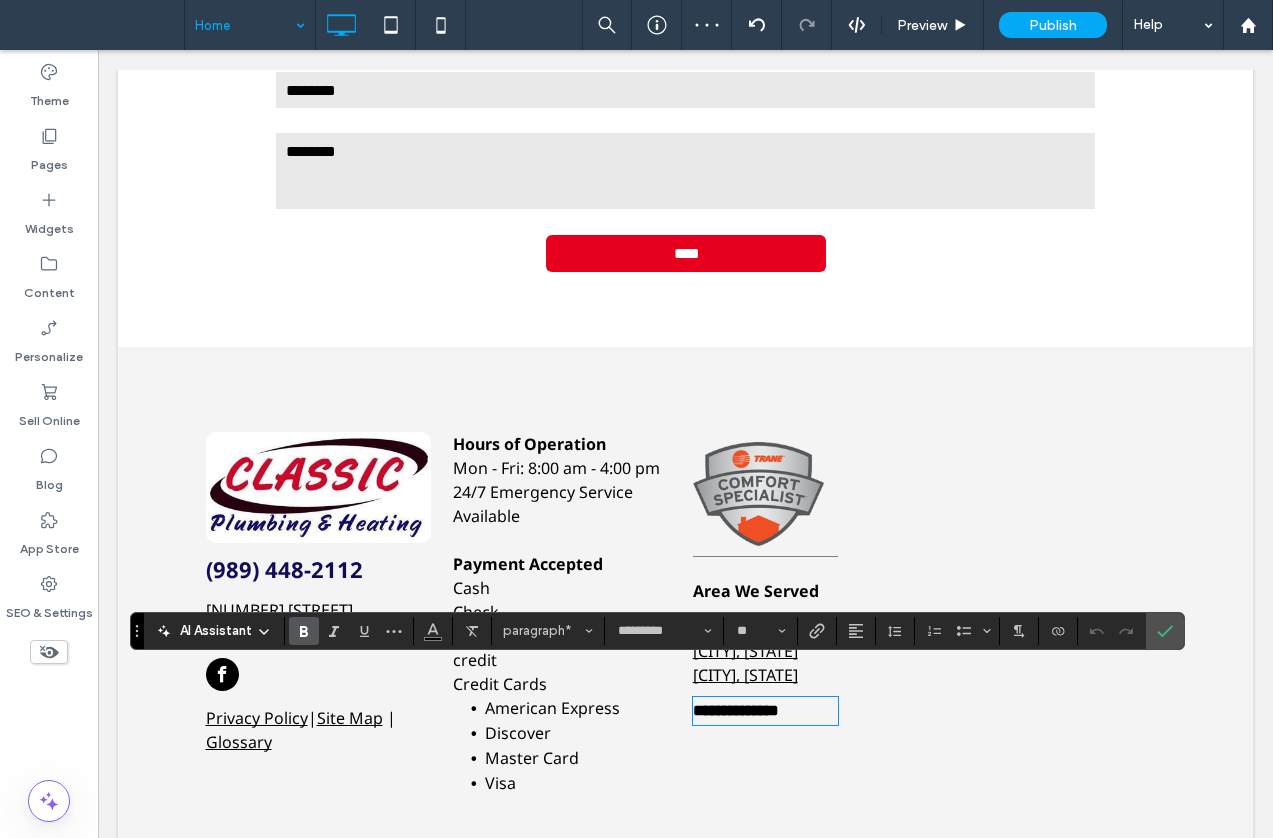 click on "**********" at bounding box center (766, 711) 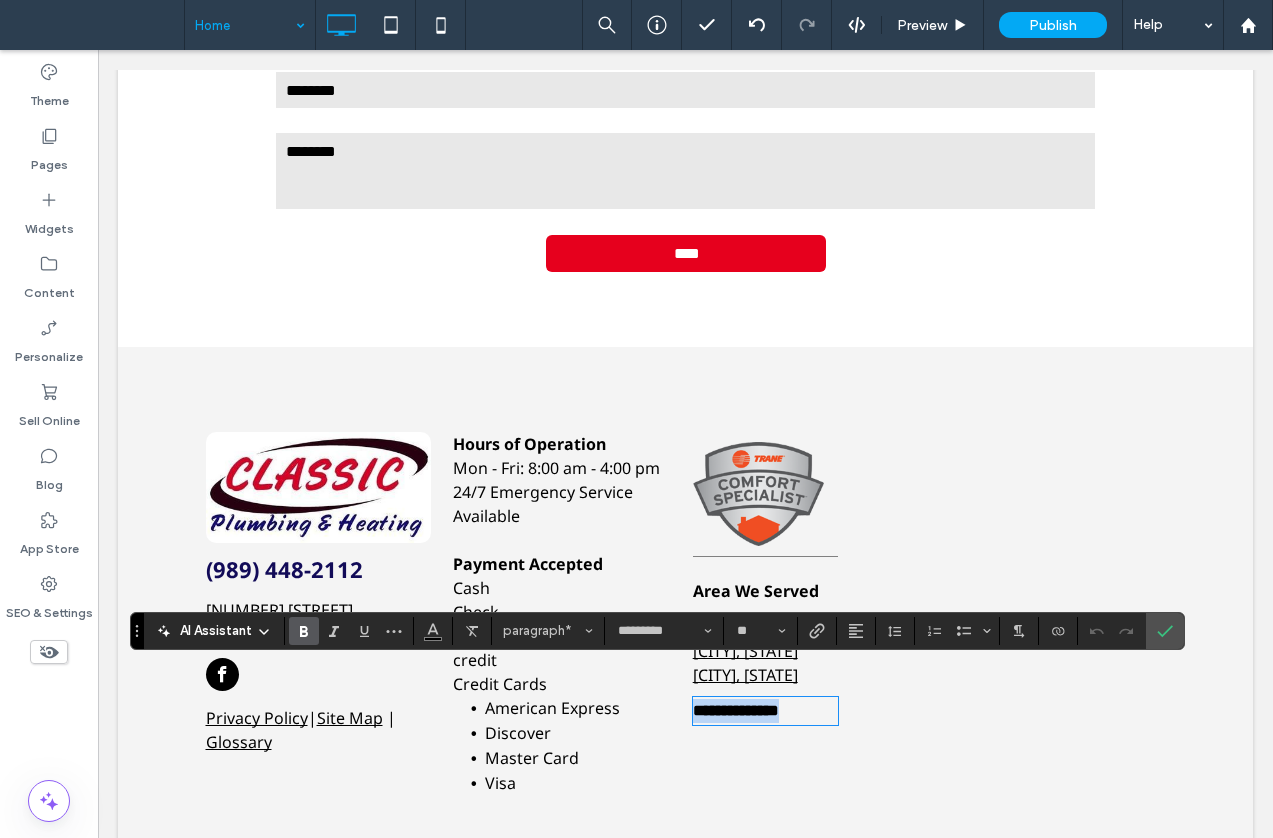 drag, startPoint x: 826, startPoint y: 678, endPoint x: 601, endPoint y: 678, distance: 225 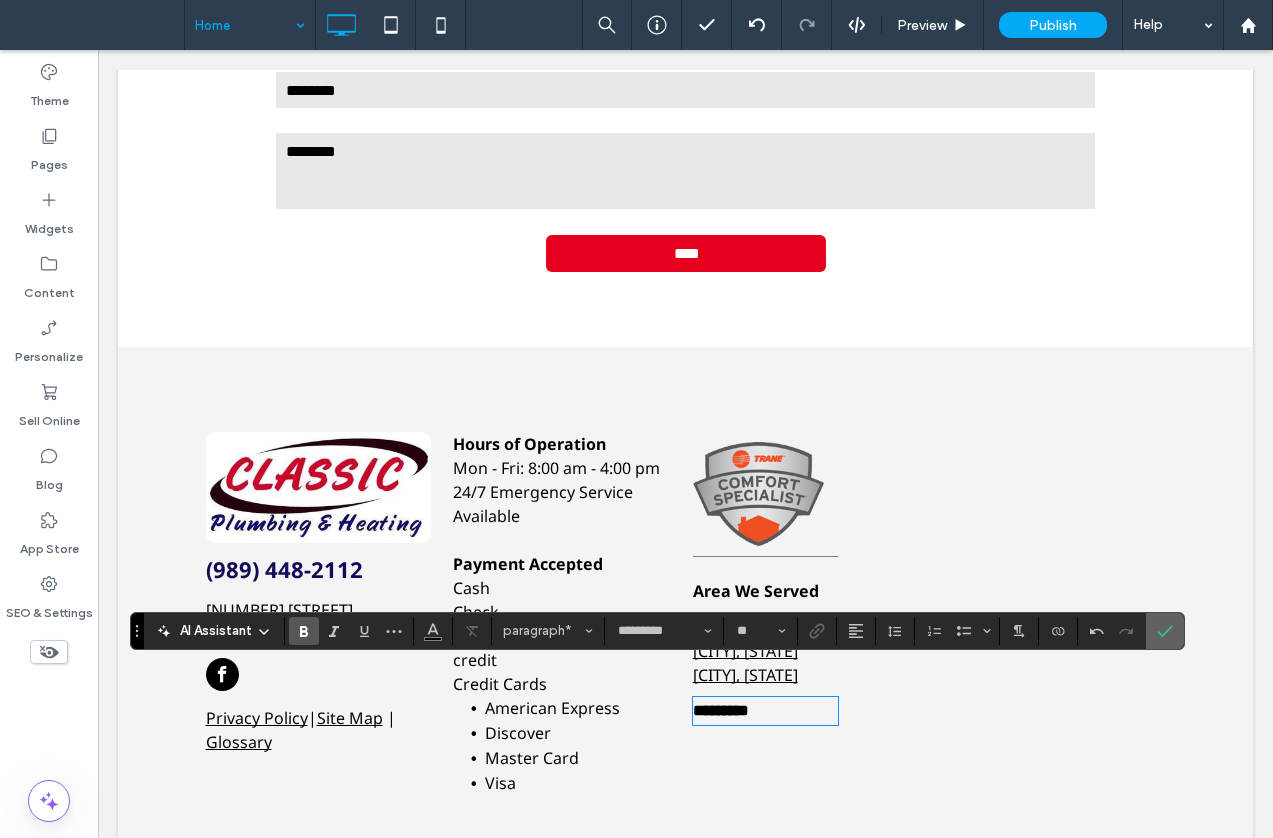 click at bounding box center [1165, 631] 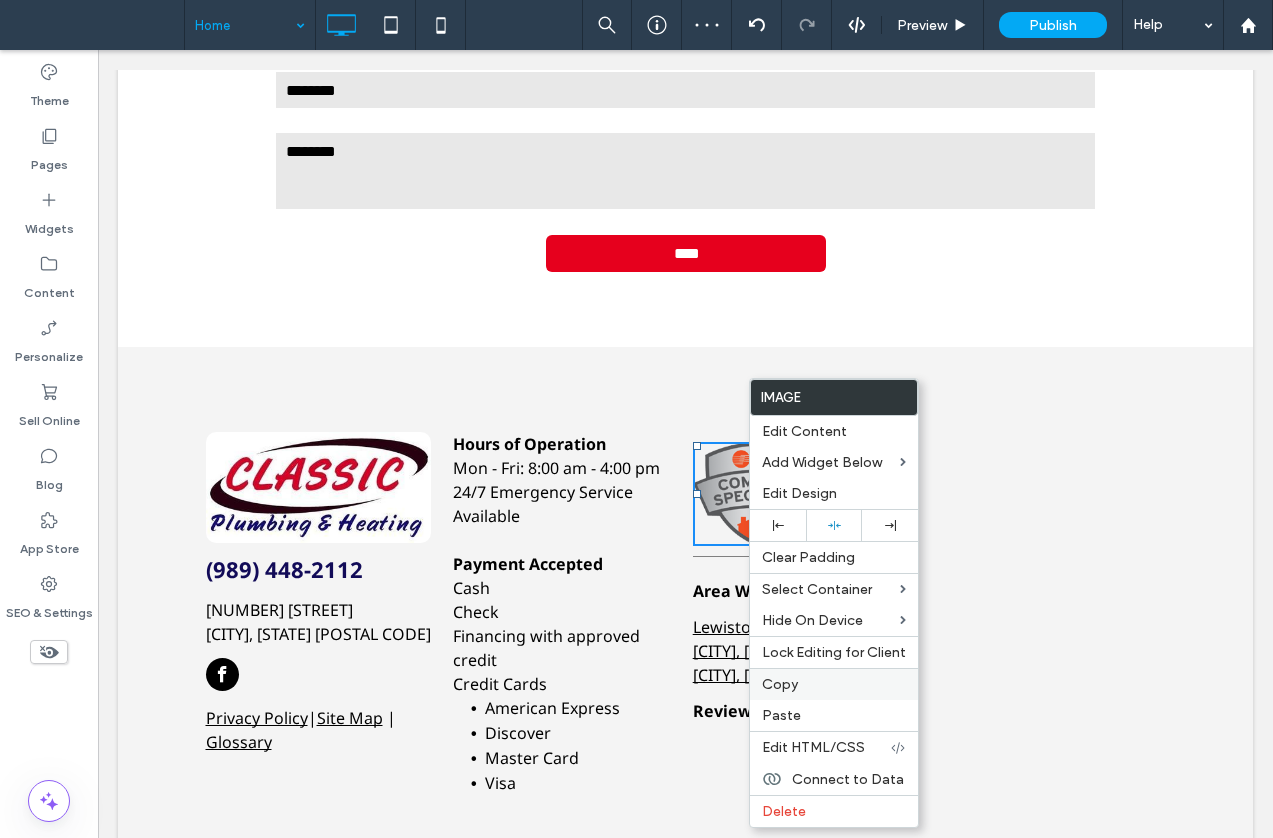 click on "Copy" at bounding box center [780, 684] 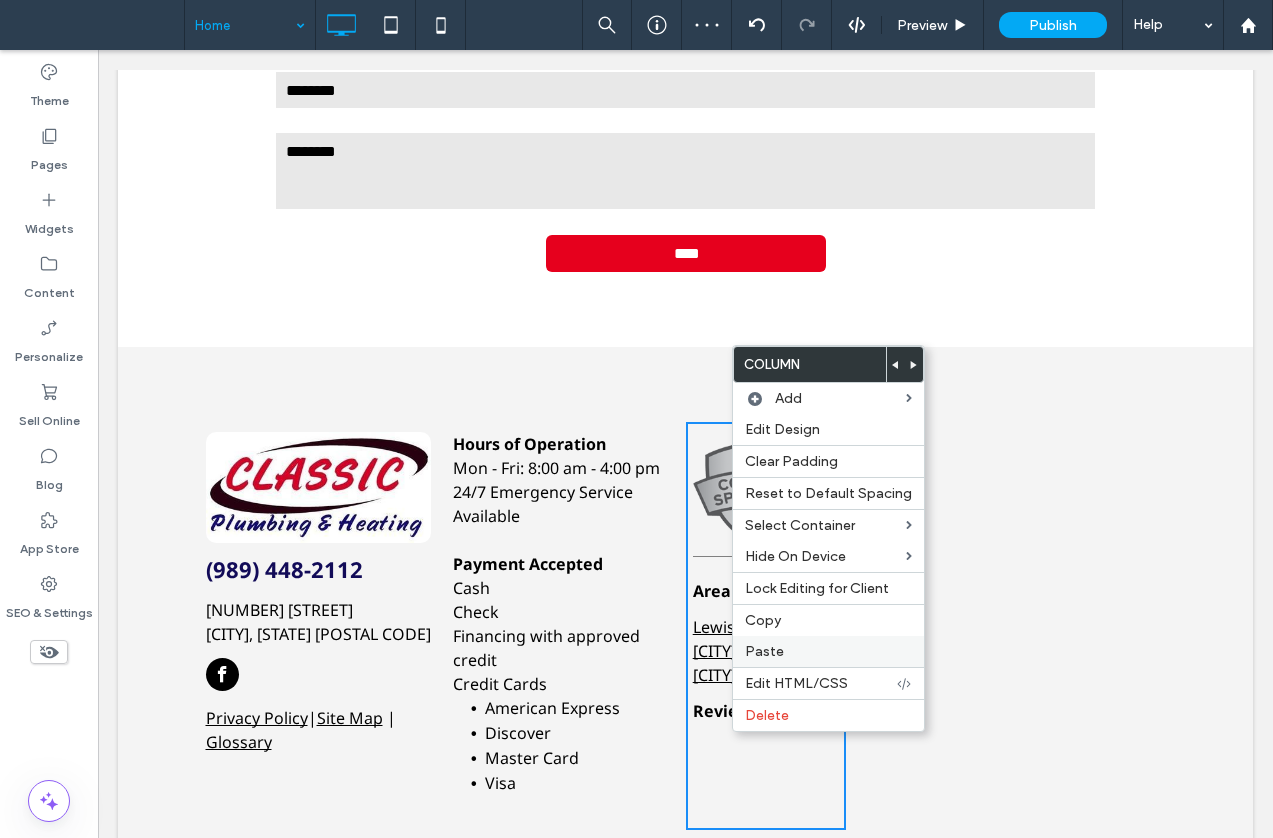 click on "Paste" at bounding box center (764, 651) 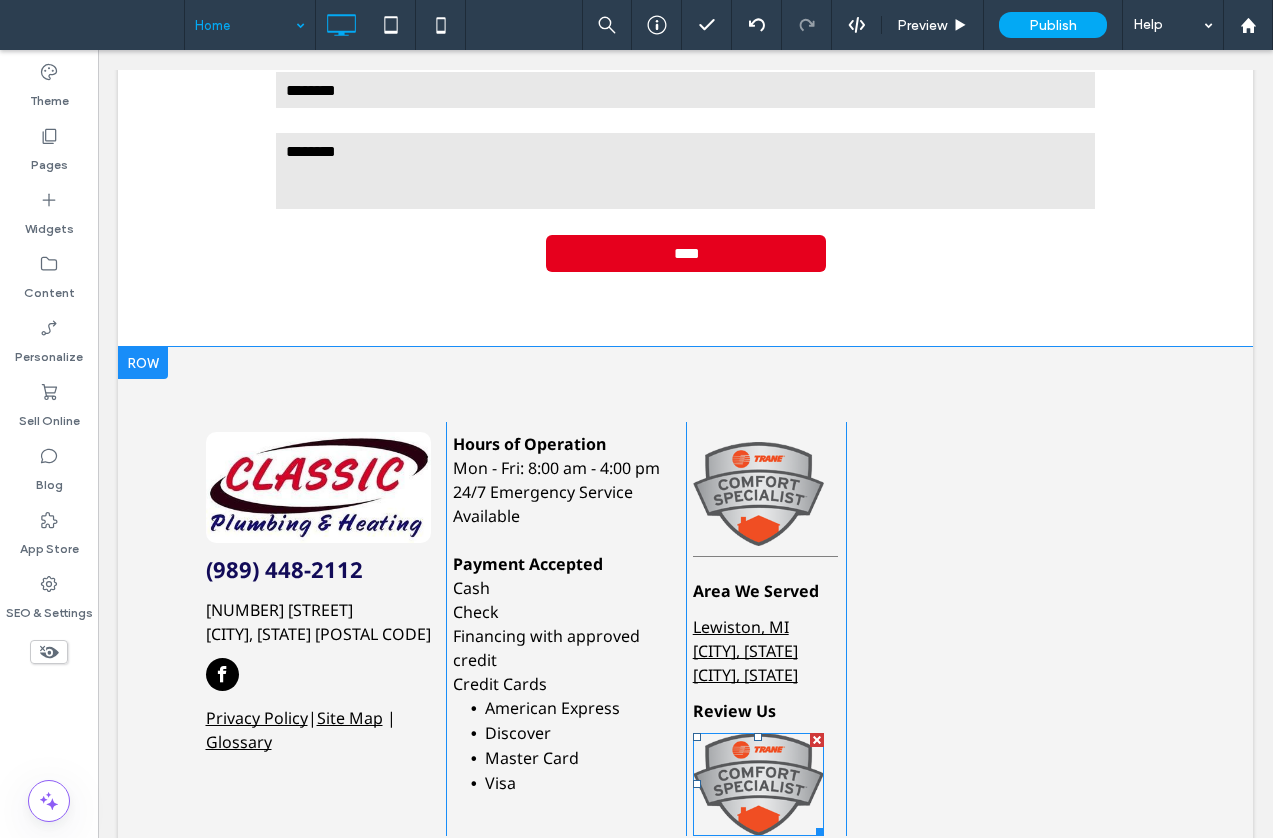 click at bounding box center [758, 784] 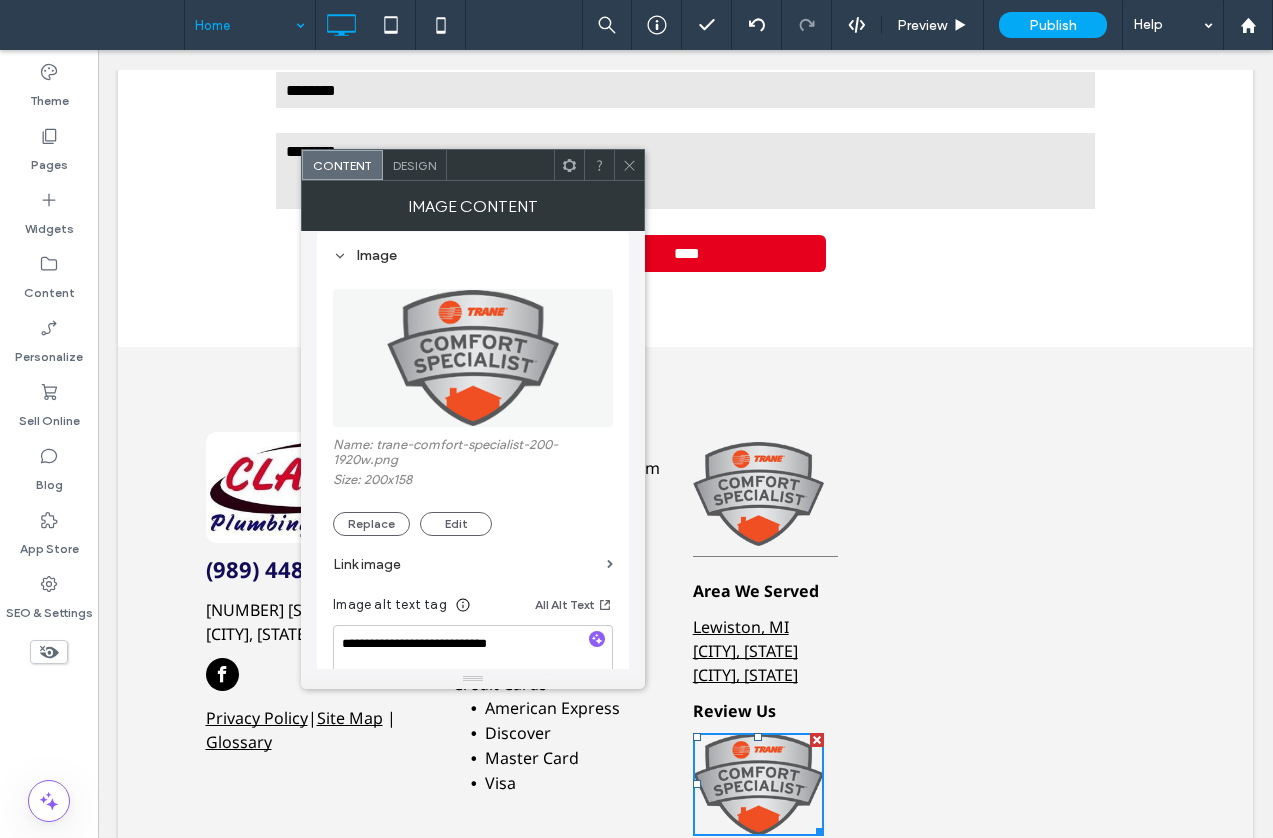 scroll, scrollTop: 300, scrollLeft: 0, axis: vertical 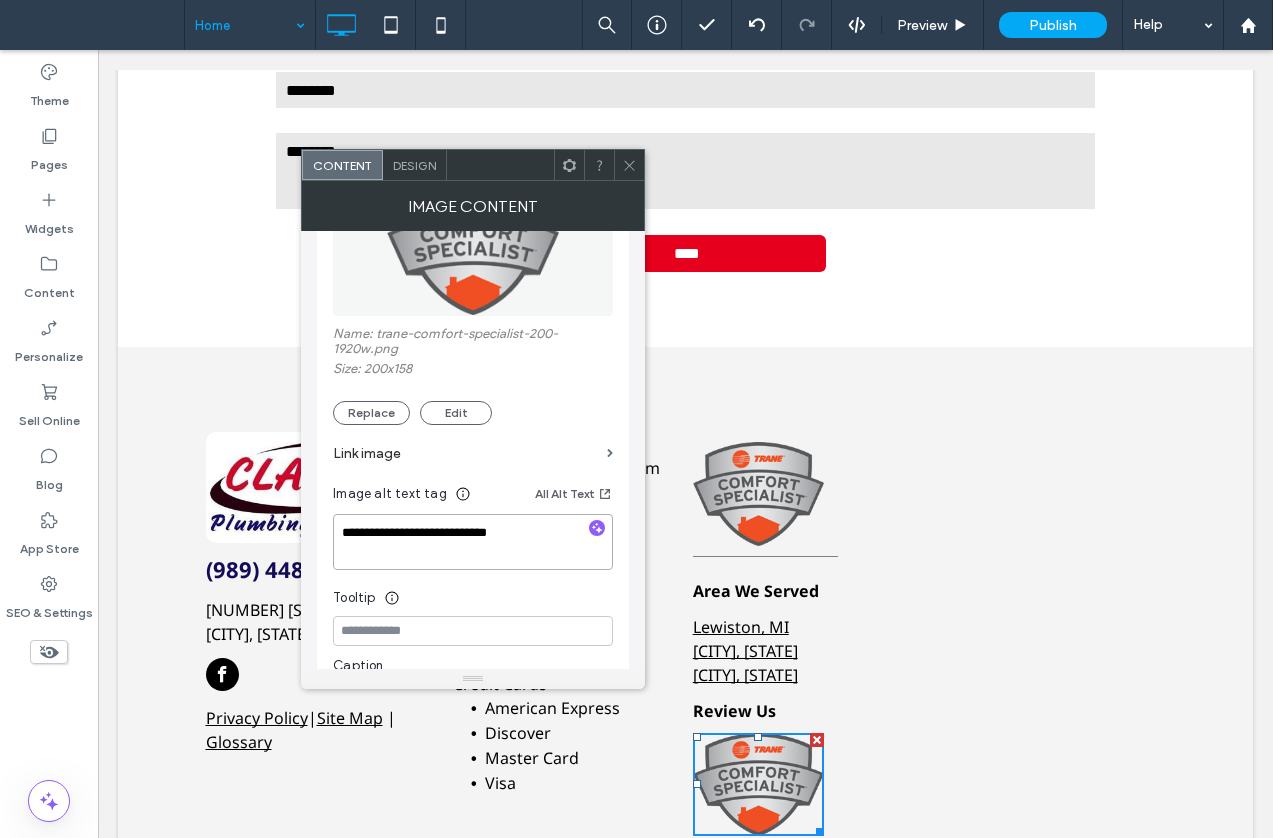 drag, startPoint x: 527, startPoint y: 534, endPoint x: 336, endPoint y: 534, distance: 191 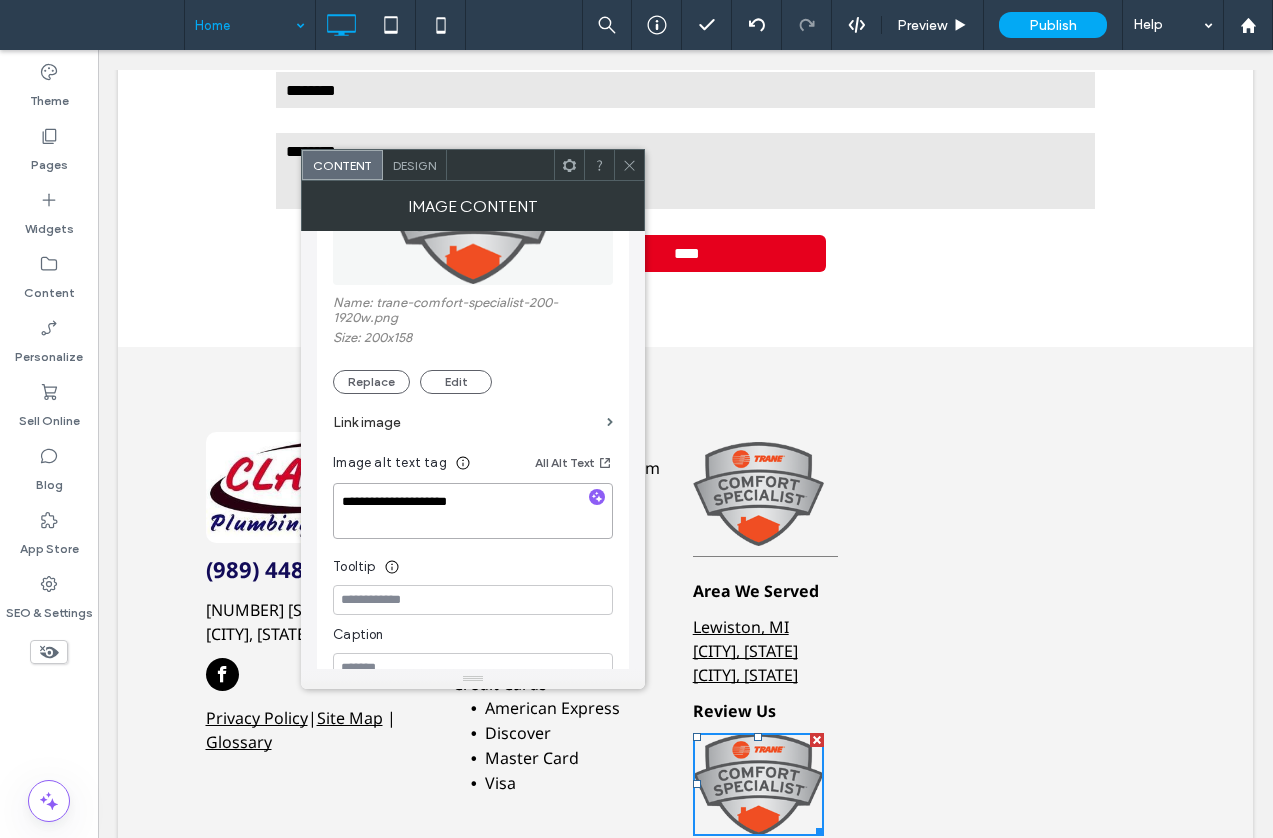 scroll, scrollTop: 366, scrollLeft: 0, axis: vertical 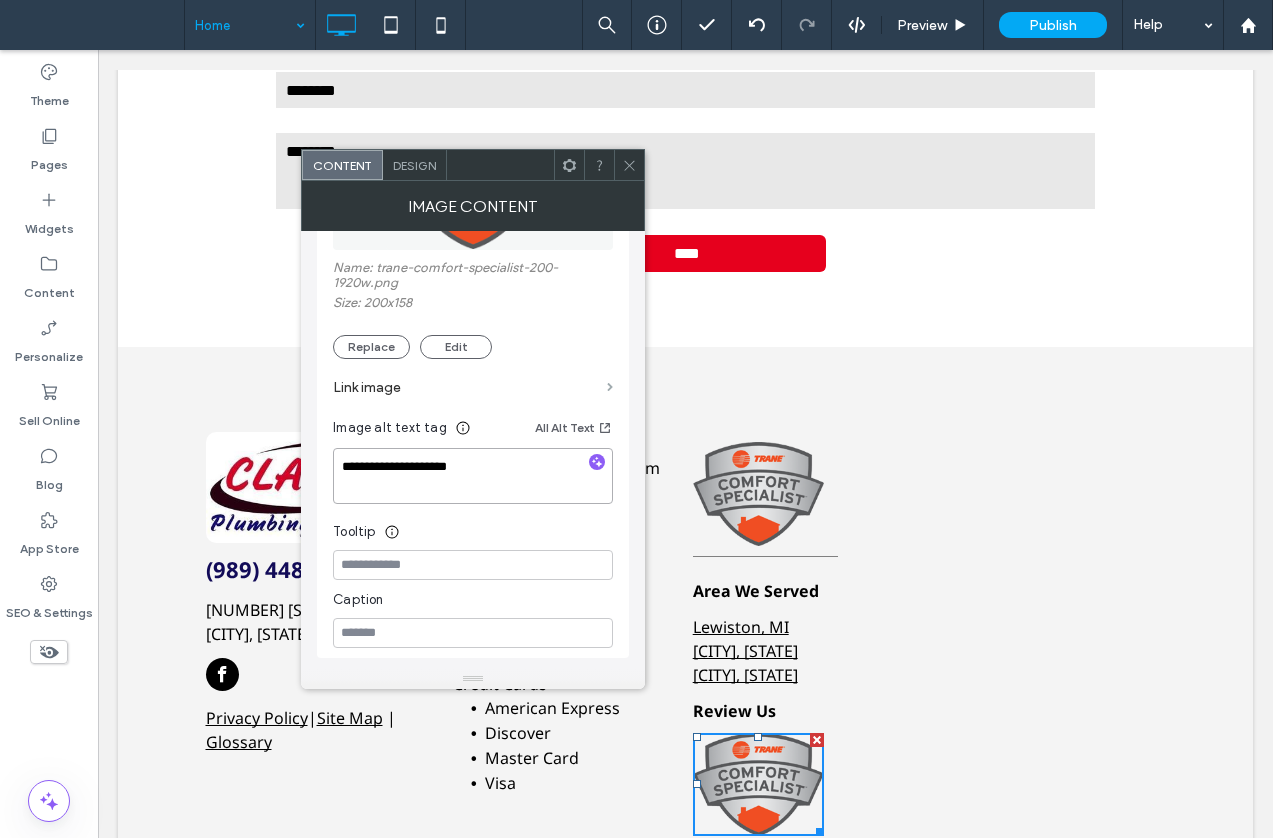 type on "**********" 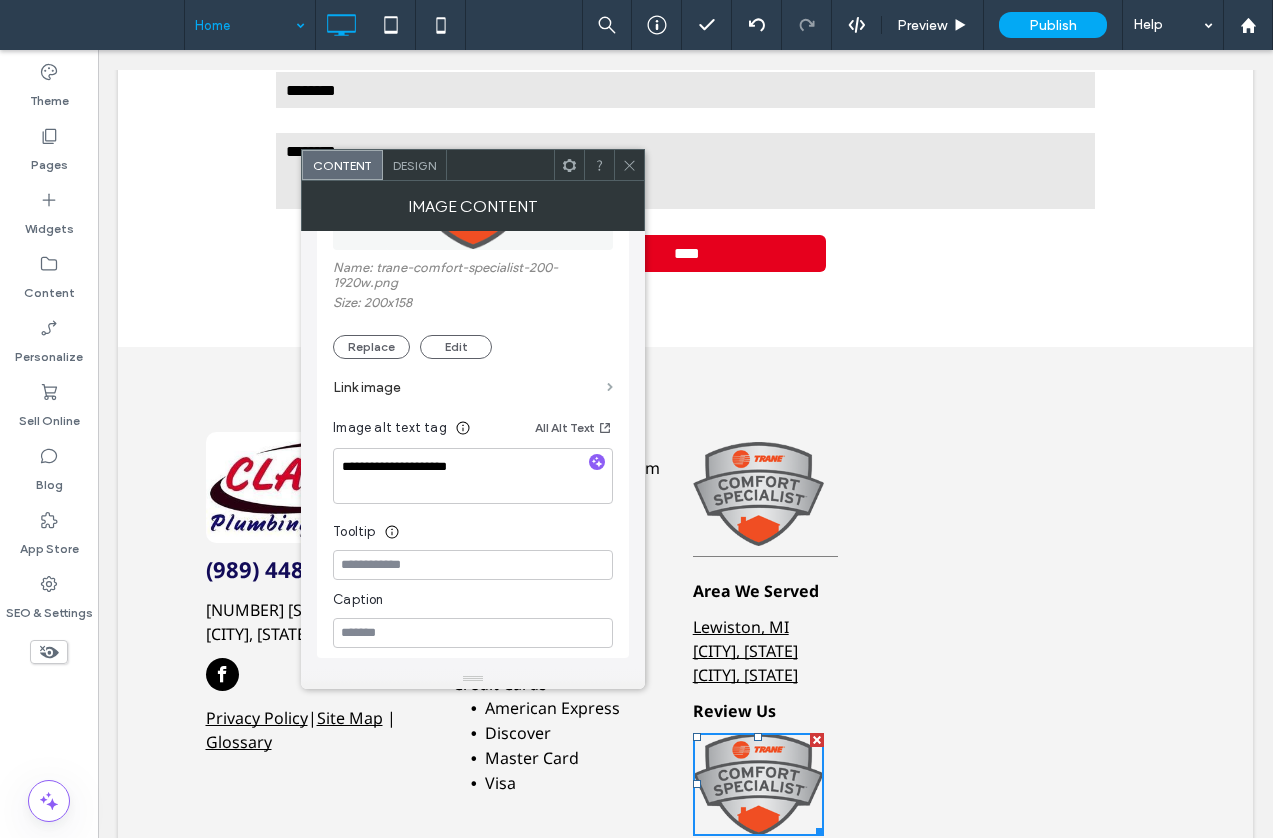 click at bounding box center (610, 387) 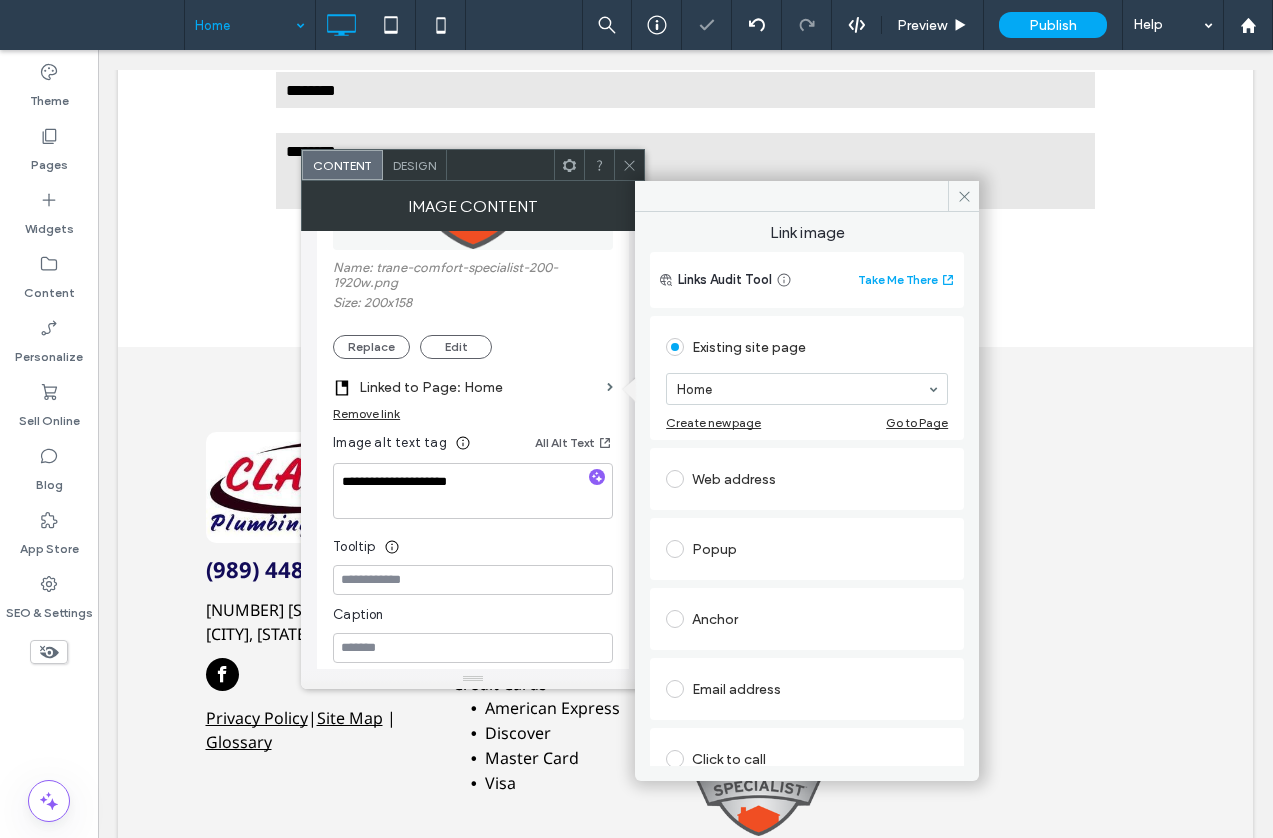 click at bounding box center [675, 479] 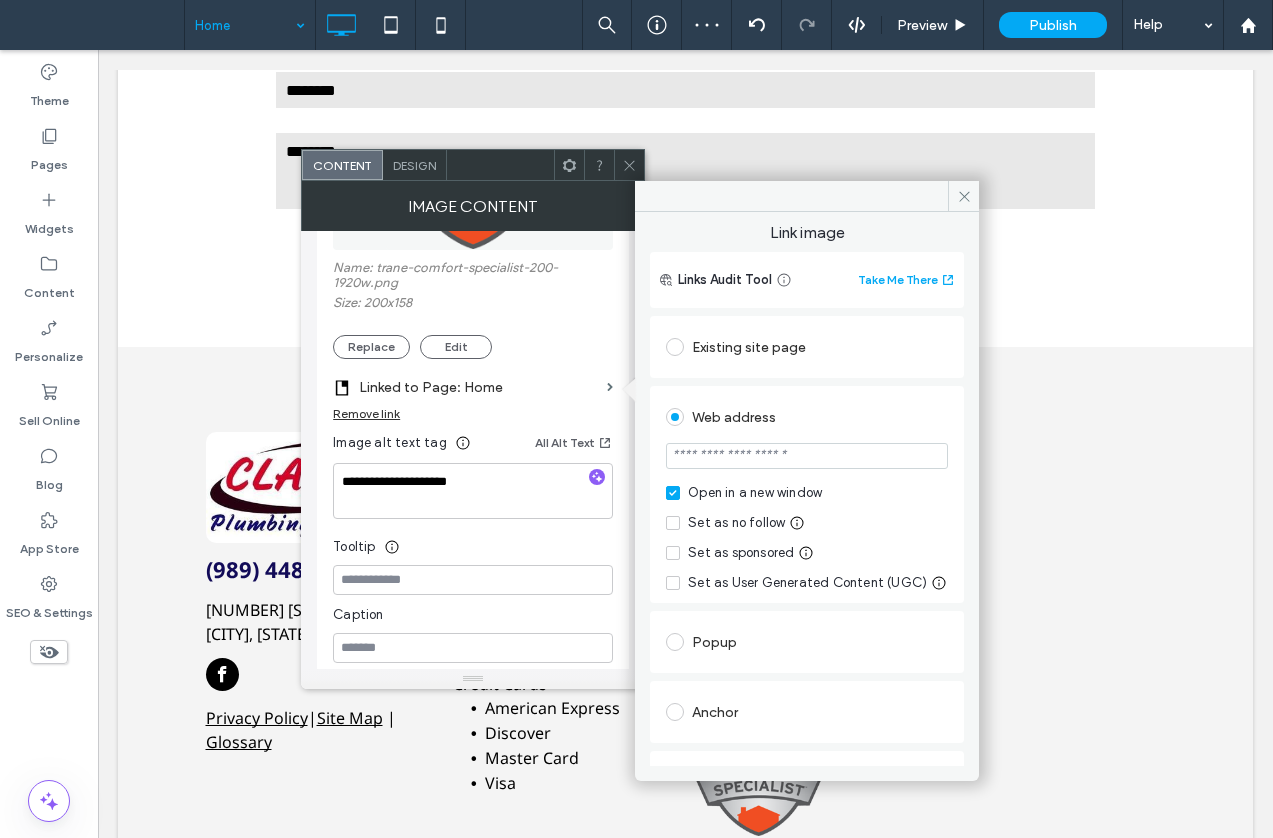 drag, startPoint x: 852, startPoint y: 453, endPoint x: 611, endPoint y: 454, distance: 241.00208 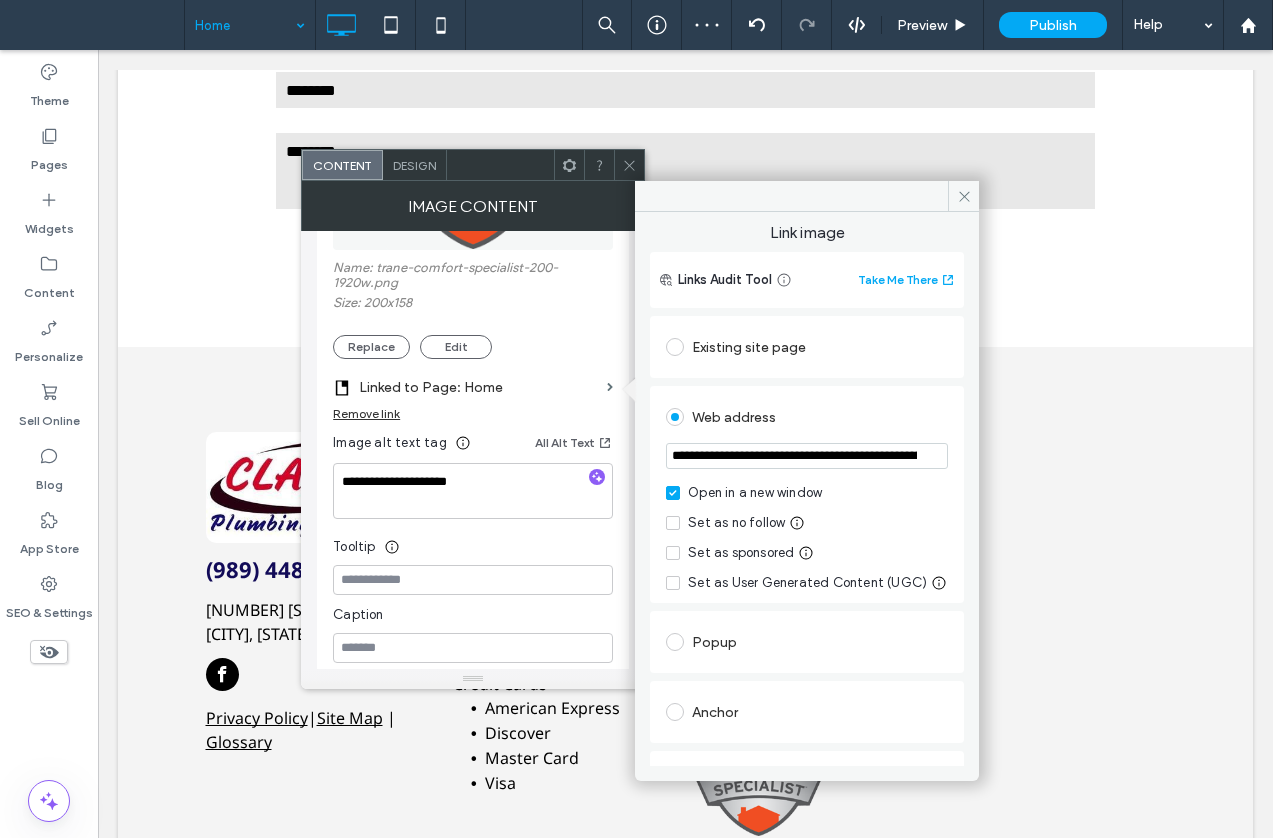 scroll, scrollTop: 0, scrollLeft: 4755, axis: horizontal 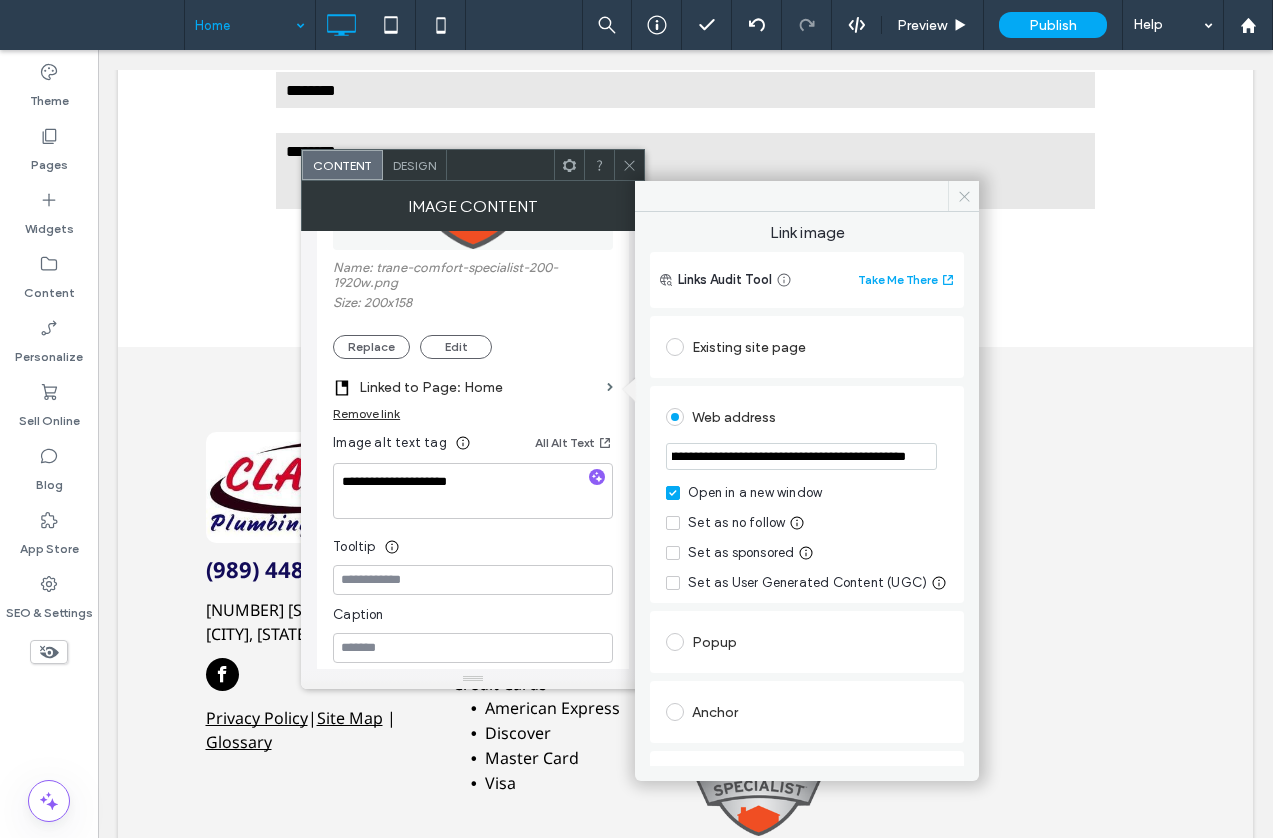 type on "**********" 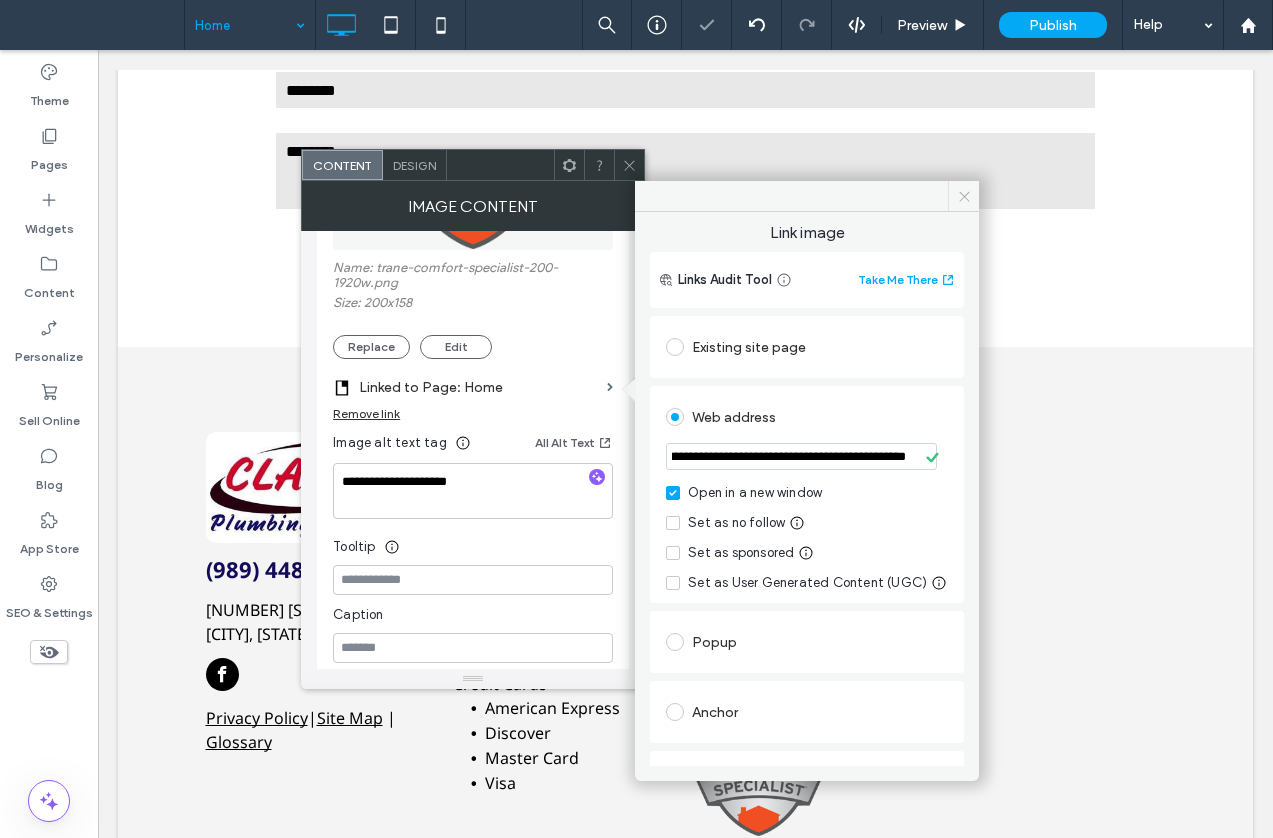 click at bounding box center (963, 196) 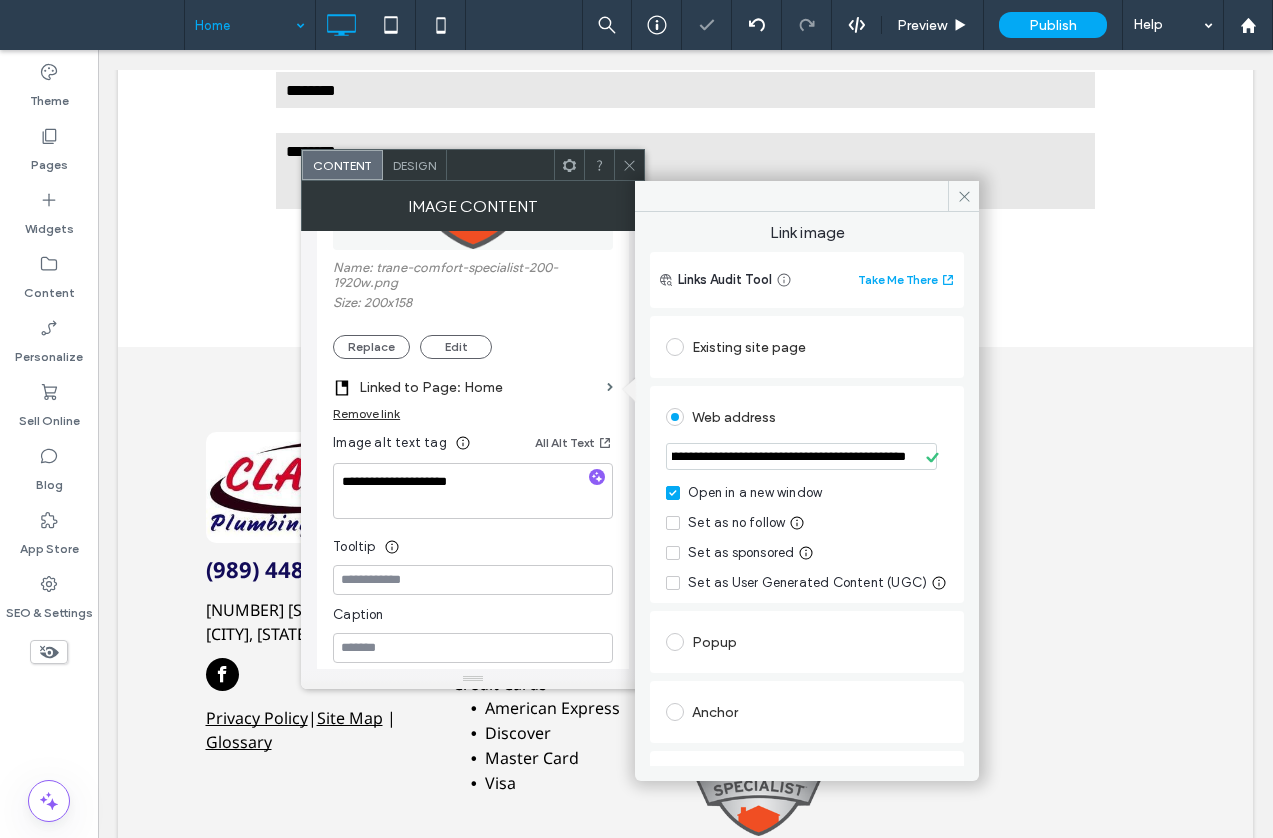 scroll, scrollTop: 0, scrollLeft: 0, axis: both 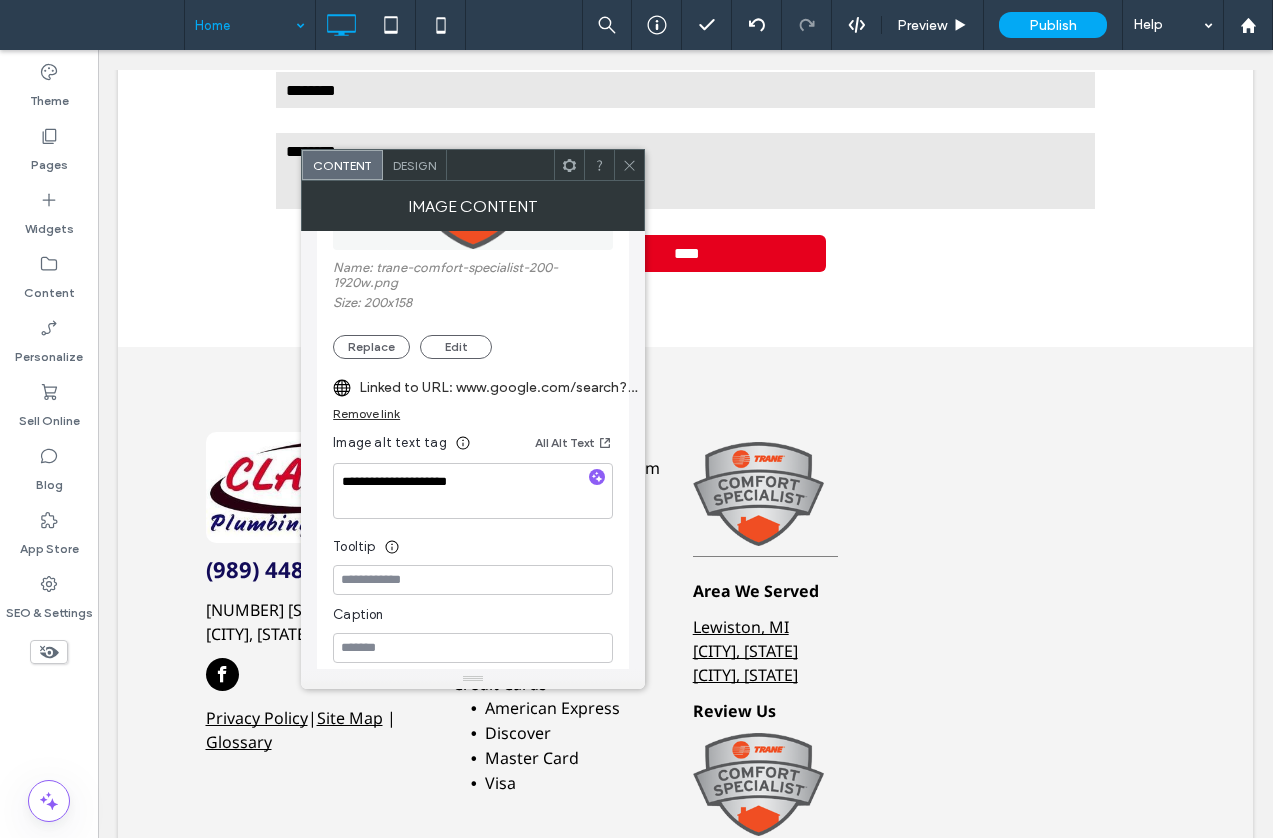 click at bounding box center [758, 784] 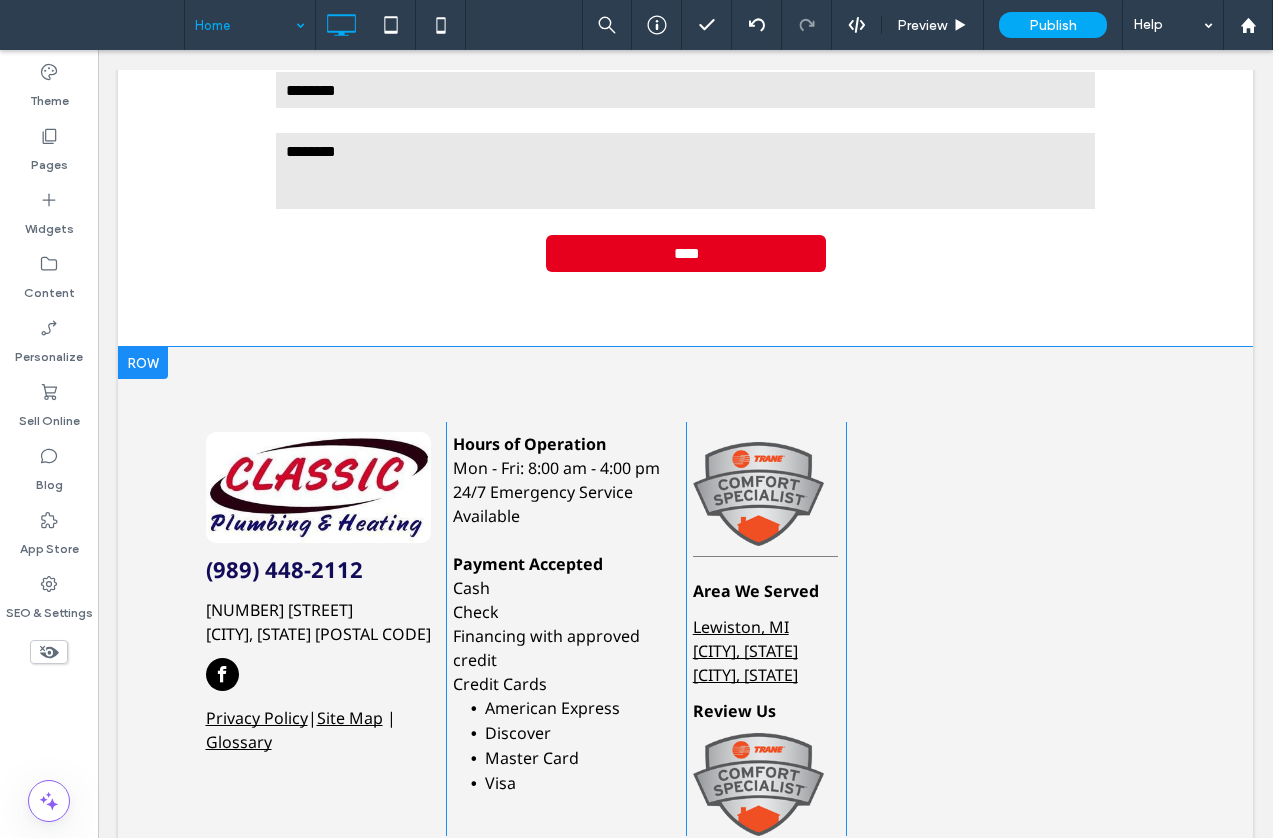 click at bounding box center [758, 784] 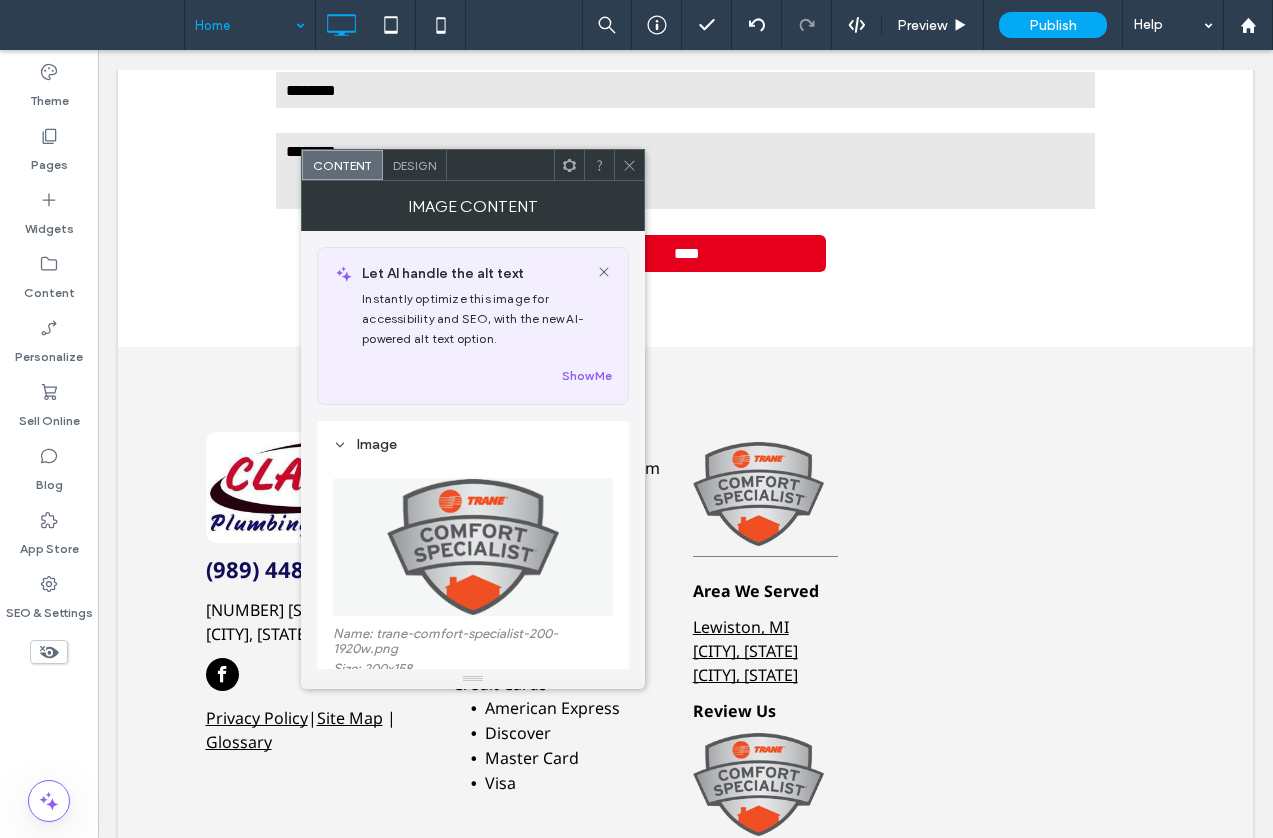 scroll, scrollTop: 300, scrollLeft: 0, axis: vertical 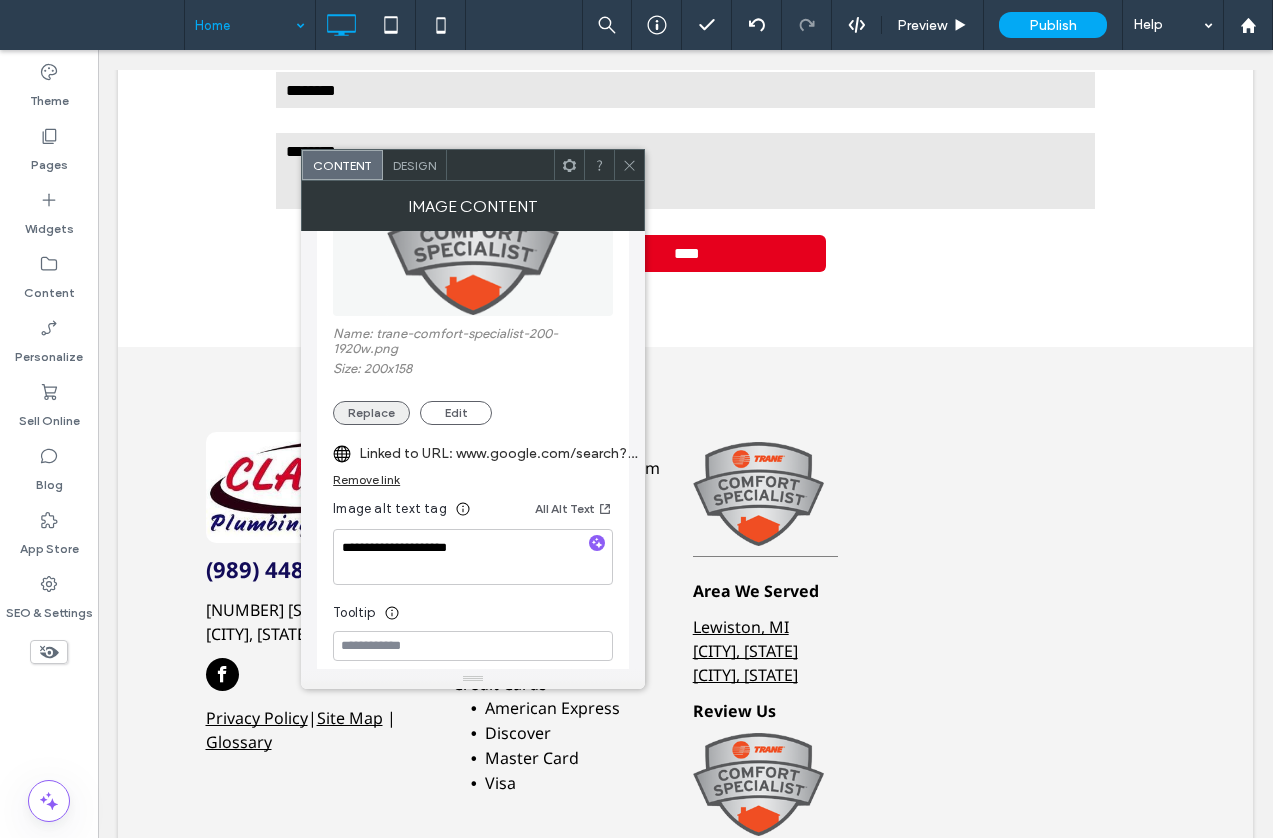 click on "Replace" at bounding box center (371, 413) 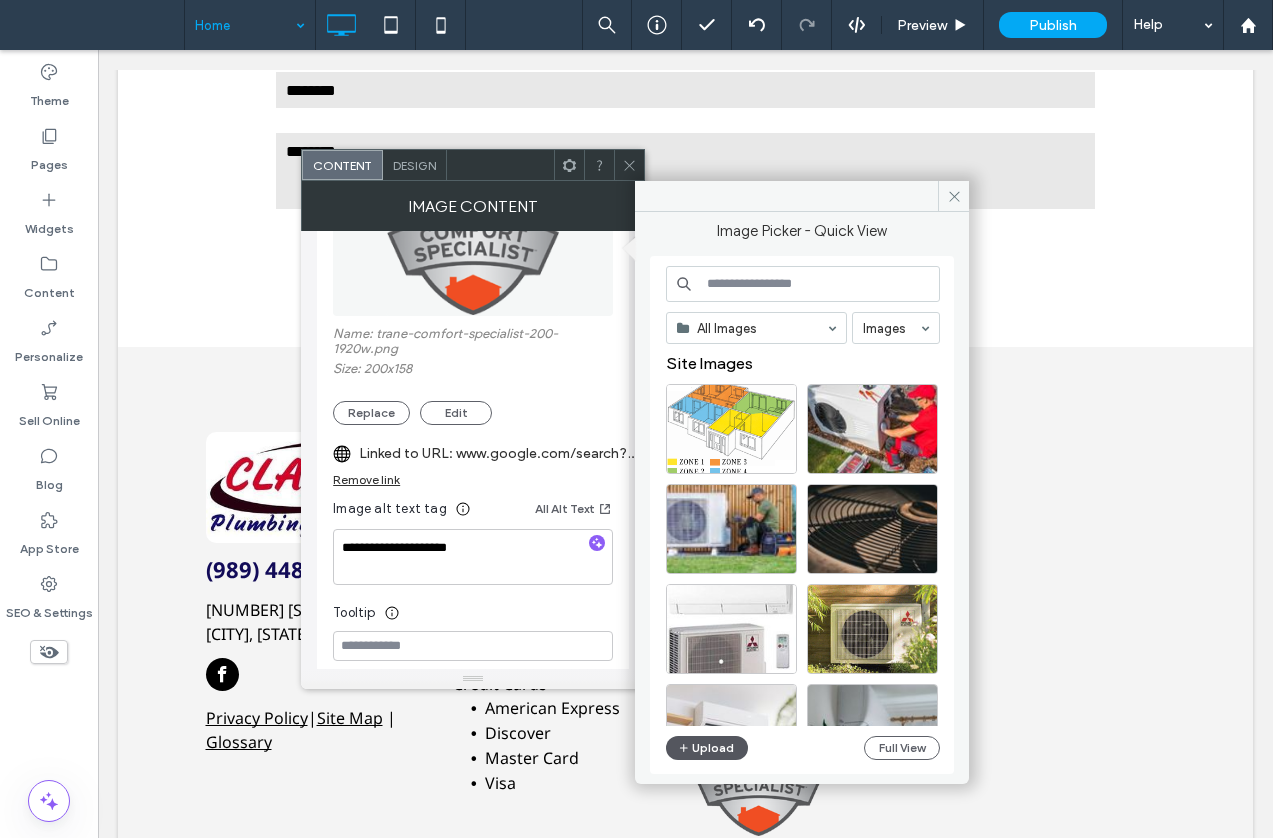 click on "Upload" at bounding box center (707, 748) 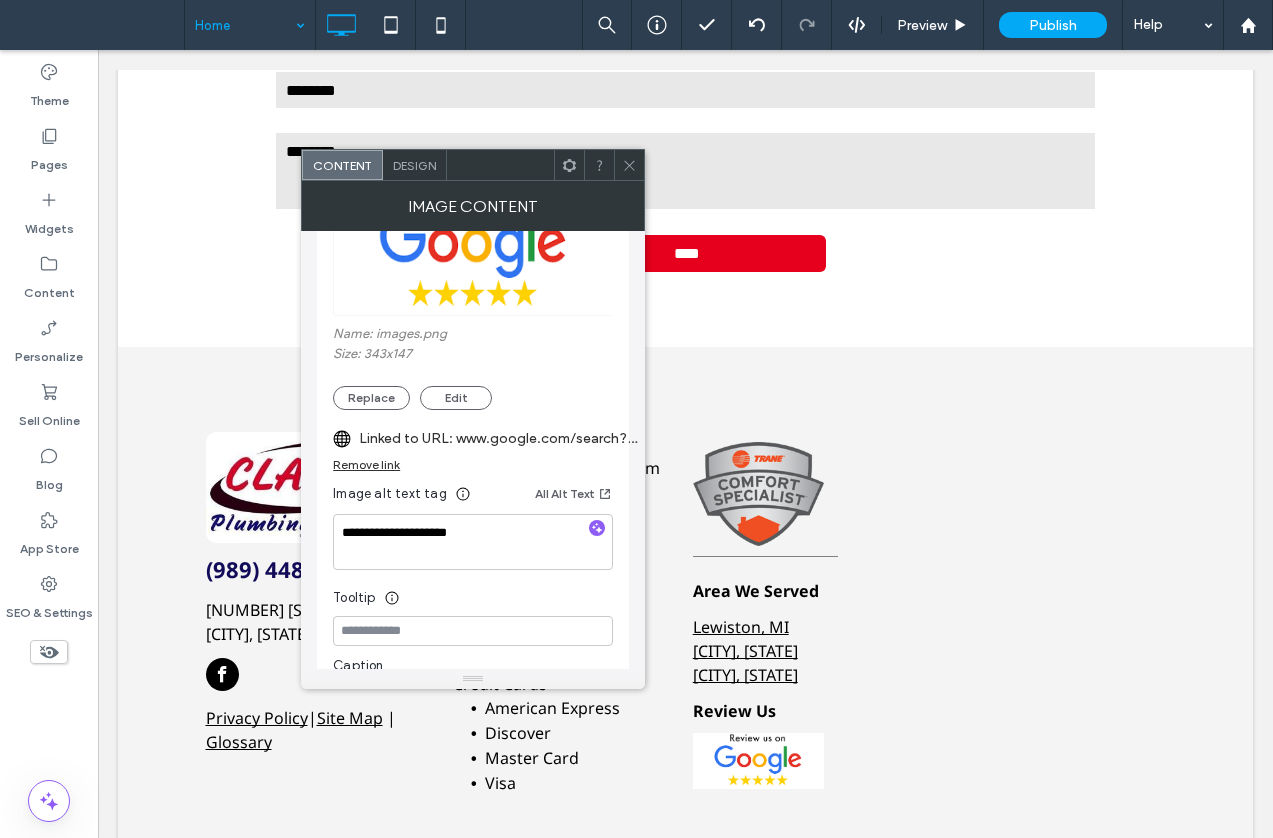 drag, startPoint x: 1164, startPoint y: 463, endPoint x: 411, endPoint y: 529, distance: 755.8869 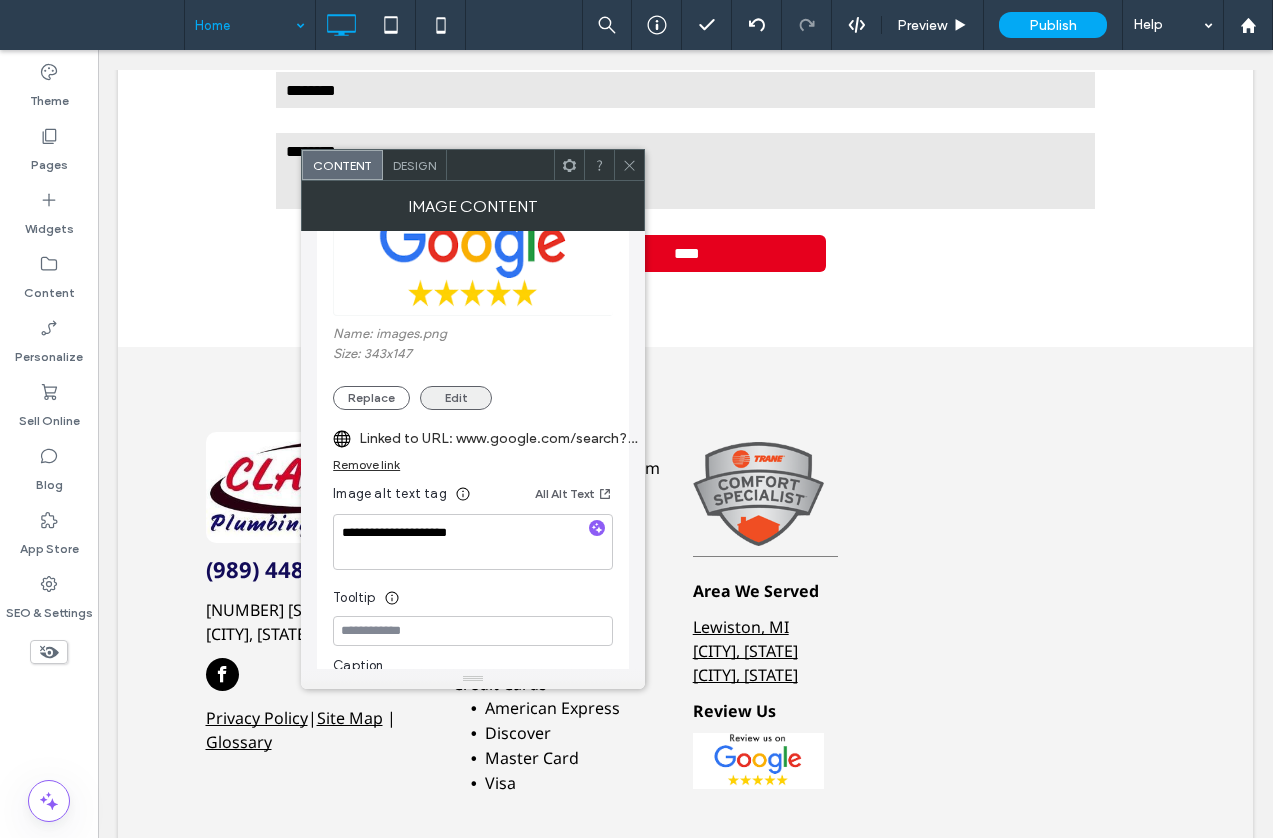 click on "Edit" at bounding box center [456, 398] 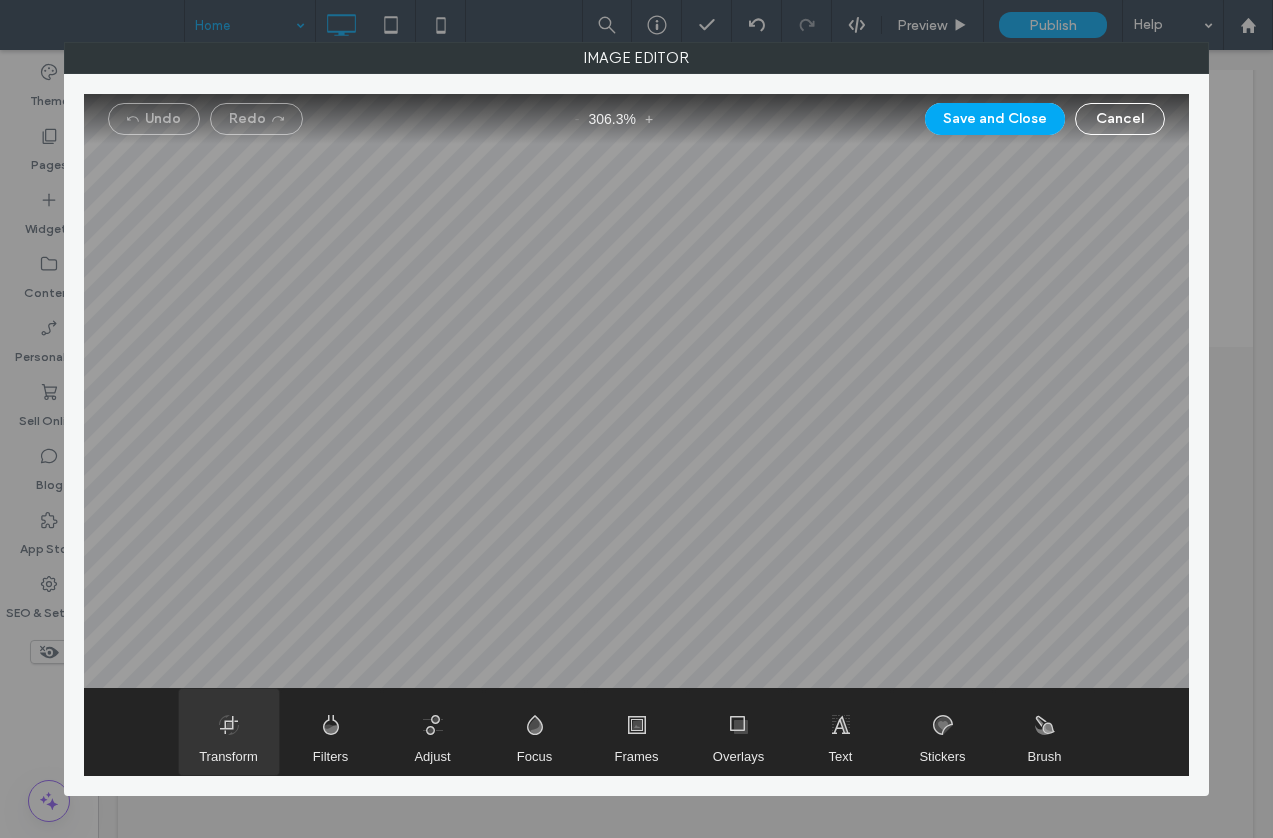 click at bounding box center (229, 732) 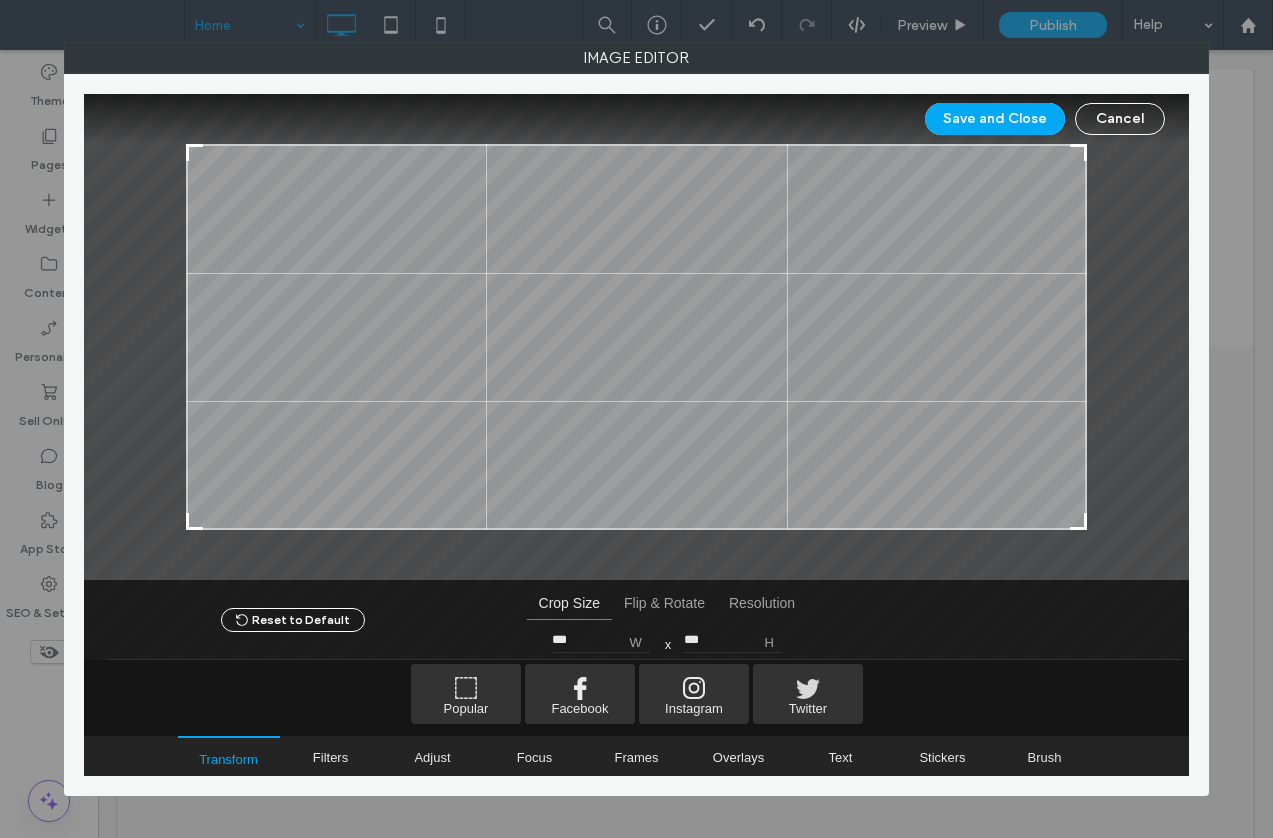 drag, startPoint x: 1083, startPoint y: 530, endPoint x: 917, endPoint y: 518, distance: 166.43317 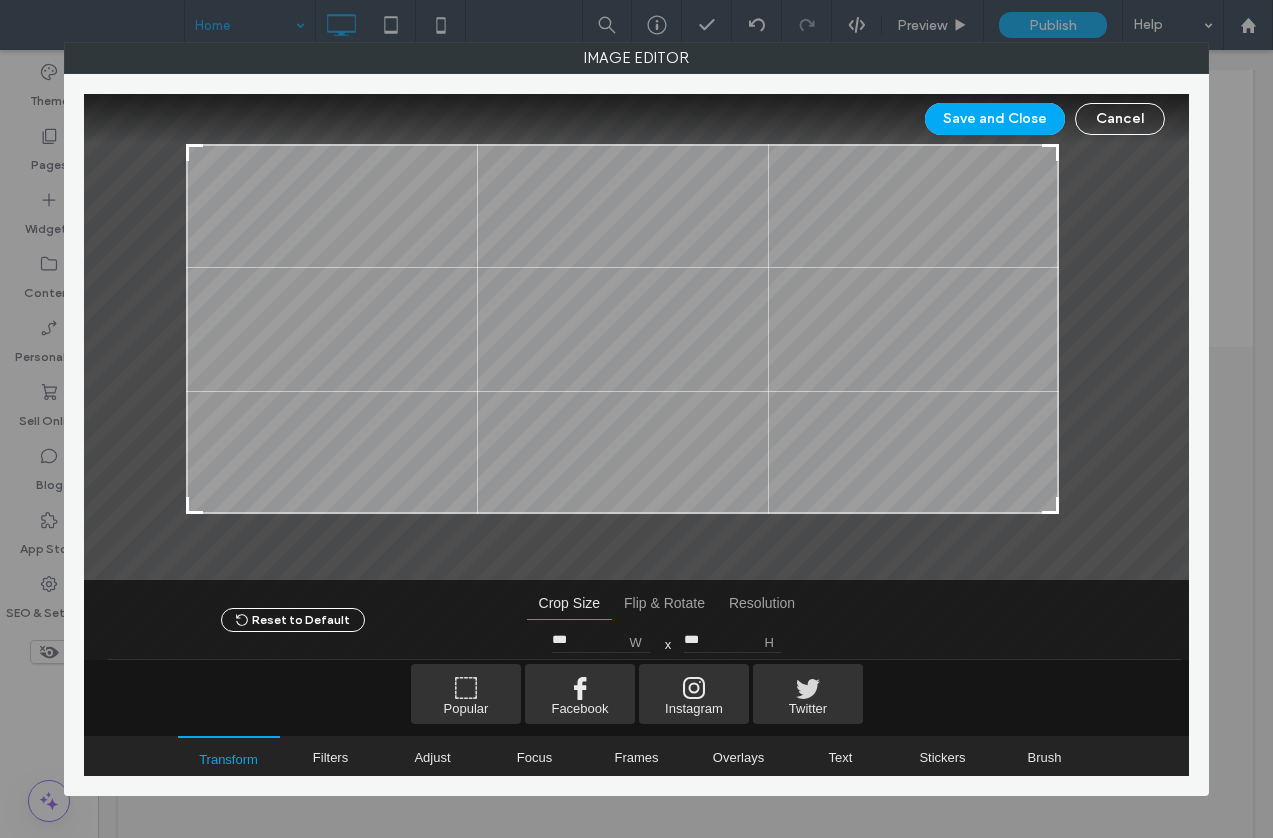 type on "***" 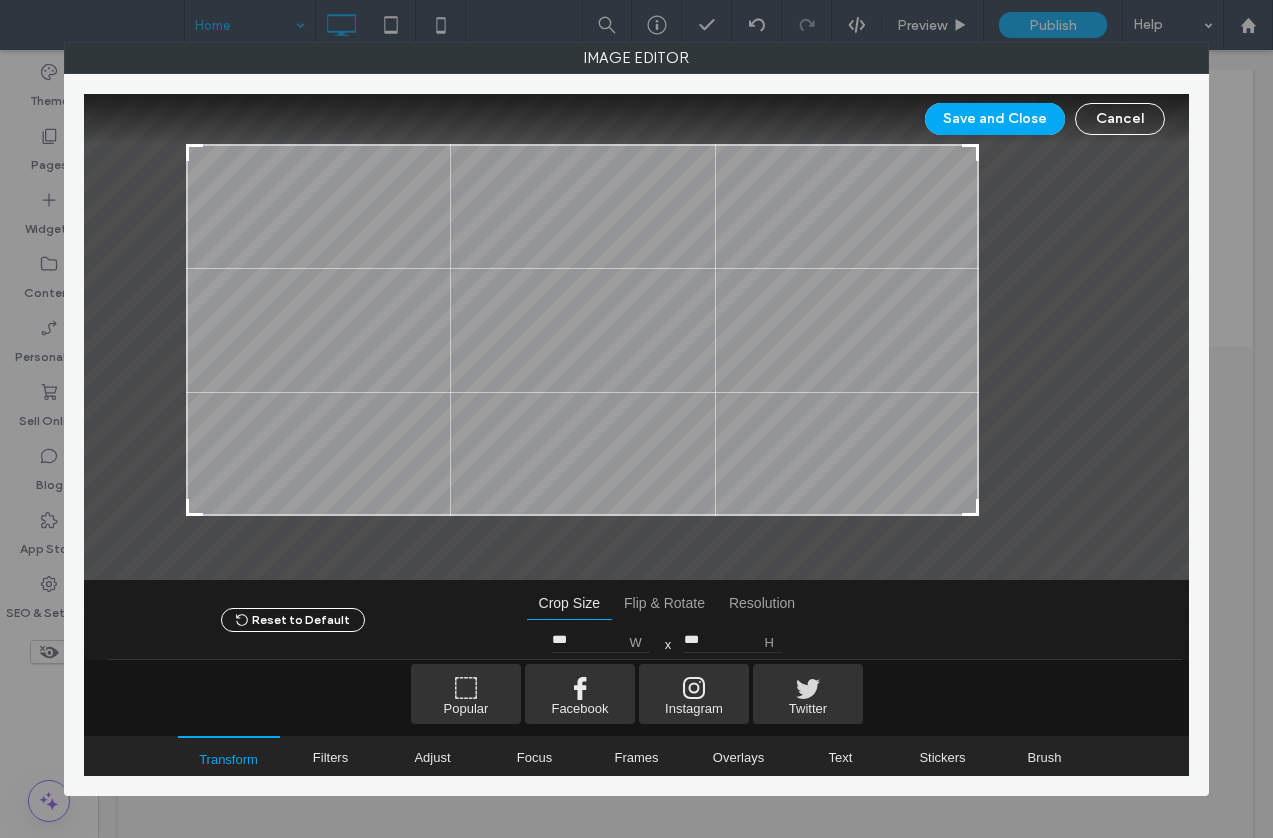 type on "***" 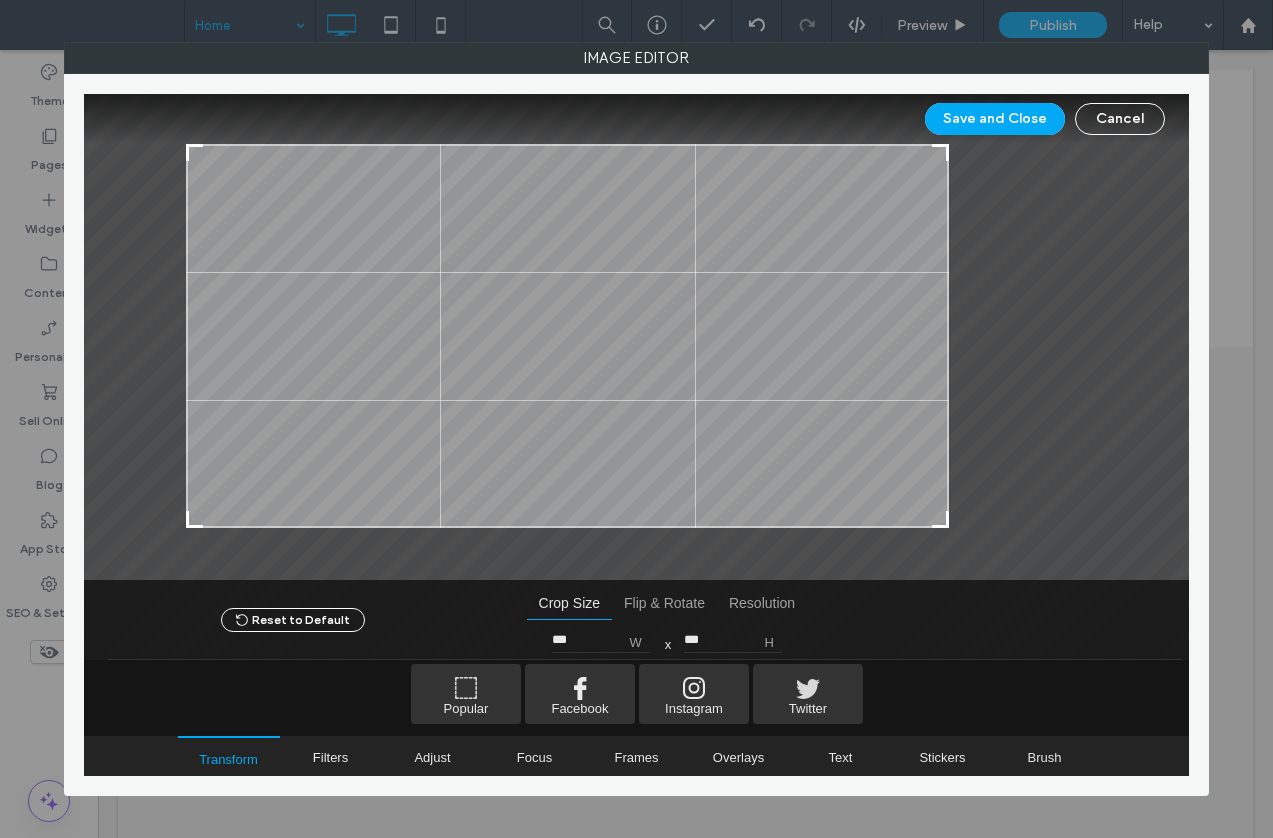 type on "***" 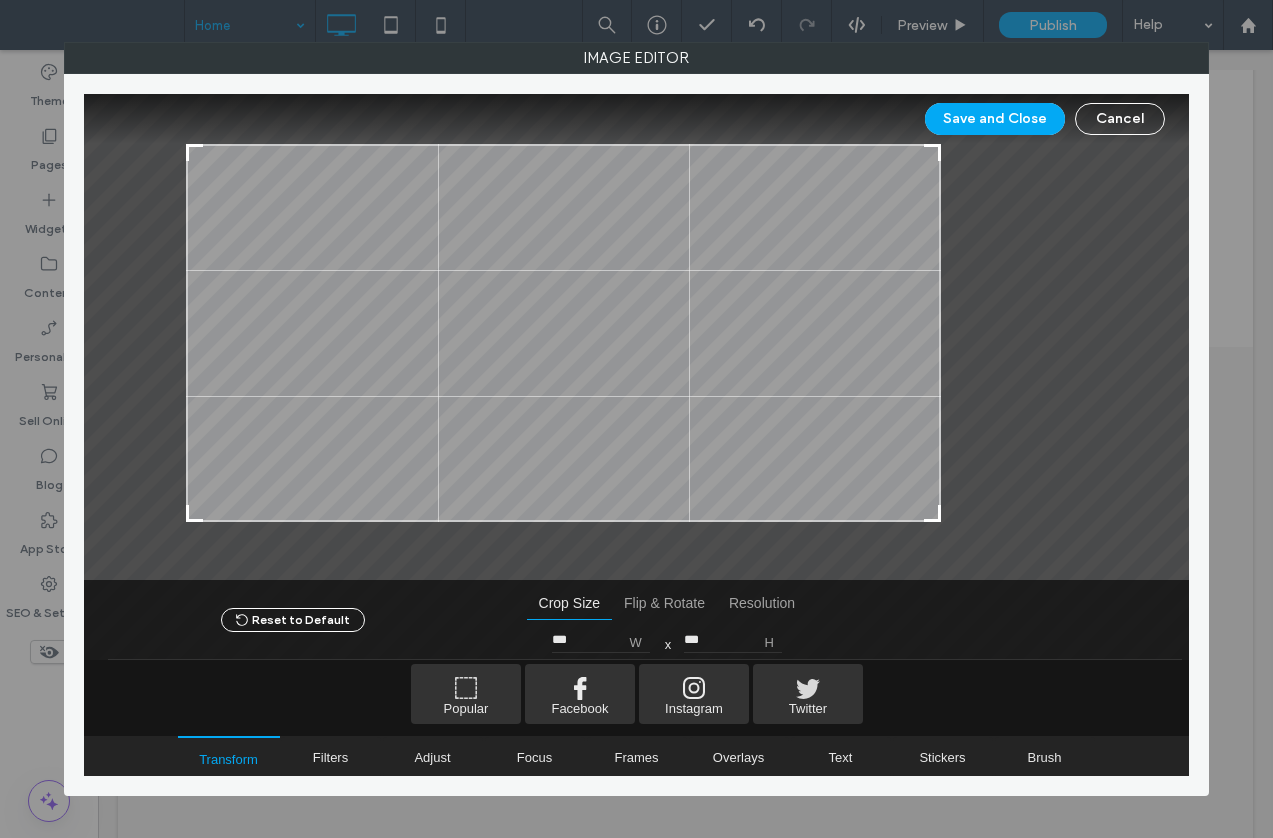 drag, startPoint x: 1085, startPoint y: 523, endPoint x: 939, endPoint y: 516, distance: 146.16771 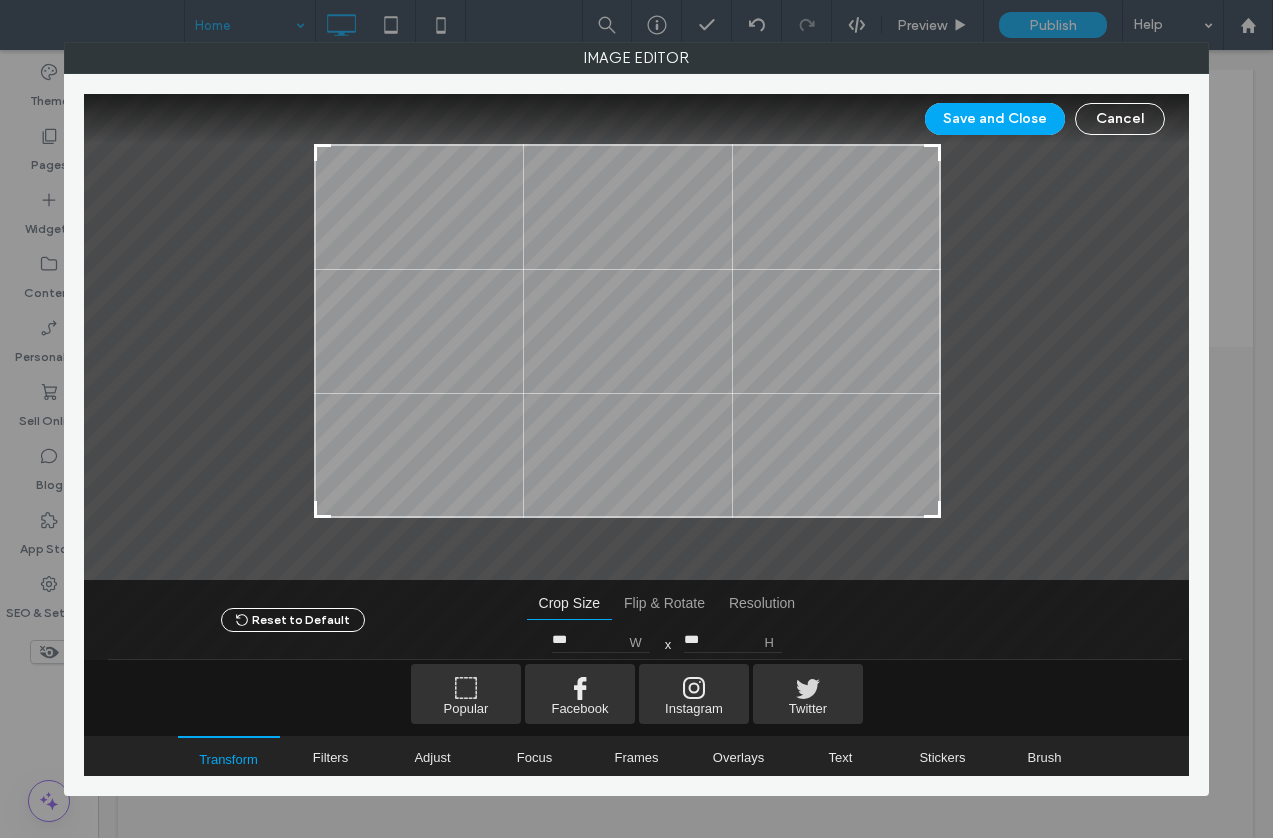 type on "***" 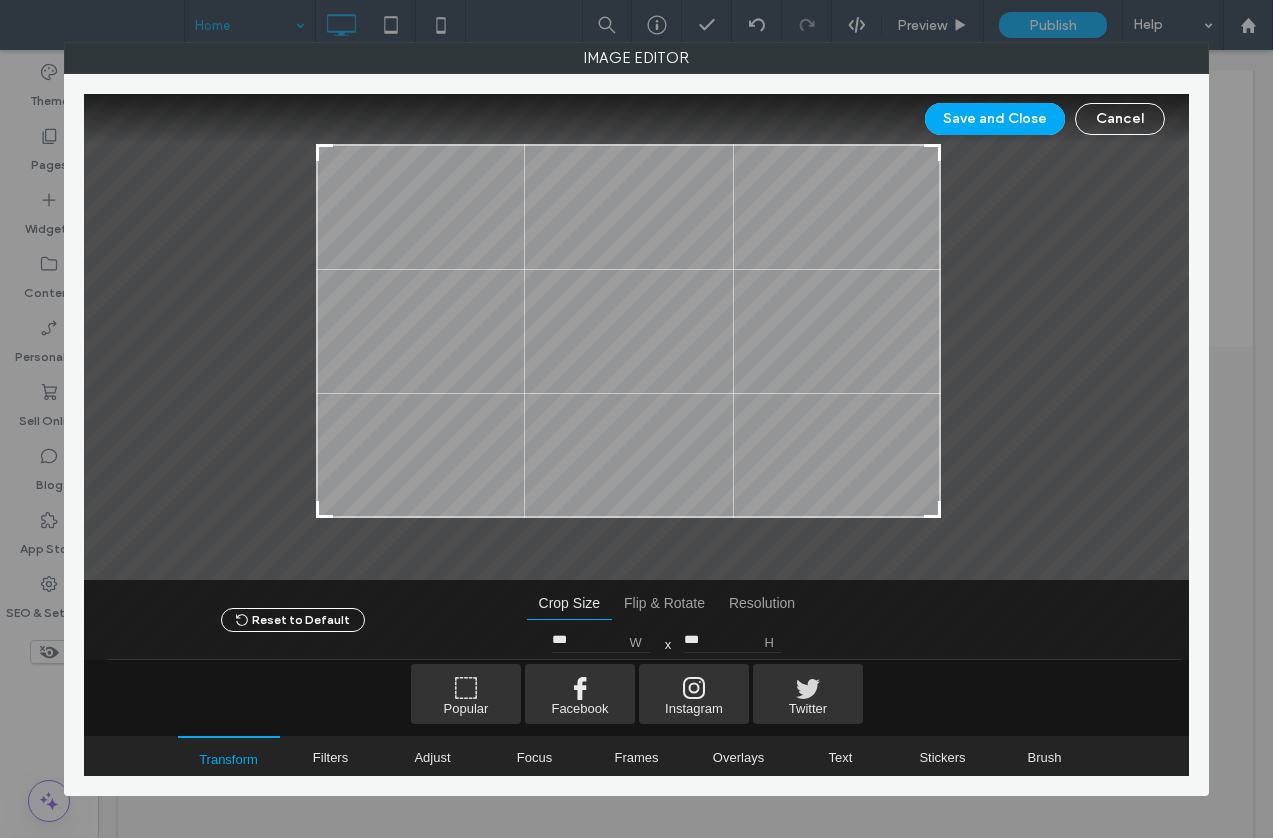 drag, startPoint x: 187, startPoint y: 517, endPoint x: 399, endPoint y: 394, distance: 245.09795 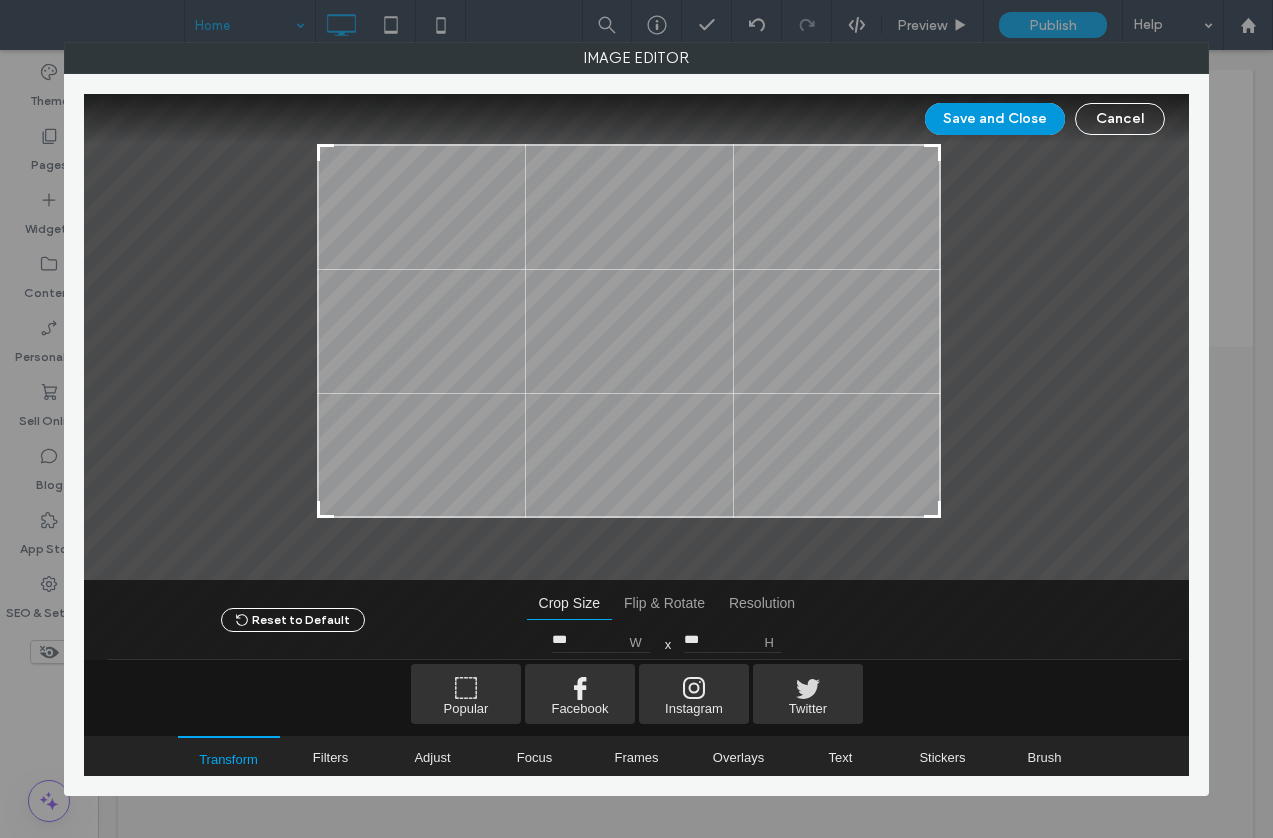click on "Save and Close" at bounding box center (995, 119) 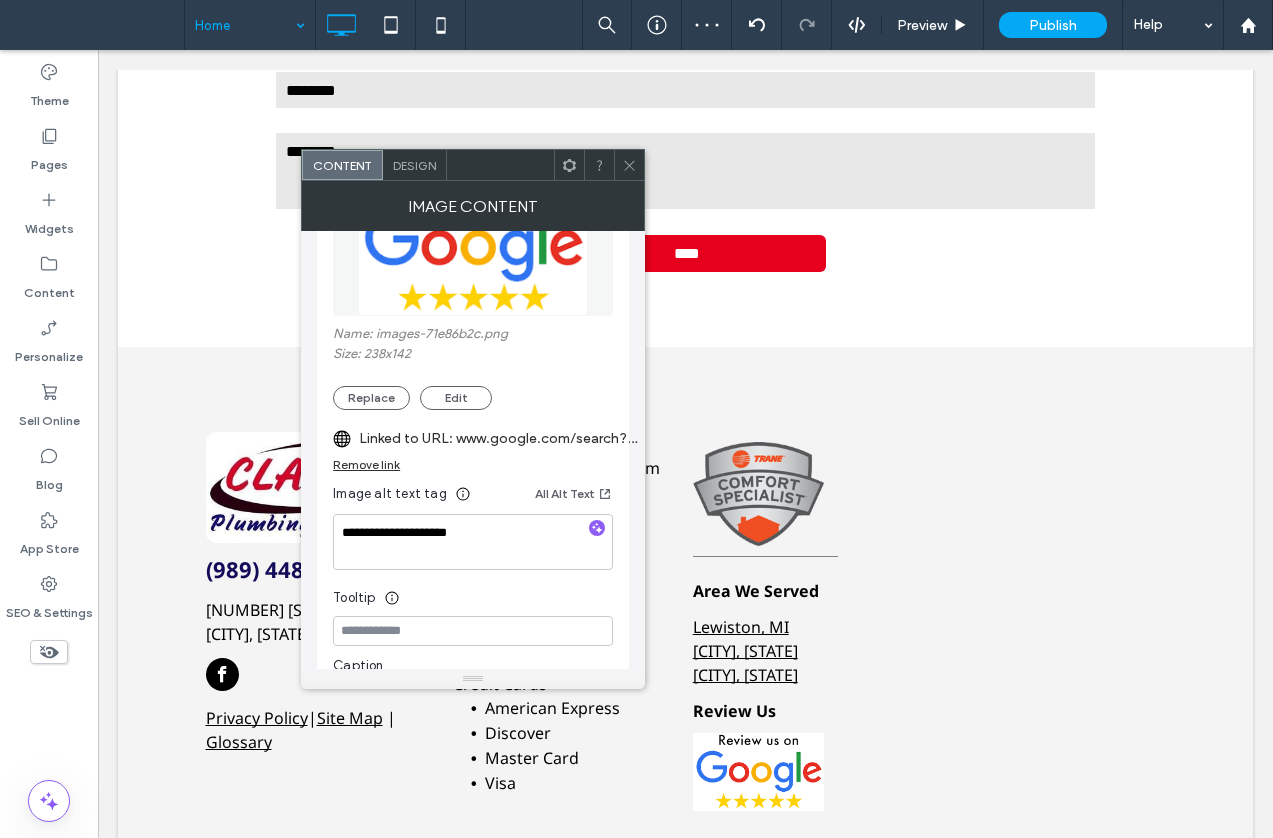 click 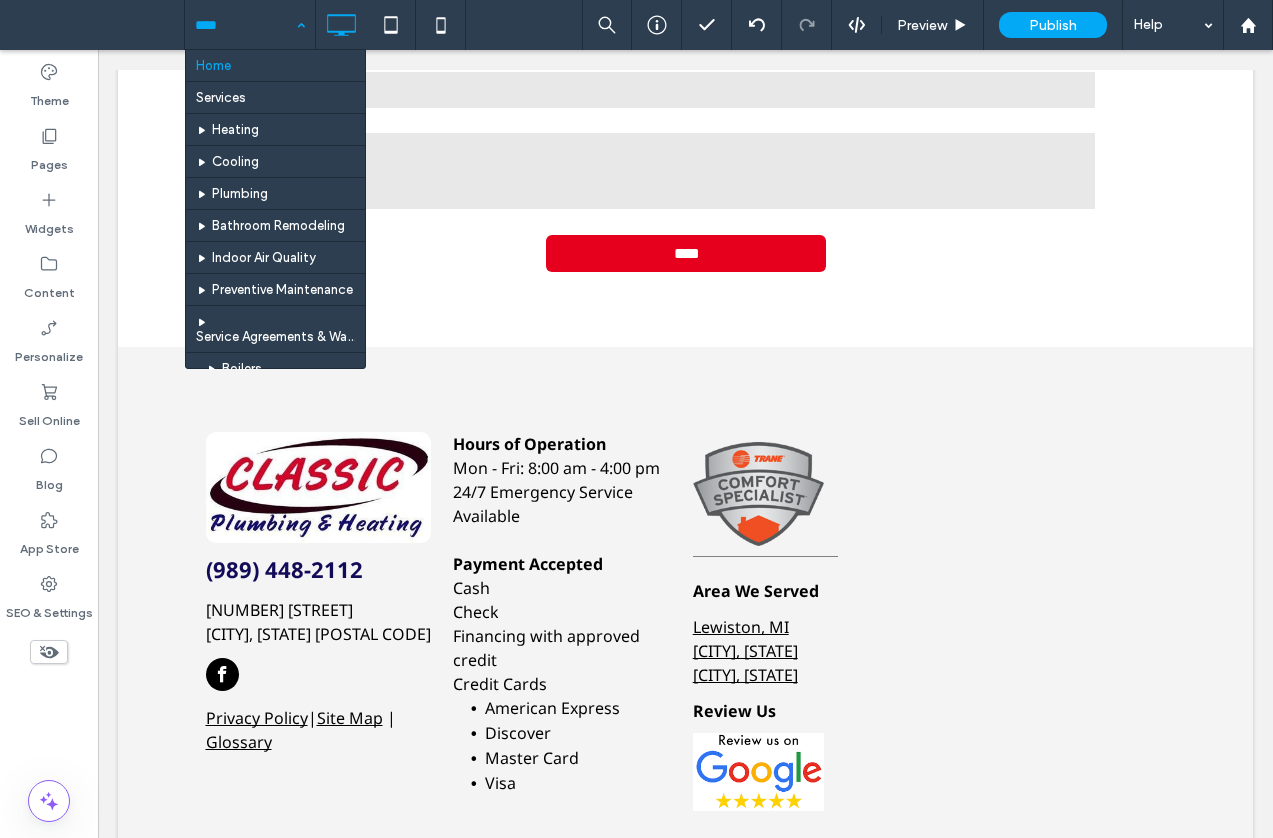 drag, startPoint x: 229, startPoint y: 68, endPoint x: 278, endPoint y: 84, distance: 51.546097 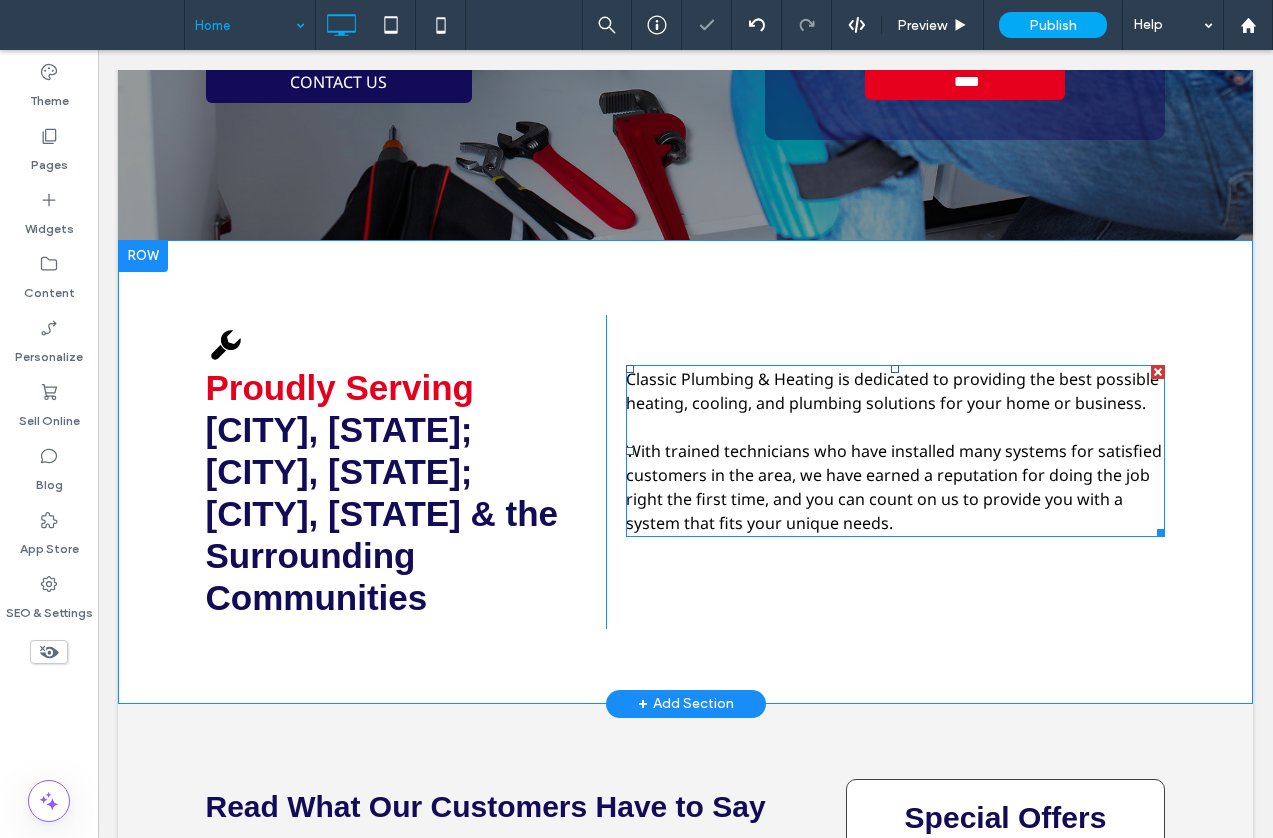 scroll, scrollTop: 1000, scrollLeft: 0, axis: vertical 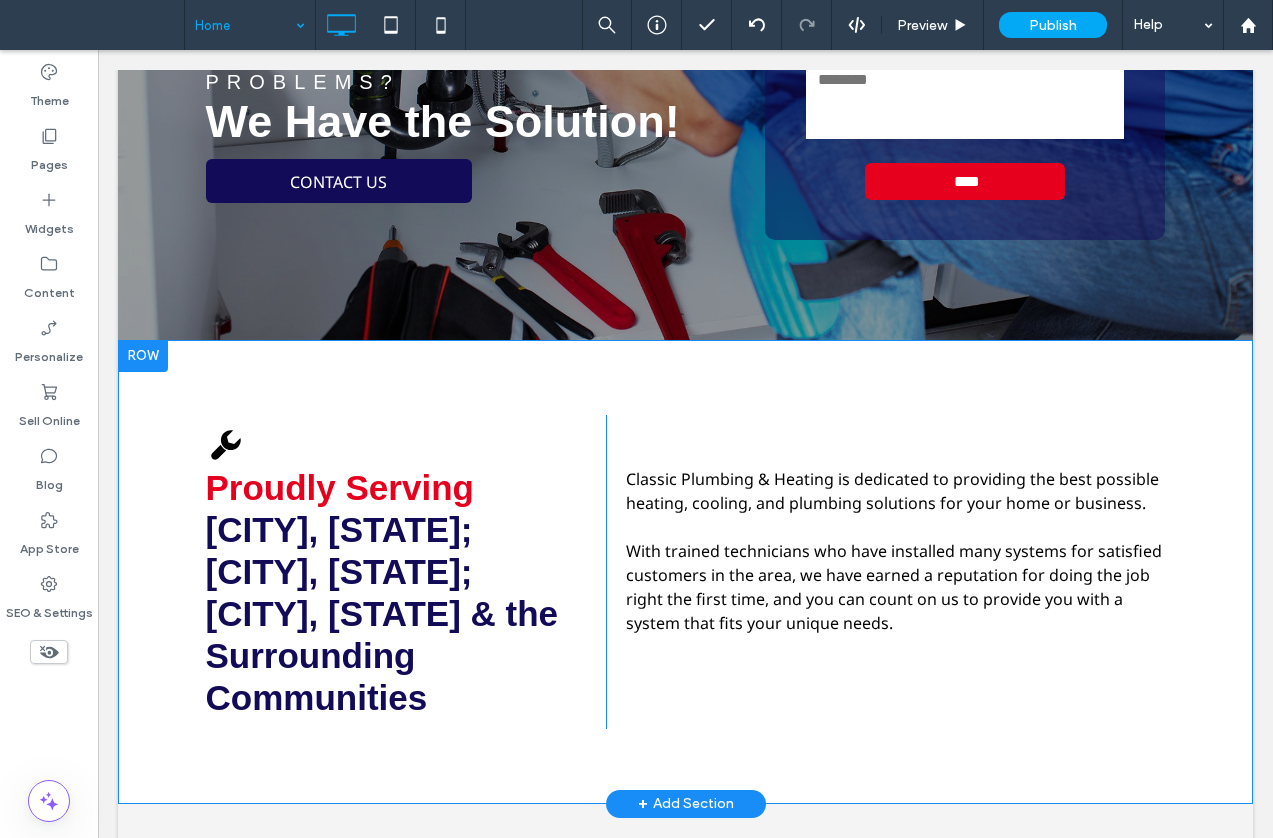 drag, startPoint x: 1052, startPoint y: 352, endPoint x: 632, endPoint y: 315, distance: 421.62662 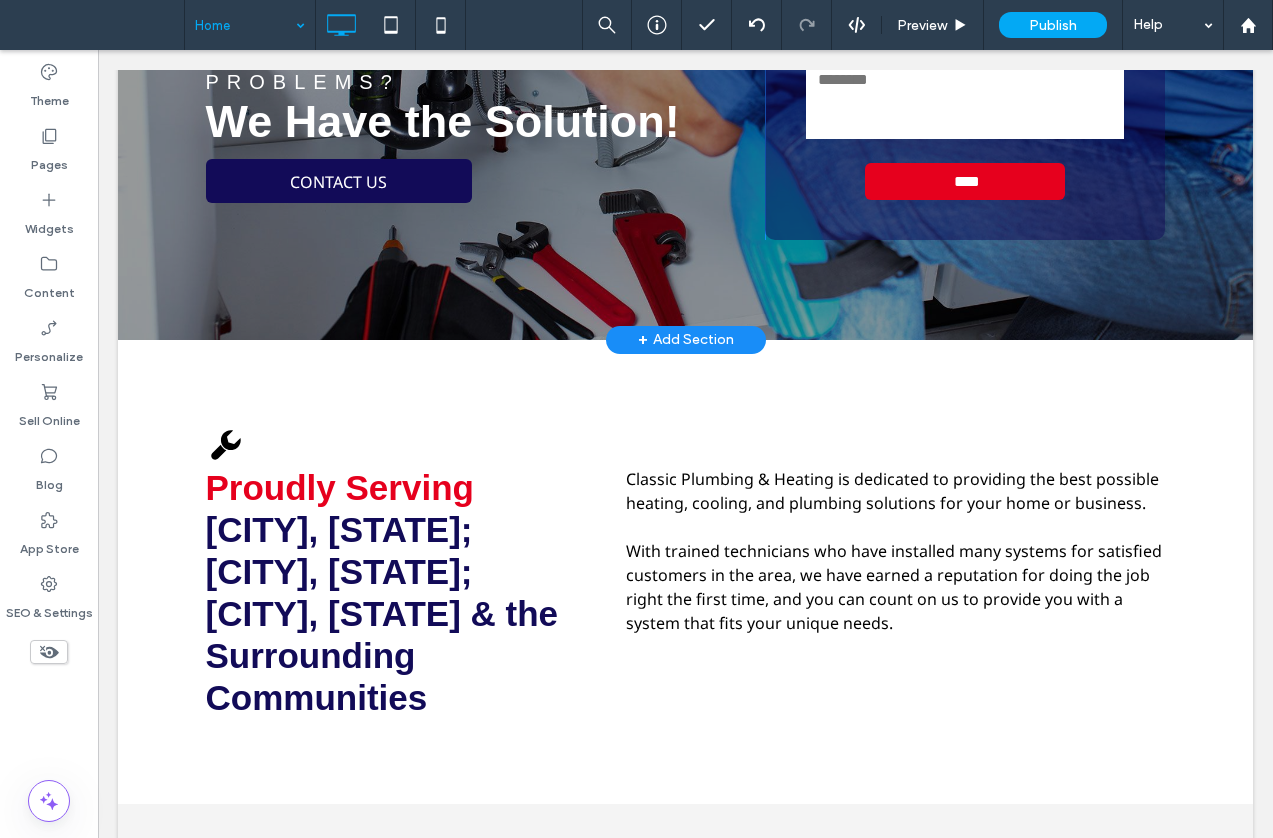 click on "wrench icon
Proudly Serving Gaylord, MI; Lewiston, MI; Grayling, MI & the Surrounding Communities
Click To Paste
Classic Plumbing & Heating is dedicated to providing the best possible heating, cooling, and plumbing solutions for your home or business. With trained technicians who have installed many systems for satisfied customers in the area, we have earned a reputation for doing the job right the first time, and you can count on us to provide you with a system that fits your unique needs.
Click To Paste
Row + Add Section" at bounding box center [685, 572] 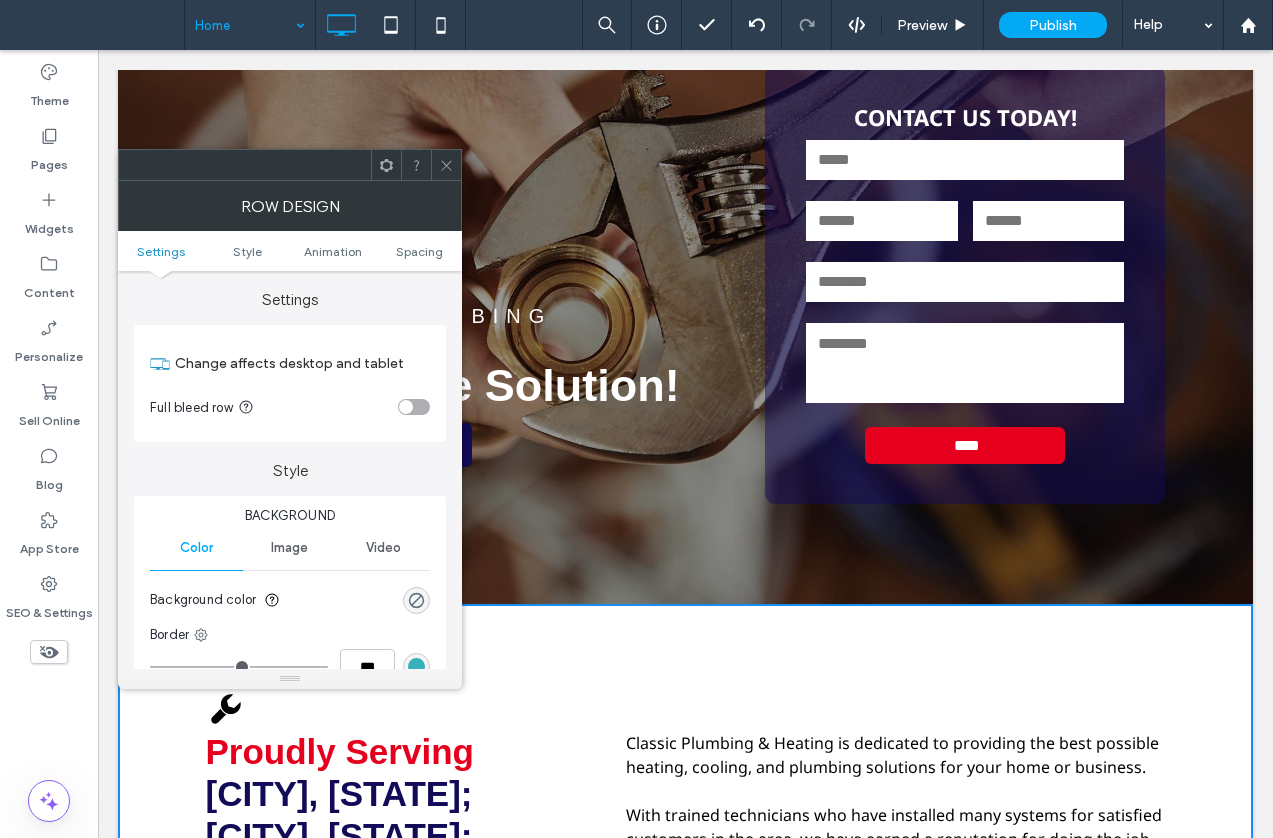 scroll, scrollTop: 0, scrollLeft: 0, axis: both 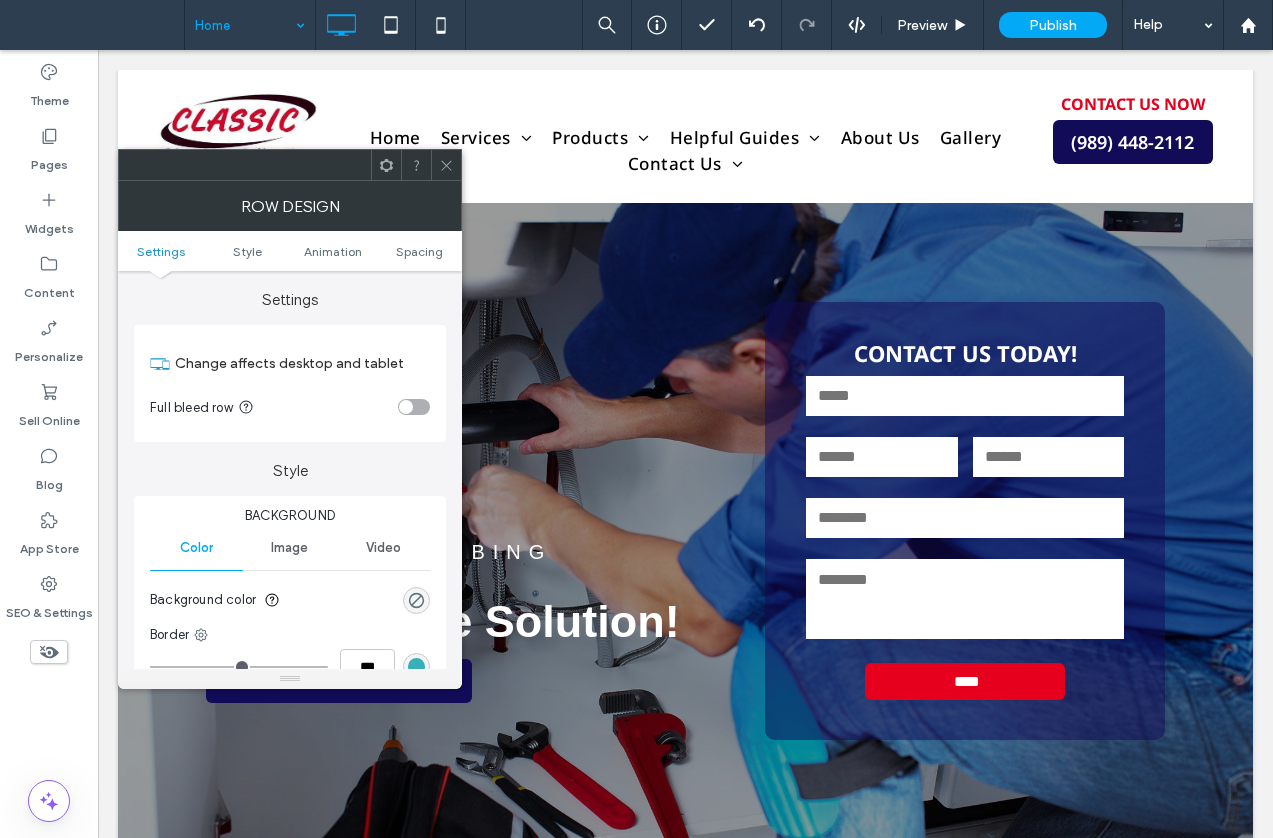 click 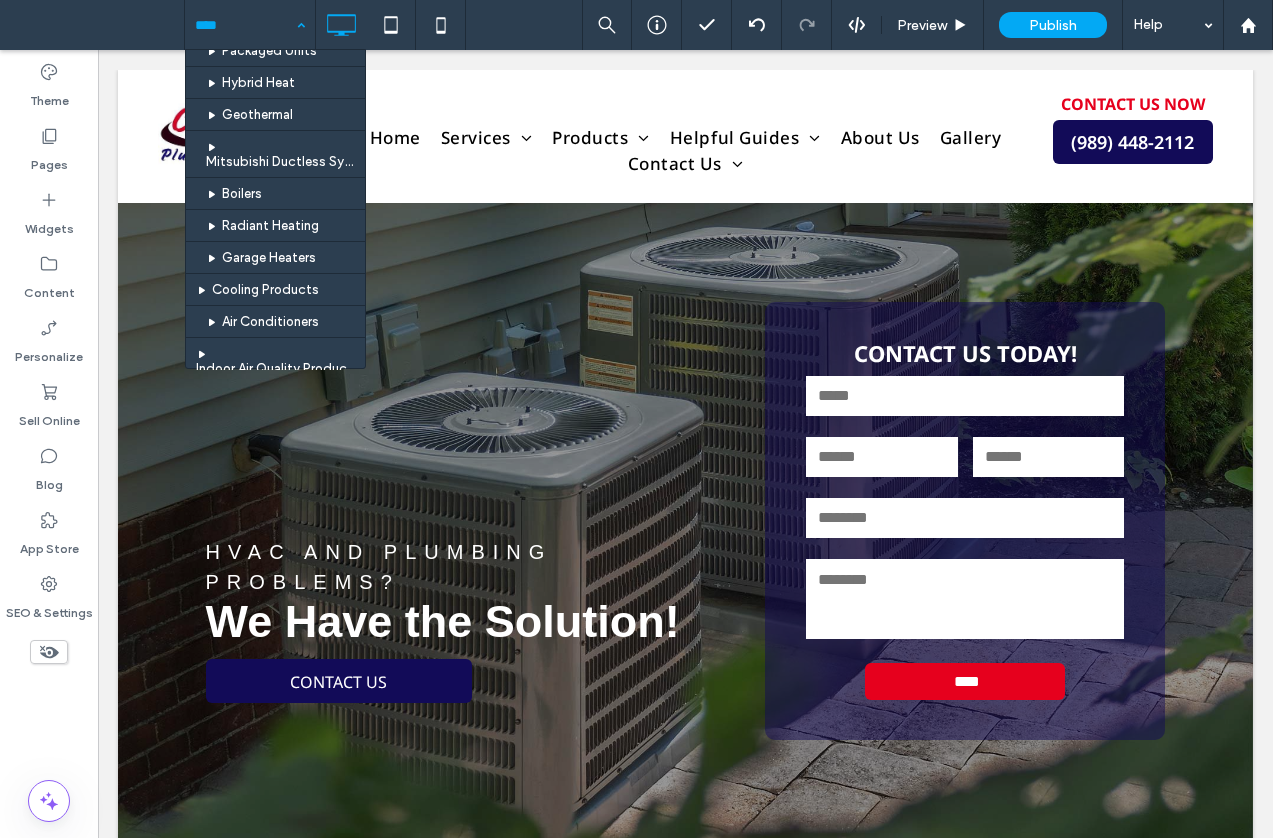 scroll, scrollTop: 900, scrollLeft: 0, axis: vertical 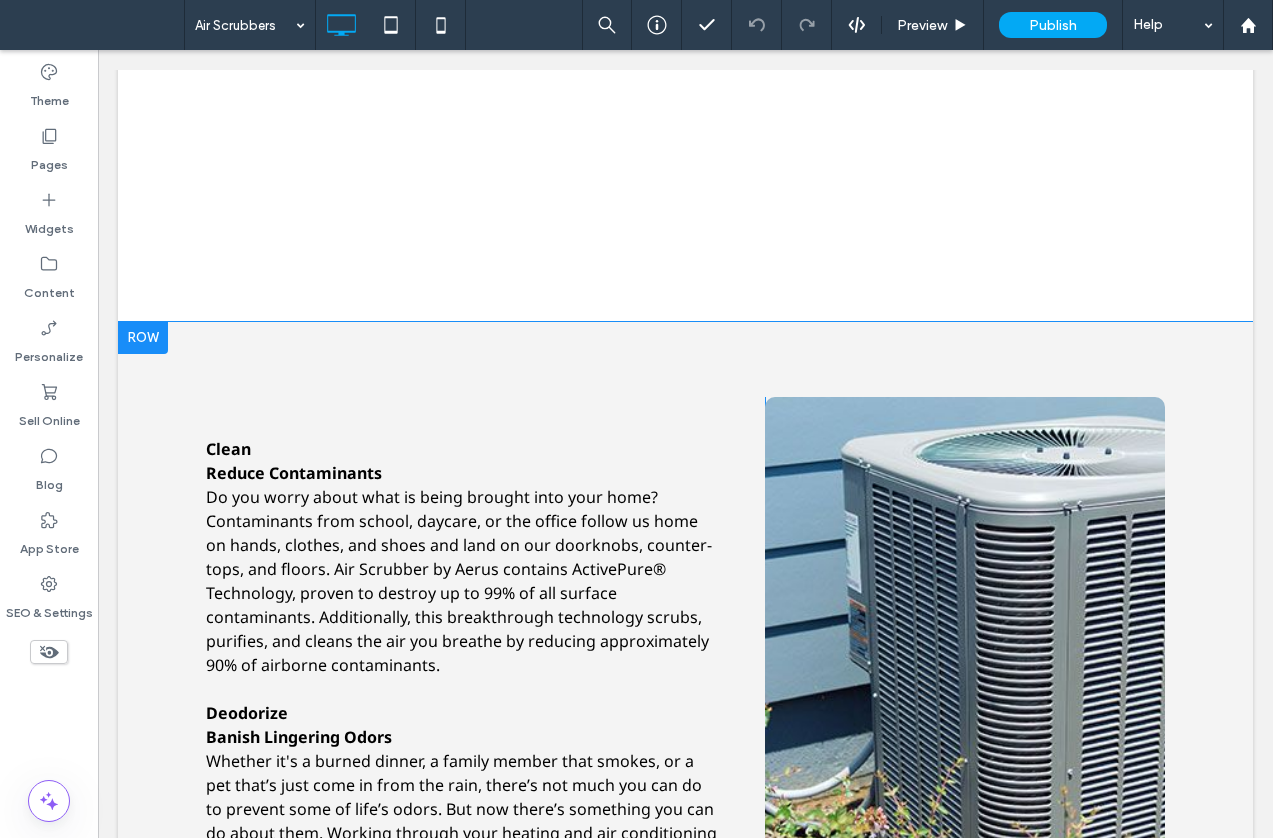 click on "Click To Paste" at bounding box center (965, 701) 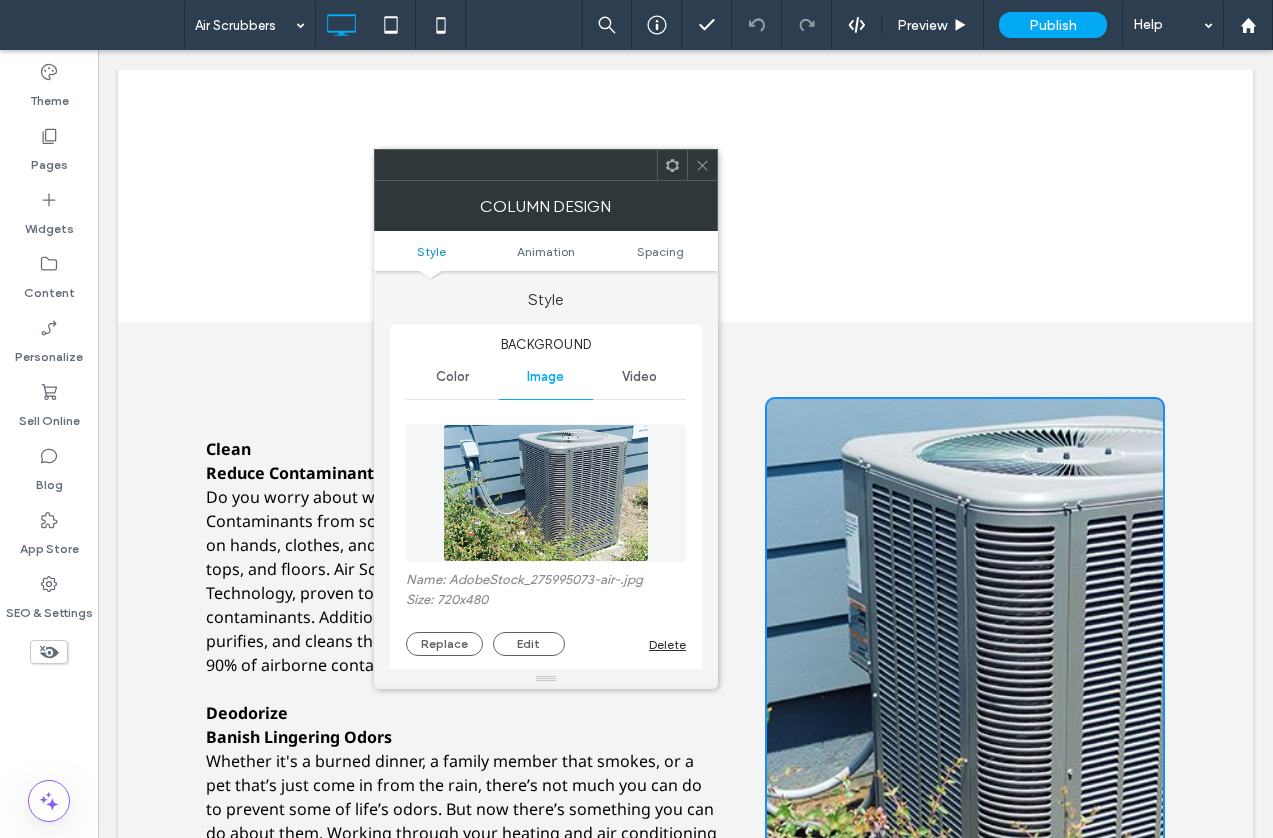 click on "Replace" at bounding box center [444, 644] 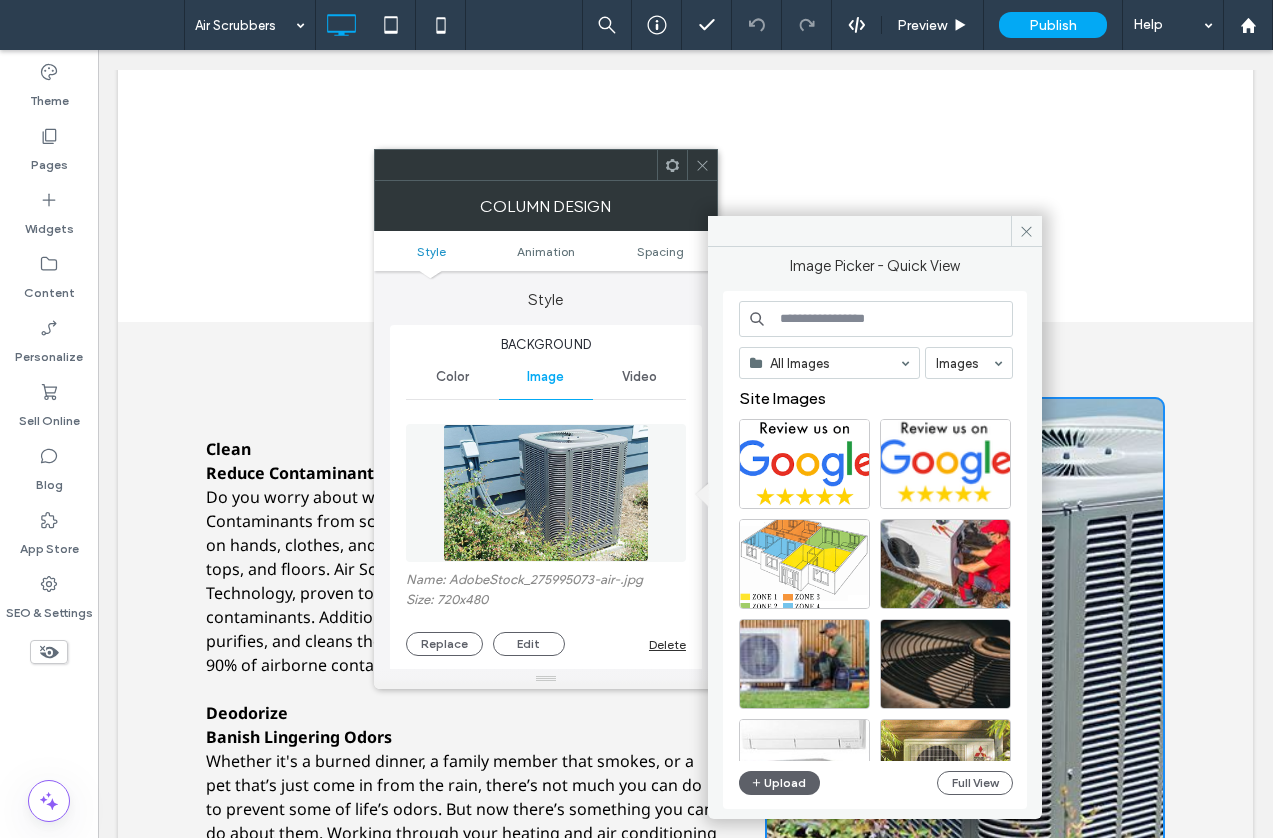 click on "Background Color Image Video Name: AdobeStock_275995073-air-.jpg Size: 720x480 Replace Edit Delete Create background slider Cover Full image Tile No repeat Position Keep image position static Do not optimize this image Background overlay Border *** Corner radius ** px Shadow" at bounding box center [546, 803] 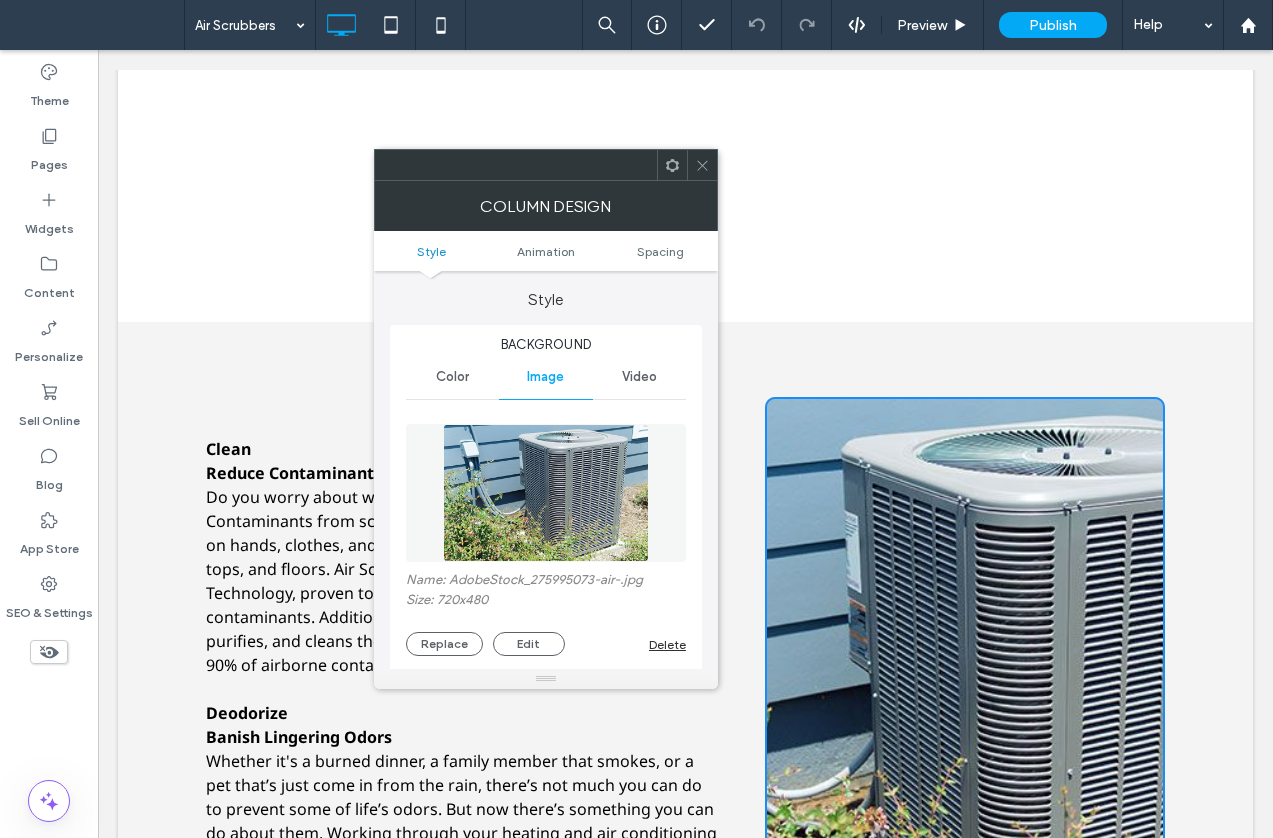 drag, startPoint x: 447, startPoint y: 640, endPoint x: 491, endPoint y: 633, distance: 44.553337 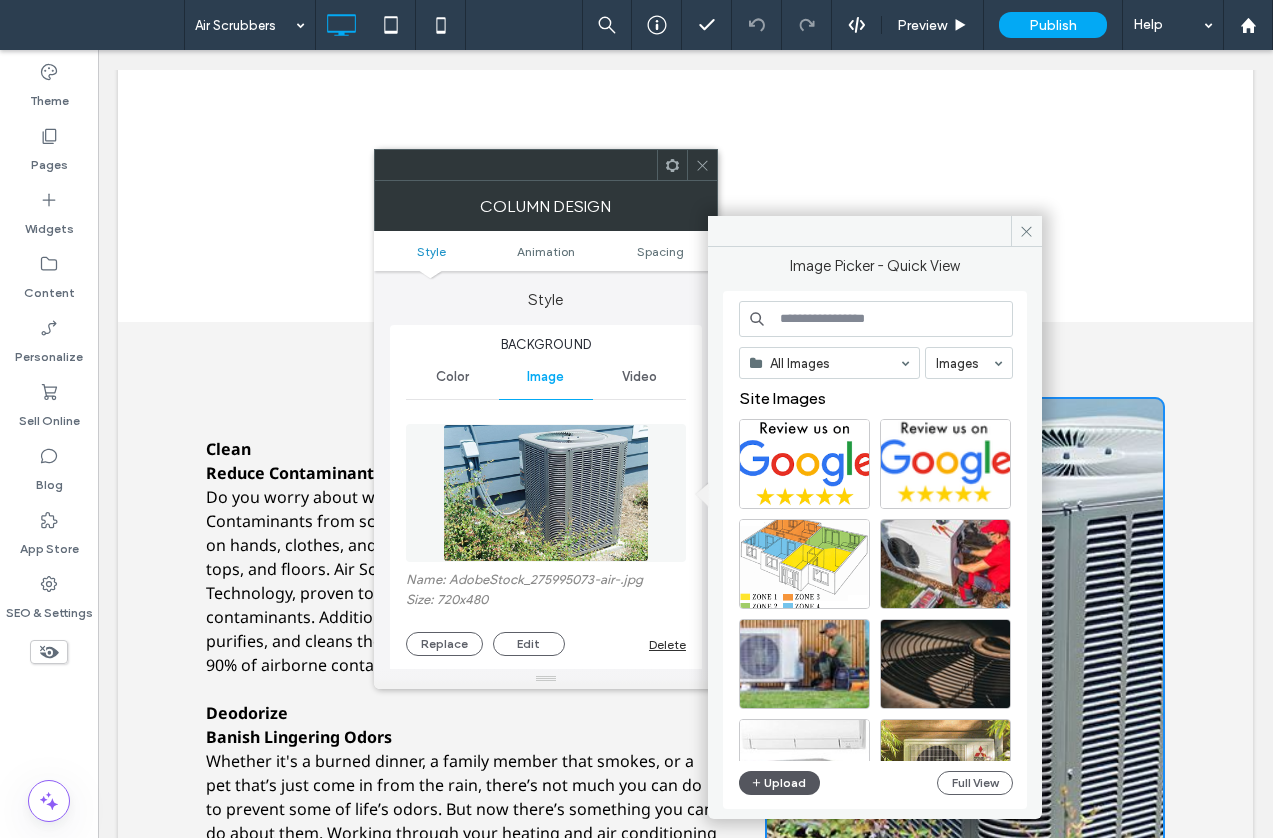 click on "Upload" at bounding box center (780, 783) 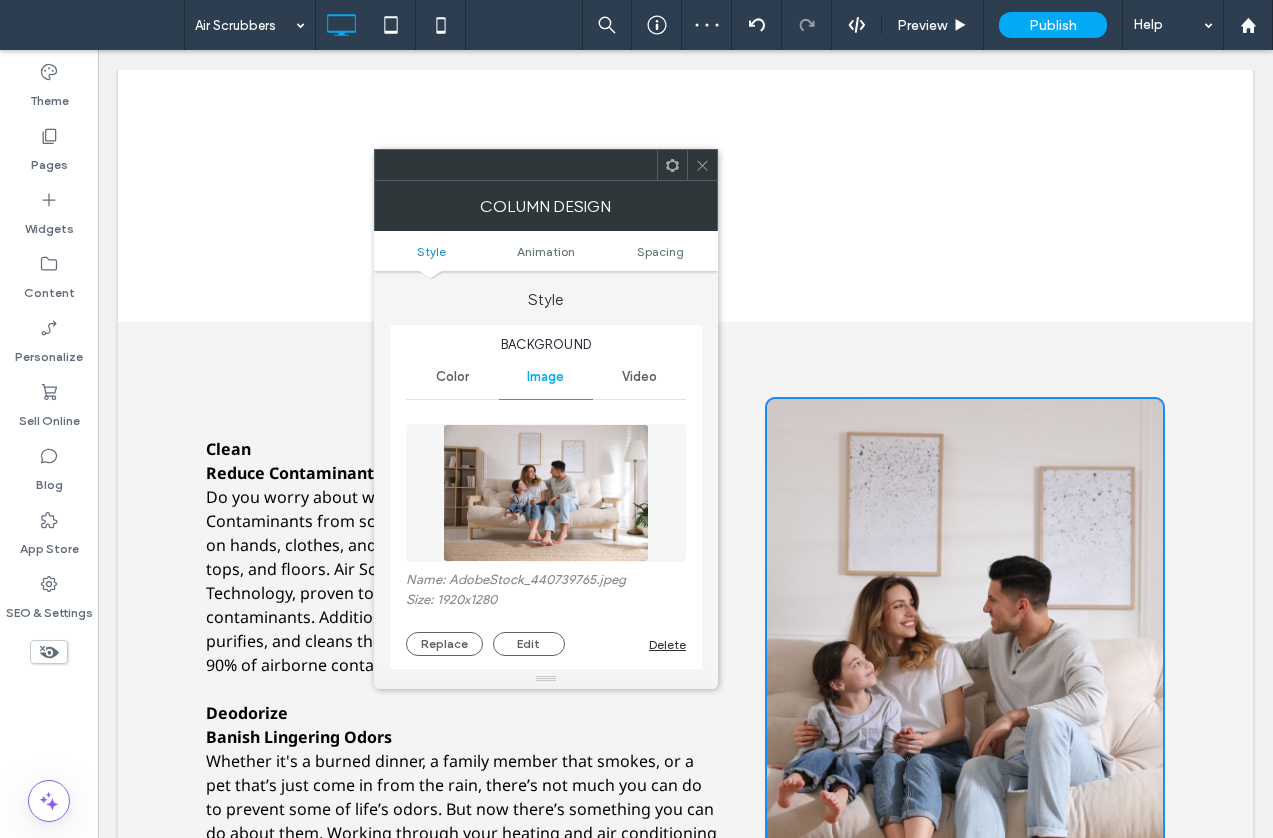 click 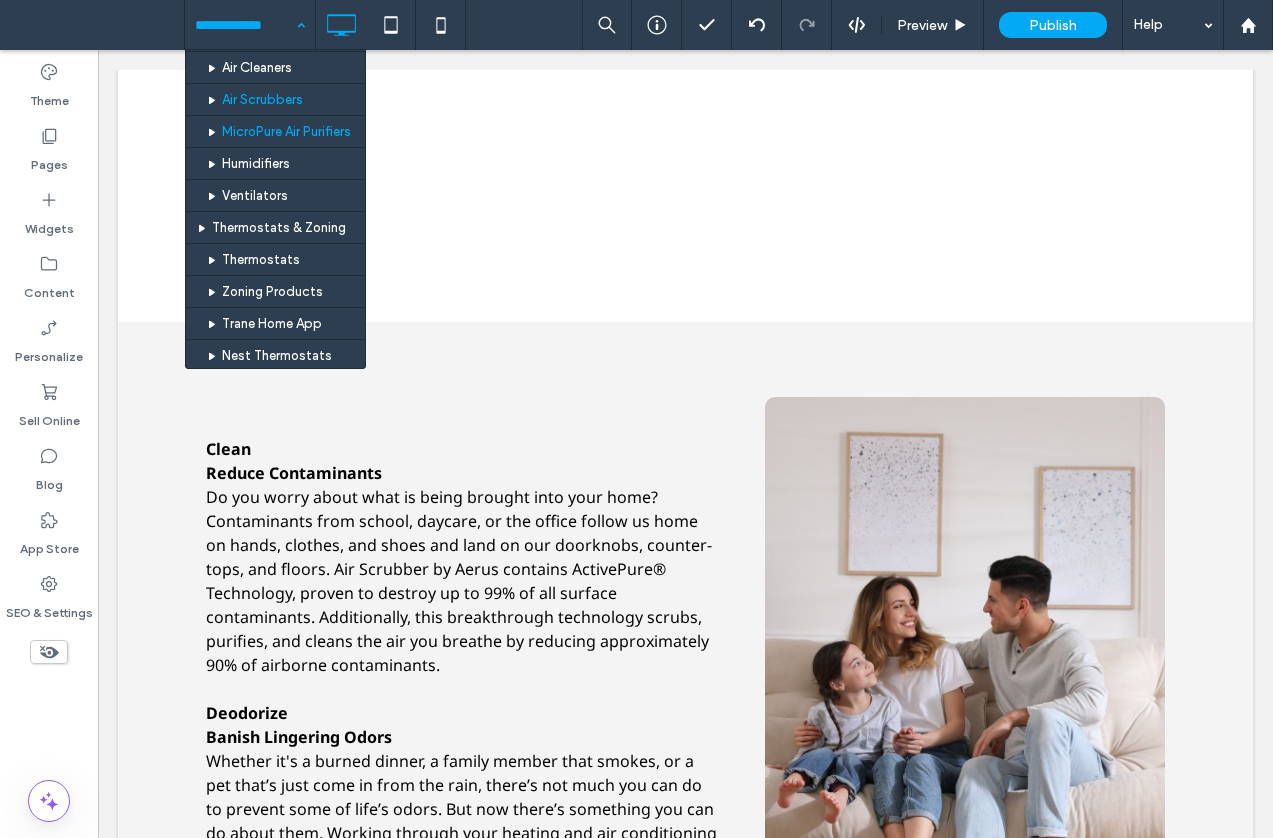 scroll, scrollTop: 1000, scrollLeft: 0, axis: vertical 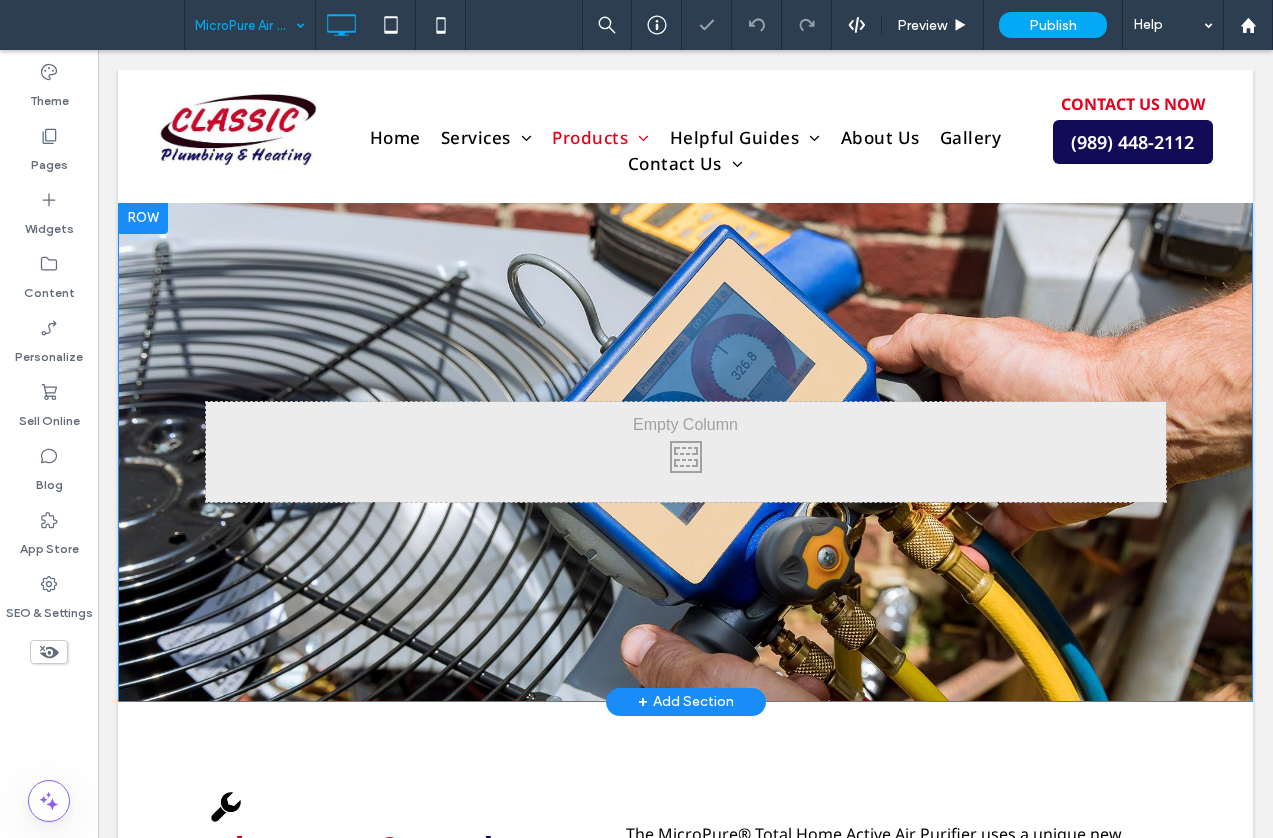 click on "Click To Paste
Row + Add Section" at bounding box center (685, 452) 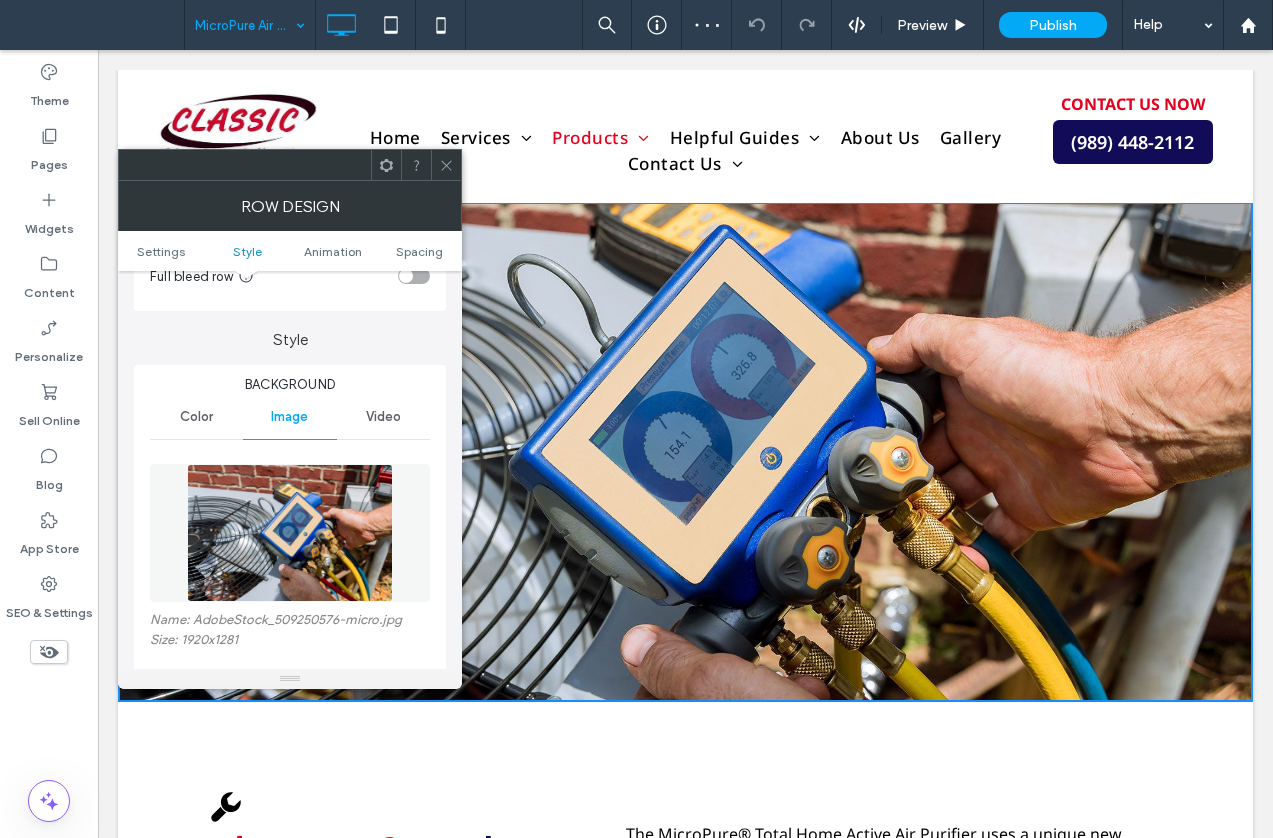 scroll, scrollTop: 300, scrollLeft: 0, axis: vertical 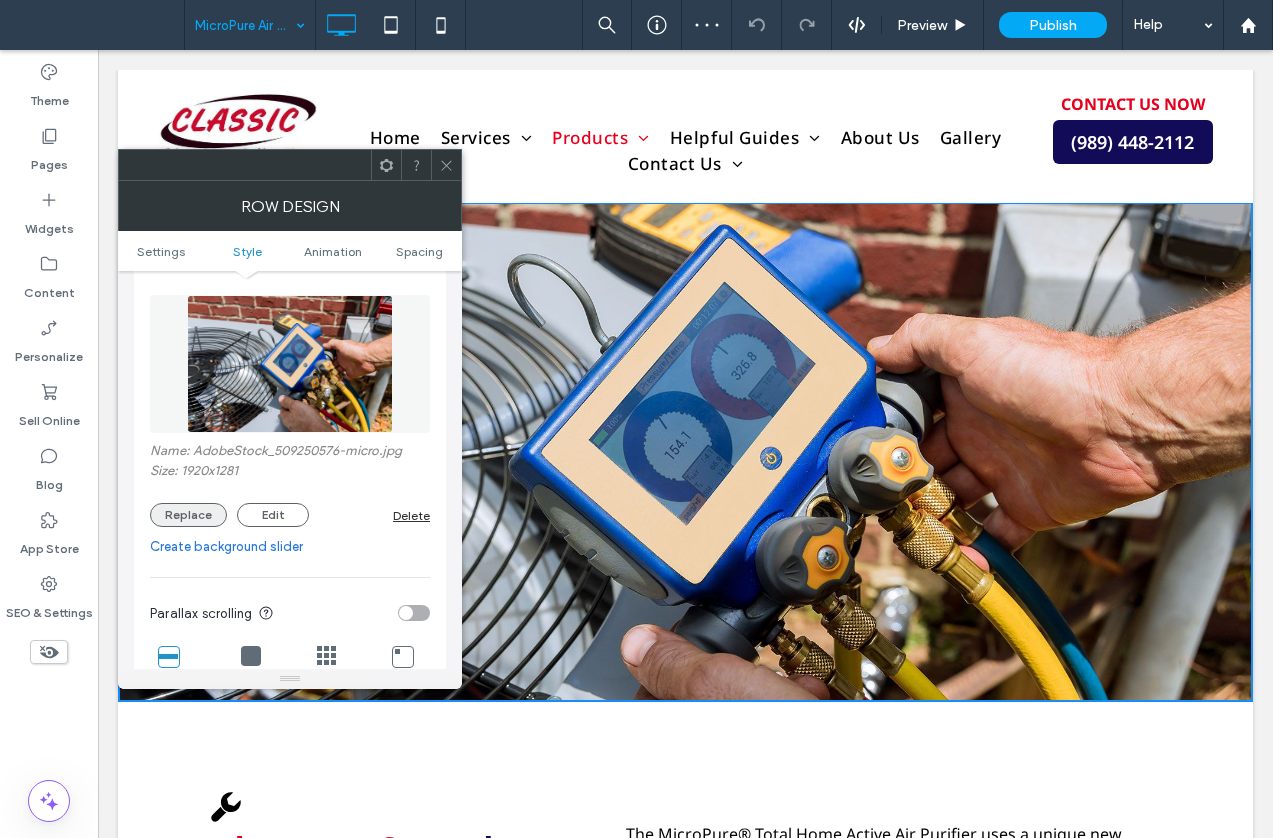 click on "Replace" at bounding box center (188, 515) 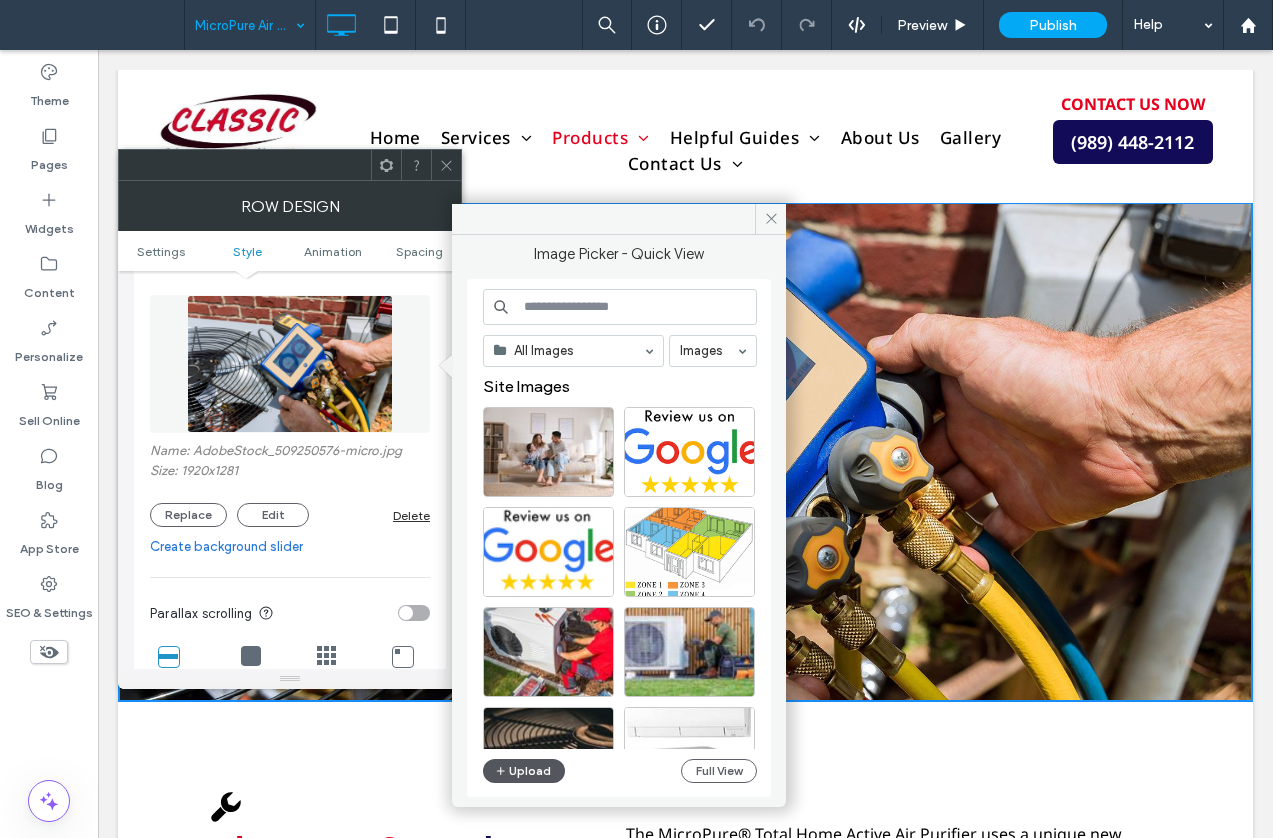 click on "Upload" at bounding box center (524, 771) 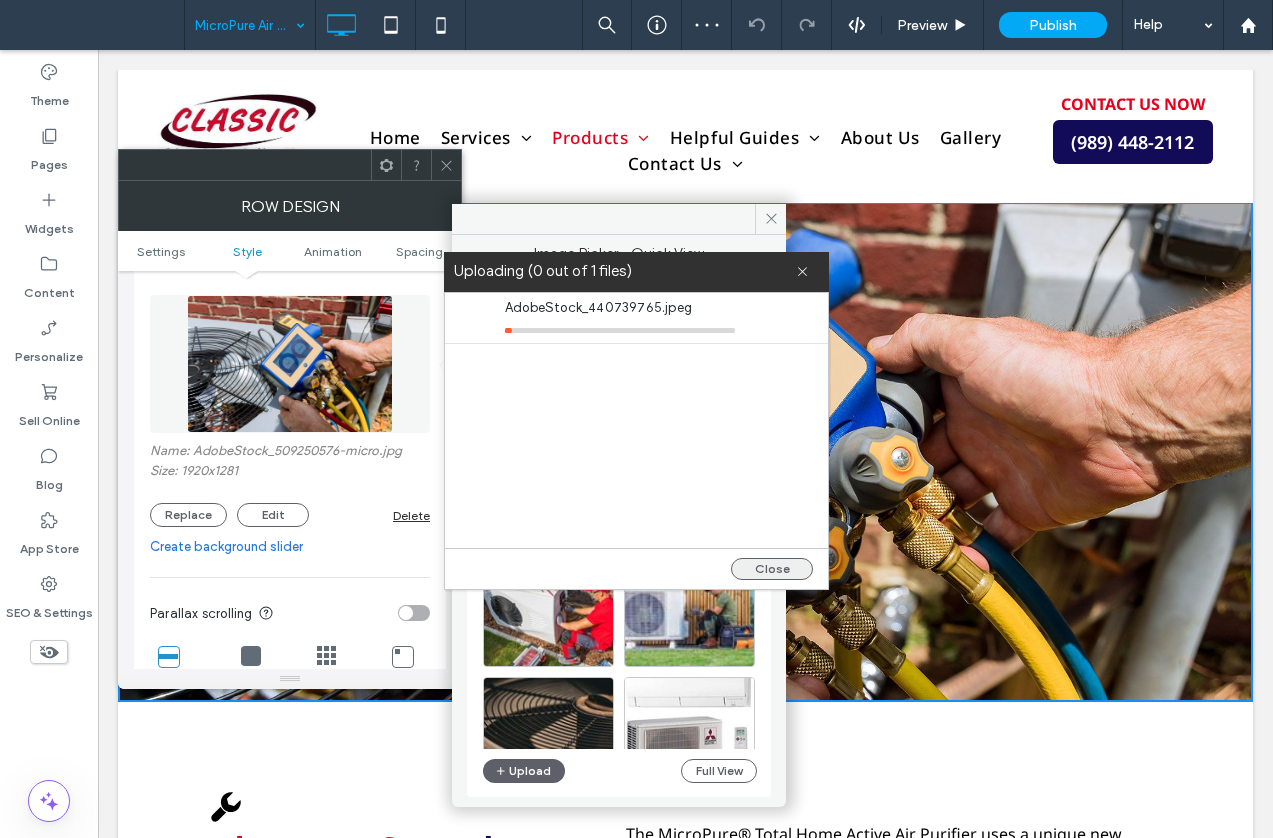 drag, startPoint x: 780, startPoint y: 566, endPoint x: 783, endPoint y: 552, distance: 14.3178215 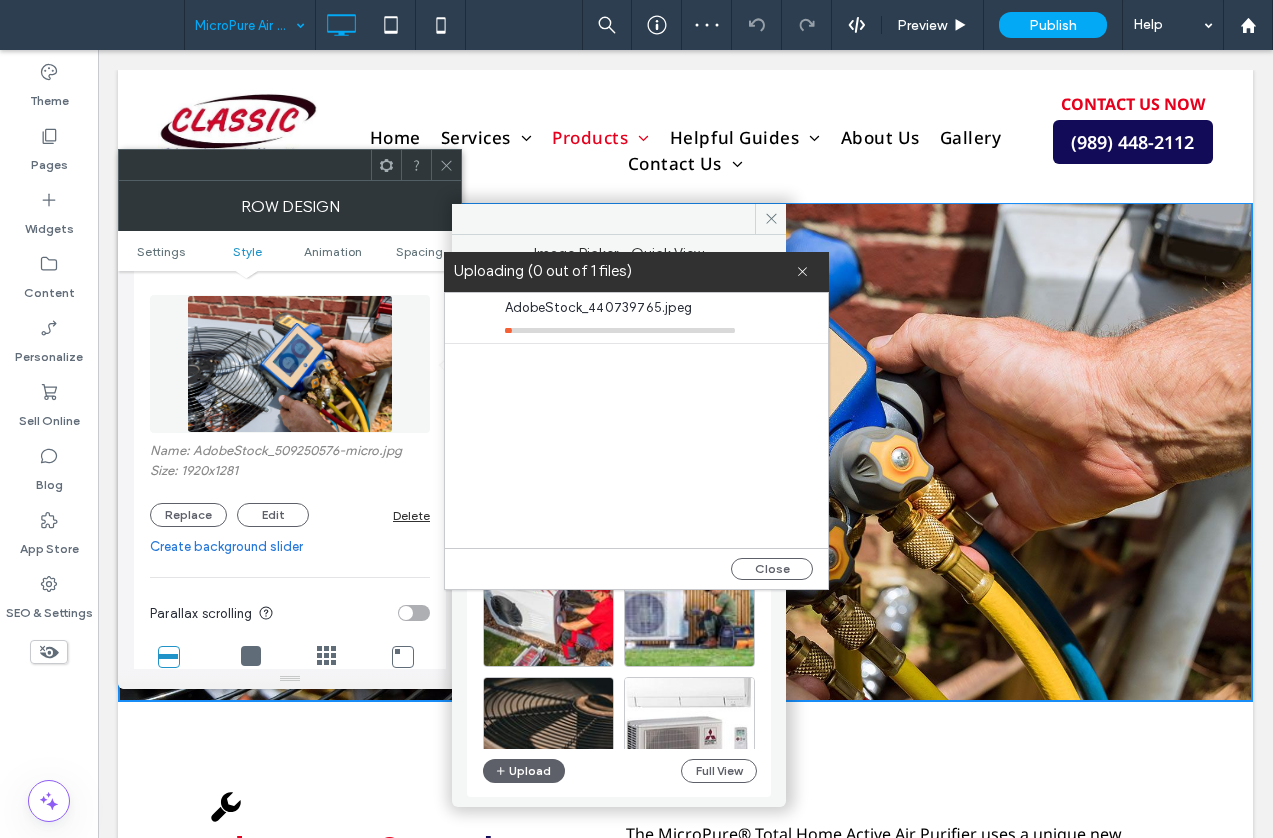 click on "Close" at bounding box center [772, 569] 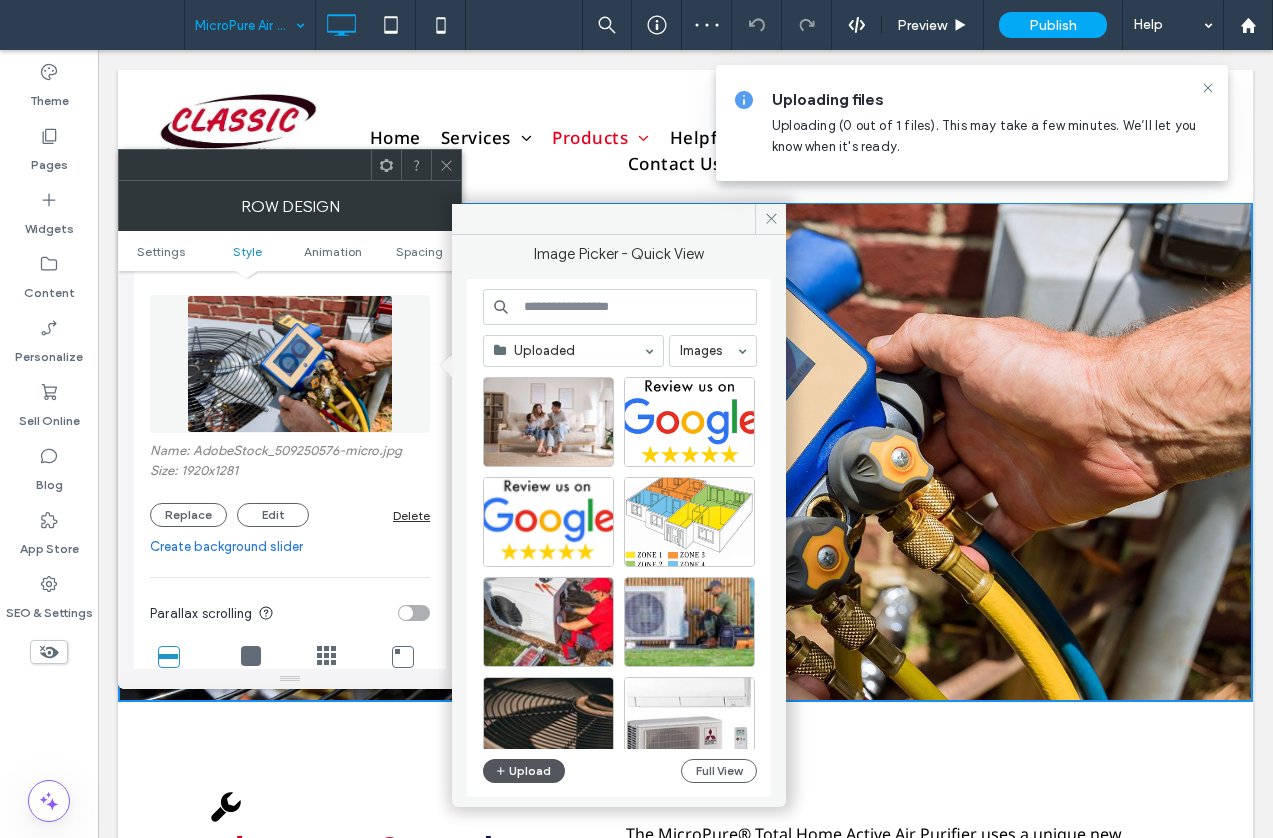 click on "Upload" at bounding box center (524, 771) 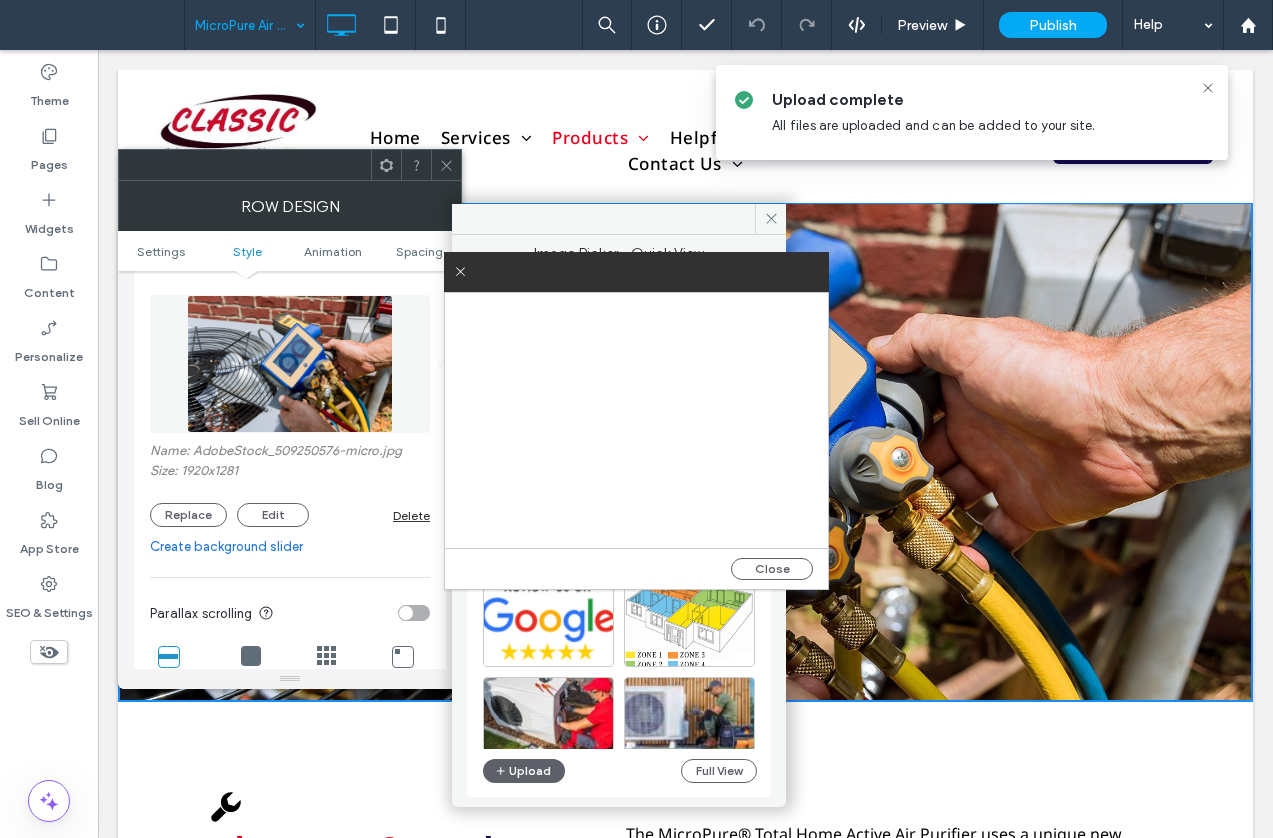 click at bounding box center [636, 420] 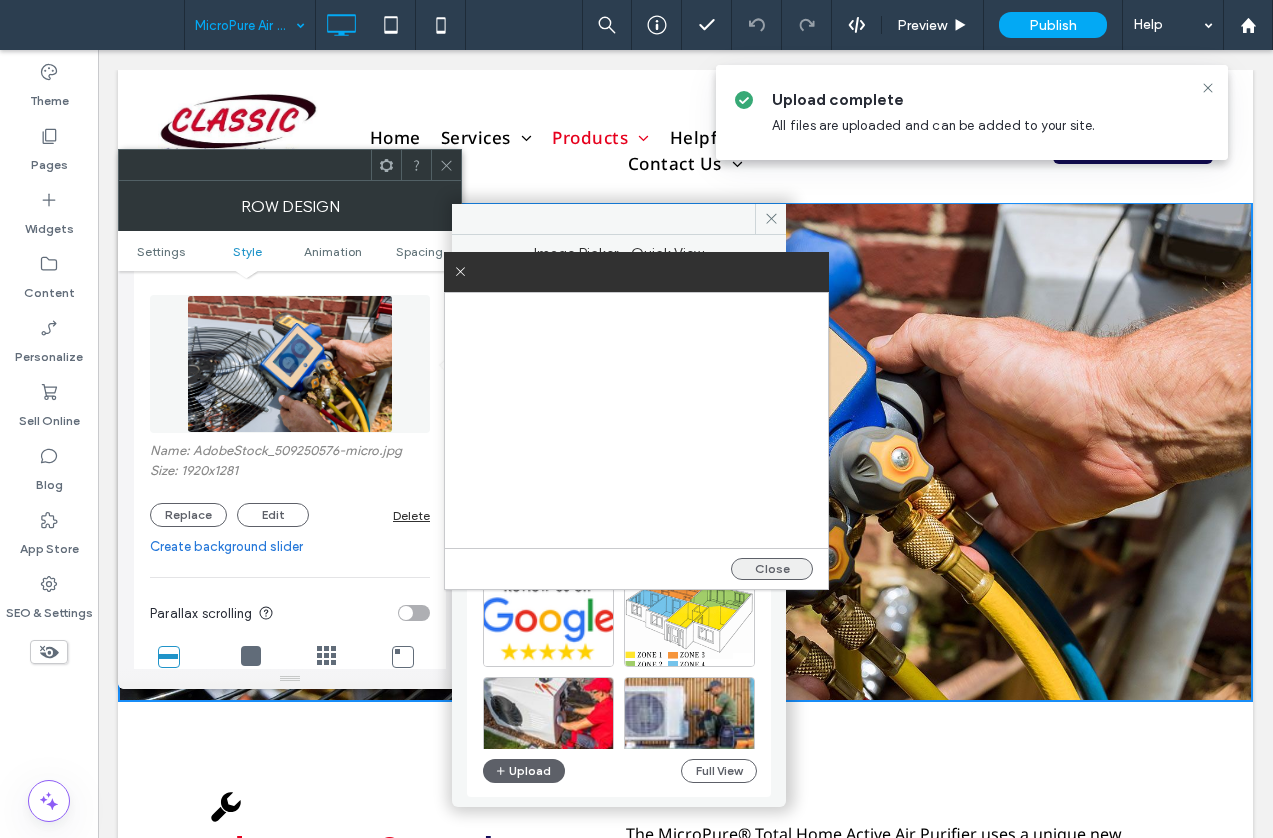 click on "Close" at bounding box center (772, 569) 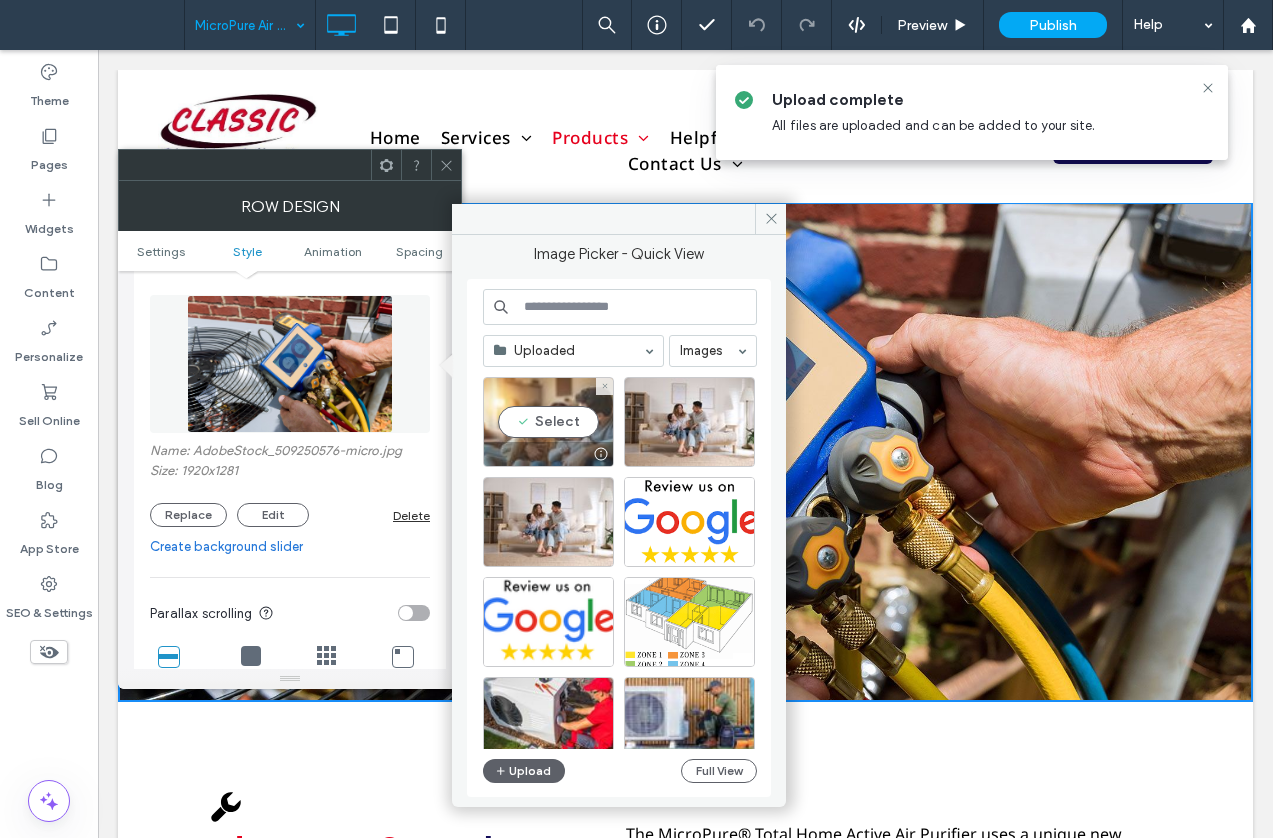 click on "Select" at bounding box center [548, 422] 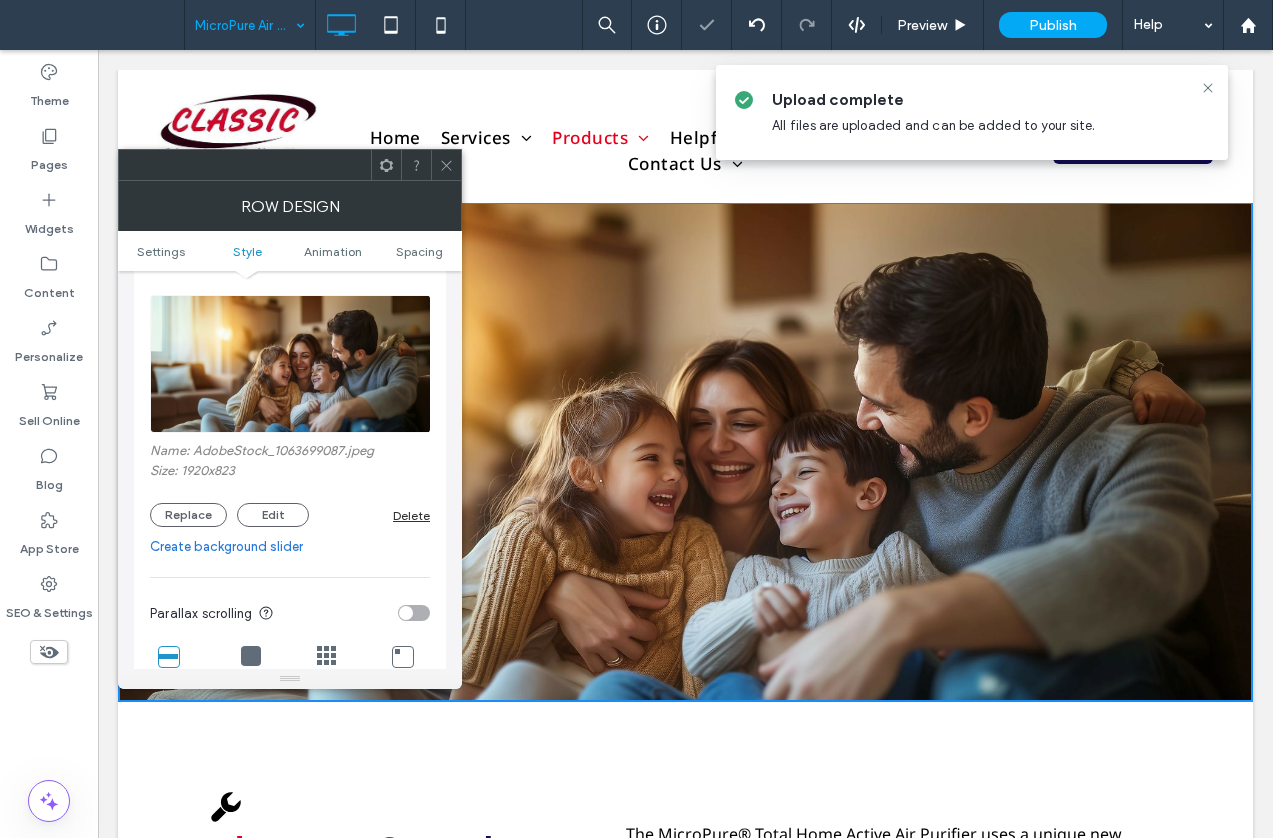 click 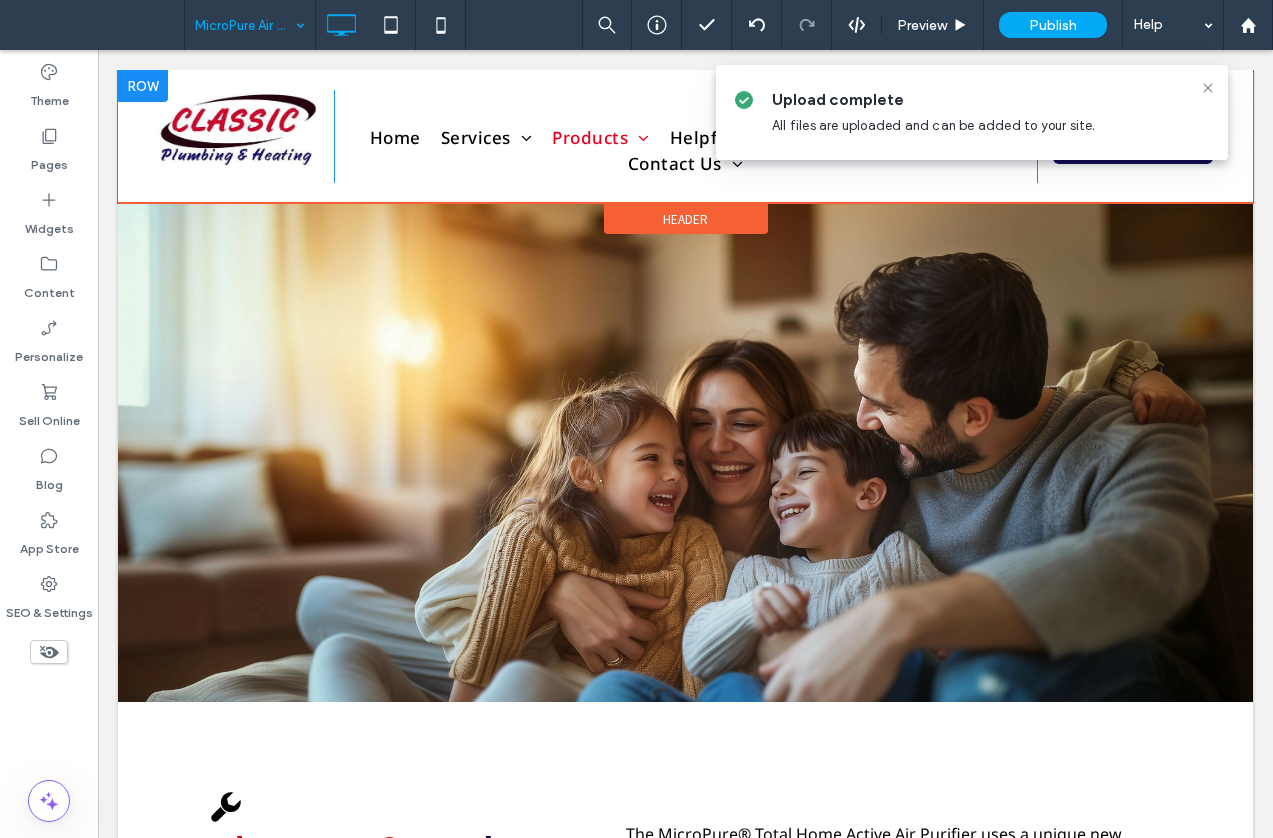 click on "Click To Paste
Home
Services
Heating
Cooling
Plumbing
Bathroom Remodeling
Indoor Air Quality
Preventive Maintenance
Service Agreements & Warranties
Products
Plumbing Products
Boilers
Tank Water Heaters
Tankless Water Heaters
Water Softeners
Water Filtration Systems
Plumbing Fixtures
Sump Pumps
Heating Products
Heat Pumps
Air Handlers
Gas Furnaces
Packaged Units
Hybrid Heat
Geothermal
Mitsubishi Ductless Systems
Boilers
Radiant Heating
Garage Heaters
Cooling Products" at bounding box center (685, 136) 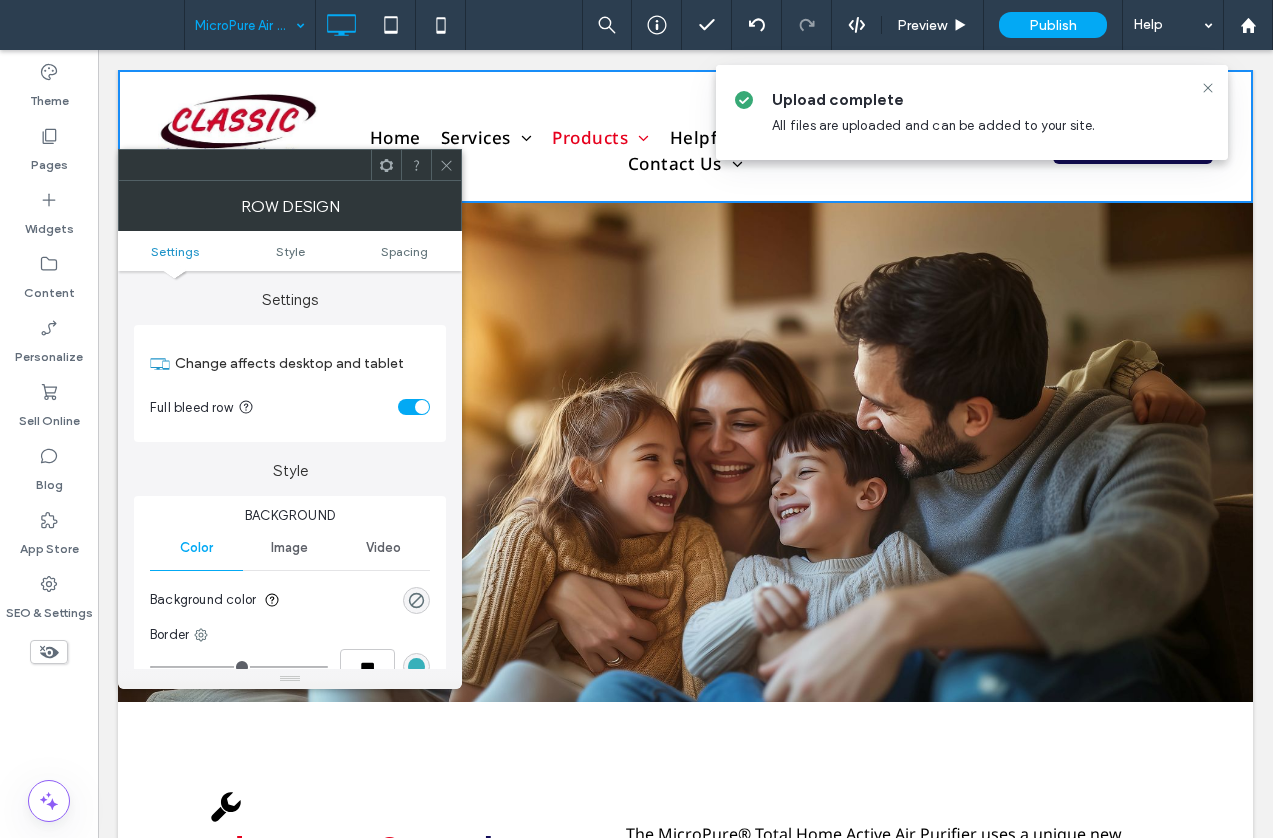 click at bounding box center [446, 165] 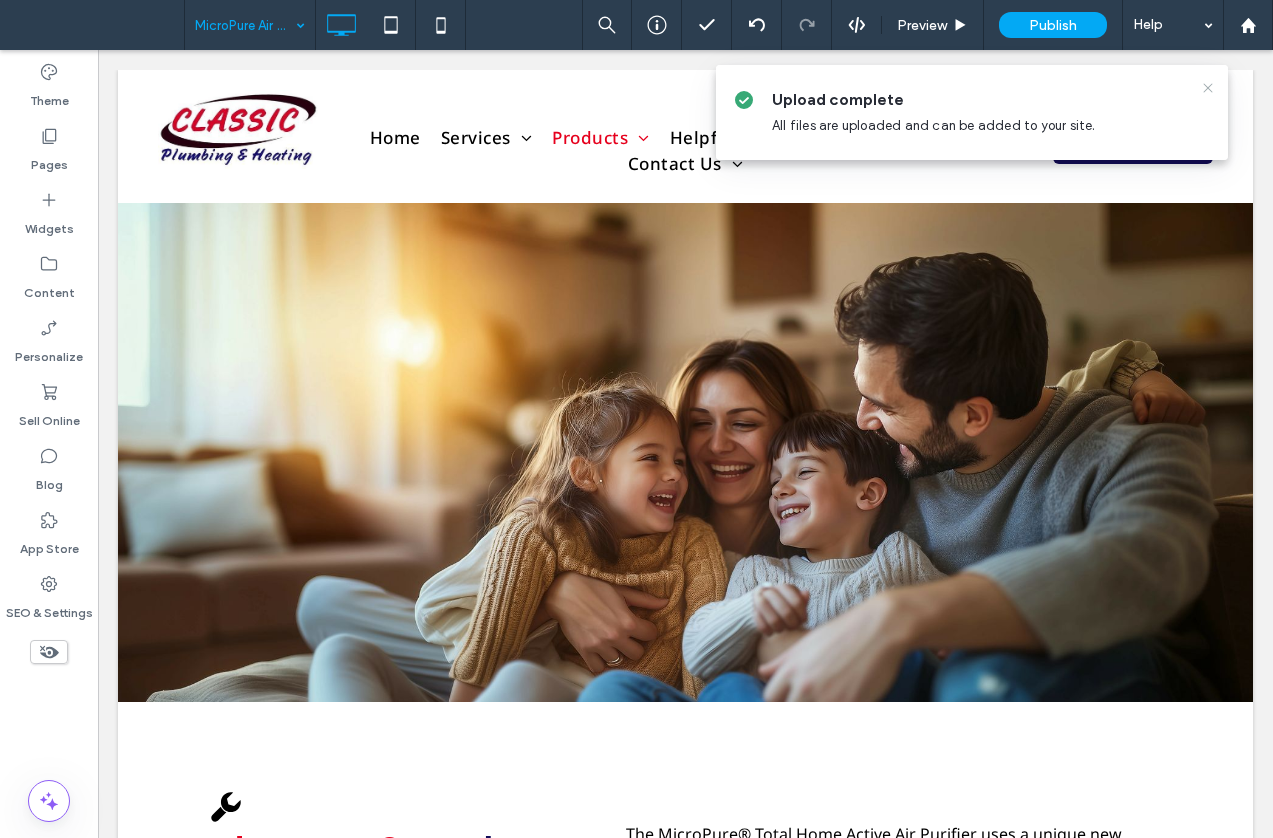click 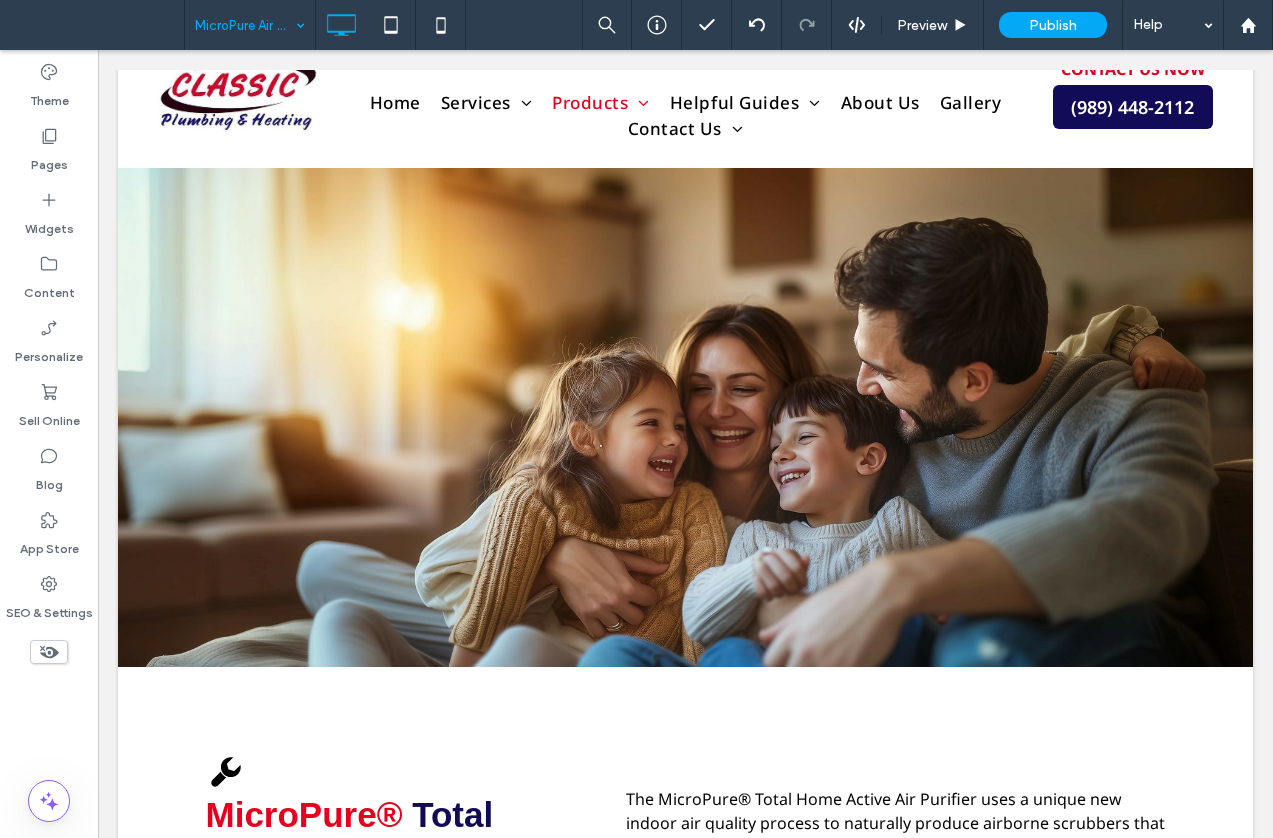 scroll, scrollTop: 0, scrollLeft: 0, axis: both 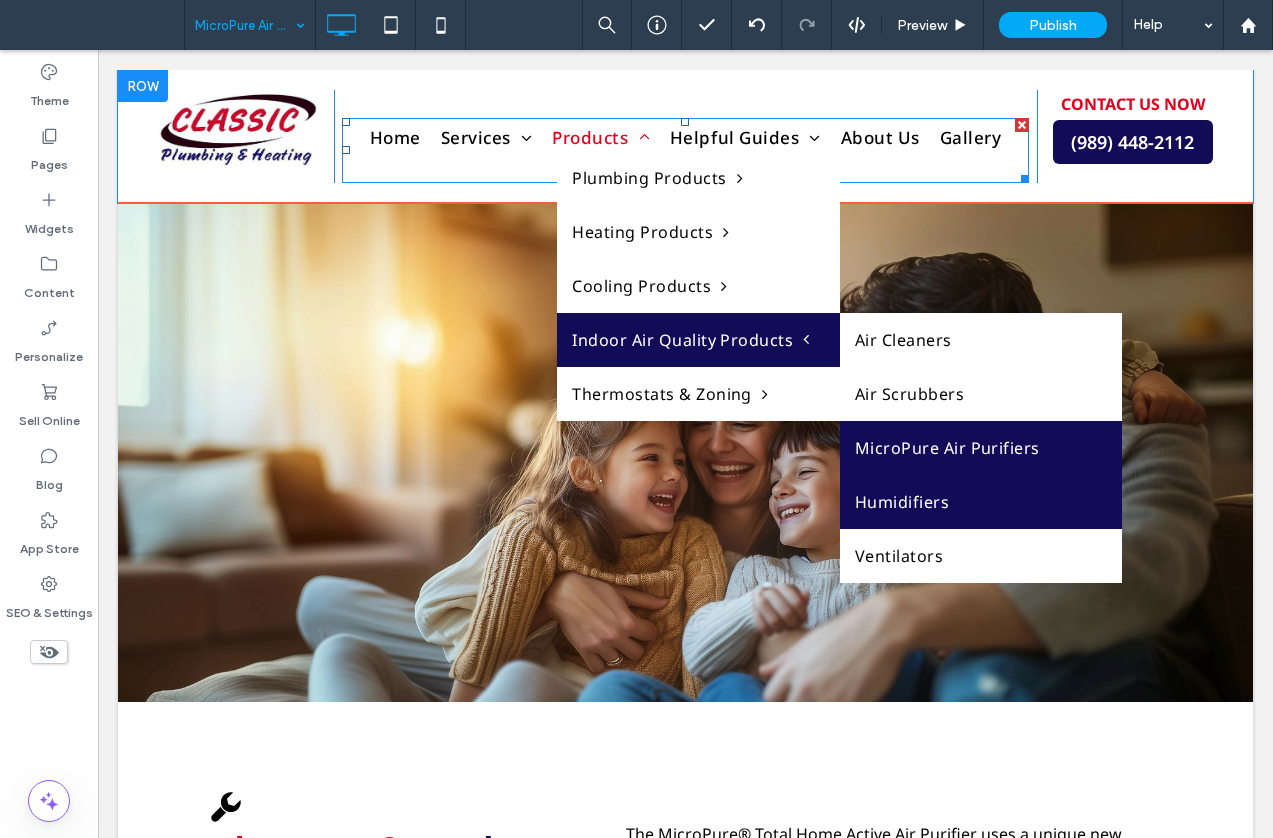 click on "Humidifiers" at bounding box center [981, 502] 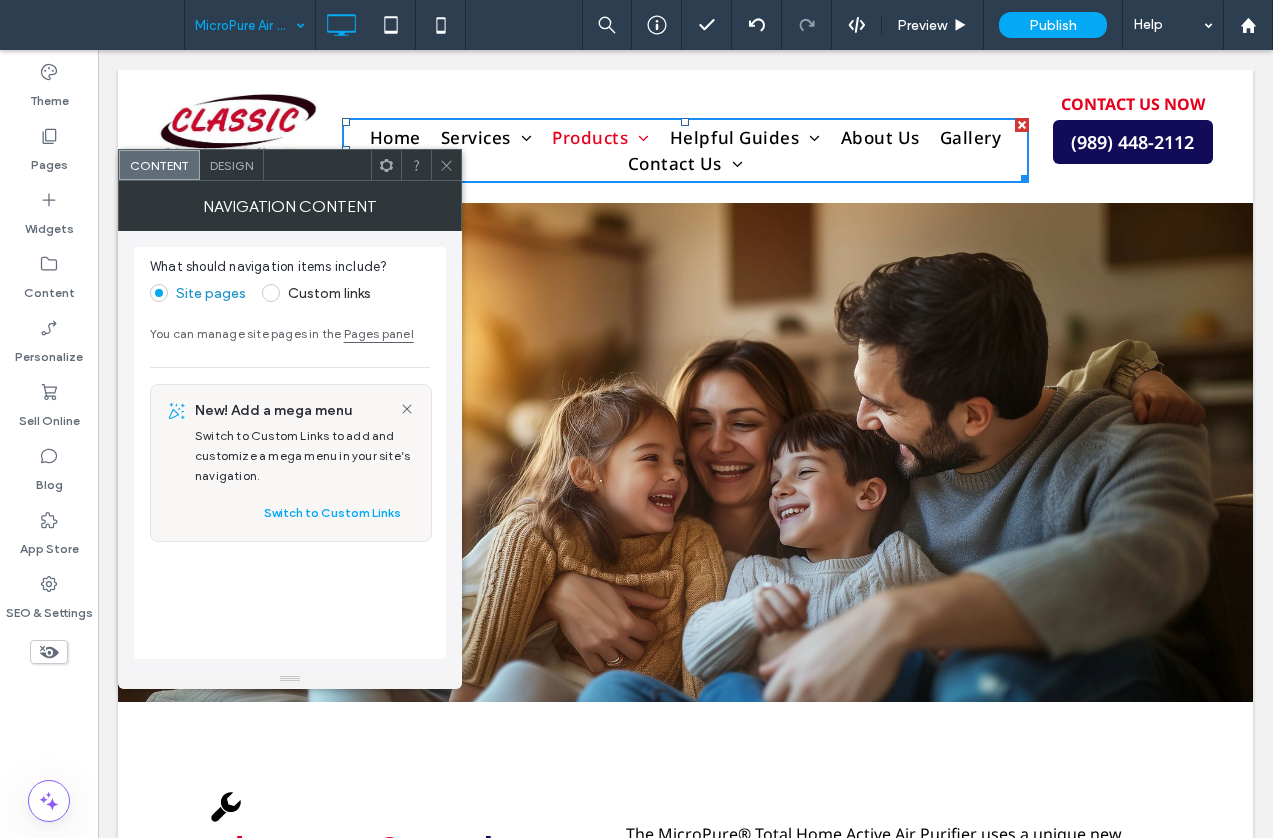 click 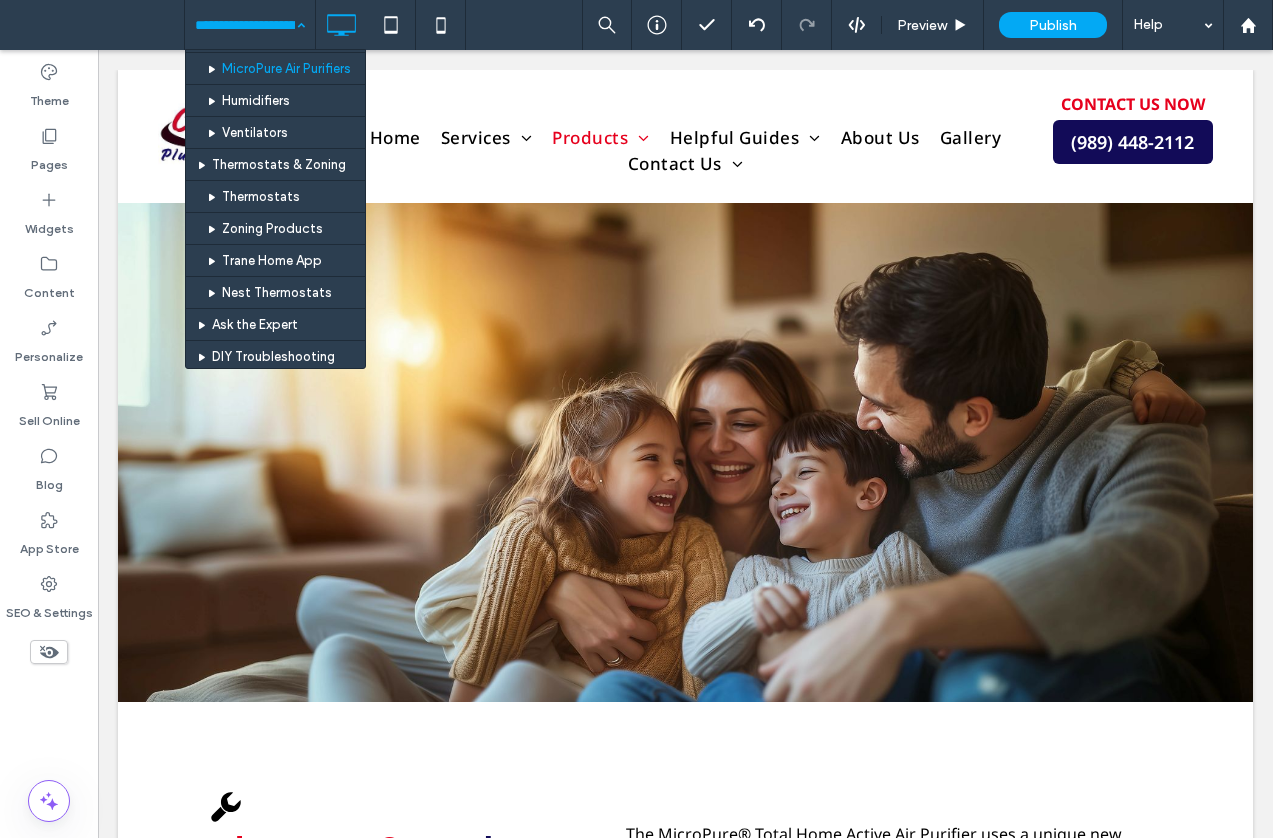 scroll, scrollTop: 1100, scrollLeft: 0, axis: vertical 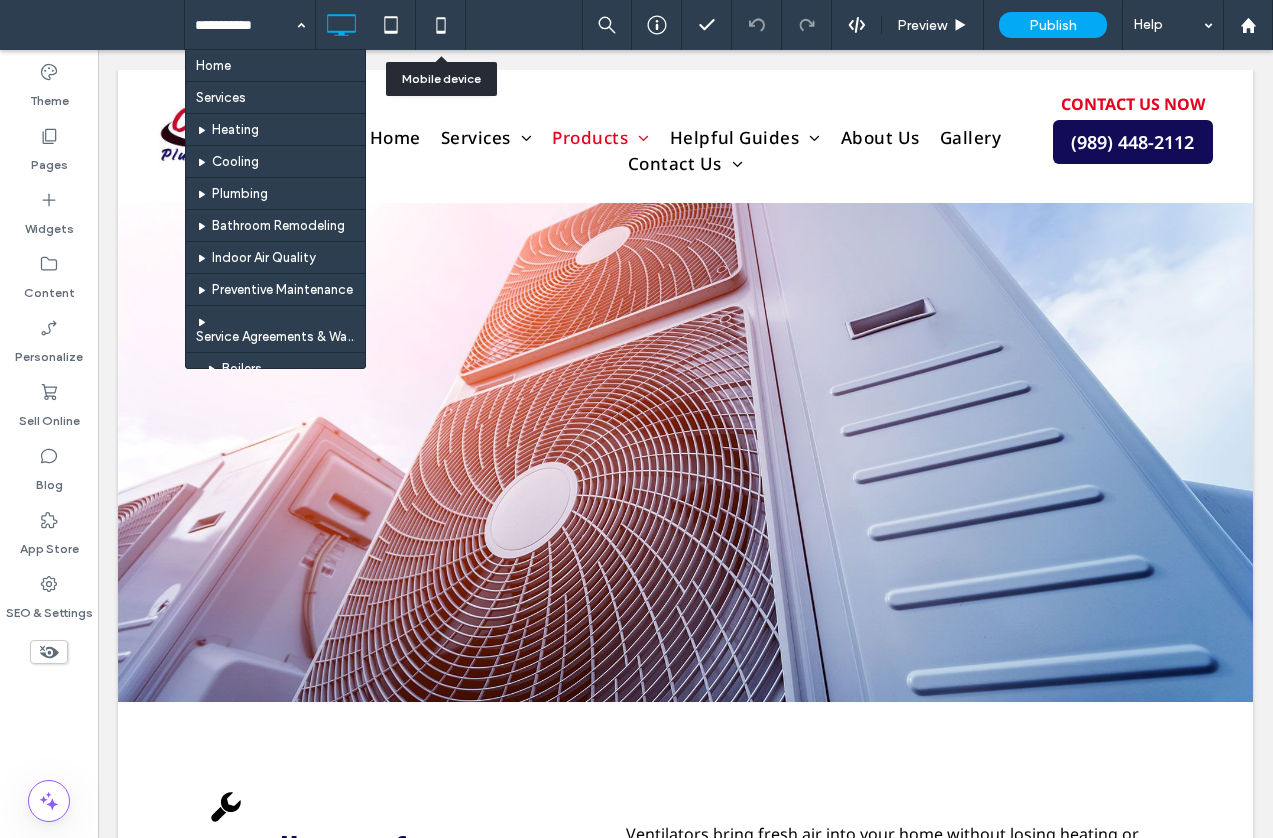 click 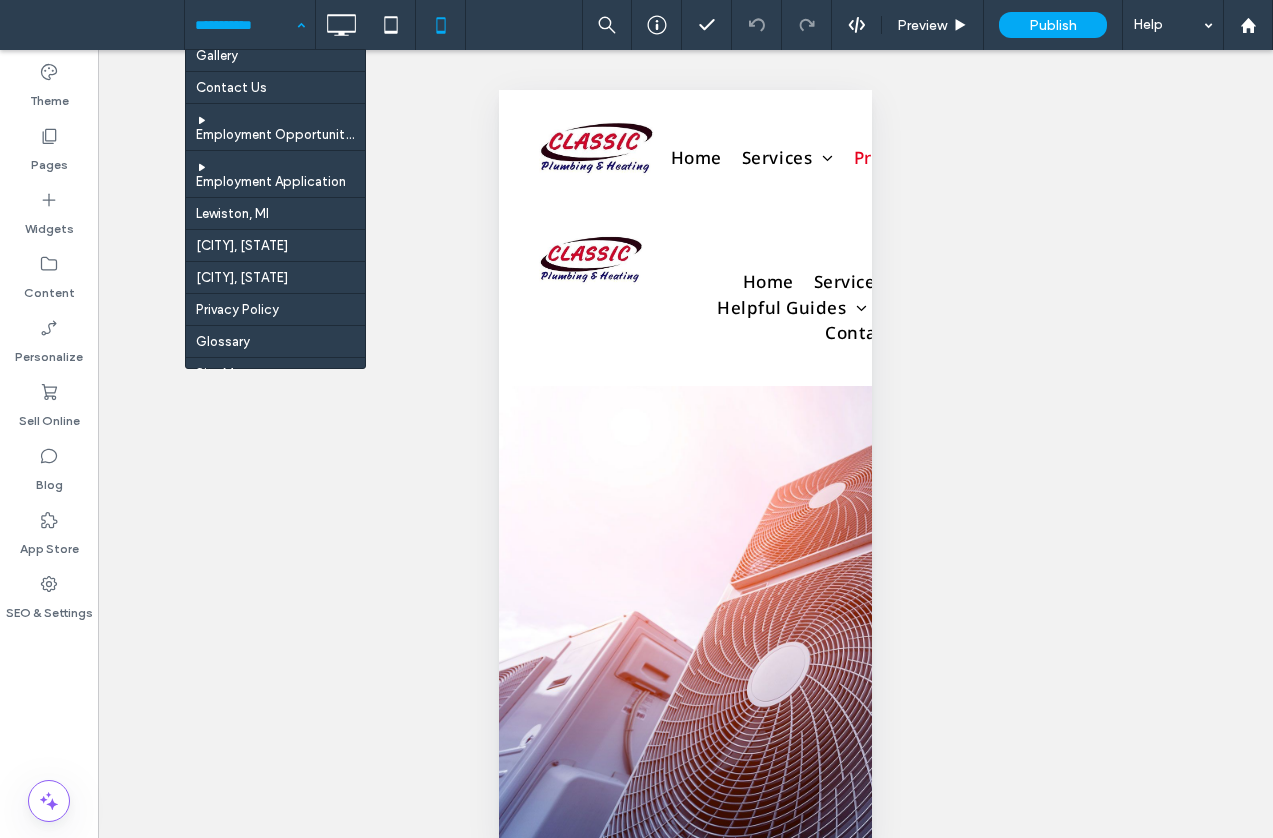 scroll, scrollTop: 1700, scrollLeft: 0, axis: vertical 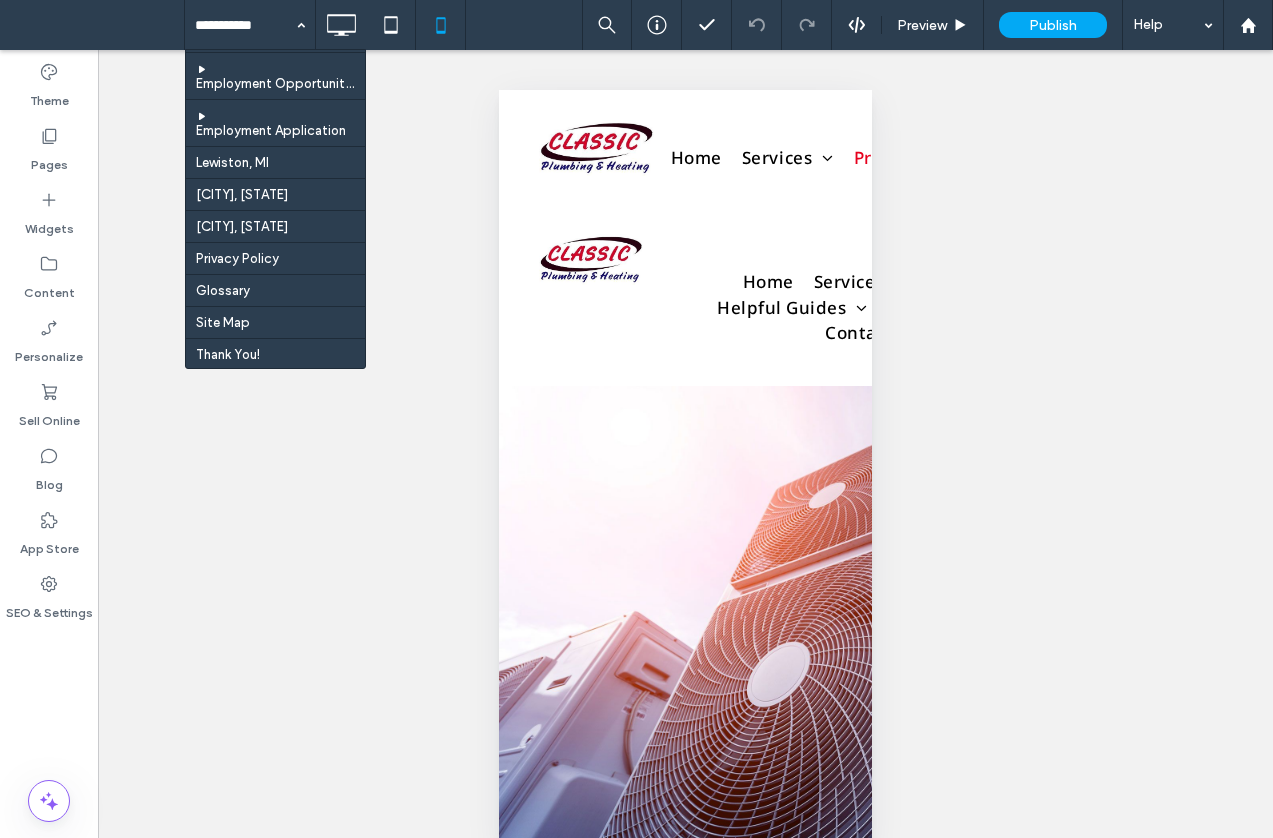 click on "Unhide?
Yes
Unhide?
Yes
Unhide?
Yes
Unhide?
Yes
Unhide?
Yes
Unhide?
Yes
Unhide?
Yes
Unhide?
Yes
Unhide?
Yes
Unhide?
Yes
Unhide?
Yes
Unhide?
Yes
Yes" at bounding box center (685, 463) 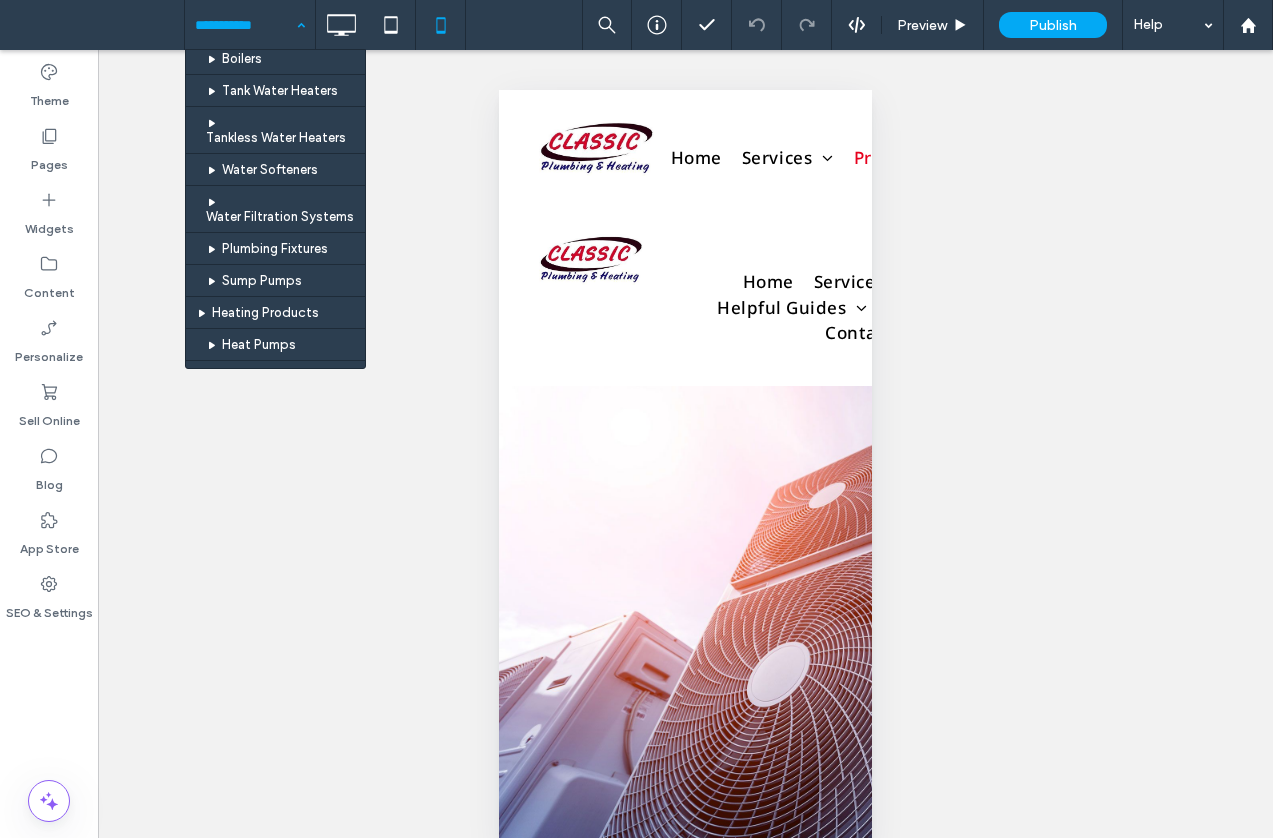scroll, scrollTop: 700, scrollLeft: 0, axis: vertical 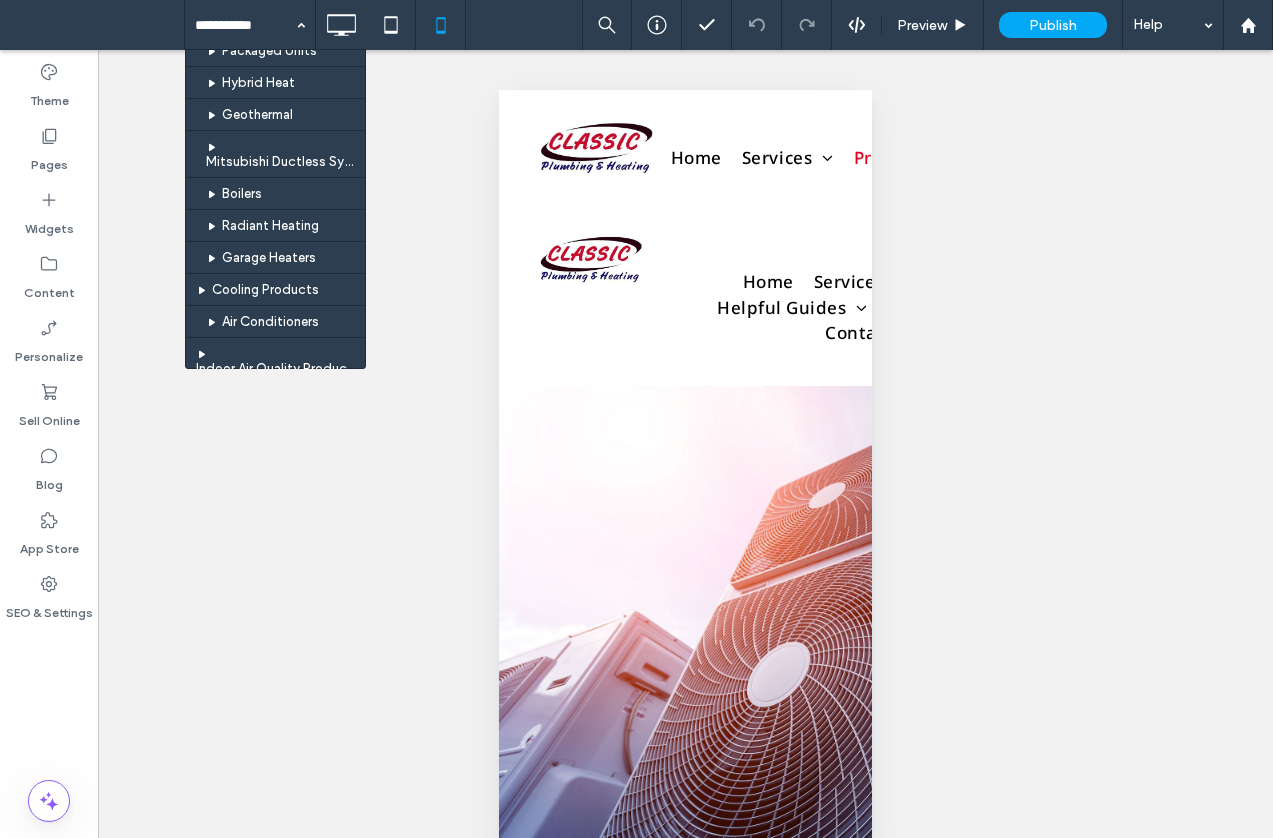 click on "Unhide?
Yes
Unhide?
Yes
Unhide?
Yes
Unhide?
Yes
Unhide?
Yes
Unhide?
Yes
Unhide?
Yes
Unhide?
Yes
Unhide?
Yes
Unhide?
Yes
Unhide?
Yes
Unhide?
Yes
Yes" at bounding box center (685, 463) 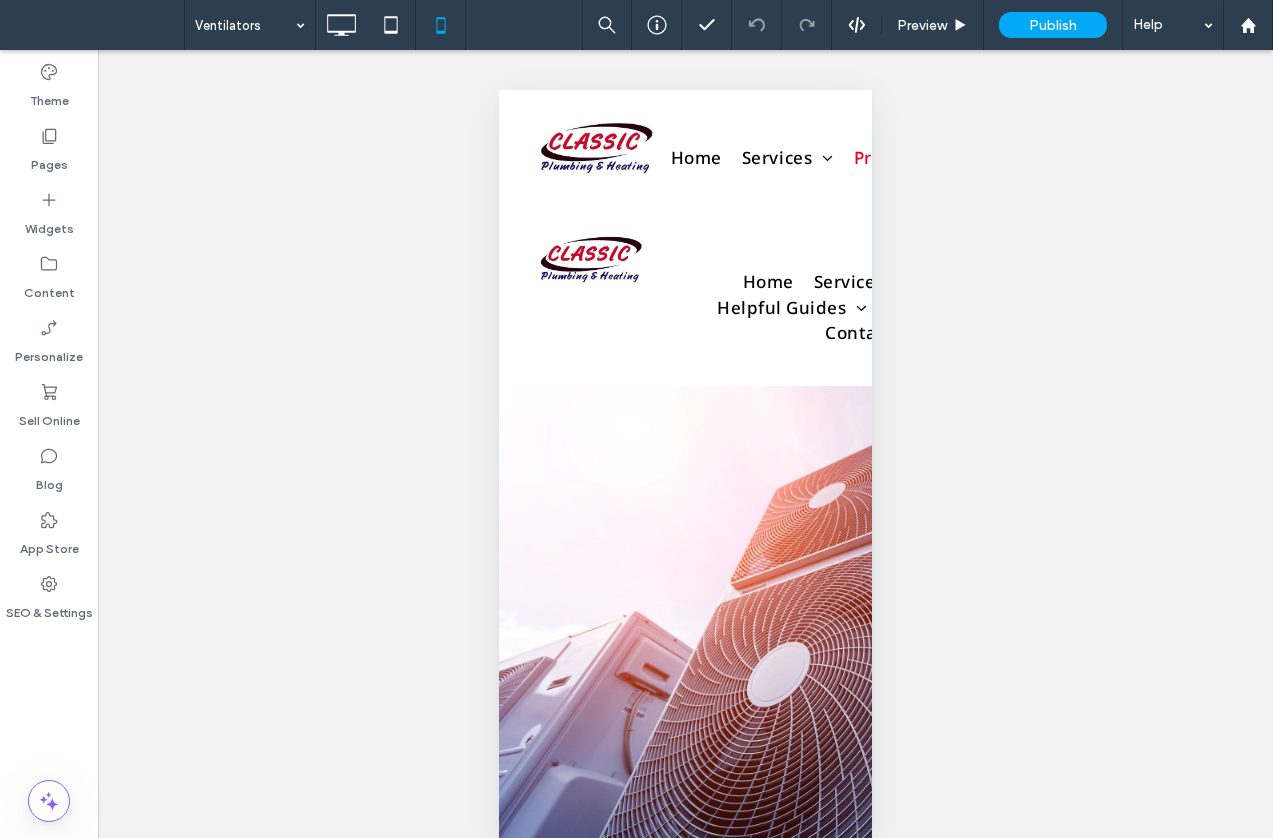 click on "Unhide?
Yes
Unhide?
Yes
Unhide?
Yes
Unhide?
Yes
Unhide?
Yes
Unhide?
Yes
Unhide?
Yes
Unhide?
Yes
Unhide?
Yes
Unhide?
Yes
Unhide?
Yes
Unhide?
Yes
Yes" at bounding box center (685, 463) 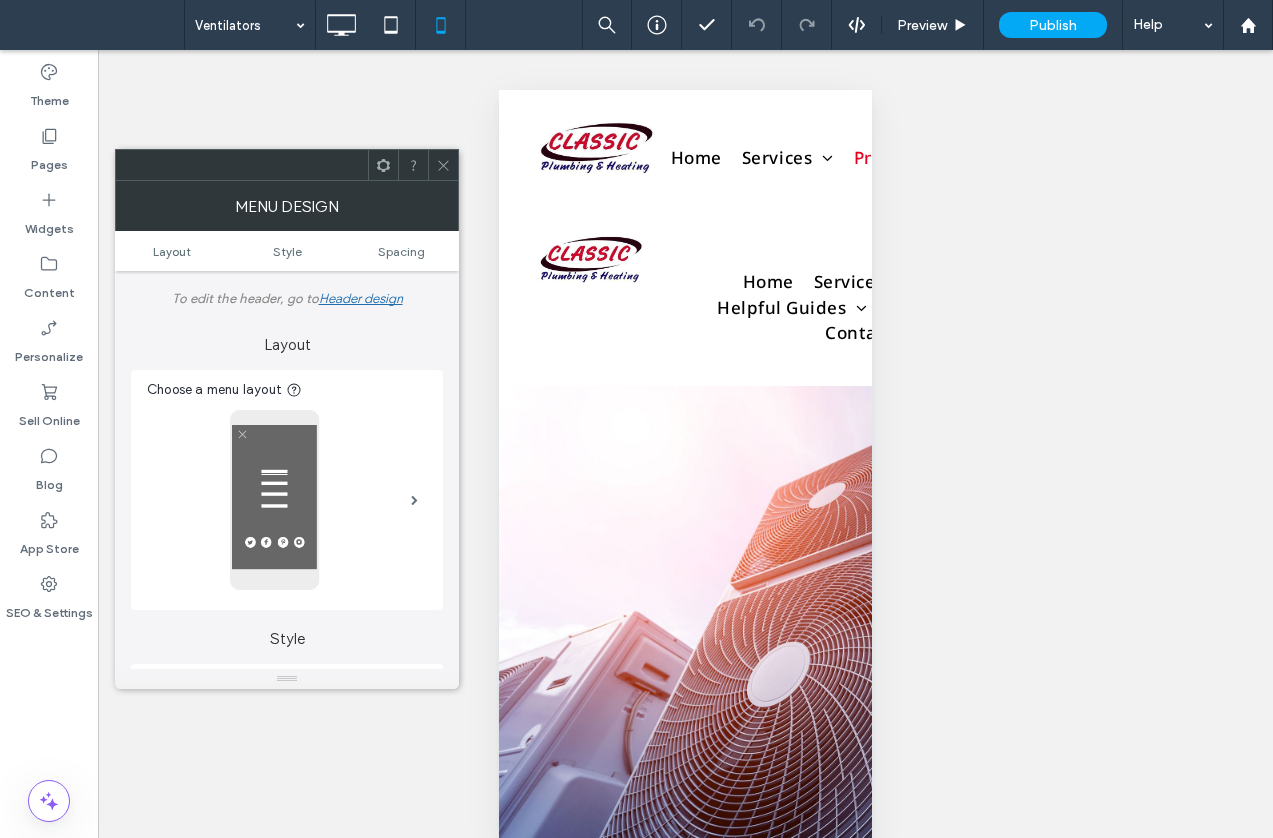 click 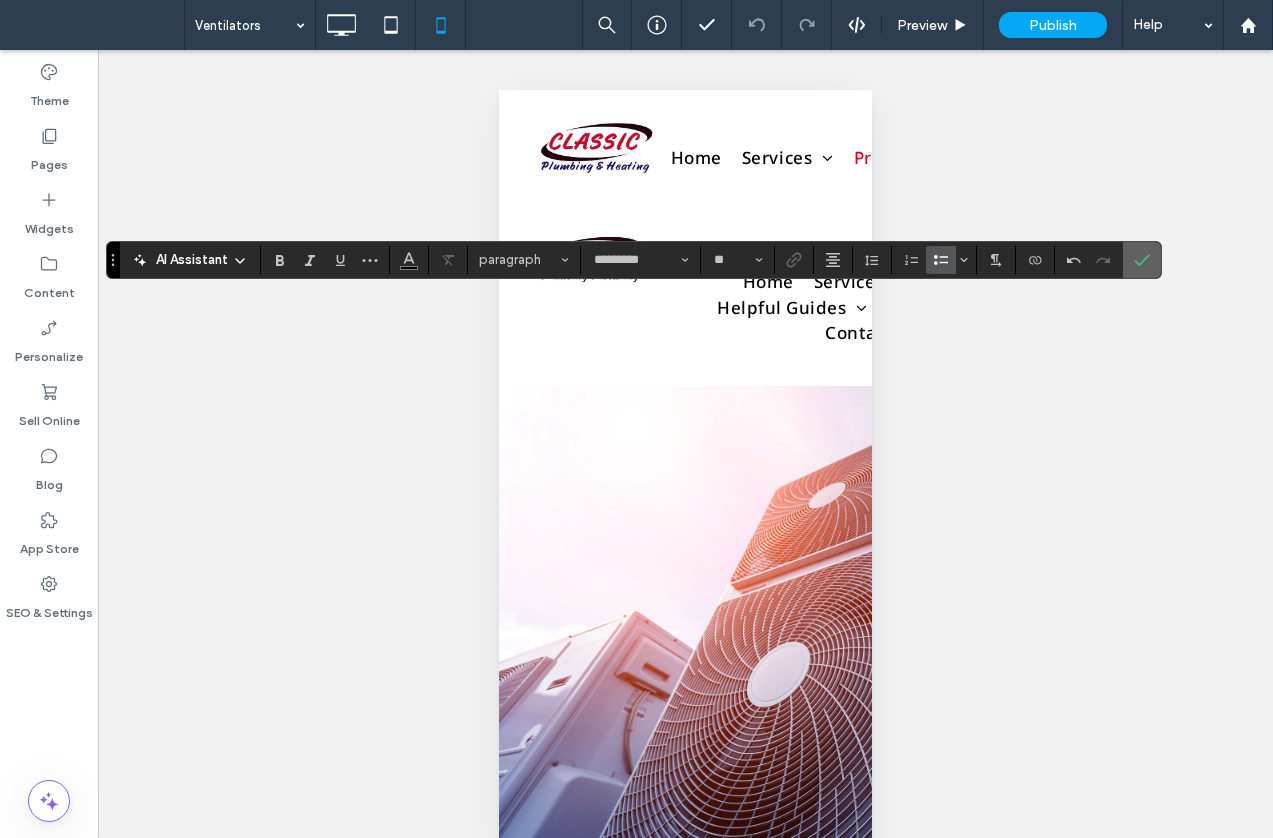 click 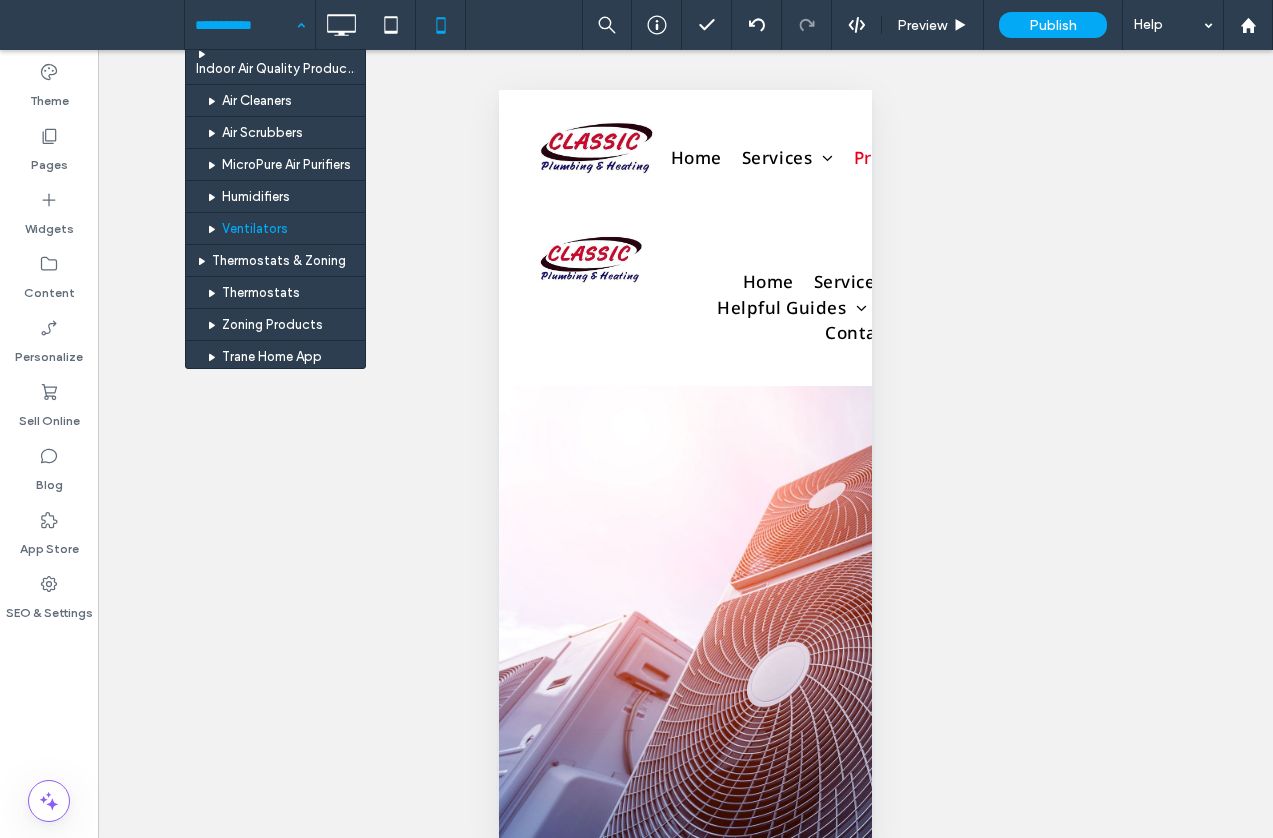 scroll, scrollTop: 1400, scrollLeft: 0, axis: vertical 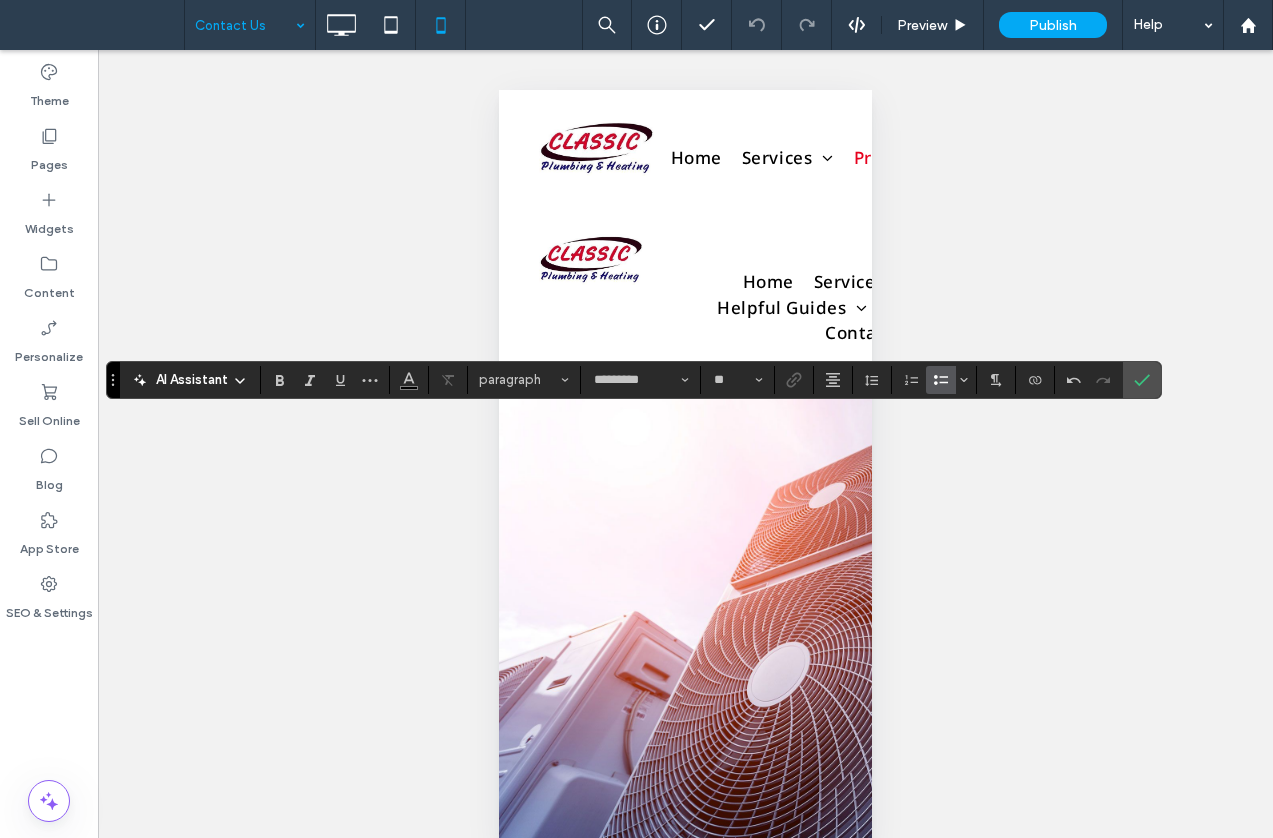 drag, startPoint x: 977, startPoint y: 509, endPoint x: 1062, endPoint y: 406, distance: 133.544 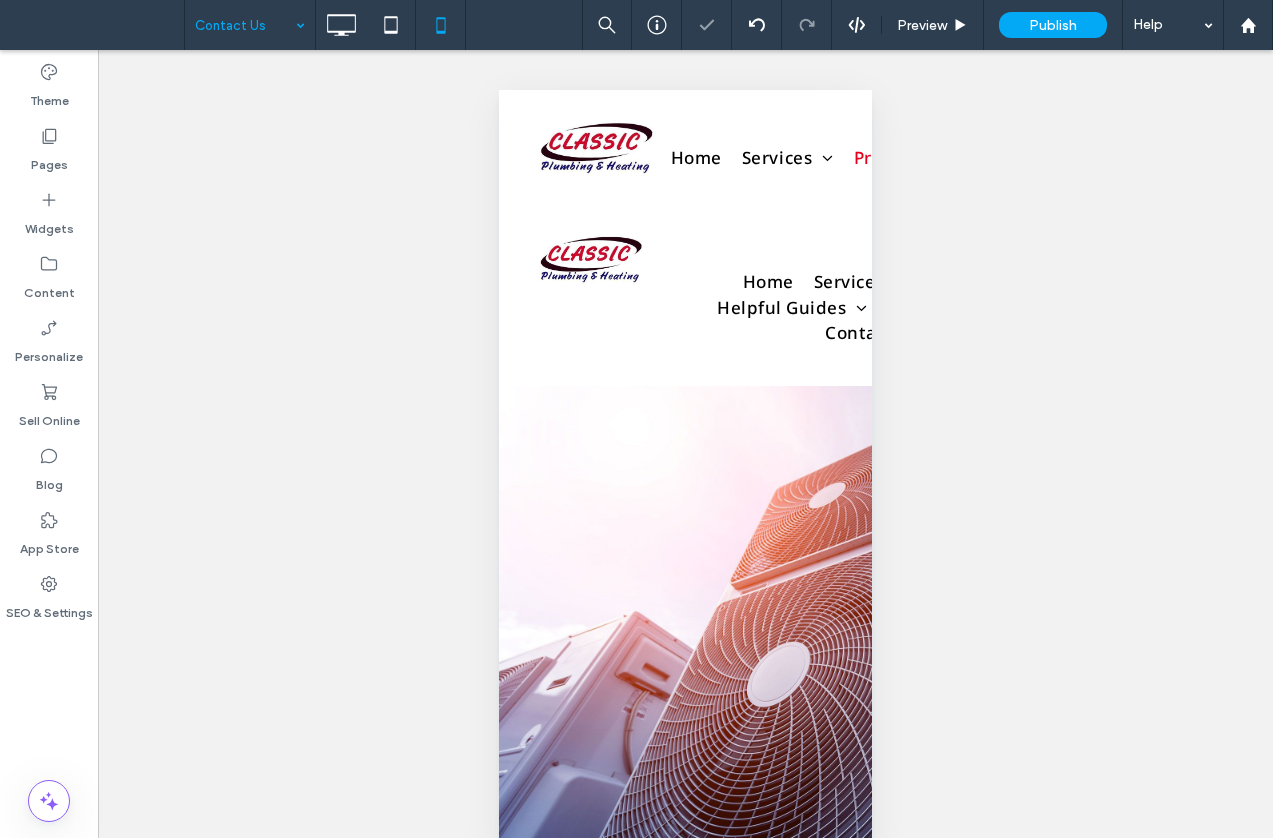 click on "Unhide?
Yes
Unhide?
Yes
Unhide?
Yes
Unhide?
Yes
Unhide?
Yes
Unhide?
Yes
Unhide?
Yes
Unhide?
Yes
Unhide?
Yes
Unhide?
Yes
Unhide?
Yes
Unhide?
Yes
Yes" at bounding box center (685, 463) 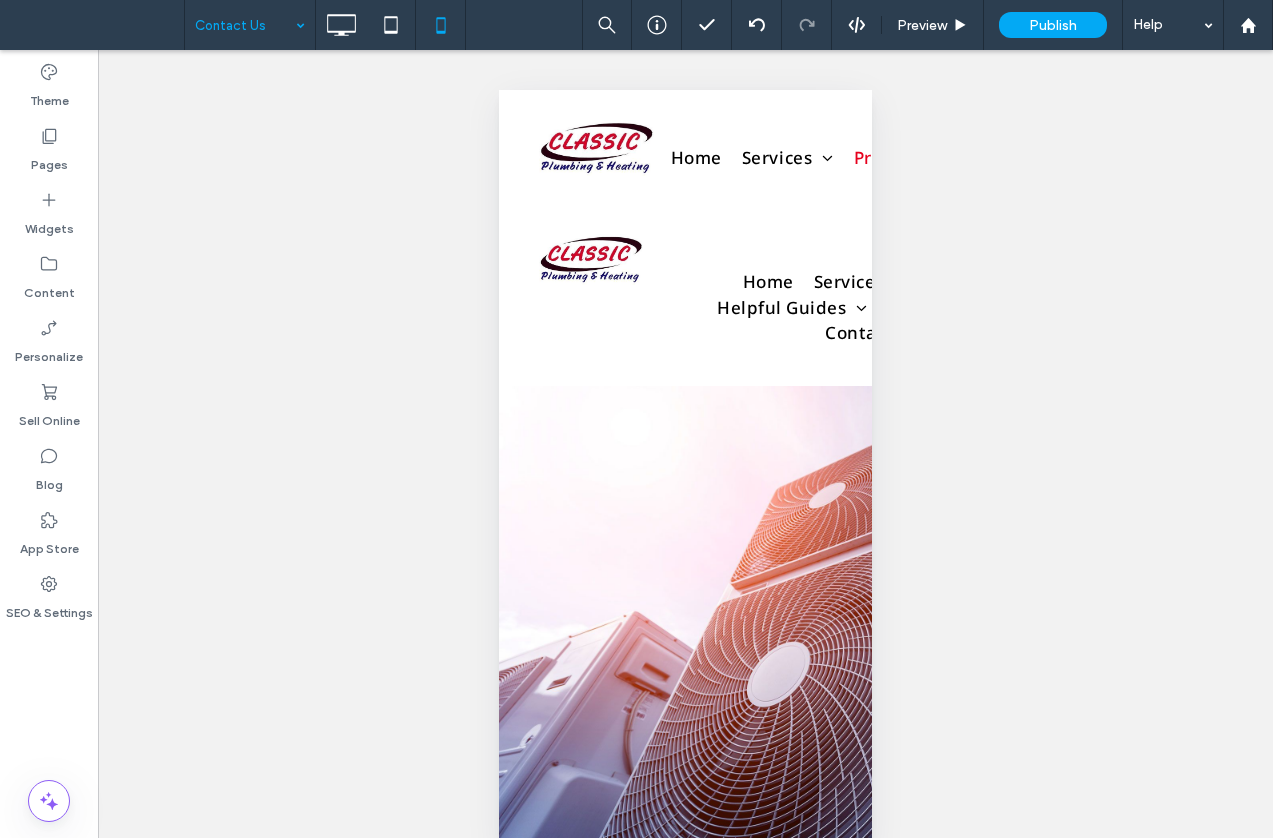 click on "Unhide?
Yes
Unhide?
Yes
Unhide?
Yes
Unhide?
Yes
Unhide?
Yes
Unhide?
Yes
Unhide?
Yes
Unhide?
Yes
Unhide?
Yes
Unhide?
Yes
Unhide?
Yes
Unhide?
Yes
Yes" at bounding box center (685, 463) 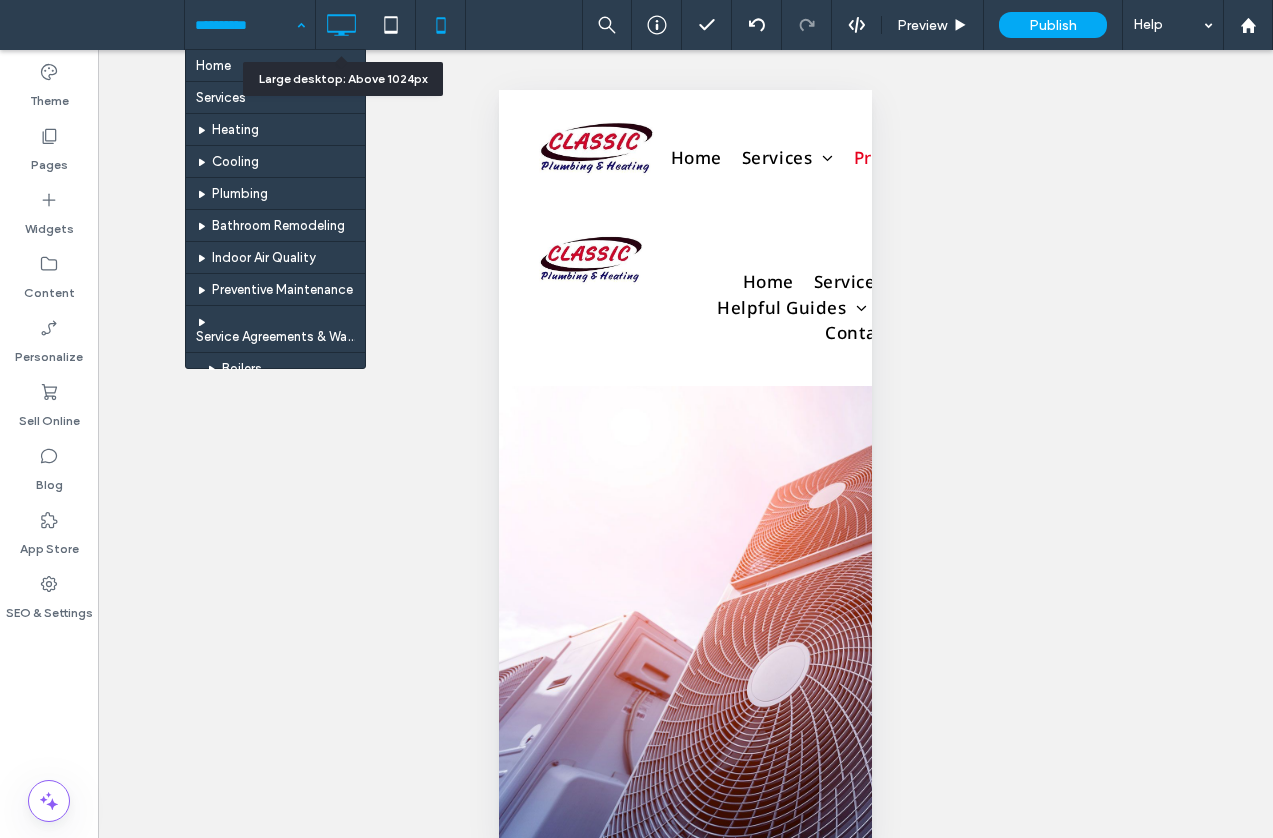 click 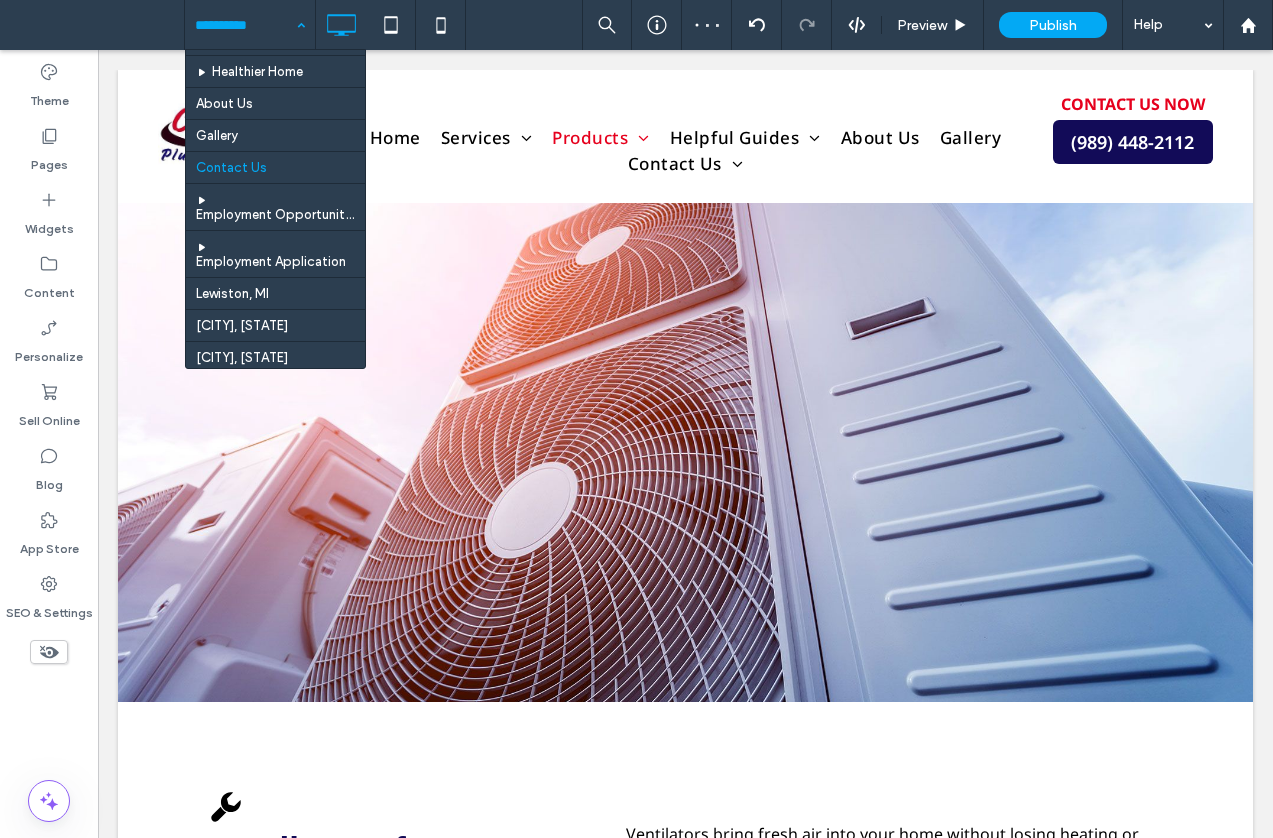 scroll, scrollTop: 1700, scrollLeft: 0, axis: vertical 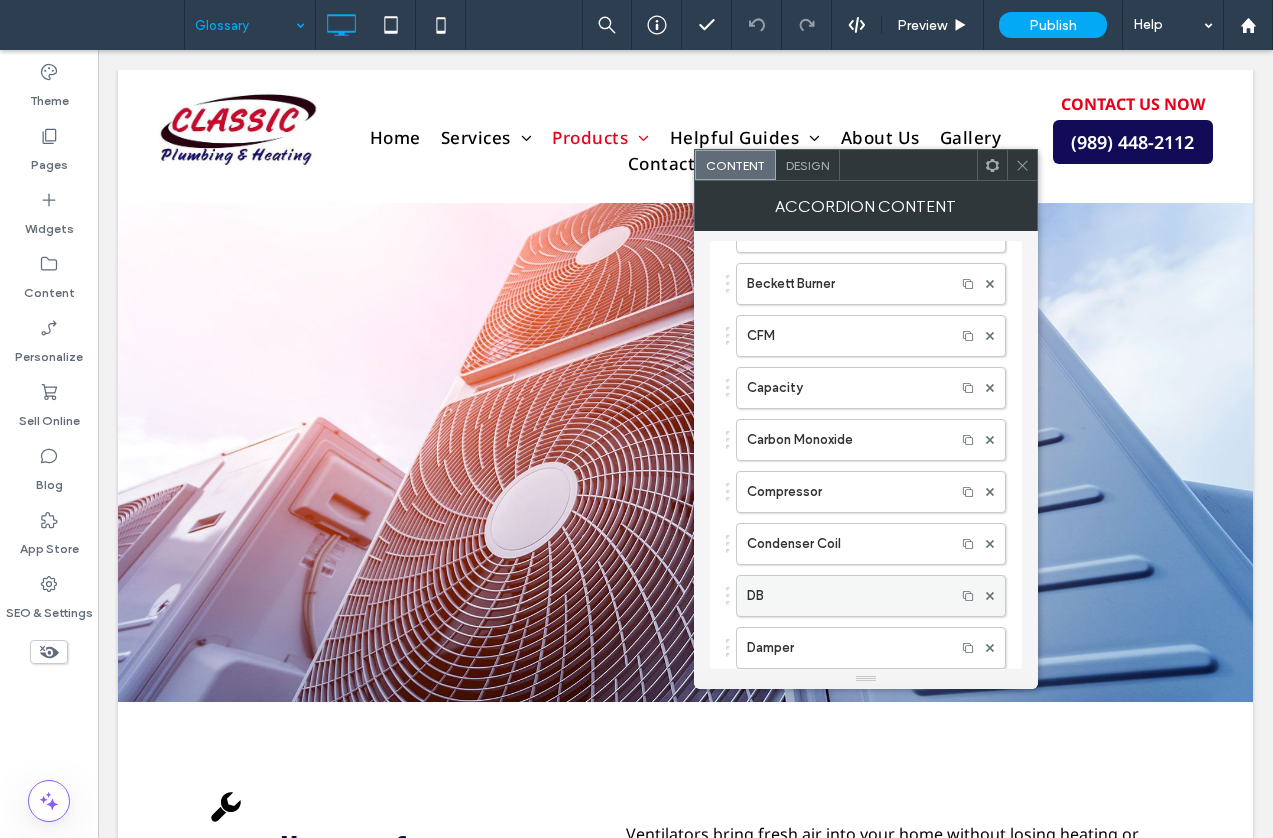 click on "DB" at bounding box center [846, 596] 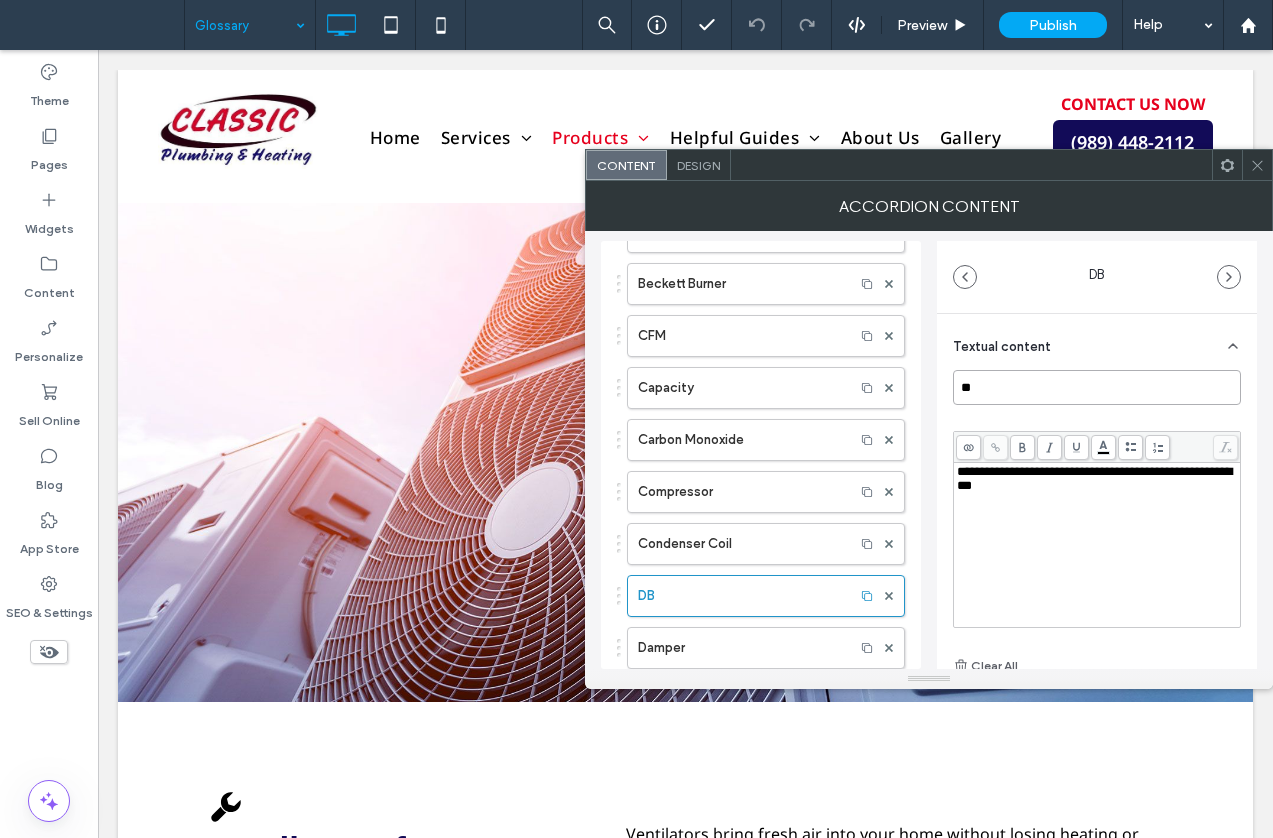 click on "**" at bounding box center [1097, 387] 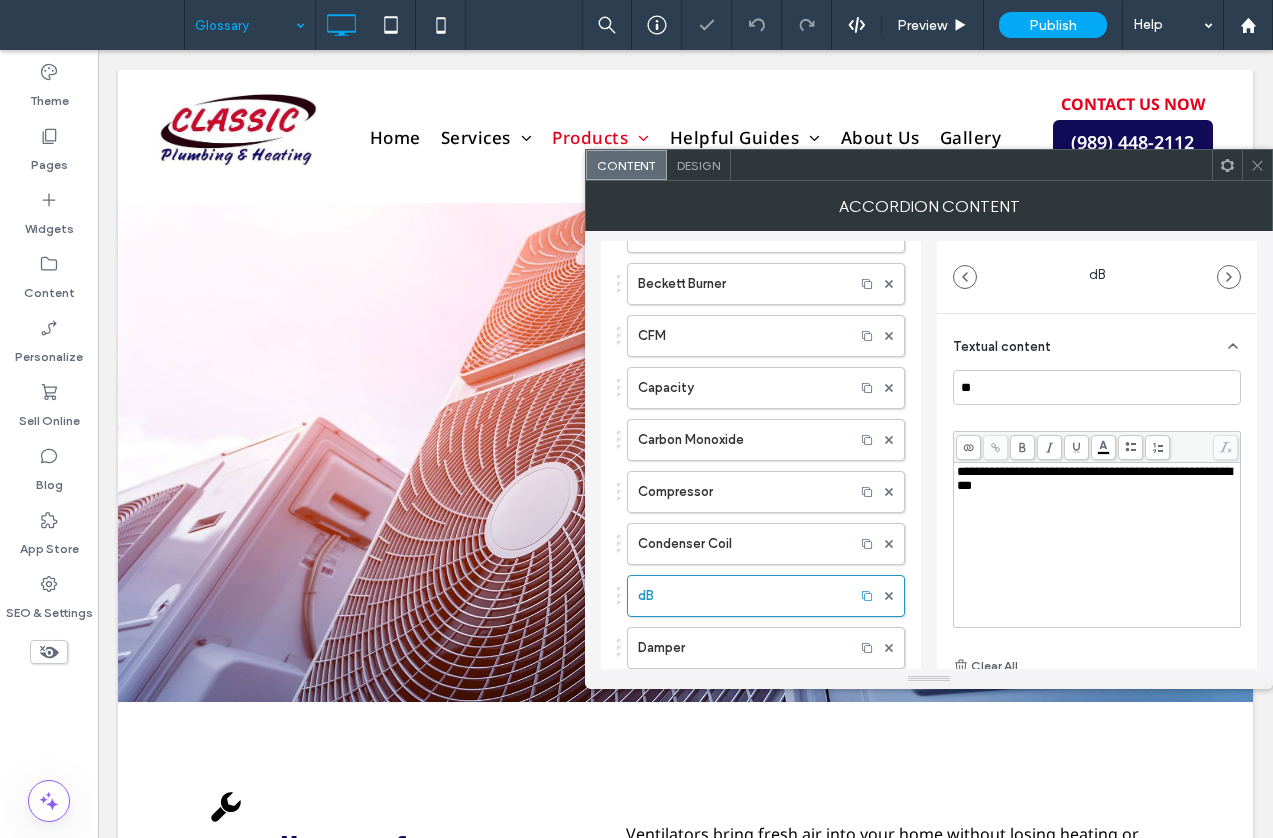 click at bounding box center (1257, 165) 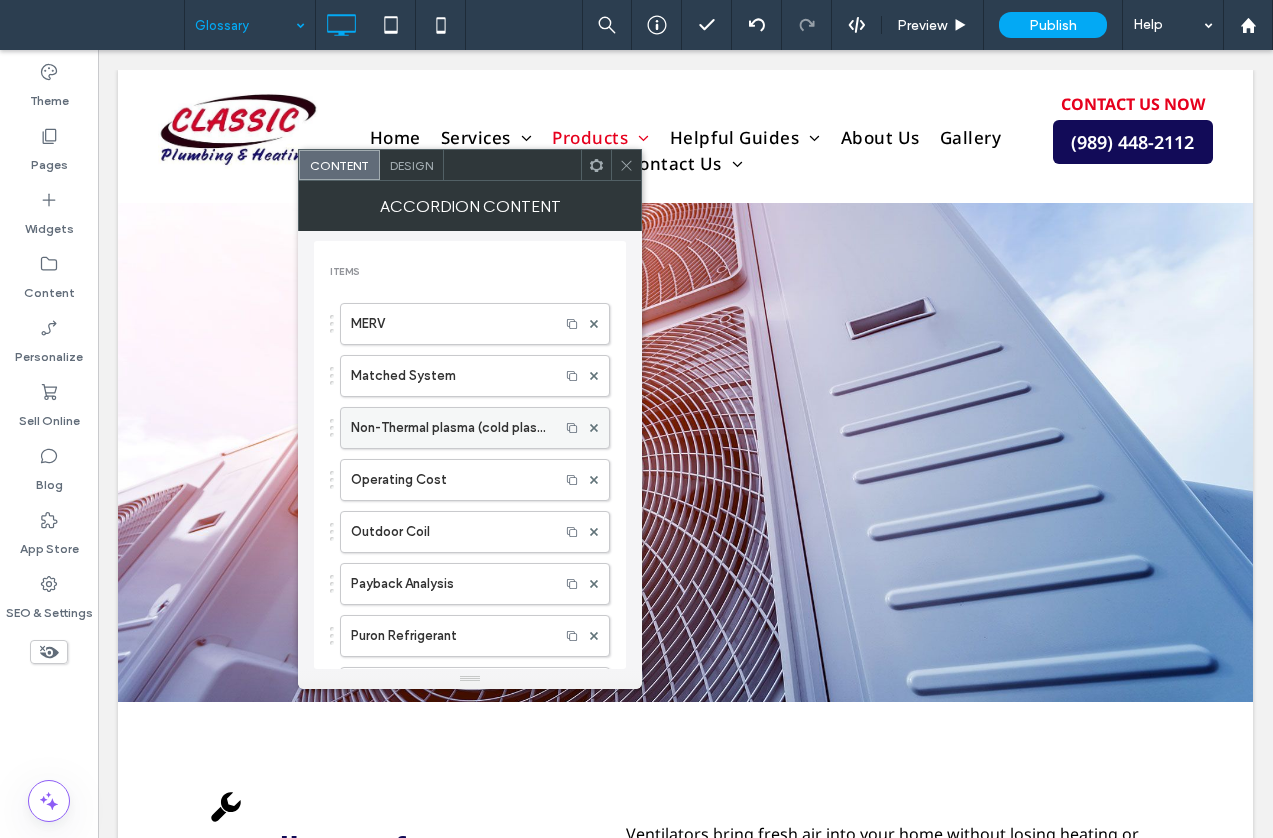 click on "Non-Thermal plasma (cold plasma)" at bounding box center (450, 428) 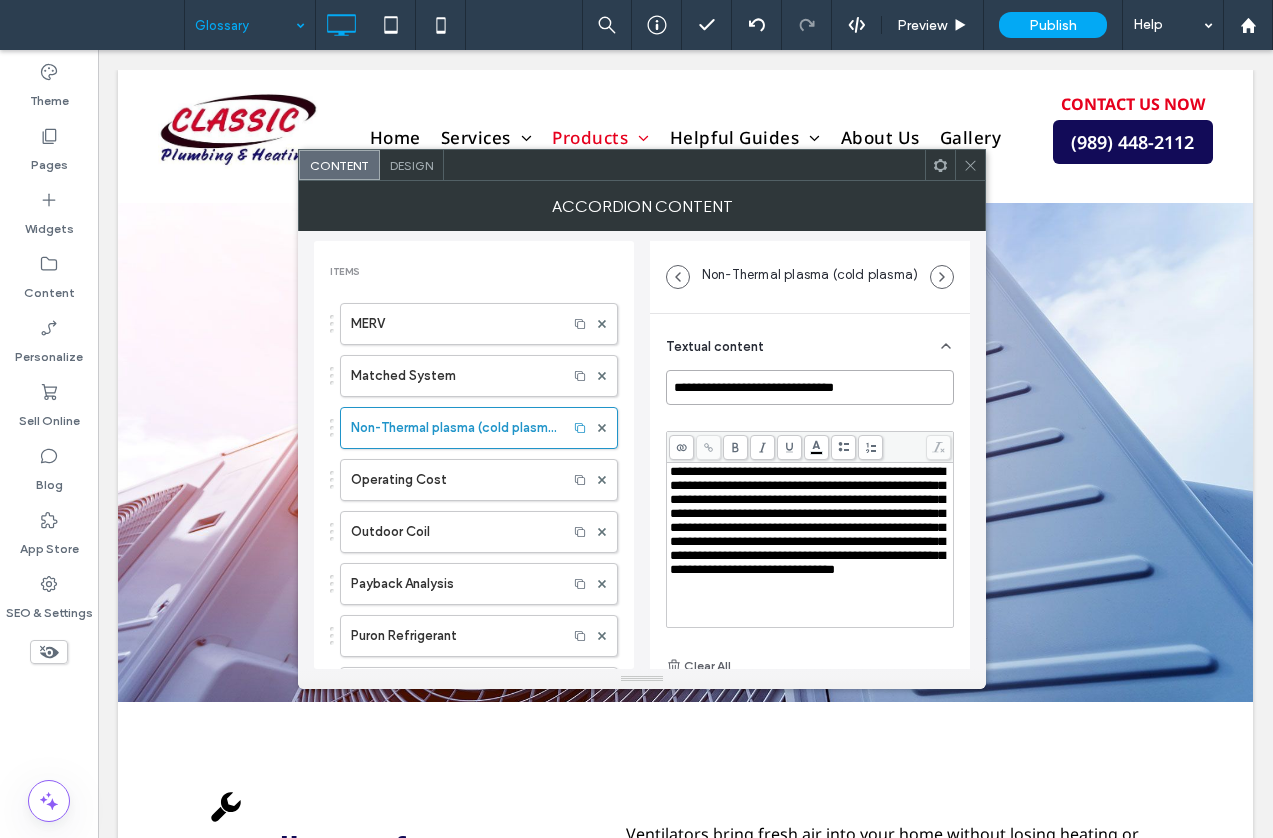 click on "**********" at bounding box center (810, 387) 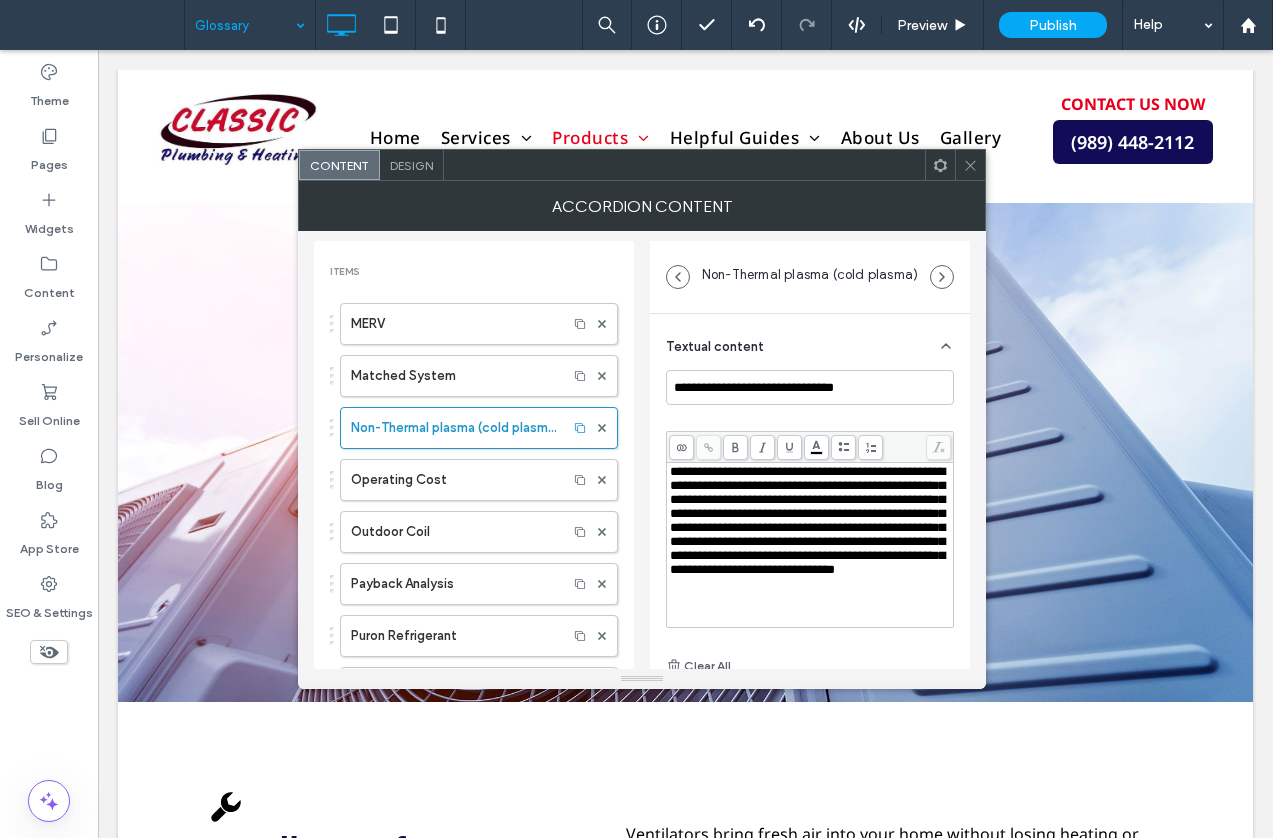 click 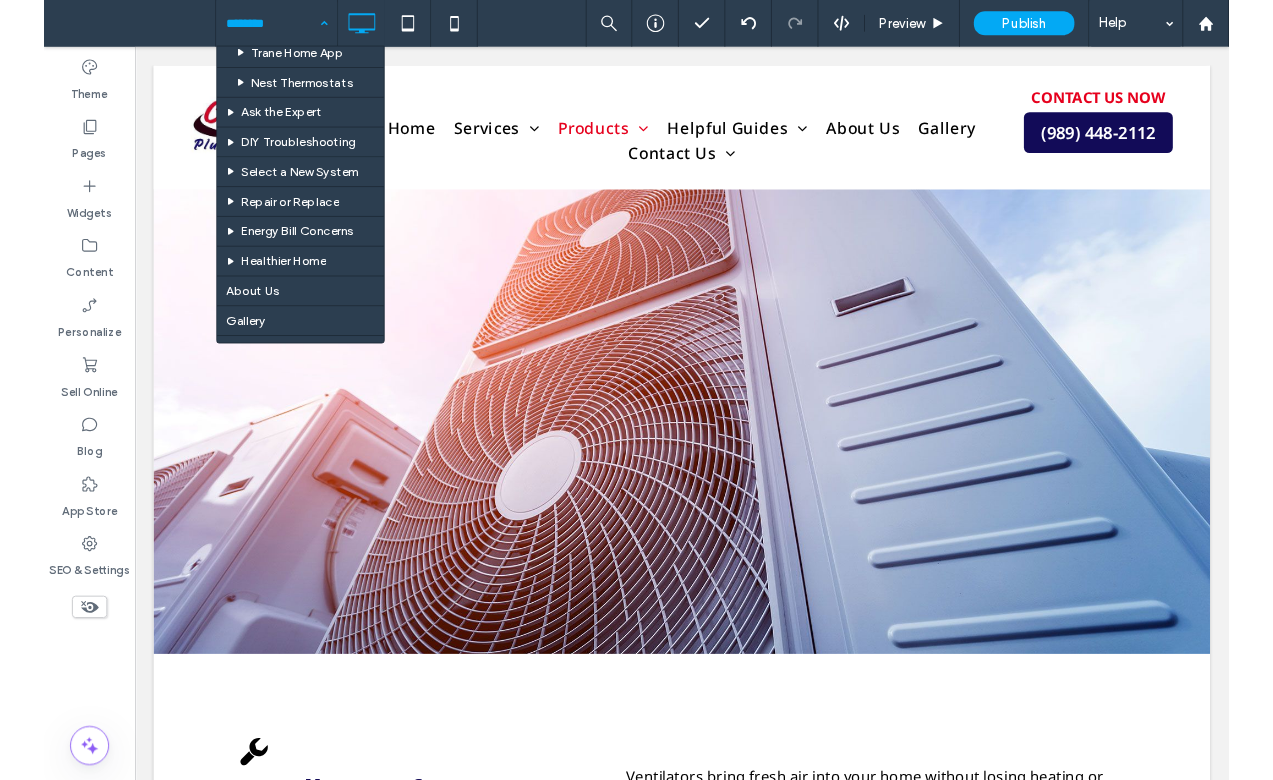 scroll, scrollTop: 1700, scrollLeft: 0, axis: vertical 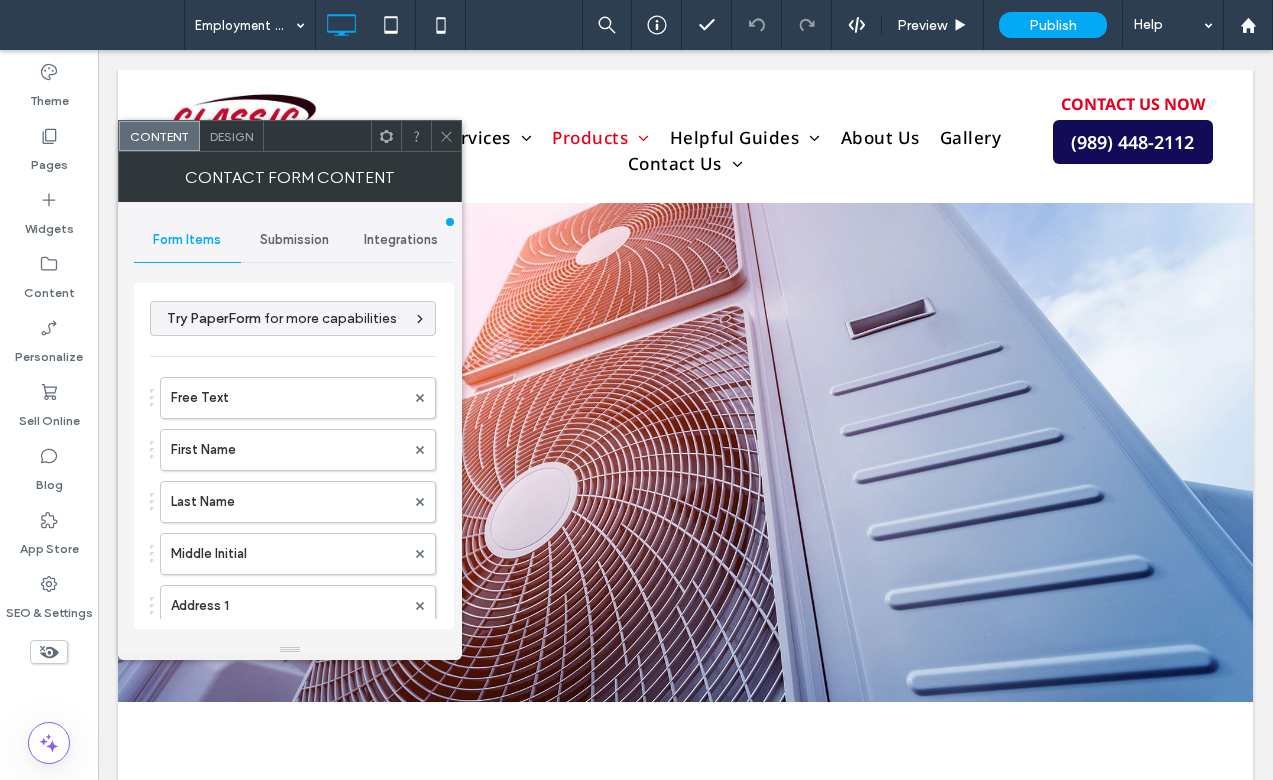 click on "Submission" at bounding box center [294, 240] 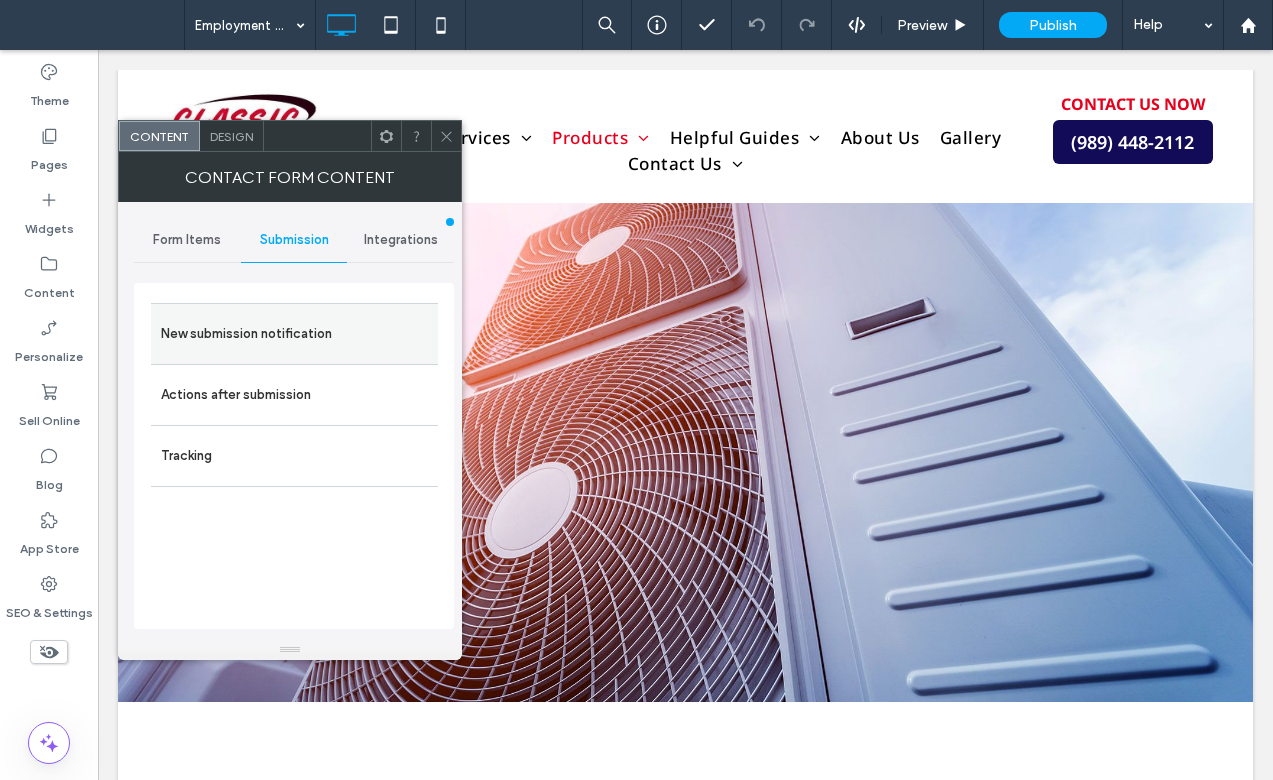 click on "New submission notification" at bounding box center [294, 334] 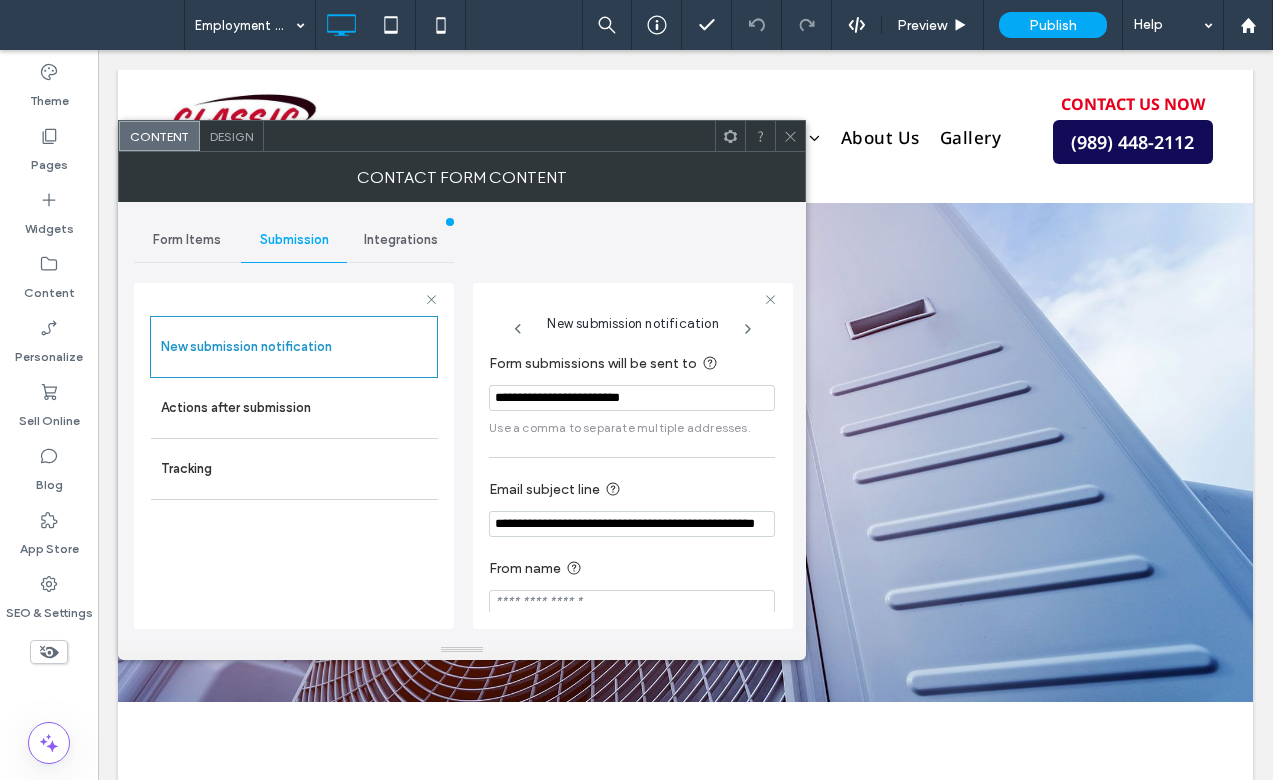drag, startPoint x: 744, startPoint y: 328, endPoint x: 788, endPoint y: 380, distance: 68.117546 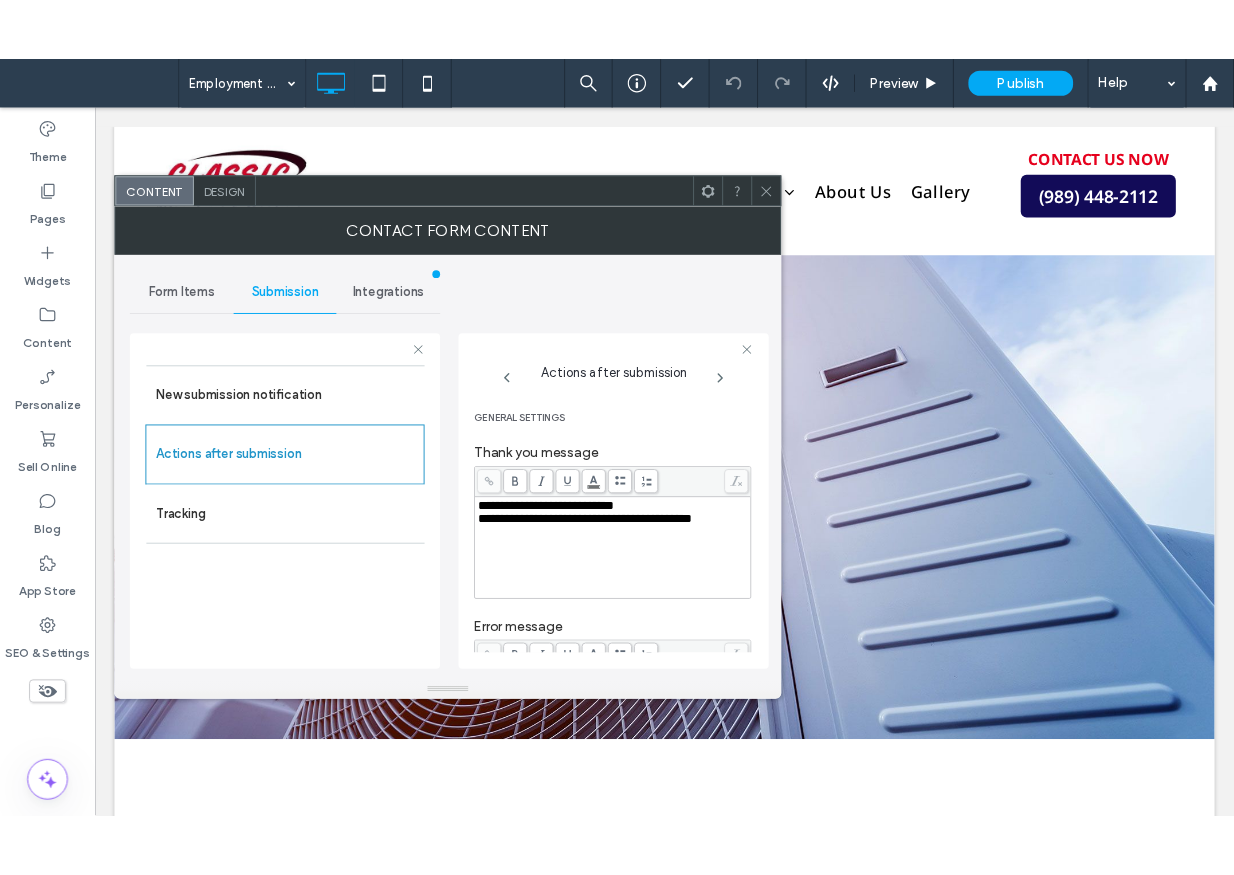 scroll, scrollTop: 371, scrollLeft: 0, axis: vertical 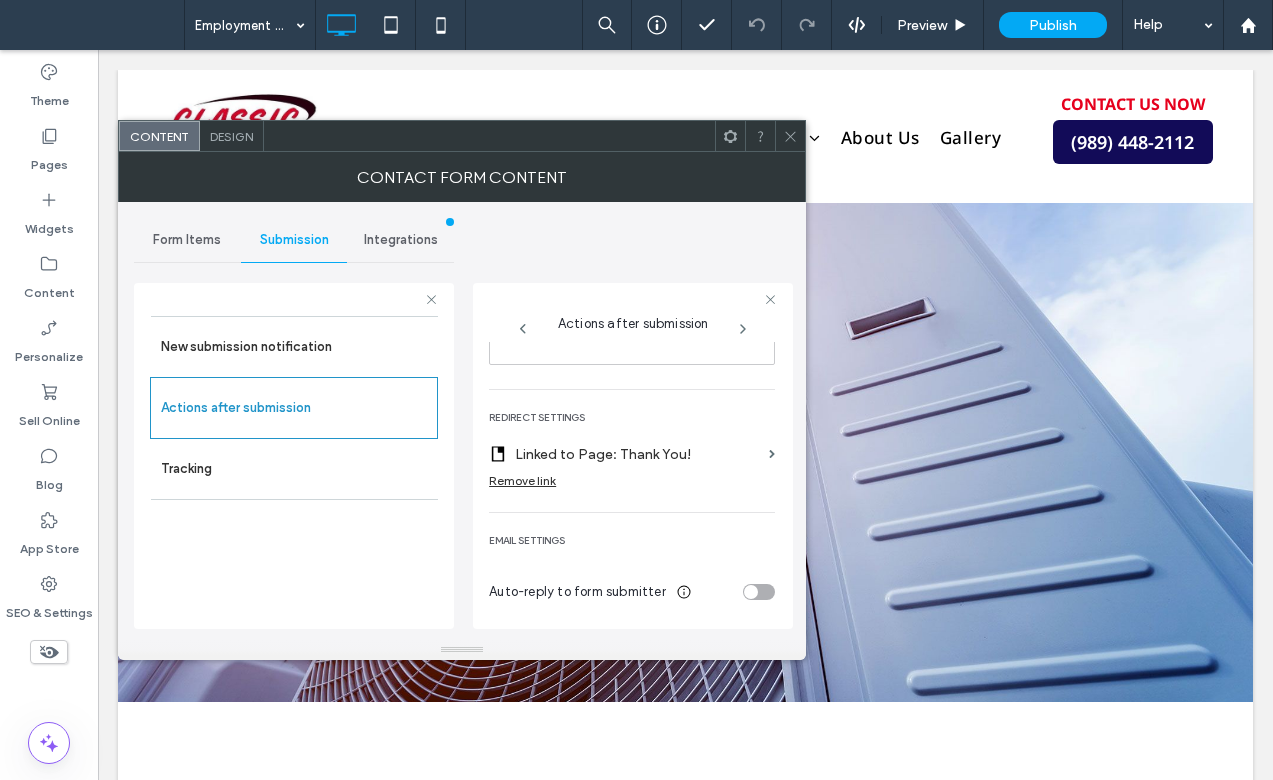 click 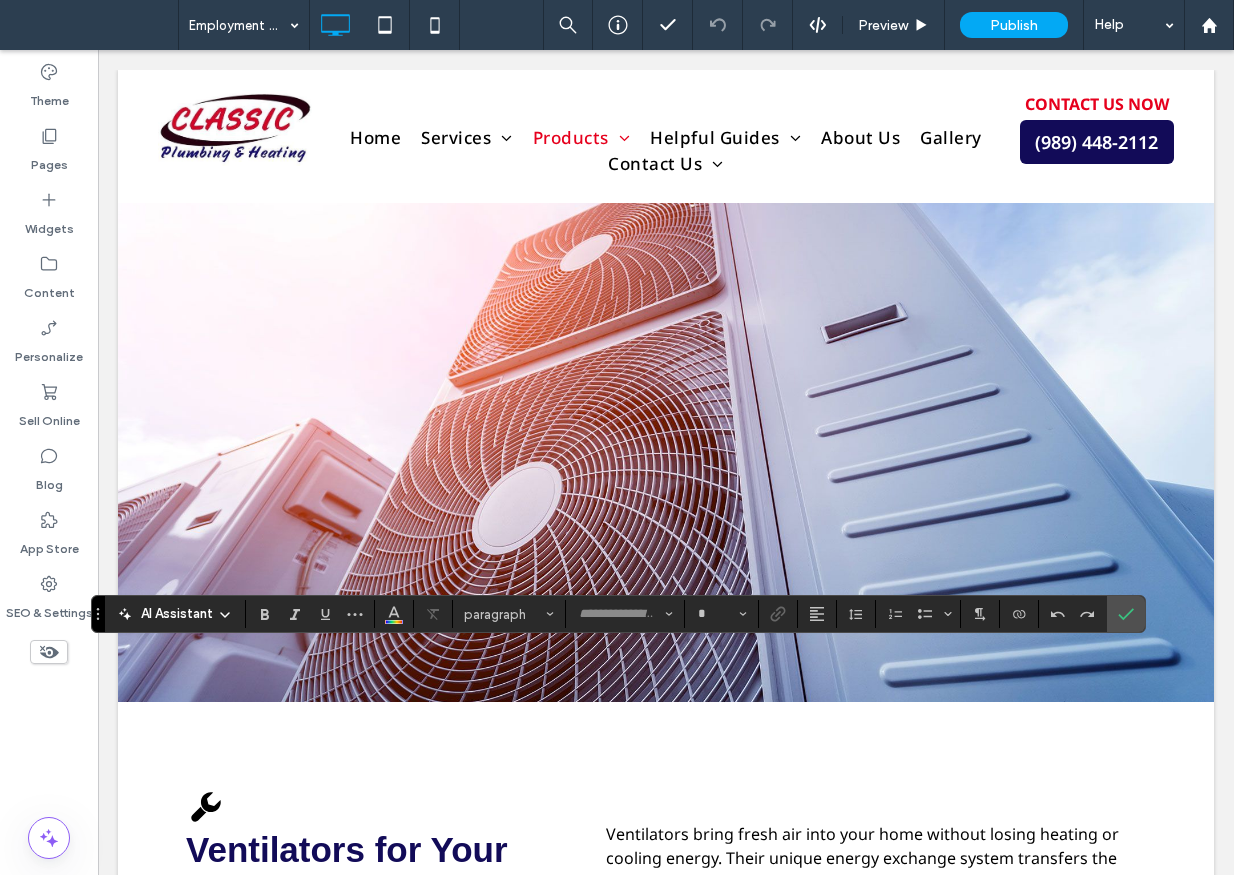 type on "*********" 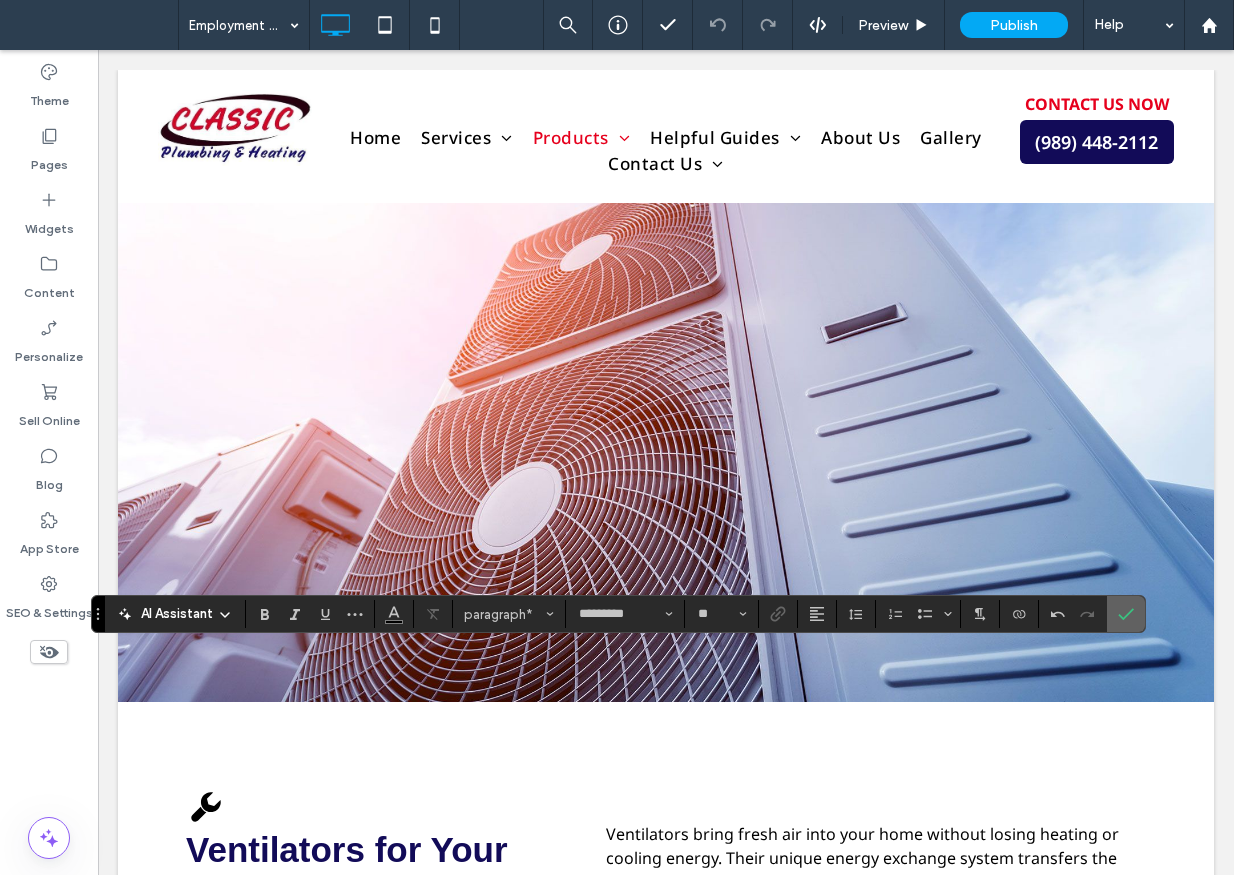 click at bounding box center (1126, 614) 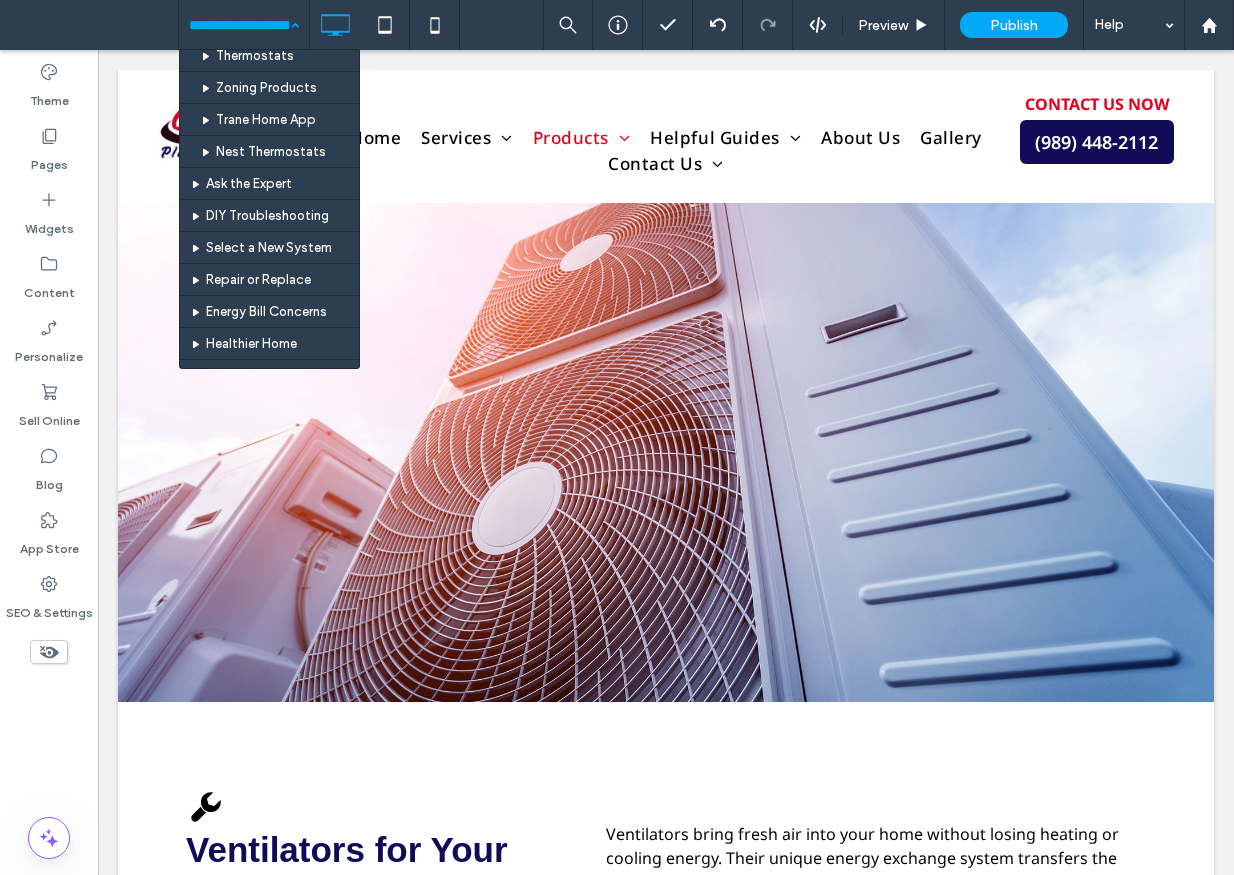 scroll, scrollTop: 1400, scrollLeft: 0, axis: vertical 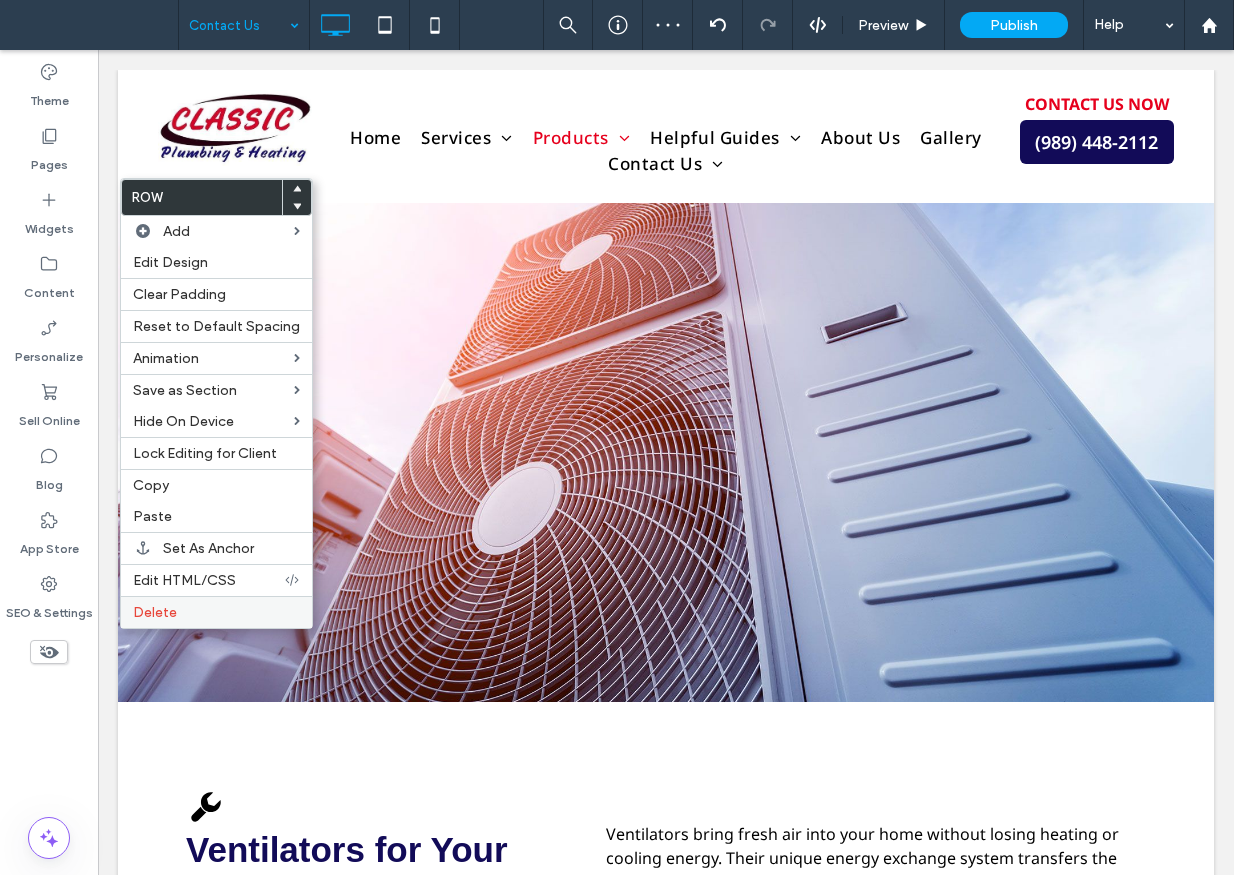 click on "Delete" at bounding box center (155, 612) 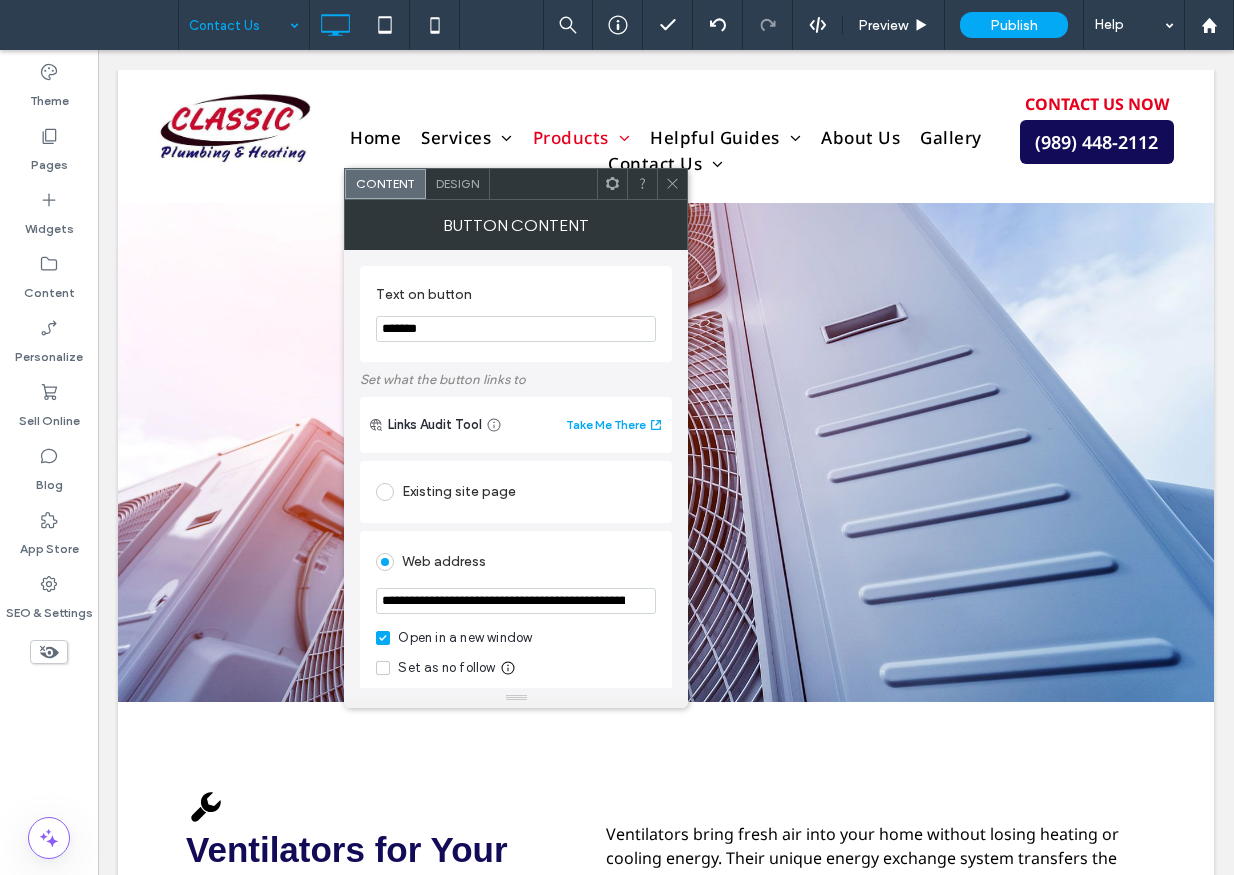 click 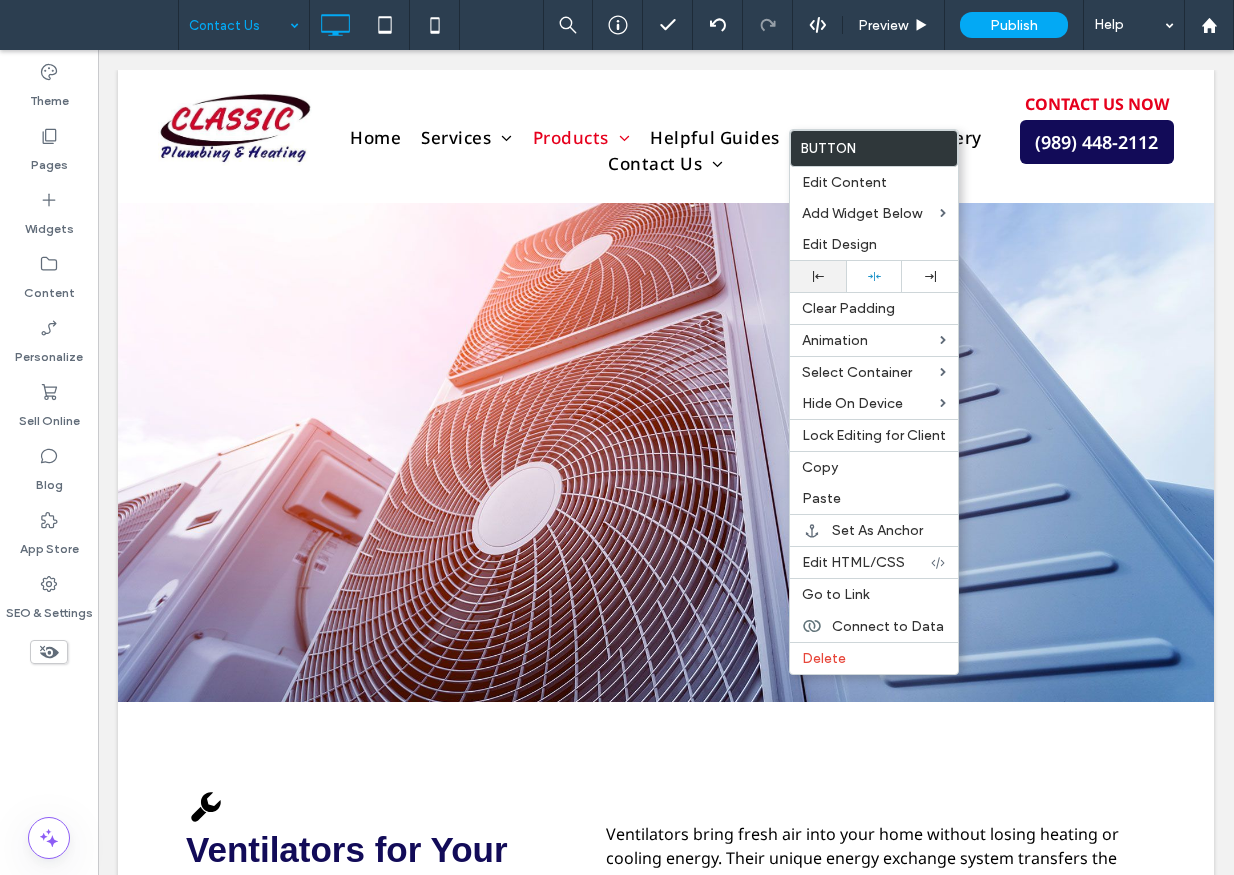 click at bounding box center (818, 276) 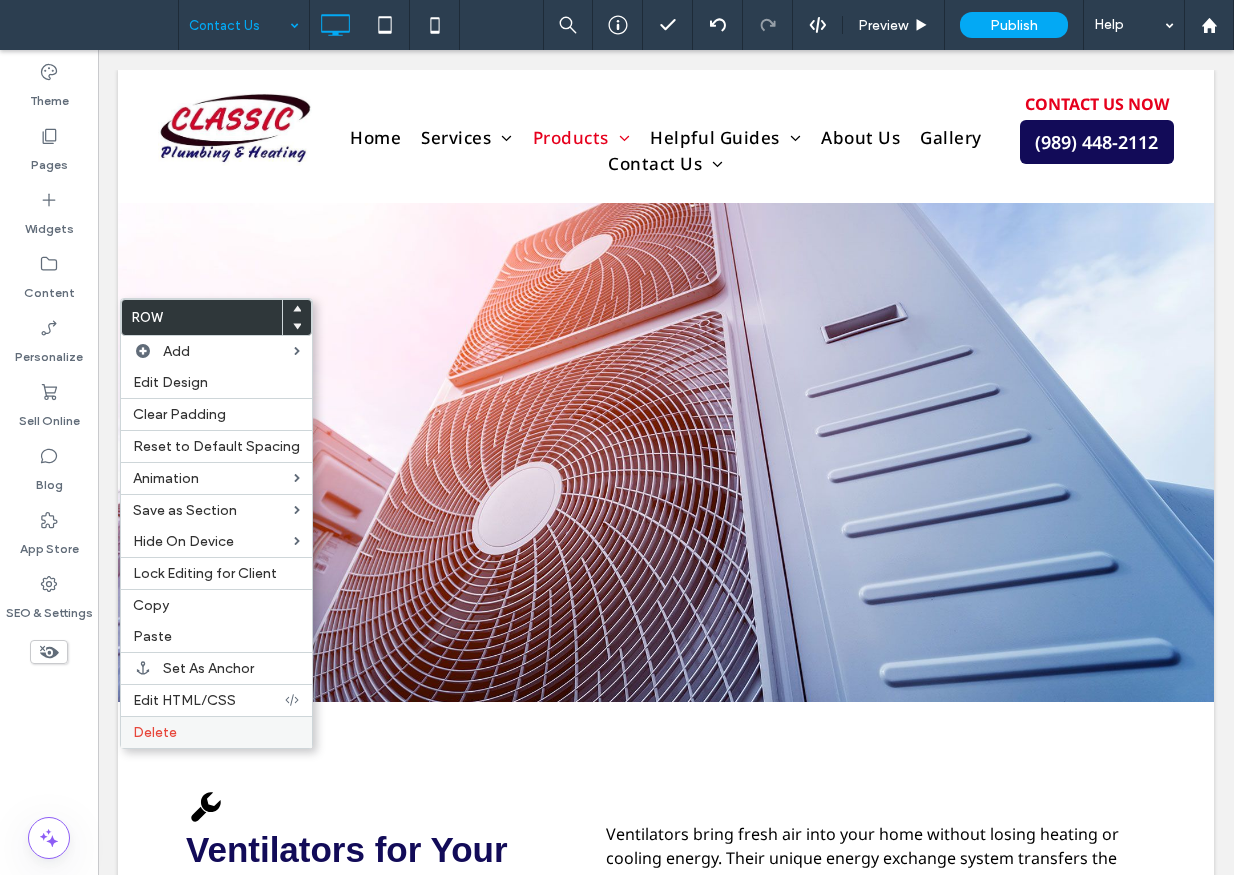 click on "Delete" at bounding box center (216, 732) 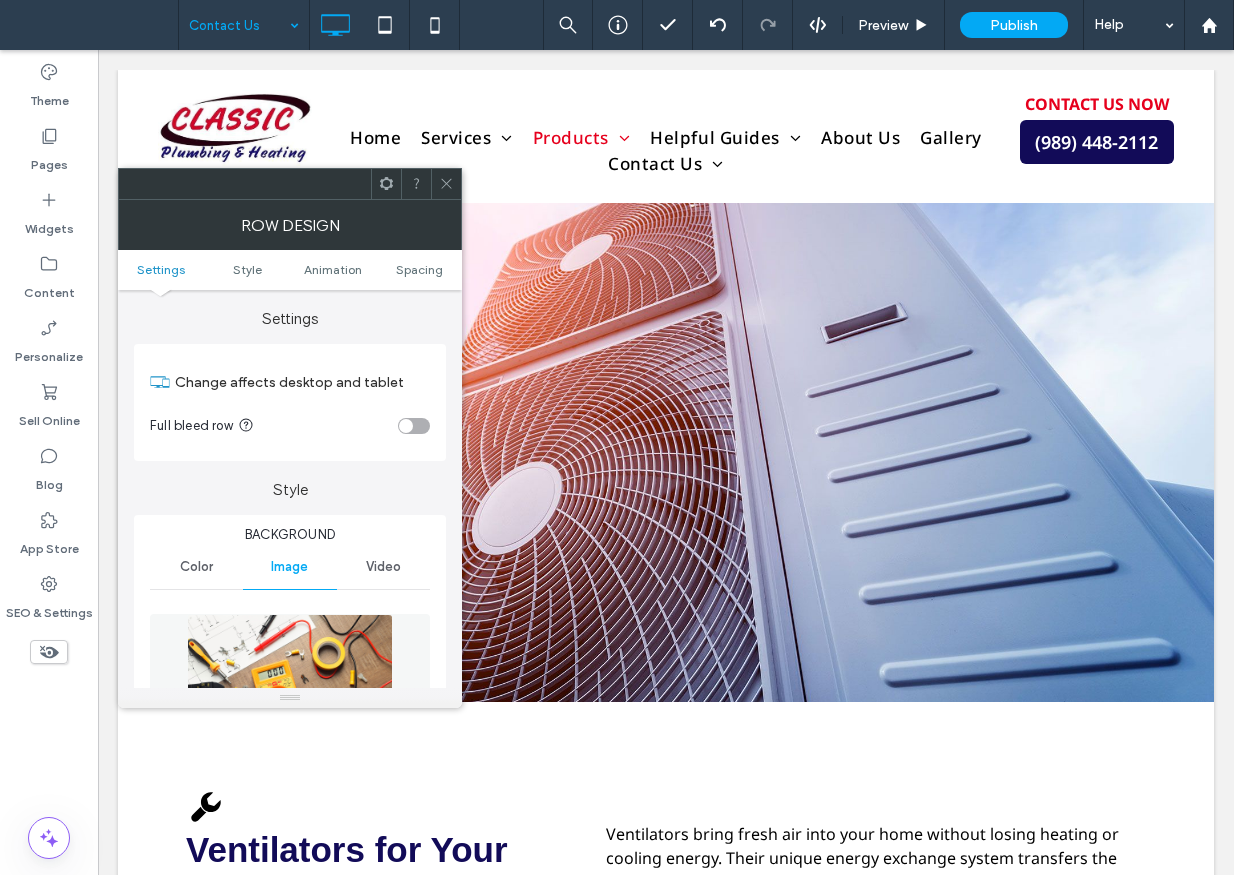 click 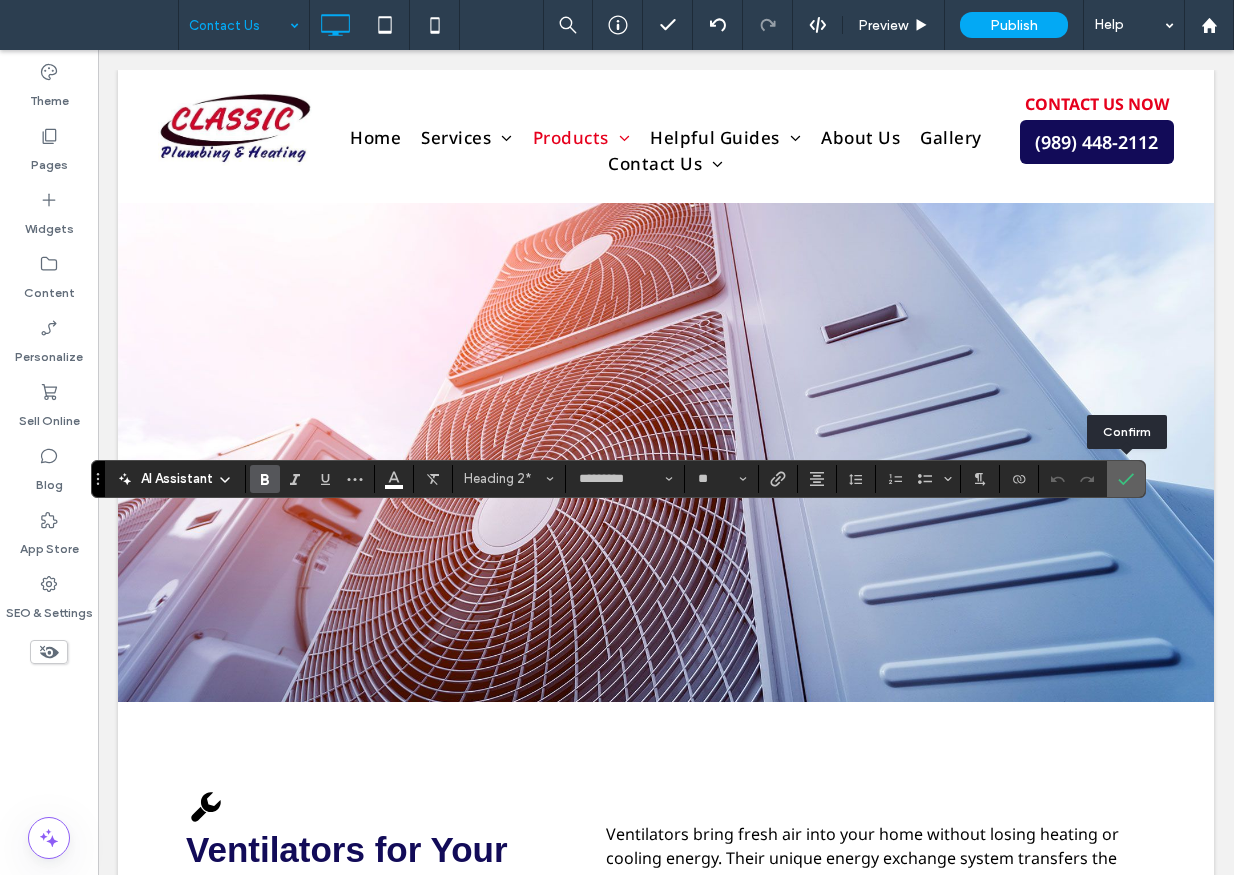 click 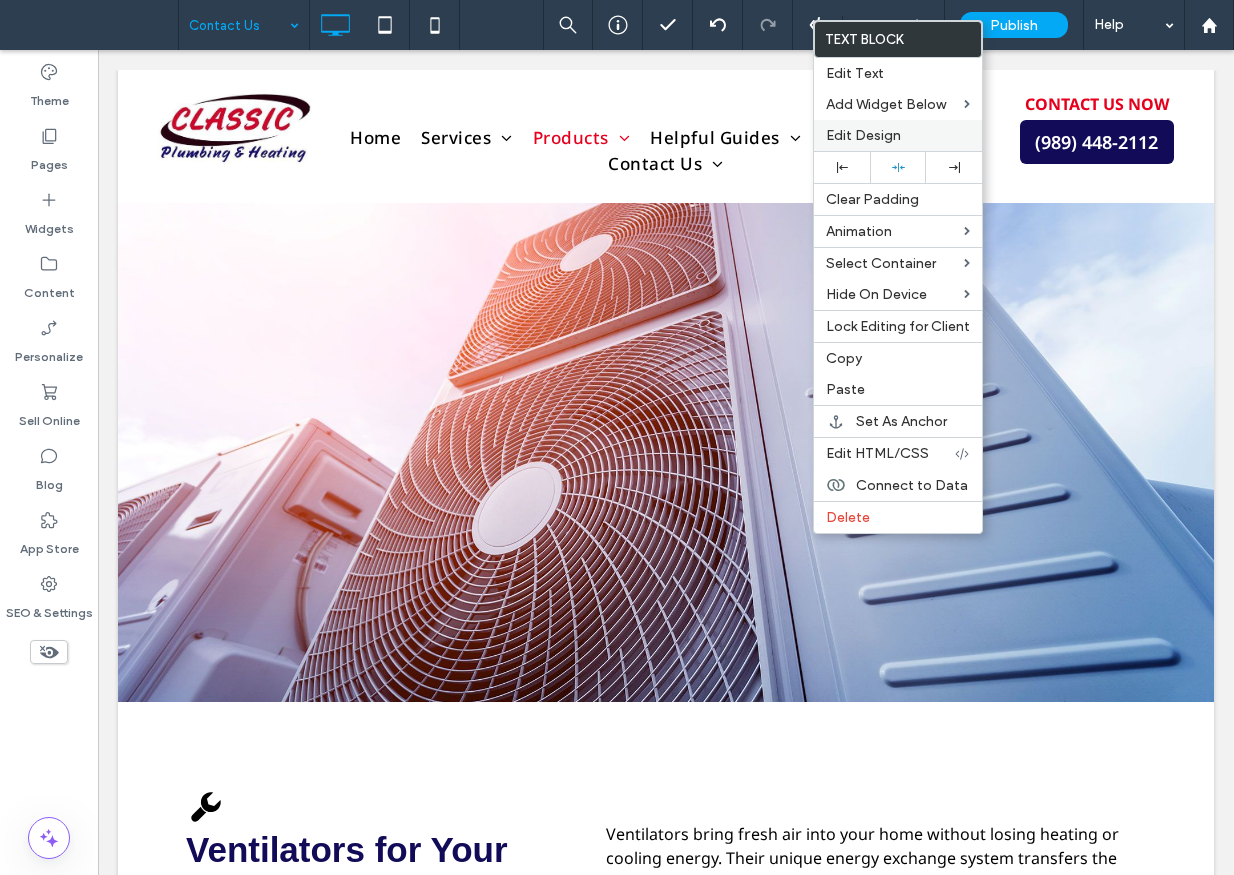 click on "Edit Design" at bounding box center [863, 135] 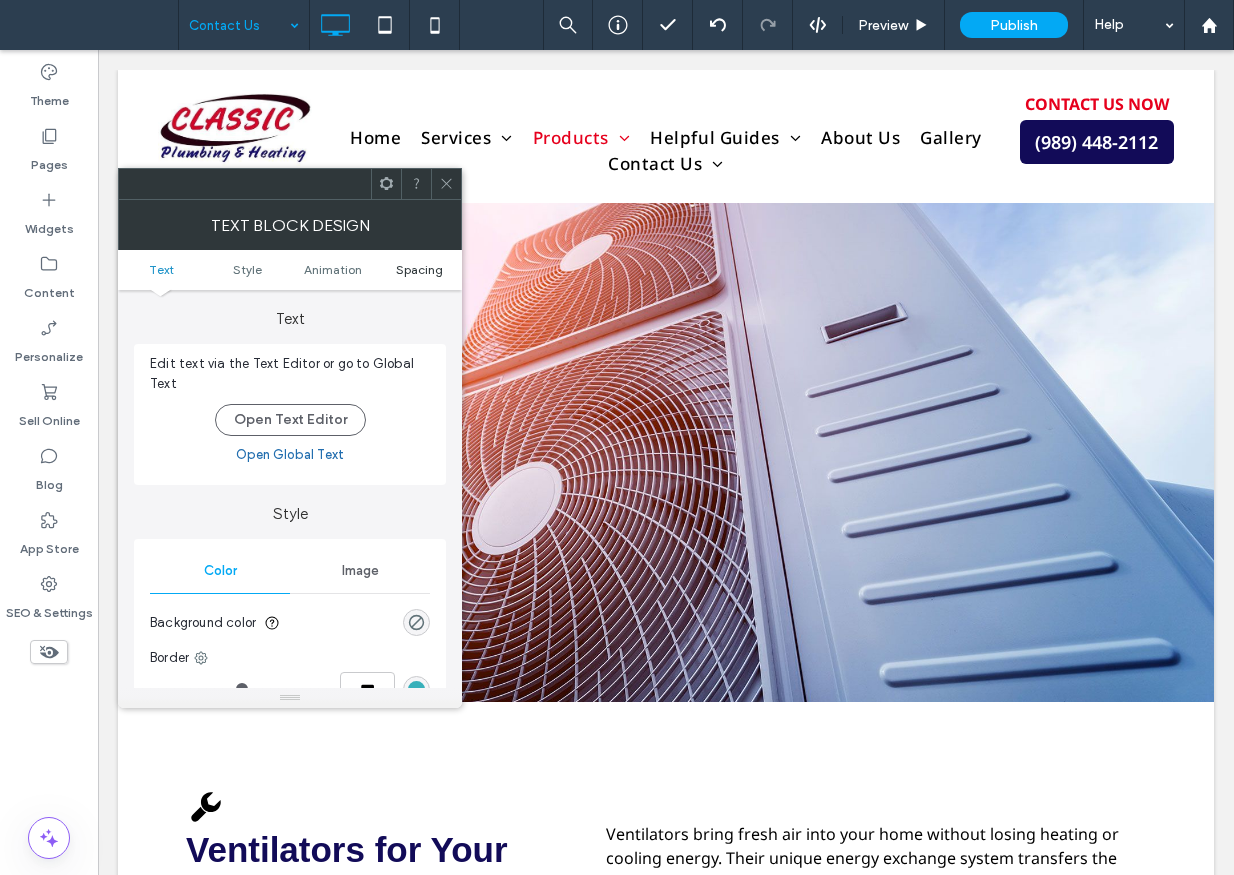 click on "Spacing" at bounding box center (419, 269) 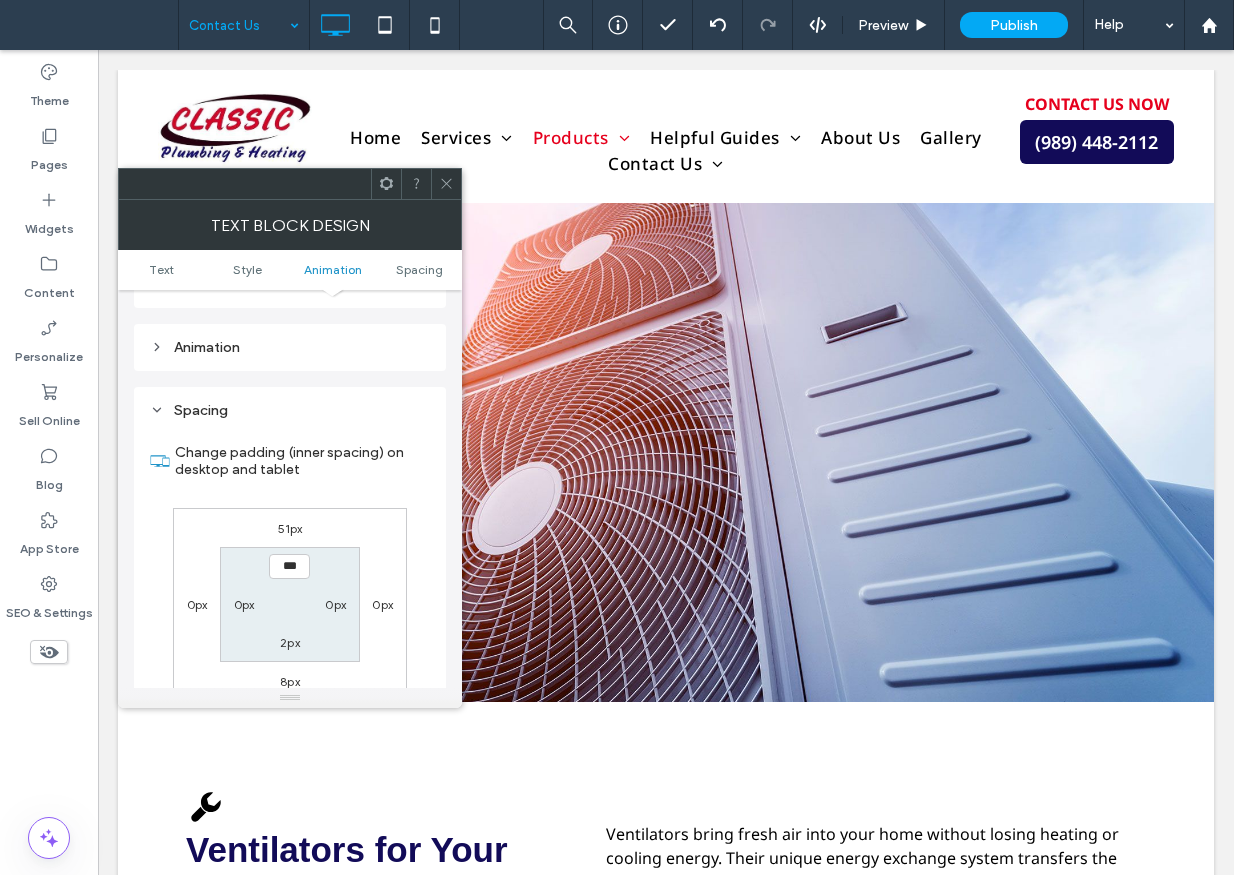 scroll, scrollTop: 573, scrollLeft: 0, axis: vertical 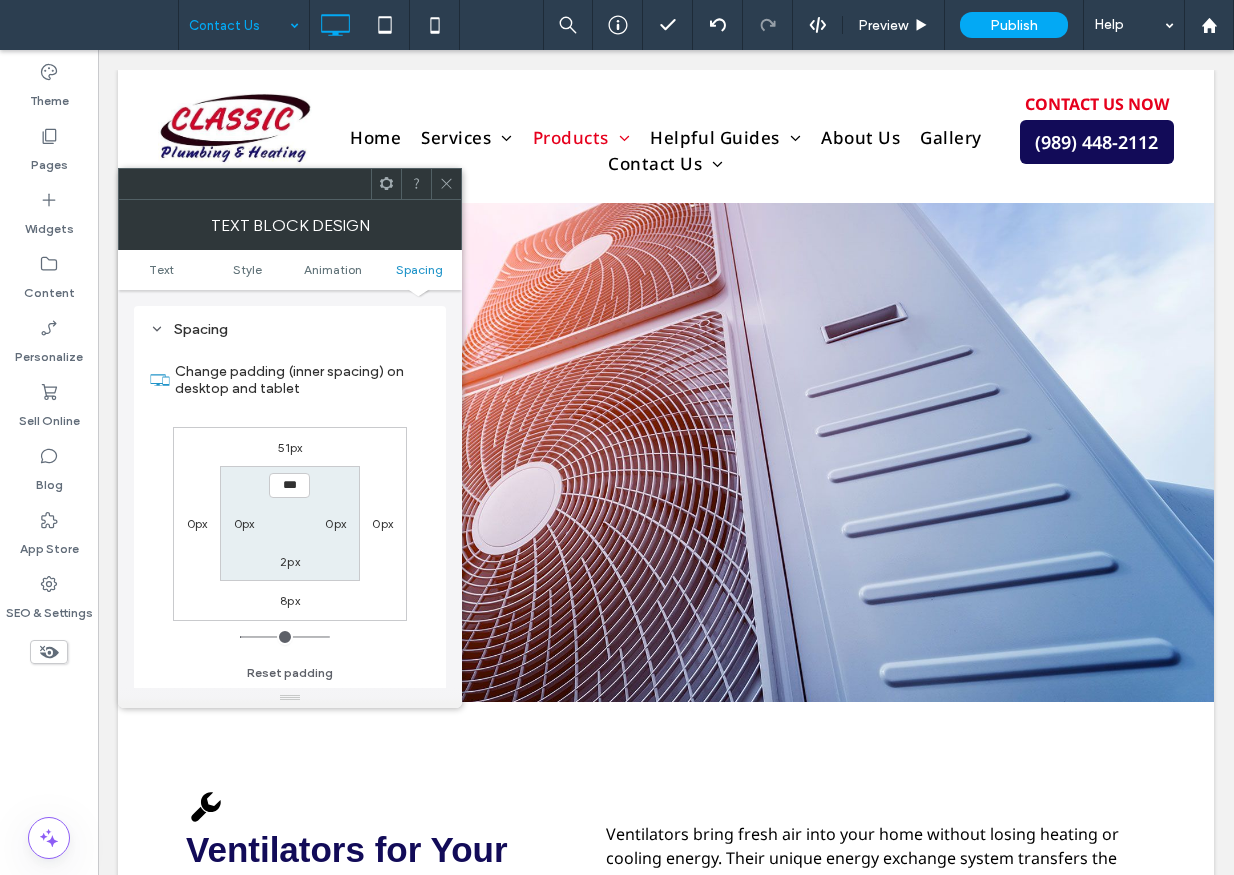 click on "51px" at bounding box center (290, 447) 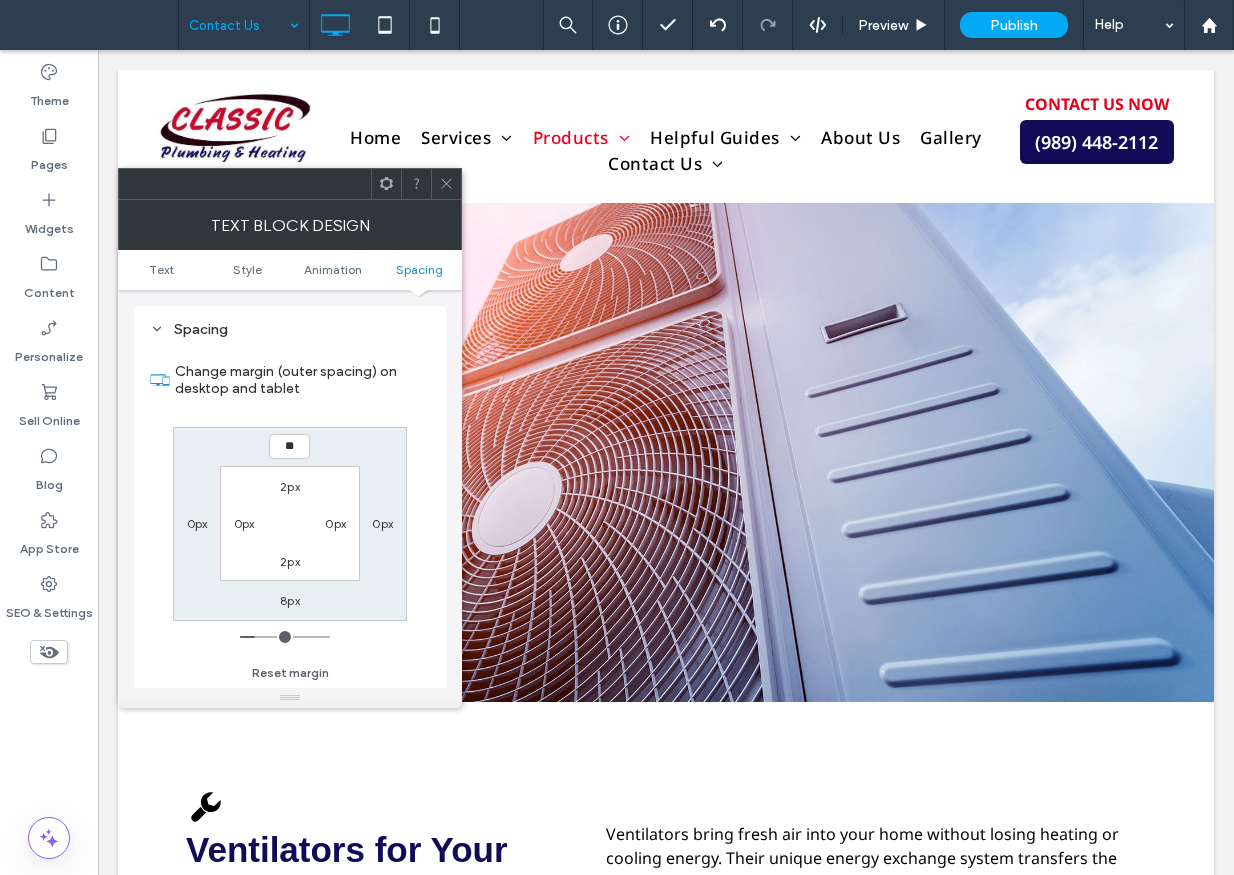 type on "**" 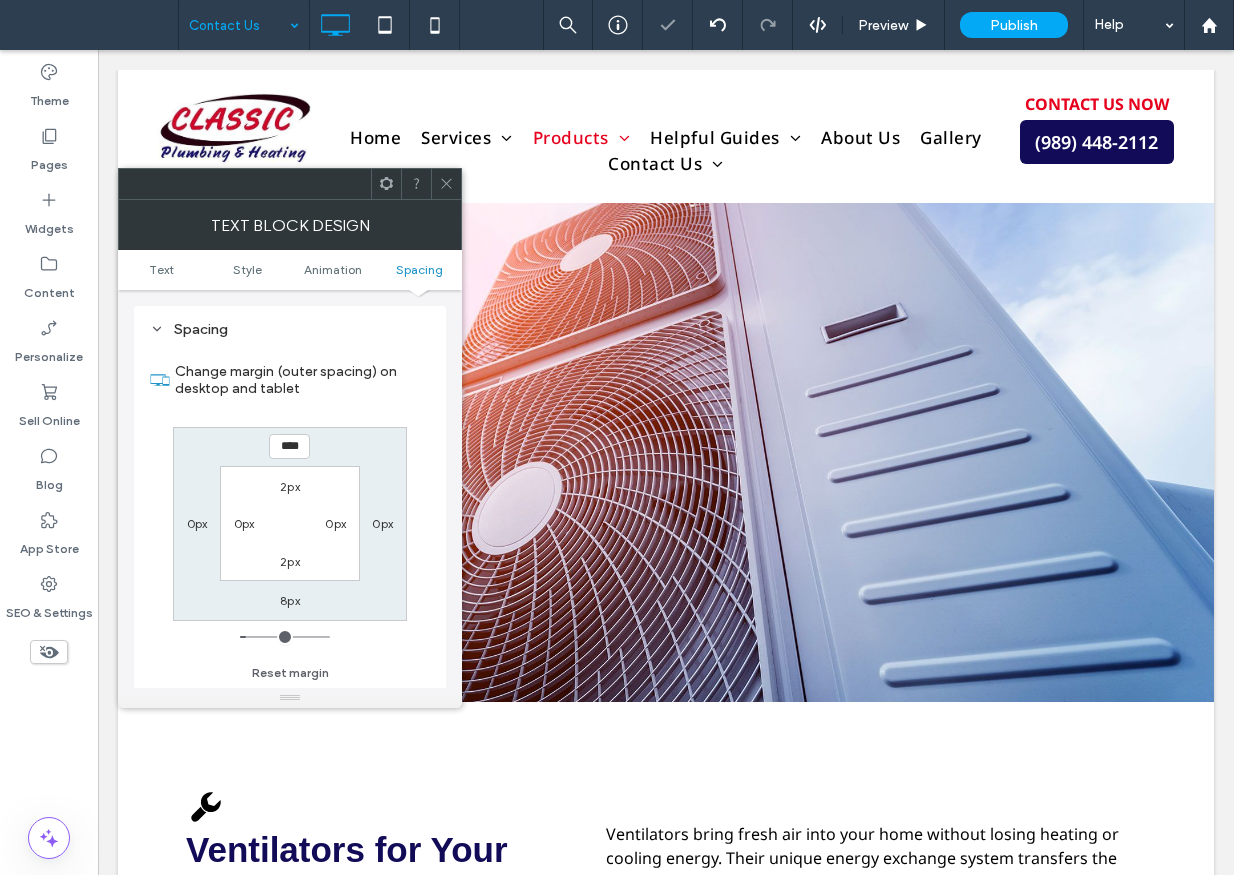 click 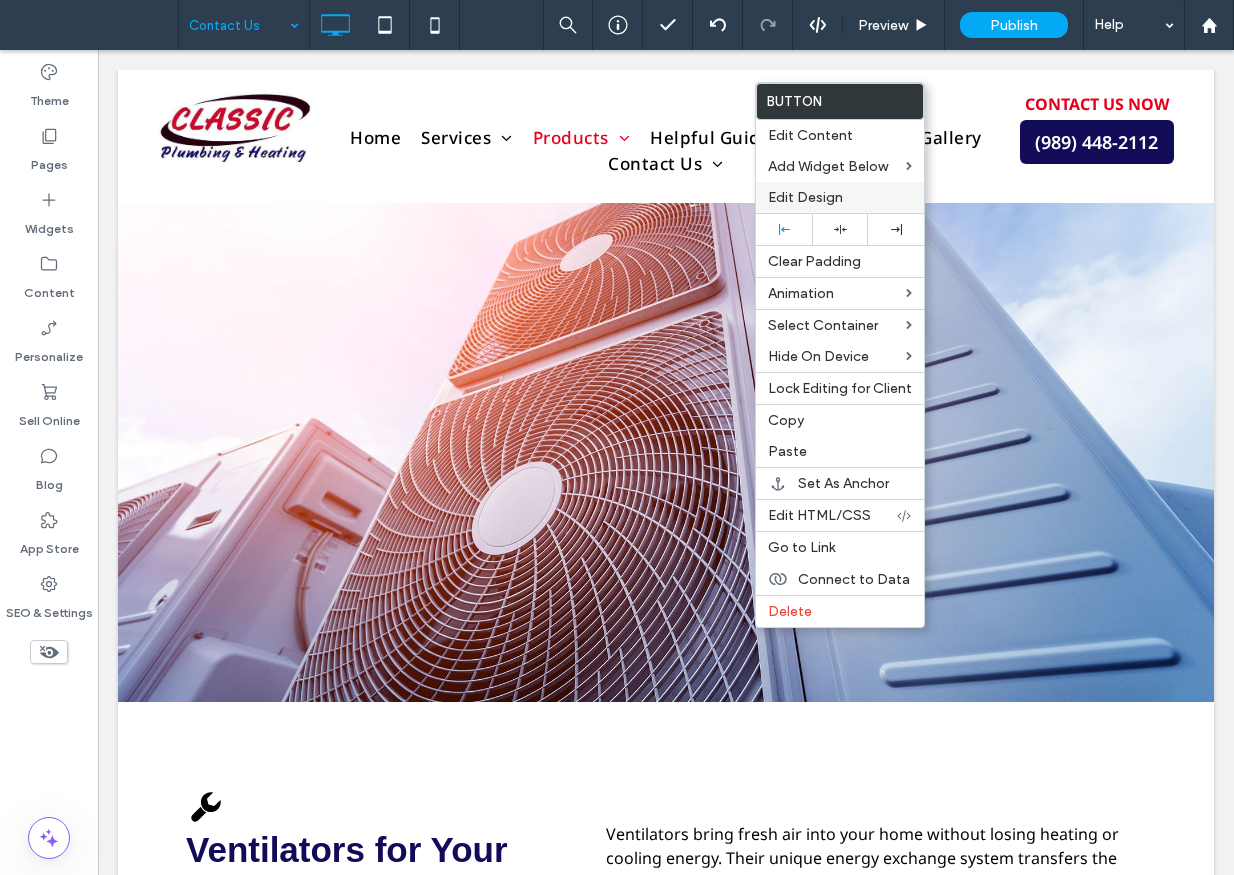 click on "Edit Design" at bounding box center (805, 197) 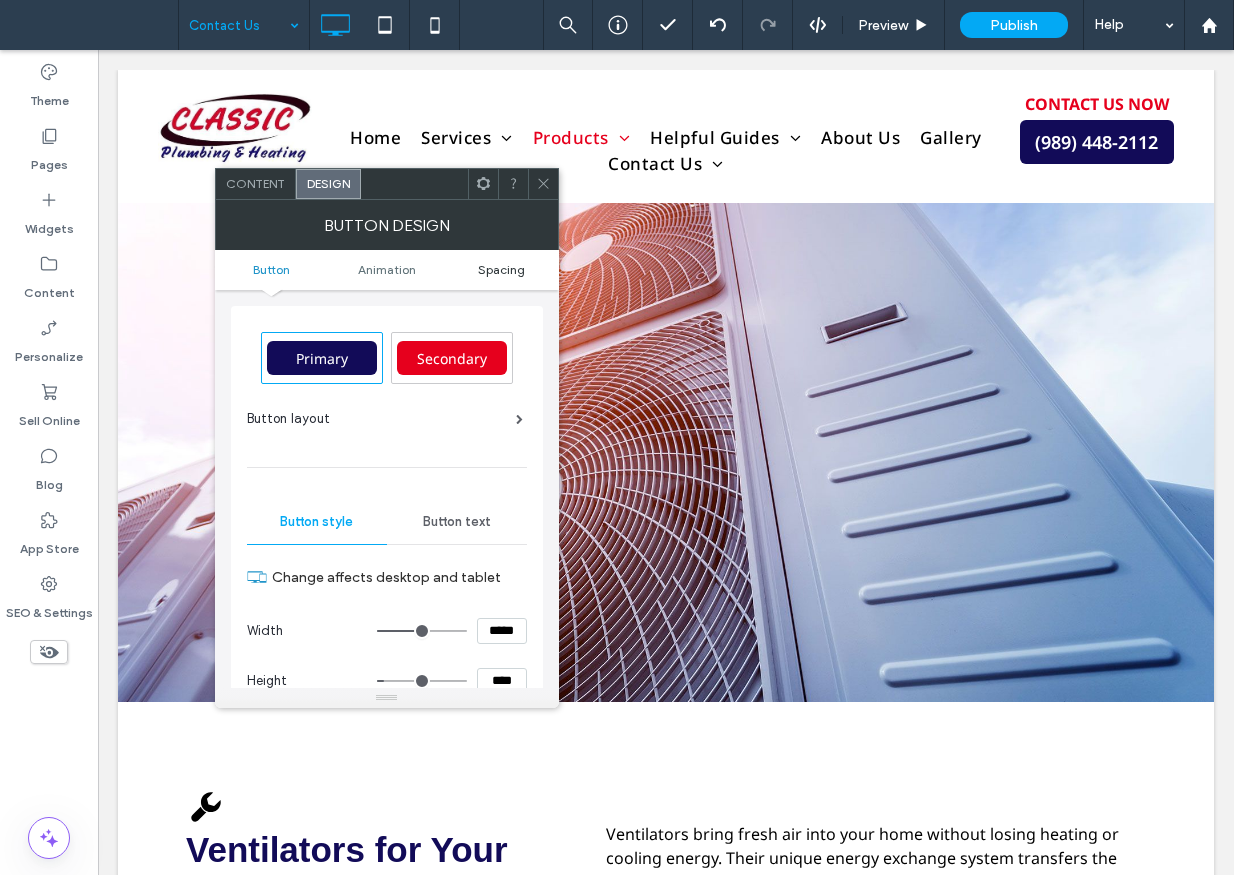 click on "Button Animation Spacing" at bounding box center [387, 270] 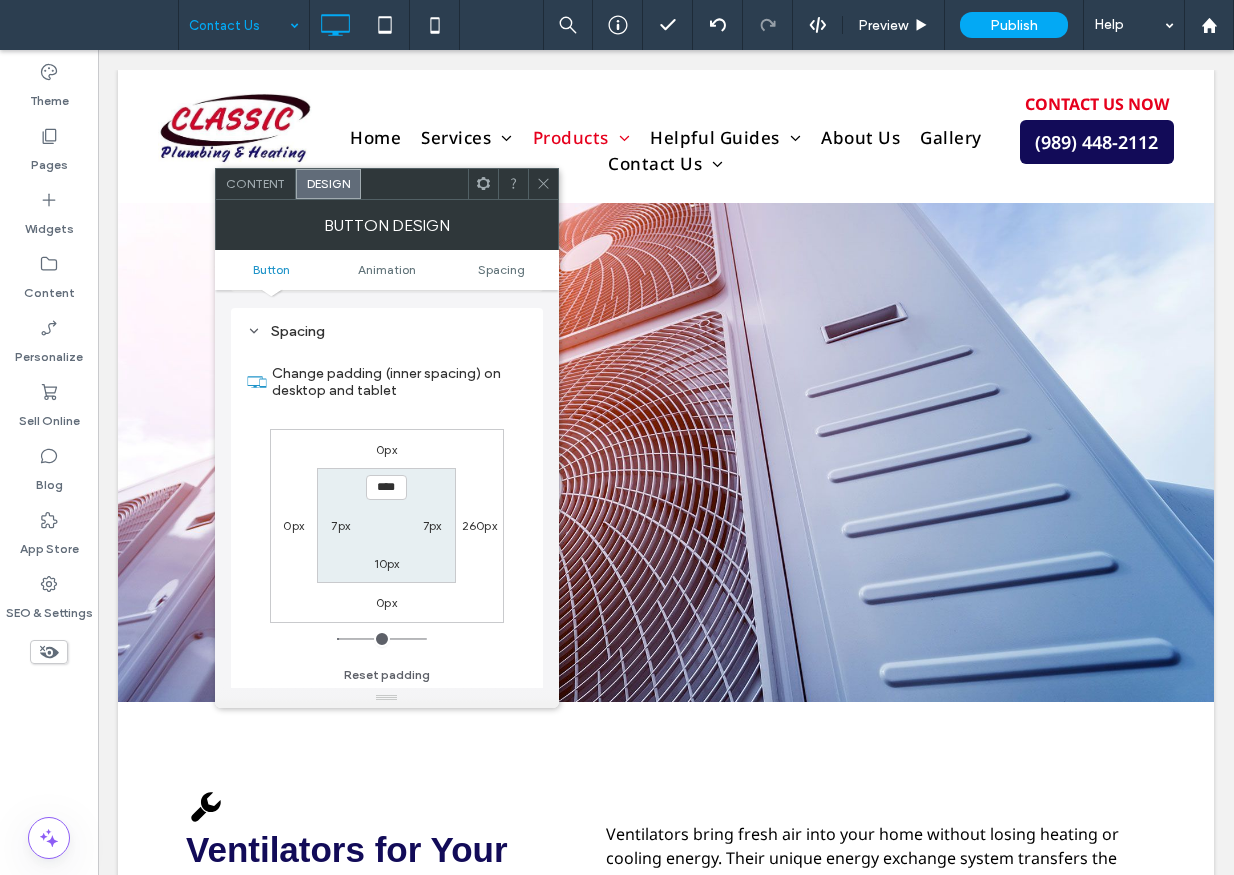 scroll, scrollTop: 939, scrollLeft: 0, axis: vertical 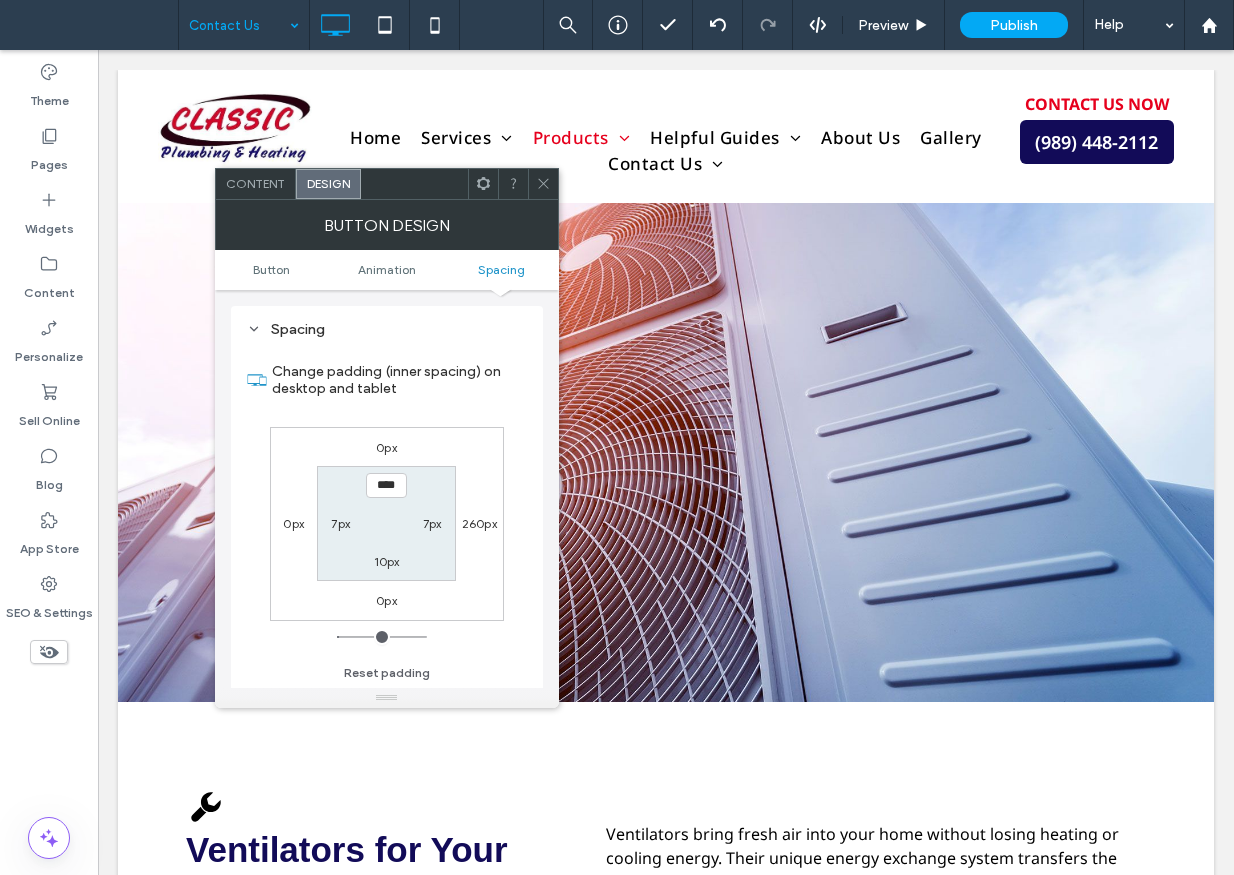click on "0px" at bounding box center (386, 447) 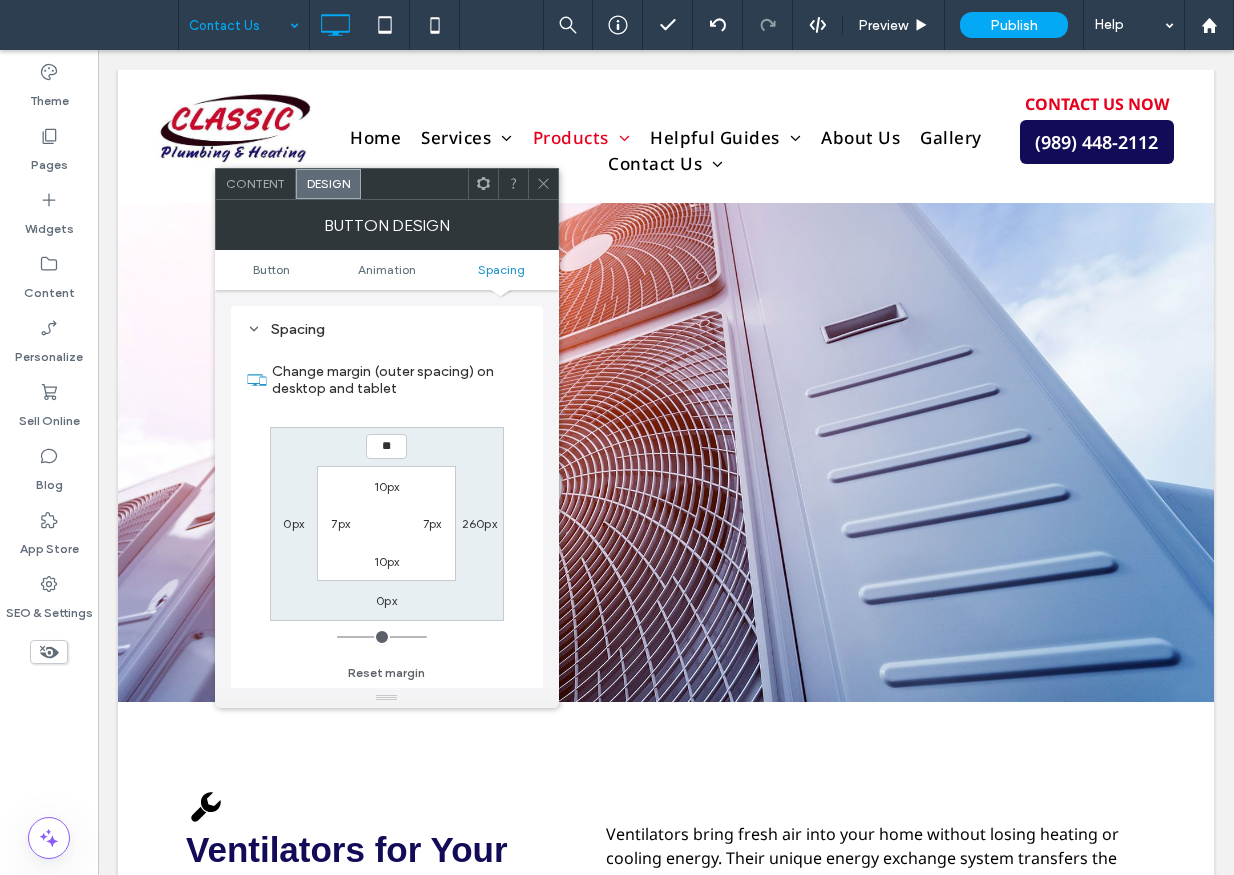 type on "**" 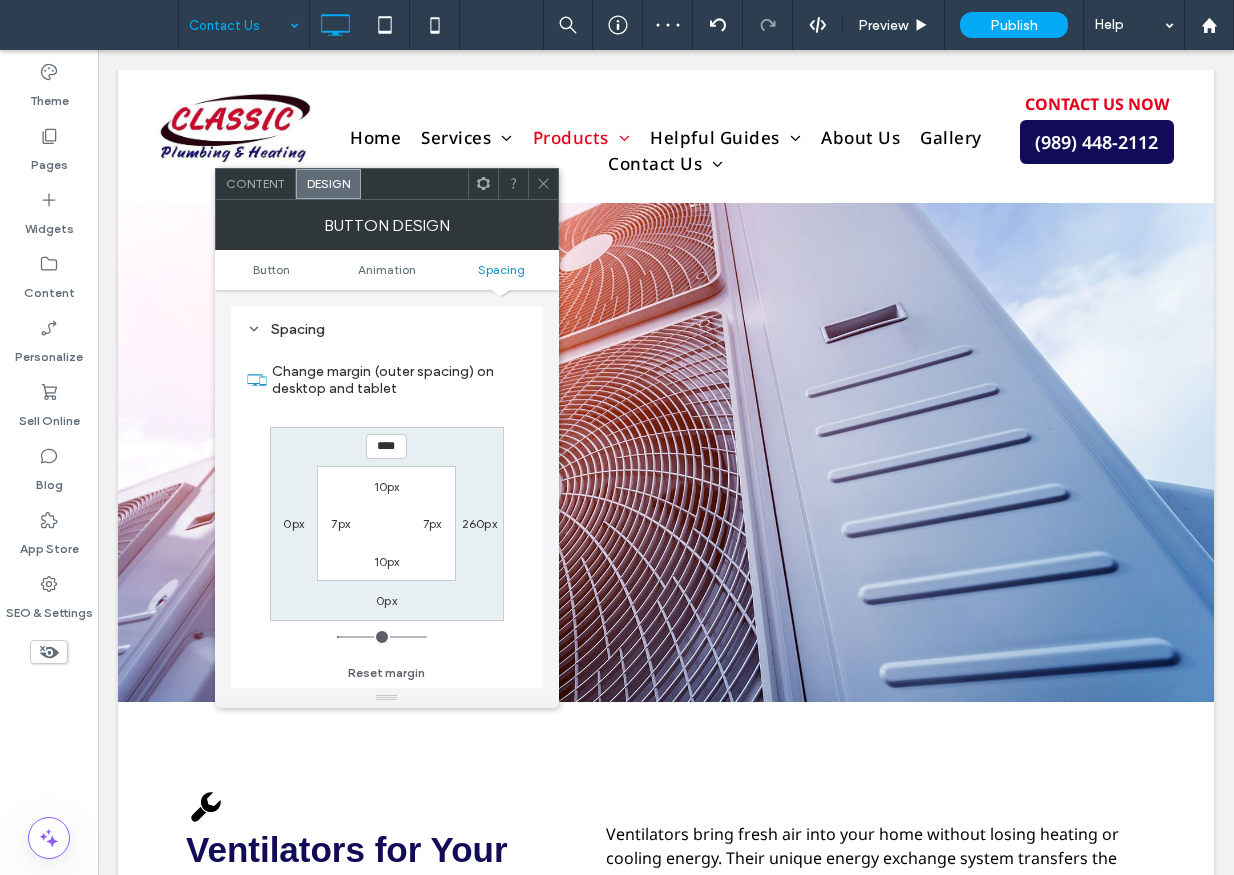 click 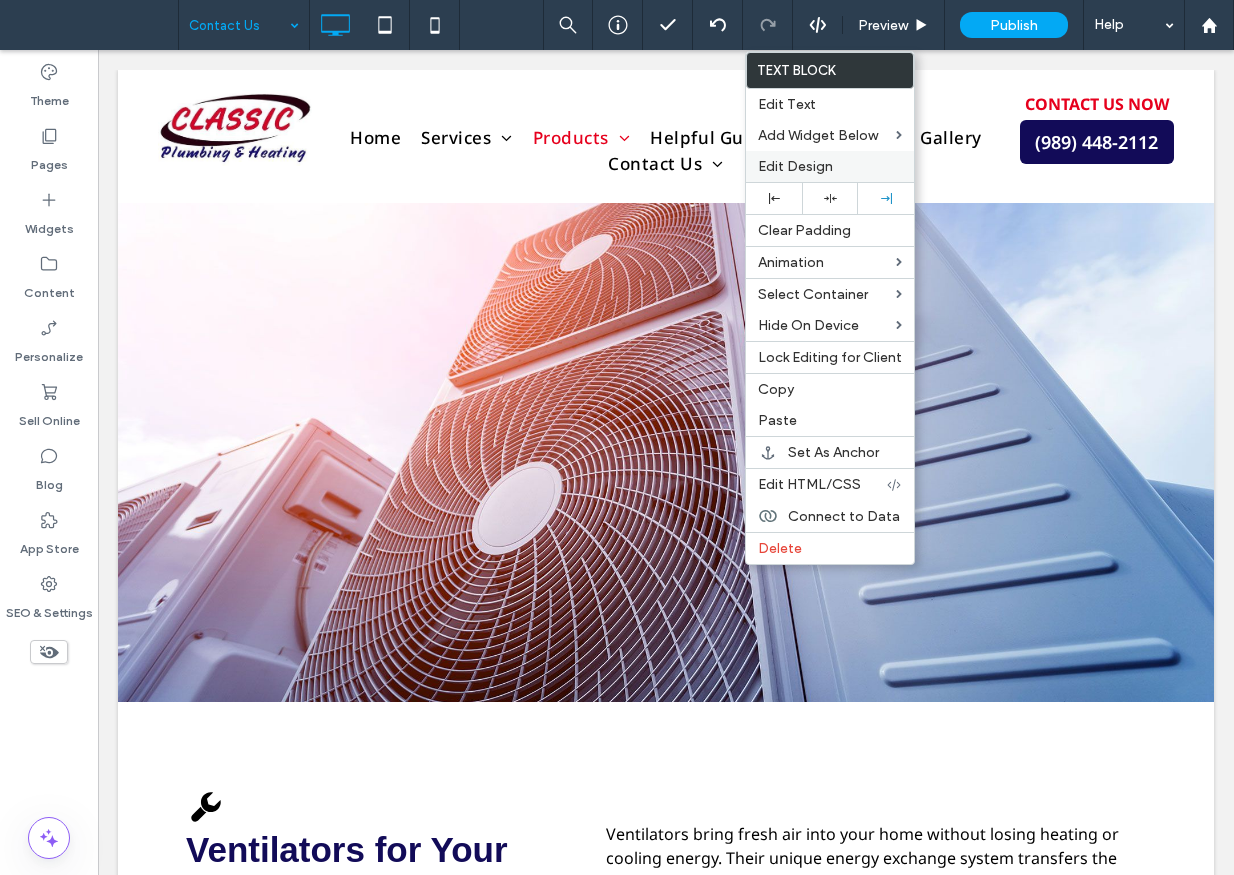 click on "Edit Design" at bounding box center [795, 166] 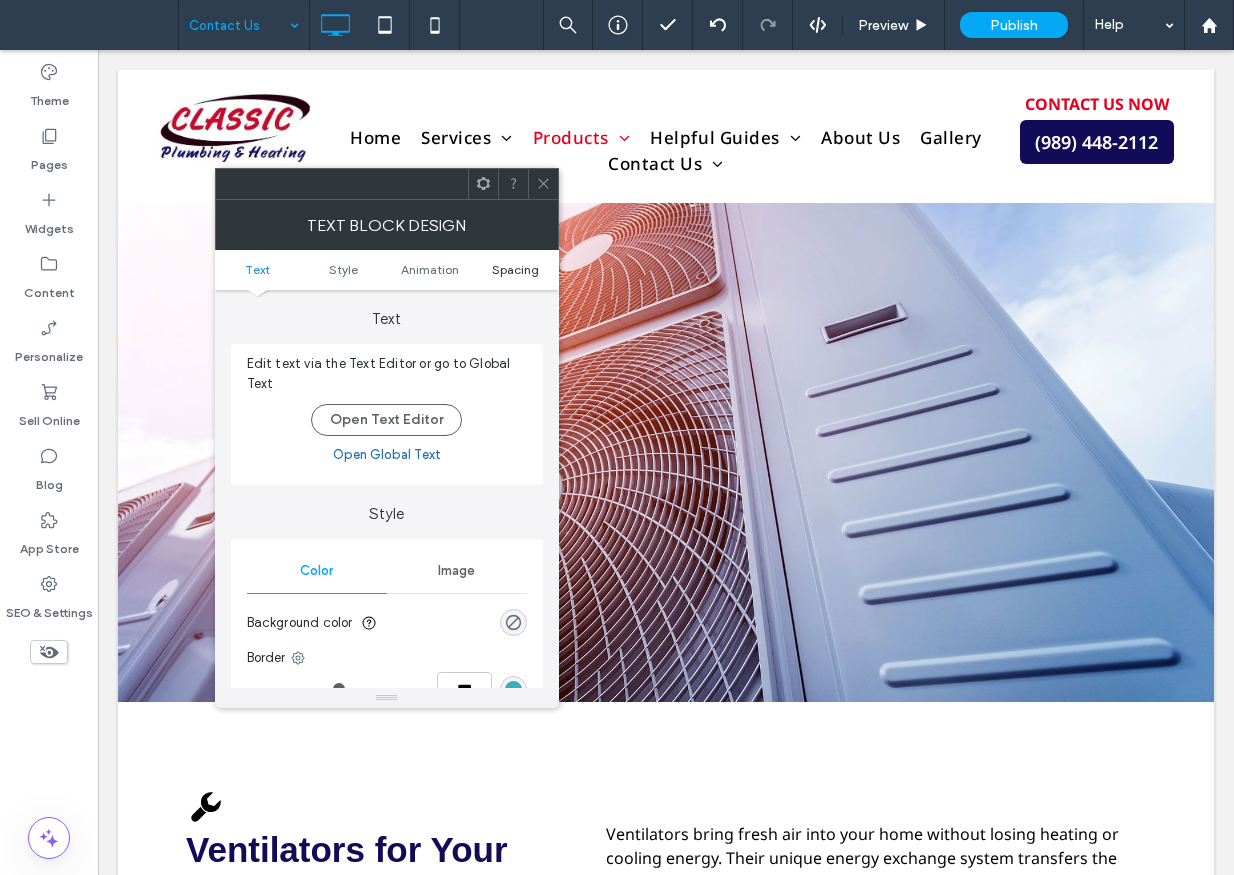 click on "Spacing" at bounding box center [515, 269] 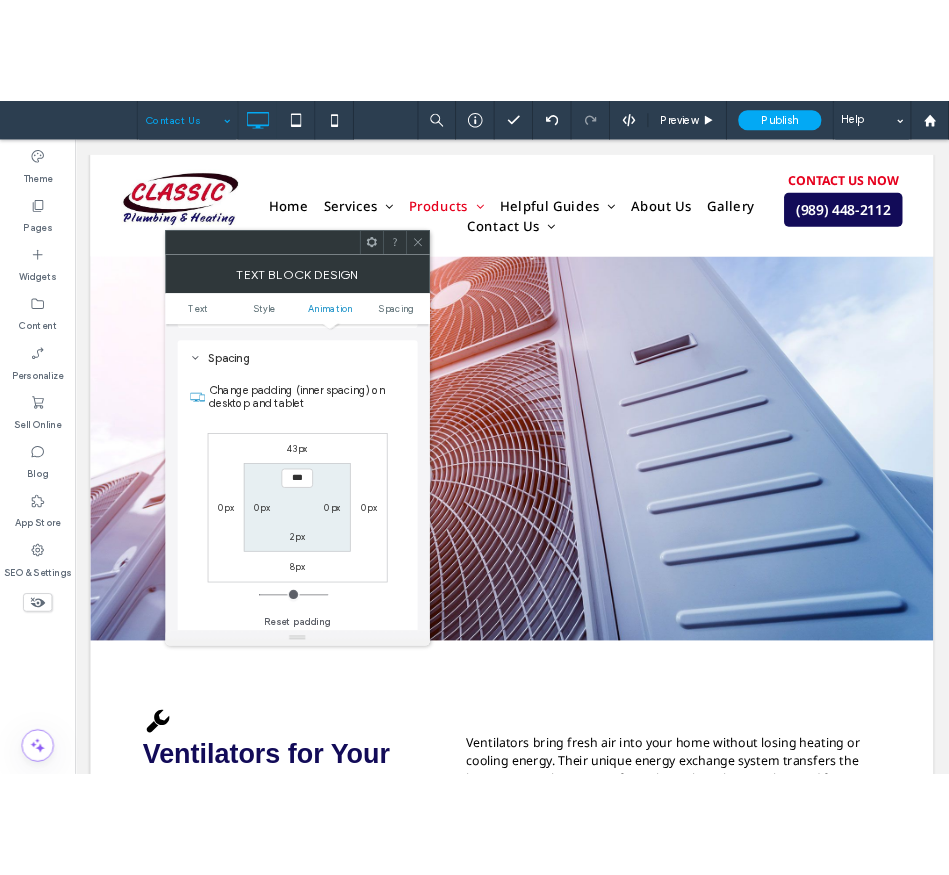 scroll, scrollTop: 573, scrollLeft: 0, axis: vertical 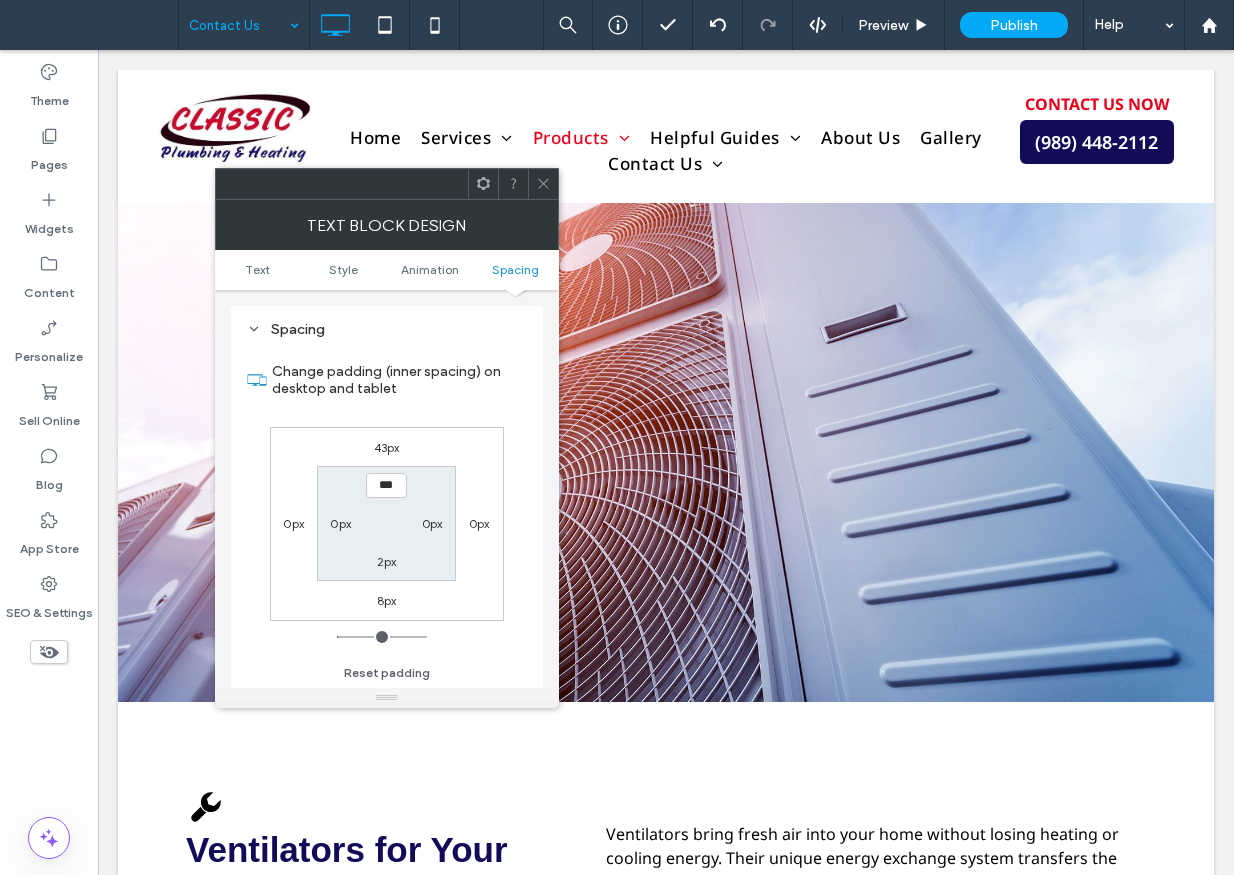 click on "8px" at bounding box center [387, 600] 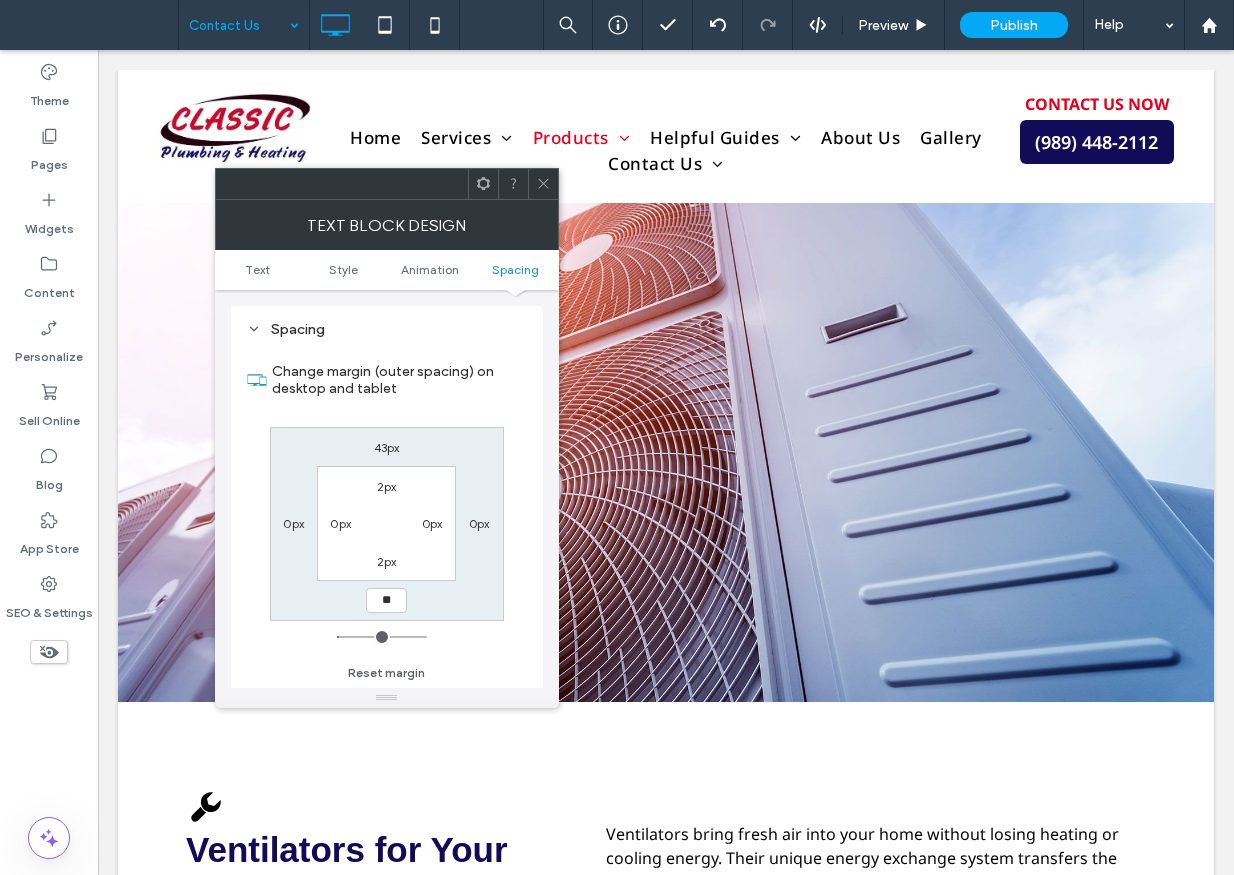 type on "**" 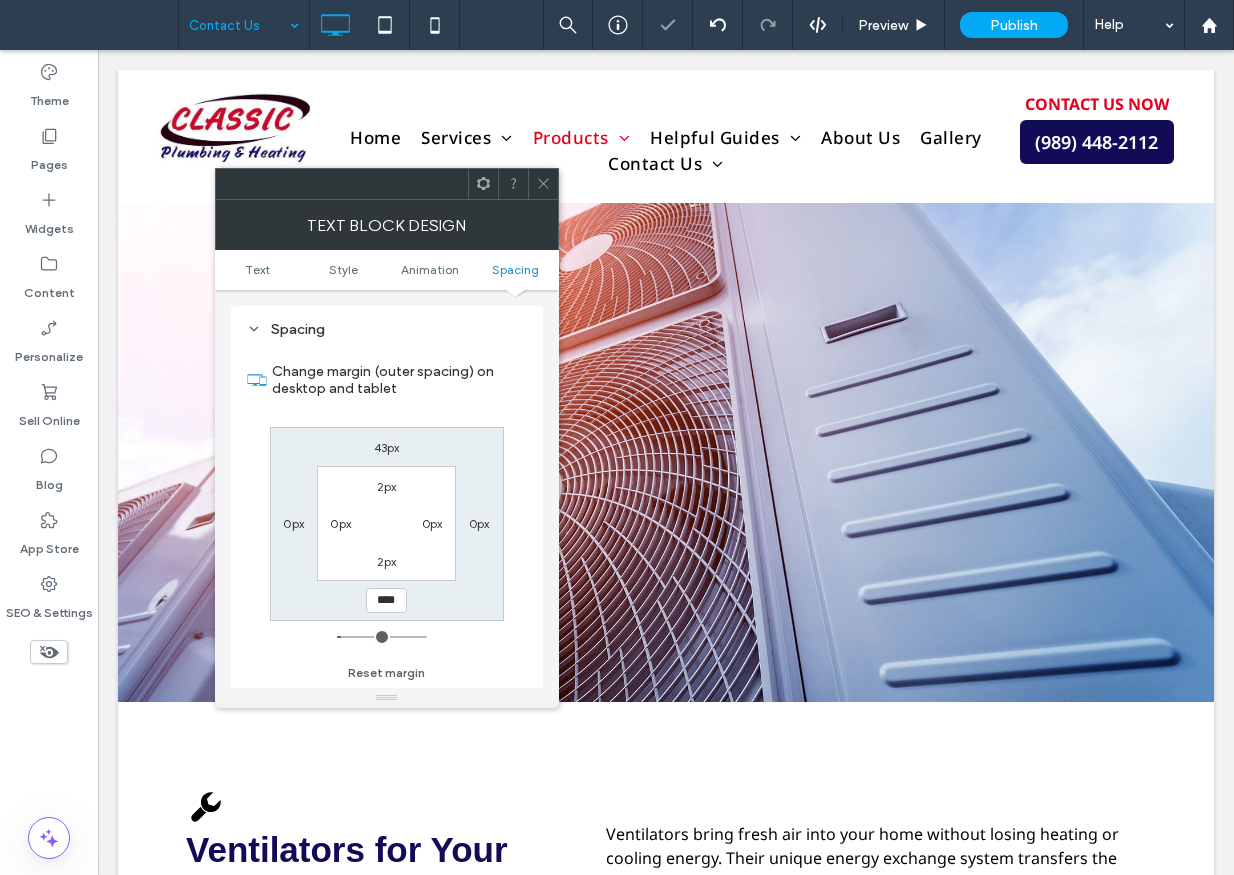 click 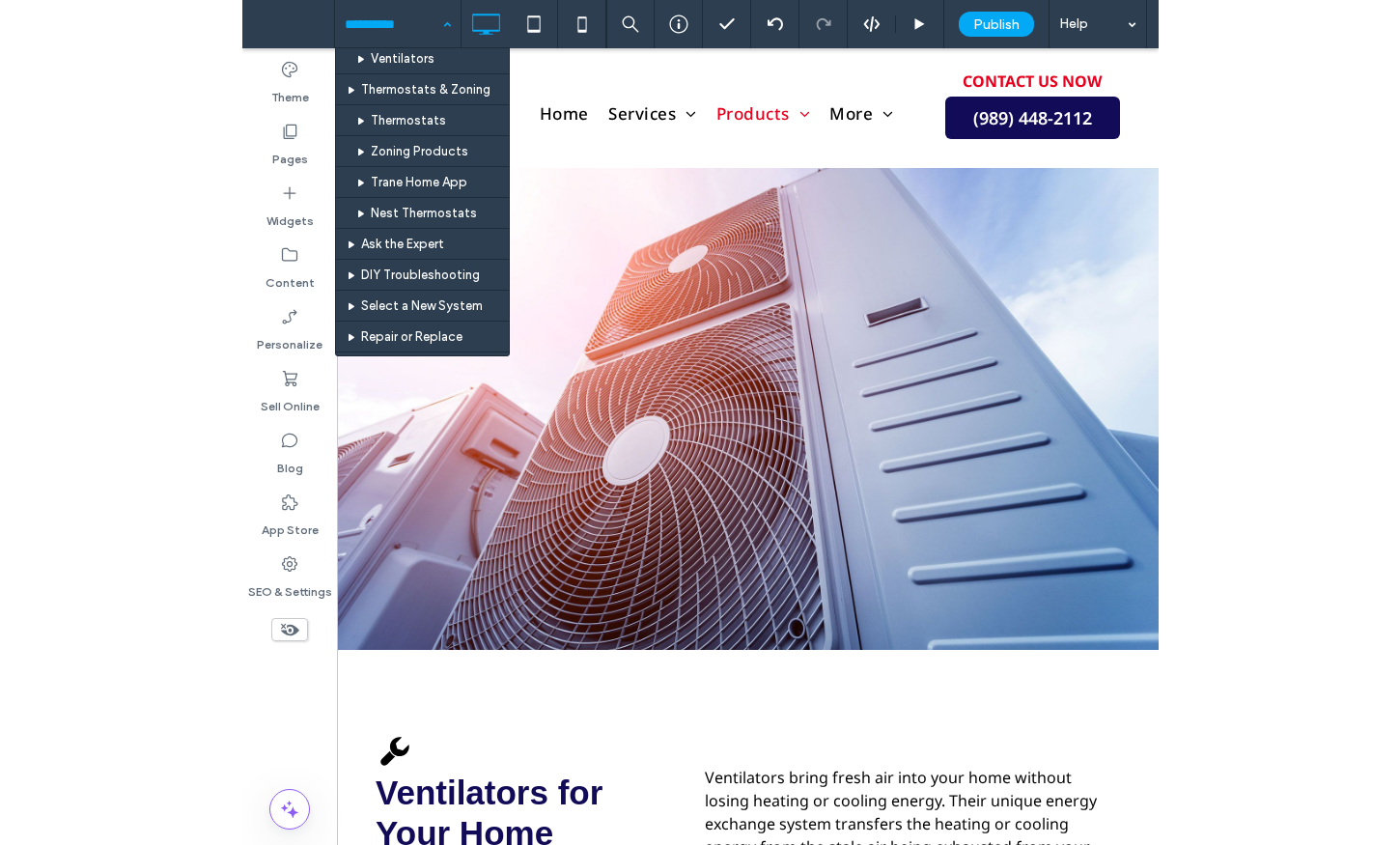 scroll, scrollTop: 1352, scrollLeft: 0, axis: vertical 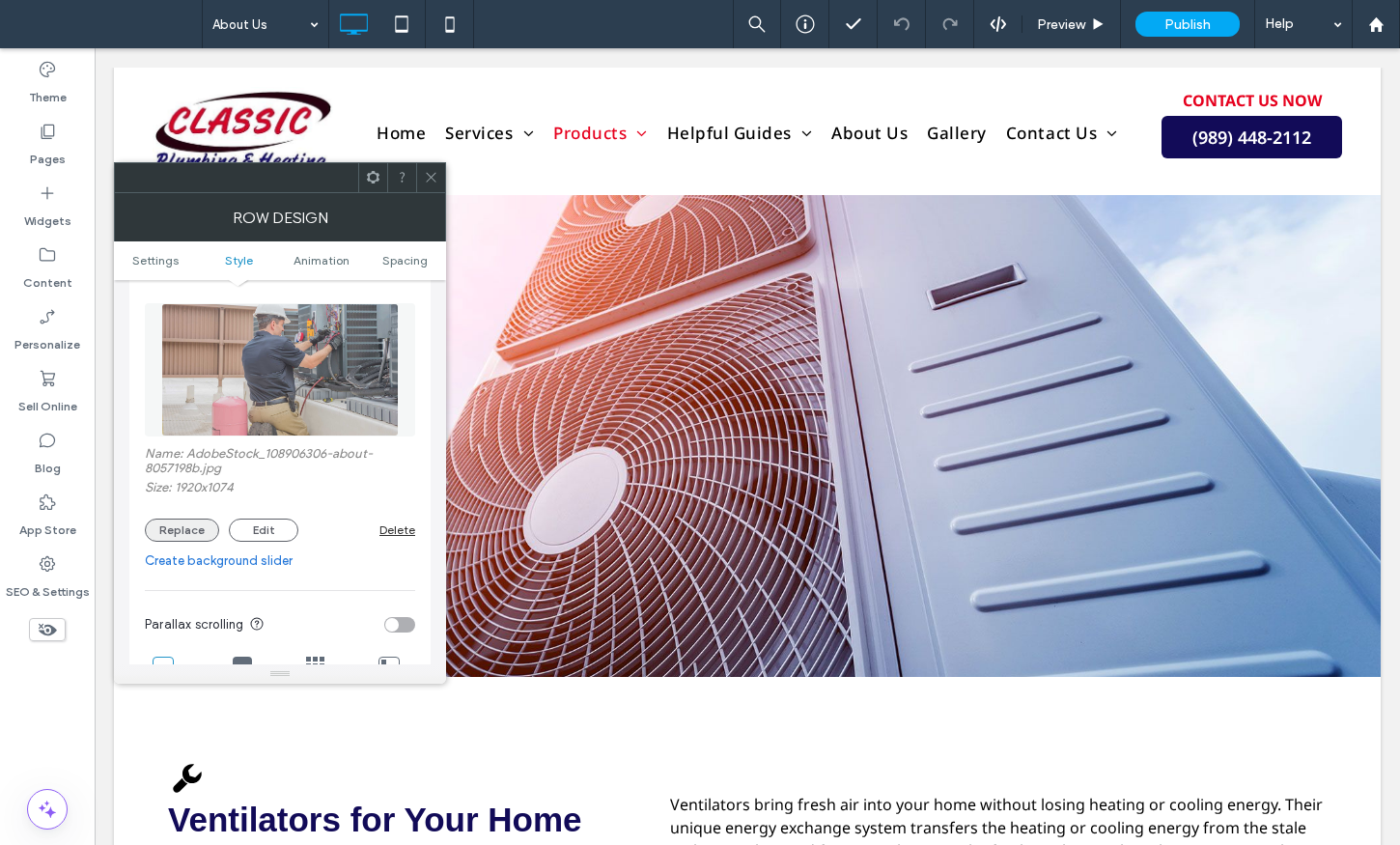 drag, startPoint x: 187, startPoint y: 524, endPoint x: 219, endPoint y: 520, distance: 32.24903 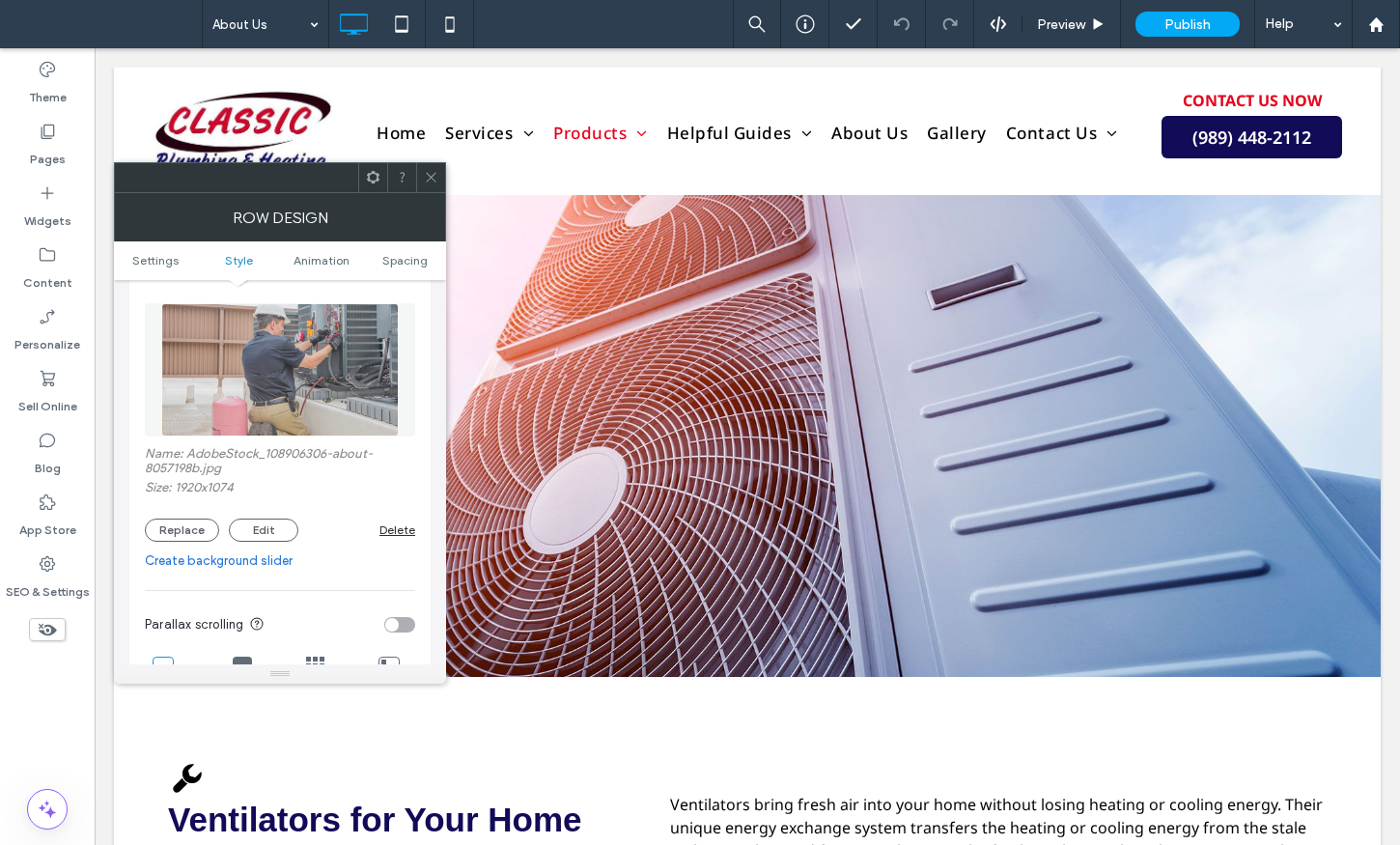 click on "Replace" at bounding box center [182, 530] 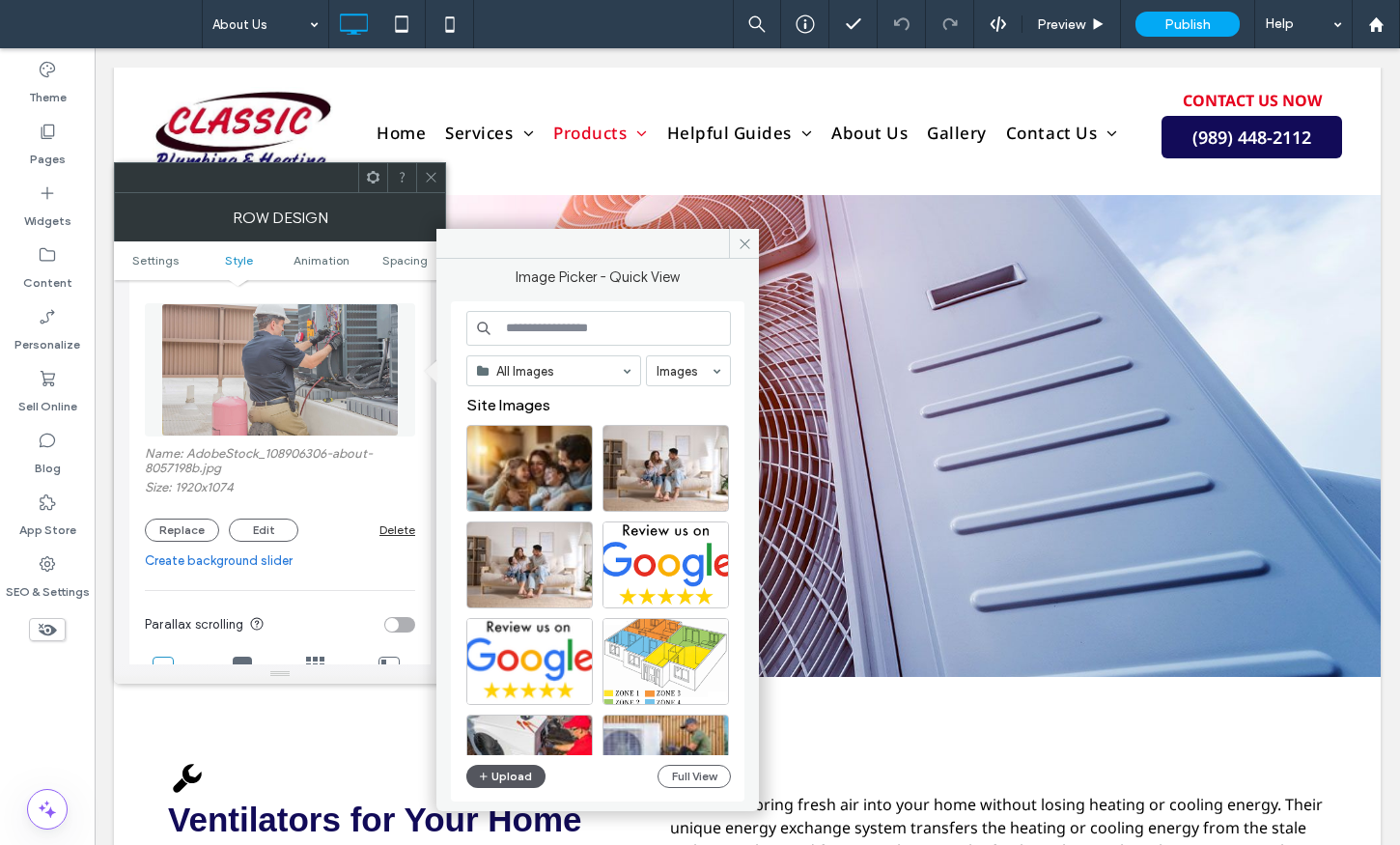 click on "Upload" at bounding box center [506, 776] 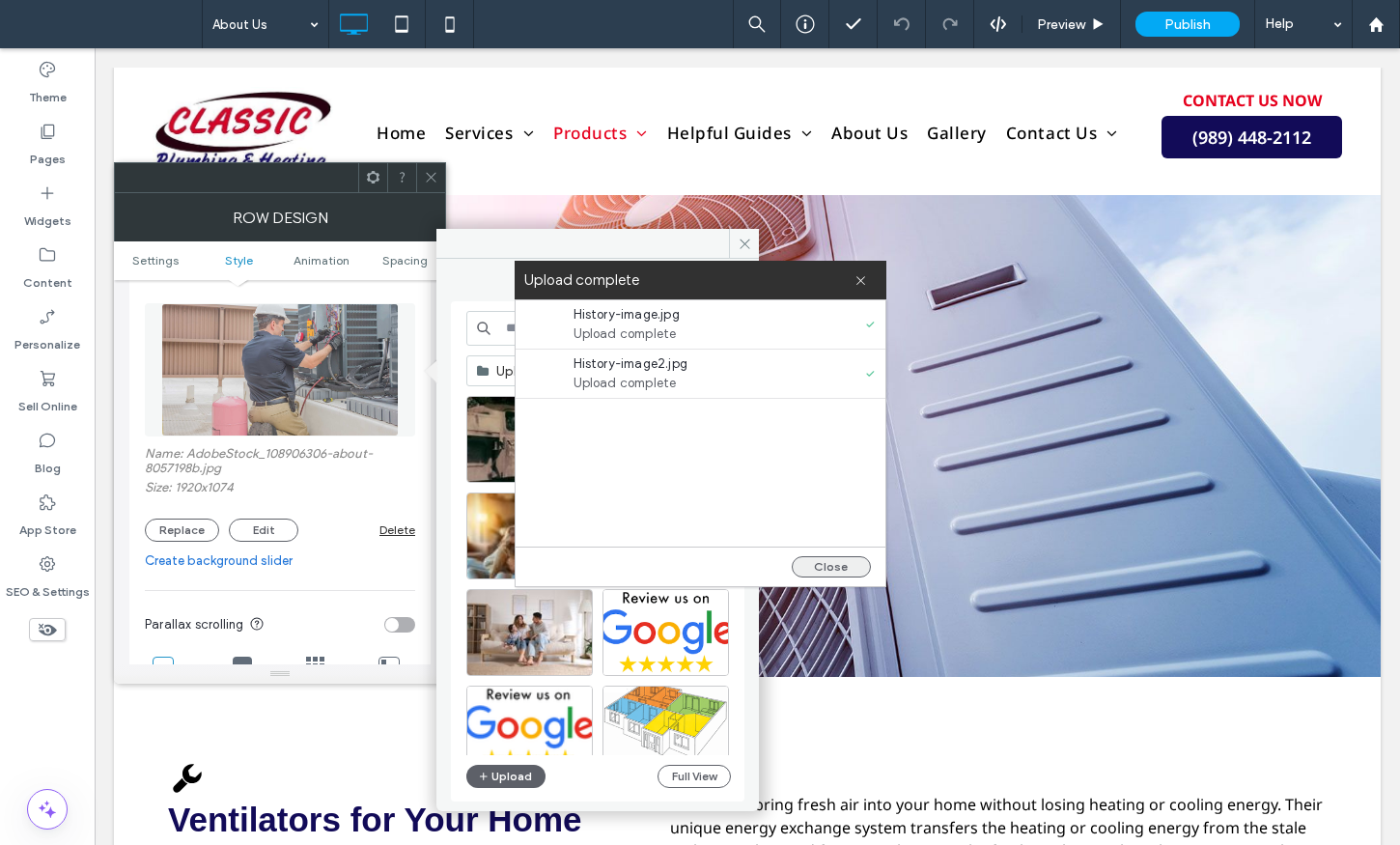 click on "Close" at bounding box center (831, 567) 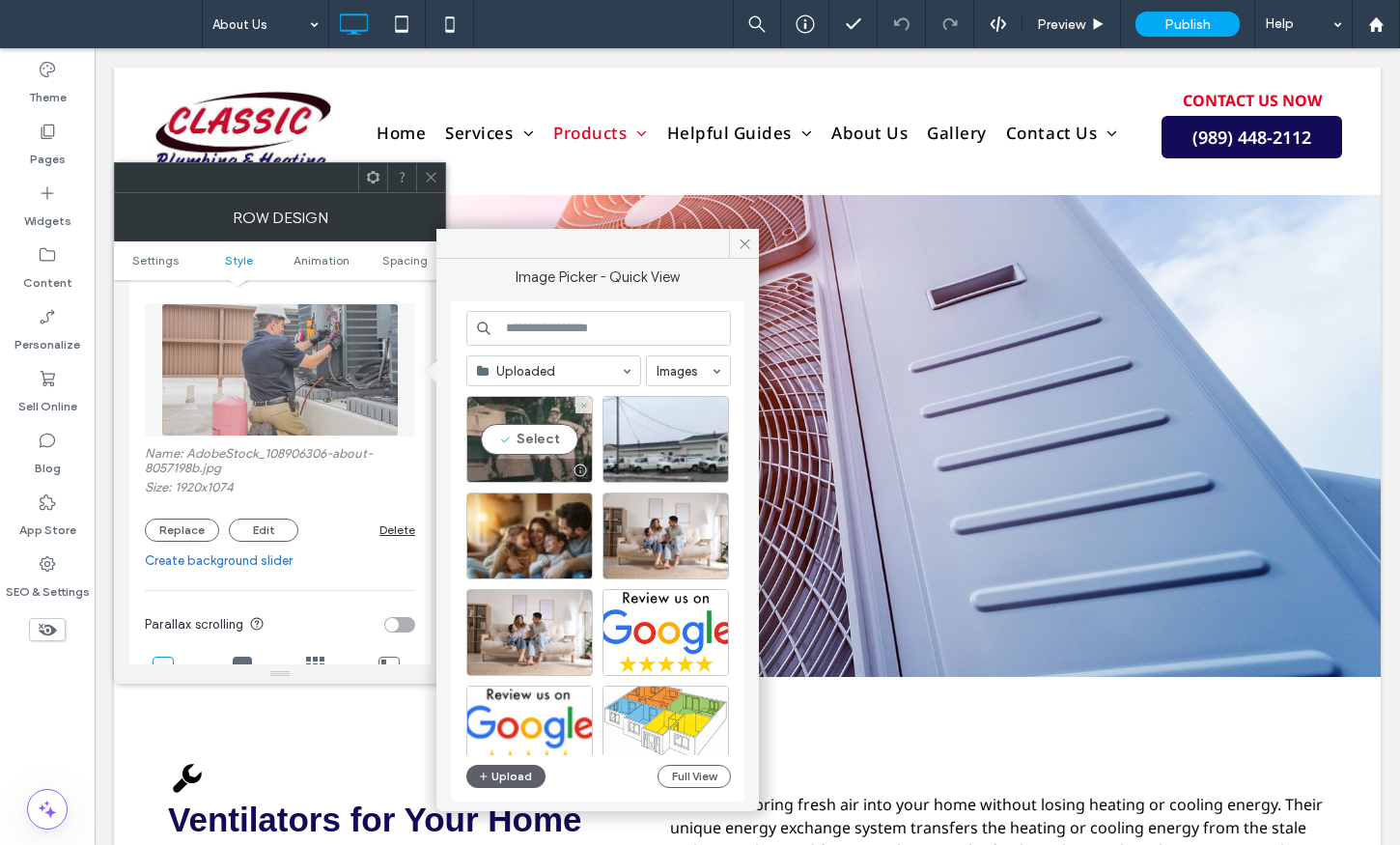 click on "Select" at bounding box center (529, 439) 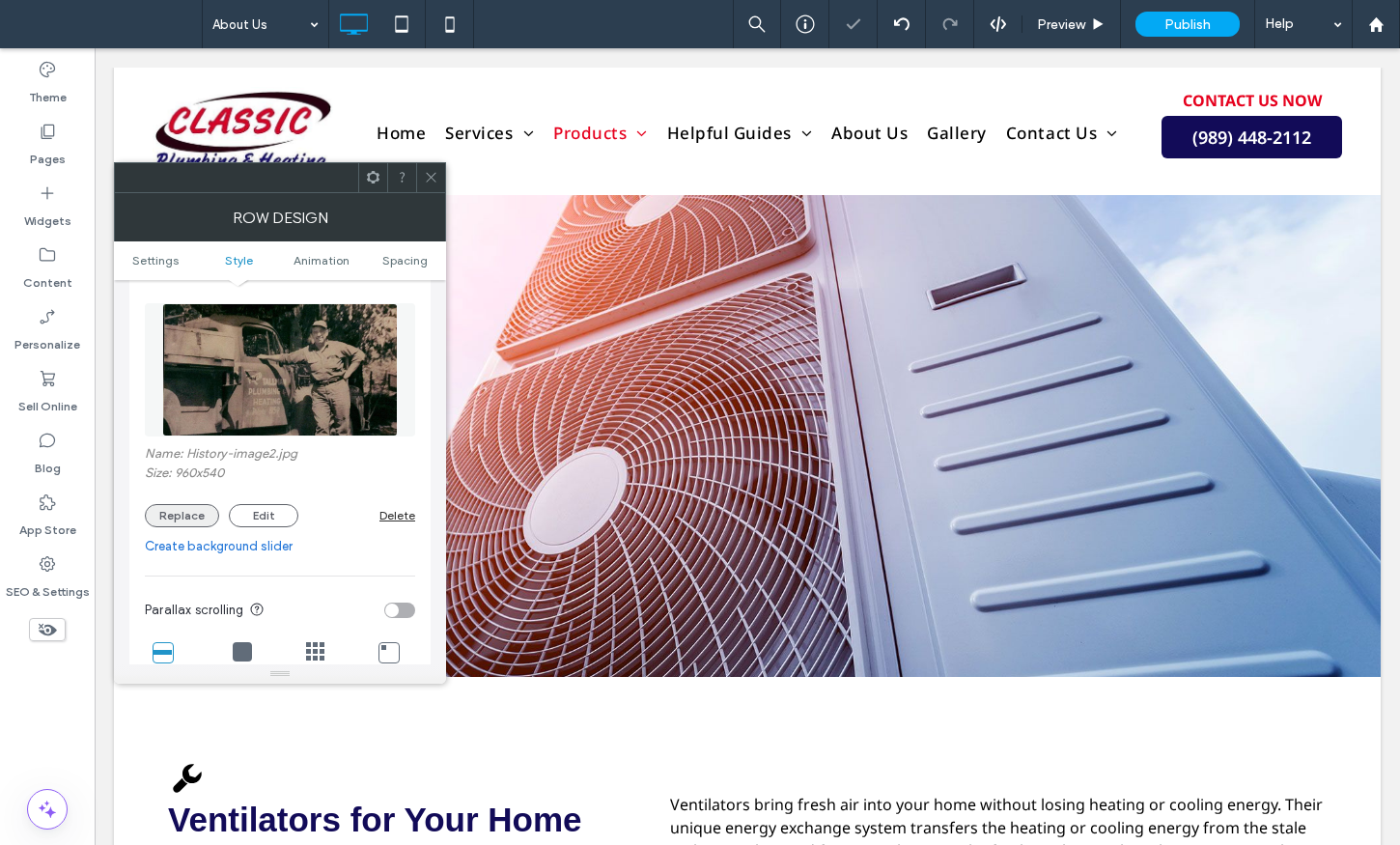 click on "Replace" at bounding box center (182, 516) 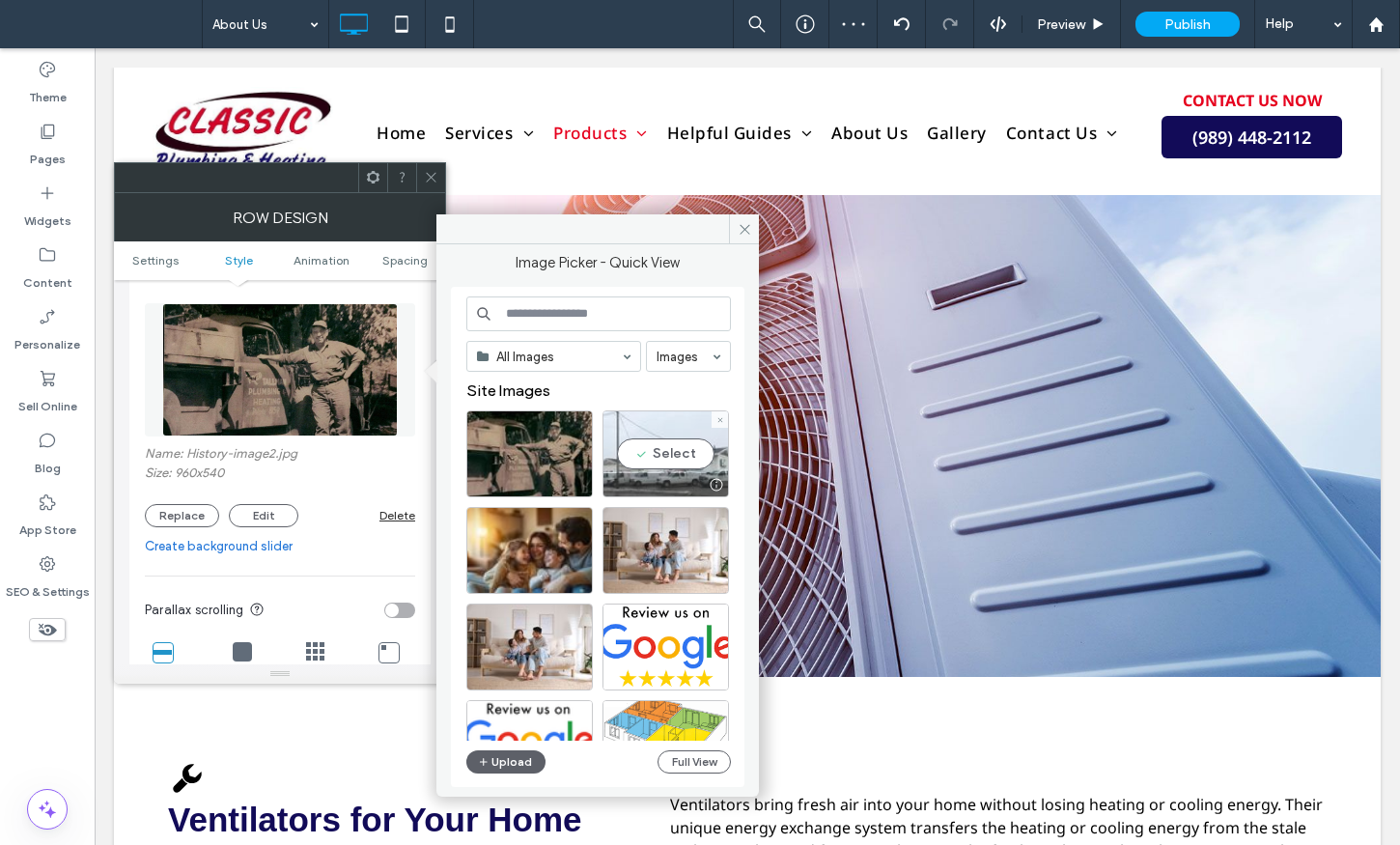 click on "Select" at bounding box center (665, 454) 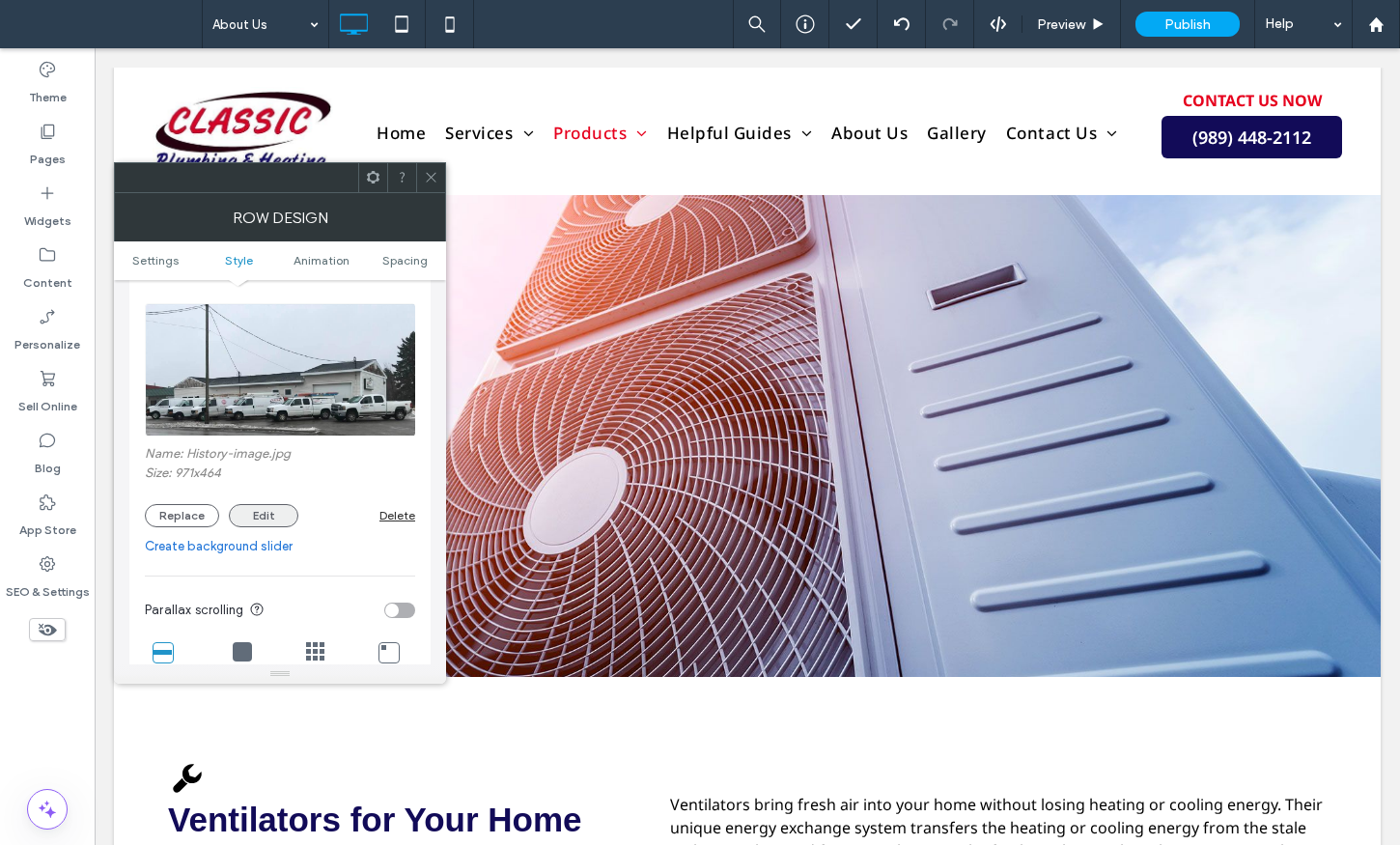 click on "Edit" at bounding box center (264, 516) 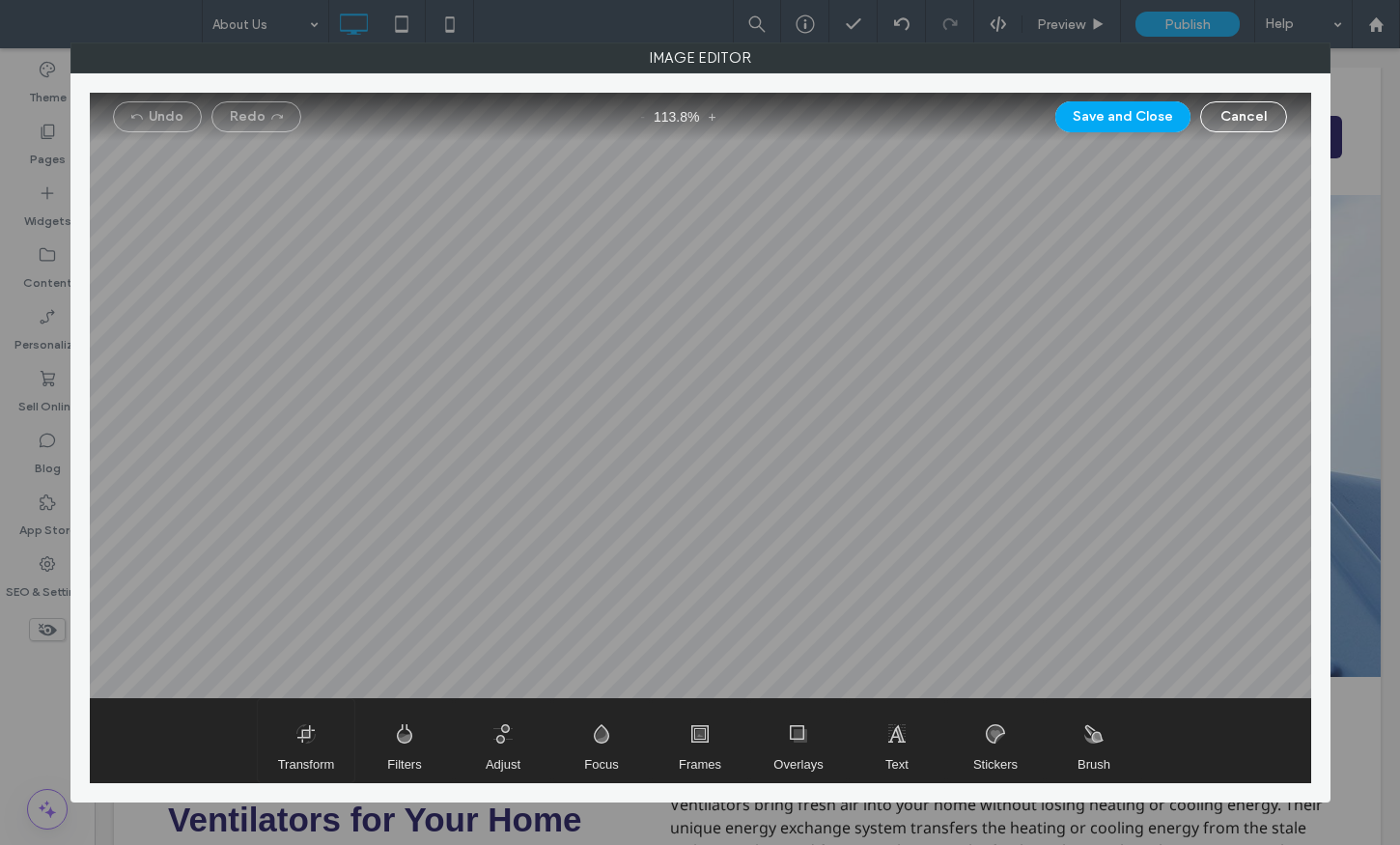 click at bounding box center (306, 741) 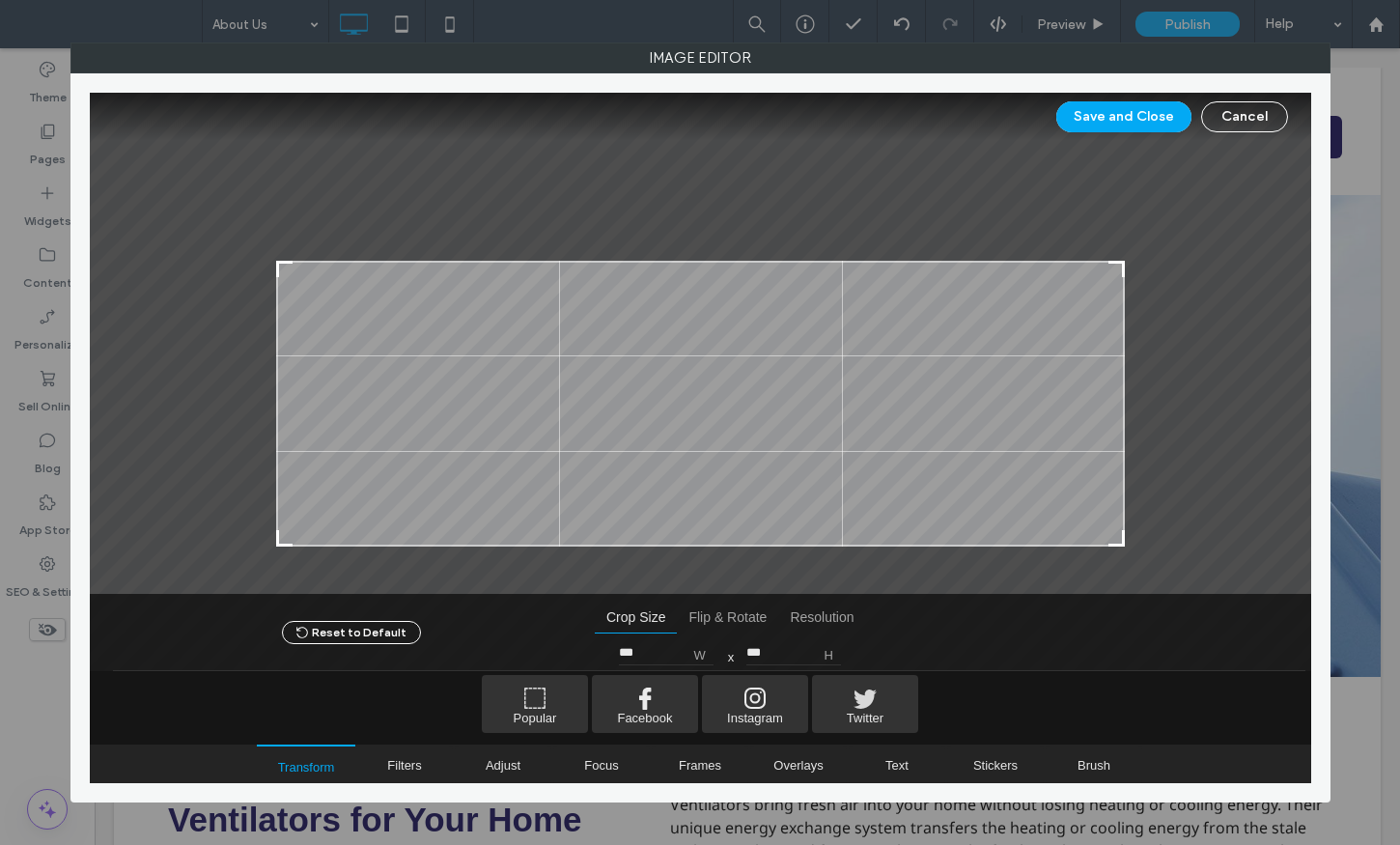 type on "***" 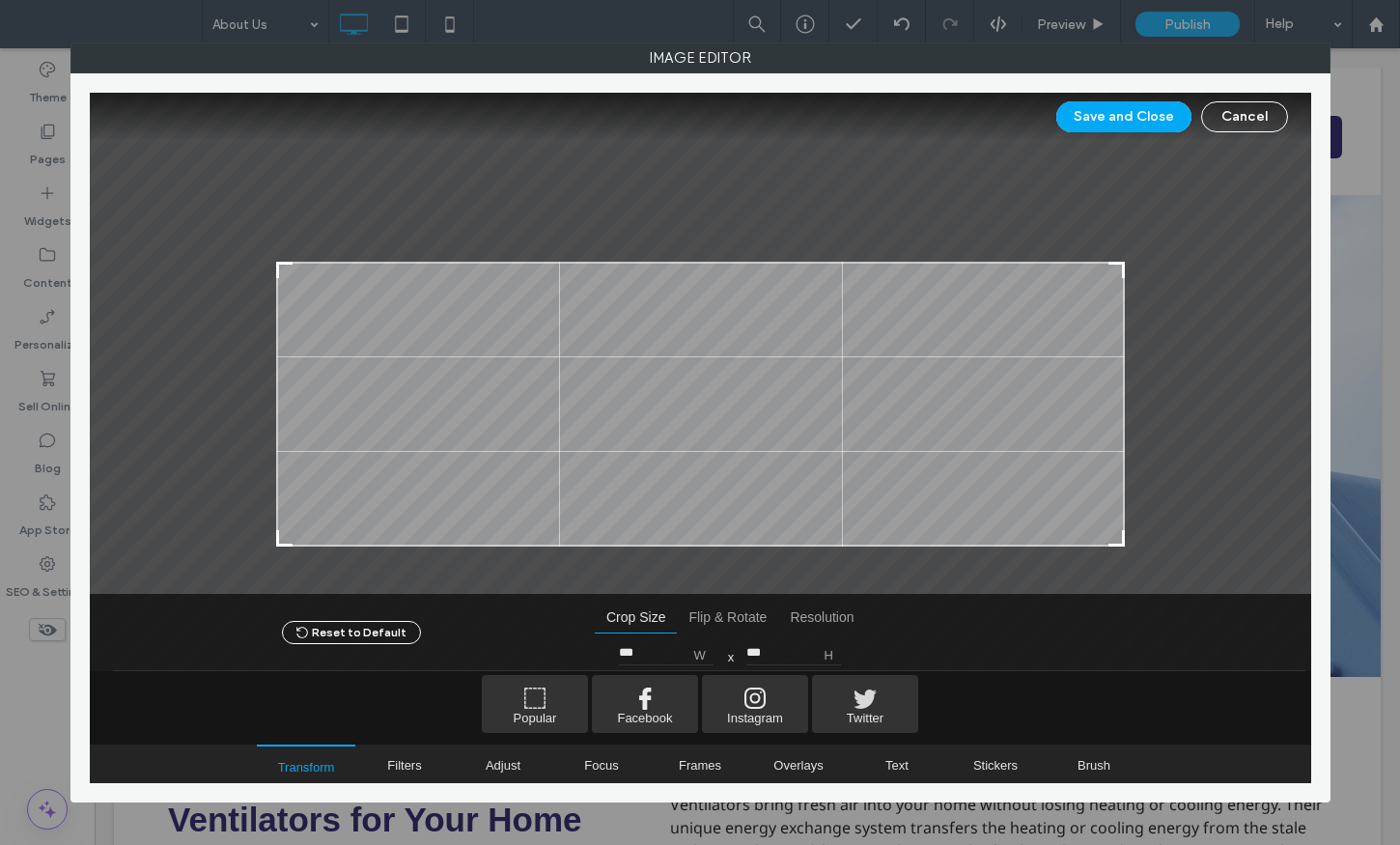 drag, startPoint x: 1122, startPoint y: 144, endPoint x: 1126, endPoint y: 265, distance: 121.0661 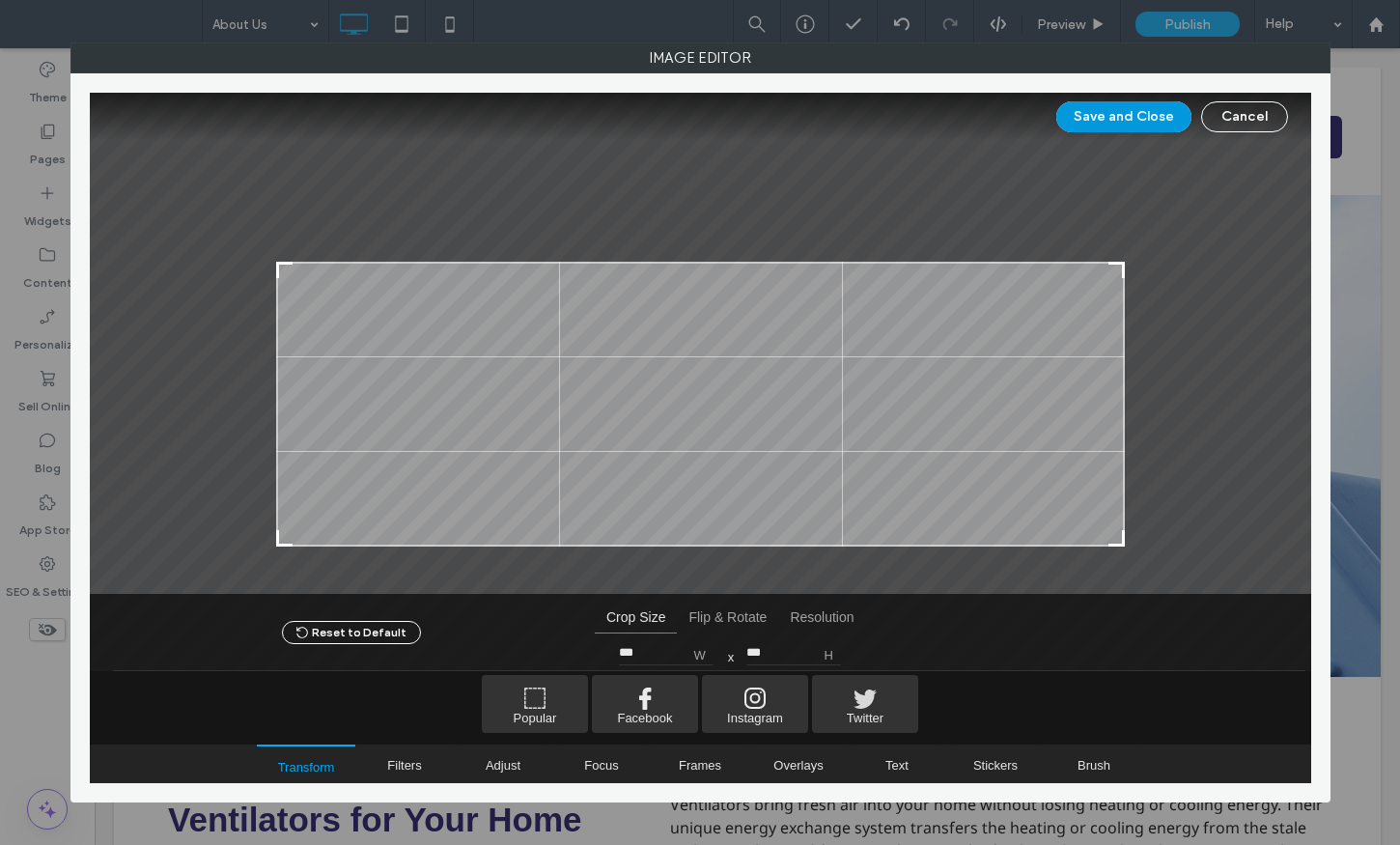 click on "Save and Close" at bounding box center (1124, 117) 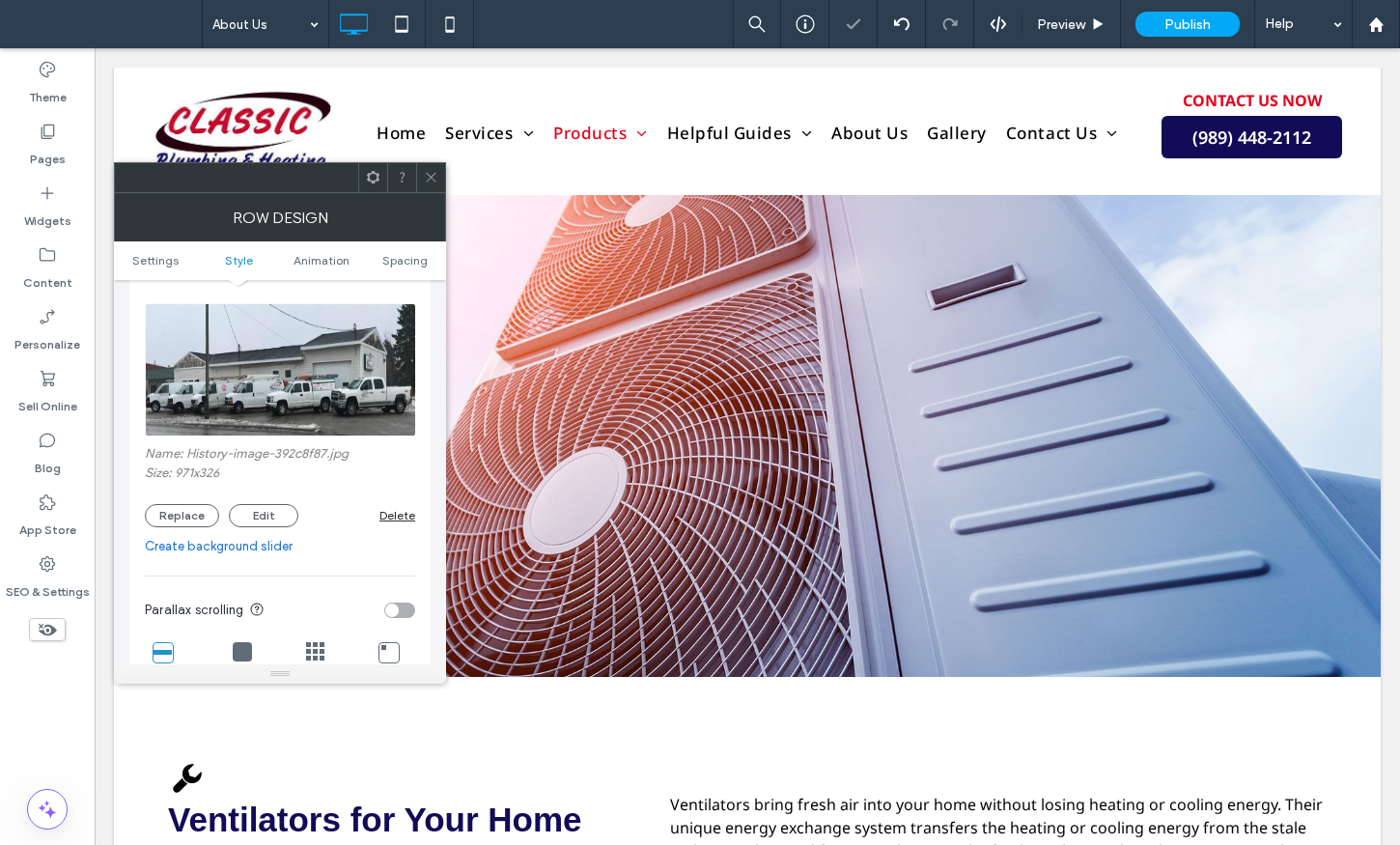 click at bounding box center [431, 178] 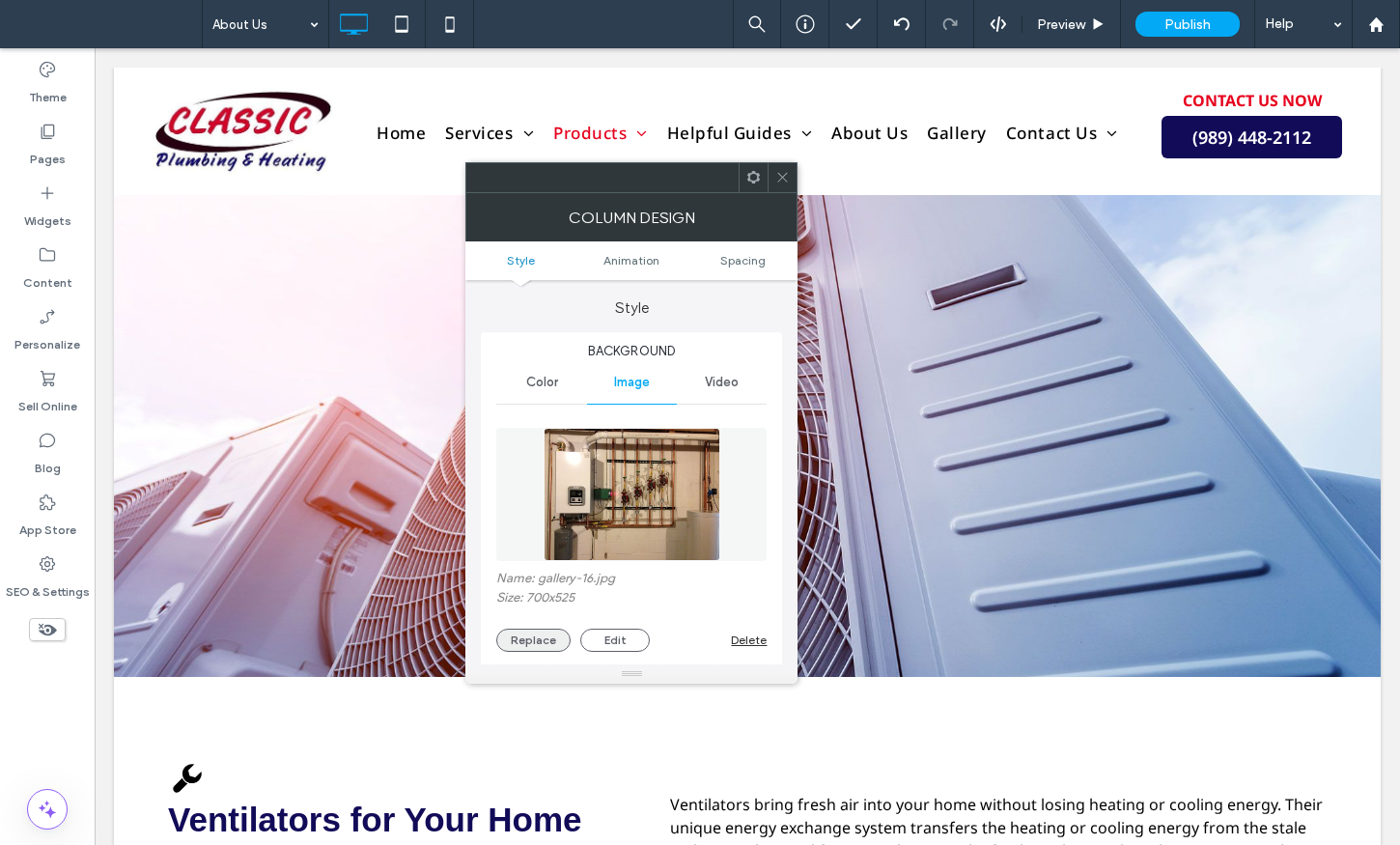 click on "Replace" at bounding box center [533, 640] 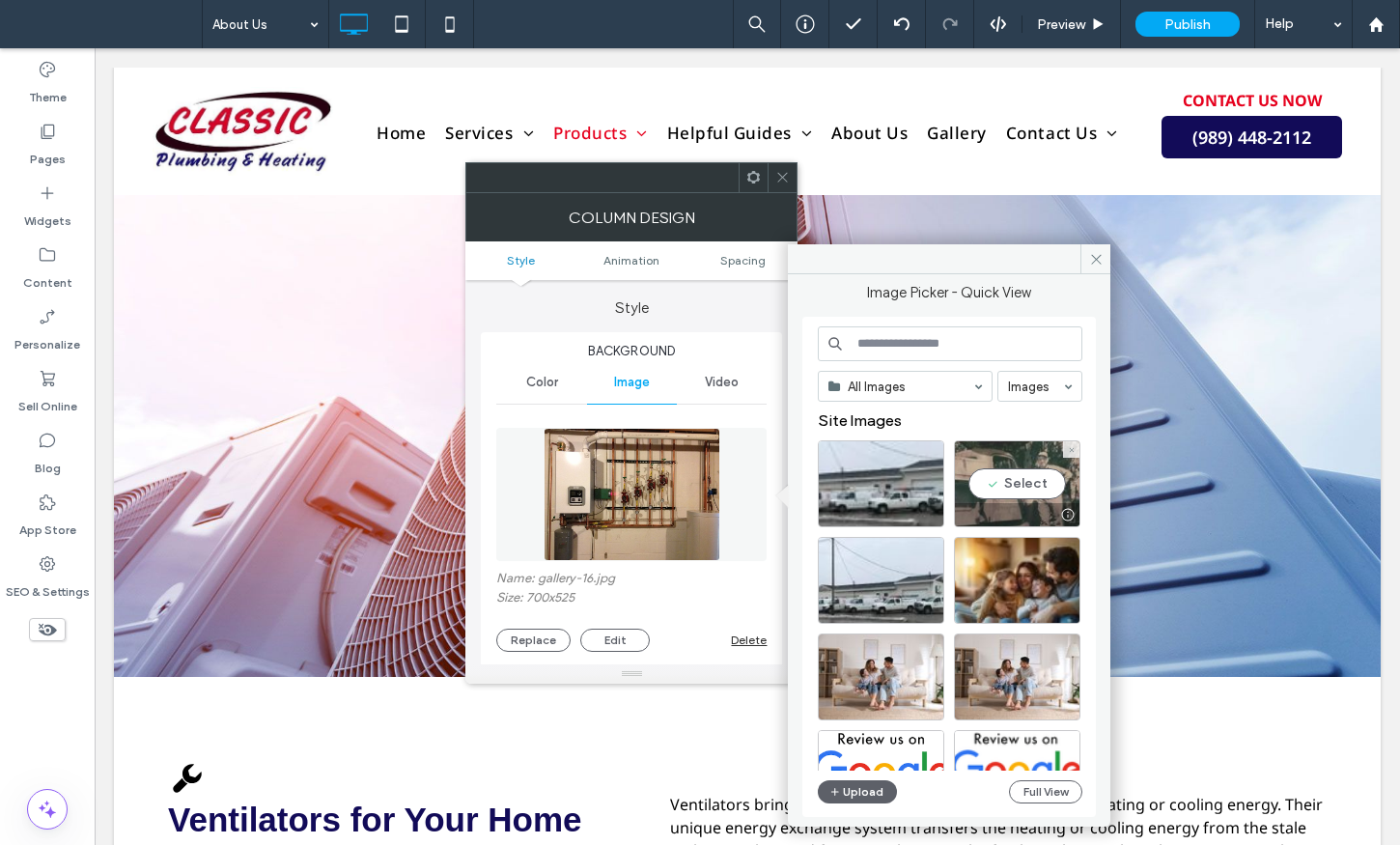 click on "Select" at bounding box center [1017, 484] 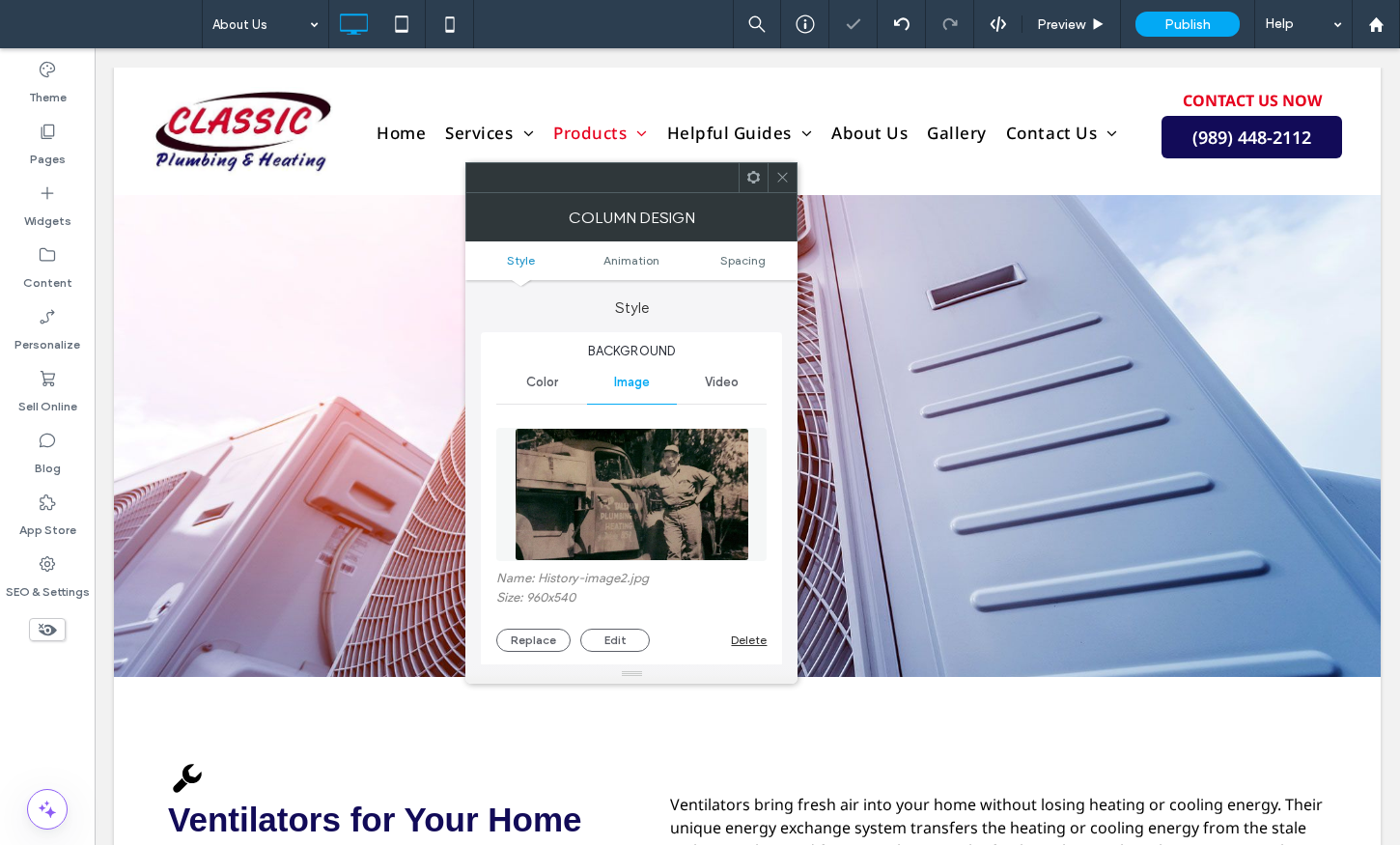 click 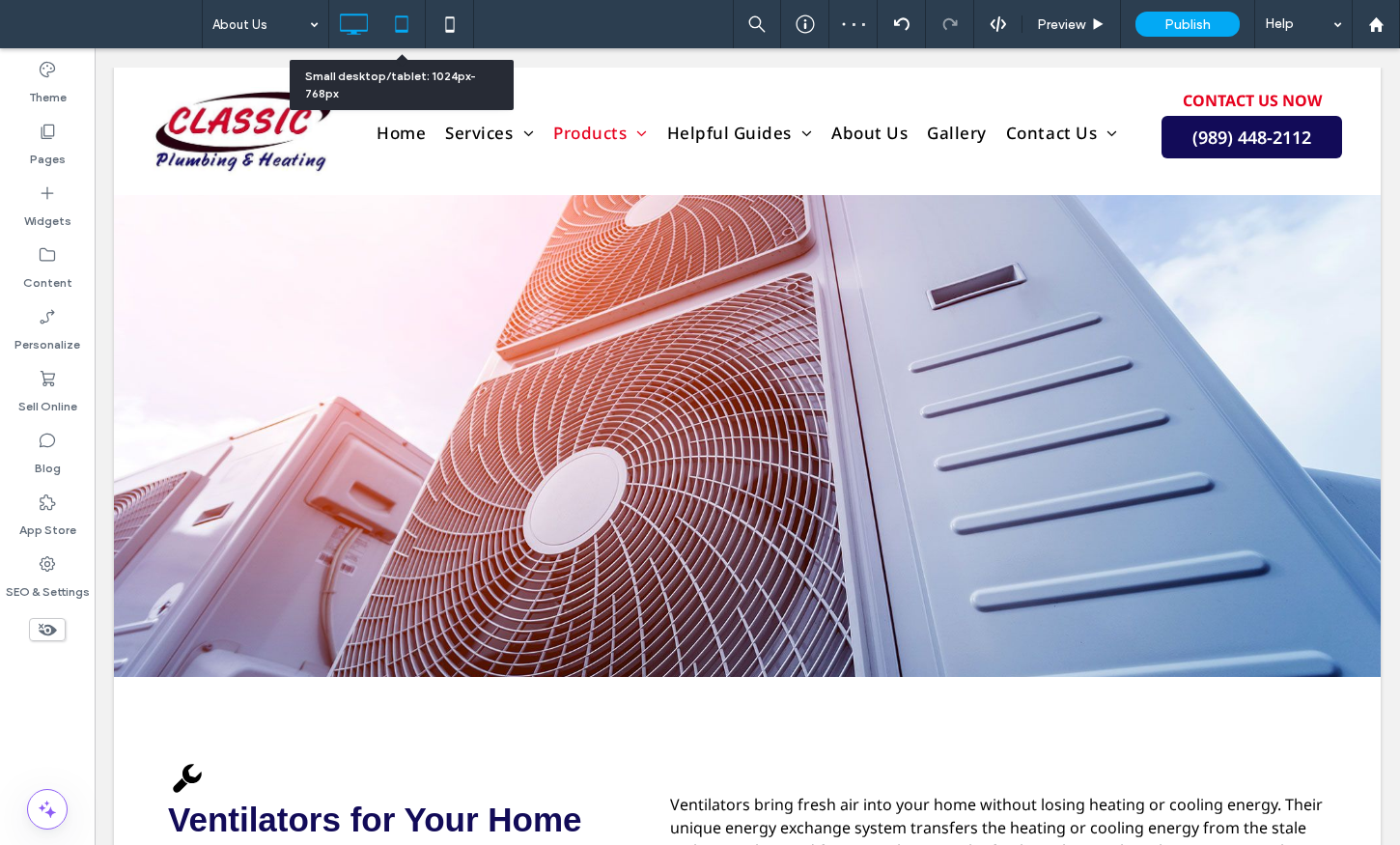 click 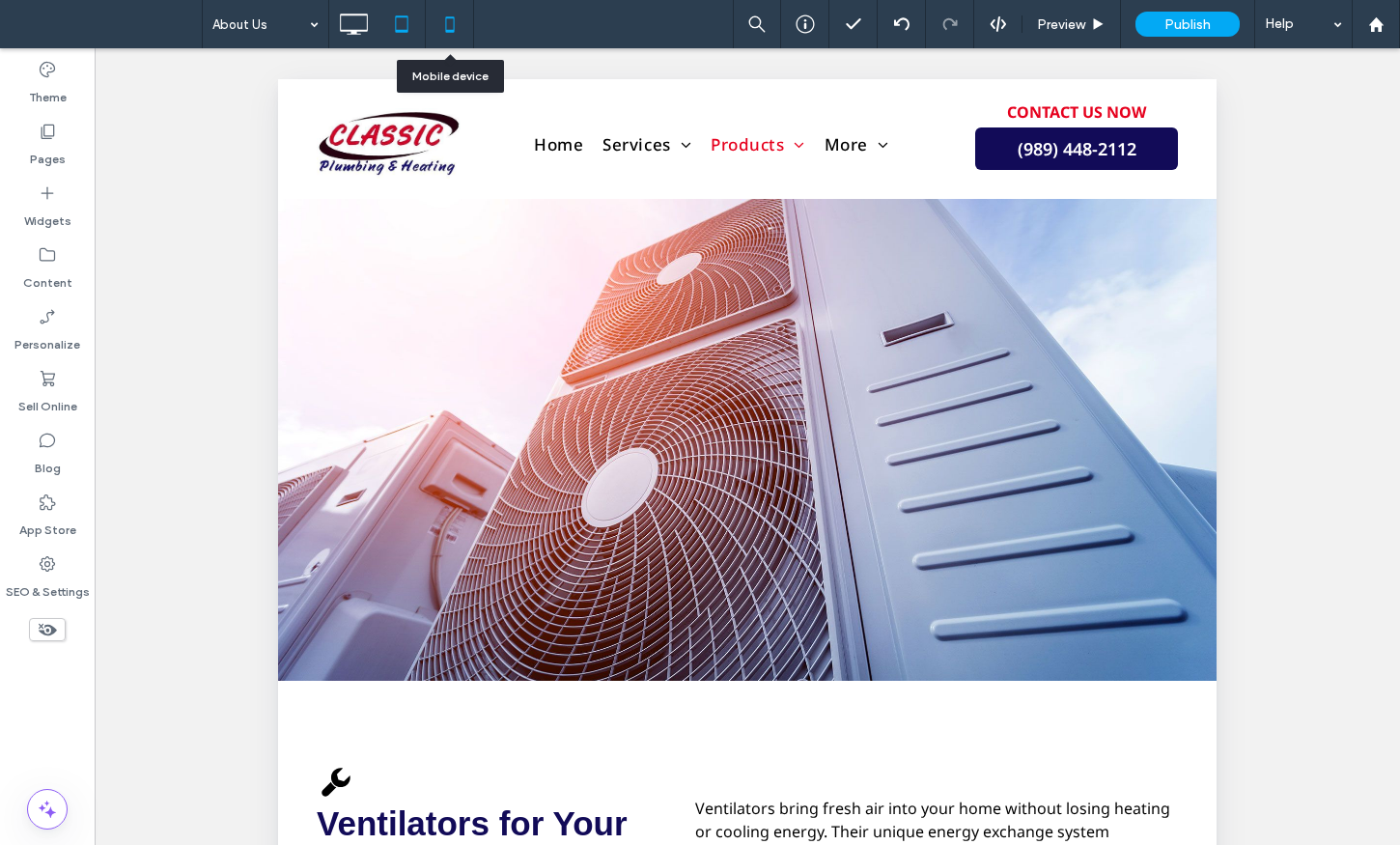click 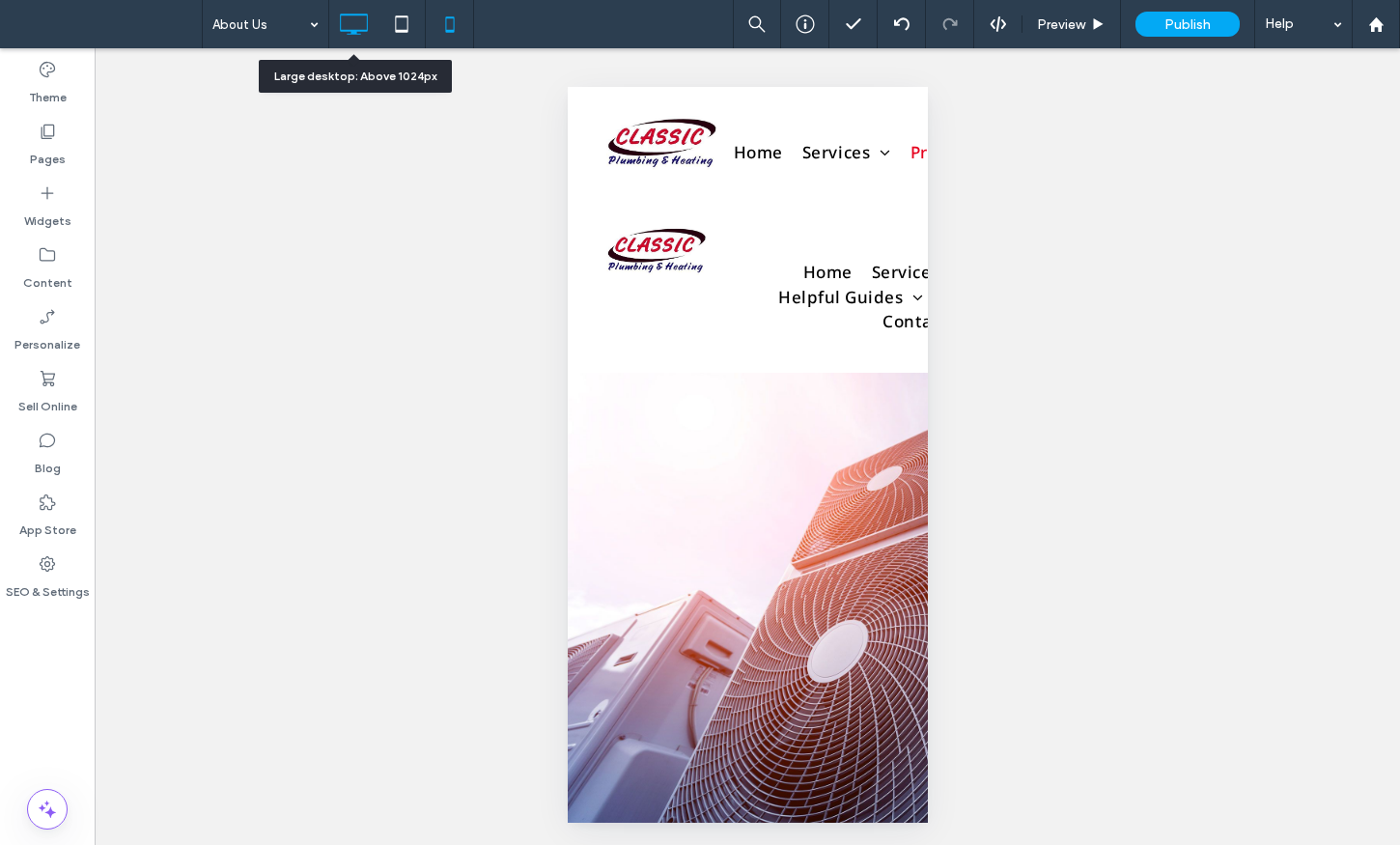 click 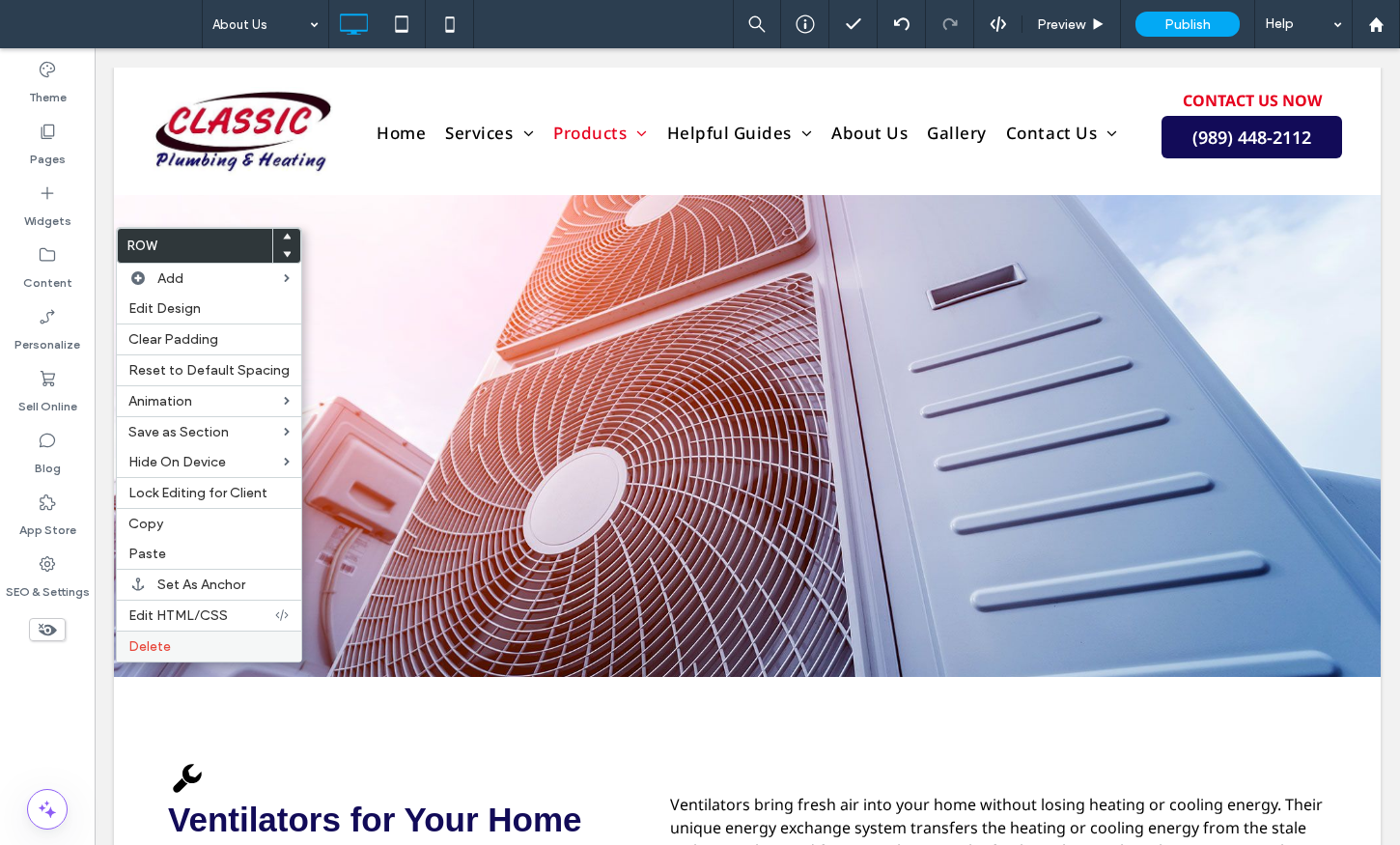 drag, startPoint x: 157, startPoint y: 642, endPoint x: 168, endPoint y: 635, distance: 13.038405 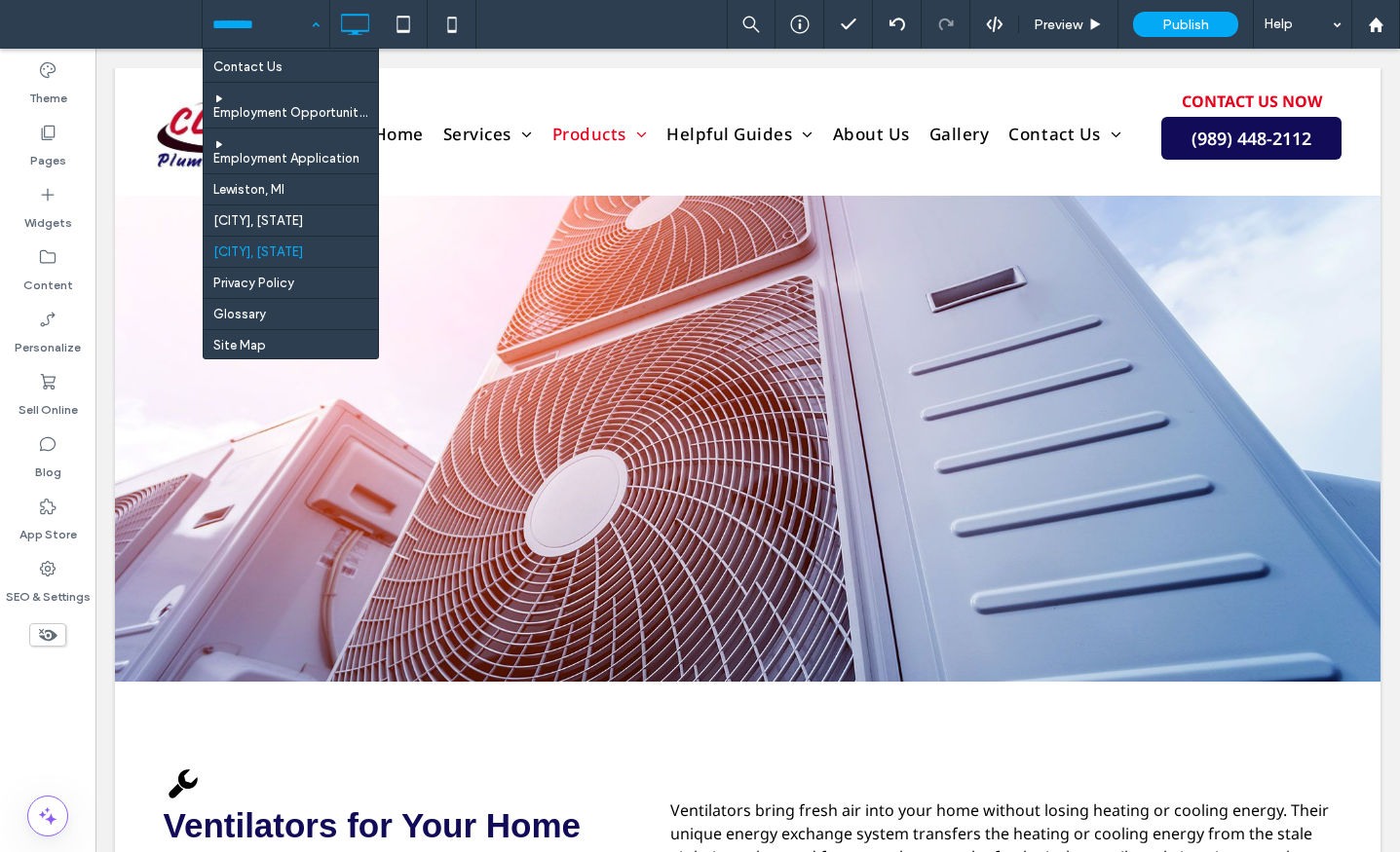scroll, scrollTop: 1461, scrollLeft: 0, axis: vertical 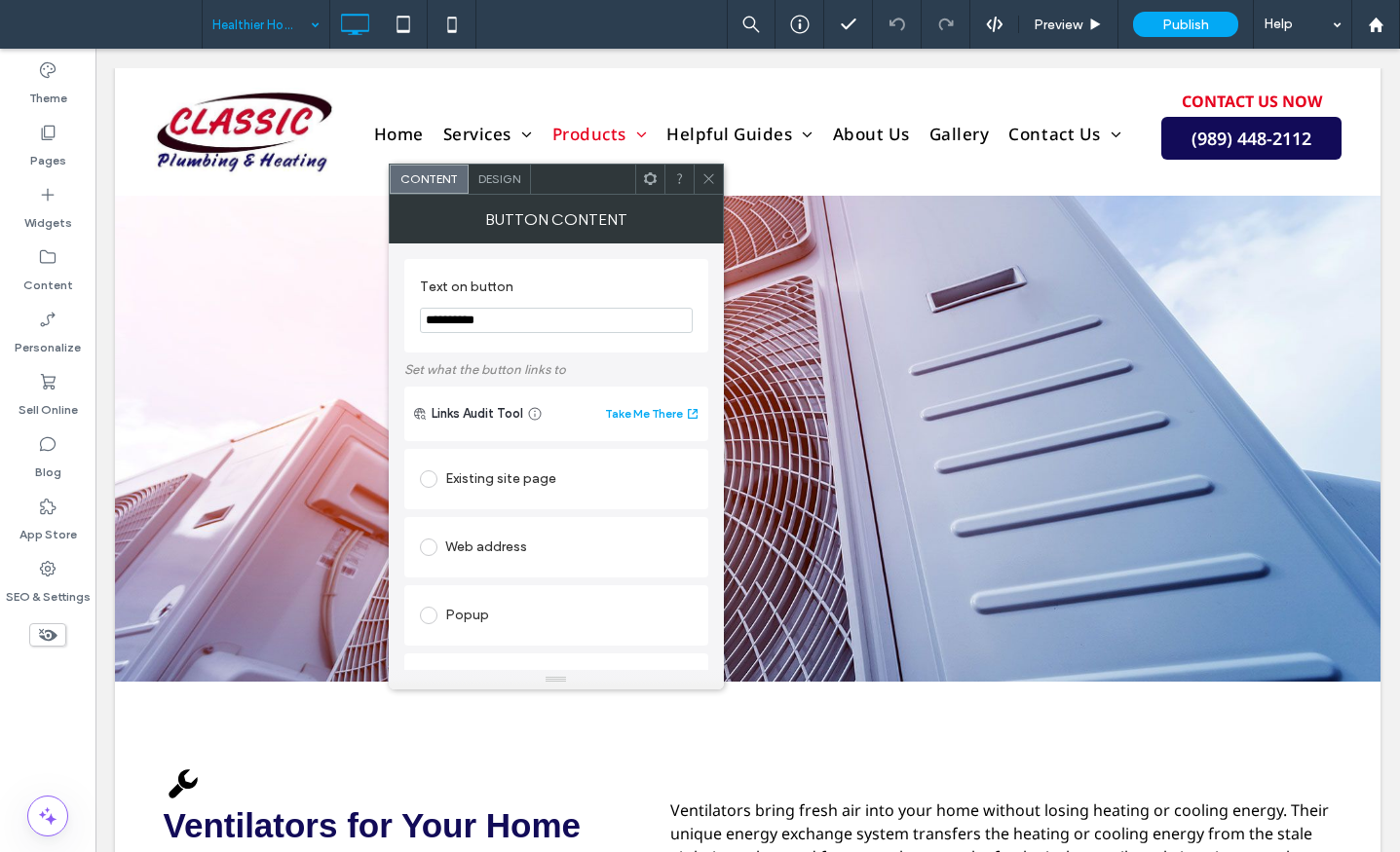 click 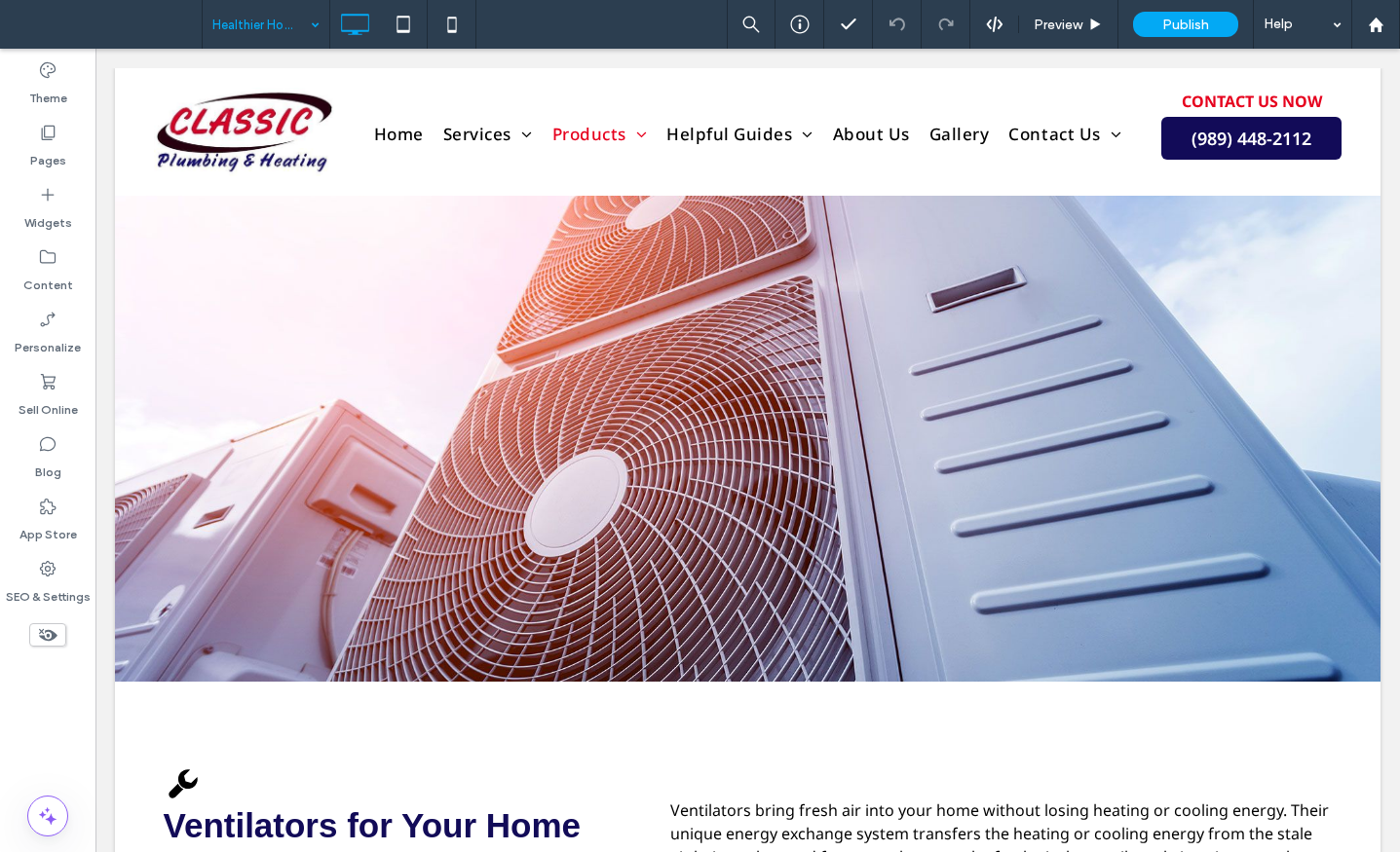 type on "*********" 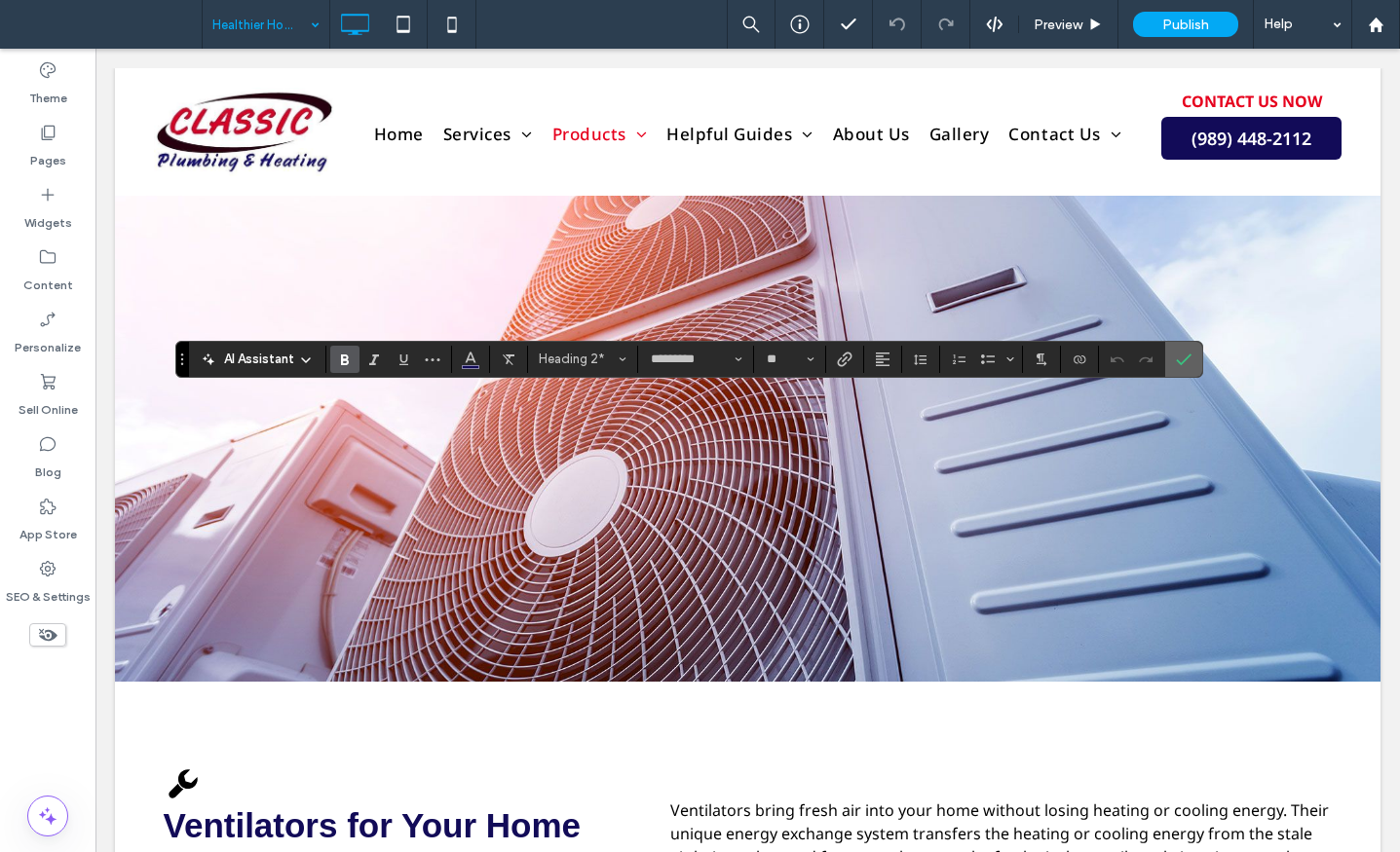 click 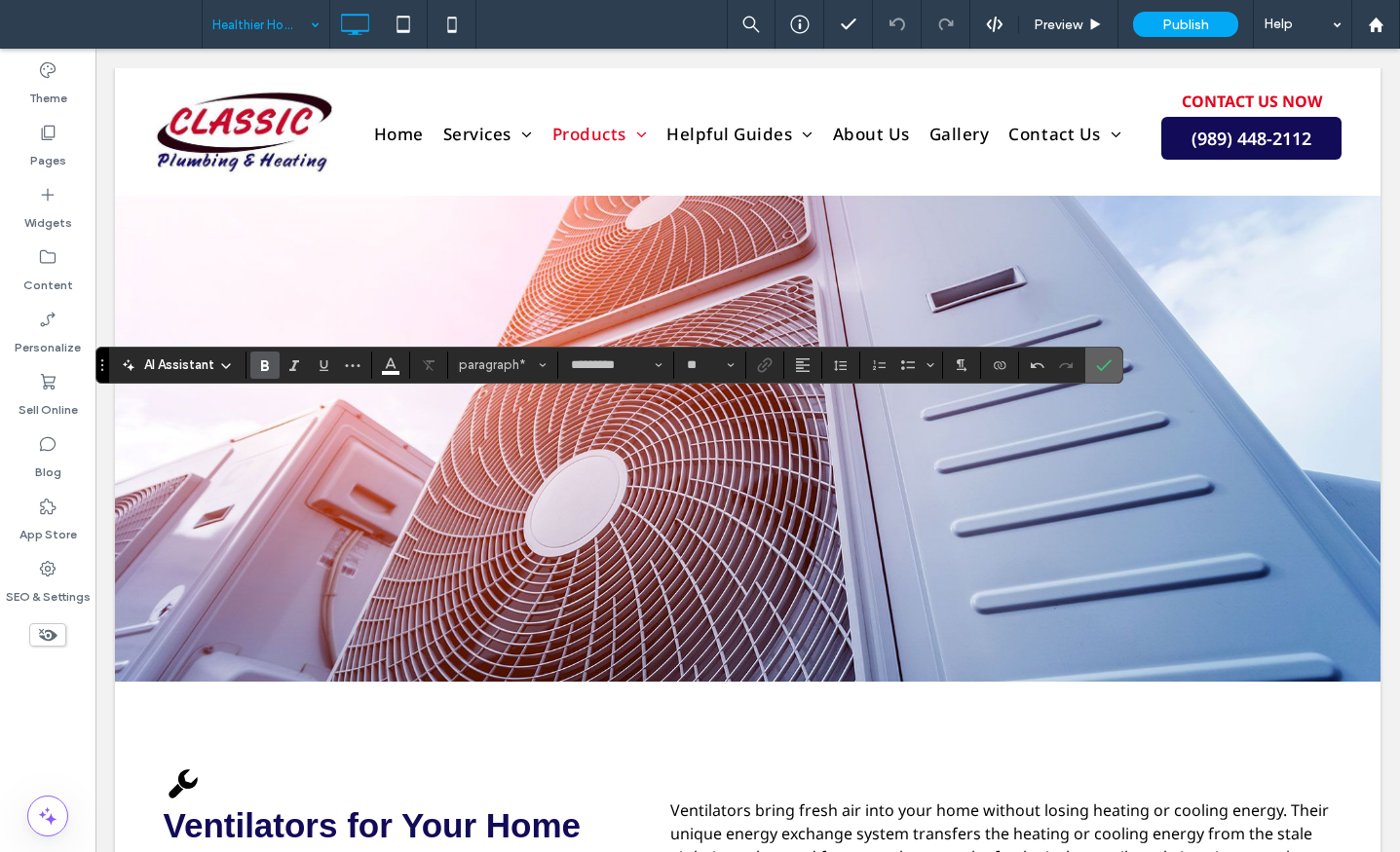click 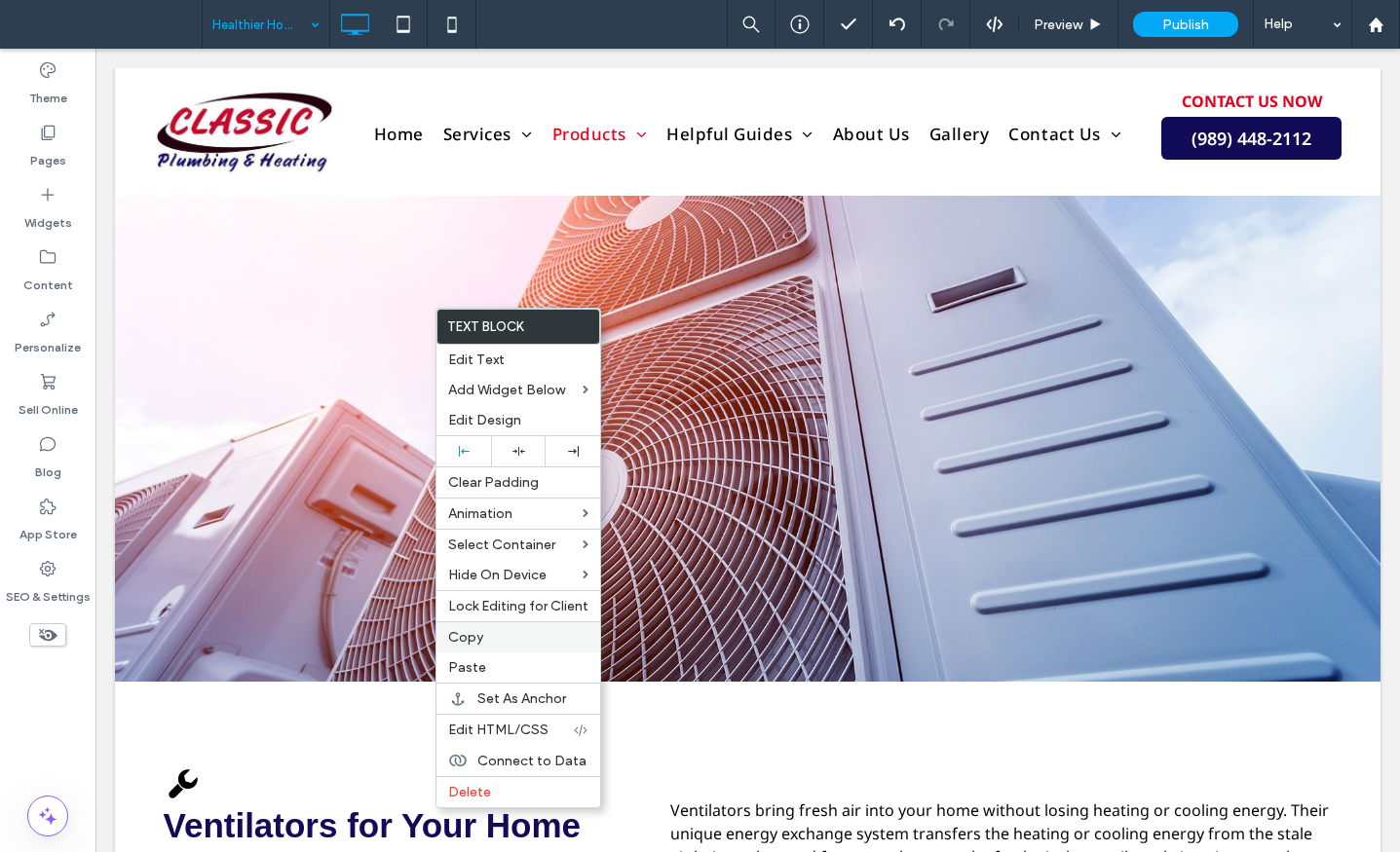 drag, startPoint x: 476, startPoint y: 636, endPoint x: 494, endPoint y: 636, distance: 18 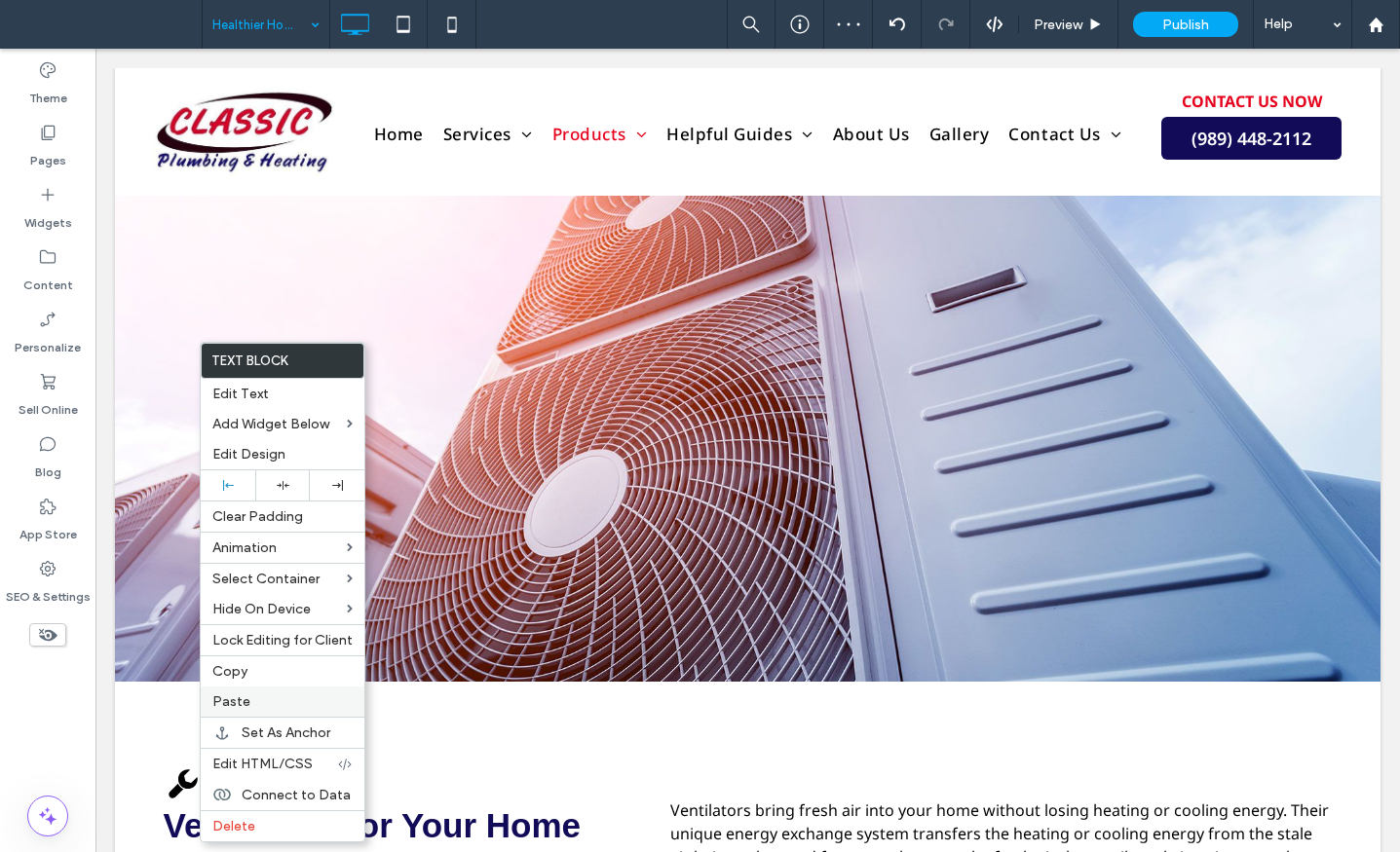 click on "Paste" at bounding box center [231, 701] 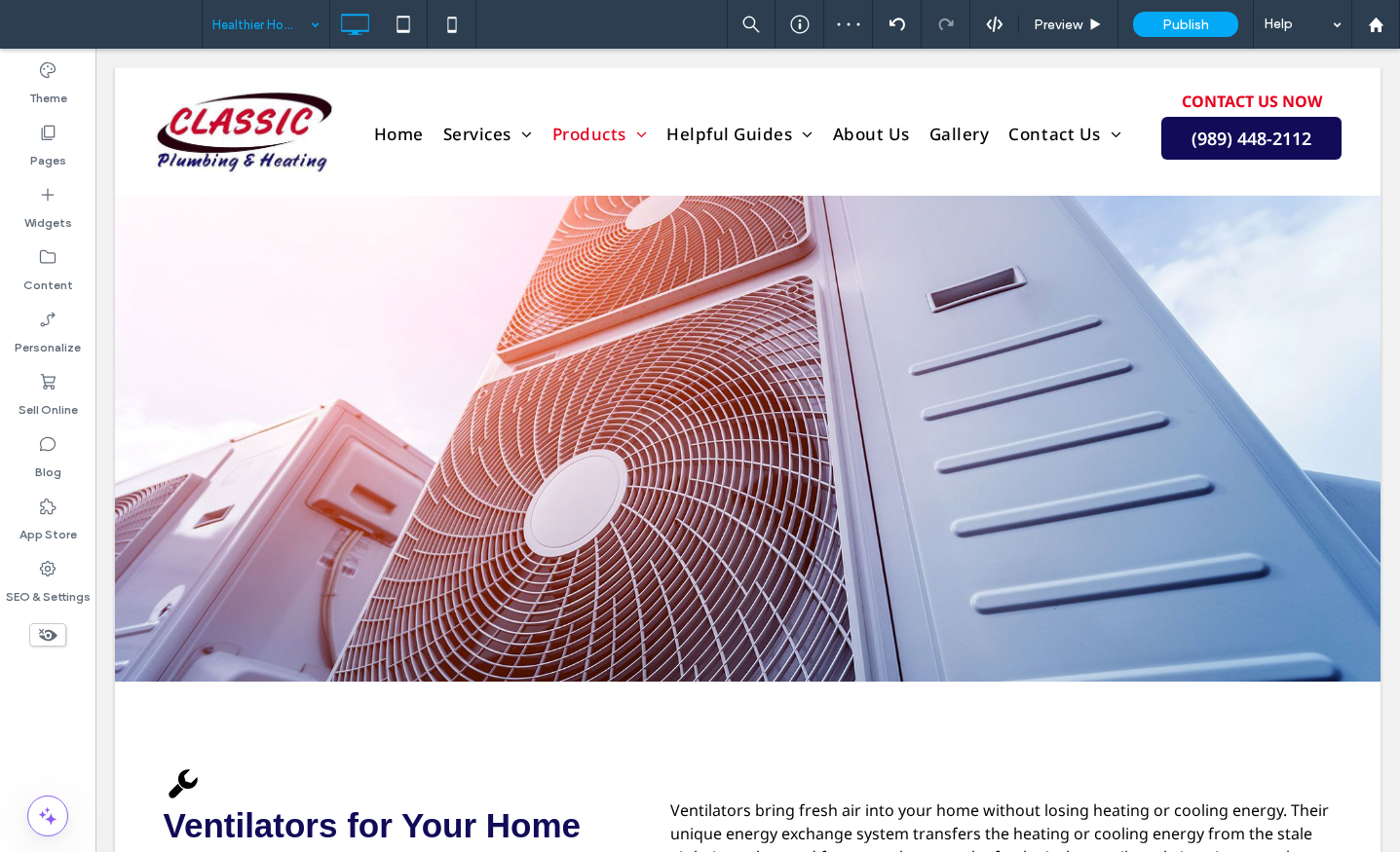 type on "*********" 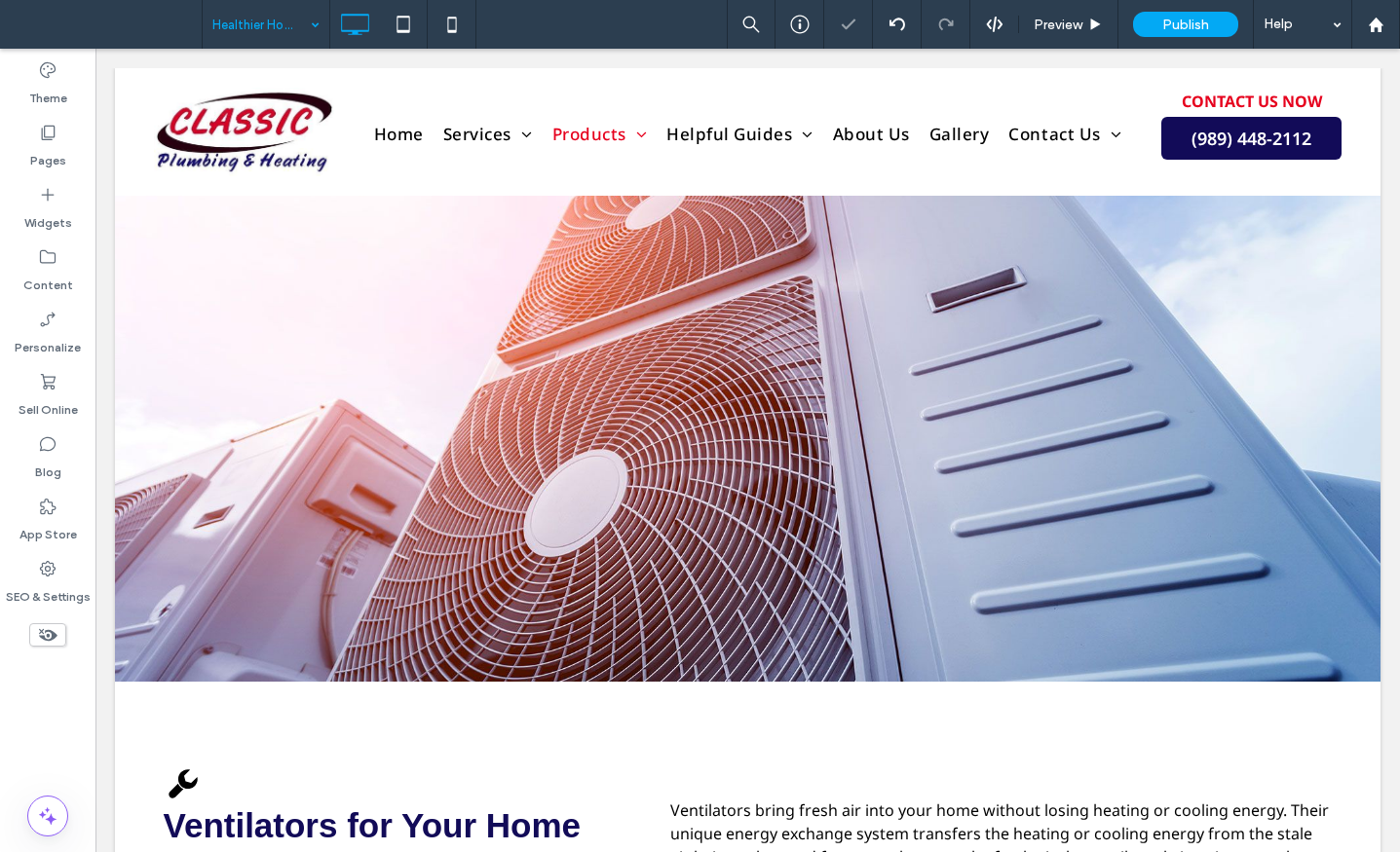 type on "*********" 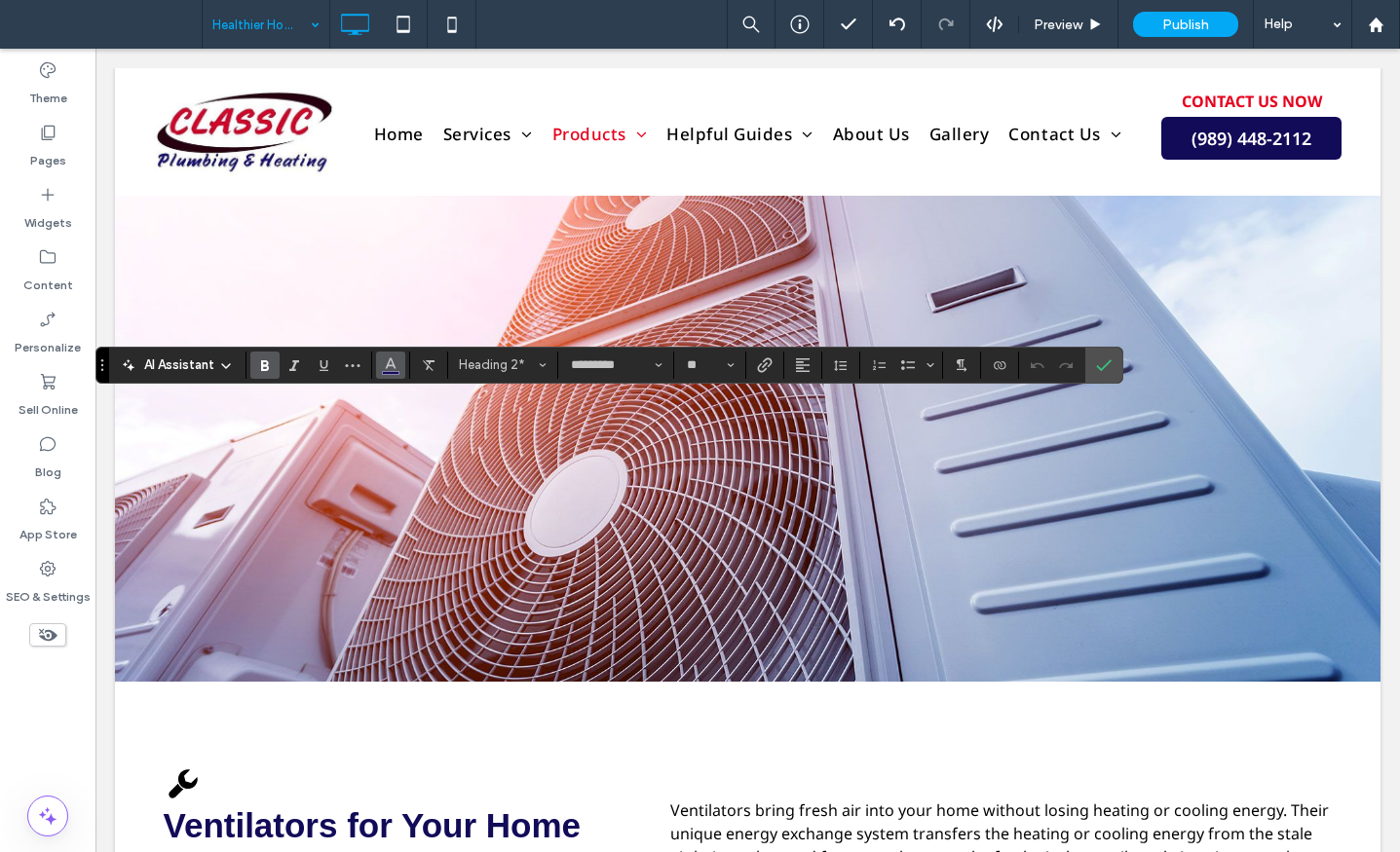click 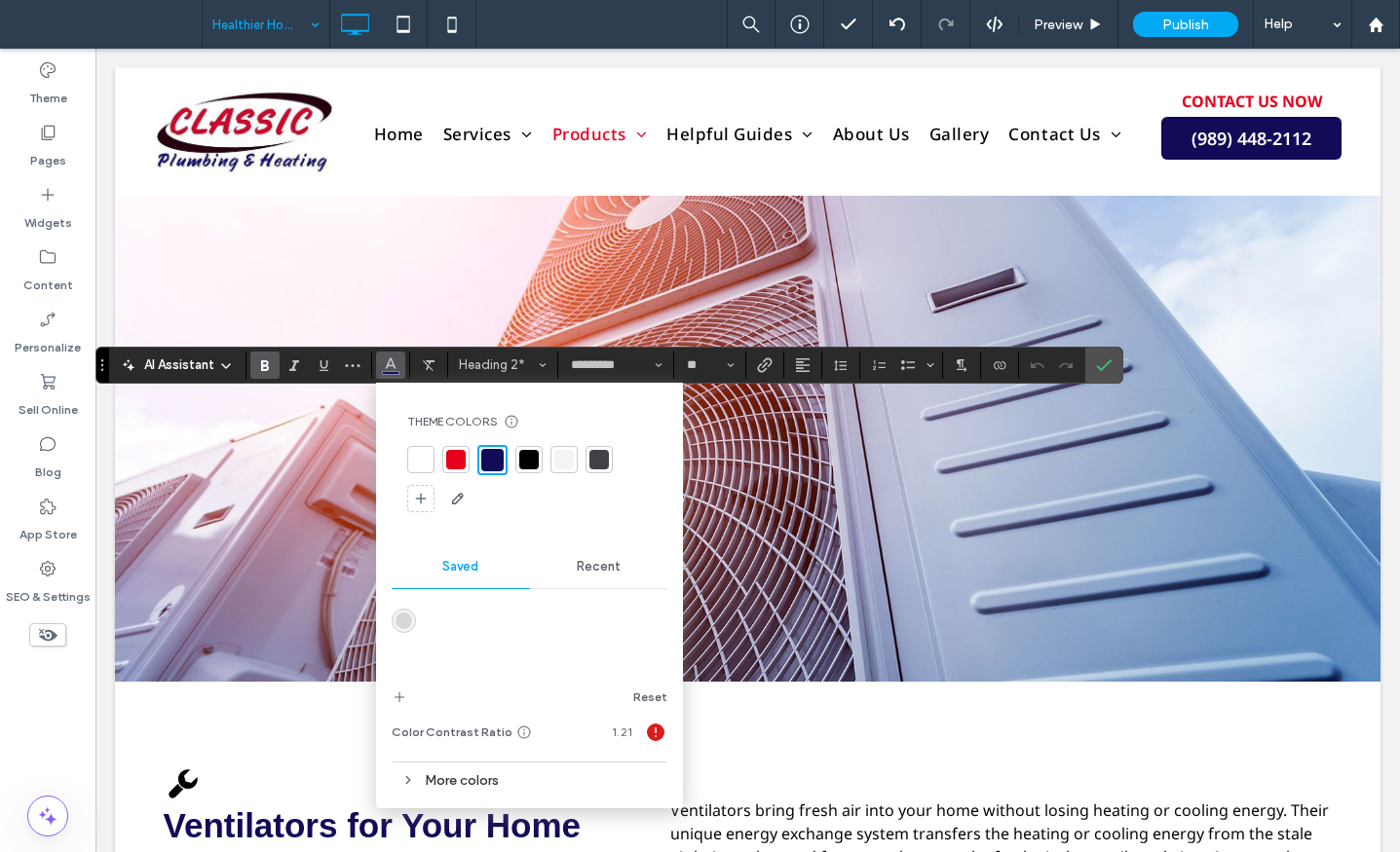 click at bounding box center (421, 460) 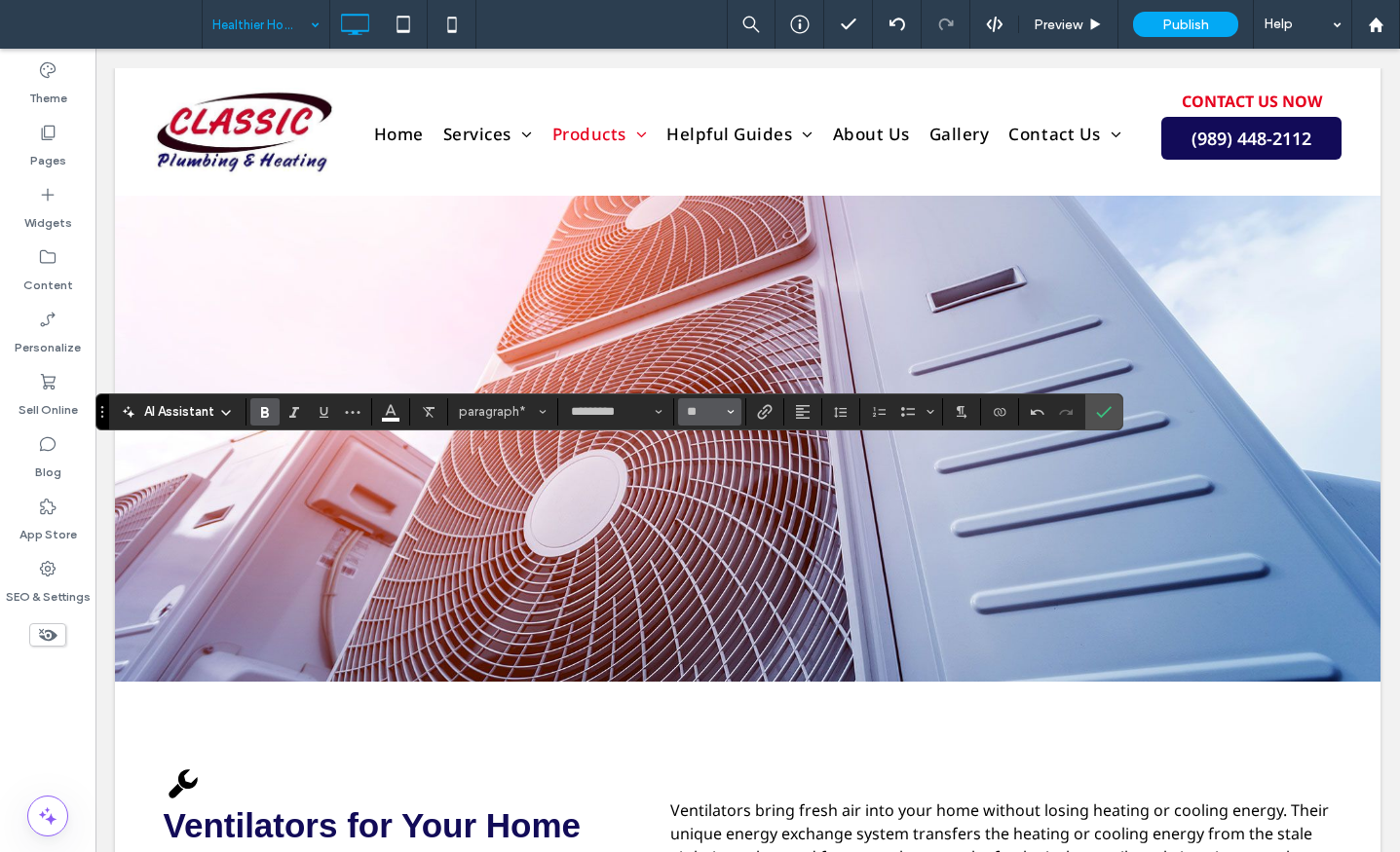 click at bounding box center (731, 412) 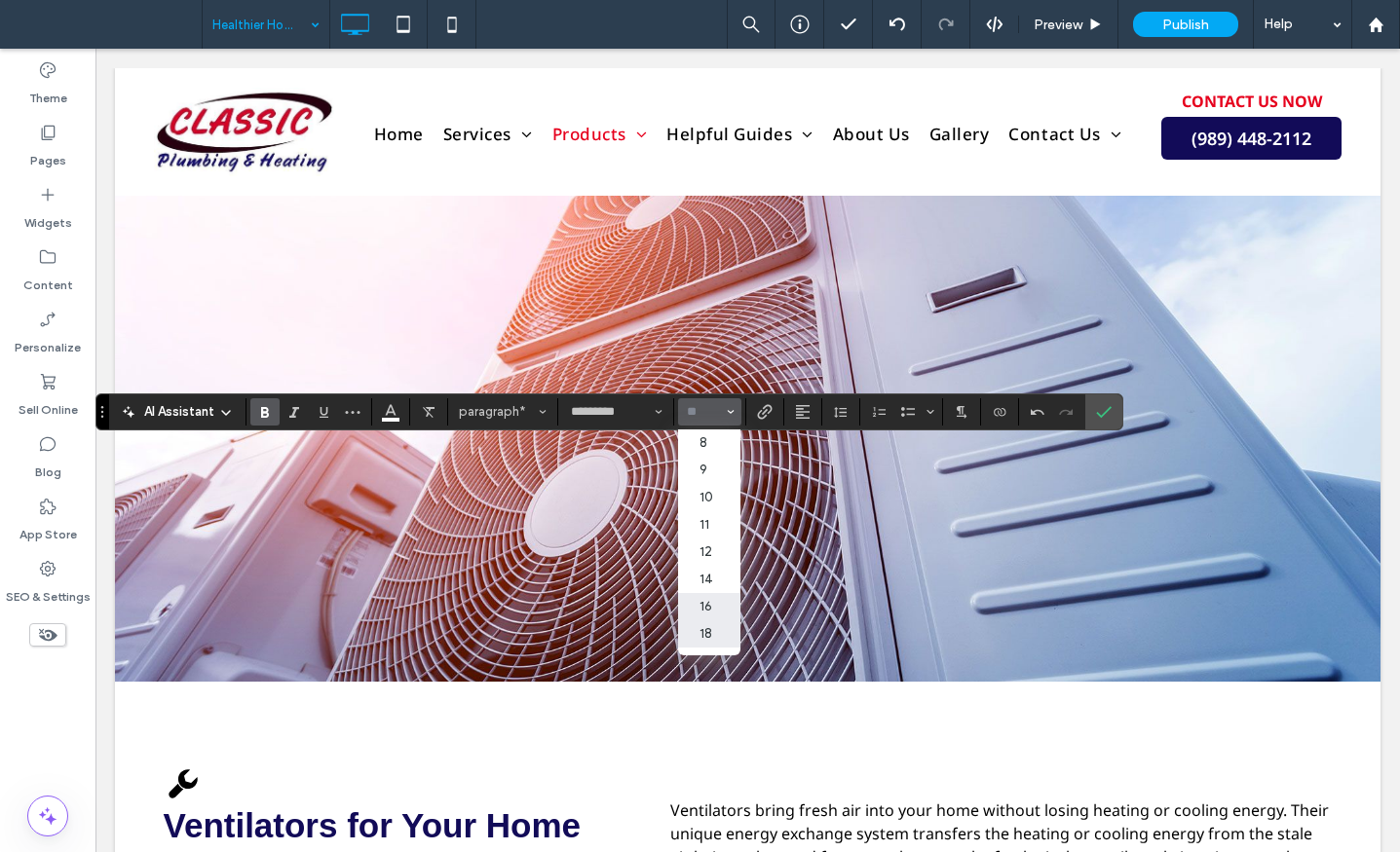 click on "18" at bounding box center (709, 634) 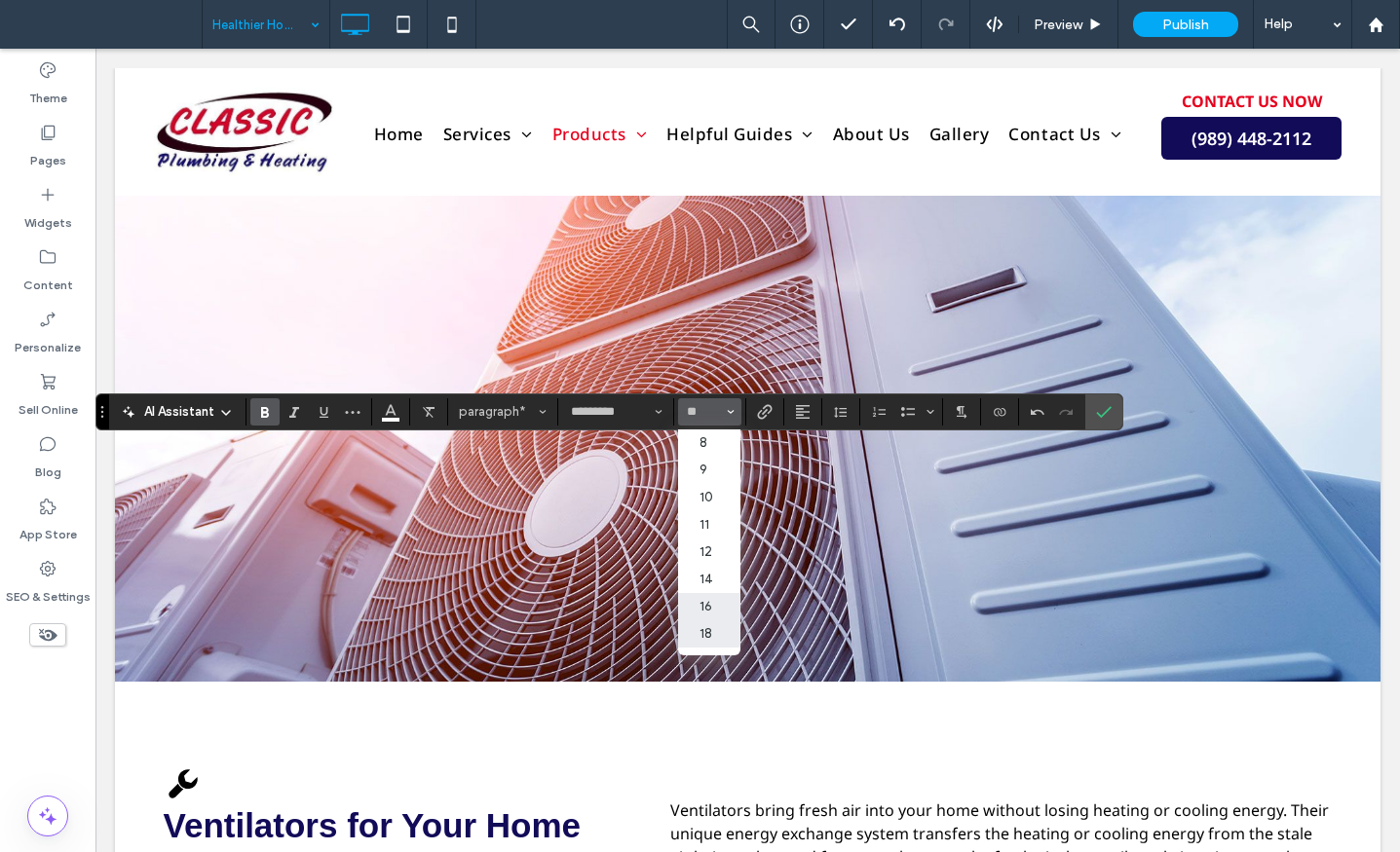 type on "**" 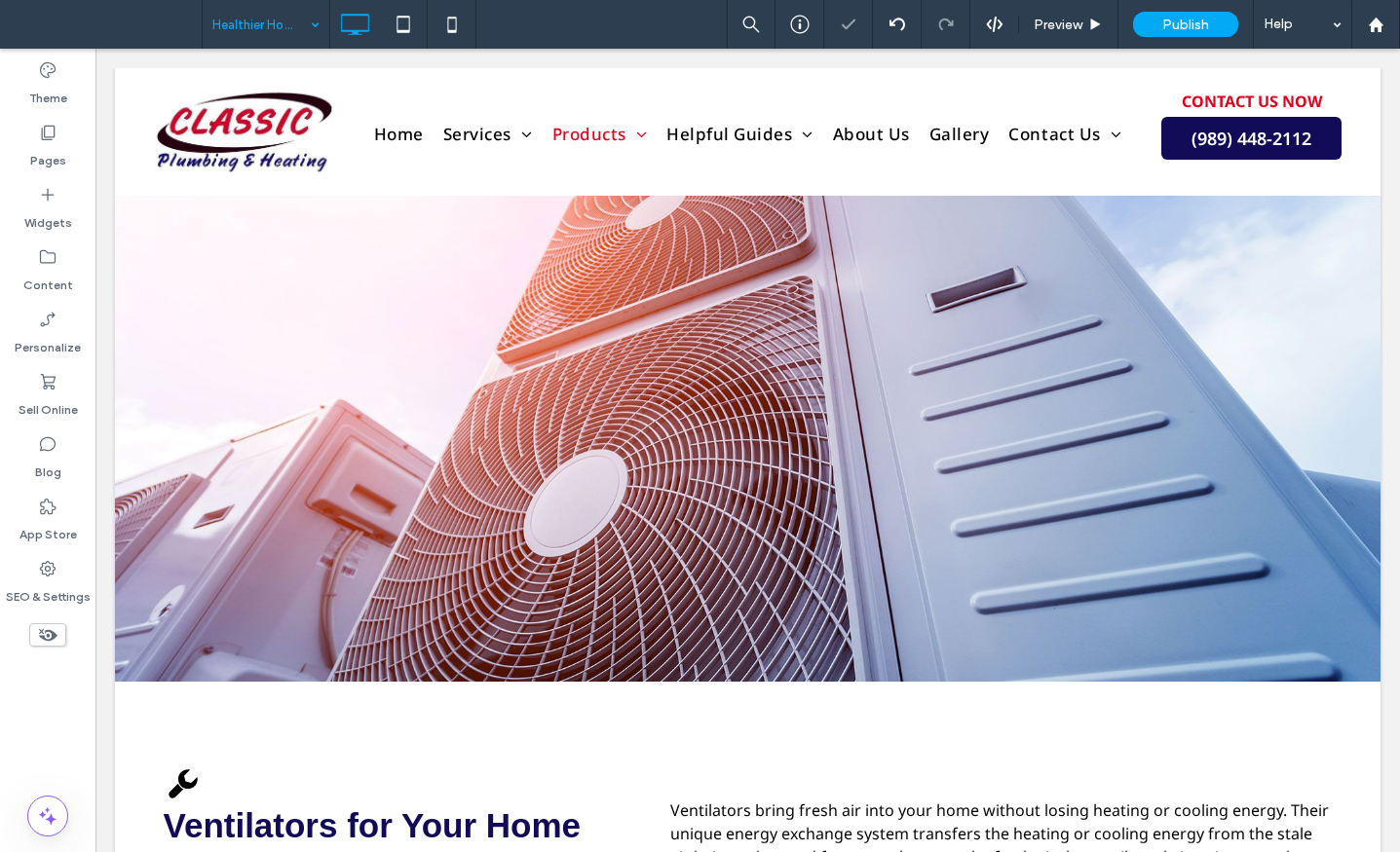type on "*********" 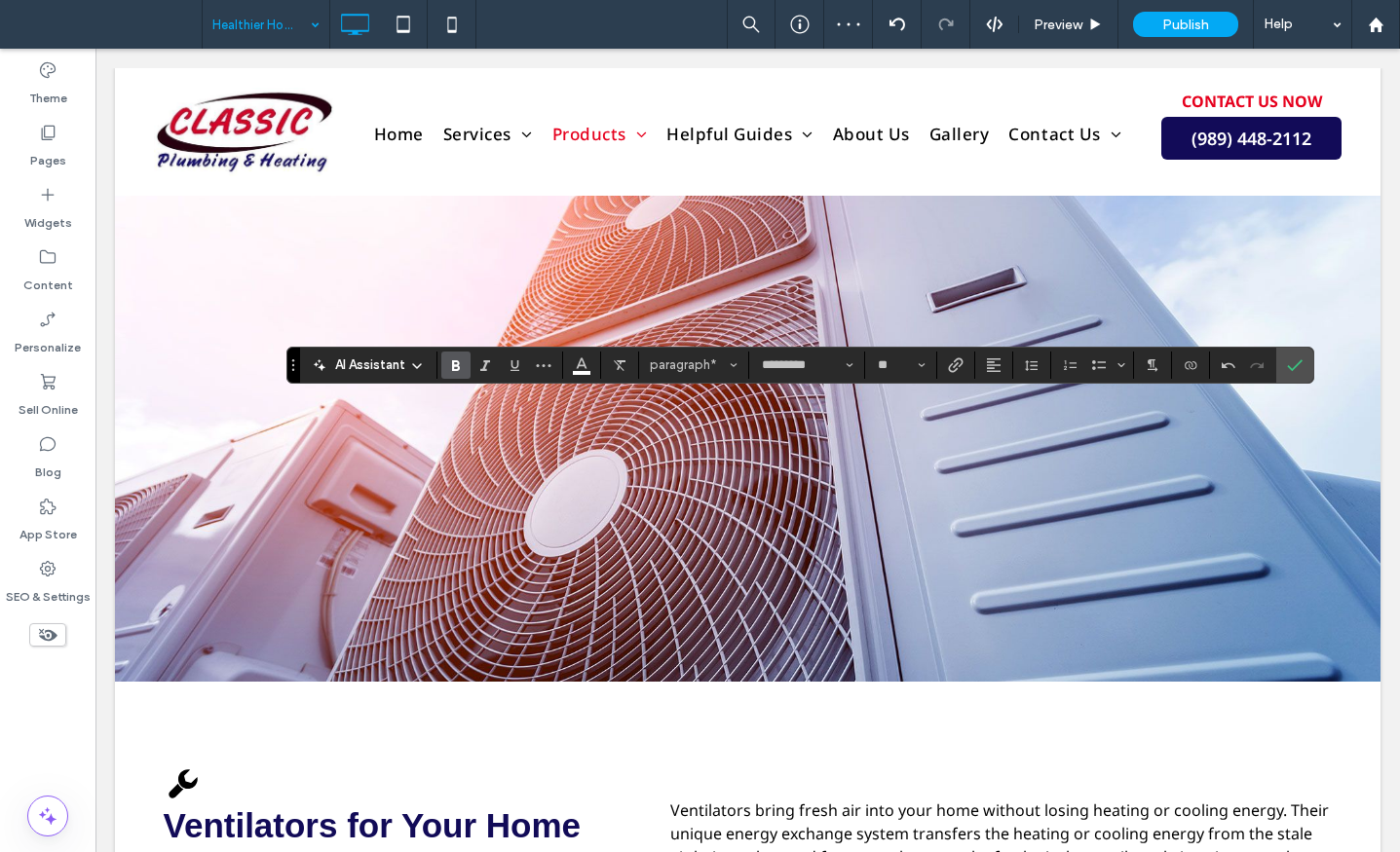 click 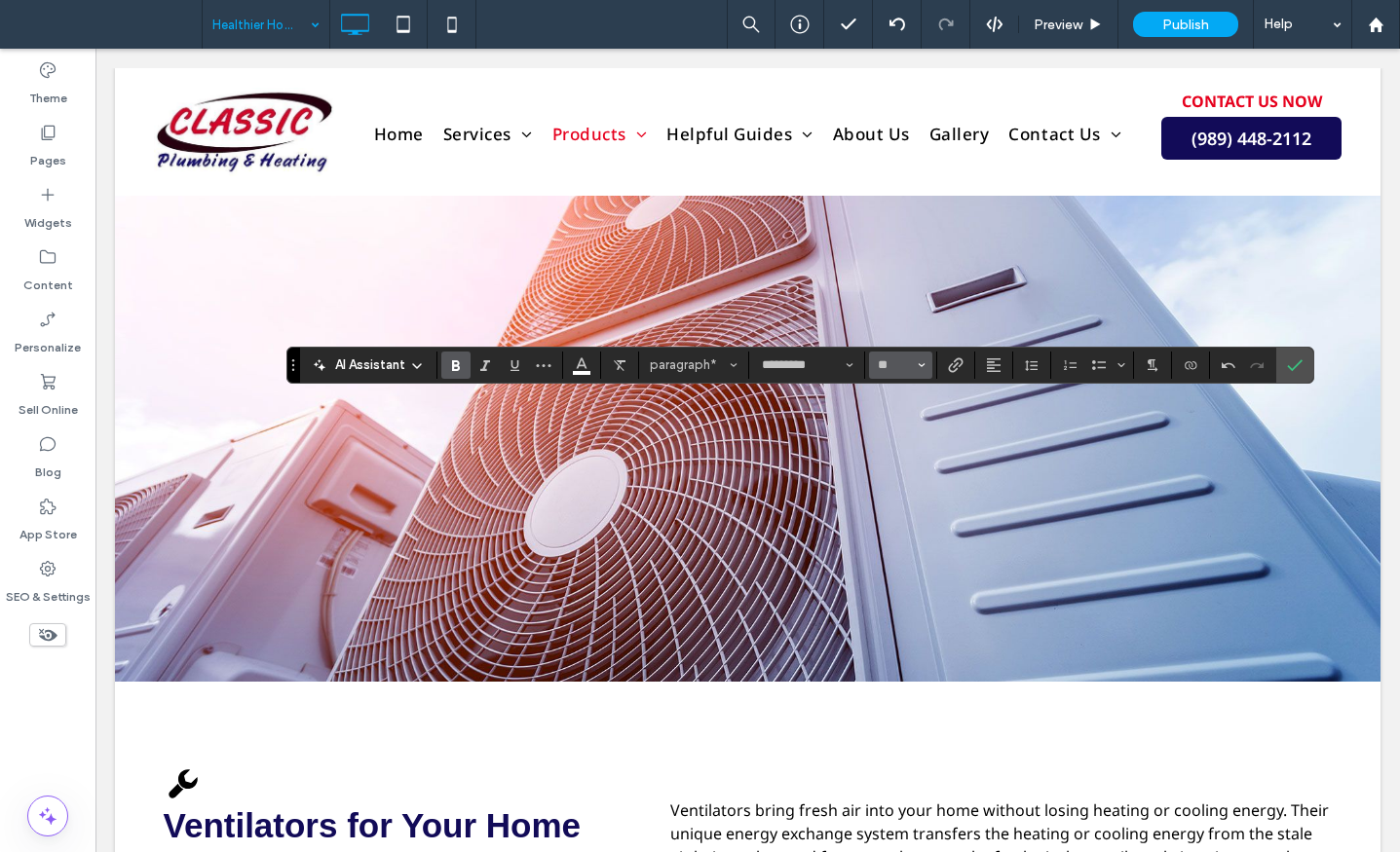 click 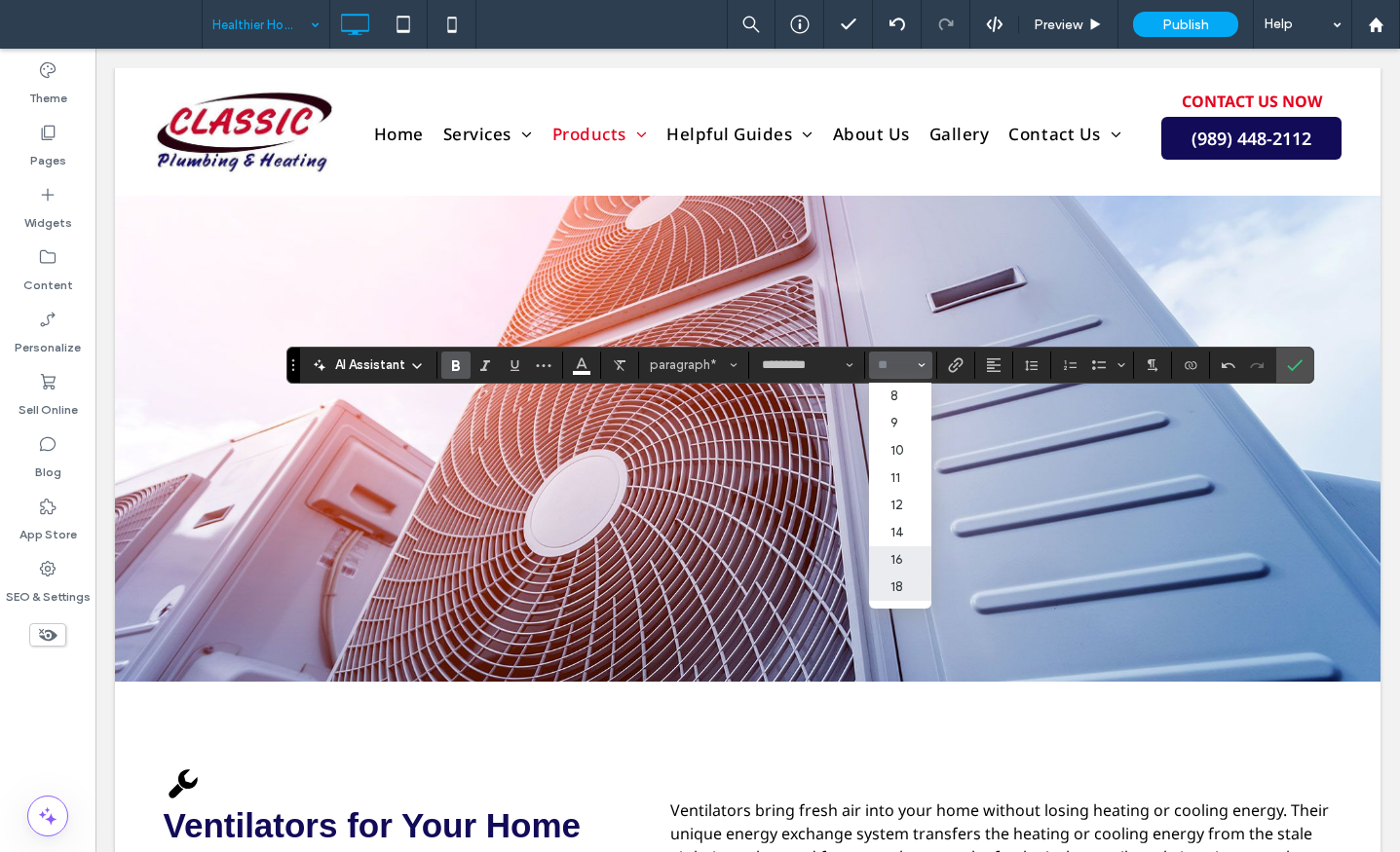 click on "18" at bounding box center [900, 587] 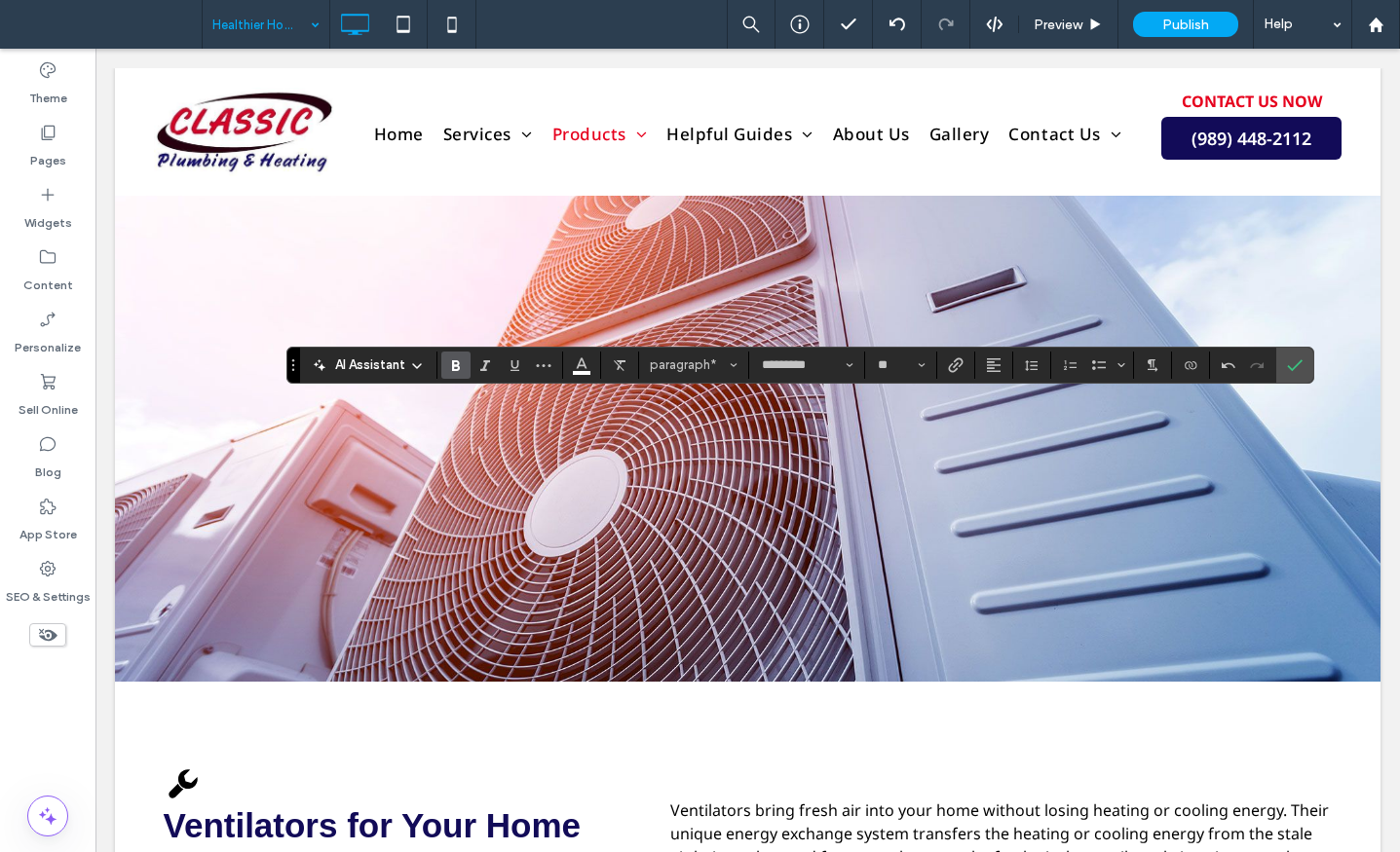 type on "**" 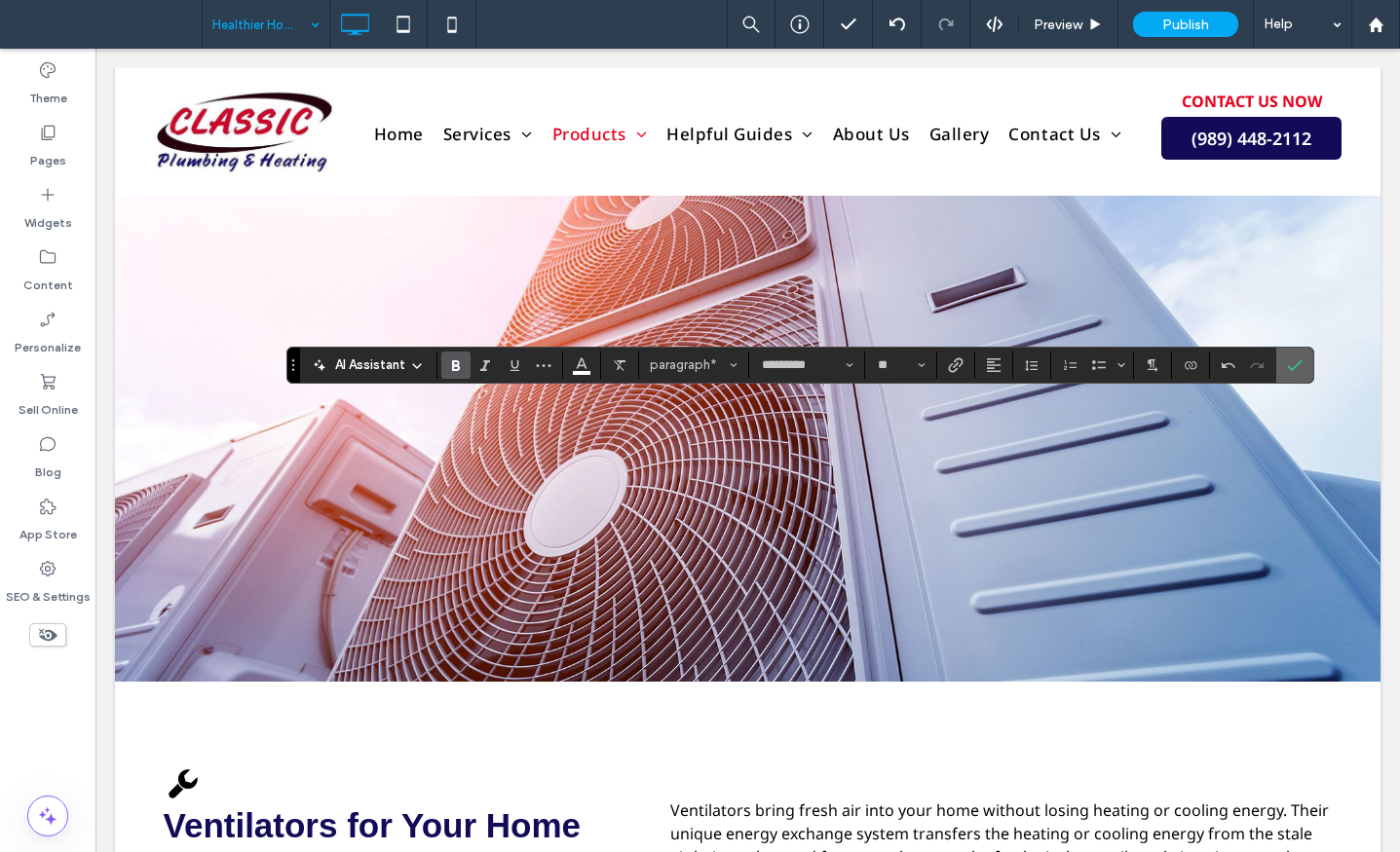 click at bounding box center (1295, 365) 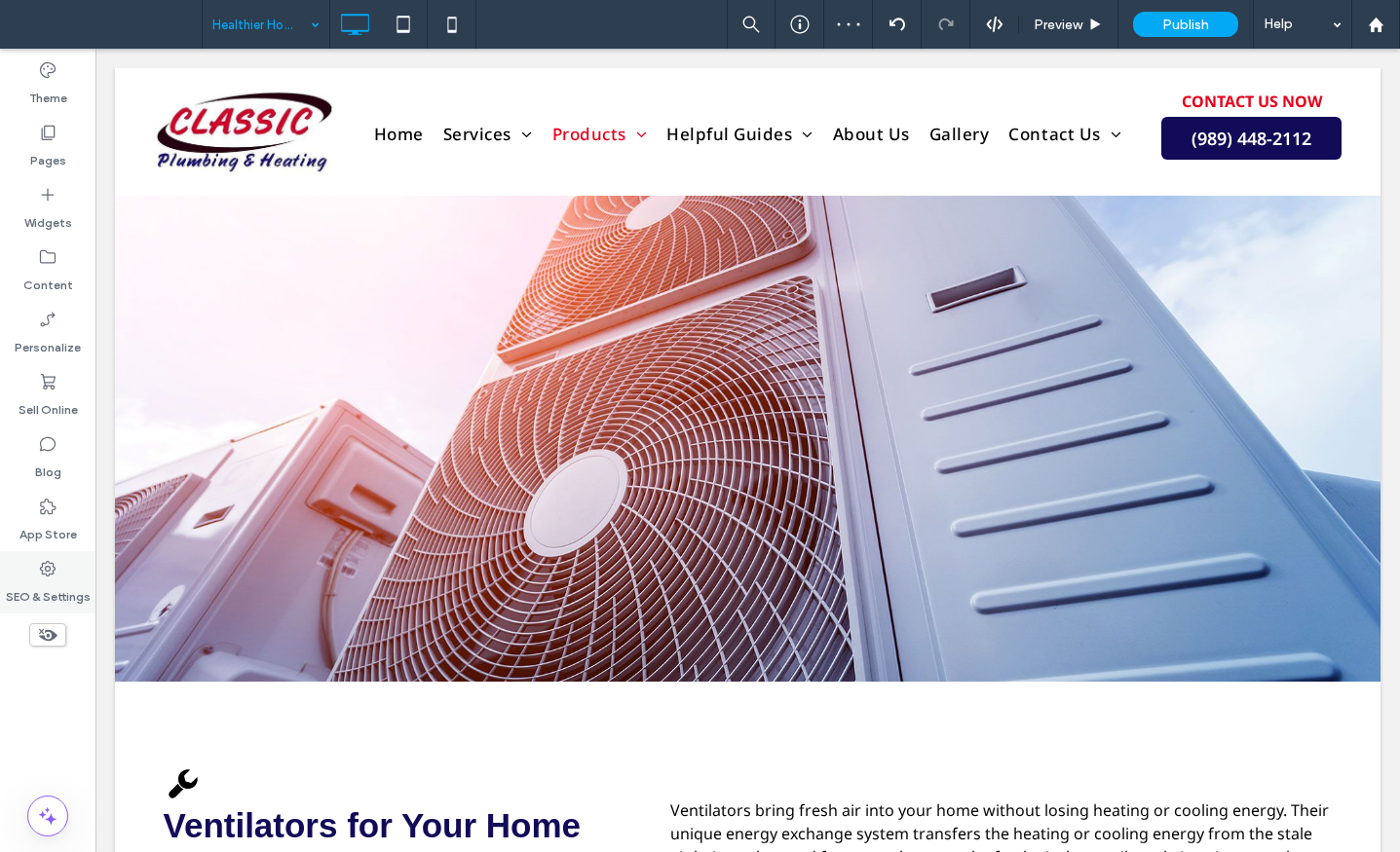 type on "*********" 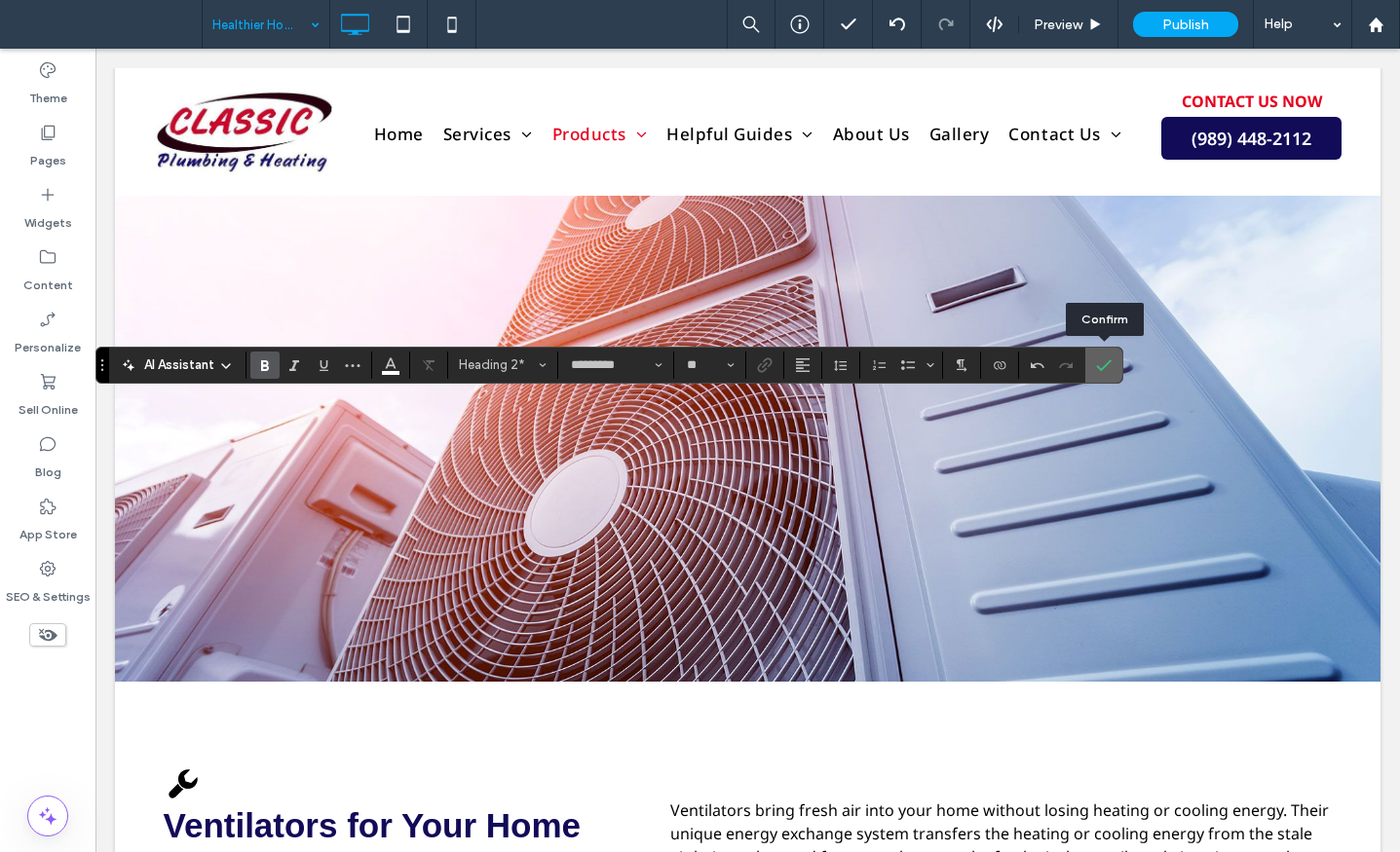 click 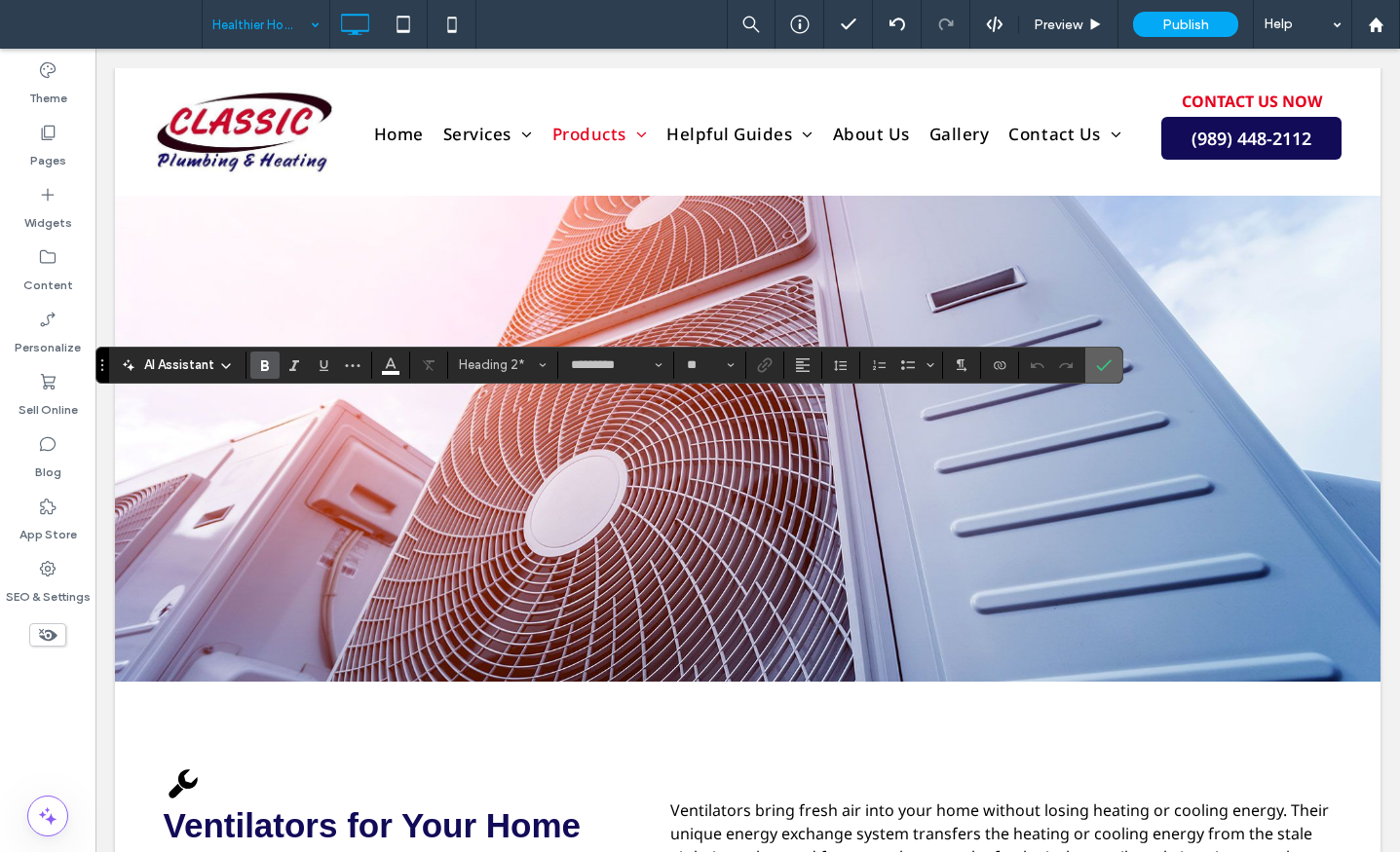 click 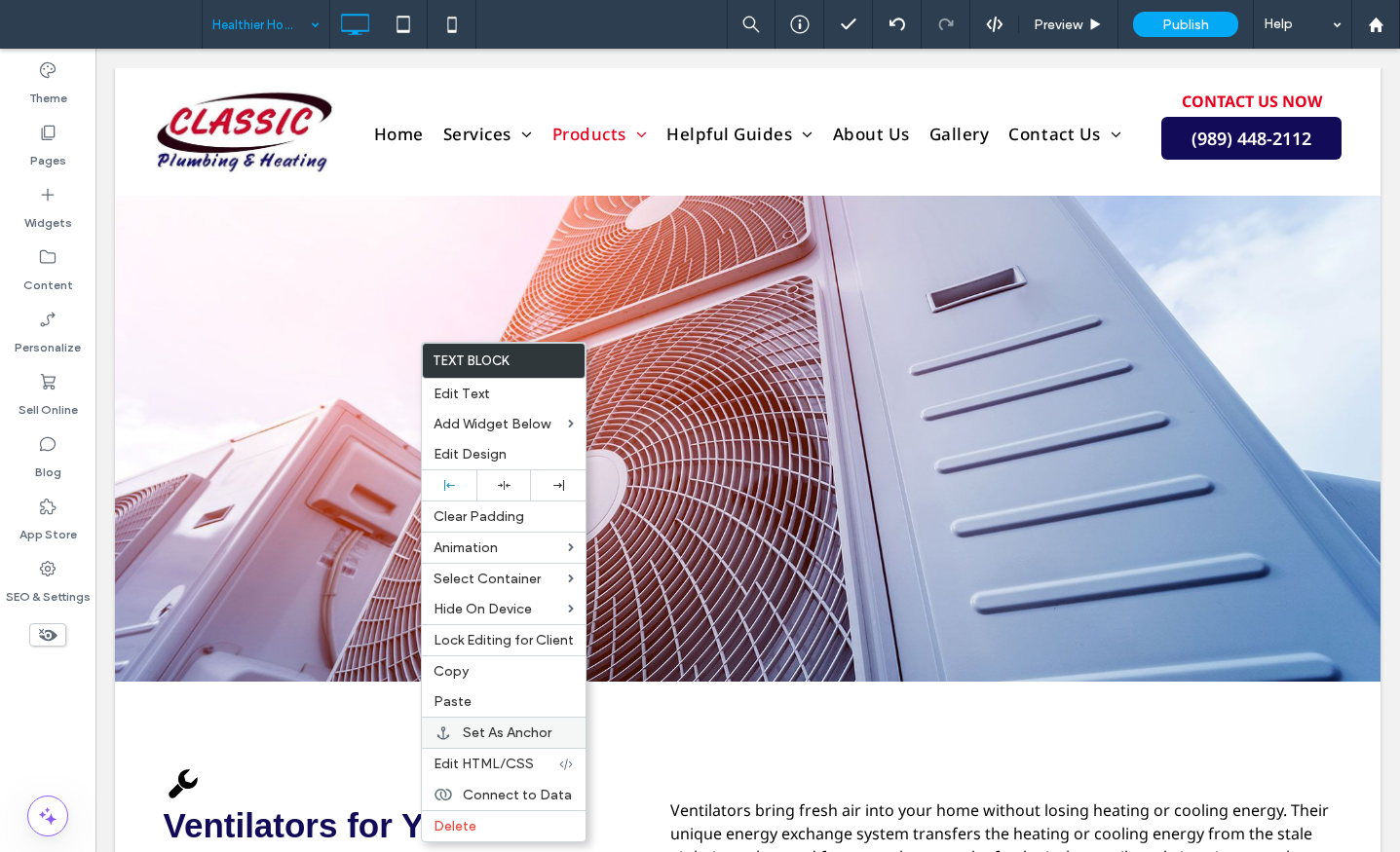 click on "Set As Anchor" at bounding box center [507, 732] 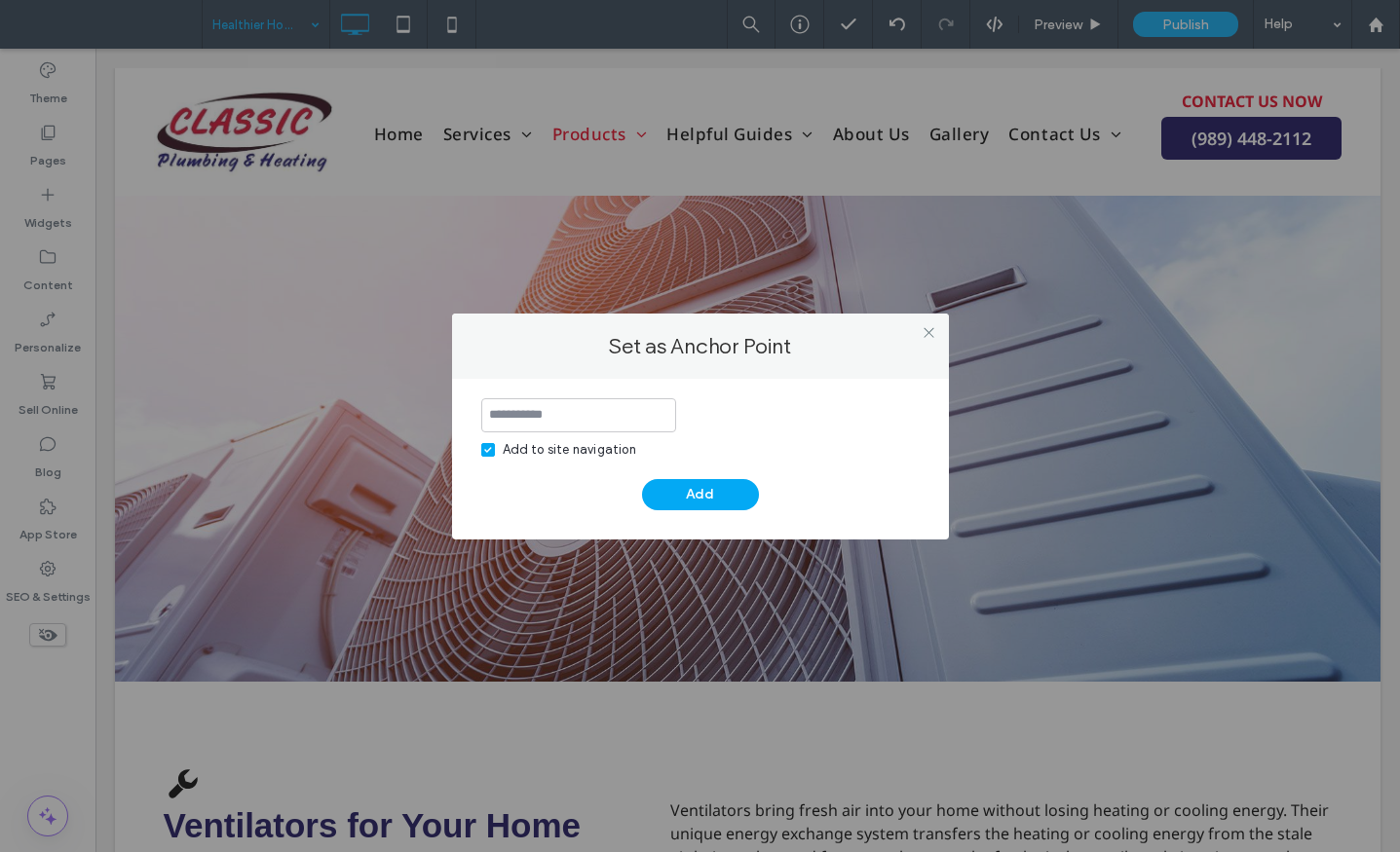 click at bounding box center [488, 450] 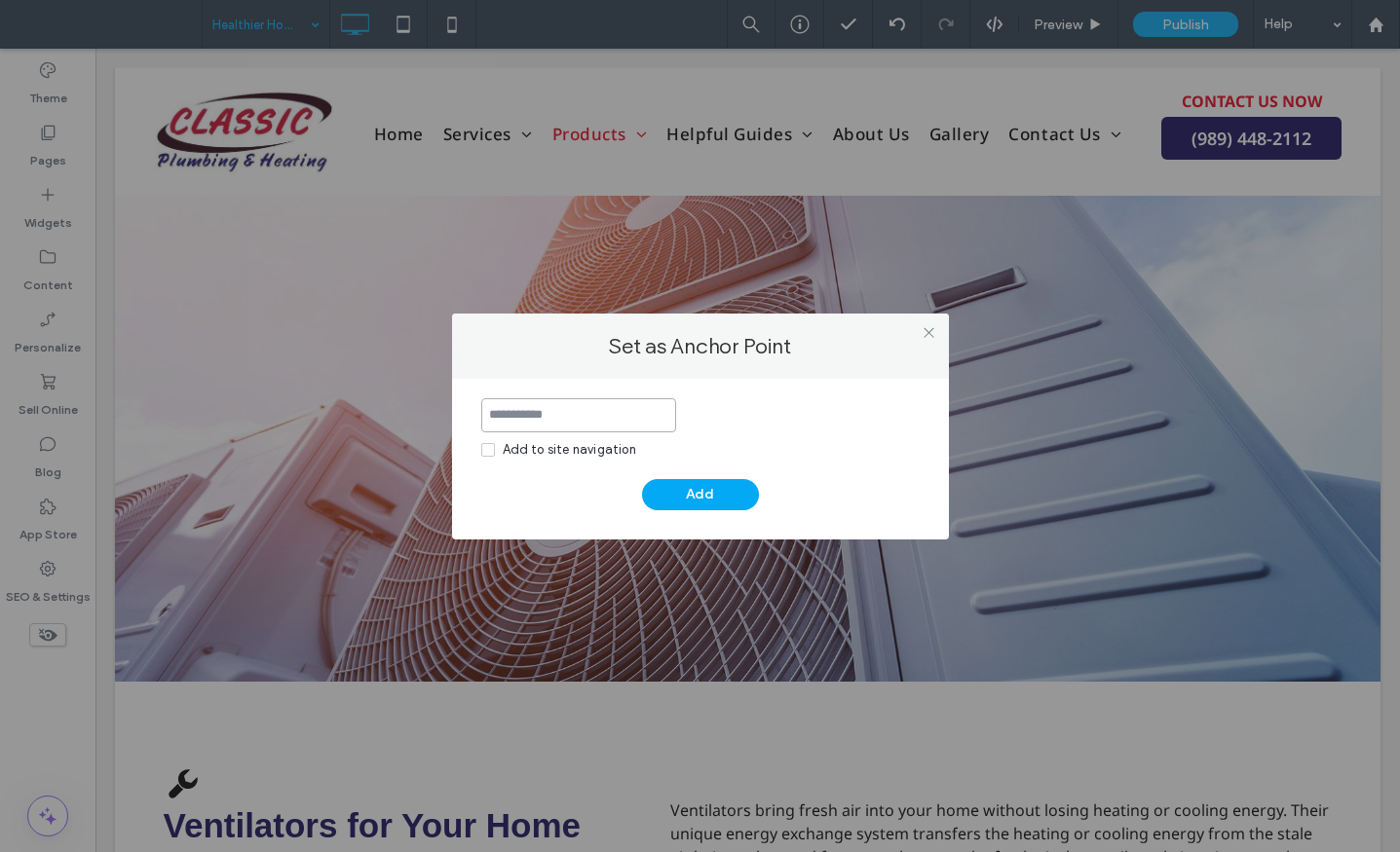 click at bounding box center (579, 415) 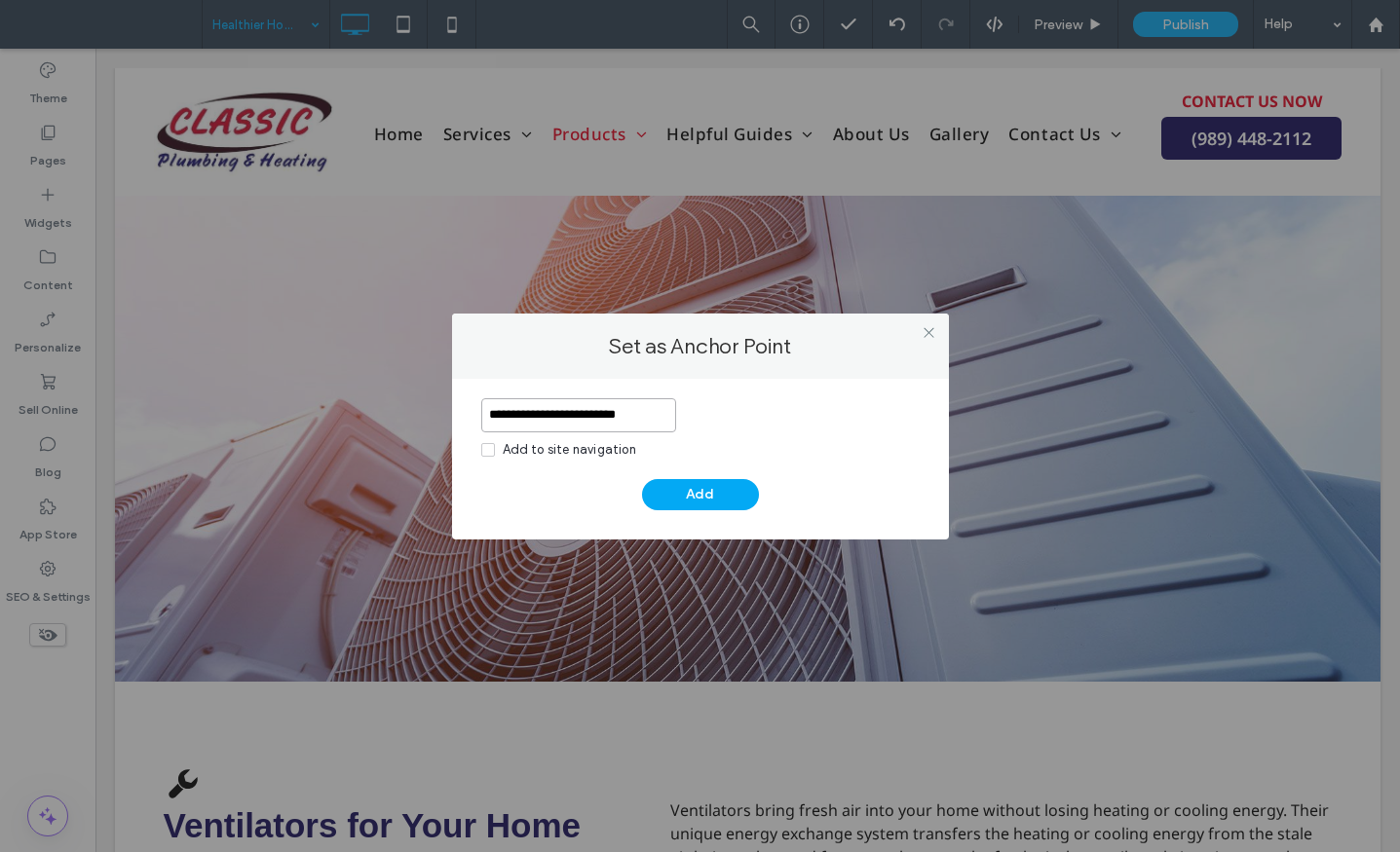 drag, startPoint x: 567, startPoint y: 414, endPoint x: 684, endPoint y: 413, distance: 117.004273 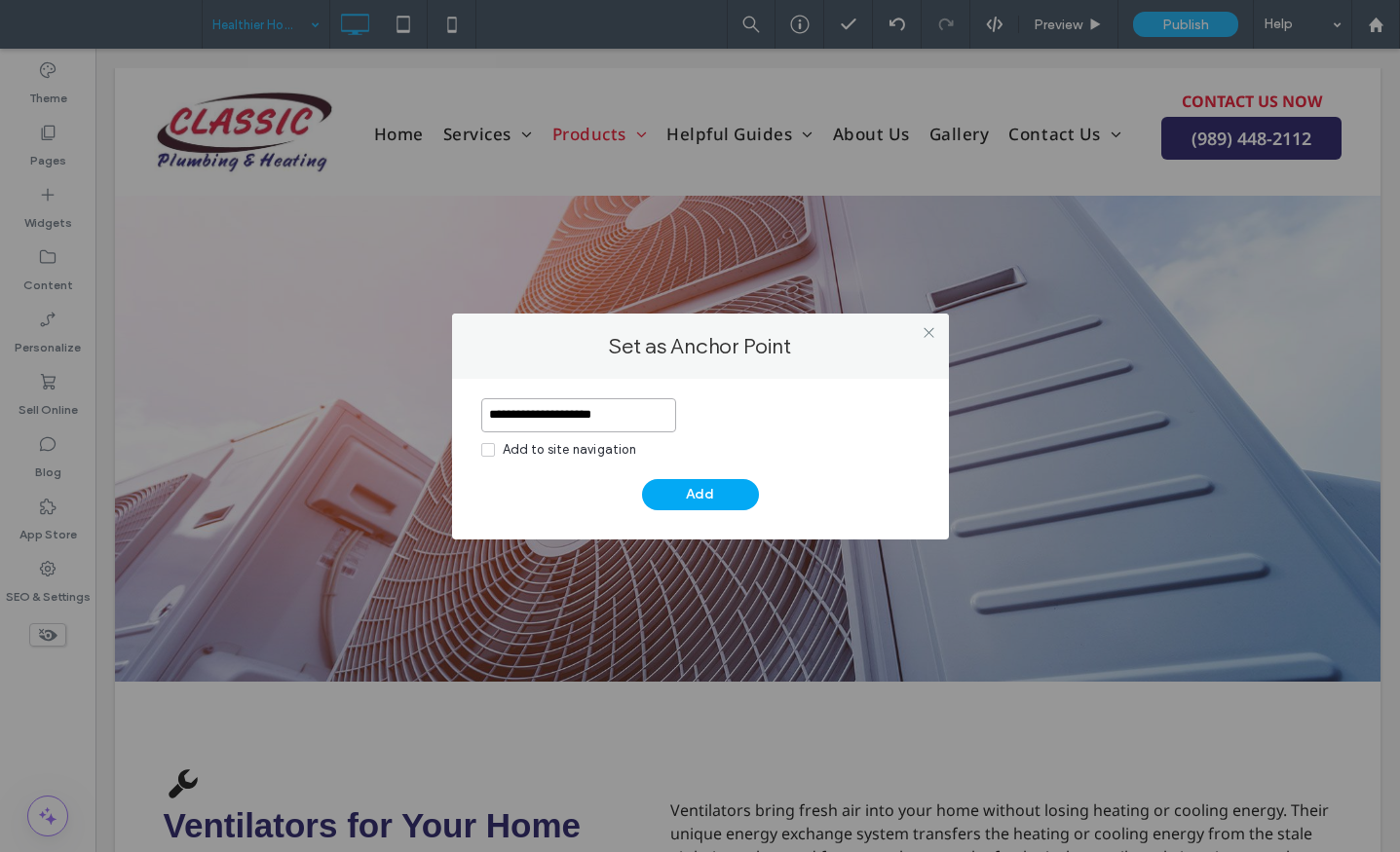 drag, startPoint x: 561, startPoint y: 410, endPoint x: 636, endPoint y: 409, distance: 75.00667 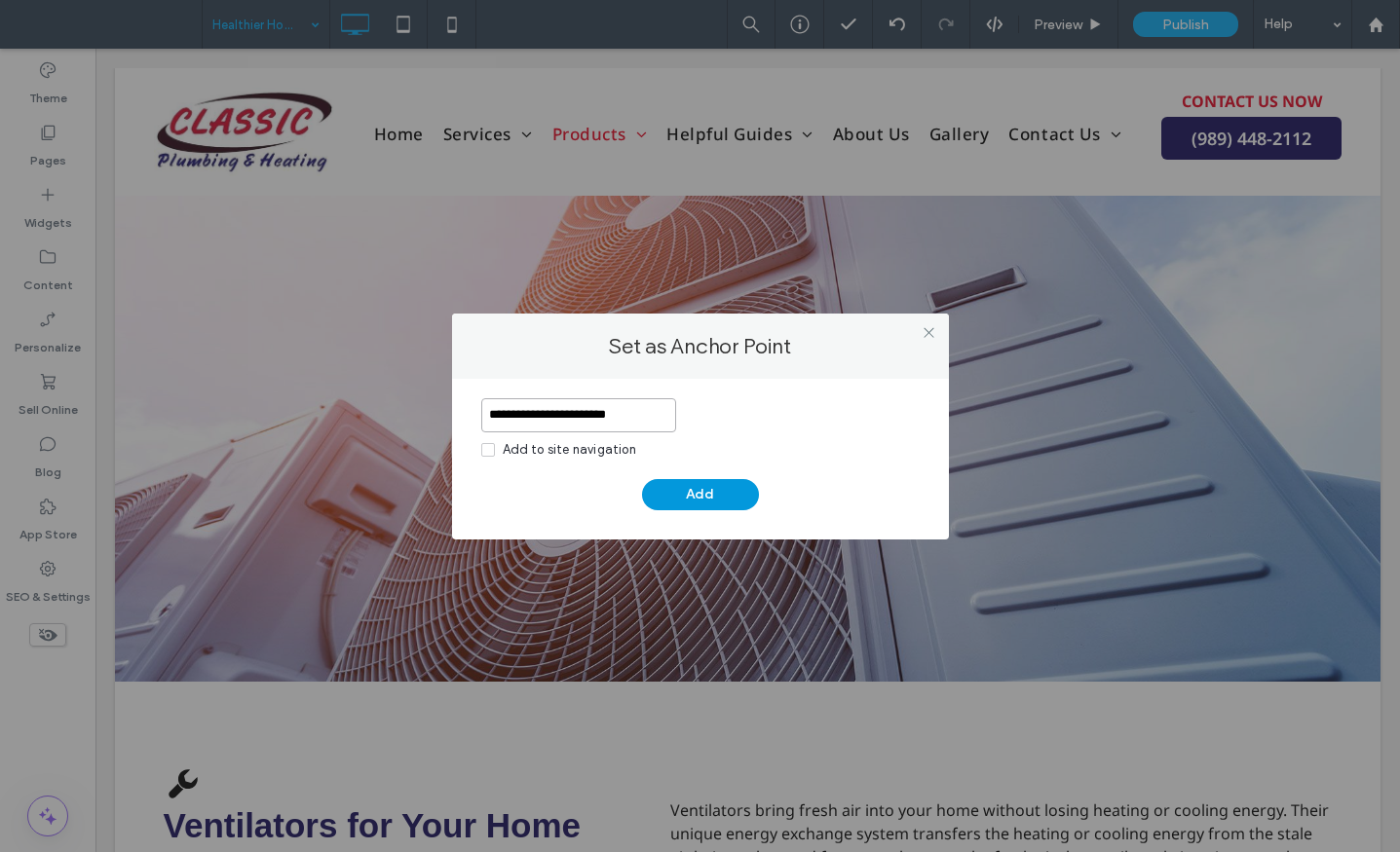 type on "**********" 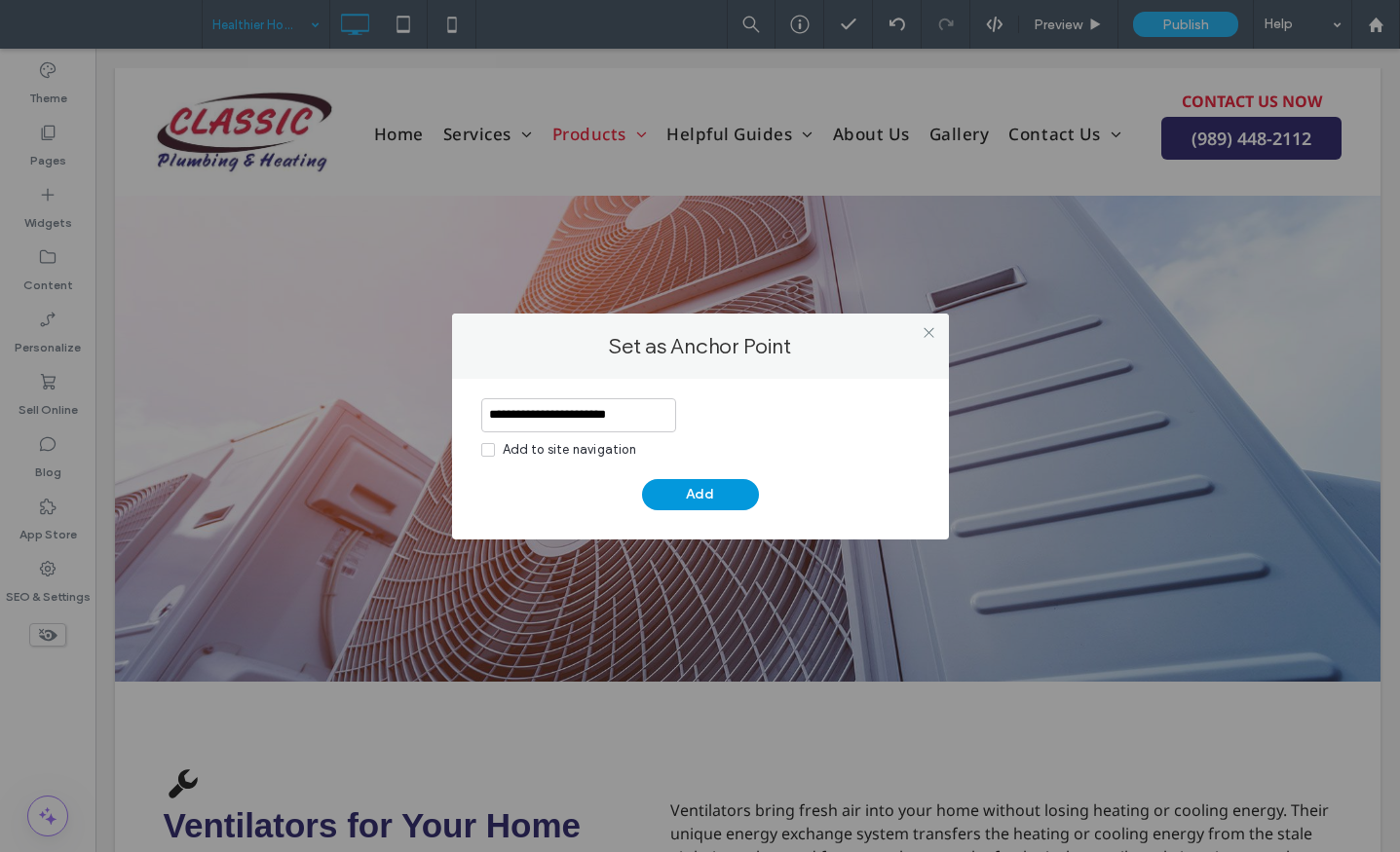 click on "Add" at bounding box center [700, 495] 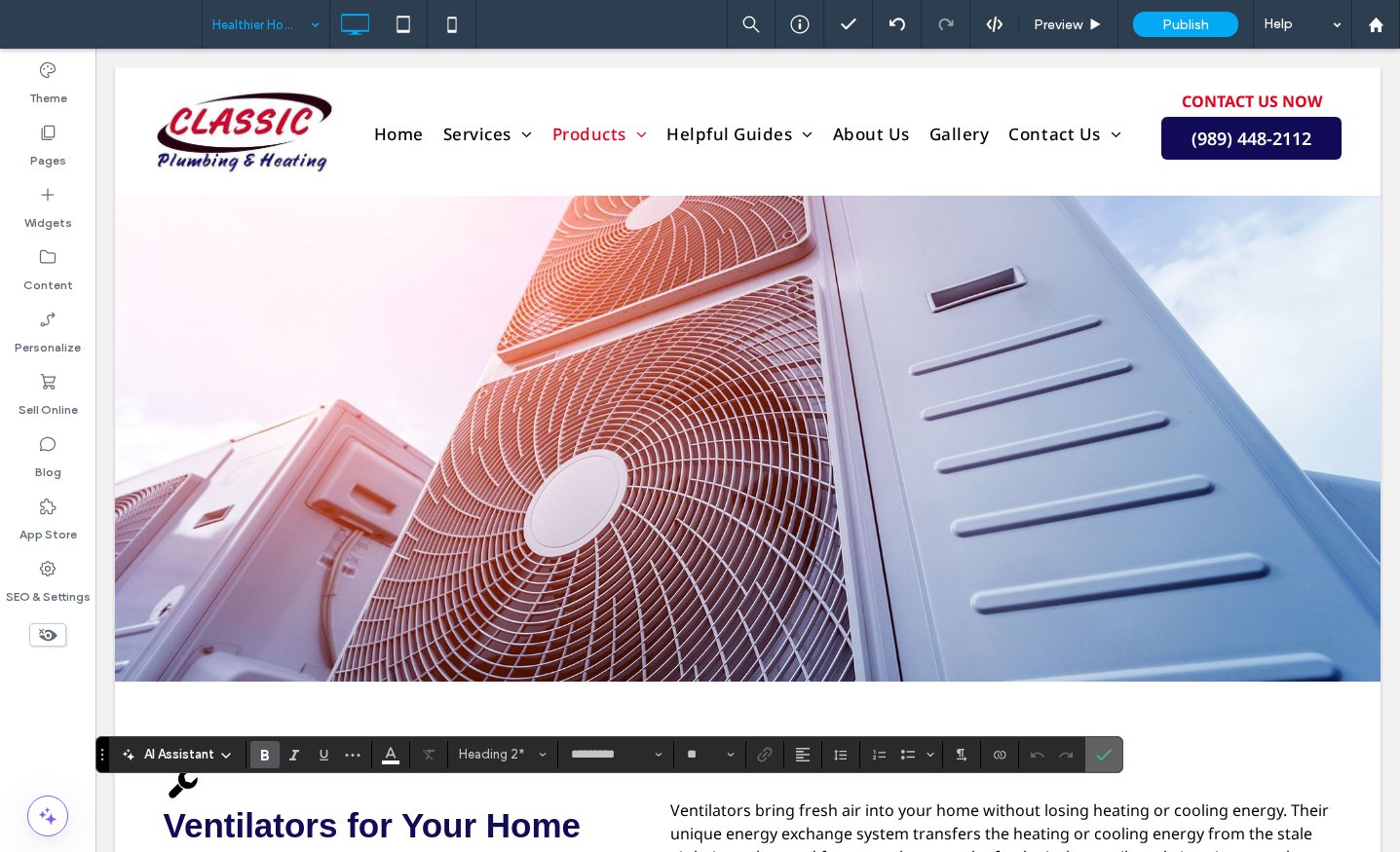 click 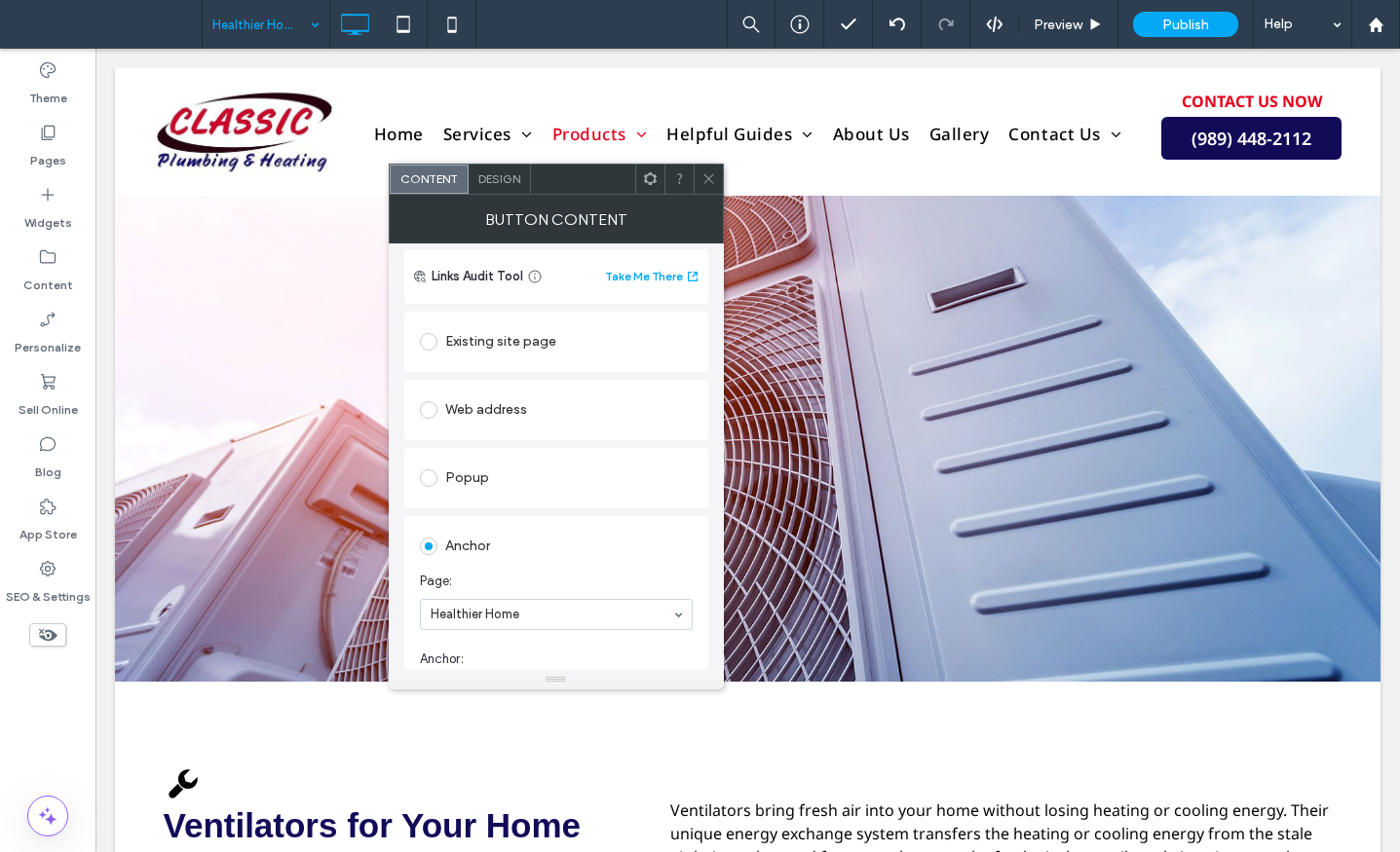 scroll, scrollTop: 292, scrollLeft: 0, axis: vertical 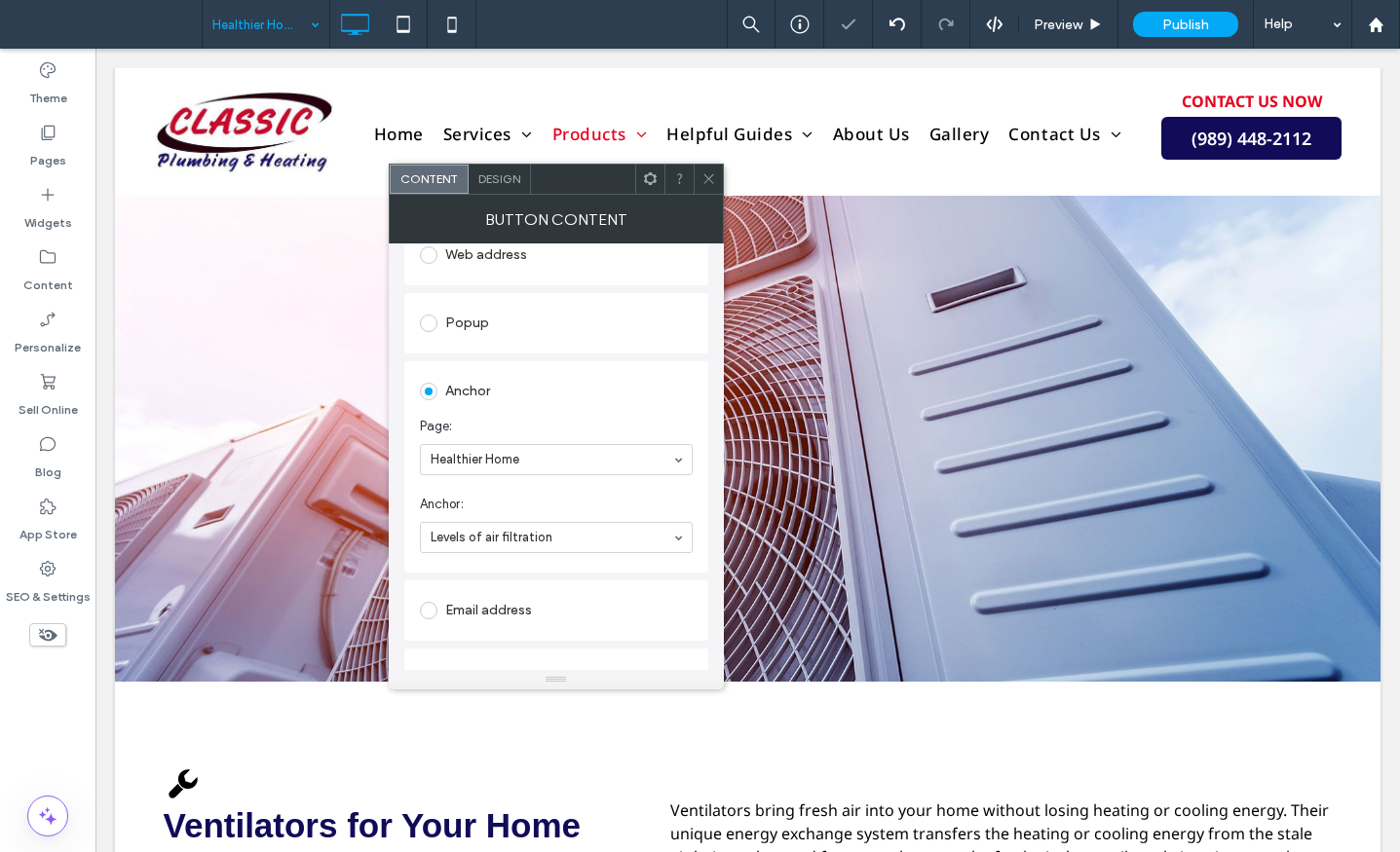 click 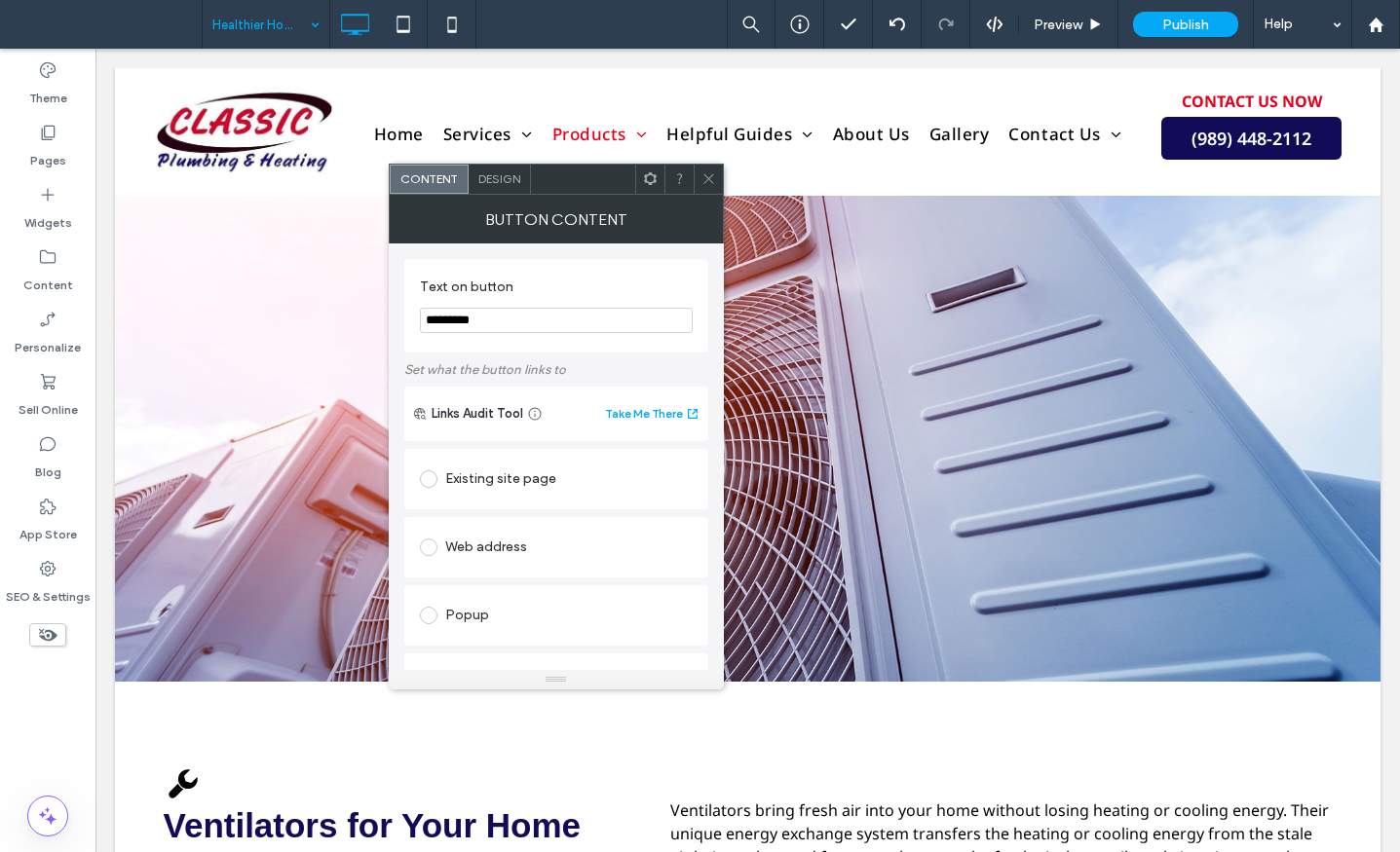 drag, startPoint x: 485, startPoint y: 320, endPoint x: 556, endPoint y: 320, distance: 71 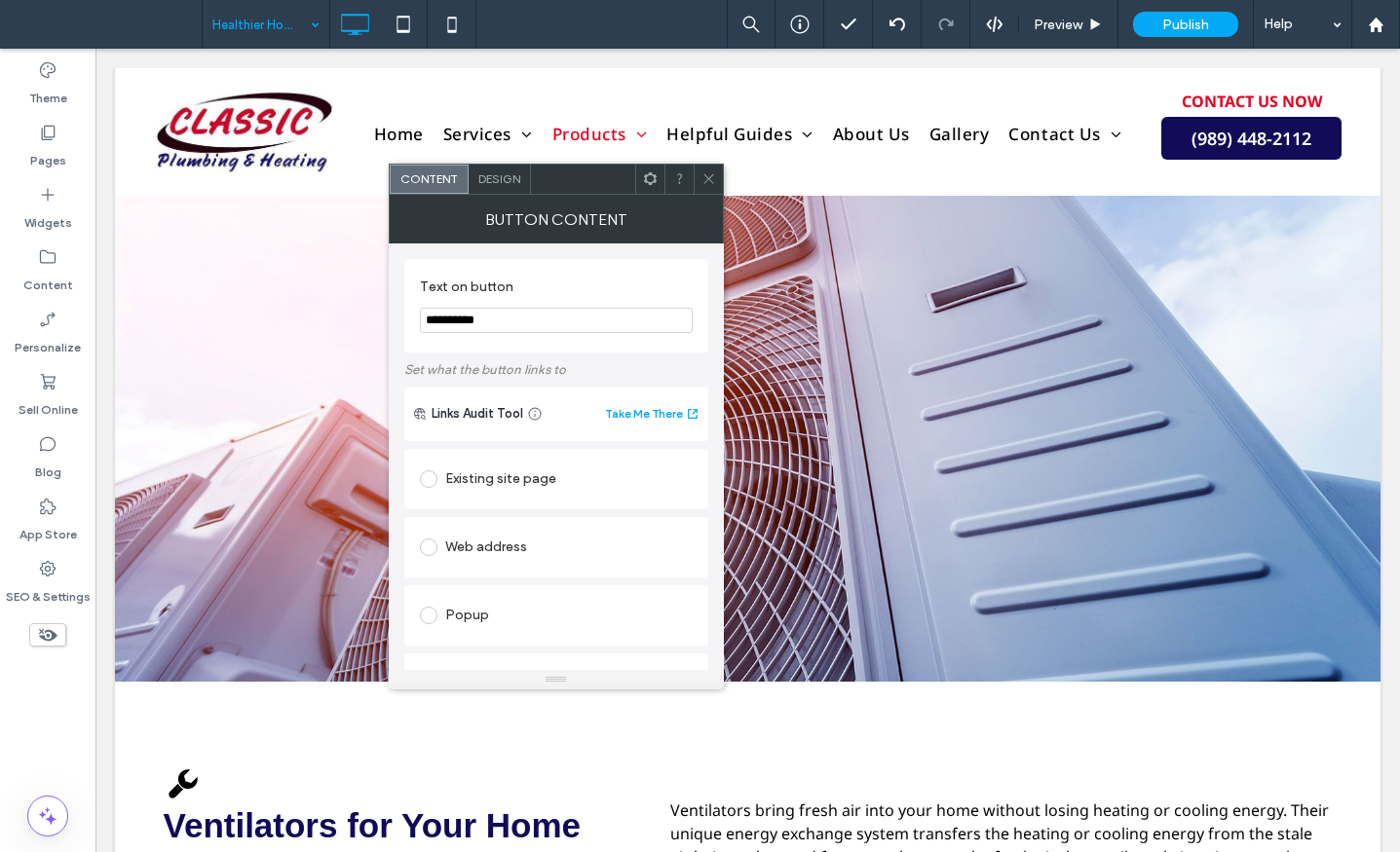 type on "**********" 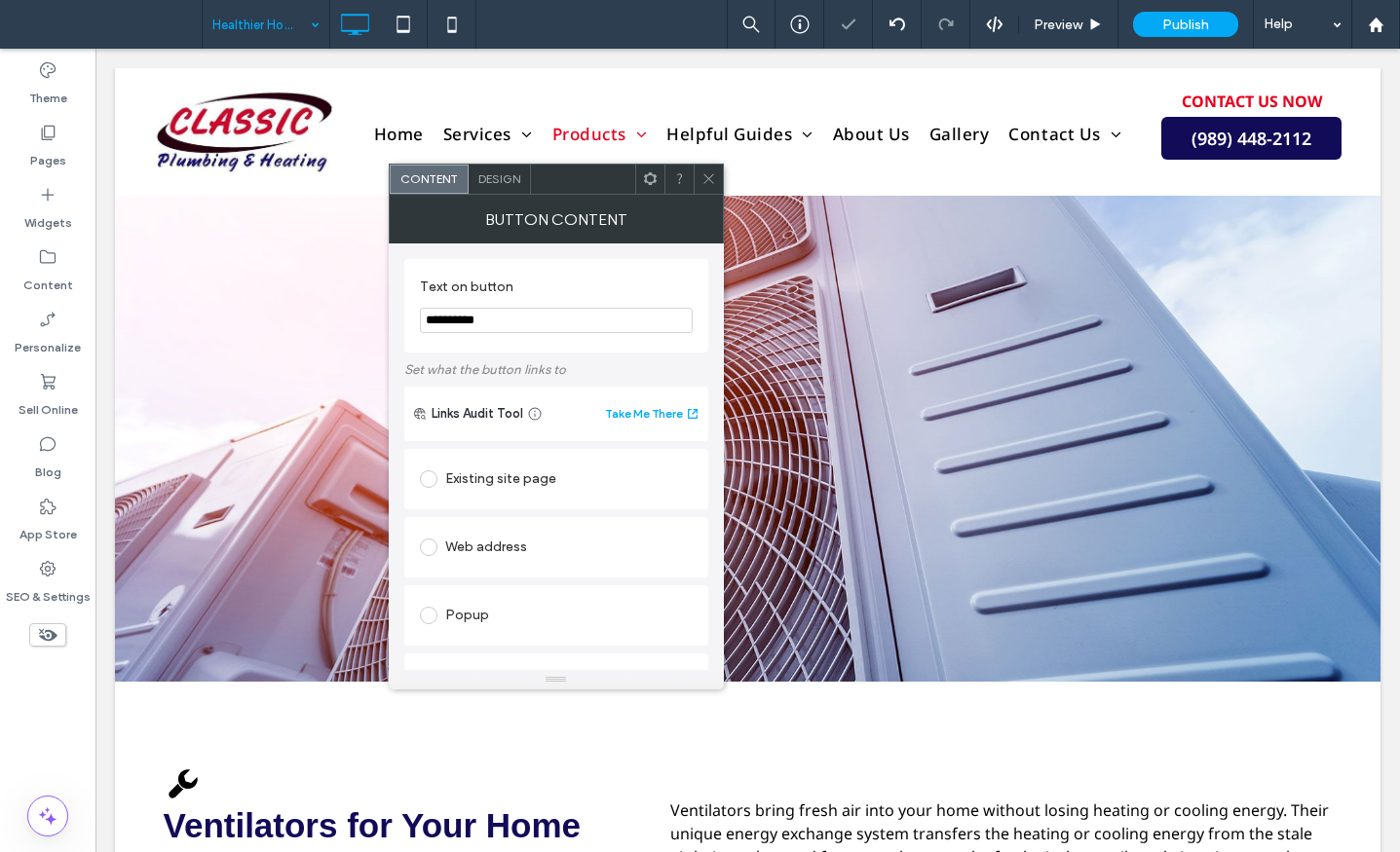 click 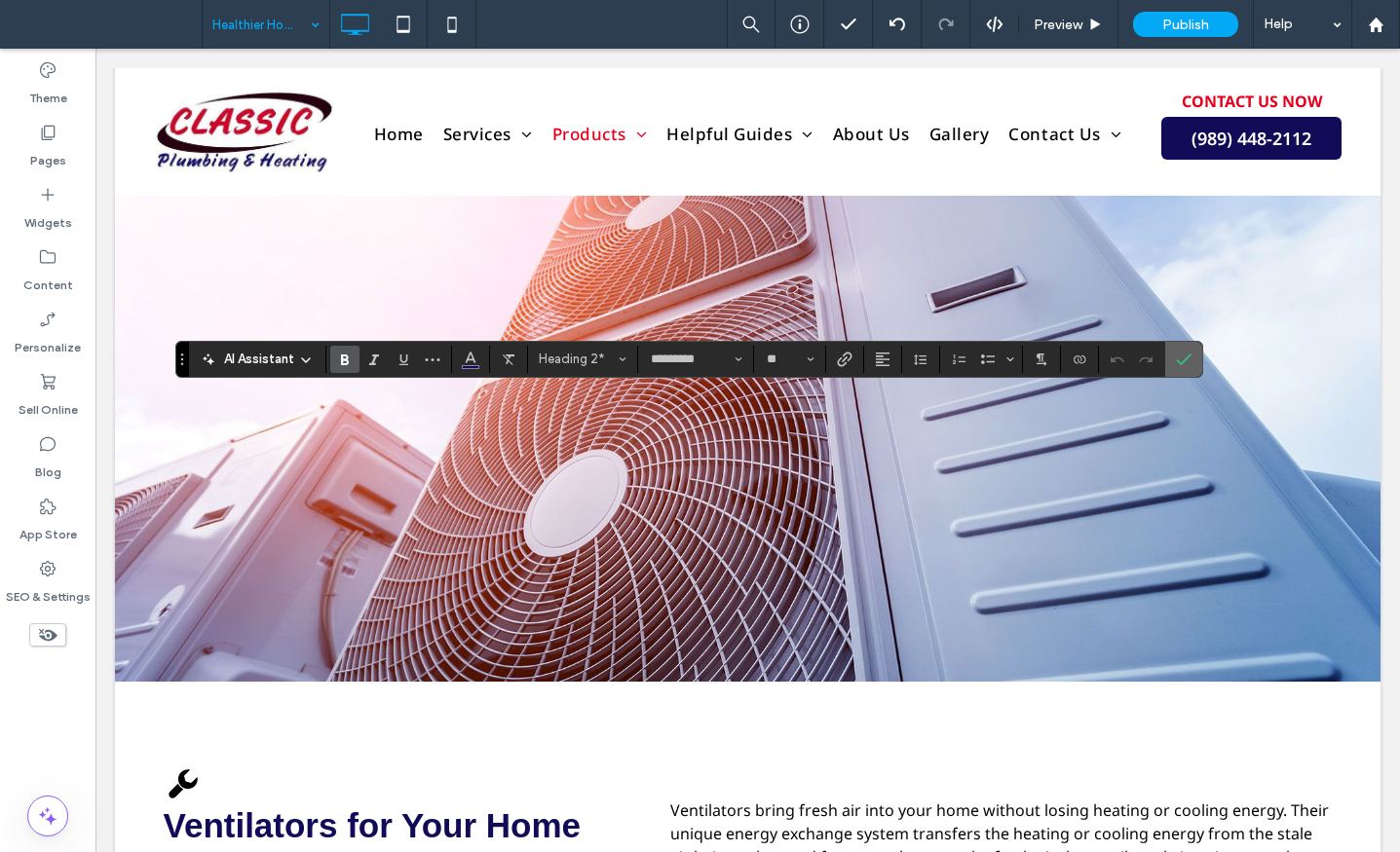click at bounding box center [1184, 359] 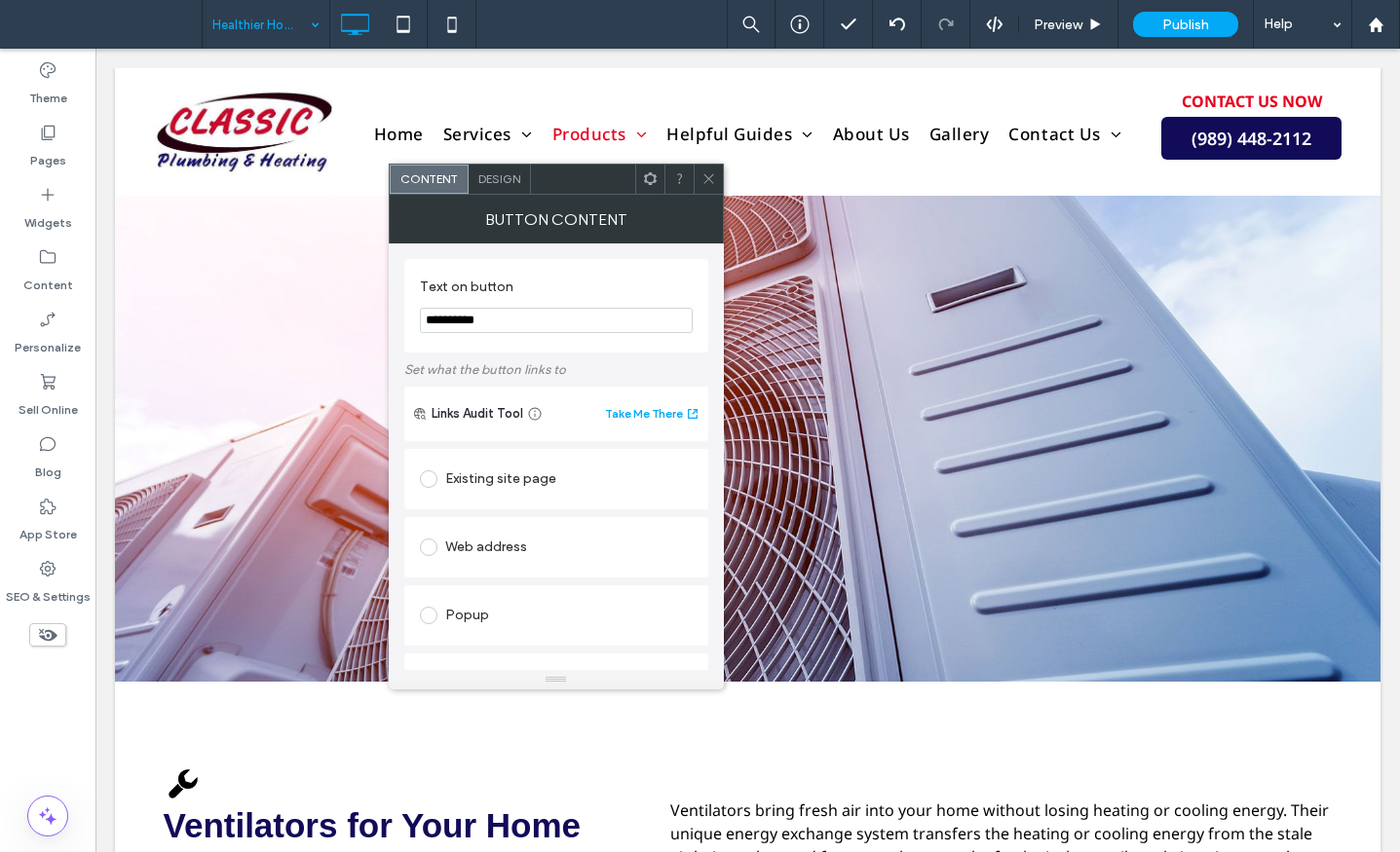 click on "**********" at bounding box center [556, 320] 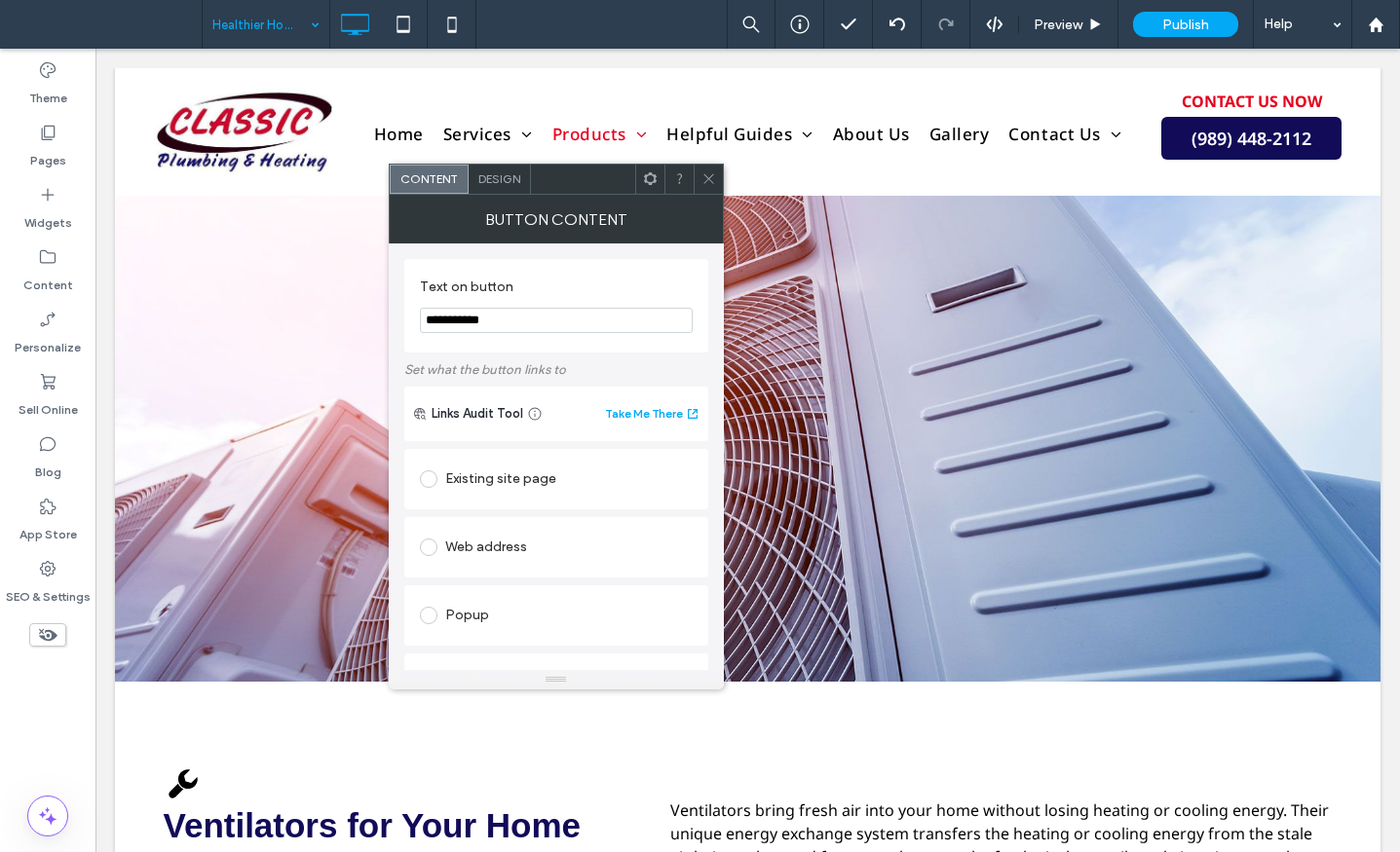 type on "**********" 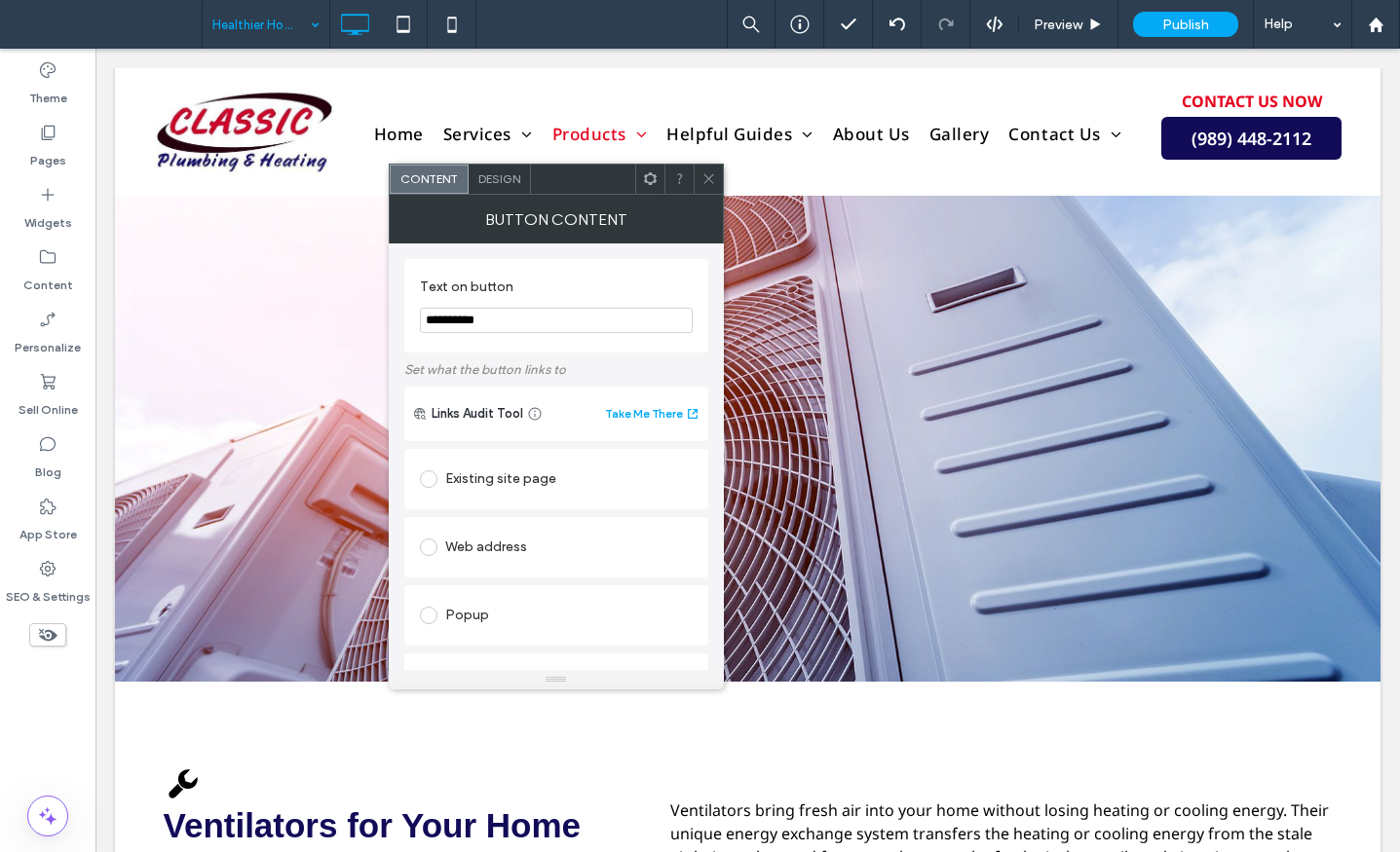click 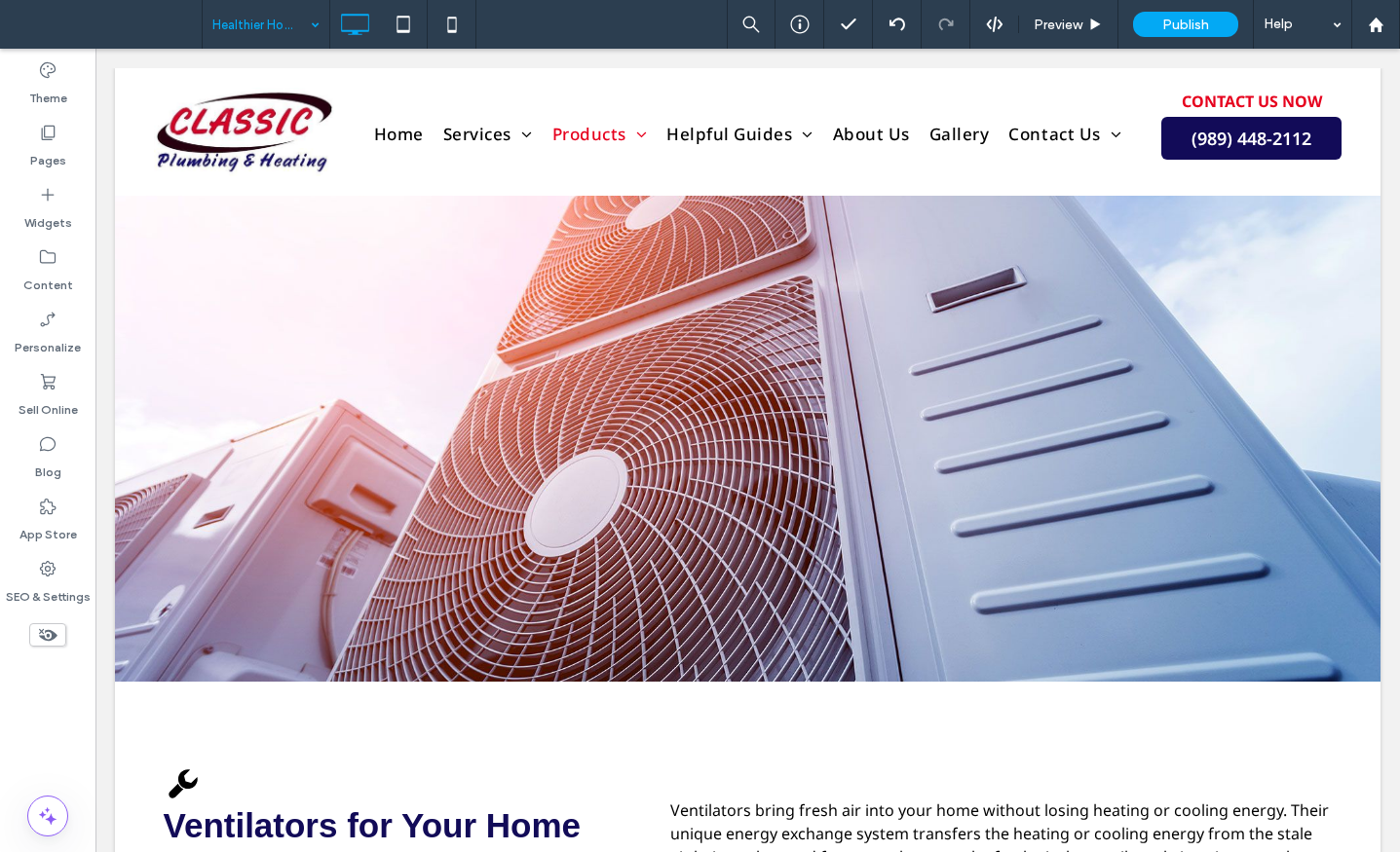 type on "*********" 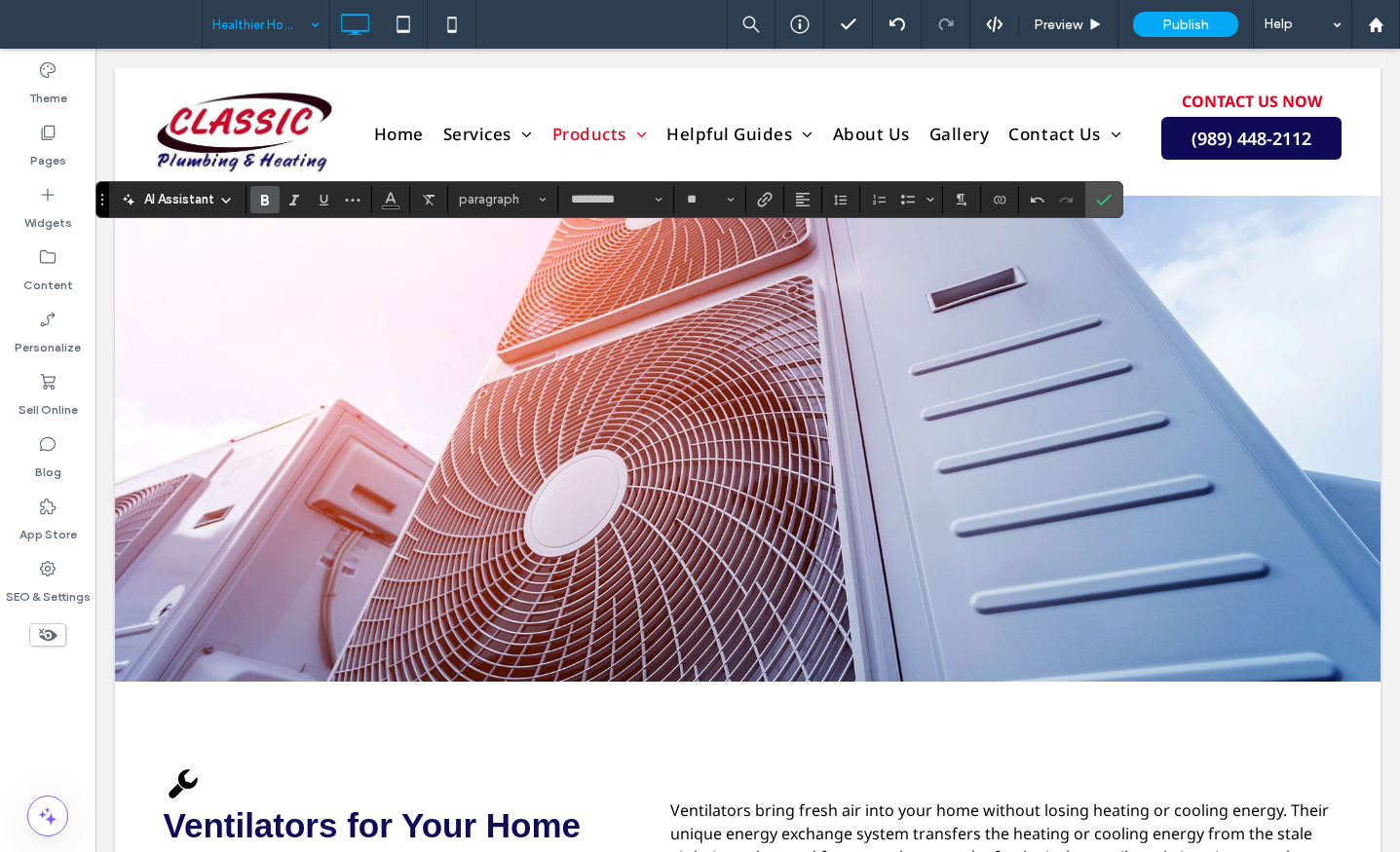 click 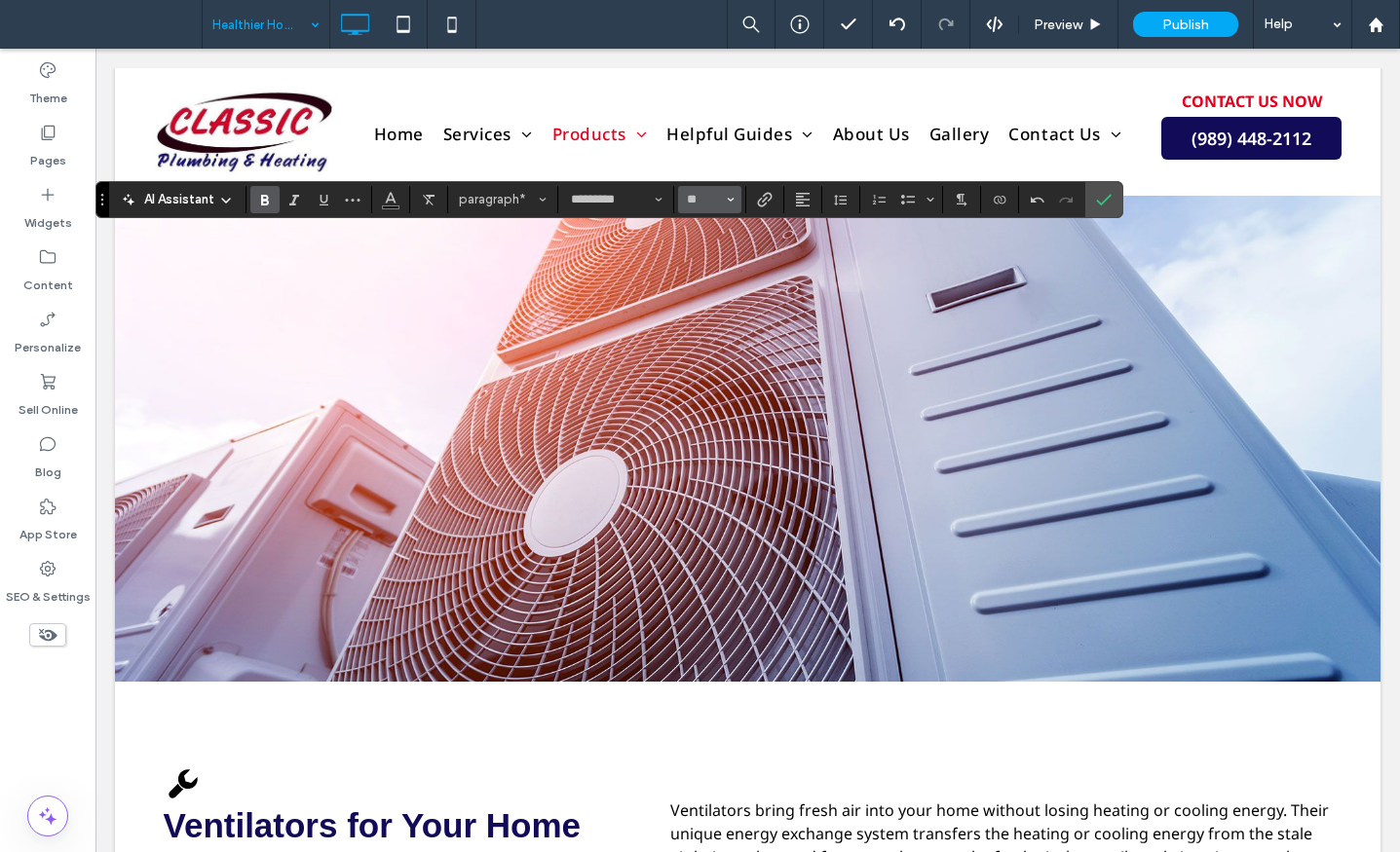 click 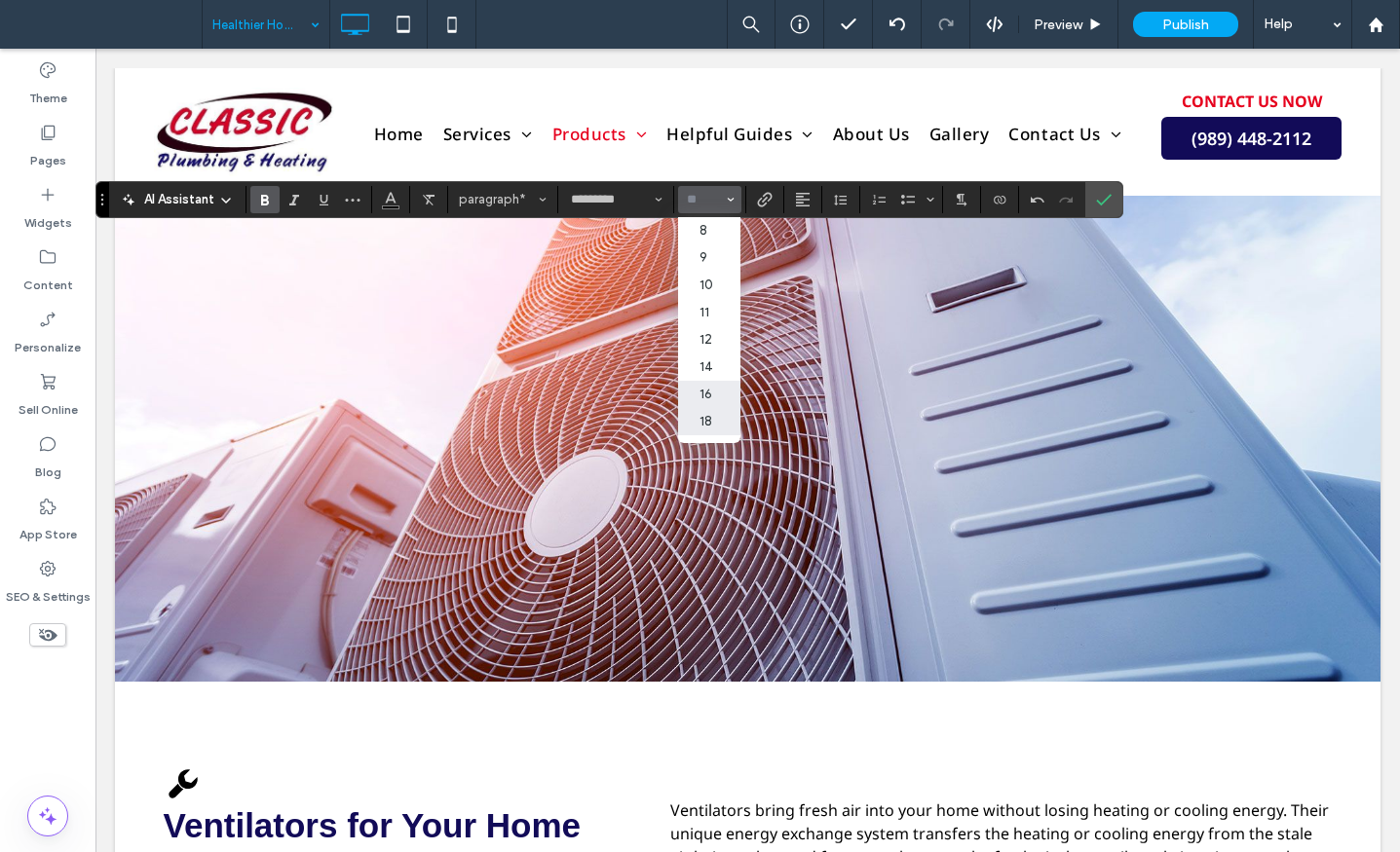 click on "18" at bounding box center [709, 422] 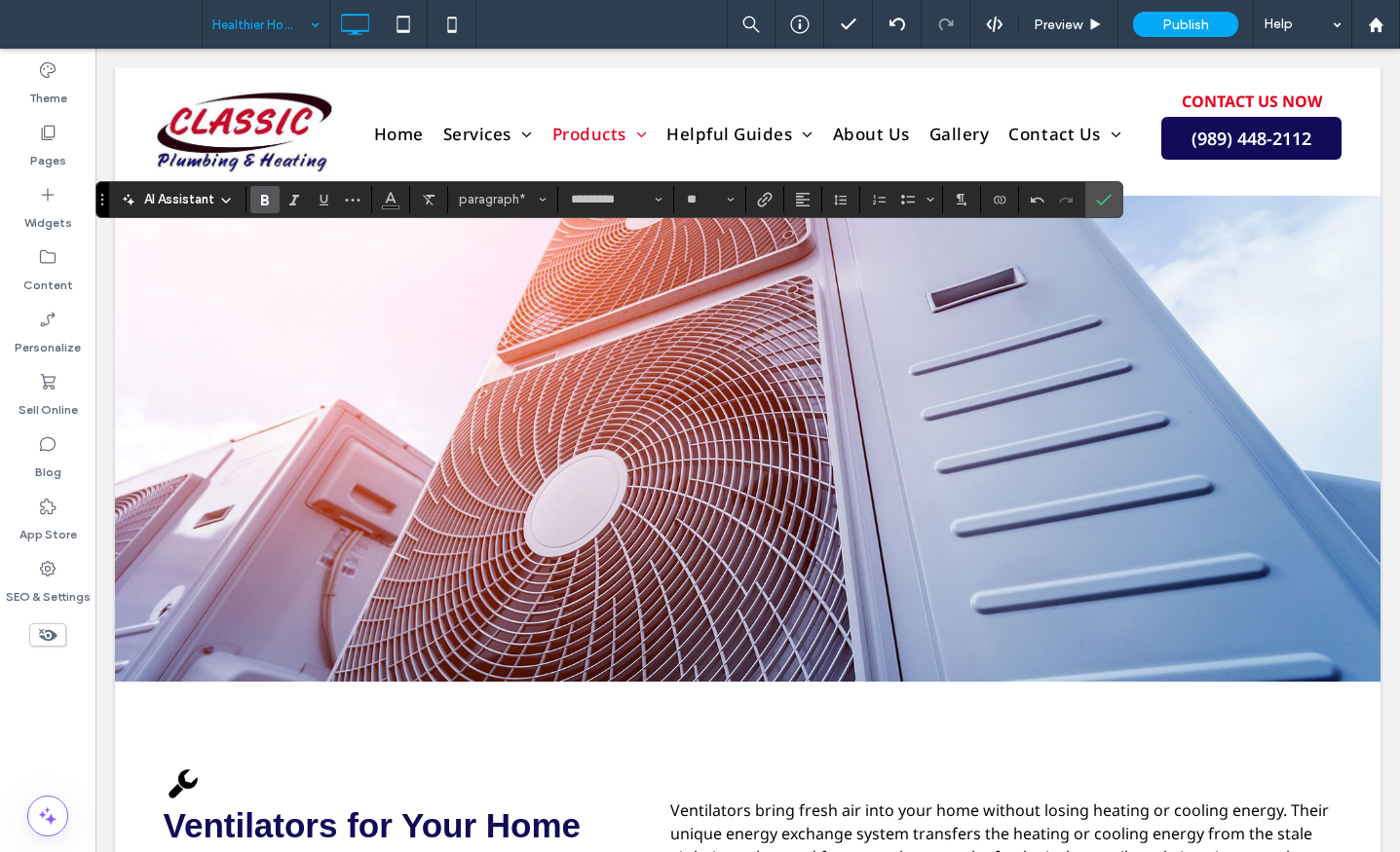 type on "**" 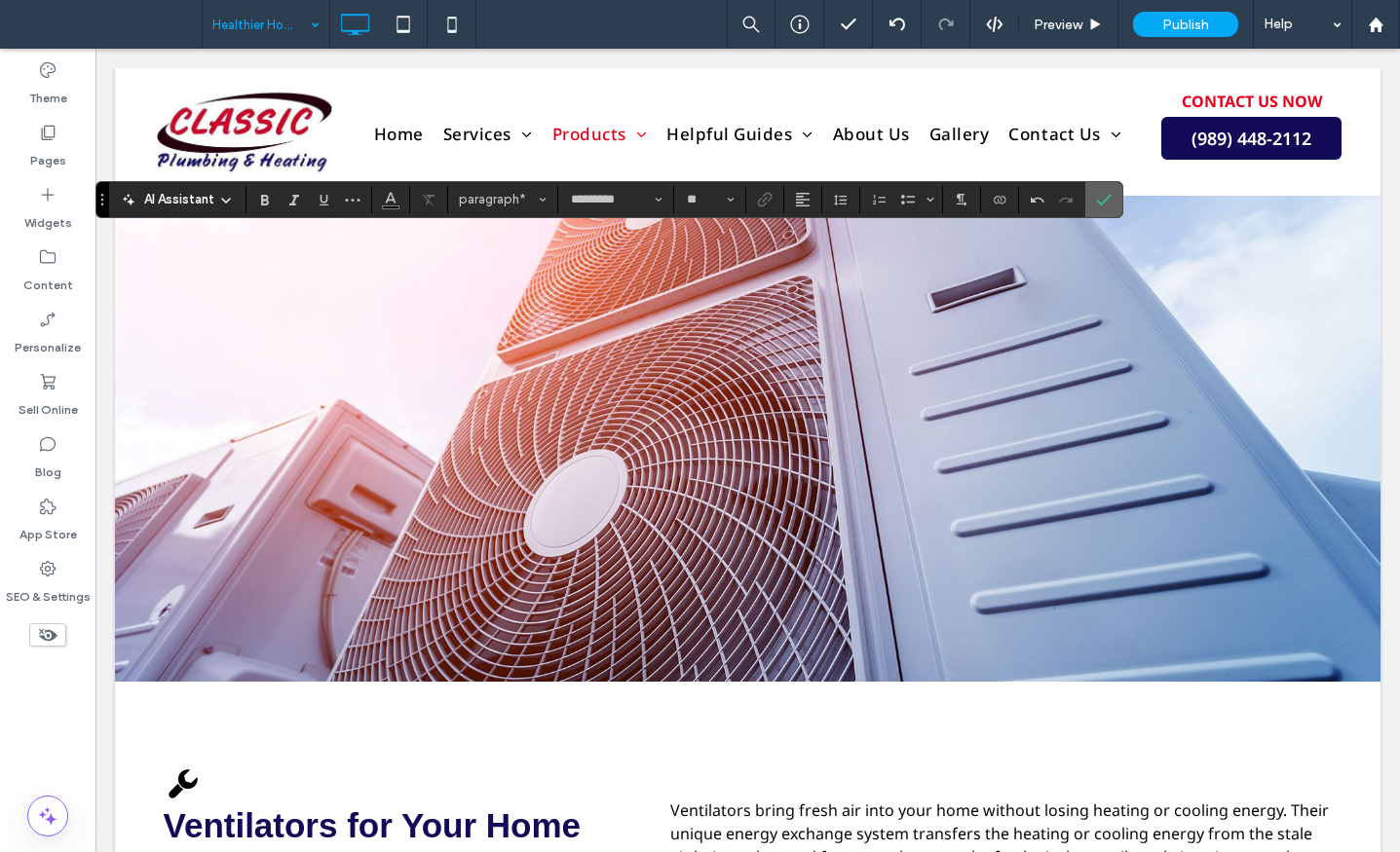 click 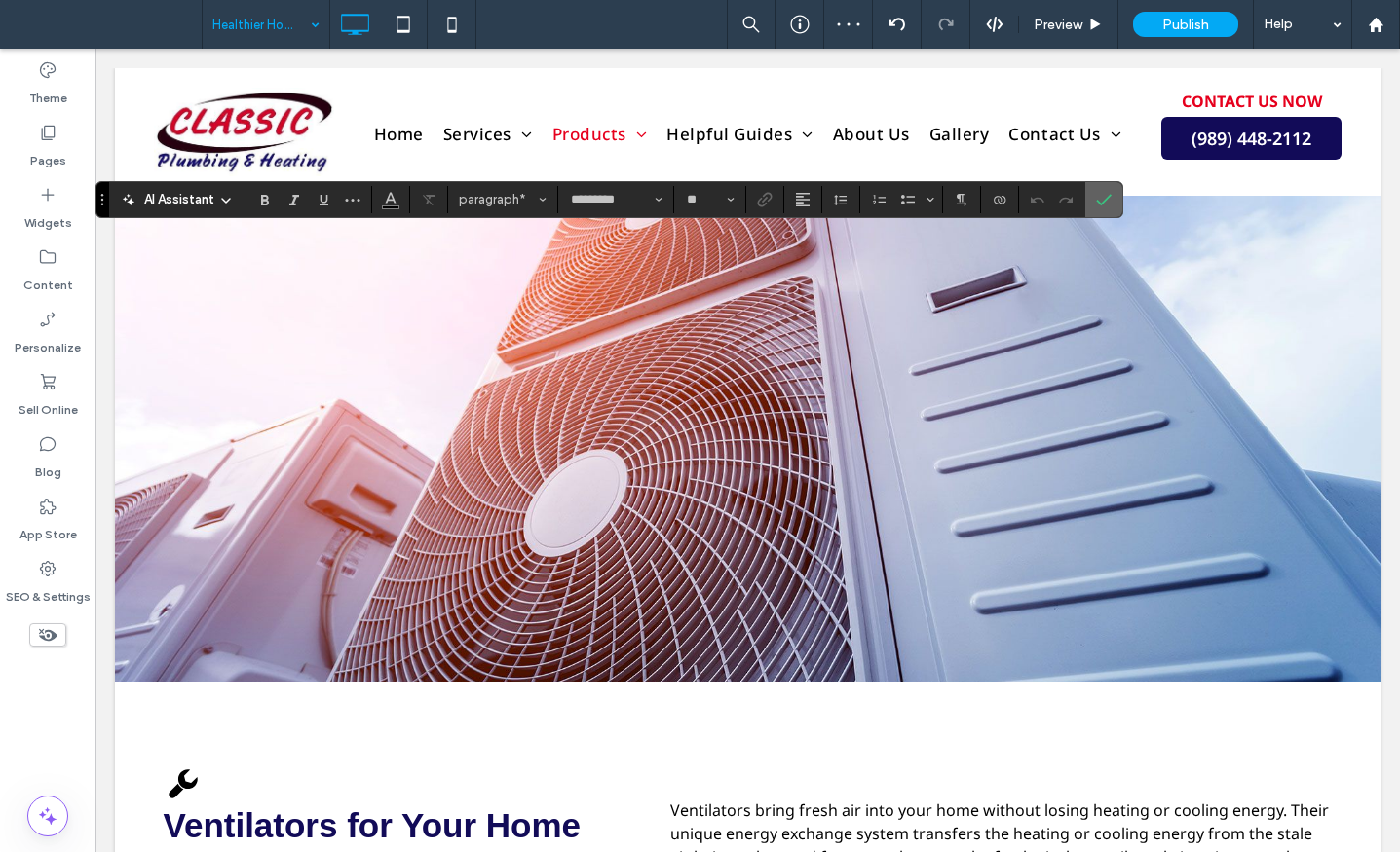click at bounding box center [1104, 200] 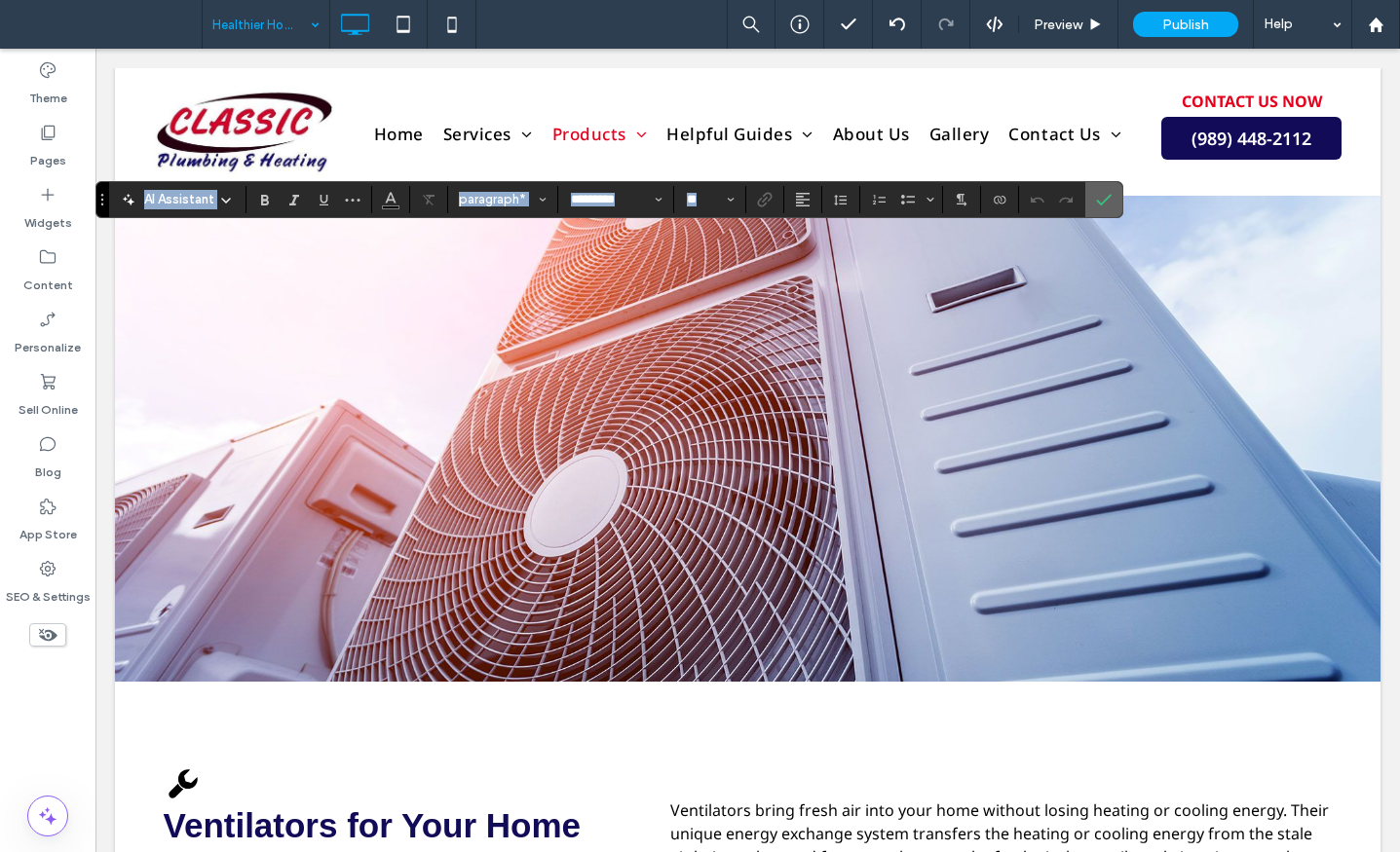click 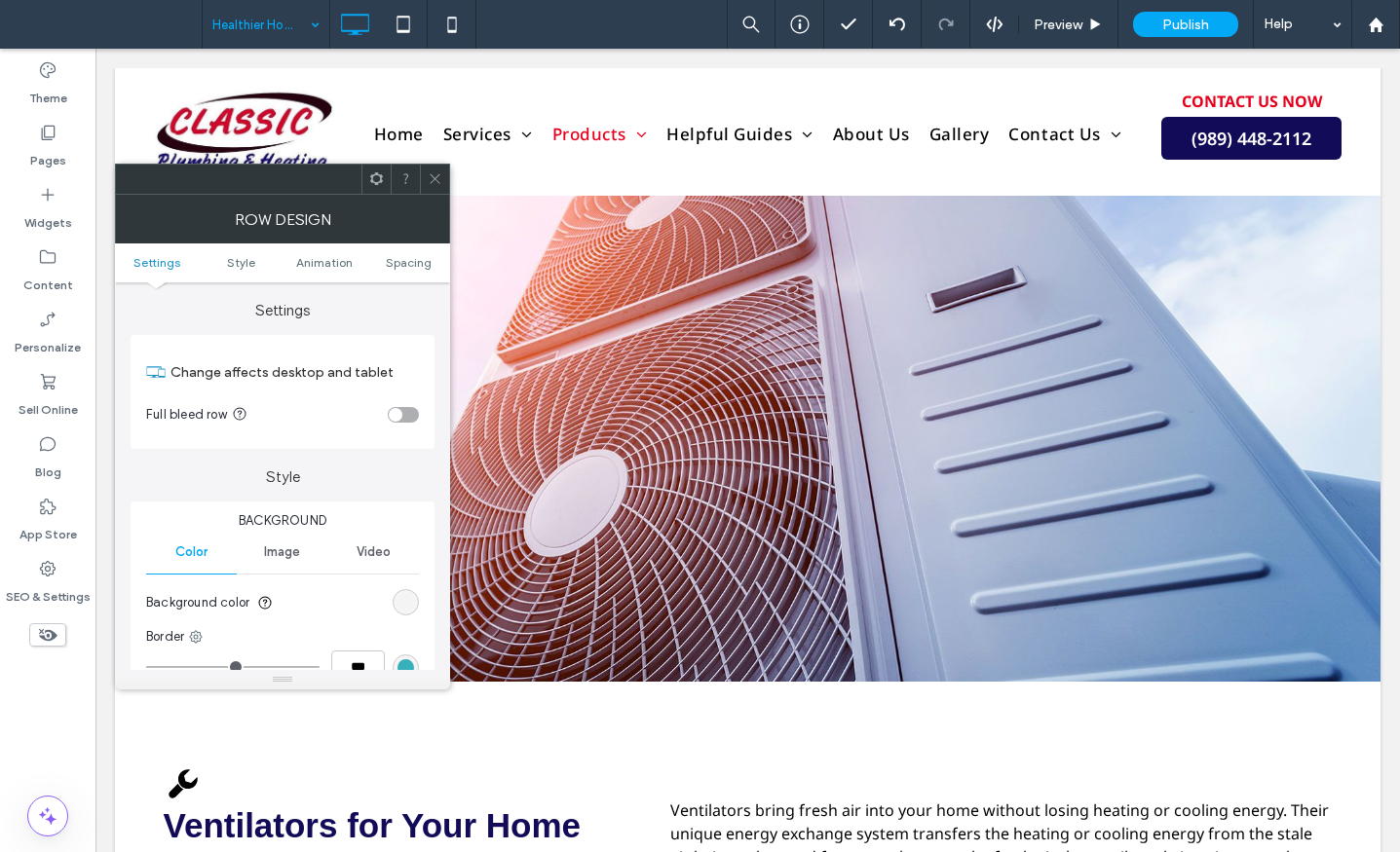 click at bounding box center [435, 179] 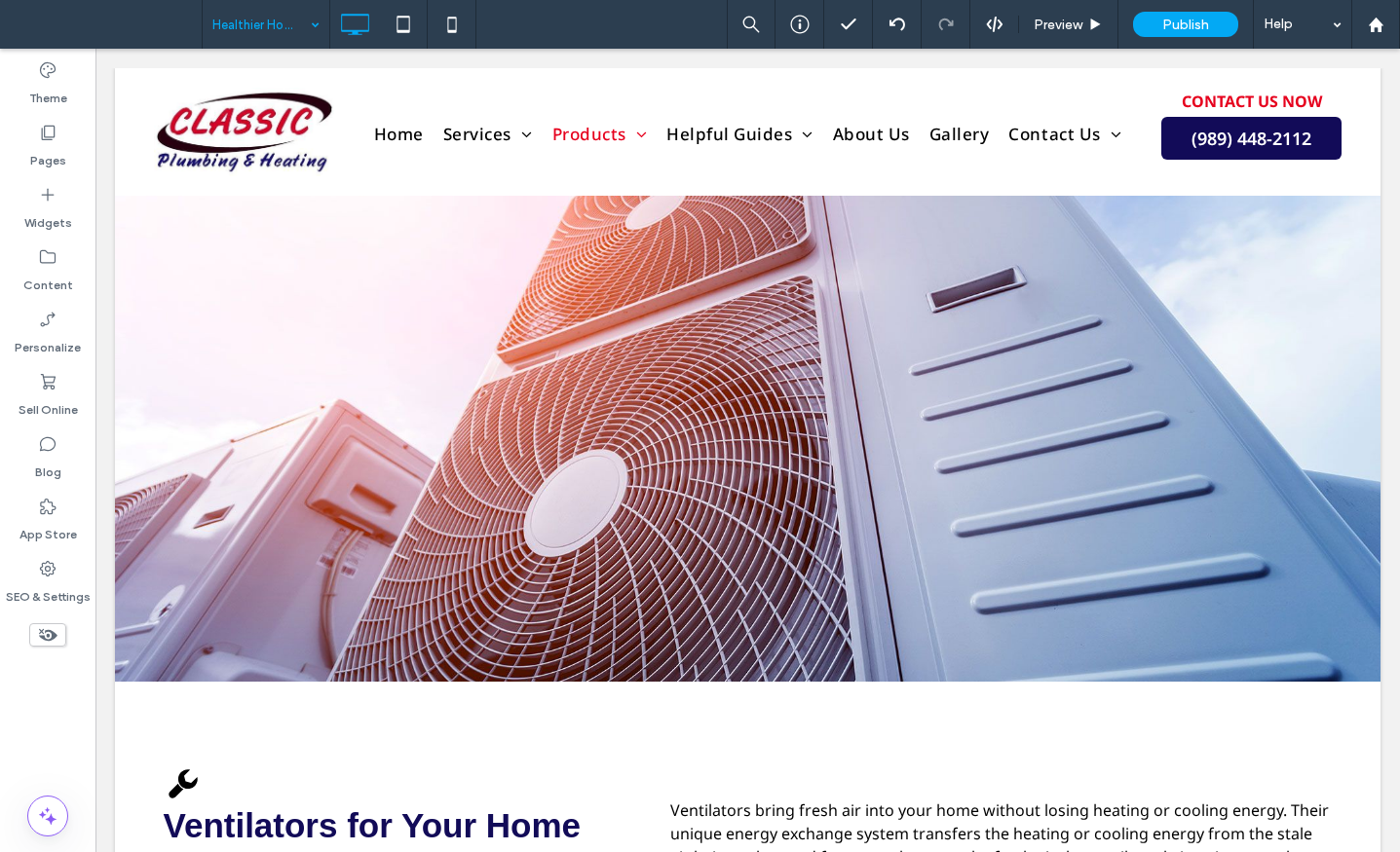 type on "*********" 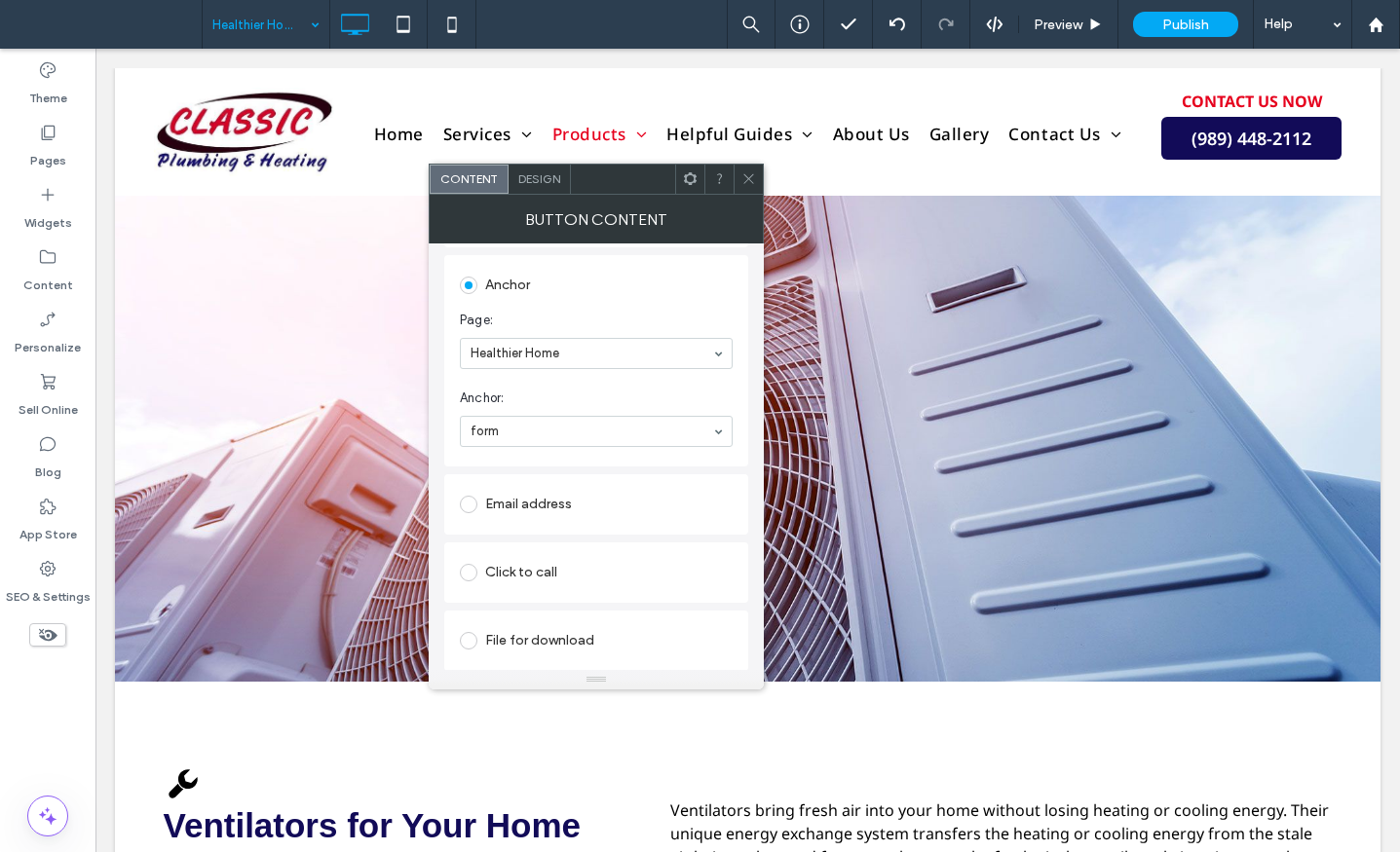 scroll, scrollTop: 400, scrollLeft: 0, axis: vertical 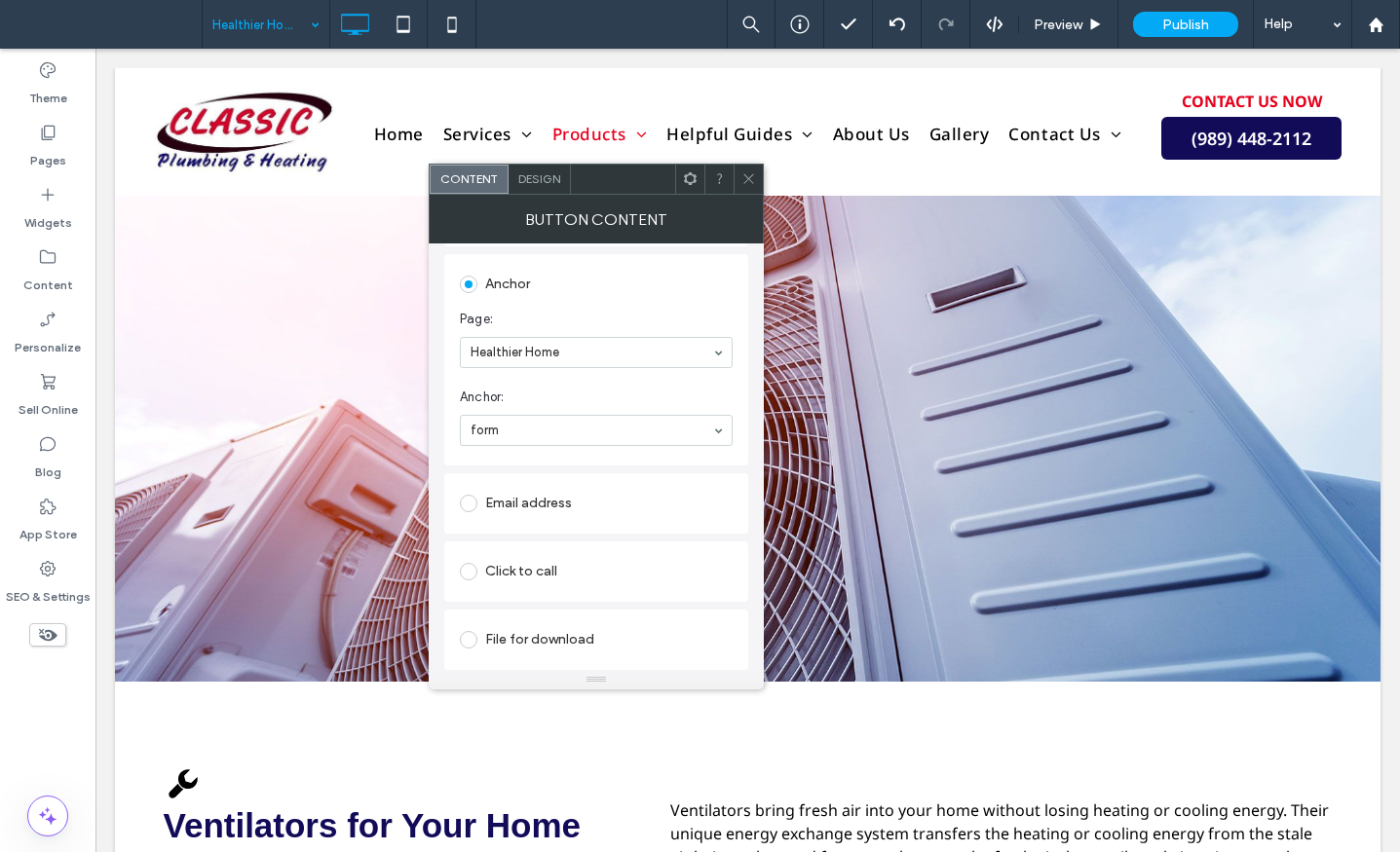 click at bounding box center [469, 640] 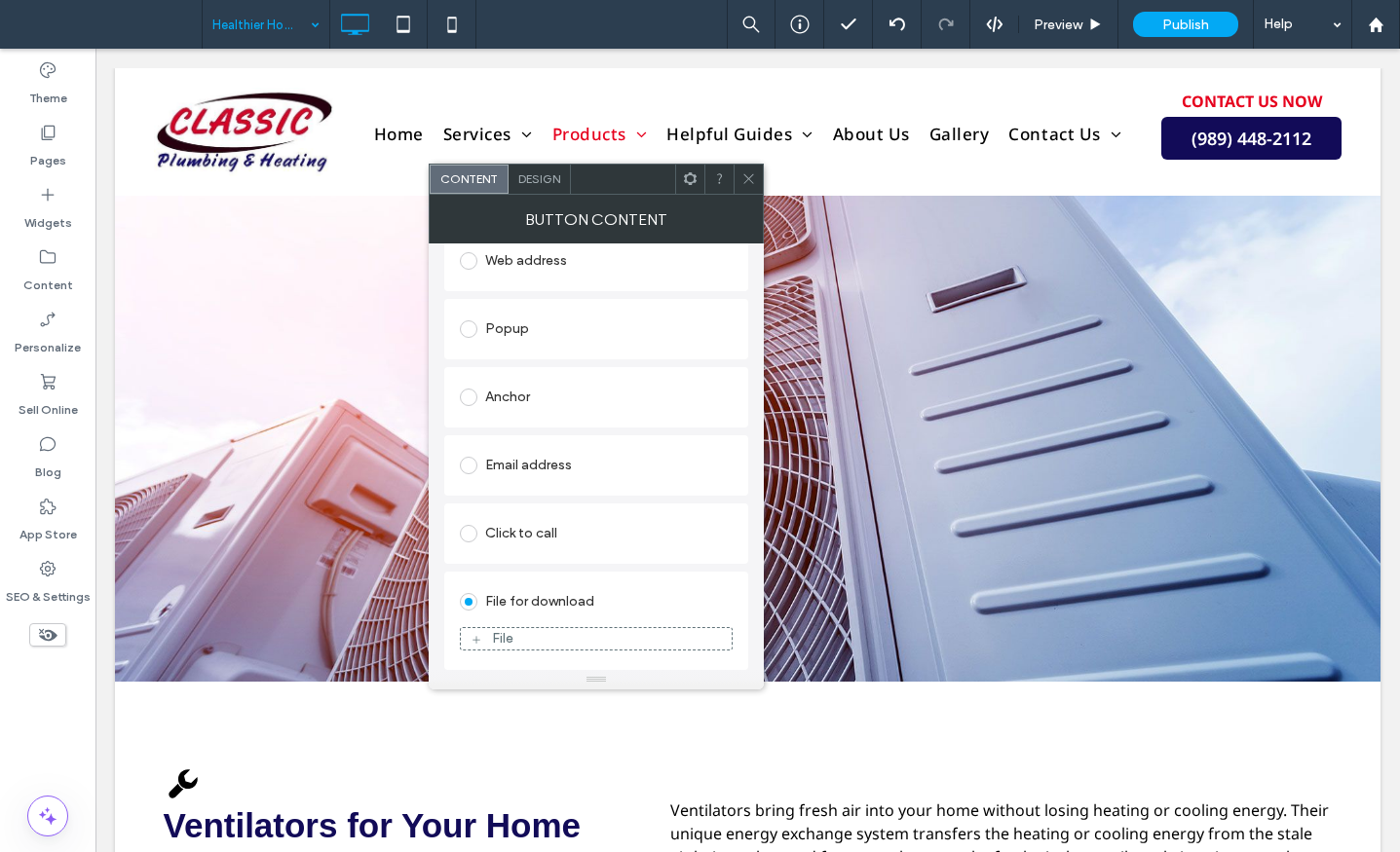 click on "File" at bounding box center [596, 639] 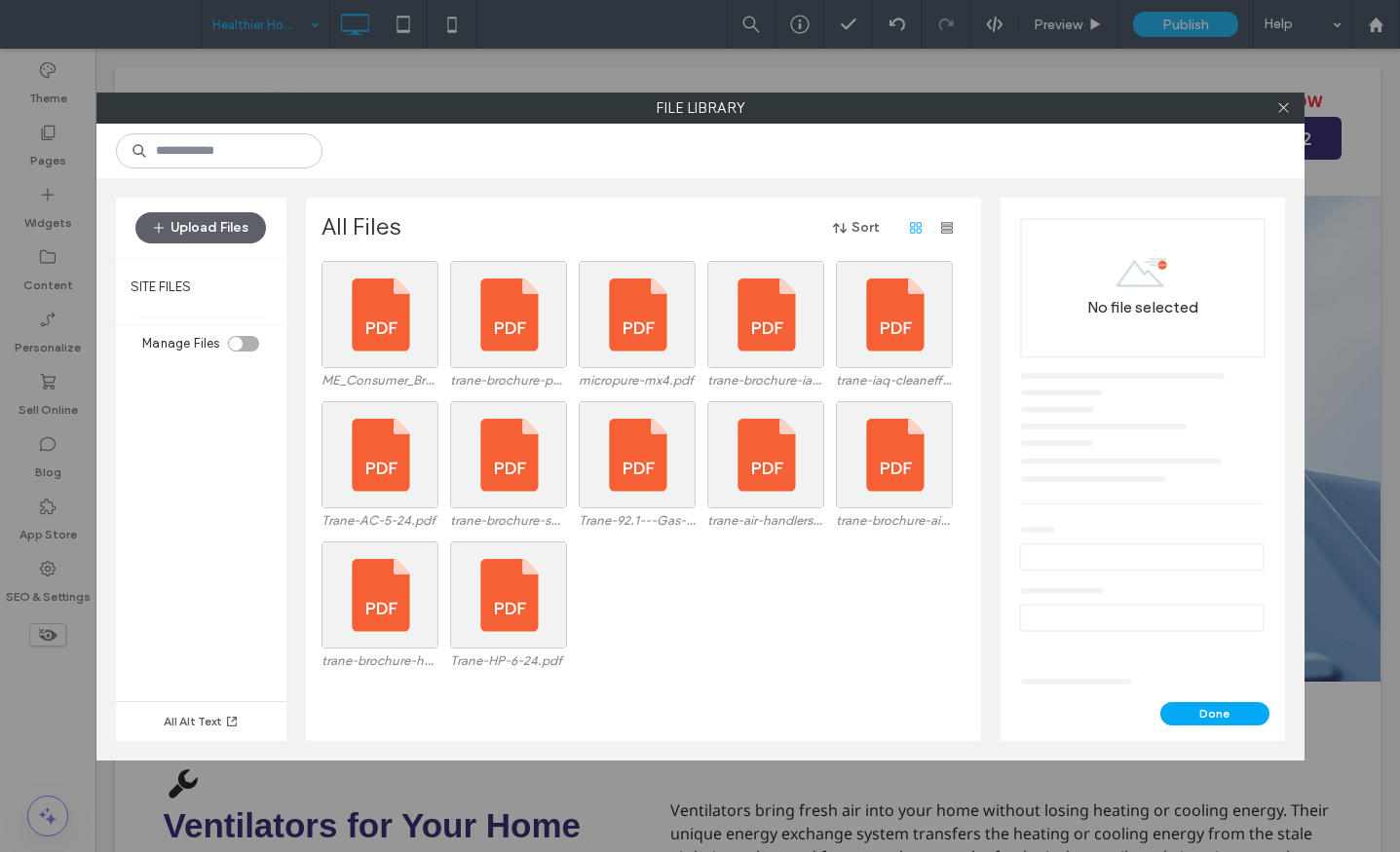 click on "No file selected" at bounding box center (1143, 451) 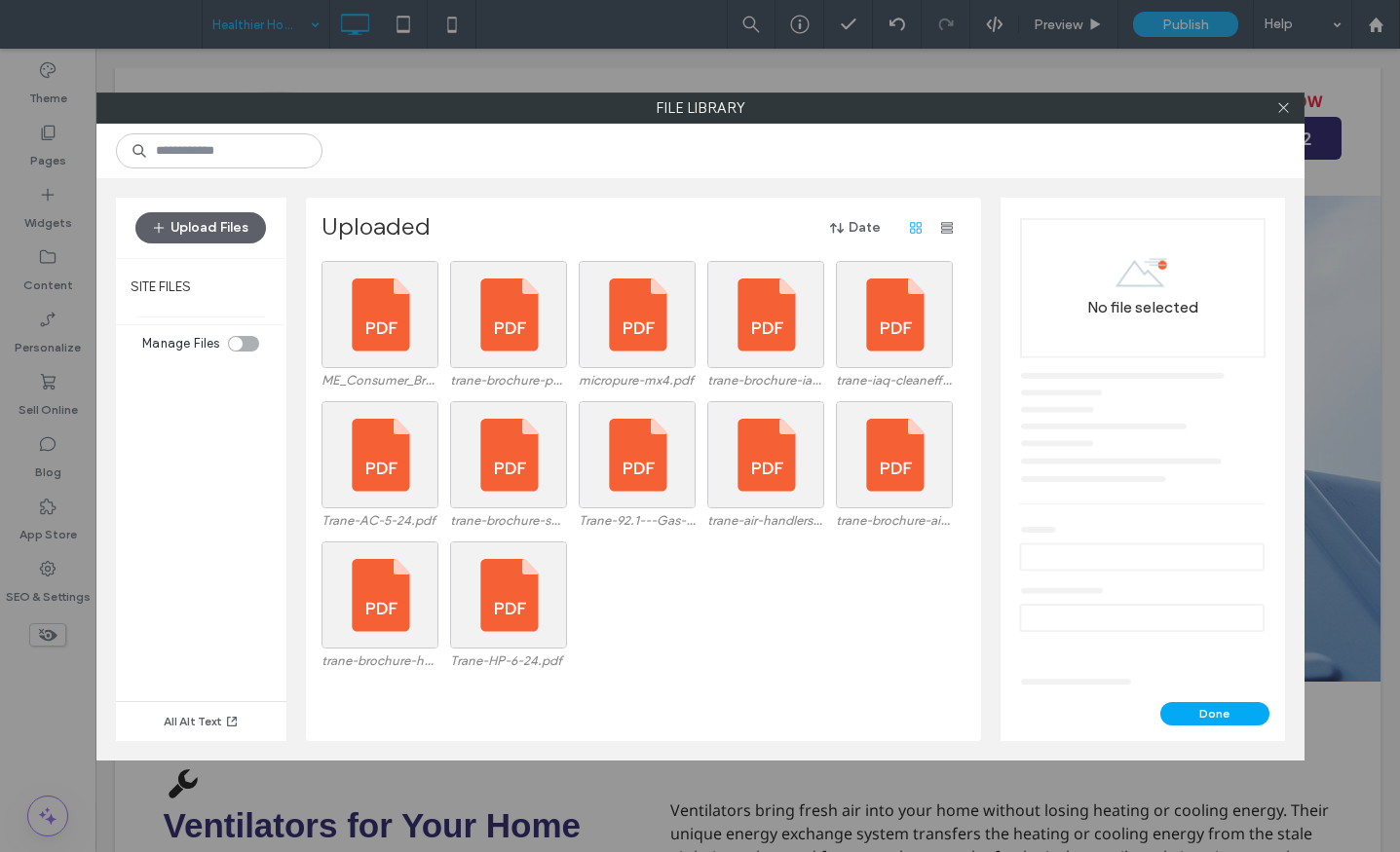 click on "File Library Upload Files SITE FILES Manage Files All Alt Text Uploaded Date ME_Consumer_Brochure-1-22.pdf trane-brochure-packaged-systems-032624.pdf micropure-mx4.pdf trane-brochure-iaq-032624.pdf trane-iaq-cleaneffects-brochure-12-11-22.pdf Trane-AC-5-24.pdf trane-brochure-smart-thermostats-032624.pdf Trane-92.1---Gas-Furnaces-1-24.pdf trane-air-handlers-2-25.pdf trane-brochure-air-handlers-3-24.pdf trane-brochure-heat-pumps-032624.pdf Trane-HP-6-24.pdf No file selected Done Drag & drop images or folders here" at bounding box center [700, 426] 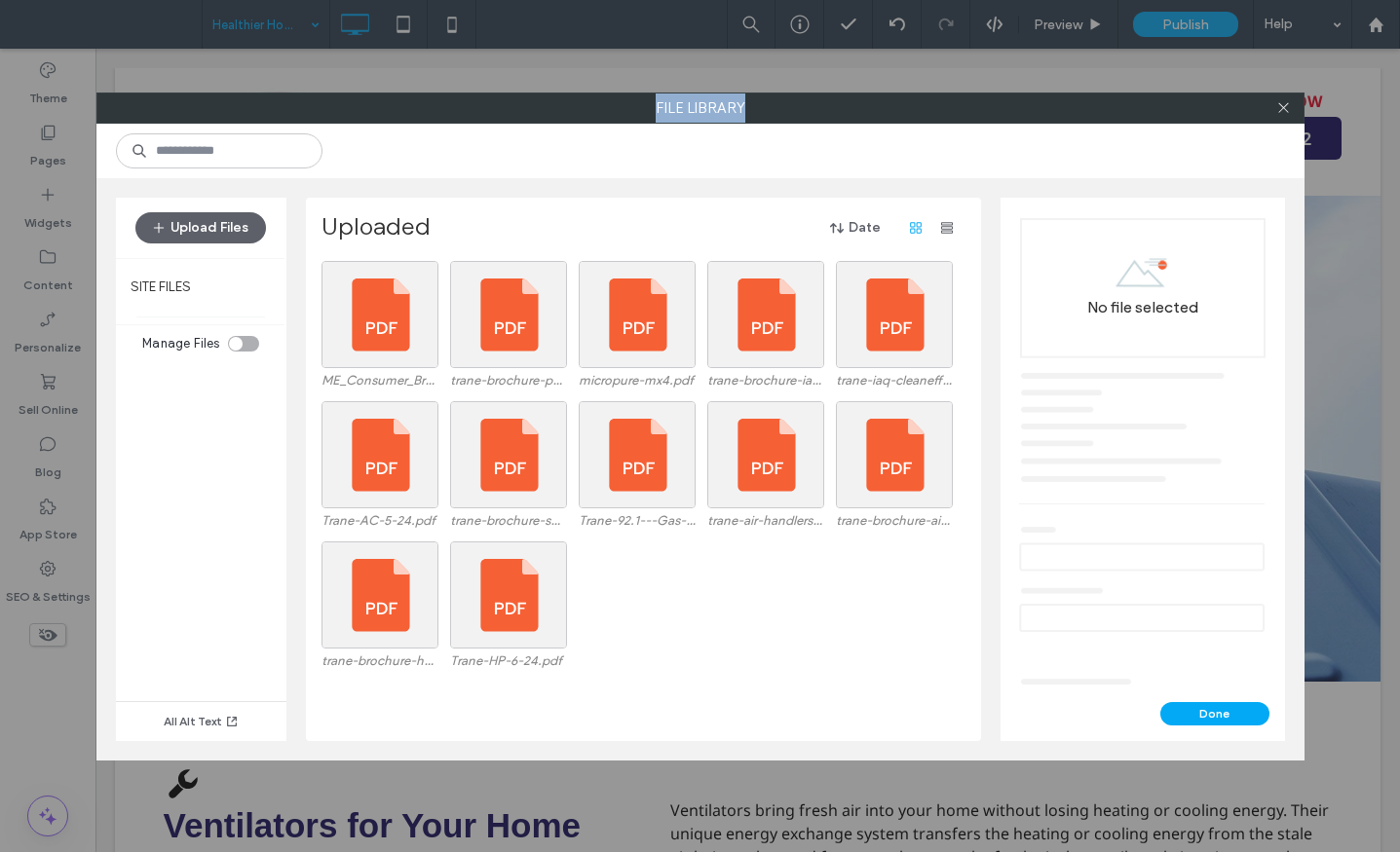drag, startPoint x: 619, startPoint y: 18, endPoint x: 882, endPoint y: 24, distance: 263.06843 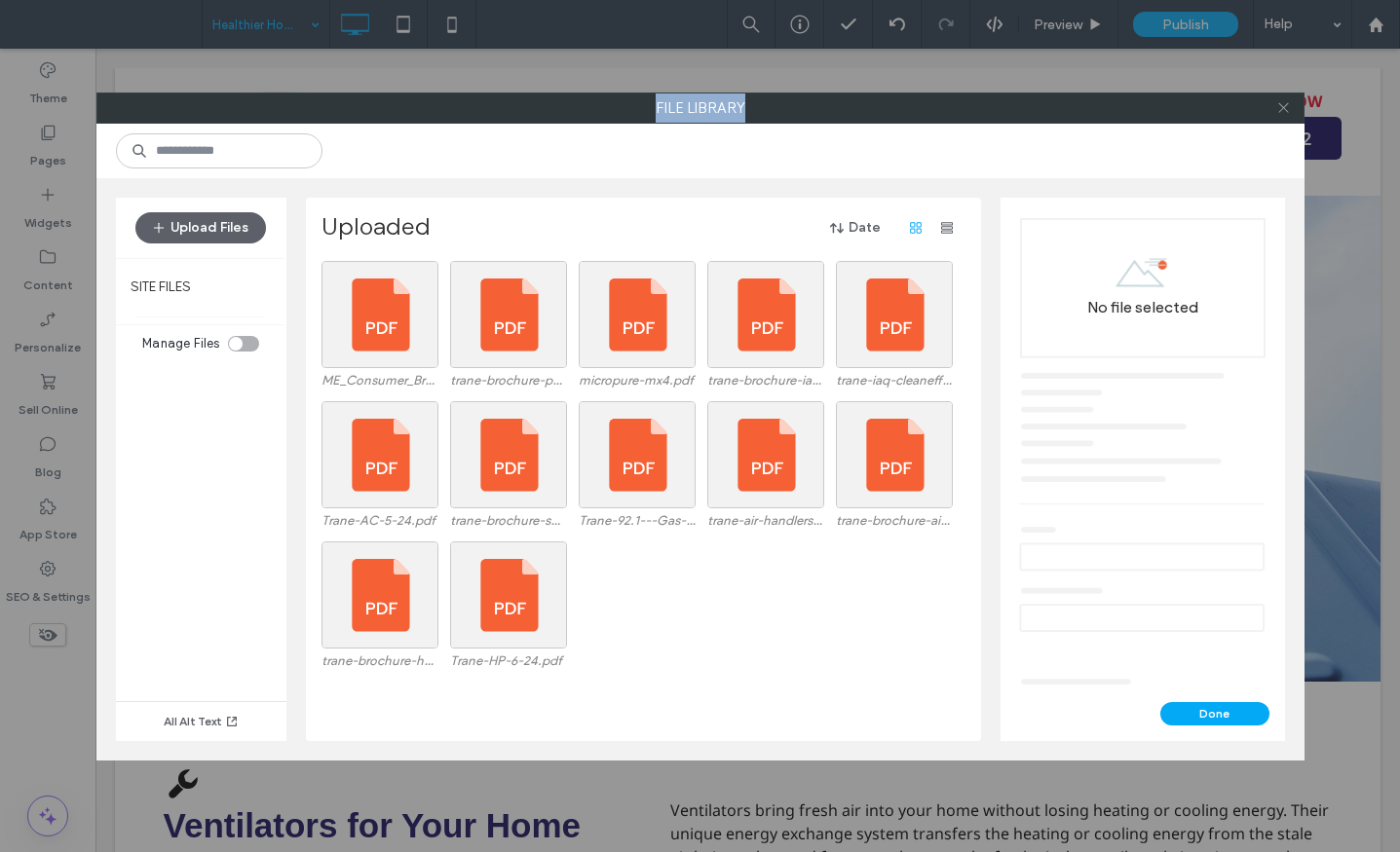 click 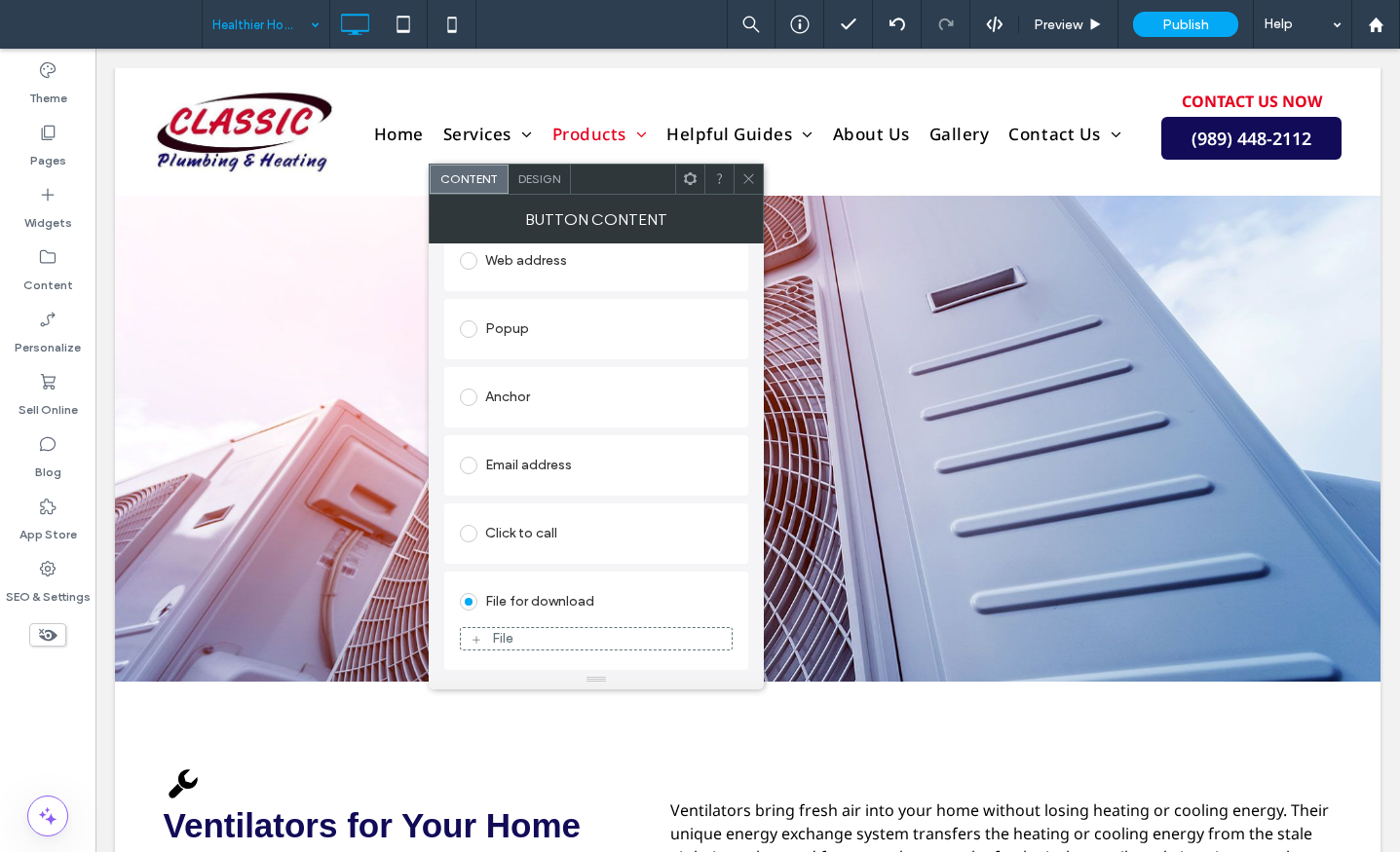 click 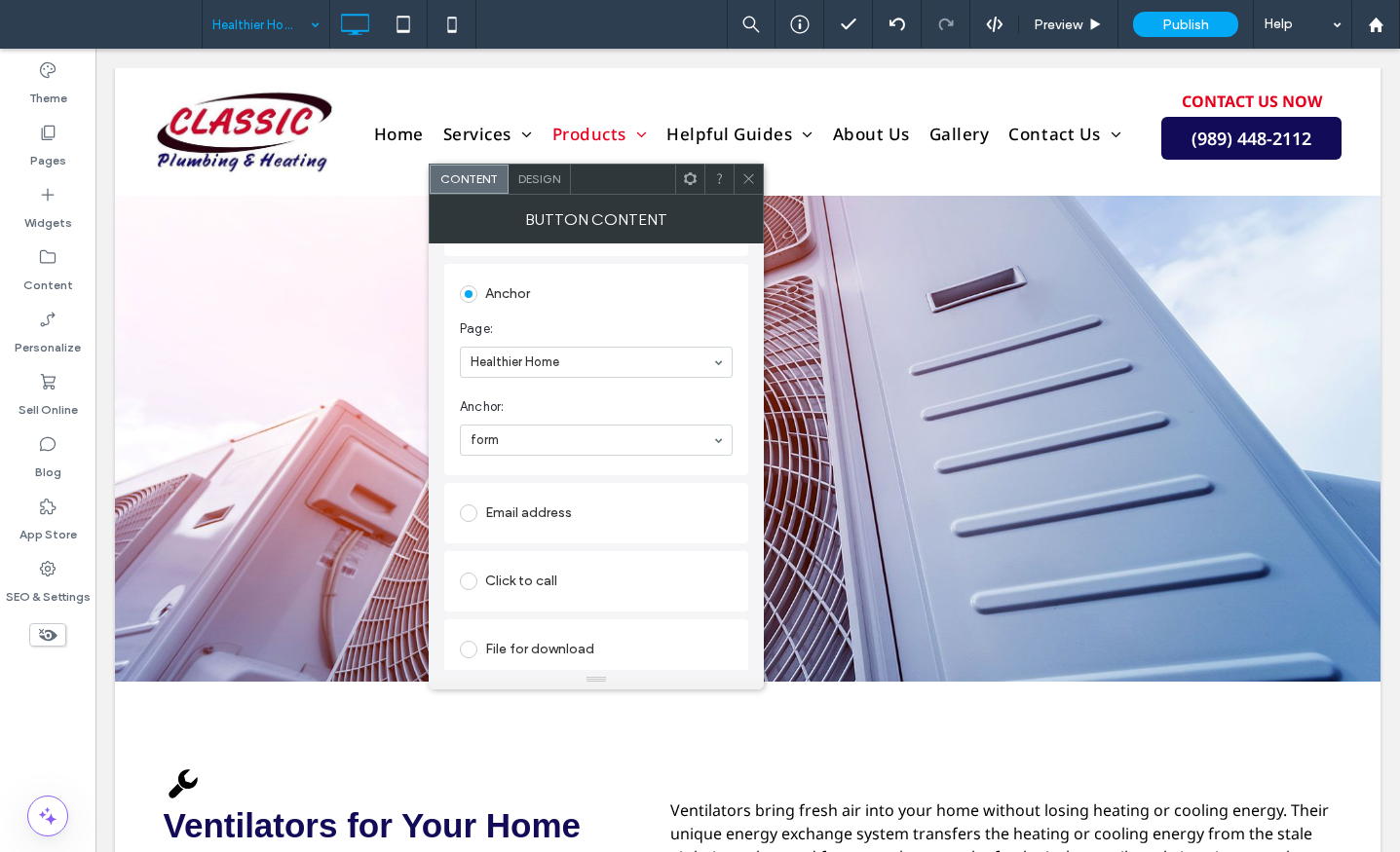 scroll, scrollTop: 400, scrollLeft: 0, axis: vertical 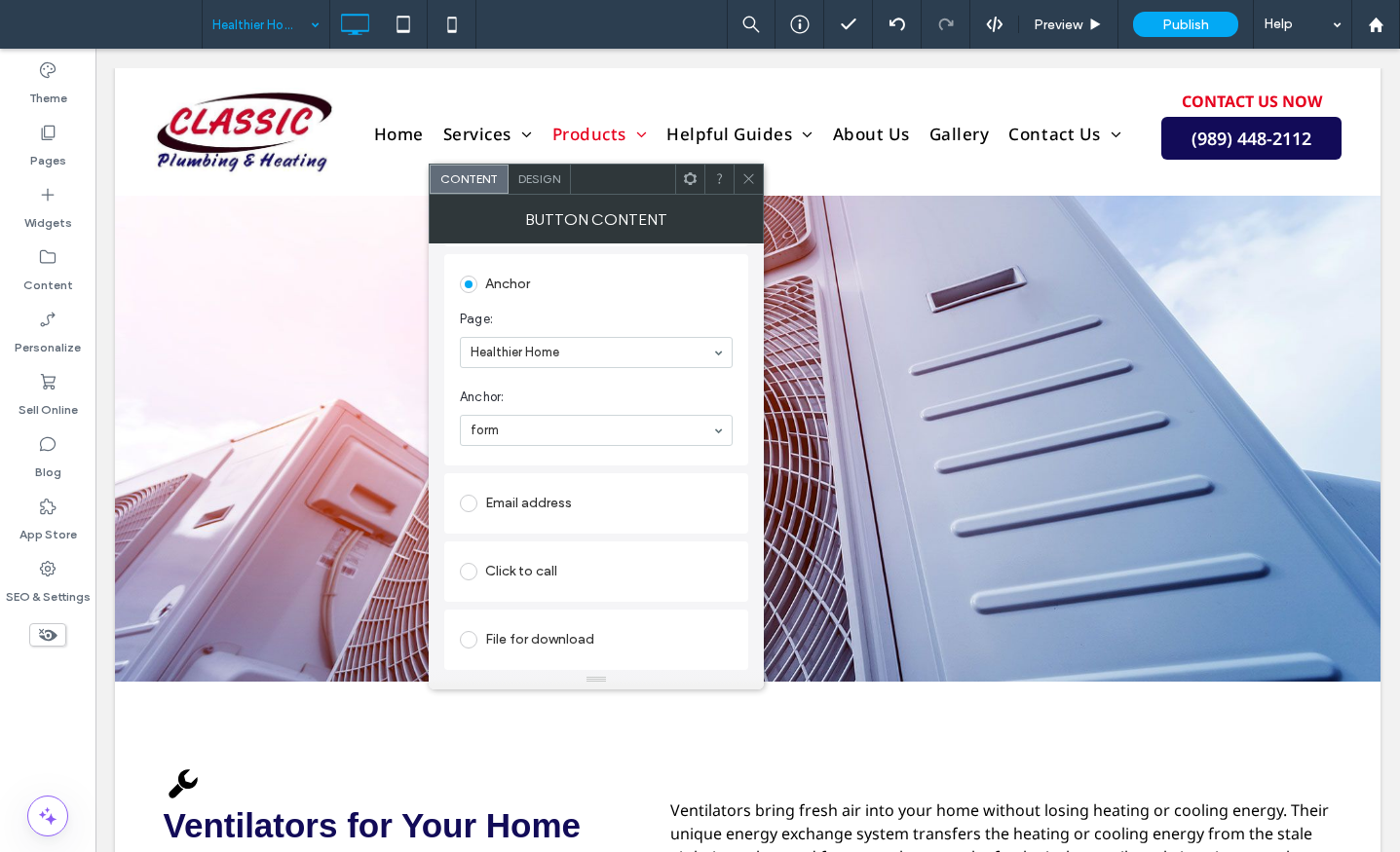 click at bounding box center (469, 640) 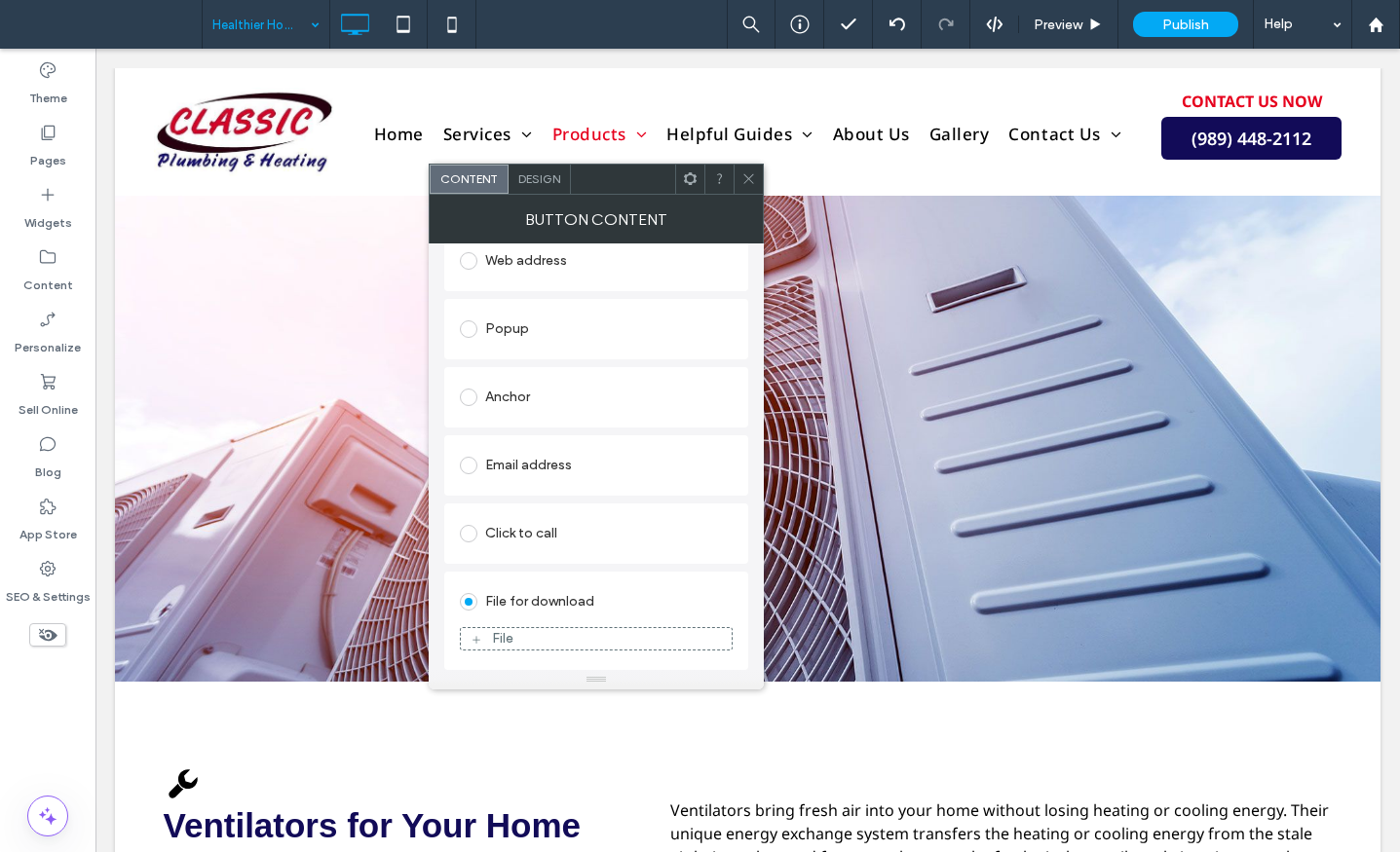 click on "File" at bounding box center [596, 639] 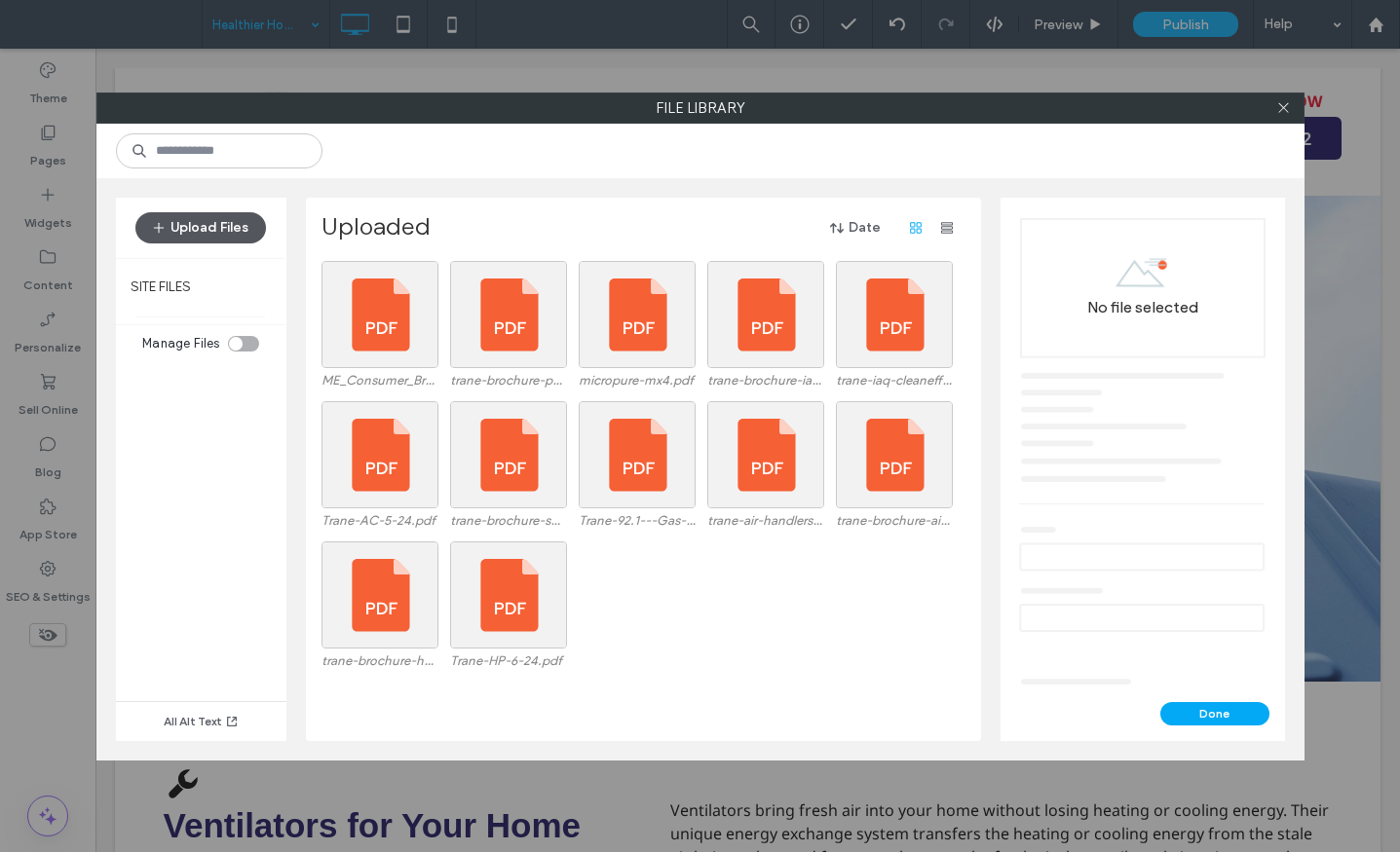 click on "Upload Files" at bounding box center [201, 228] 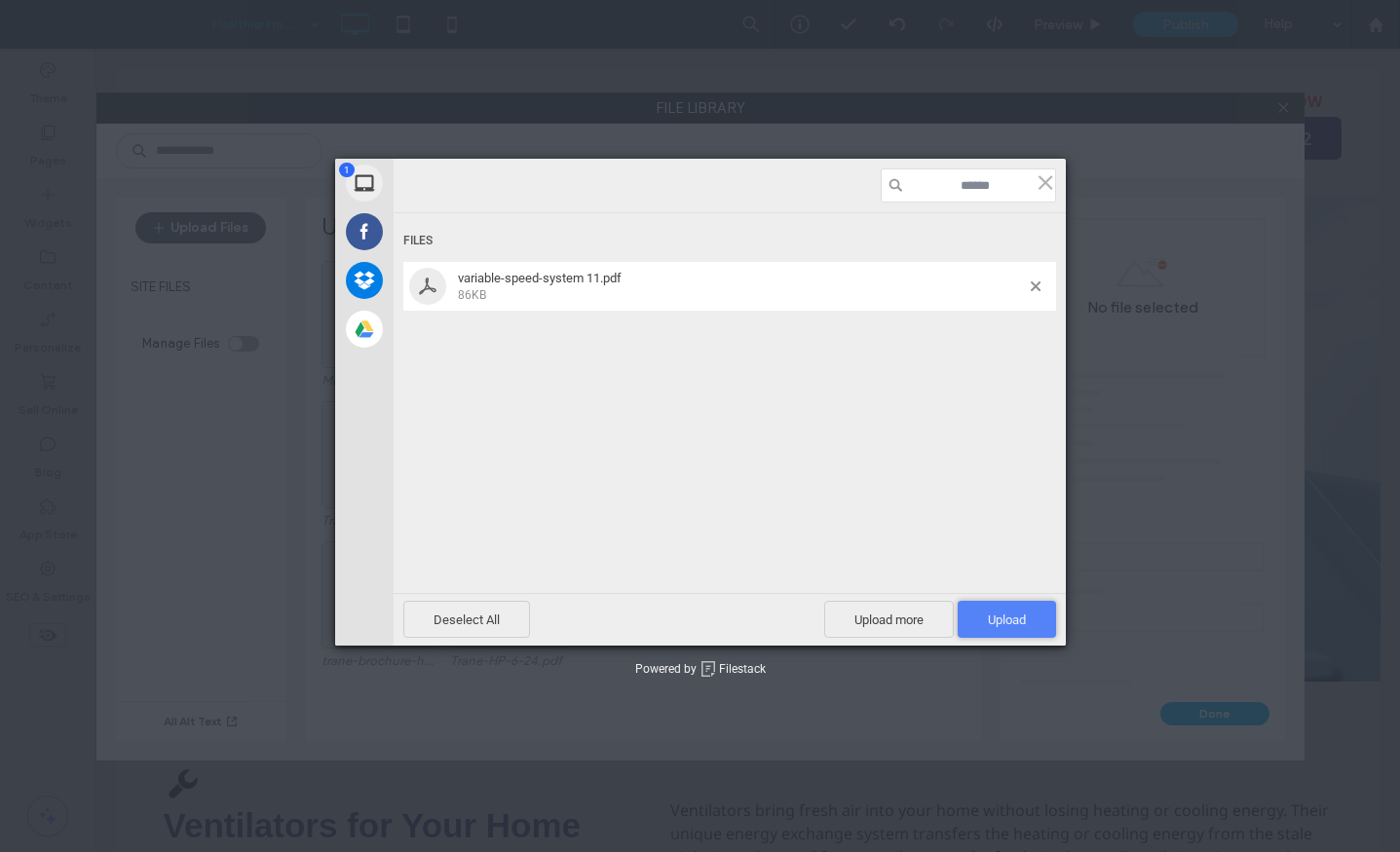click on "Upload
1" at bounding box center (1006, 619) 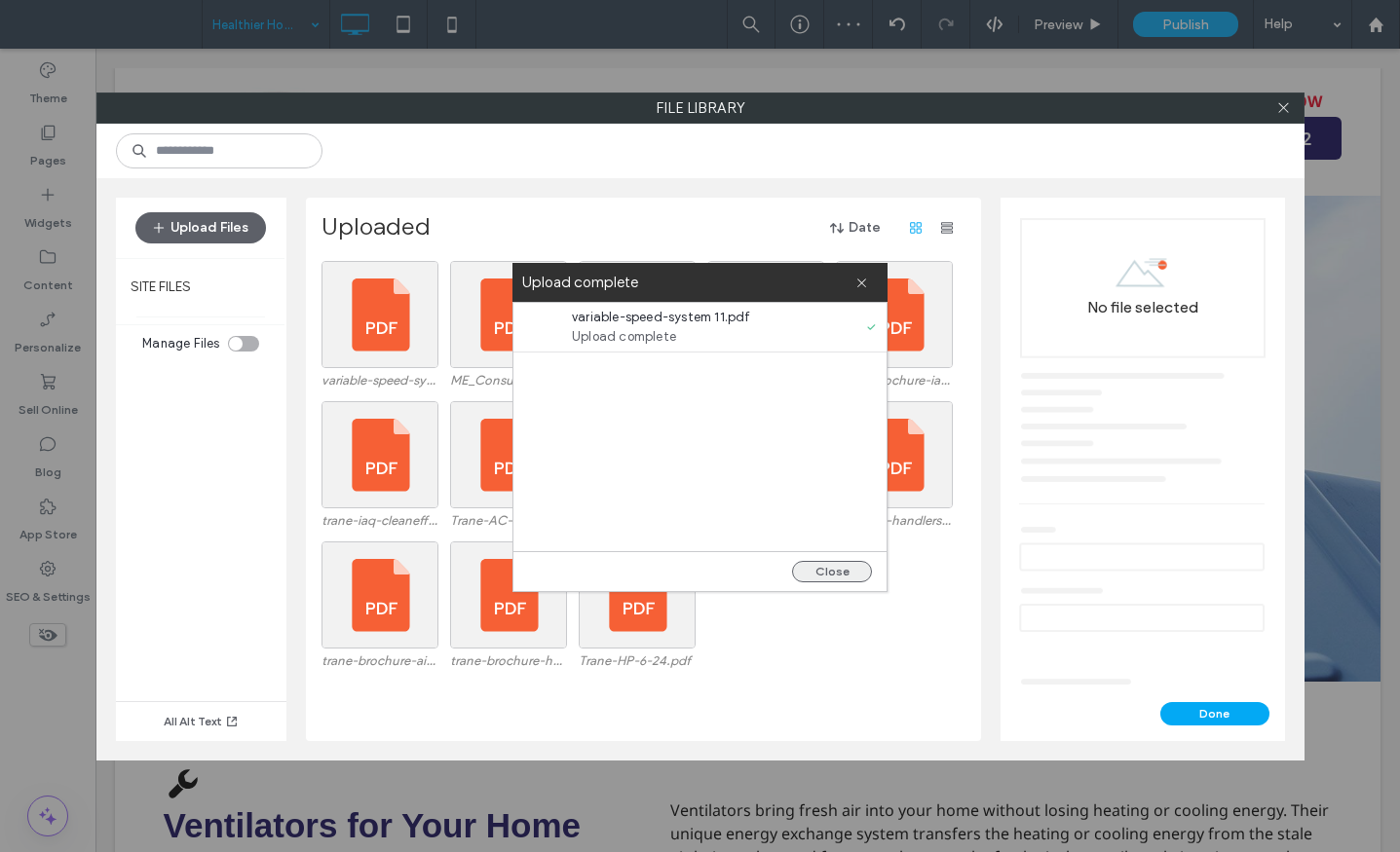 click on "Close" at bounding box center (832, 572) 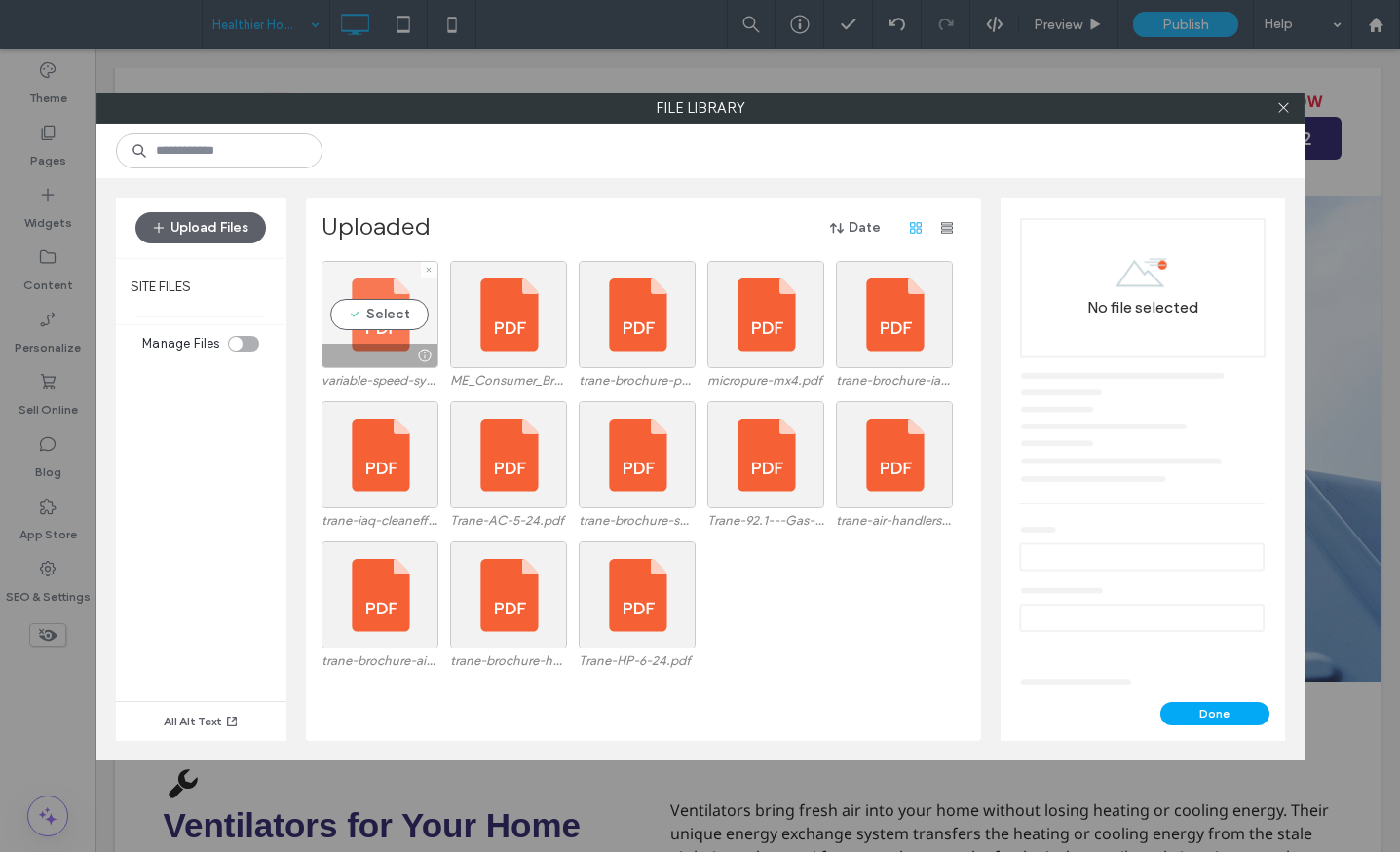 click on "Select" at bounding box center (380, 315) 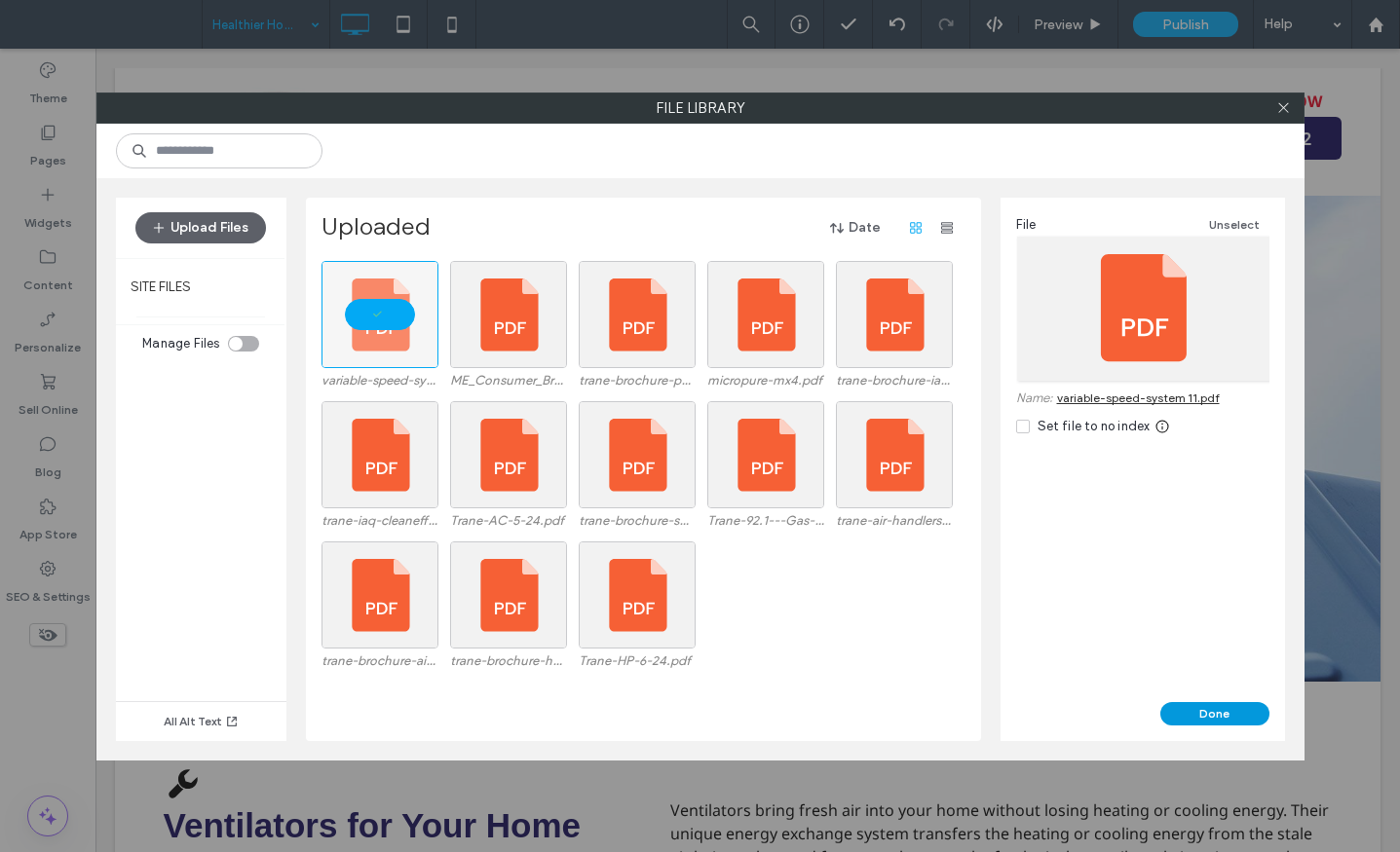 click on "Done" at bounding box center [1215, 714] 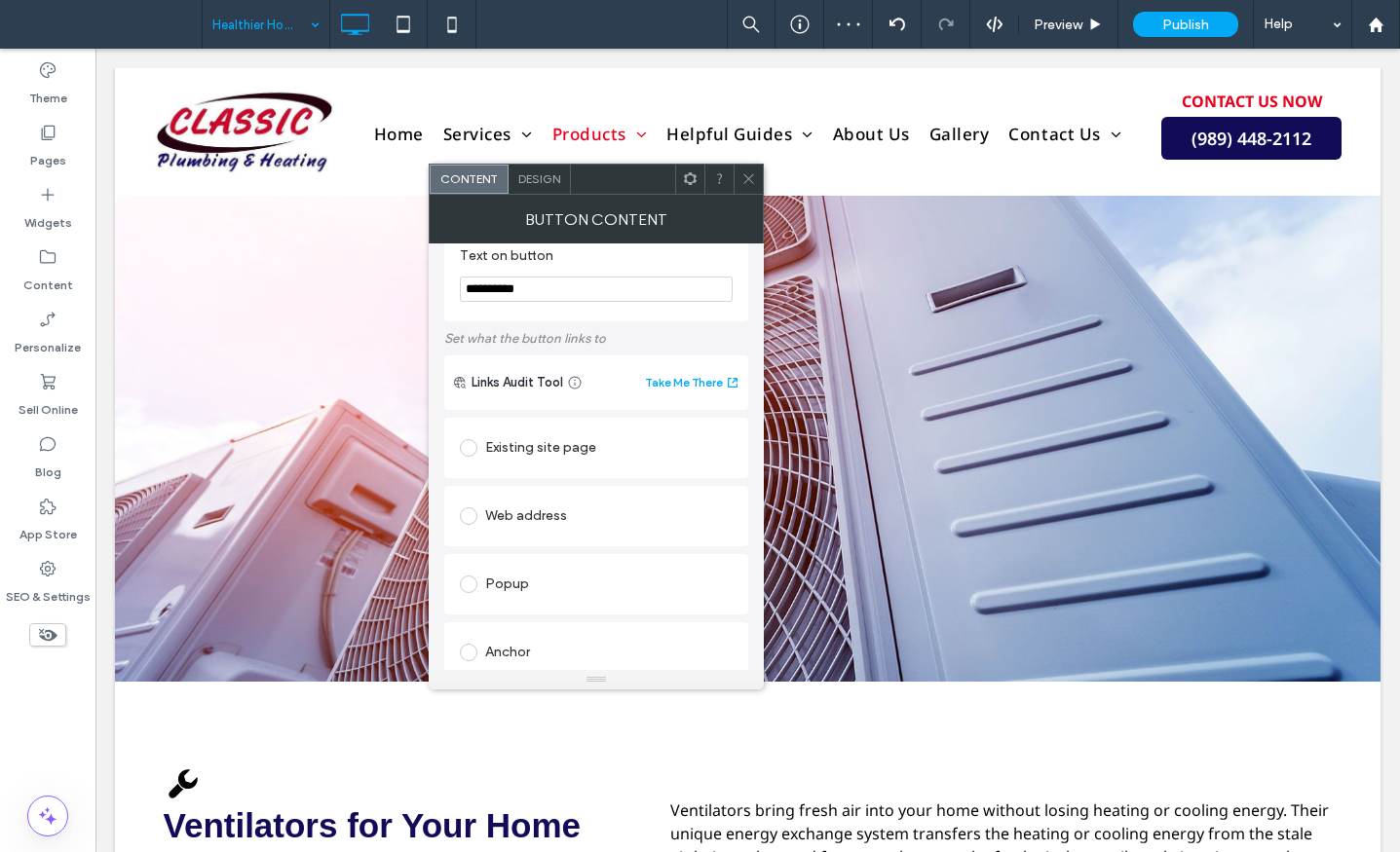 scroll, scrollTop: 18, scrollLeft: 0, axis: vertical 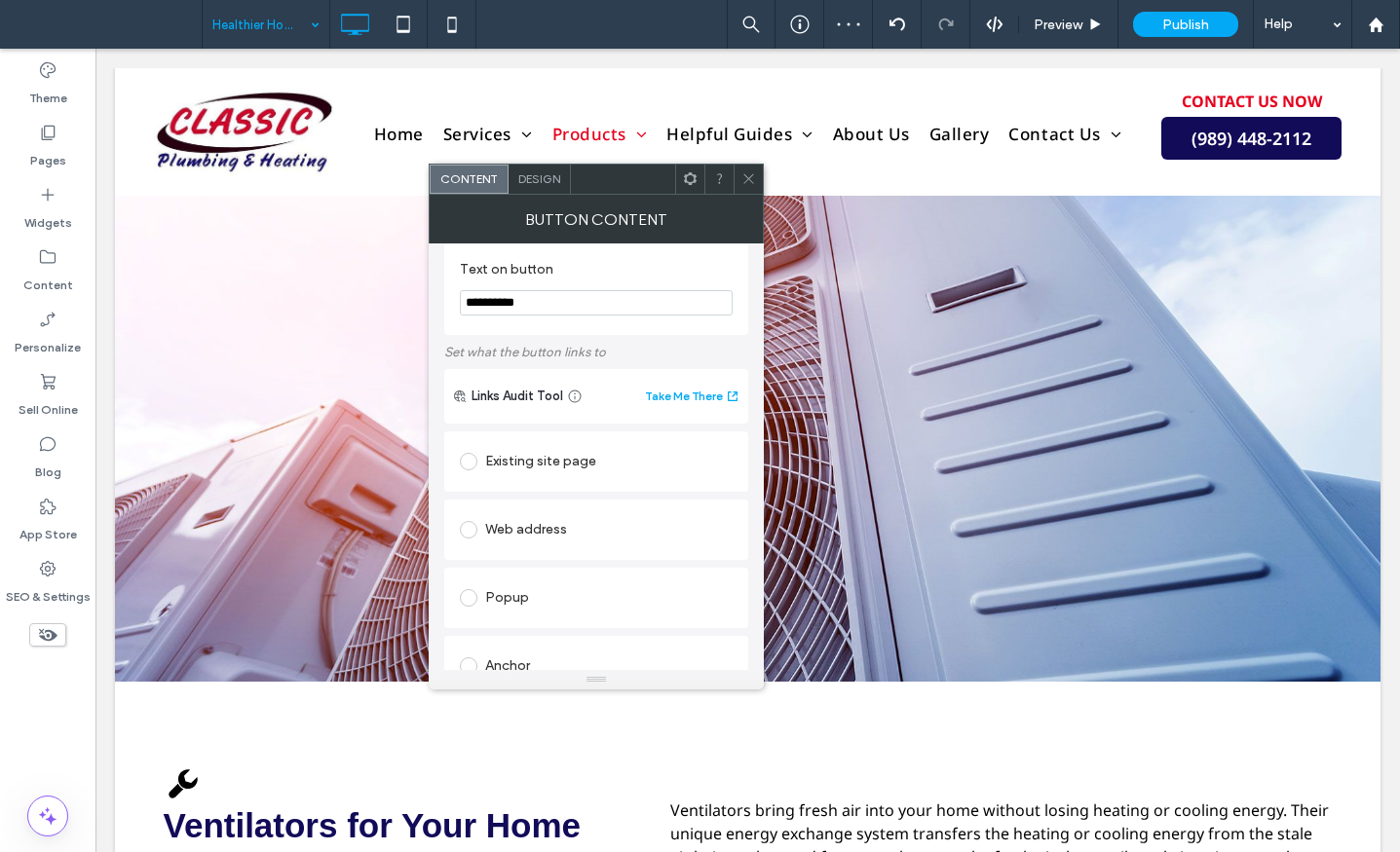 click 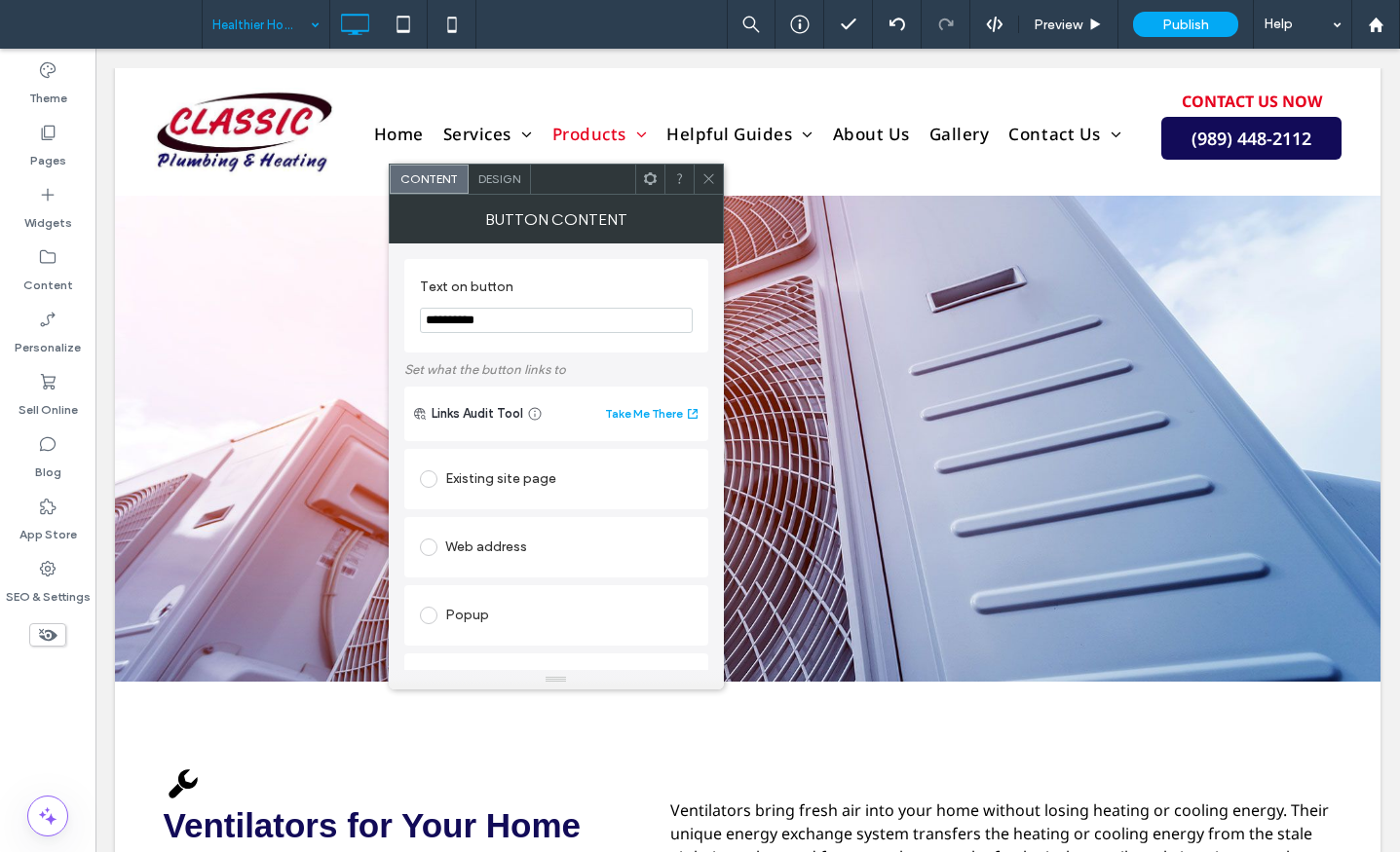 click on "**********" at bounding box center (556, 320) 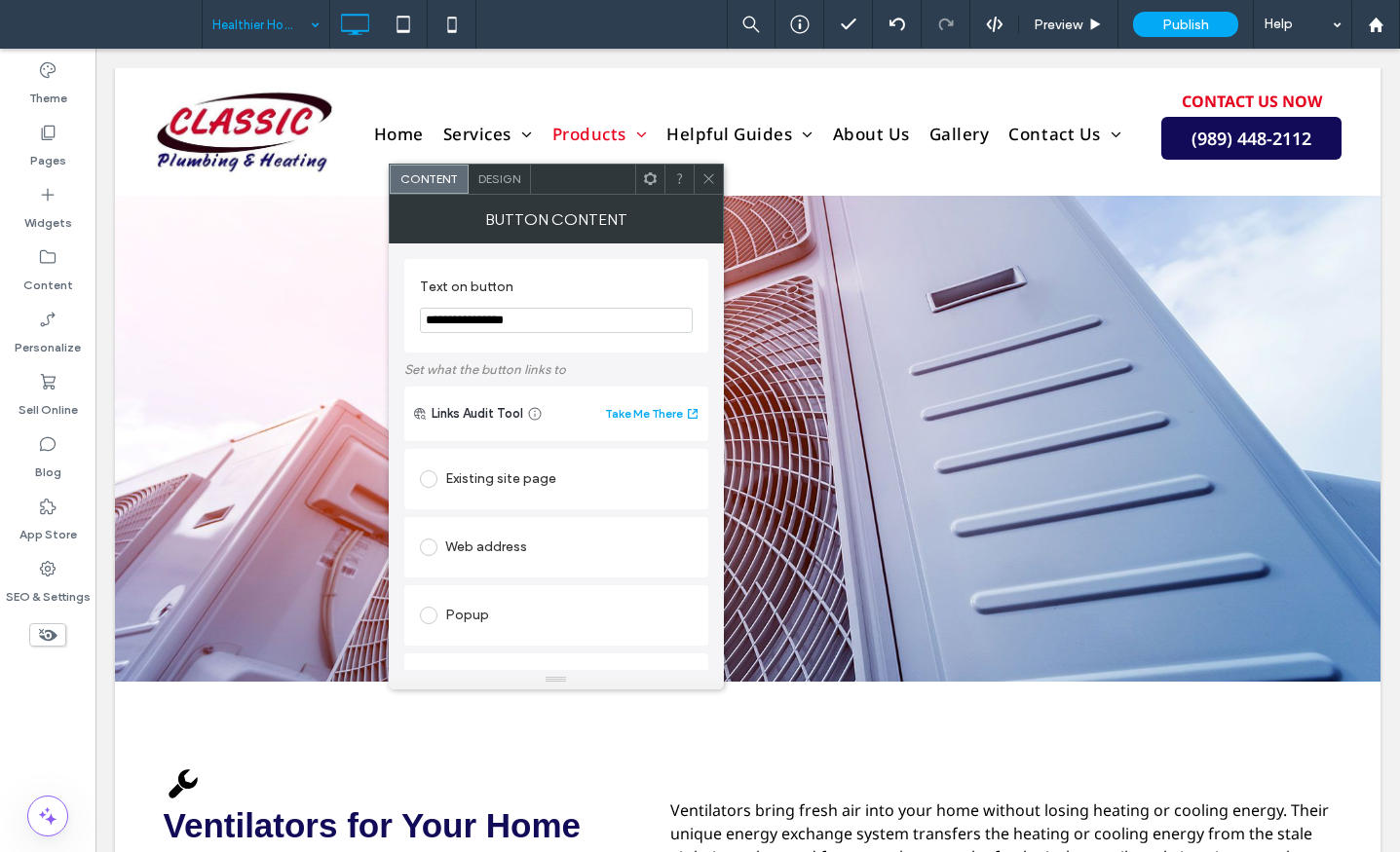 type on "**********" 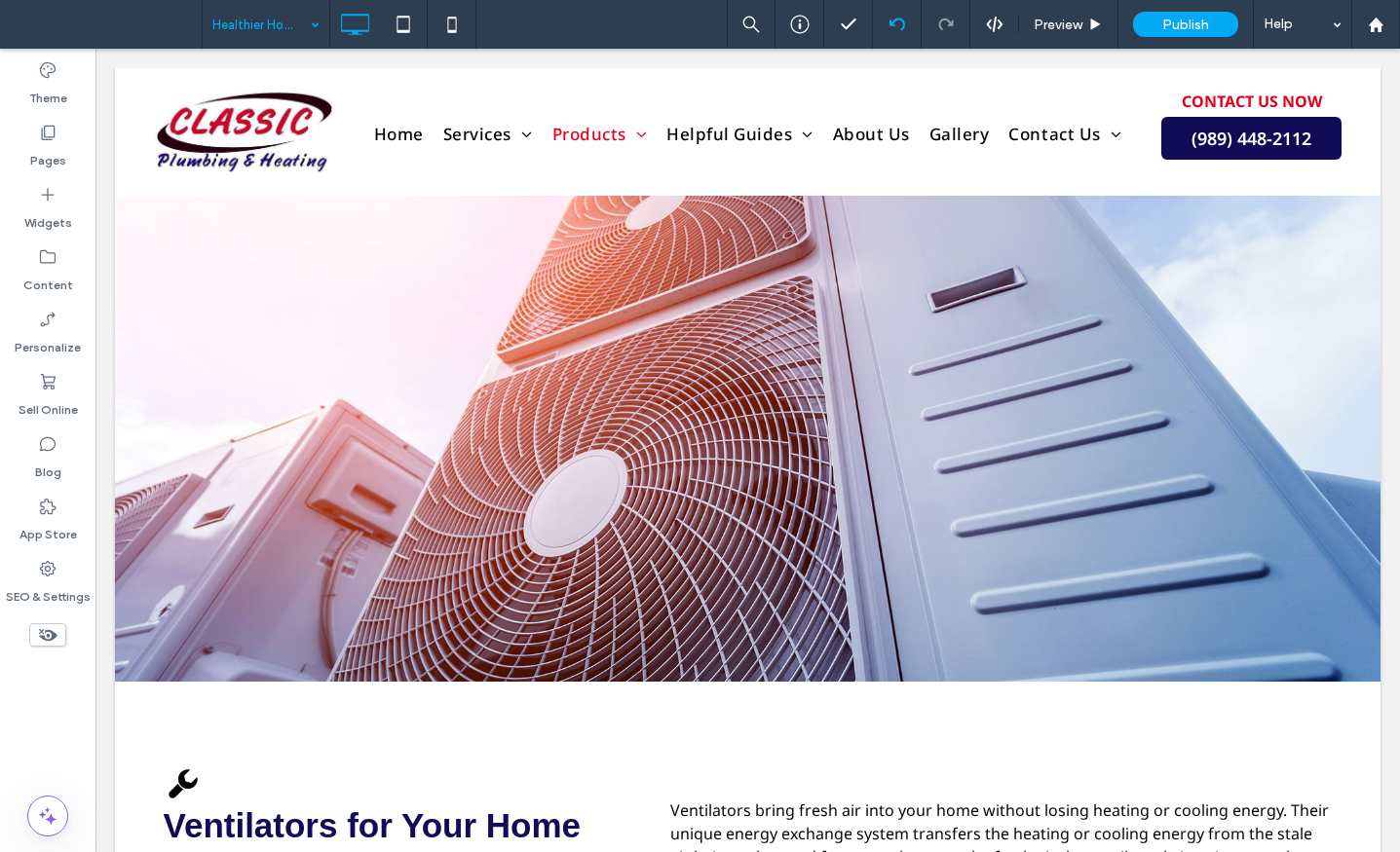 type on "*********" 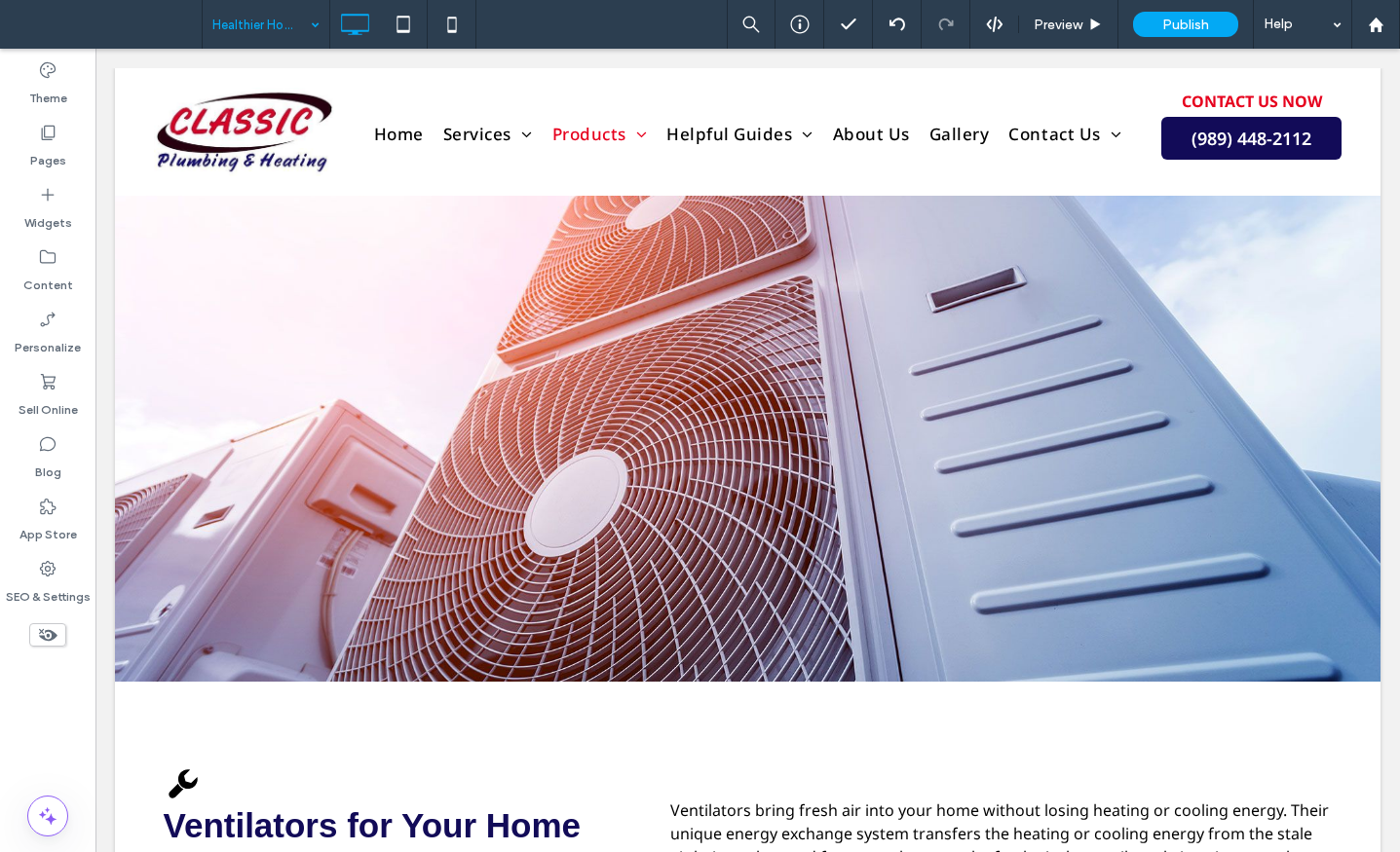 type on "*********" 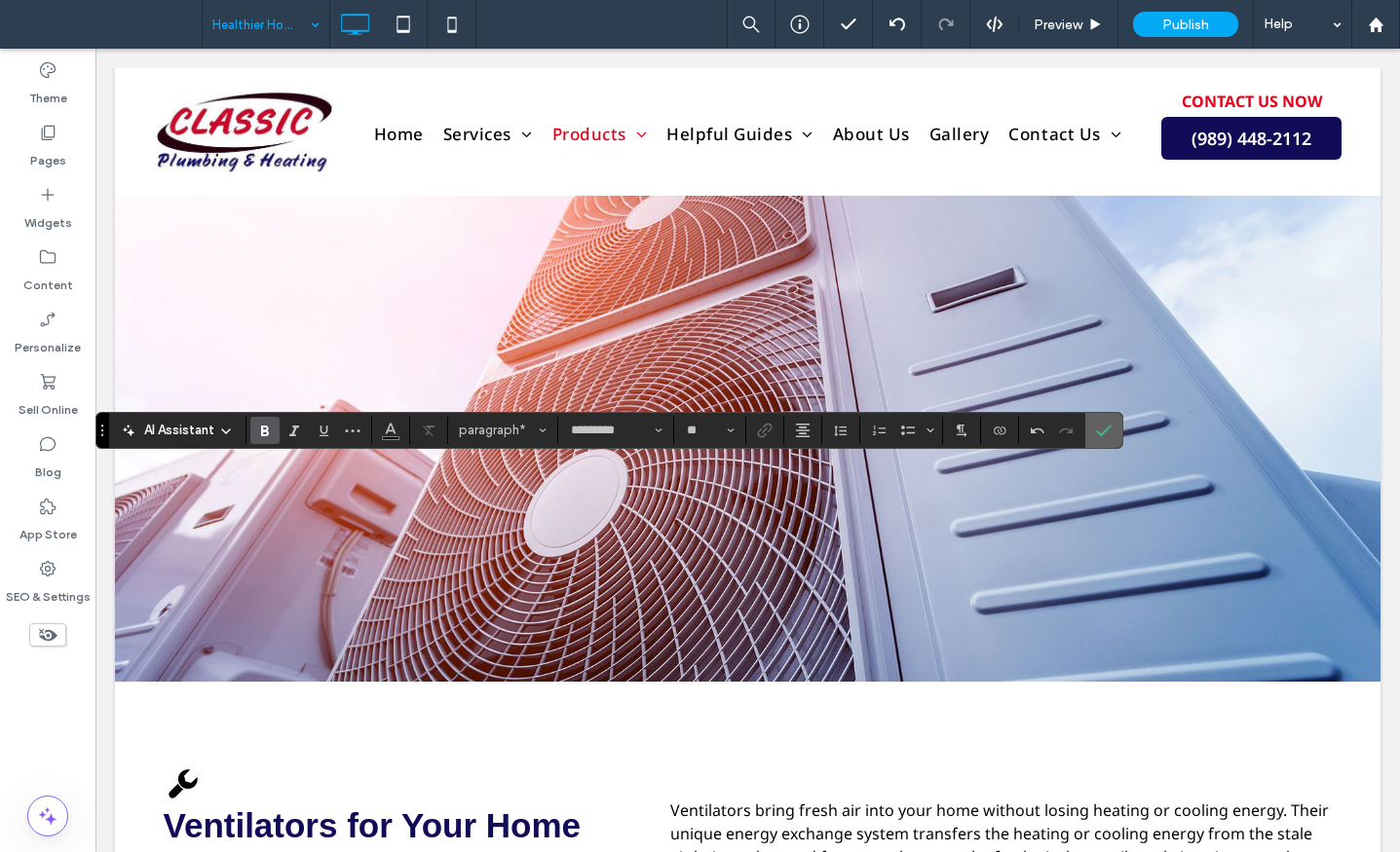 click 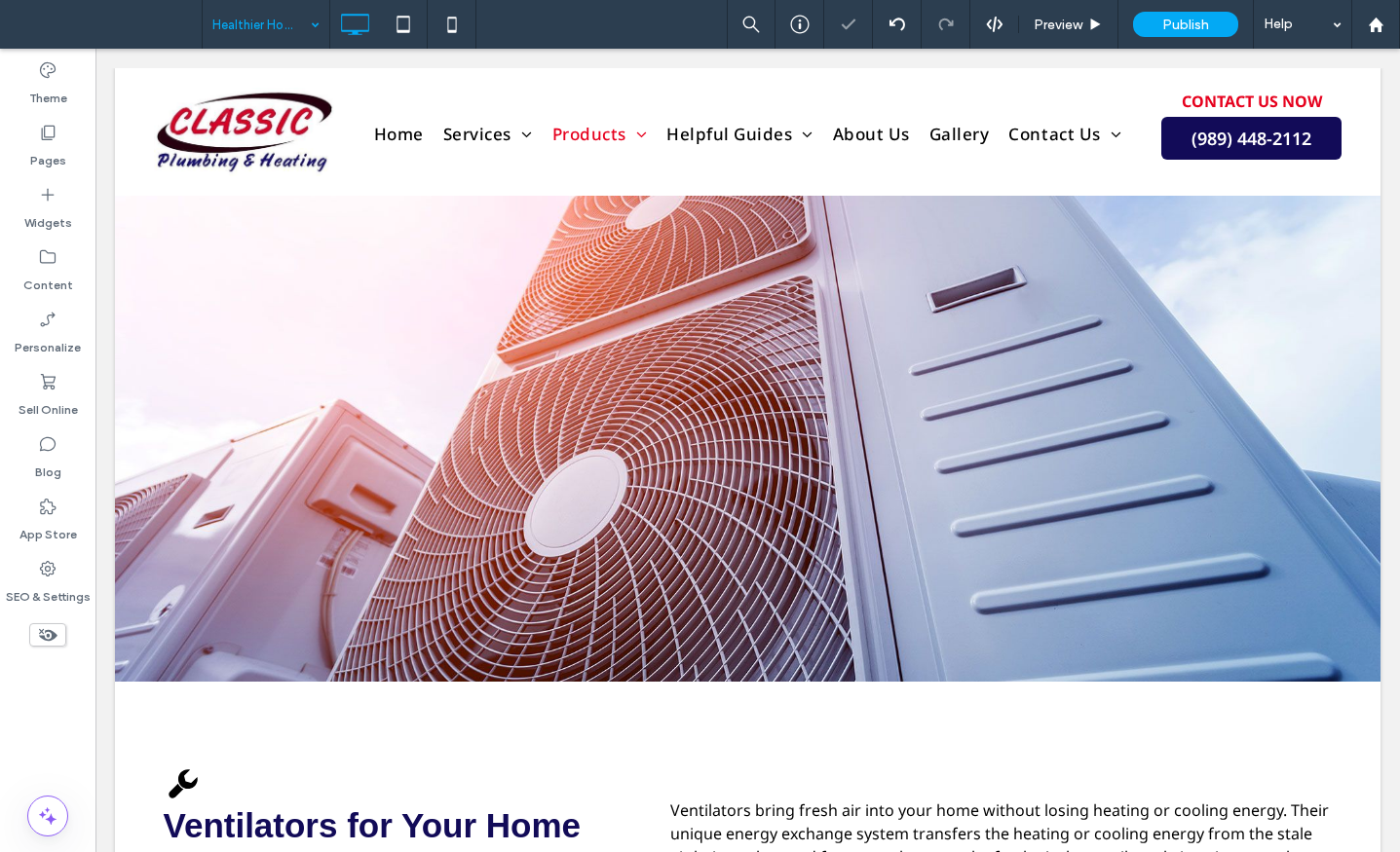 type on "*********" 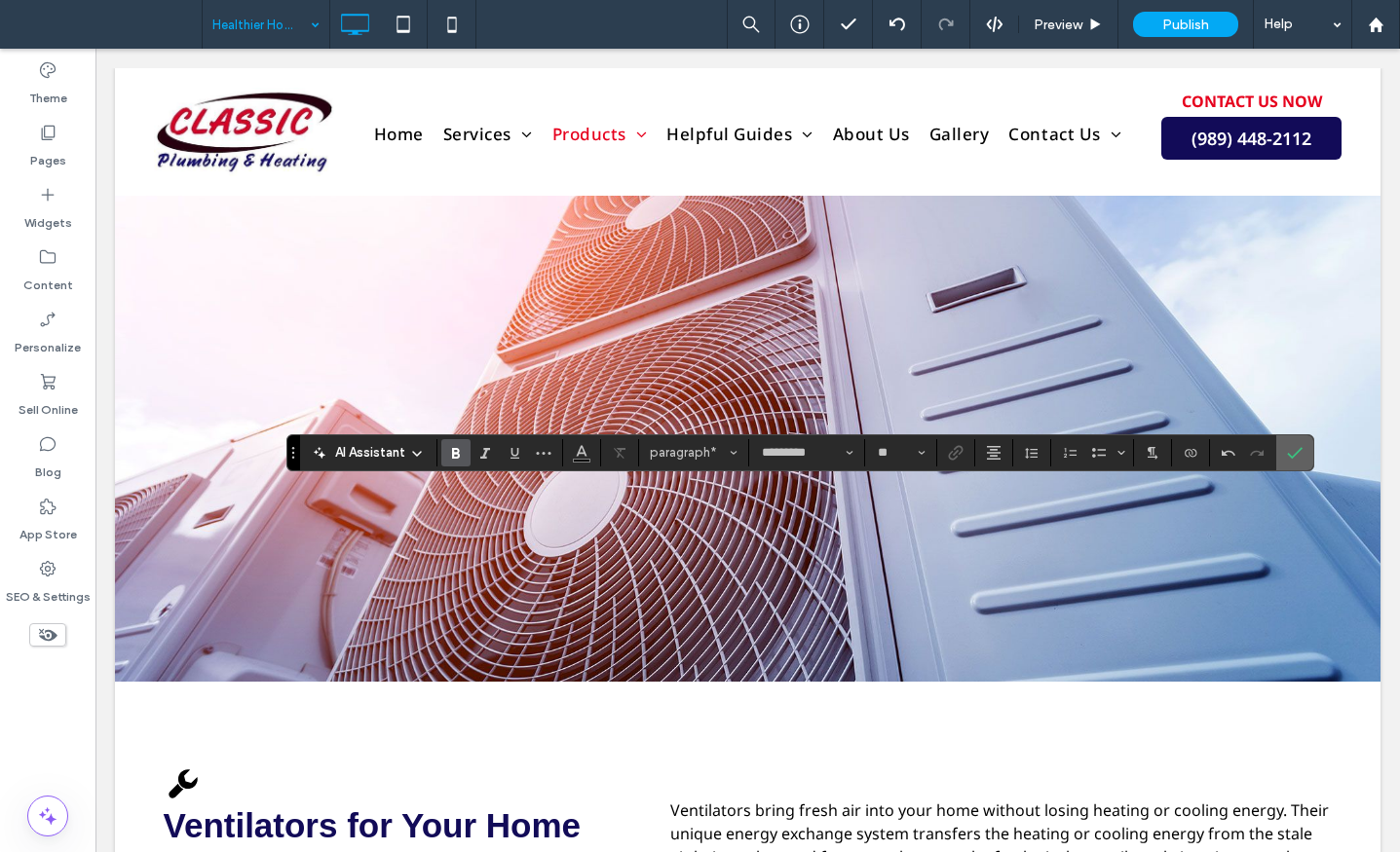 click at bounding box center (1291, 453) 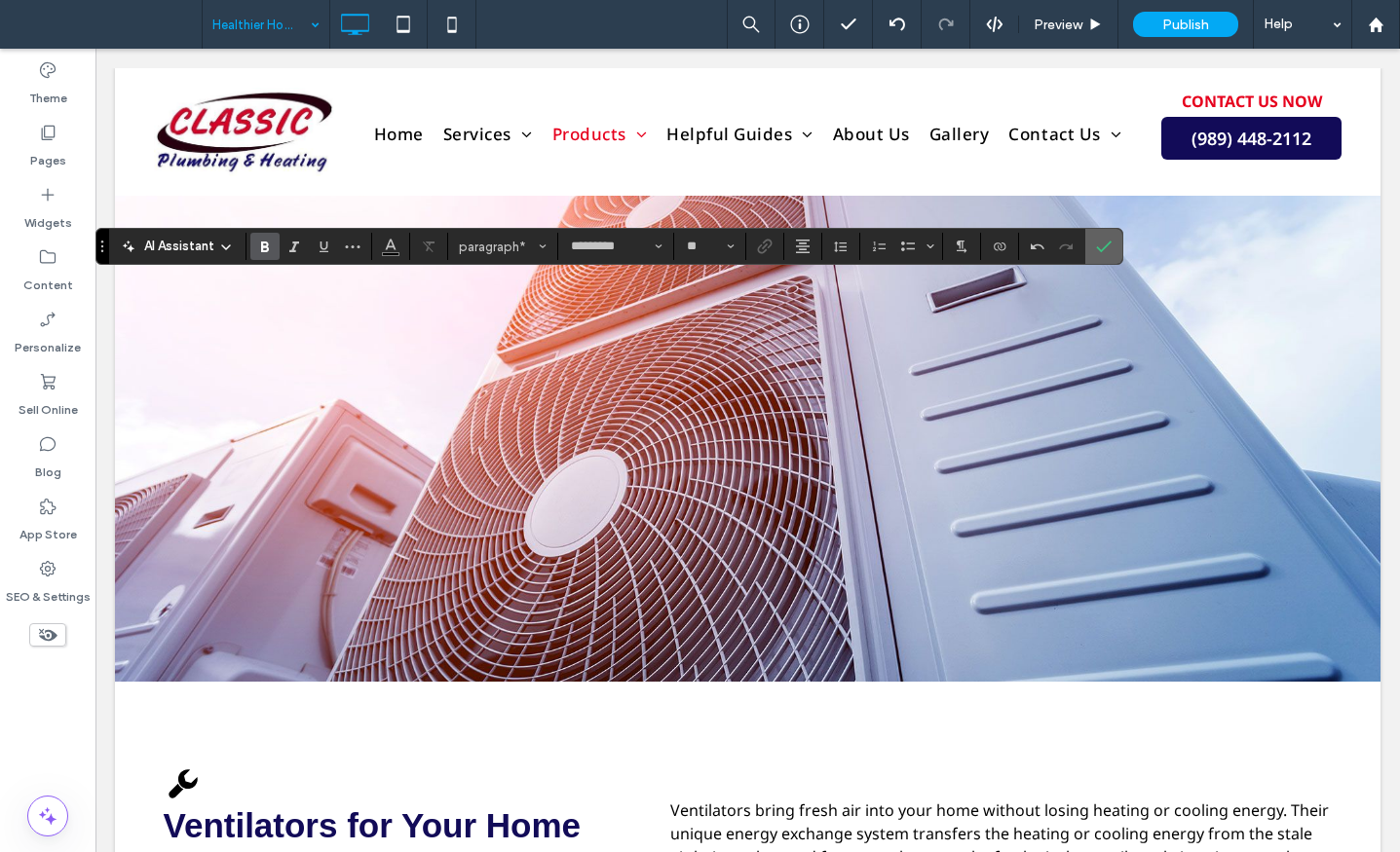 click 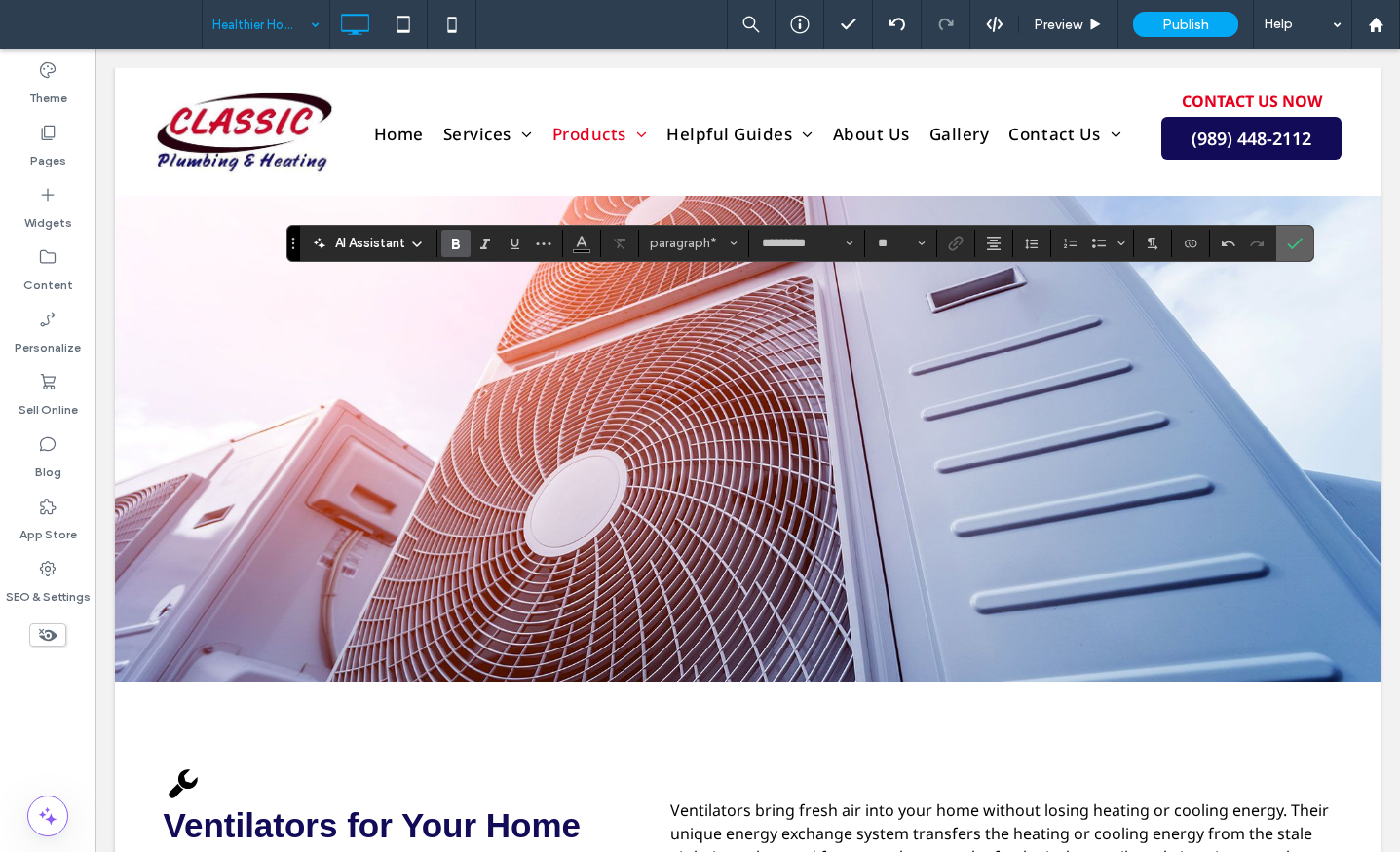 click at bounding box center [1295, 243] 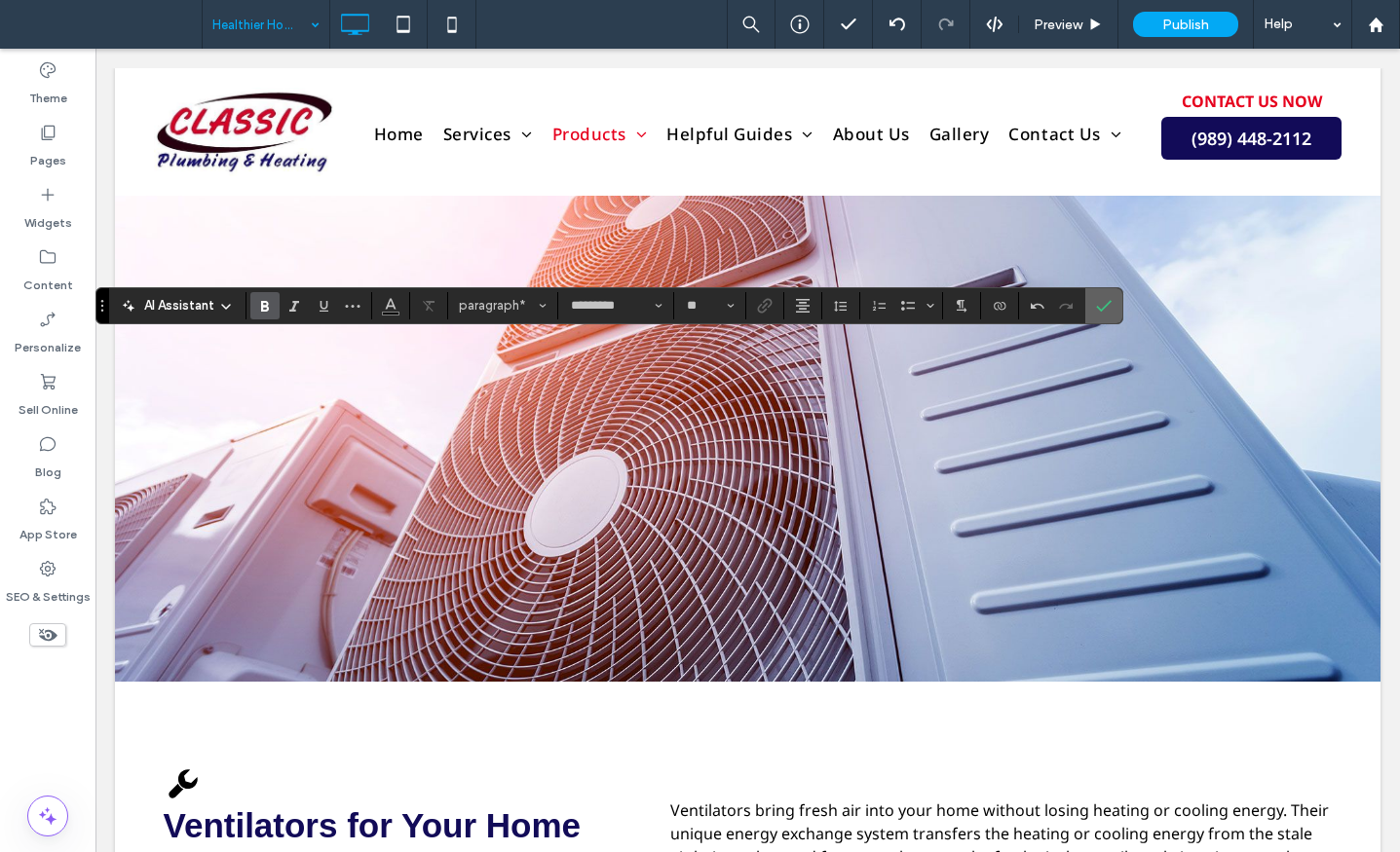 click 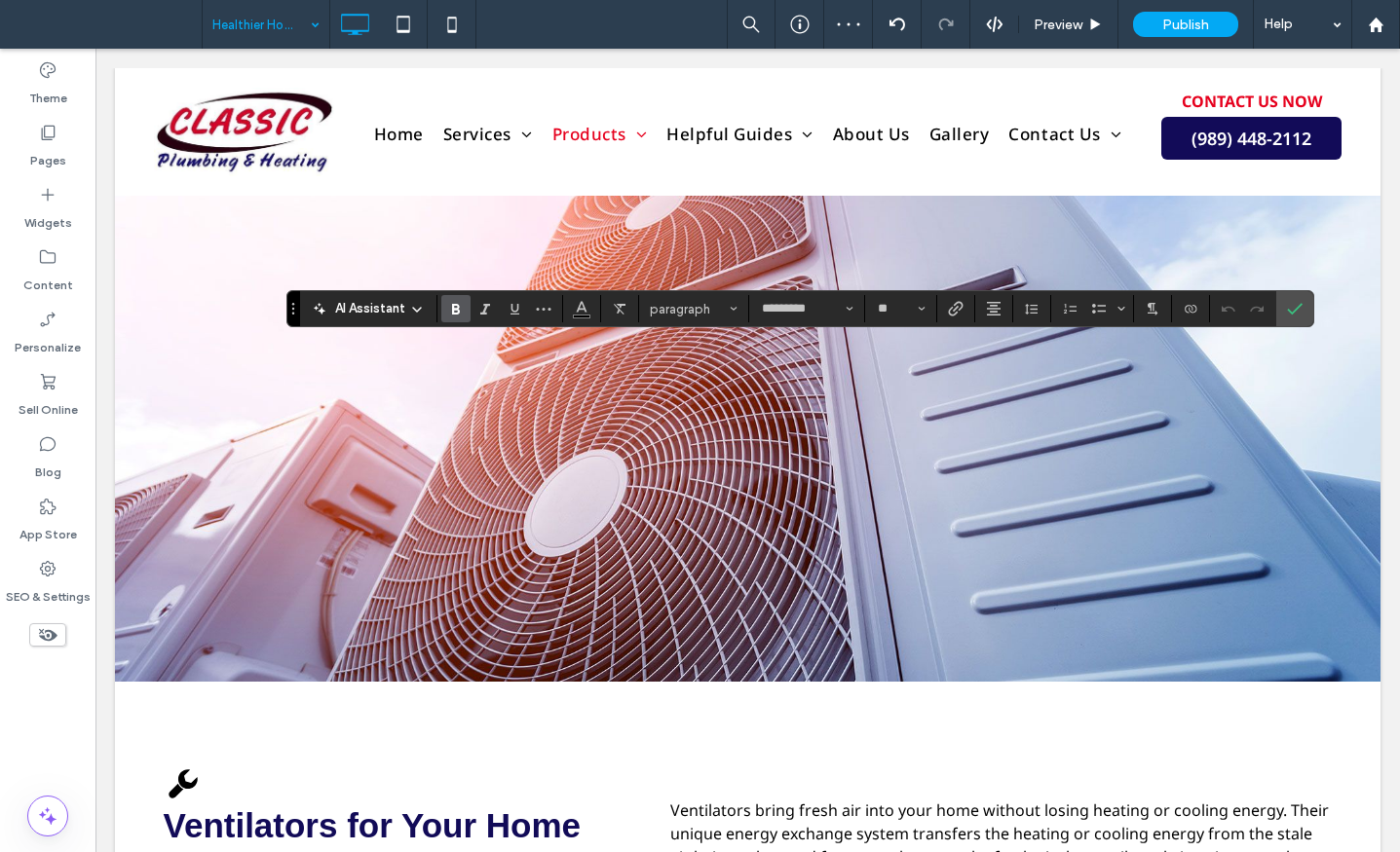 click 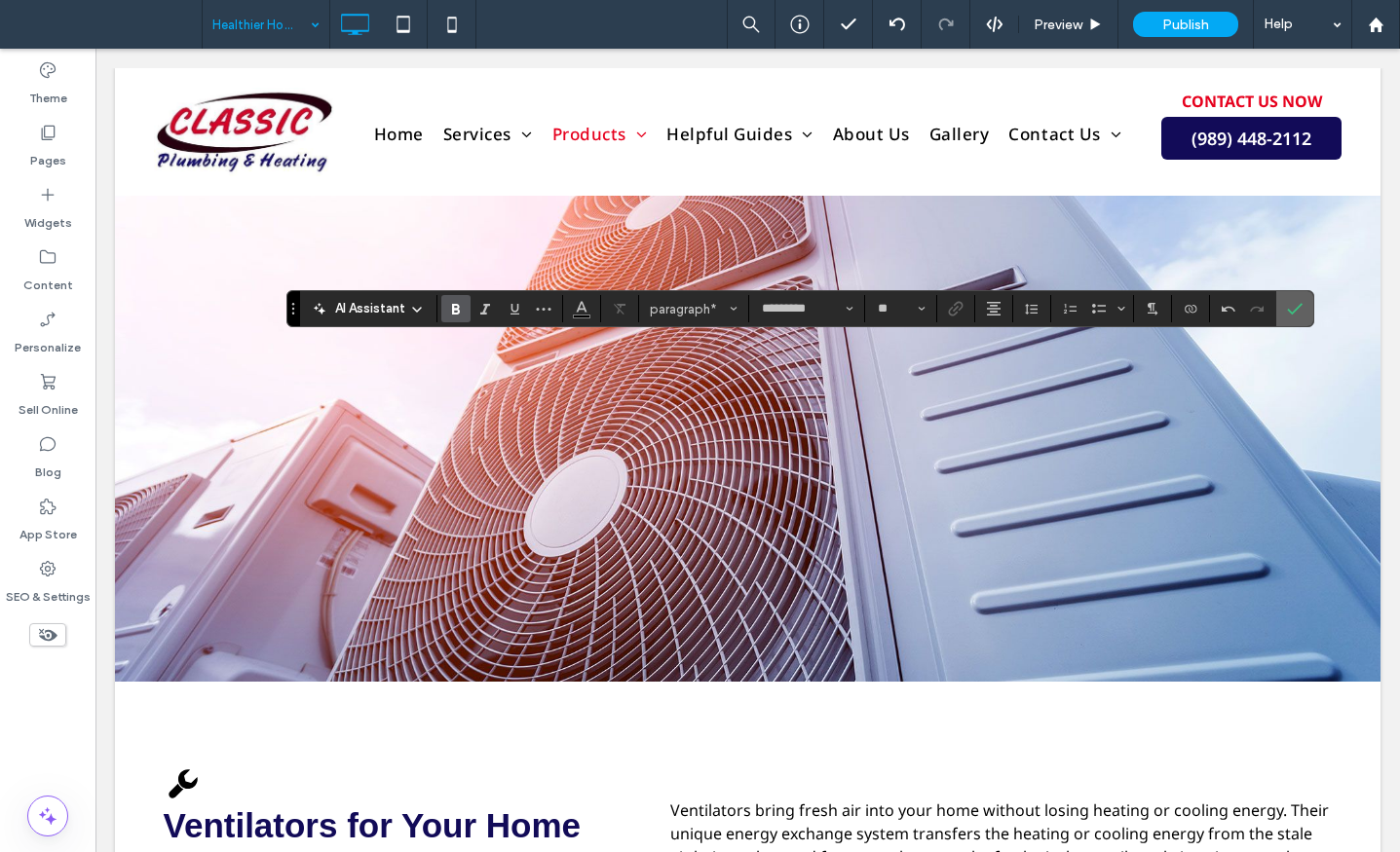 click 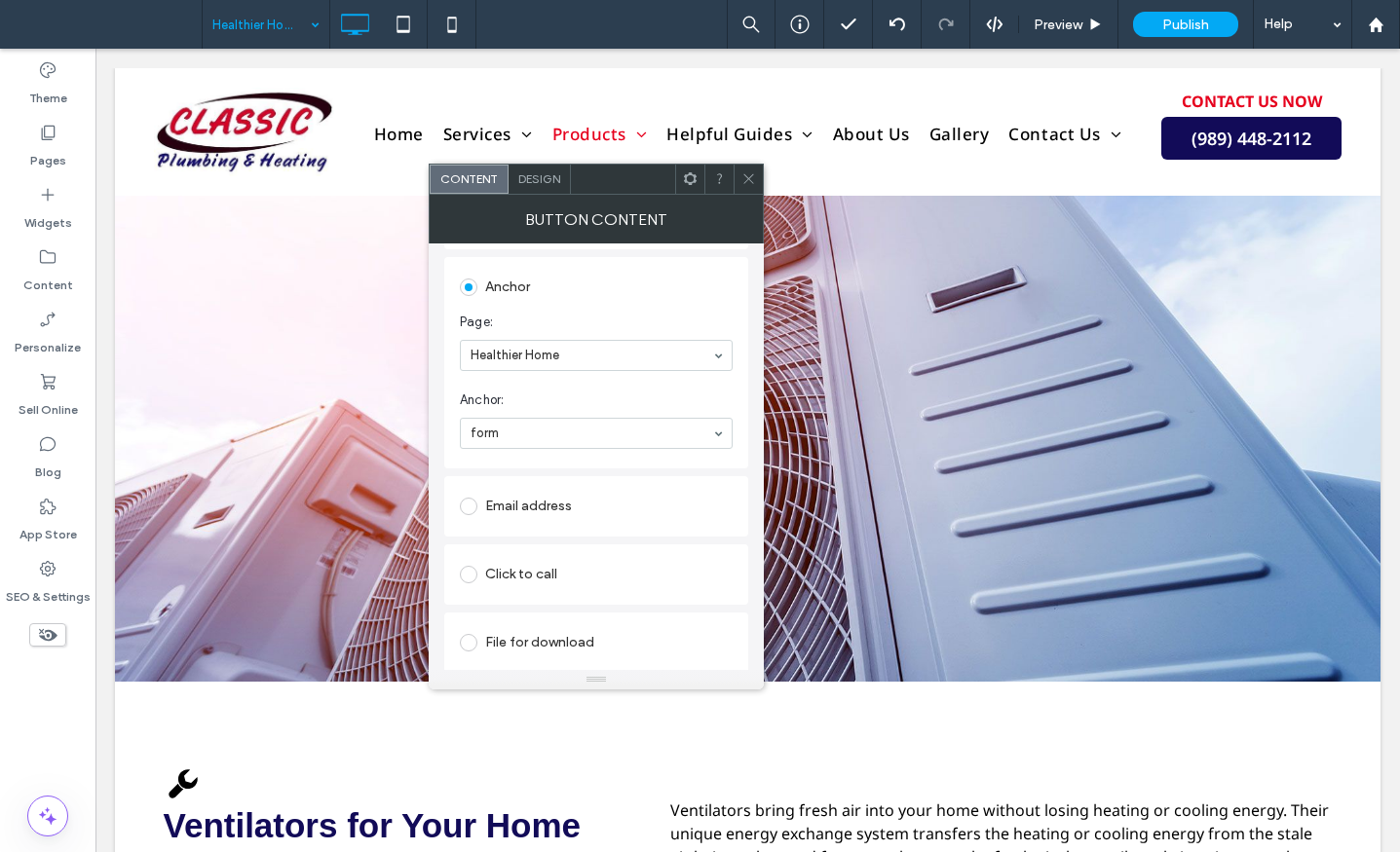 scroll, scrollTop: 400, scrollLeft: 0, axis: vertical 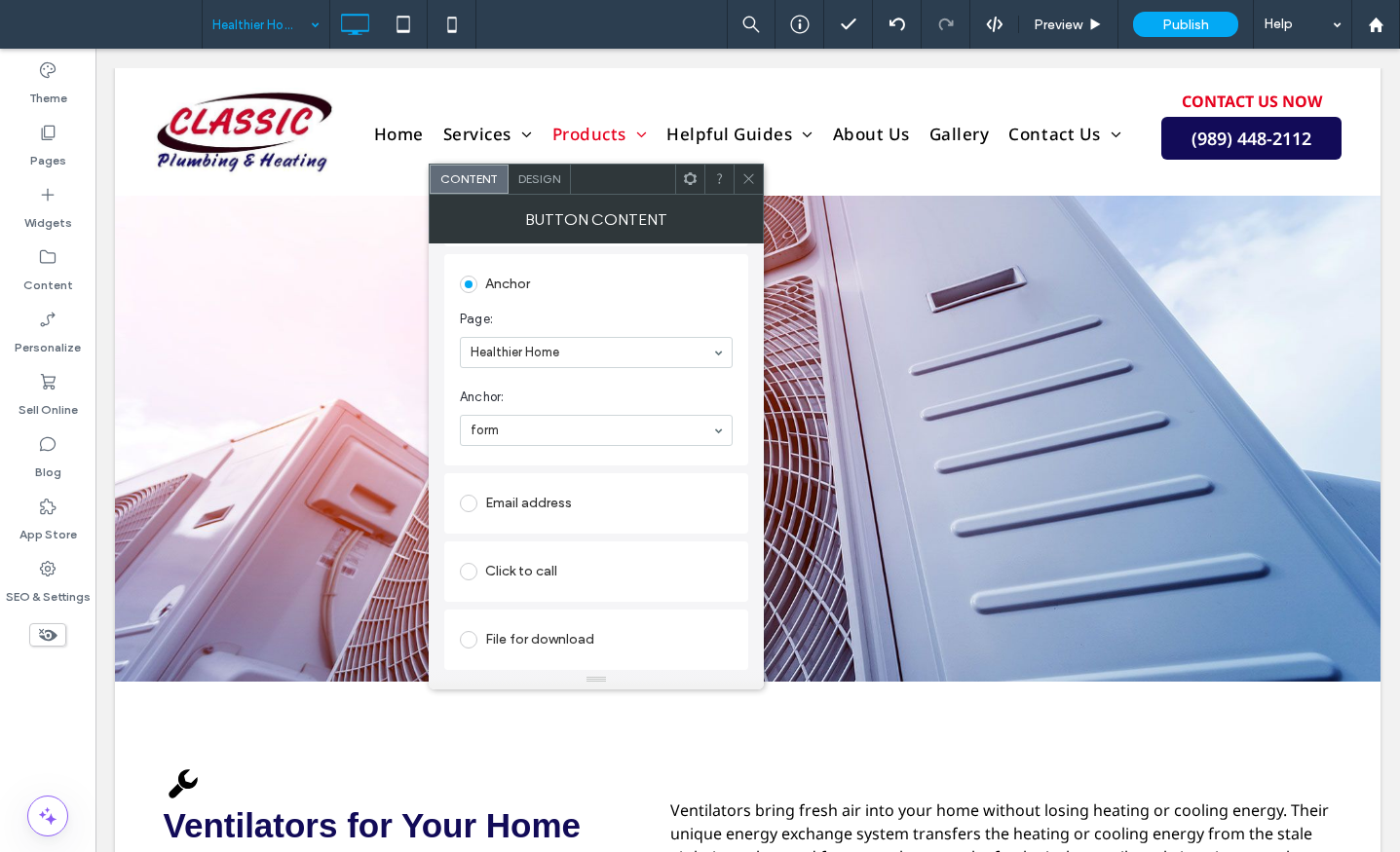 click at bounding box center (469, 640) 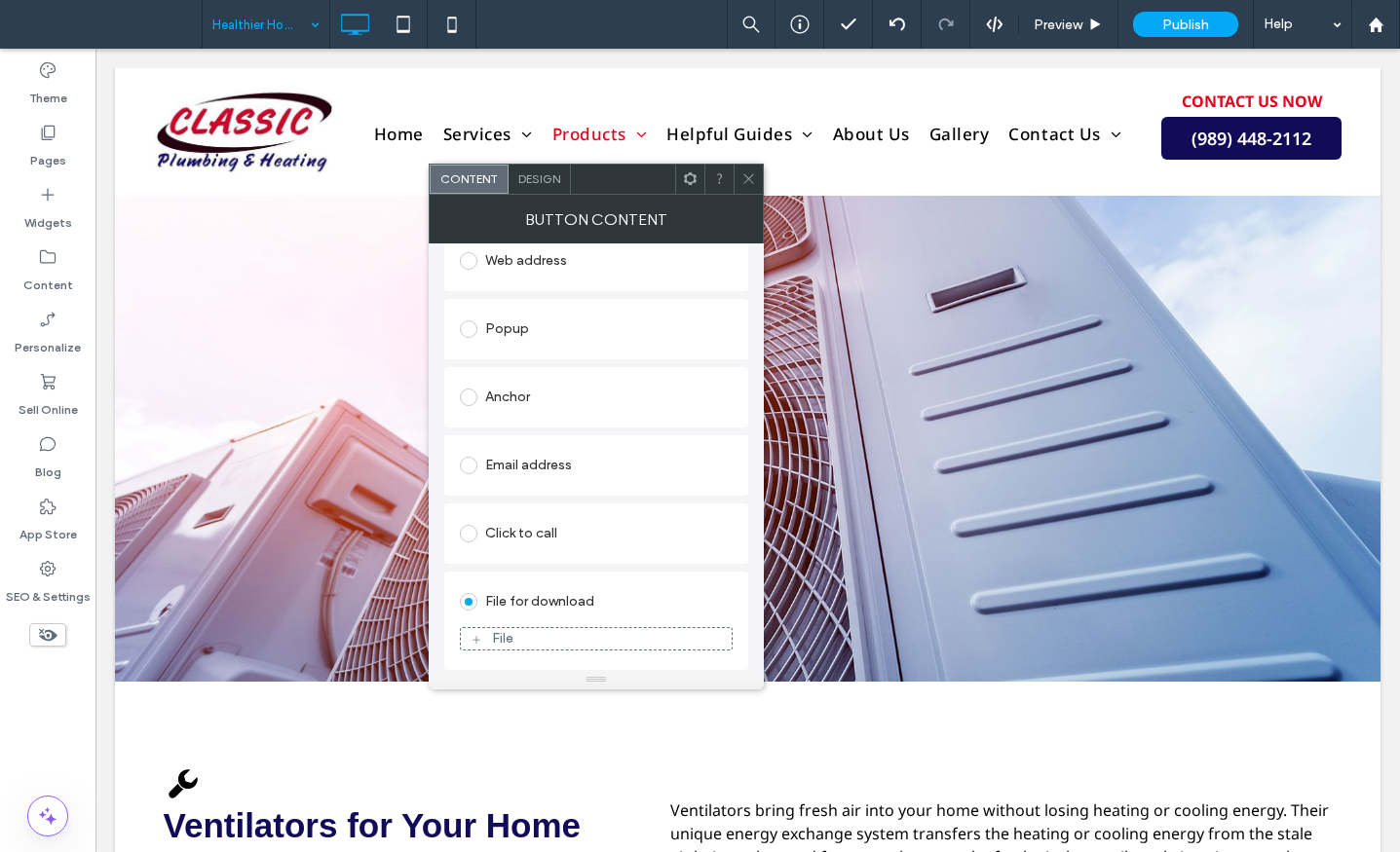 scroll, scrollTop: 287, scrollLeft: 0, axis: vertical 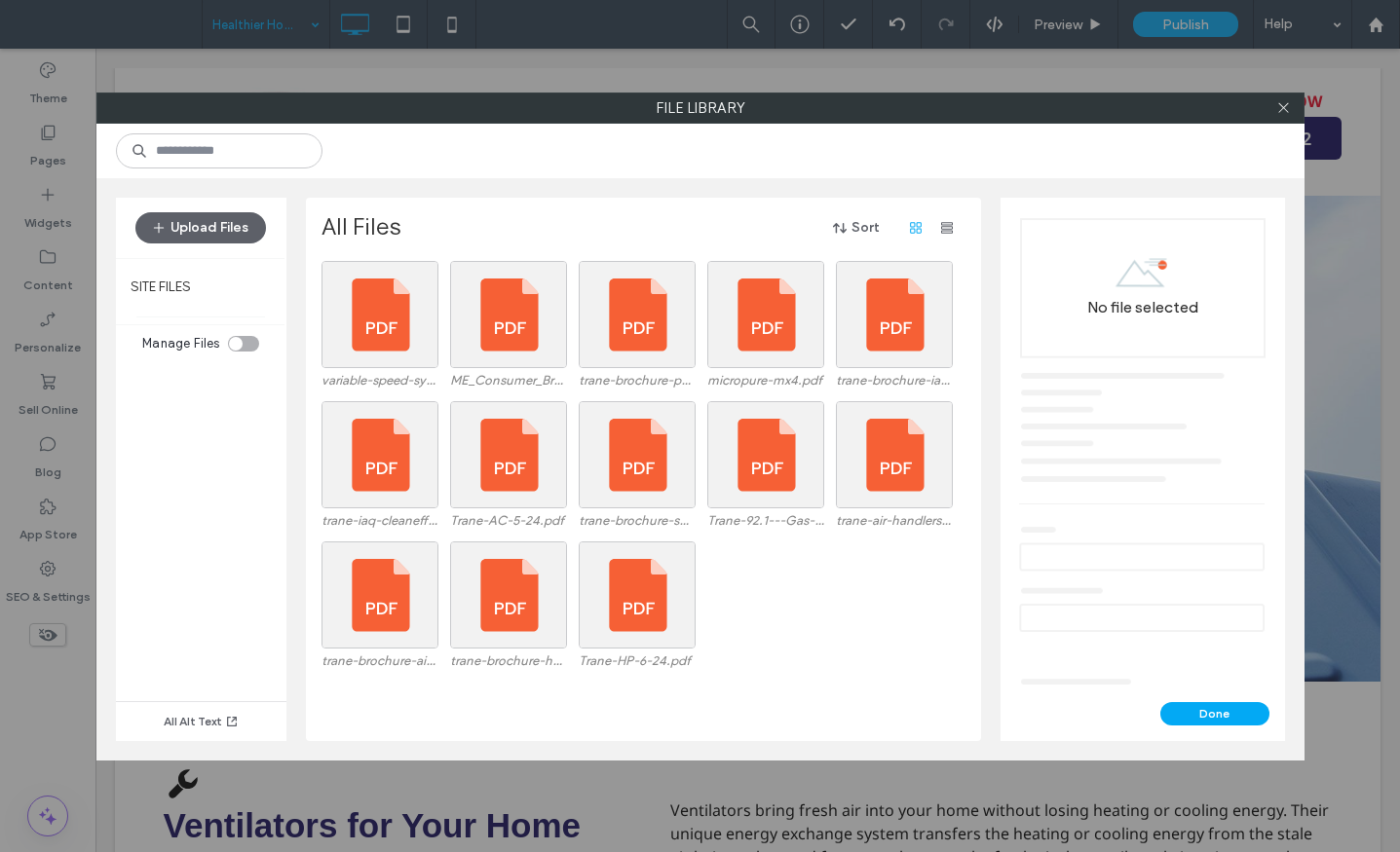 click on "Upload Files" at bounding box center (201, 228) 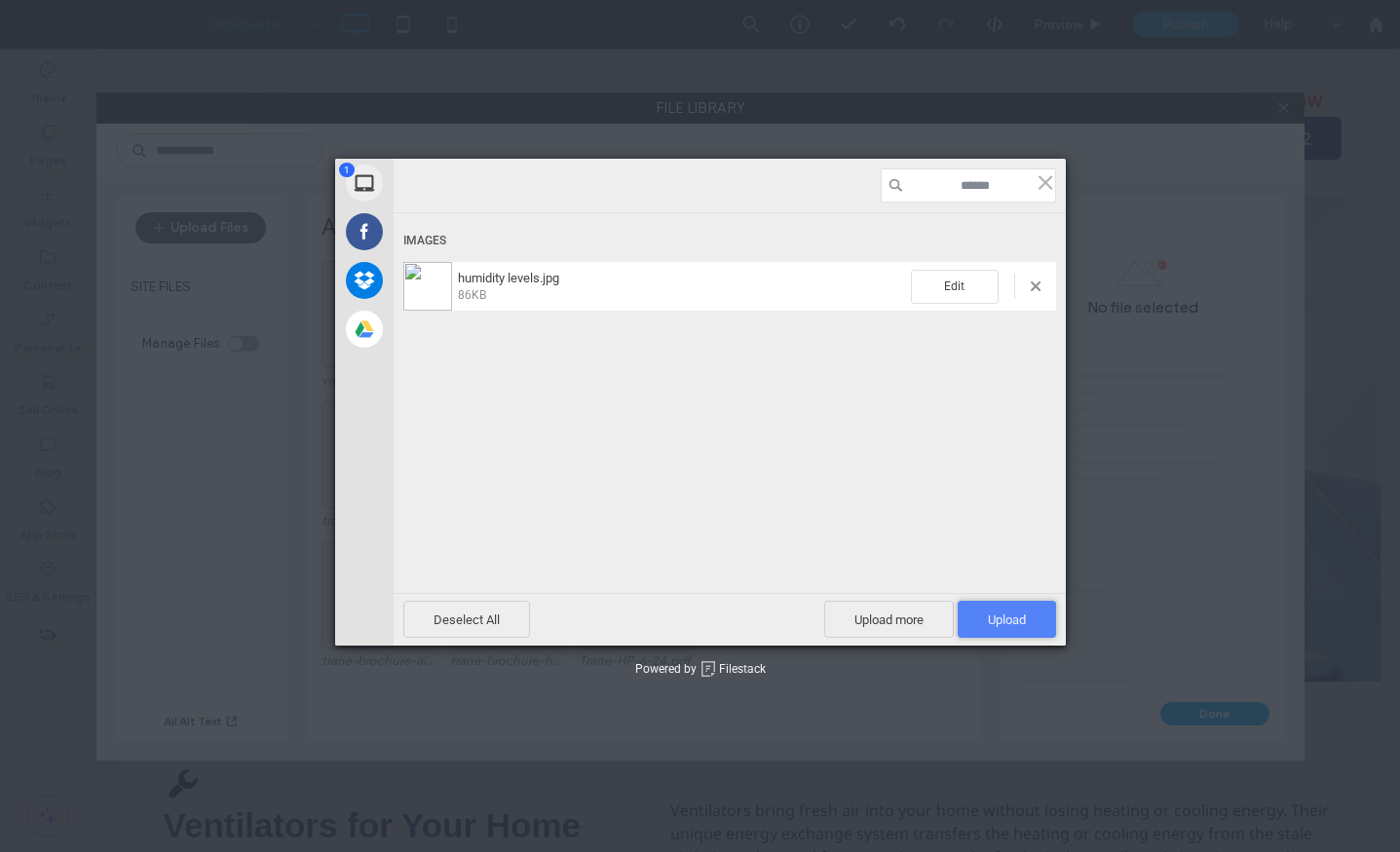 drag, startPoint x: 999, startPoint y: 616, endPoint x: 990, endPoint y: 611, distance: 10.29563 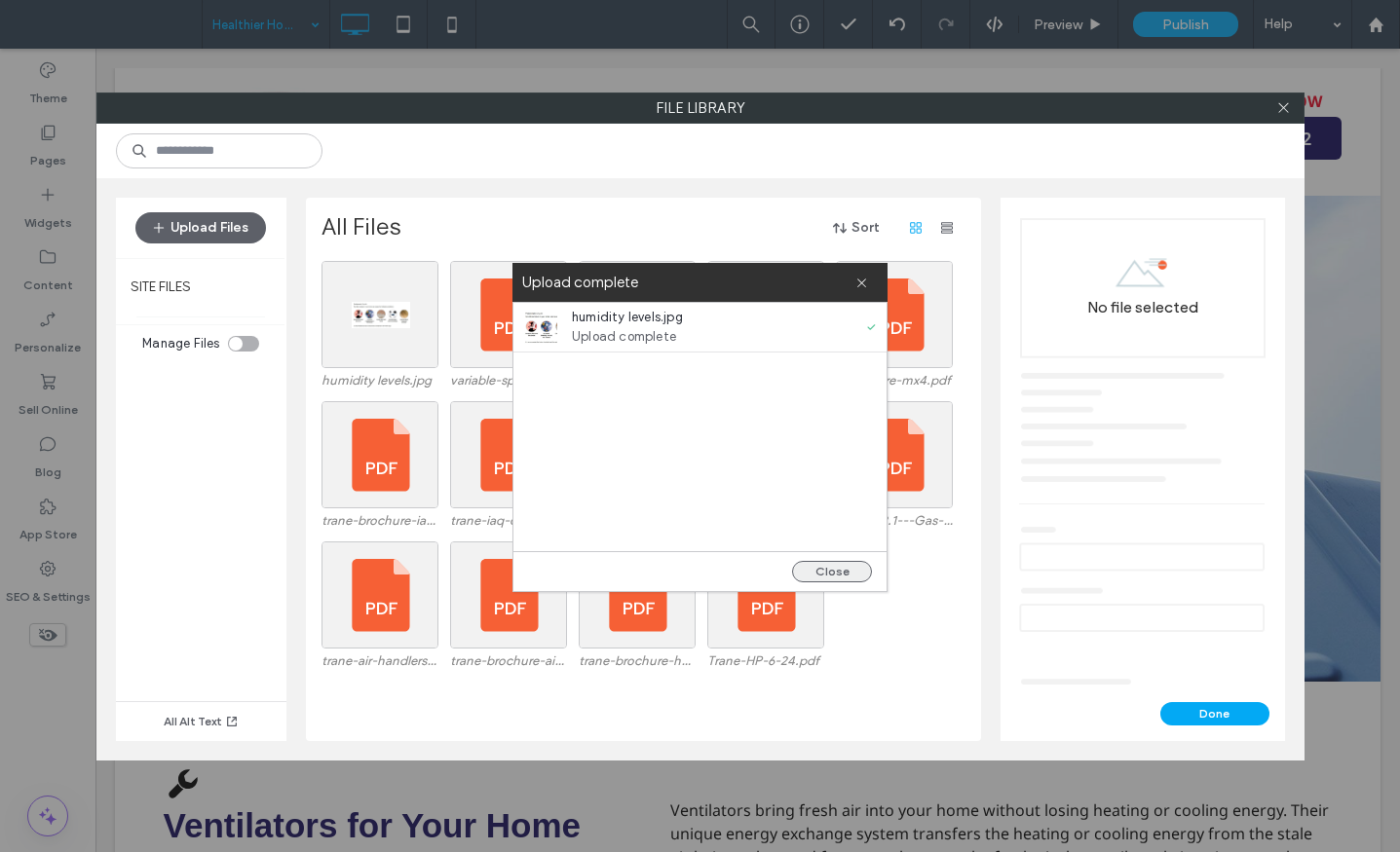 click on "Close" at bounding box center [832, 572] 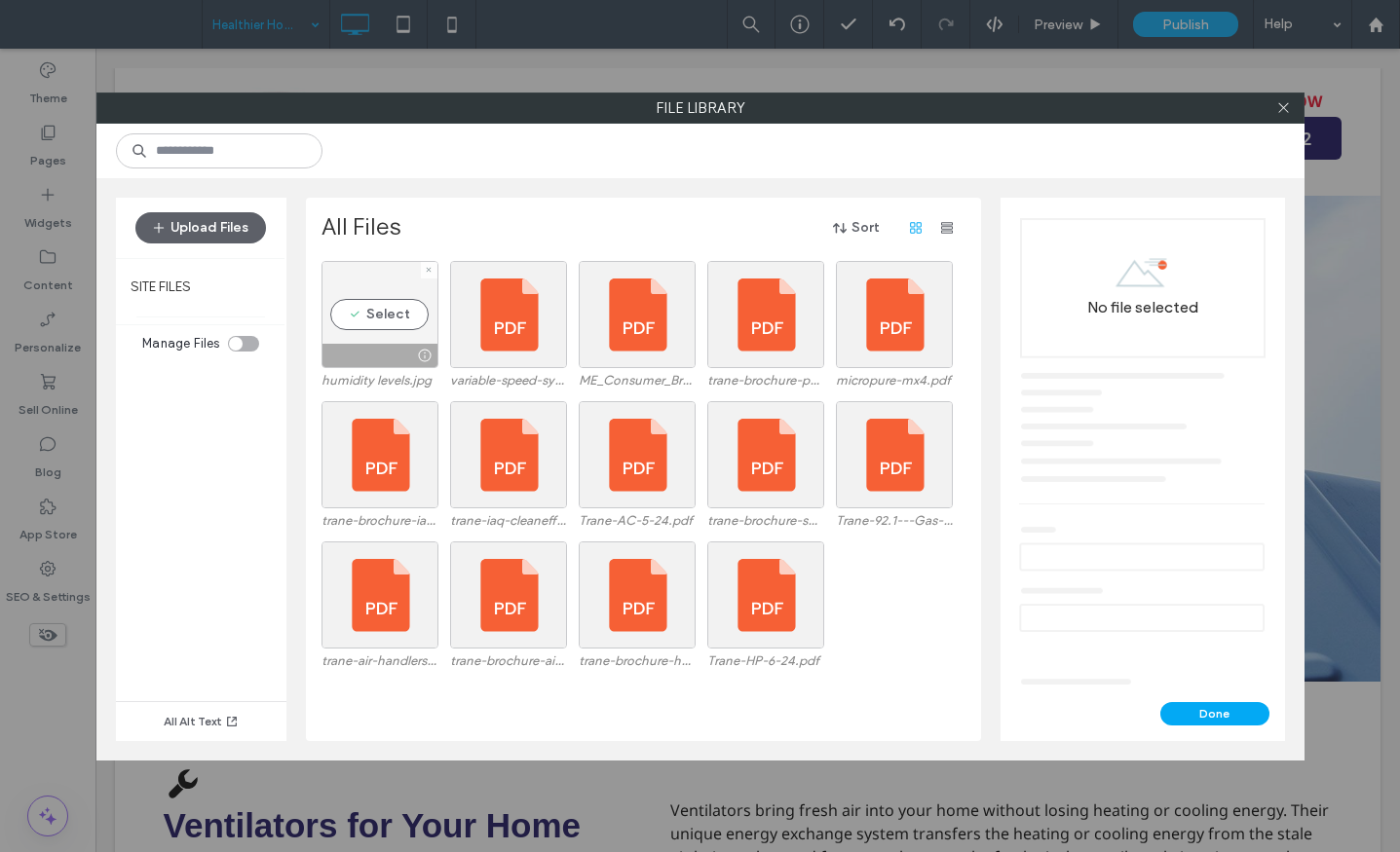 click on "Select" at bounding box center (380, 315) 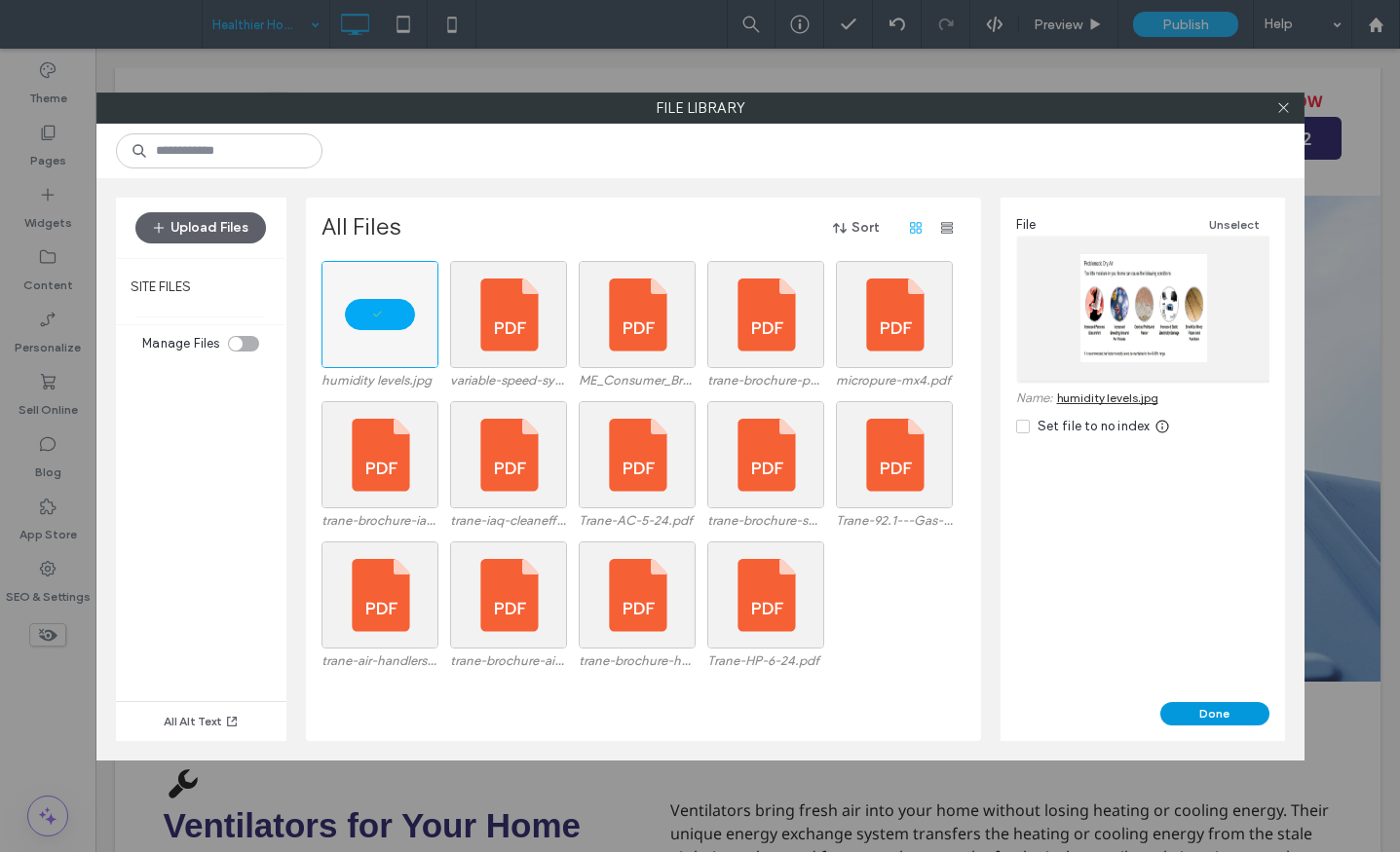 click on "Done" at bounding box center [1215, 714] 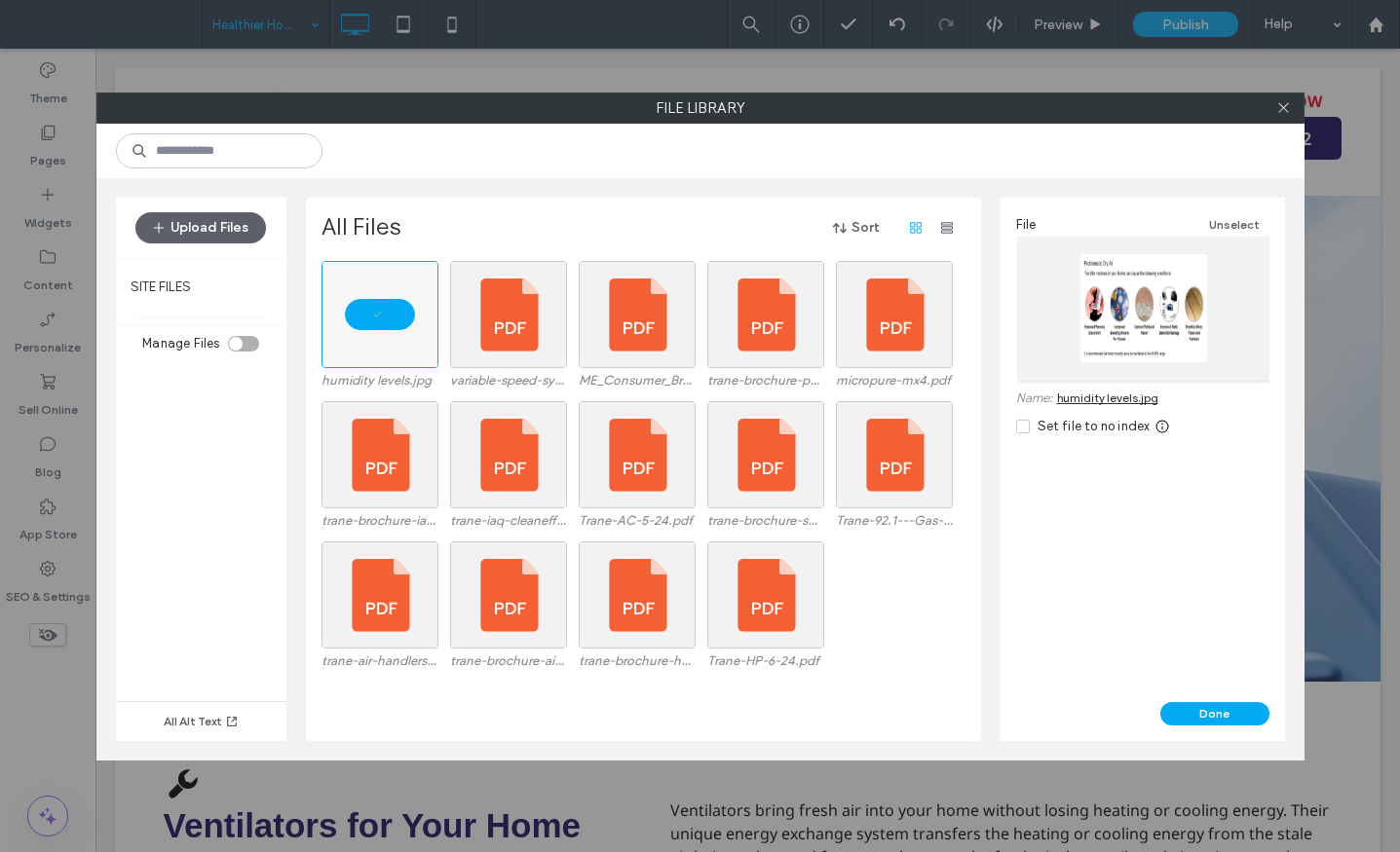 scroll, scrollTop: 310, scrollLeft: 0, axis: vertical 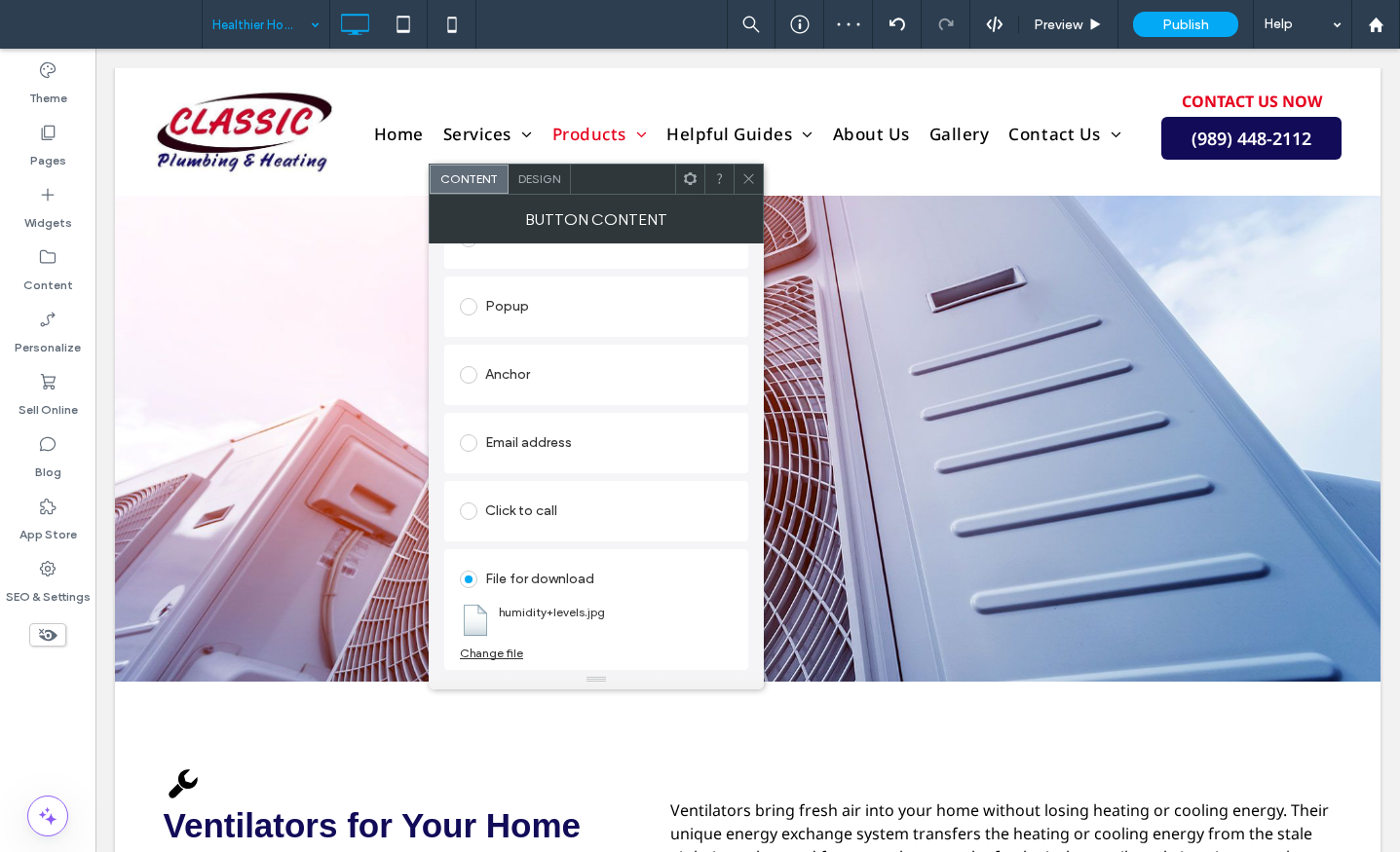click 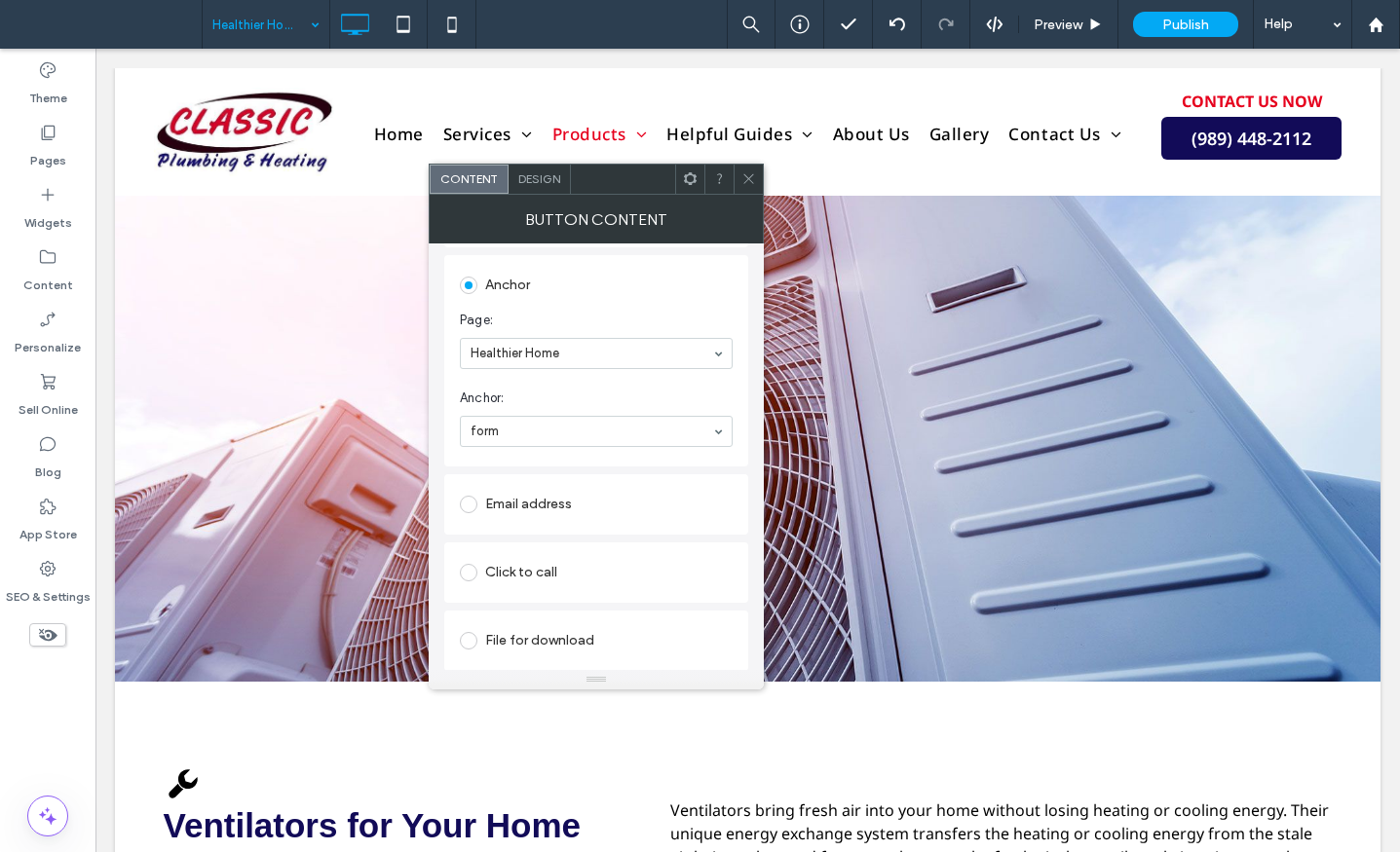 scroll, scrollTop: 400, scrollLeft: 0, axis: vertical 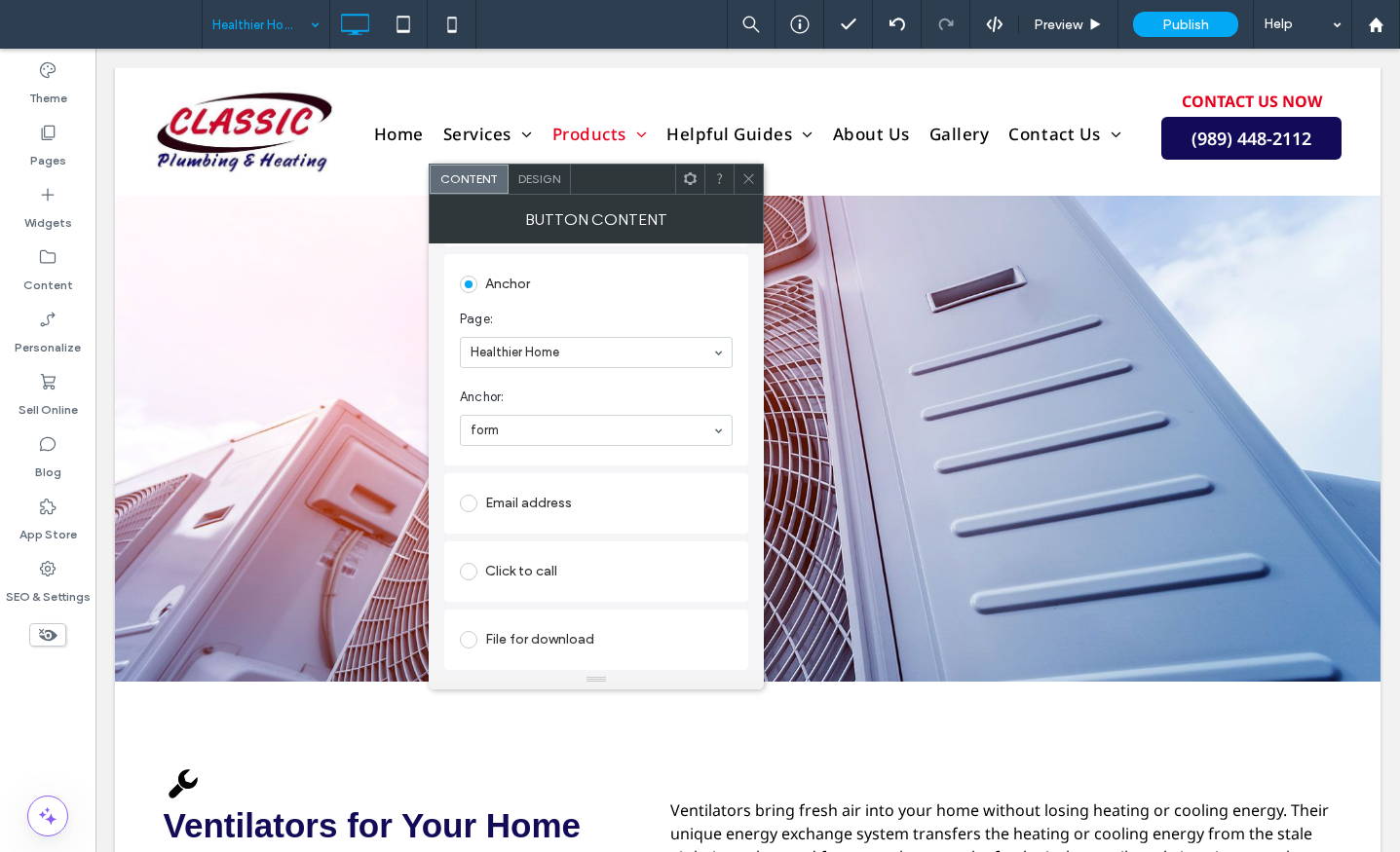 click at bounding box center [469, 640] 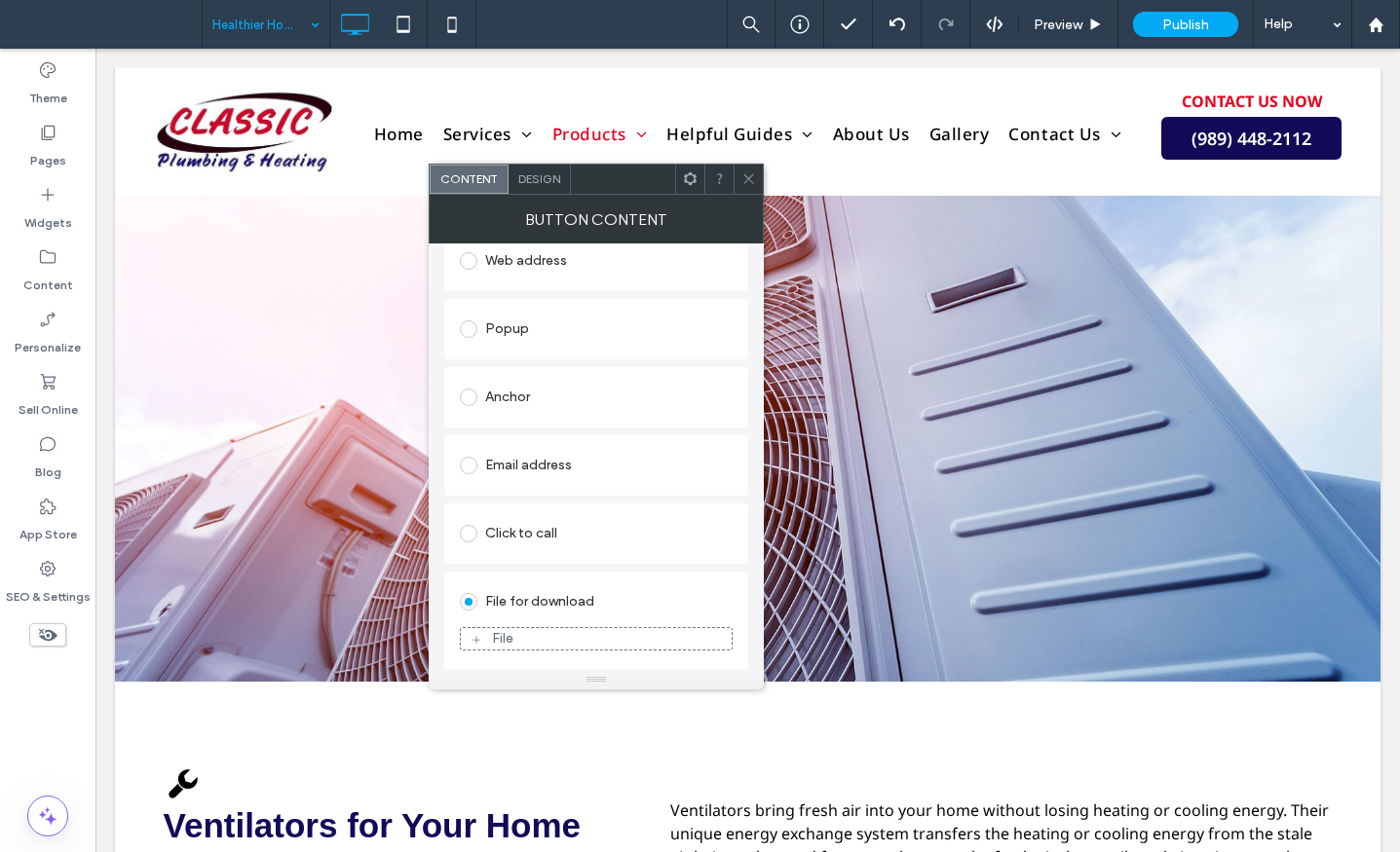 click on "File" at bounding box center [596, 639] 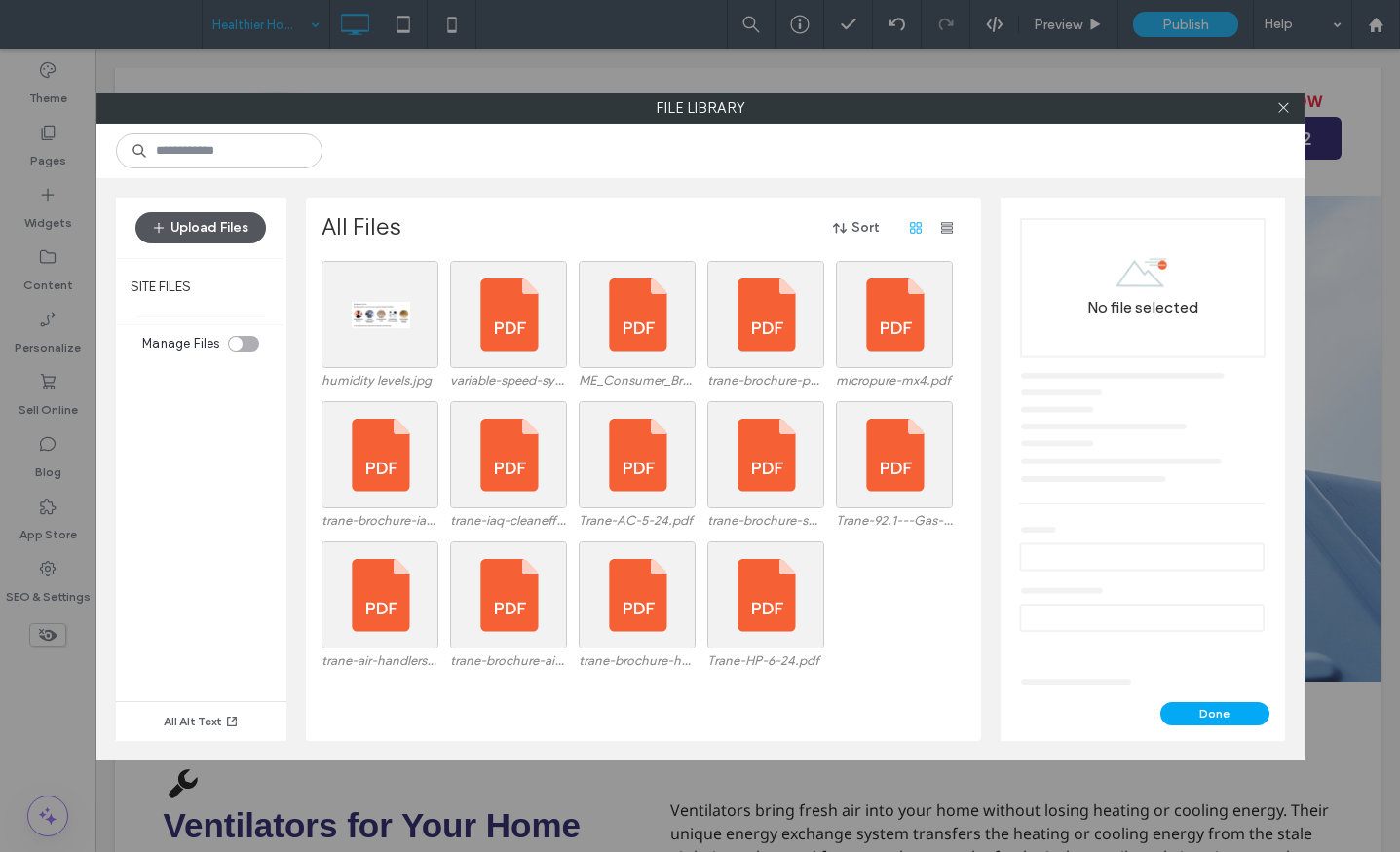 click on "Upload Files" at bounding box center [201, 228] 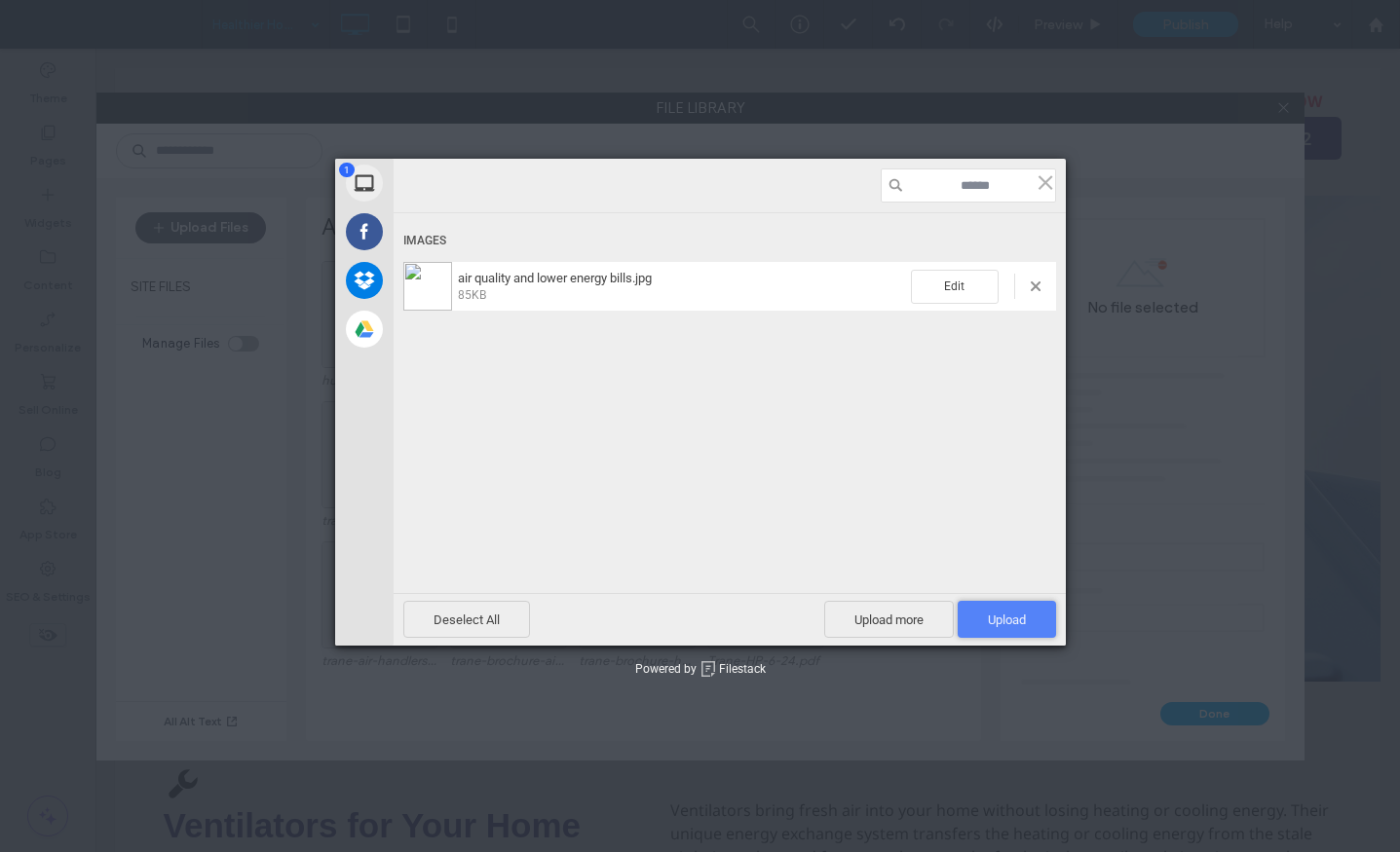click on "Upload
1" at bounding box center (1006, 619) 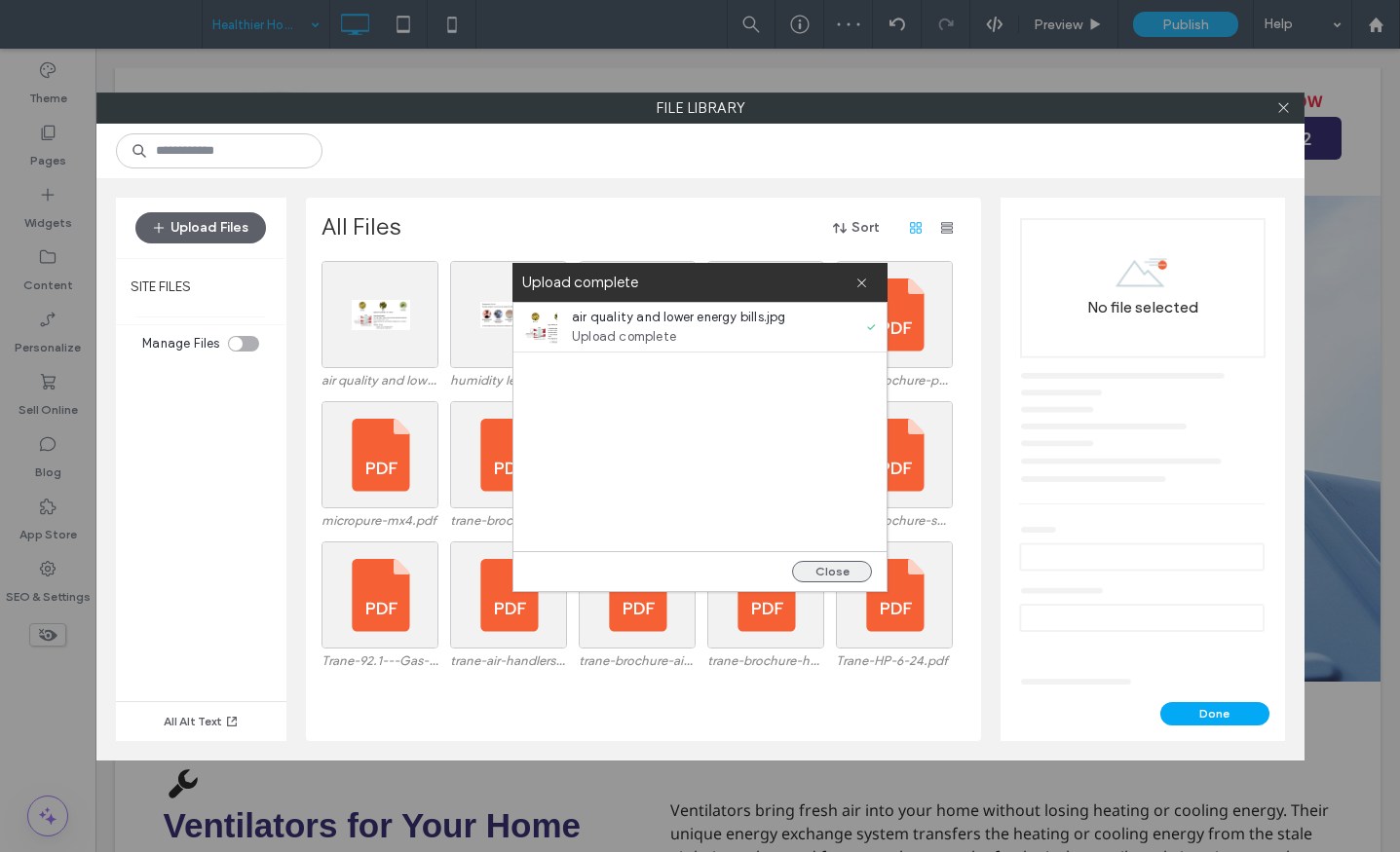 click on "Close" at bounding box center (832, 572) 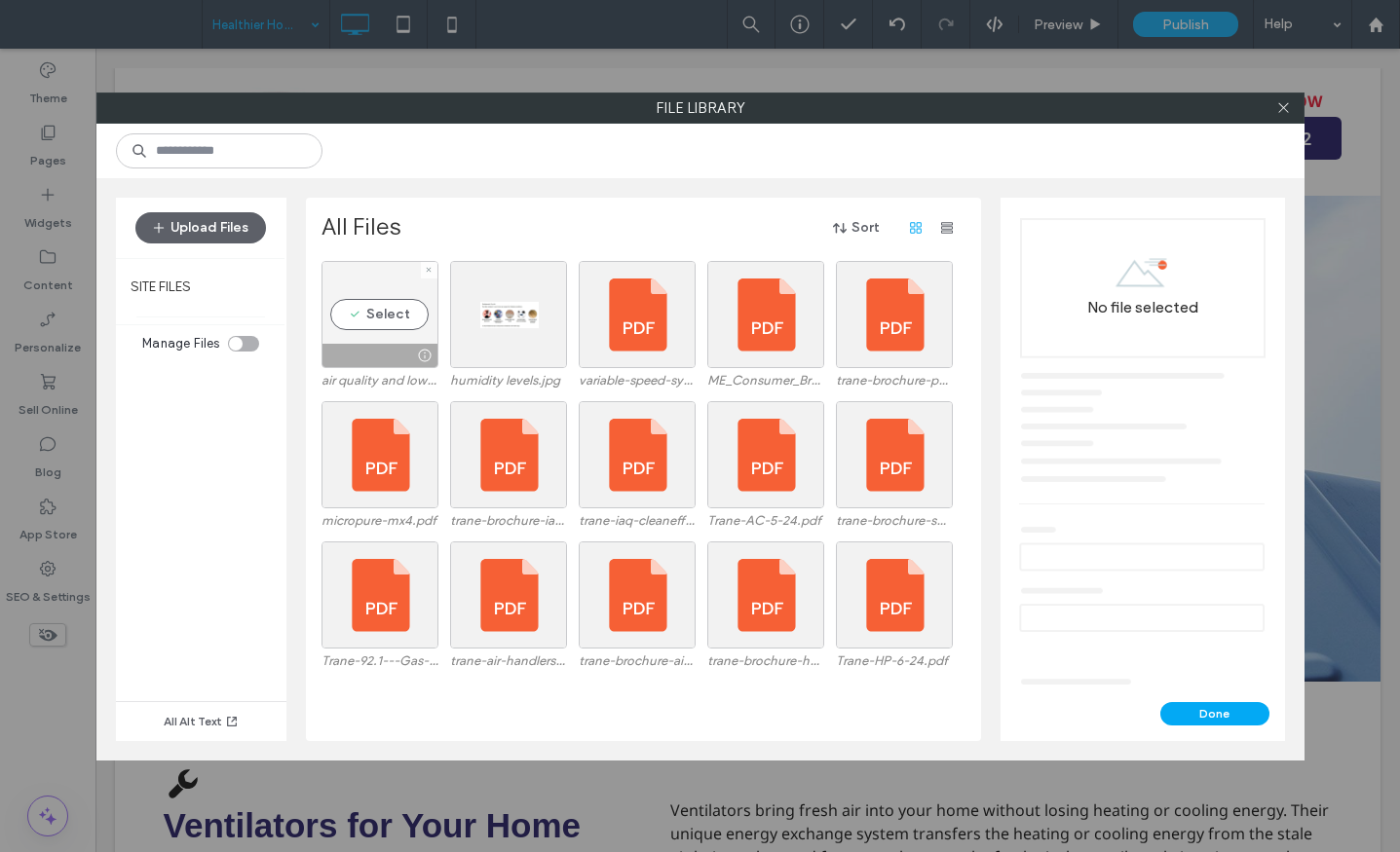 click on "Select" at bounding box center [380, 315] 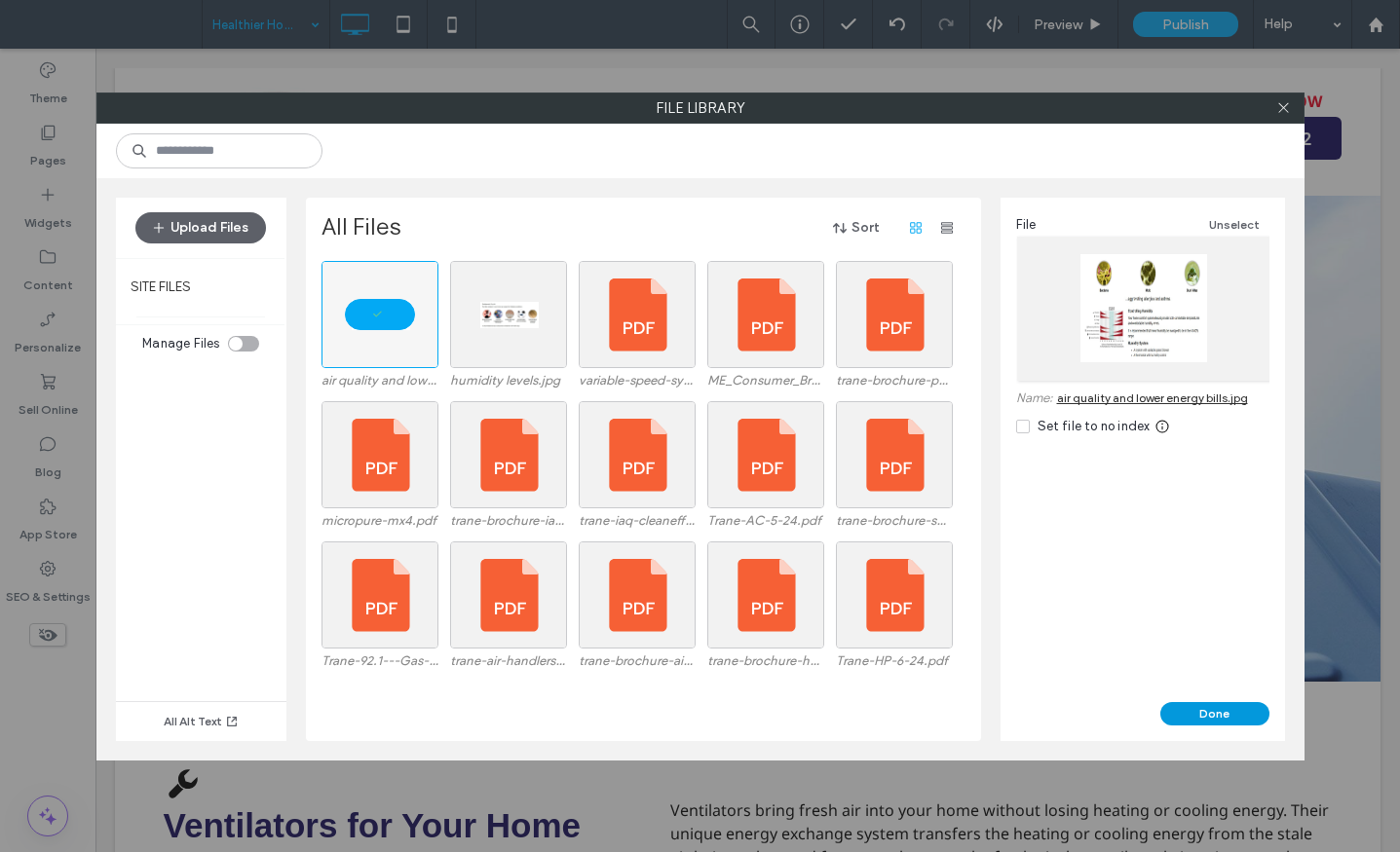 click on "Done" at bounding box center (1215, 714) 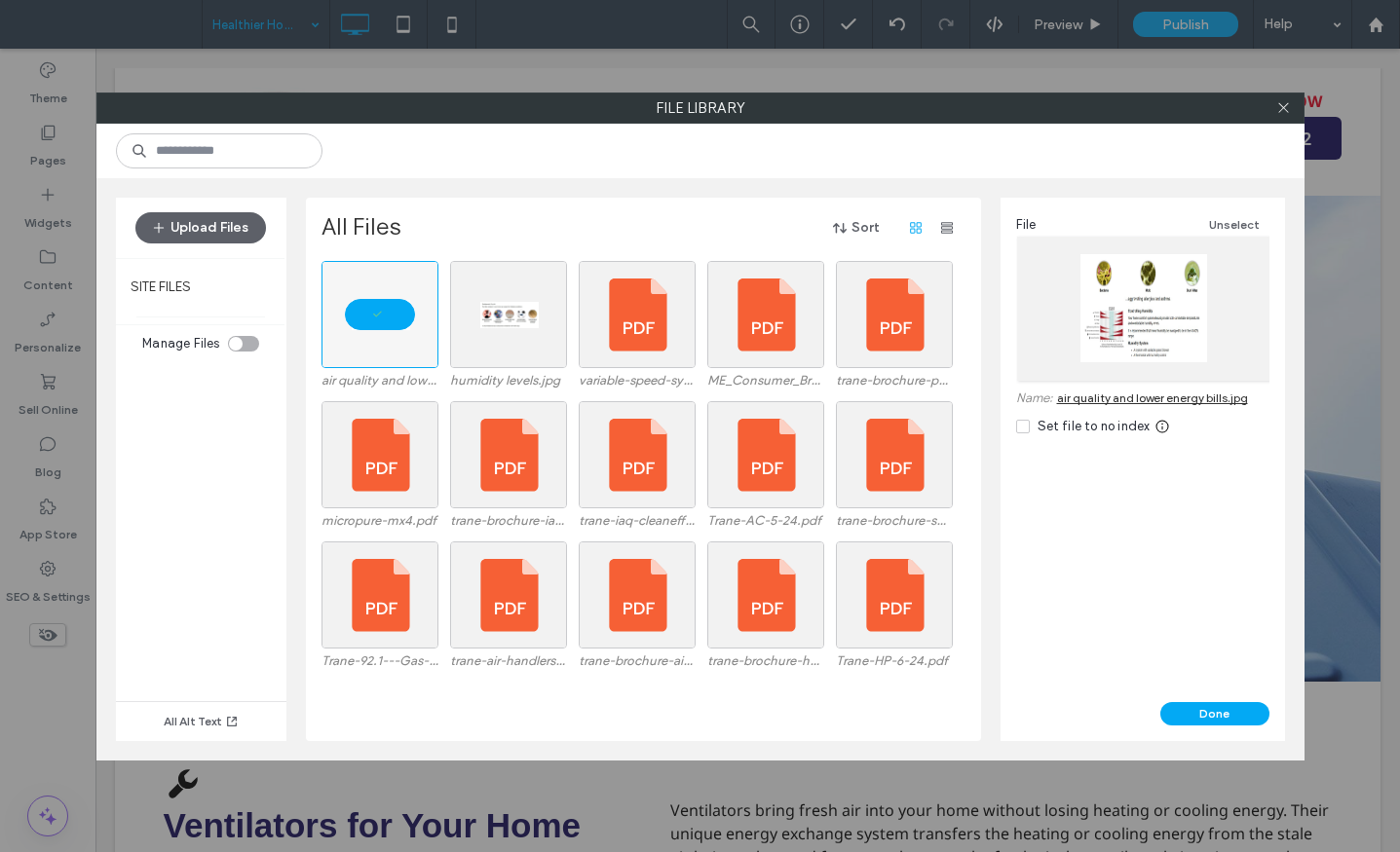 scroll, scrollTop: 310, scrollLeft: 0, axis: vertical 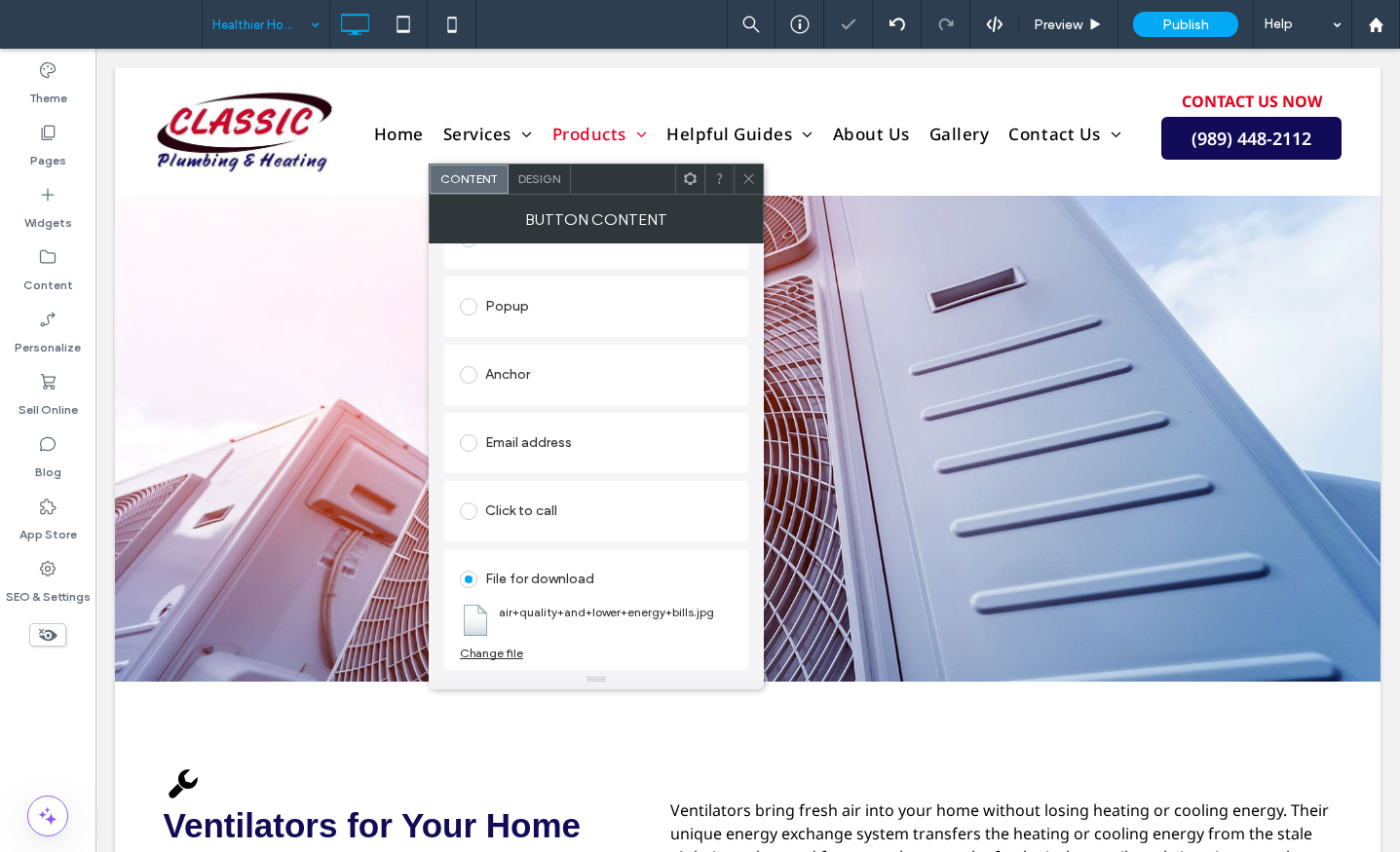 click 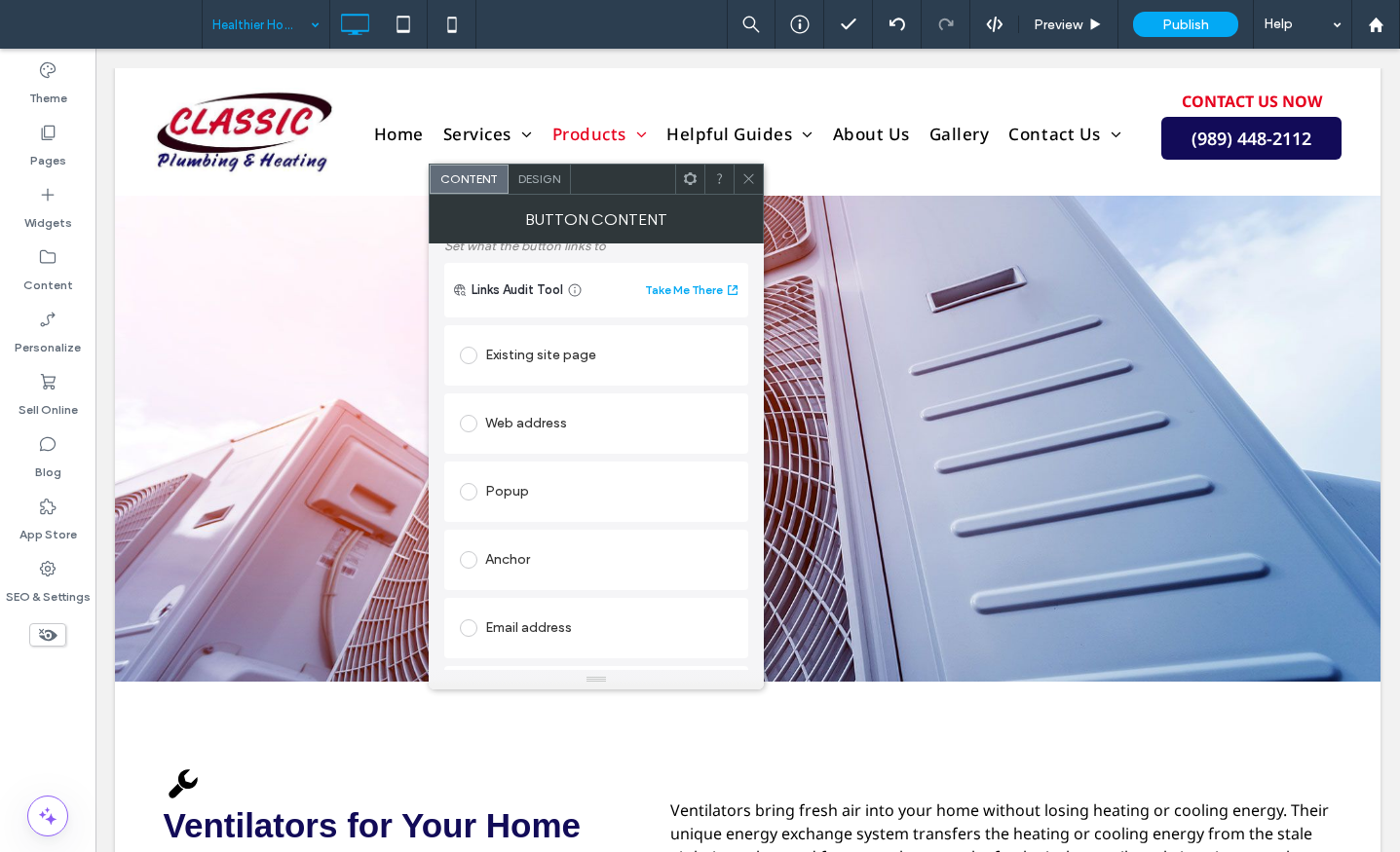 scroll, scrollTop: 310, scrollLeft: 0, axis: vertical 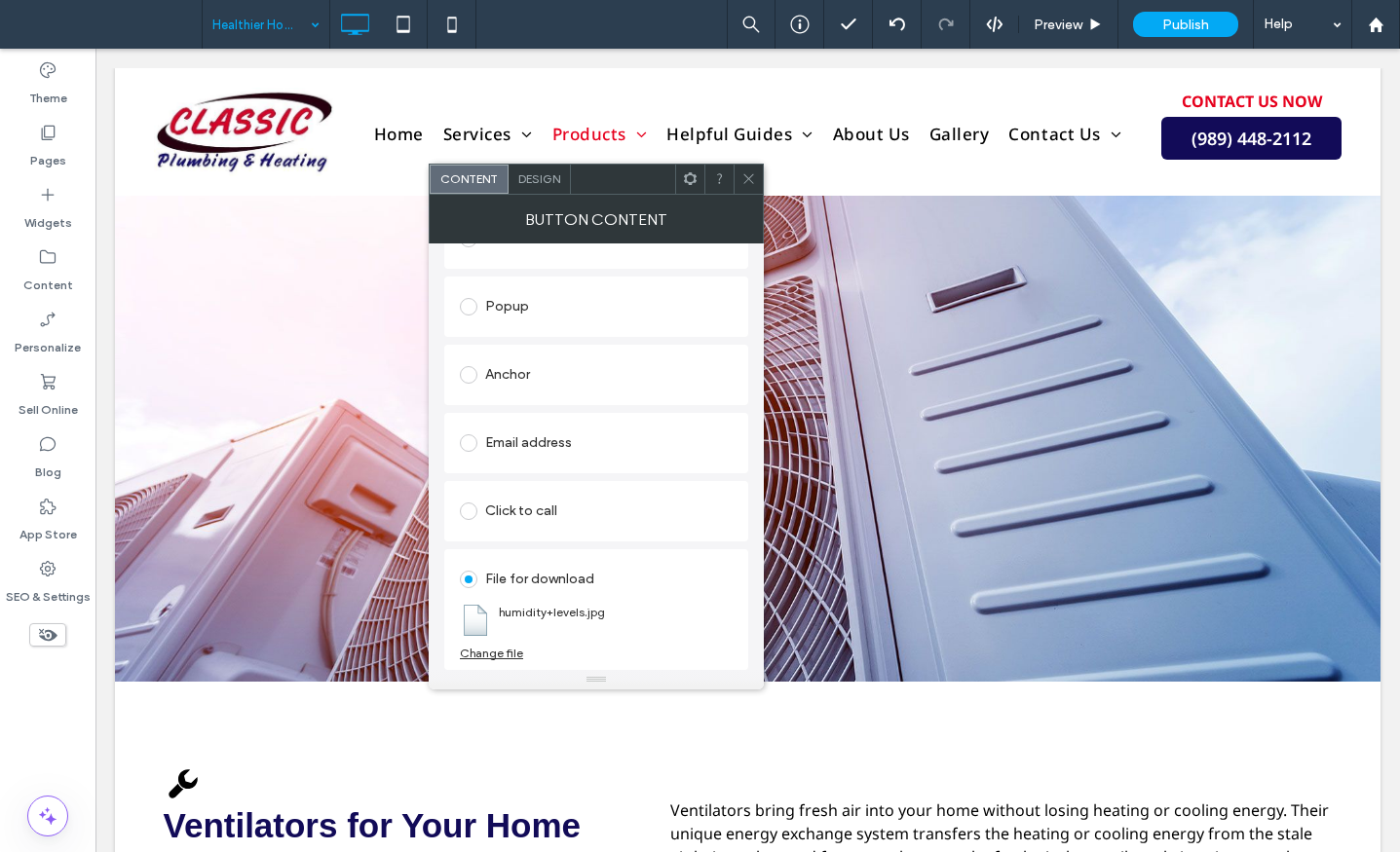 click 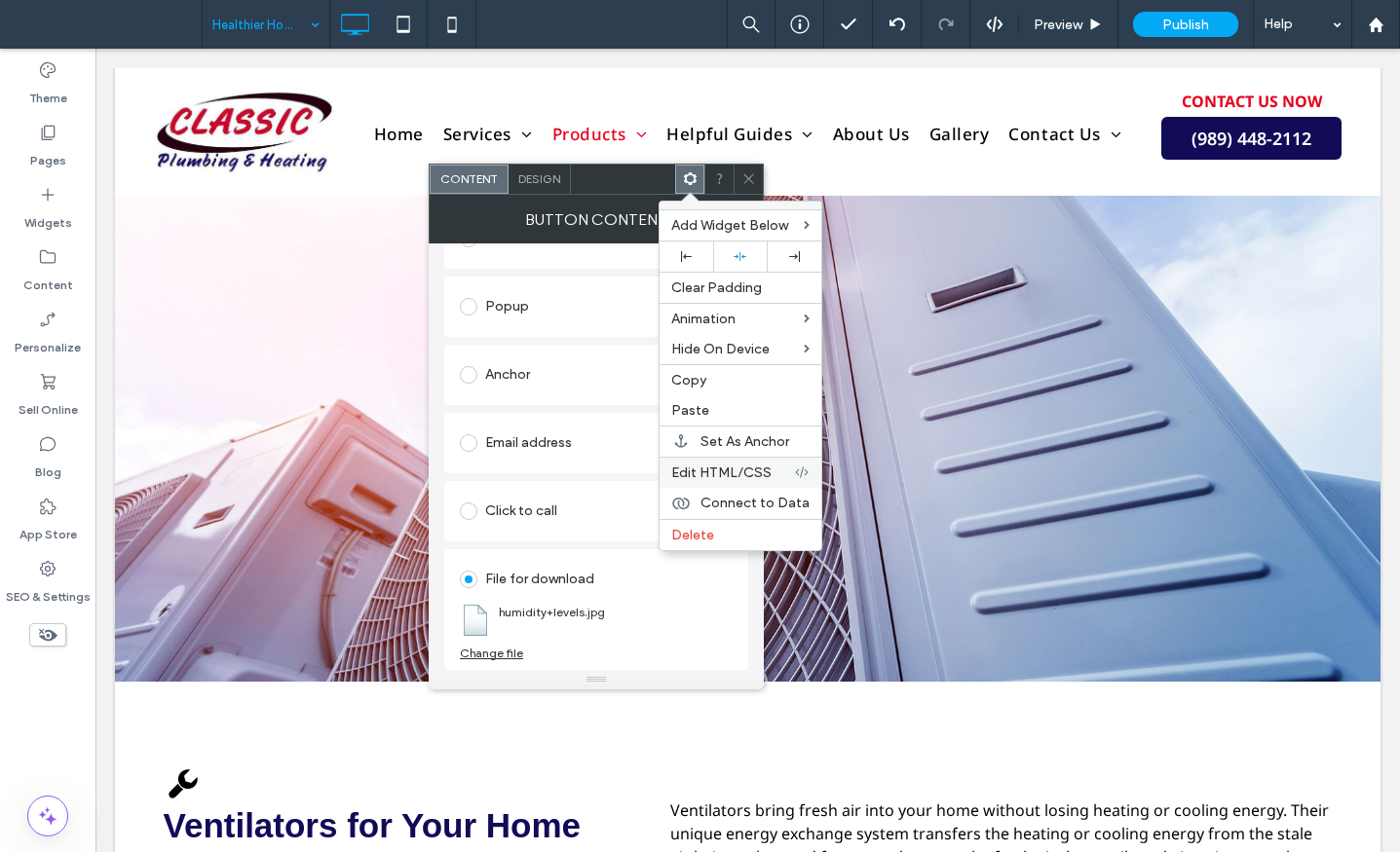 click on "Edit HTML/CSS" at bounding box center [721, 472] 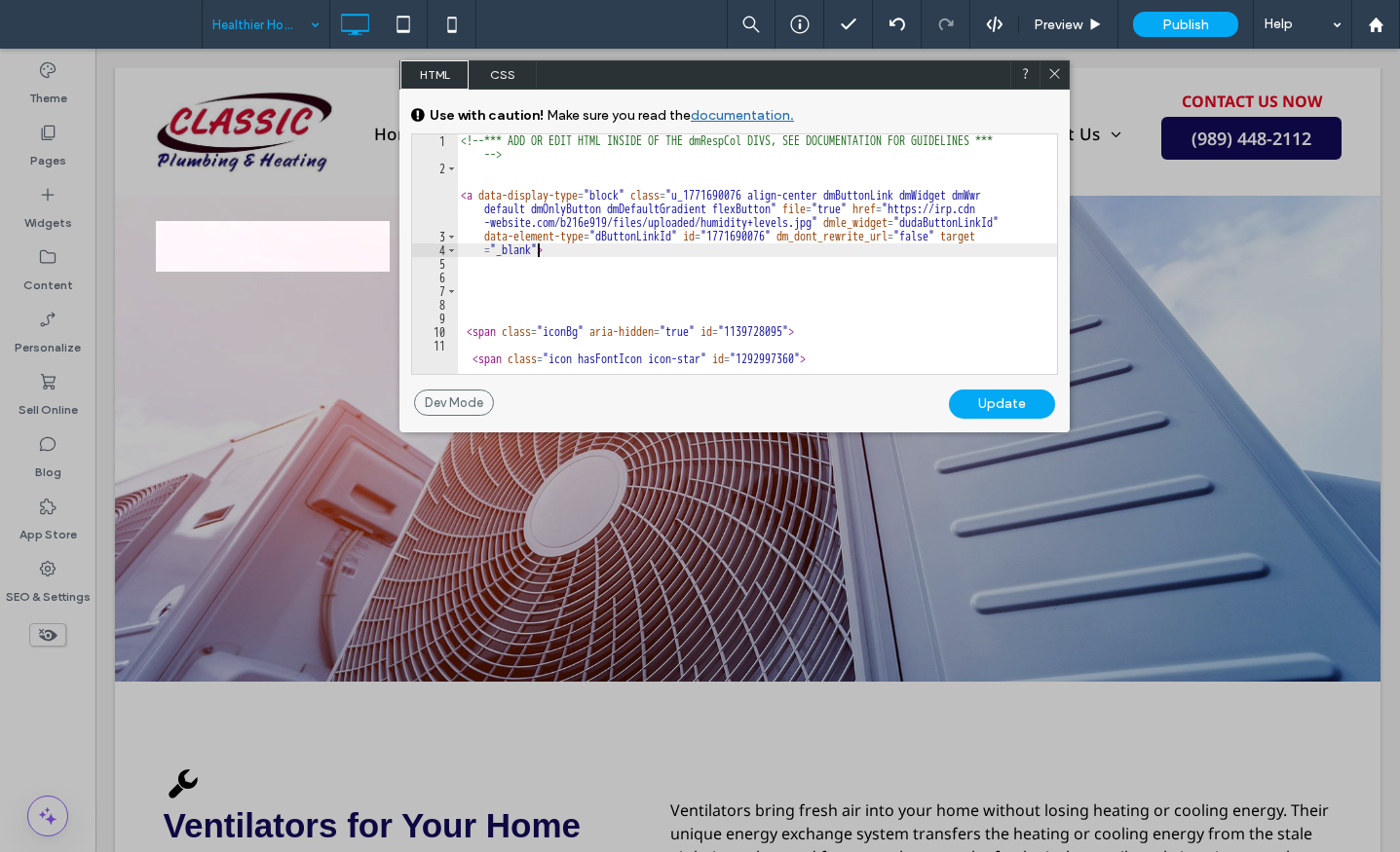click on "<!--  *** ADD OR EDIT HTML INSIDE OF THE dmRespCol DIVS, SEE DOCUMENTATION FOR GUIDELINES ***       --> < a   data-display-type = "block"   class = "u_1771690076 align-center dmButtonLink dmWidget dmWwr       default dmOnlyButton dmDefaultGradient flexButton"   file = "true"   href = "https://irp.cdn      -website.com/b216e919/files/uploaded/humidity+levels.jpg"   dmle_widget = "dudaButtonLinkId"        data-element-type = "dButtonLinkId"   id = "1771690076"   dm_dont_rewrite_url = "false"   target      = "_blank" >   < span   class = "iconBg"   aria-hidden = "true"   id = "1139728095" >    < span   class = "icon hasFontIcon icon-star"   id = "1292997360" >    </ span >   </ span >   < span   class = "text"   id = "1577399478" >   LEARN MORE   </ span > </ a >" at bounding box center (757, 275) 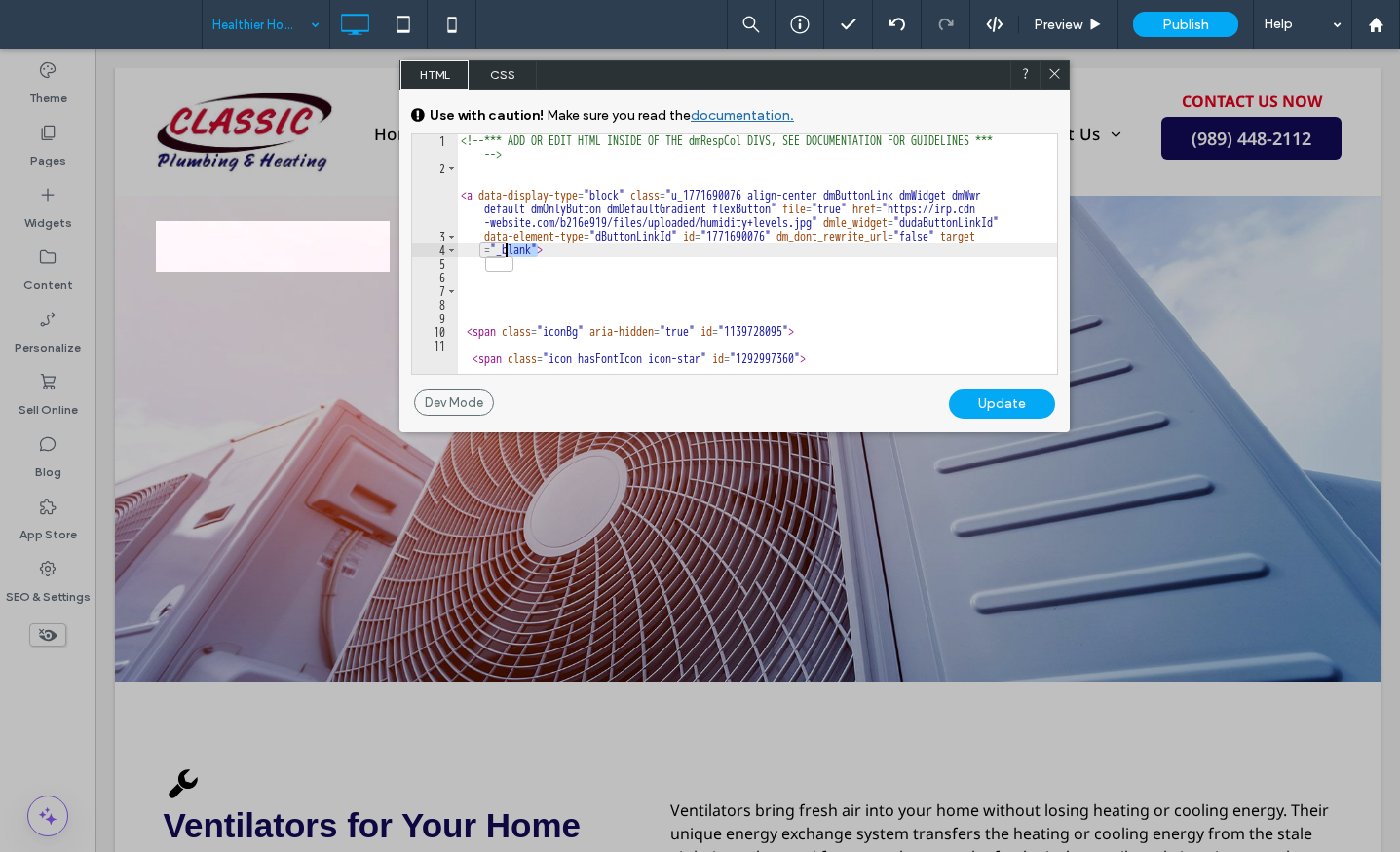 drag, startPoint x: 539, startPoint y: 255, endPoint x: 508, endPoint y: 256, distance: 31.01612 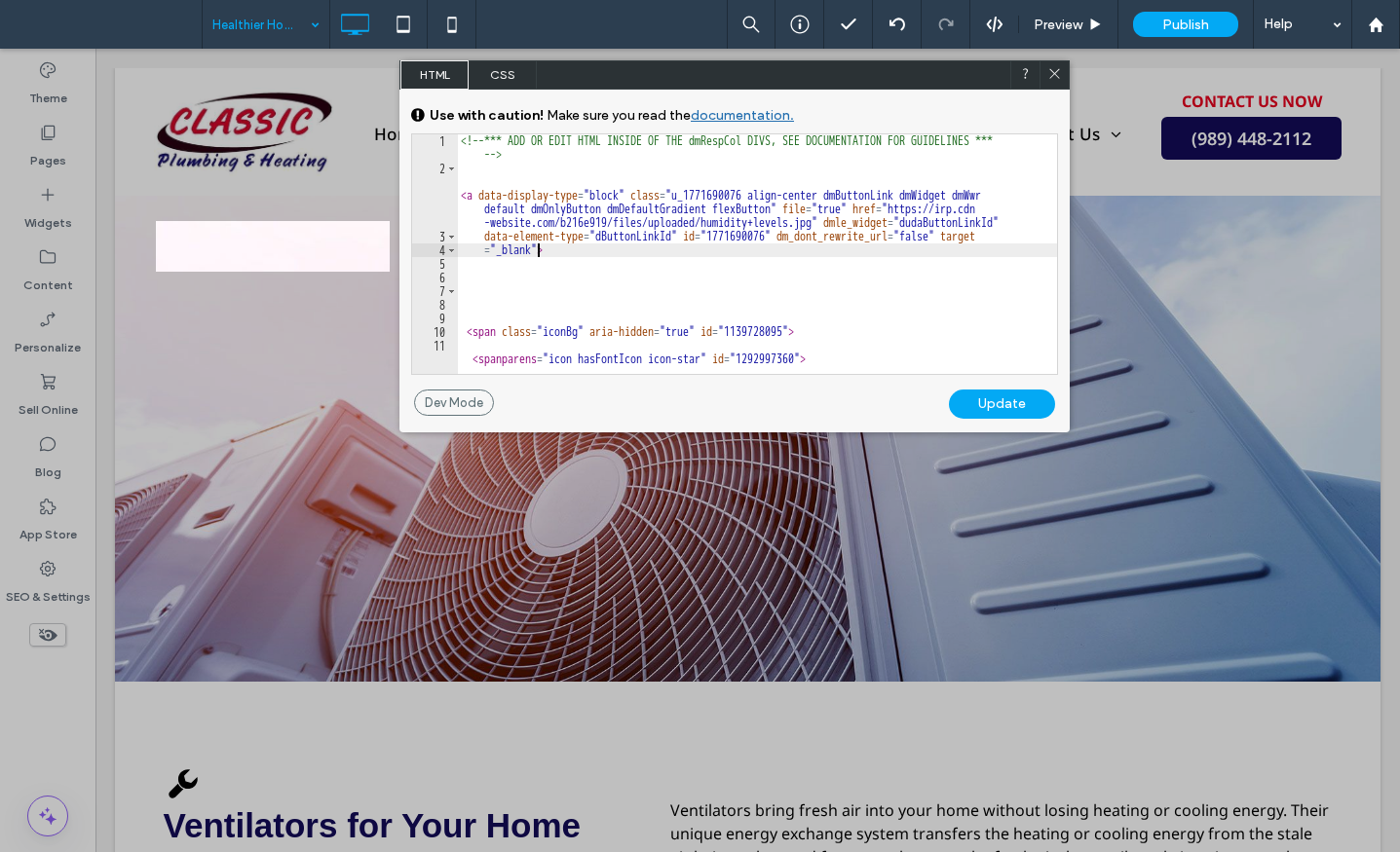 scroll, scrollTop: 0, scrollLeft: 7, axis: horizontal 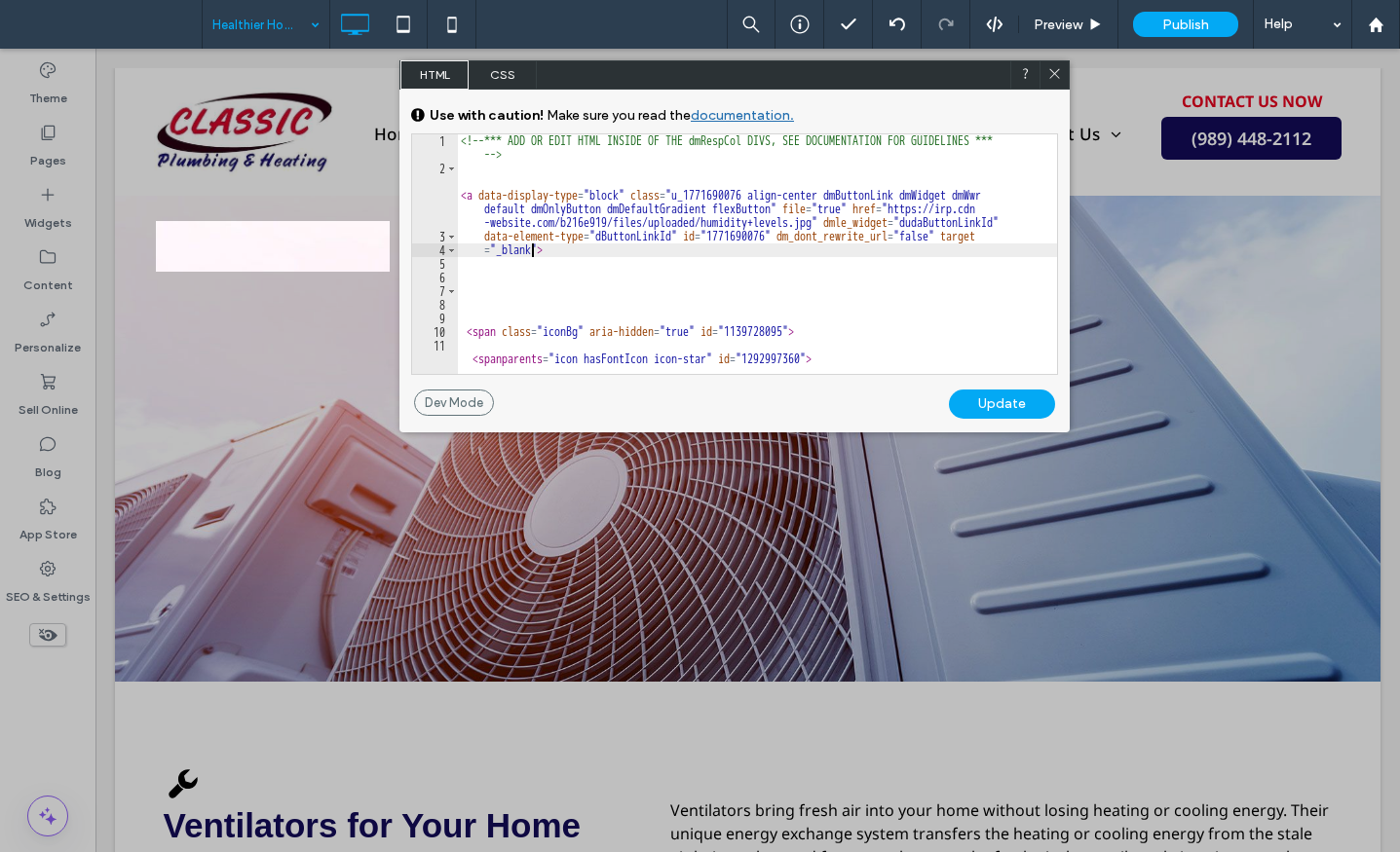 click on "<!--  *** ADD OR EDIT HTML INSIDE OF THE dmRespCol DIVS, SEE DOCUMENTATION FOR GUIDELINES ***       --> < a   data-display-type = "block"   class = "u_1771690076 align-center dmButtonLink dmWidget dmWwr       default dmOnlyButton dmDefaultGradient flexButton"   file = "true"   href = "https://irp.cdn      -website.com/b216e919/files/uploaded/humidity+levels.jpg"   dmle_widget = "dudaButtonLinkId"        data-element-type = "dButtonLinkId"   id = "1771690076"   dm_dont_rewrite_url = "false"   target      = "_blank" >   < span   class = "iconBg"   aria-hidden = "true"   id = "1139728095" >    < spanparents = "icon hasFontIcon icon-star"   id = "1292997360" >    </ span >   </ span >   < span   class = "text"   id = "1577399478" >   LEARN MORE   </ span > </ a >" at bounding box center (757, 275) 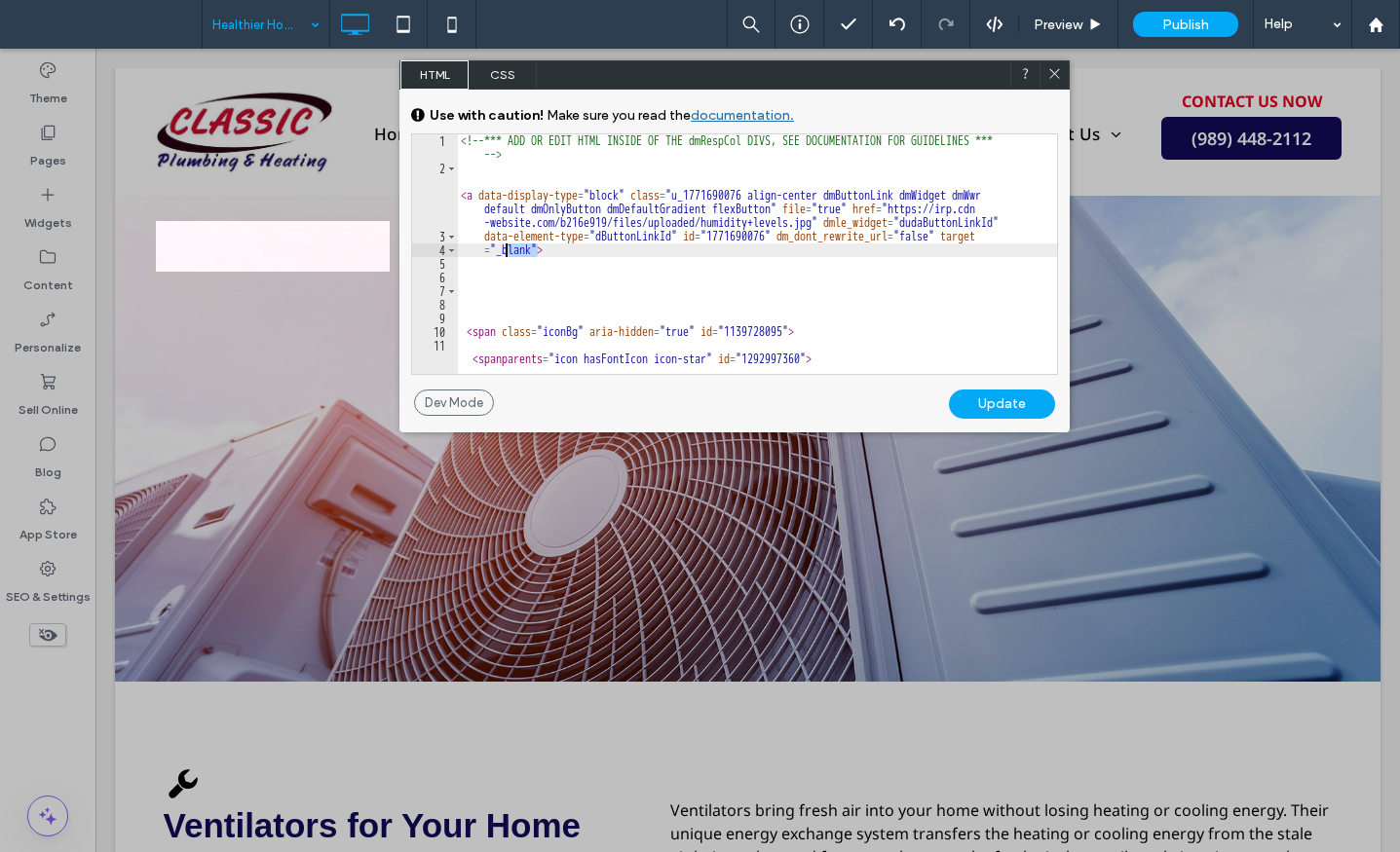 drag, startPoint x: 539, startPoint y: 256, endPoint x: 506, endPoint y: 251, distance: 33.37664 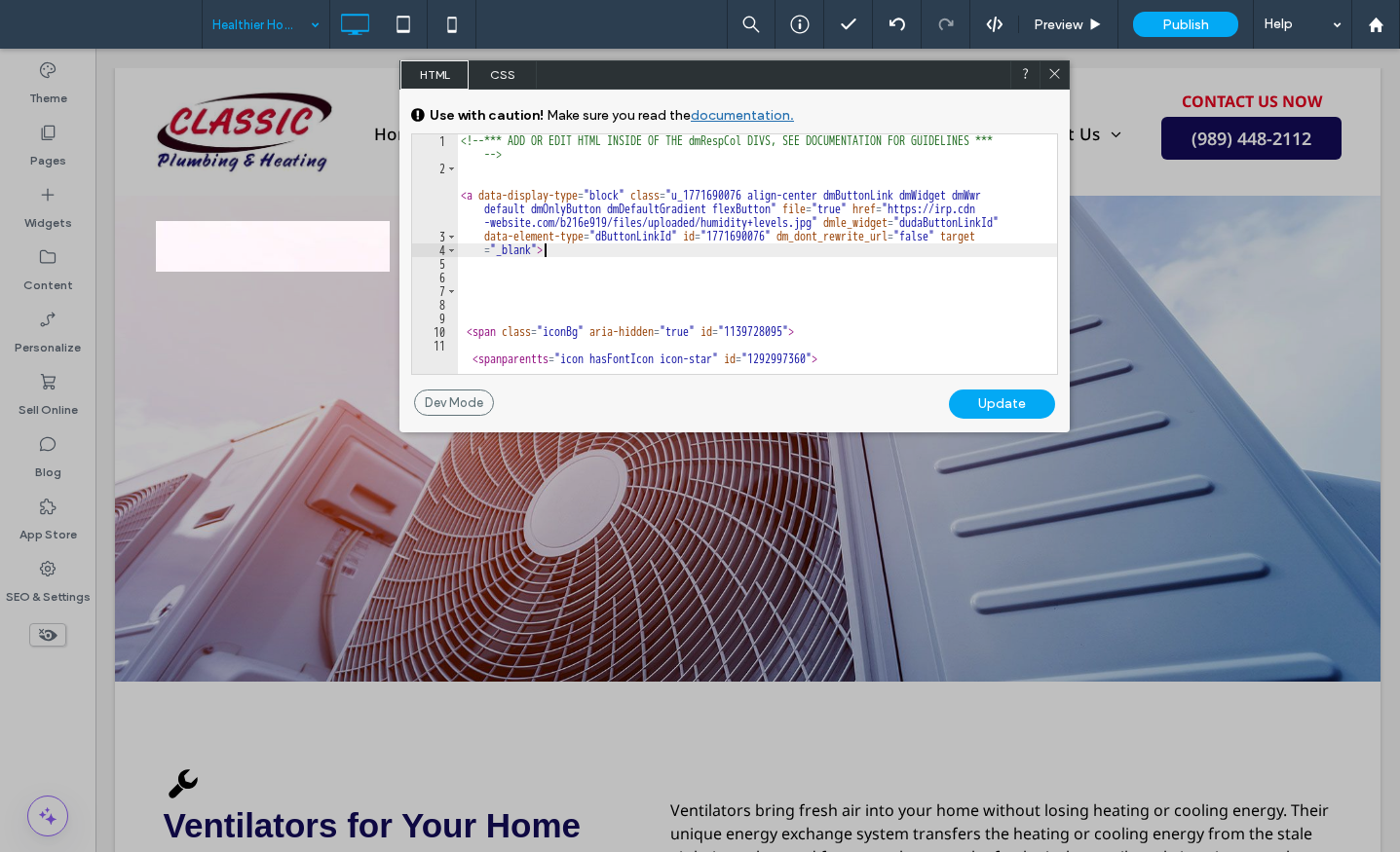 scroll, scrollTop: 0, scrollLeft: 7, axis: horizontal 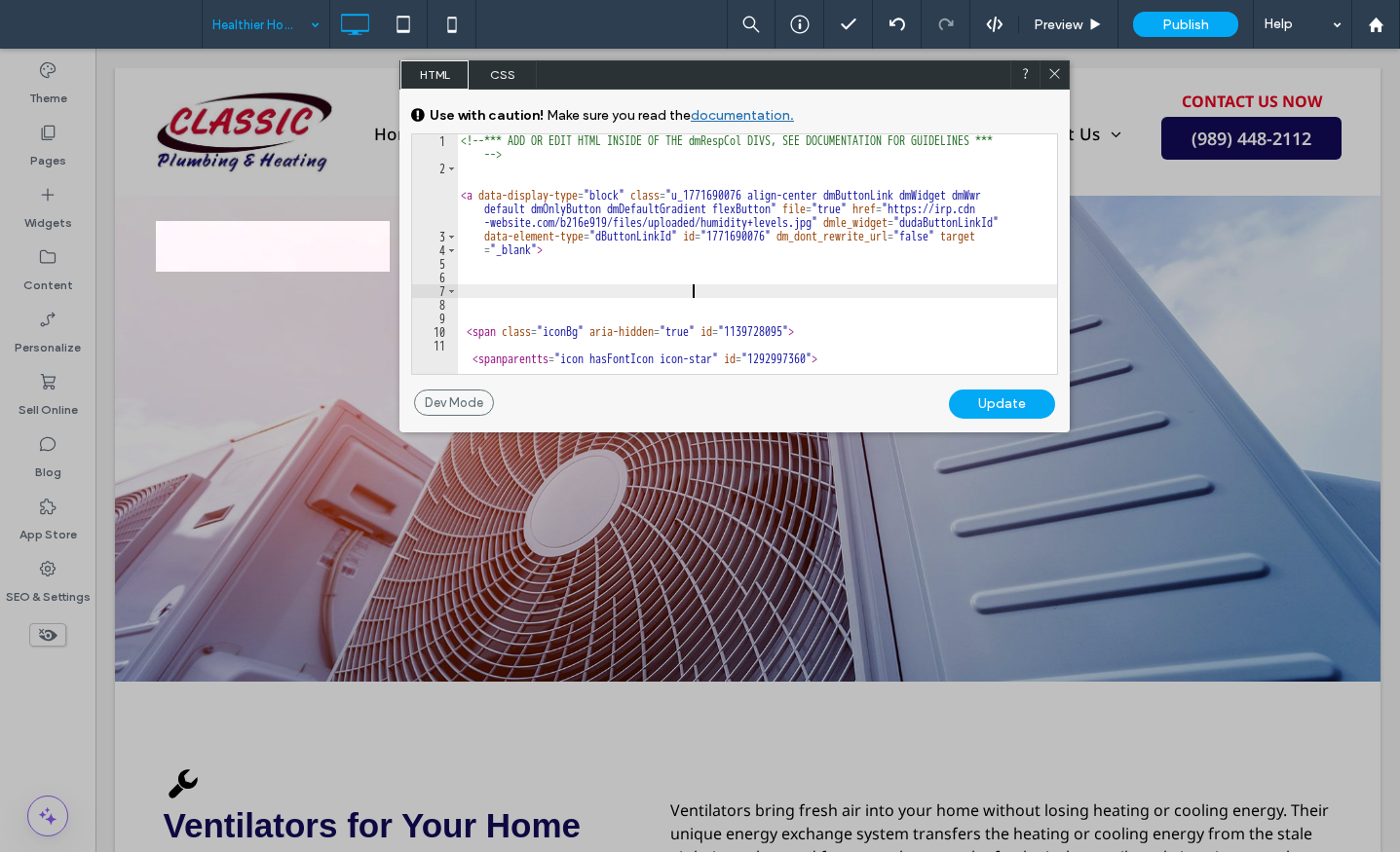 click on "<!--  *** ADD OR EDIT HTML INSIDE OF THE dmRespCol DIVS, SEE DOCUMENTATION FOR GUIDELINES ***       --> < a   data-display-type = "block"   class = "u_1771690076 align-center dmButtonLink dmWidget dmWwr       default dmOnlyButton dmDefaultGradient flexButton"   file = "true"   href = "https://irp.cdn      -website.com/b216e919/files/uploaded/humidity+levels.jpg"   dmle_widget = "dudaButtonLinkId"        data-element-type = "dButtonLinkId"   id = "1771690076"   dm_dont_rewrite_url = "false"   target      = "_blank" >   < span   class = "iconBg"   aria-hidden = "true"   id = "1139728095" >    < spanparentts = "icon hasFontIcon icon-star"   id = "1292997360" >    </ span >   </ span >   < span   class = "text"   id = "1577399478" >   LEARN MORE   </ span > </ a >" at bounding box center (757, 275) 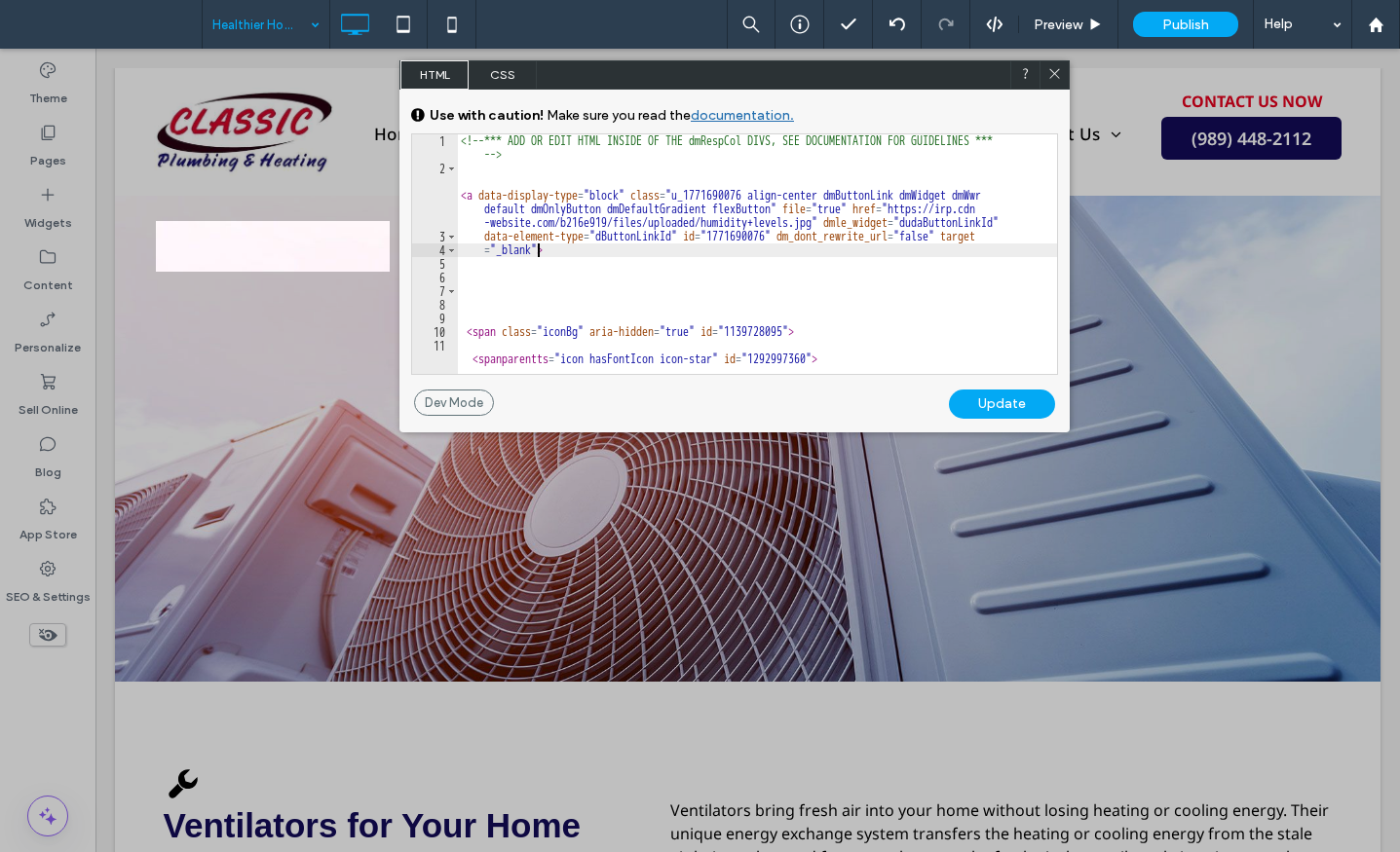 click on "<!--  *** ADD OR EDIT HTML INSIDE OF THE dmRespCol DIVS, SEE DOCUMENTATION FOR GUIDELINES ***       --> < a   data-display-type = "block"   class = "u_1771690076 align-center dmButtonLink dmWidget dmWwr       default dmOnlyButton dmDefaultGradient flexButton"   file = "true"   href = "https://irp.cdn      -website.com/b216e919/files/uploaded/humidity+levels.jpg"   dmle_widget = "dudaButtonLinkId"        data-element-type = "dButtonLinkId"   id = "1771690076"   dm_dont_rewrite_url = "false"   target      = "_blank" >   < span   class = "iconBg"   aria-hidden = "true"   id = "1139728095" >    < spanparentts = "icon hasFontIcon icon-star"   id = "1292997360" >    </ span >   </ span >   < span   class = "text"   id = "1577399478" >   LEARN MORE   </ span > </ a >" at bounding box center [757, 275] 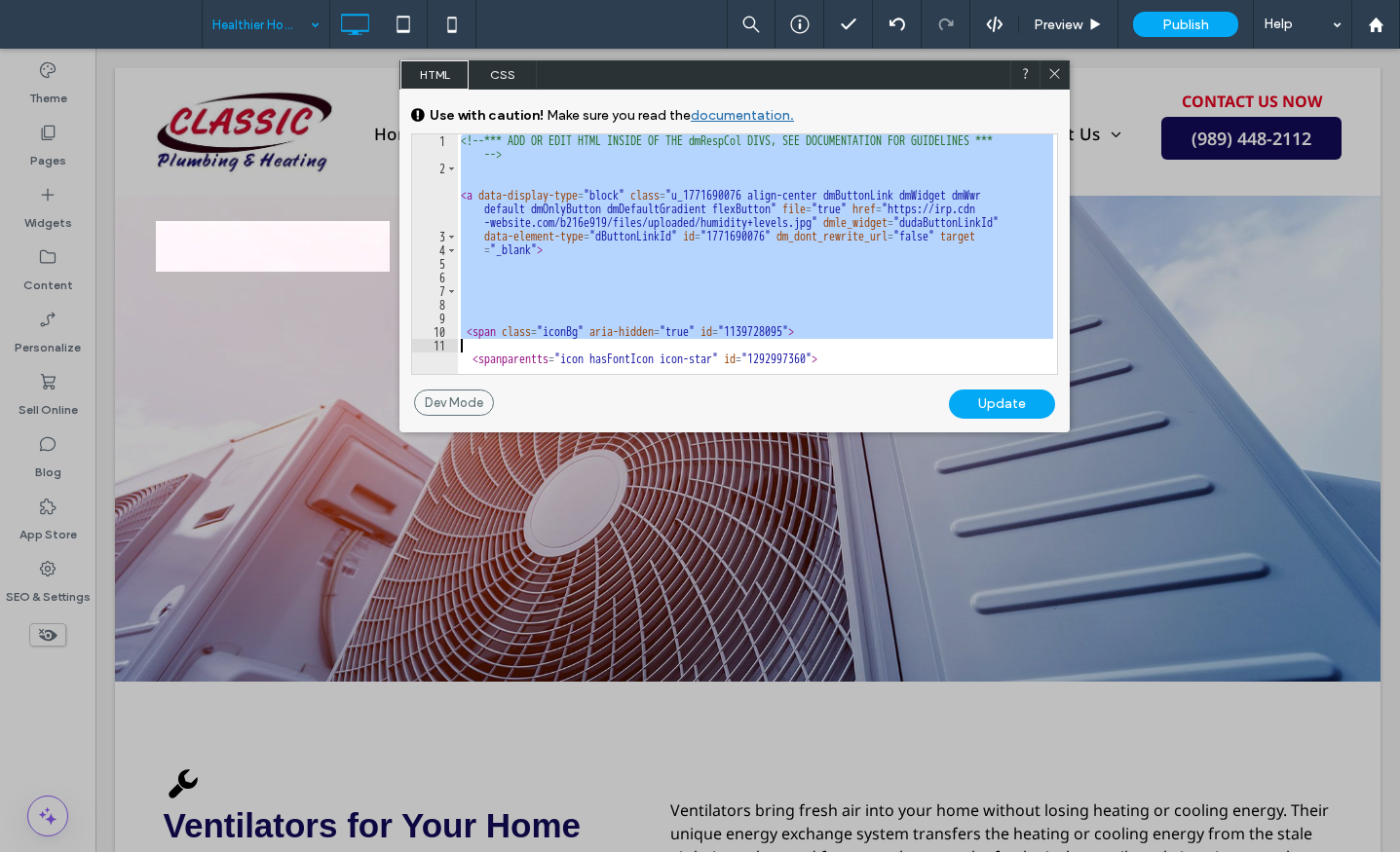 scroll, scrollTop: 0, scrollLeft: 1, axis: horizontal 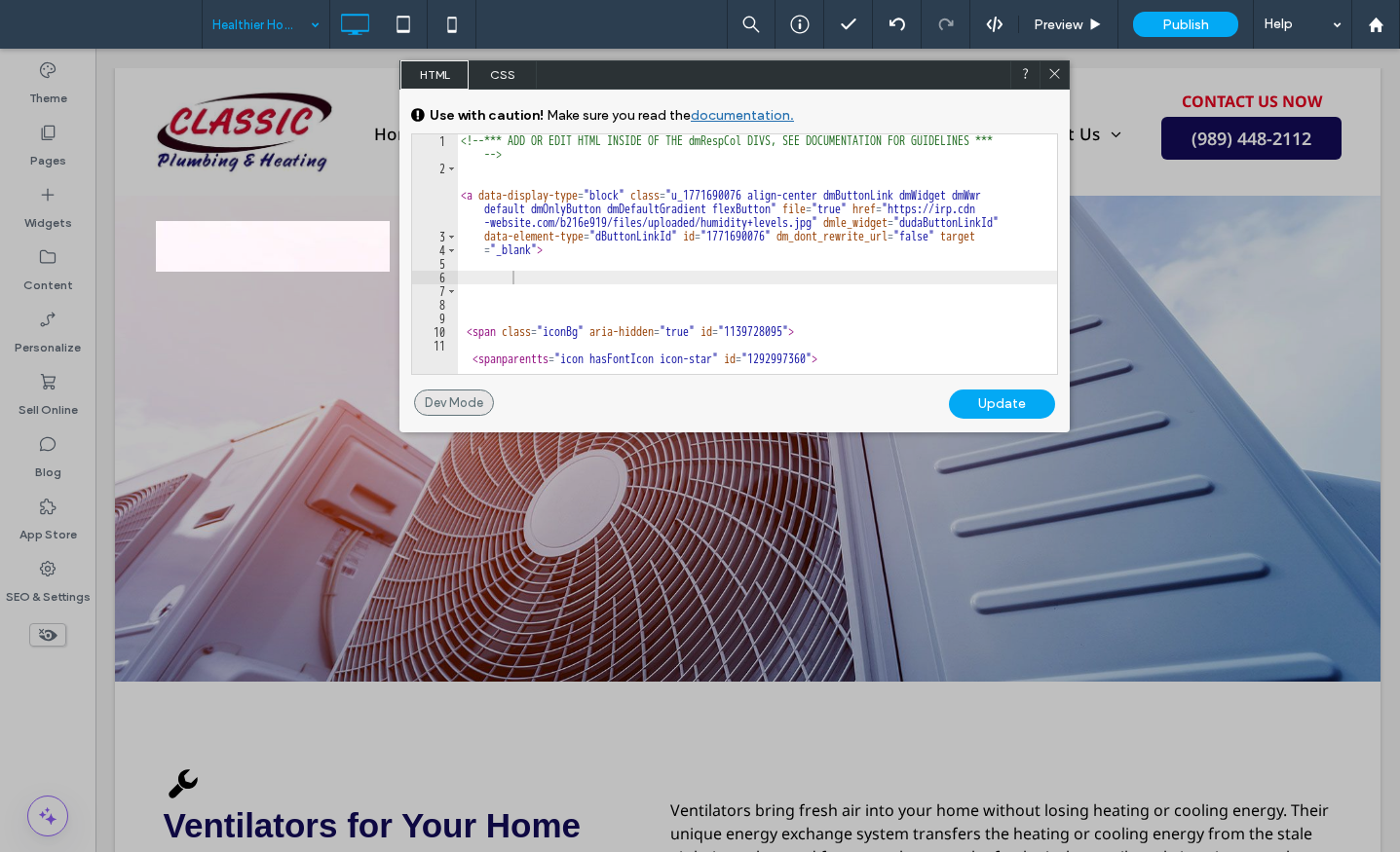 drag, startPoint x: 470, startPoint y: 396, endPoint x: 558, endPoint y: 384, distance: 88.81441 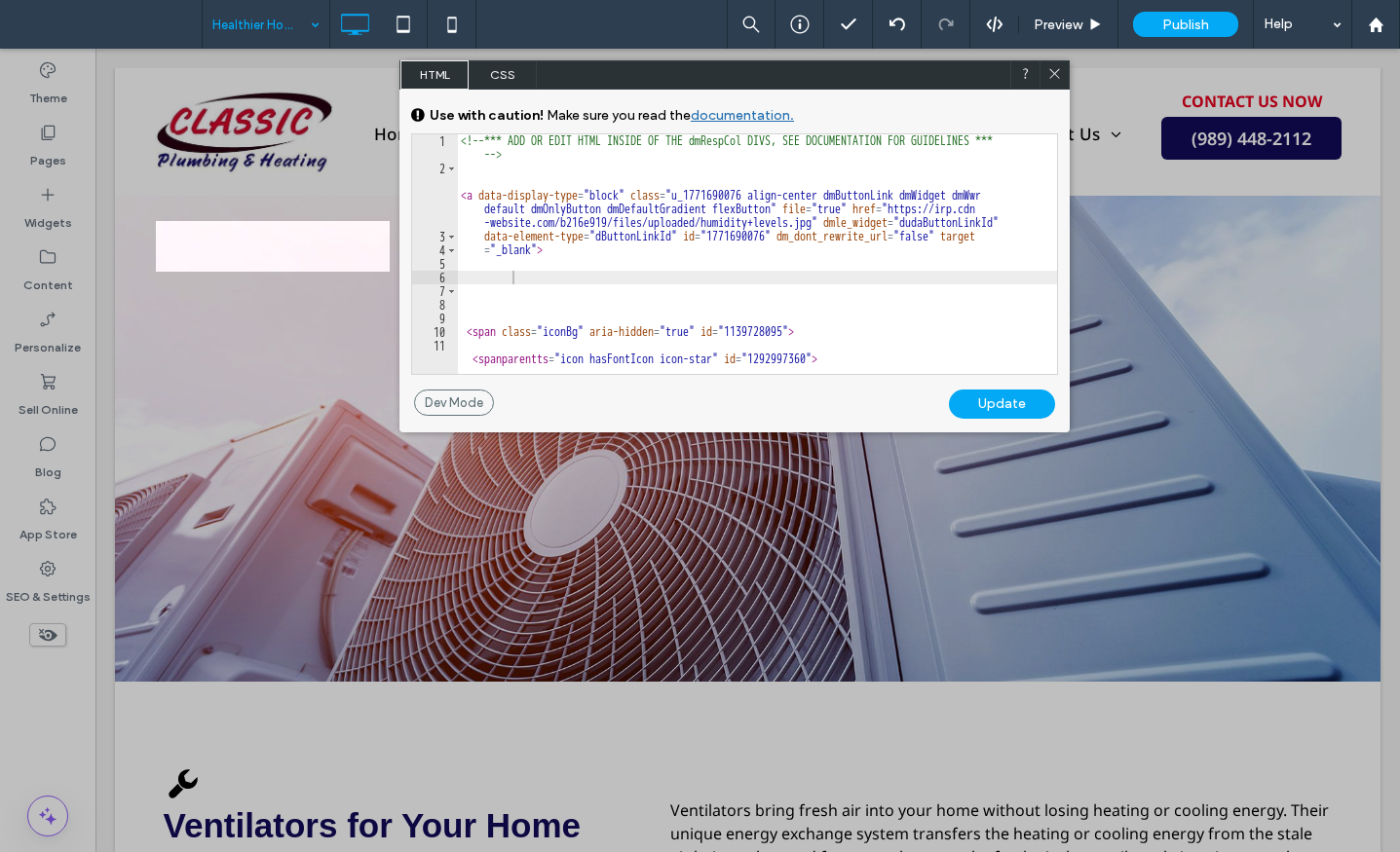 click on "Dev Mode" at bounding box center (454, 402) 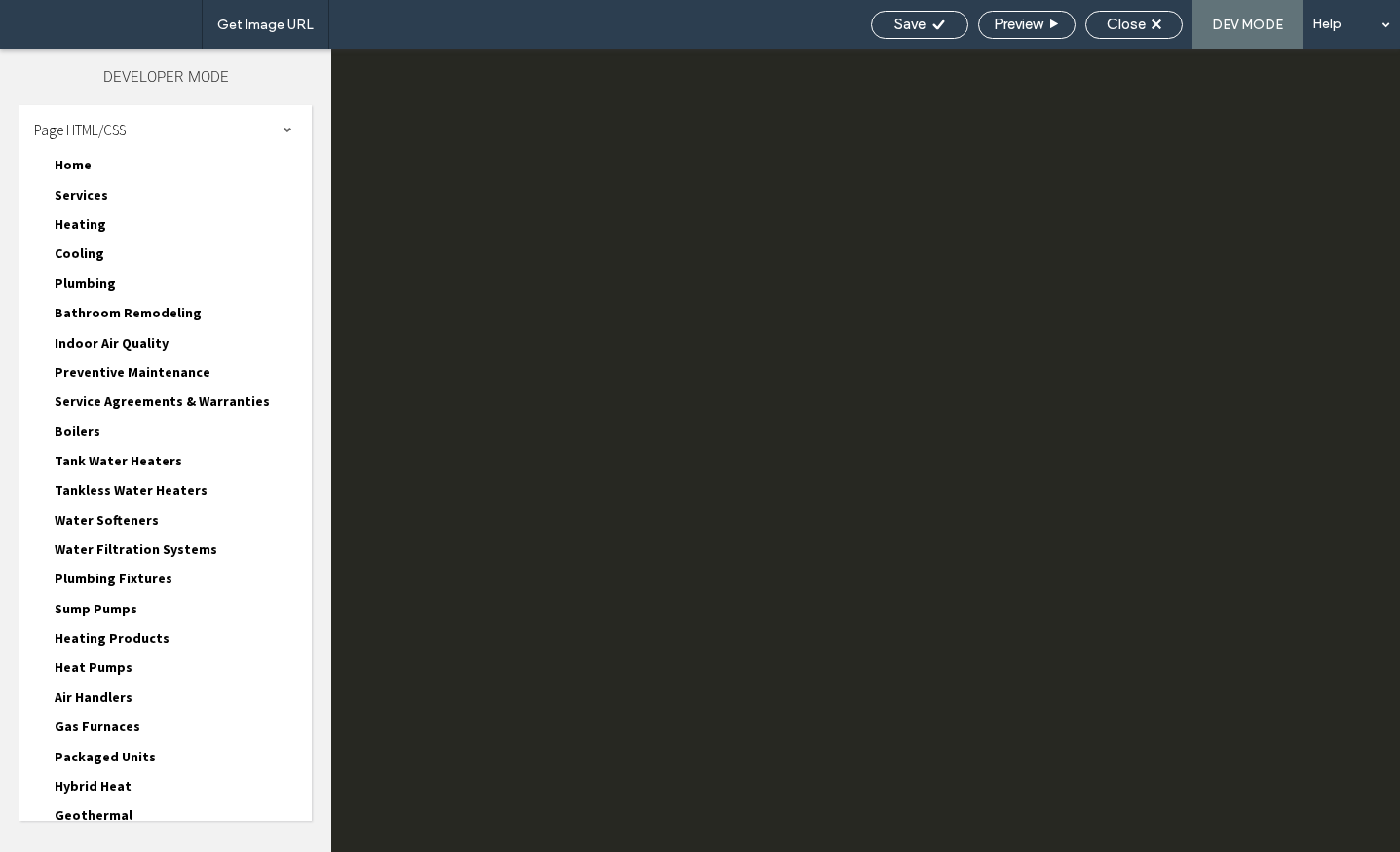 scroll, scrollTop: 1063, scrollLeft: 0, axis: vertical 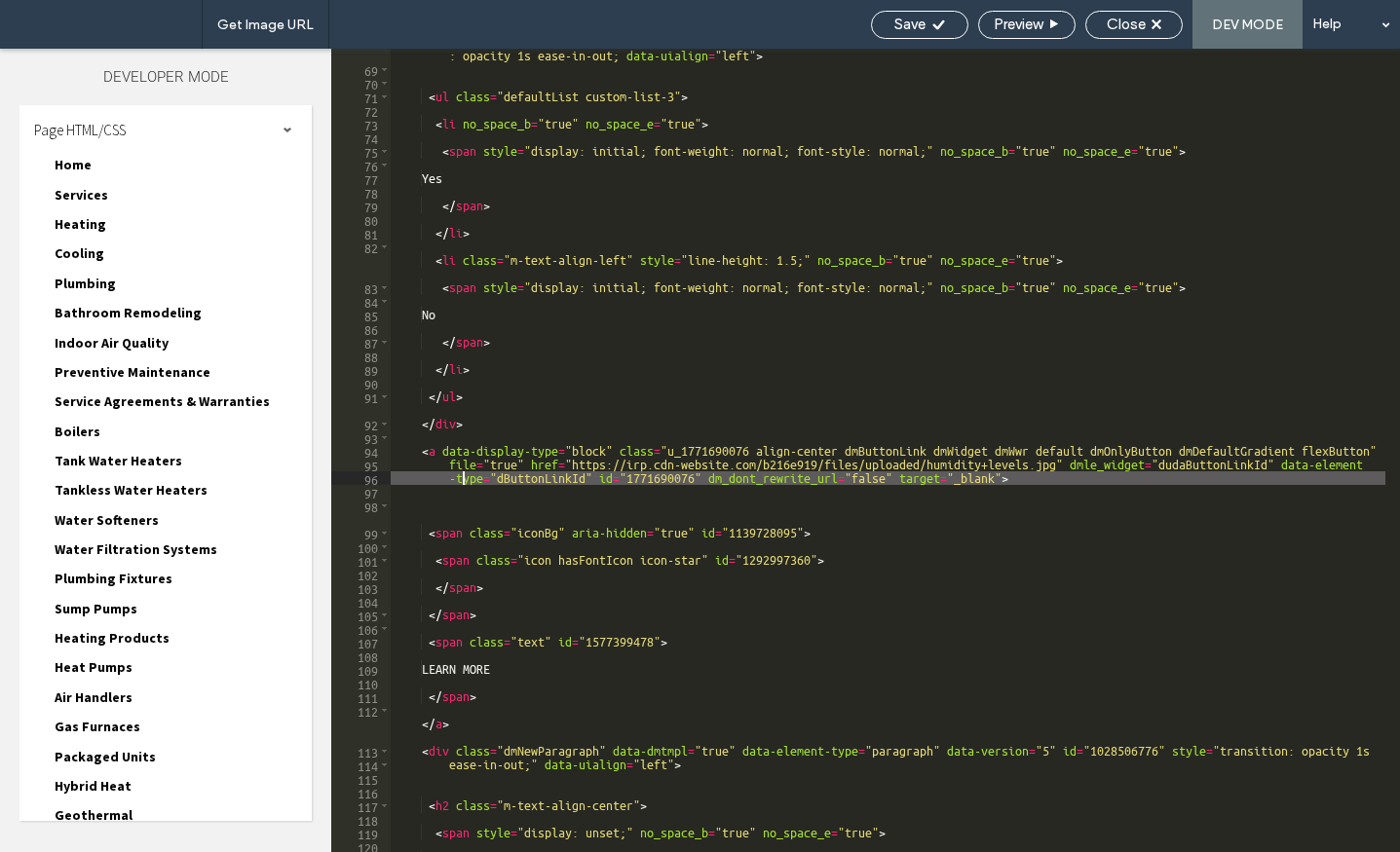 click on "< div   class = "u_1266661486 dmNewParagraph"   data-dmtmpl = "true"   data-element-type = "paragraph"   data-version = "5"   id = "1266661486"   style = "transition          : opacity 1s ease-in-out;"   data-uialign = "left" >        < ul   class = "defaultList custom-list-3" >         < li   no_space_b = "true"   no_space_e = "true" >          < span   style = "display: initial; font-weight: normal; font-style: normal;"   no_space_b = "true"   no_space_e = "true" >          Yes          </ span >         </ li >         < li   class = "m-text-align-left"   style = "line-height: 1.5;"   no_space_b = "true"   no_space_e = "true" >          < span   style = "display: initial; font-weight: normal; font-style: normal;"   no_space_b = "true"   no_space_e = "true" >          No          </ span >         </ li >        </ ul >      </ div >      < a   data-display-type = "block"   class = "u_1771690076 align-center dmButtonLink dmWidget dmWwr default dmOnlyButton dmDefaultGradient flexButton"   file = "true"   href = "https://irp.cdn      -website.com/b216e919/files/uploaded/humidity+levels.jpg"   dmle_widget = "dudaButtonLinkId"        data-element-type = "dButtonLinkId"   id = "1771690076"   dm_dont_rewrite_url = "false"   target      = "_blank" >   < span   class = "iconBg"   aria-hidden = "true"   id = "1139728095" >    < spanparents = "icon hasFontIcon icon-star"   id = "1292997360" >    </ span >   </ span >   < span   class = "text"   id = "1577399478" >   LEARN MORE   </ span > </ a >" at bounding box center [888, 457] 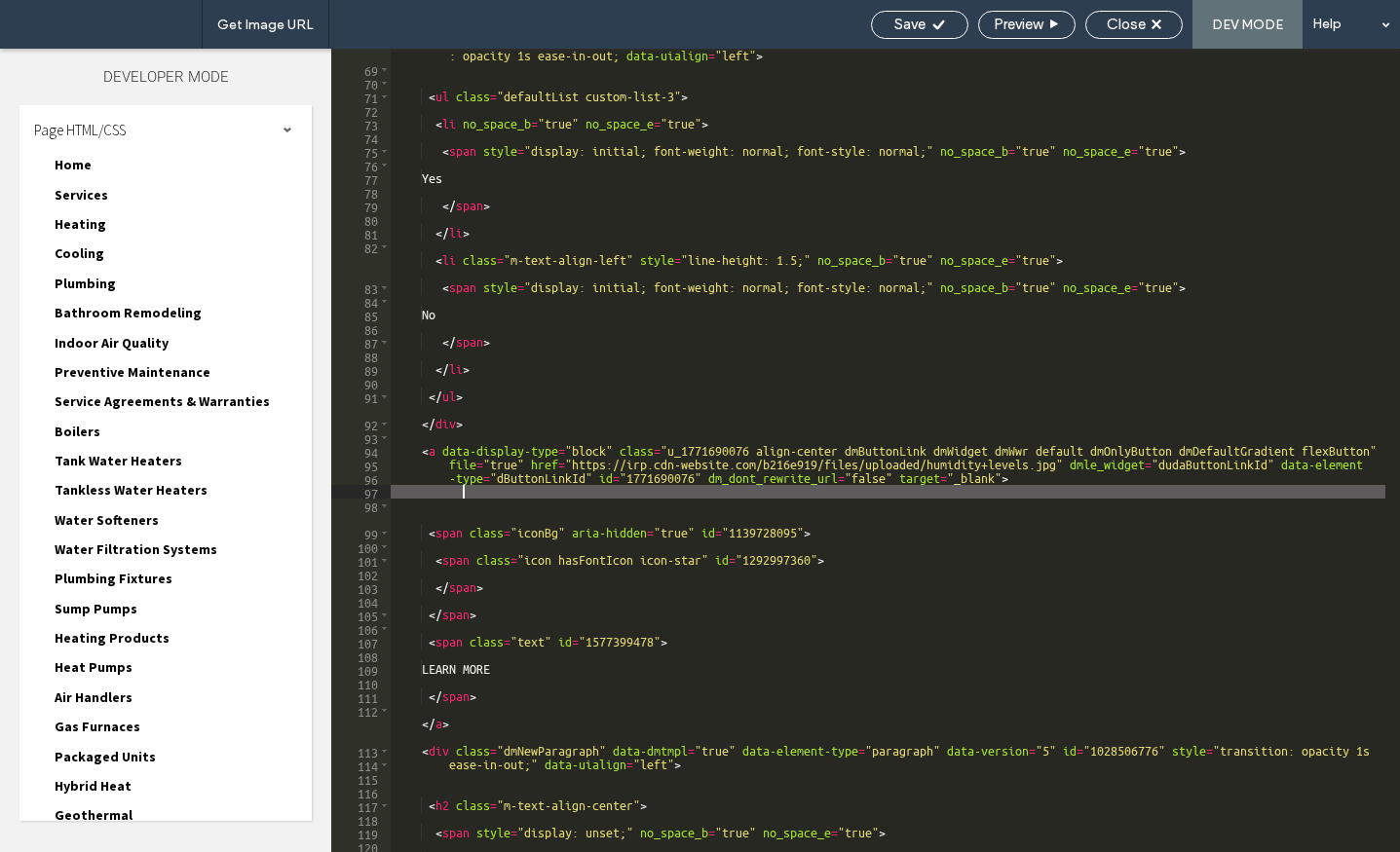 click on "< div   class = "u_1266661486 dmNewParagraph"   data-dmtmpl = "true"   data-element-type = "paragraph"   data-version = "5"   id = "1266661486"   style = "transition          : opacity 1s ease-in-out;"   data-uialign = "left" >        < ul   class = "defaultList custom-list-3" >         < li   no_space_b = "true"   no_space_e = "true" >          < span   style = "display: initial; font-weight: normal; font-style: normal;"   no_space_b = "true"   no_space_e = "true" >          Yes          </ span >         </ li >         < li   class = "m-text-align-left"   style = "line-height: 1.5;"   no_space_b = "true"   no_space_e = "true" >          < span   style = "display: initial; font-weight: normal; font-style: normal;"   no_space_b = "true"   no_space_e = "true" >          No          </ span >         </ li >        </ ul >      </ div >      < a   data-display-type = "block"   class = "u_1771690076 align-center dmButtonLink dmWidget dmWwr default dmOnlyButton dmDefaultGradient flexButton"   file = "true"   href = "https://irp.cdn      -website.com/b216e919/files/uploaded/humidity+levels.jpg"   dmle_widget = "dudaButtonLinkId"        data-element-type = "dButtonLinkId"   id = "1771690076"   dm_dont_rewrite_url = "false"   target      = "_blank" >   < span   class = "iconBg"   aria-hidden = "true"   id = "1139728095" >    < spanparents = "icon hasFontIcon icon-star"   id = "1292997360" >    </ span >   </ span >   < span   class = "text"   id = "1577399478" >   LEARN MORE   </ span > </ a >" at bounding box center [888, 457] 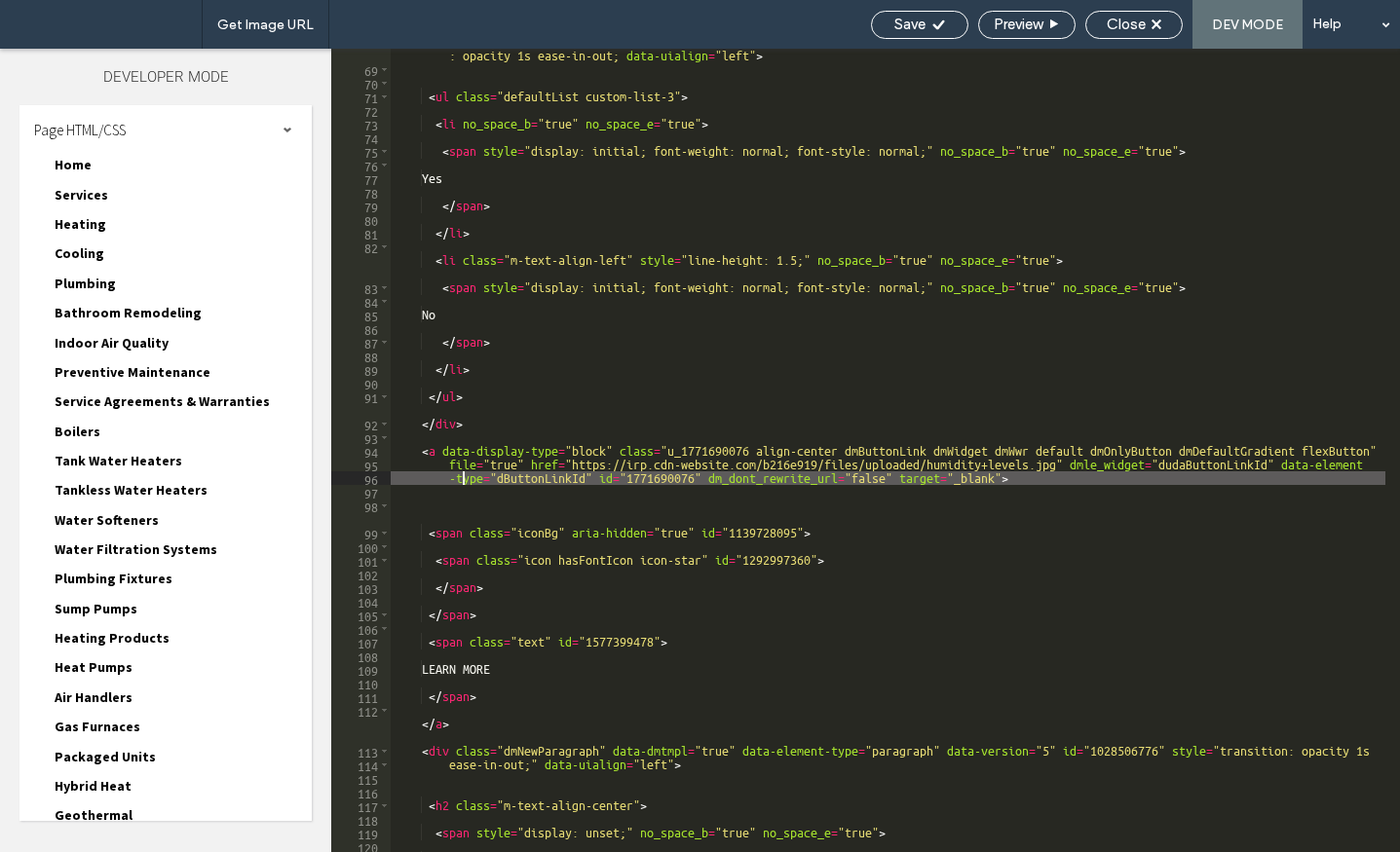 click on "< div   class = "u_1266661486 dmNewParagraph"   data-dmtmpl = "true"   data-element-type = "paragraph"   data-version = "5"   id = "1266661486"   style = "transition          : opacity 1s ease-in-out;"   data-uialign = "left" >        < ul   class = "defaultList custom-list-3" >         < li   no_space_b = "true"   no_space_e = "true" >          < span   style = "display: initial; font-weight: normal; font-style: normal;"   no_space_b = "true"   no_space_e = "true" >          Yes          </ span >         </ li >         < li   class = "m-text-align-left"   style = "line-height: 1.5;"   no_space_b = "true"   no_space_e = "true" >          < span   style = "display: initial; font-weight: normal; font-style: normal;"   no_space_b = "true"   no_space_e = "true" >          No          </ span >         </ li >        </ ul >      </ div >      < a   data-display-type = "block"   class = "u_1771690076 align-center dmButtonLink dmWidget dmWwr default dmOnlyButton dmDefaultGradient flexButton"   file = "true"   href = "https://irp.cdn      -website.com/b216e919/files/uploaded/humidity+levels.jpg"   dmle_widget = "dudaButtonLinkId"        data-element-type = "dButtonLinkId"   id = "1771690076"   dm_dont_rewrite_url = "false"   target      = "_blank" >   < span   class = "iconBg"   aria-hidden = "true"   id = "1139728095" >    < spanparents = "icon hasFontIcon icon-star"   id = "1292997360" >    </ span >   </ span >   < span   class = "text"   id = "1577399478" >   LEARN MORE   </ span > </ a >" at bounding box center [888, 457] 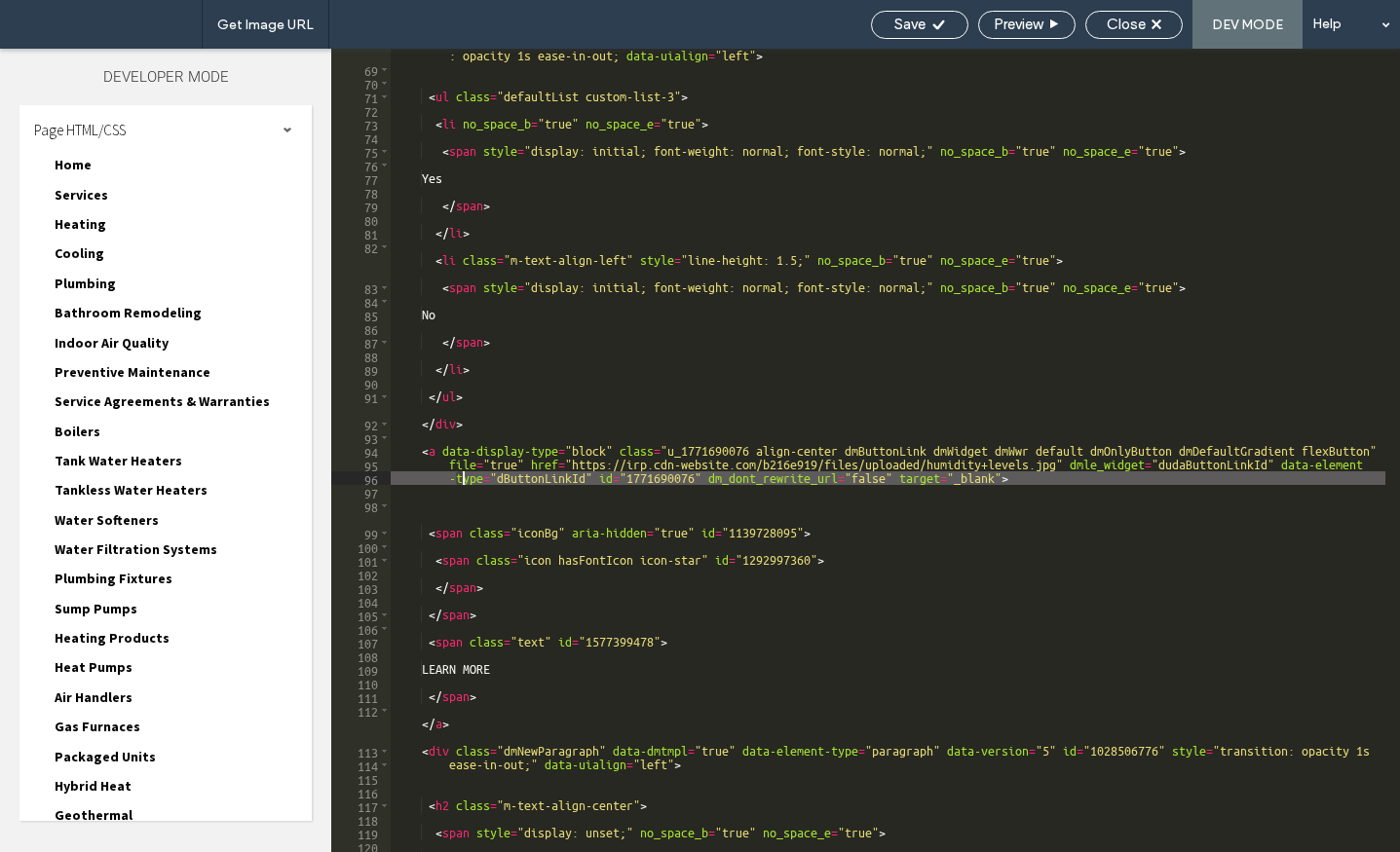 click on "< div   class = "u_1266661486 dmNewParagraph"   data-dmtmpl = "true"   data-element-type = "paragraph"   data-version = "5"   id = "1266661486"   style = "transition          : opacity 1s ease-in-out;"   data-uialign = "left" >        < ul   class = "defaultList custom-list-3" >         < li   no_space_b = "true"   no_space_e = "true" >          < span   style = "display: initial; font-weight: normal; font-style: normal;"   no_space_b = "true"   no_space_e = "true" >          Yes          </ span >         </ li >         < li   class = "m-text-align-left"   style = "line-height: 1.5;"   no_space_b = "true"   no_space_e = "true" >          < span   style = "display: initial; font-weight: normal; font-style: normal;"   no_space_b = "true"   no_space_e = "true" >          No          </ span >         </ li >        </ ul >      </ div >      < a   data-display-type = "block"   class = "u_1771690076 align-center dmButtonLink dmWidget dmWwr default dmOnlyButton dmDefaultGradient flexButton"   file = "true"   href = "https://irp.cdn      -website.com/b216e919/files/uploaded/humidity+levels.jpg"   dmle_widget = "dudaButtonLinkId"        data-element-type = "dButtonLinkId"   id = "1771690076"   dm_dont_rewrite_url = "false"   target      = "_blank" >   < span   class = "iconBg"   aria-hidden = "true"   id = "1139728095" >    < spanparents = "icon hasFontIcon icon-star"   id = "1292997360" >    </ span >   </ span >   < span   class = "text"   id = "1577399478" >   LEARN MORE   </ span > </ a >" at bounding box center [888, 450] 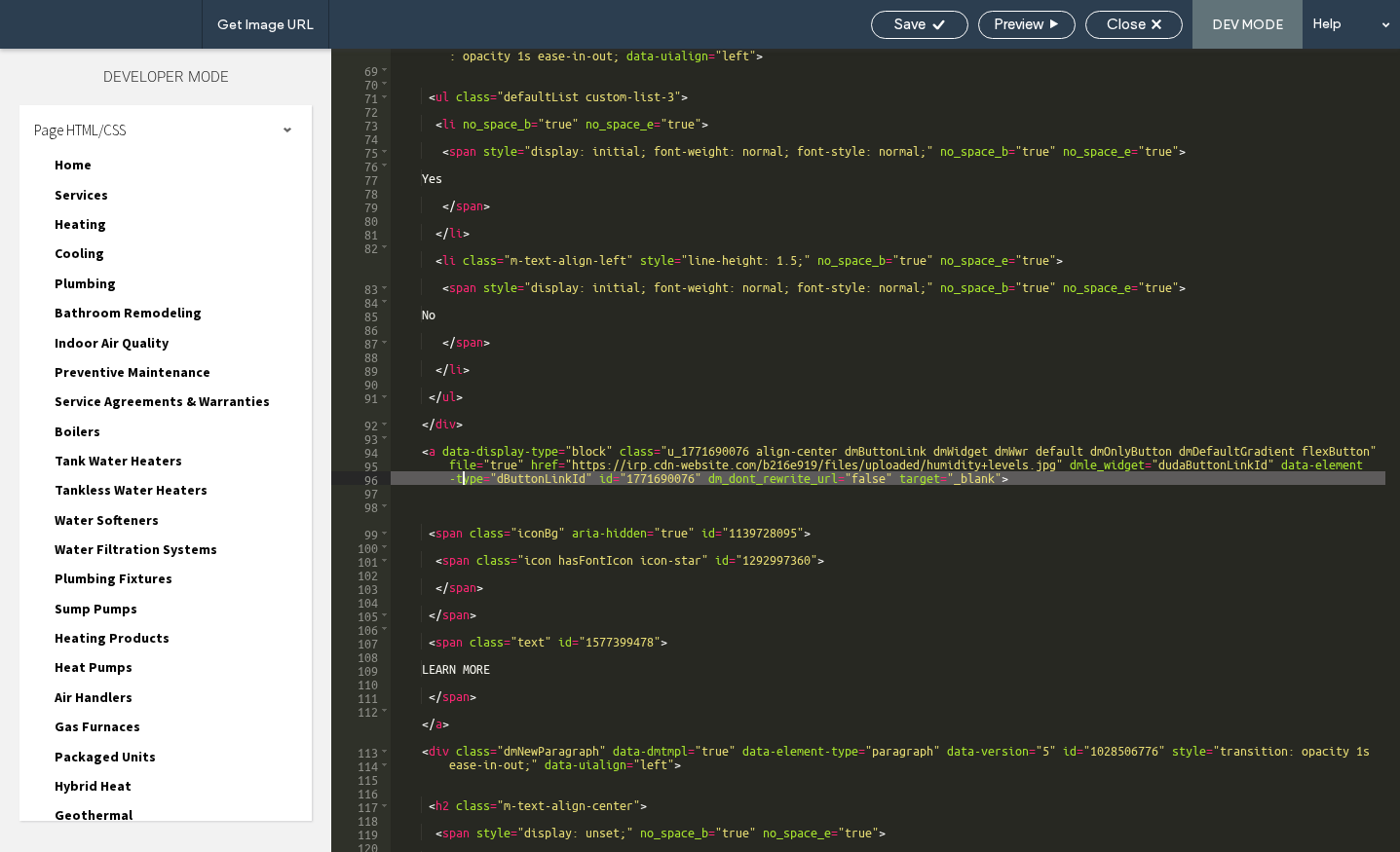click on "< div   class = "u_1266661486 dmNewParagraph"   data-dmtmpl = "true"   data-element-type = "paragraph"   data-version = "5"   id = "1266661486"   style = "transition          : opacity 1s ease-in-out;"   data-uialign = "left" >        < ul   class = "defaultList custom-list-3" >         < li   no_space_b = "true"   no_space_e = "true" >          < span   style = "display: initial; font-weight: normal; font-style: normal;"   no_space_b = "true"   no_space_e = "true" >          Yes          </ span >         </ li >         < li   class = "m-text-align-left"   style = "line-height: 1.5;"   no_space_b = "true"   no_space_e = "true" >          < span   style = "display: initial; font-weight: normal; font-style: normal;"   no_space_b = "true"   no_space_e = "true" >          No          </ span >         </ li >        </ ul >      </ div >      < a   data-display-type = "block"   class = "u_1771690076 align-center dmButtonLink dmWidget dmWwr default dmOnlyButton dmDefaultGradient flexButton"   file = "true"   href = "https://irp.cdn      -website.com/b216e919/files/uploaded/humidity+levels.jpg"   dmle_widget = "dudaButtonLinkId"        data-element-type = "dButtonLinkId"   id = "1771690076"   dm_dont_rewrite_url = "false"   target      = "_blank" >   < span   class = "iconBg"   aria-hidden = "true"   id = "1139728095" >    < spanparents = "icon hasFontIcon icon-star"   id = "1292997360" >    </ span >   </ span >   < span   class = "text"   id = "1577399478" >   LEARN MORE   </ span > </ a >" at bounding box center [888, 457] 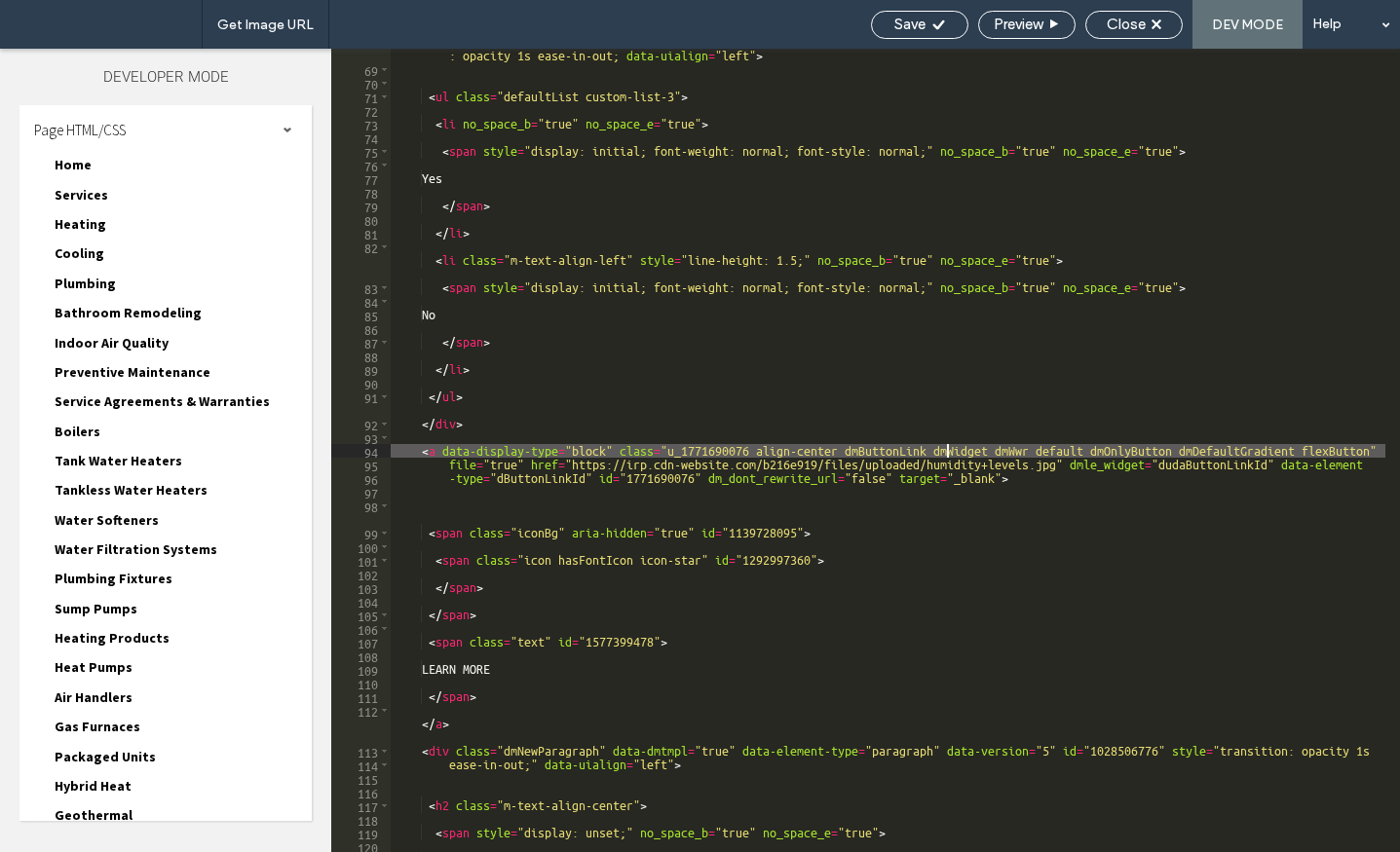 click on "< div   class = "u_1266661486 dmNewParagraph"   data-dmtmpl = "true"   data-element-type = "paragraph"   data-version = "5"   id = "1266661486"   style = "transition          : opacity 1s ease-in-out;"   data-uialign = "left" >        < ul   class = "defaultList custom-list-3" >         < li   no_space_b = "true"   no_space_e = "true" >          < span   style = "display: initial; font-weight: normal; font-style: normal;"   no_space_b = "true"   no_space_e = "true" >          Yes          </ span >         </ li >         < li   class = "m-text-align-left"   style = "line-height: 1.5;"   no_space_b = "true"   no_space_e = "true" >          < span   style = "display: initial; font-weight: normal; font-style: normal;"   no_space_b = "true"   no_space_e = "true" >          No          </ span >         </ li >        </ ul >      </ div >      < a   data-display-type = "block"   class = "u_1771690076 align-center dmButtonLink dmWidget dmWwr default dmOnlyButton dmDefaultGradient flexButton"   file = "true"   href = "https://irp.cdn      -website.com/b216e919/files/uploaded/humidity+levels.jpg"   dmle_widget = "dudaButtonLinkId"        data-element-type = "dButtonLinkId"   id = "1771690076"   dm_dont_rewrite_url = "false"   target      = "_blank" >   < span   class = "iconBg"   aria-hidden = "true"   id = "1139728095" >    < spanparents = "icon hasFontIcon icon-star"   id = "1292997360" >    </ span >   </ span >   < span   class = "text"   id = "1577399478" >   LEARN MORE   </ span > </ a >" at bounding box center [888, 457] 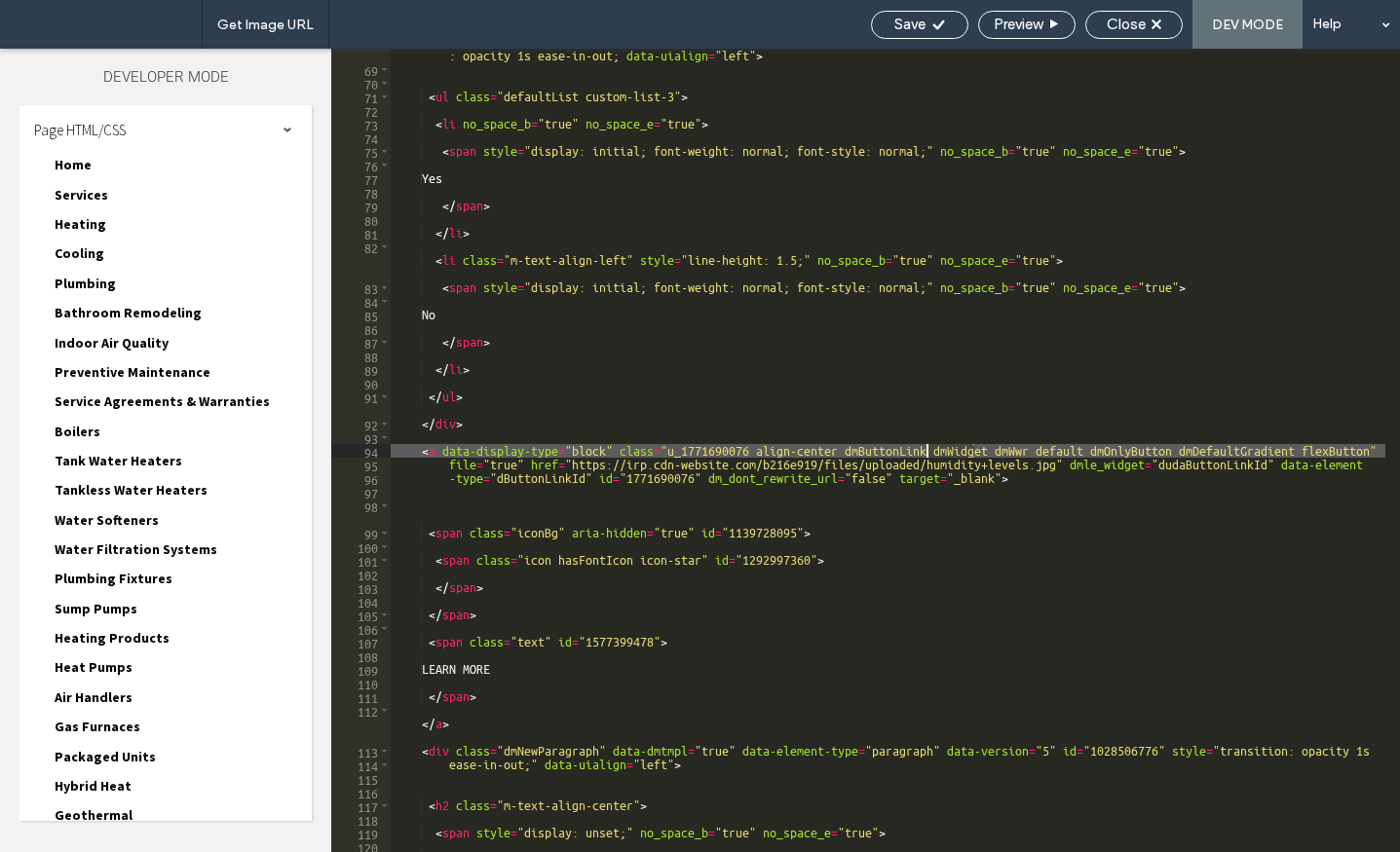 click on "< div   class = "u_1266661486 dmNewParagraph"   data-dmtmpl = "true"   data-element-type = "paragraph"   data-version = "5"   id = "1266661486"   style = "transition          : opacity 1s ease-in-out;"   data-uialign = "left" >        < ul   class = "defaultList custom-list-3" >         < li   no_space_b = "true"   no_space_e = "true" >          < span   style = "display: initial; font-weight: normal; font-style: normal;"   no_space_b = "true"   no_space_e = "true" >          Yes          </ span >         </ li >         < li   class = "m-text-align-left"   style = "line-height: 1.5;"   no_space_b = "true"   no_space_e = "true" >          < span   style = "display: initial; font-weight: normal; font-style: normal;"   no_space_b = "true"   no_space_e = "true" >          No          </ span >         </ li >        </ ul >      </ div >      < a   data-display-type = "block"   class = "u_1771690076 align-center dmButtonLink dmWidget dmWwr default dmOnlyButton dmDefaultGradient flexButton"   file = "true"   href = "https://irp.cdn      -website.com/b216e919/files/uploaded/humidity+levels.jpg"   dmle_widget = "dudaButtonLinkId"        data-element-type = "dButtonLinkId"   id = "1771690076"   dm_dont_rewrite_url = "false"   target      = "_blank" >   < span   class = "iconBg"   aria-hidden = "true"   id = "1139728095" >    < spanparents = "icon hasFontIcon icon-star"   id = "1292997360" >    </ span >   </ span >   < span   class = "text"   id = "1577399478" >   LEARN MORE   </ span > </ a >" at bounding box center [888, 457] 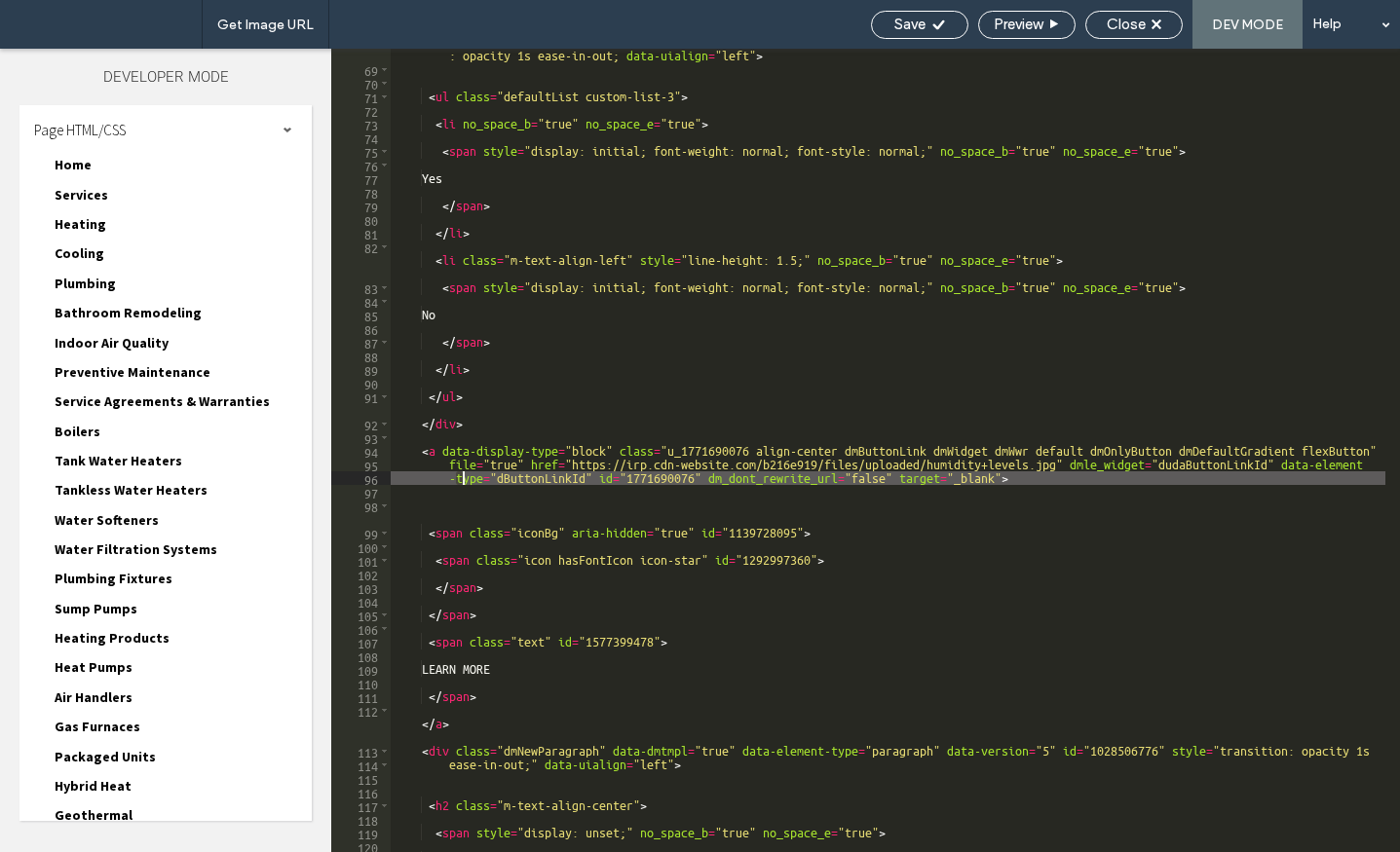 click on "< div   class = "u_1266661486 dmNewParagraph"   data-dmtmpl = "true"   data-element-type = "paragraph"   data-version = "5"   id = "1266661486"   style = "transition          : opacity 1s ease-in-out;"   data-uialign = "left" >        < ul   class = "defaultList custom-list-3" >         < li   no_space_b = "true"   no_space_e = "true" >          < span   style = "display: initial; font-weight: normal; font-style: normal;"   no_space_b = "true"   no_space_e = "true" >          Yes          </ span >         </ li >         < li   class = "m-text-align-left"   style = "line-height: 1.5;"   no_space_b = "true"   no_space_e = "true" >          < span   style = "display: initial; font-weight: normal; font-style: normal;"   no_space_b = "true"   no_space_e = "true" >          No          </ span >         </ li >        </ ul >      </ div >      < a   data-display-type = "block"   class = "u_1771690076 align-center dmButtonLink dmWidget dmWwr default dmOnlyButton dmDefaultGradient flexButton"   file = "true"   href = "https://irp.cdn      -website.com/b216e919/files/uploaded/humidity+levels.jpg"   dmle_widget = "dudaButtonLinkId"        data-element-type = "dButtonLinkId"   id = "1771690076"   dm_dont_rewrite_url = "false"   target      = "_blank" >   < span   class = "iconBg"   aria-hidden = "true"   id = "1139728095" >    < spanparents = "icon hasFontIcon icon-star"   id = "1292997360" >    </ span >   </ span >   < span   class = "text"   id = "1577399478" >   LEARN MORE   </ span > </ a >" at bounding box center (888, 457) 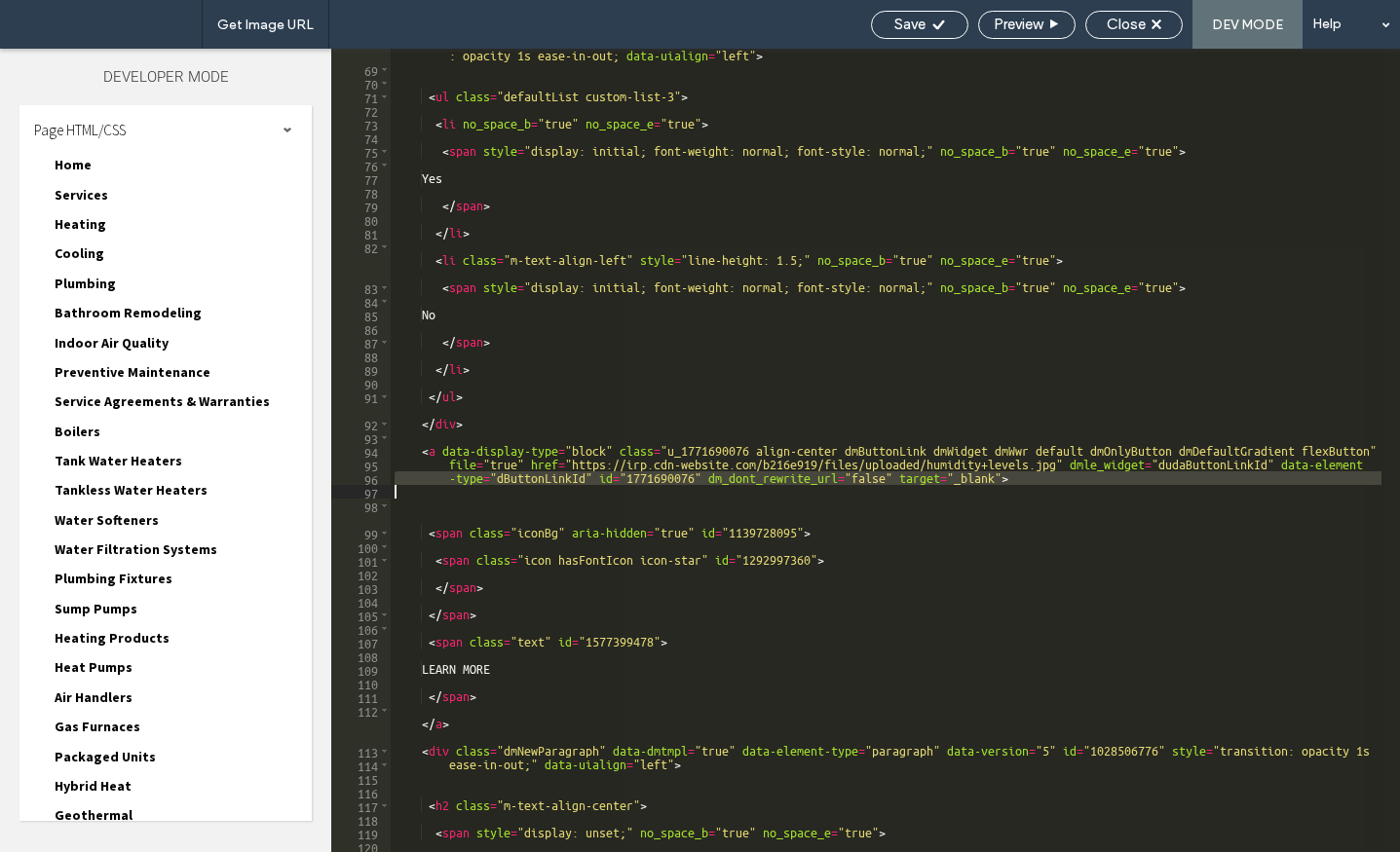 click on "< div   class = "u_1266661486 dmNewParagraph"   data-dmtmpl = "true"   data-element-type = "paragraph"   data-version = "5"   id = "1266661486"   style = "transition          : opacity 1s ease-in-out;"   data-uialign = "left" >        < ul   class = "defaultList custom-list-3" >         < li   no_space_b = "true"   no_space_e = "true" >          < span   style = "display: initial; font-weight: normal; font-style: normal;"   no_space_b = "true"   no_space_e = "true" >          Yes          </ span >         </ li >         < li   class = "m-text-align-left"   style = "line-height: 1.5;"   no_space_b = "true"   no_space_e = "true" >          < span   style = "display: initial; font-weight: normal; font-style: normal;"   no_space_b = "true"   no_space_e = "true" >          No          </ span >         </ li >        </ ul >      </ div >      < a   data-display-type = "block"   class = "u_1771690076 align-center dmButtonLink dmWidget dmWwr default dmOnlyButton dmDefaultGradient flexButton"   file = "true"   href = "https://irp.cdn      -website.com/b216e919/files/uploaded/humidity+levels.jpg"   dmle_widget = "dudaButtonLinkId"        data-element-type = "dButtonLinkId"   id = "1771690076"   dm_dont_rewrite_url = "false"   target      = "_blank" >   < span   class = "iconBg"   aria-hidden = "true"   id = "1139728095" >    < spanparents = "icon hasFontIcon icon-star"   id = "1292997360" >    </ span >   </ span >   < span   class = "text"   id = "1577399478" >   LEARN MORE   </ span > </ a >" at bounding box center (888, 450) 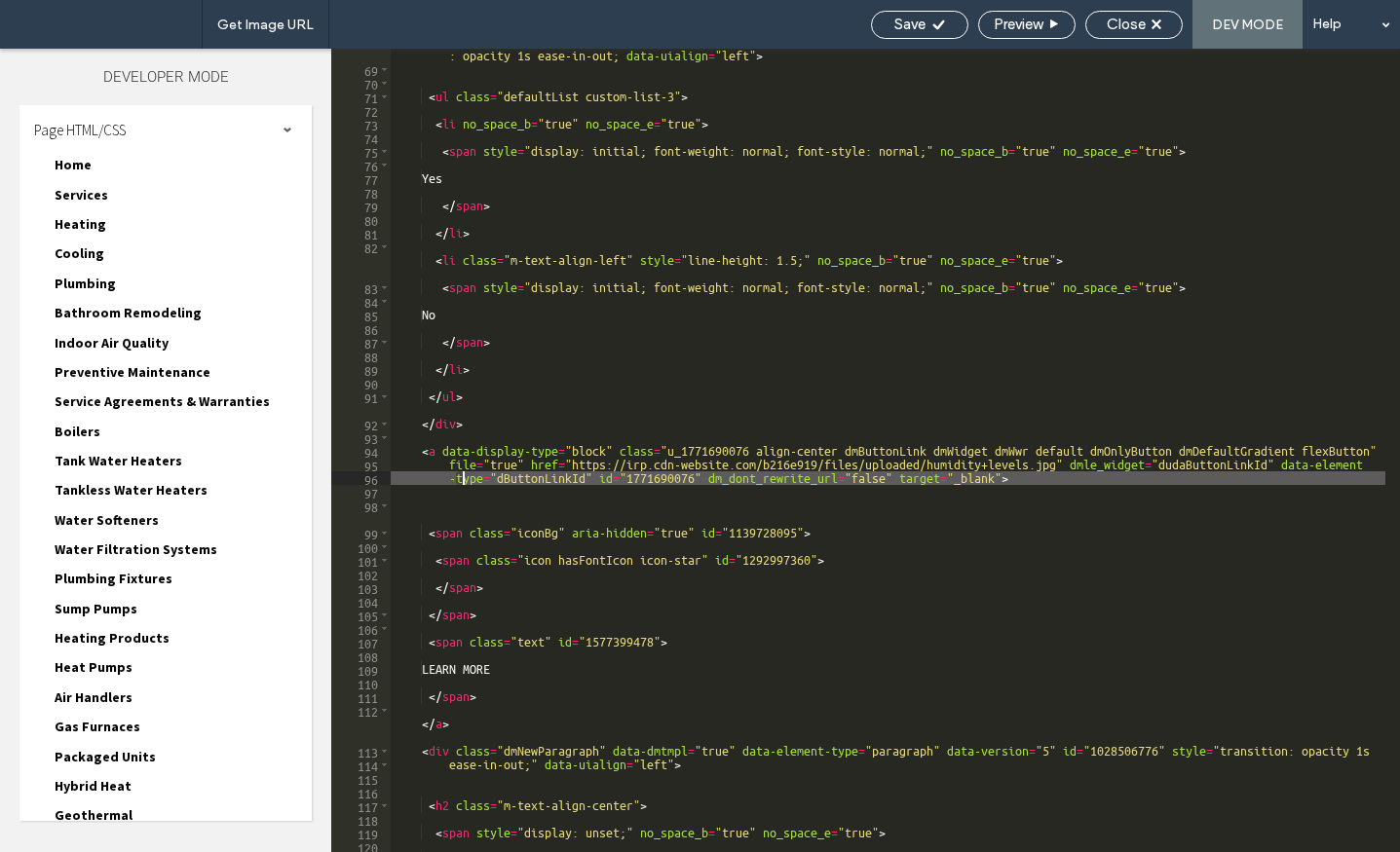 click on "< div   class = "u_1266661486 dmNewParagraph"   data-dmtmpl = "true"   data-element-type = "paragraph"   data-version = "5"   id = "1266661486"   style = "transition          : opacity 1s ease-in-out;"   data-uialign = "left" >        < ul   class = "defaultList custom-list-3" >         < li   no_space_b = "true"   no_space_e = "true" >          < span   style = "display: initial; font-weight: normal; font-style: normal;"   no_space_b = "true"   no_space_e = "true" >          Yes          </ span >         </ li >         < li   class = "m-text-align-left"   style = "line-height: 1.5;"   no_space_b = "true"   no_space_e = "true" >          < span   style = "display: initial; font-weight: normal; font-style: normal;"   no_space_b = "true"   no_space_e = "true" >          No          </ span >         </ li >        </ ul >      </ div >      < a   data-display-type = "block"   class = "u_1771690076 align-center dmButtonLink dmWidget dmWwr default dmOnlyButton dmDefaultGradient flexButton"   file = "true"   href = "https://irp.cdn      -website.com/b216e919/files/uploaded/humidity+levels.jpg"   dmle_widget = "dudaButtonLinkId"        data-element-type = "dButtonLinkId"   id = "1771690076"   dm_dont_rewrite_url = "false"   target      = "_blank" >   < span   class = "iconBg"   aria-hidden = "true"   id = "1139728095" >    < spanparents = "icon hasFontIcon icon-star"   id = "1292997360" >    </ span >   </ span >   < span   class = "text"   id = "1577399478" >   LEARN MORE   </ span > </ a >" at bounding box center [888, 457] 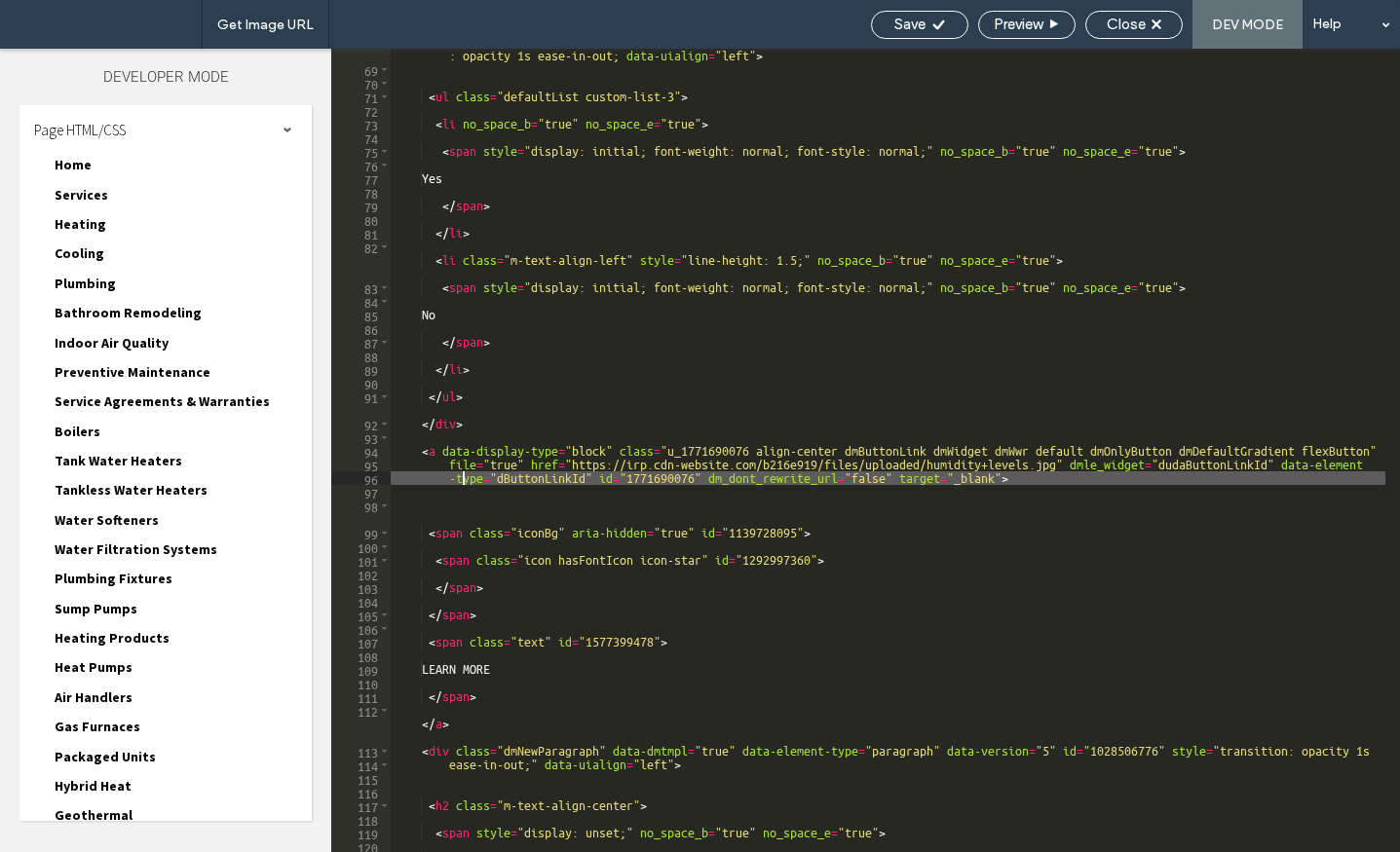 click on "< div   class = "u_1266661486 dmNewParagraph"   data-dmtmpl = "true"   data-element-type = "paragraph"   data-version = "5"   id = "1266661486"   style = "transition          : opacity 1s ease-in-out;"   data-uialign = "left" >        < ul   class = "defaultList custom-list-3" >         < li   no_space_b = "true"   no_space_e = "true" >          < span   style = "display: initial; font-weight: normal; font-style: normal;"   no_space_b = "true"   no_space_e = "true" >          Yes          </ span >         </ li >         < li   class = "m-text-align-left"   style = "line-height: 1.5;"   no_space_b = "true"   no_space_e = "true" >          < span   style = "display: initial; font-weight: normal; font-style: normal;"   no_space_b = "true"   no_space_e = "true" >          No          </ span >         </ li >        </ ul >      </ div >      < a   data-display-type = "block"   class = "u_1771690076 align-center dmButtonLink dmWidget dmWwr default dmOnlyButton dmDefaultGradient flexButton"   file = "true"   href = "https://irp.cdn      -website.com/b216e919/files/uploaded/humidity+levels.jpg"   dmle_widget = "dudaButtonLinkId"        data-element-type = "dButtonLinkId"   id = "1771690076"   dm_dont_rewrite_url = "false"   target      = "_blank" >   < span   class = "iconBg"   aria-hidden = "true"   id = "1139728095" >    < spanparents = "icon hasFontIcon icon-star"   id = "1292997360" >    </ span >   </ span >   < span   class = "text"   id = "1577399478" >   LEARN MORE   </ span > </ a >" at bounding box center [888, 457] 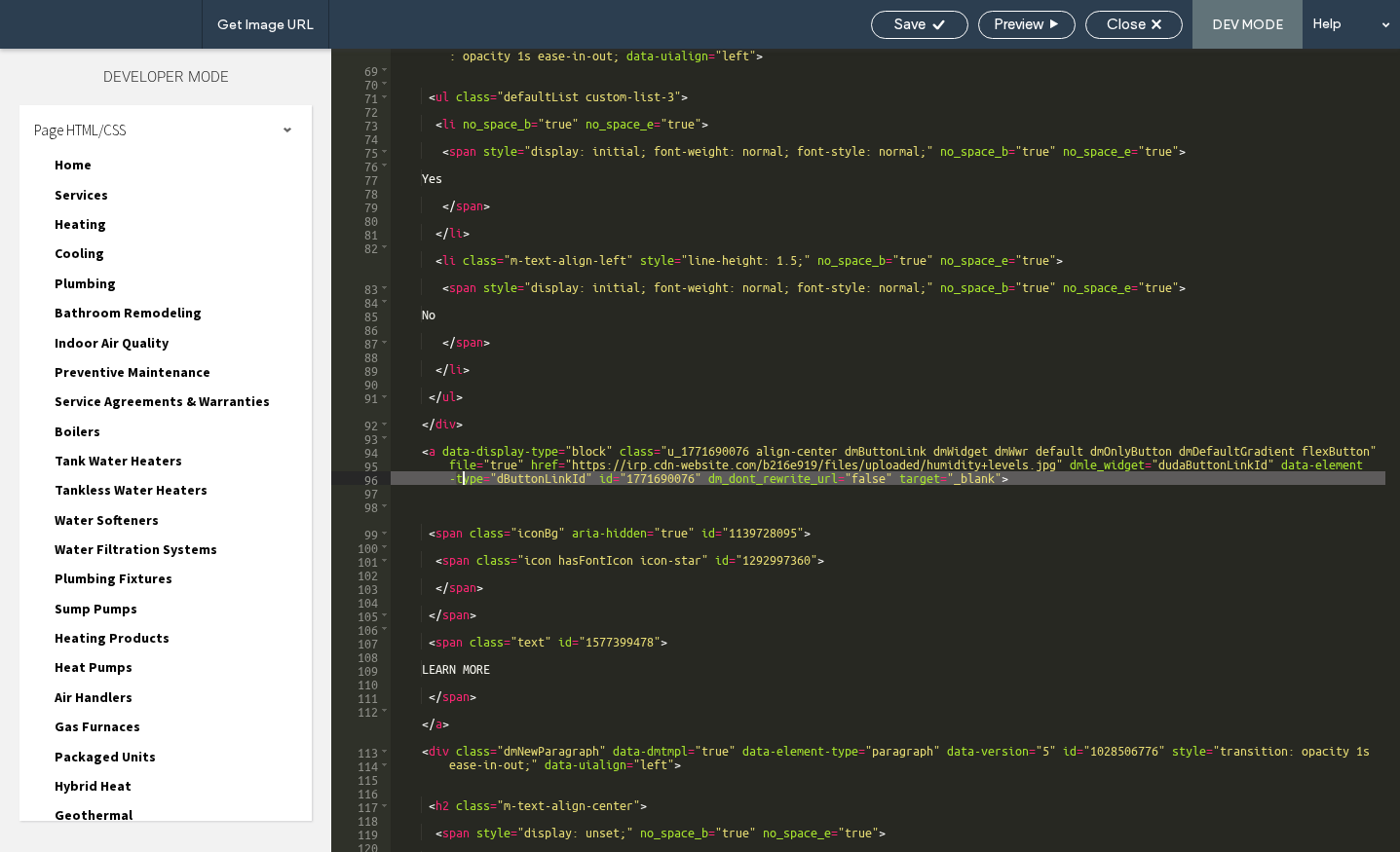 click on "< div   class = "u_1266661486 dmNewParagraph"   data-dmtmpl = "true"   data-element-type = "paragraph"   data-version = "5"   id = "1266661486"   style = "transition          : opacity 1s ease-in-out;"   data-uialign = "left" >        < ul   class = "defaultList custom-list-3" >         < li   no_space_b = "true"   no_space_e = "true" >          < span   style = "display: initial; font-weight: normal; font-style: normal;"   no_space_b = "true"   no_space_e = "true" >          Yes          </ span >         </ li >         < li   class = "m-text-align-left"   style = "line-height: 1.5;"   no_space_b = "true"   no_space_e = "true" >          < span   style = "display: initial; font-weight: normal; font-style: normal;"   no_space_b = "true"   no_space_e = "true" >          No          </ span >         </ li >        </ ul >      </ div >      < a   data-display-type = "block"   class = "u_1771690076 align-center dmButtonLink dmWidget dmWwr default dmOnlyButton dmDefaultGradient flexButton"   file = "true"   href = "https://irp.cdn      -website.com/b216e919/files/uploaded/humidity+levels.jpg"   dmle_widget = "dudaButtonLinkId"        data-element-type = "dButtonLinkId"   id = "1771690076"   dm_dont_rewrite_url = "false"   target      = "_blank" >   < span   class = "iconBg"   aria-hidden = "true"   id = "1139728095" >    < spanparents = "icon hasFontIcon icon-star"   id = "1292997360" >    </ span >   </ span >   < span   class = "text"   id = "1577399478" >   LEARN MORE   </ span > </ a >" at bounding box center [888, 457] 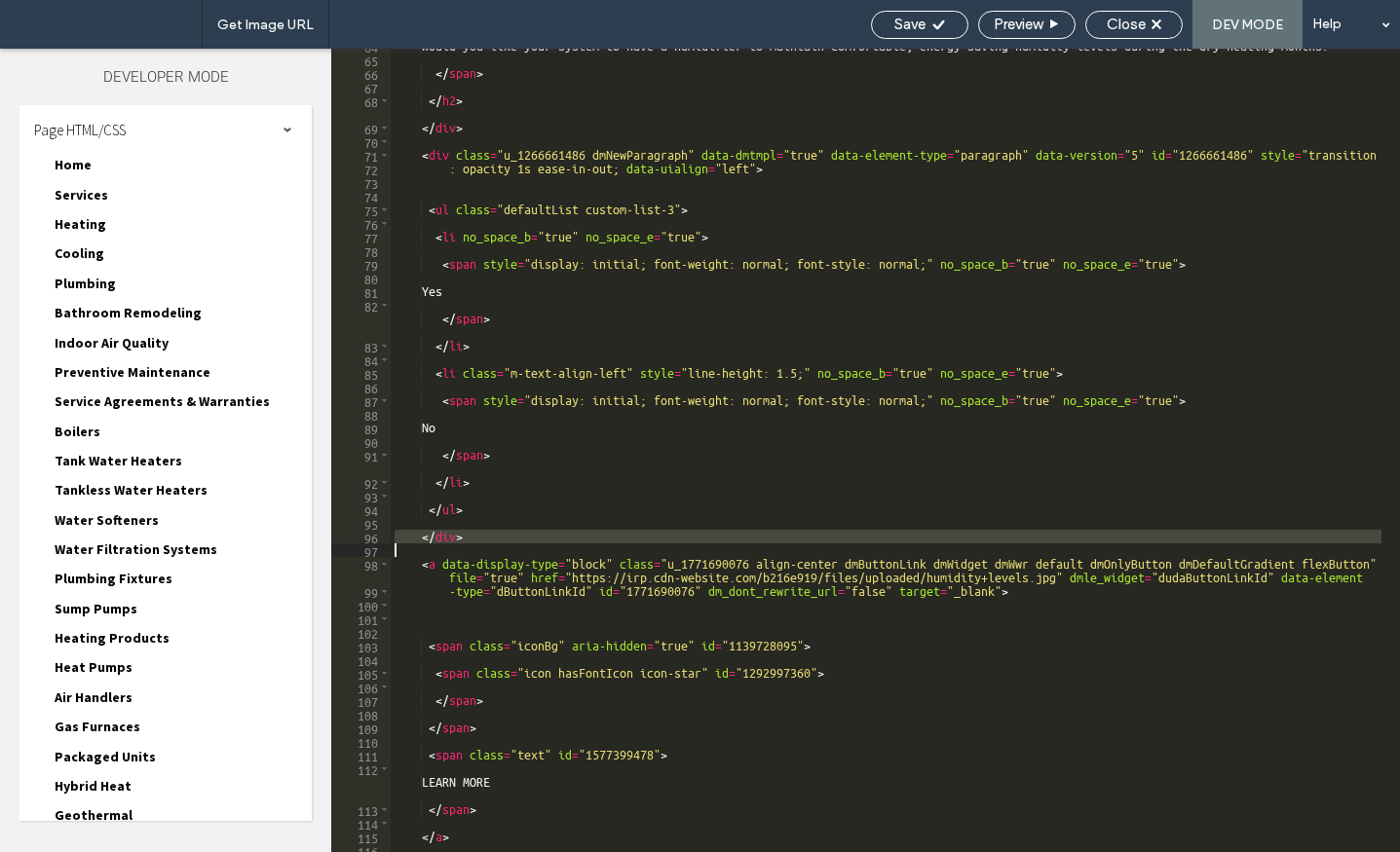 scroll, scrollTop: 1005, scrollLeft: 0, axis: vertical 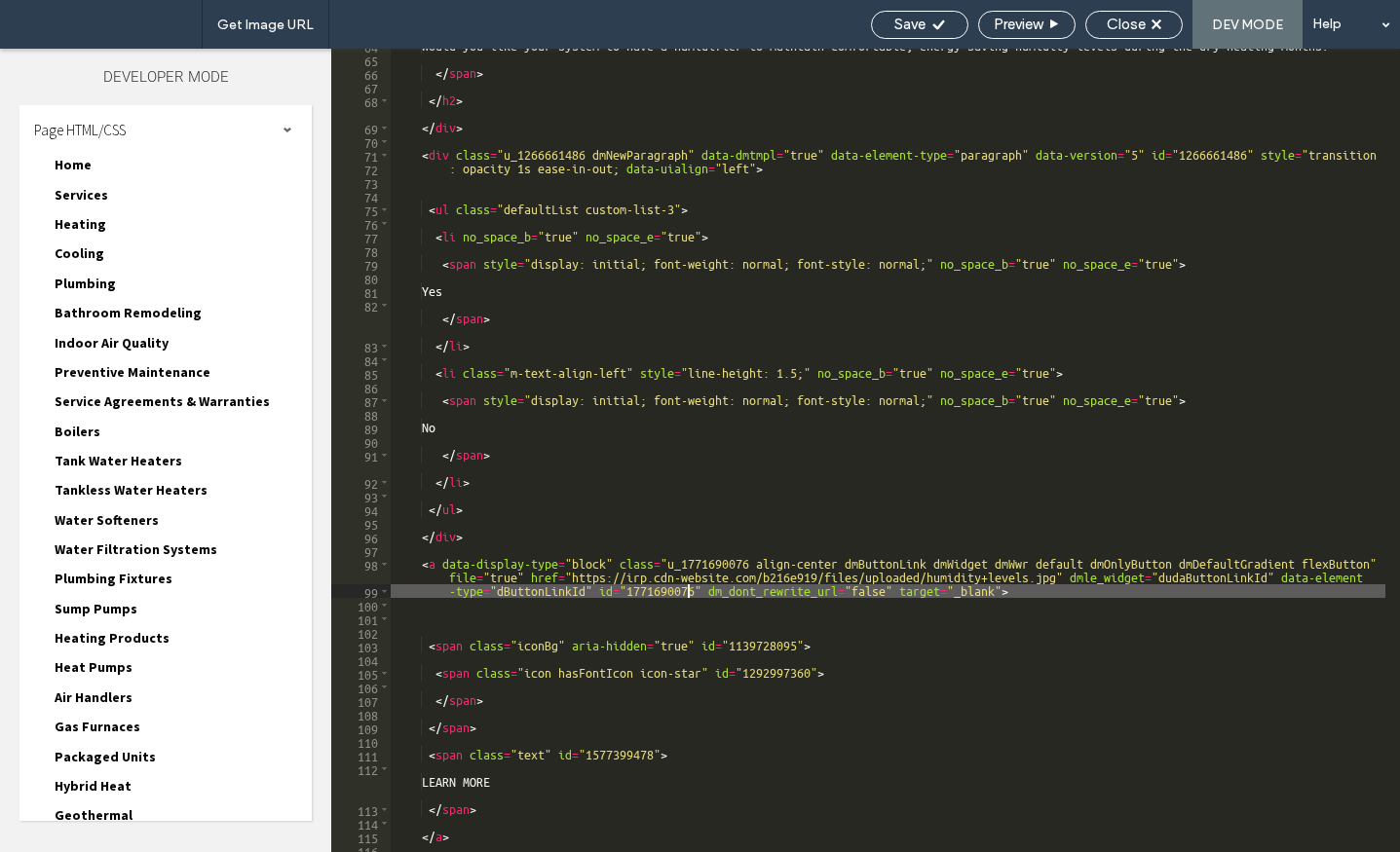 click on "Would you like your system to have a humidifier to maintain comfortable, energy-saving humidity levels during the dry heating months?         </ span >        </ h2 >      </ div >      < div   class = "u_1266661486 dmNewParagraph"   data-dmtmpl = "true"   data-element-type = "paragraph"   data-version = "5"   id = "1266661486"   style = "transition          : opacity 1s ease-in-out;"   data-uialign = "left" >        < ul   class = "defaultList custom-list-3" >         < li   no_space_b = "true"   no_space_e = "true" >          < span   style = "display: initial; font-weight: normal; font-style: normal;"   no_space_b = "true"   no_space_e = "true" >          Yes          </ span >         </ li >         < li   class = "m-text-align-left"   style = "line-height: 1.5;"   no_space_b = "true"   no_space_e = "true" >          < span   style = "display: initial; font-weight: normal; font-style: normal;"   no_space_b = "true"   no_space_e = "true" >          No          </ span >         </ li >   >" at bounding box center [888, 454] 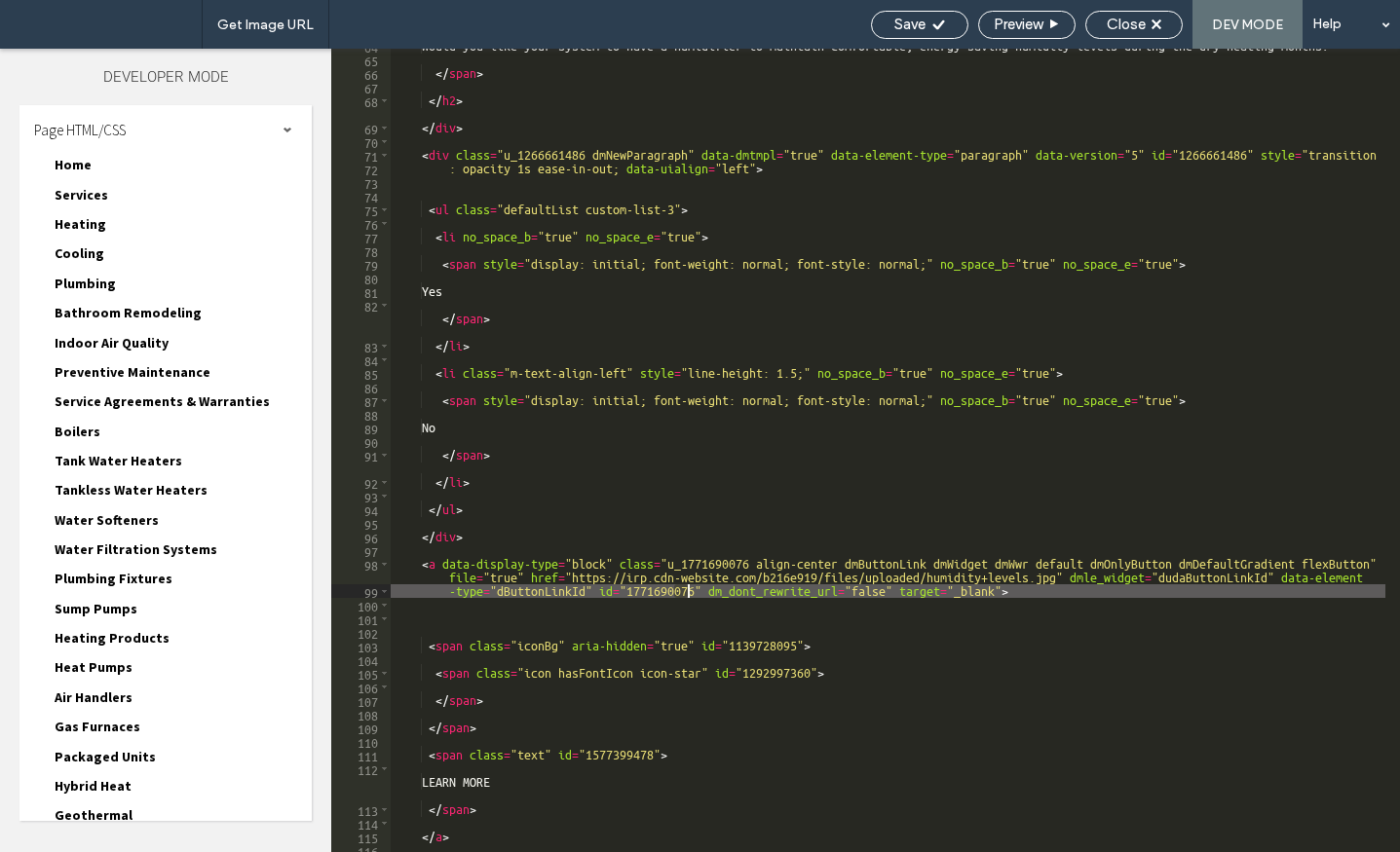 click on "Would you like your system to have a humidifier to maintain comfortable, energy-saving humidity levels during the dry heating months?         </ span >        </ h2 >      </ div >      < div   class = "u_1266661486 dmNewParagraph"   data-dmtmpl = "true"   data-element-type = "paragraph"   data-version = "5"   id = "1266661486"   style = "transition          : opacity 1s ease-in-out;"   data-uialign = "left" >        < ul   class = "defaultList custom-list-3" >         < li   no_space_b = "true"   no_space_e = "true" >          < span   style = "display: initial; font-weight: normal; font-style: normal;"   no_space_b = "true"   no_space_e = "true" >          Yes          </ span >         </ li >         < li   class = "m-text-align-left"   style = "line-height: 1.5;"   no_space_b = "true"   no_space_e = "true" >          < span   style = "display: initial; font-weight: normal; font-style: normal;"   no_space_b = "true"   no_space_e = "true" >          No          </ span >         </ li >   >" at bounding box center [888, 454] 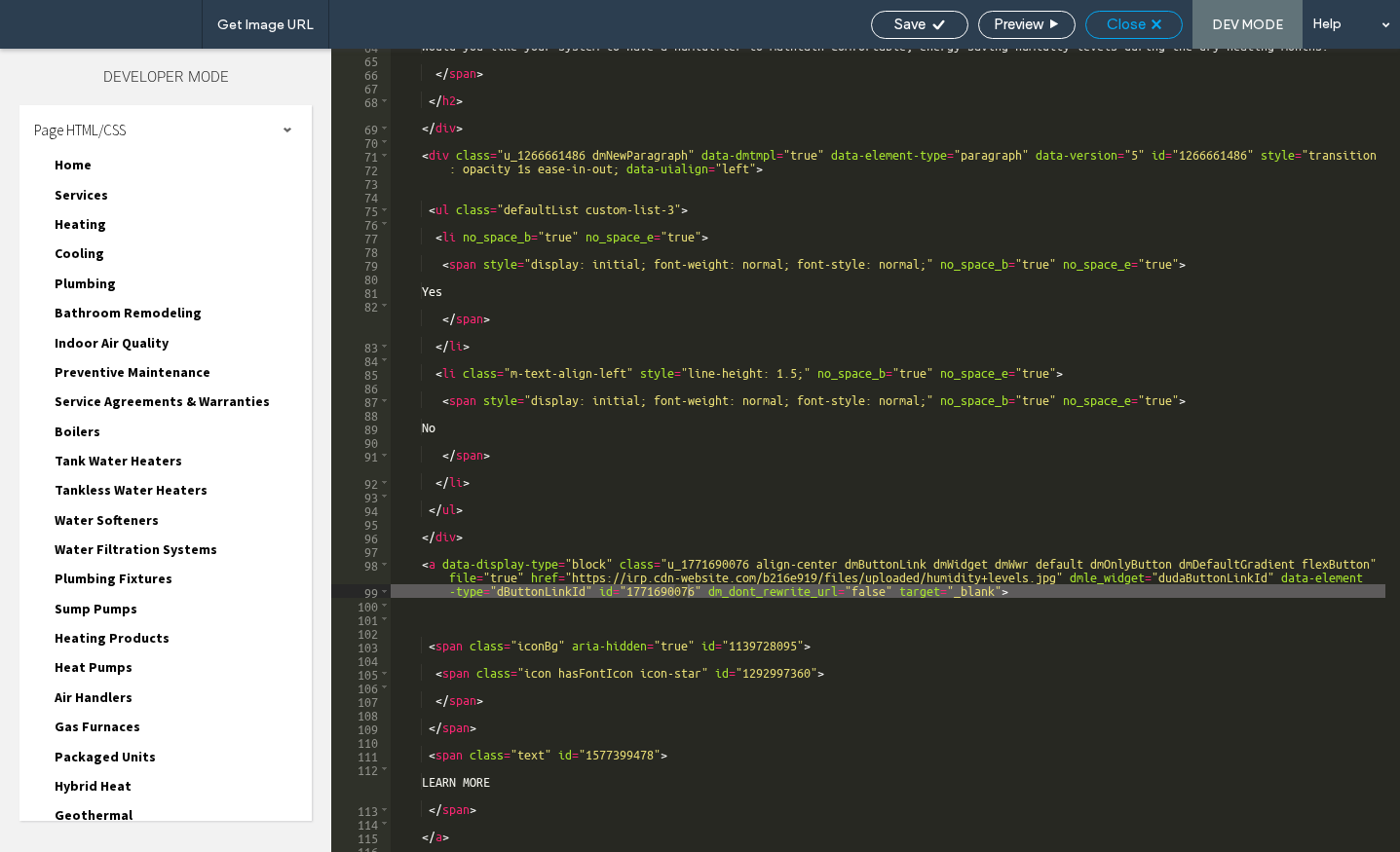click on "Close" at bounding box center (1126, 24) 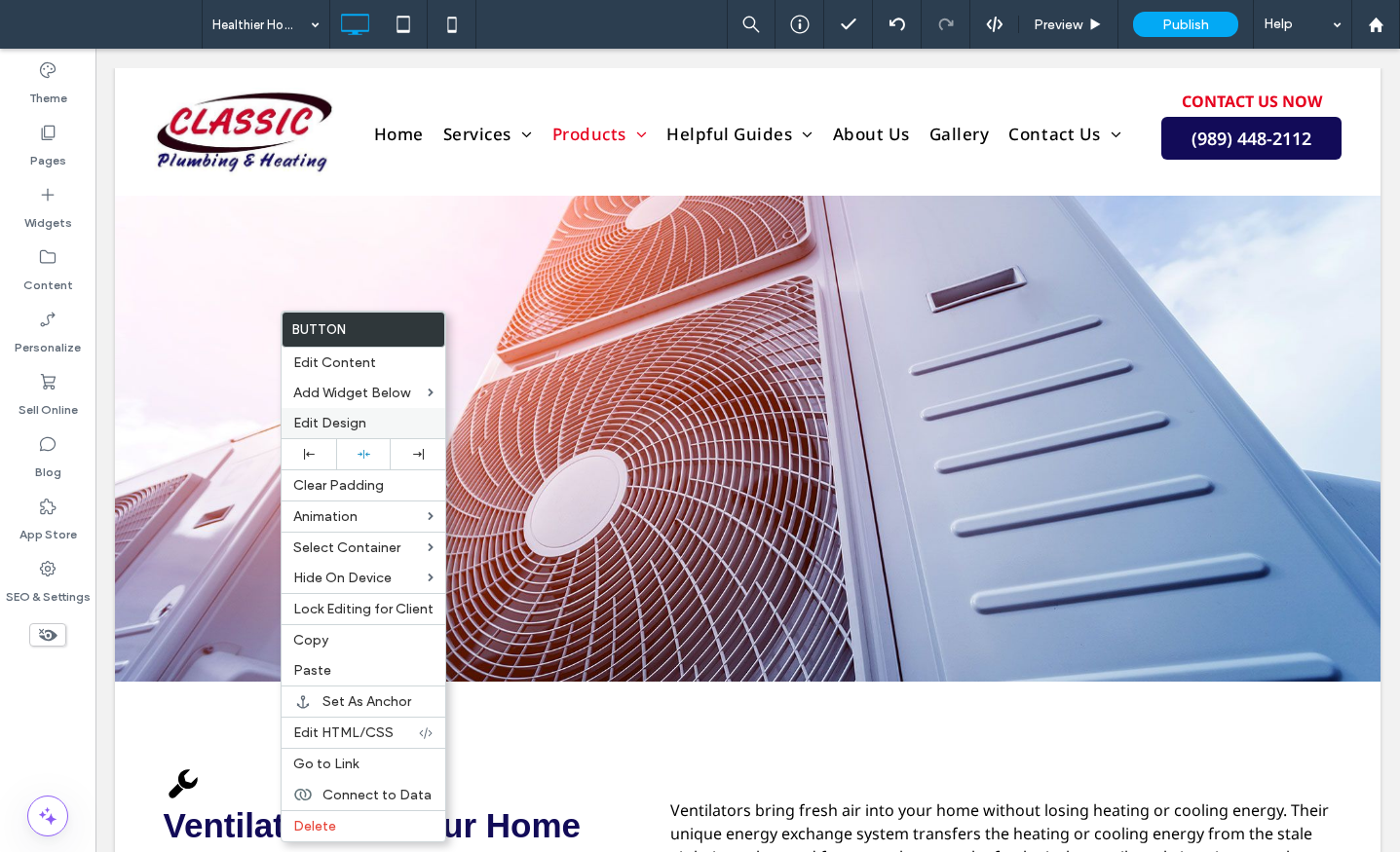 click on "Edit Design" at bounding box center [329, 423] 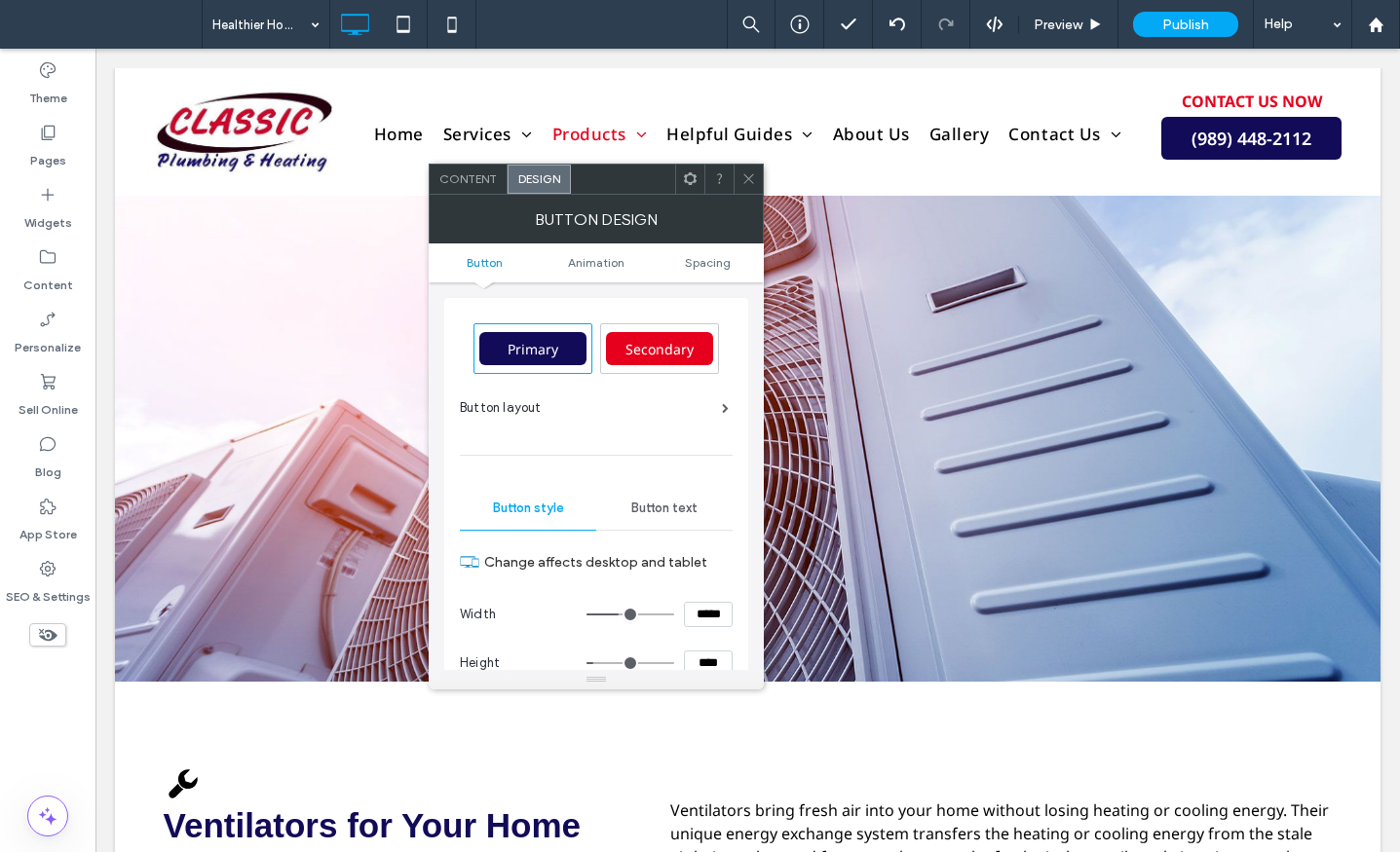 click 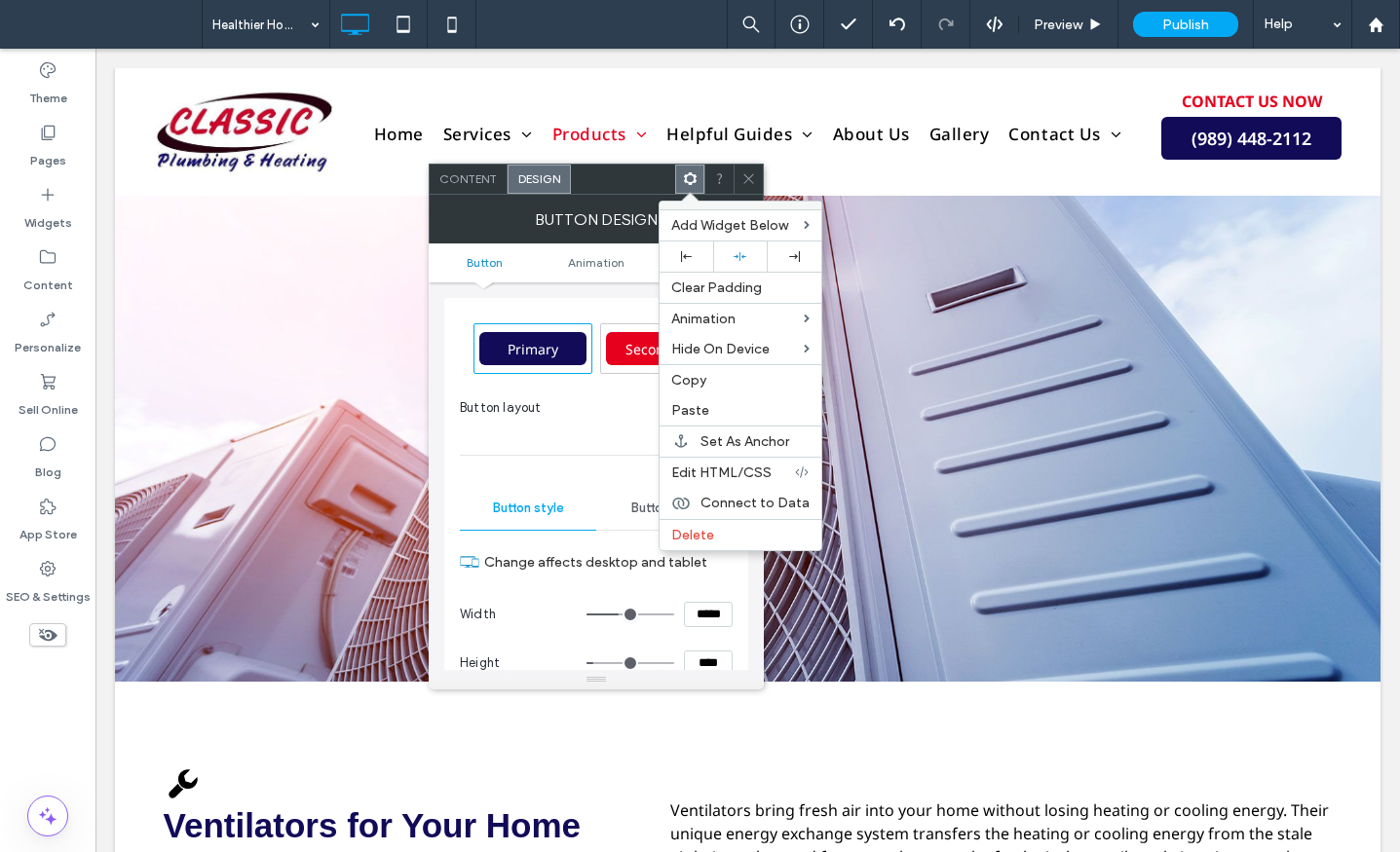 click on "Edit HTML/CSS" at bounding box center [721, 472] 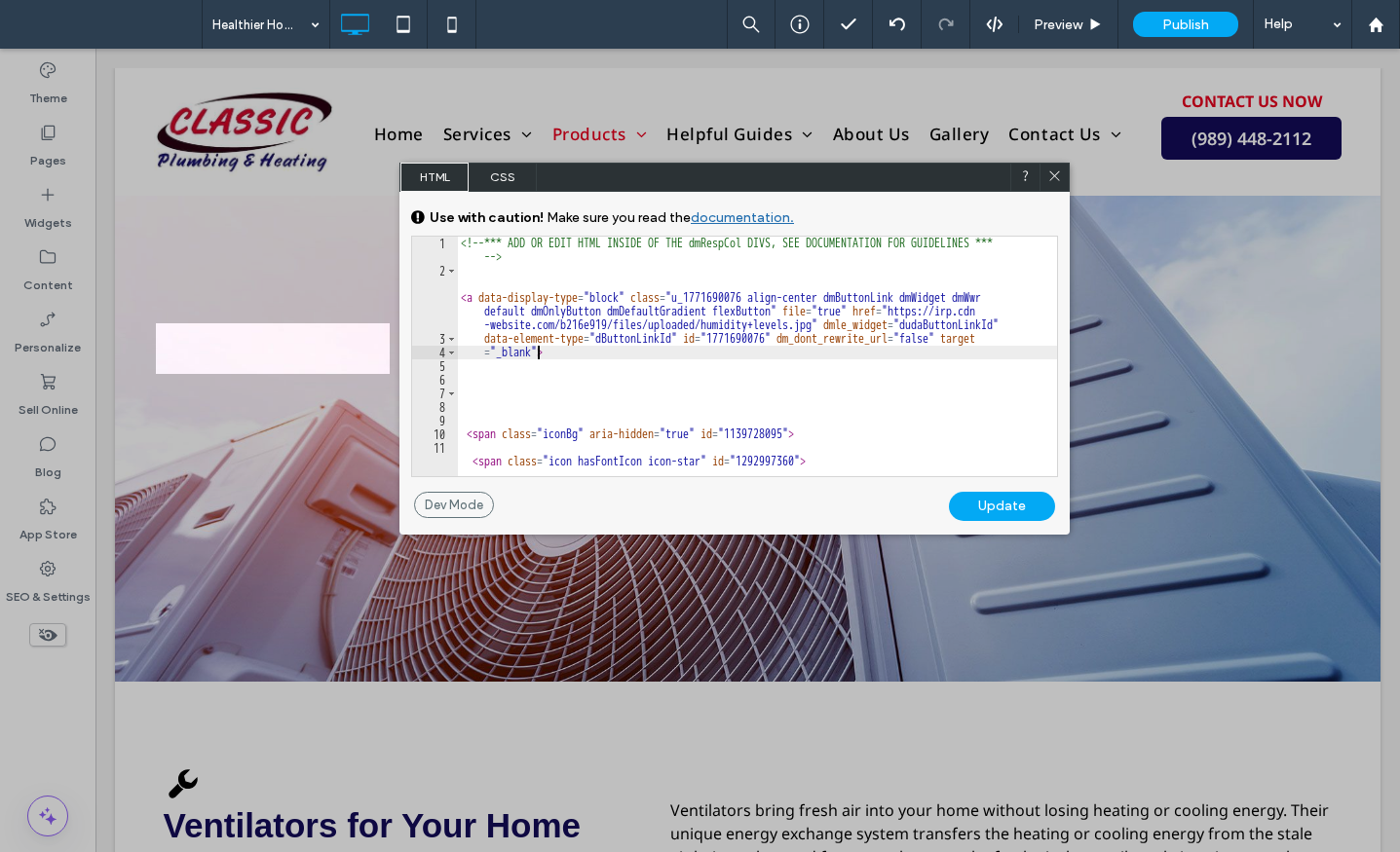 click on "<!--  *** ADD OR EDIT HTML INSIDE OF THE dmRespCol DIVS, SEE DOCUMENTATION FOR GUIDELINES ***       --> < a   data-display-type = "block"   class = "u_1771690076 align-center dmButtonLink dmWidget dmWwr       default dmOnlyButton dmDefaultGradient flexButton"   file = "true"   href = "https://irp.cdn      -website.com/b216e919/files/uploaded/humidity+levels.jpg"   dmle_widget = "dudaButtonLinkId"        data-element-type = "dButtonLinkId"   id = "1771690076"   dm_dont_rewrite_url = "false"   target      = "_blank" >   < span   class = "iconBg"   aria-hidden = "true"   id = "1139728095" >    < span   class = "icon hasFontIcon icon-star"   id = "1292997360" >    </ span >   </ span >   < span   class = "text"   id = "1577399478" >   LEARN MORE   </ span > </ a >" at bounding box center (757, 377) 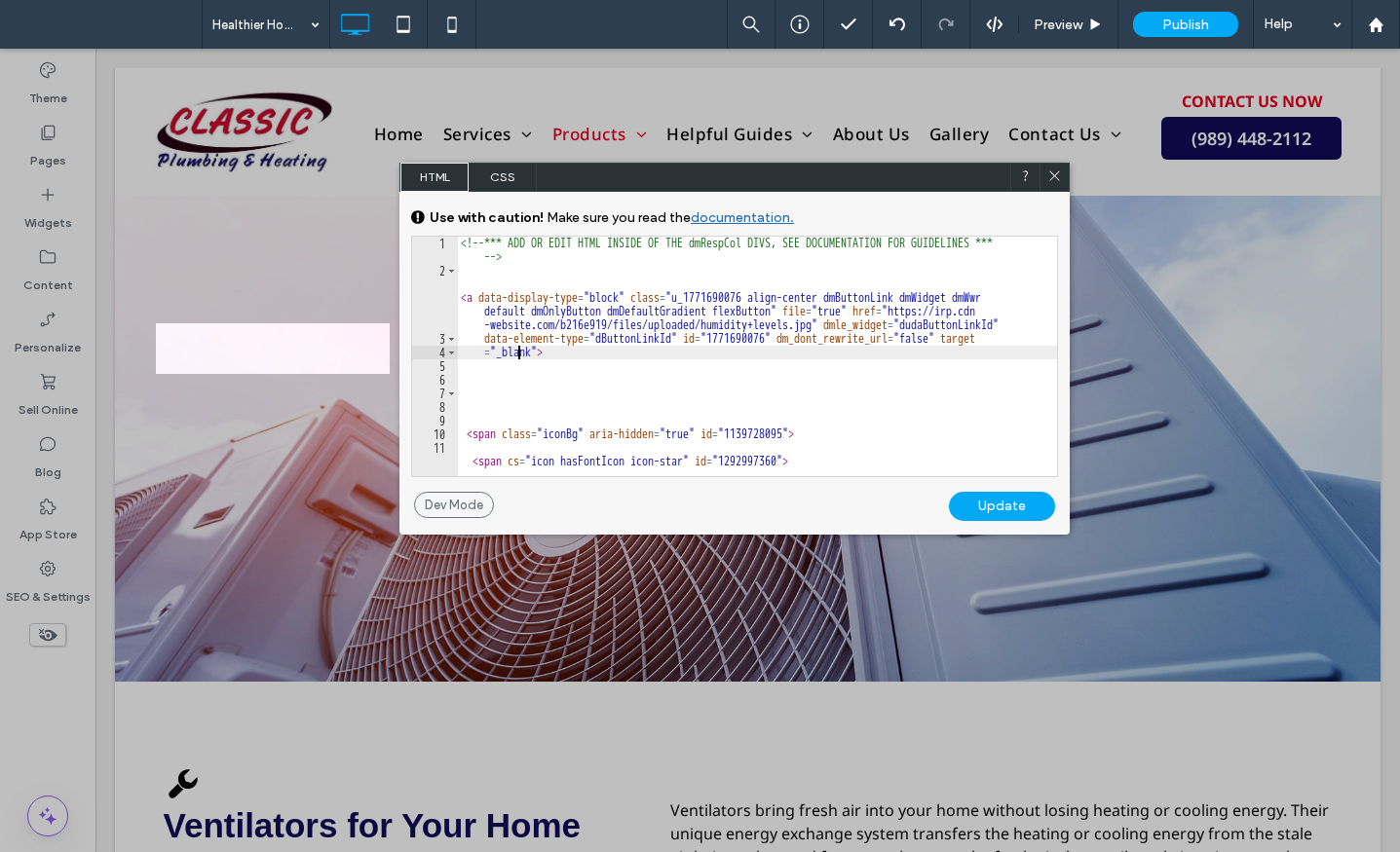 click 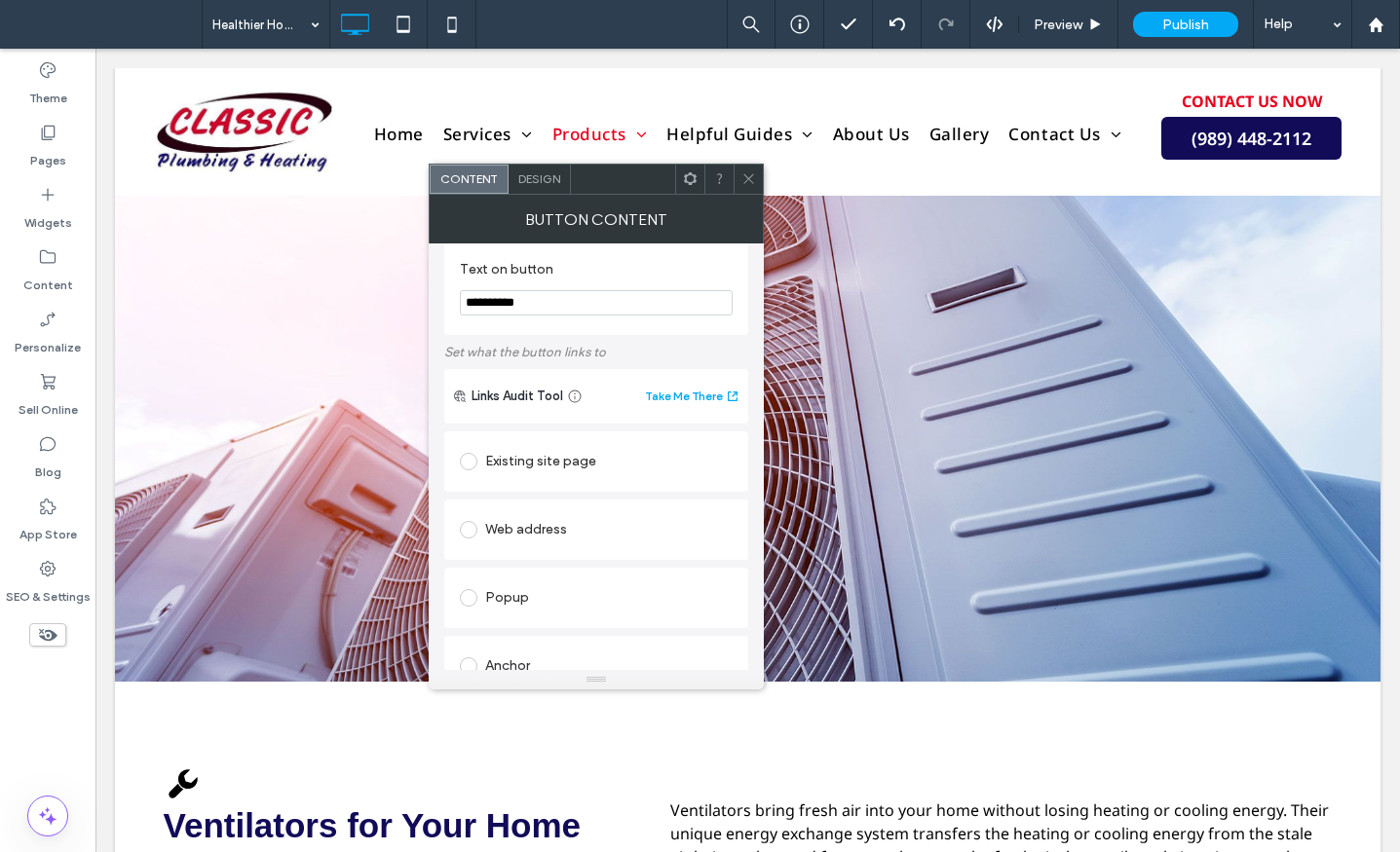 scroll, scrollTop: 0, scrollLeft: 0, axis: both 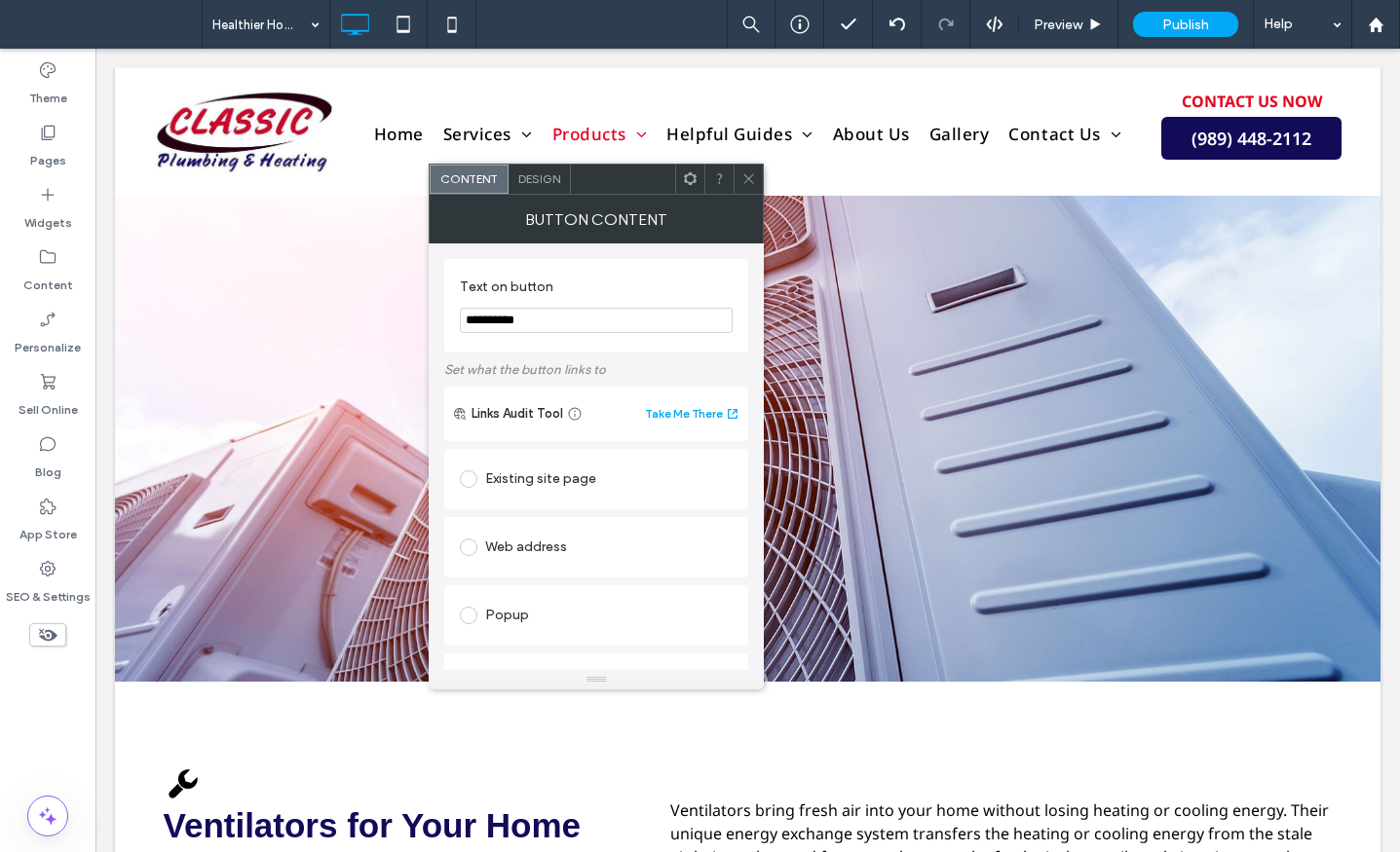 click 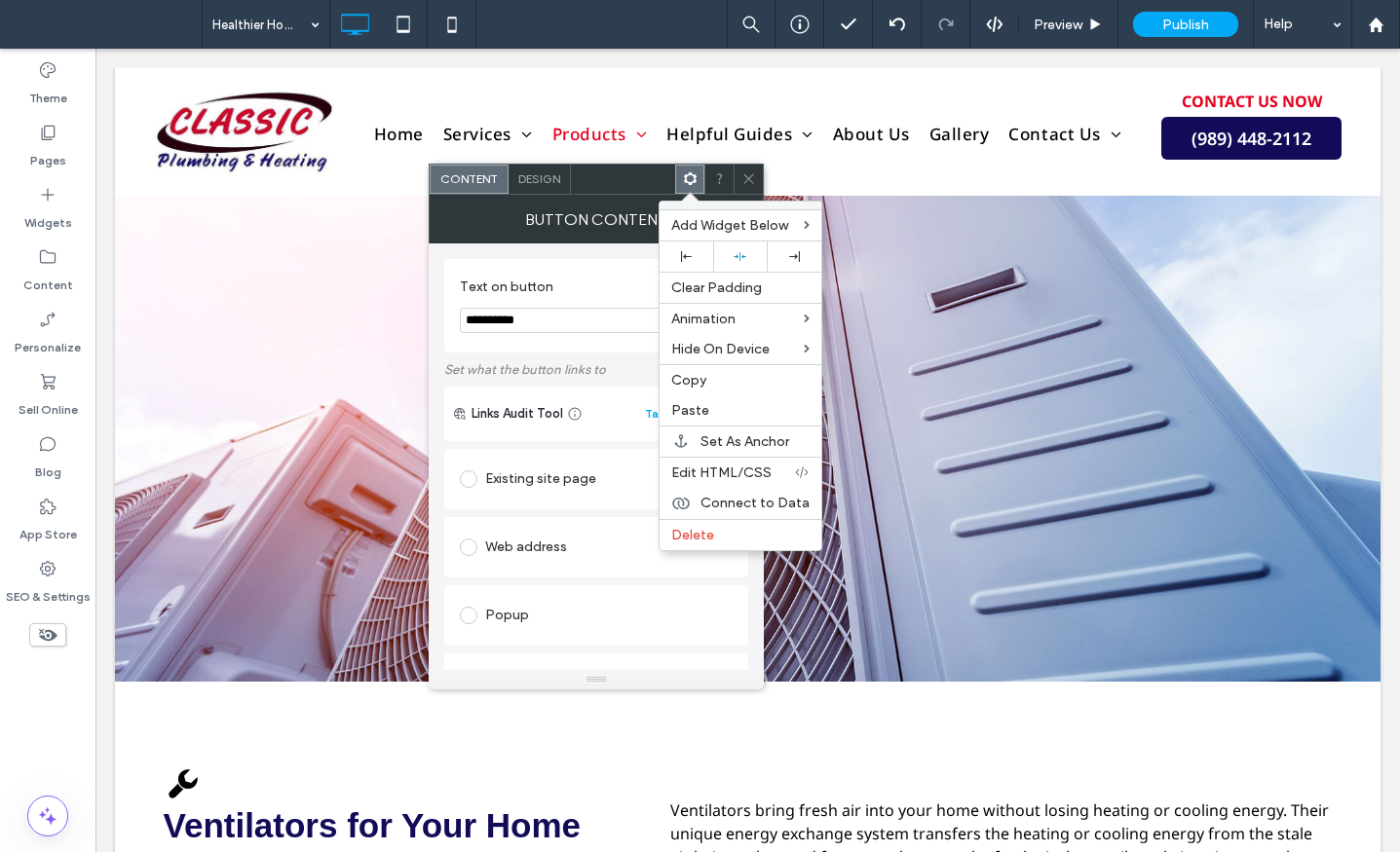 drag, startPoint x: 746, startPoint y: 175, endPoint x: 584, endPoint y: 191, distance: 162.78821 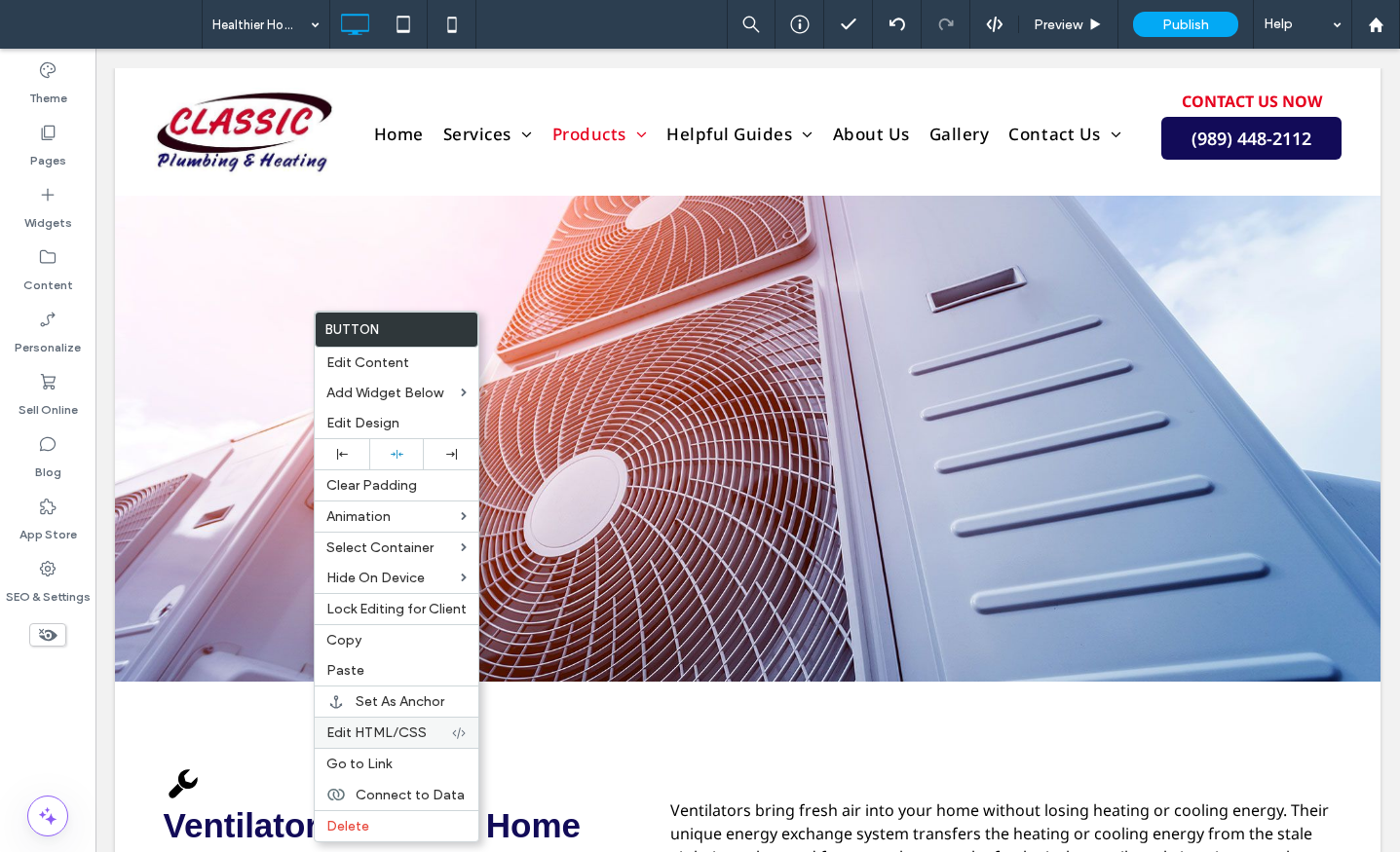 click on "Edit HTML/CSS" at bounding box center (376, 732) 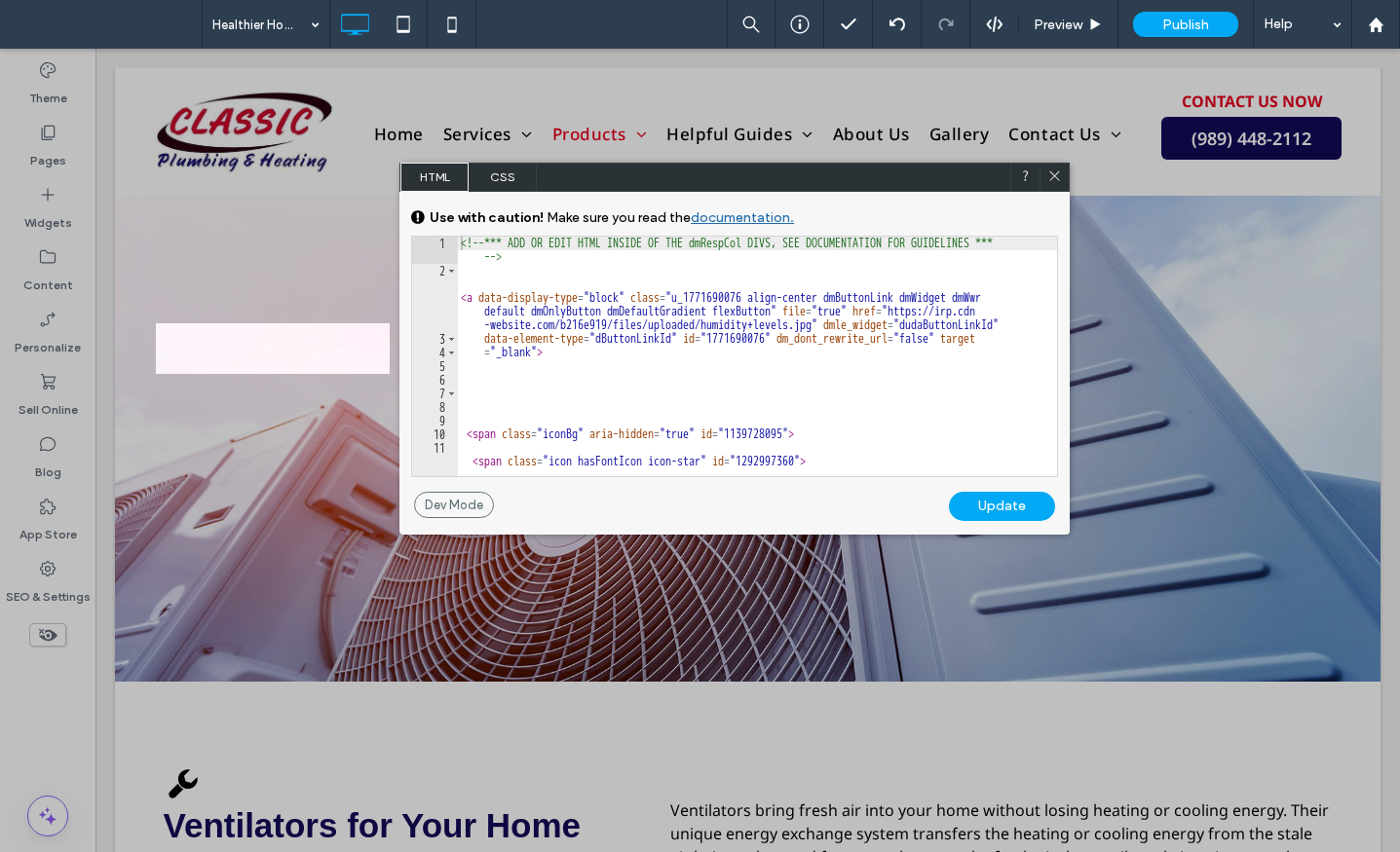 click on "<!--  *** ADD OR EDIT HTML INSIDE OF THE dmRespCol DIVS, SEE DOCUMENTATION FOR GUIDELINES ***       --> < a   data-display-type = "block"   class = "u_1771690076 align-center dmButtonLink dmWidget dmWwr       default dmOnlyButton dmDefaultGradient flexButton"   file = "true"   href = "https://irp.cdn      -website.com/b216e919/files/uploaded/humidity+levels.jpg"   dmle_widget = "dudaButtonLinkId"        data-element-type = "dButtonLinkId"   id = "1771690076"   dm_dont_rewrite_url = "false"   target      = "_blank" >   < span   class = "iconBg"   aria-hidden = "true"   id = "1139728095" >    < span   class = "icon hasFontIcon icon-star"   id = "1292997360" >    </ span >   </ span >   < span   class = "text"   id = "1577399478" >   LEARN MORE   </ span > </ a >" at bounding box center [757, 377] 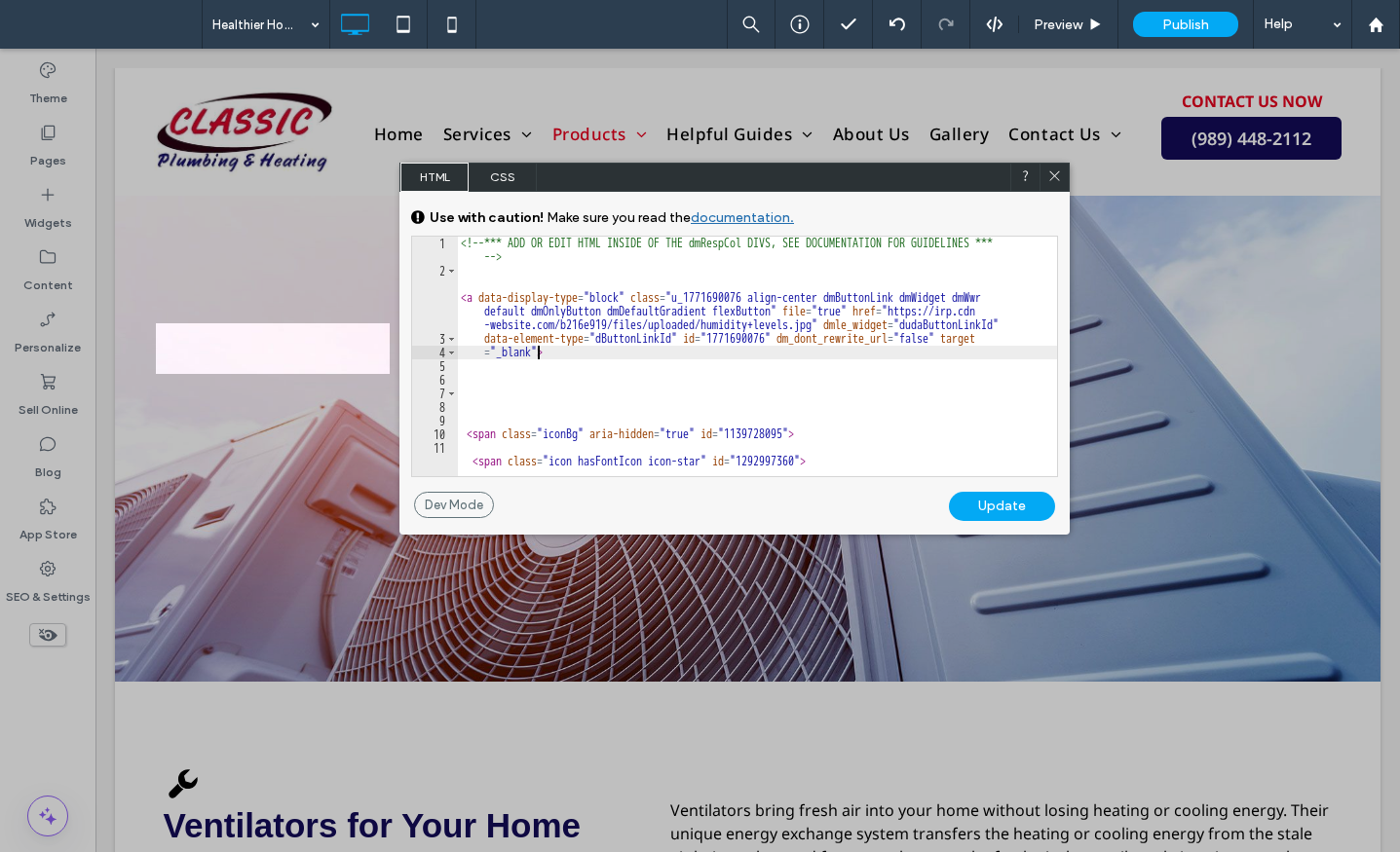 type on "**********" 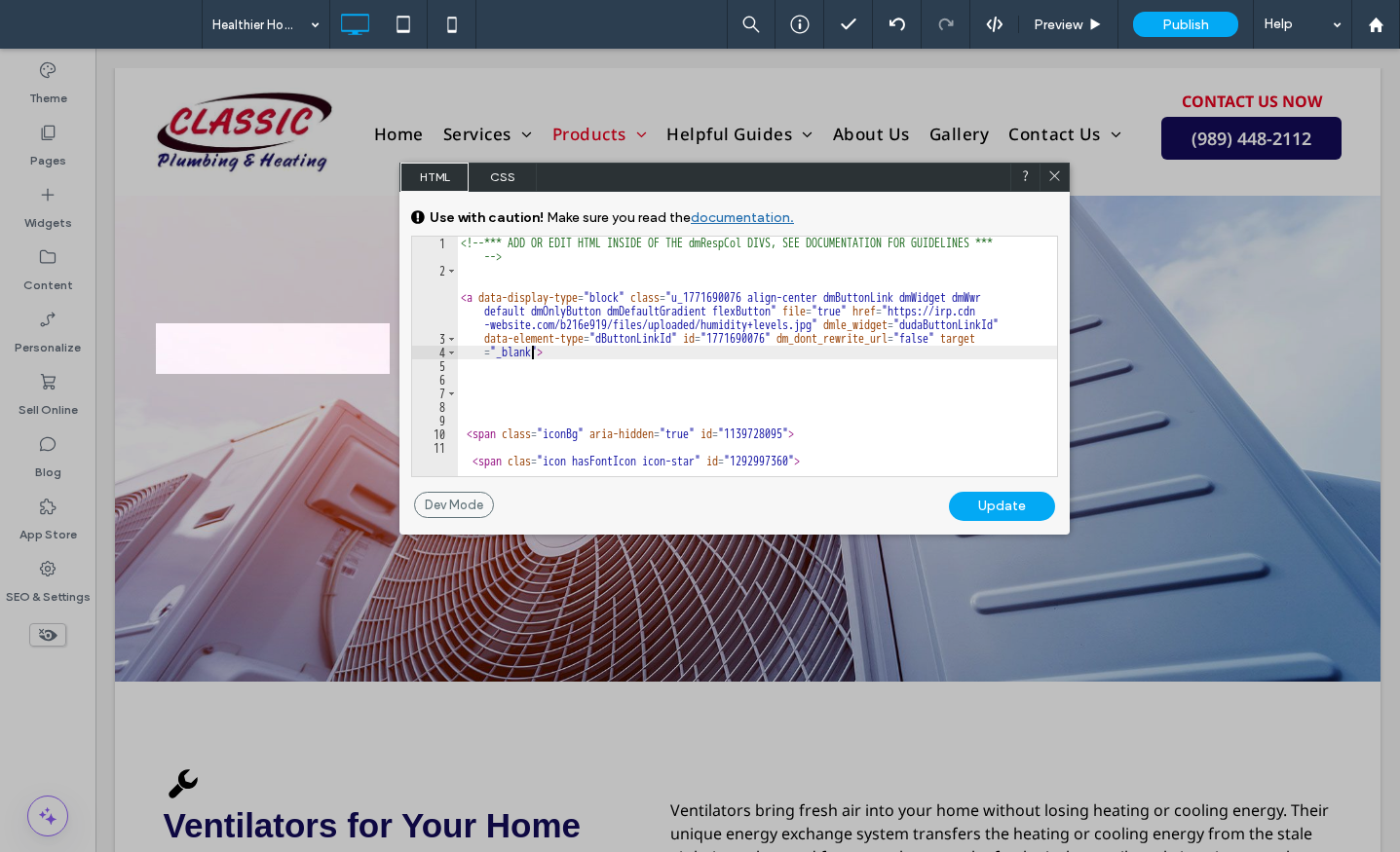 click 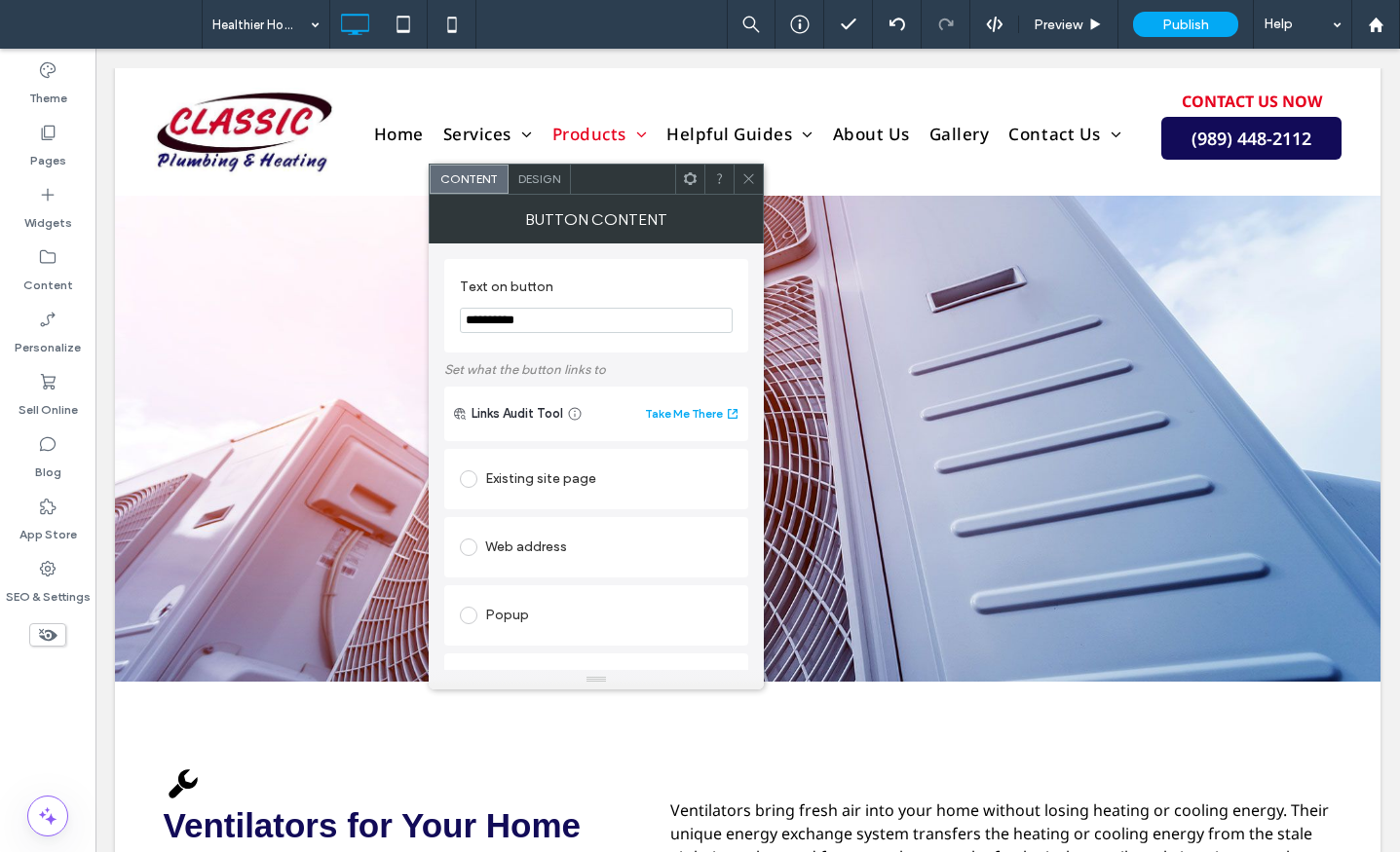 click 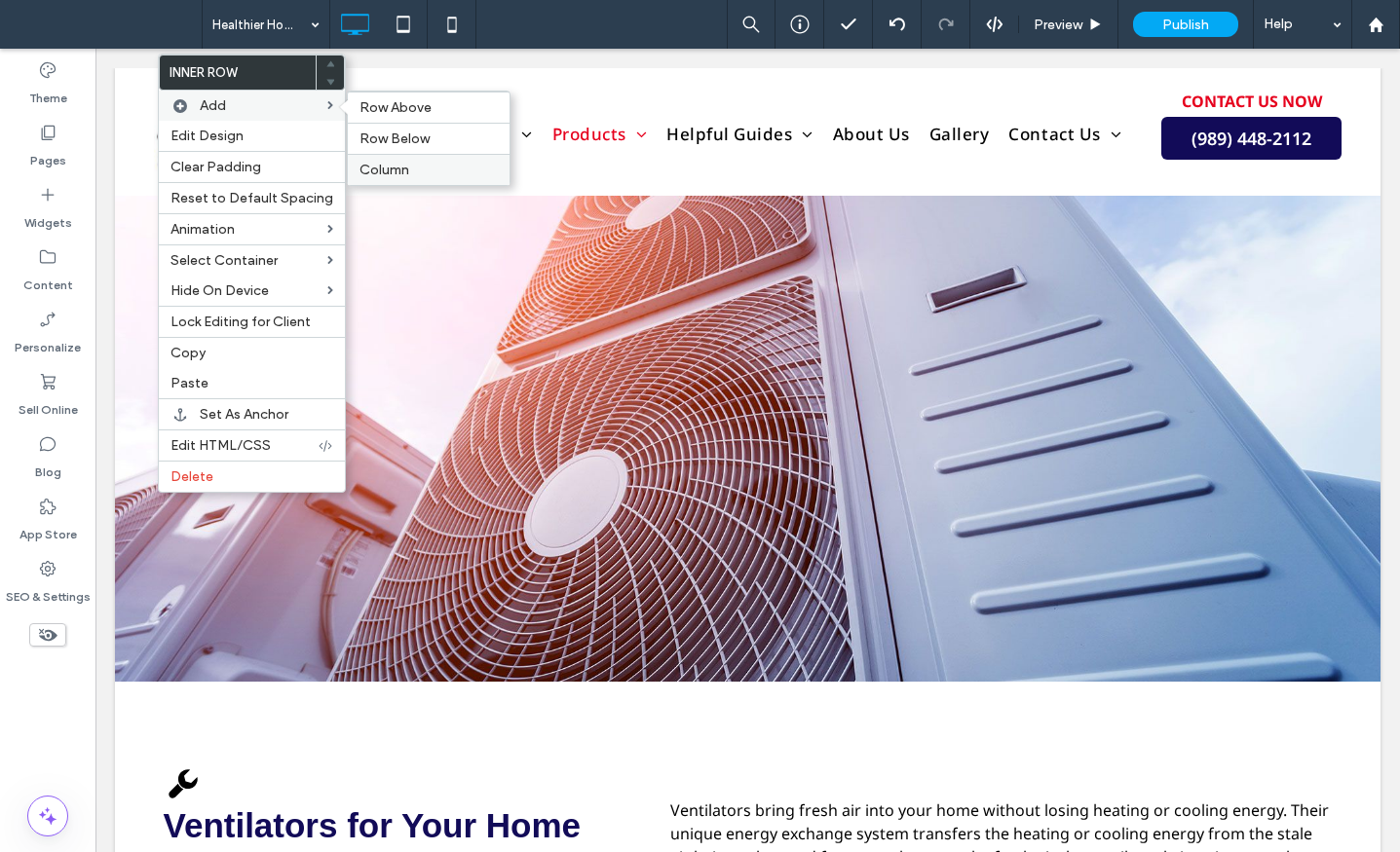 click on "Column" at bounding box center [384, 169] 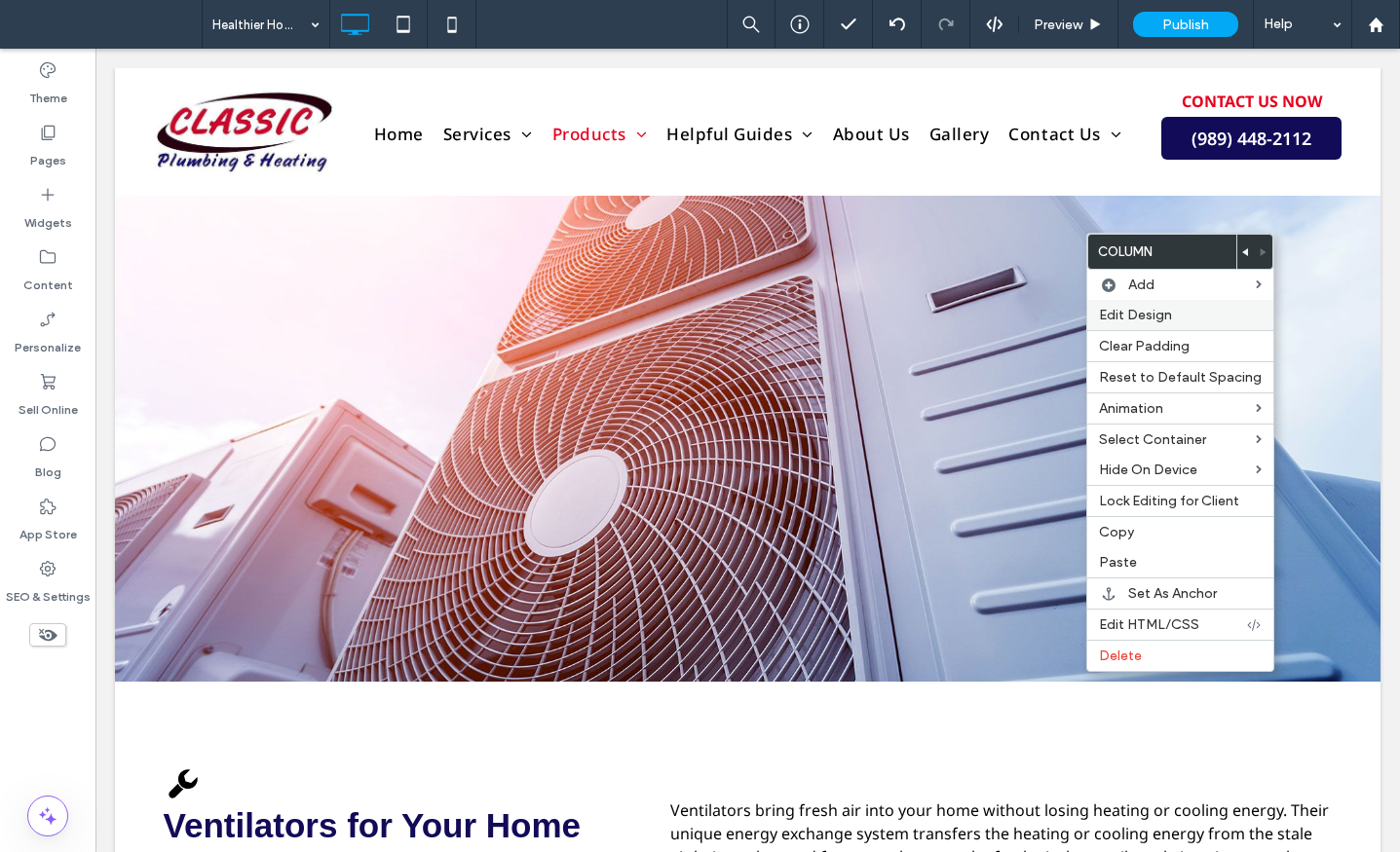 click on "Edit Design" at bounding box center (1135, 315) 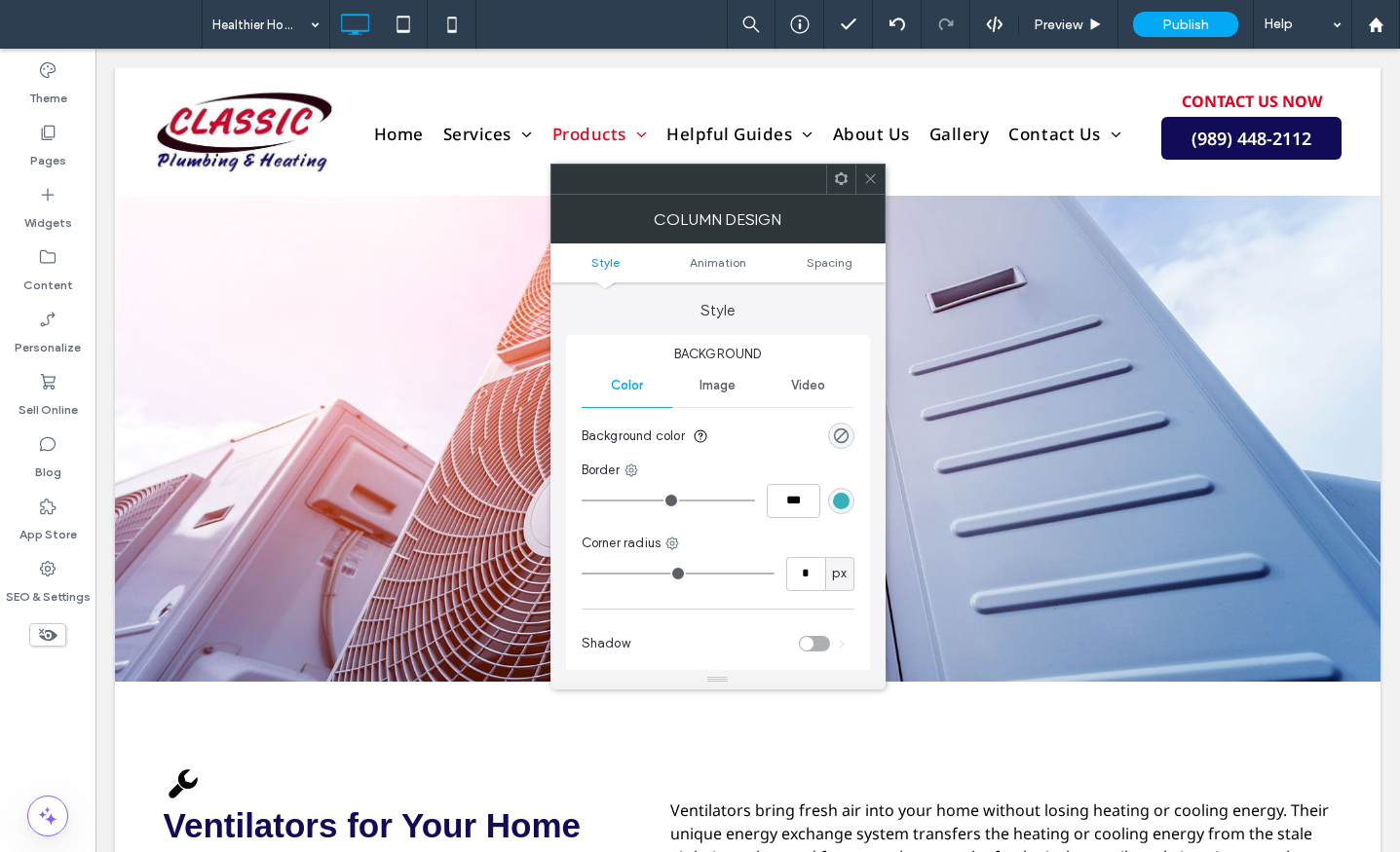 drag, startPoint x: 718, startPoint y: 384, endPoint x: 730, endPoint y: 399, distance: 19 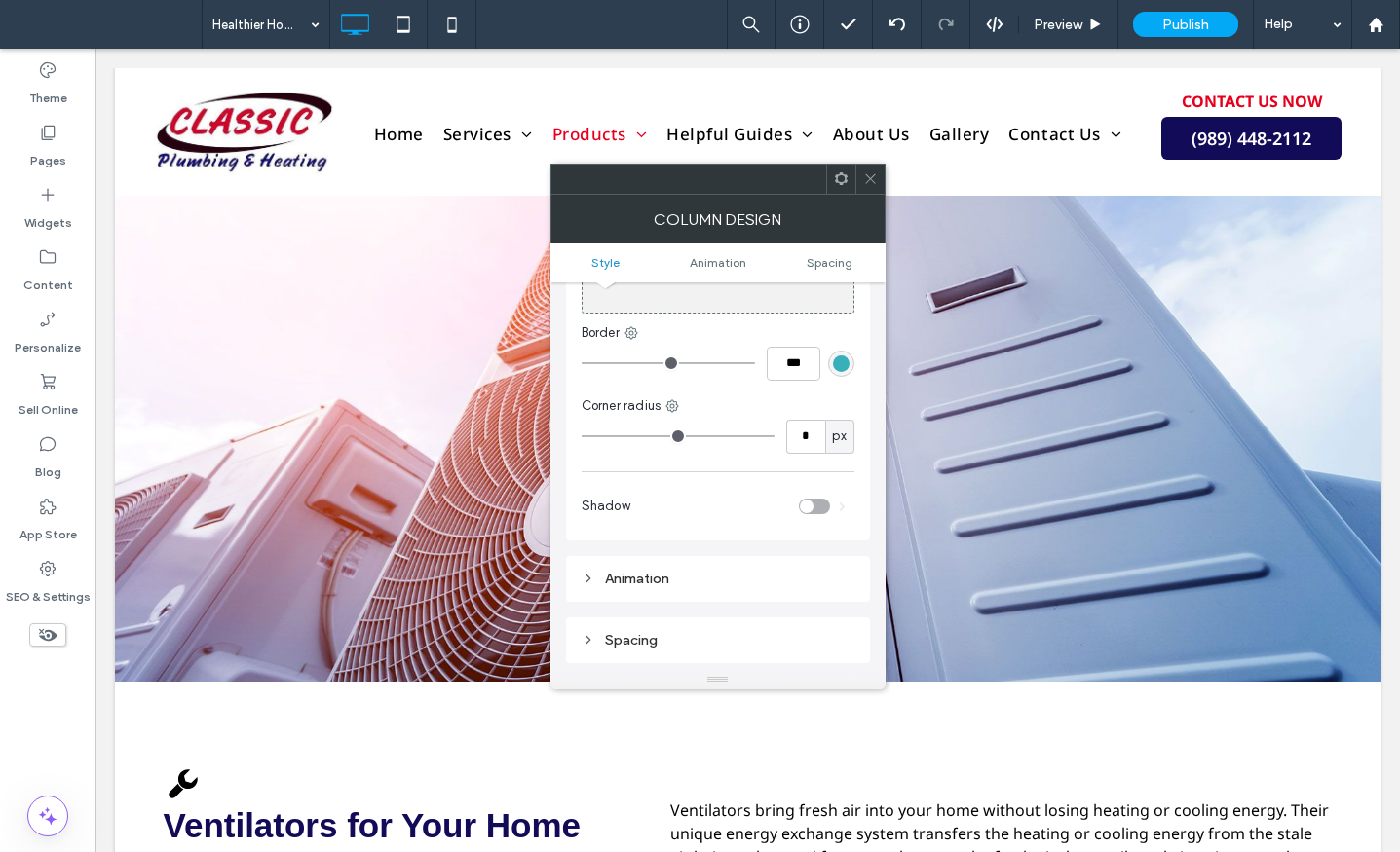 scroll, scrollTop: 0, scrollLeft: 0, axis: both 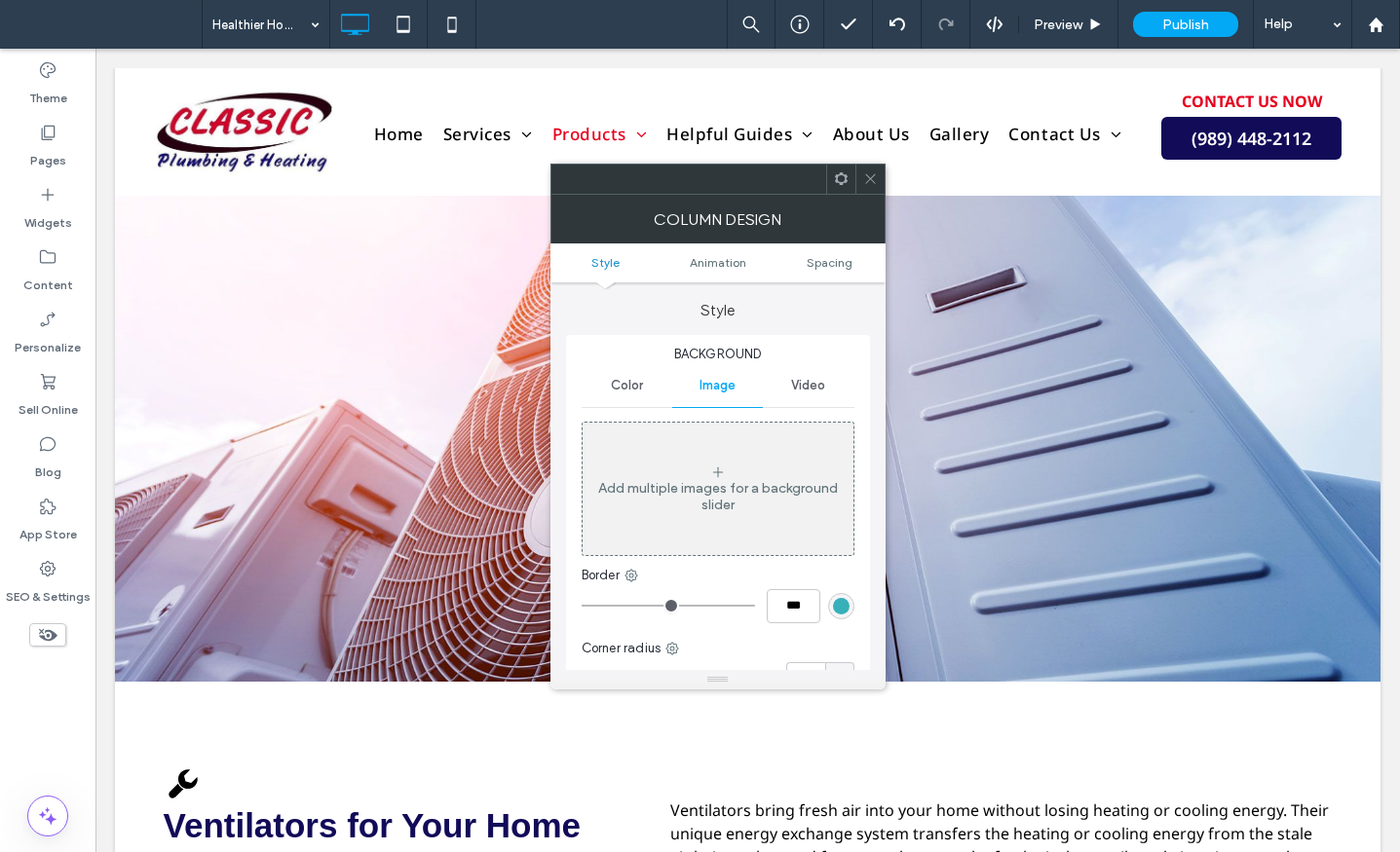 click 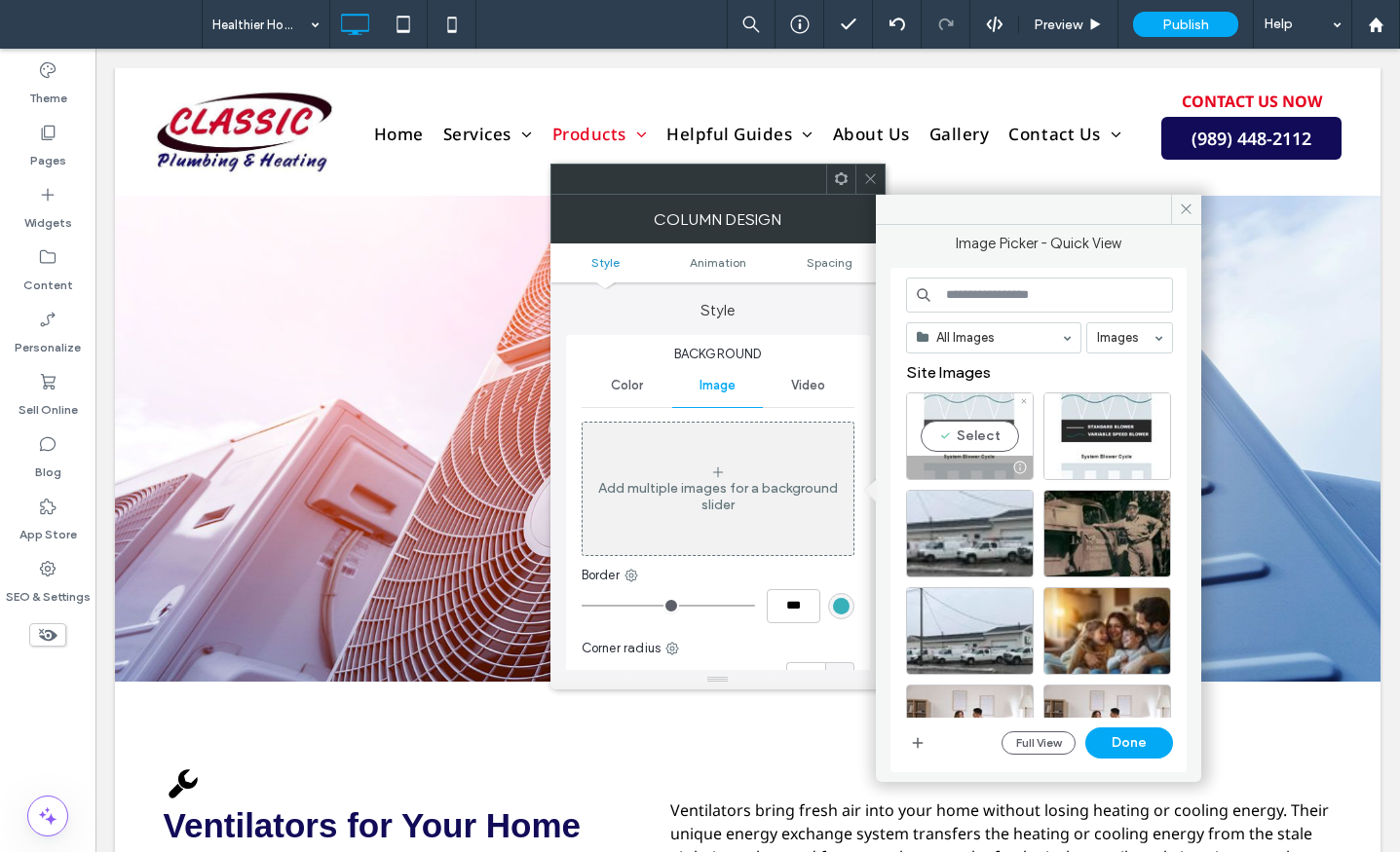 click on "Select" at bounding box center [969, 436] 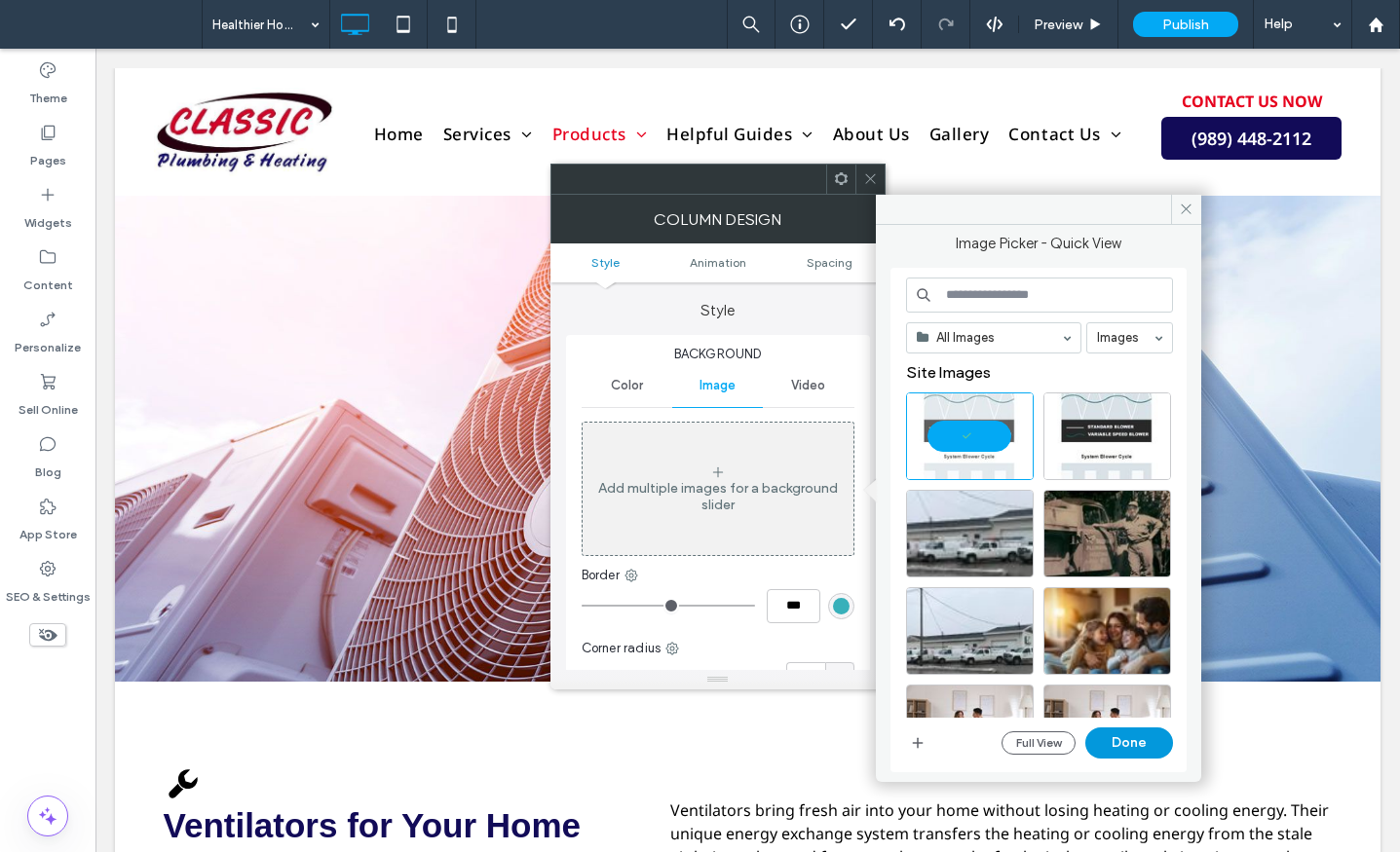click on "Done" at bounding box center (1129, 743) 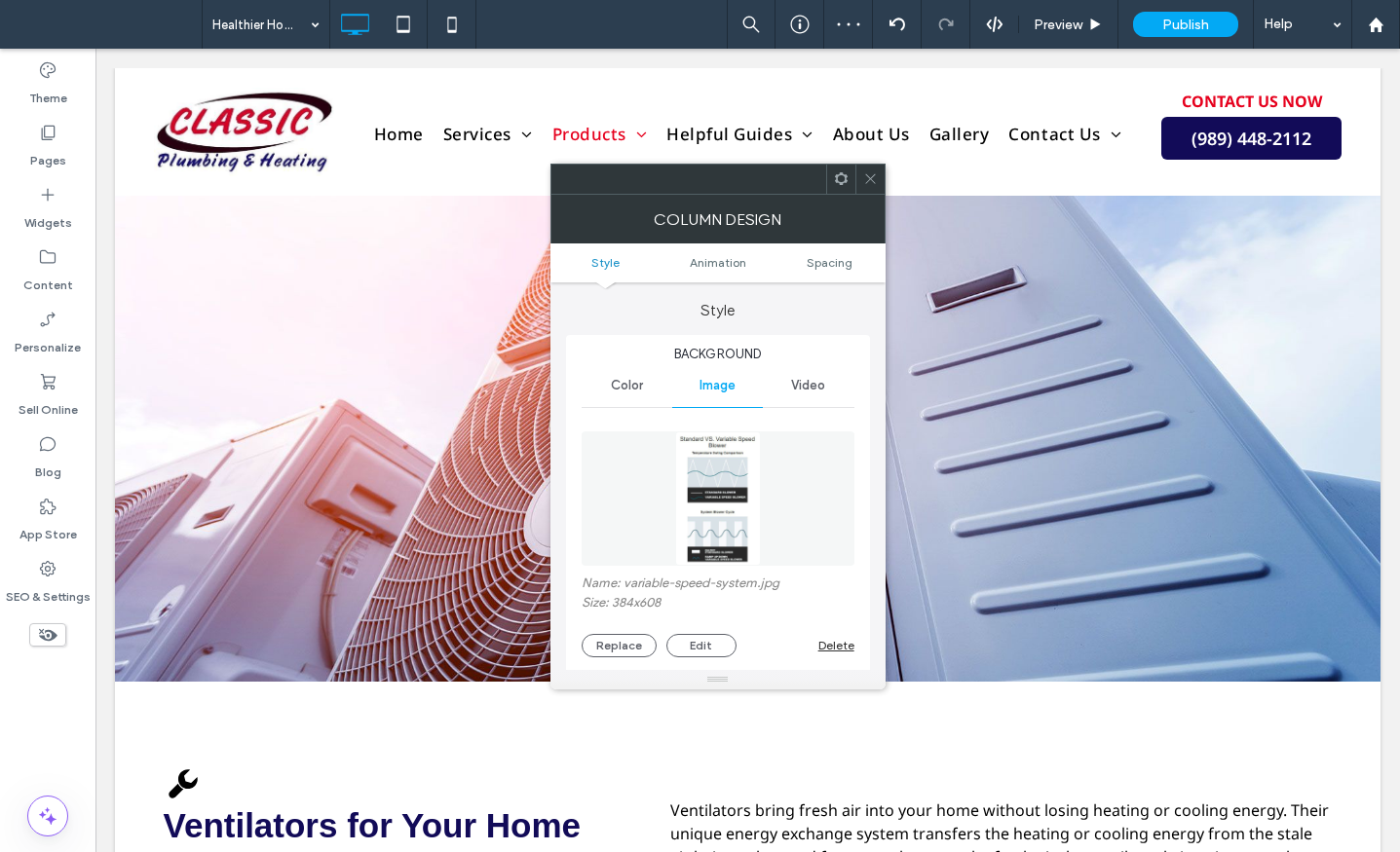 click 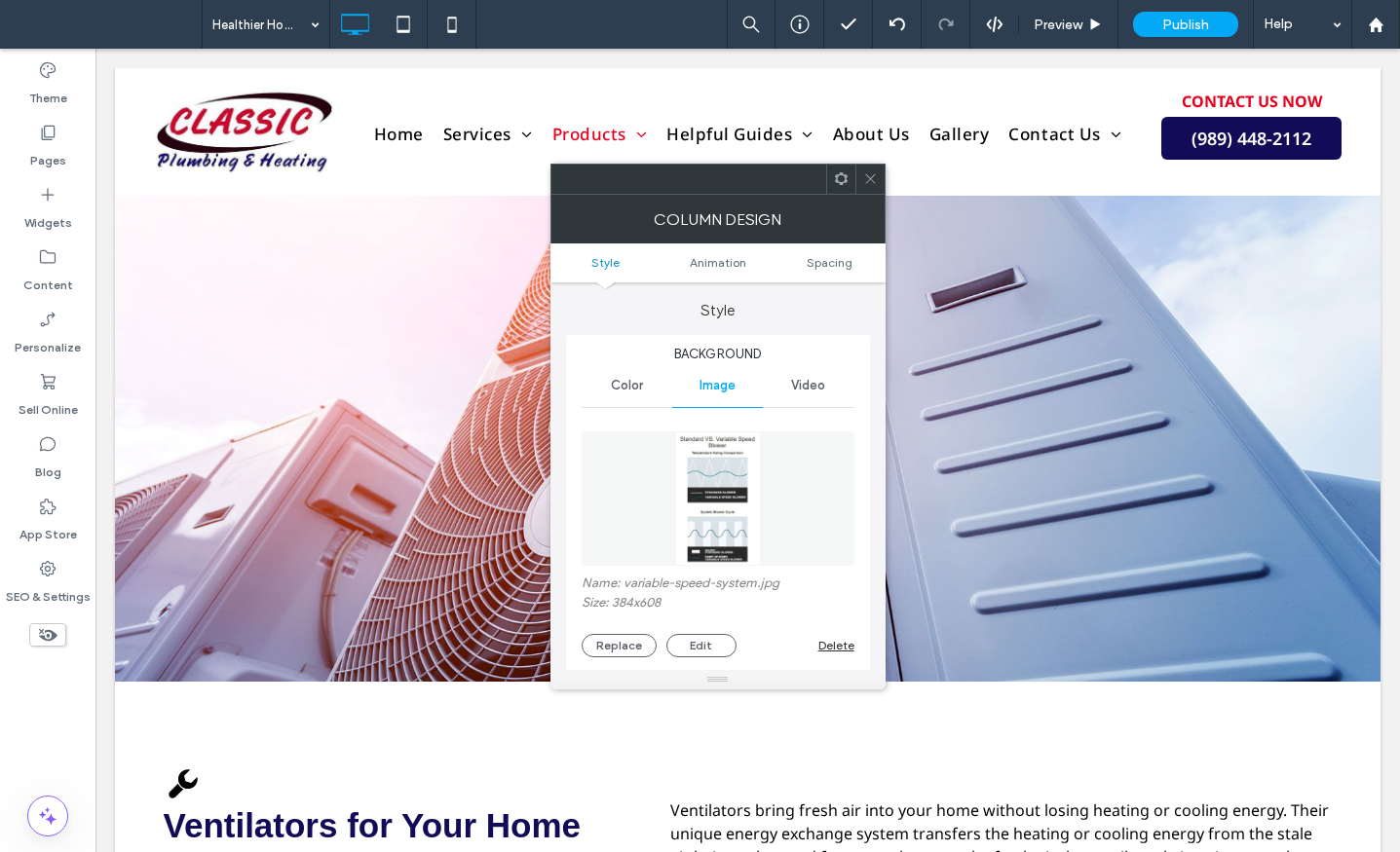 scroll, scrollTop: 292, scrollLeft: 0, axis: vertical 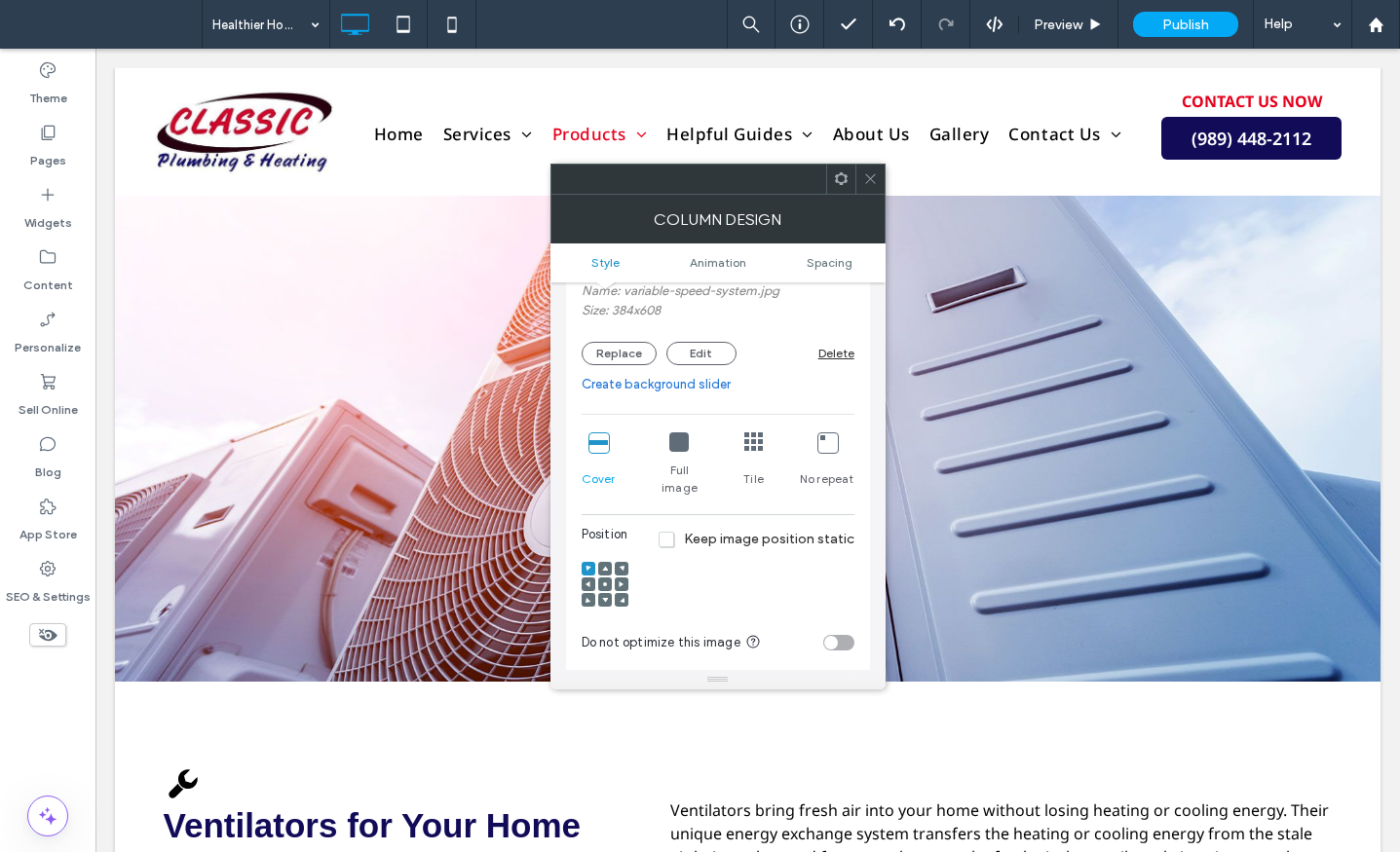click at bounding box center (679, 442) 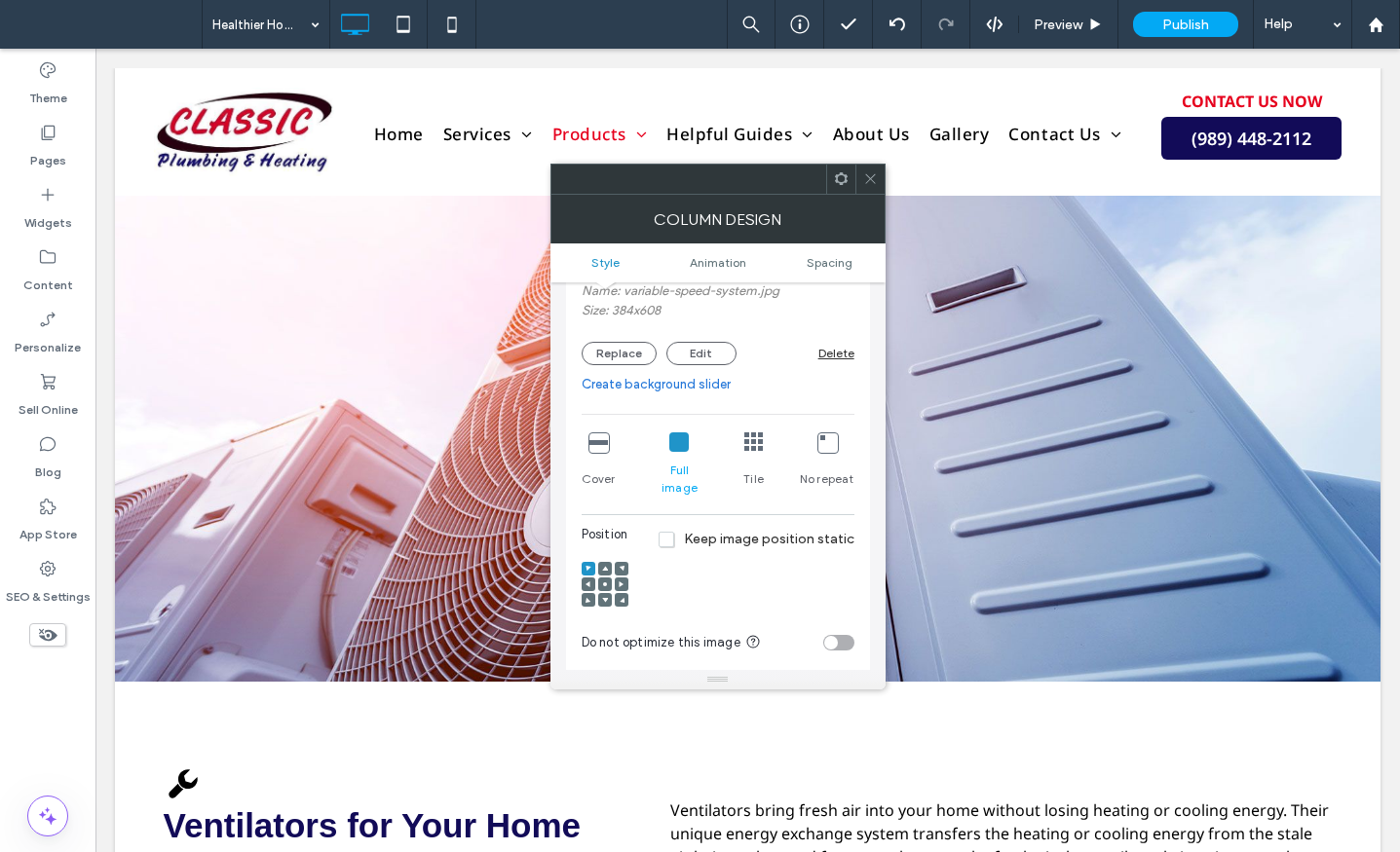 click at bounding box center (605, 584) 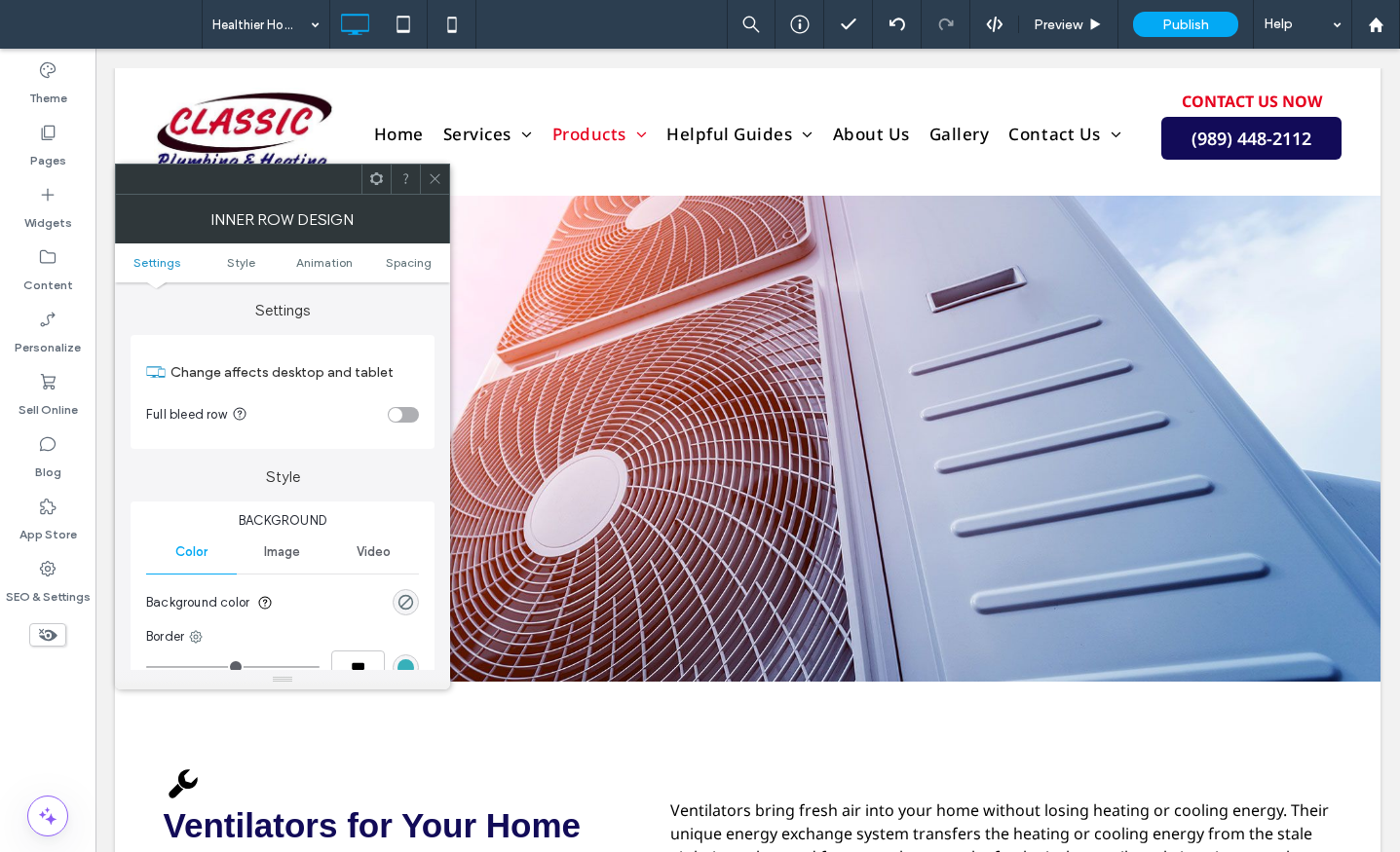 click at bounding box center (435, 179) 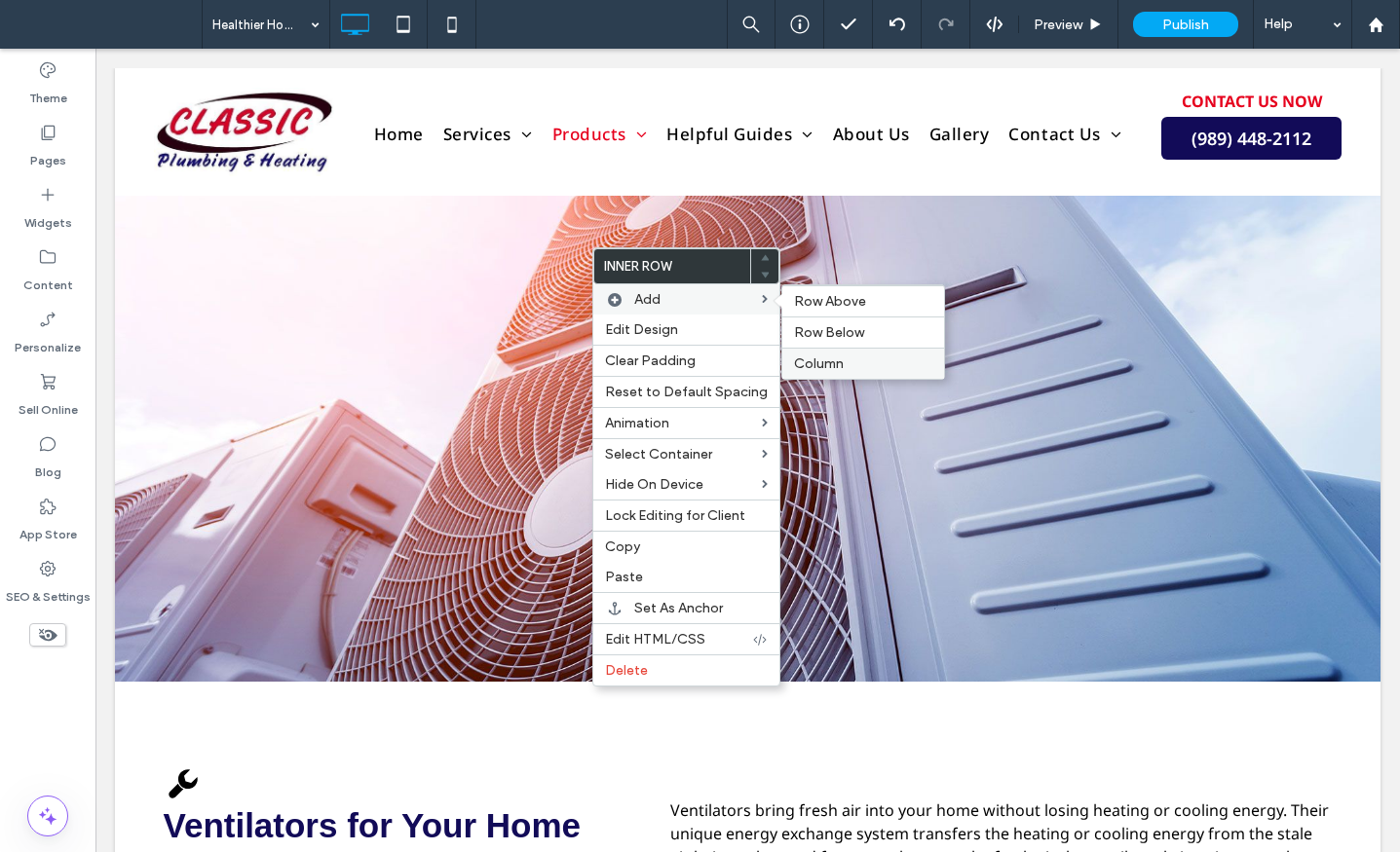 click on "Column" at bounding box center [818, 363] 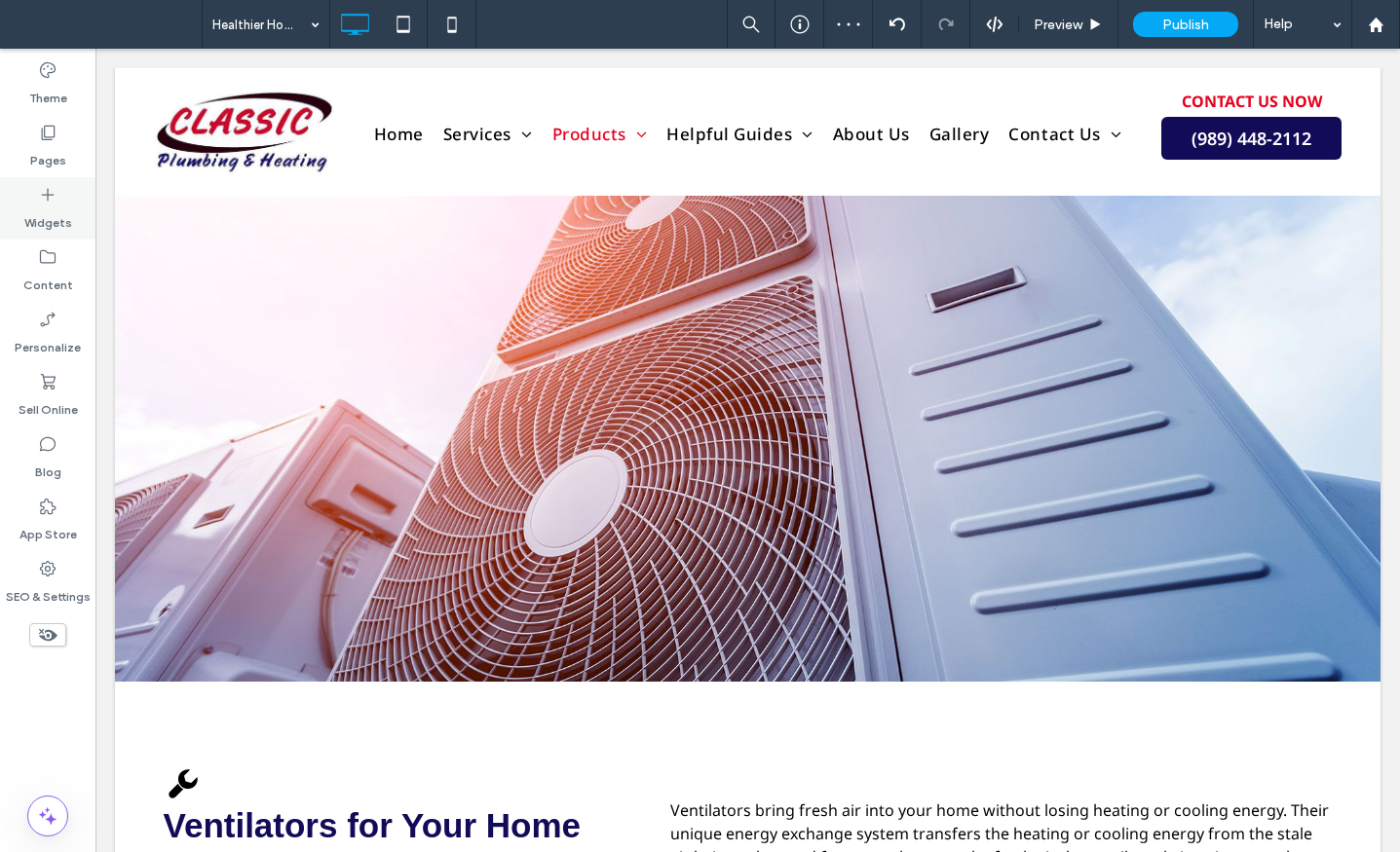 click 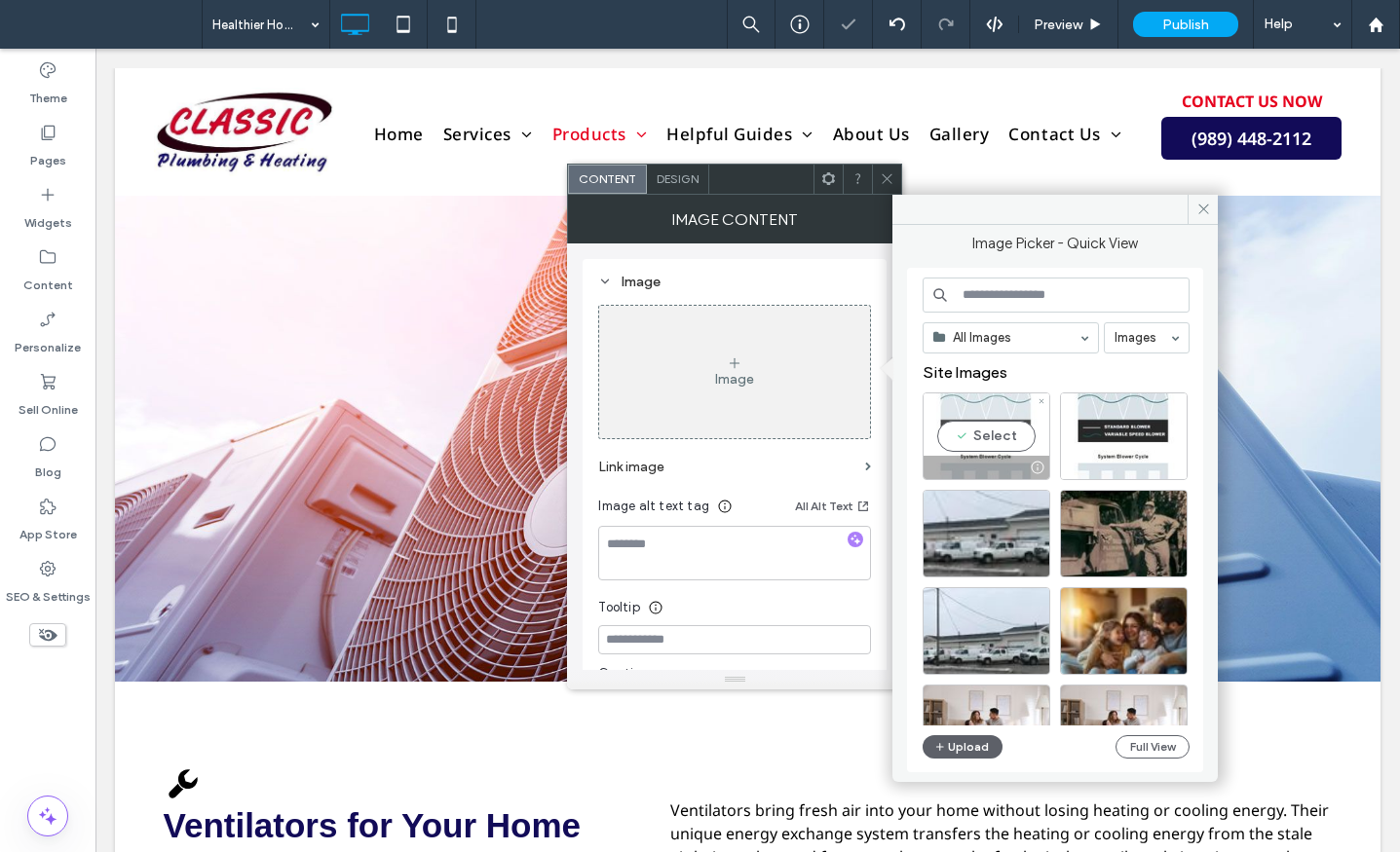 click on "Select" at bounding box center [986, 436] 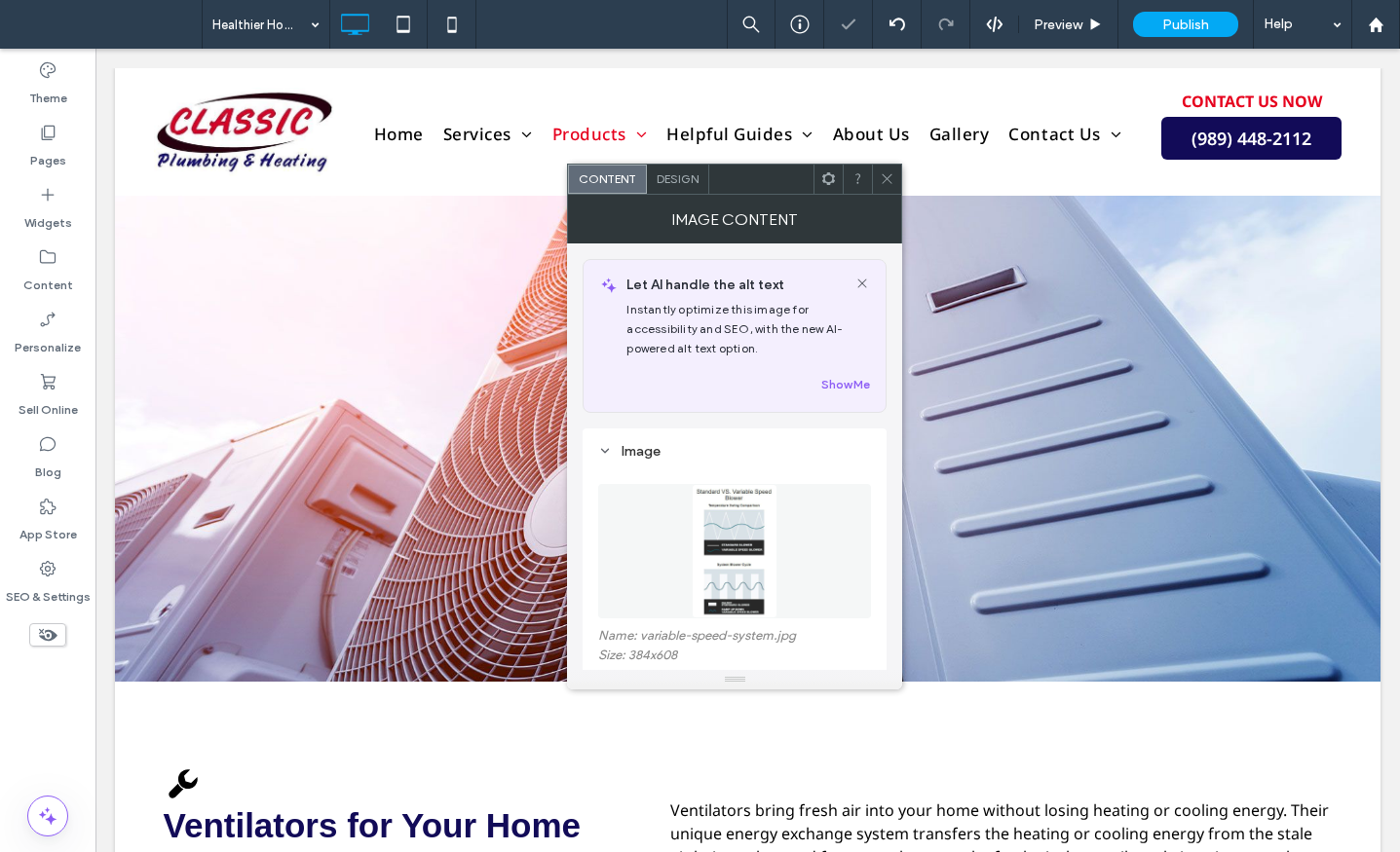 click at bounding box center [887, 179] 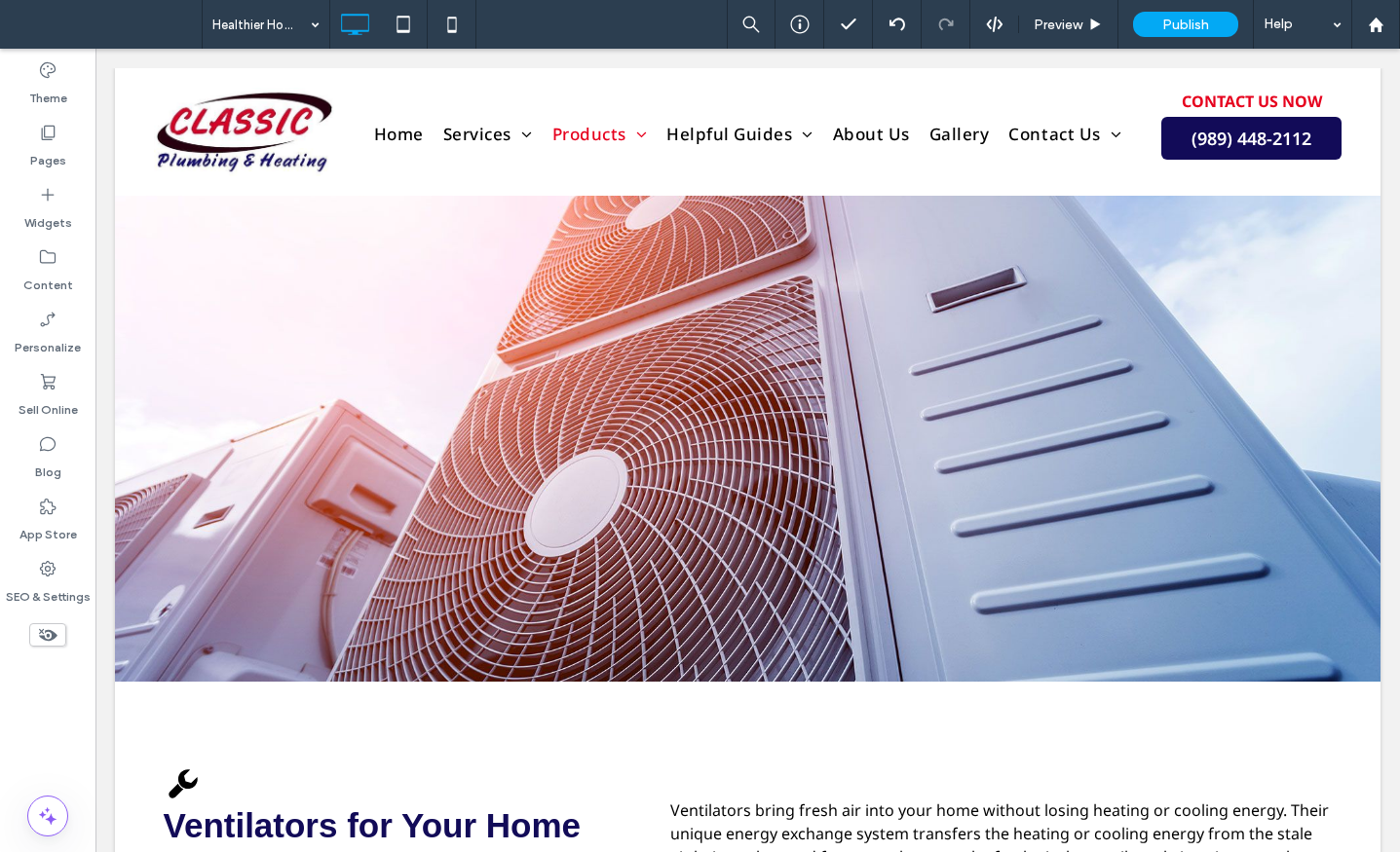 type on "*********" 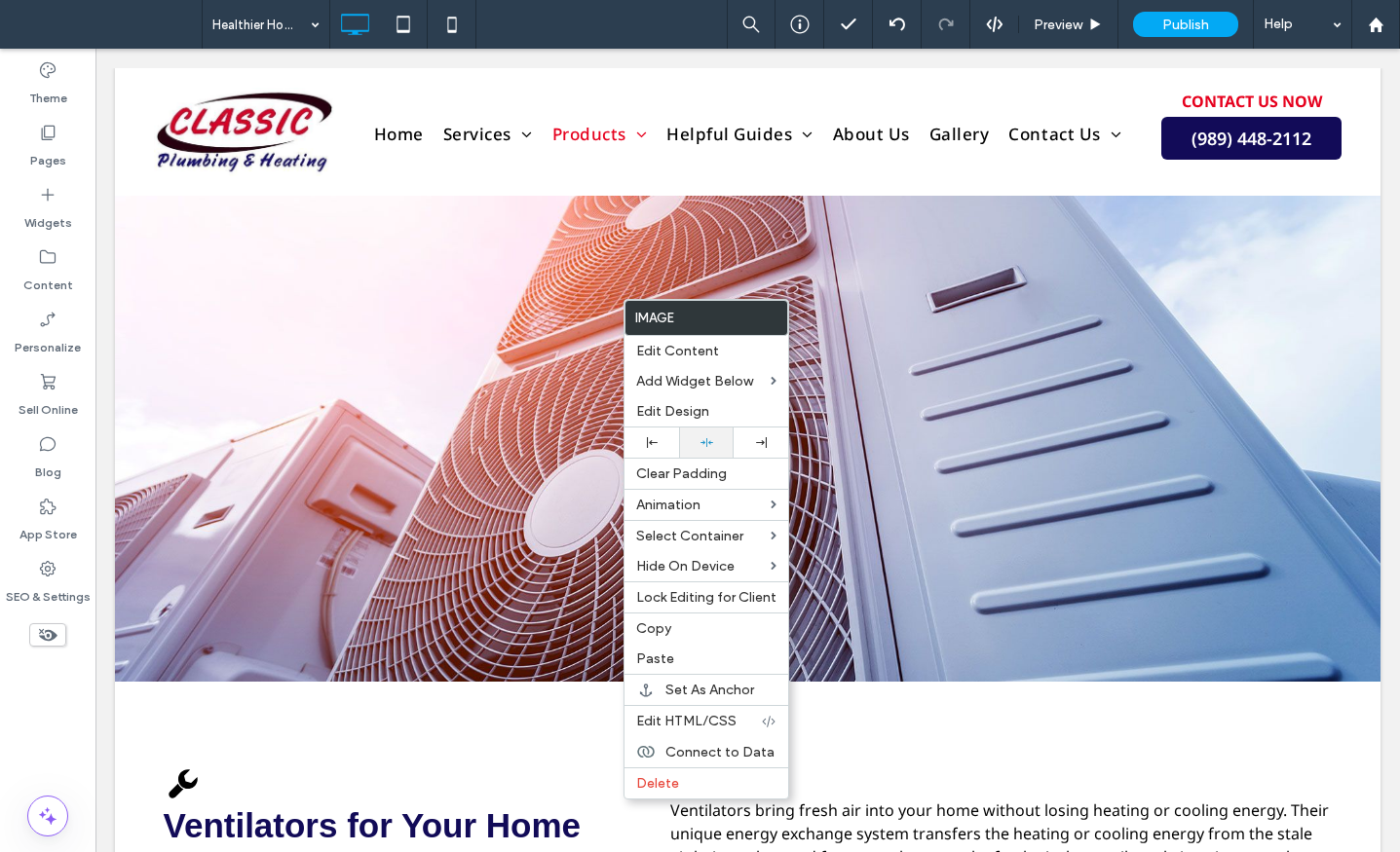 click 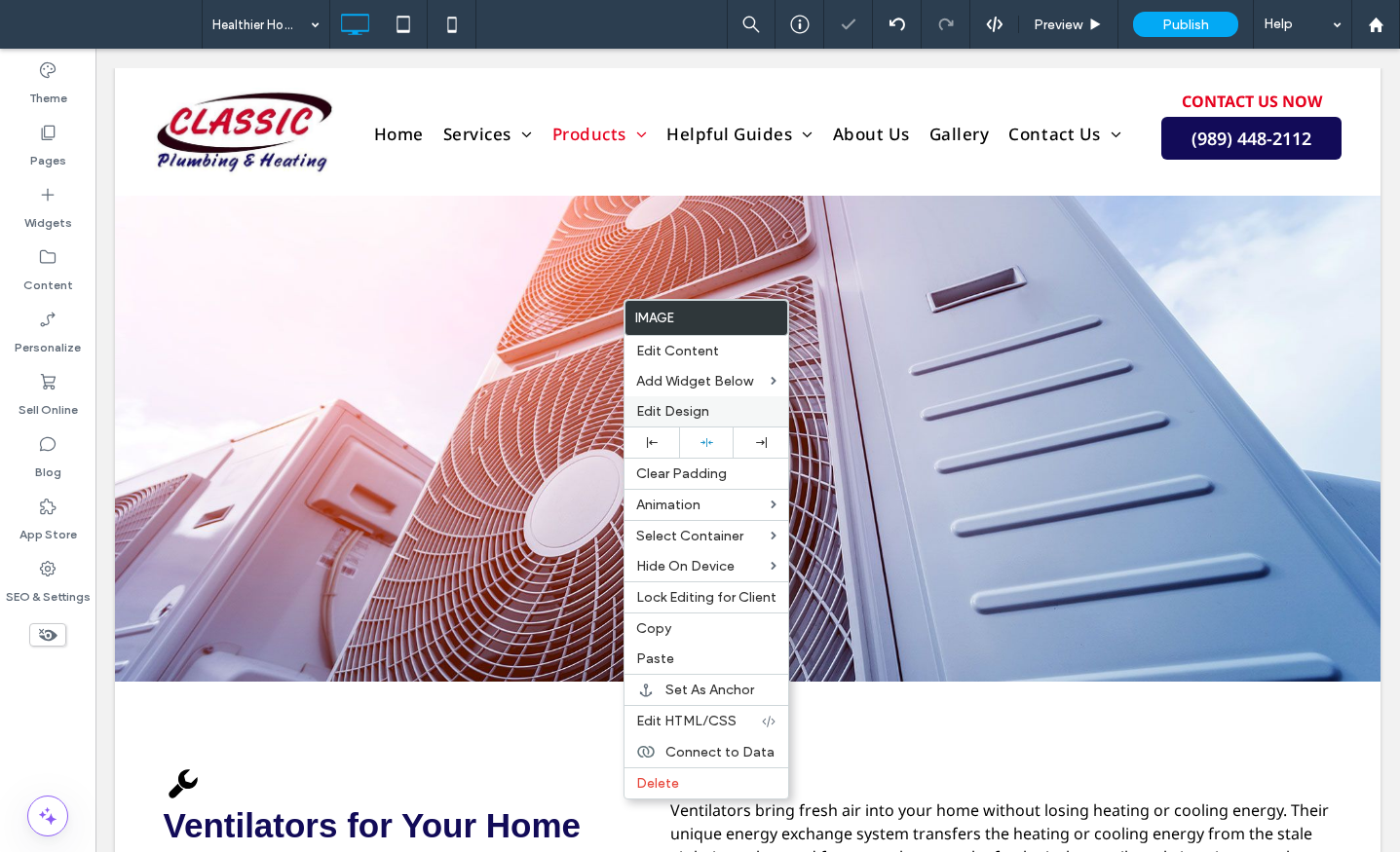 click on "Edit Design" at bounding box center (672, 411) 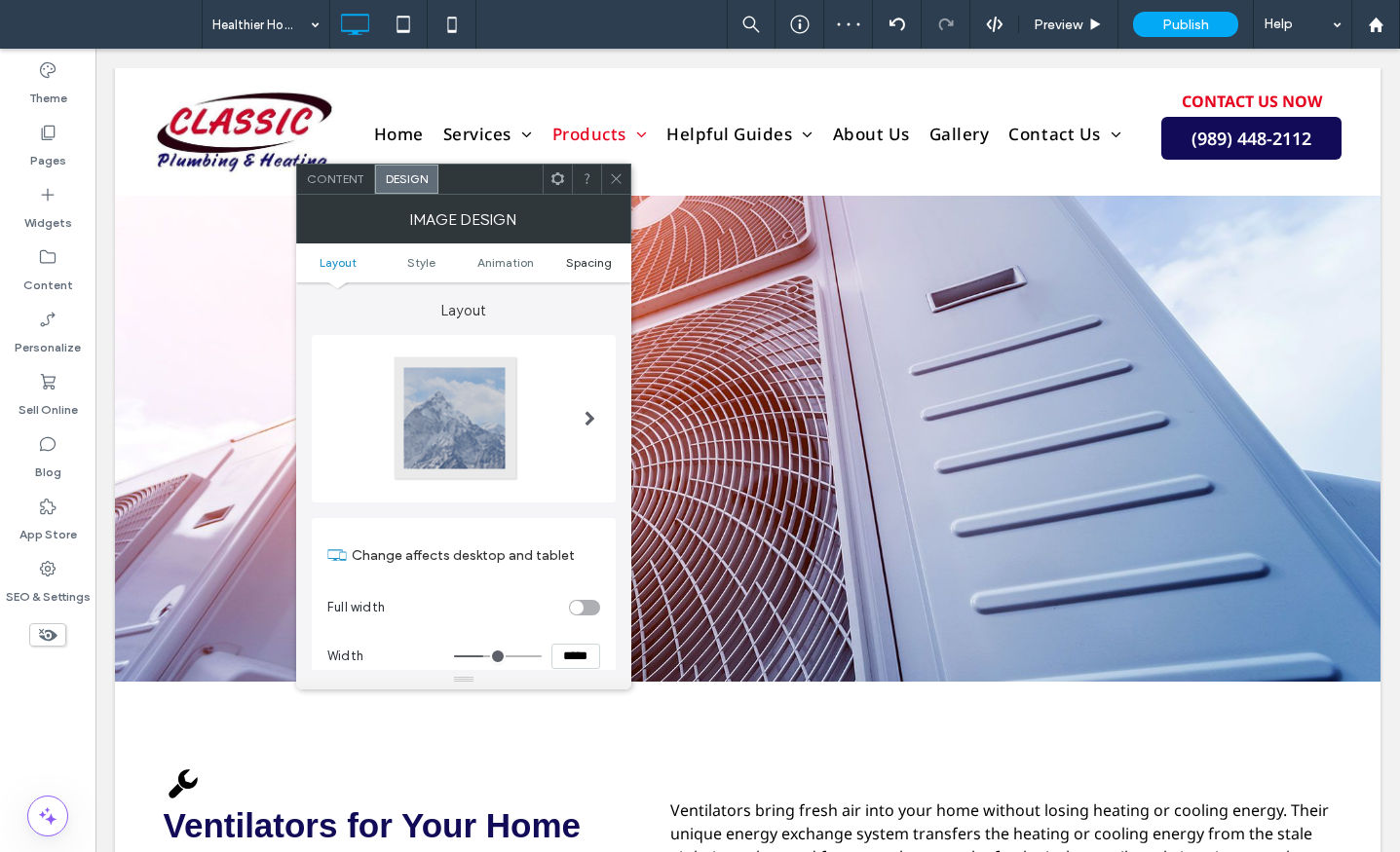 click on "Spacing" at bounding box center [588, 262] 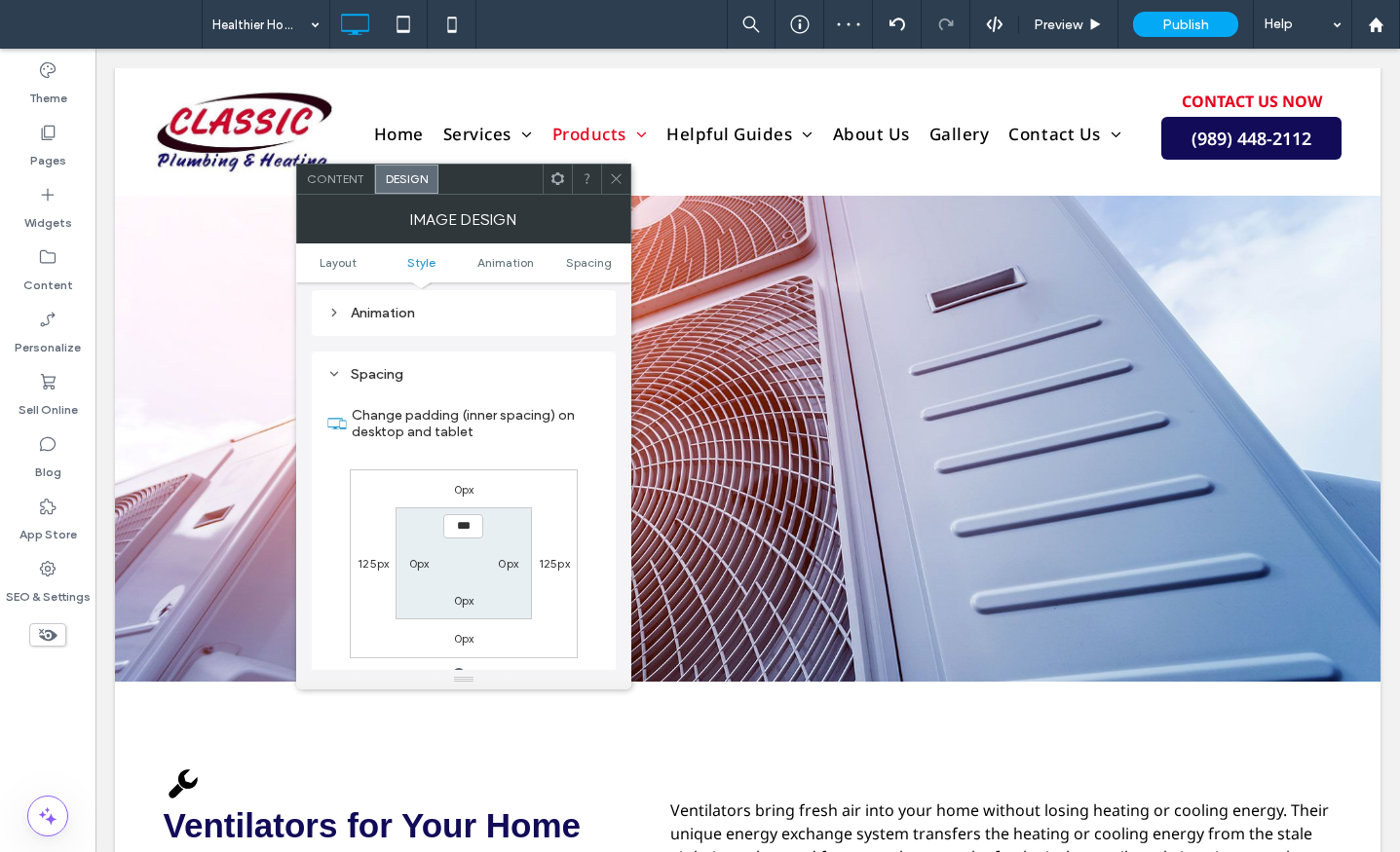scroll, scrollTop: 980, scrollLeft: 0, axis: vertical 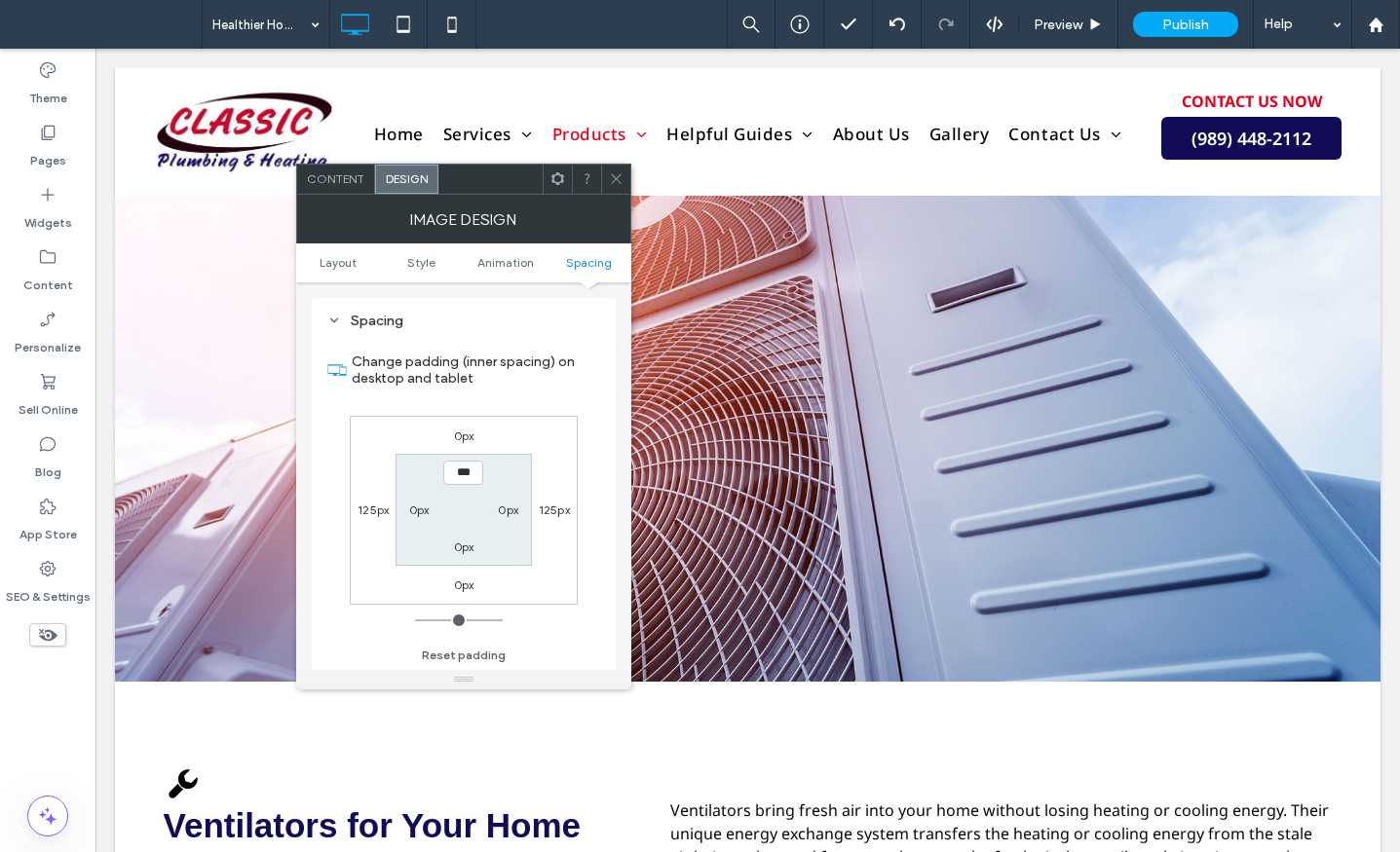 click on "0px" at bounding box center (464, 435) 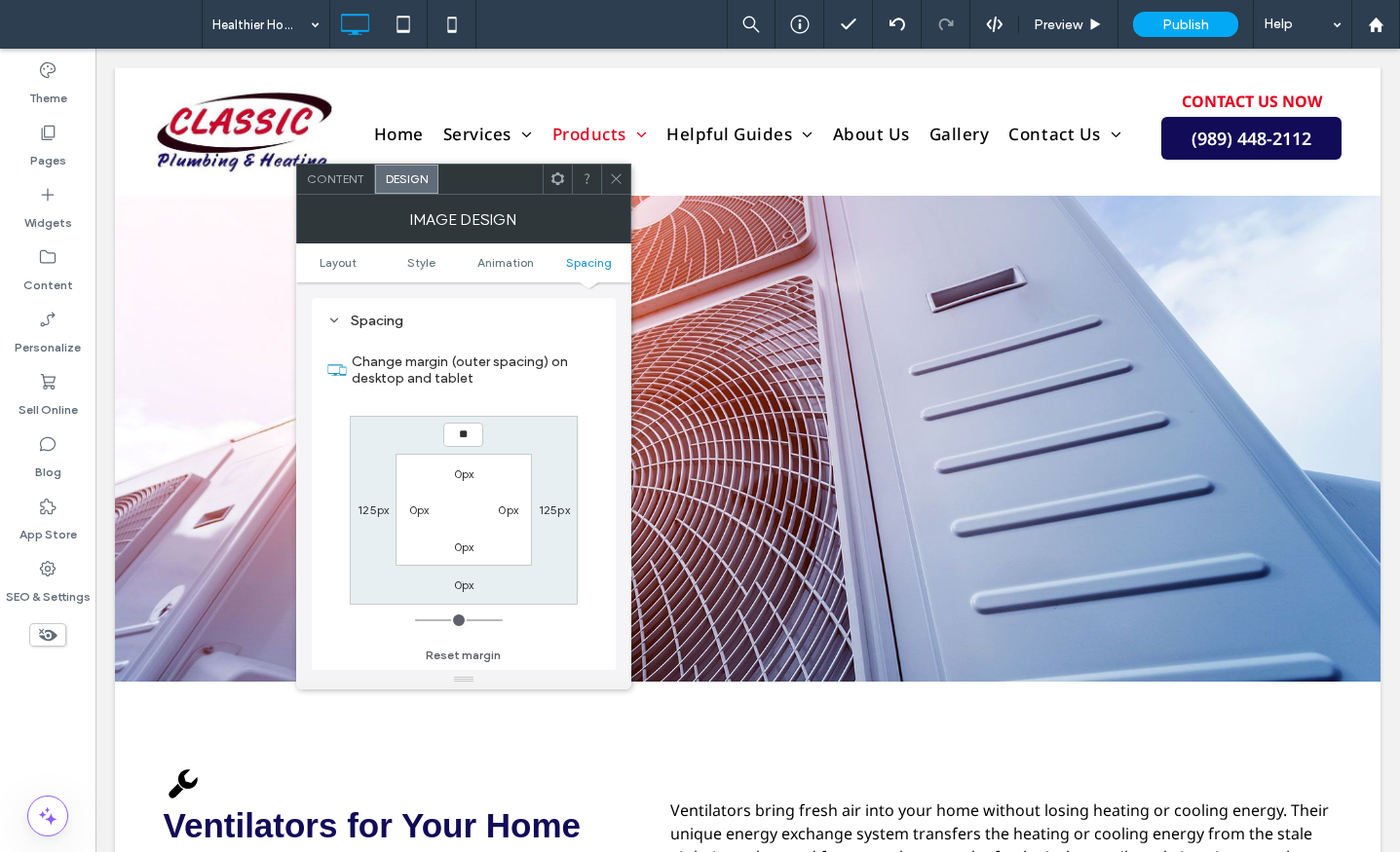 type on "**" 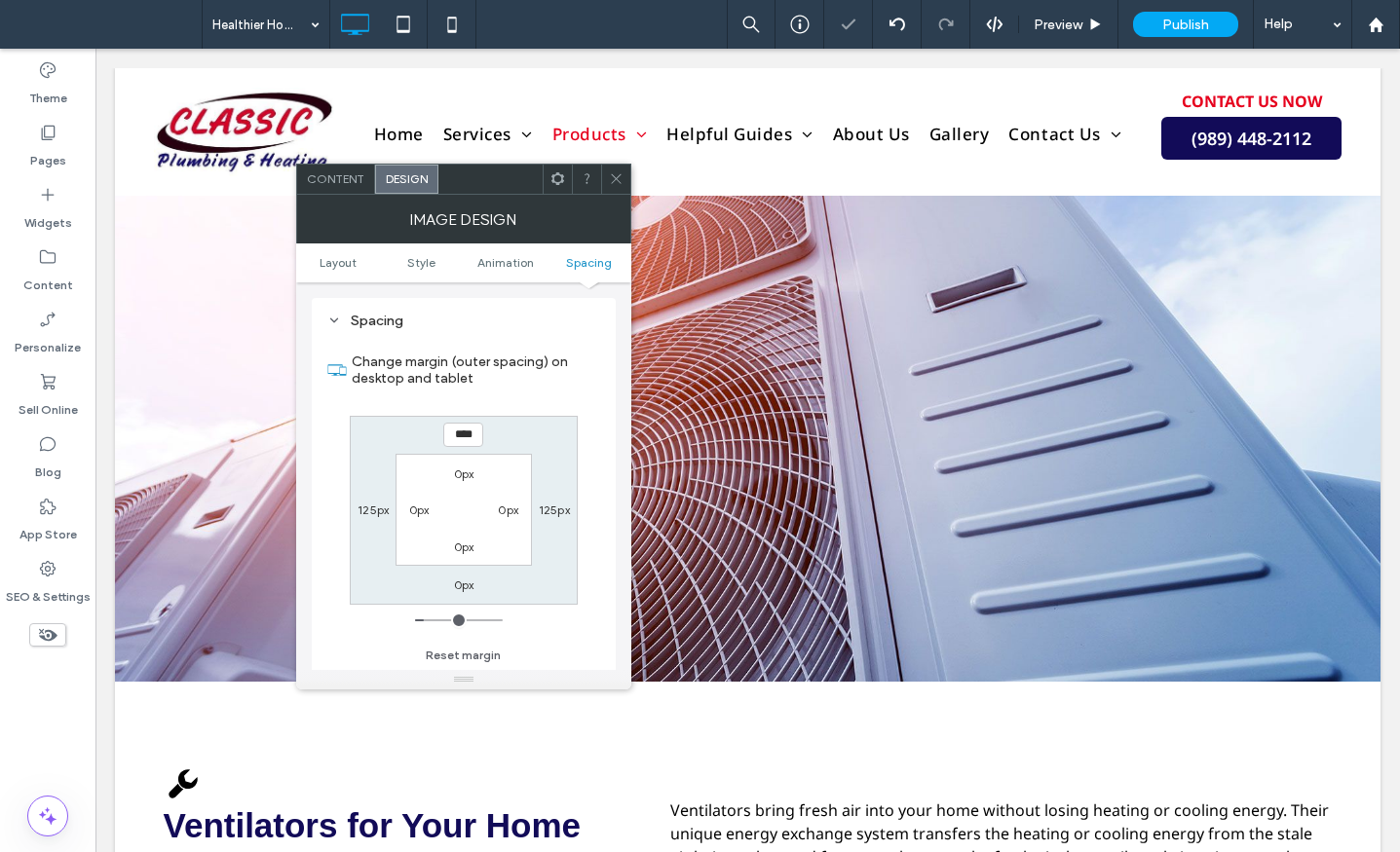 drag, startPoint x: 481, startPoint y: 435, endPoint x: 405, endPoint y: 430, distance: 76.164296 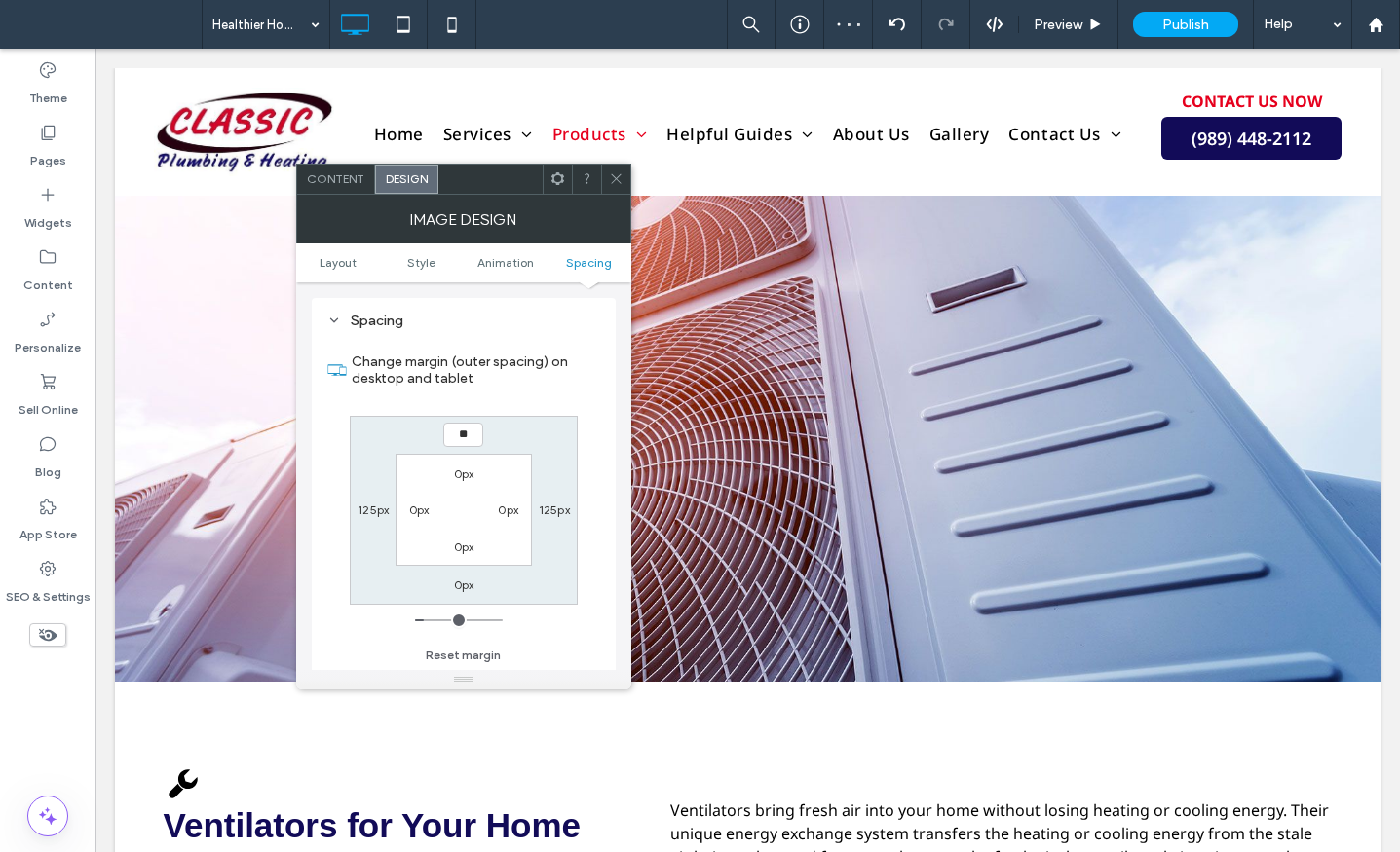 type on "**" 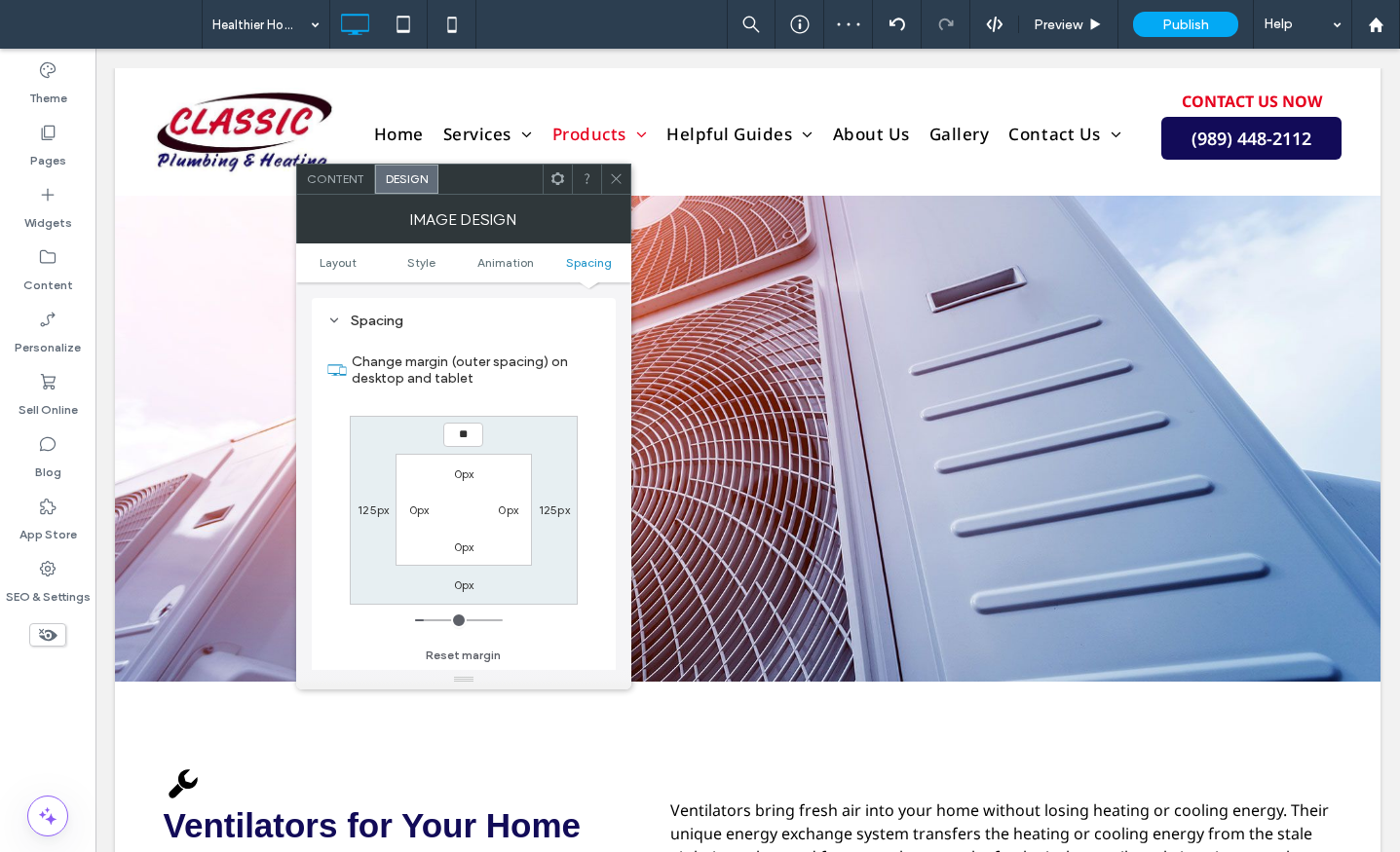 type on "**" 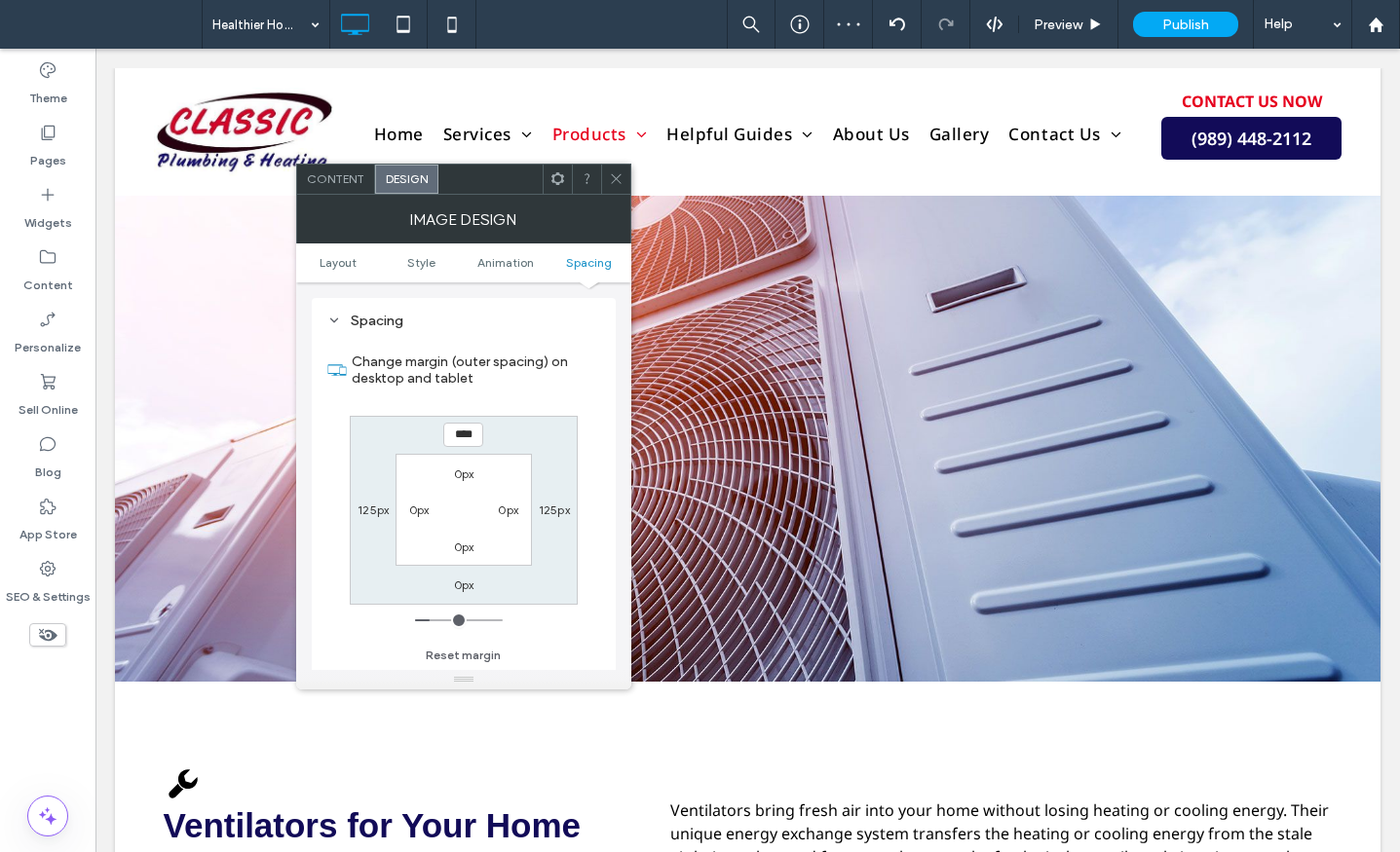 click 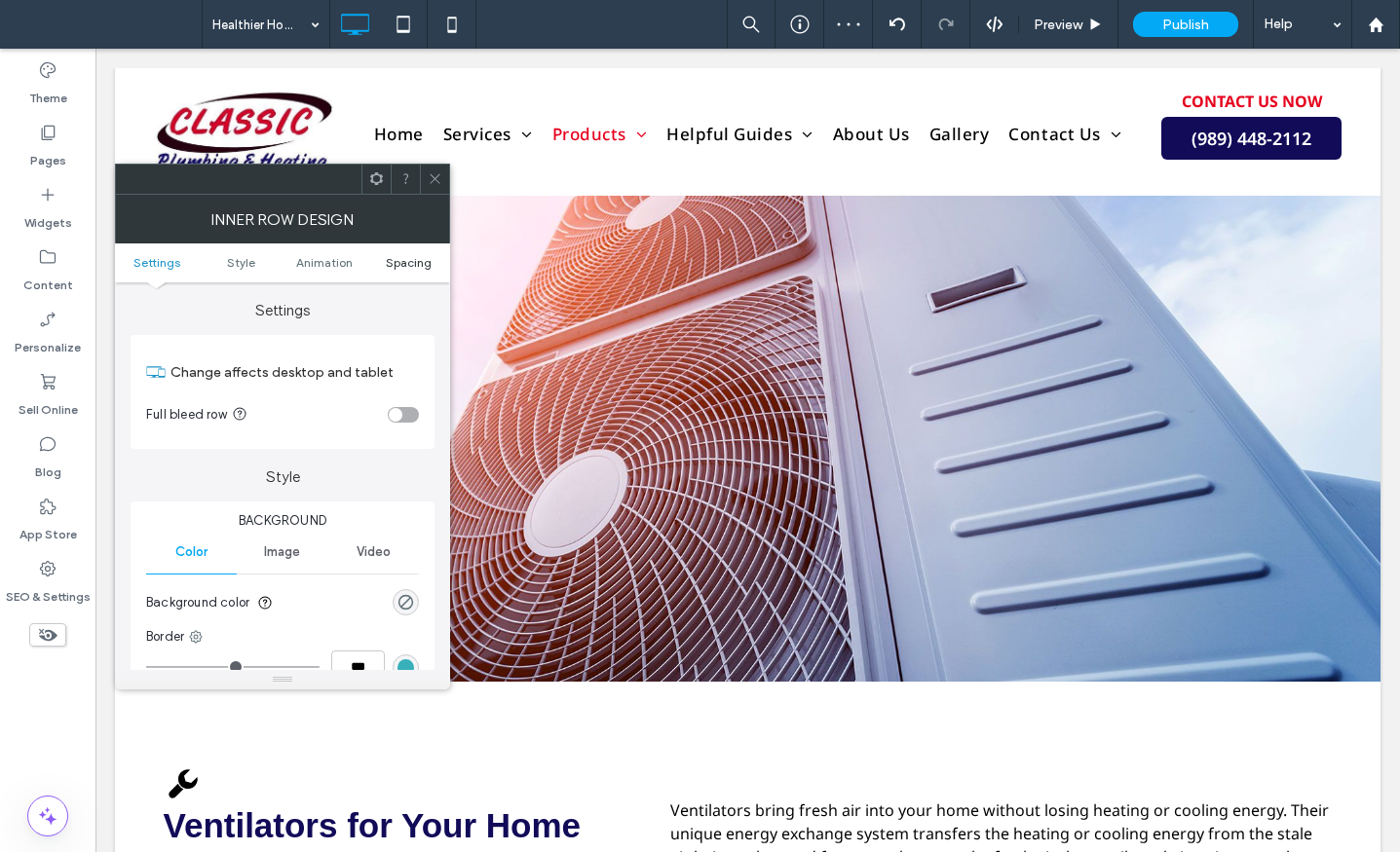click on "Spacing" at bounding box center (408, 262) 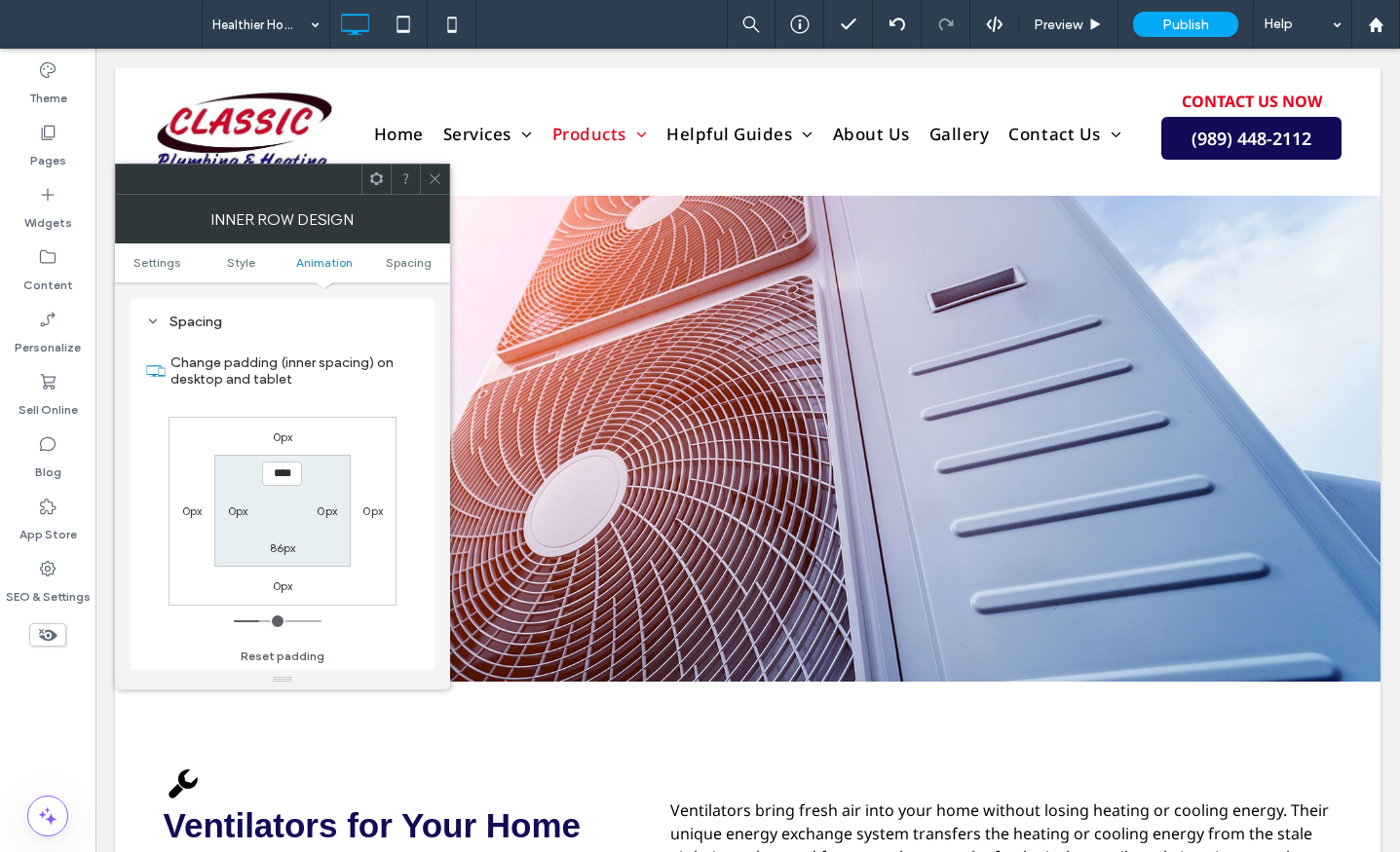 scroll, scrollTop: 623, scrollLeft: 0, axis: vertical 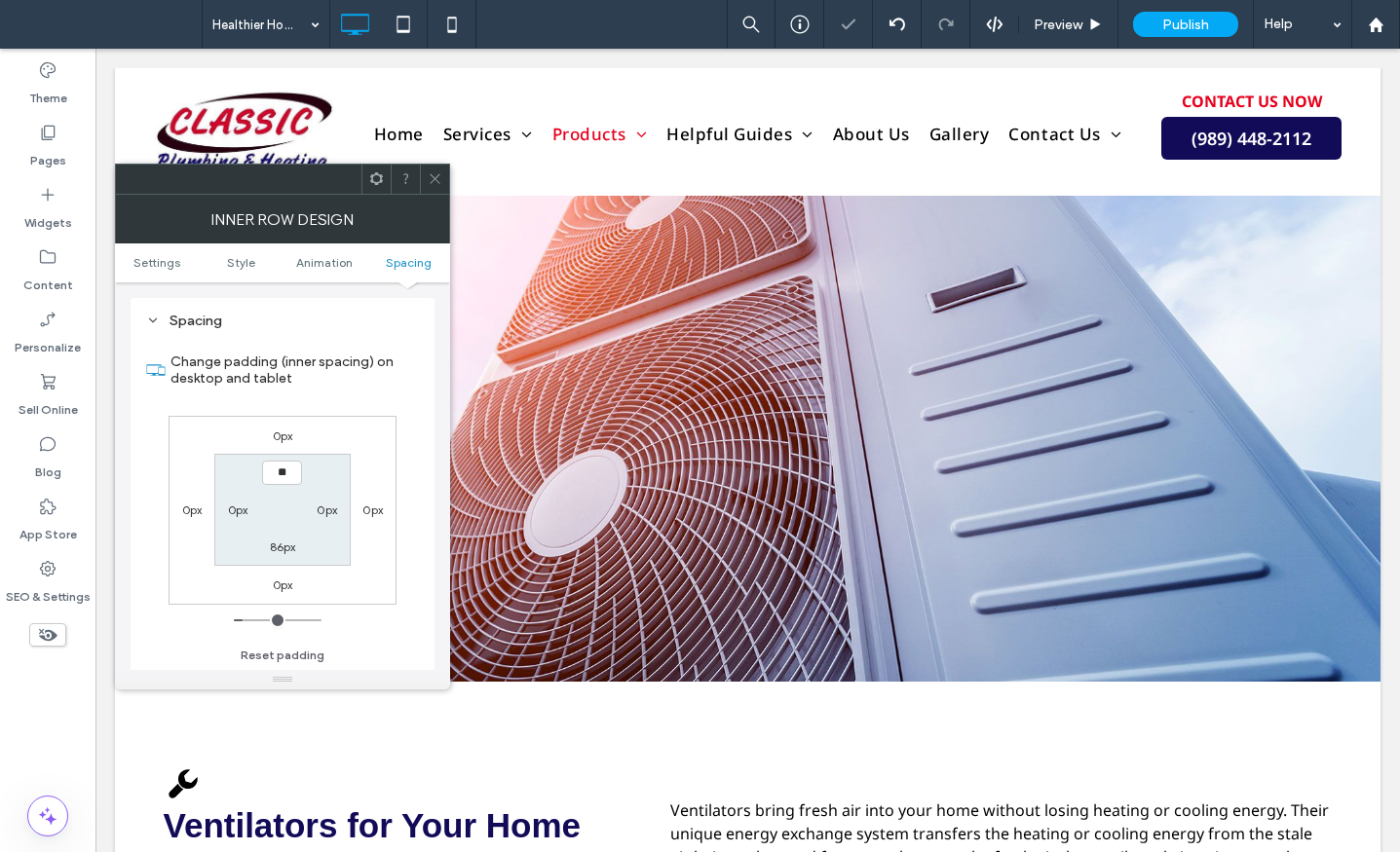 type on "****" 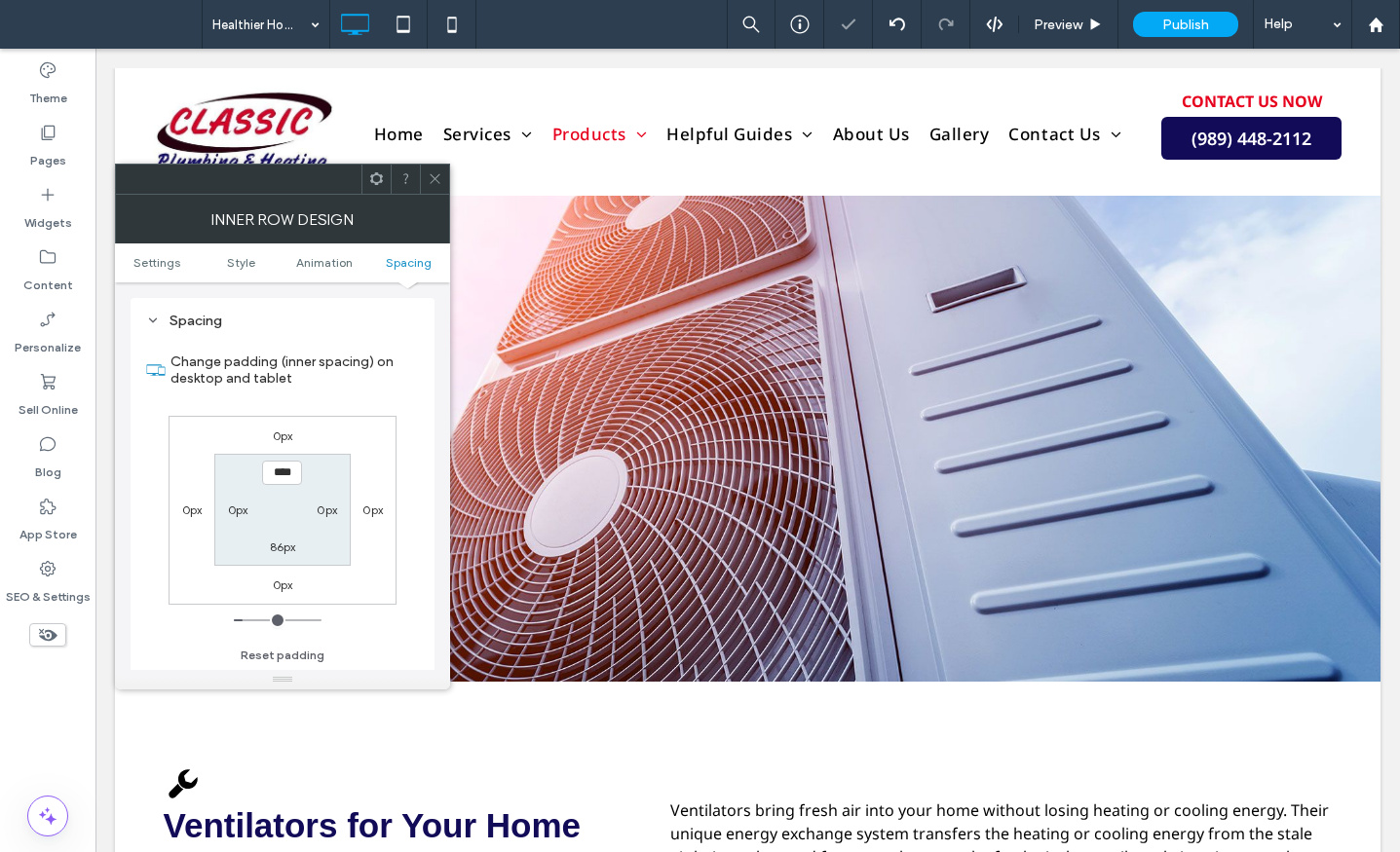 click on "86px" at bounding box center (283, 546) 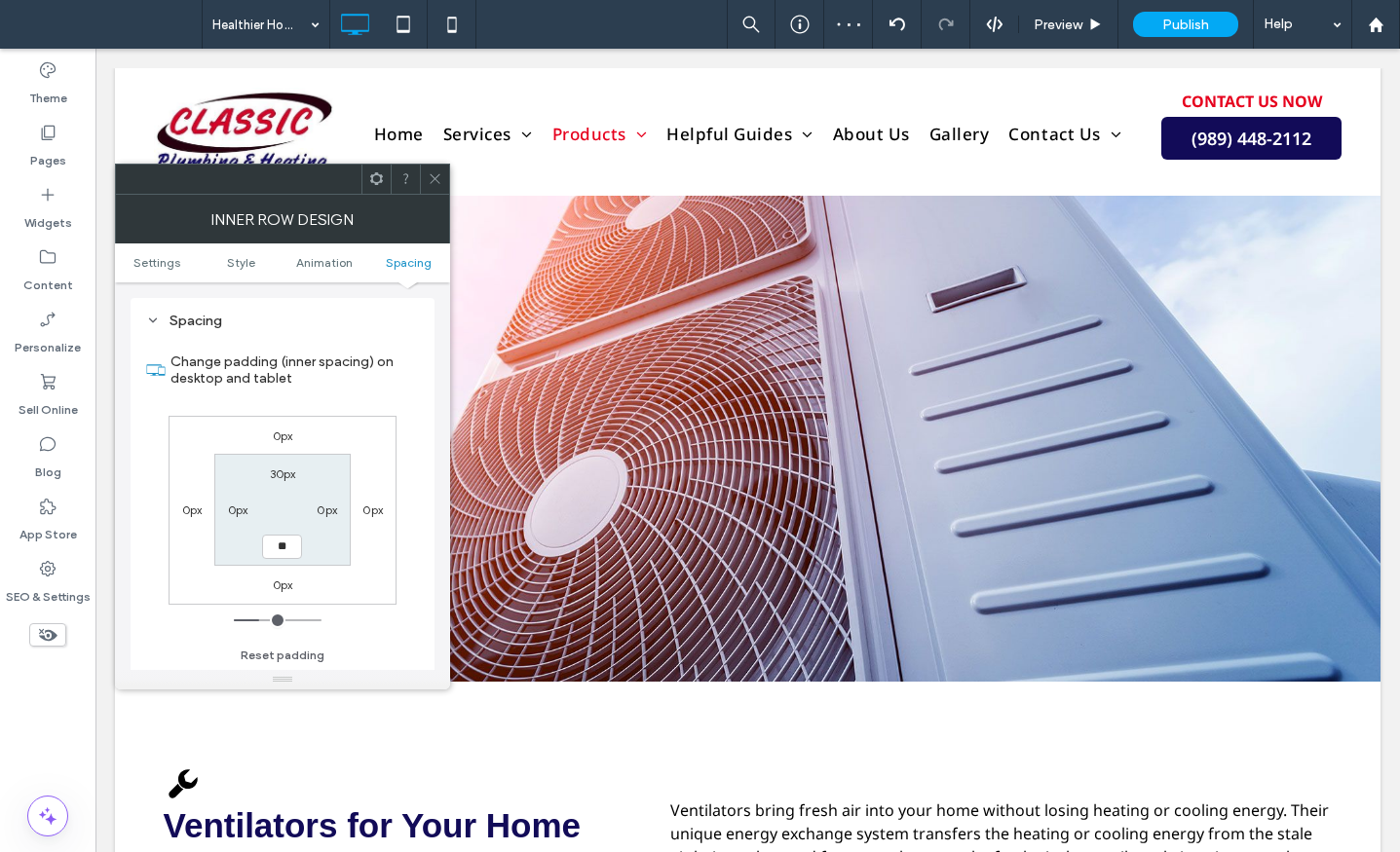 type on "**" 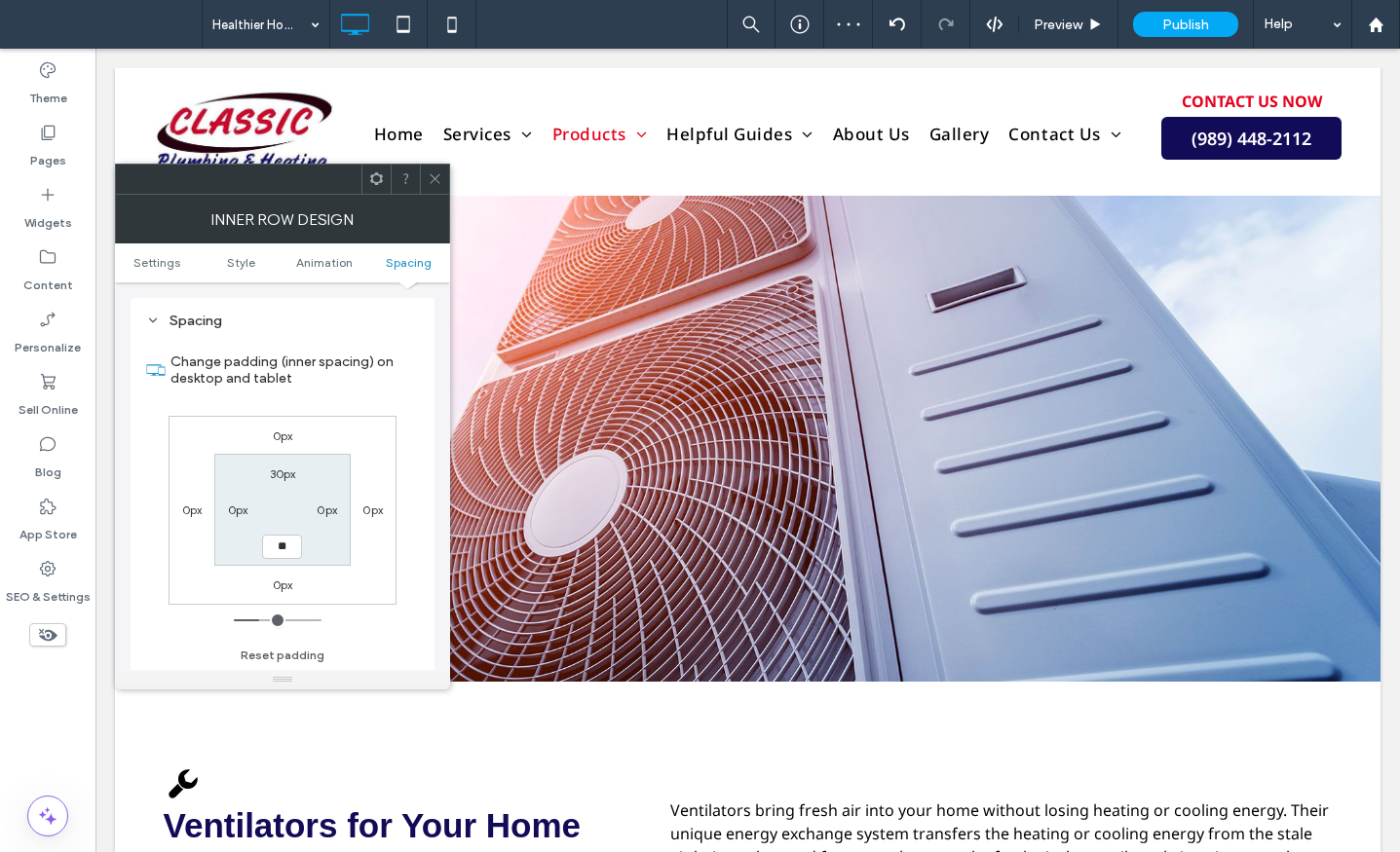 type on "**" 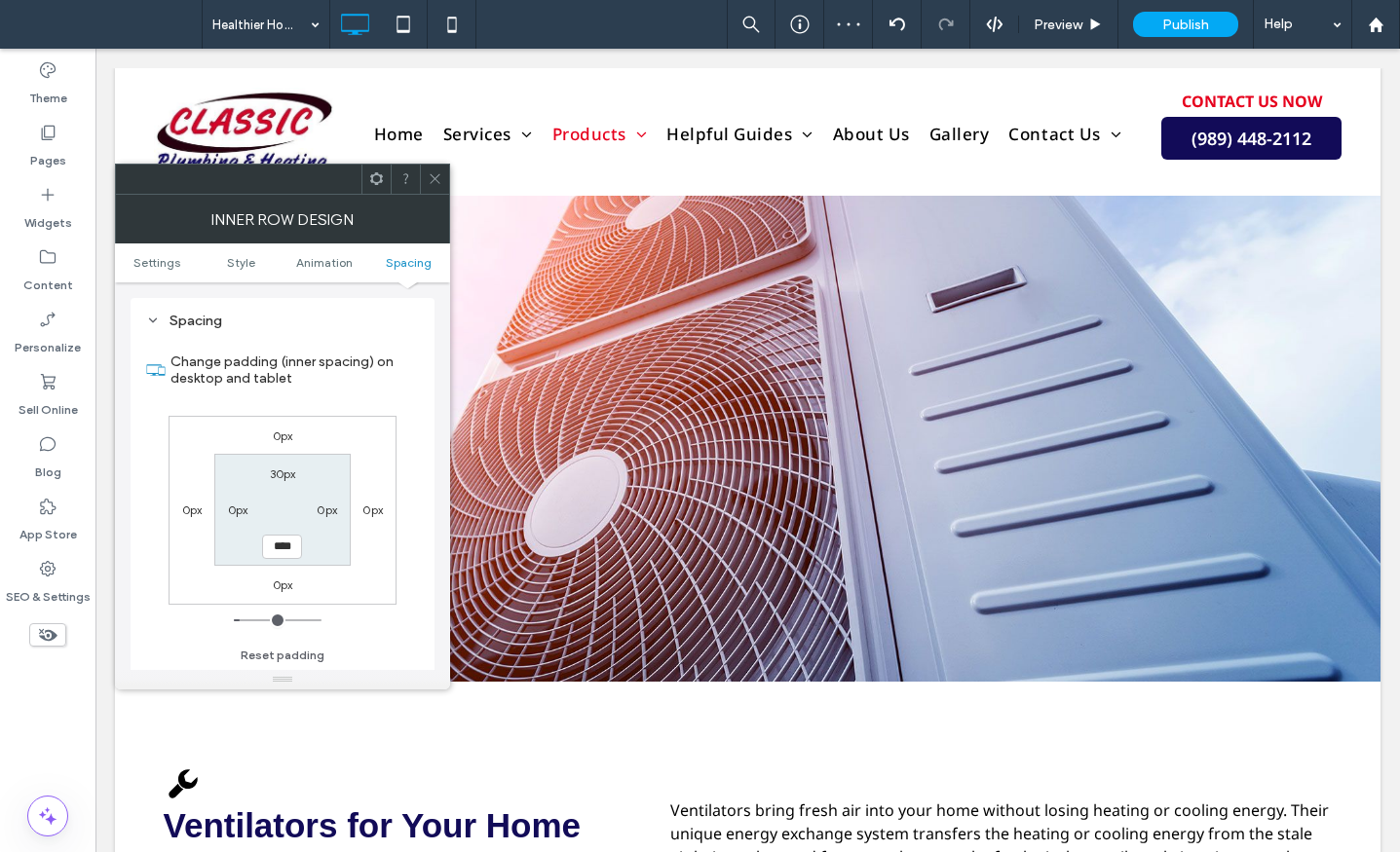 click 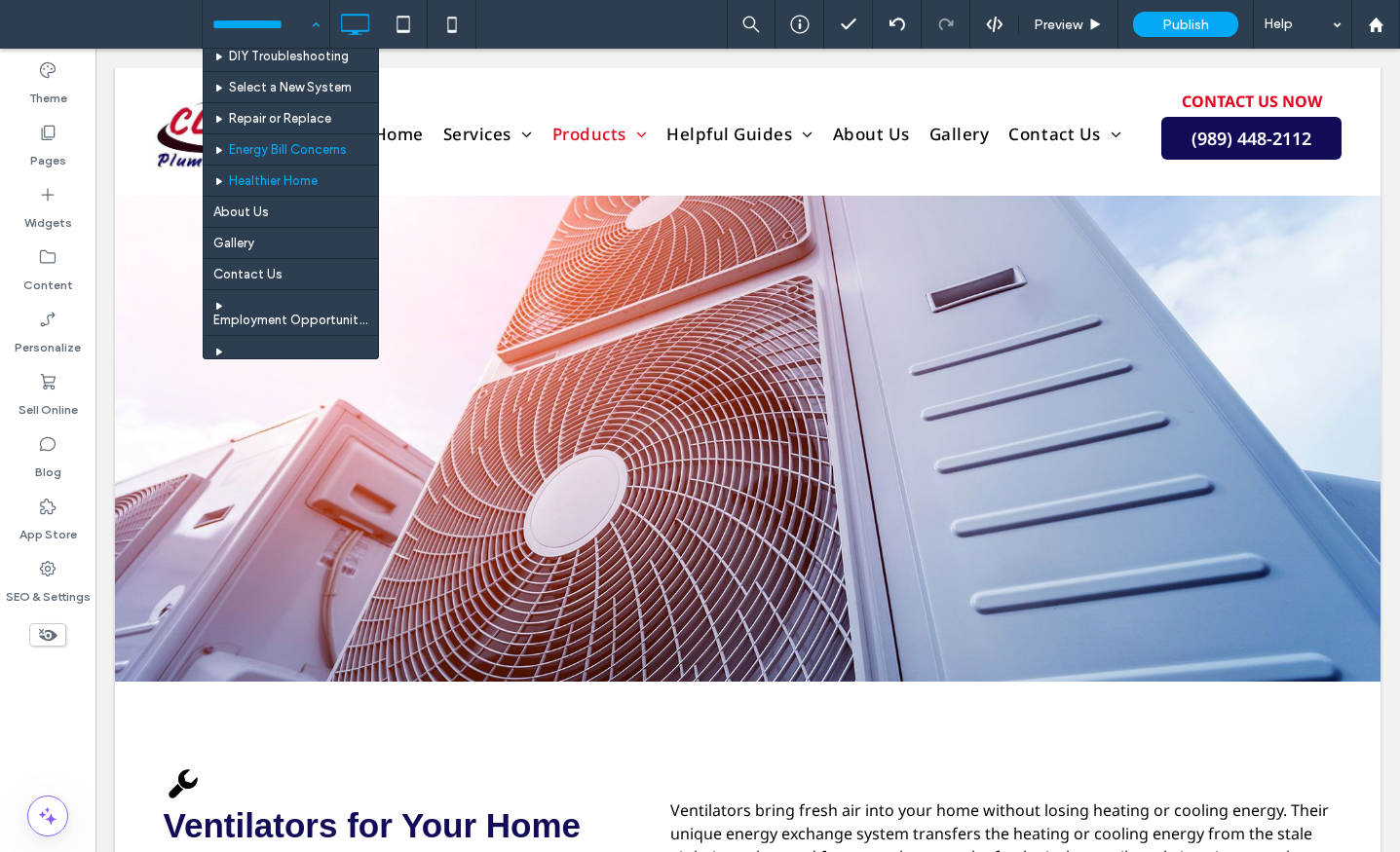 scroll, scrollTop: 1363, scrollLeft: 0, axis: vertical 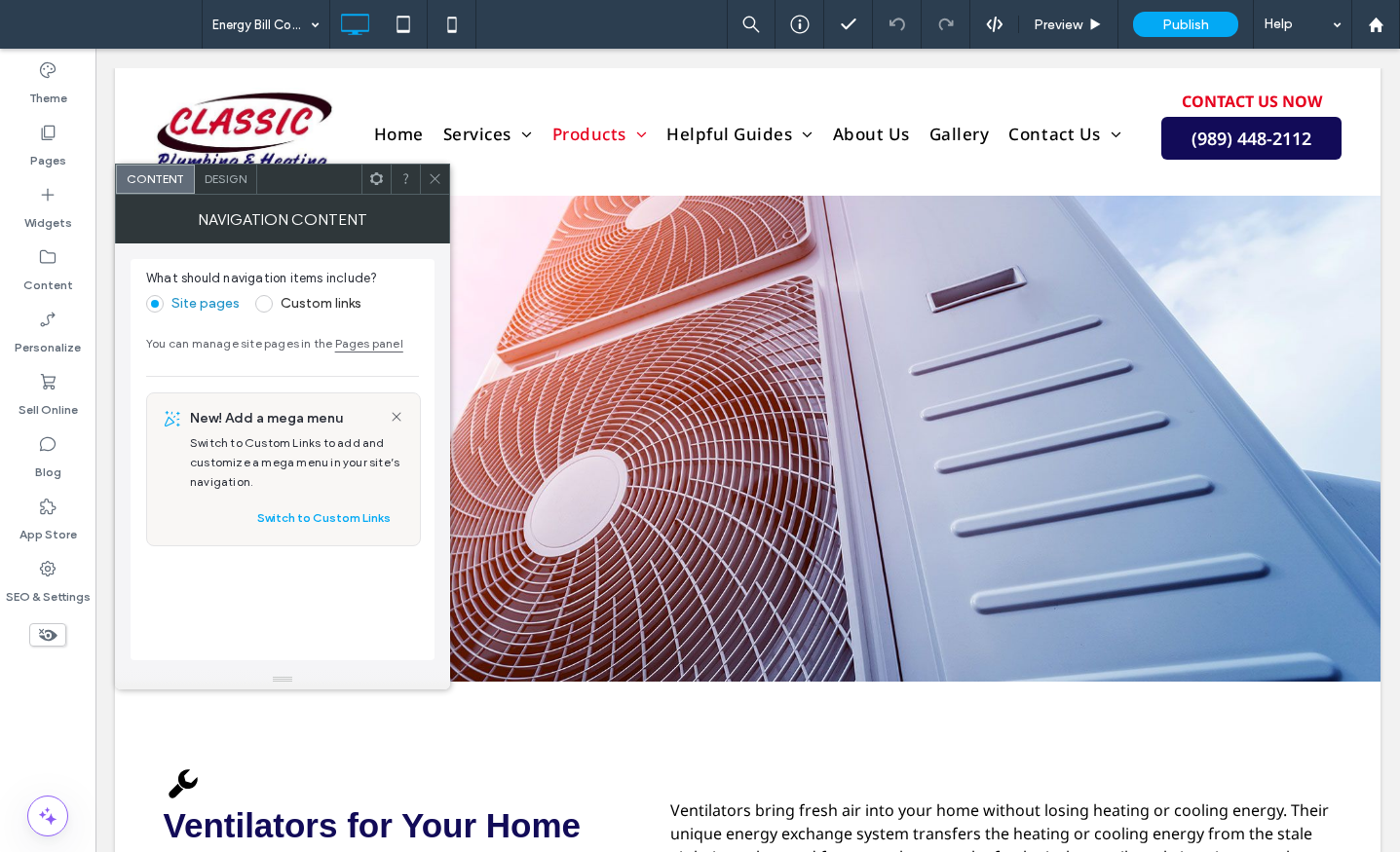 drag, startPoint x: 429, startPoint y: 177, endPoint x: 333, endPoint y: 313, distance: 166.46922 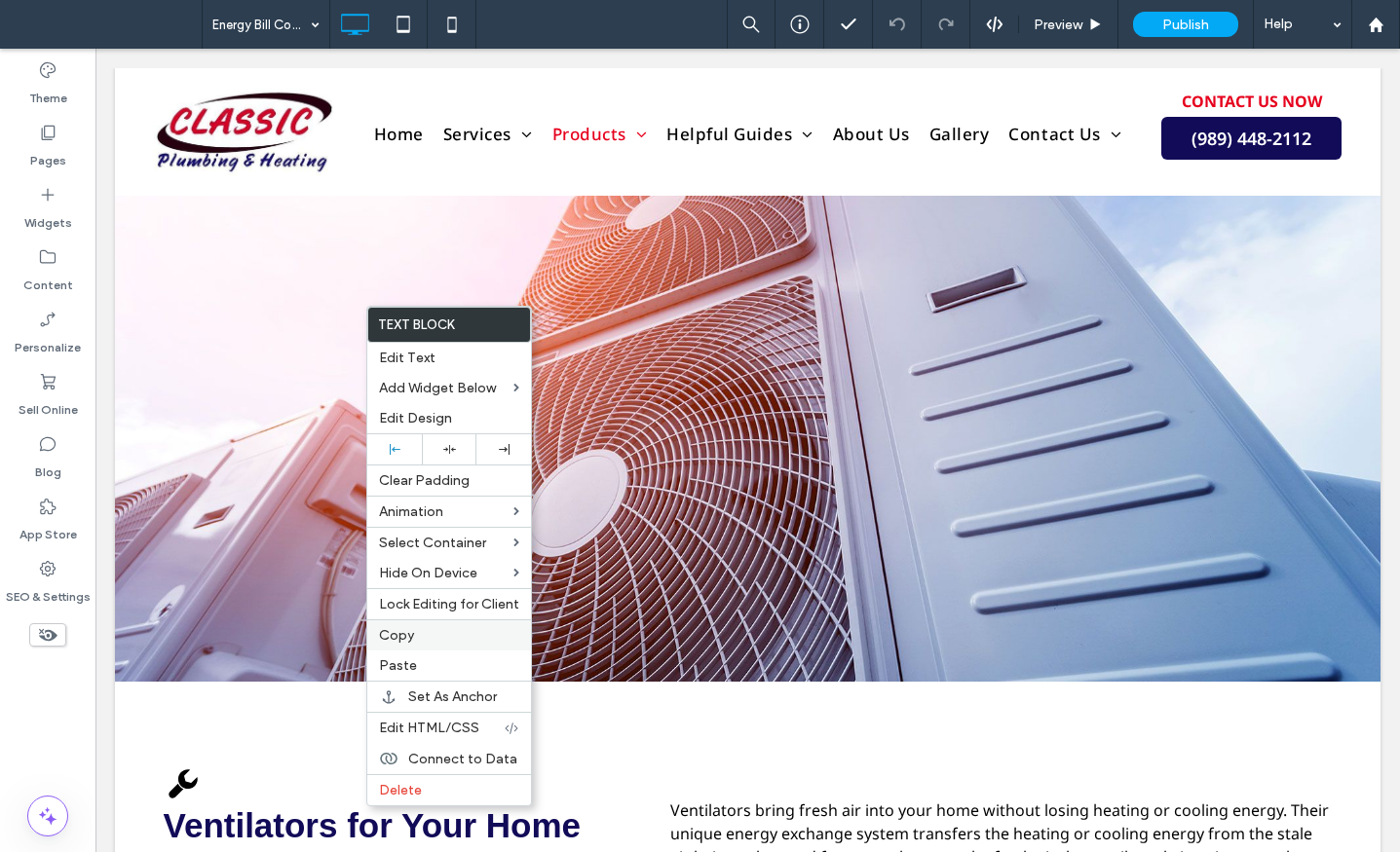 click on "Copy" at bounding box center [397, 635] 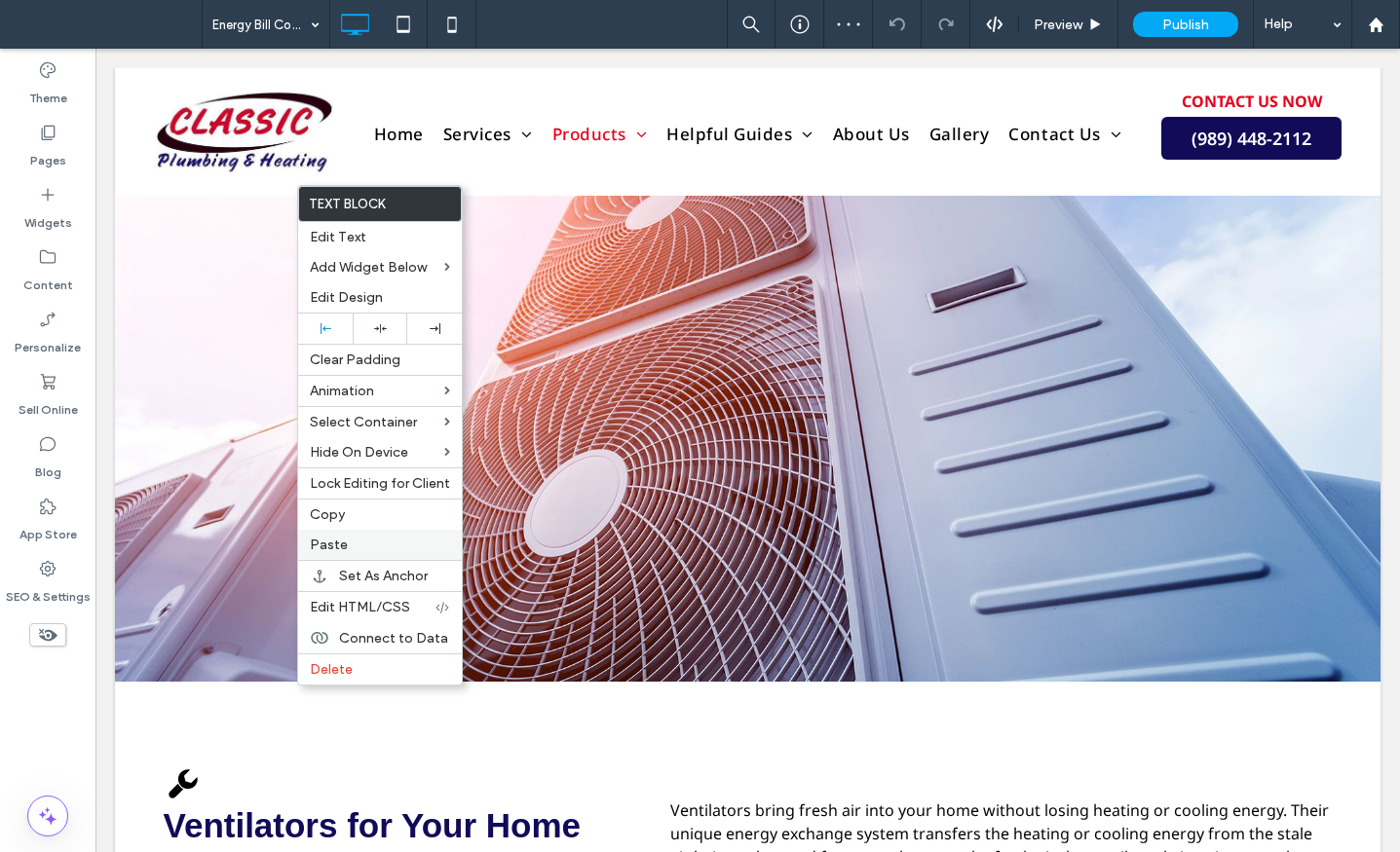 click on "Paste" at bounding box center (328, 544) 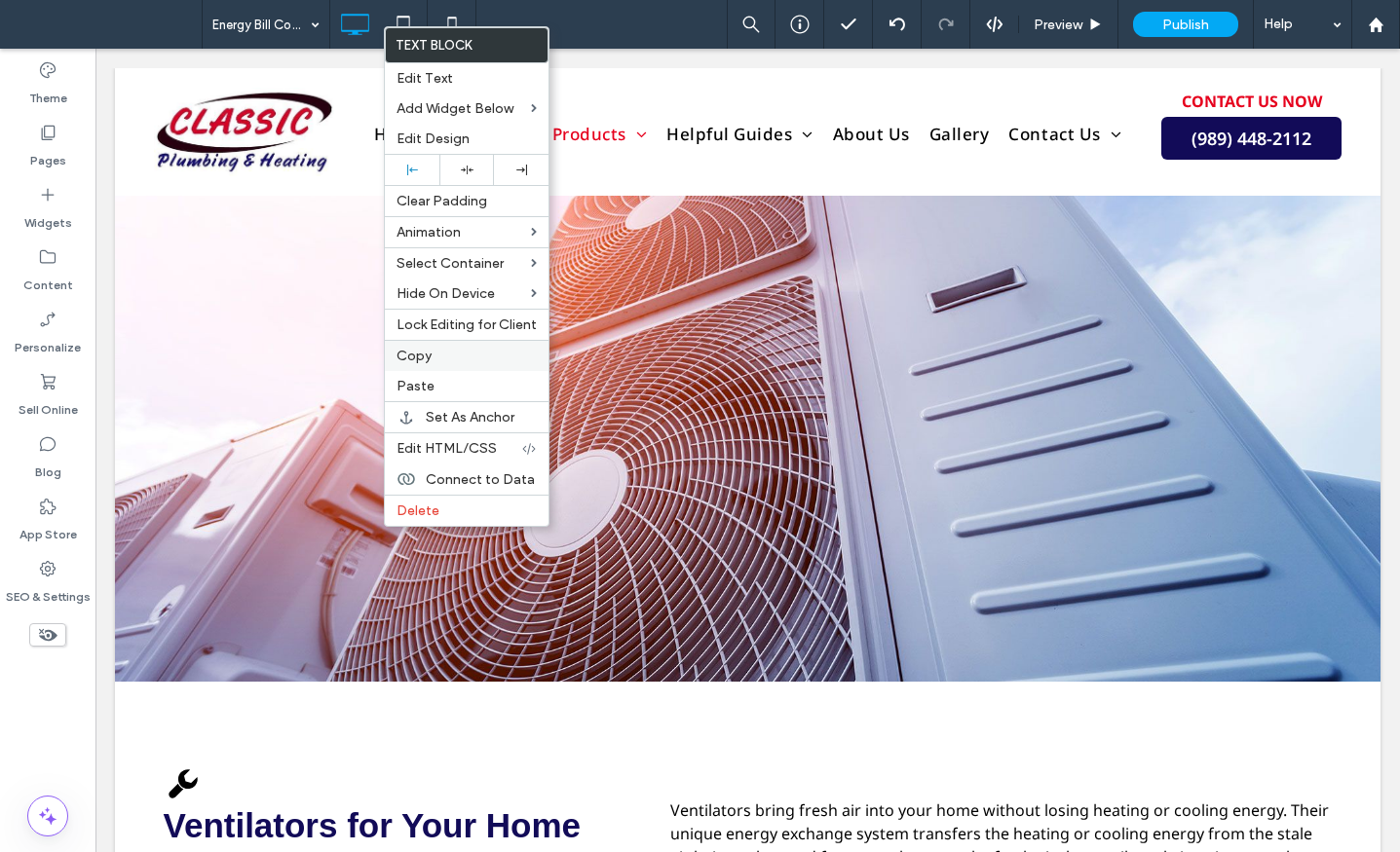 click on "Copy" at bounding box center (414, 355) 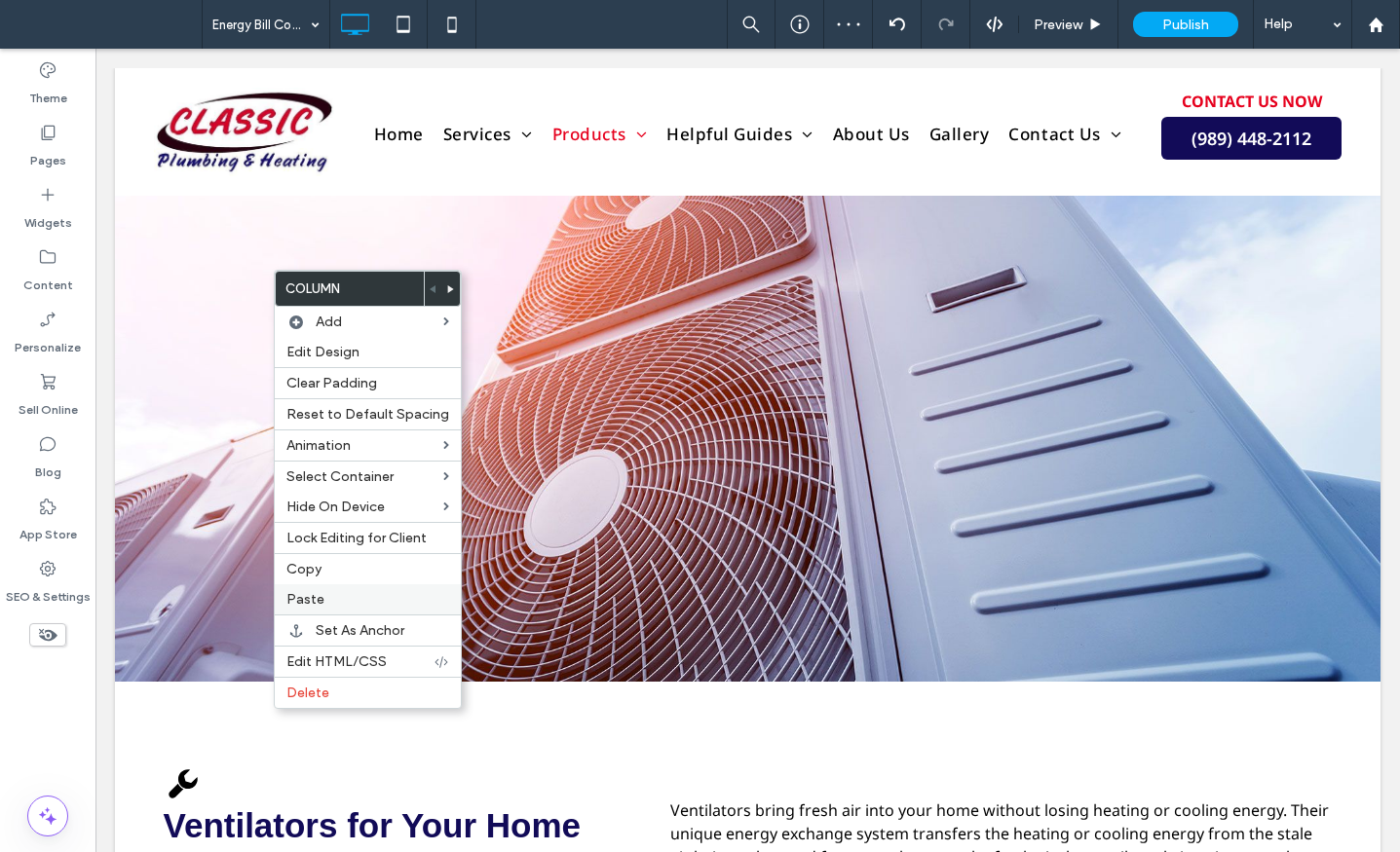 click on "Paste" at bounding box center (305, 599) 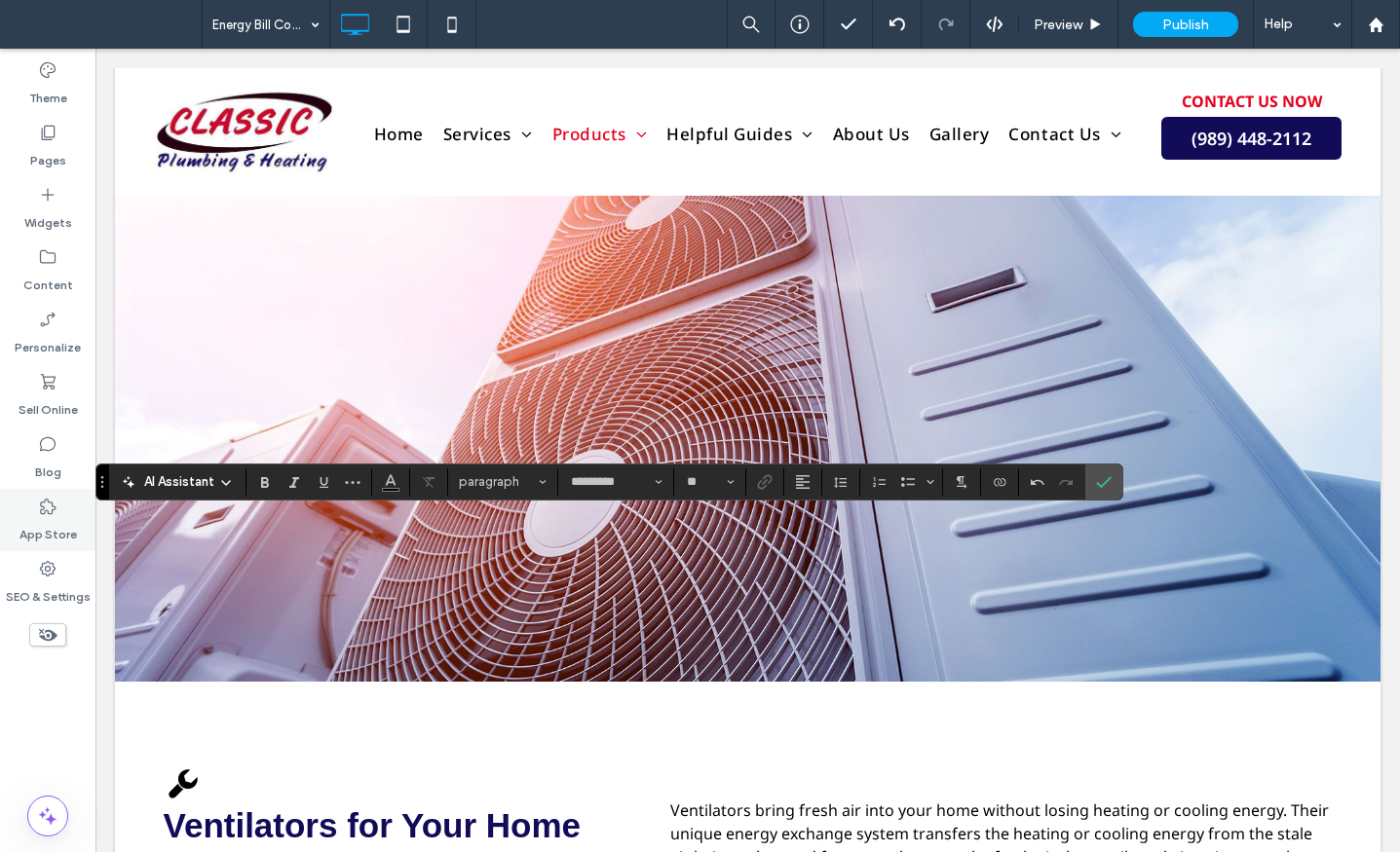 type on "*****" 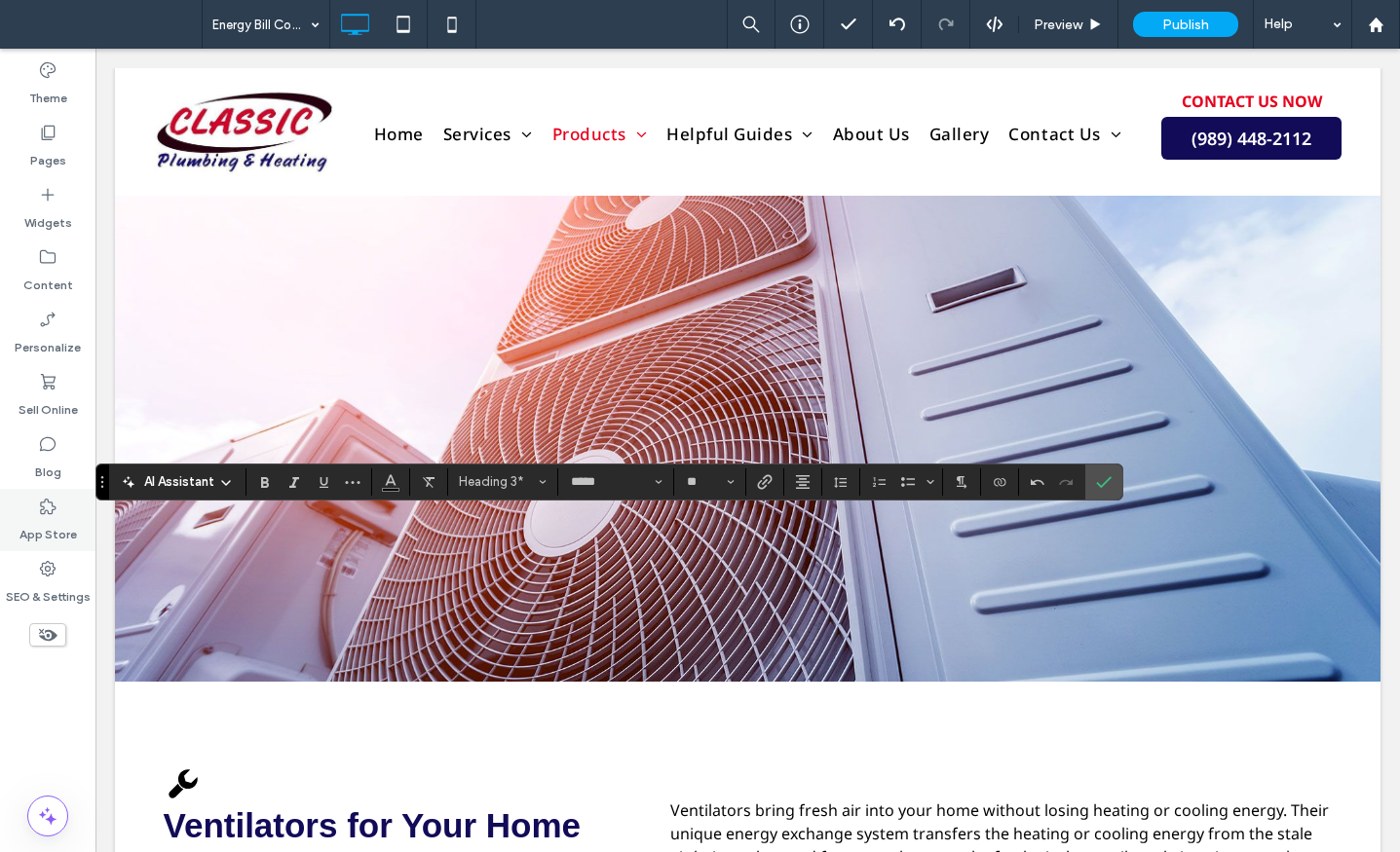 type 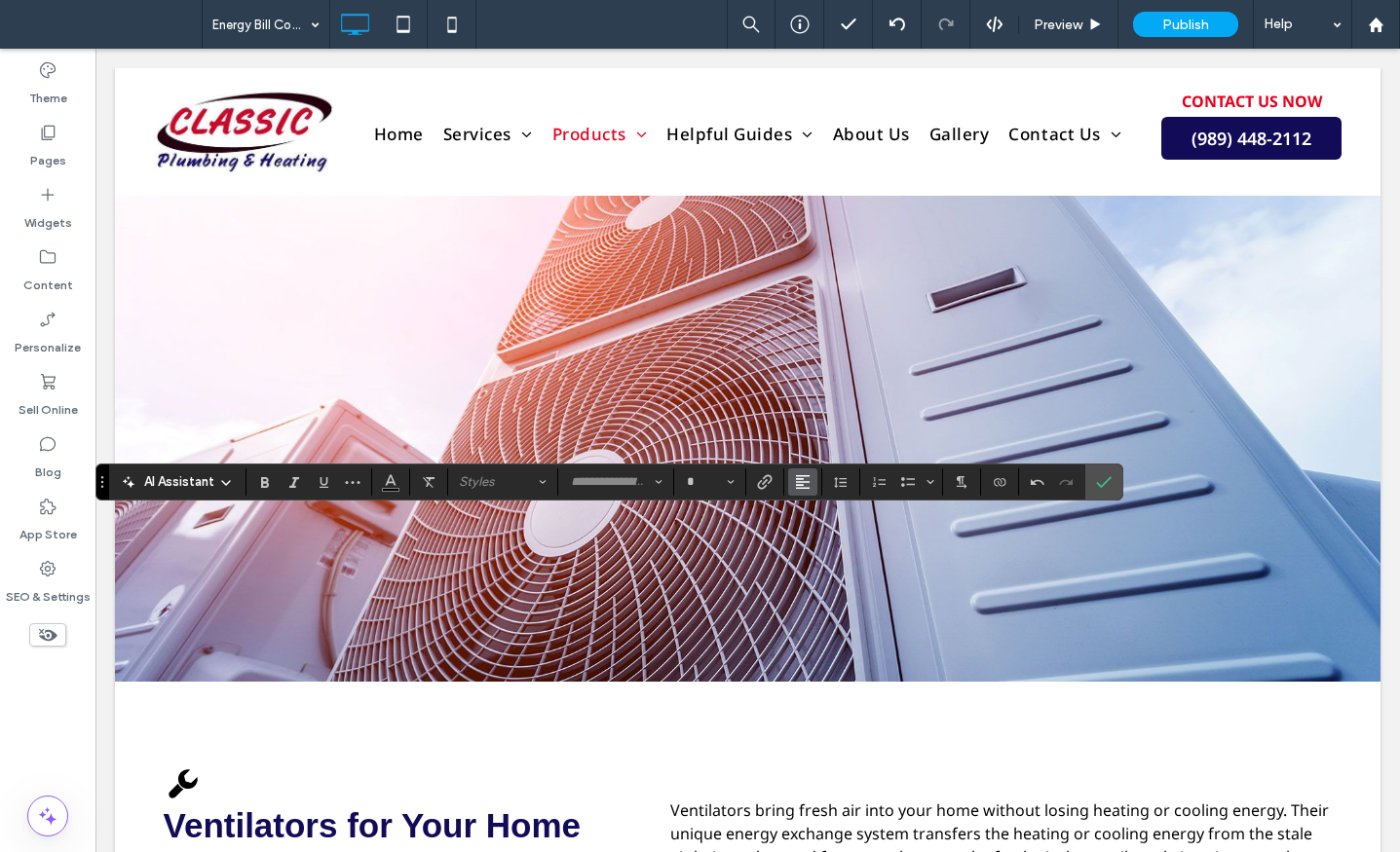 click 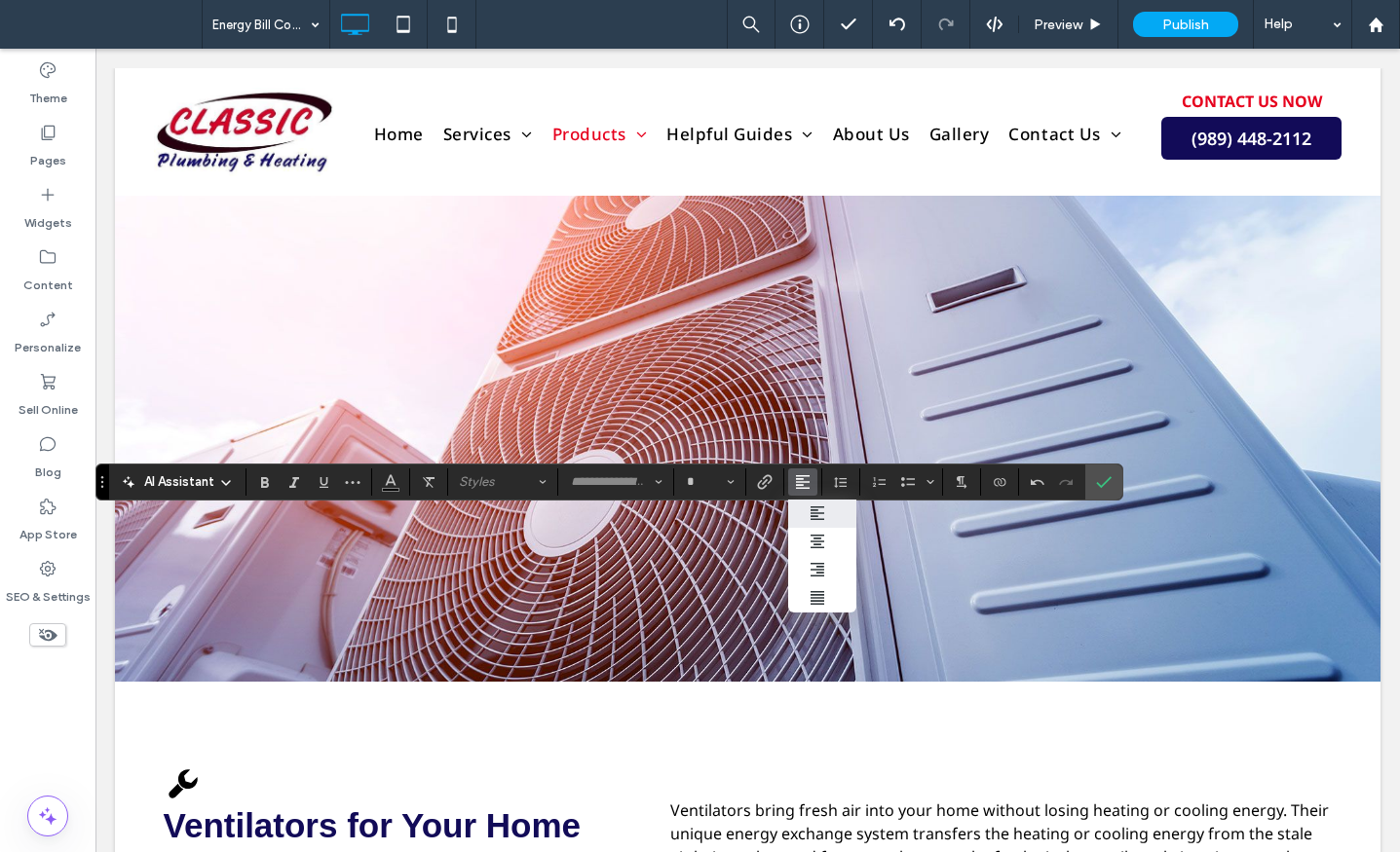 click 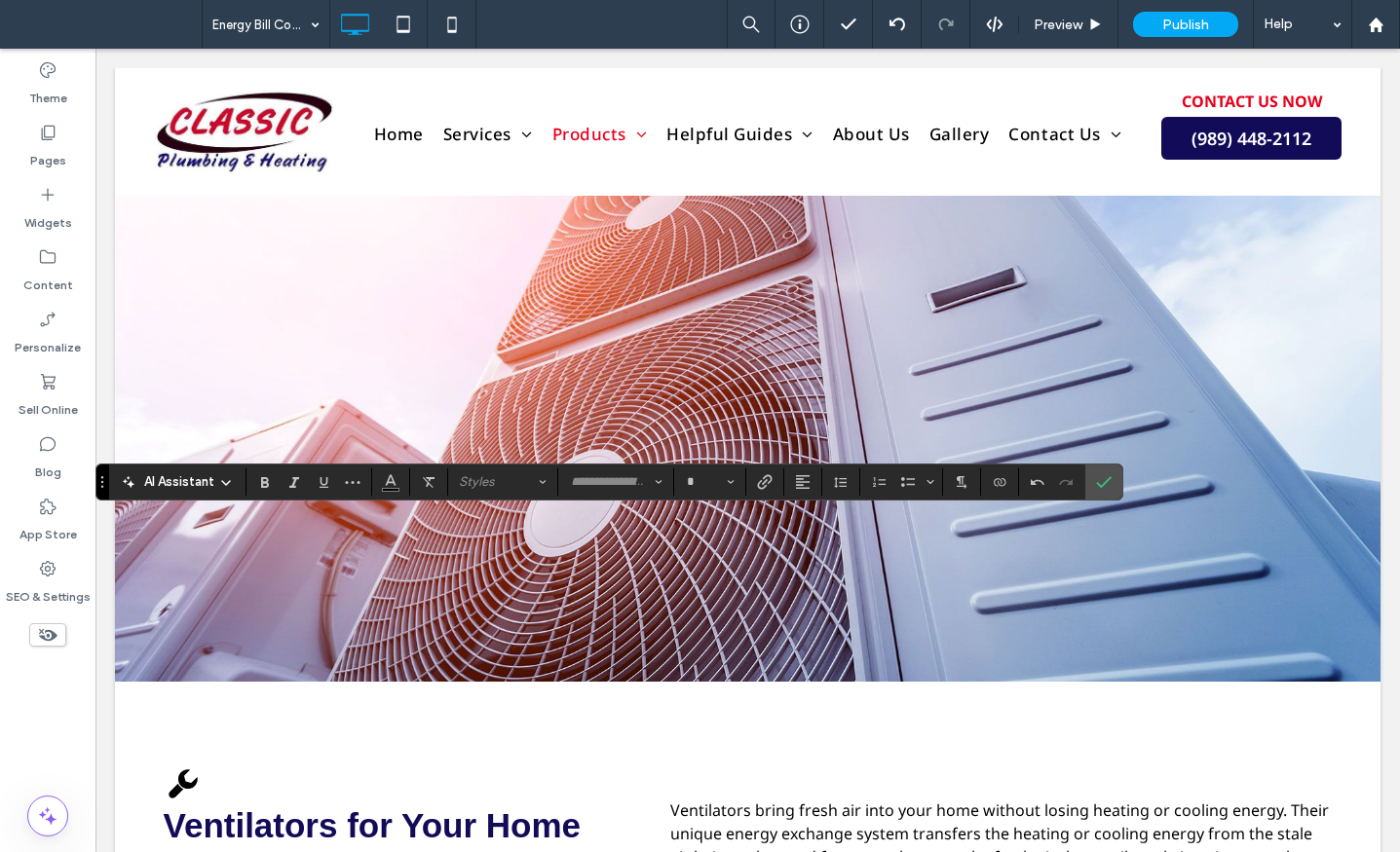 type on "*********" 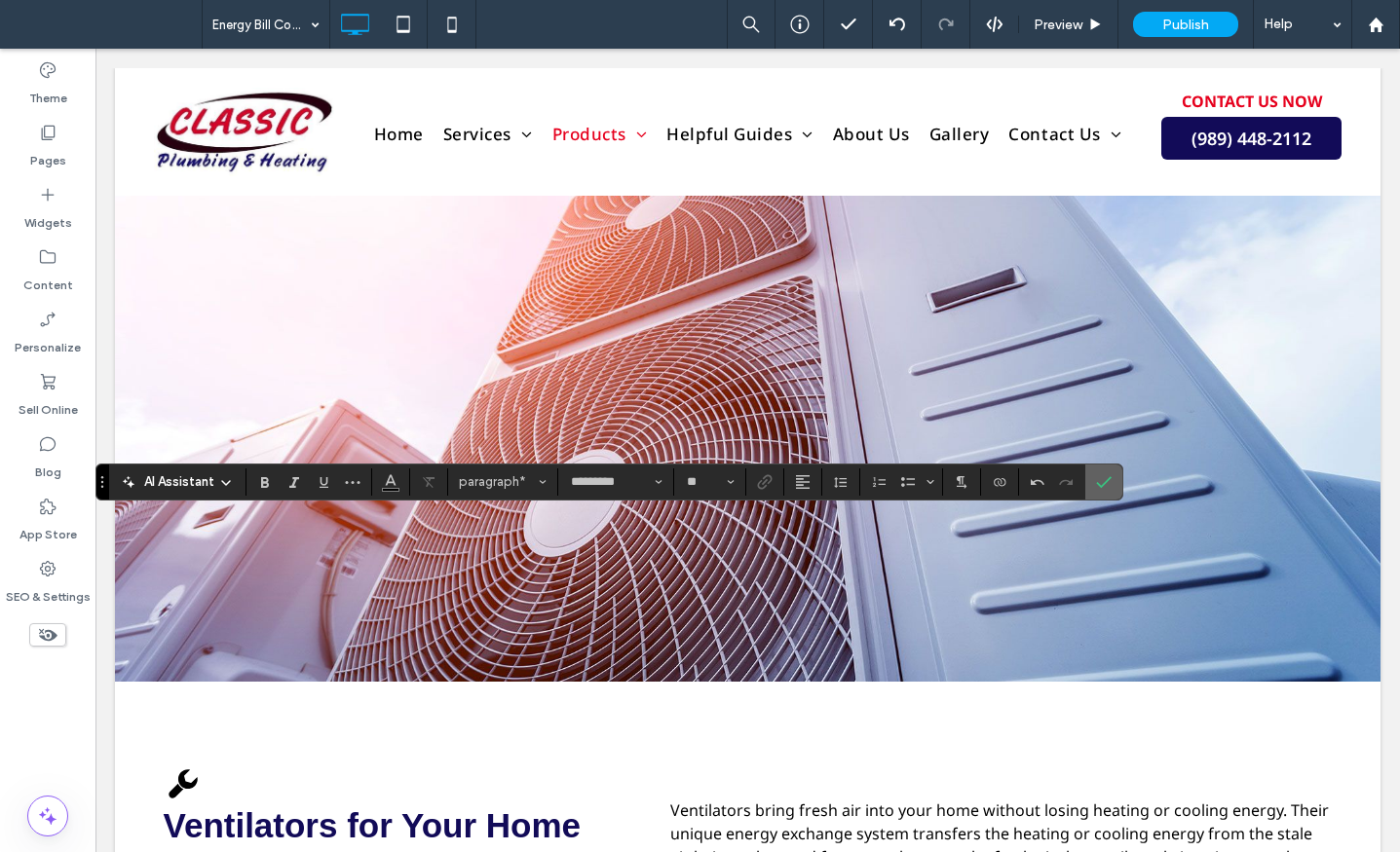 click at bounding box center [1104, 482] 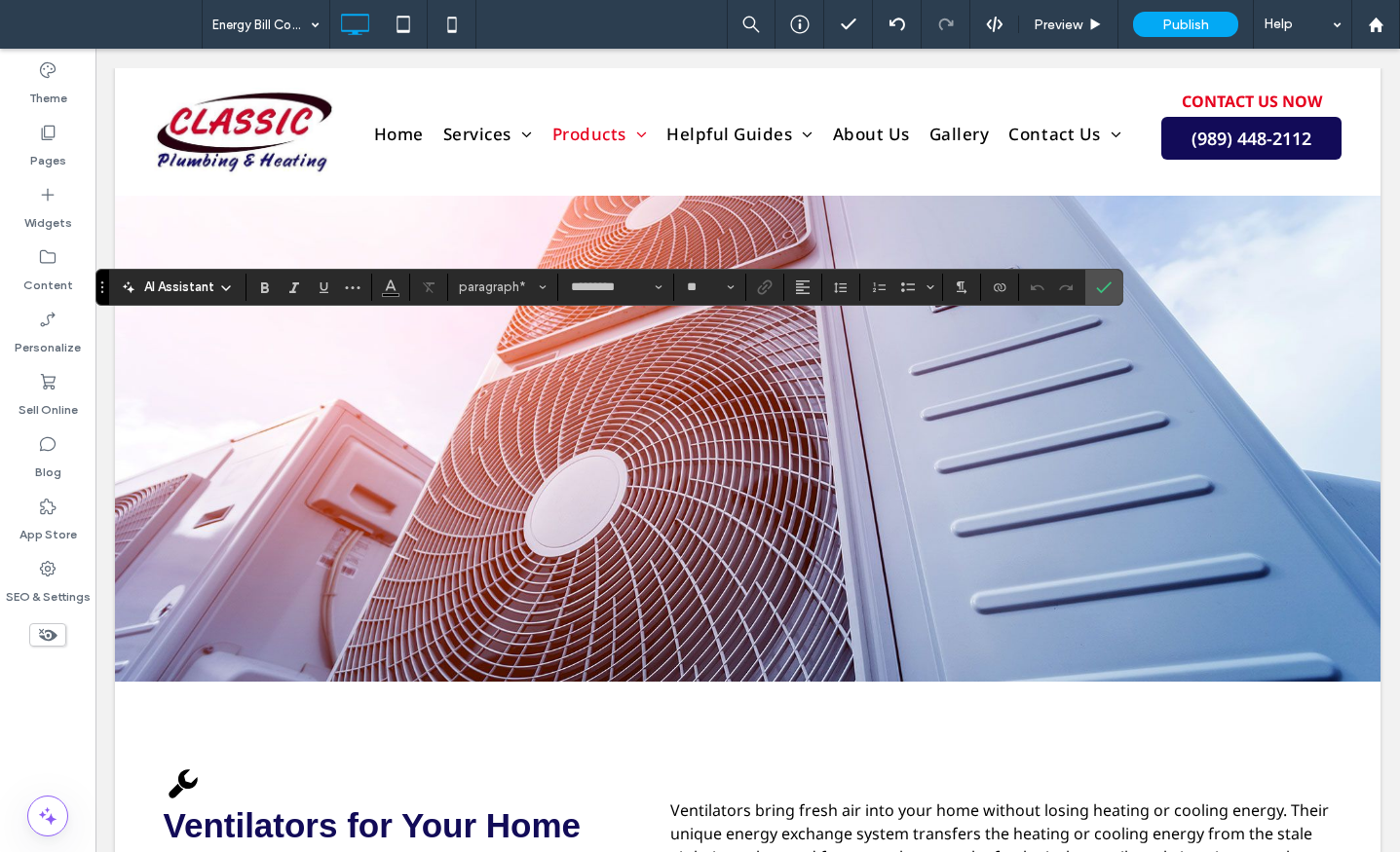 type on "*****" 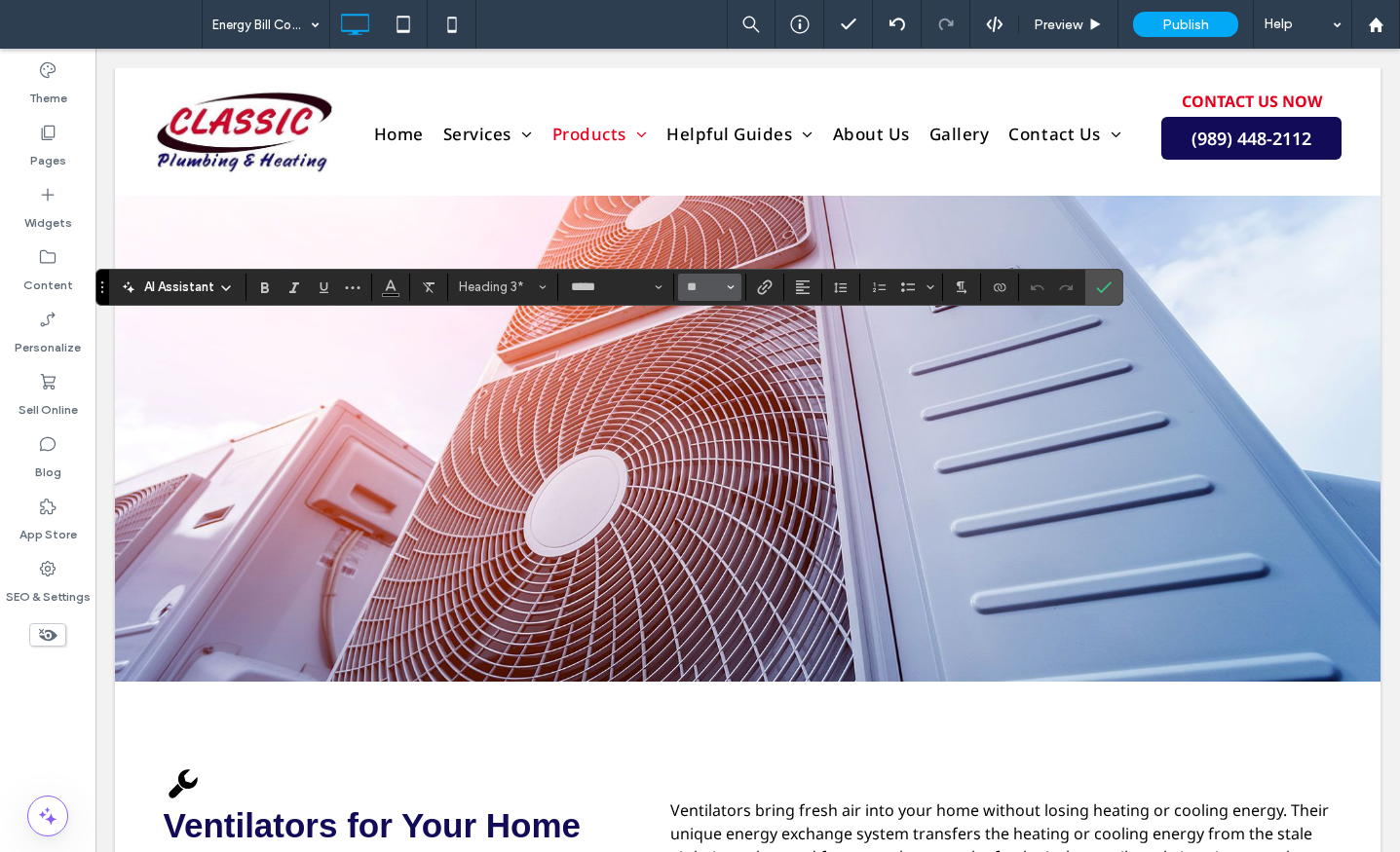 click on "**" at bounding box center (709, 287) 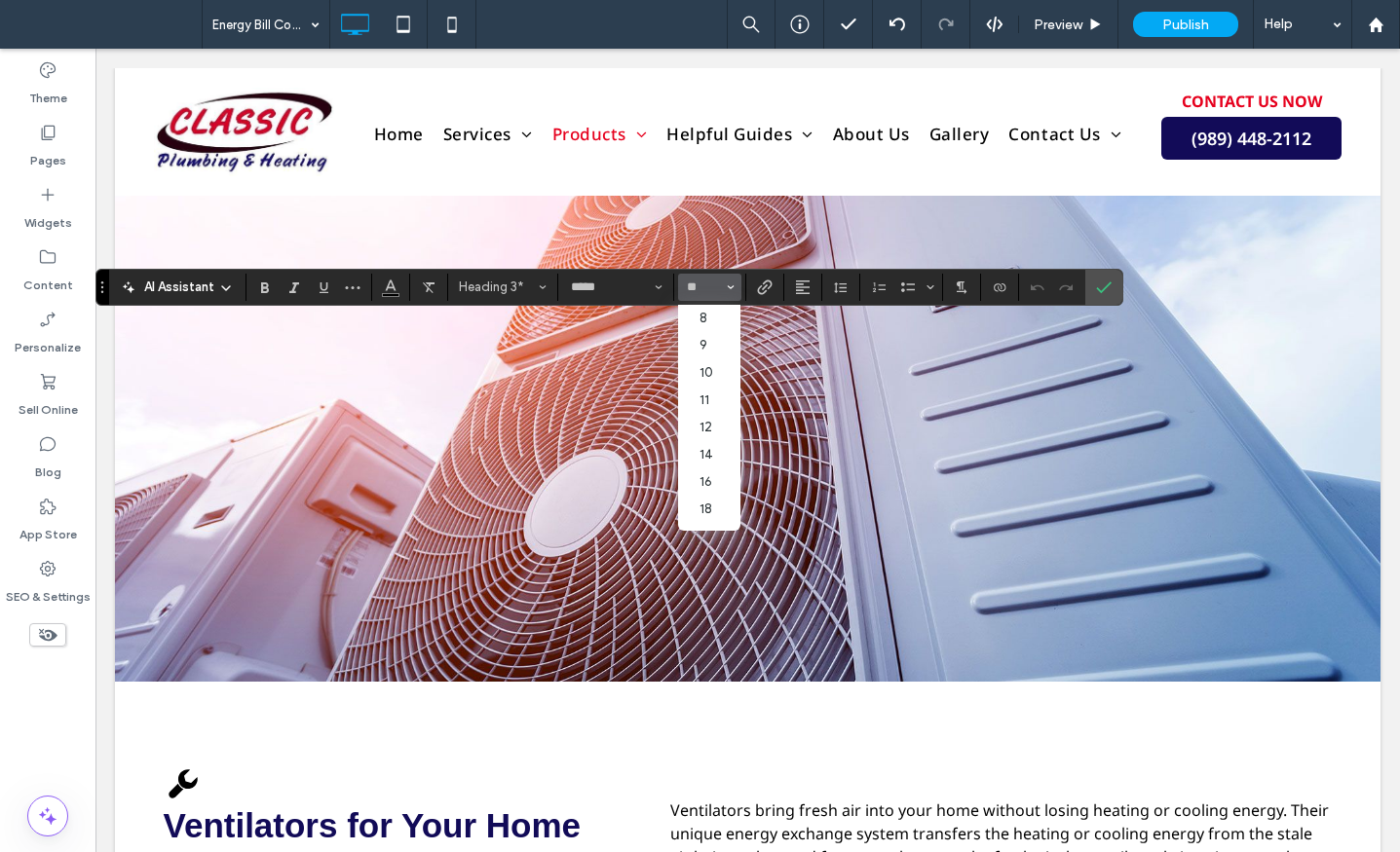 scroll, scrollTop: 65, scrollLeft: 0, axis: vertical 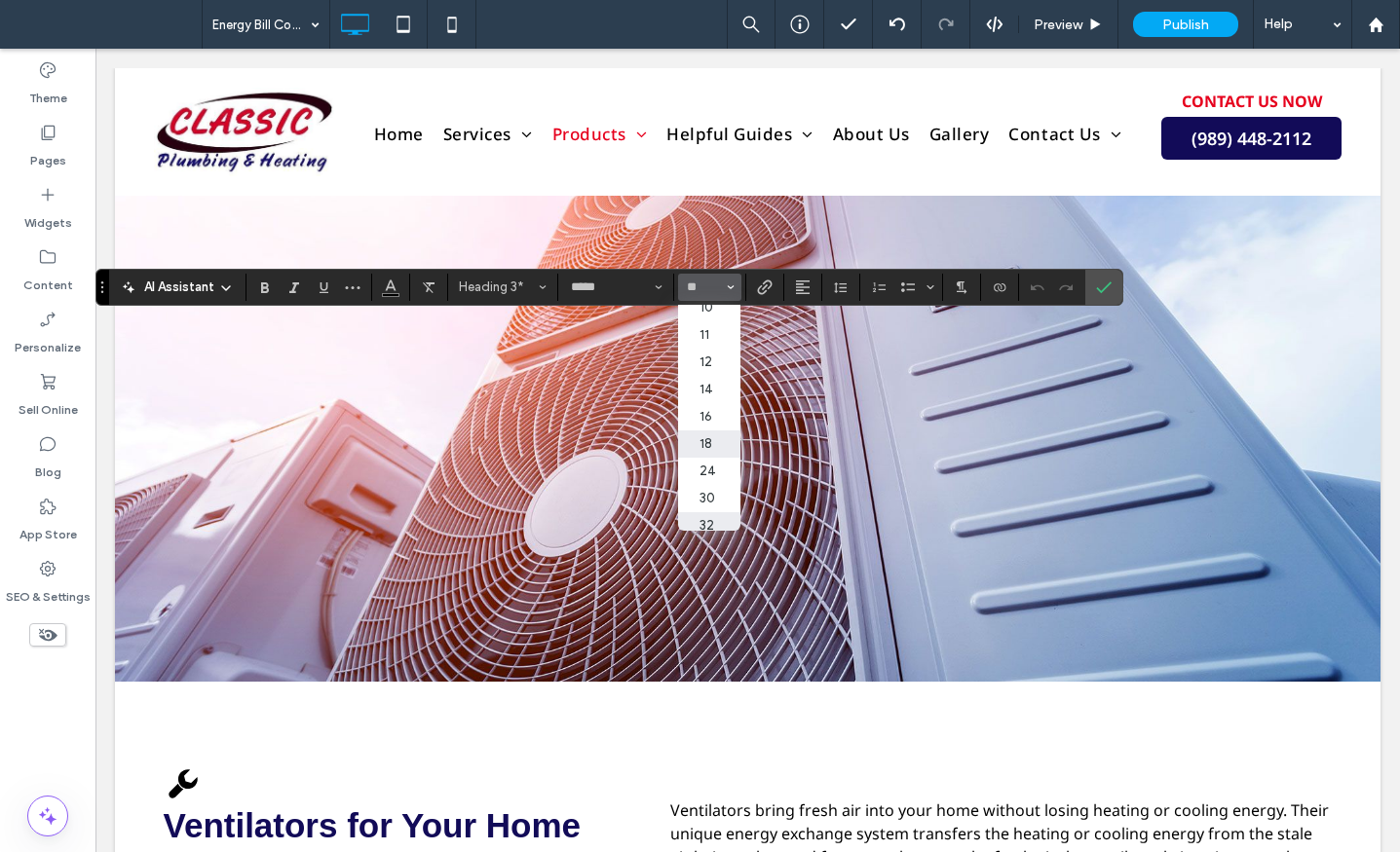 click on "18" at bounding box center [709, 444] 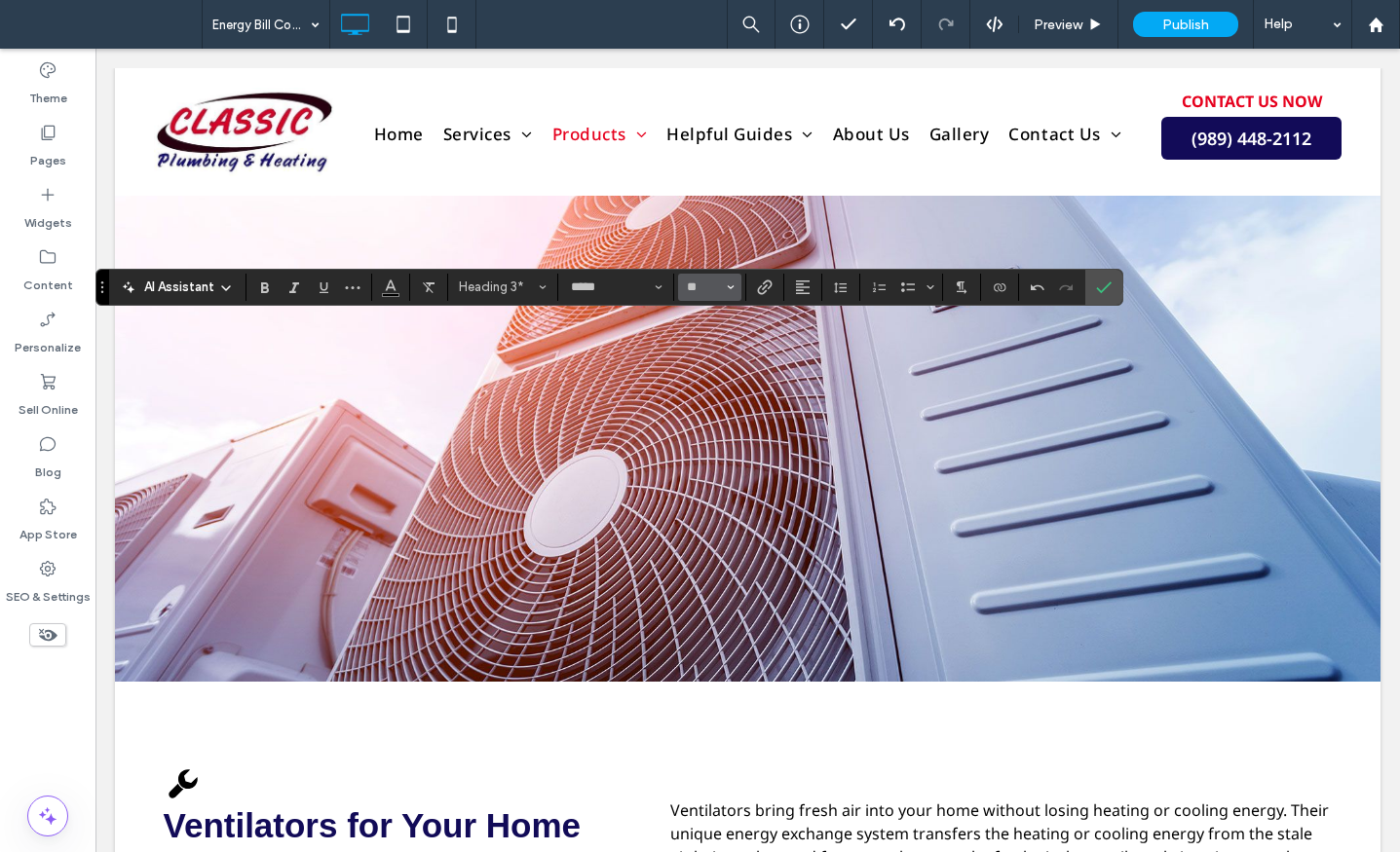 click 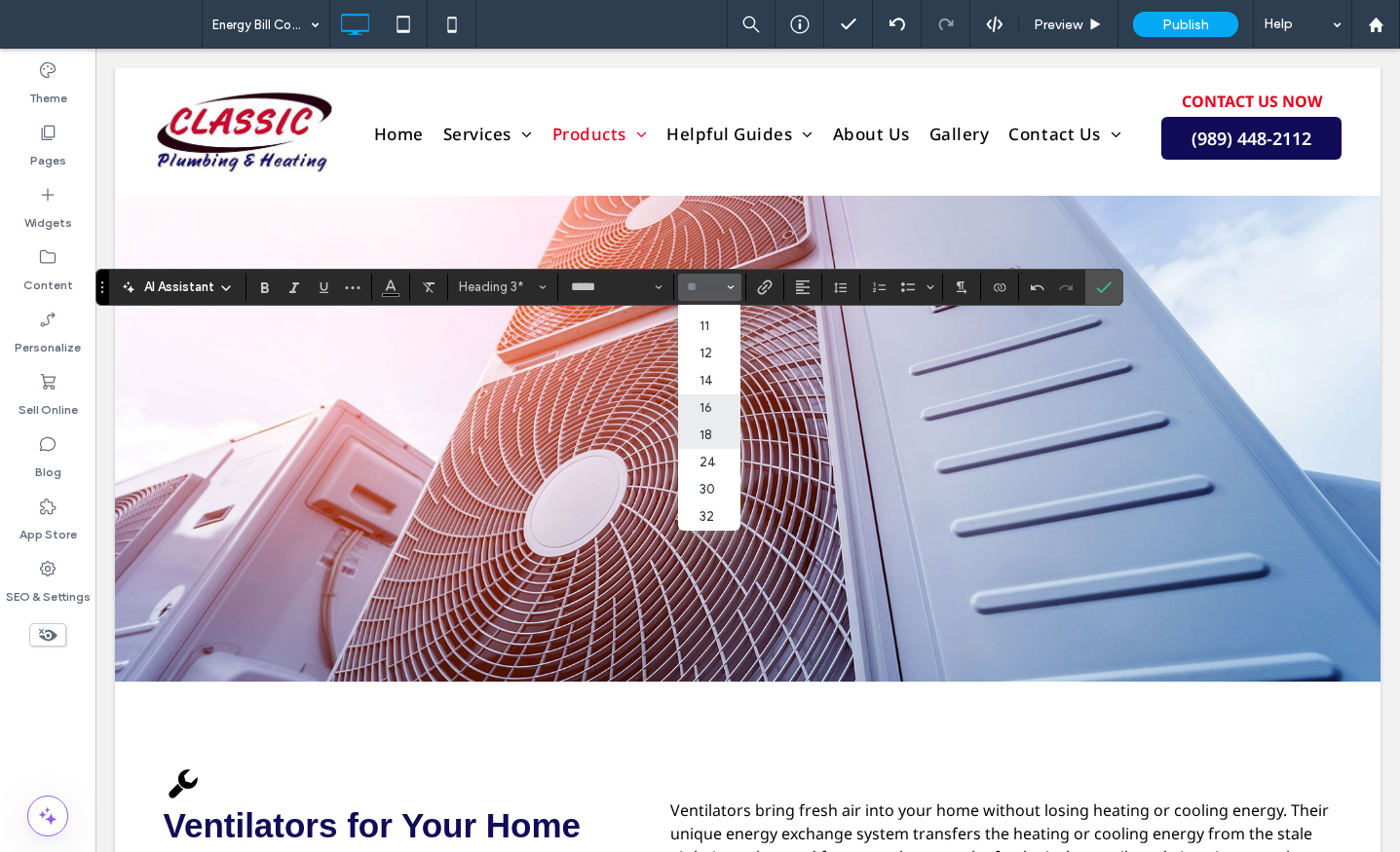 scroll, scrollTop: 195, scrollLeft: 0, axis: vertical 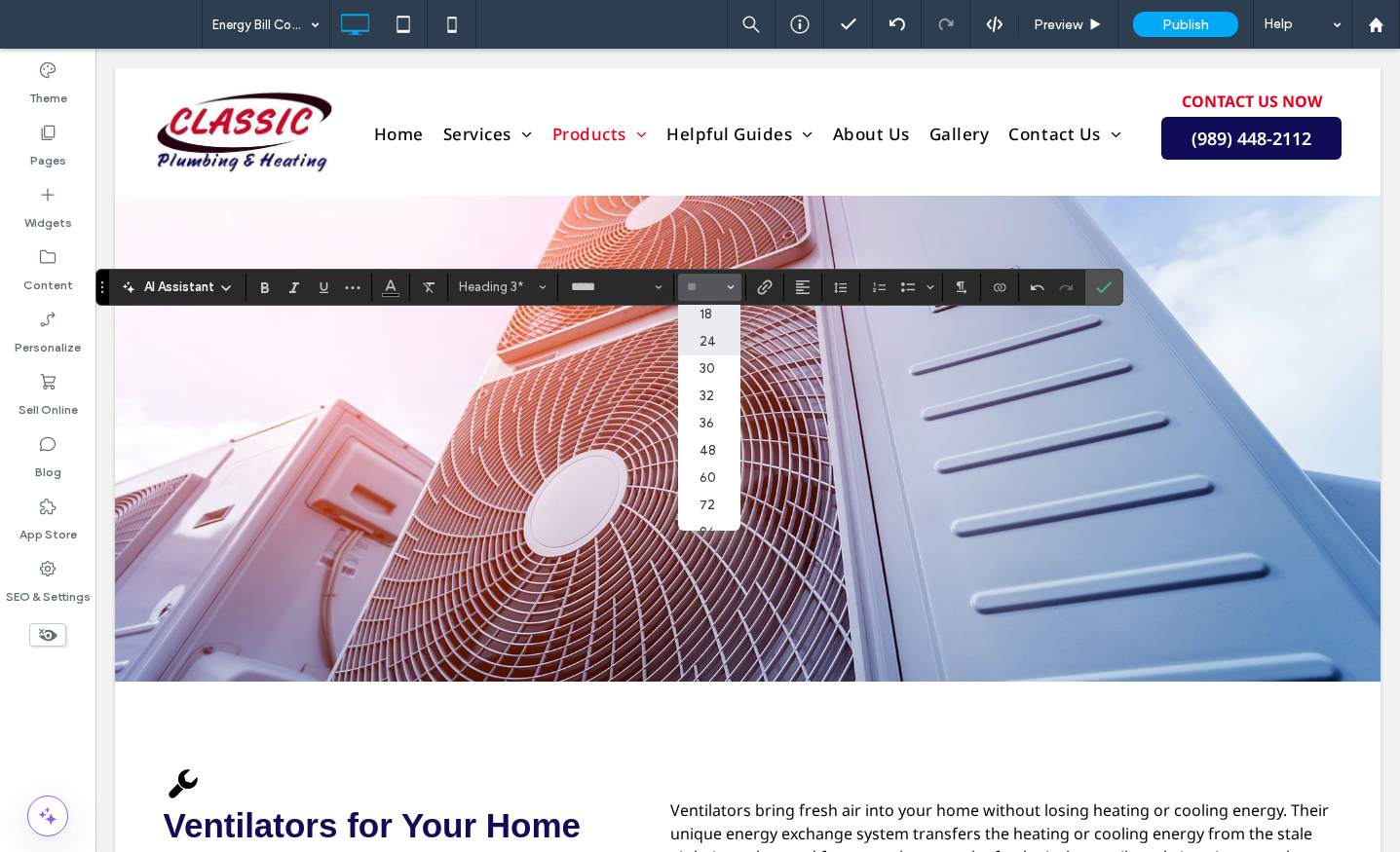 click on "24" at bounding box center [709, 342] 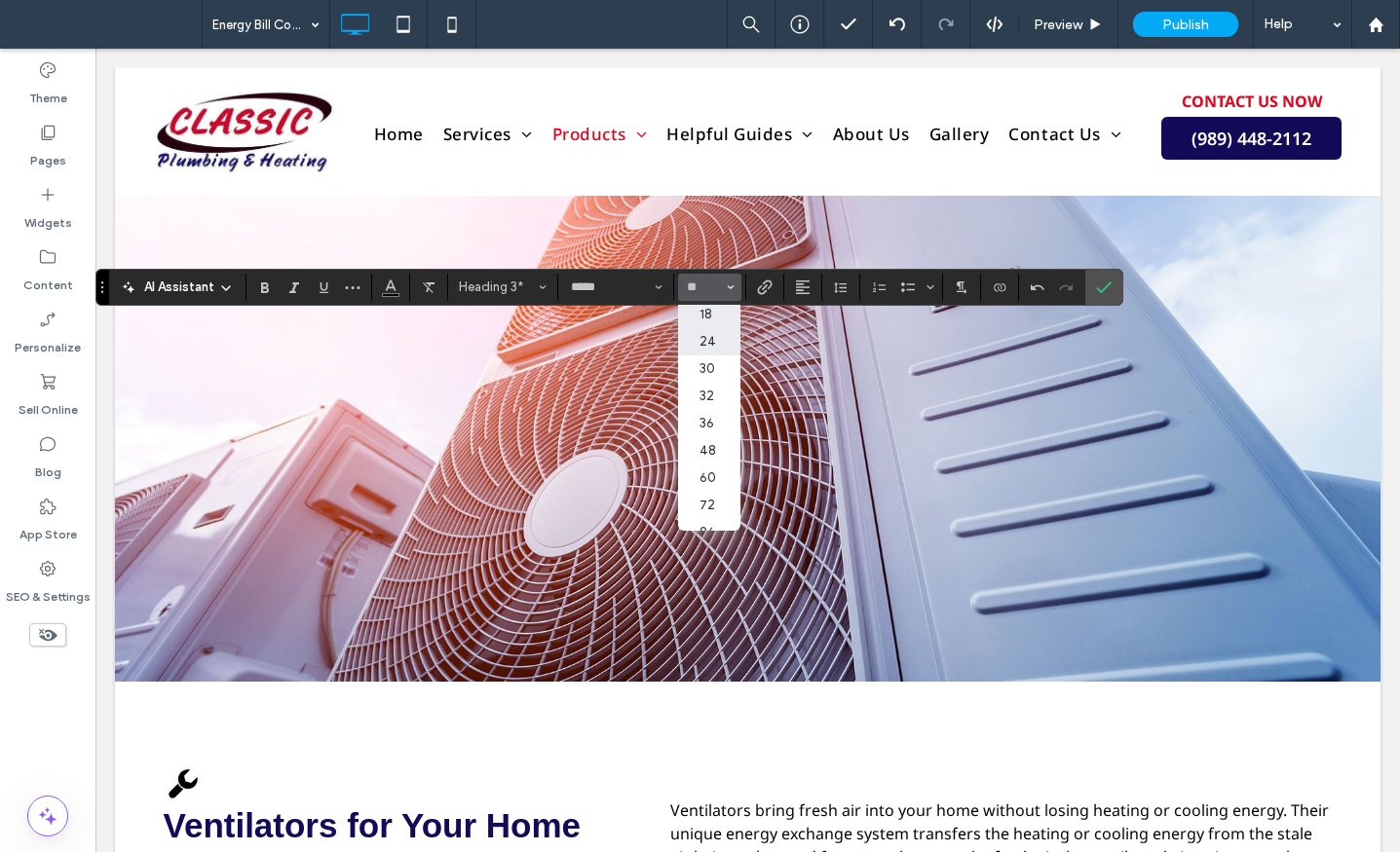 type on "**" 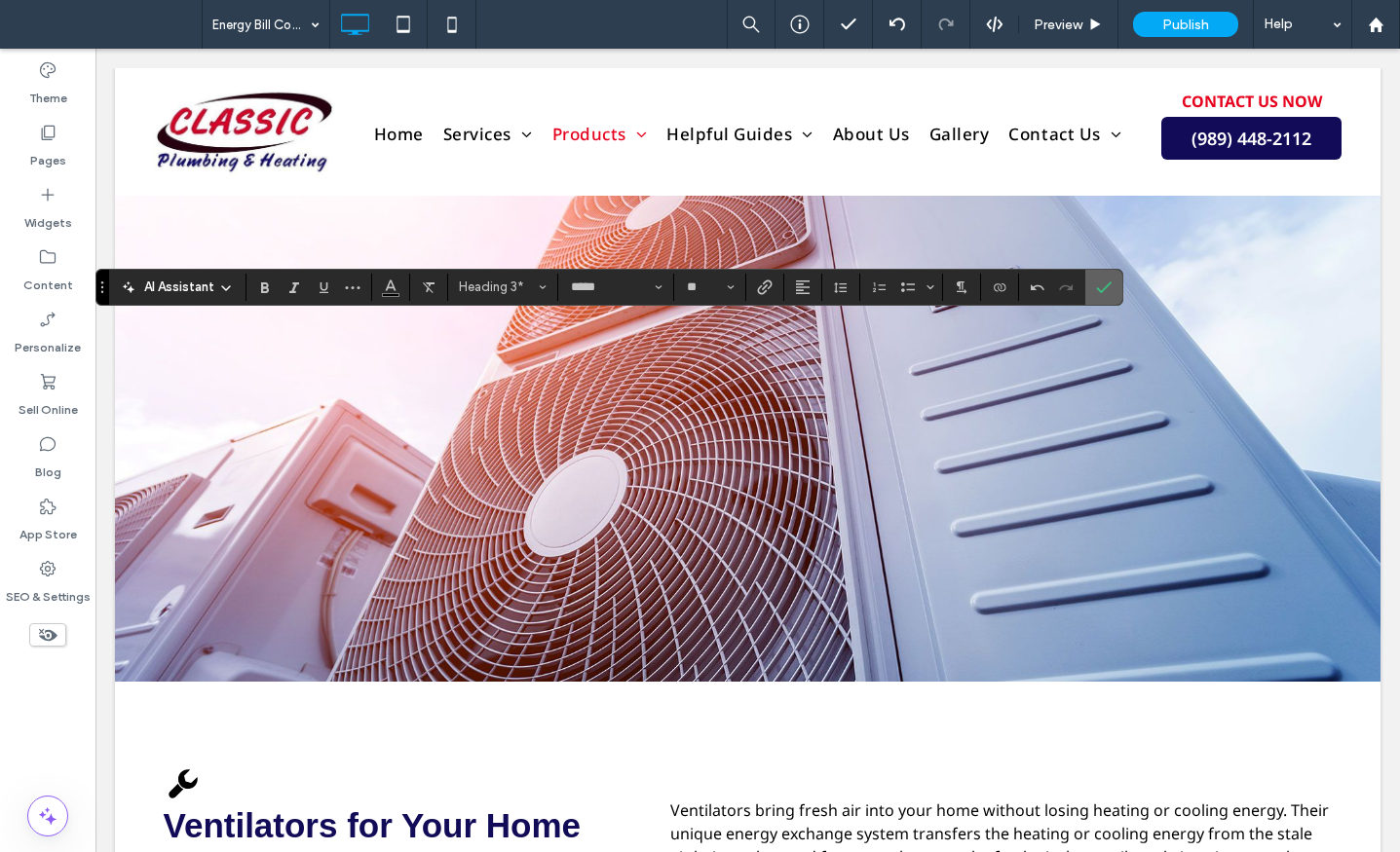 click 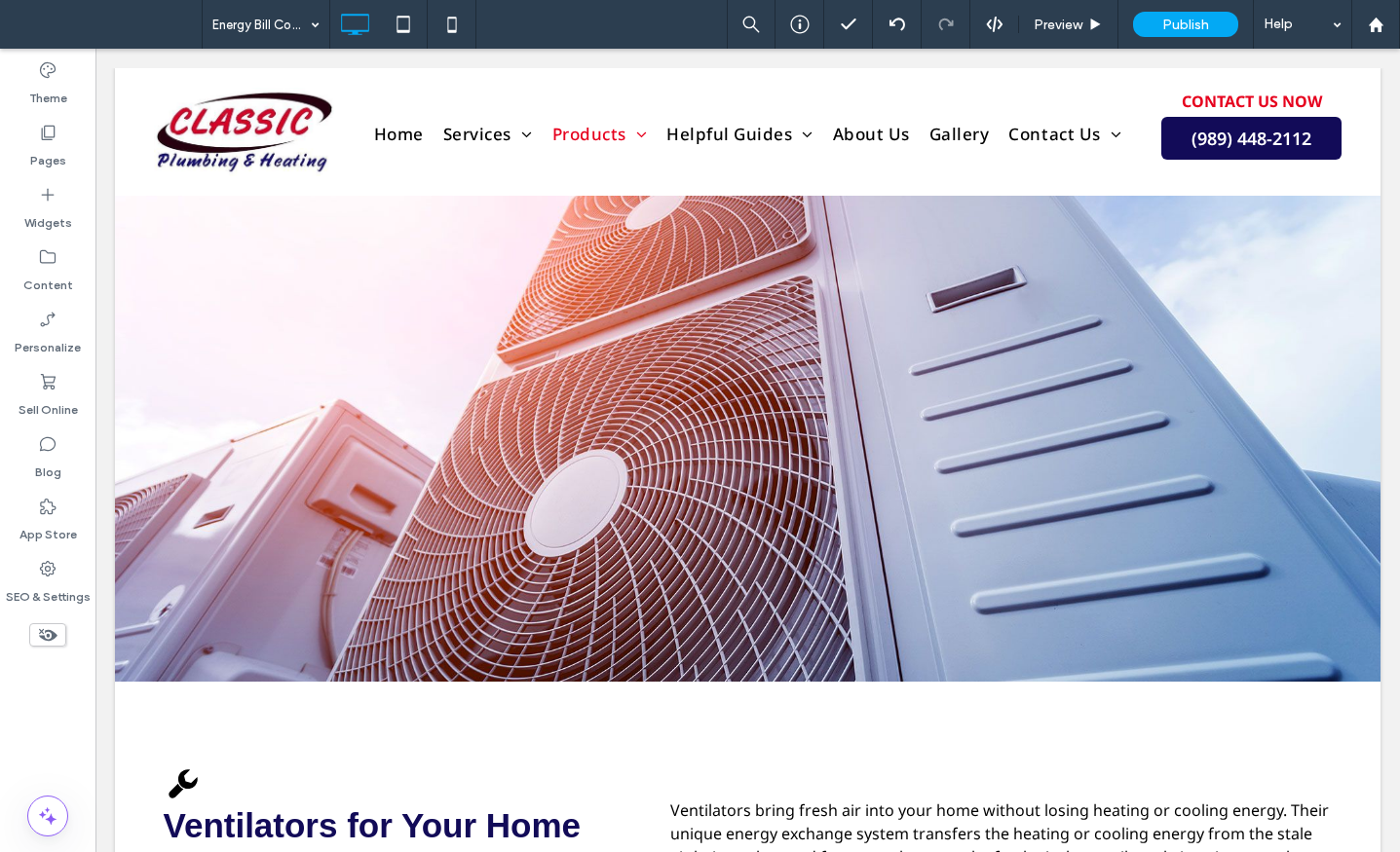 type on "*********" 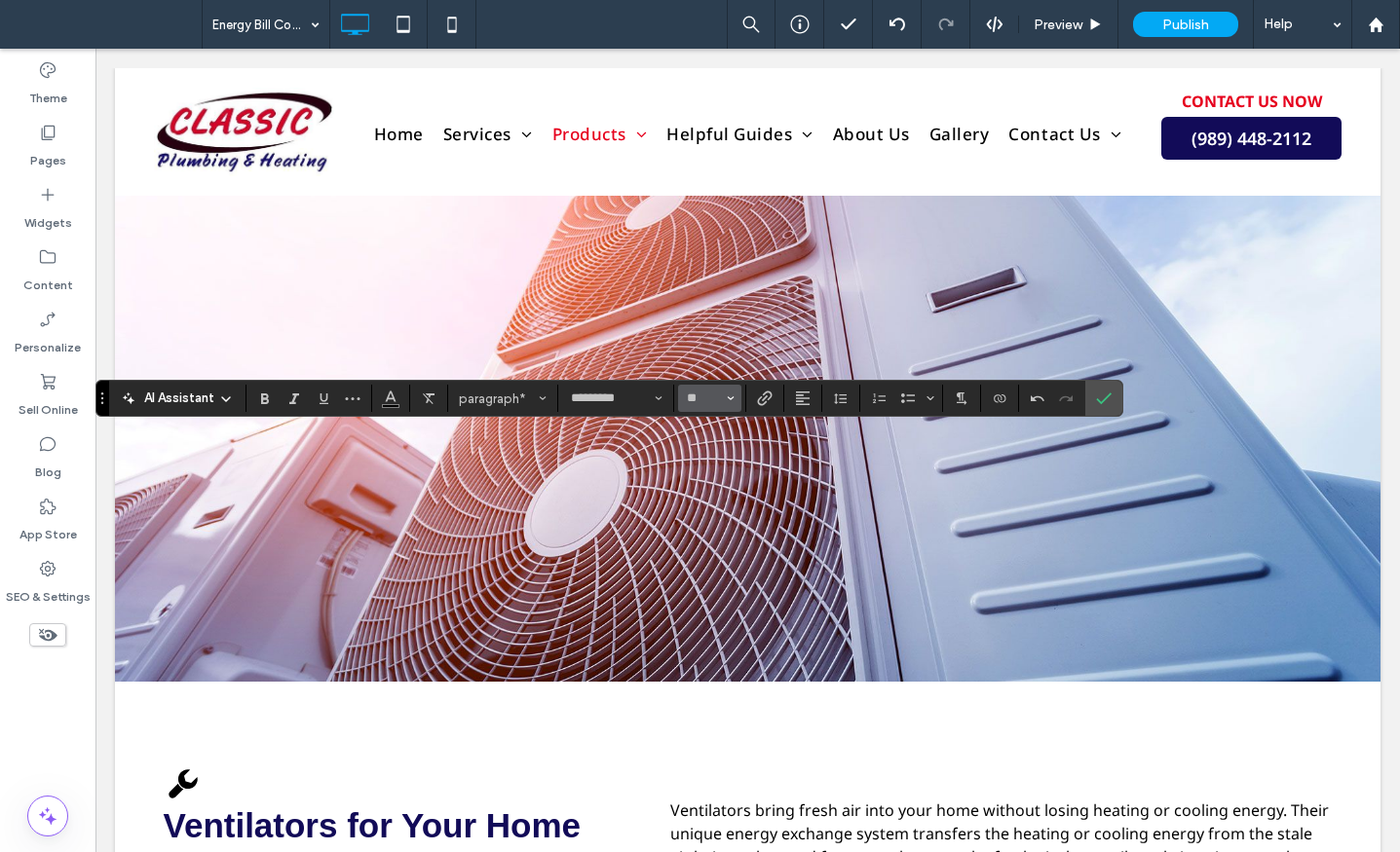 click on "**" at bounding box center (709, 398) 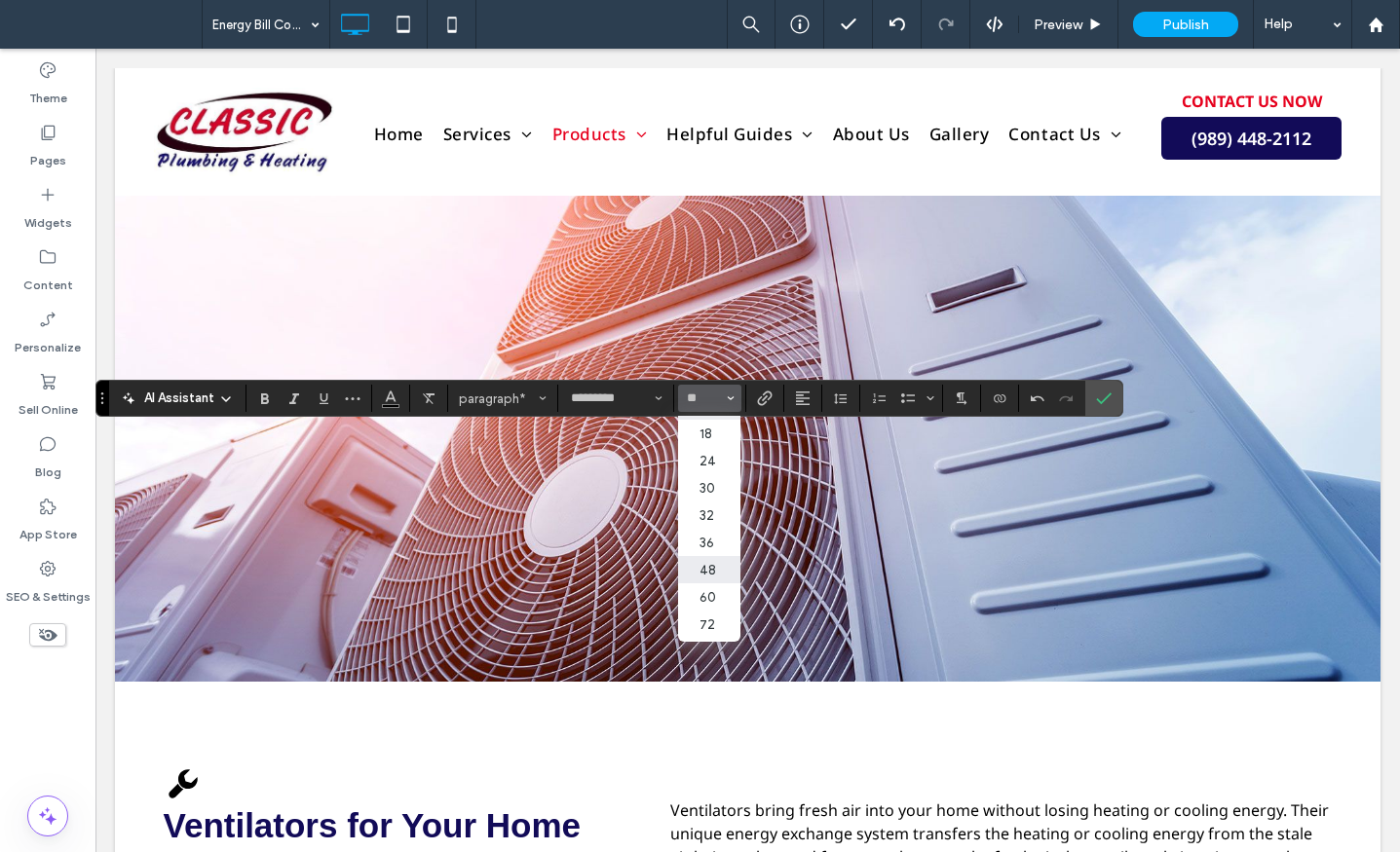 scroll, scrollTop: 195, scrollLeft: 0, axis: vertical 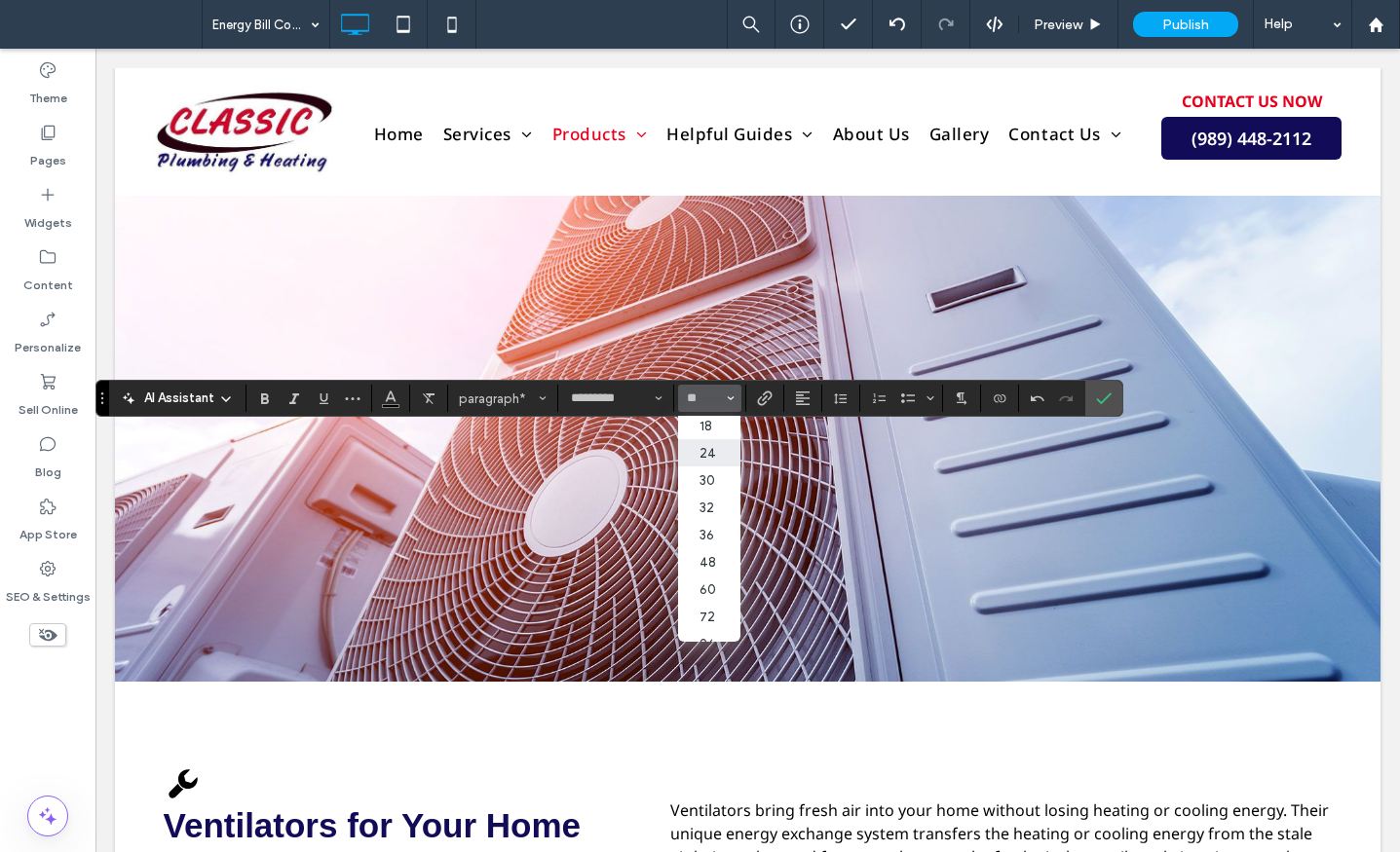 click on "24" at bounding box center [709, 453] 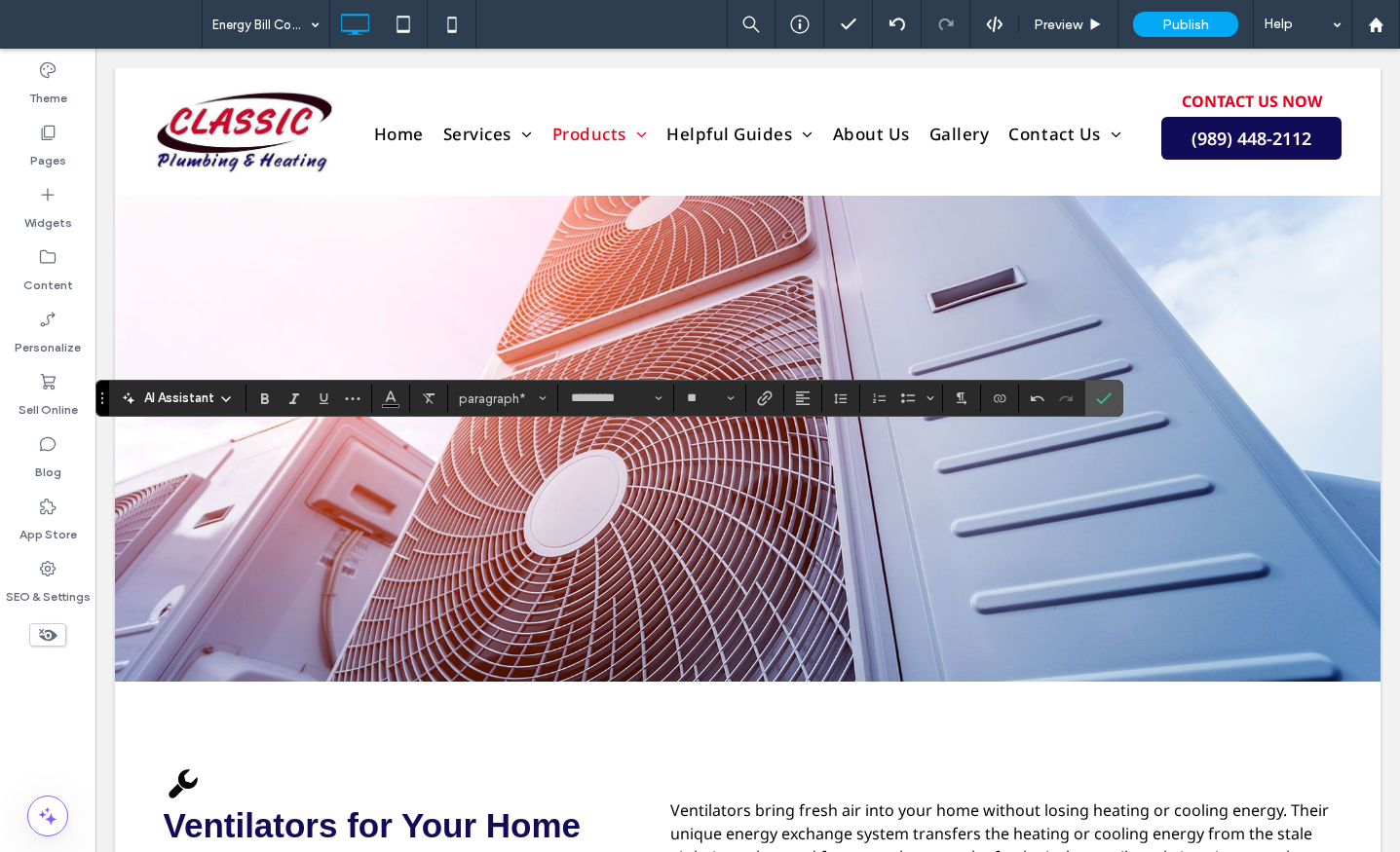 type on "**" 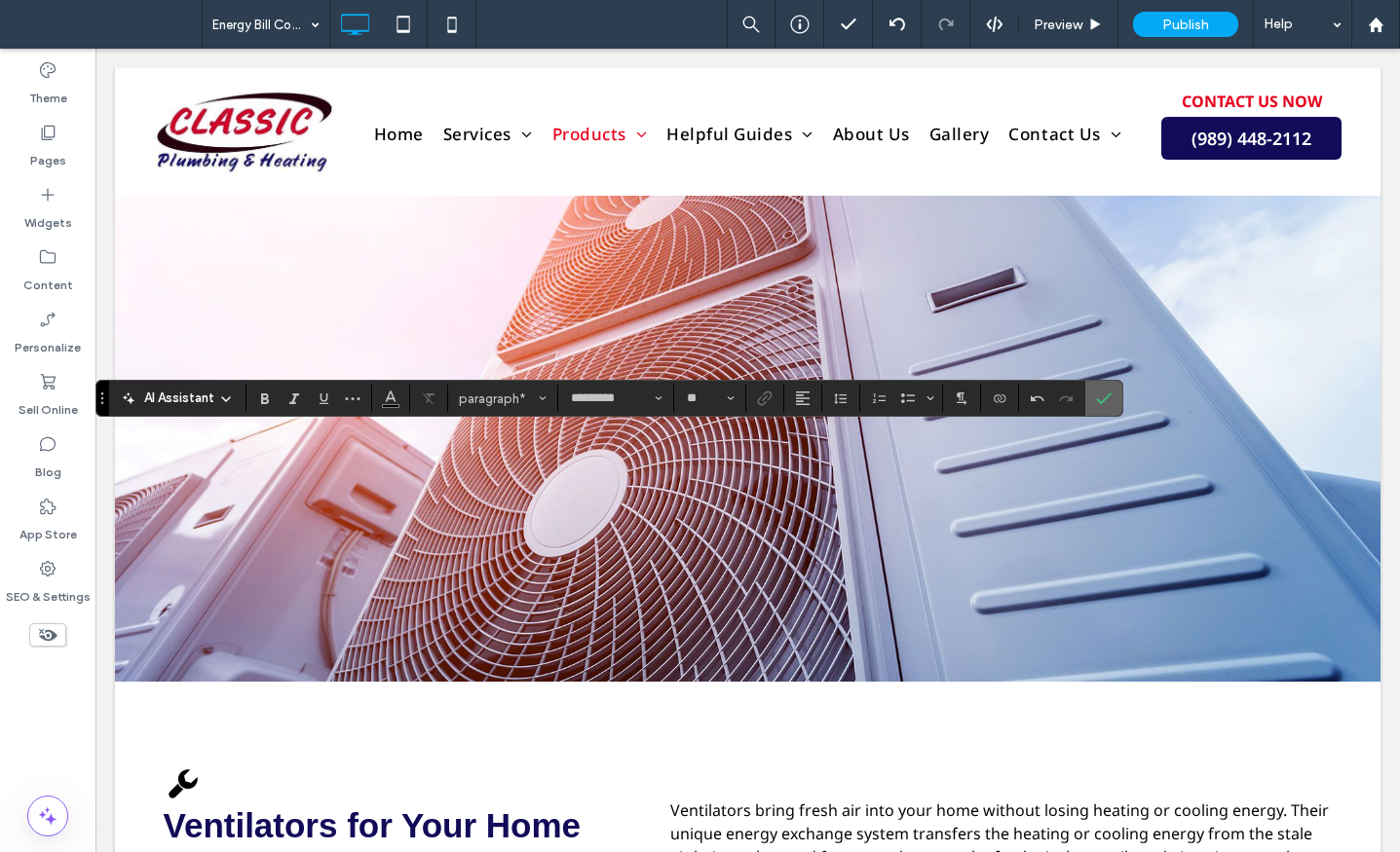 click 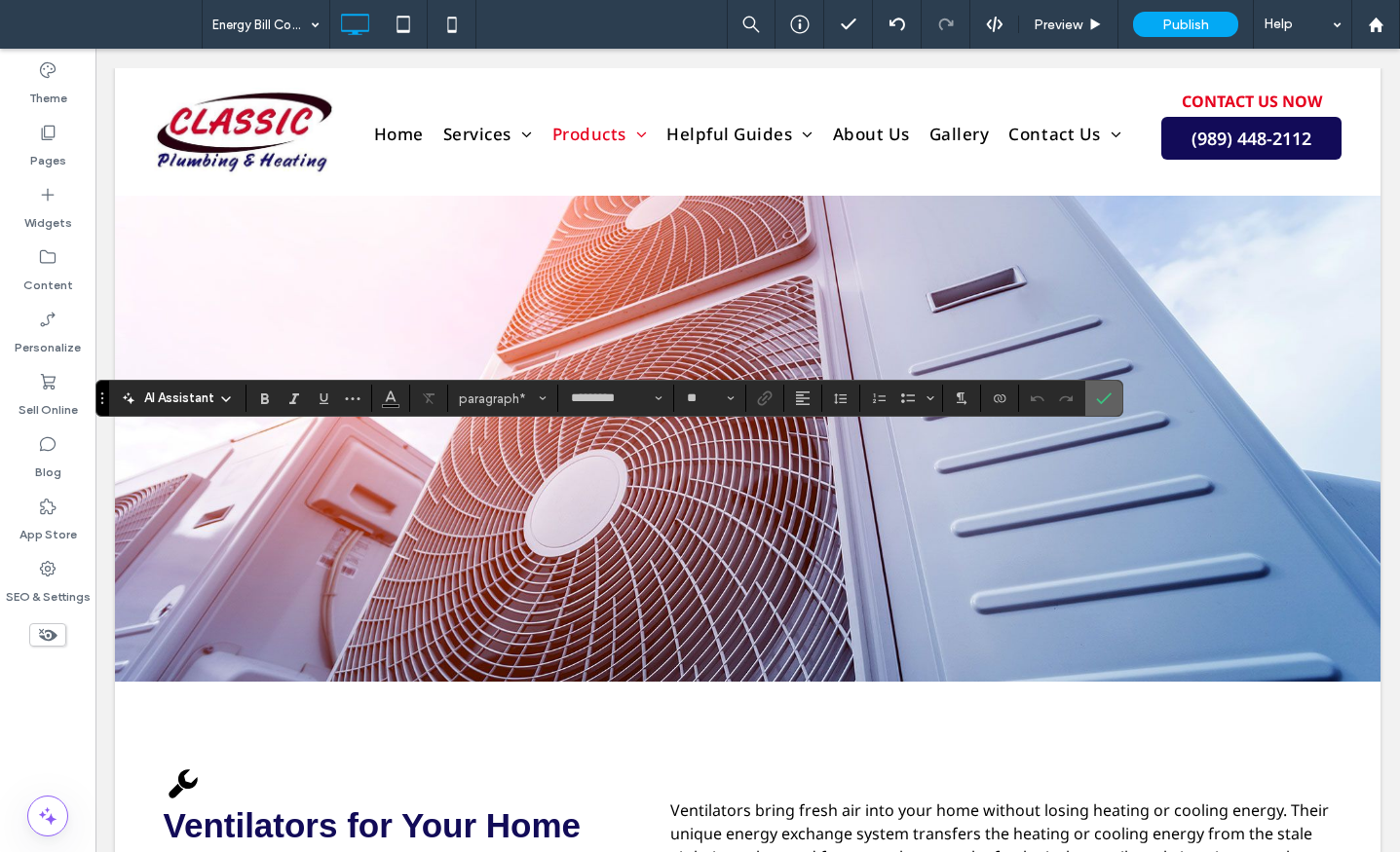click 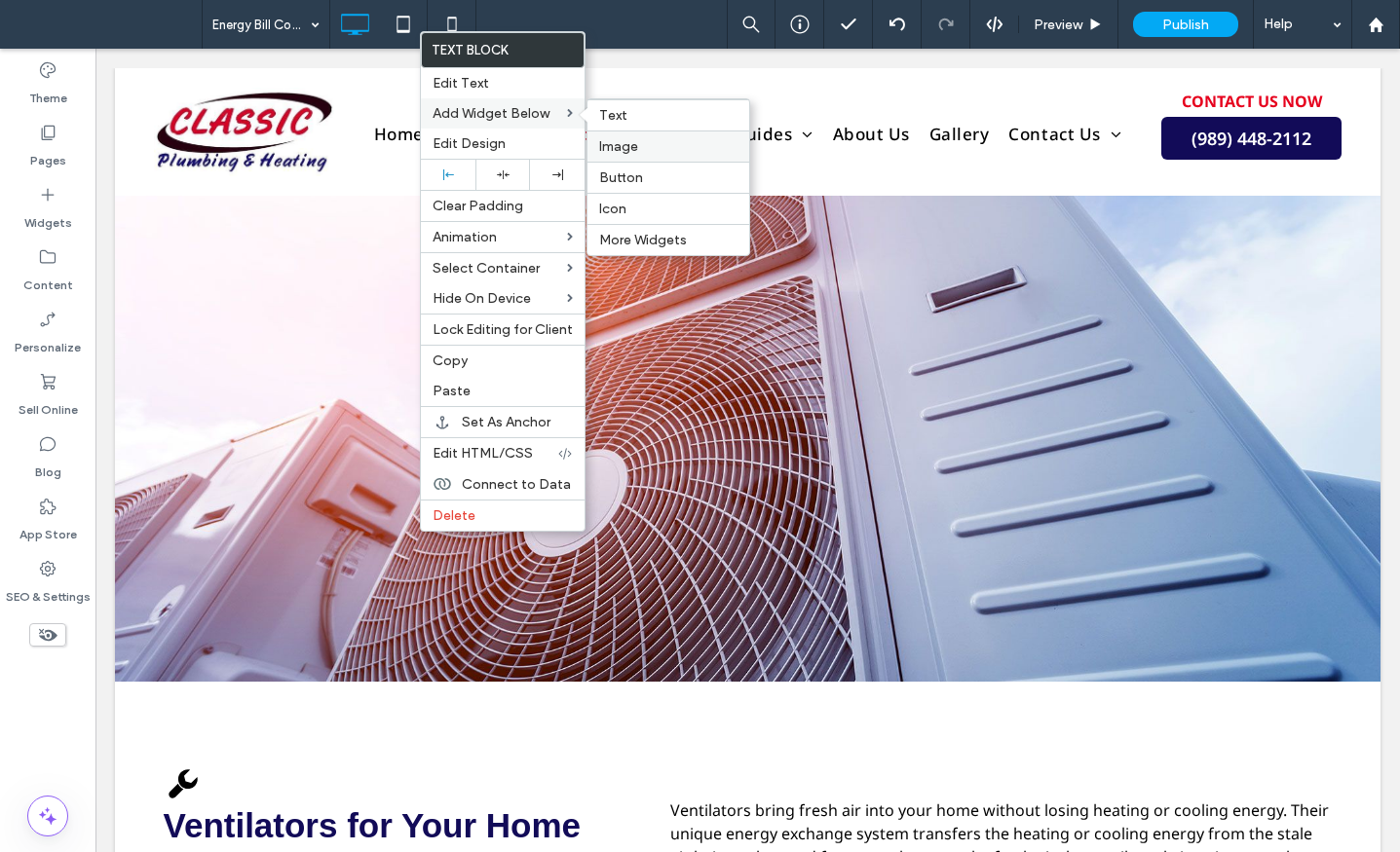 click on "Image" at bounding box center [619, 146] 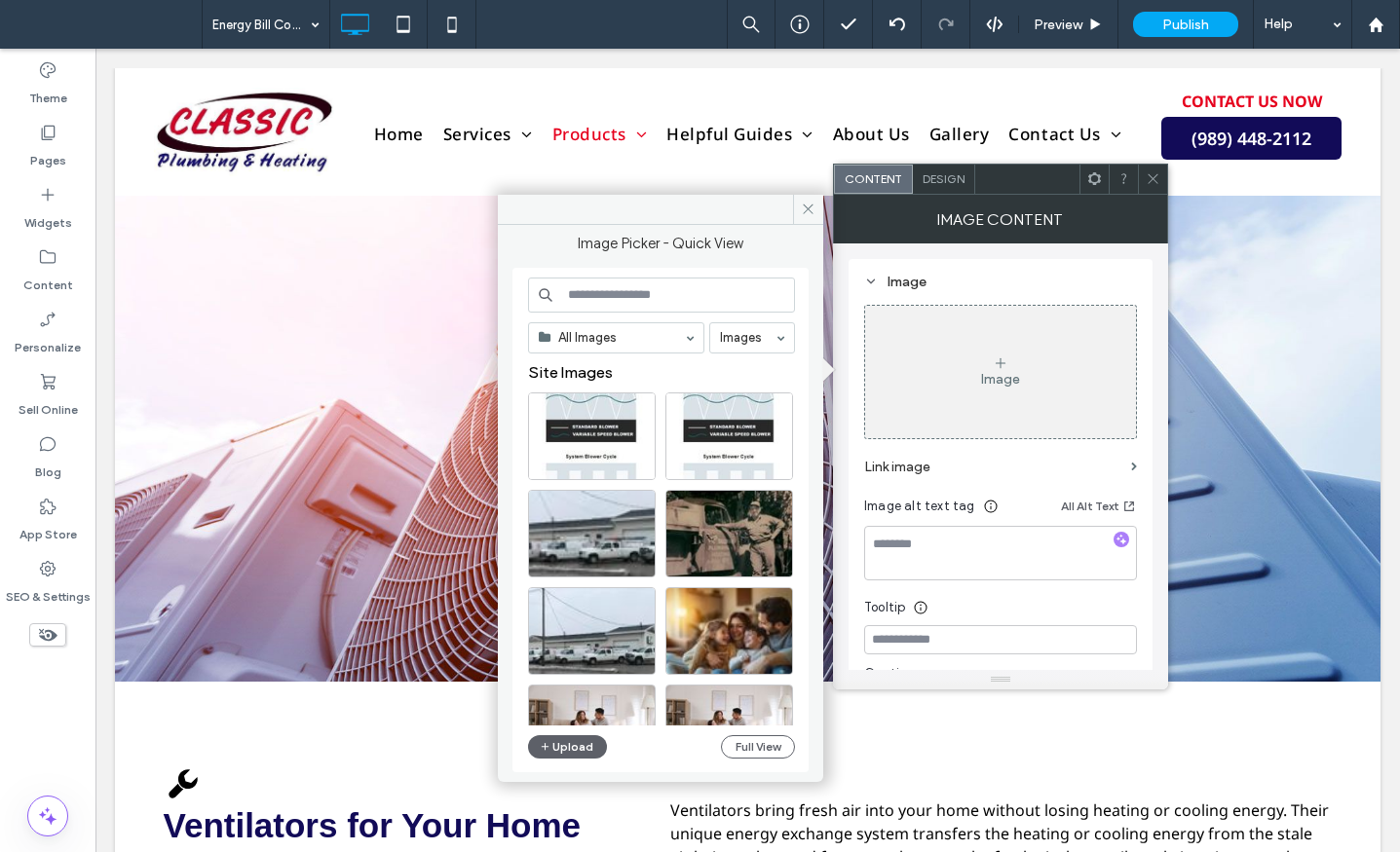 click on "Upload Full View" at bounding box center (662, 747) 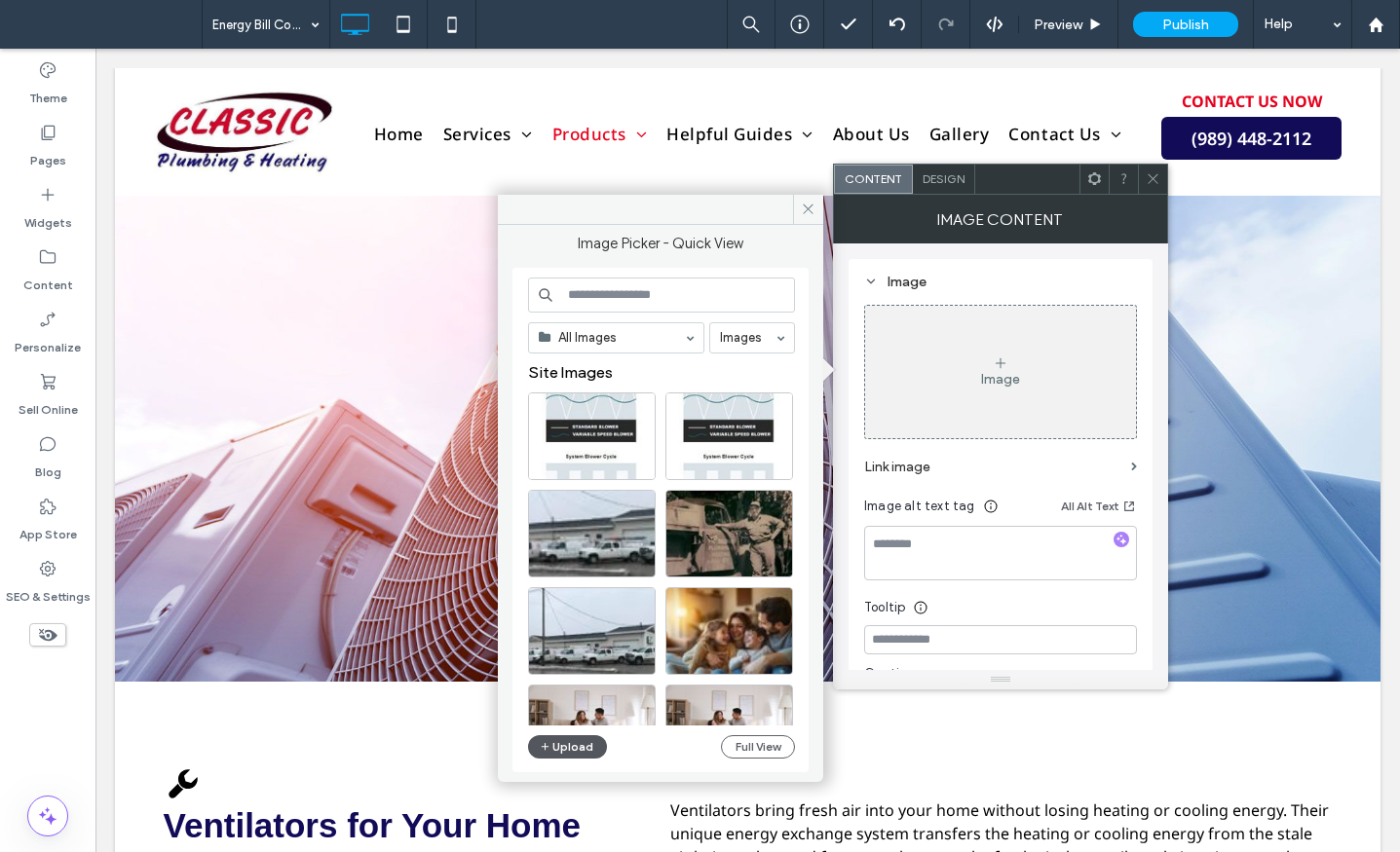 click on "Upload" at bounding box center [568, 747] 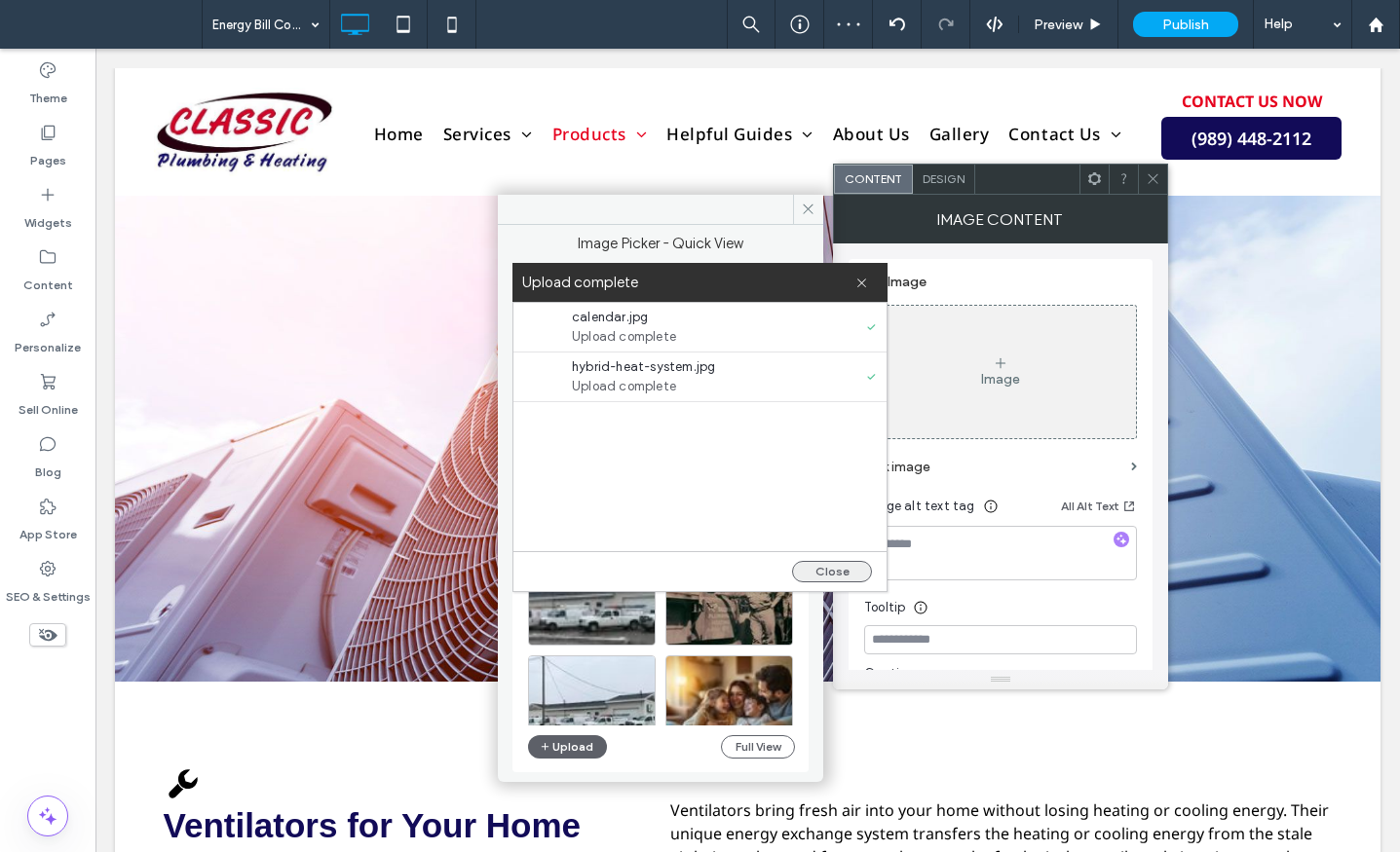 click on "Close" at bounding box center (832, 572) 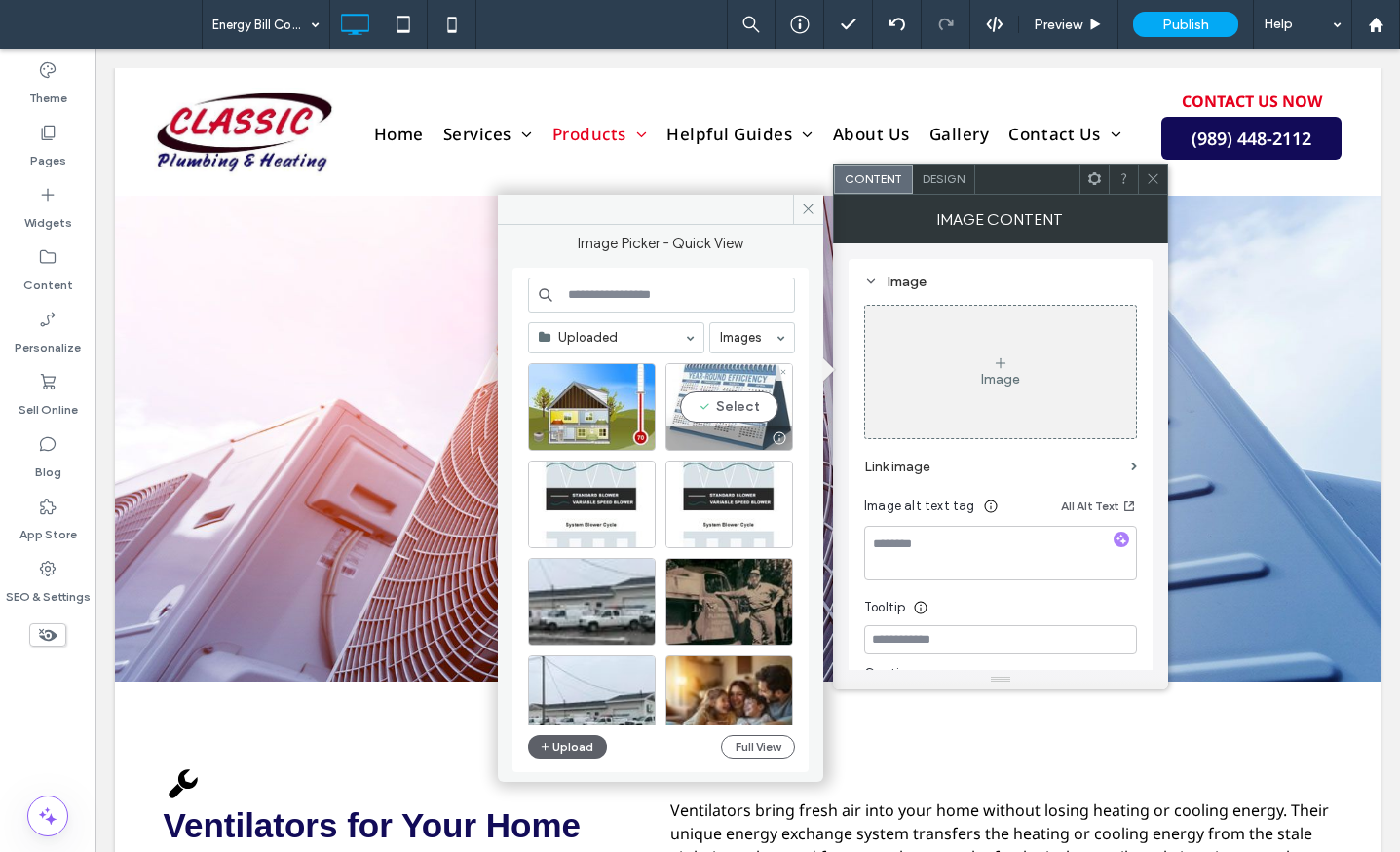 click on "Select" at bounding box center (729, 407) 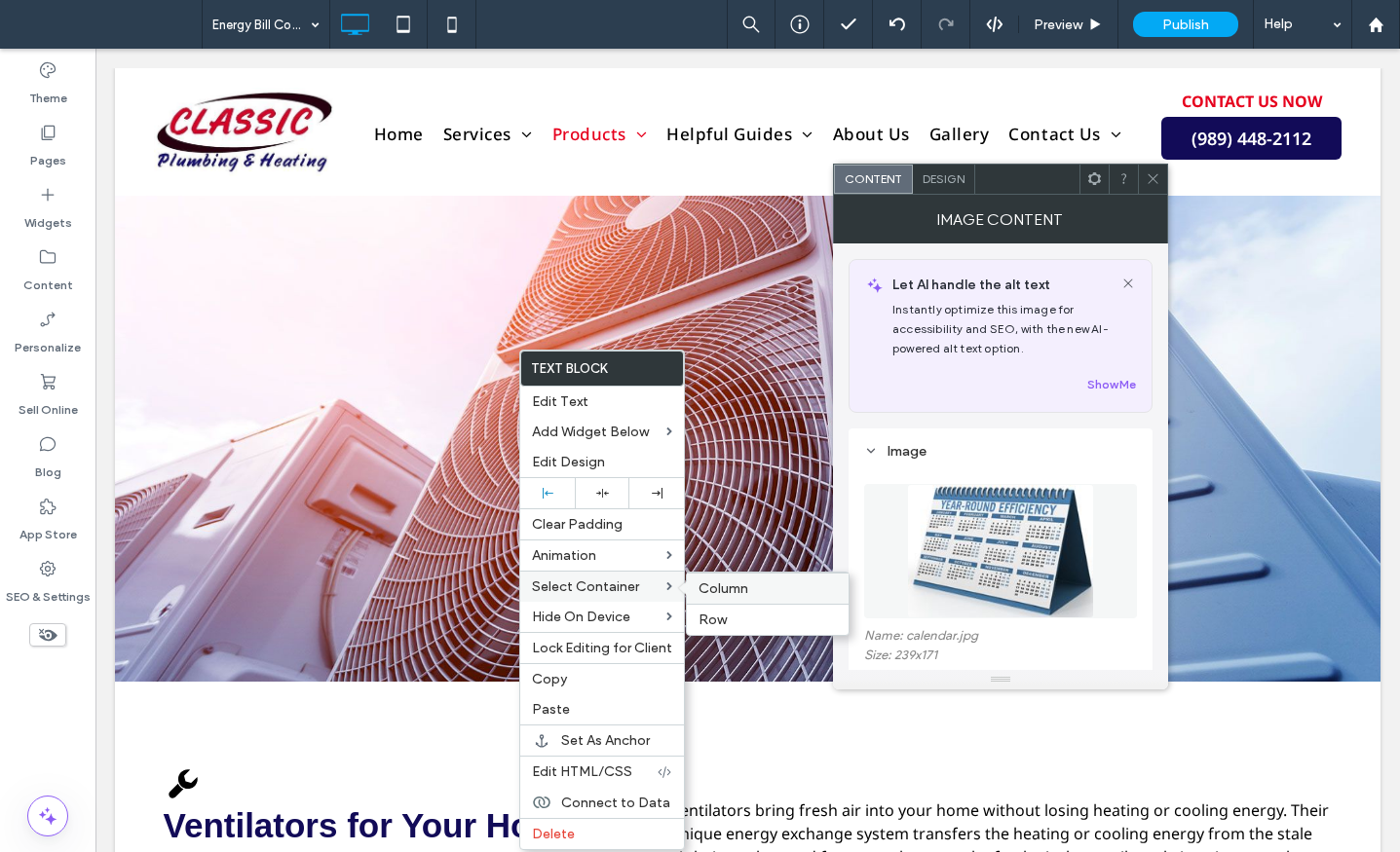 click on "Column" at bounding box center [723, 588] 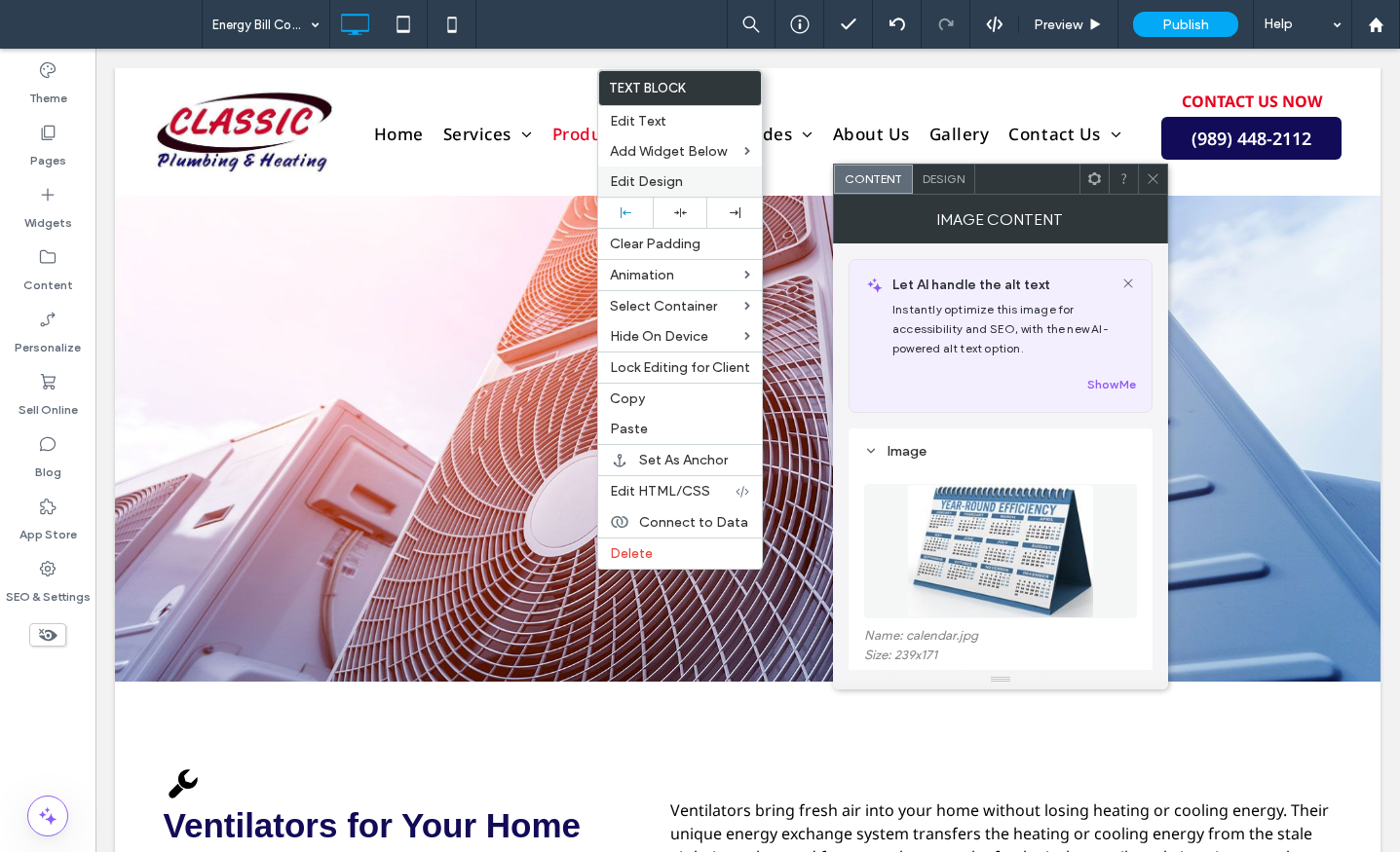 click on "Edit Design" at bounding box center (646, 181) 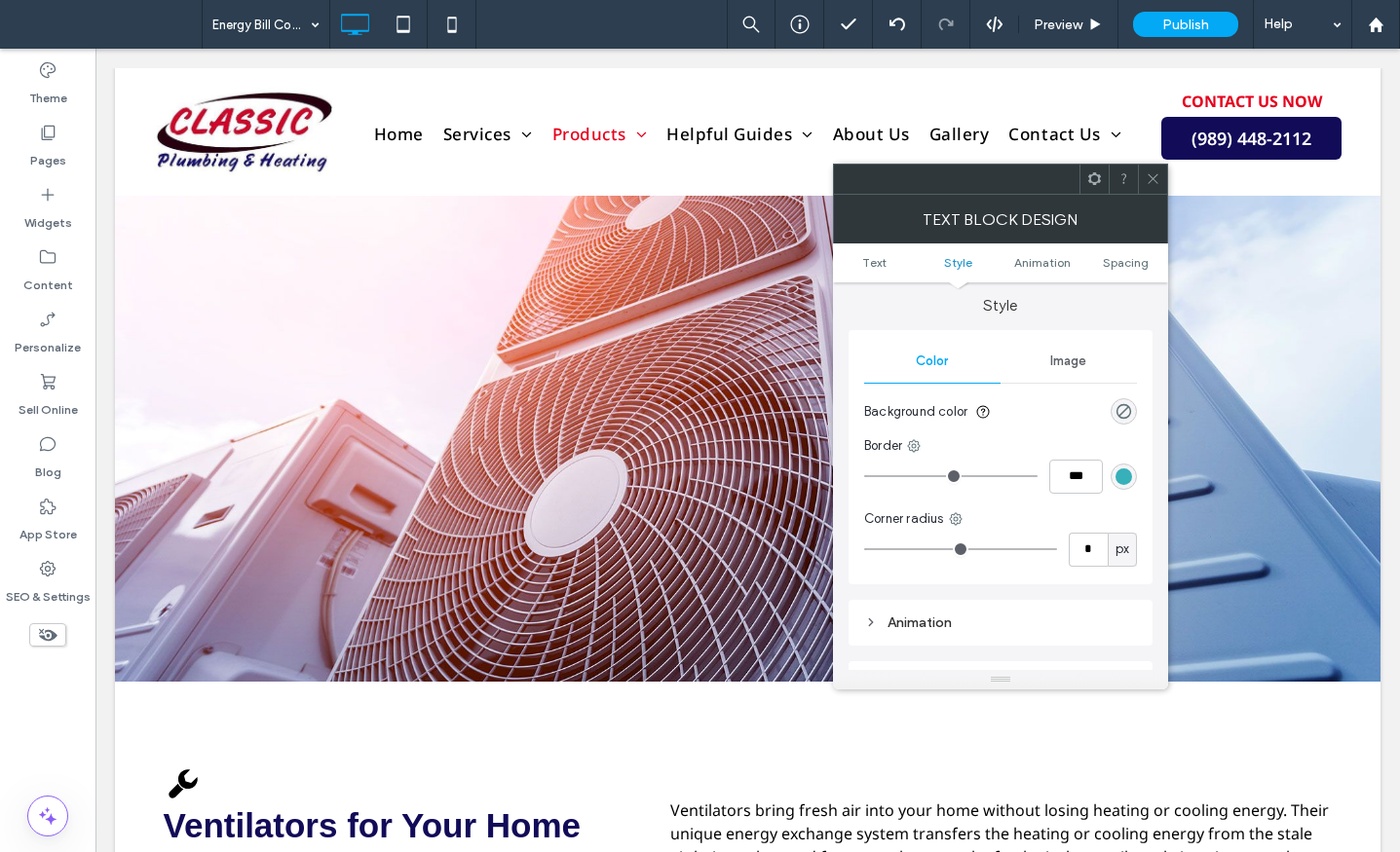 scroll, scrollTop: 389, scrollLeft: 0, axis: vertical 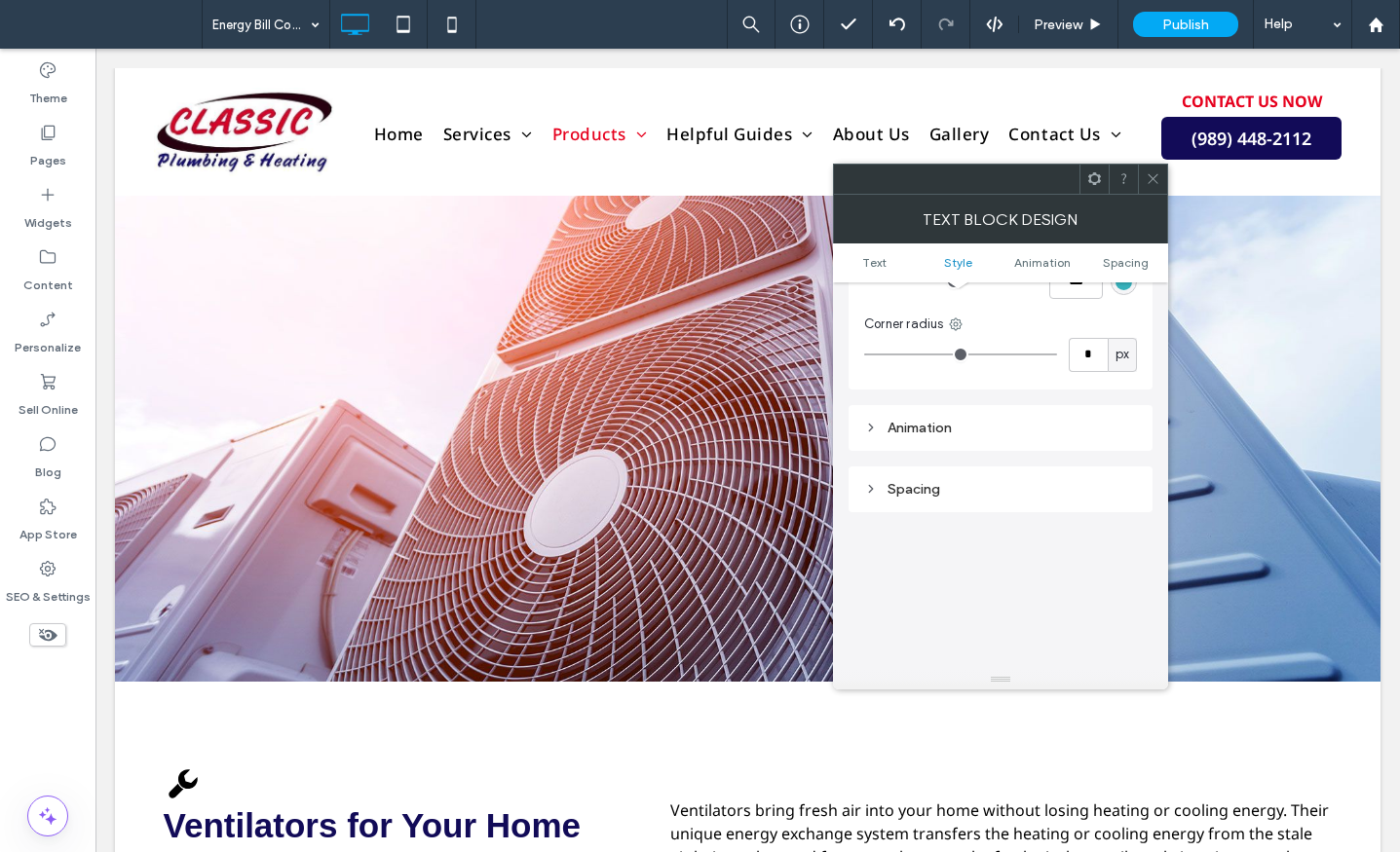 click 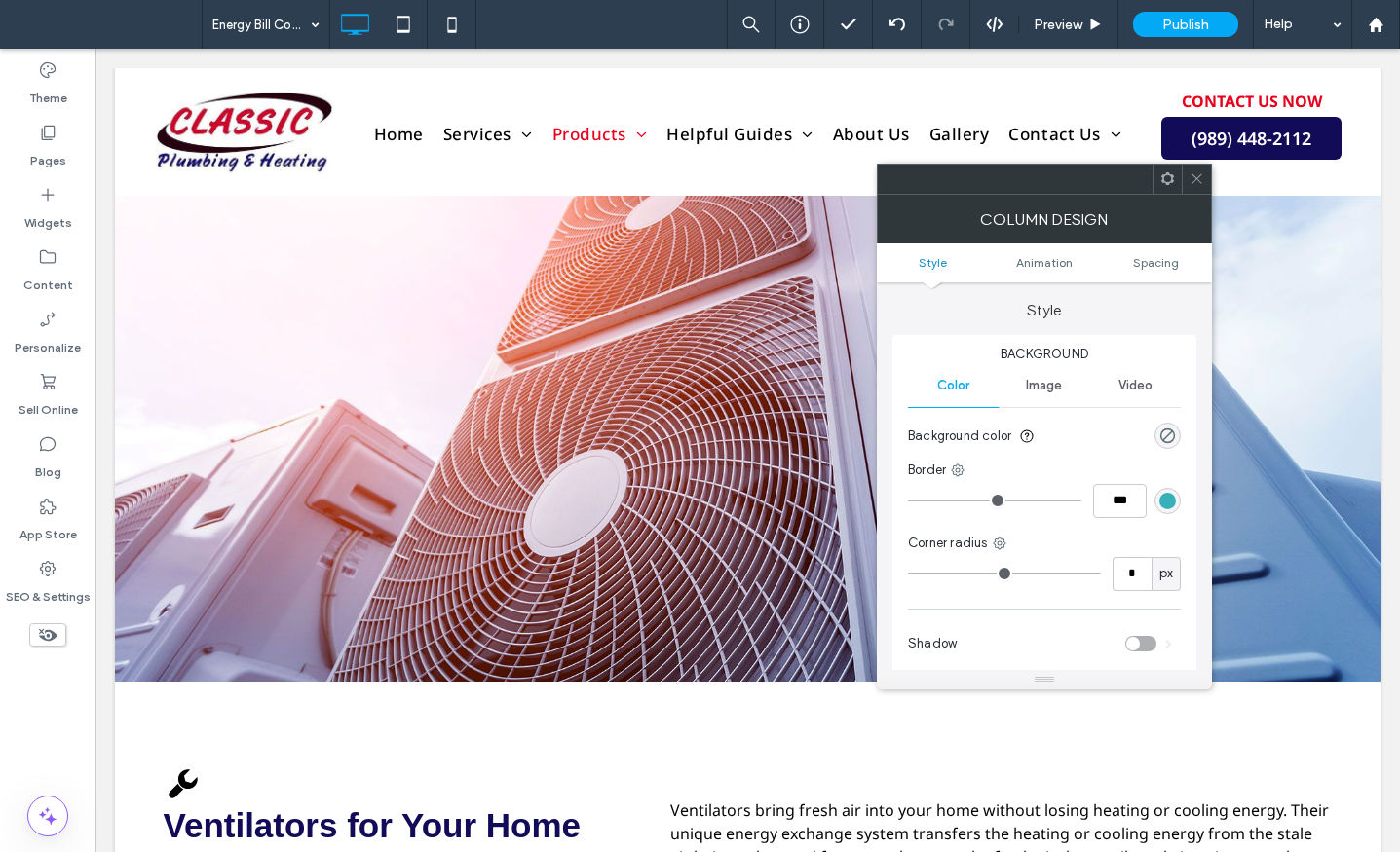 click 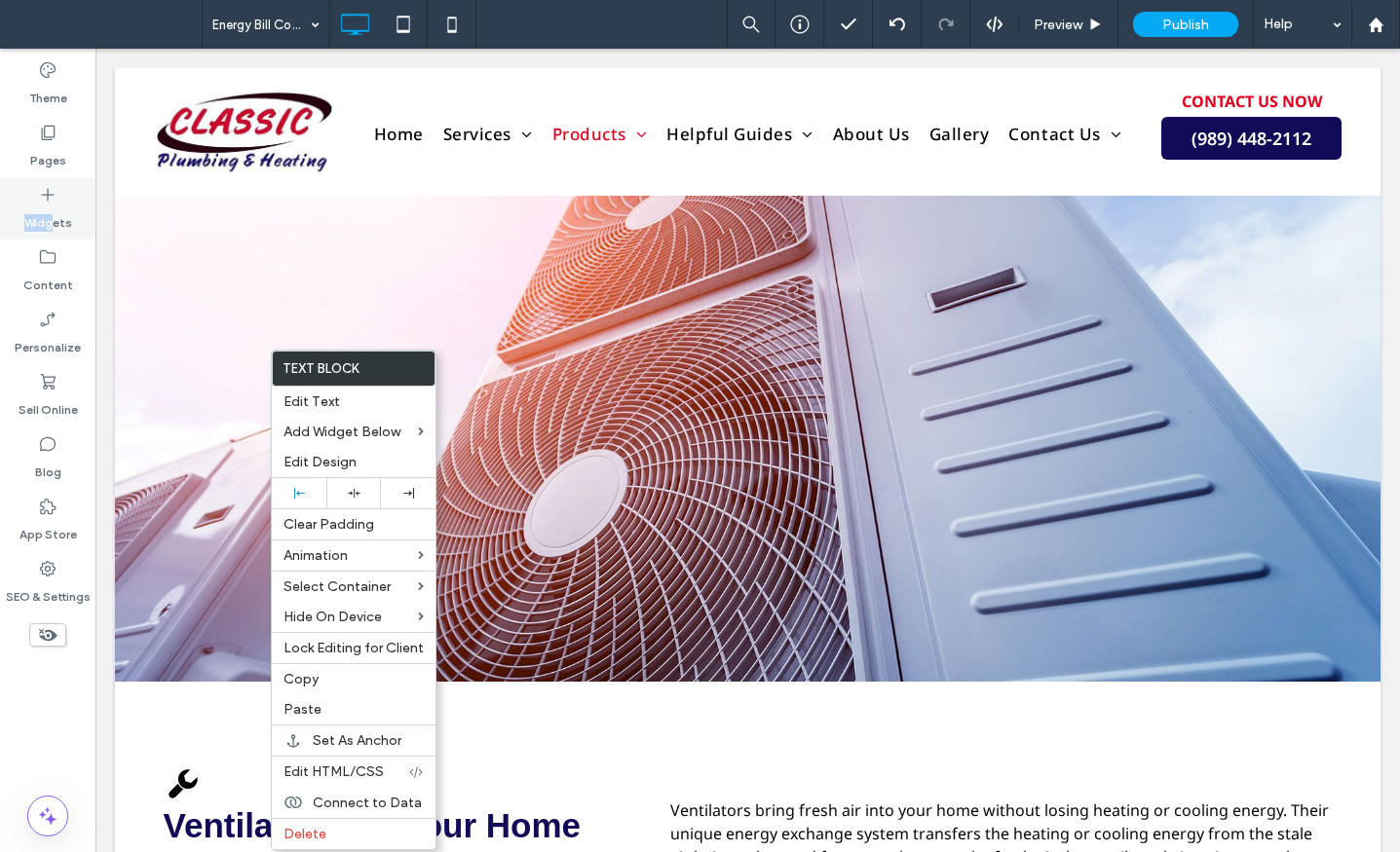drag, startPoint x: 50, startPoint y: 199, endPoint x: 57, endPoint y: 211, distance: 13.892444 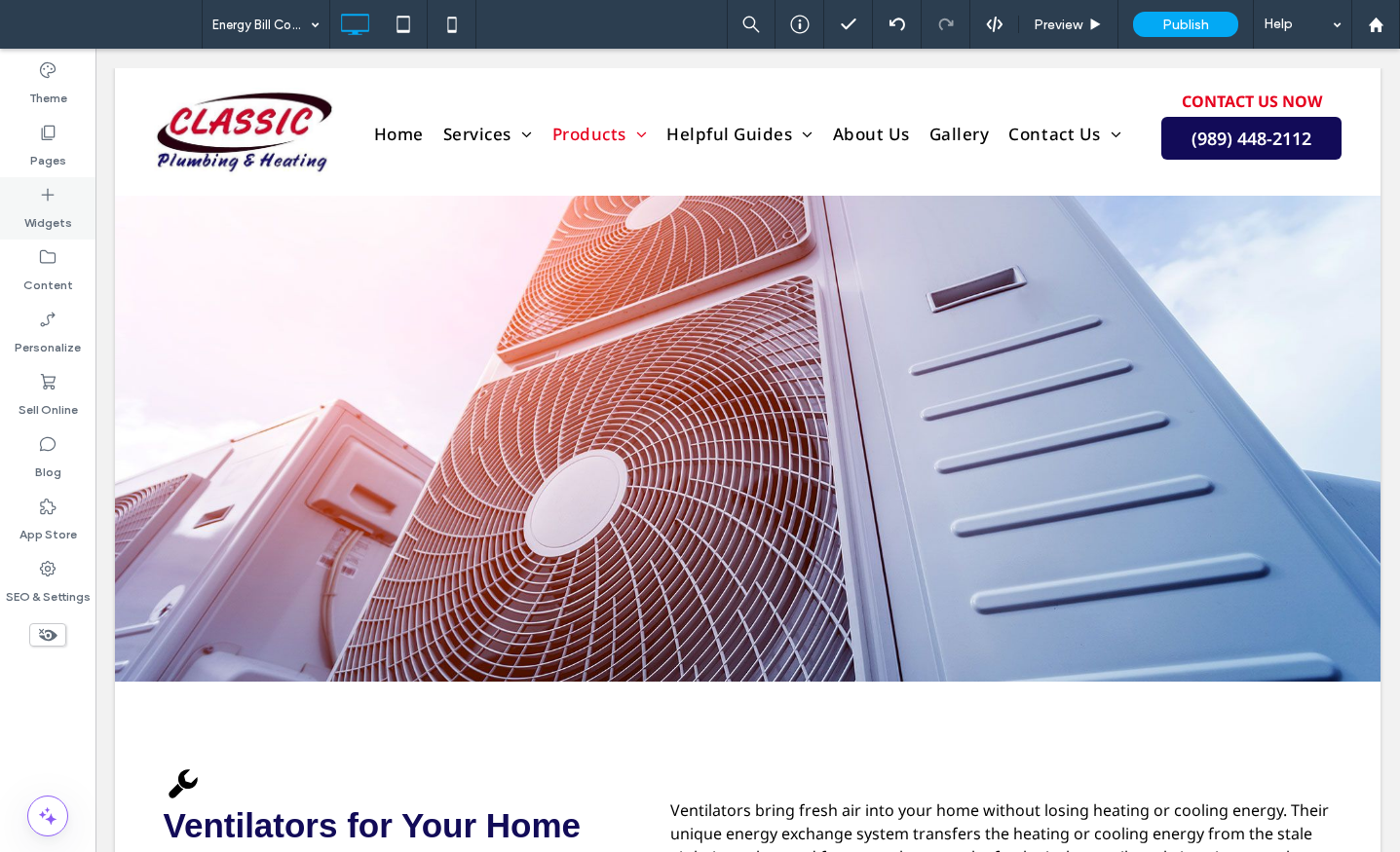 click 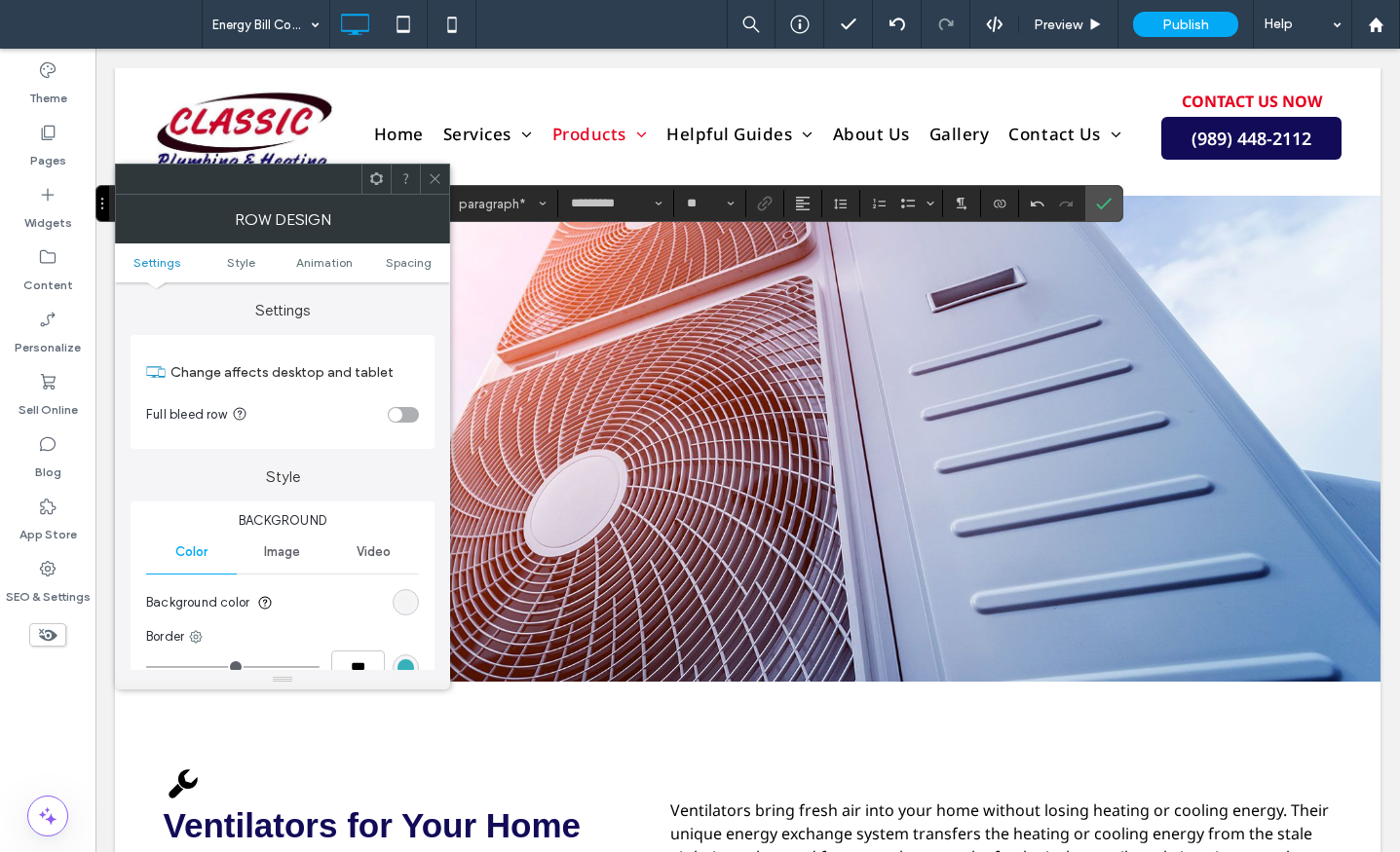 click 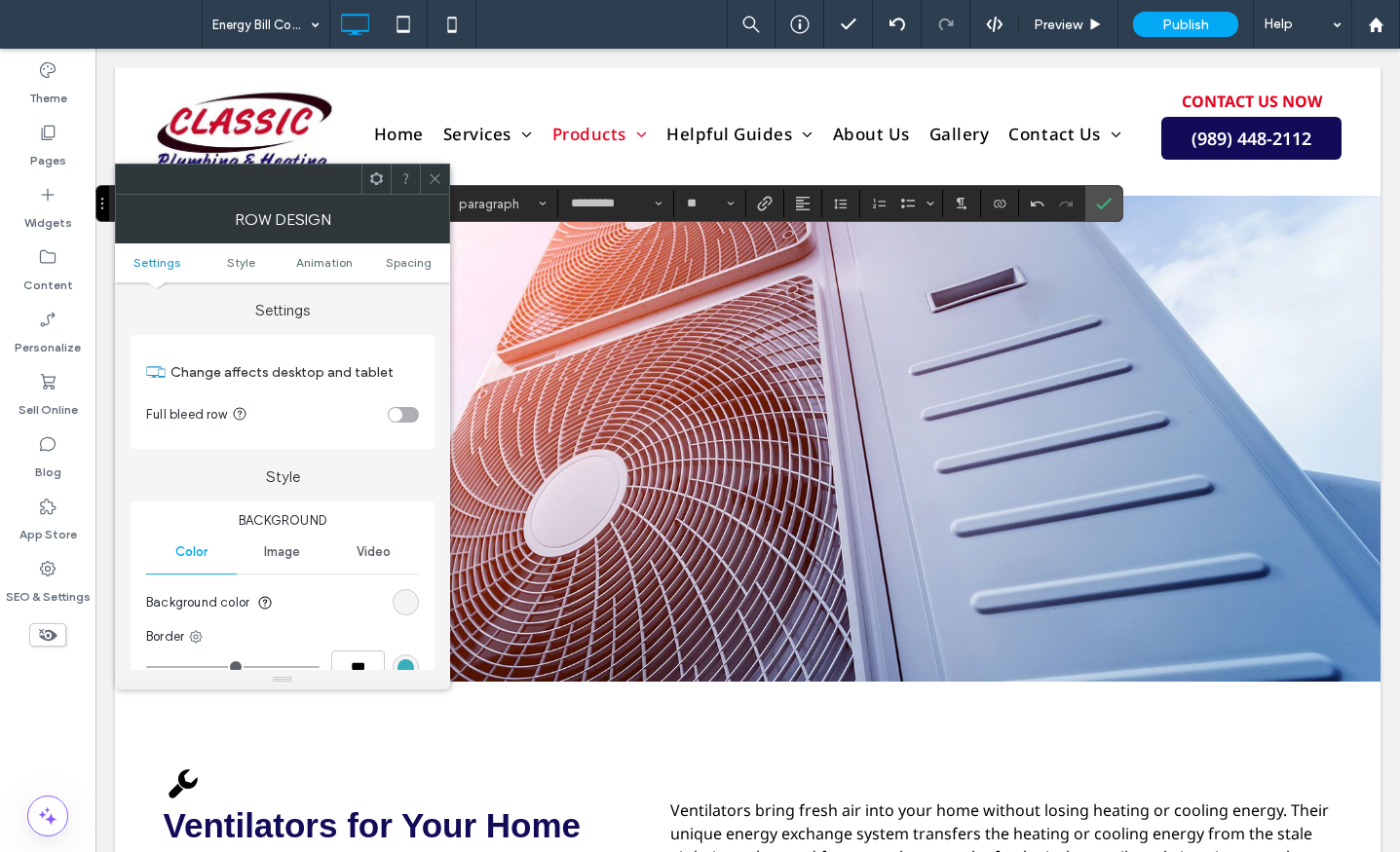 click 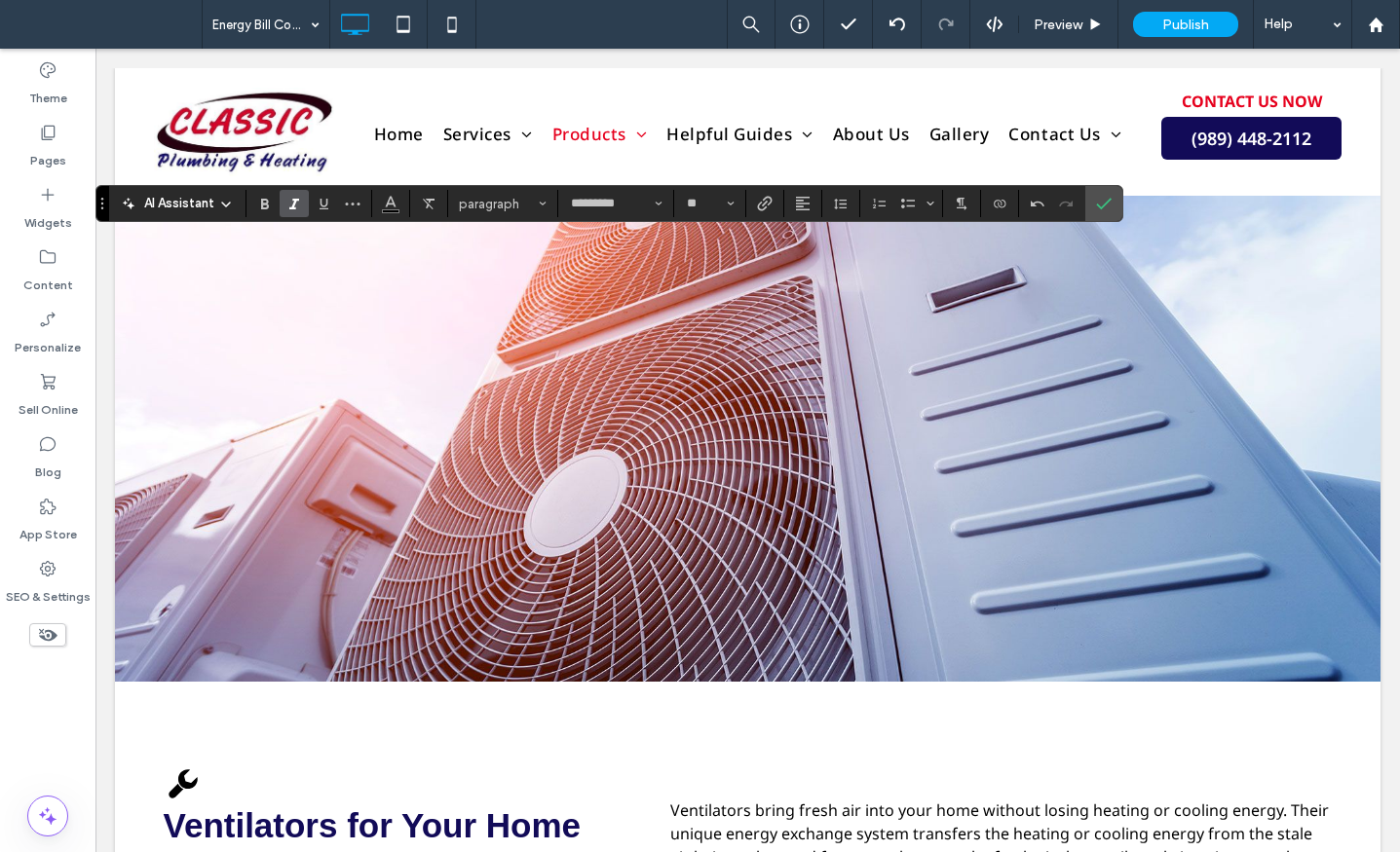 click 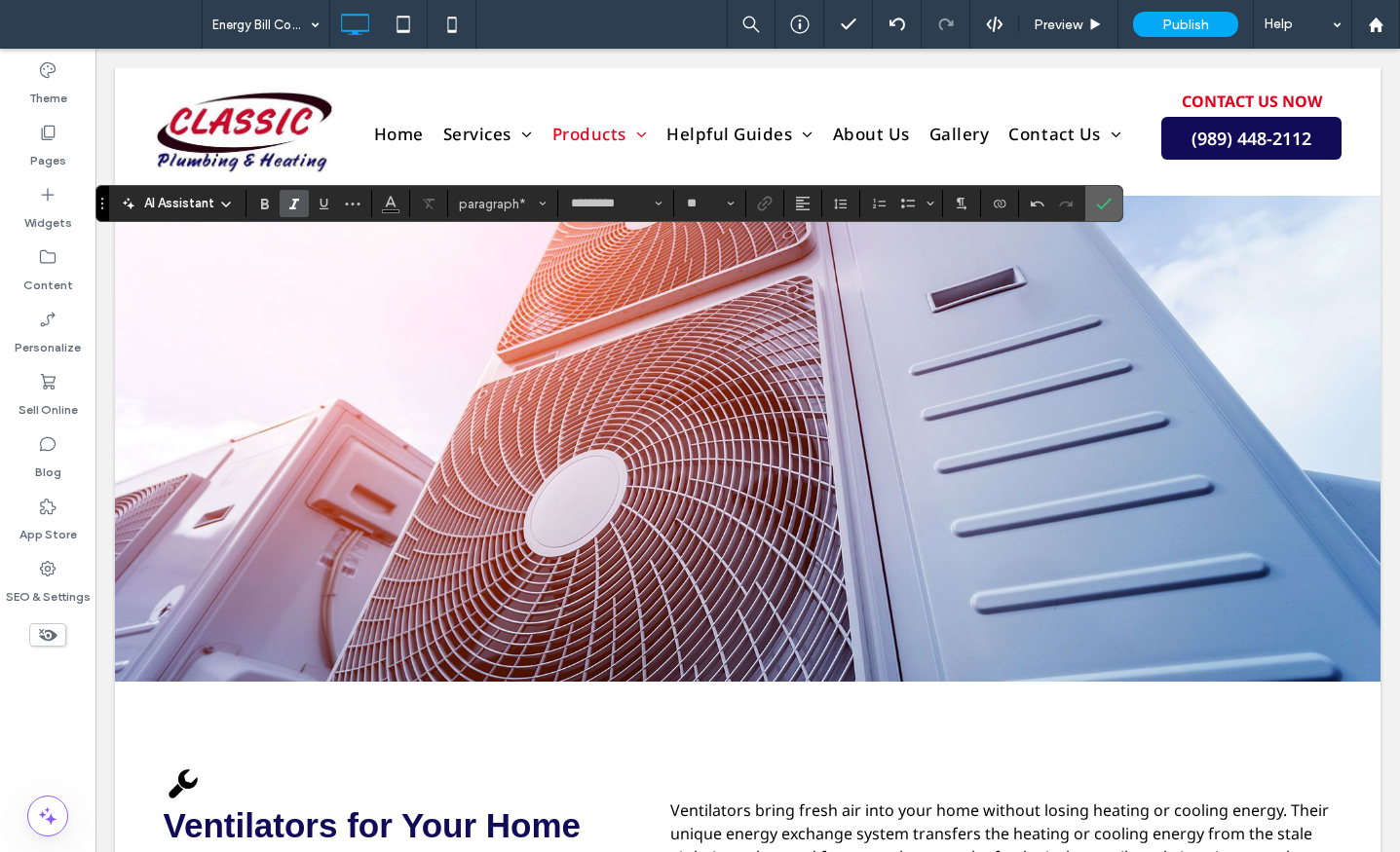 click 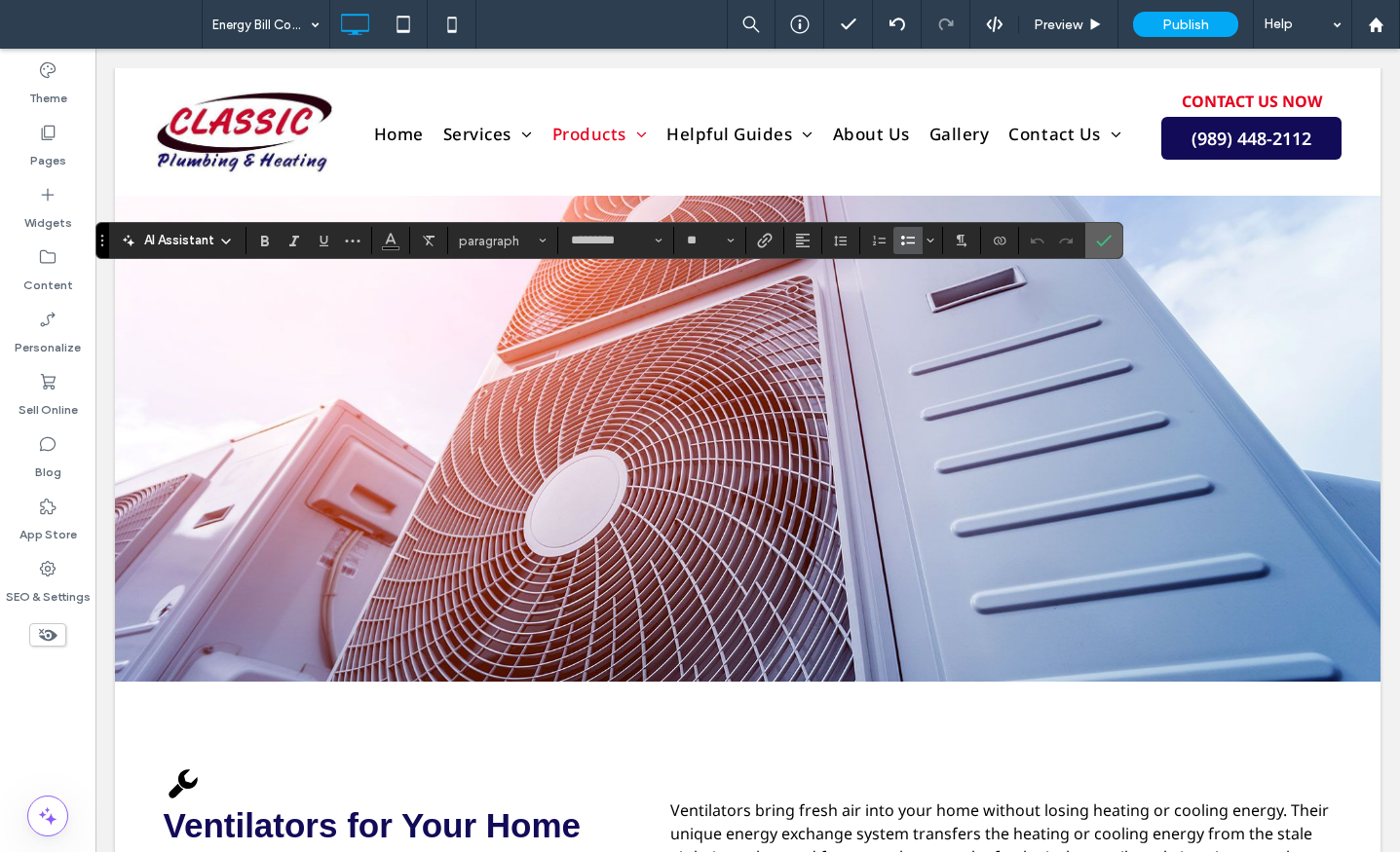 drag, startPoint x: 913, startPoint y: 246, endPoint x: 1107, endPoint y: 237, distance: 194.2087 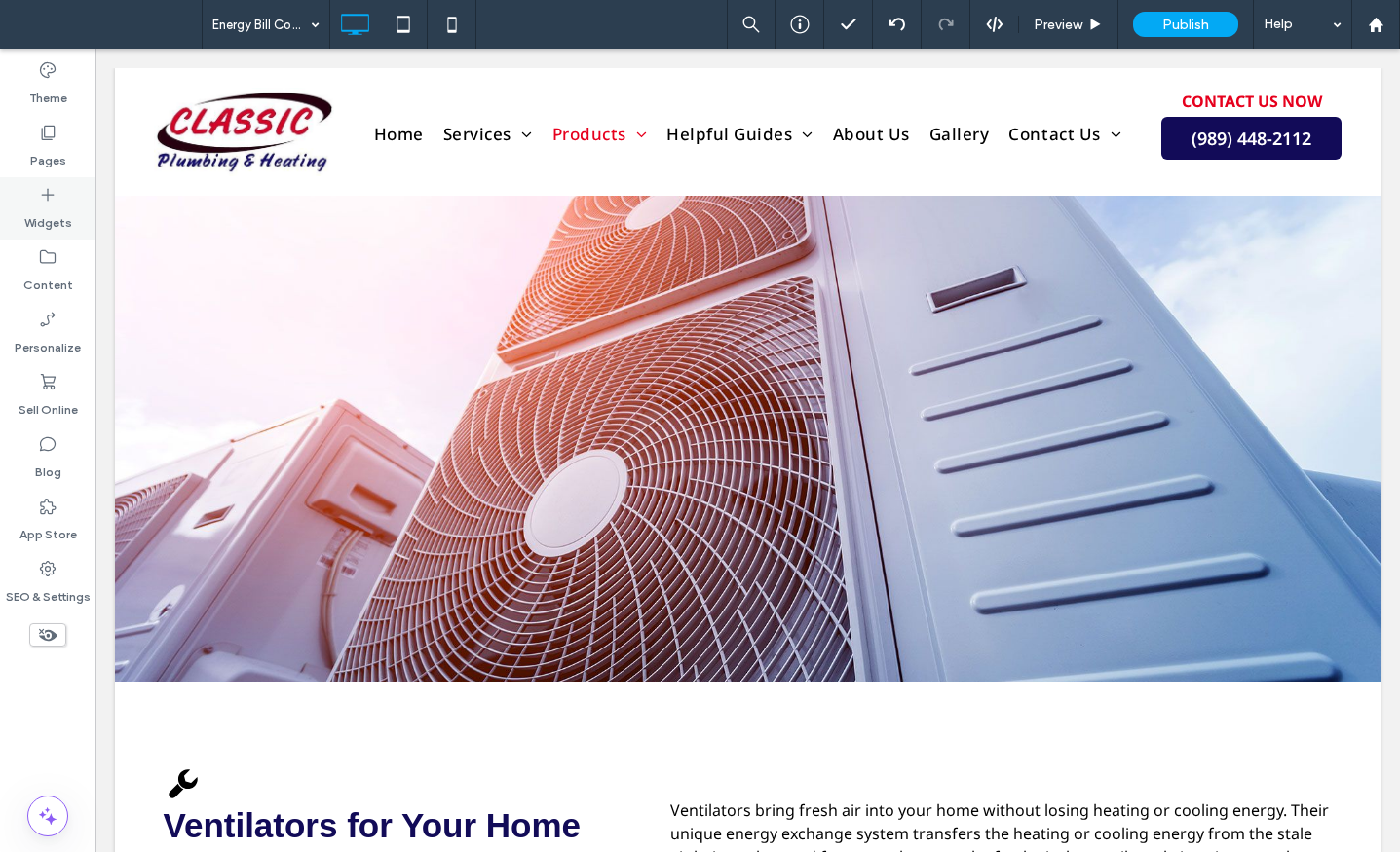 click on "Widgets" at bounding box center (48, 208) 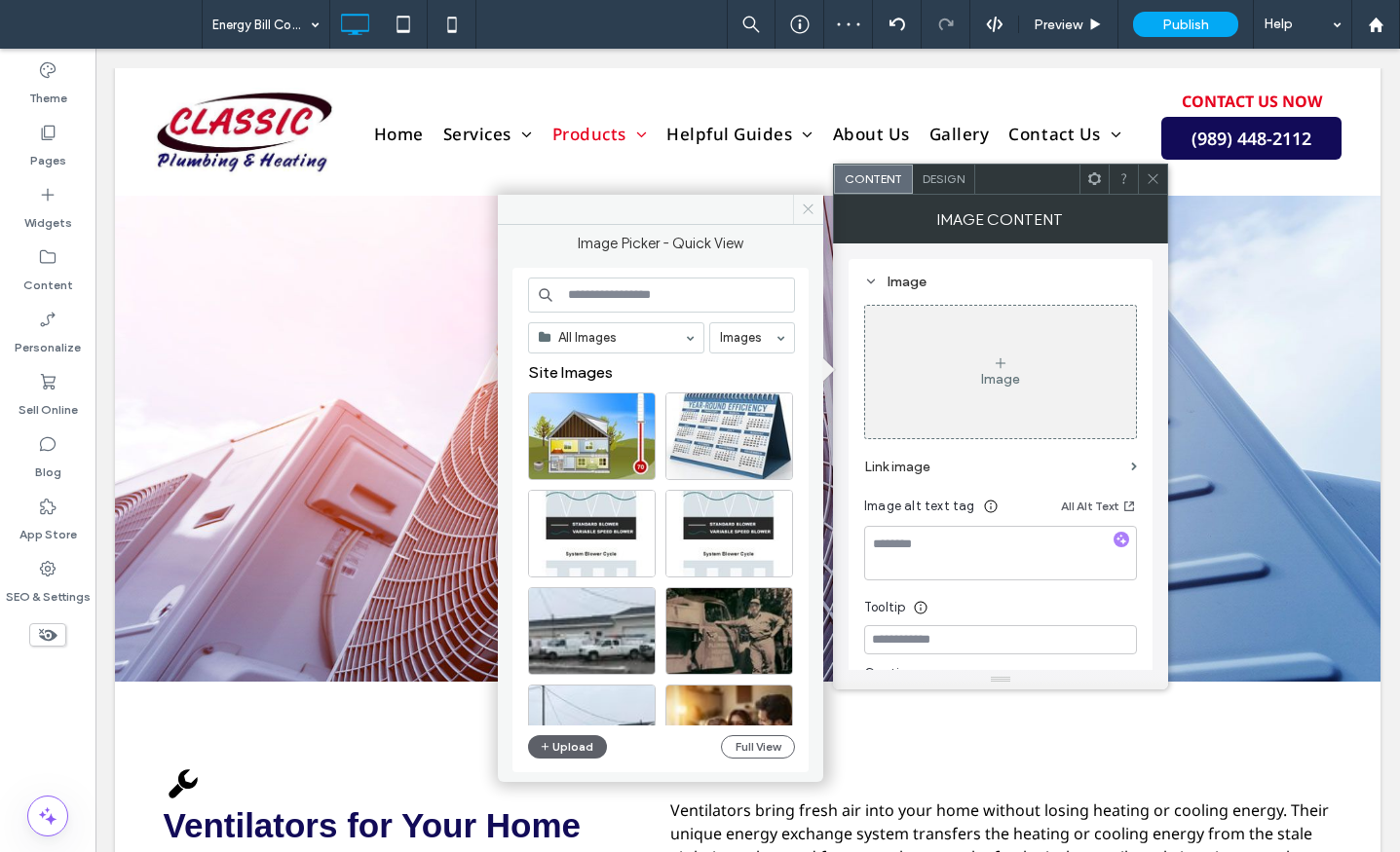 click 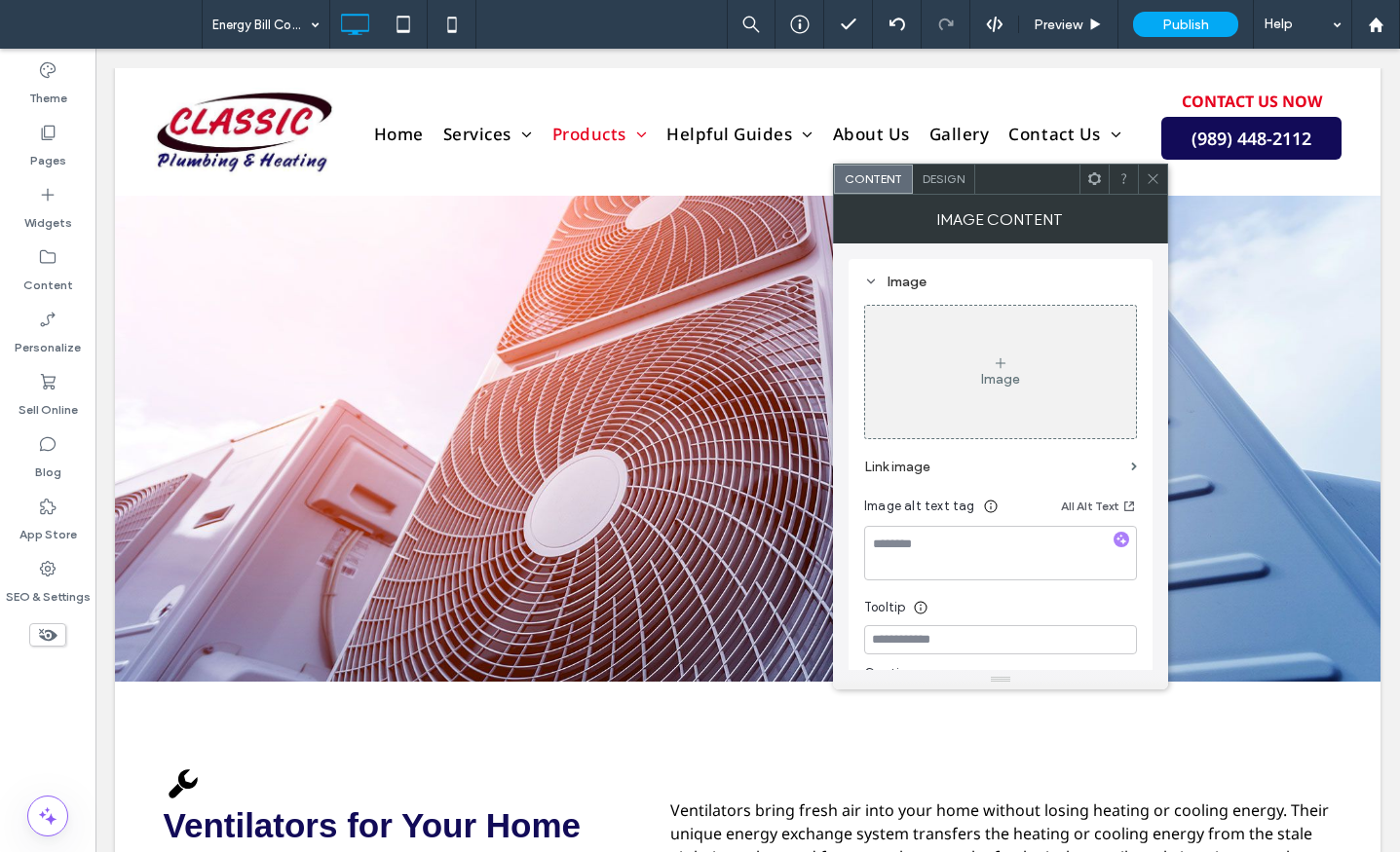 click 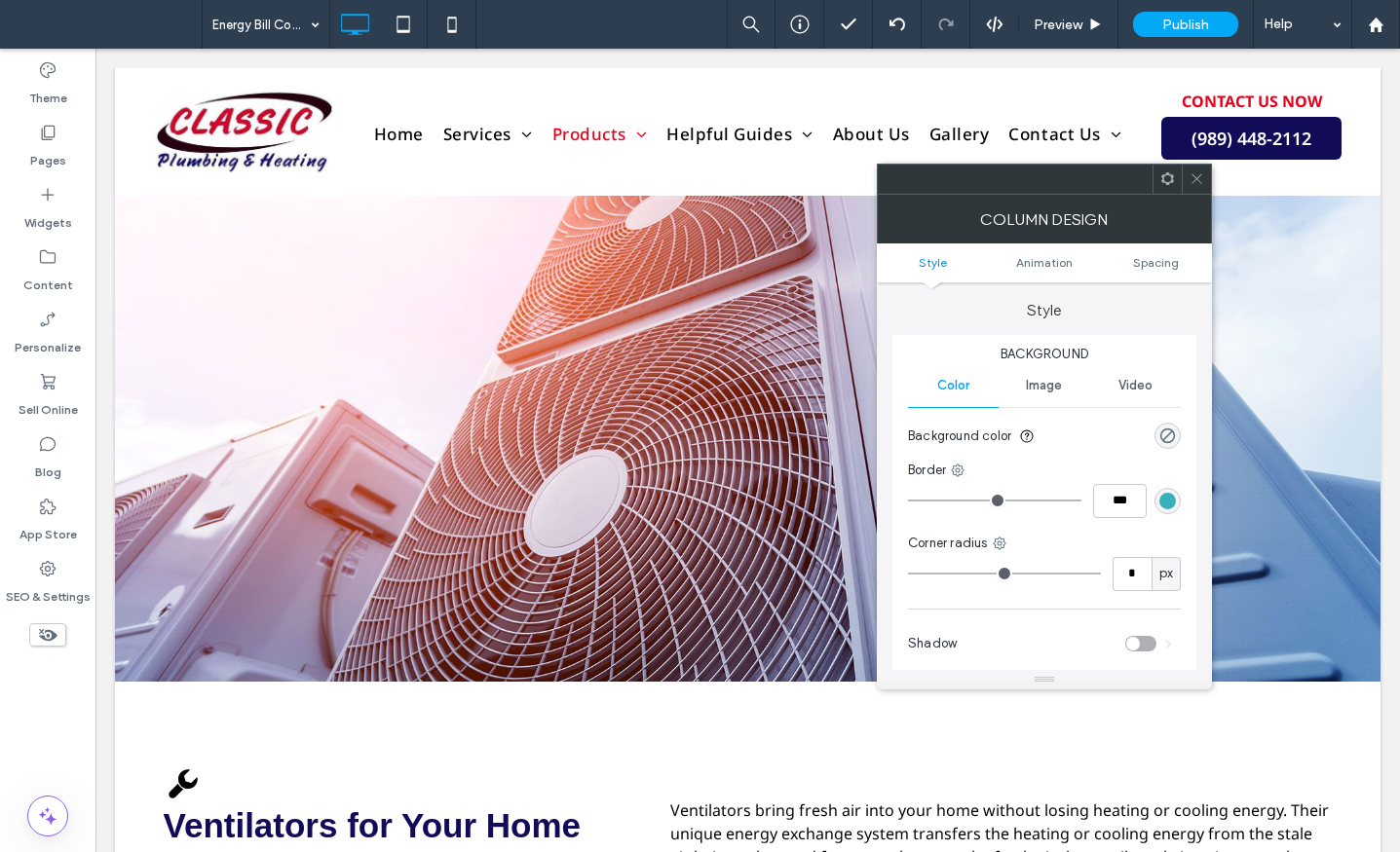 click at bounding box center (1196, 179) 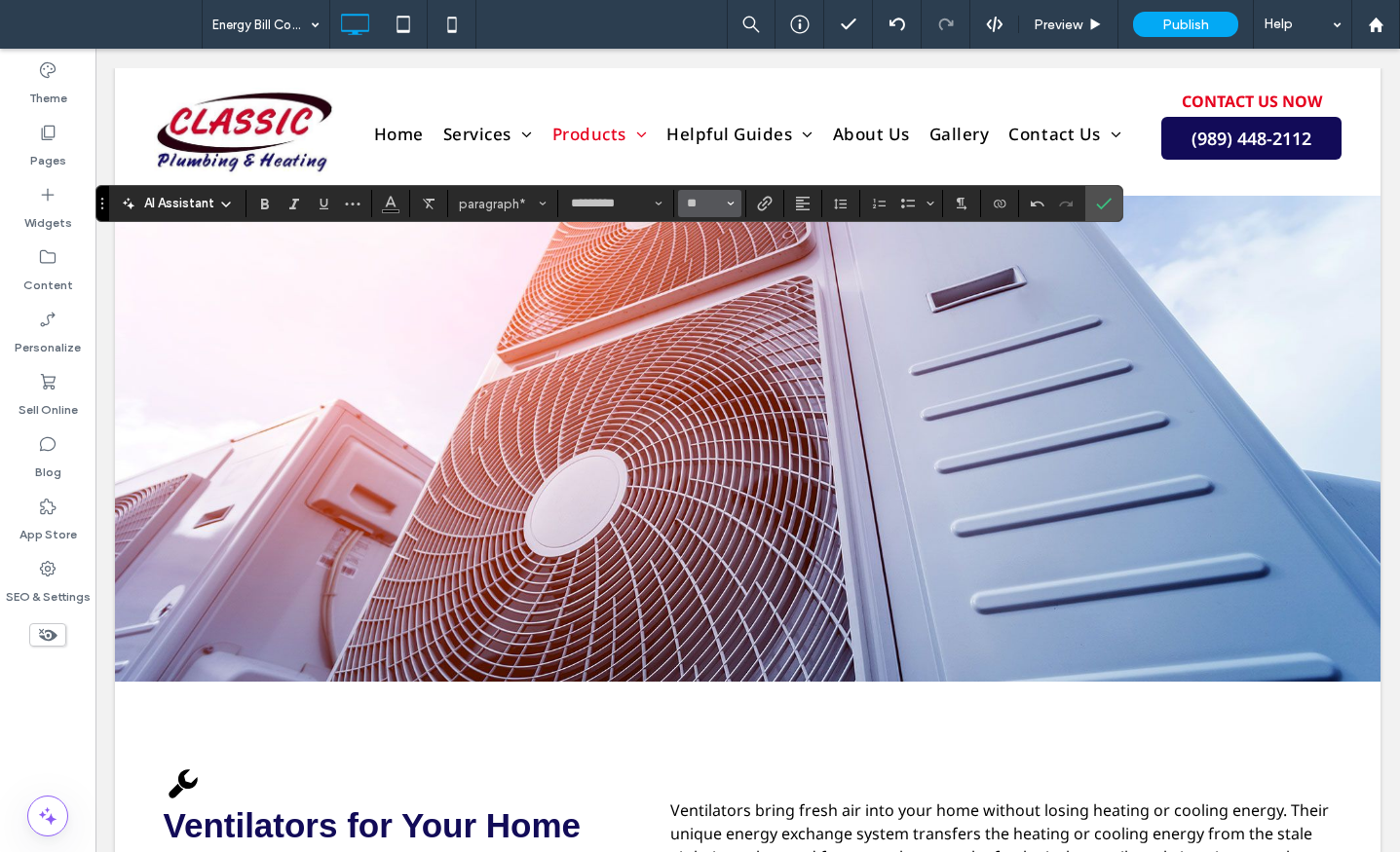 click 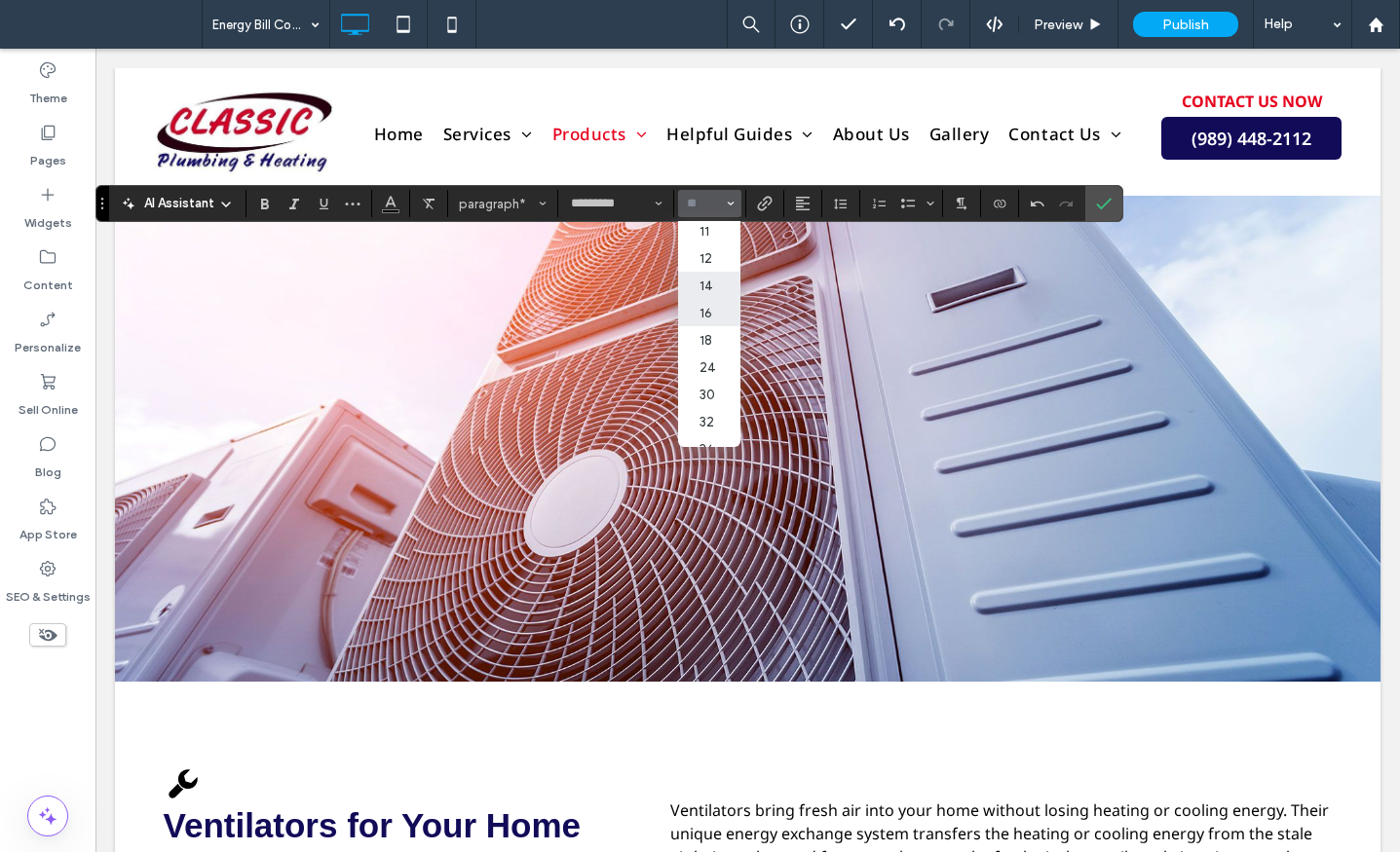 scroll, scrollTop: 195, scrollLeft: 0, axis: vertical 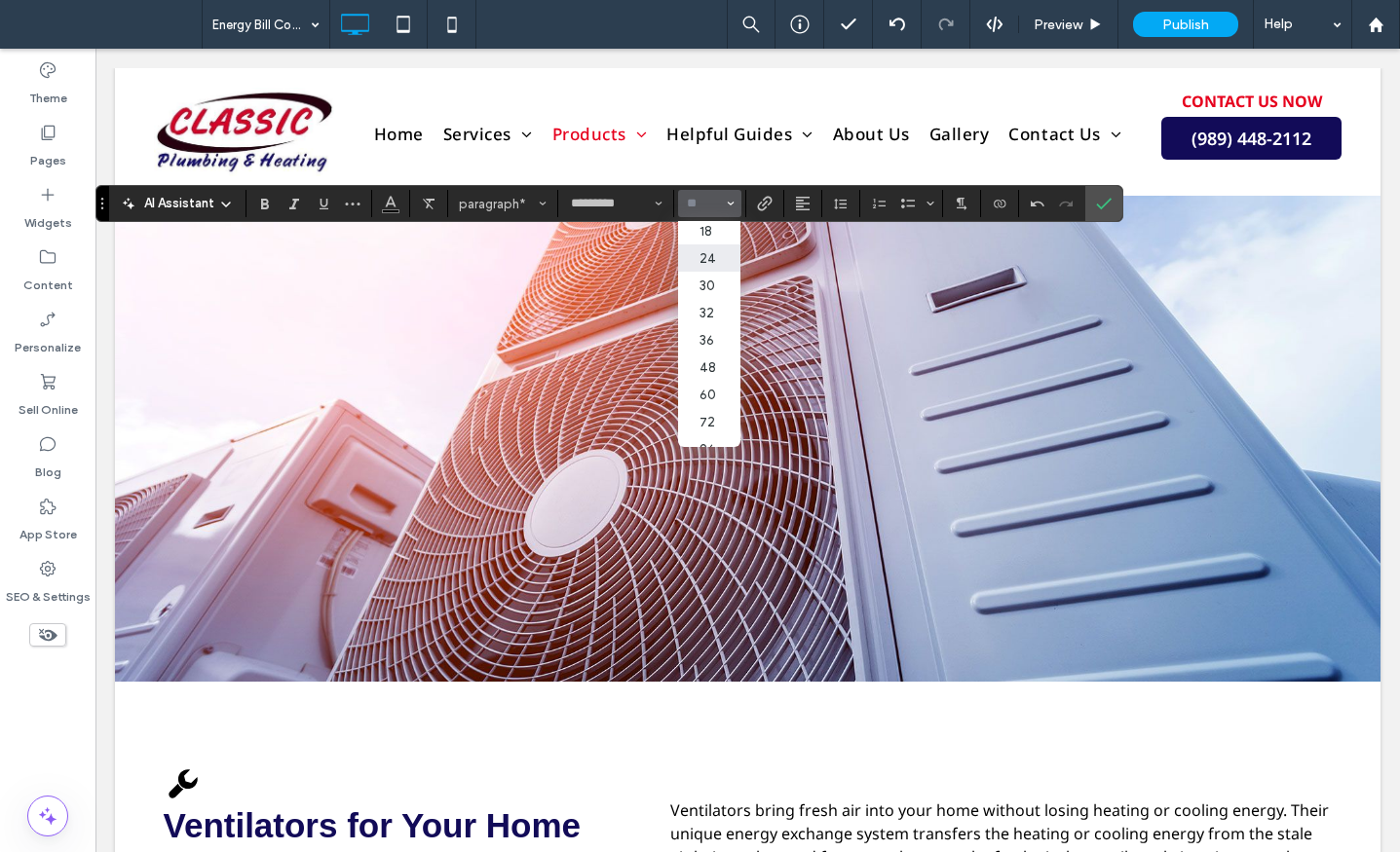 click on "24" at bounding box center [709, 258] 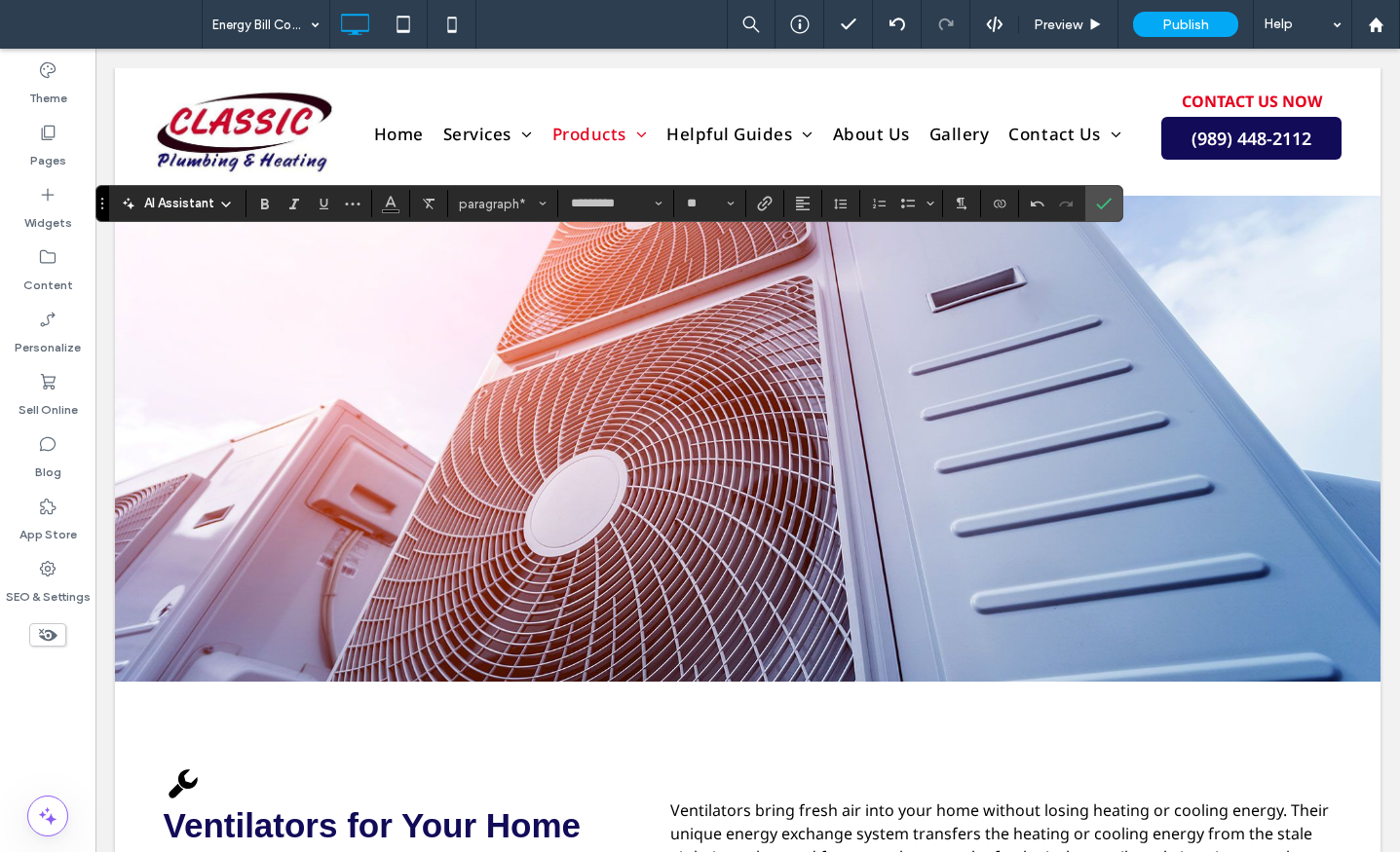 type on "**" 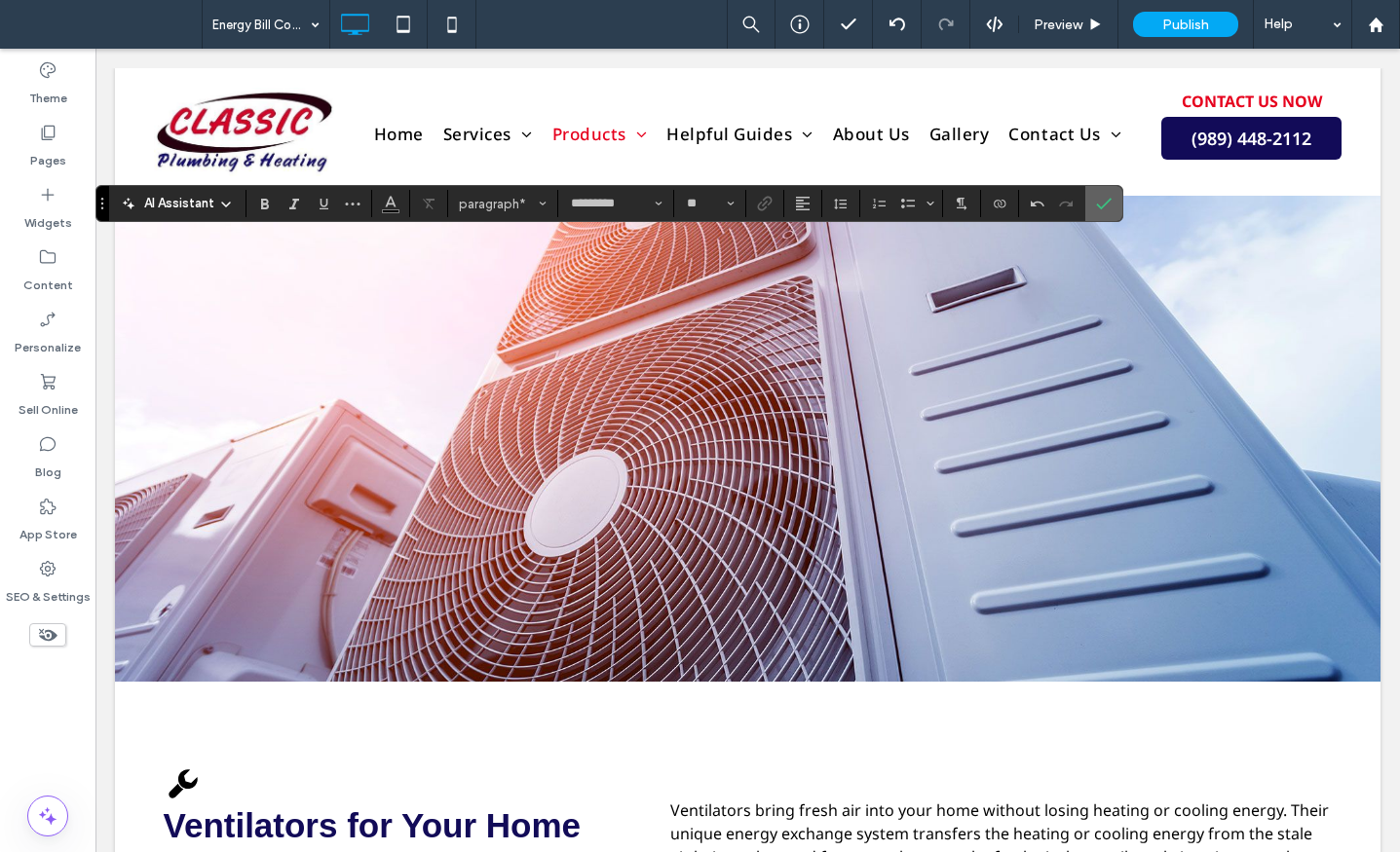 click at bounding box center [1104, 204] 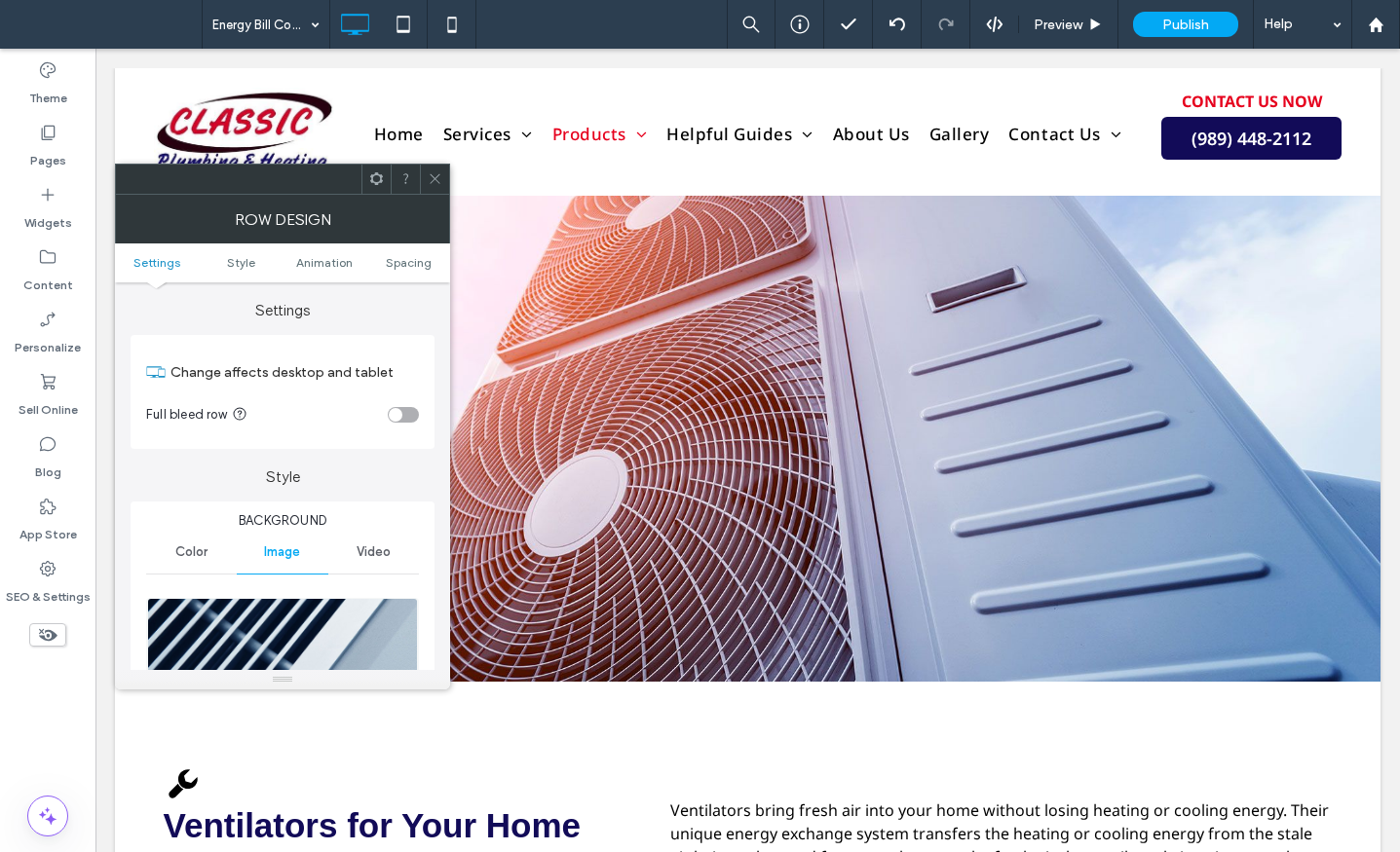 click 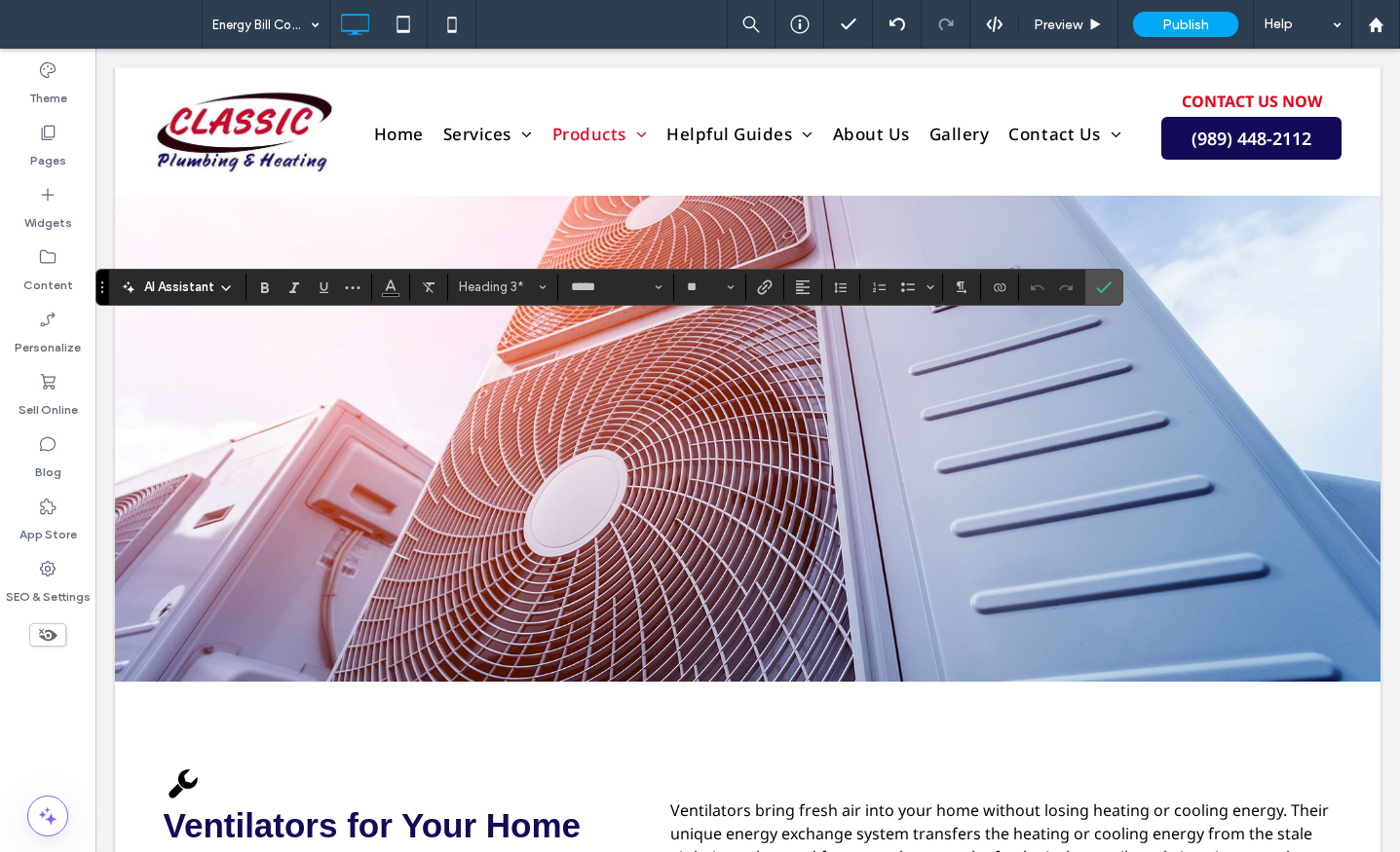 type on "*********" 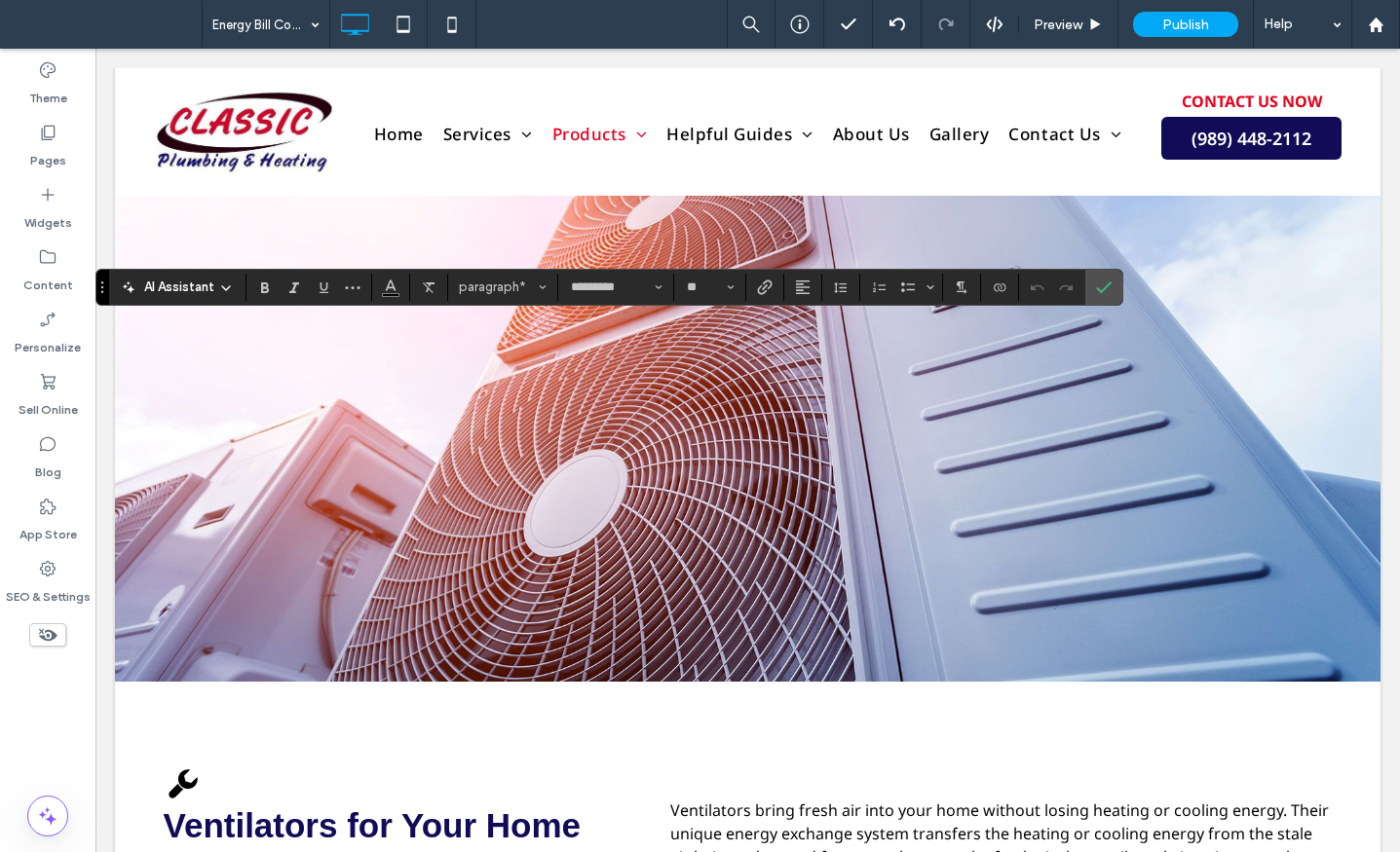 type 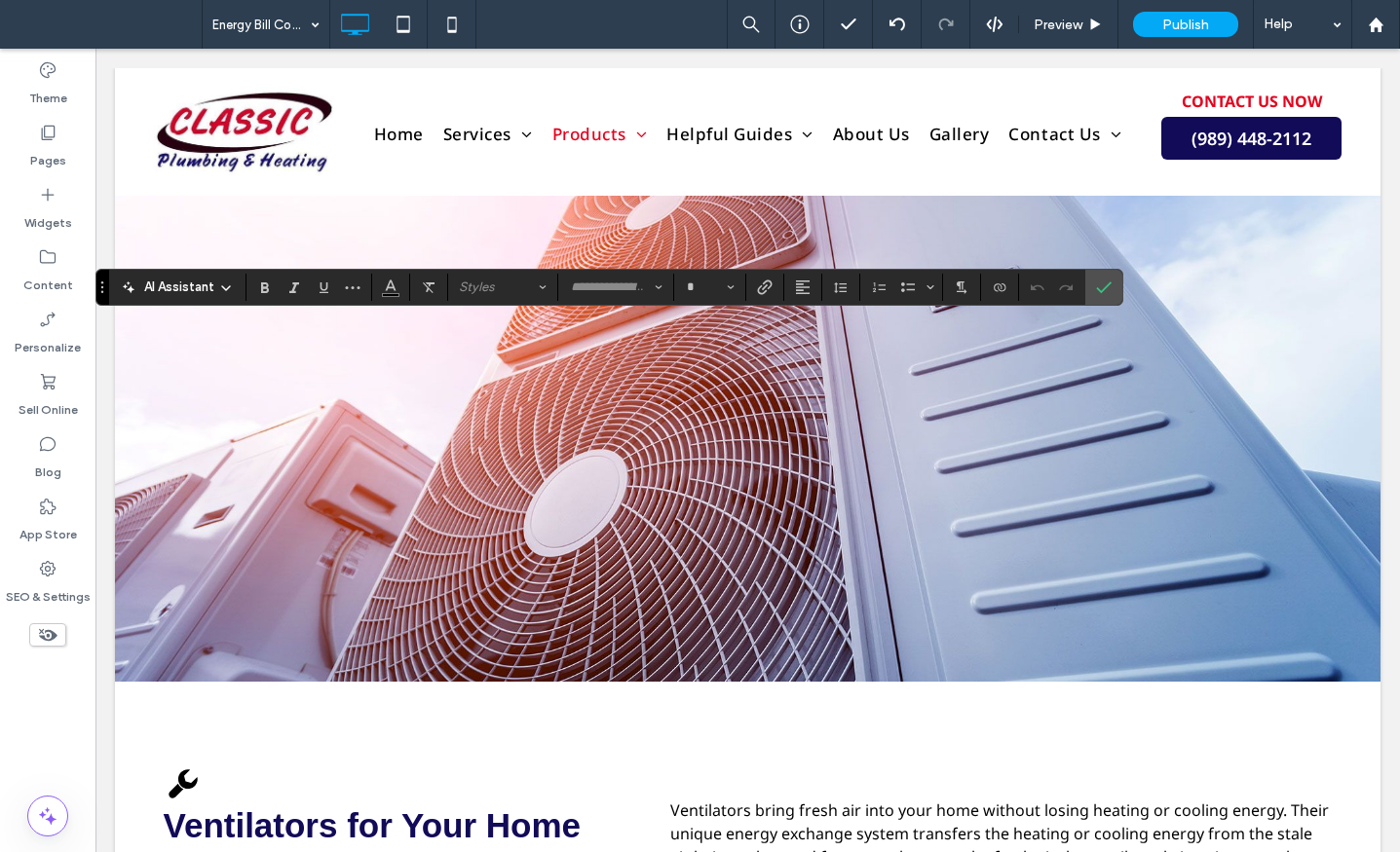 type on "*****" 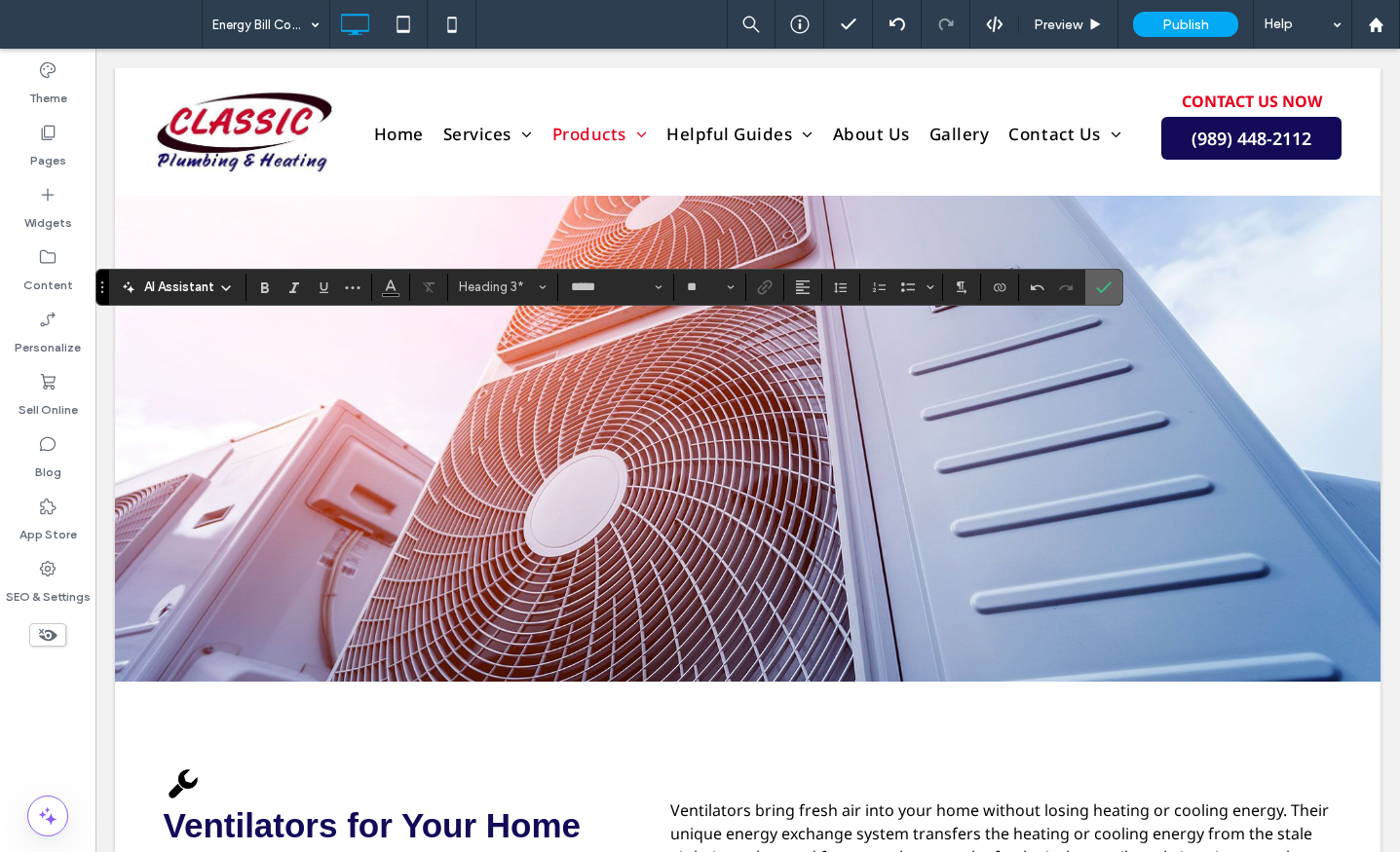 click at bounding box center (1104, 287) 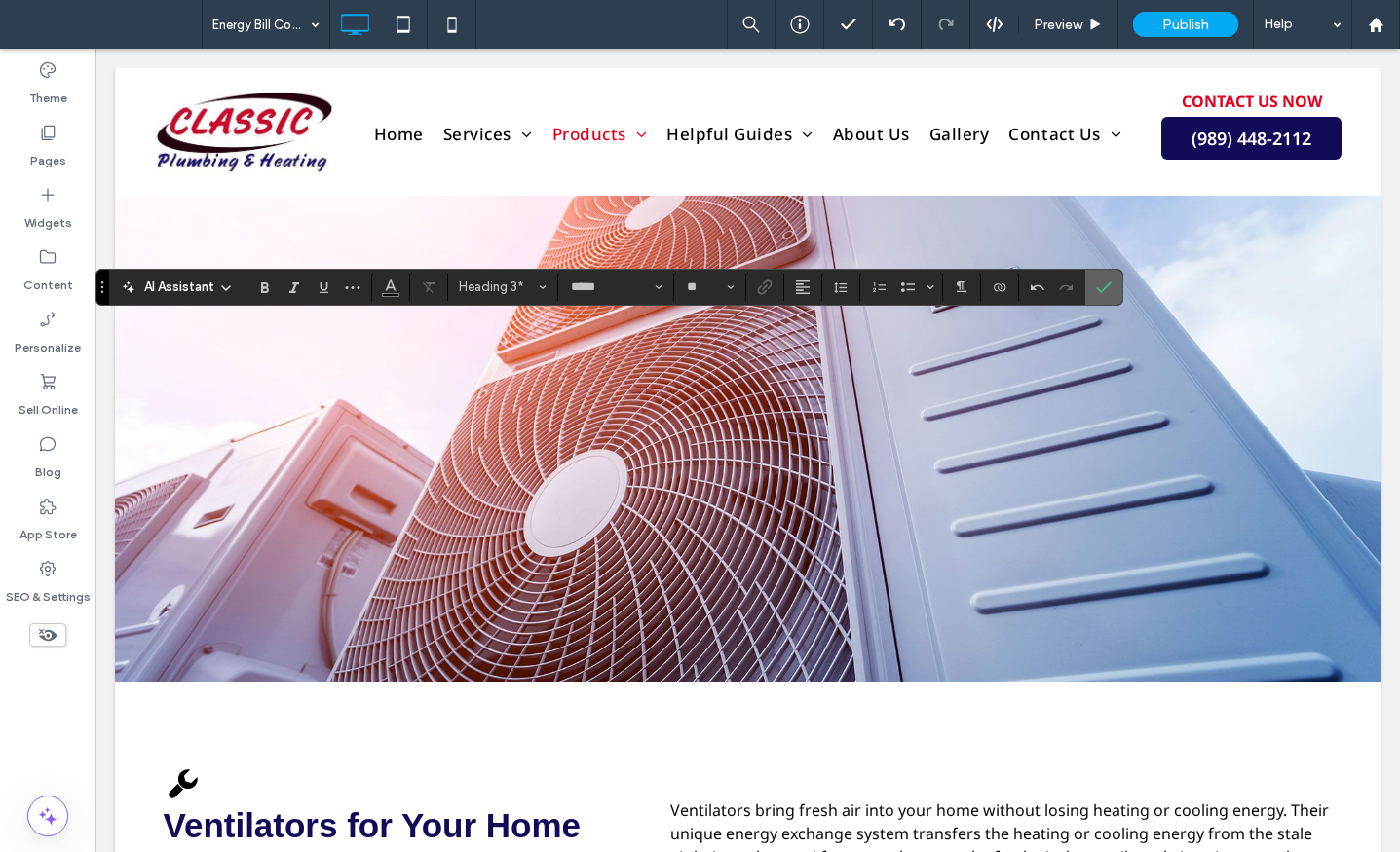 click 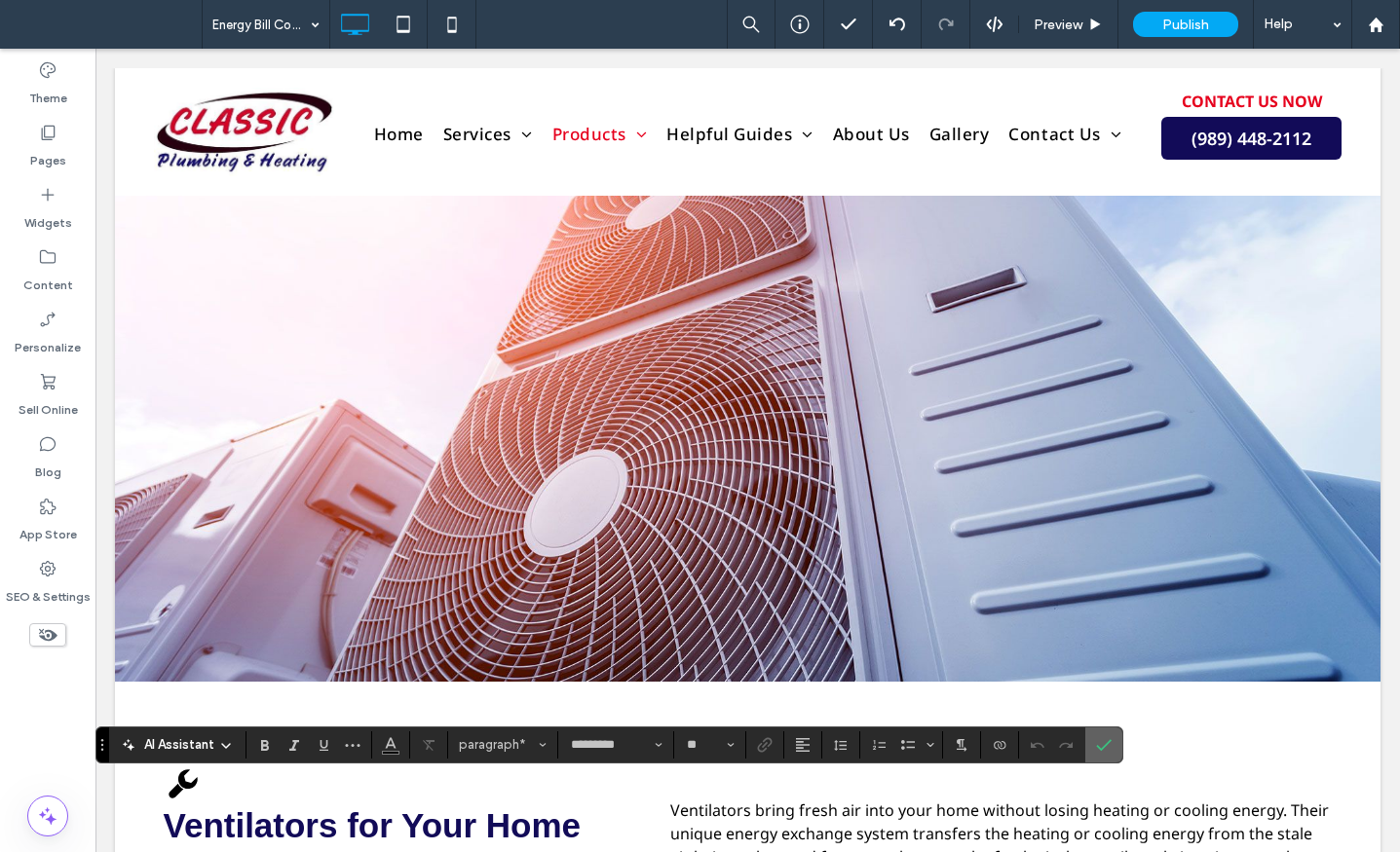click at bounding box center [1104, 745] 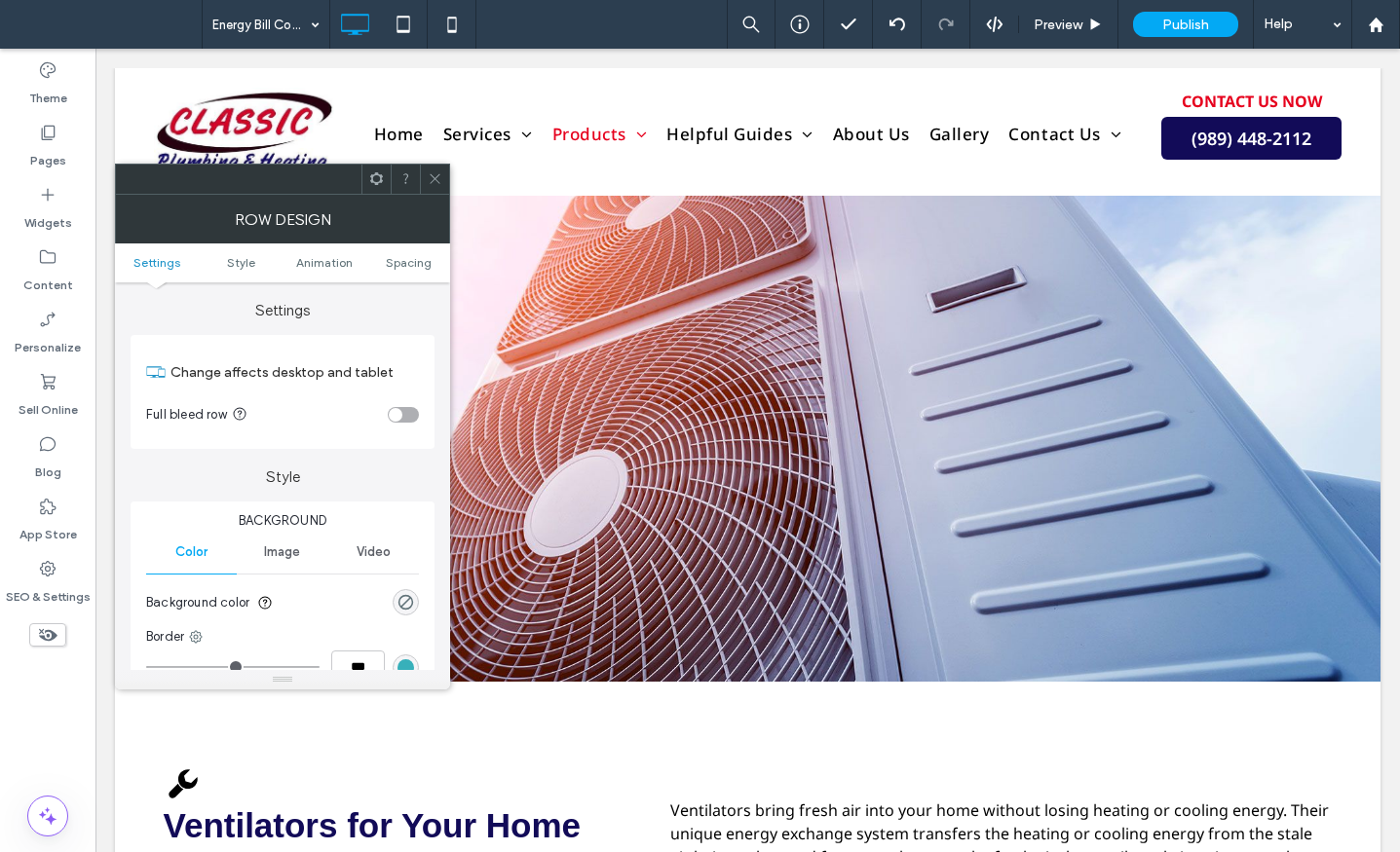 click 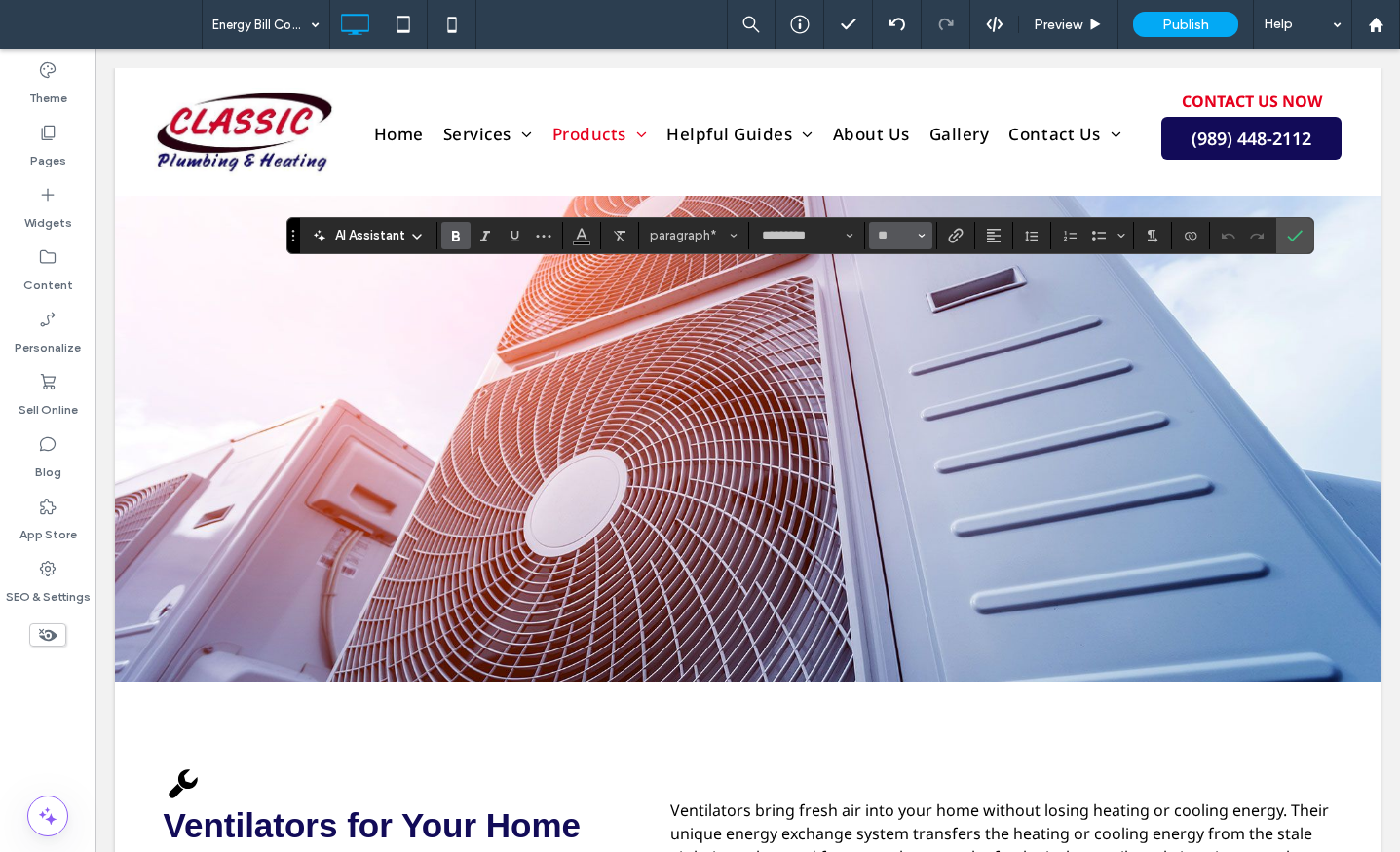 click 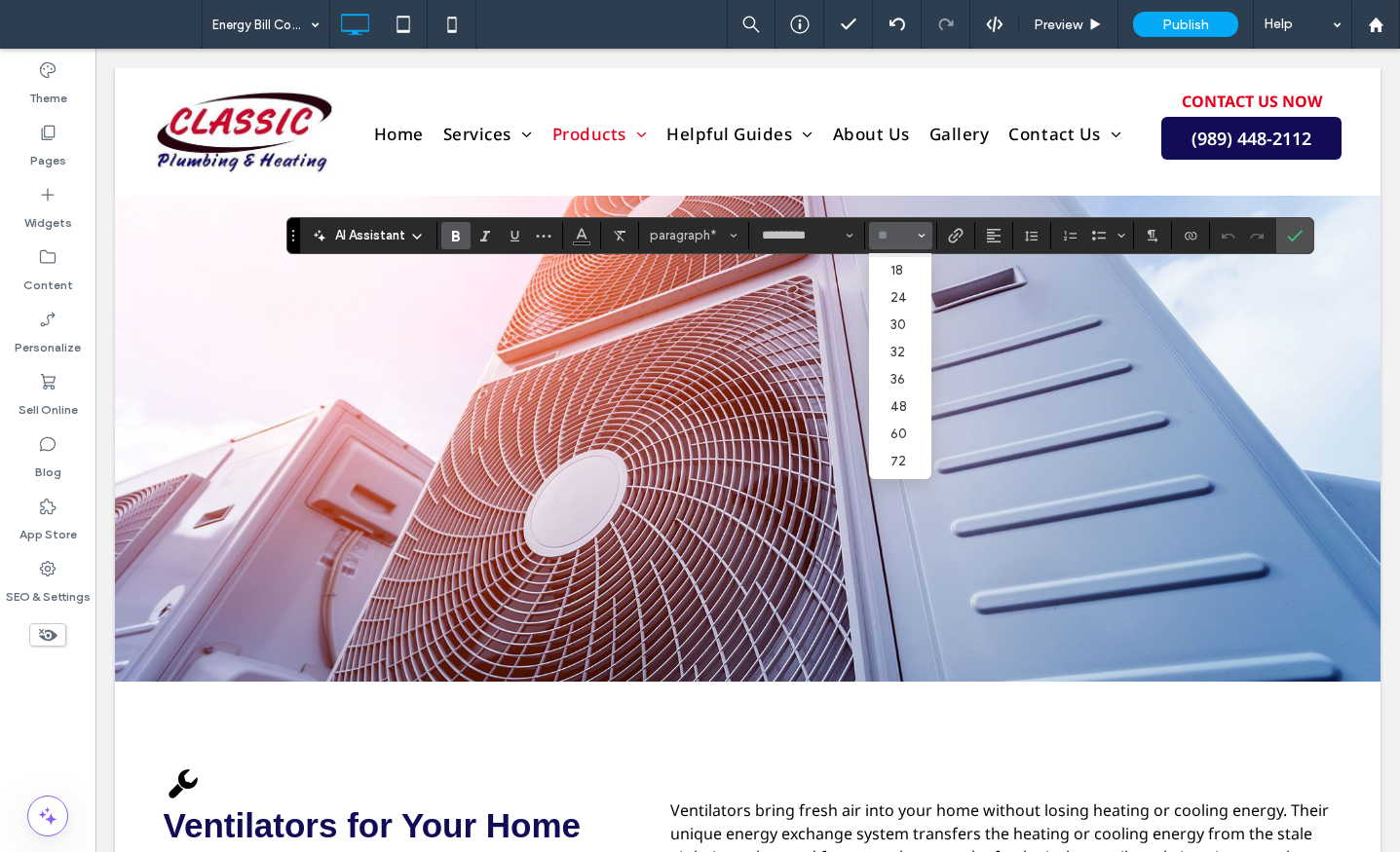 scroll, scrollTop: 195, scrollLeft: 0, axis: vertical 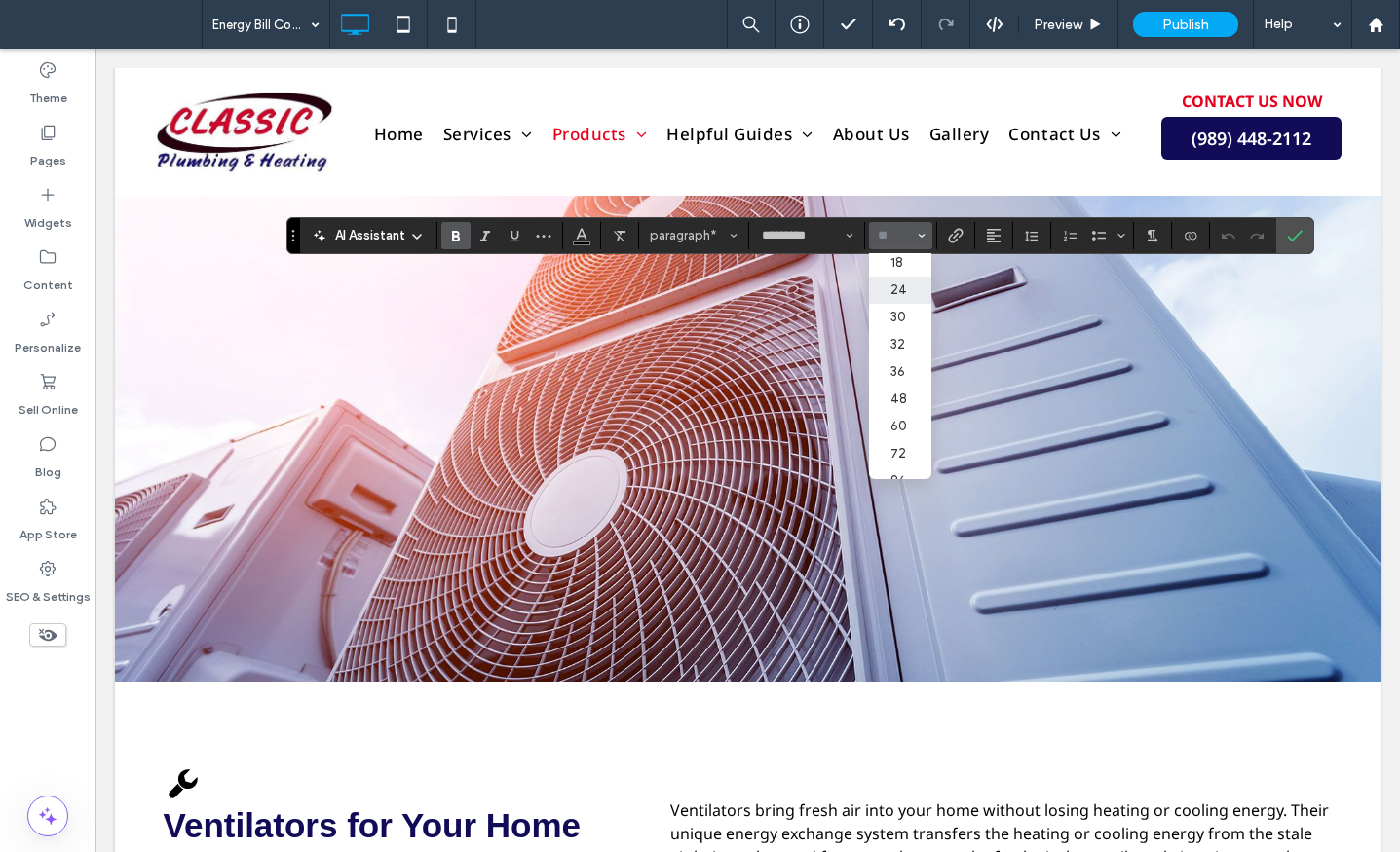 click on "24" at bounding box center (900, 290) 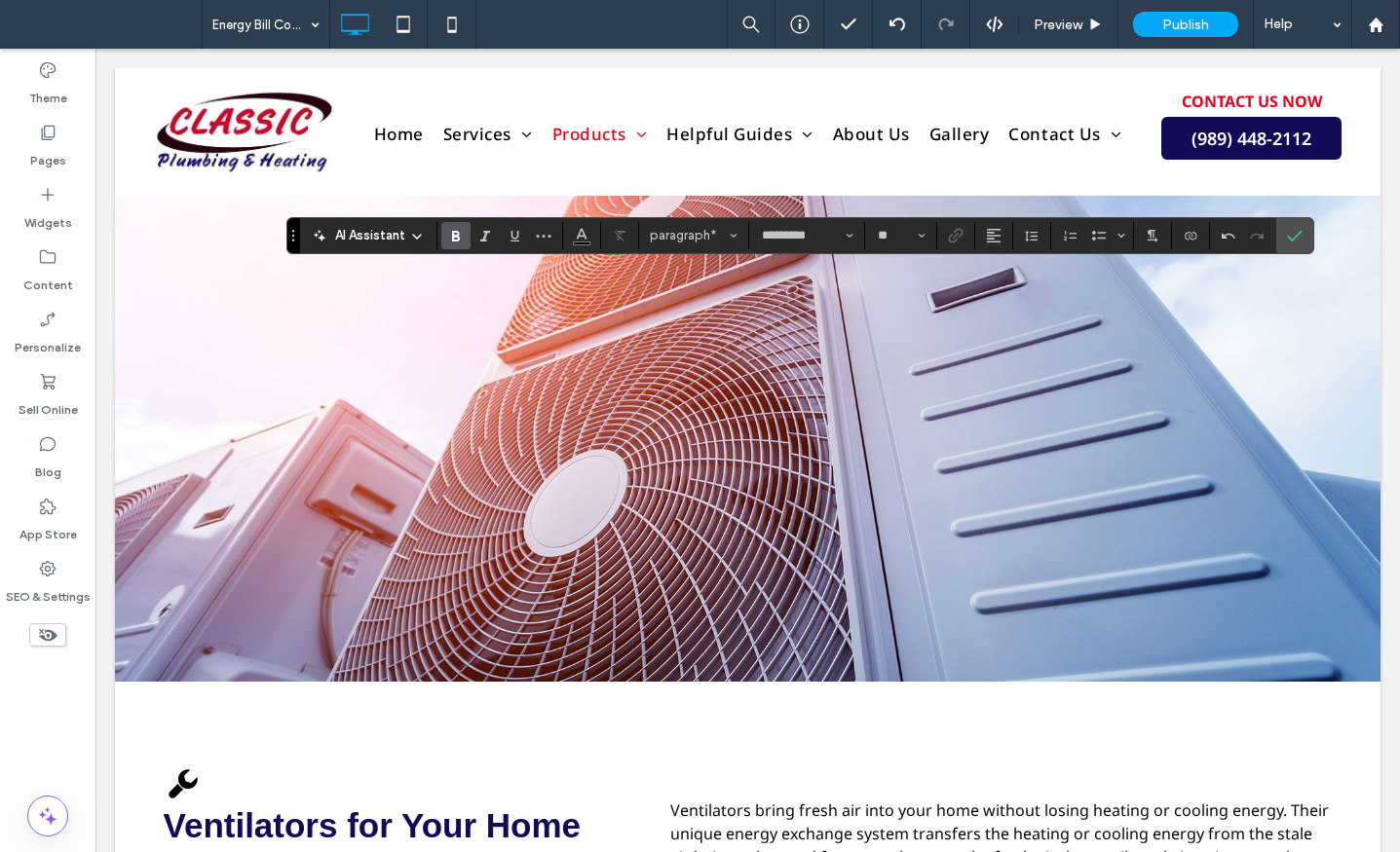 click 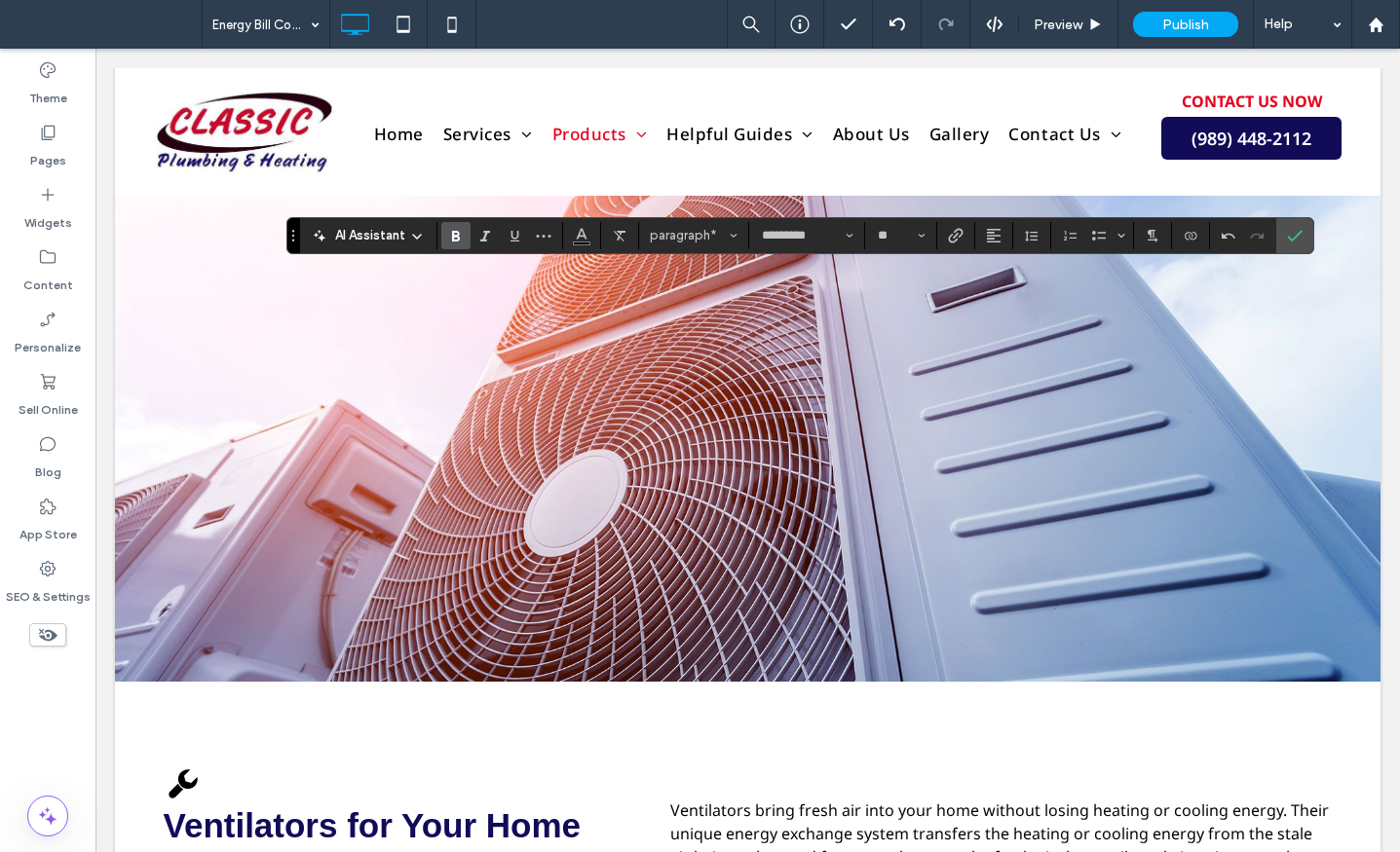 click 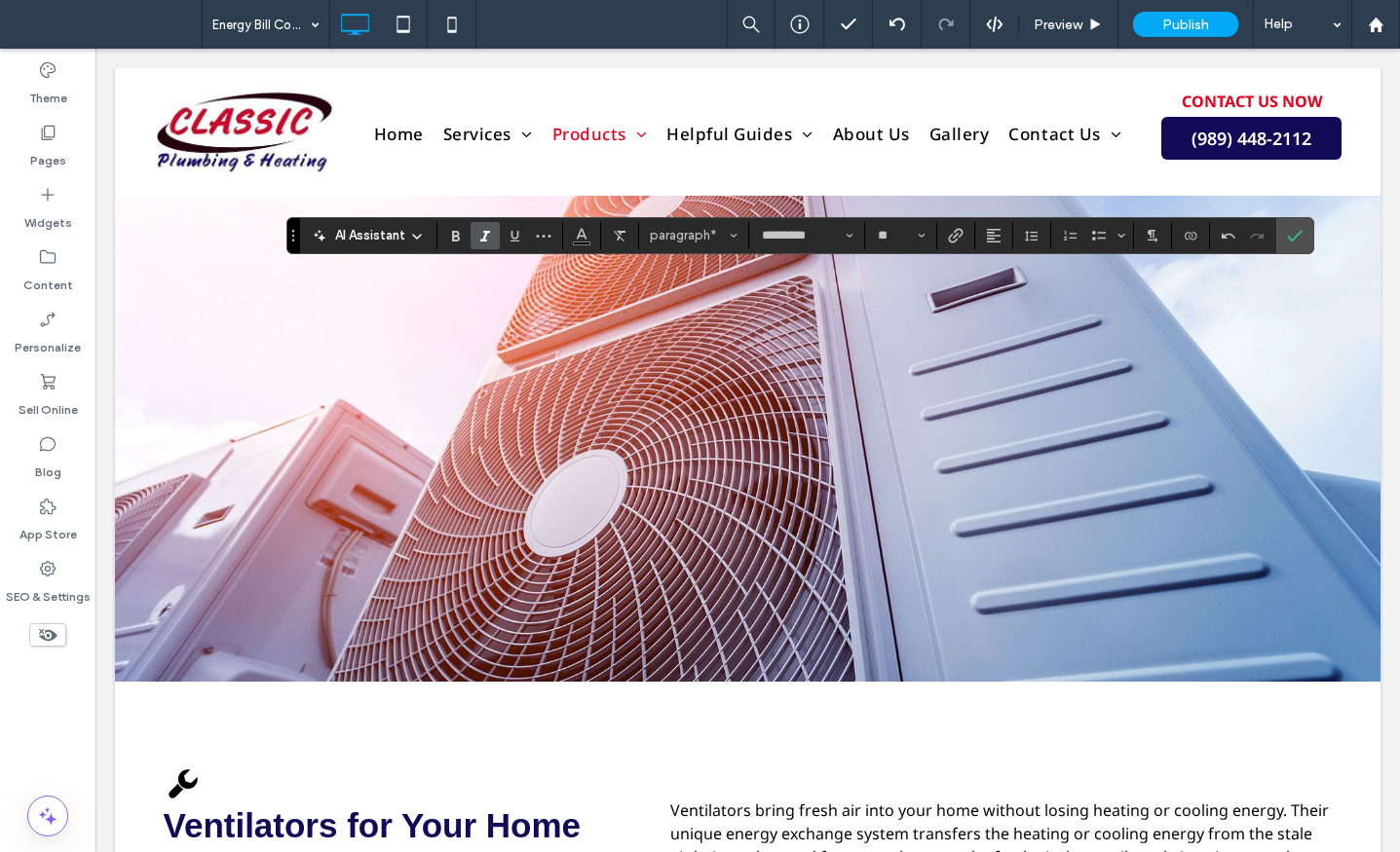 type on "**" 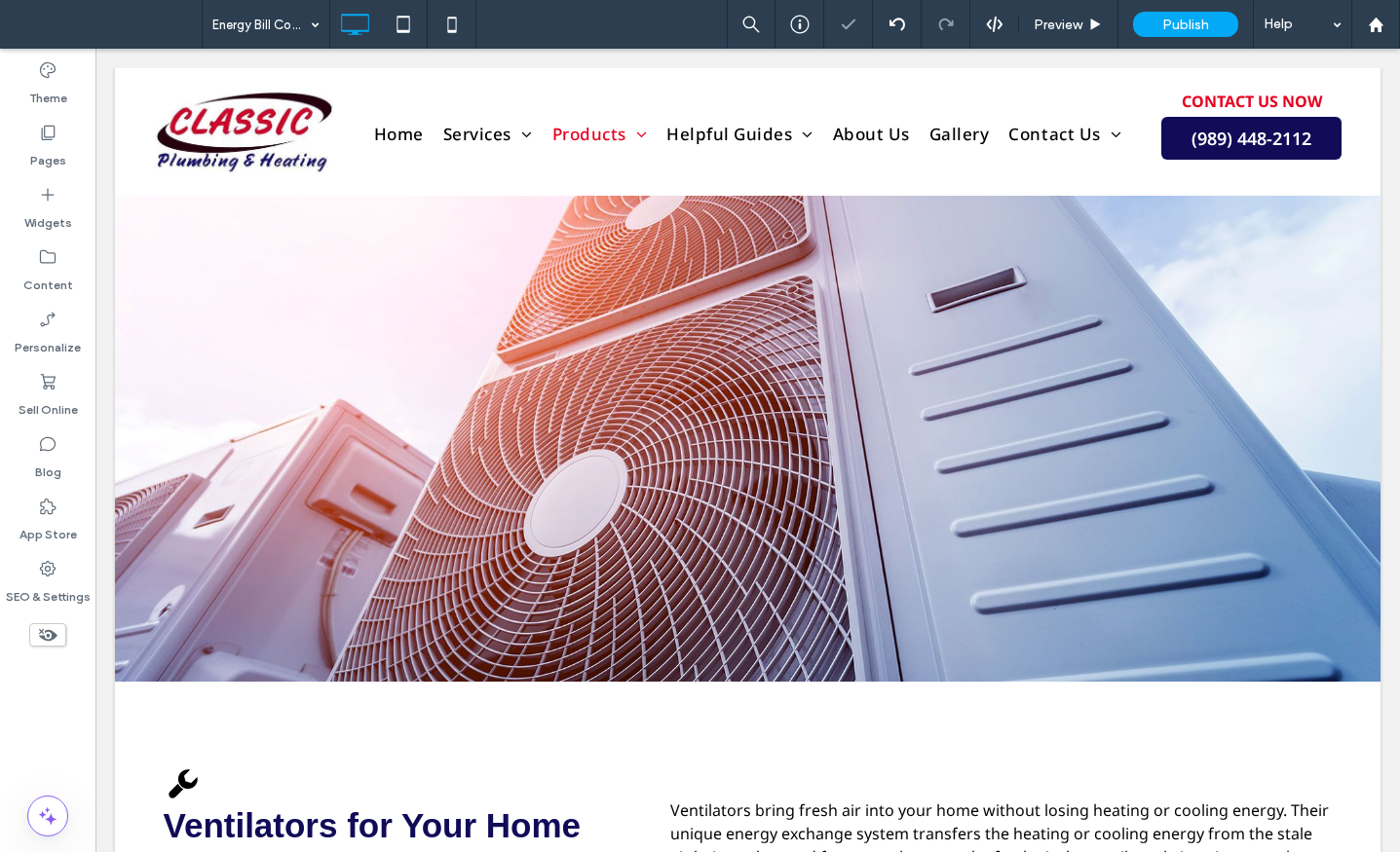 type on "*********" 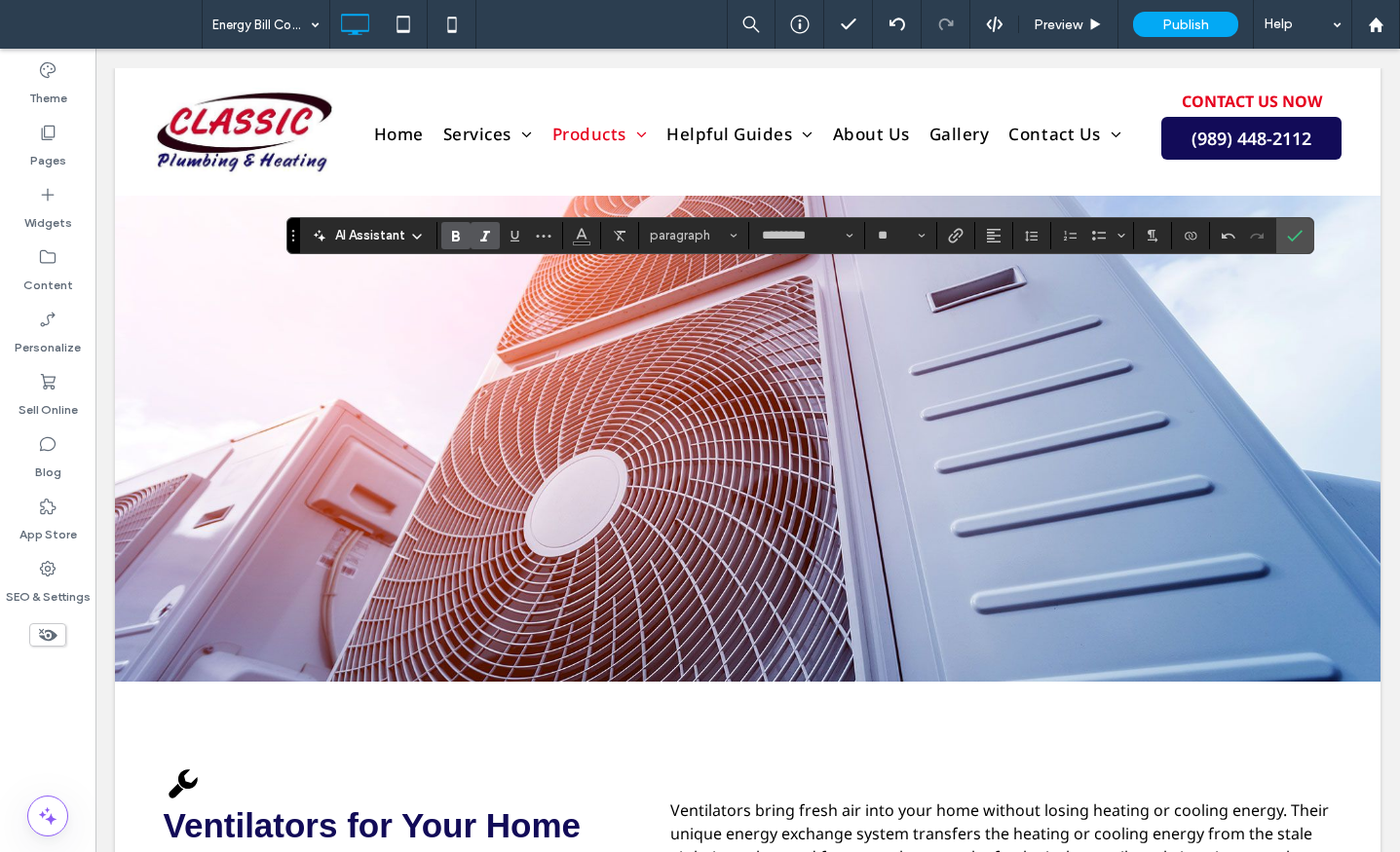 click 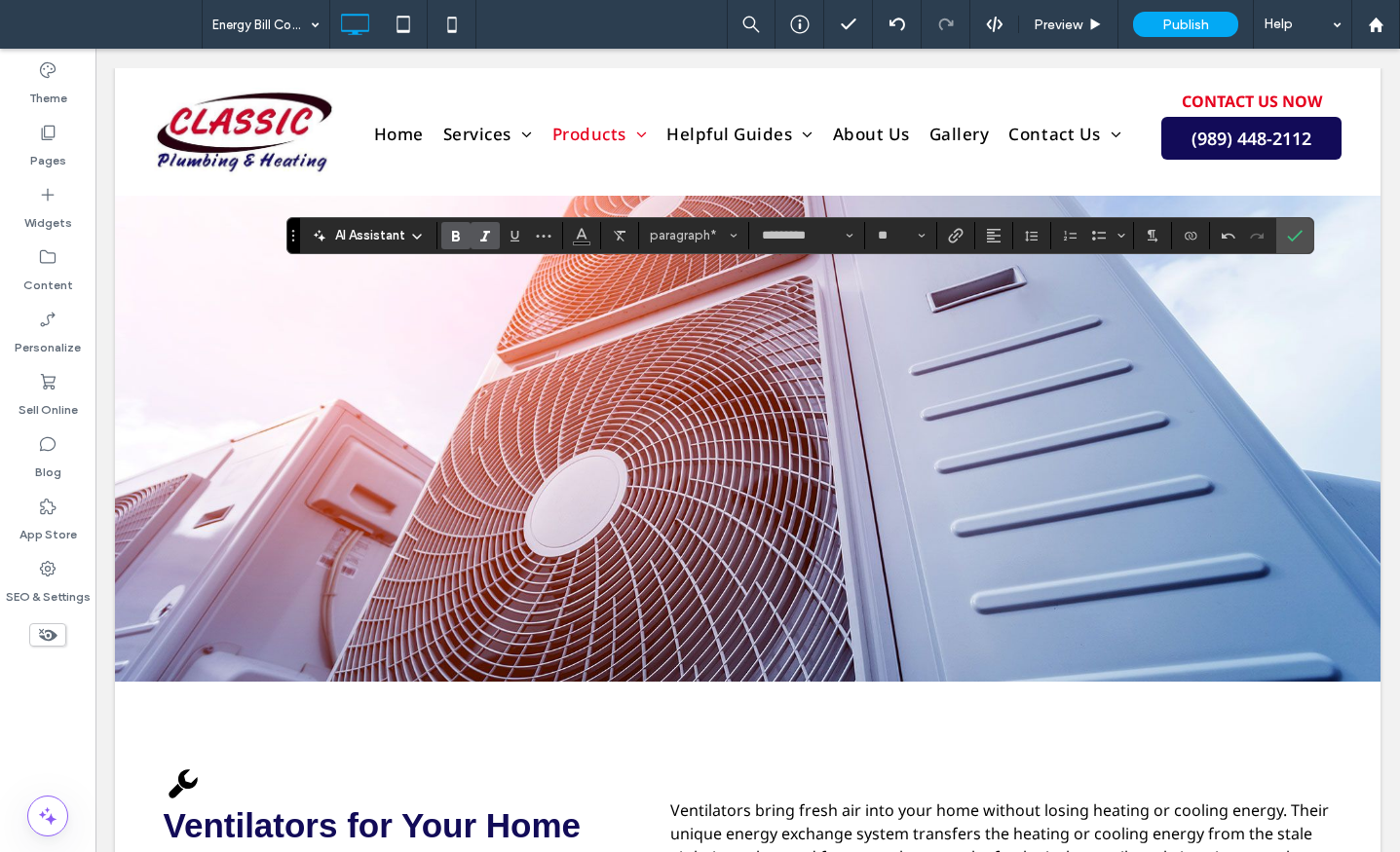click 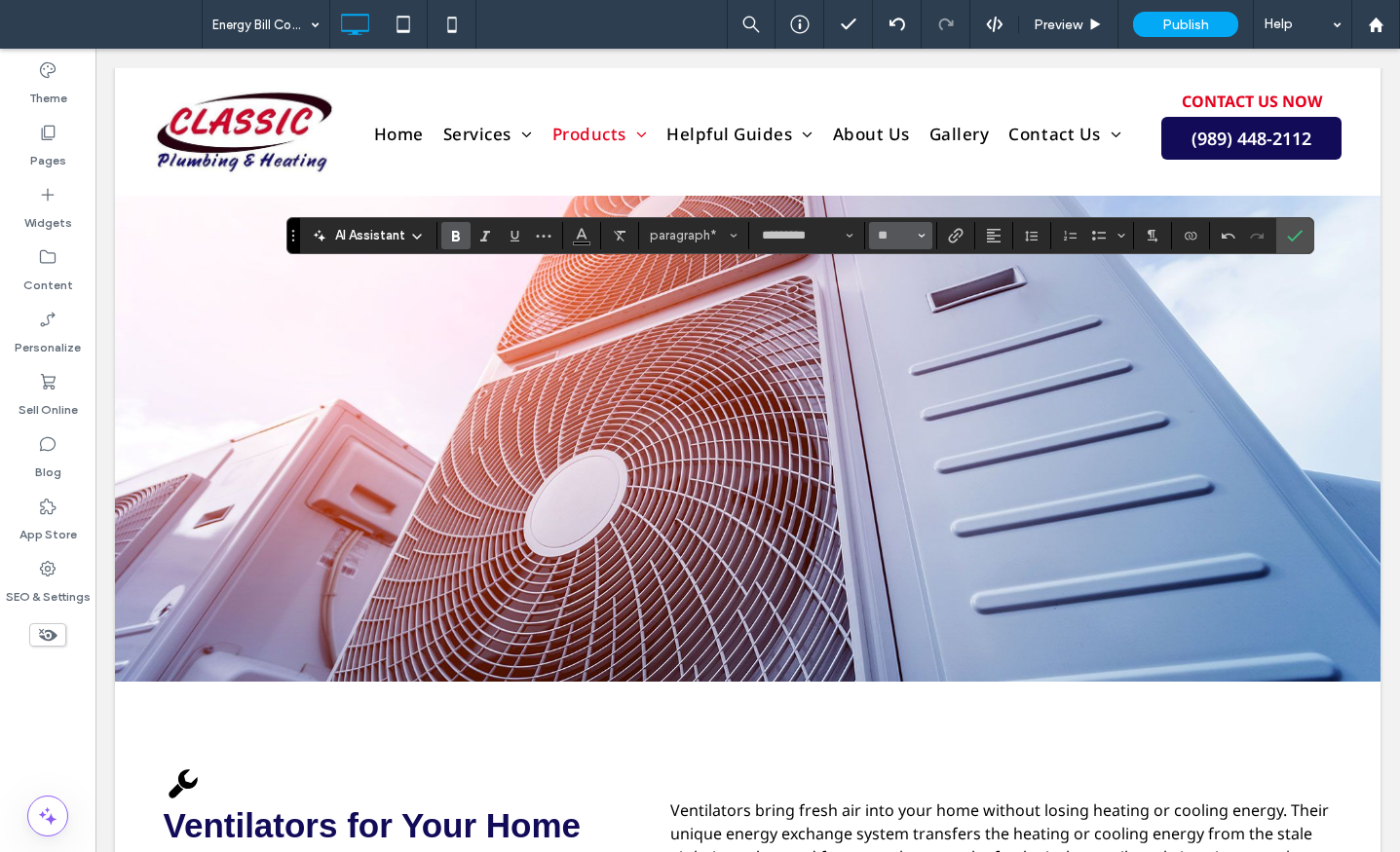 click on "**" at bounding box center (900, 236) 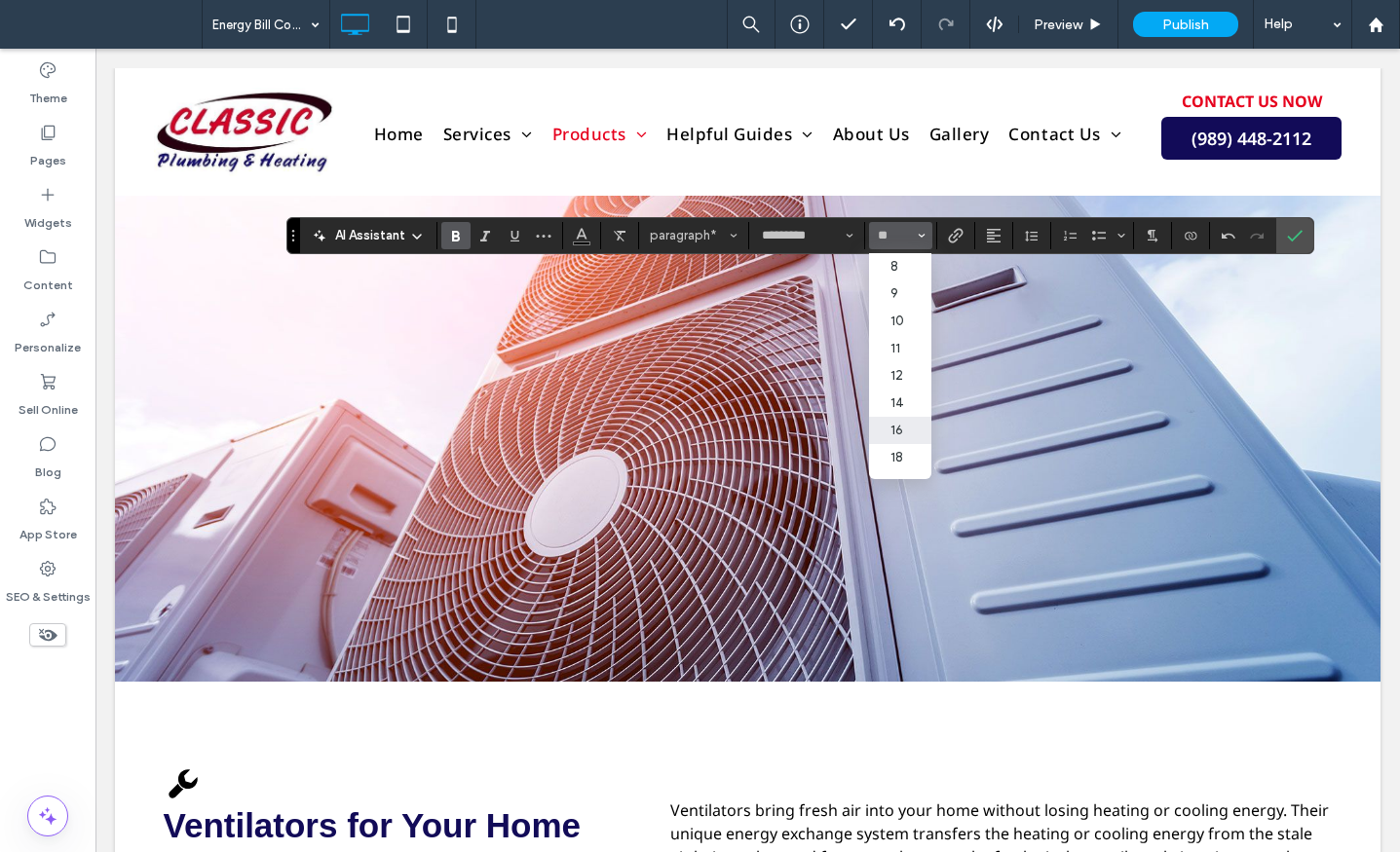 scroll, scrollTop: 97, scrollLeft: 0, axis: vertical 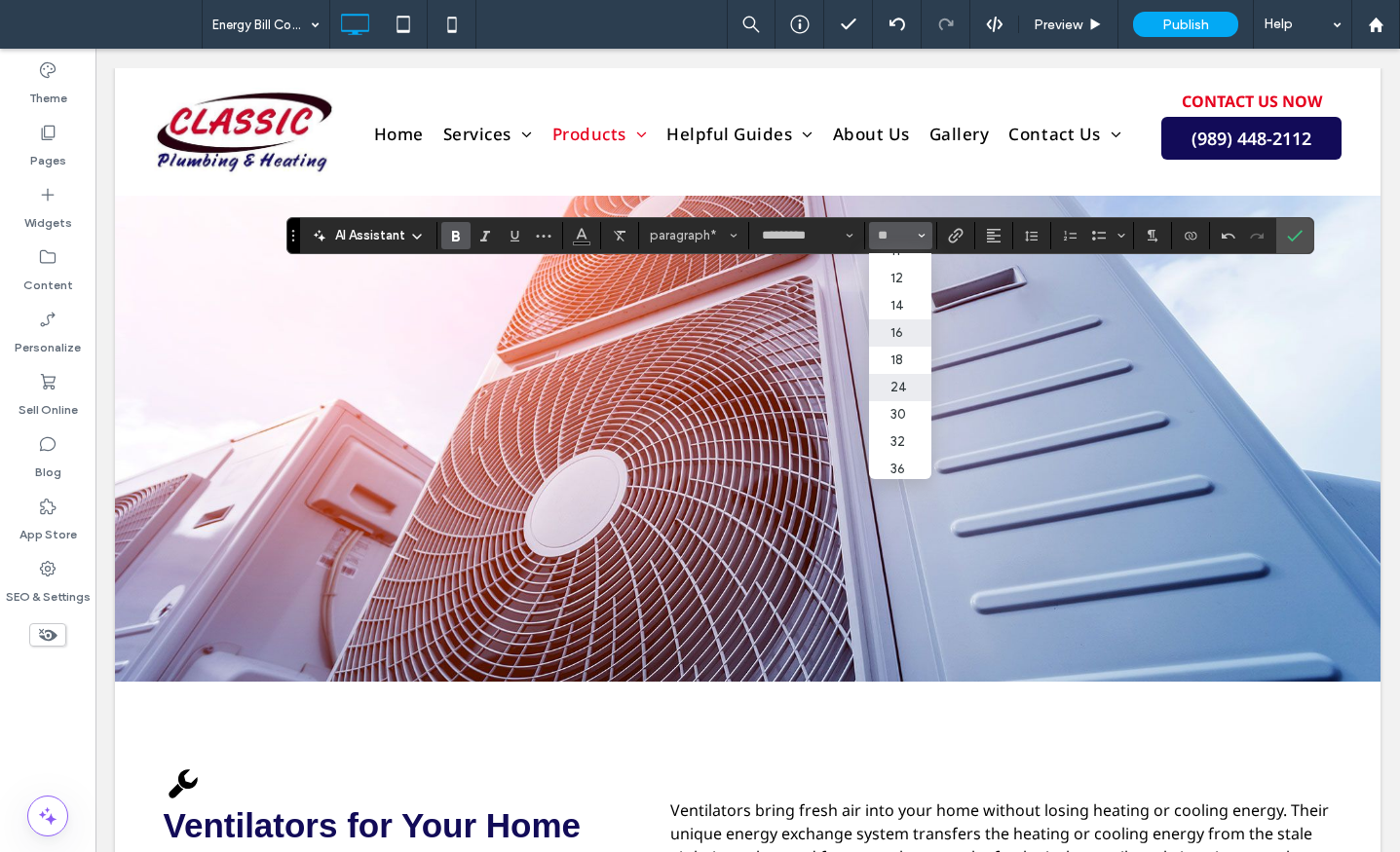 click on "24" at bounding box center (900, 388) 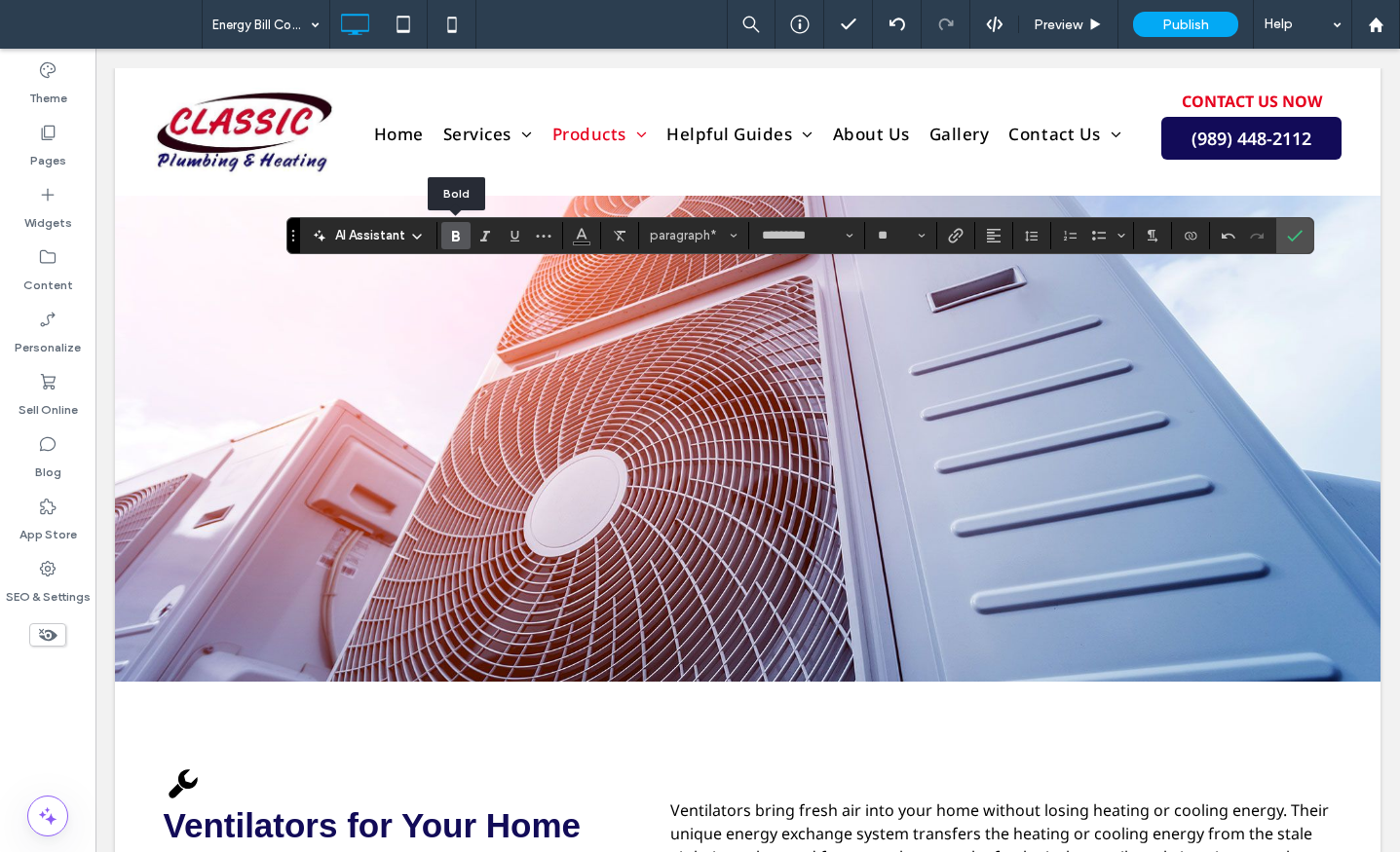 click 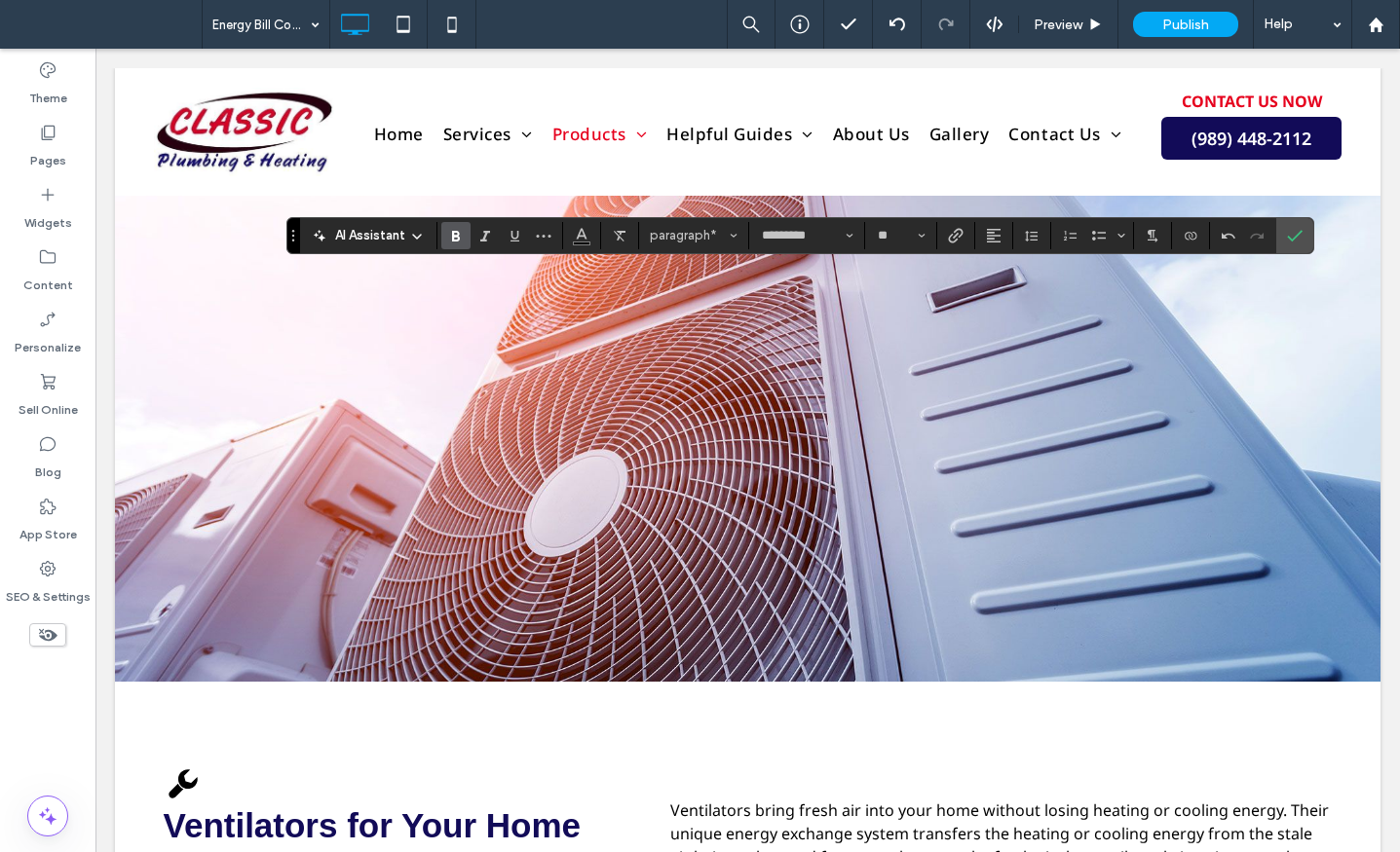 type on "**" 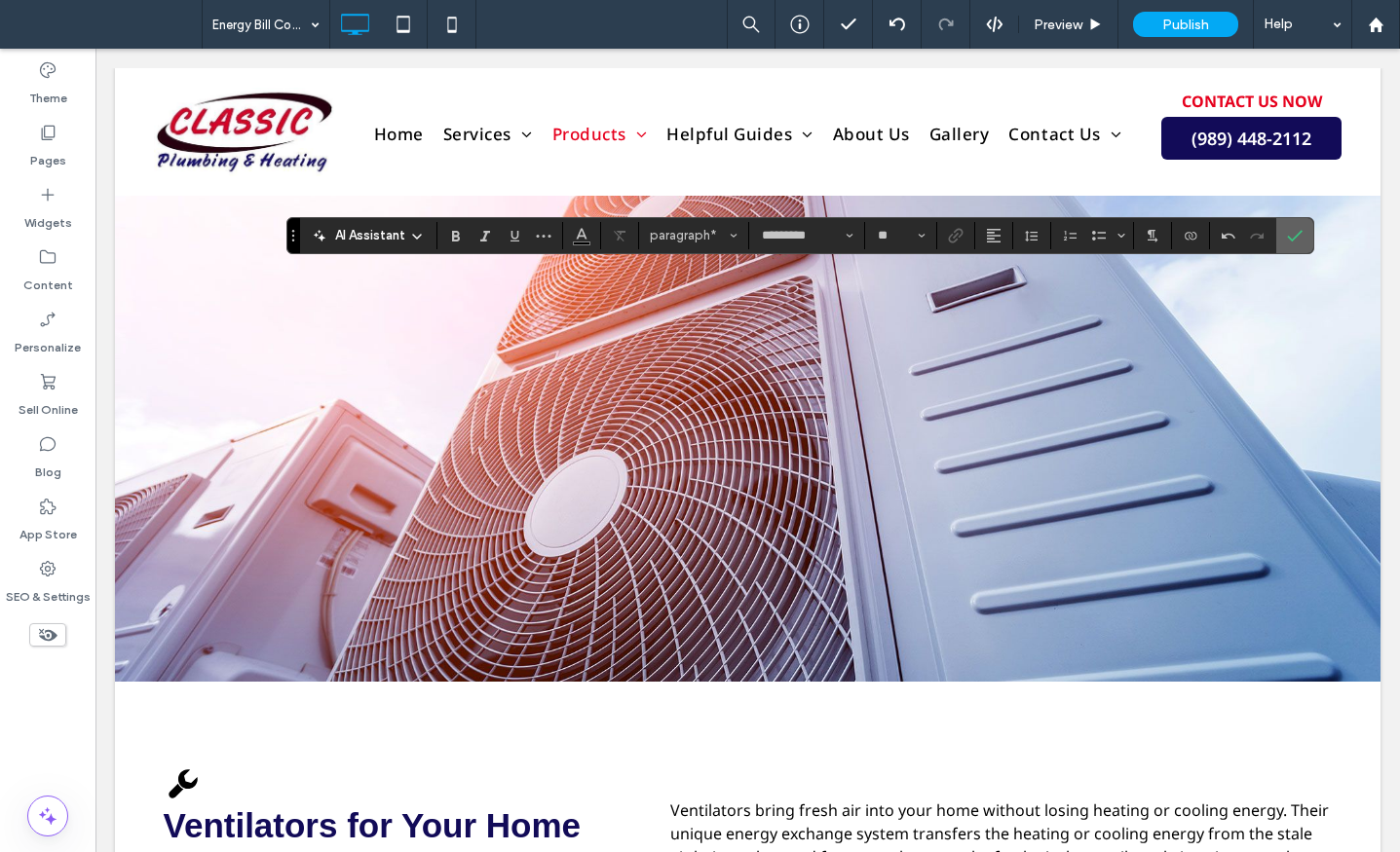 click 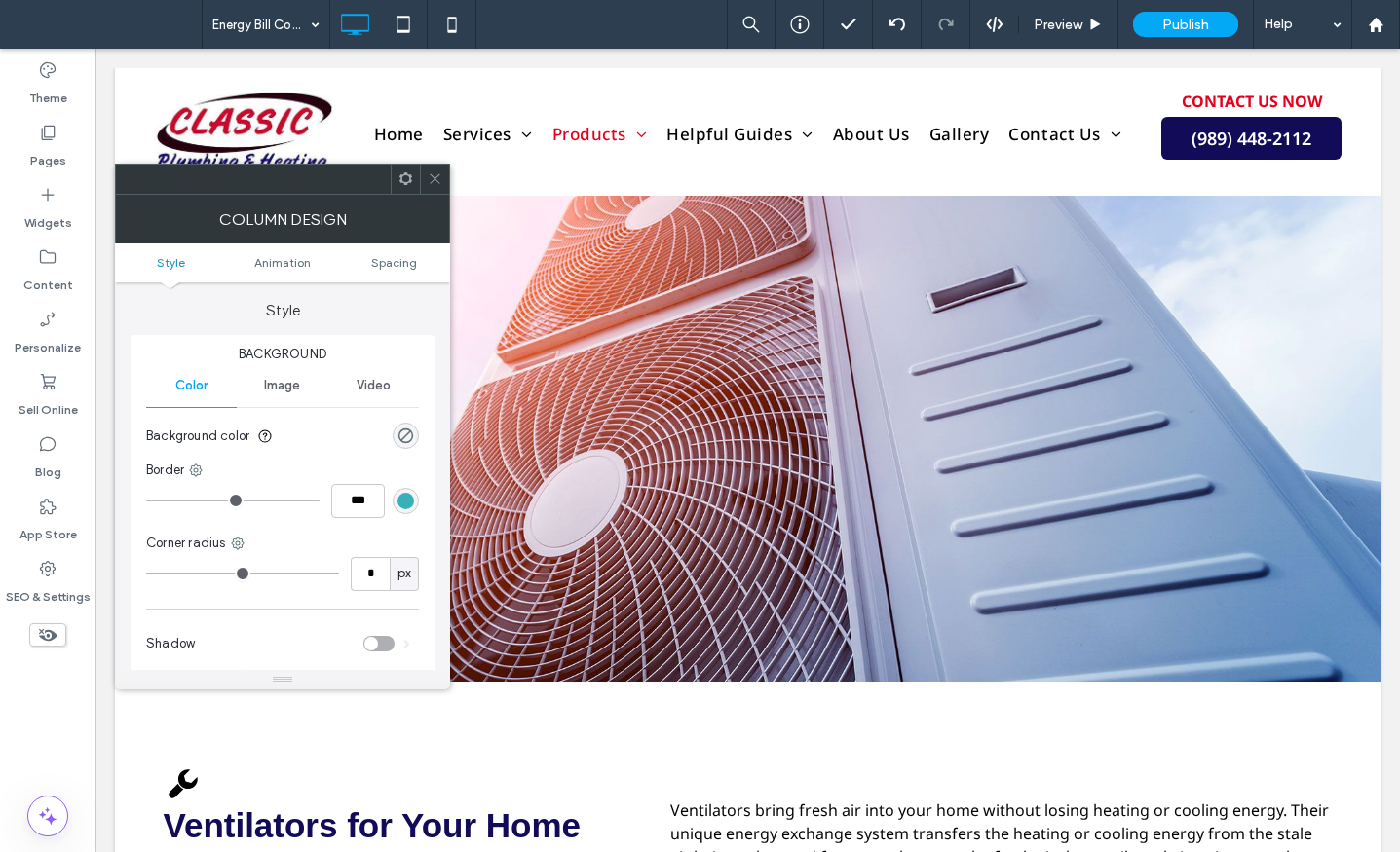 click 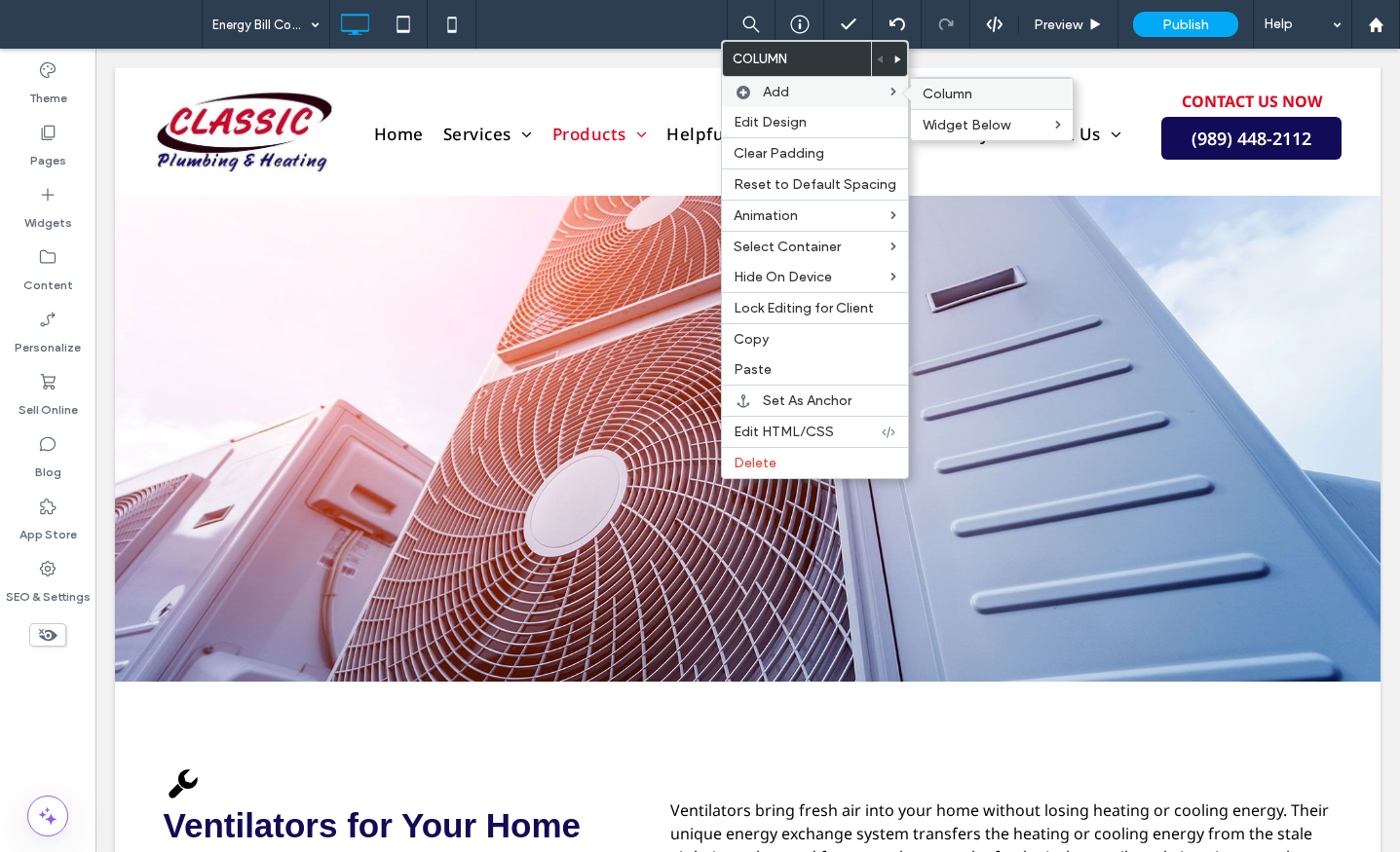 click on "Column" at bounding box center [947, 93] 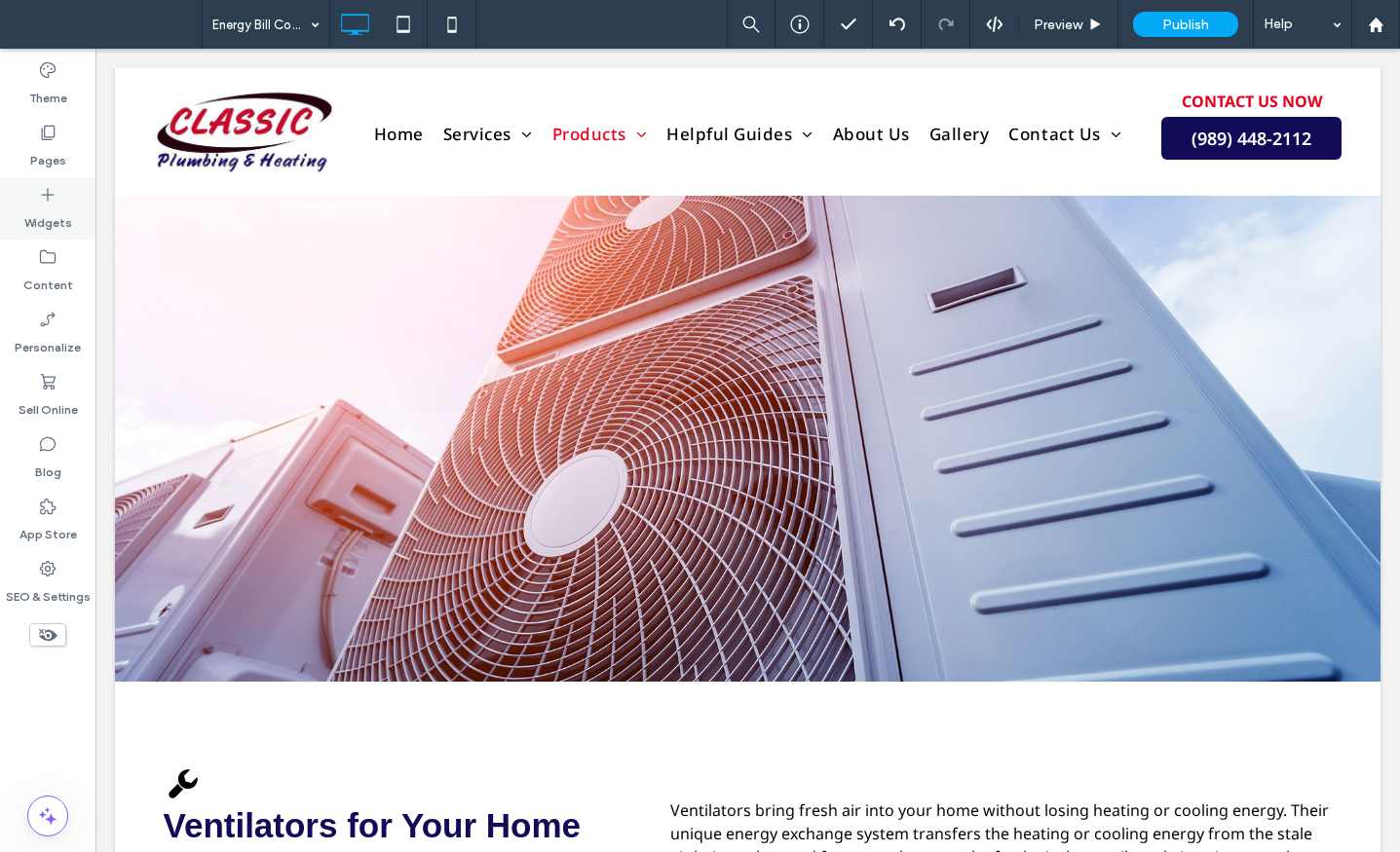 click on "Widgets" at bounding box center [48, 218] 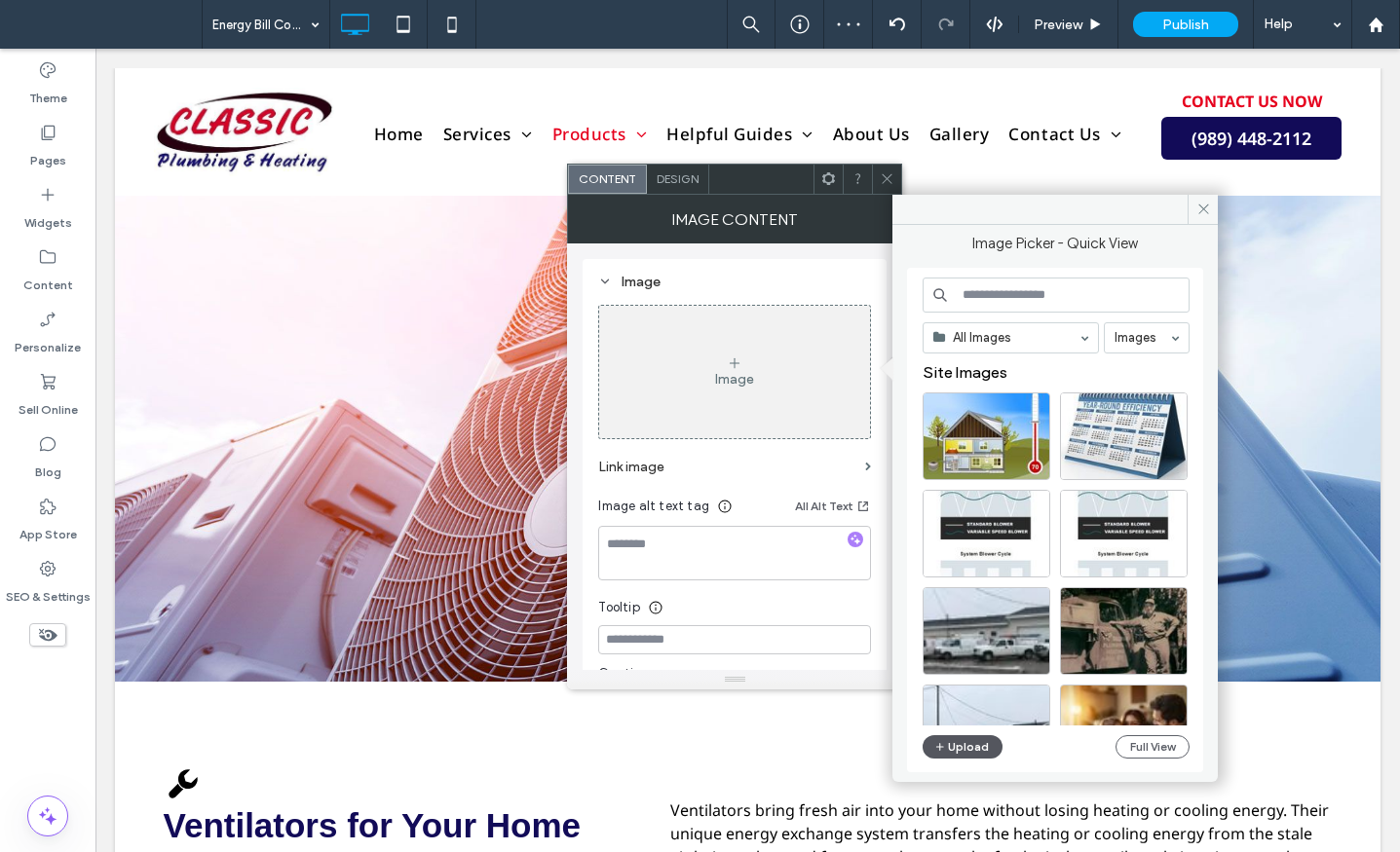 click on "Upload" at bounding box center (963, 747) 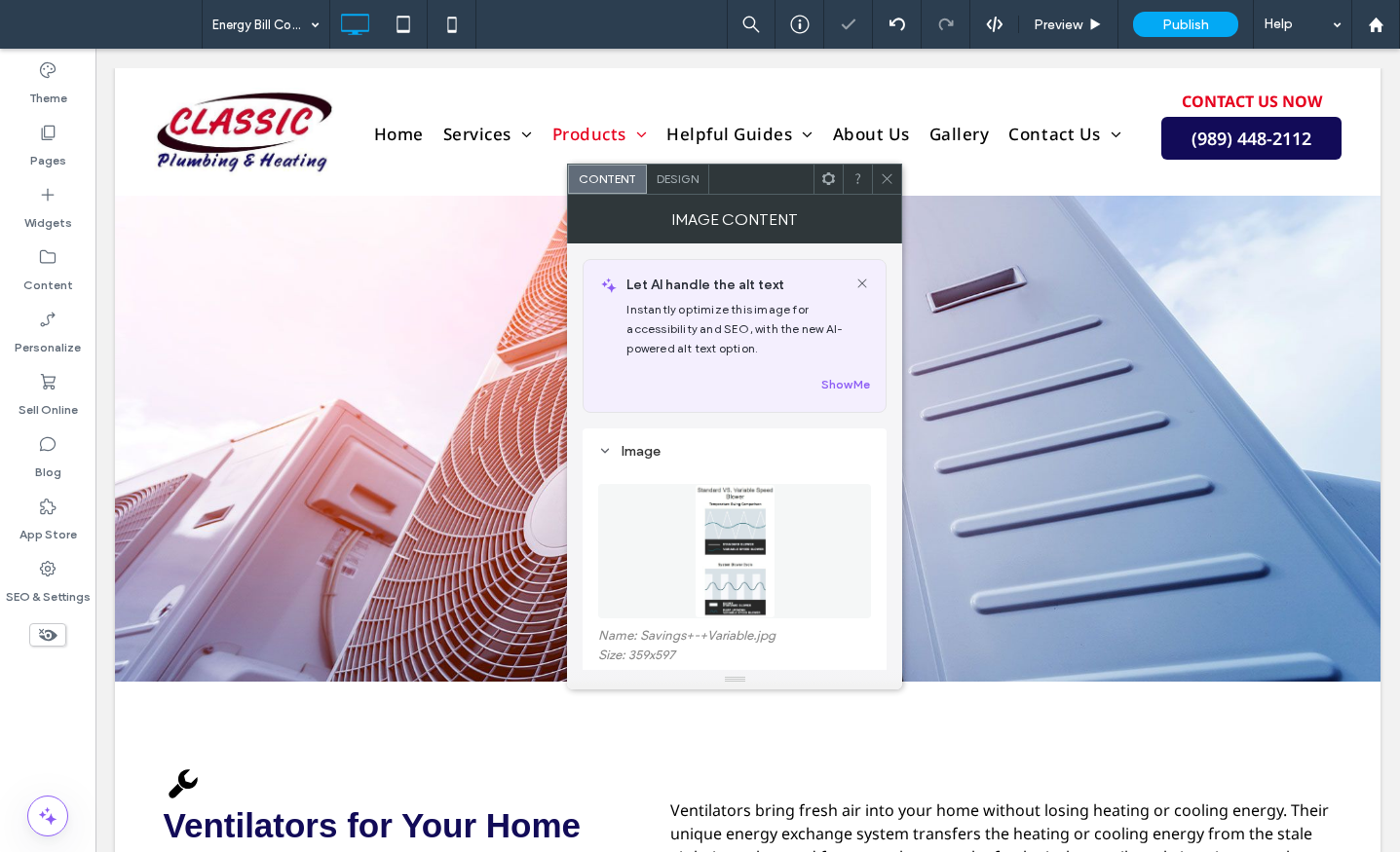 click 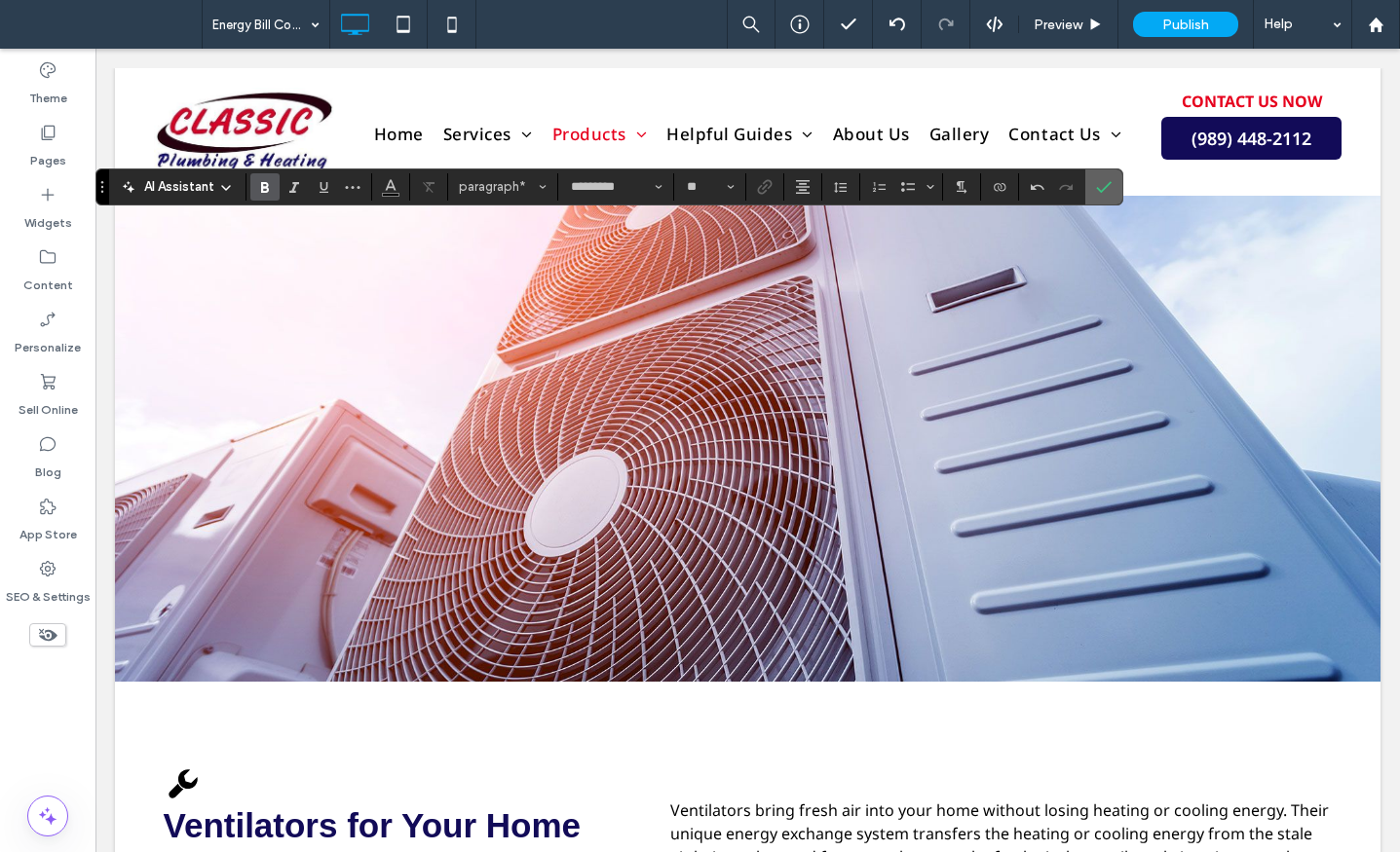 click 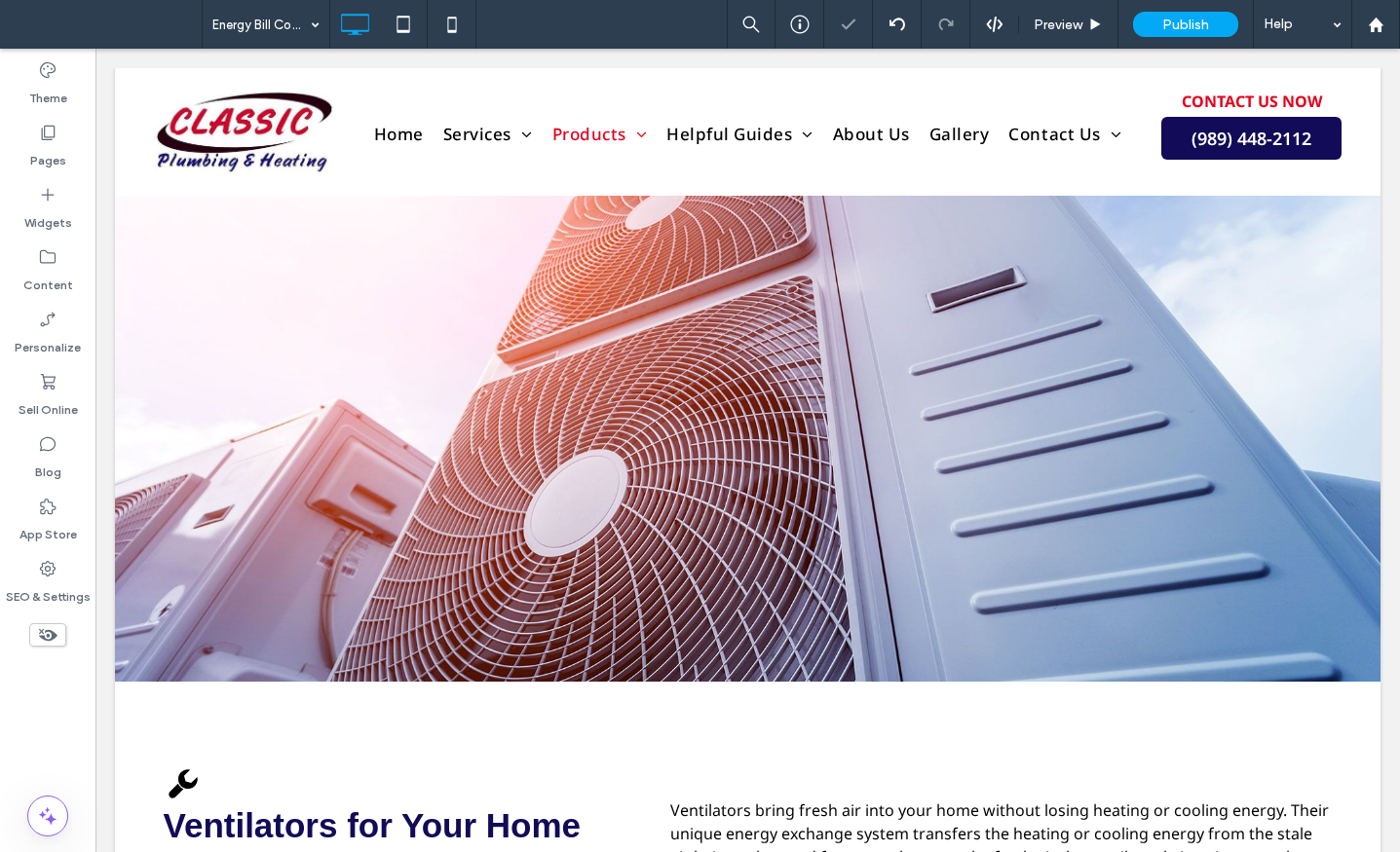 type on "*********" 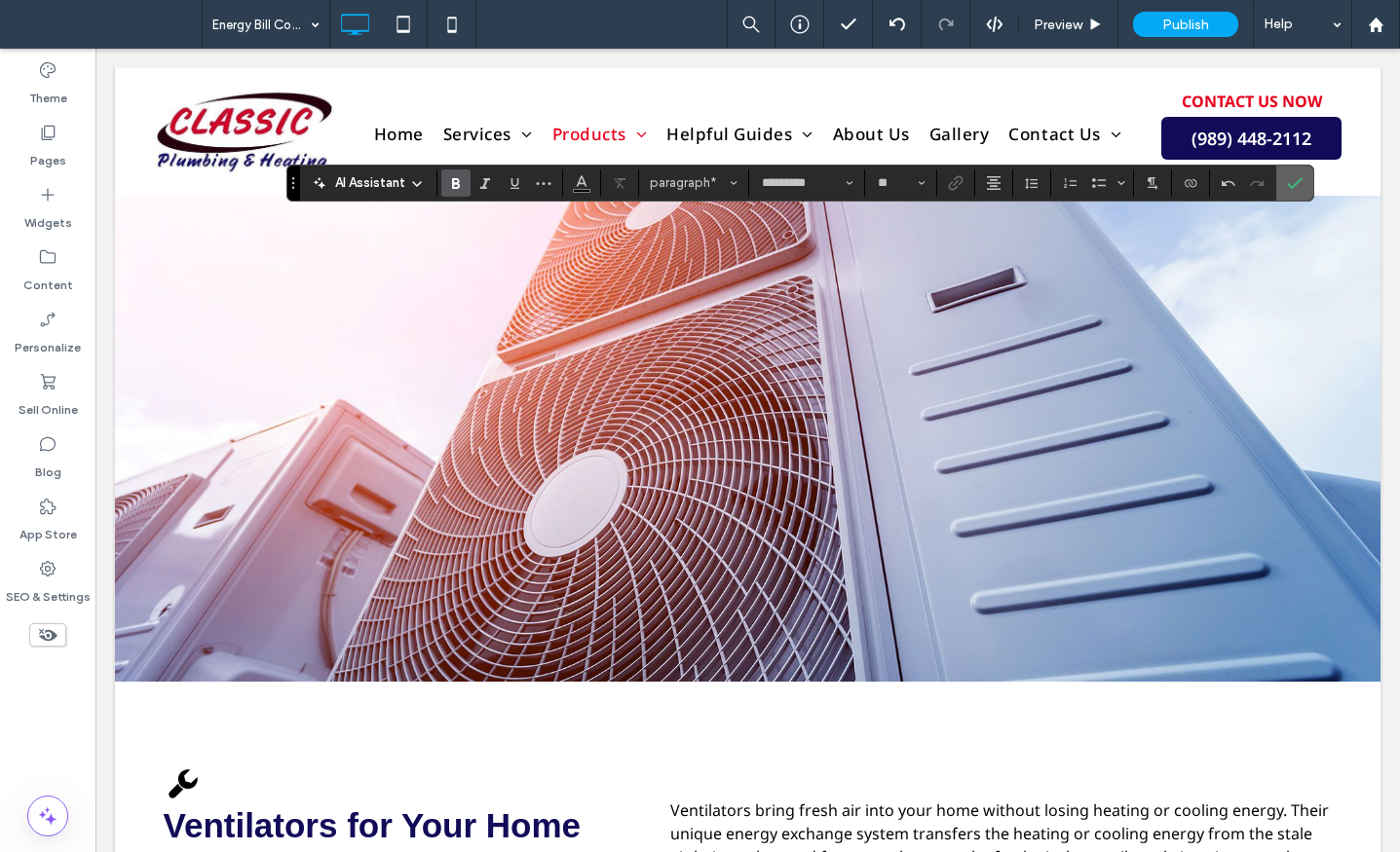 click 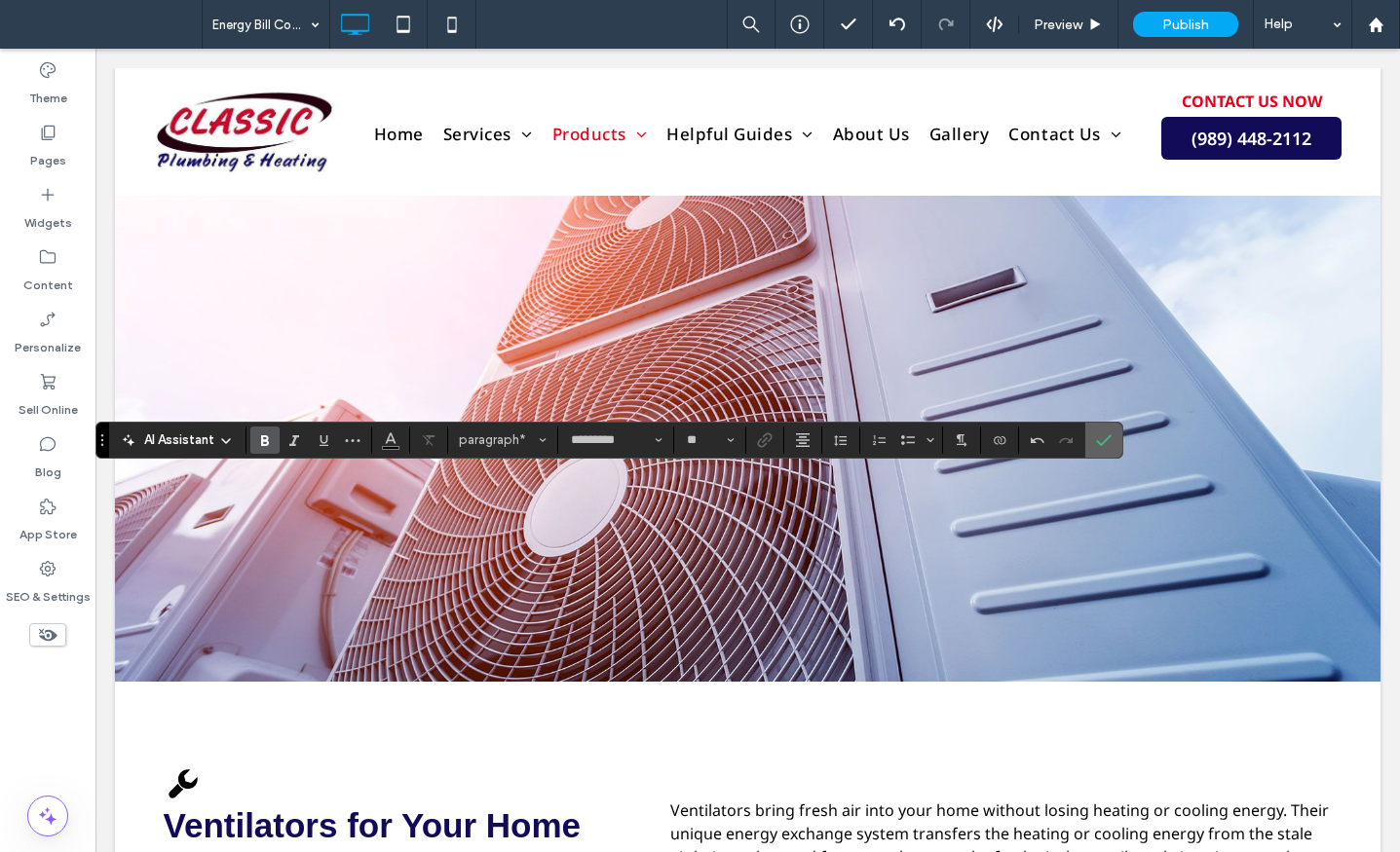 click at bounding box center [1104, 440] 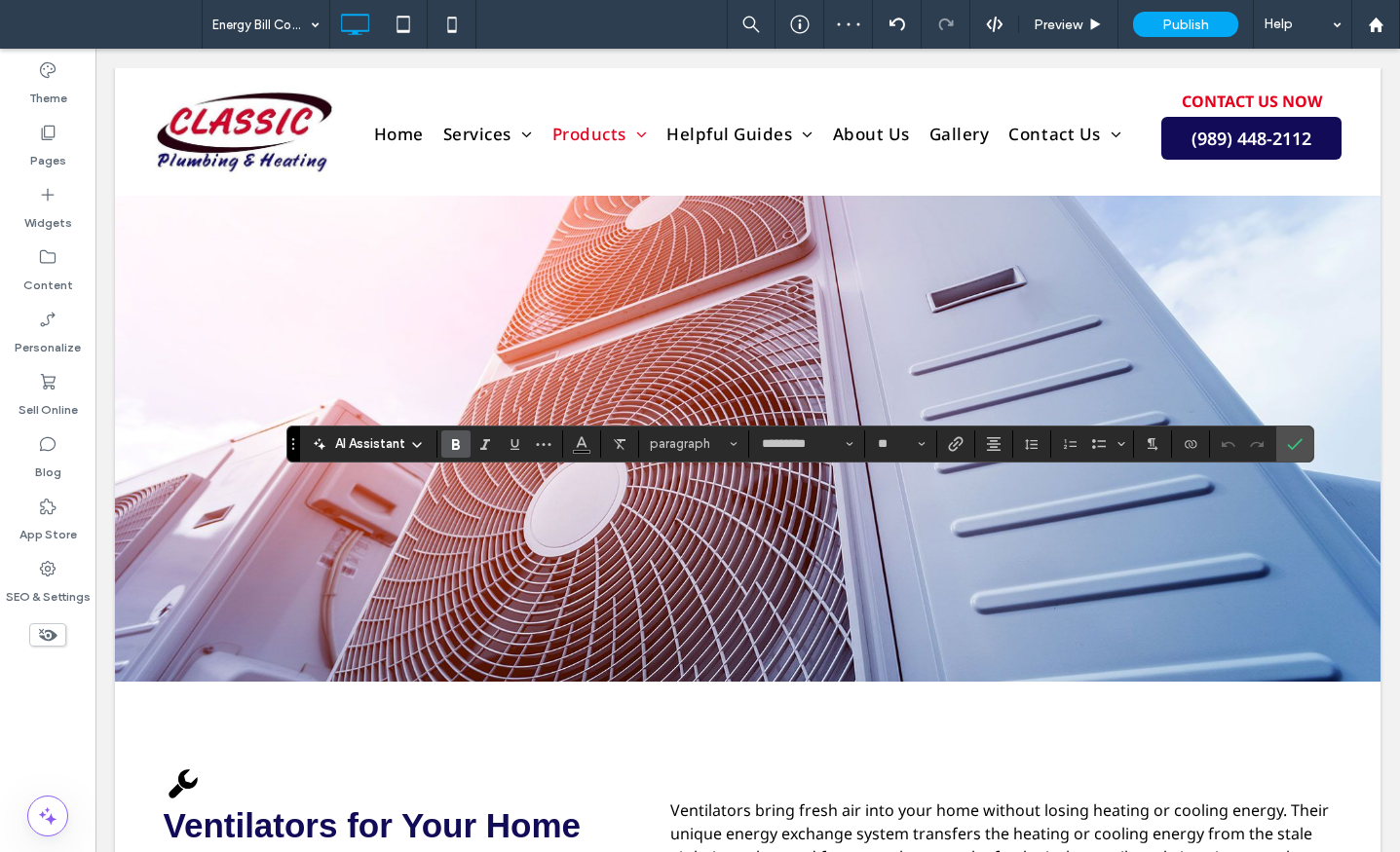 click 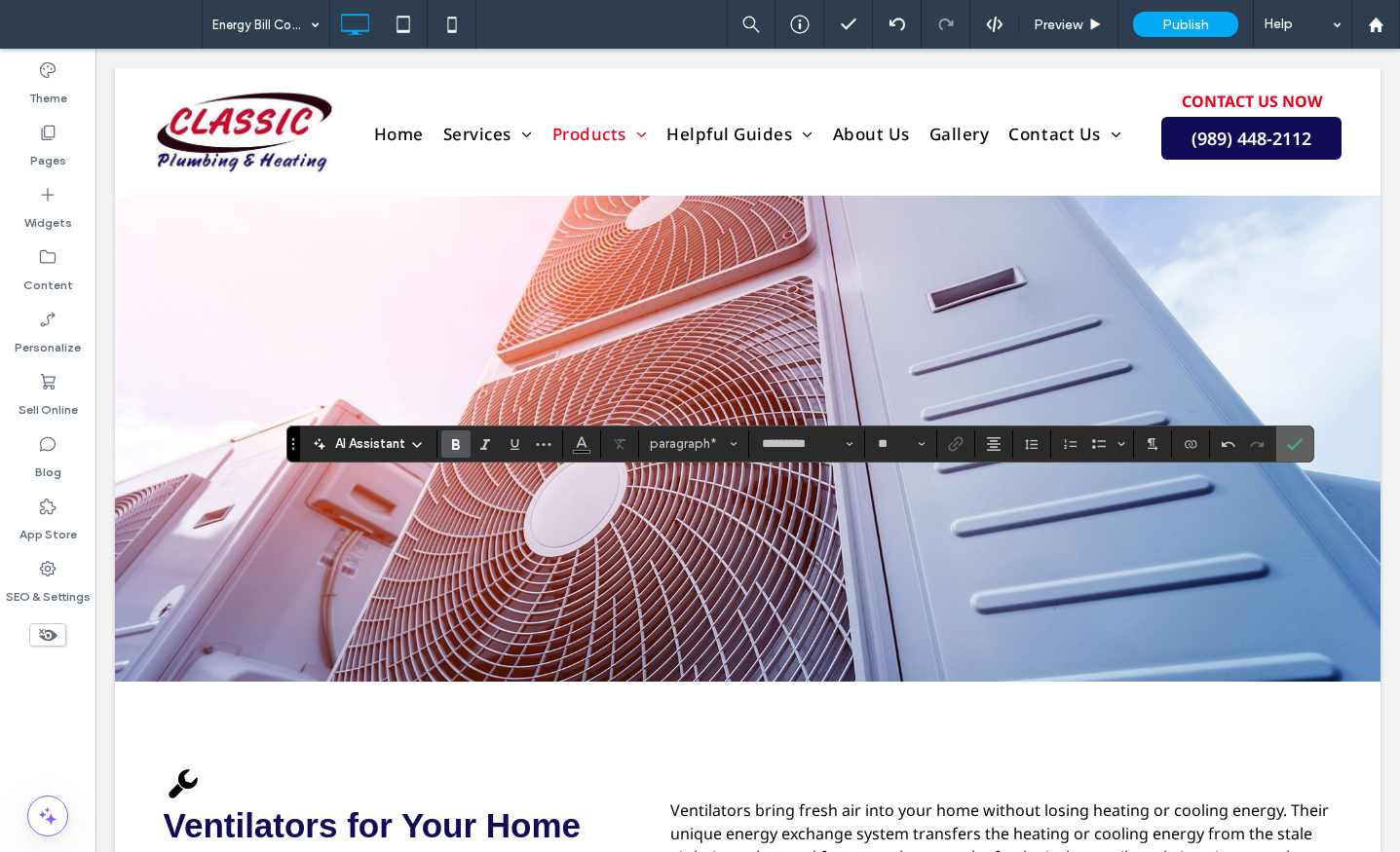 click 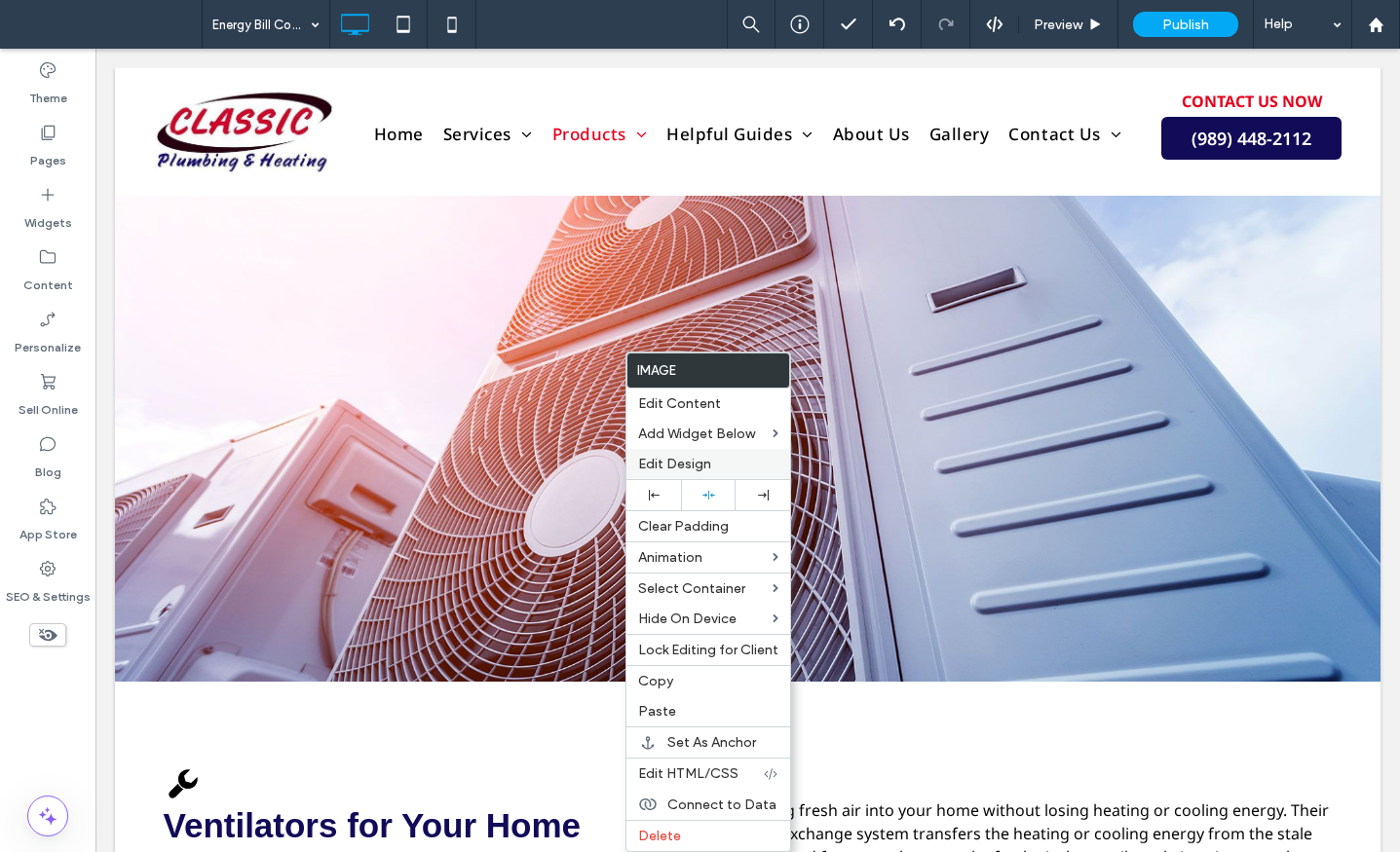 drag, startPoint x: 708, startPoint y: 498, endPoint x: 708, endPoint y: 463, distance: 35 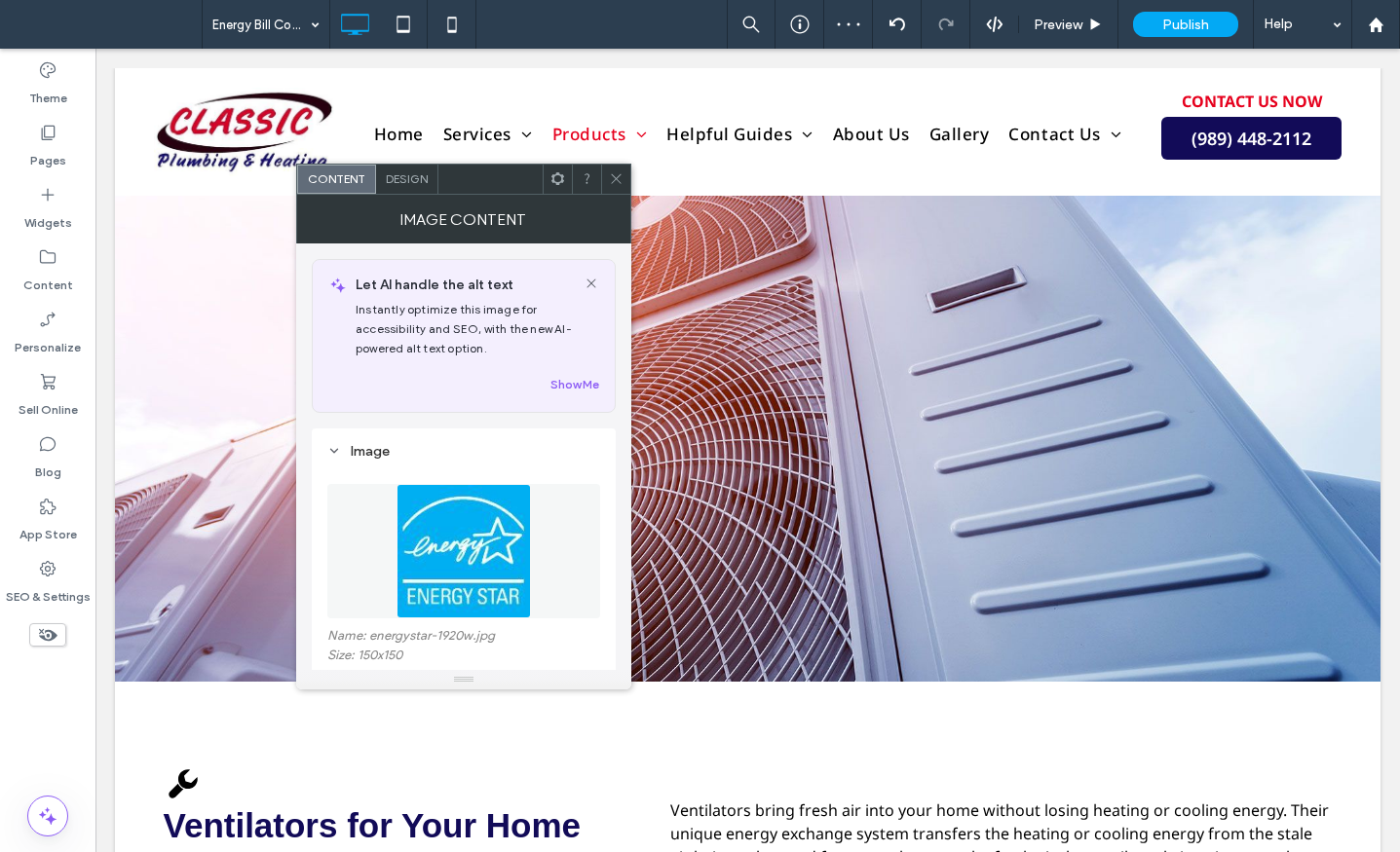 click on "Design" at bounding box center [406, 178] 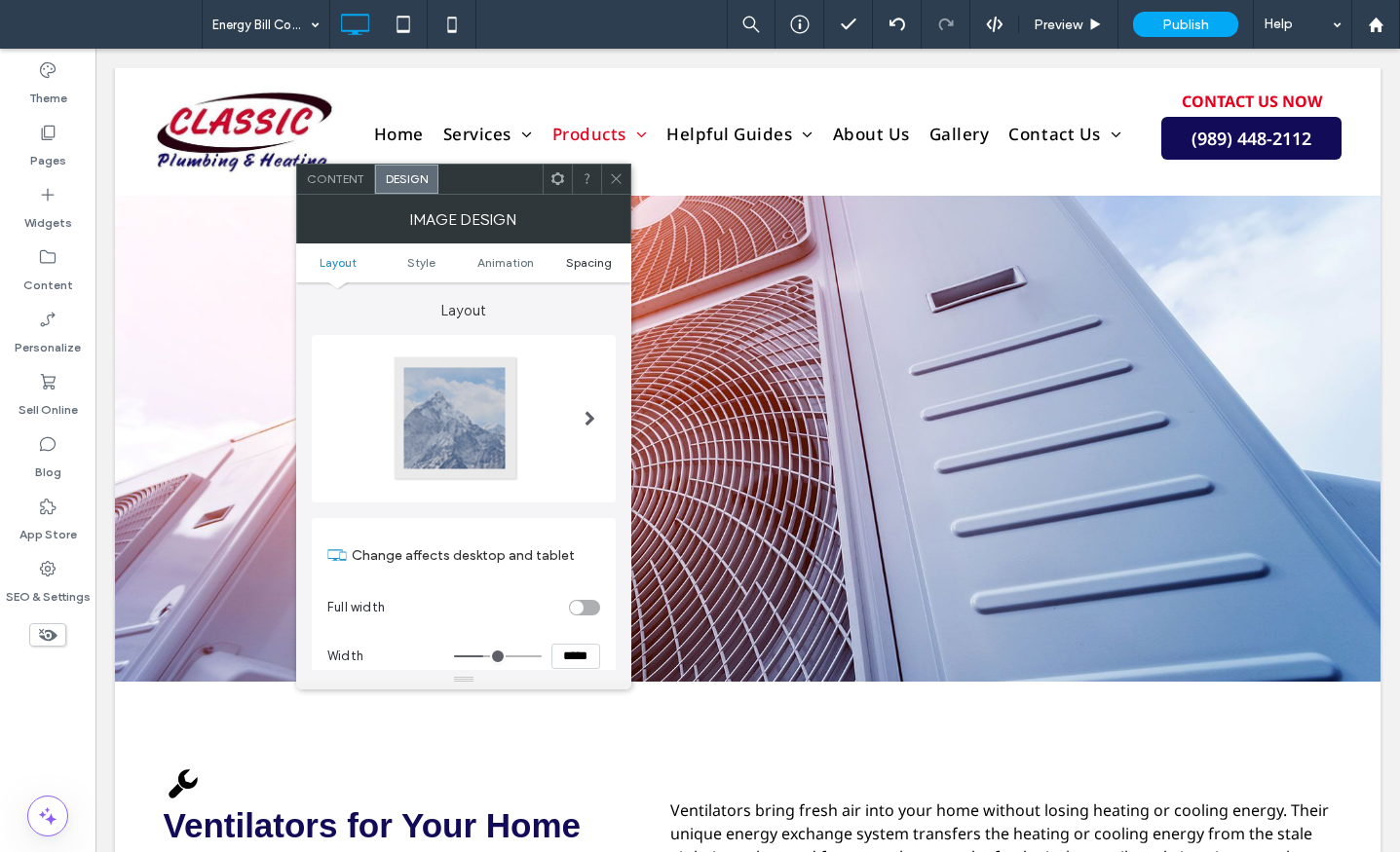 click on "Spacing" at bounding box center (588, 262) 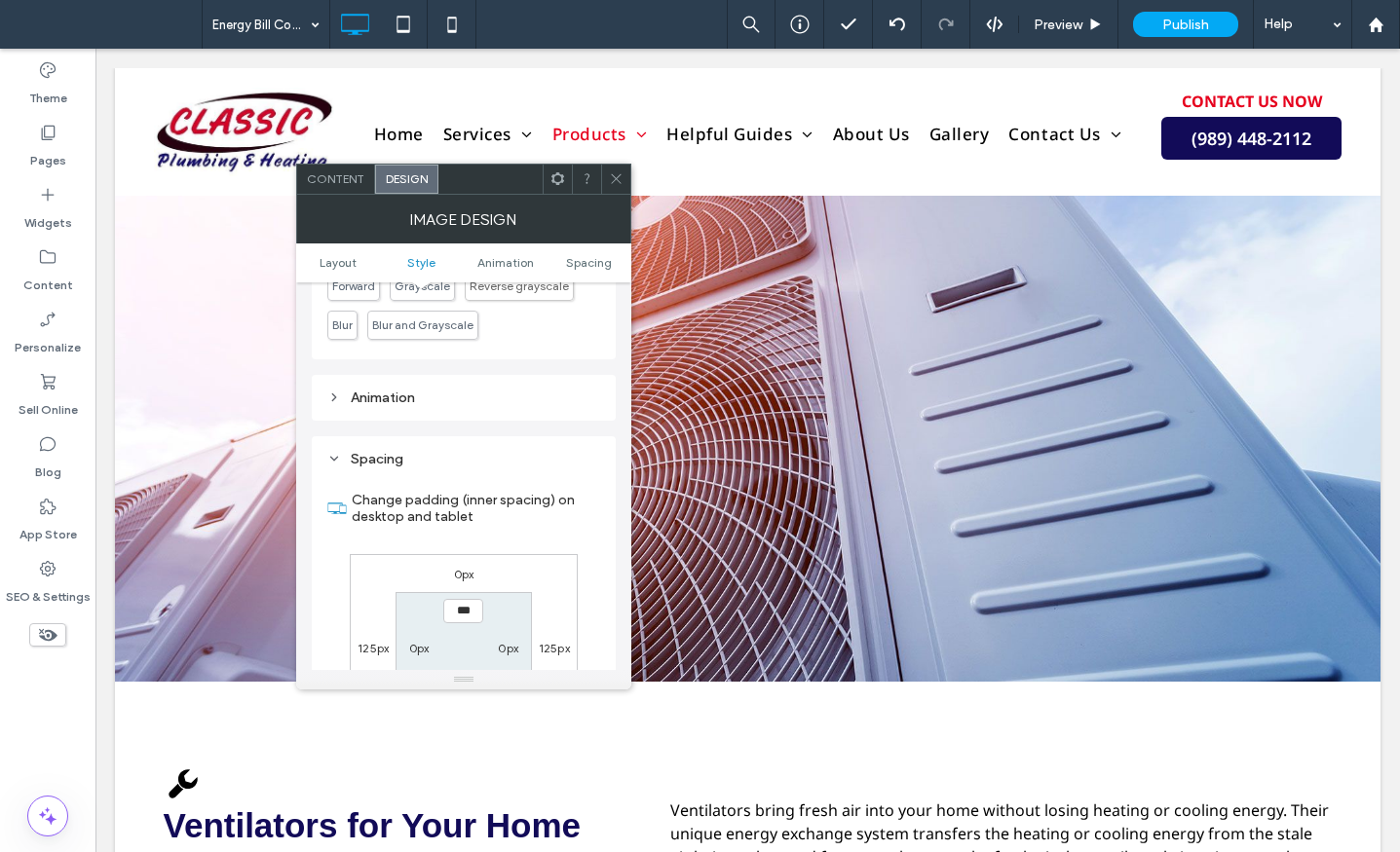 scroll, scrollTop: 980, scrollLeft: 0, axis: vertical 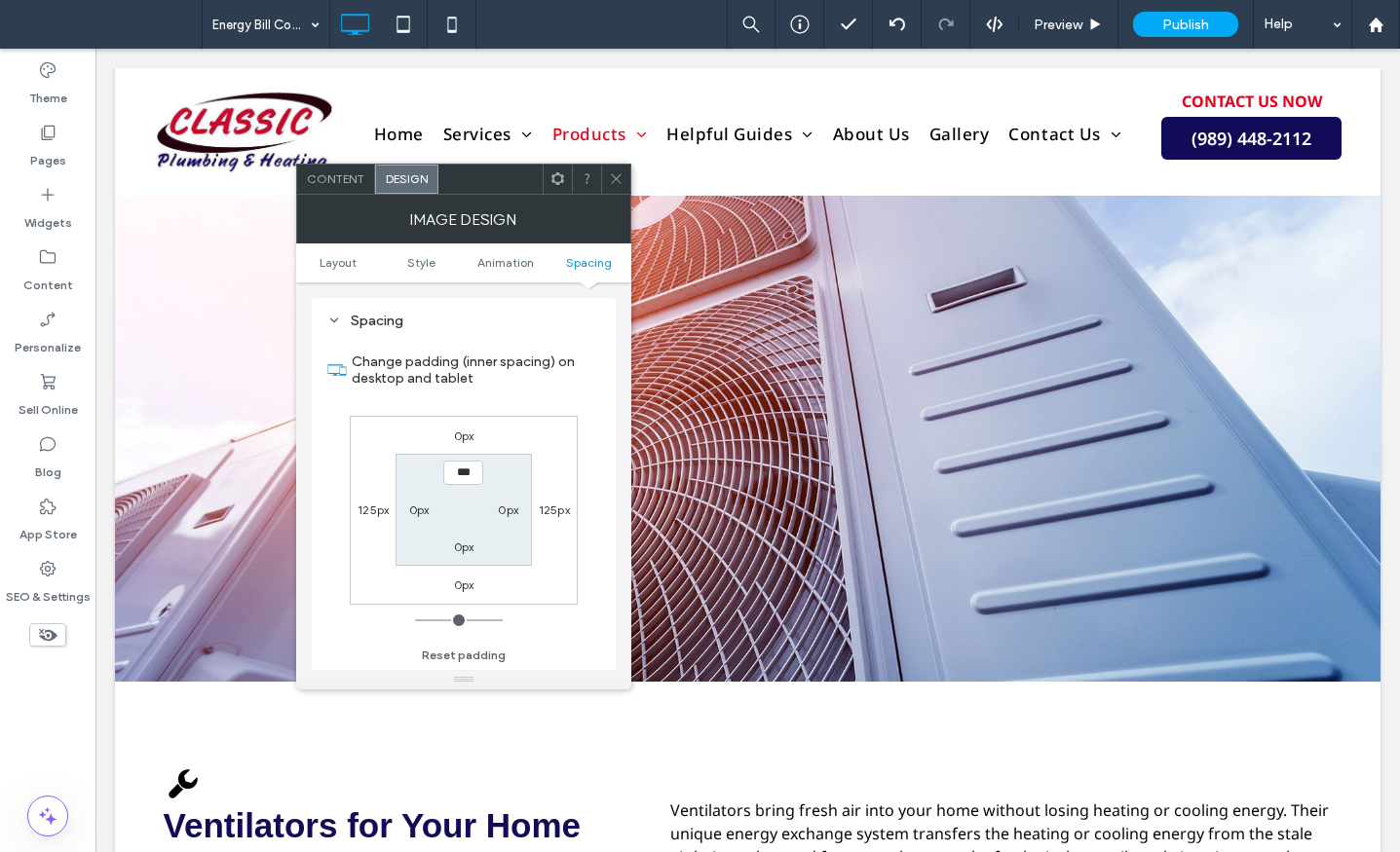 click on "0px" at bounding box center [464, 435] 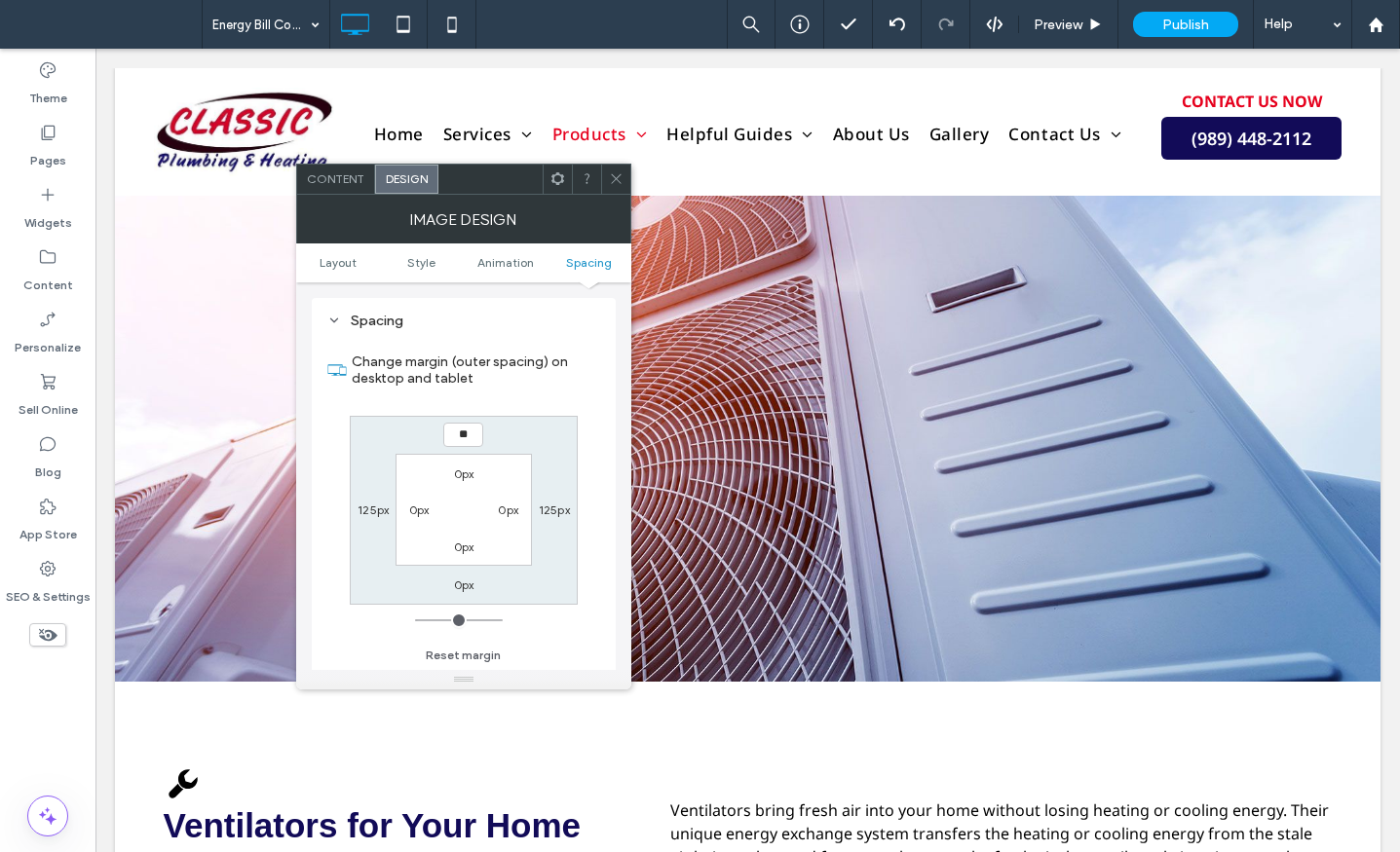 type on "**" 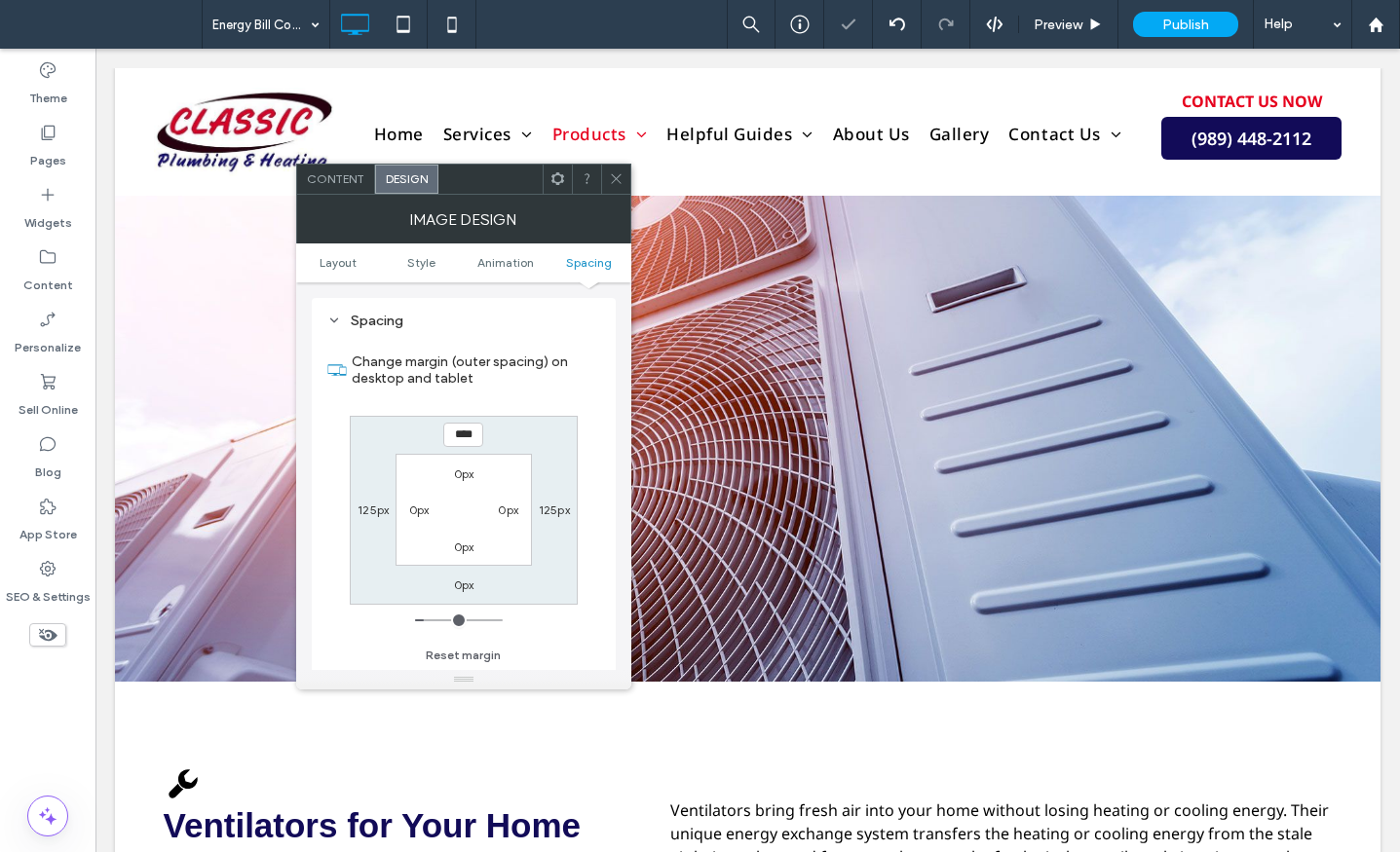 click 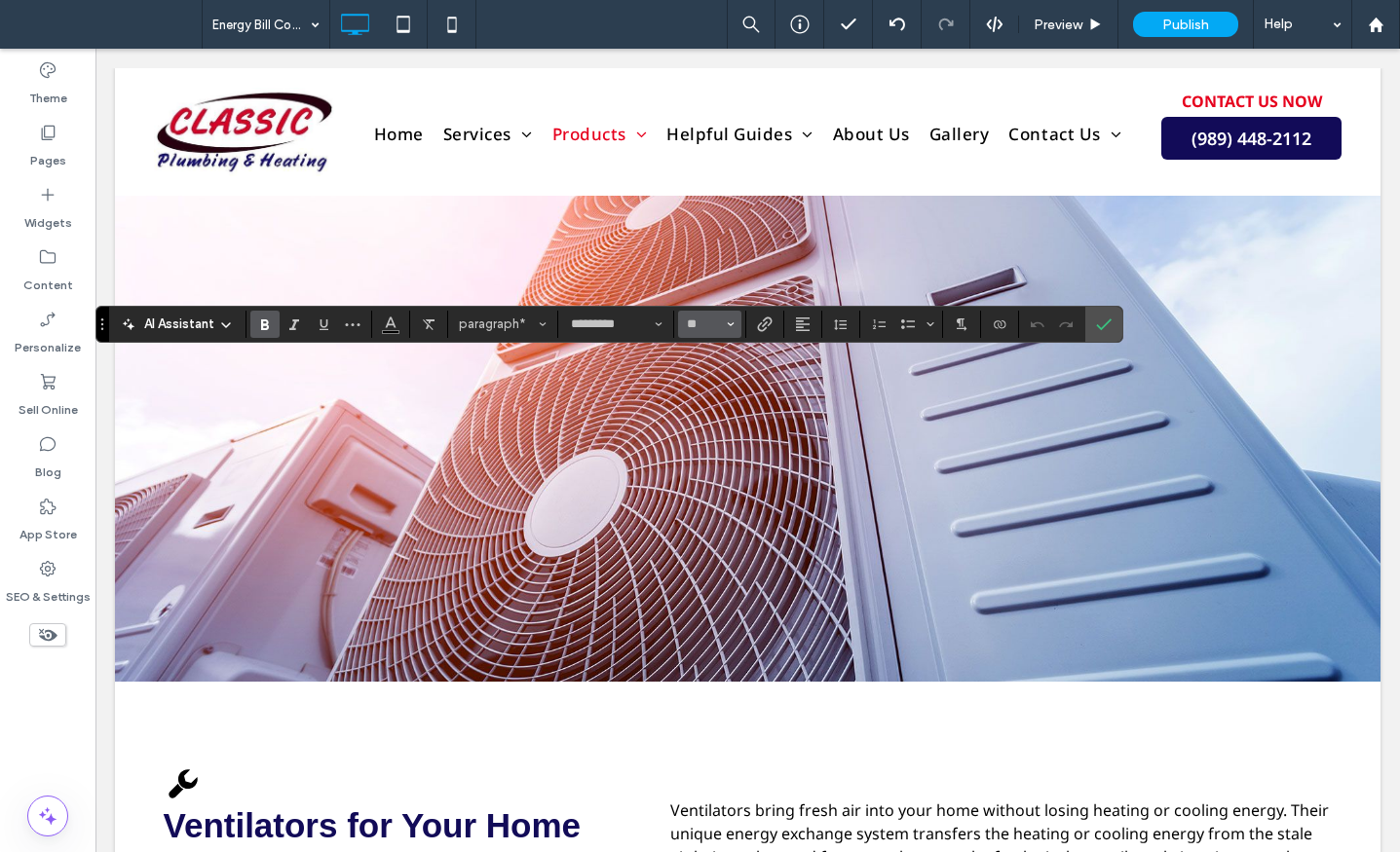 click 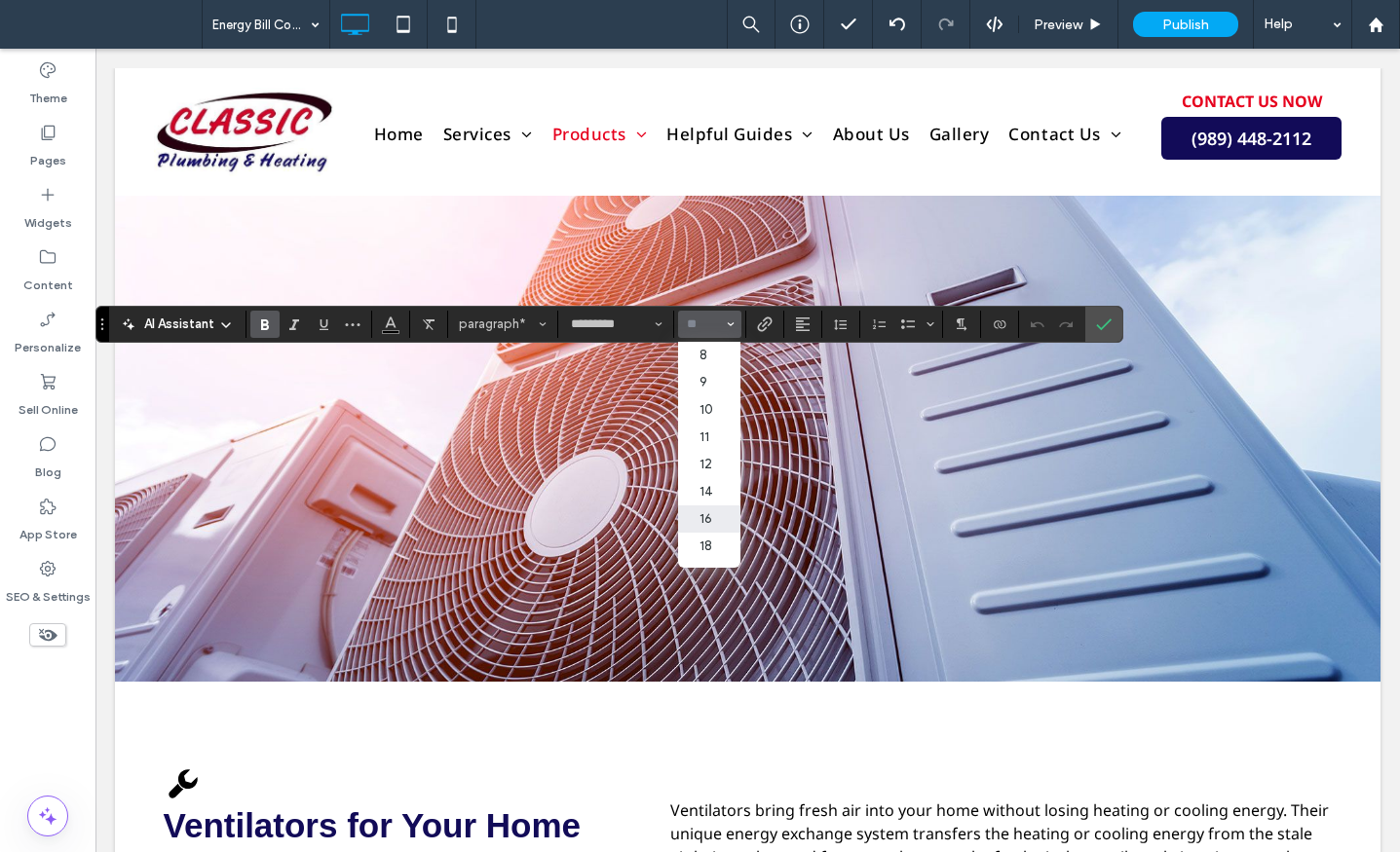 scroll, scrollTop: 80, scrollLeft: 0, axis: vertical 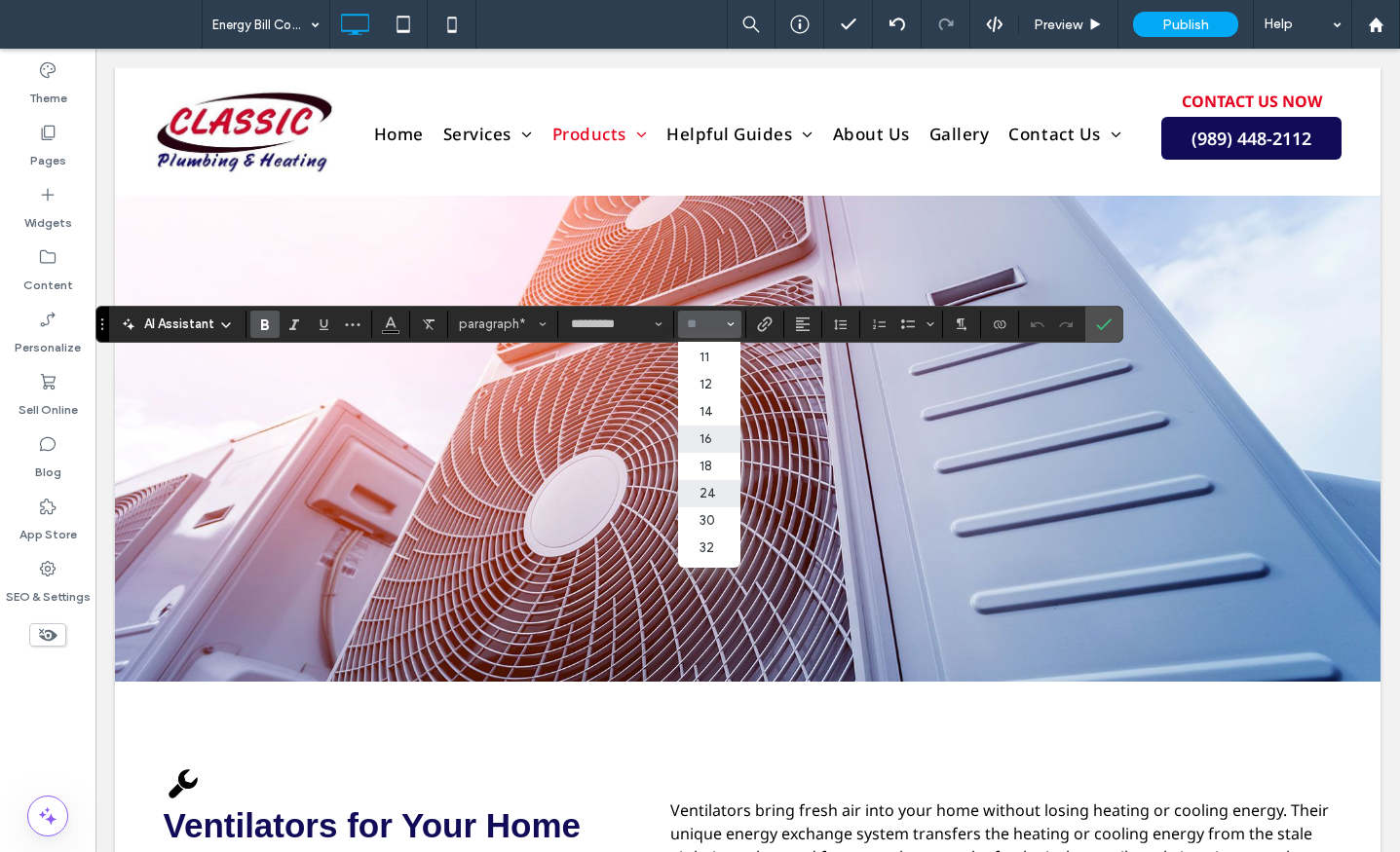 click on "24" at bounding box center [709, 494] 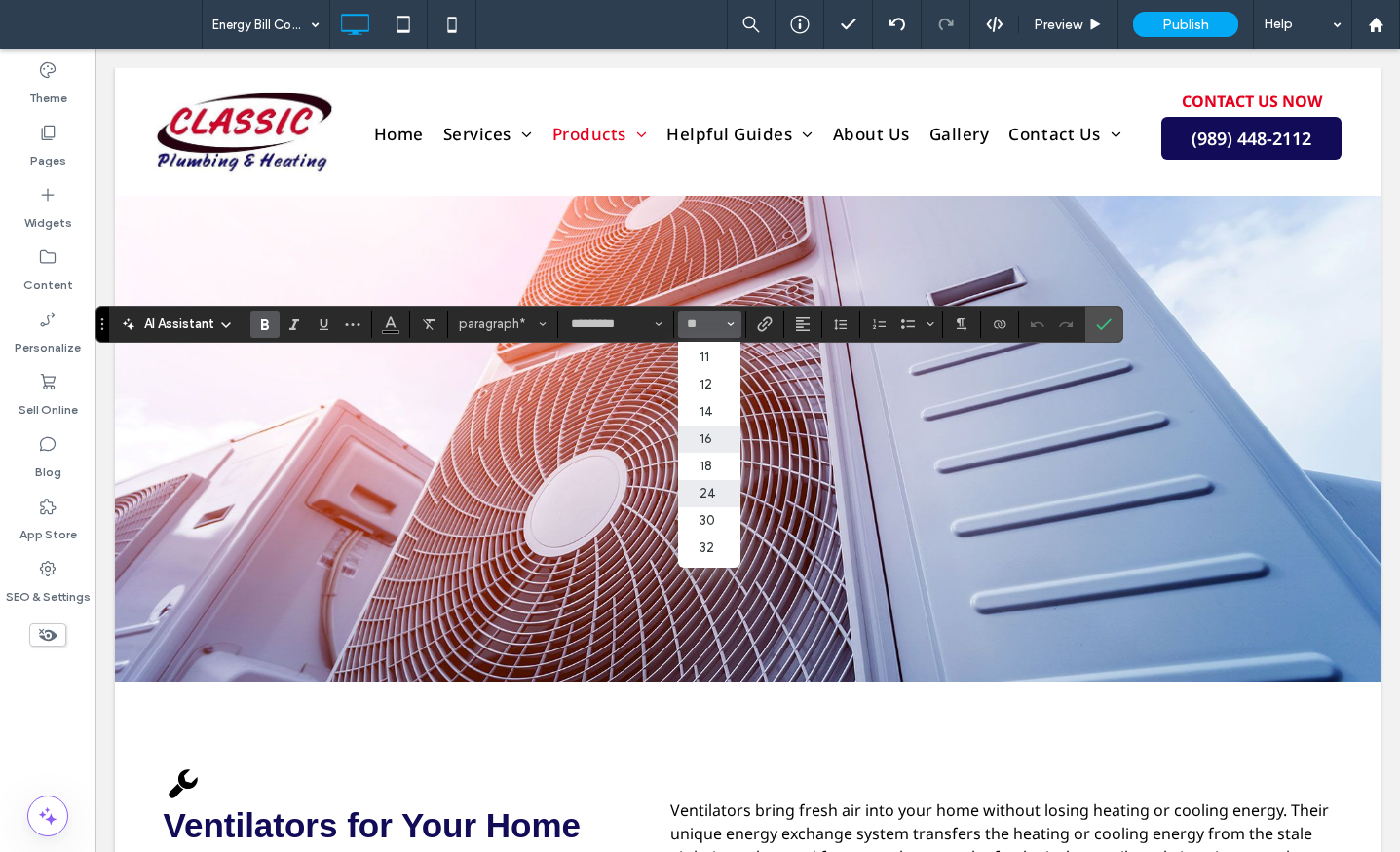 type on "**" 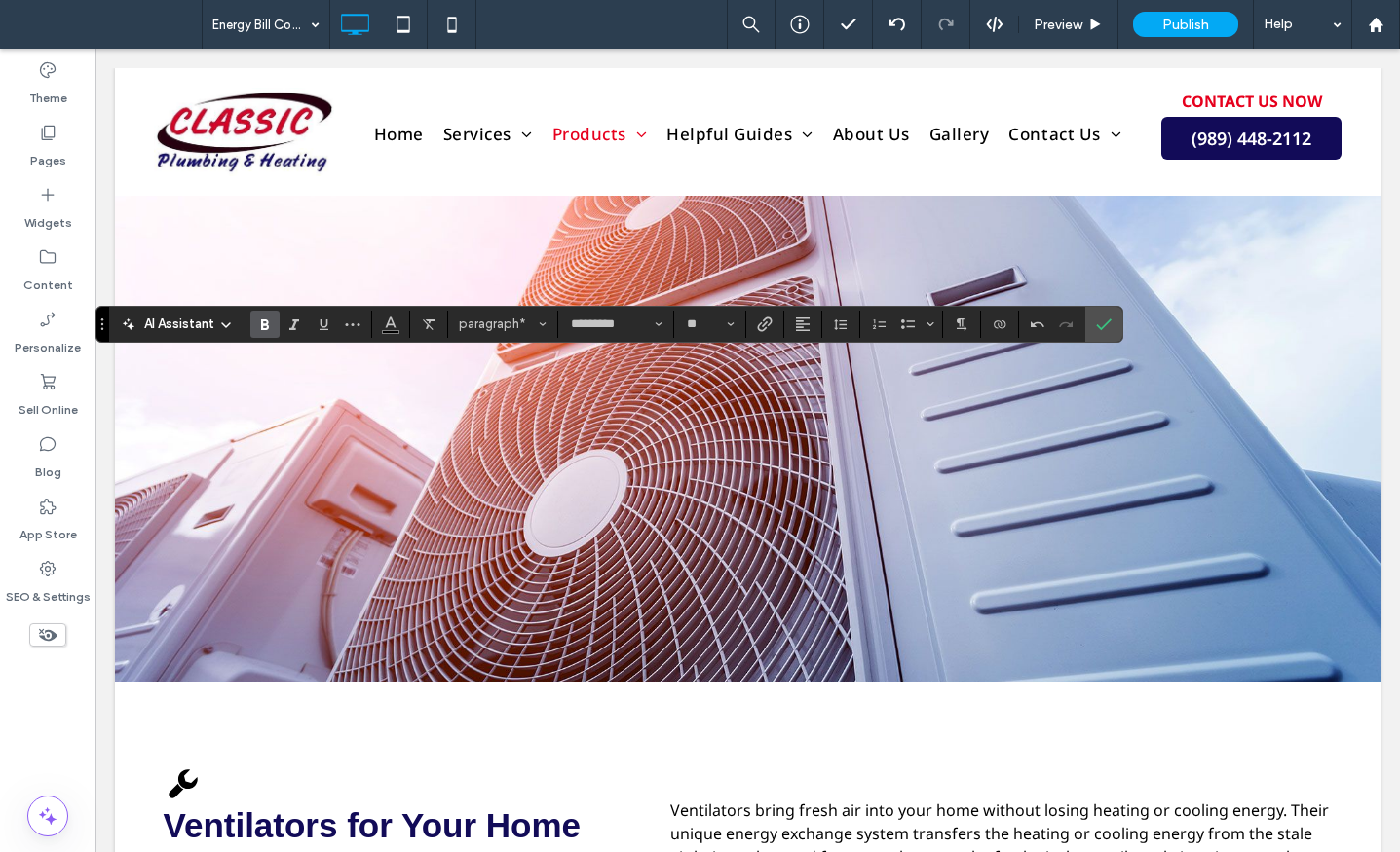 click 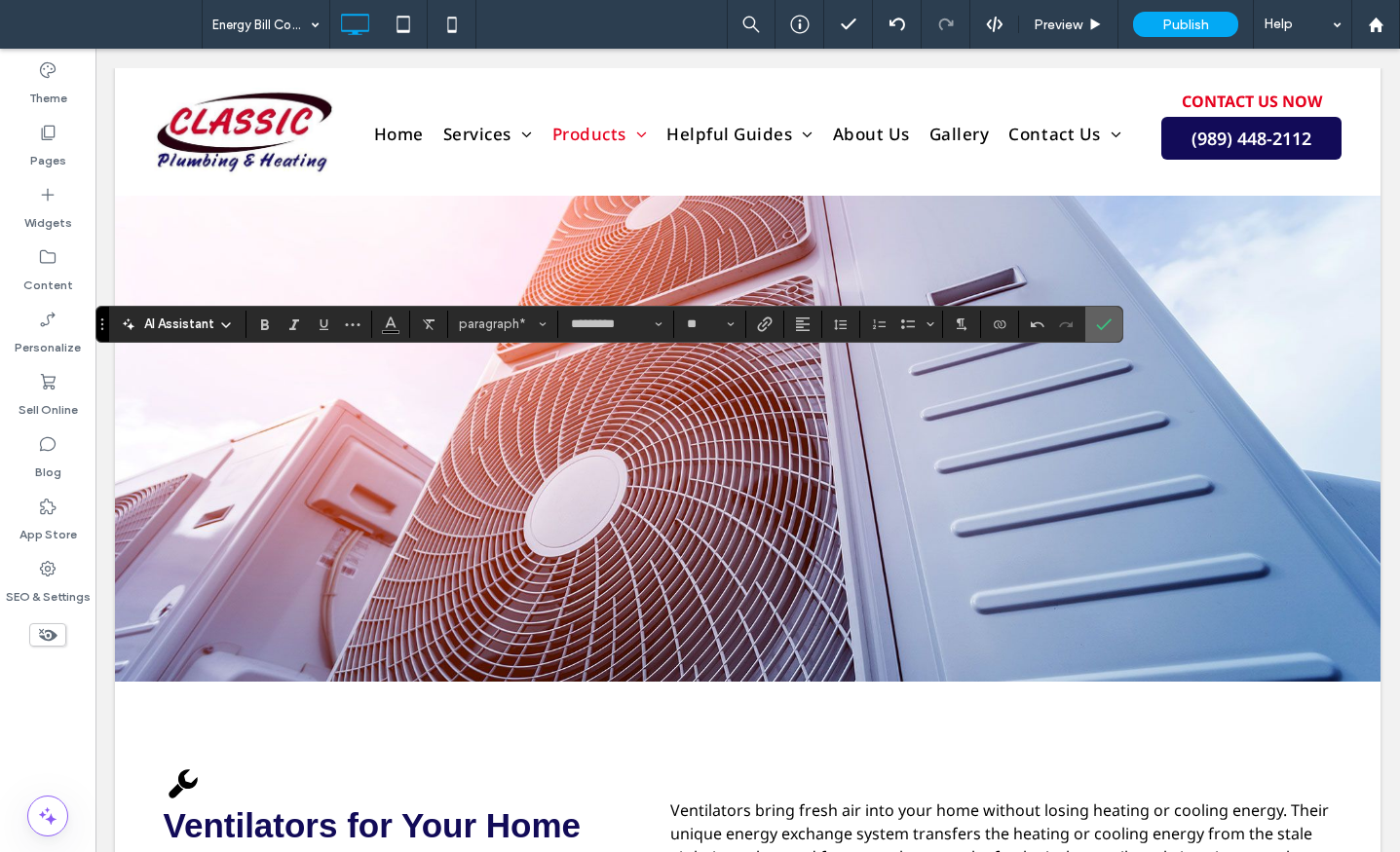 click at bounding box center (1104, 324) 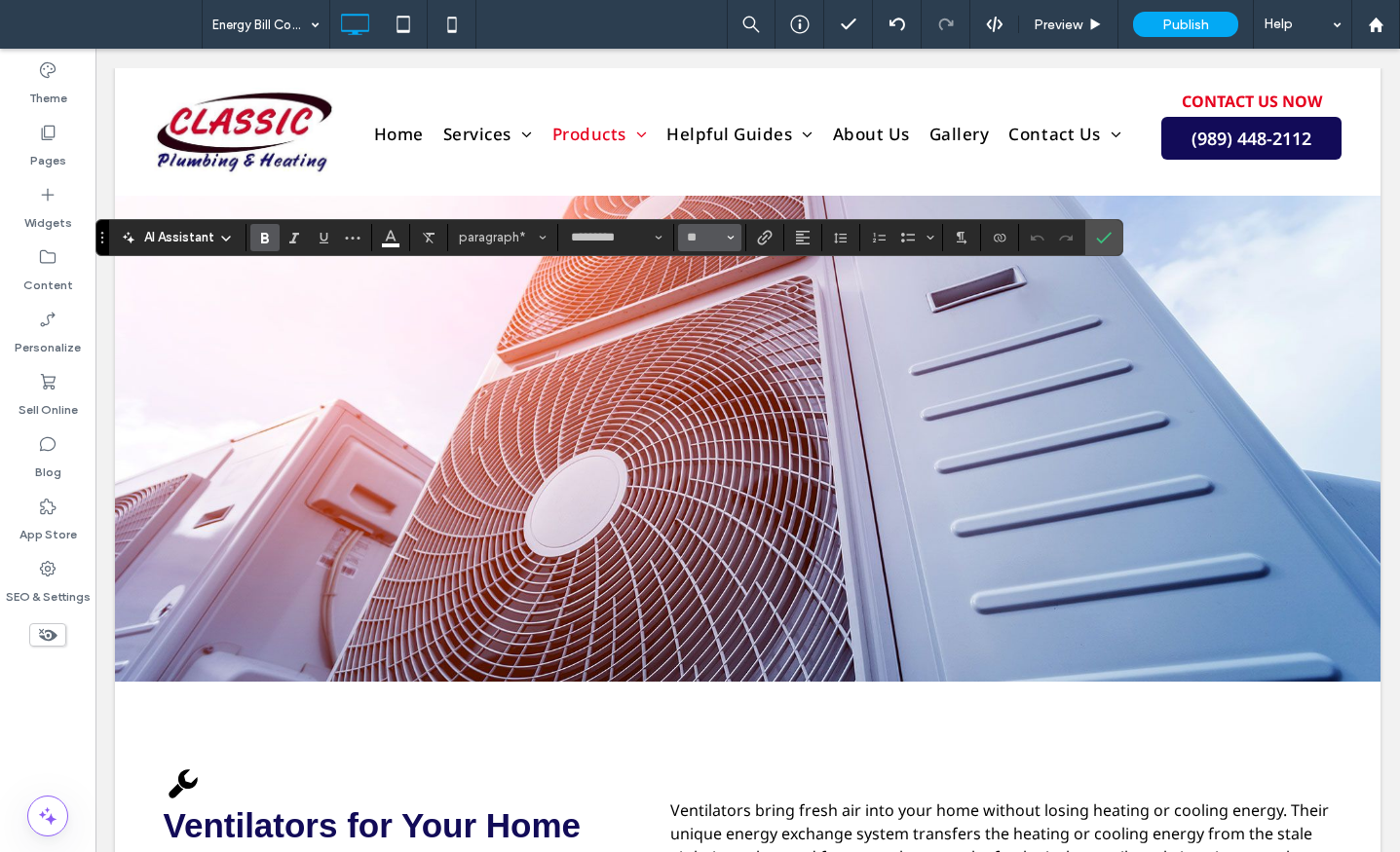 click at bounding box center [731, 238] 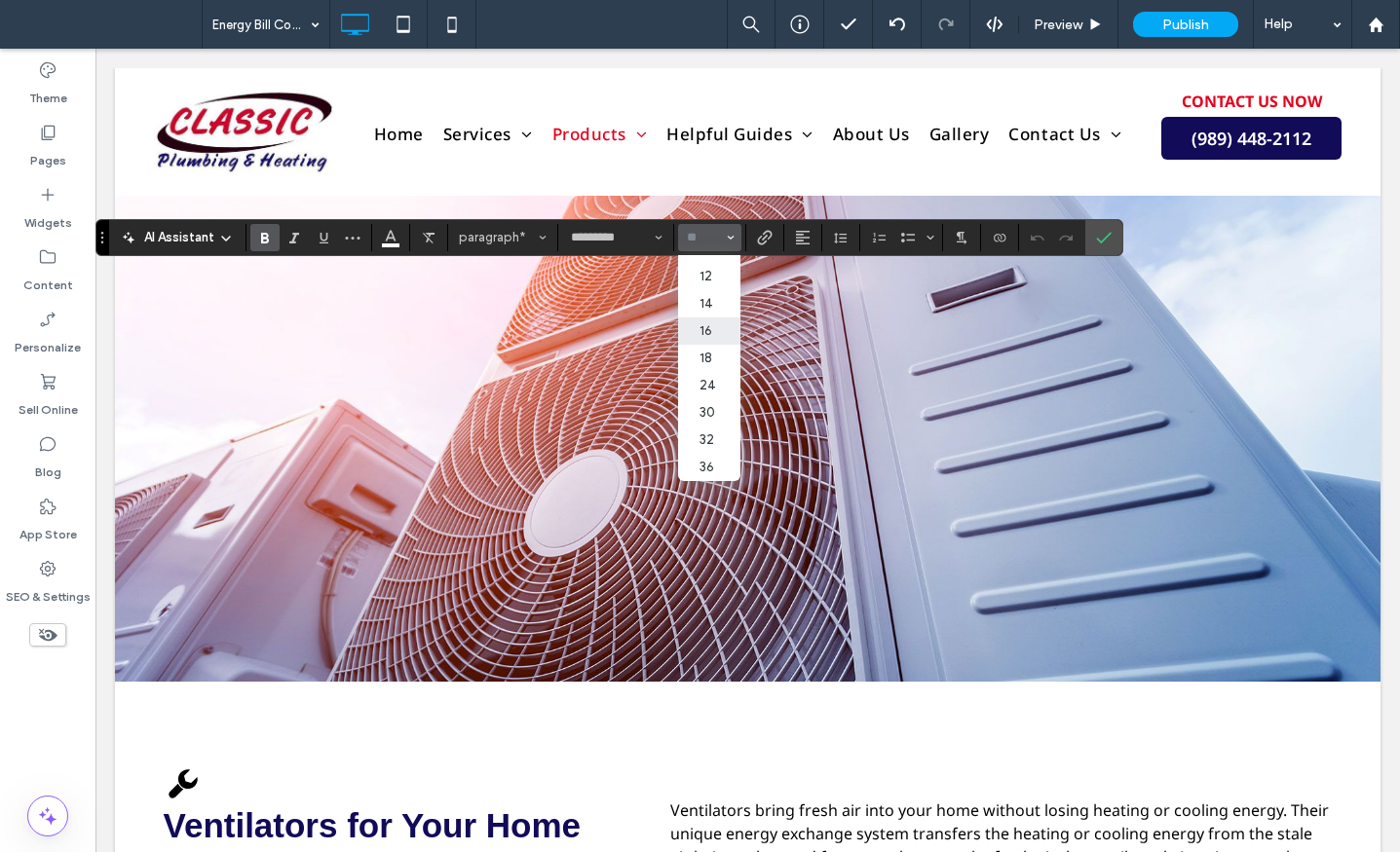 scroll, scrollTop: 111, scrollLeft: 0, axis: vertical 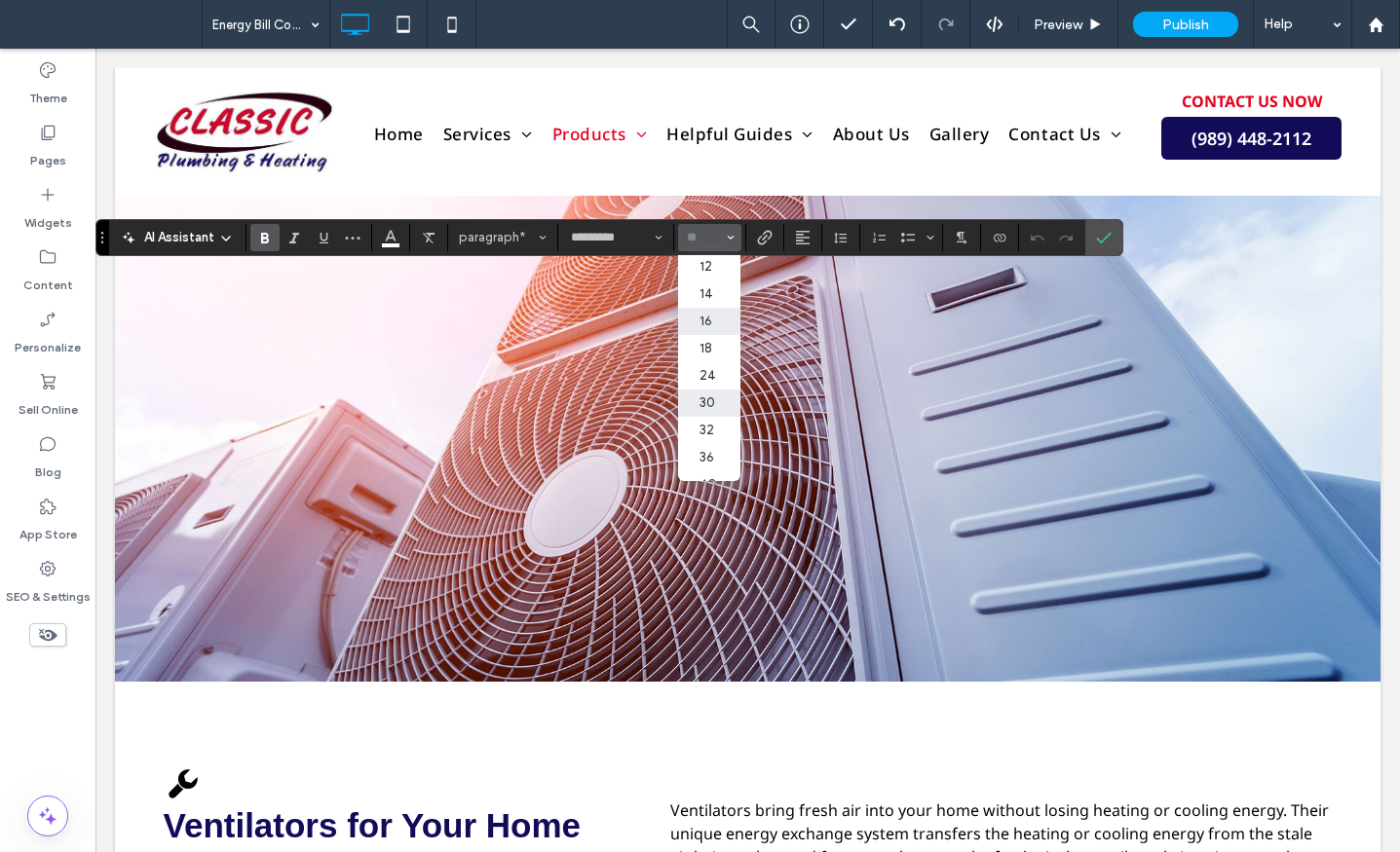 click on "30" at bounding box center (709, 403) 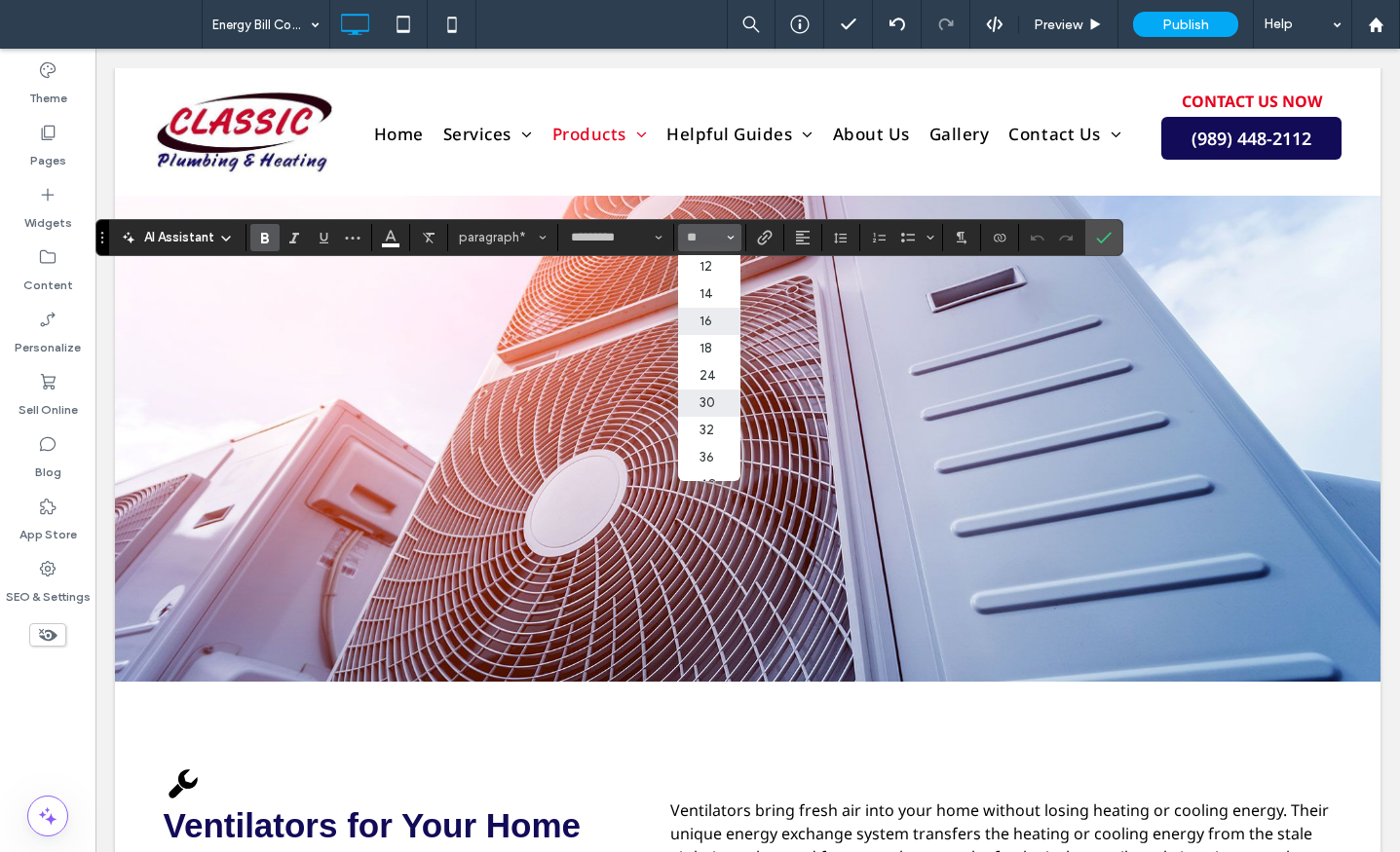 type on "**" 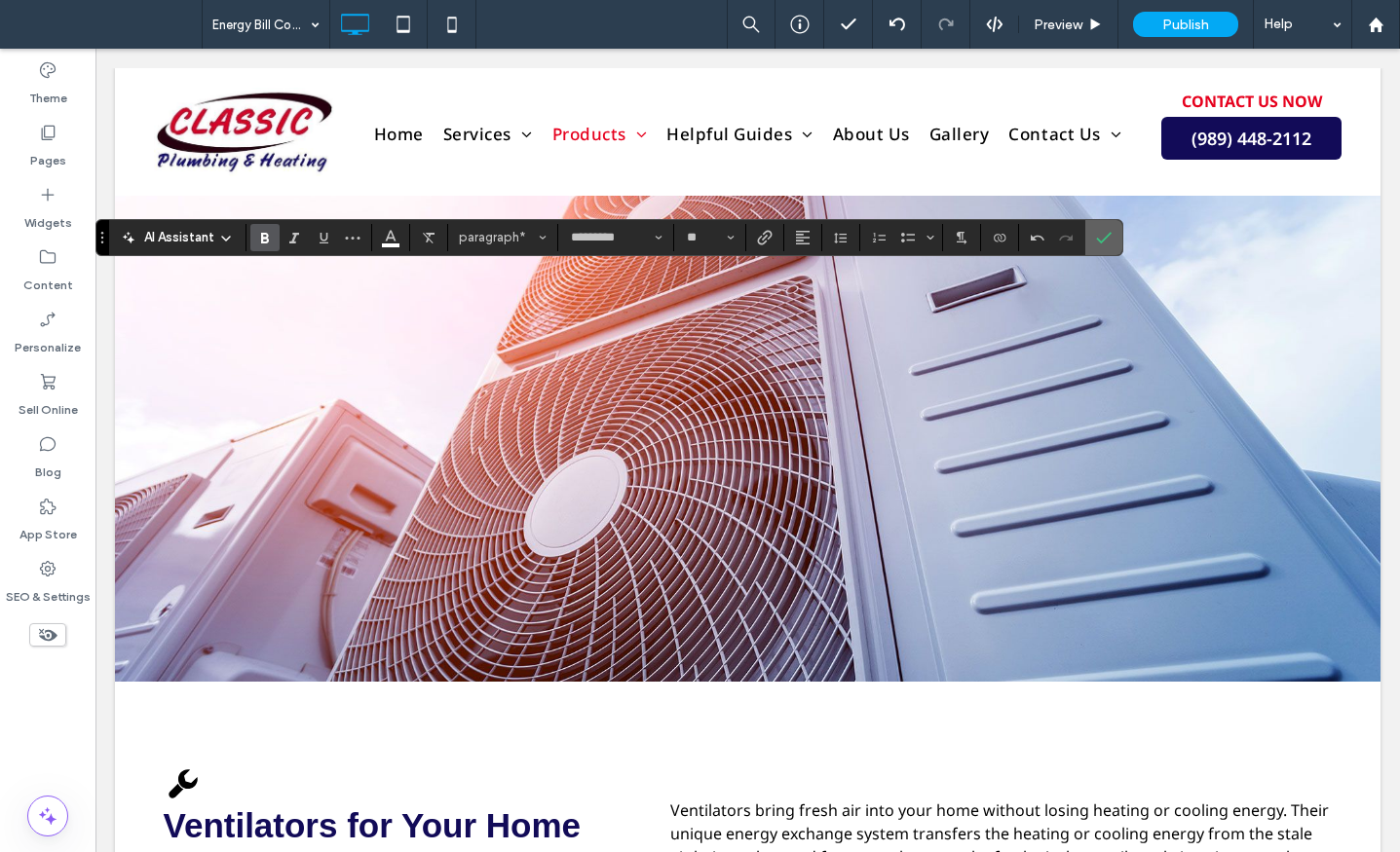 click 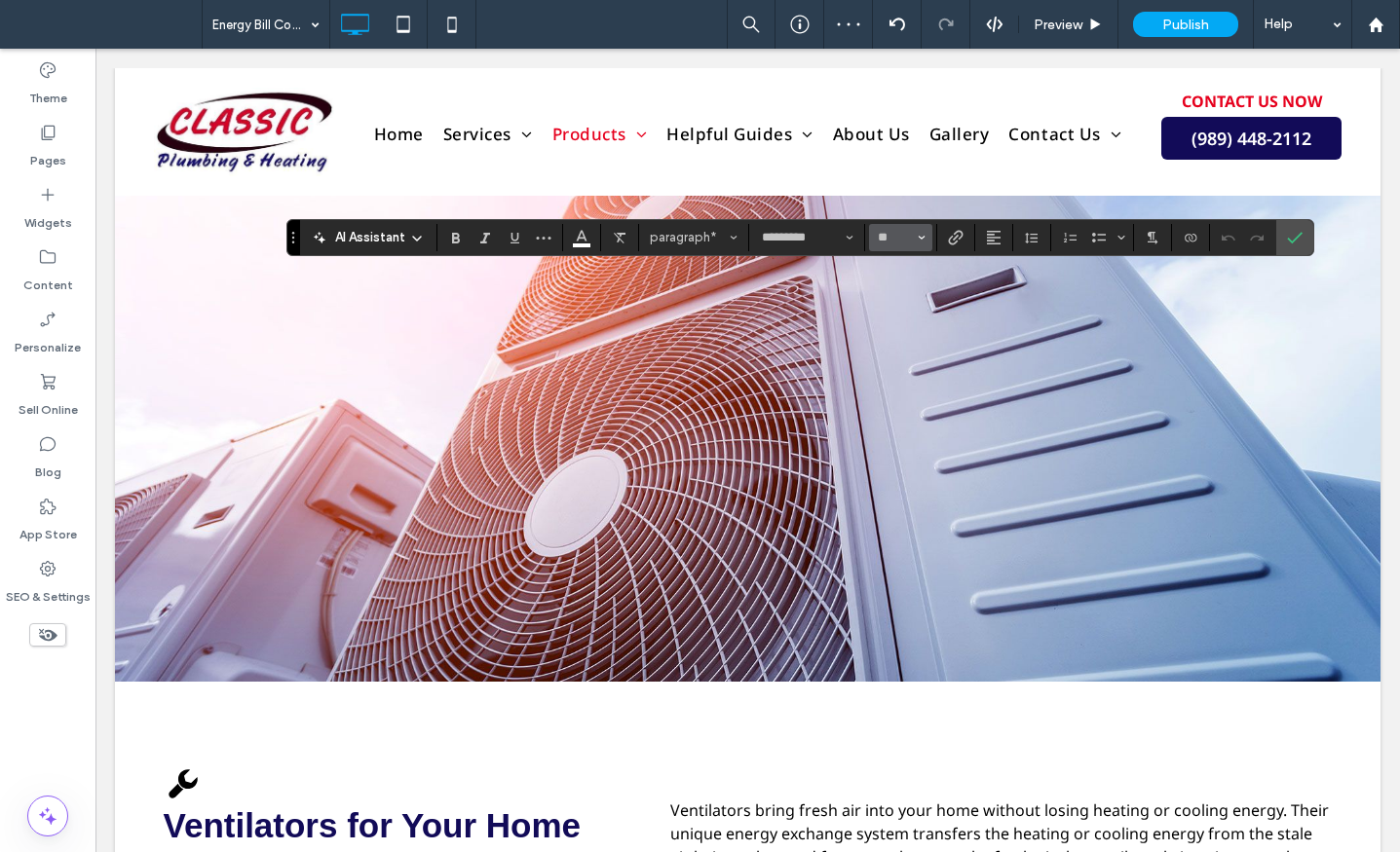 click at bounding box center (922, 238) 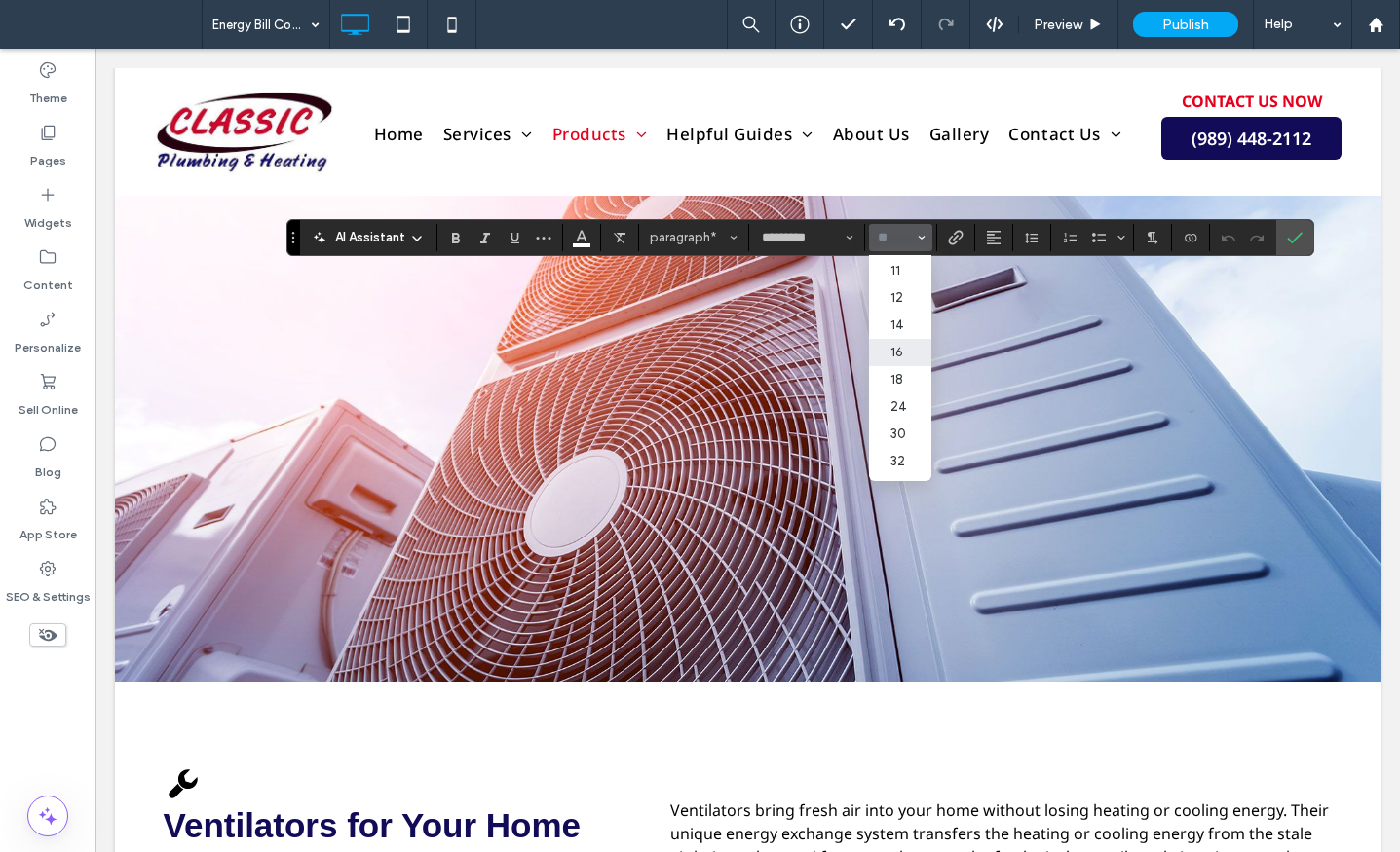 scroll, scrollTop: 195, scrollLeft: 0, axis: vertical 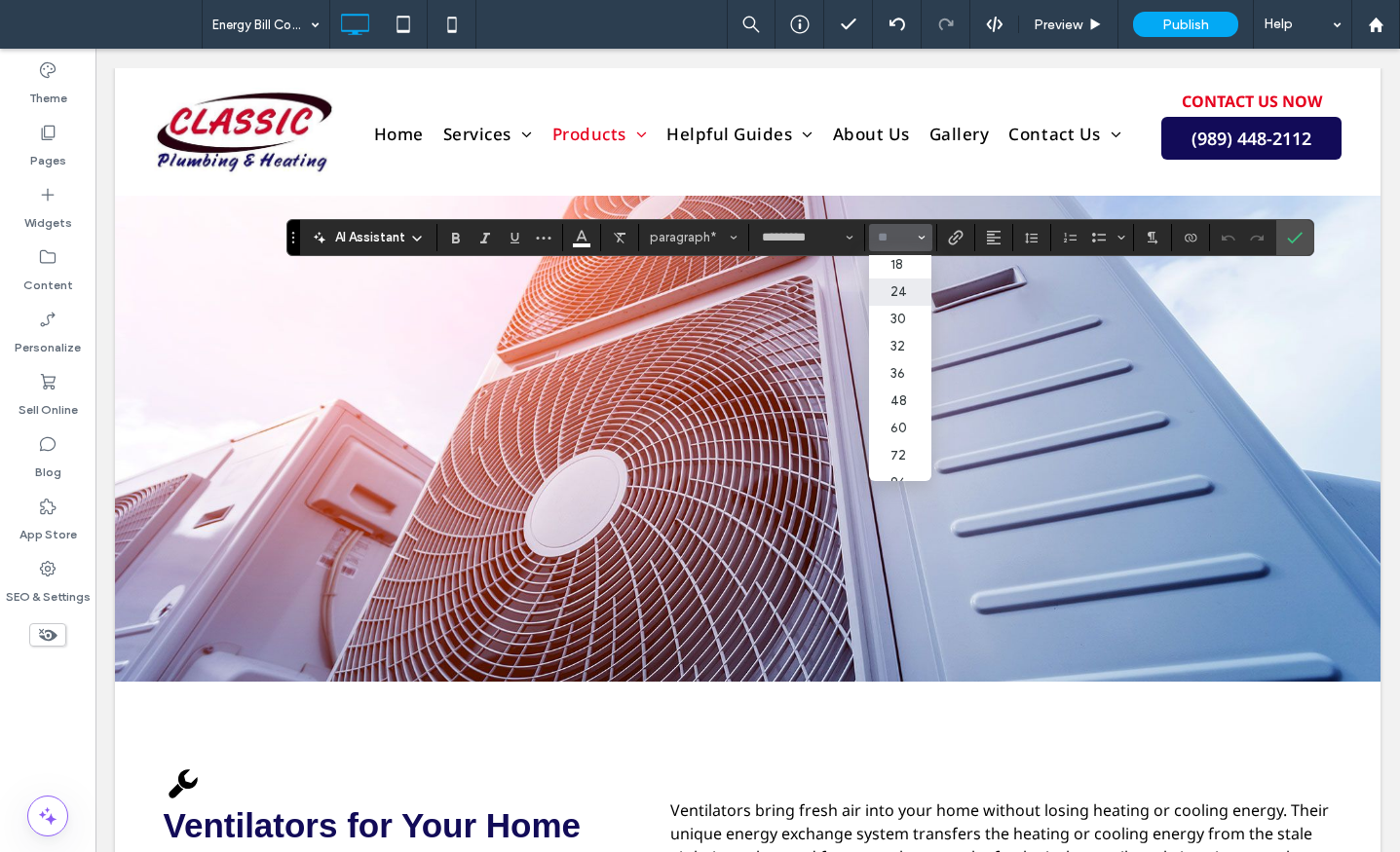 click on "24" at bounding box center [900, 292] 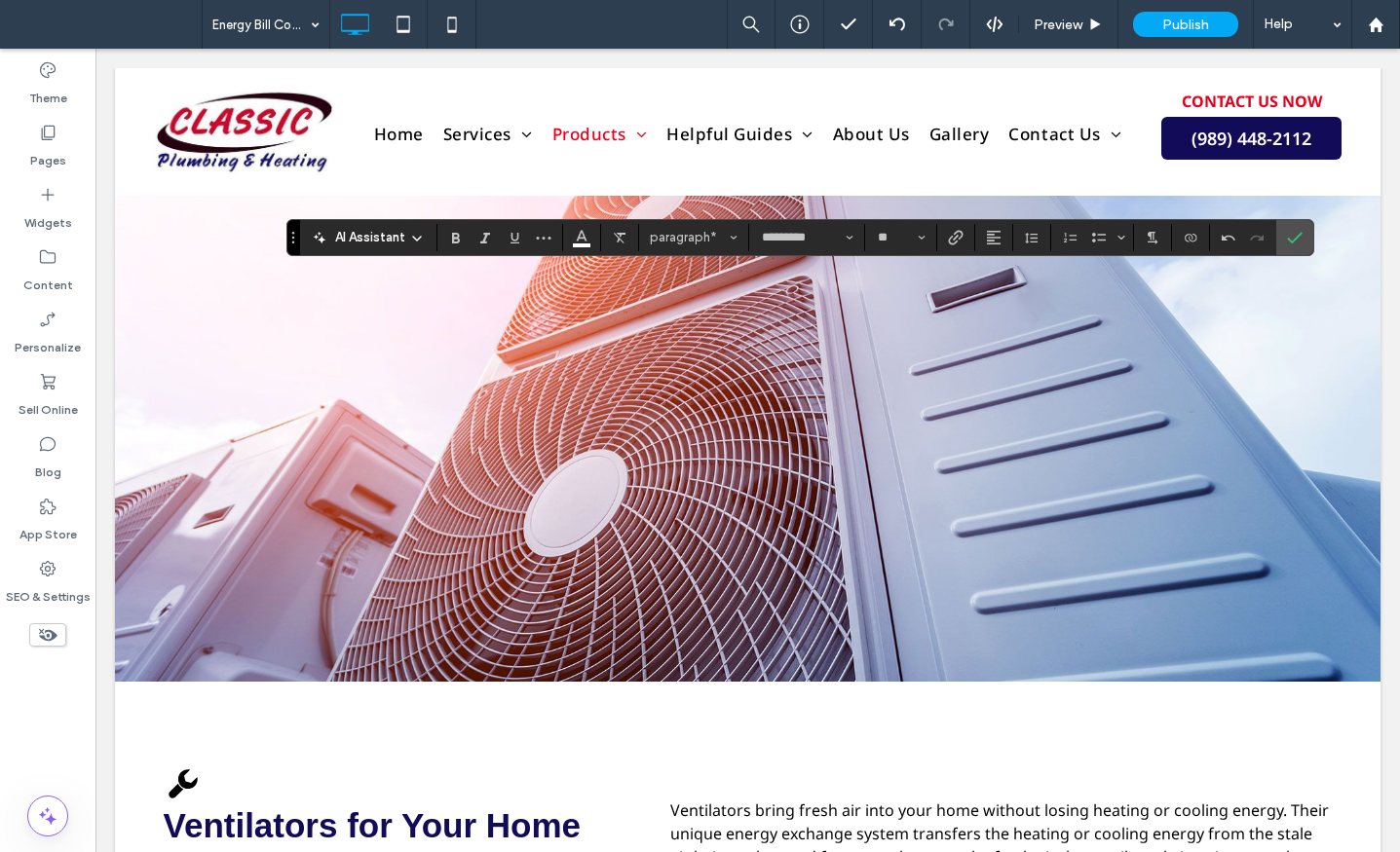 type on "**" 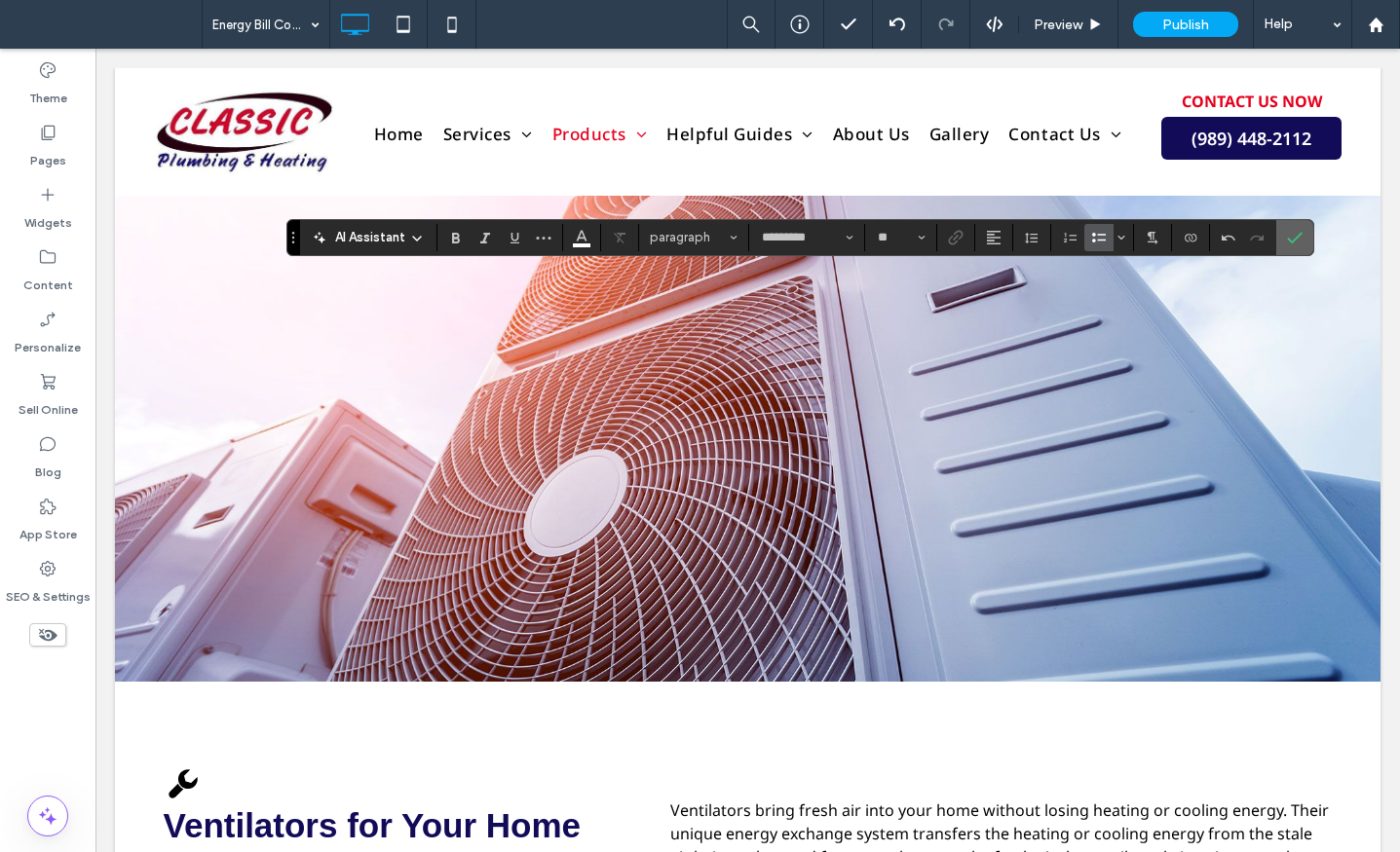 click 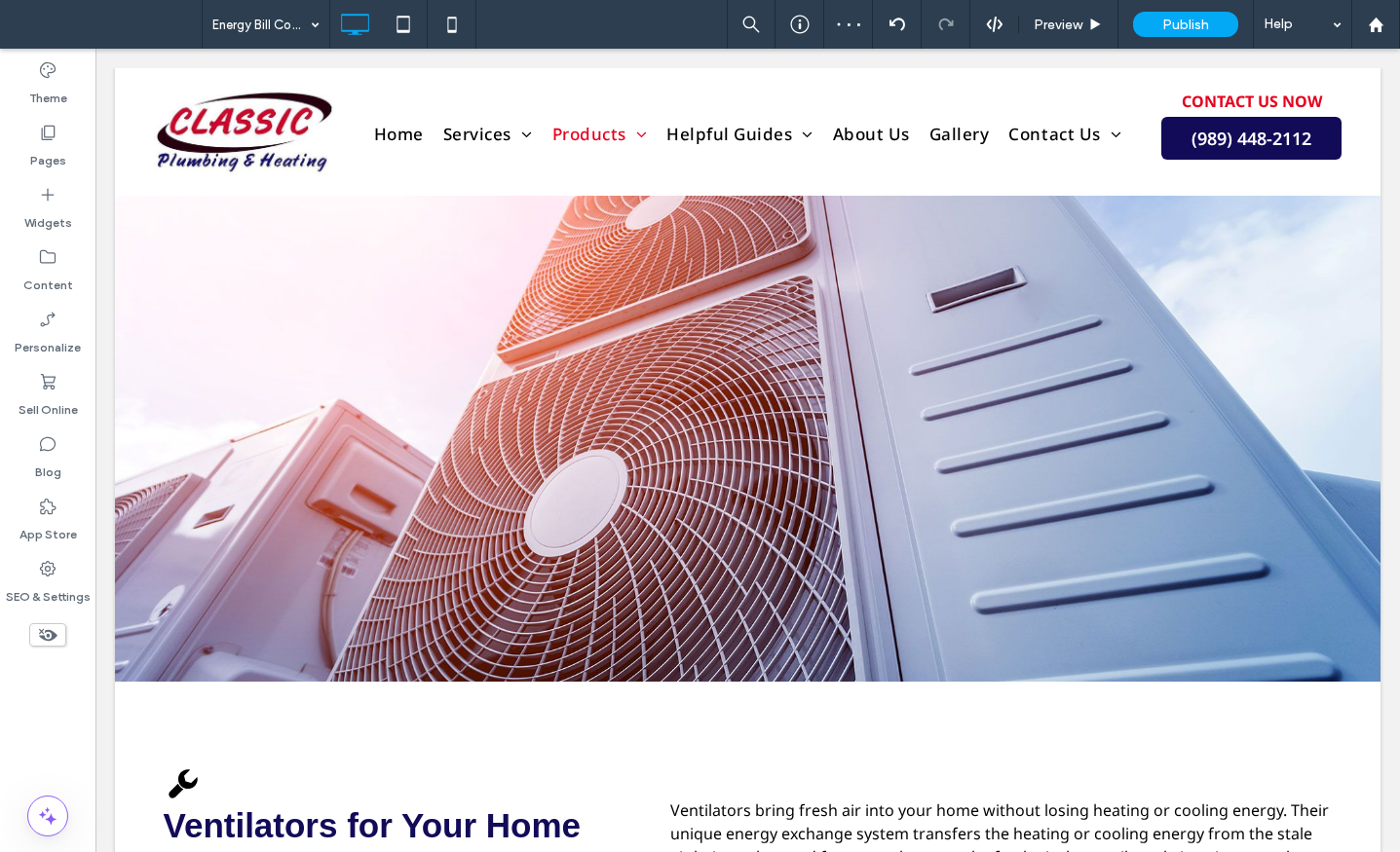 type on "*********" 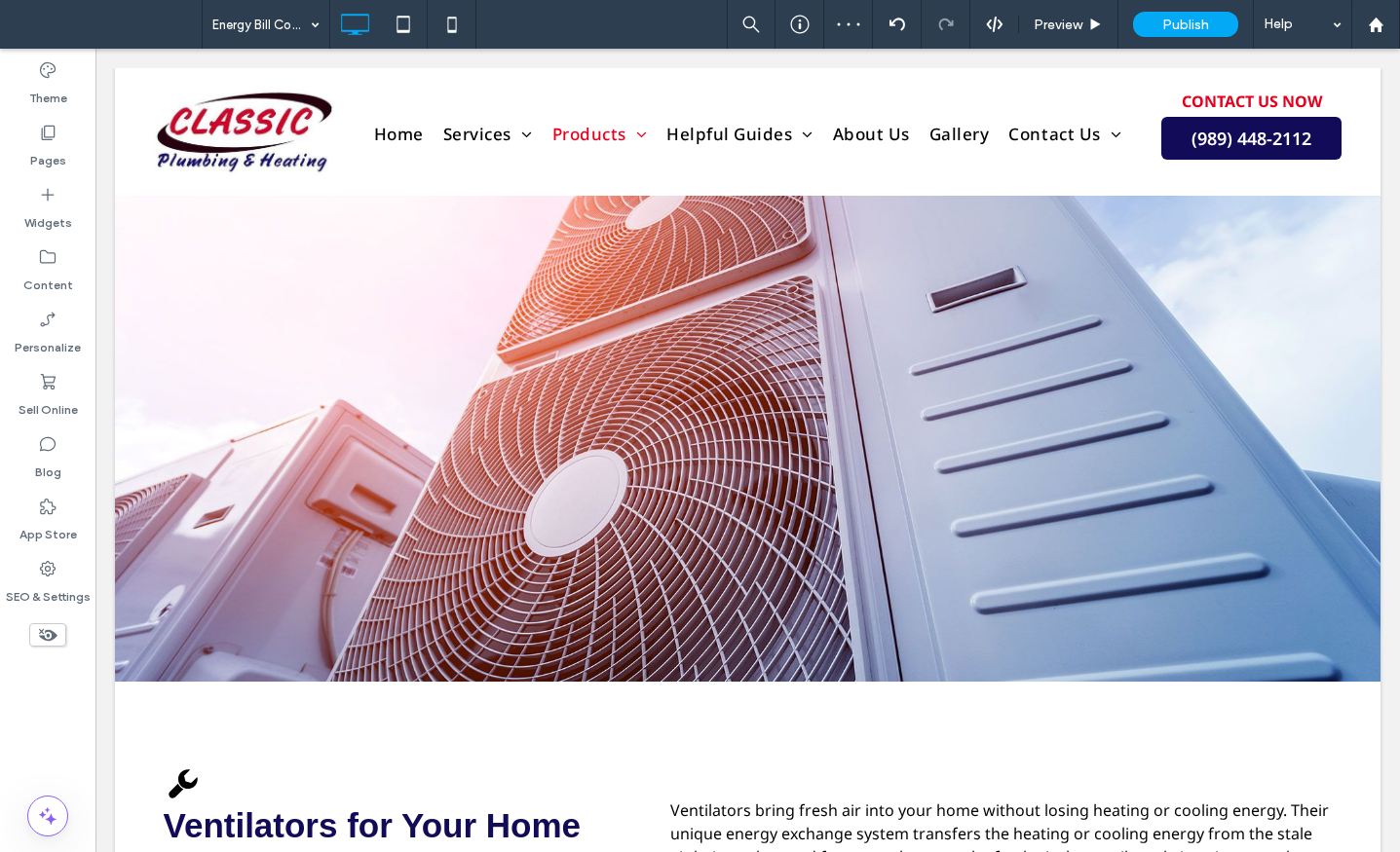 type on "**" 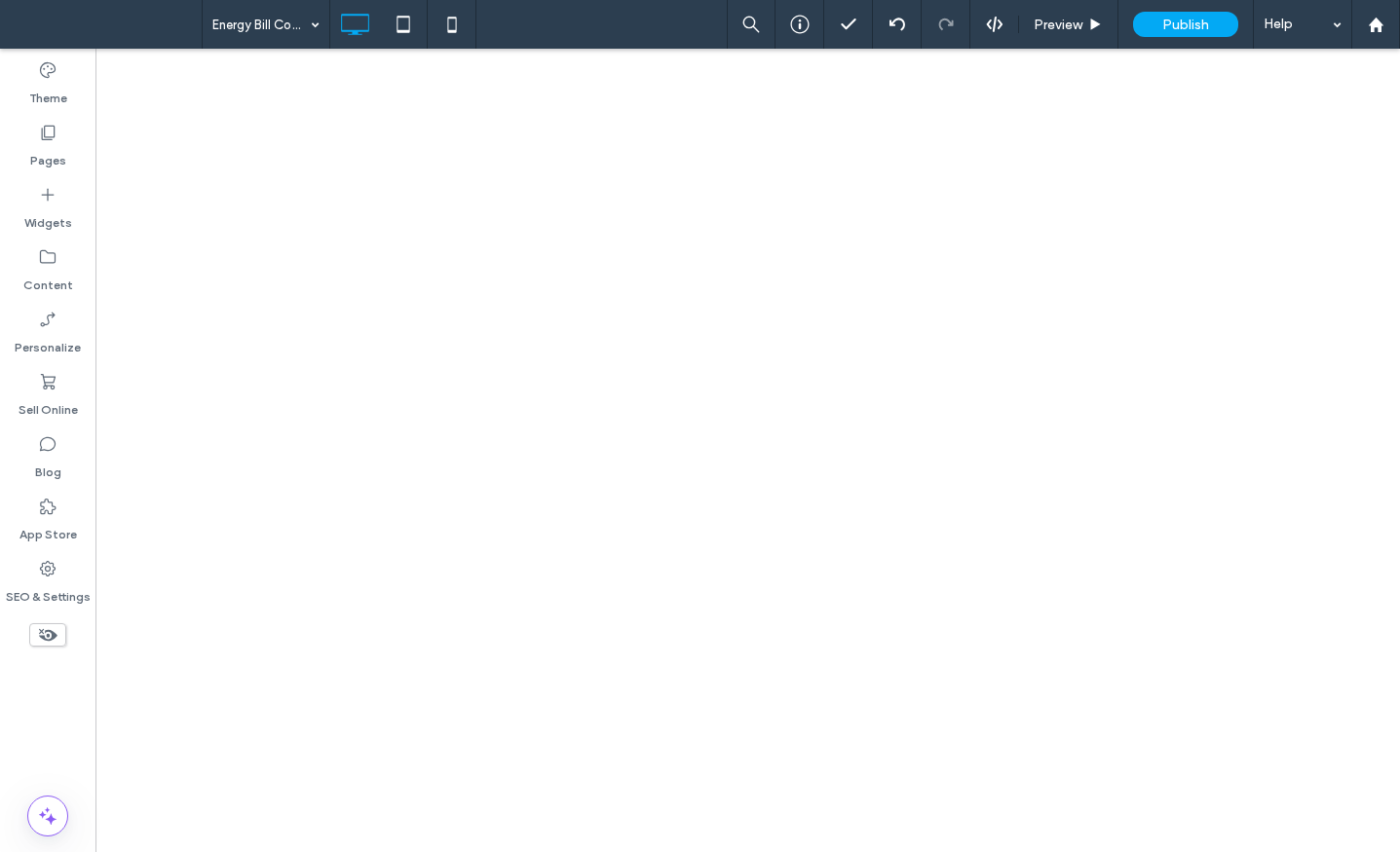 scroll, scrollTop: 0, scrollLeft: 0, axis: both 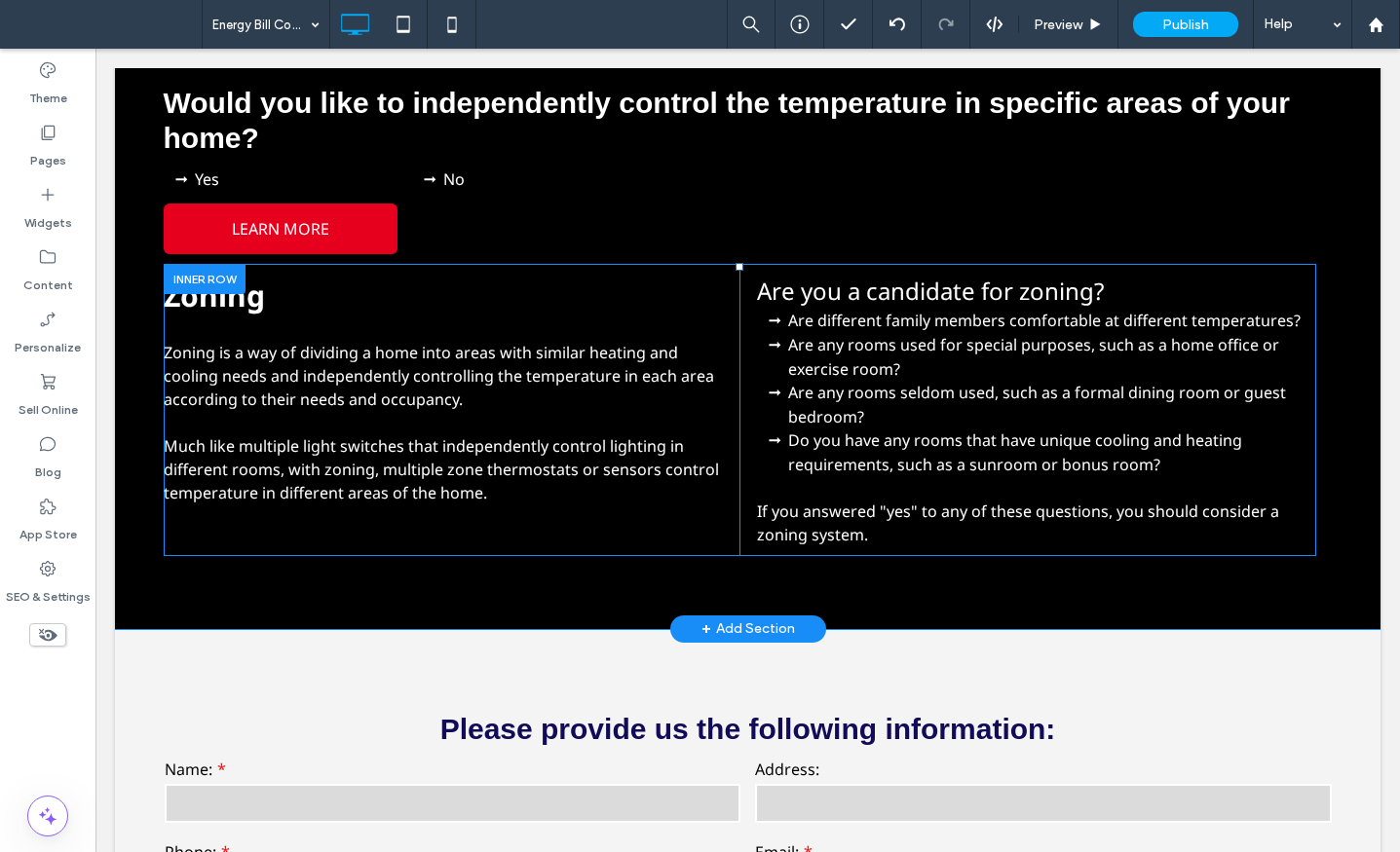 click on "Zoning Zoning is a way of dividing a home into areas with similar heating and cooling needs and independently controlling the temperature in each area according to their needs and occupancy. Much like multiple light switches that independently control lighting in different rooms, with zoning, multiple zone thermostats or sensors control temperature in different areas of the home.
Click To Paste" at bounding box center [452, 410] 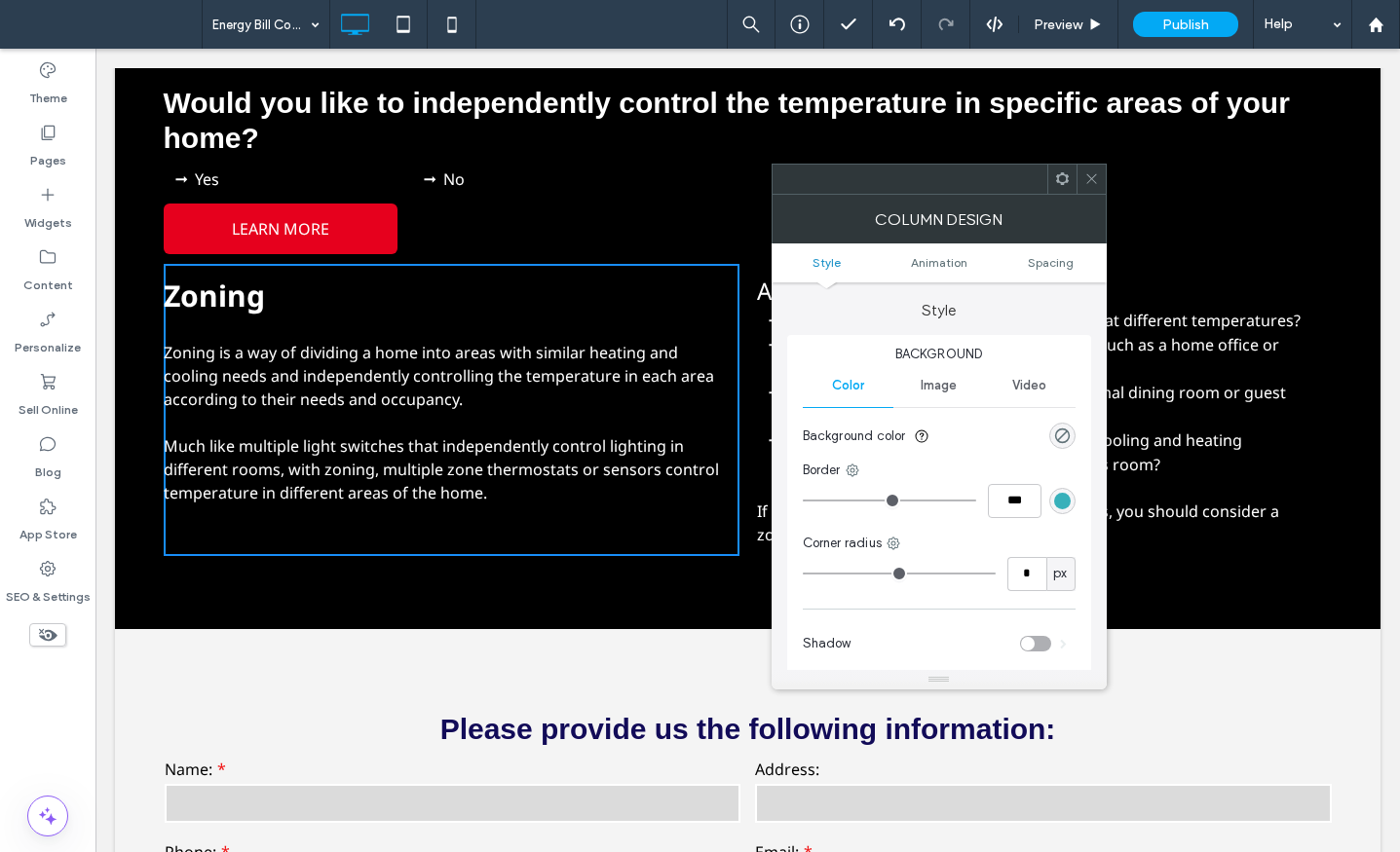 drag, startPoint x: 1092, startPoint y: 171, endPoint x: 774, endPoint y: 239, distance: 325.18918 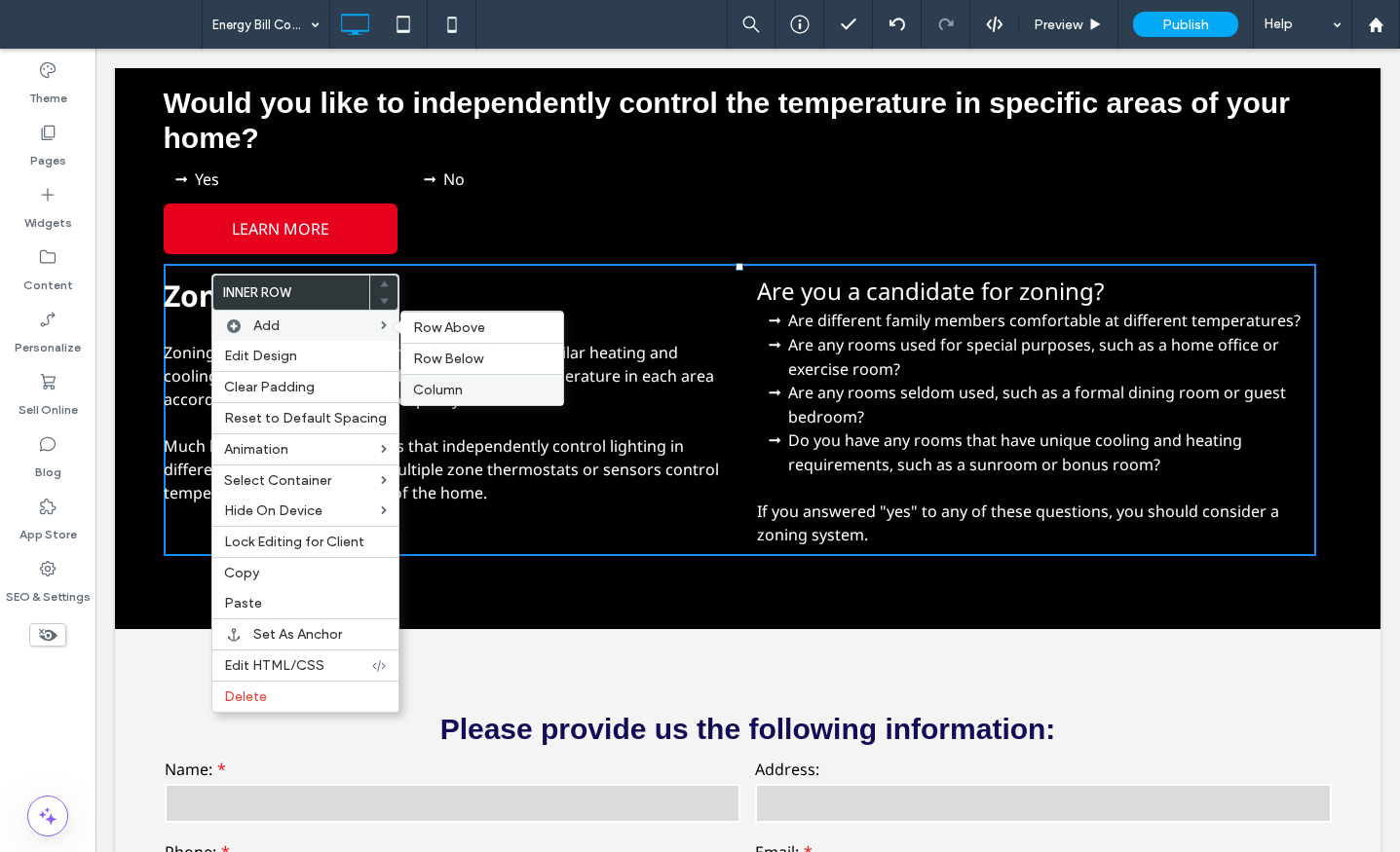 drag, startPoint x: 440, startPoint y: 384, endPoint x: 866, endPoint y: 361, distance: 426.62044 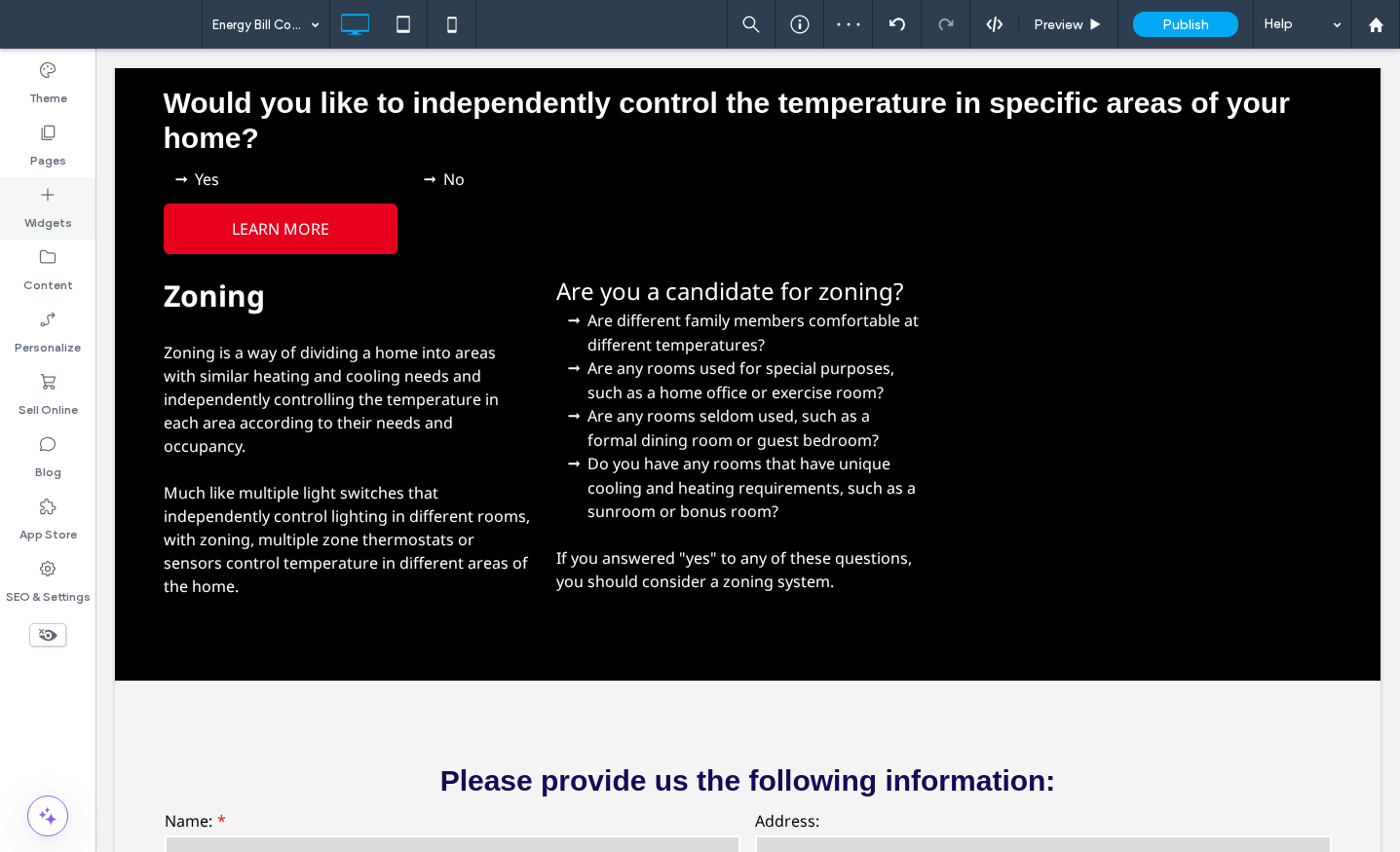 click on "Widgets" at bounding box center (48, 218) 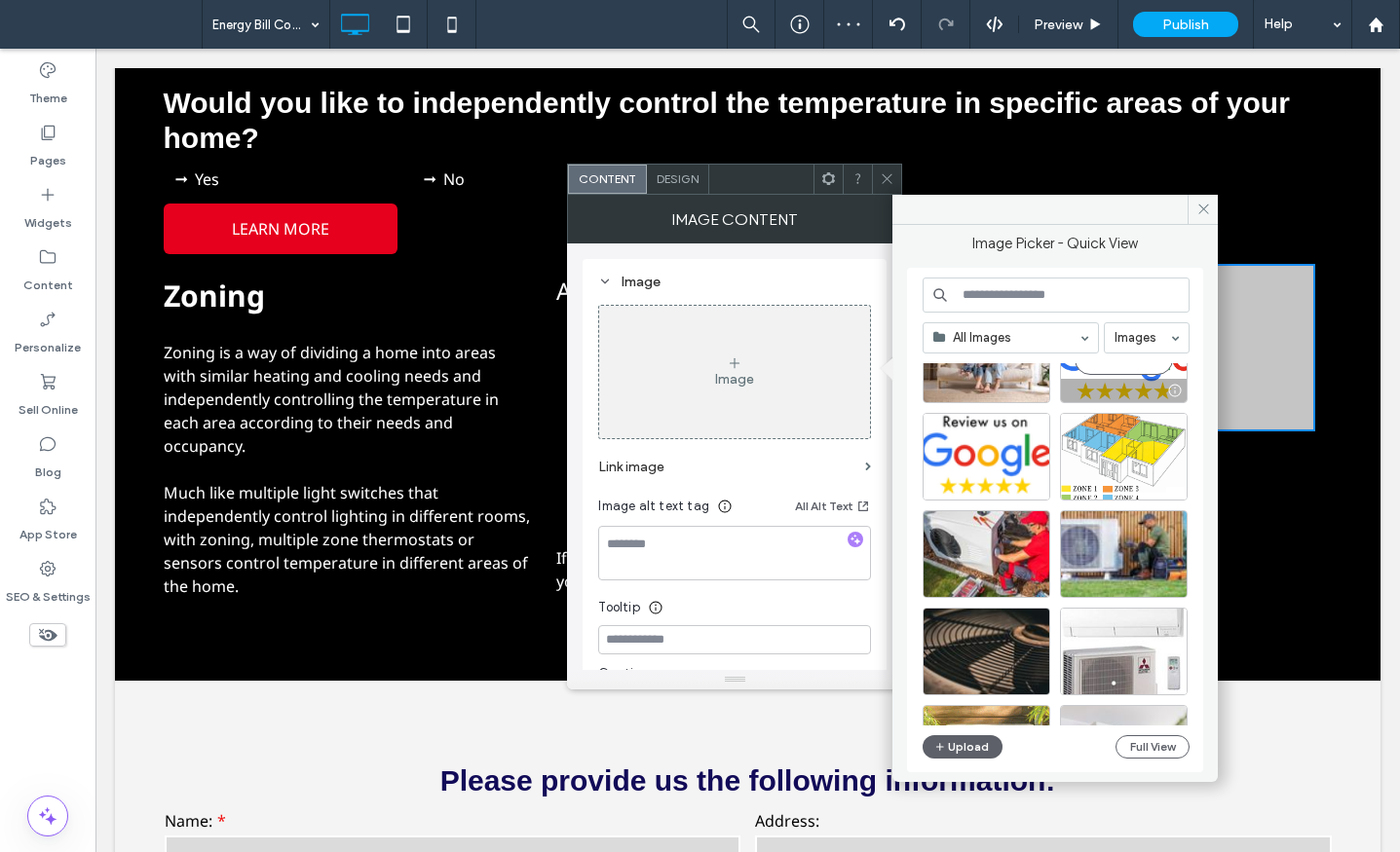 scroll, scrollTop: 584, scrollLeft: 0, axis: vertical 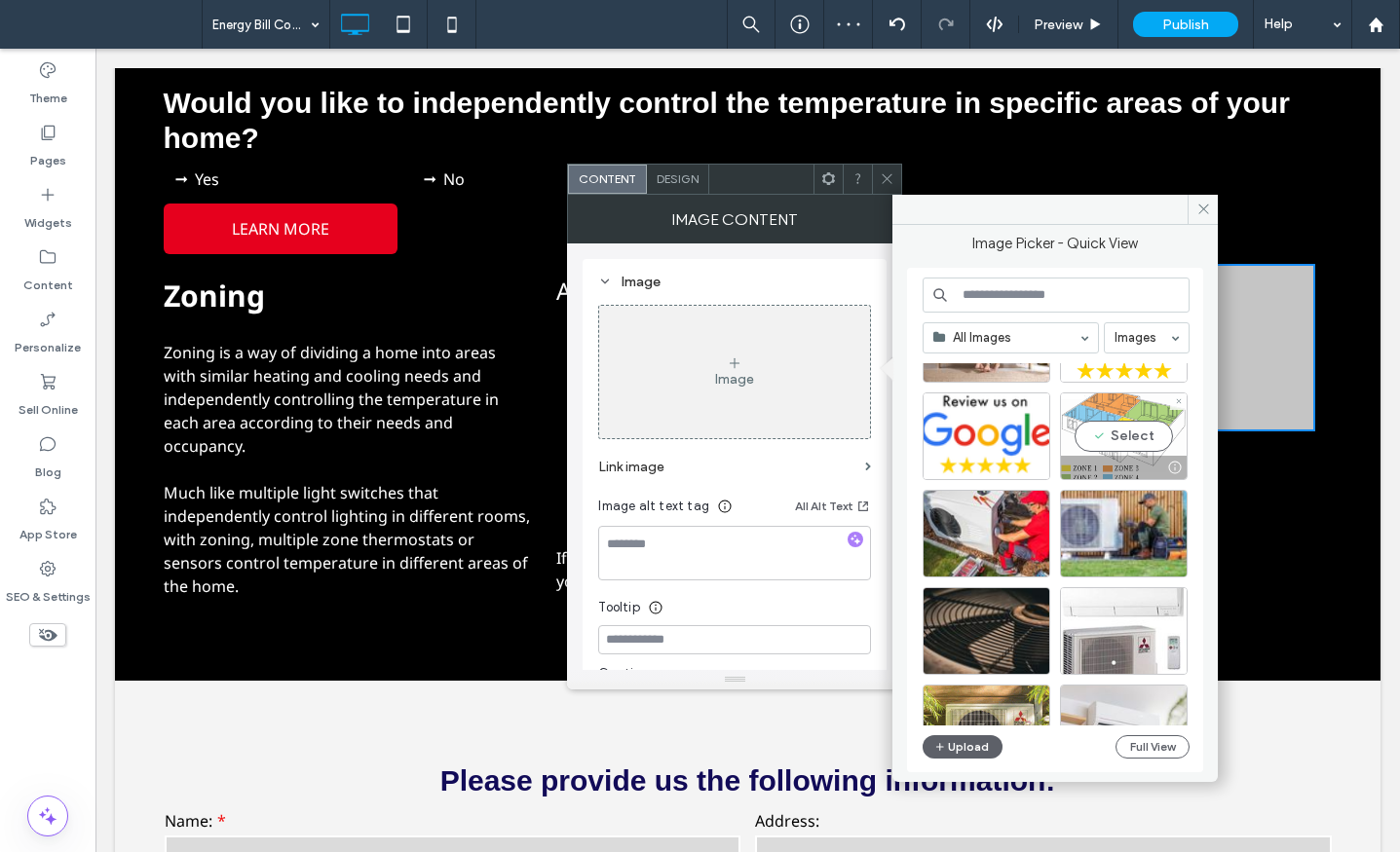click on "Select" at bounding box center (1123, 436) 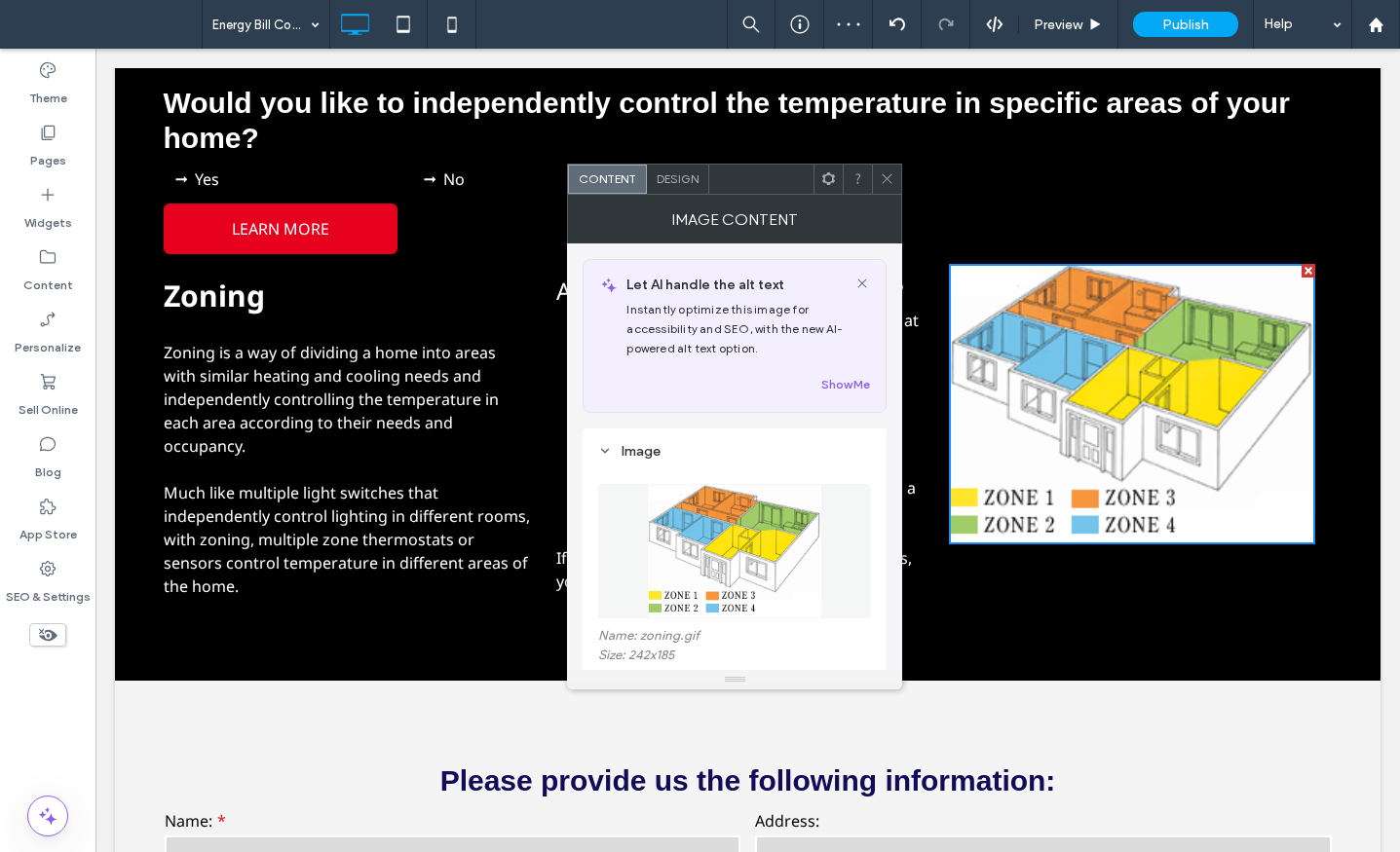 click 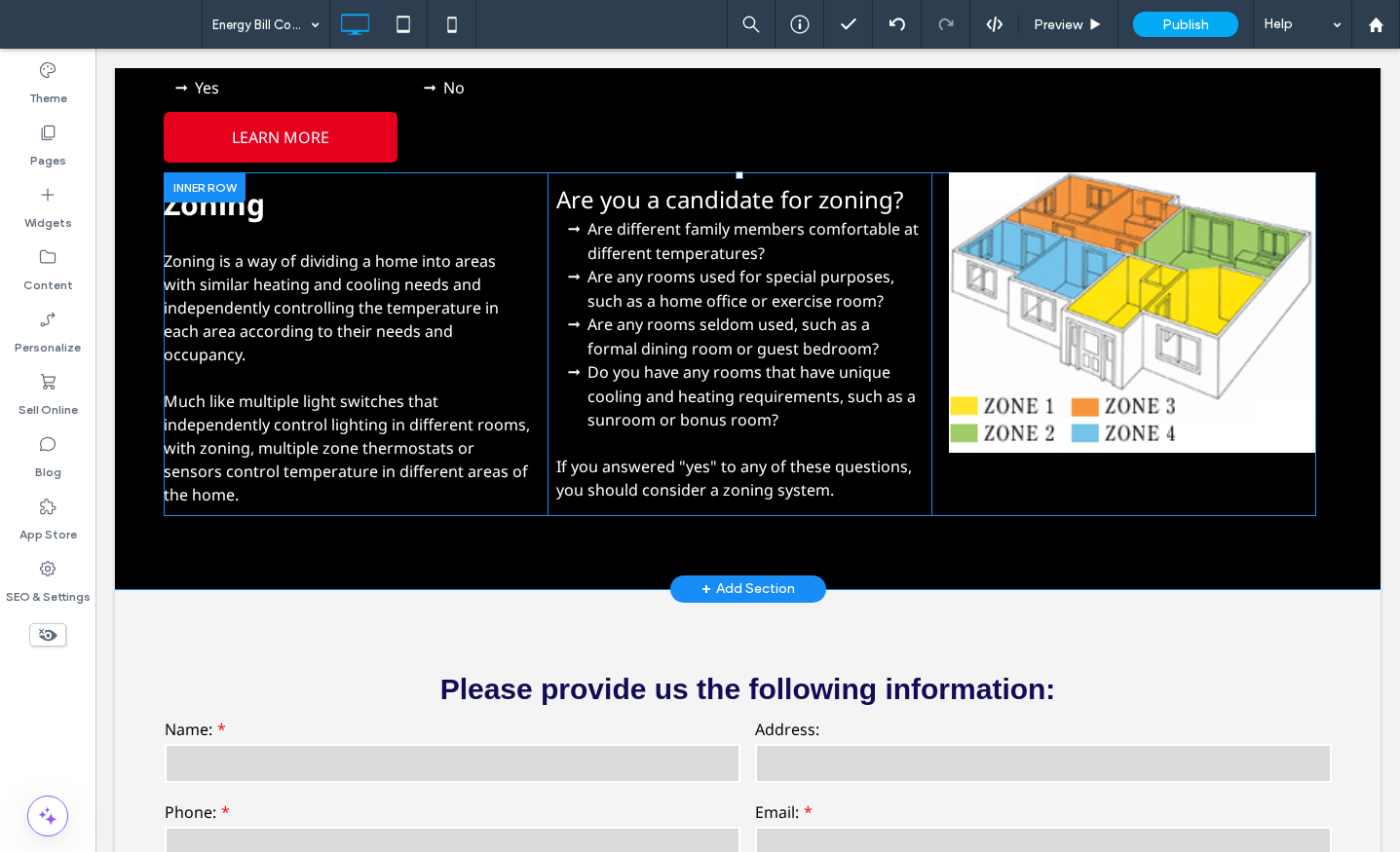 scroll, scrollTop: 5196, scrollLeft: 0, axis: vertical 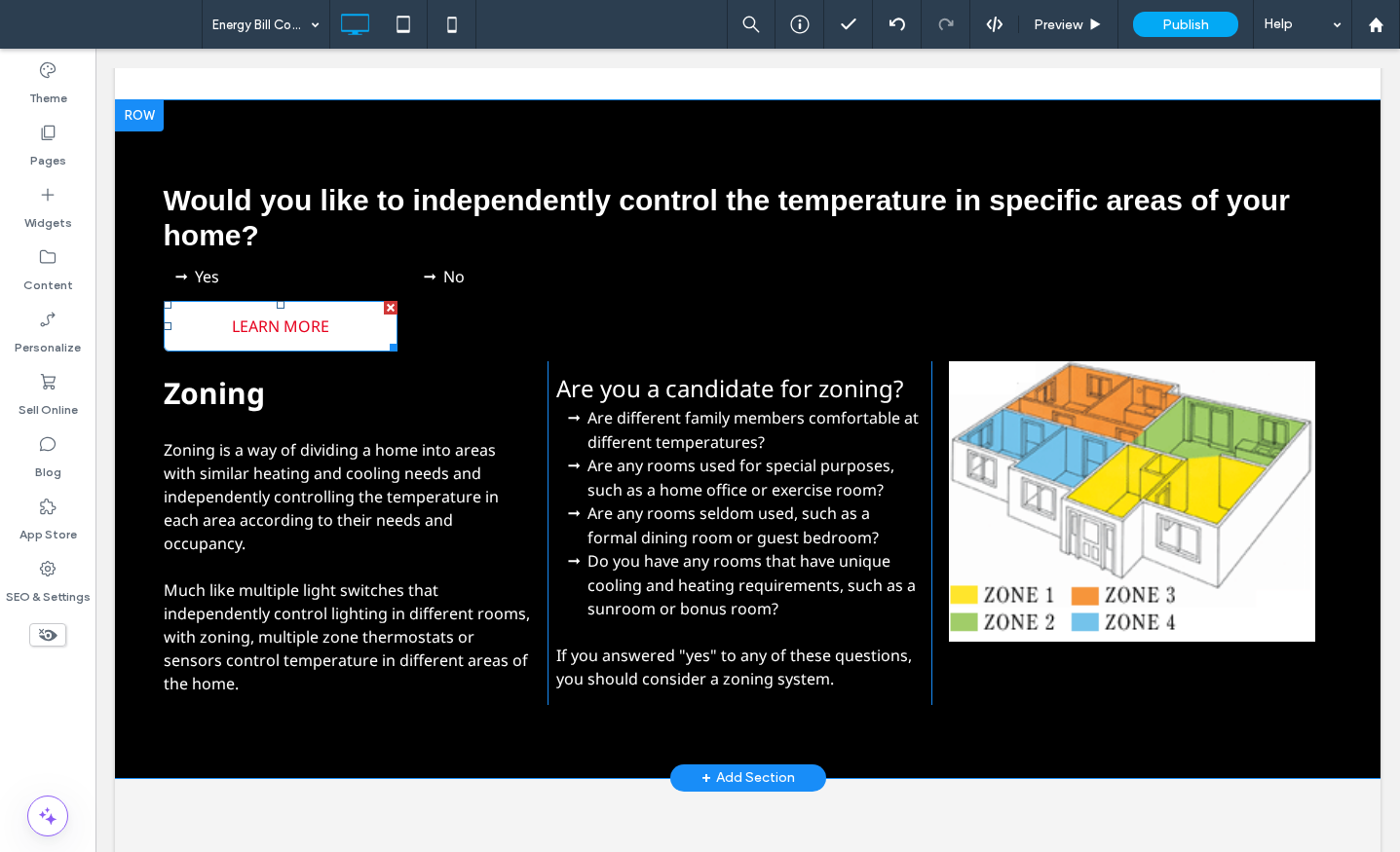 click on "LEARN MORE" at bounding box center (281, 326) 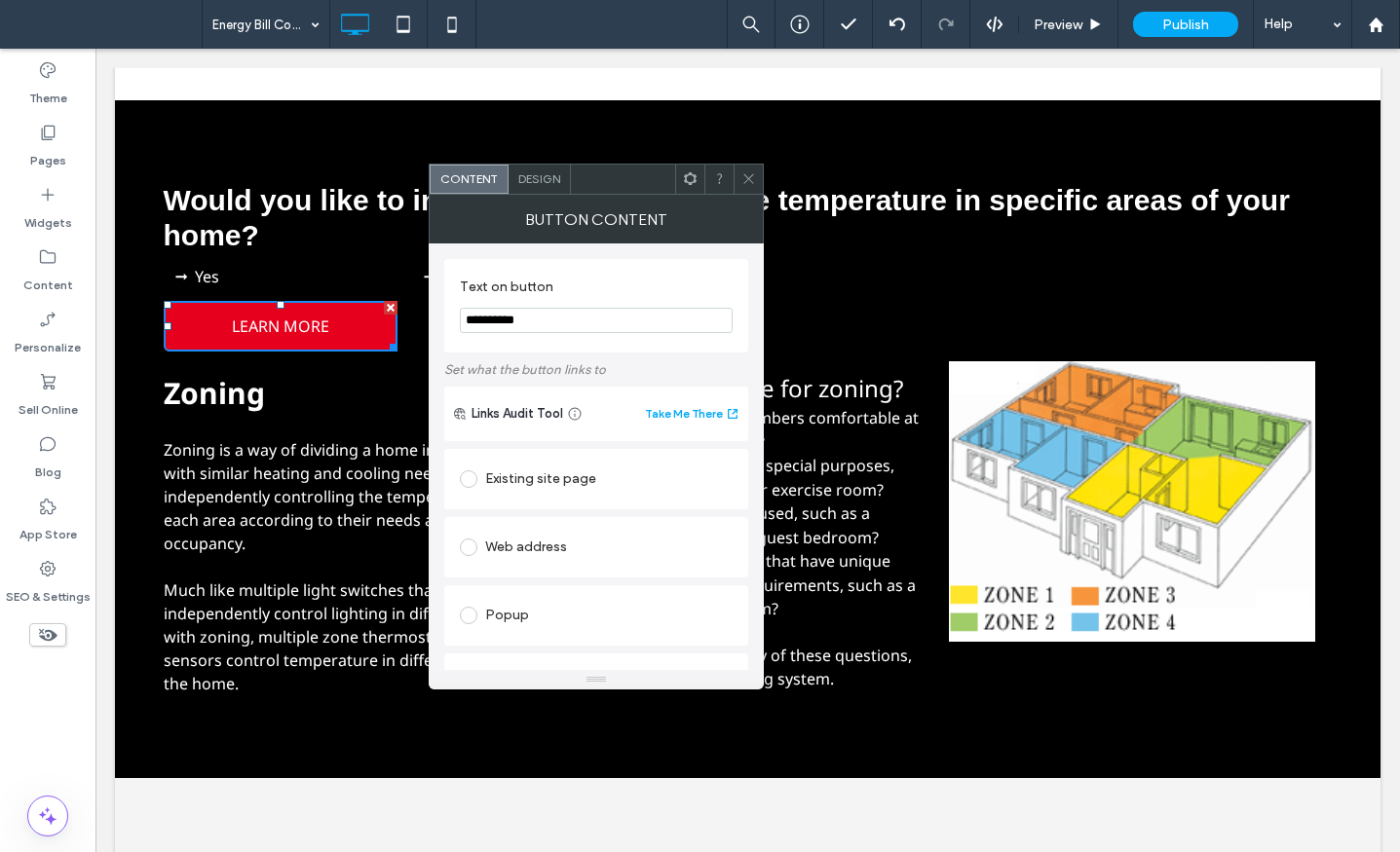 drag, startPoint x: 532, startPoint y: 364, endPoint x: 403, endPoint y: 315, distance: 137.9928 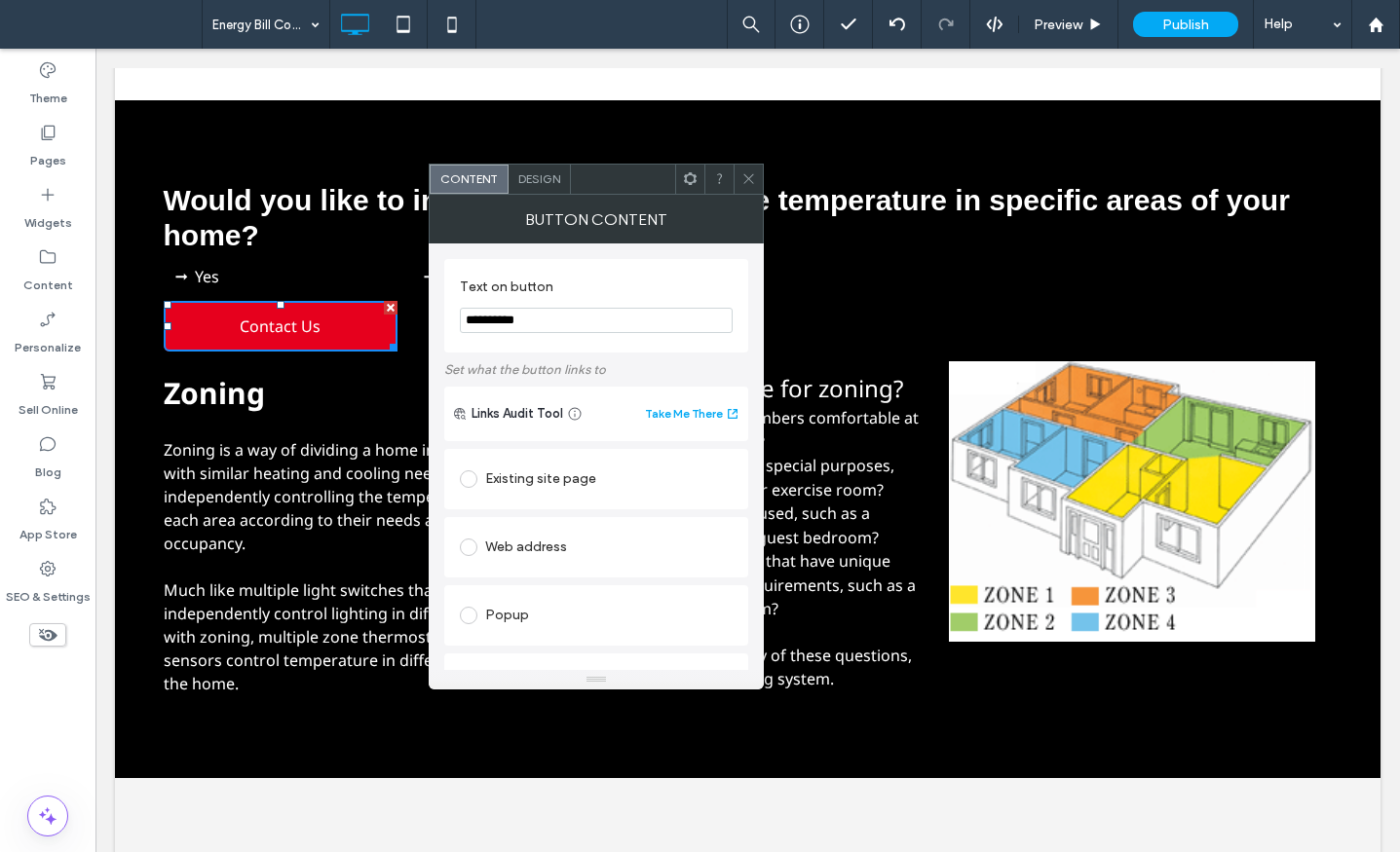 scroll, scrollTop: 195, scrollLeft: 0, axis: vertical 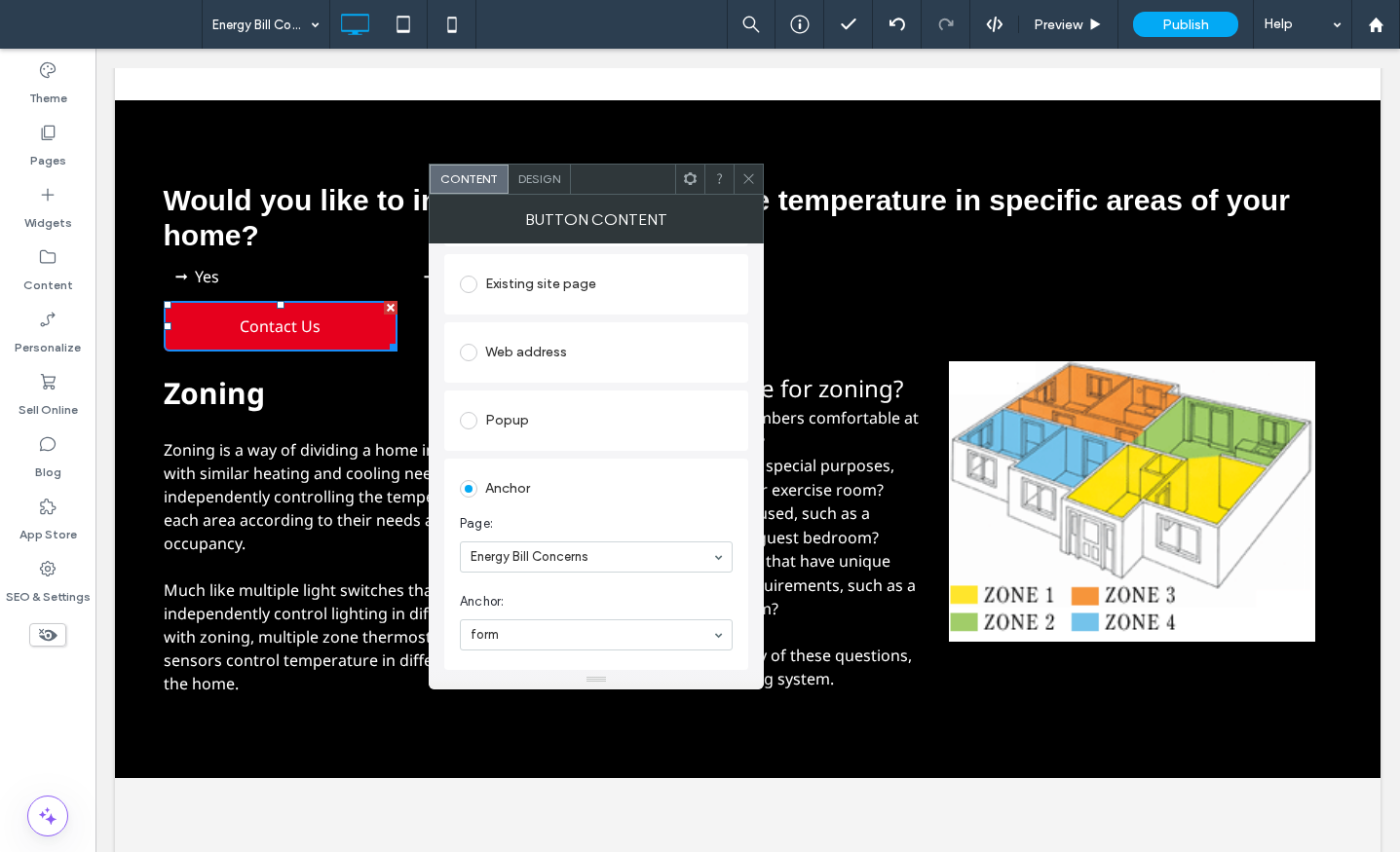 type on "**********" 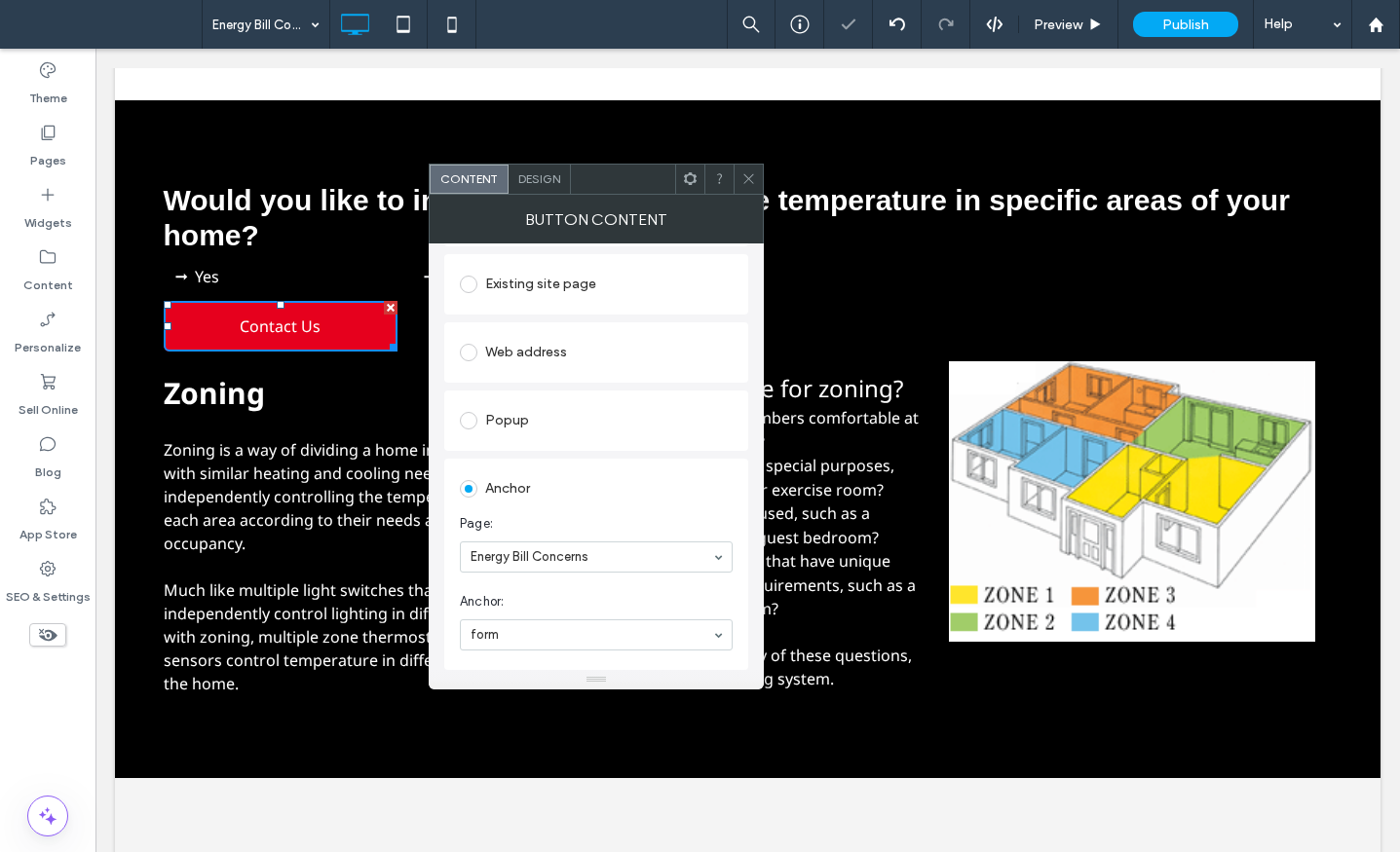 click 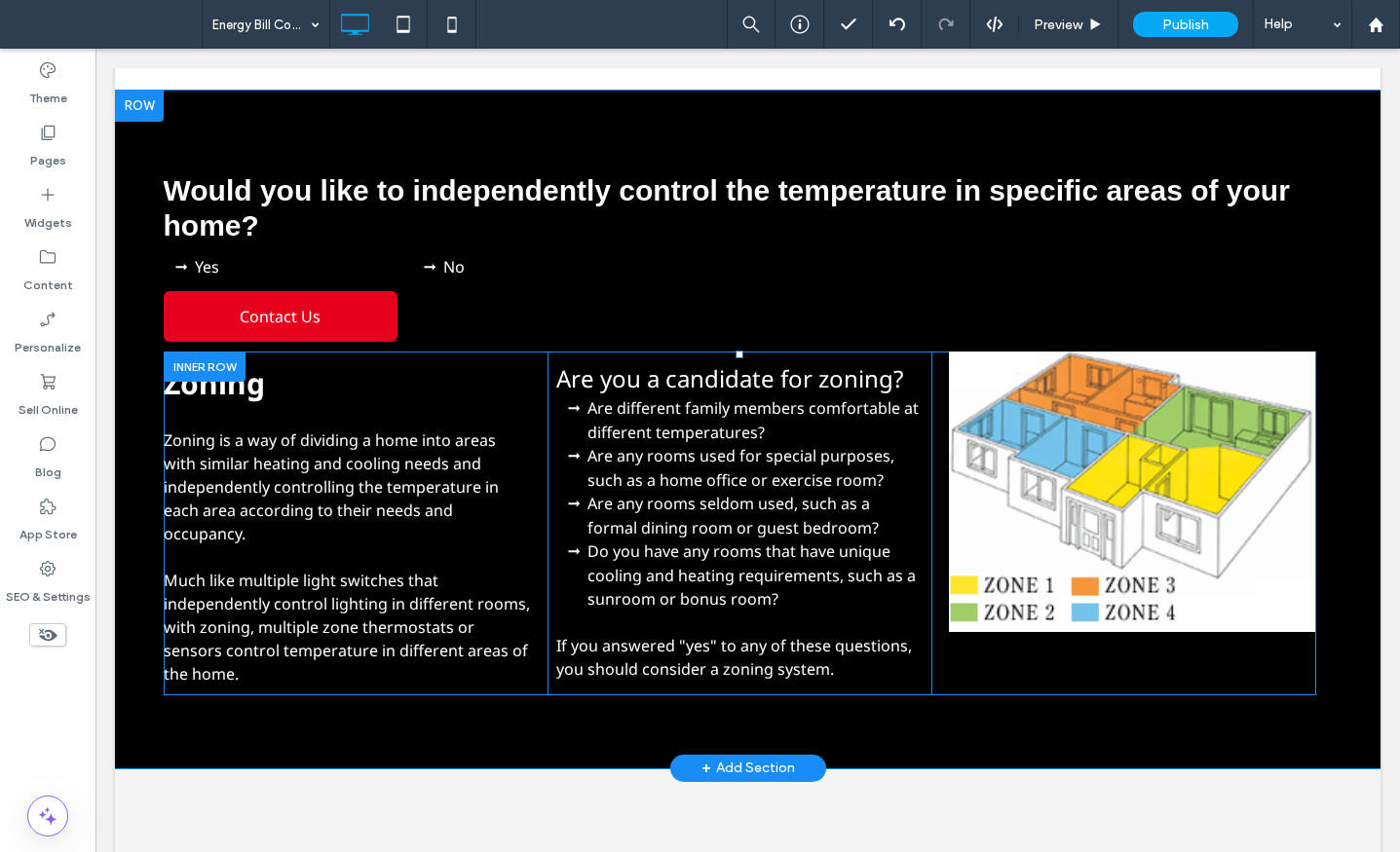 scroll, scrollTop: 5098, scrollLeft: 0, axis: vertical 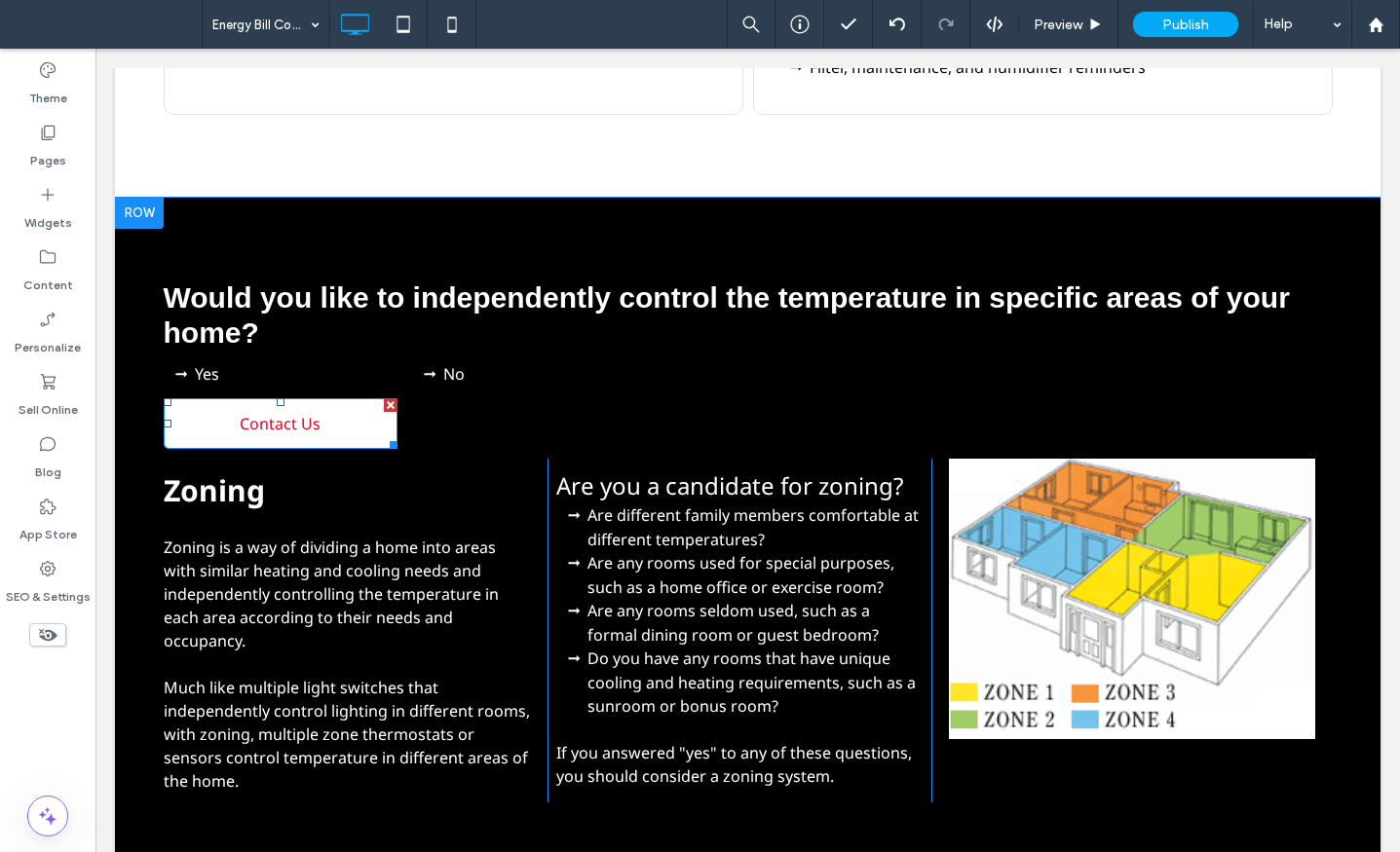 click on "Contact Us" at bounding box center [280, 424] 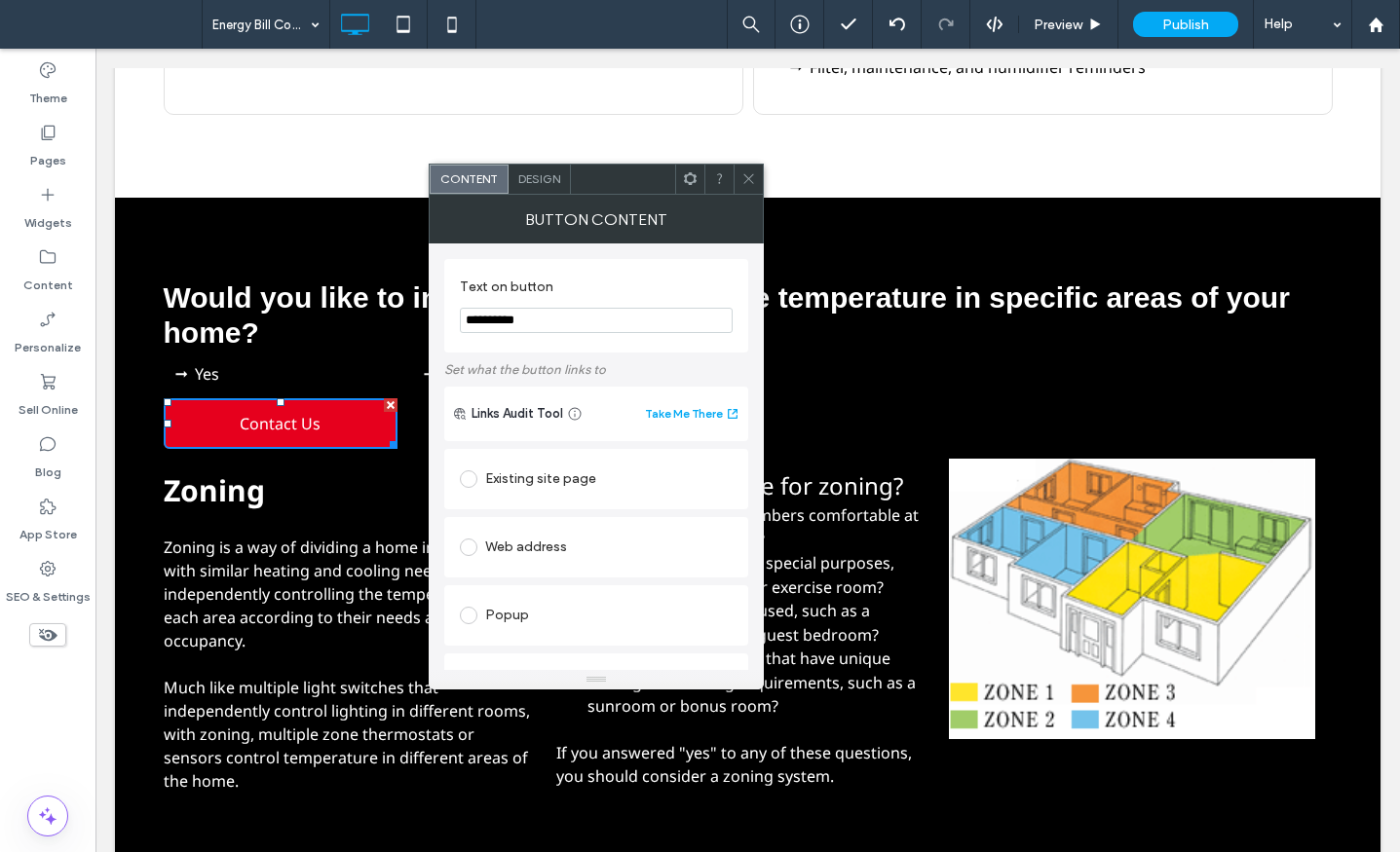 drag, startPoint x: 527, startPoint y: 363, endPoint x: 387, endPoint y: 324, distance: 145.33066 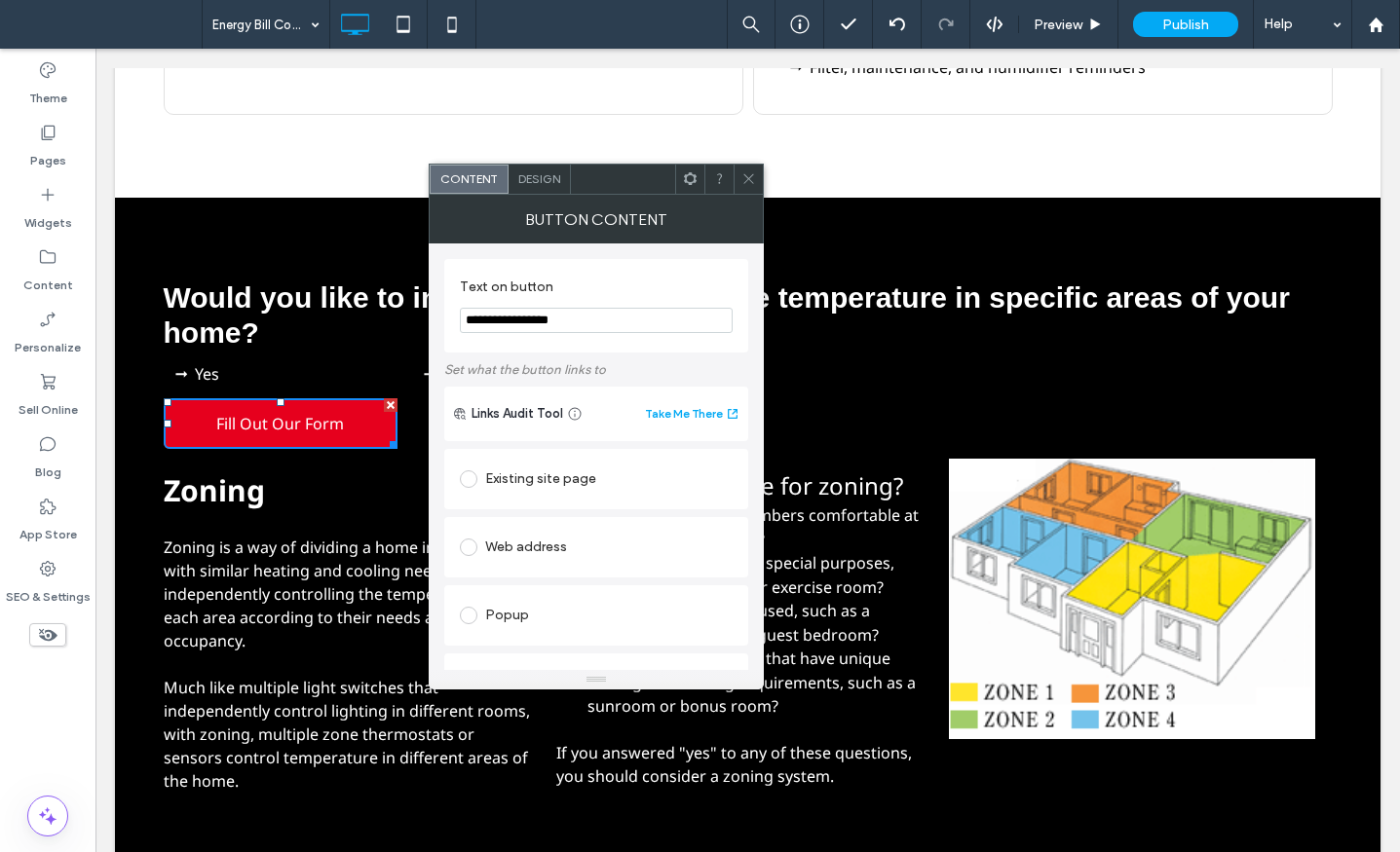 type on "**********" 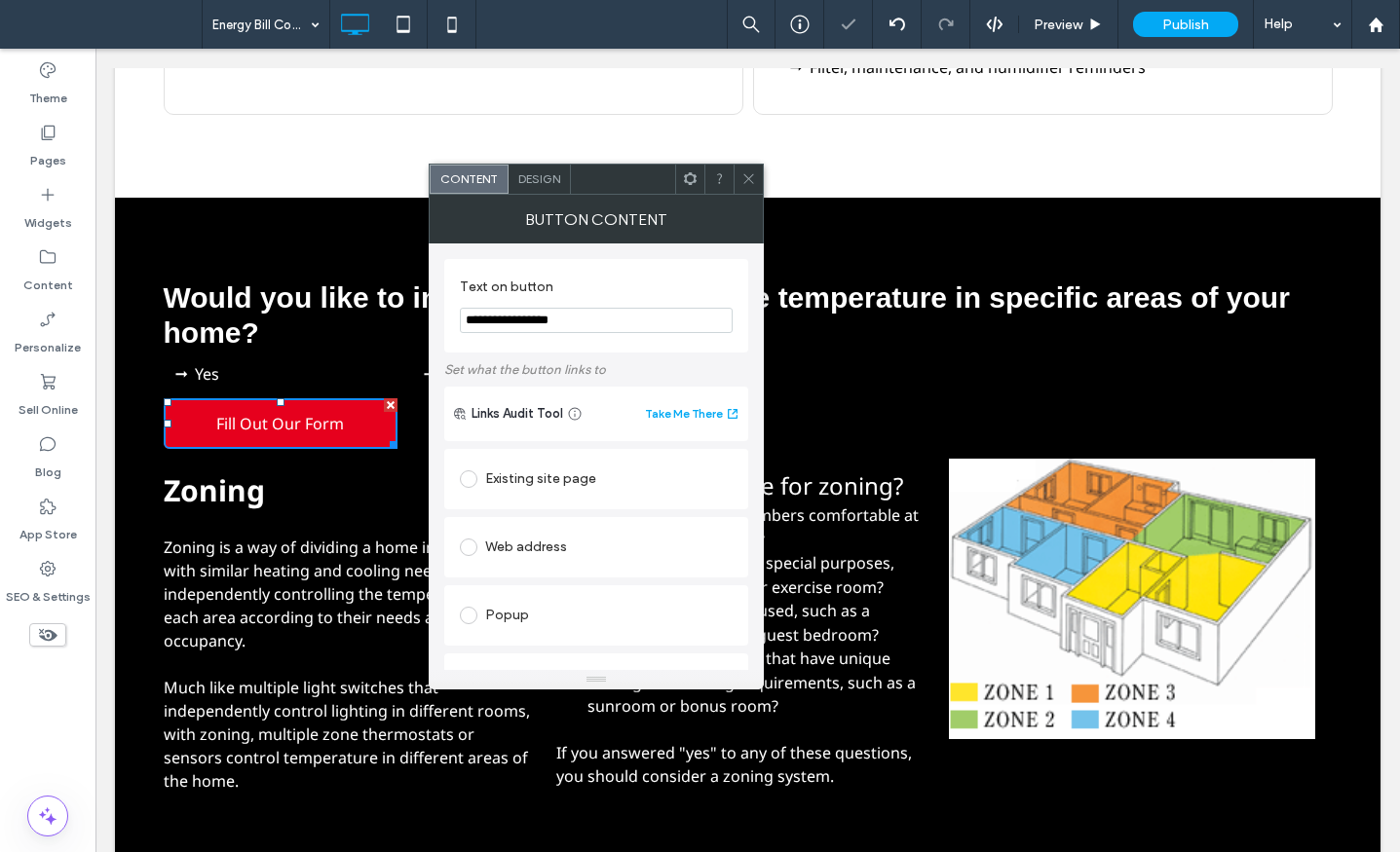 click 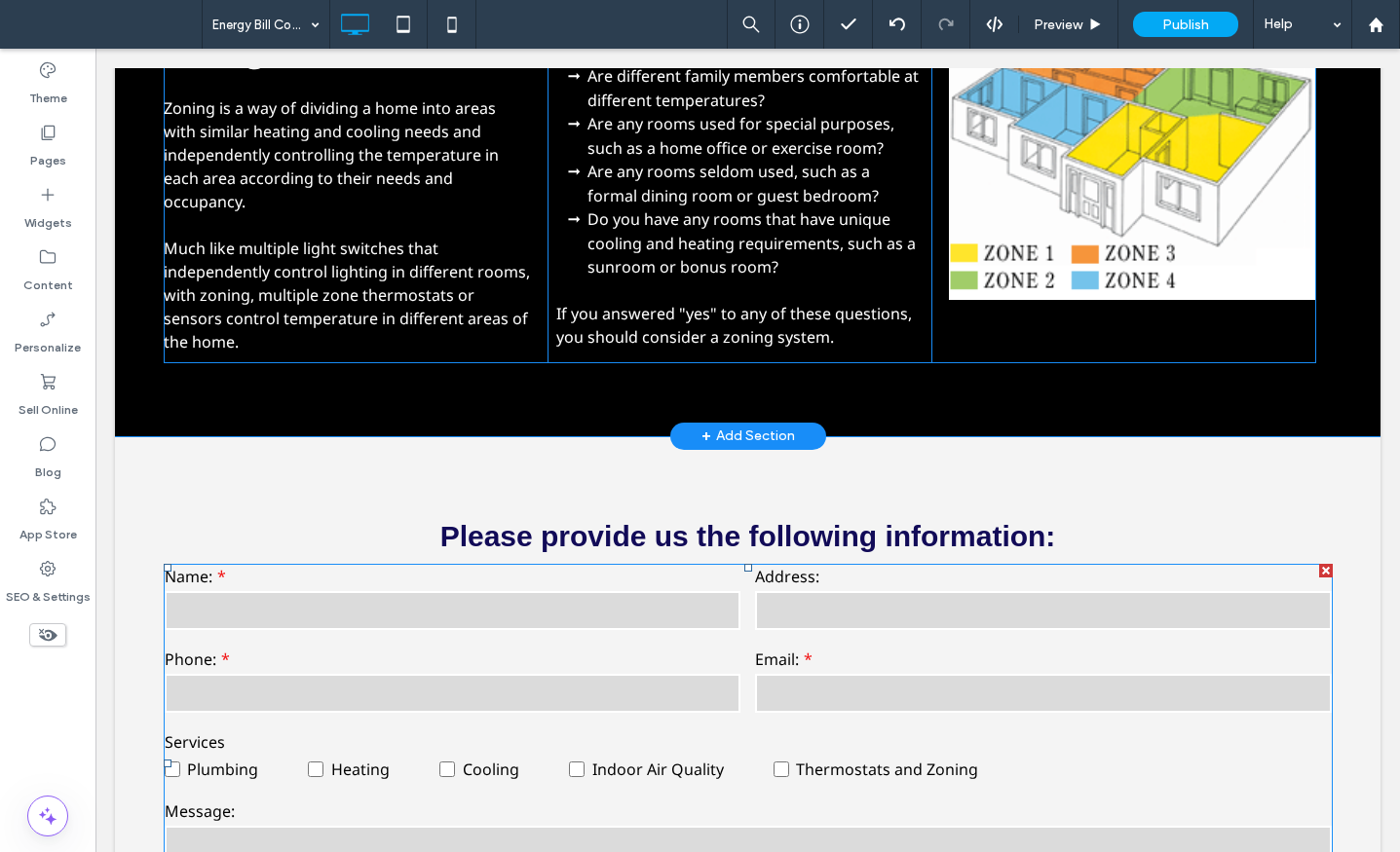 scroll, scrollTop: 5196, scrollLeft: 0, axis: vertical 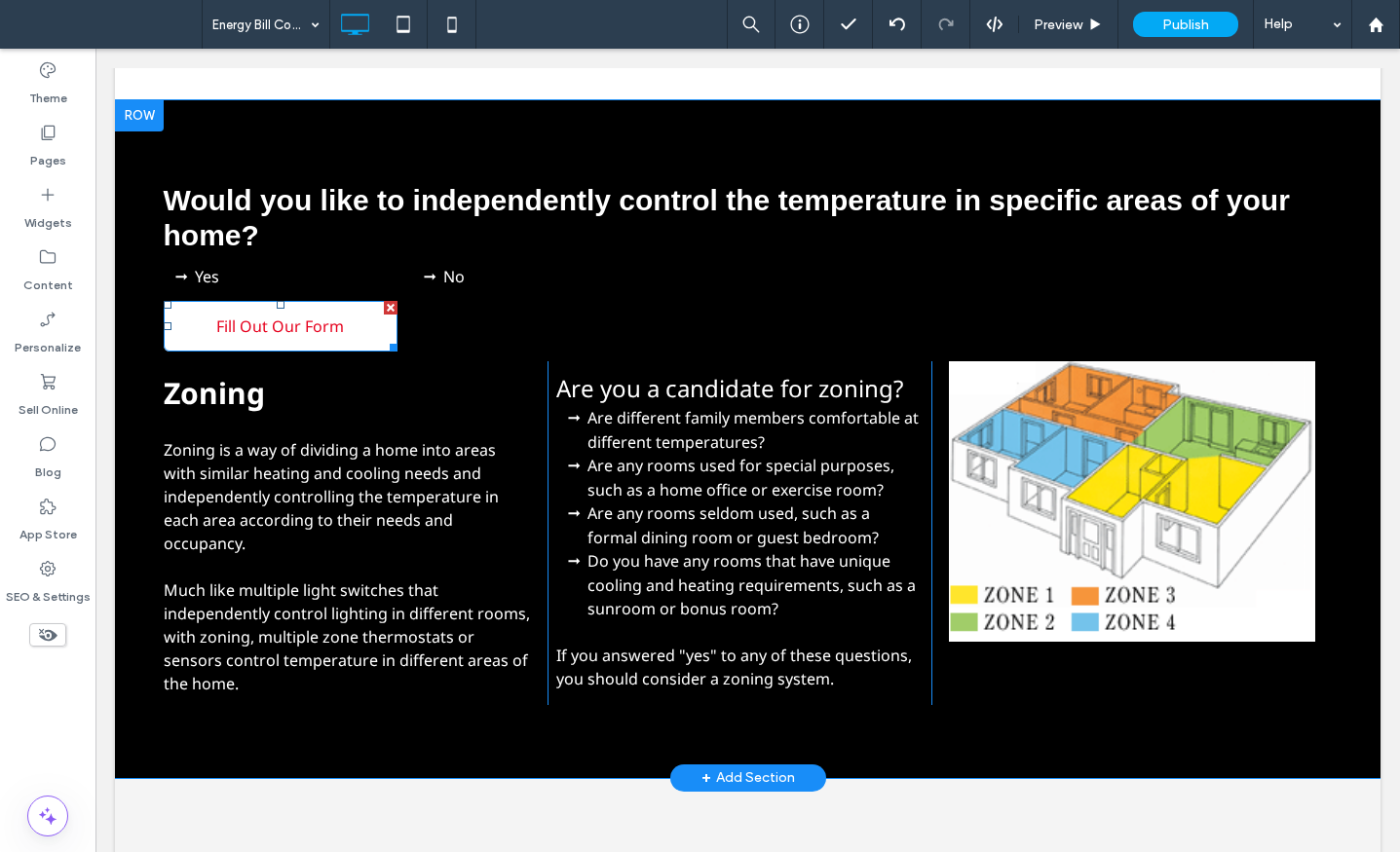 click on "Fill Out Our Form" at bounding box center (280, 326) 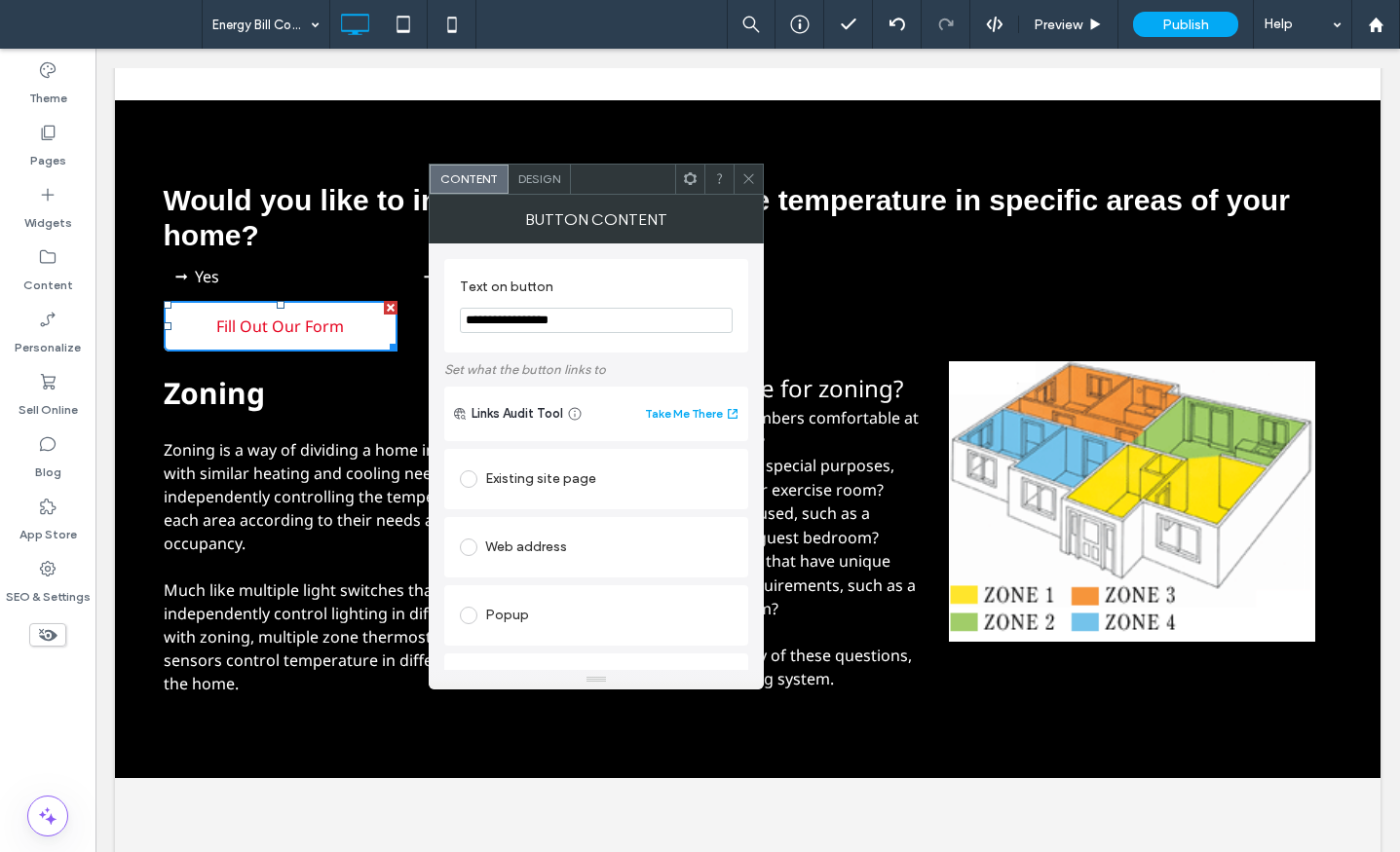 drag, startPoint x: 685, startPoint y: 374, endPoint x: 378, endPoint y: 315, distance: 312.61798 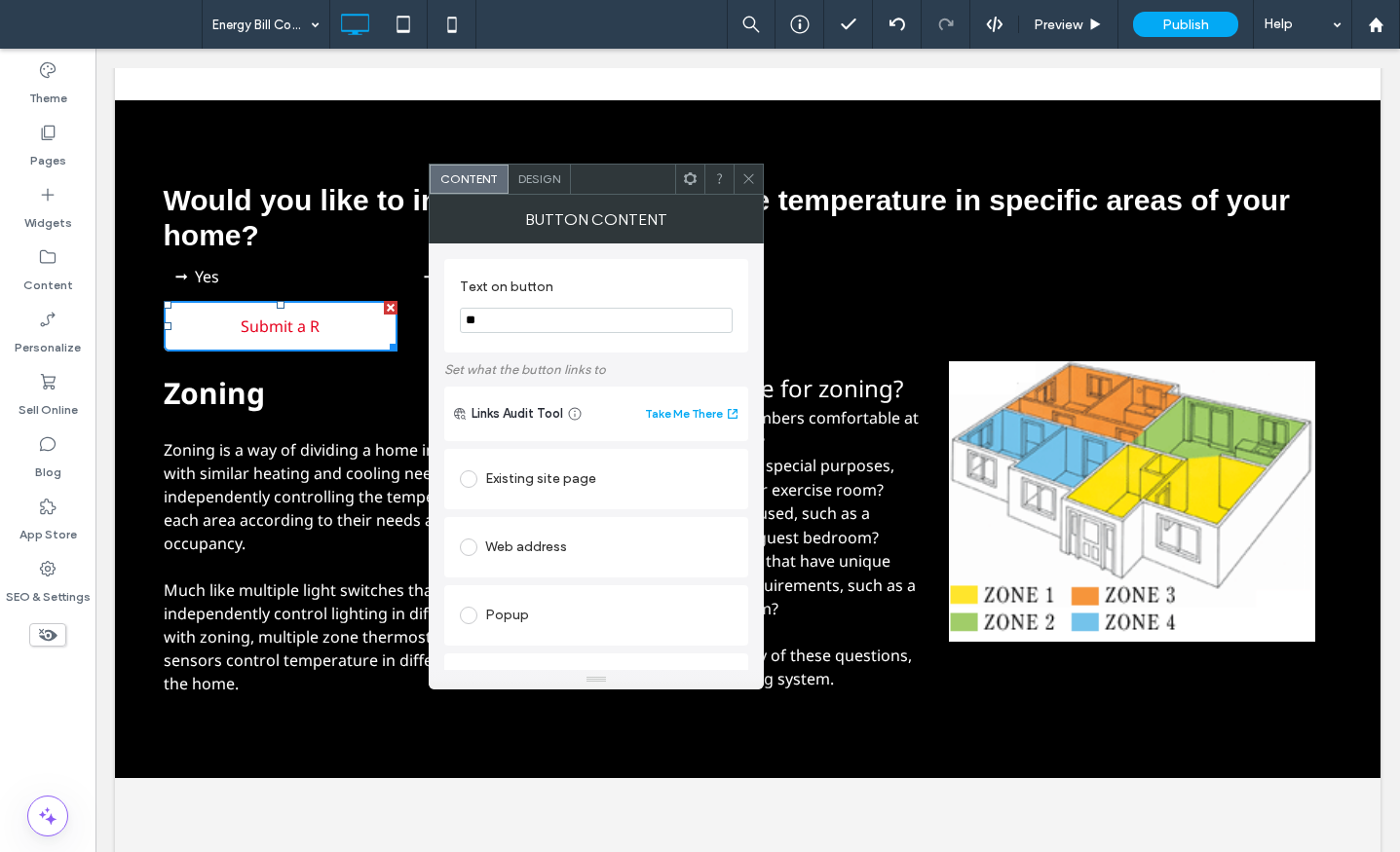 type on "*" 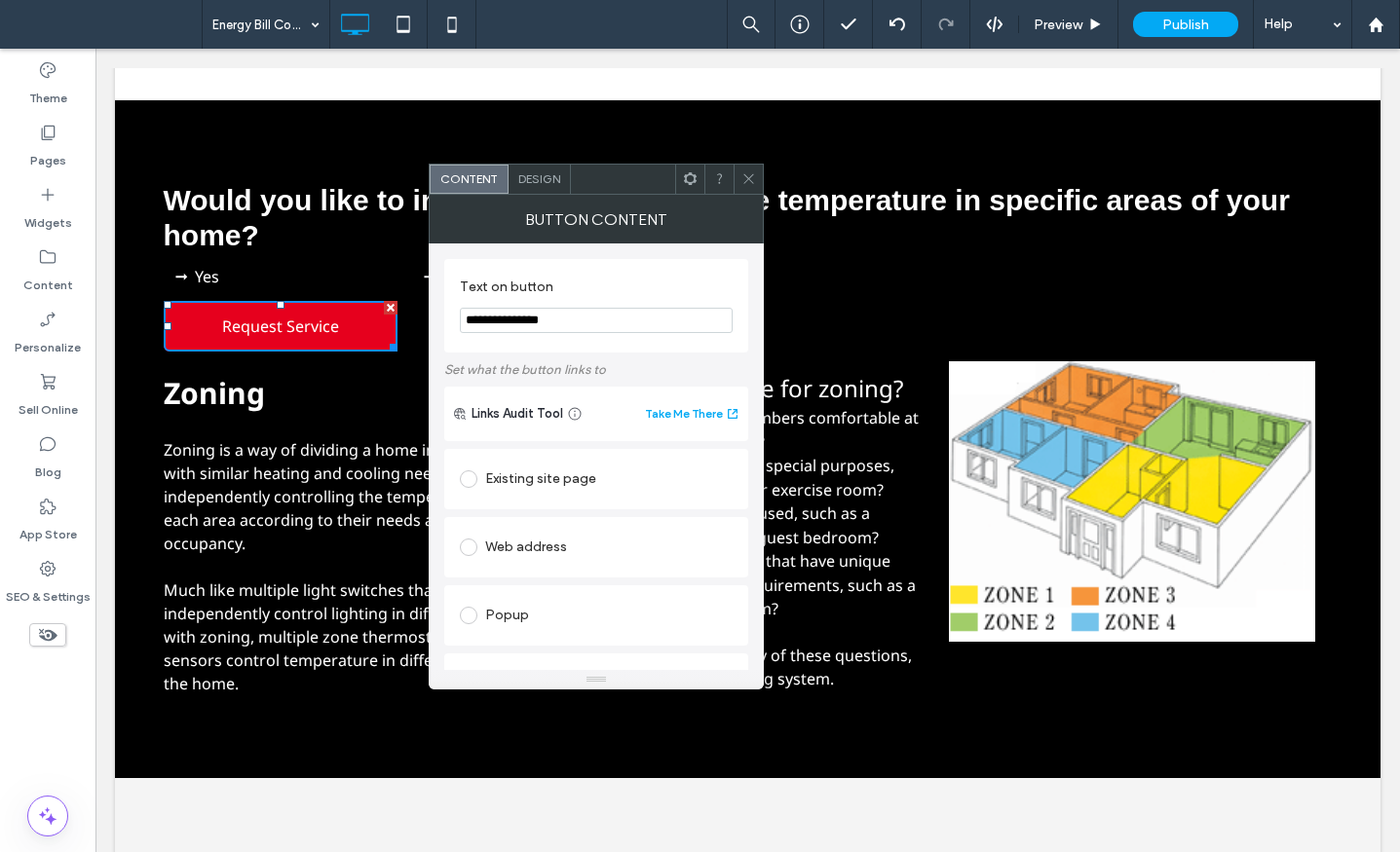 type on "**********" 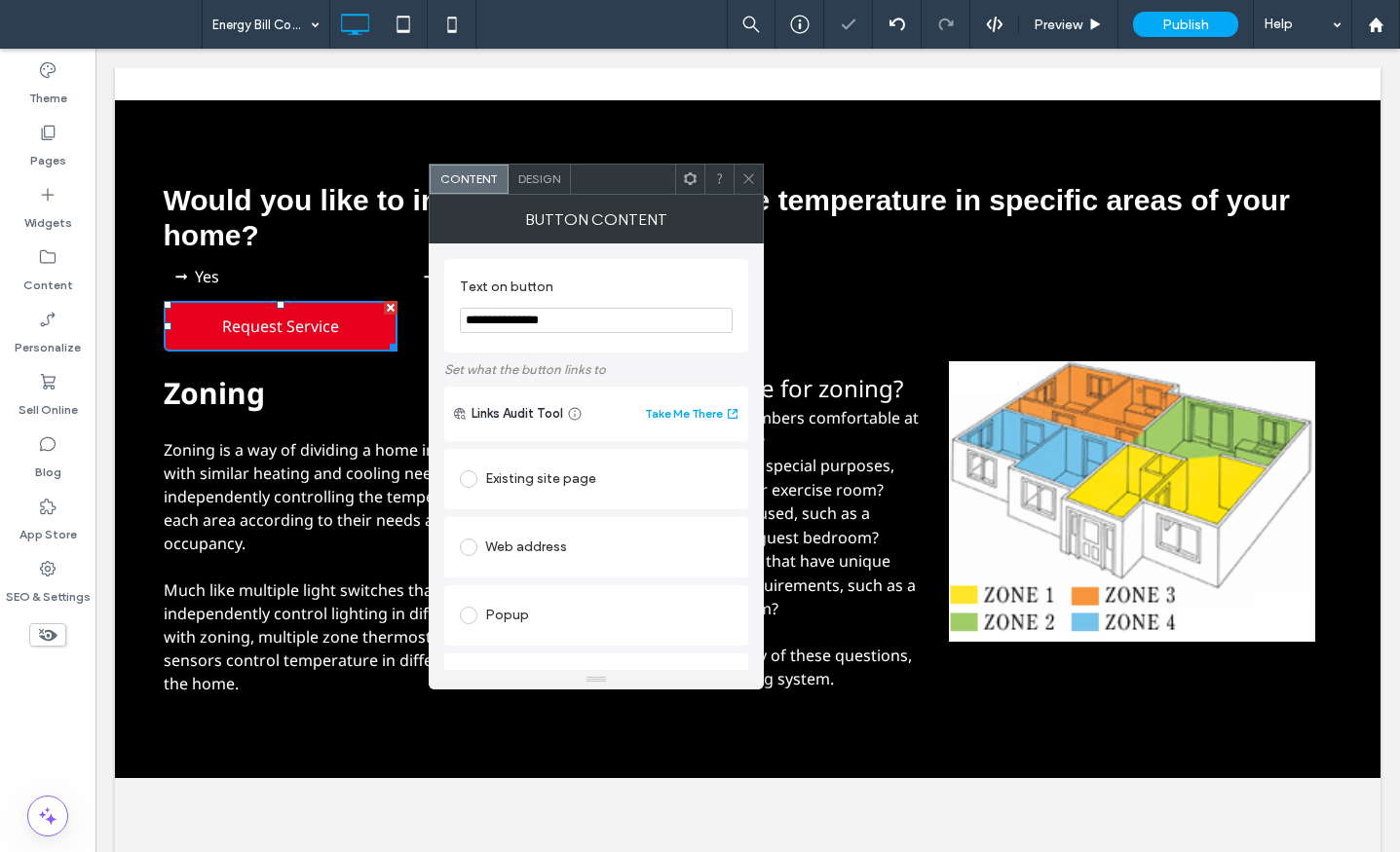 click at bounding box center (748, 179) 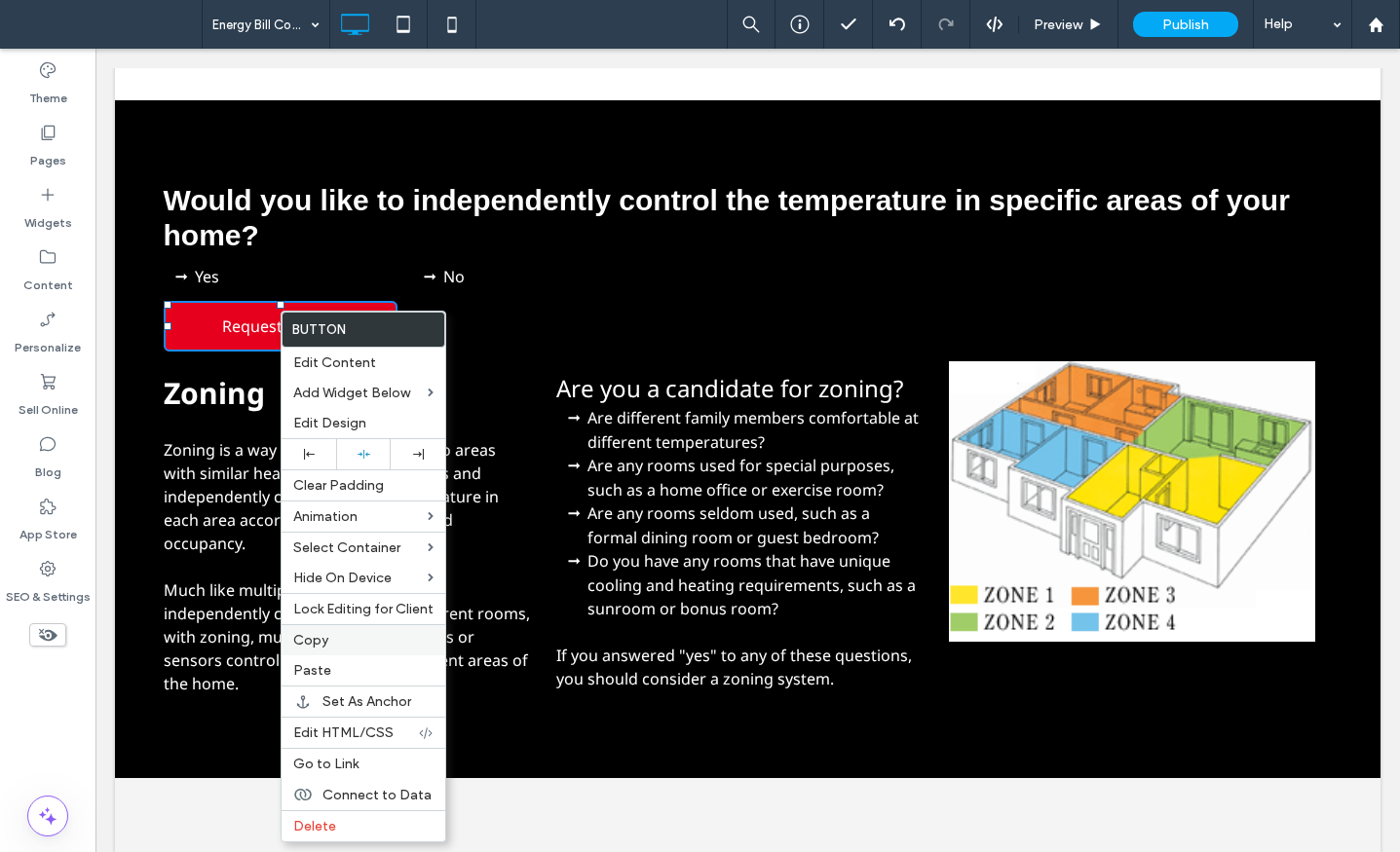 click on "Copy" at bounding box center (311, 640) 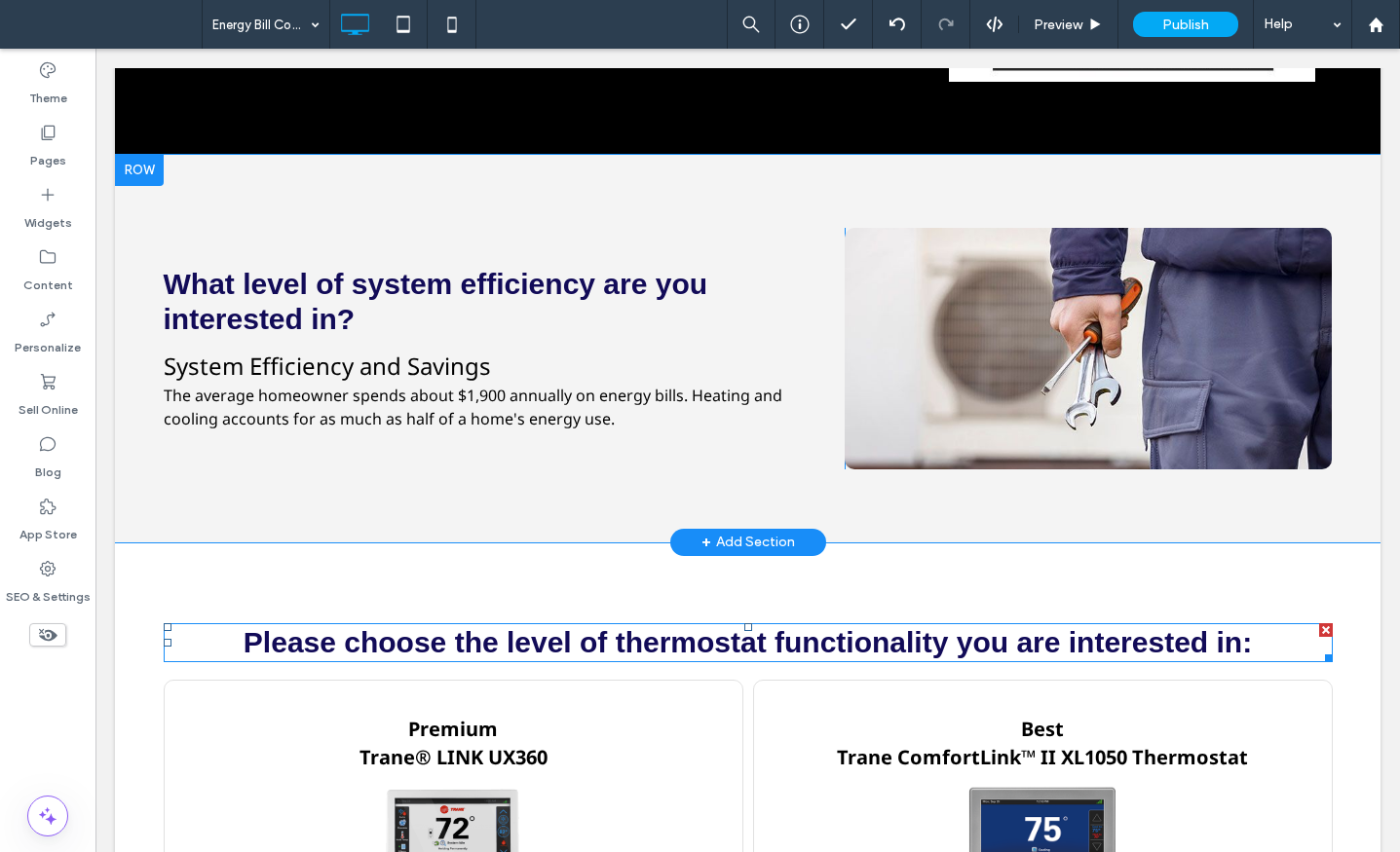 scroll, scrollTop: 3248, scrollLeft: 0, axis: vertical 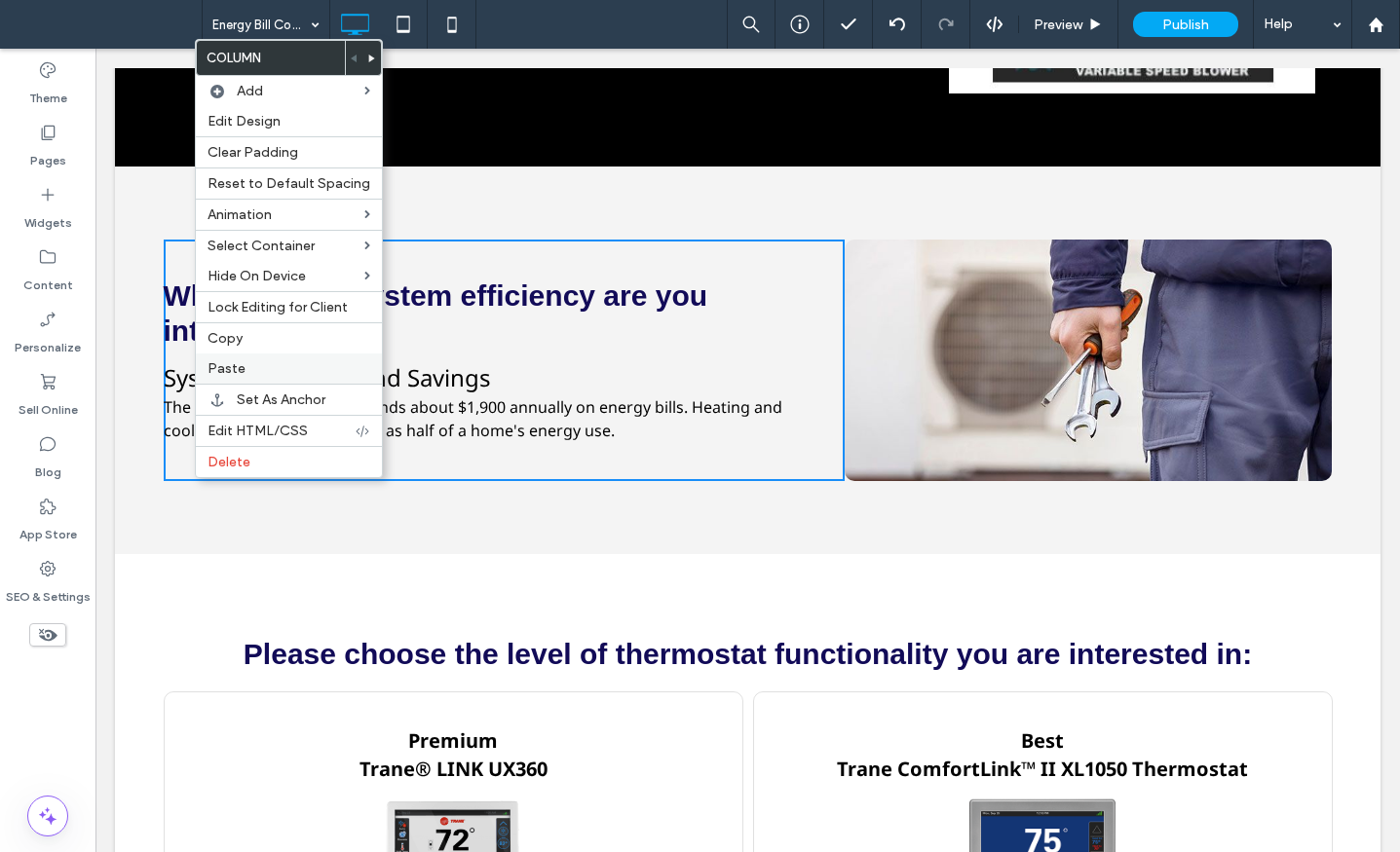 click on "Paste" at bounding box center (226, 368) 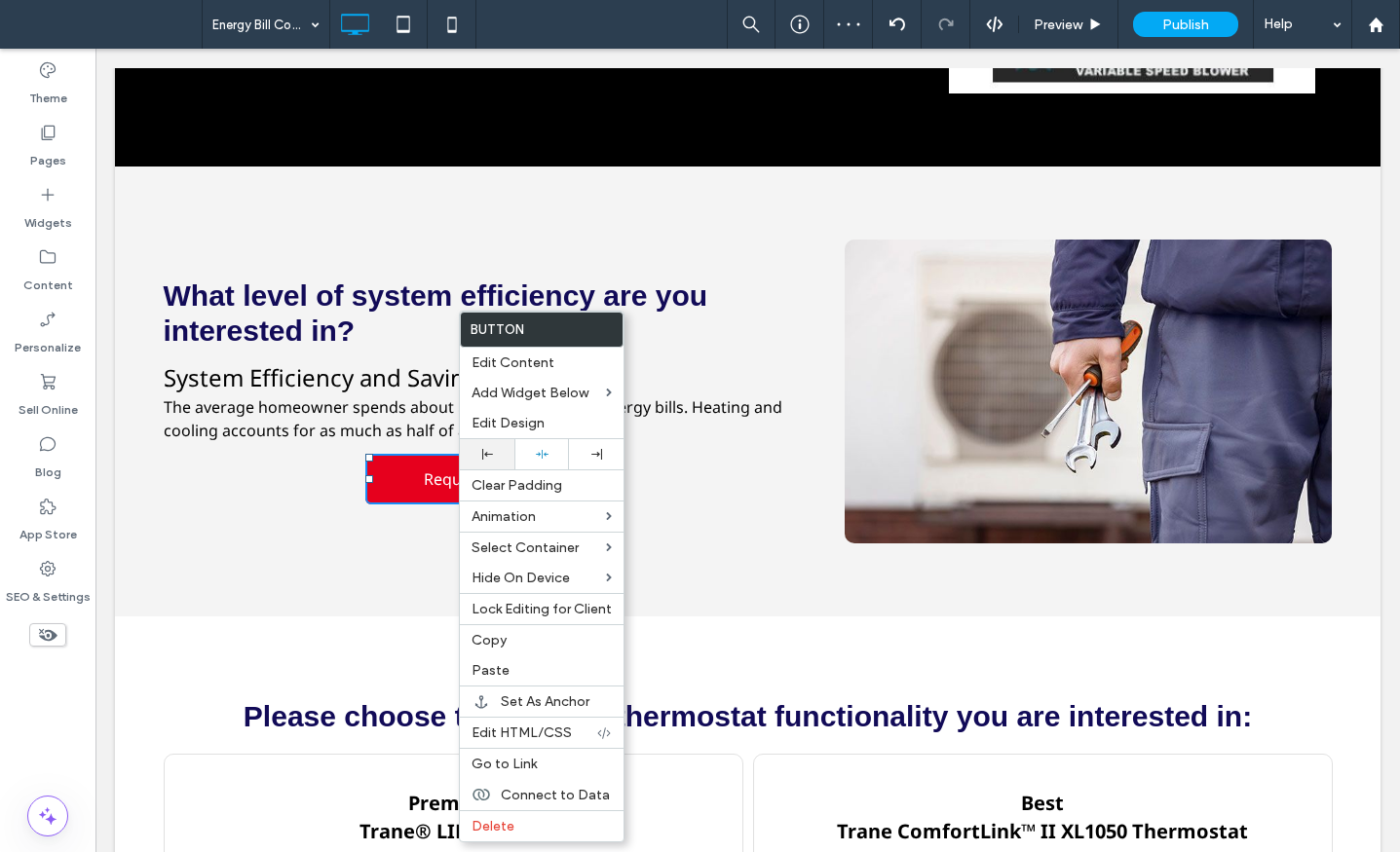 click 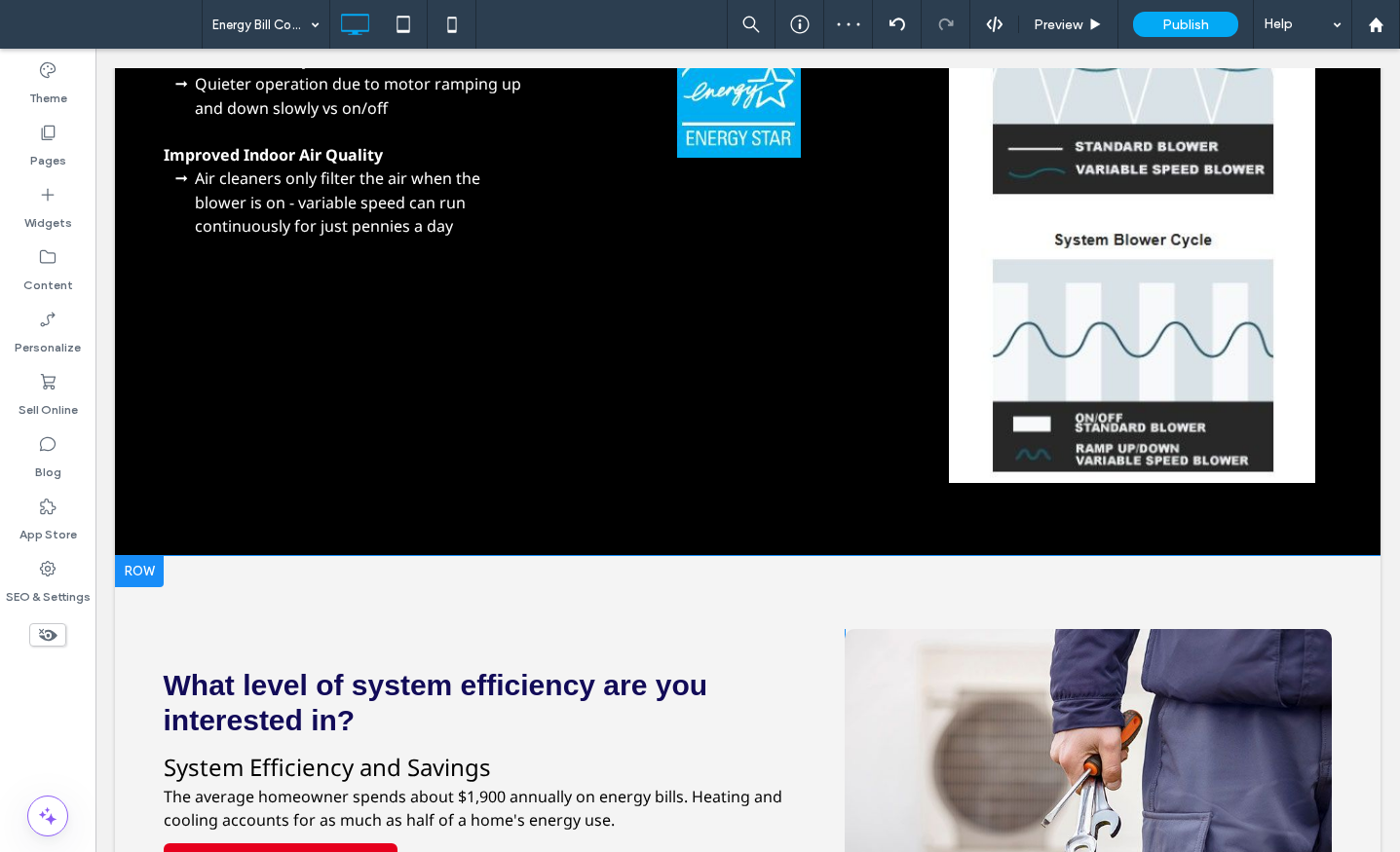 scroll, scrollTop: 2664, scrollLeft: 0, axis: vertical 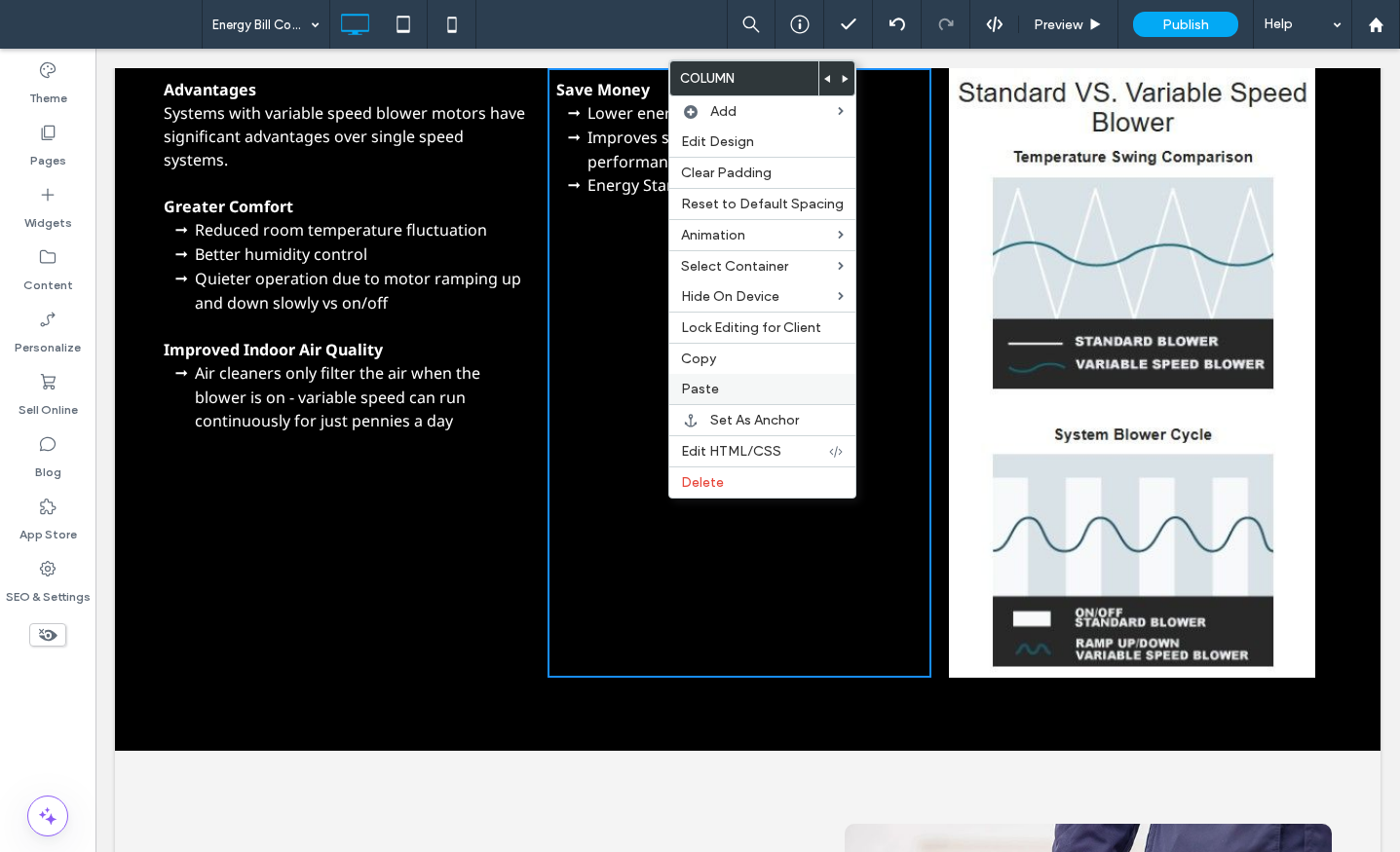 click on "Paste" at bounding box center (700, 389) 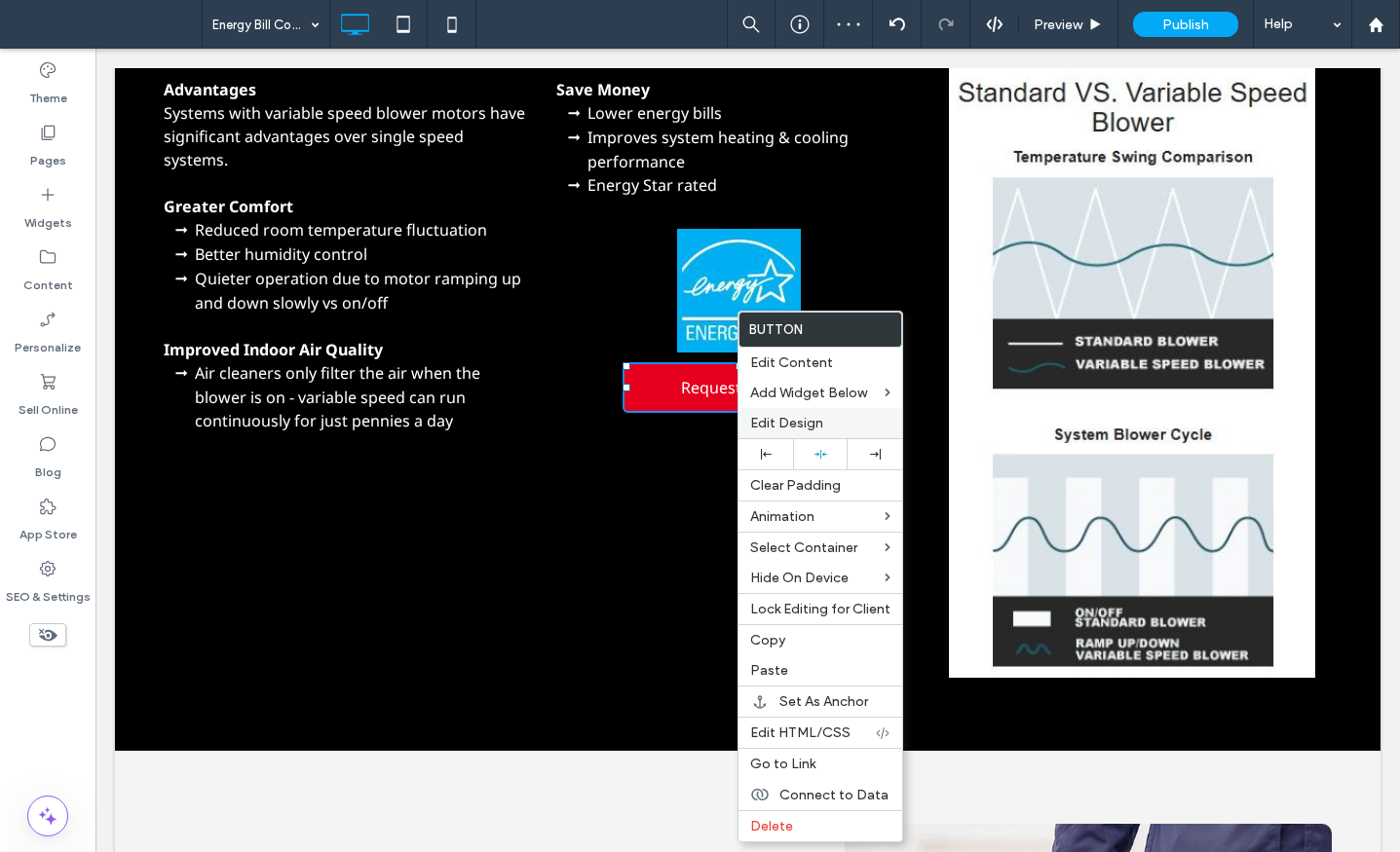 drag, startPoint x: 799, startPoint y: 422, endPoint x: 750, endPoint y: 442, distance: 52.924474 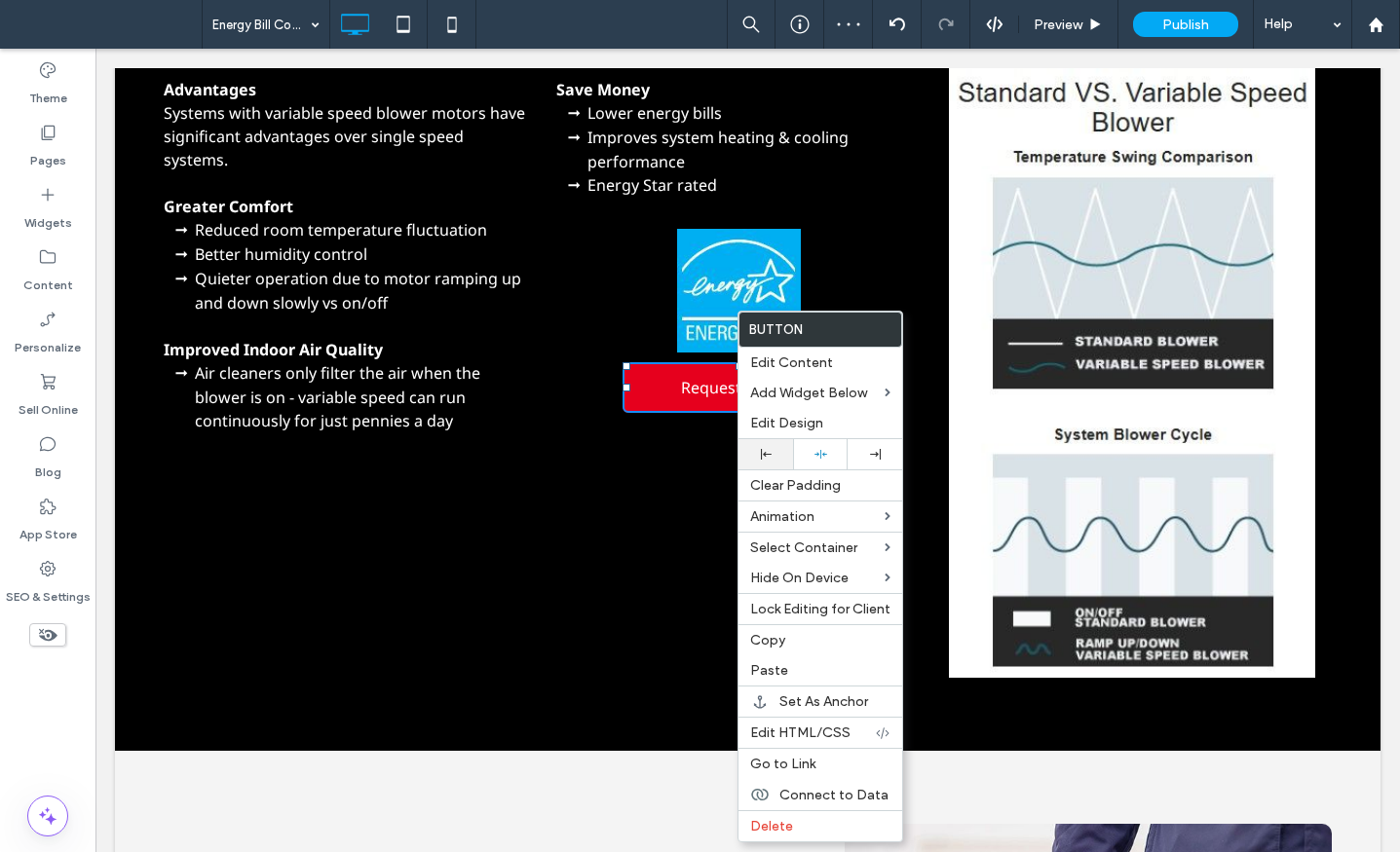 click on "Edit Design" at bounding box center (786, 423) 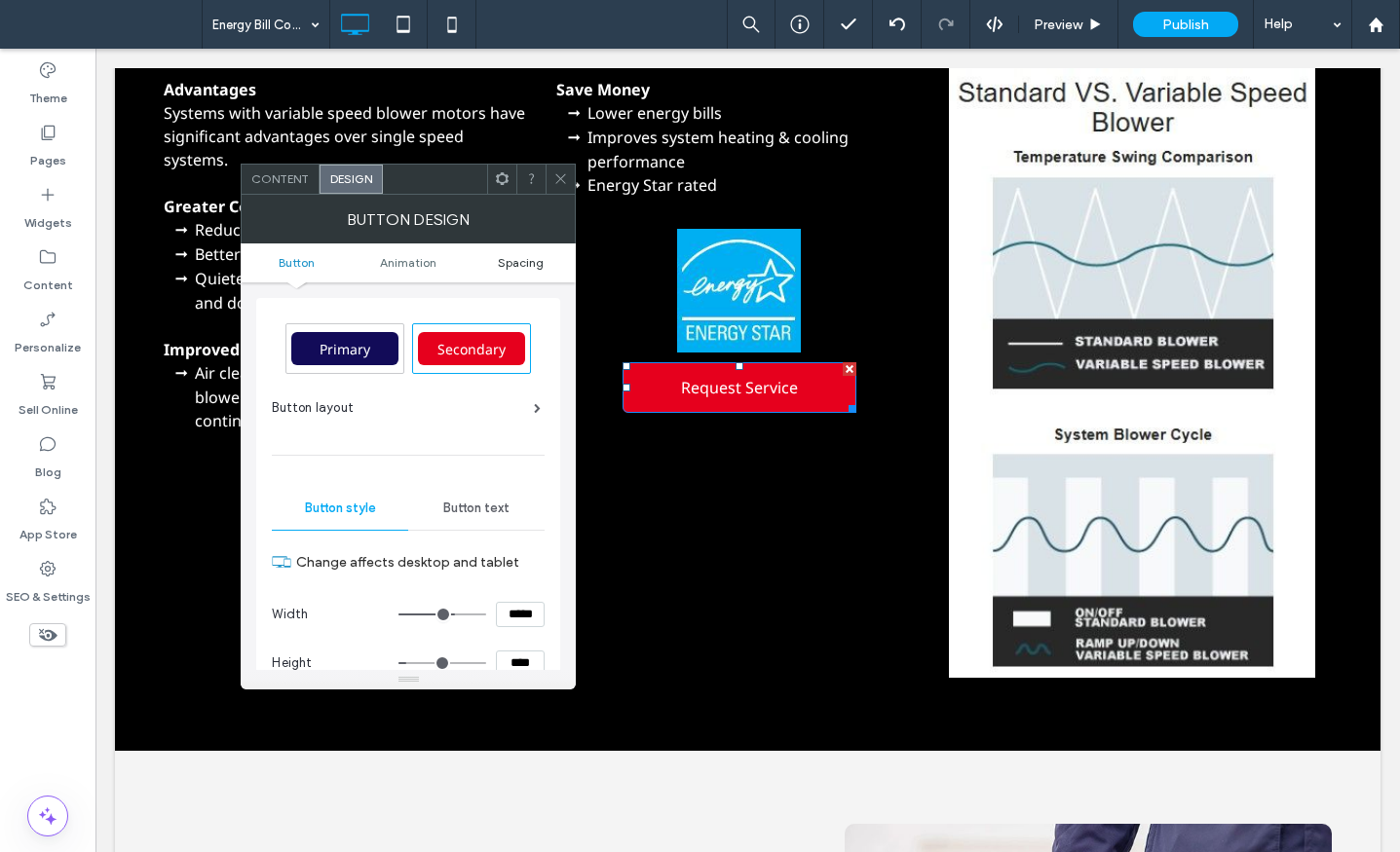 click on "Spacing" at bounding box center (520, 262) 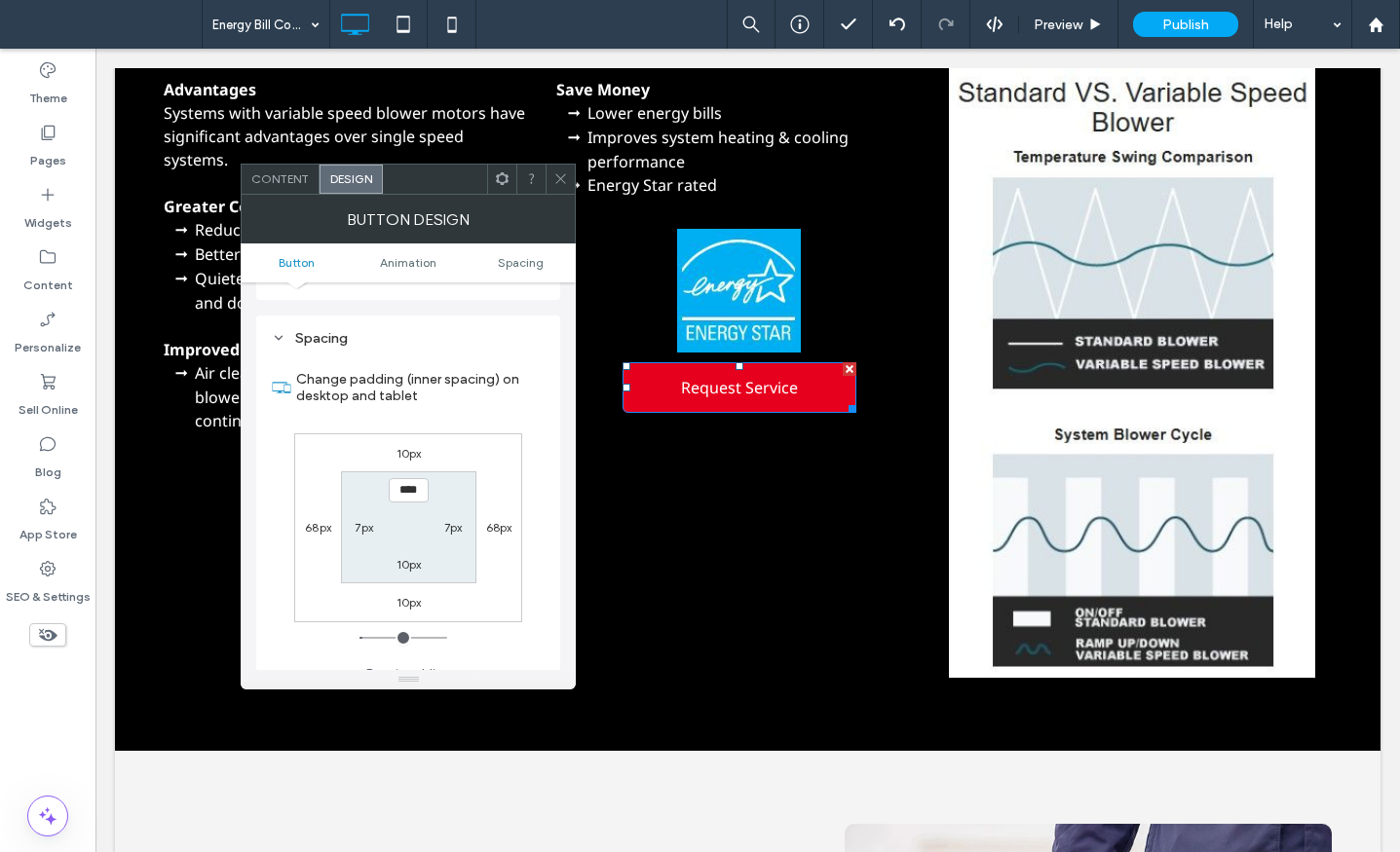 scroll, scrollTop: 914, scrollLeft: 0, axis: vertical 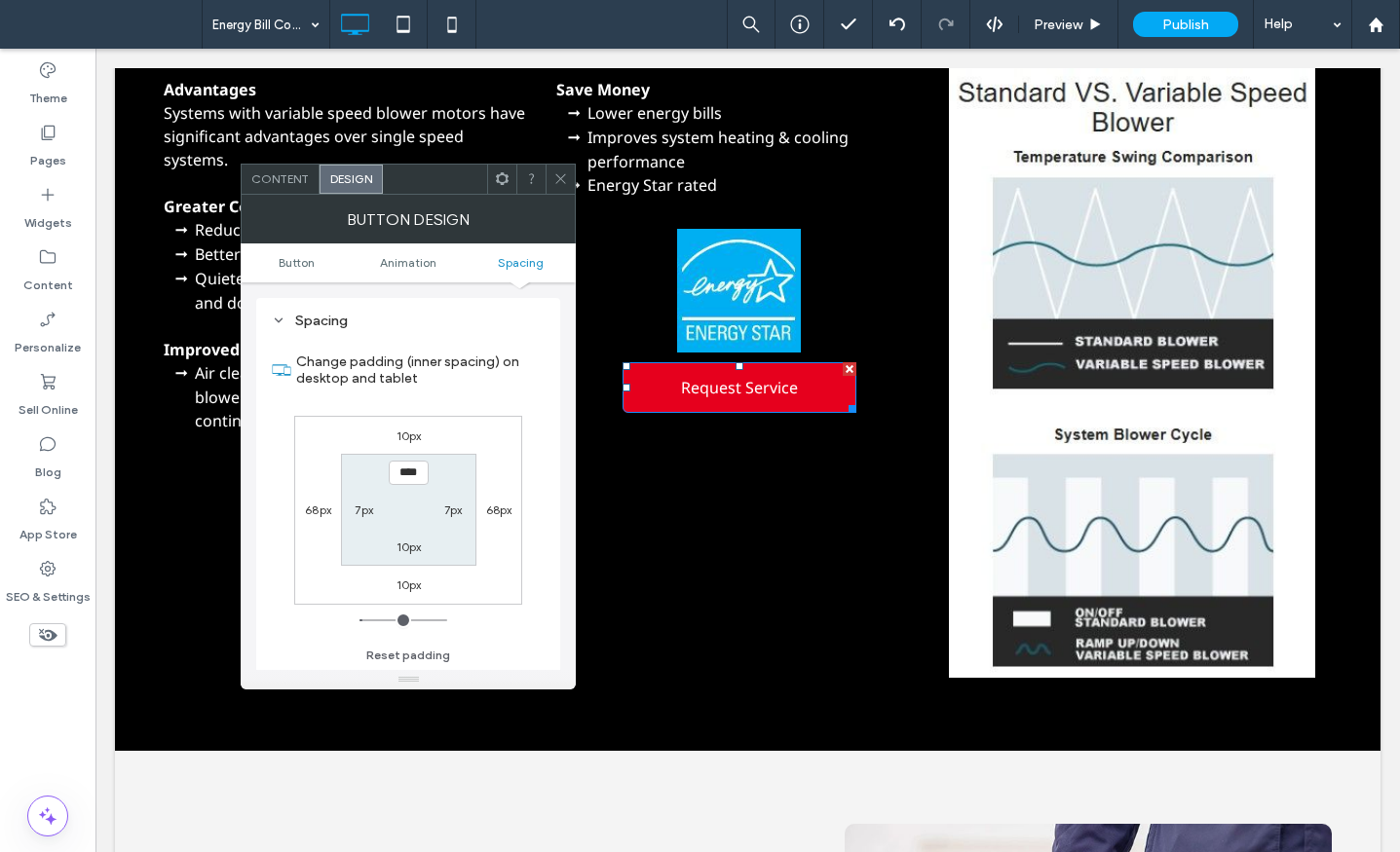 click on "10px" at bounding box center (409, 435) 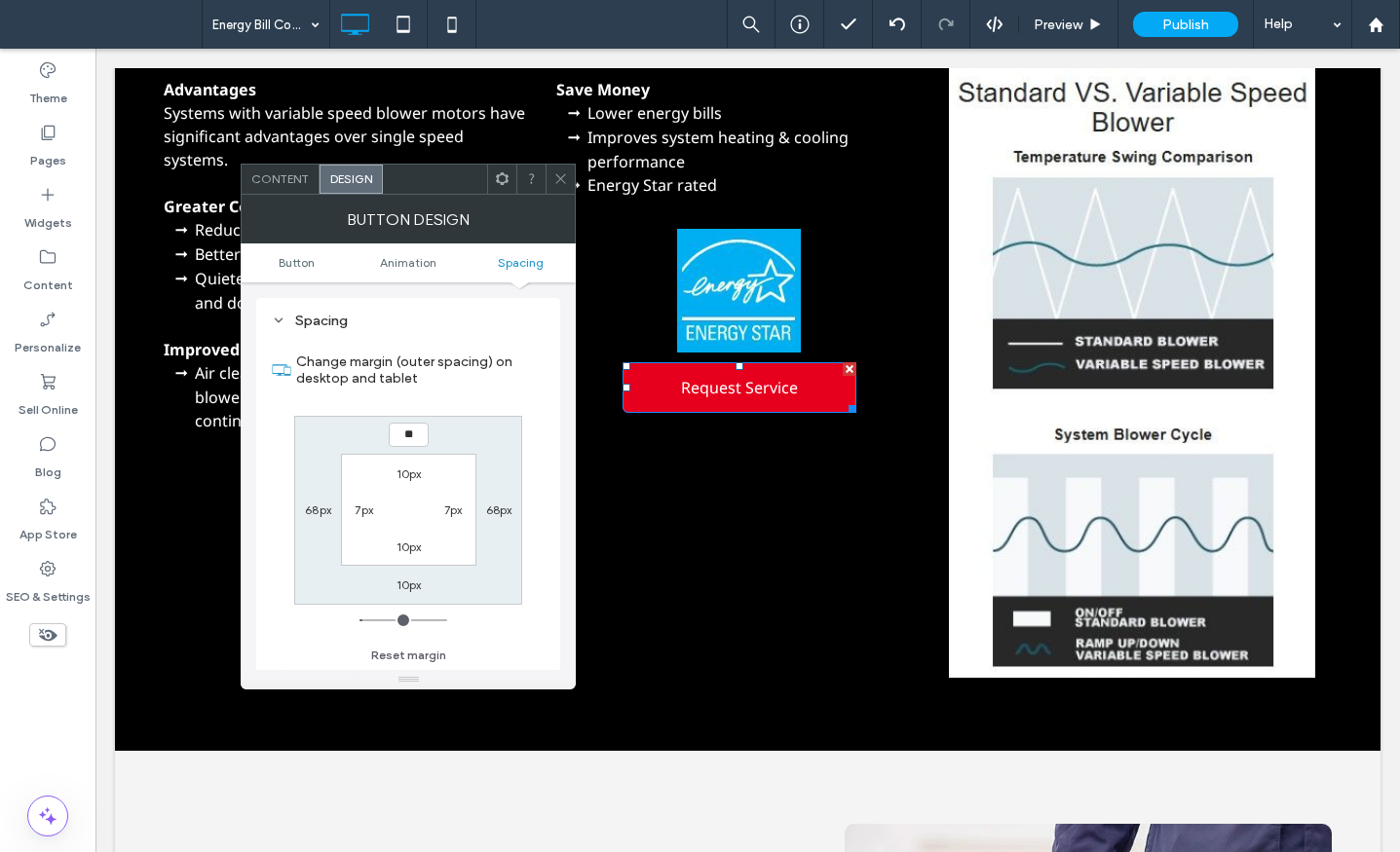 type on "**" 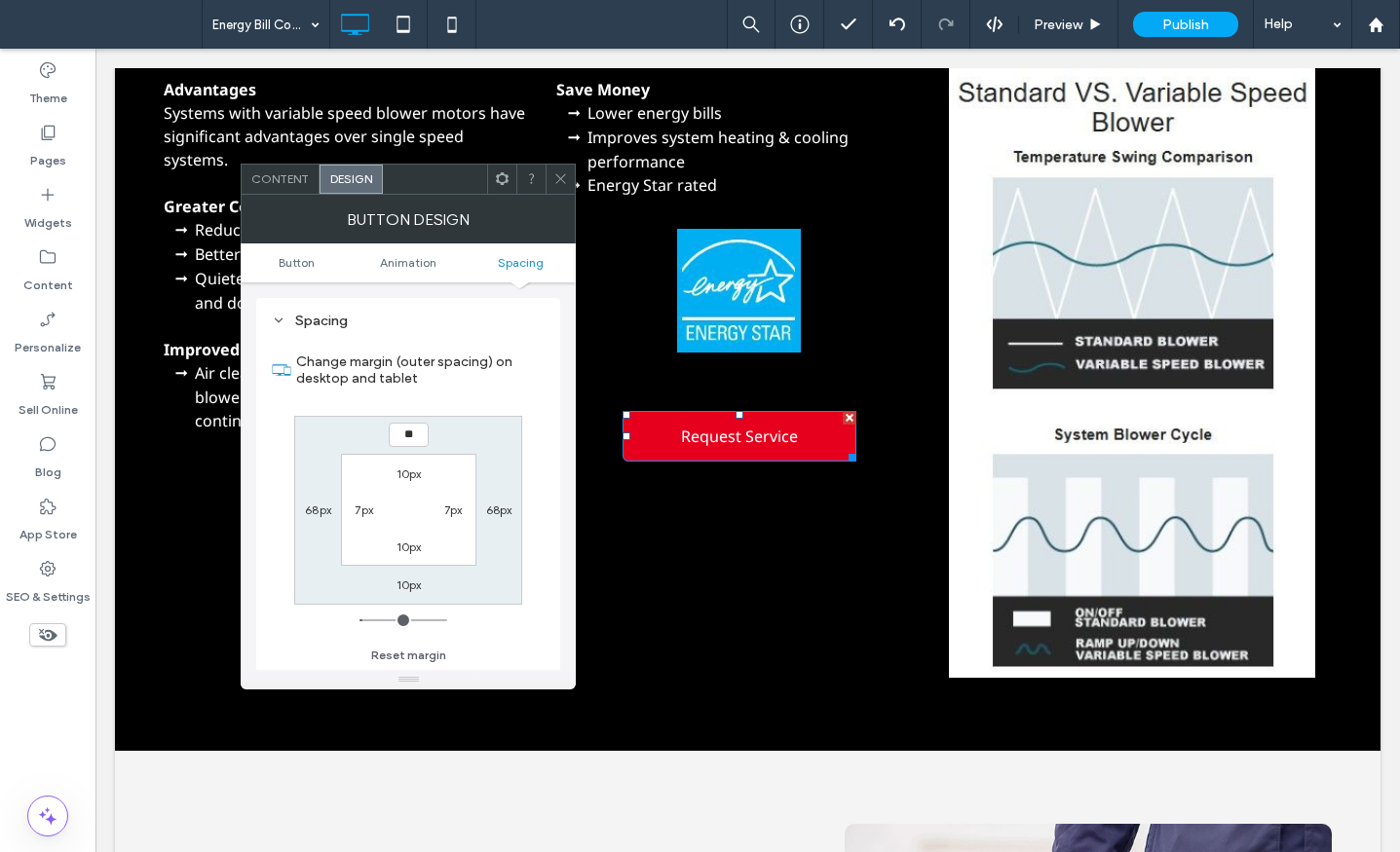 type on "**" 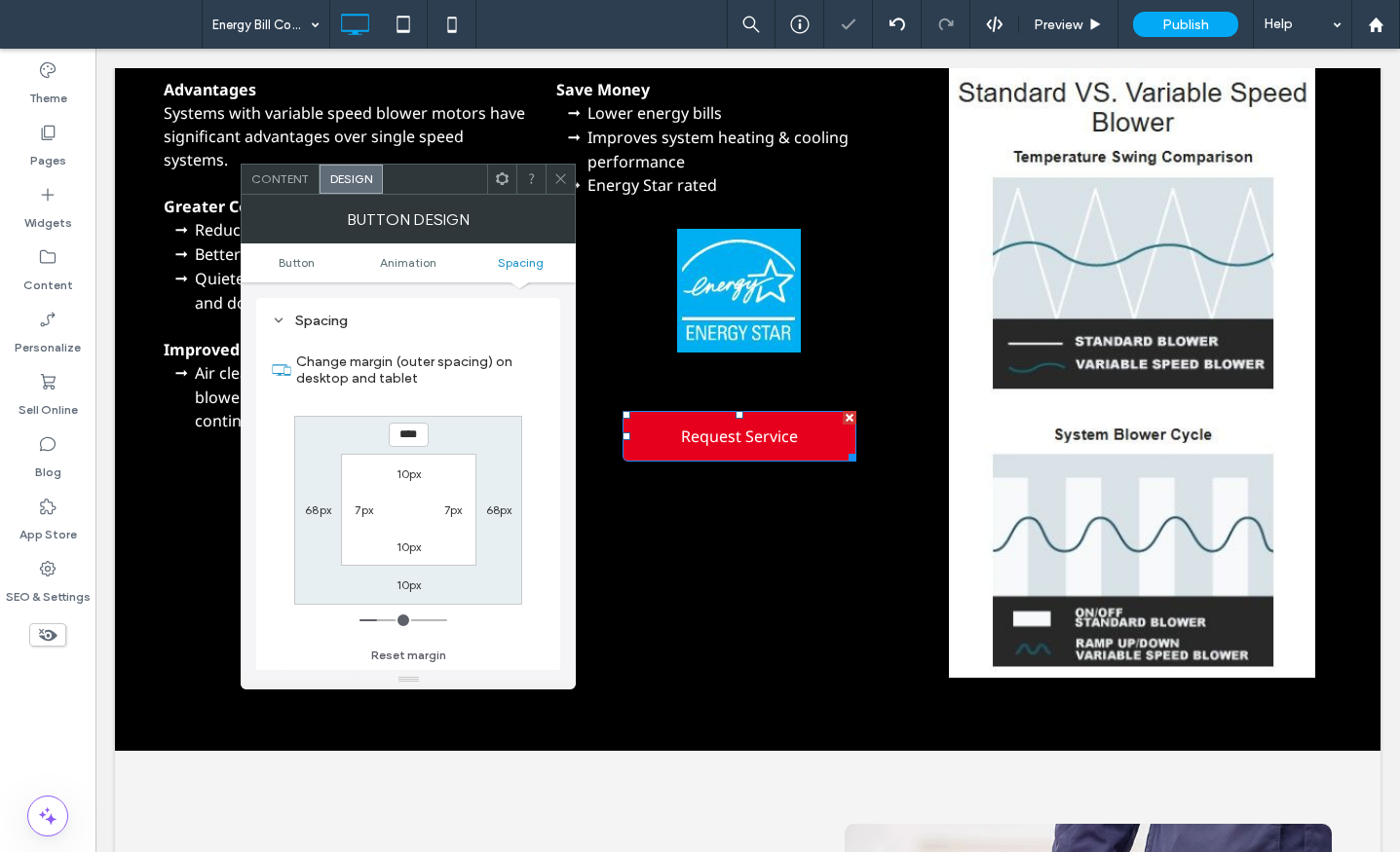 click 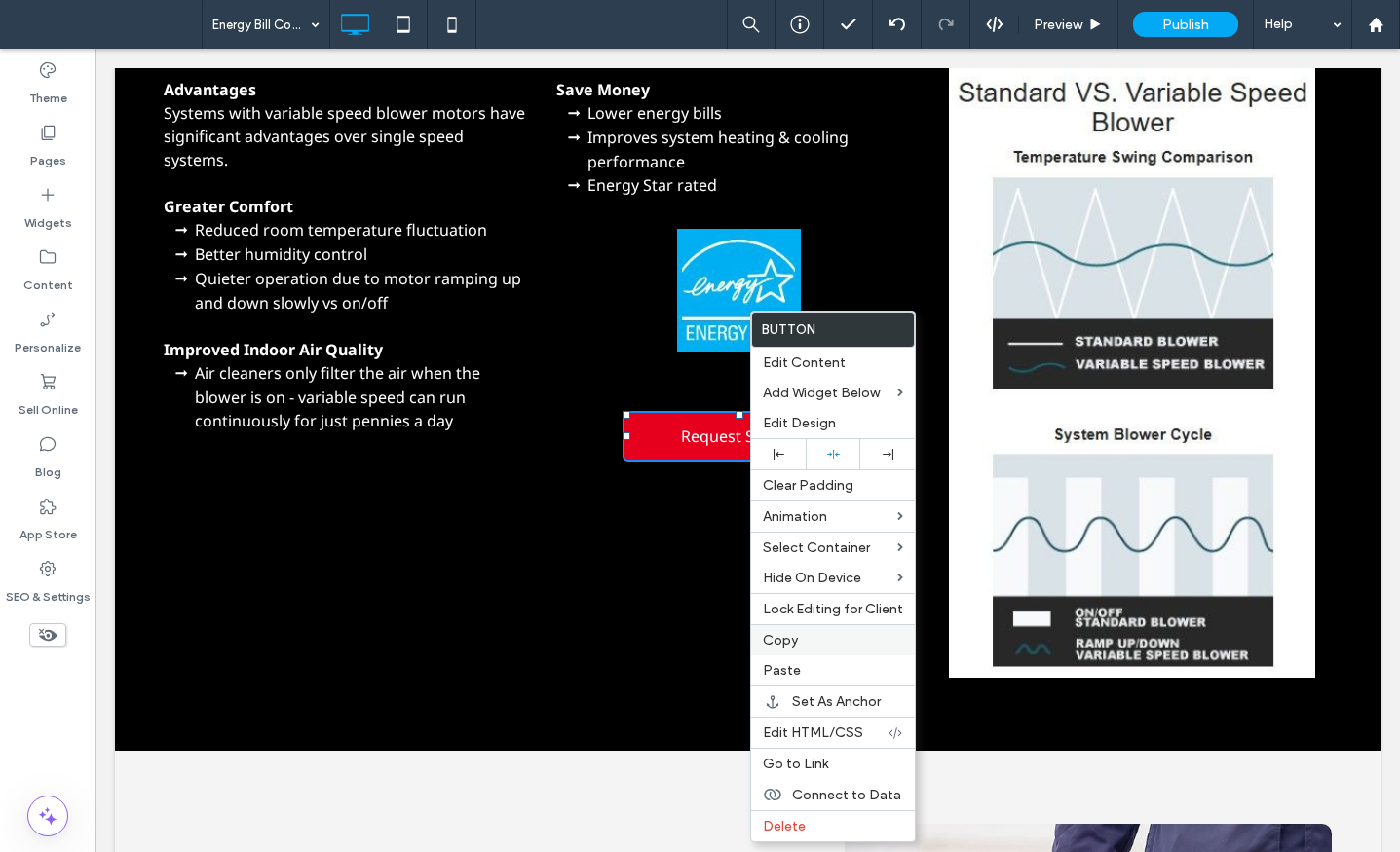 click on "Copy" at bounding box center [780, 640] 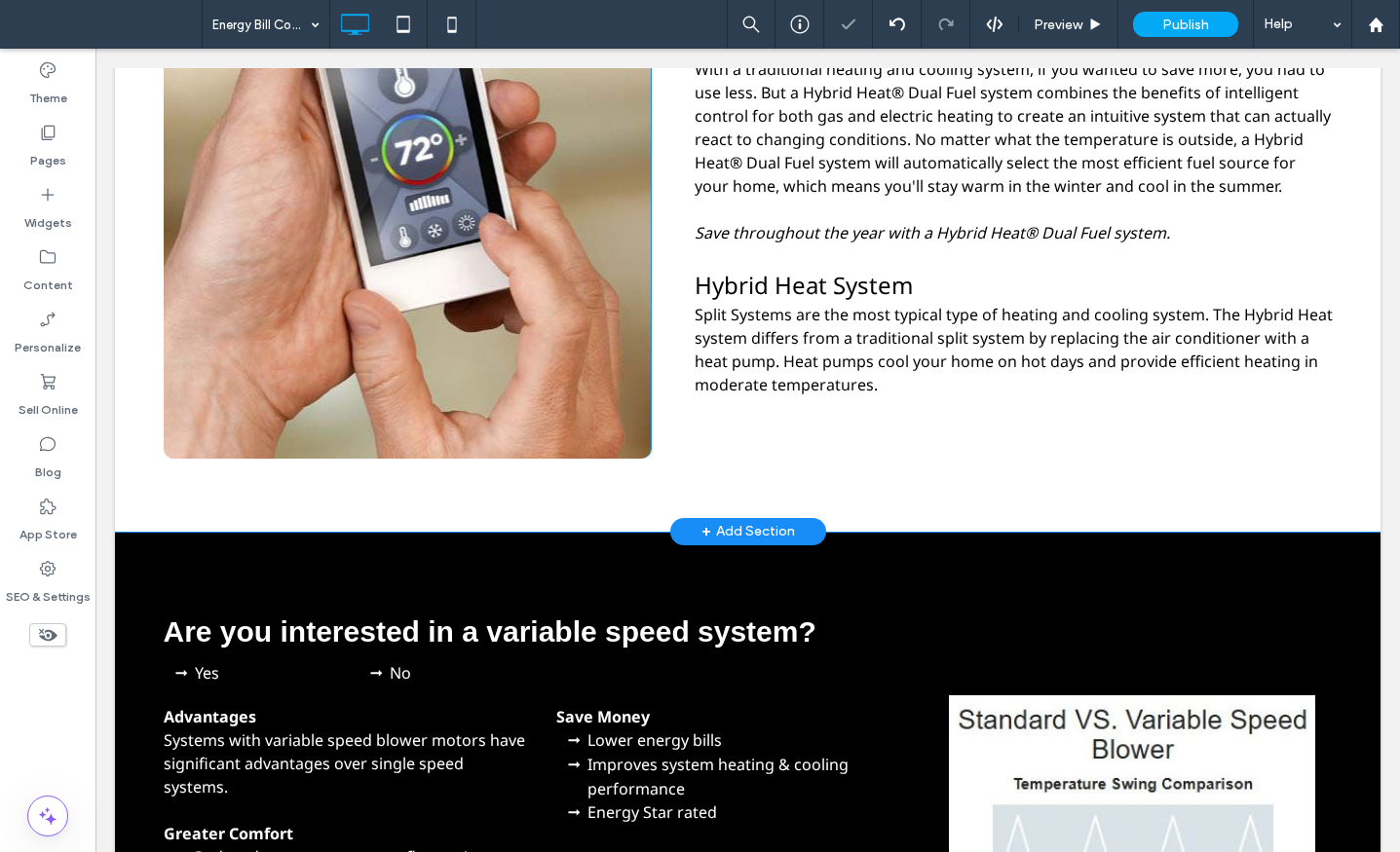scroll, scrollTop: 1885, scrollLeft: 0, axis: vertical 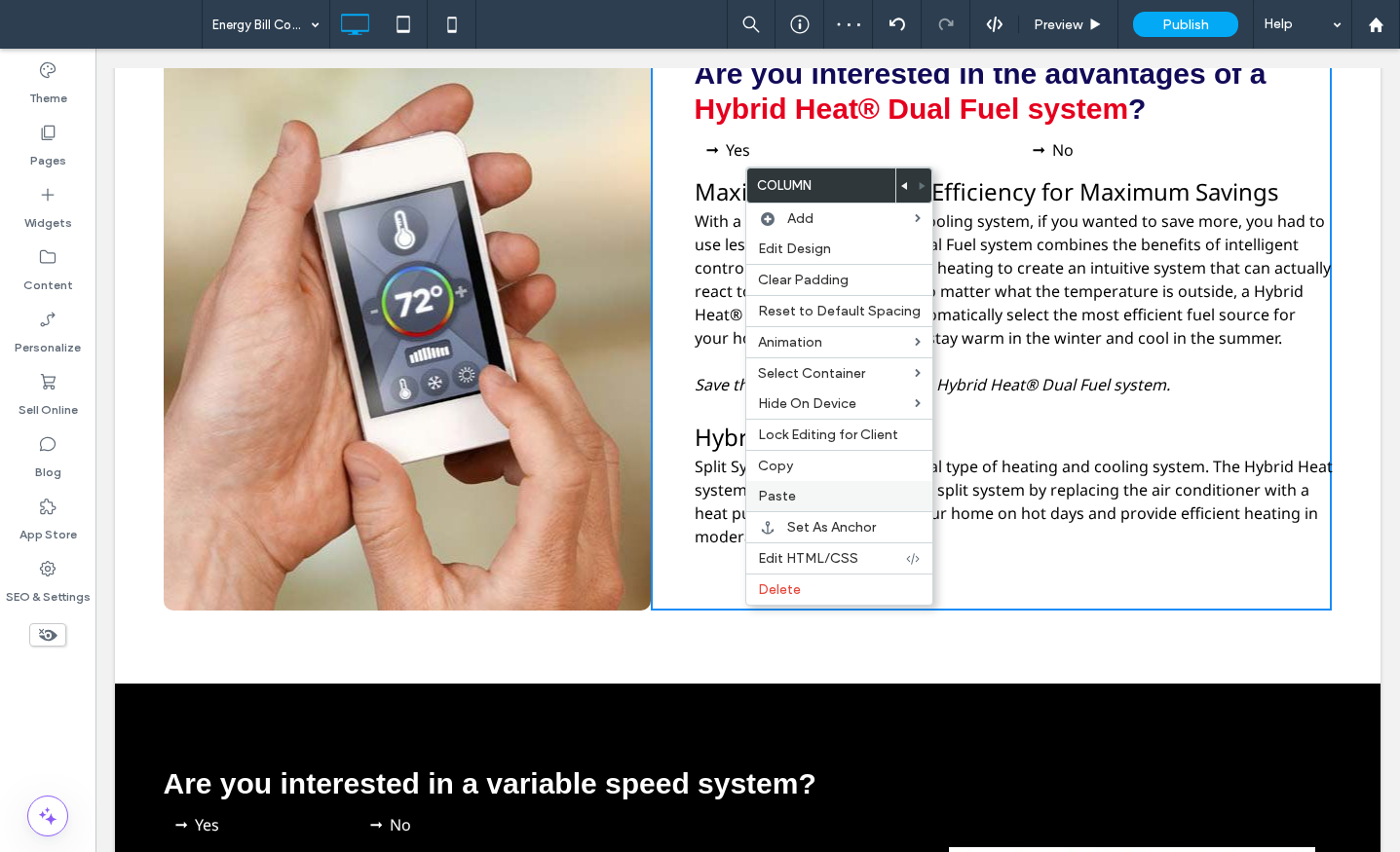 click on "Paste" at bounding box center (776, 496) 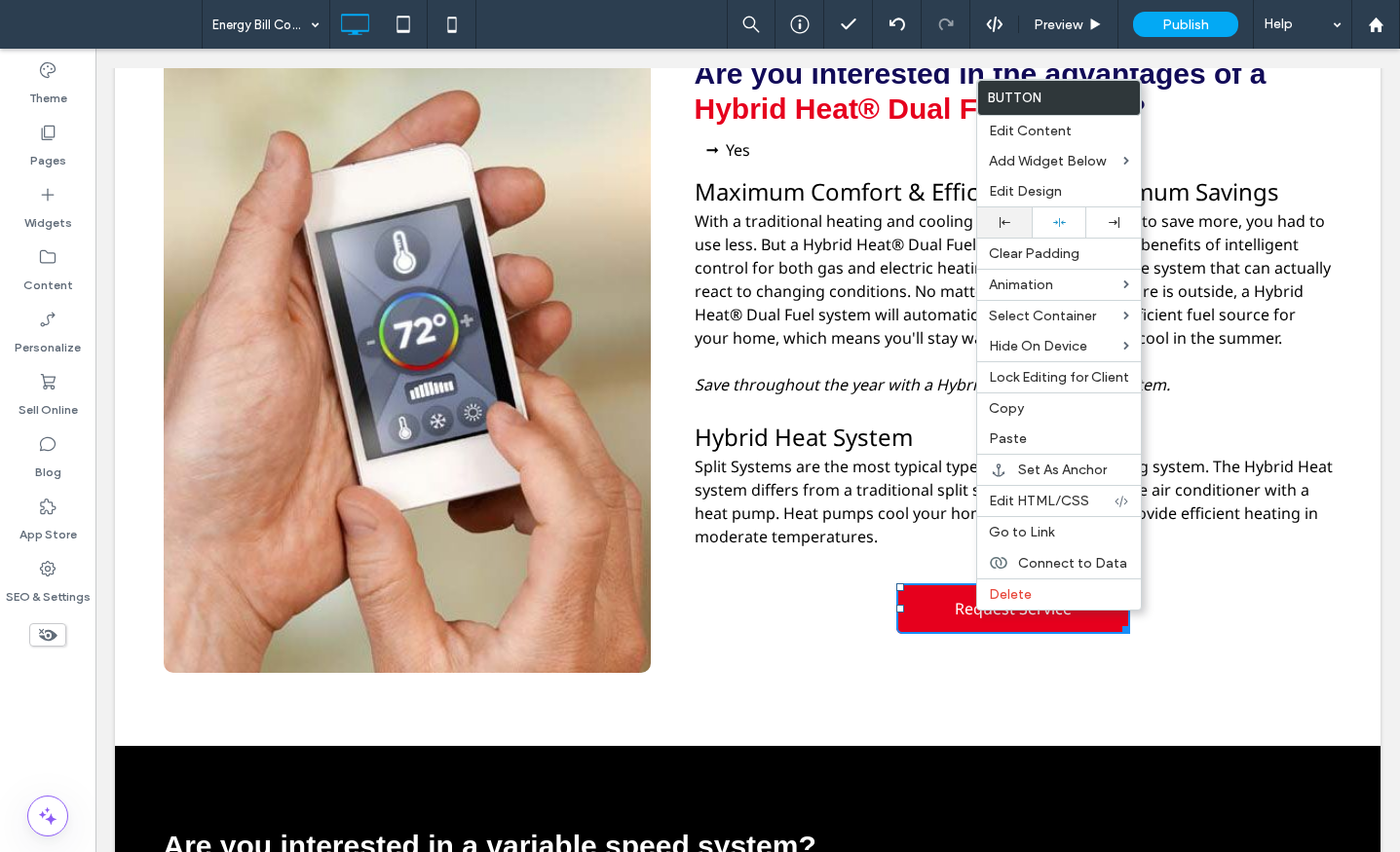 click at bounding box center [1004, 222] 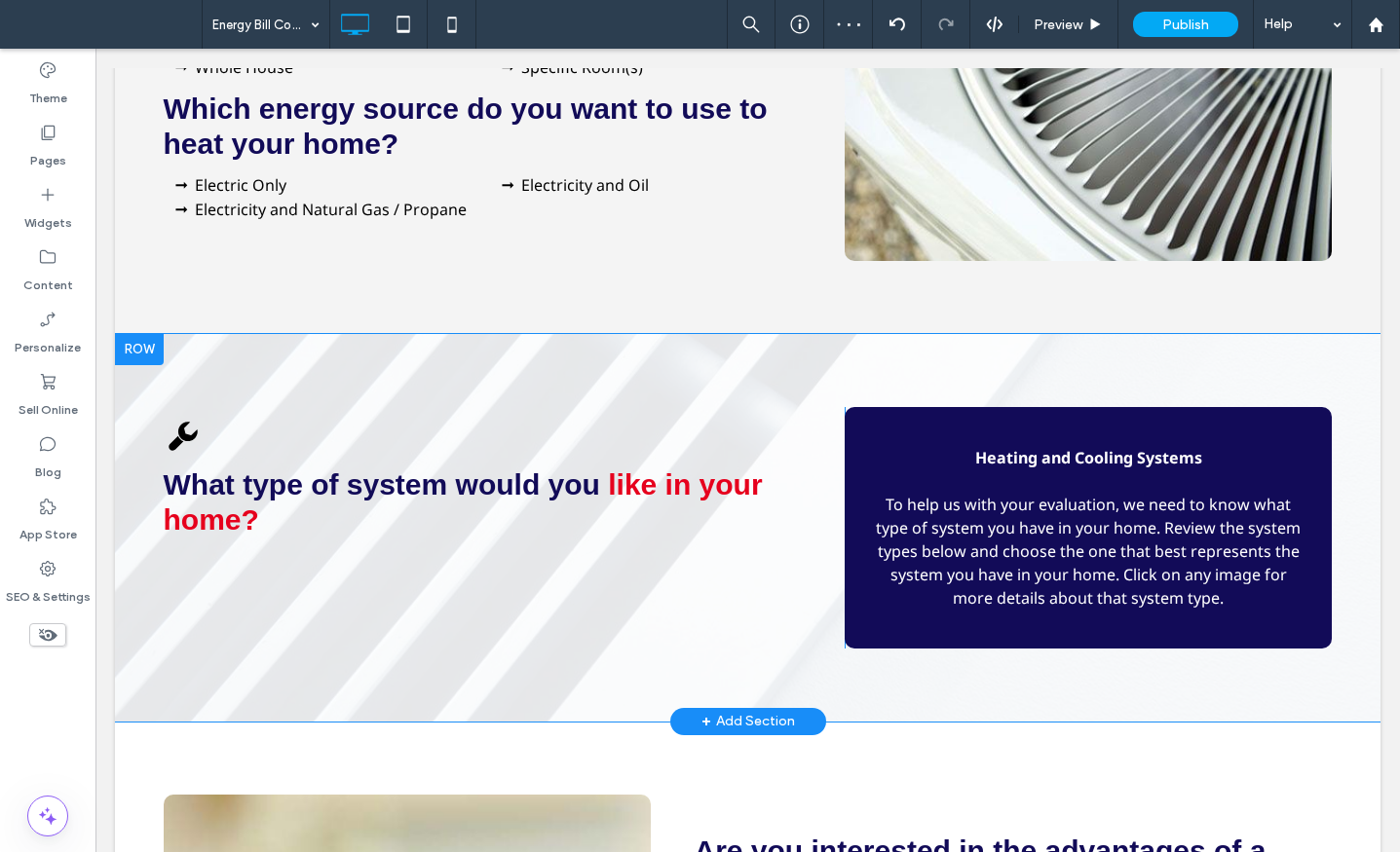 scroll, scrollTop: 1204, scrollLeft: 0, axis: vertical 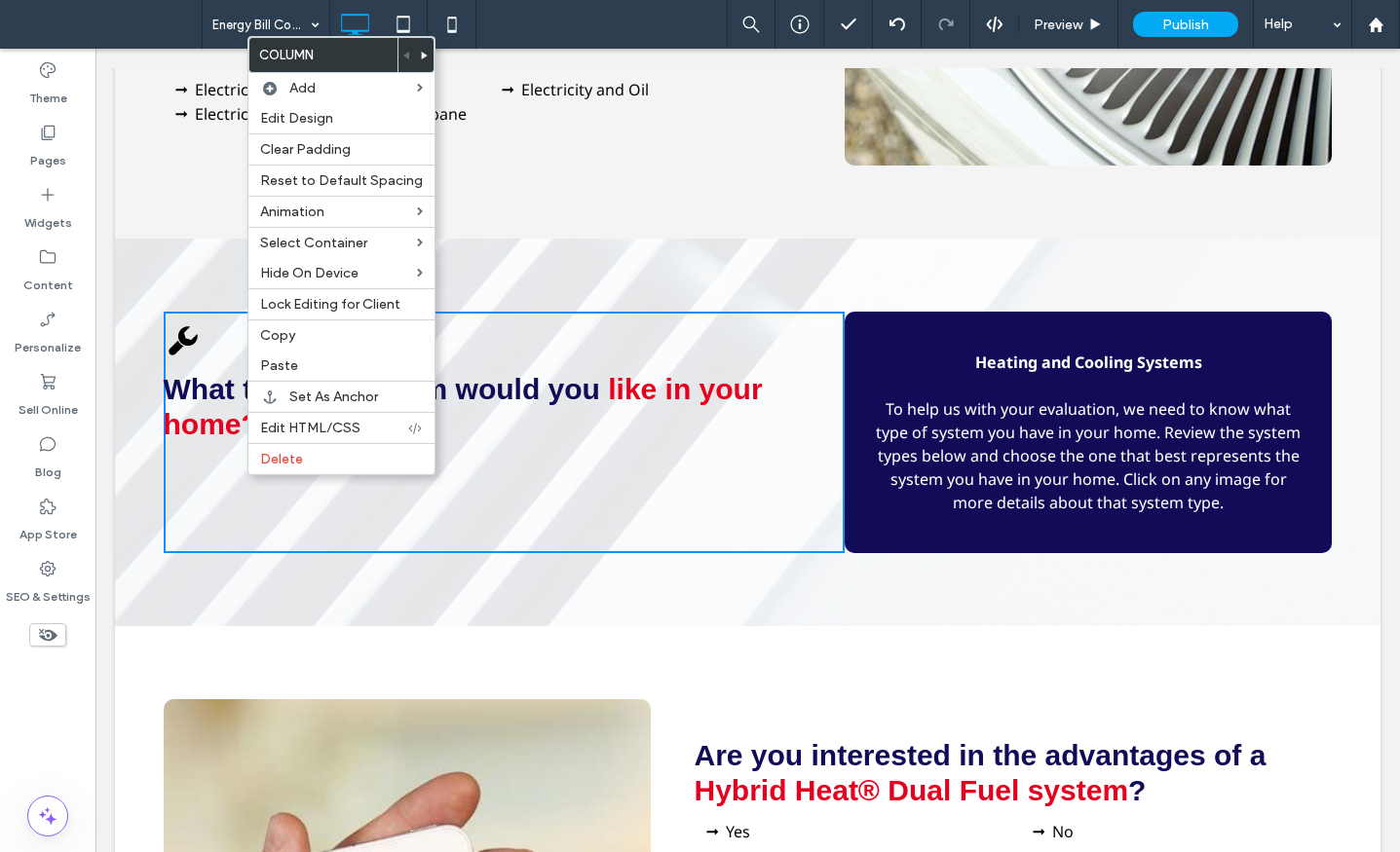 drag, startPoint x: 286, startPoint y: 366, endPoint x: 586, endPoint y: 475, distance: 319.188 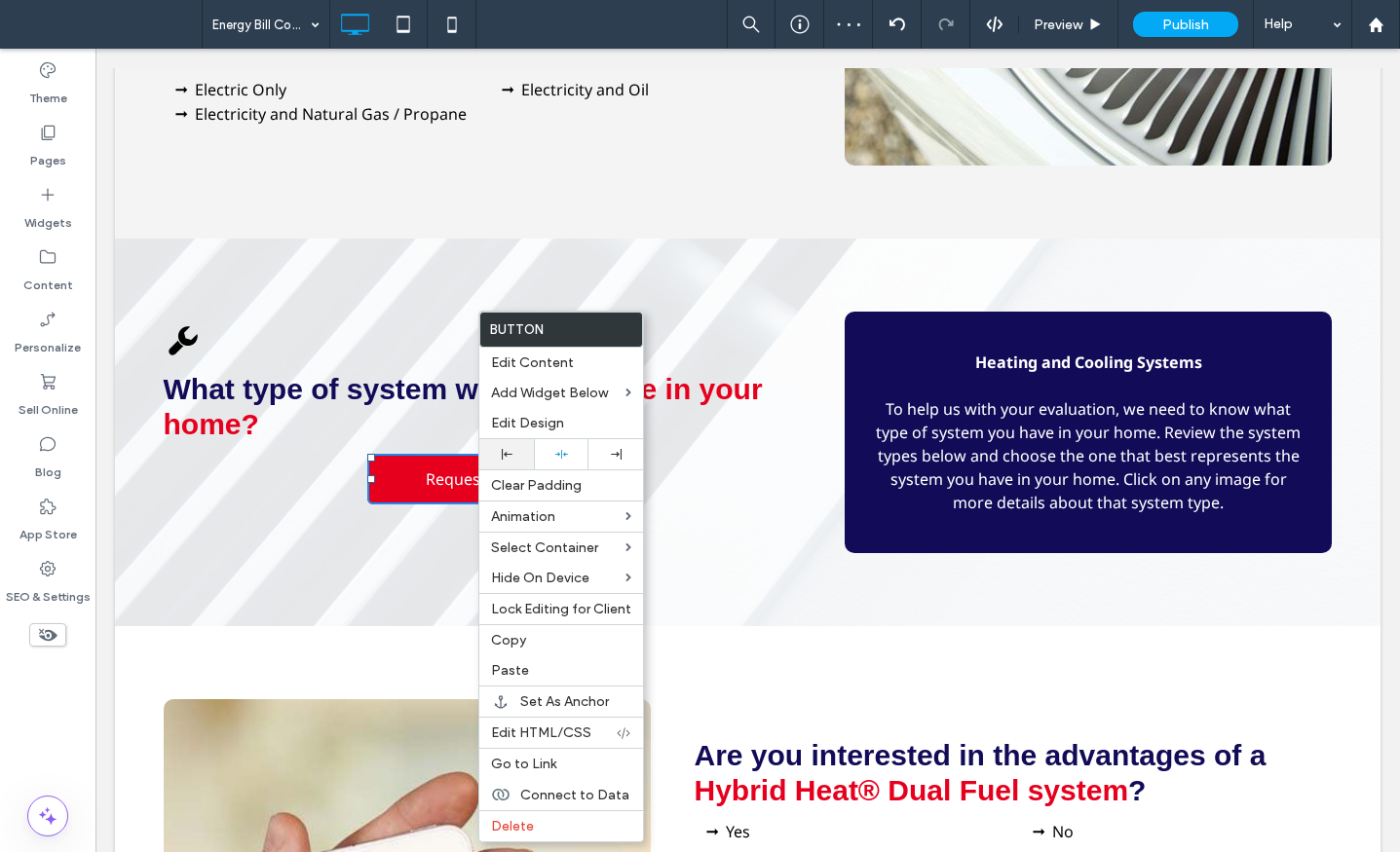 click 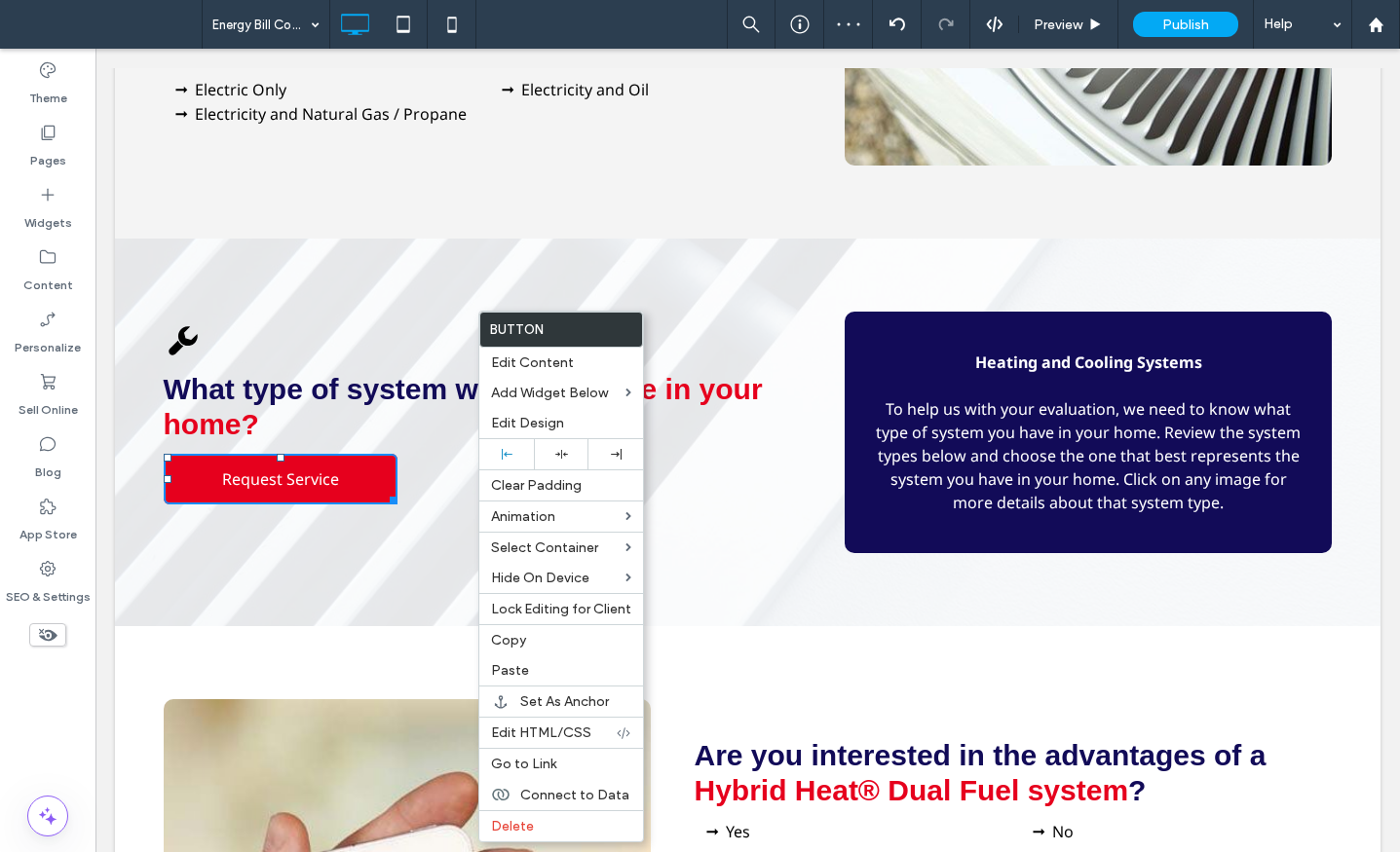 click on "wrench icon
What type of system would you
like in your home?
Click To Paste
Request Service" at bounding box center (505, 432) 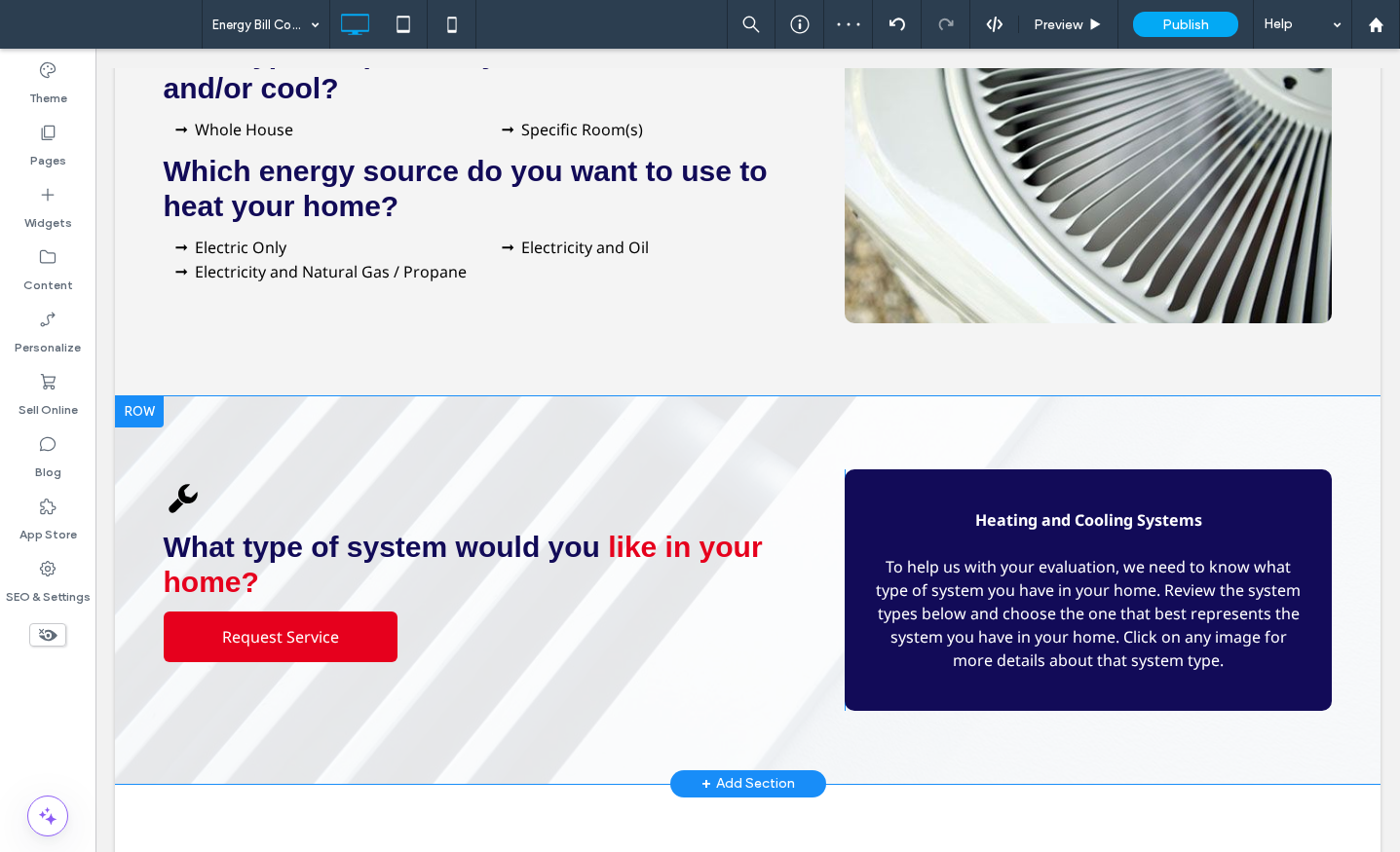 scroll, scrollTop: 814, scrollLeft: 0, axis: vertical 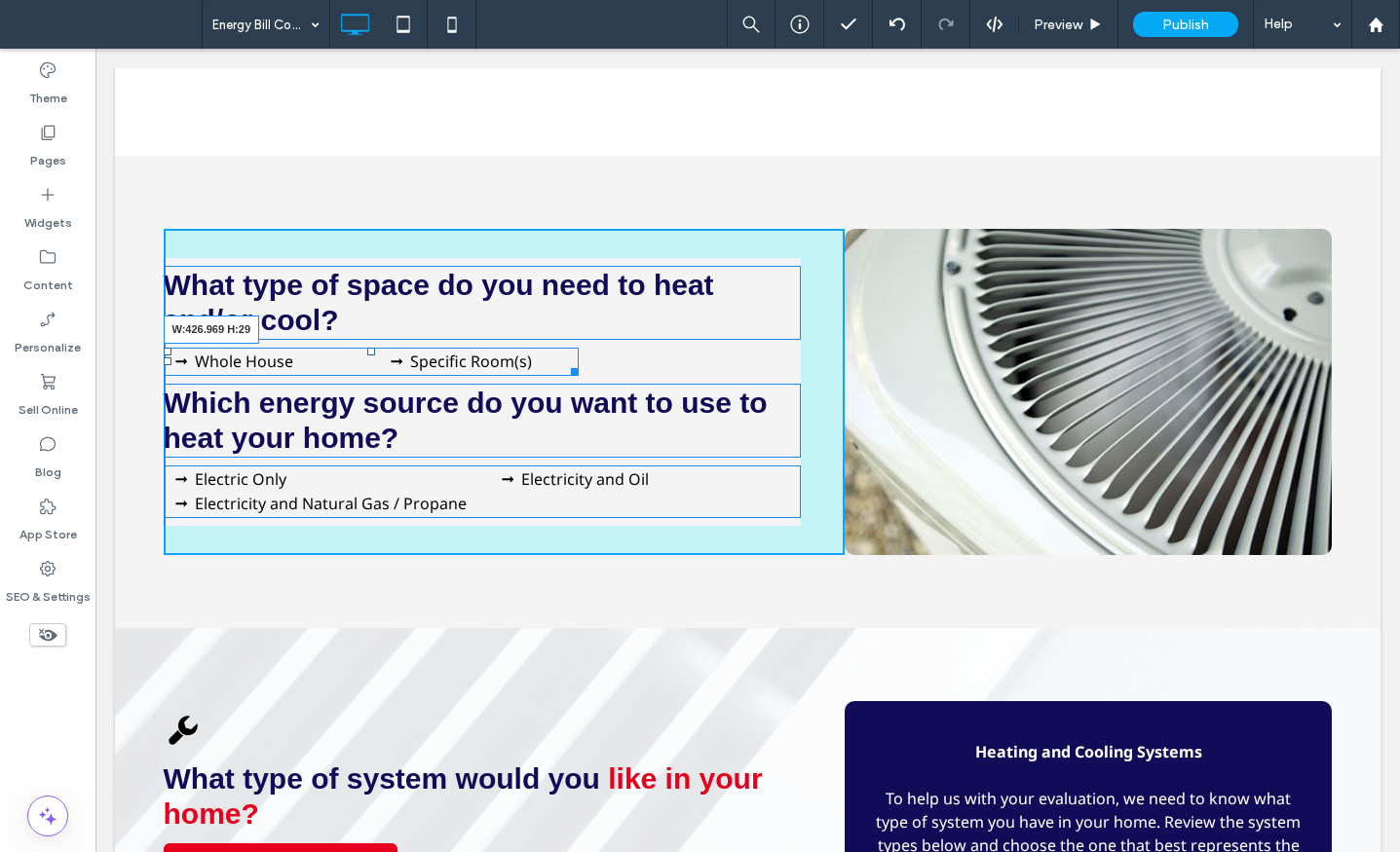 drag, startPoint x: 787, startPoint y: 360, endPoint x: 794, endPoint y: 502, distance: 142.17243 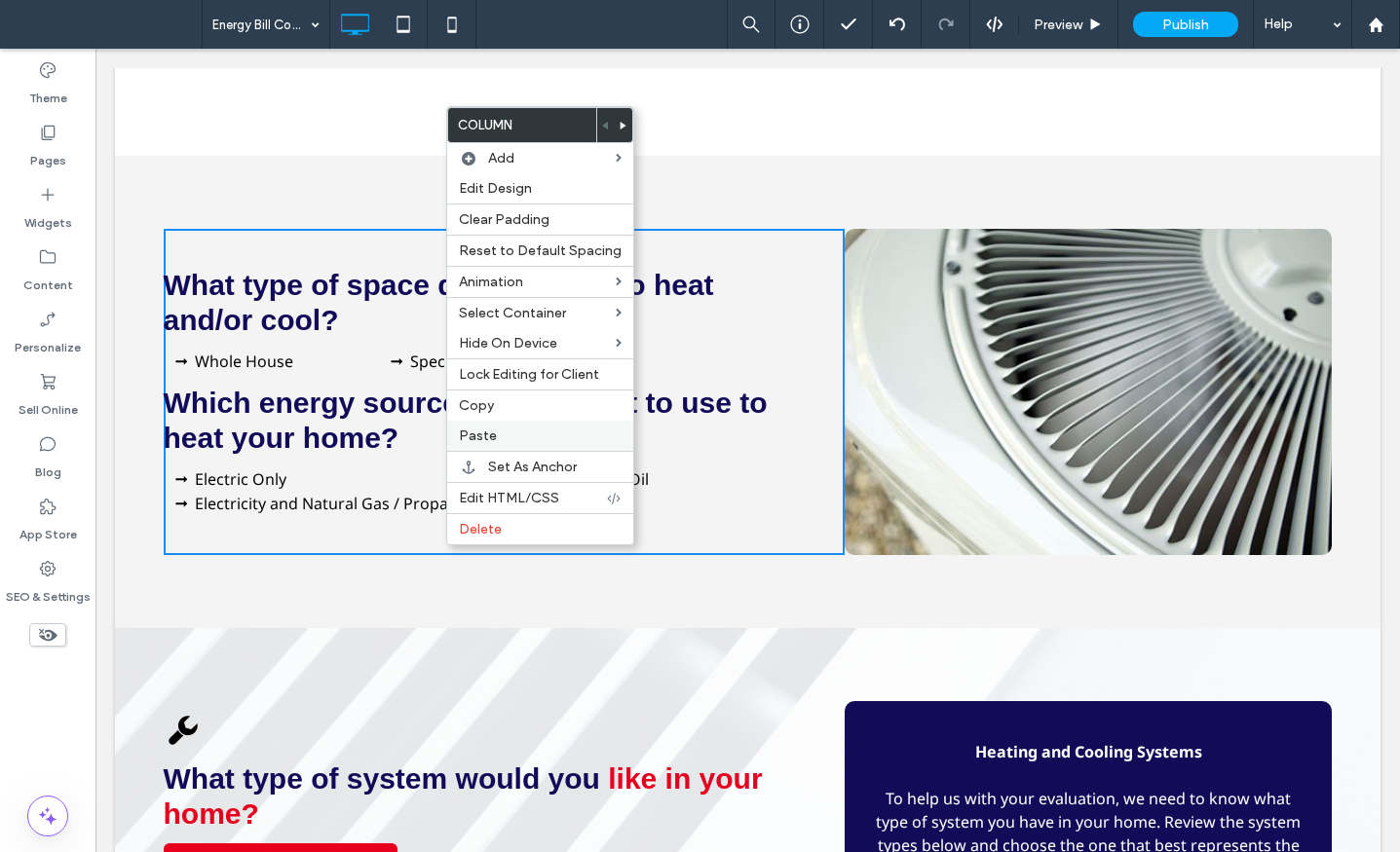 click on "Paste" at bounding box center [477, 435] 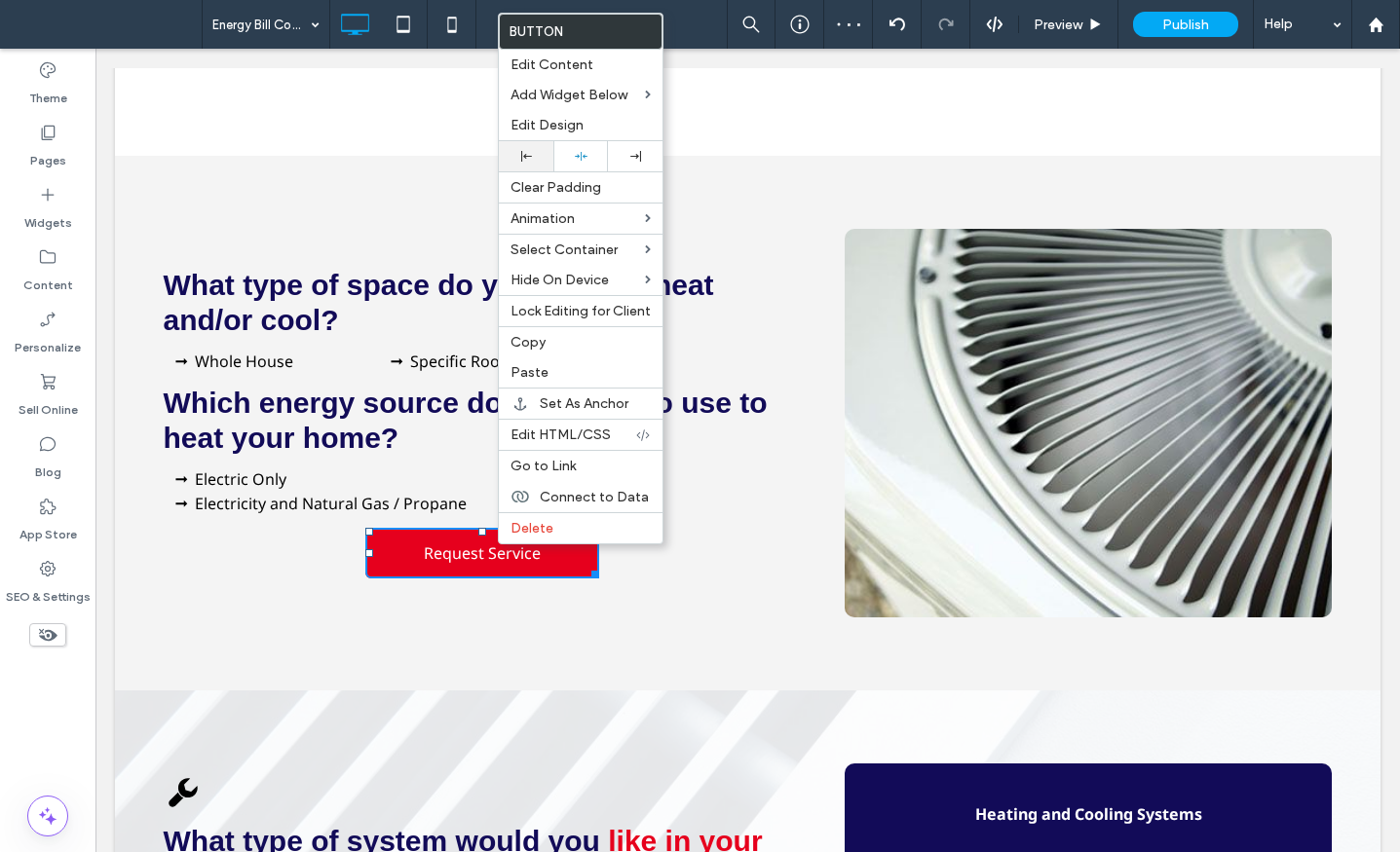 click at bounding box center (526, 156) 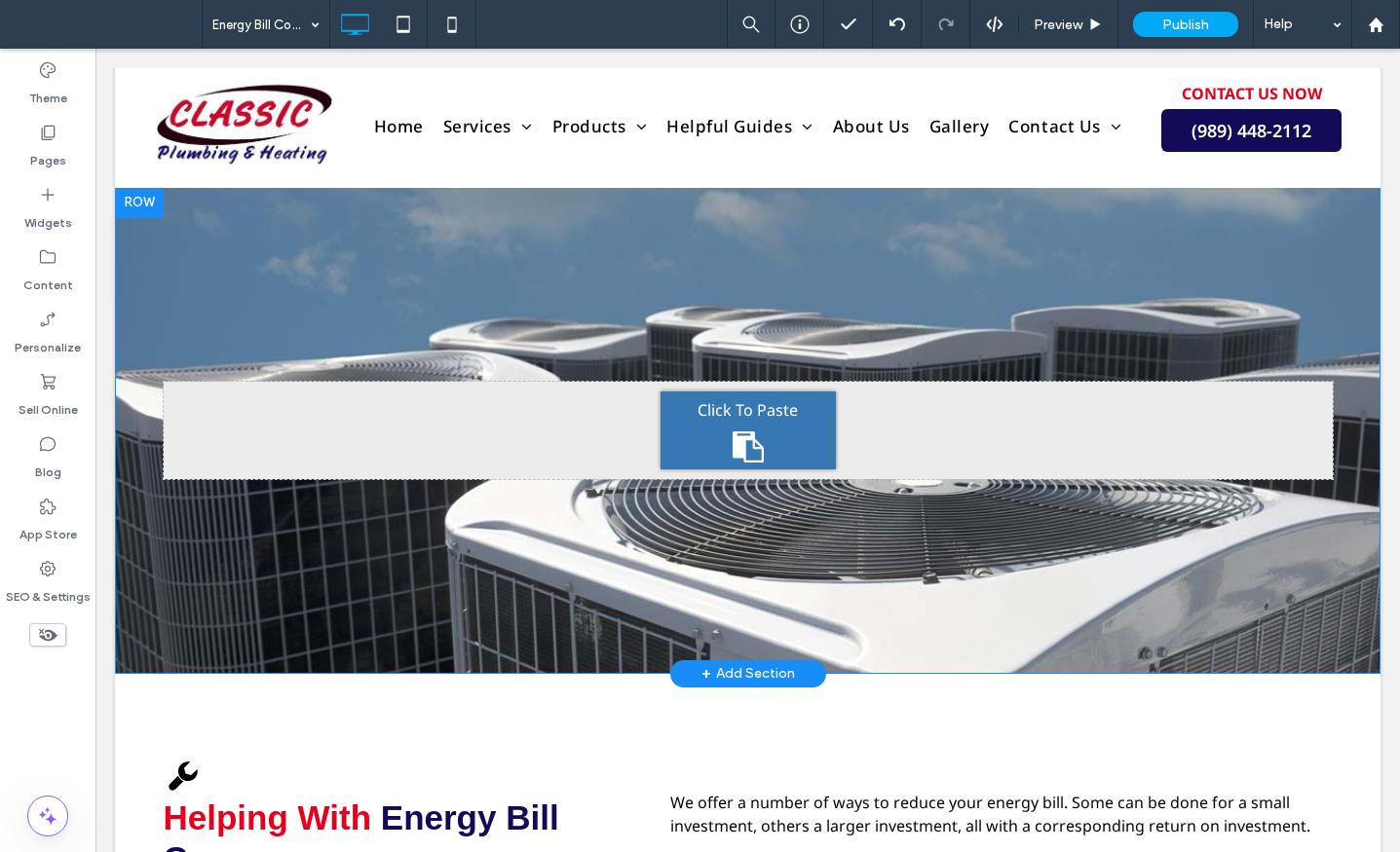 scroll, scrollTop: 0, scrollLeft: 0, axis: both 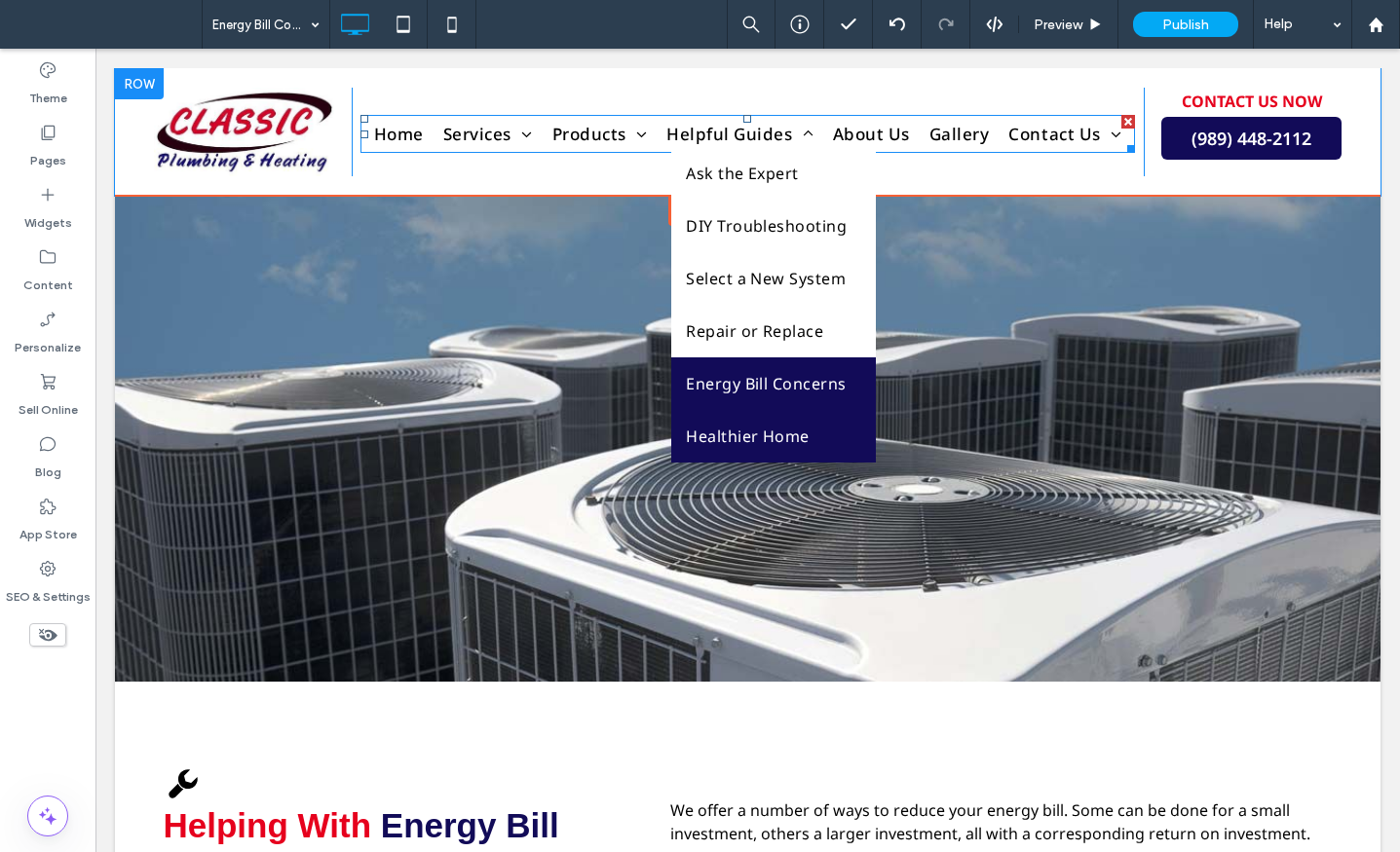 click on "Healthier Home" at bounding box center [747, 436] 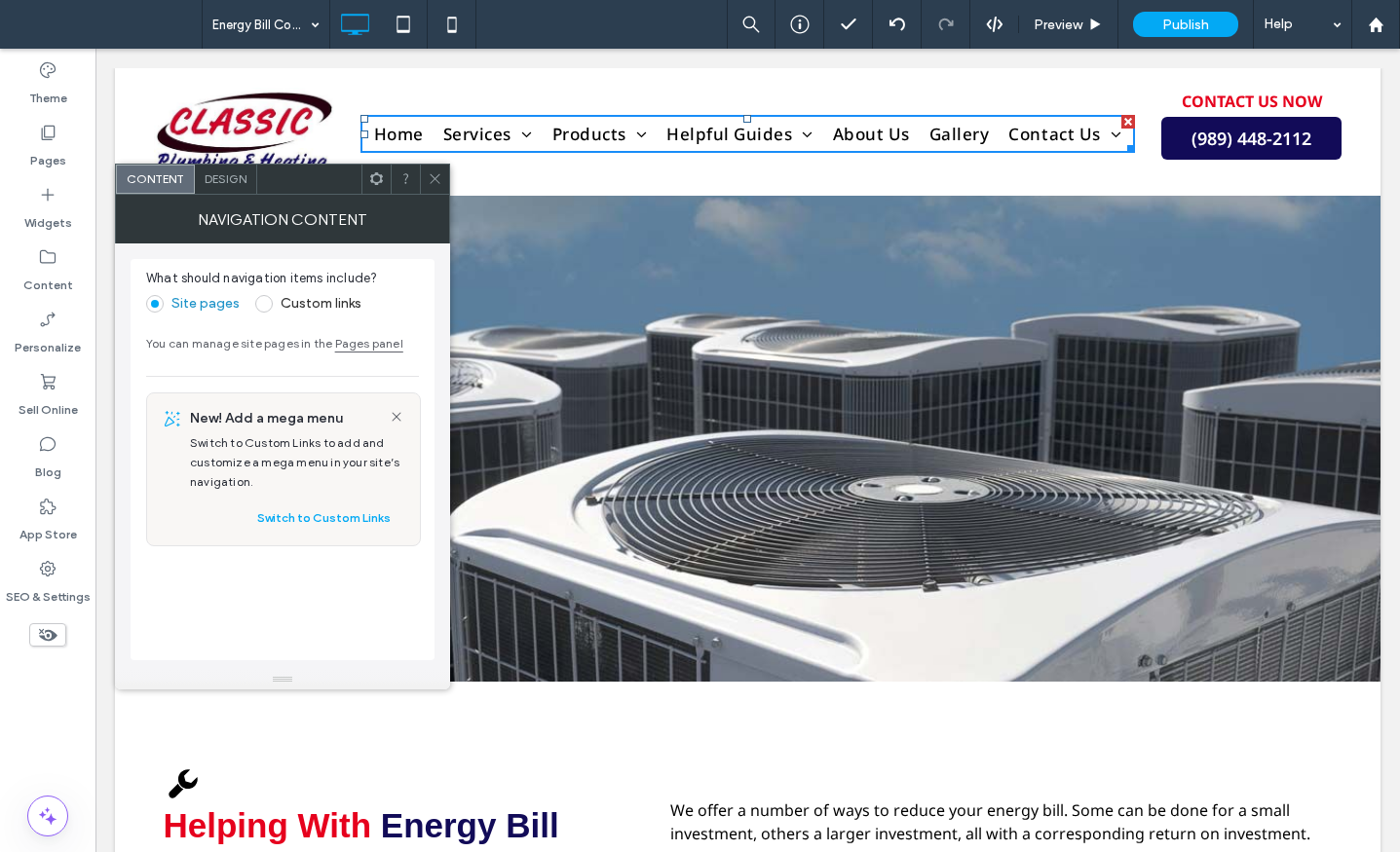 click 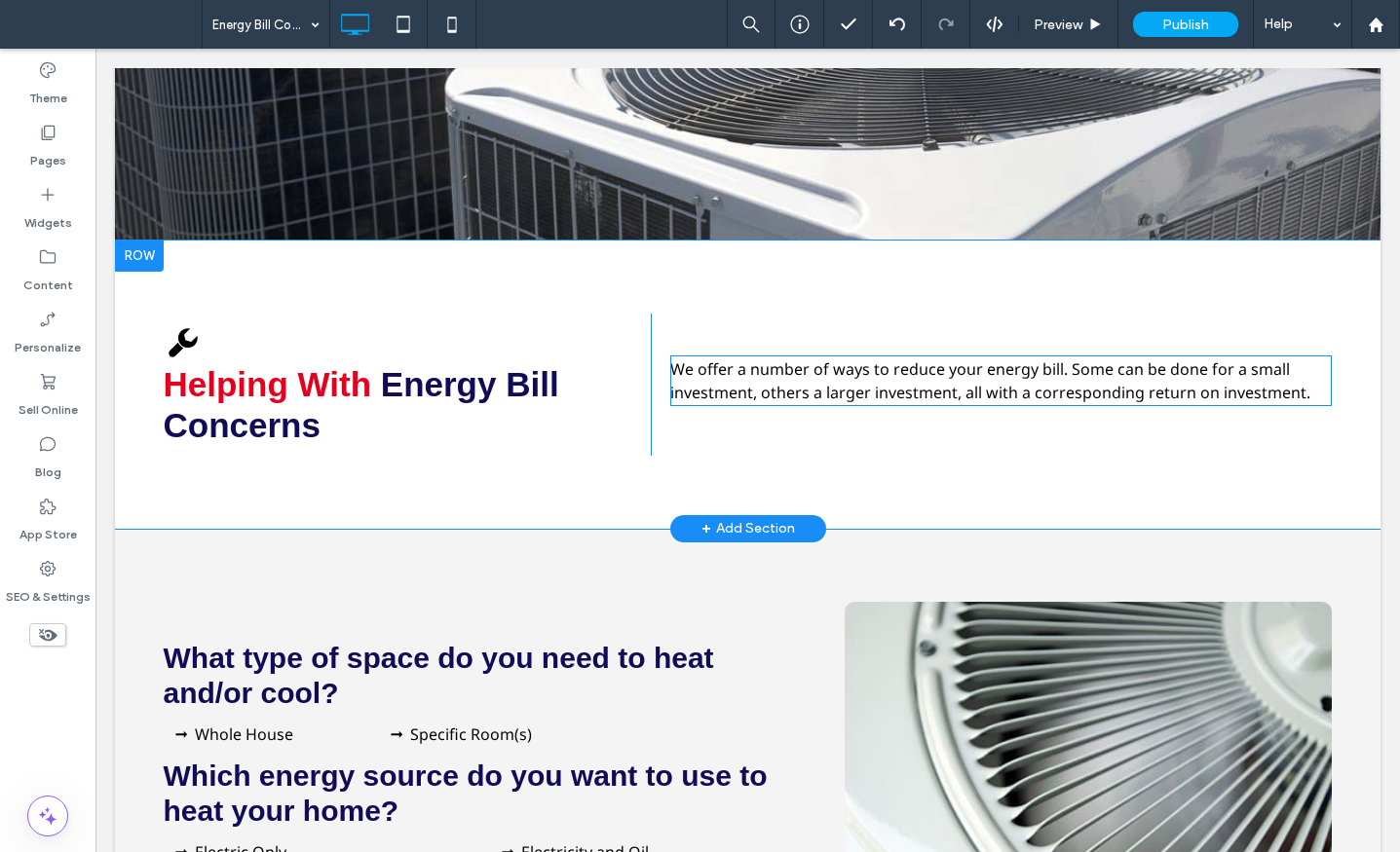scroll, scrollTop: 292, scrollLeft: 0, axis: vertical 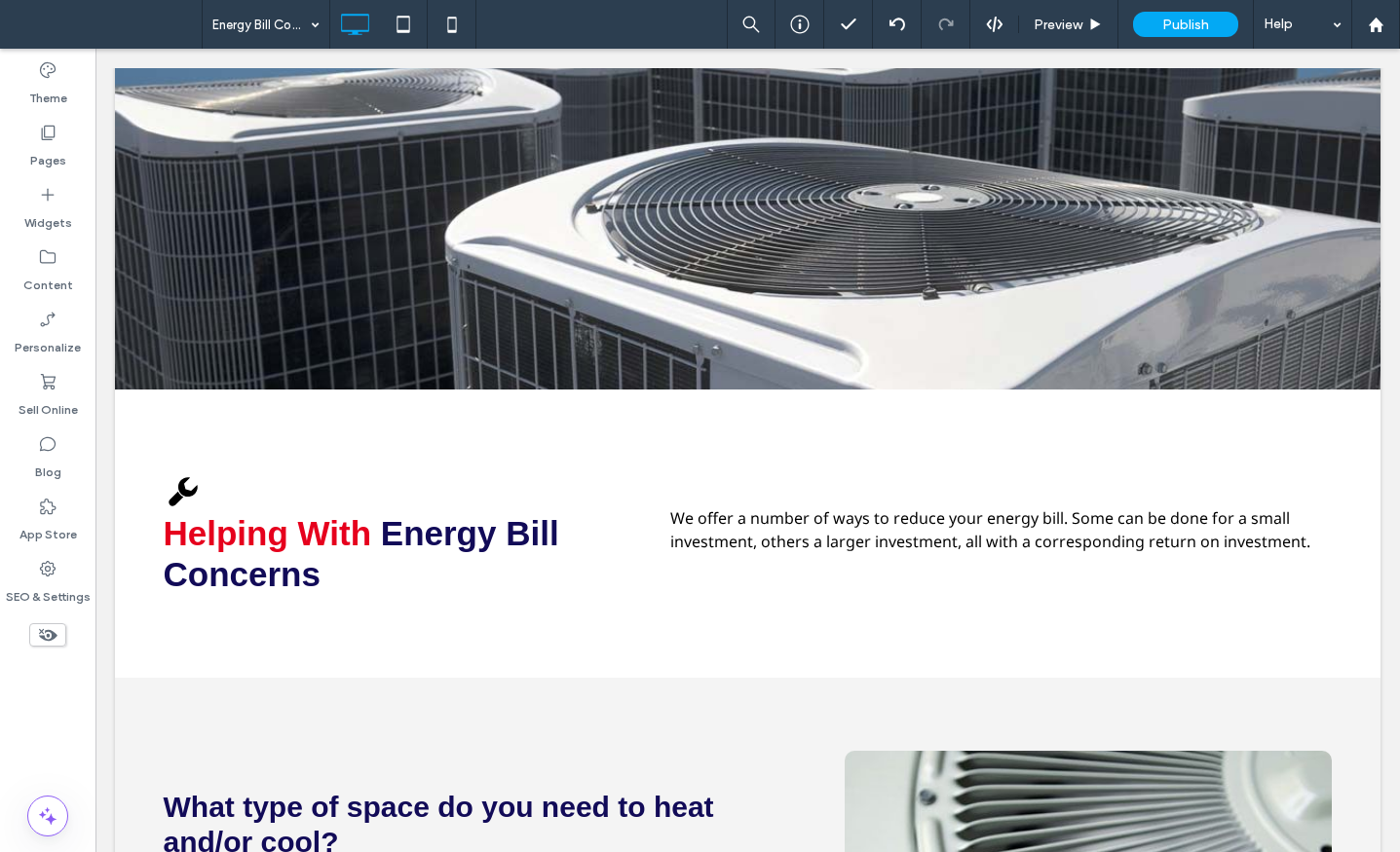 click on "Click To Paste
Home
Services
Heating
Cooling
Plumbing
Bathroom Remodeling
Indoor Air Quality
Preventive Maintenance
Service Agreements & Warranties
Products
Plumbing Products
Boilers
Tank Water Heaters
Tankless Water Heaters
Water Softeners
Water Filtration Systems
Plumbing Fixtures
Sump Pumps
Heating Products
Heat Pumps
Air Handlers
Gas Furnaces
Packaged Units
Hybrid Heat
Geothermal
Mitsubishi Ductless Systems
Boilers
Radiant Heating" at bounding box center [747, 3635] 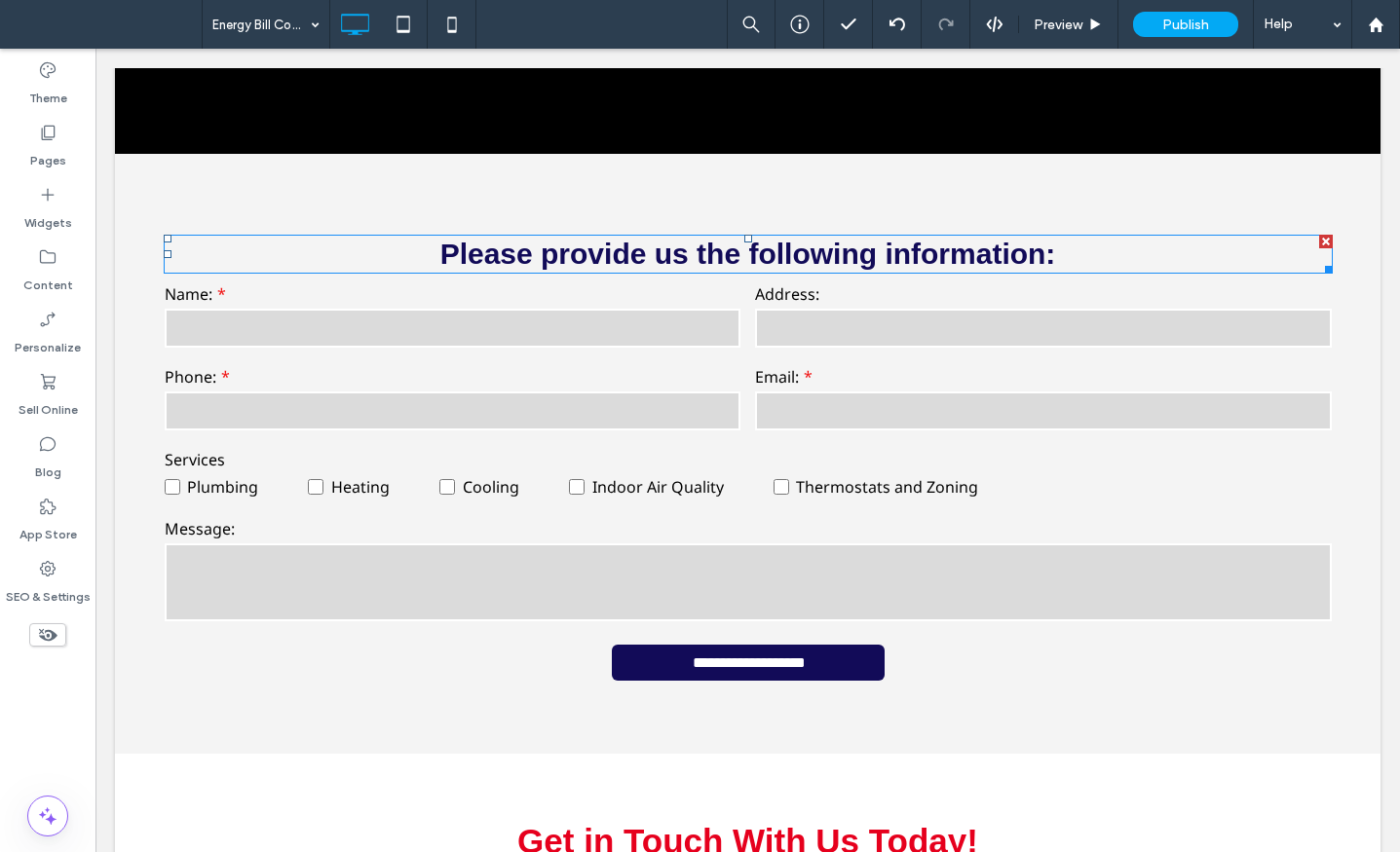 scroll, scrollTop: 6037, scrollLeft: 0, axis: vertical 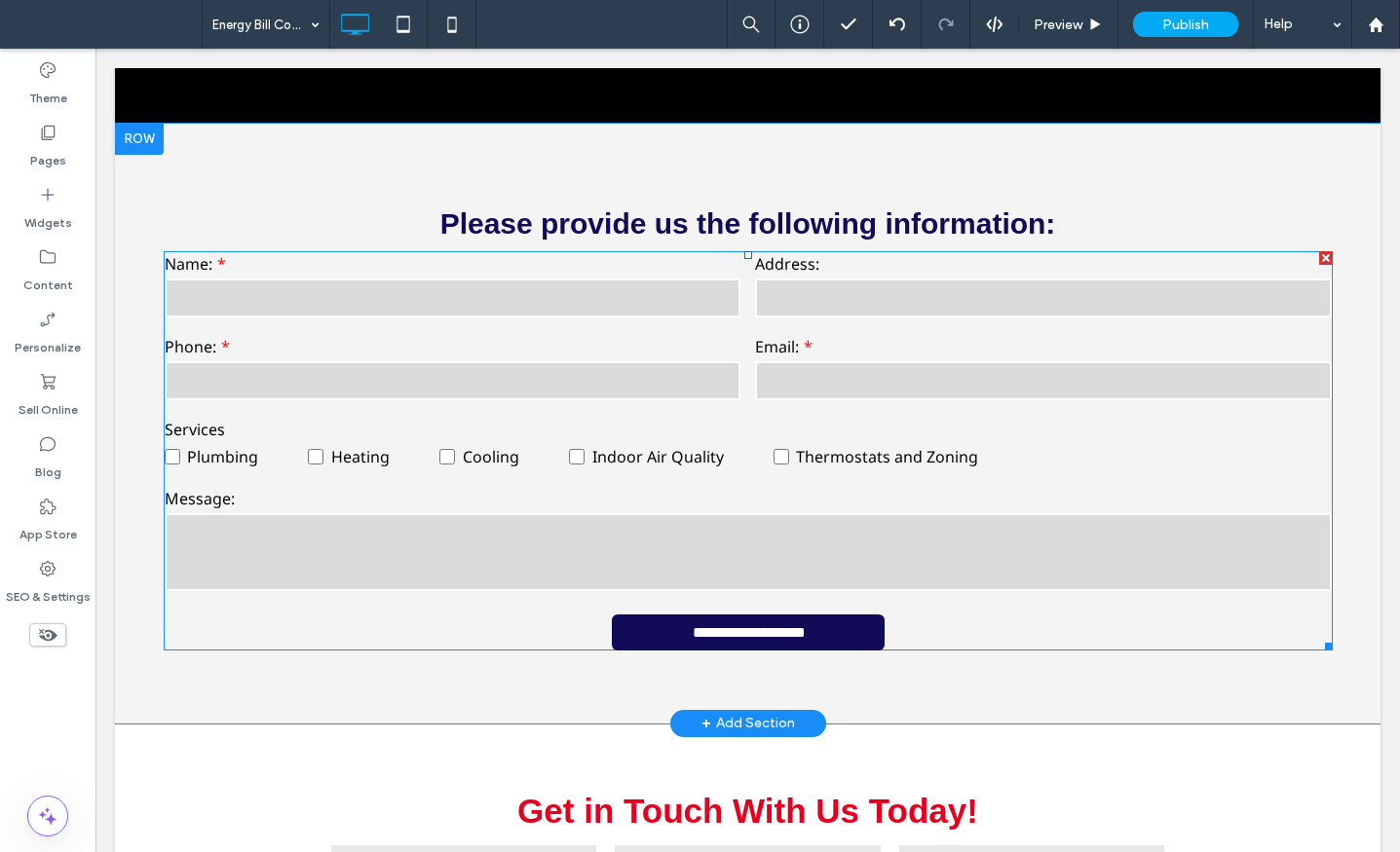 click at bounding box center [1457, 809] 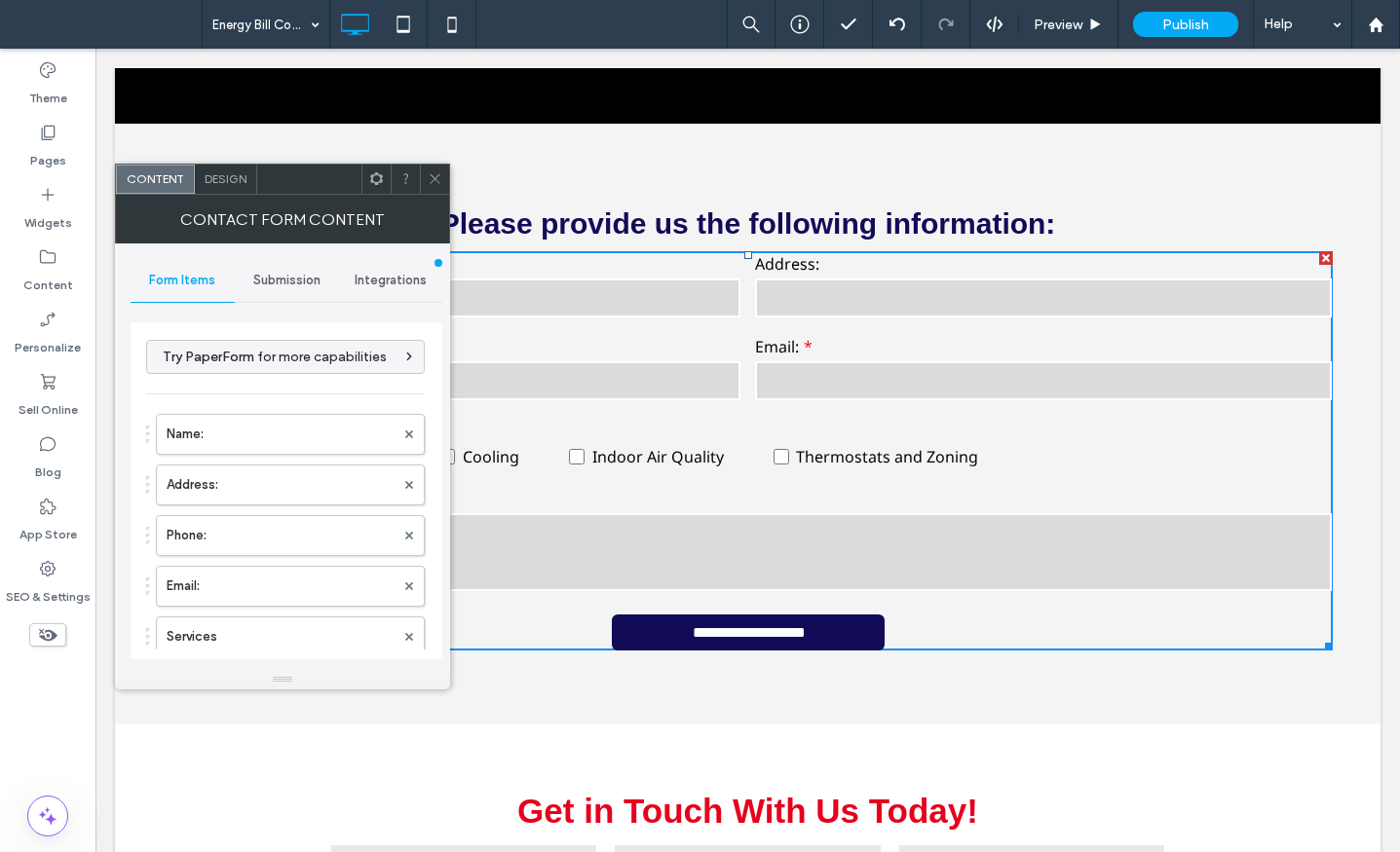 type on "**********" 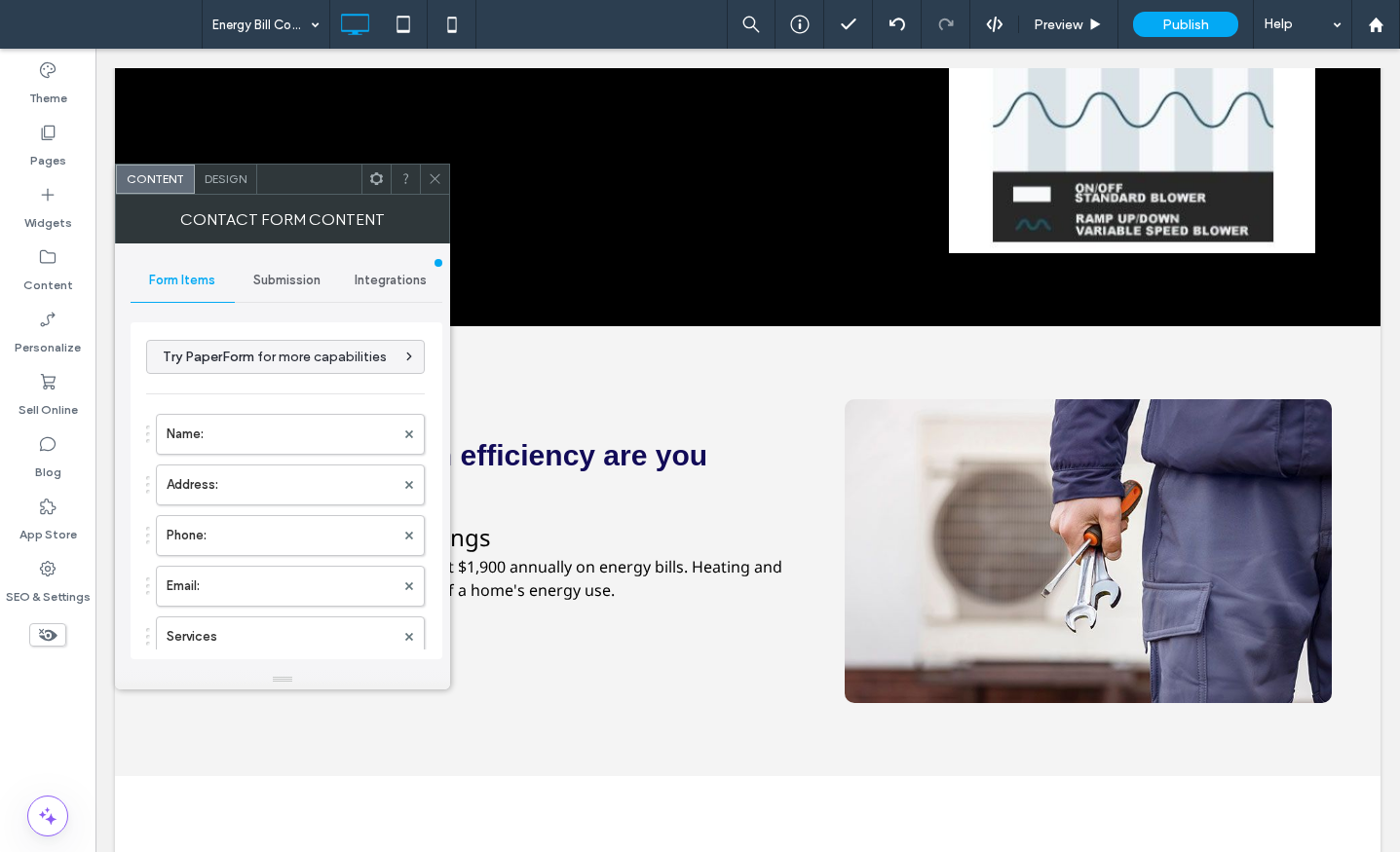 scroll, scrollTop: 2532, scrollLeft: 0, axis: vertical 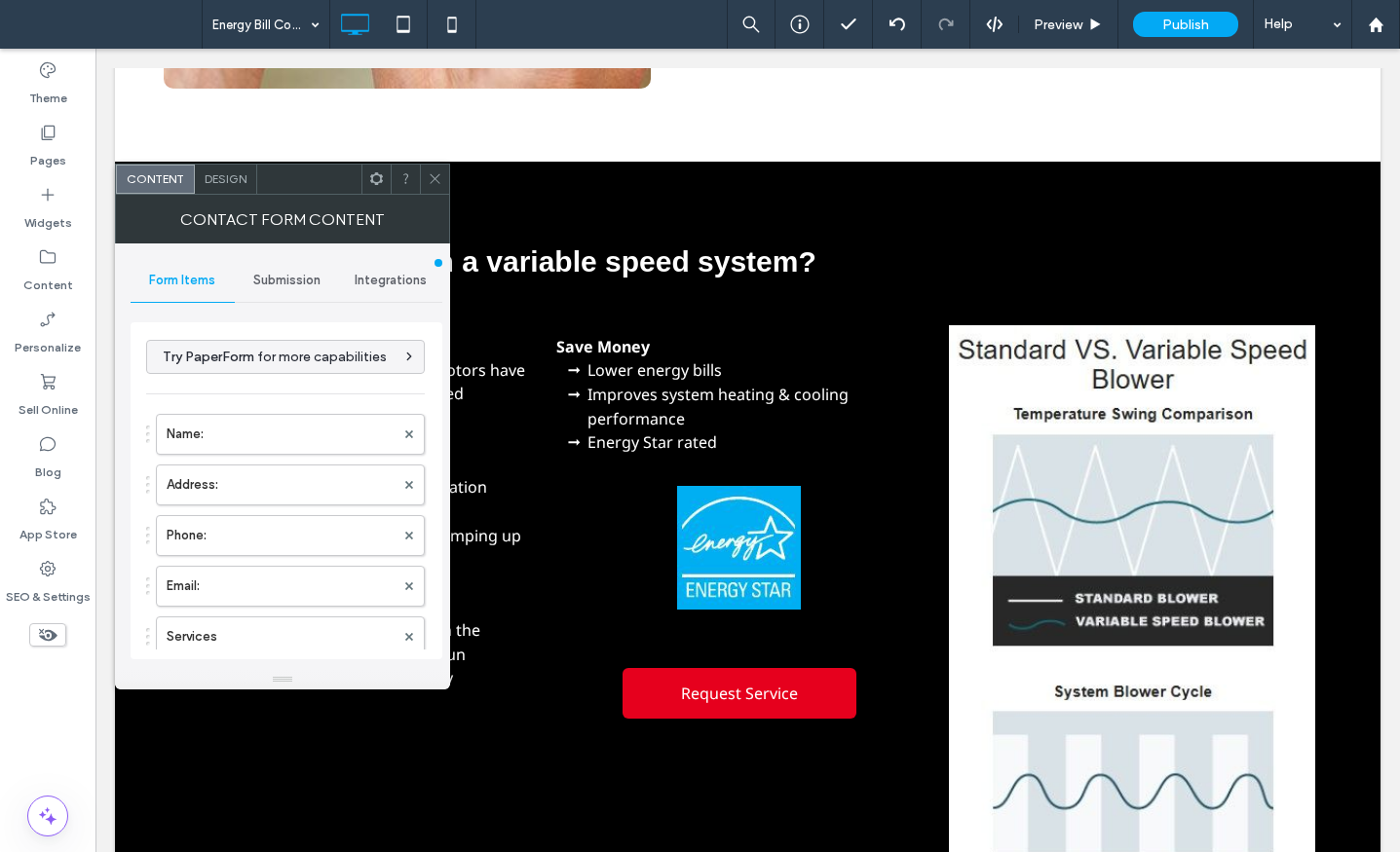 click 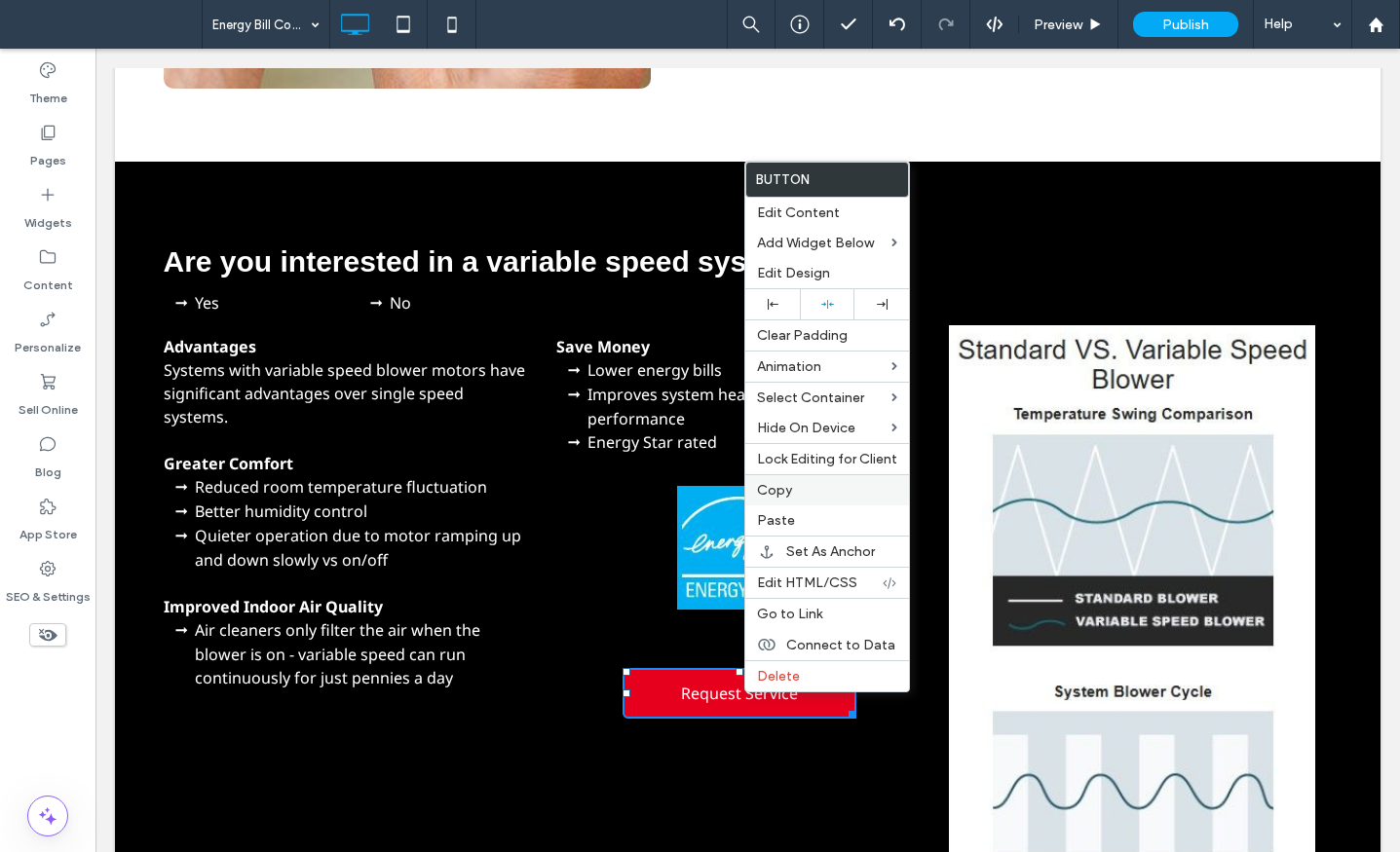 click on "Copy" at bounding box center [775, 490] 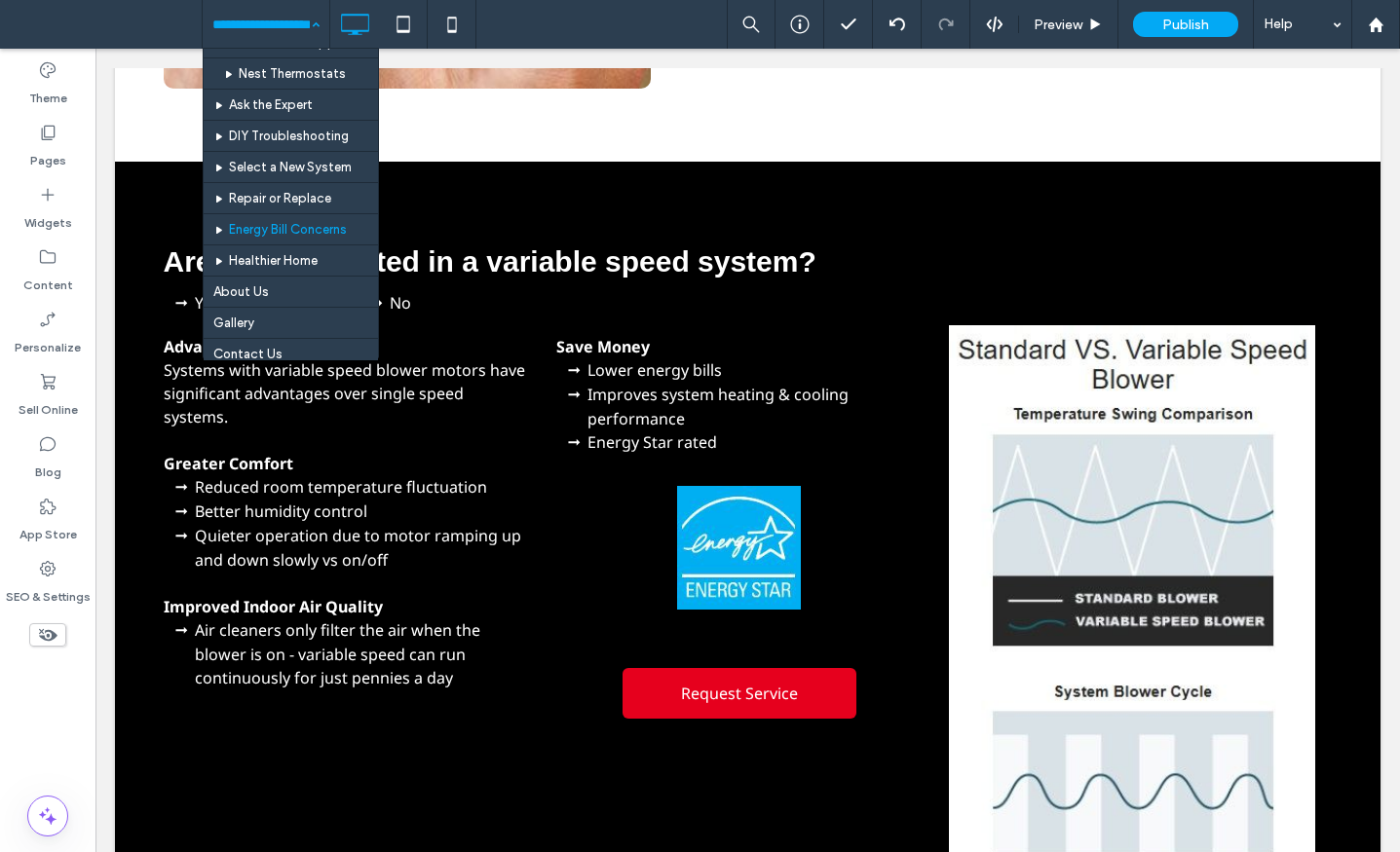 scroll, scrollTop: 1266, scrollLeft: 0, axis: vertical 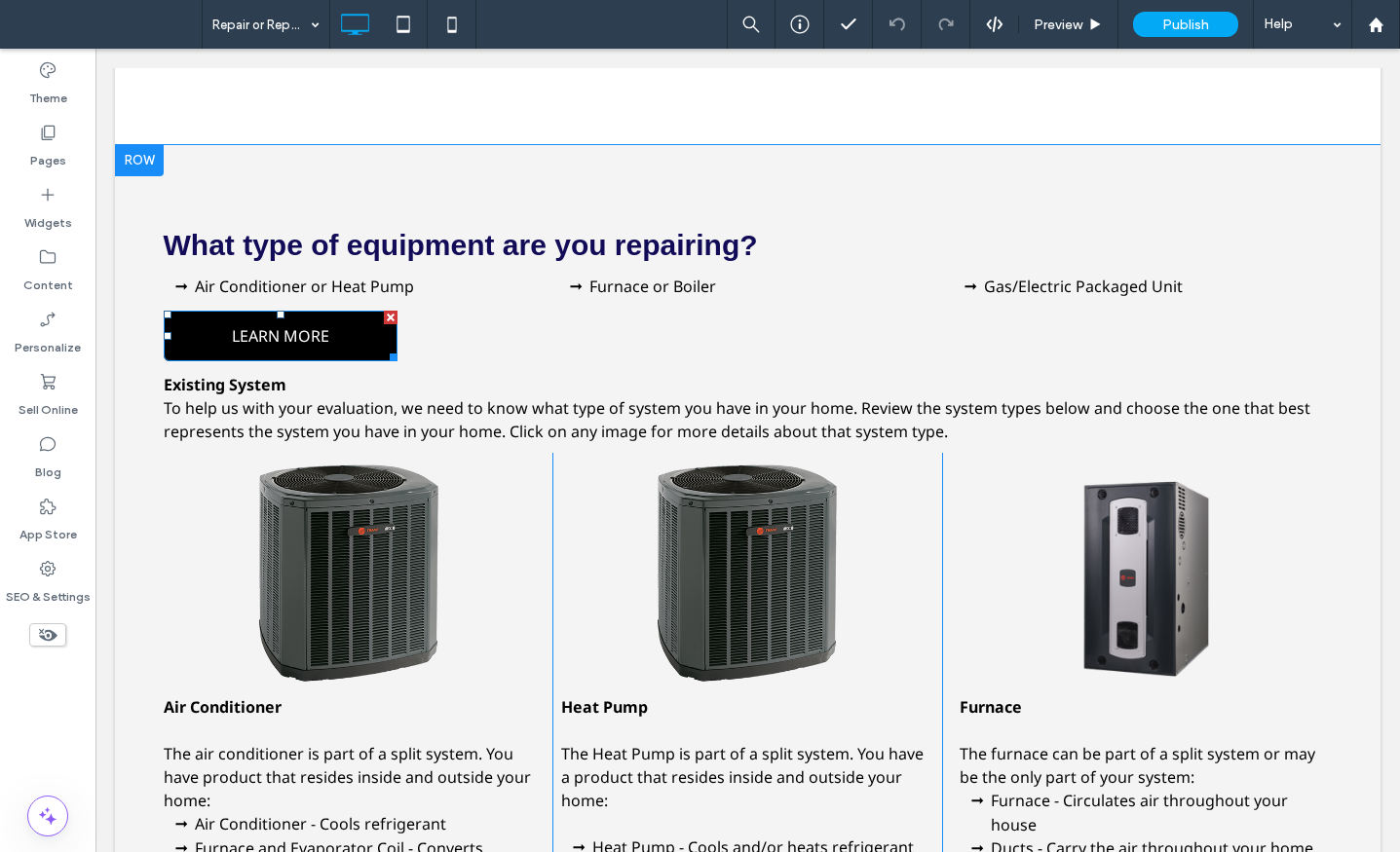 click on "LEARN MORE" at bounding box center [281, 336] 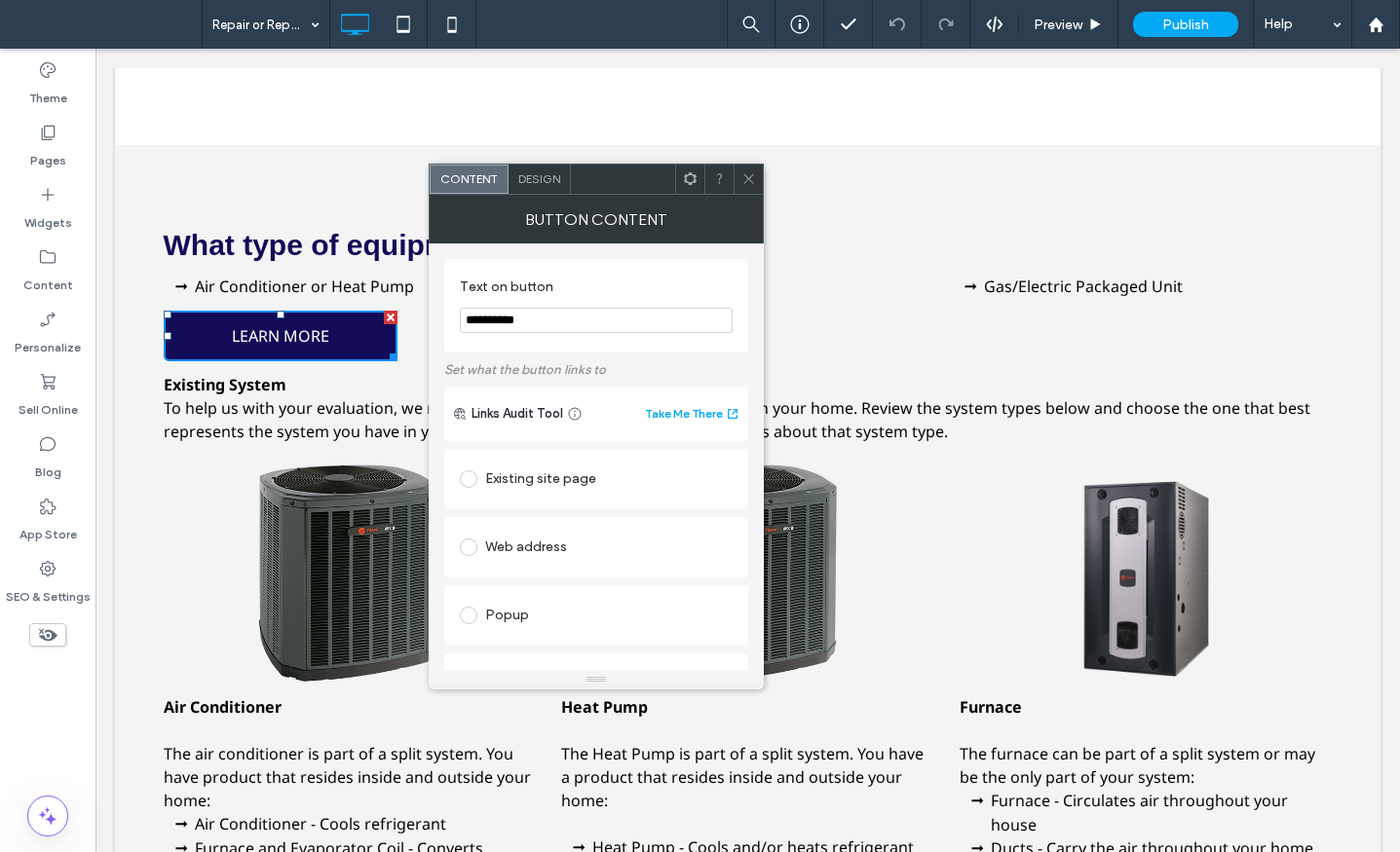 drag, startPoint x: 668, startPoint y: 367, endPoint x: 327, endPoint y: 291, distance: 349.36657 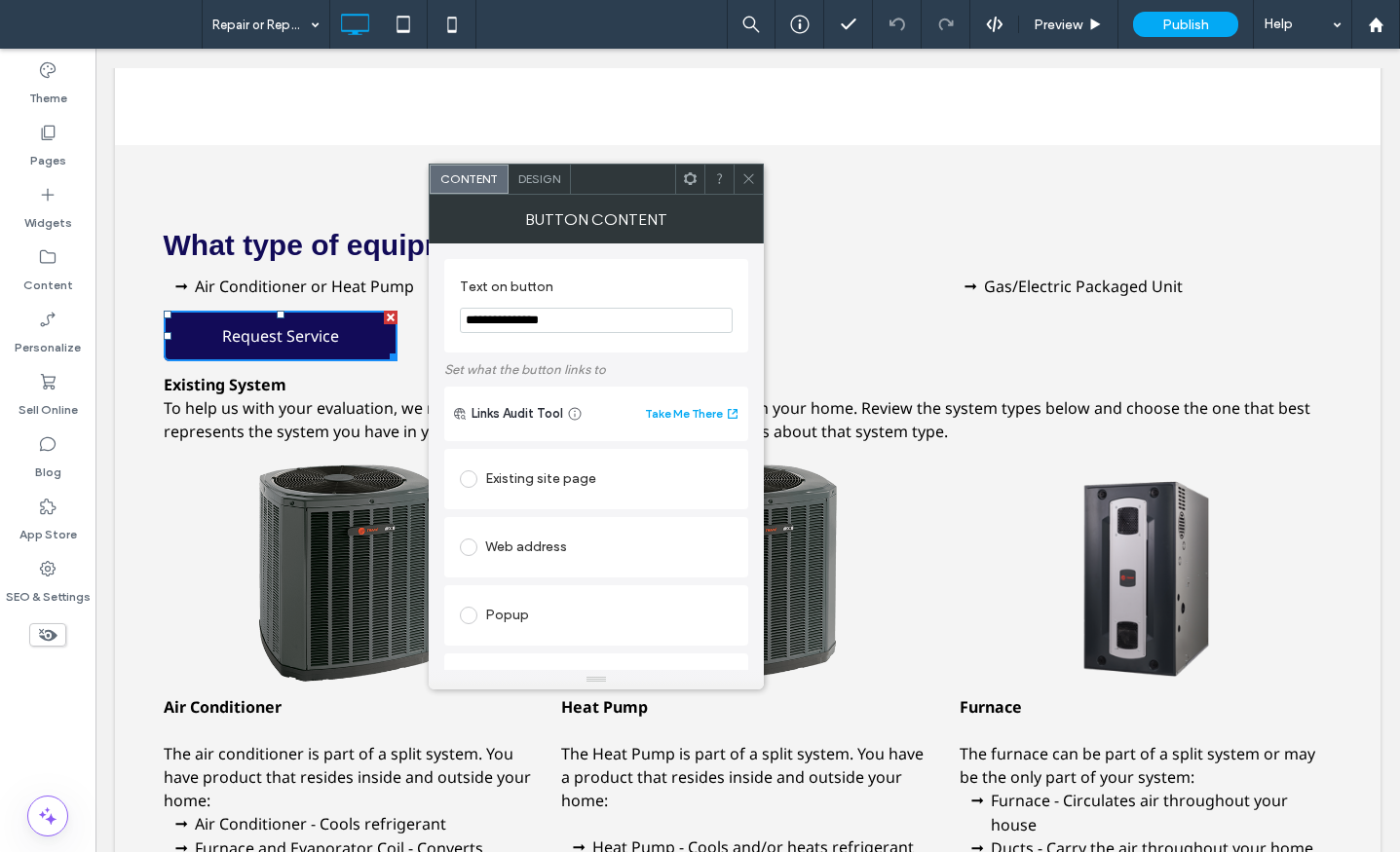 type on "**********" 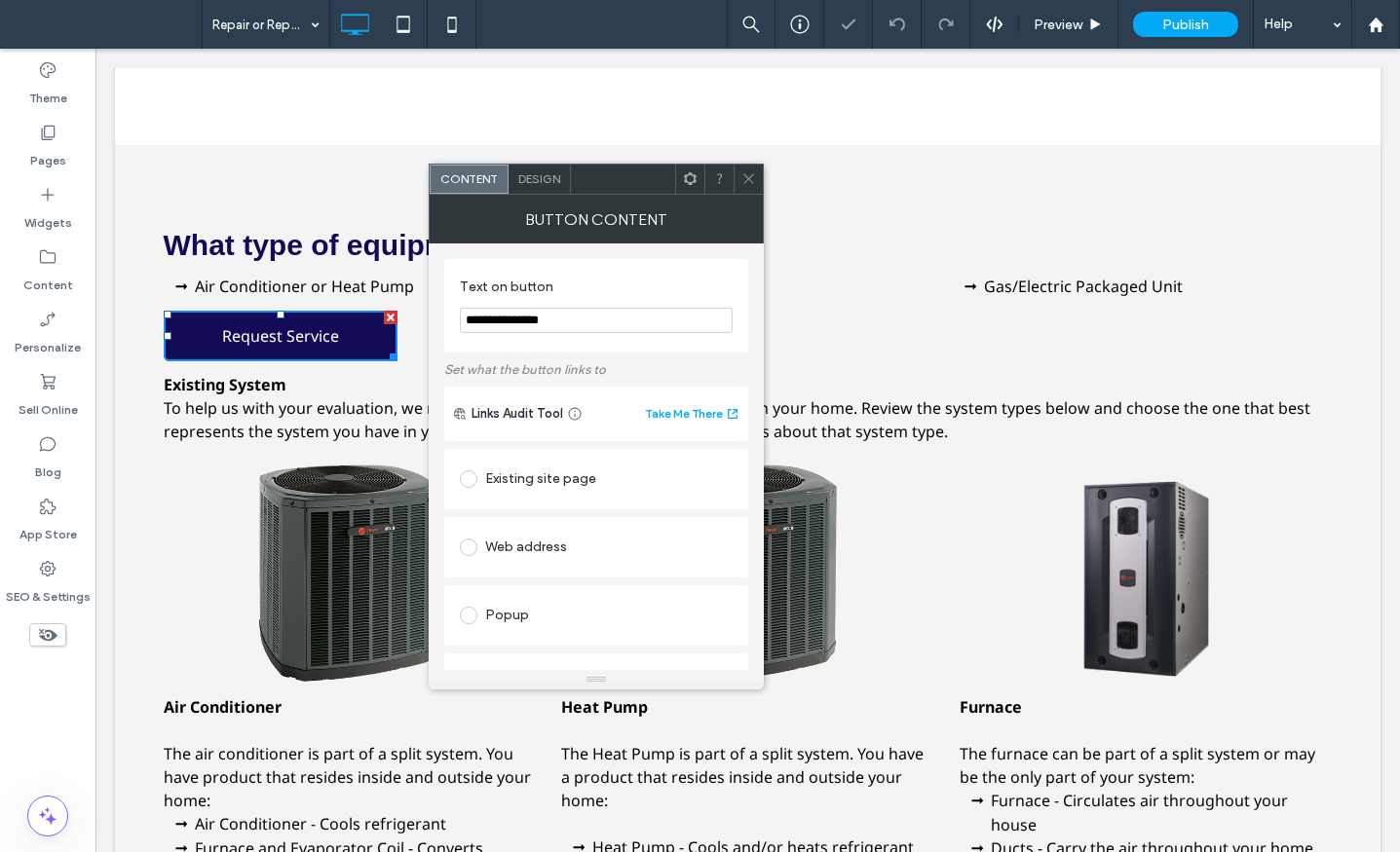click 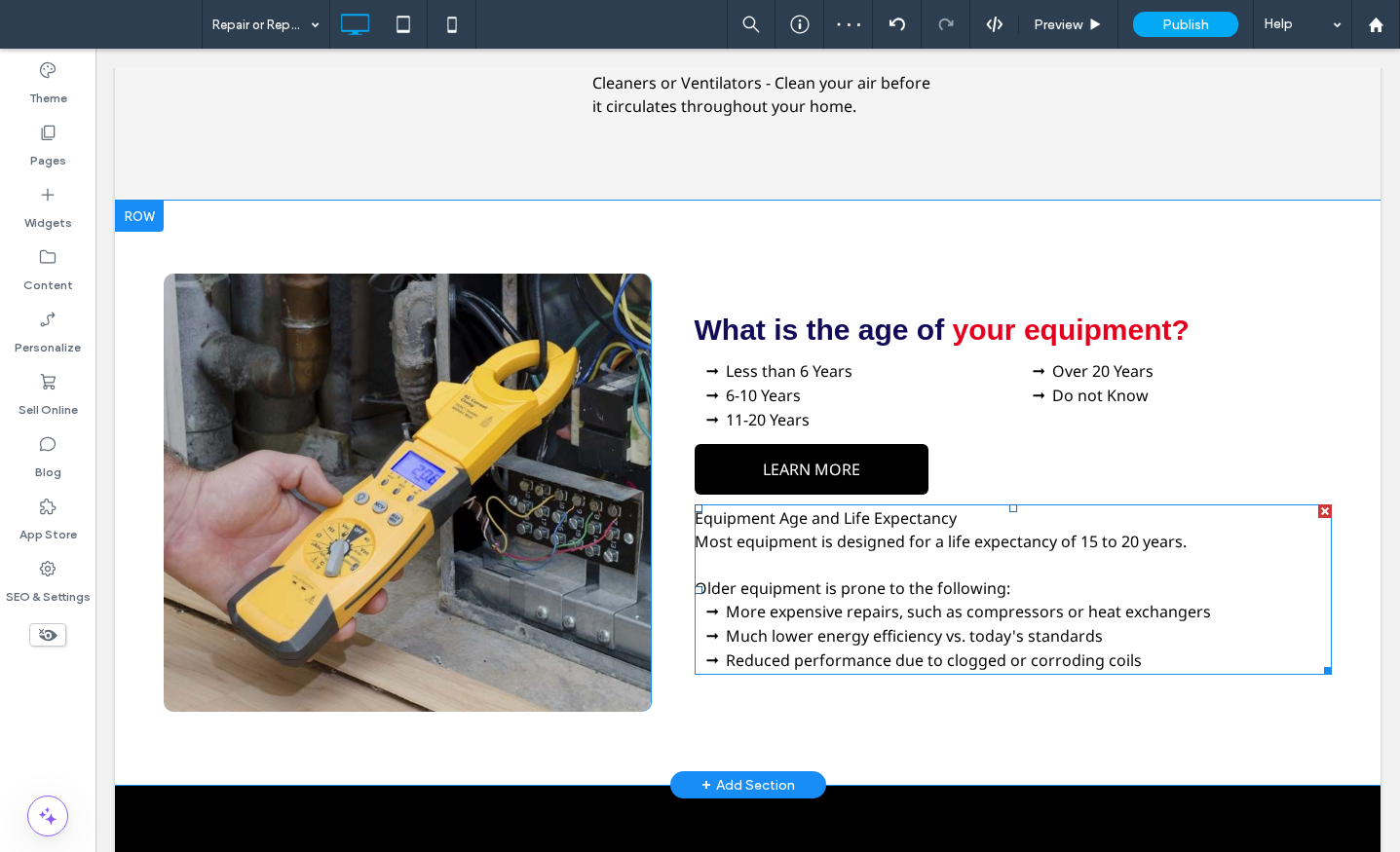 scroll, scrollTop: 2337, scrollLeft: 0, axis: vertical 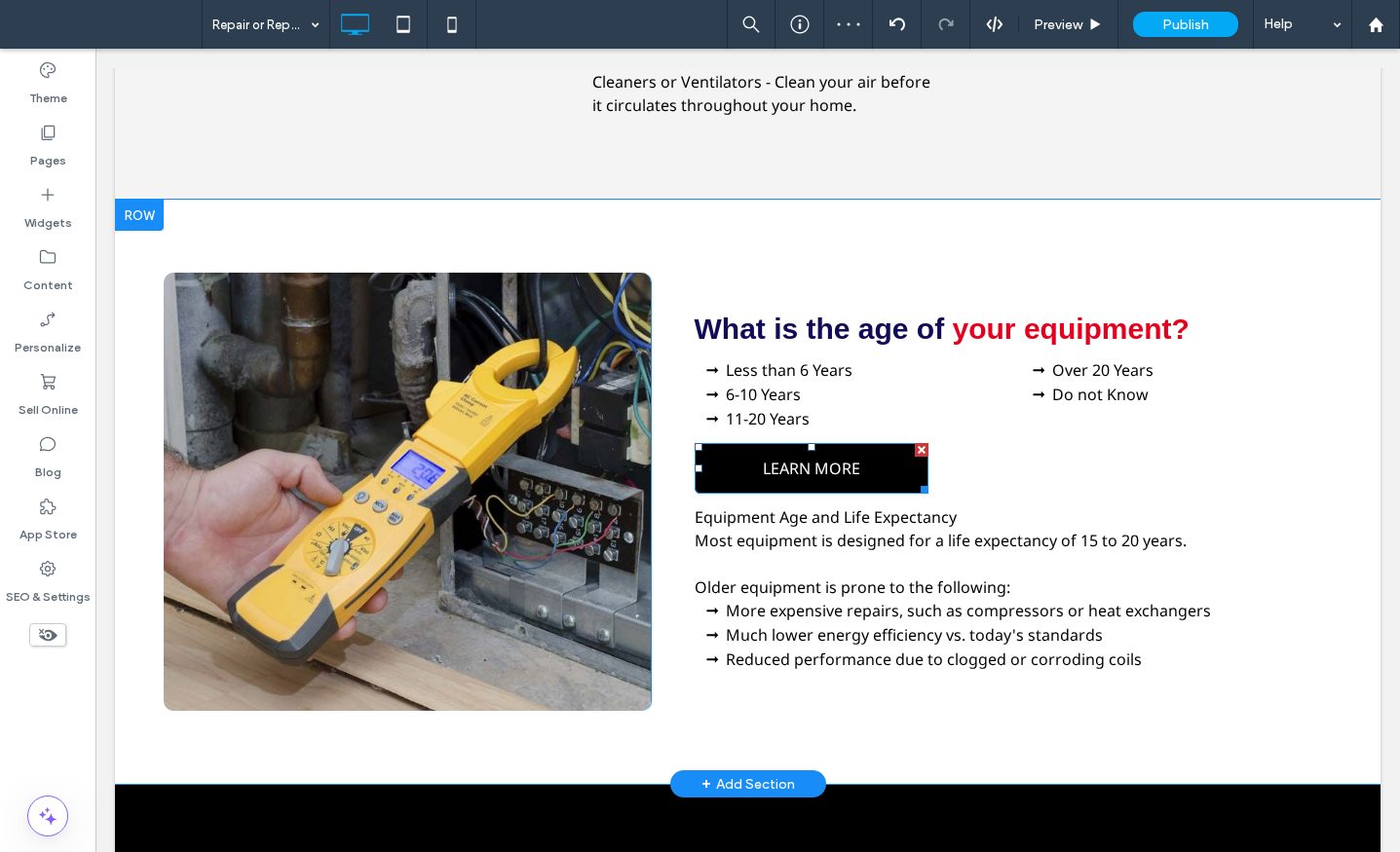 click on "LEARN MORE" at bounding box center [812, 468] 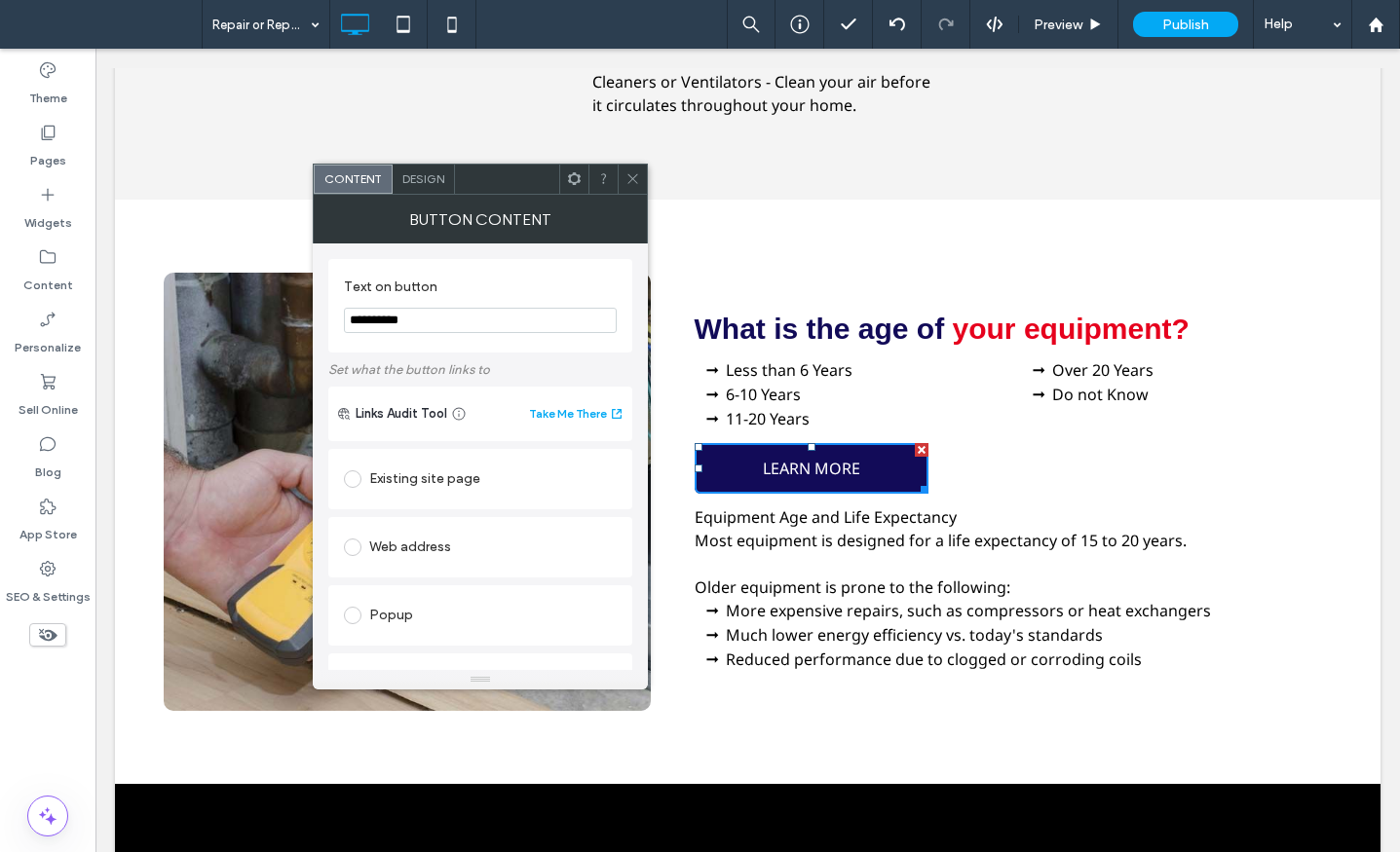 drag, startPoint x: 519, startPoint y: 367, endPoint x: 215, endPoint y: 305, distance: 310.25796 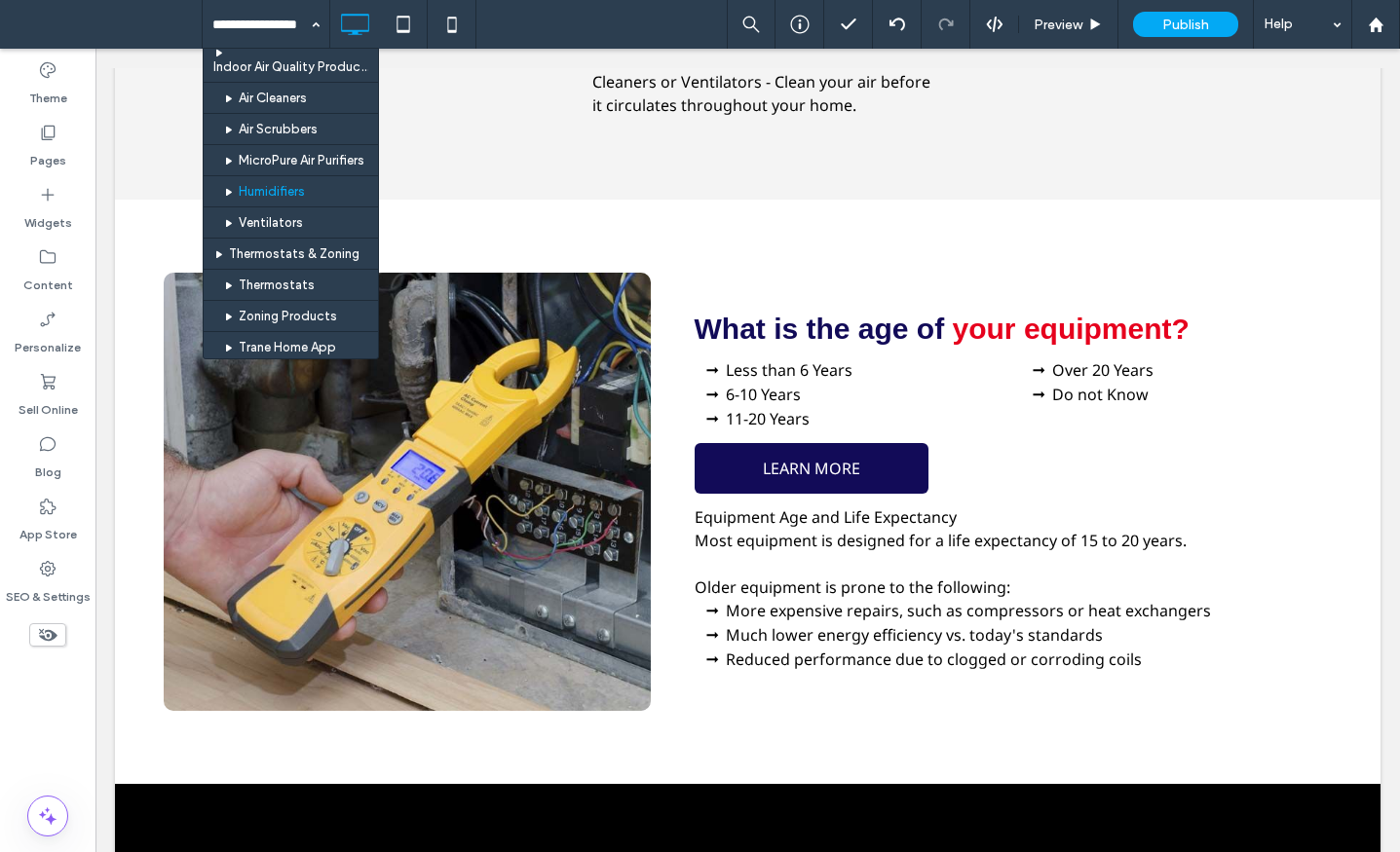 scroll, scrollTop: 1363, scrollLeft: 0, axis: vertical 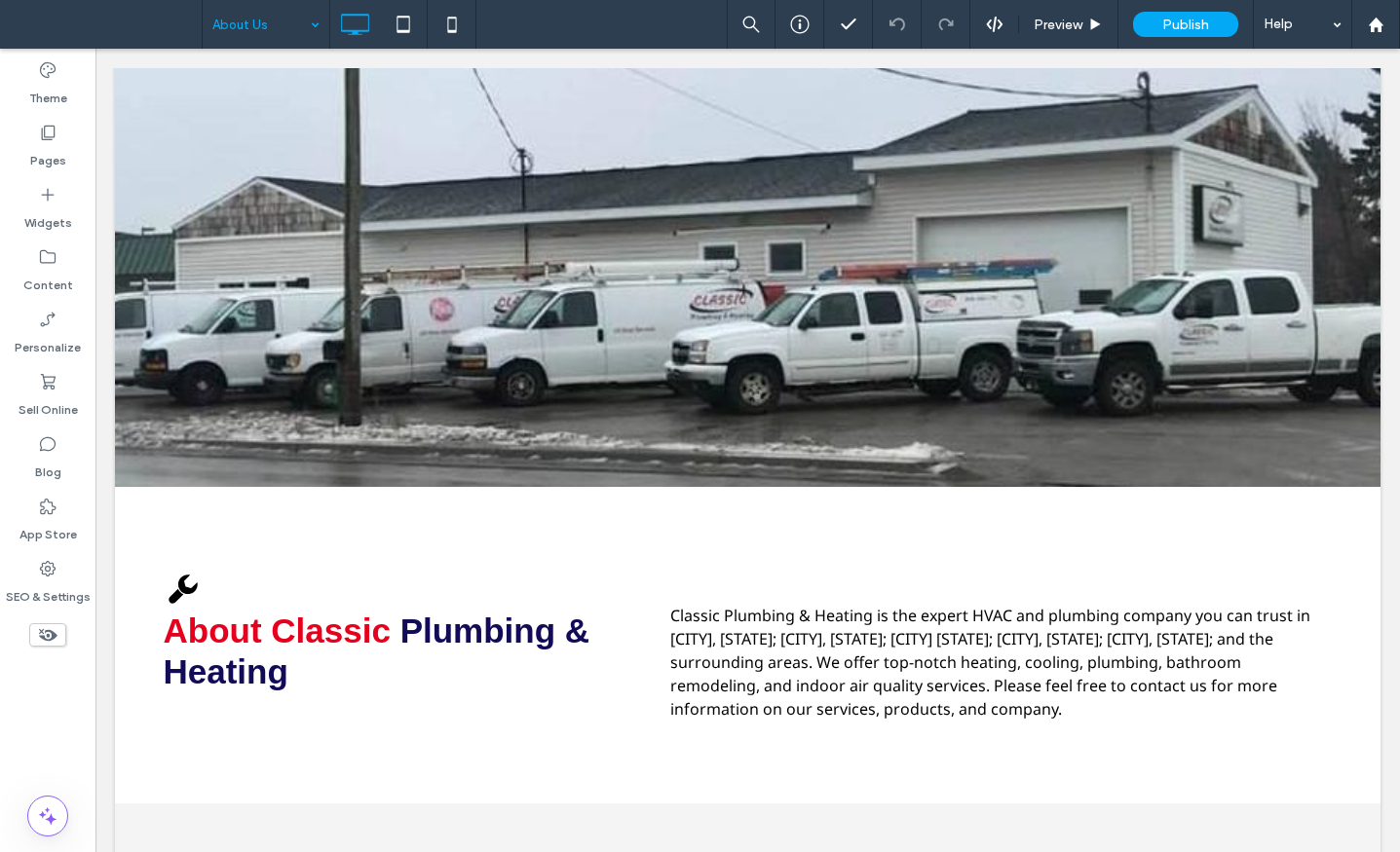 click at bounding box center (261, 24) 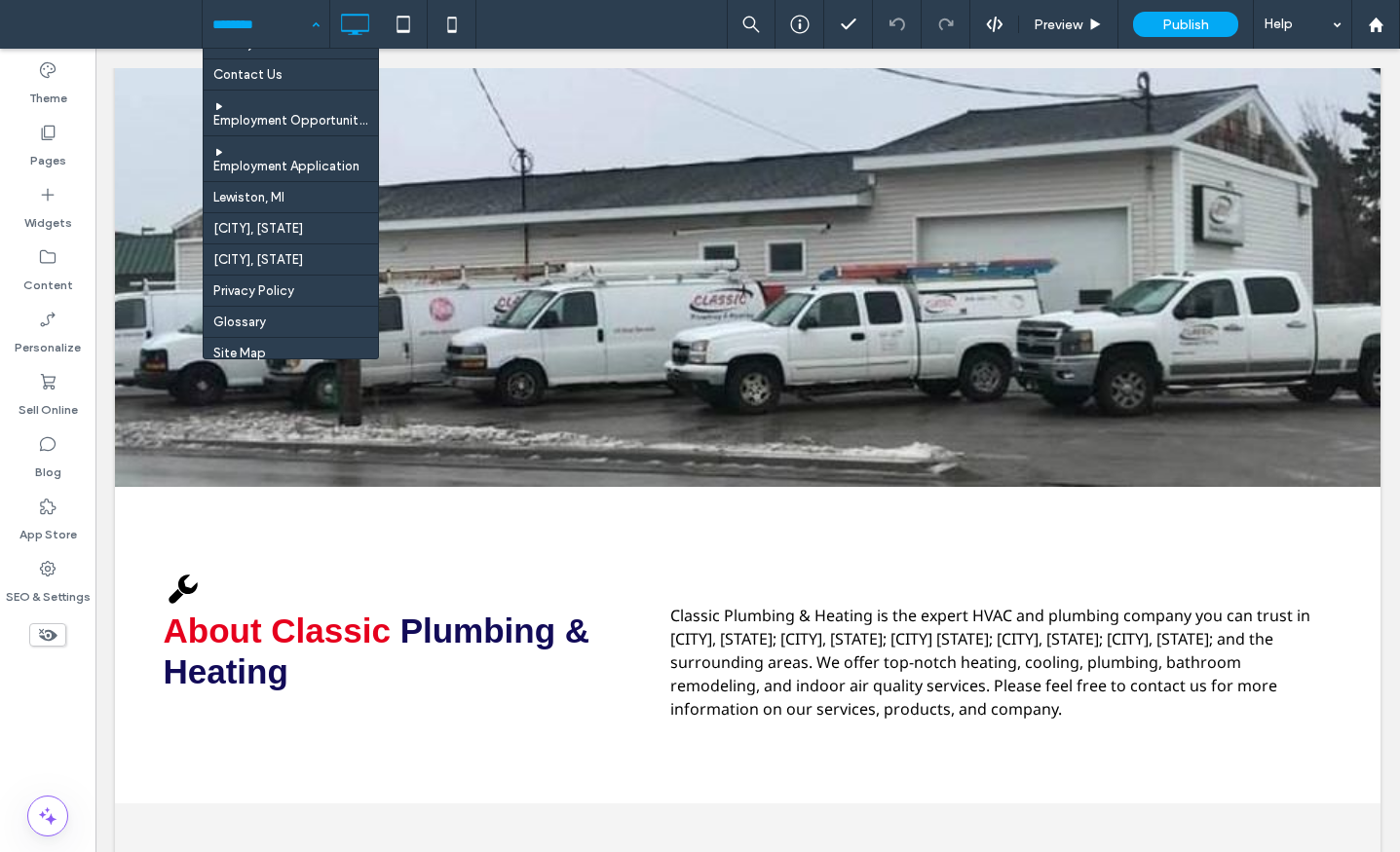 scroll, scrollTop: 1461, scrollLeft: 0, axis: vertical 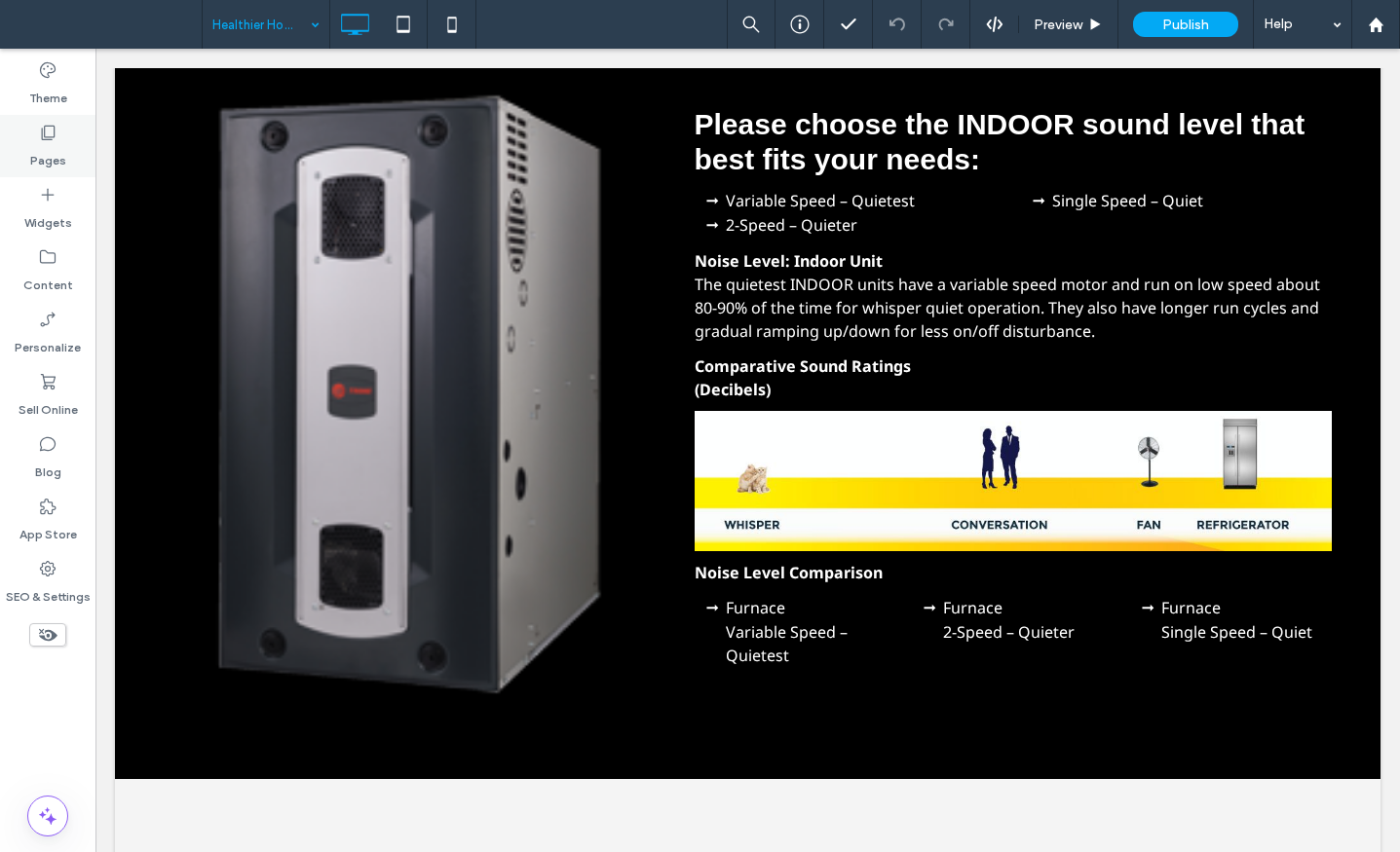 click 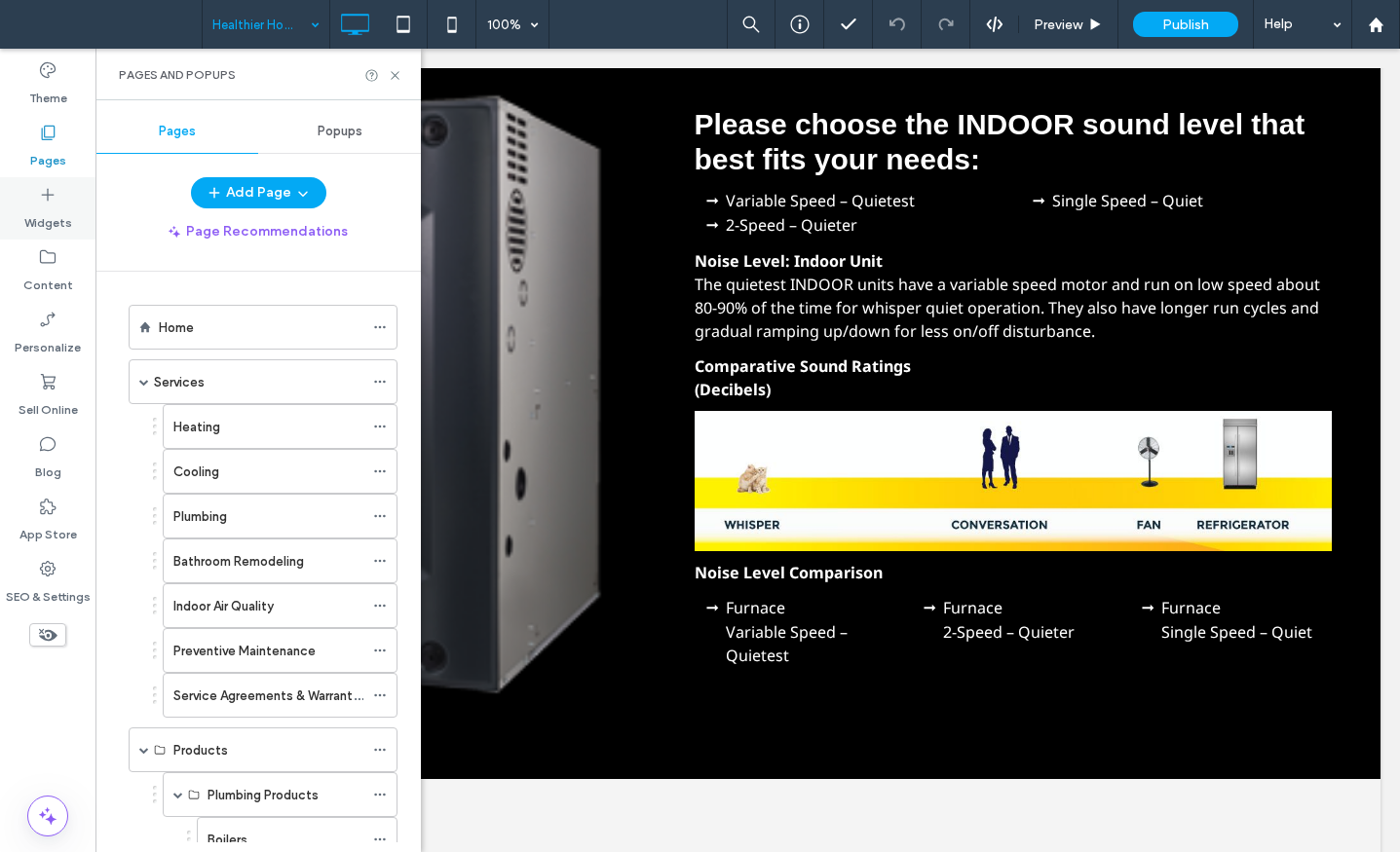 click on "Widgets" at bounding box center [48, 218] 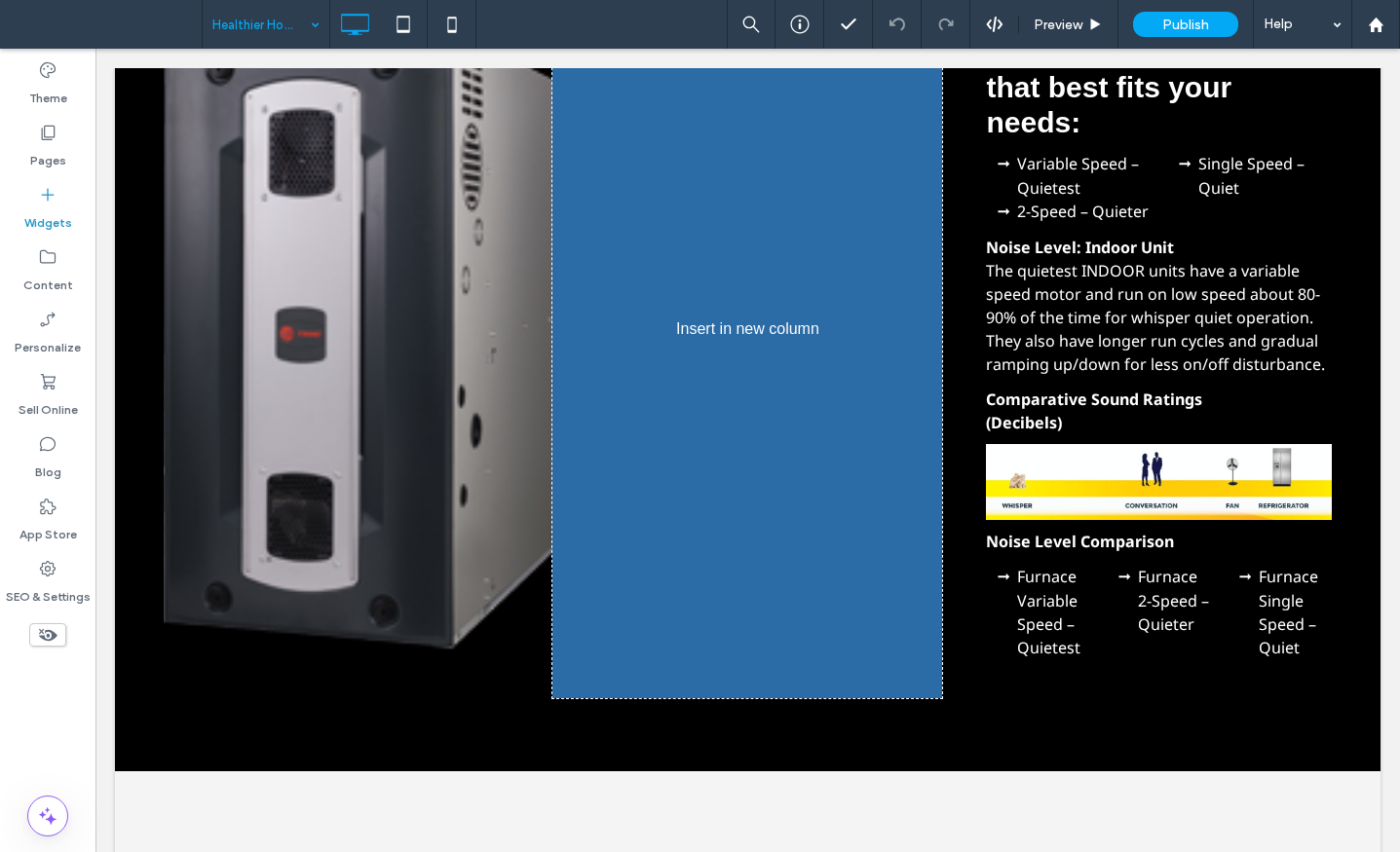 scroll, scrollTop: 7137, scrollLeft: 0, axis: vertical 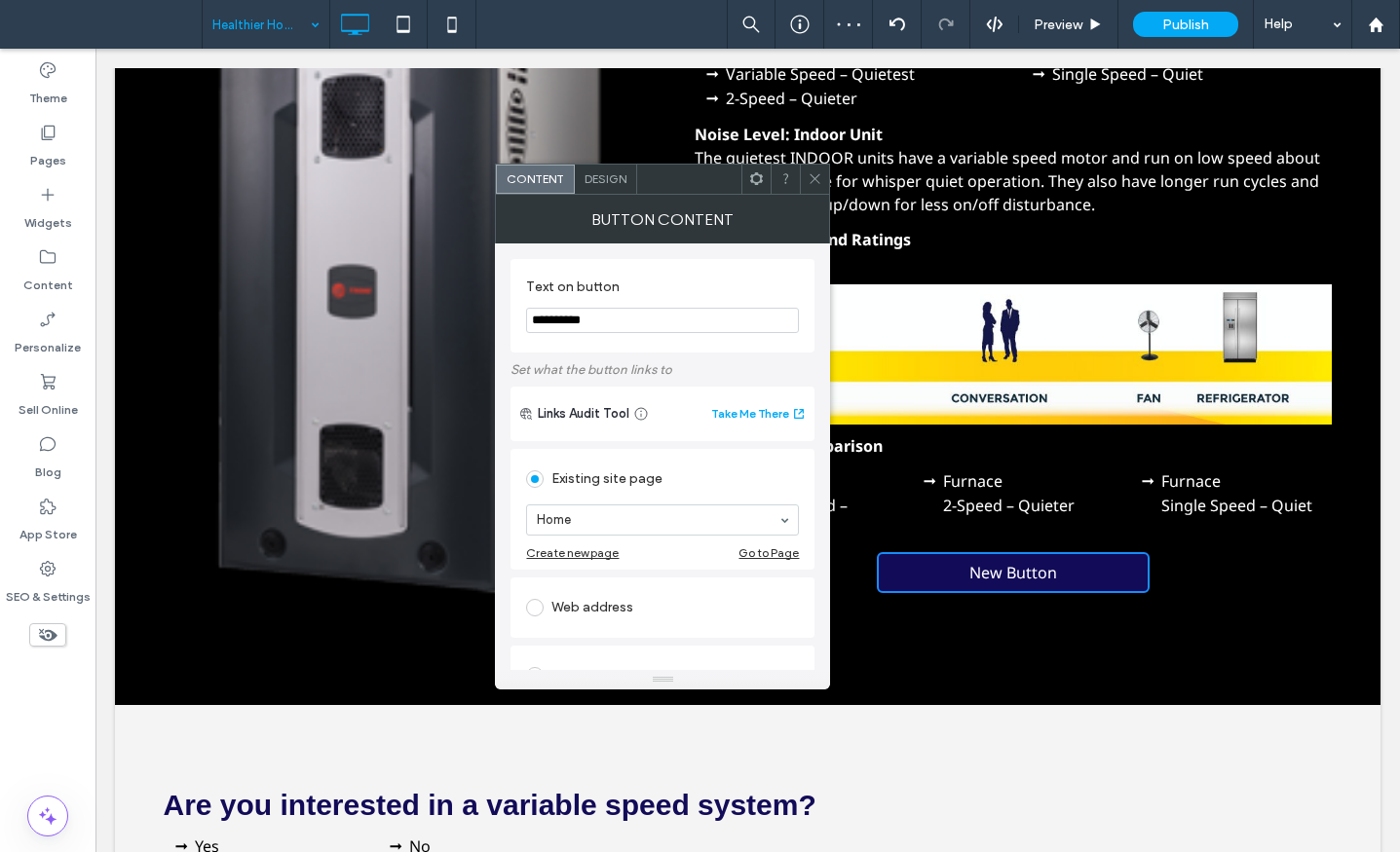 drag, startPoint x: 712, startPoint y: 361, endPoint x: 491, endPoint y: 314, distance: 225.94247 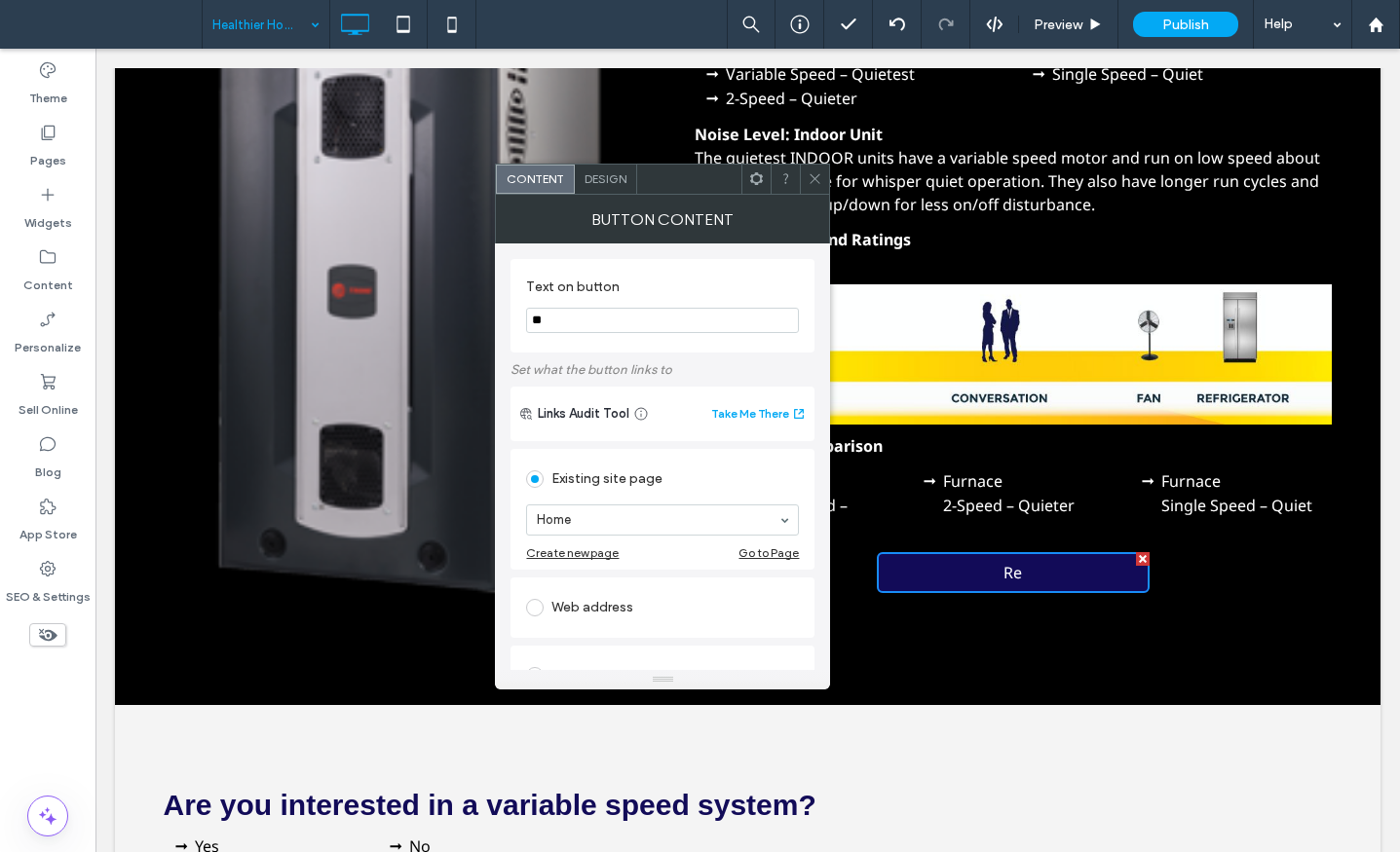 drag, startPoint x: 653, startPoint y: 369, endPoint x: 397, endPoint y: 316, distance: 261.42877 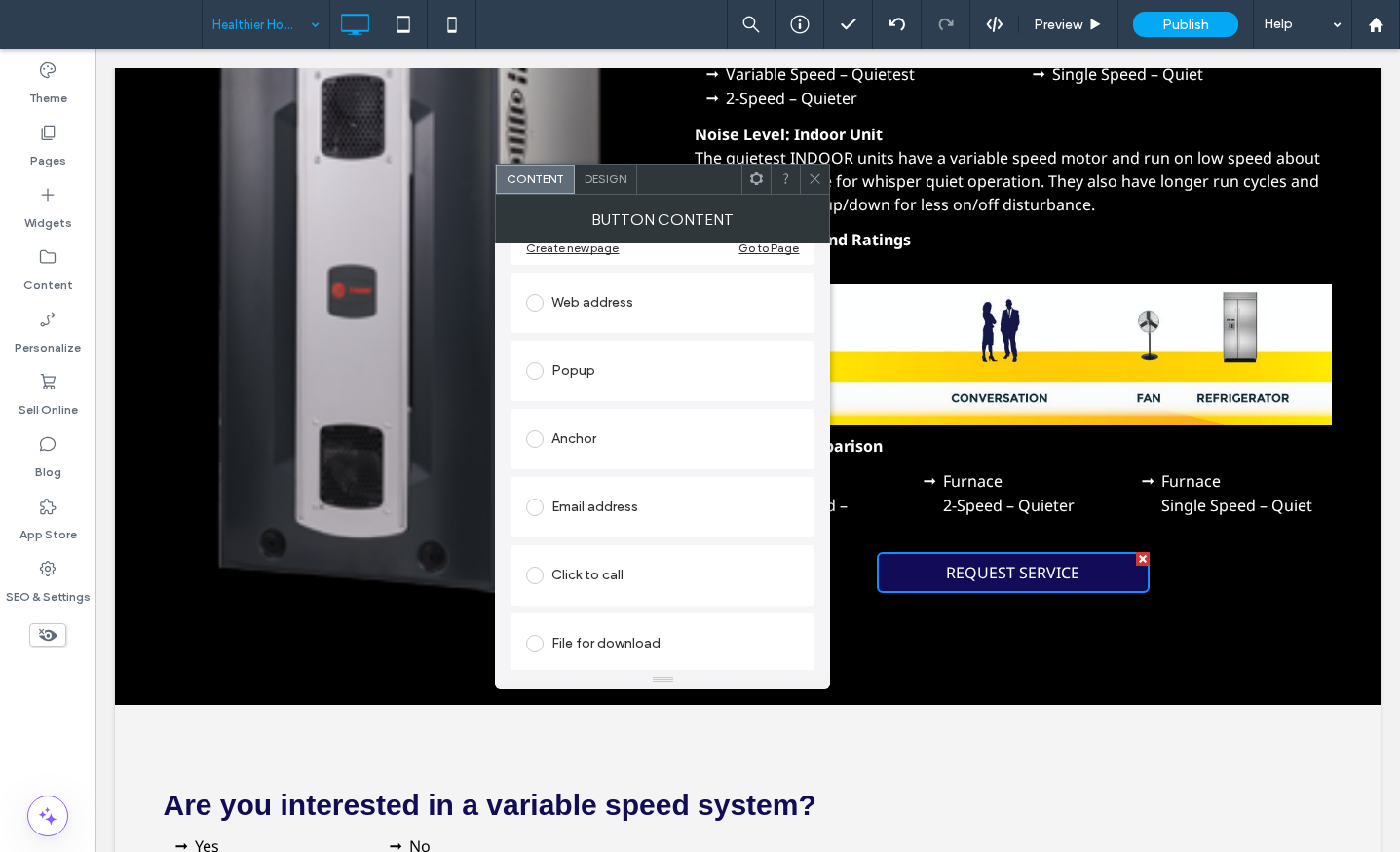 scroll, scrollTop: 310, scrollLeft: 0, axis: vertical 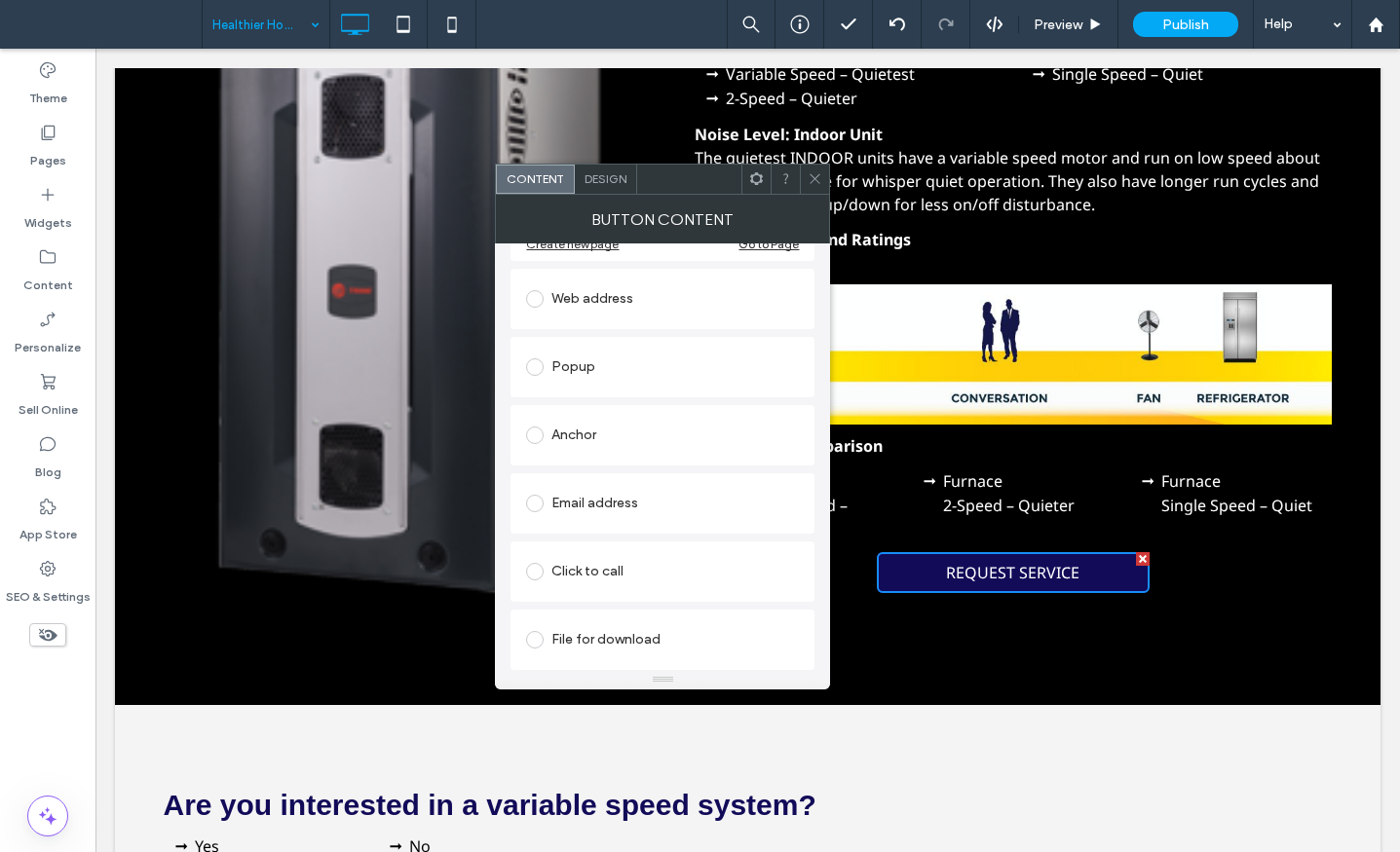 type on "**********" 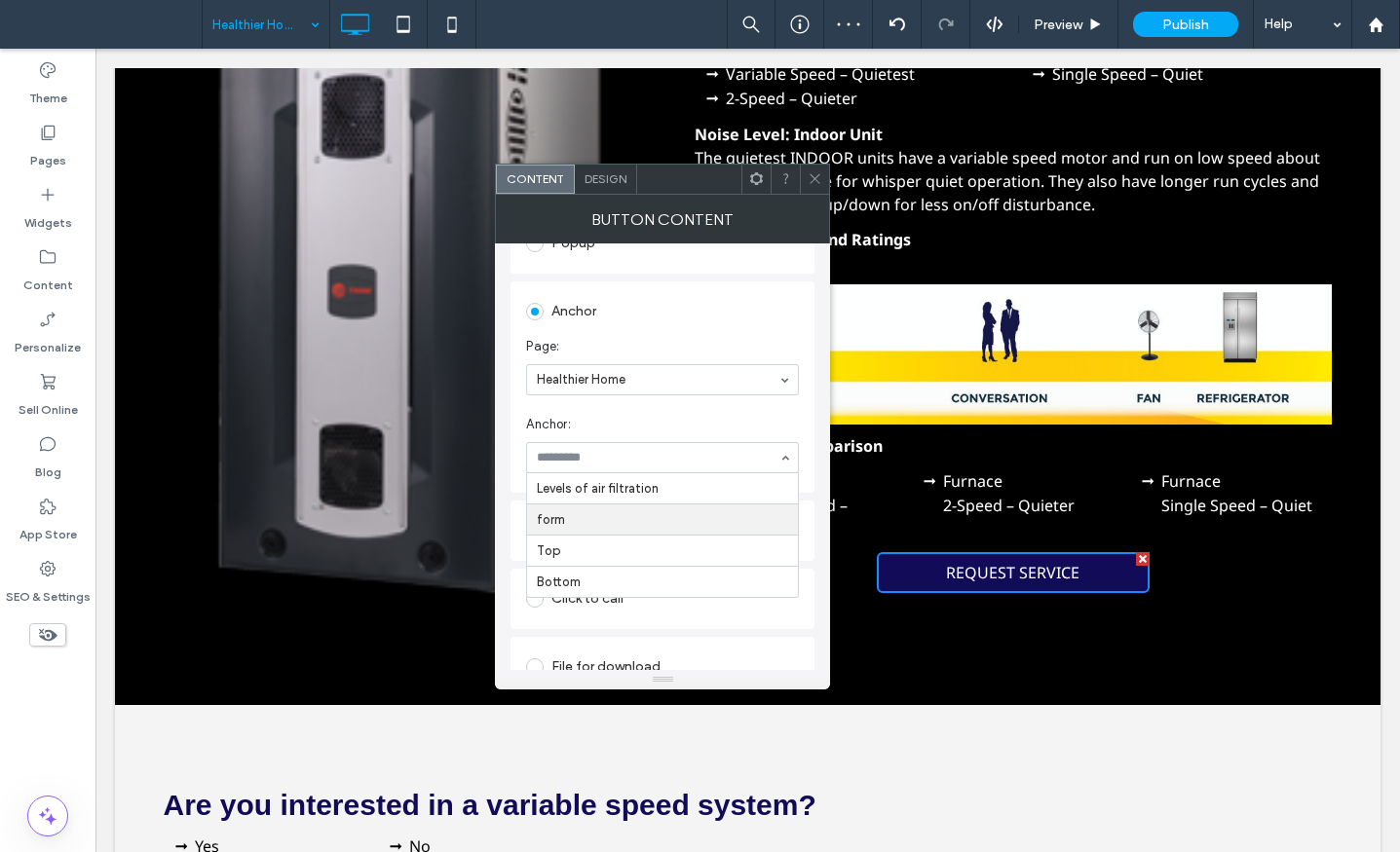 scroll, scrollTop: 400, scrollLeft: 0, axis: vertical 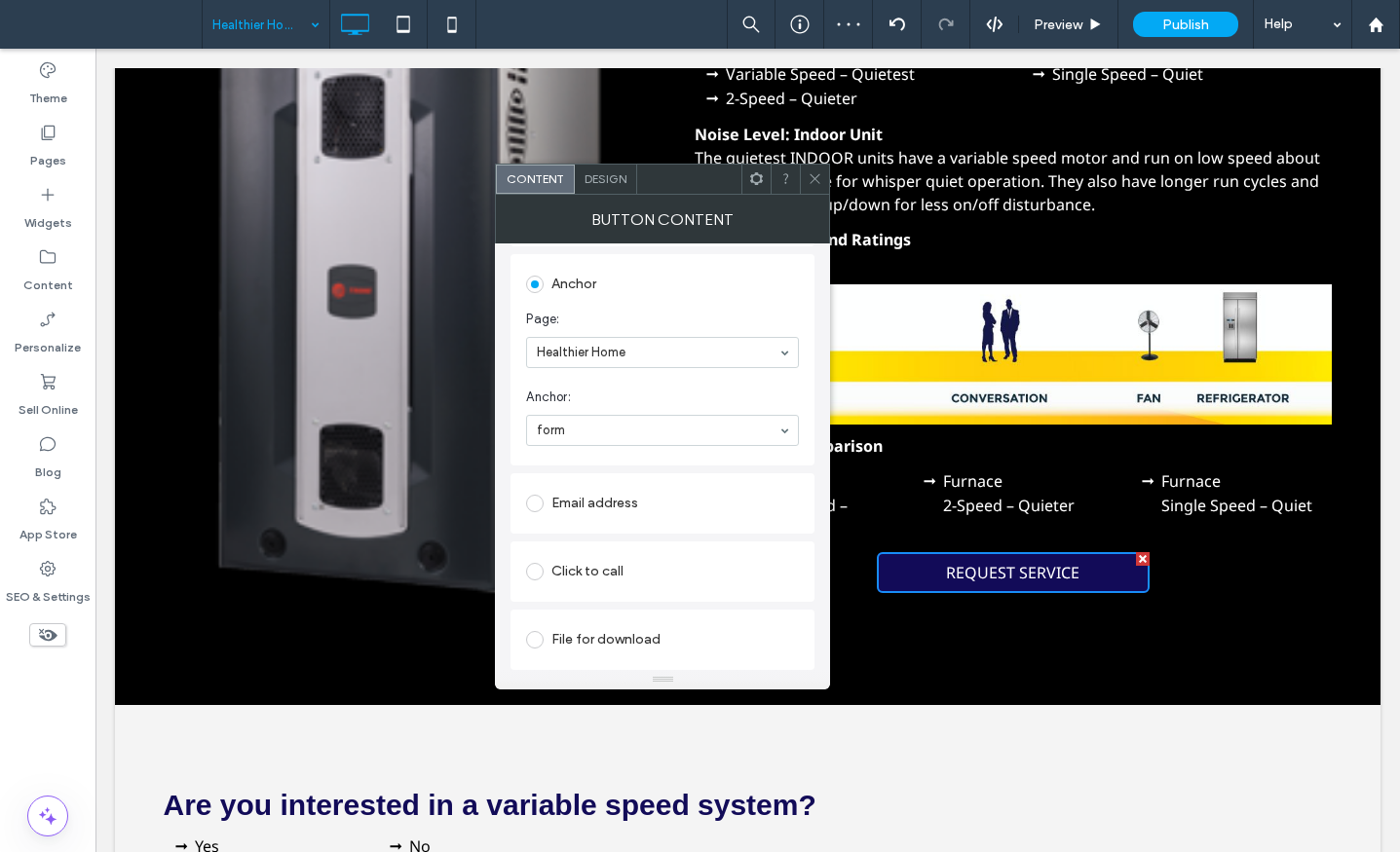 click at bounding box center (814, 179) 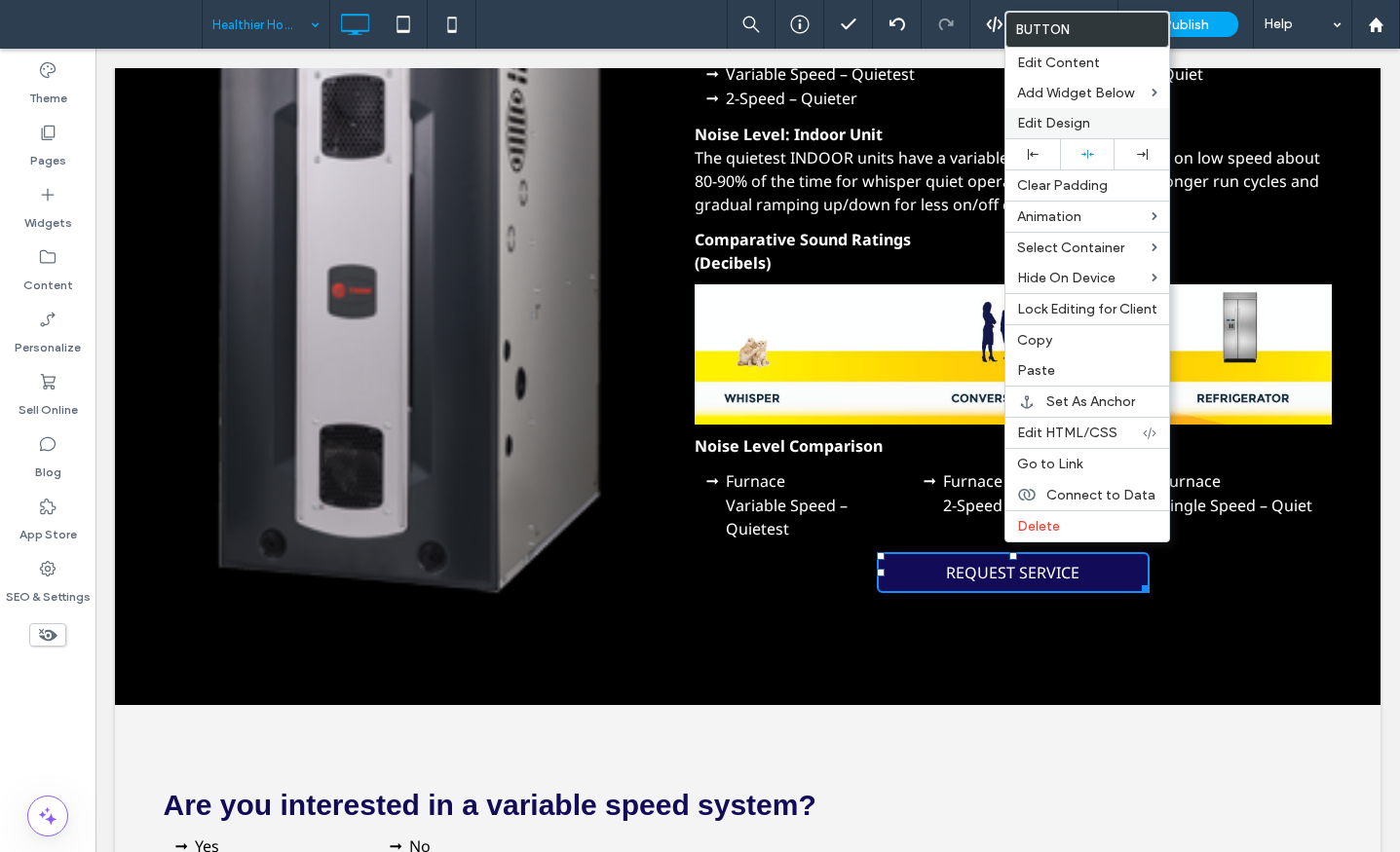 click on "Edit Design" at bounding box center (1053, 123) 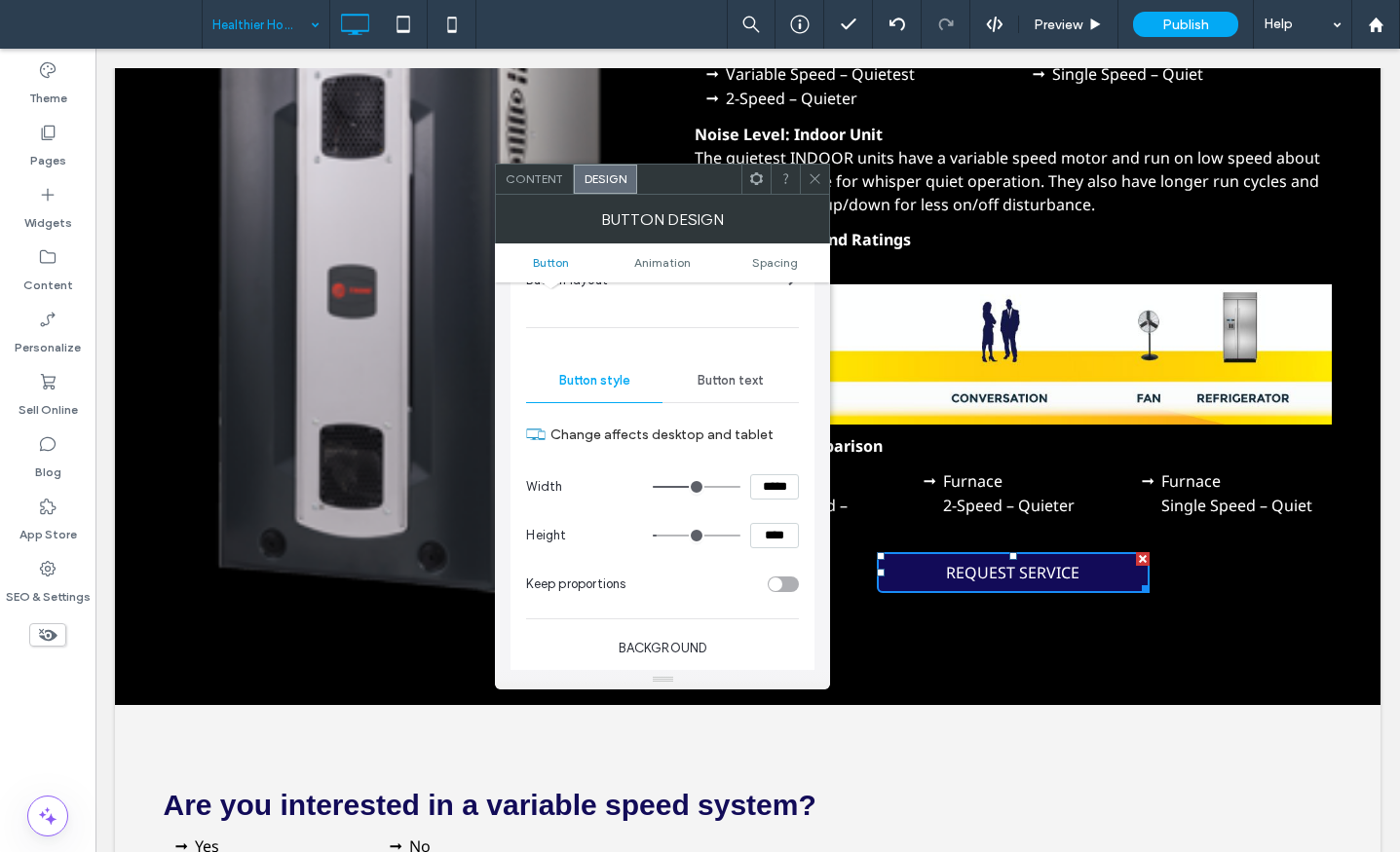 scroll, scrollTop: 292, scrollLeft: 0, axis: vertical 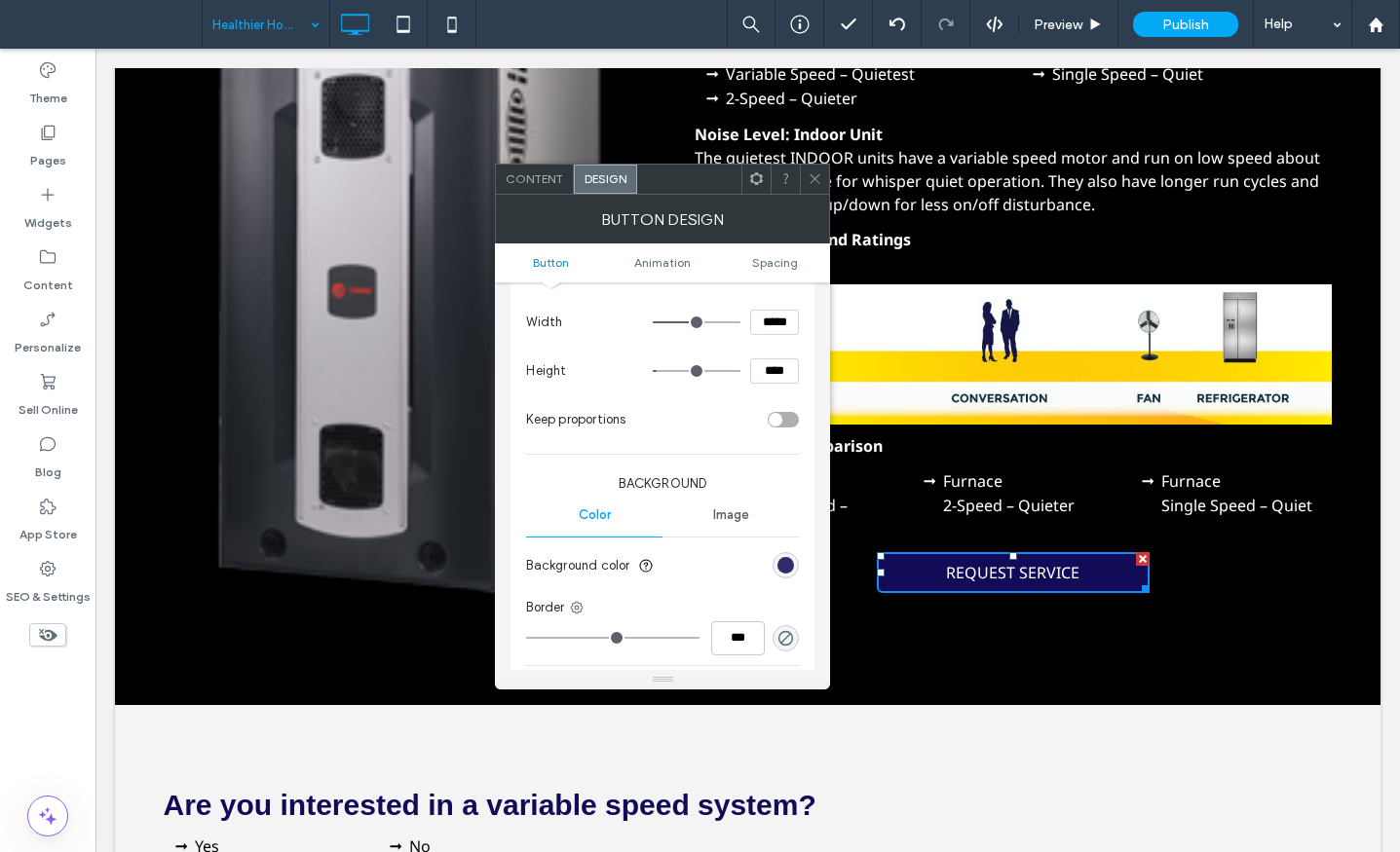 click at bounding box center [785, 565] 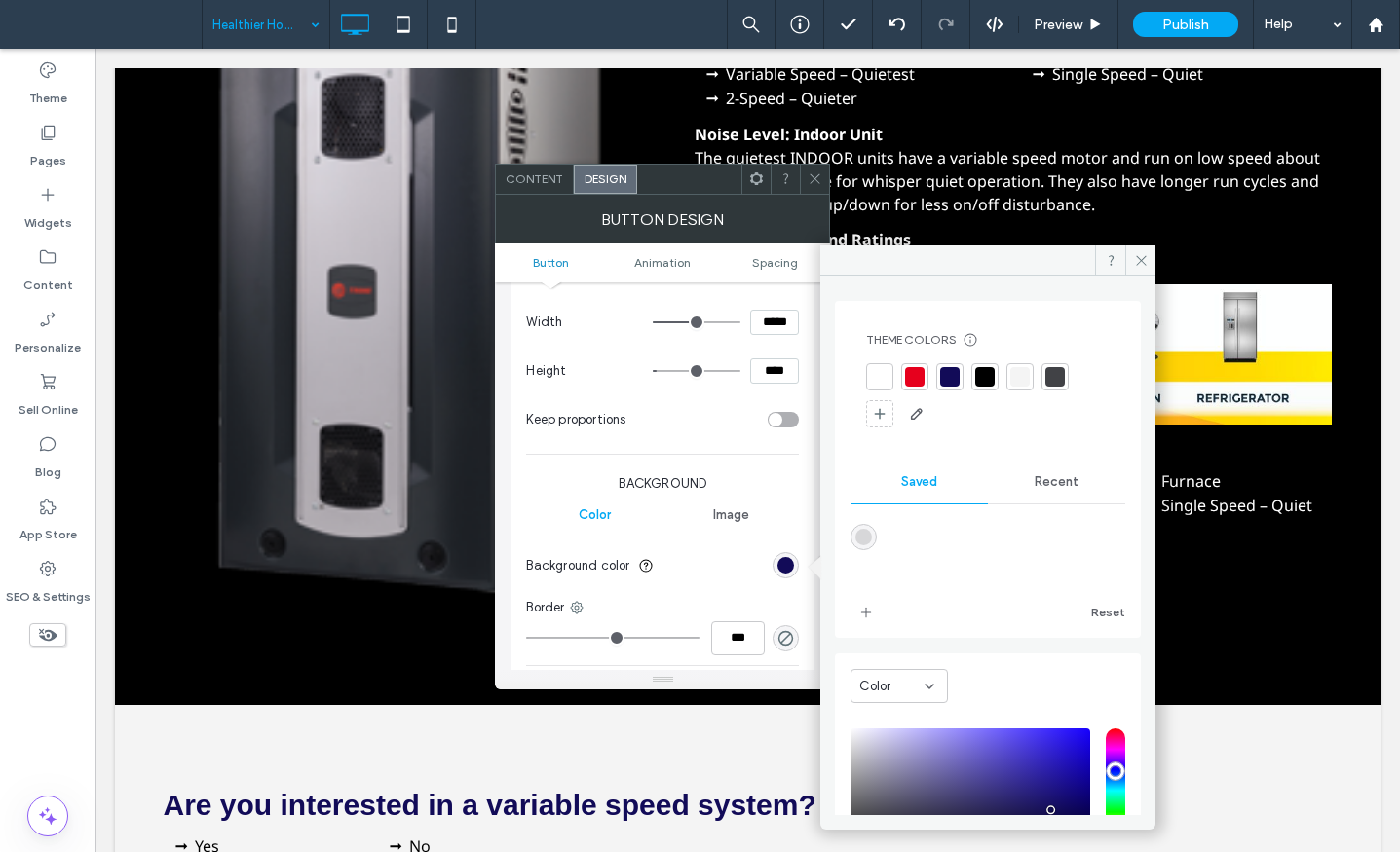 click at bounding box center [915, 377] 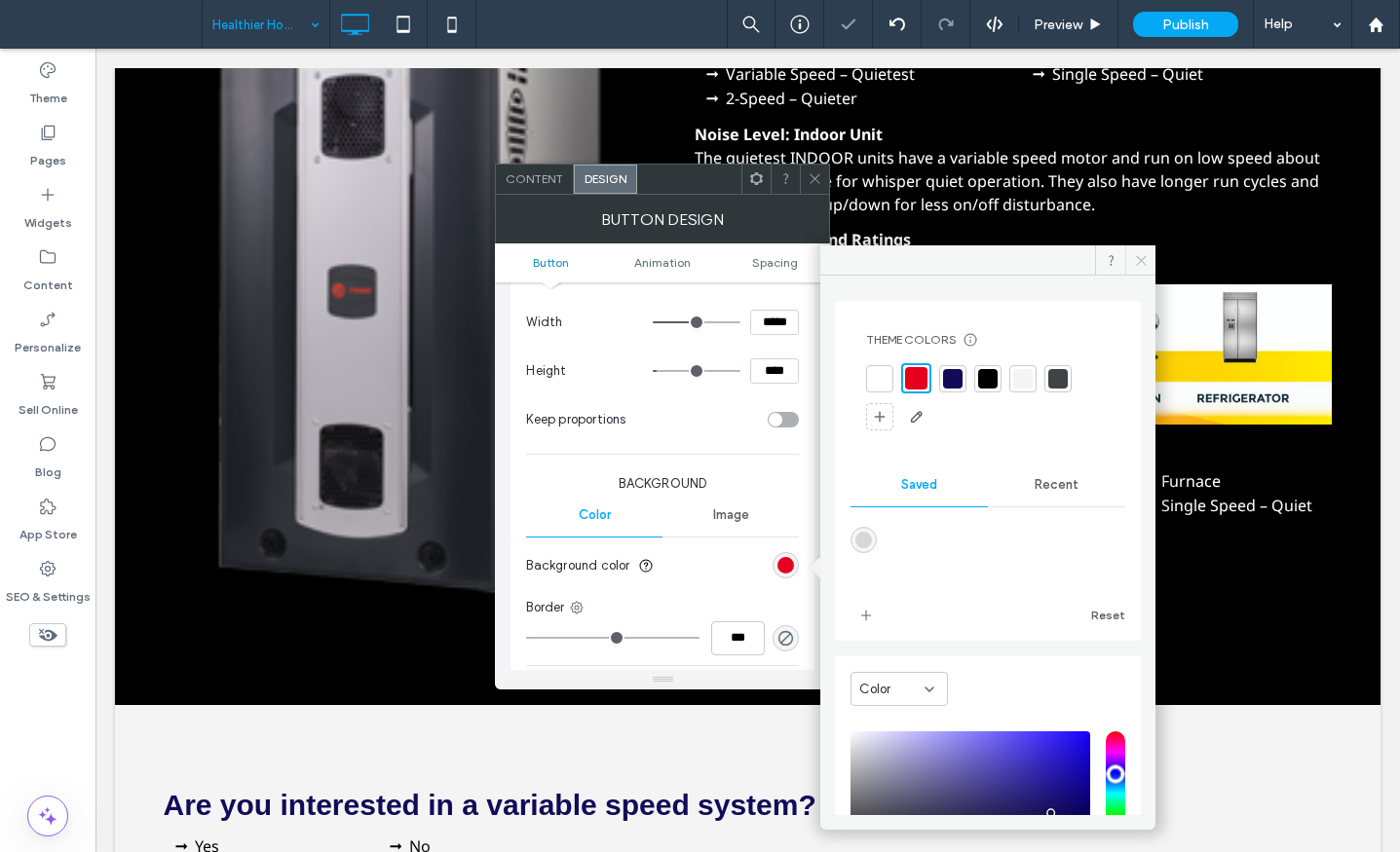 click 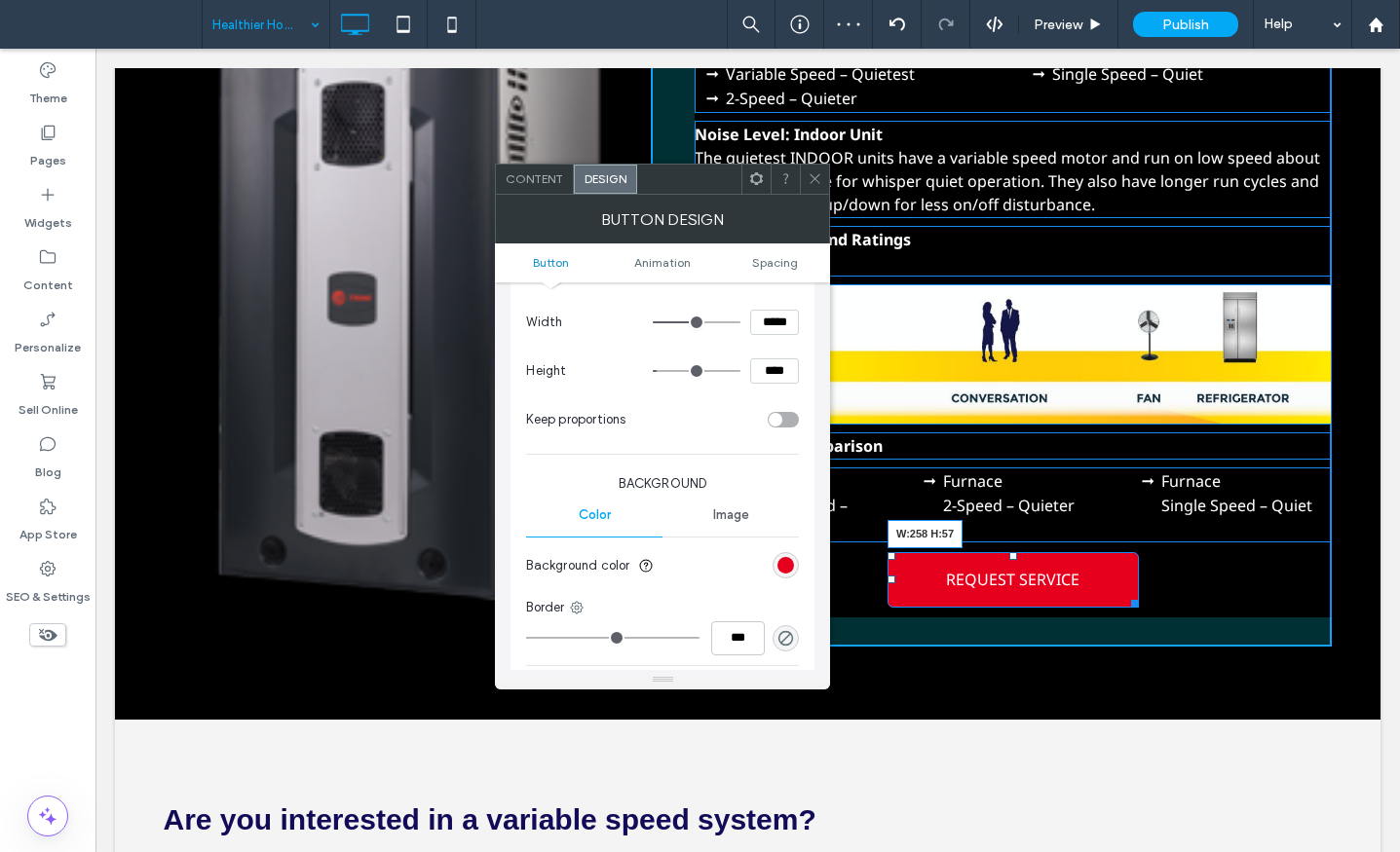 drag, startPoint x: 1137, startPoint y: 566, endPoint x: 941, endPoint y: 641, distance: 209.85948 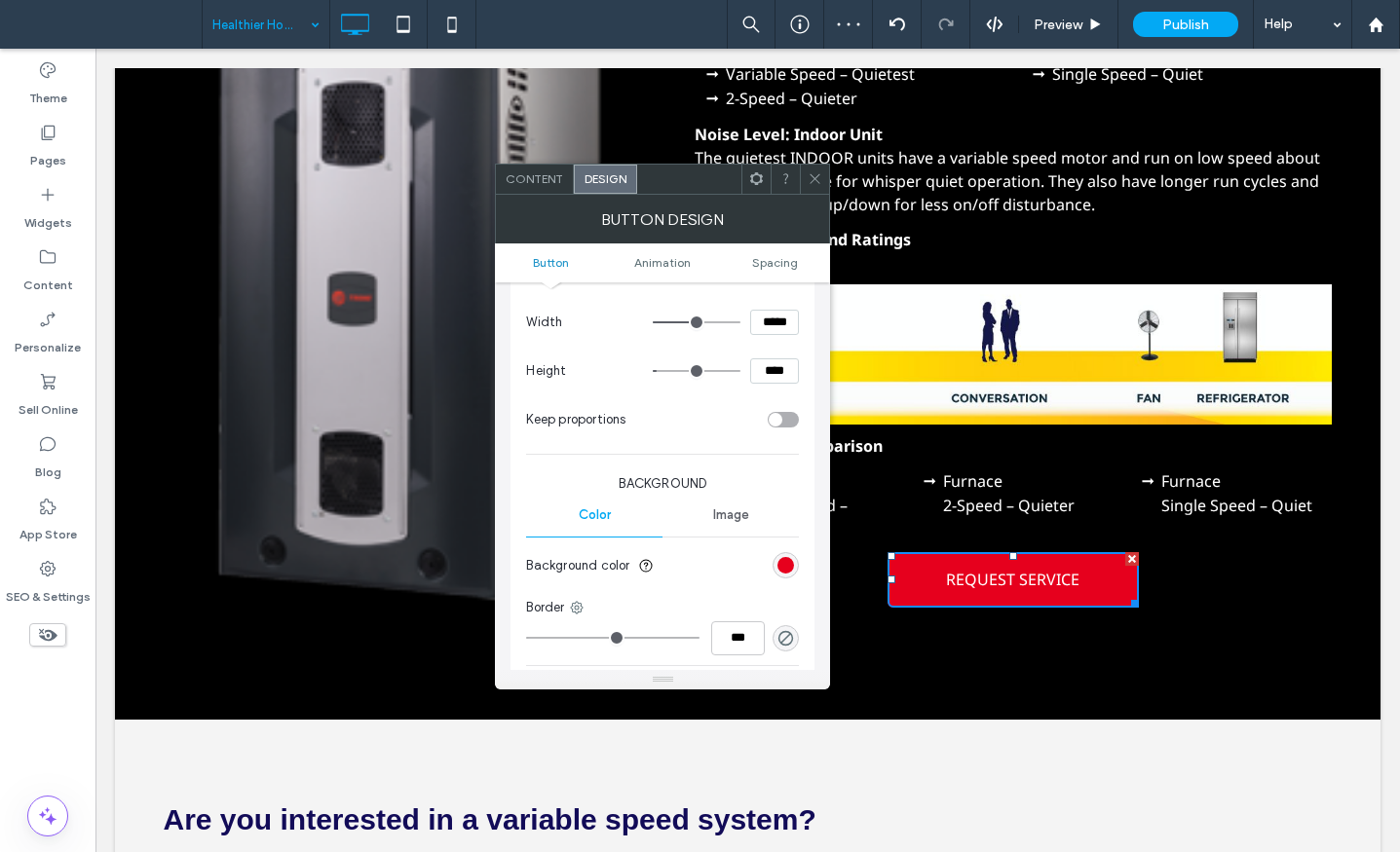 click on "BUTTON DESIGN" at bounding box center (662, 219) 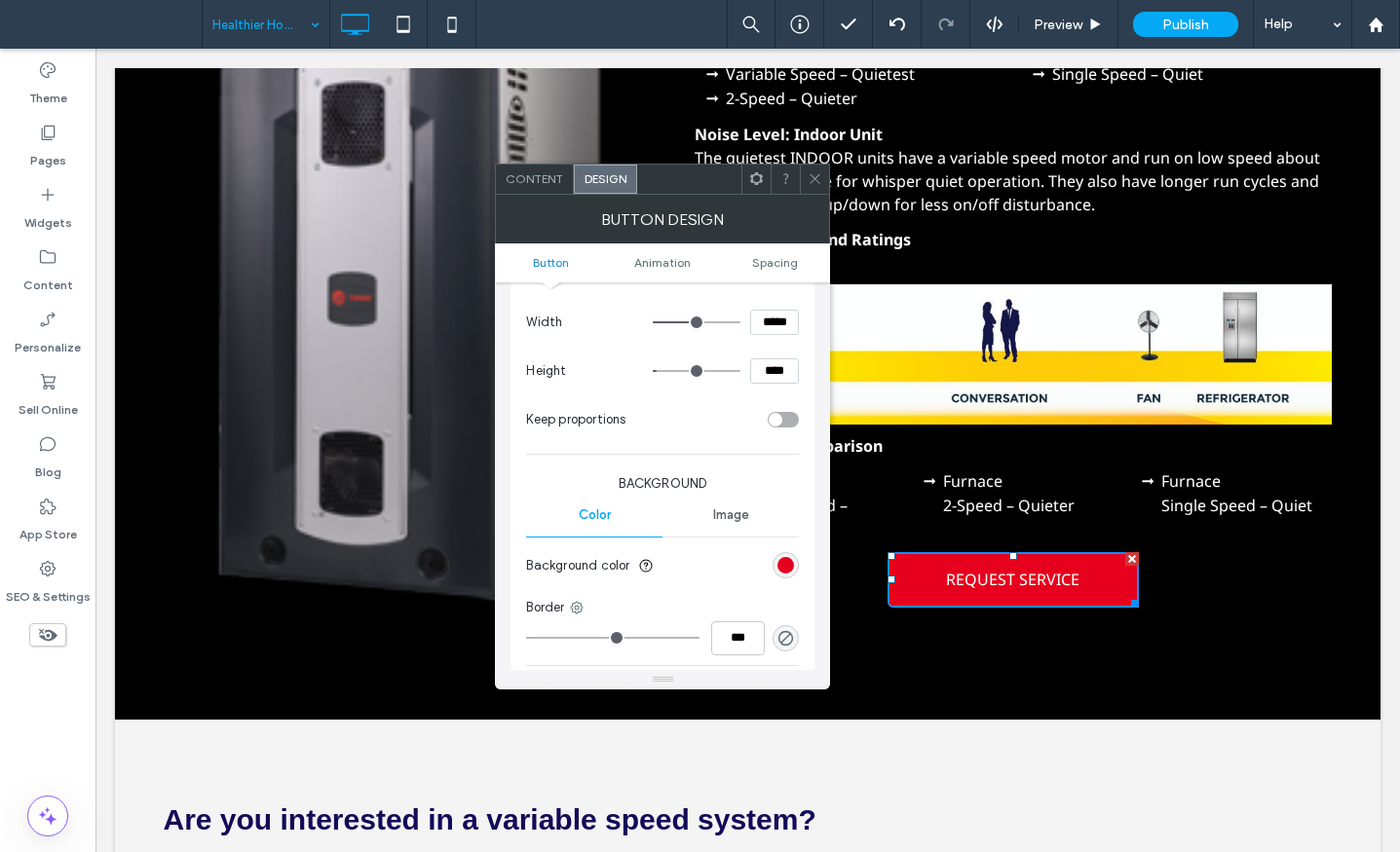 click 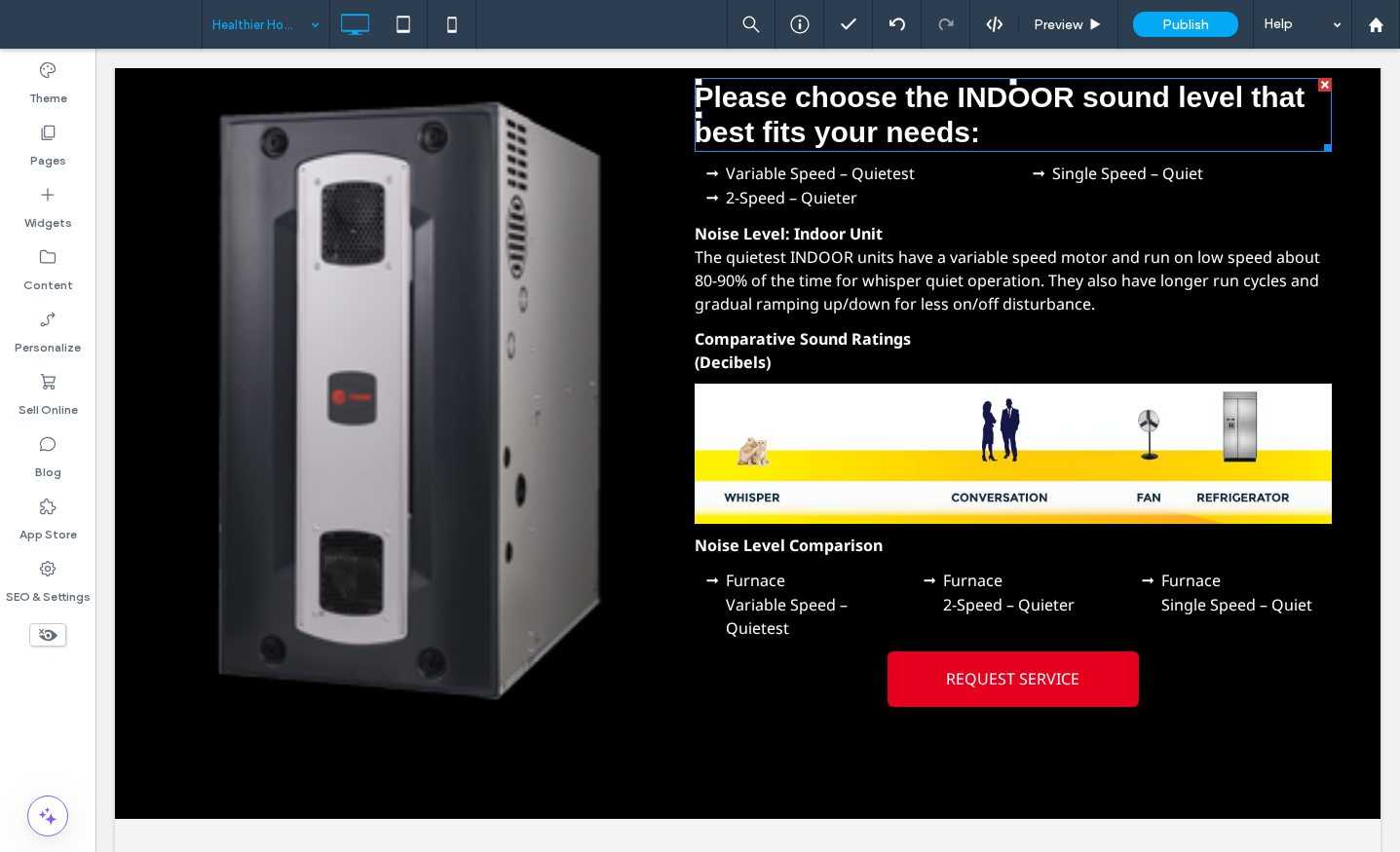 scroll, scrollTop: 7235, scrollLeft: 0, axis: vertical 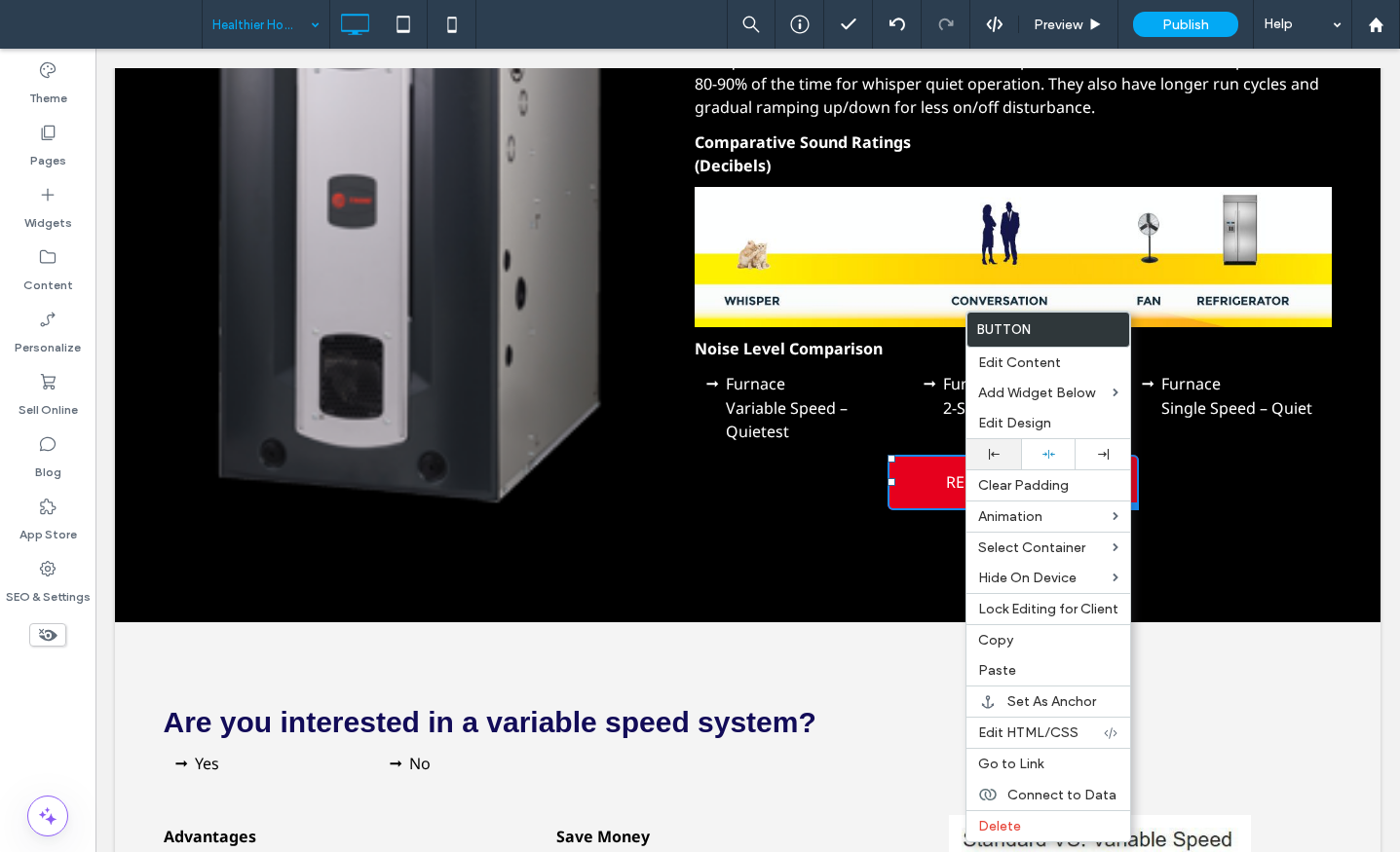 click at bounding box center [994, 454] 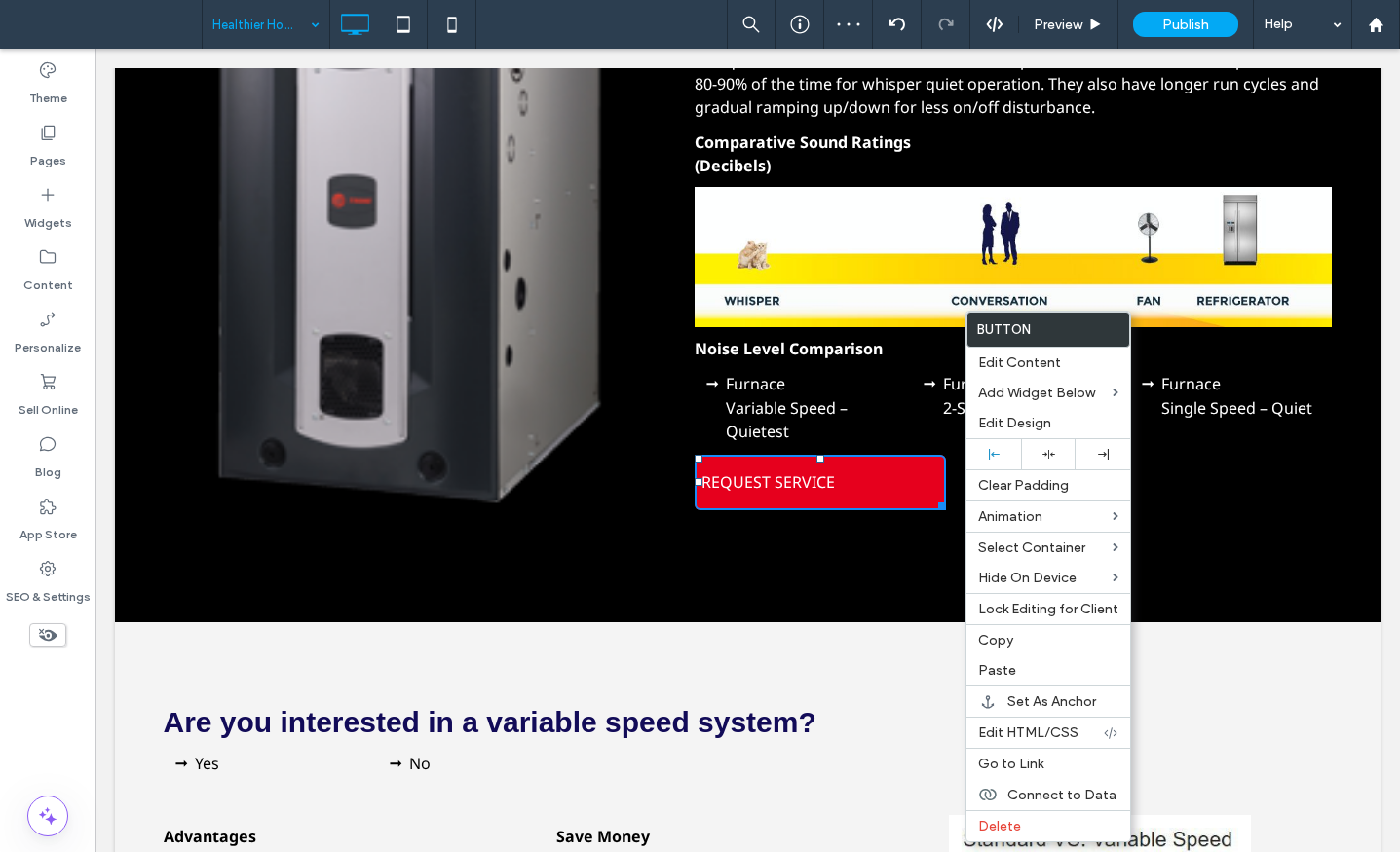 click on "REQUEST SERVICE" at bounding box center [768, 482] 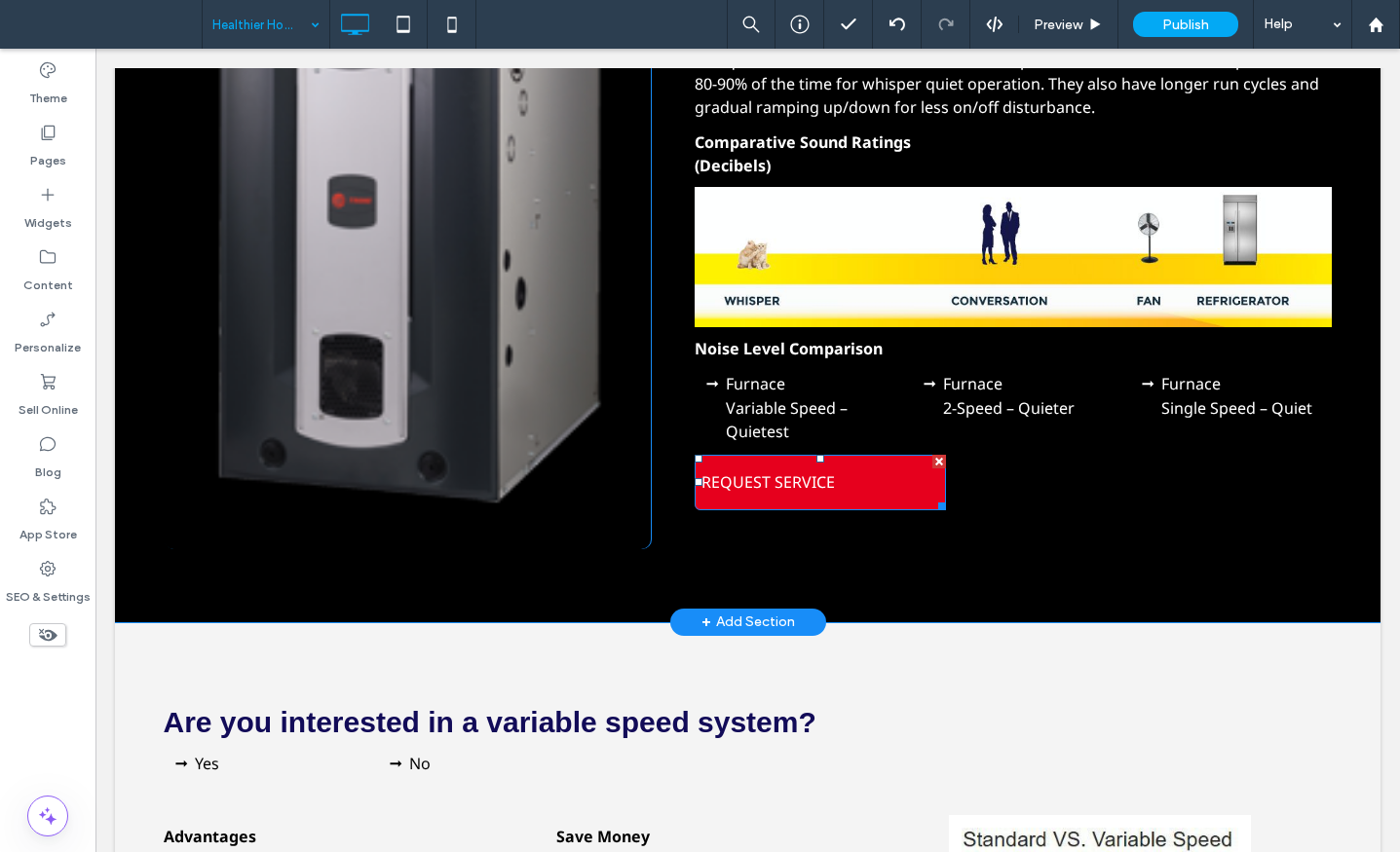click on "REQUEST SERVICE" at bounding box center [768, 482] 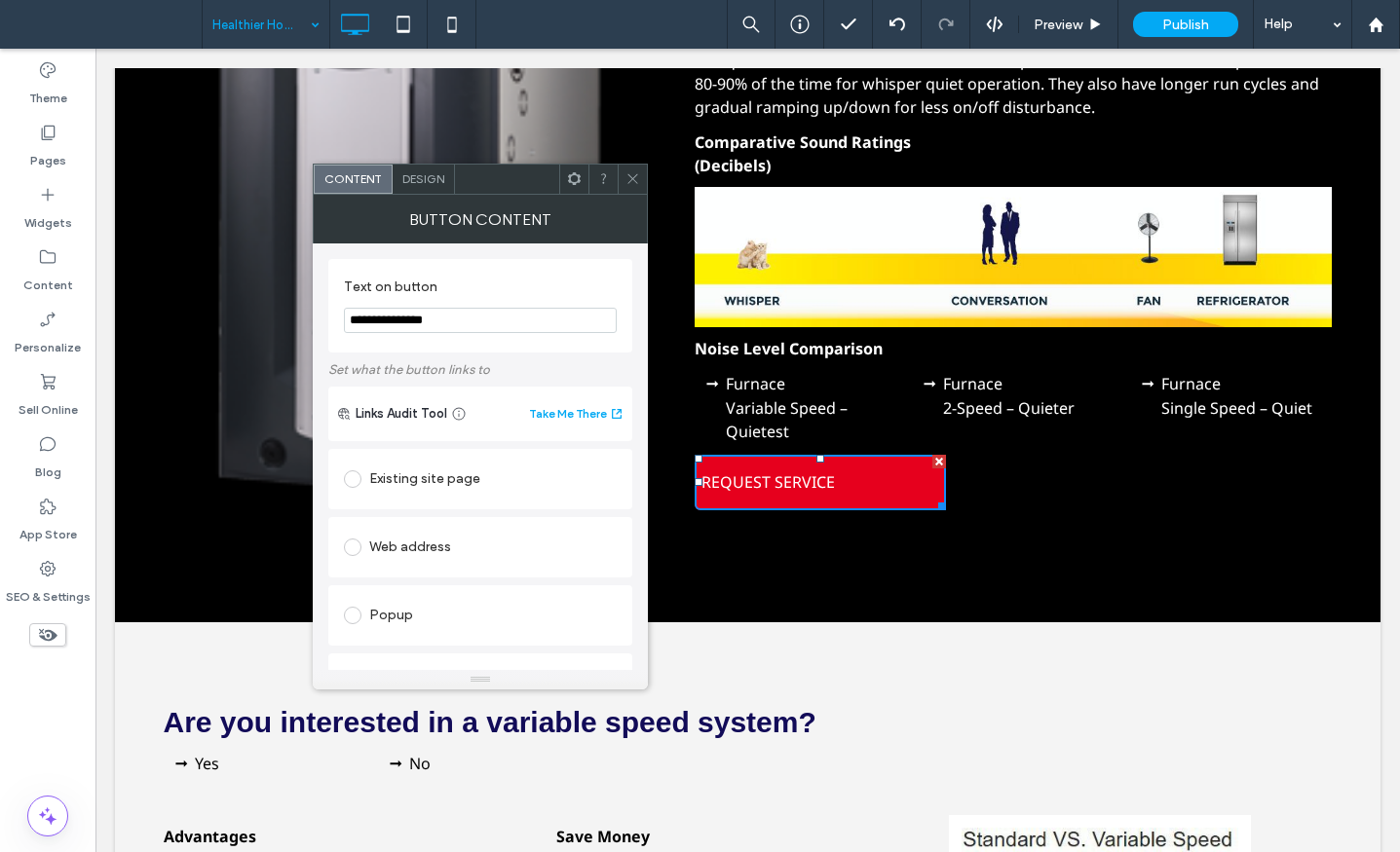 click on "Design" at bounding box center (423, 178) 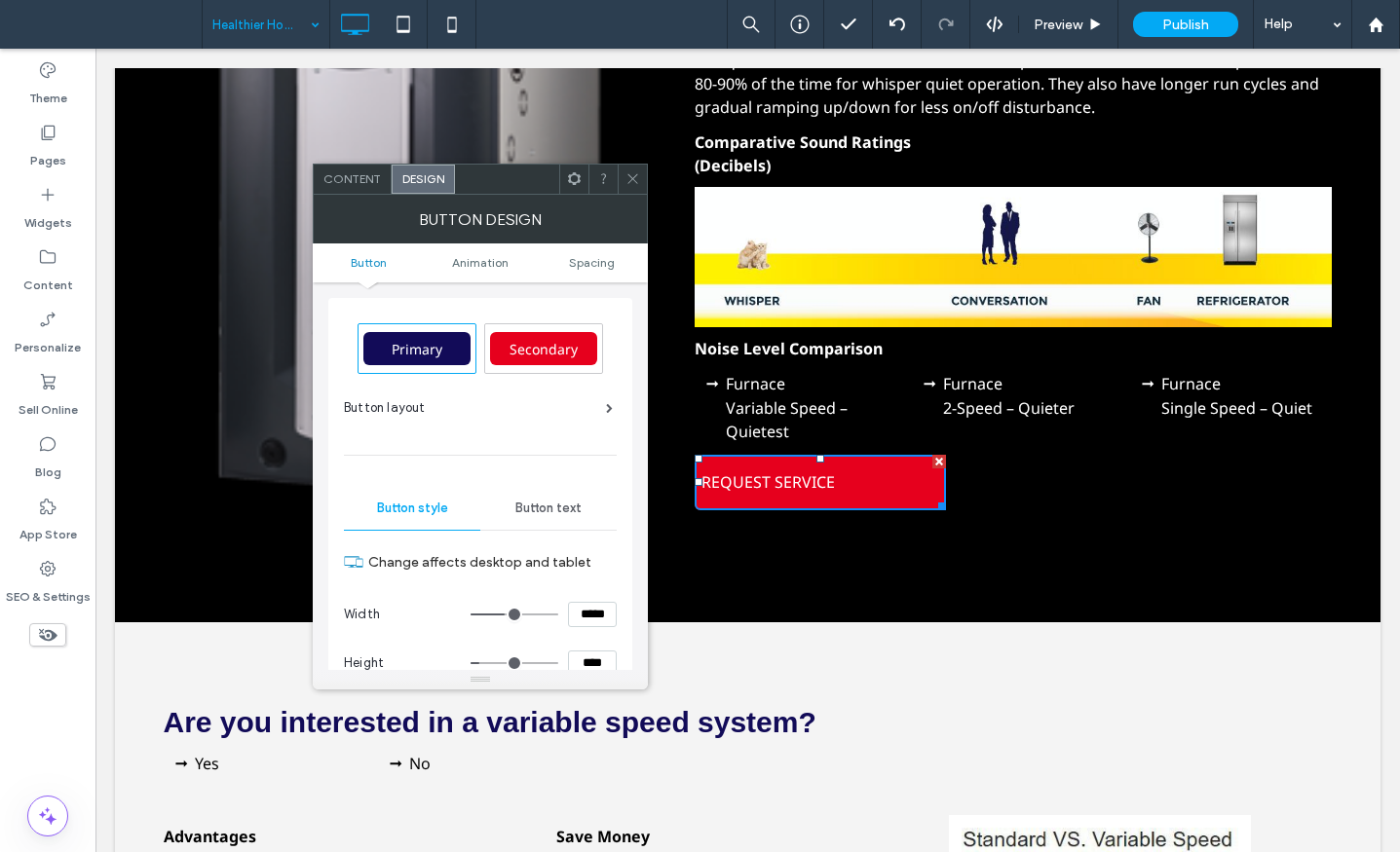 click on "Button text" at bounding box center [549, 508] 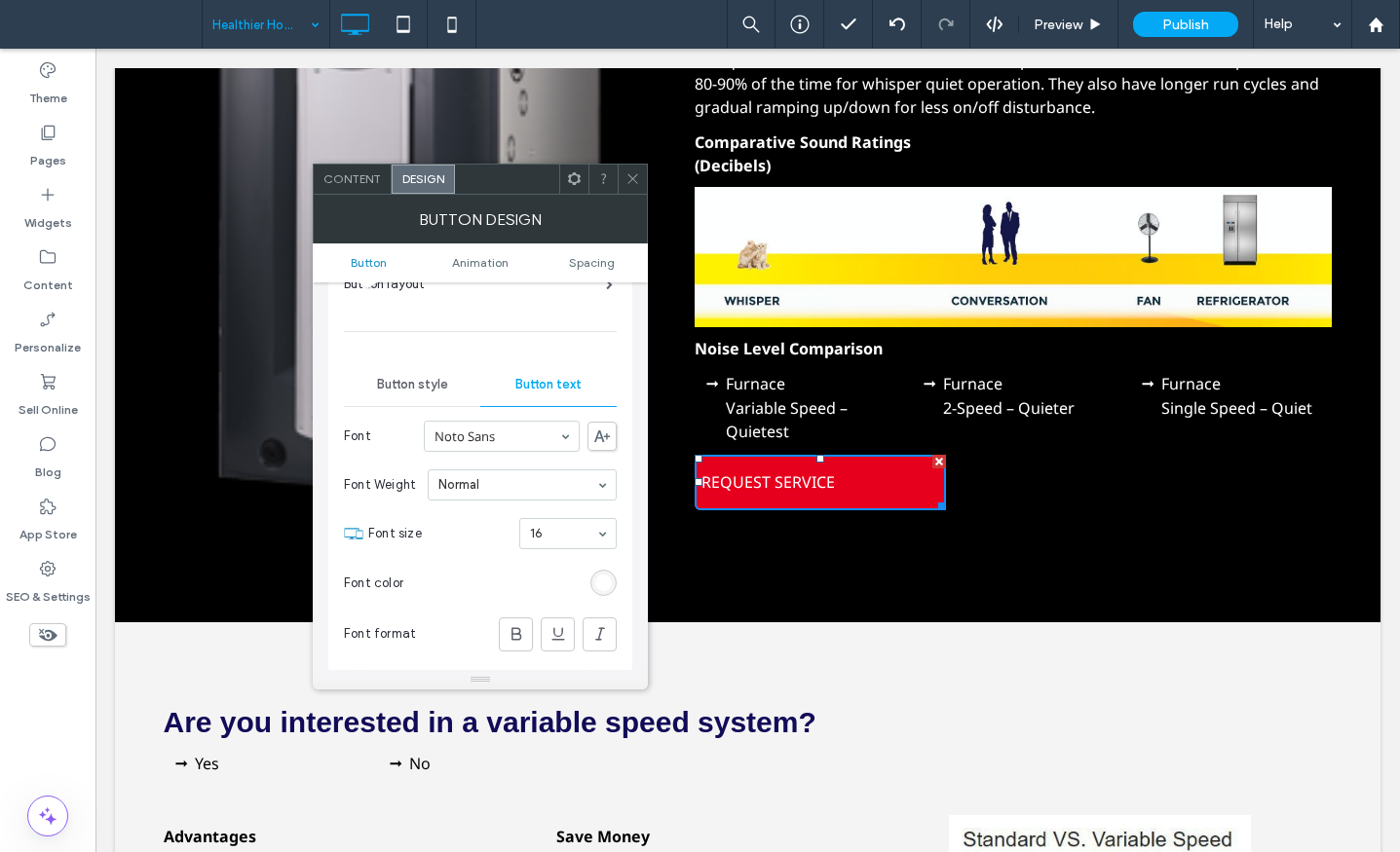 scroll, scrollTop: 195, scrollLeft: 0, axis: vertical 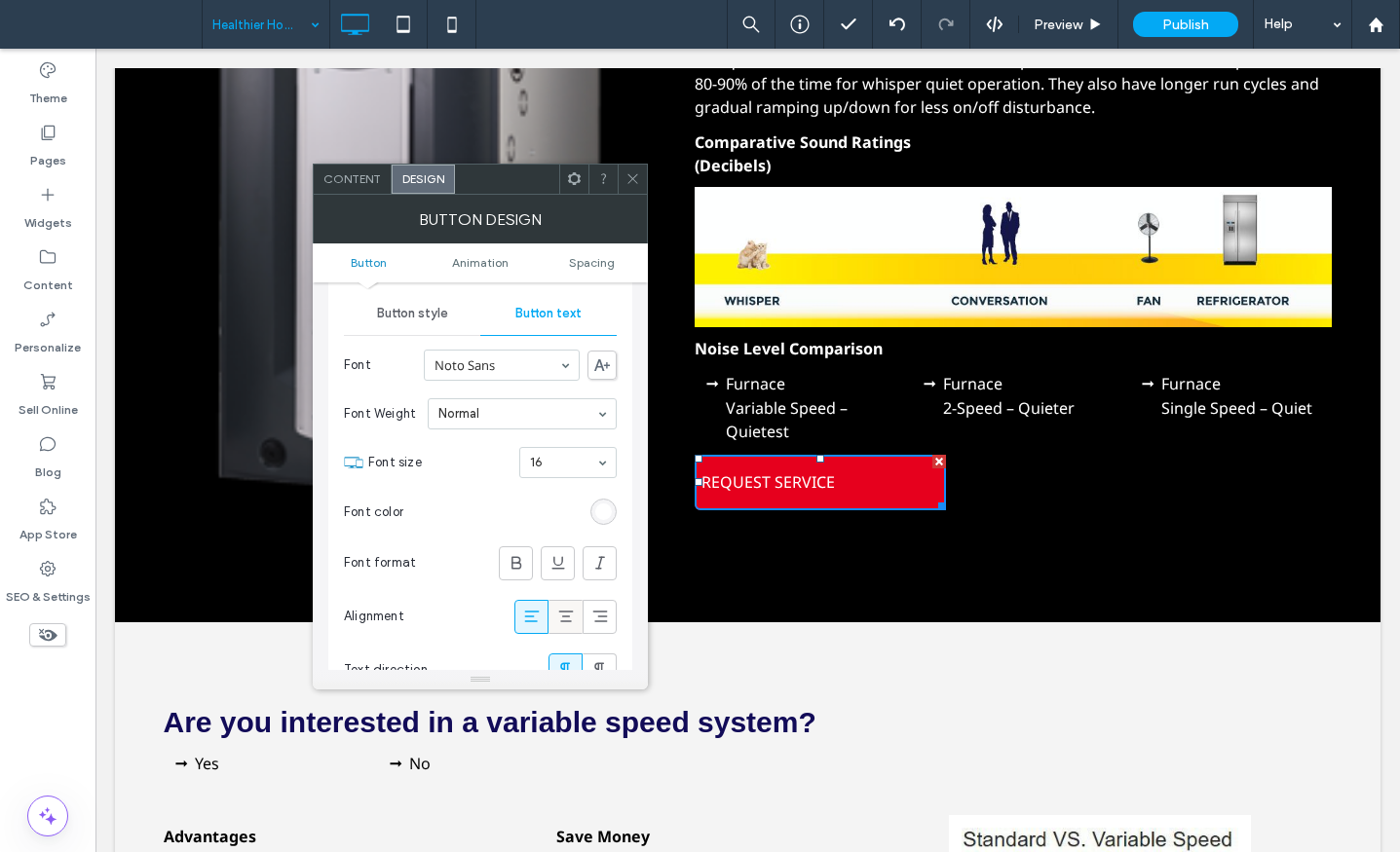 click 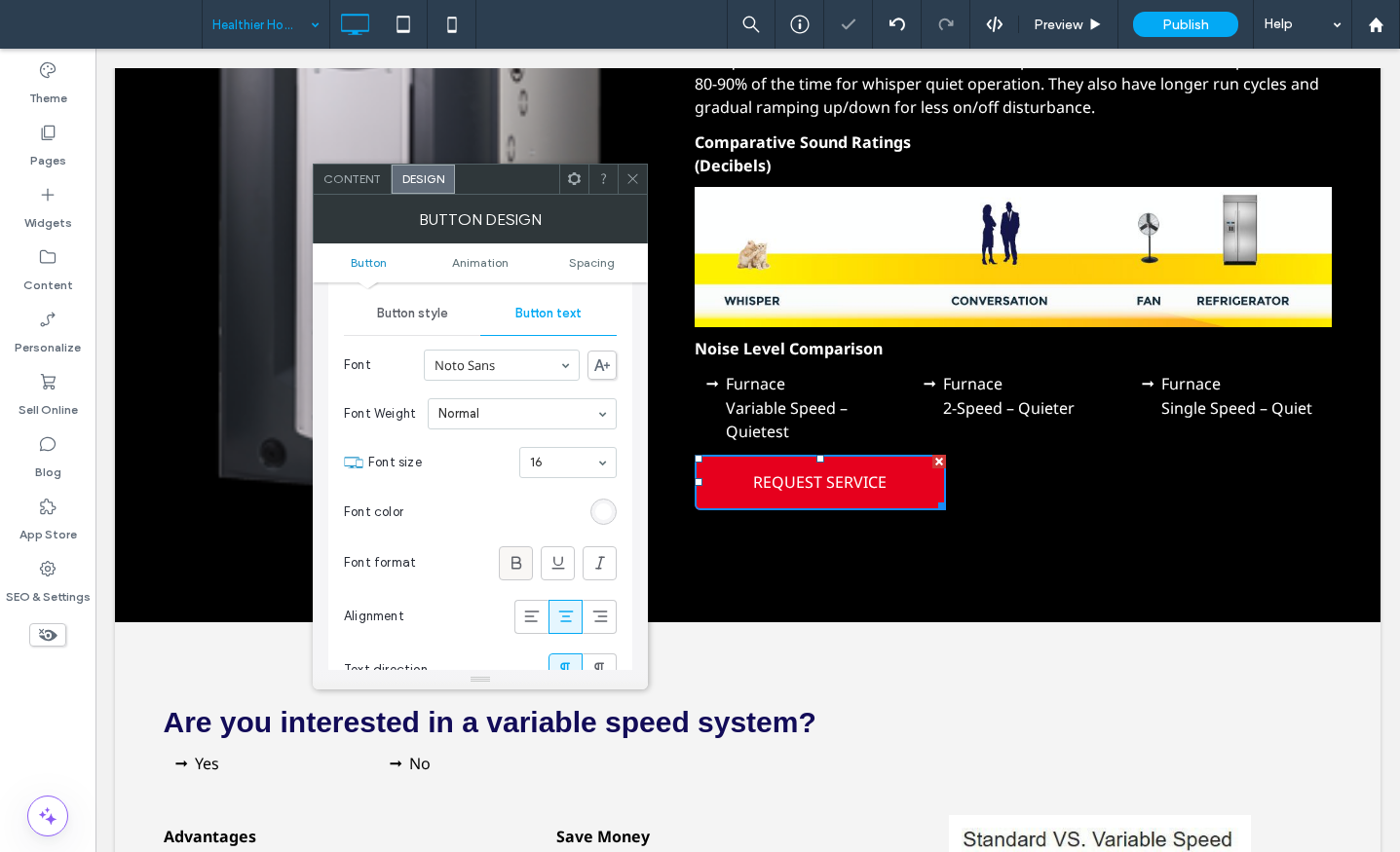 click 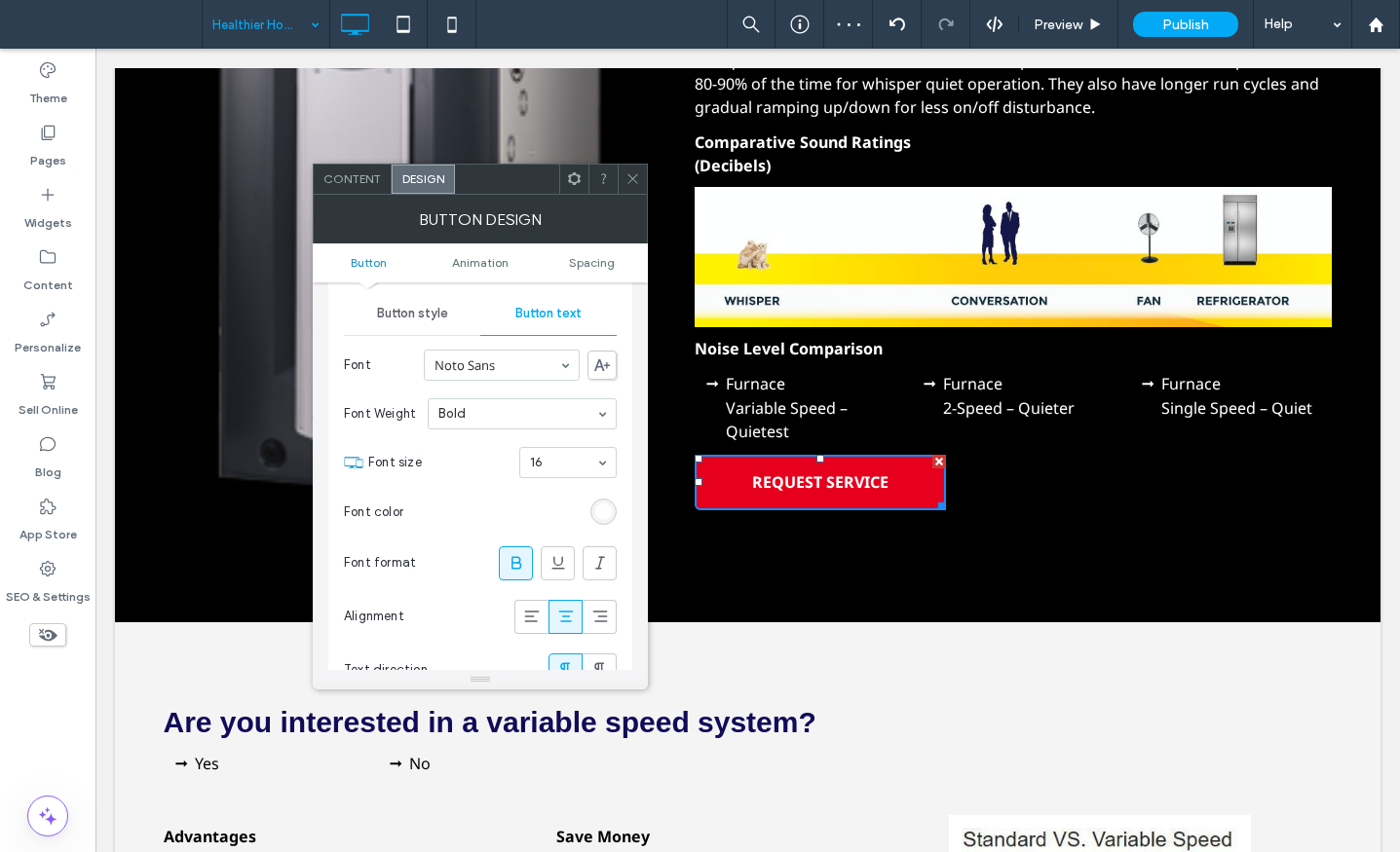 click 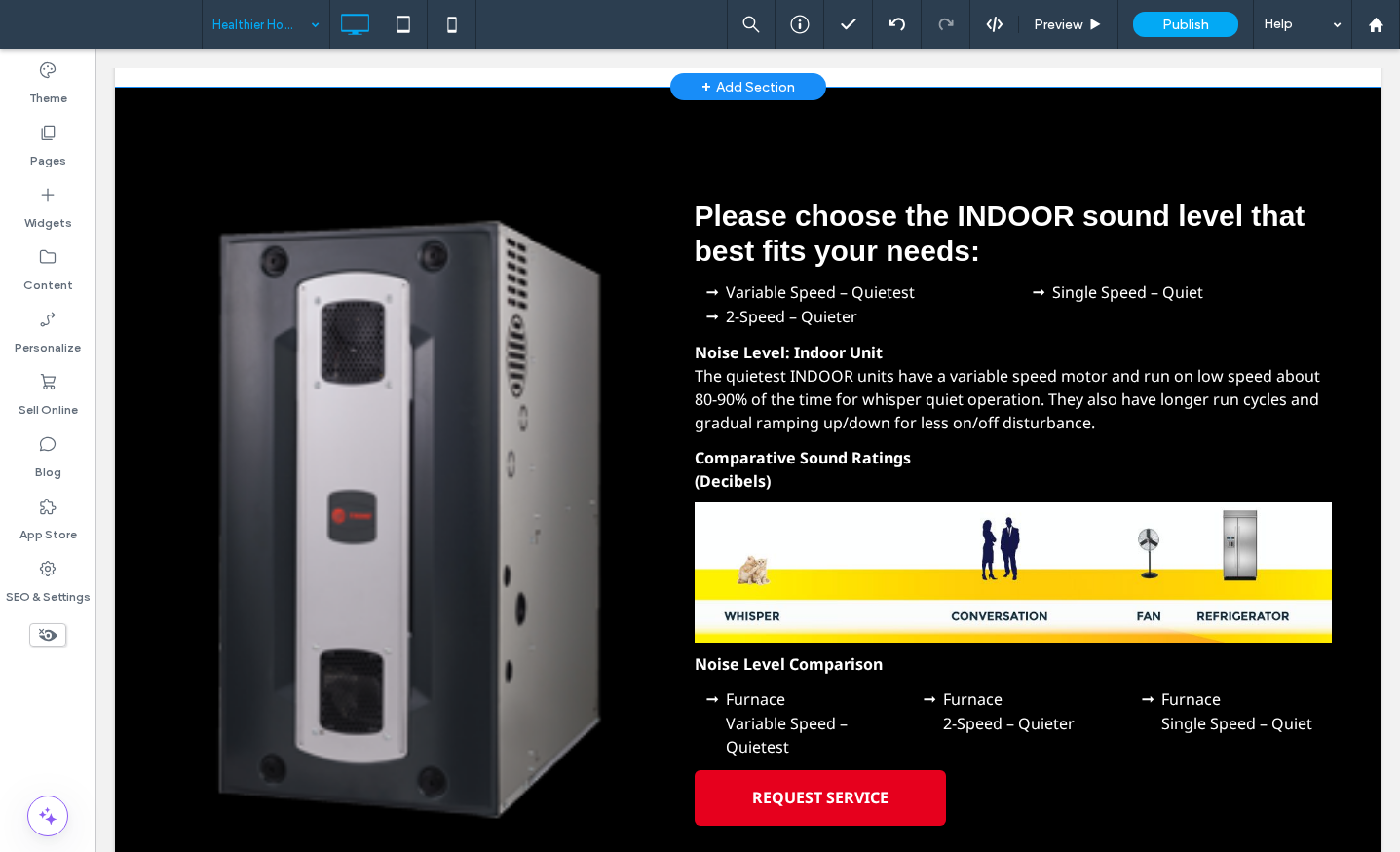 scroll, scrollTop: 7040, scrollLeft: 0, axis: vertical 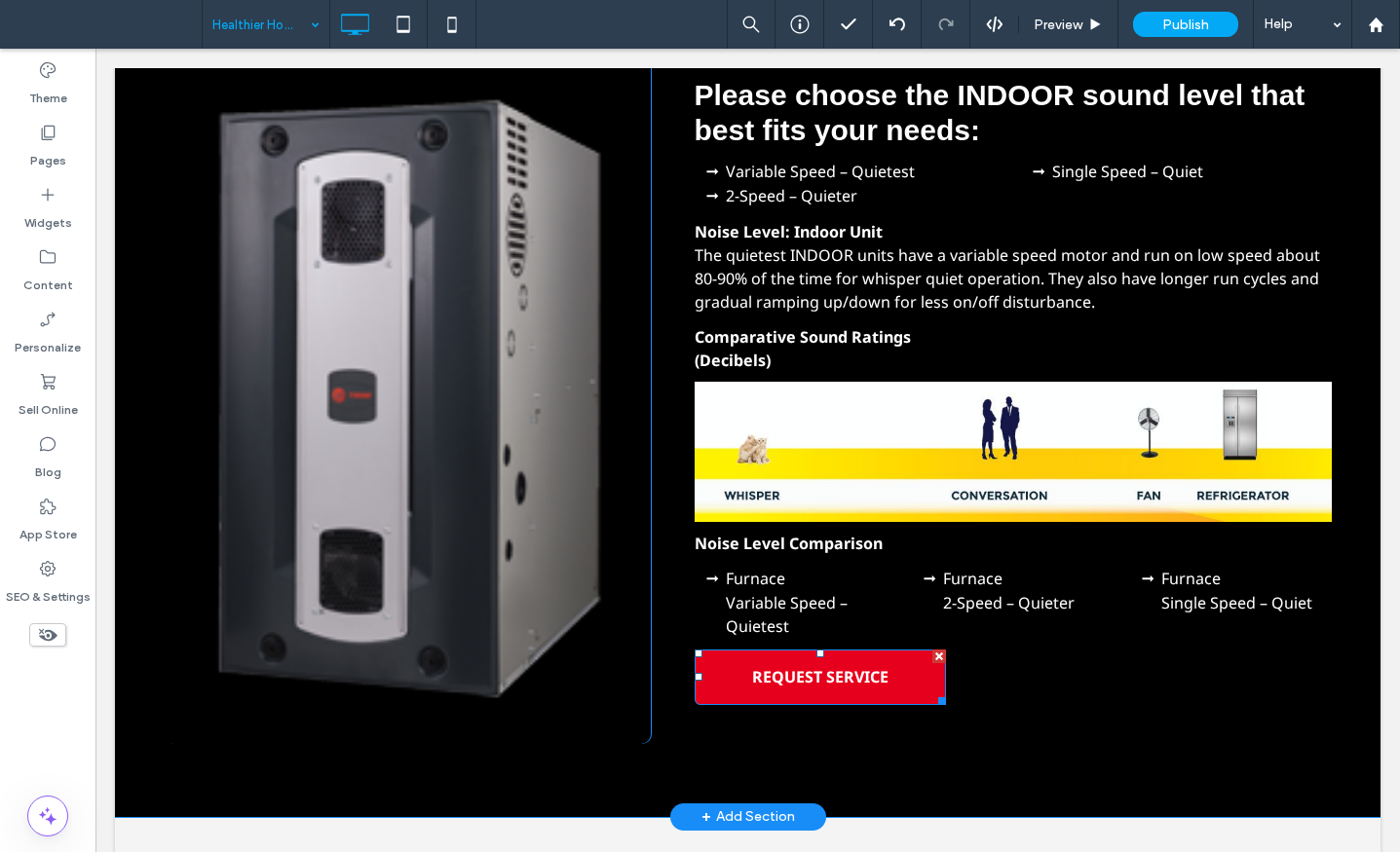 click on "REQUEST SERVICE" at bounding box center [820, 677] 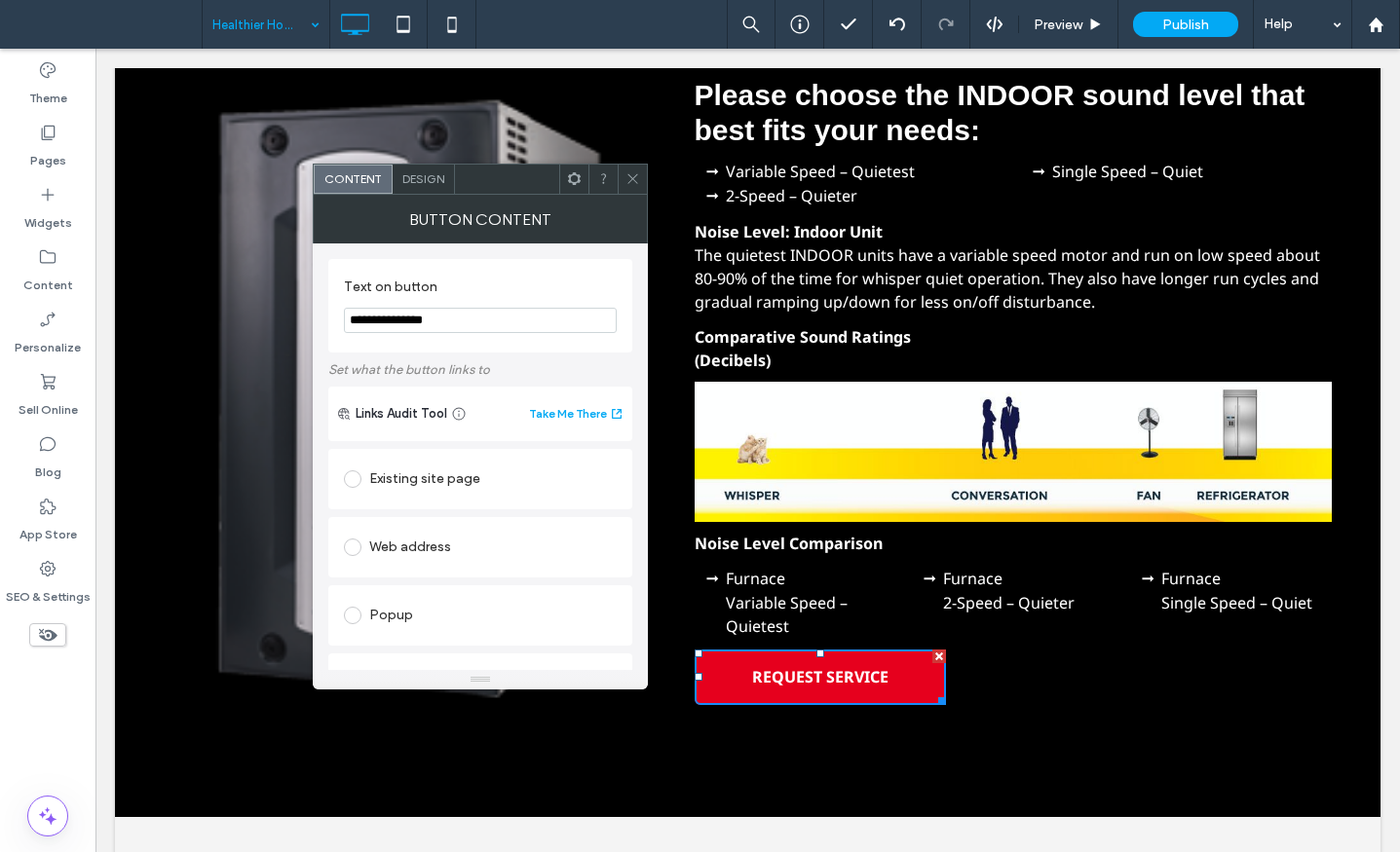 drag, startPoint x: 575, startPoint y: 363, endPoint x: 296, endPoint y: 315, distance: 283.09892 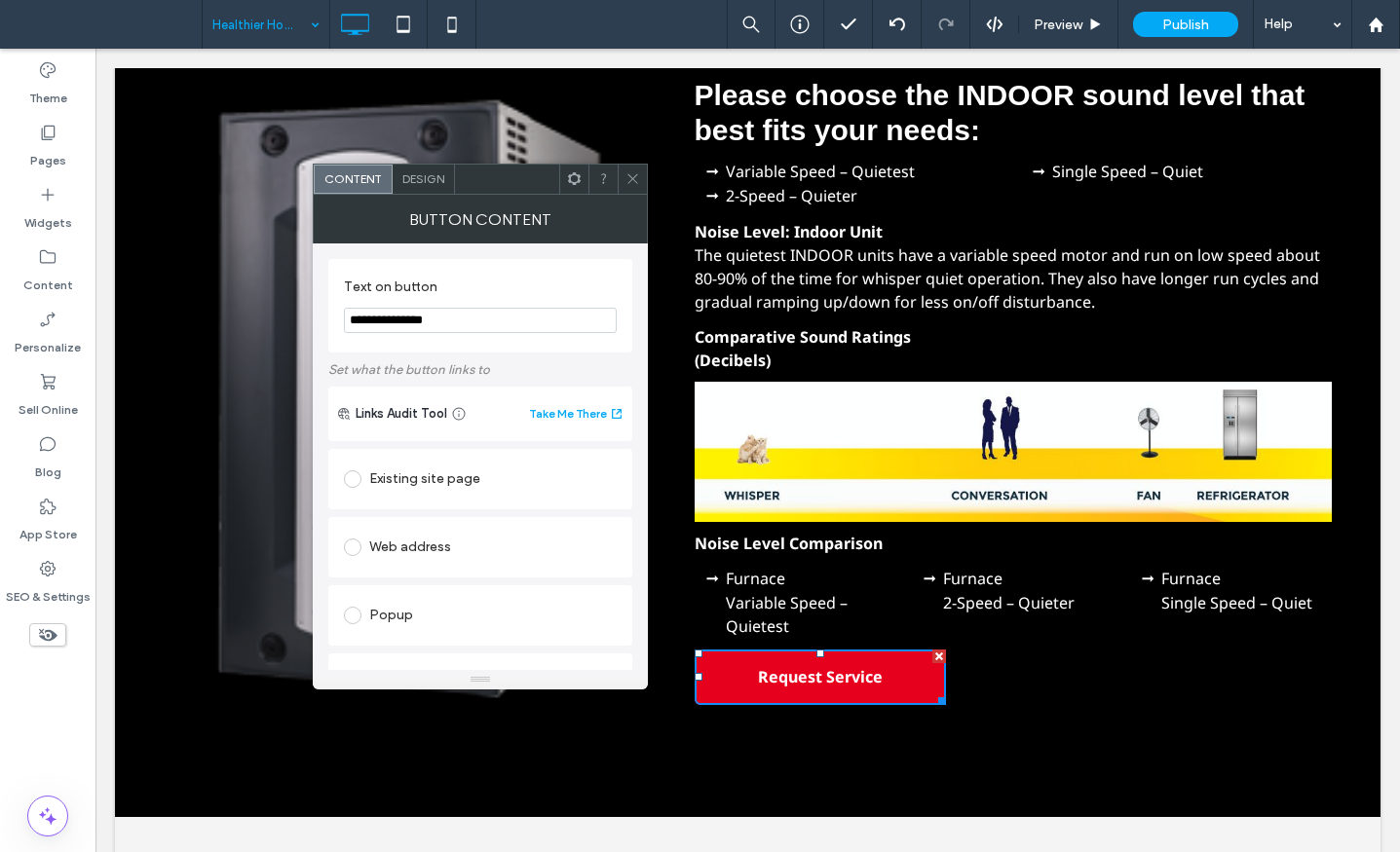 type on "**********" 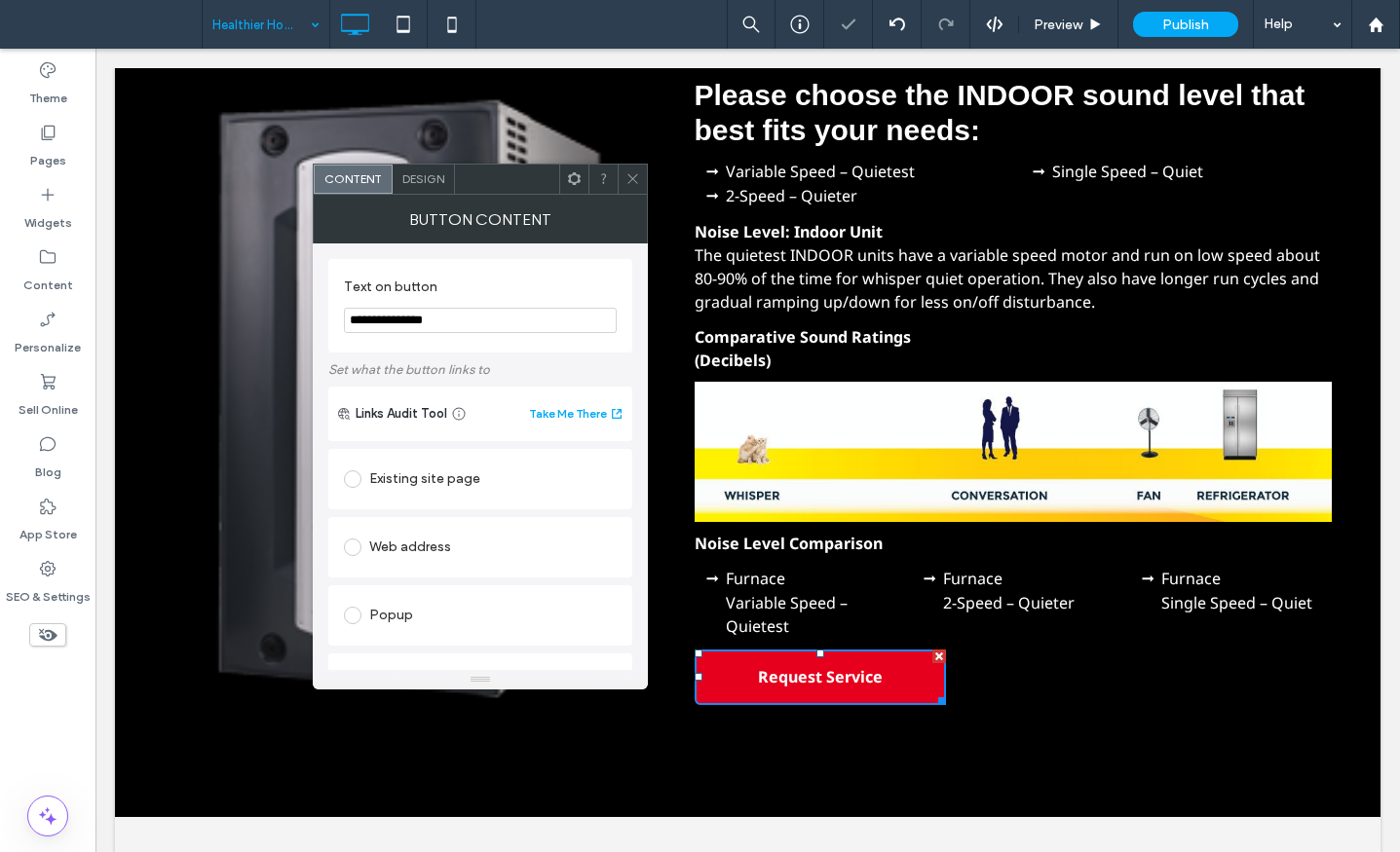 click on "Design" at bounding box center (423, 178) 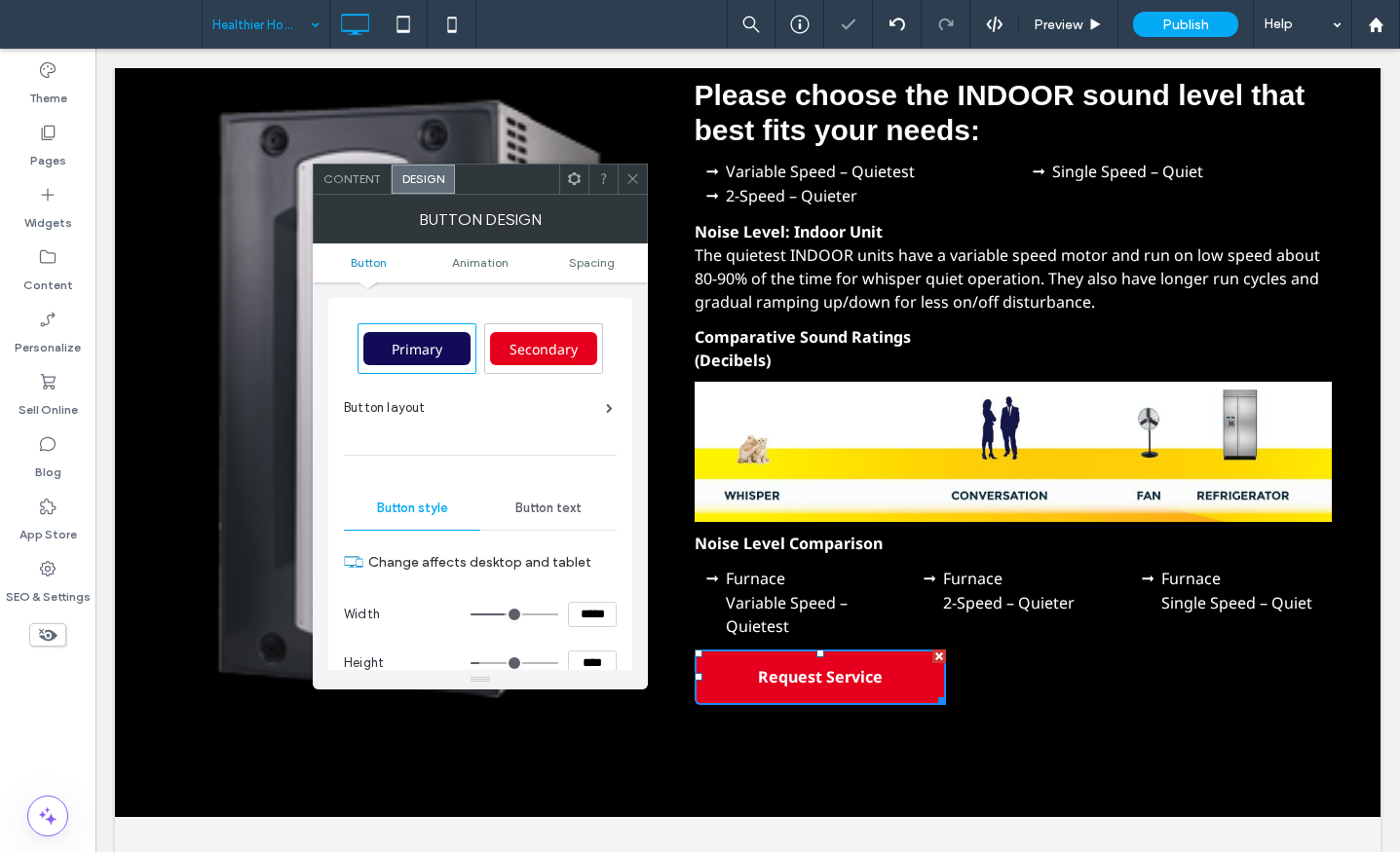 click on "Button text" at bounding box center (549, 508) 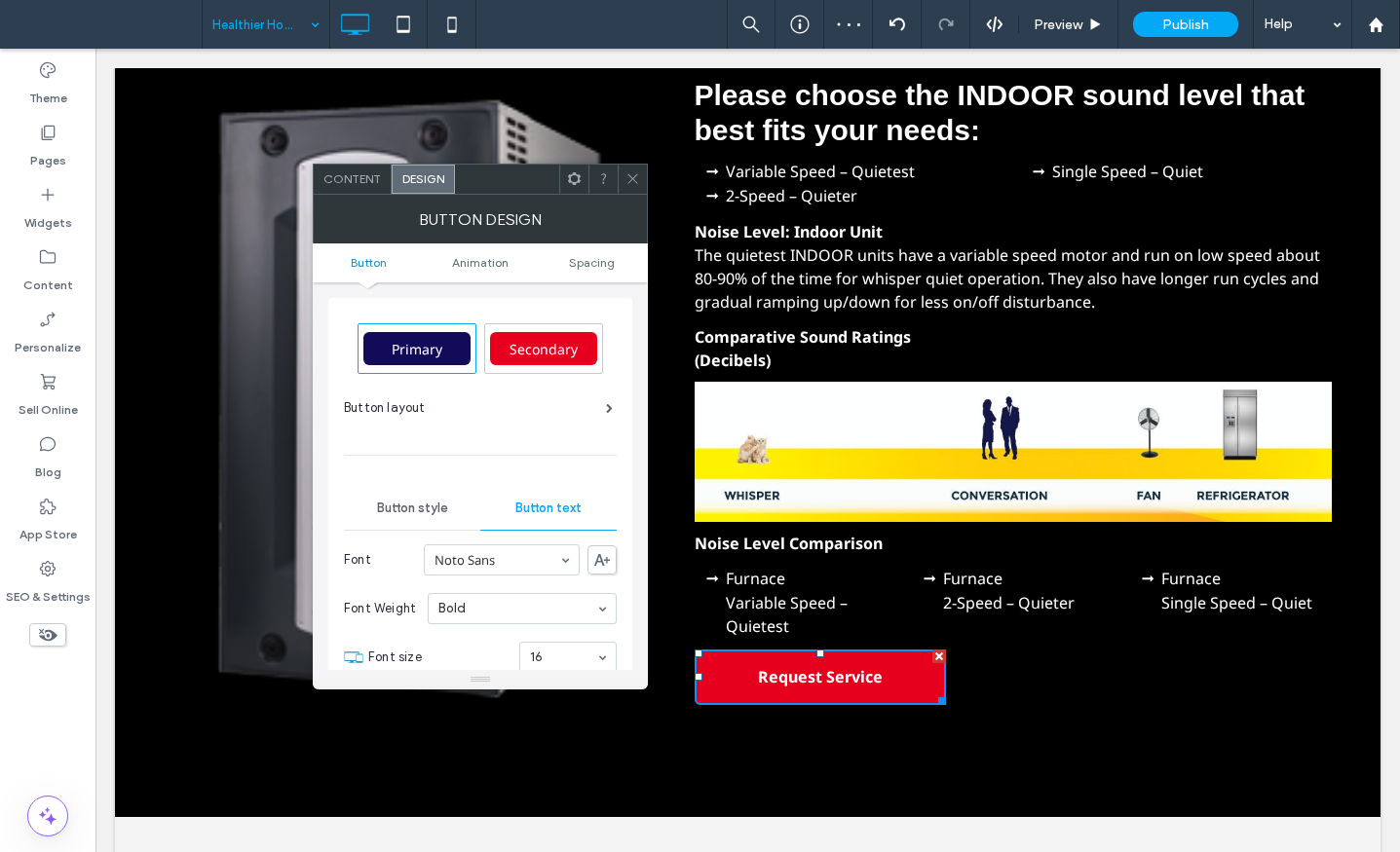 scroll, scrollTop: 389, scrollLeft: 0, axis: vertical 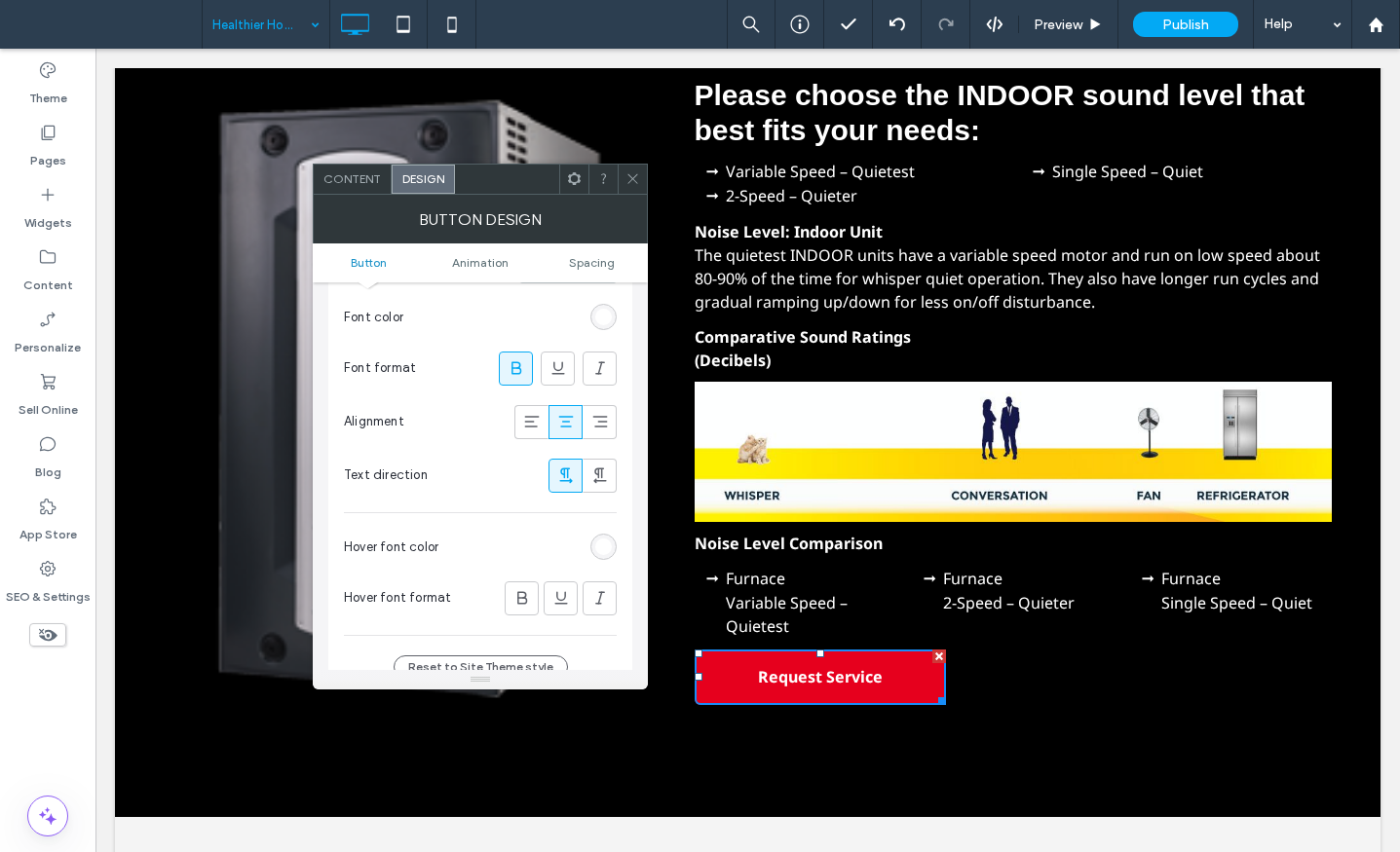 drag, startPoint x: 513, startPoint y: 360, endPoint x: 627, endPoint y: 154, distance: 235.44001 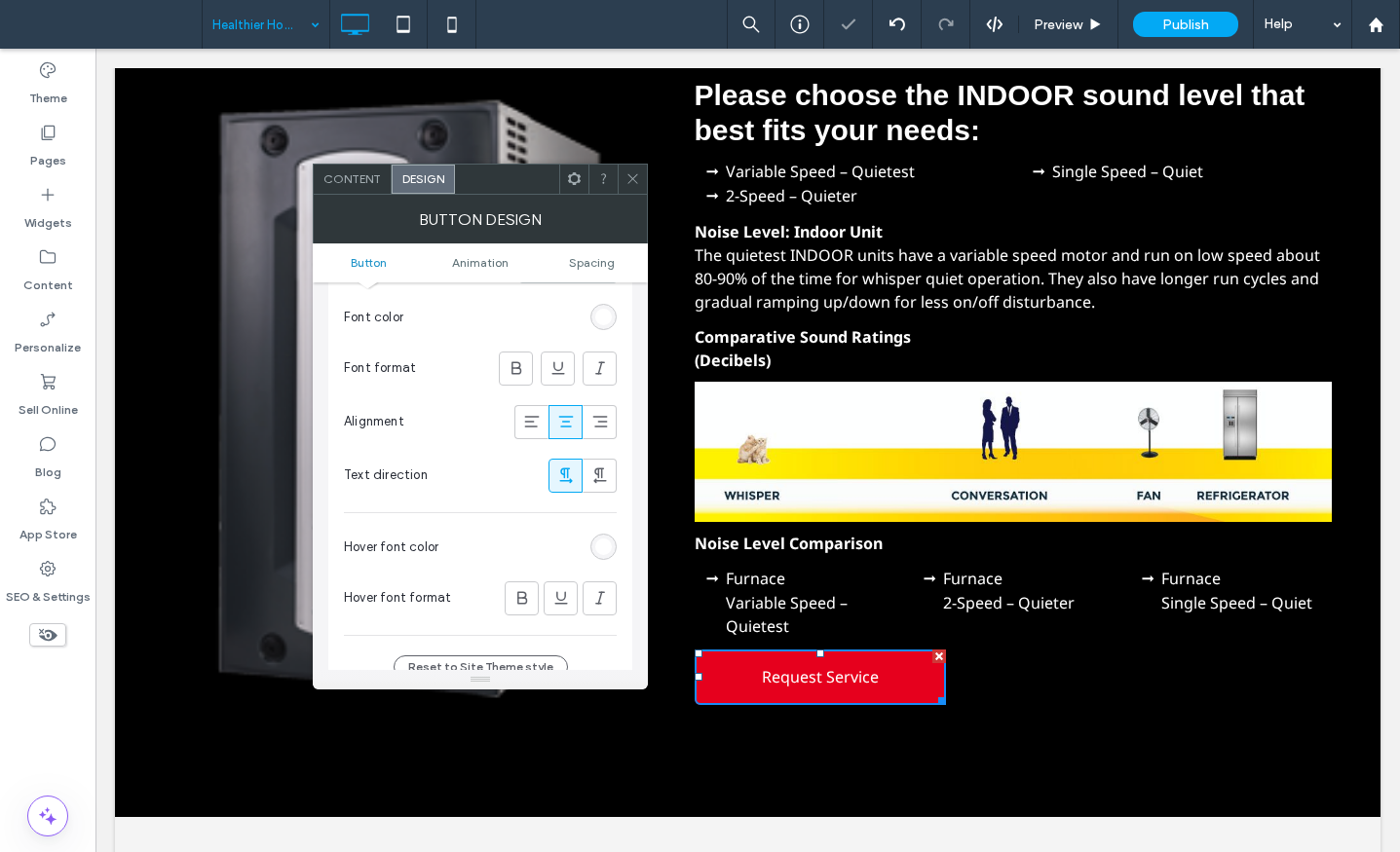 click 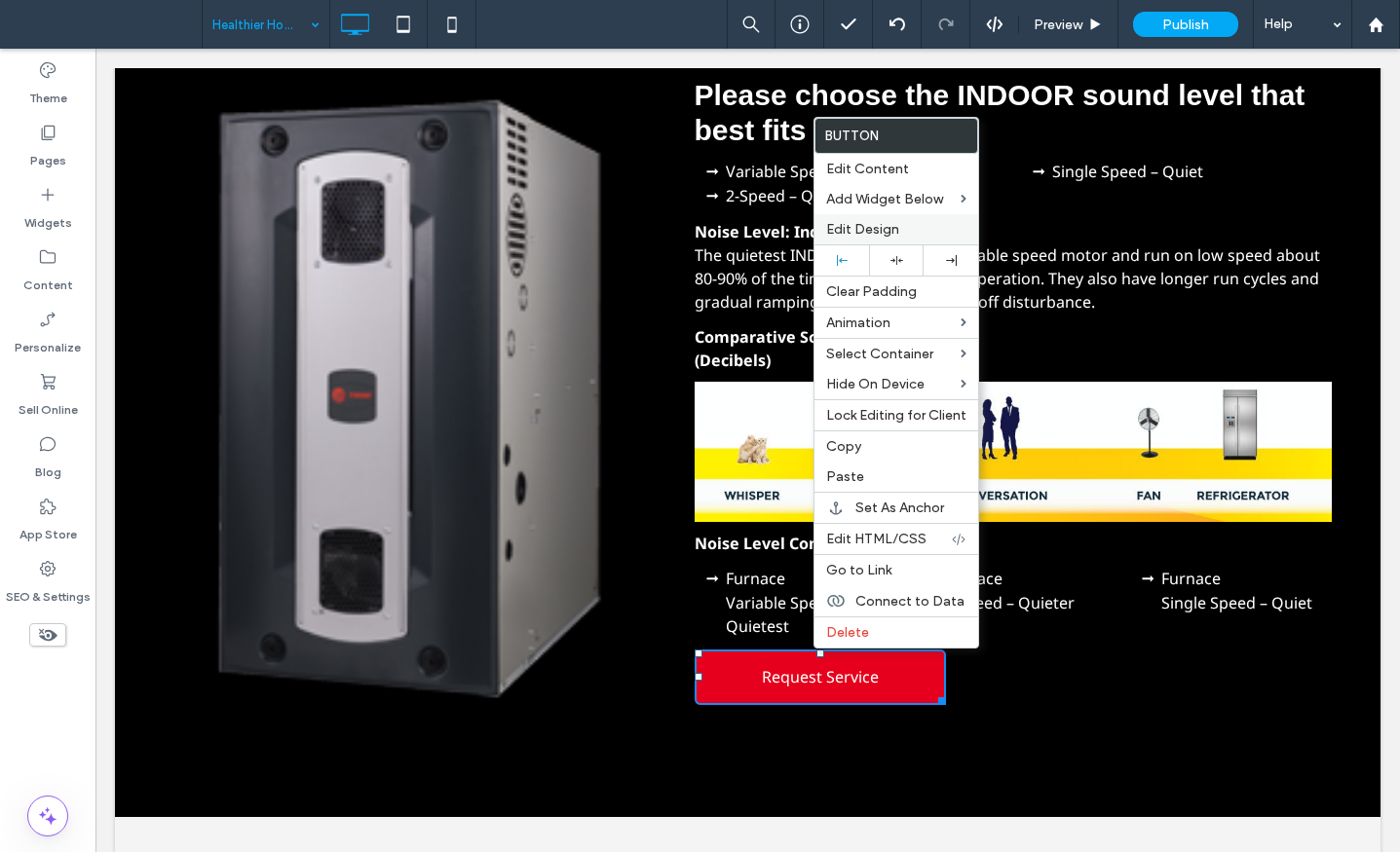 click on "Edit Design" at bounding box center [862, 229] 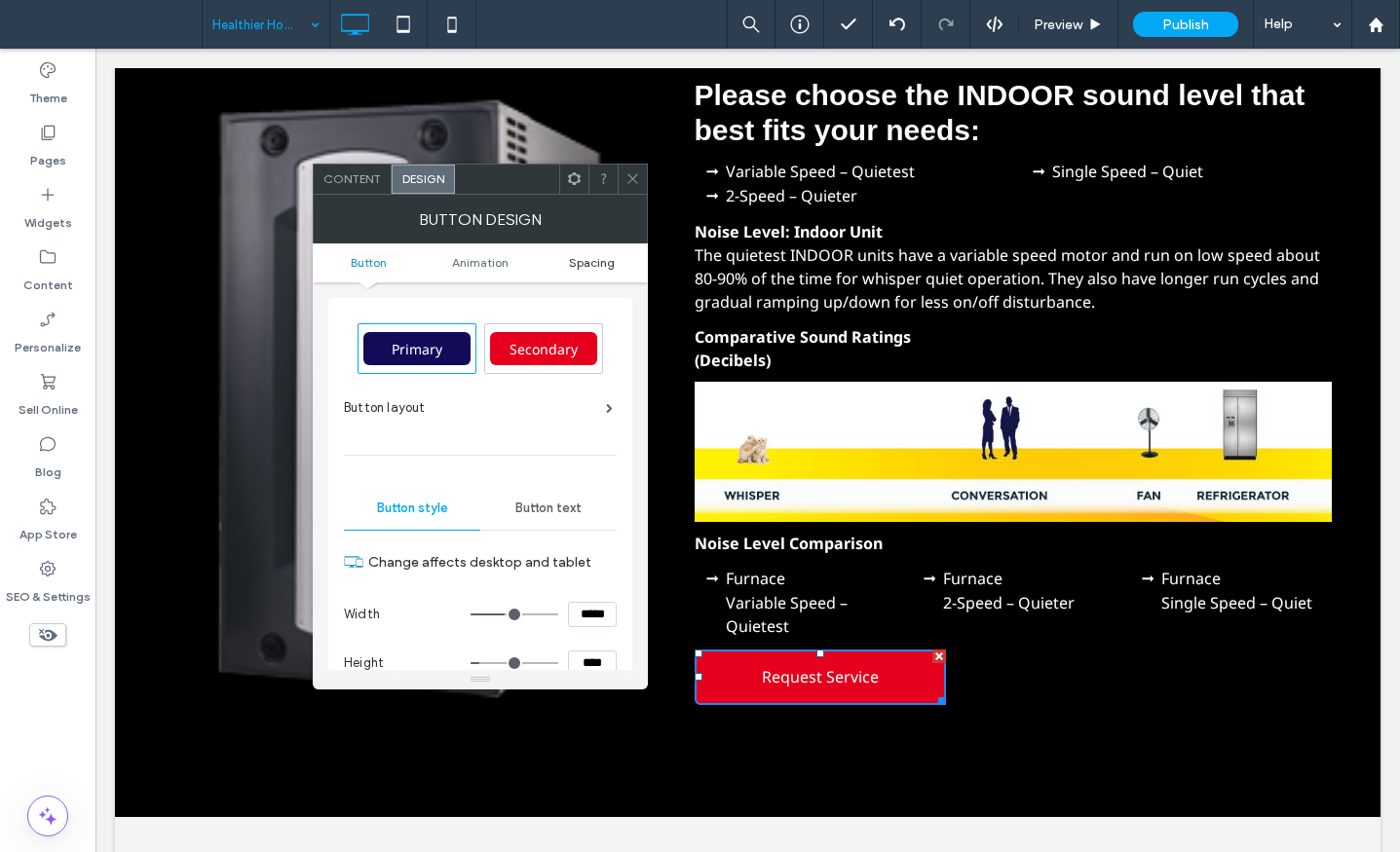 click on "Spacing" at bounding box center [591, 262] 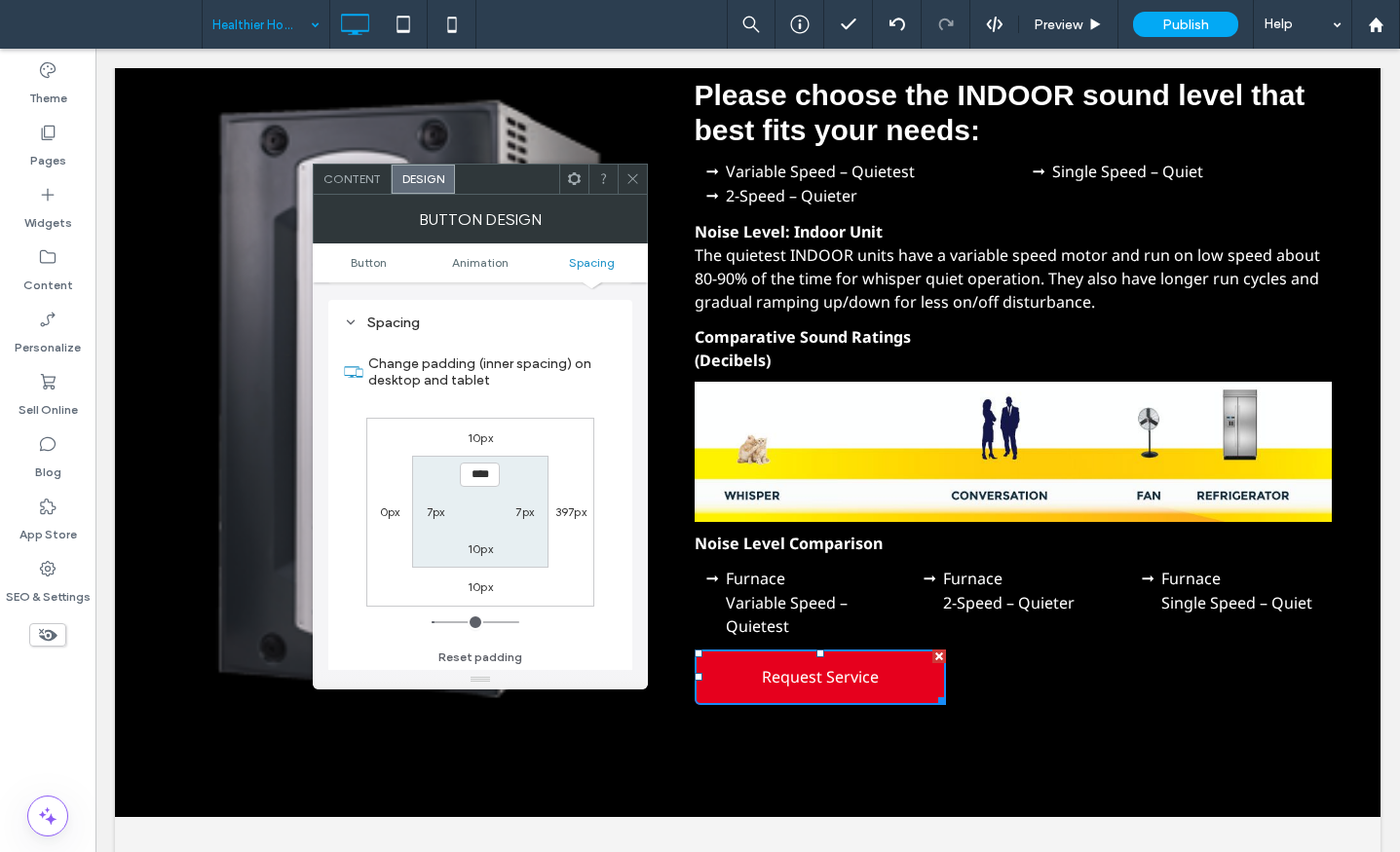 scroll, scrollTop: 914, scrollLeft: 0, axis: vertical 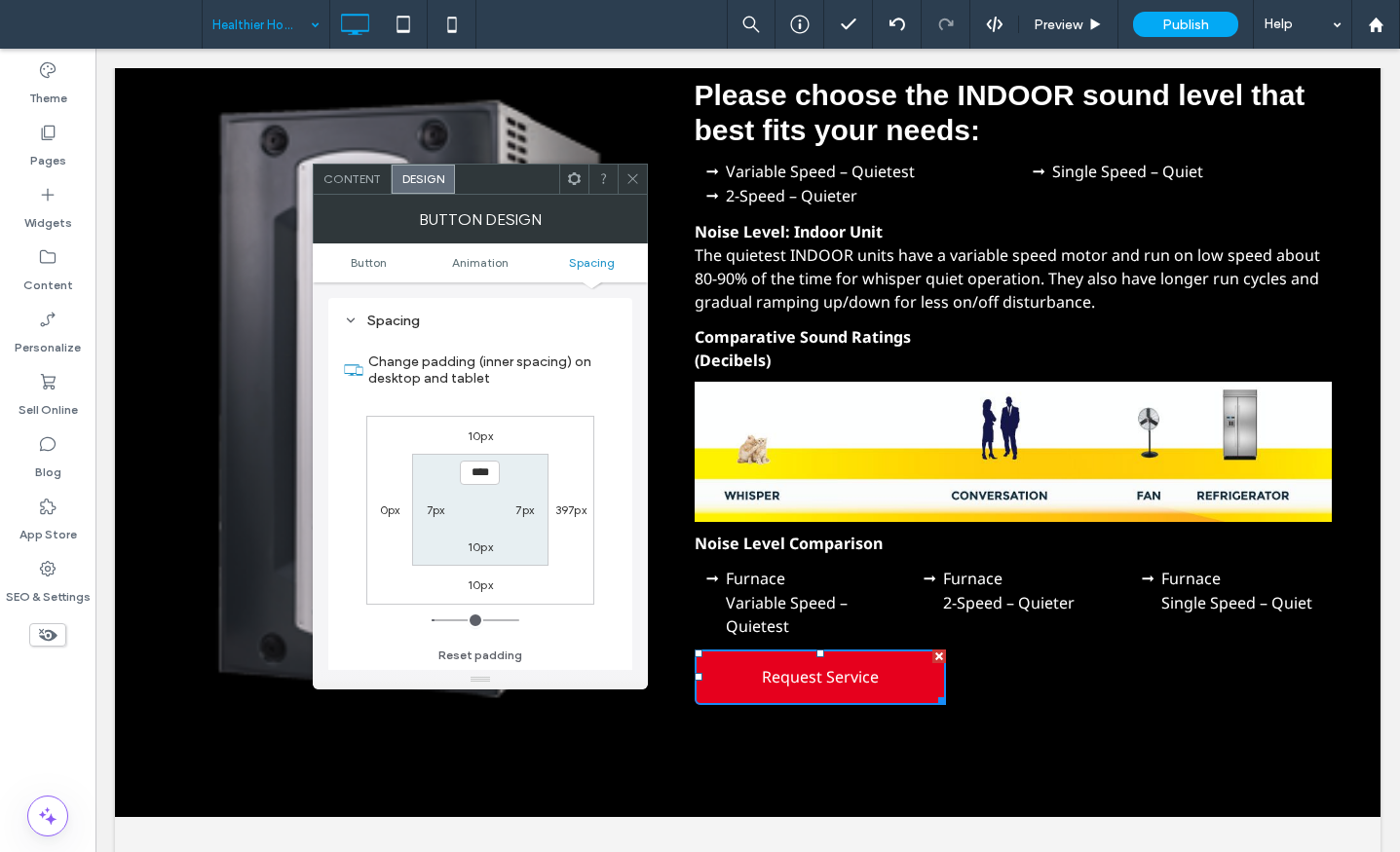 click on "10px" at bounding box center (480, 435) 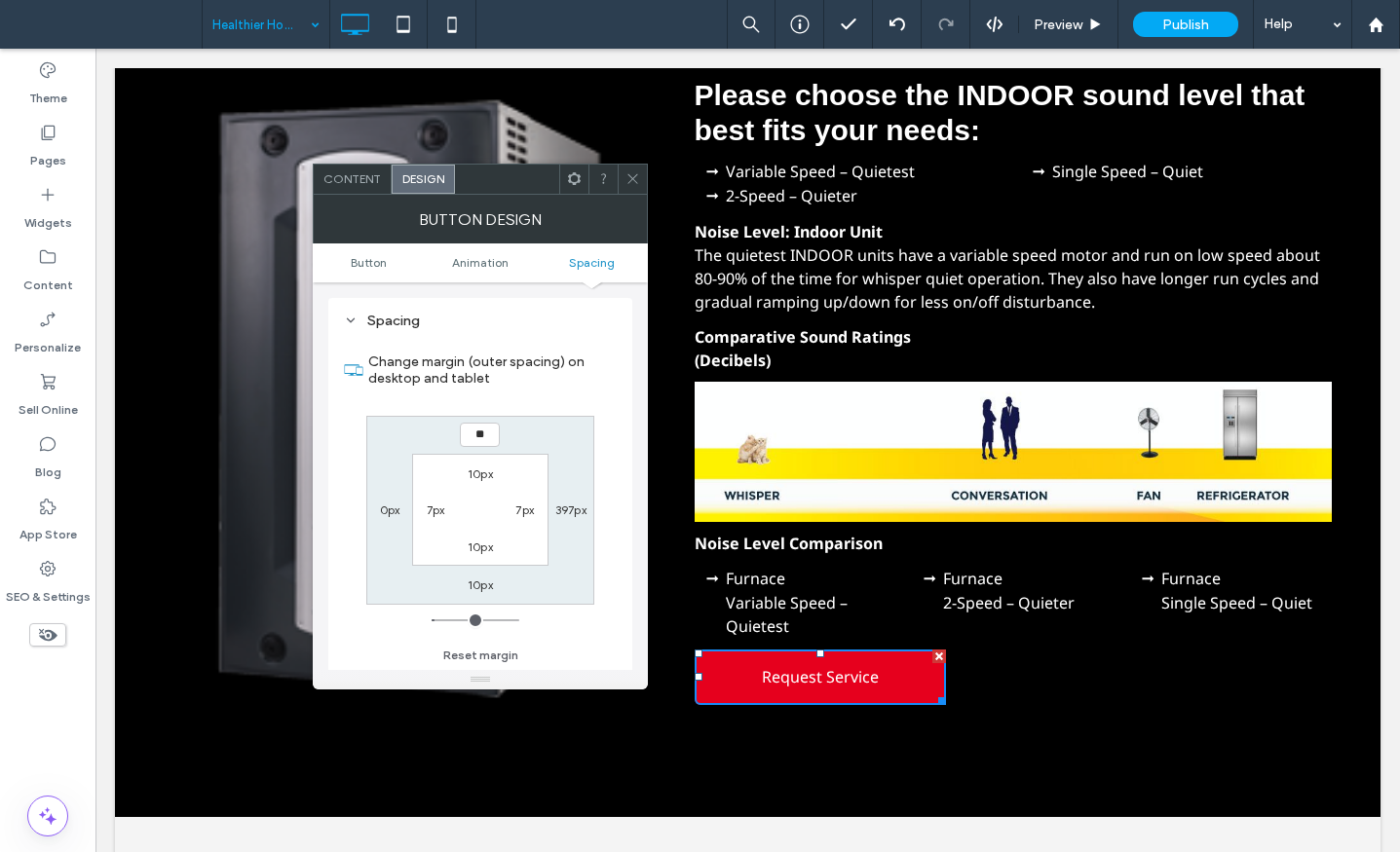 type on "**" 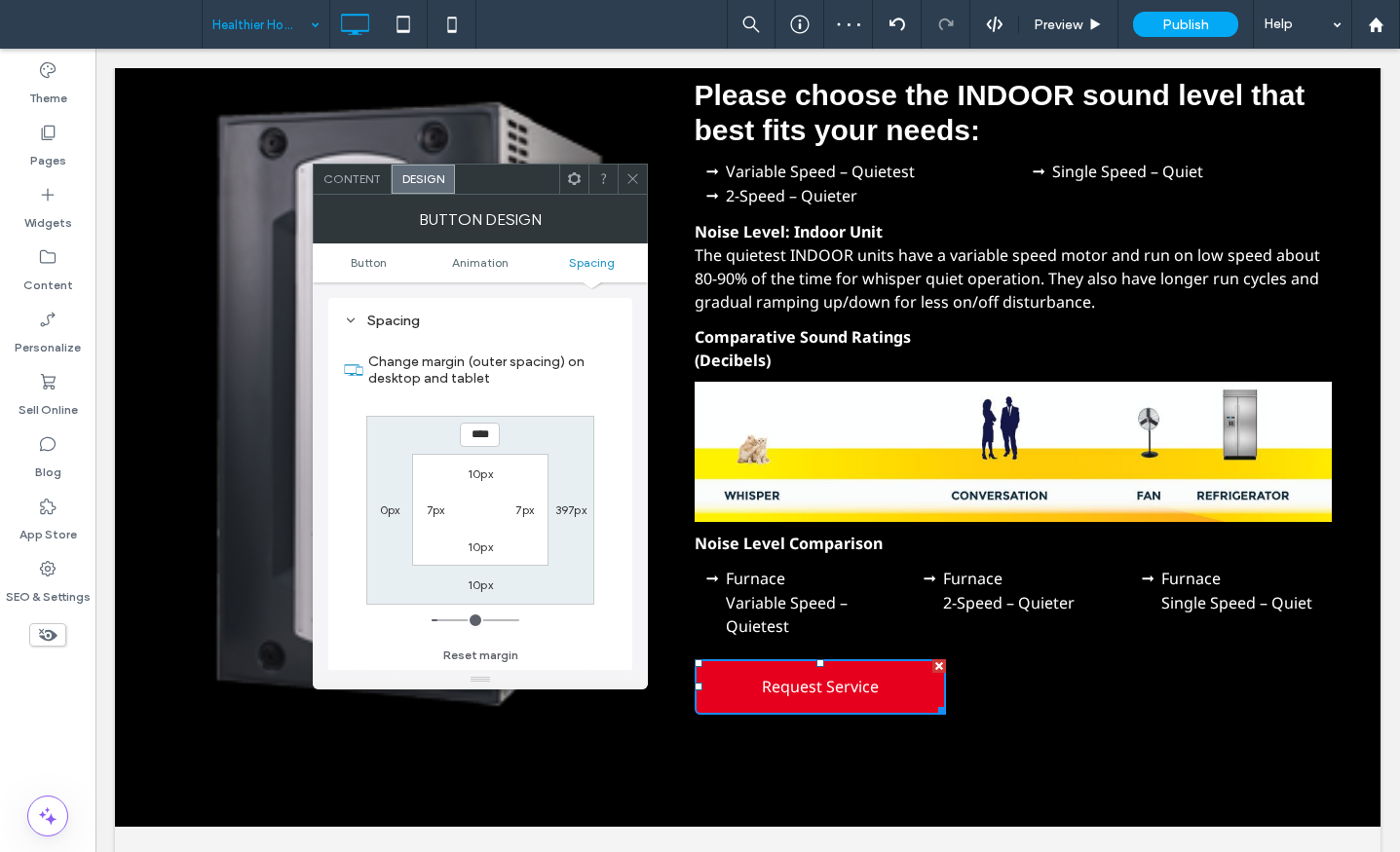 click on "10px" at bounding box center (480, 584) 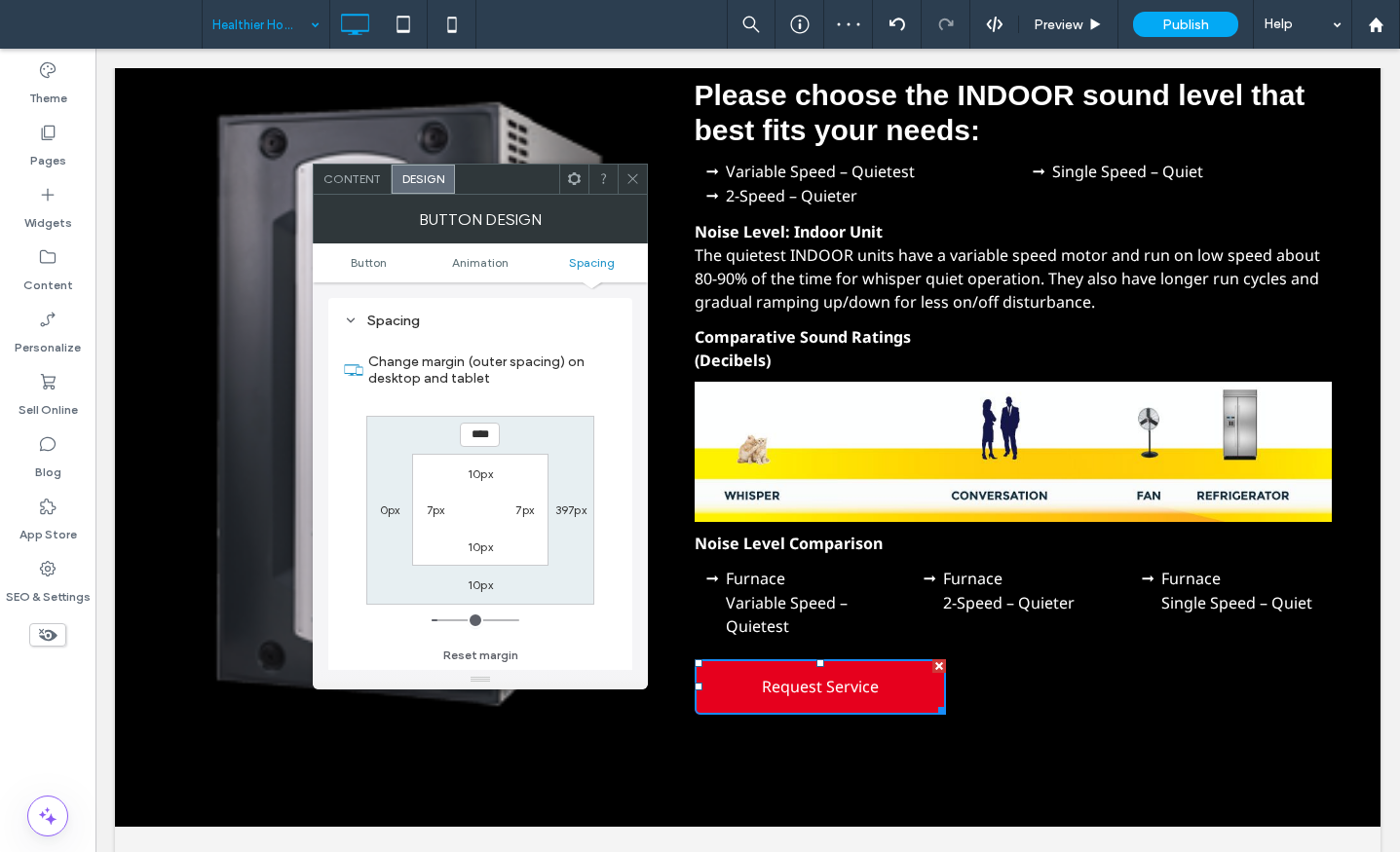 type on "**" 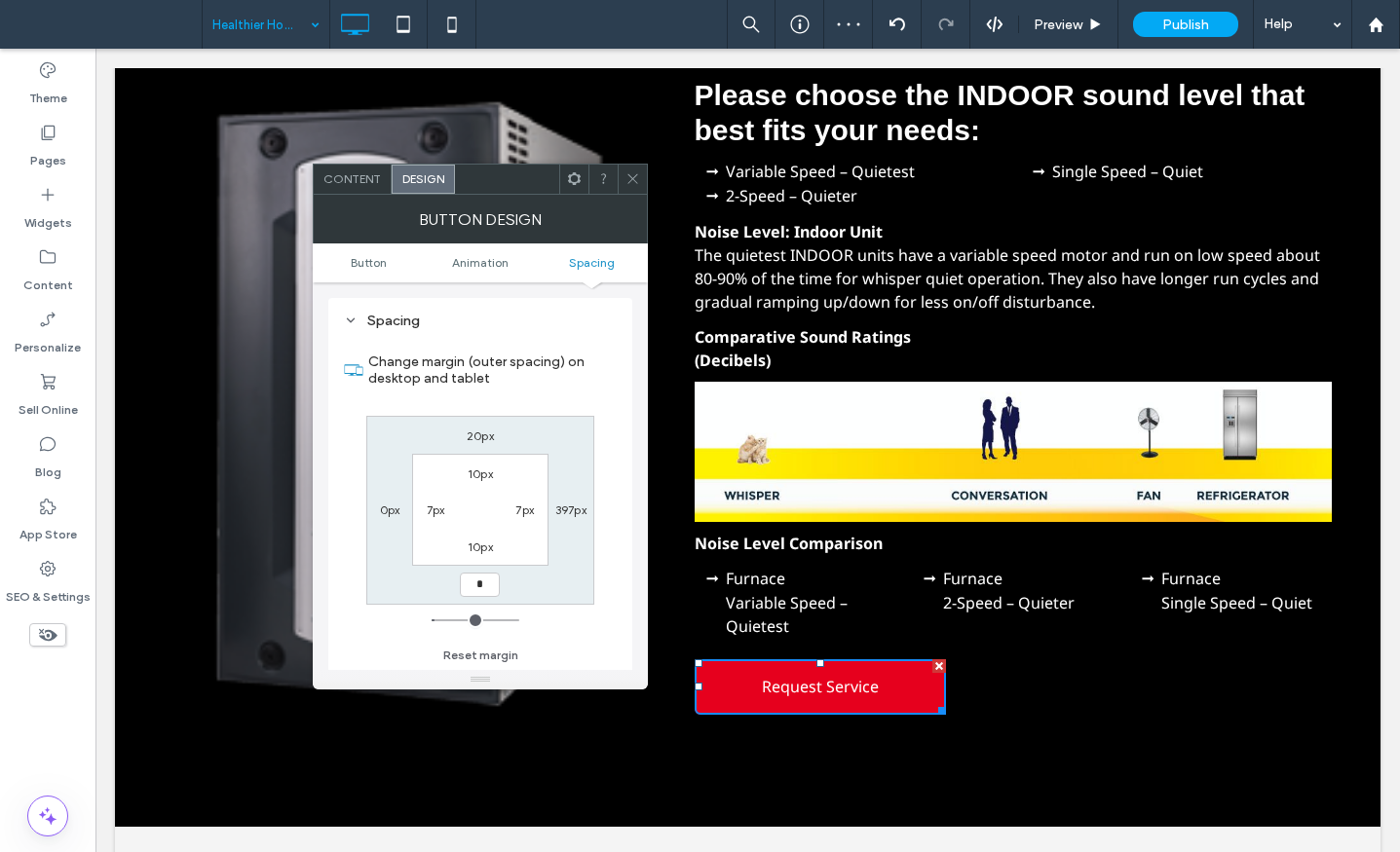 type on "*" 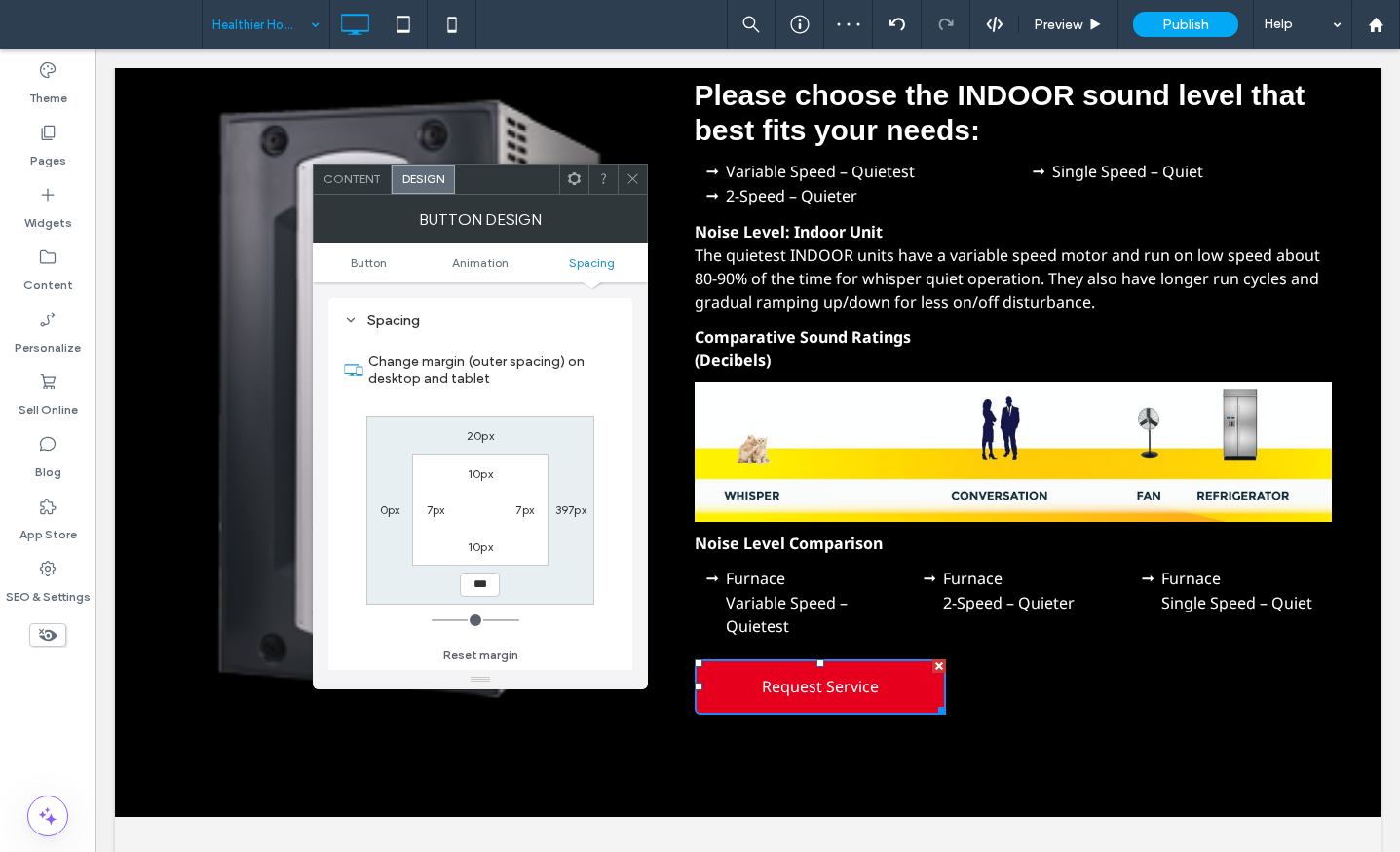click at bounding box center [632, 179] 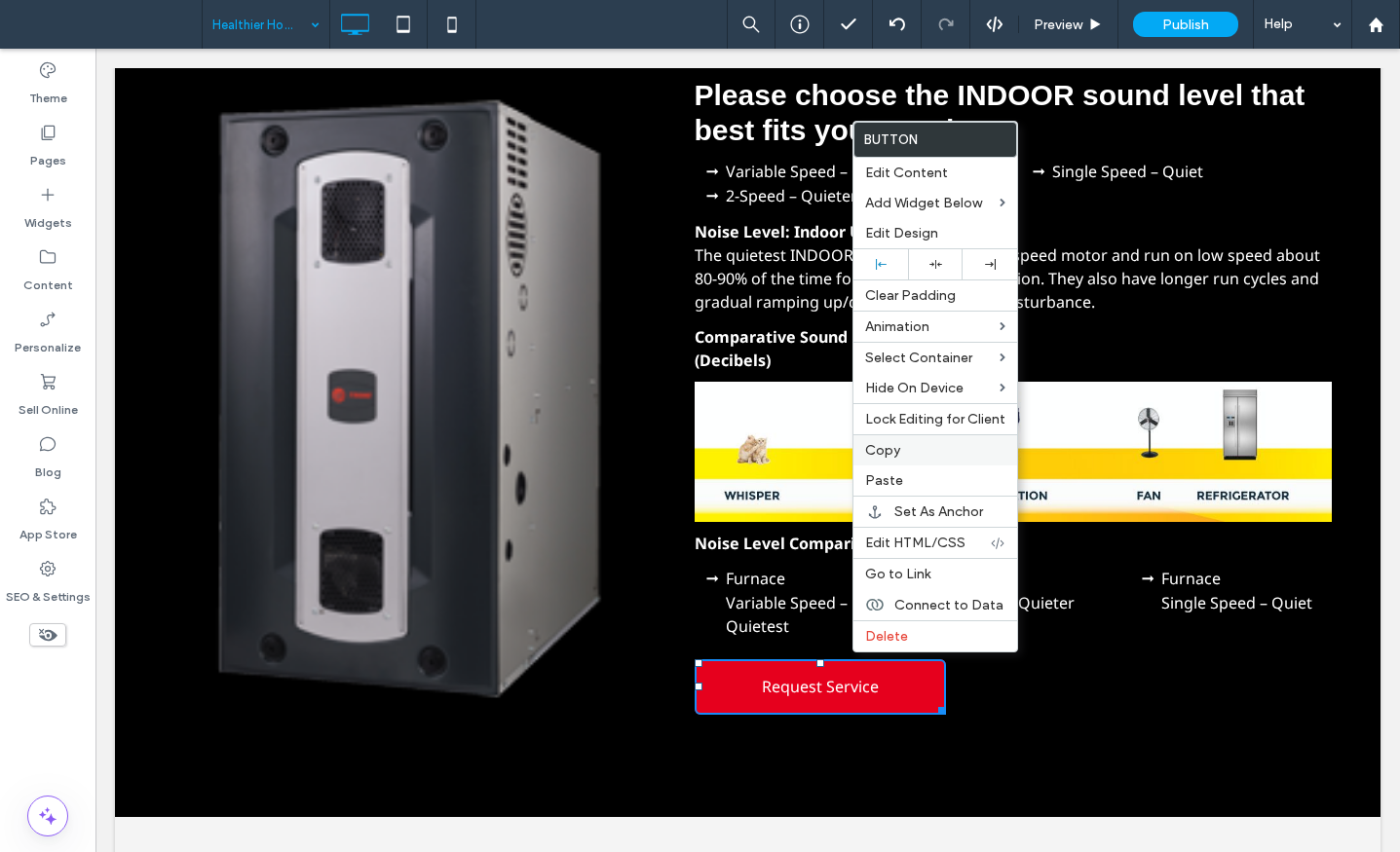 click on "Copy" at bounding box center [883, 450] 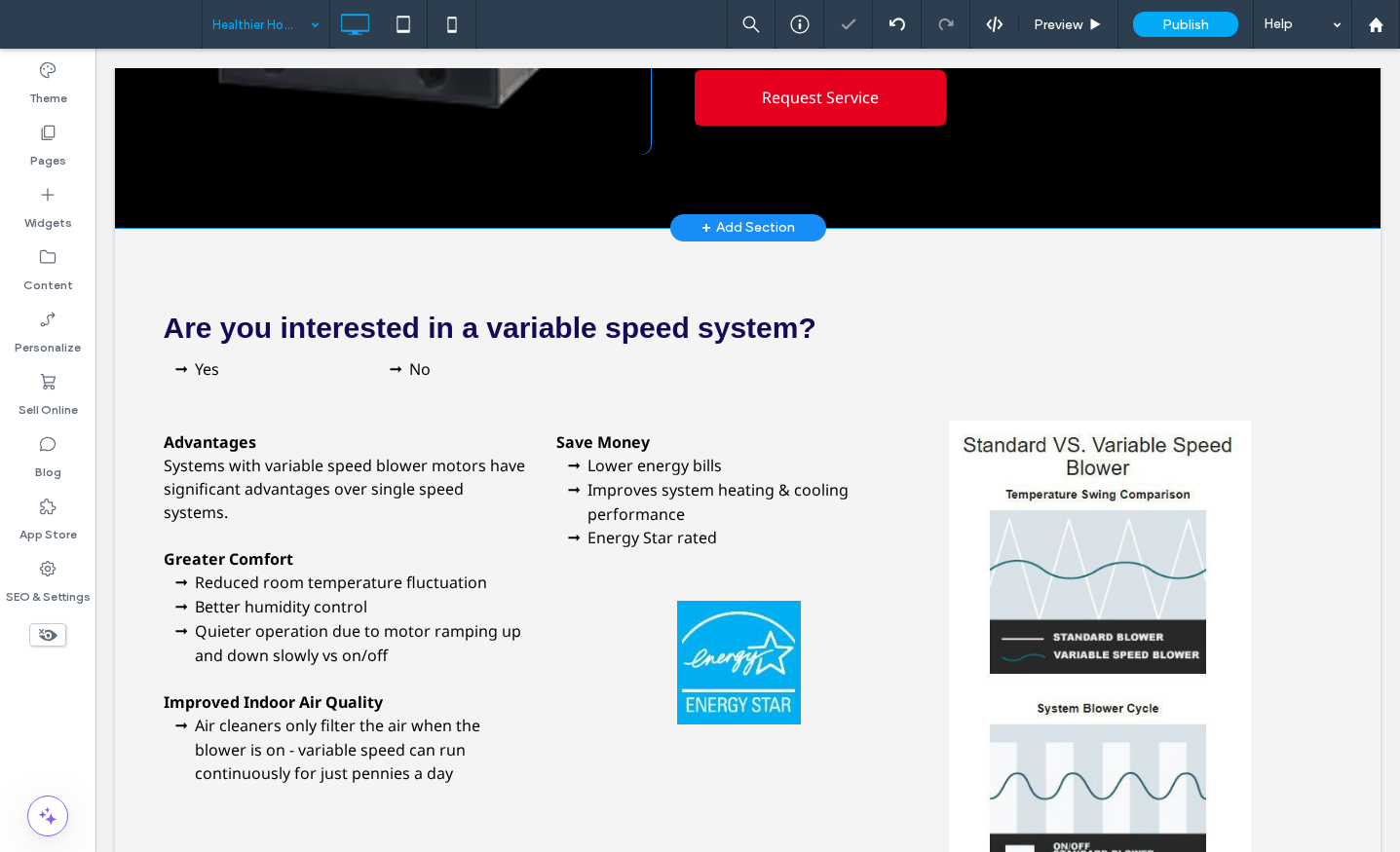 scroll, scrollTop: 7819, scrollLeft: 0, axis: vertical 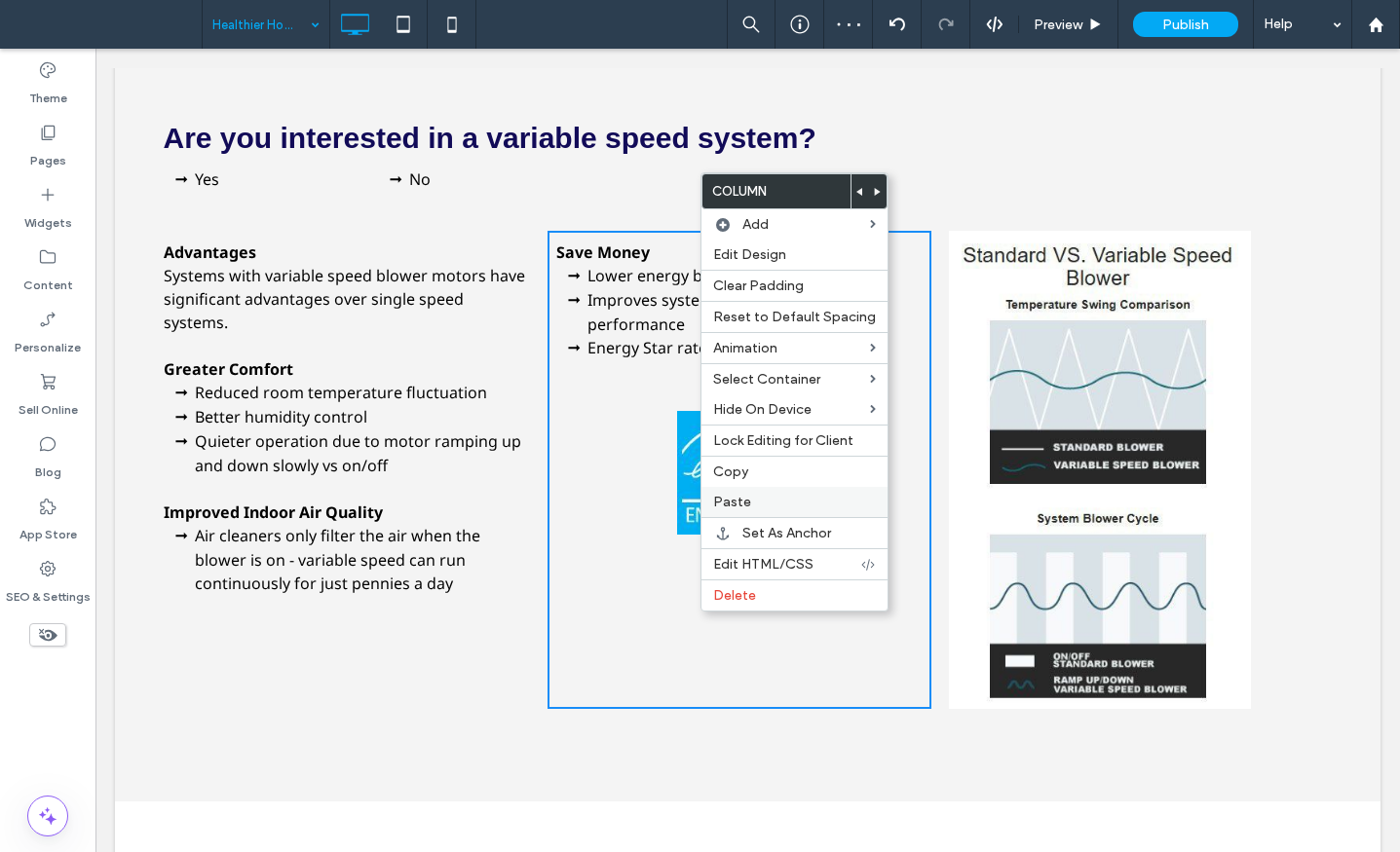 click on "Paste" at bounding box center [732, 501] 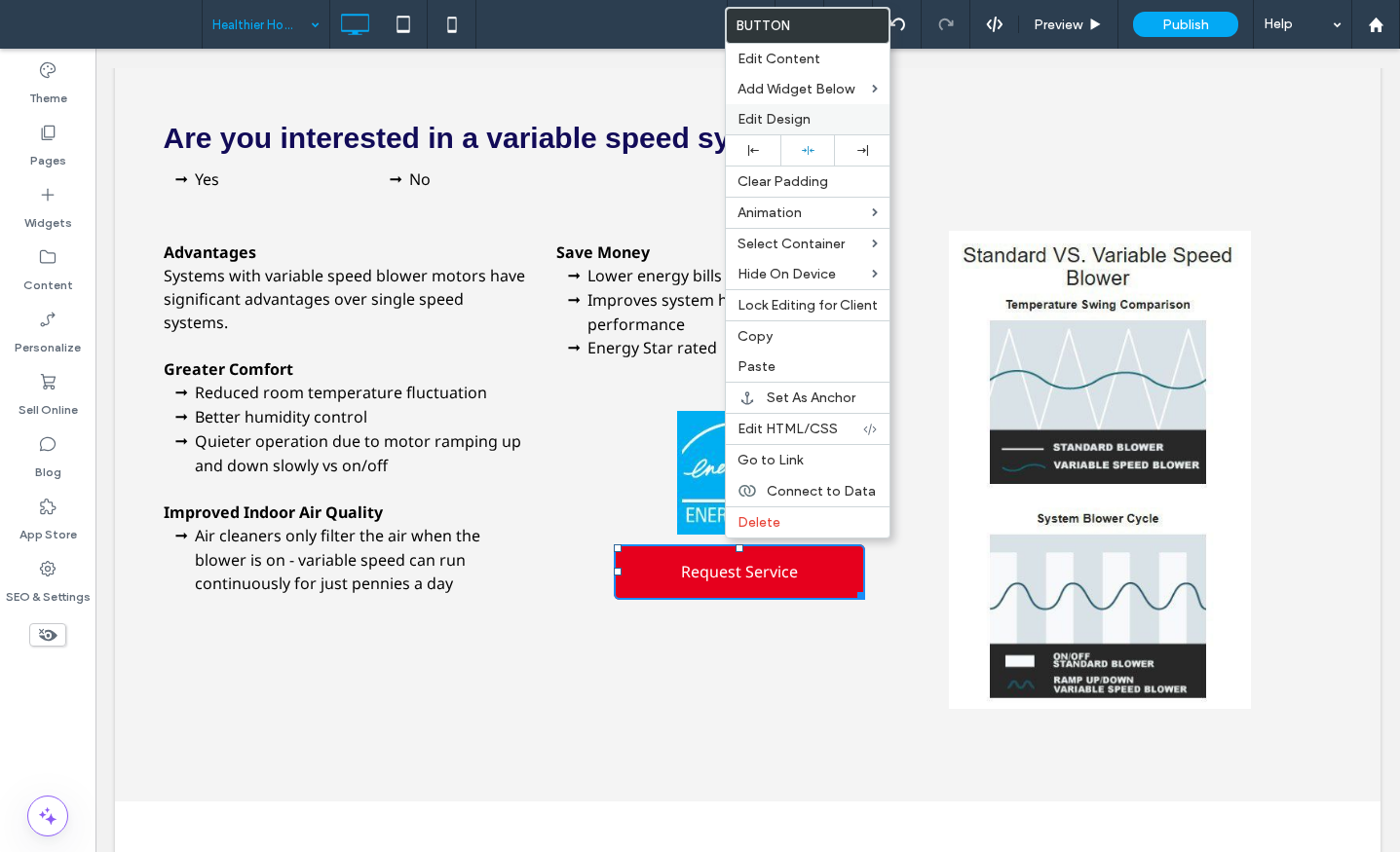 click on "Edit Design" at bounding box center (774, 119) 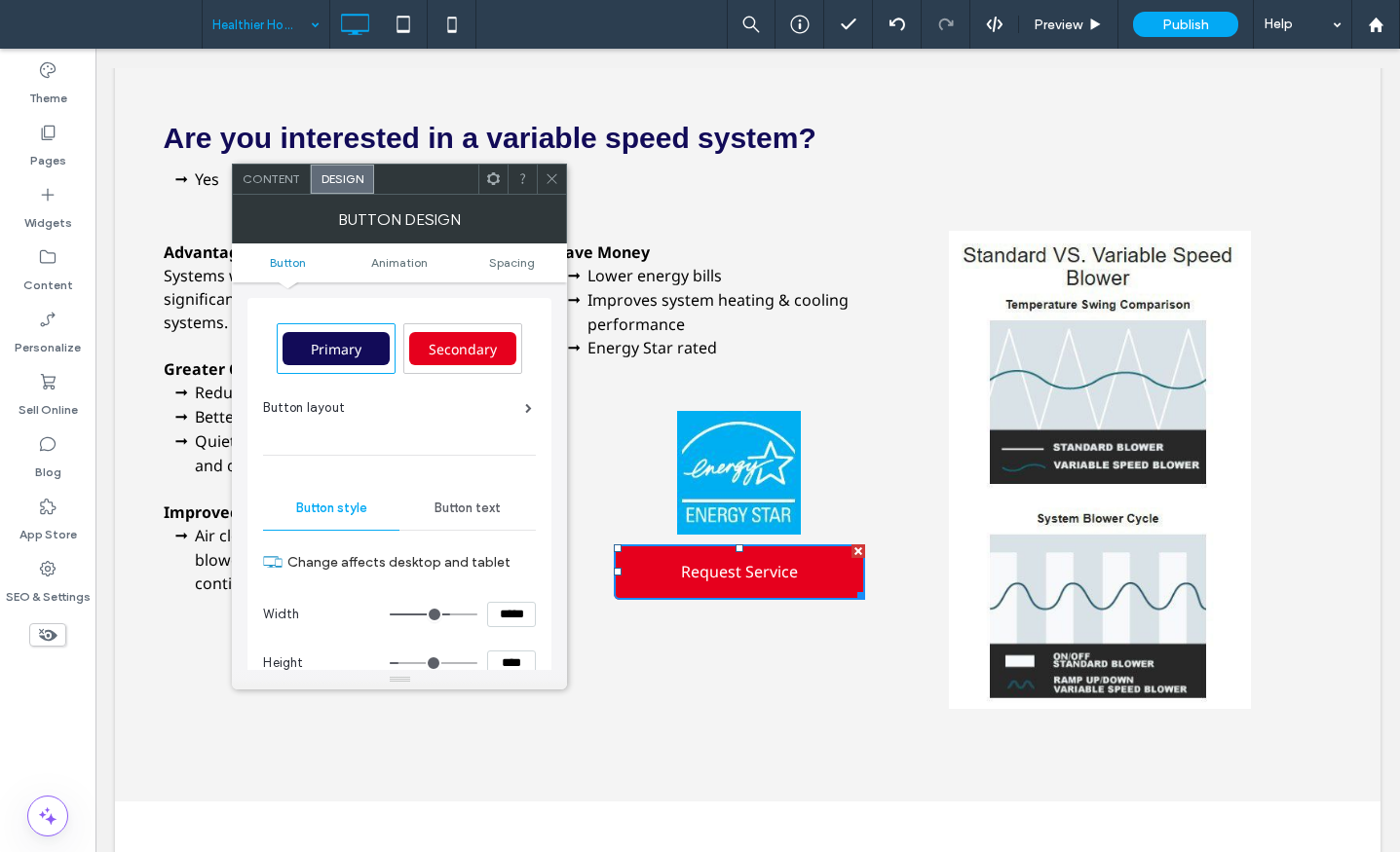 drag, startPoint x: 519, startPoint y: 265, endPoint x: 511, endPoint y: 273, distance: 11.3137085 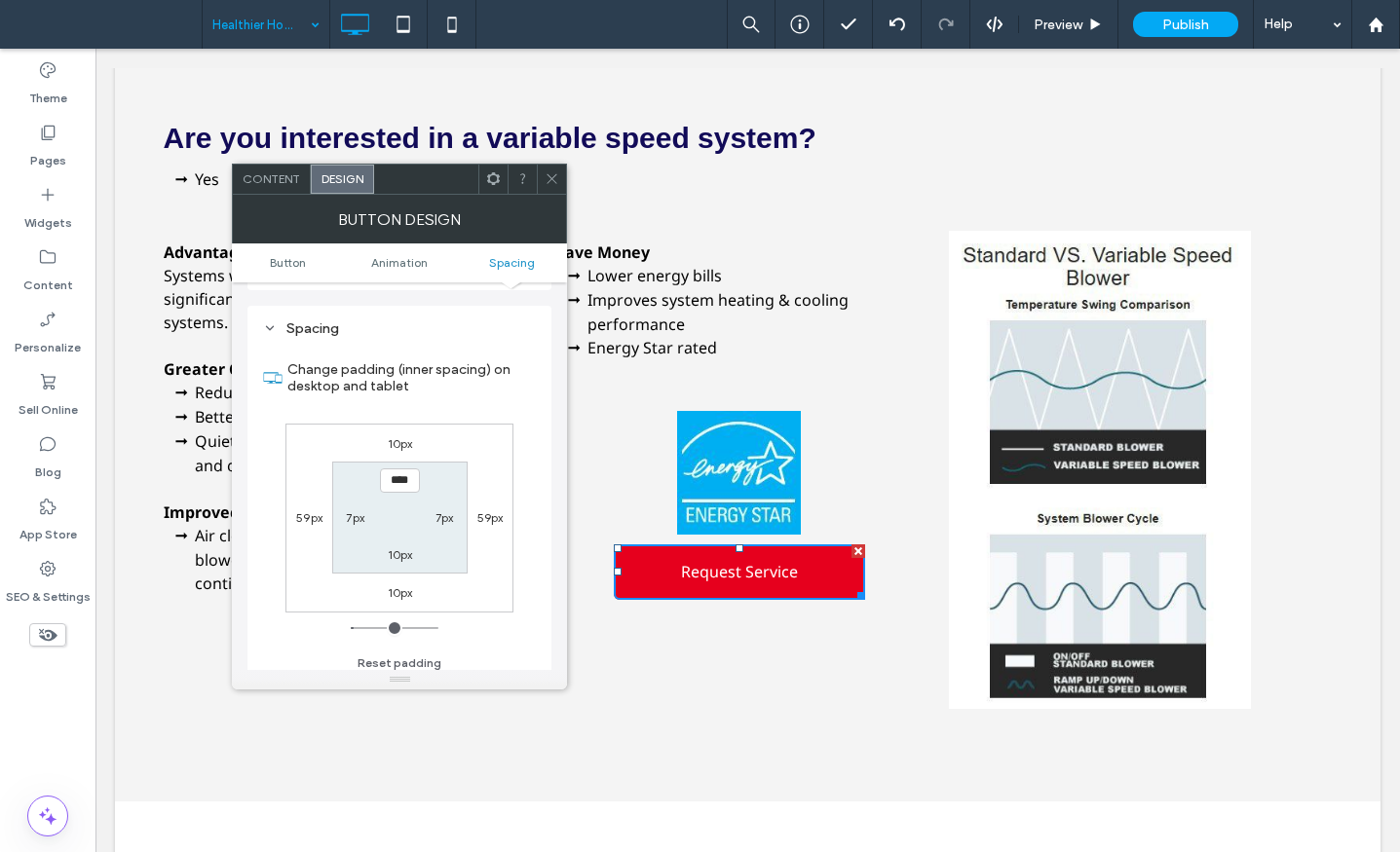scroll, scrollTop: 914, scrollLeft: 0, axis: vertical 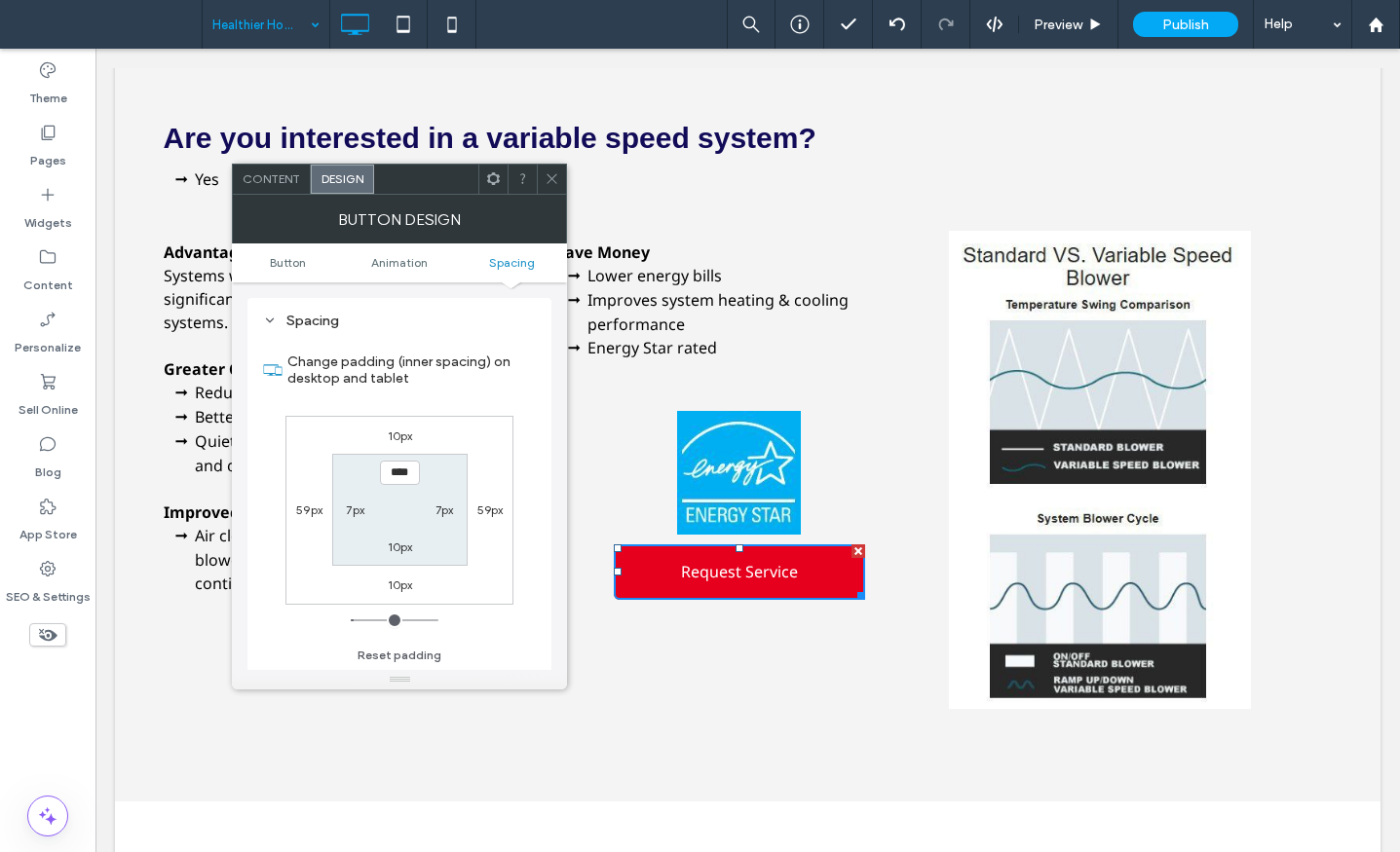 click on "10px" at bounding box center (400, 435) 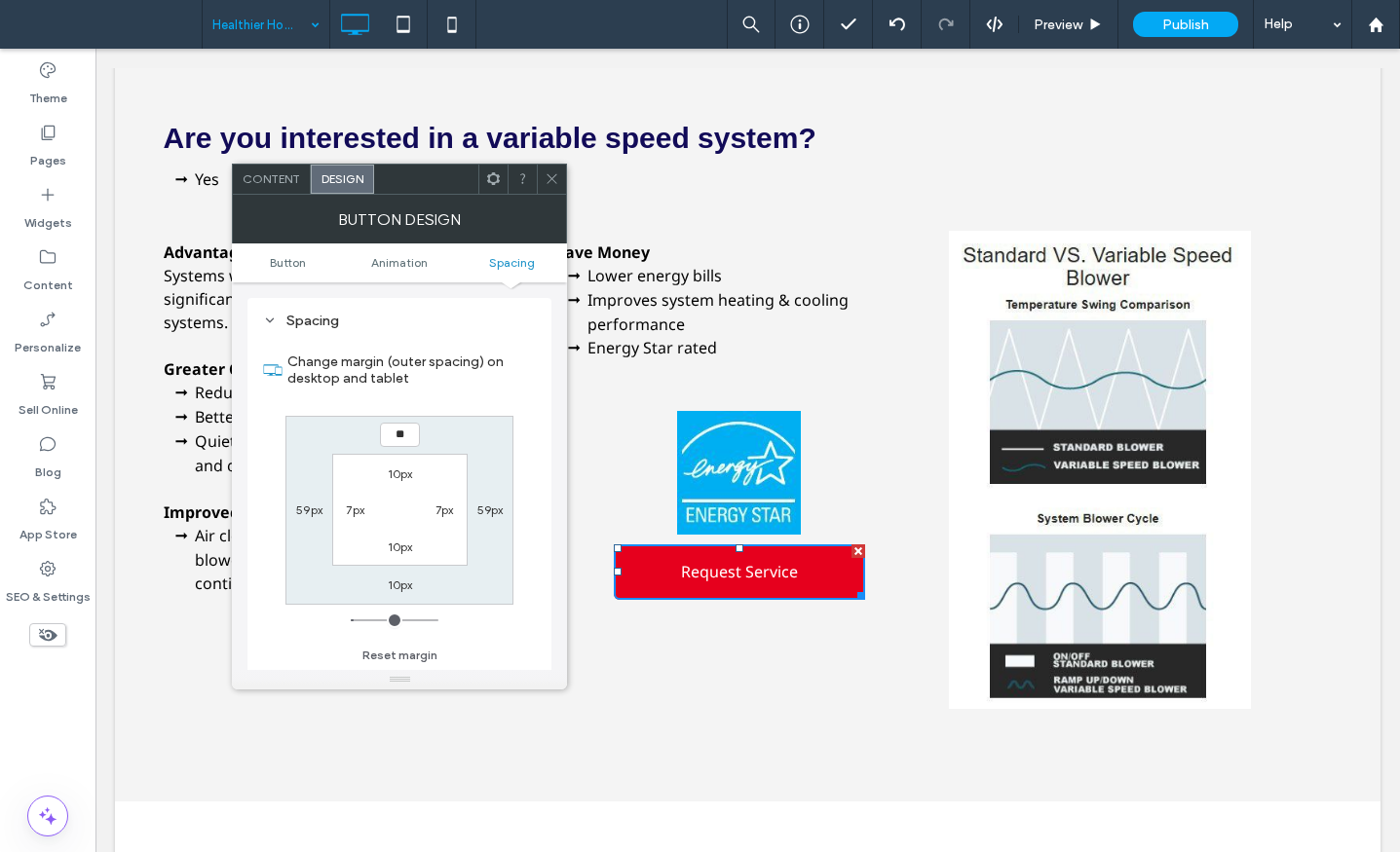 type on "**" 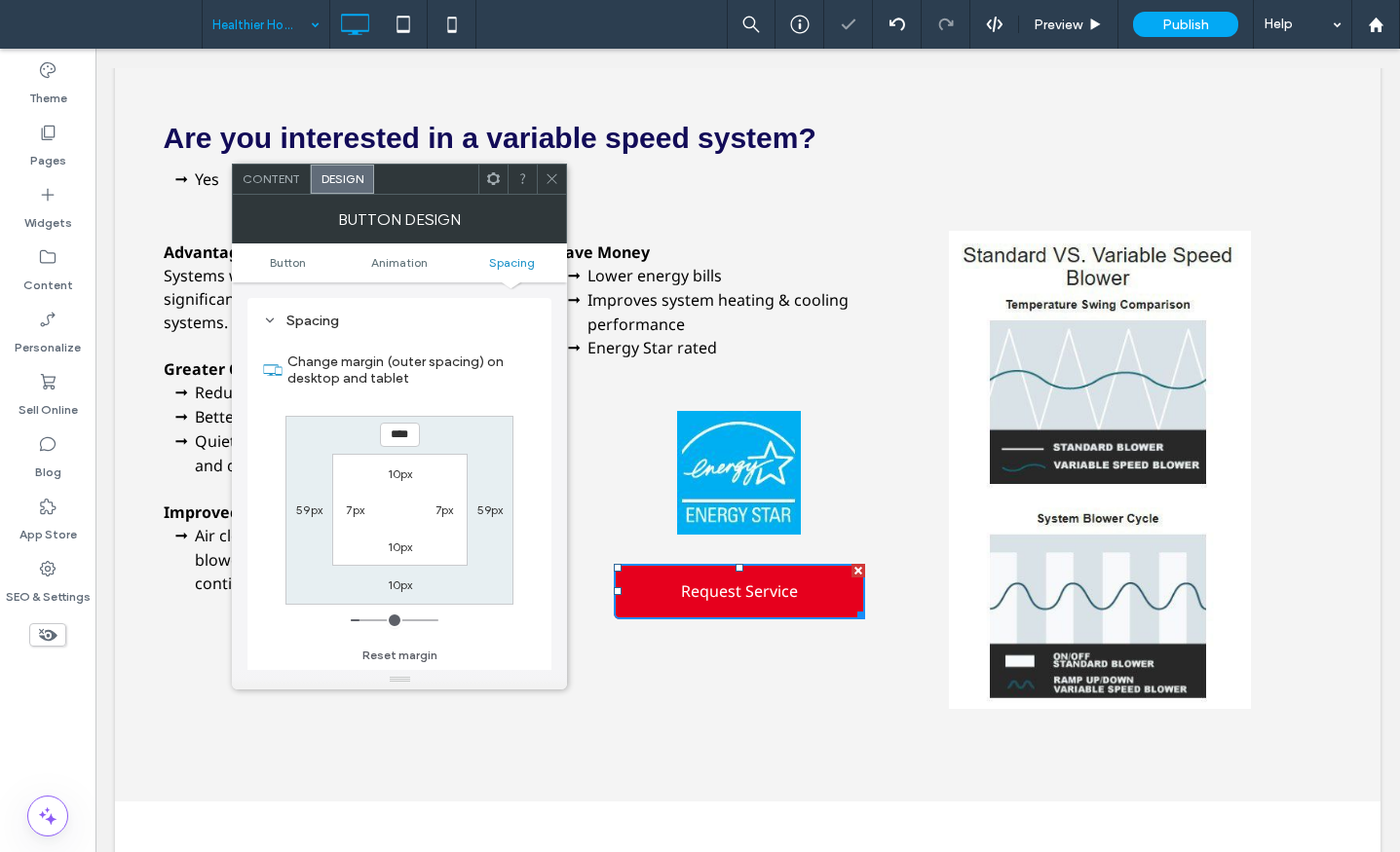 click 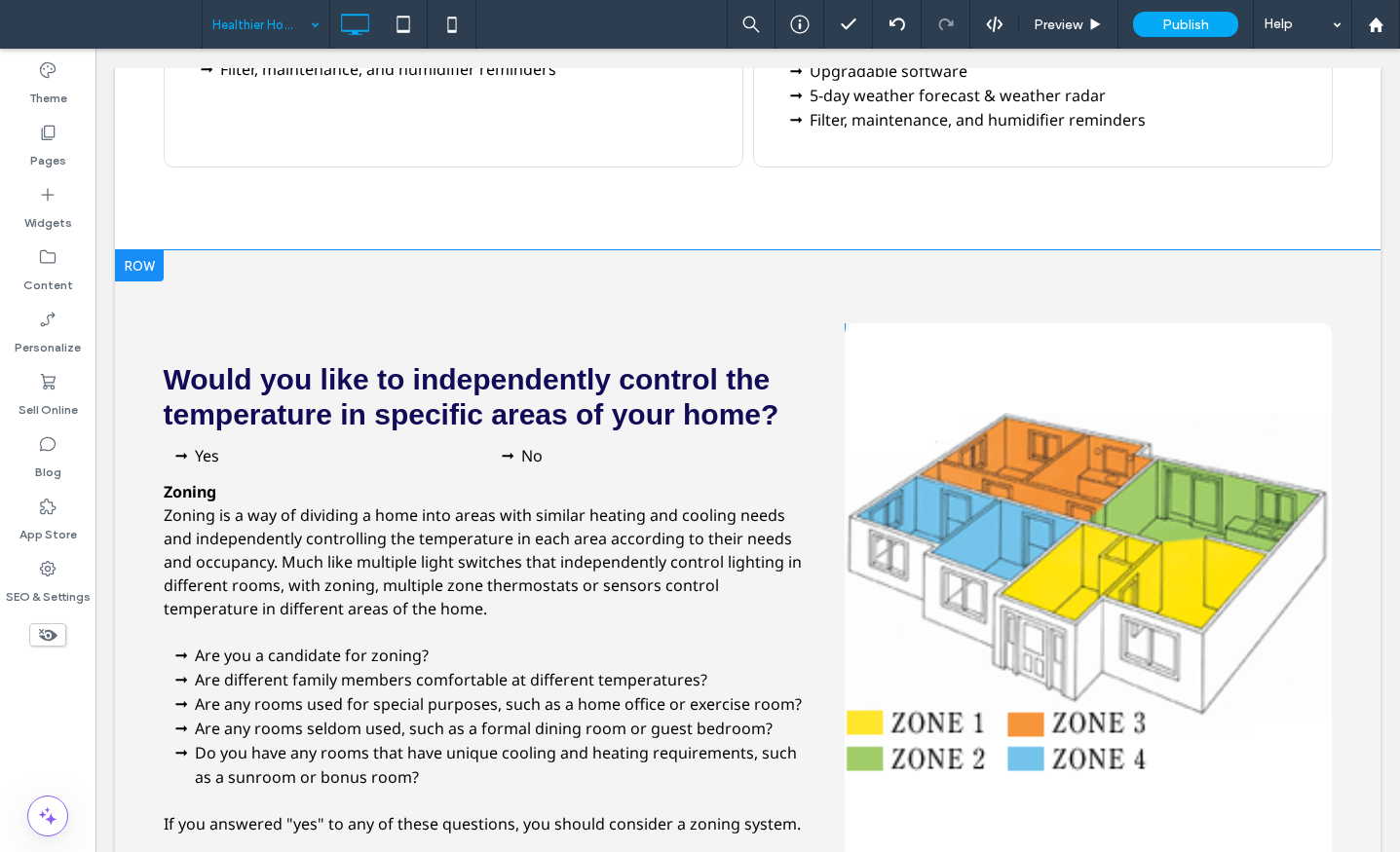 scroll, scrollTop: 5482, scrollLeft: 0, axis: vertical 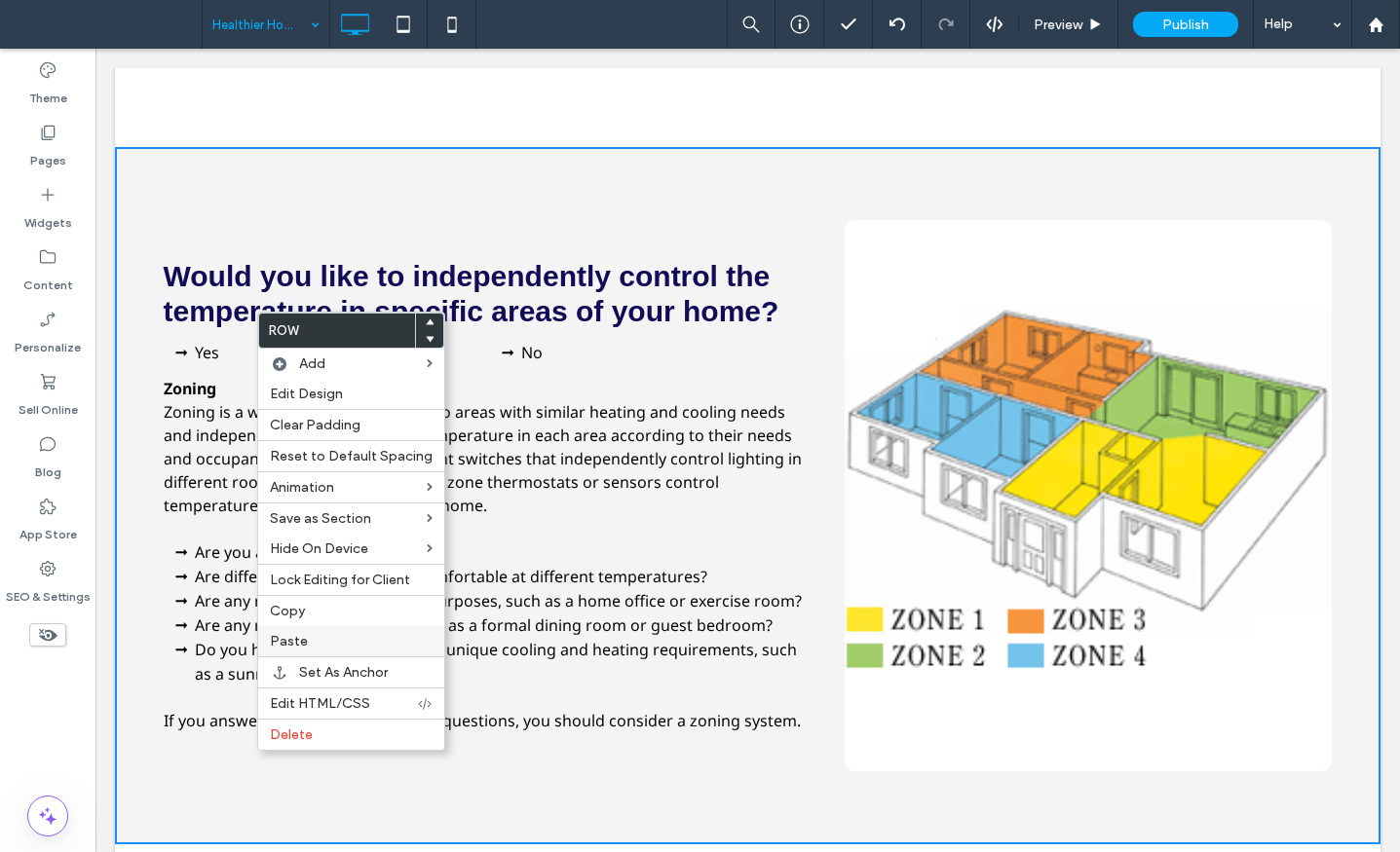 click on "Paste" at bounding box center (288, 641) 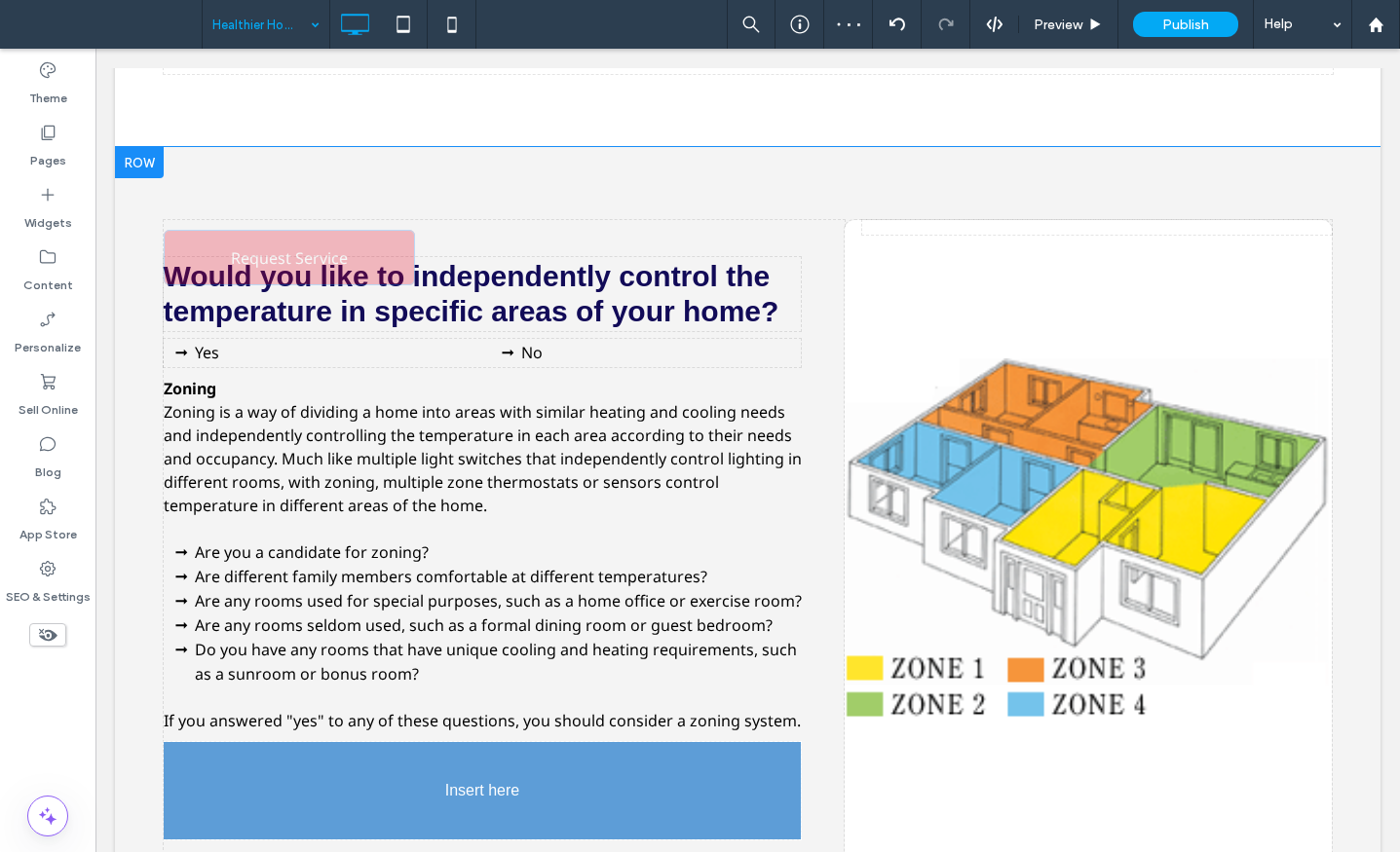 drag, startPoint x: 340, startPoint y: 720, endPoint x: 327, endPoint y: 765, distance: 46.84015 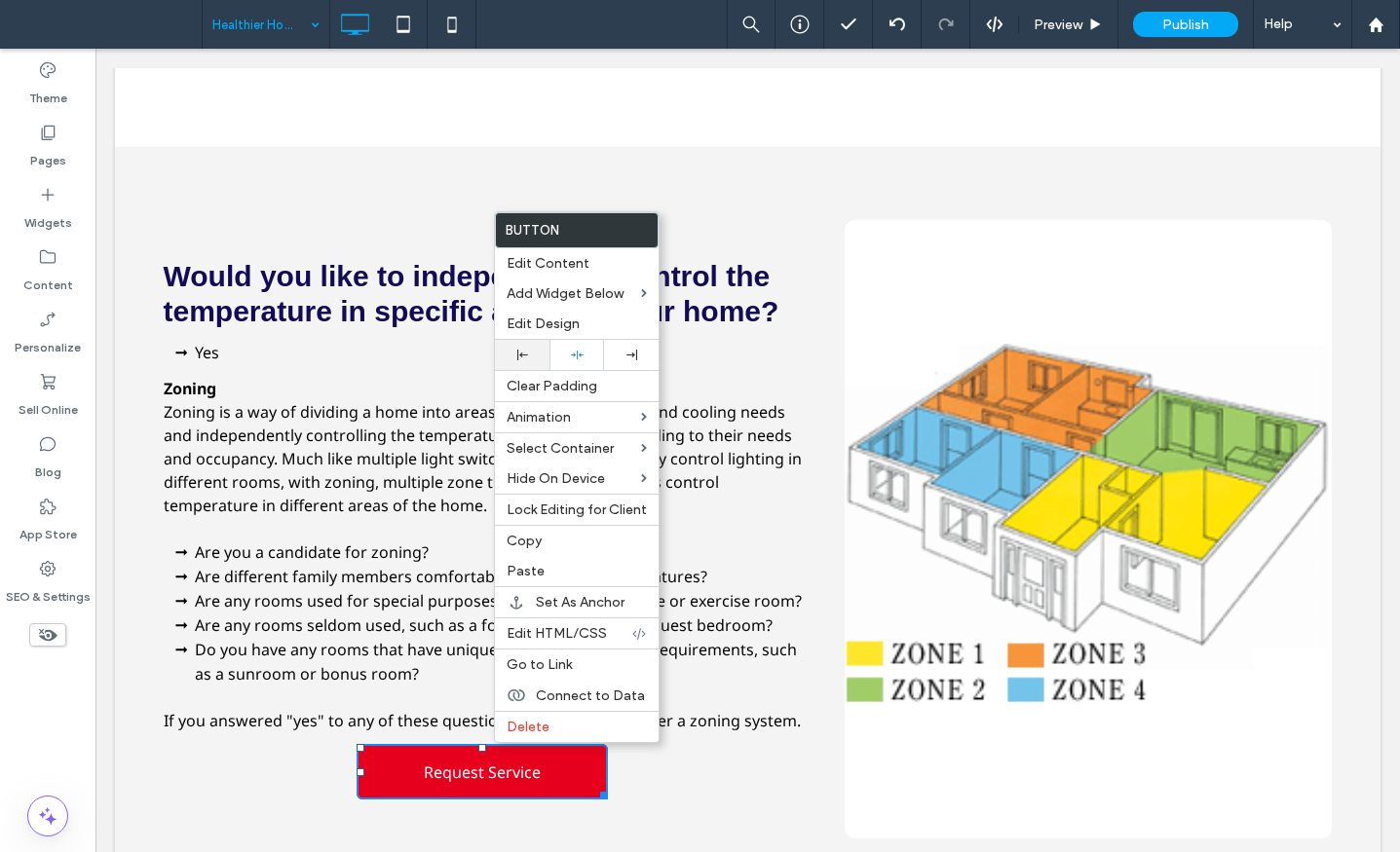 click at bounding box center [522, 354] 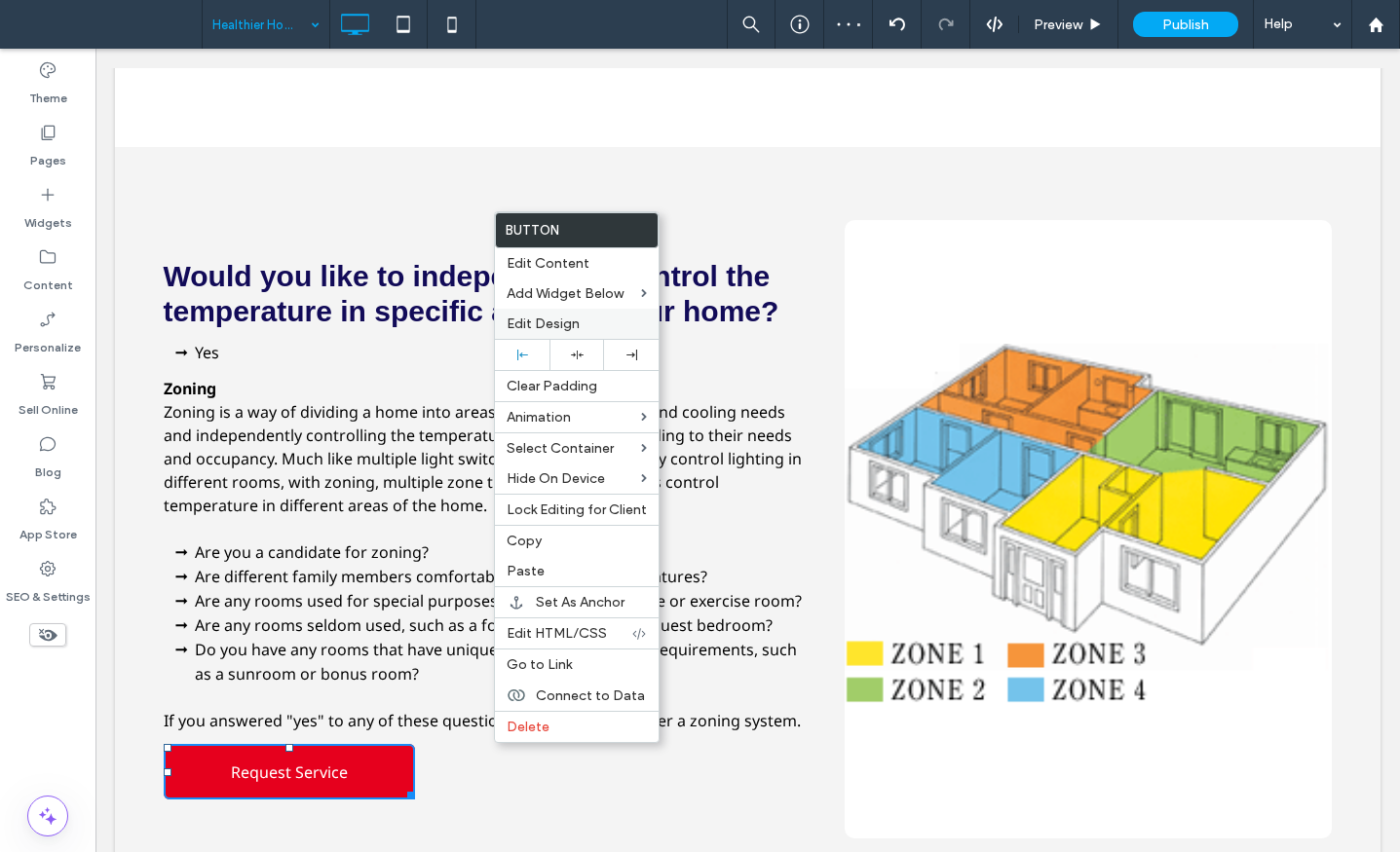 click on "Edit Design" at bounding box center (577, 323) 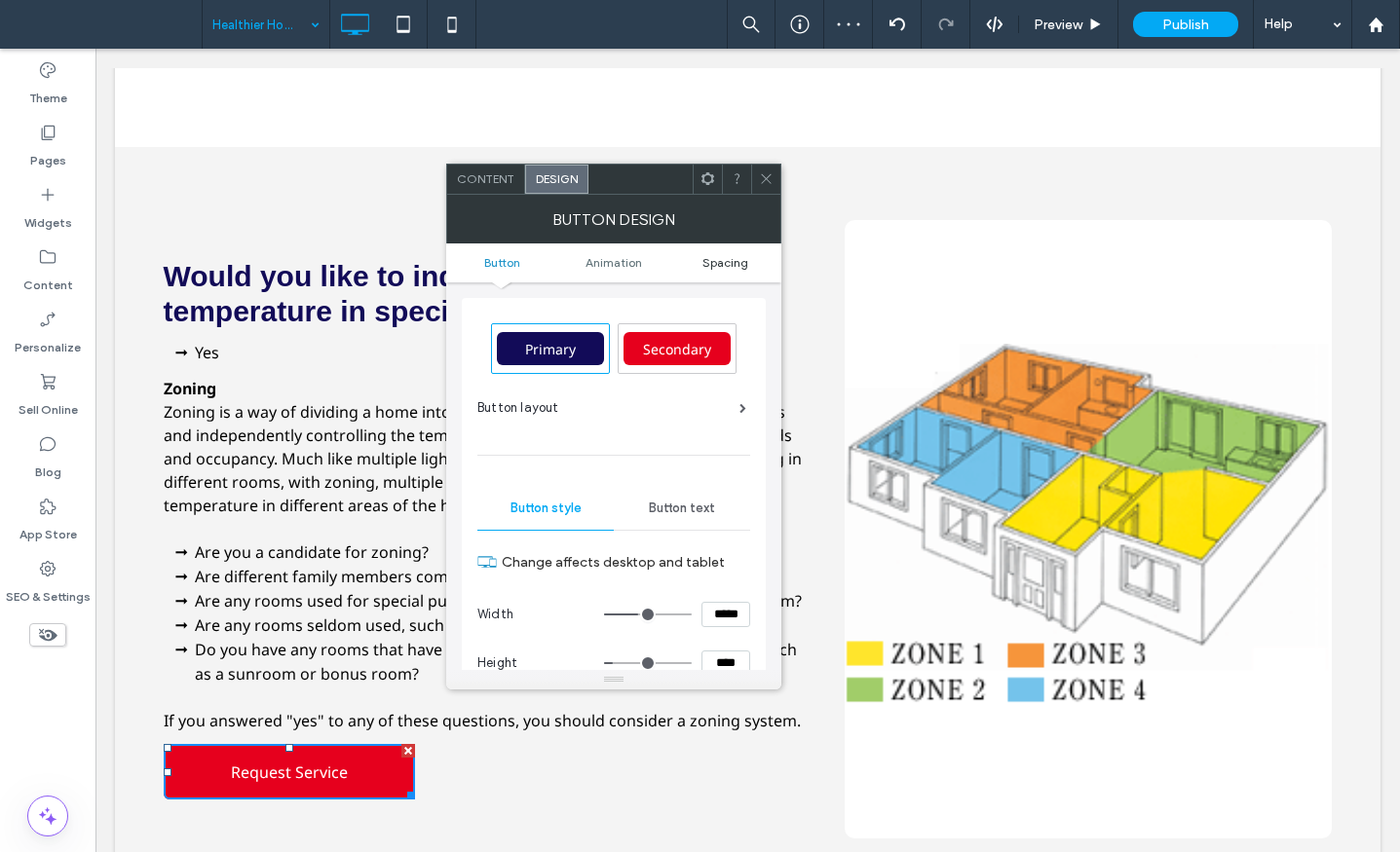 click on "Spacing" at bounding box center (725, 262) 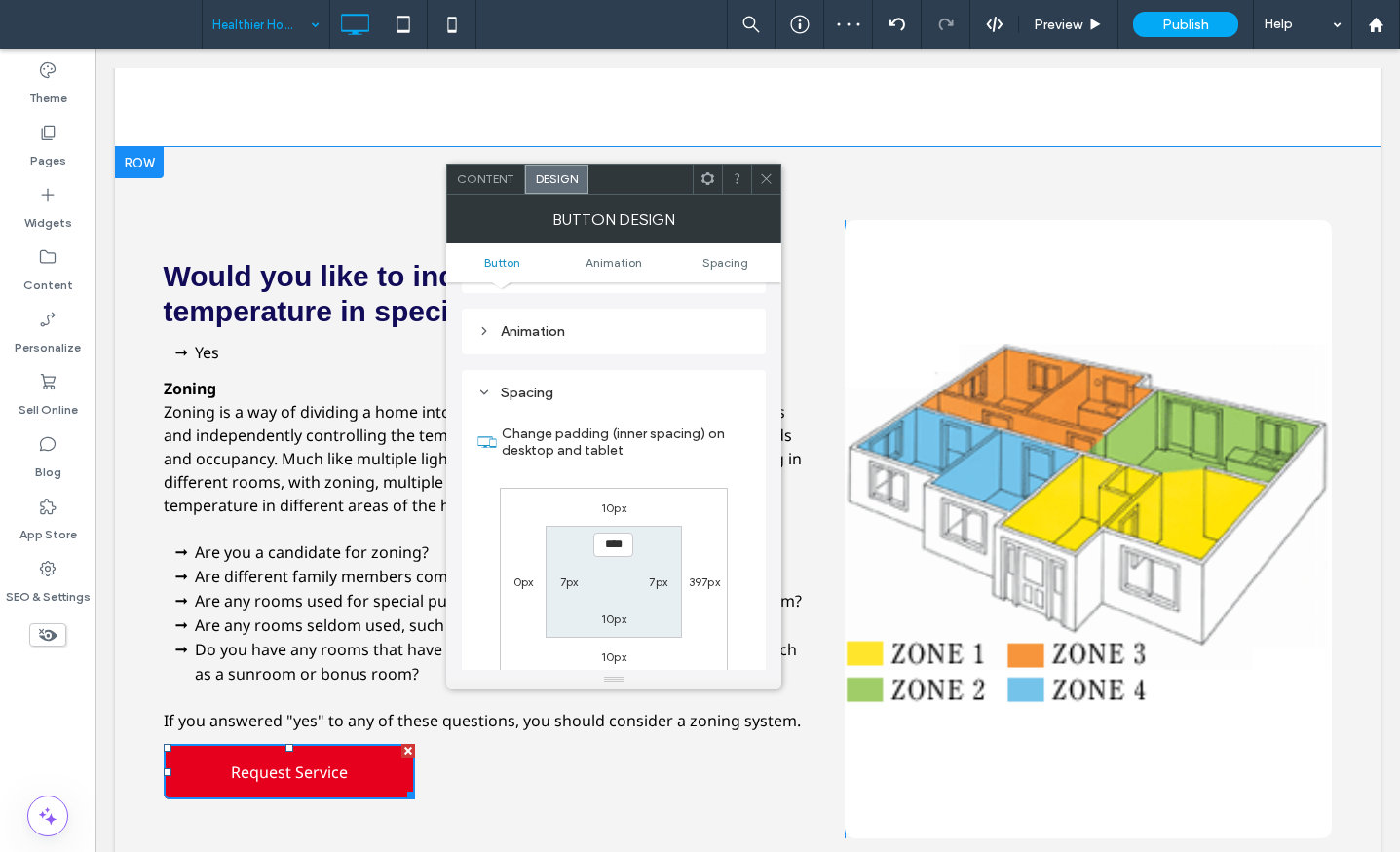 scroll, scrollTop: 914, scrollLeft: 0, axis: vertical 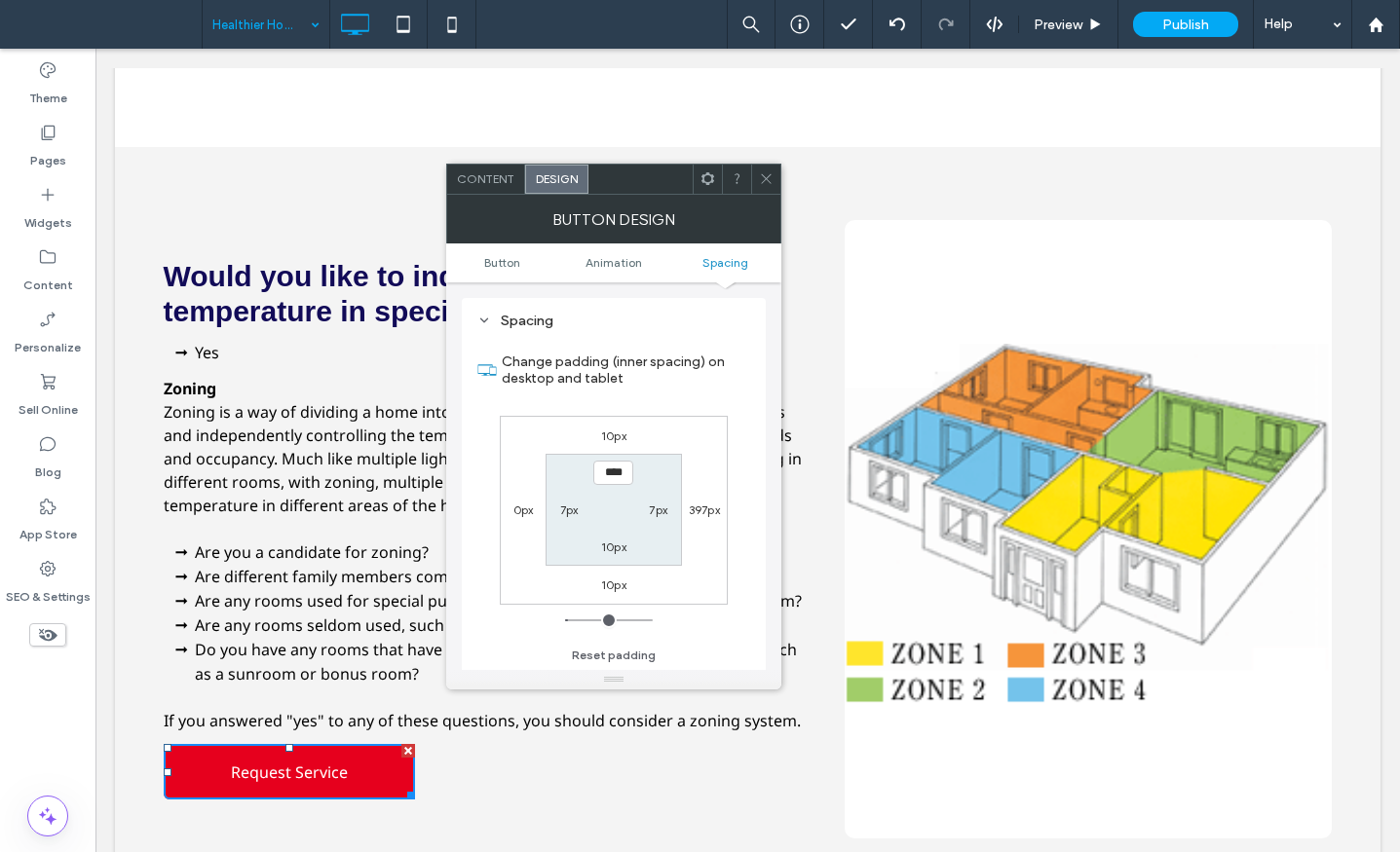 click on "10px" at bounding box center [614, 435] 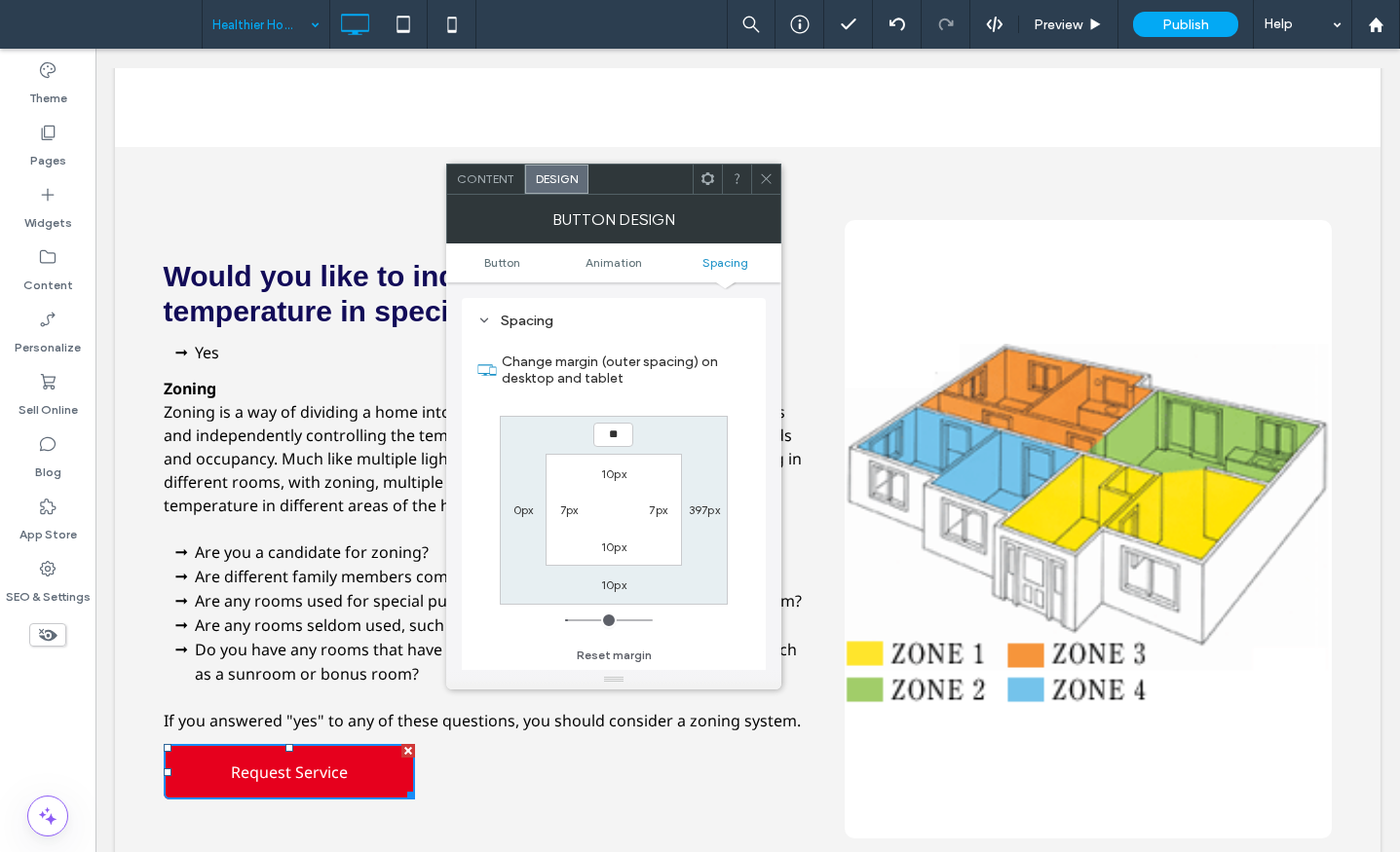 type on "**" 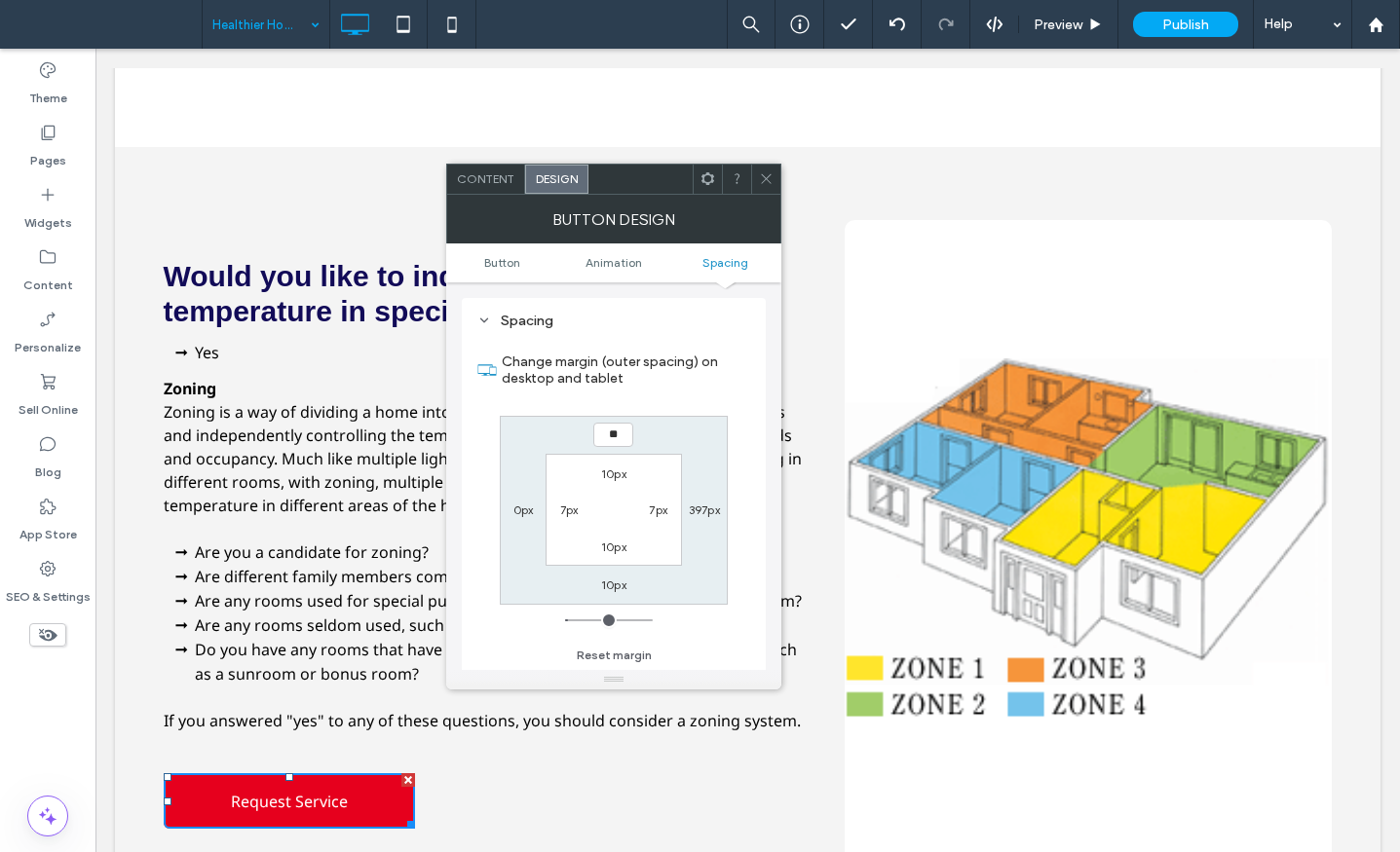 type on "**" 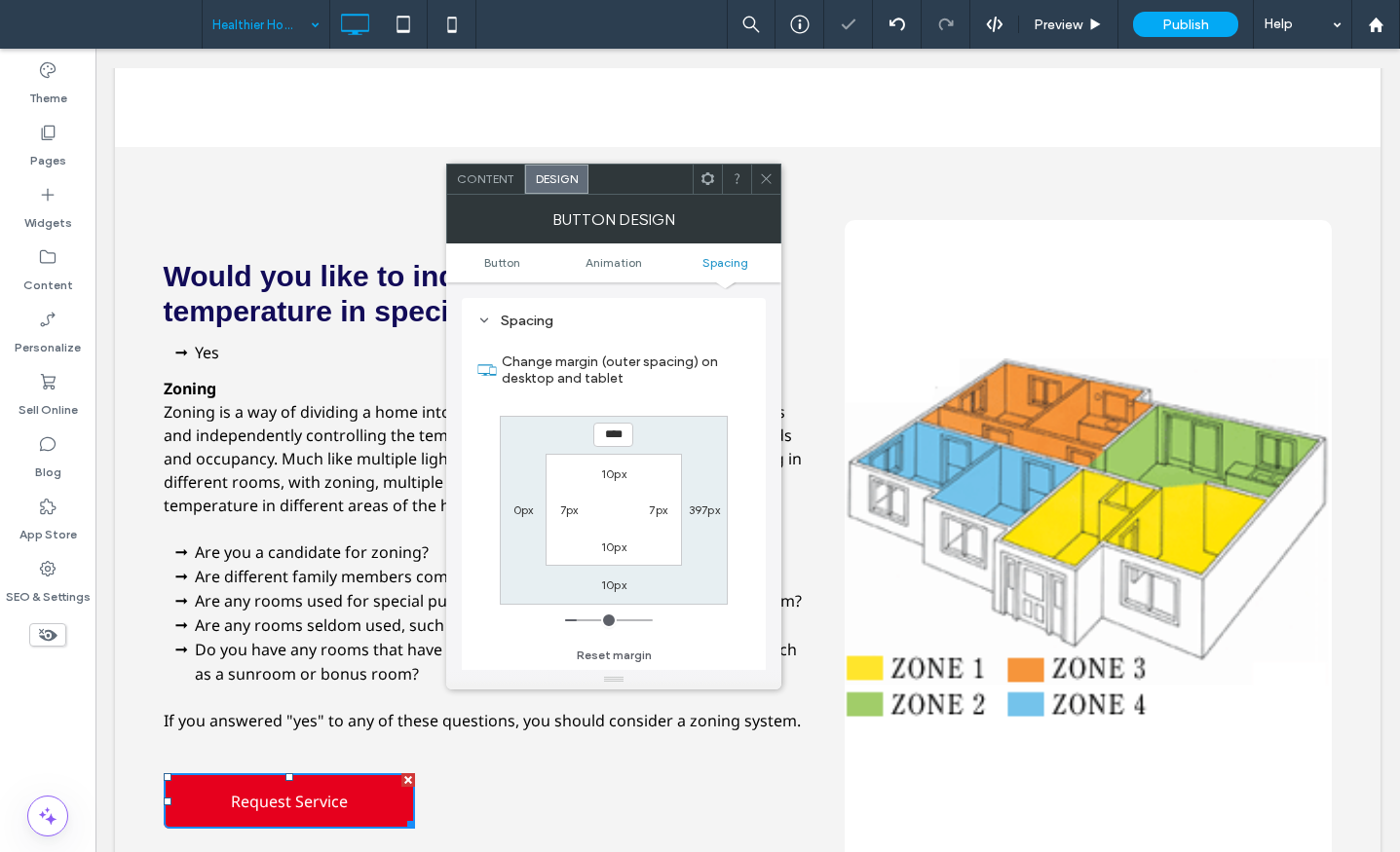 click at bounding box center [766, 179] 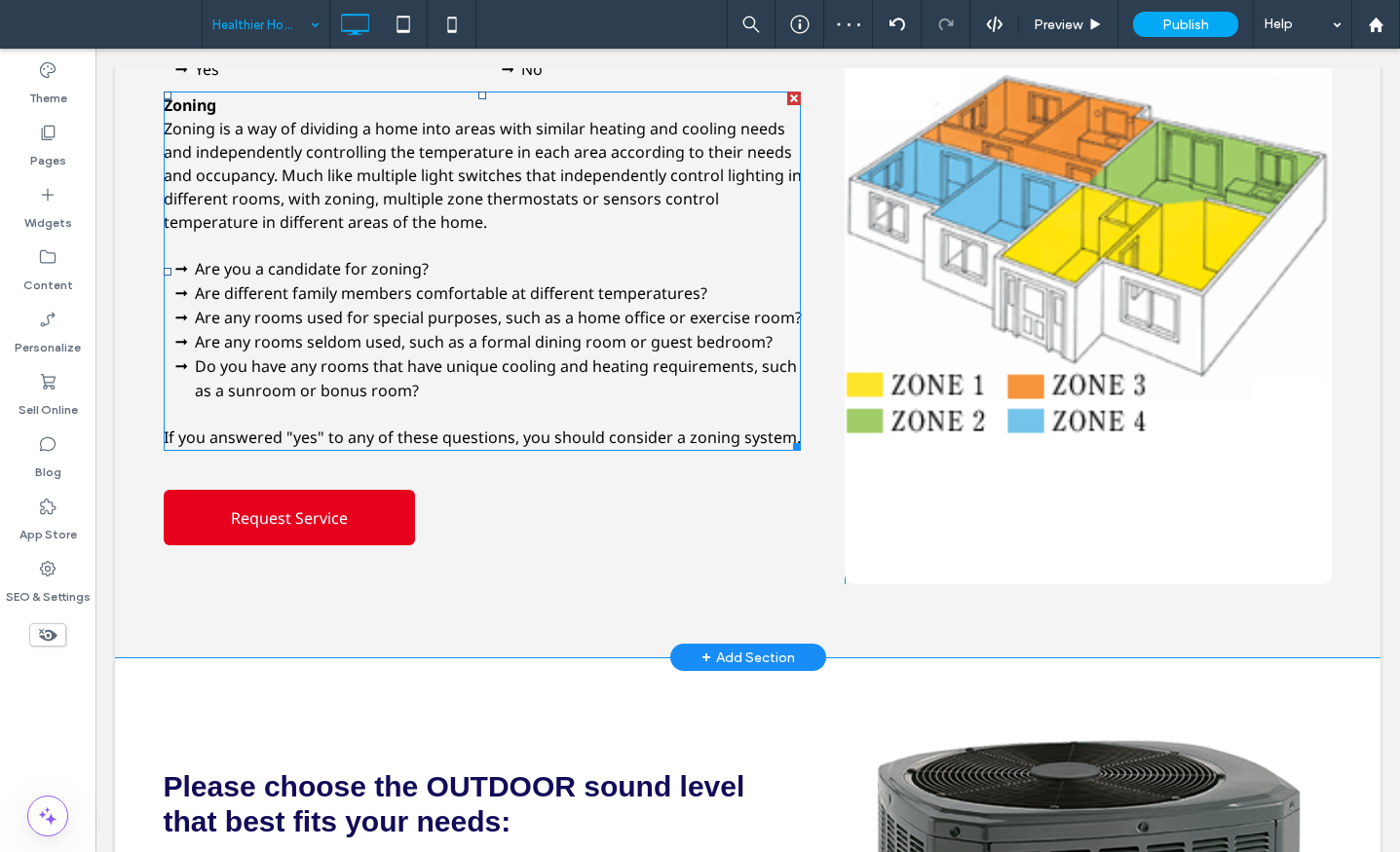 scroll, scrollTop: 5677, scrollLeft: 0, axis: vertical 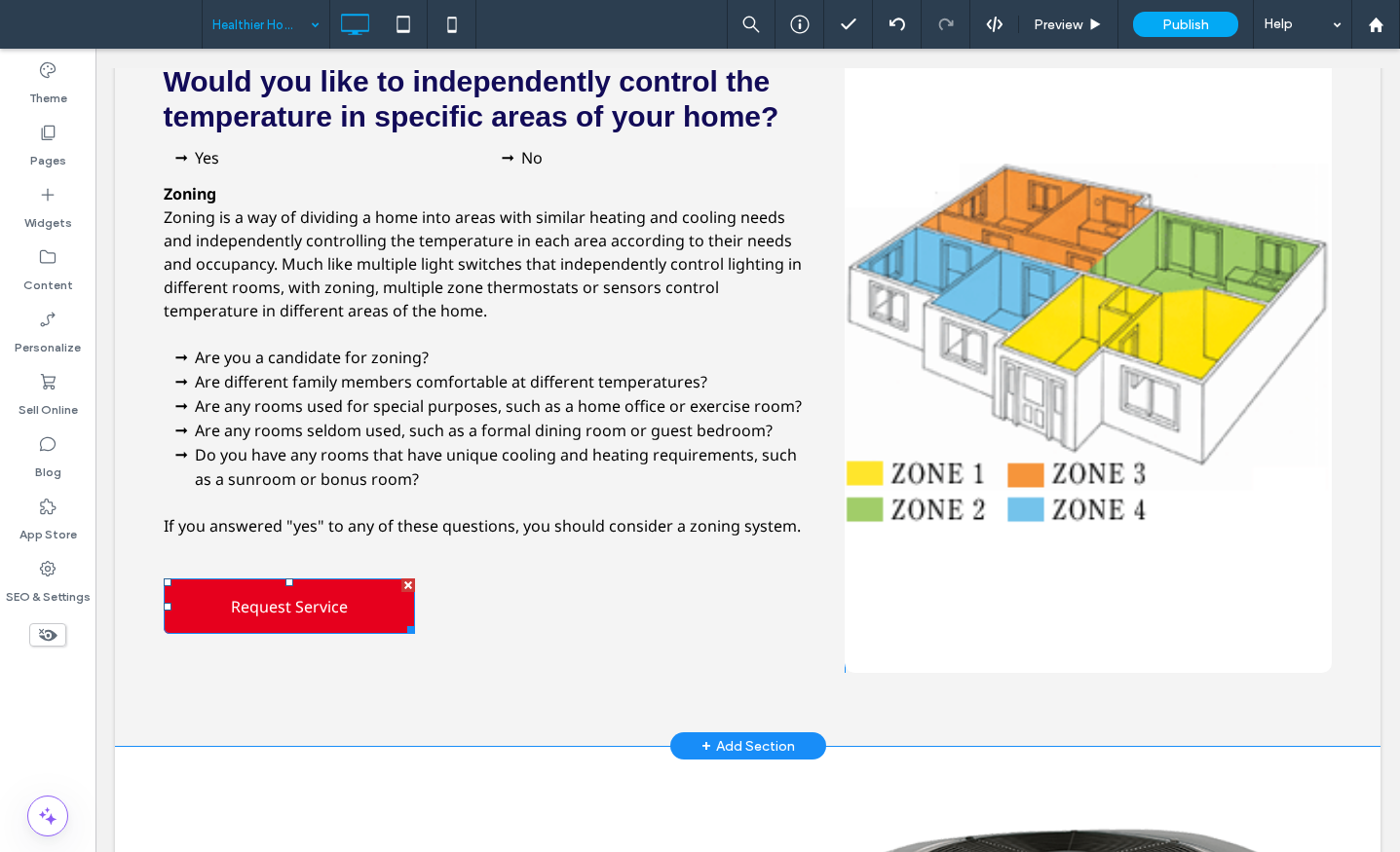 click on "Request Service" at bounding box center (289, 607) 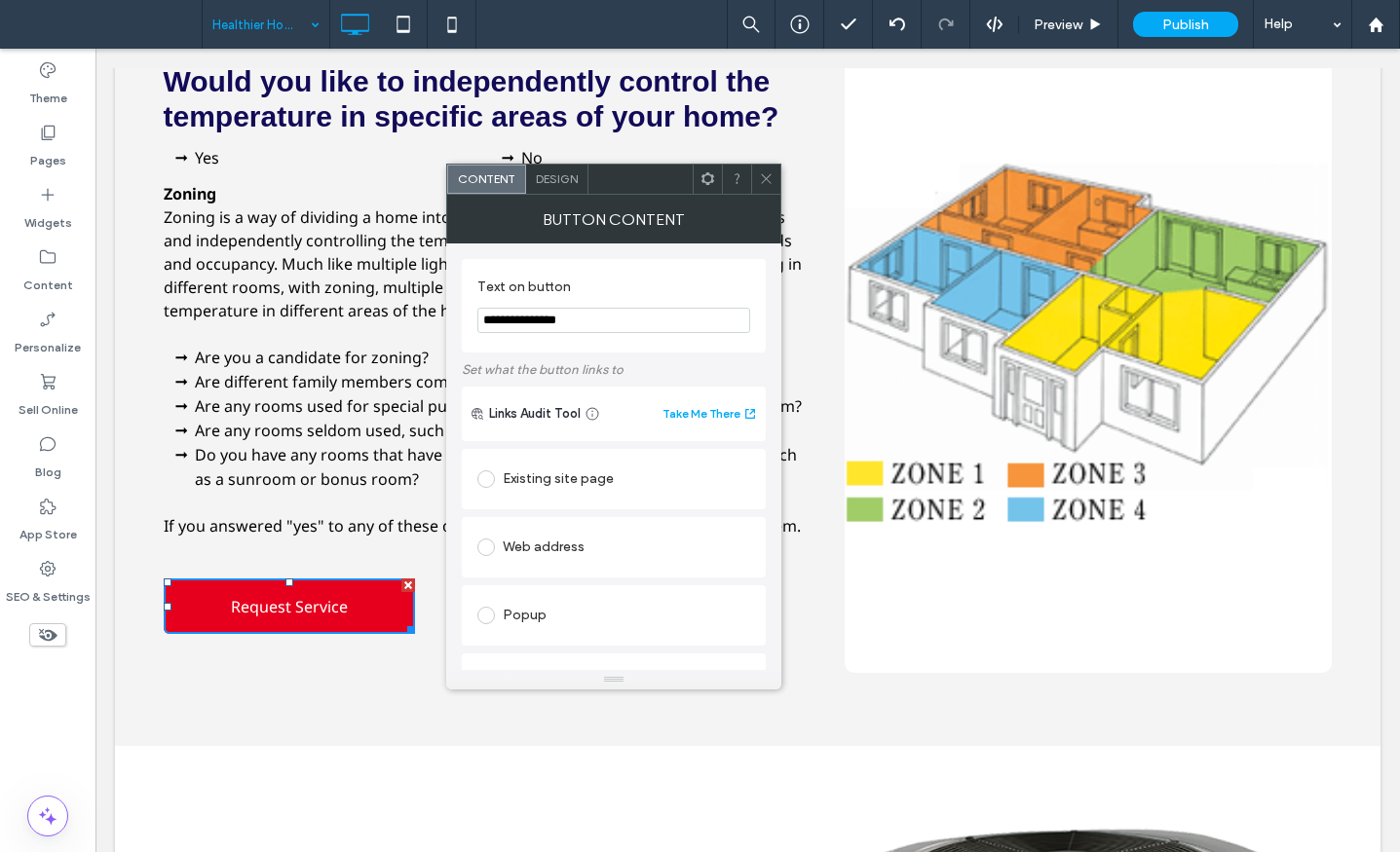 click on "Design" at bounding box center [556, 178] 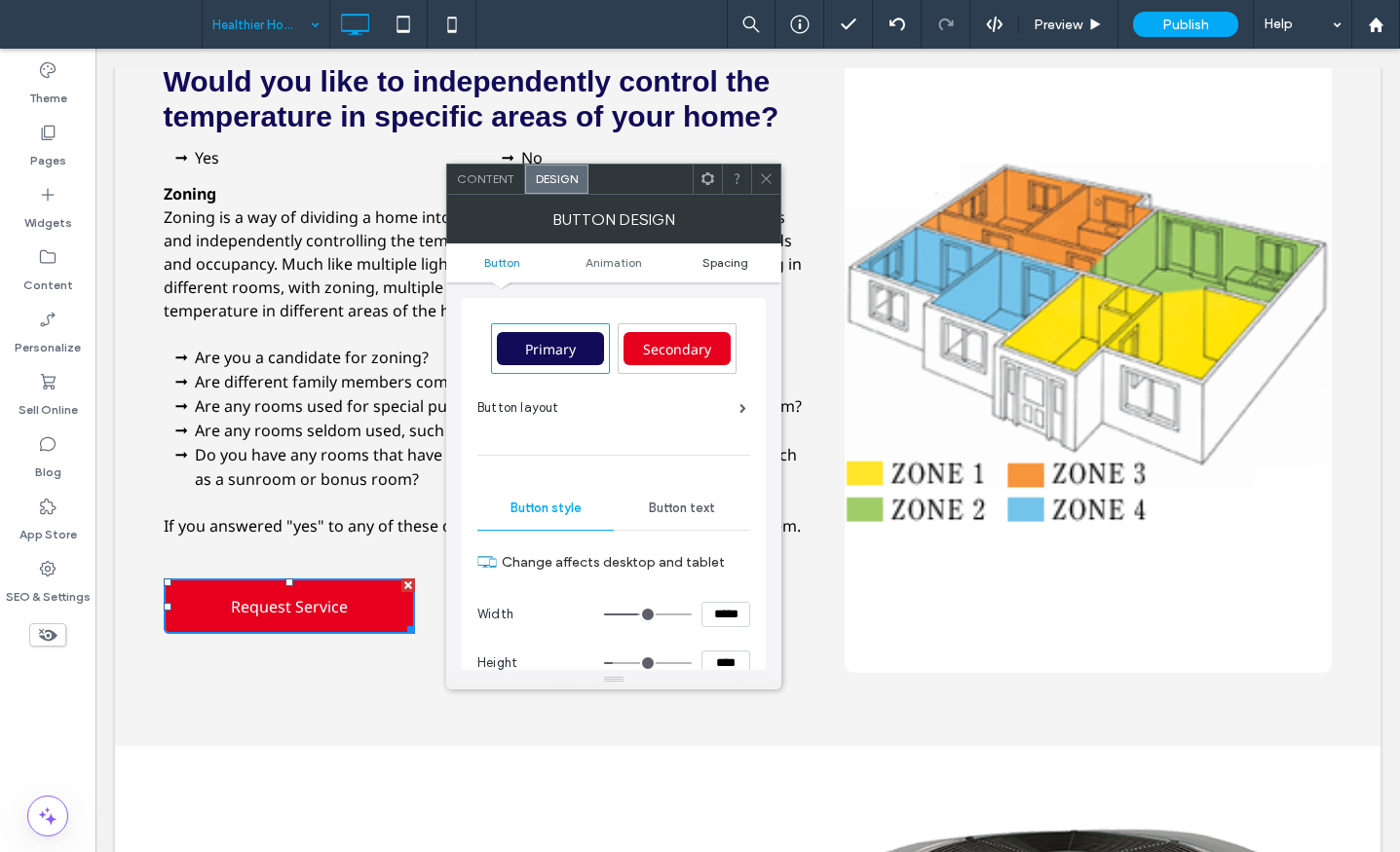 drag, startPoint x: 707, startPoint y: 256, endPoint x: 729, endPoint y: 261, distance: 22.561028 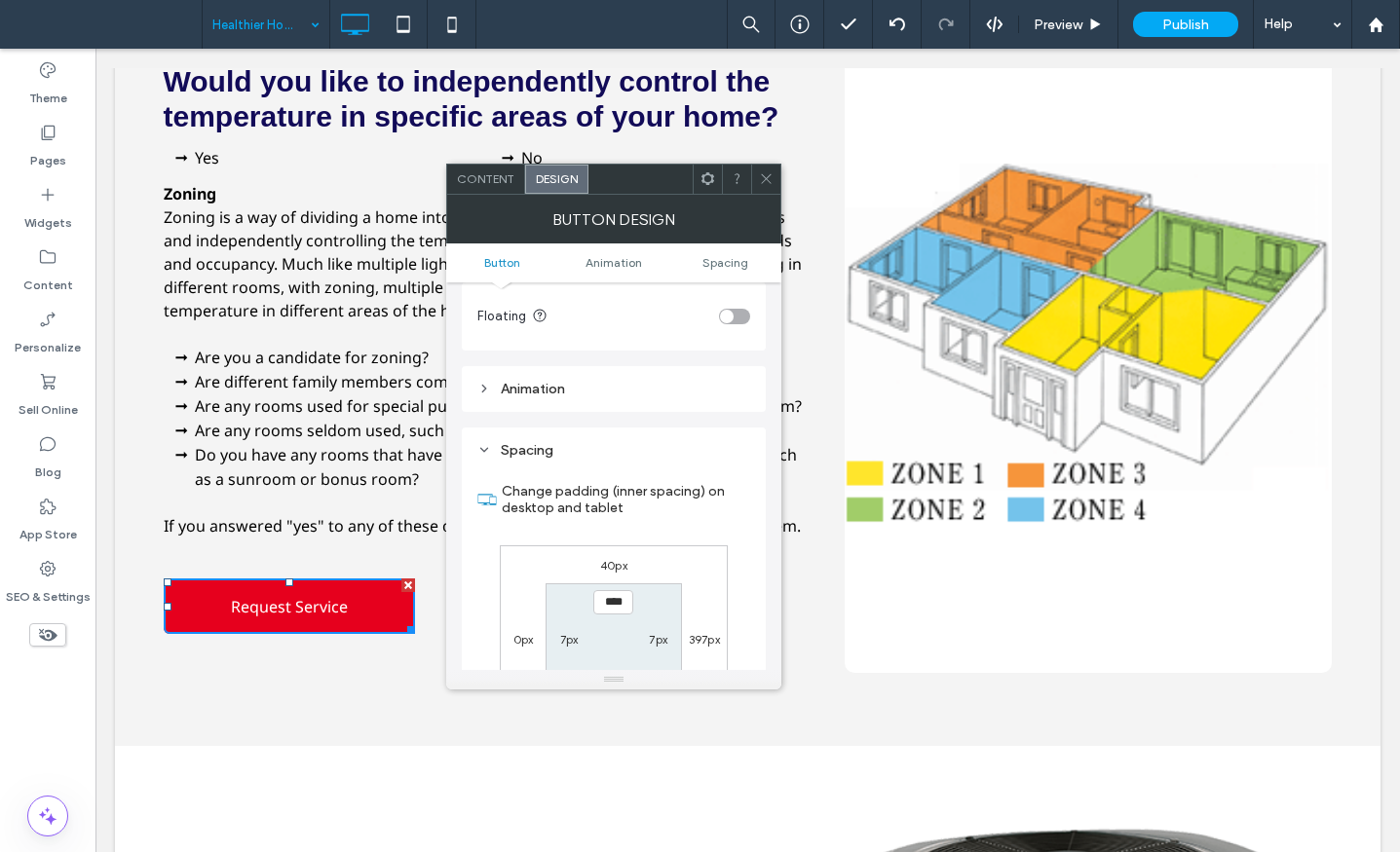 scroll, scrollTop: 914, scrollLeft: 0, axis: vertical 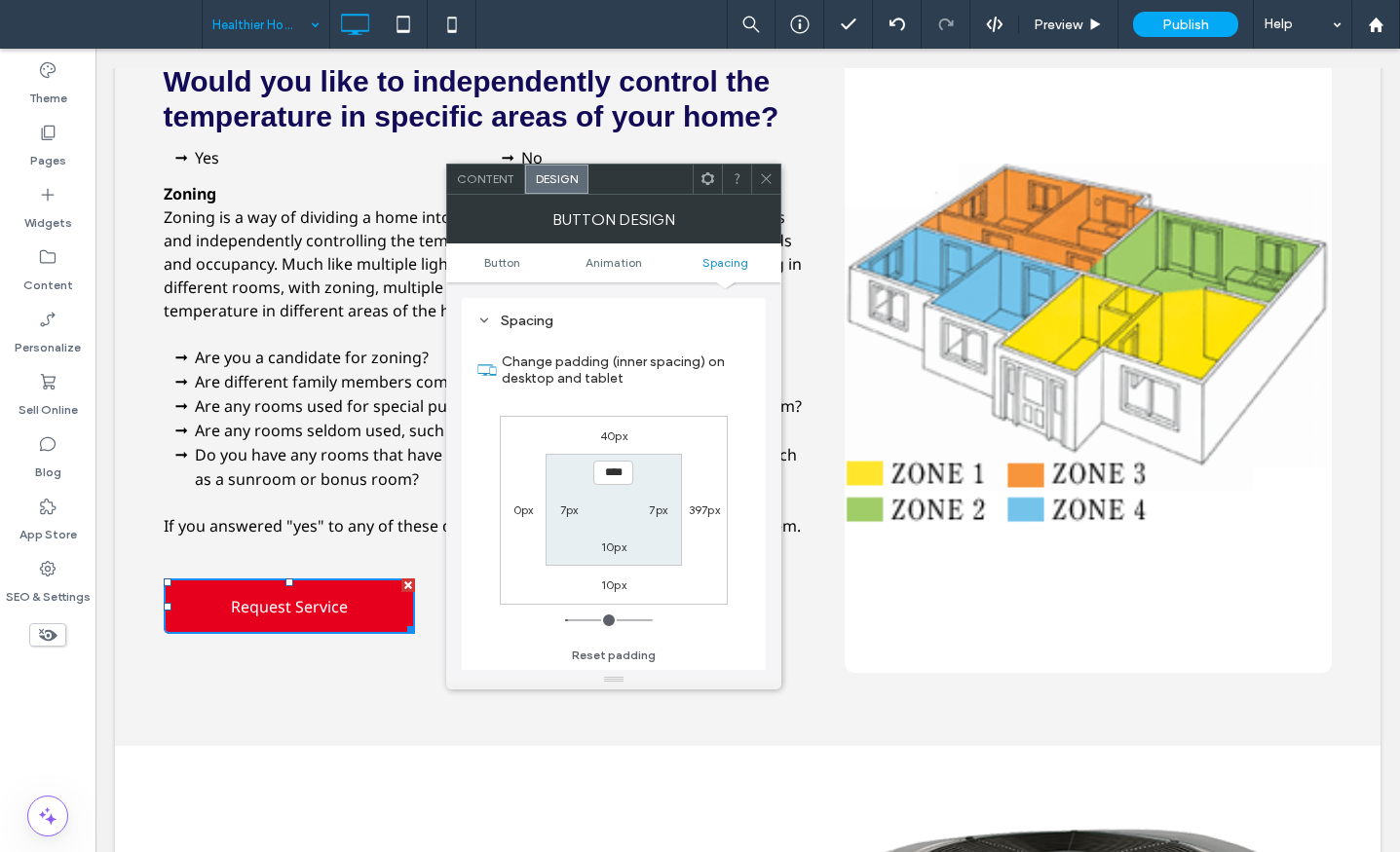 click on "40px" at bounding box center [614, 435] 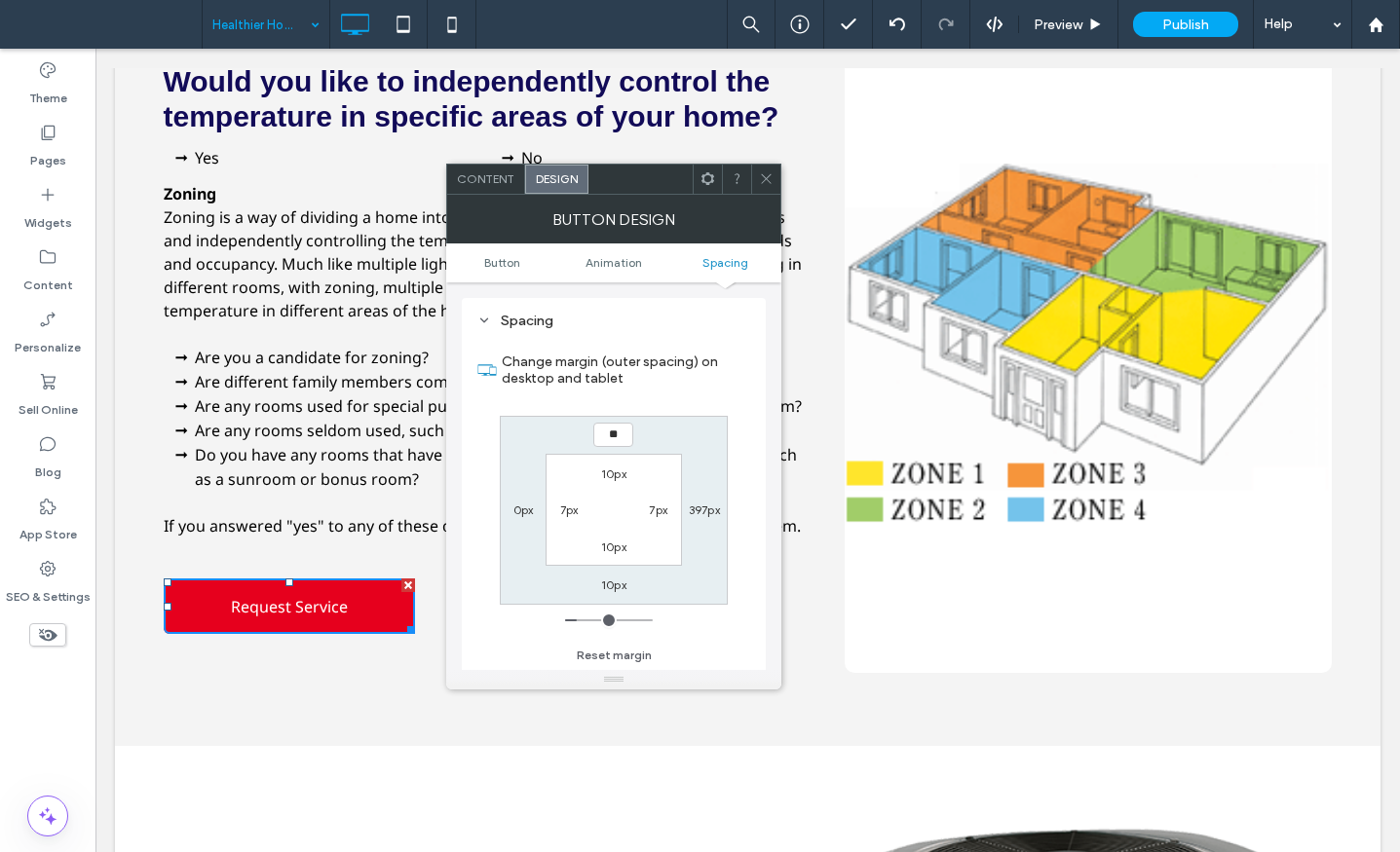 type on "**" 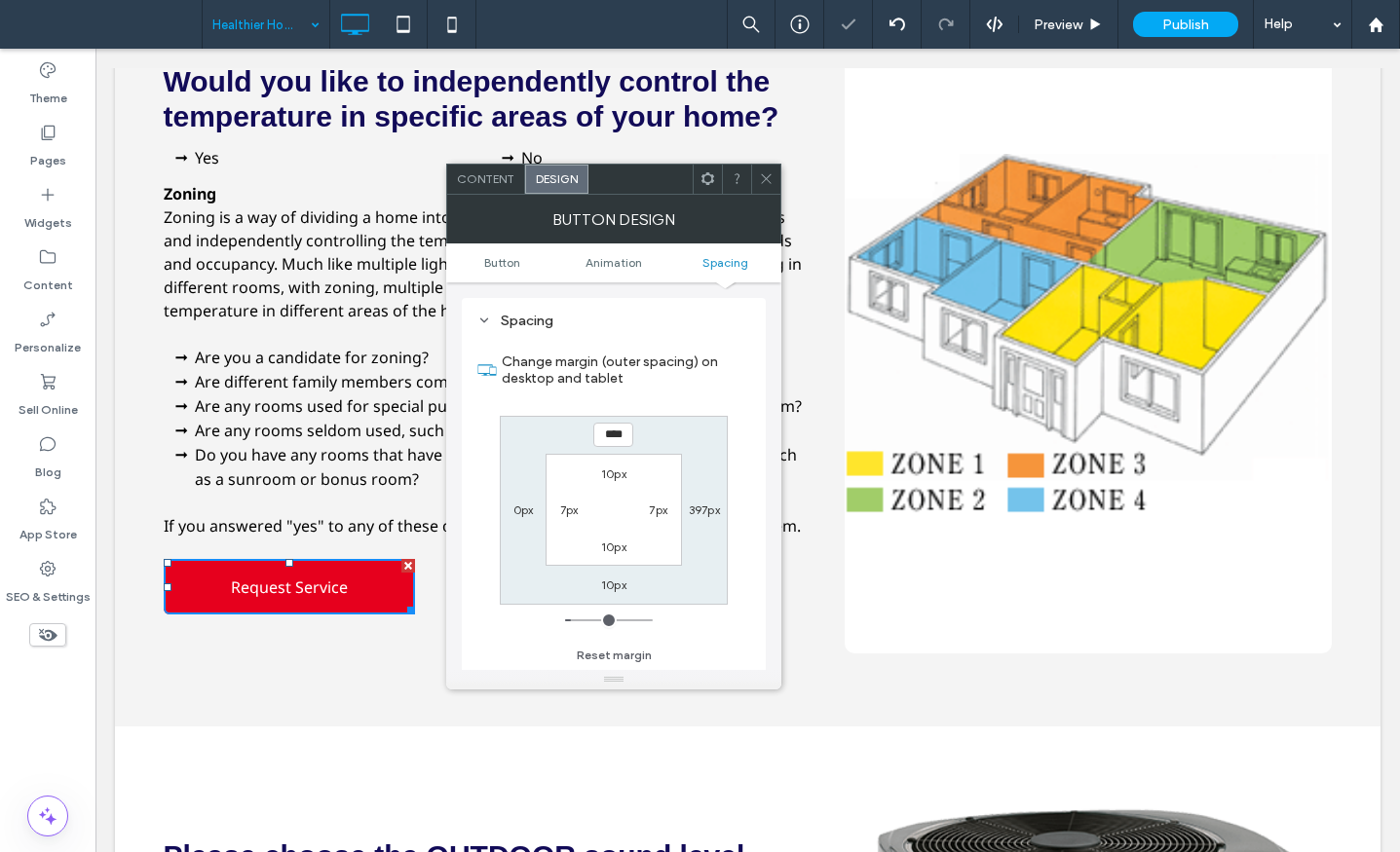 click at bounding box center (766, 179) 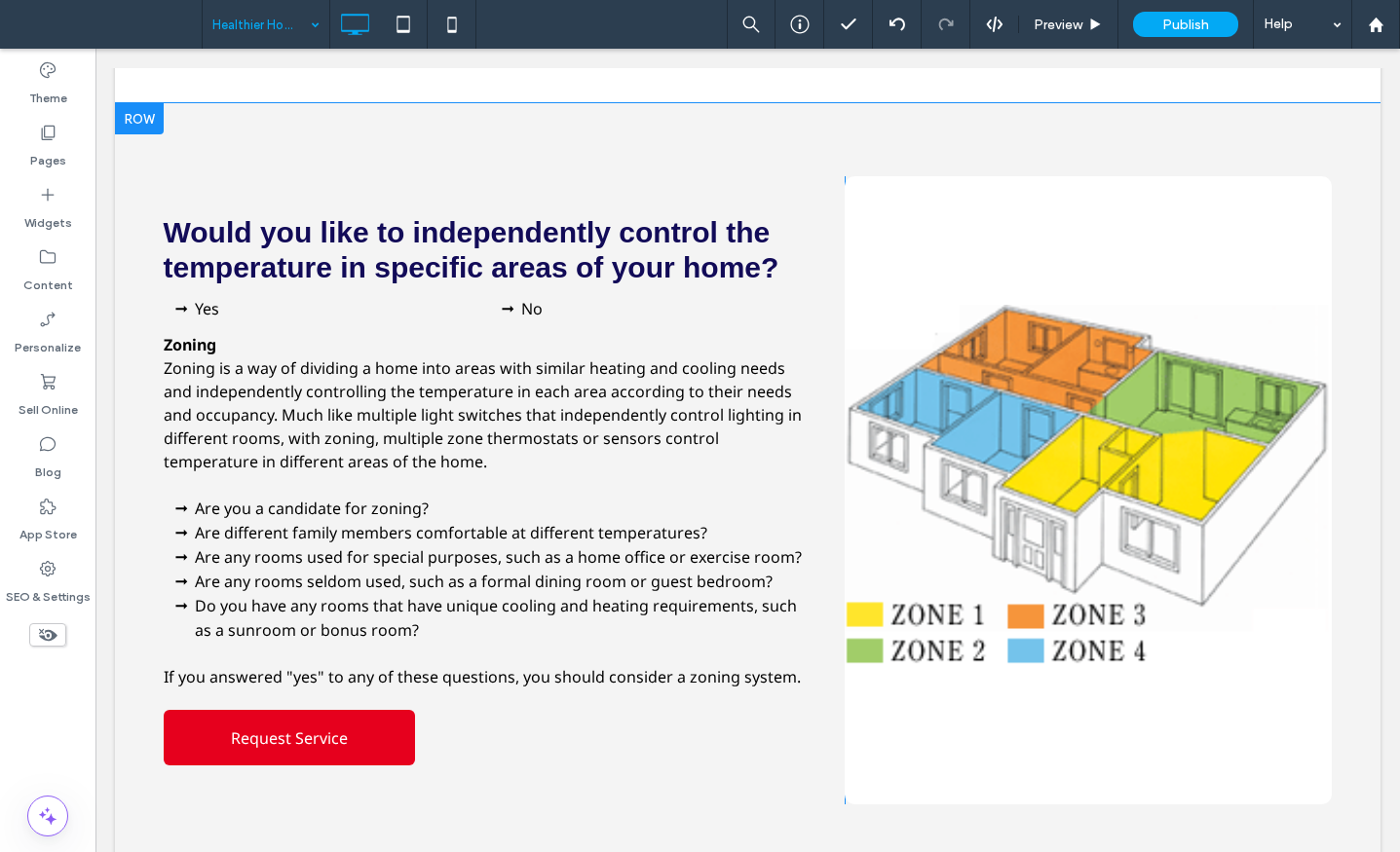 scroll, scrollTop: 5677, scrollLeft: 0, axis: vertical 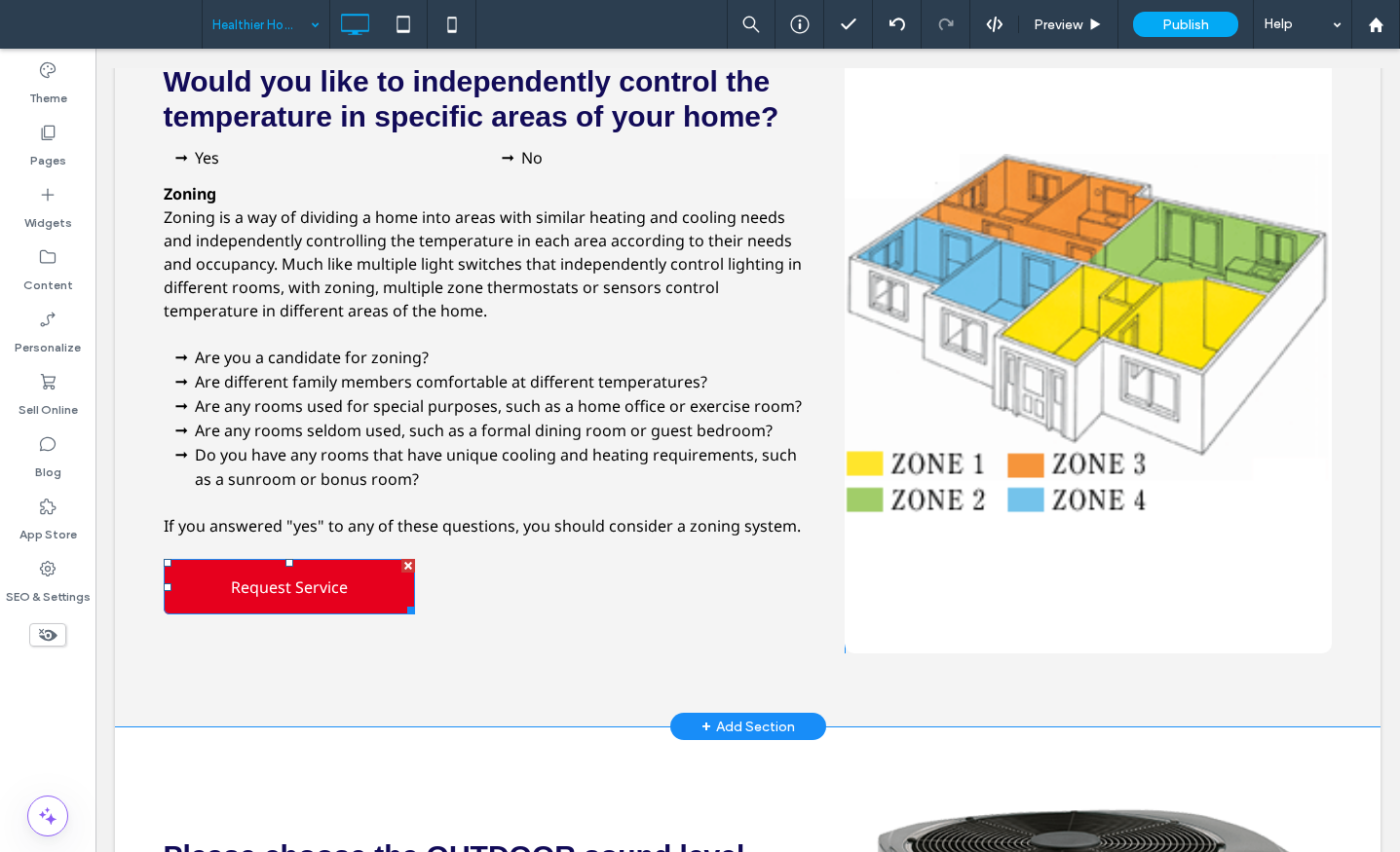 click on "Request Service" at bounding box center [289, 587] 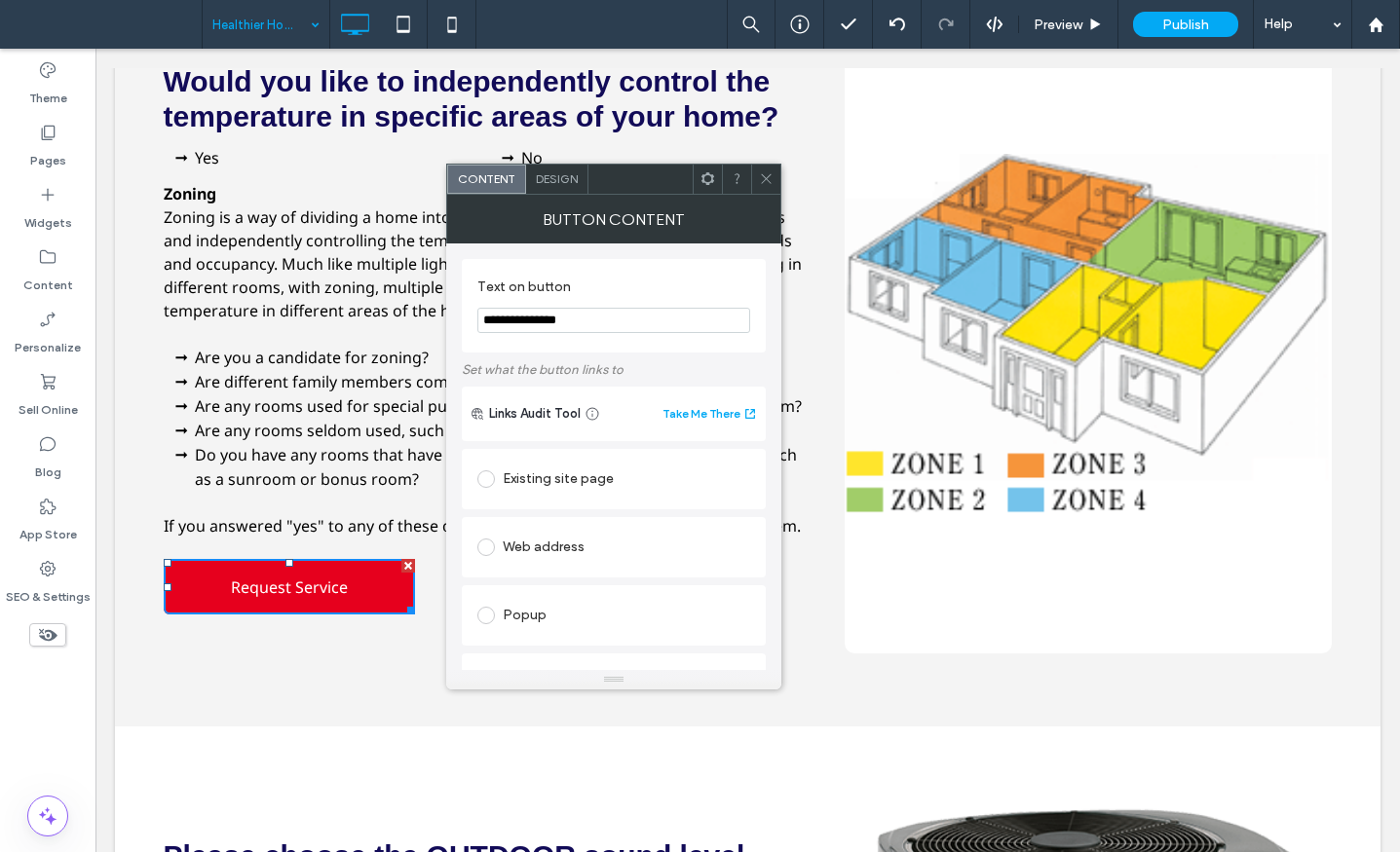 click at bounding box center [766, 179] 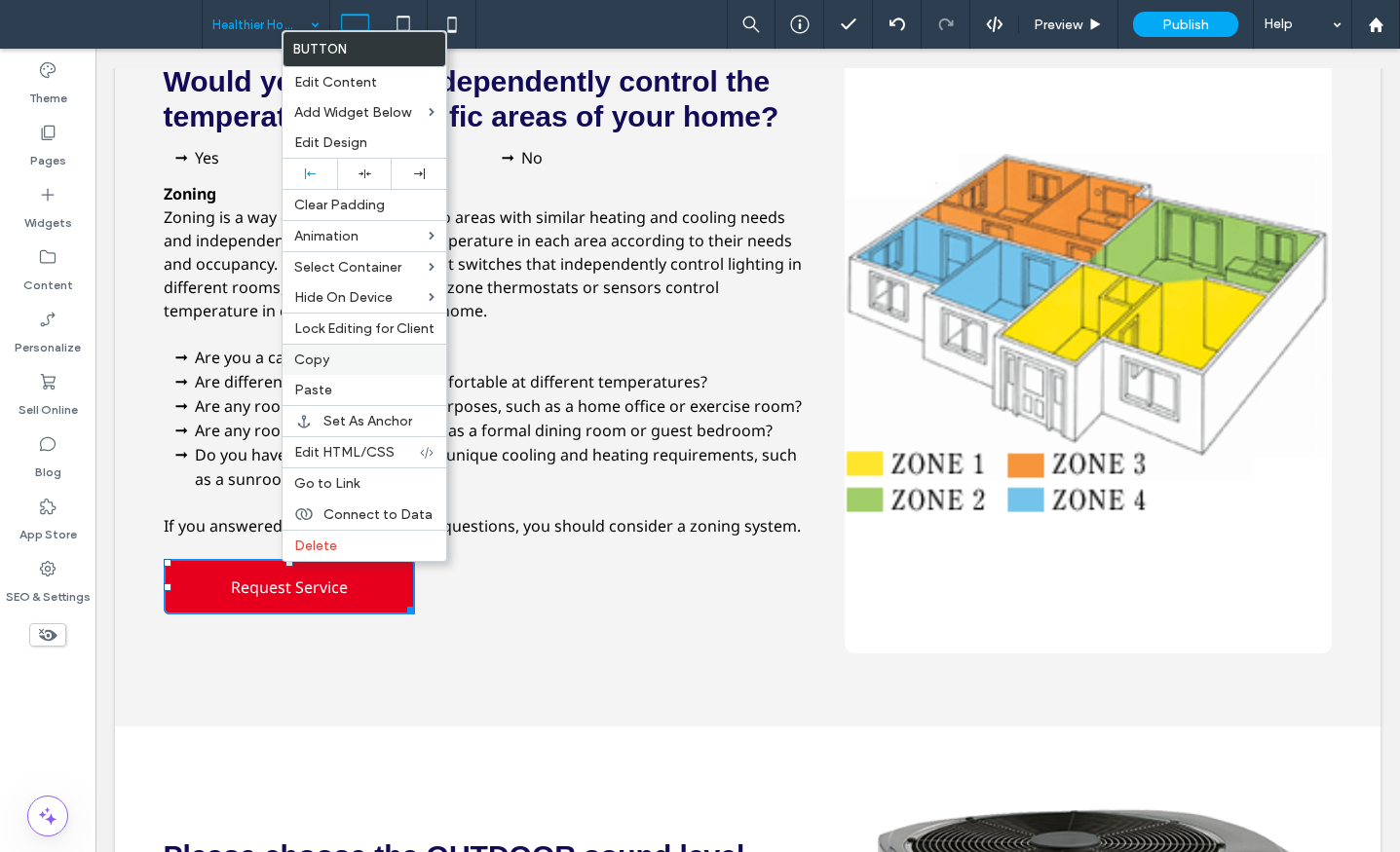 click on "Copy" at bounding box center [312, 359] 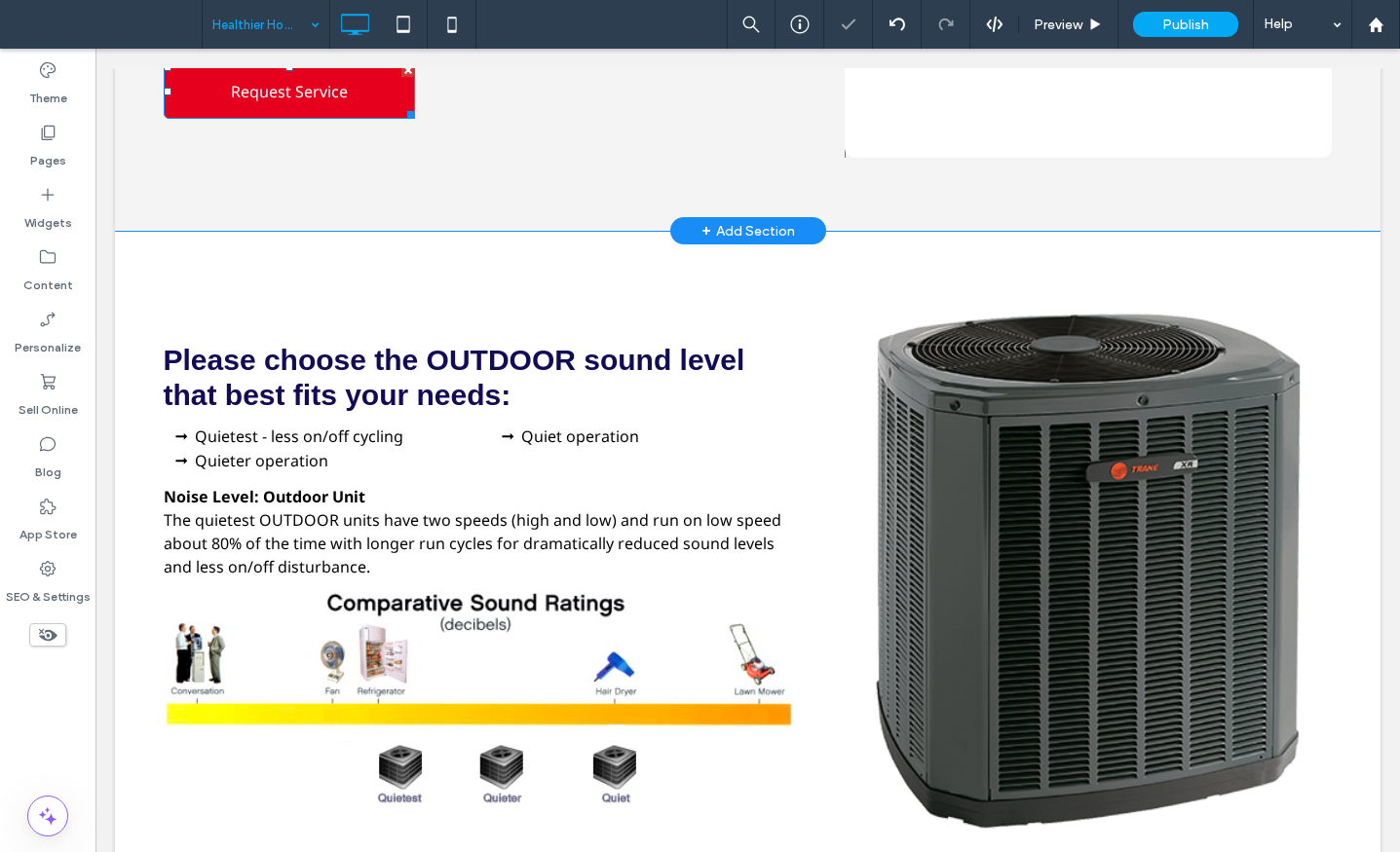 scroll, scrollTop: 6358, scrollLeft: 0, axis: vertical 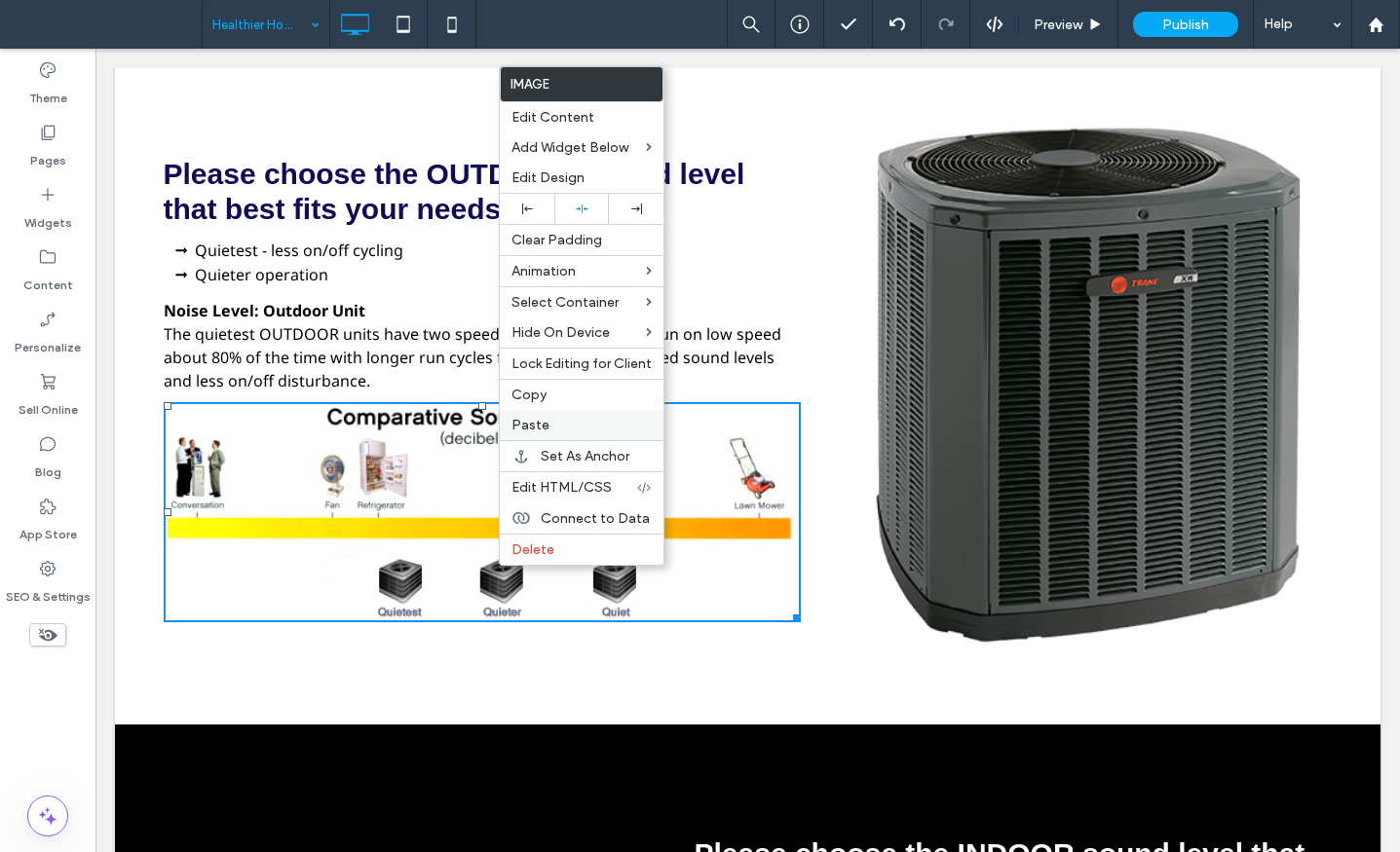 click on "Paste" at bounding box center (530, 425) 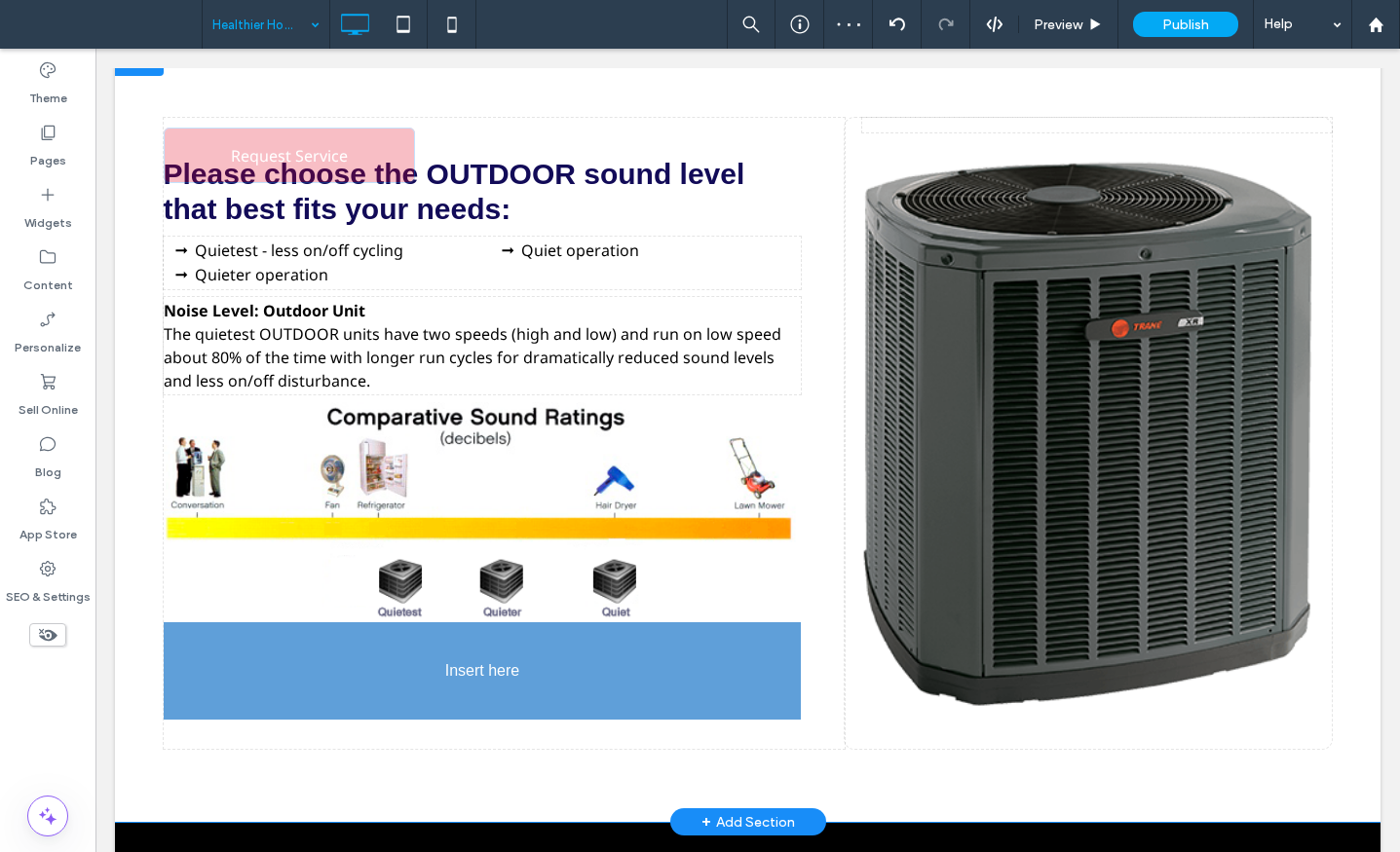 drag, startPoint x: 497, startPoint y: 403, endPoint x: 581, endPoint y: 719, distance: 326.97401 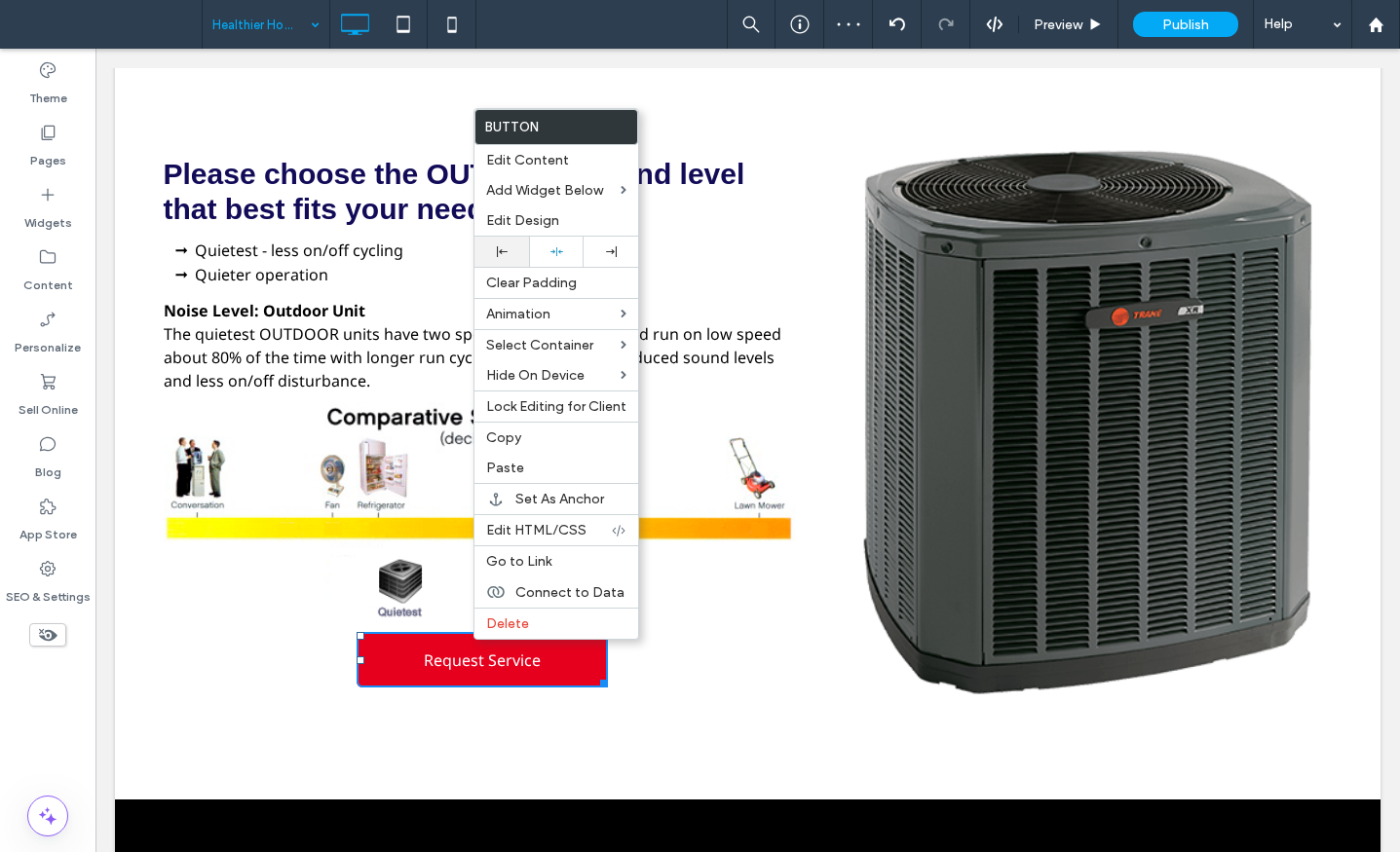 click at bounding box center [502, 251] 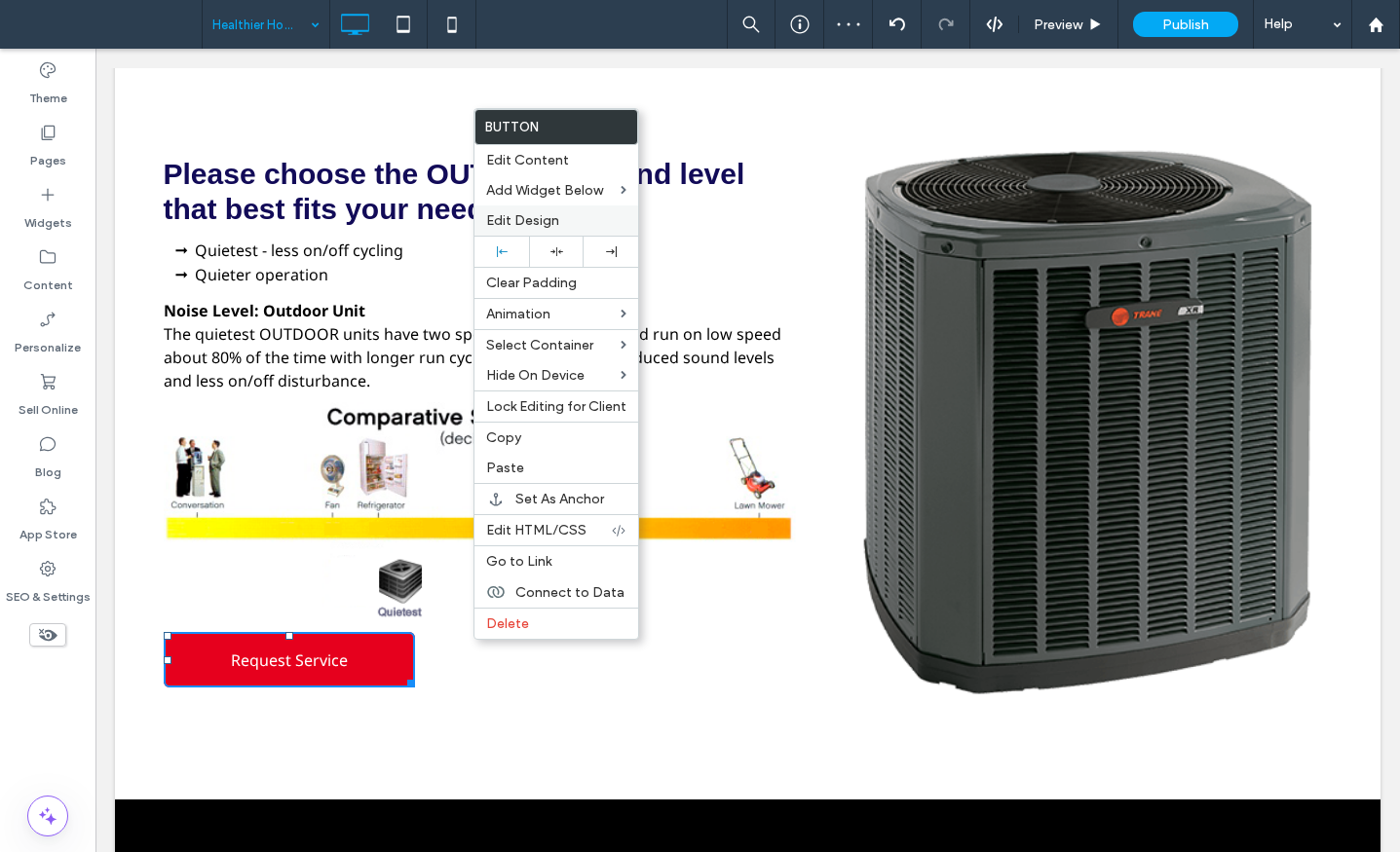 drag, startPoint x: 534, startPoint y: 222, endPoint x: 710, endPoint y: 173, distance: 182.69373 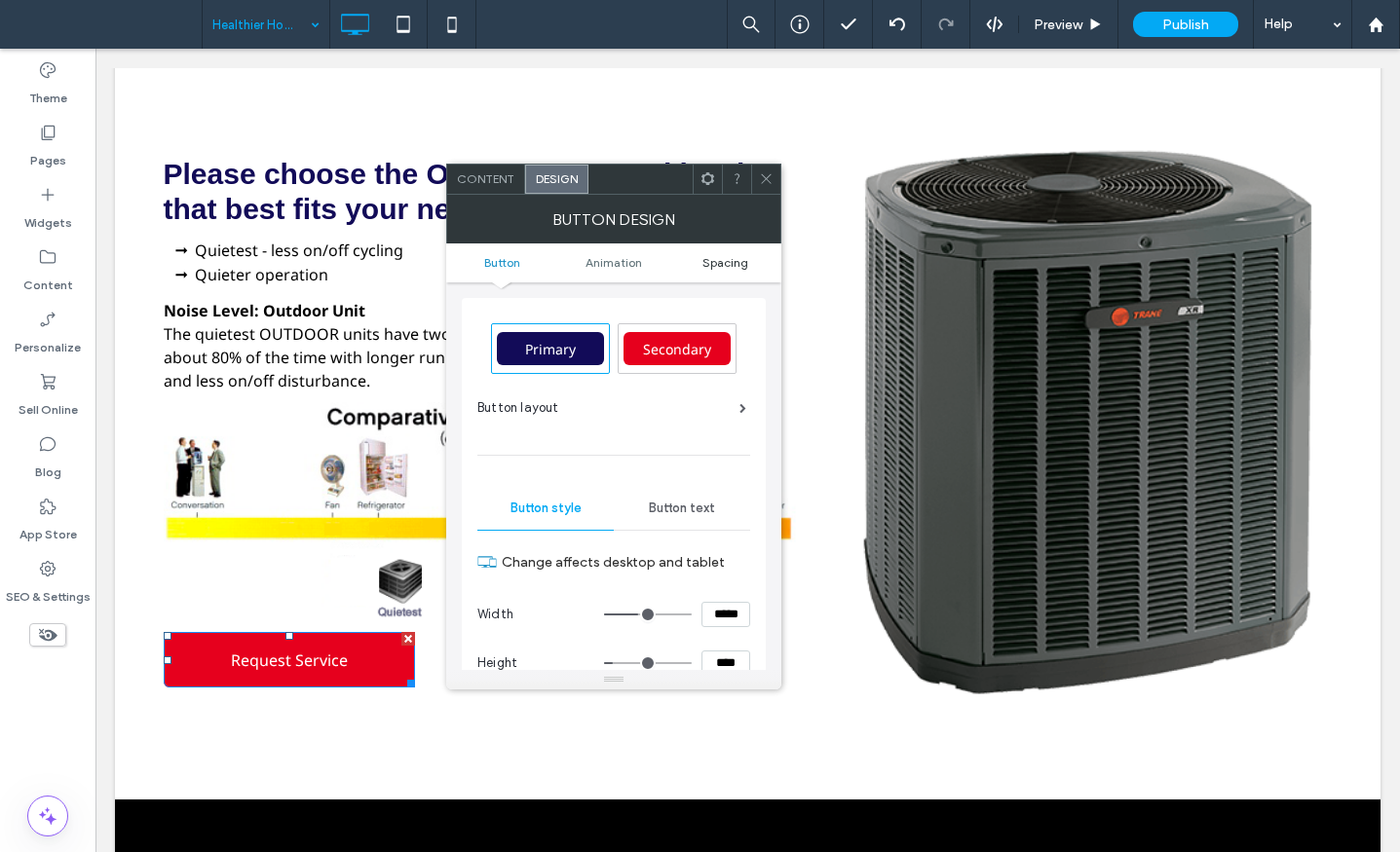 click on "Spacing" at bounding box center (725, 262) 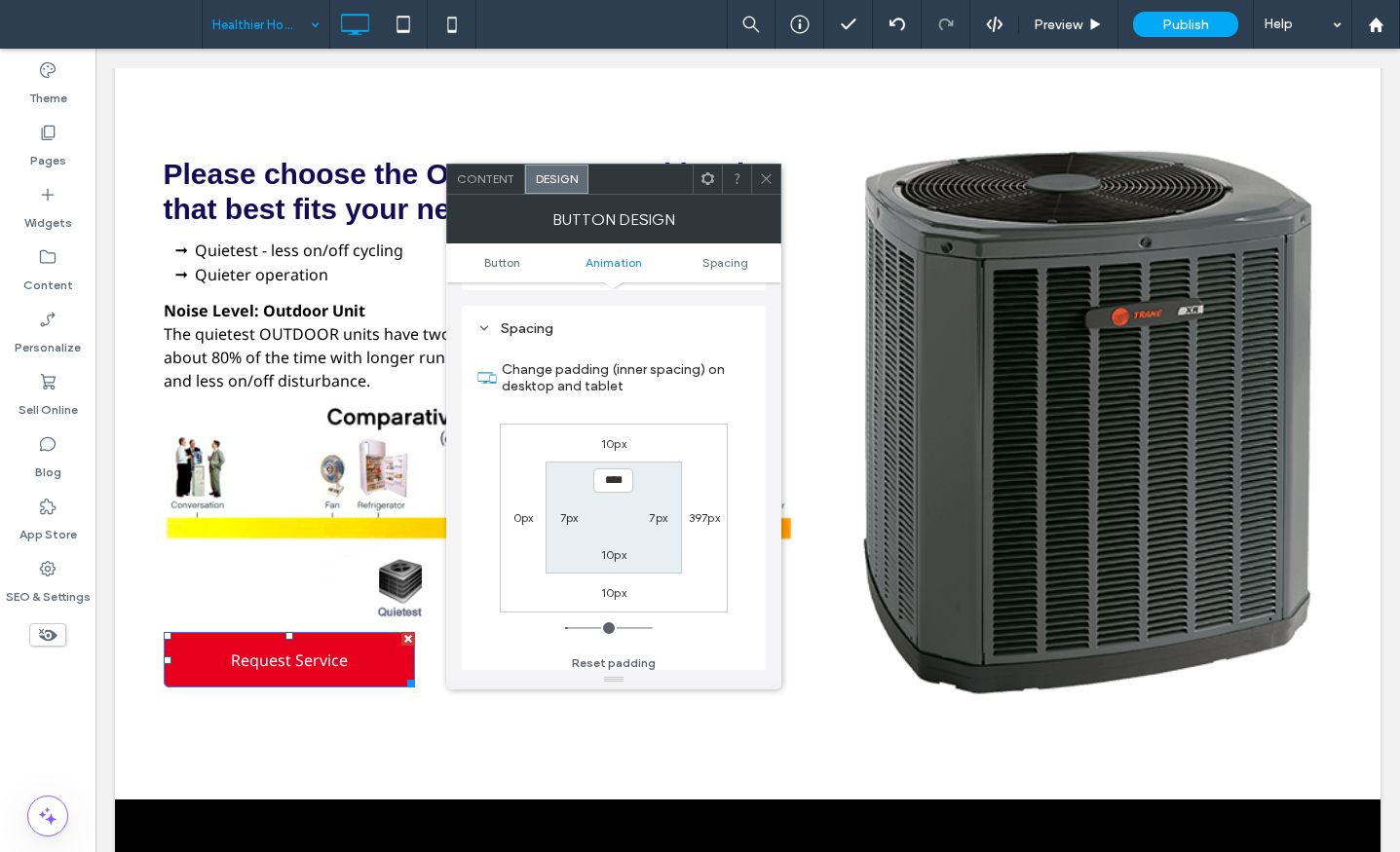 scroll, scrollTop: 914, scrollLeft: 0, axis: vertical 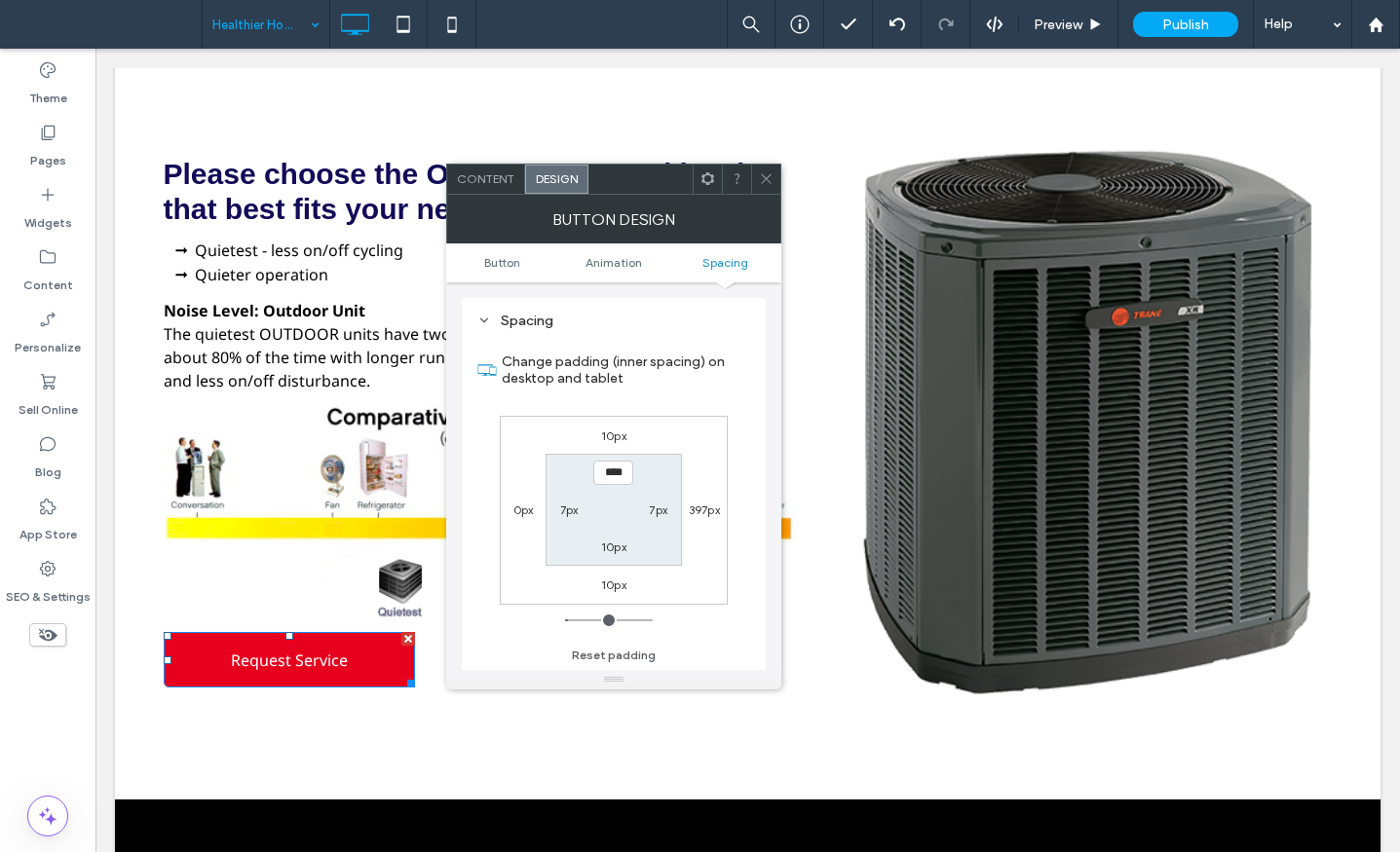 click on "10px" at bounding box center (614, 435) 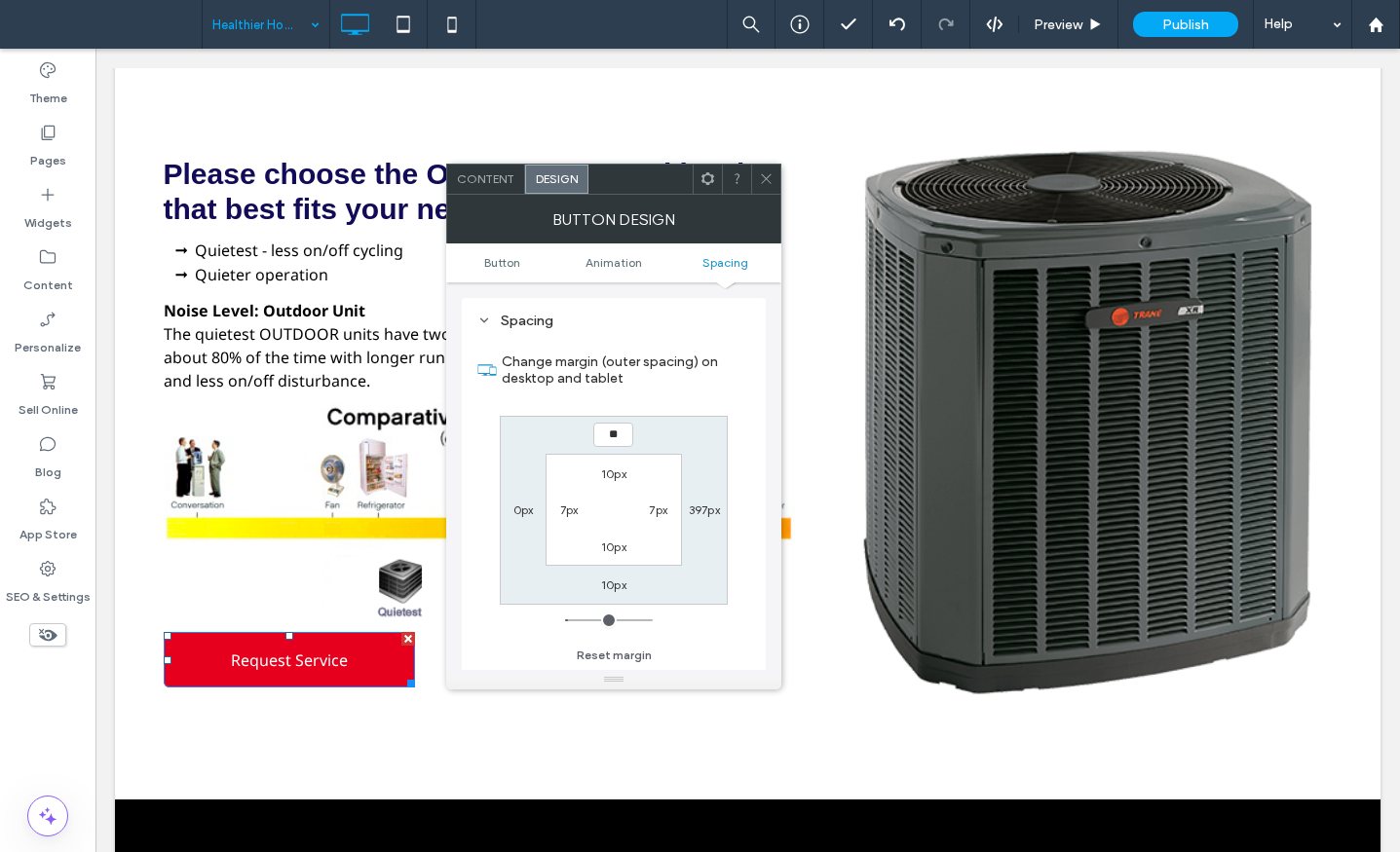 type on "**" 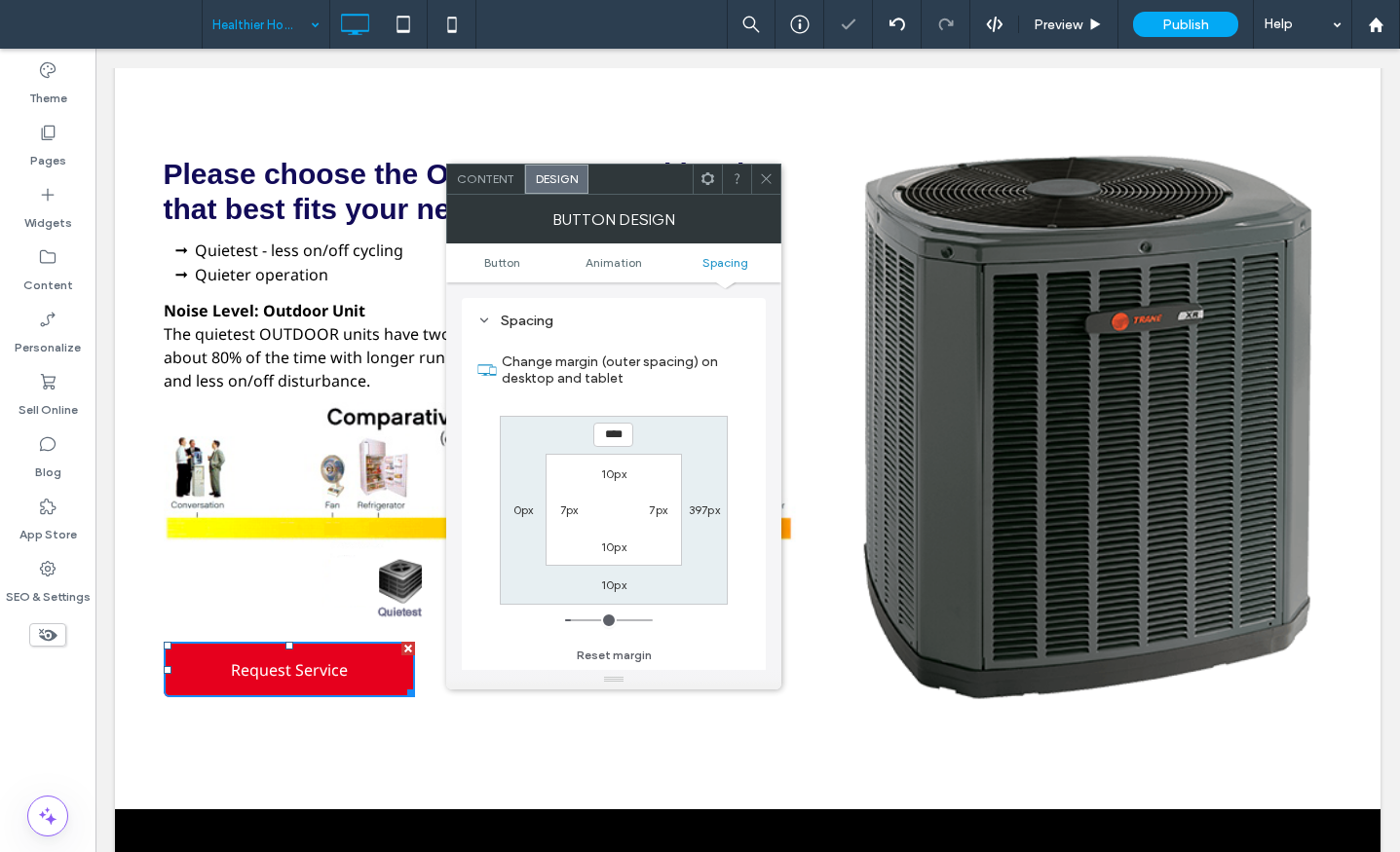 click at bounding box center [766, 179] 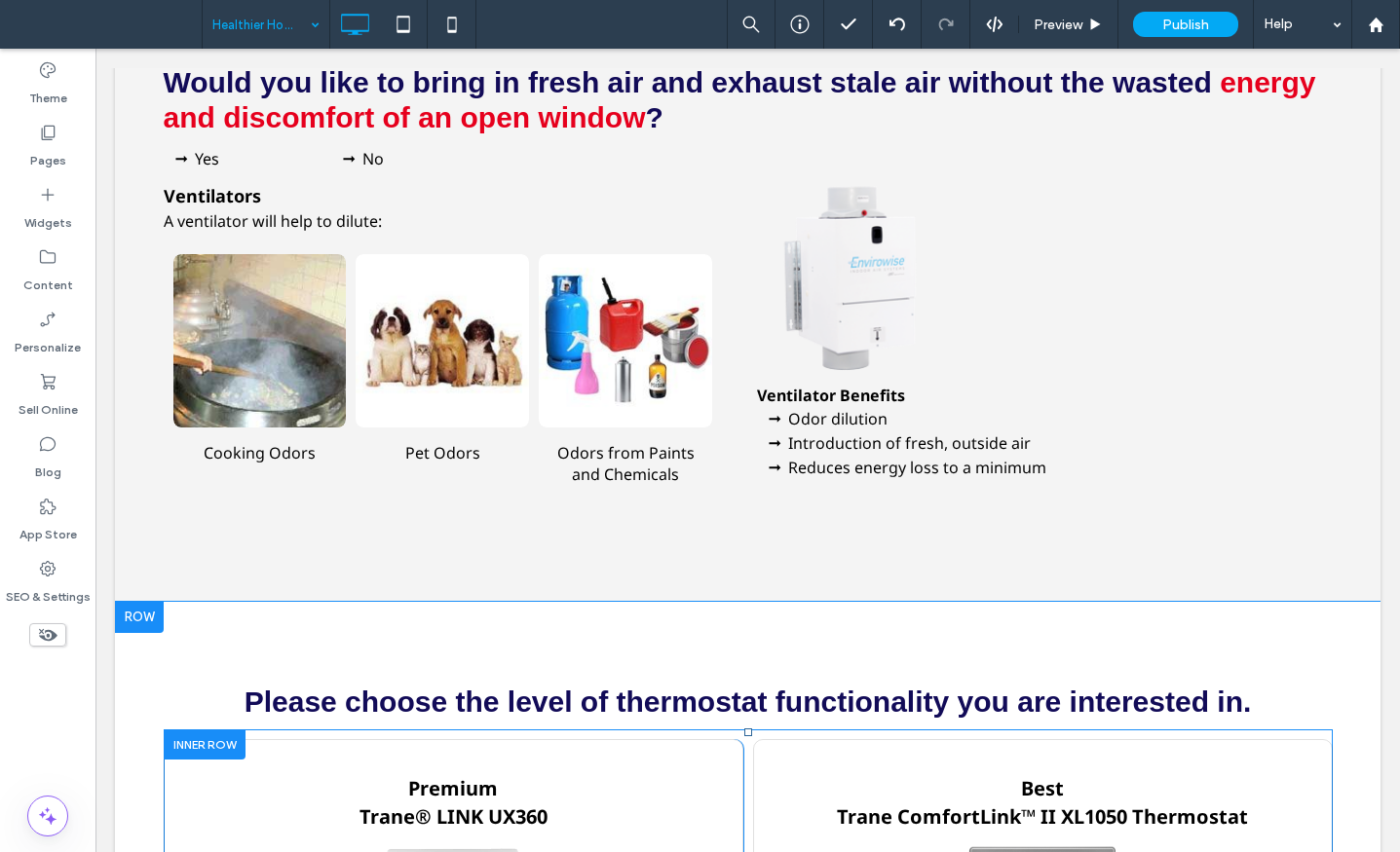 scroll, scrollTop: 3340, scrollLeft: 0, axis: vertical 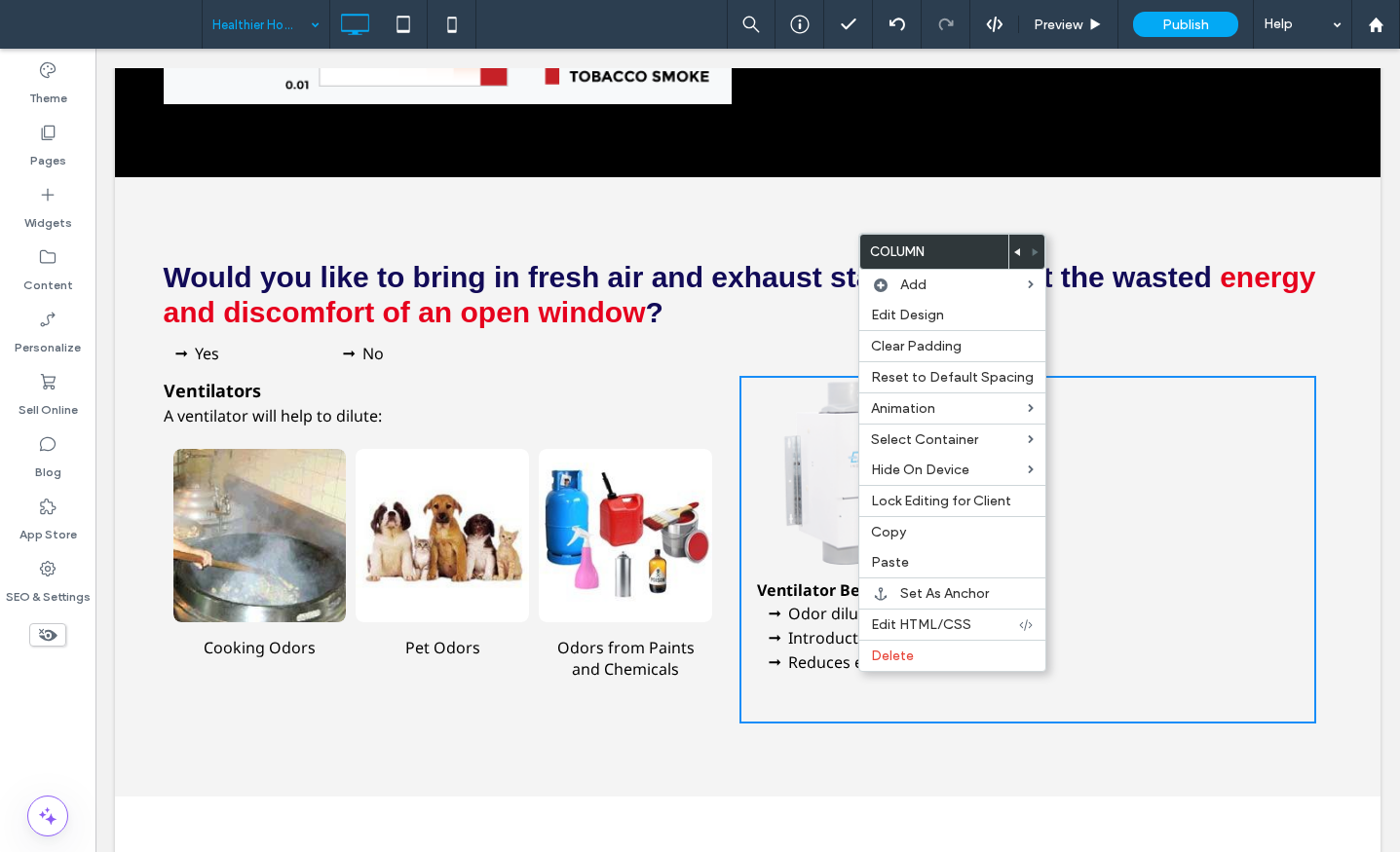 click on "Cooking Odors
Button
Pet Odors
Button
Odors from Paints and Chemicals
Button" at bounding box center [443, 576] 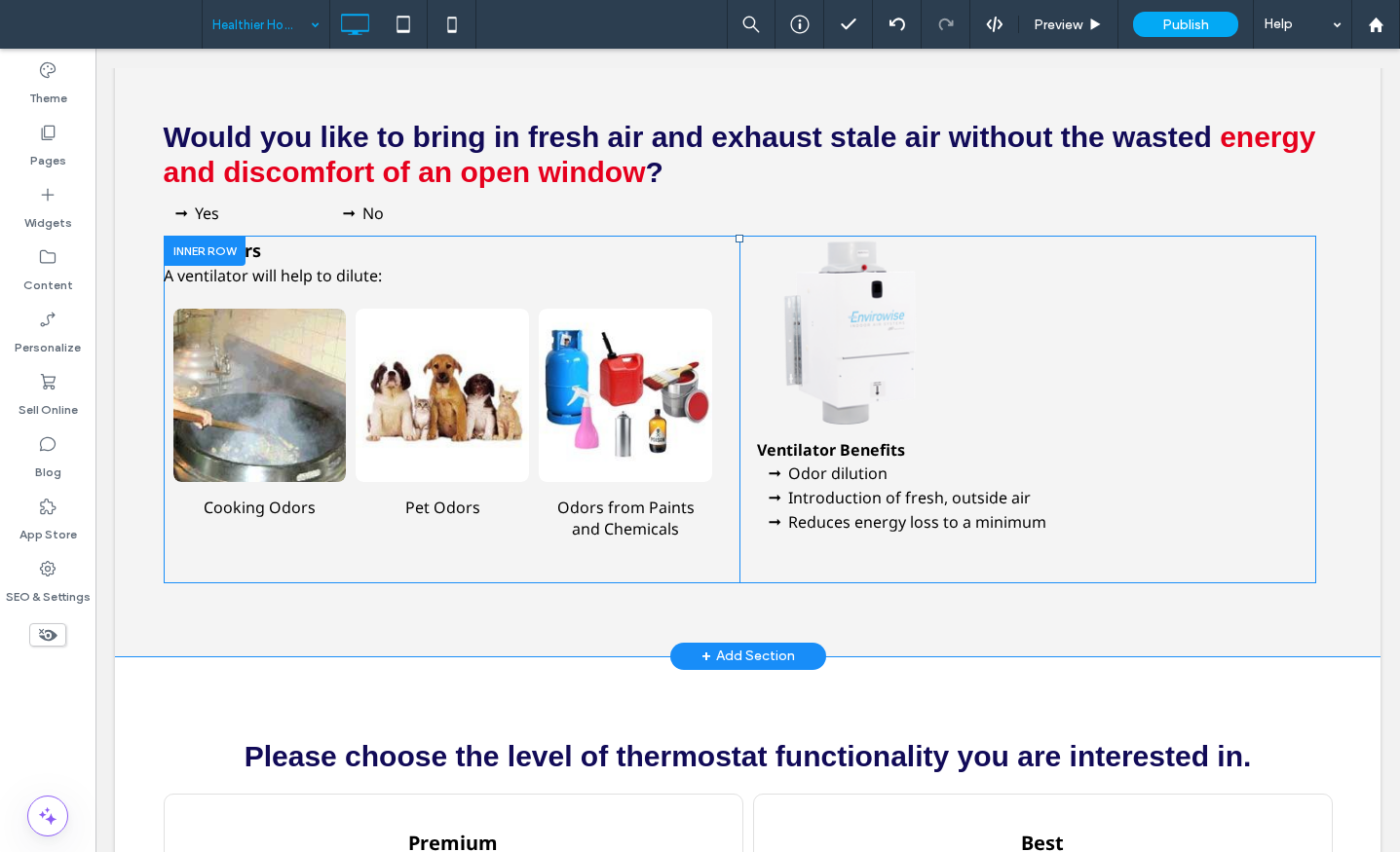 scroll, scrollTop: 3437, scrollLeft: 0, axis: vertical 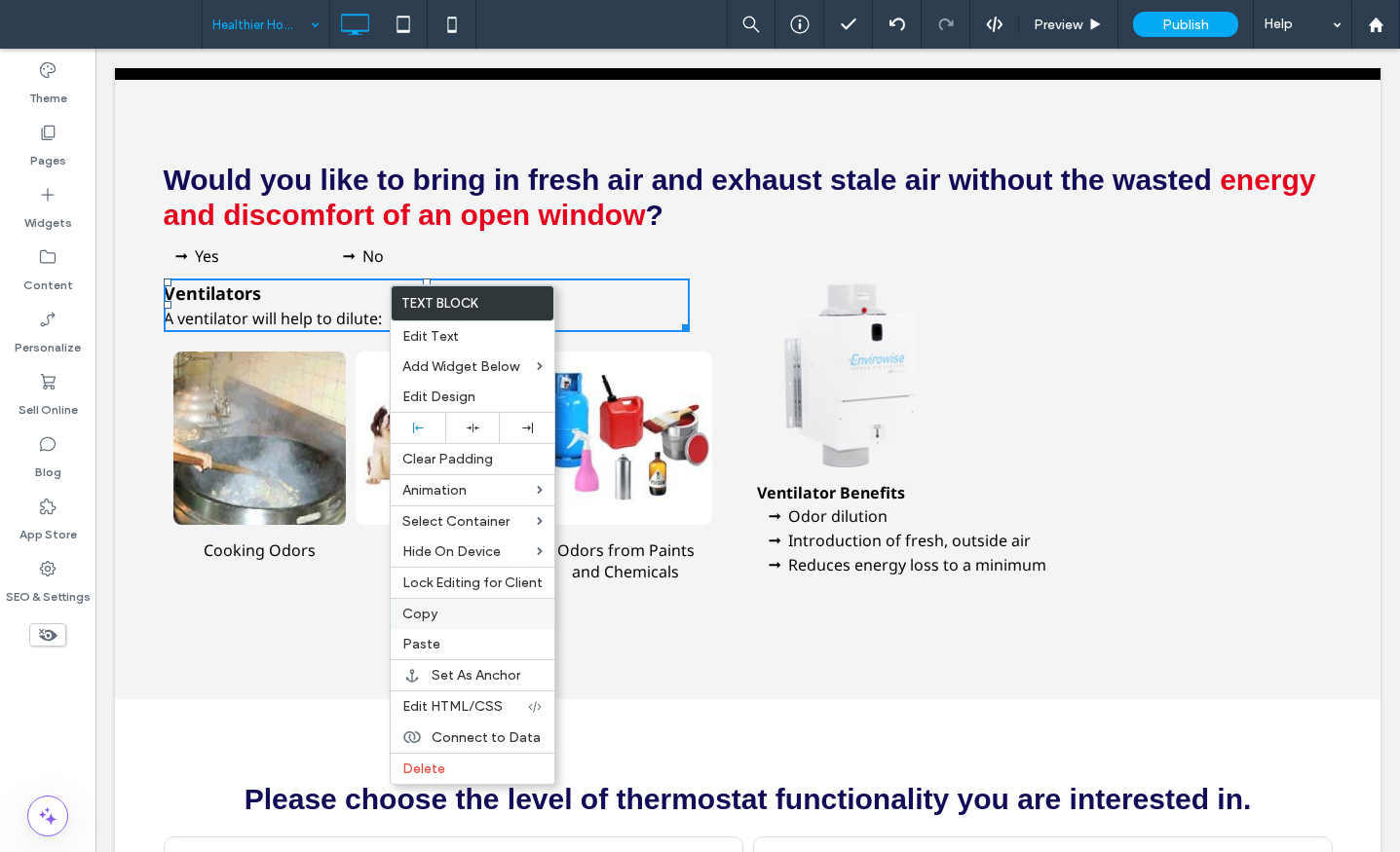 drag, startPoint x: 423, startPoint y: 636, endPoint x: 463, endPoint y: 606, distance: 50 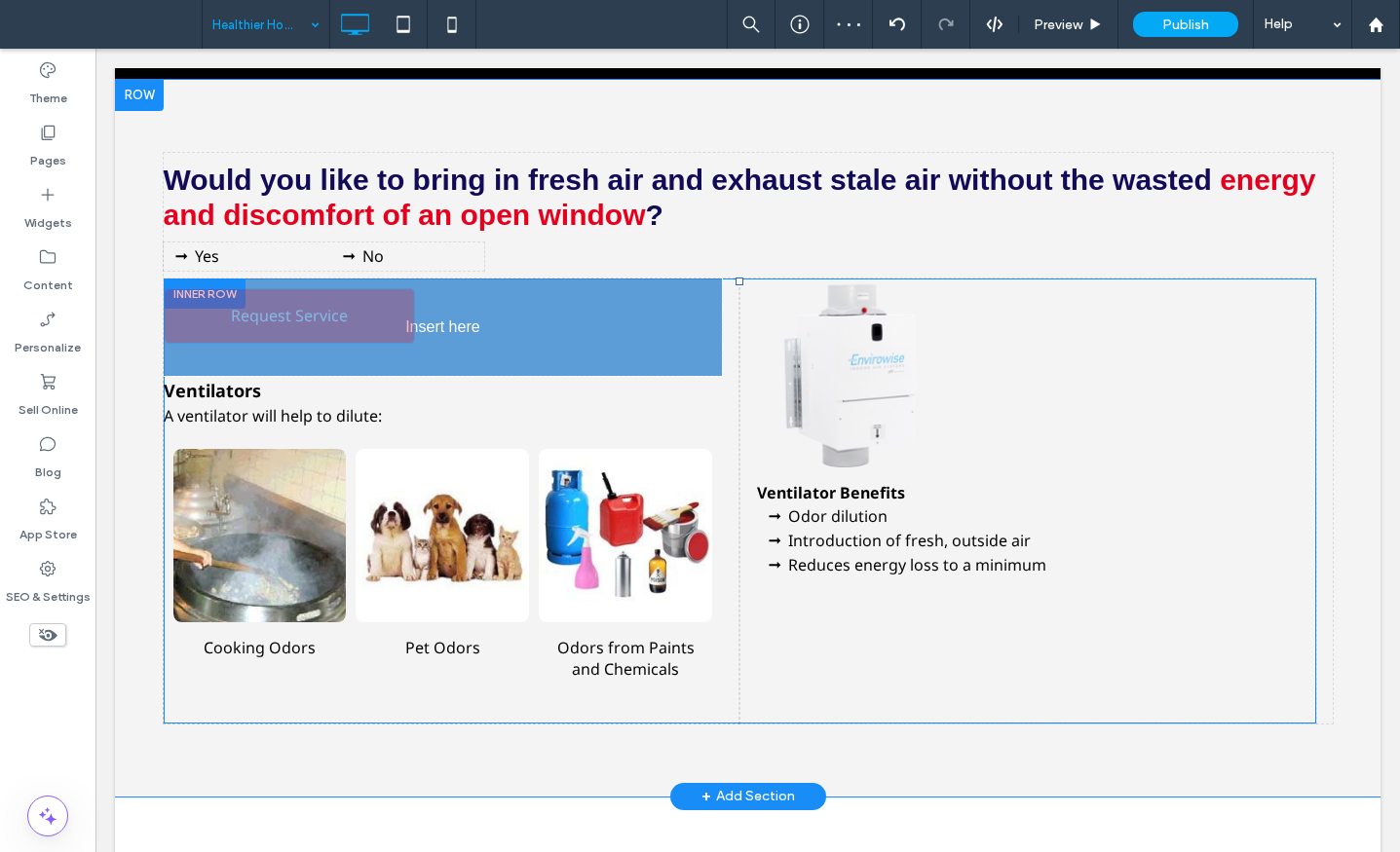 drag, startPoint x: 436, startPoint y: 278, endPoint x: 311, endPoint y: 289, distance: 125.48307 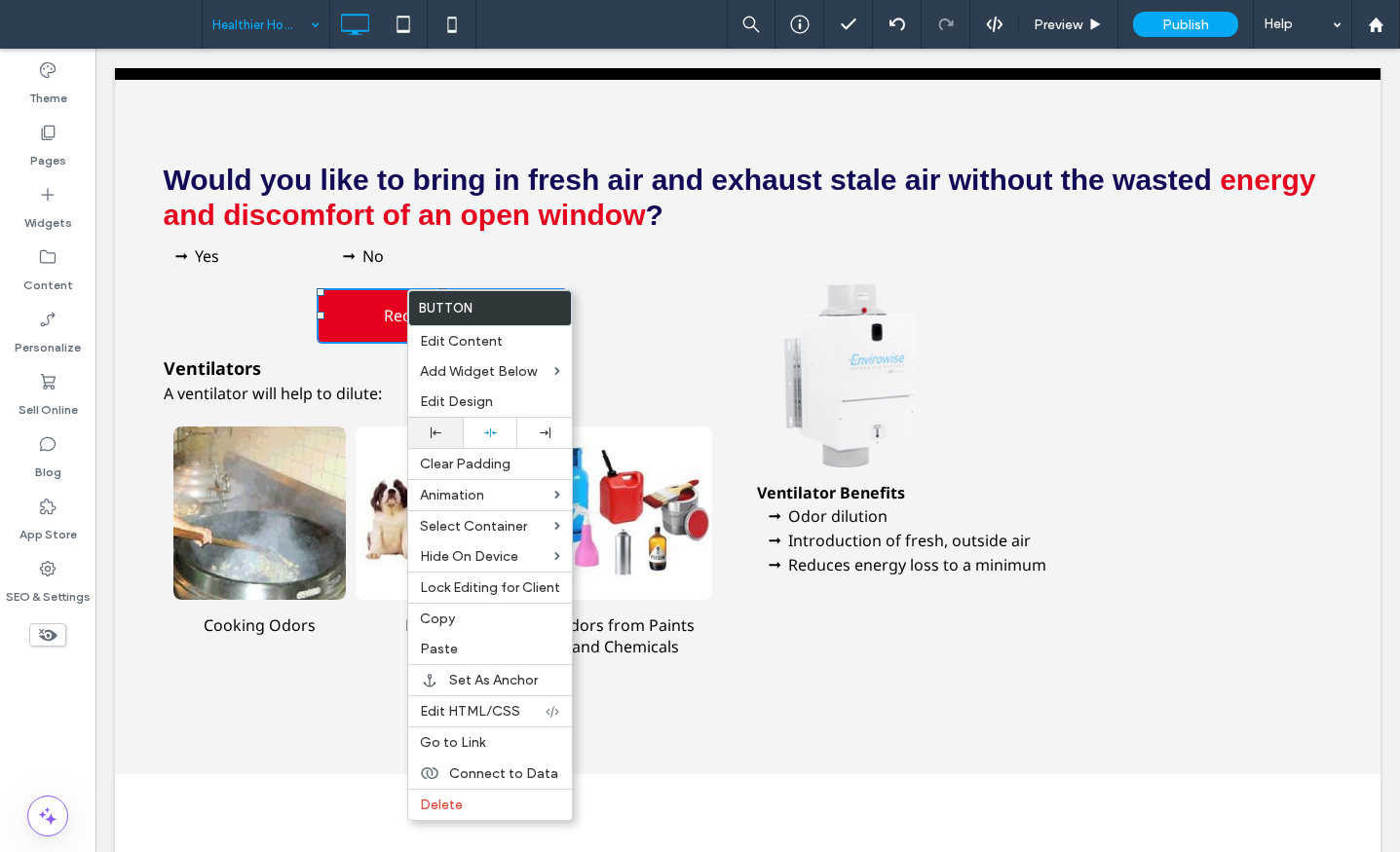 click at bounding box center [435, 432] 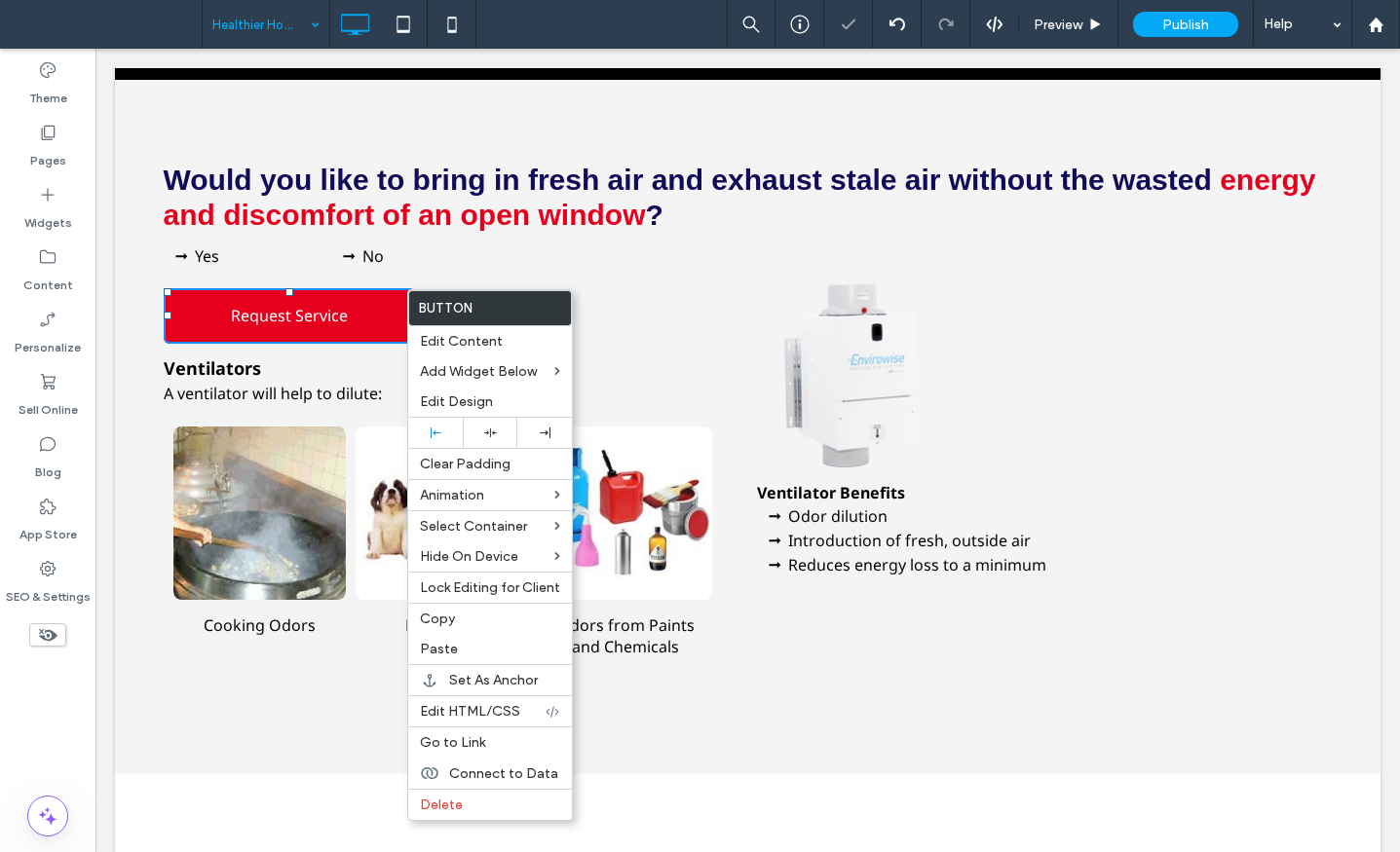 click on "Ventilator Benefits   Odor dilution Introduction of fresh, outside air Reduces energy loss to a minimum
Click To Paste" at bounding box center [1028, 490] 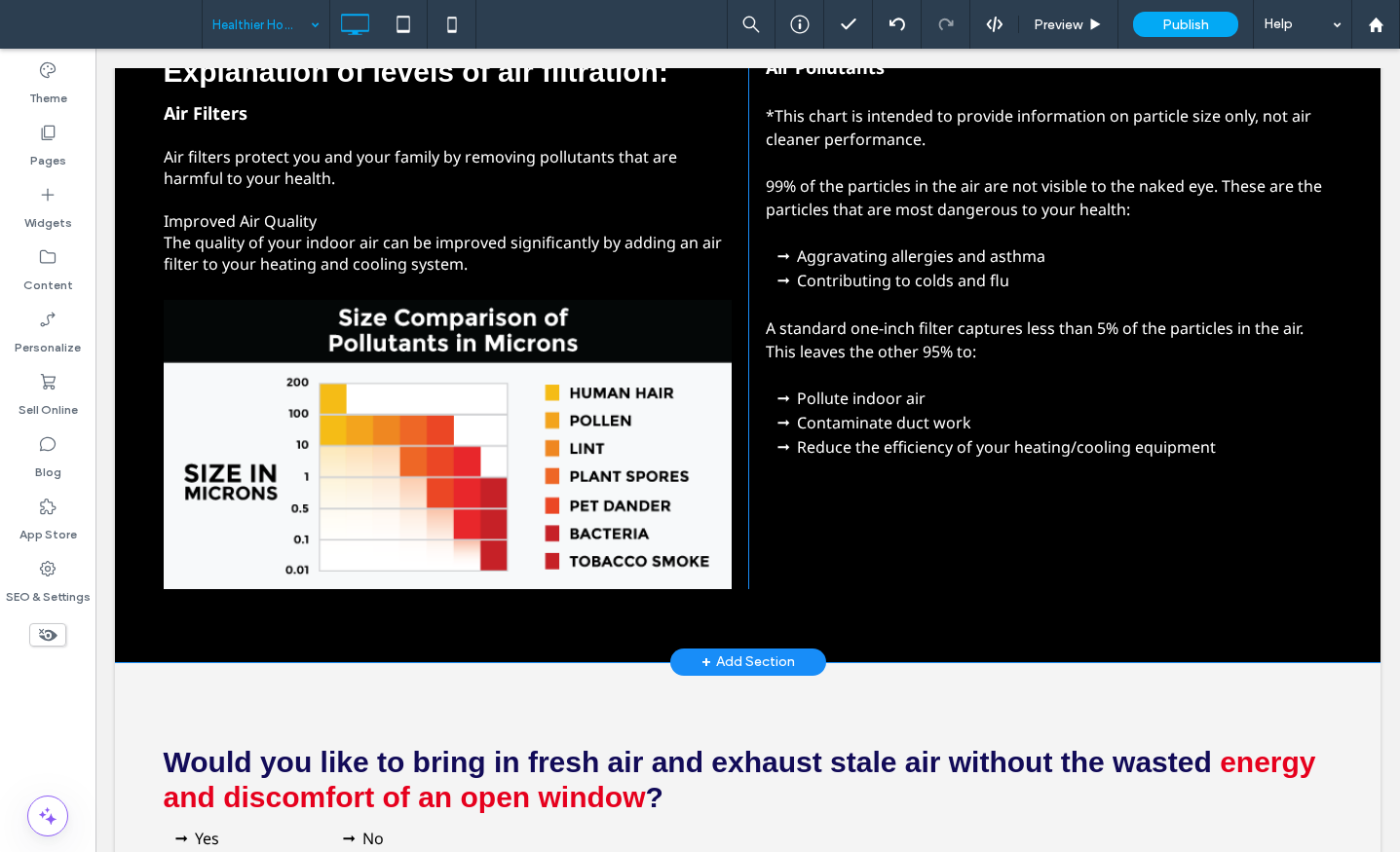 scroll, scrollTop: 2853, scrollLeft: 0, axis: vertical 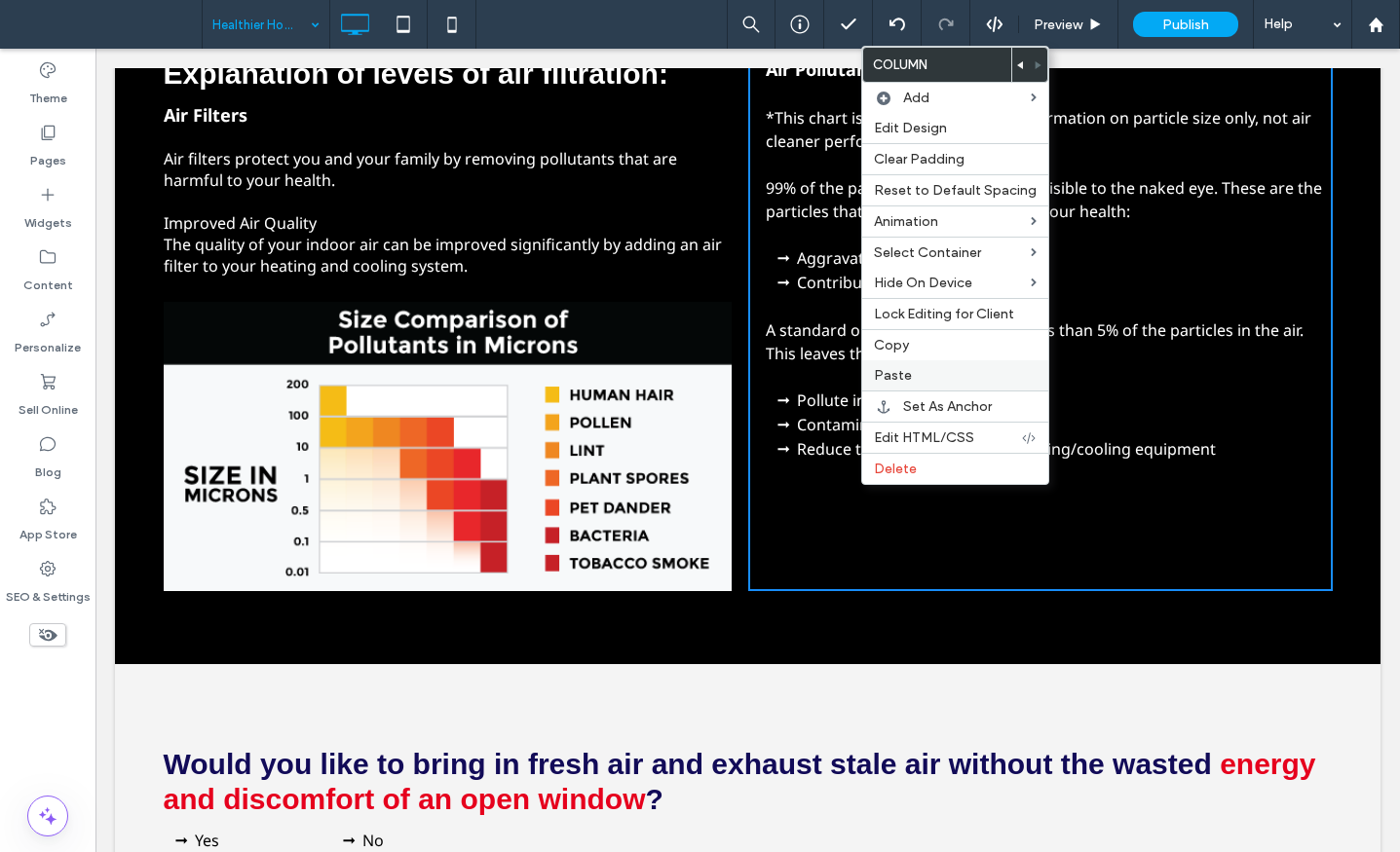 click on "Paste" at bounding box center (892, 375) 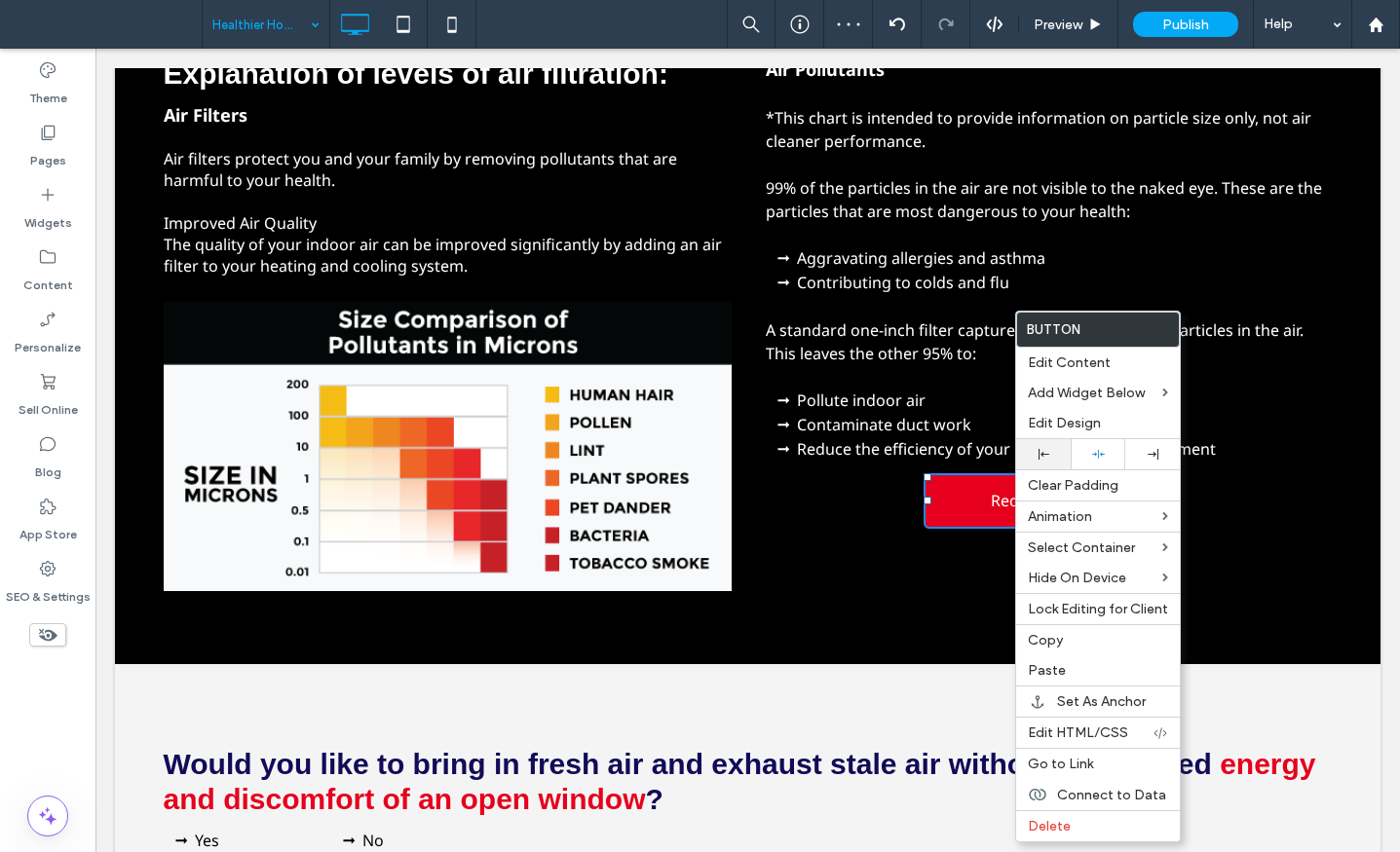 click 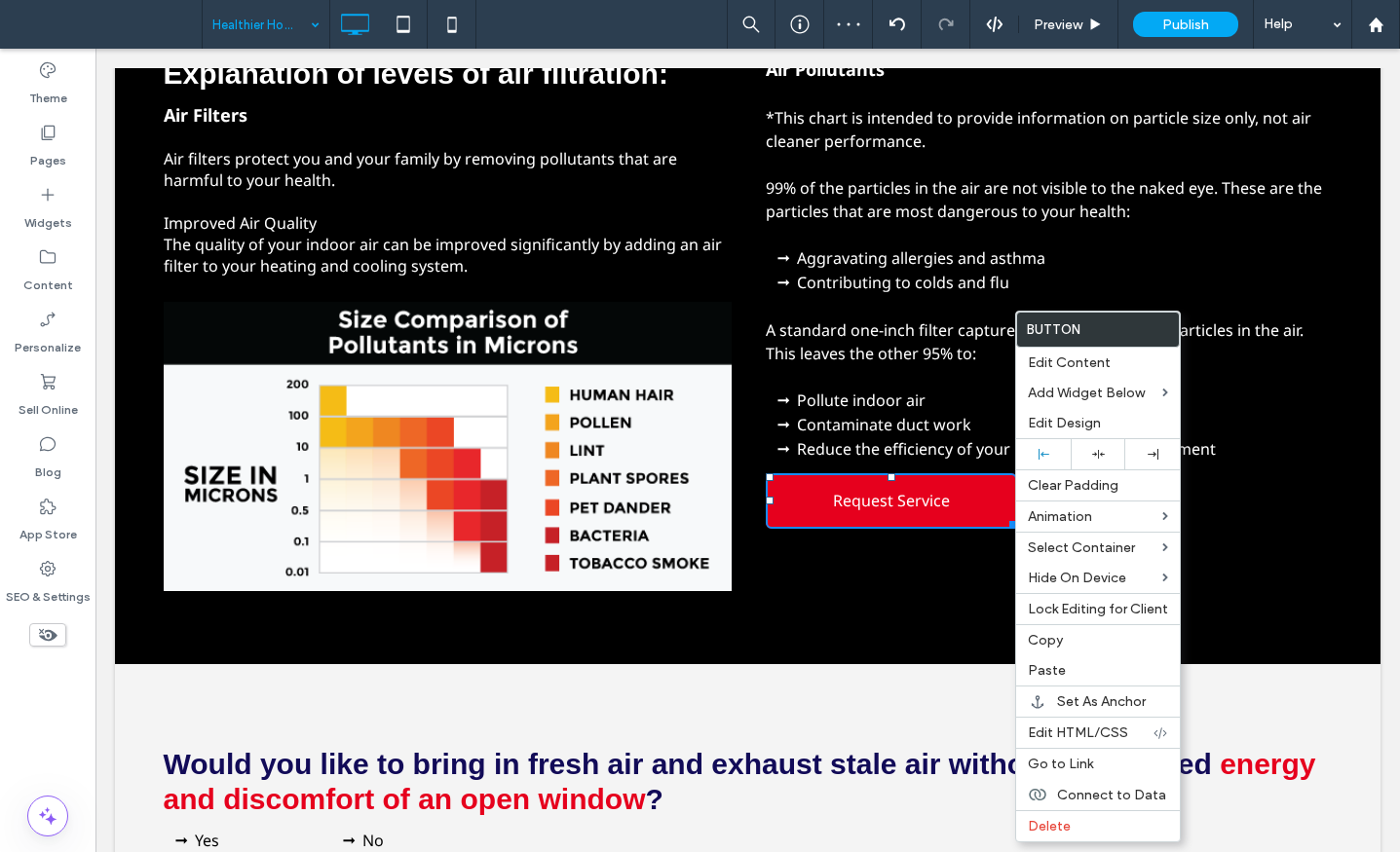 click on "Request Service" at bounding box center [891, 500] 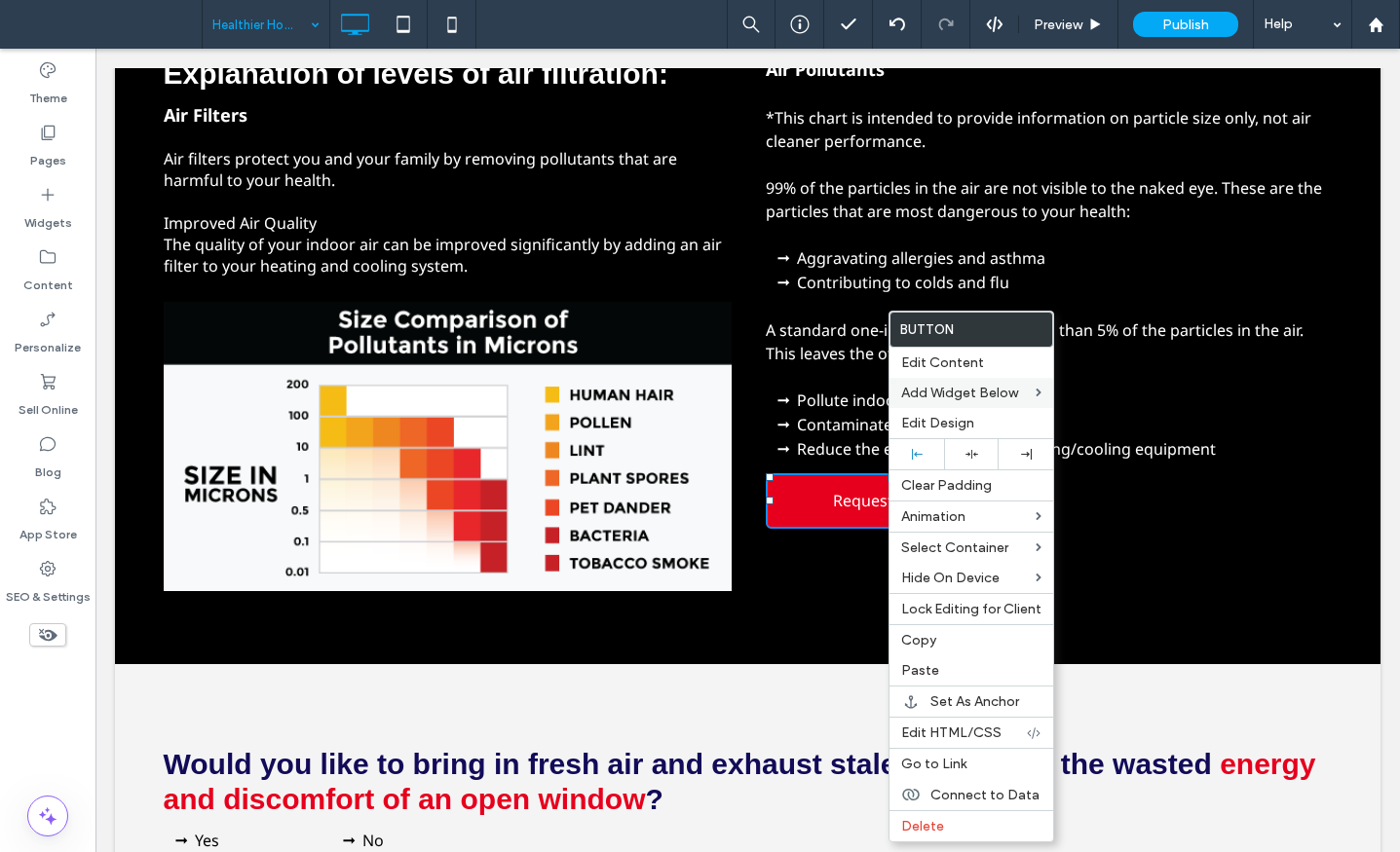 click on "Edit Design" at bounding box center (937, 423) 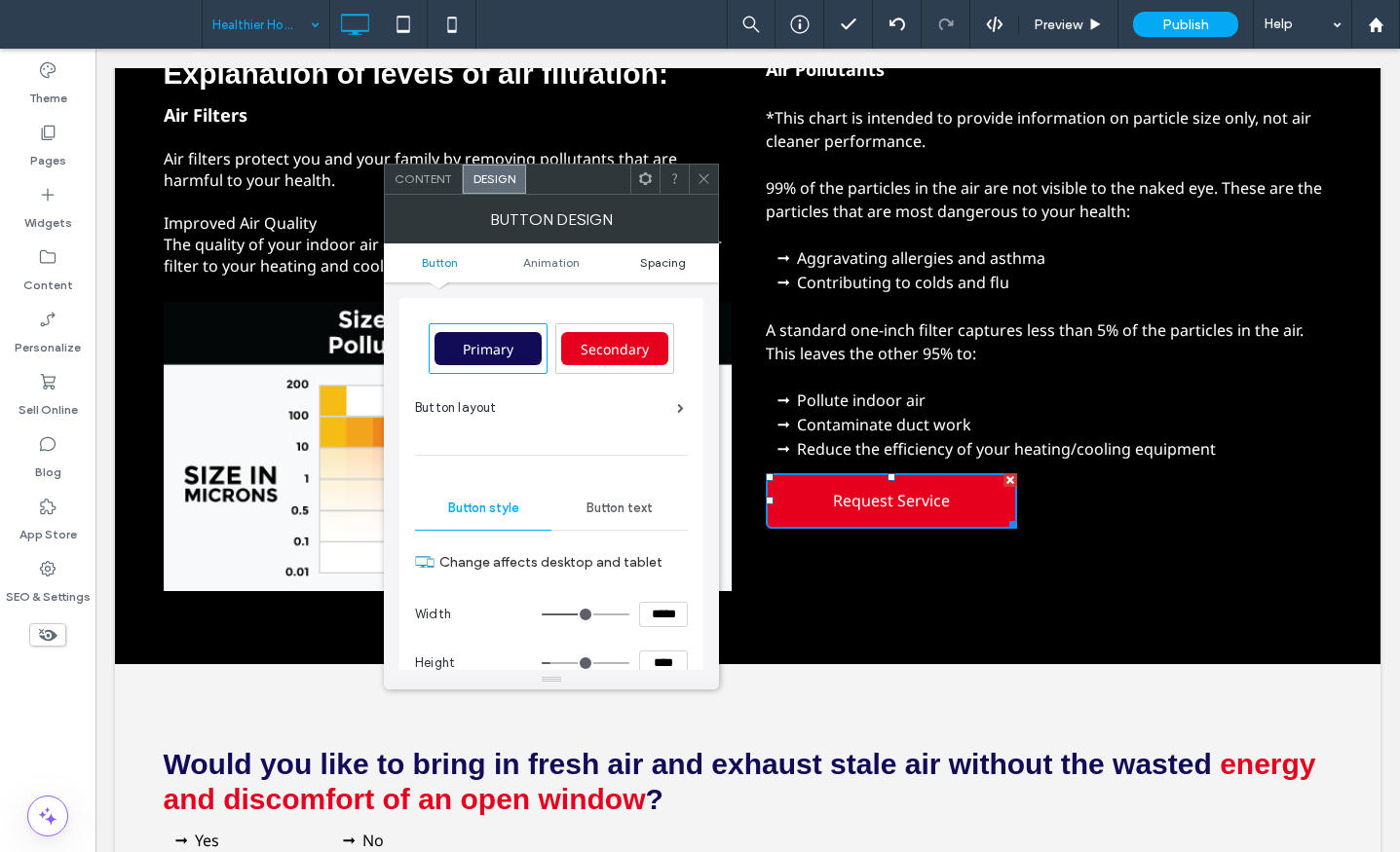 click on "Spacing" at bounding box center [662, 262] 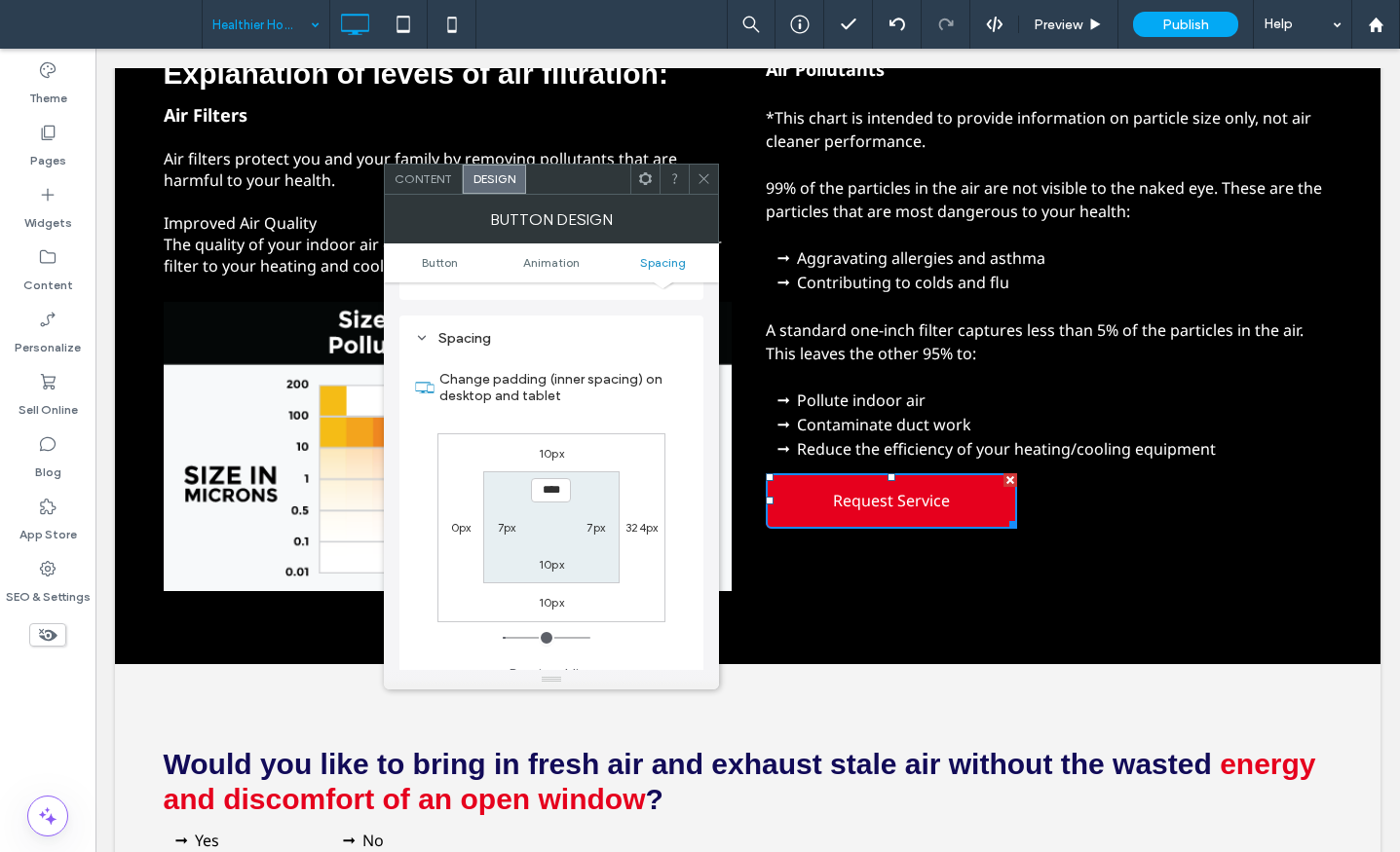 scroll, scrollTop: 914, scrollLeft: 0, axis: vertical 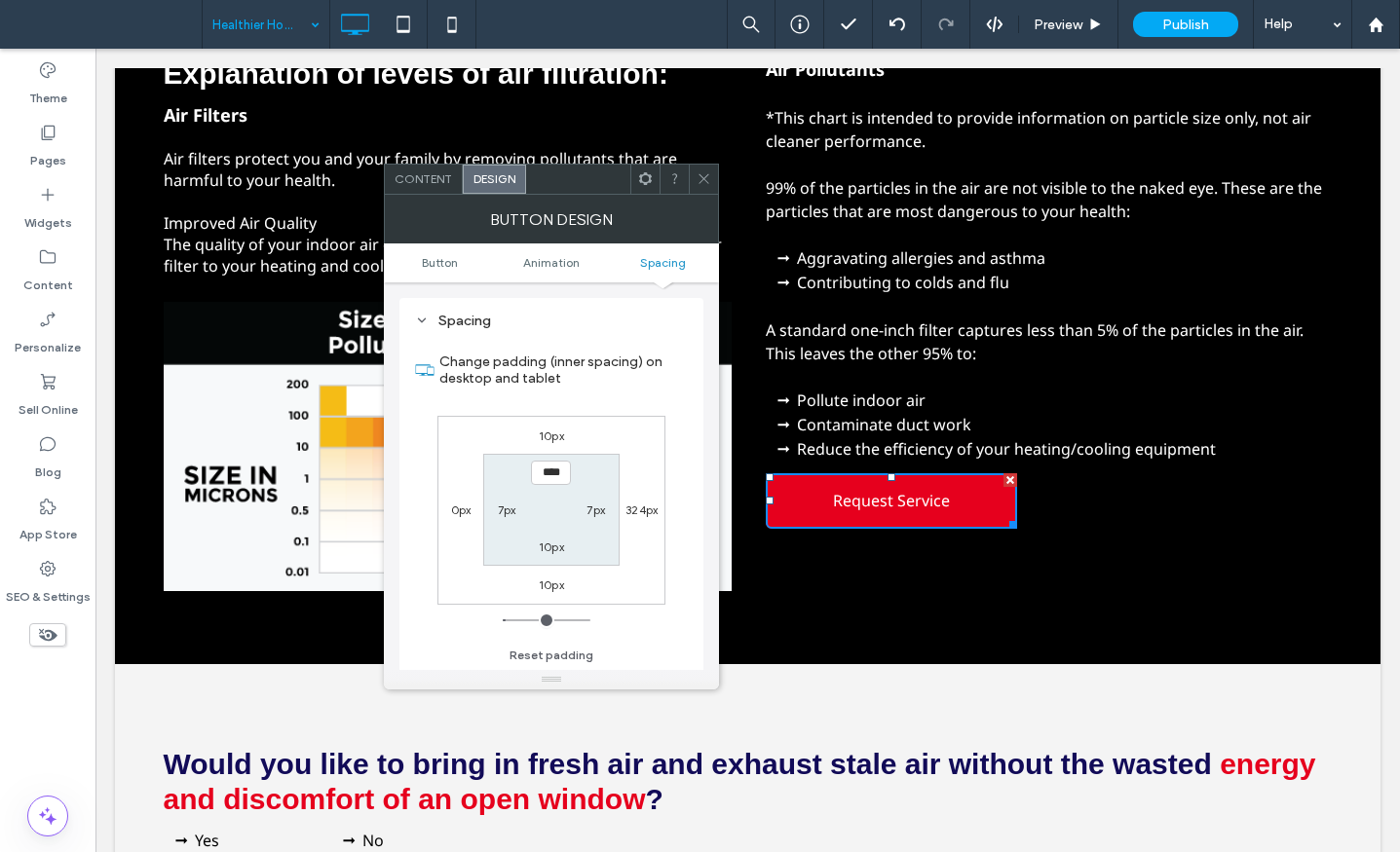 click on "10px" at bounding box center (551, 435) 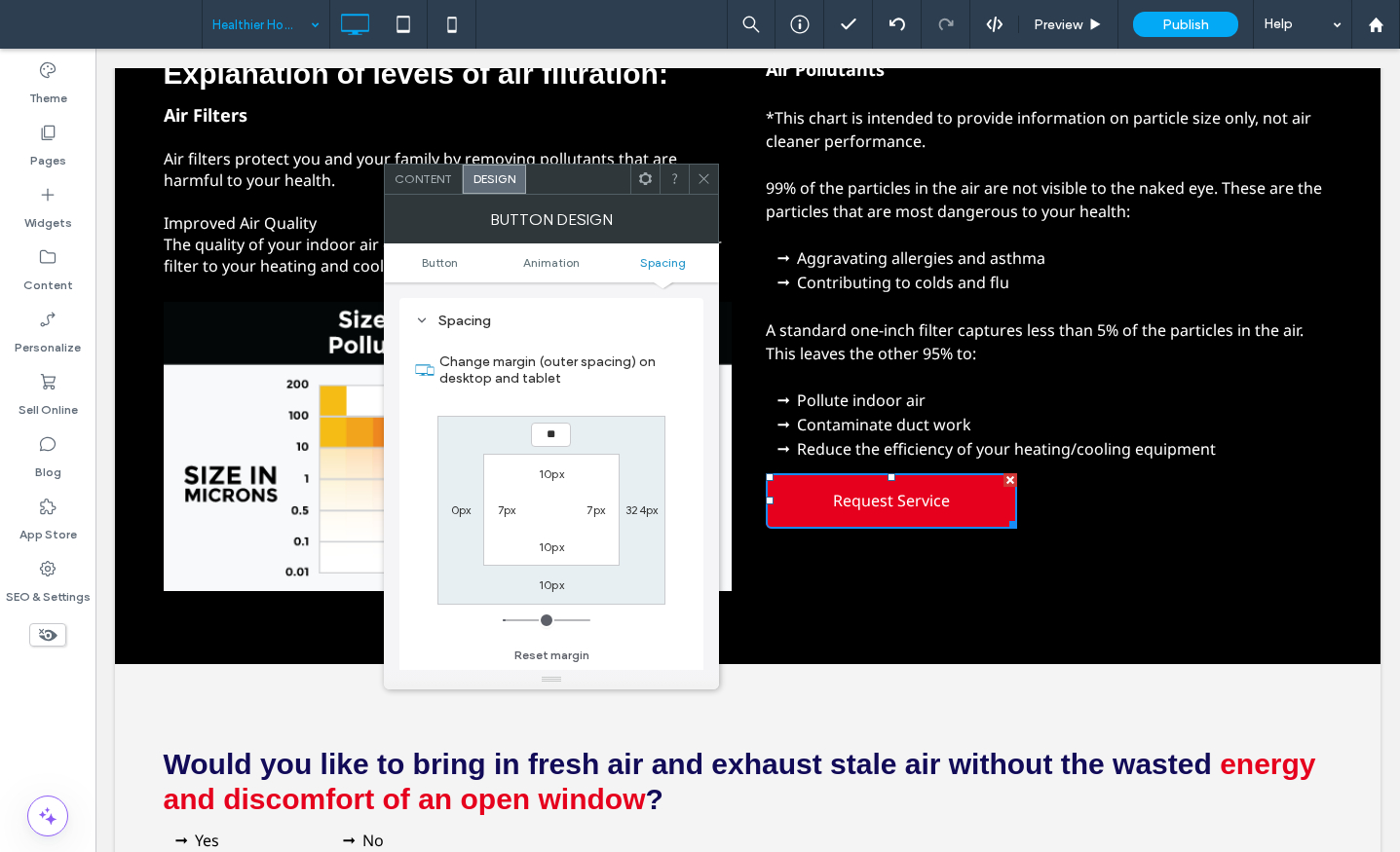 type on "**" 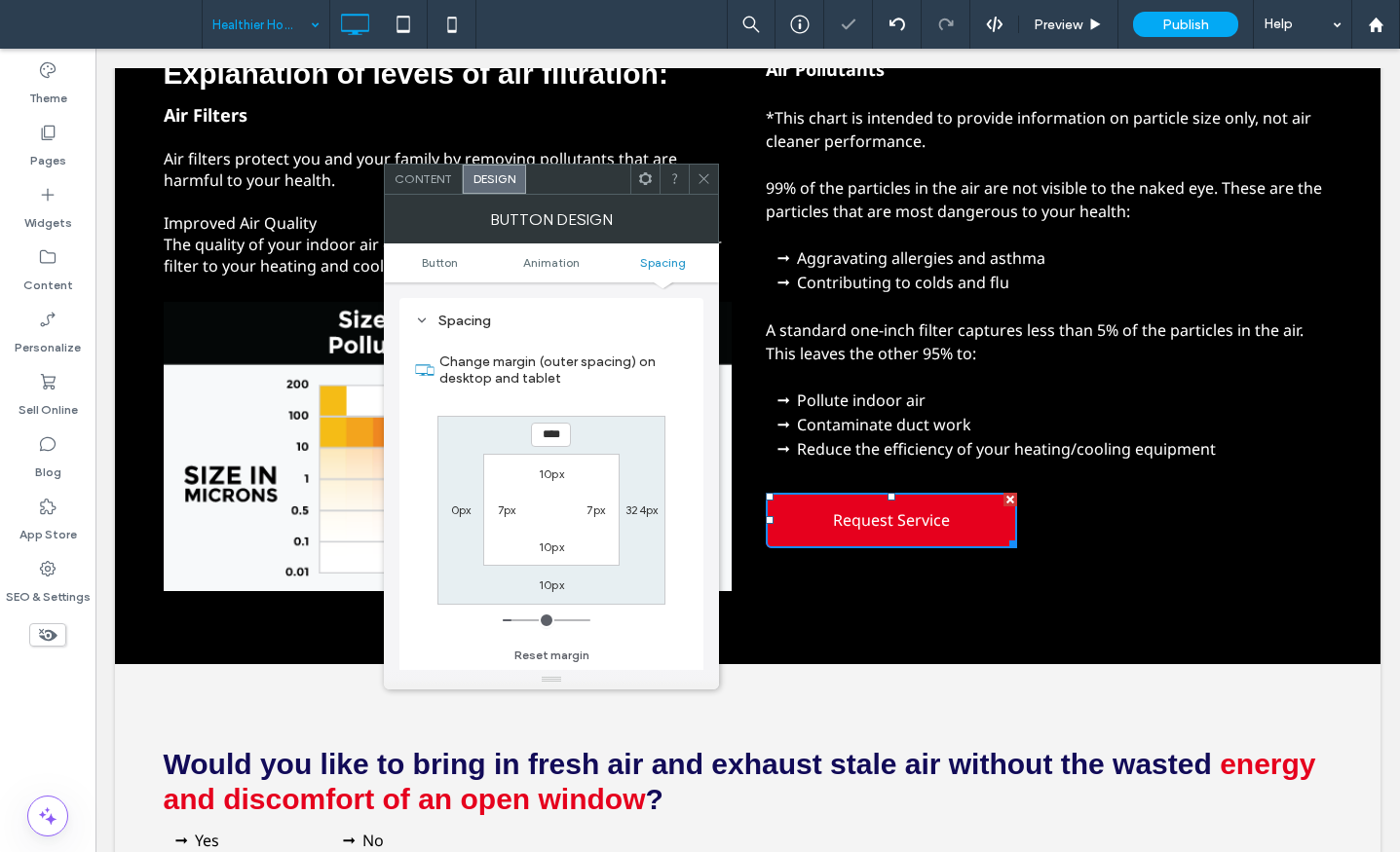 click 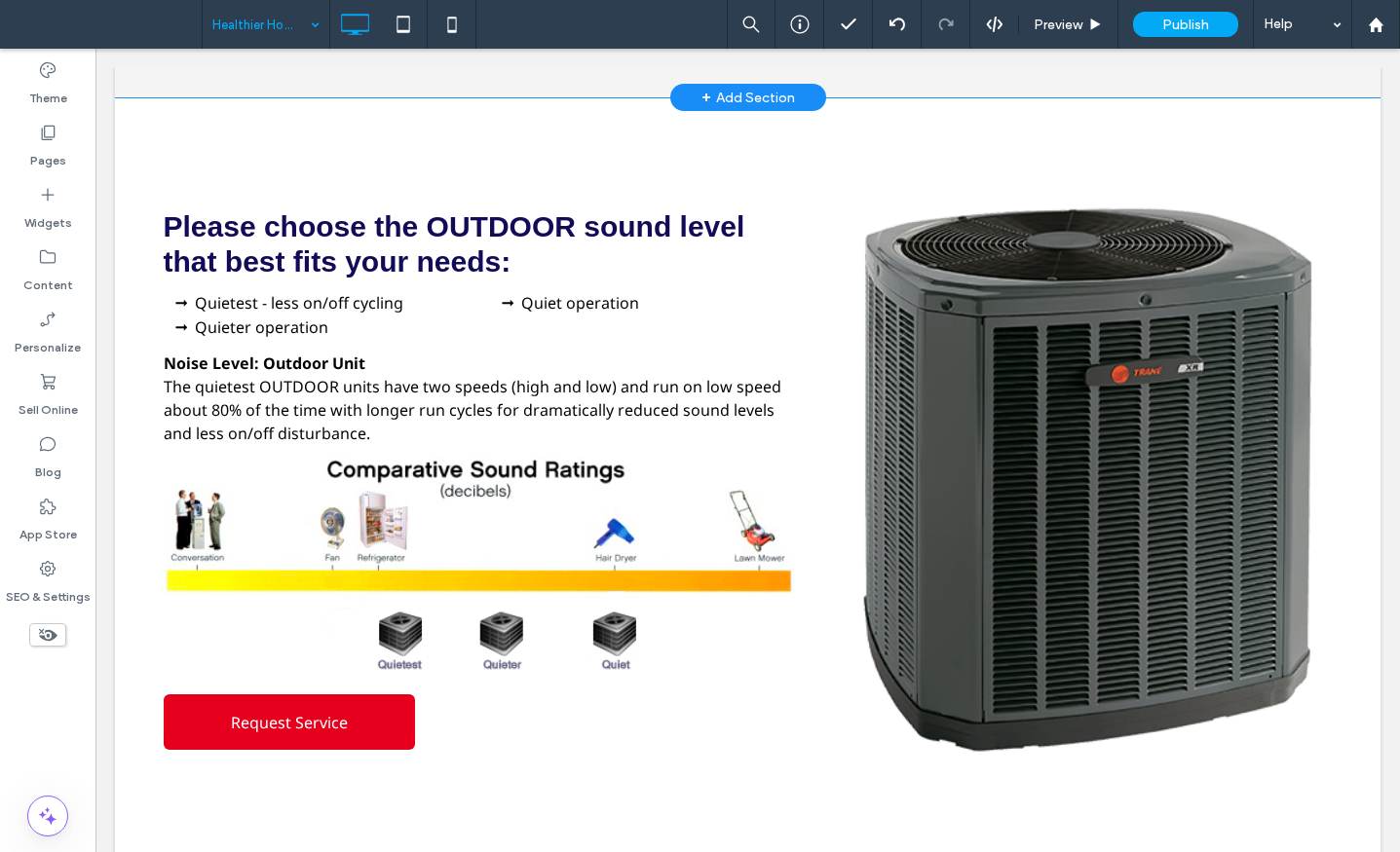 scroll, scrollTop: 6066, scrollLeft: 0, axis: vertical 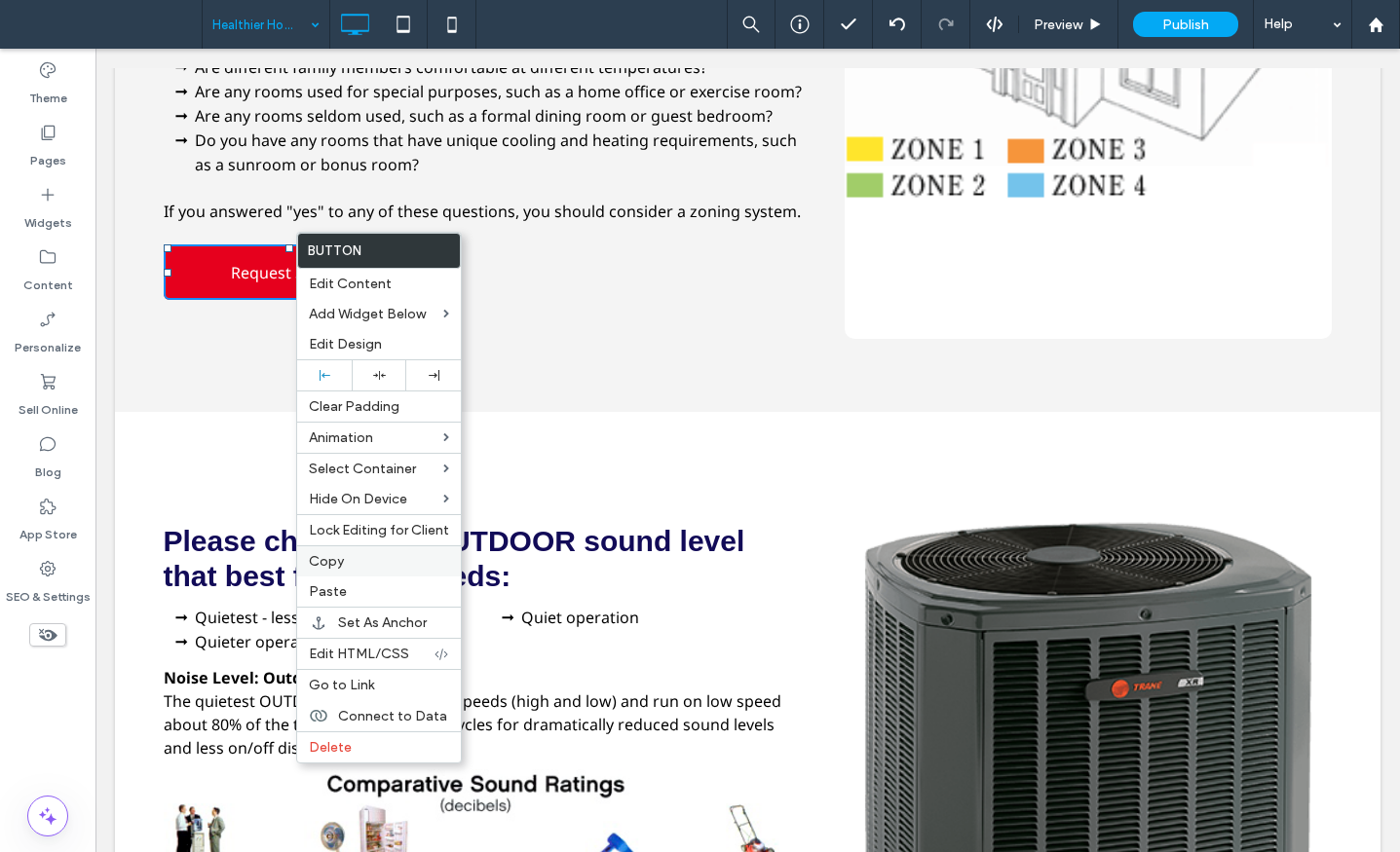 click on "Copy" at bounding box center [326, 561] 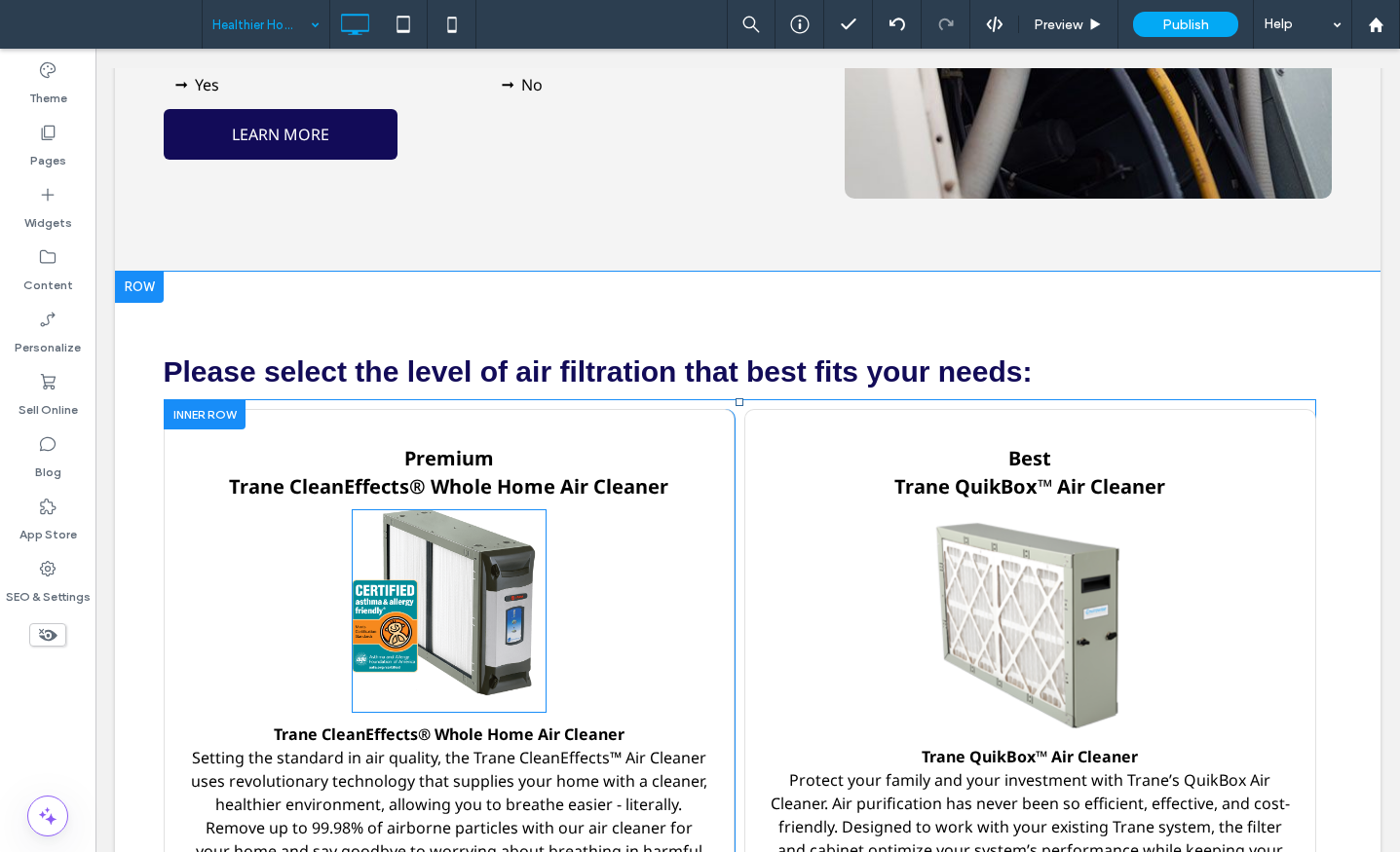scroll, scrollTop: 1100, scrollLeft: 0, axis: vertical 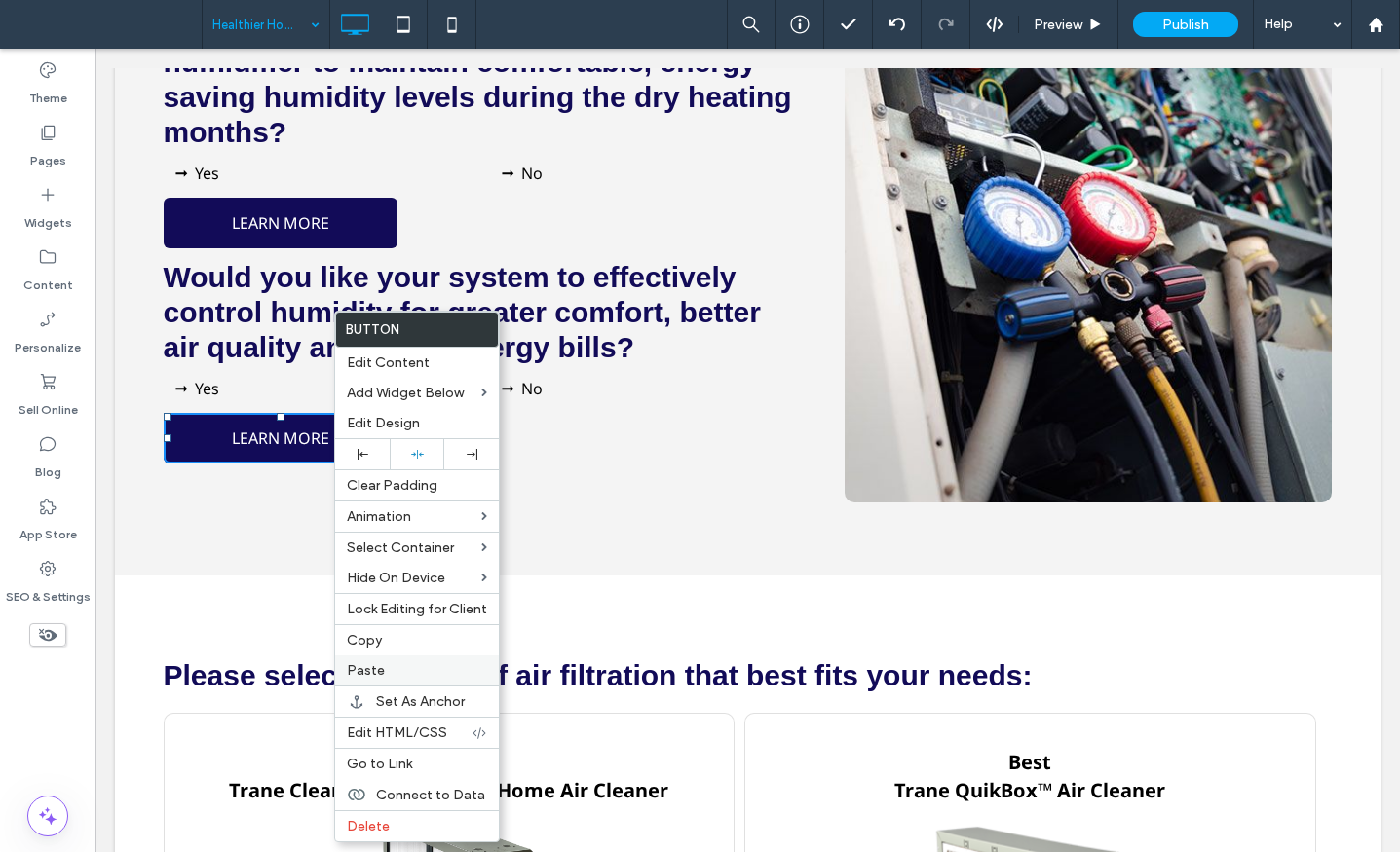 click on "Paste" at bounding box center (365, 670) 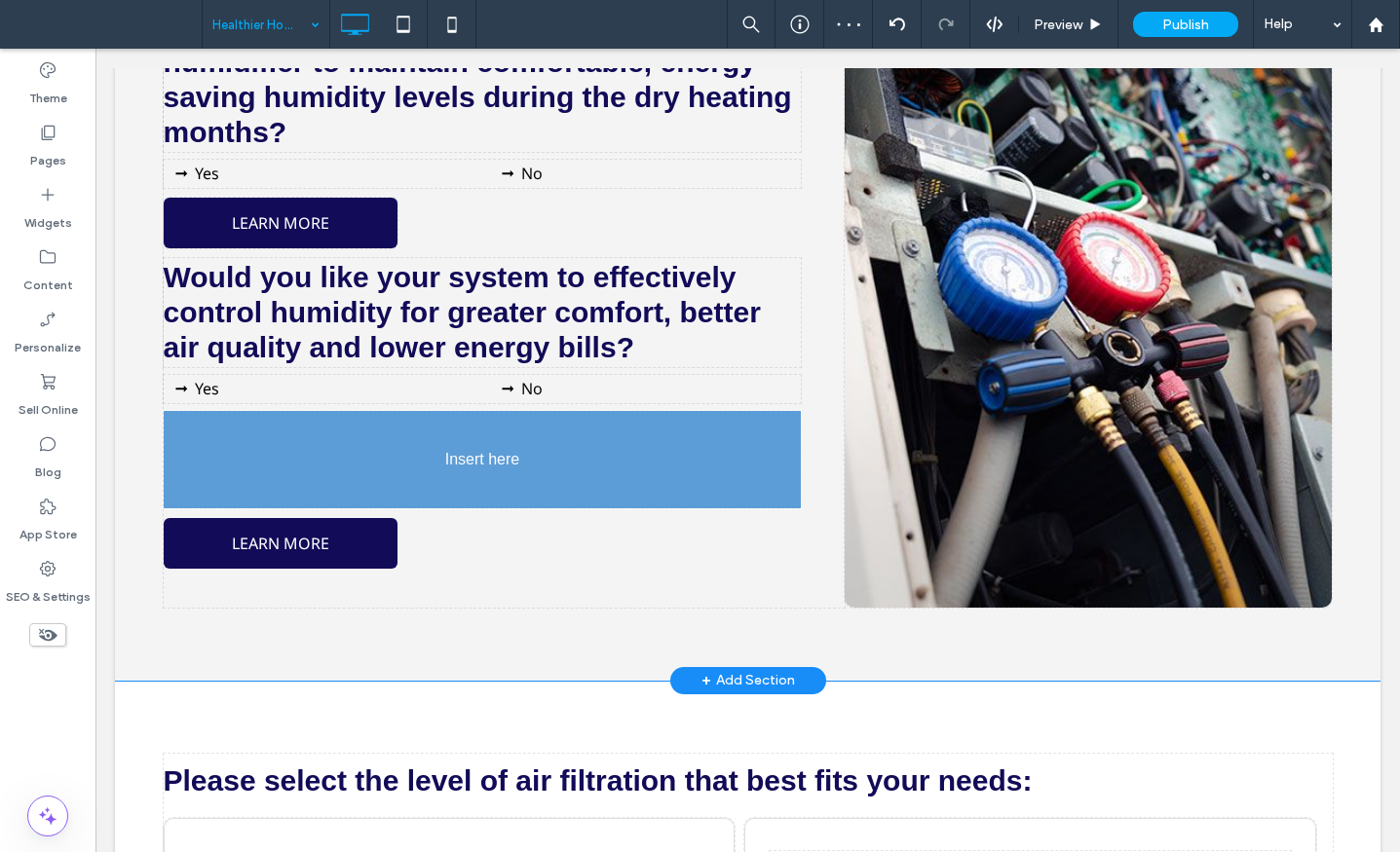 drag, startPoint x: 437, startPoint y: 438, endPoint x: 276, endPoint y: 579, distance: 214.01402 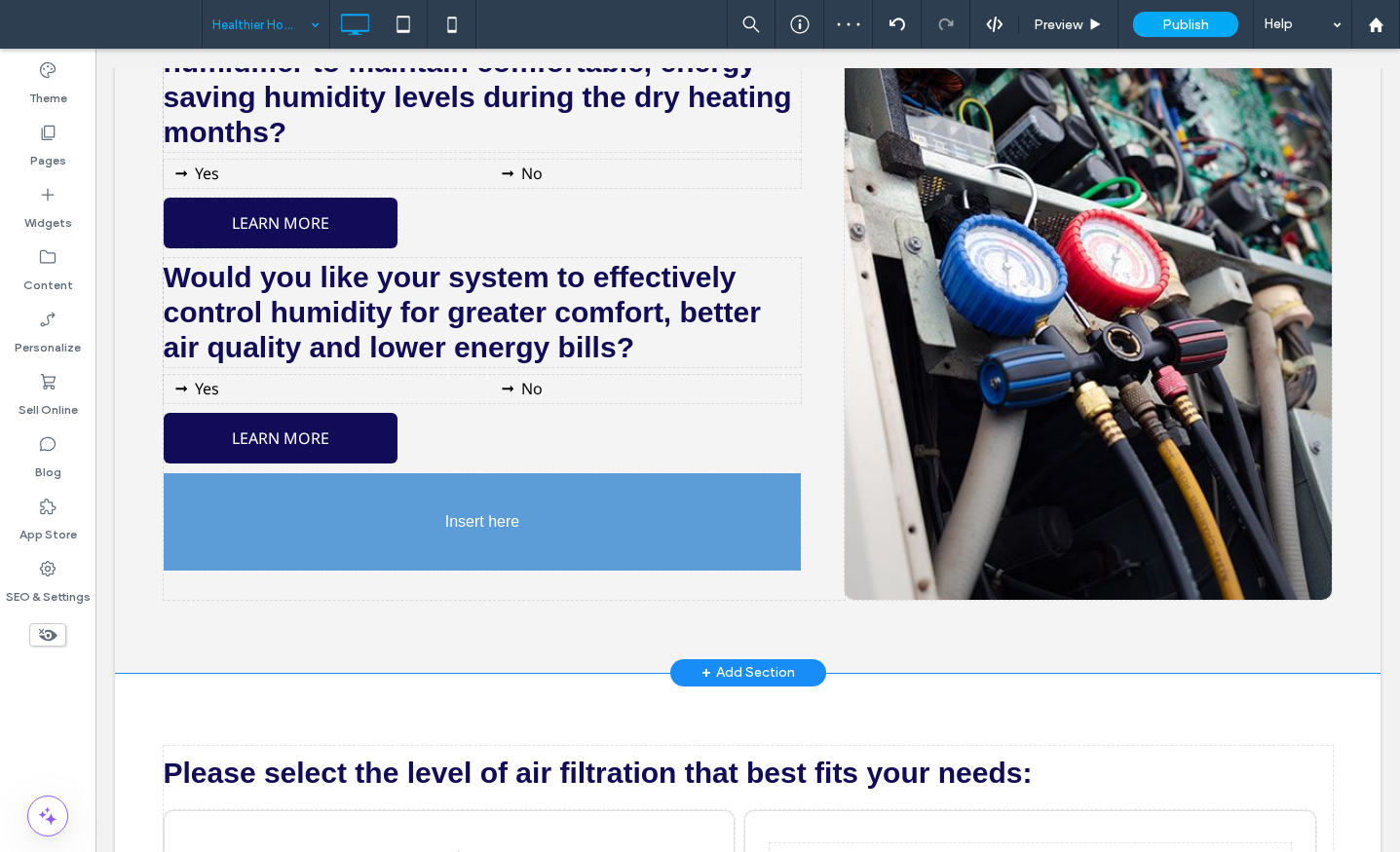 drag, startPoint x: 512, startPoint y: 596, endPoint x: 475, endPoint y: 621, distance: 44.654227 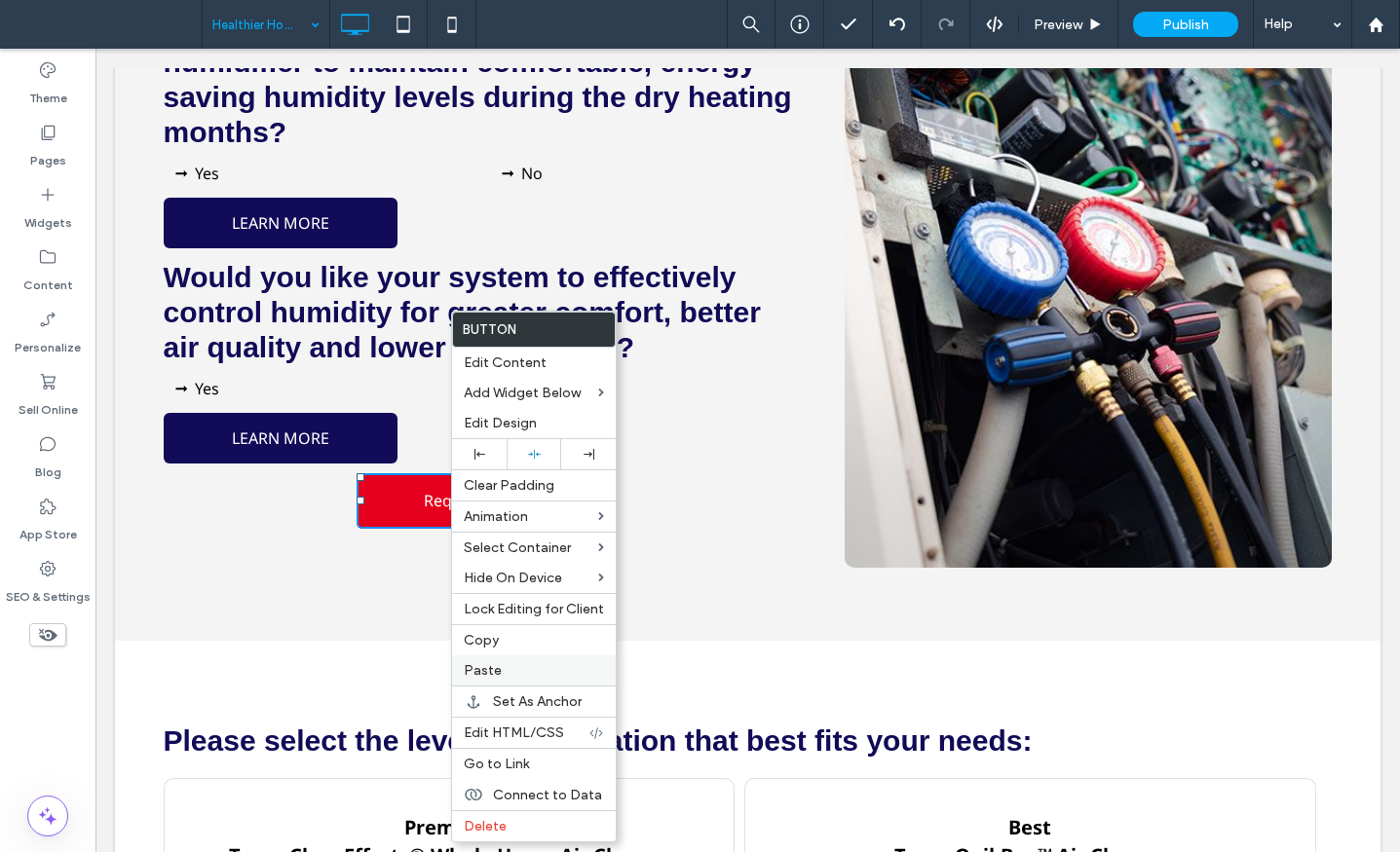 click on "Paste" at bounding box center [482, 670] 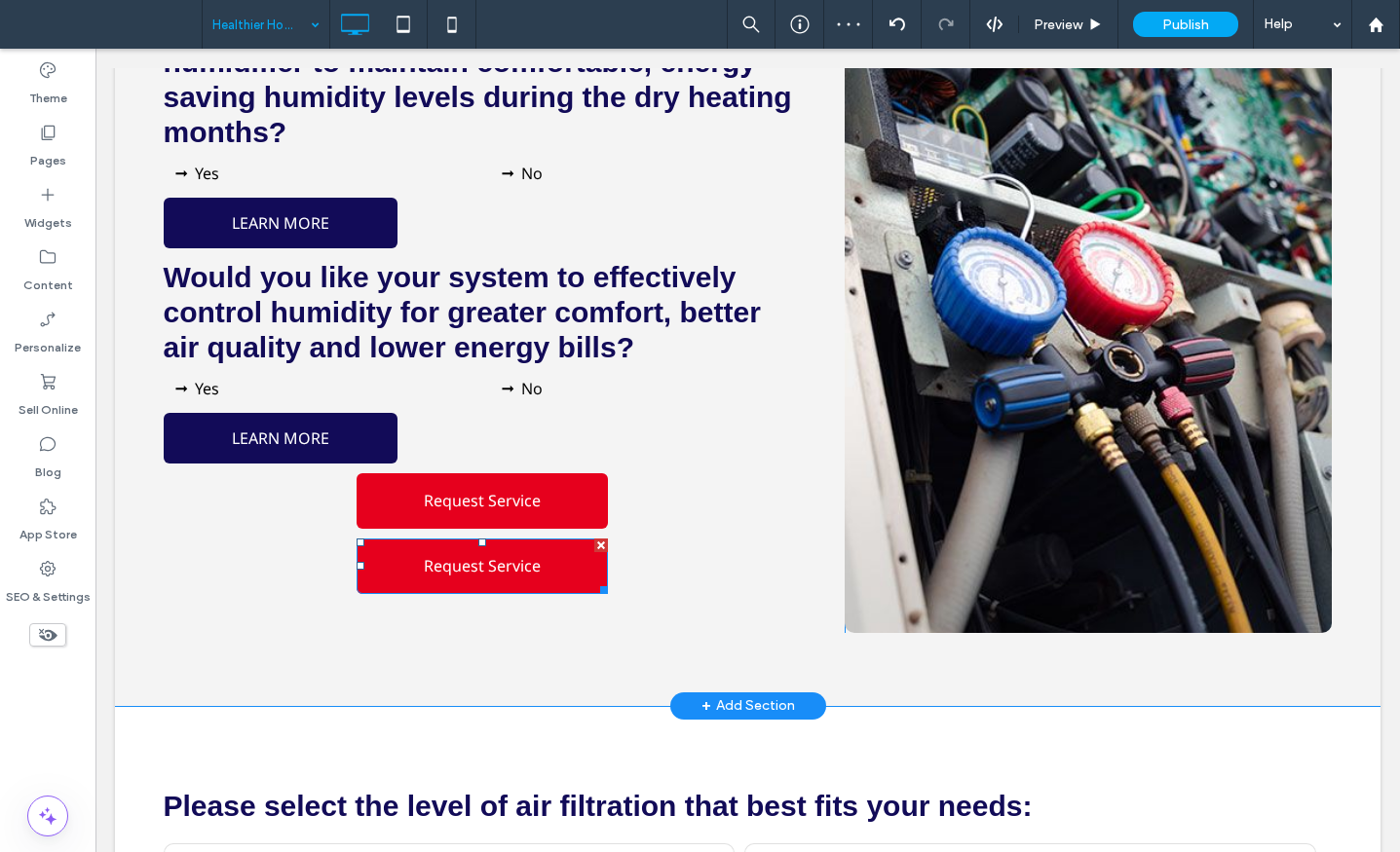 click at bounding box center (601, 545) 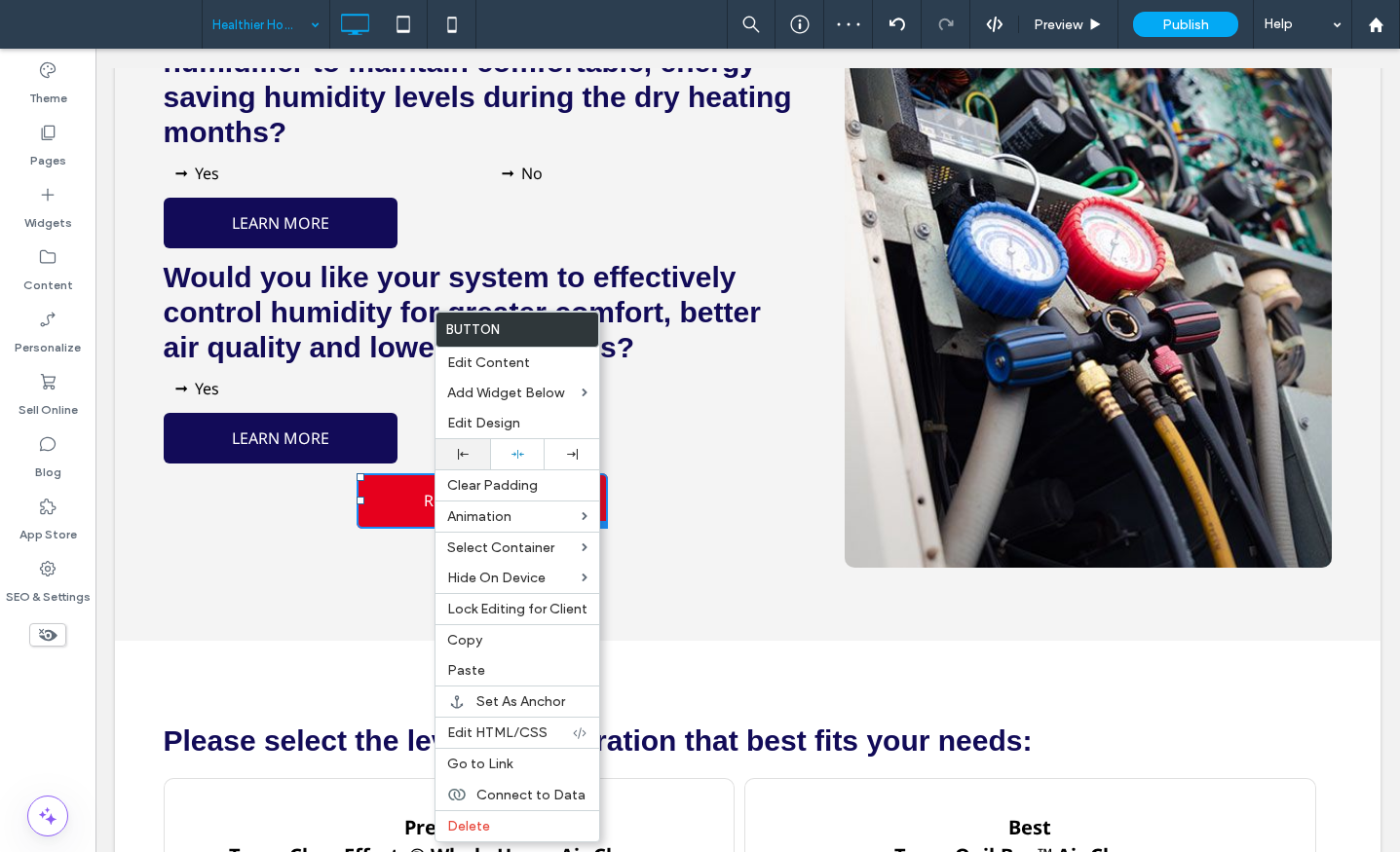 click at bounding box center (463, 454) 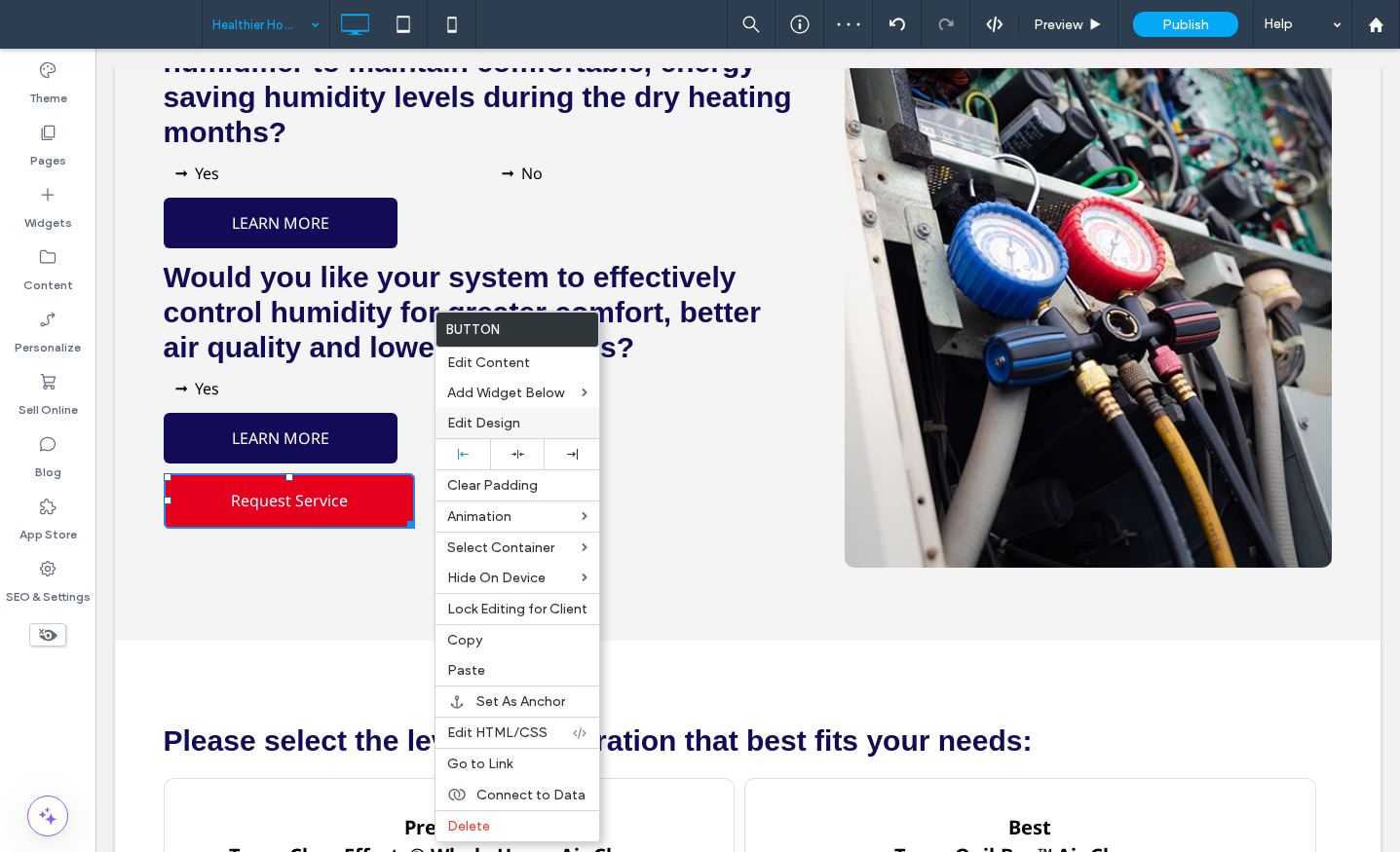 click on "Edit Design" at bounding box center [483, 423] 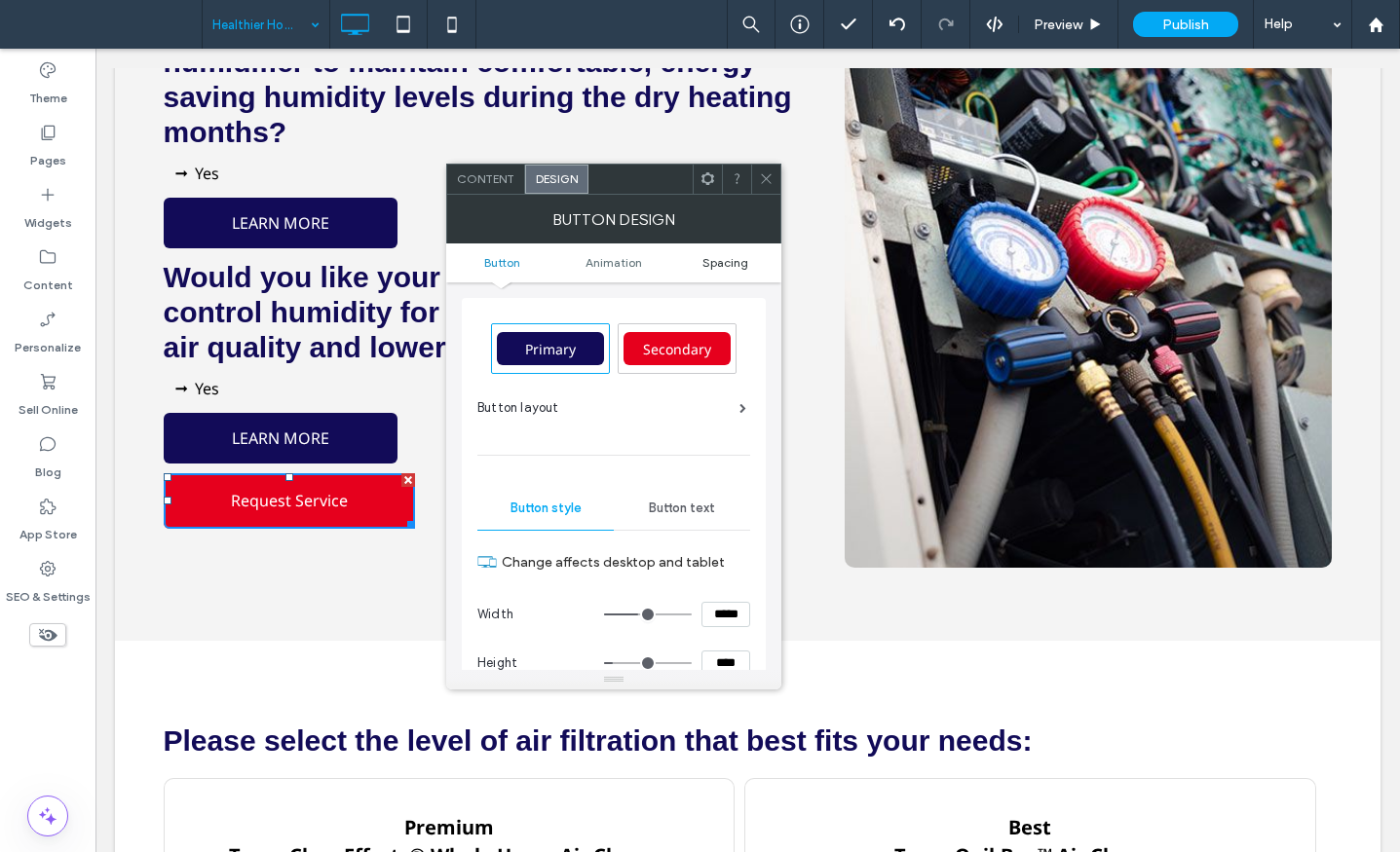 click on "Spacing" at bounding box center (725, 262) 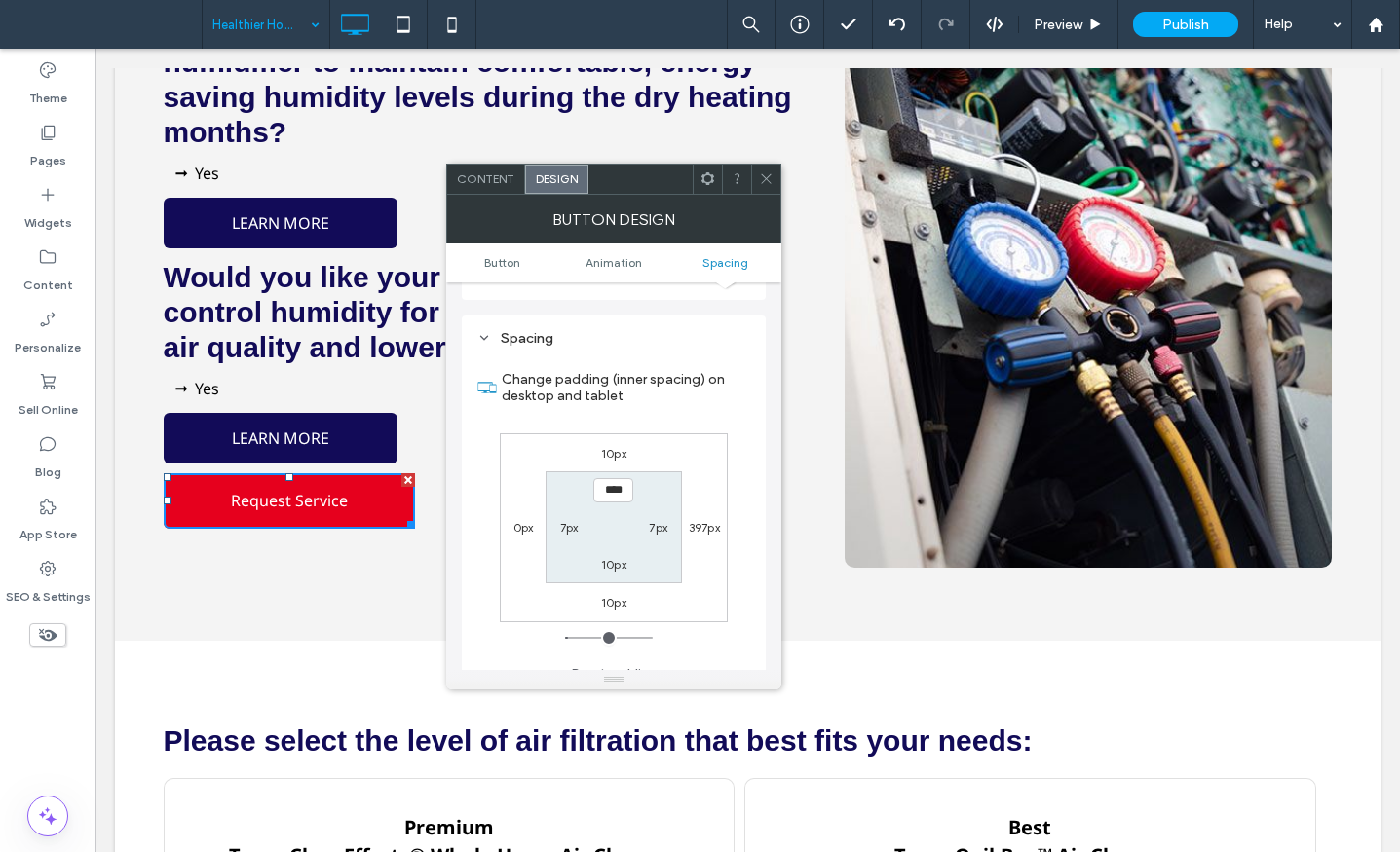 scroll, scrollTop: 914, scrollLeft: 0, axis: vertical 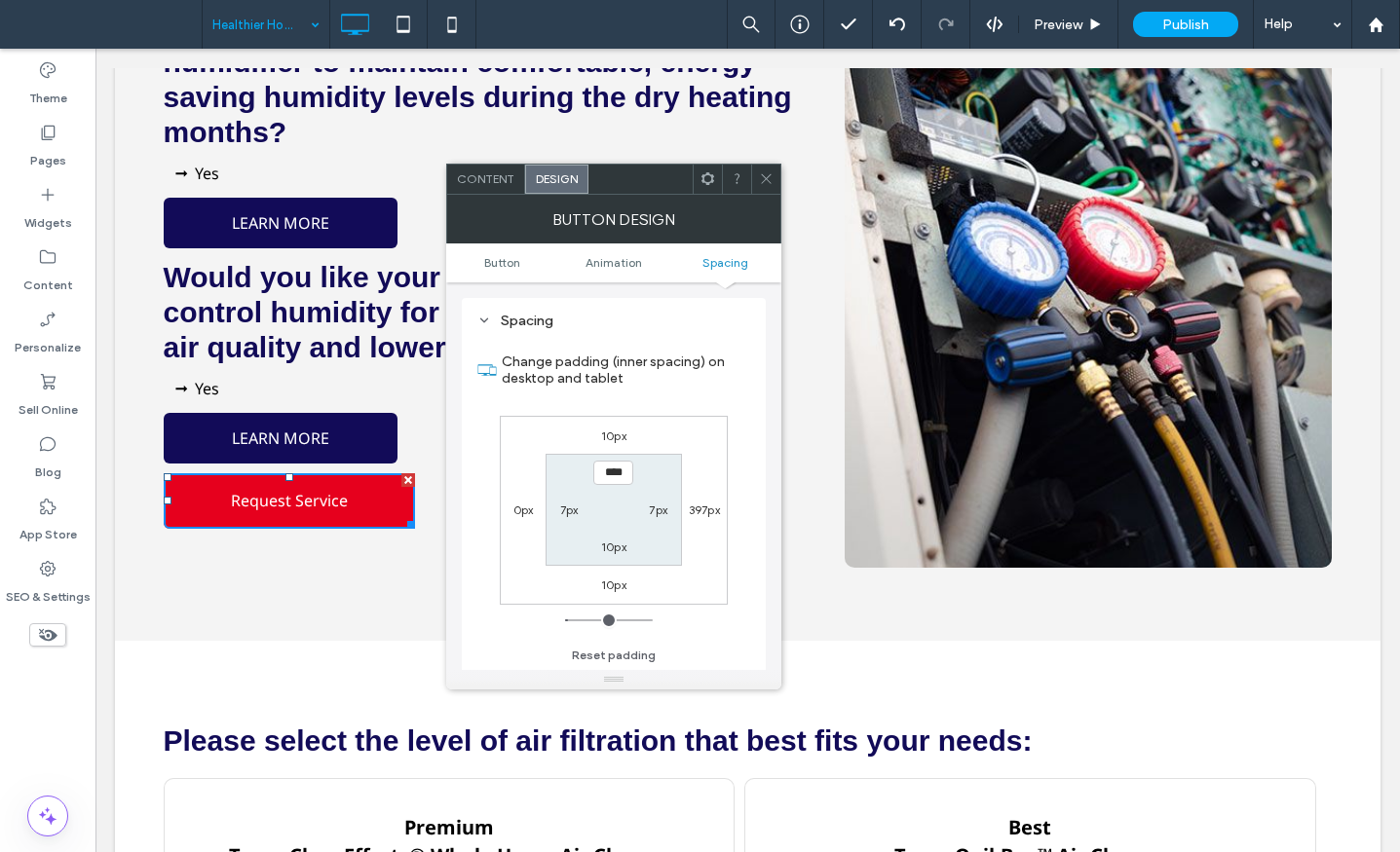 click on "10px" at bounding box center [614, 435] 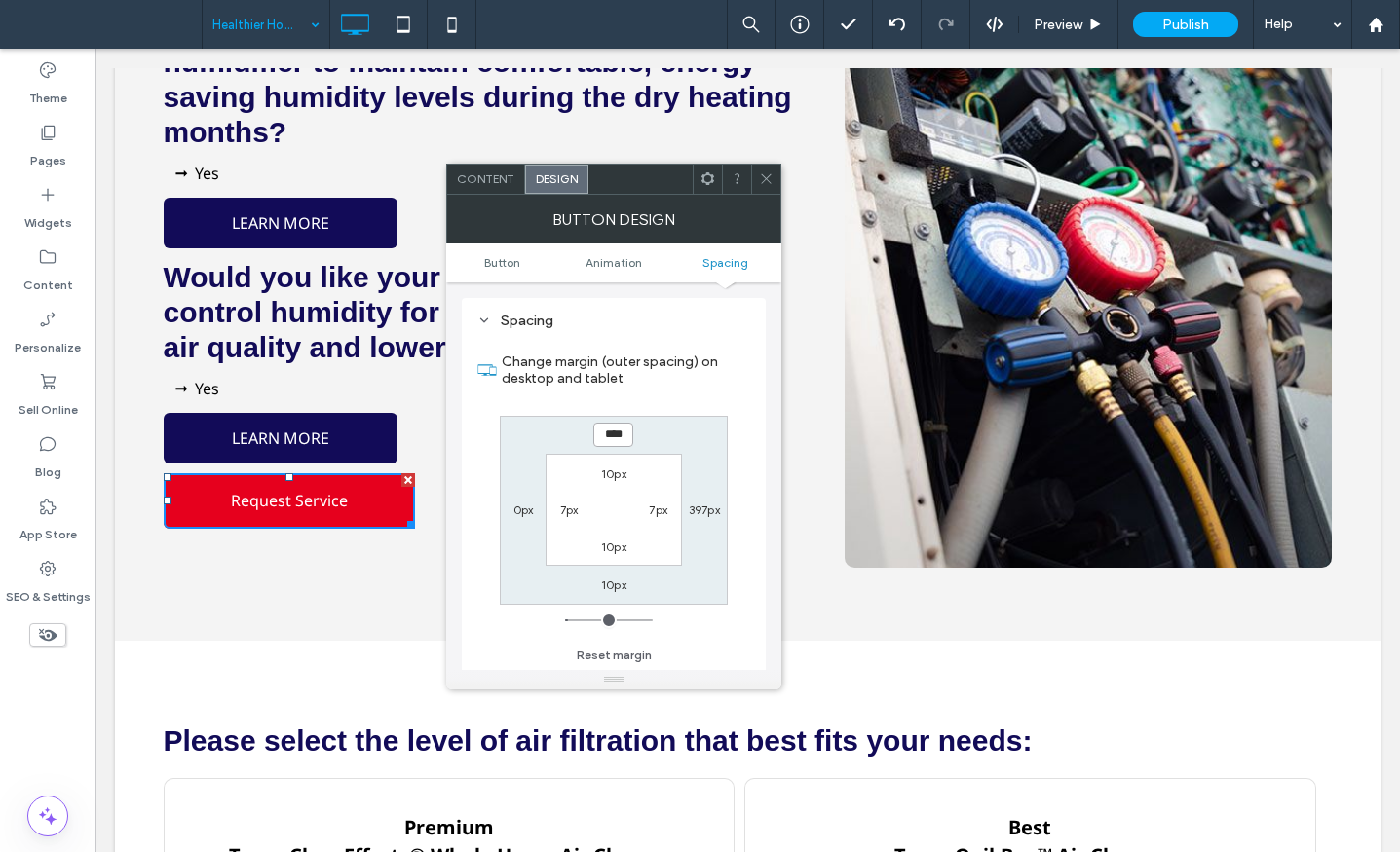 drag, startPoint x: 627, startPoint y: 441, endPoint x: 559, endPoint y: 430, distance: 68.88396 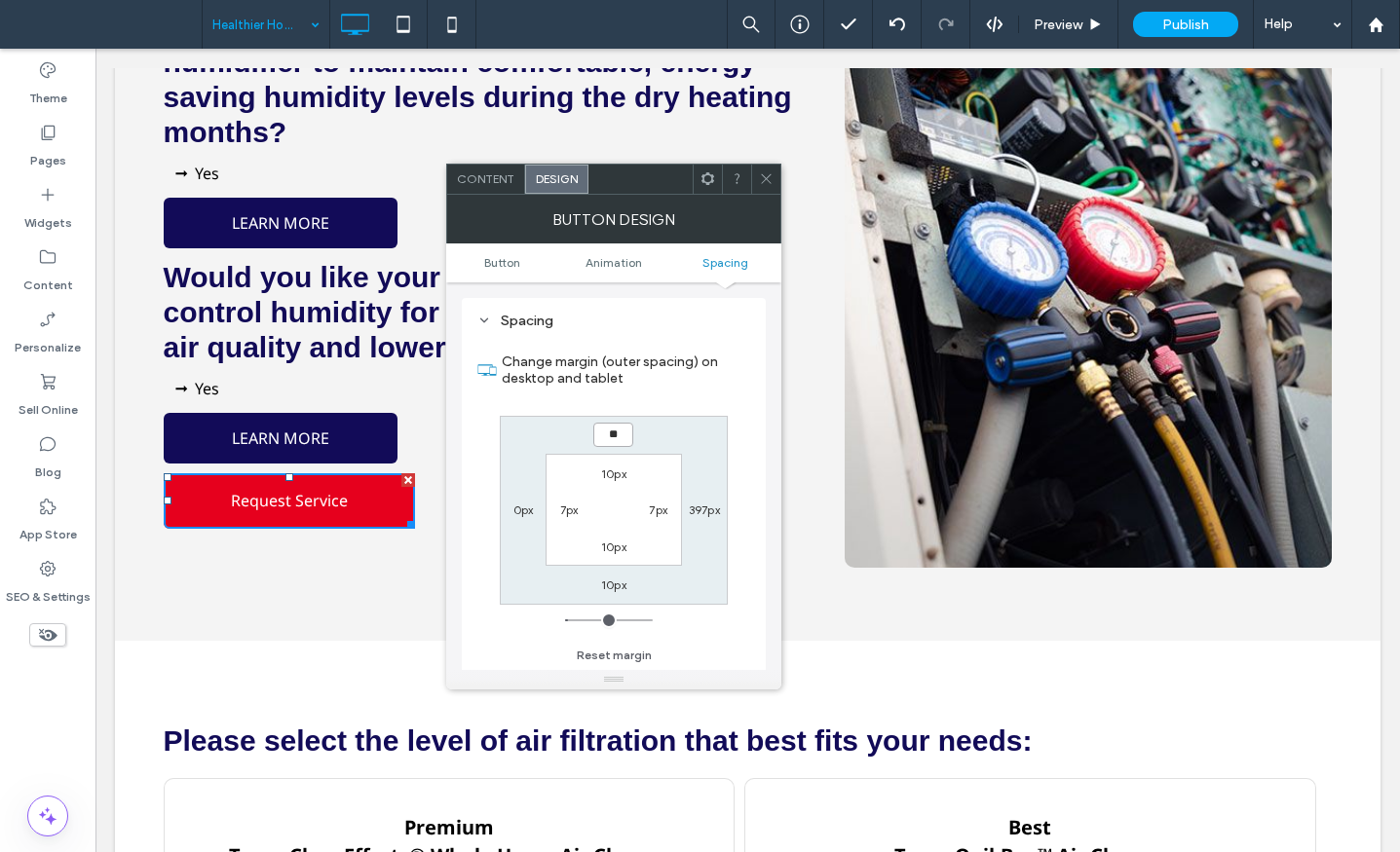 type on "**" 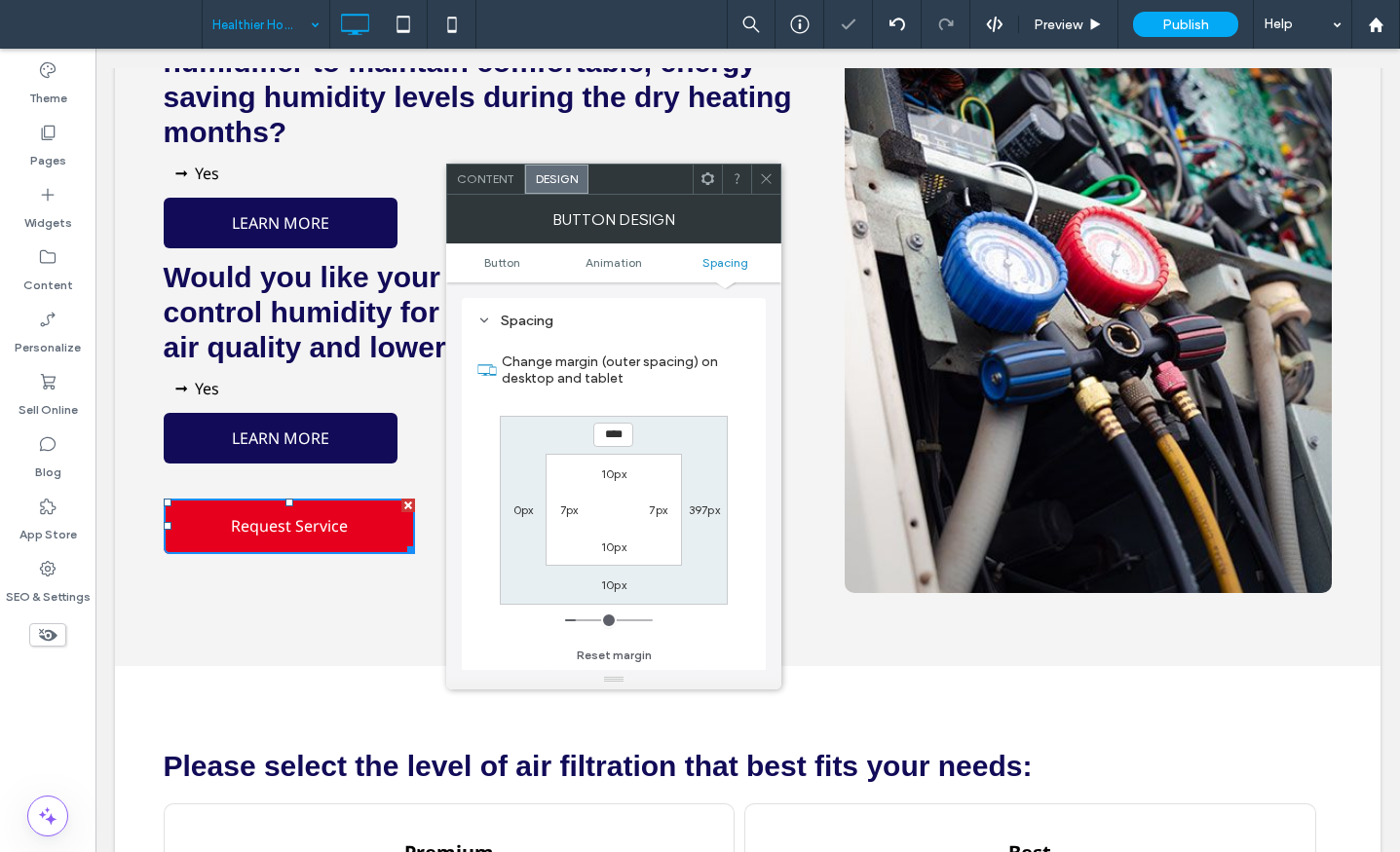 click at bounding box center (766, 179) 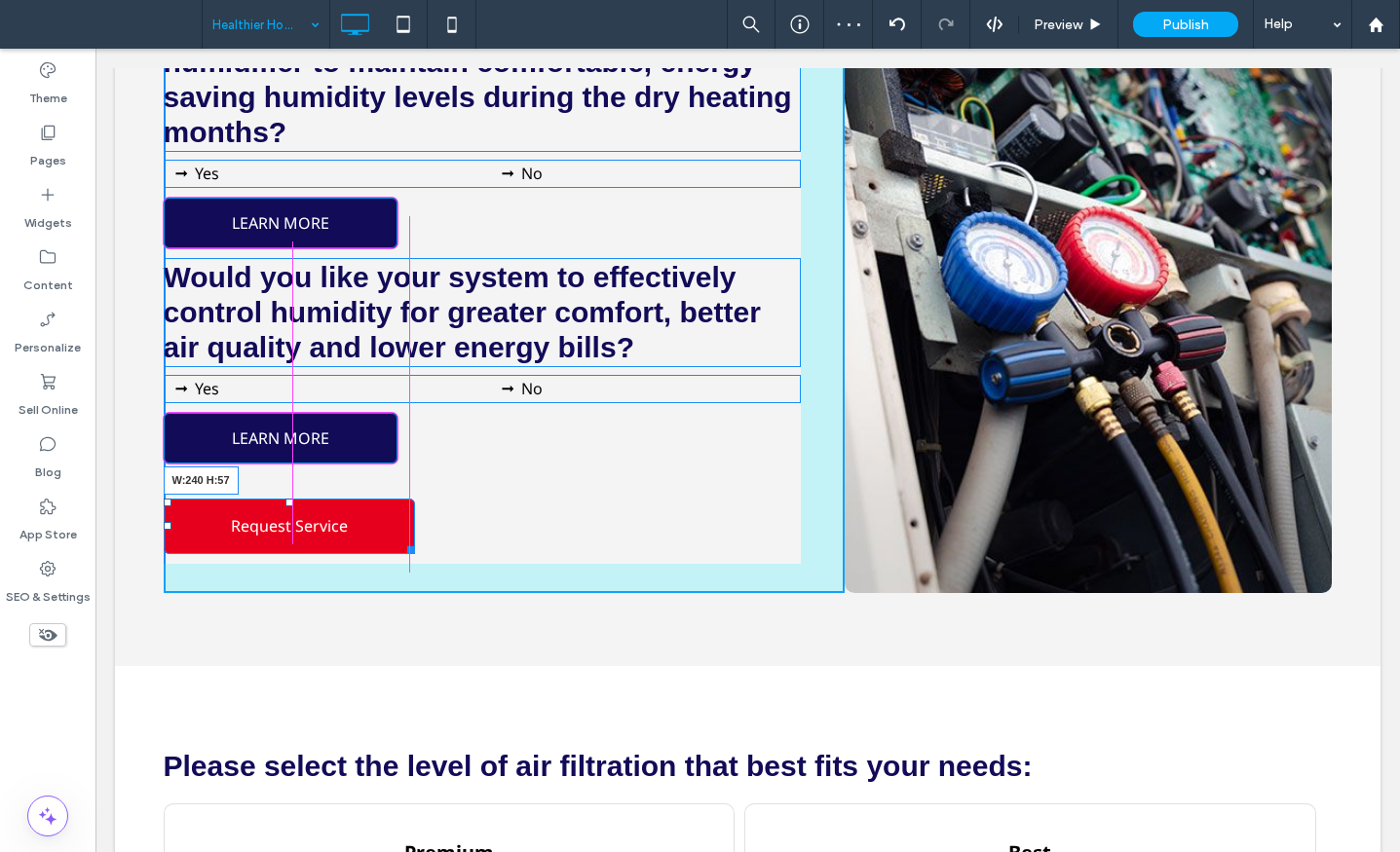 drag, startPoint x: 401, startPoint y: 544, endPoint x: 386, endPoint y: 544, distance: 15 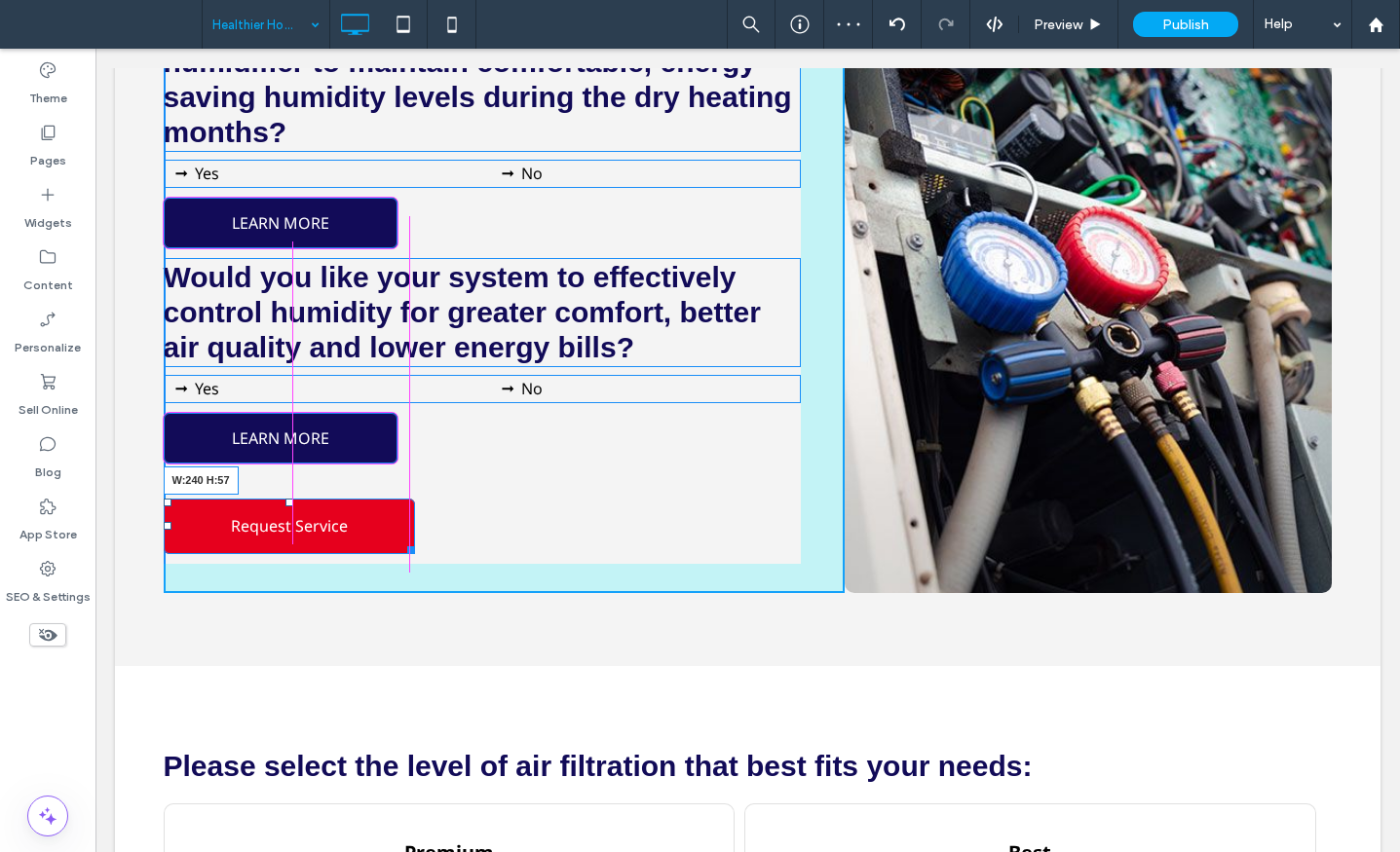 click at bounding box center (407, 546) 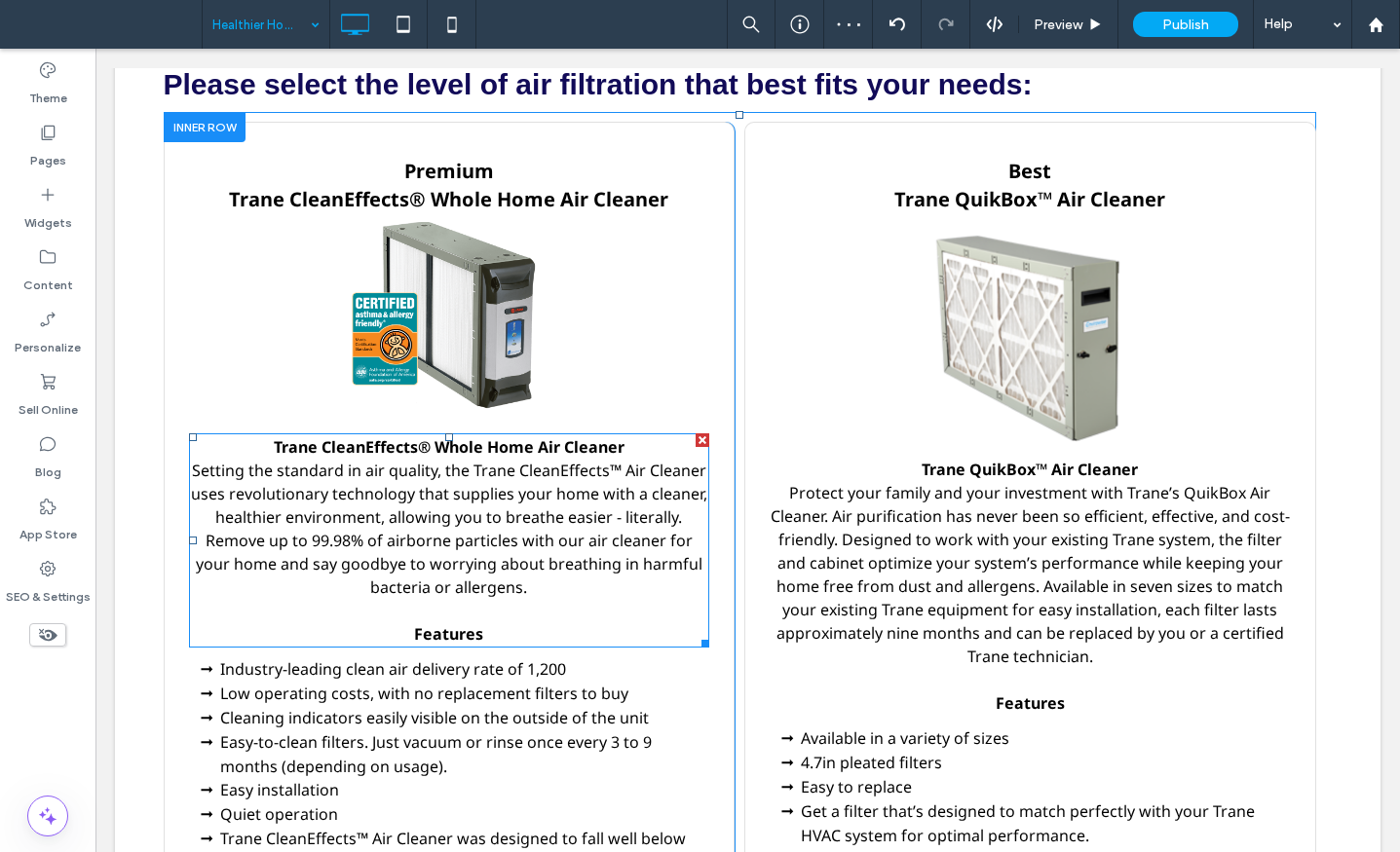 scroll, scrollTop: 1490, scrollLeft: 0, axis: vertical 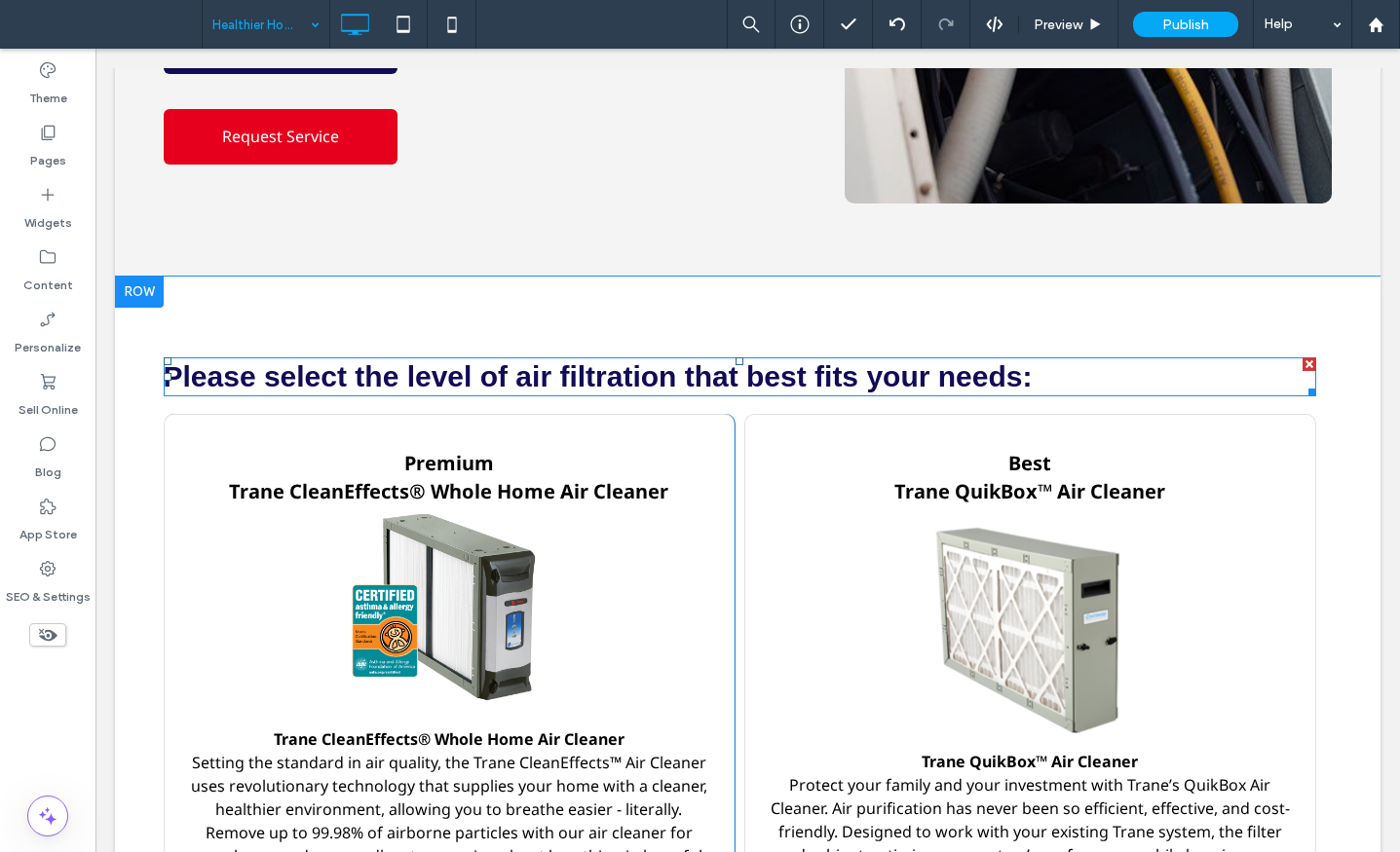 click on "Please select the level of air filtration that best fits your needs:" at bounding box center [598, 376] 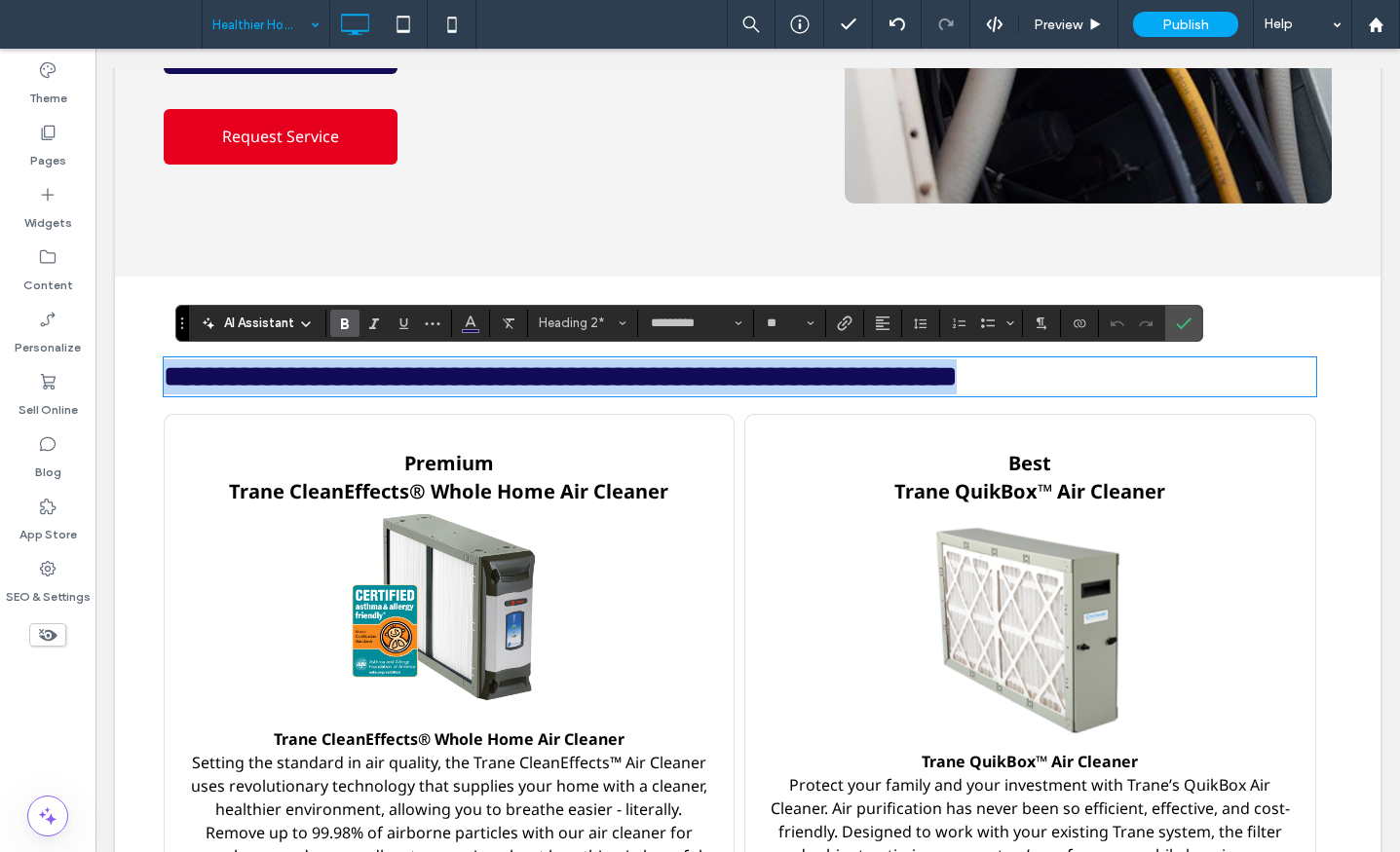 click on "**********" at bounding box center (560, 376) 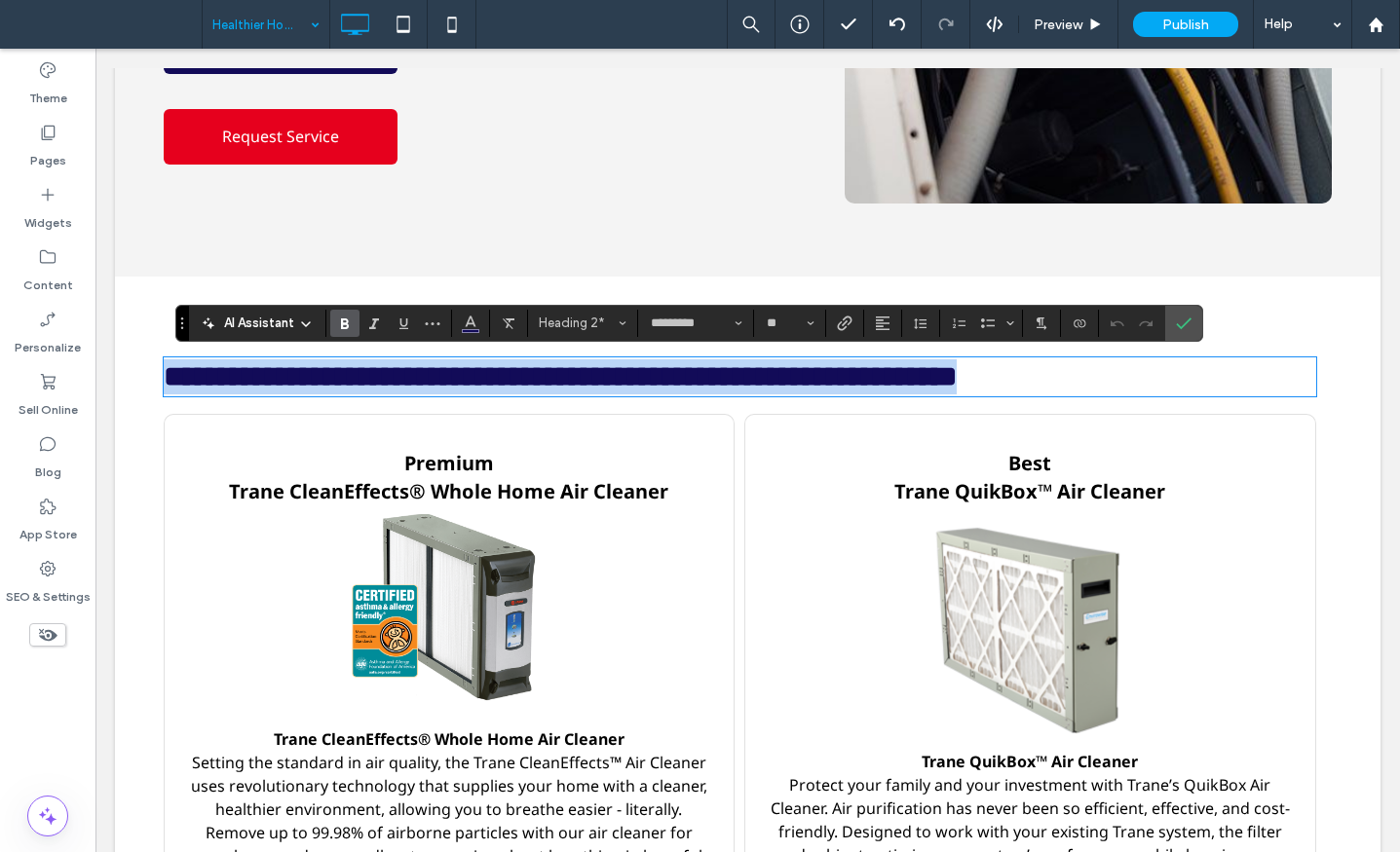 copy on "**********" 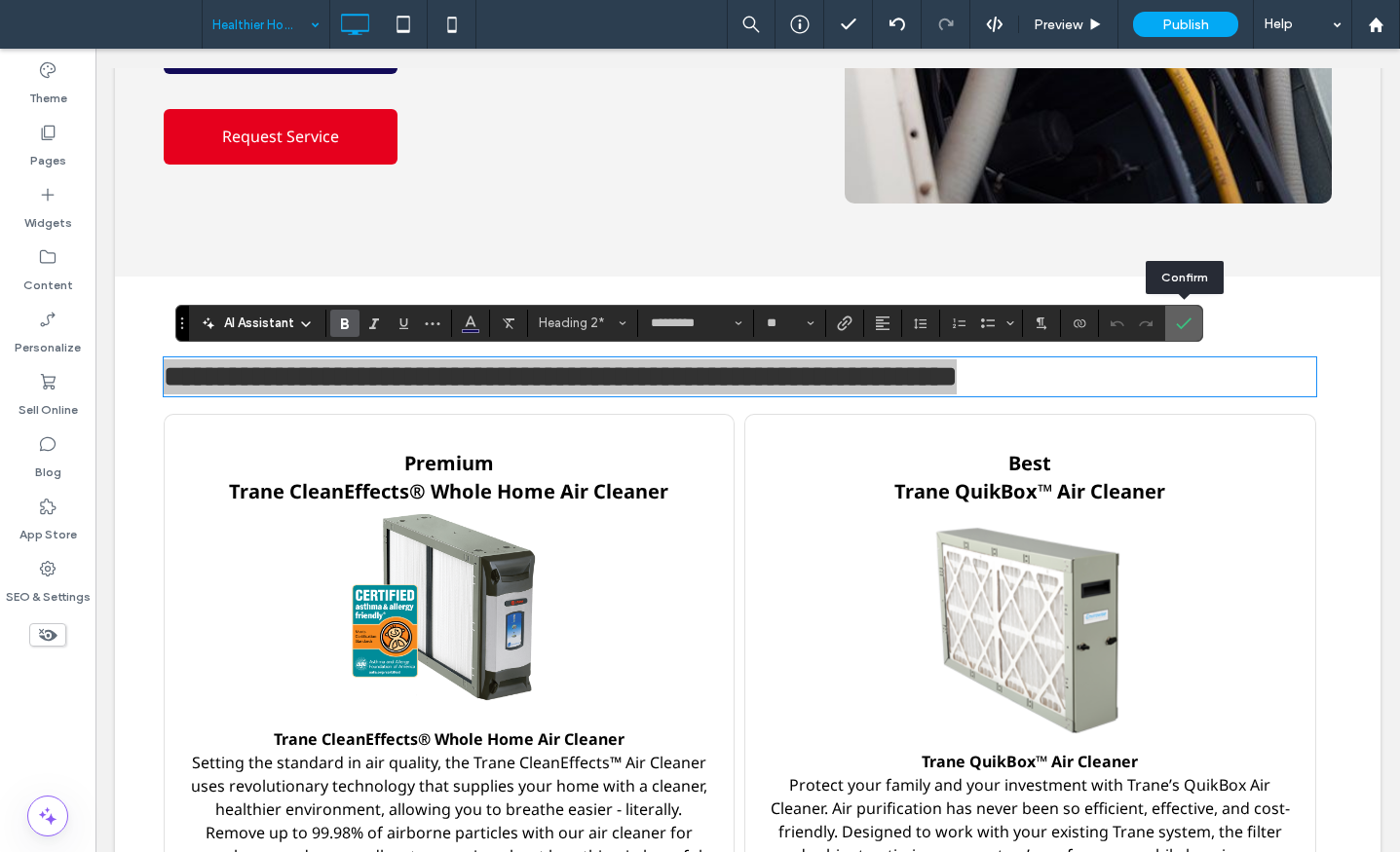 click 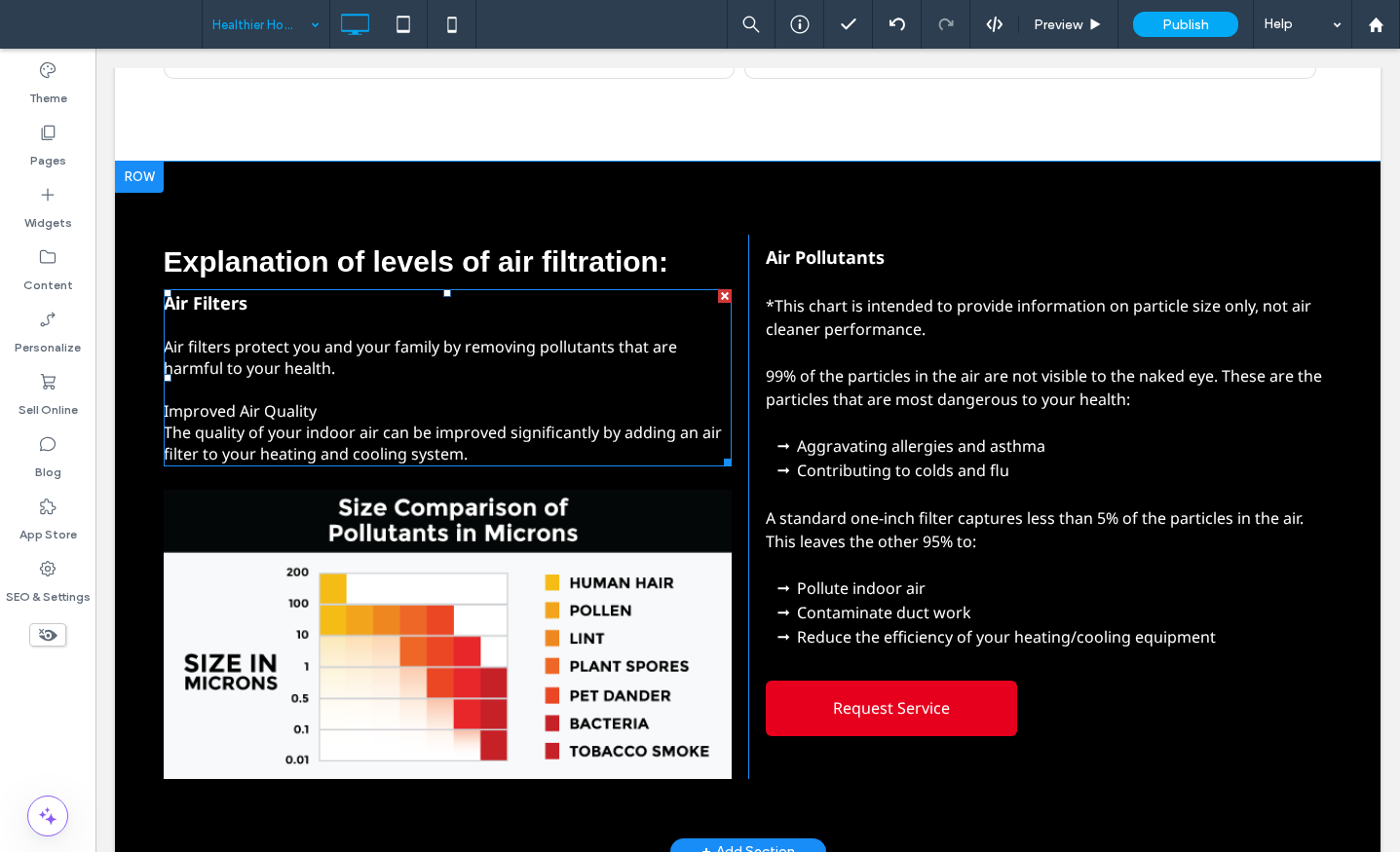 scroll, scrollTop: 2171, scrollLeft: 0, axis: vertical 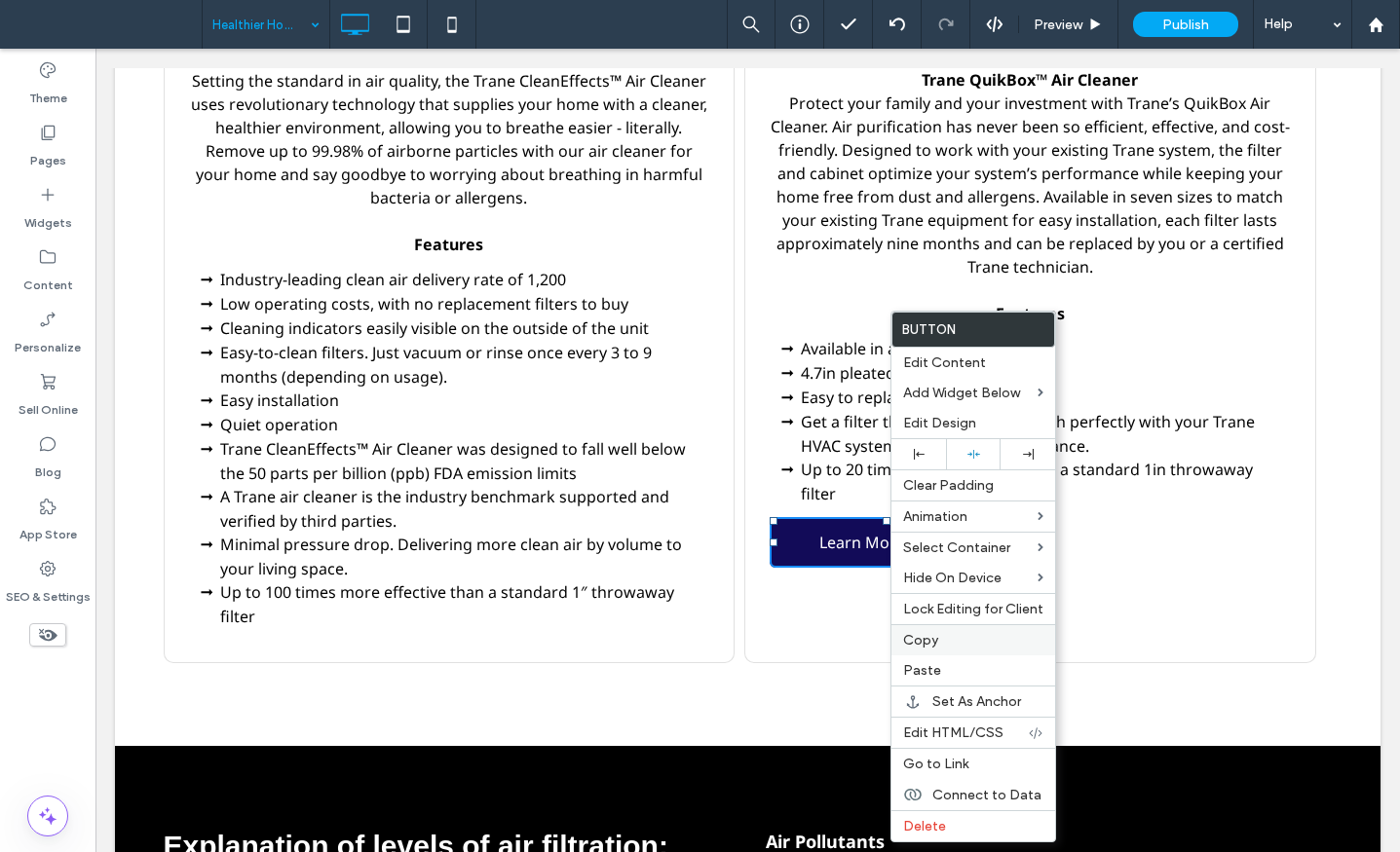click on "Paste" at bounding box center (973, 670) 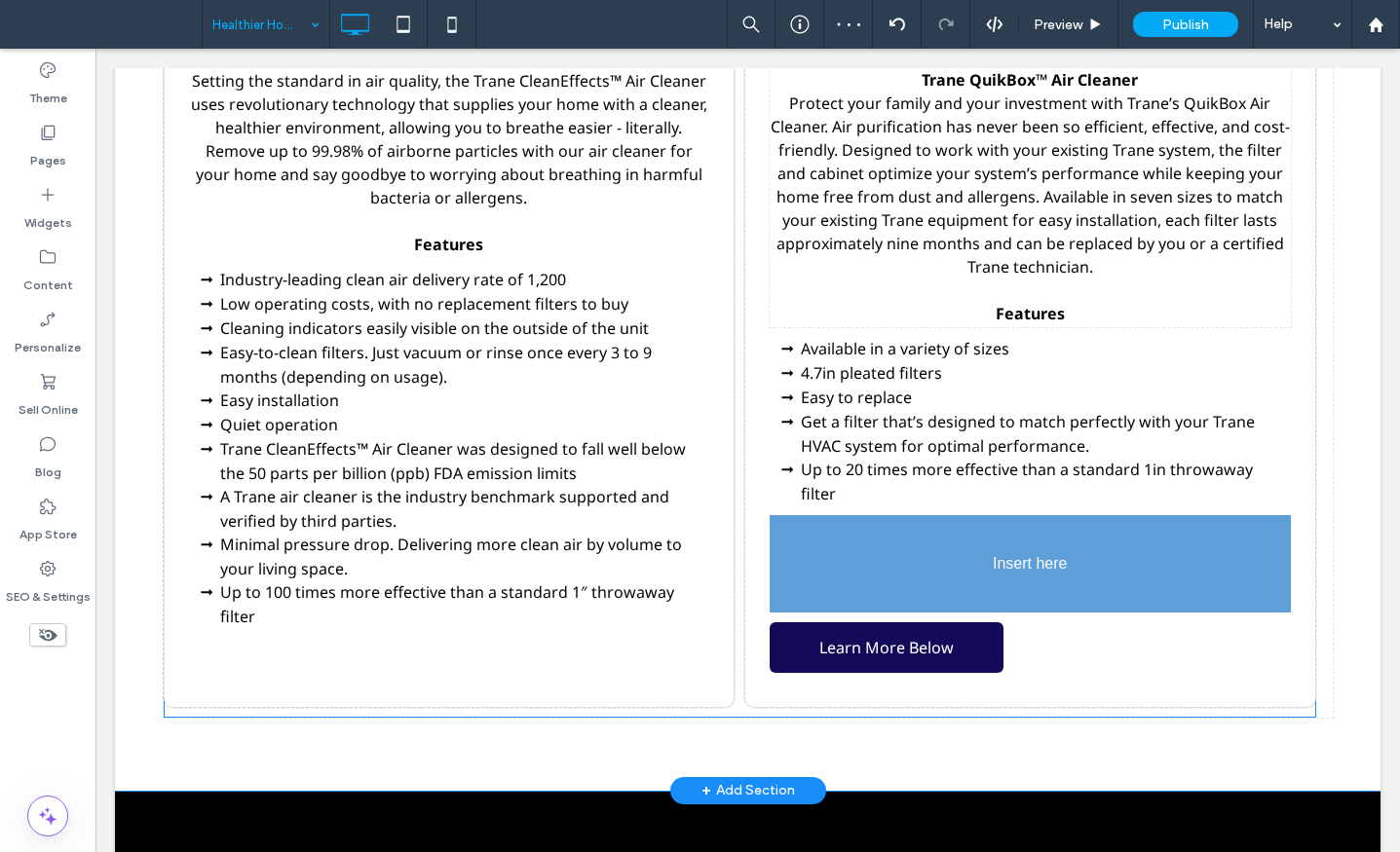 drag, startPoint x: 988, startPoint y: 641, endPoint x: 964, endPoint y: 640, distance: 24.020824 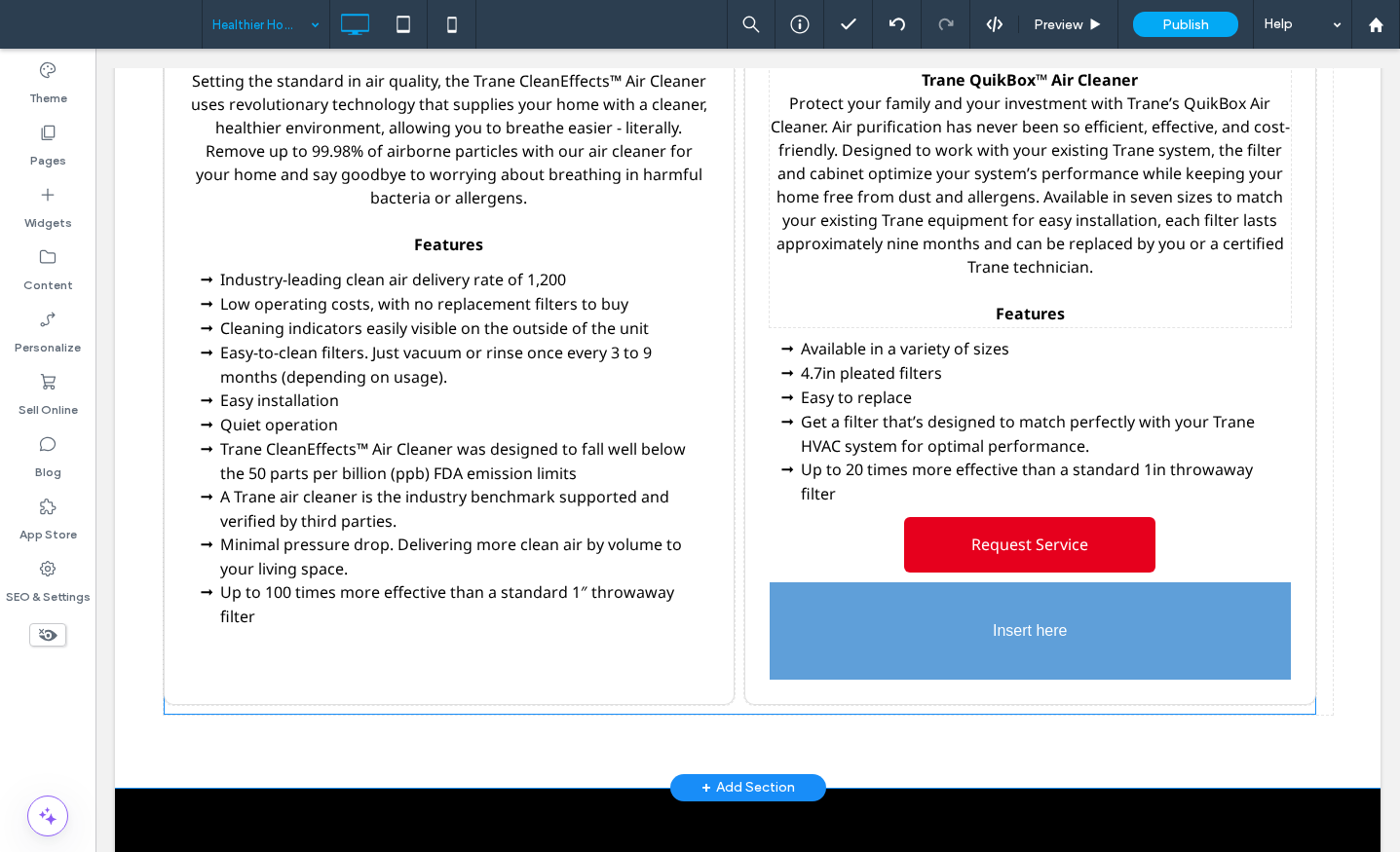 drag, startPoint x: 883, startPoint y: 489, endPoint x: 864, endPoint y: 524, distance: 39.824616 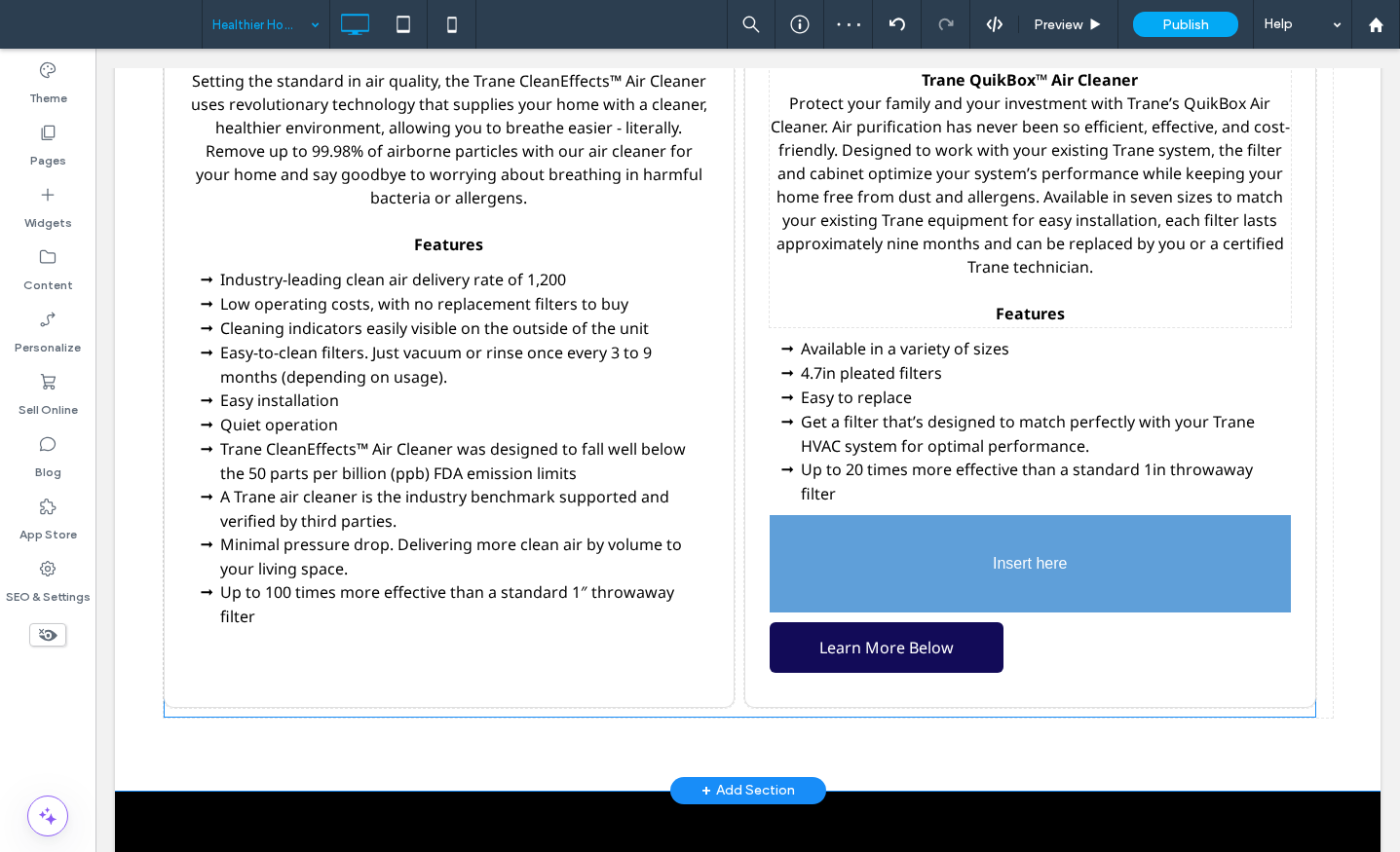 drag, startPoint x: 916, startPoint y: 641, endPoint x: 852, endPoint y: 631, distance: 64.77654 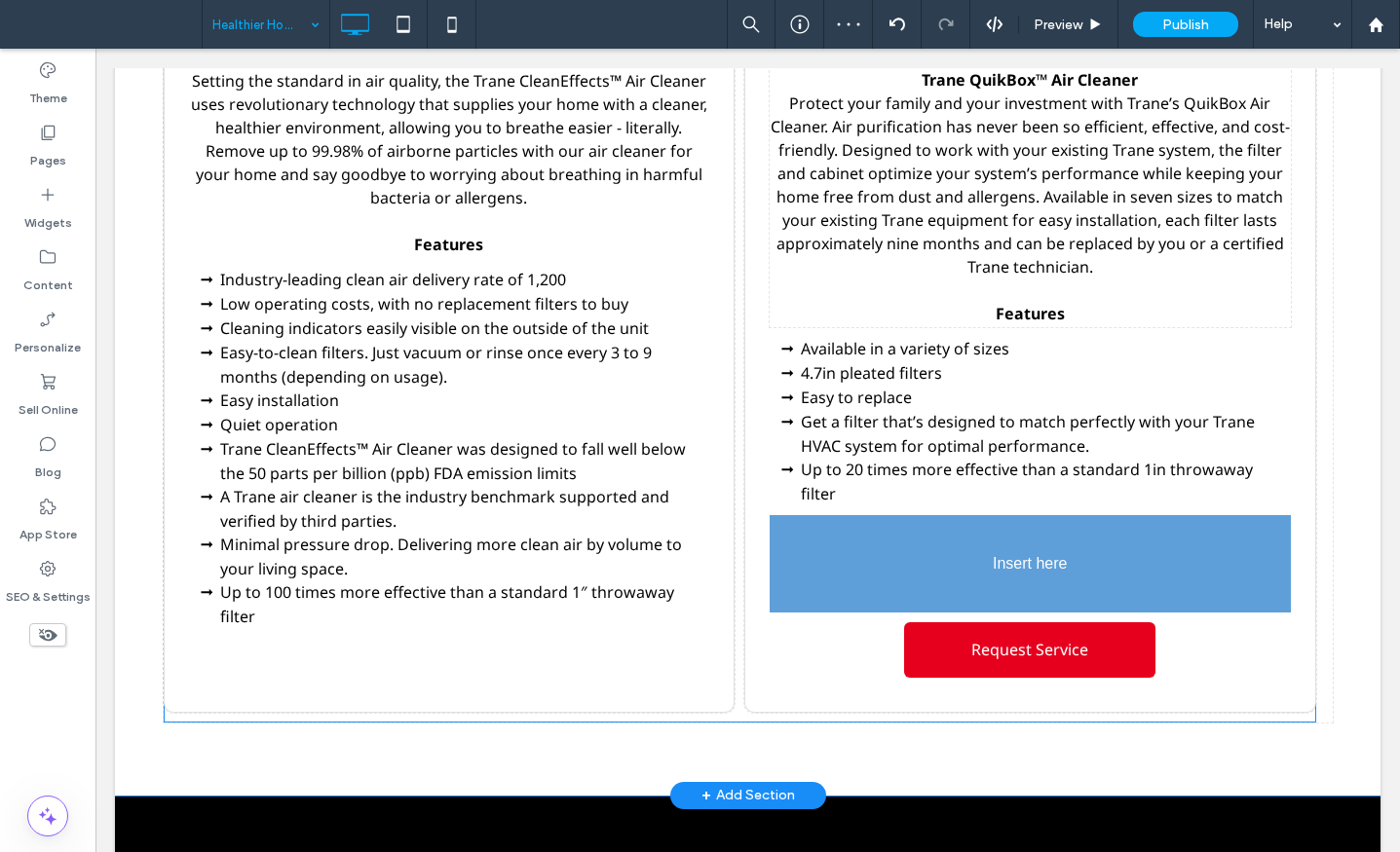 drag, startPoint x: 872, startPoint y: 514, endPoint x: 970, endPoint y: 574, distance: 114.90866 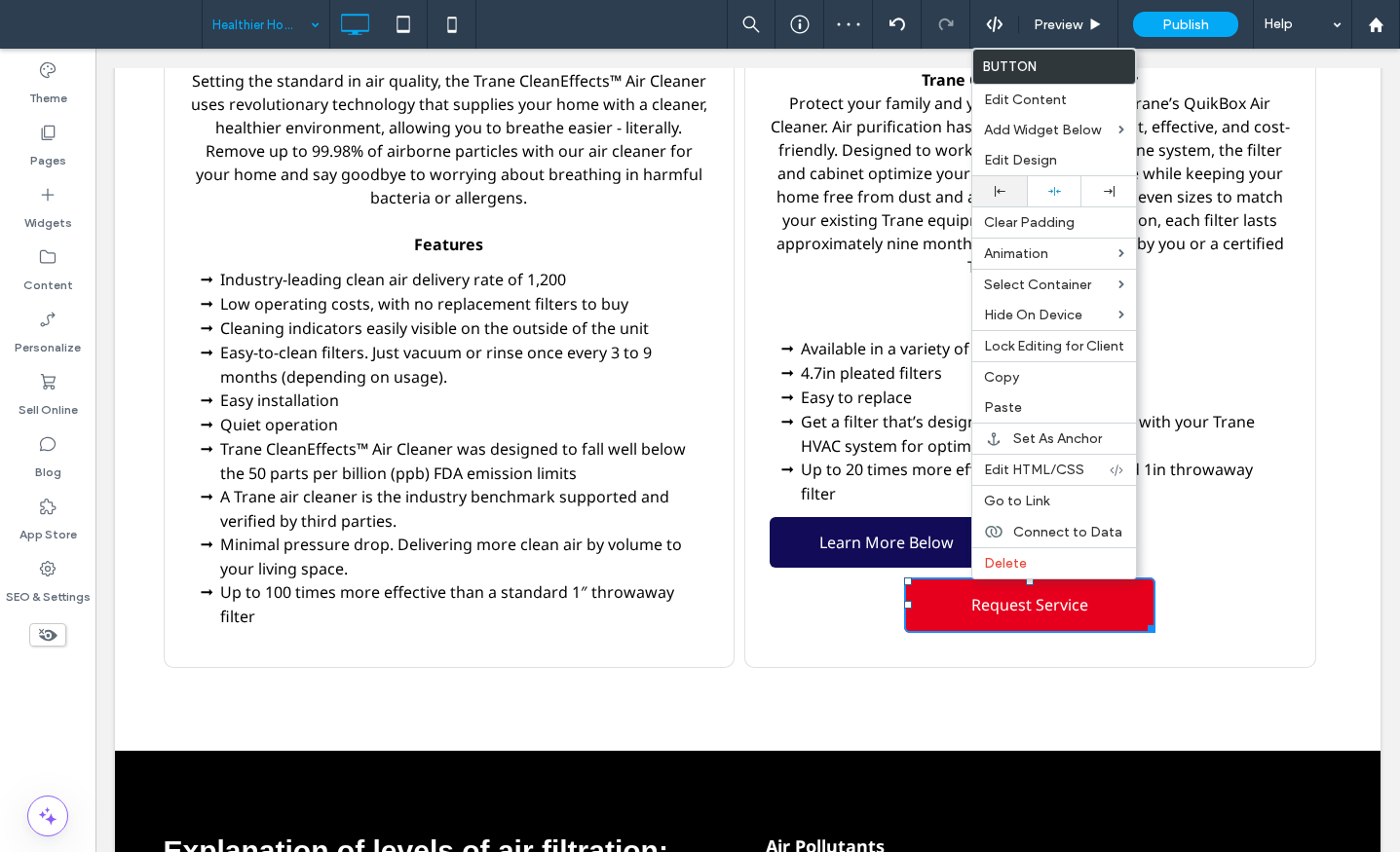 drag, startPoint x: 1003, startPoint y: 187, endPoint x: 1005, endPoint y: 198, distance: 11.18034 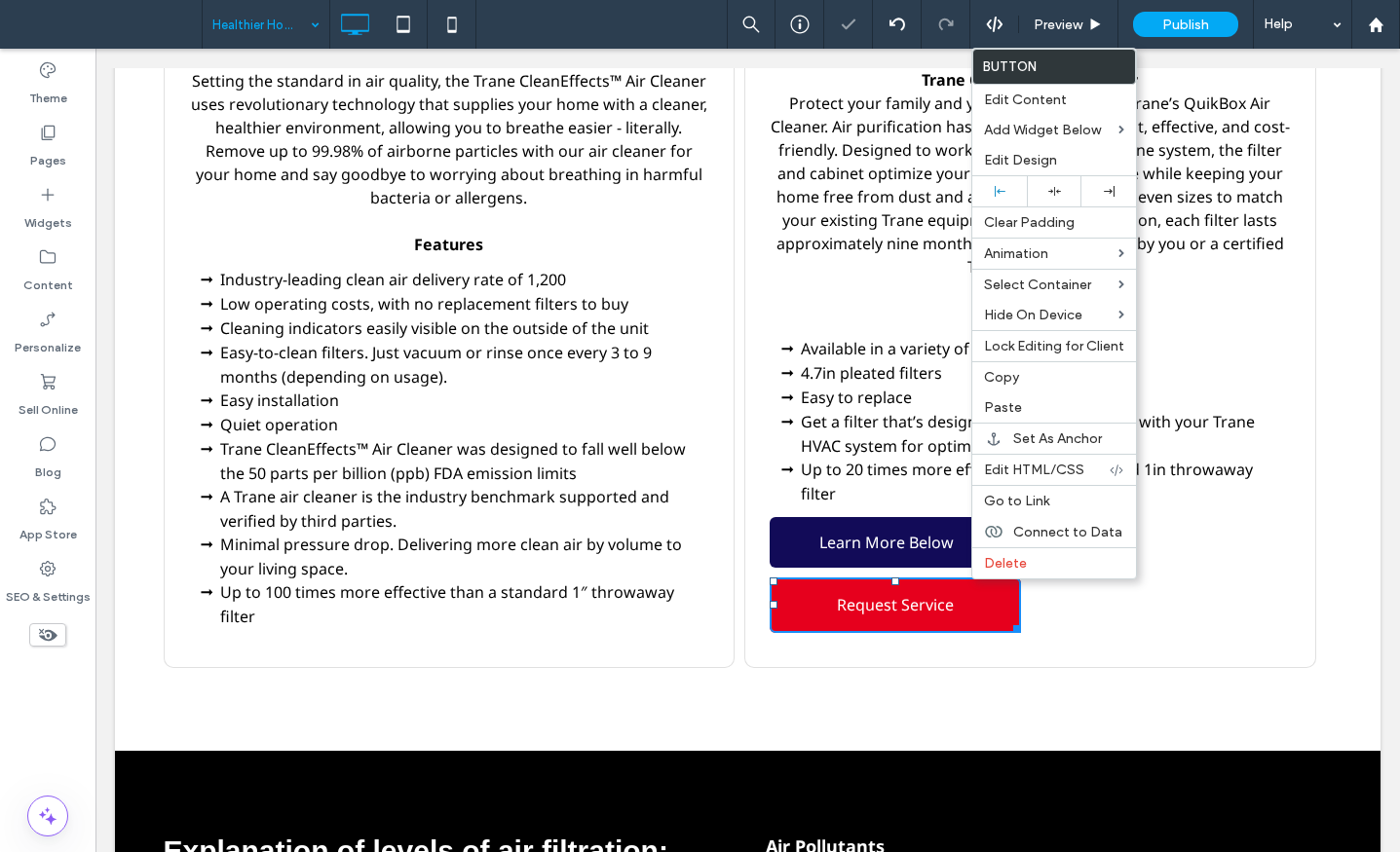 click on "Best Trane QuikBox™ Air Cleaner
Trane QuikBox™ Air Cleaner Protect your family and your investment with Trane’s QuikBox Air Cleaner. Air purification has never been so efficient, effective, and cost-friendly. Designed to work with your existing Trane system, the filter and cabinet optimize your system’s performance while keeping your home free from dust and allergens. Available in seven sizes to match your existing Trane equipment for easy installation, each filter lasts approximately nine months and can be replaced by you or a certified Trane technician. Features
Available in a variety of sizes 4.7in pleated filters Easy to replace Get a filter that’s designed to match perfectly with your Trane HVAC system for optimal performance. Up to 20 times more effective than a standard 1in throwaway filter
Learn More Below
Request Service
Click To Paste" at bounding box center [1030, 200] 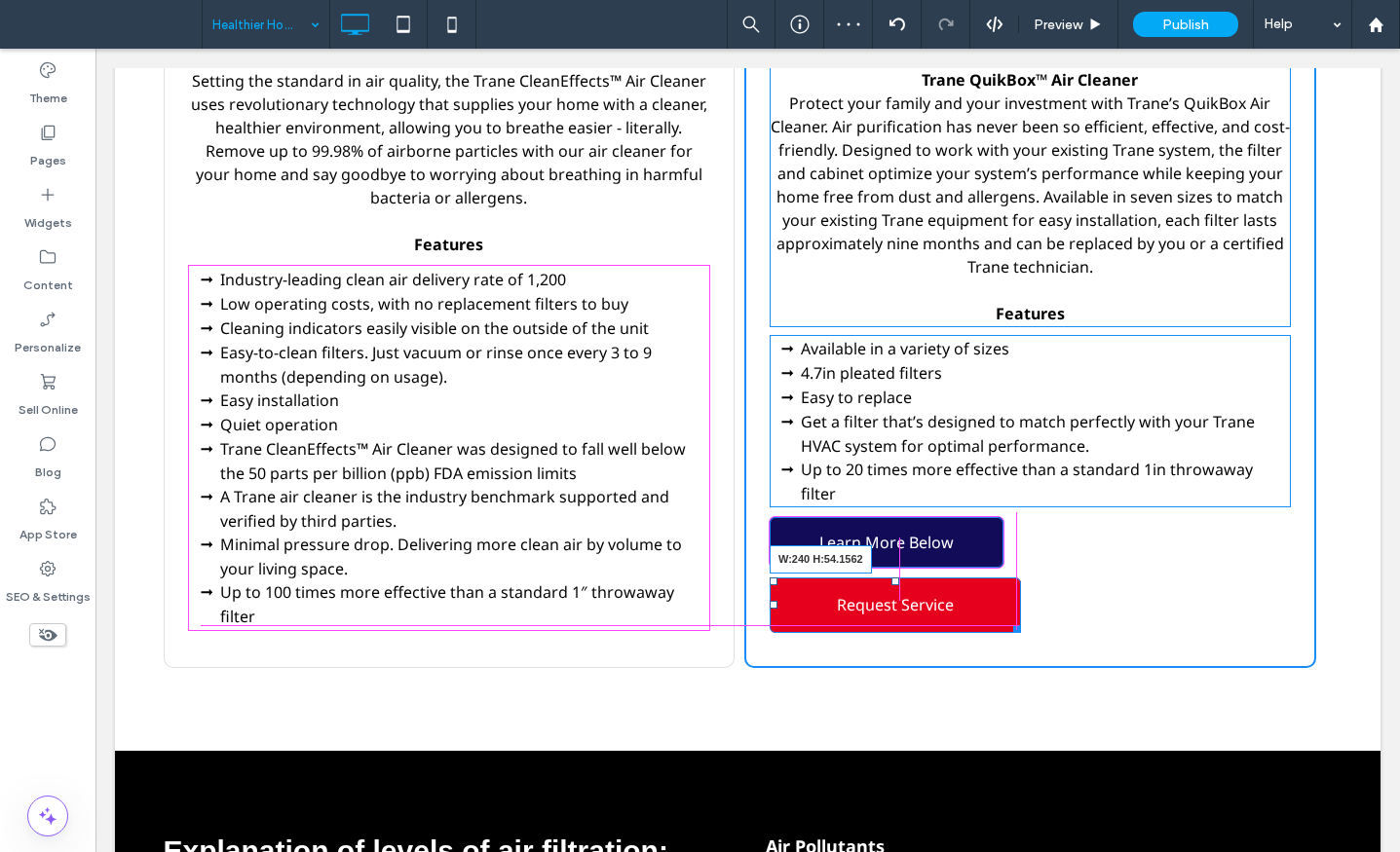 drag, startPoint x: 1008, startPoint y: 600, endPoint x: 994, endPoint y: 602, distance: 14.142136 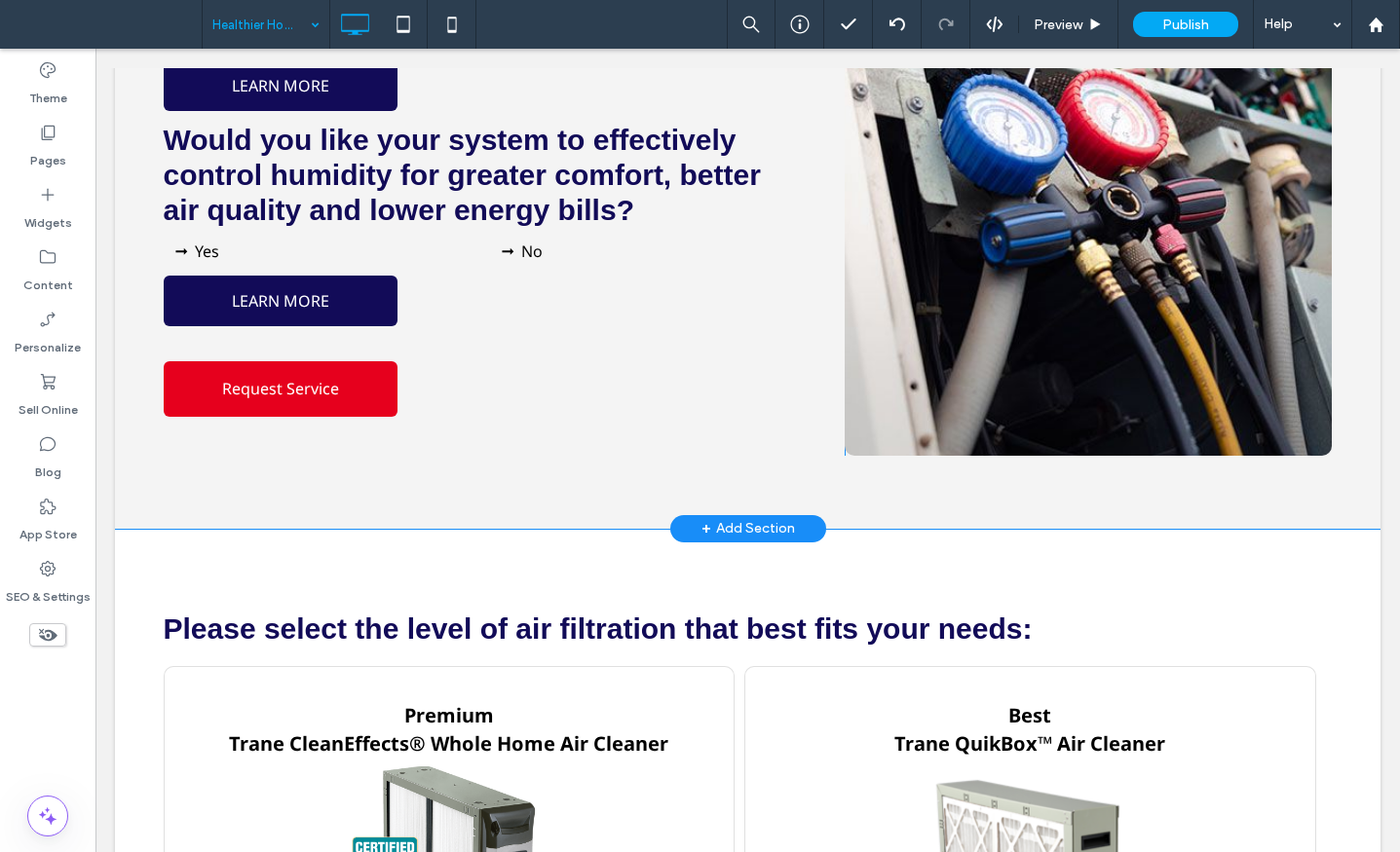 scroll, scrollTop: 1100, scrollLeft: 0, axis: vertical 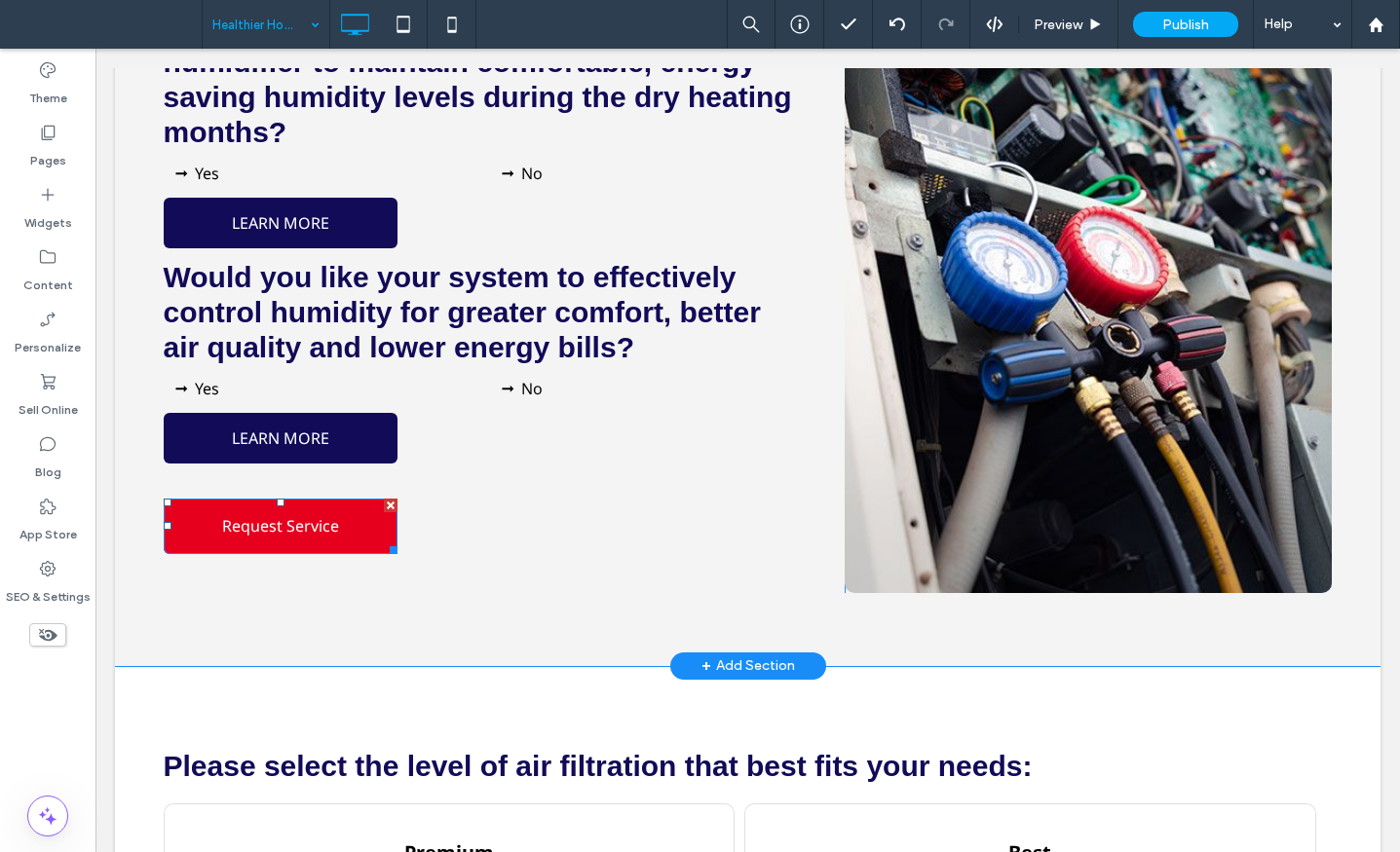 click on "Request Service" at bounding box center [281, 526] 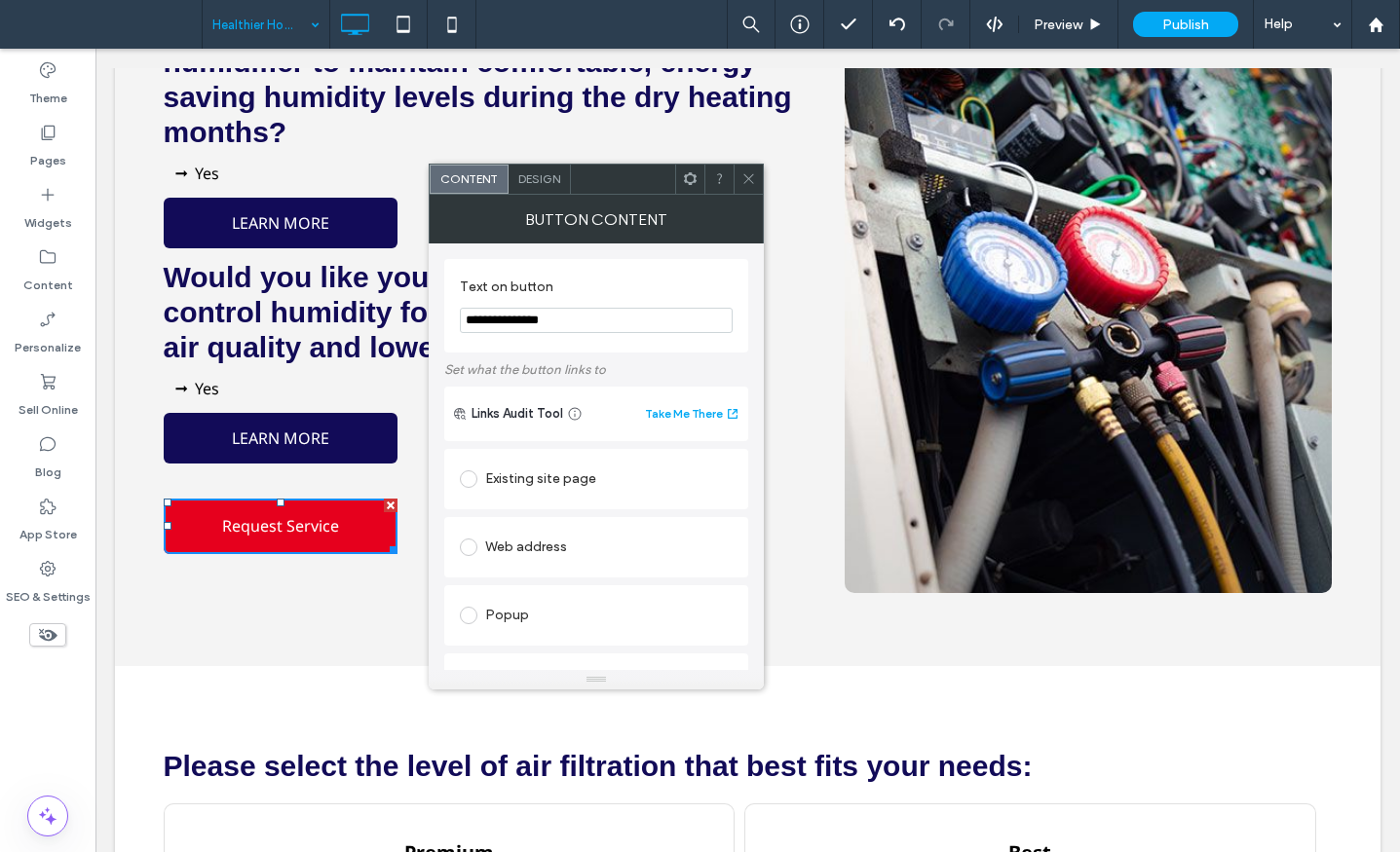 click on "Design" at bounding box center (540, 179) 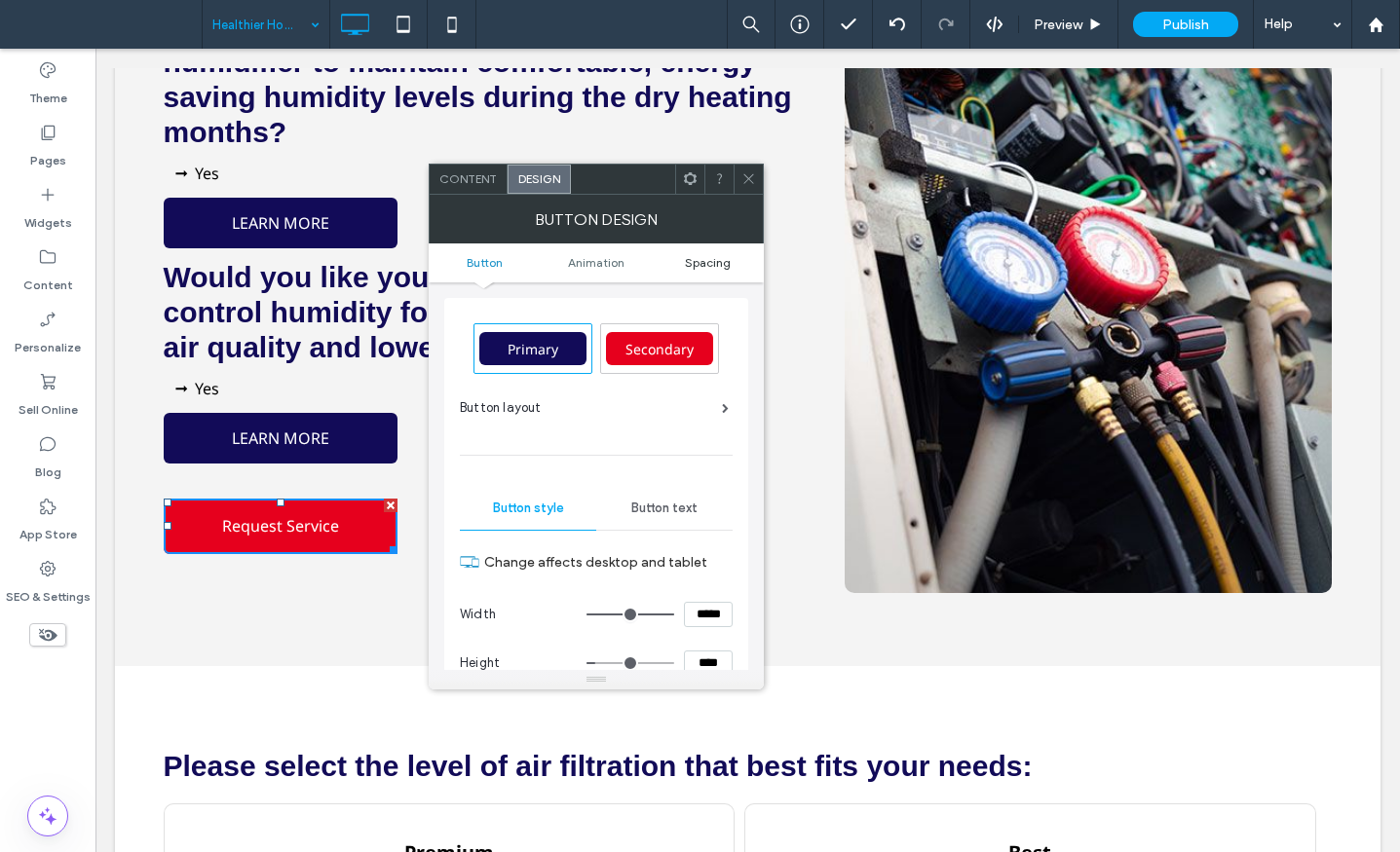 click on "Spacing" at bounding box center (707, 262) 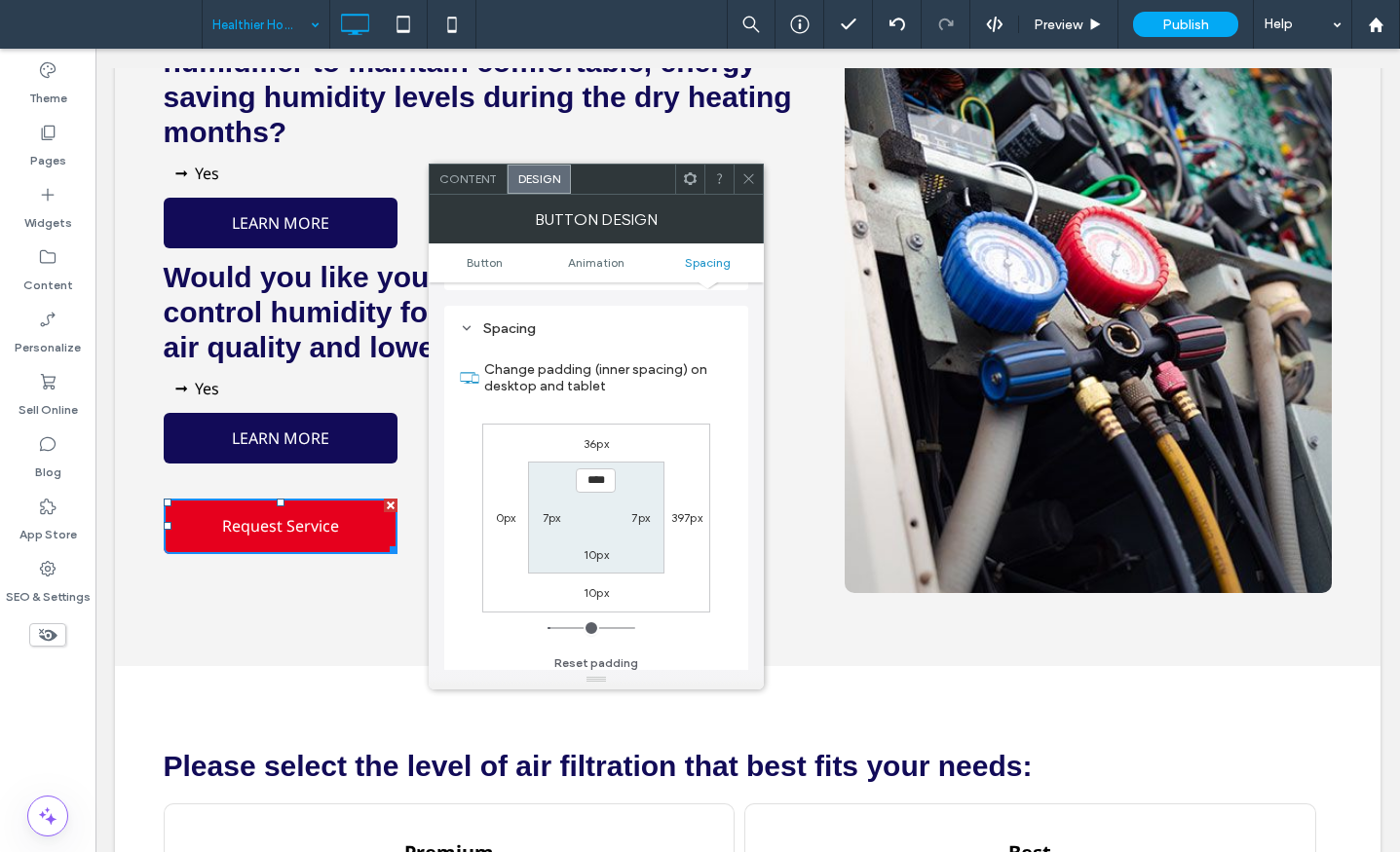scroll, scrollTop: 914, scrollLeft: 0, axis: vertical 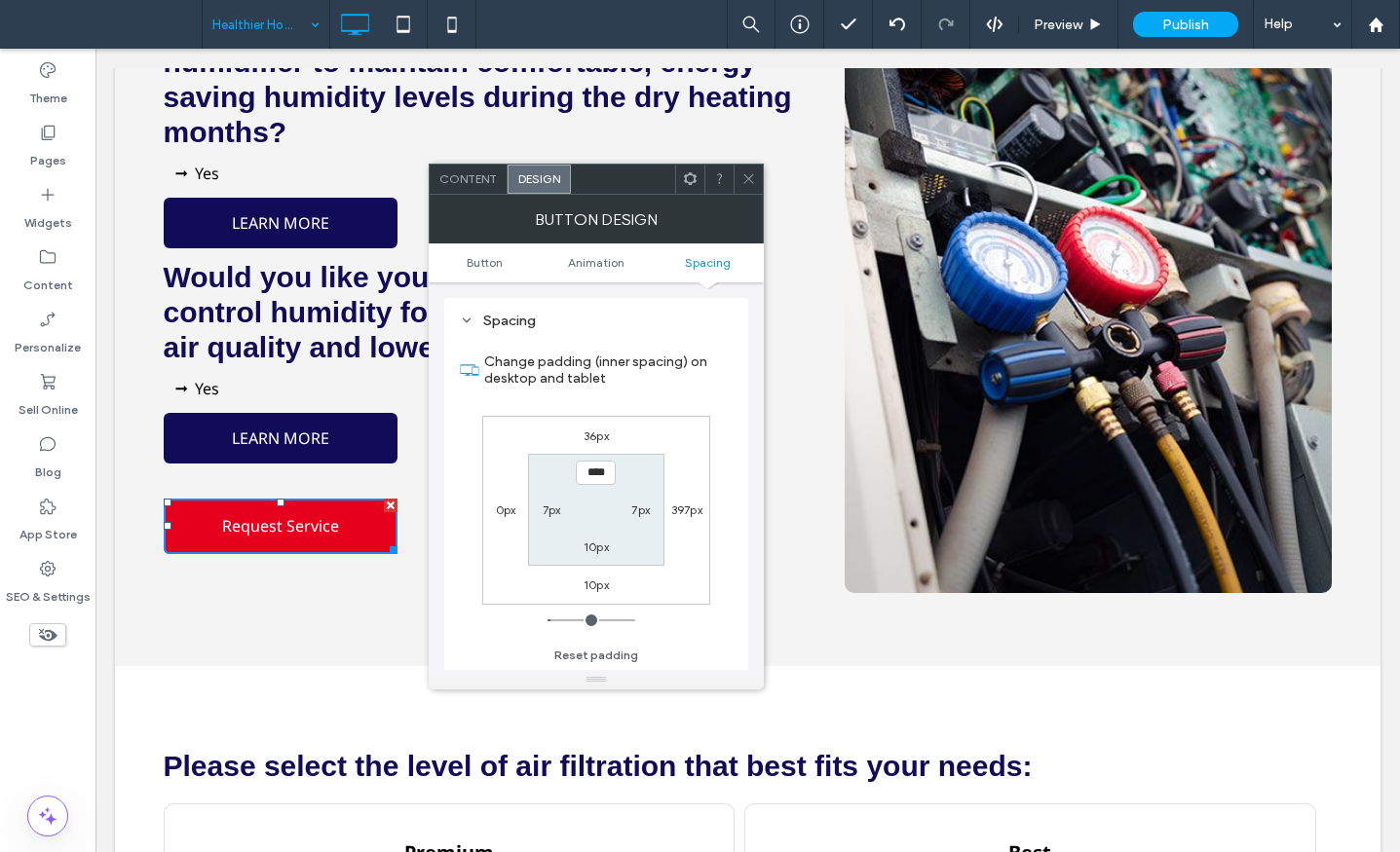 click on "36px" at bounding box center [596, 435] 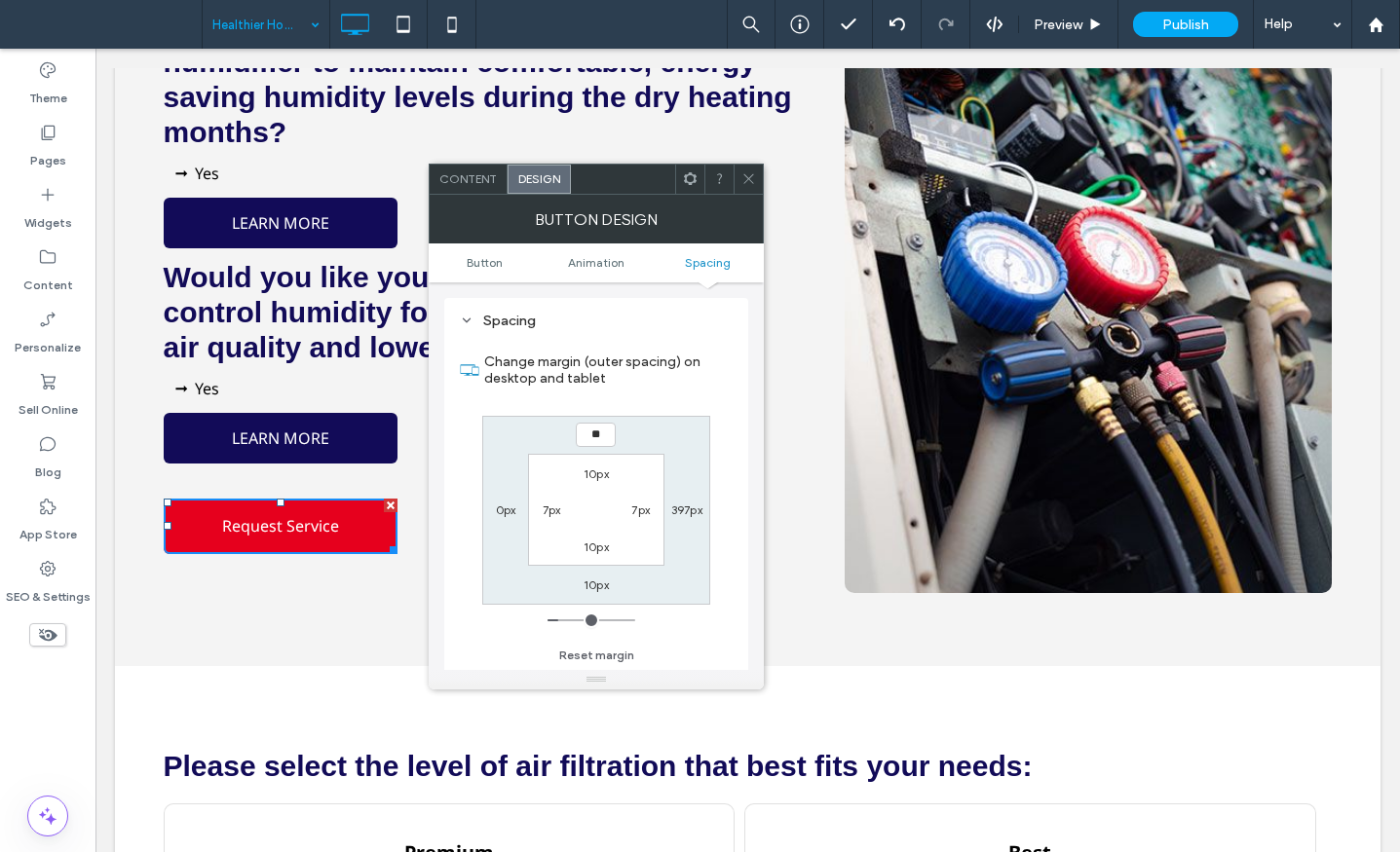 type on "**" 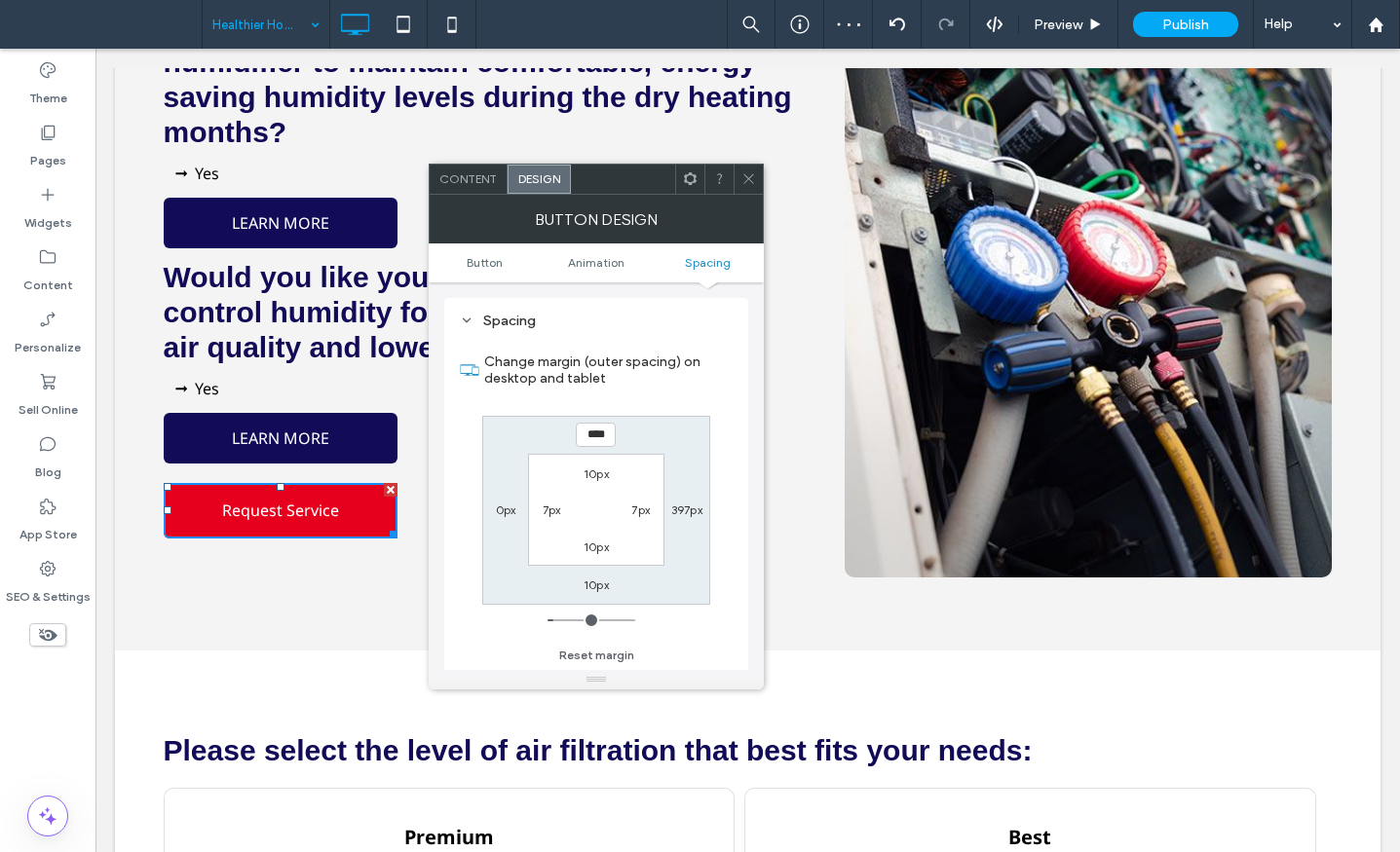 drag, startPoint x: 615, startPoint y: 433, endPoint x: 489, endPoint y: 432, distance: 126.00397 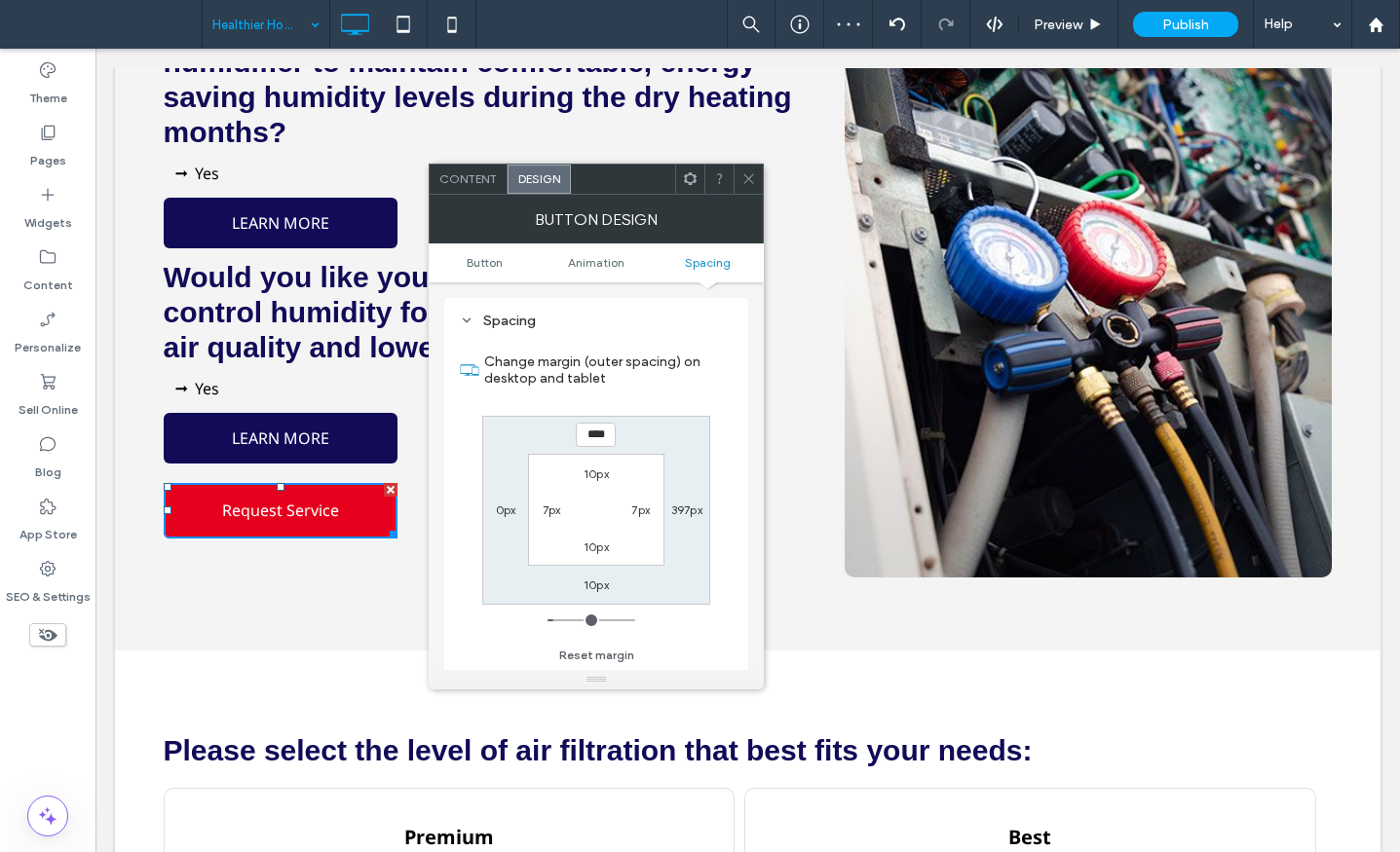 click on "**** 397px 10px 0px 10px 7px 10px 7px" at bounding box center [596, 510] 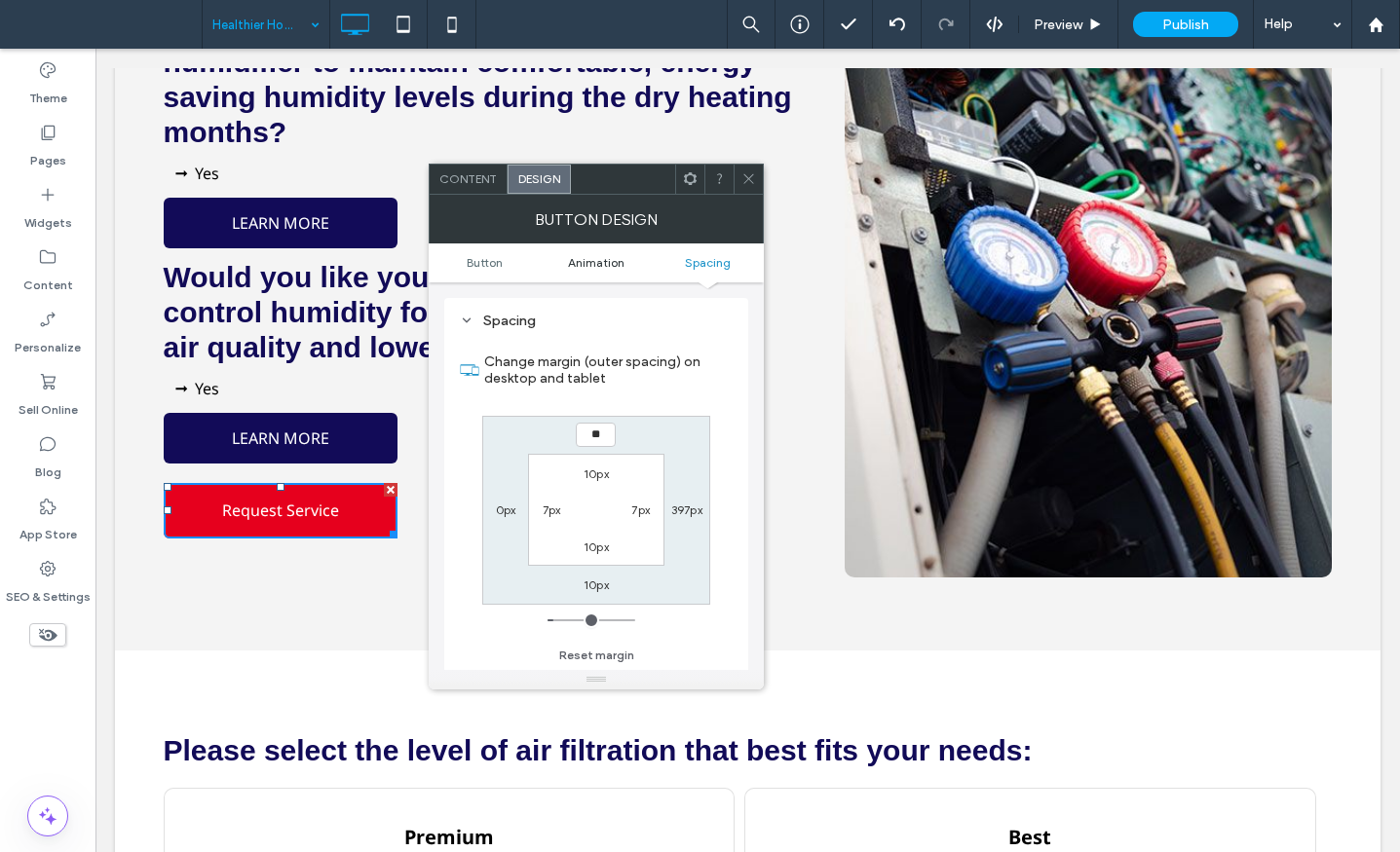 type on "**" 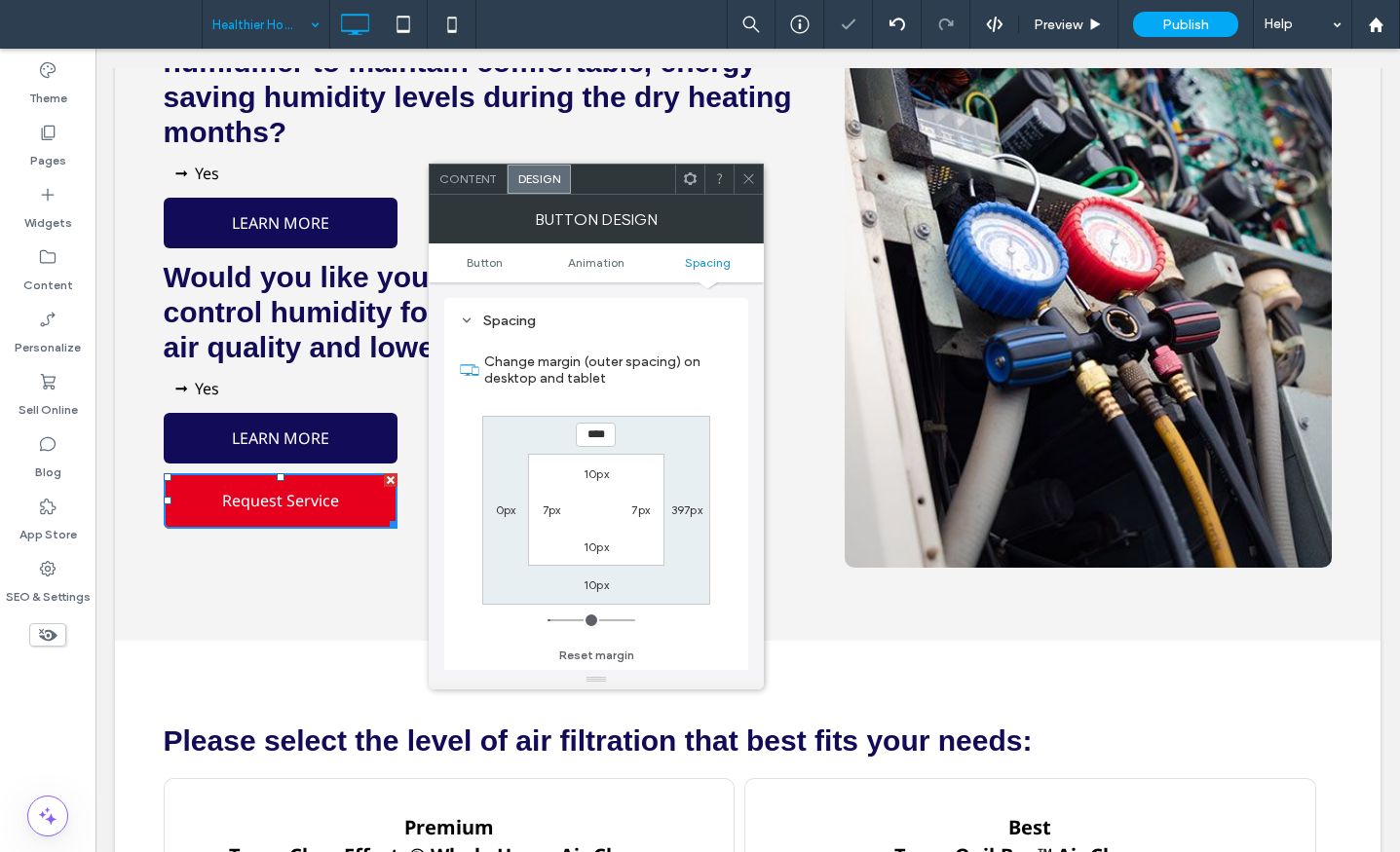 click 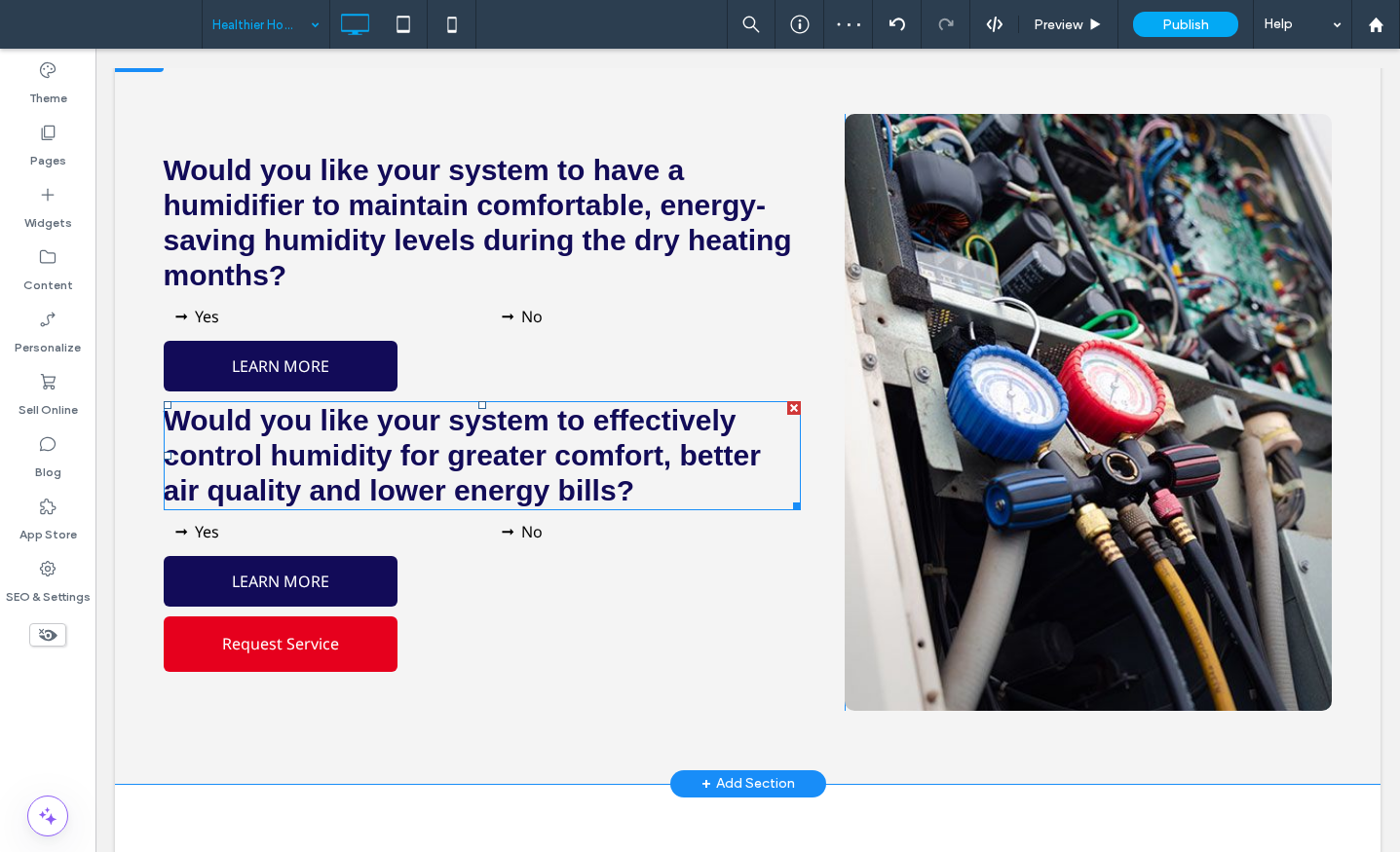 scroll, scrollTop: 808, scrollLeft: 0, axis: vertical 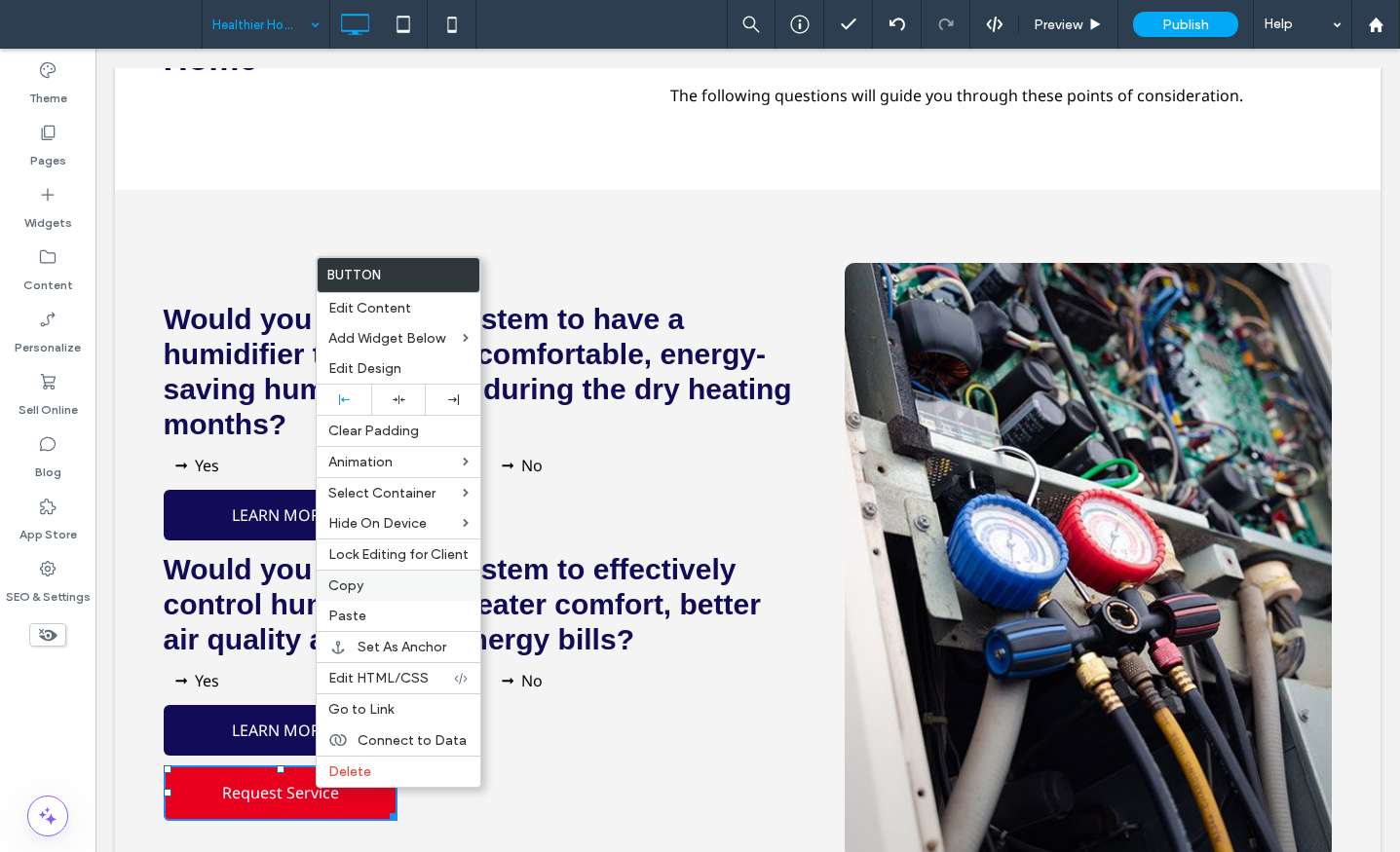 click on "Copy" at bounding box center [346, 585] 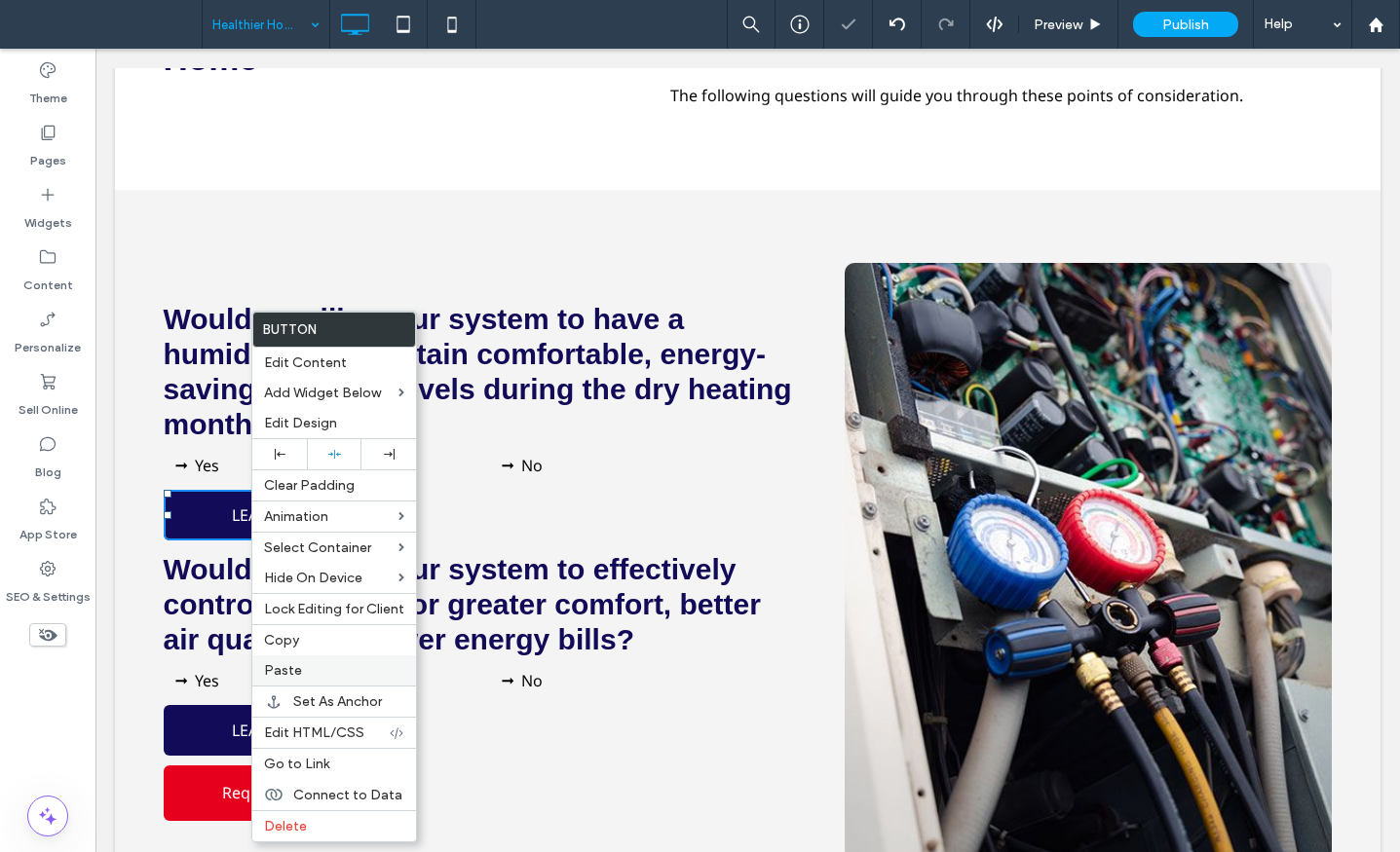 click on "Paste" at bounding box center [283, 670] 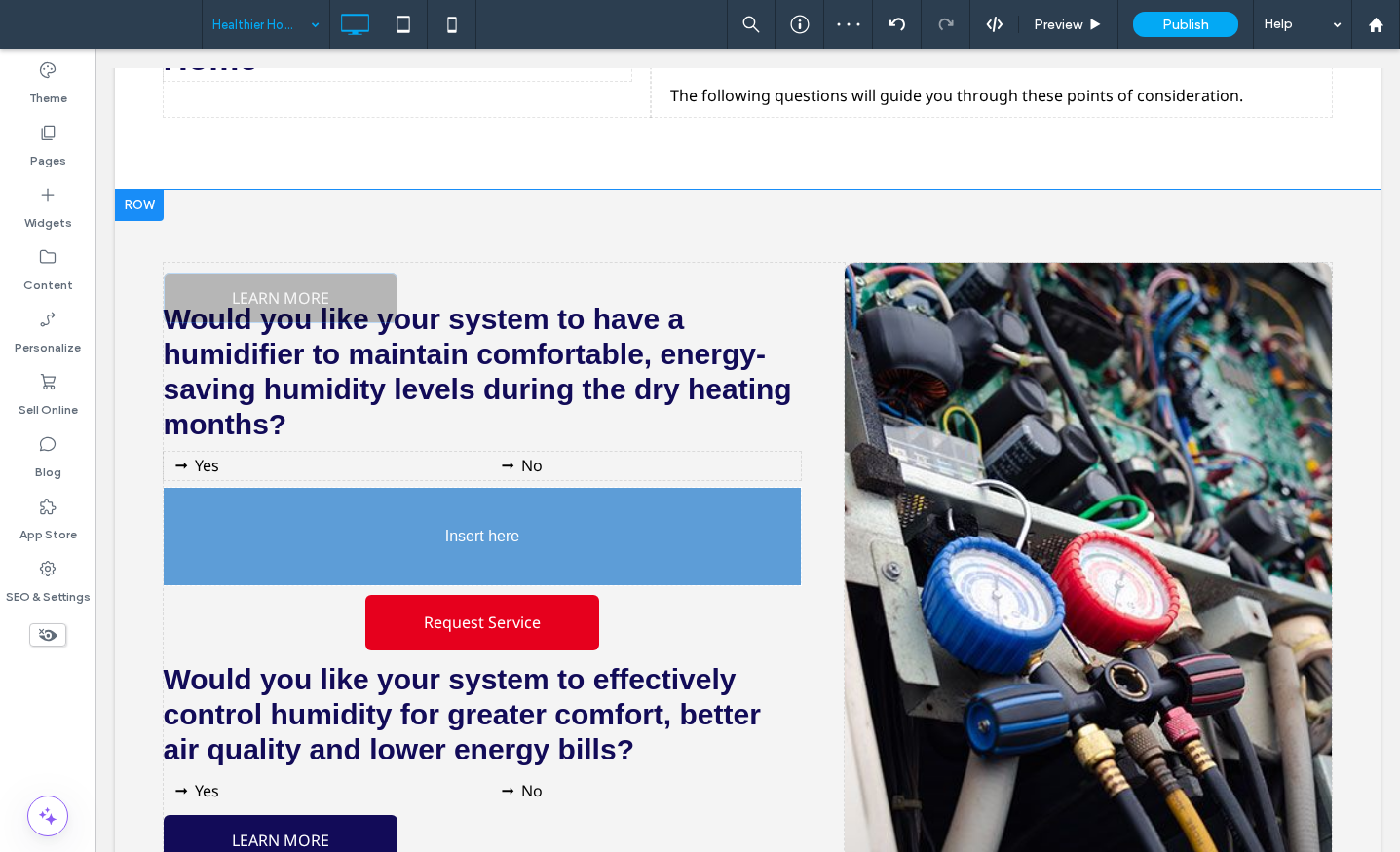 drag, startPoint x: 312, startPoint y: 574, endPoint x: 312, endPoint y: 506, distance: 68 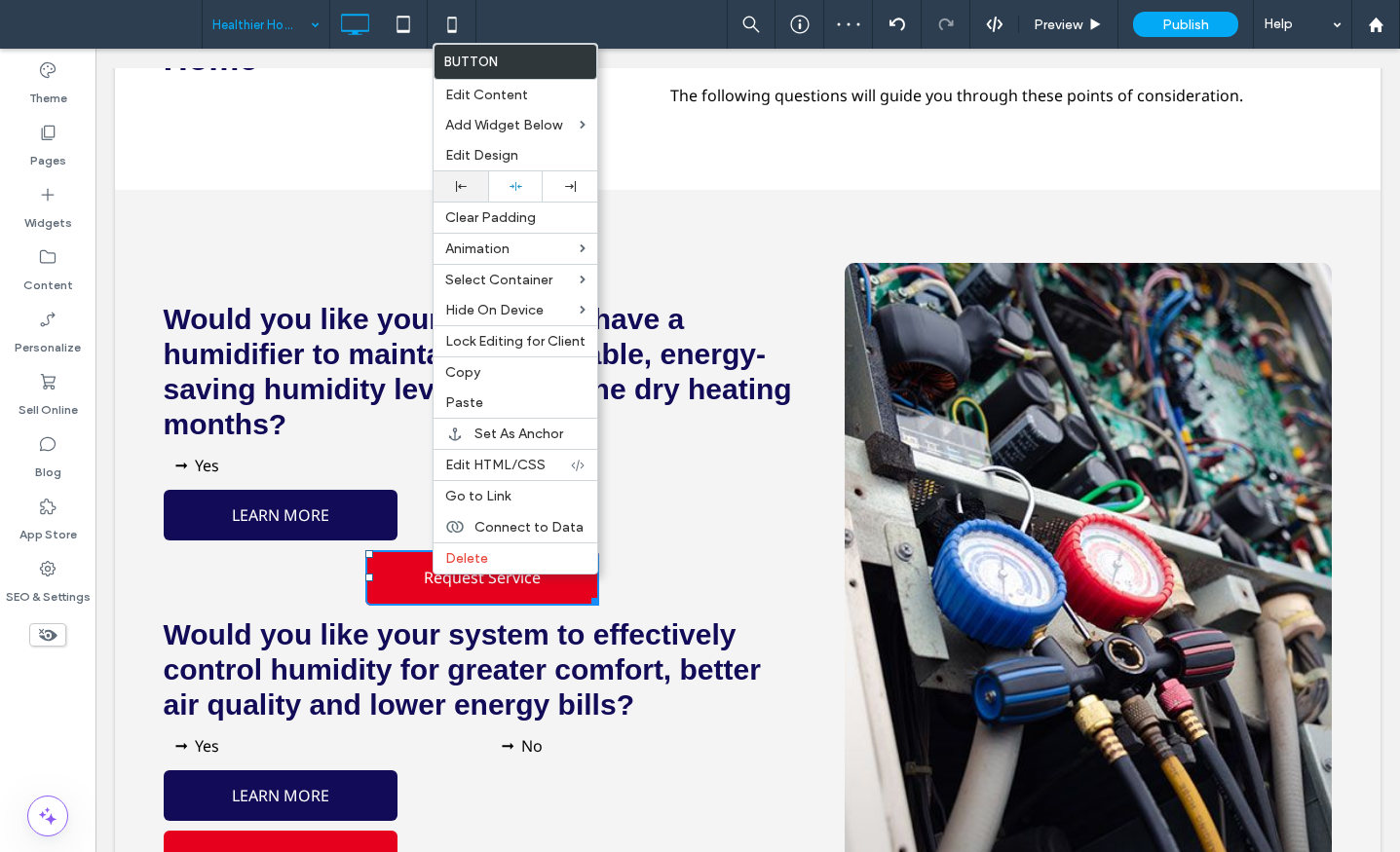 click 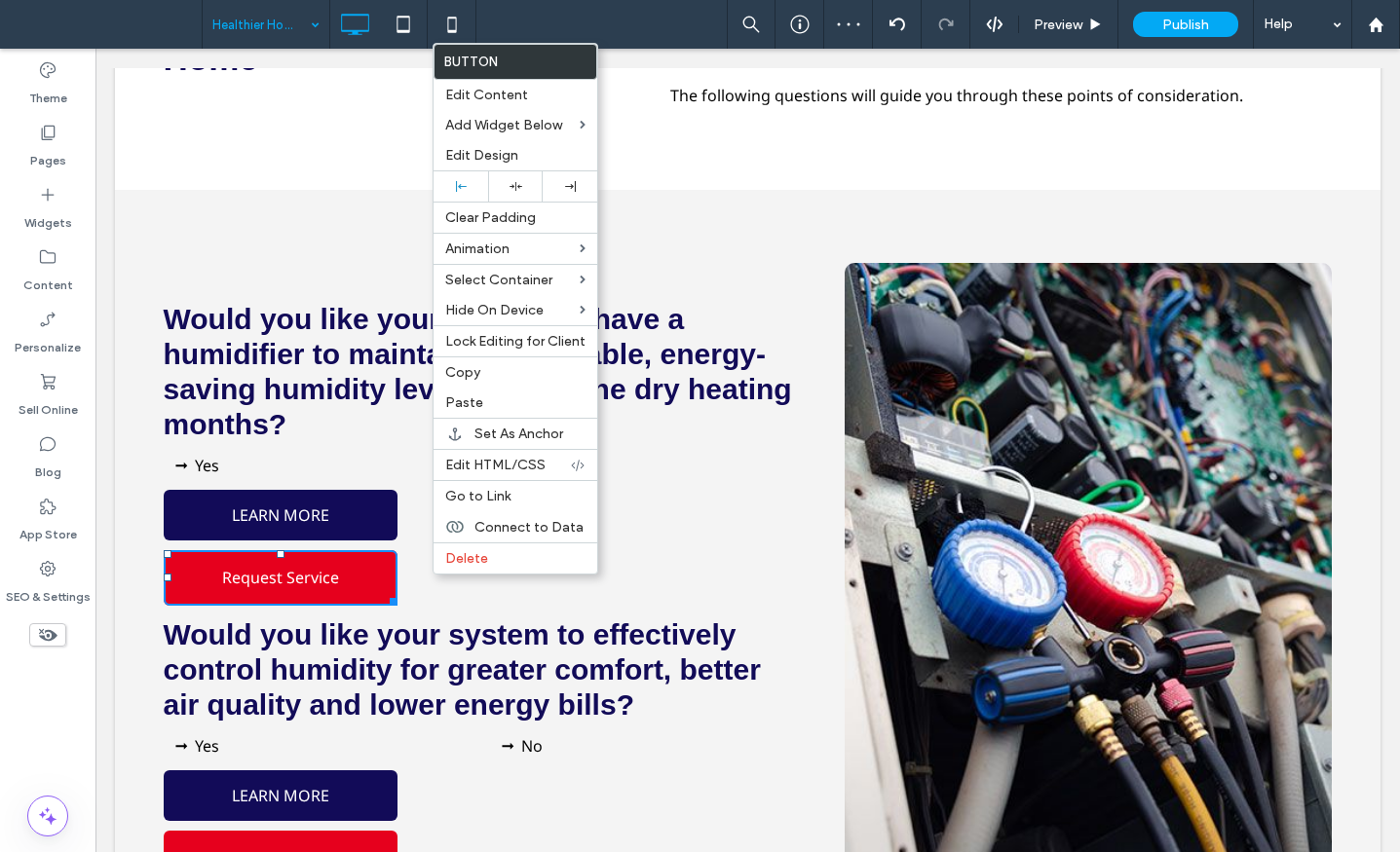 click on "Would you like your system to have a humidifier to maintain comfortable, energy-saving humidity levels during the dry heating months?
Yes No
LEARN MORE
Request Service
Would you like your system to effectively control humidity for greater comfort, better air quality and lower energy bills?
Yes No
LEARN MORE
Request Service
Click To Paste" at bounding box center [505, 594] 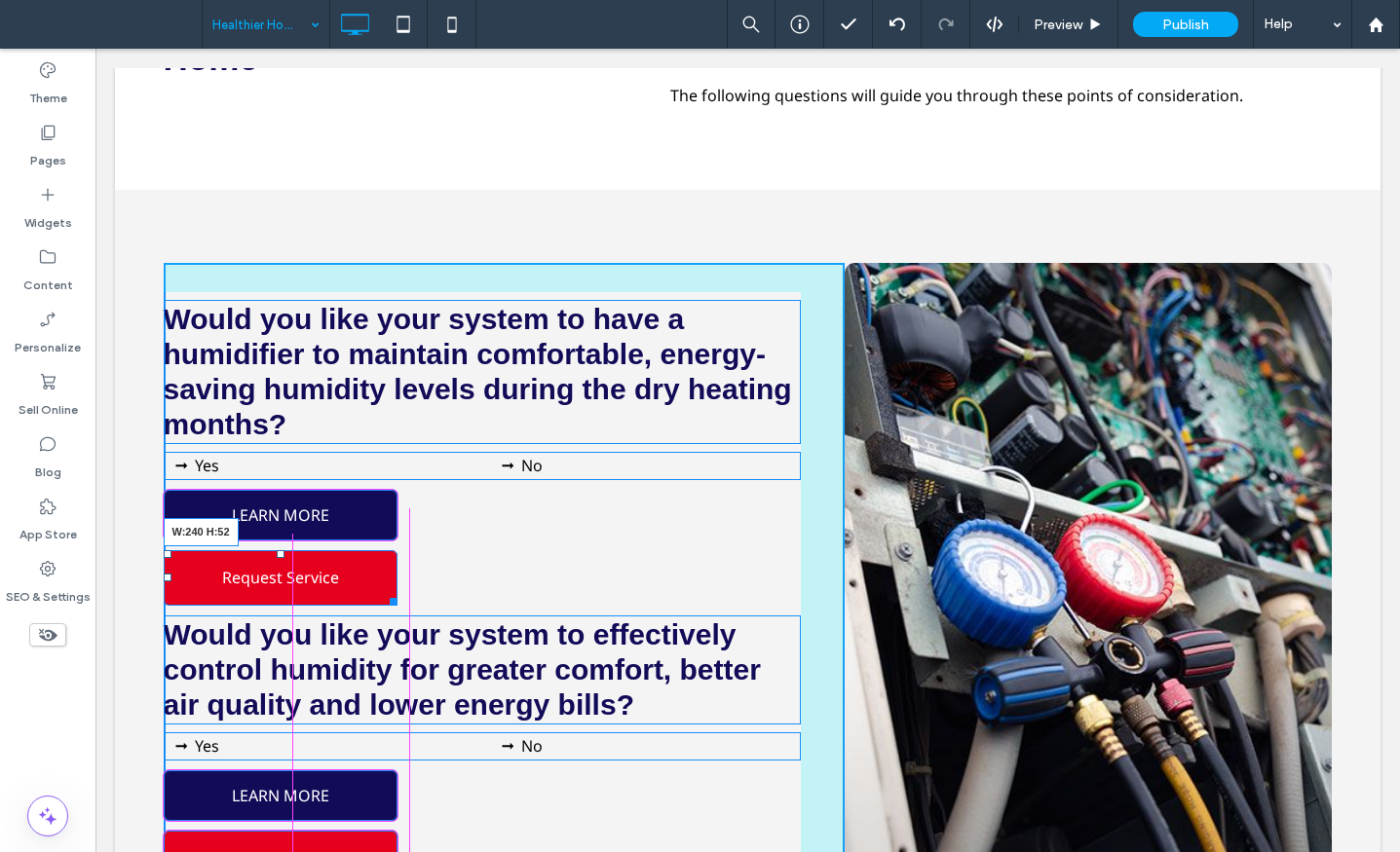click at bounding box center [390, 598] 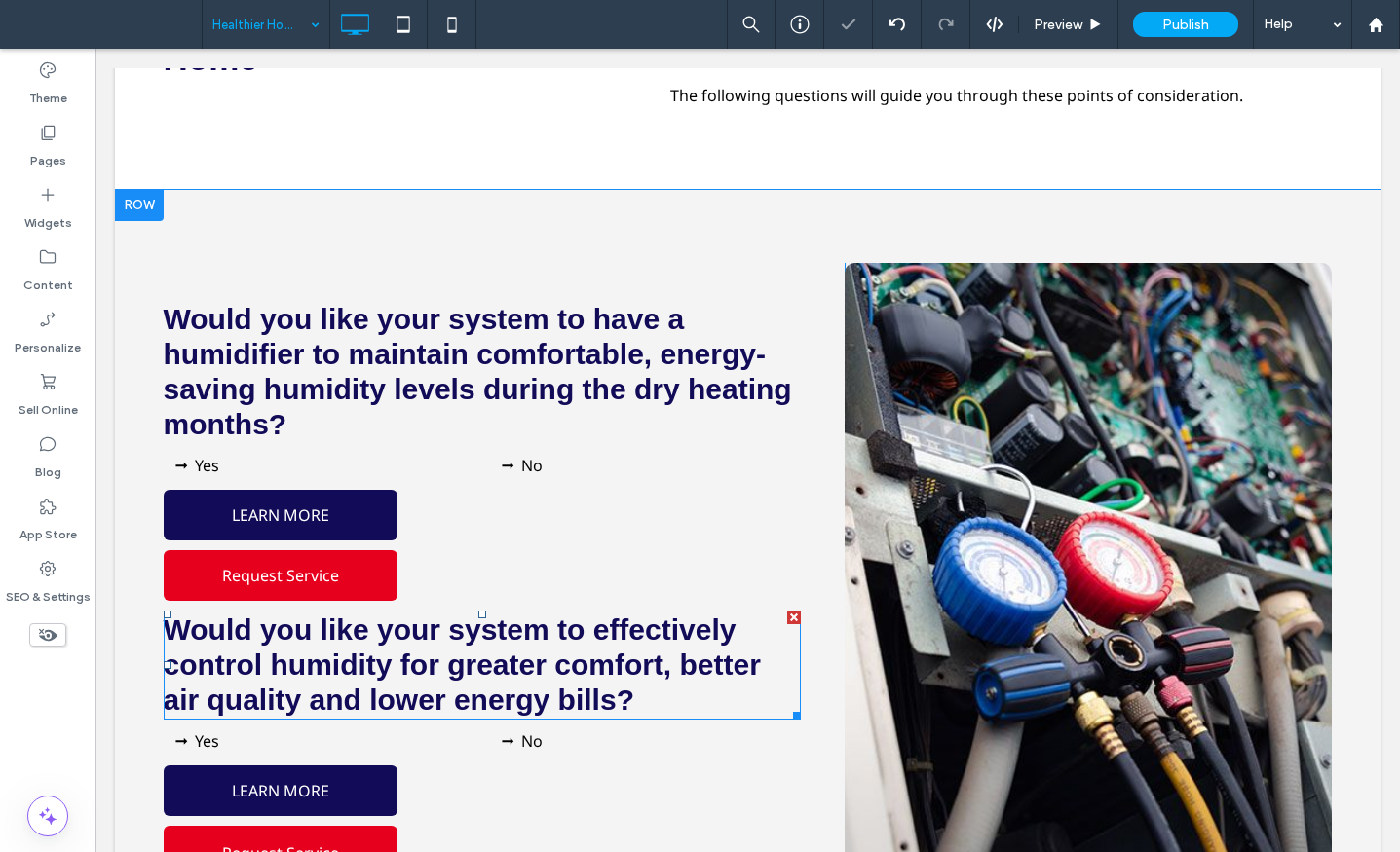 scroll, scrollTop: 1198, scrollLeft: 0, axis: vertical 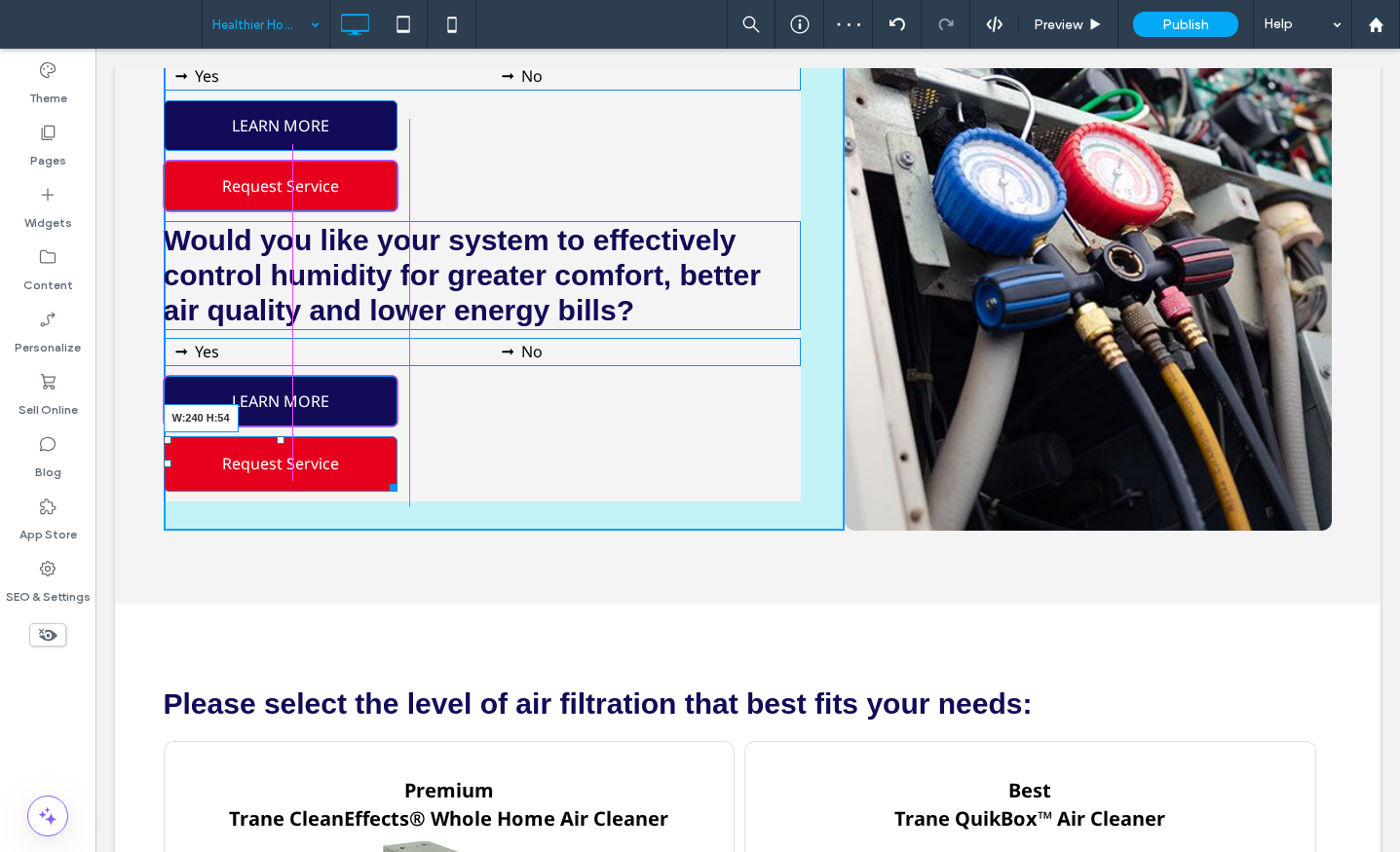 click at bounding box center (390, 484) 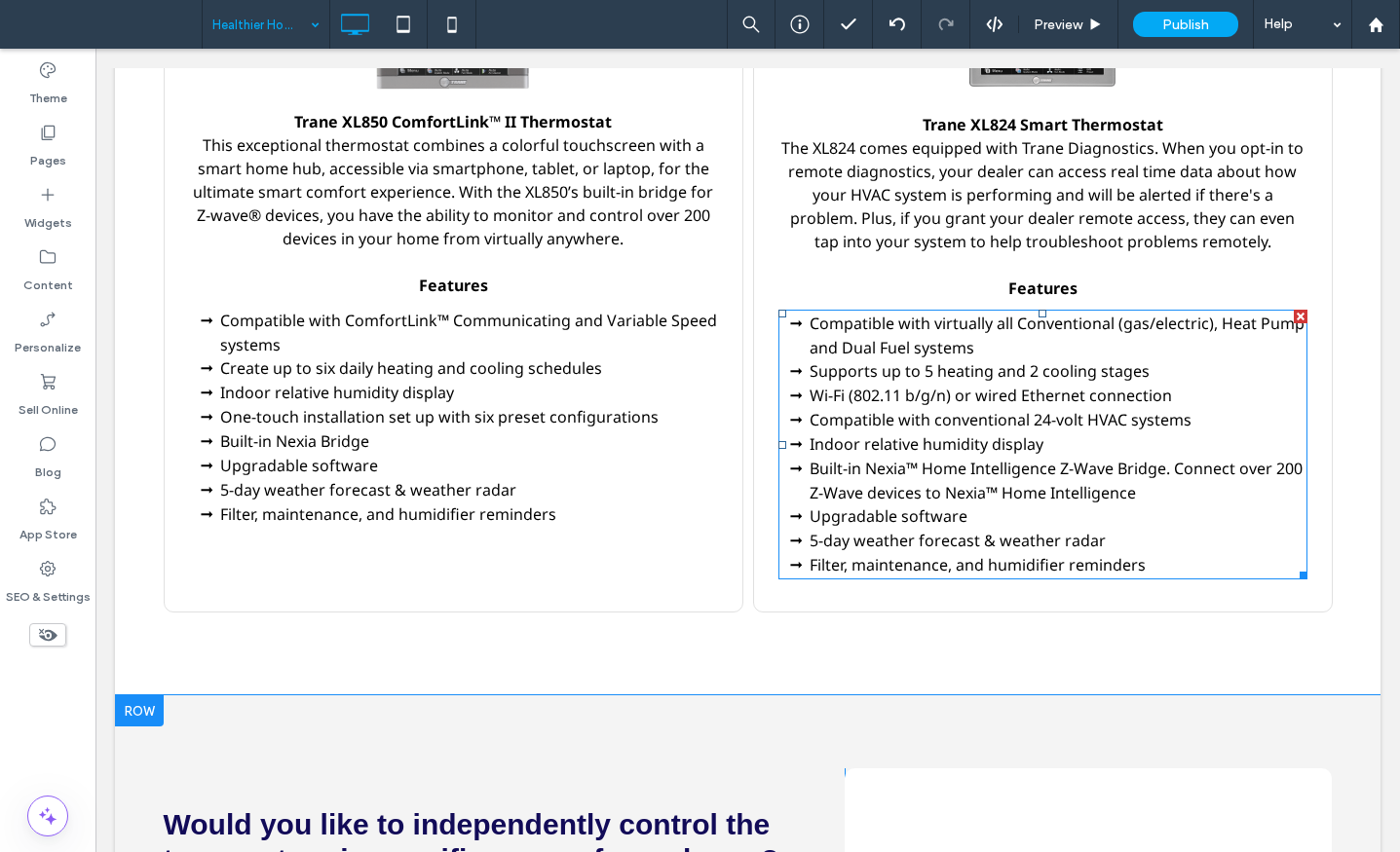 scroll, scrollTop: 5287, scrollLeft: 0, axis: vertical 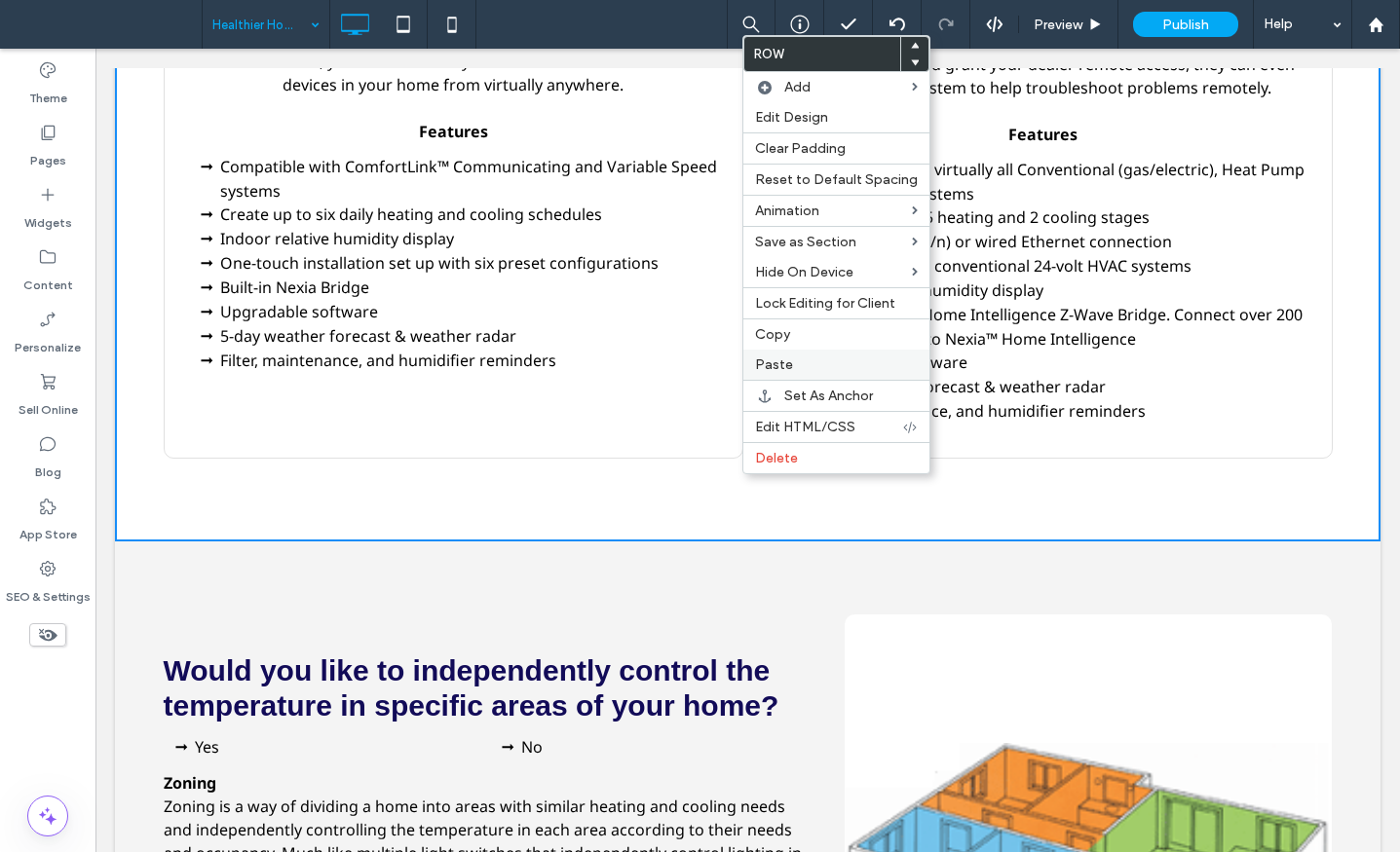 click on "Paste" at bounding box center [774, 364] 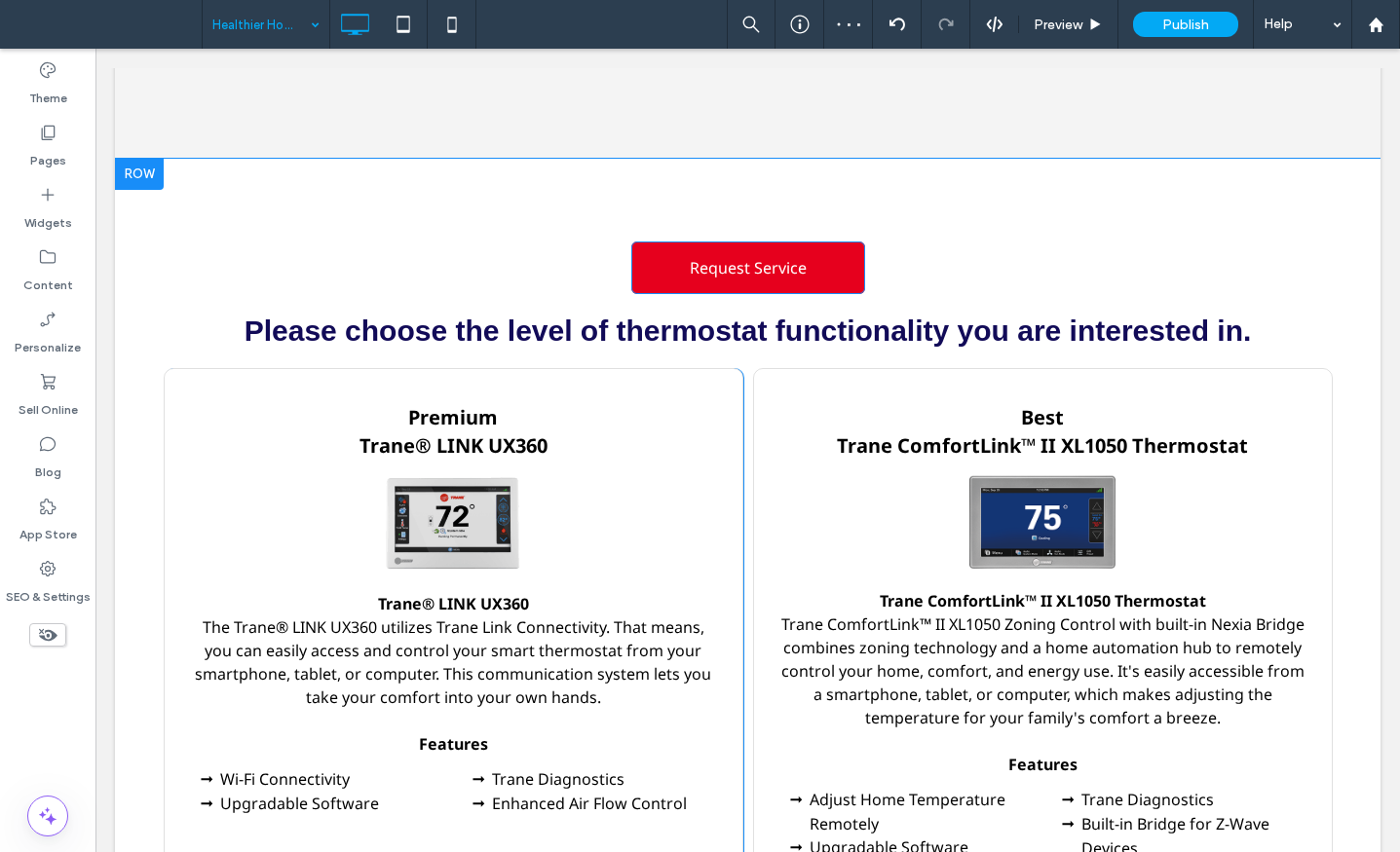 scroll, scrollTop: 4082, scrollLeft: 0, axis: vertical 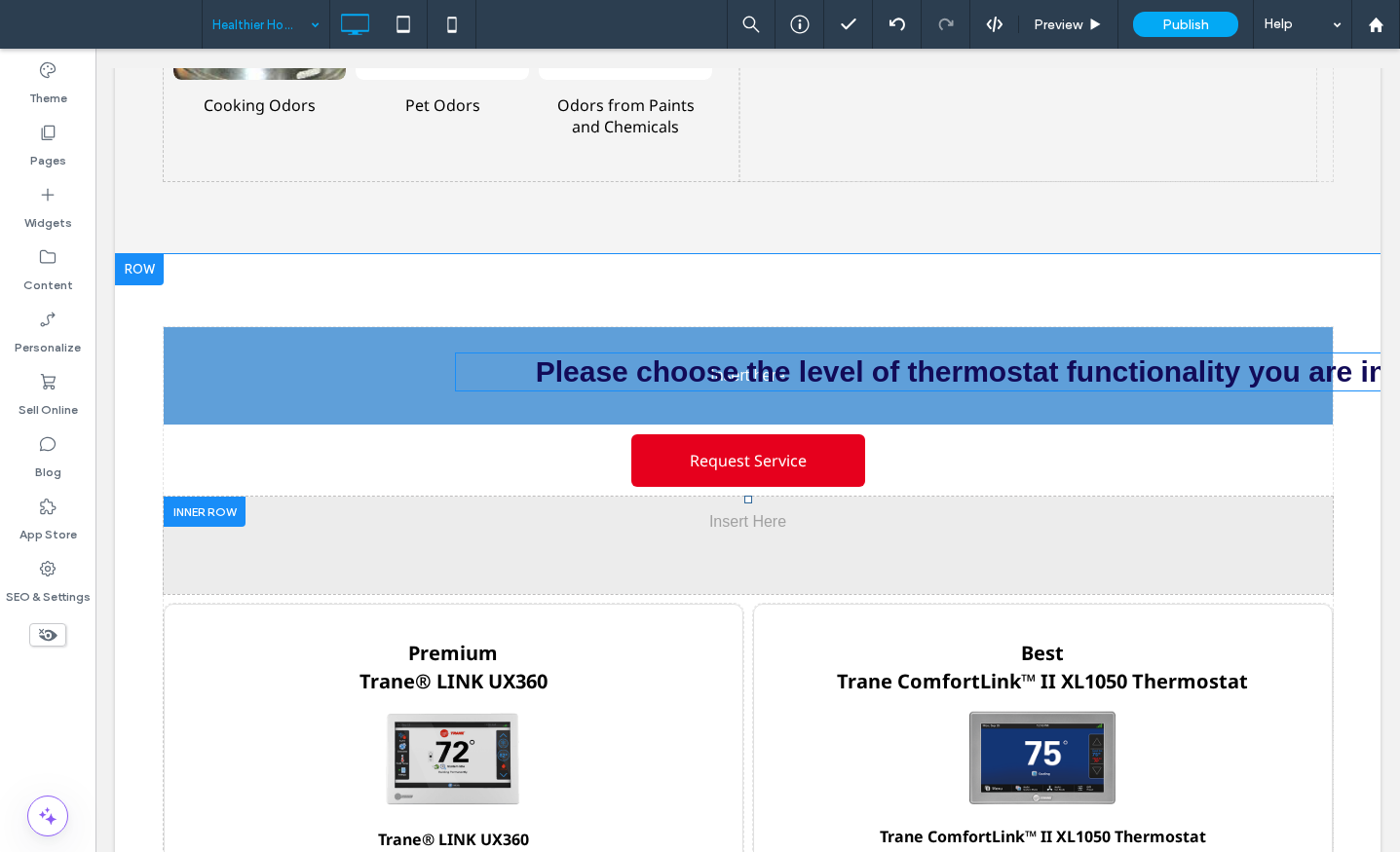 drag, startPoint x: 737, startPoint y: 392, endPoint x: 826, endPoint y: 416, distance: 92.17917 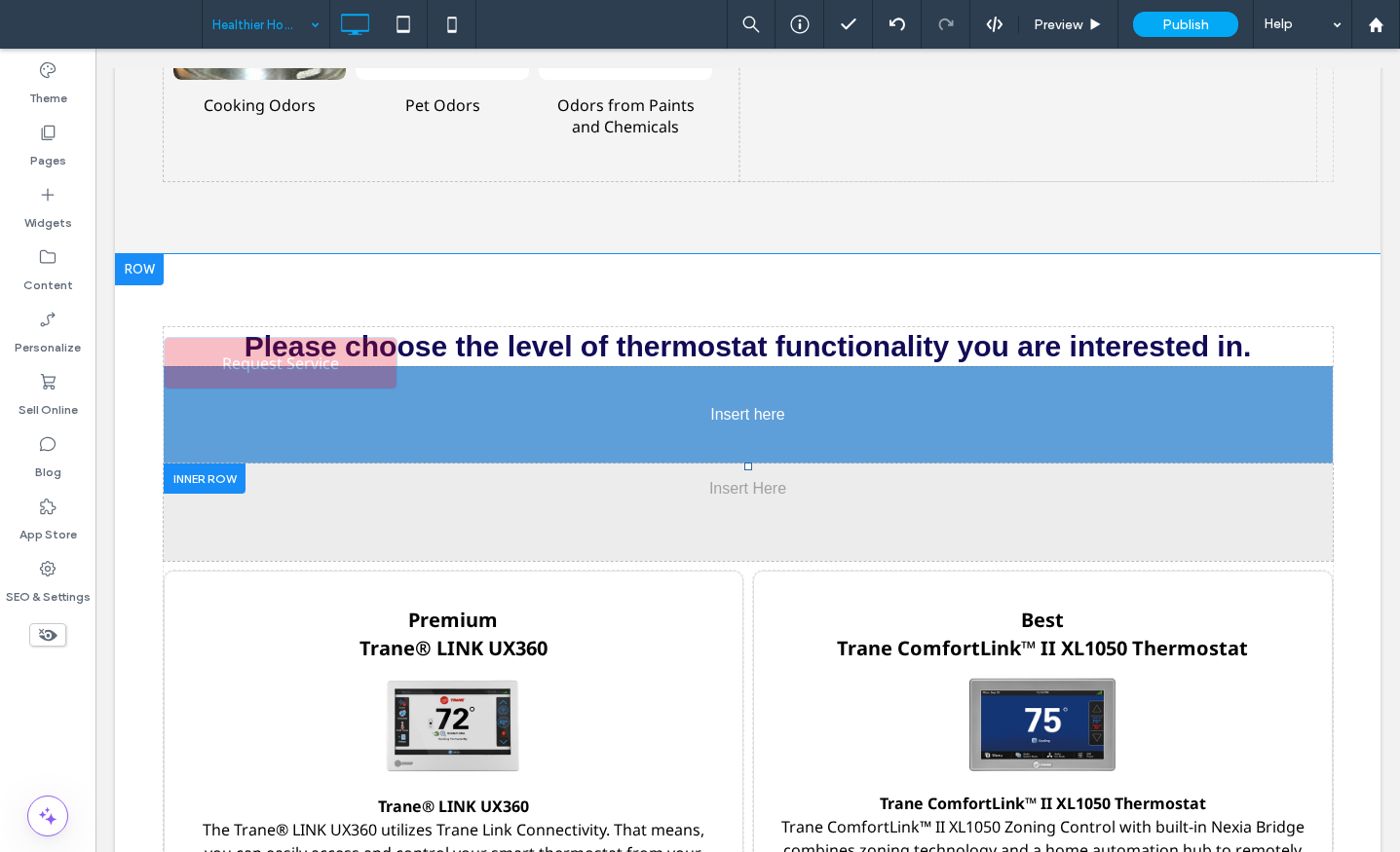 drag, startPoint x: 735, startPoint y: 374, endPoint x: 741, endPoint y: 406, distance: 32.557641 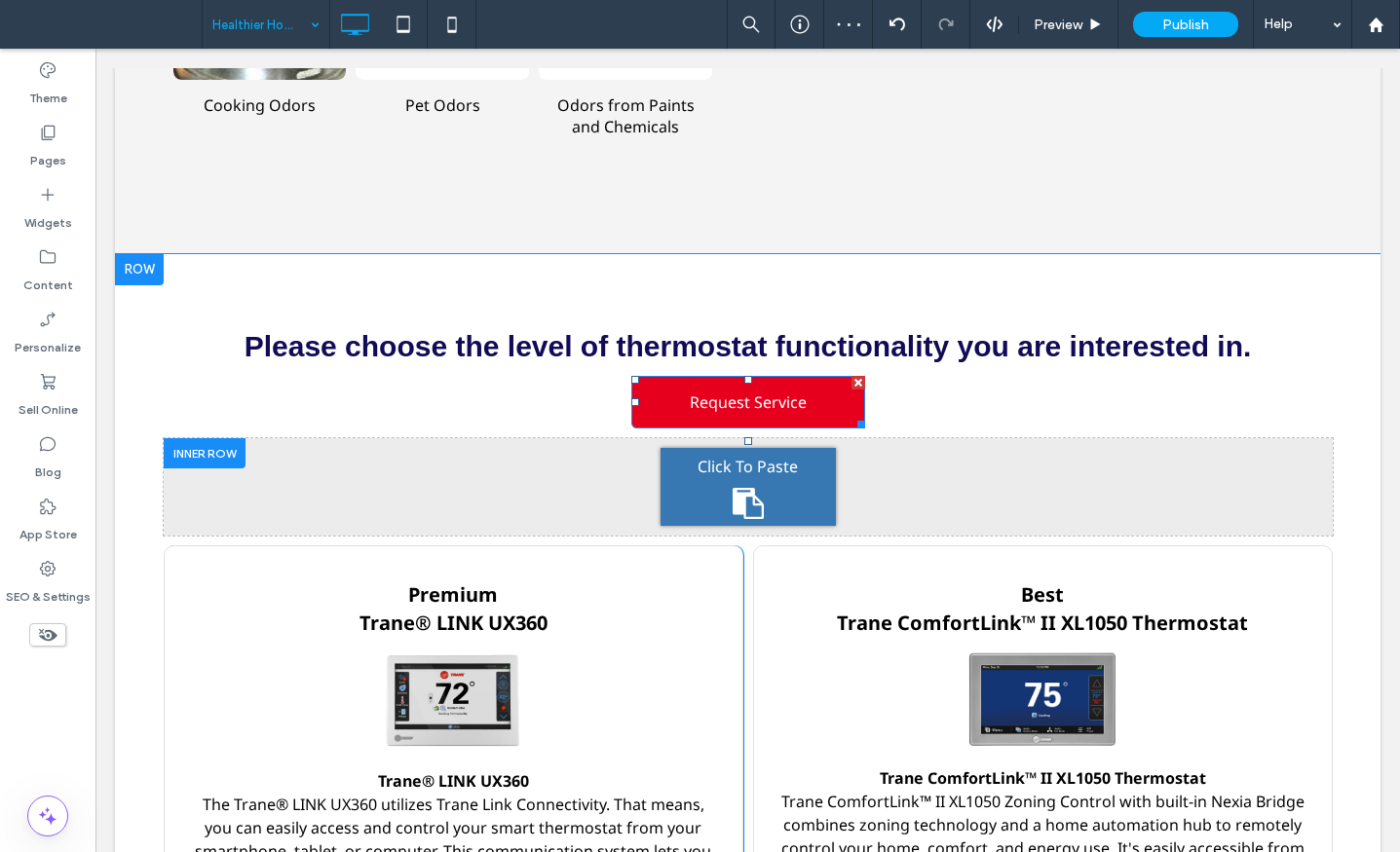 click at bounding box center [205, 453] 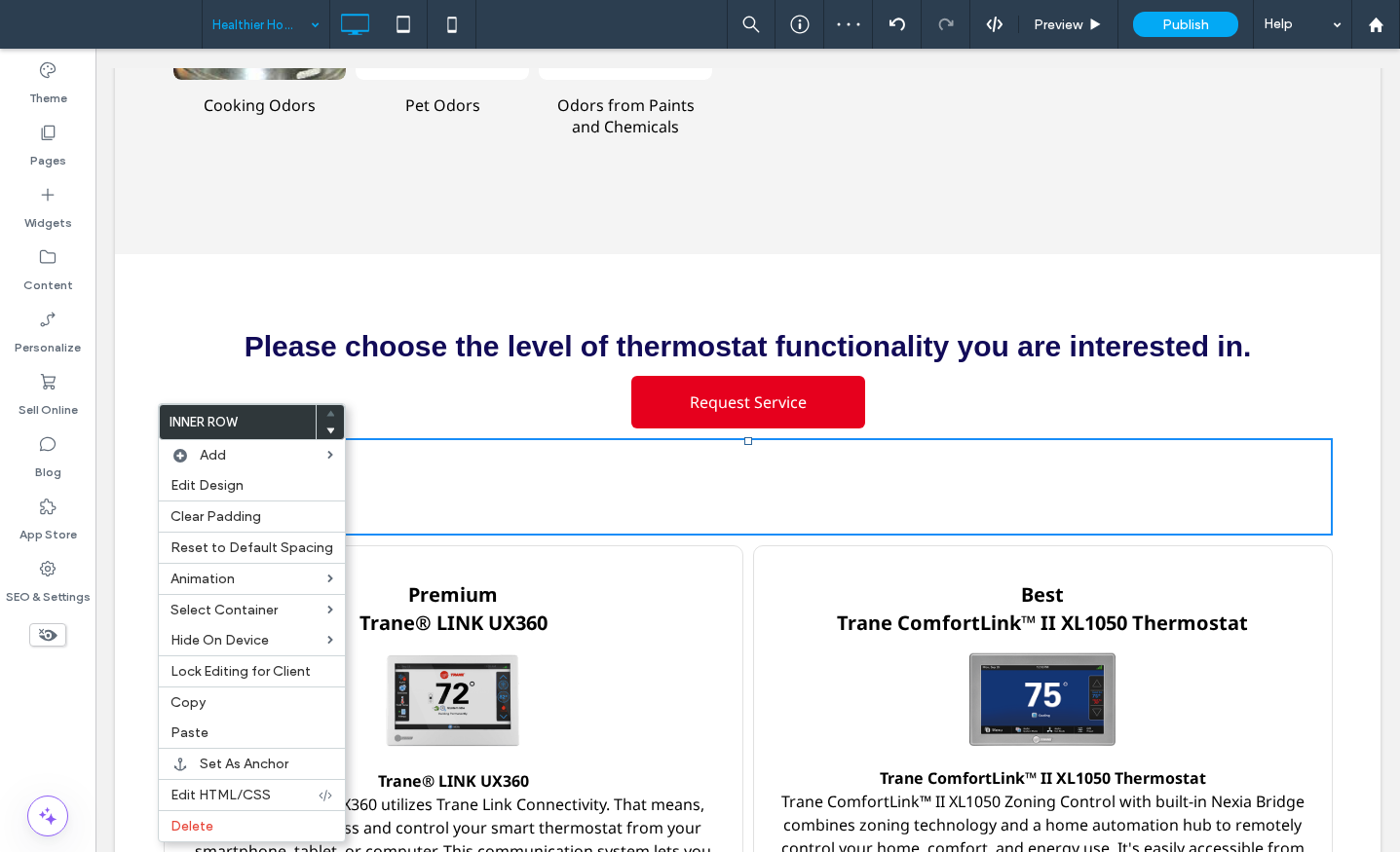 drag, startPoint x: 212, startPoint y: 821, endPoint x: 436, endPoint y: 744, distance: 236.86494 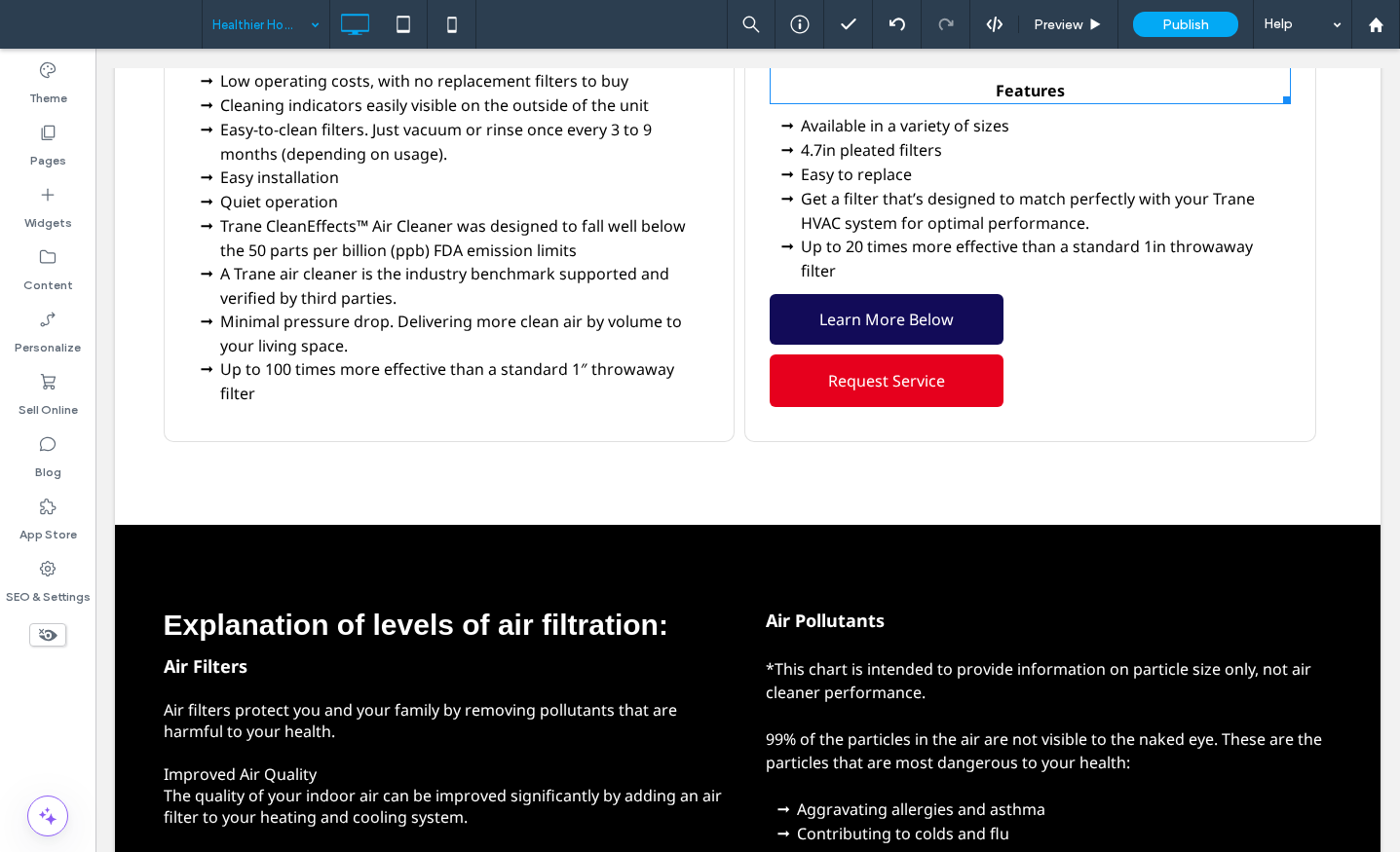 scroll, scrollTop: 2329, scrollLeft: 0, axis: vertical 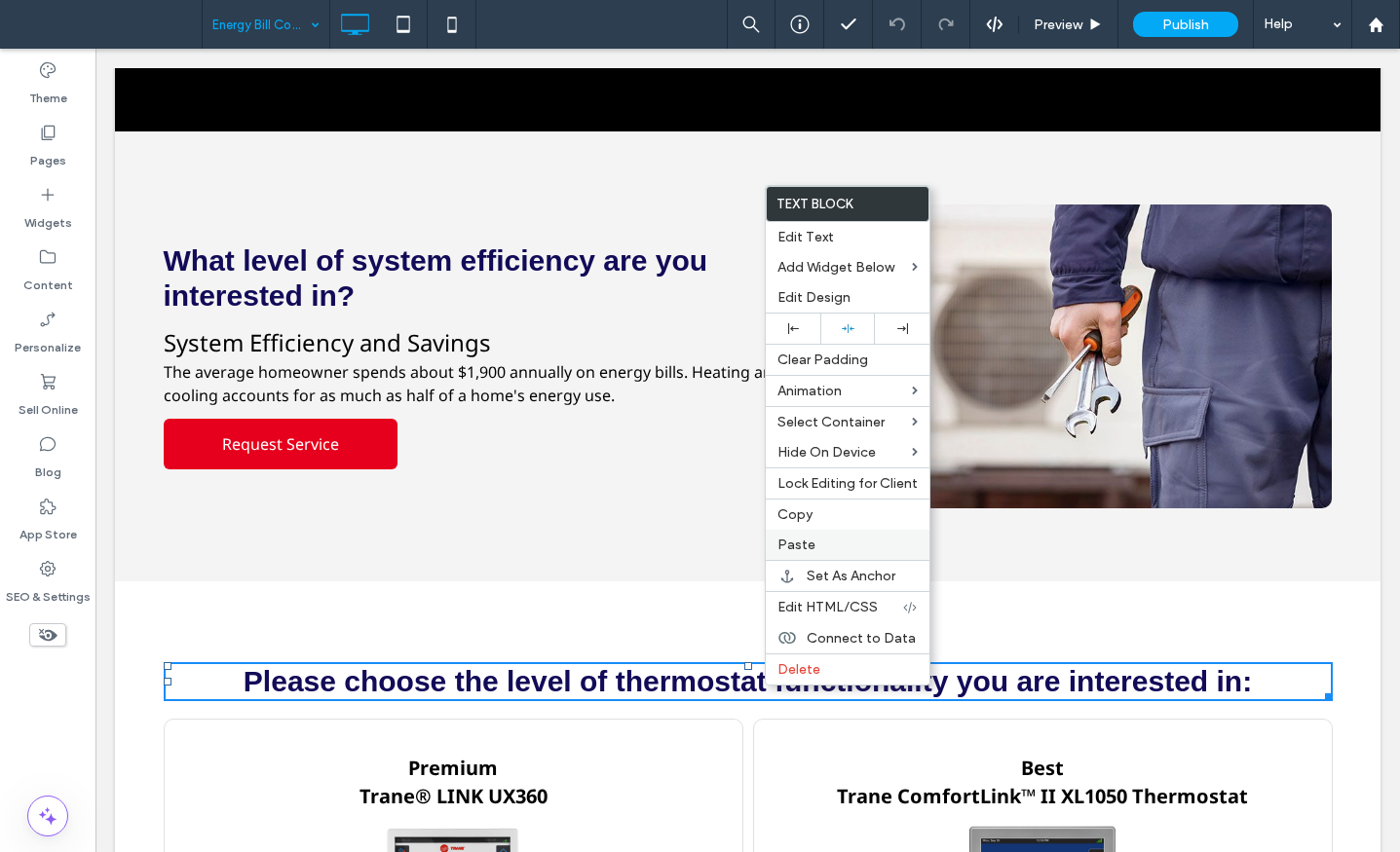click on "Paste" at bounding box center (848, 544) 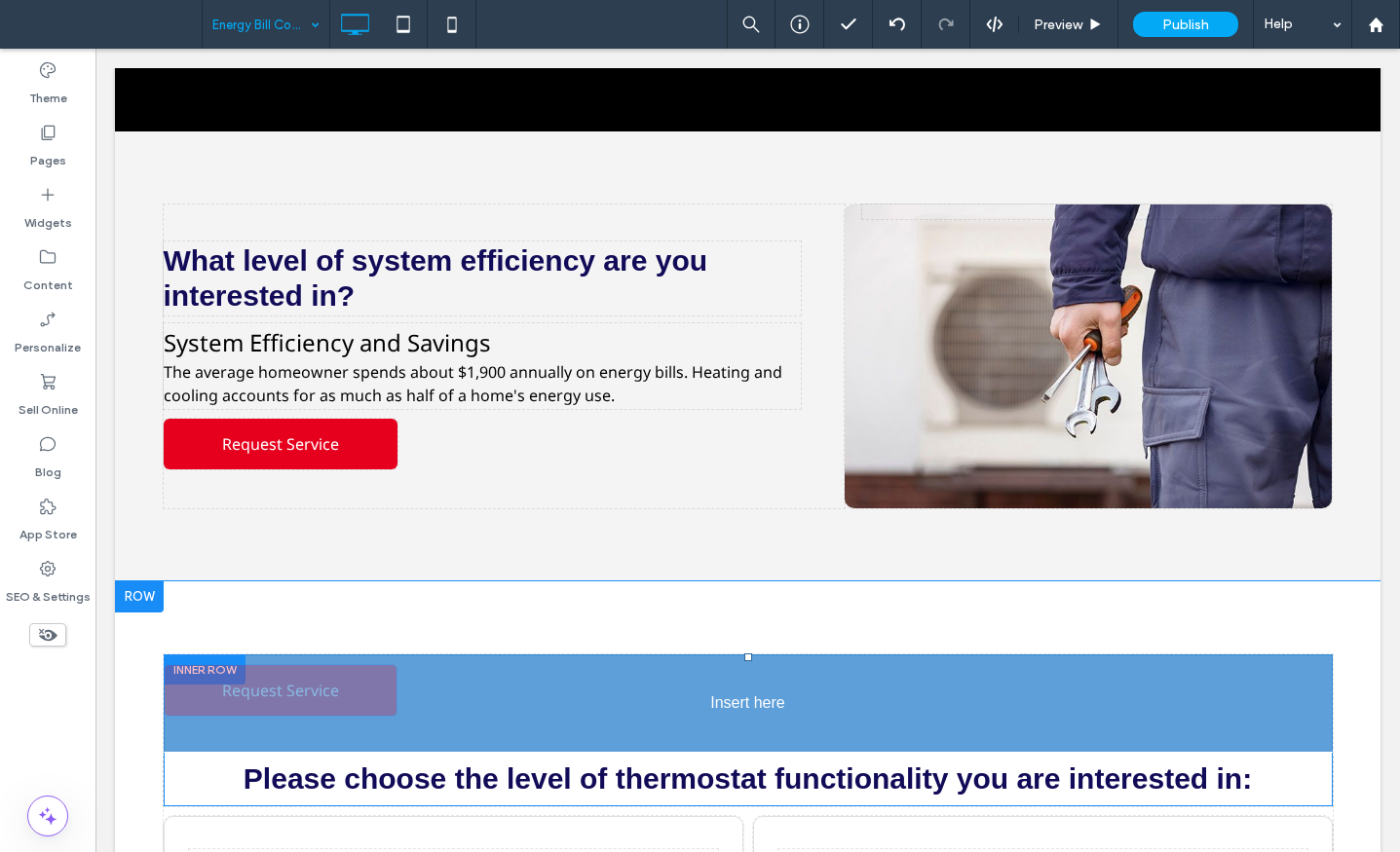 drag, startPoint x: 721, startPoint y: 685, endPoint x: 924, endPoint y: 807, distance: 236.83961 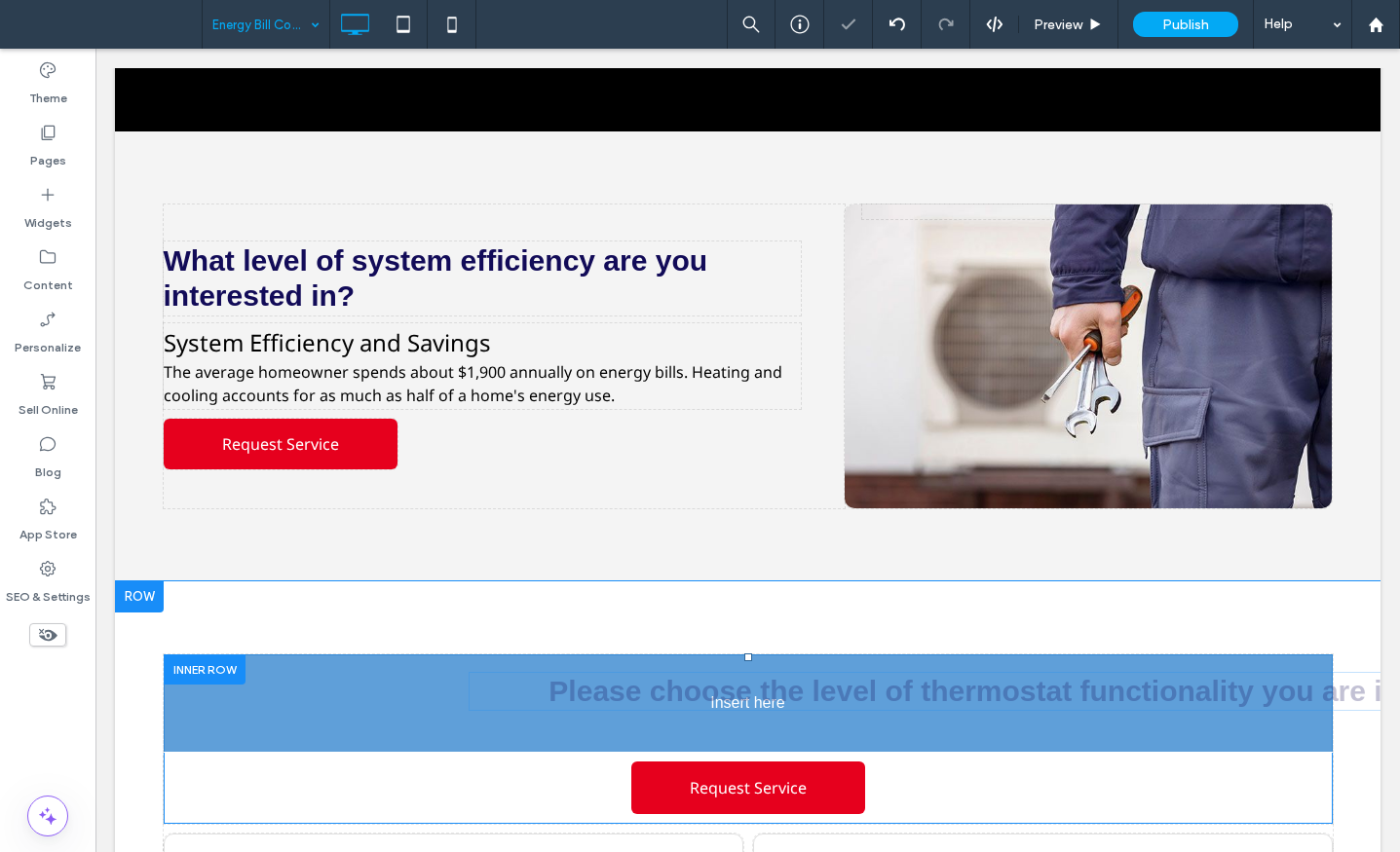 drag, startPoint x: 769, startPoint y: 748, endPoint x: 768, endPoint y: 694, distance: 54.00926 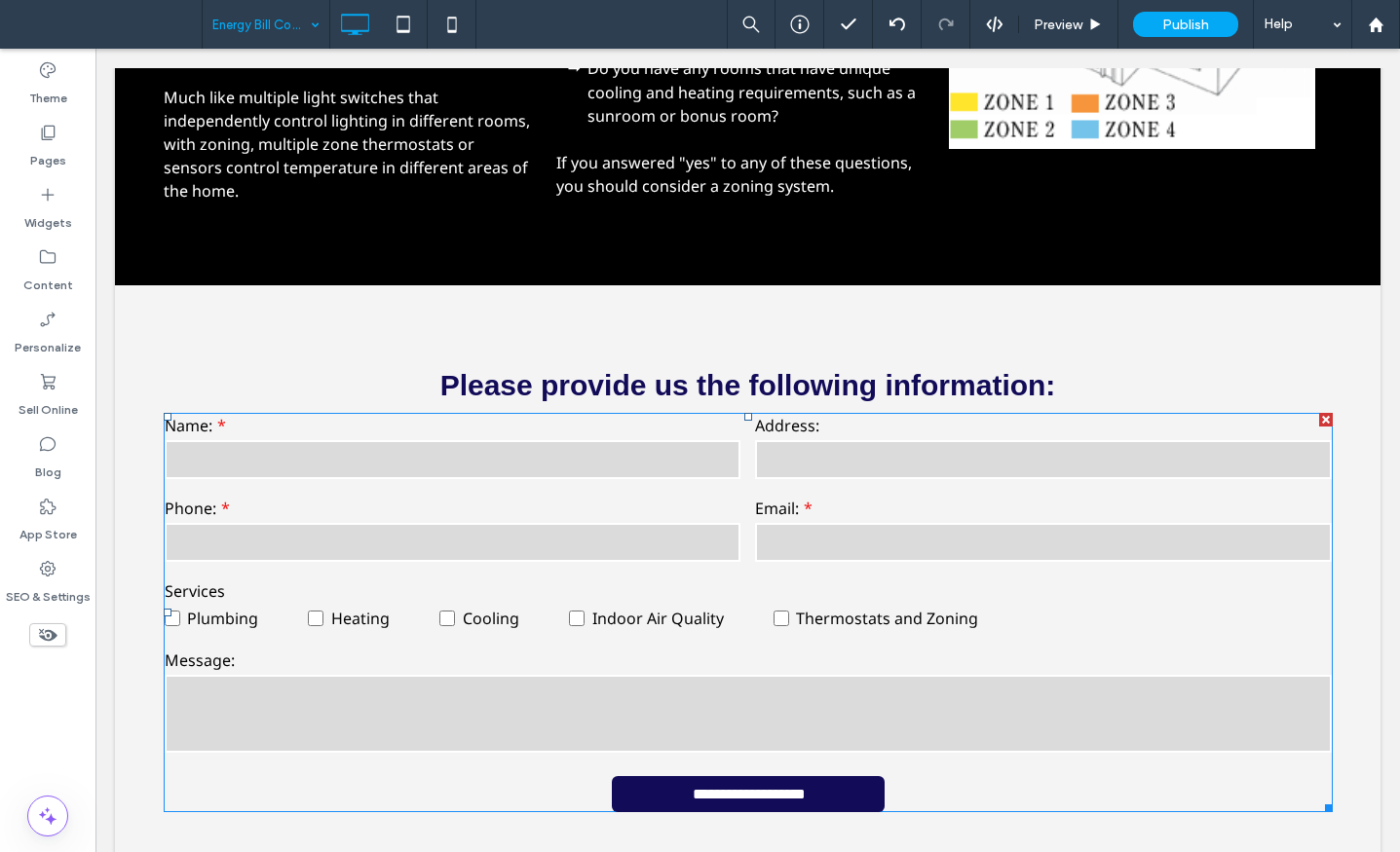 scroll, scrollTop: 6329, scrollLeft: 0, axis: vertical 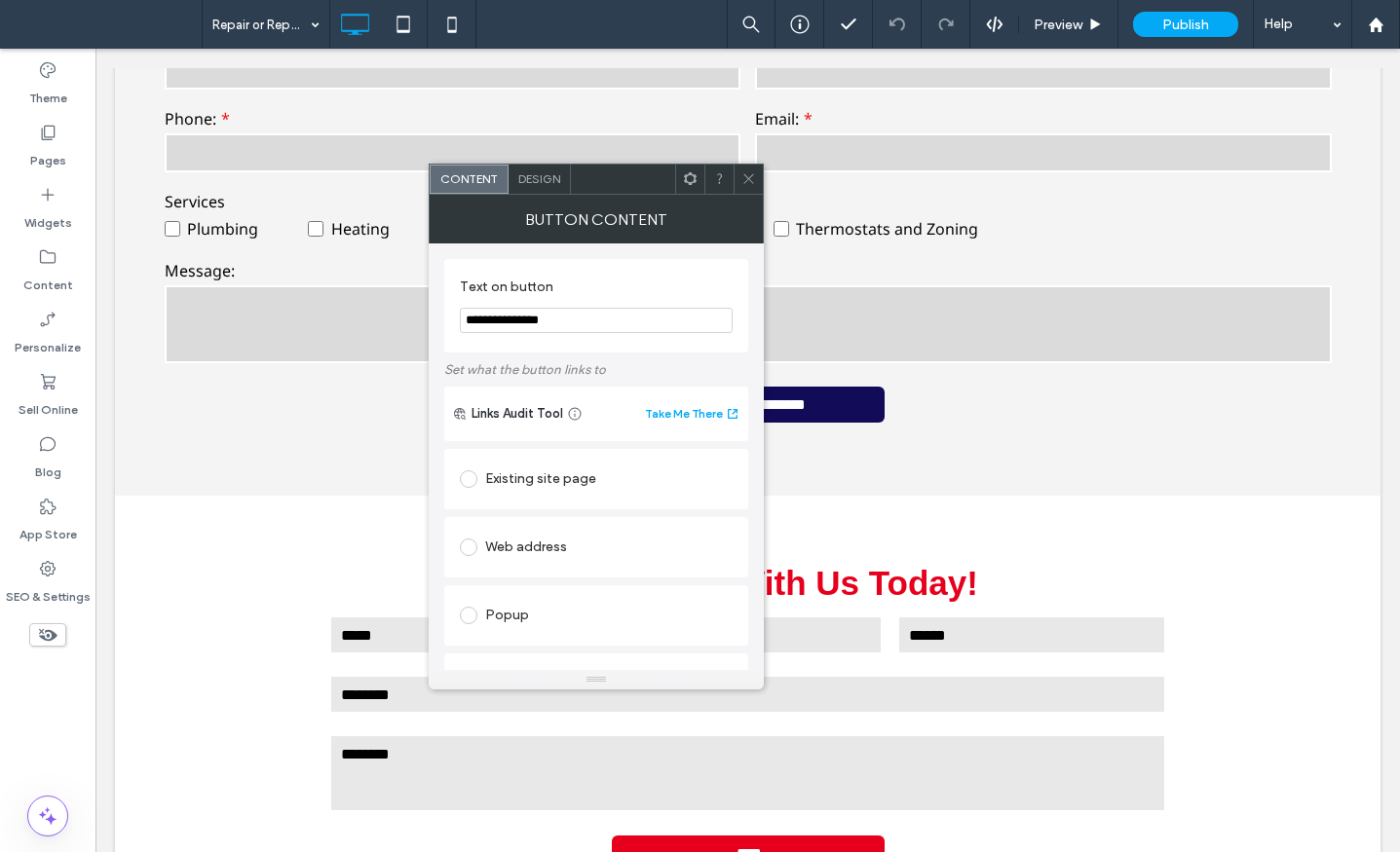 click on "Design" at bounding box center [539, 178] 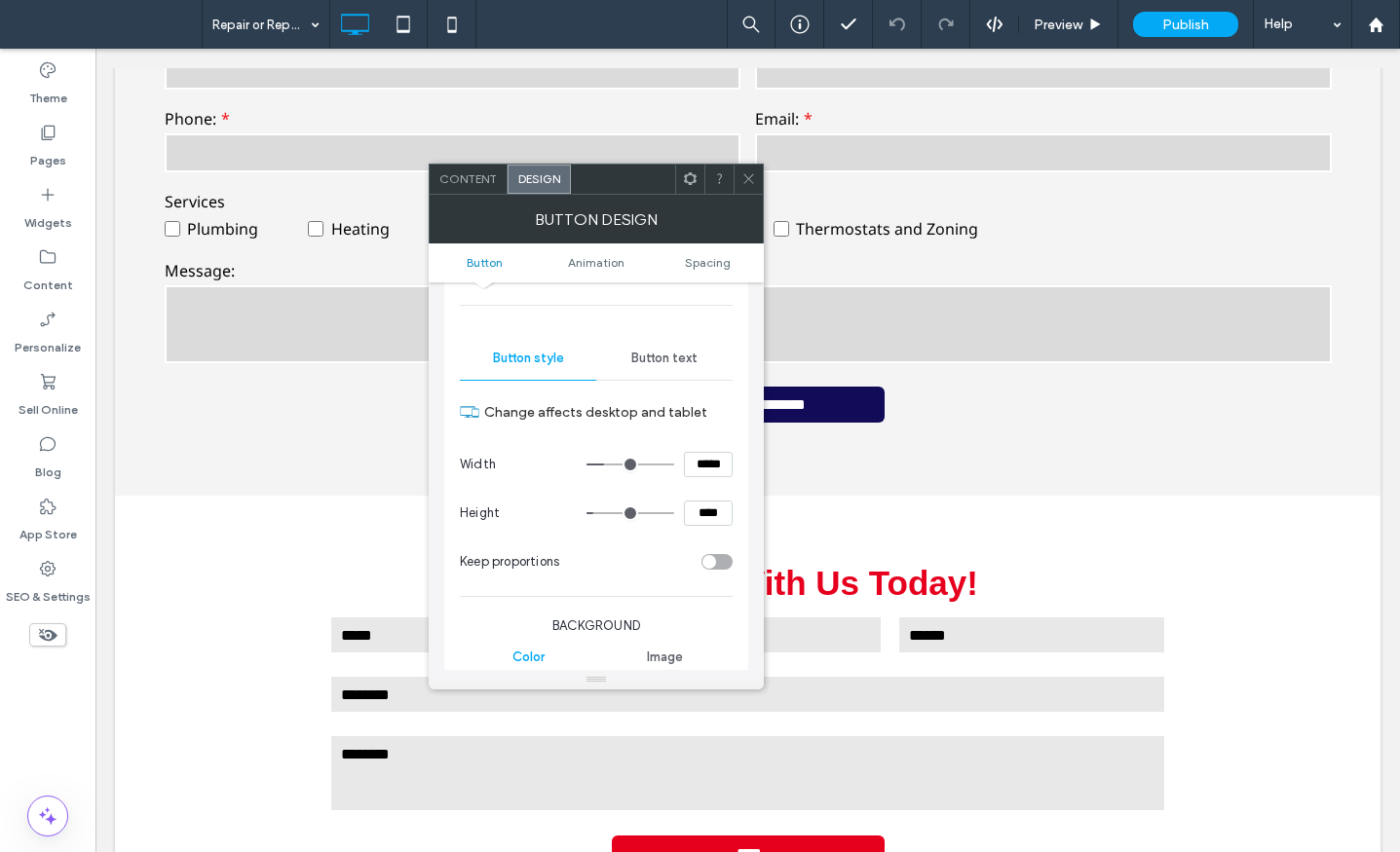 scroll, scrollTop: 195, scrollLeft: 0, axis: vertical 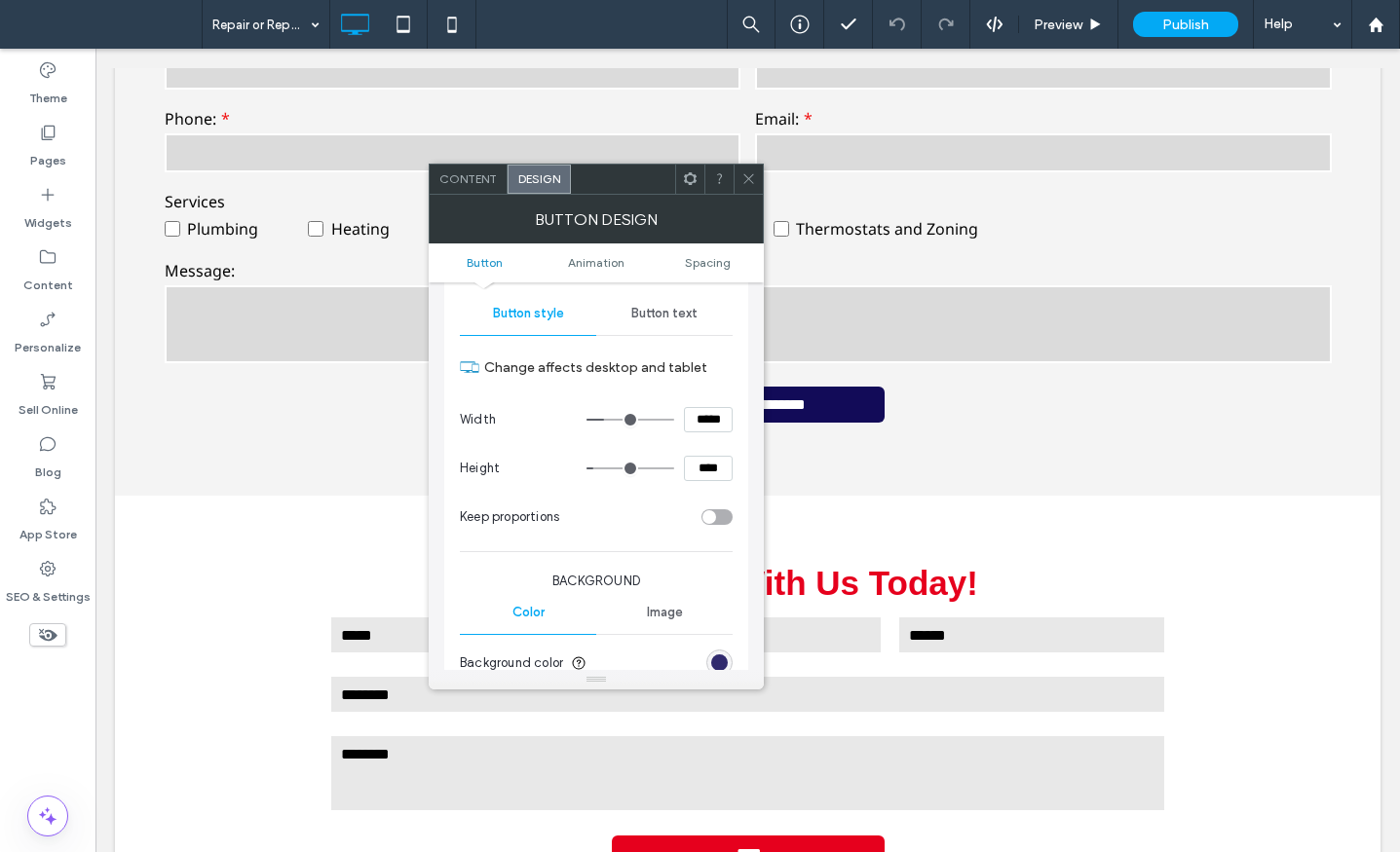 click at bounding box center (719, 662) 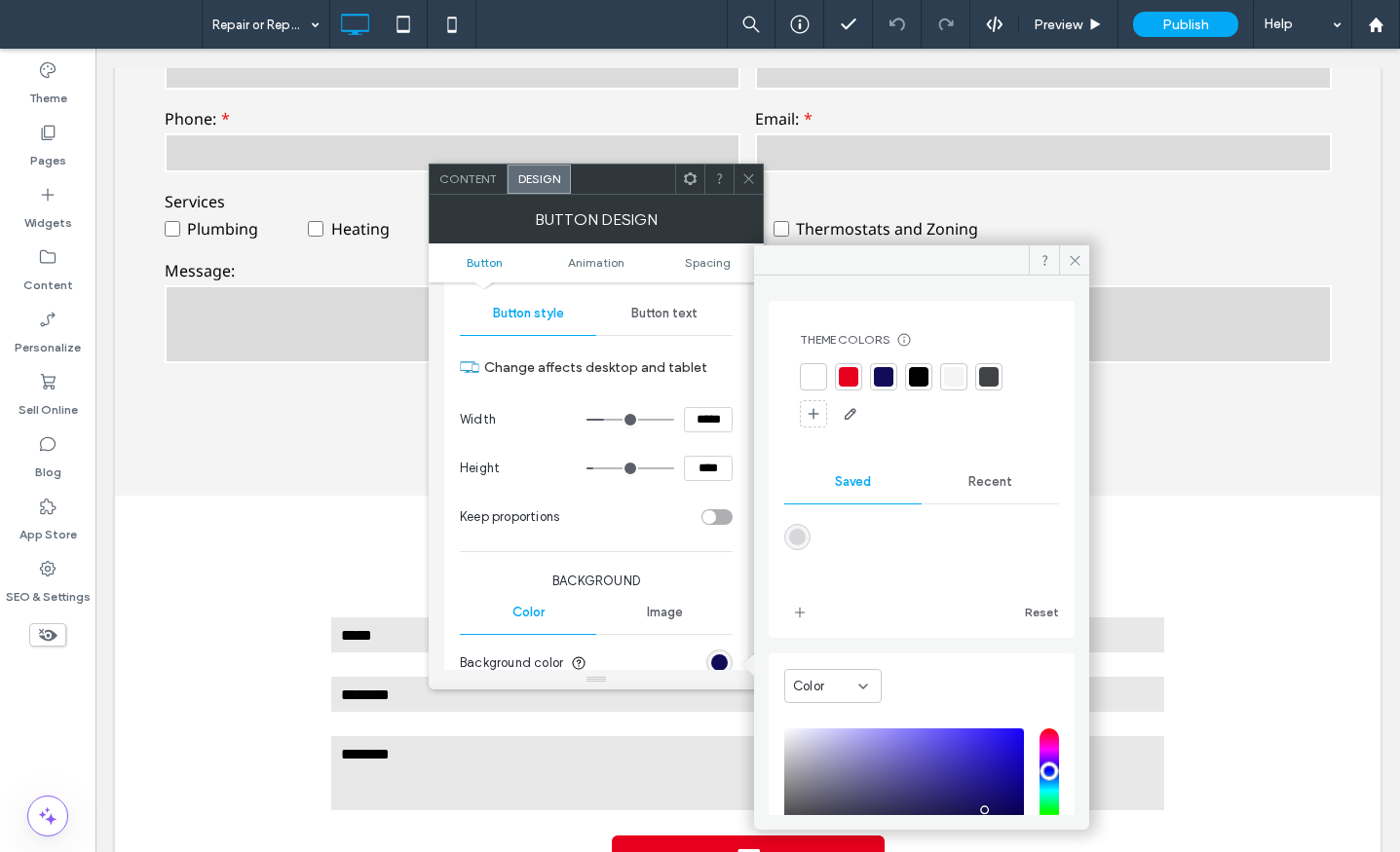 click at bounding box center [849, 377] 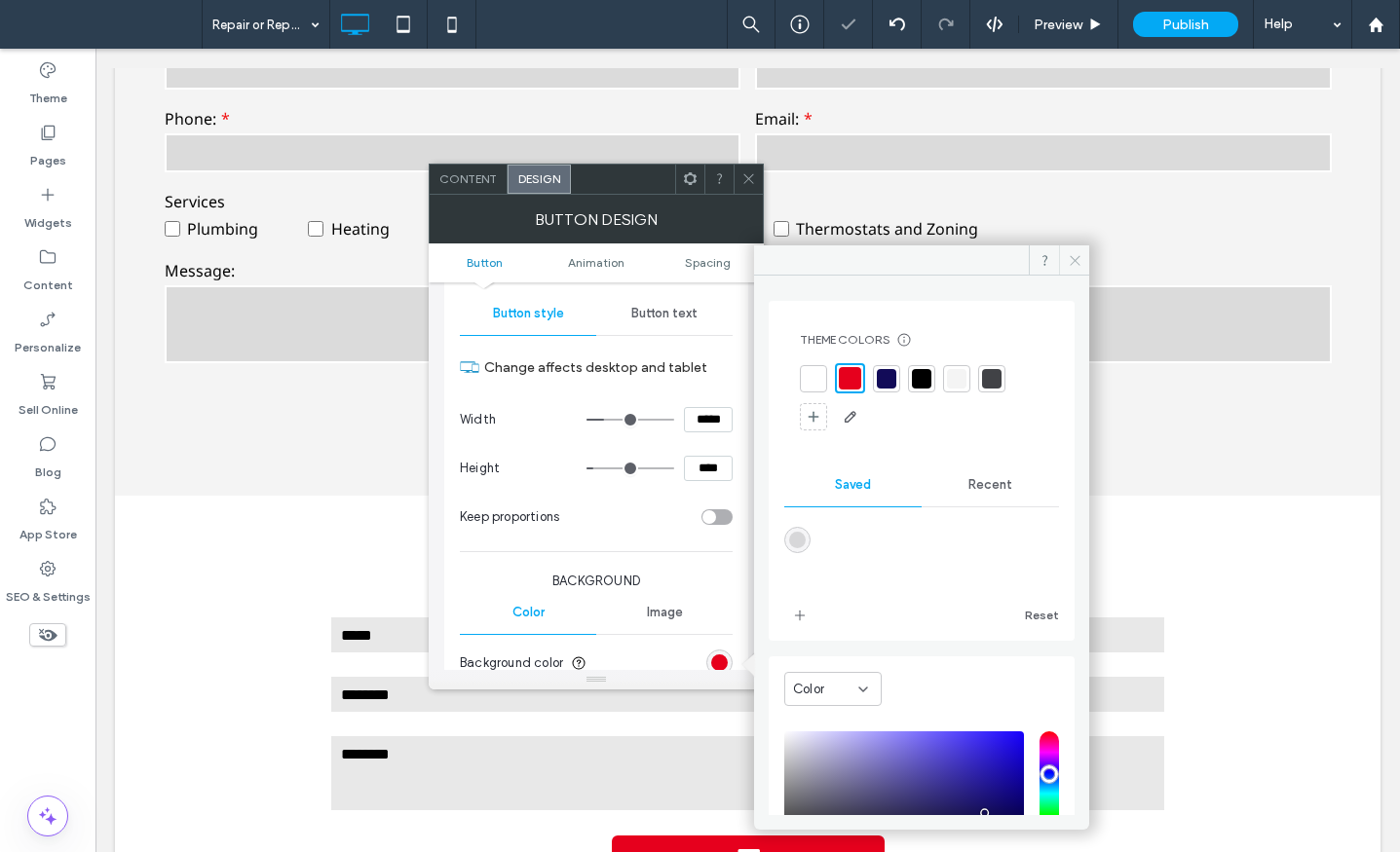 click 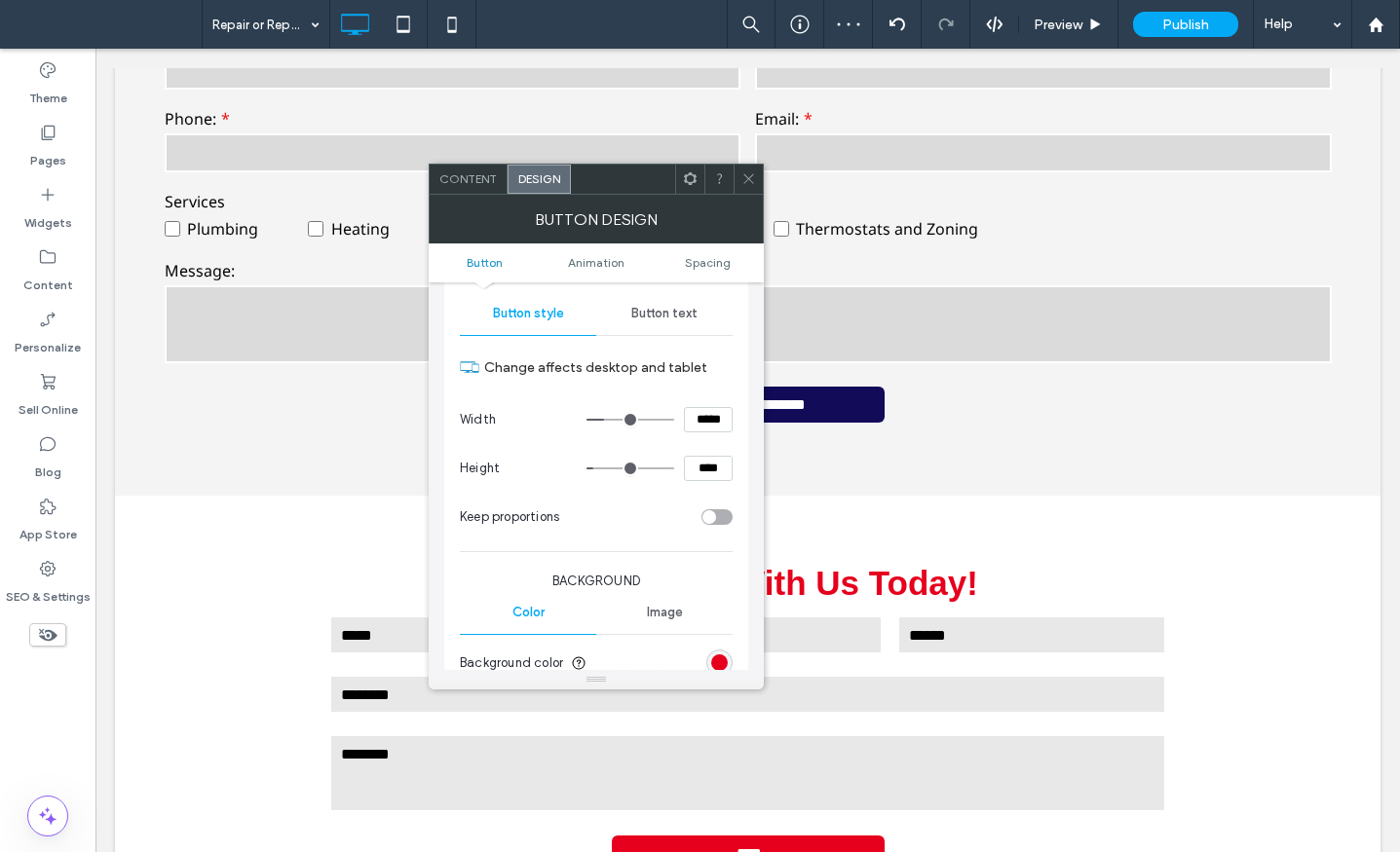 click at bounding box center [748, 179] 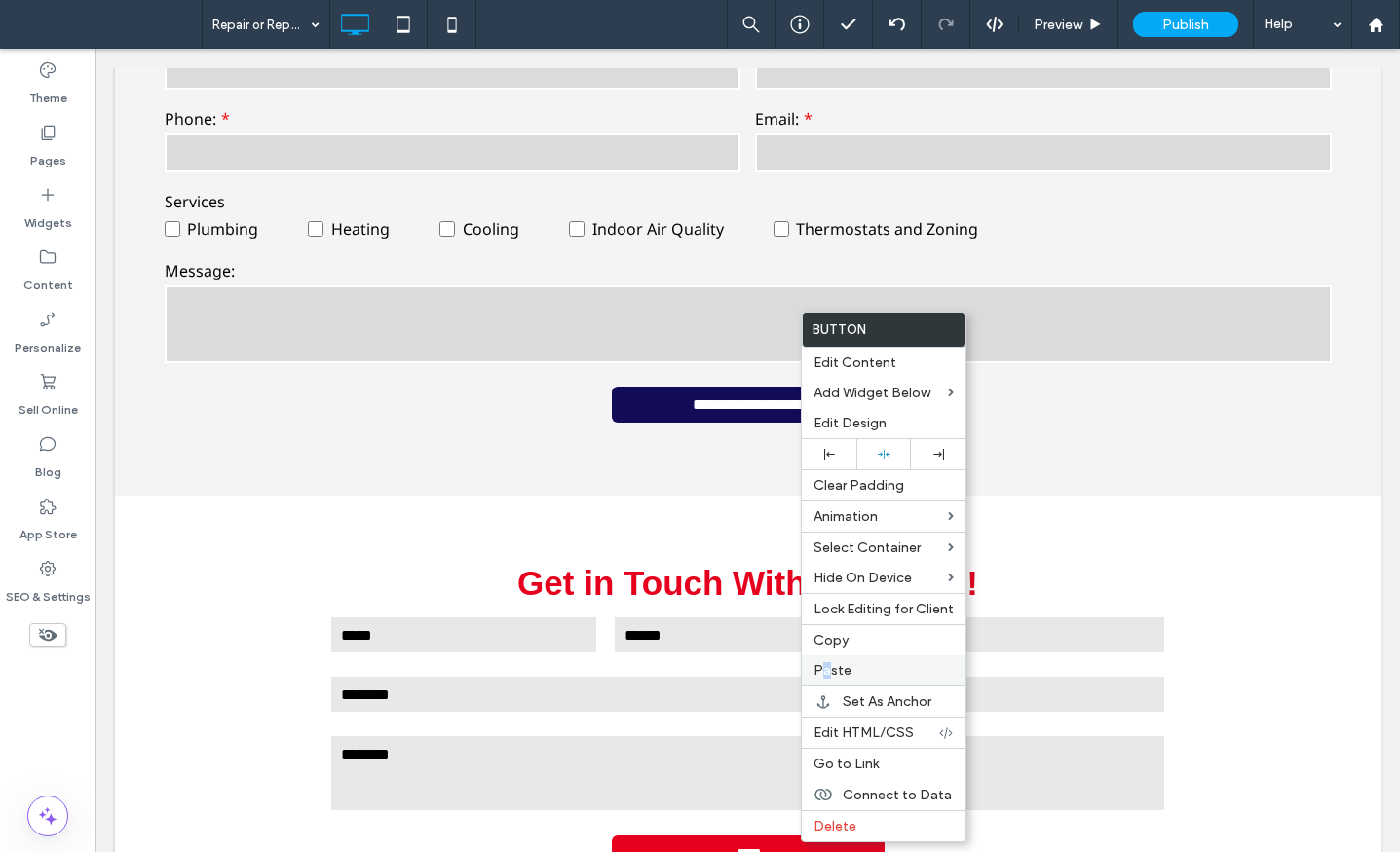 click on "Paste" at bounding box center (832, 670) 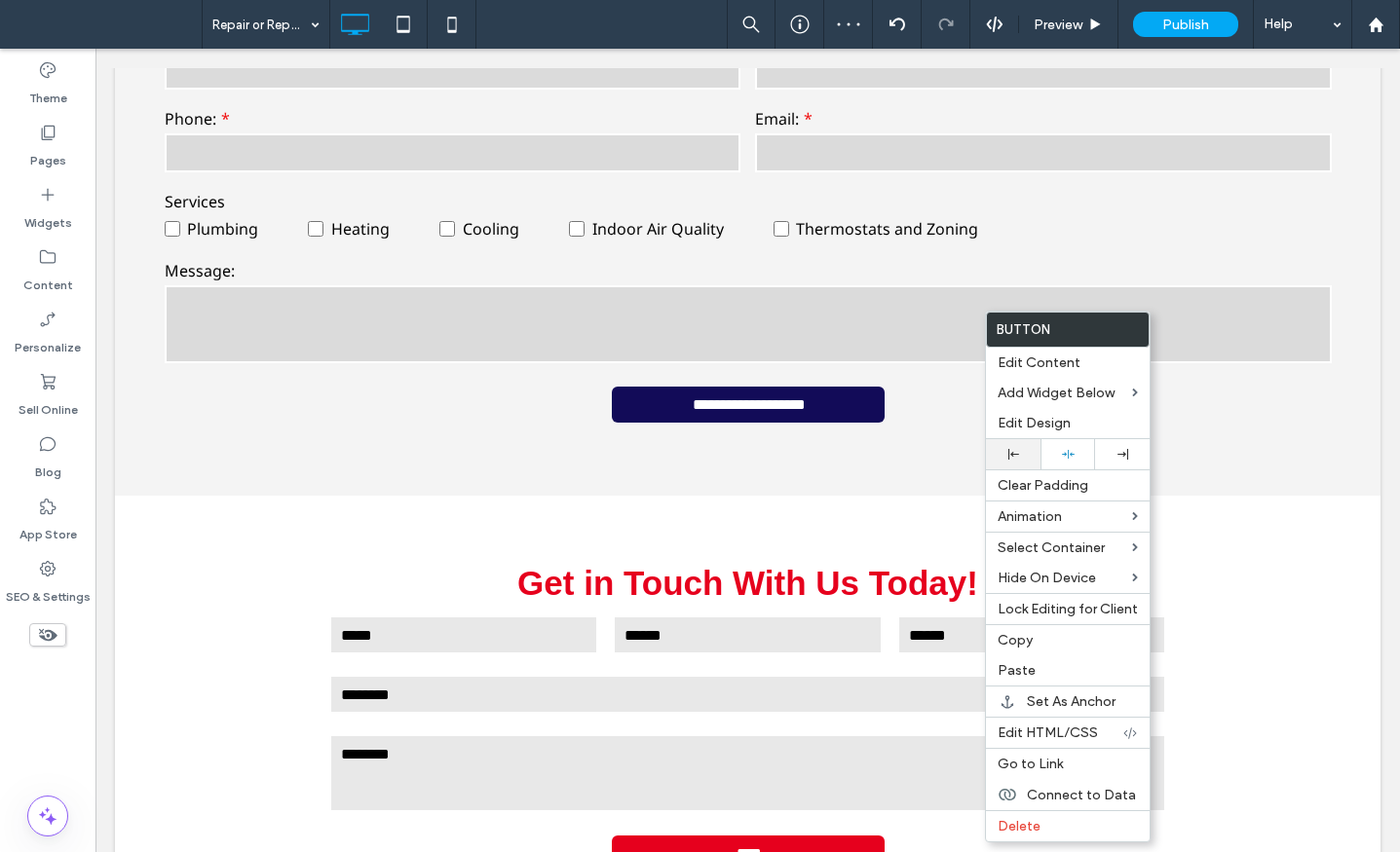 click 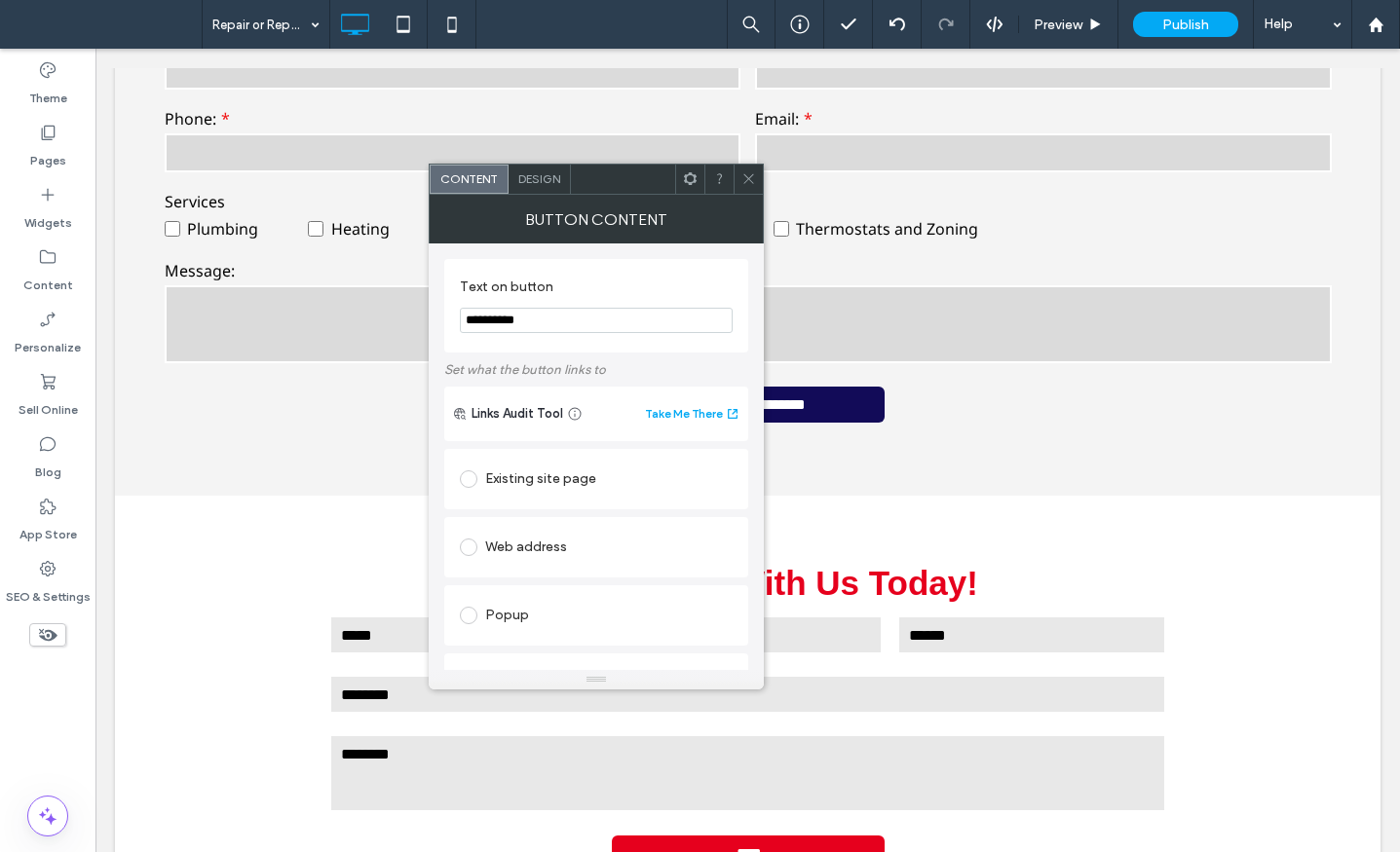 click 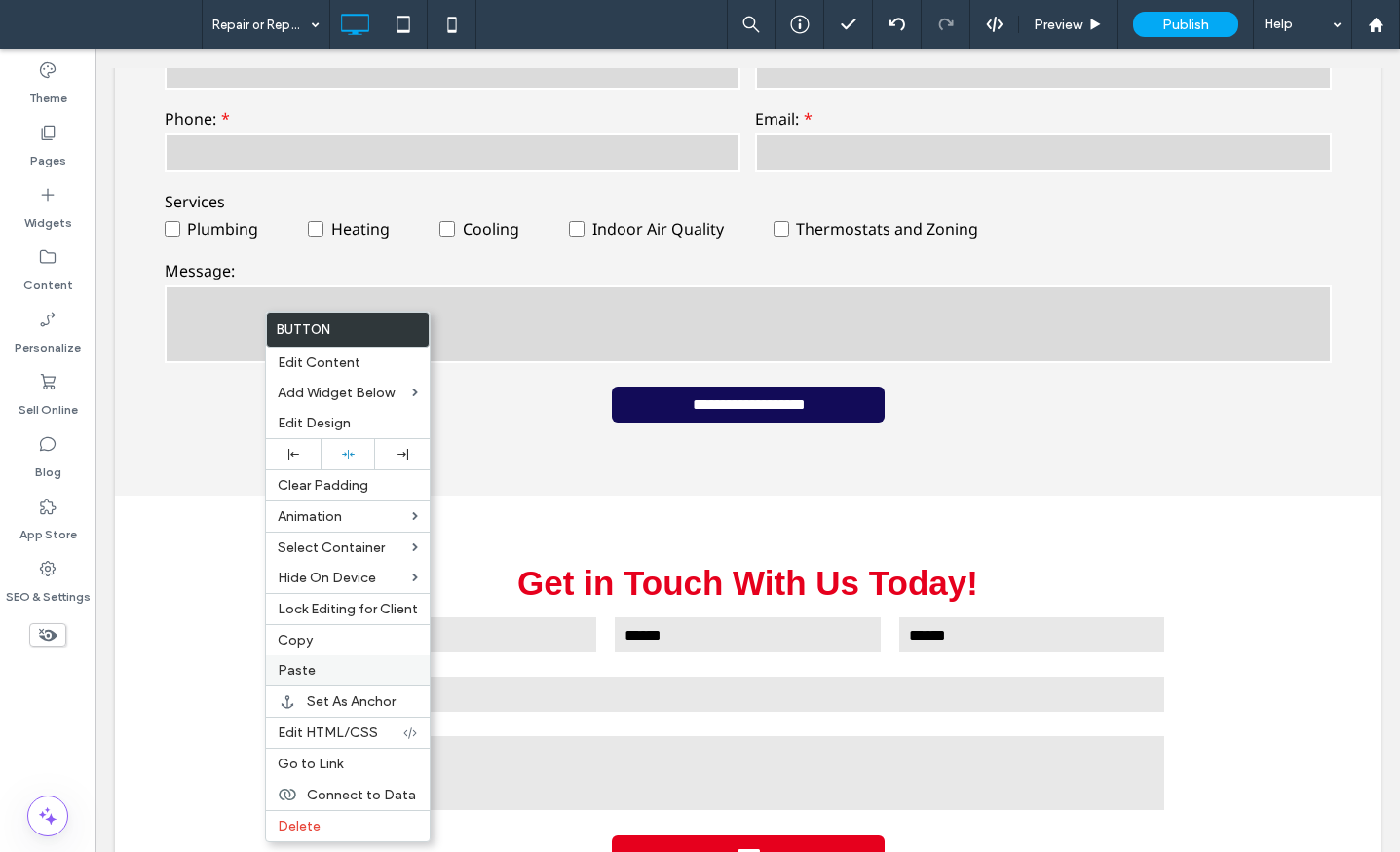 click on "Paste" at bounding box center (296, 670) 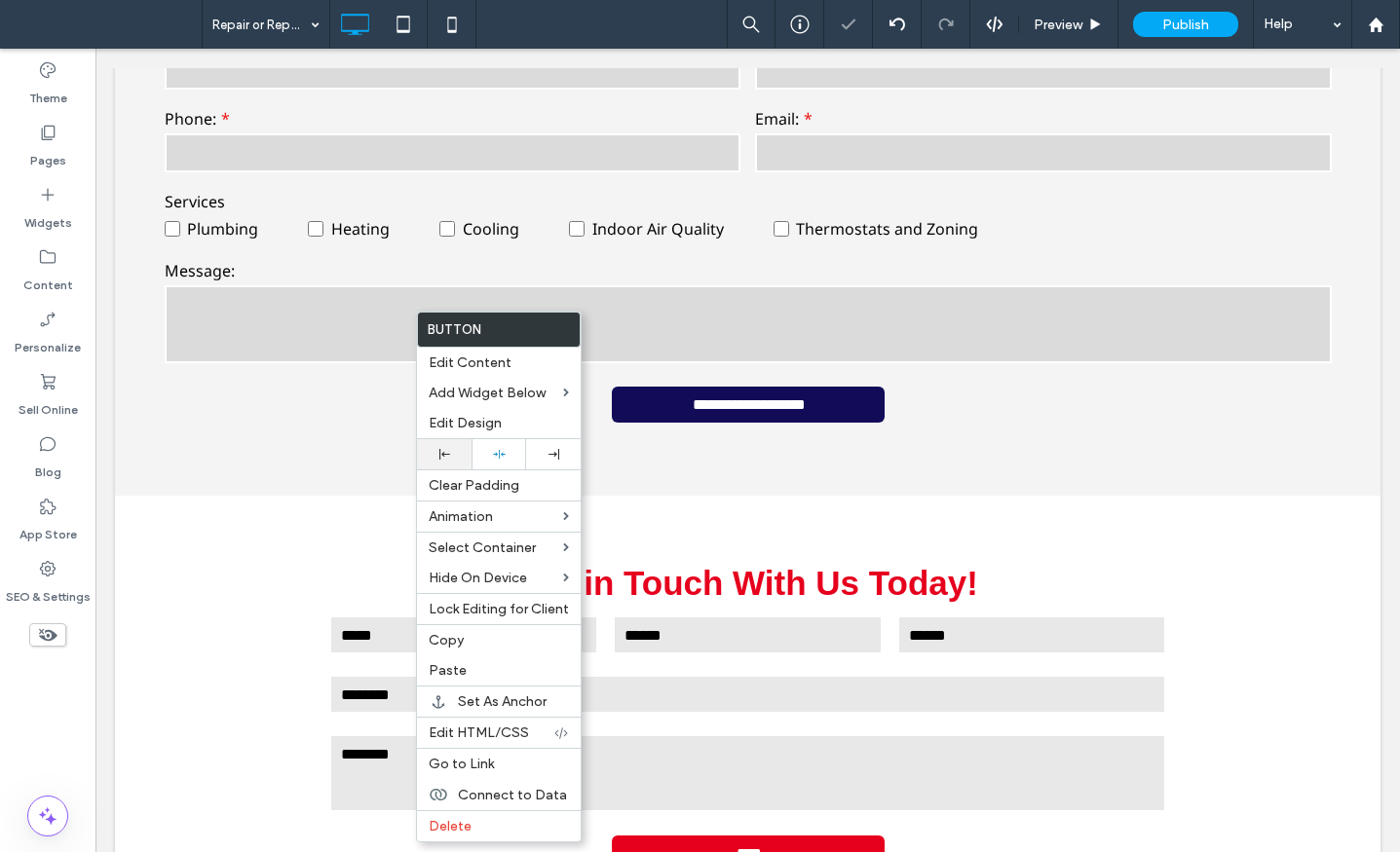 click 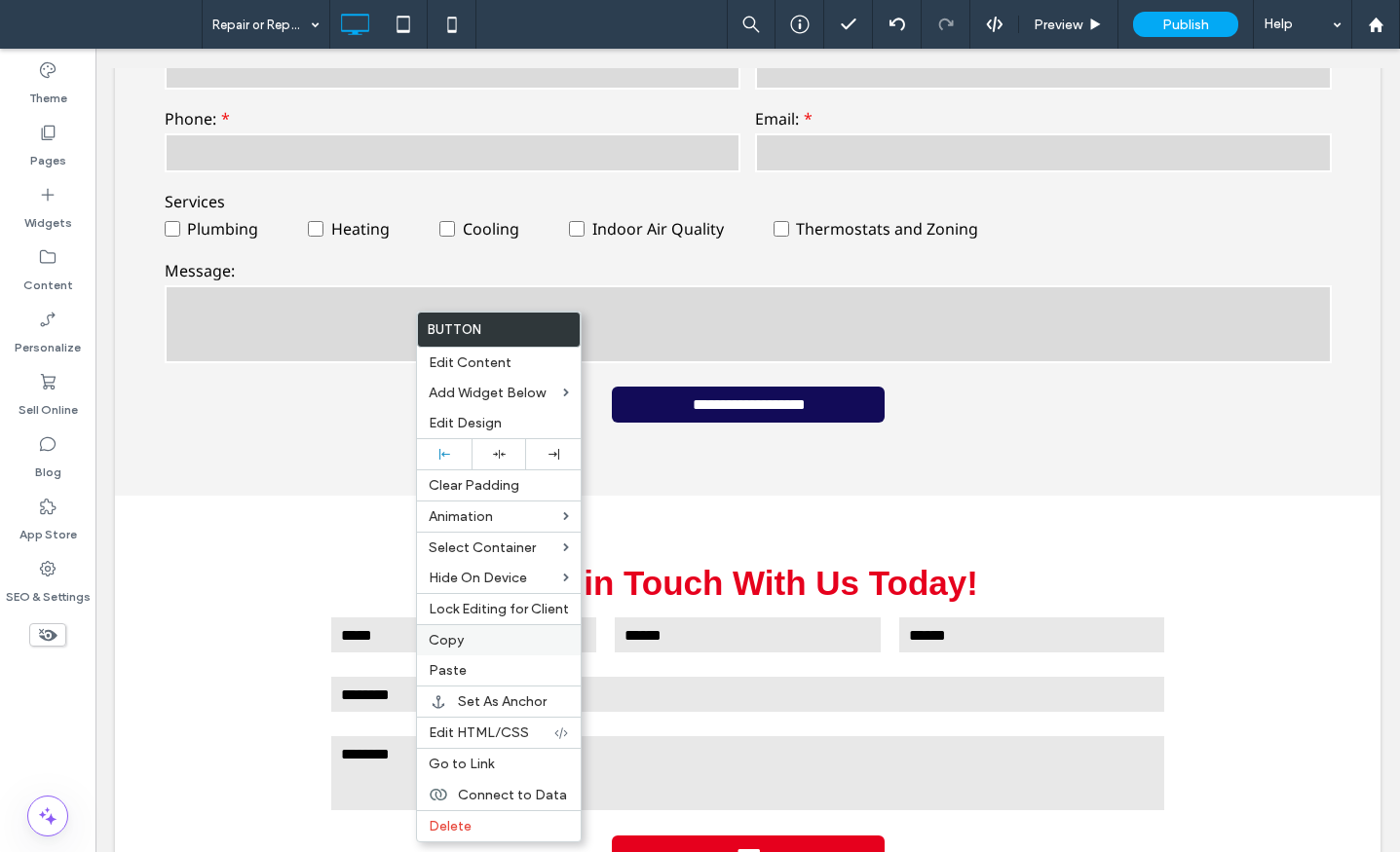 drag, startPoint x: 457, startPoint y: 662, endPoint x: 551, endPoint y: 639, distance: 96.77293 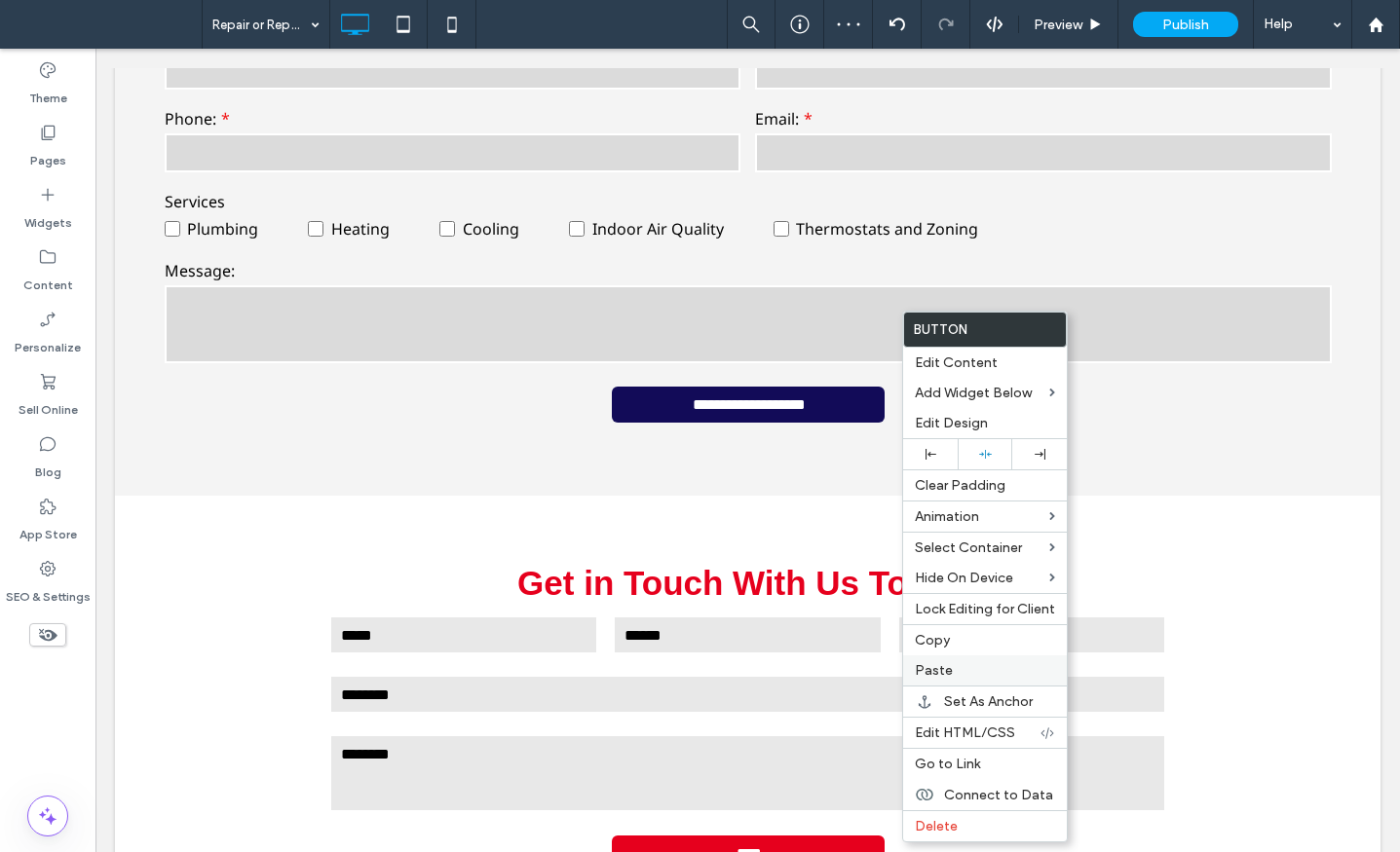 click on "Paste" at bounding box center [933, 670] 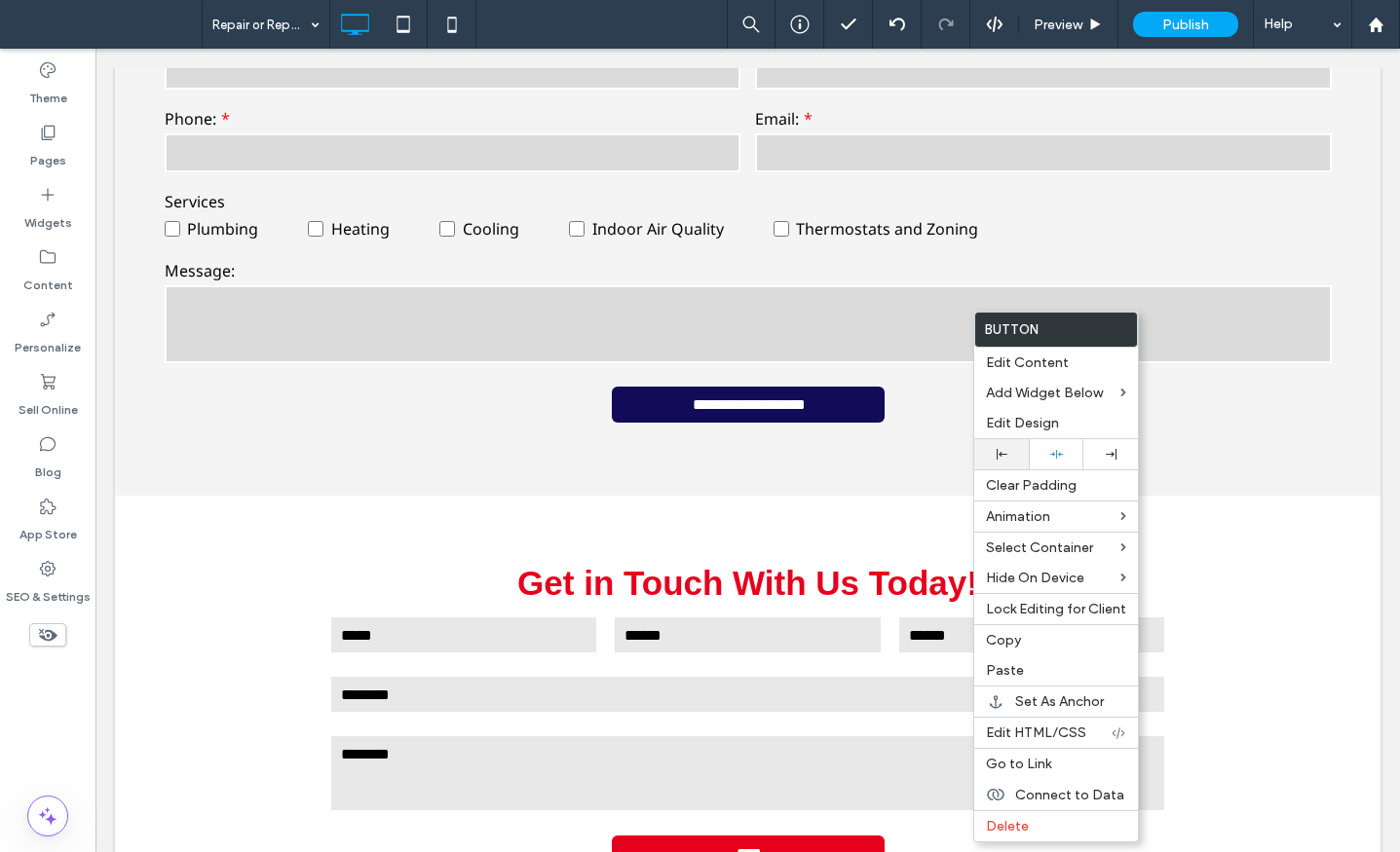 click 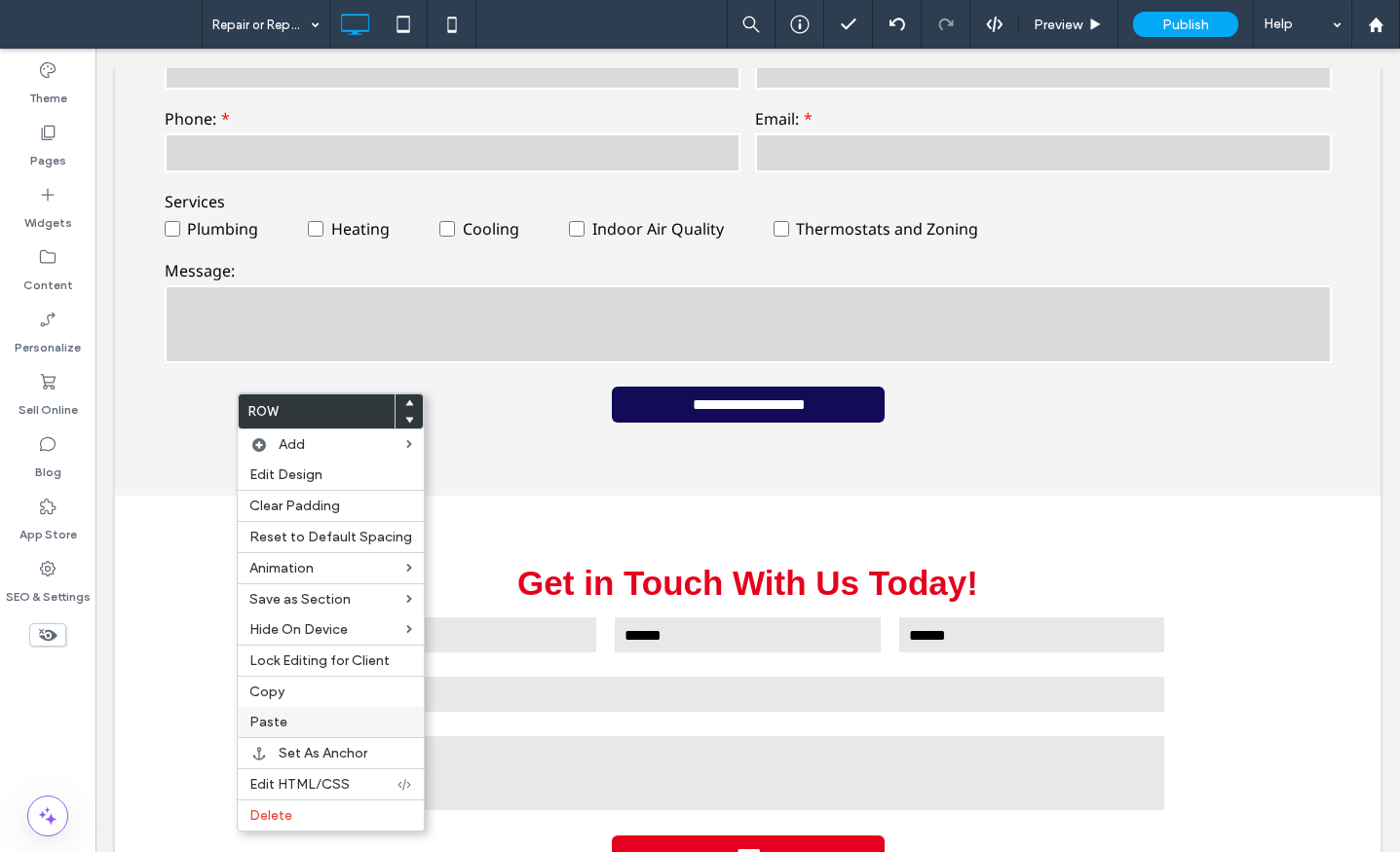 click on "Paste" at bounding box center (268, 722) 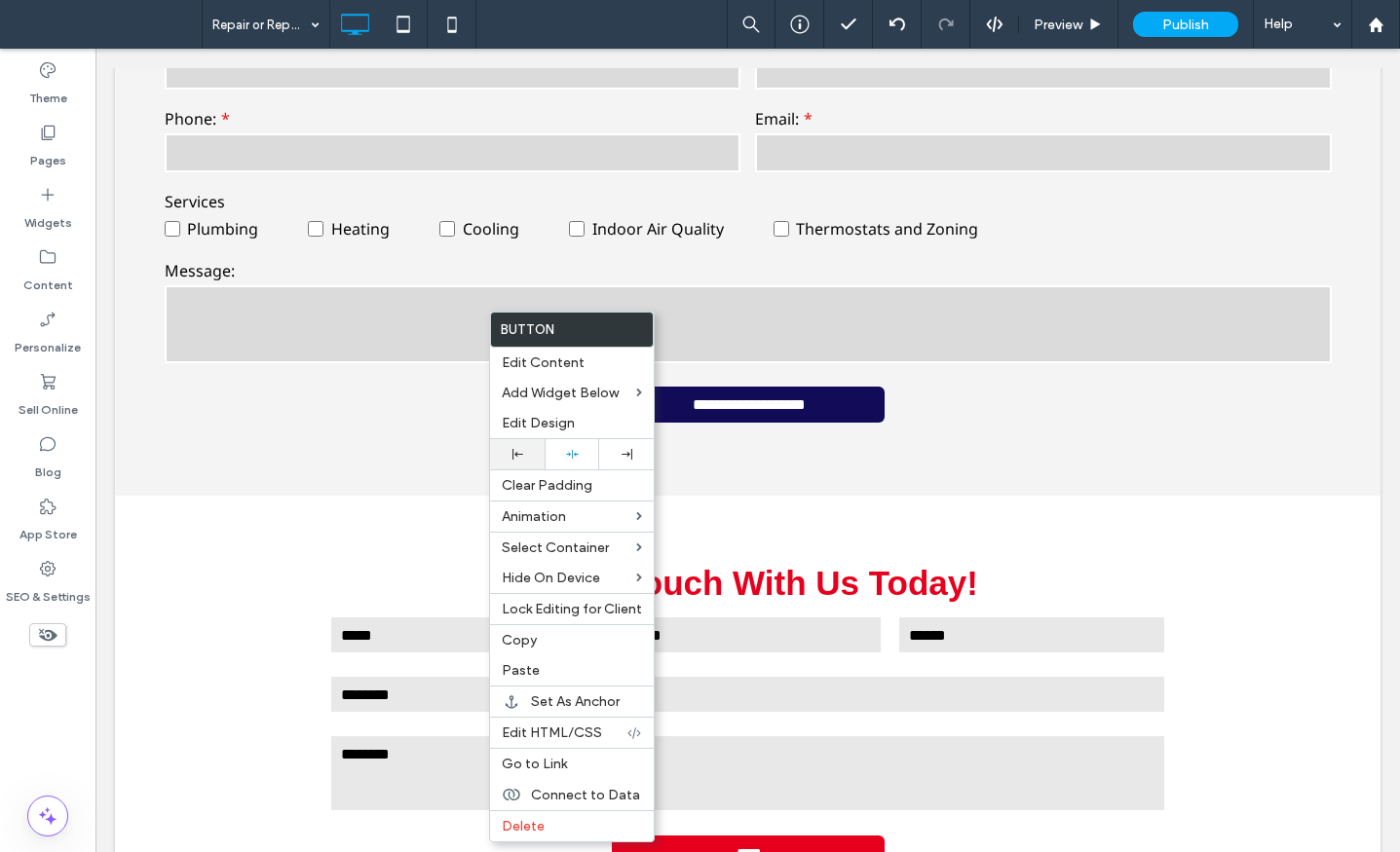 click at bounding box center (517, 454) 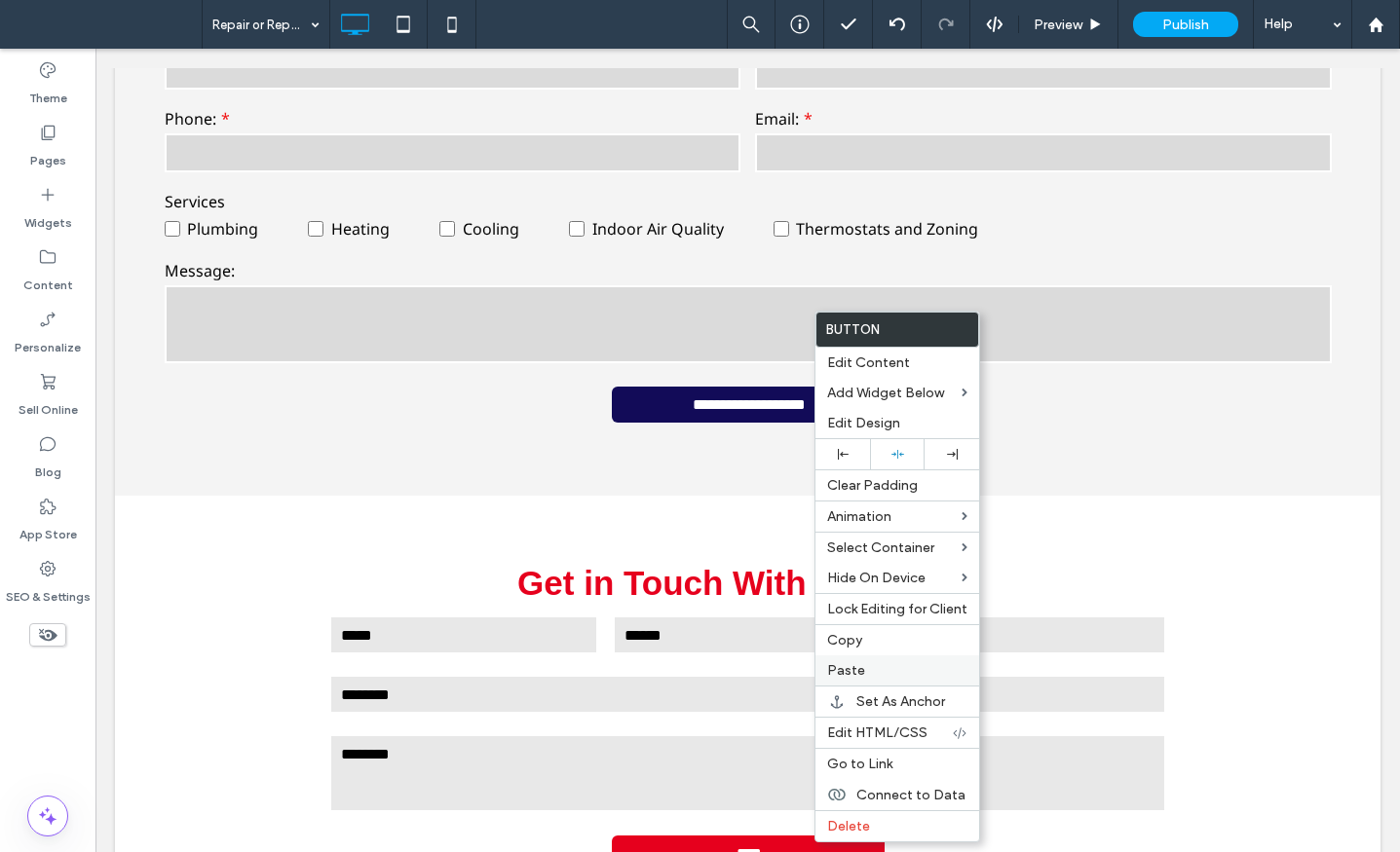 drag, startPoint x: 847, startPoint y: 668, endPoint x: 893, endPoint y: 631, distance: 59.033889 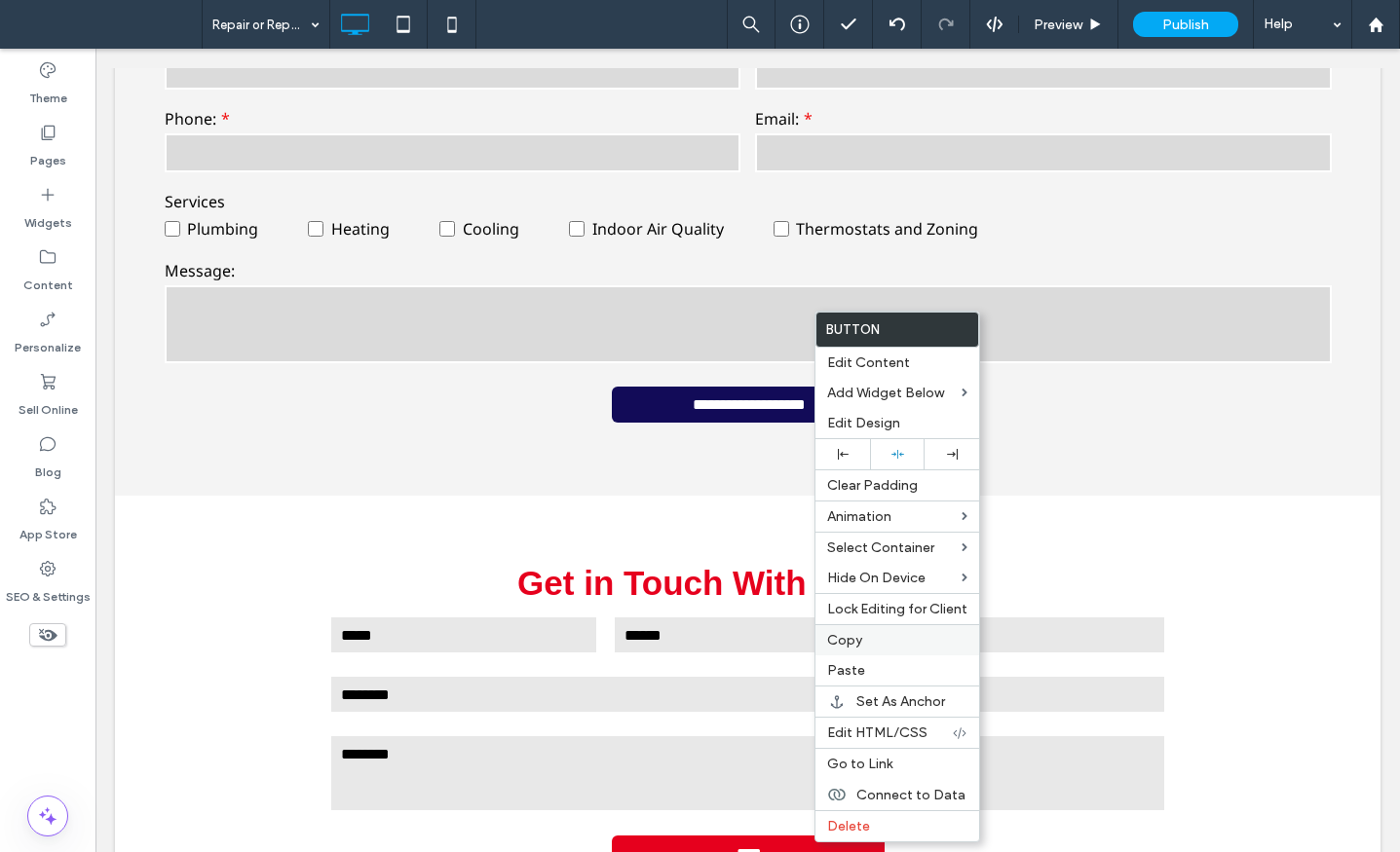 click on "Paste" at bounding box center [846, 670] 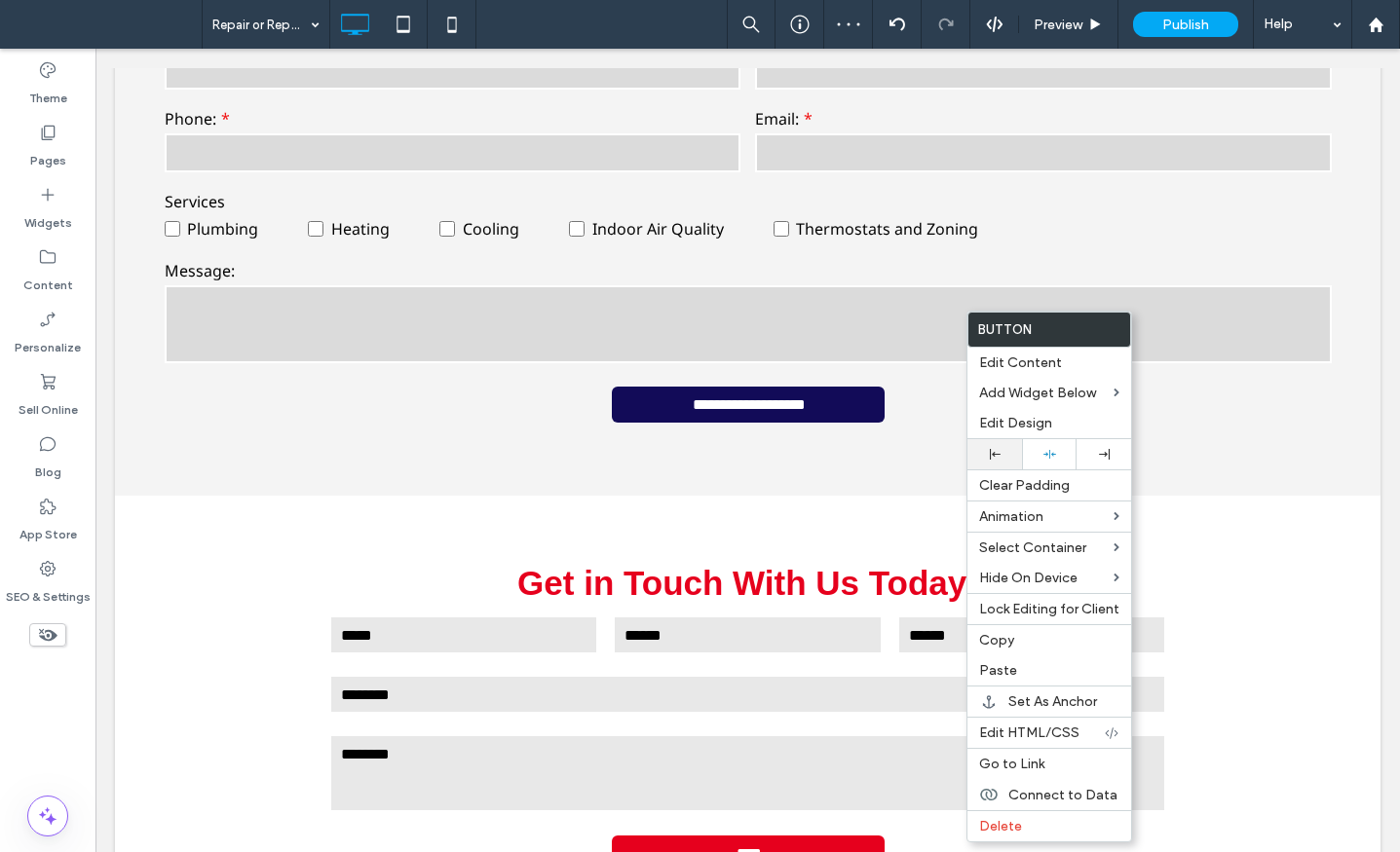 click 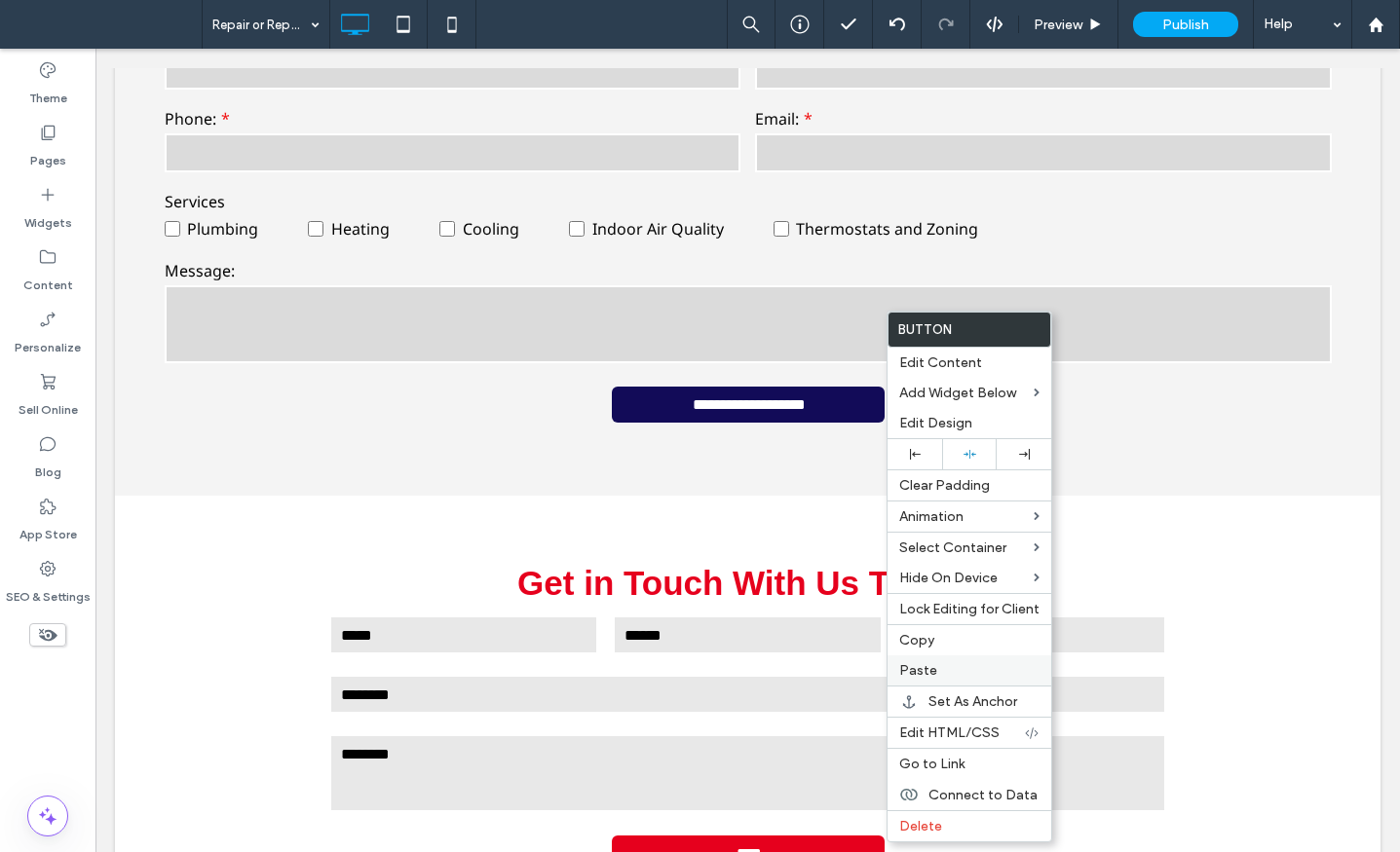 click on "Paste" at bounding box center [918, 670] 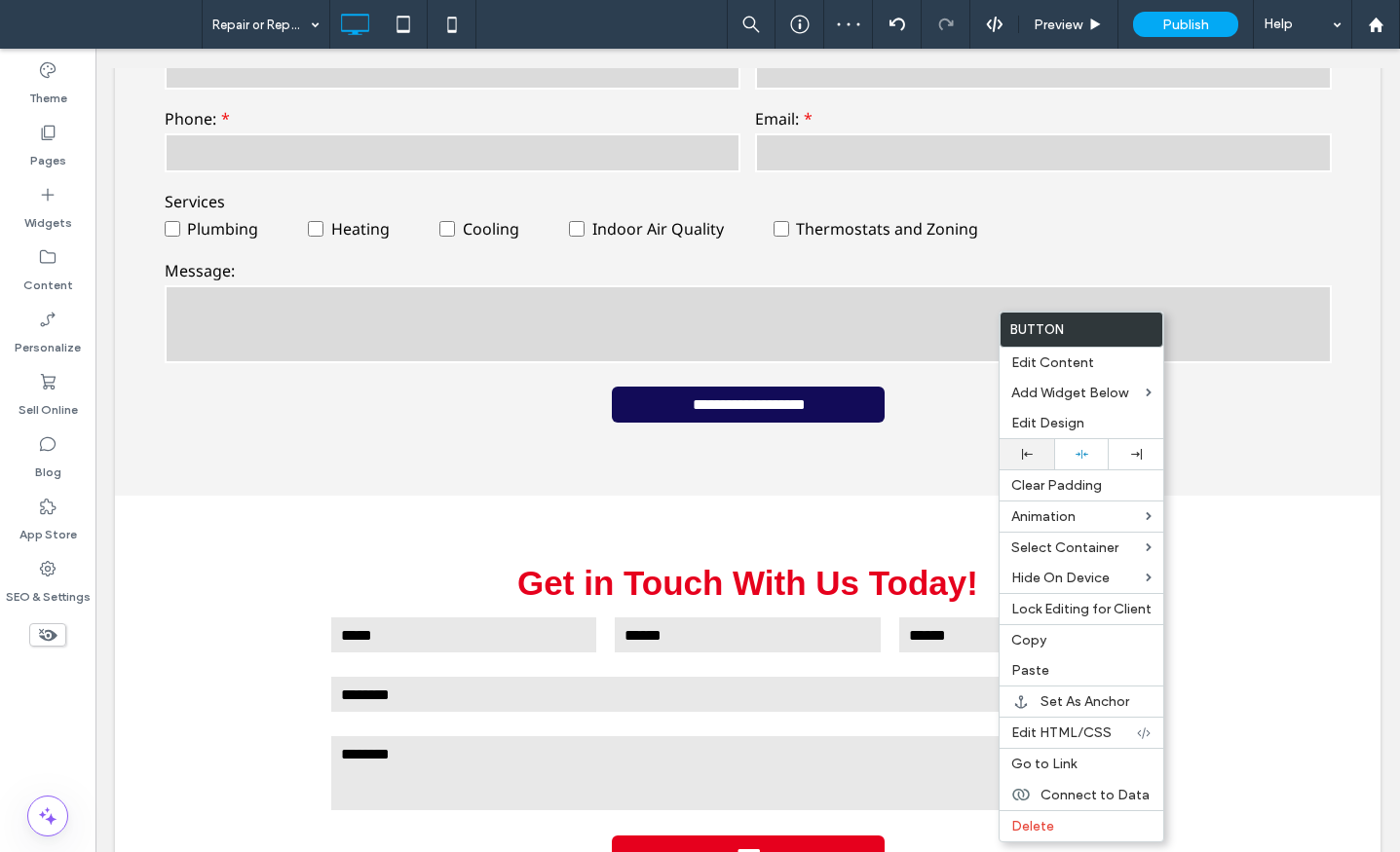 click 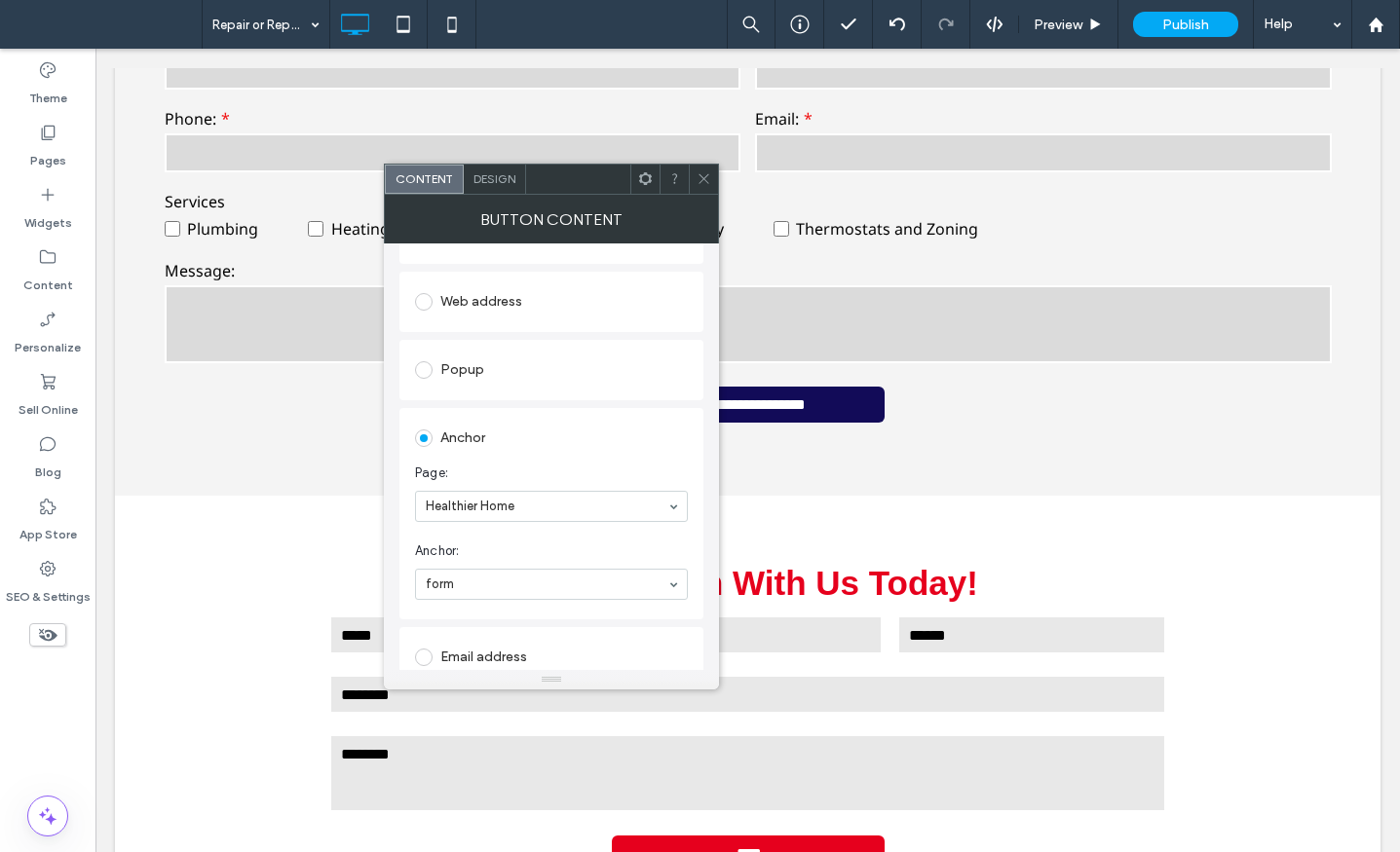 scroll, scrollTop: 400, scrollLeft: 0, axis: vertical 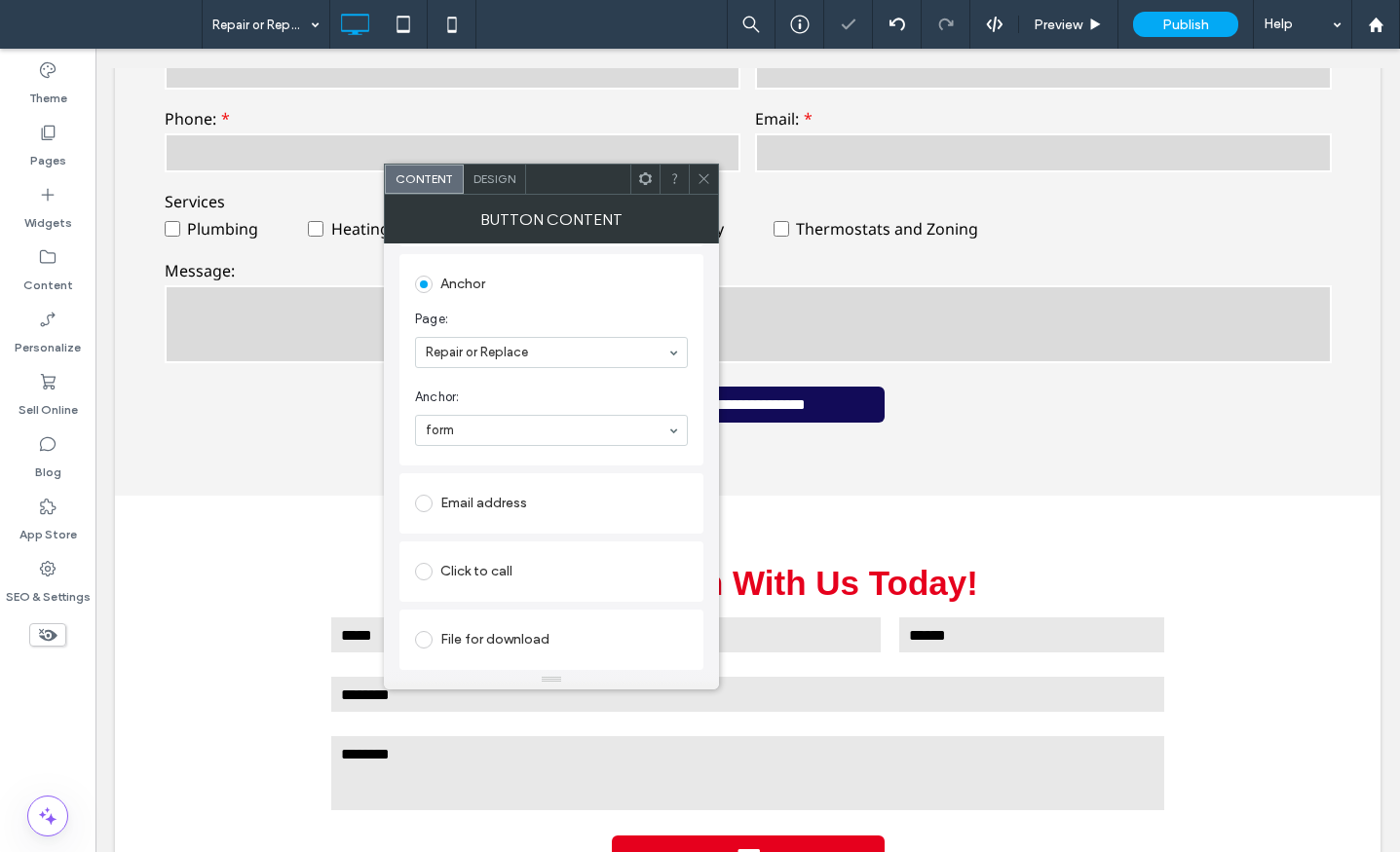 click 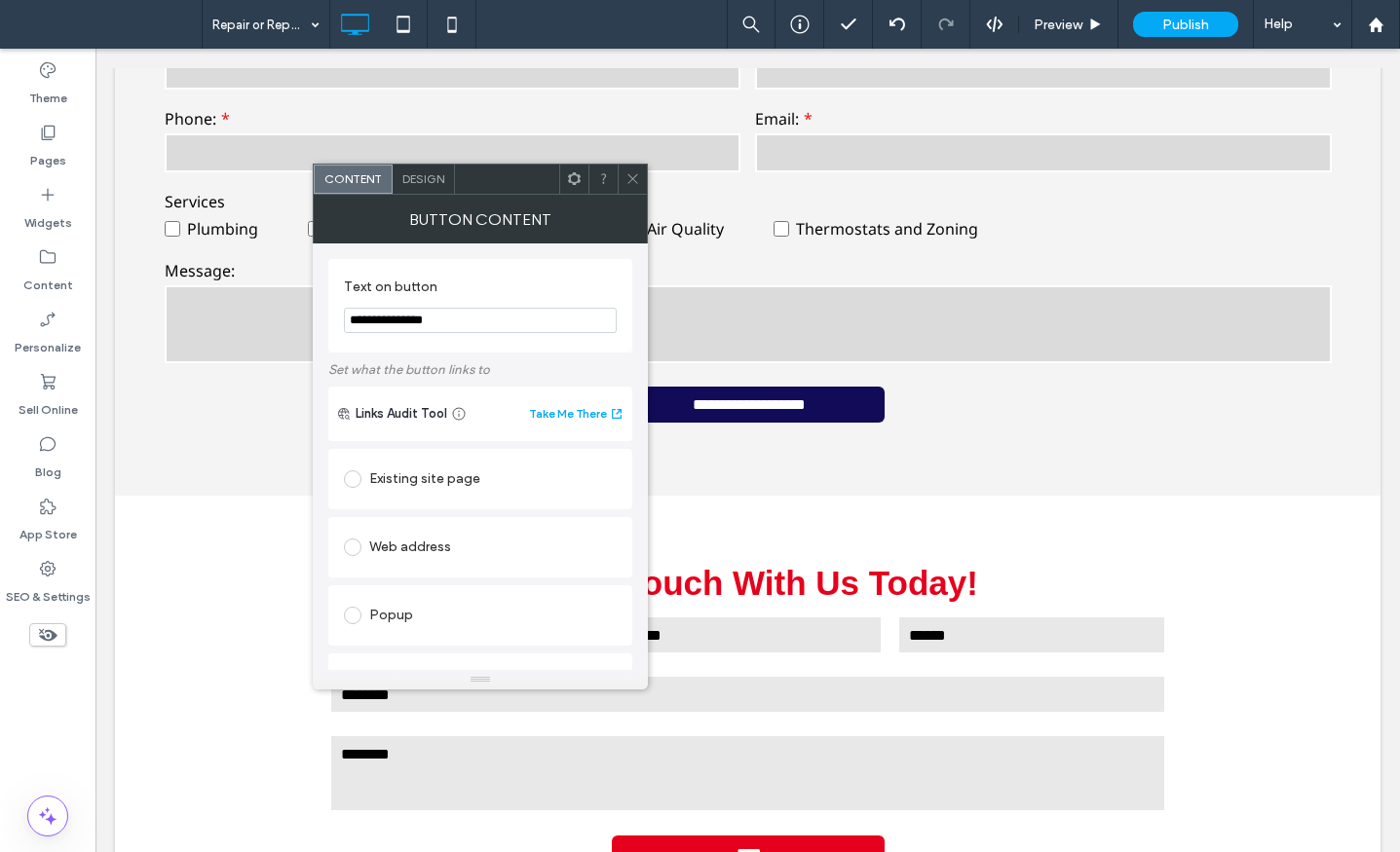 scroll, scrollTop: 292, scrollLeft: 0, axis: vertical 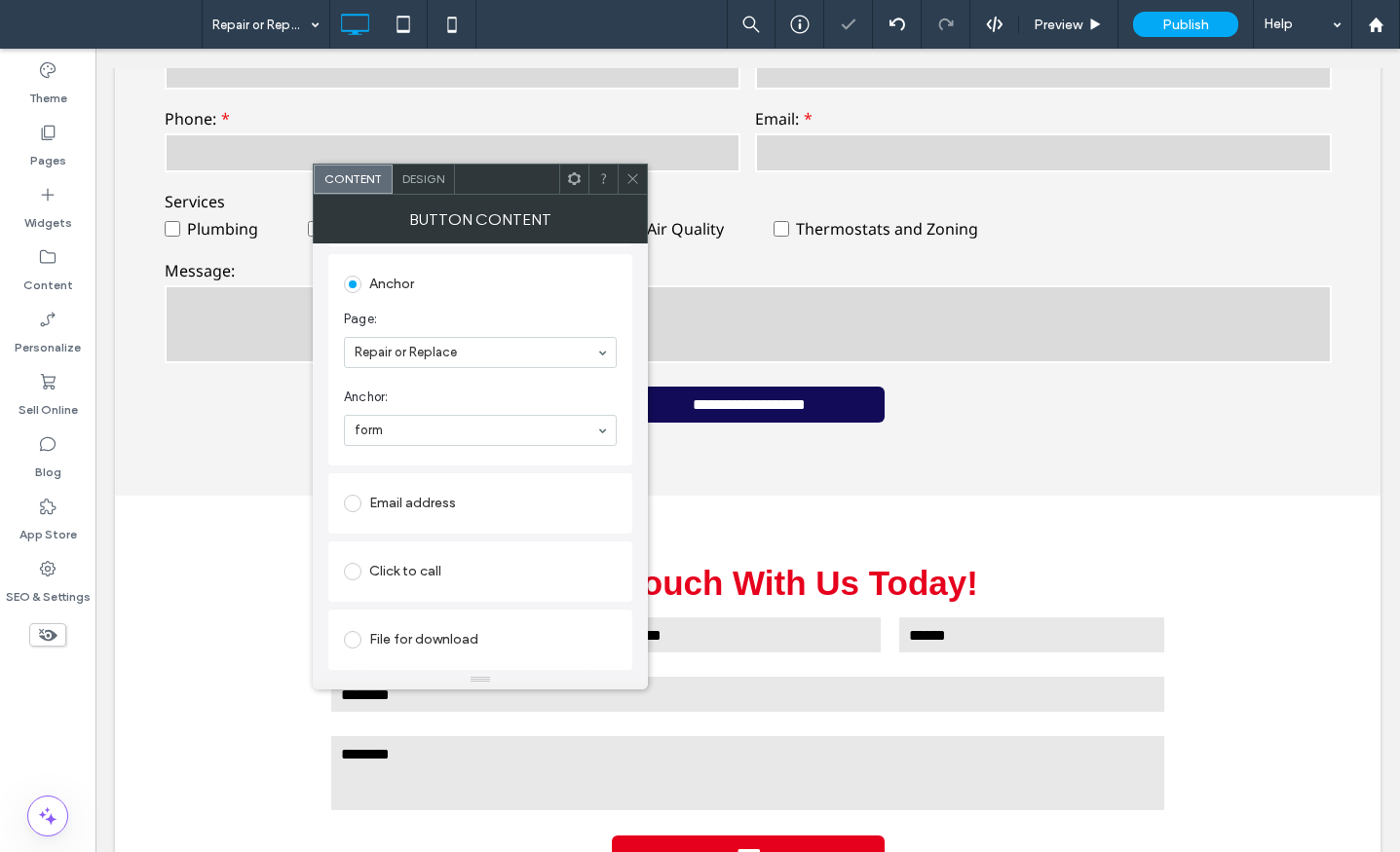 click 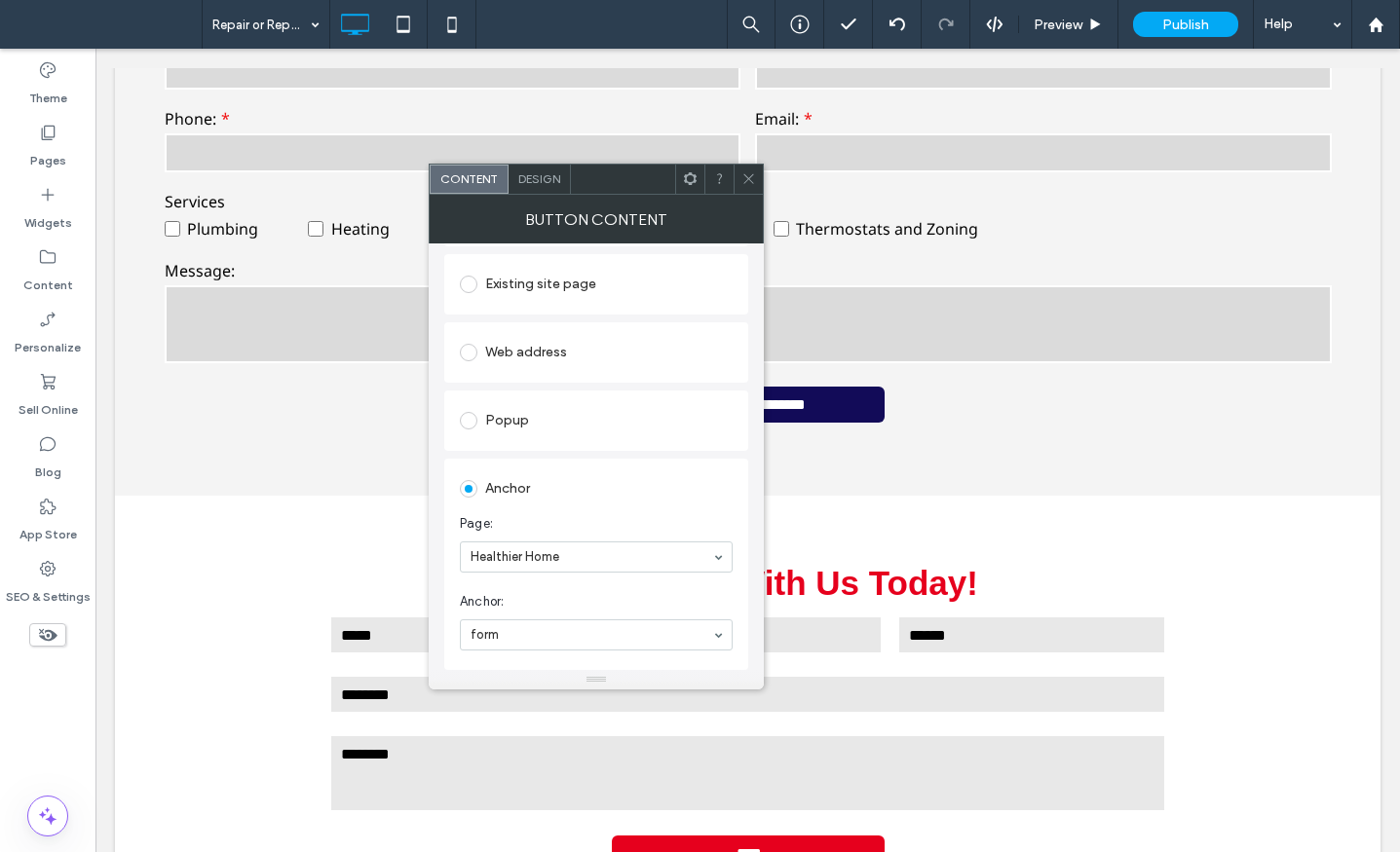 scroll, scrollTop: 389, scrollLeft: 0, axis: vertical 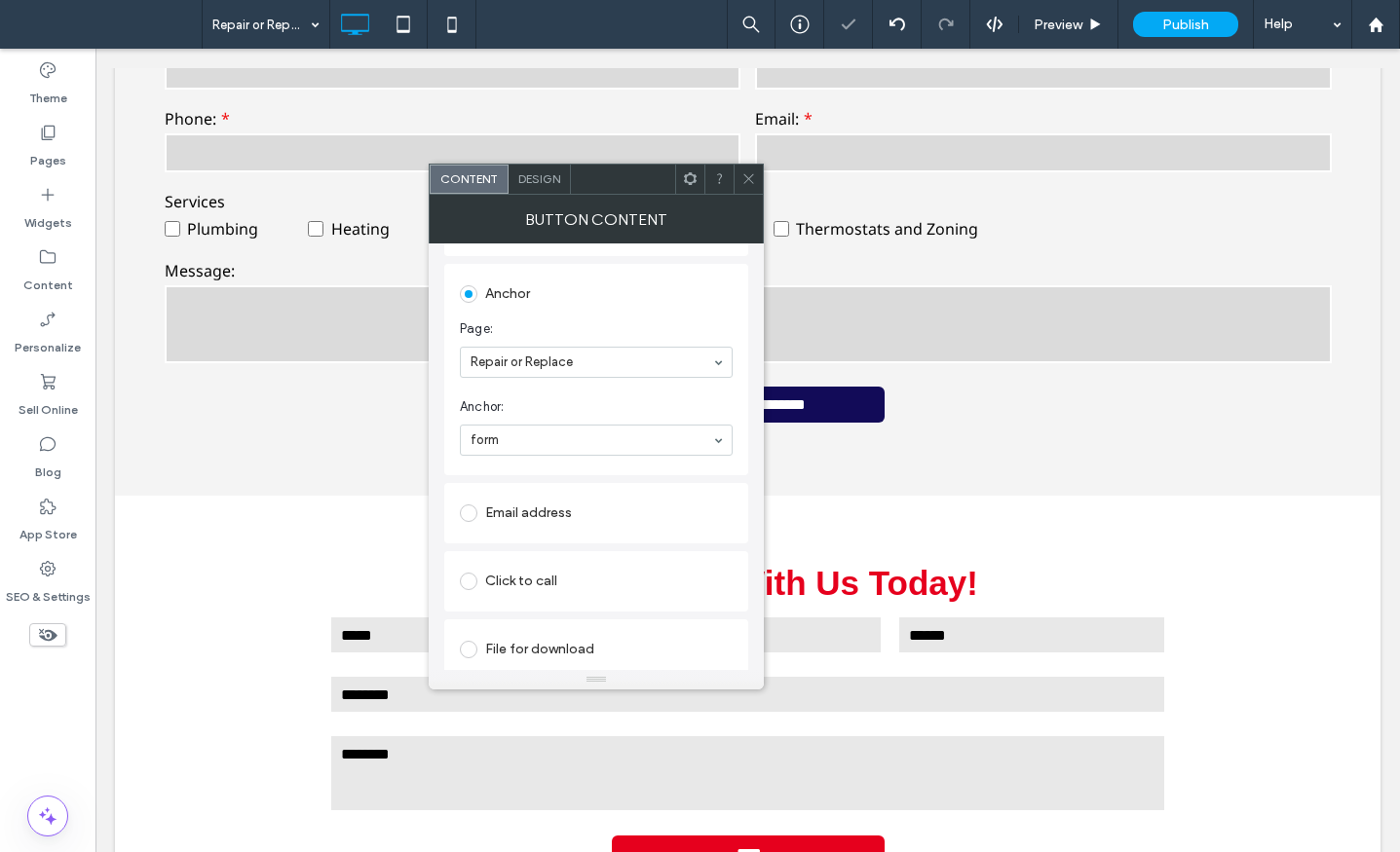 click at bounding box center [748, 179] 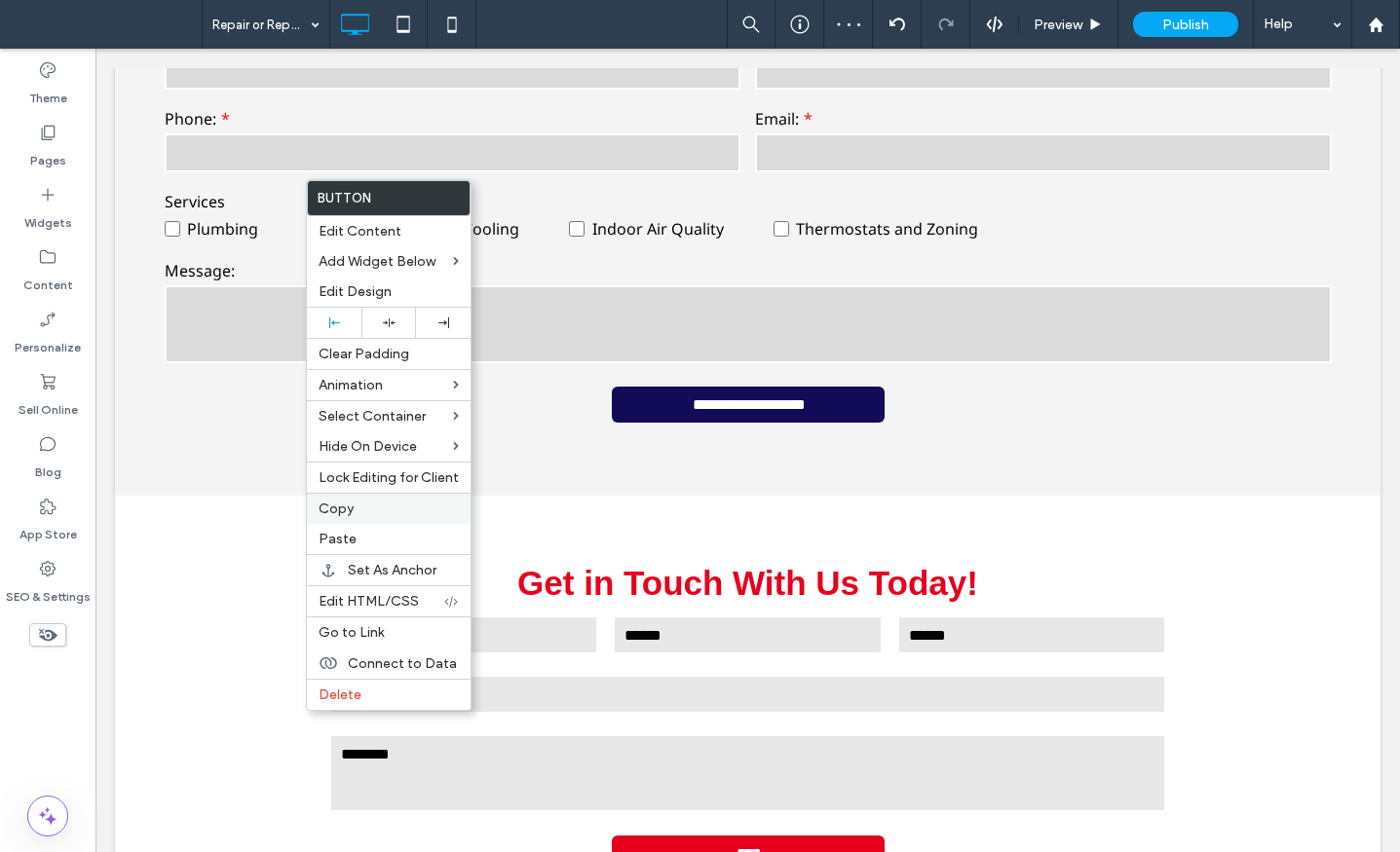 click on "Copy" at bounding box center [336, 508] 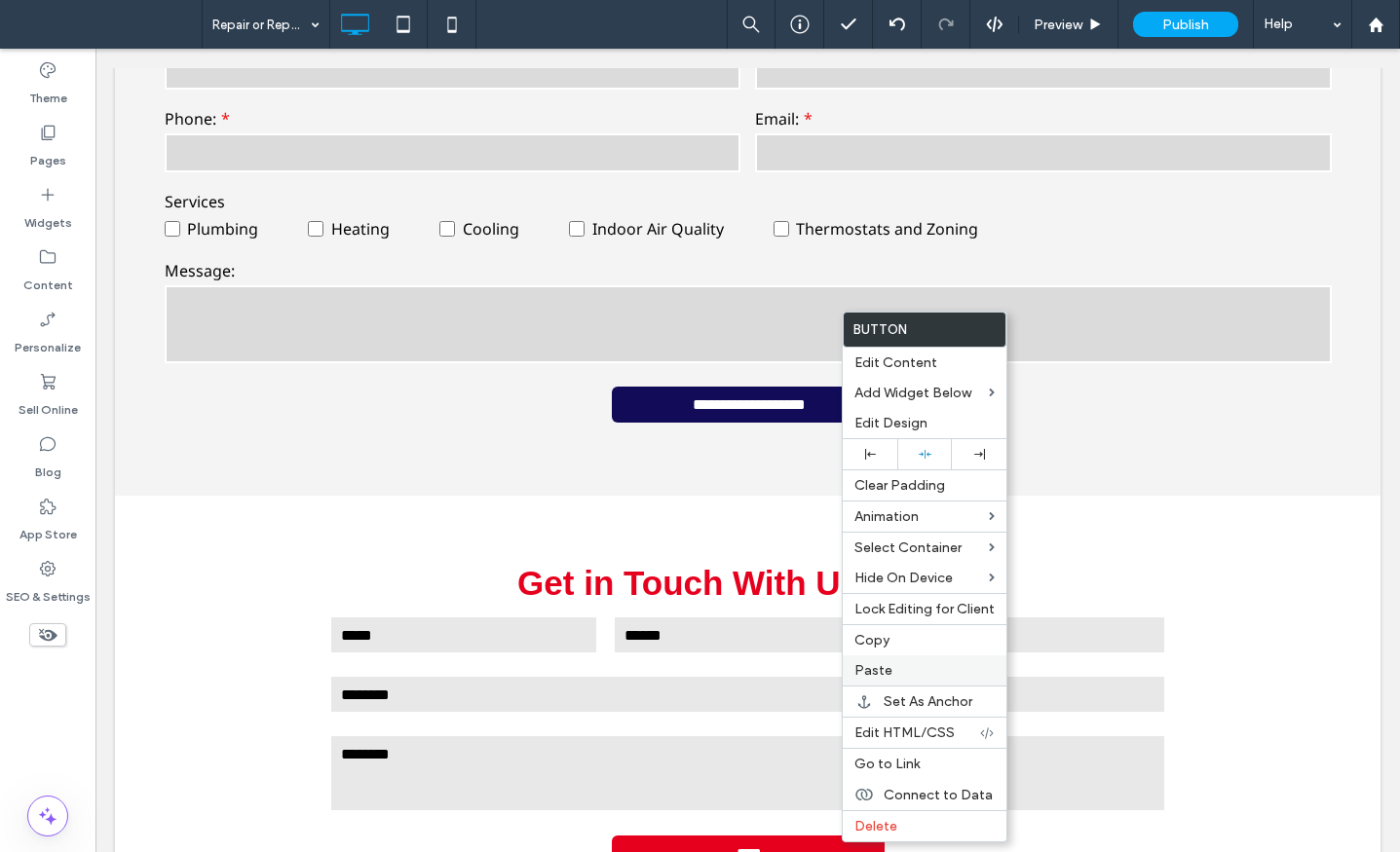 click on "Paste" at bounding box center [873, 670] 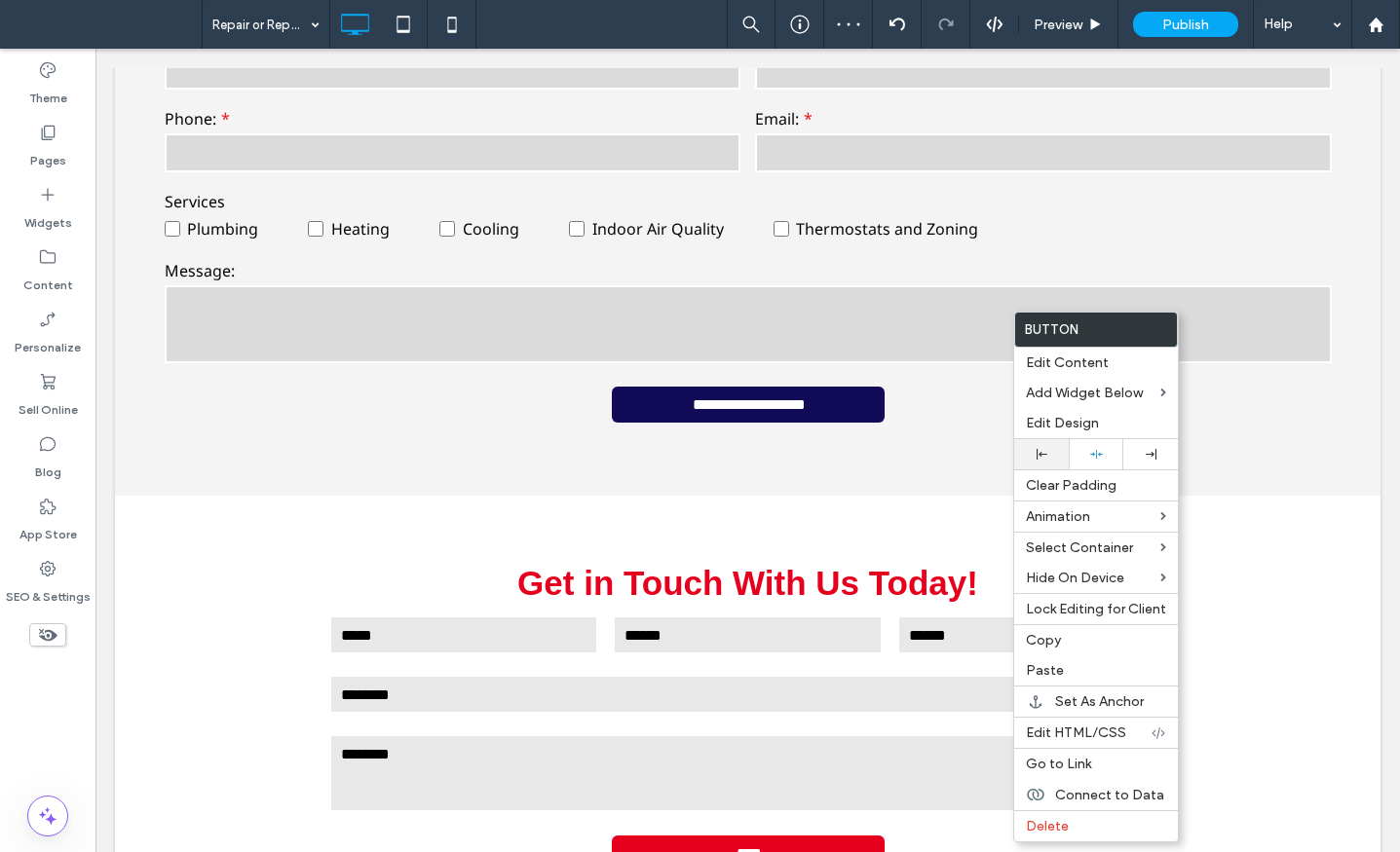 click 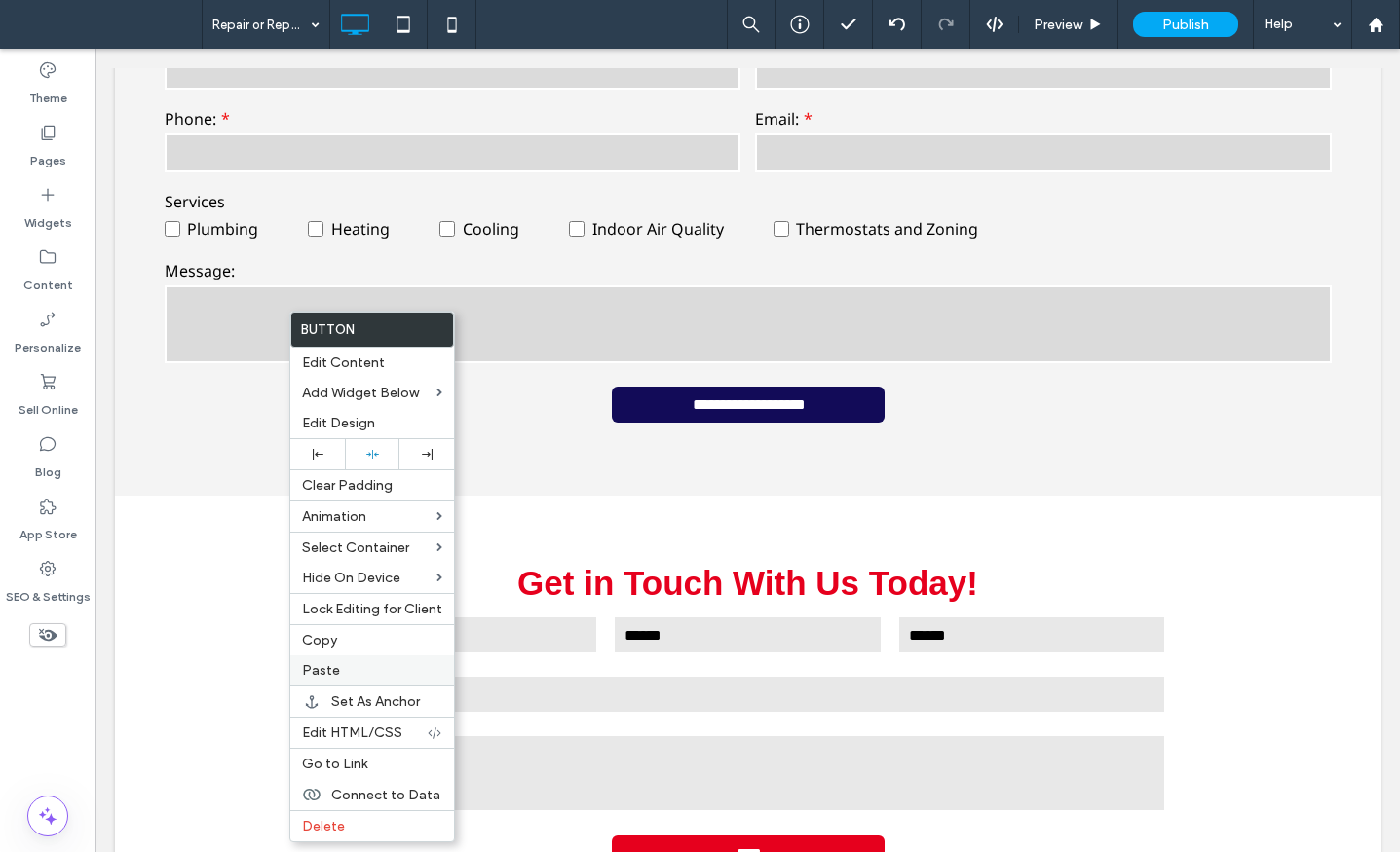 click on "Paste" at bounding box center [321, 670] 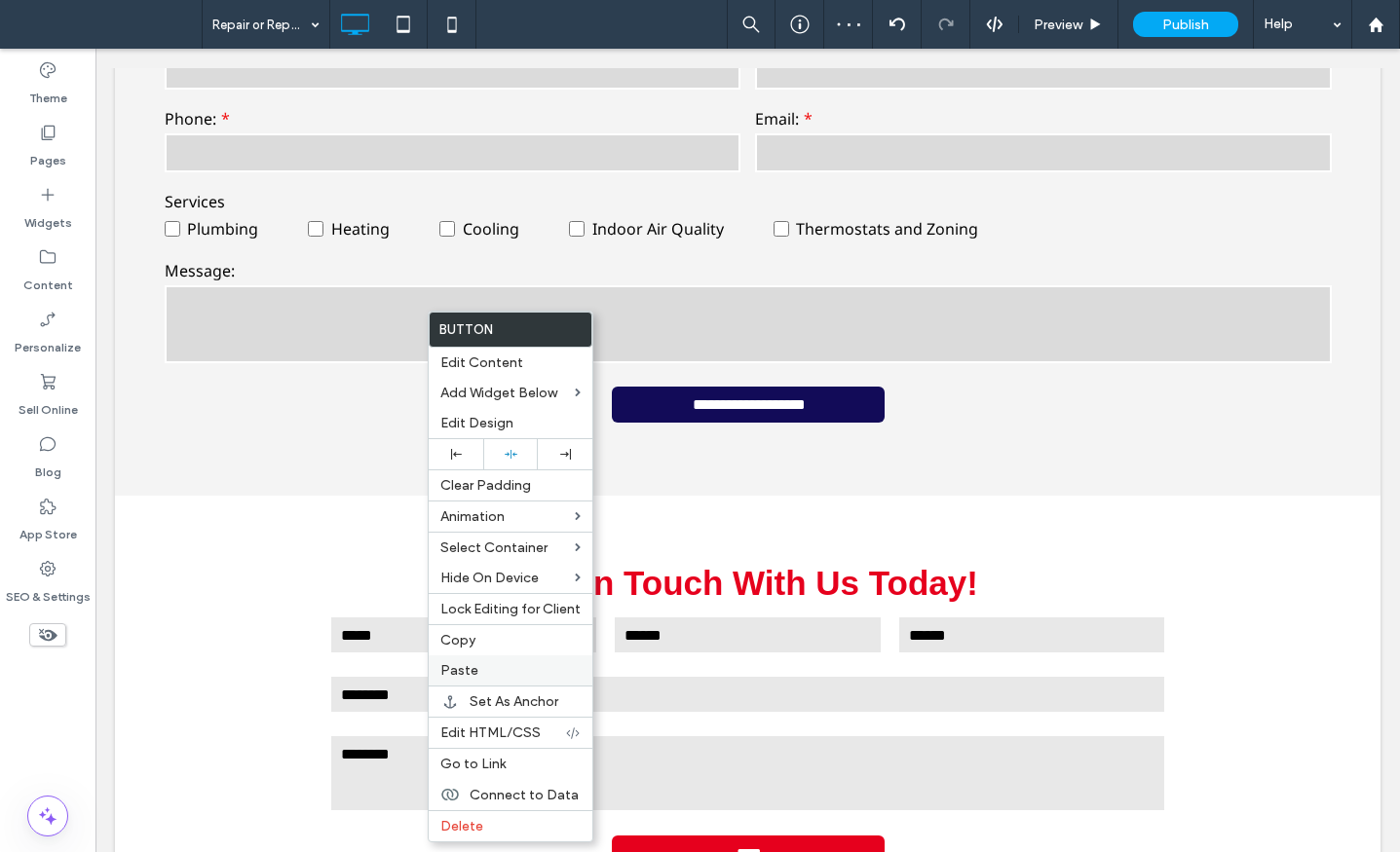 click on "Paste" at bounding box center [459, 670] 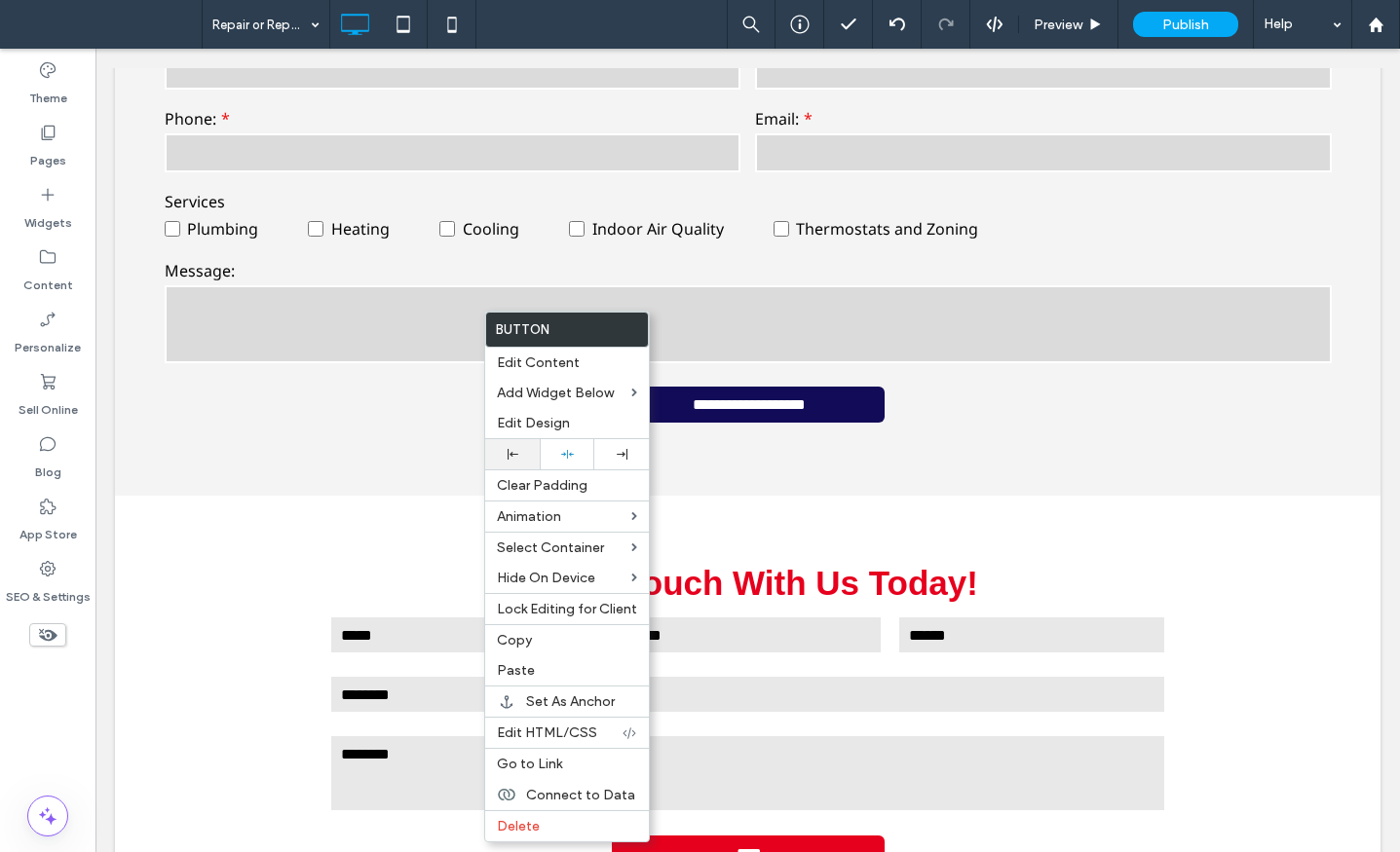 click 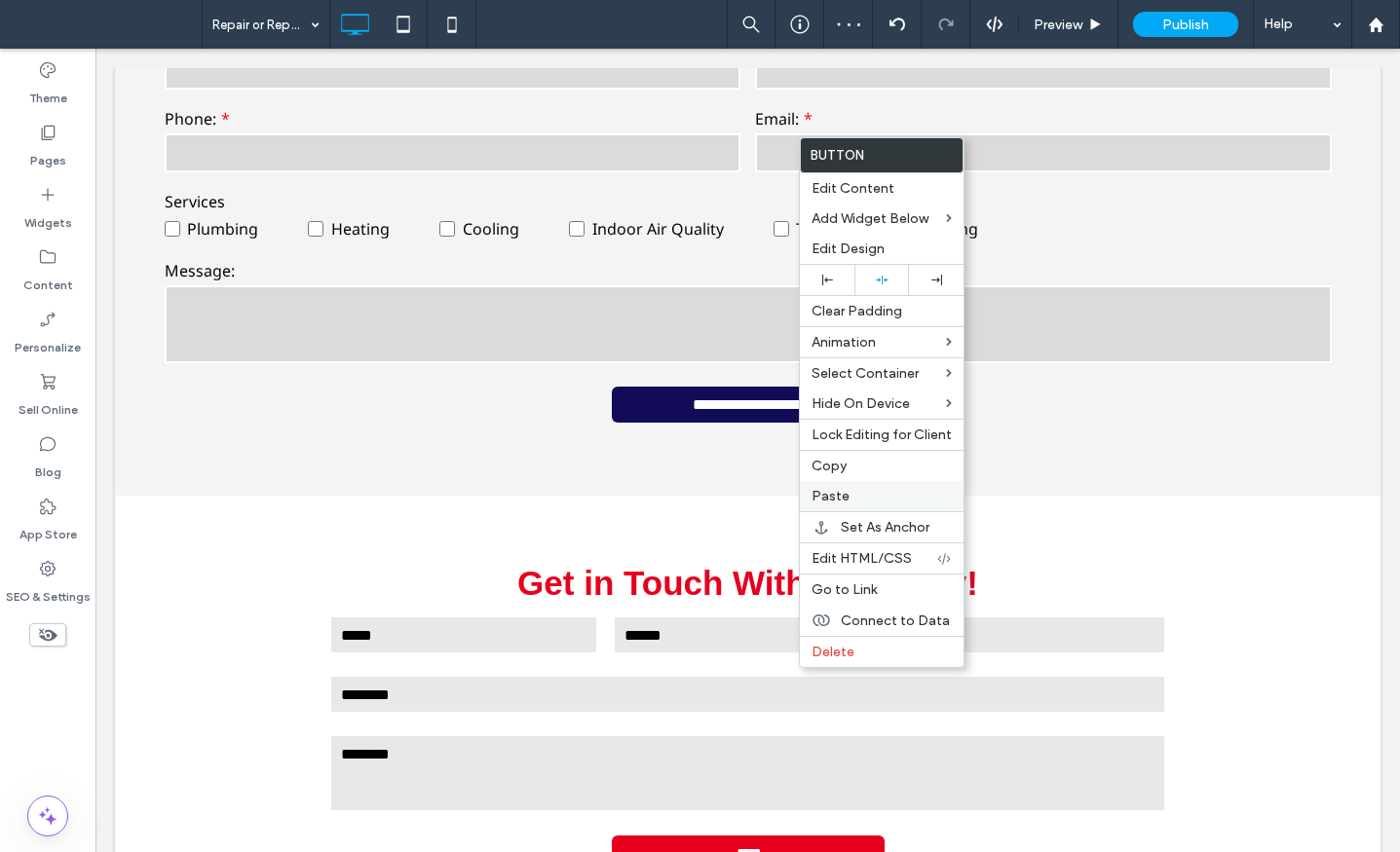 click on "Paste" at bounding box center (830, 496) 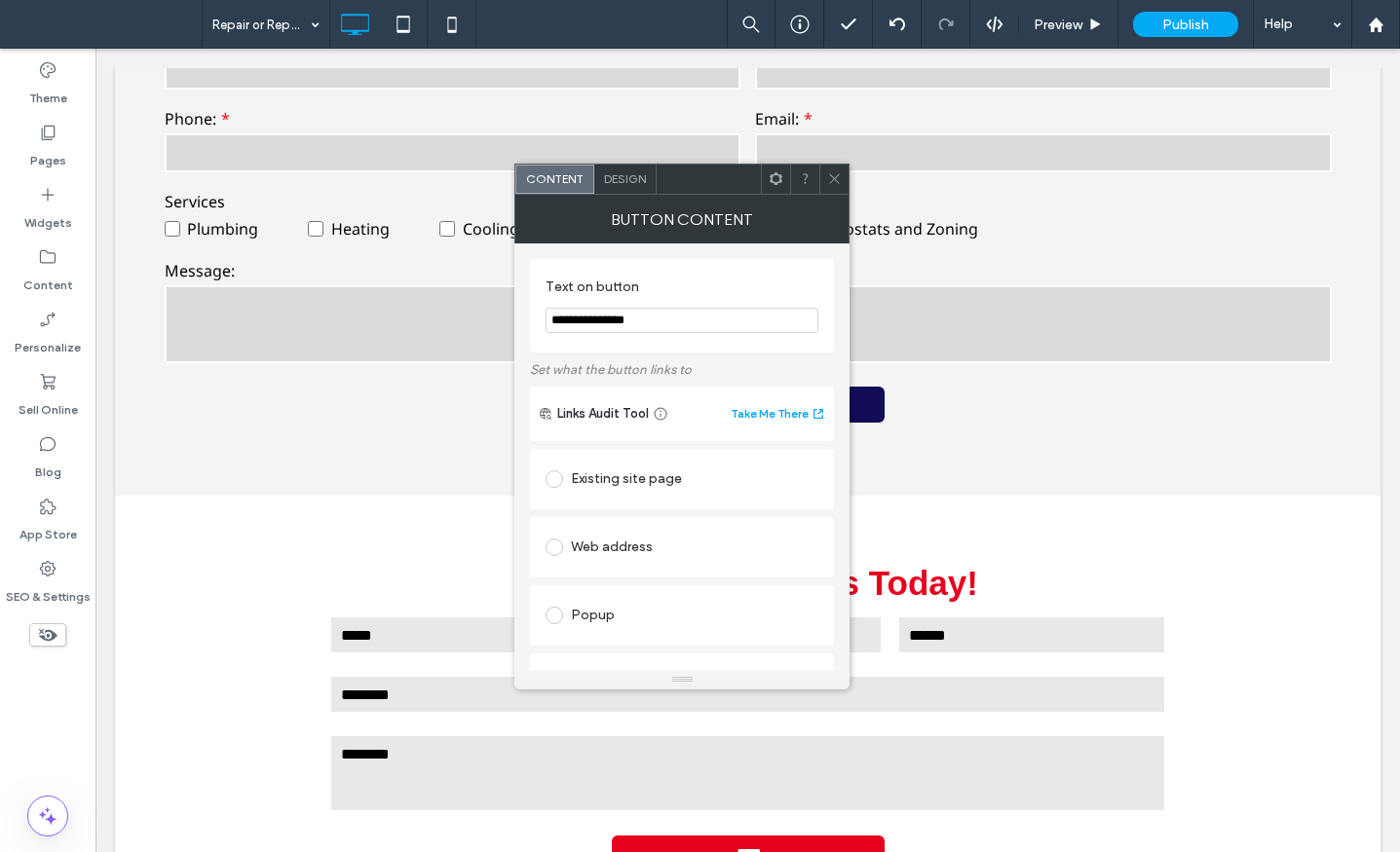 click on "Design" at bounding box center [624, 178] 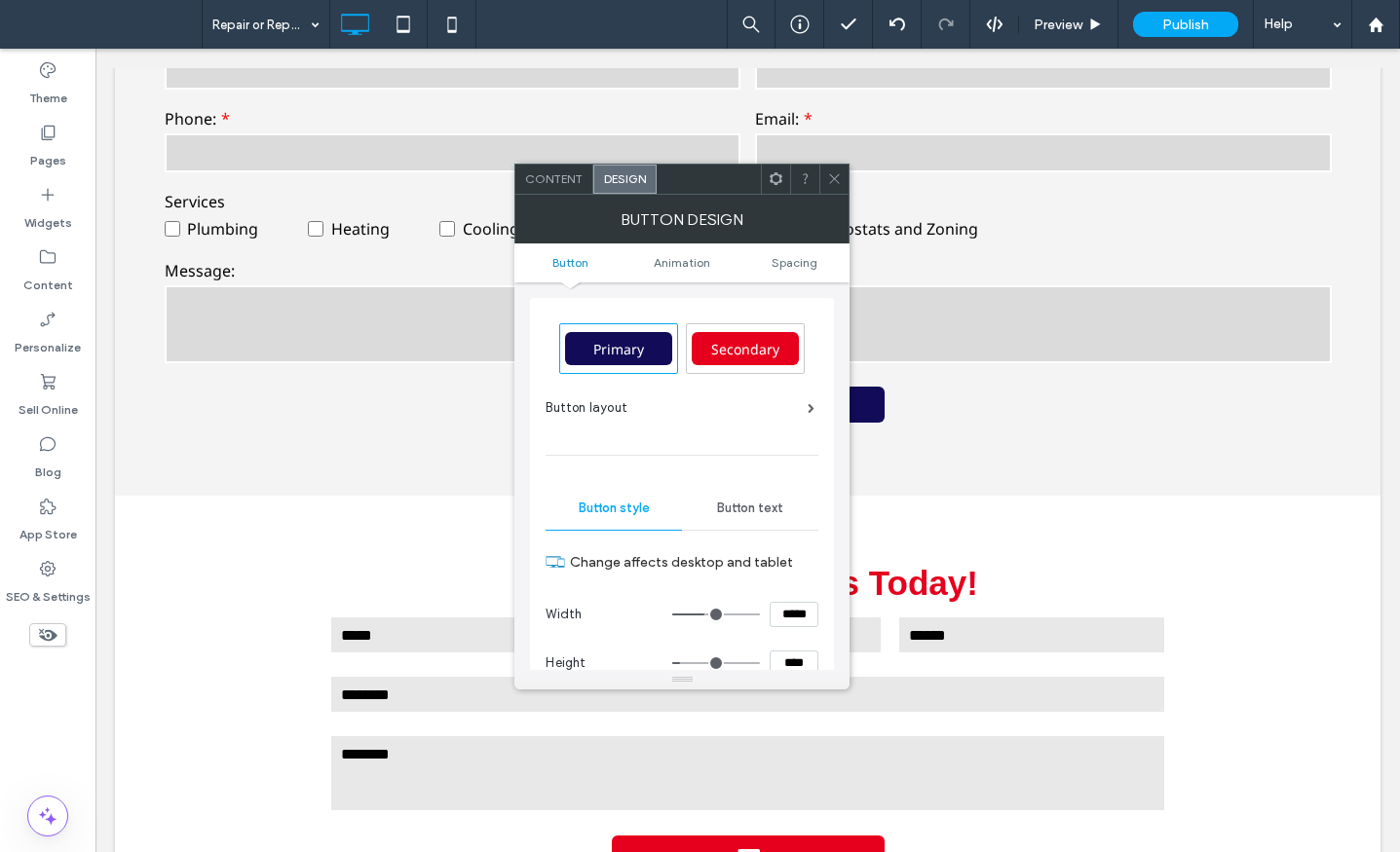 drag, startPoint x: 833, startPoint y: 169, endPoint x: 817, endPoint y: 303, distance: 134.95184 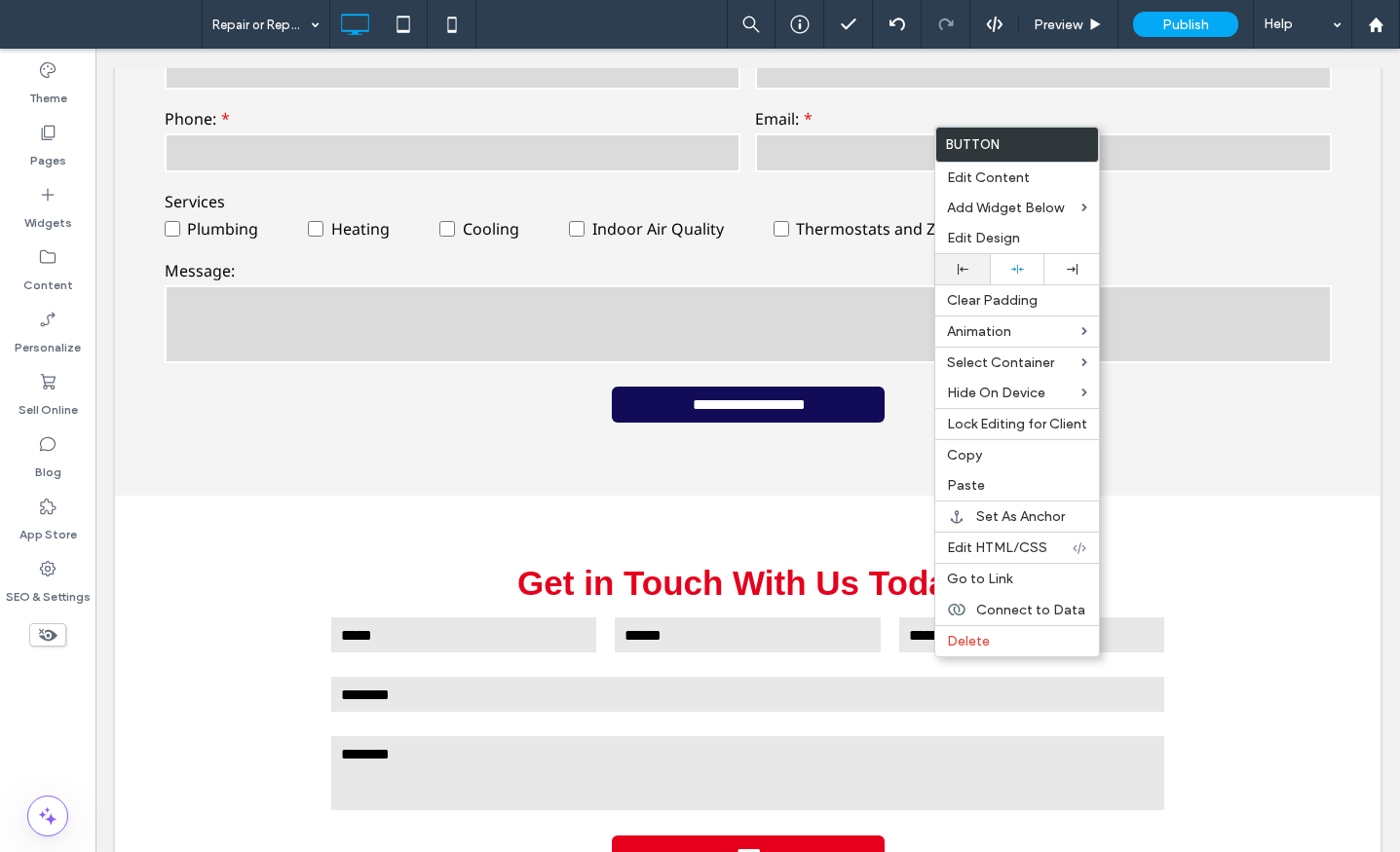 click at bounding box center (963, 269) 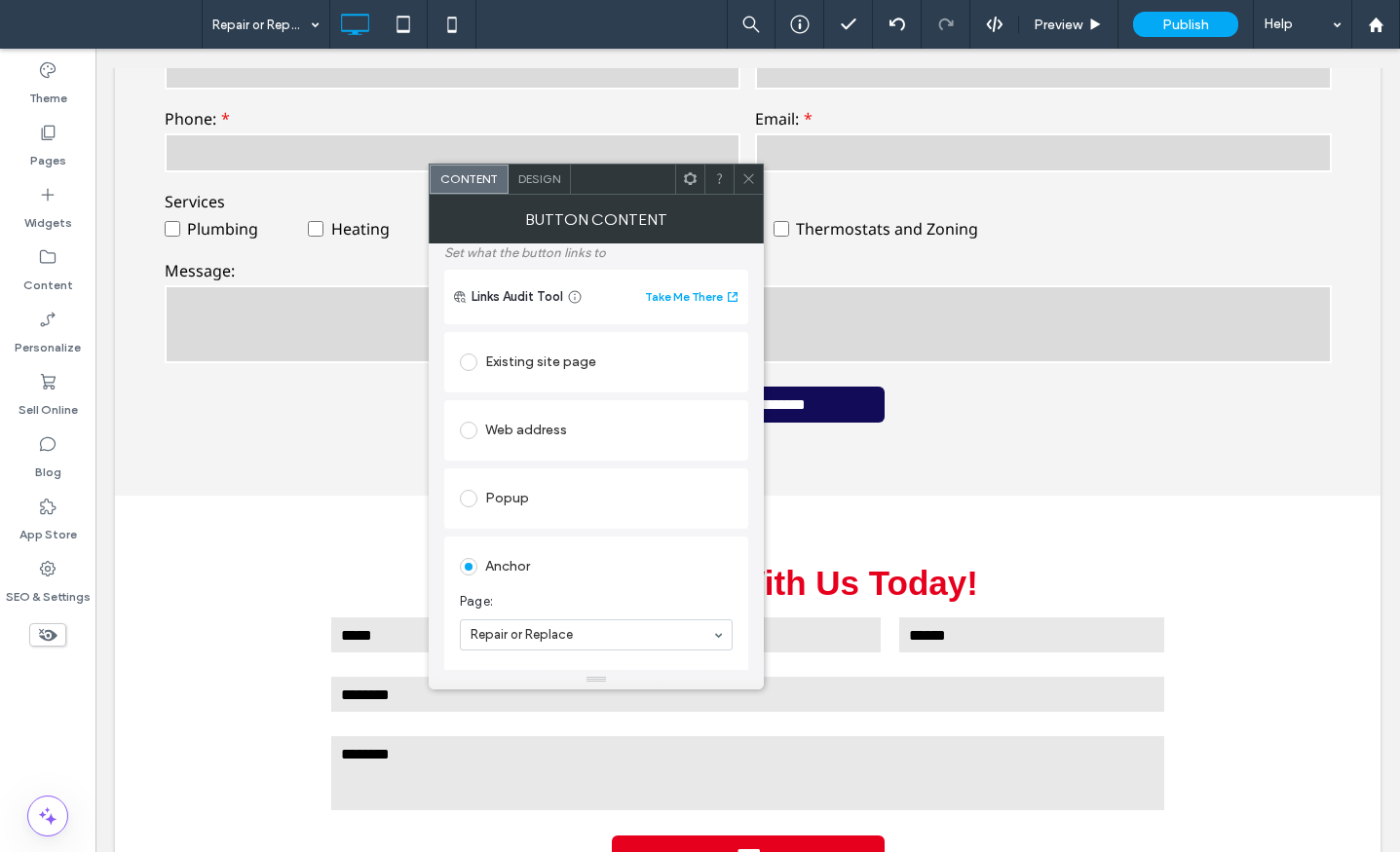 scroll, scrollTop: 400, scrollLeft: 0, axis: vertical 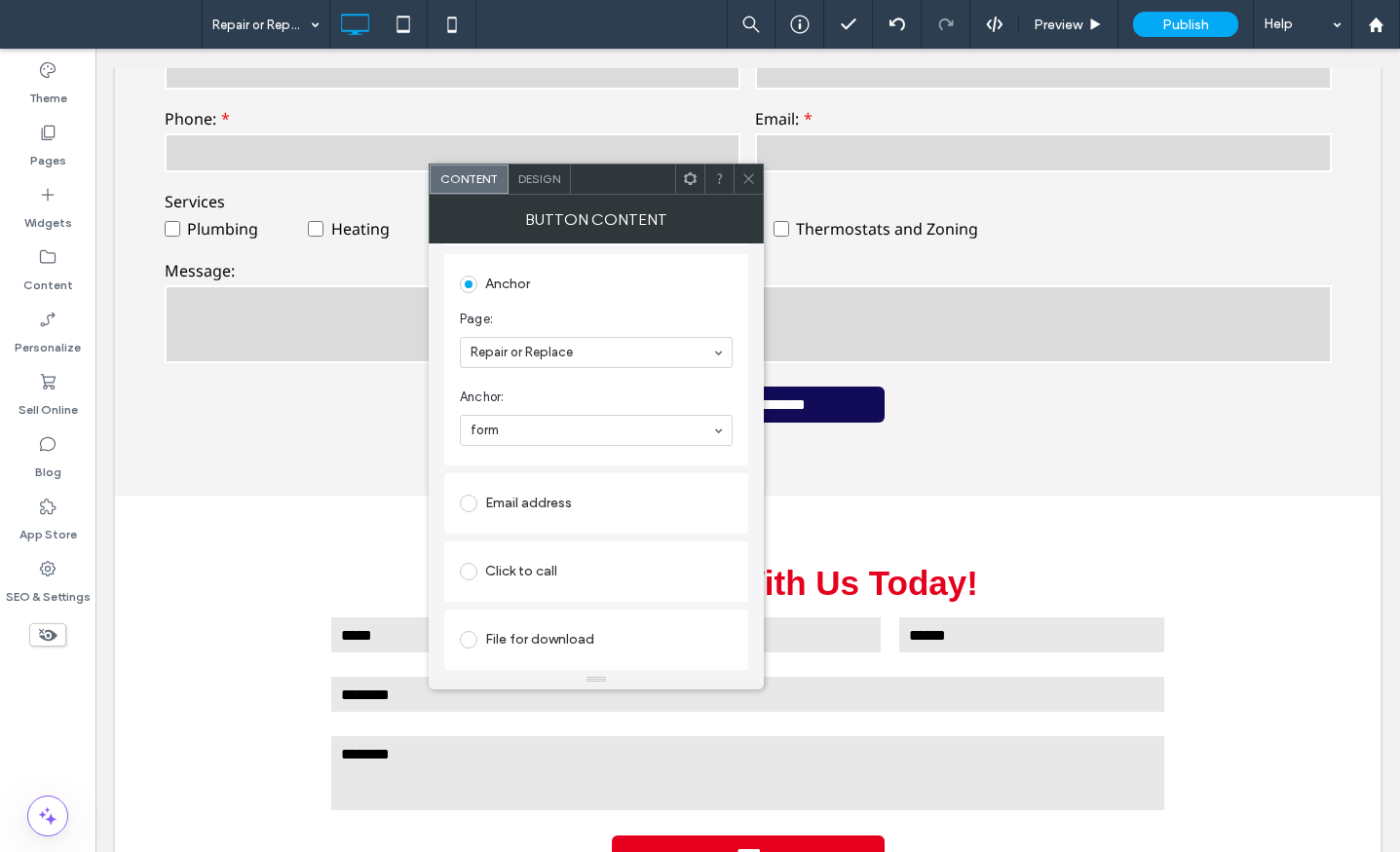 click at bounding box center [748, 179] 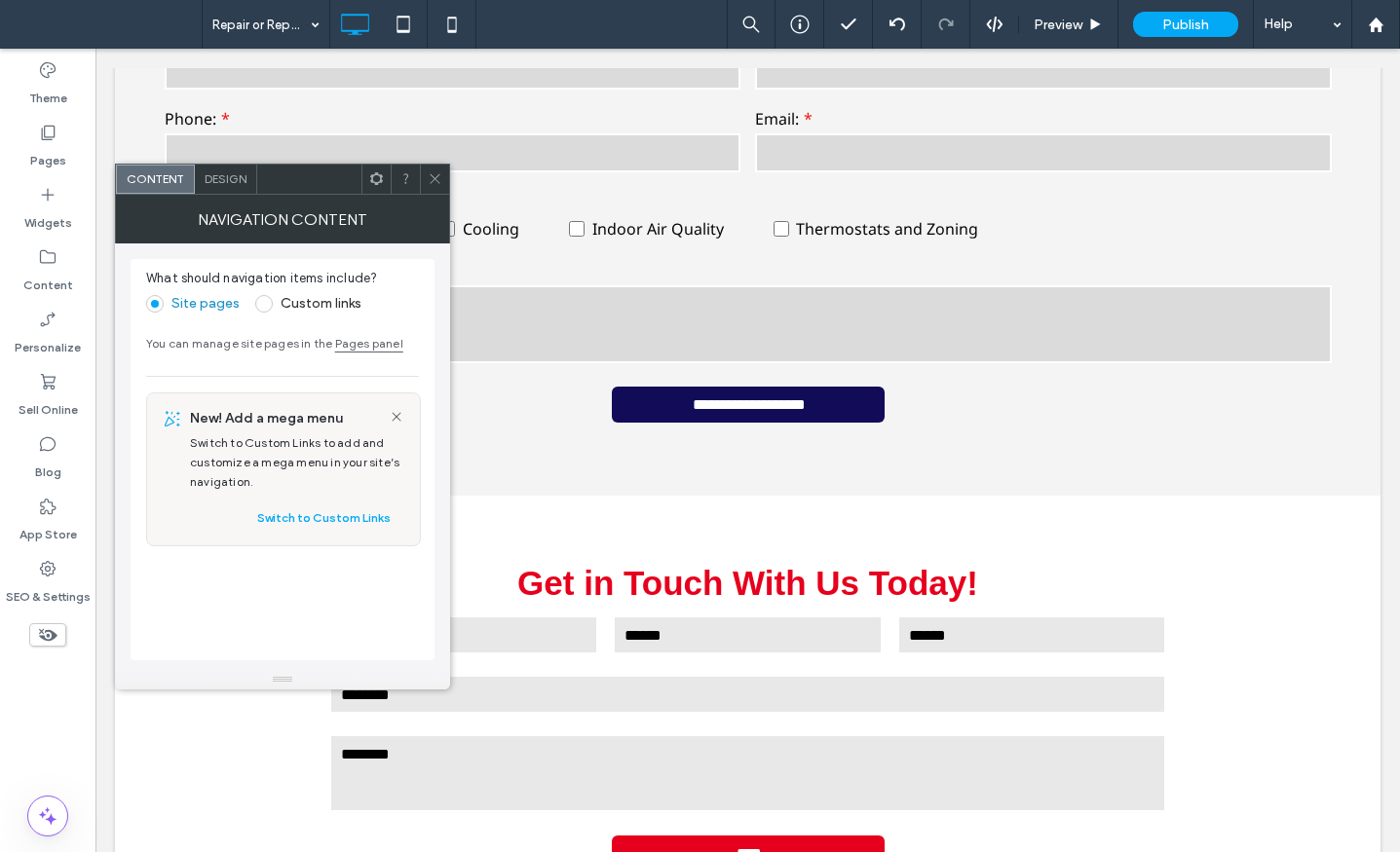 click 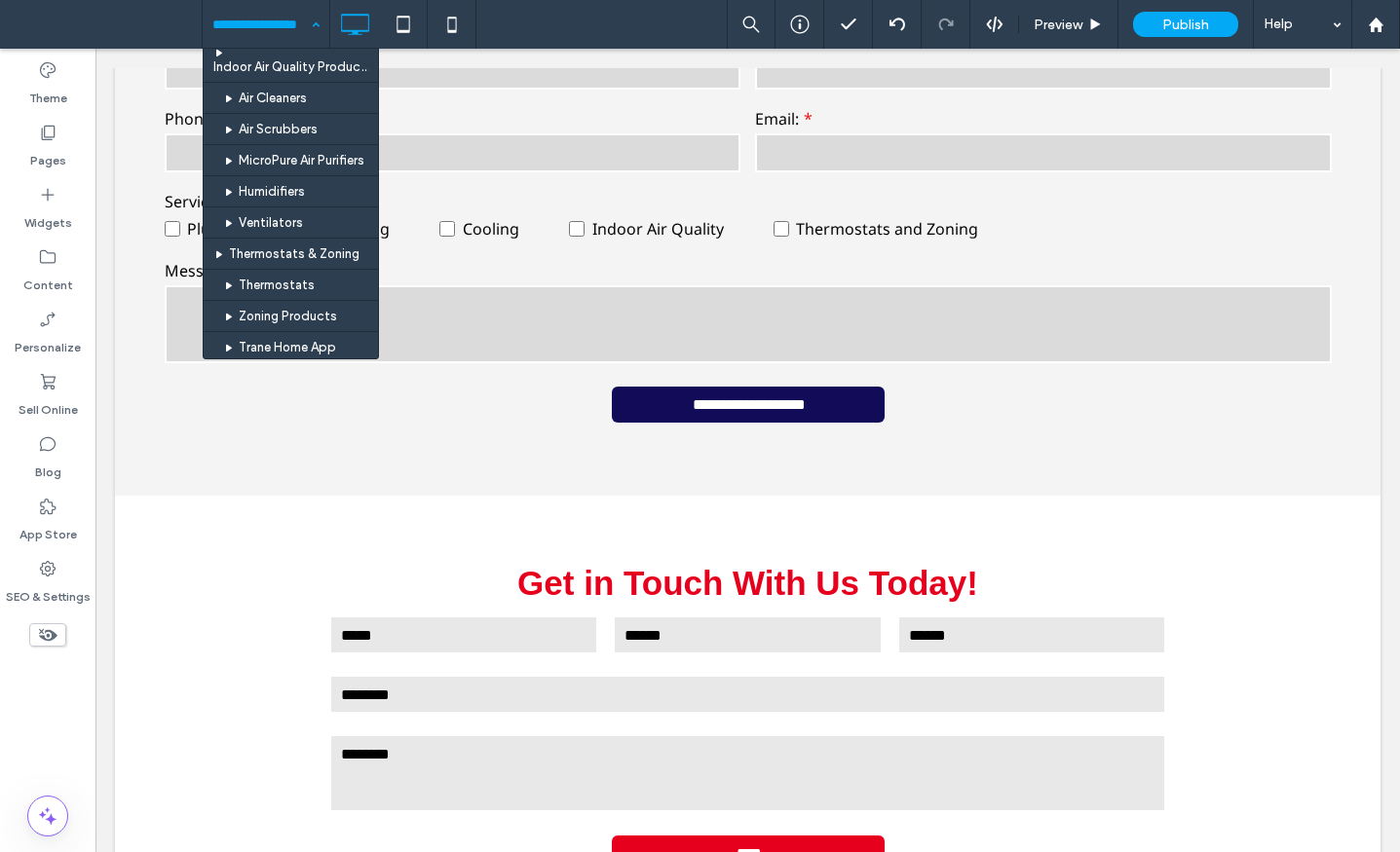scroll, scrollTop: 1363, scrollLeft: 0, axis: vertical 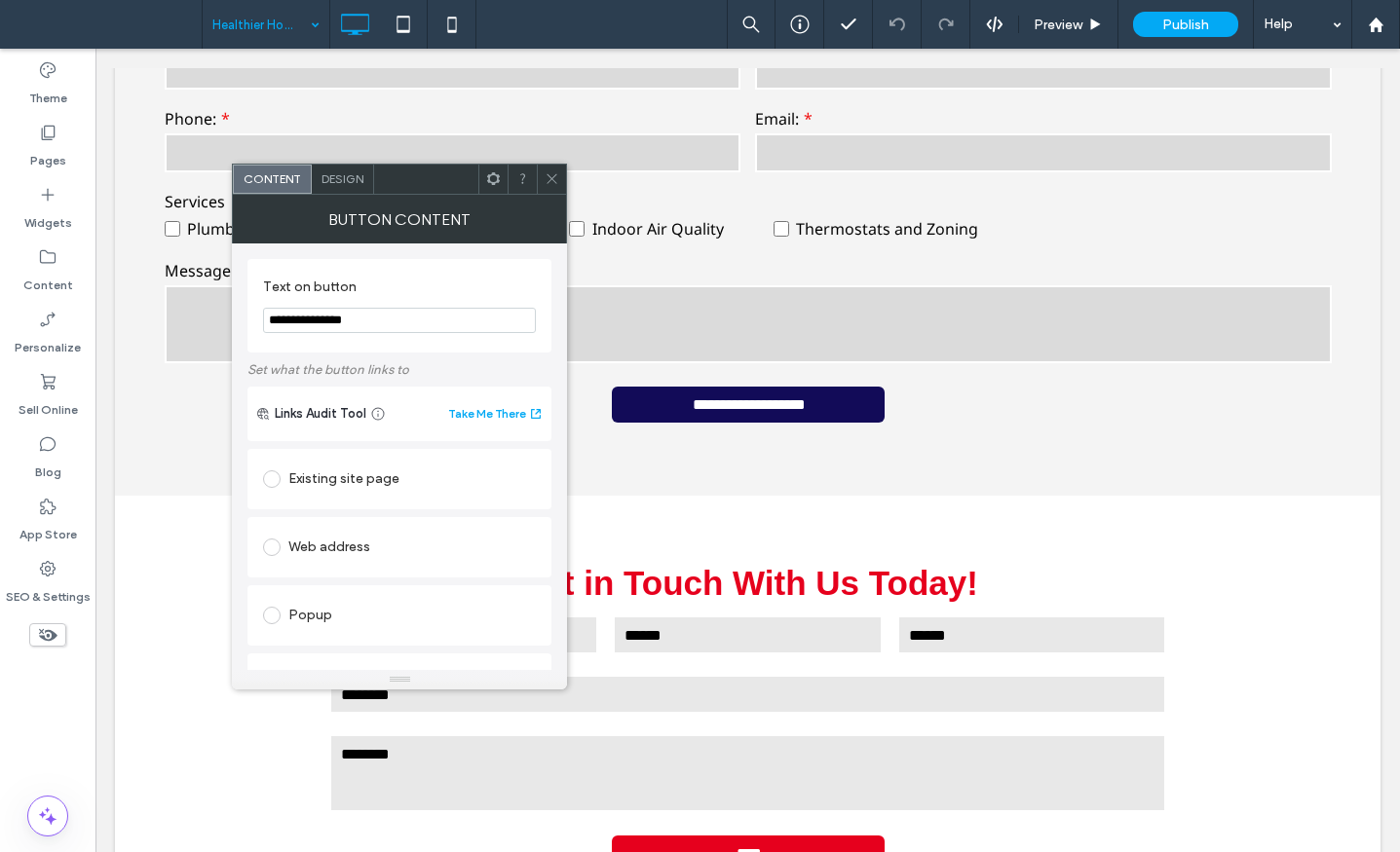 click 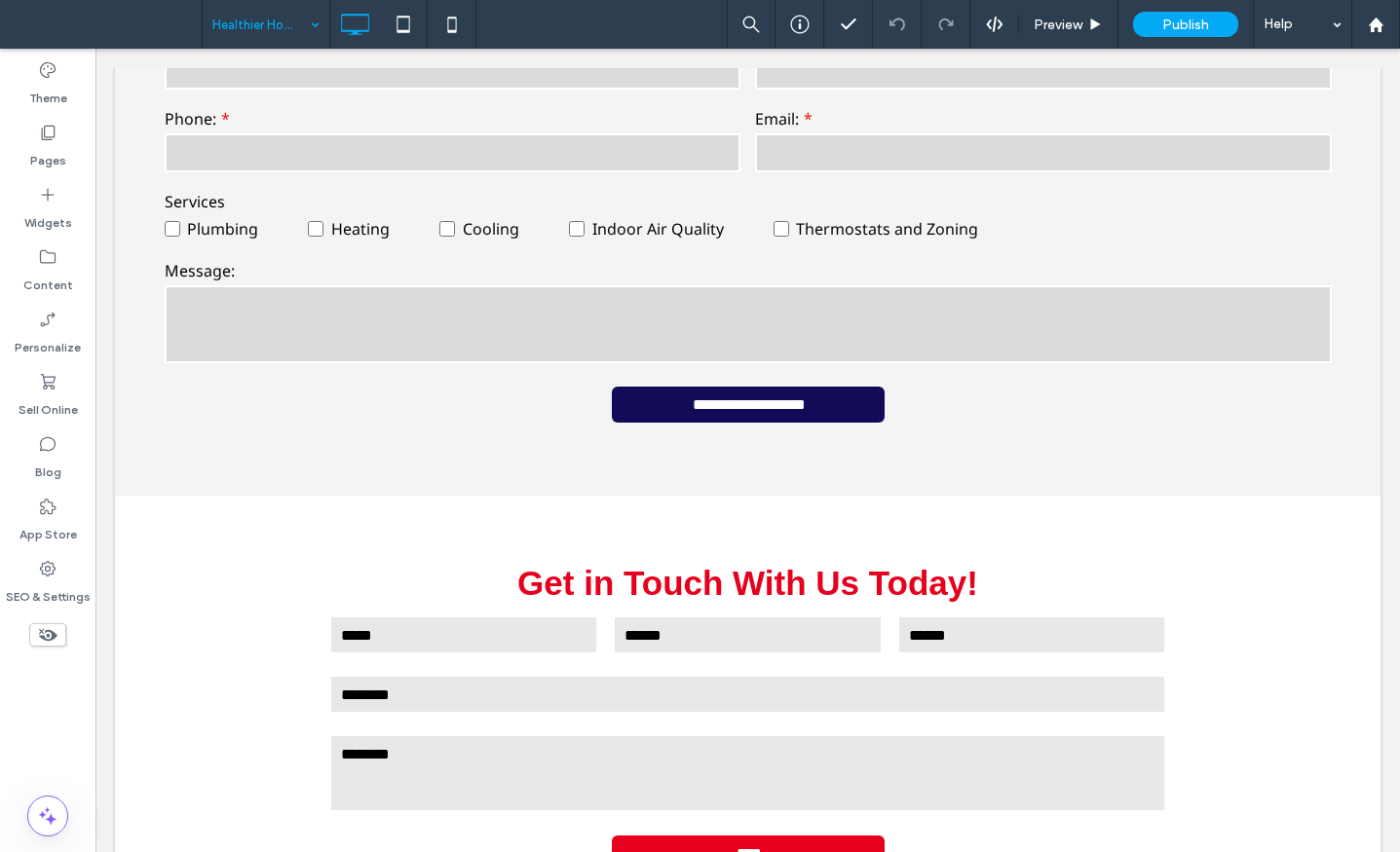type on "*********" 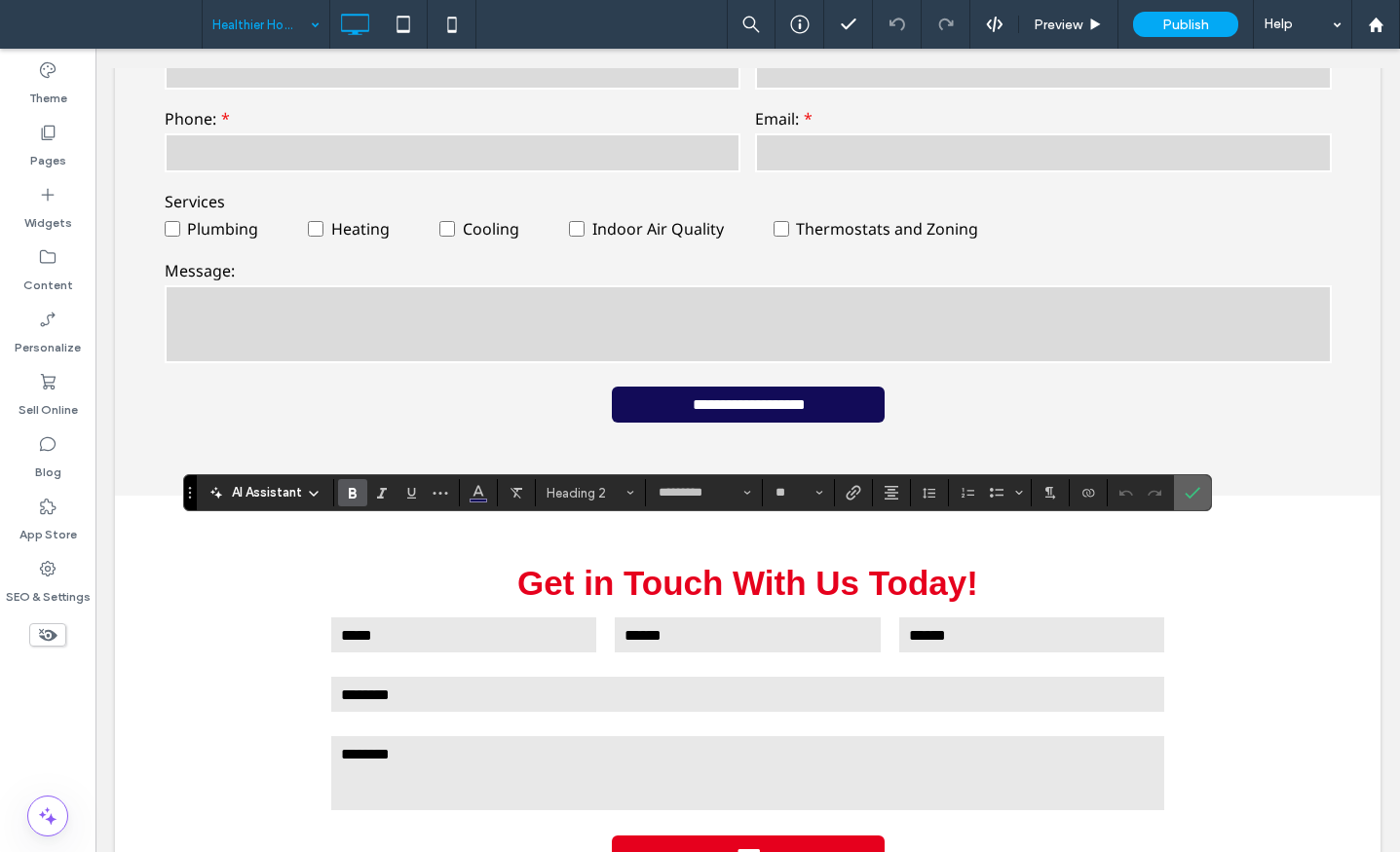 click 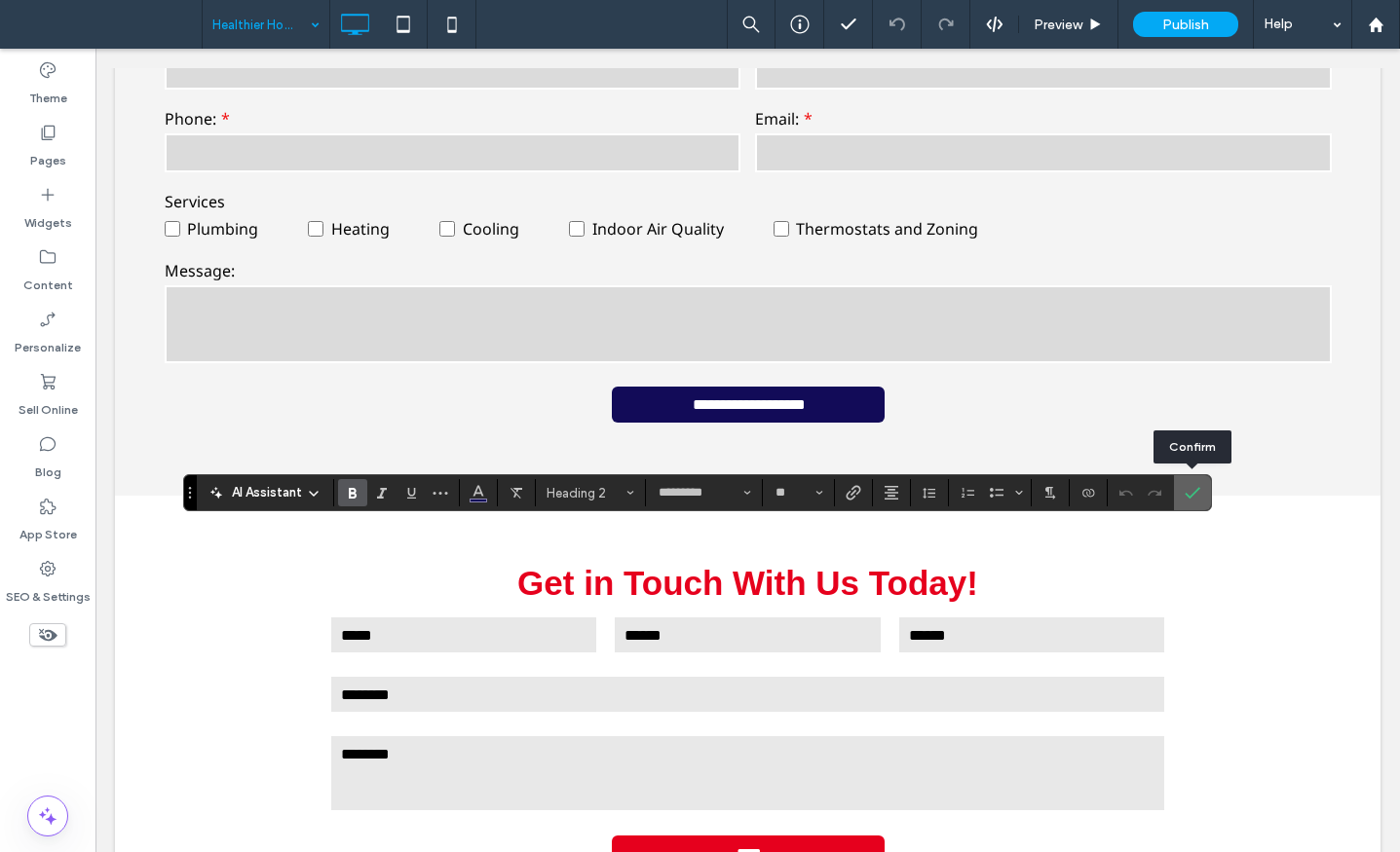 click 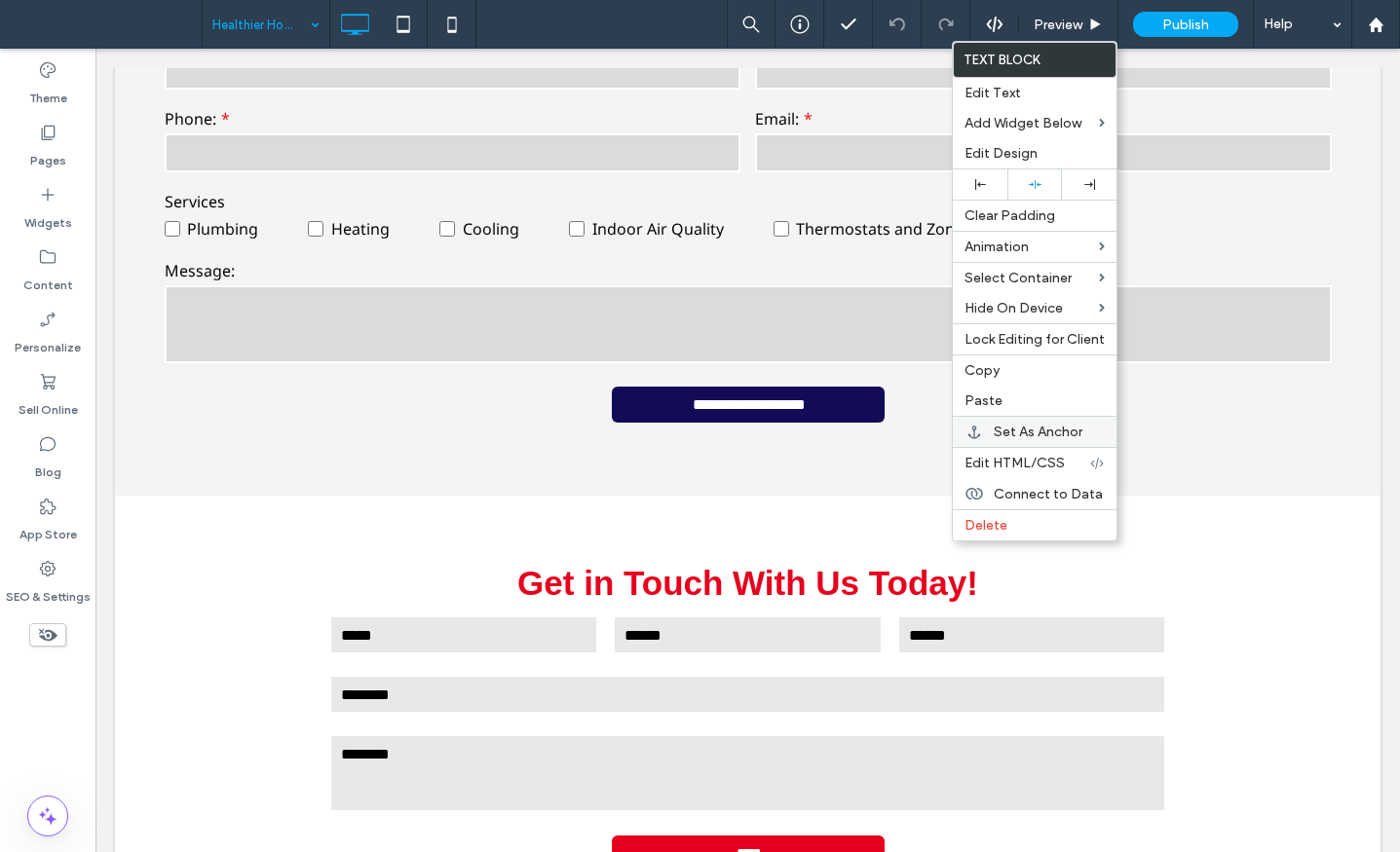 click on "Set As Anchor" at bounding box center [1038, 431] 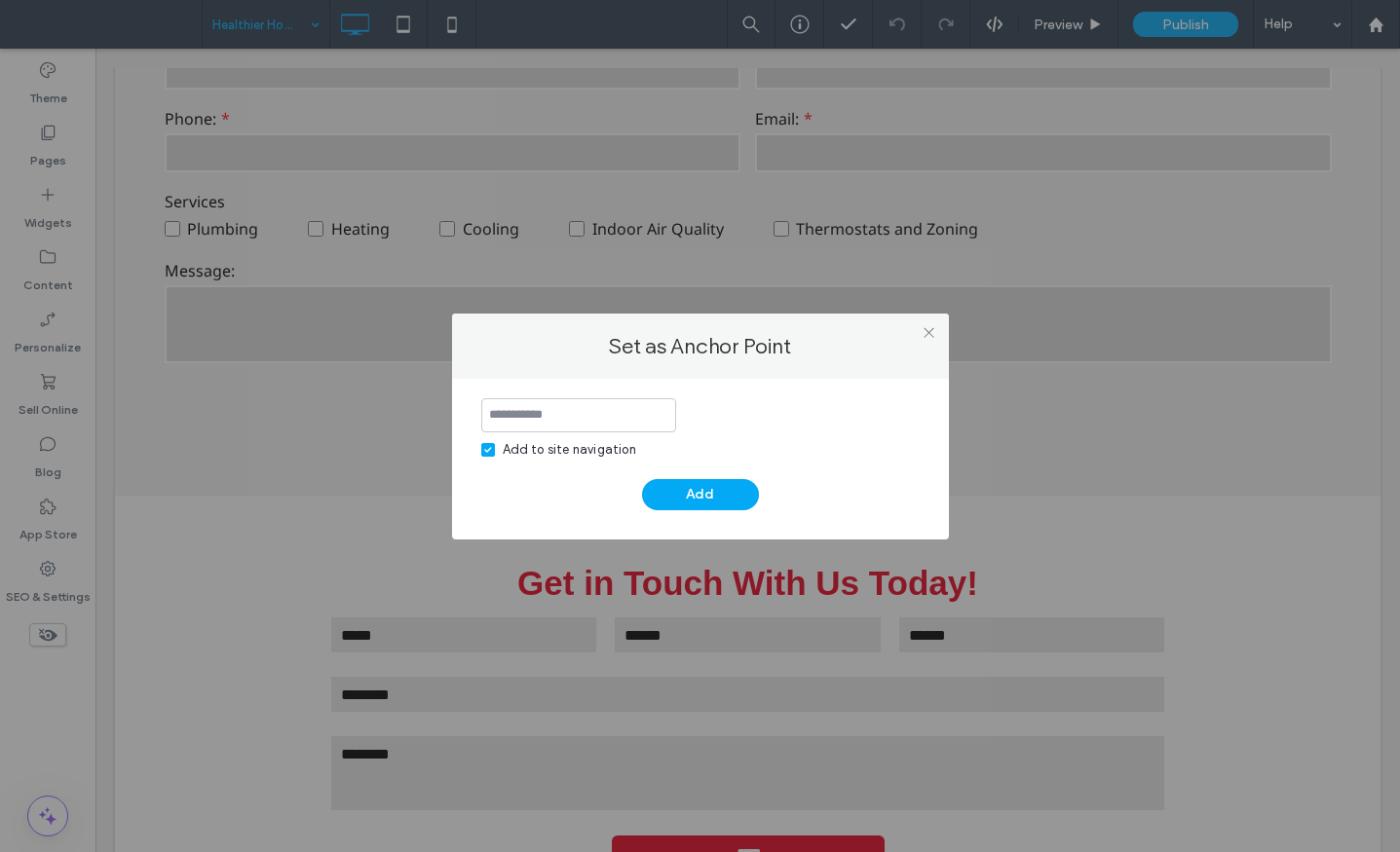 click at bounding box center (579, 415) 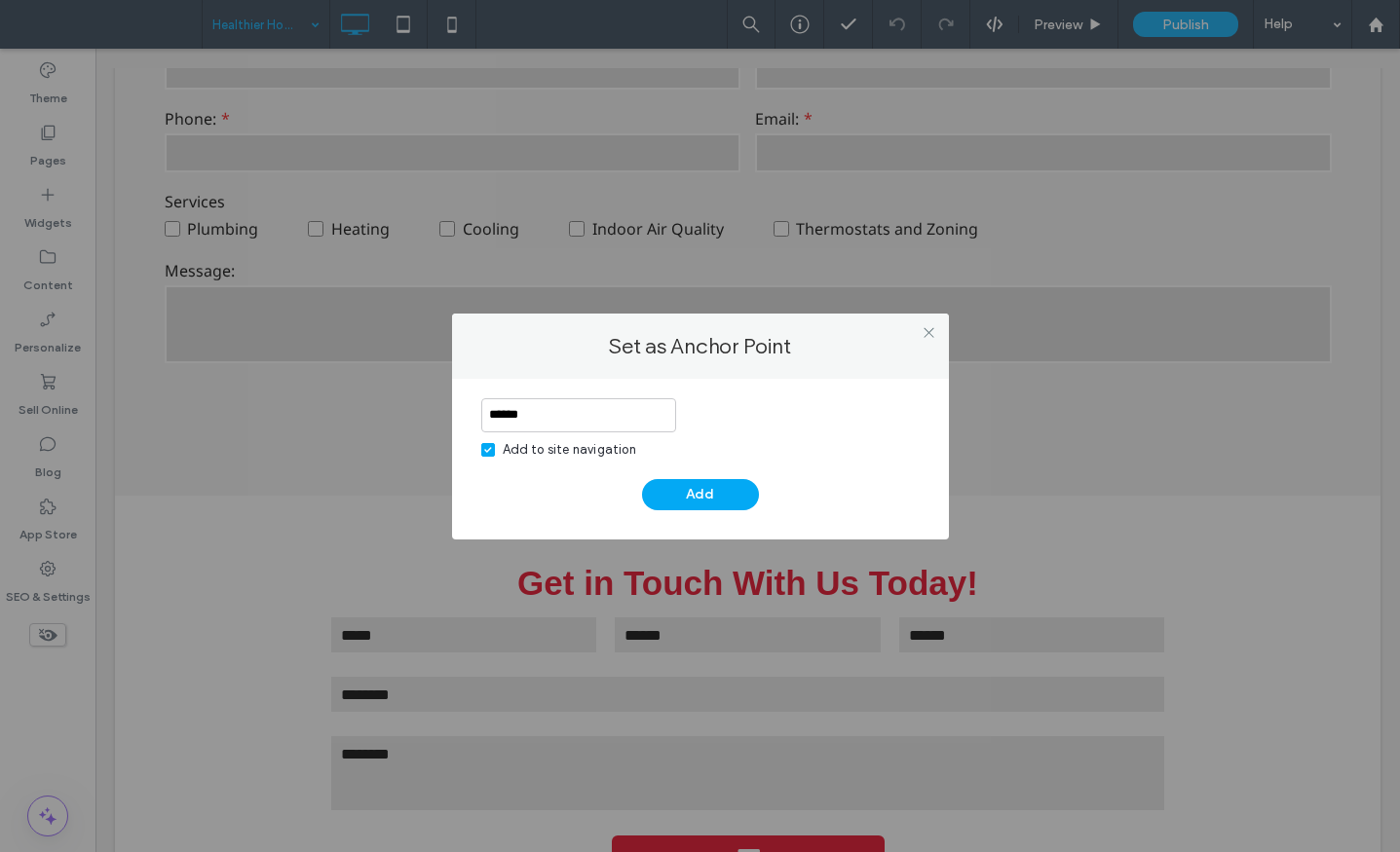 type on "******" 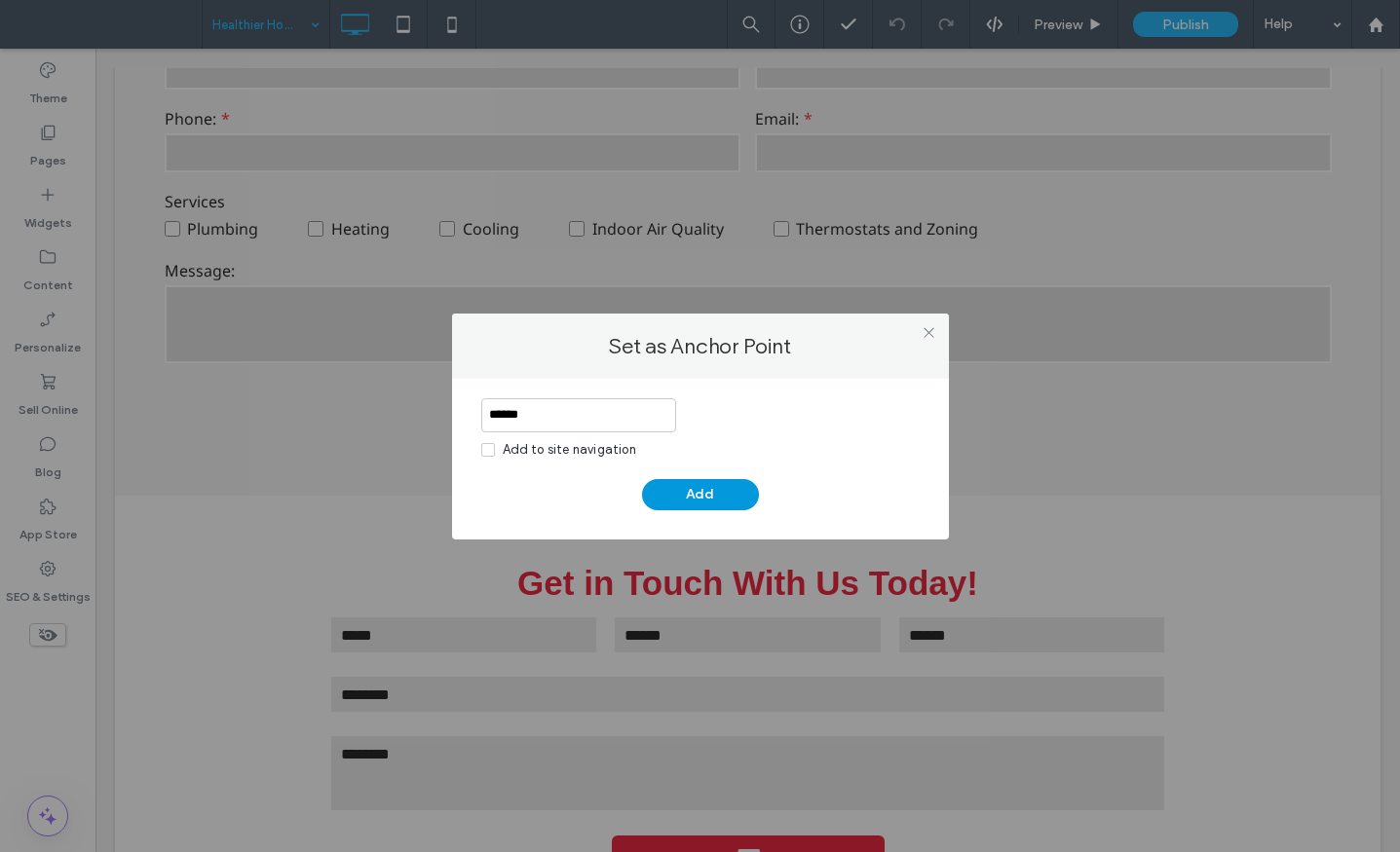 click on "Add" at bounding box center [700, 495] 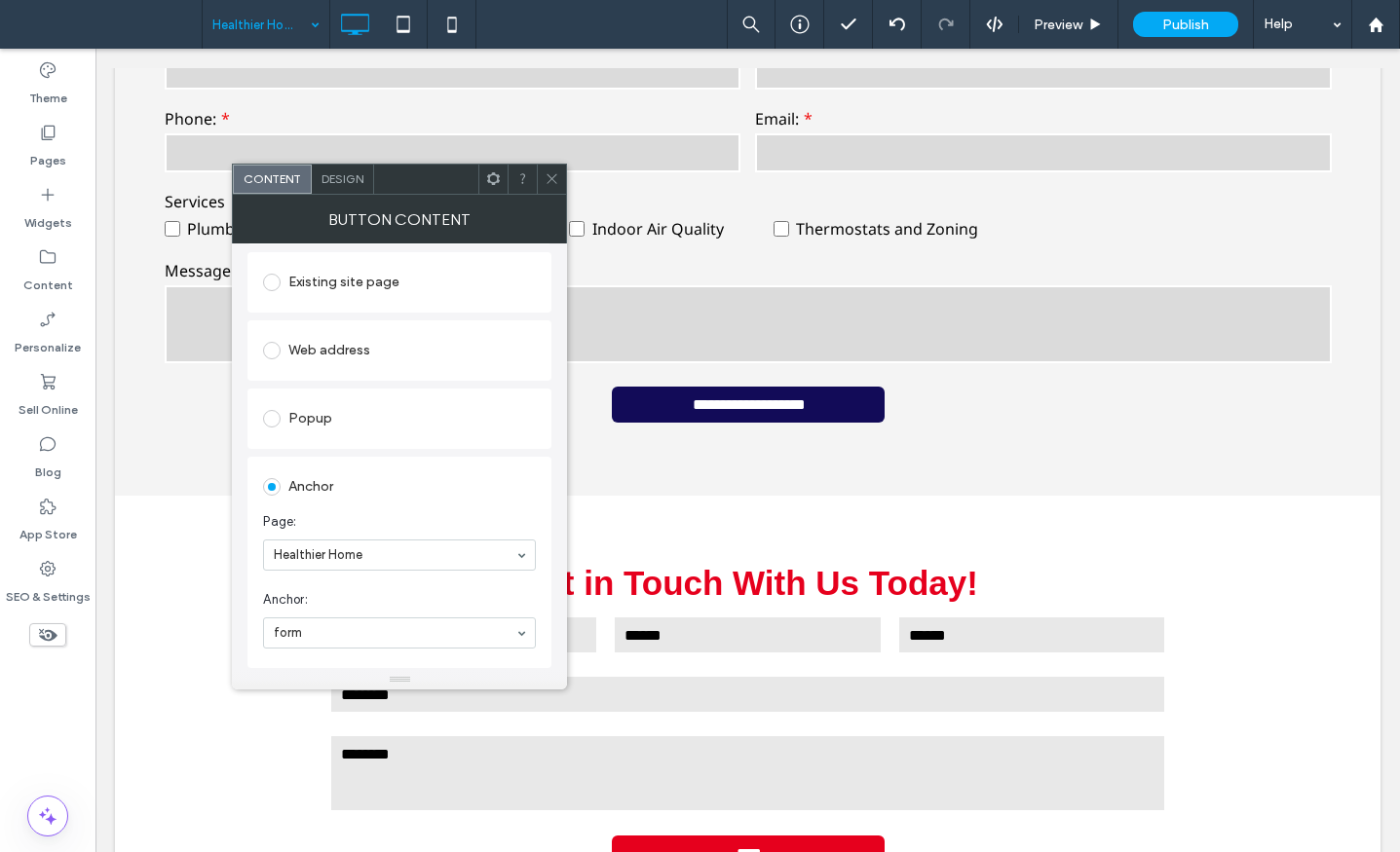 scroll, scrollTop: 400, scrollLeft: 0, axis: vertical 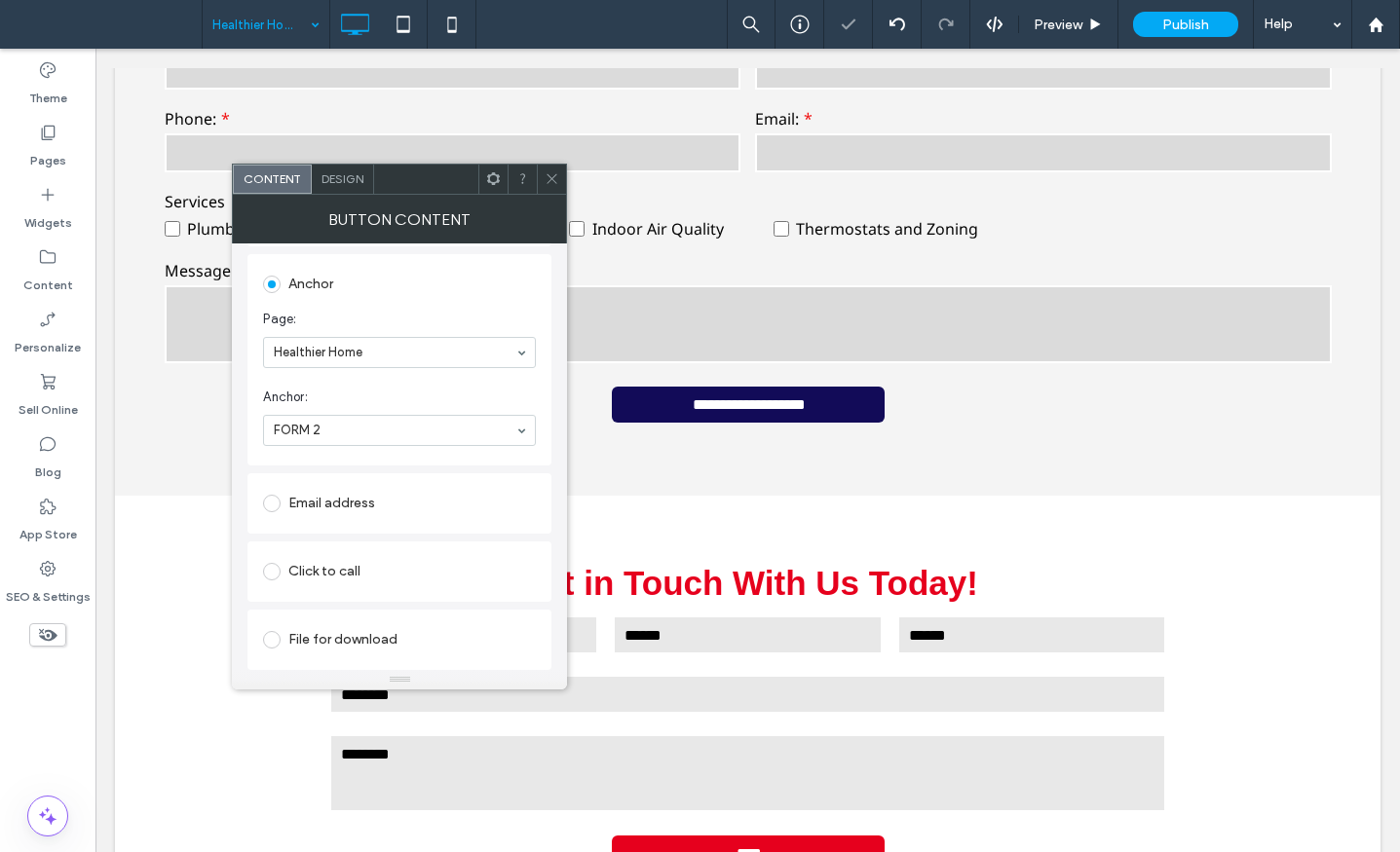 click 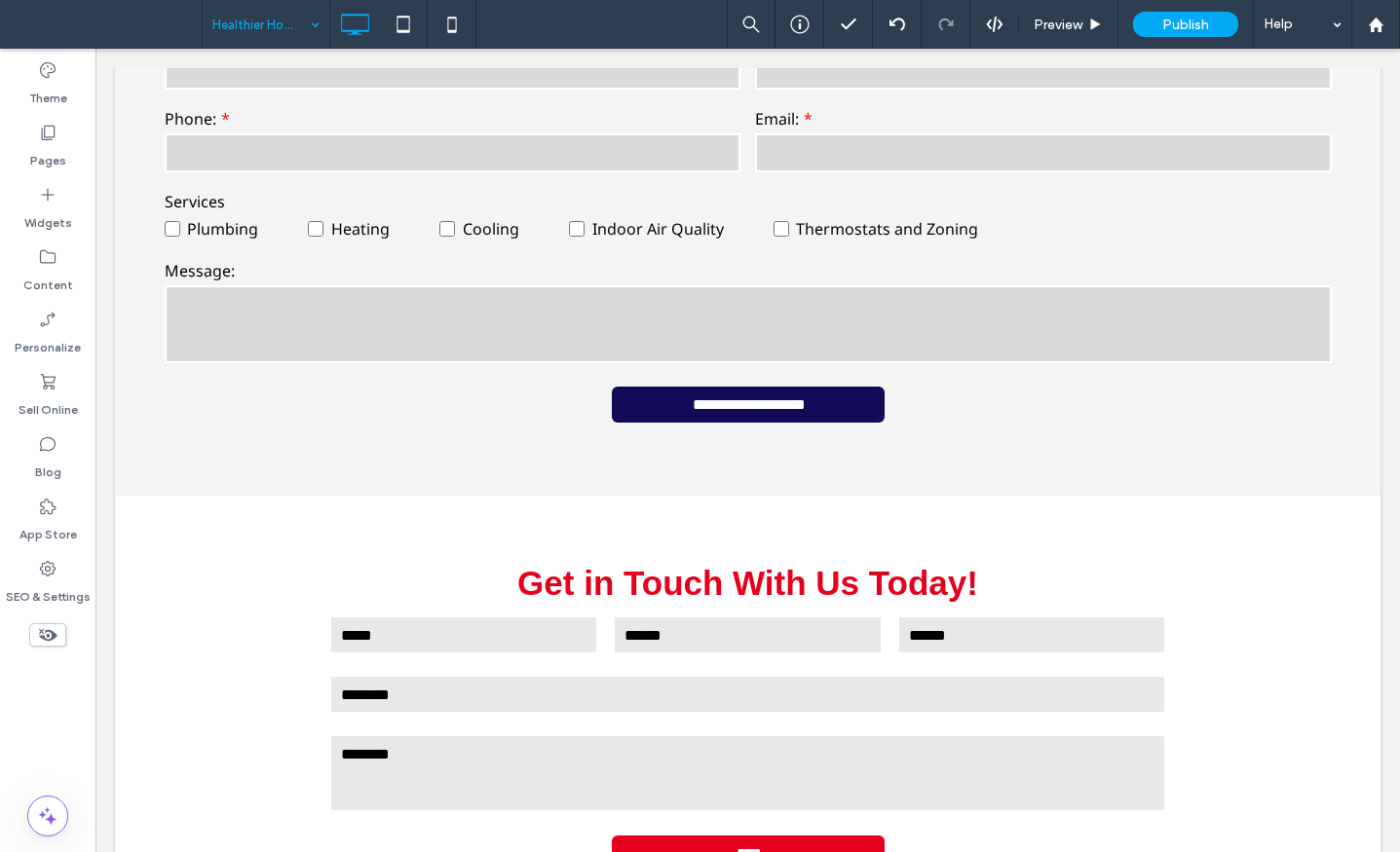 type on "*********" 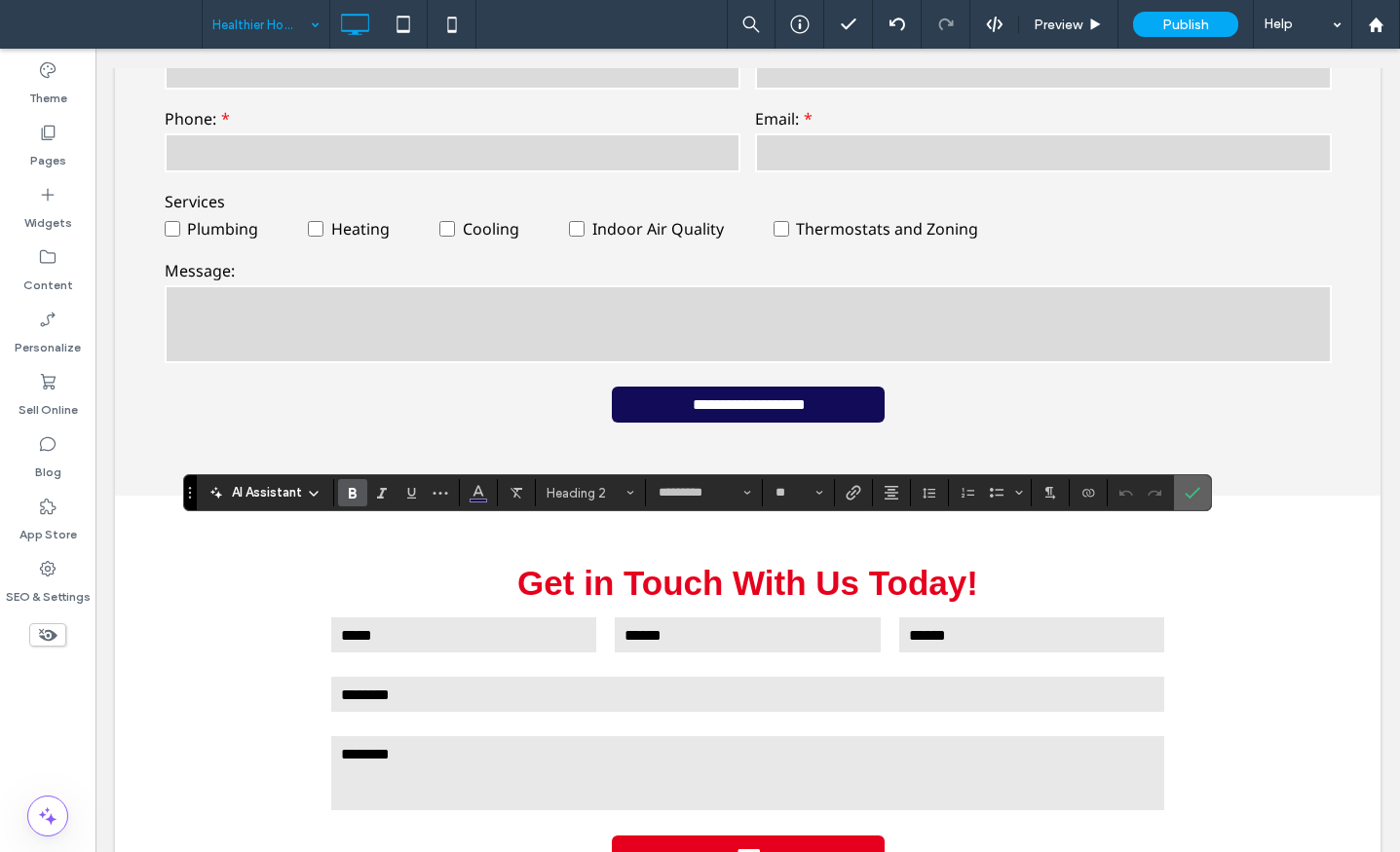 click at bounding box center [1192, 493] 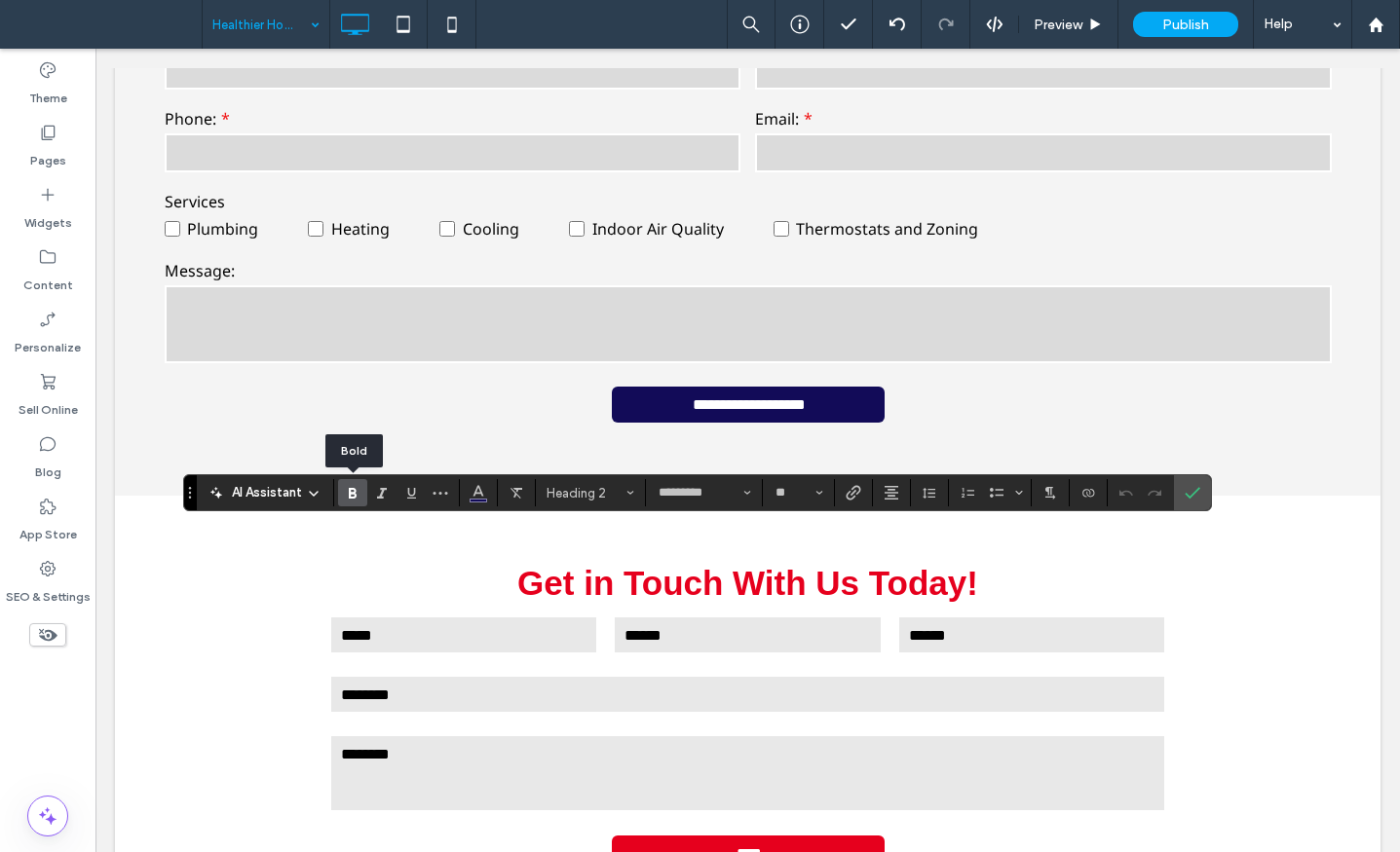 click 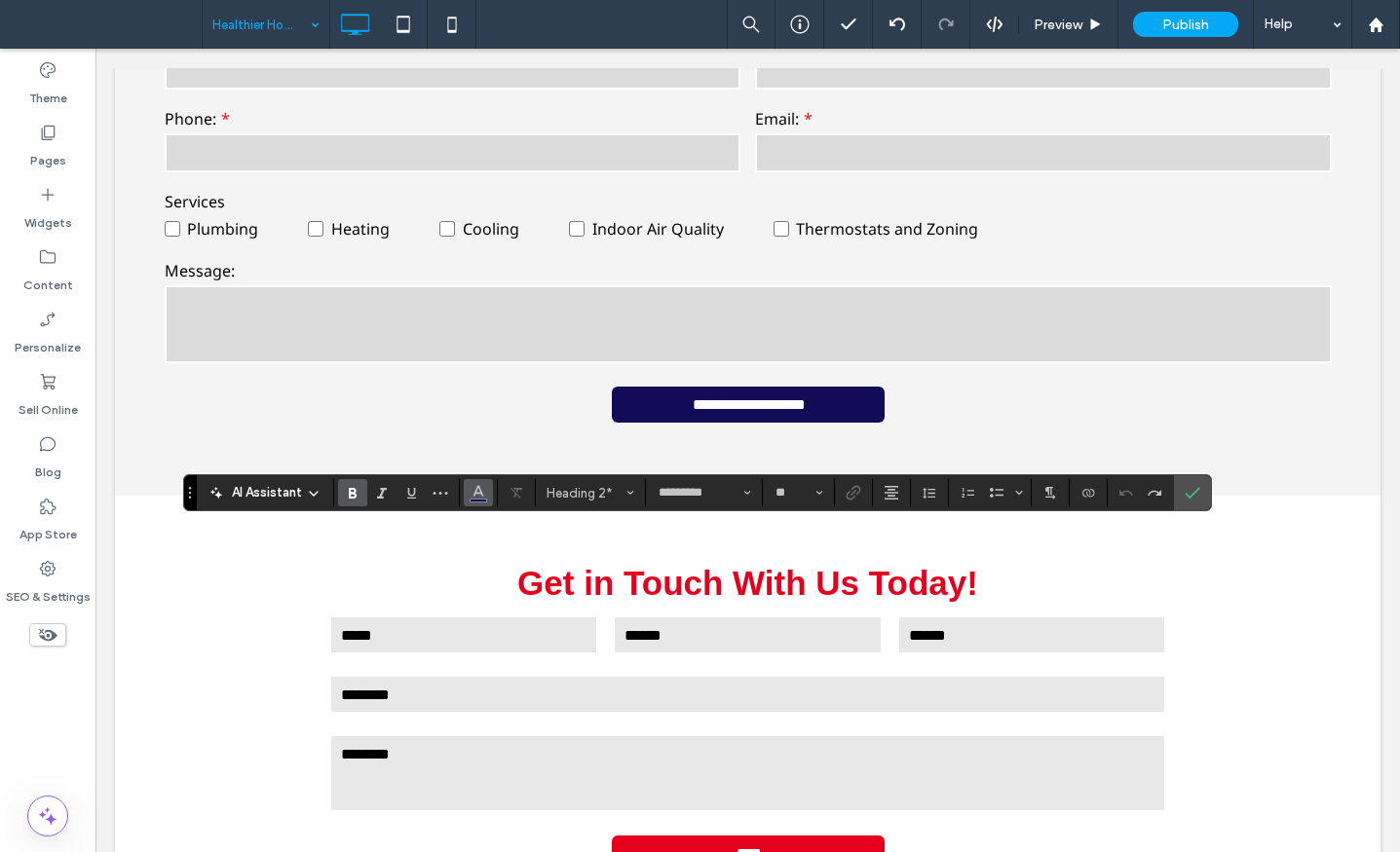 click 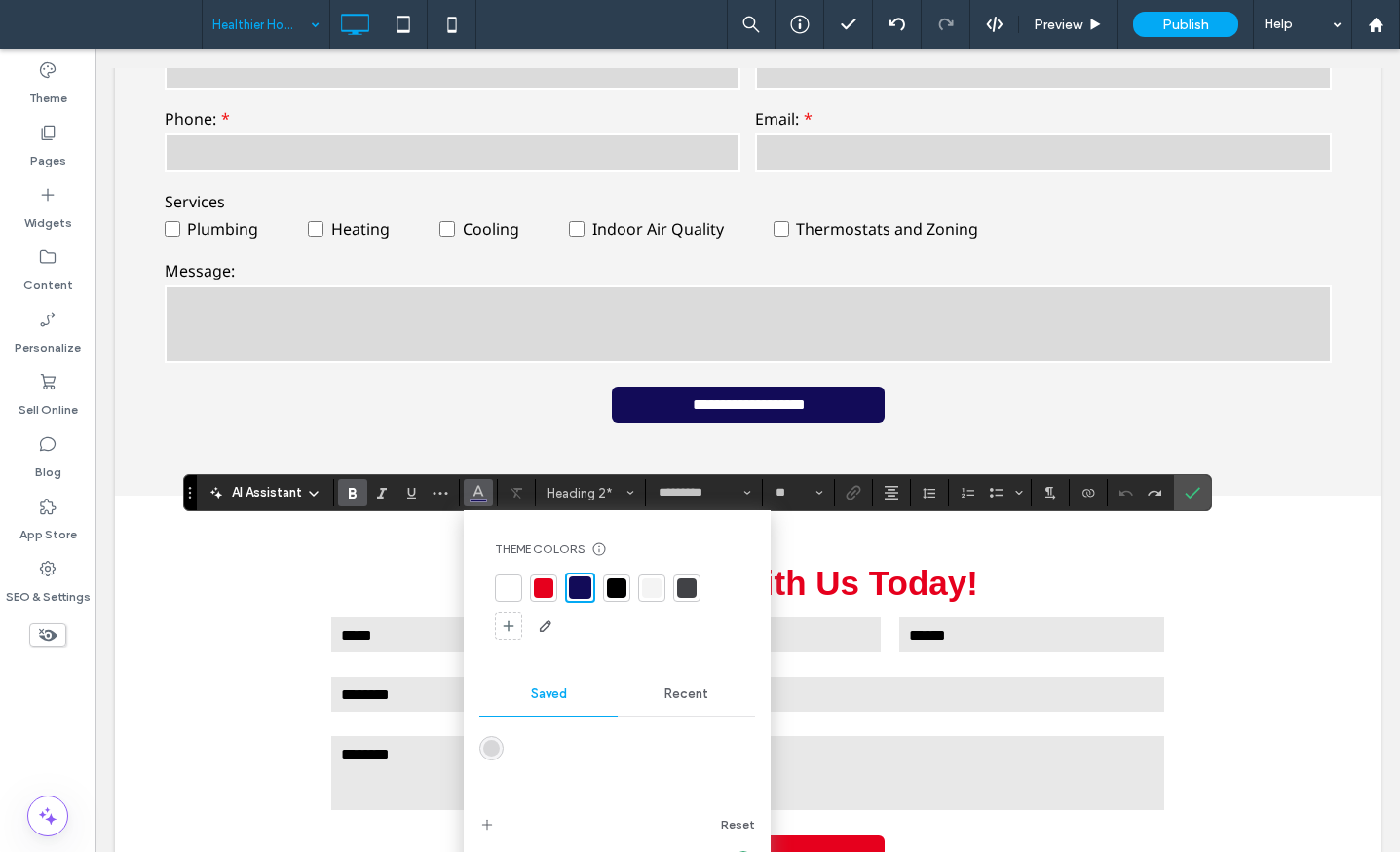 click at bounding box center (544, 588) 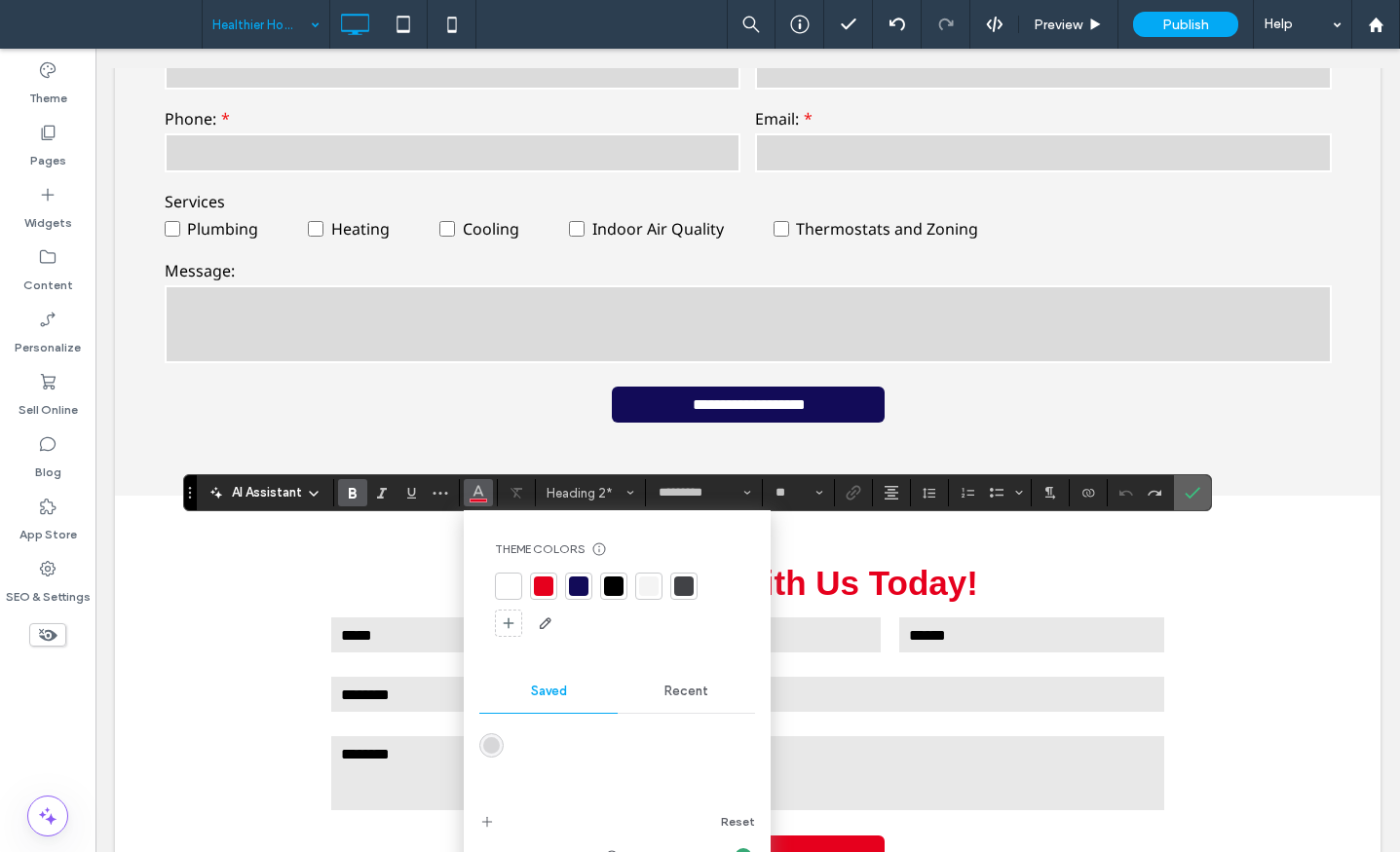 click at bounding box center (1192, 493) 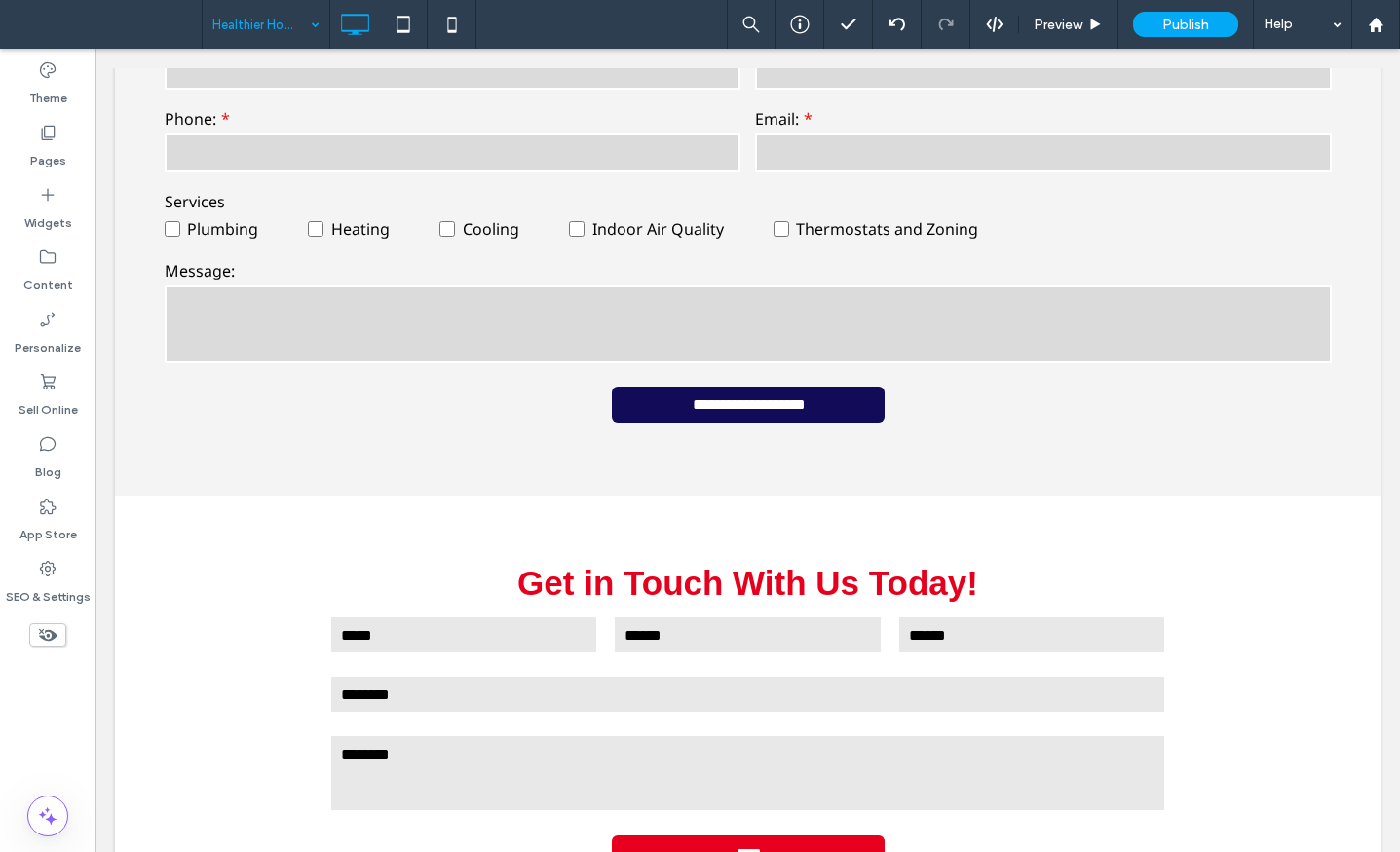 type on "*********" 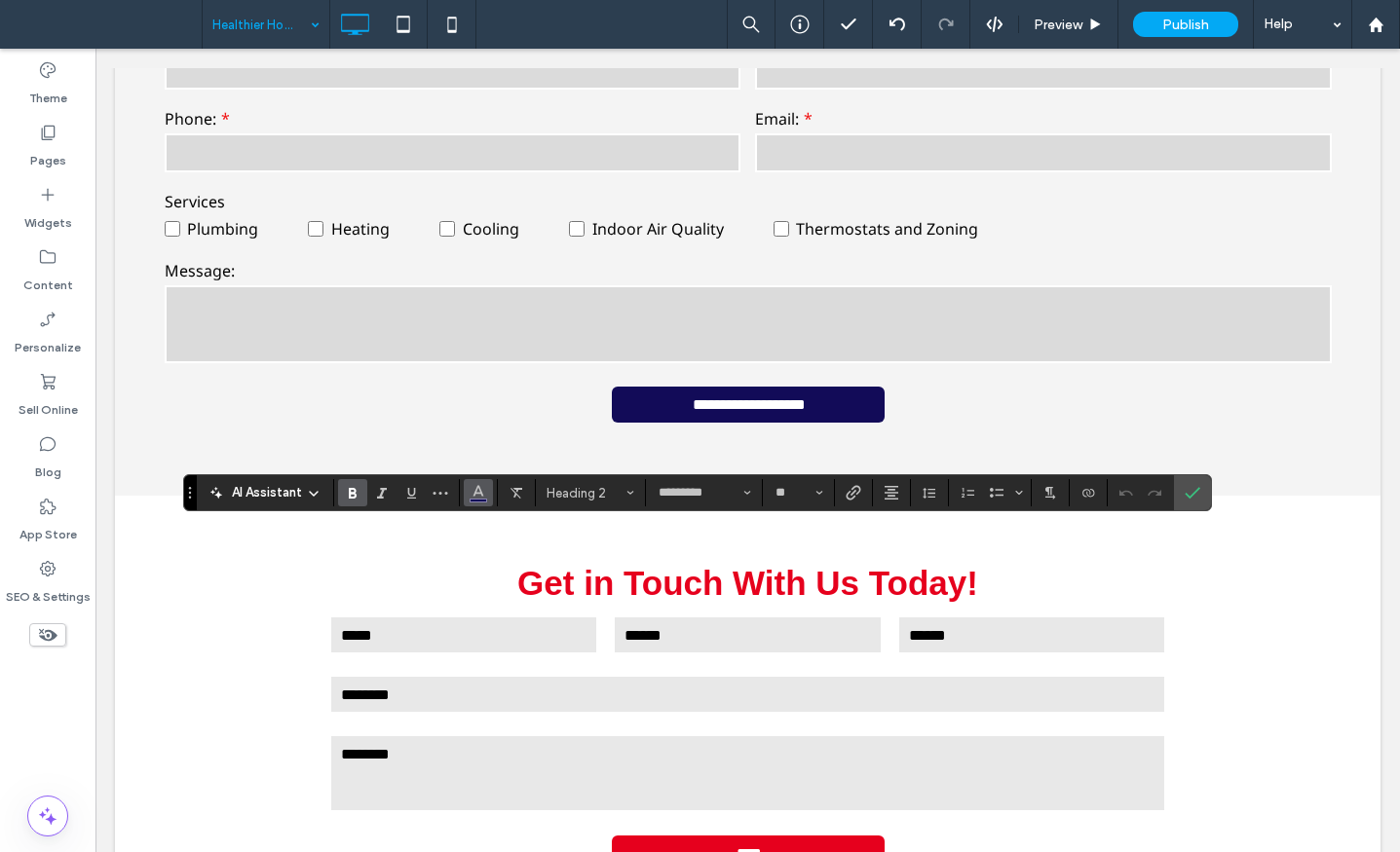 click 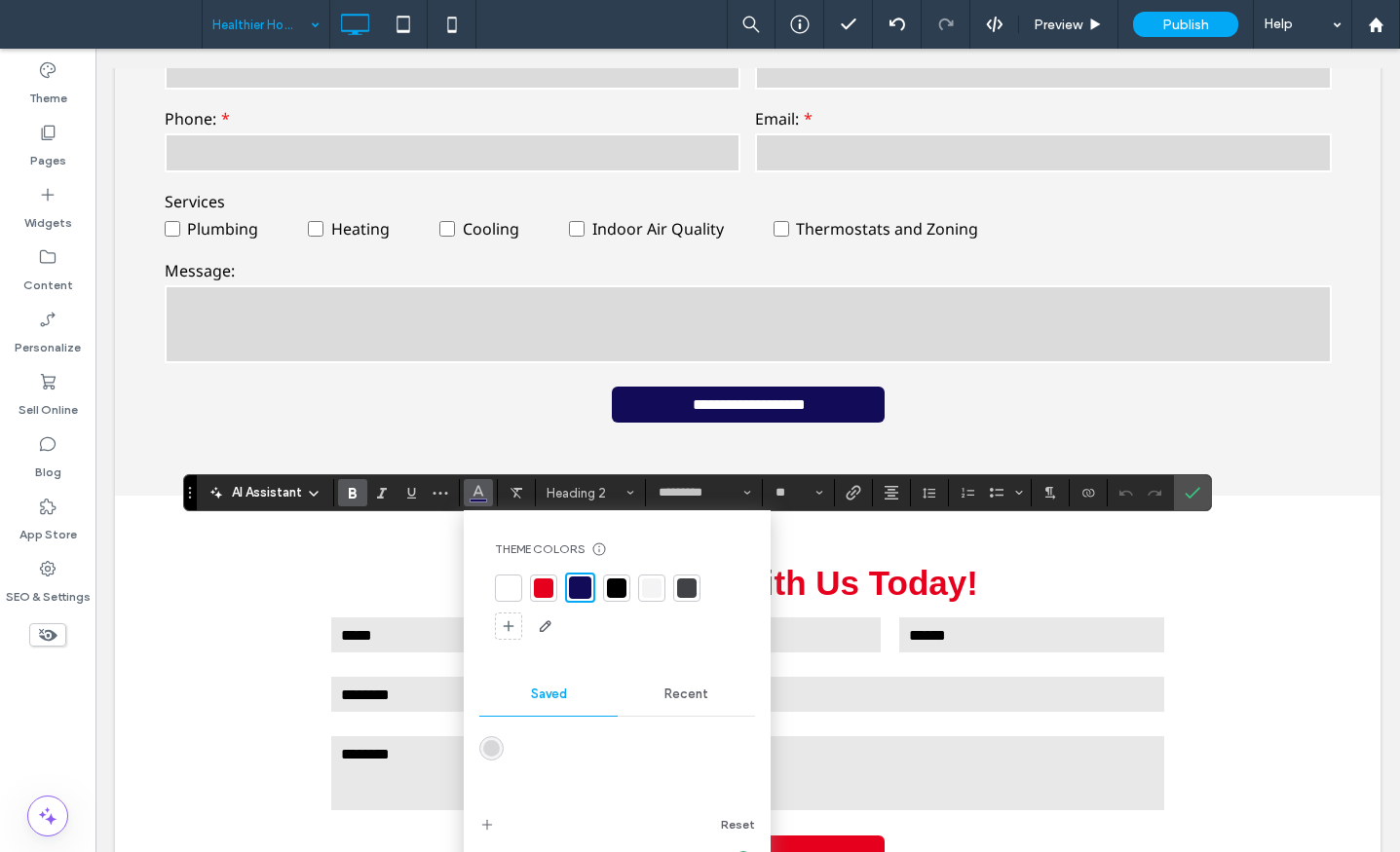 click at bounding box center [544, 588] 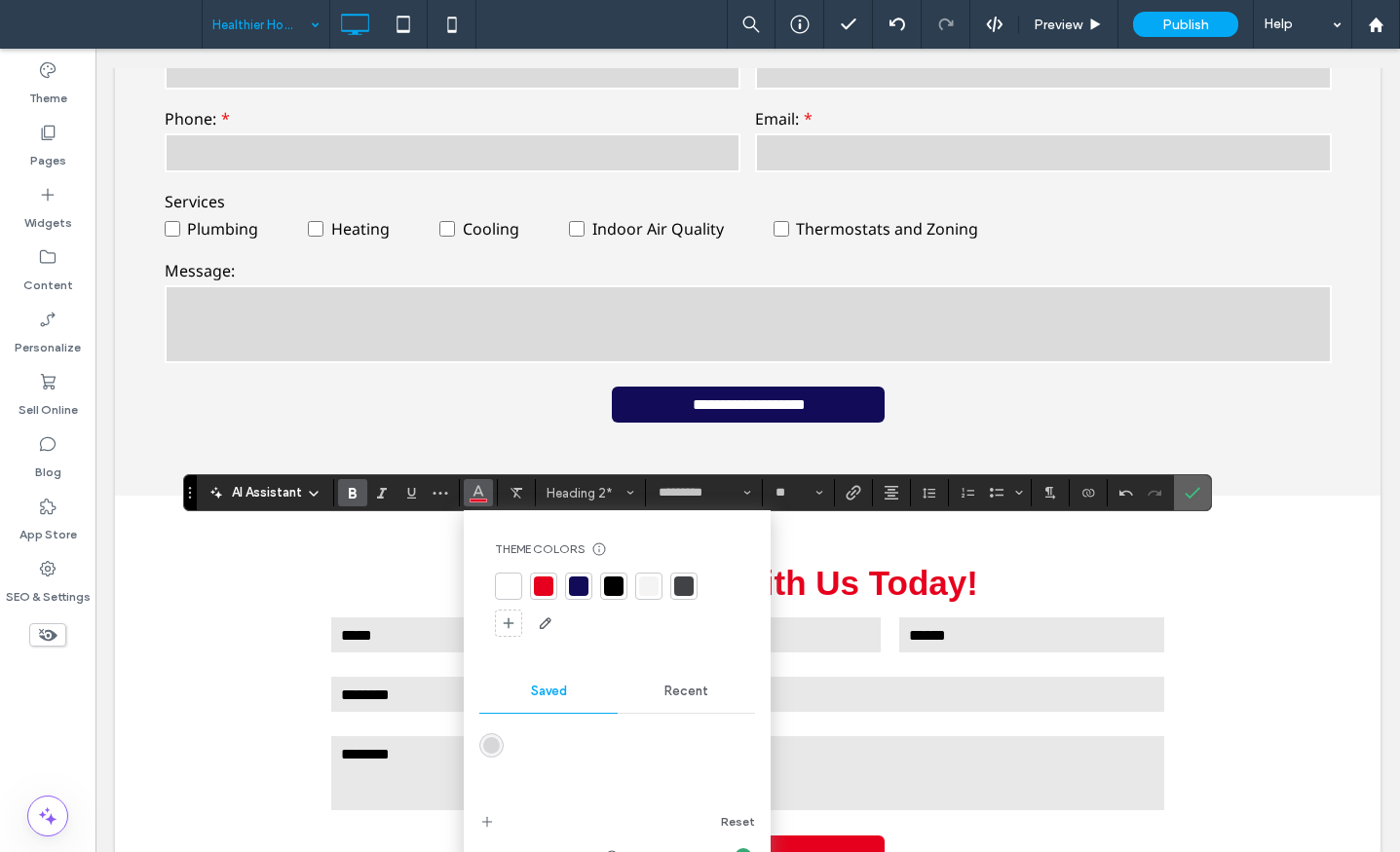 click 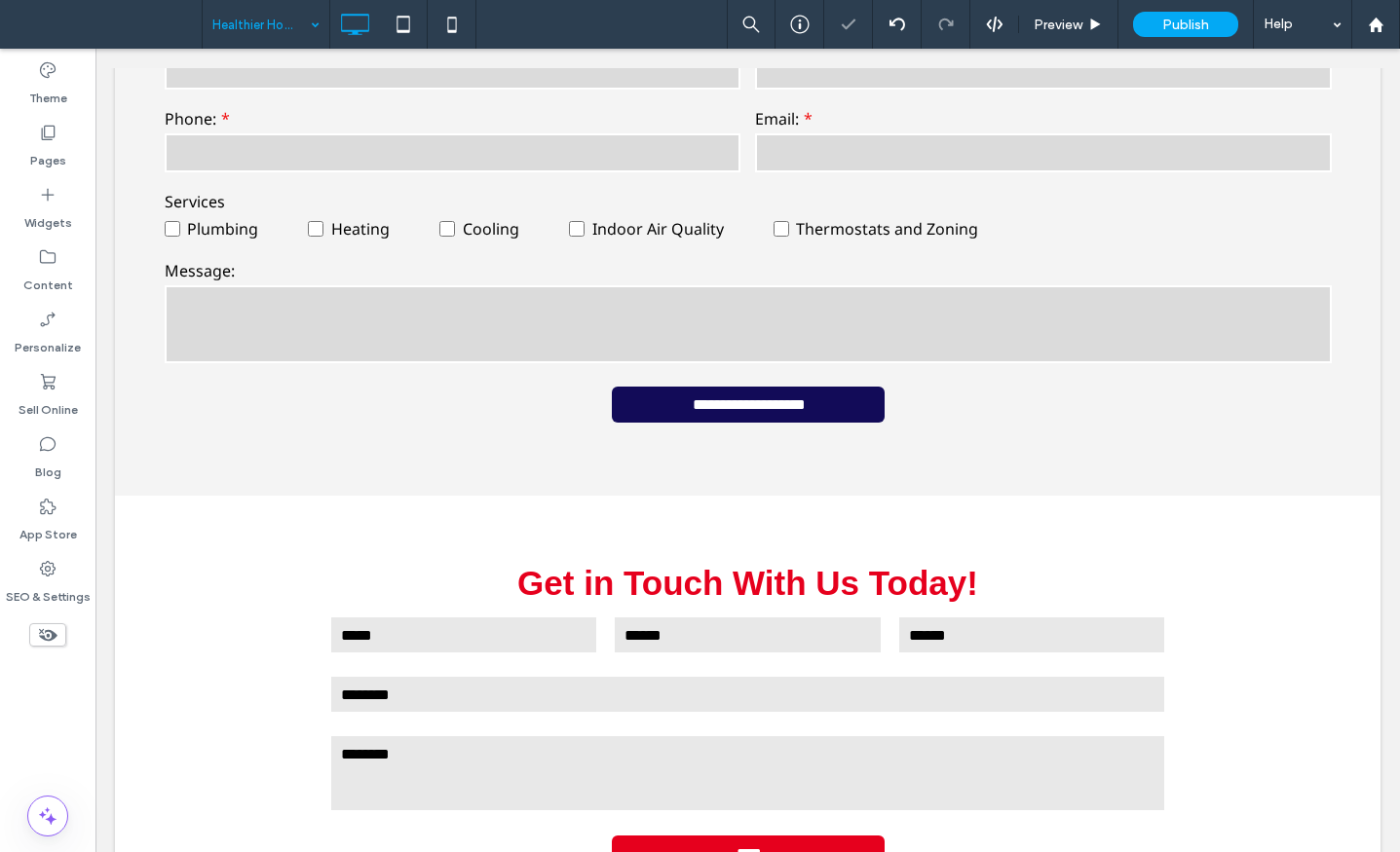 type on "*********" 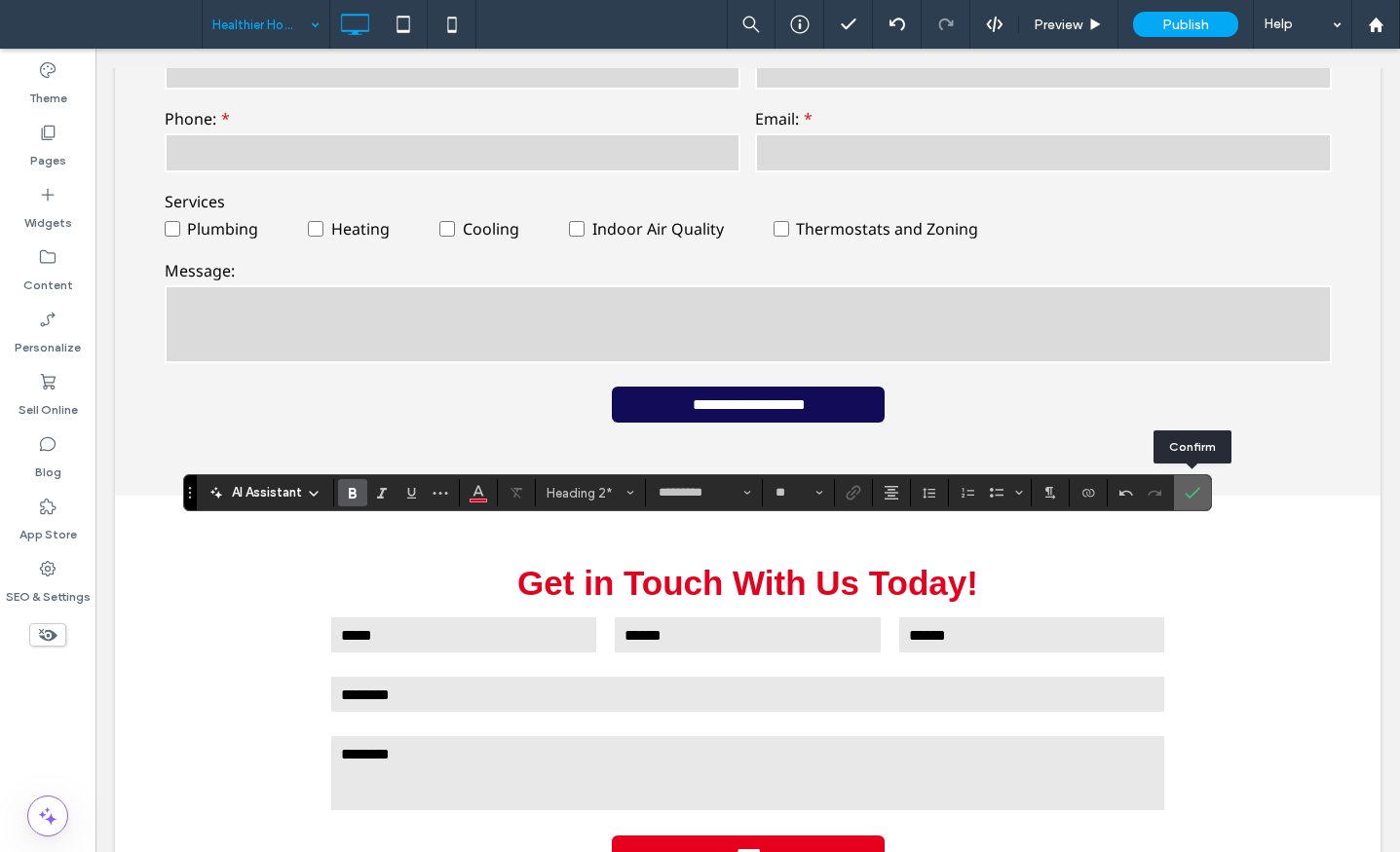 click at bounding box center (1189, 493) 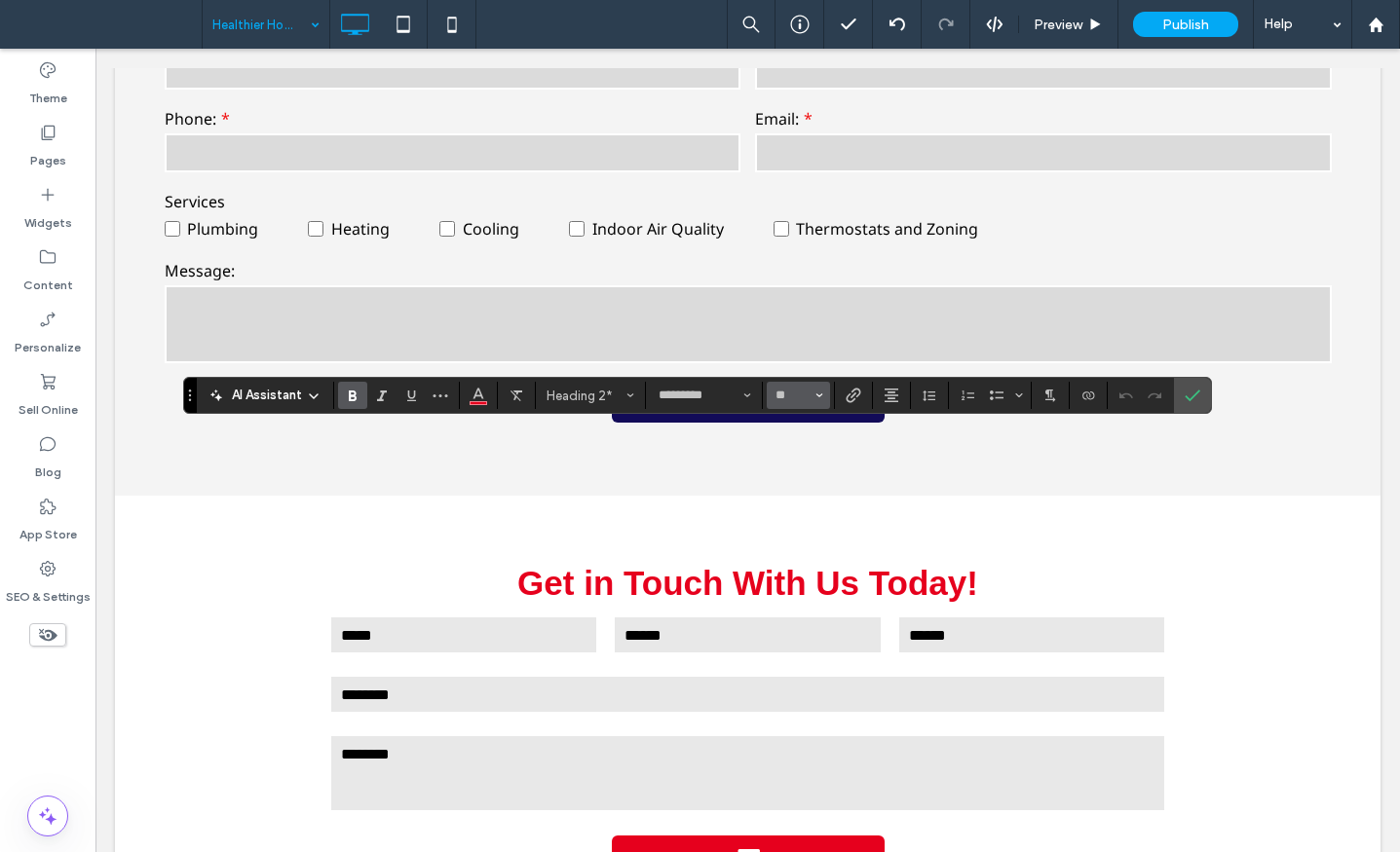 click 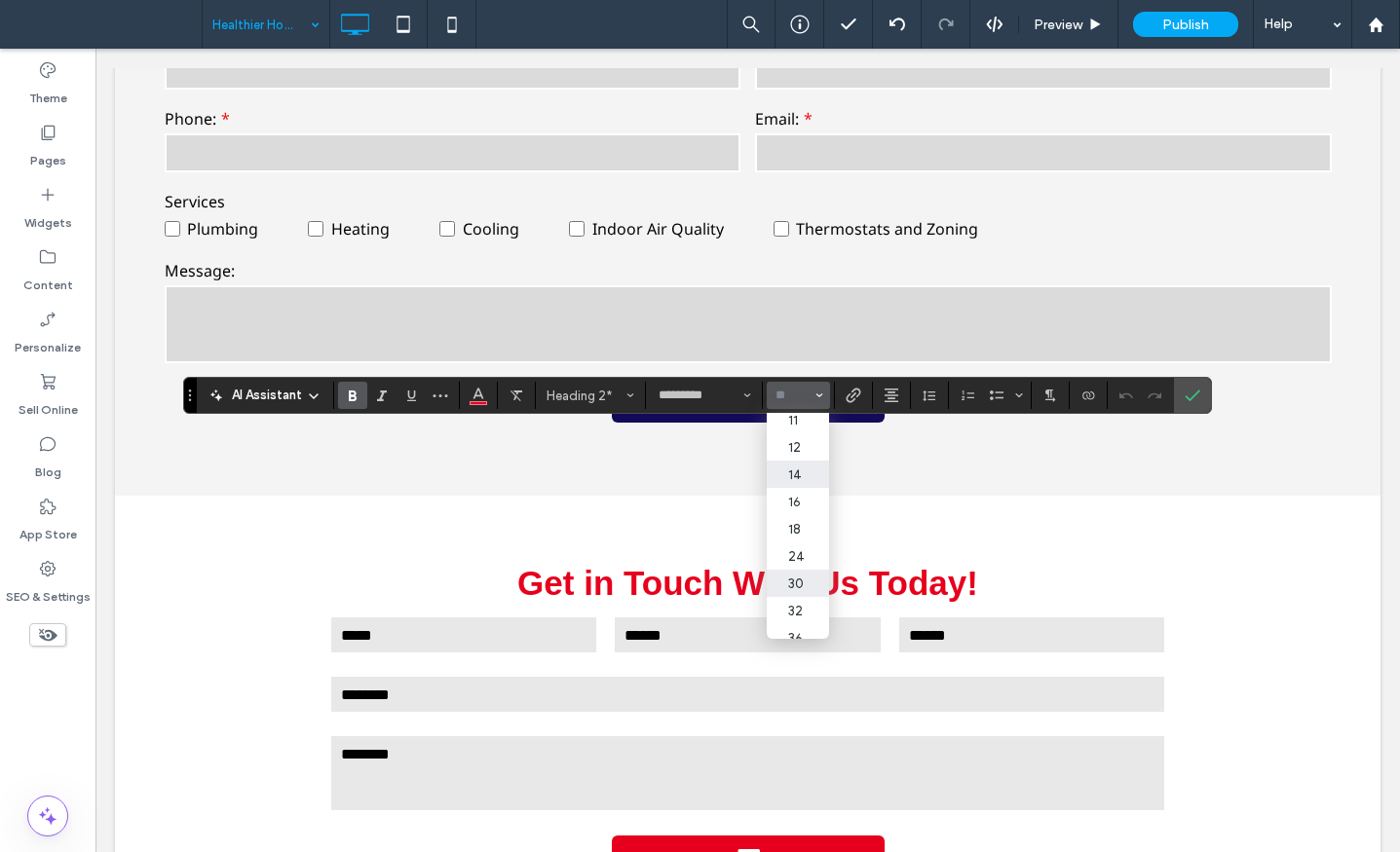 scroll, scrollTop: 195, scrollLeft: 0, axis: vertical 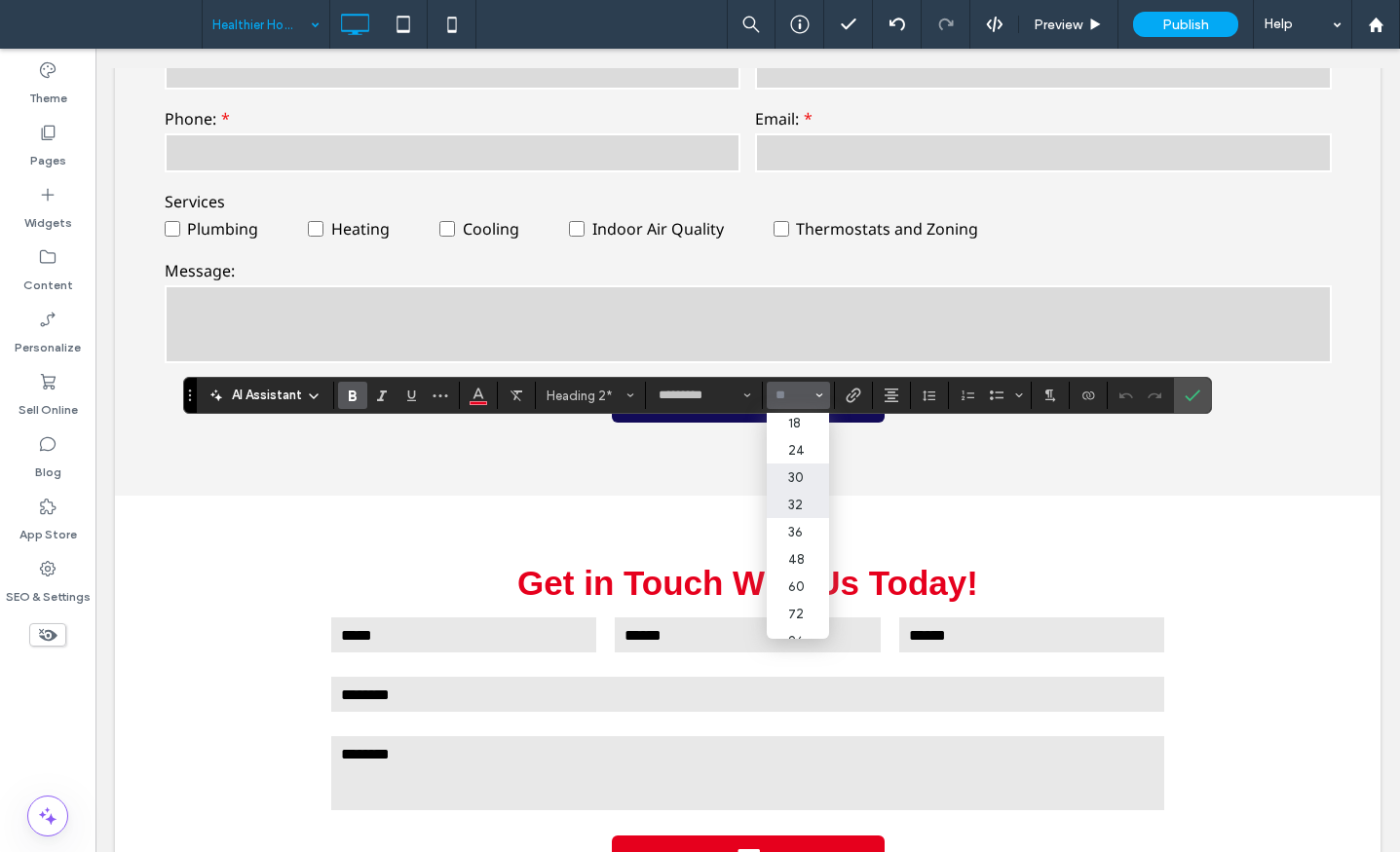 click on "32" at bounding box center [798, 504] 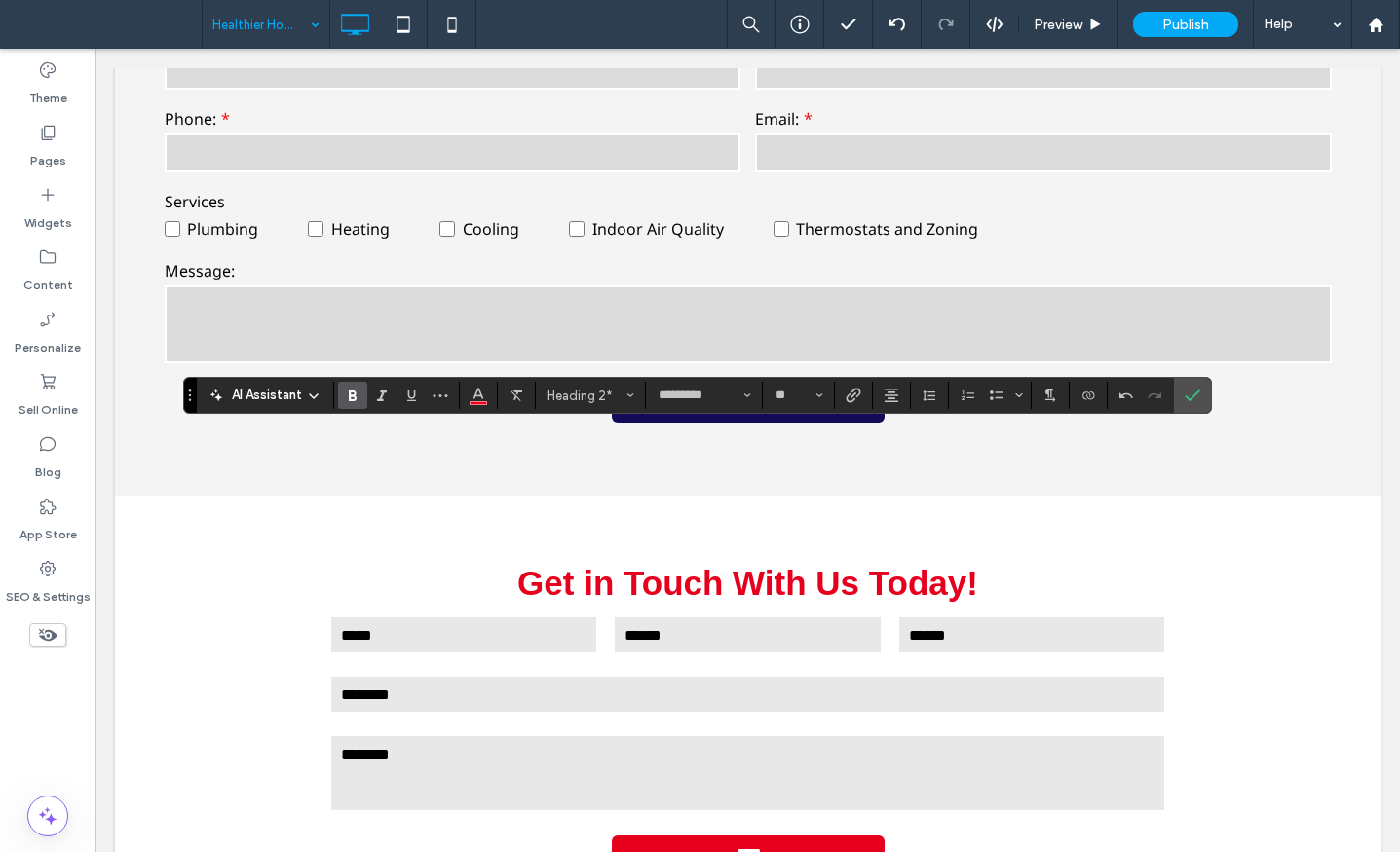 type on "**" 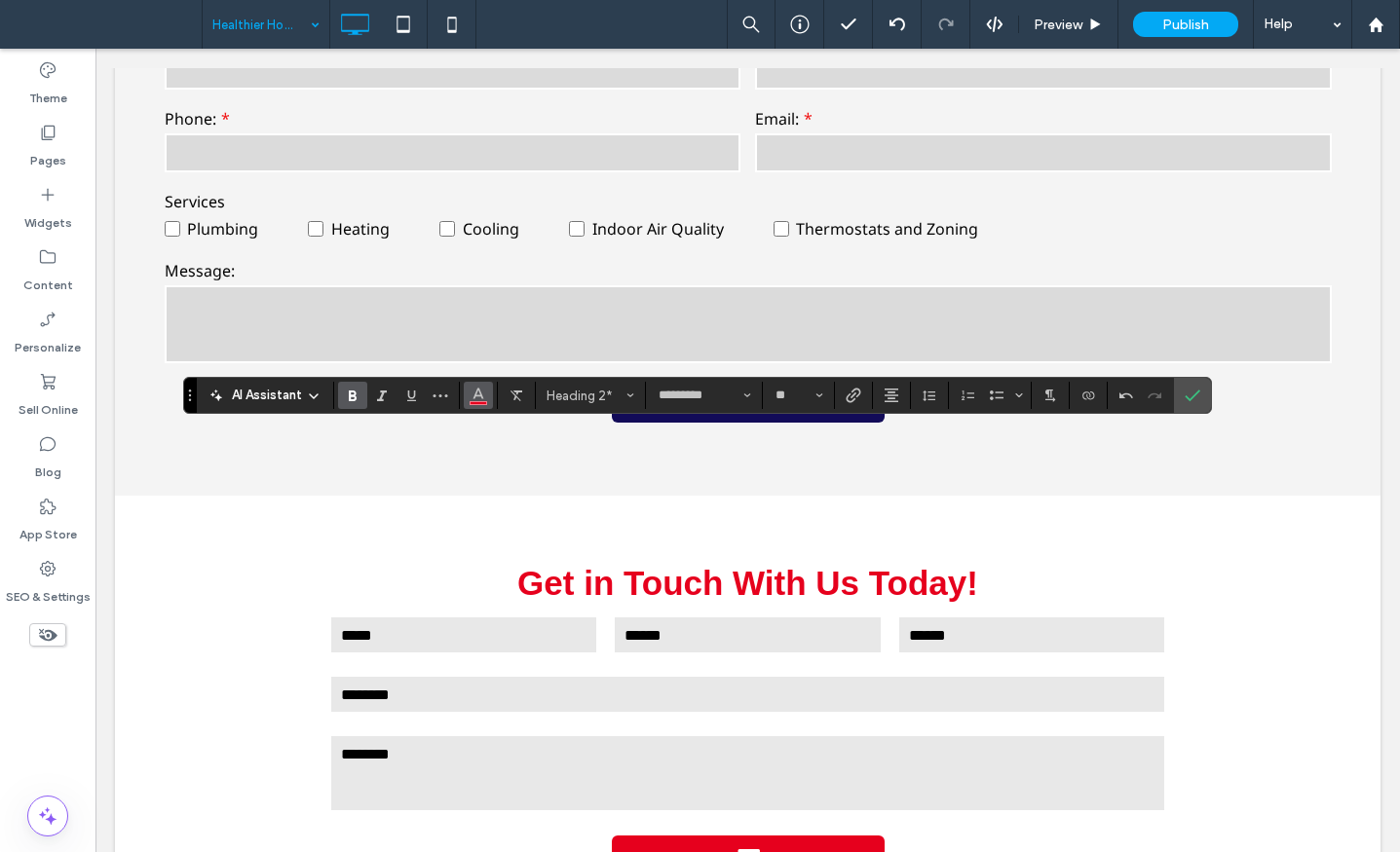 click 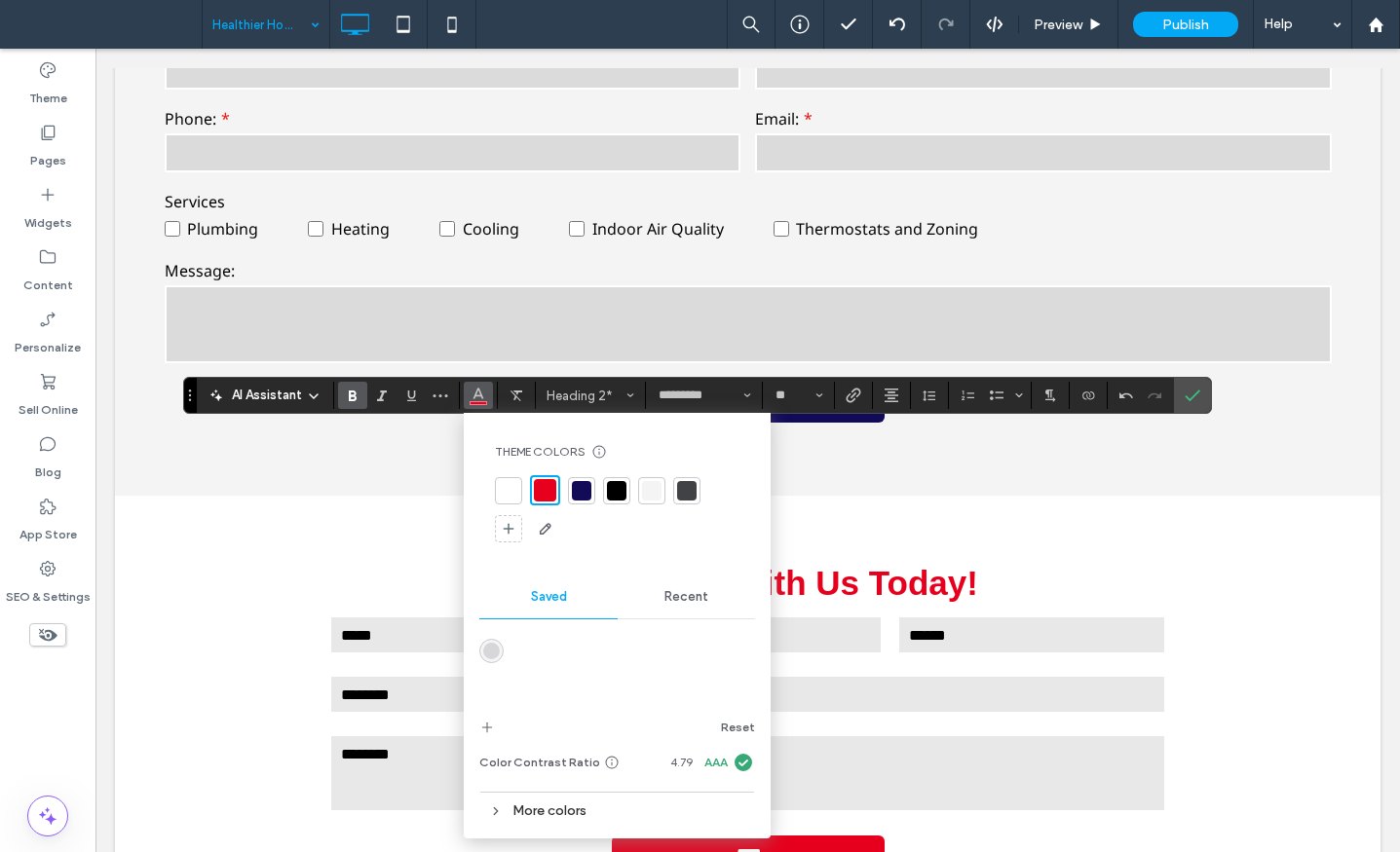 click at bounding box center [582, 491] 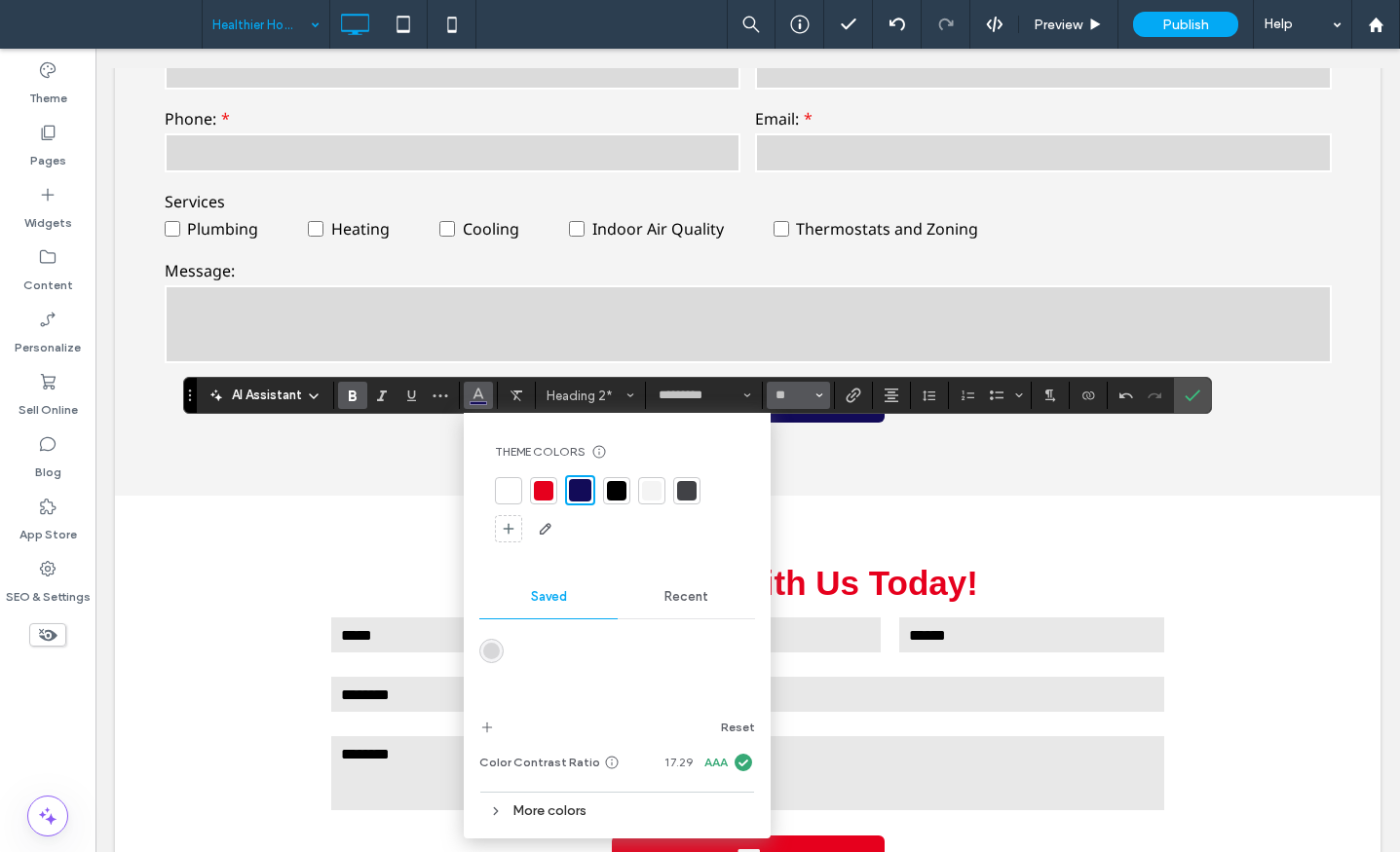click at bounding box center [819, 395] 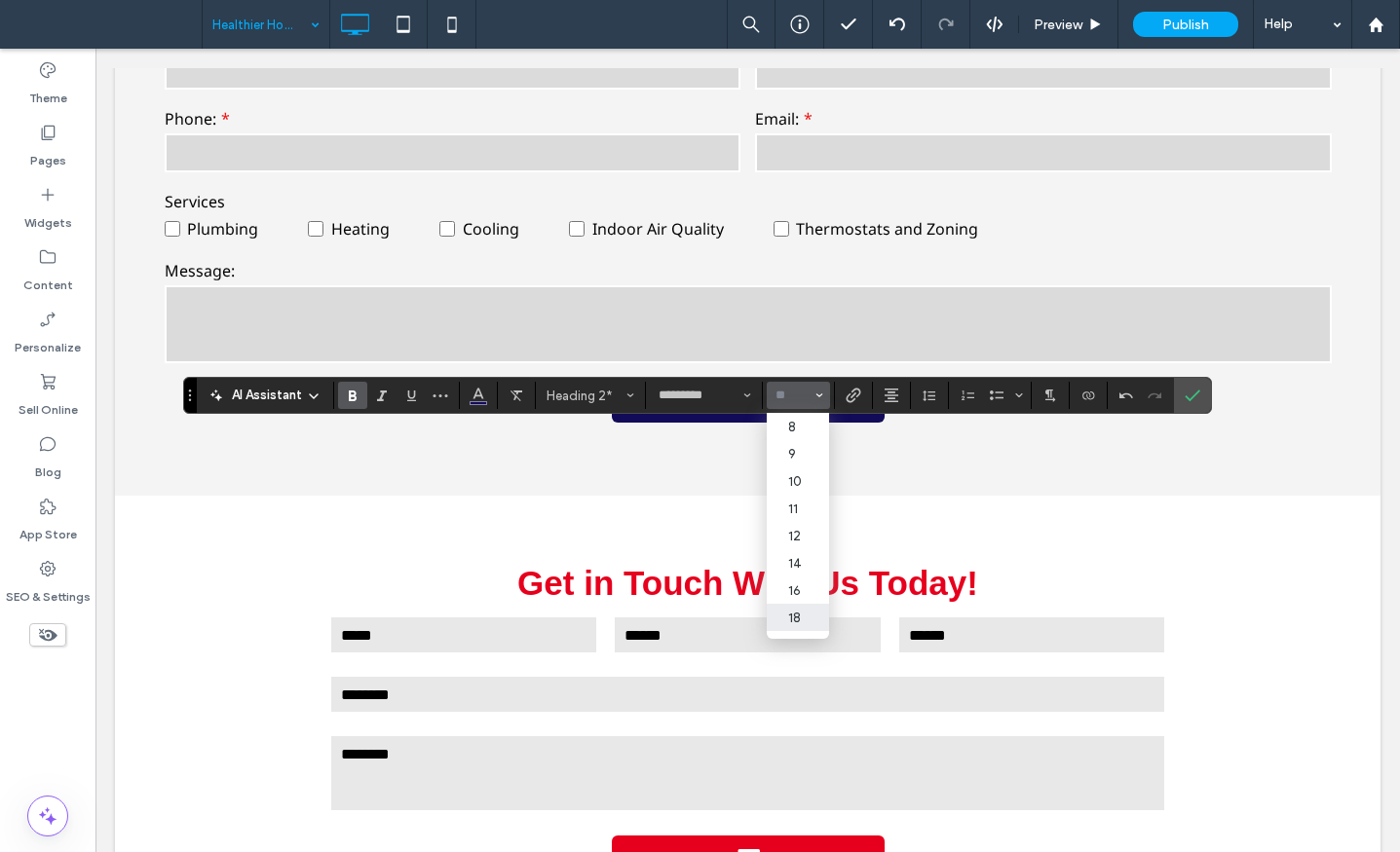 click on "18" at bounding box center (798, 617) 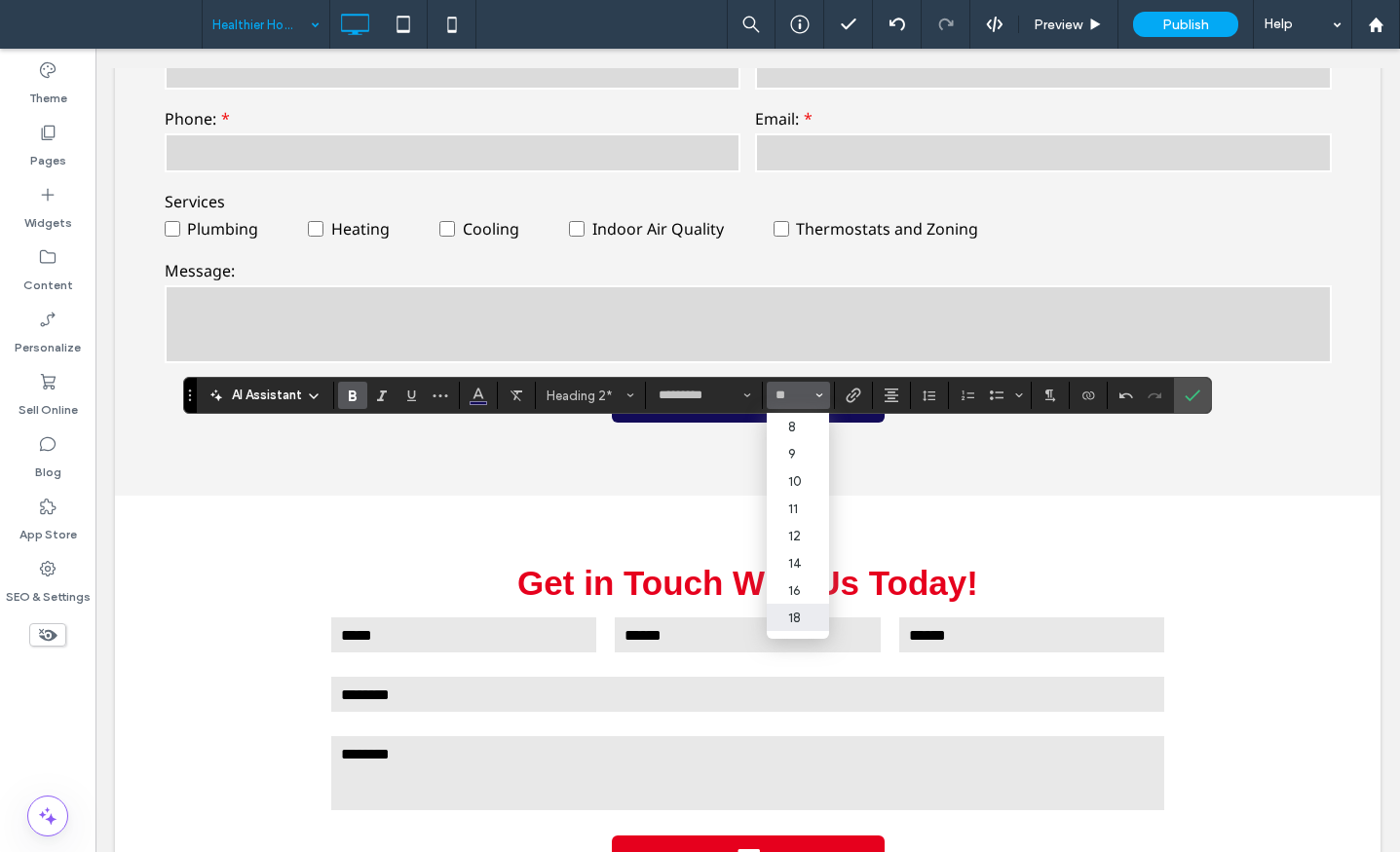 type on "**" 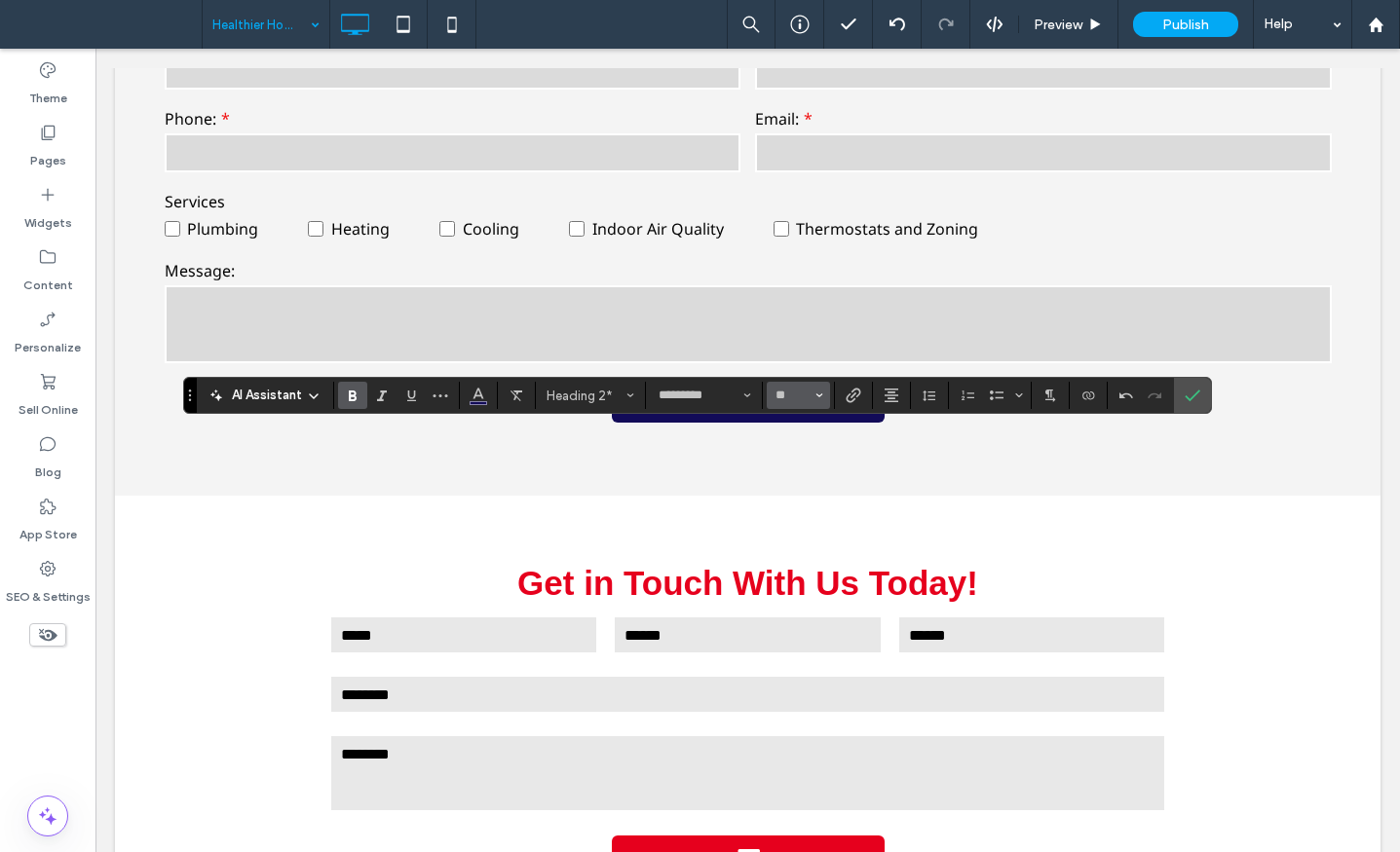 click 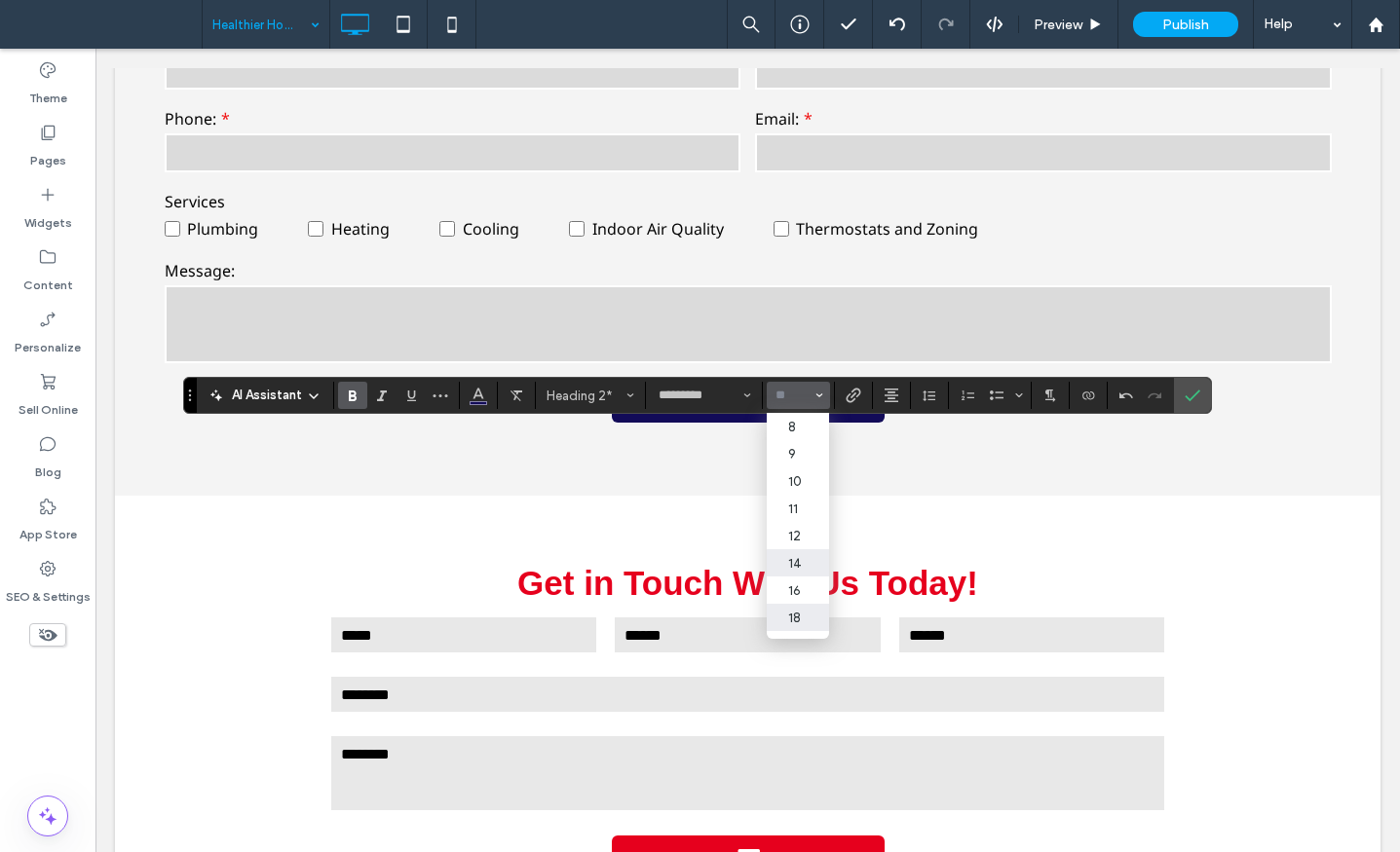 scroll, scrollTop: 97, scrollLeft: 0, axis: vertical 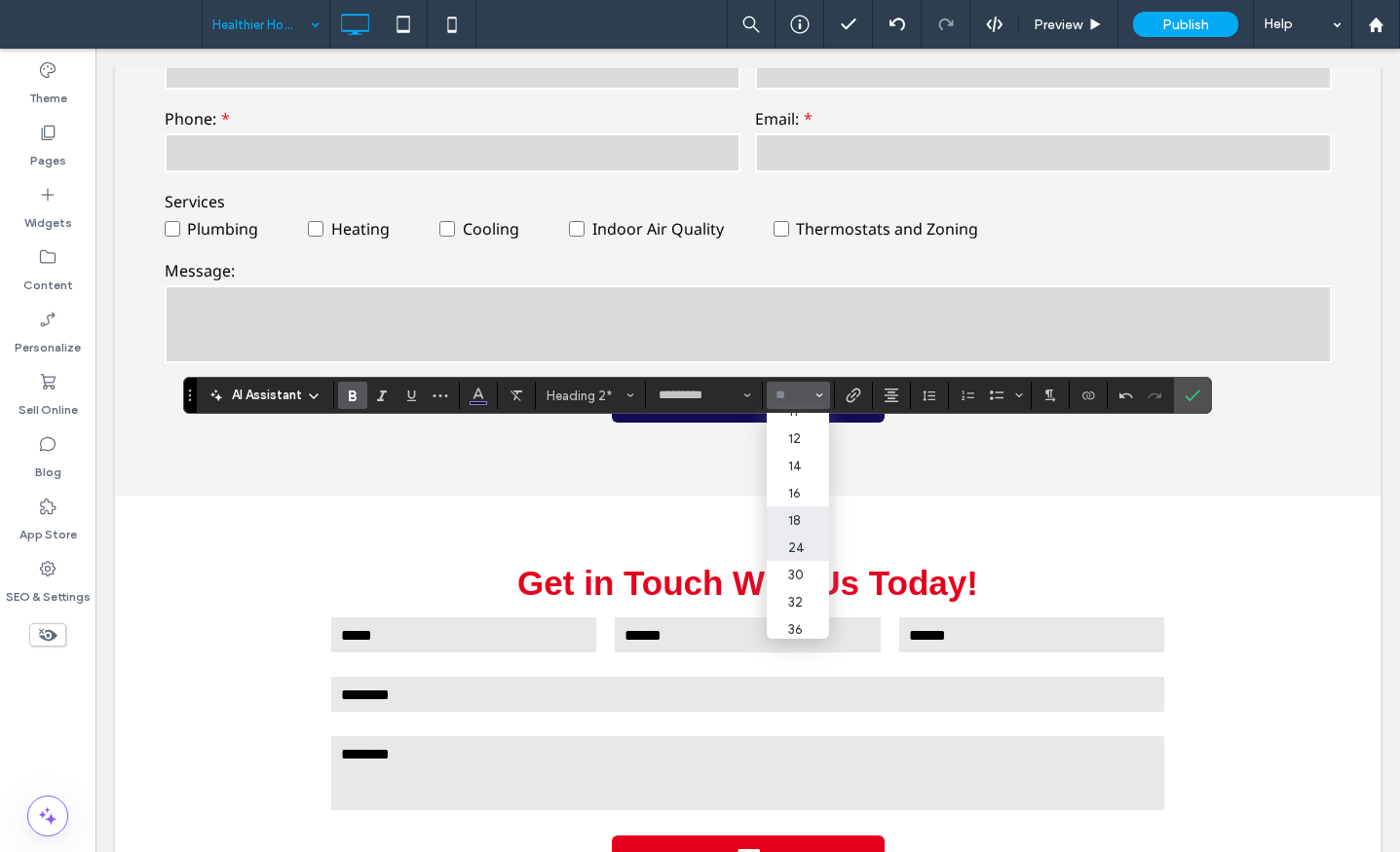 click on "24" at bounding box center (798, 547) 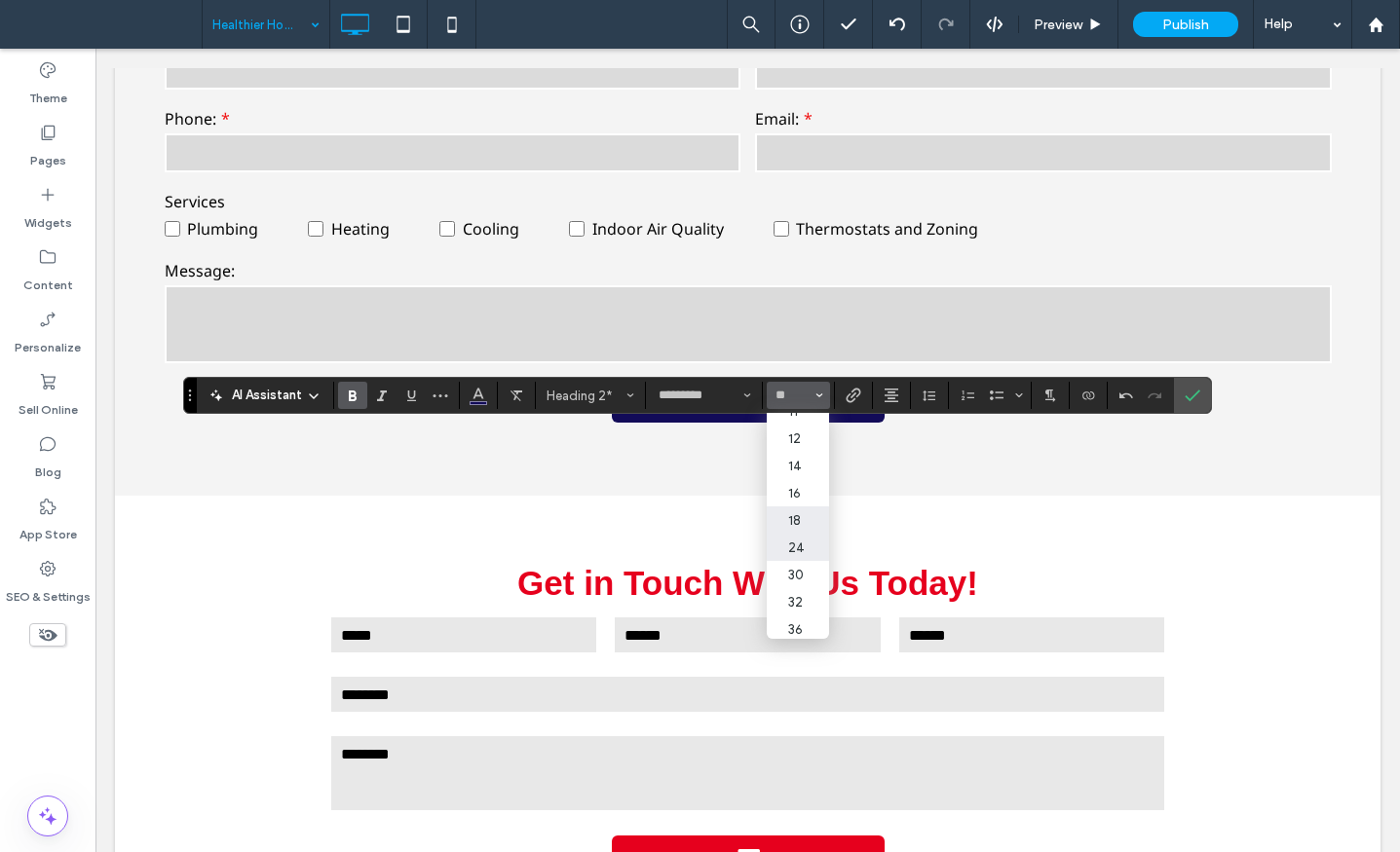 type on "**" 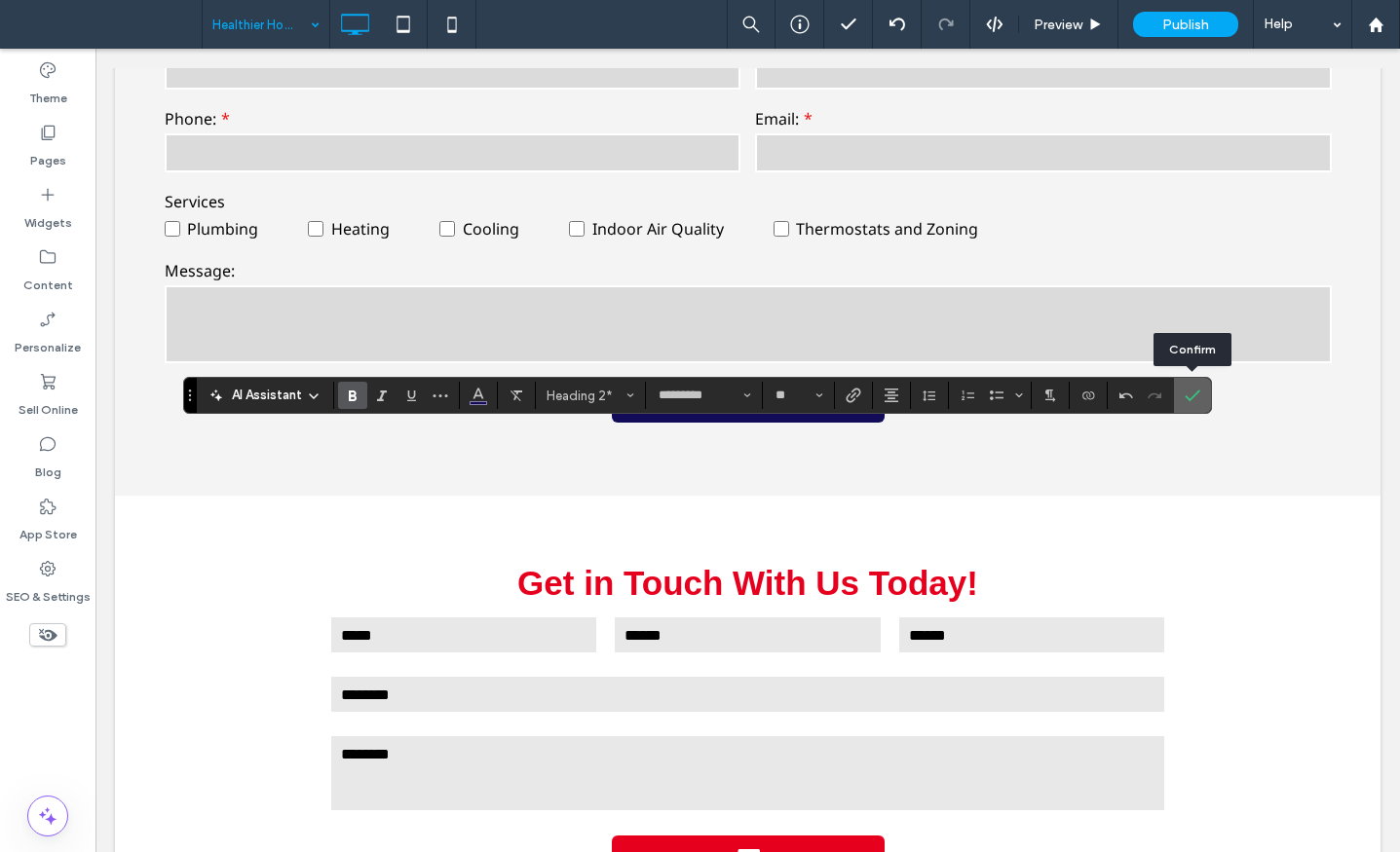 click 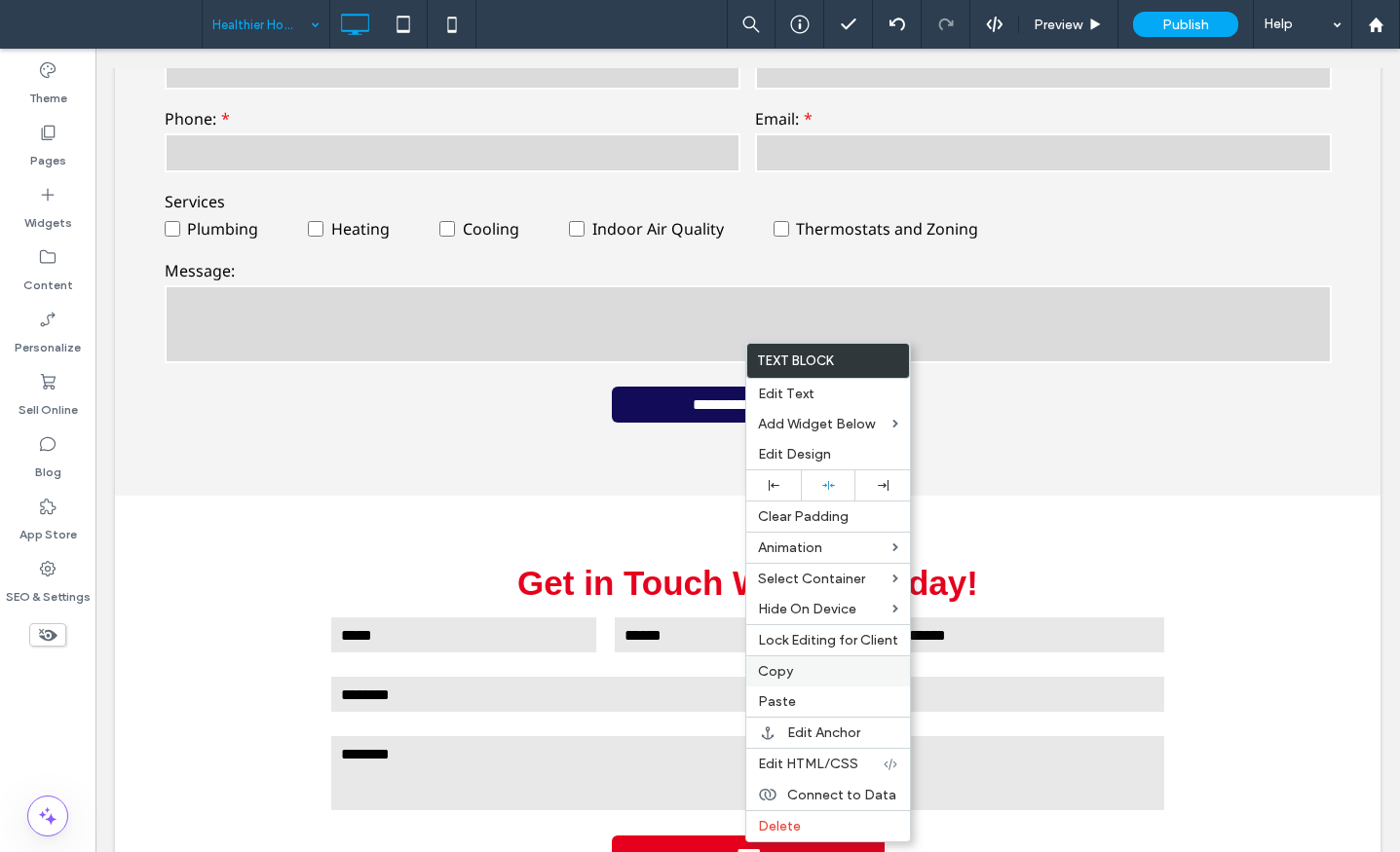 click on "Copy" at bounding box center [776, 671] 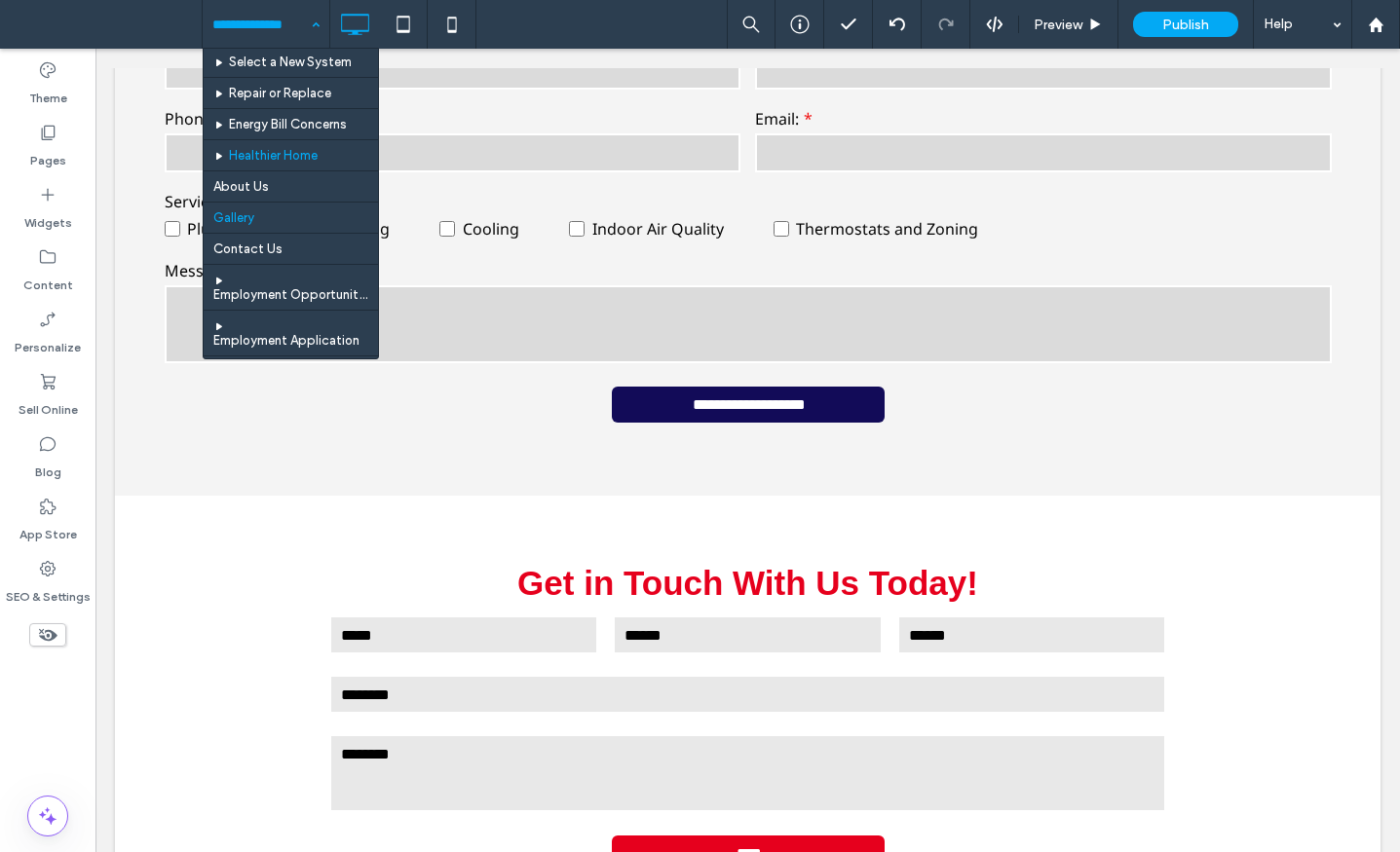 scroll, scrollTop: 1363, scrollLeft: 0, axis: vertical 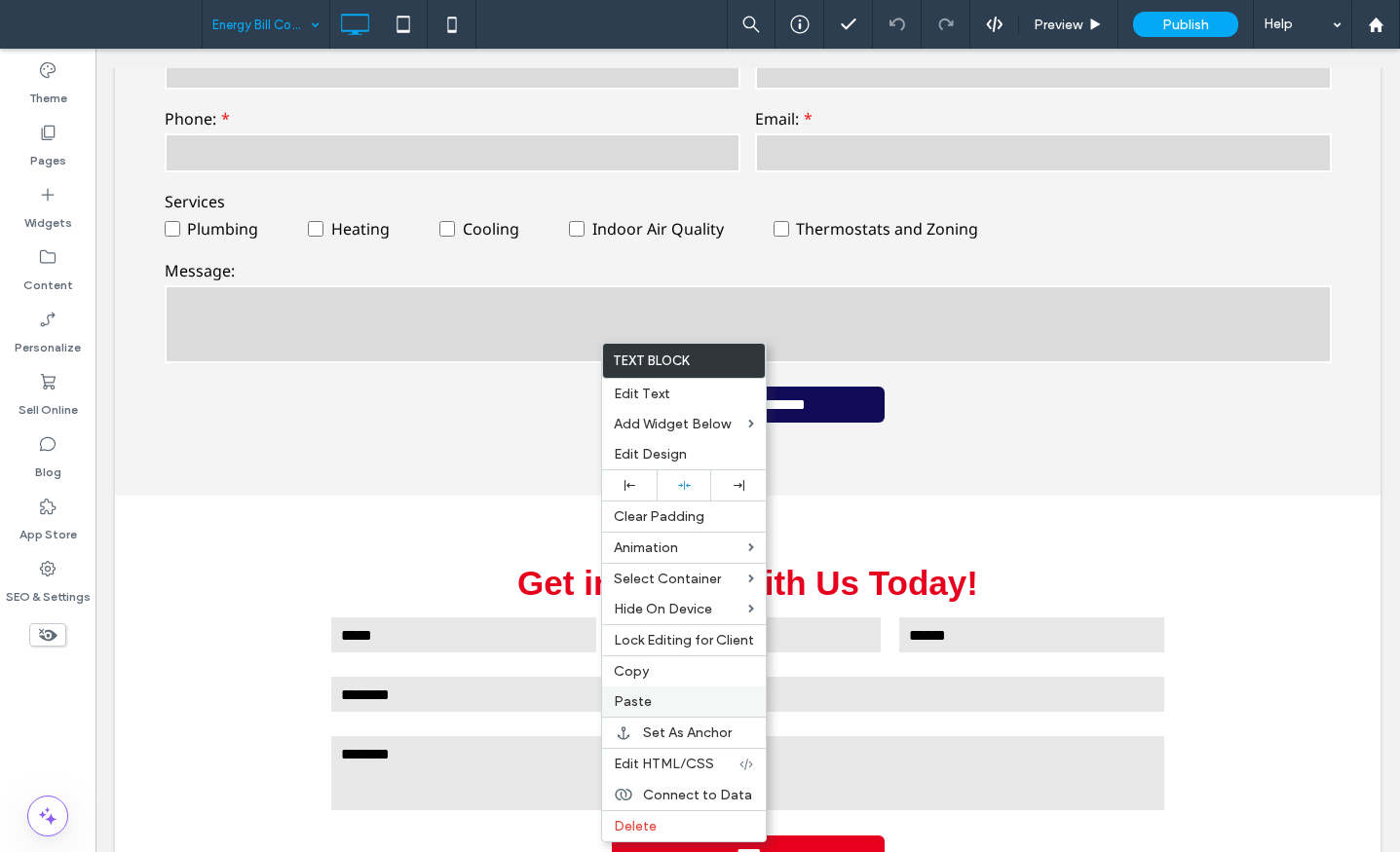 click on "Paste" at bounding box center (632, 701) 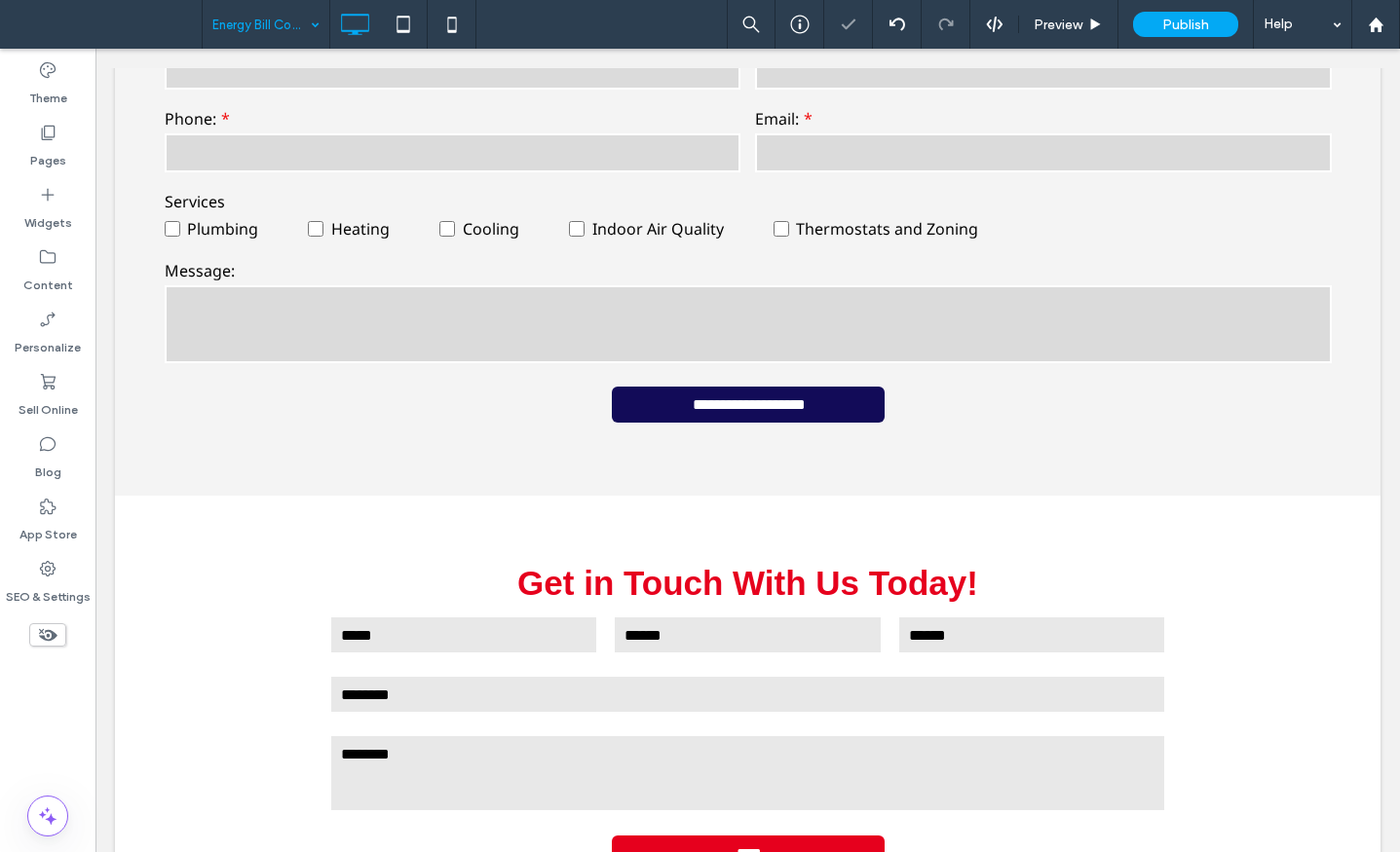type on "*********" 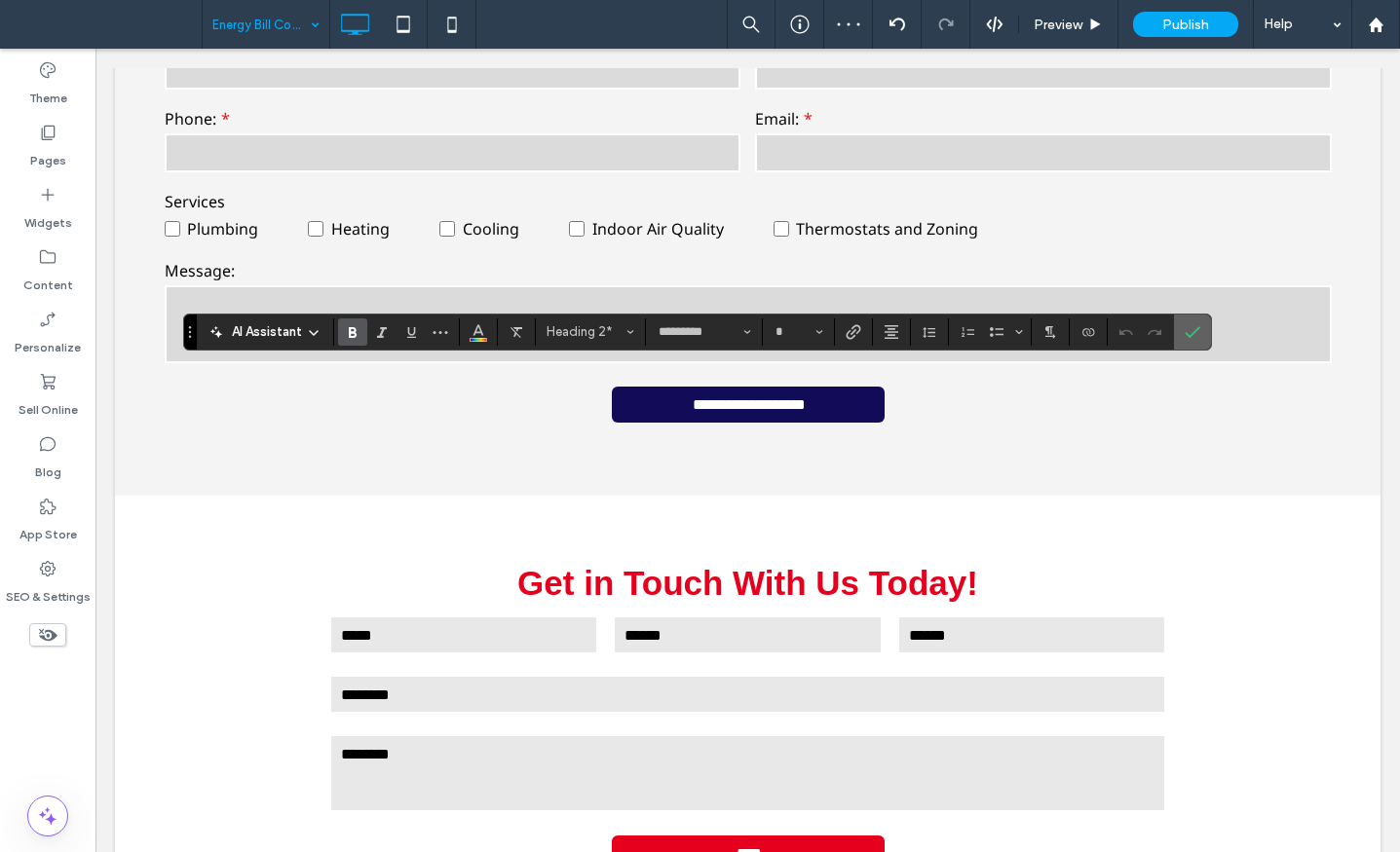 click 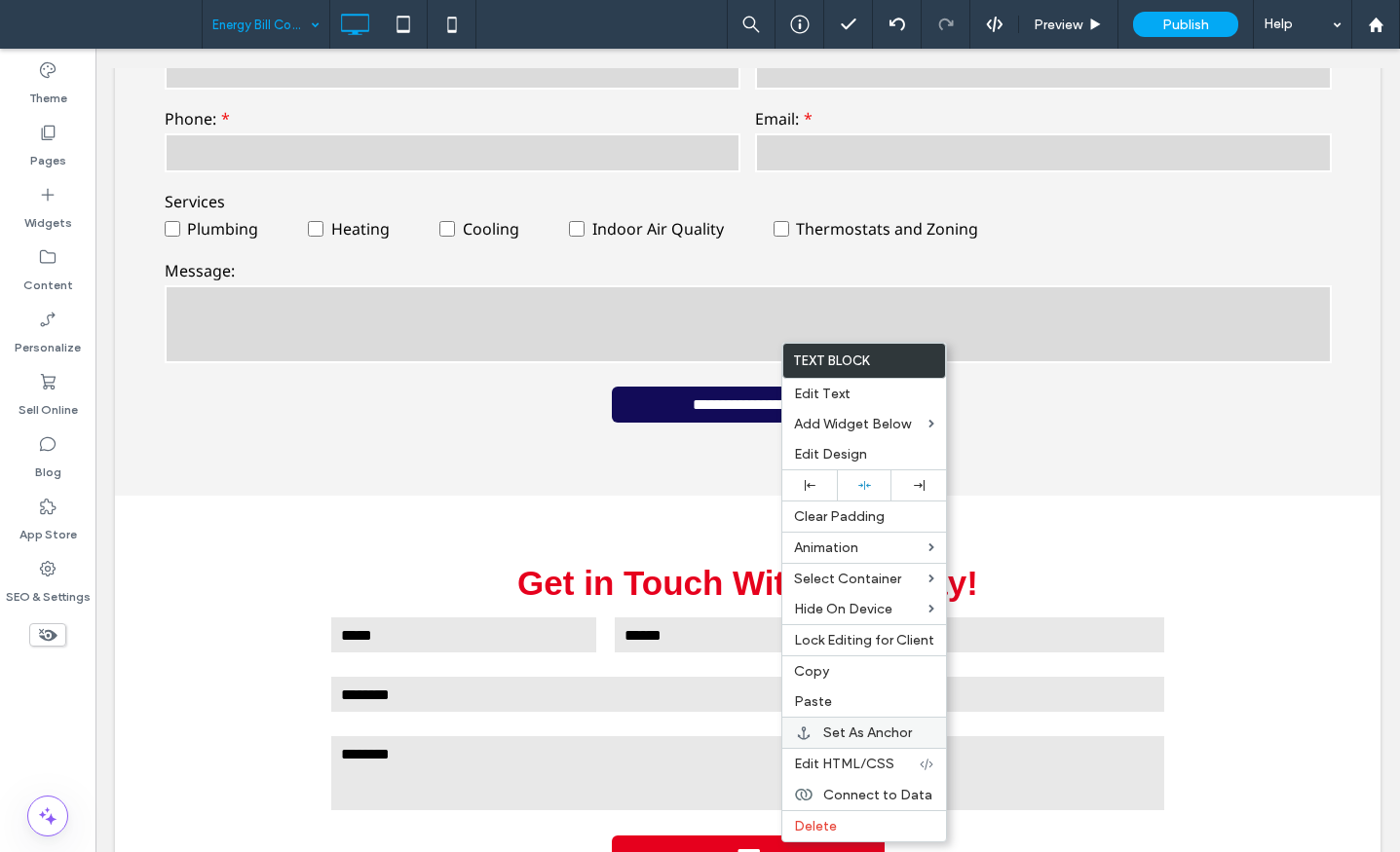 click on "Set As Anchor" at bounding box center [867, 732] 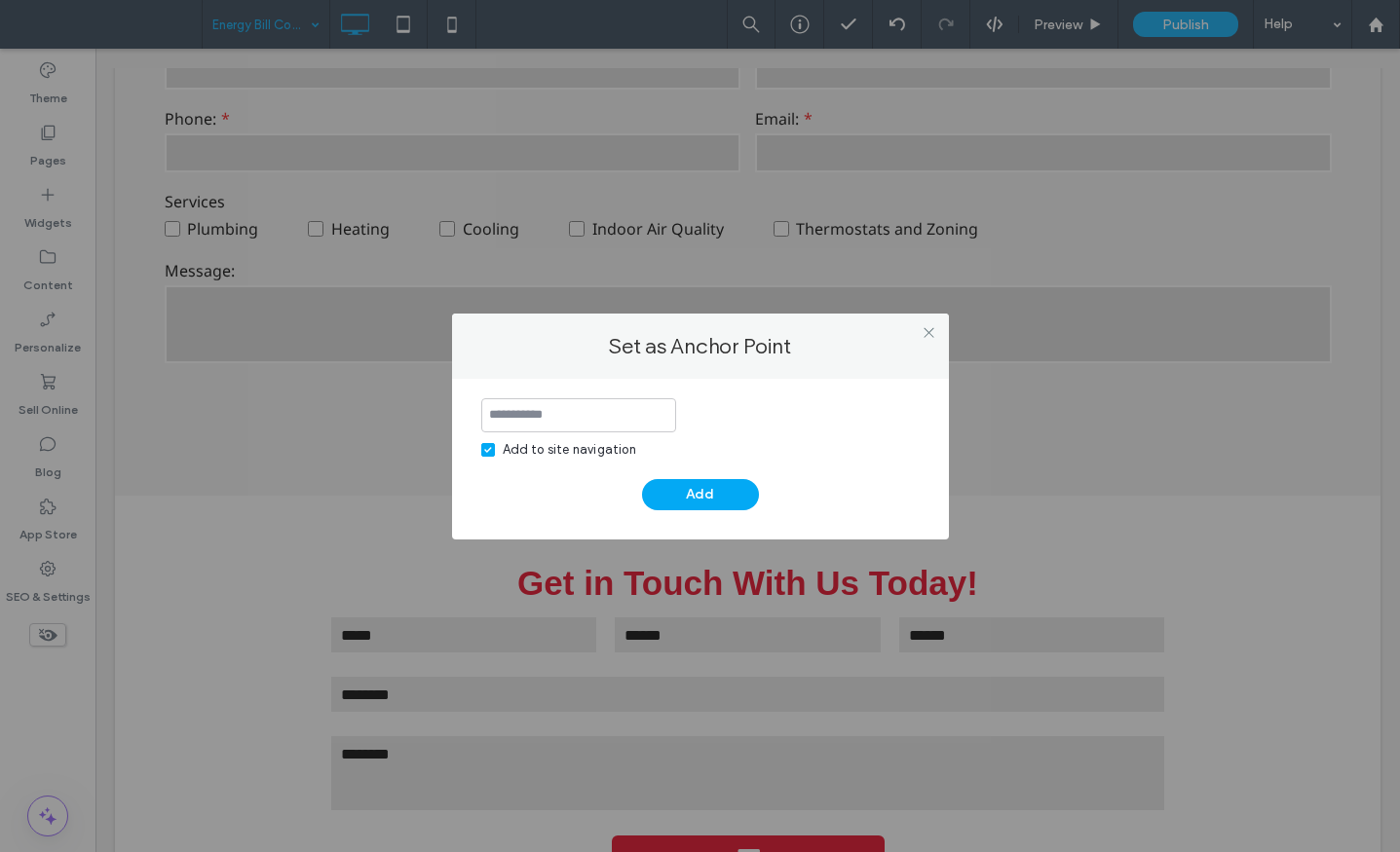 click at bounding box center (579, 415) 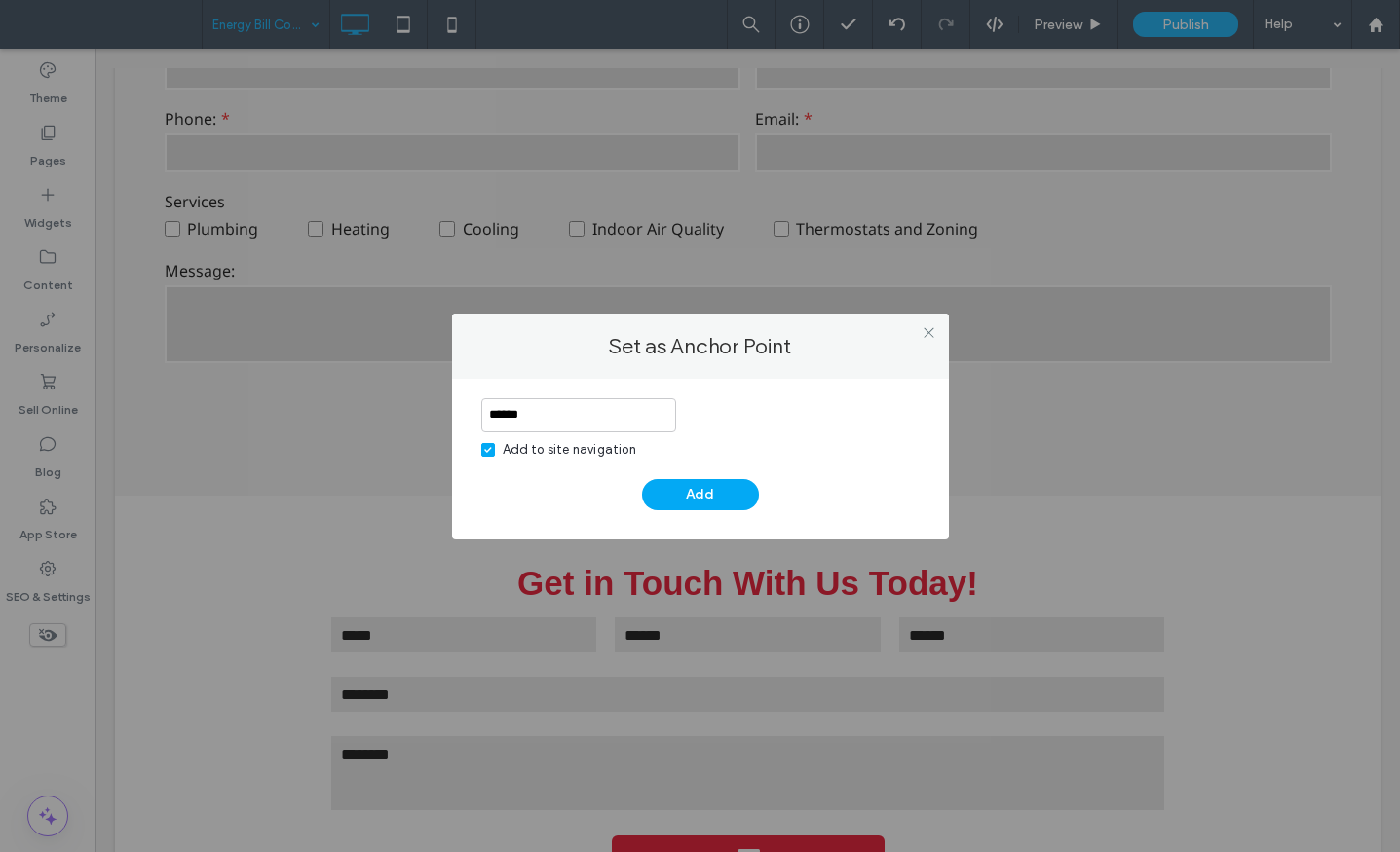type on "******" 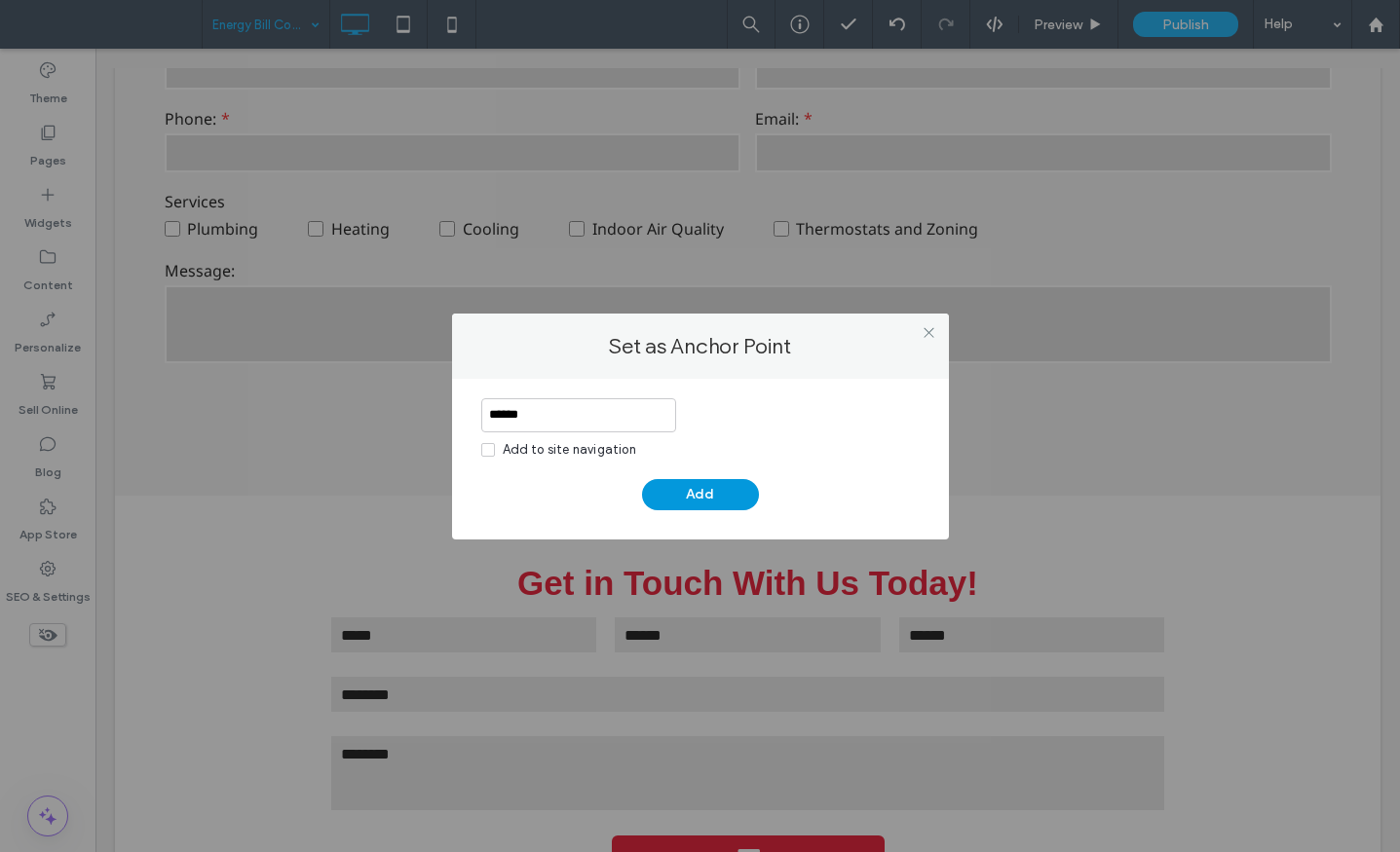 click on "Add" at bounding box center (700, 495) 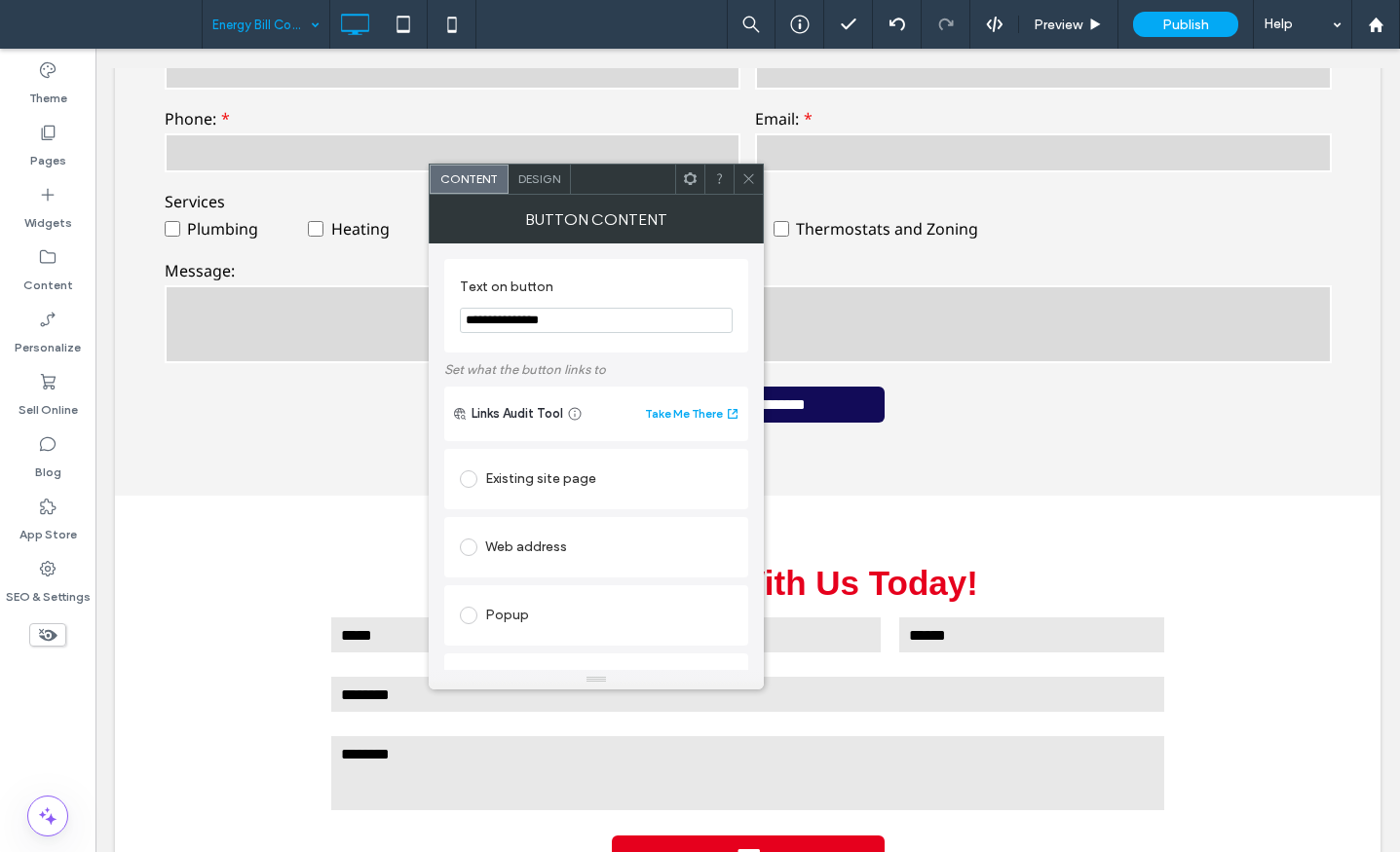 scroll, scrollTop: 389, scrollLeft: 0, axis: vertical 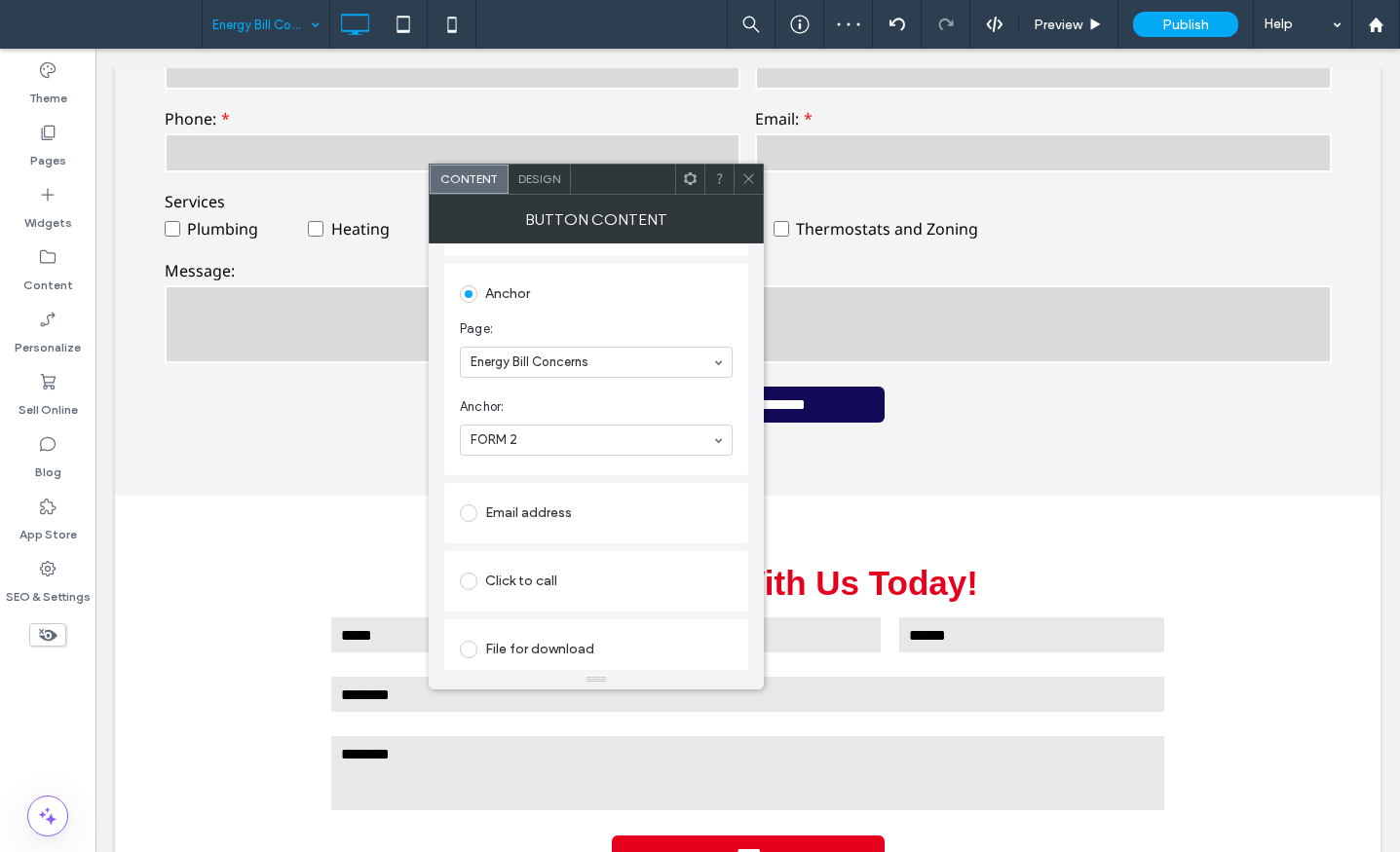 click at bounding box center [591, 440] 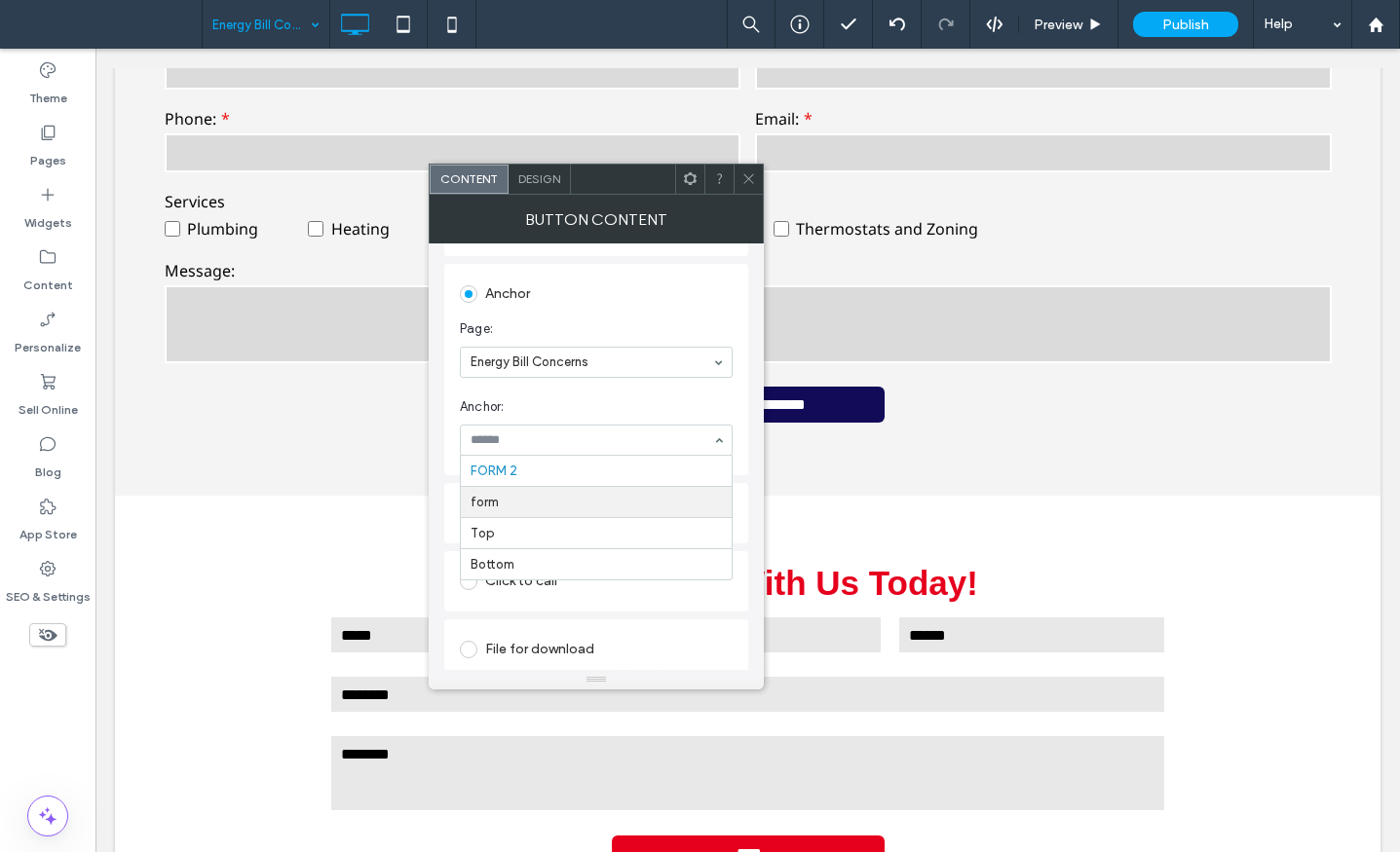 scroll, scrollTop: 400, scrollLeft: 0, axis: vertical 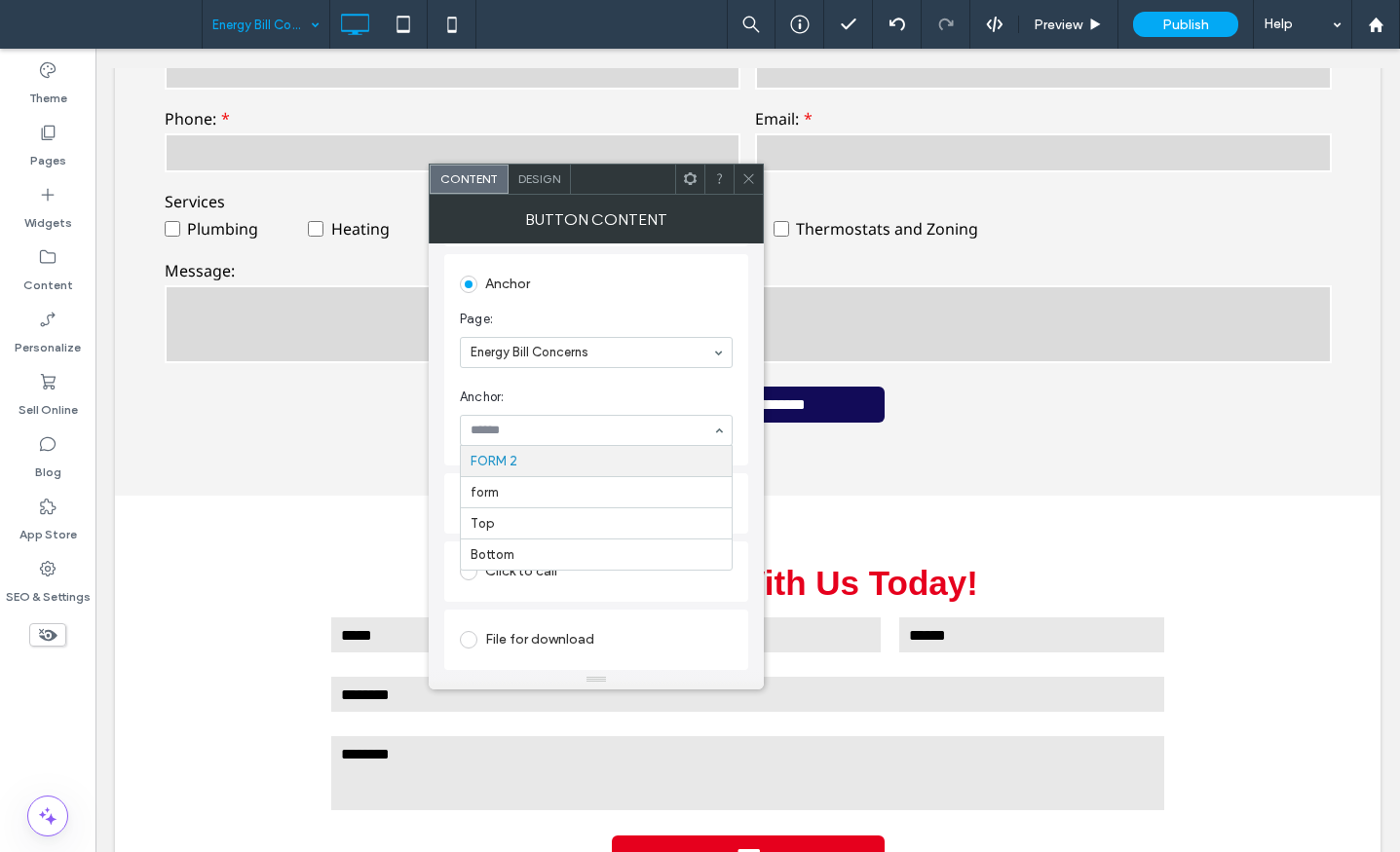 click at bounding box center (591, 430) 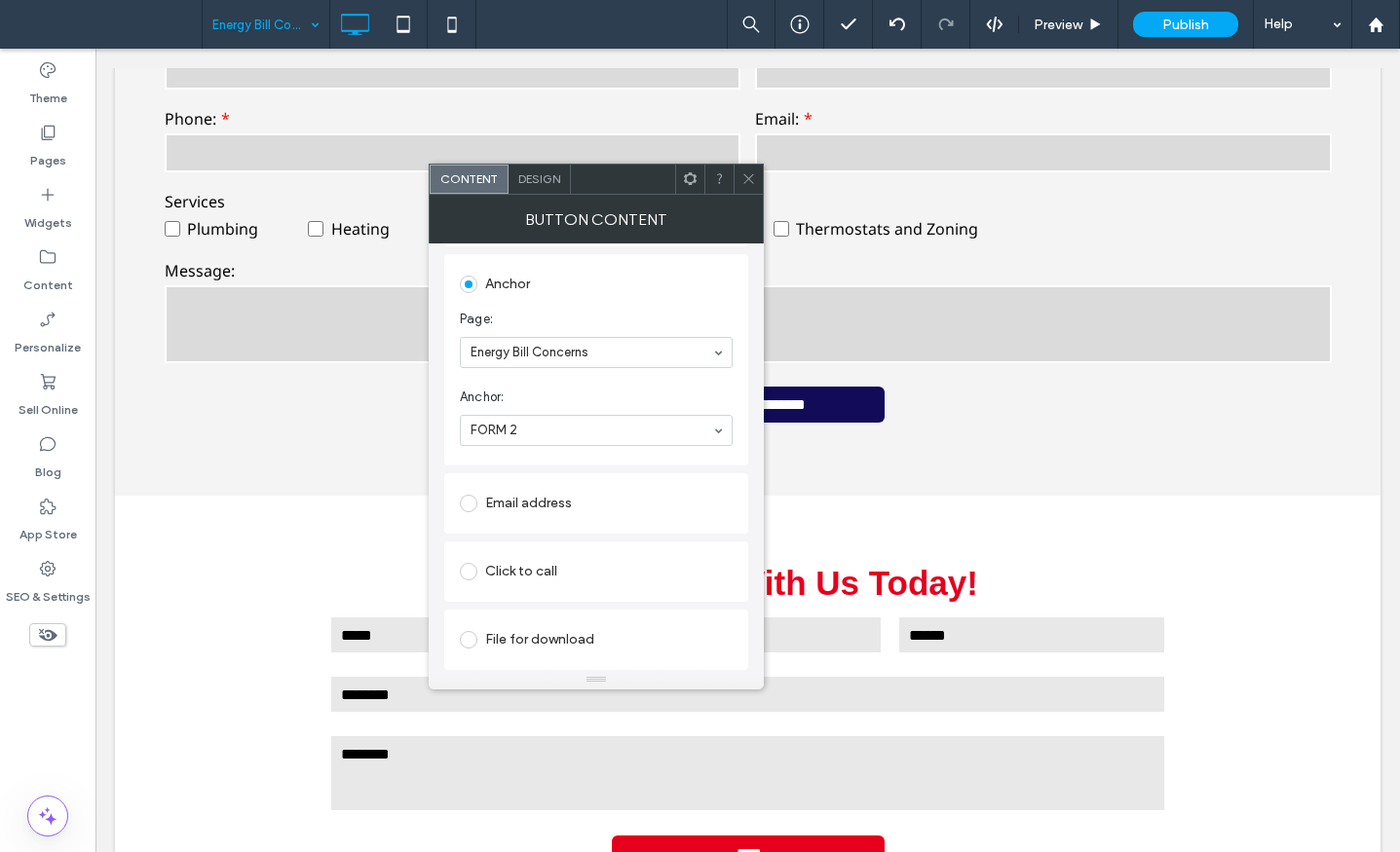 click at bounding box center (748, 179) 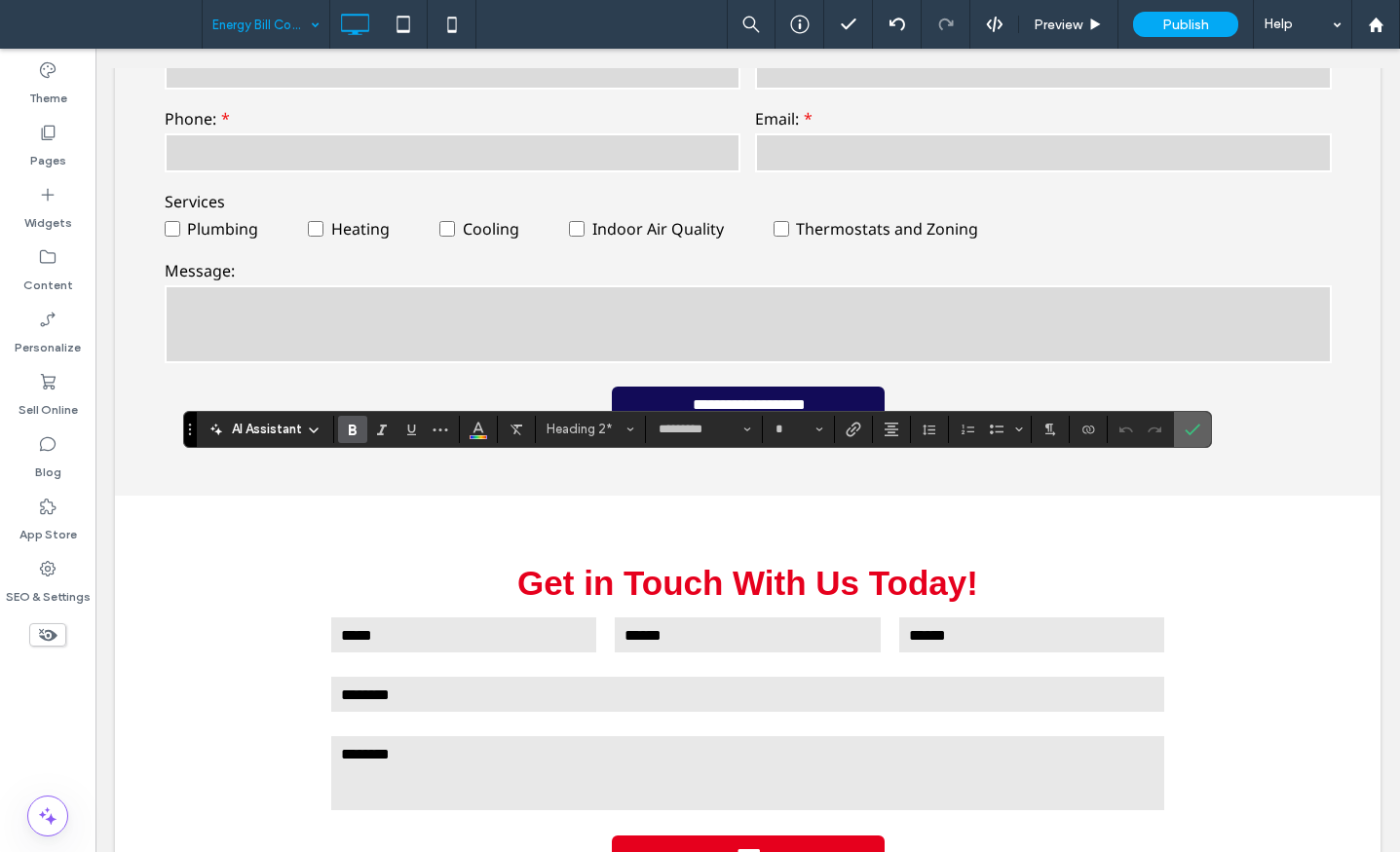 click 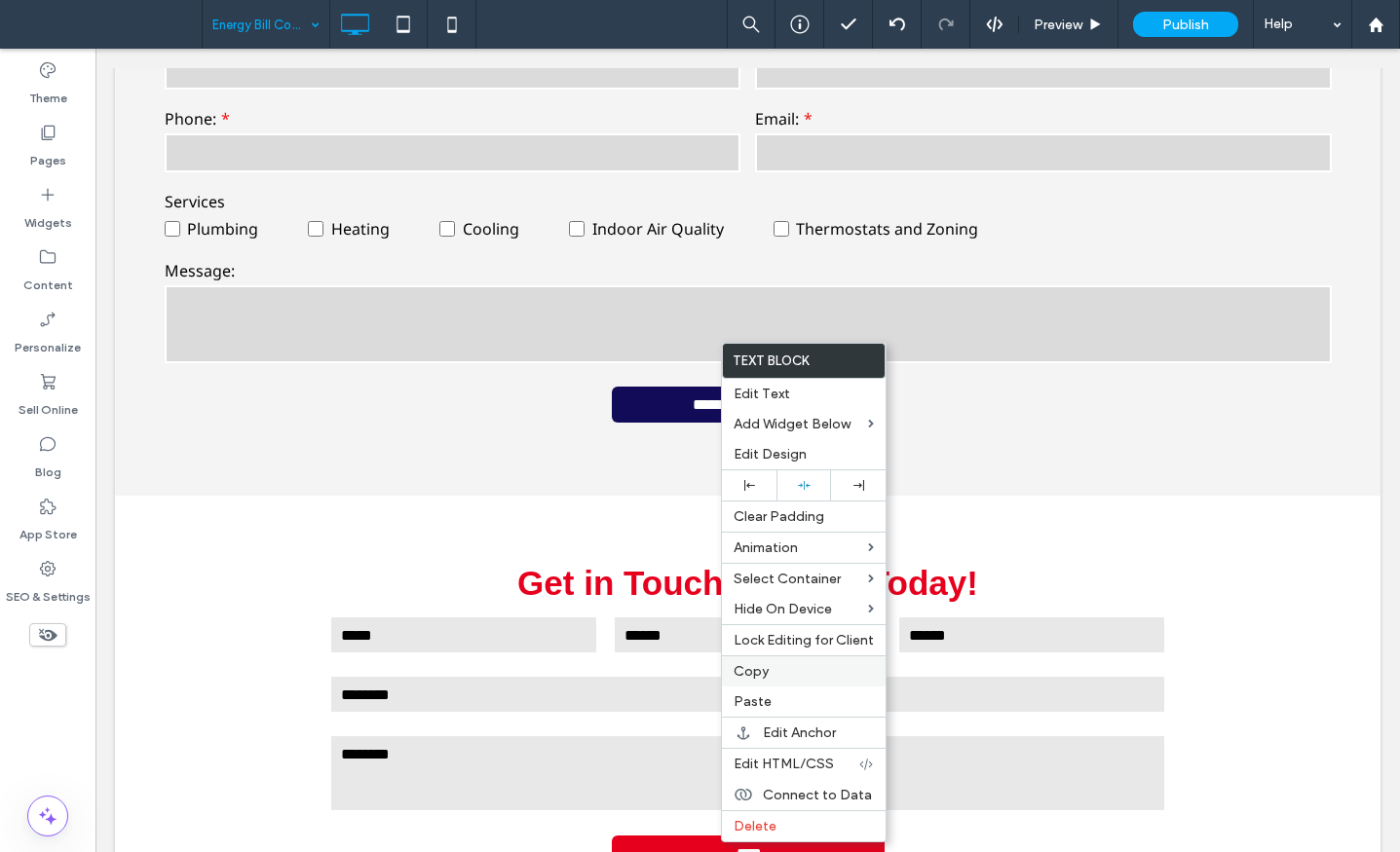 click on "Copy" at bounding box center (751, 671) 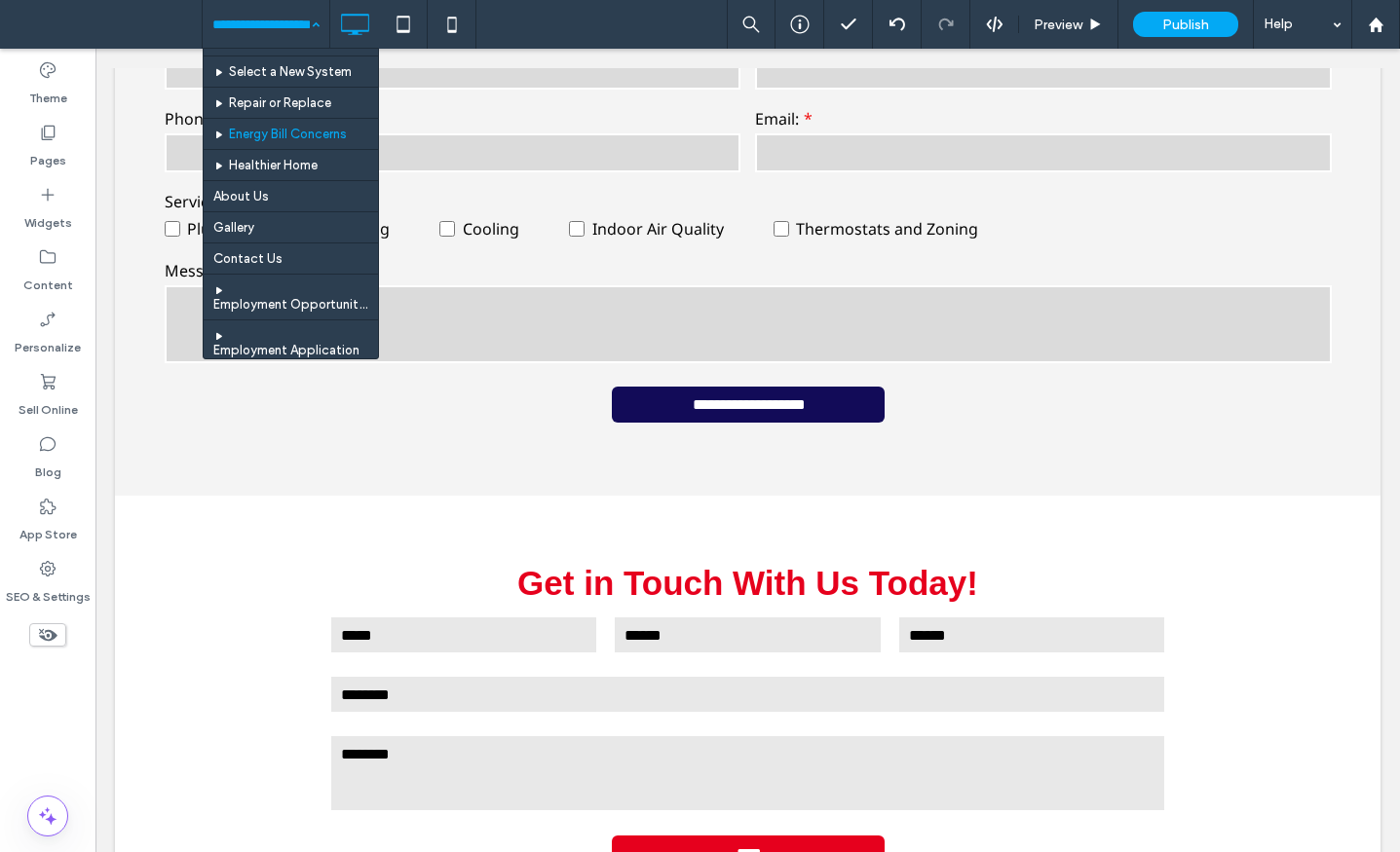 scroll, scrollTop: 1363, scrollLeft: 0, axis: vertical 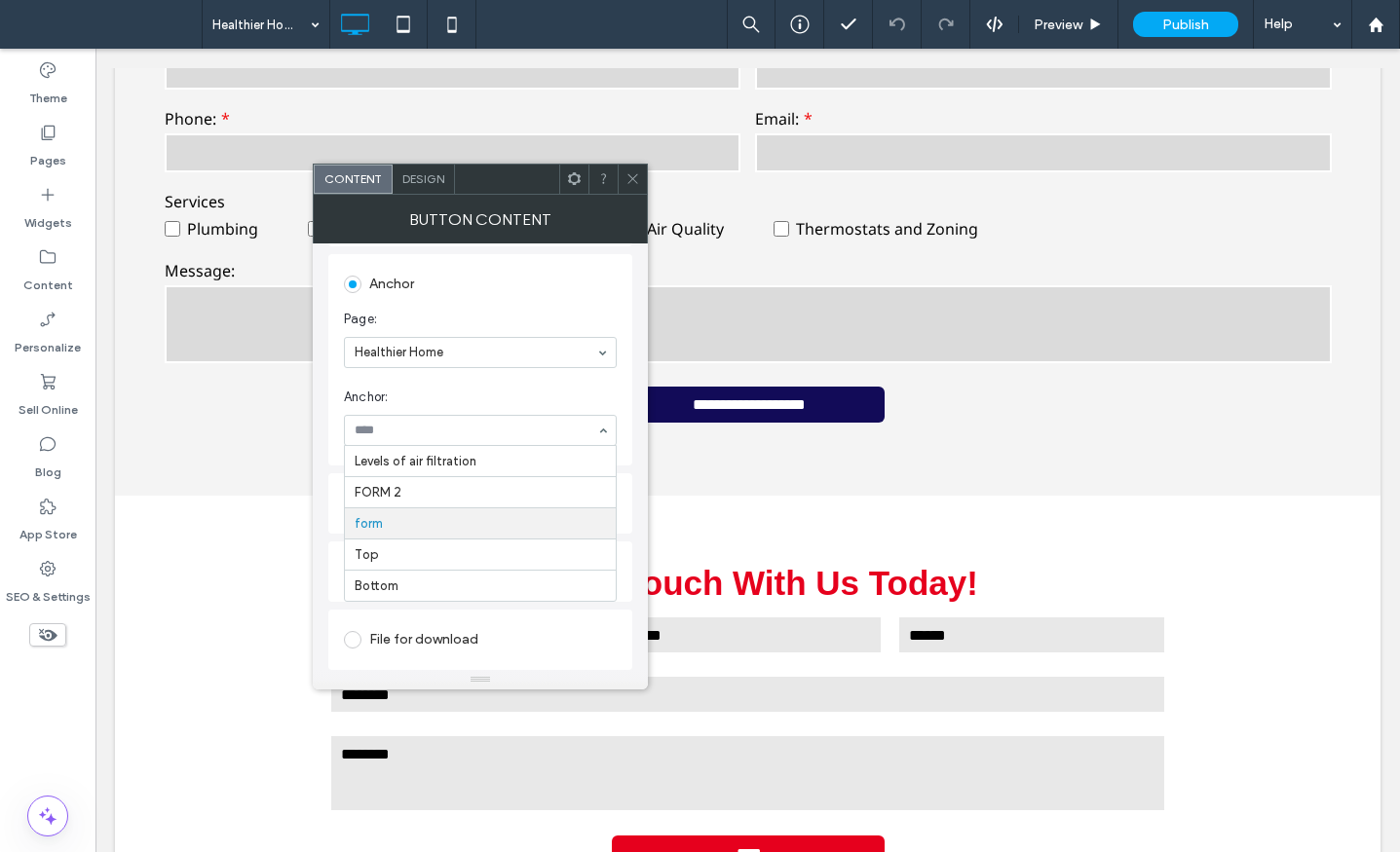 click 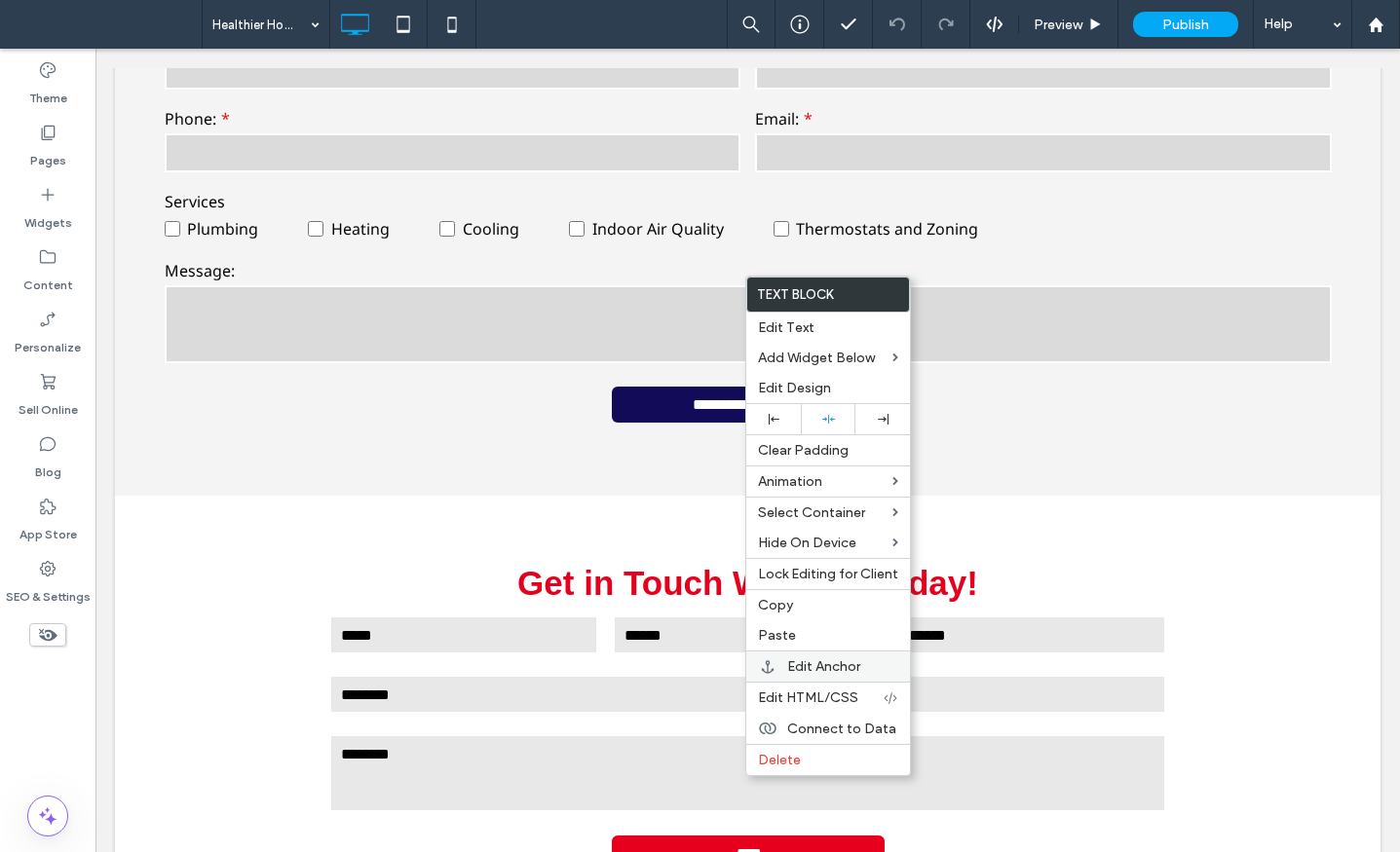 click on "Edit Anchor" at bounding box center [823, 666] 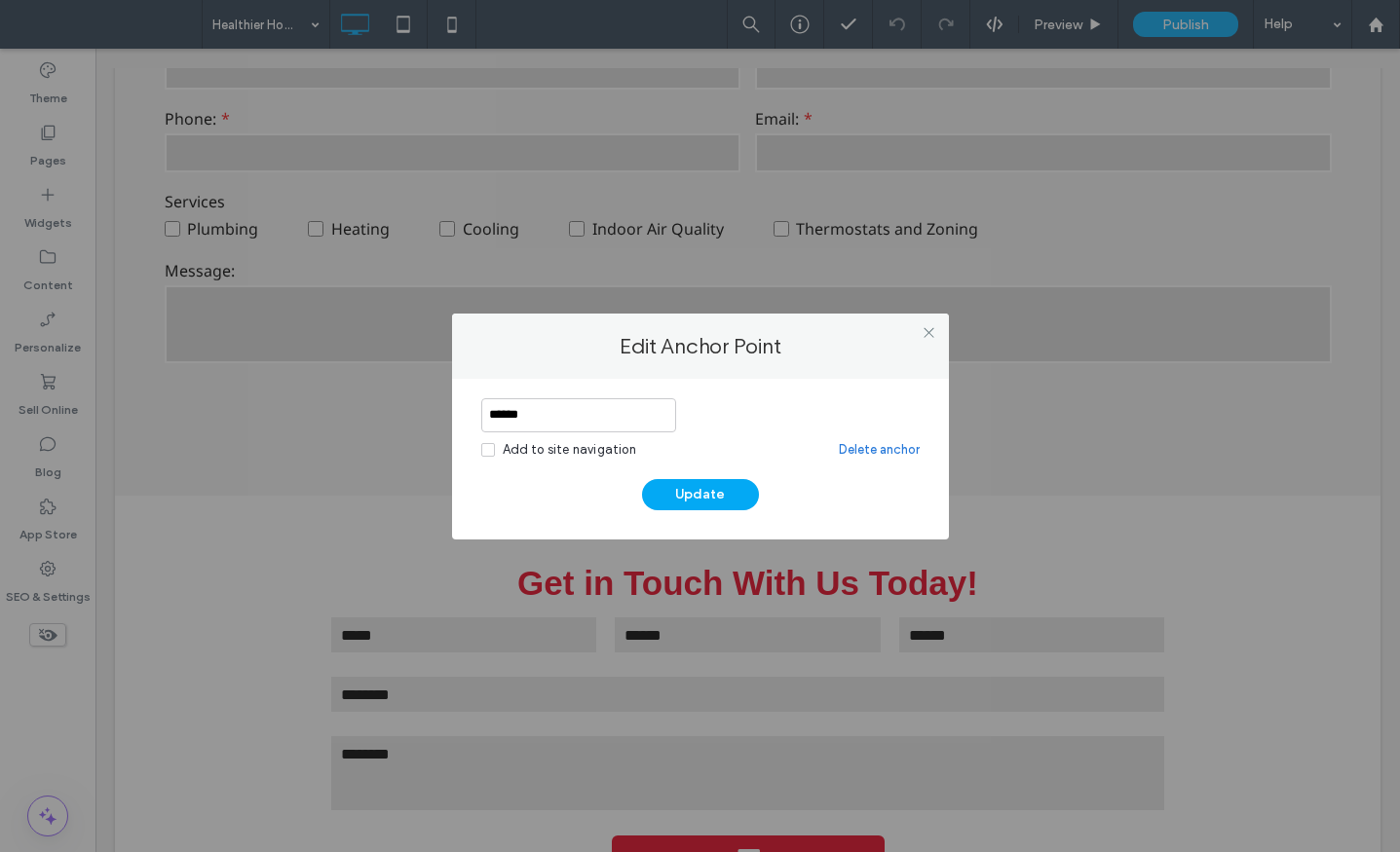 drag, startPoint x: 577, startPoint y: 409, endPoint x: 468, endPoint y: 411, distance: 109.01835 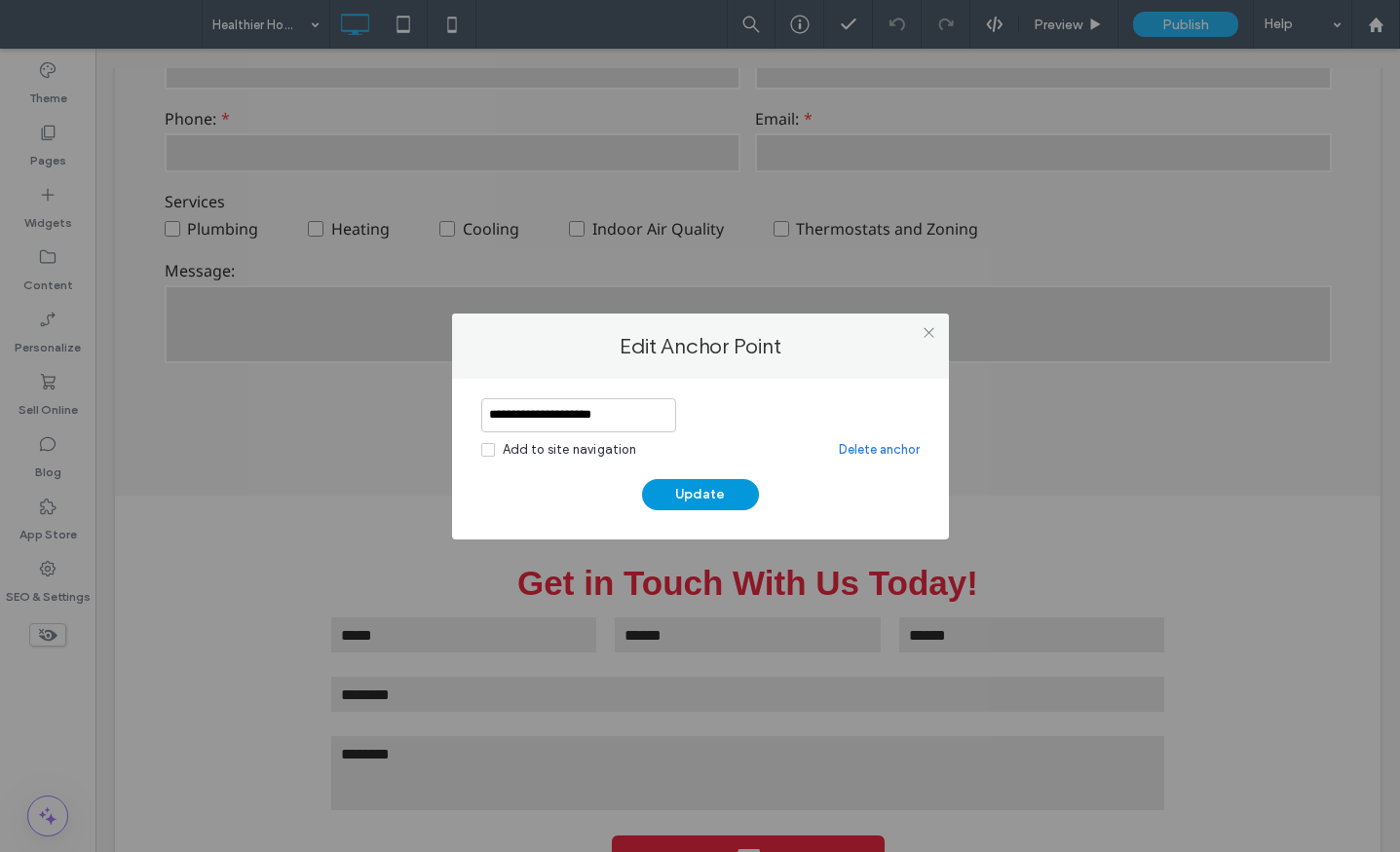 type on "**********" 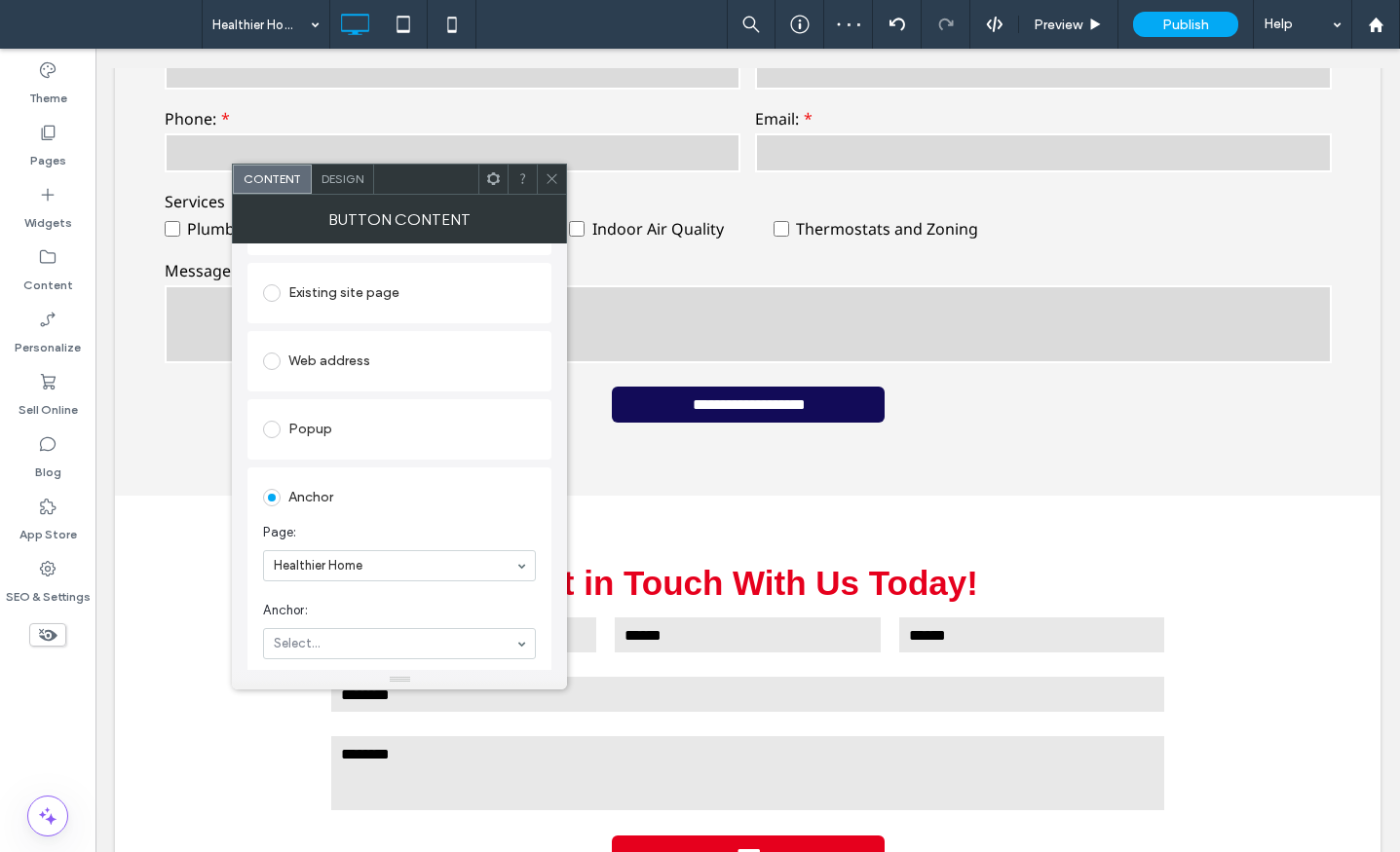 scroll, scrollTop: 292, scrollLeft: 0, axis: vertical 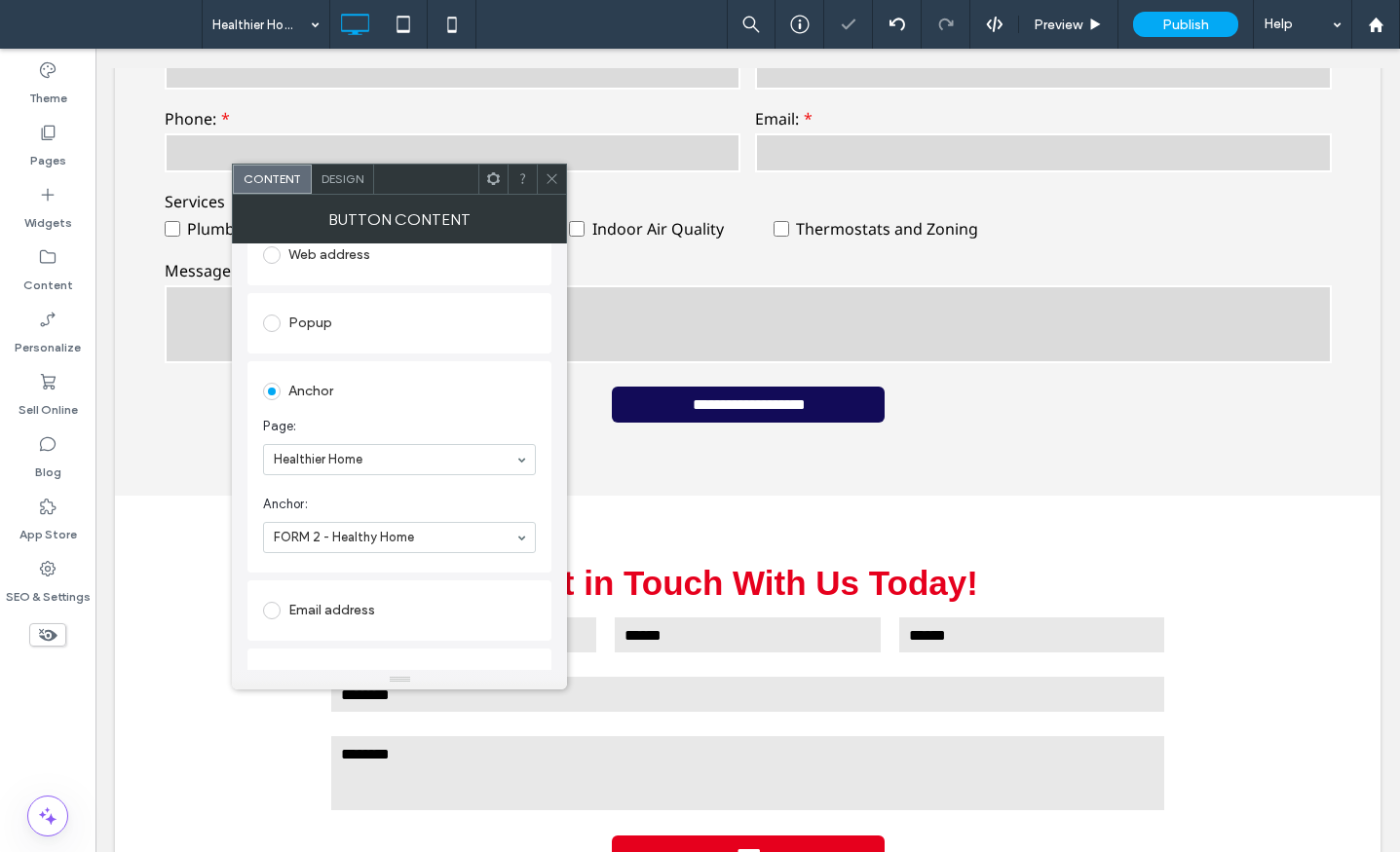 click at bounding box center [551, 179] 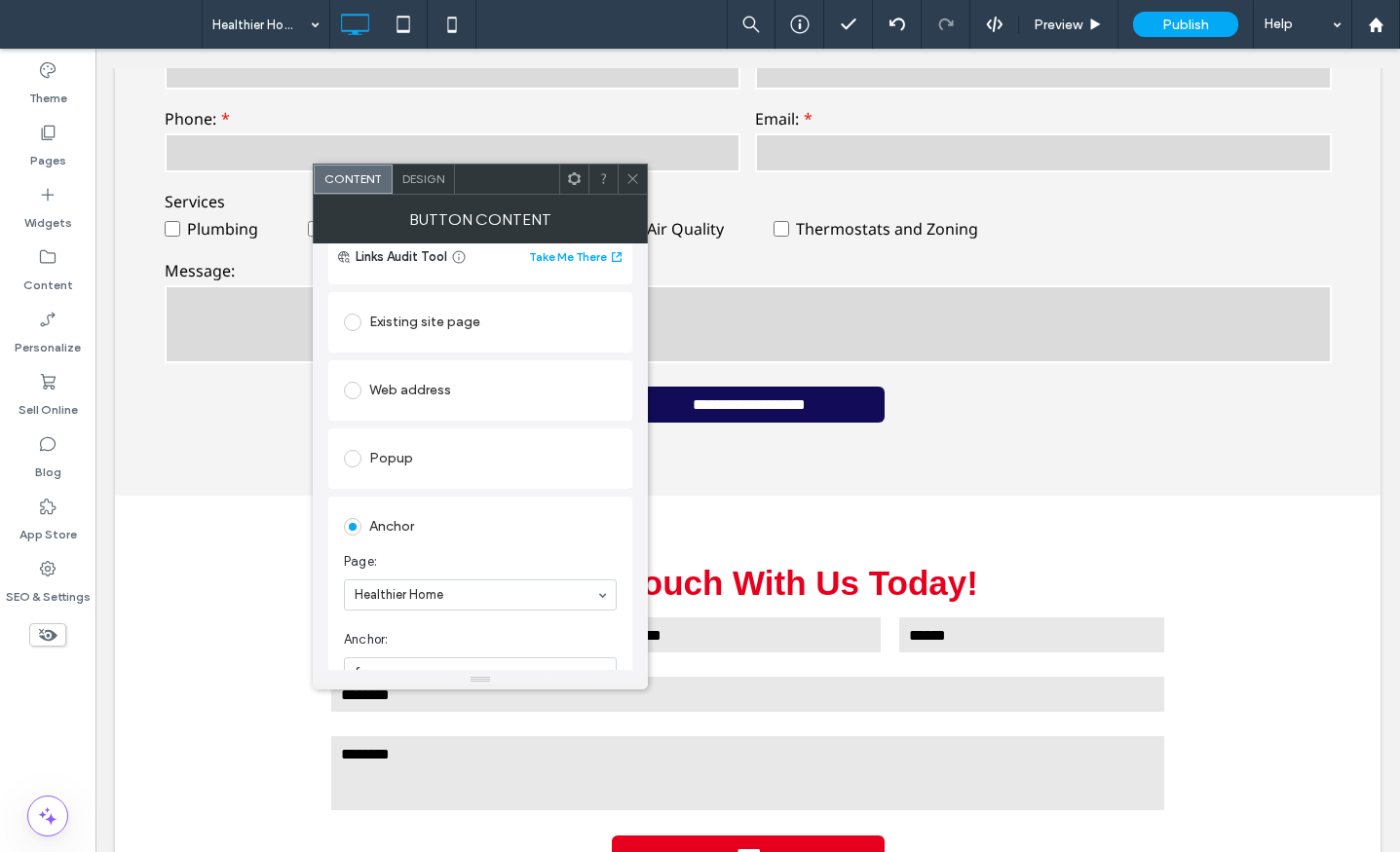 scroll, scrollTop: 292, scrollLeft: 0, axis: vertical 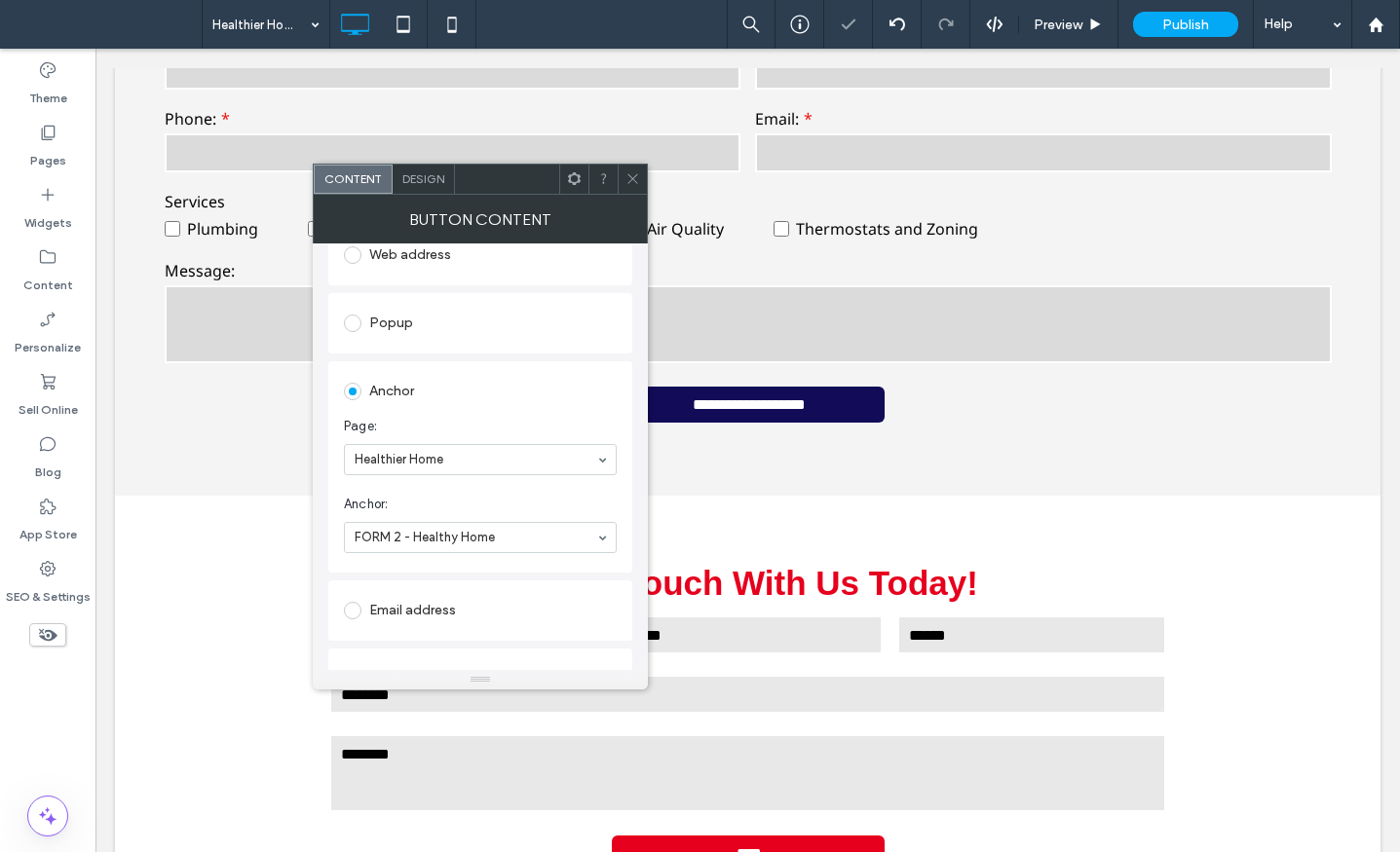 click 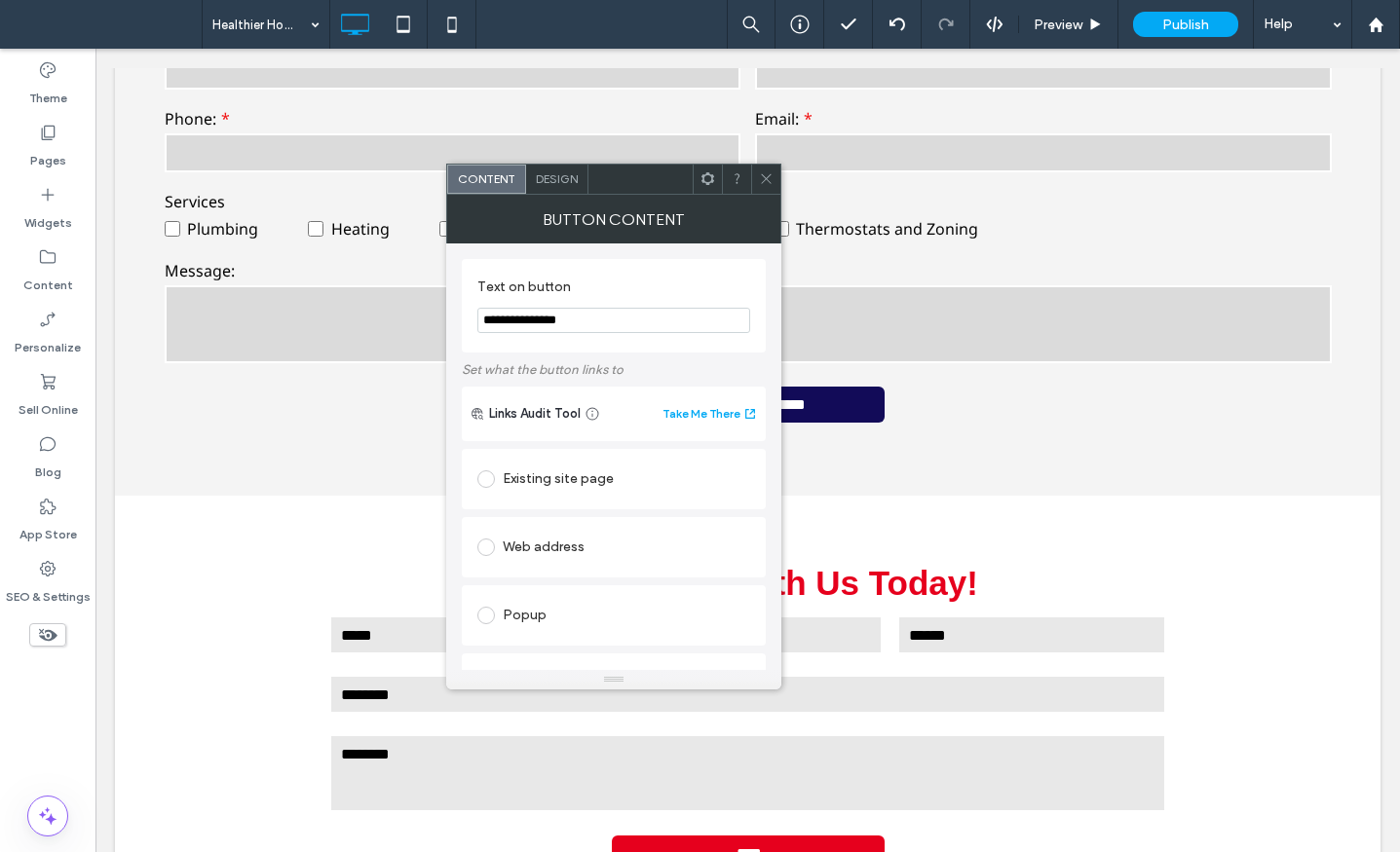 scroll, scrollTop: 389, scrollLeft: 0, axis: vertical 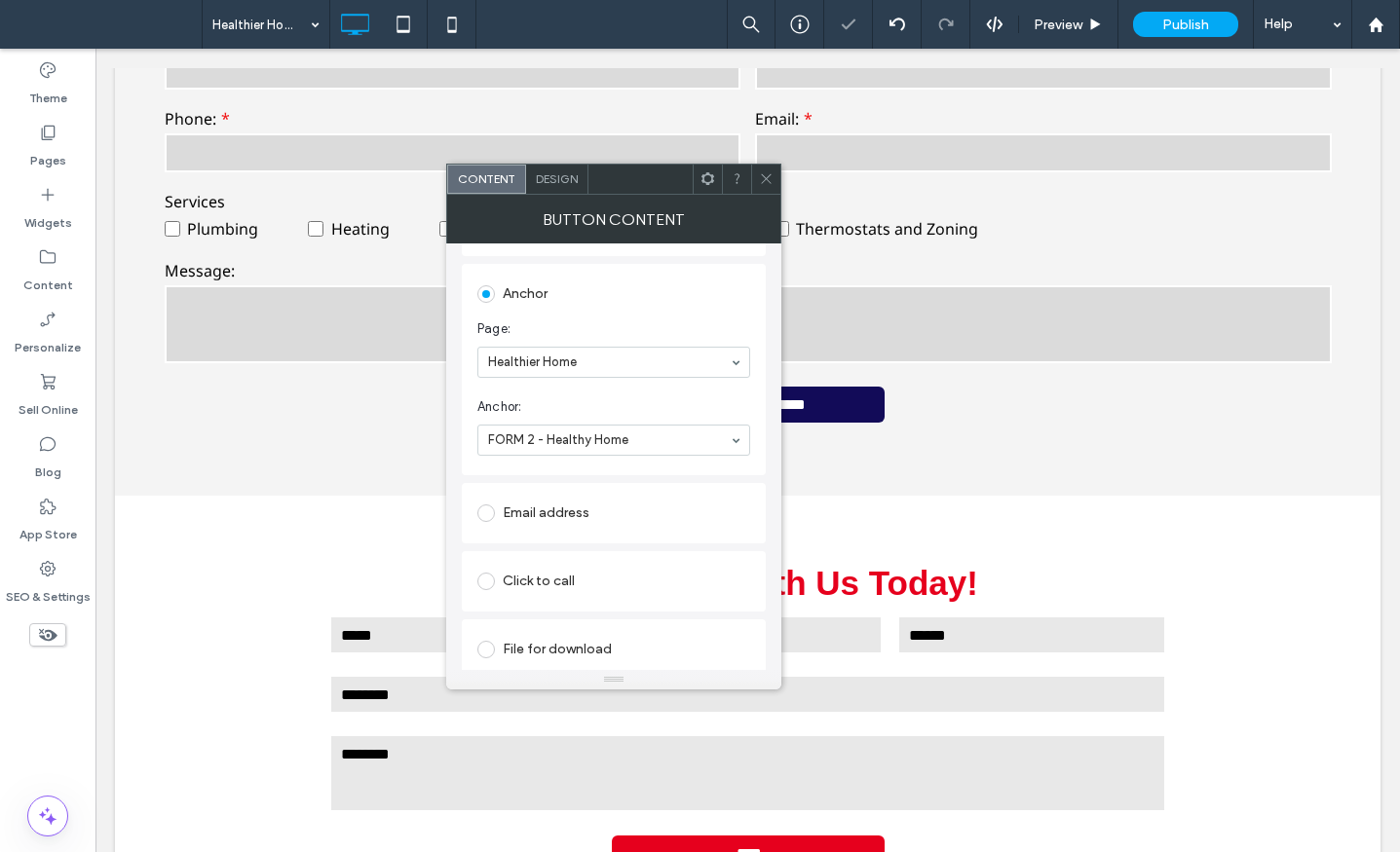 click 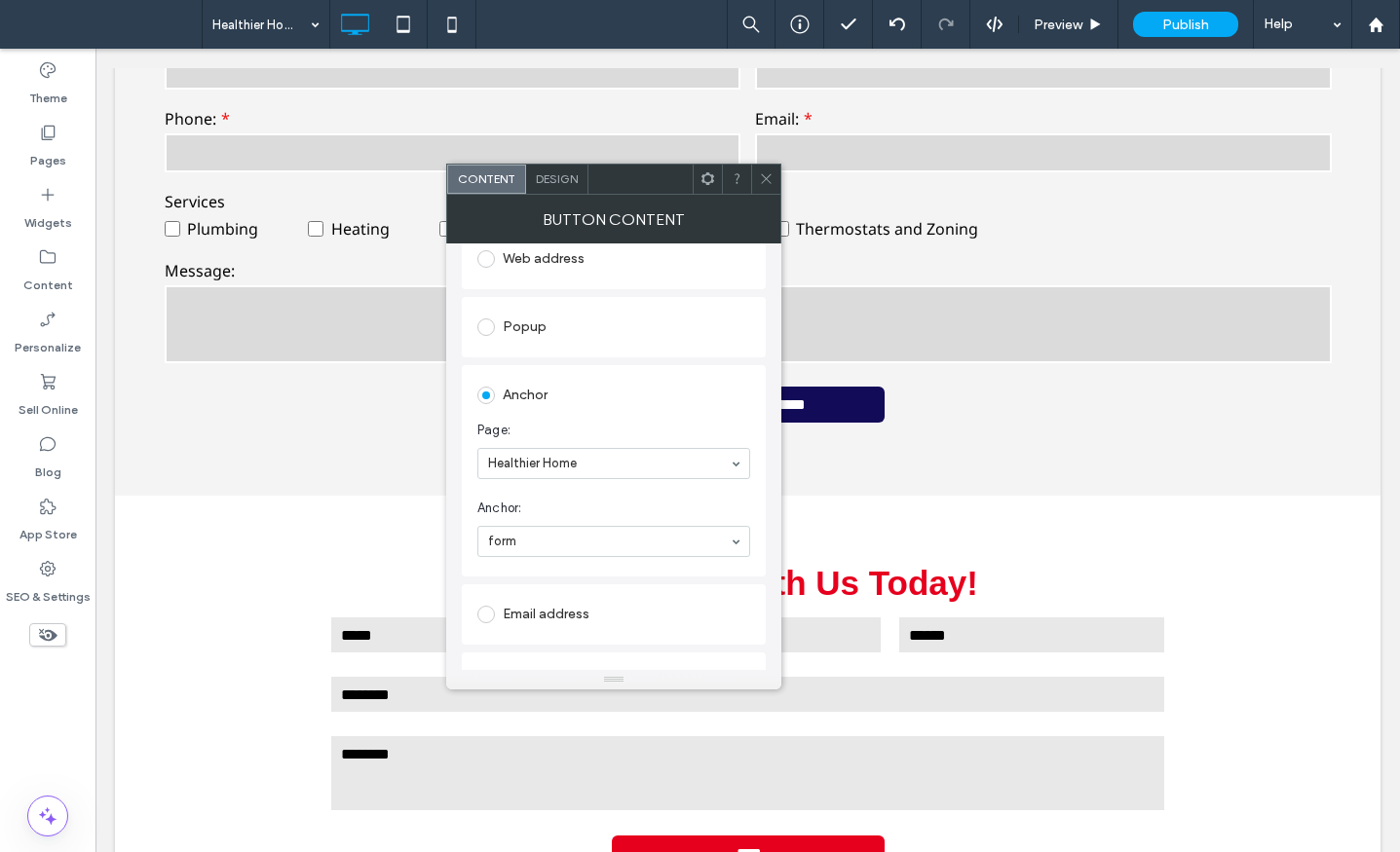 scroll, scrollTop: 389, scrollLeft: 0, axis: vertical 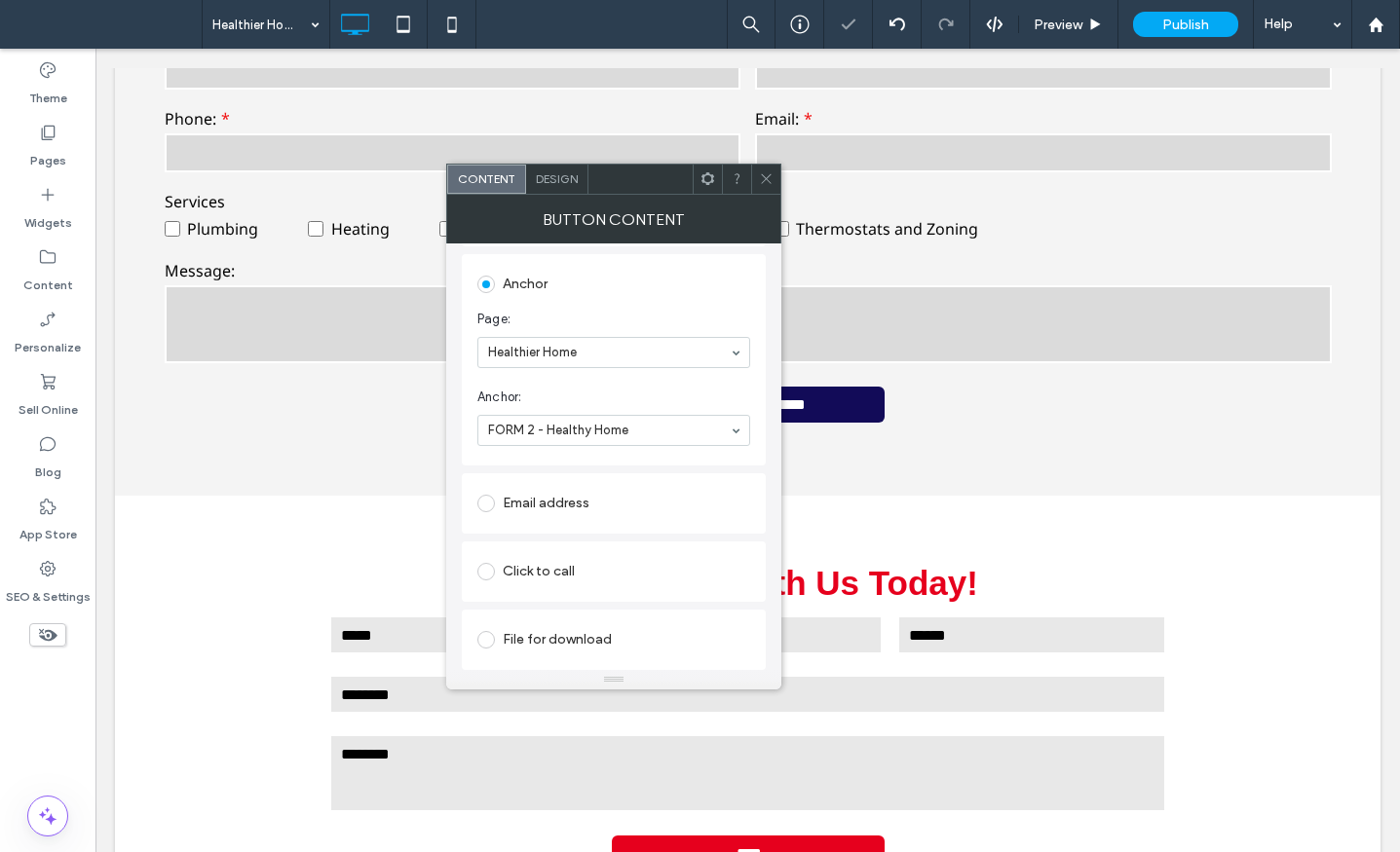 click 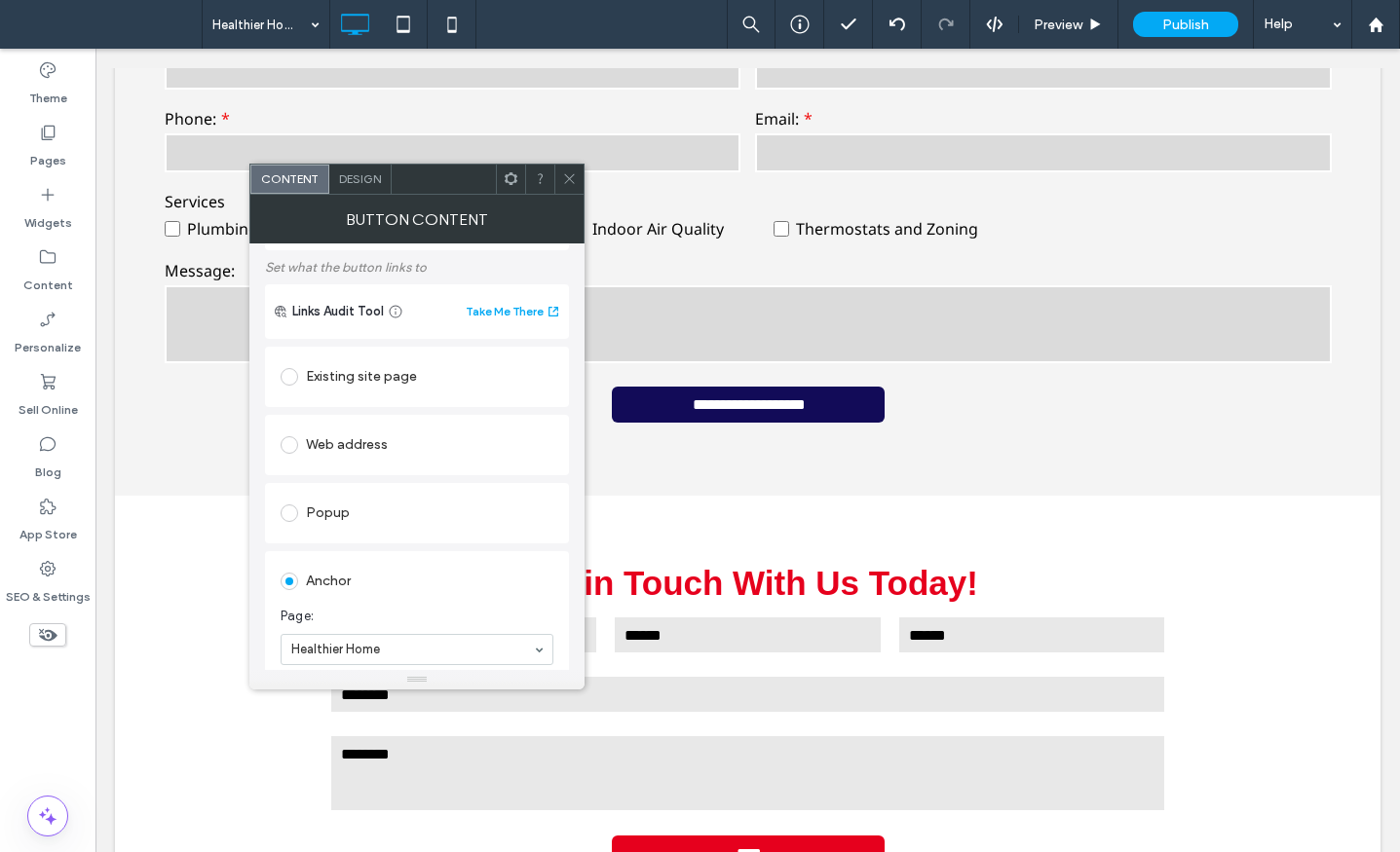 scroll, scrollTop: 292, scrollLeft: 0, axis: vertical 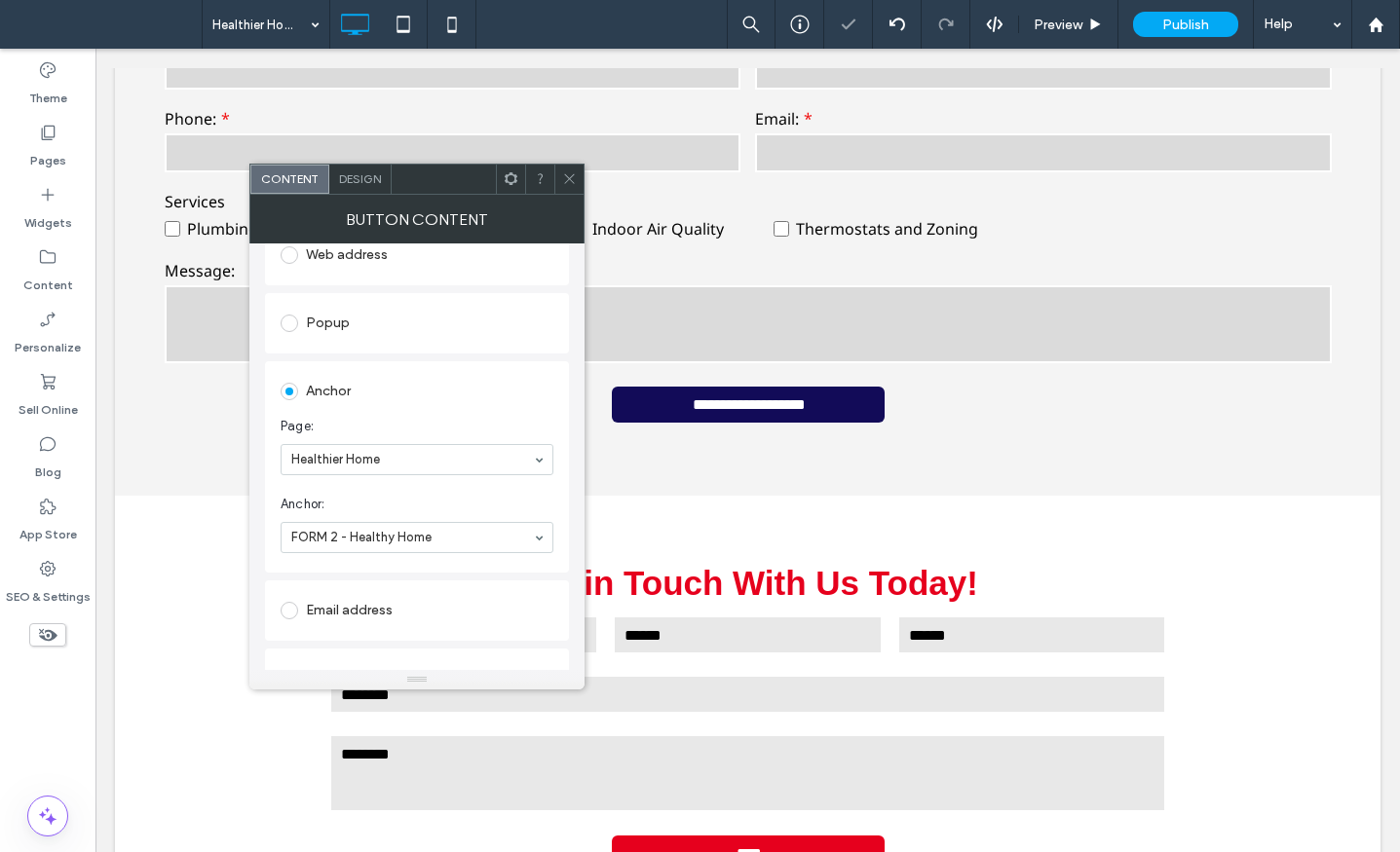 drag, startPoint x: 569, startPoint y: 178, endPoint x: 581, endPoint y: 201, distance: 25.942244 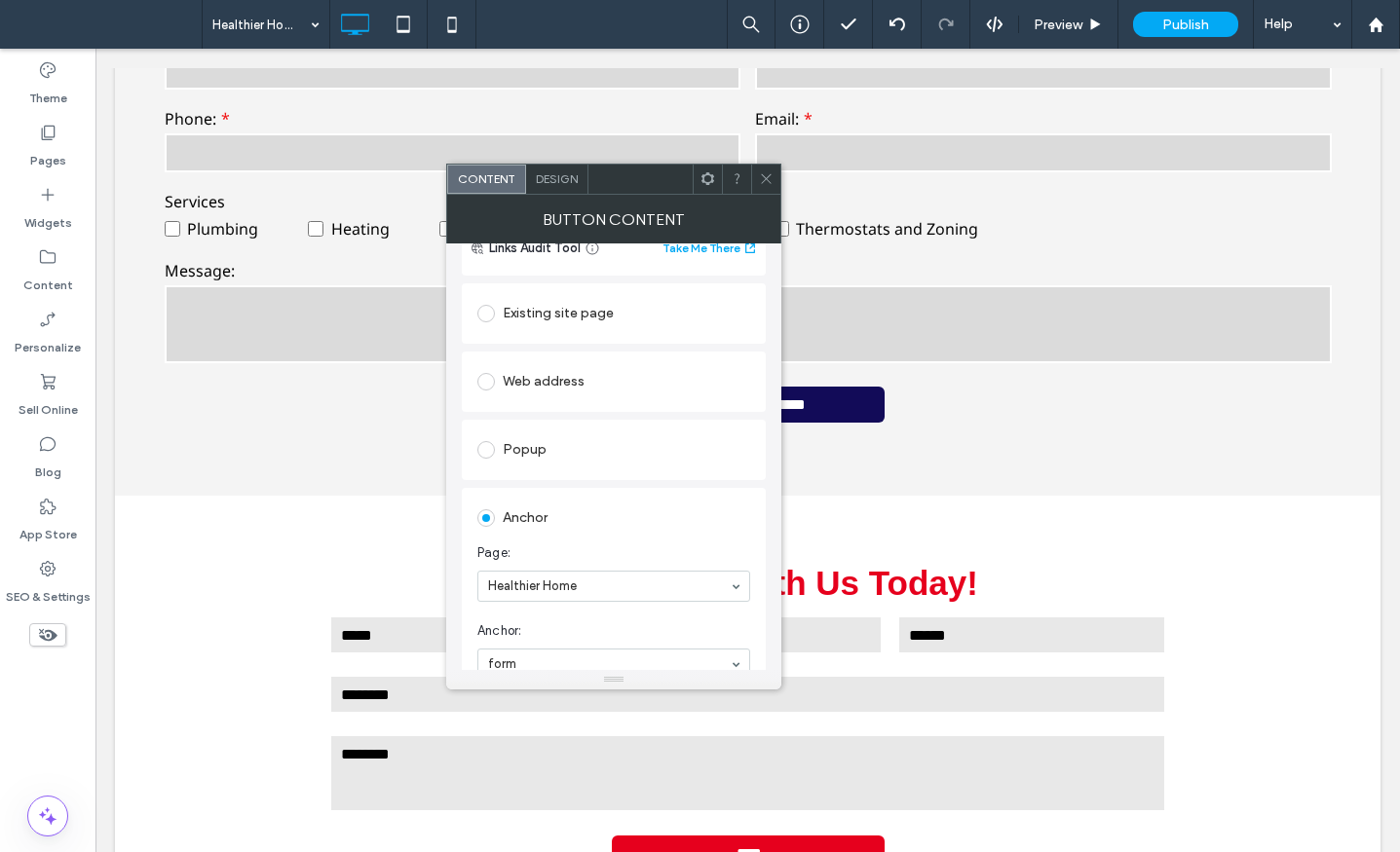 scroll, scrollTop: 292, scrollLeft: 0, axis: vertical 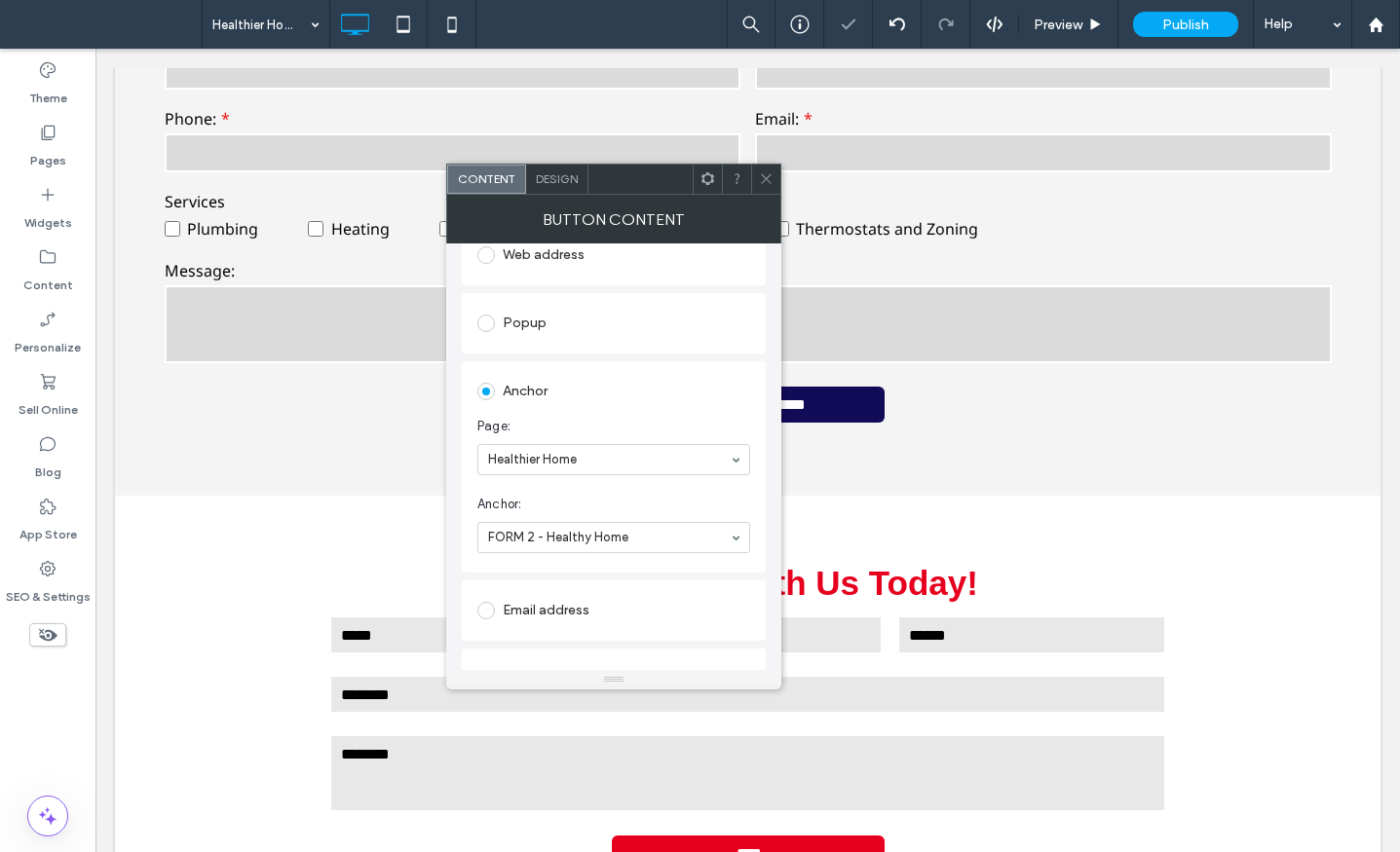 click 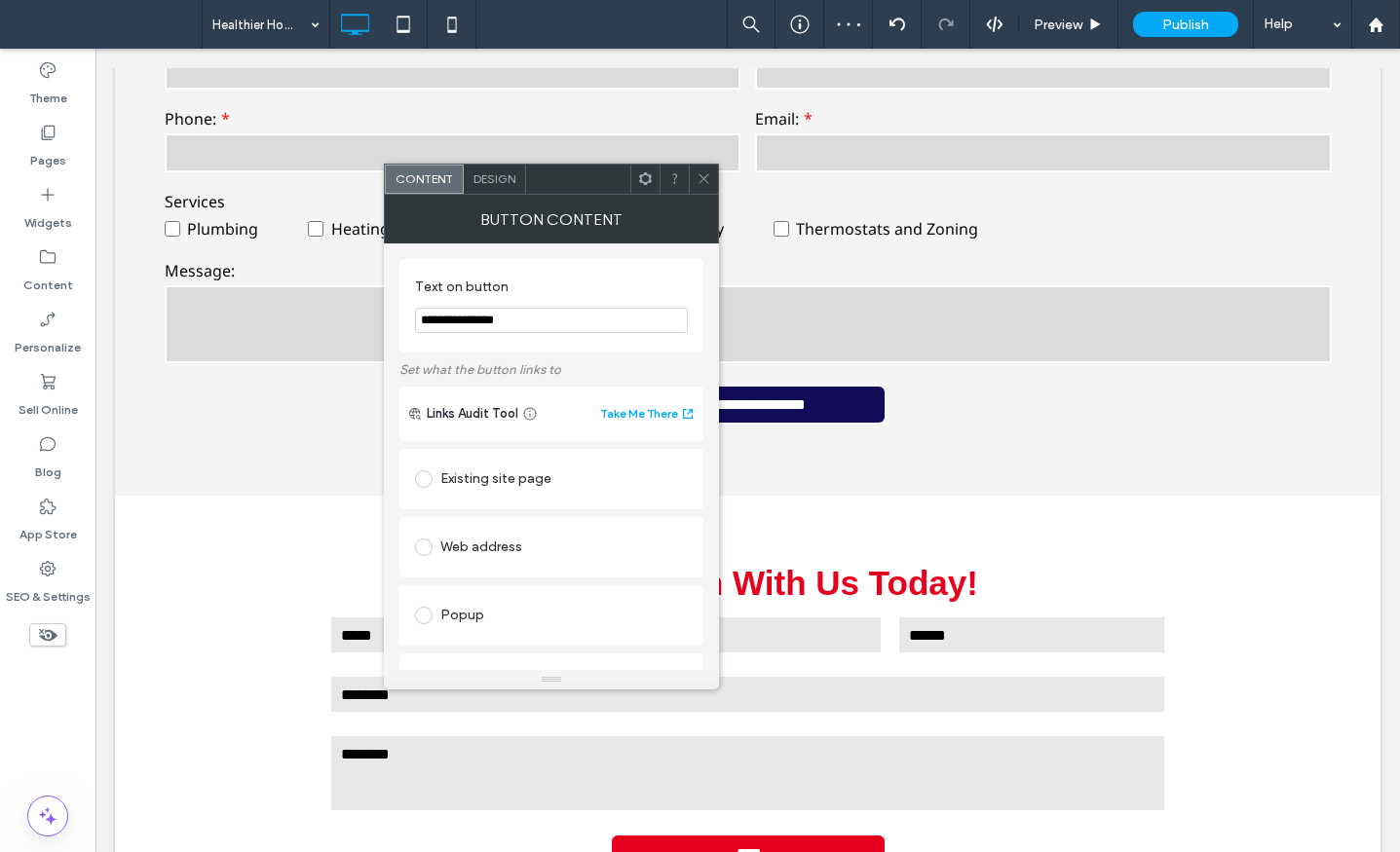 scroll, scrollTop: 195, scrollLeft: 0, axis: vertical 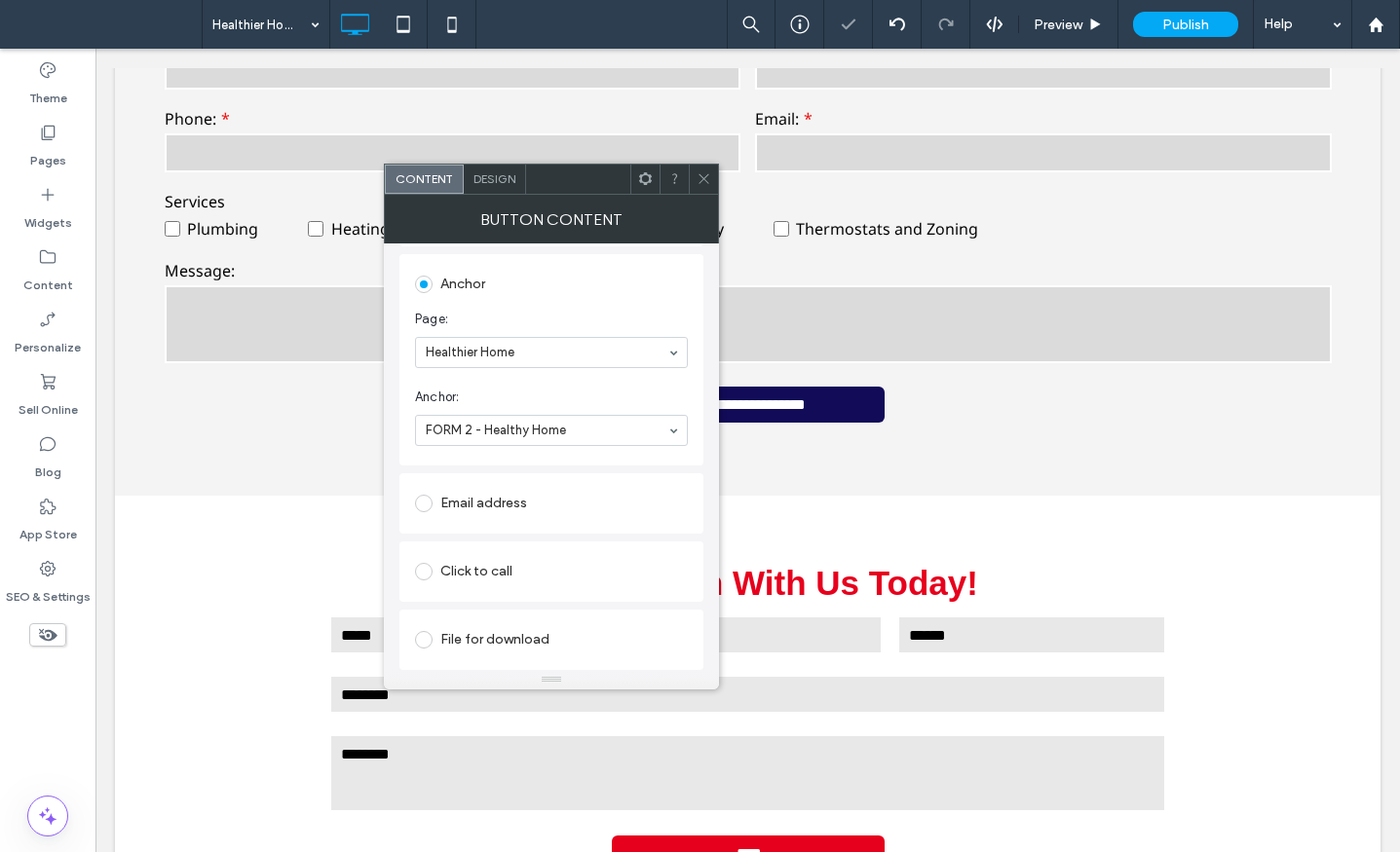 click 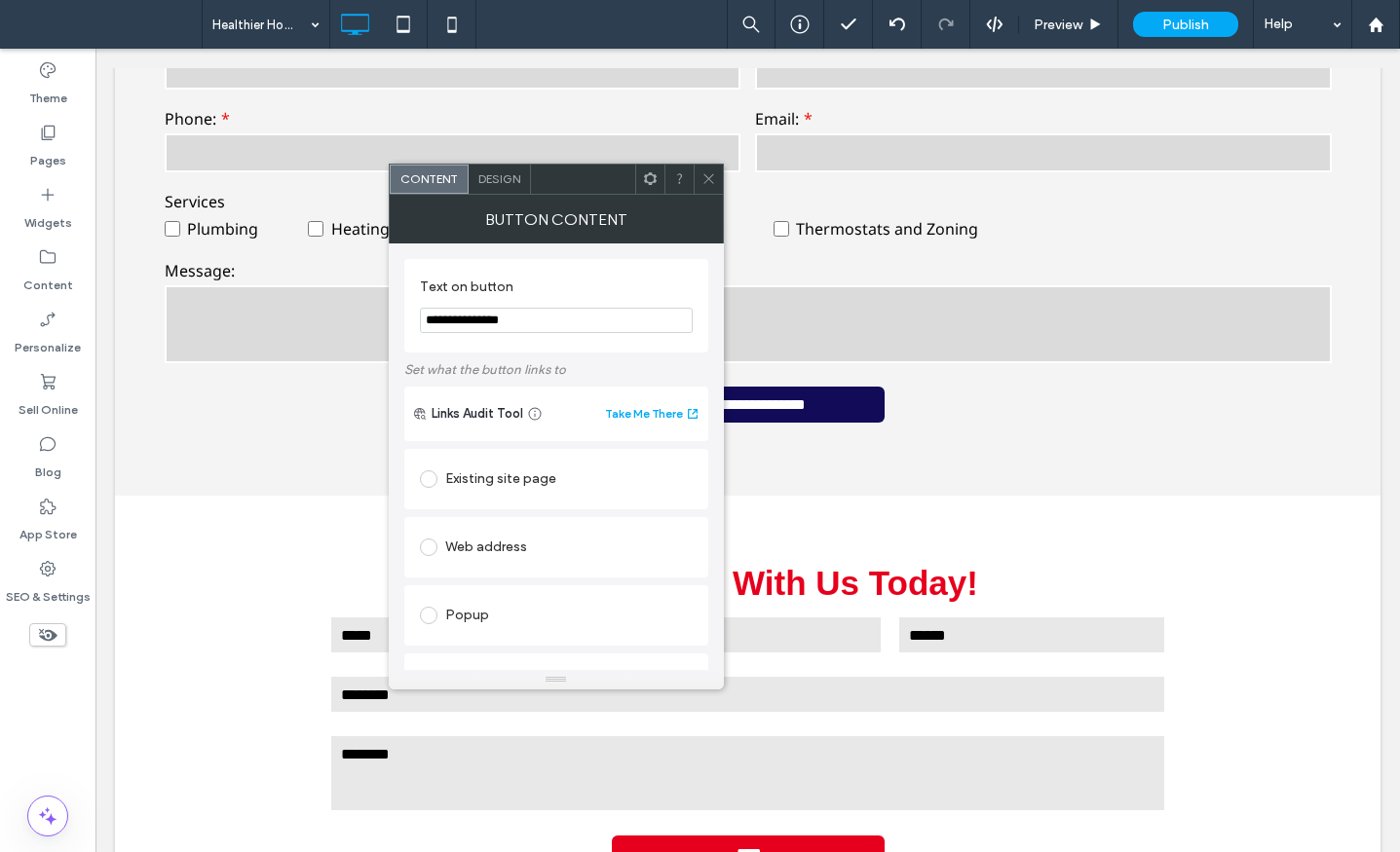 click on "Design" at bounding box center (499, 178) 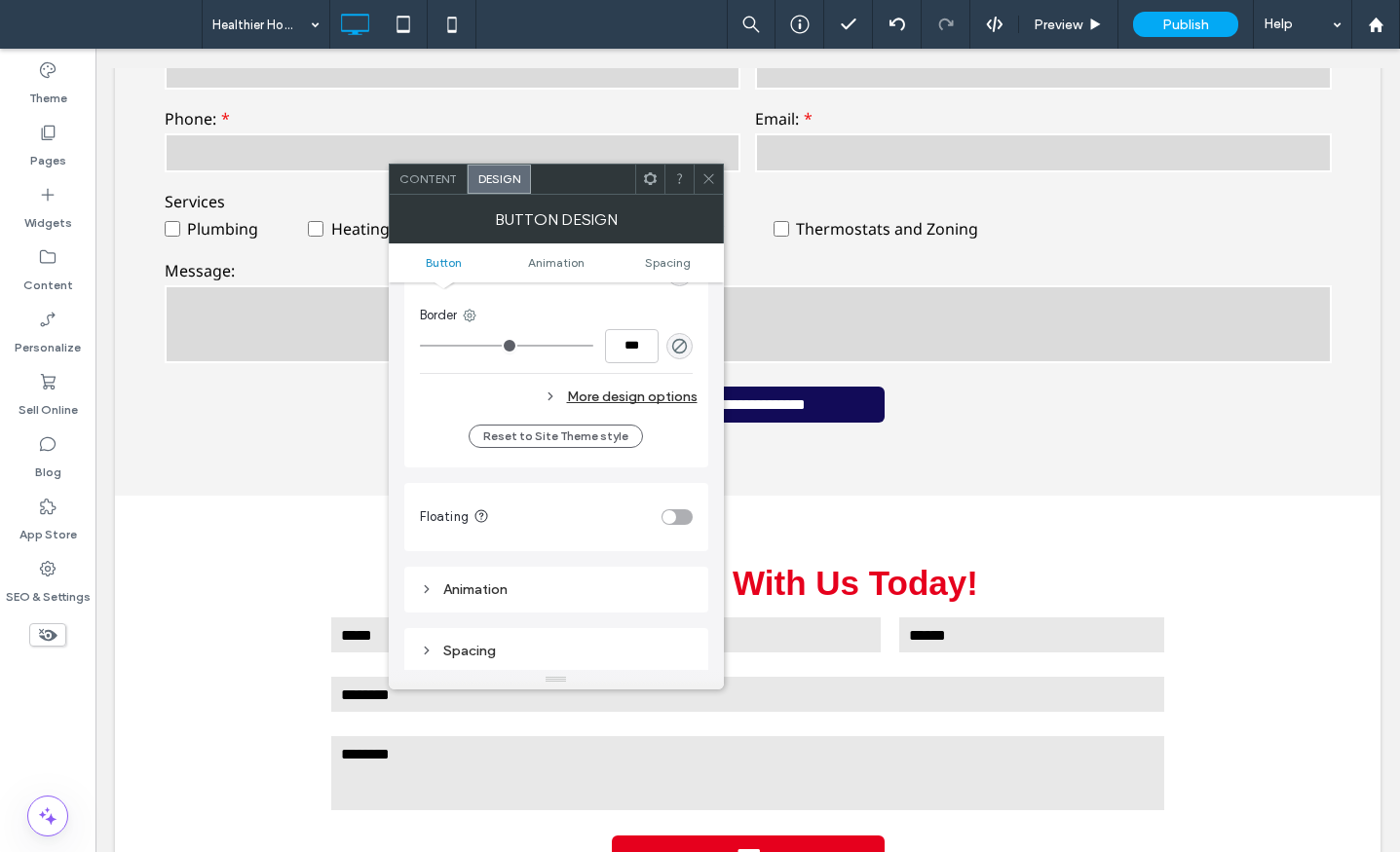 scroll, scrollTop: 292, scrollLeft: 0, axis: vertical 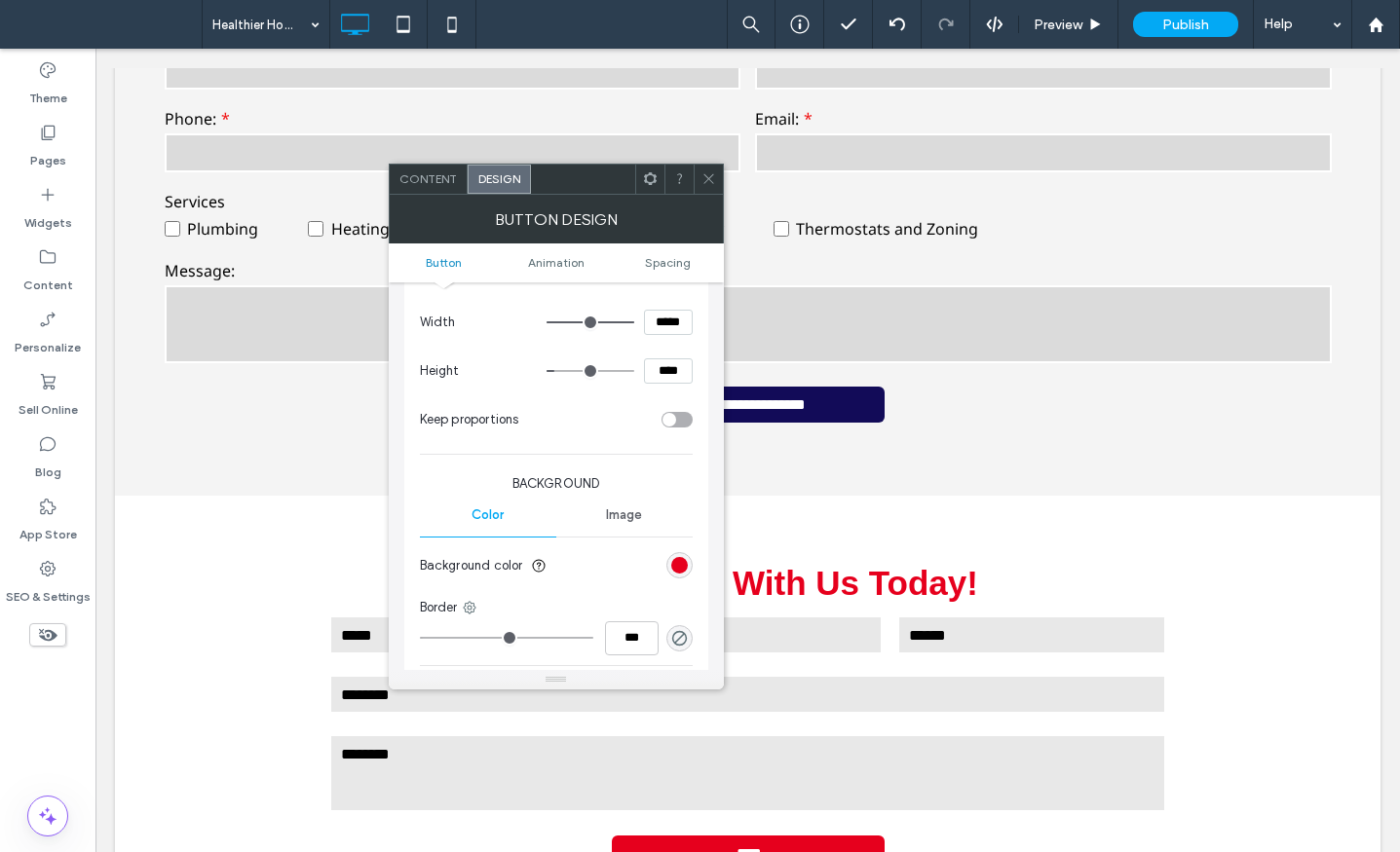click on "Content" at bounding box center [428, 178] 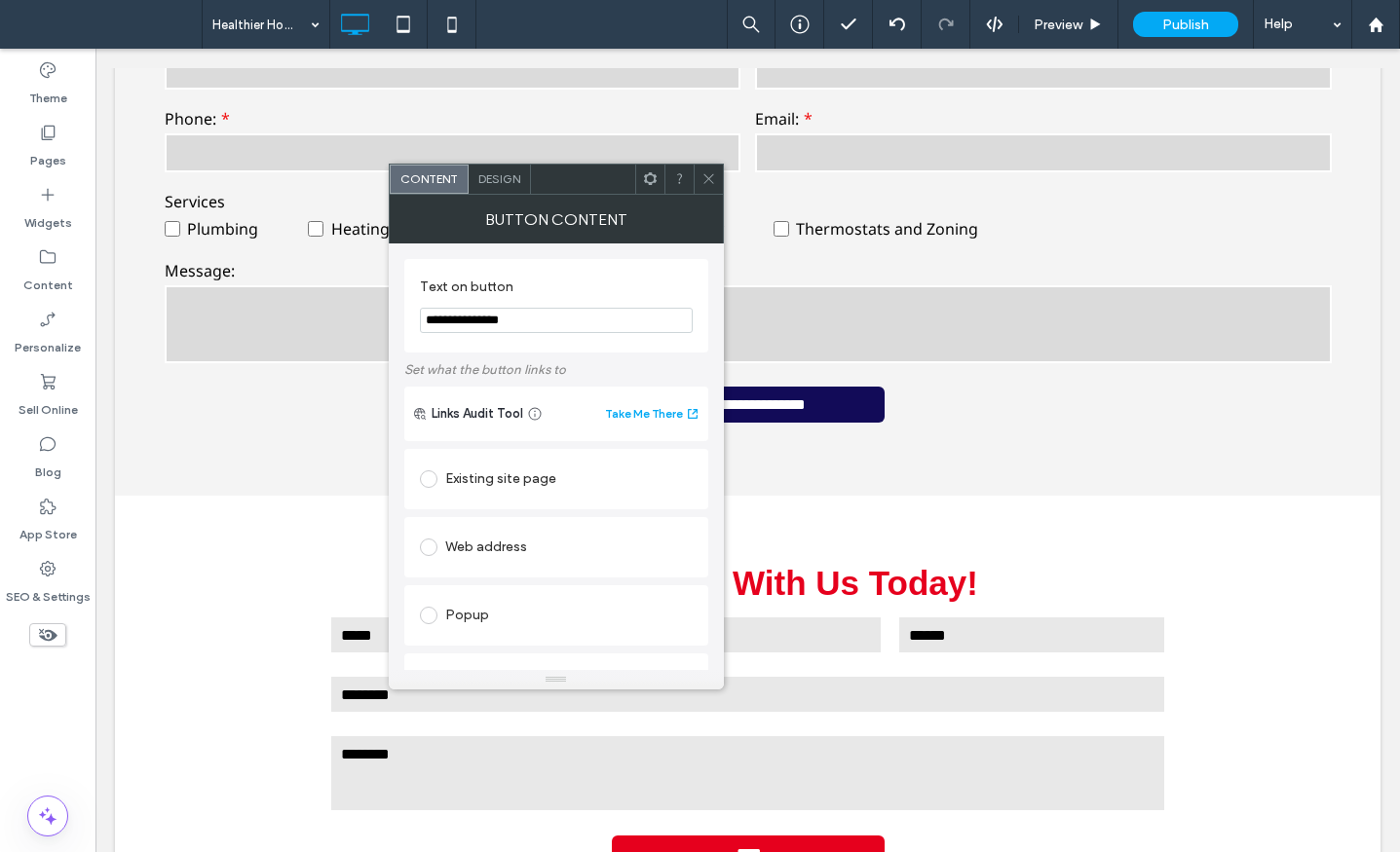 scroll, scrollTop: 292, scrollLeft: 0, axis: vertical 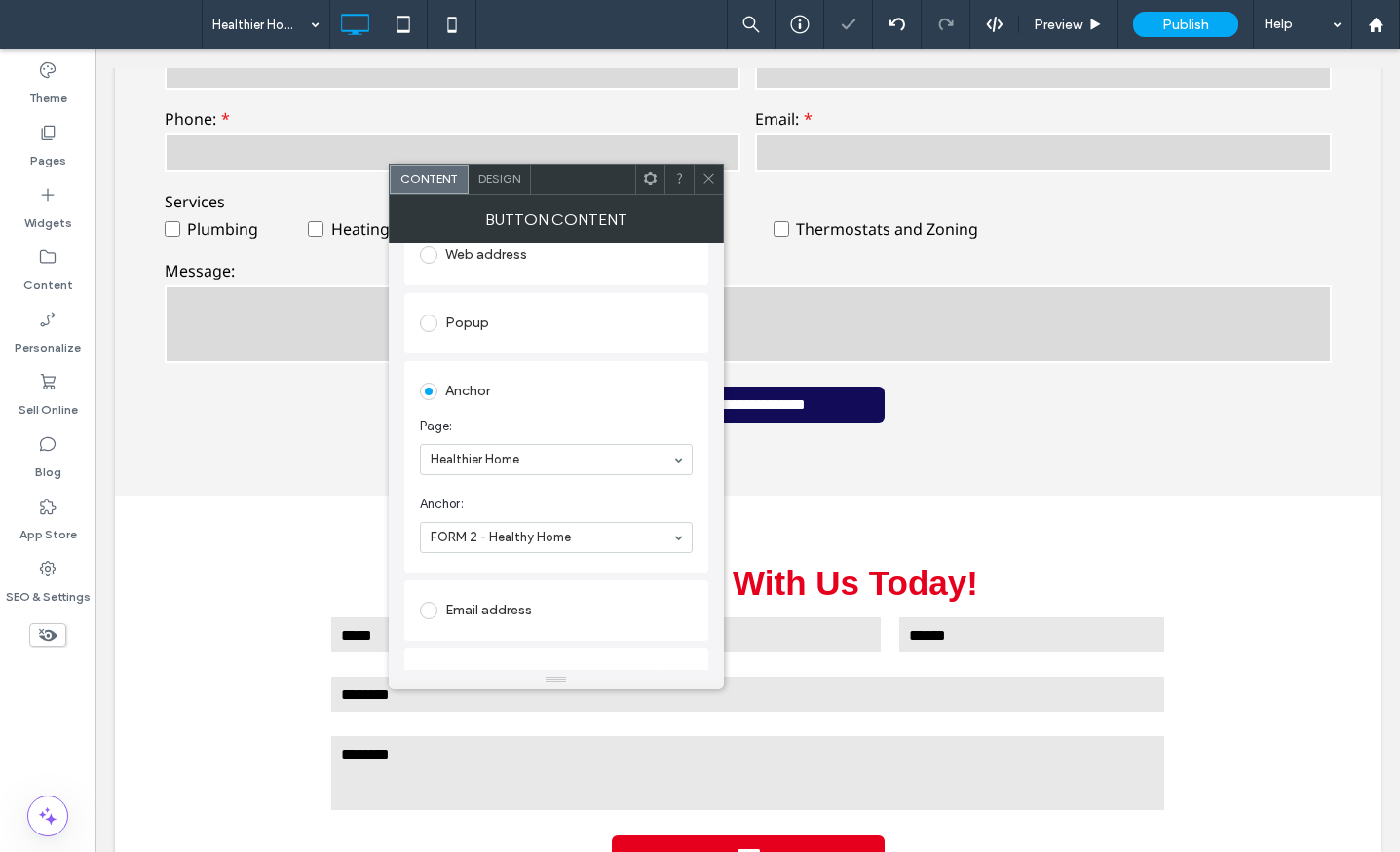 drag, startPoint x: 706, startPoint y: 175, endPoint x: 712, endPoint y: 248, distance: 73.24616 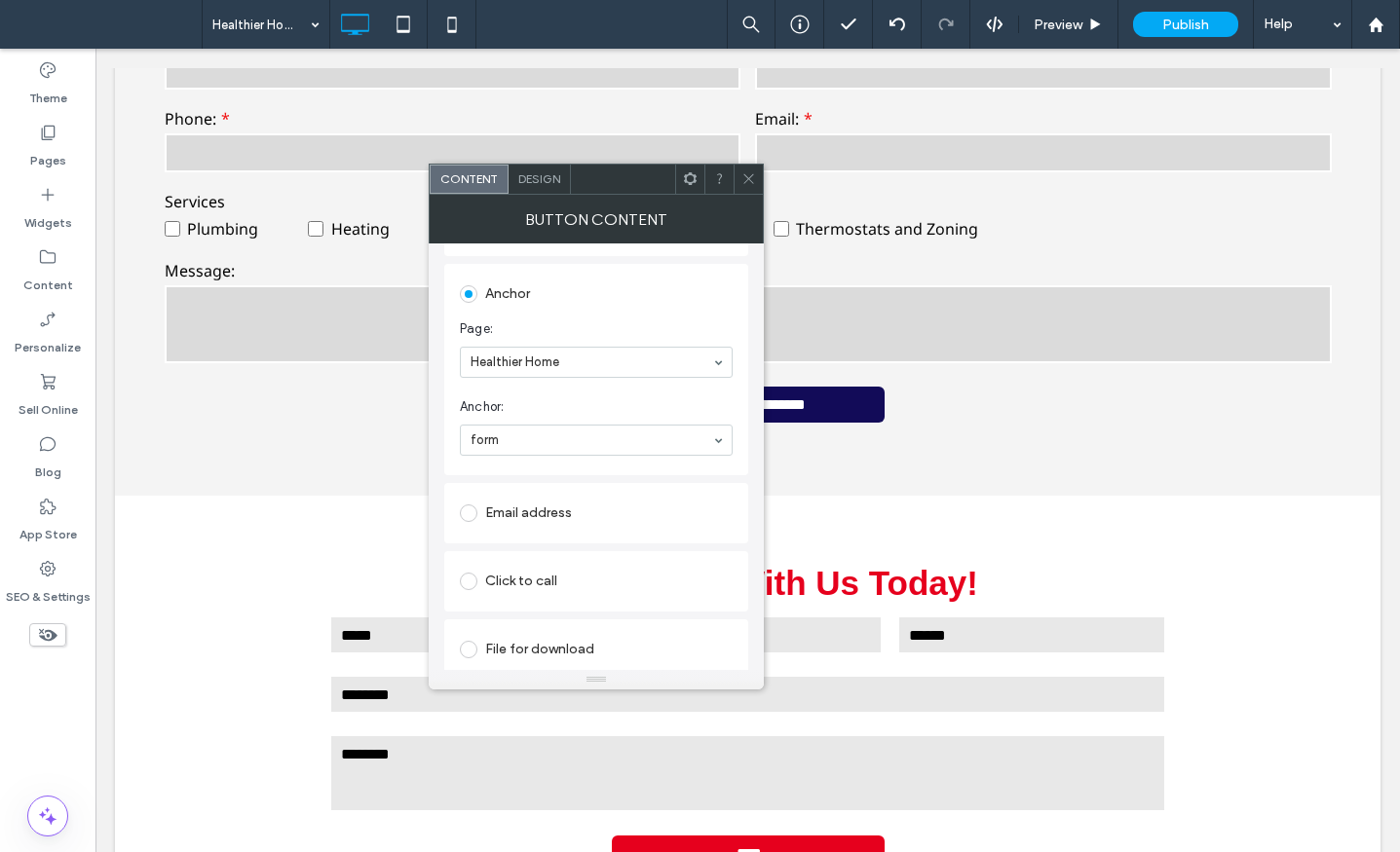 scroll, scrollTop: 400, scrollLeft: 0, axis: vertical 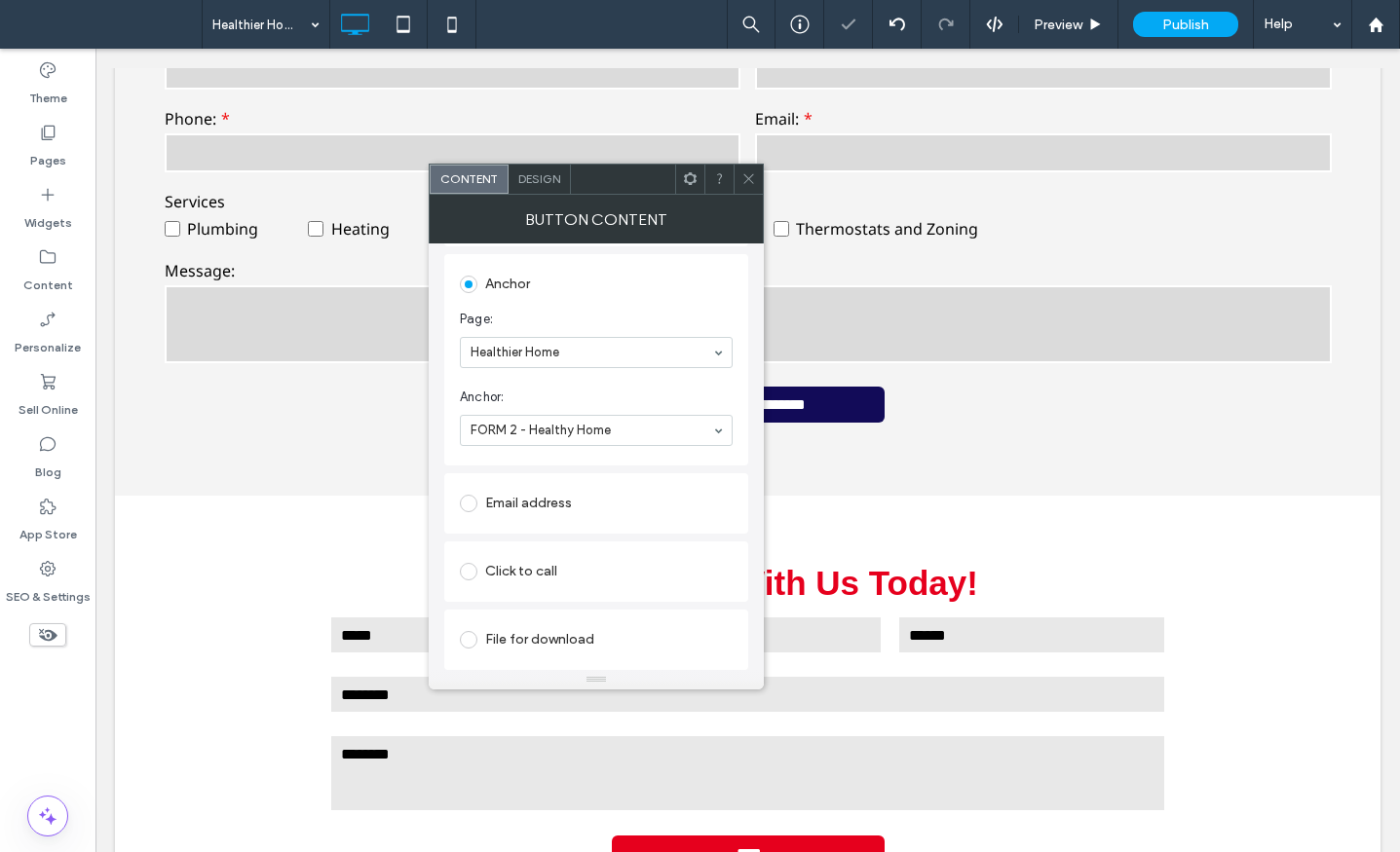 click 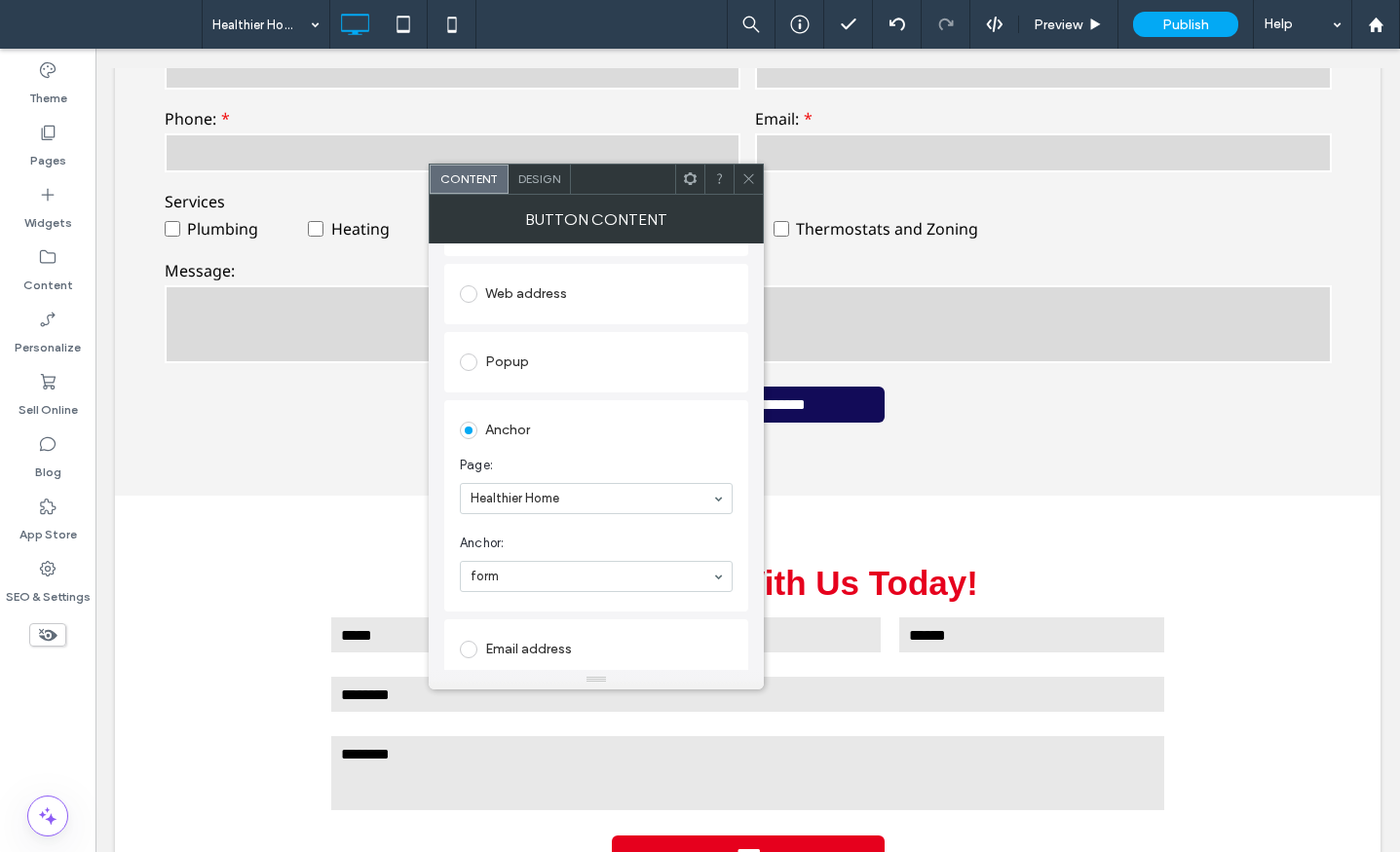 scroll, scrollTop: 389, scrollLeft: 0, axis: vertical 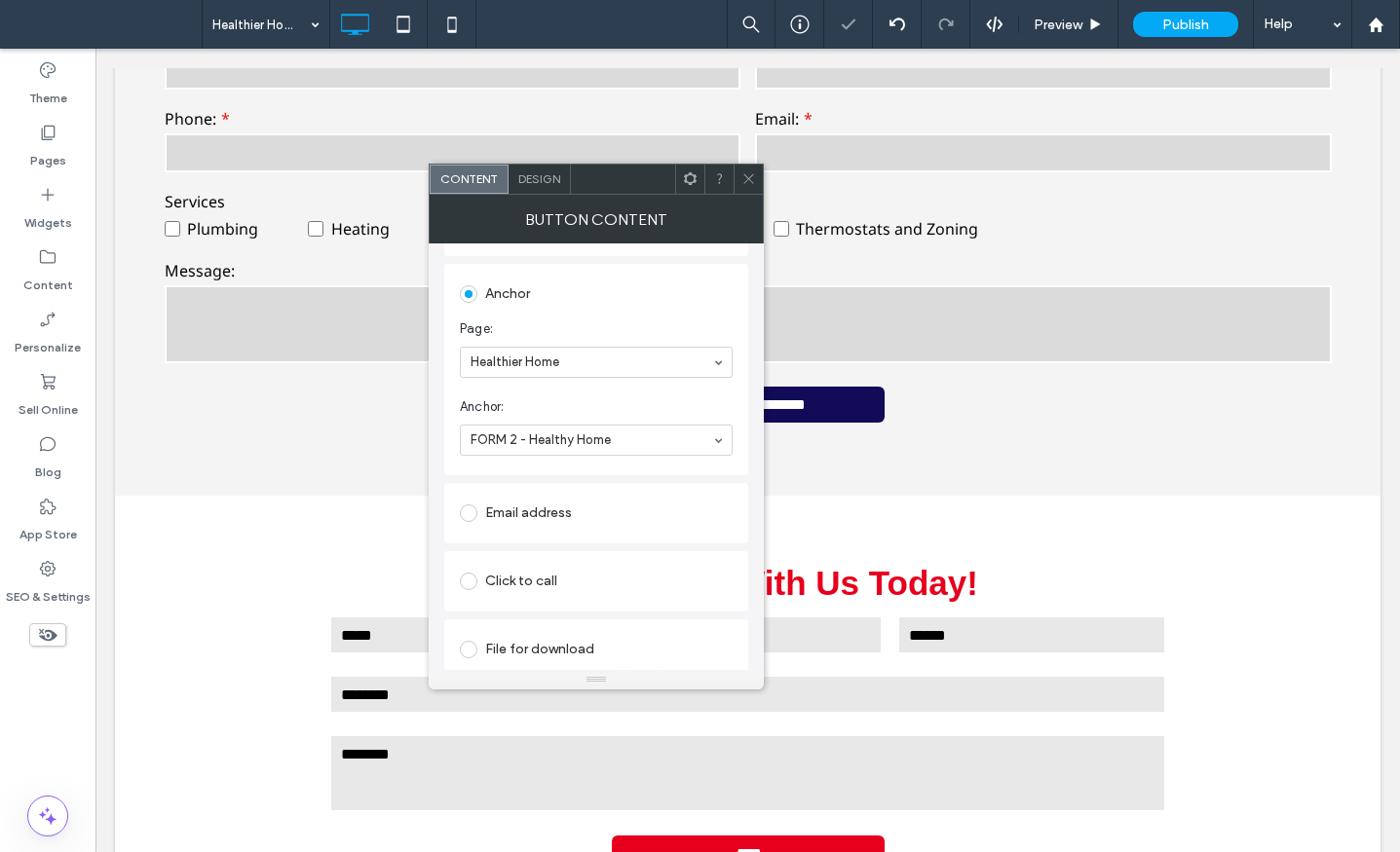 drag, startPoint x: 751, startPoint y: 175, endPoint x: 652, endPoint y: 263, distance: 132.4575 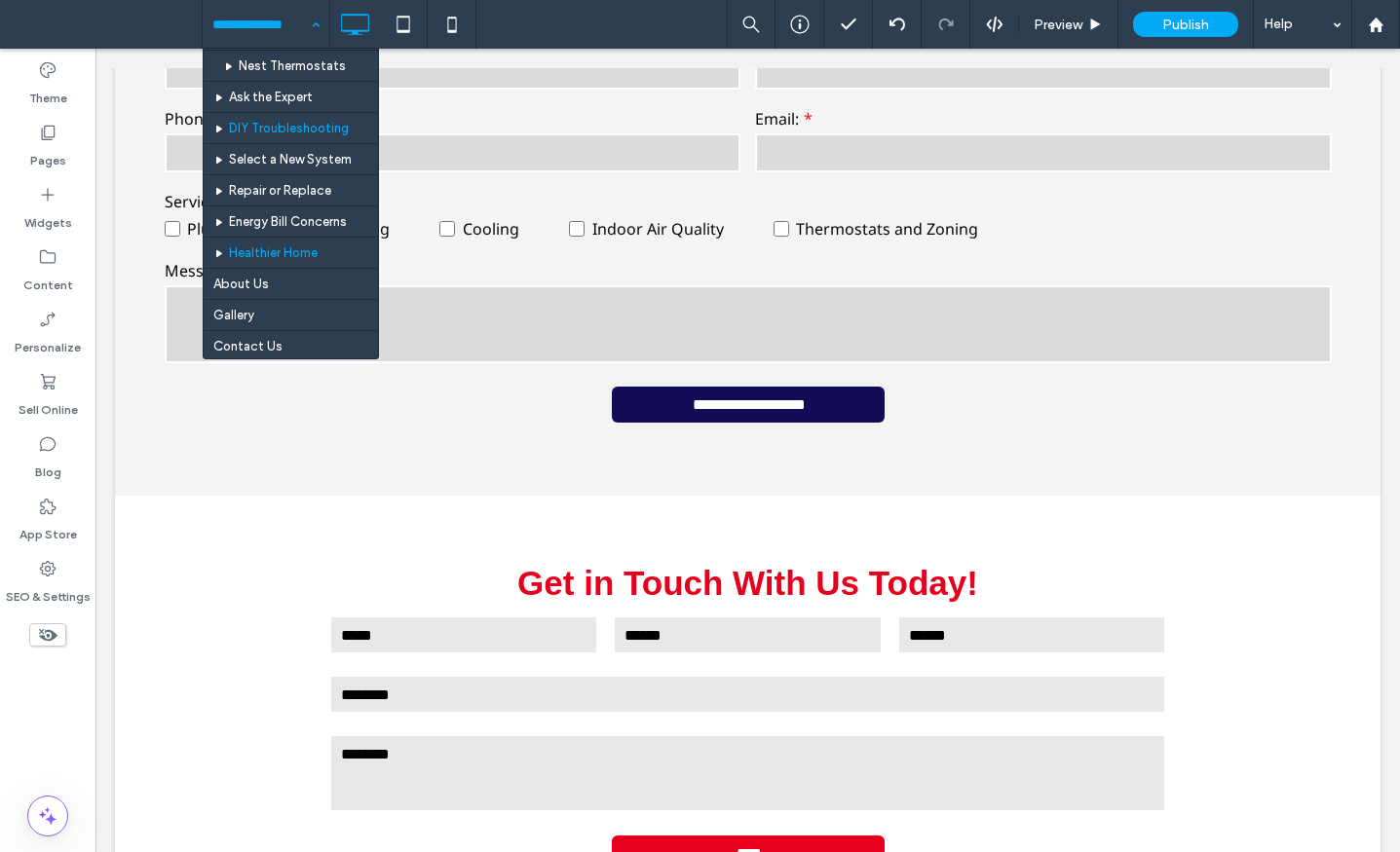 scroll, scrollTop: 1461, scrollLeft: 0, axis: vertical 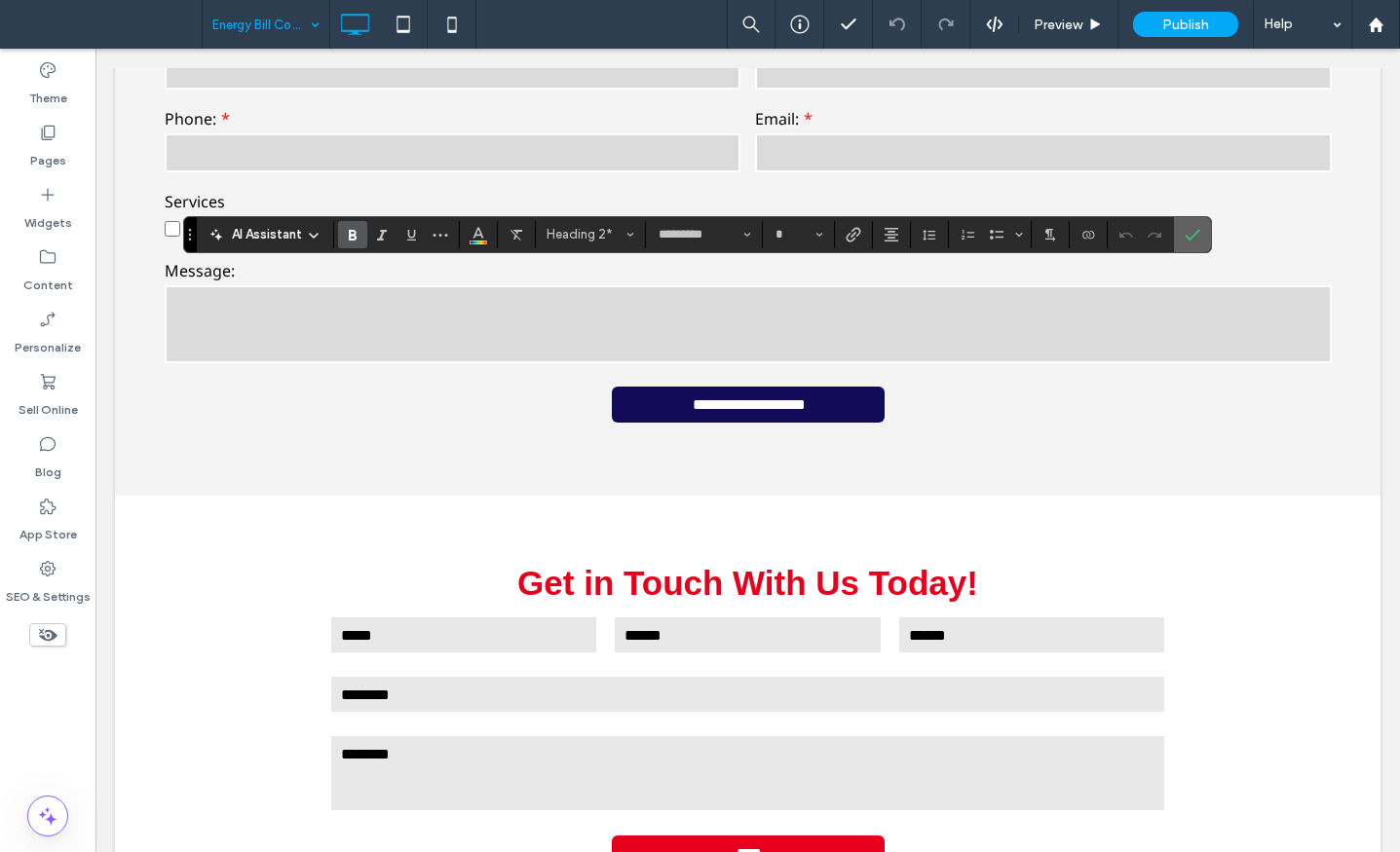 click 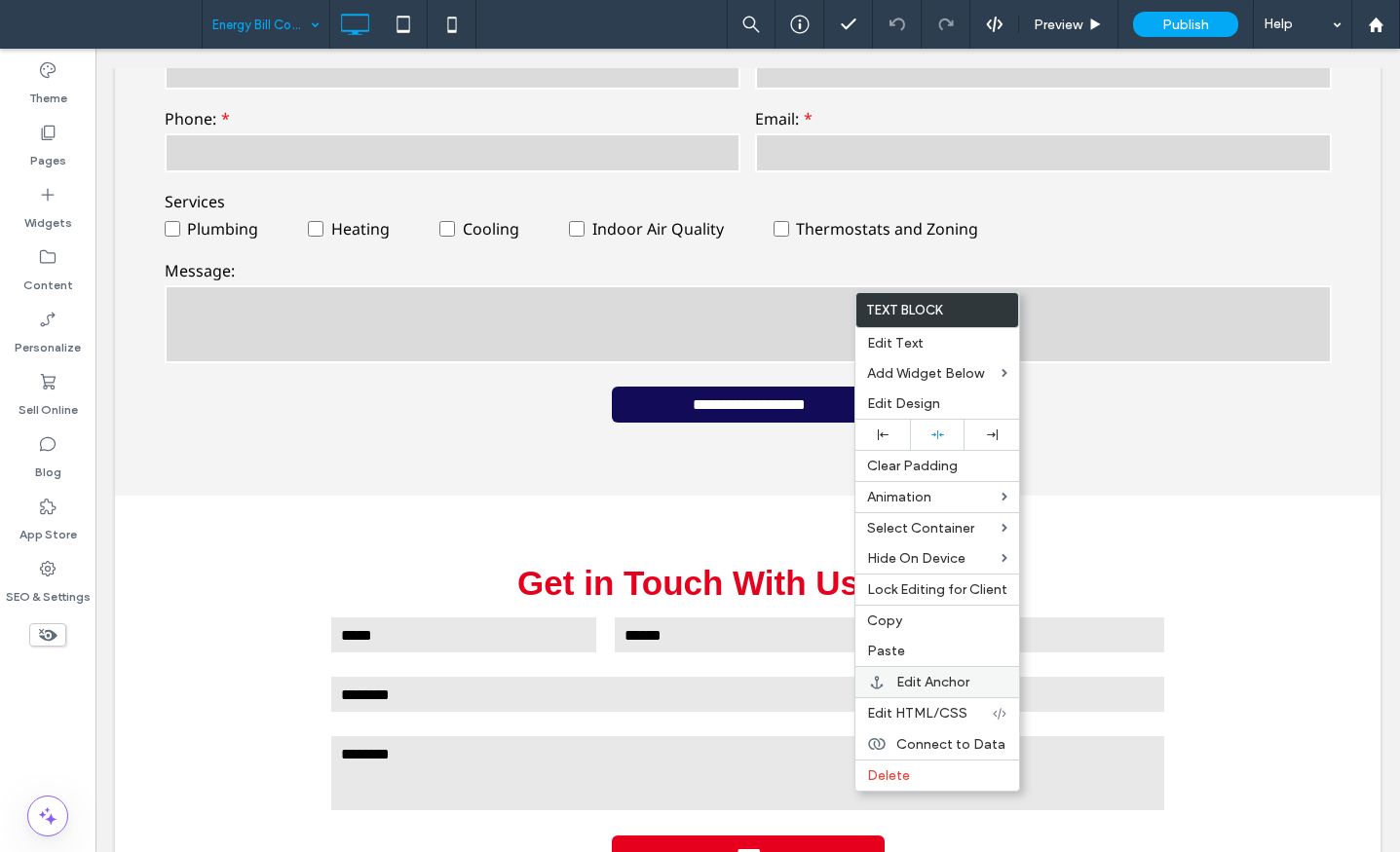 click on "Edit Anchor" at bounding box center (932, 682) 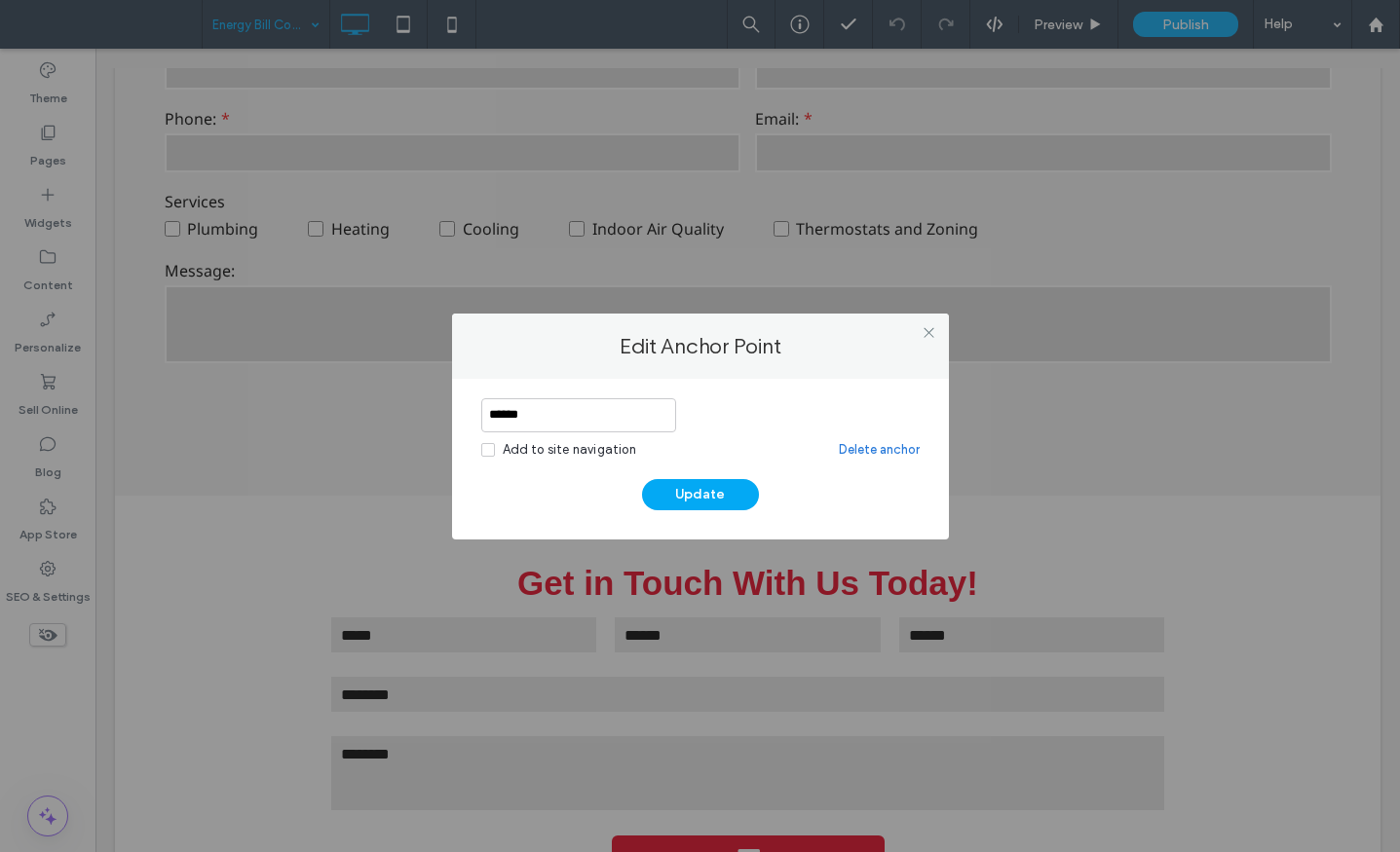 click on "******" at bounding box center (579, 415) 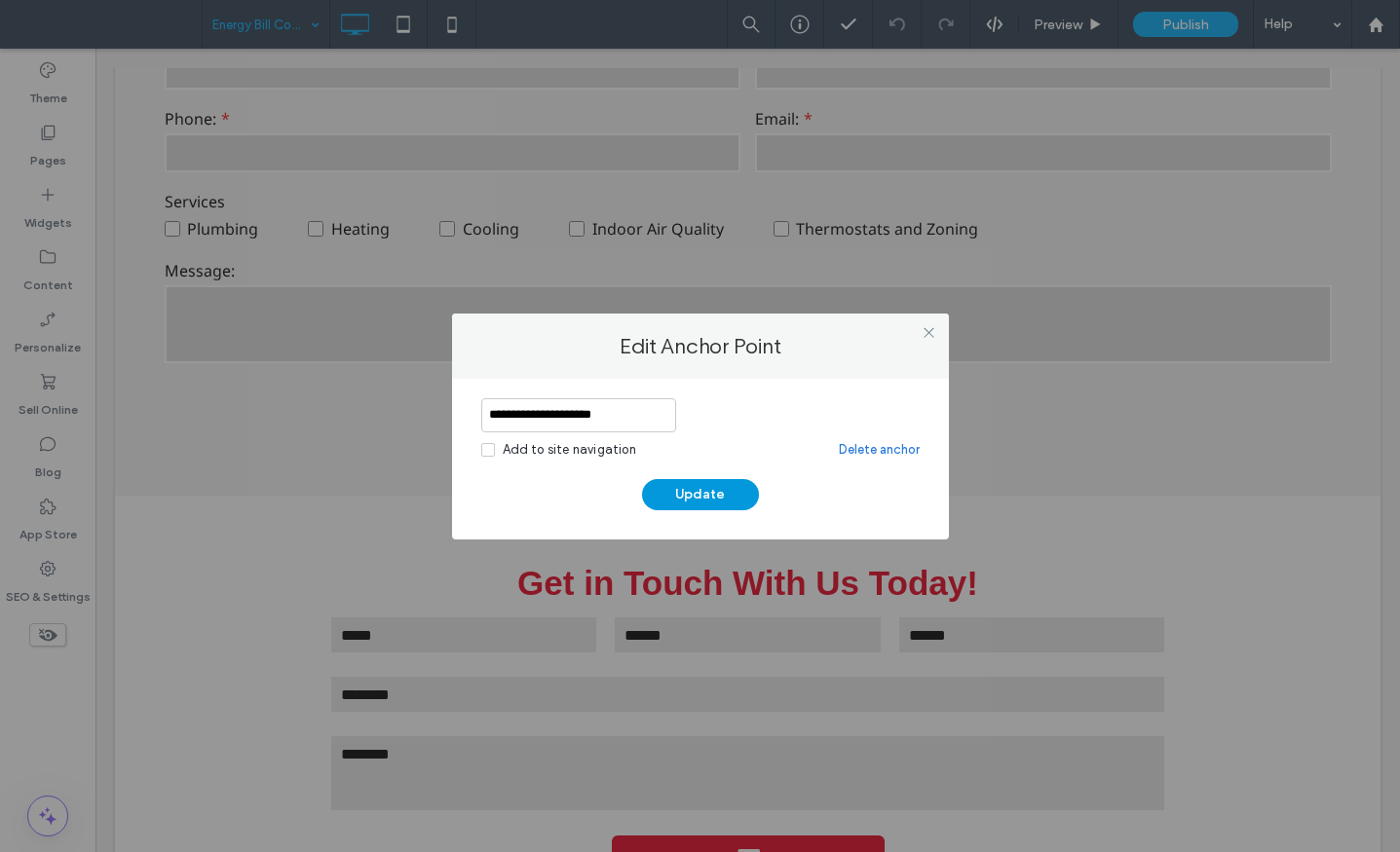 type on "**********" 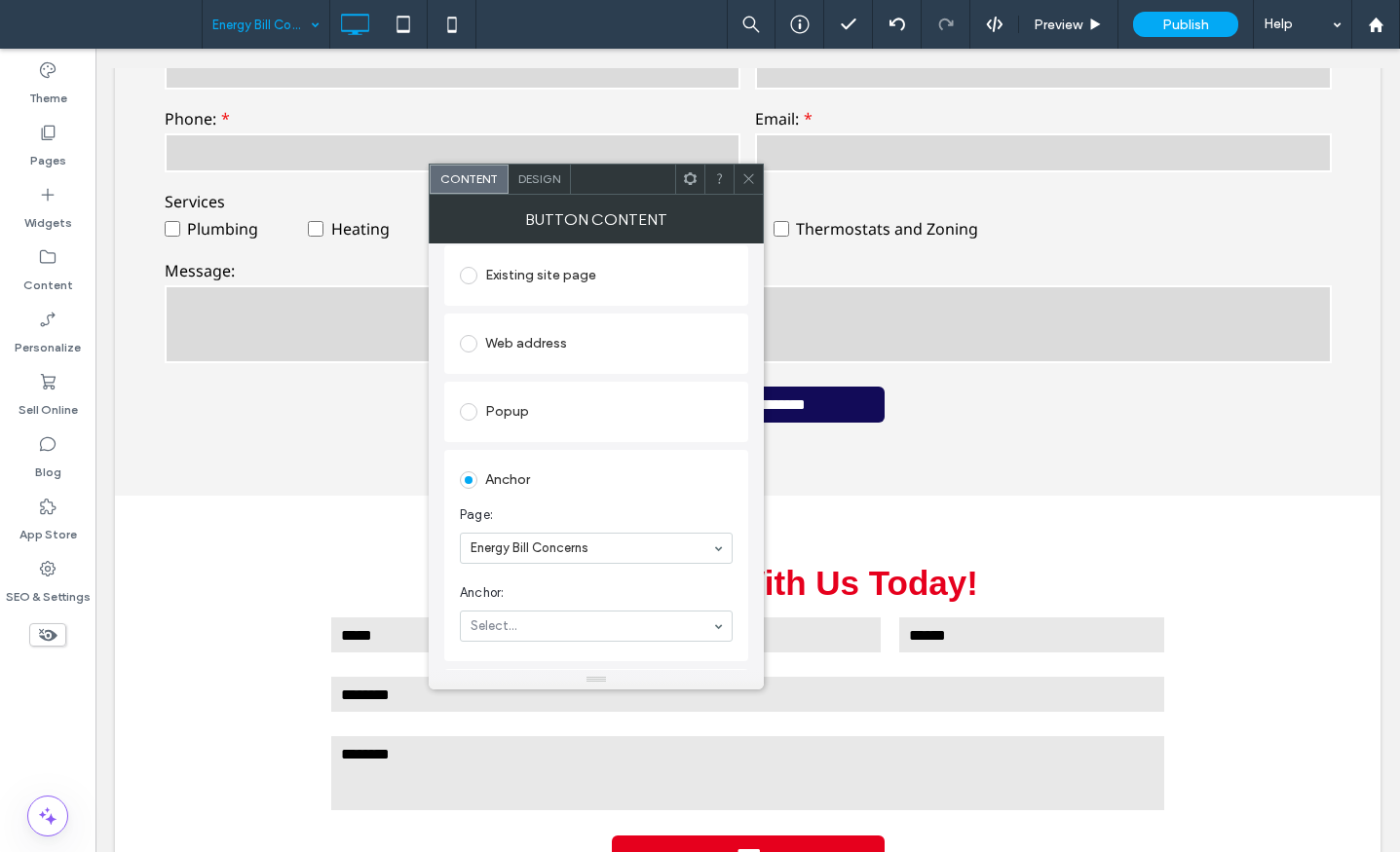 scroll, scrollTop: 389, scrollLeft: 0, axis: vertical 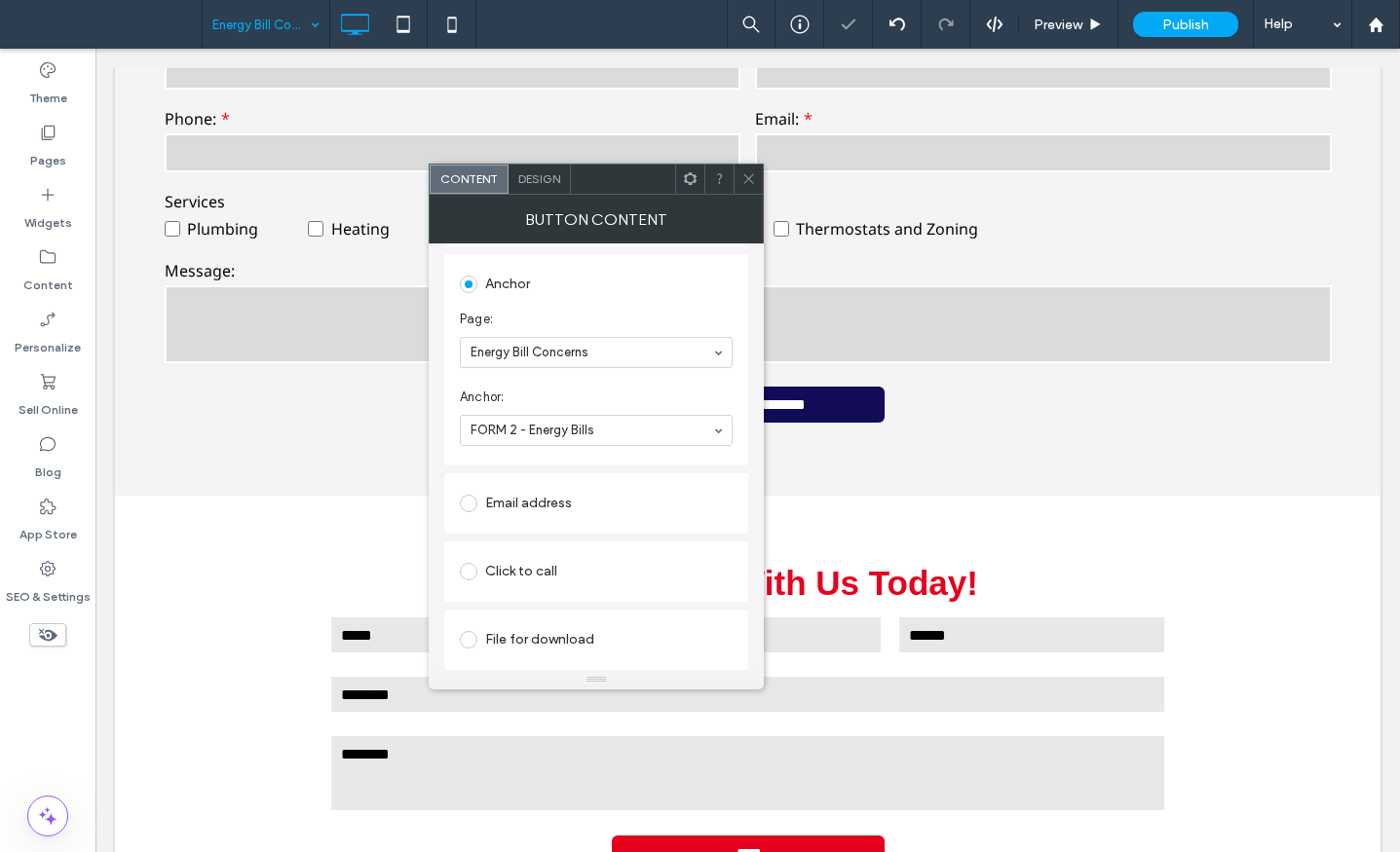 click 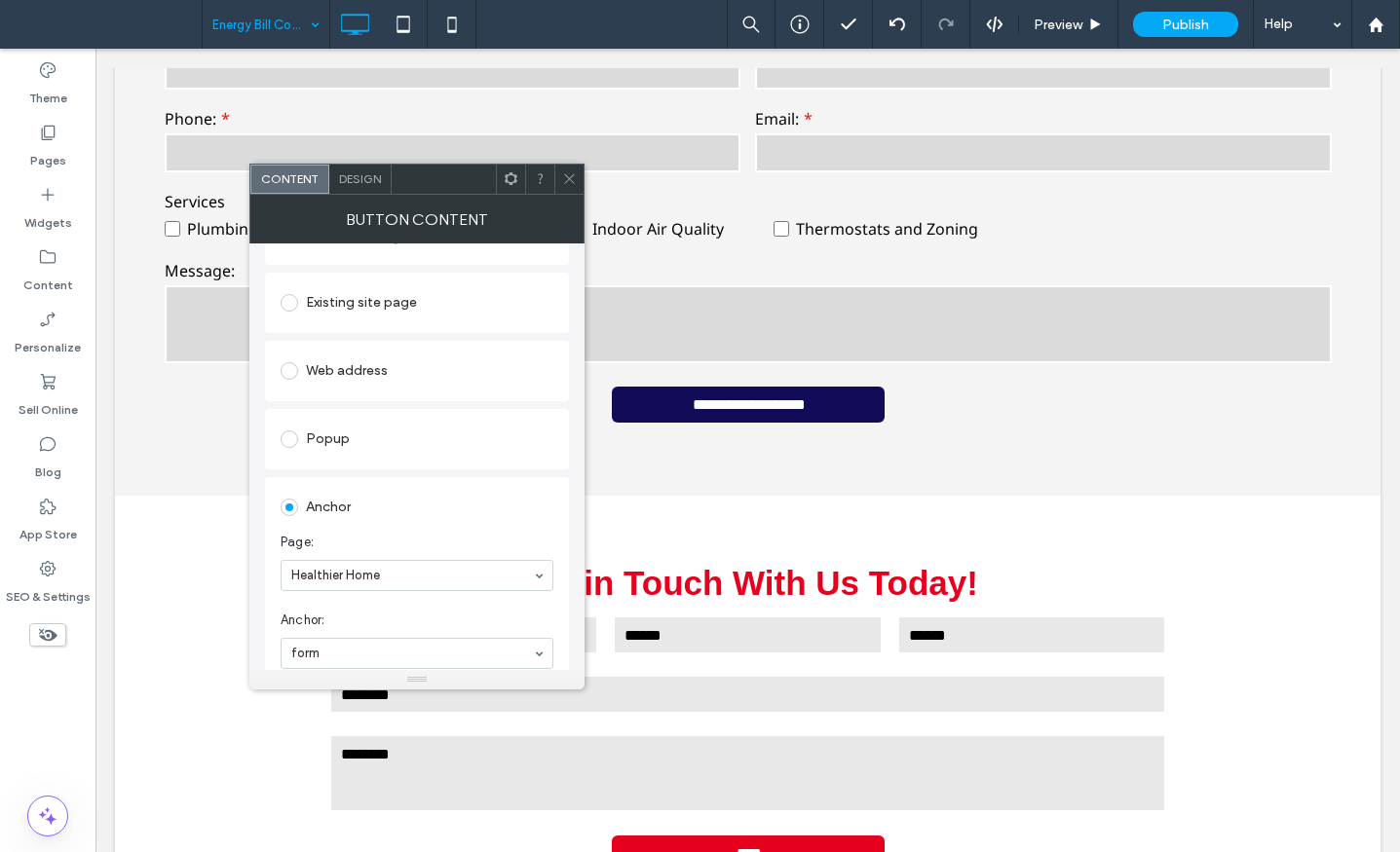 scroll, scrollTop: 292, scrollLeft: 0, axis: vertical 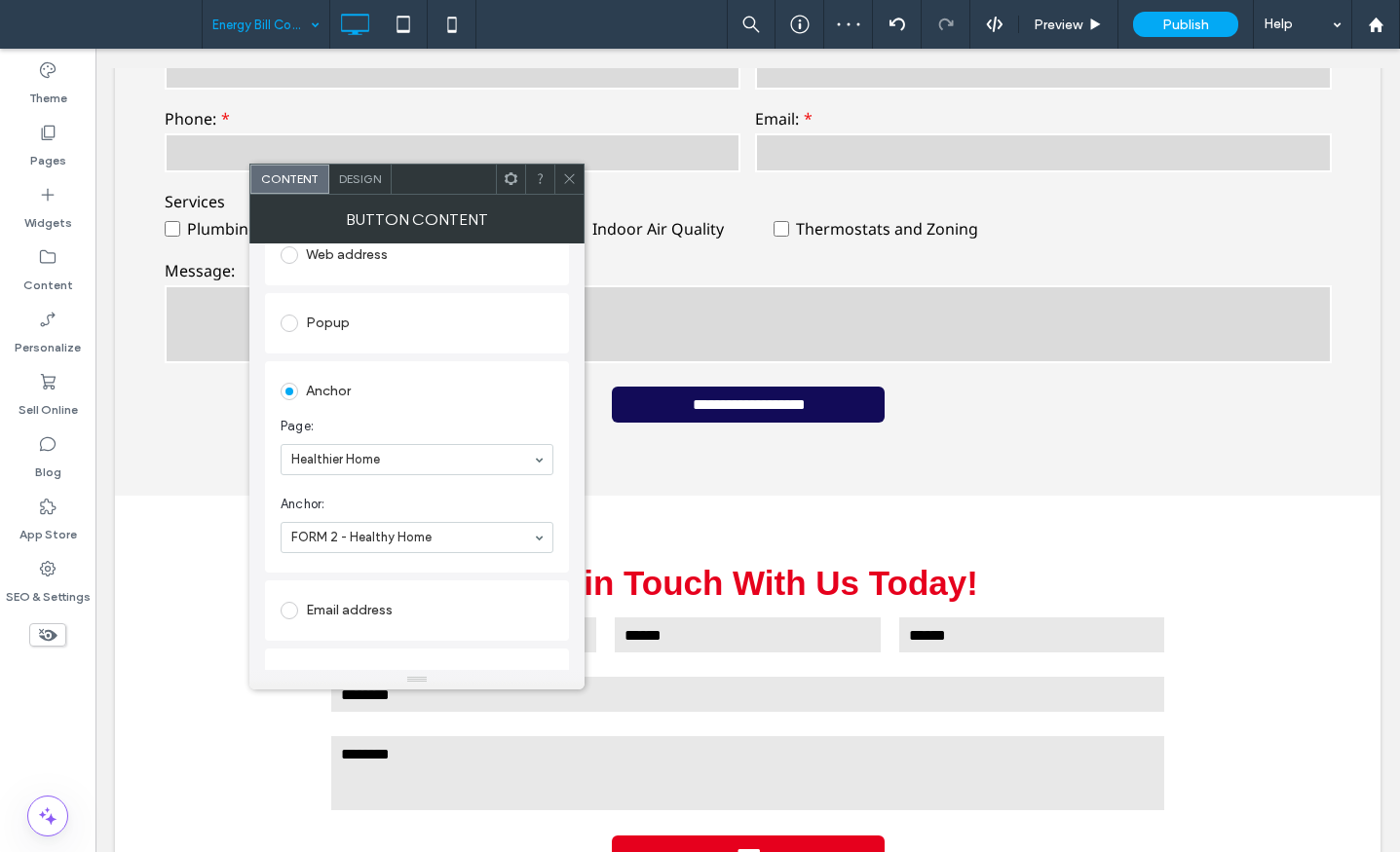 click 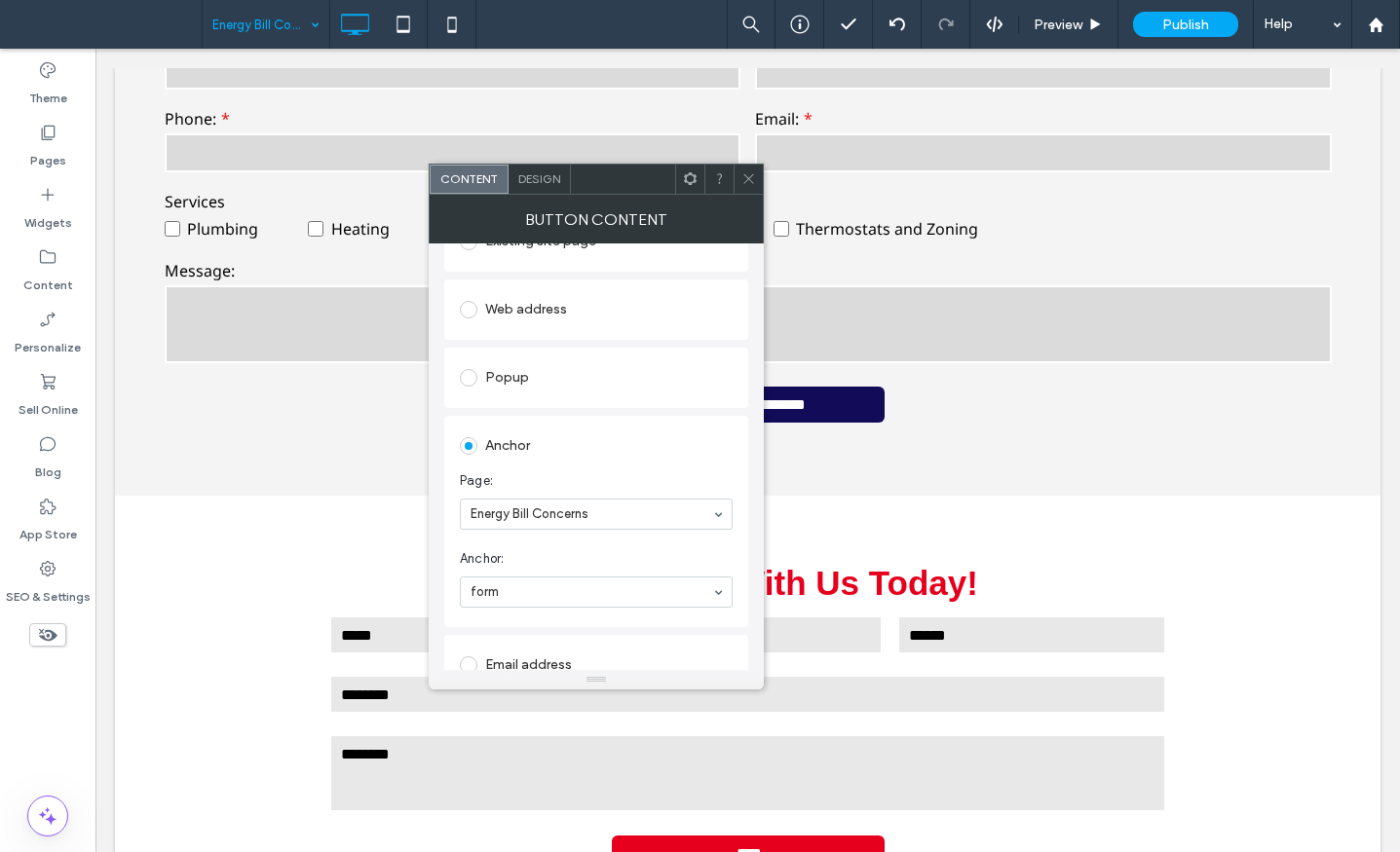 scroll, scrollTop: 389, scrollLeft: 0, axis: vertical 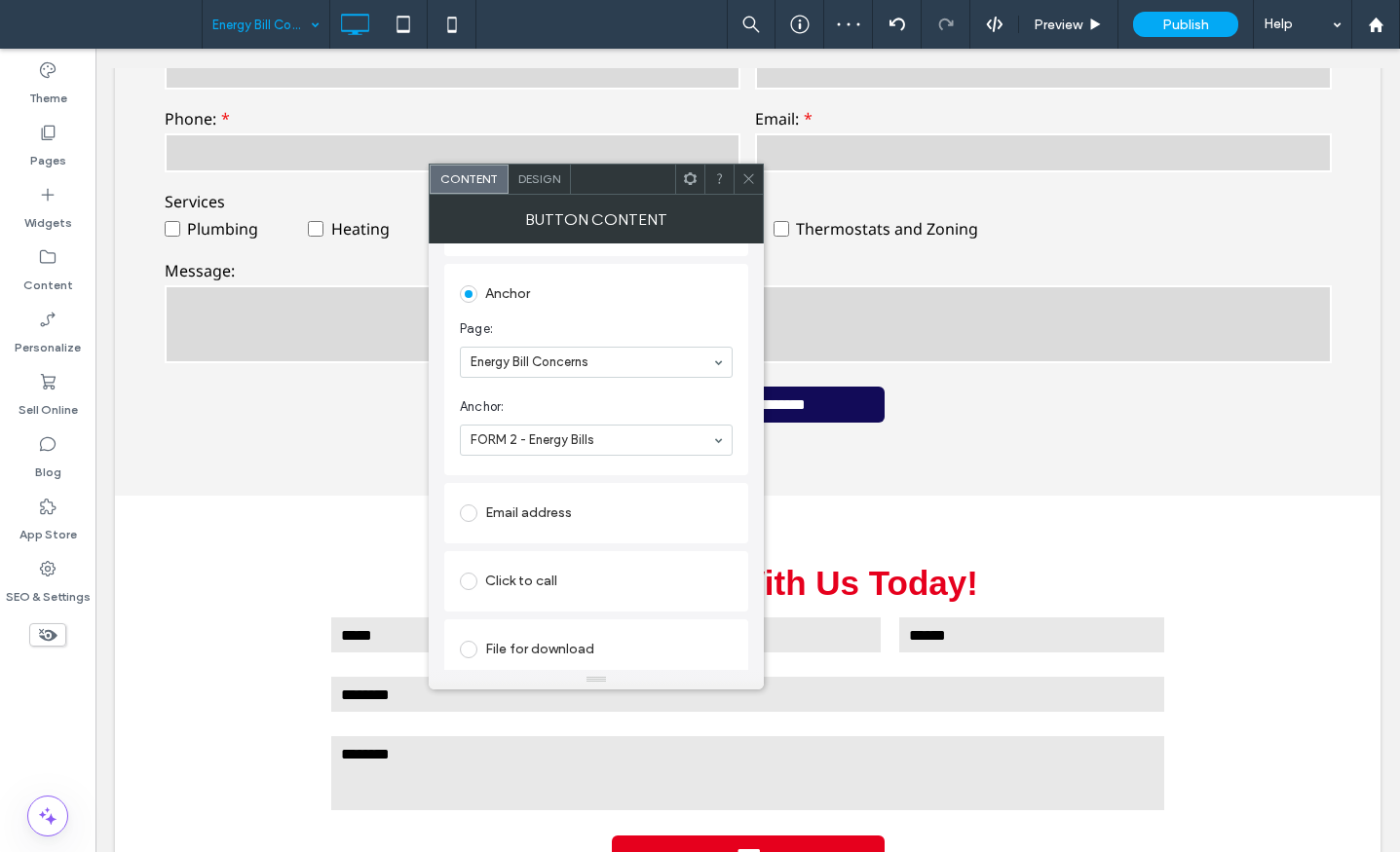 click 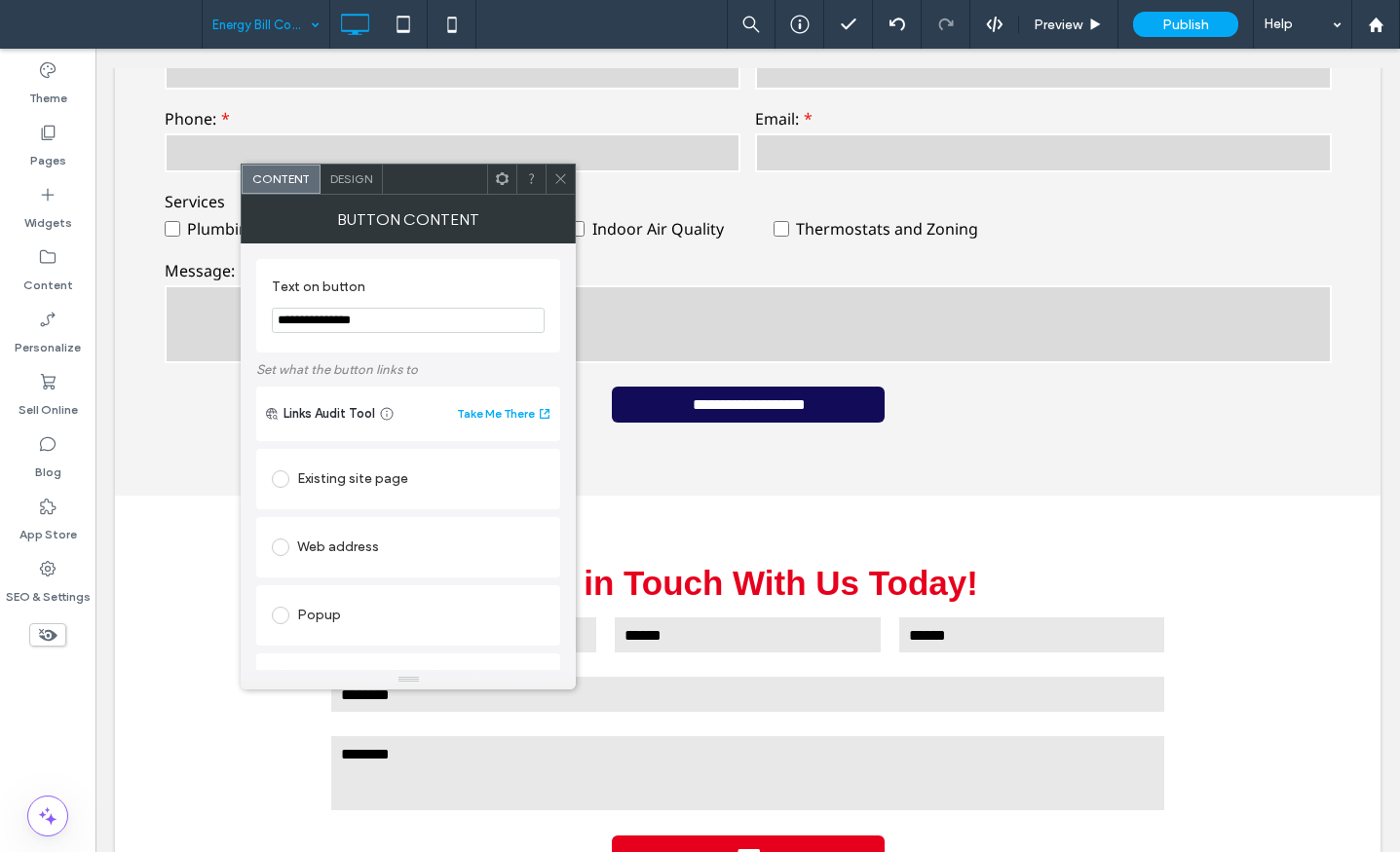 scroll, scrollTop: 292, scrollLeft: 0, axis: vertical 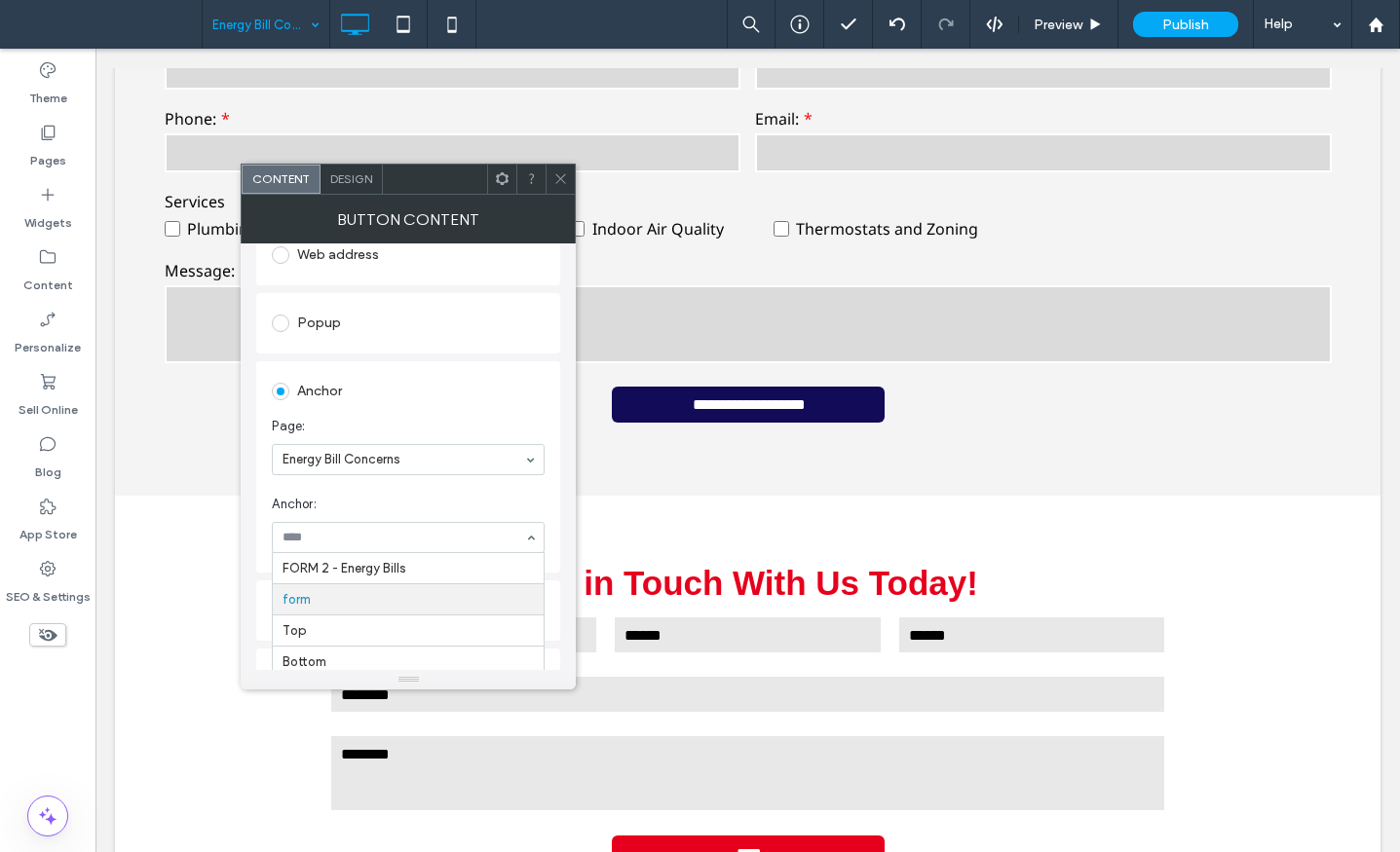 drag, startPoint x: 350, startPoint y: 536, endPoint x: 440, endPoint y: 537, distance: 90.00556 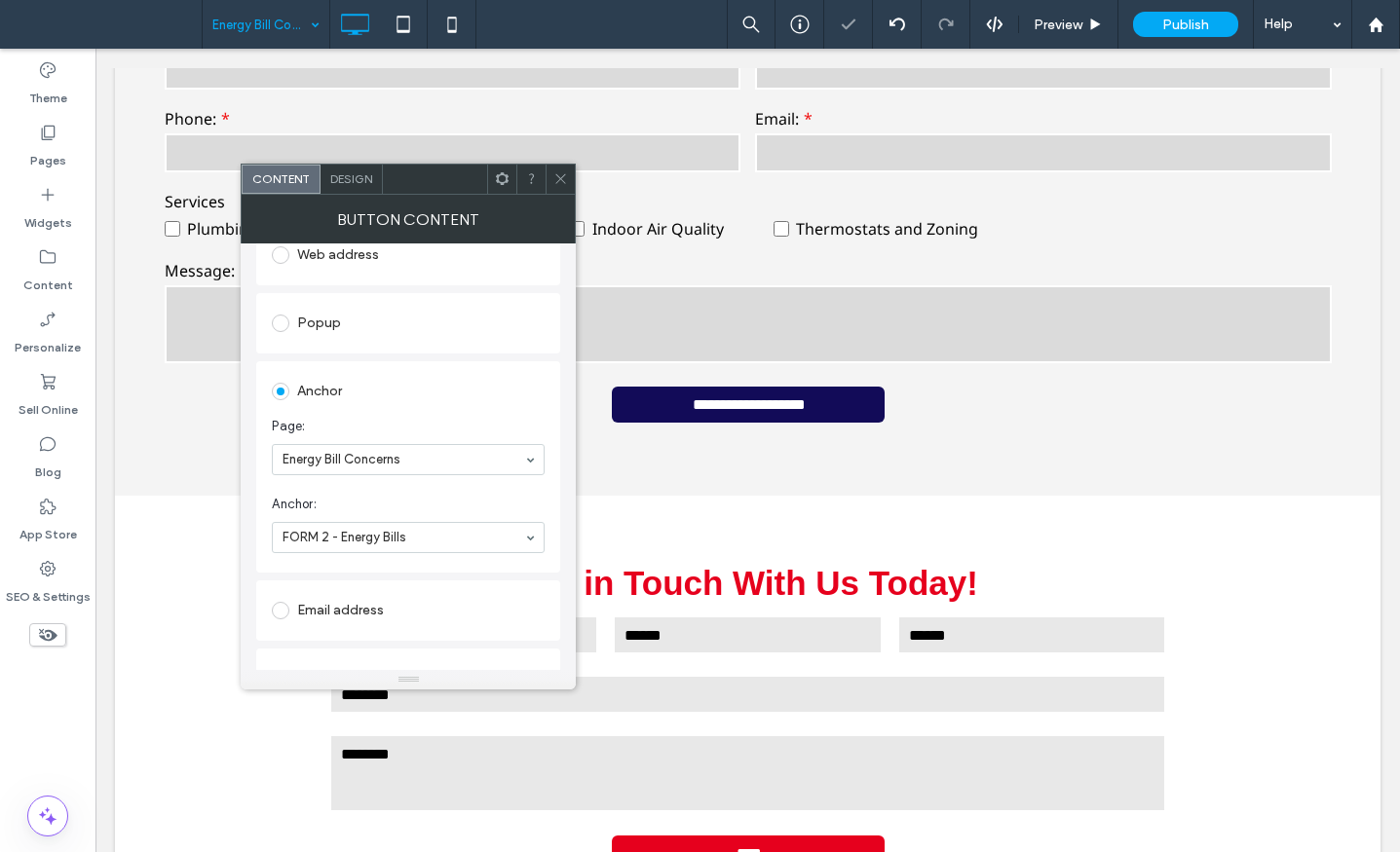 drag, startPoint x: 360, startPoint y: 566, endPoint x: 502, endPoint y: 527, distance: 147.25828 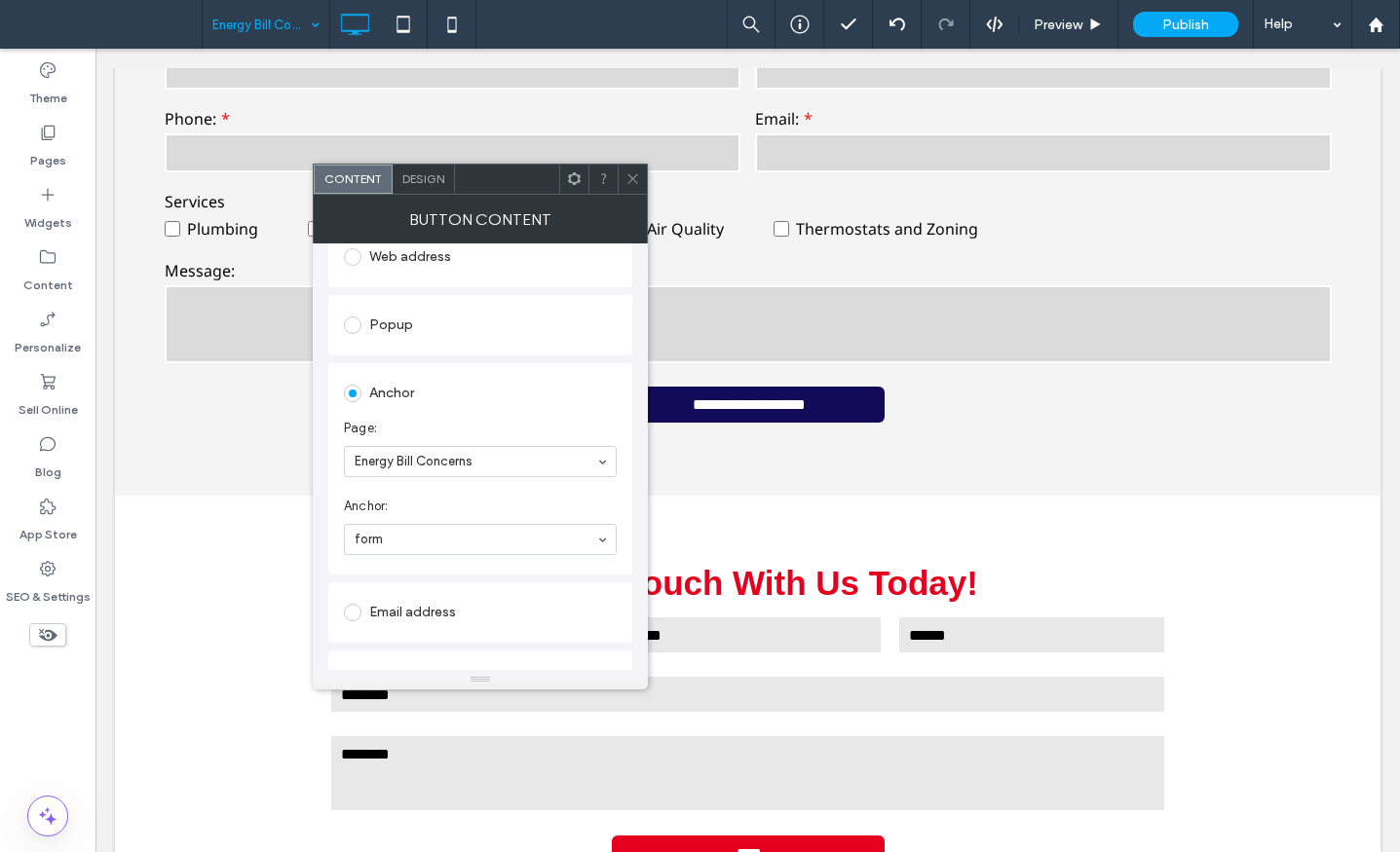 scroll, scrollTop: 292, scrollLeft: 0, axis: vertical 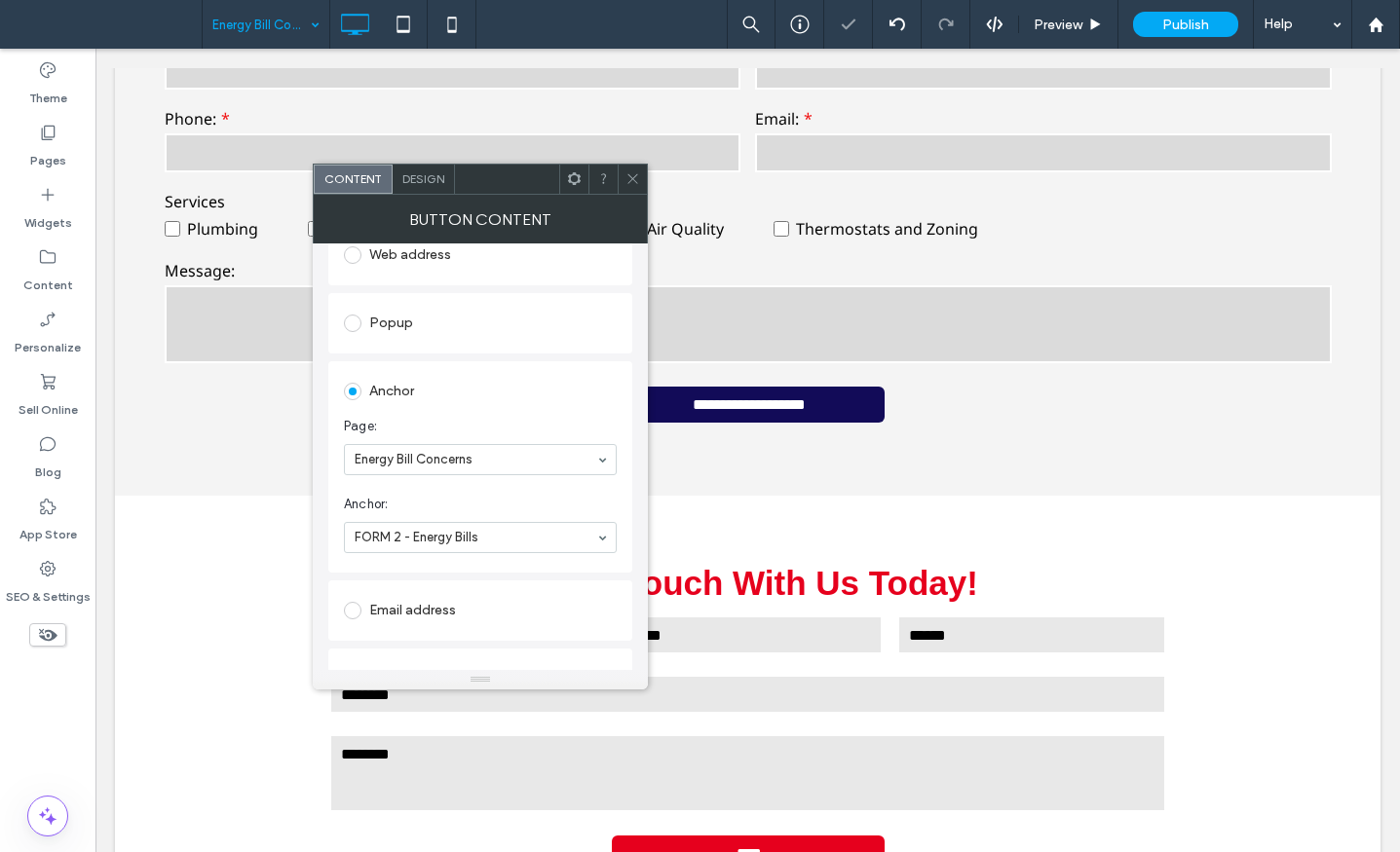 drag, startPoint x: 435, startPoint y: 566, endPoint x: 495, endPoint y: 546, distance: 63.24555 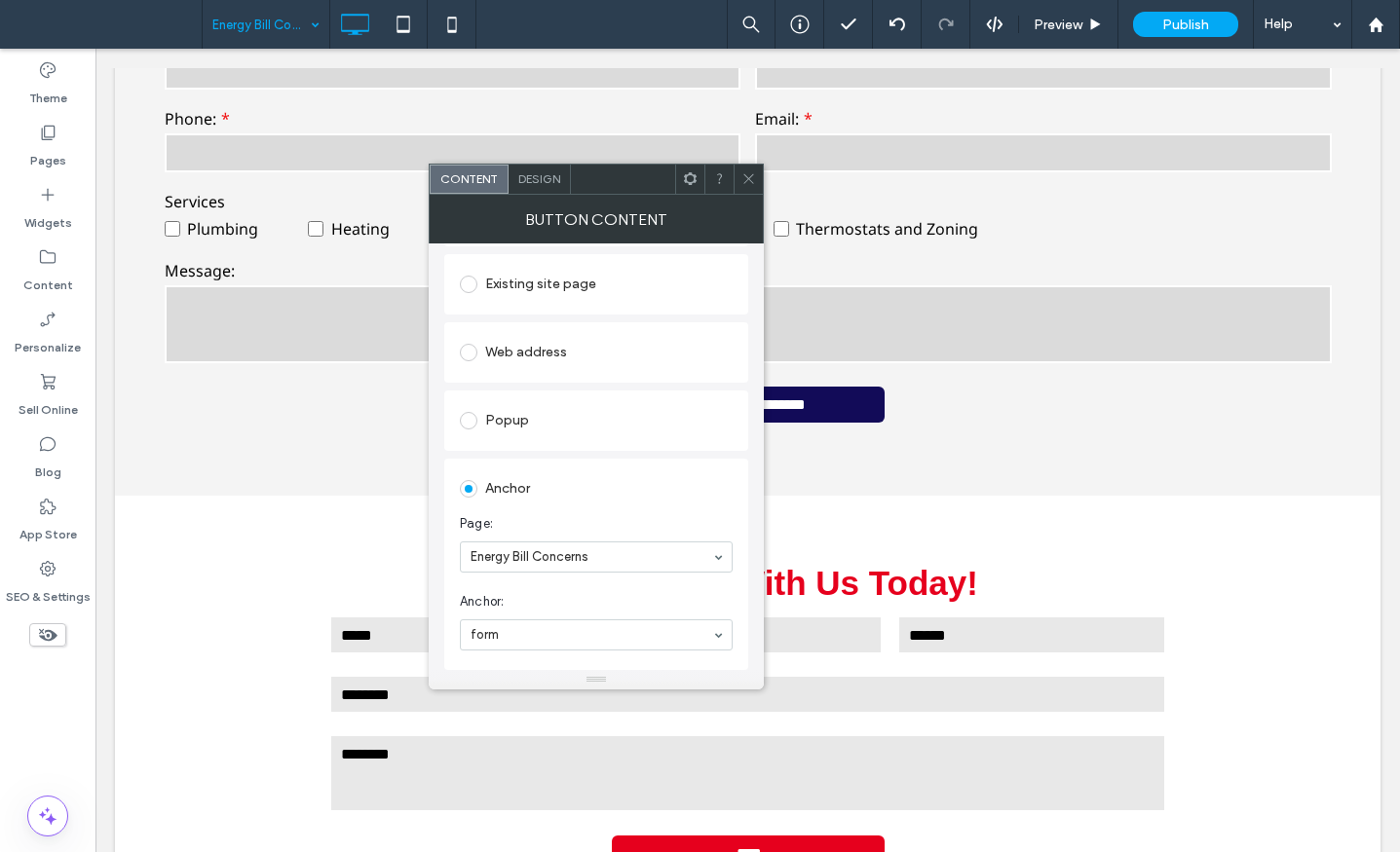 scroll, scrollTop: 292, scrollLeft: 0, axis: vertical 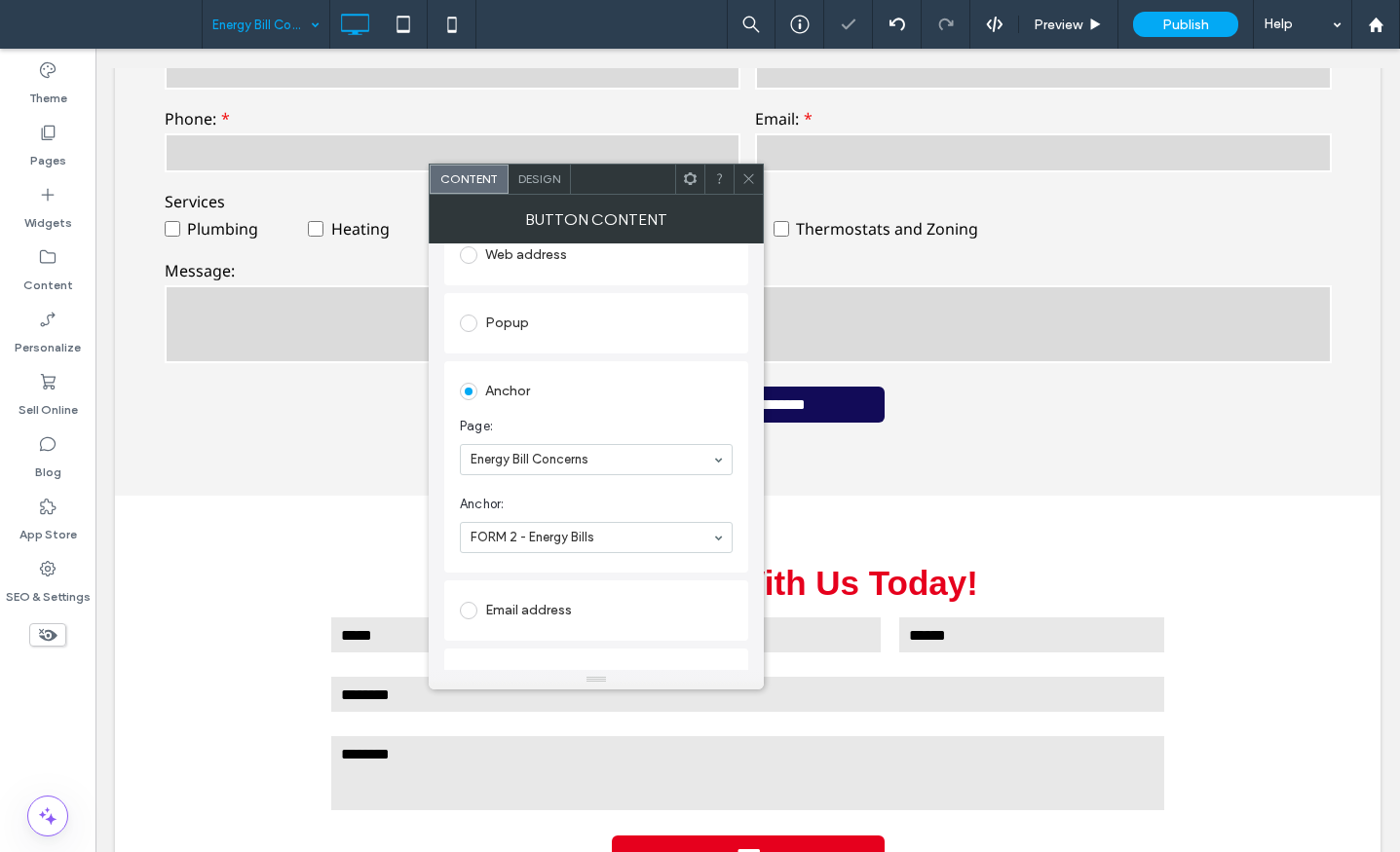 drag, startPoint x: 542, startPoint y: 569, endPoint x: 594, endPoint y: 537, distance: 61.05735 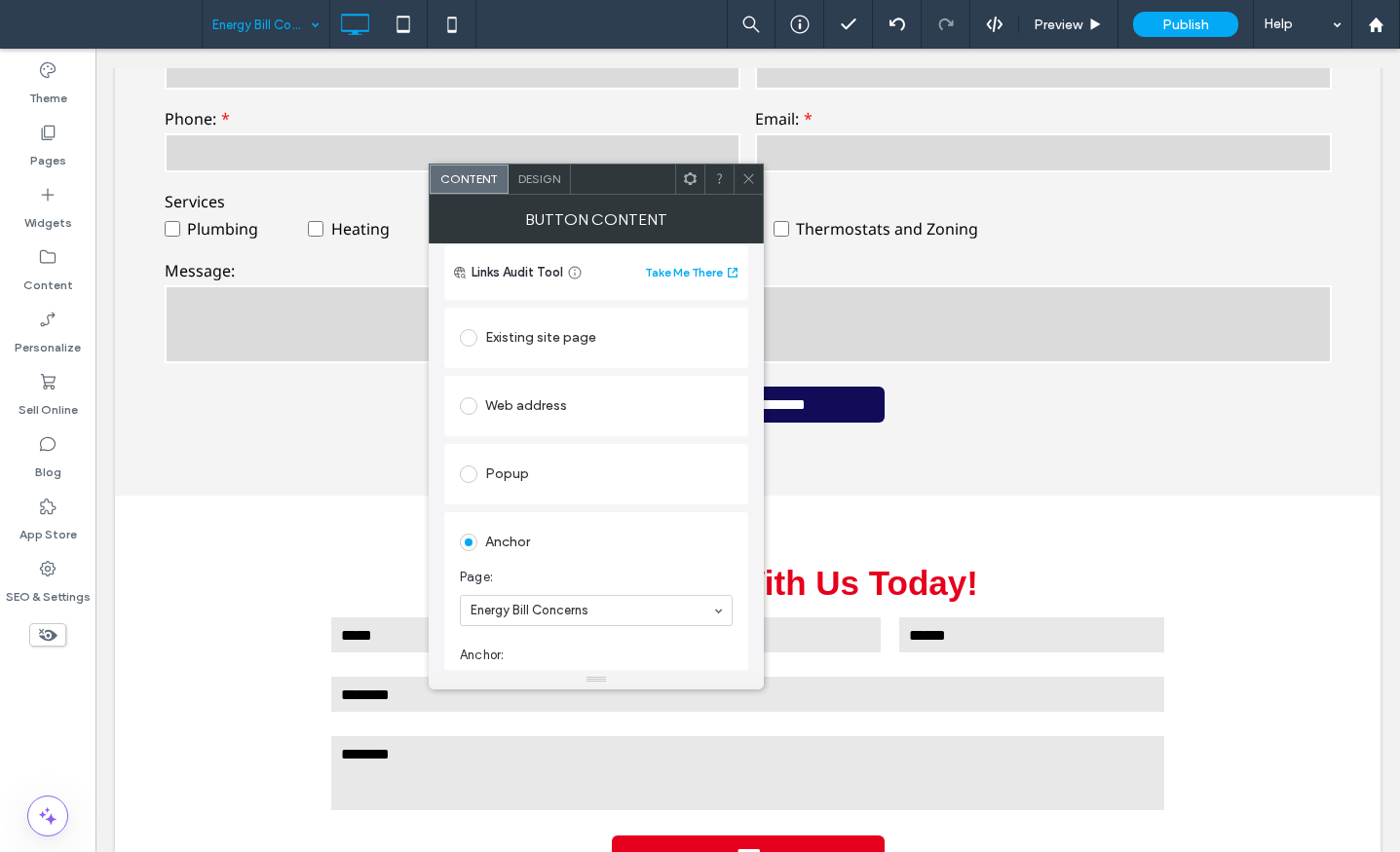 scroll, scrollTop: 389, scrollLeft: 0, axis: vertical 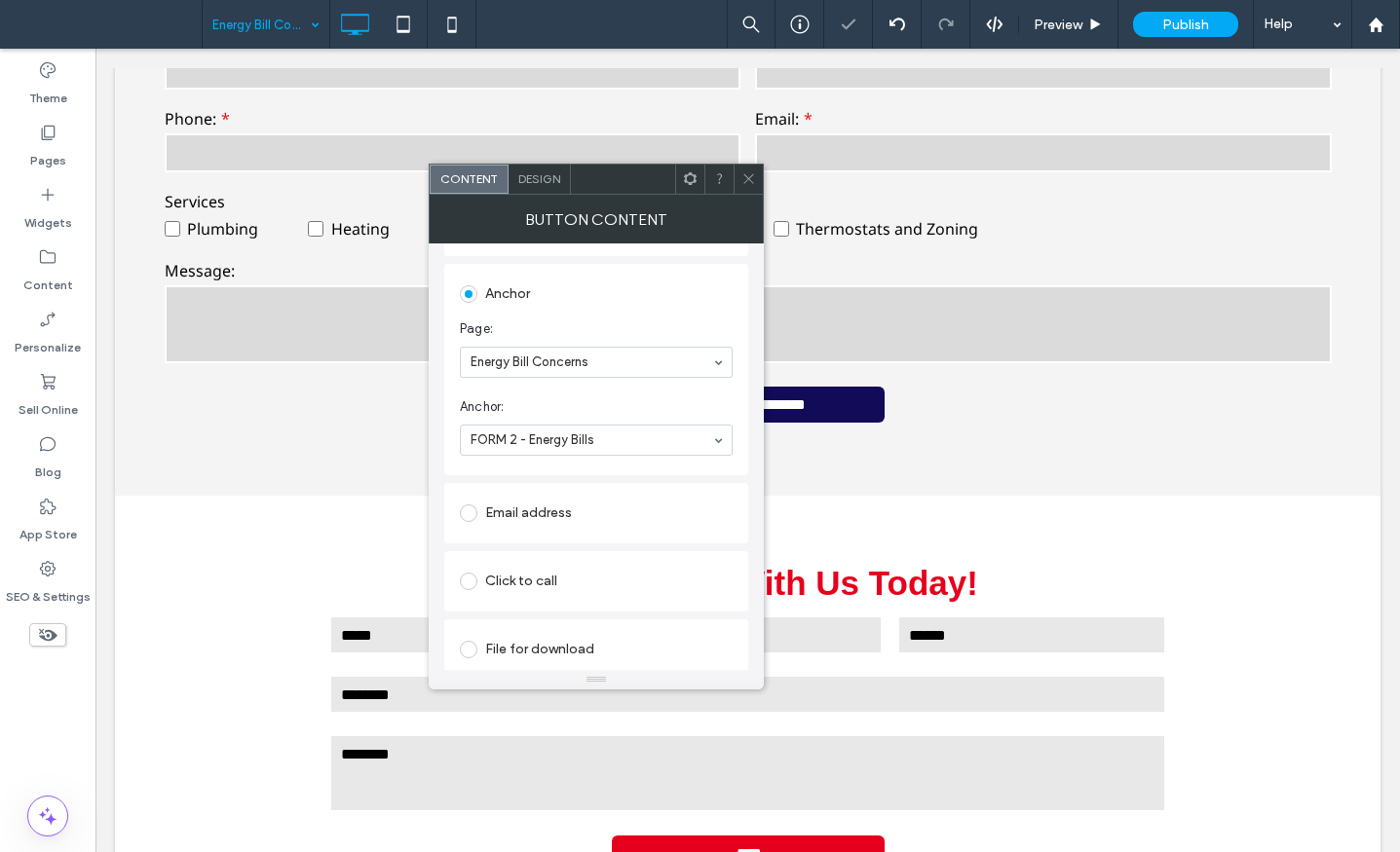 click 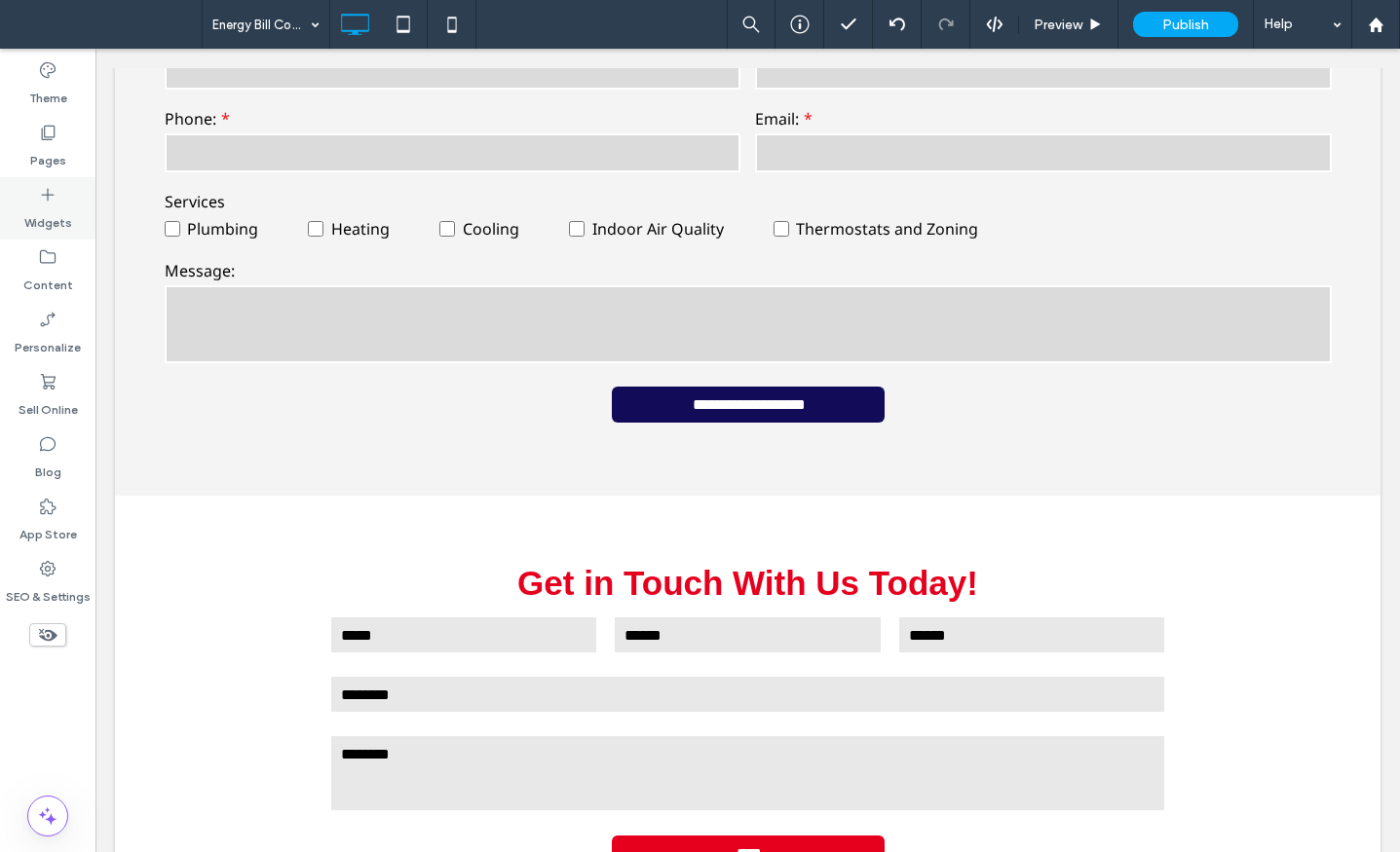 drag, startPoint x: 51, startPoint y: 202, endPoint x: 88, endPoint y: 311, distance: 115.108644 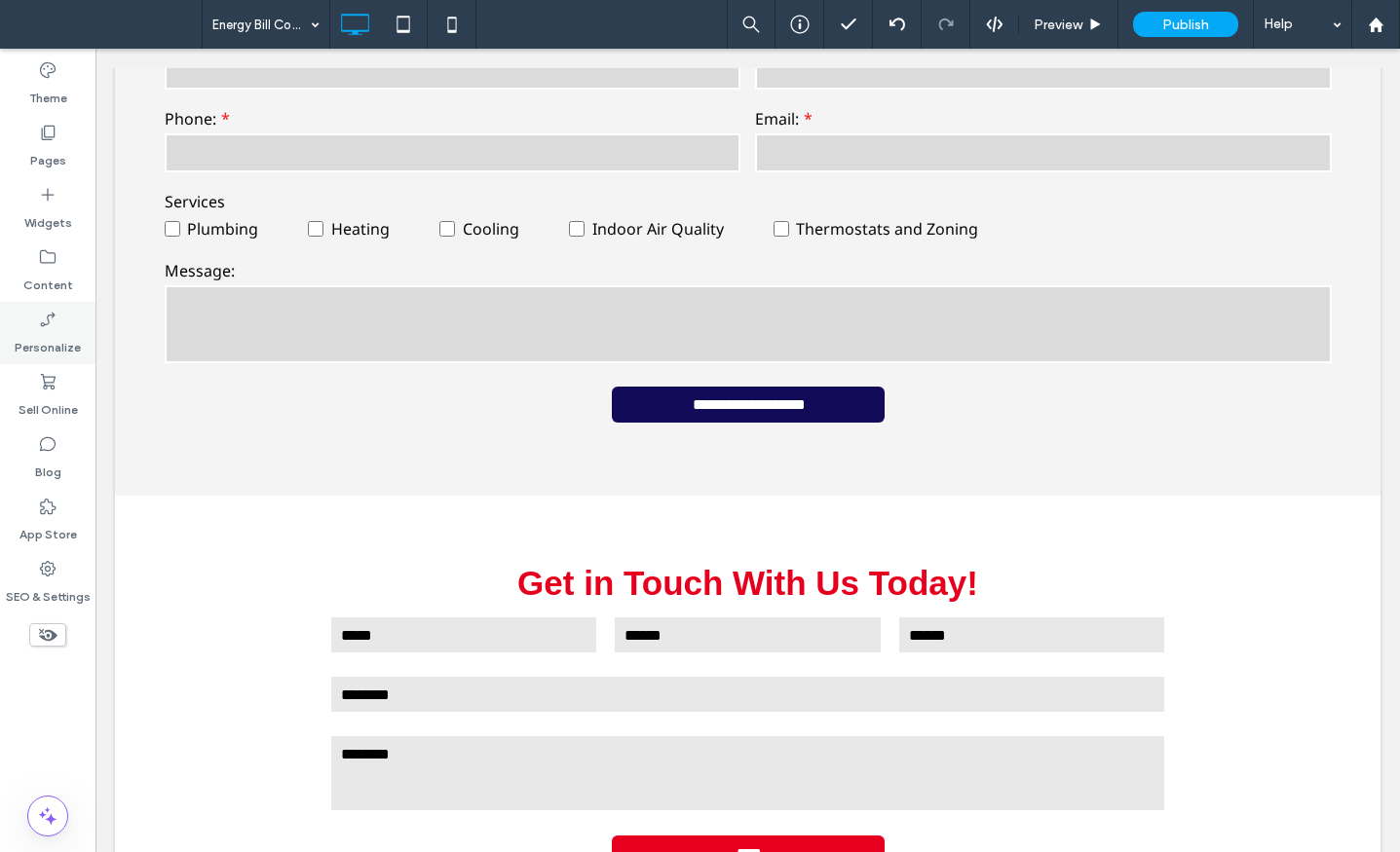 click 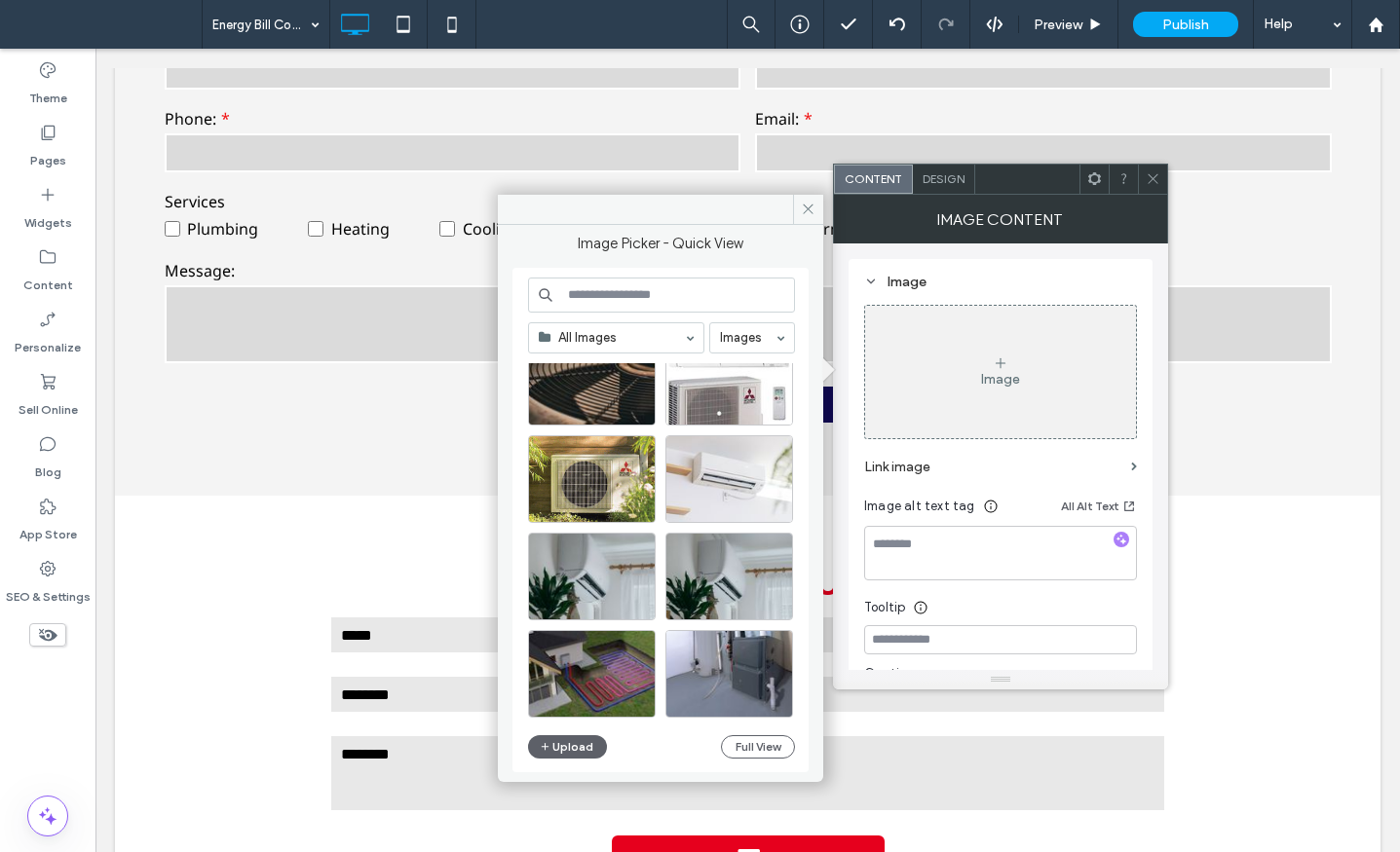 scroll, scrollTop: 835, scrollLeft: 0, axis: vertical 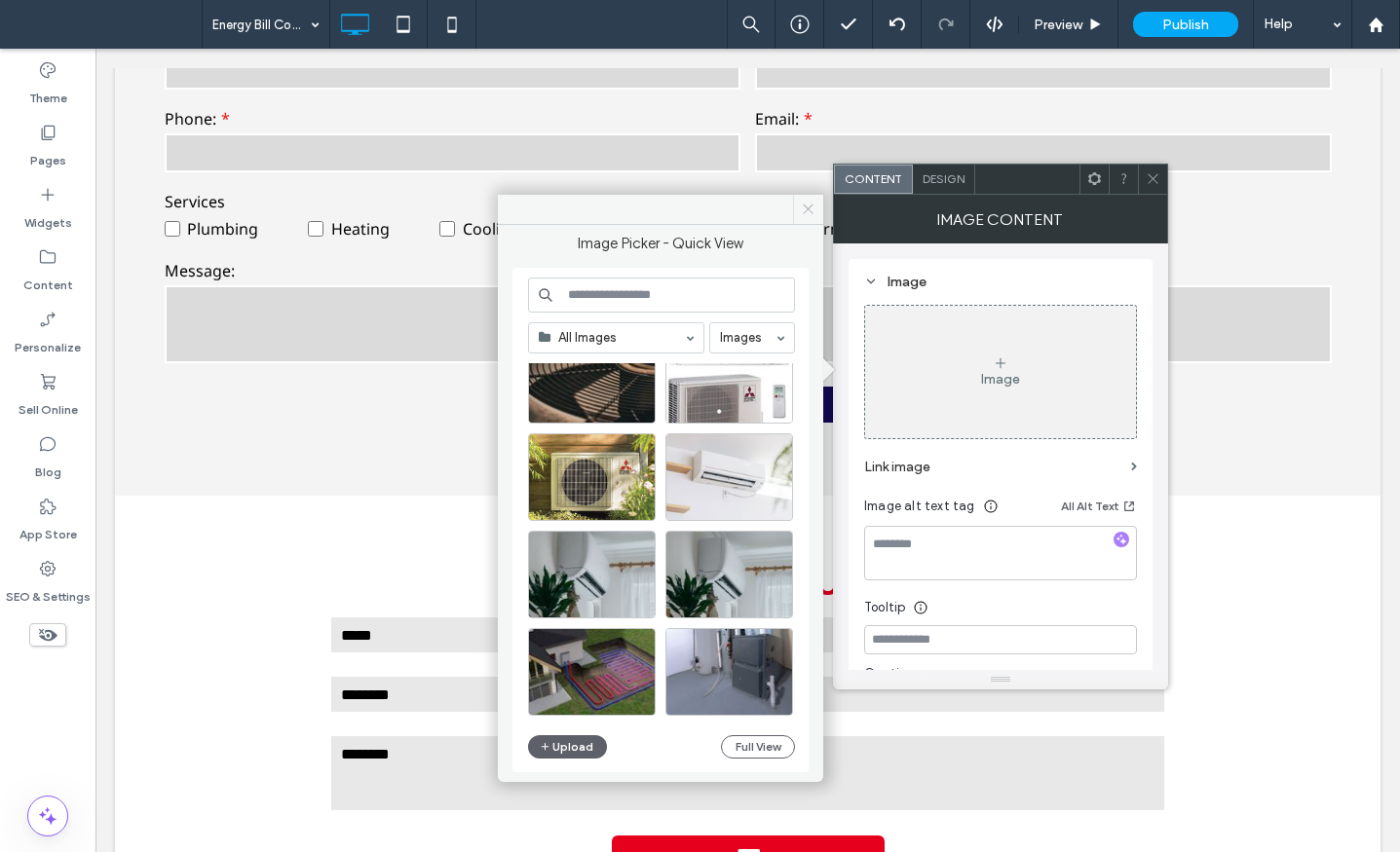click 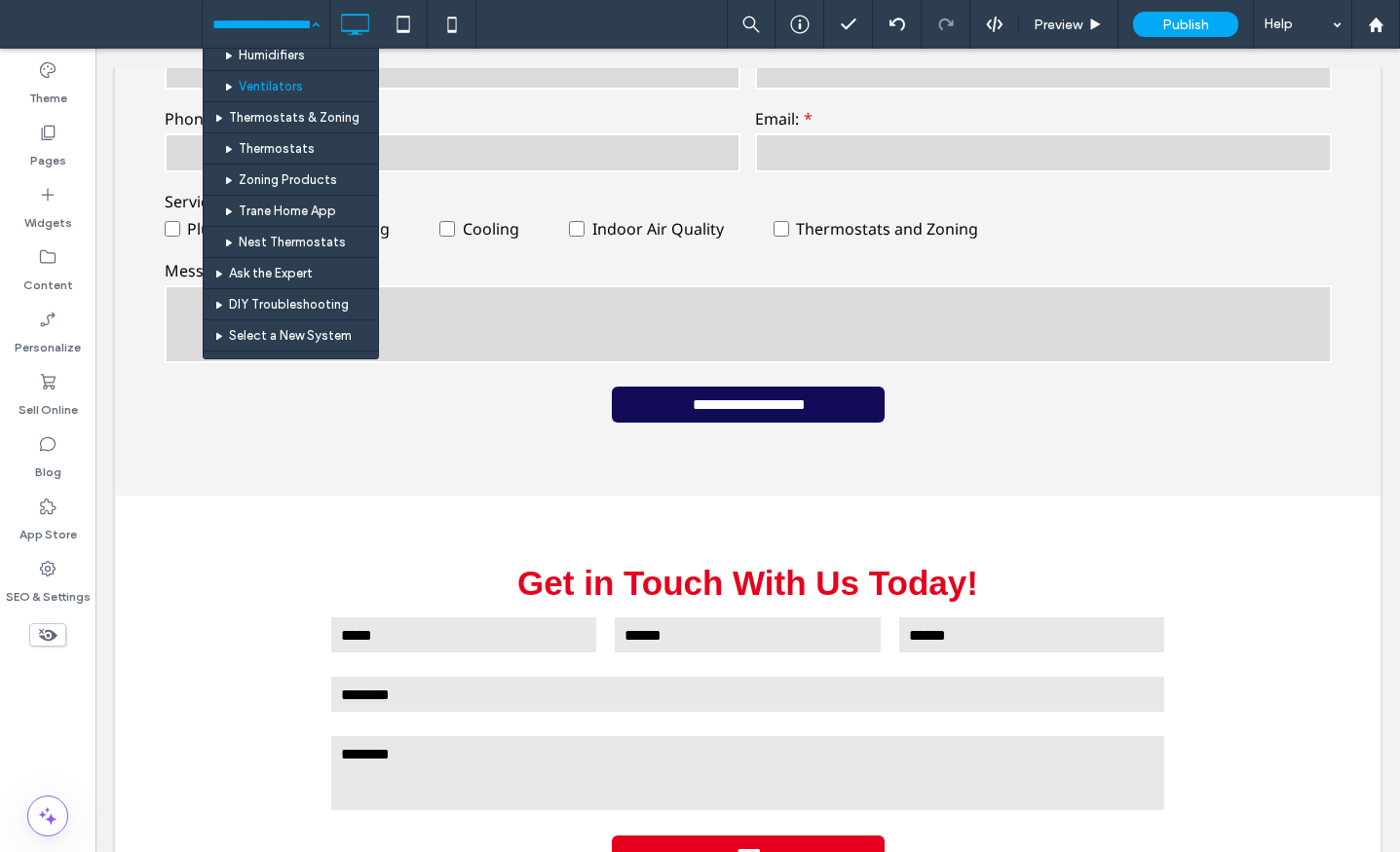 scroll, scrollTop: 1266, scrollLeft: 0, axis: vertical 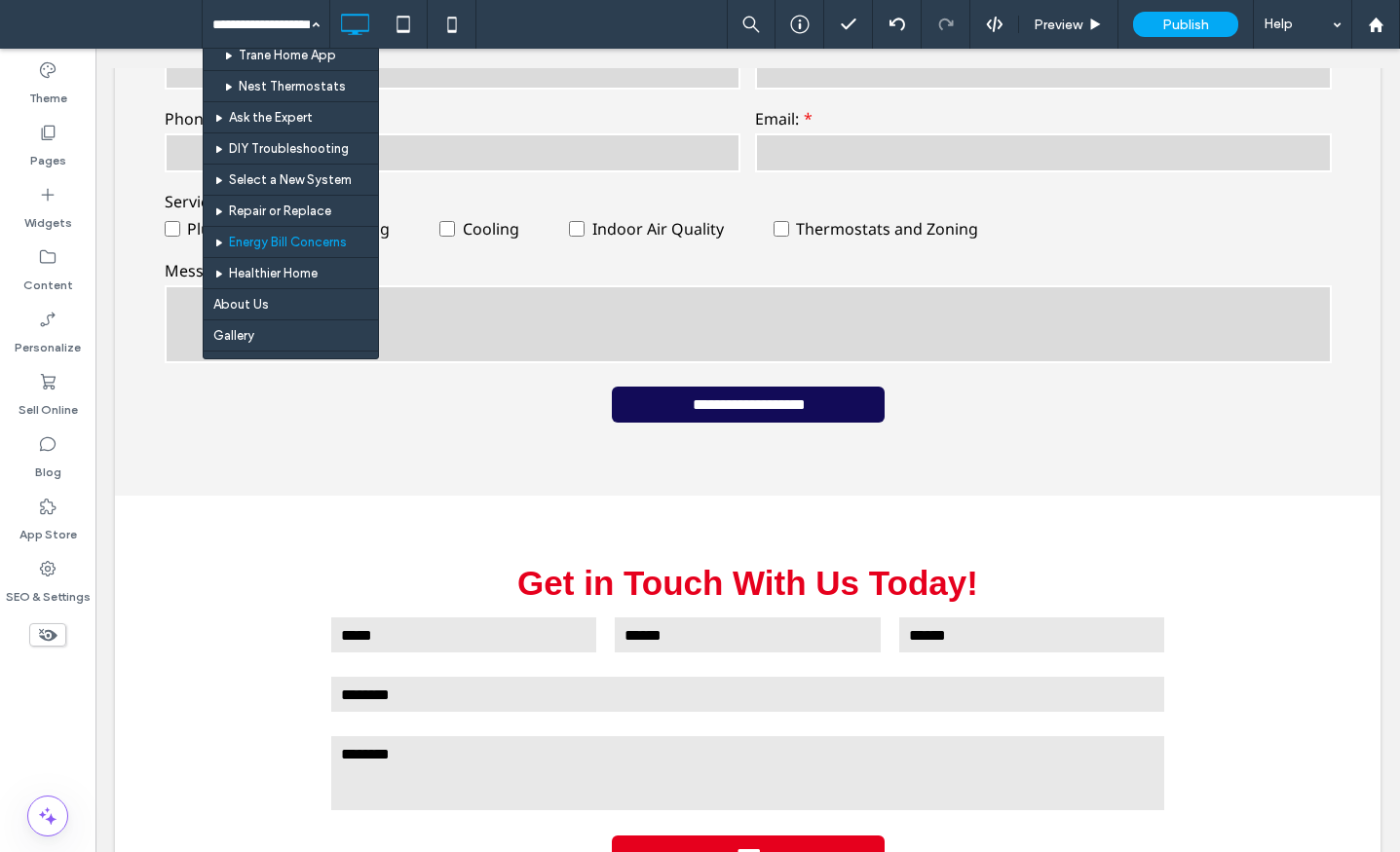 drag, startPoint x: 278, startPoint y: 267, endPoint x: 328, endPoint y: 267, distance: 50 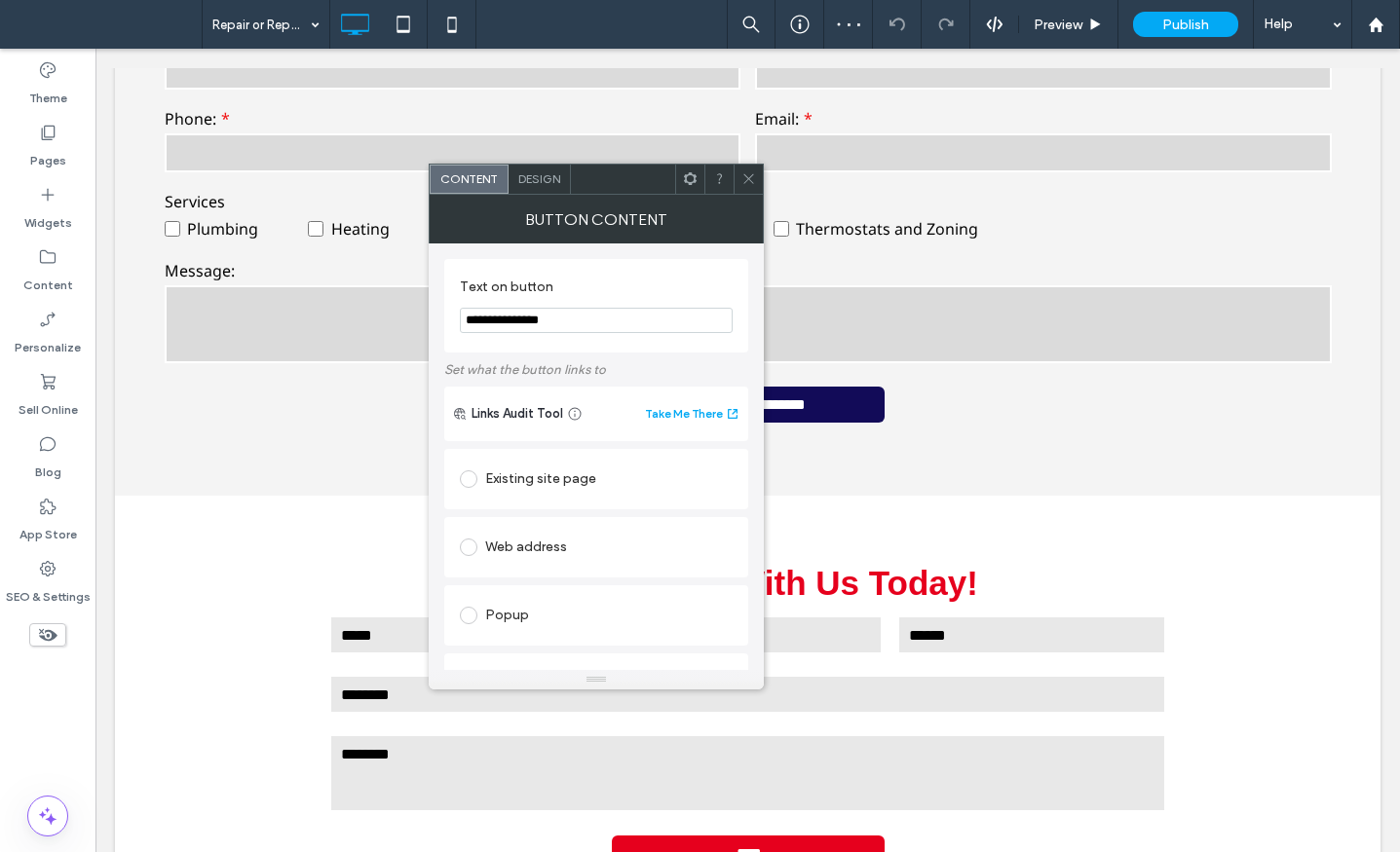 scroll, scrollTop: 389, scrollLeft: 0, axis: vertical 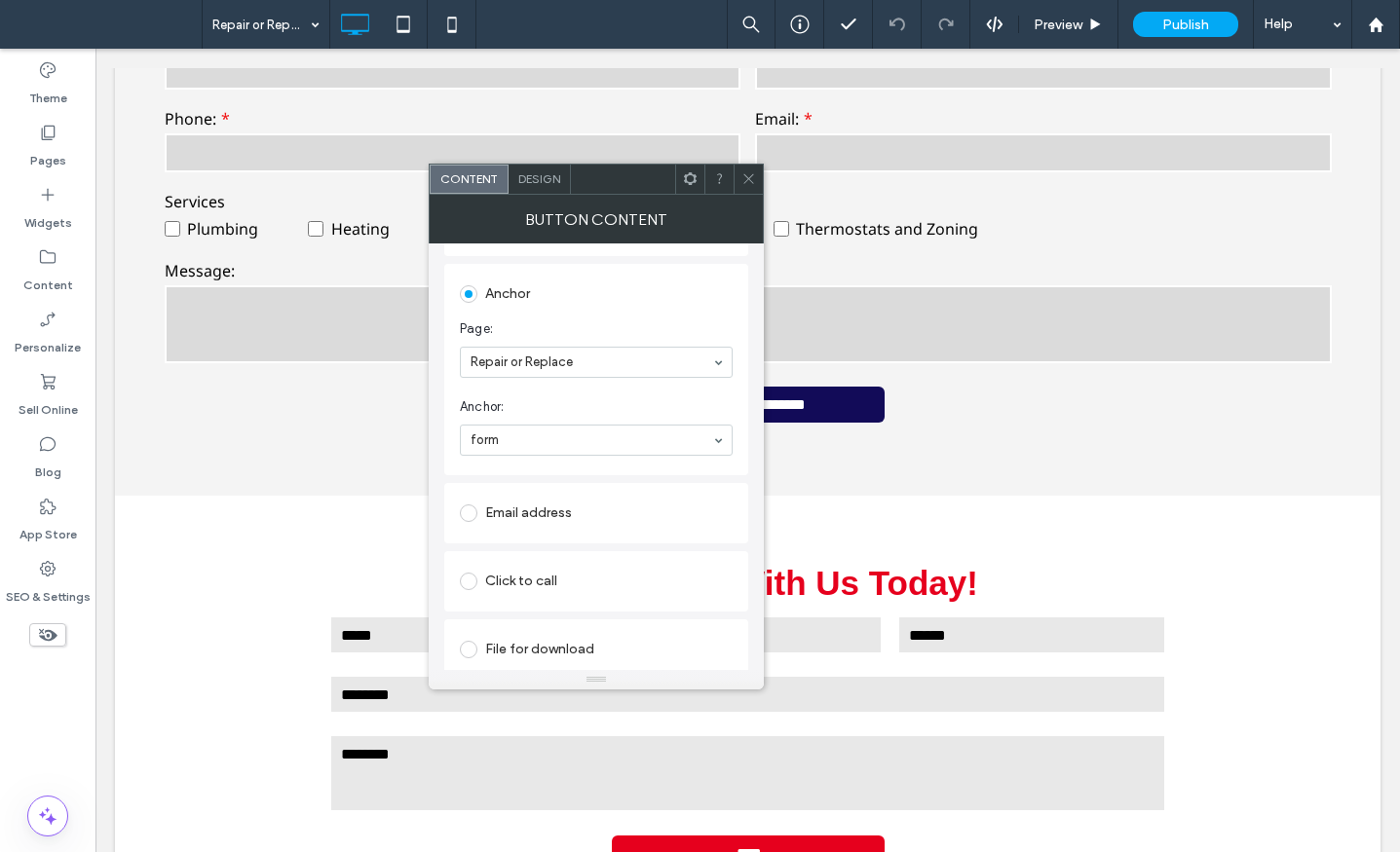 click 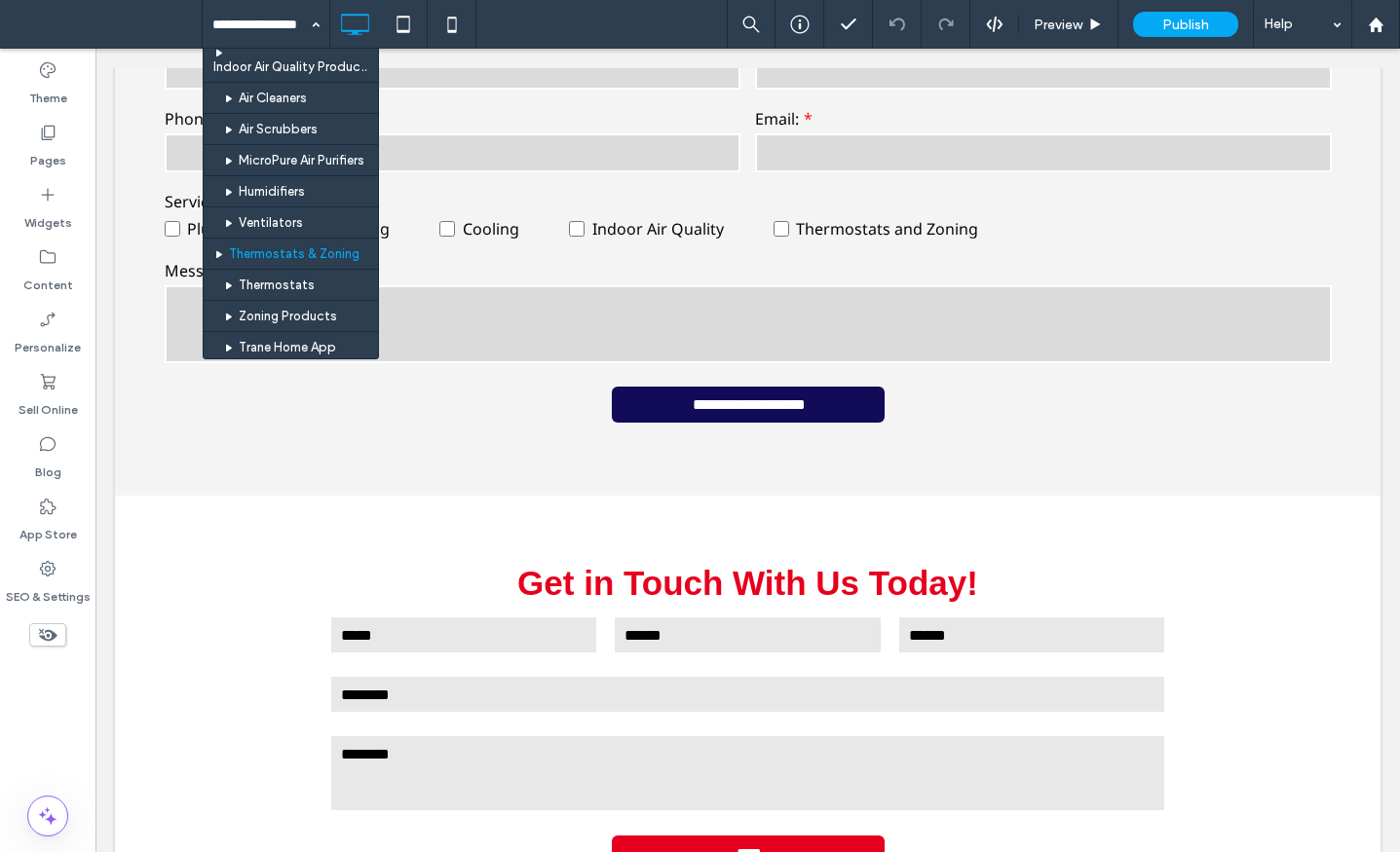 scroll, scrollTop: 1363, scrollLeft: 0, axis: vertical 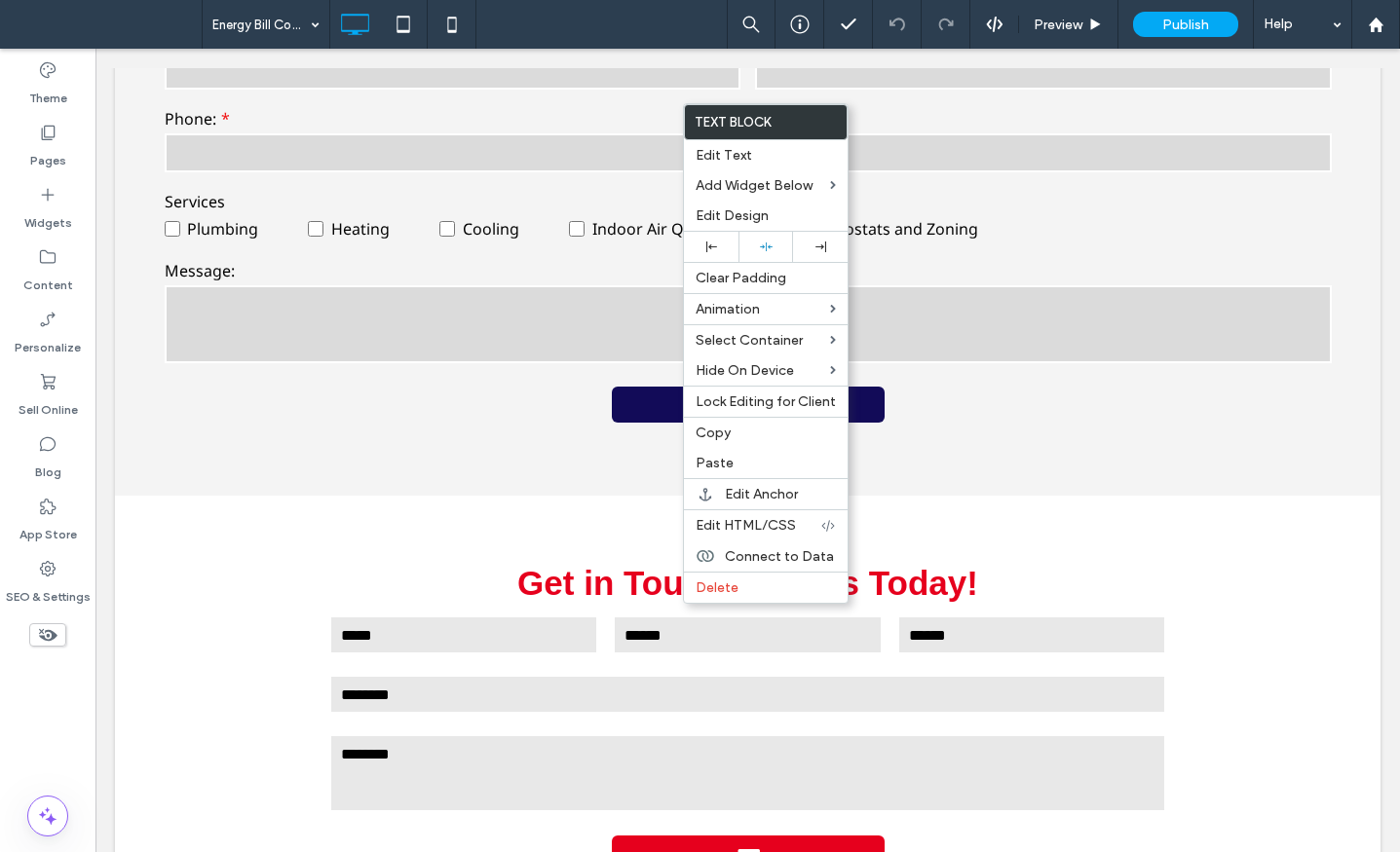 click on "Copy" at bounding box center (713, 432) 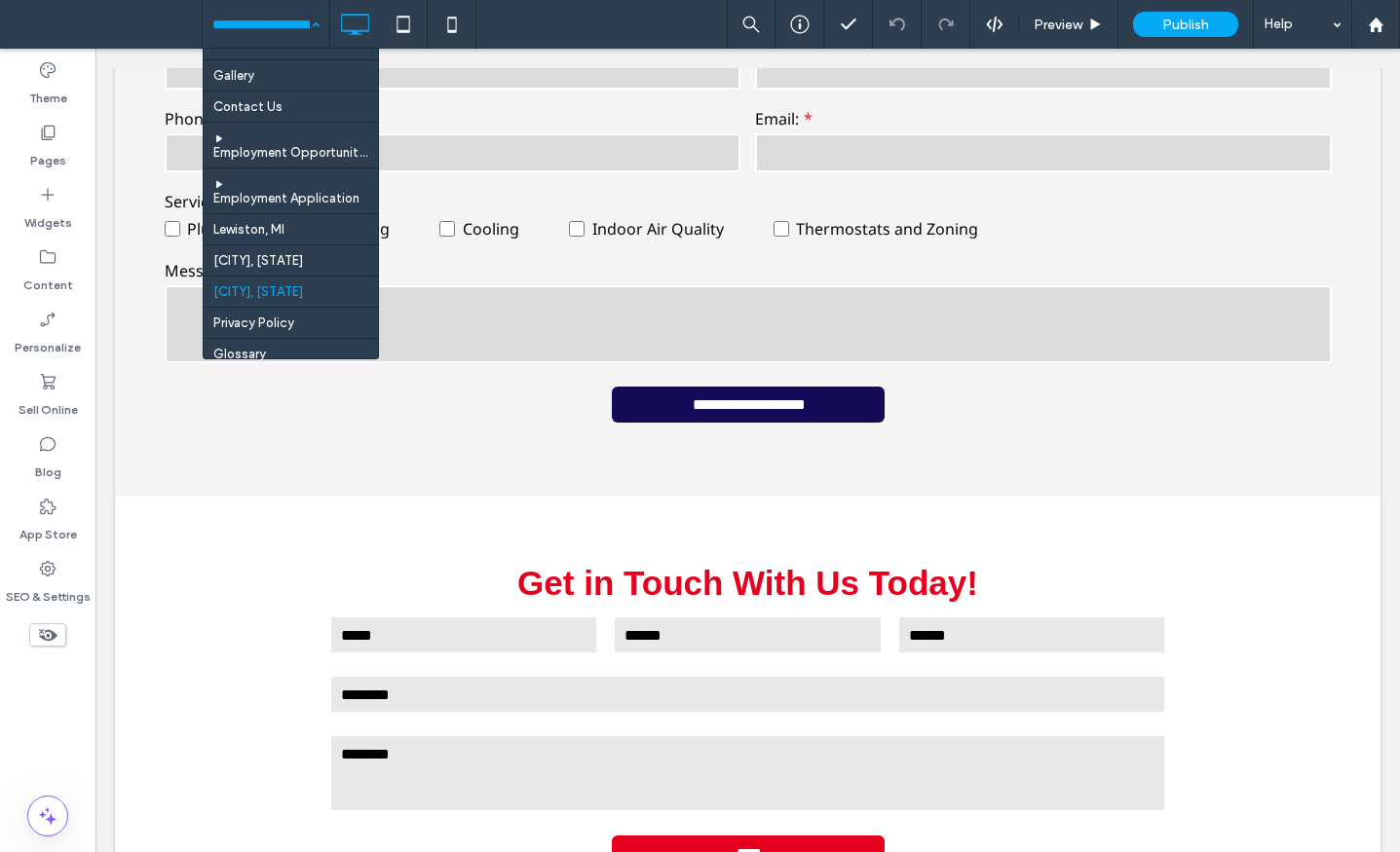 scroll, scrollTop: 1363, scrollLeft: 0, axis: vertical 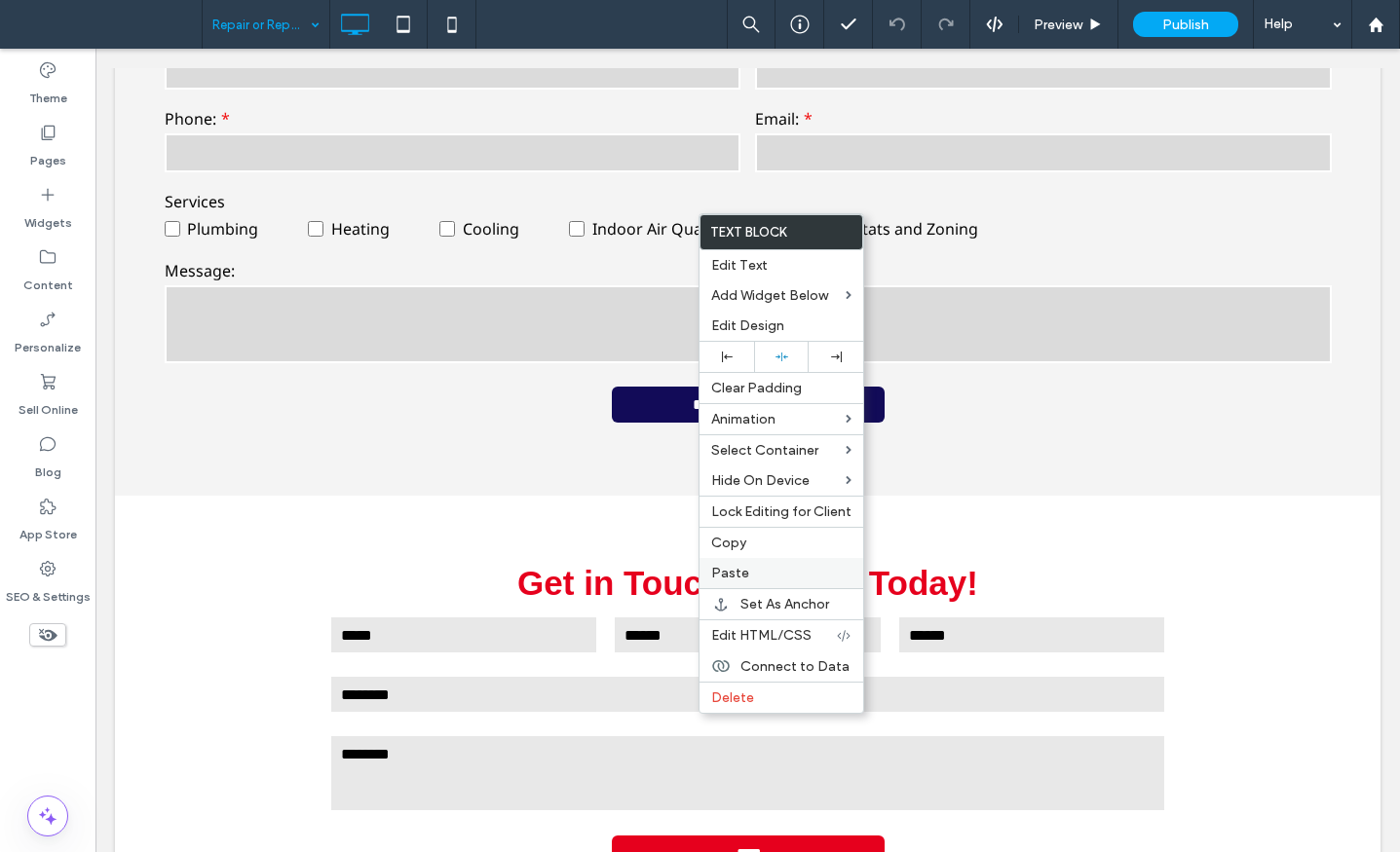 drag, startPoint x: 733, startPoint y: 573, endPoint x: 885, endPoint y: 605, distance: 155.3319 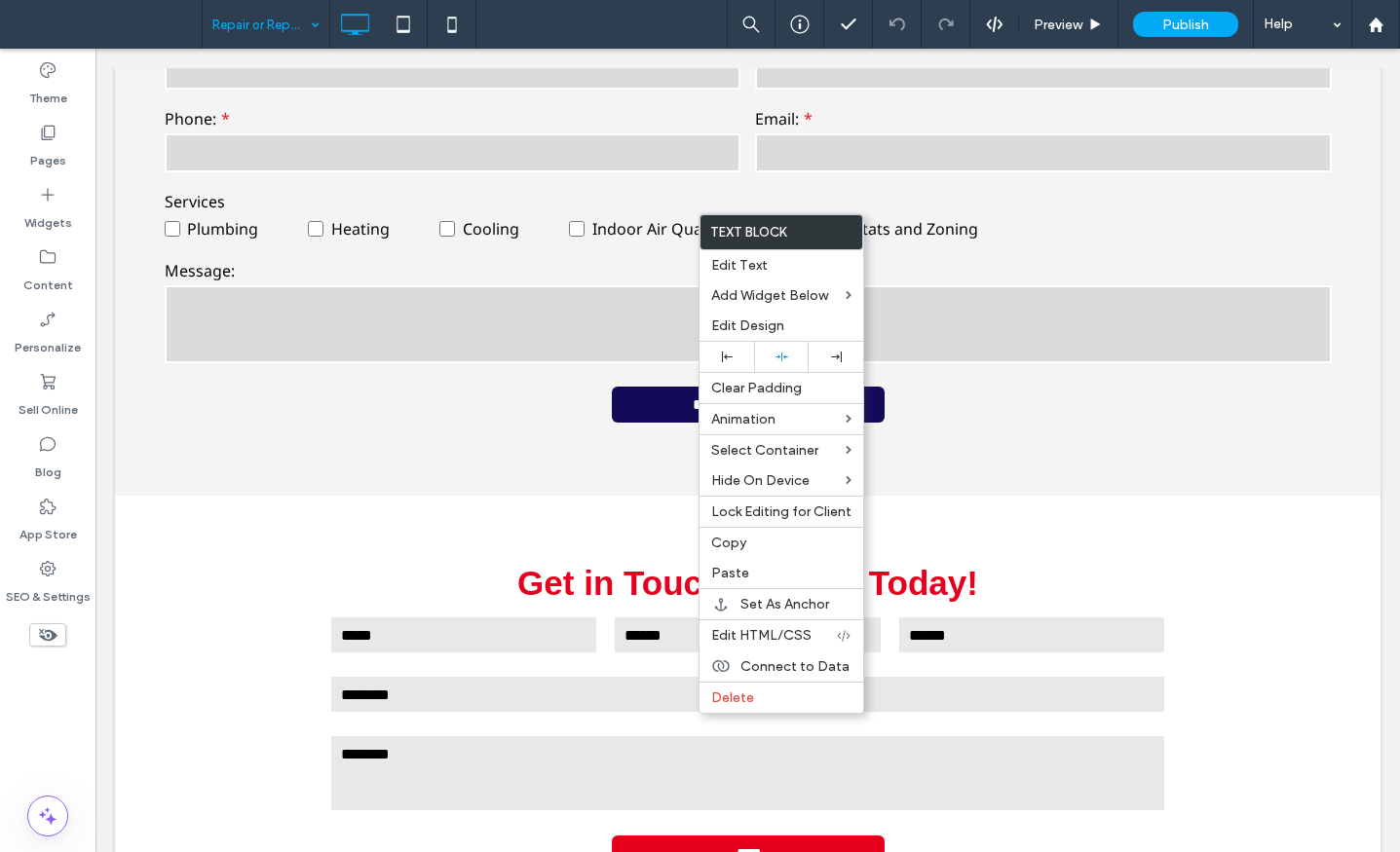 click on "Paste" at bounding box center (730, 573) 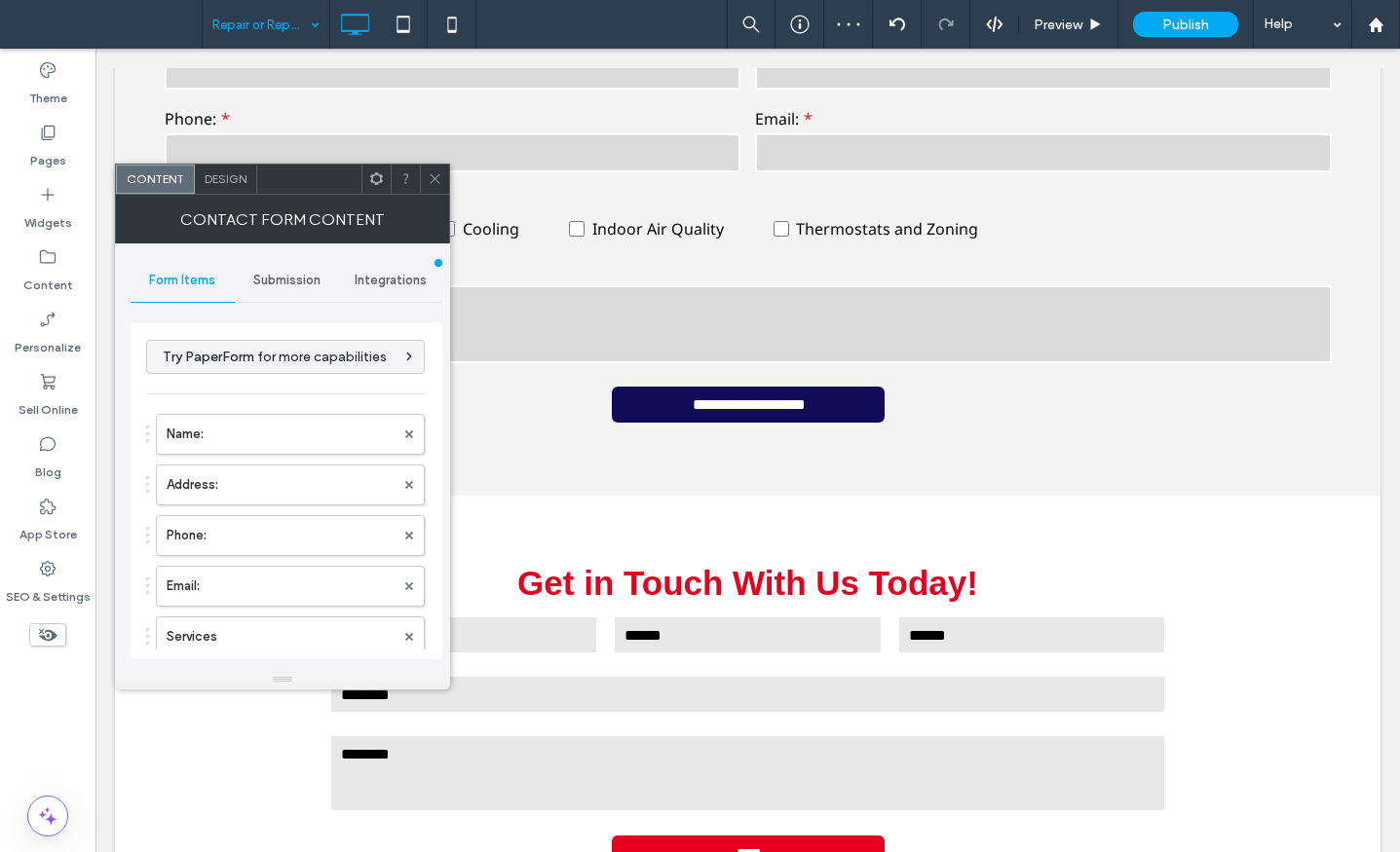 click 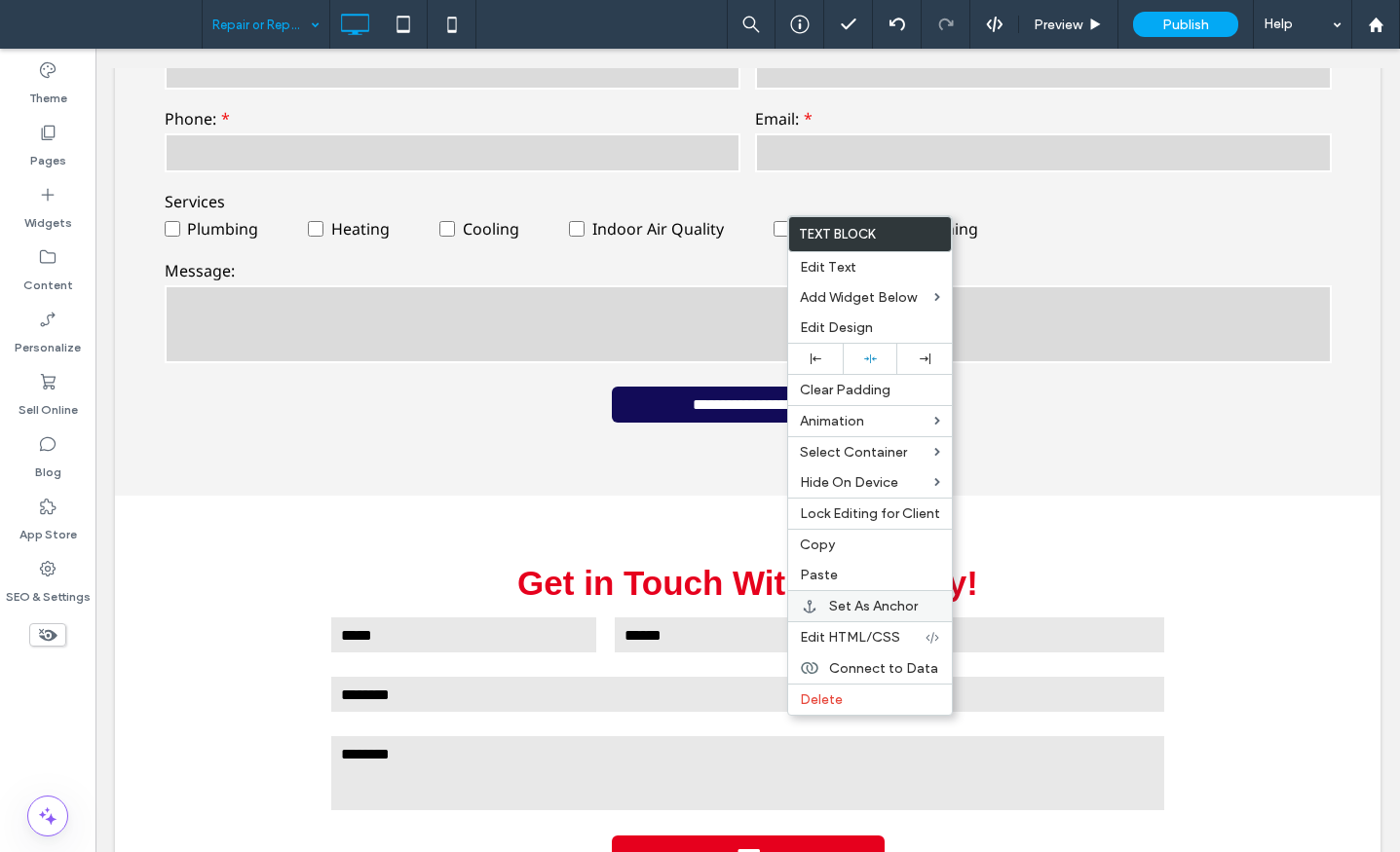click on "Set As Anchor" at bounding box center [873, 606] 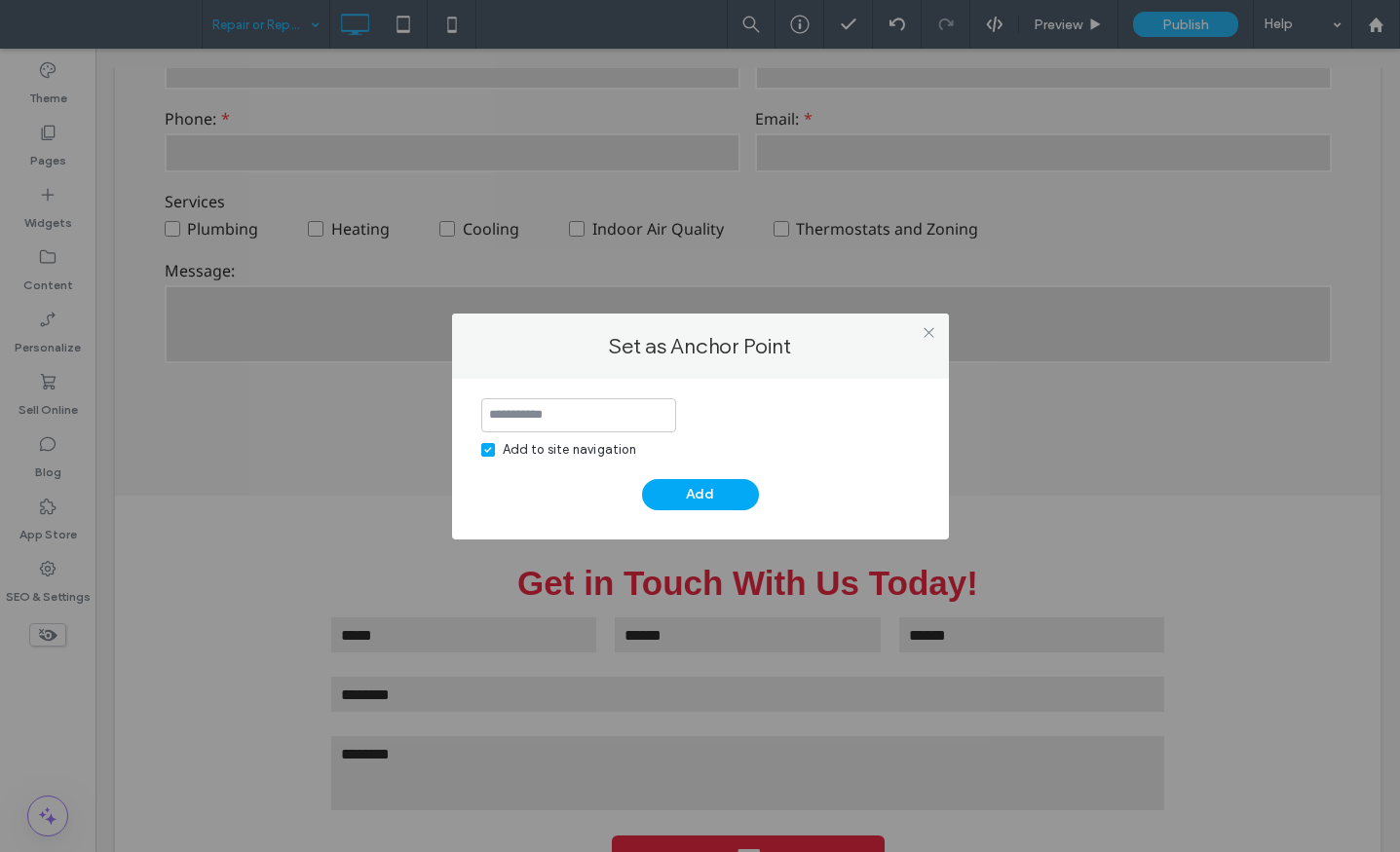 click at bounding box center (579, 415) 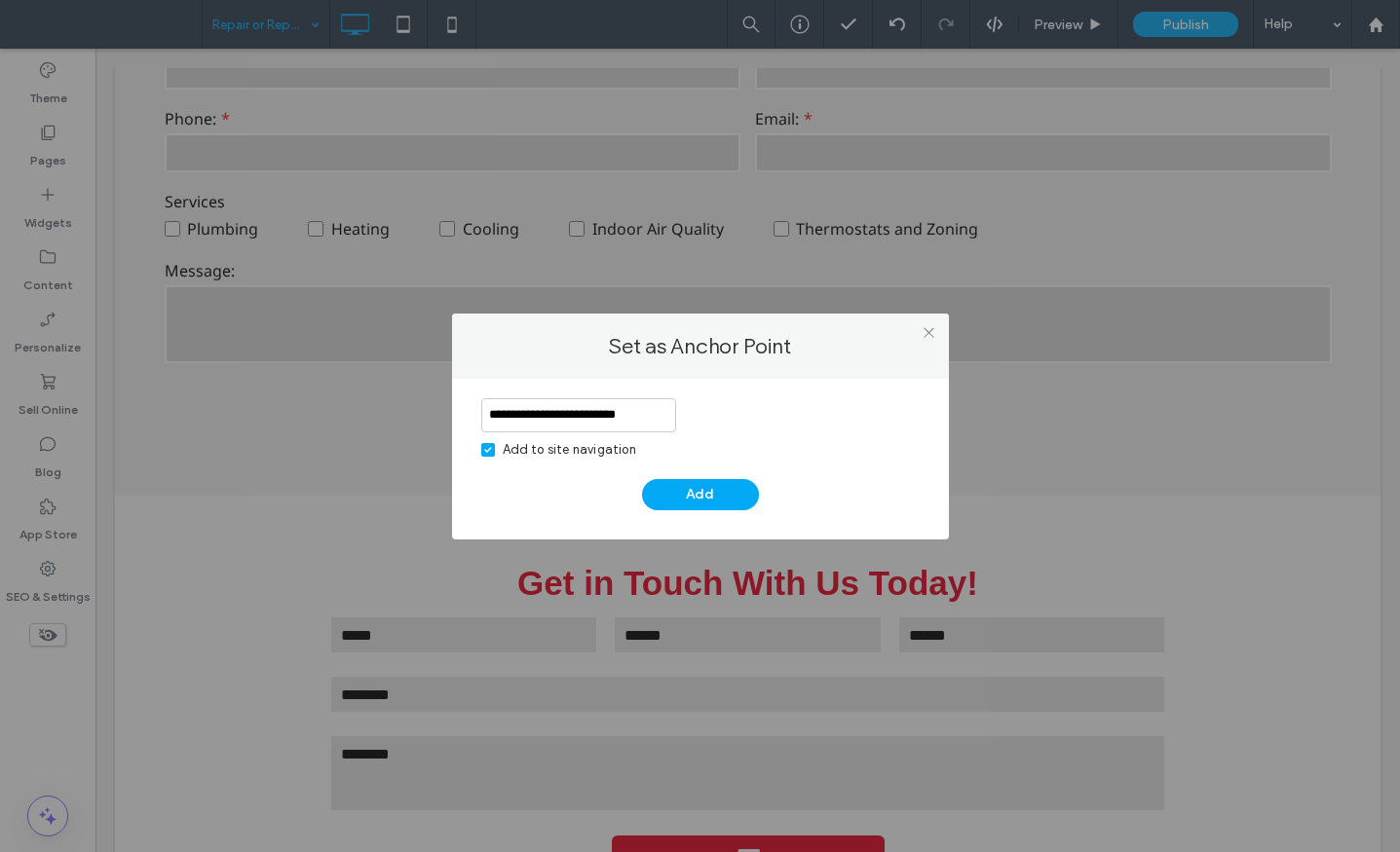 type on "**********" 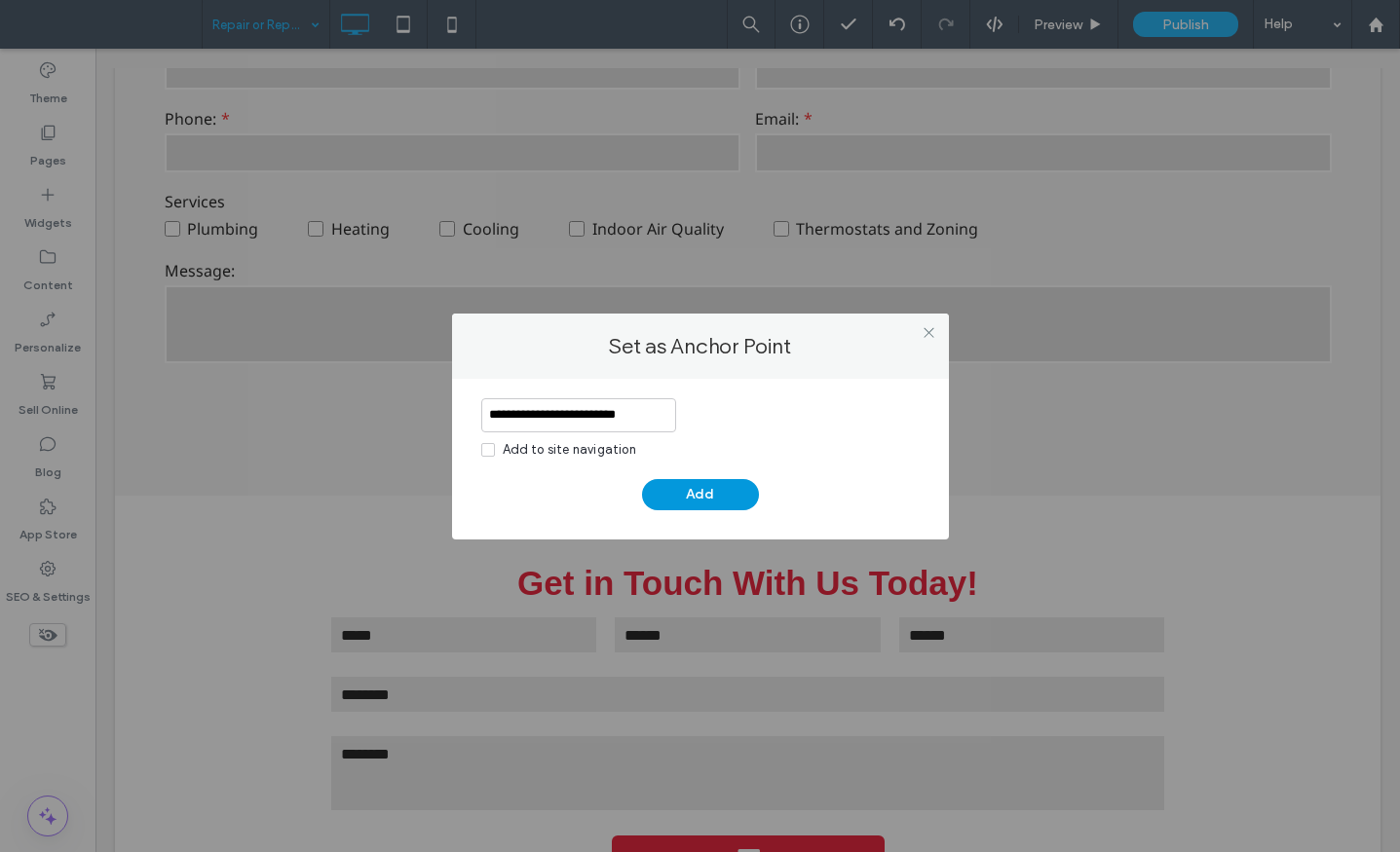 click on "Add" at bounding box center [700, 495] 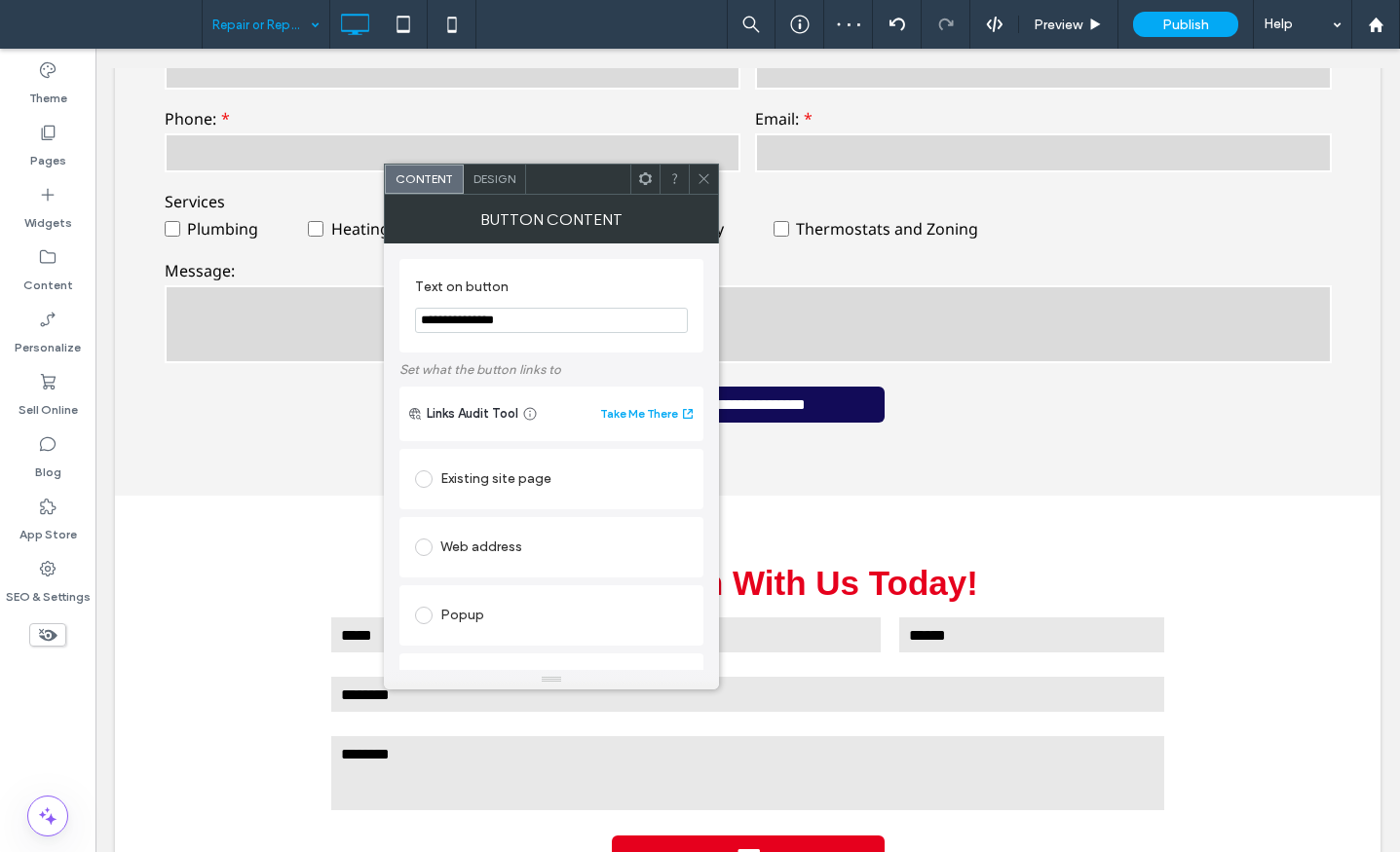 scroll, scrollTop: 292, scrollLeft: 0, axis: vertical 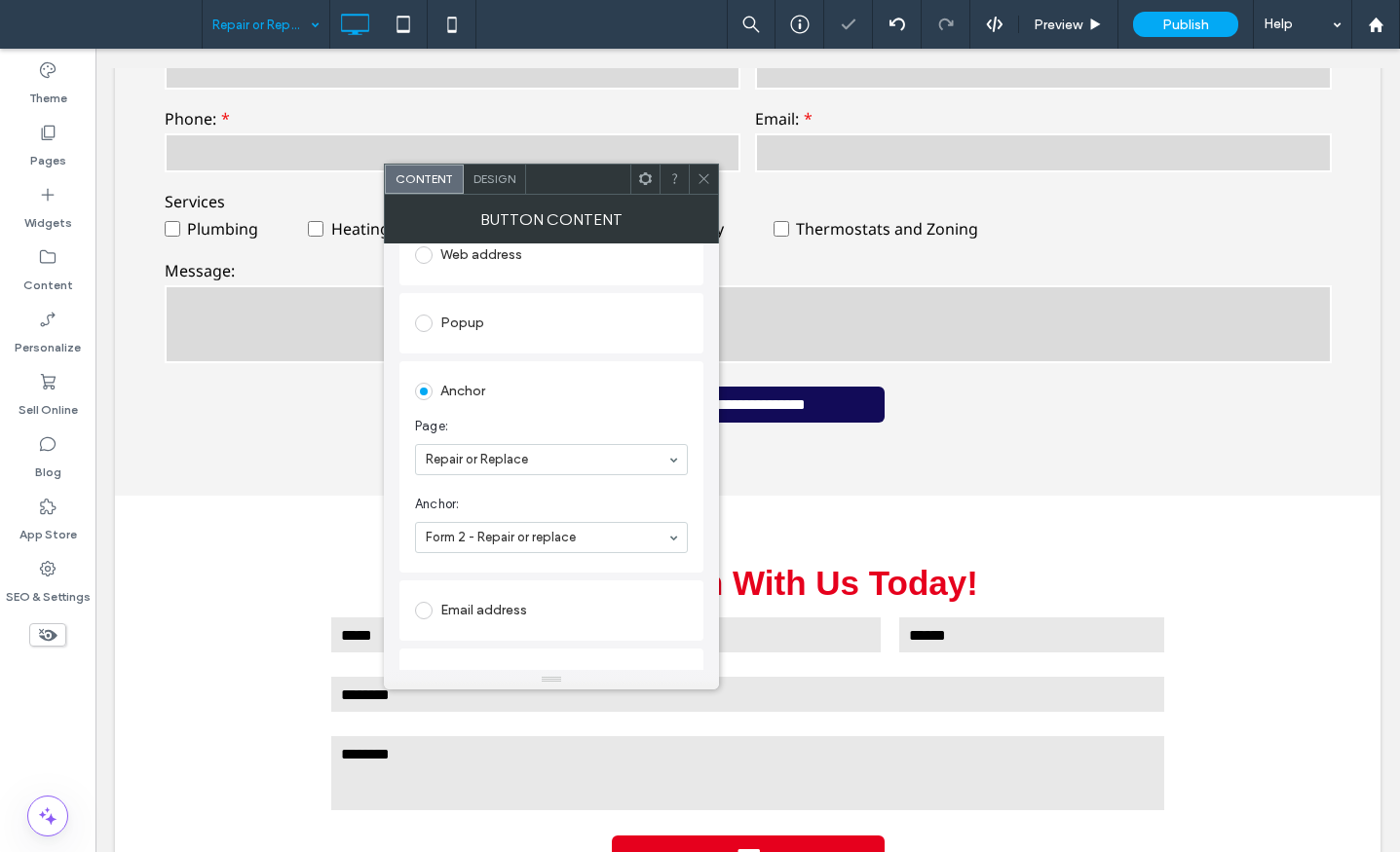 click at bounding box center (703, 179) 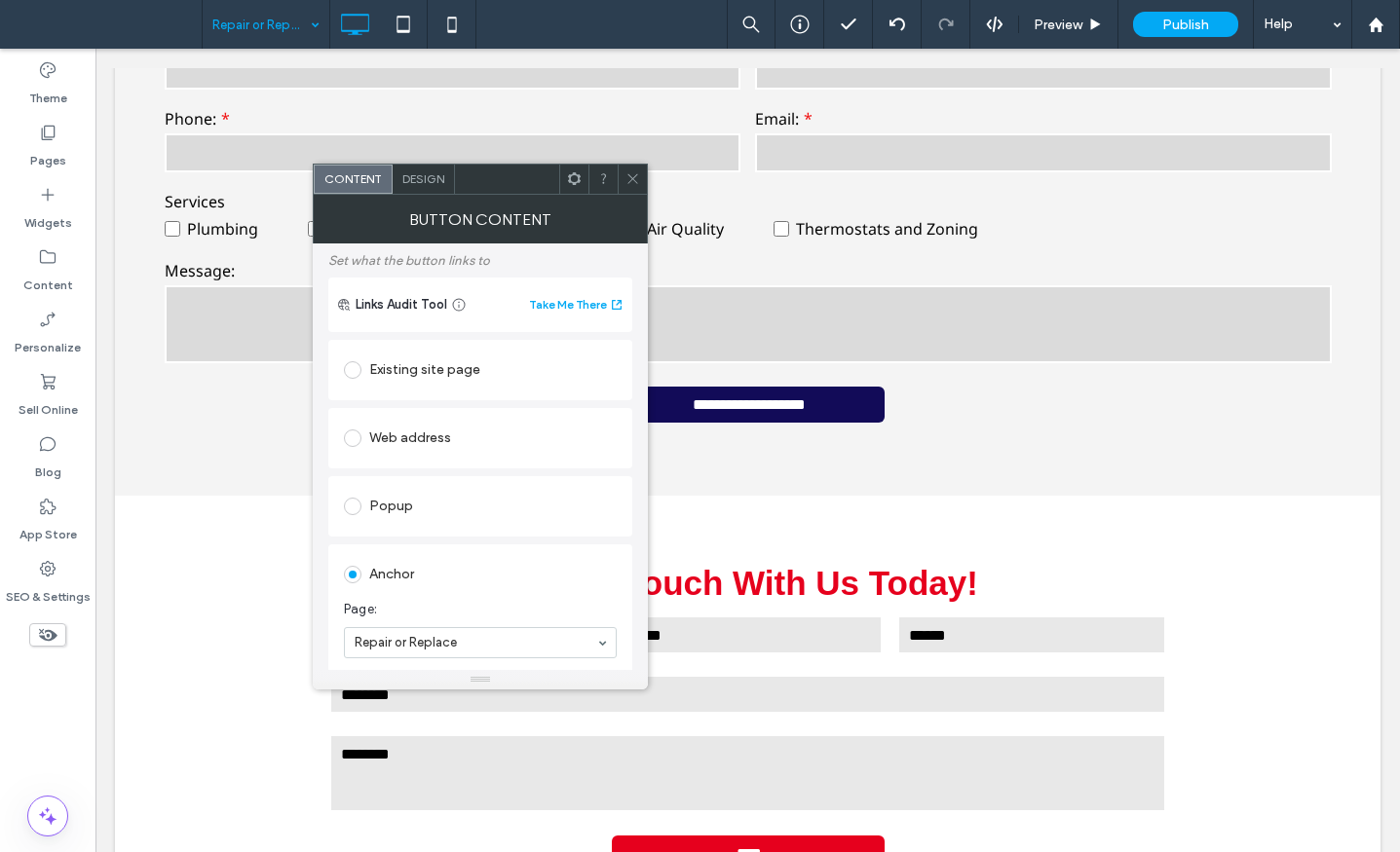 scroll, scrollTop: 389, scrollLeft: 0, axis: vertical 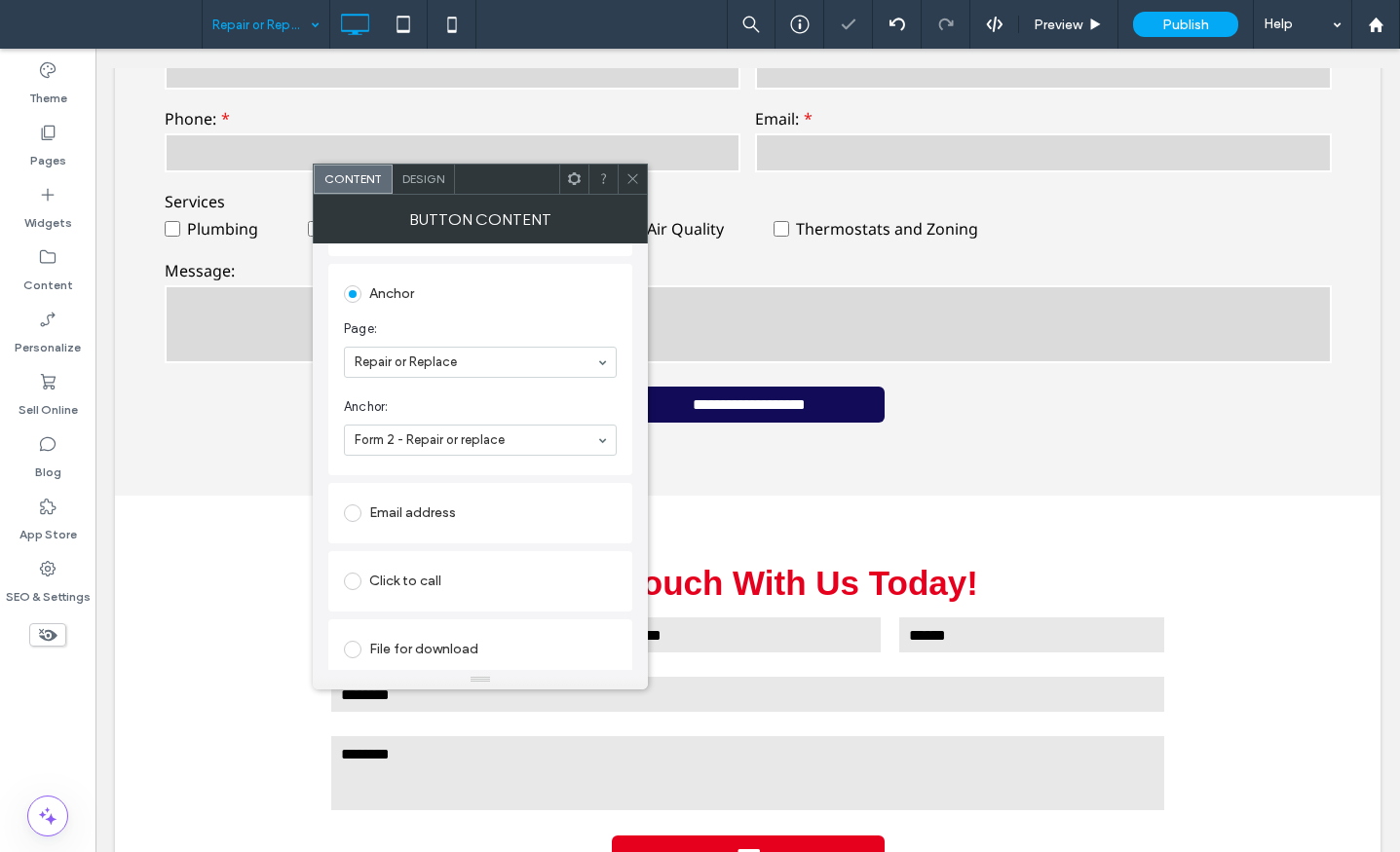 click 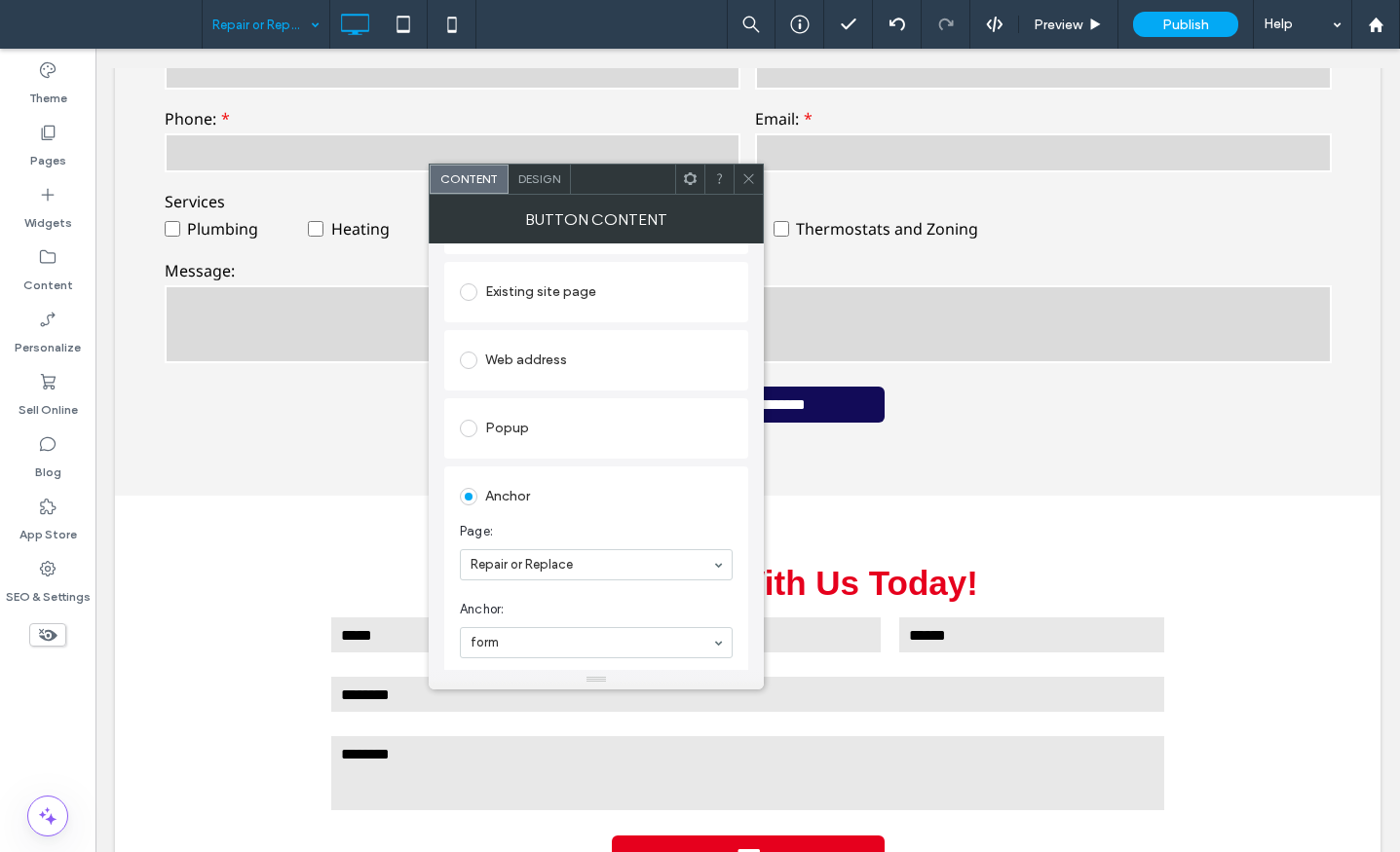 scroll, scrollTop: 292, scrollLeft: 0, axis: vertical 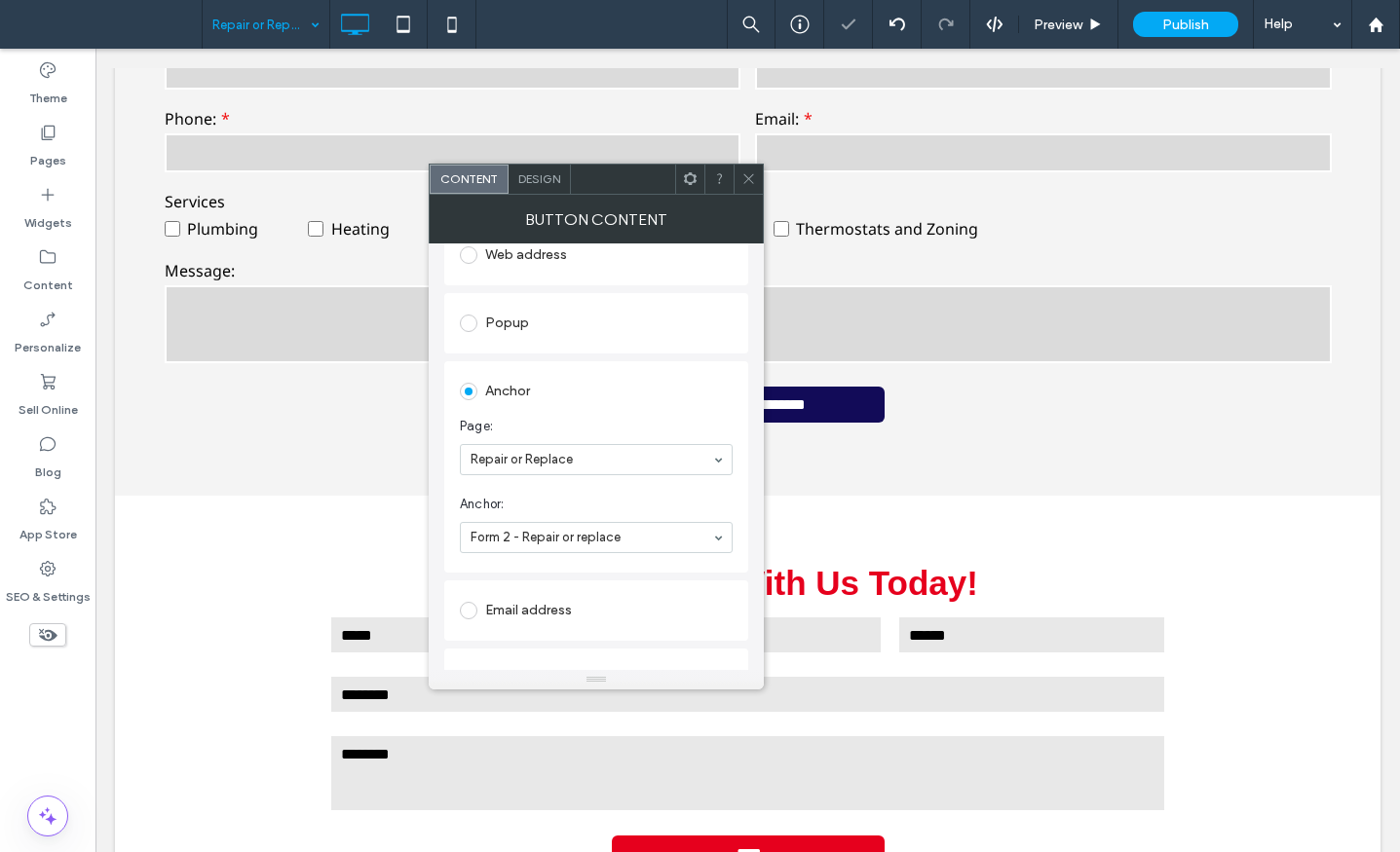 click at bounding box center [748, 179] 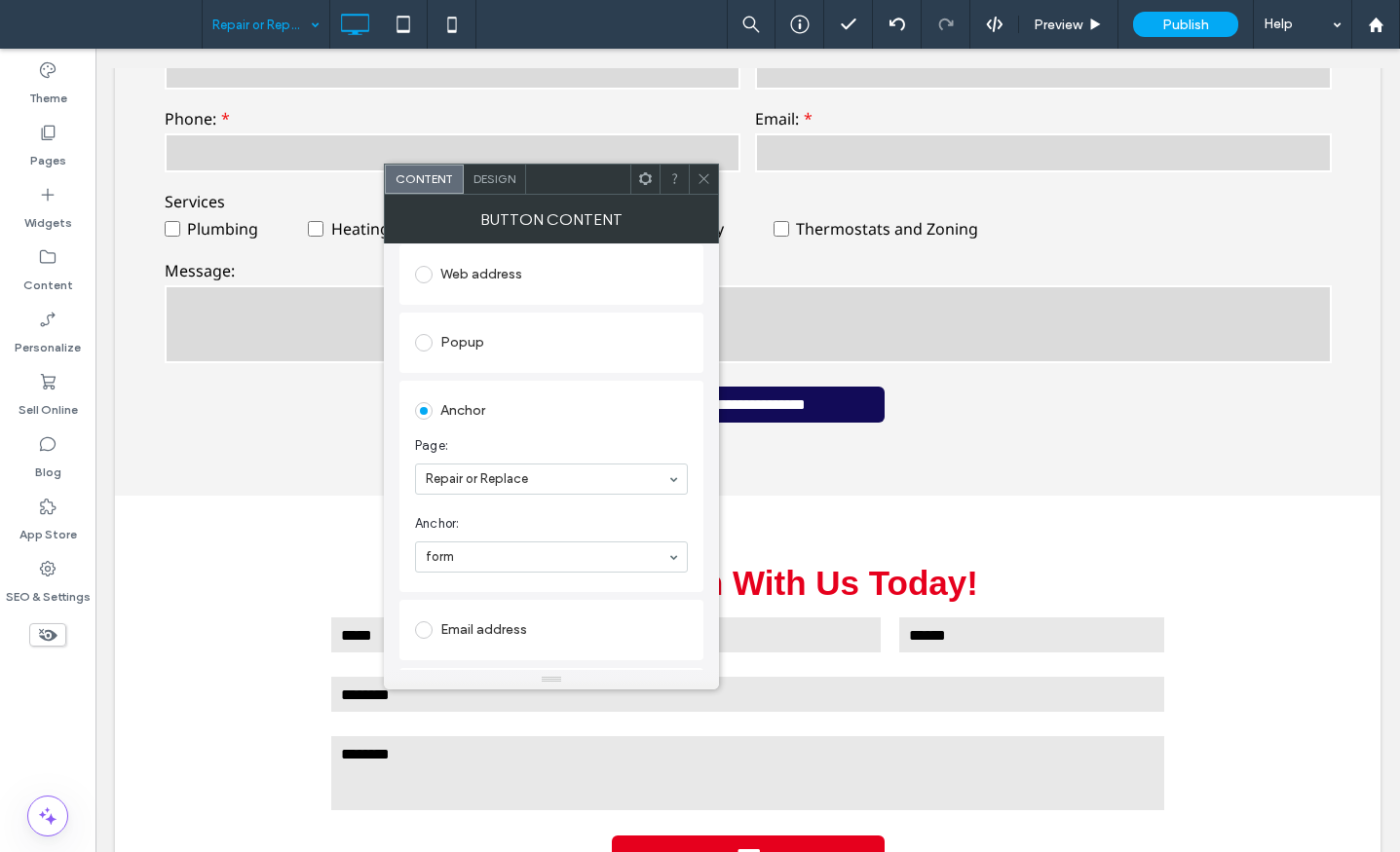 scroll, scrollTop: 292, scrollLeft: 0, axis: vertical 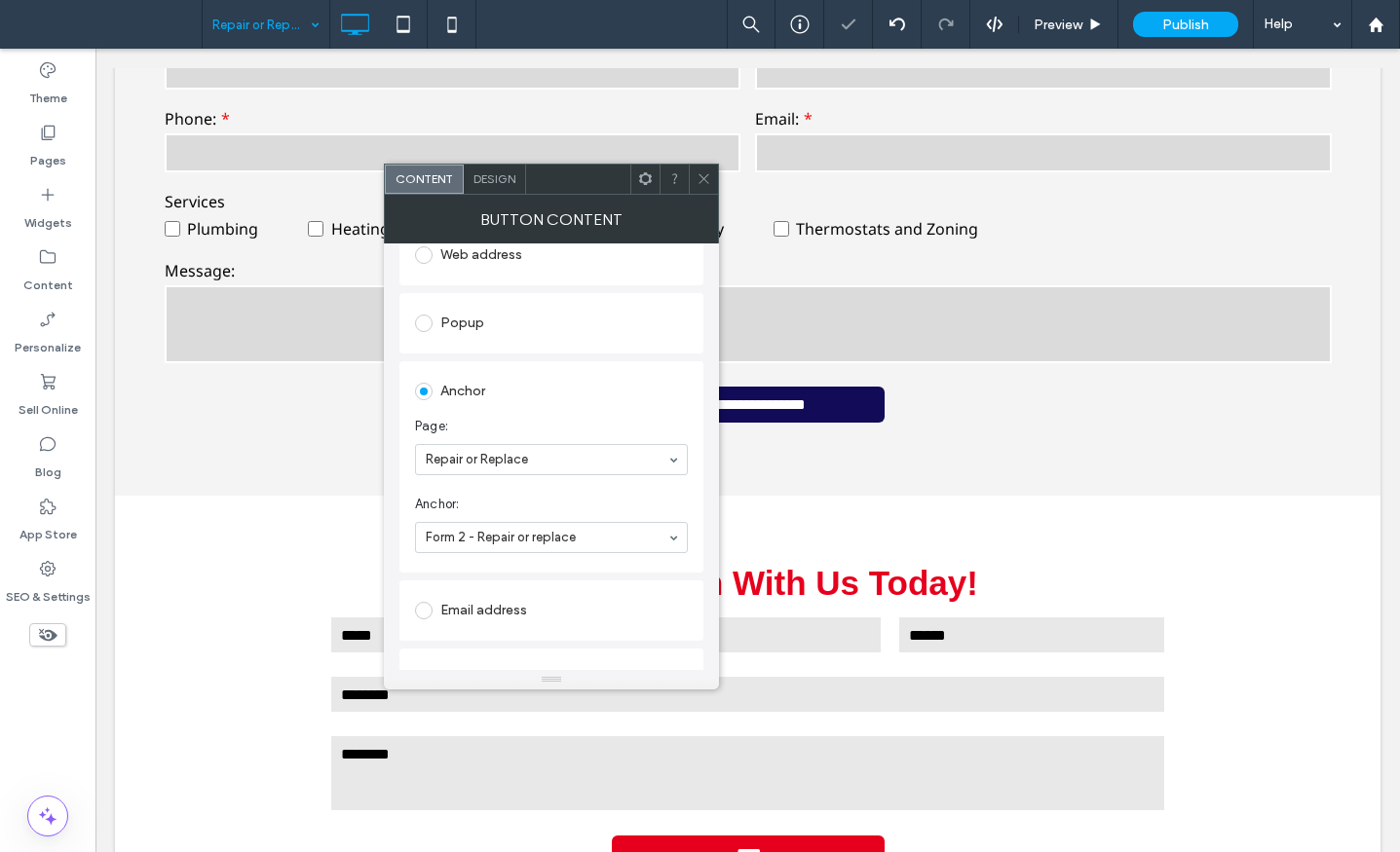 click 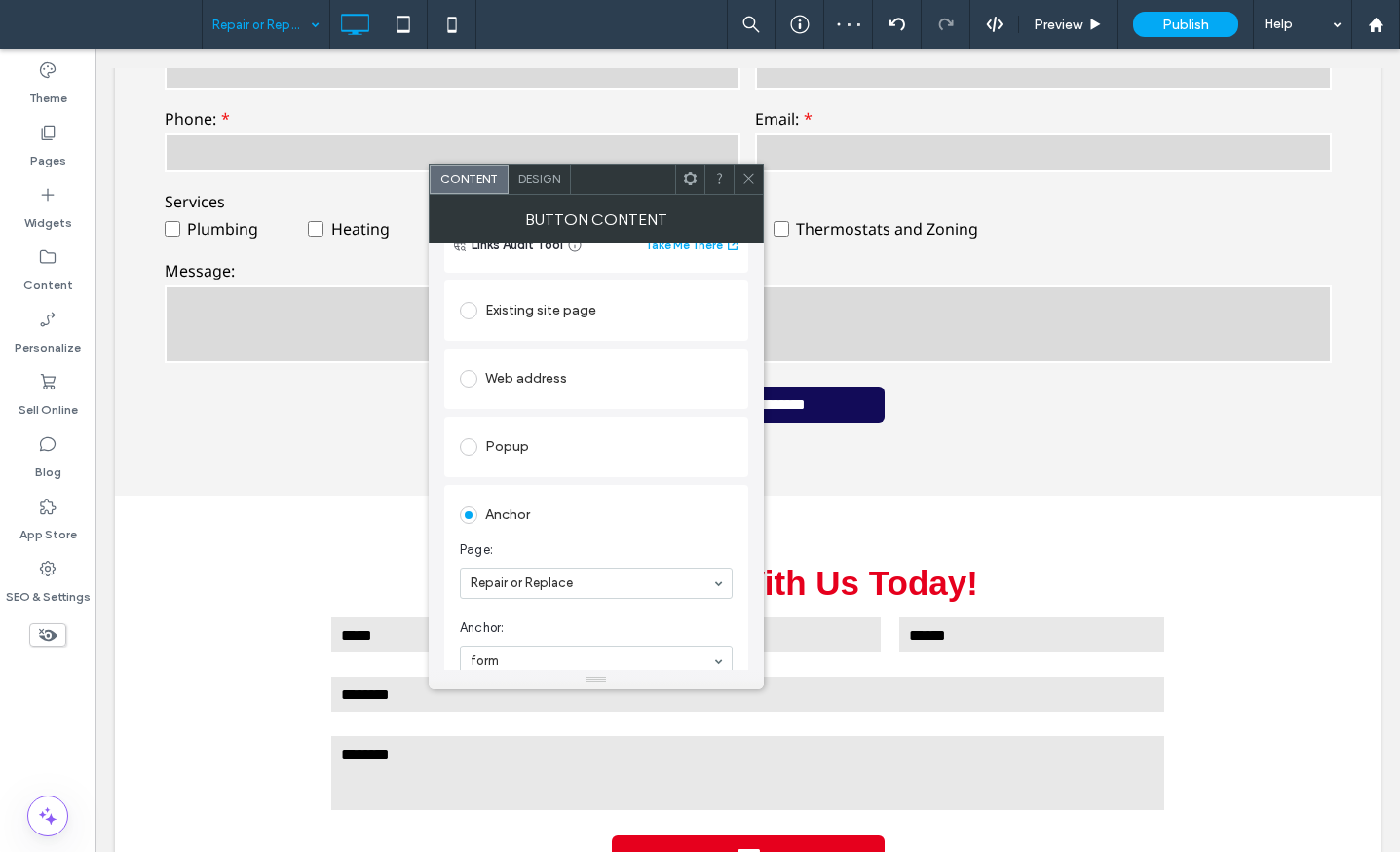 scroll, scrollTop: 389, scrollLeft: 0, axis: vertical 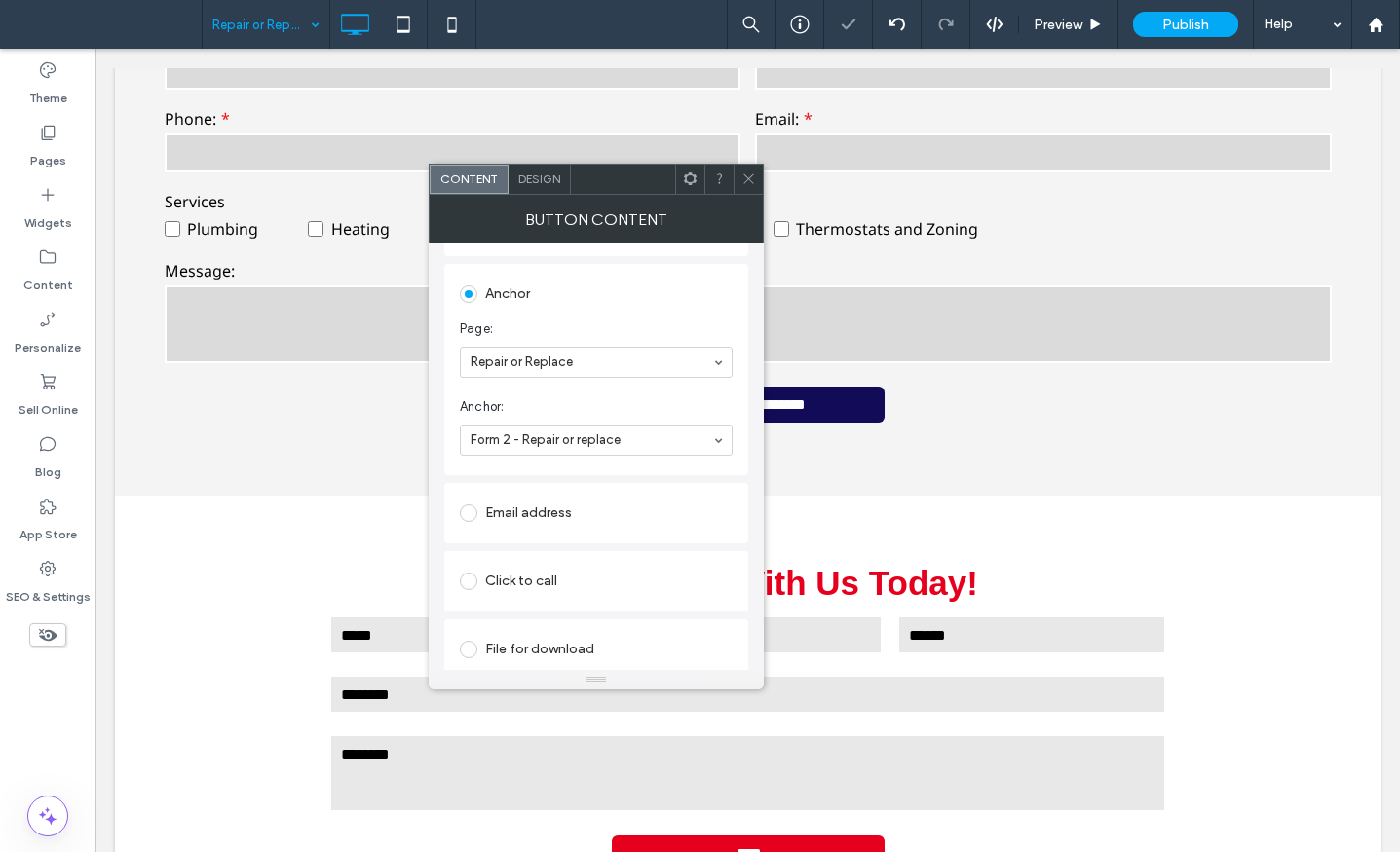 drag, startPoint x: 544, startPoint y: 470, endPoint x: 583, endPoint y: 447, distance: 45.276926 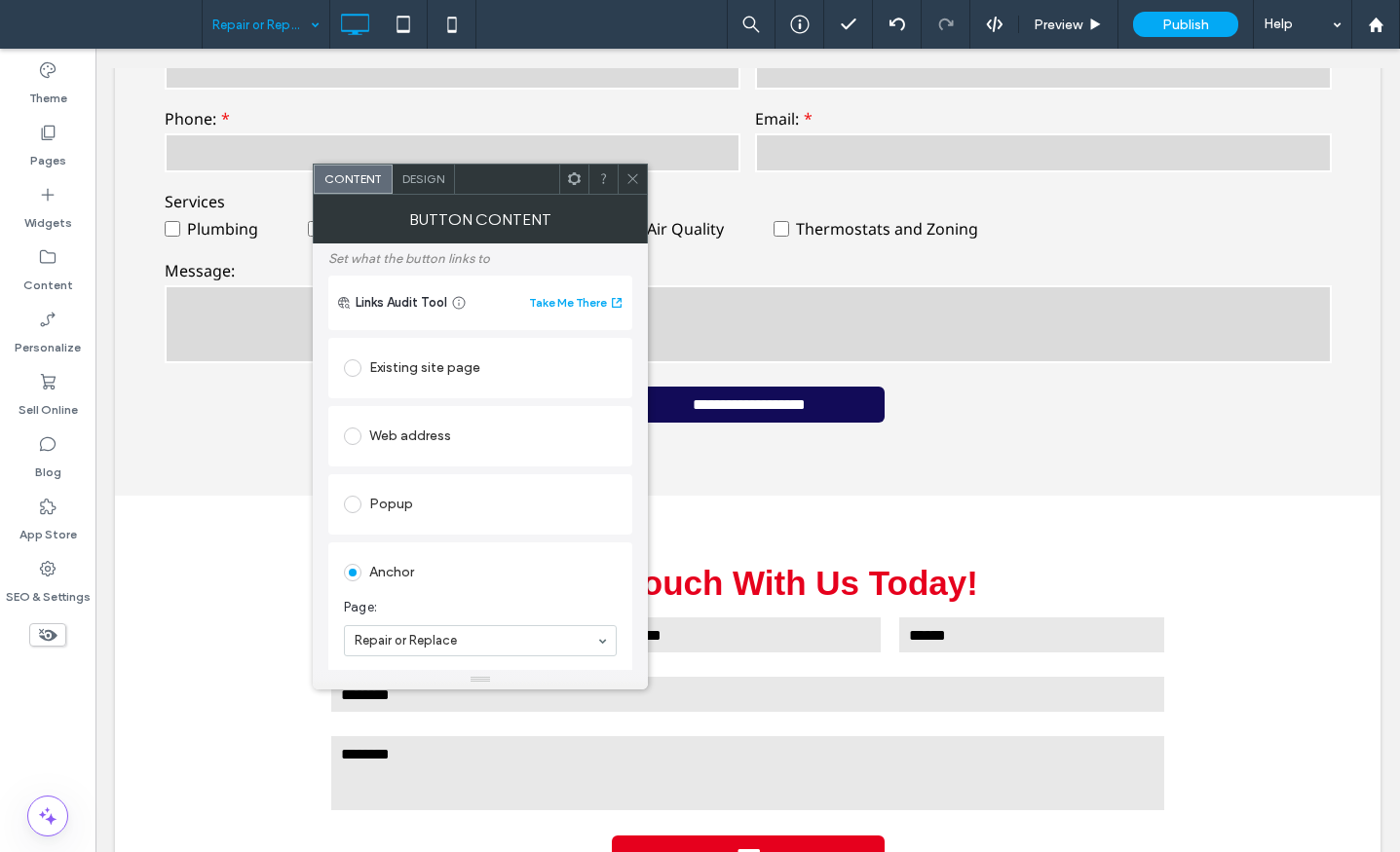 scroll, scrollTop: 195, scrollLeft: 0, axis: vertical 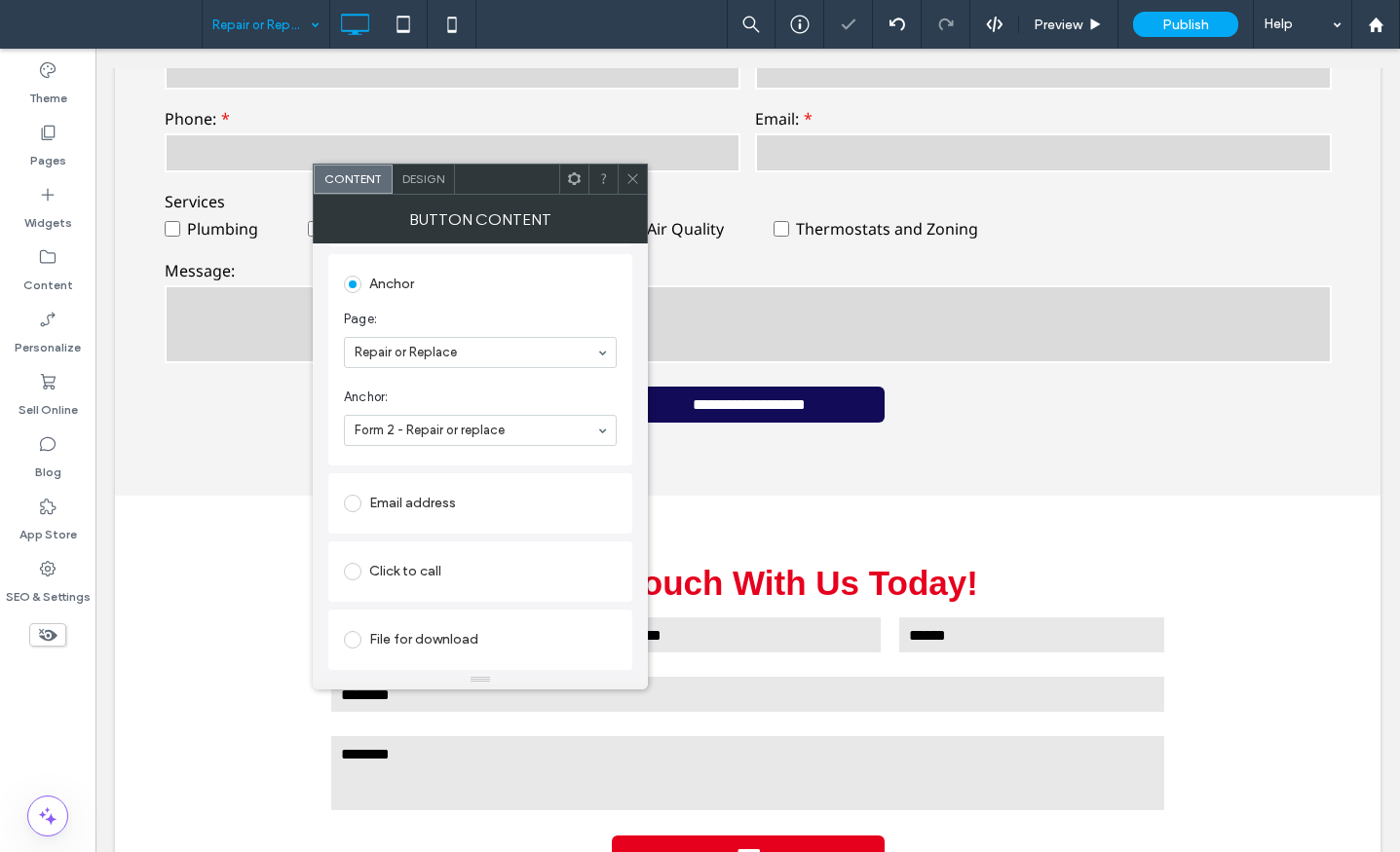 click 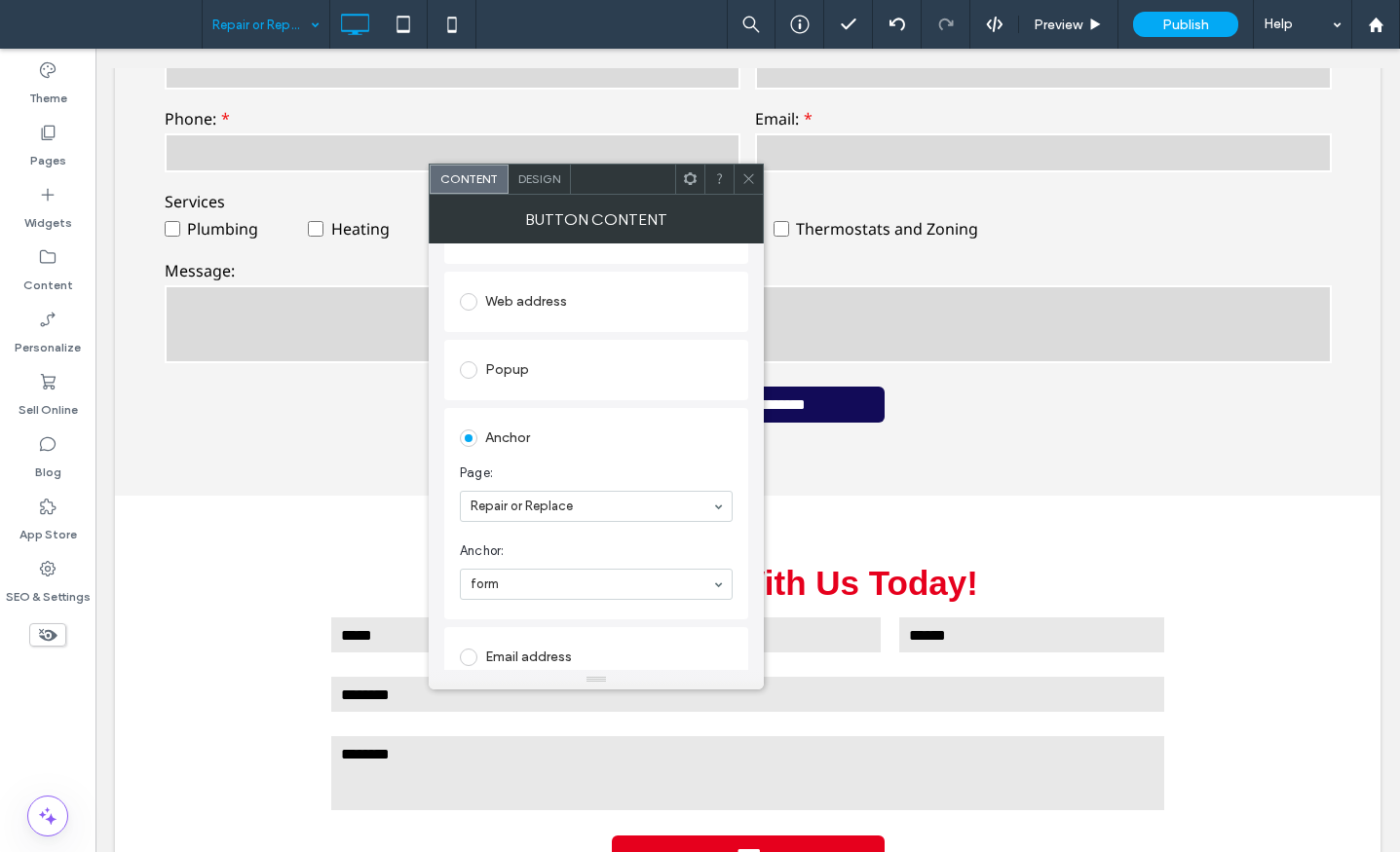 scroll, scrollTop: 389, scrollLeft: 0, axis: vertical 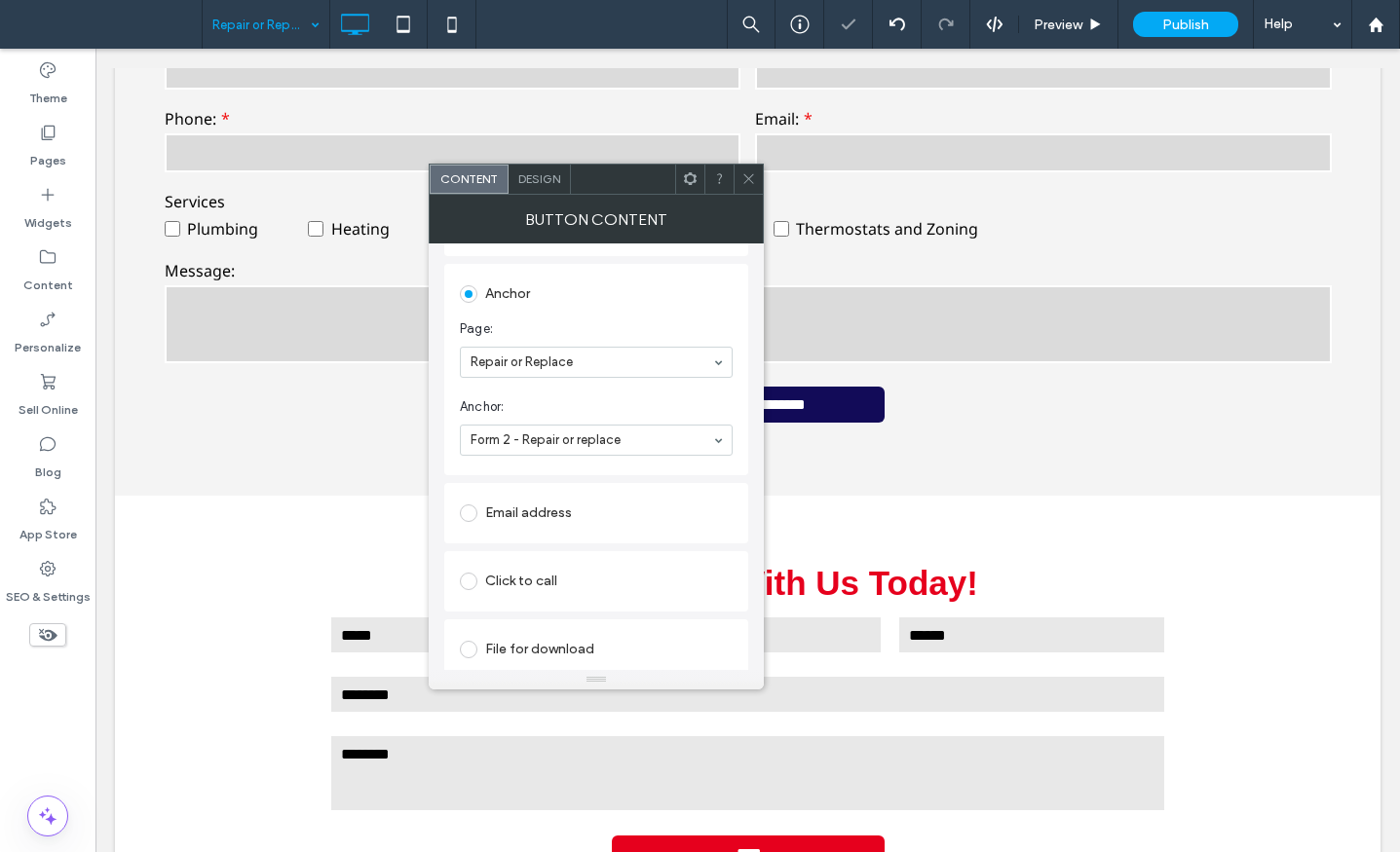 drag, startPoint x: 541, startPoint y: 469, endPoint x: 711, endPoint y: 402, distance: 182.72657 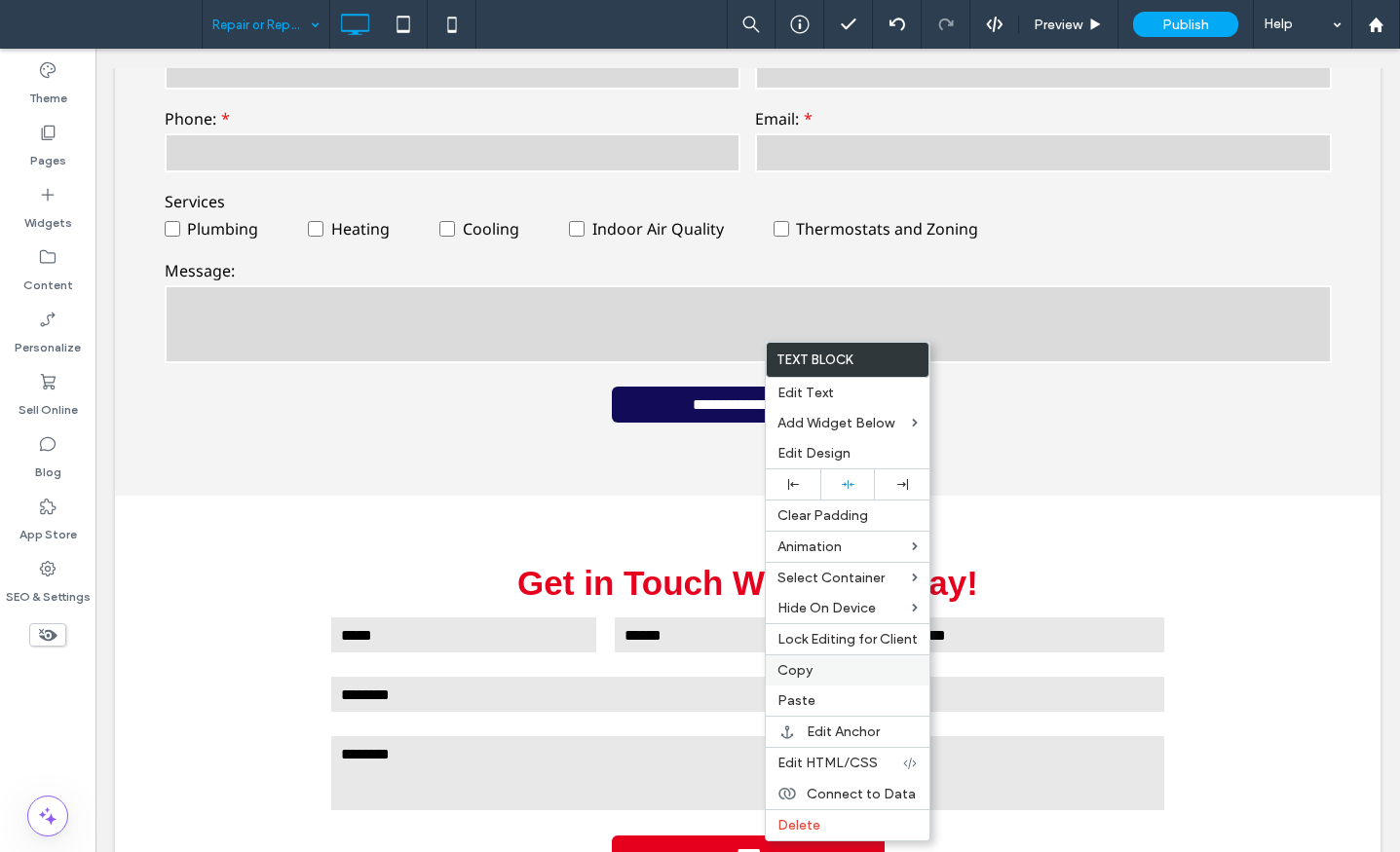 click on "Copy" at bounding box center (795, 670) 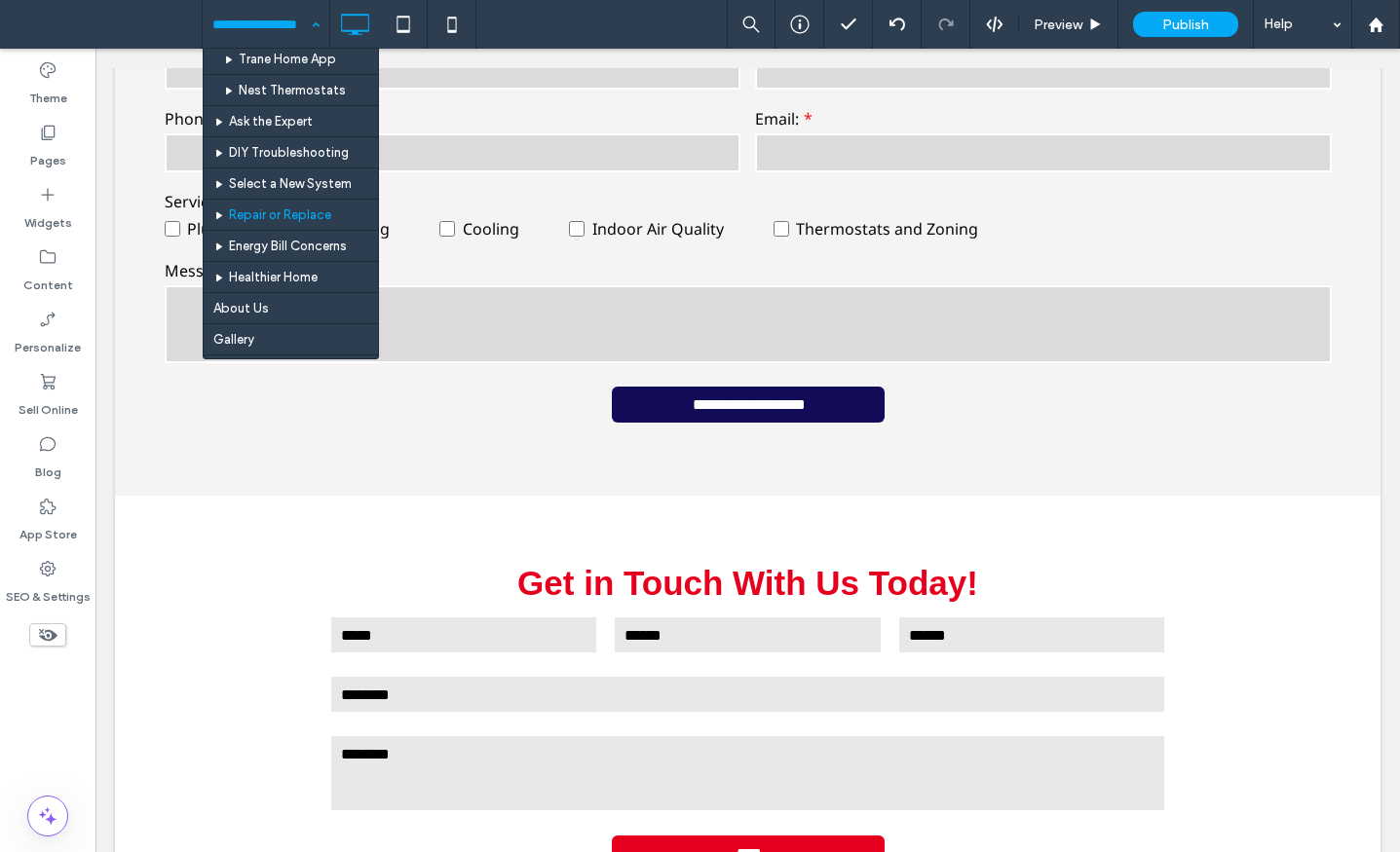 scroll, scrollTop: 1266, scrollLeft: 0, axis: vertical 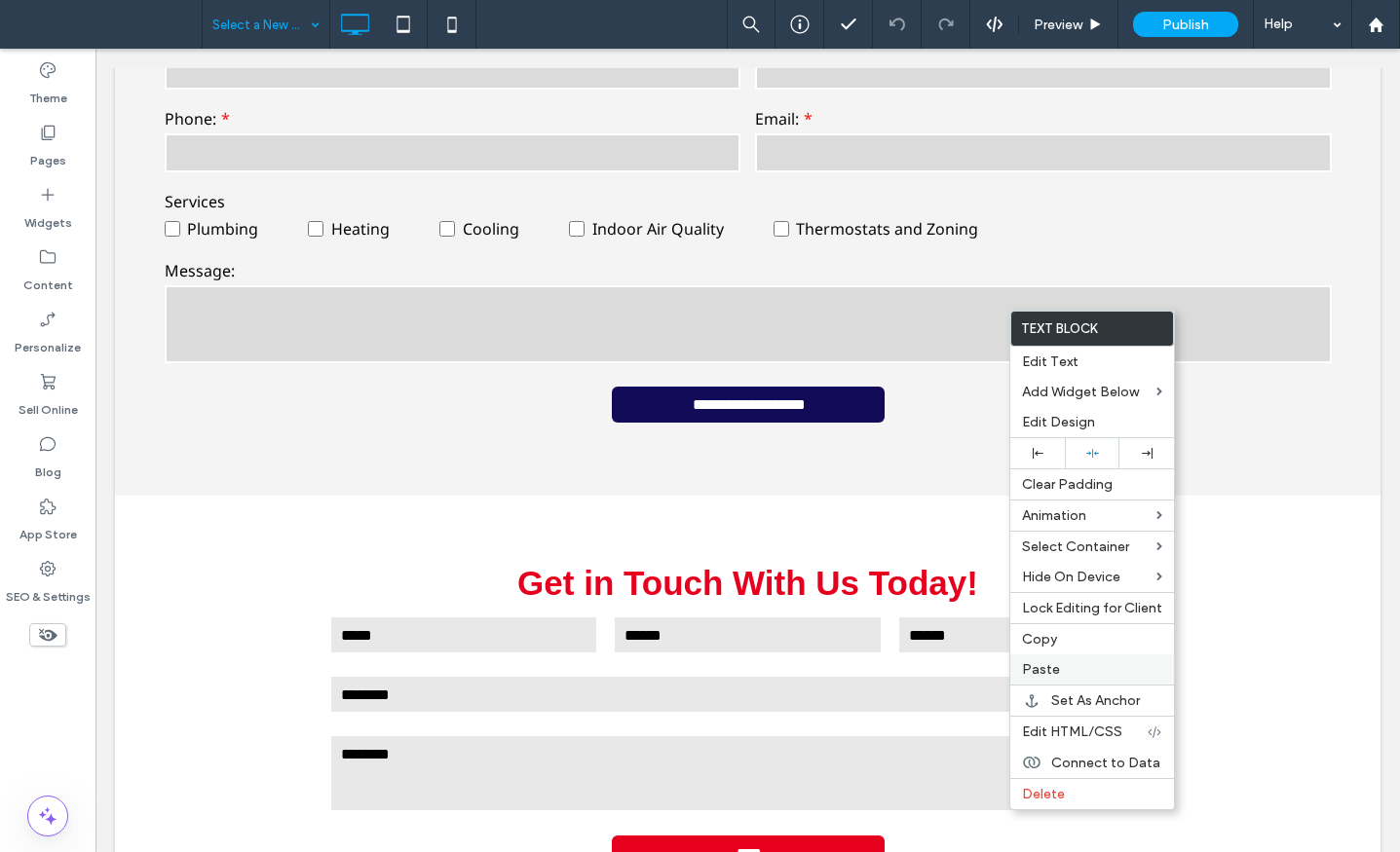 click on "Paste" at bounding box center (1041, 669) 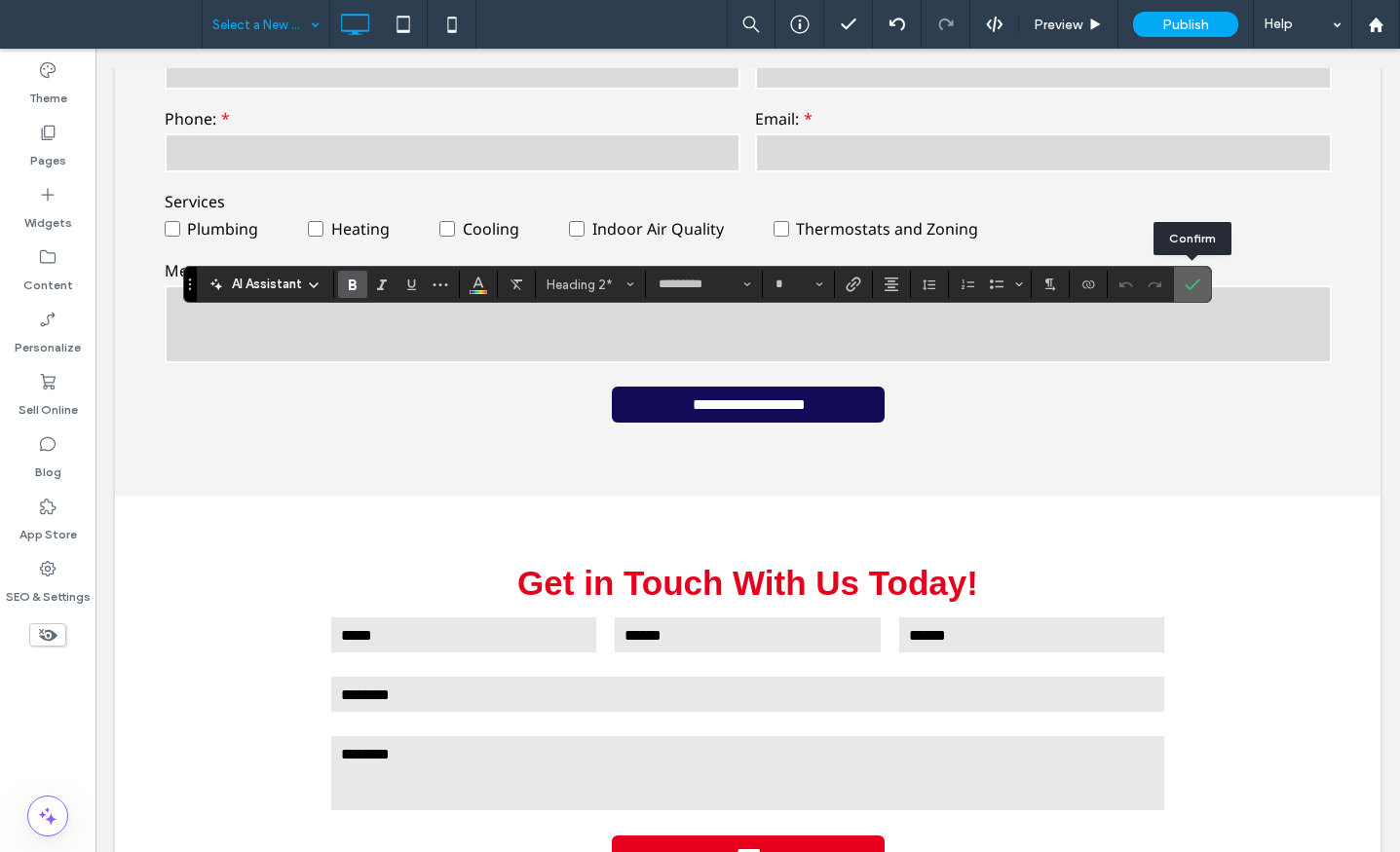 click 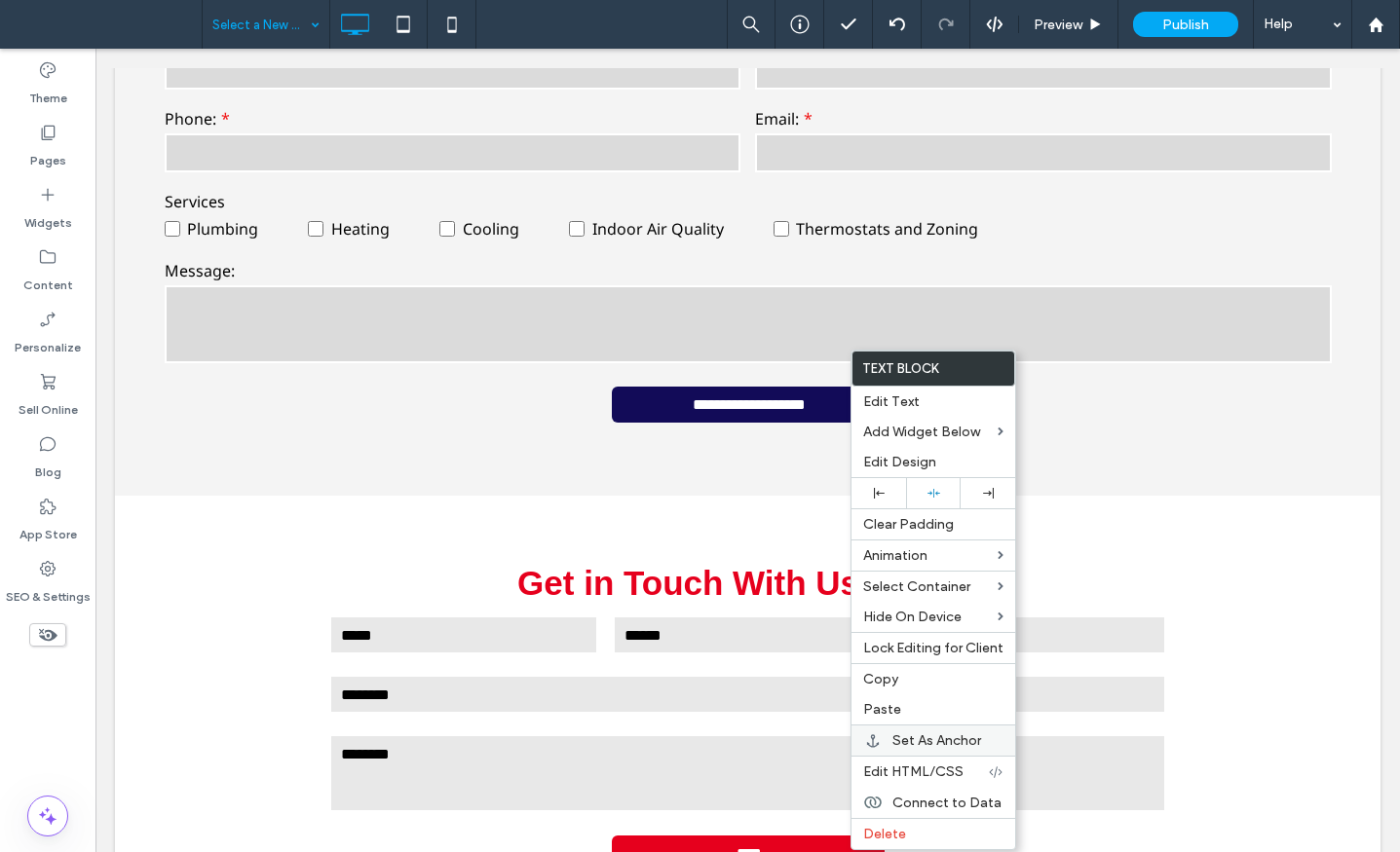 click on "Set As Anchor" at bounding box center [936, 740] 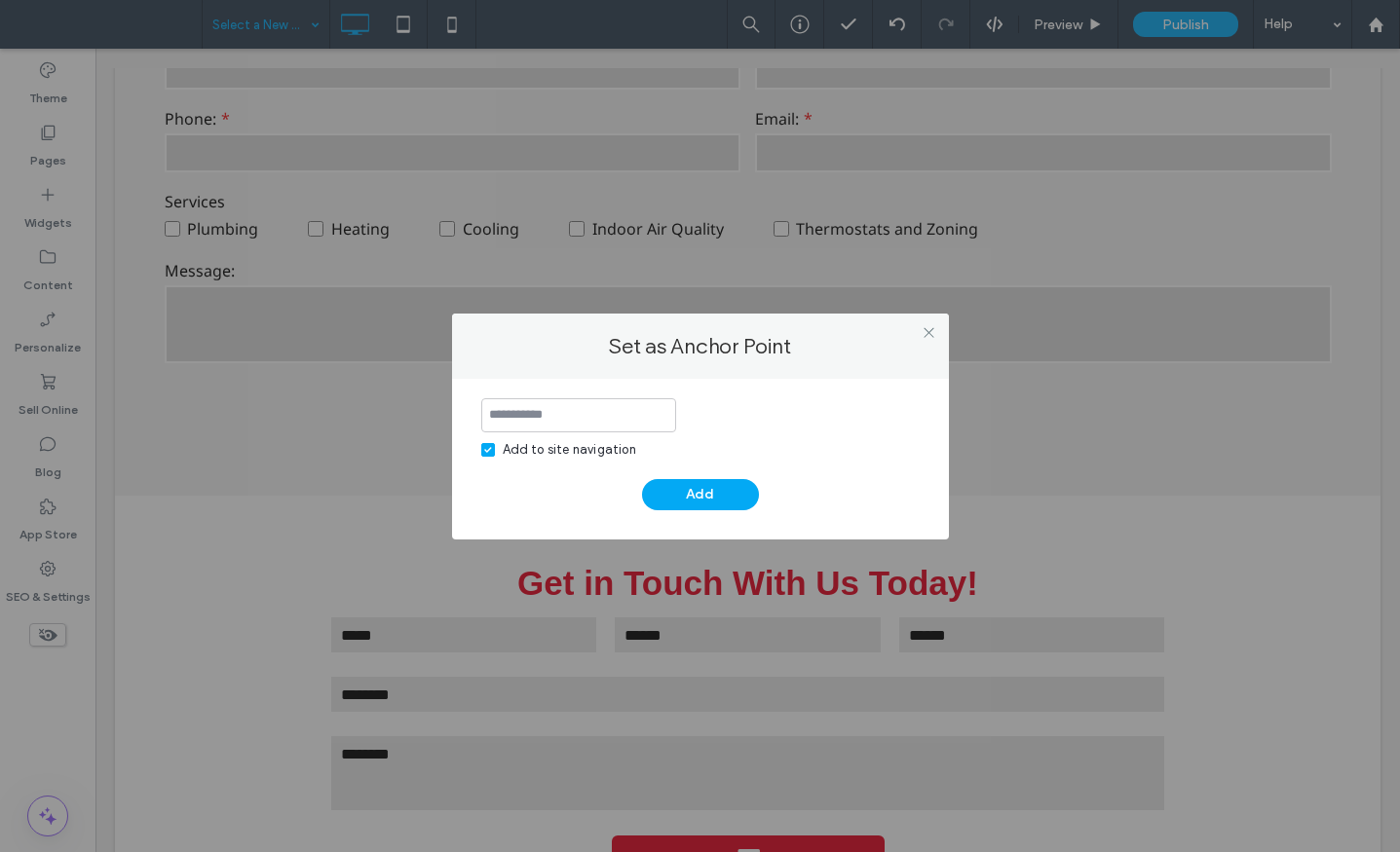 click at bounding box center [579, 415] 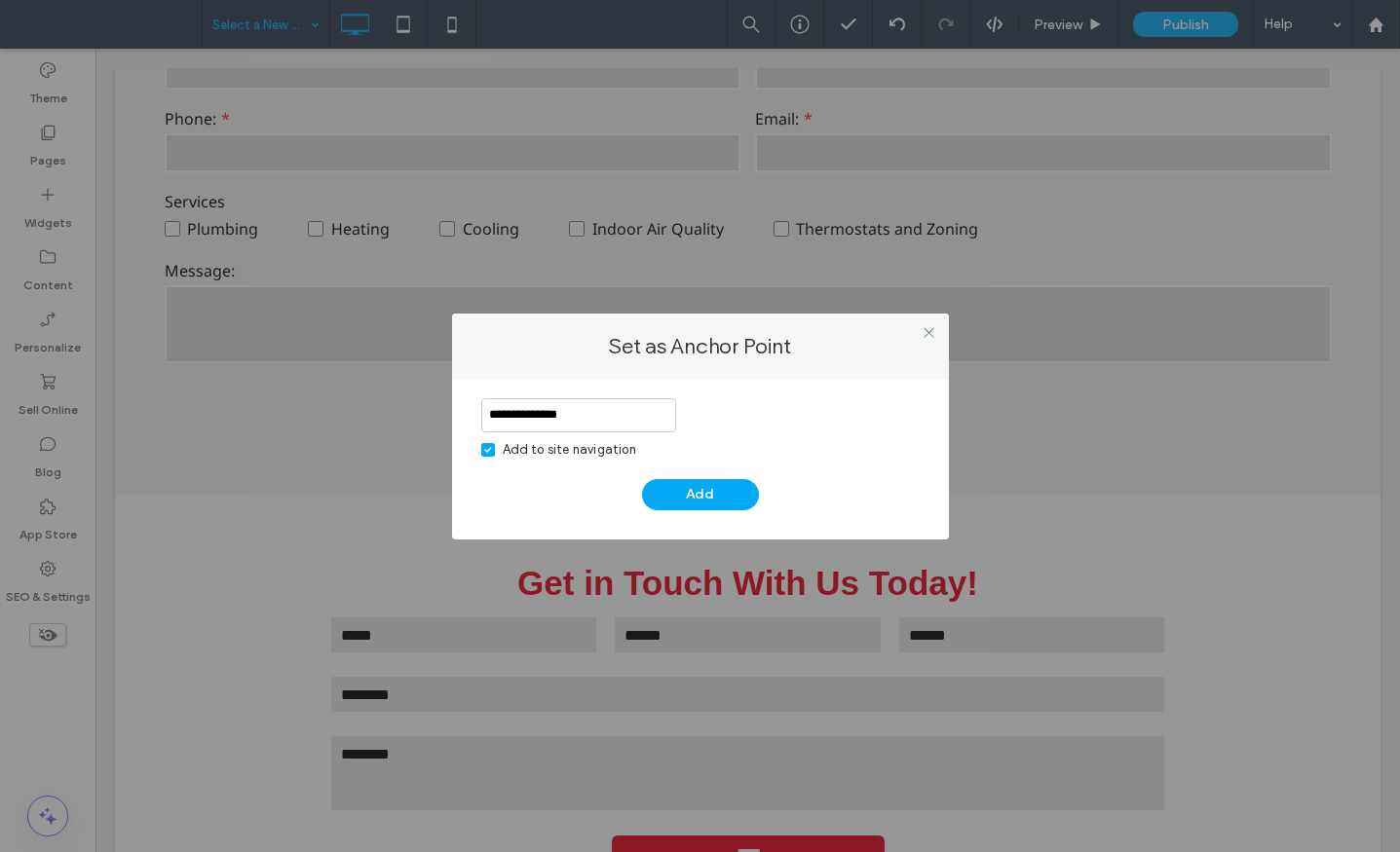 click on "**********" at bounding box center (579, 415) 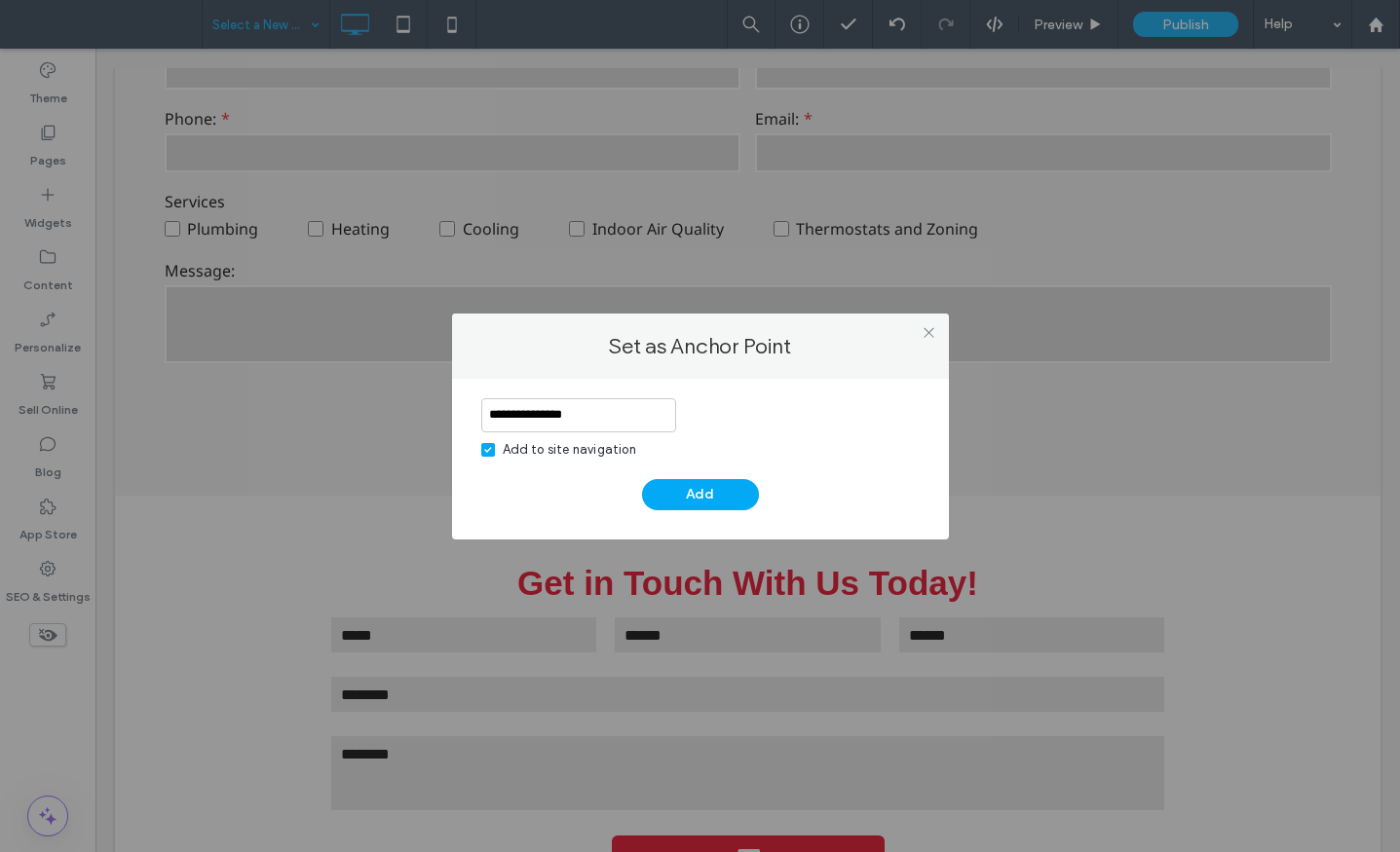 click on "**********" at bounding box center (579, 415) 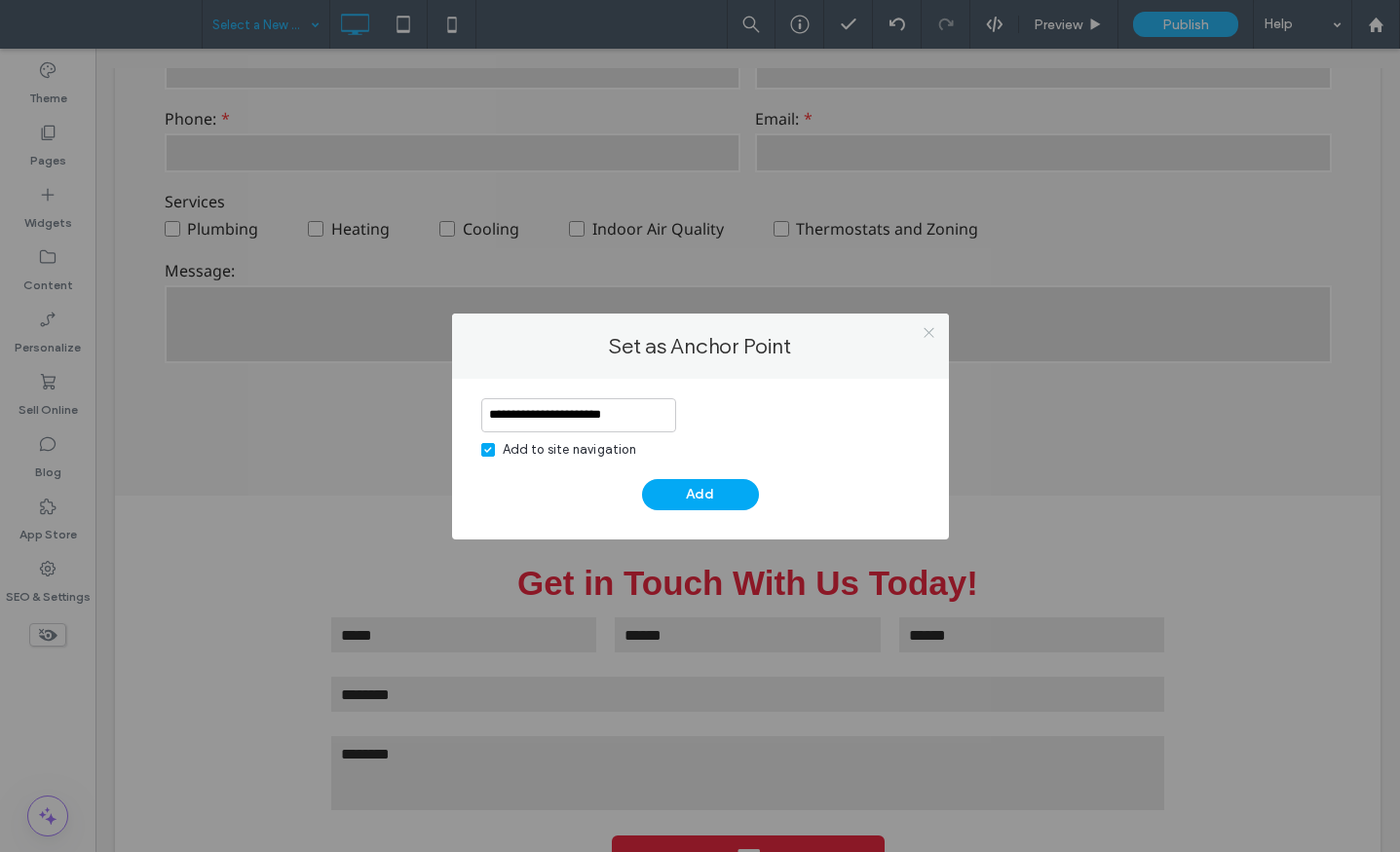 type on "**********" 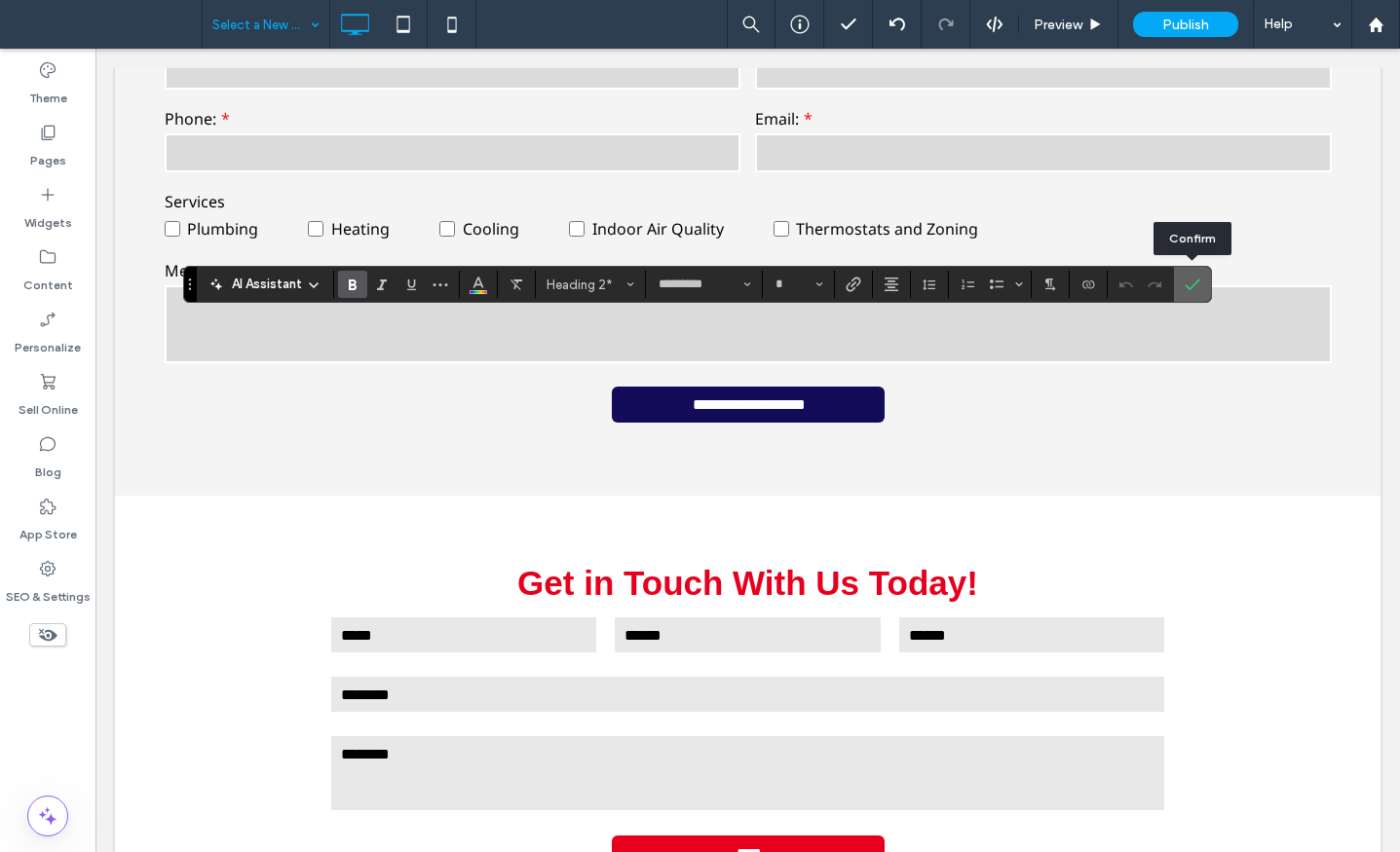 click 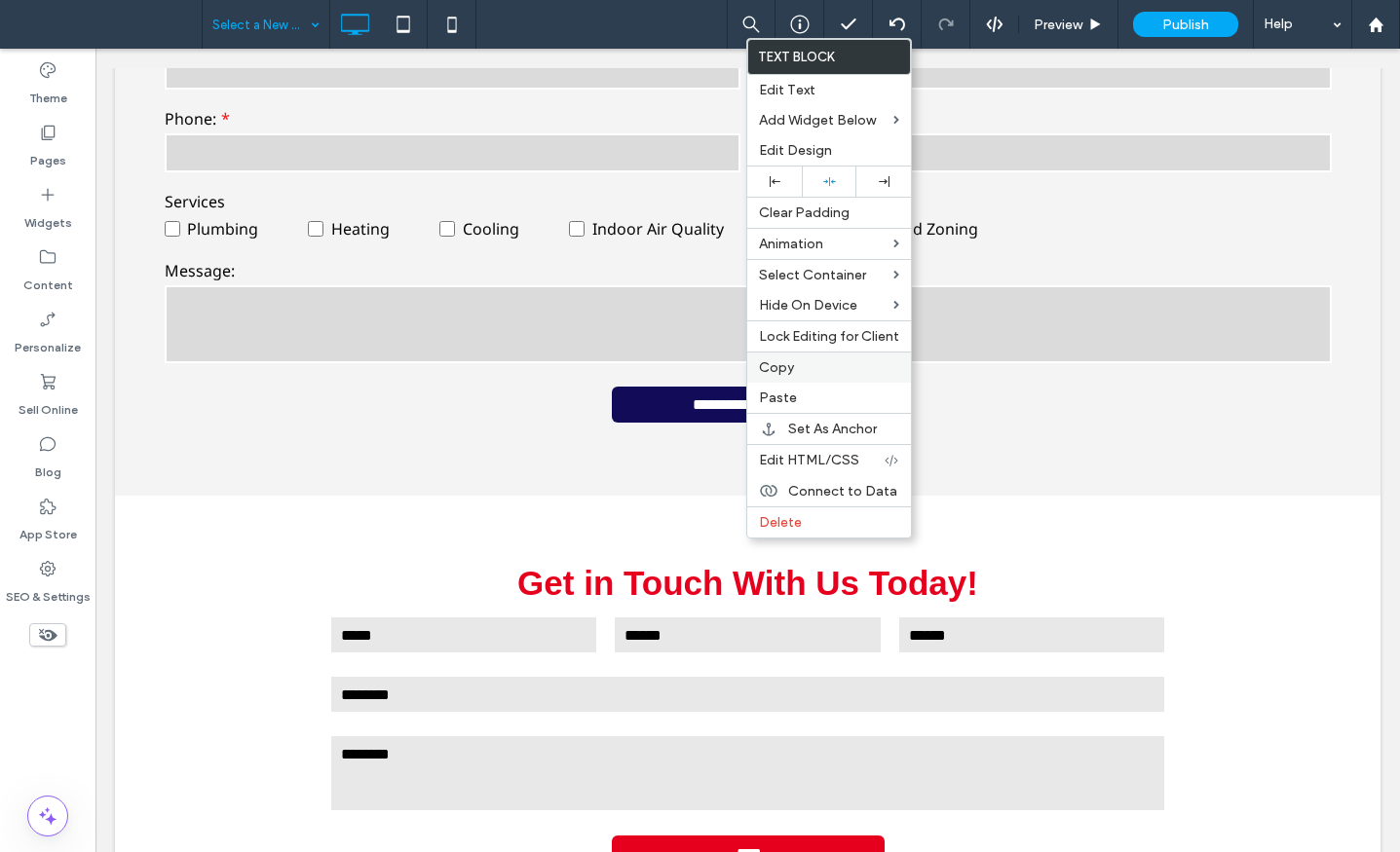 click on "Copy" at bounding box center (776, 367) 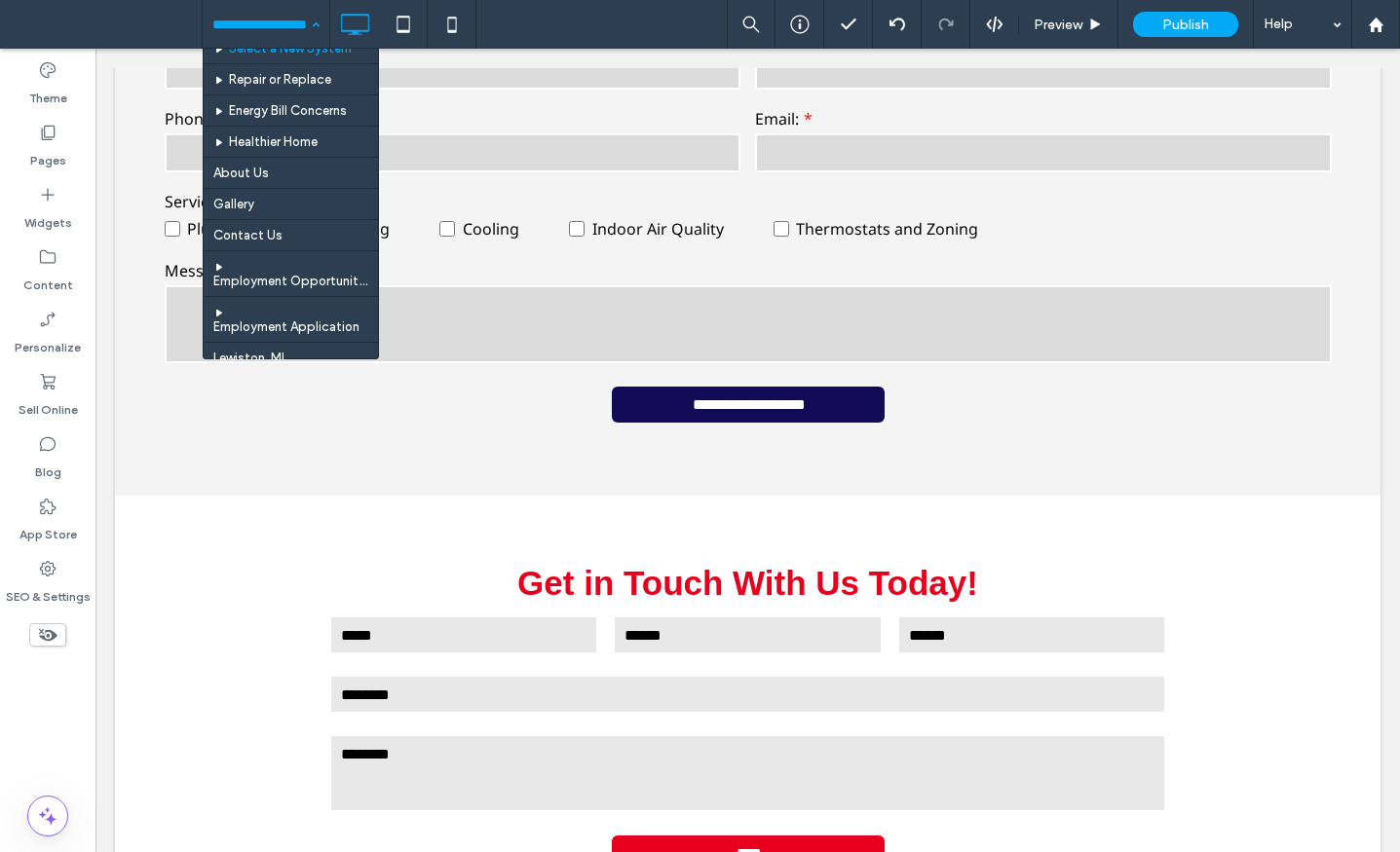 scroll, scrollTop: 1363, scrollLeft: 0, axis: vertical 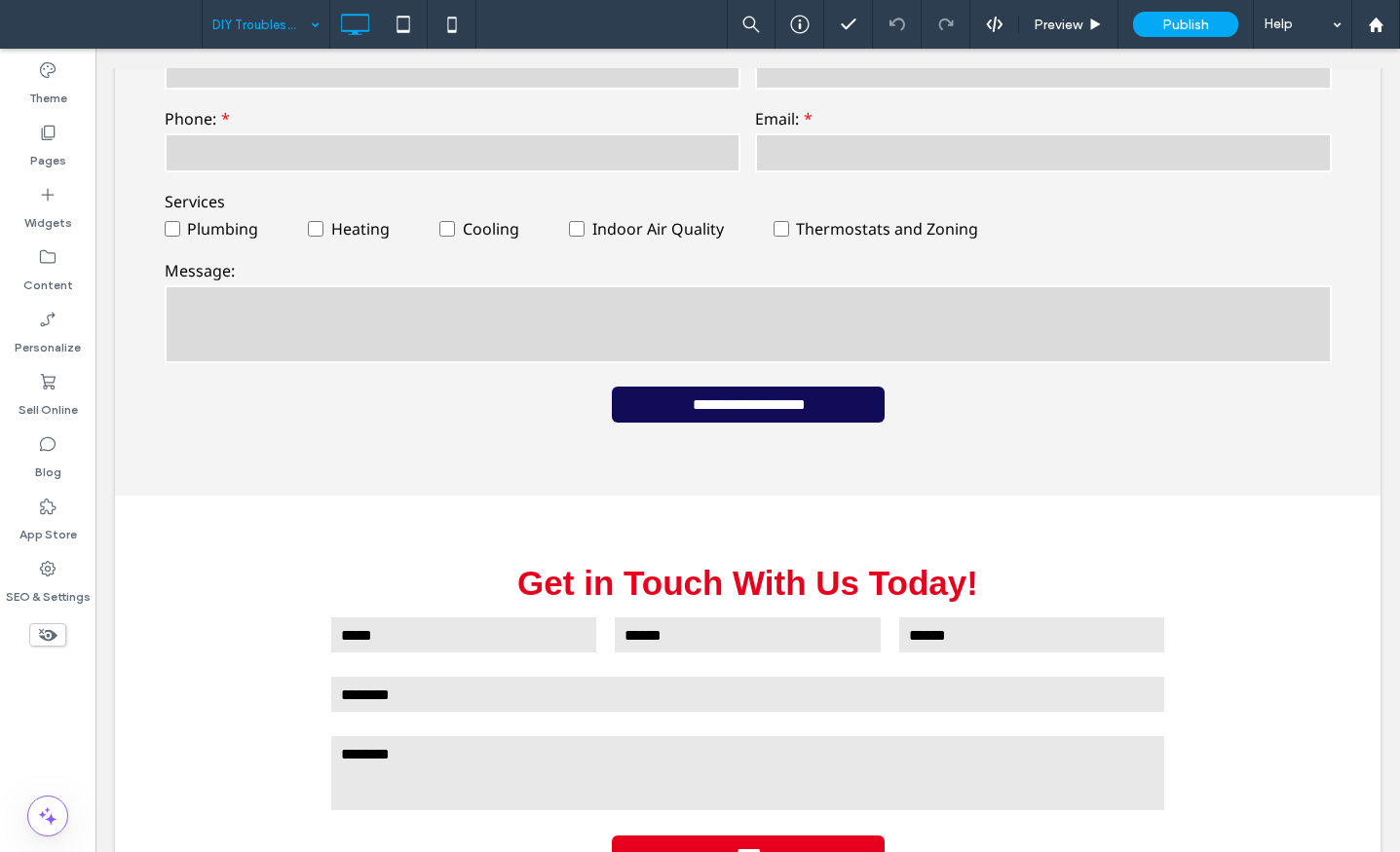 click at bounding box center (261, 24) 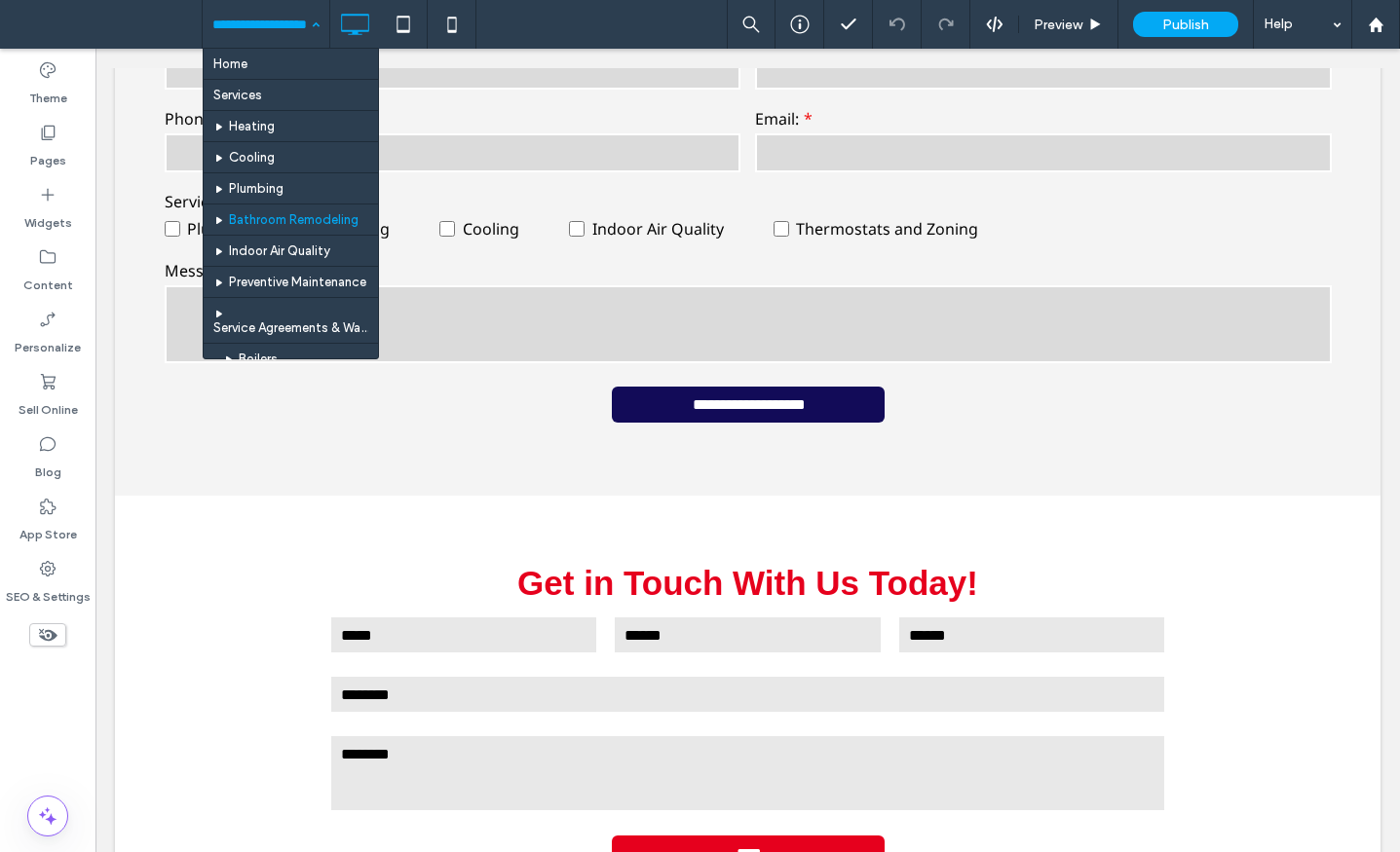 scroll, scrollTop: 389, scrollLeft: 0, axis: vertical 